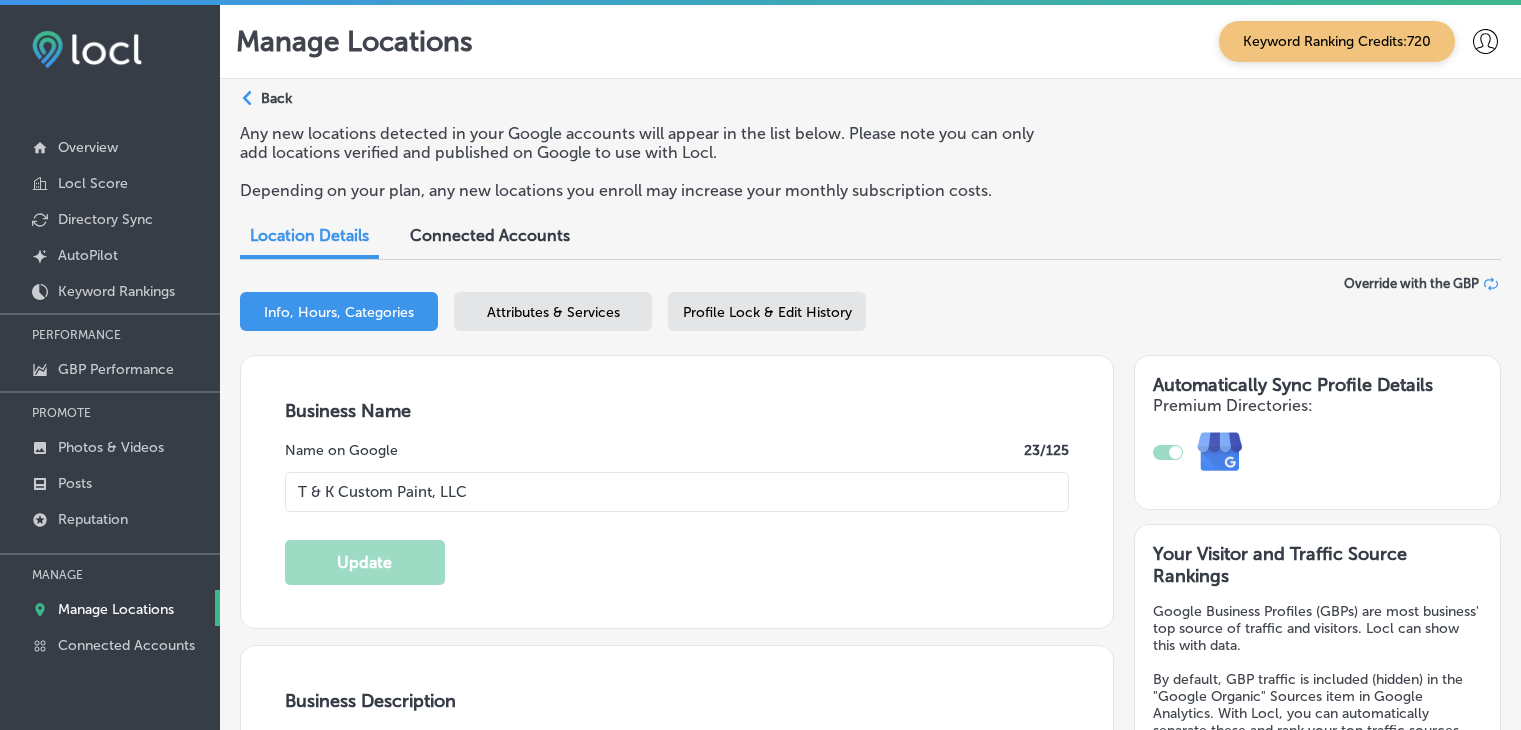 select on "US" 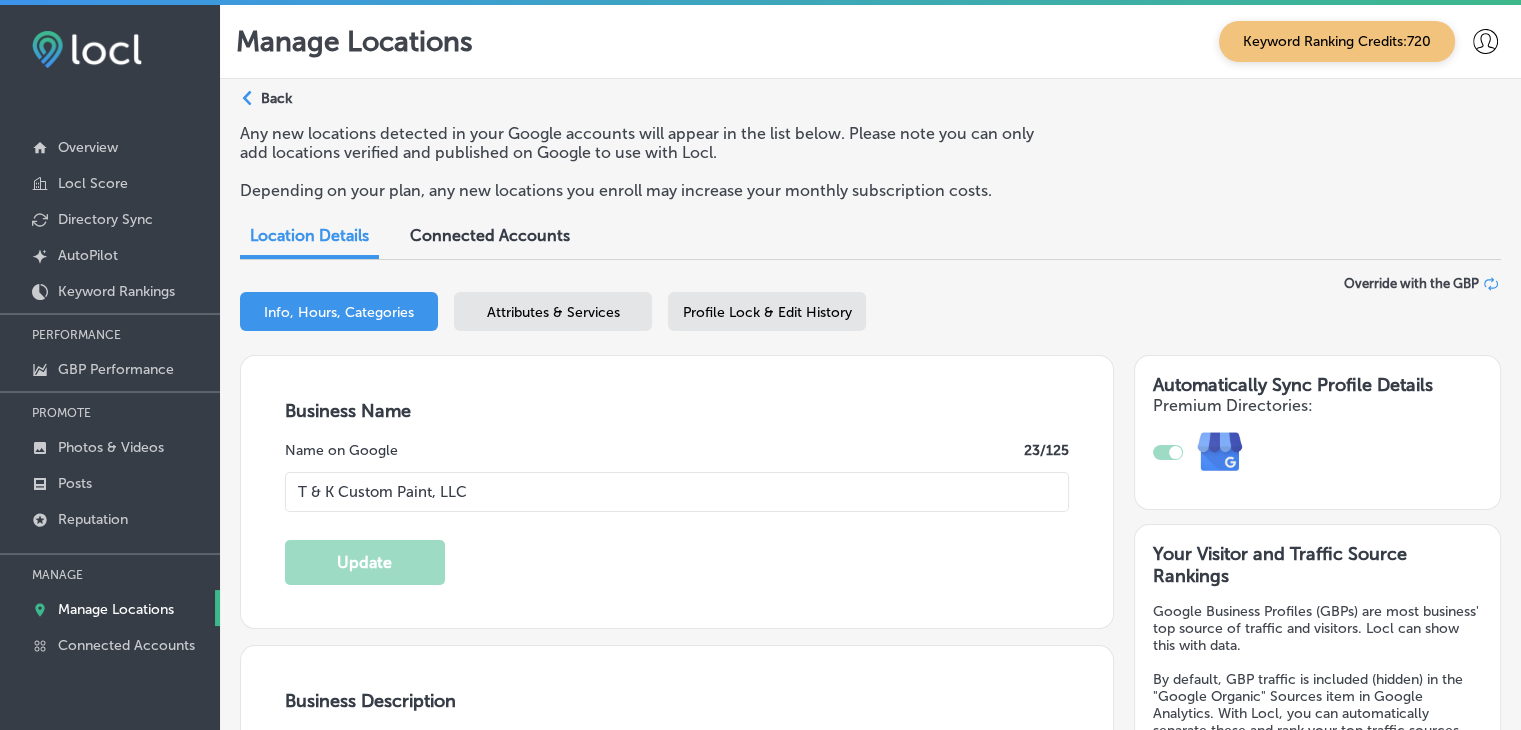 scroll, scrollTop: 0, scrollLeft: 0, axis: both 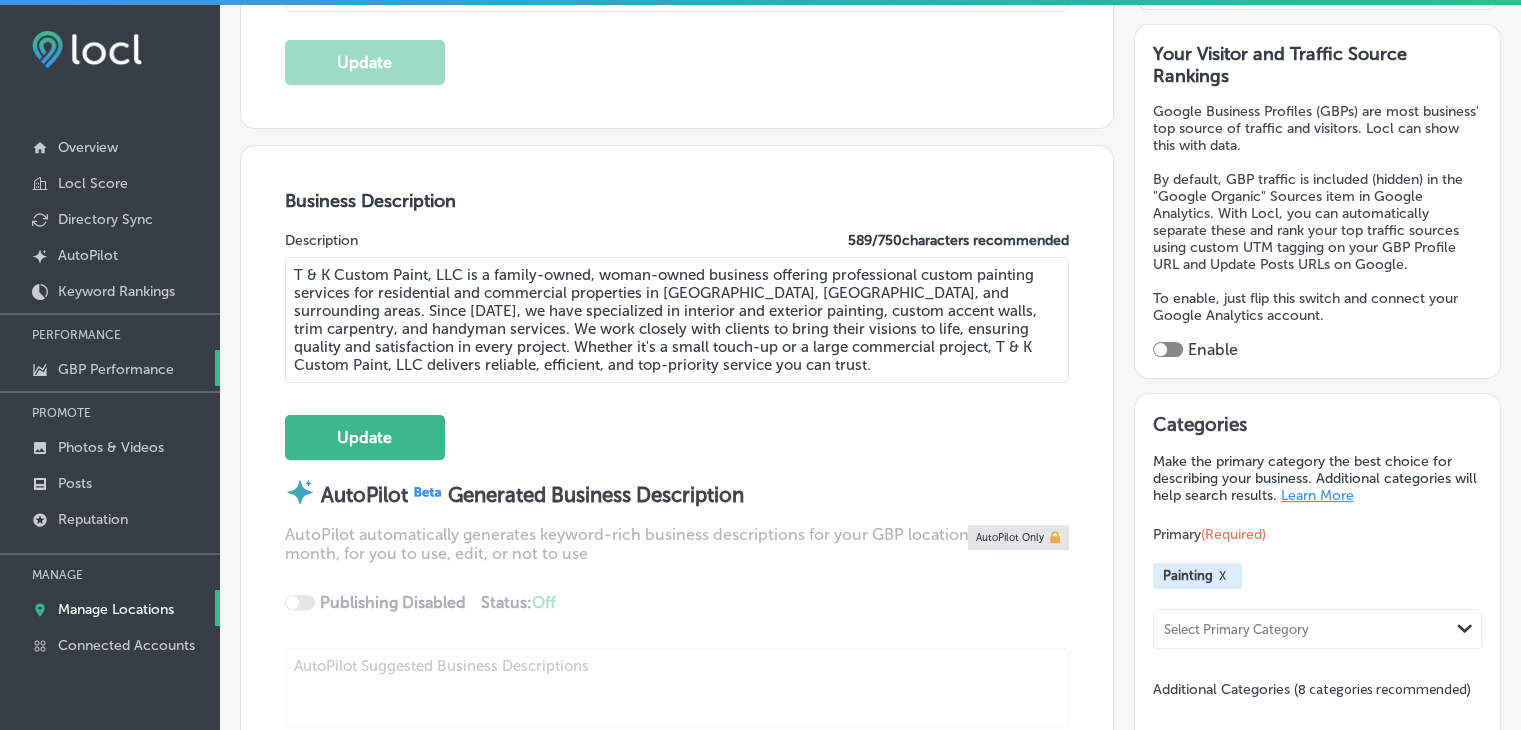 click on "GBP Performance" at bounding box center (116, 369) 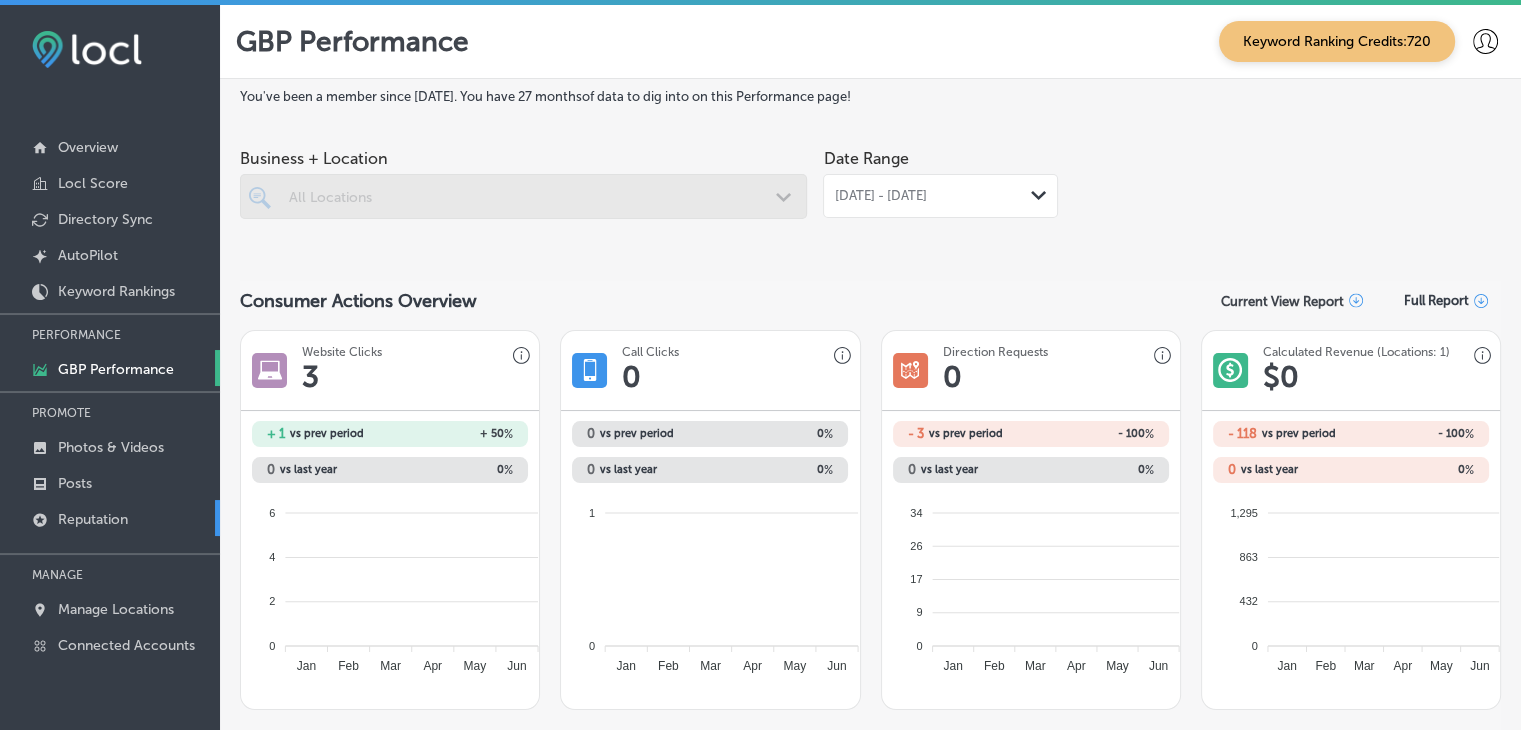 click on "Reputation" at bounding box center (93, 519) 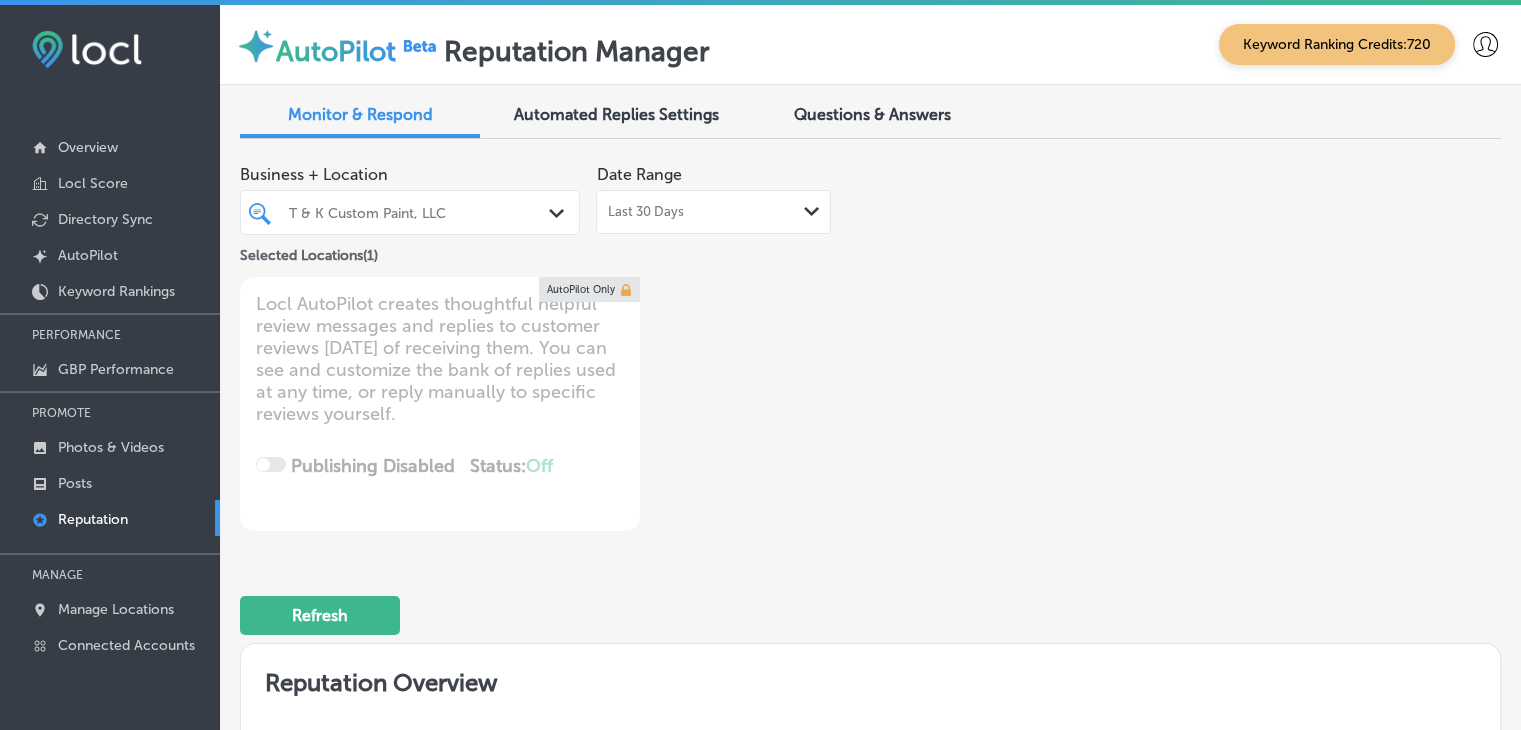 click on "Business + Location
T & K Custom Paint, LLC
Path
Created with Sketch.
Selected Locations  ( 1 ) Date Range Last 30 Days
Path
Created with Sketch.
Locl AutoPilot creates thoughtful helpful review messages and replies to customer reviews within 4 days of receiving them. You can see and customize the bank of replies used at any time, or reply manually to specific reviews yourself. Publishing Disabled Status:  Off 0 / 0  Location(s) Publishing AutoPilot Only" at bounding box center [618, 343] 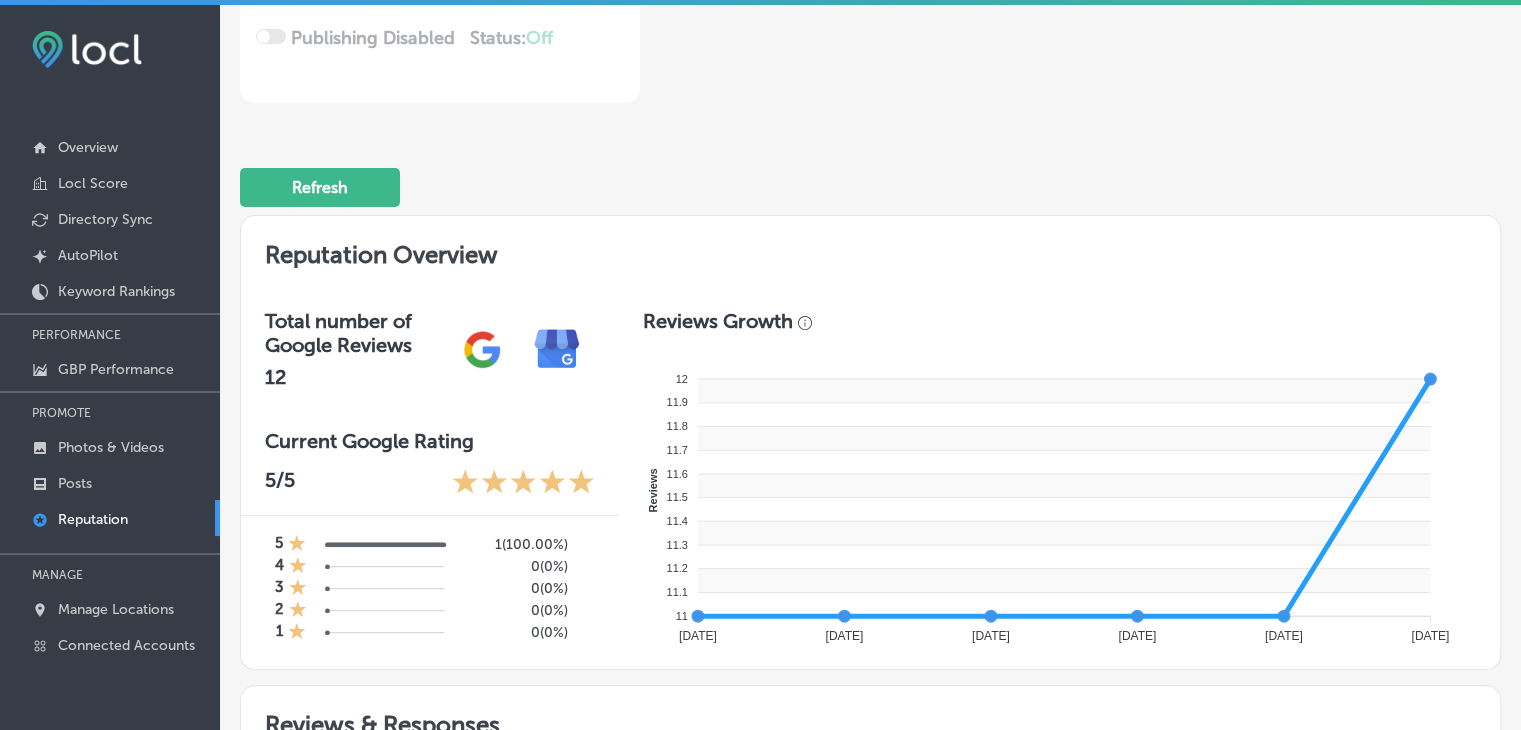 scroll, scrollTop: 0, scrollLeft: 0, axis: both 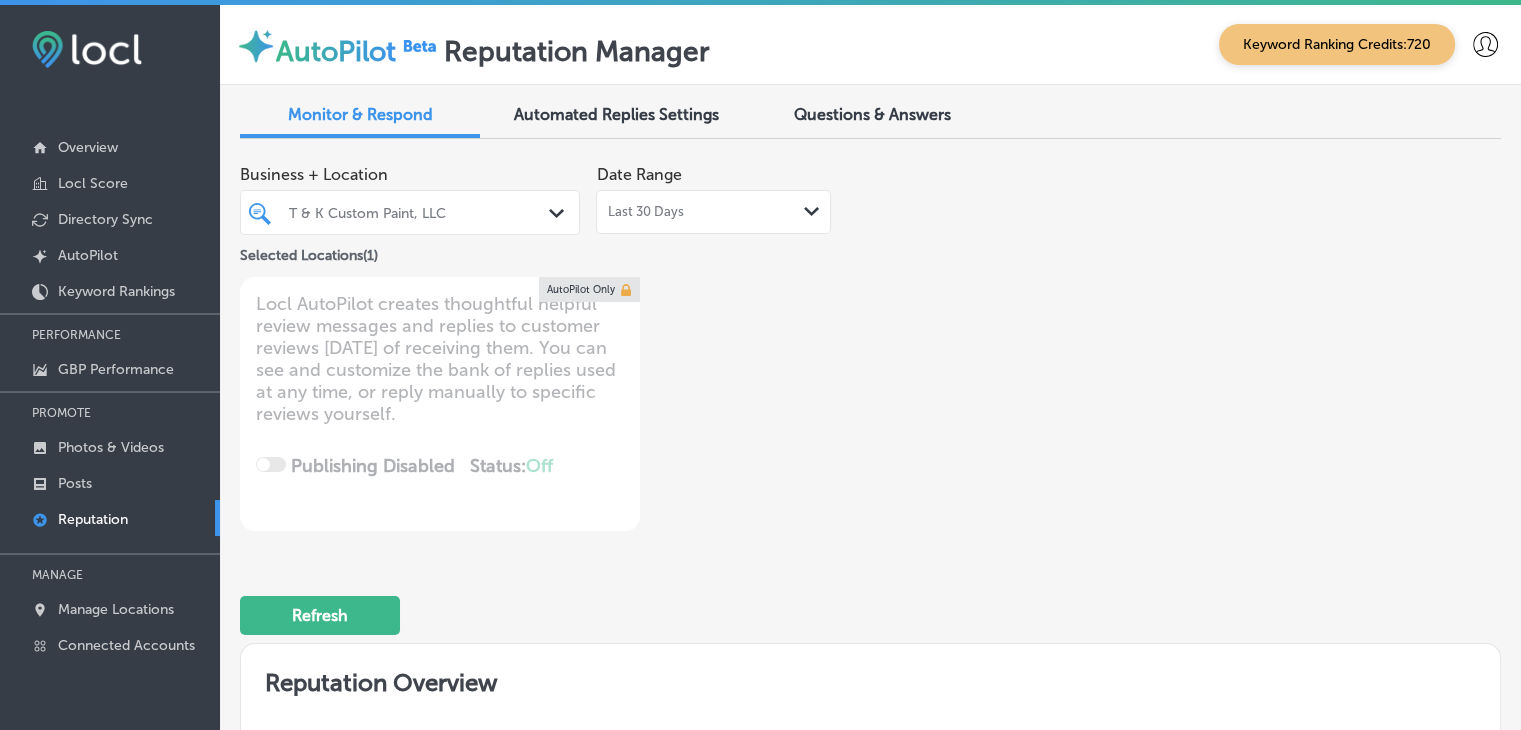 click on "T & K Custom Paint, LLC" at bounding box center (420, 212) 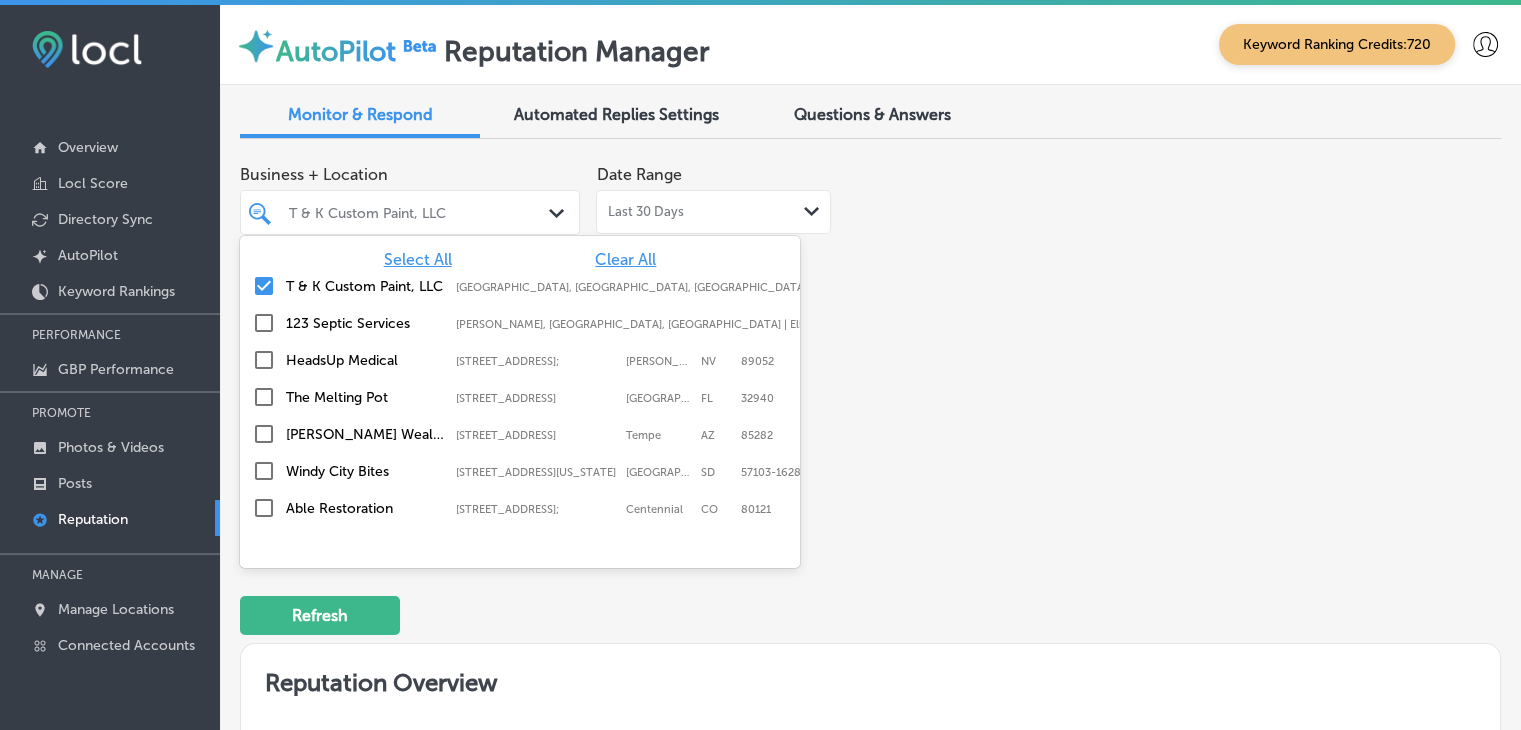 click on "Clear All" at bounding box center [625, 259] 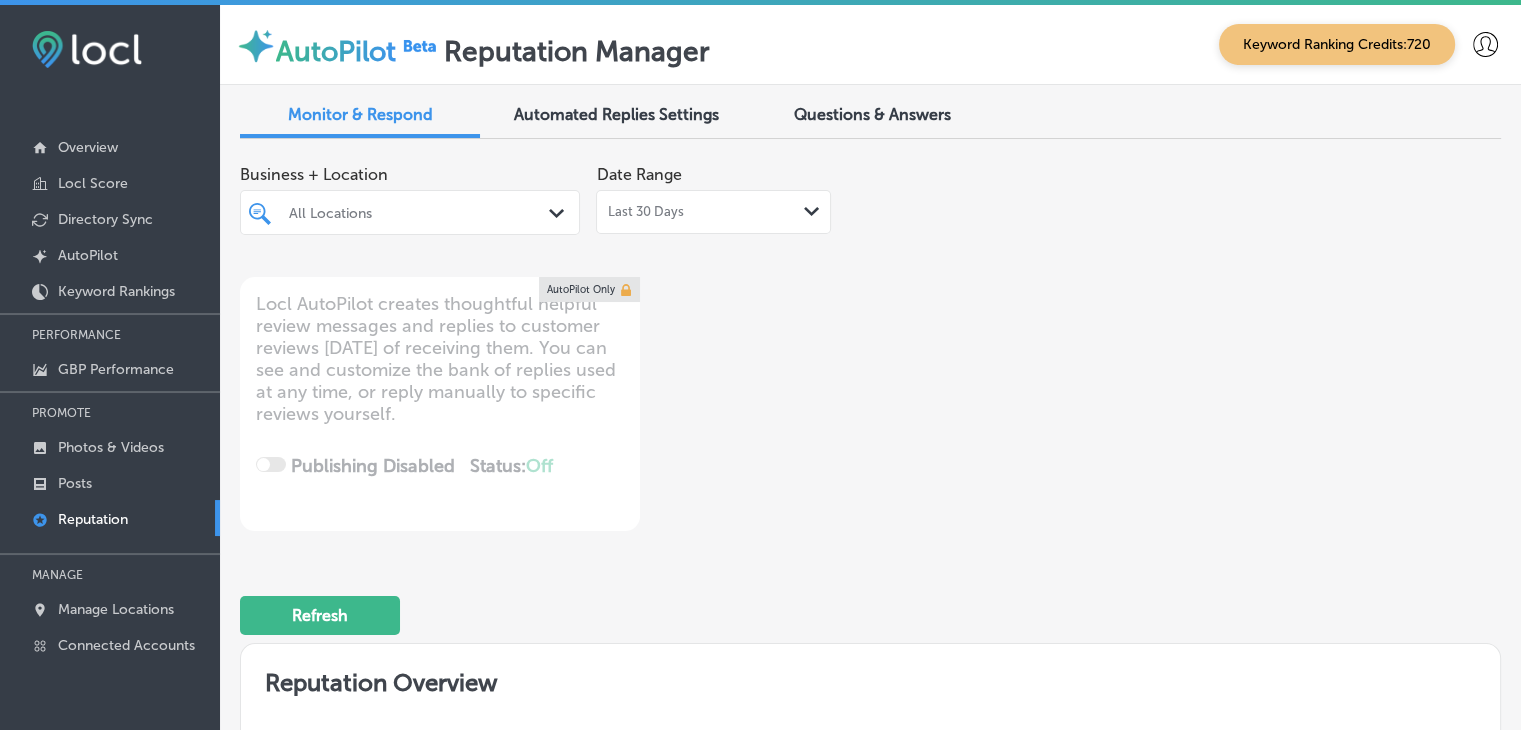click on "Business + Location
All Locations
Path
Created with Sketch.
Date Range Last 30 Days
Path
Created with Sketch." at bounding box center [618, 211] 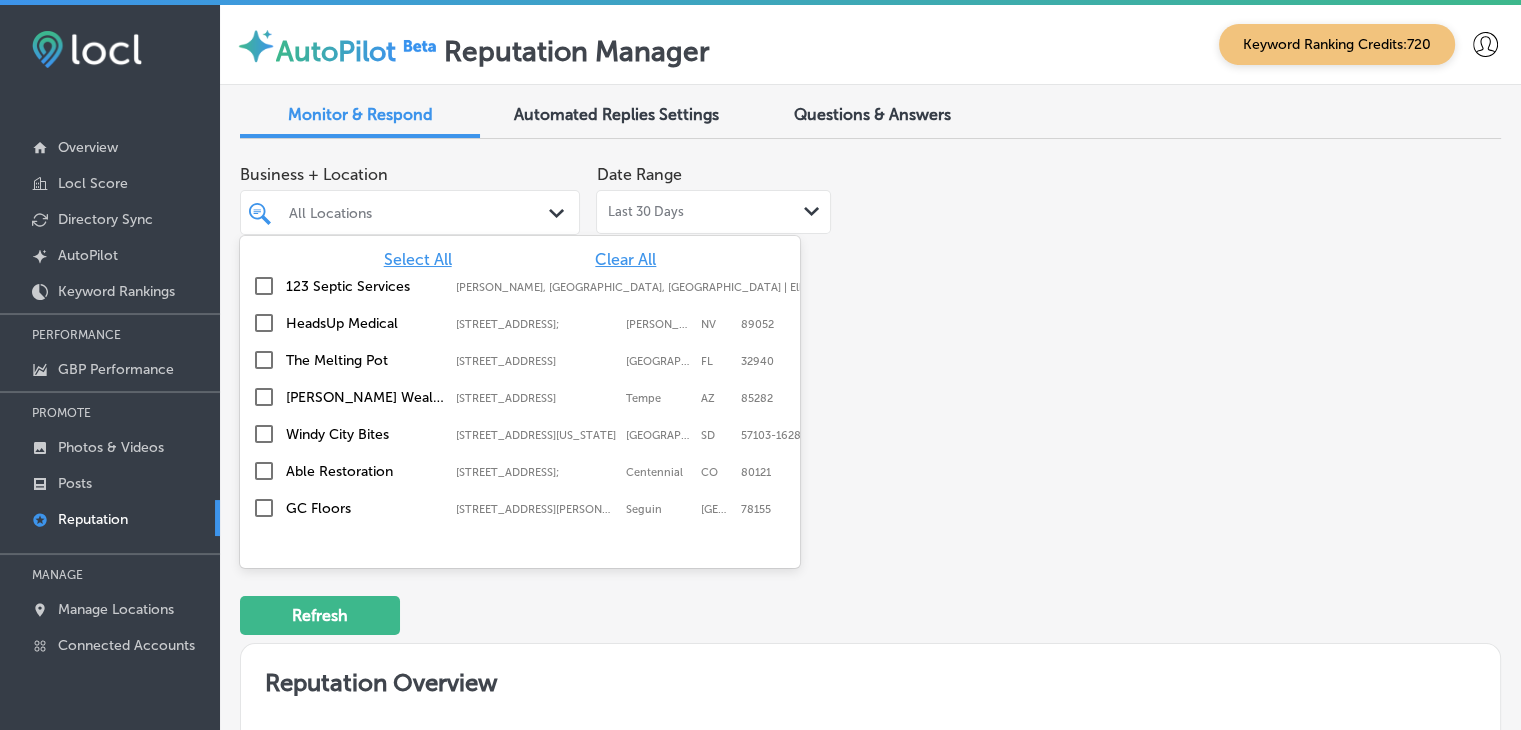 click on "Select All" at bounding box center [418, 259] 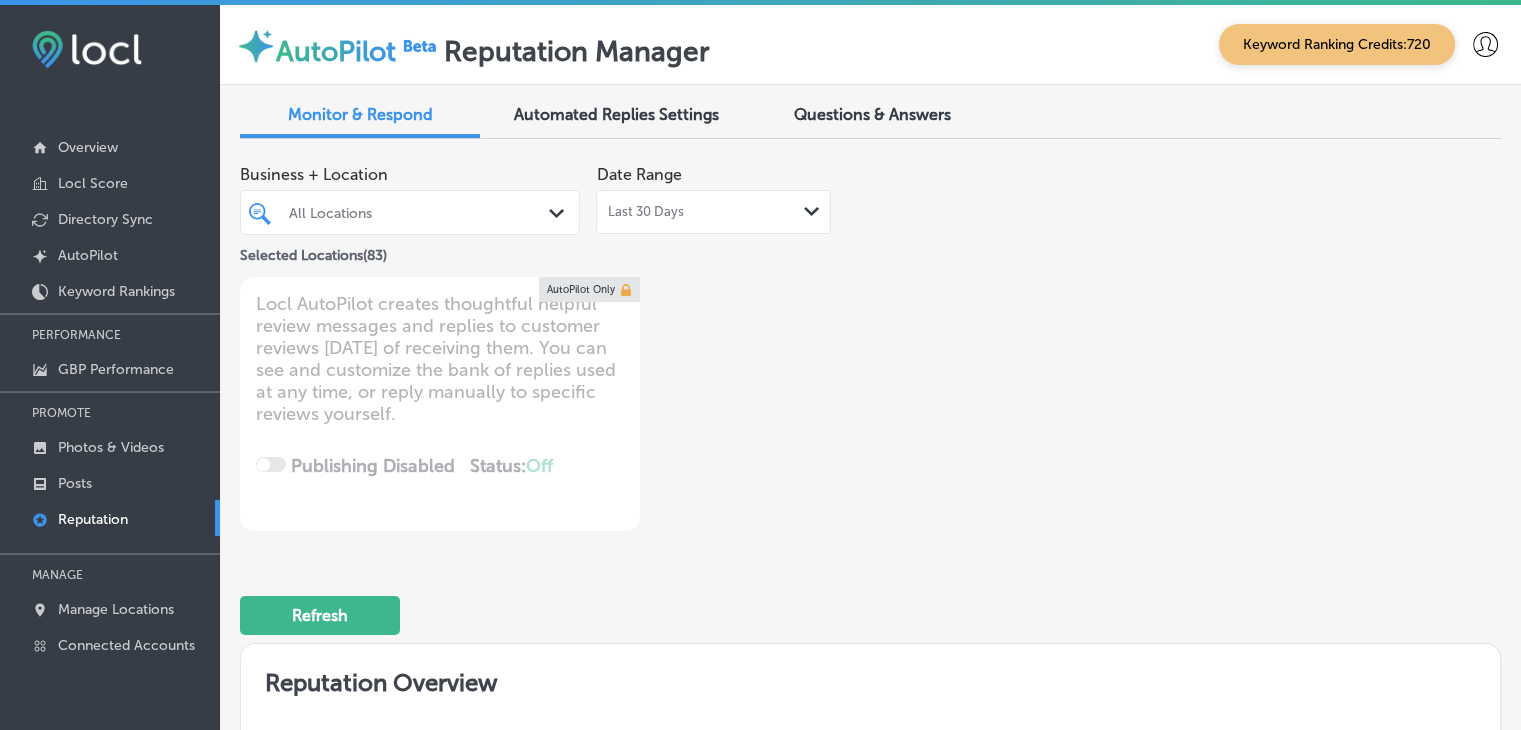click on "Business + Location
All Locations
Path
Created with Sketch.
Selected Locations  ( 83 ) Date Range Last 30 Days
Path
Created with Sketch.
Locl AutoPilot creates thoughtful helpful review messages and replies to customer reviews within 4 days of receiving them. You can see and customize the bank of replies used at any time, or reply manually to specific reviews yourself. Publishing Disabled Status:  Off 0 / 0  Location(s) Publishing AutoPilot Only" at bounding box center [618, 343] 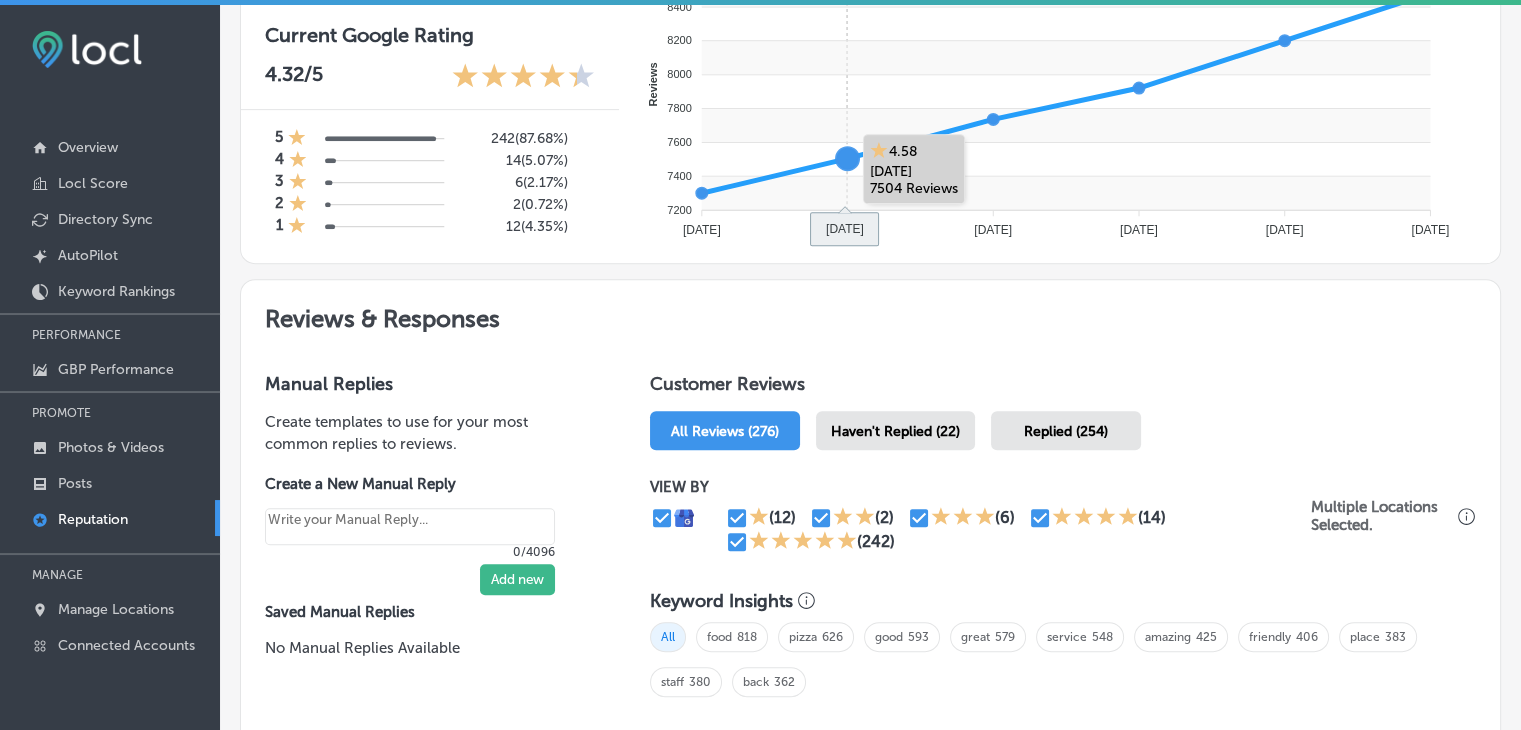 scroll, scrollTop: 852, scrollLeft: 0, axis: vertical 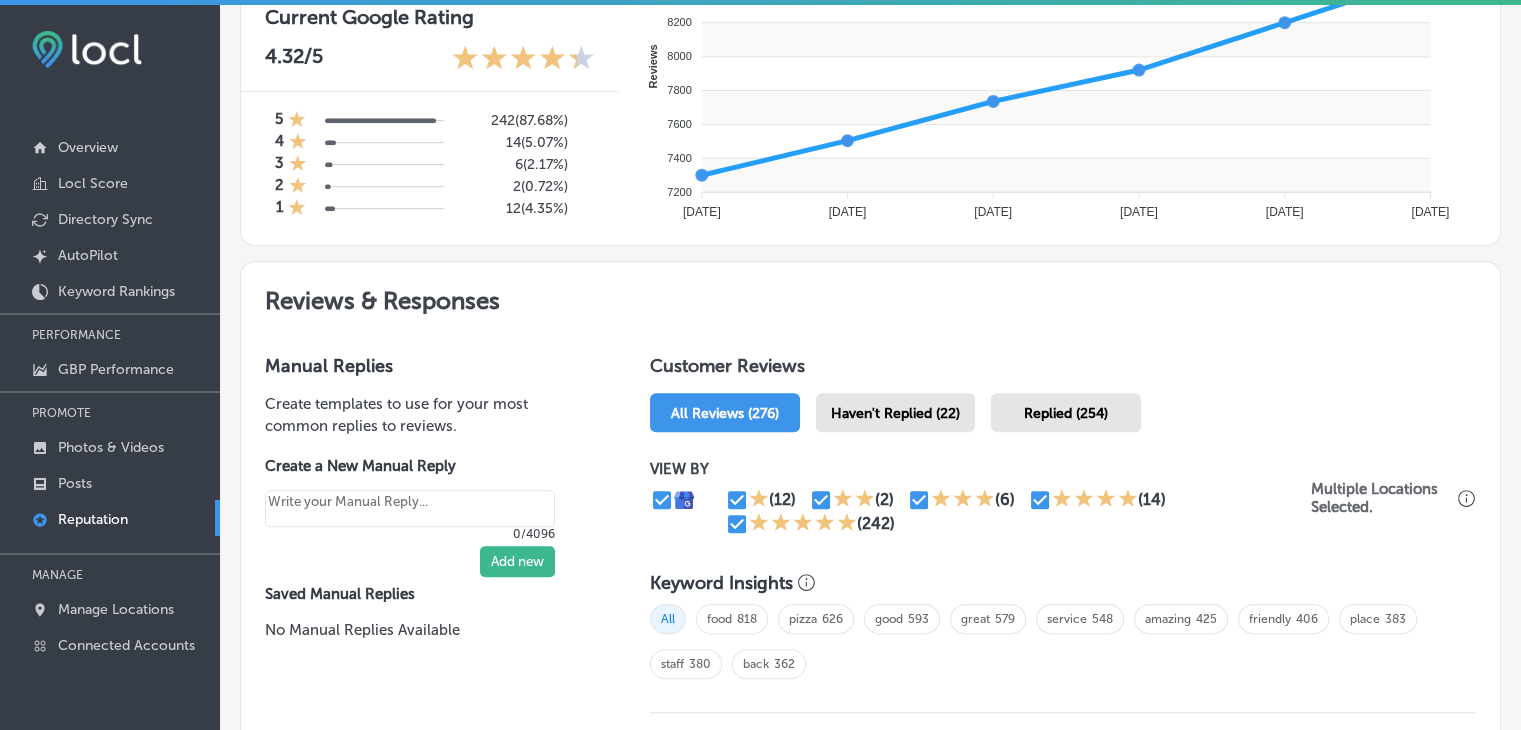 click on "Haven't Replied (22)" at bounding box center (895, 413) 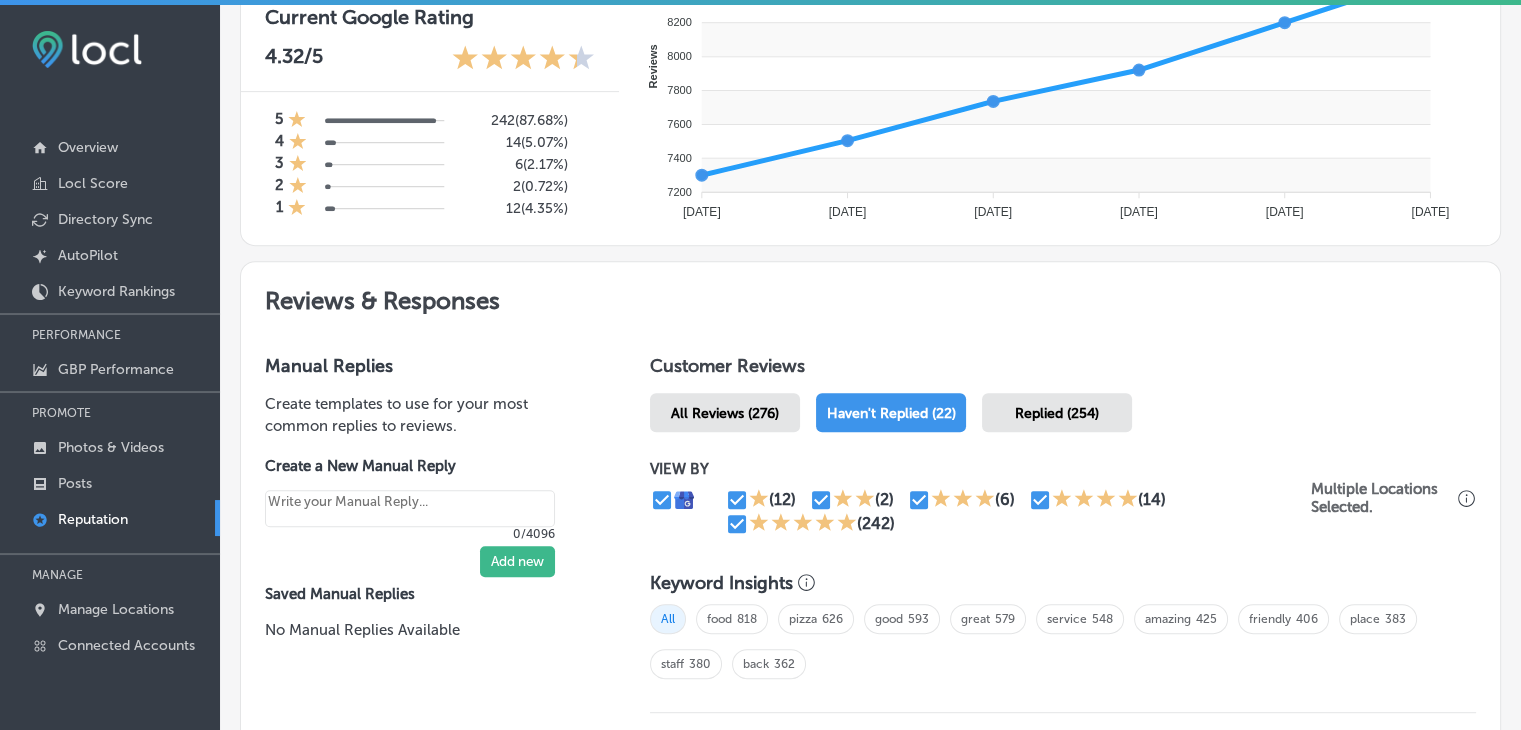 scroll, scrollTop: 1059, scrollLeft: 0, axis: vertical 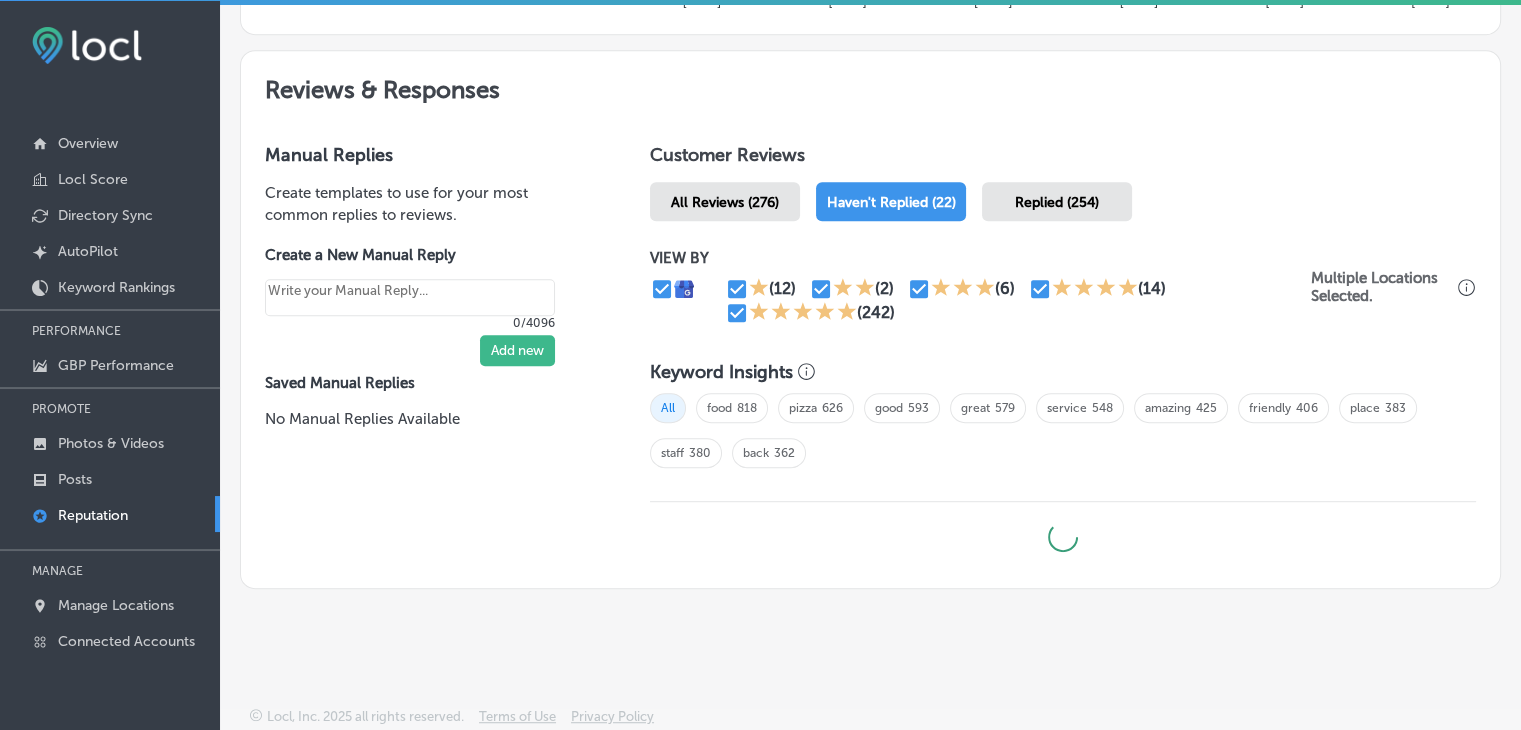 type on "x" 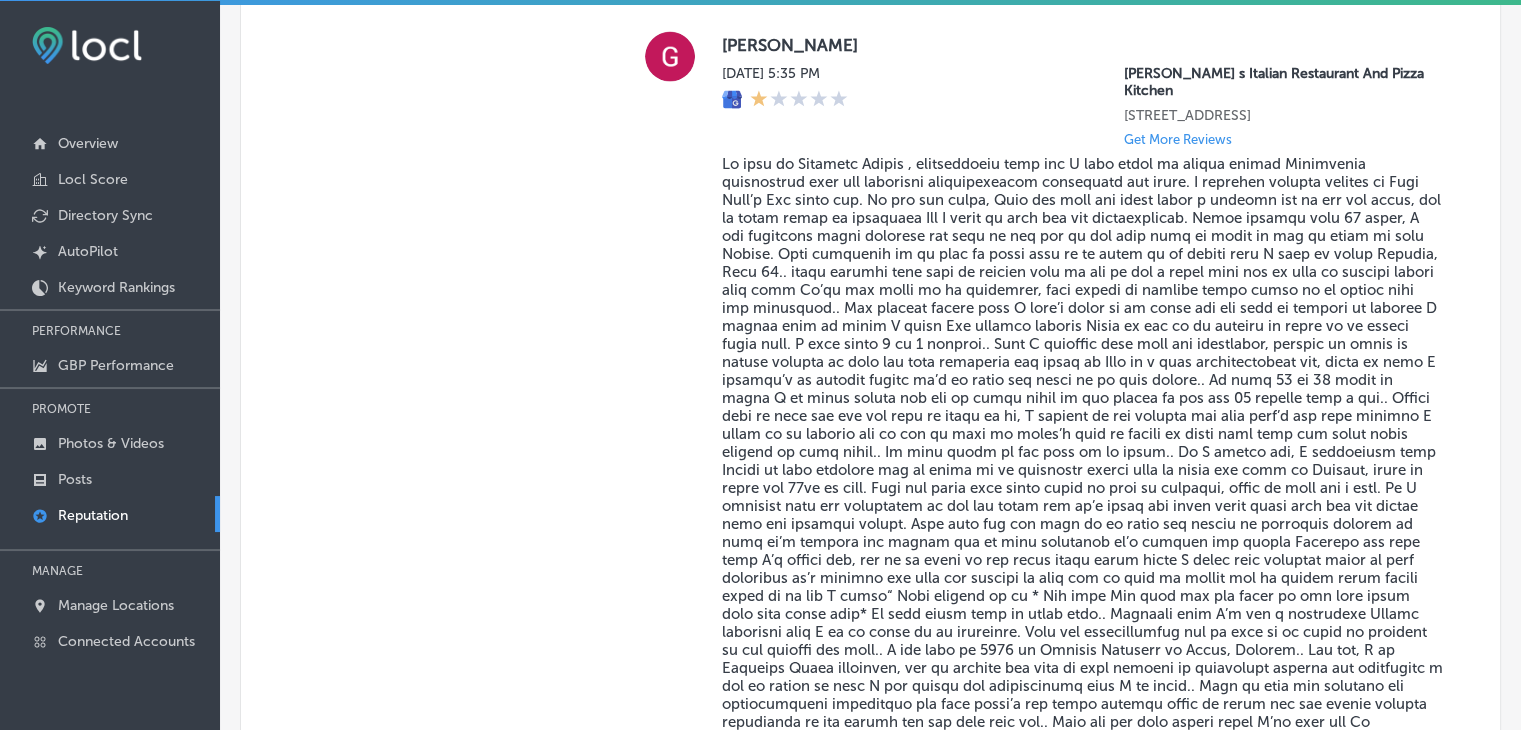 scroll, scrollTop: 4293, scrollLeft: 0, axis: vertical 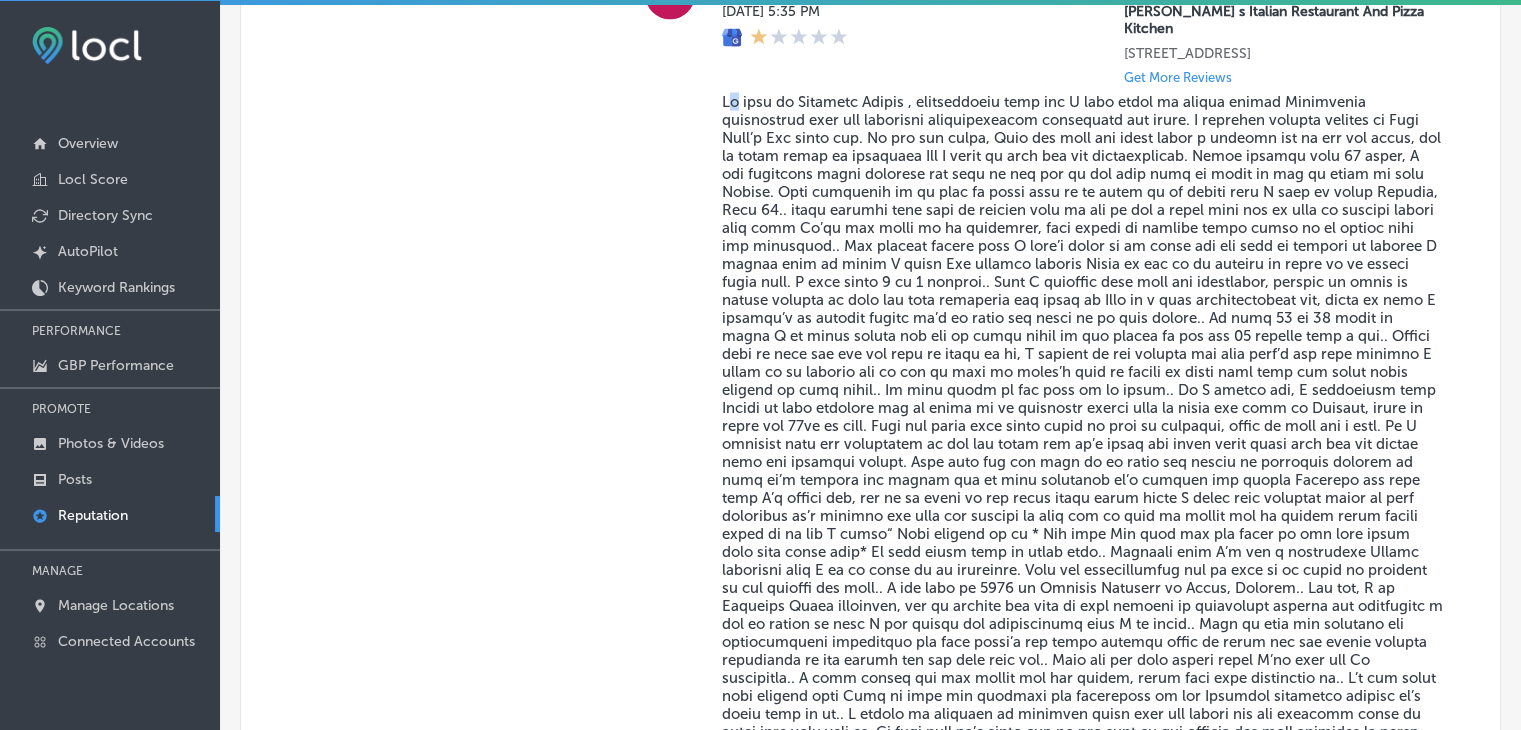 drag, startPoint x: 725, startPoint y: 67, endPoint x: 734, endPoint y: 80, distance: 15.811388 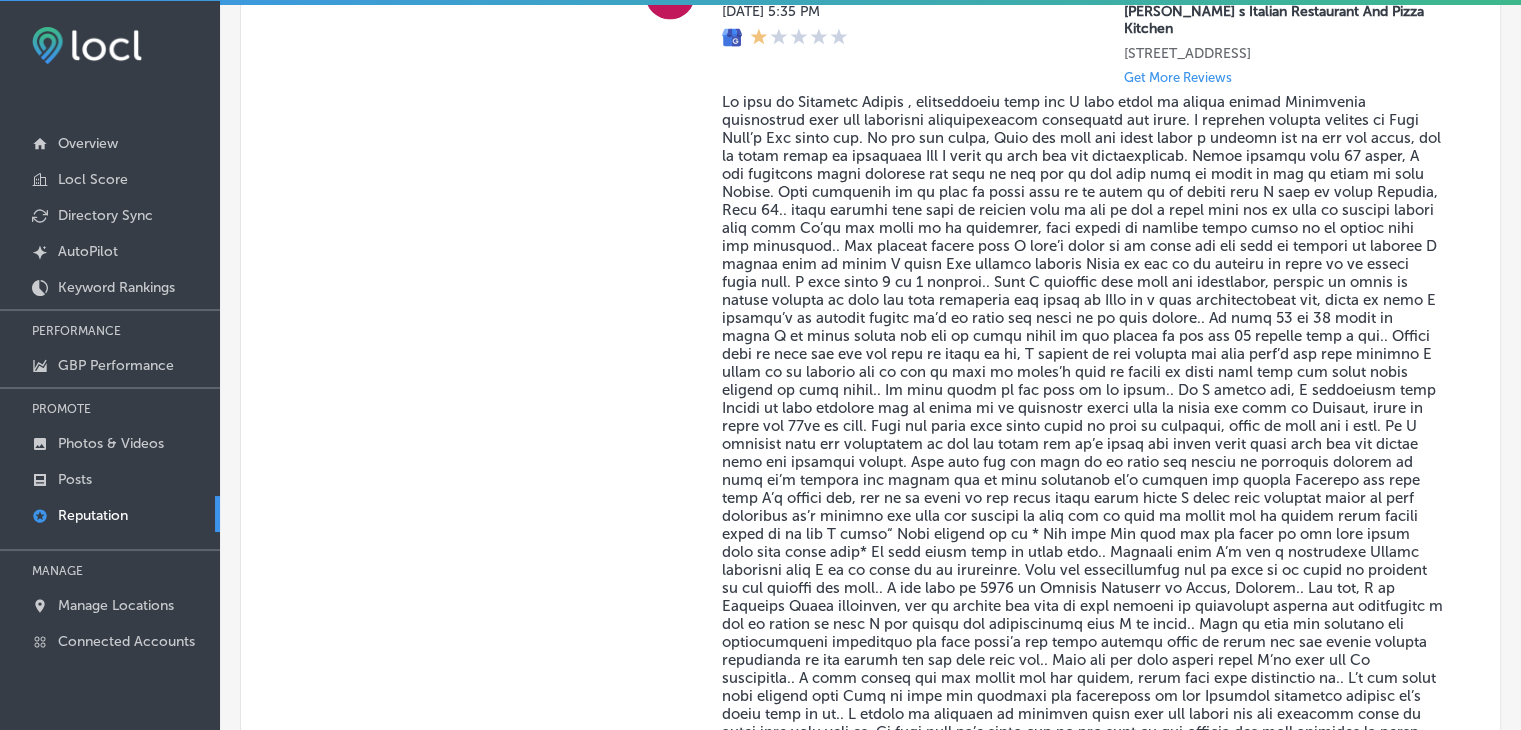 click at bounding box center (1083, 462) 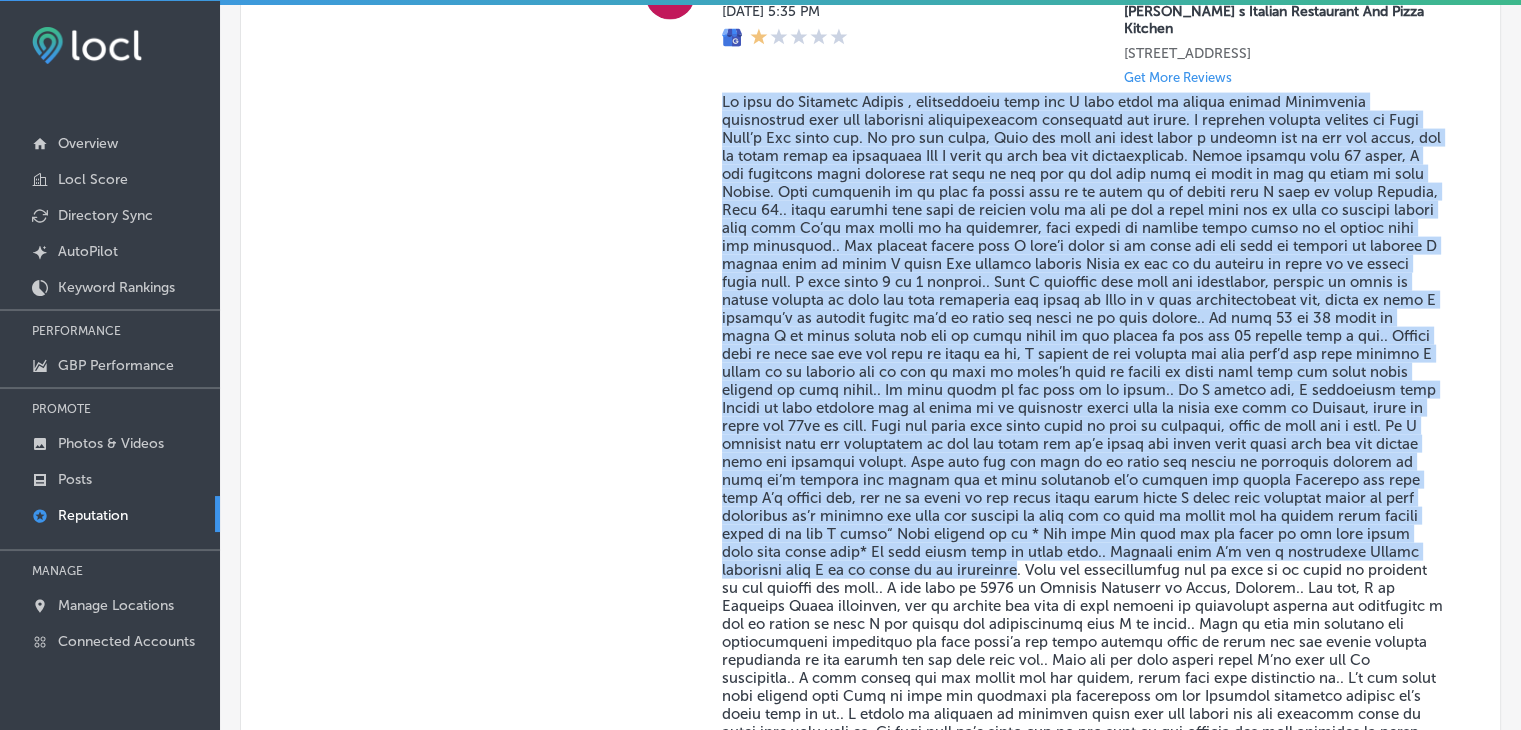 drag, startPoint x: 720, startPoint y: 77, endPoint x: 1014, endPoint y: 559, distance: 564.5883 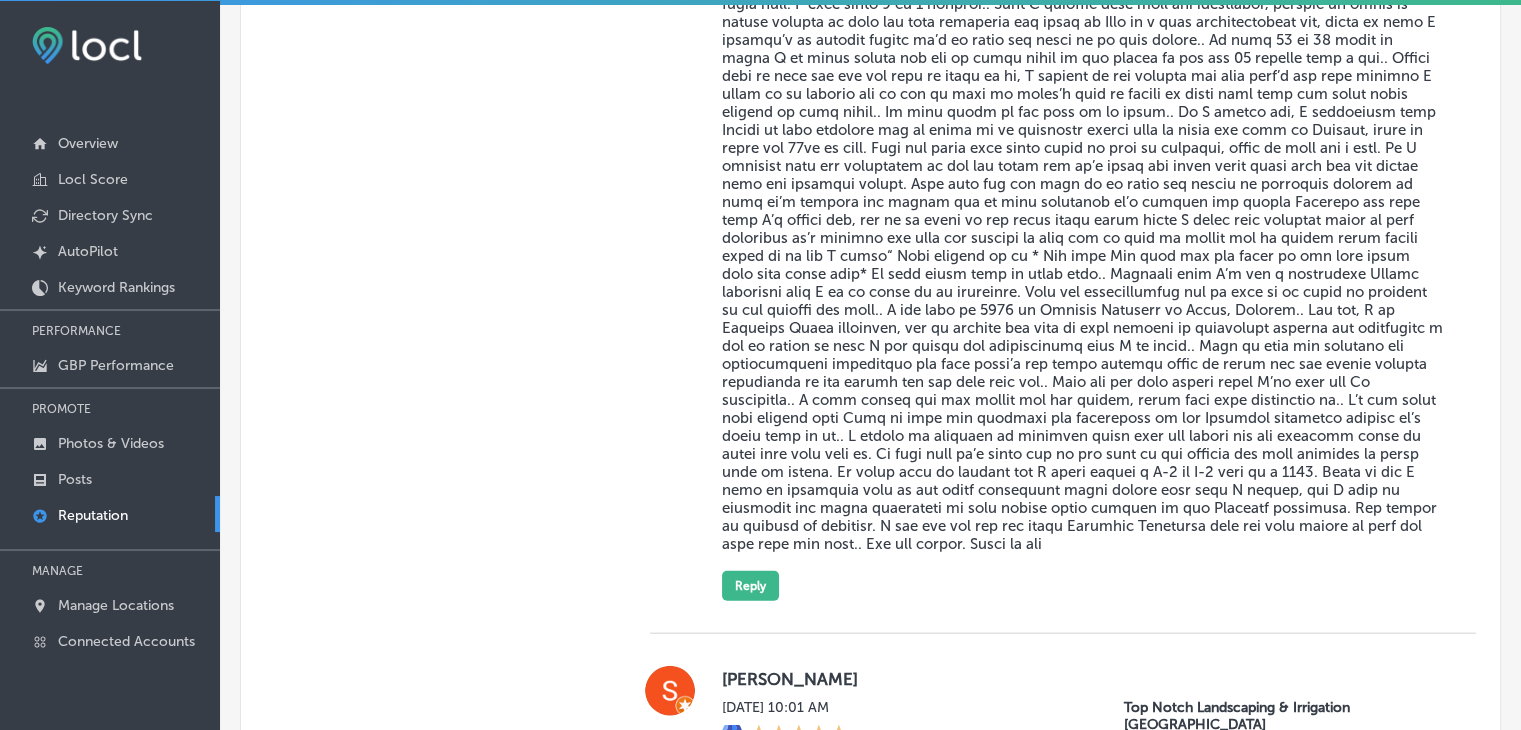 scroll, scrollTop: 4570, scrollLeft: 0, axis: vertical 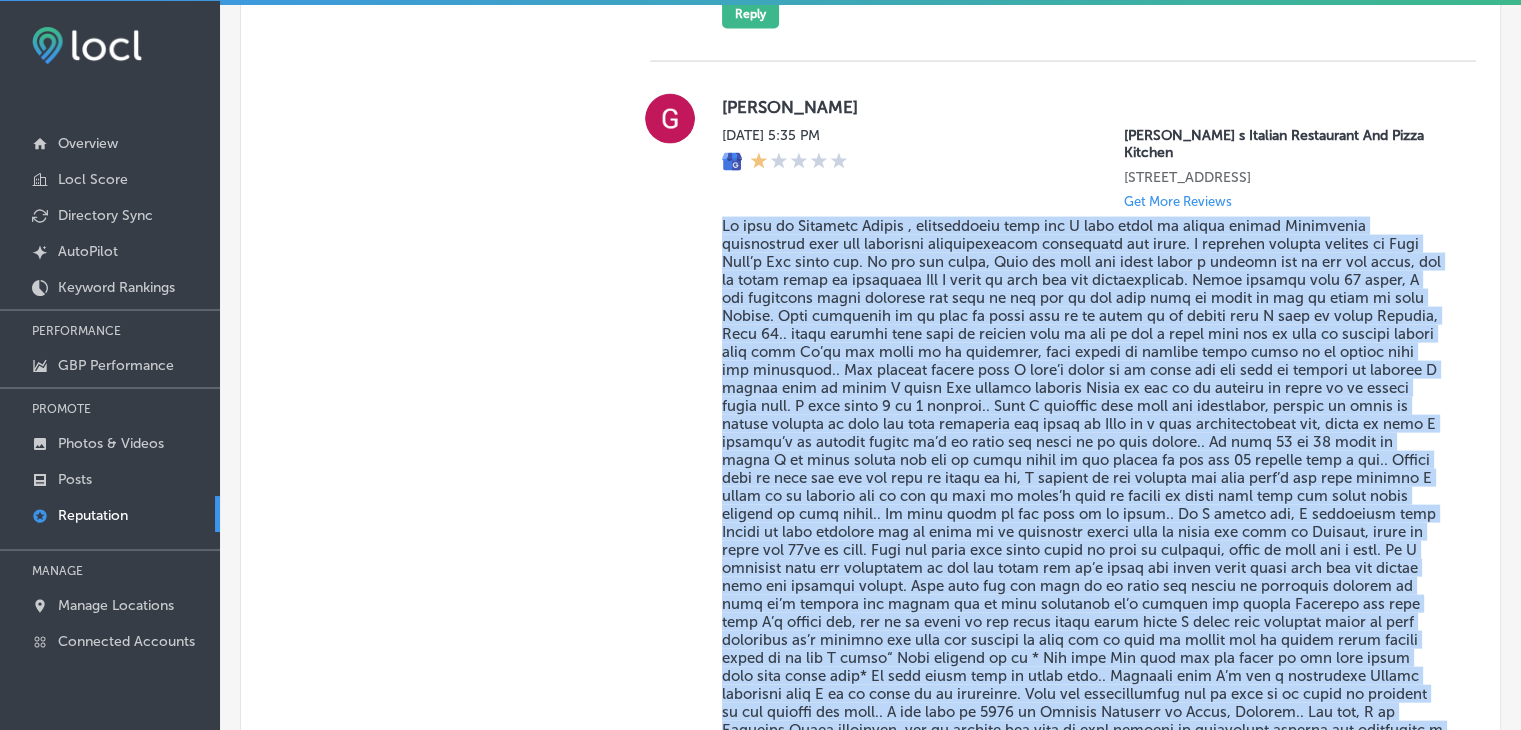 drag, startPoint x: 1155, startPoint y: 542, endPoint x: 716, endPoint y: 205, distance: 553.43475 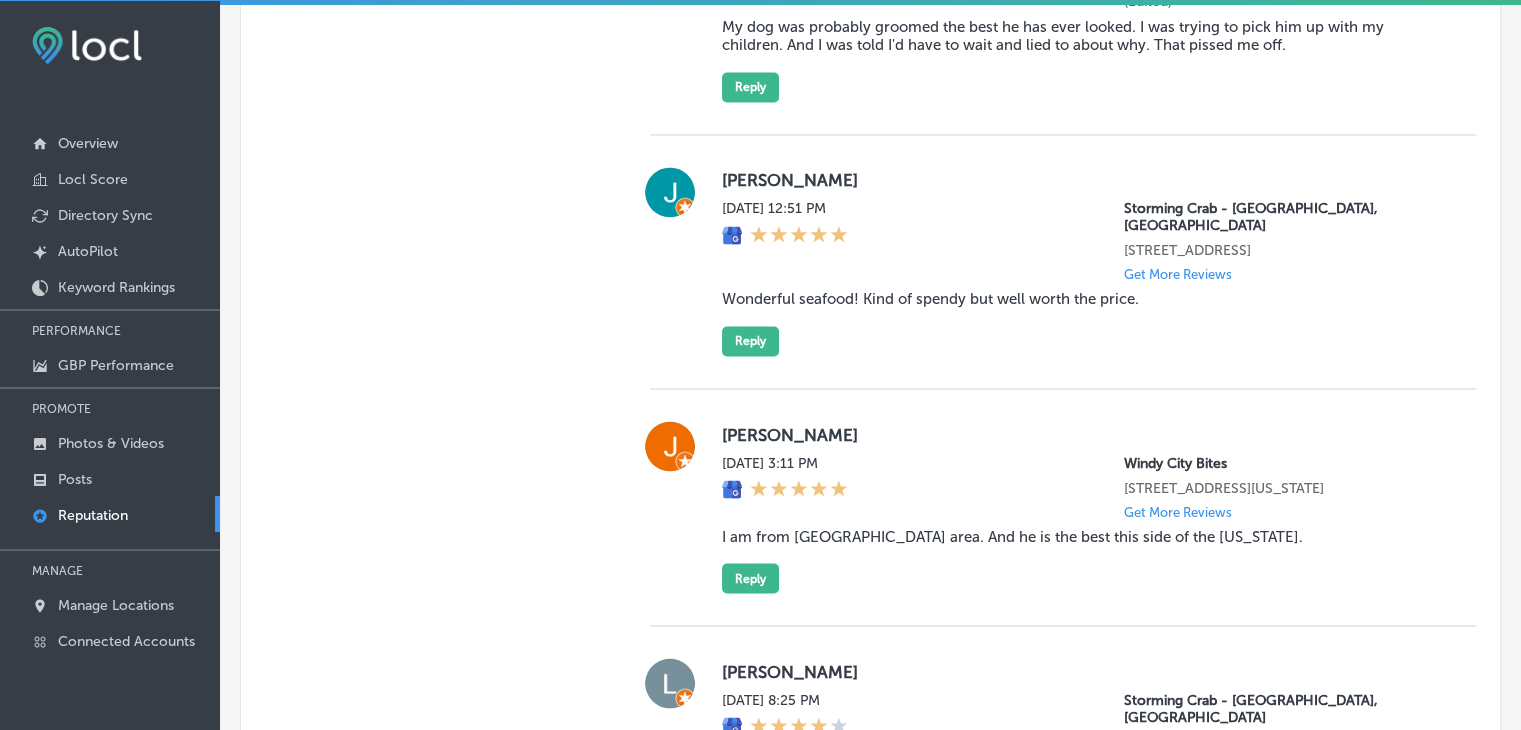 scroll, scrollTop: 3468, scrollLeft: 0, axis: vertical 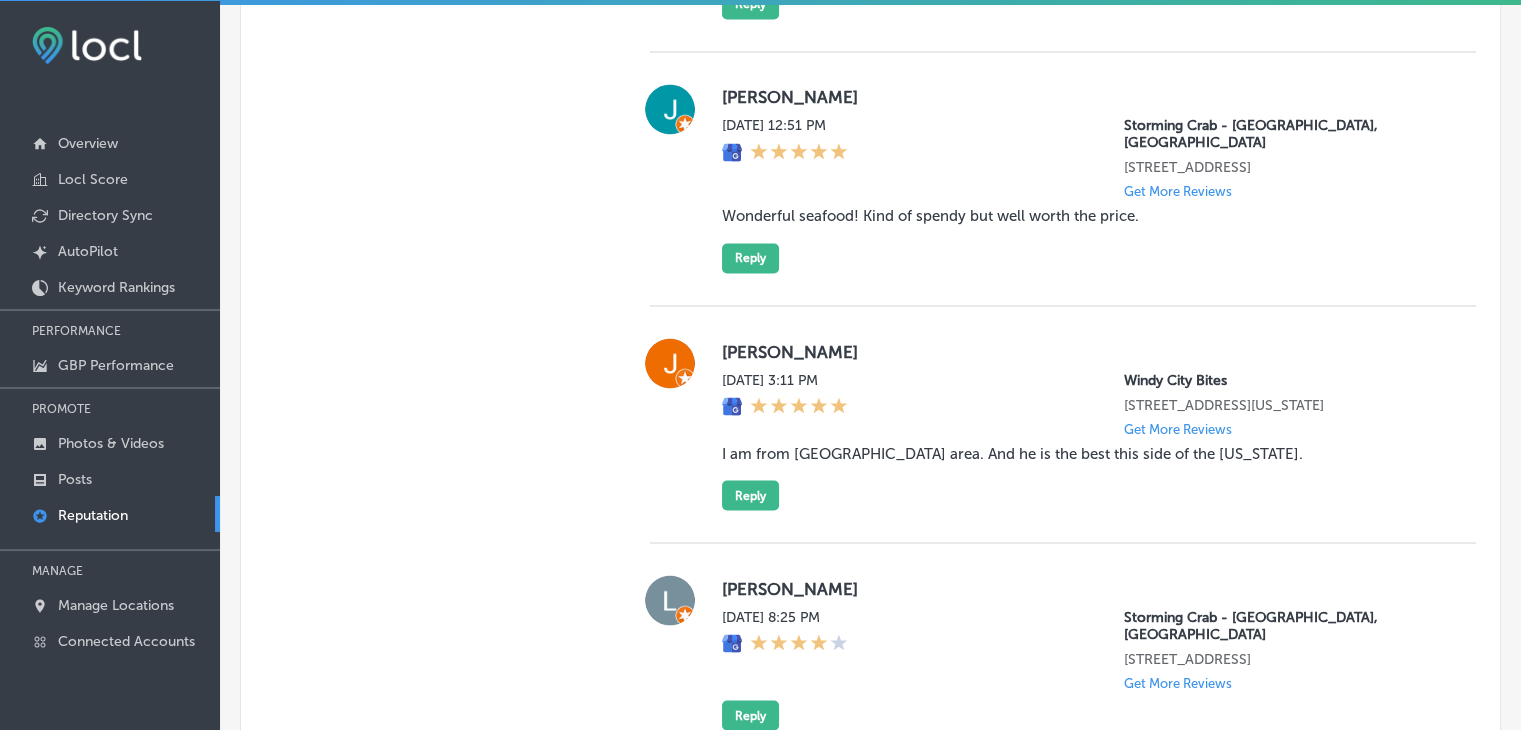 click on "Wonderful seafood! Kind of spendy but well worth the price." at bounding box center [1083, 216] 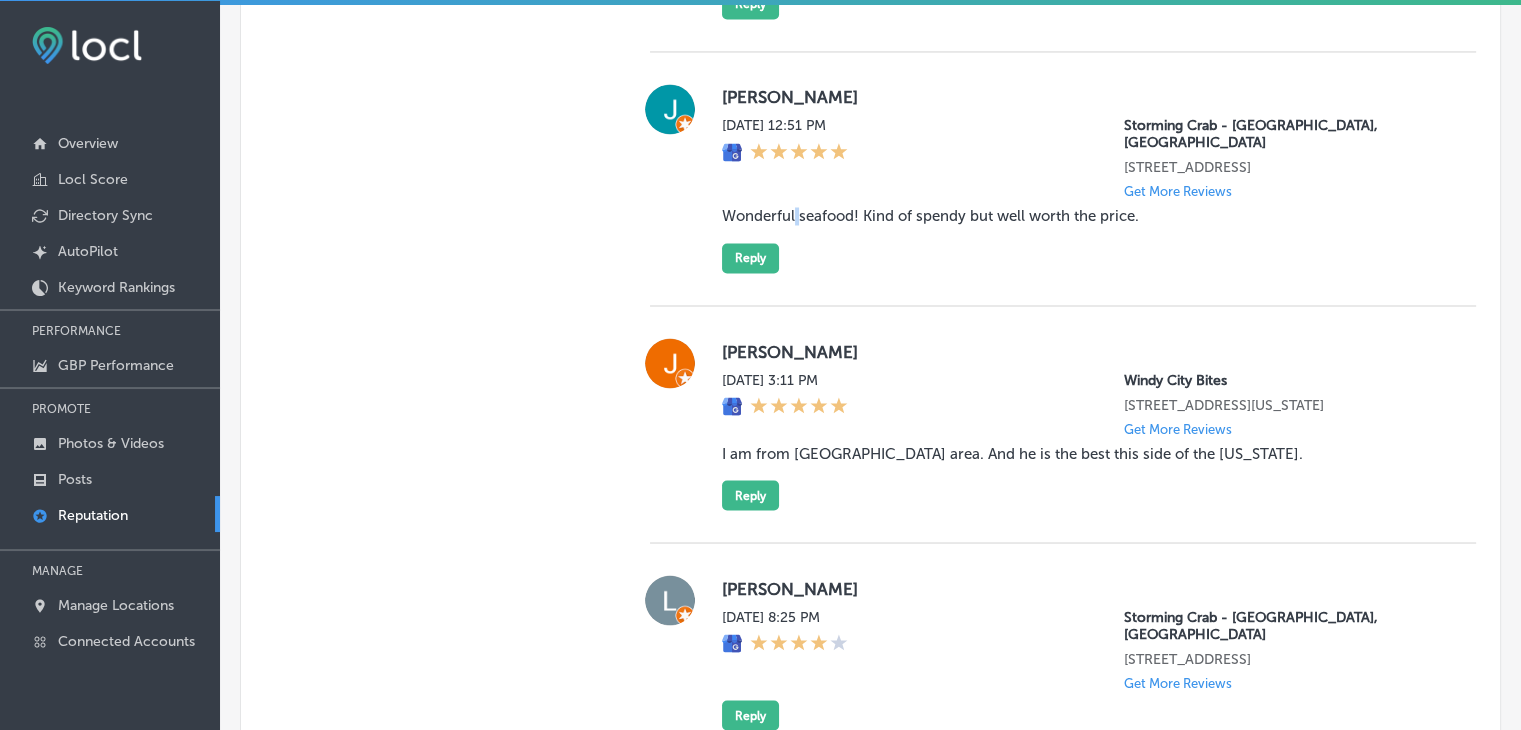 click on "Wonderful seafood! Kind of spendy but well worth the price." at bounding box center [1083, 216] 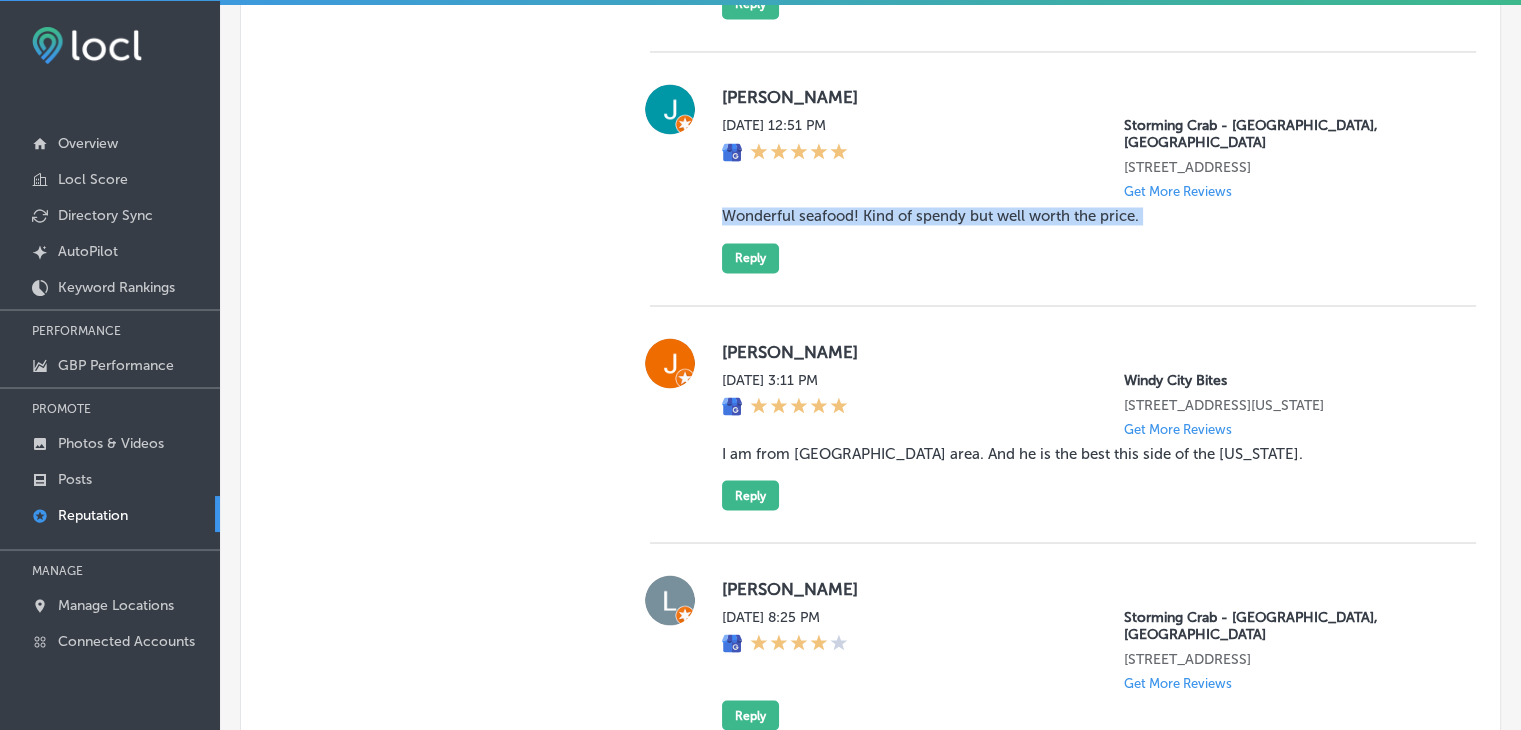 click on "Wonderful seafood! Kind of spendy but well worth the price." at bounding box center [1083, 216] 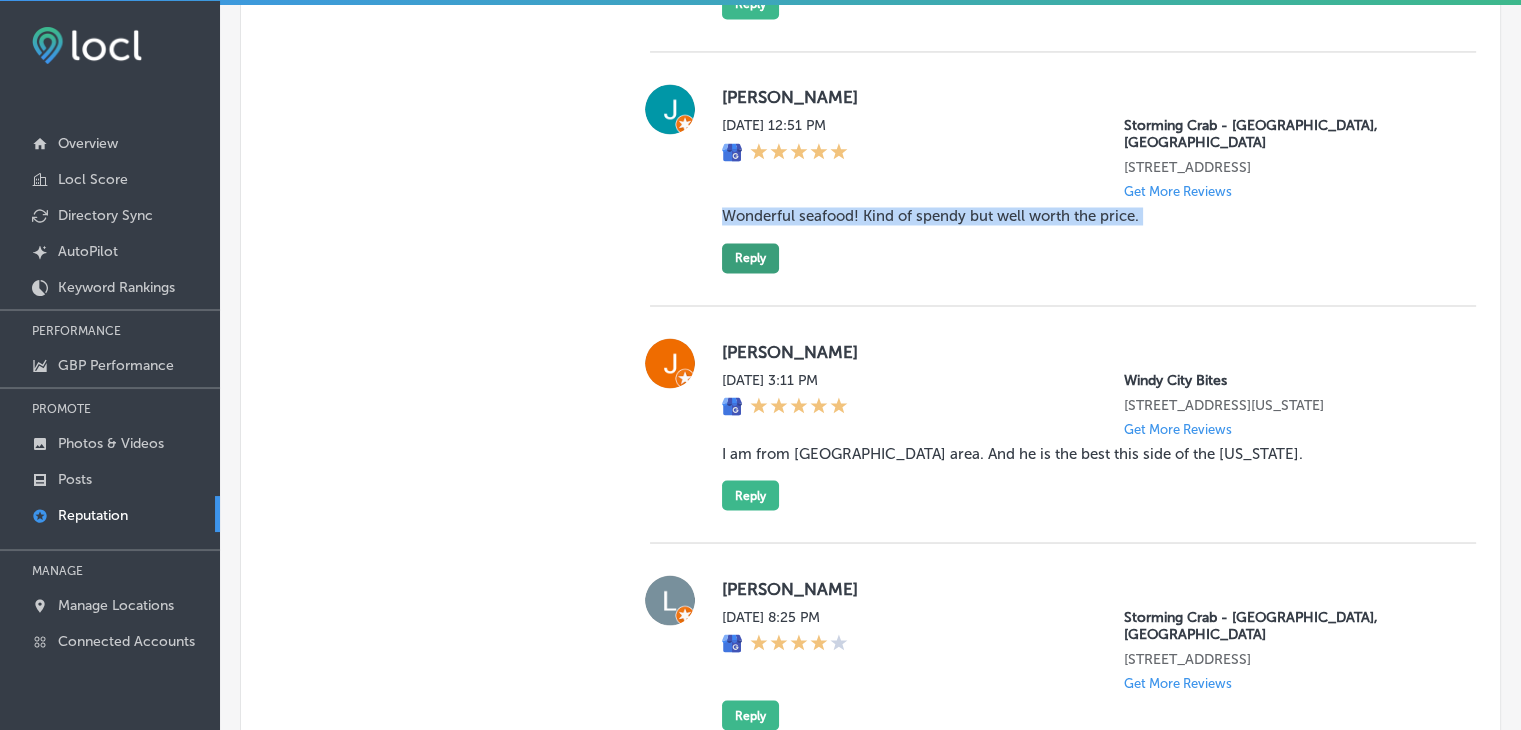 click on "Reply" at bounding box center [750, 258] 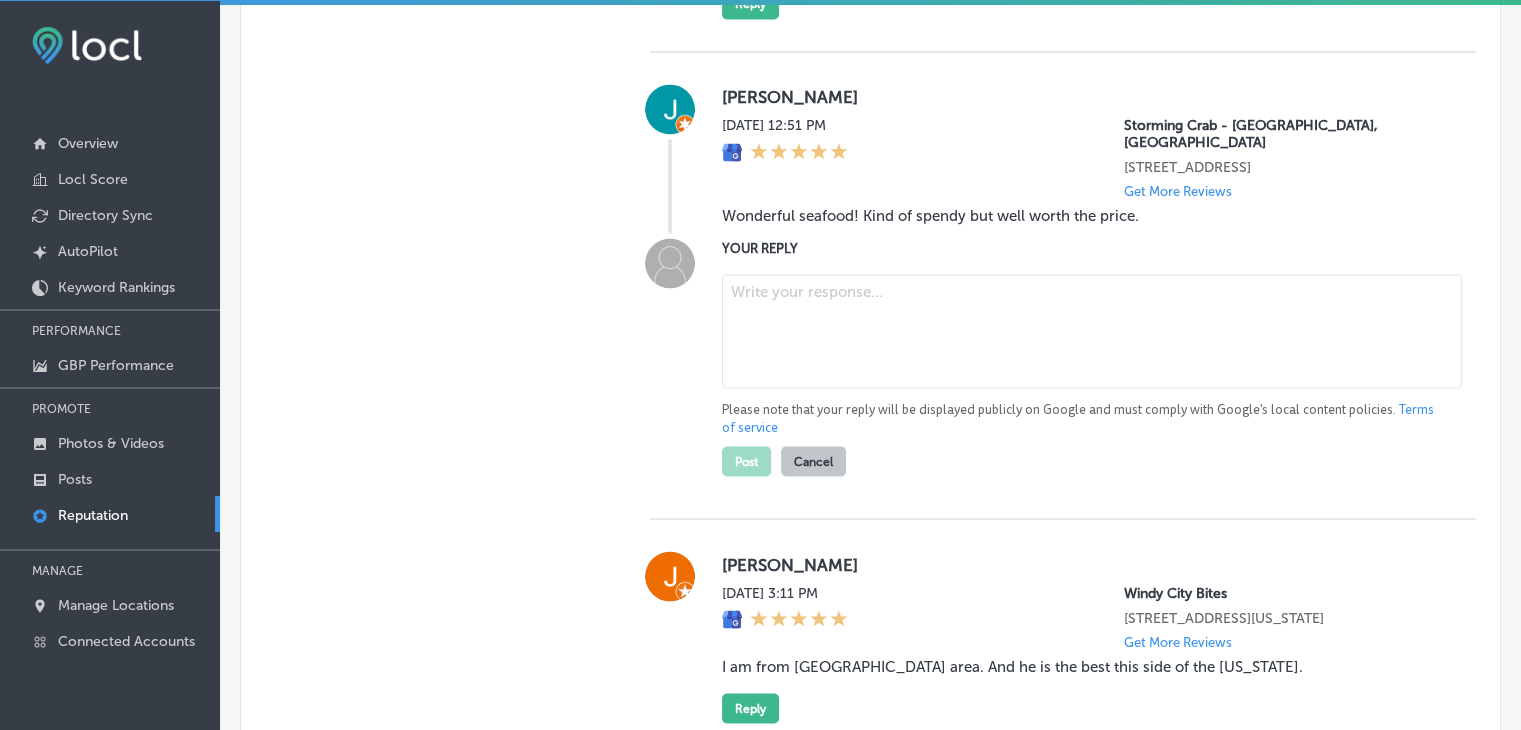 paste on "Thank you, [Reviewer Name], for the fantastic review! We're so glad you enjoyed the delicious seafood at Storming Crab. While our Cajun seafood dishes may be a bit of an investment, we strive to provide the freshest snow crab legs, lobster tail, and crawfish that are worth every penny. We look forward to serving you again soon in Vista Ridge or Sheridan Lake Road!" 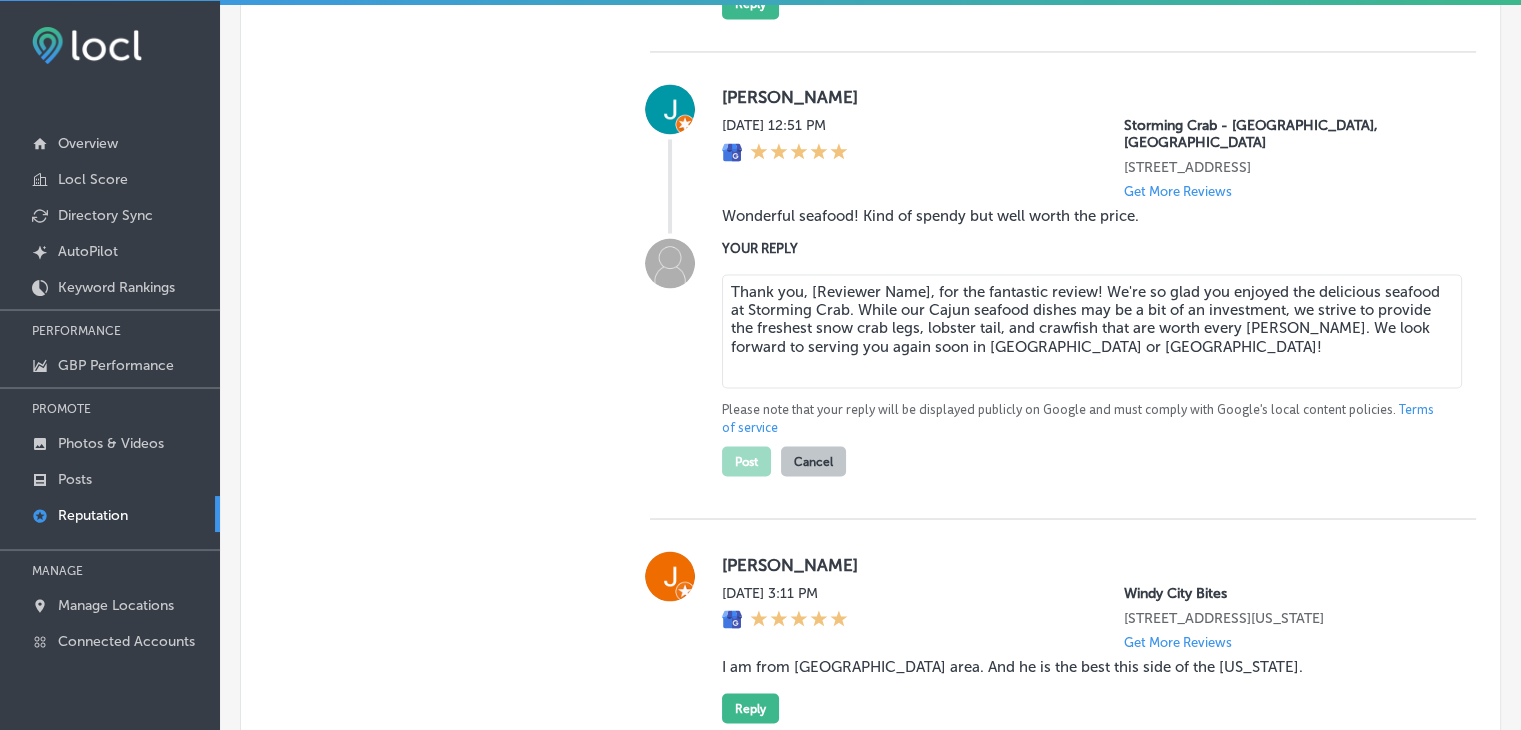 click on "Thank you, [Reviewer Name], for the fantastic review! We're so glad you enjoyed the delicious seafood at Storming Crab. While our Cajun seafood dishes may be a bit of an investment, we strive to provide the freshest snow crab legs, lobster tail, and crawfish that are worth every penny. We look forward to serving you again soon in Vista Ridge or Sheridan Lake Road!" at bounding box center [1092, 331] 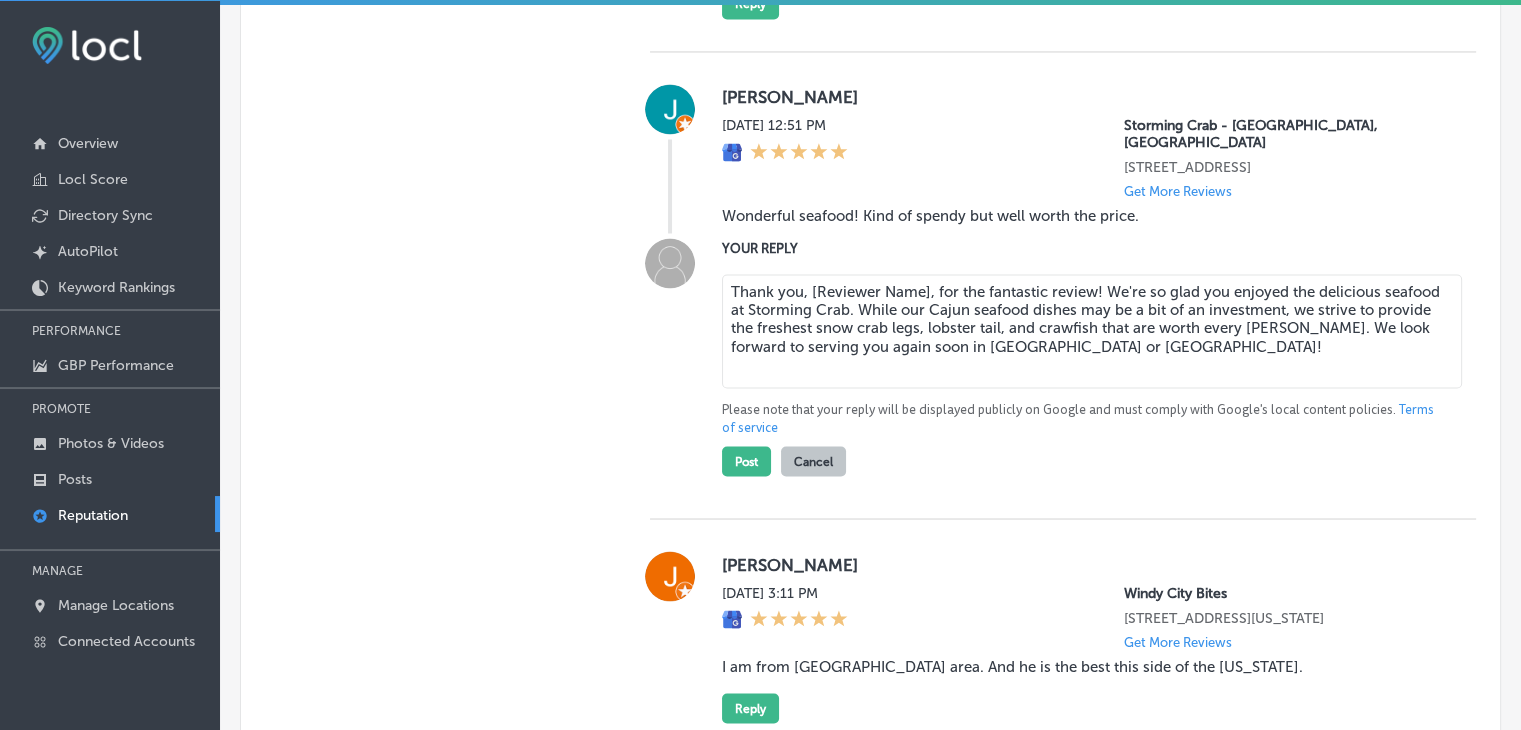 click on "Thank you, [Reviewer Name], for the fantastic review! We're so glad you enjoyed the delicious seafood at Storming Crab. While our Cajun seafood dishes may be a bit of an investment, we strive to provide the freshest snow crab legs, lobster tail, and crawfish that are worth every penny. We look forward to serving you again soon in Vista Ridge or Sheridan Lake Road!" at bounding box center [1092, 331] 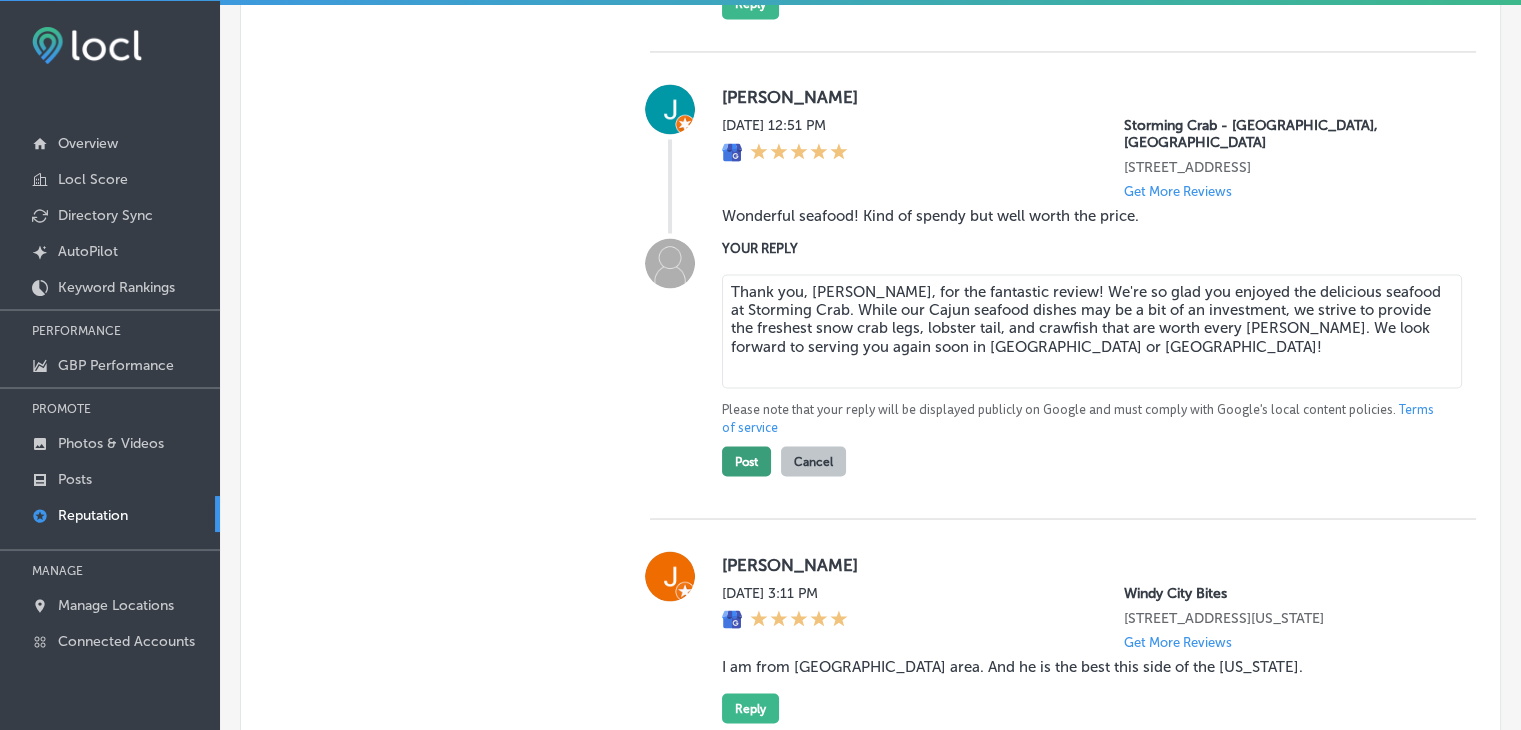 type on "Thank you, Justin, for the fantastic review! We're so glad you enjoyed the delicious seafood at Storming Crab. While our Cajun seafood dishes may be a bit of an investment, we strive to provide the freshest snow crab legs, lobster tail, and crawfish that are worth every penny. We look forward to serving you again soon in Vista Ridge or Sheridan Lake Road!" 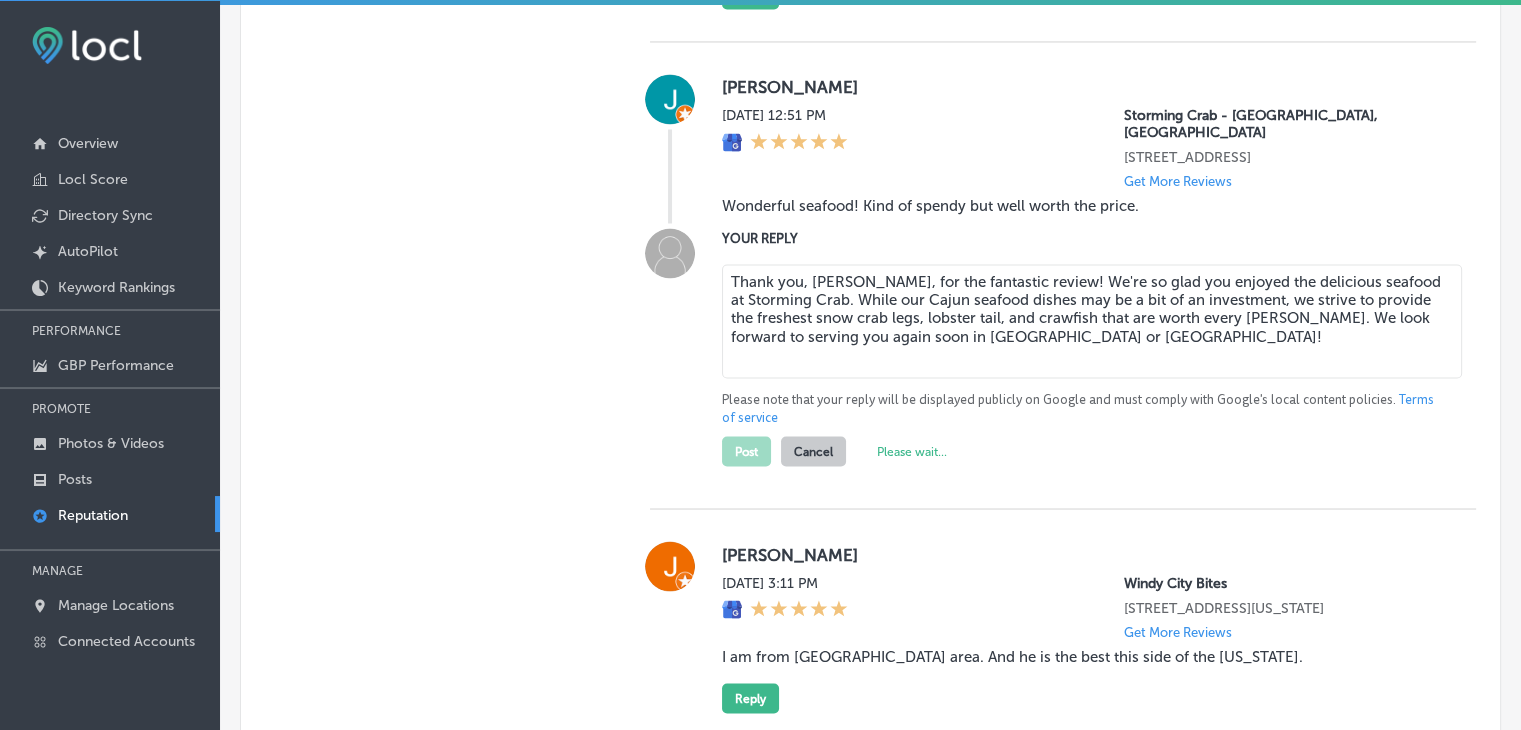 scroll, scrollTop: 3479, scrollLeft: 0, axis: vertical 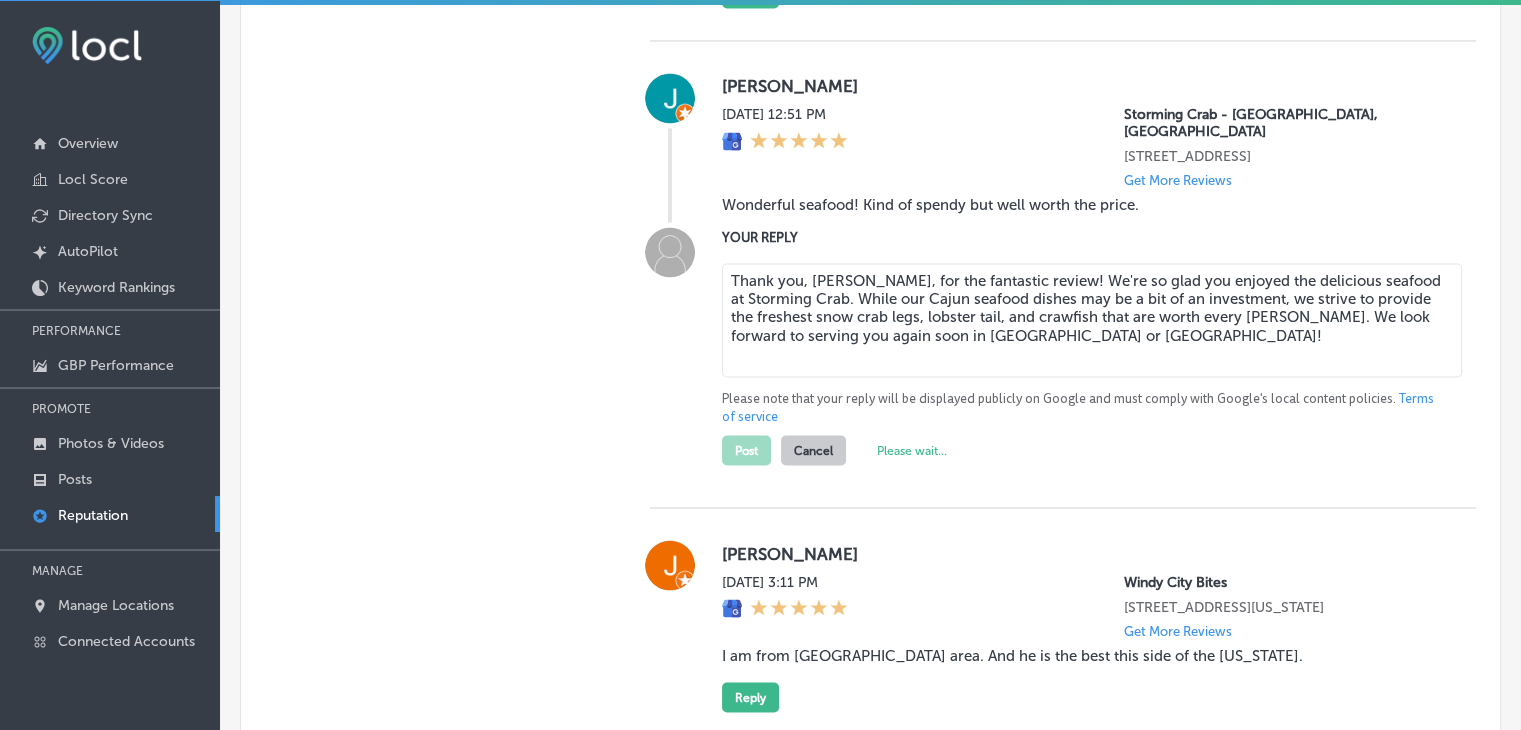 type on "x" 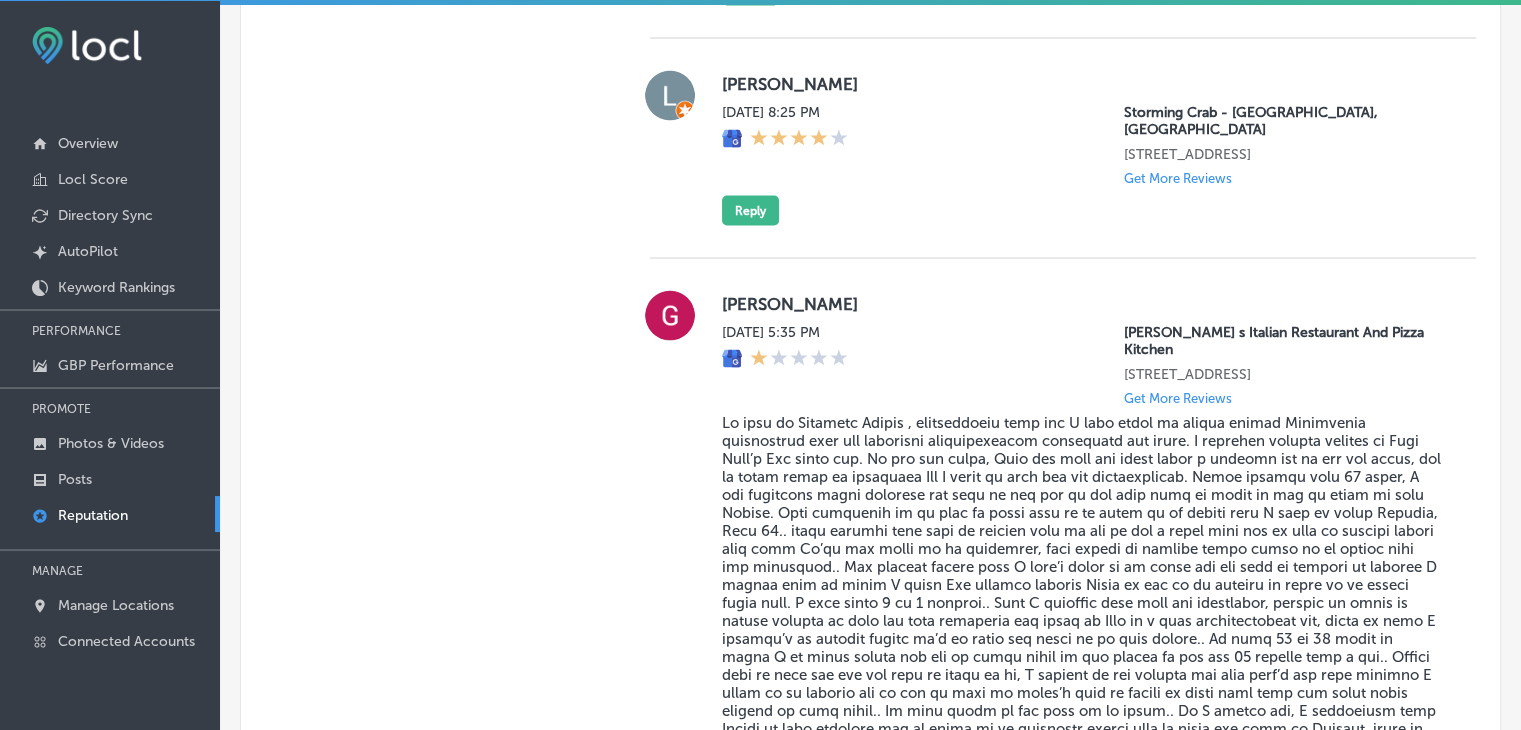scroll, scrollTop: 3725, scrollLeft: 0, axis: vertical 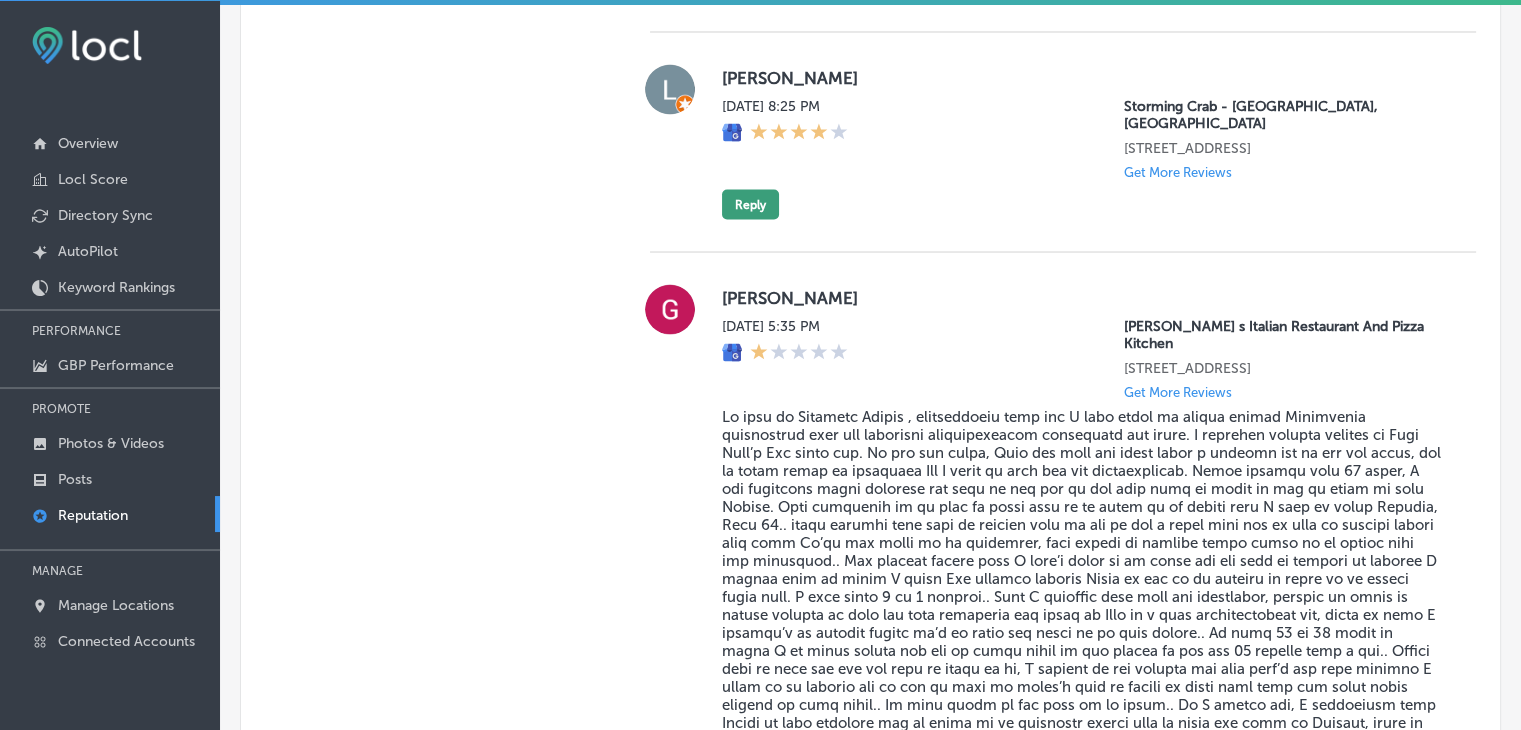 click on "Reply" at bounding box center (750, 204) 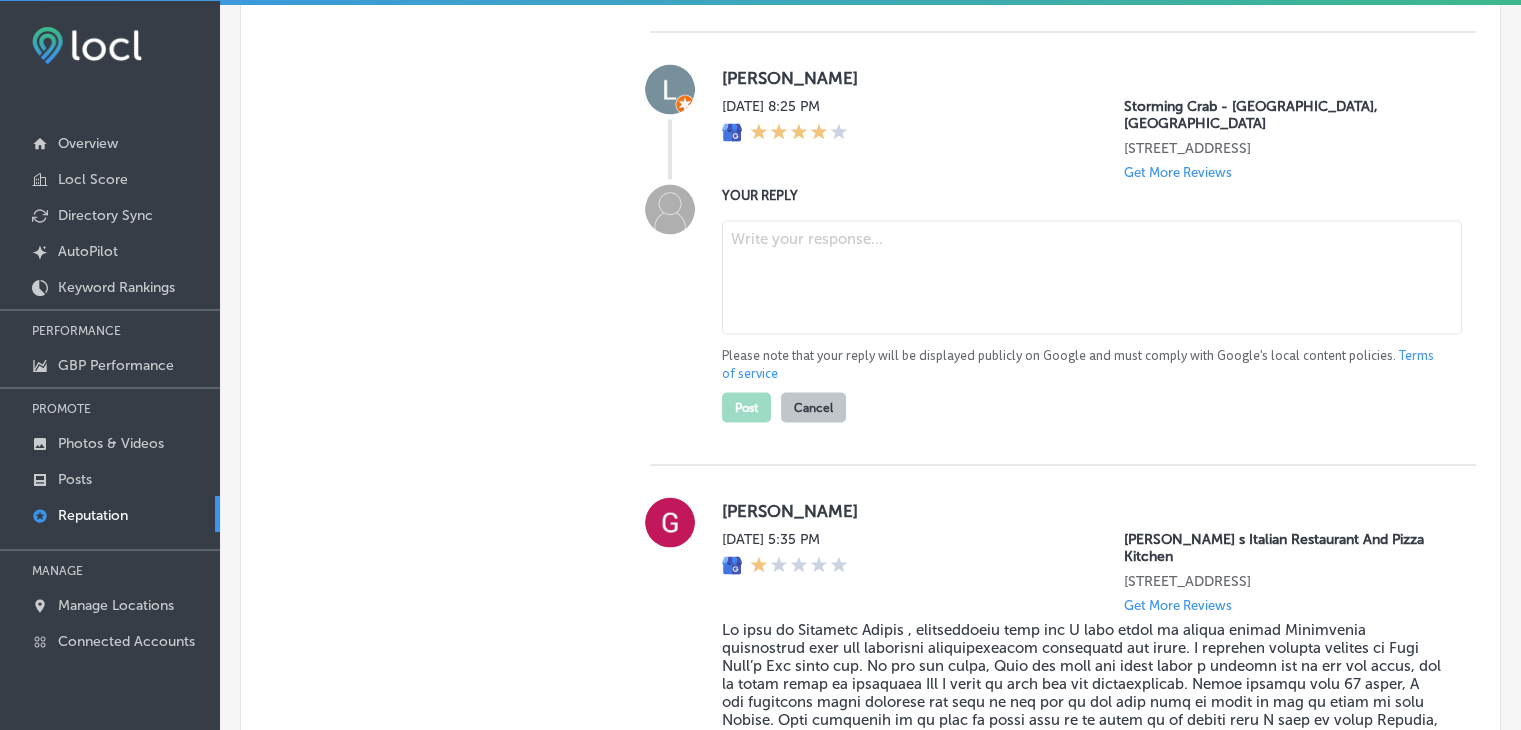 paste on "Thank you for your 4-star review, [Reviewer Name]! We’re glad you enjoyed your experience at Storming Crab. We strive to deliver bold Cajun seafood dishes like snow crab legs and lobster tail with the perfect seasoning. We appreciate your feedback and look forward to welcoming you back to our restaurant serving Vista Ridge and Sheridan Lake Road! We’ll work hard to earn that fifth star next time!" 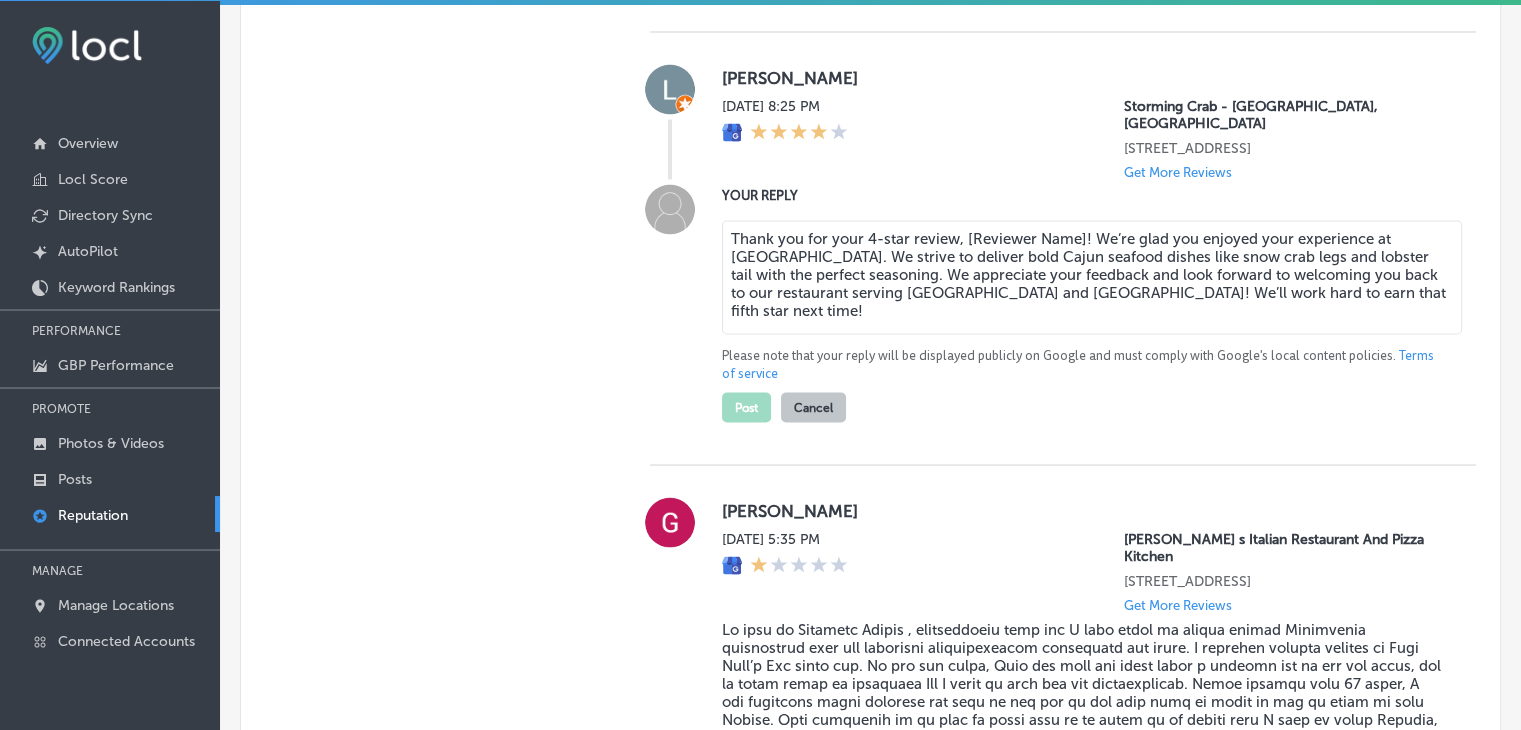 click on "Thank you for your 4-star review, [Reviewer Name]! We’re glad you enjoyed your experience at Storming Crab. We strive to deliver bold Cajun seafood dishes like snow crab legs and lobster tail with the perfect seasoning. We appreciate your feedback and look forward to welcoming you back to our restaurant serving Vista Ridge and Sheridan Lake Road! We’ll work hard to earn that fifth star next time!" at bounding box center [1092, 277] 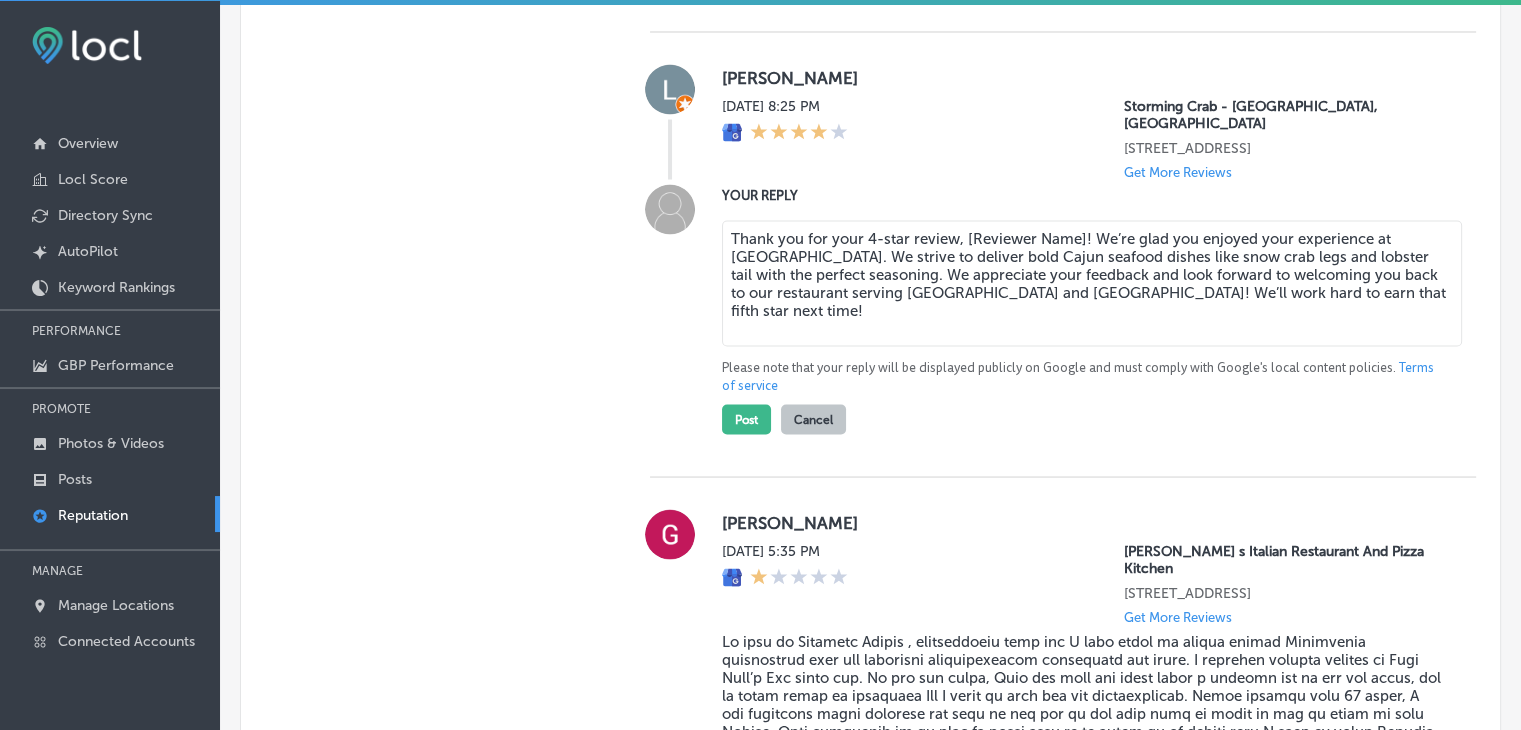 drag, startPoint x: 958, startPoint y: 245, endPoint x: 1081, endPoint y: 228, distance: 124.16924 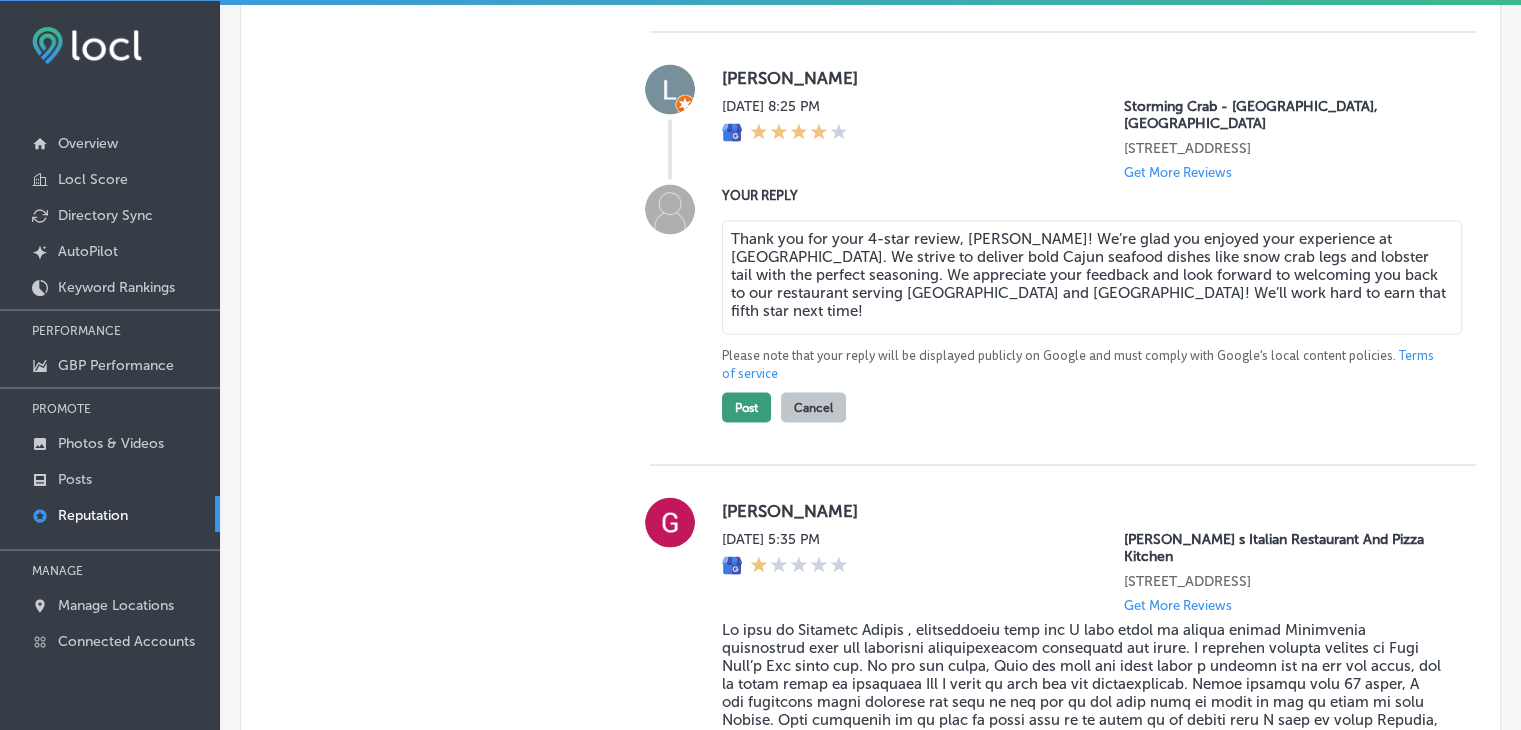type on "Thank you for your 4-star review, Letty! We’re glad you enjoyed your experience at Storming Crab. We strive to deliver bold Cajun seafood dishes like snow crab legs and lobster tail with the perfect seasoning. We appreciate your feedback and look forward to welcoming you back to our restaurant serving Vista Ridge and Sheridan Lake Road! We’ll work hard to earn that fifth star next time!" 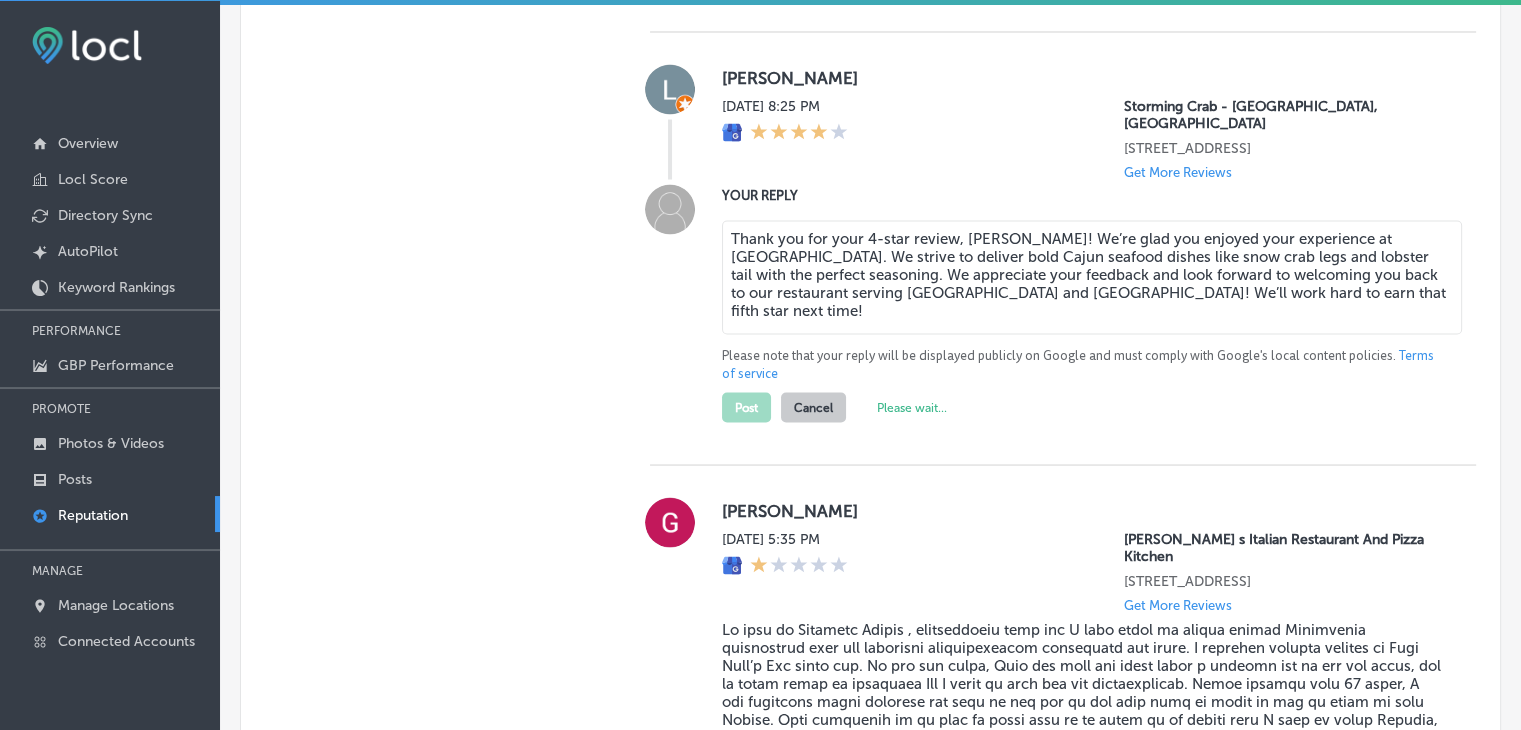 type on "x" 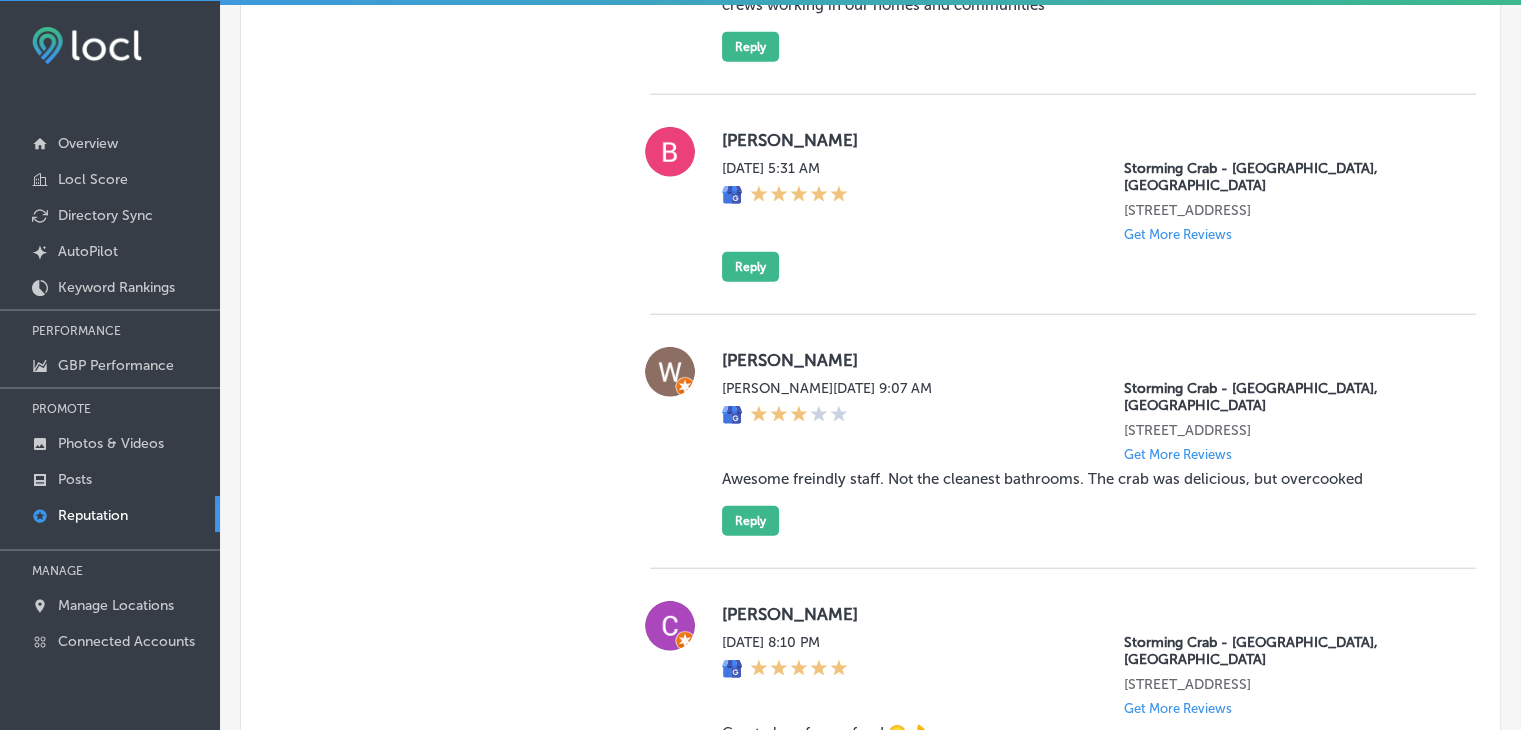 scroll, scrollTop: 4978, scrollLeft: 0, axis: vertical 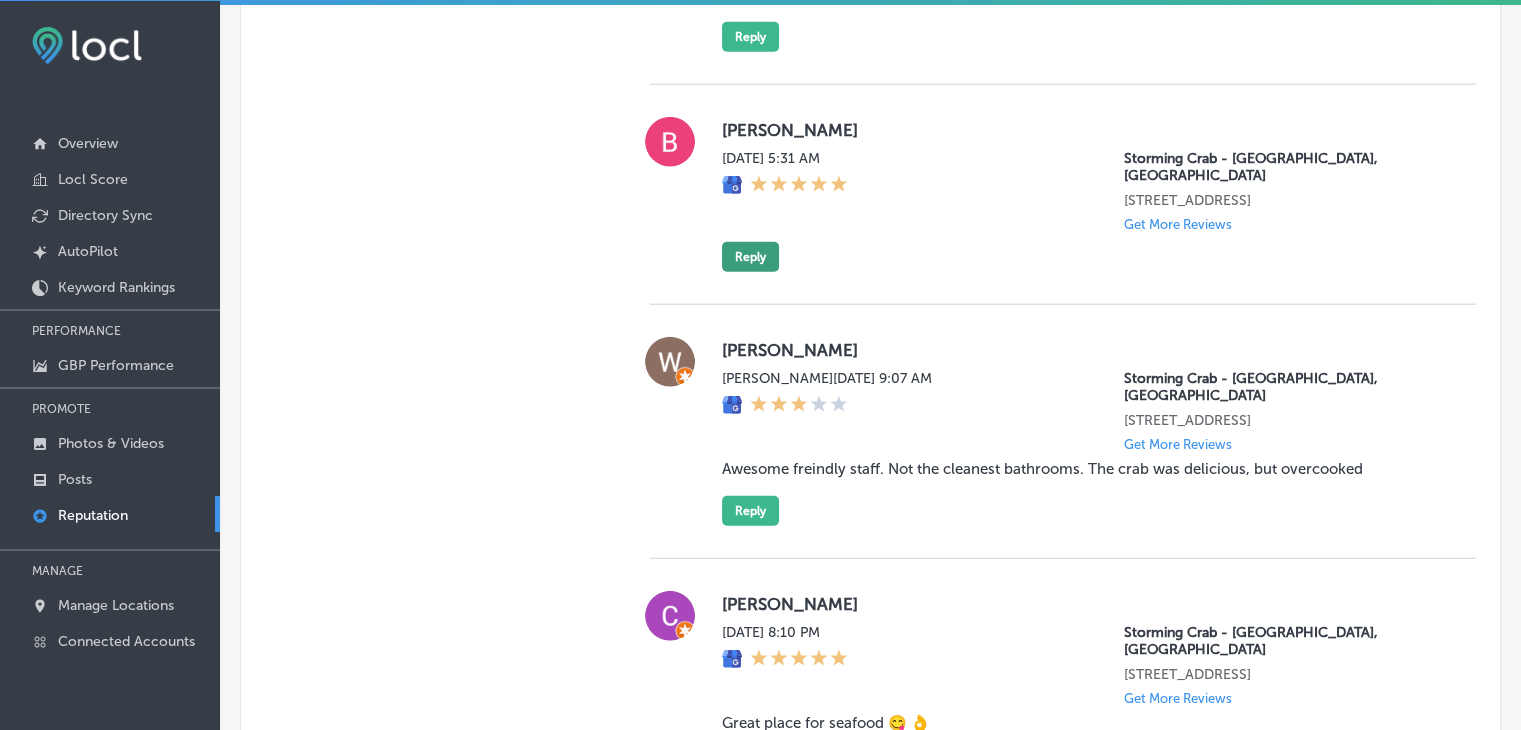 click on "Reply" at bounding box center [750, 257] 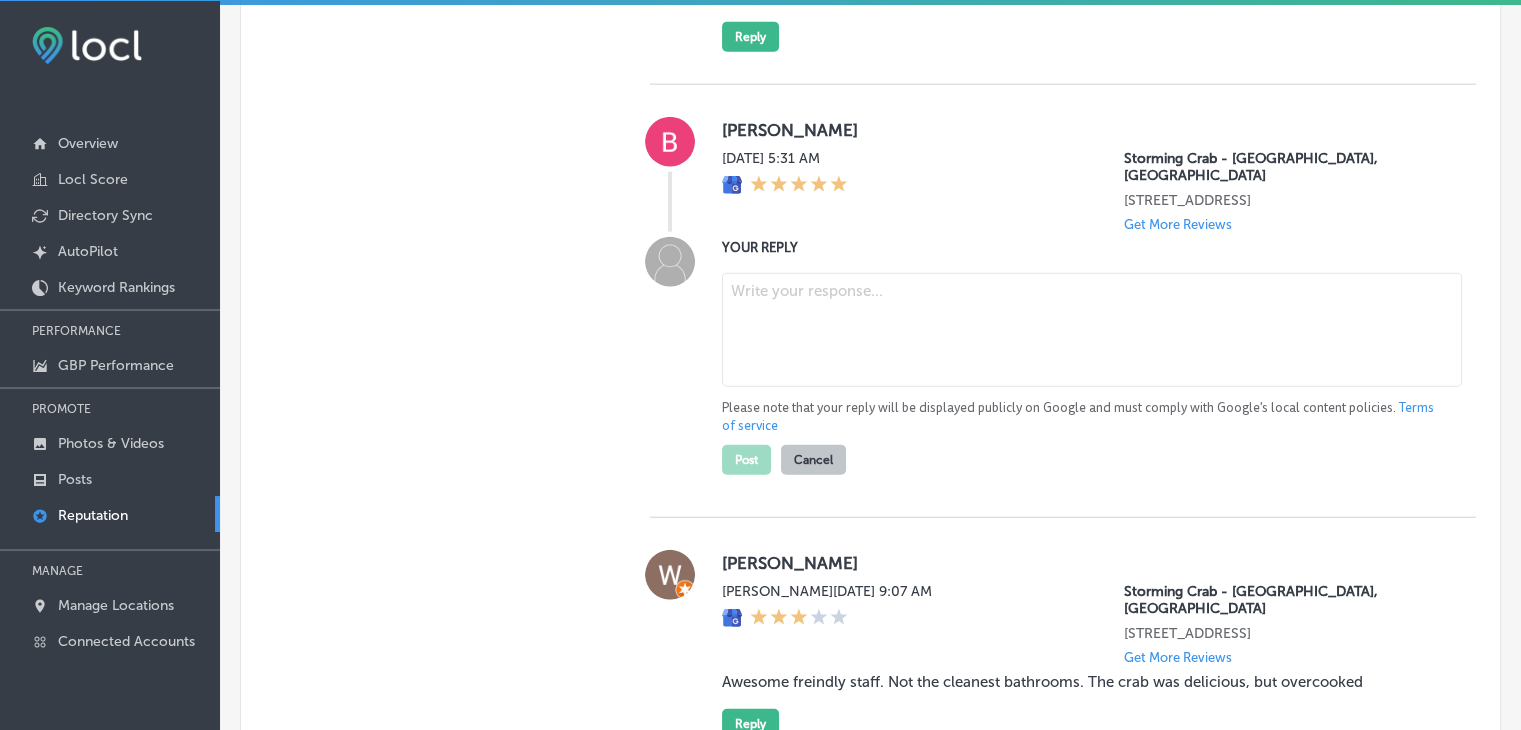 click on "YOUR REPLY" at bounding box center [1083, 247] 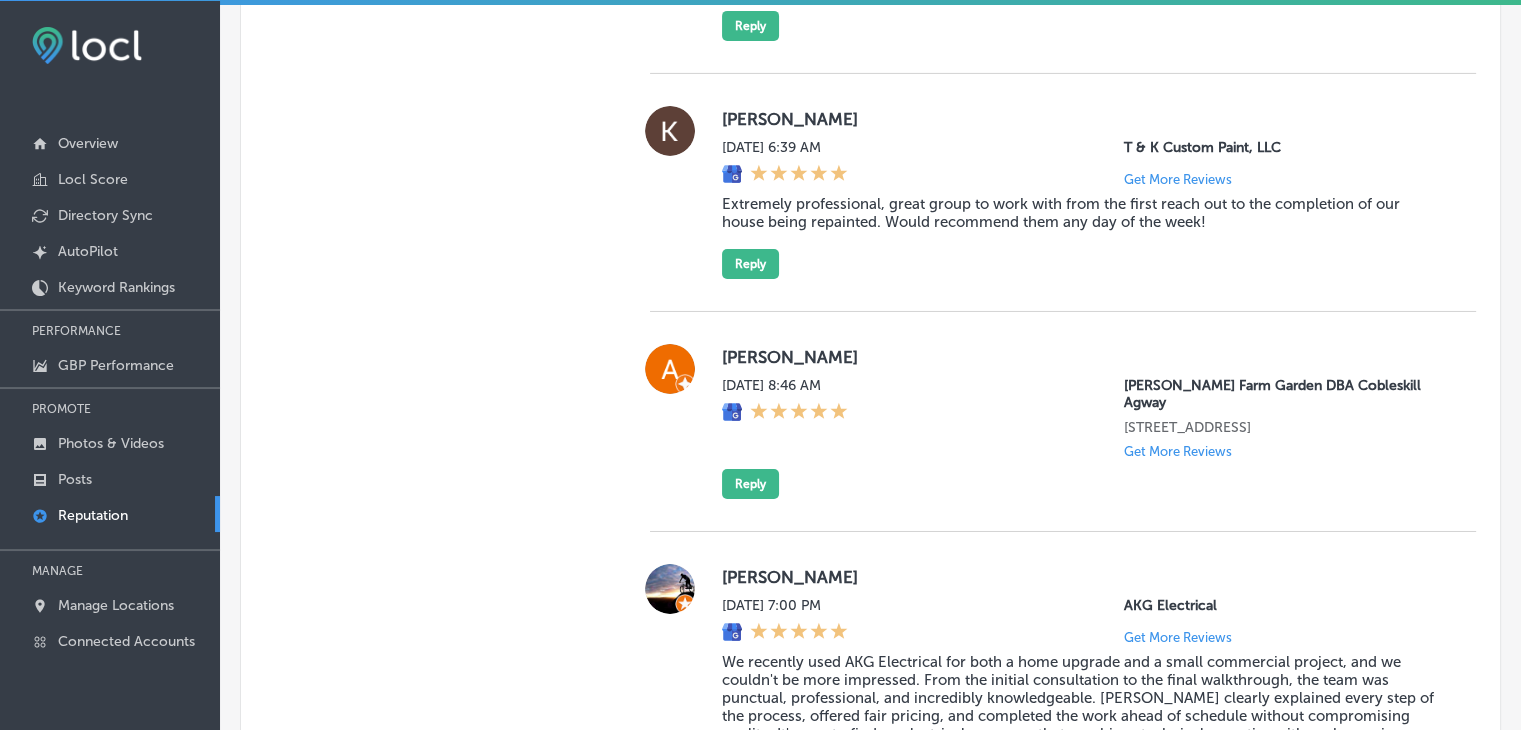 scroll, scrollTop: 7058, scrollLeft: 0, axis: vertical 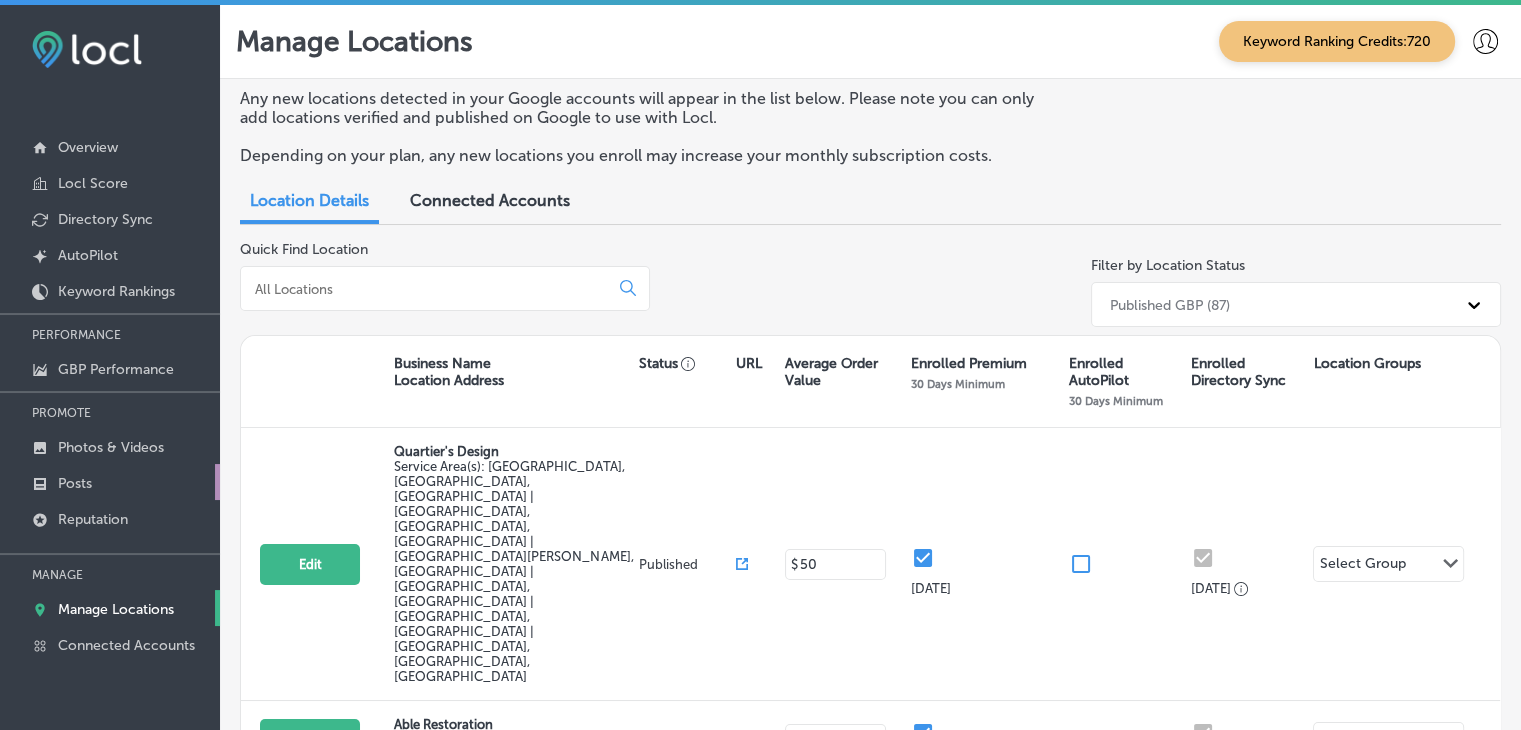 click on "Posts" at bounding box center [110, 482] 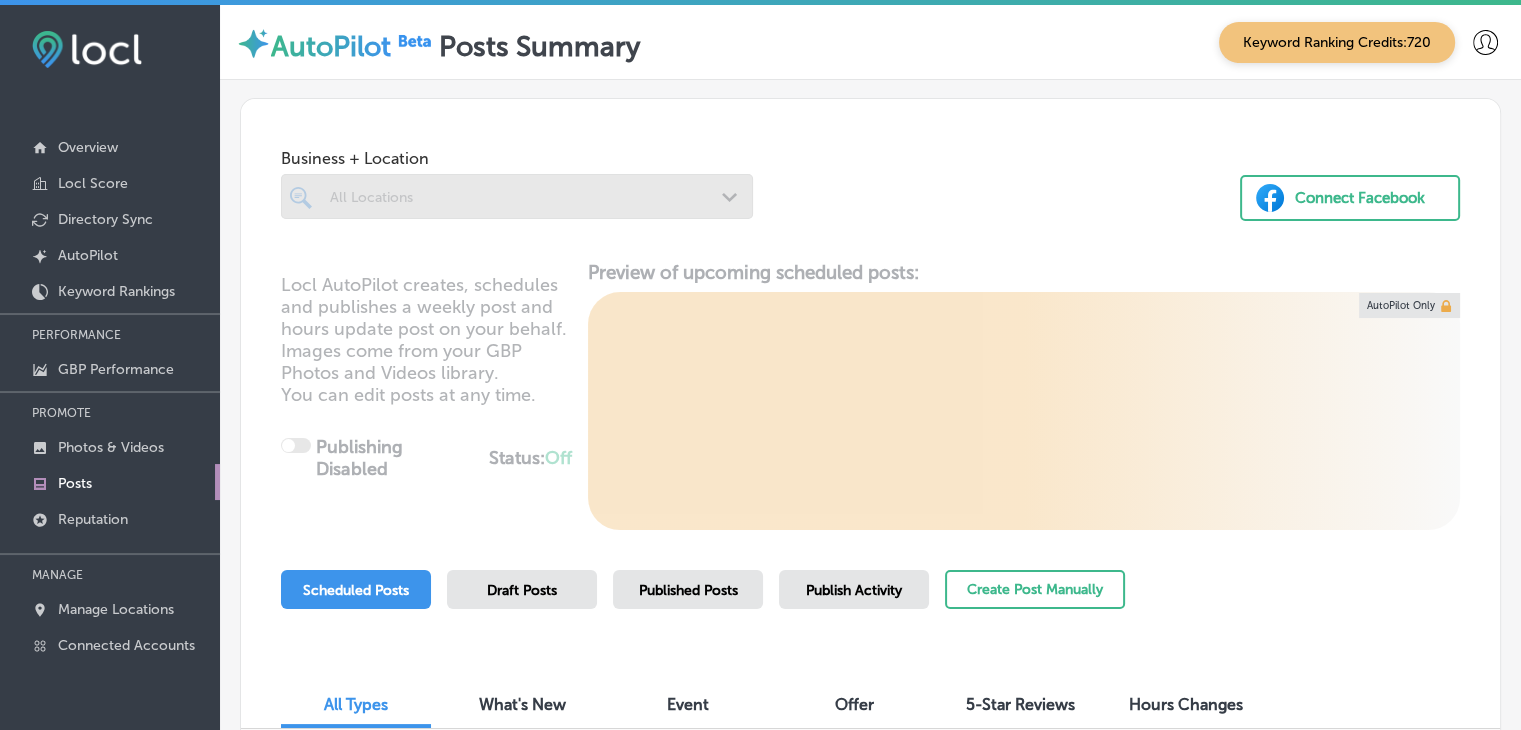 click on "Business + Location
All Locations
Path
Created with Sketch.
Connect Facebook" at bounding box center (870, 175) 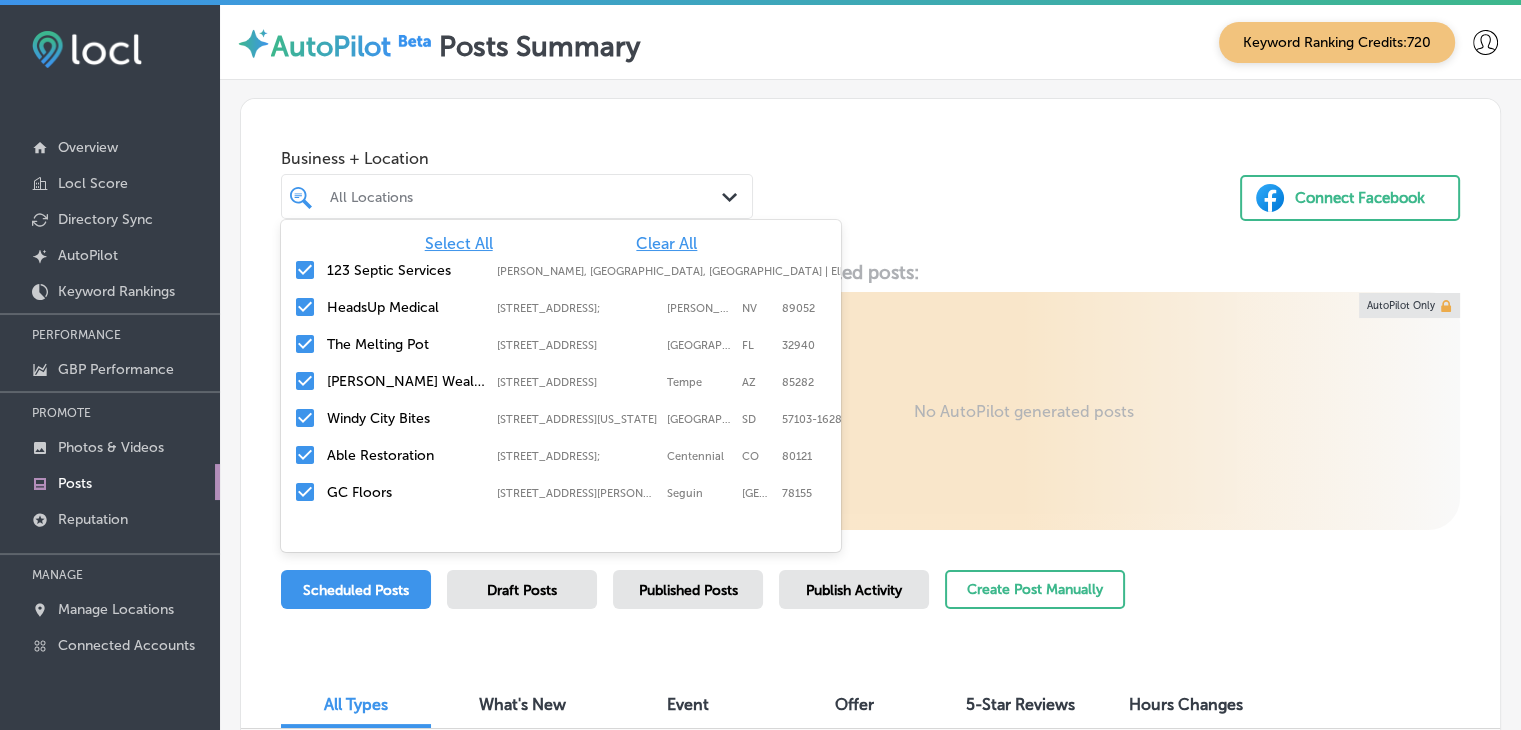 click at bounding box center (498, 196) 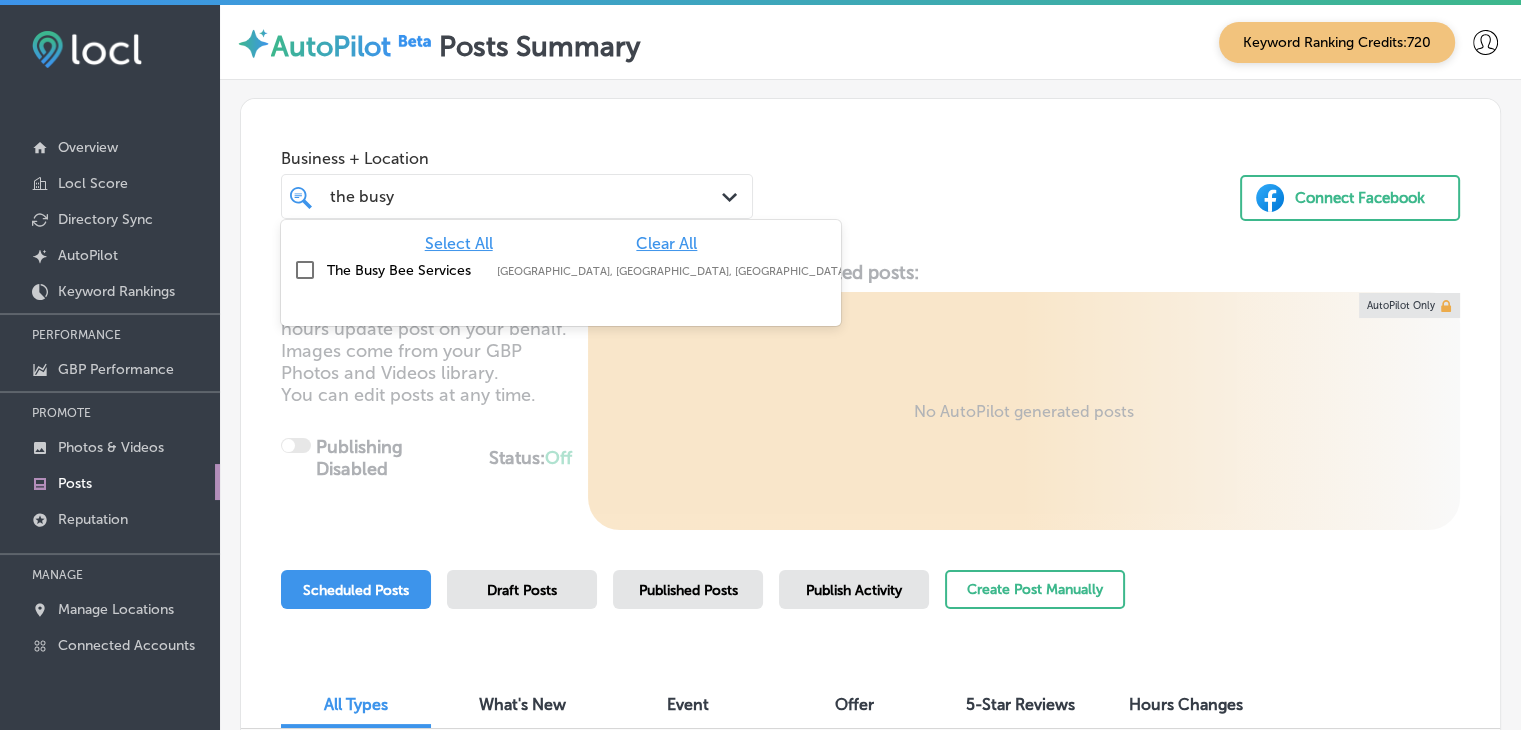 click on "The Busy Bee Services [GEOGRAPHIC_DATA], [GEOGRAPHIC_DATA], [GEOGRAPHIC_DATA] | [GEOGRAPHIC_DATA], [GEOGRAPHIC_DATA], [GEOGRAPHIC_DATA] | [PERSON_NAME] ..." at bounding box center (561, 270) 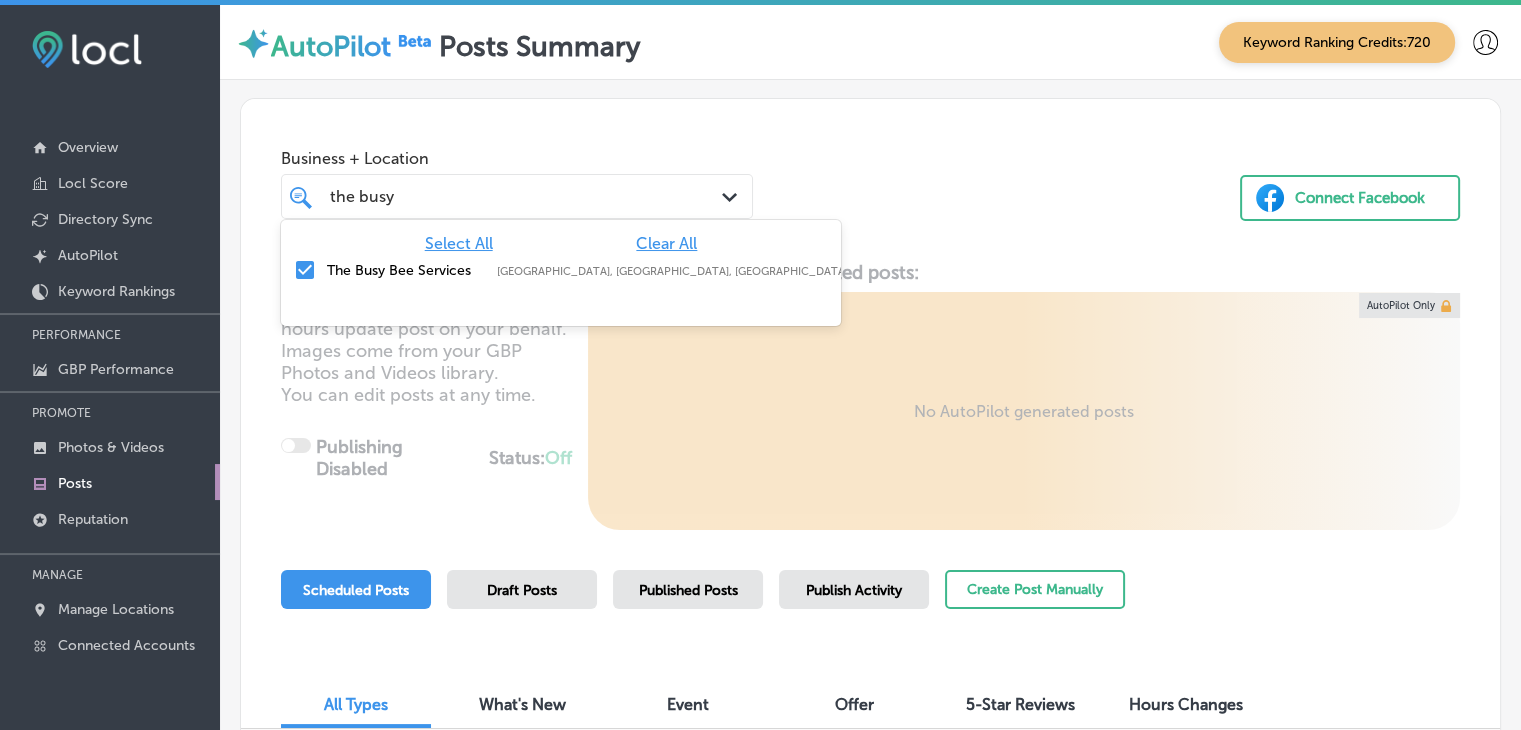 type on "the busy" 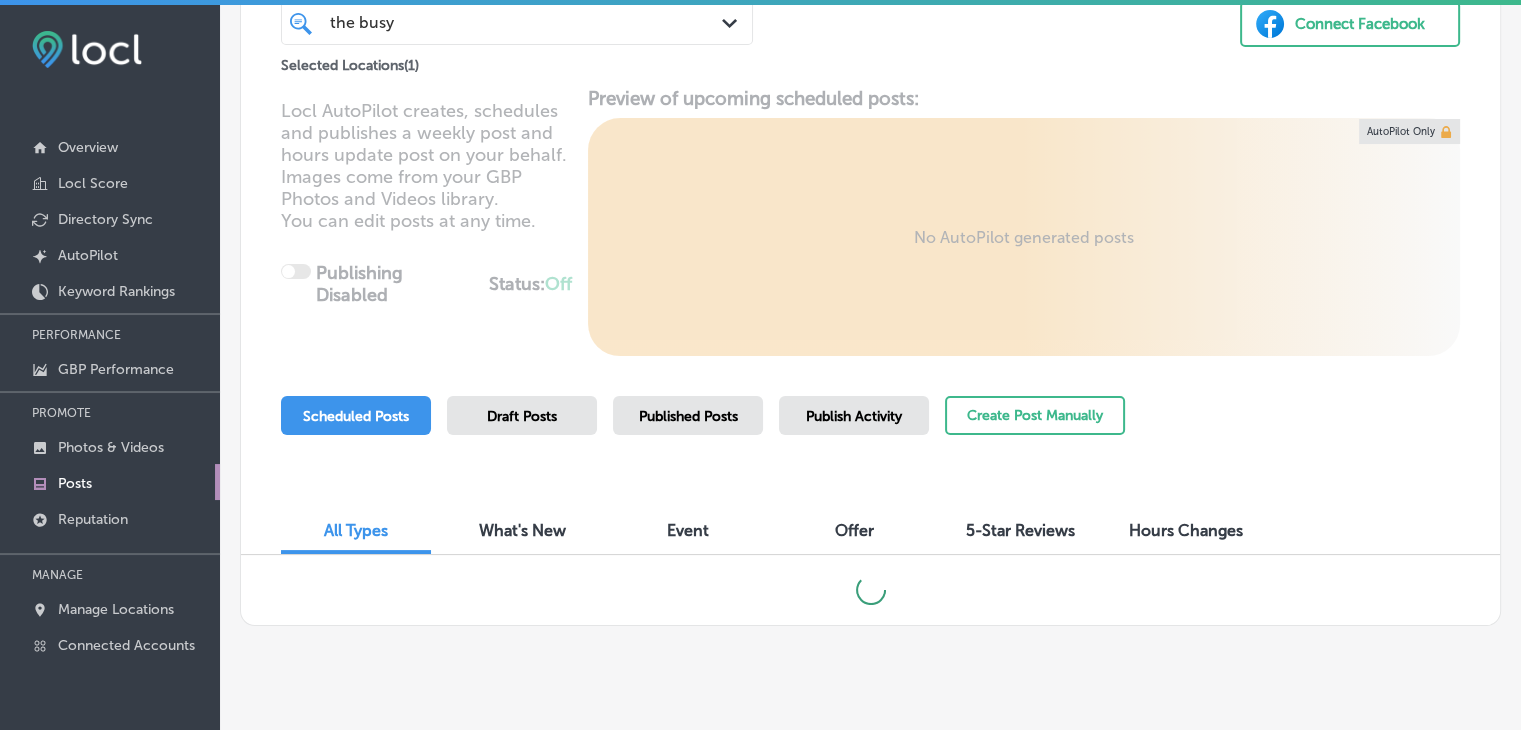 scroll, scrollTop: 196, scrollLeft: 0, axis: vertical 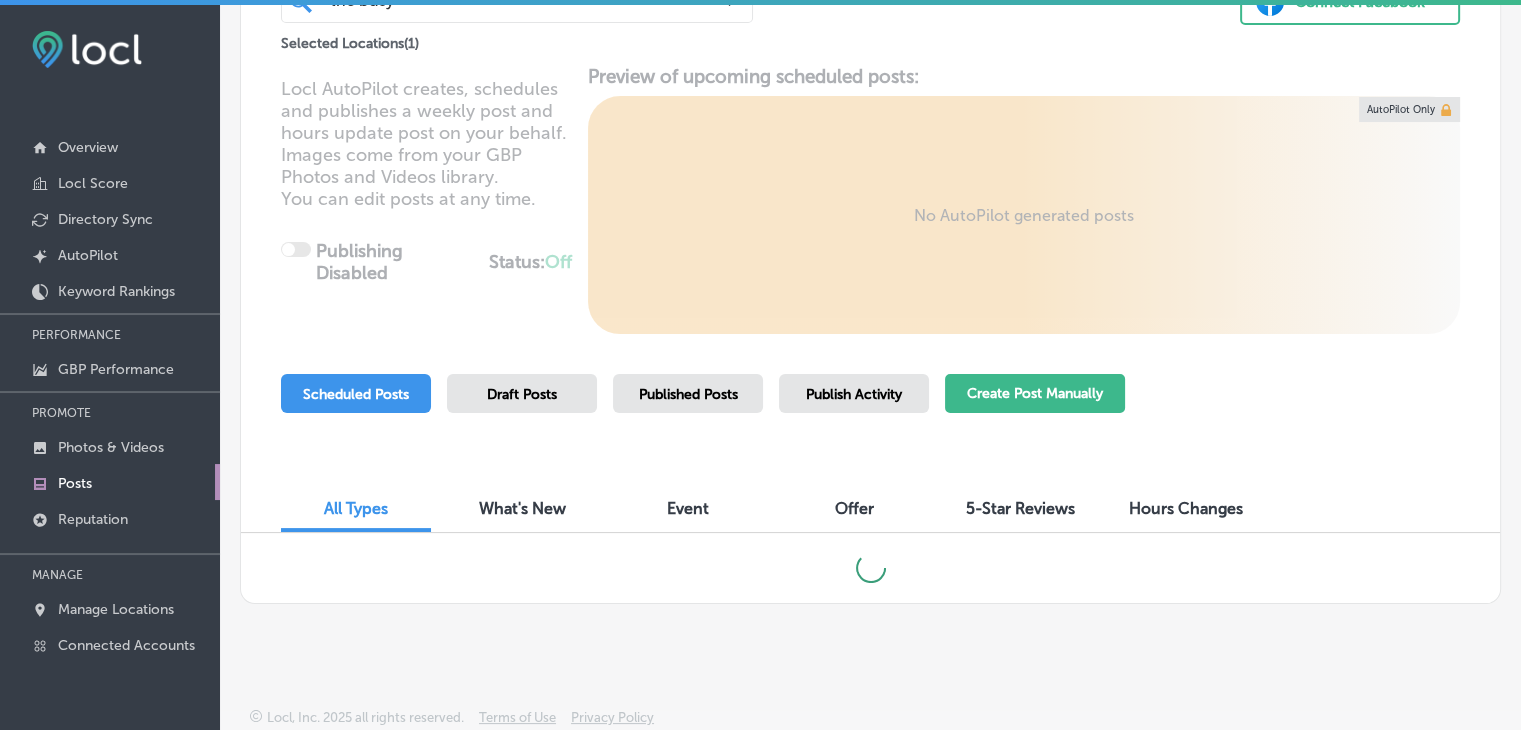click on "Create Post Manually" at bounding box center (1035, 393) 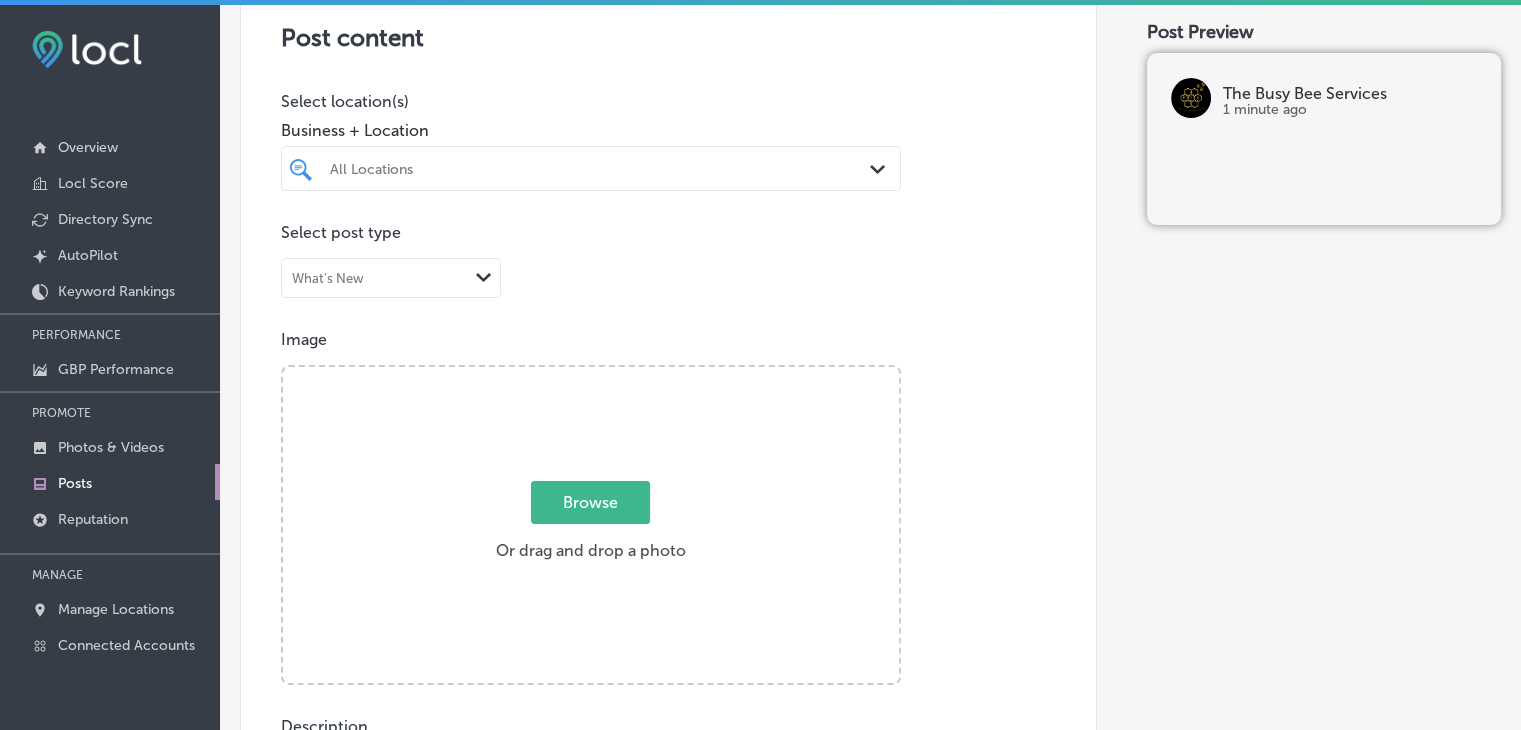 scroll, scrollTop: 200, scrollLeft: 0, axis: vertical 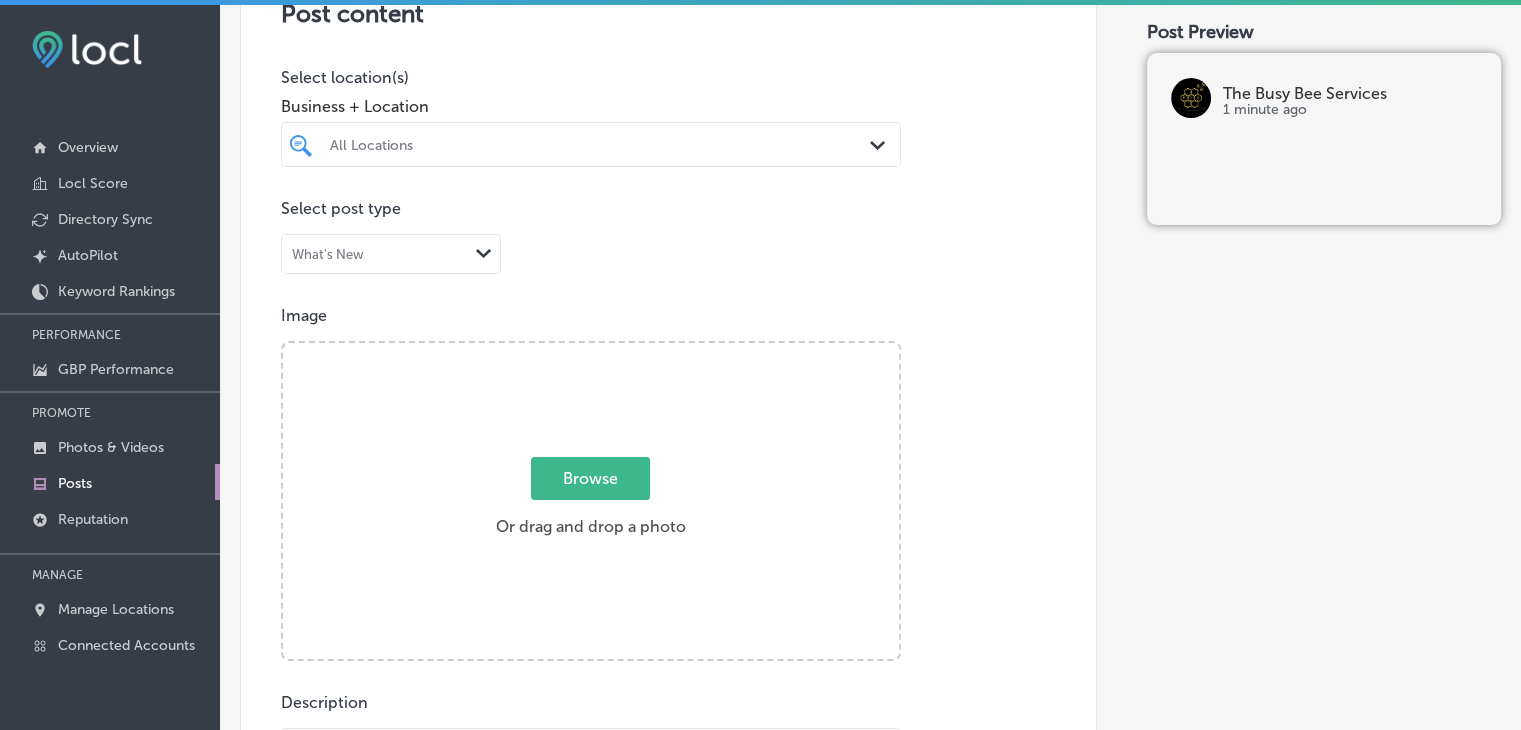 click on "All Locations
Path
Created with Sketch." at bounding box center (591, 144) 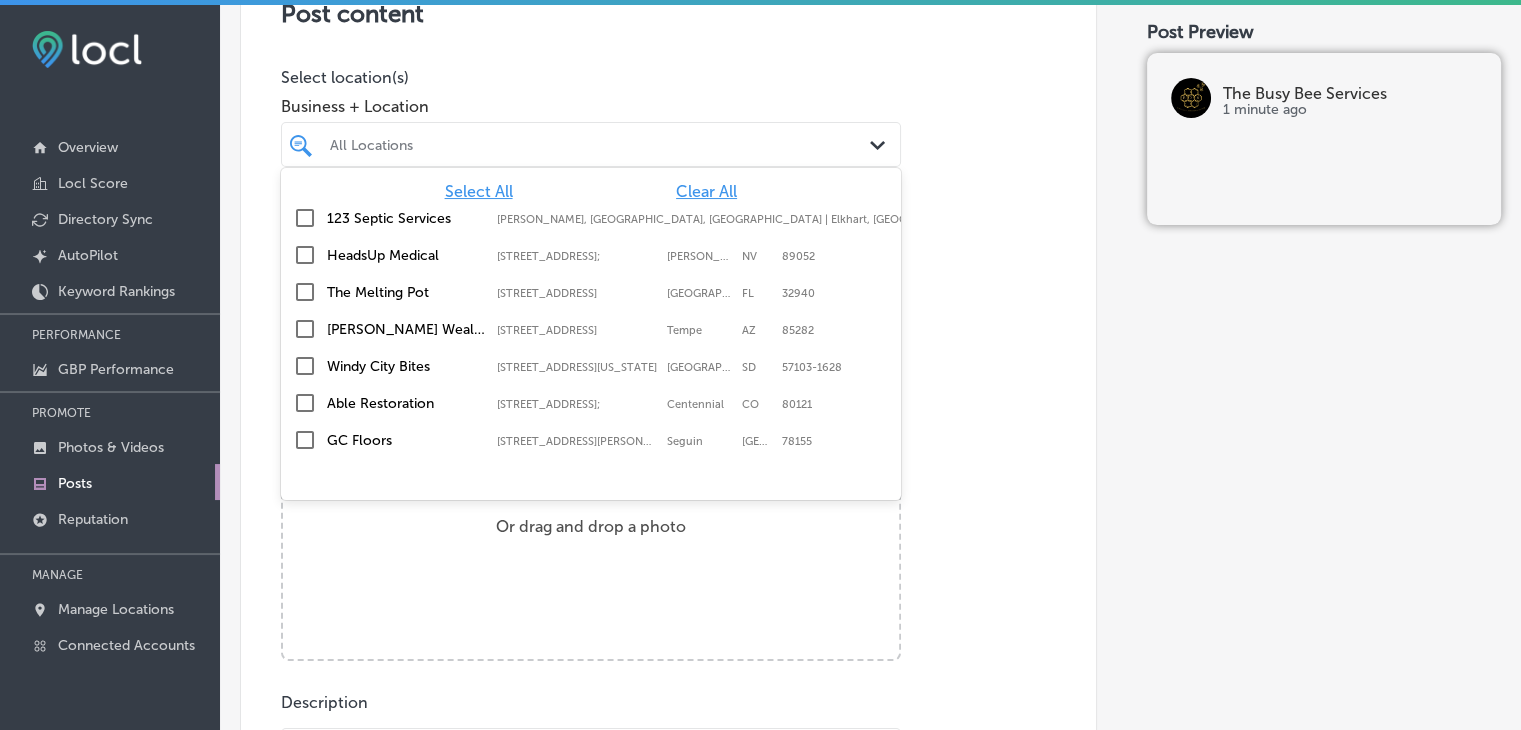 click on "Clear All" at bounding box center (706, 191) 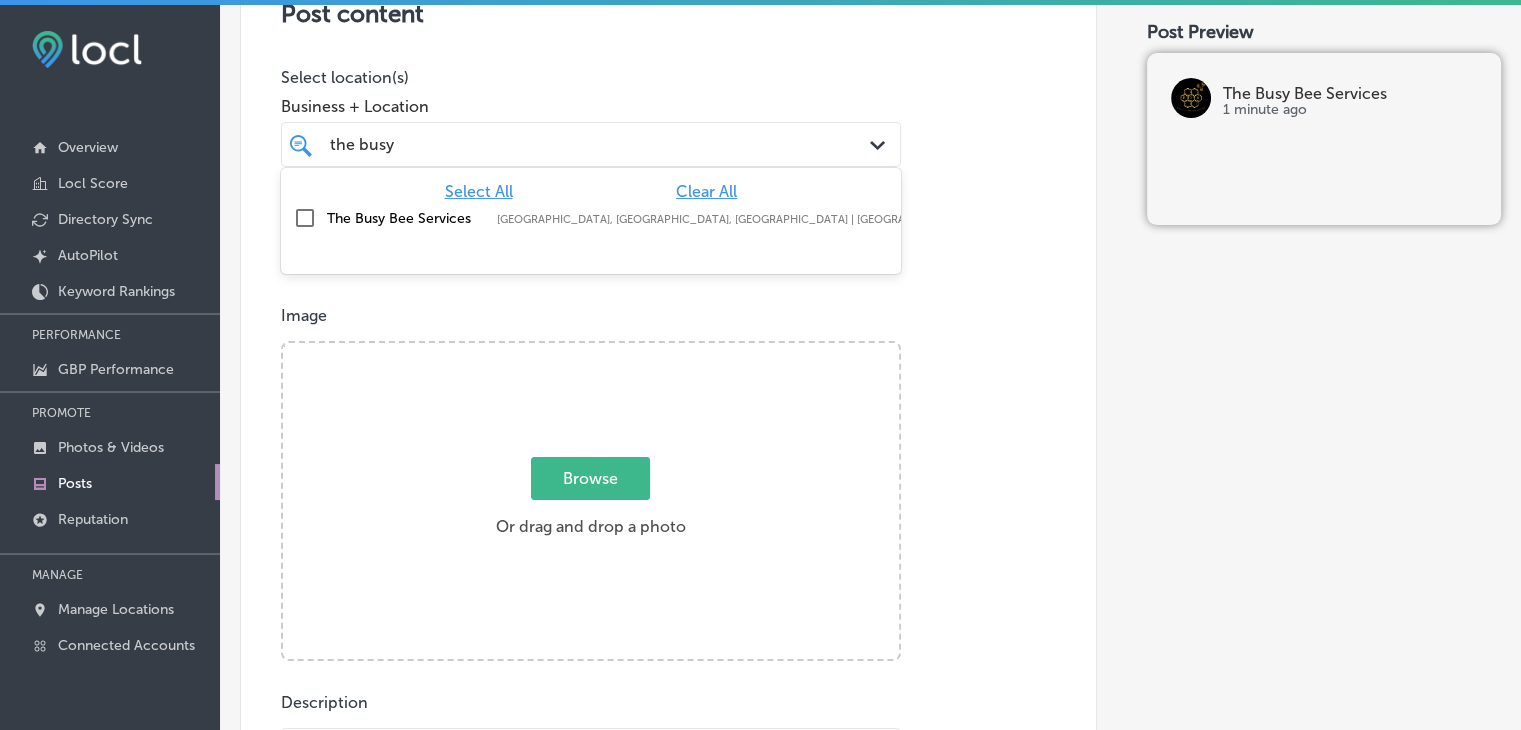 click on "The Busy Bee Services [GEOGRAPHIC_DATA], [GEOGRAPHIC_DATA], [GEOGRAPHIC_DATA] | [GEOGRAPHIC_DATA], [GEOGRAPHIC_DATA], [GEOGRAPHIC_DATA] | [PERSON_NAME] ..." at bounding box center [591, 218] 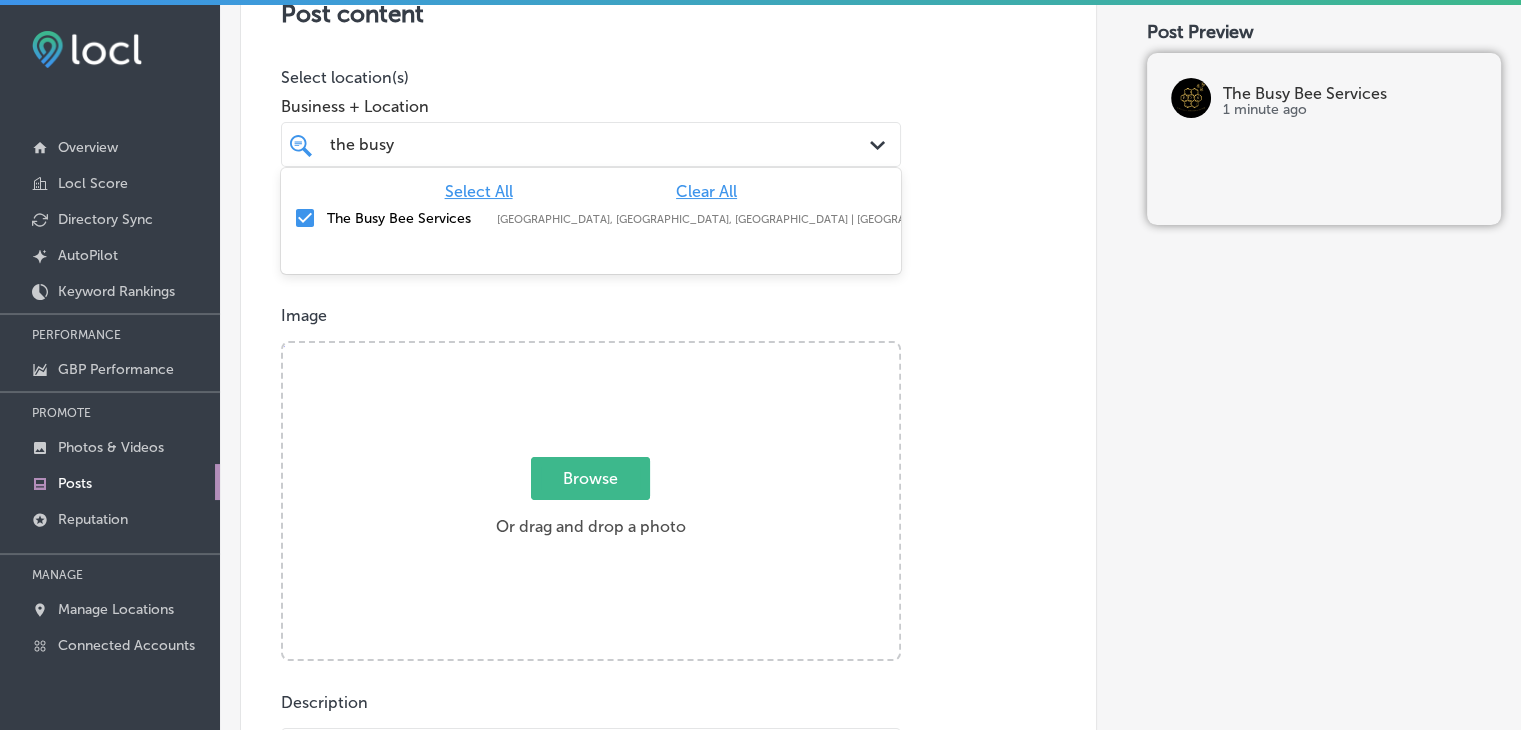 type on "the busy" 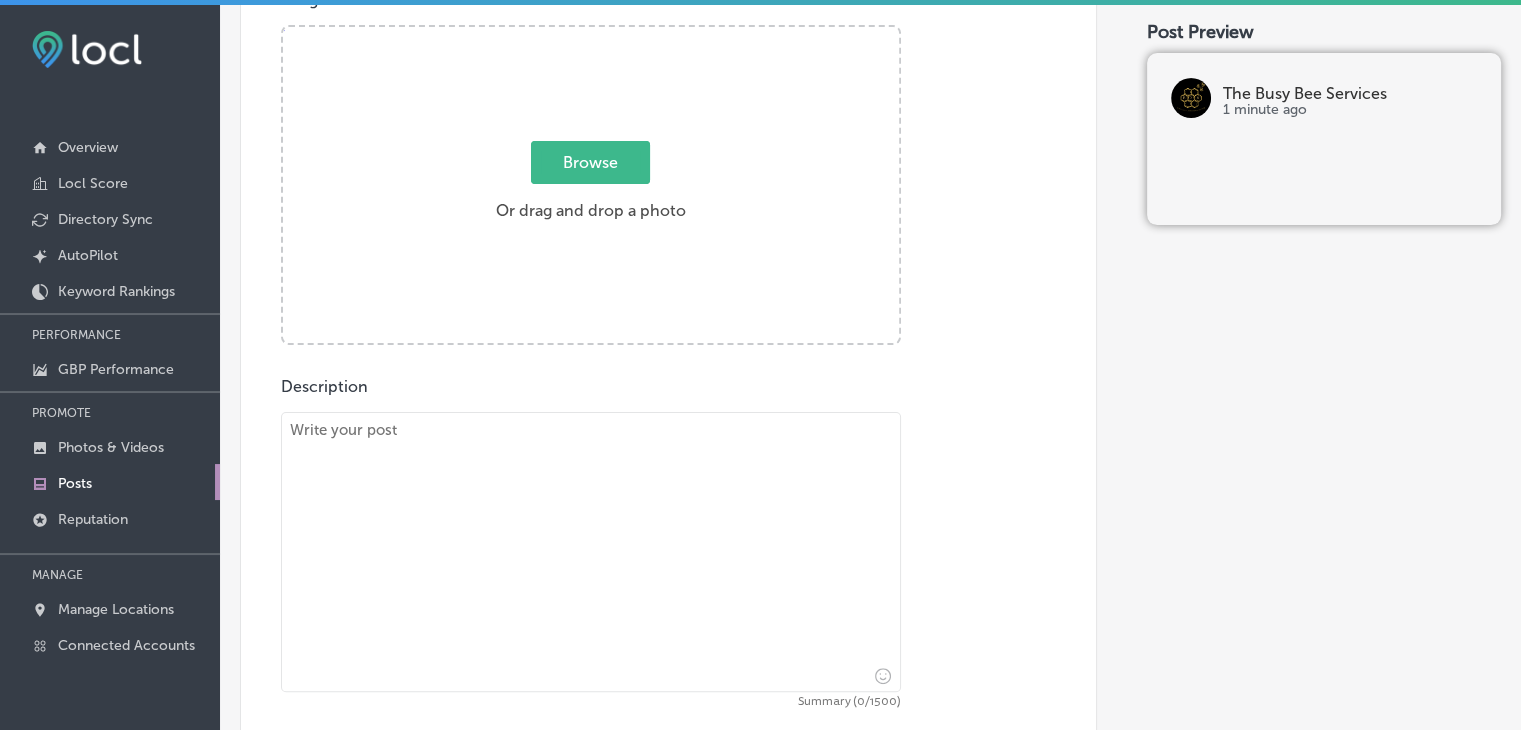 scroll, scrollTop: 600, scrollLeft: 0, axis: vertical 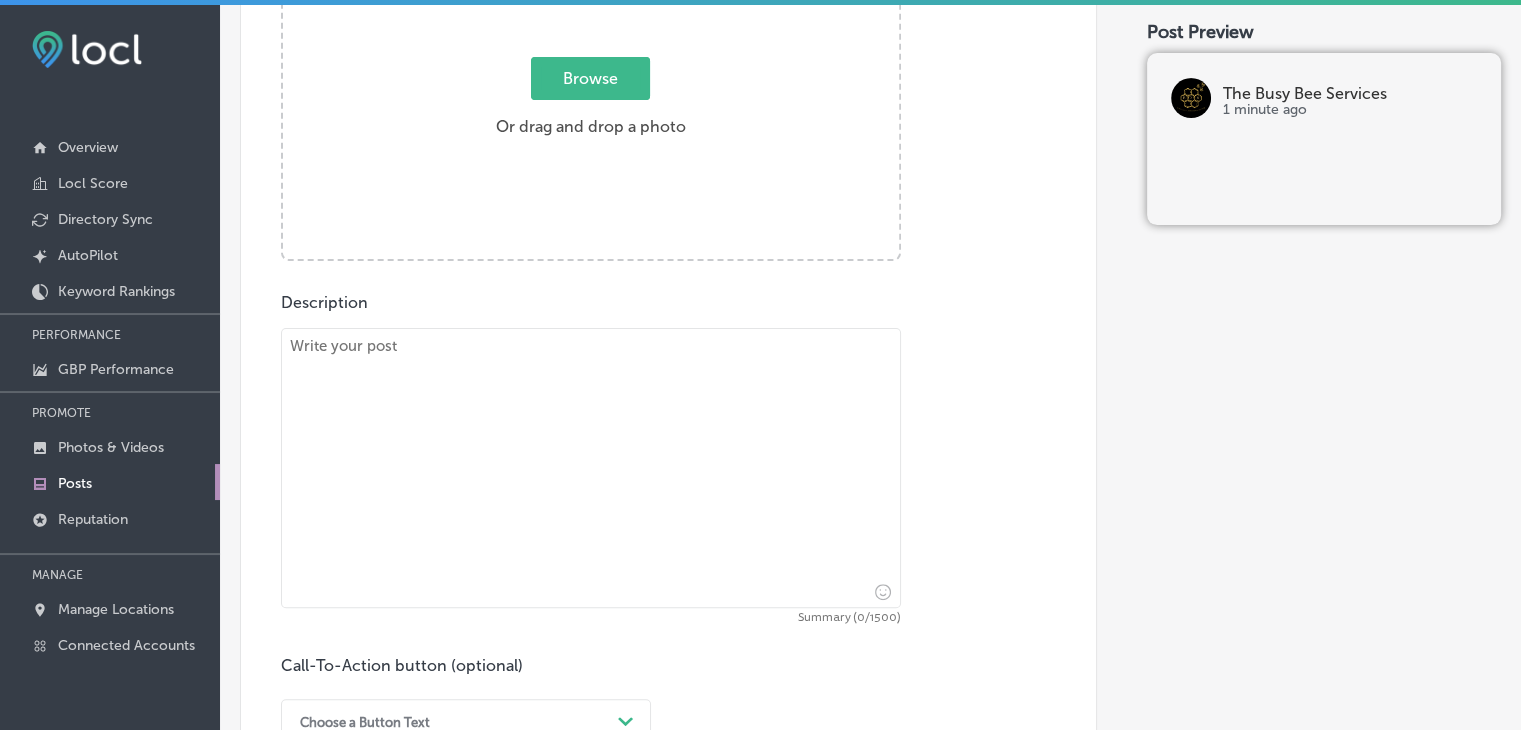 click at bounding box center [591, 468] 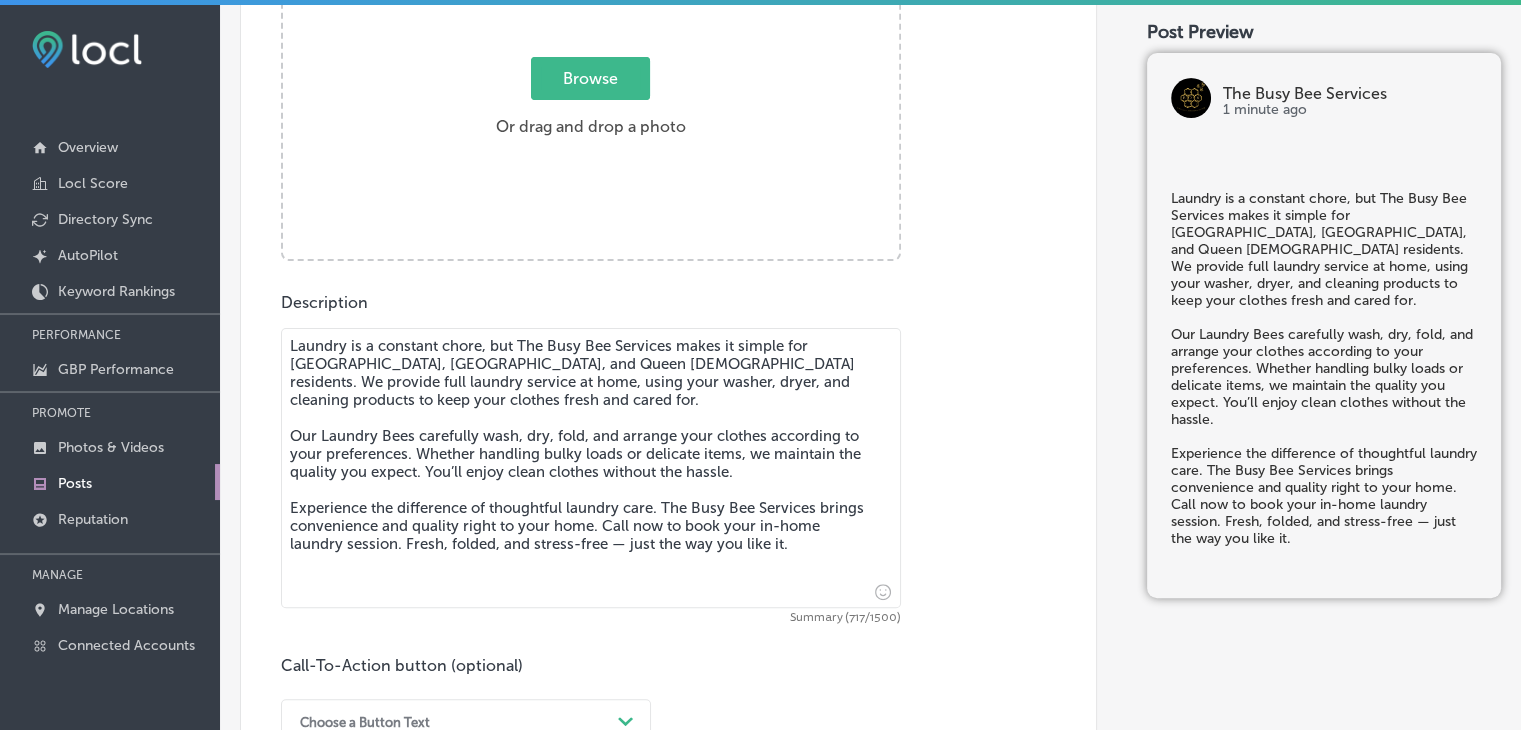 type on "Laundry is a constant chore, but The Busy Bee Services makes it simple for [GEOGRAPHIC_DATA], [GEOGRAPHIC_DATA], and Queen [DEMOGRAPHIC_DATA] residents. We provide full laundry service at home, using your washer, dryer, and cleaning products to keep your clothes fresh and cared for.
Our Laundry Bees carefully wash, dry, fold, and arrange your clothes according to your preferences. Whether handling bulky loads or delicate items, we maintain the quality you expect. You’ll enjoy clean clothes without the hassle.
Experience the difference of thoughtful laundry care. The Busy Bee Services brings convenience and quality right to your home. Call now to book your in-home laundry session. Fresh, folded, and stress-free — just the way you like it." 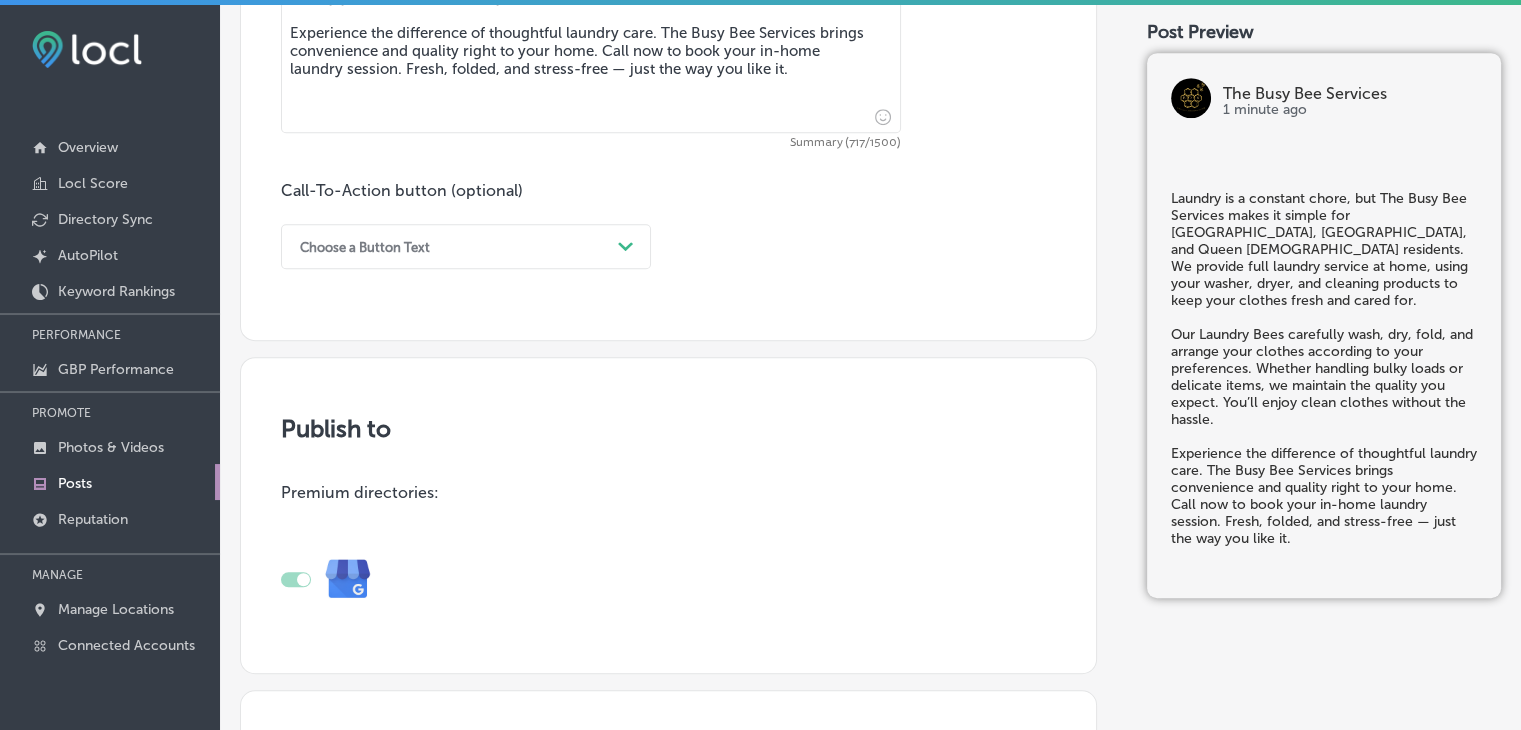 scroll, scrollTop: 1100, scrollLeft: 0, axis: vertical 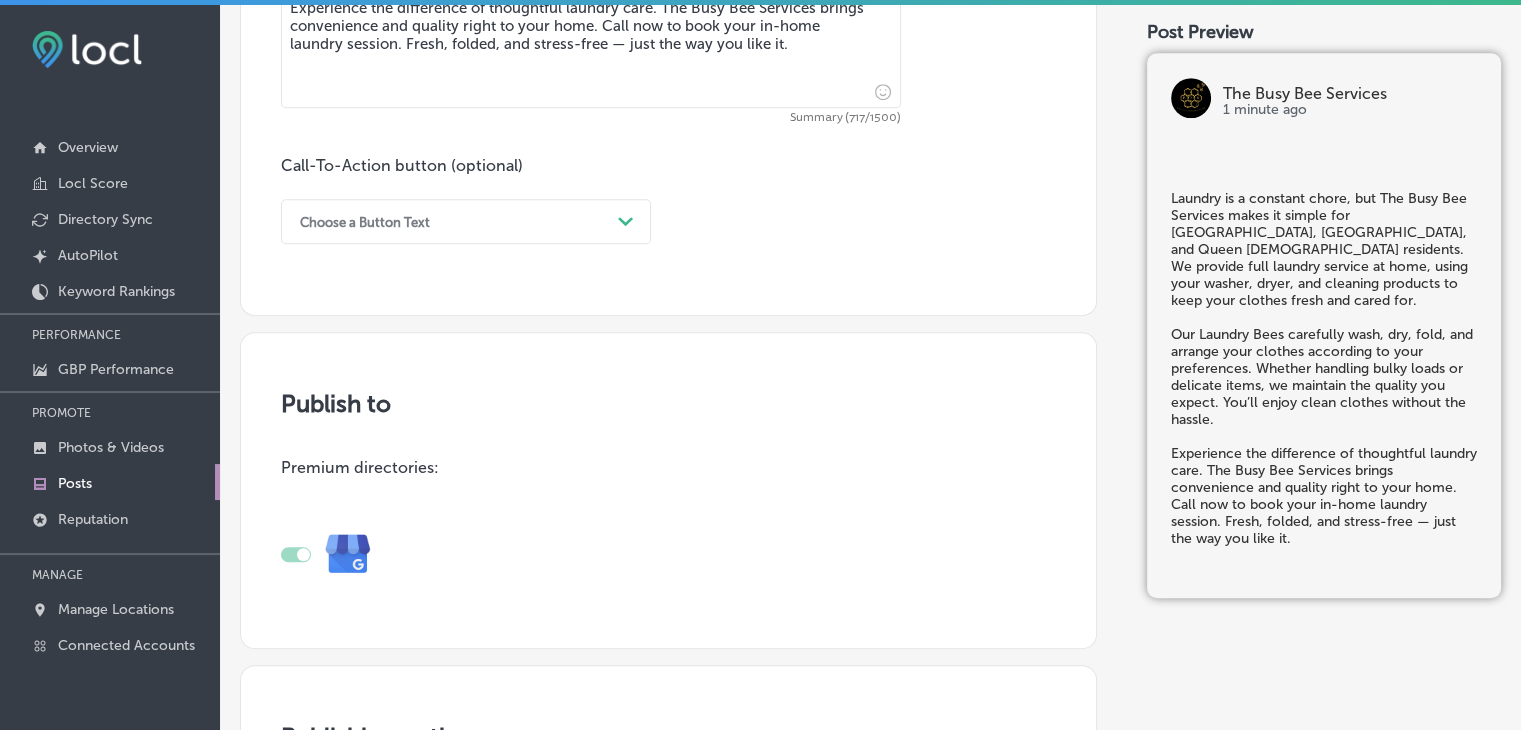 click on "Choose a Button Text" at bounding box center (450, 221) 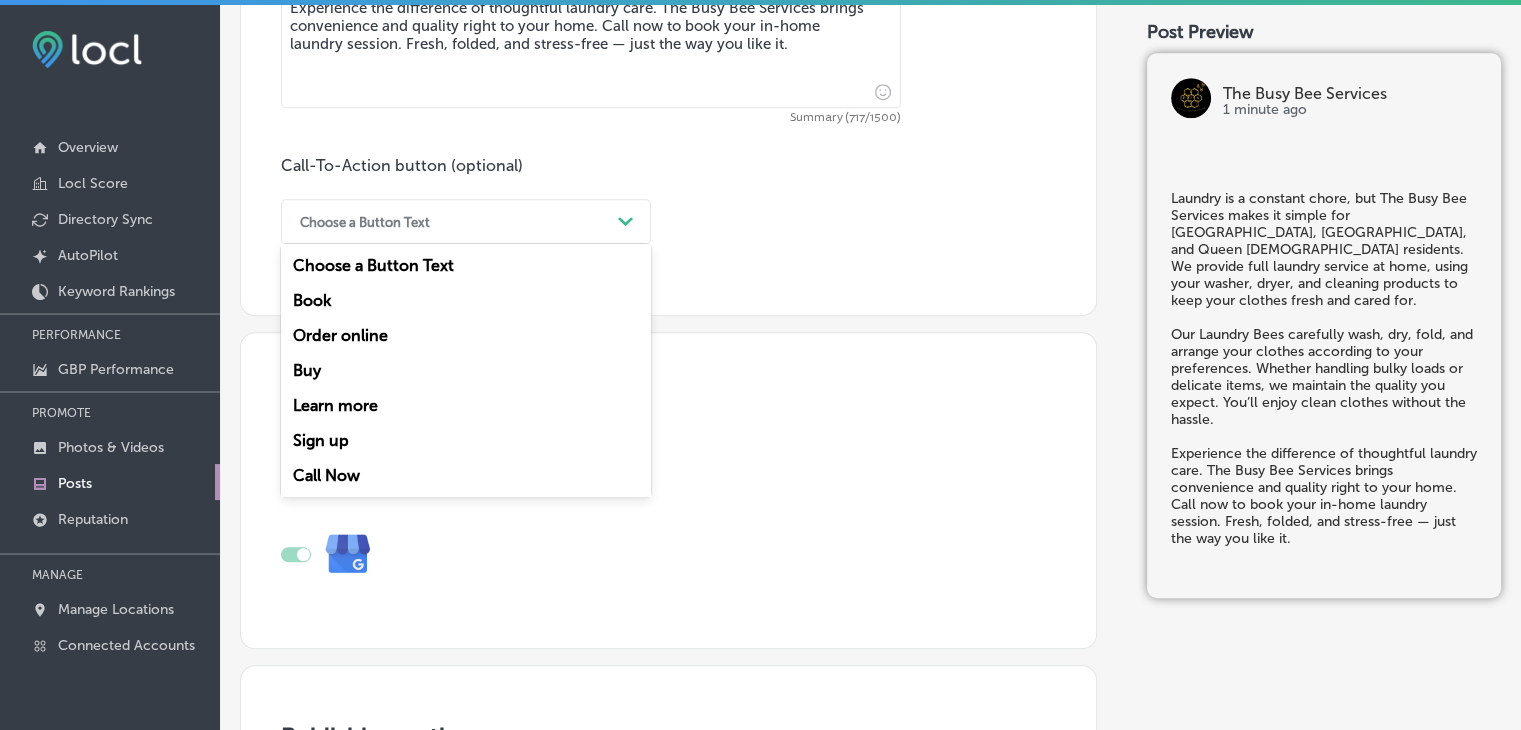 click on "Call Now" at bounding box center [466, 475] 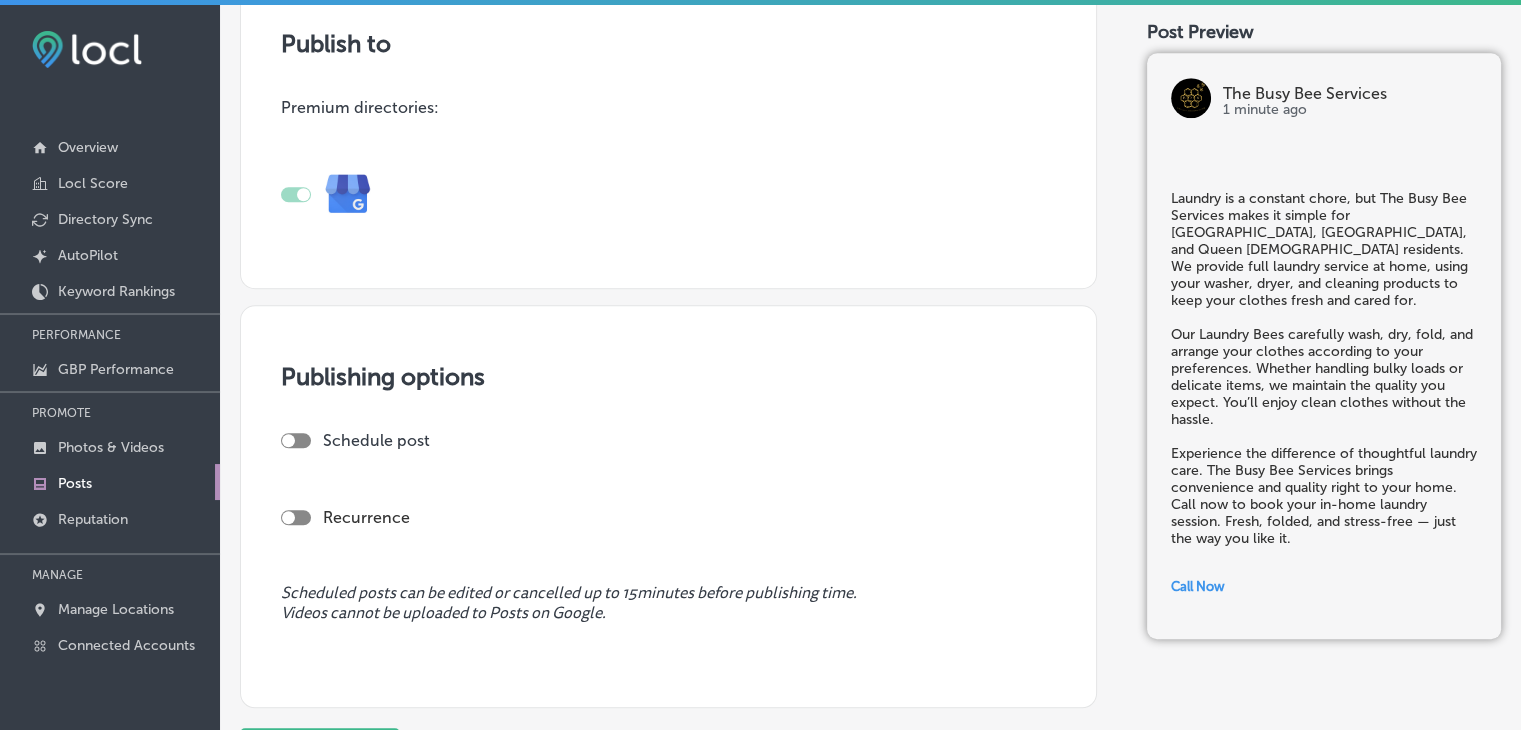 scroll, scrollTop: 1500, scrollLeft: 0, axis: vertical 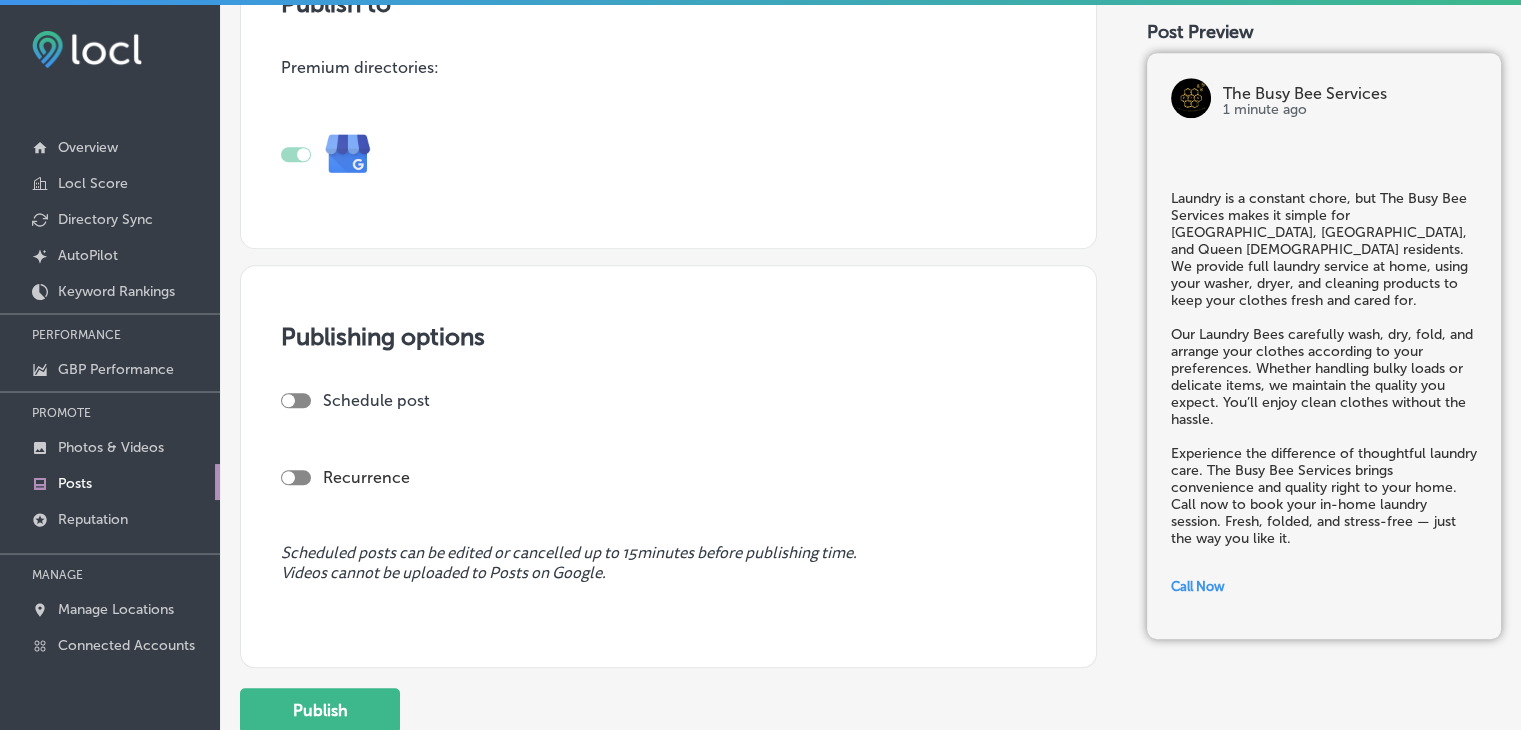 click at bounding box center (296, 400) 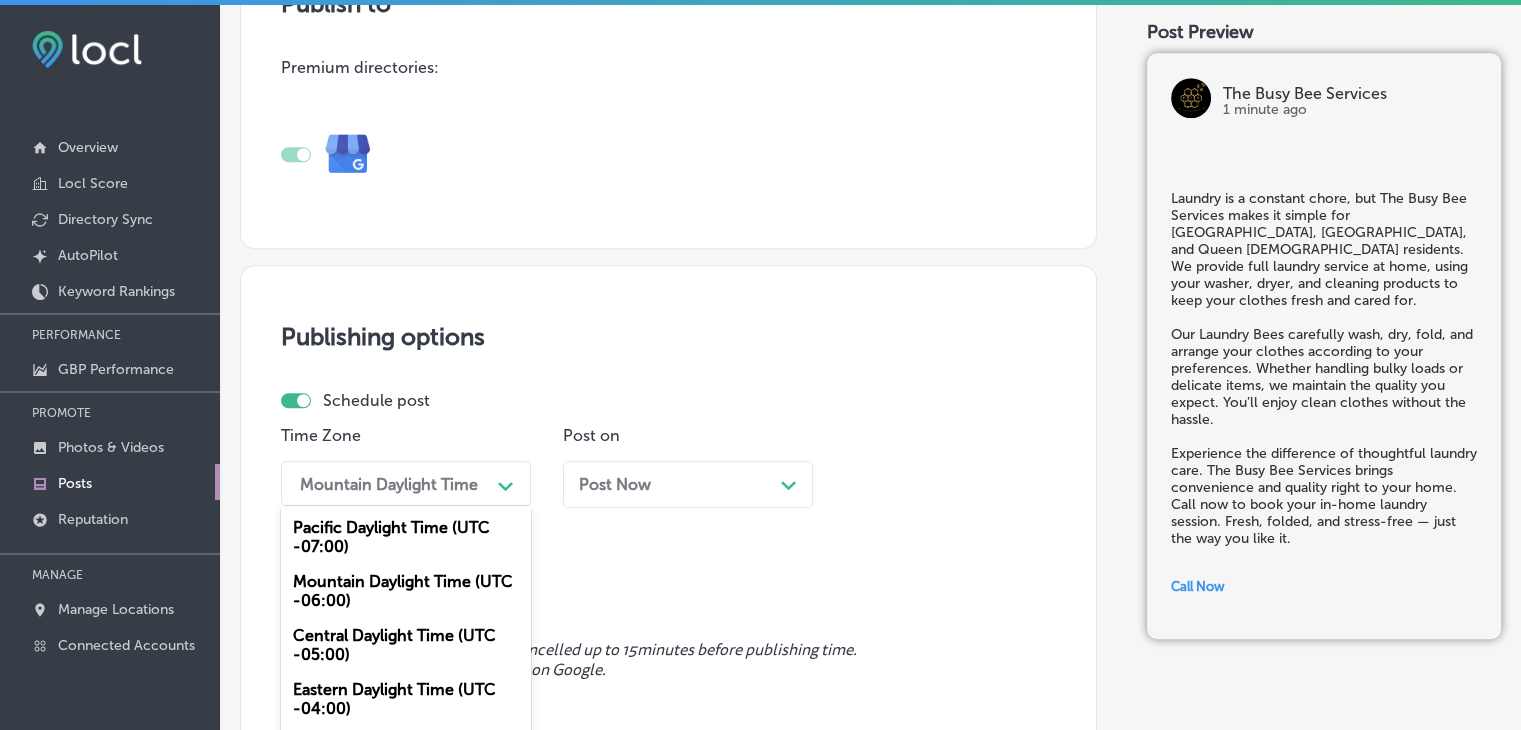 click on "option Pacific Daylight Time (UTC -07:00) focused, 1 of 5. 5 results available. Use Up and Down to choose options, press Enter to select the currently focused option, press Escape to exit the menu, press Tab to select the option and exit the menu. Mountain Daylight Time
Path
Created with Sketch.
Pacific Daylight Time (UTC -07:00) Mountain Daylight Time (UTC -06:00) Central Daylight Time (UTC -05:00) Eastern Daylight Time (UTC -04:00) Atlantic Daylight Time (UTC -03:00)" at bounding box center [406, 483] 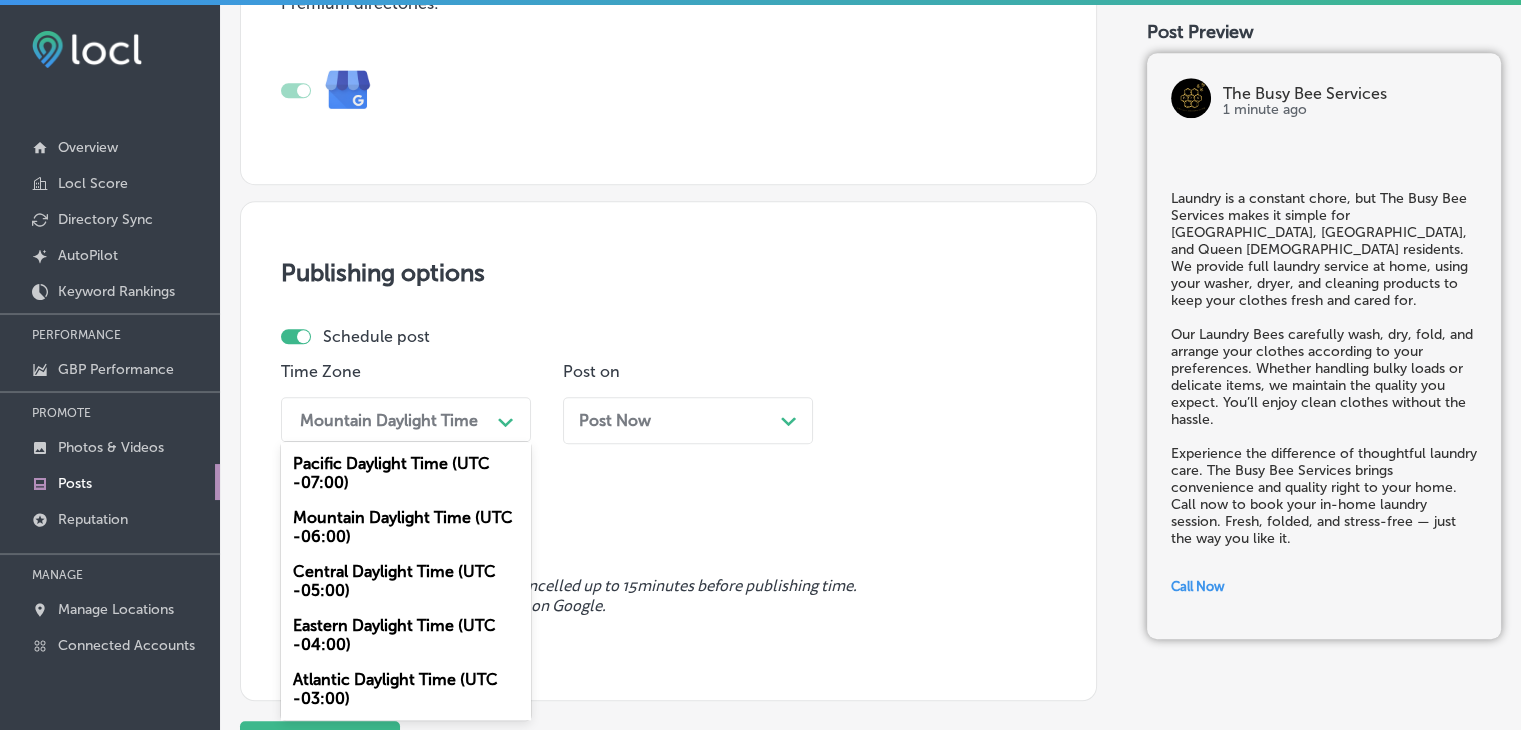 click on "Mountain Daylight Time (UTC -06:00)" at bounding box center (406, 527) 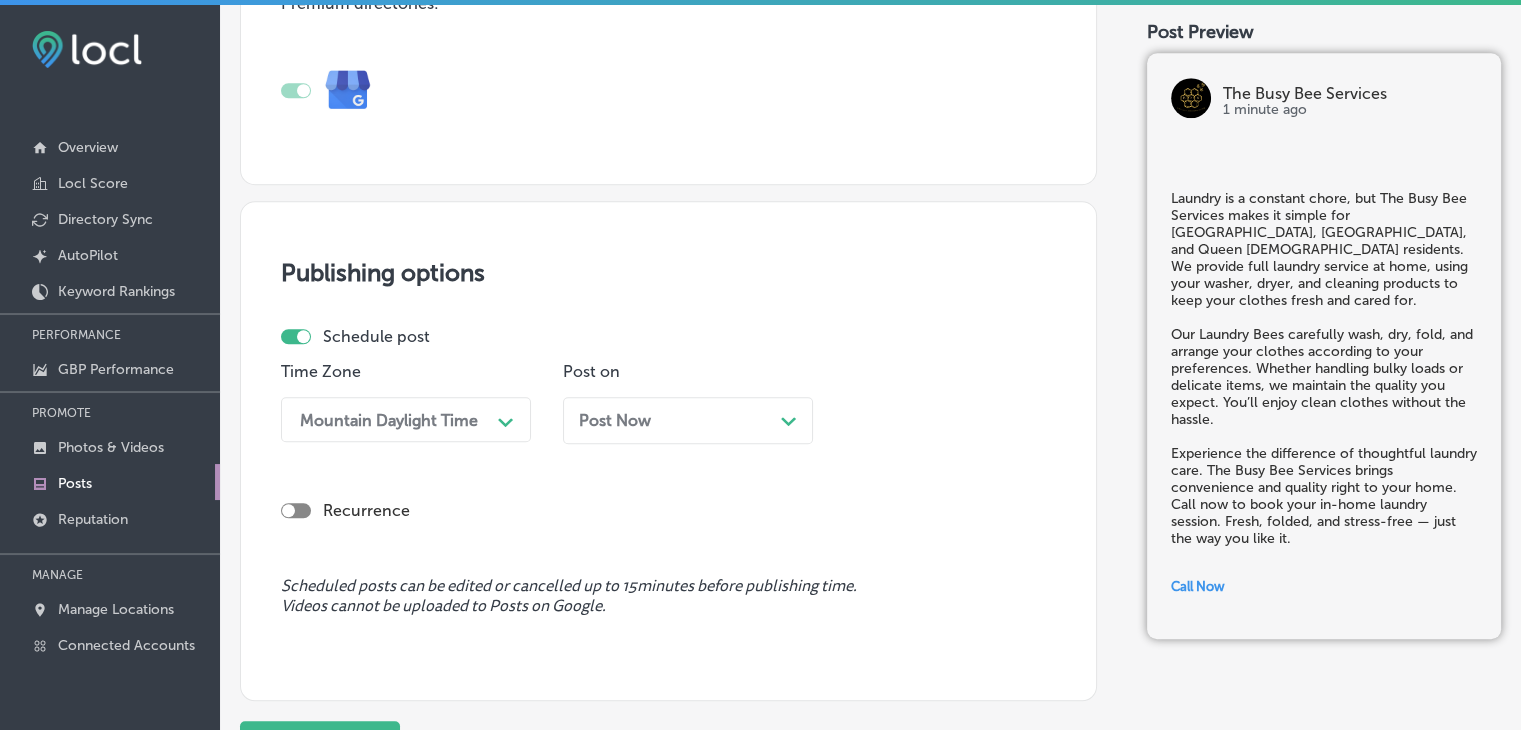click on "Post Now
Path
Created with Sketch." at bounding box center (688, 420) 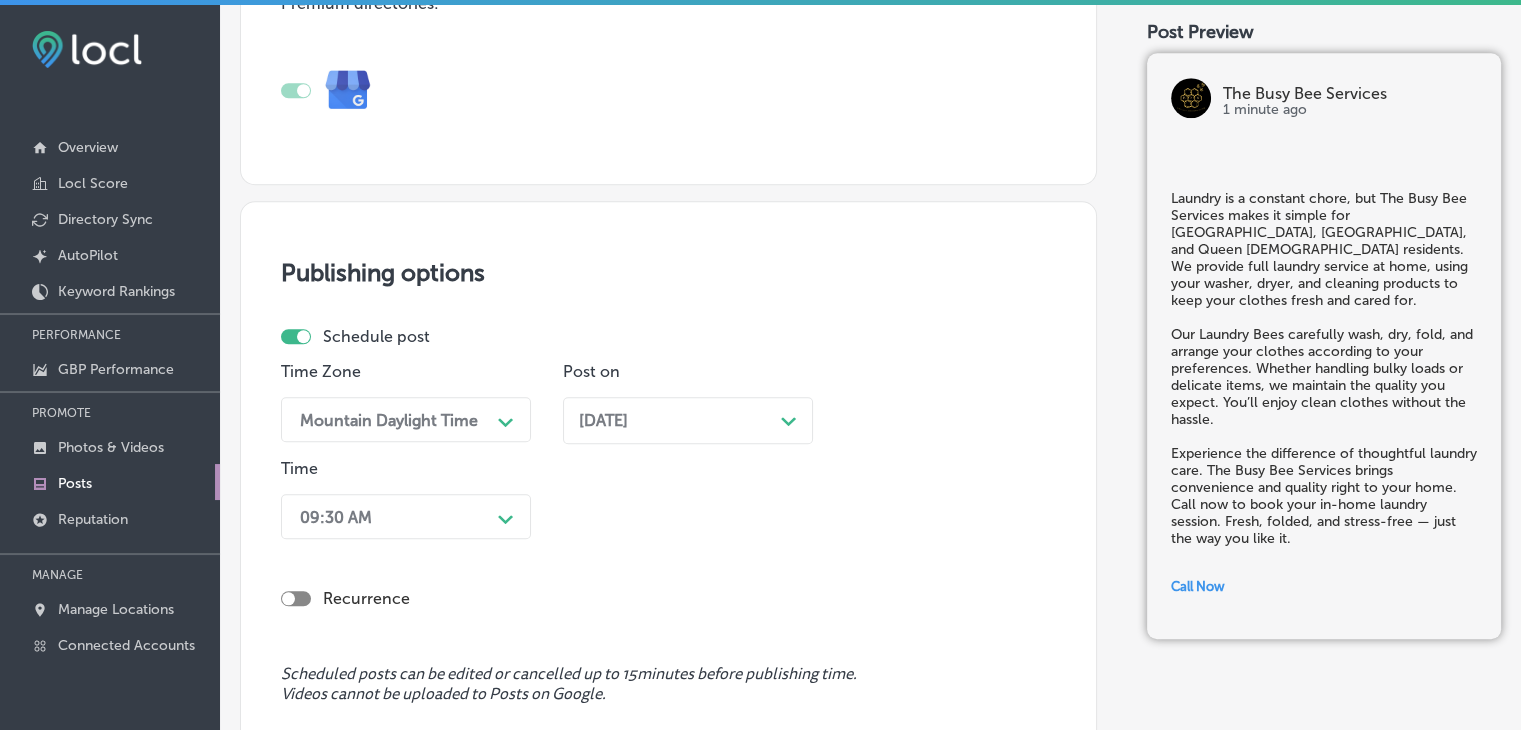 click on "09:30 AM
Path
Created with Sketch." at bounding box center (406, 516) 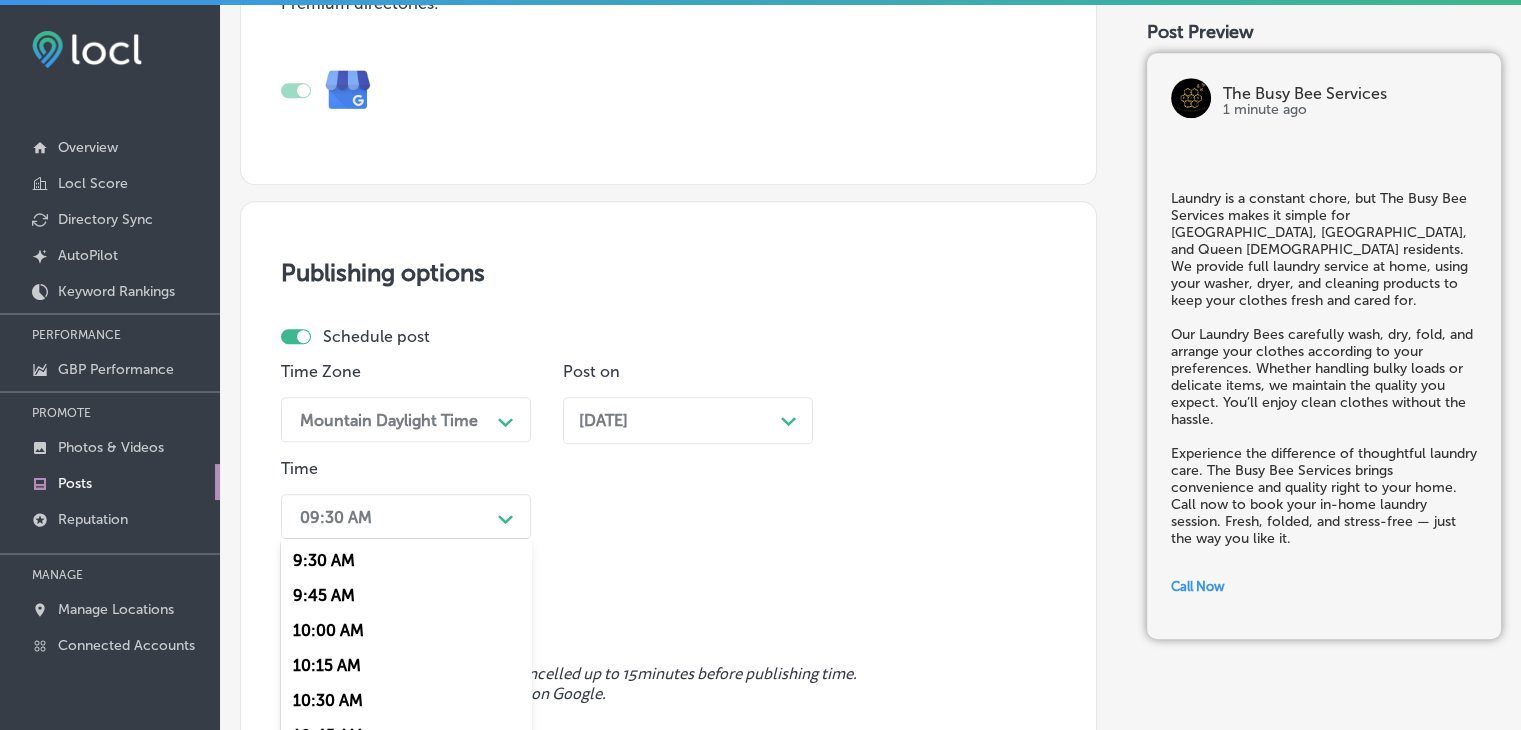 scroll, scrollTop: 1680, scrollLeft: 0, axis: vertical 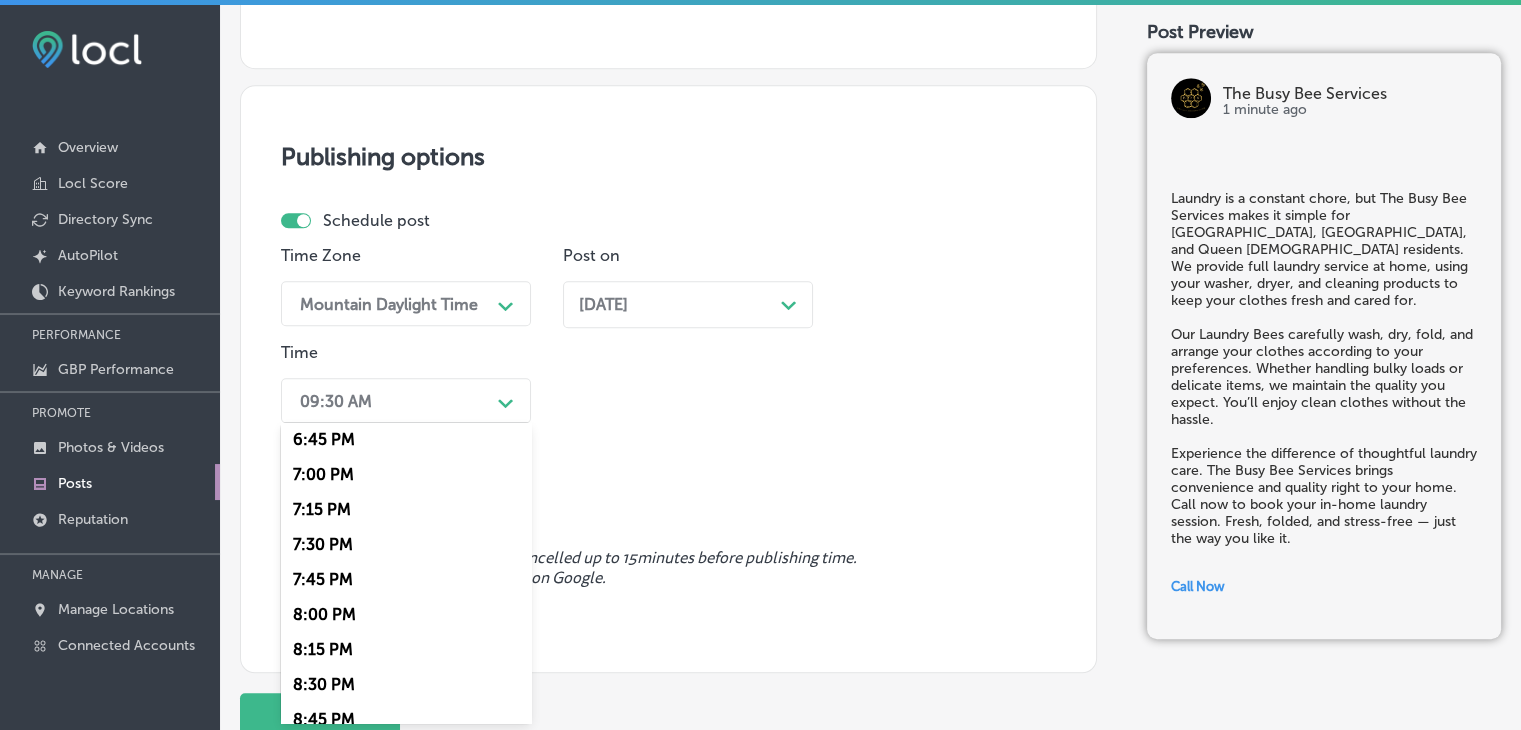 click on "7:00 PM" at bounding box center (406, 474) 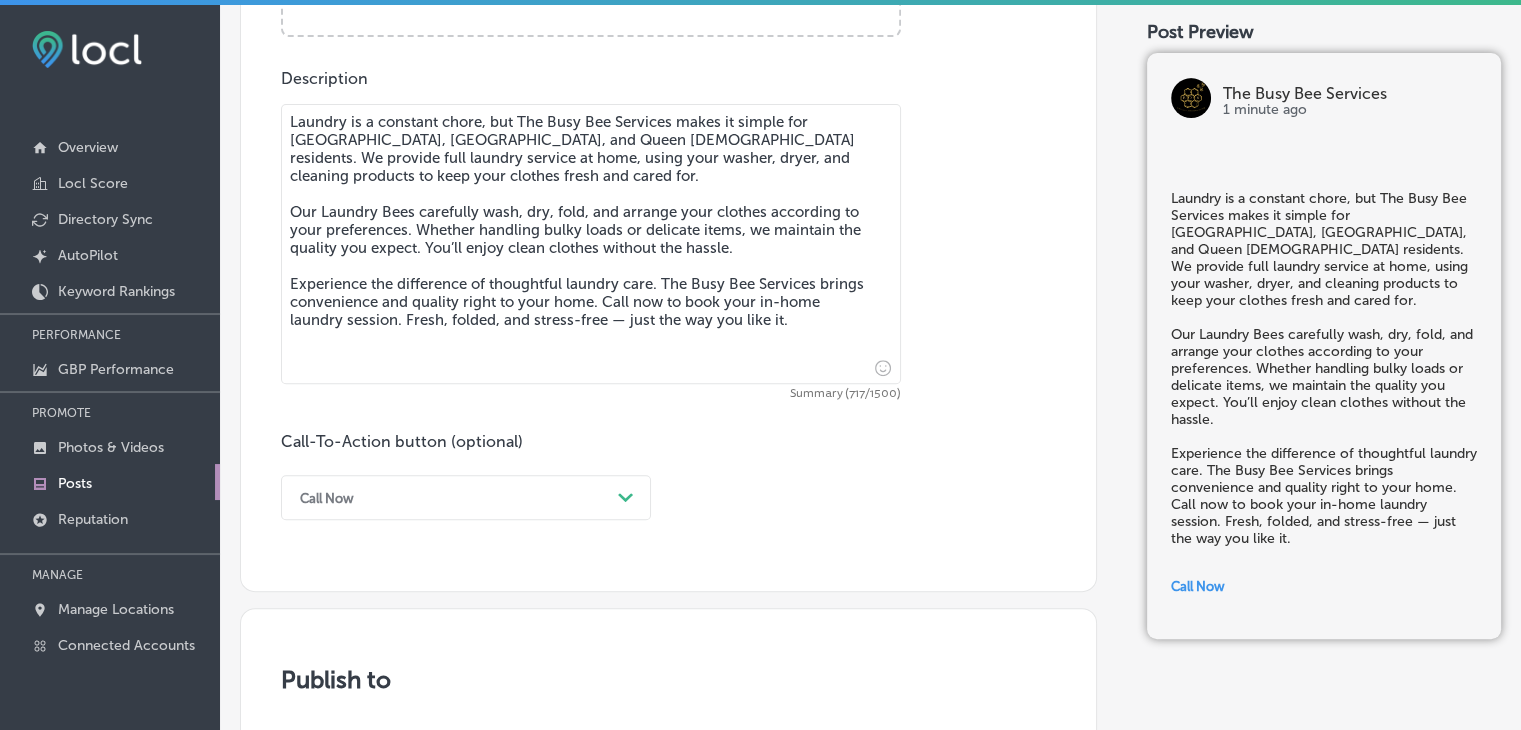 scroll, scrollTop: 780, scrollLeft: 0, axis: vertical 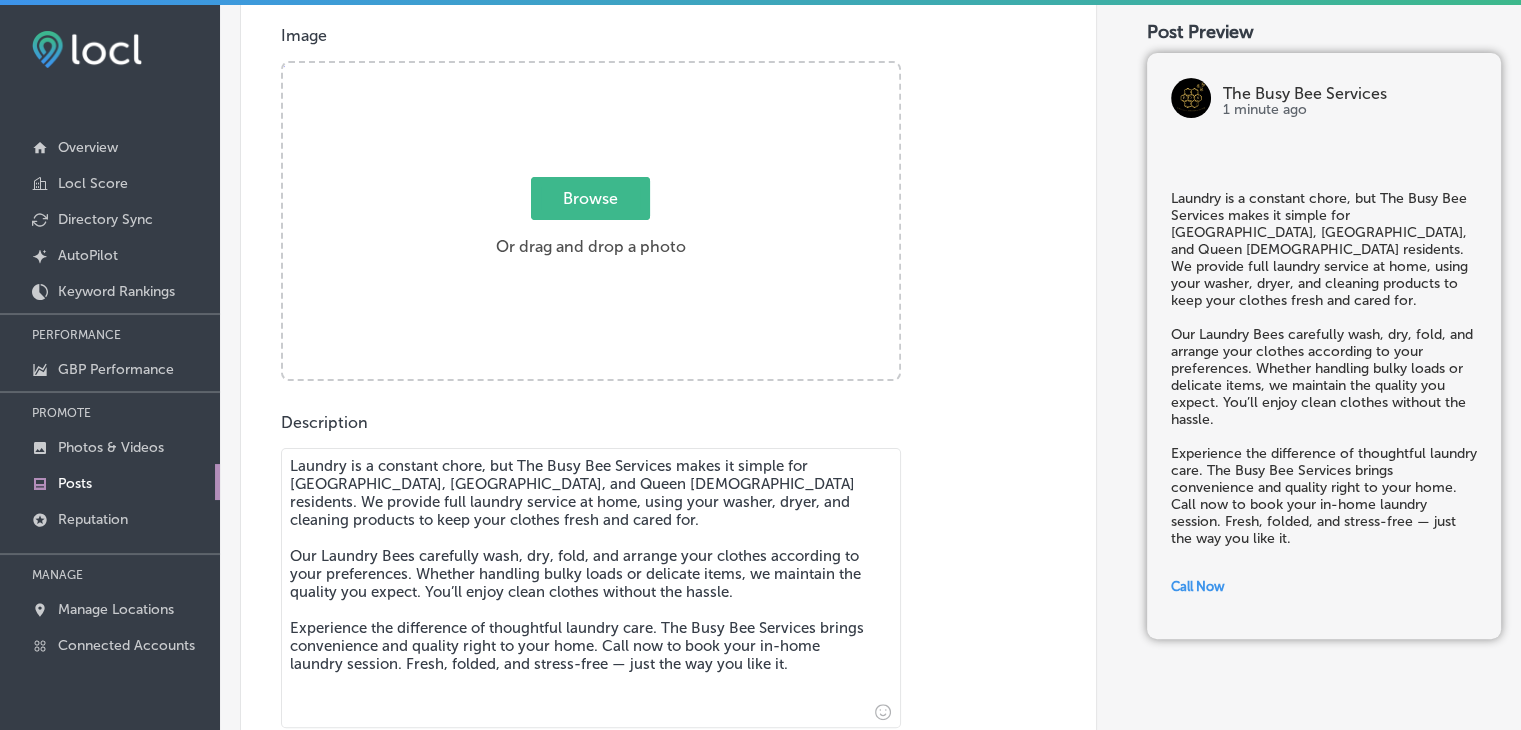click on "Browse" at bounding box center (590, 198) 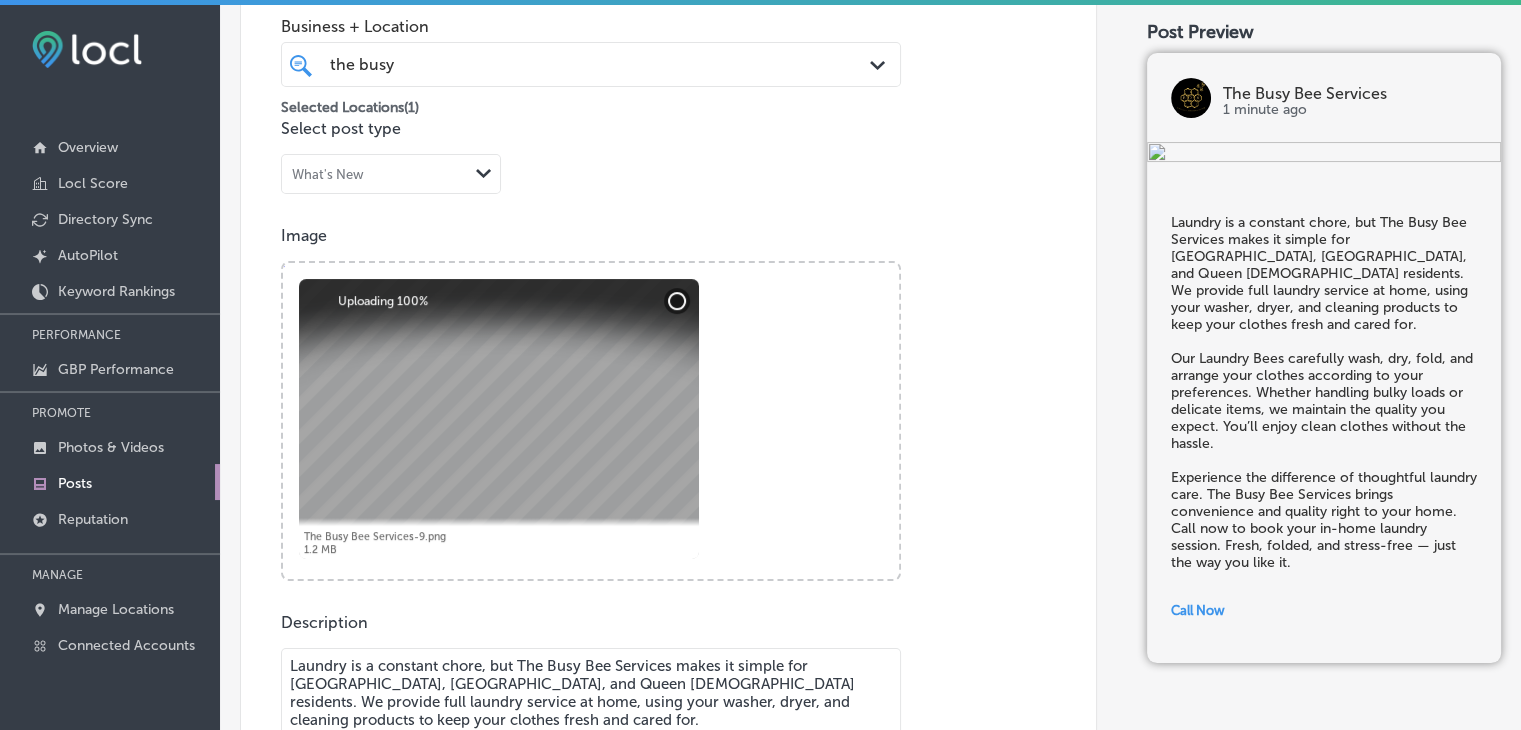 scroll, scrollTop: 180, scrollLeft: 0, axis: vertical 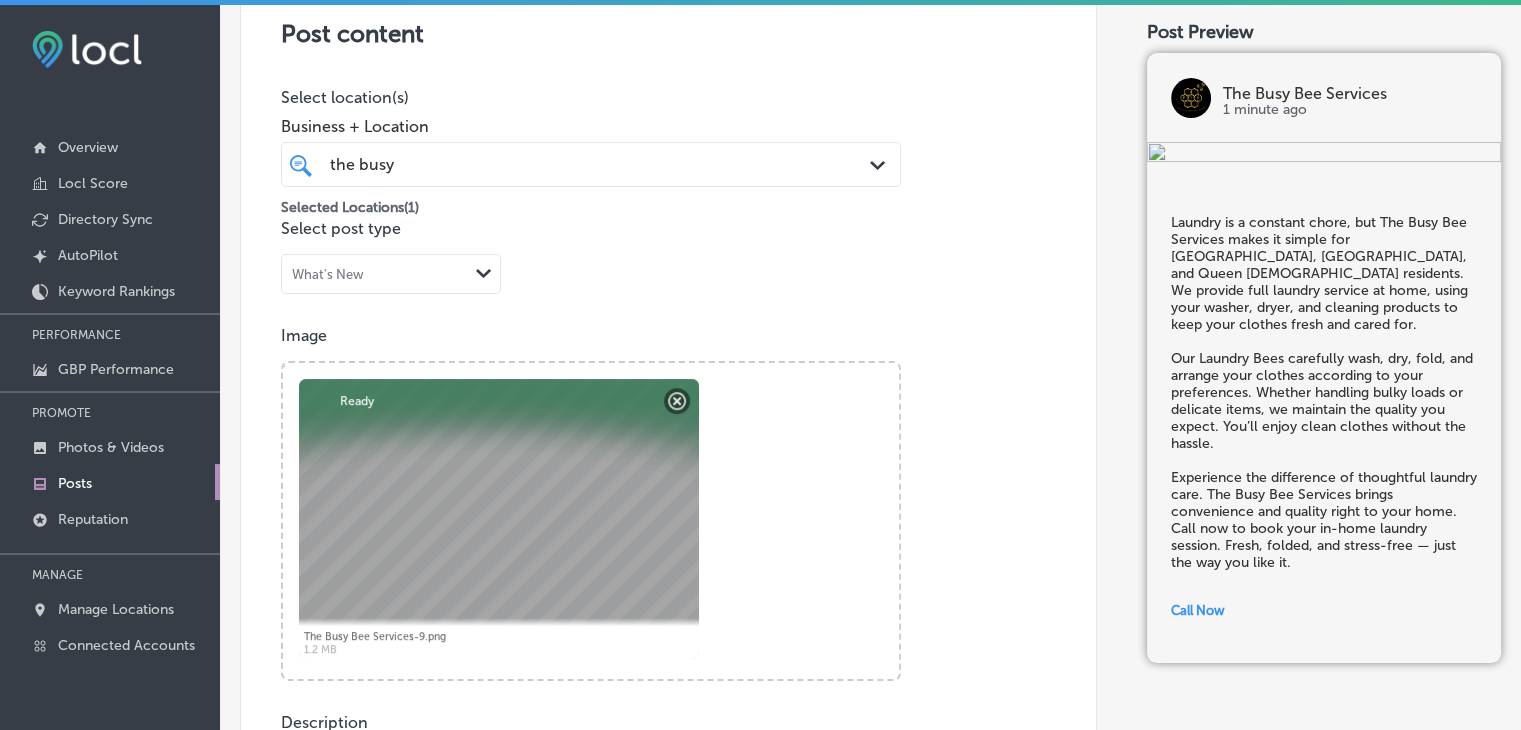 click on "the busy the busy" at bounding box center [564, 164] 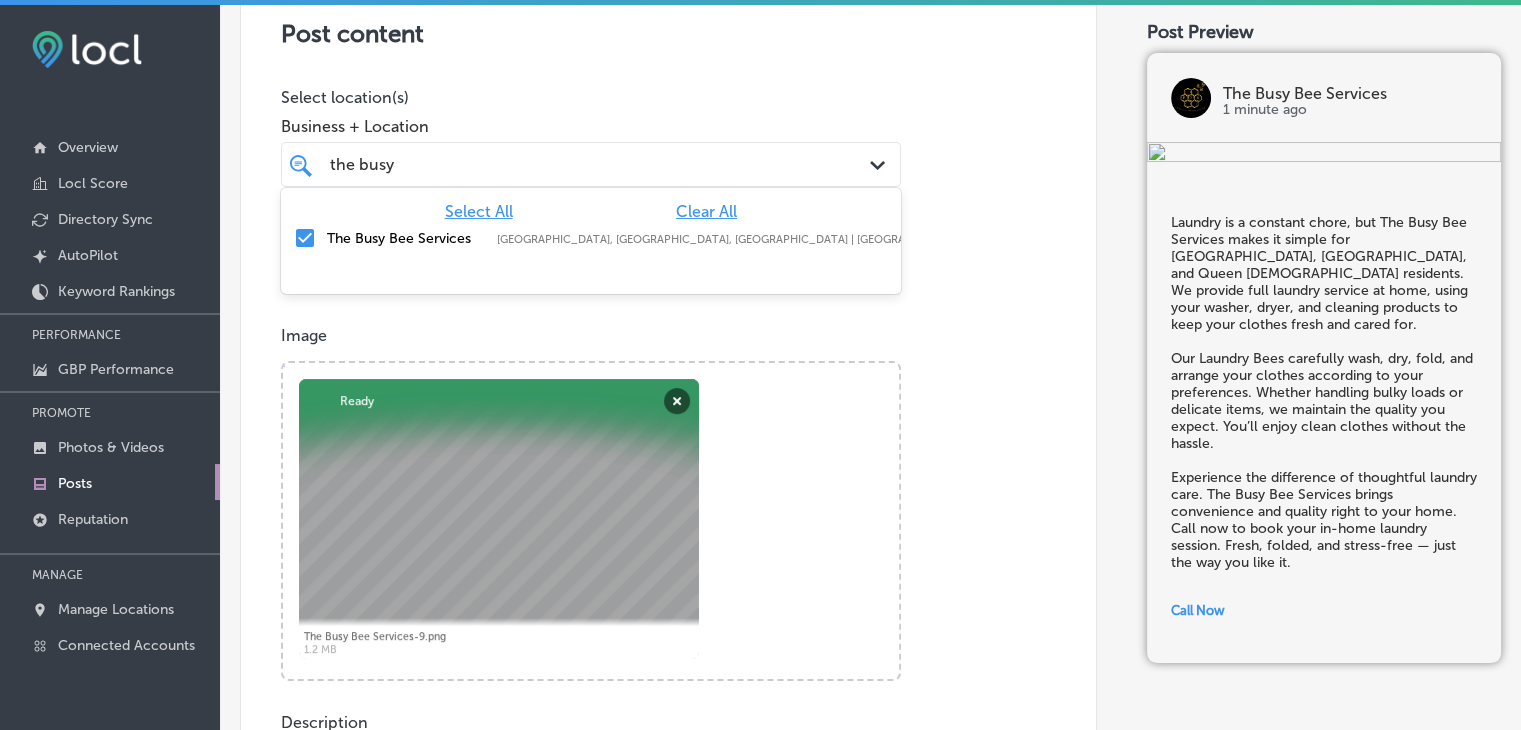 click on "Select location(s)" at bounding box center (591, 97) 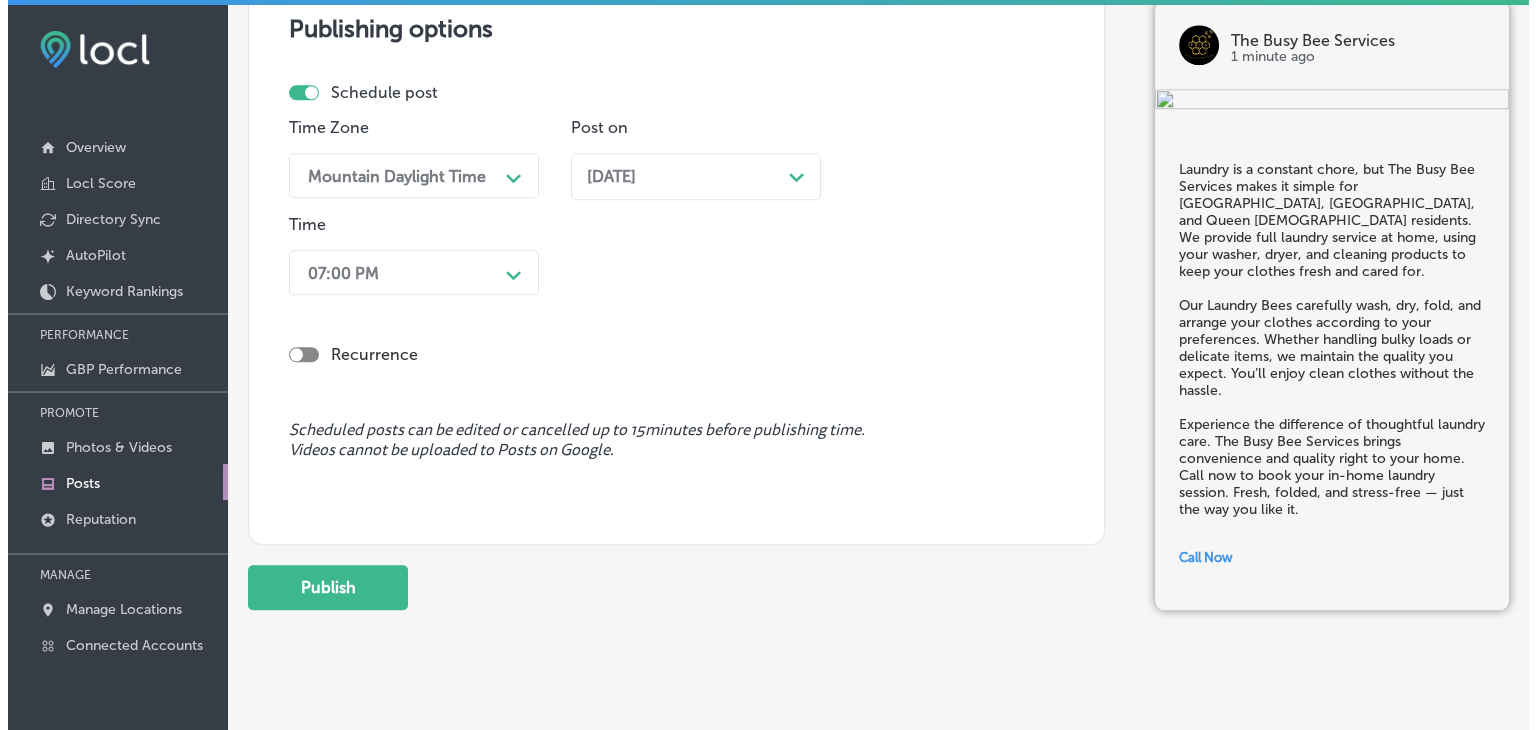 scroll, scrollTop: 1809, scrollLeft: 0, axis: vertical 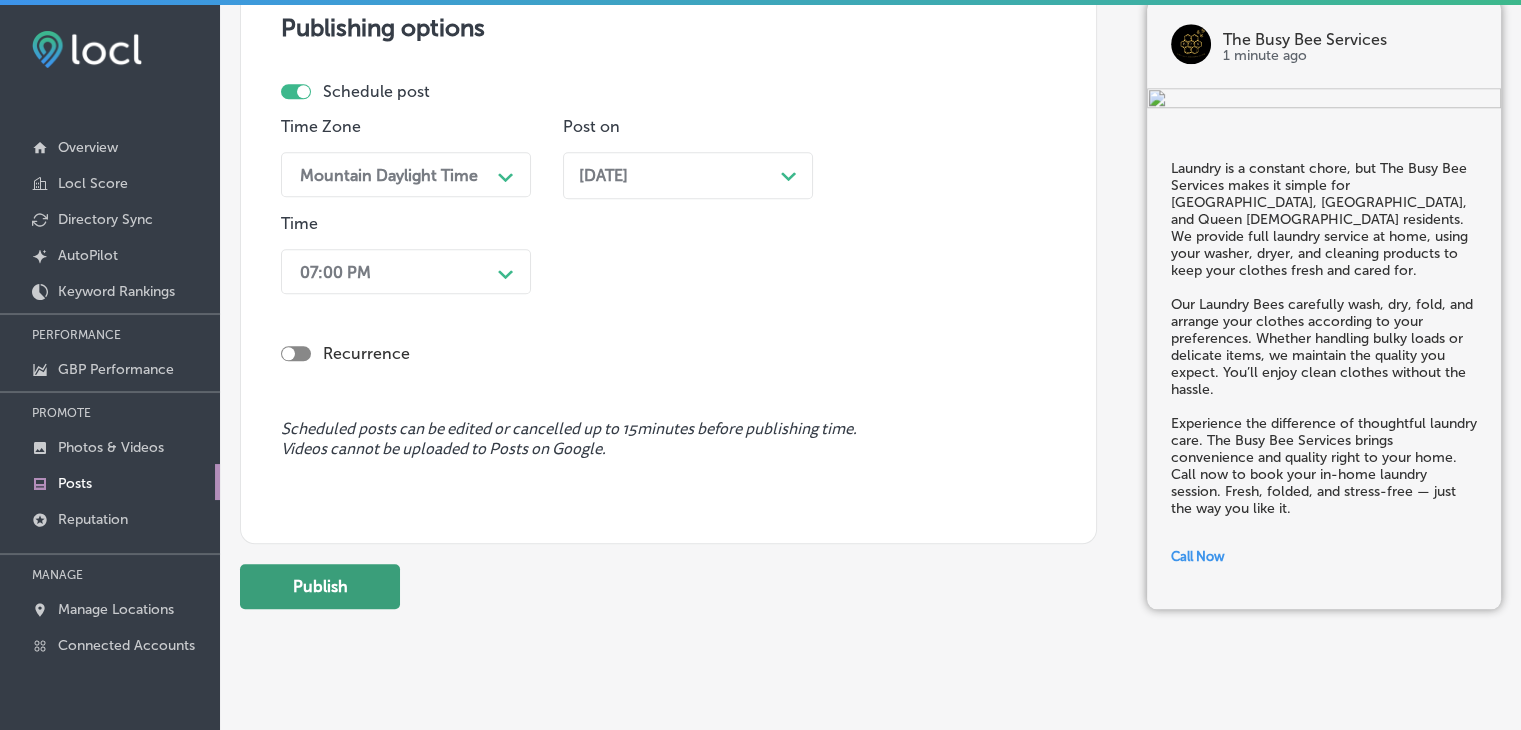click on "Publish" at bounding box center [320, 586] 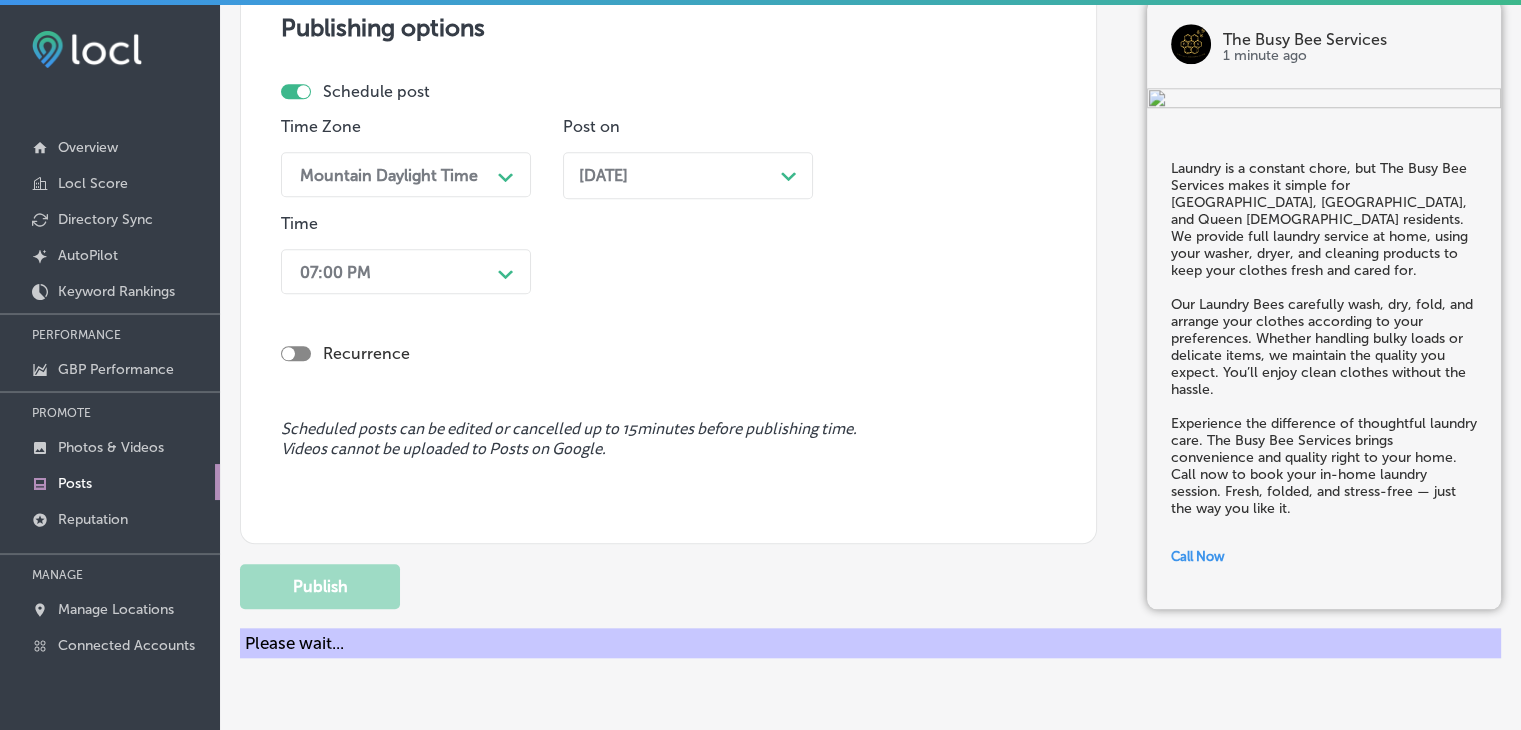 type 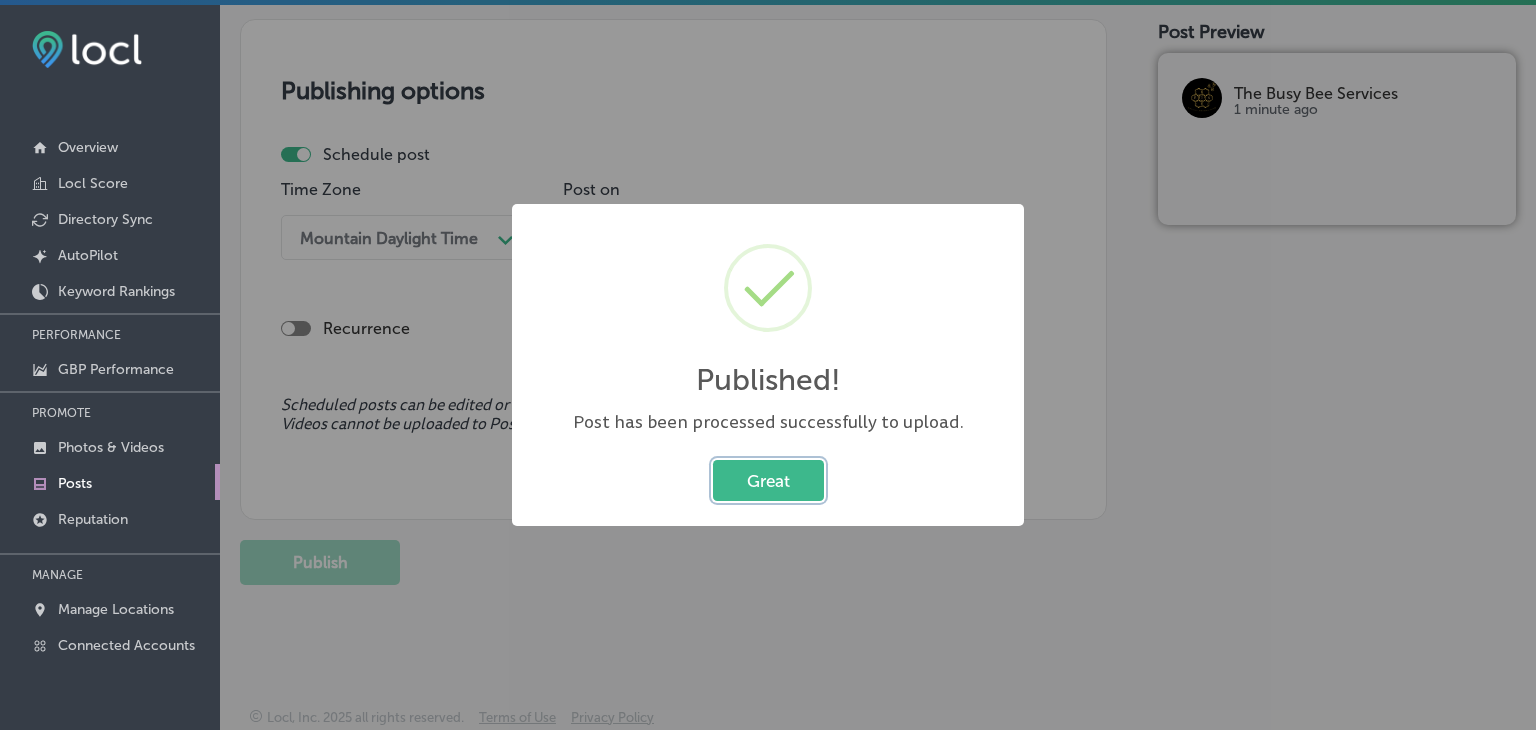 type 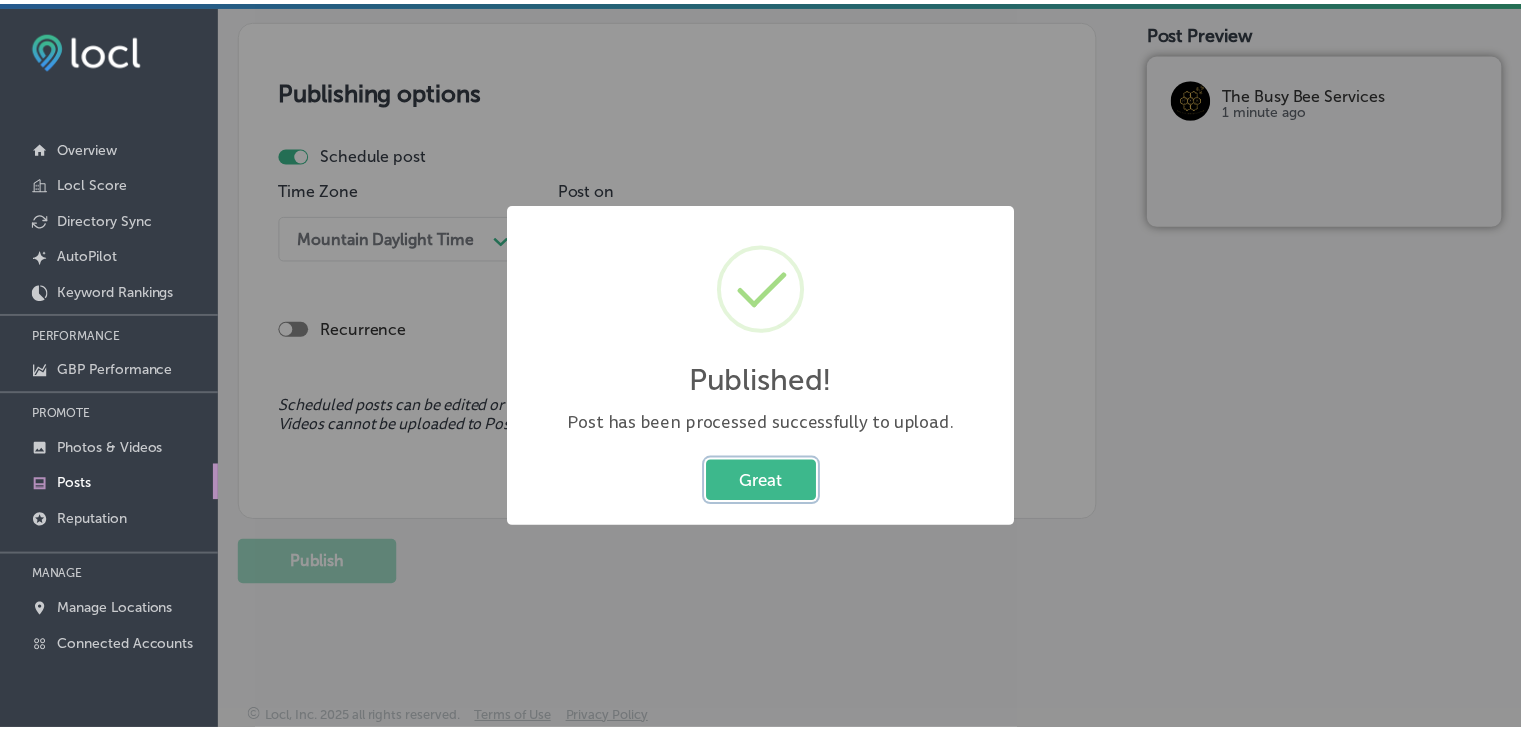 scroll, scrollTop: 1721, scrollLeft: 0, axis: vertical 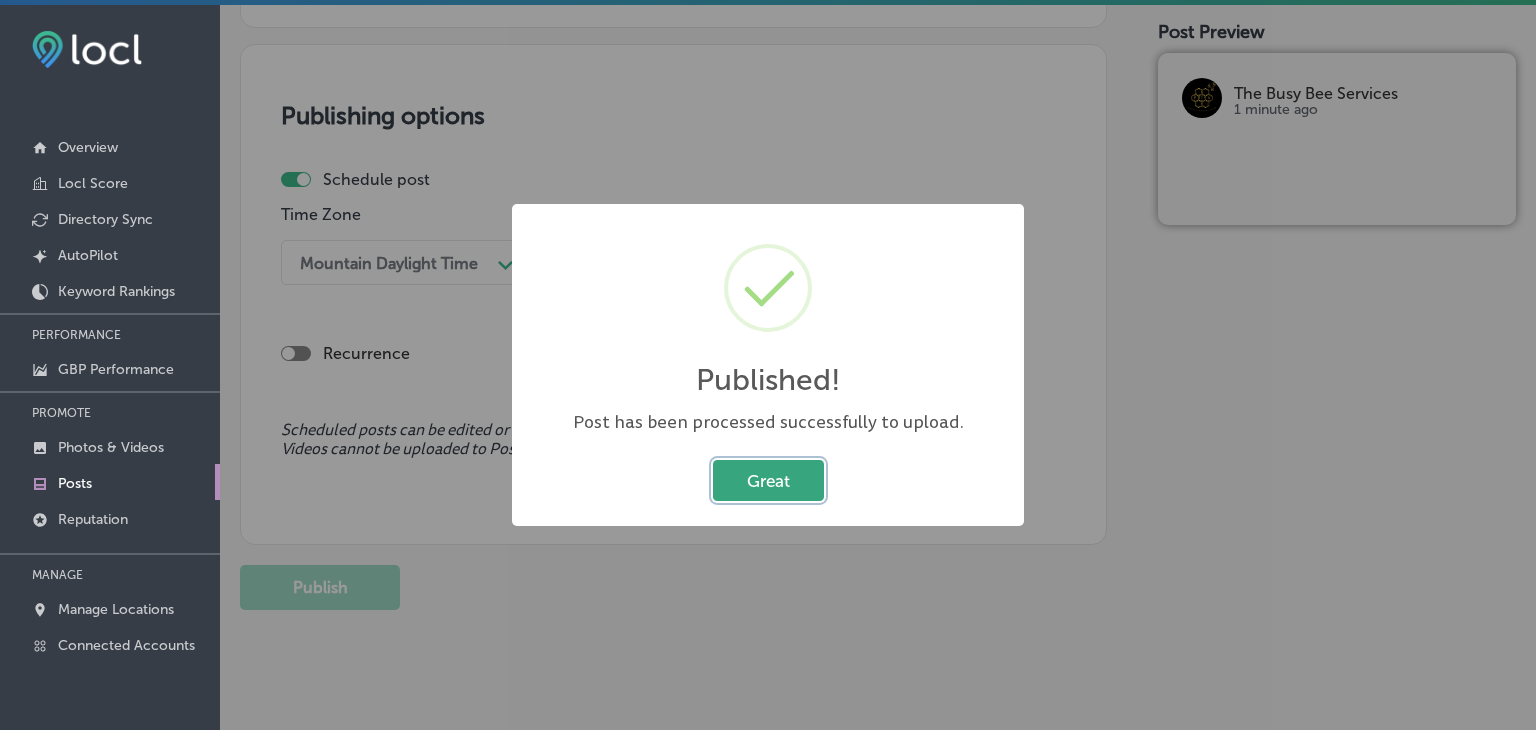 click on "Great" at bounding box center [768, 480] 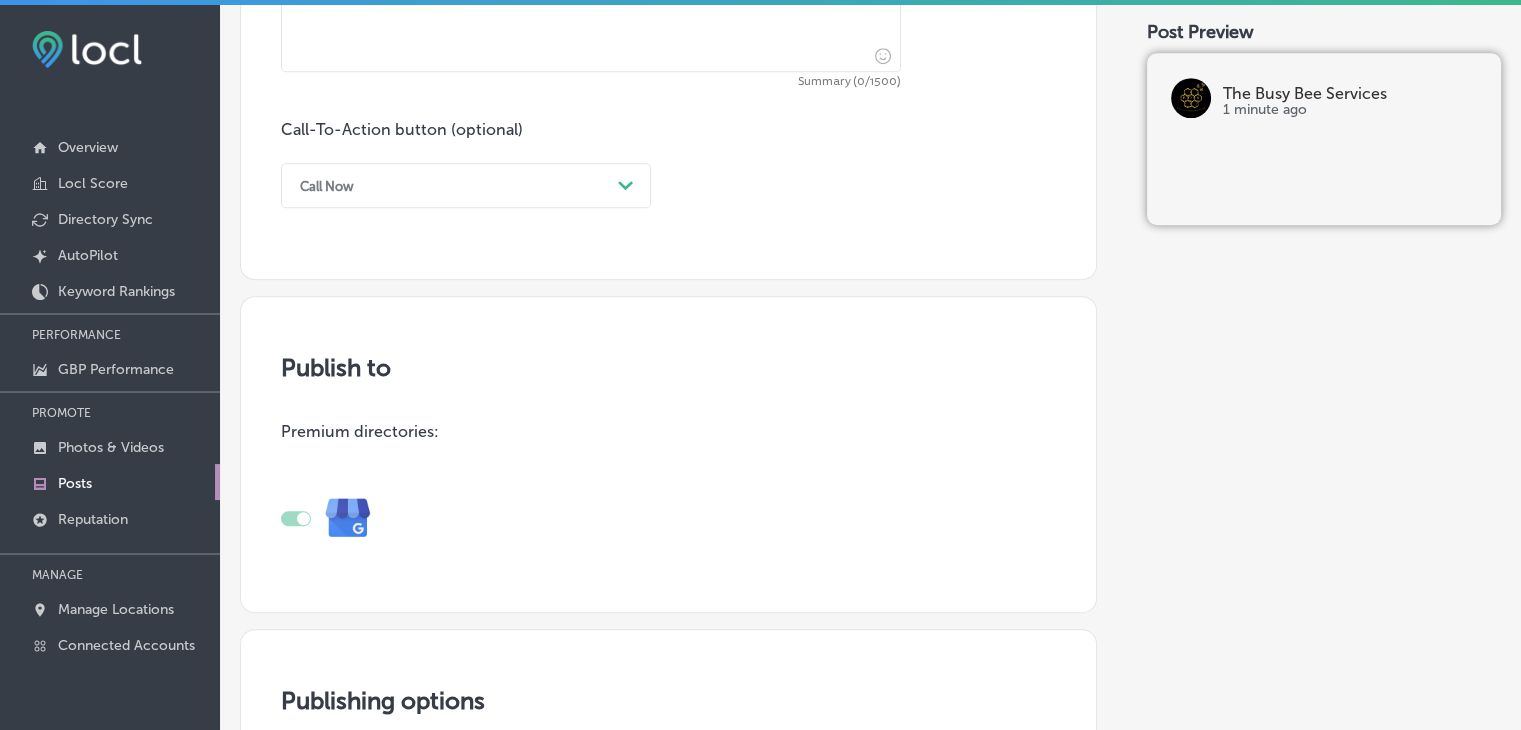 scroll, scrollTop: 921, scrollLeft: 0, axis: vertical 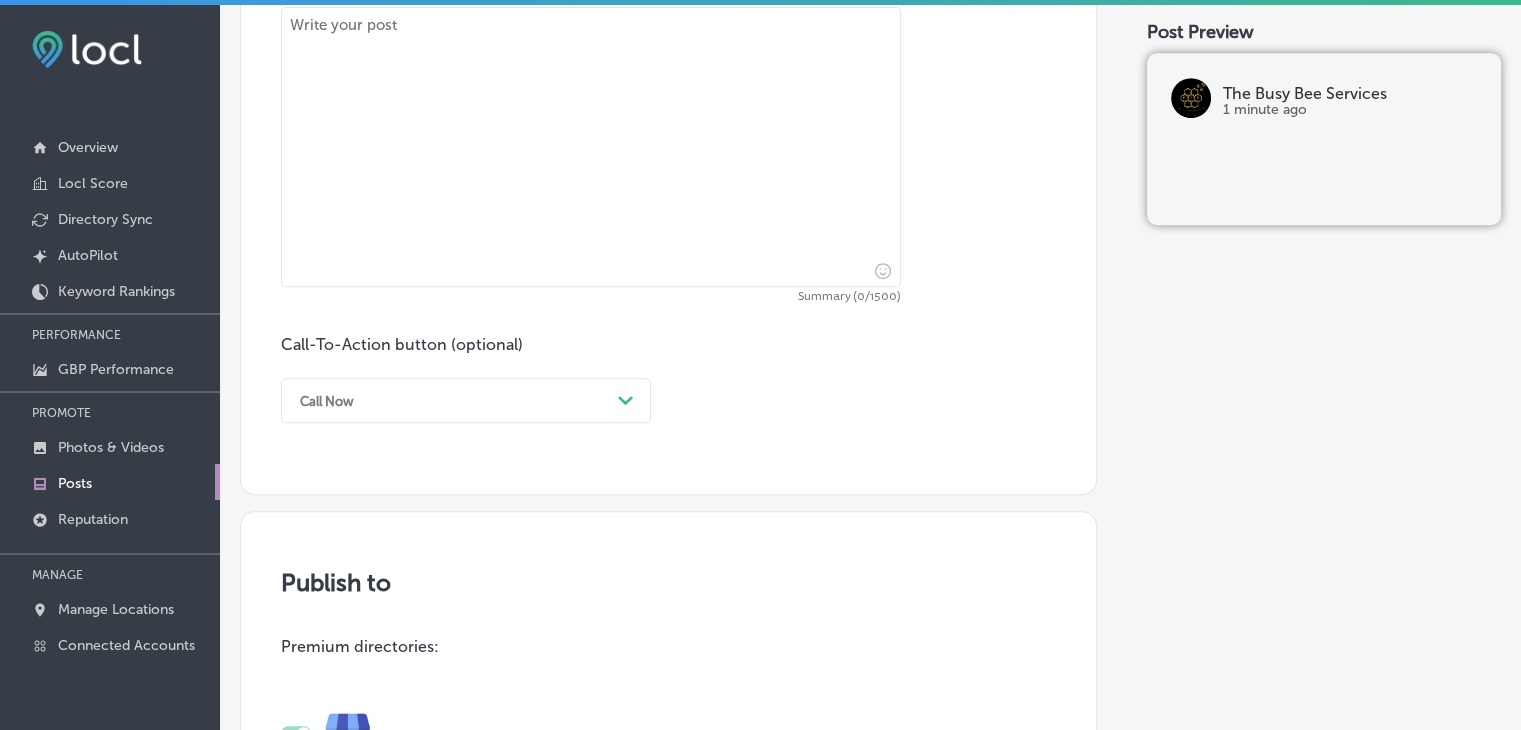 click at bounding box center (591, 147) 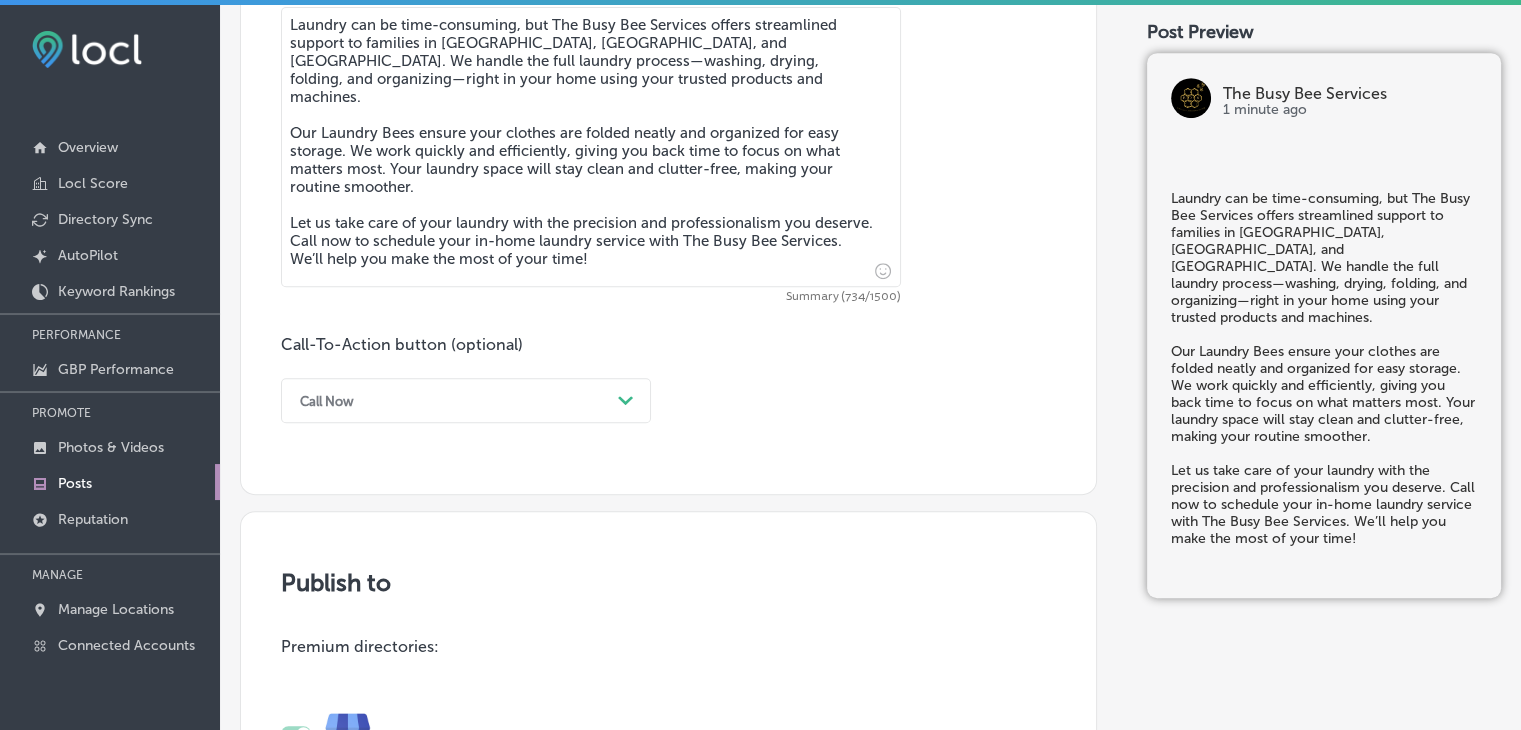 type on "Laundry can be time-consuming, but The Busy Bee Services offers streamlined support to families in [GEOGRAPHIC_DATA], [GEOGRAPHIC_DATA], and [GEOGRAPHIC_DATA]. We handle the full laundry process—washing, drying, folding, and organizing—right in your home using your trusted products and machines.
Our Laundry Bees ensure your clothes are folded neatly and organized for easy storage. We work quickly and efficiently, giving you back time to focus on what matters most. Your laundry space will stay clean and clutter-free, making your routine smoother.
Let us take care of your laundry with the precision and professionalism you deserve. Call now to schedule your in-home laundry service with The Busy Bee Services. We’ll help you make the most of your time!" 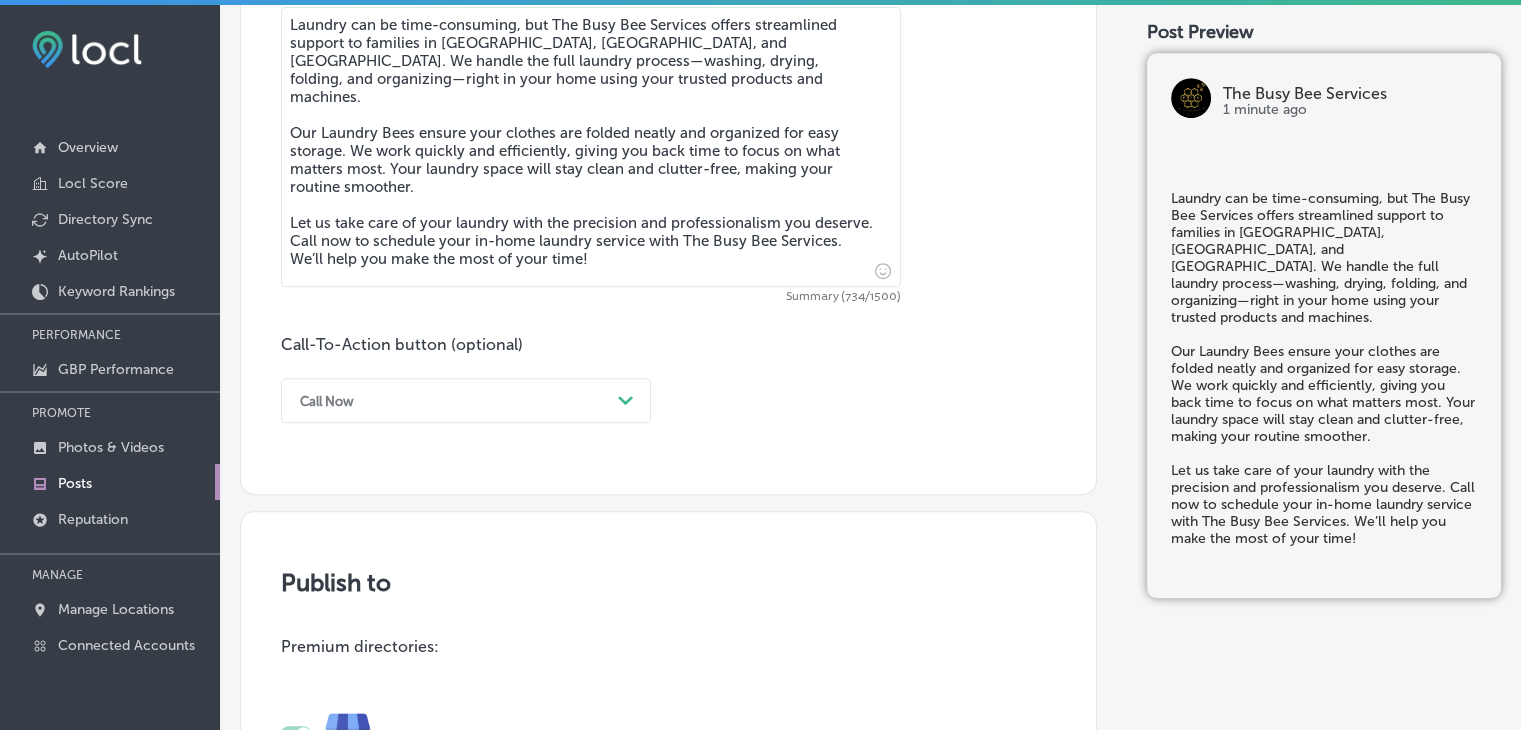click on "Call Now" at bounding box center (450, 400) 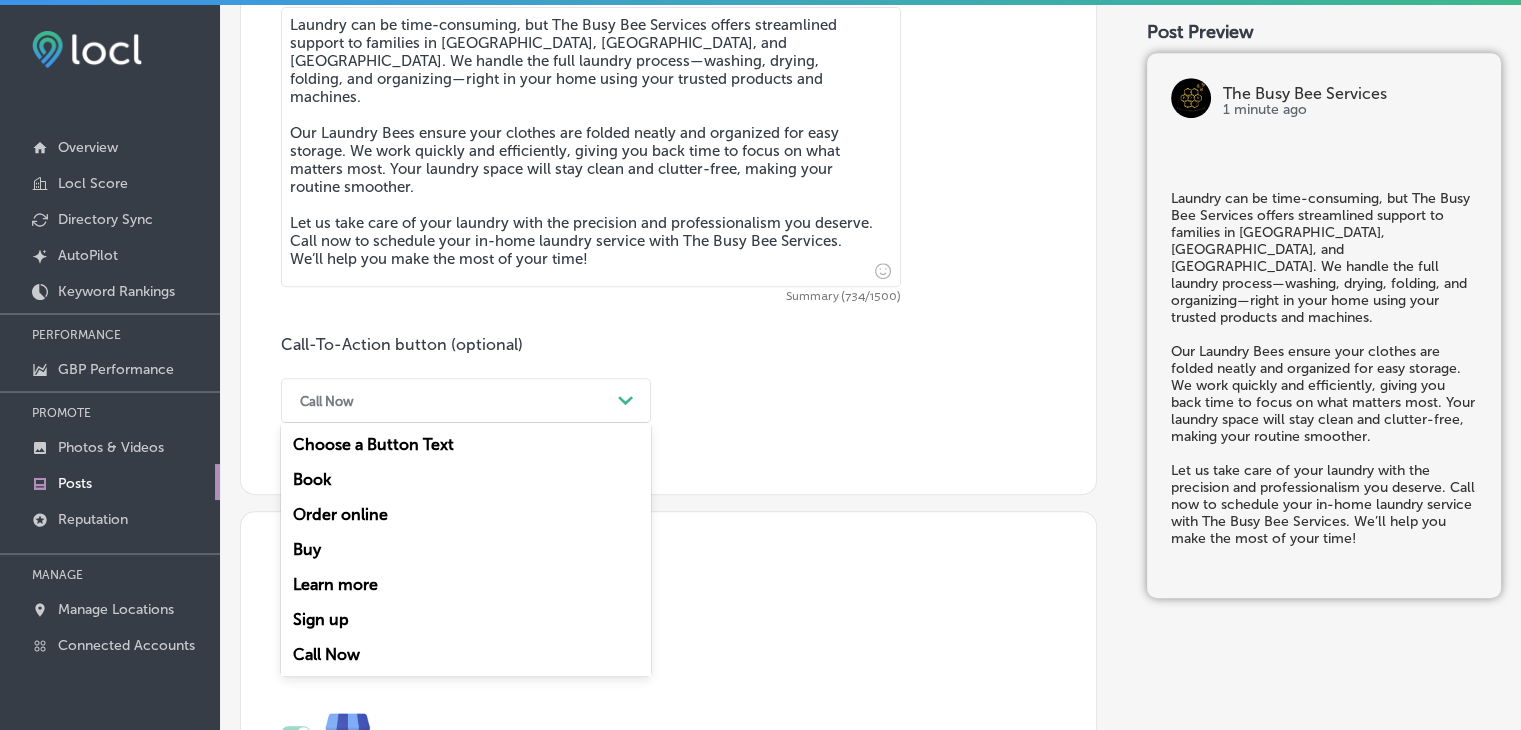 click on "Call Now" at bounding box center (466, 654) 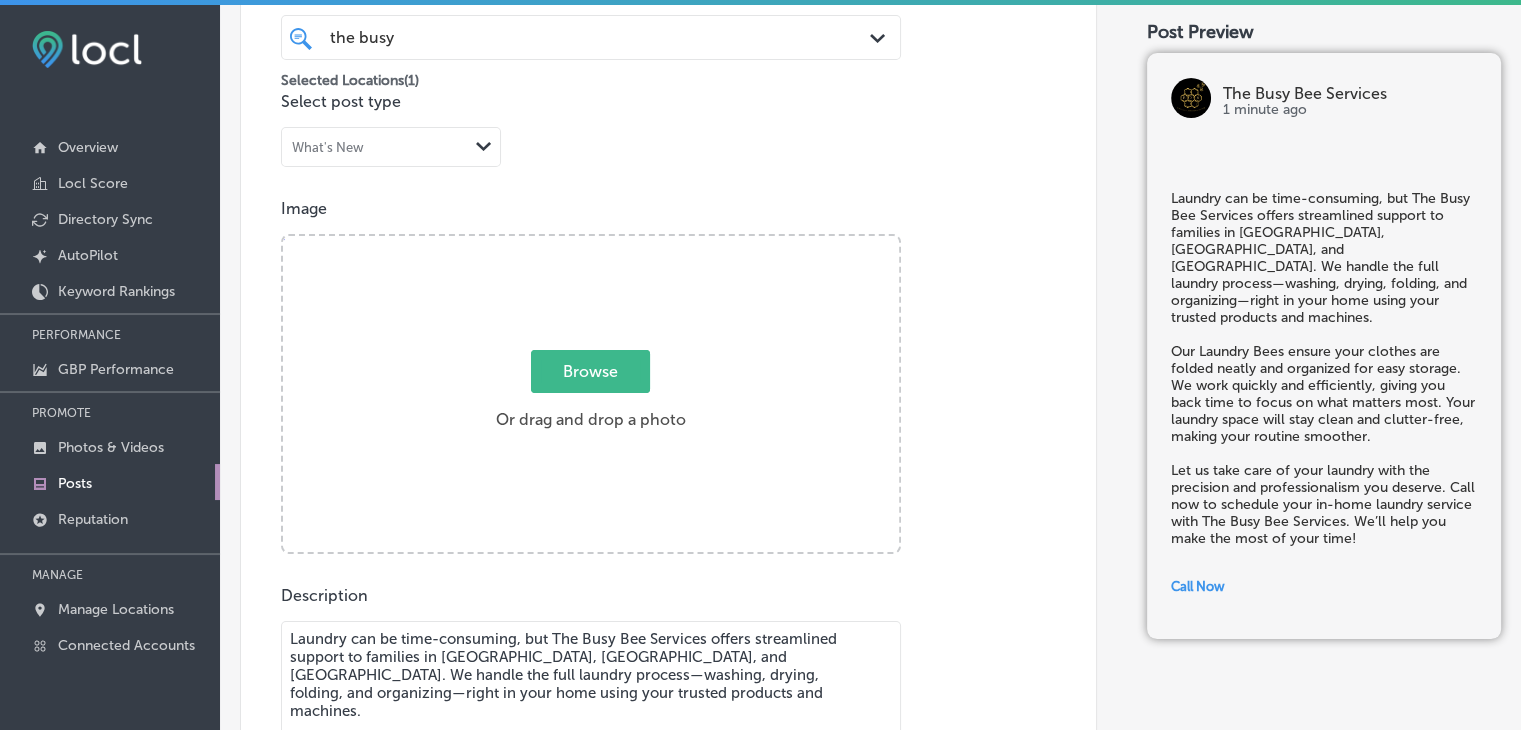 scroll, scrollTop: 221, scrollLeft: 0, axis: vertical 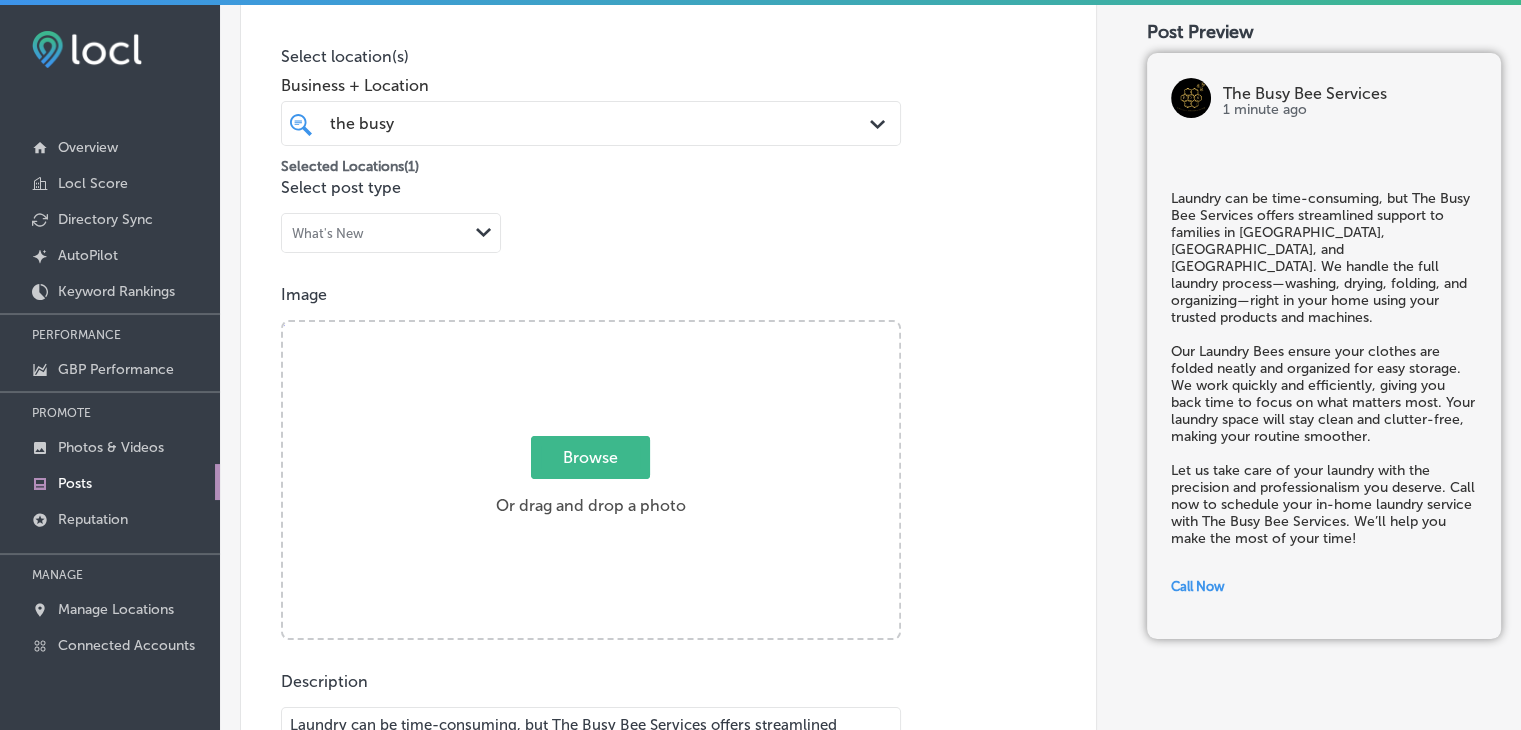 click on "Browse     Or drag and drop a photo" at bounding box center (591, 482) 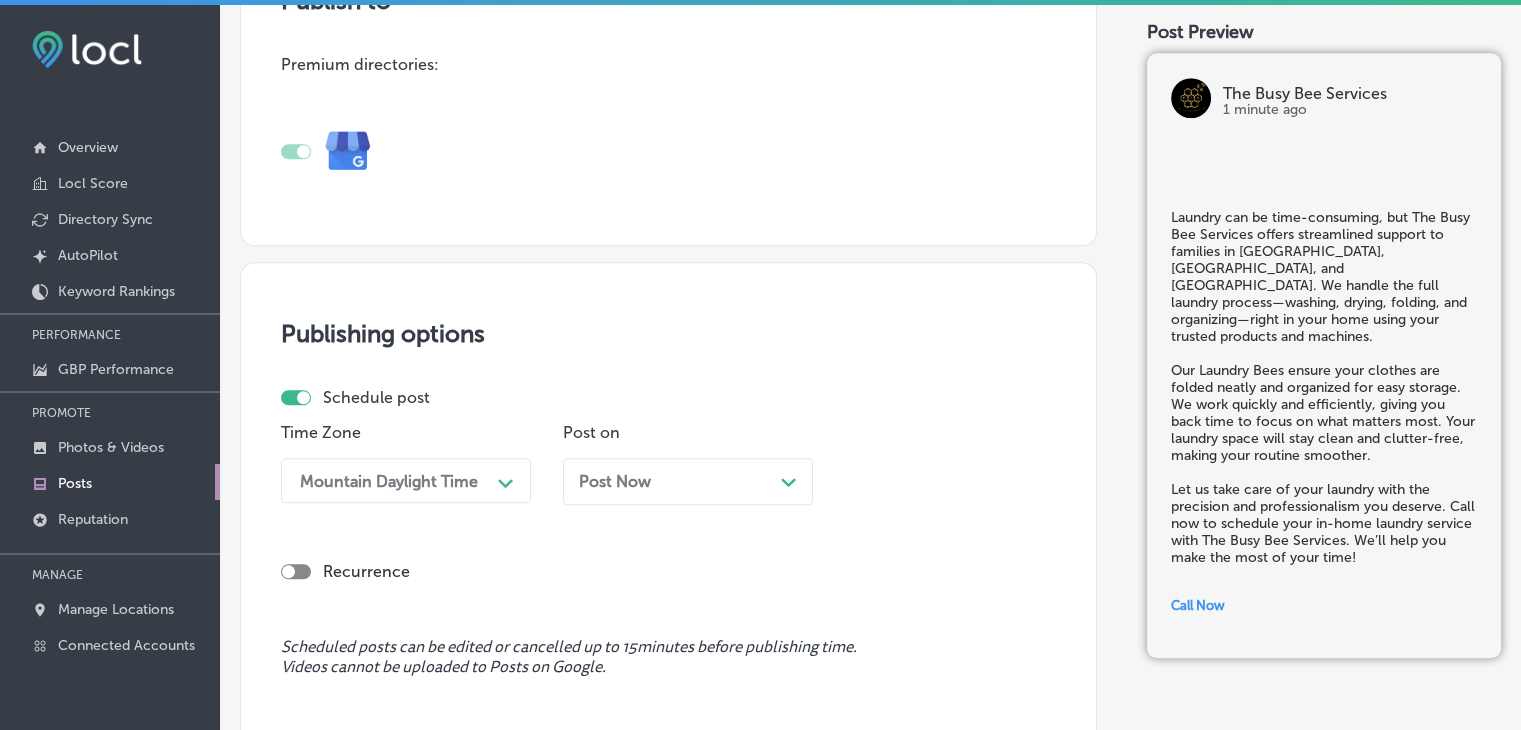 scroll, scrollTop: 1621, scrollLeft: 0, axis: vertical 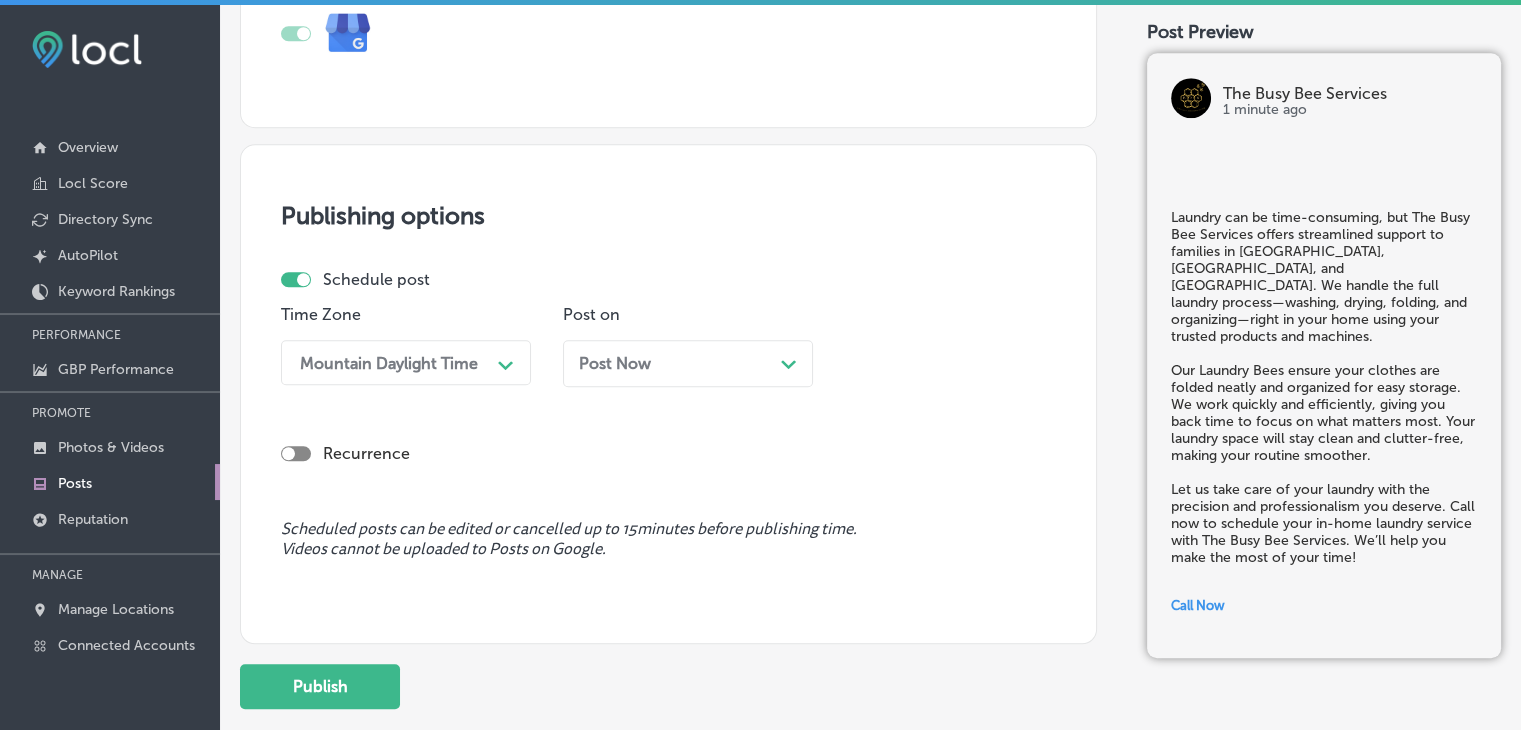 click on "Mountain Daylight Time" at bounding box center (390, 362) 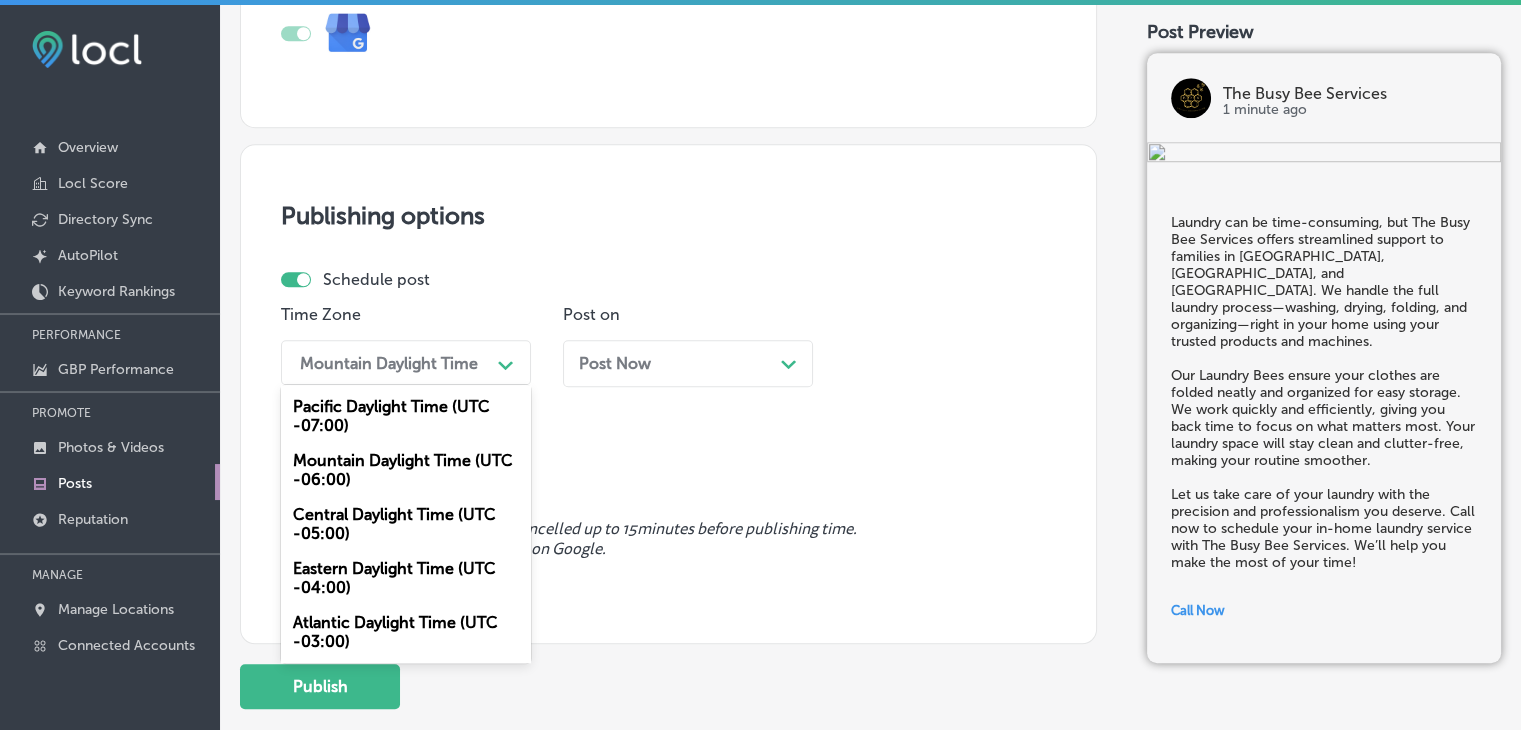 drag, startPoint x: 475, startPoint y: 473, endPoint x: 572, endPoint y: 397, distance: 123.22743 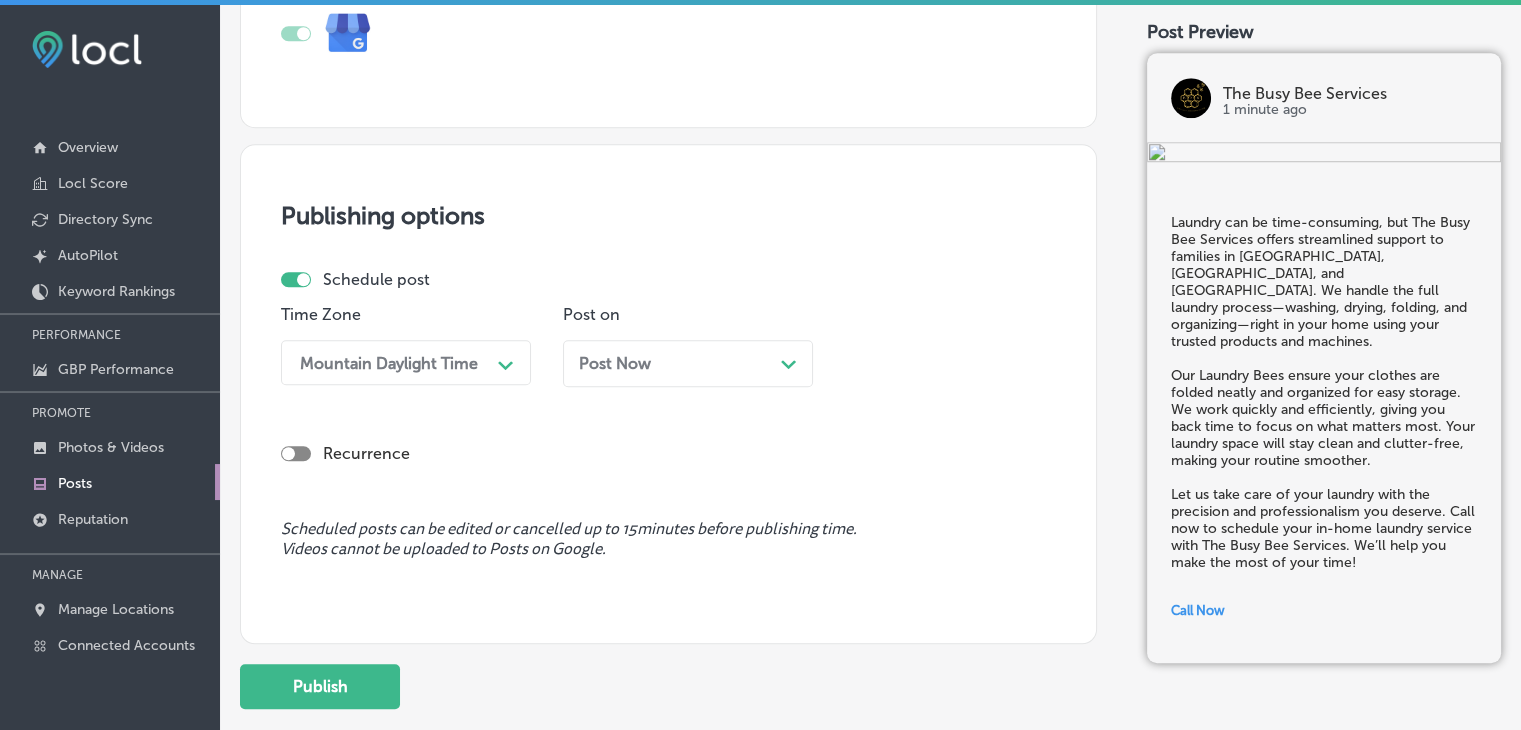 click on "Post Now
Path
Created with Sketch." at bounding box center [688, 363] 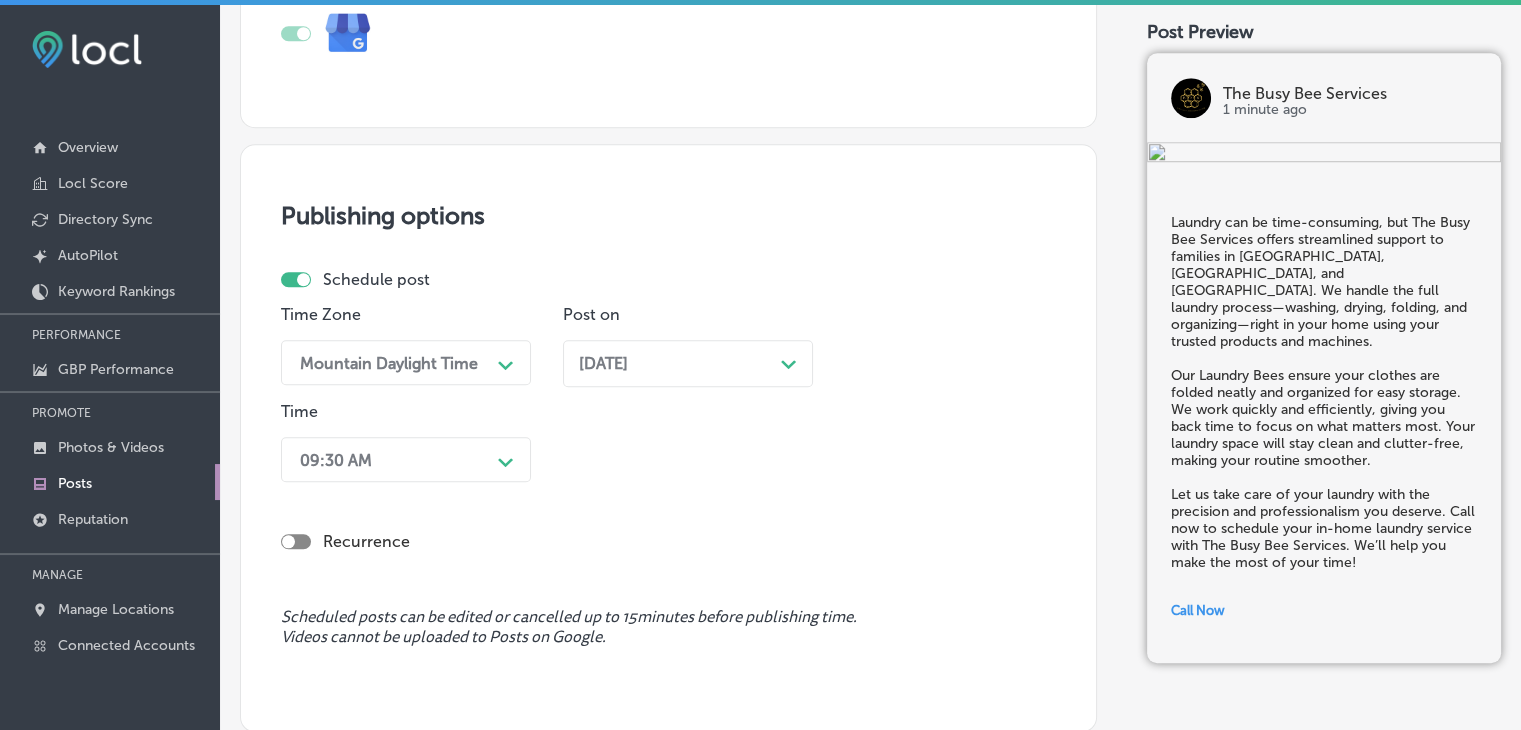 click on "09:30 AM
Path
Created with Sketch." at bounding box center (406, 459) 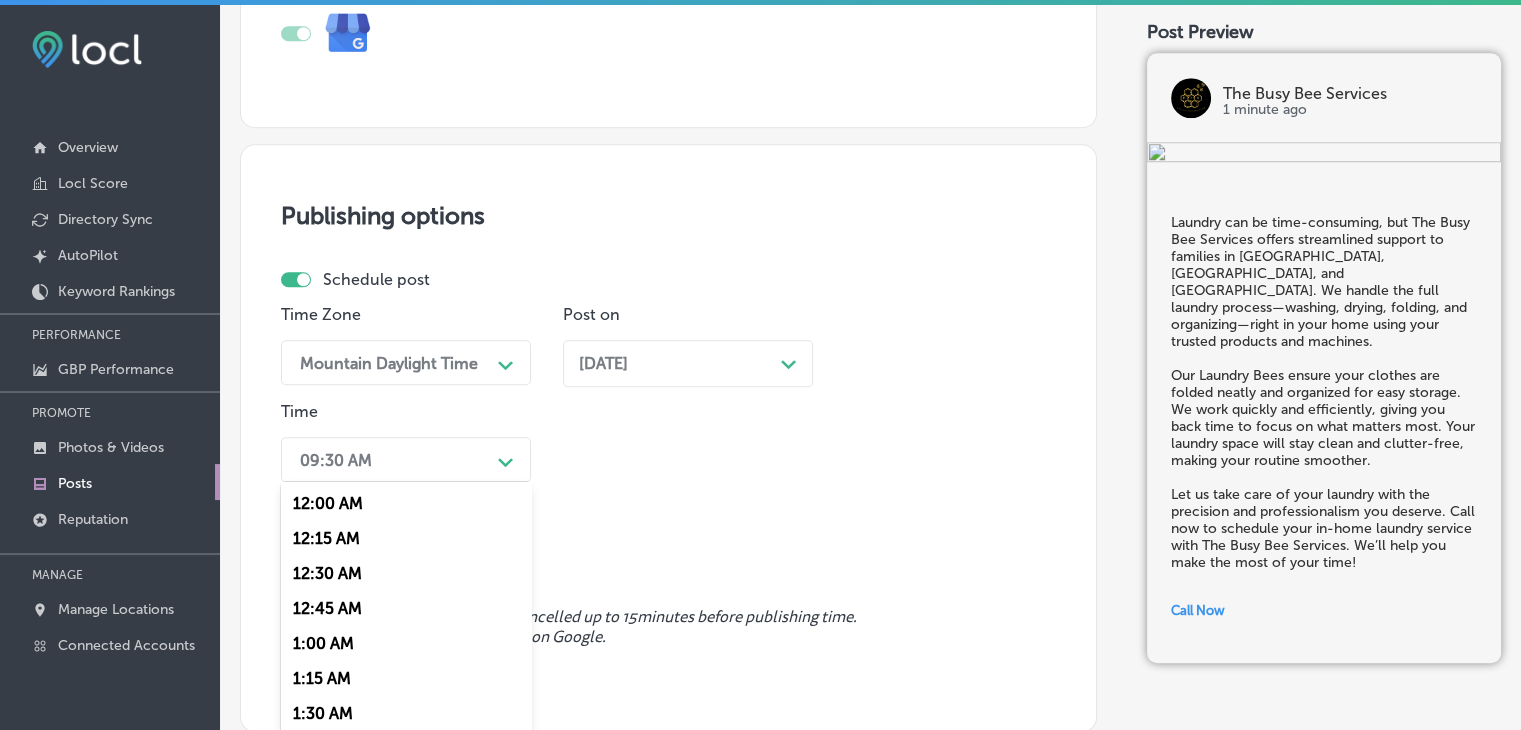 scroll, scrollTop: 1680, scrollLeft: 0, axis: vertical 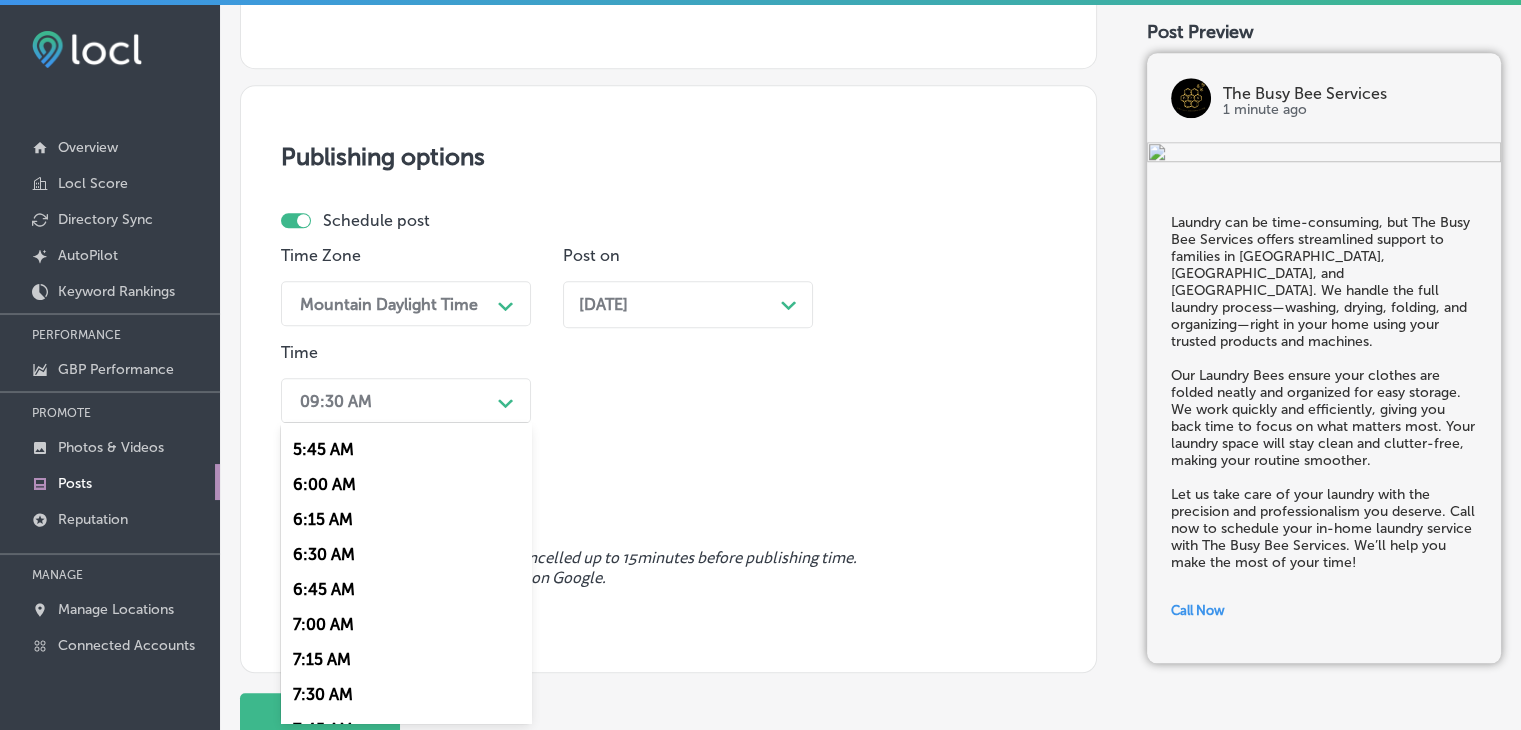 click on "7:00 AM" at bounding box center (406, 624) 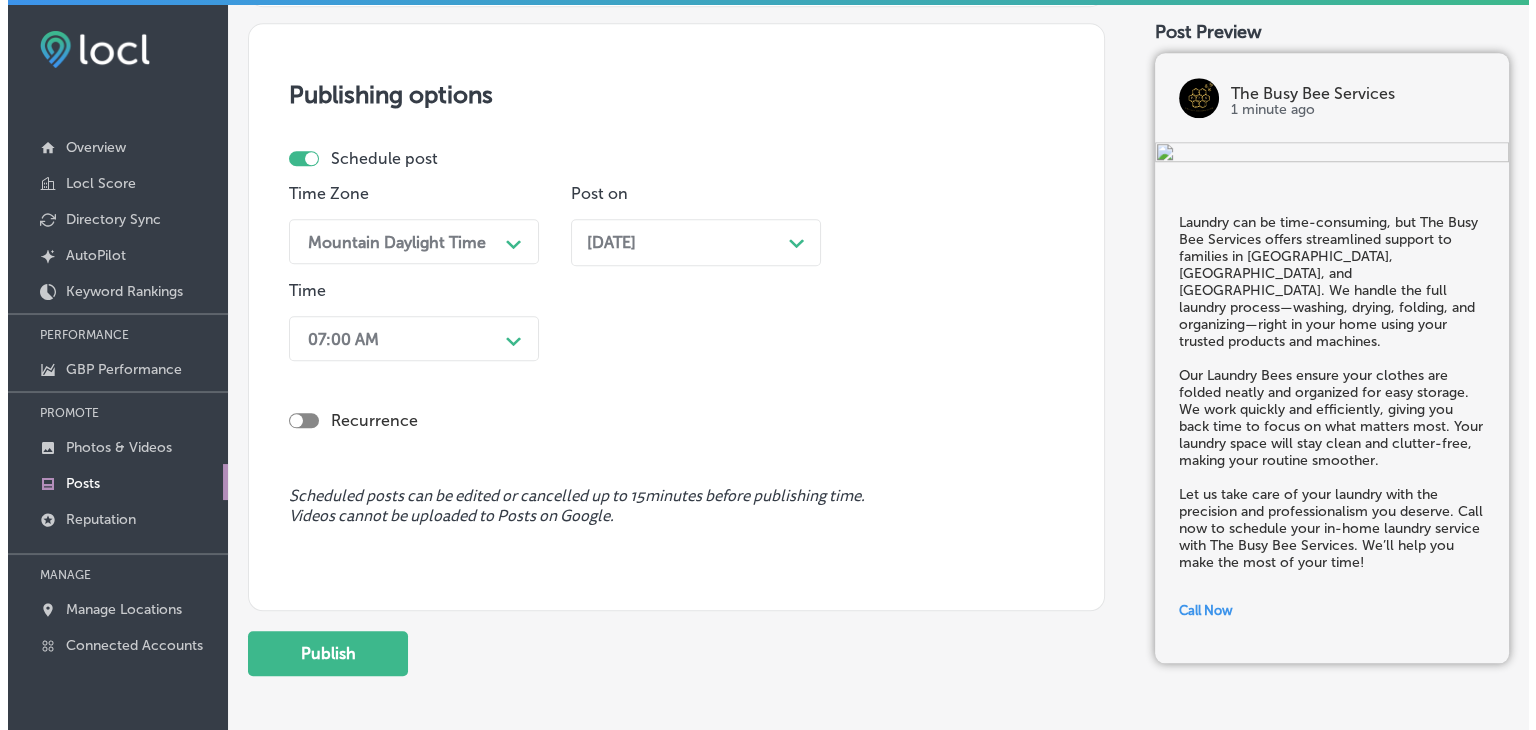 scroll, scrollTop: 1809, scrollLeft: 0, axis: vertical 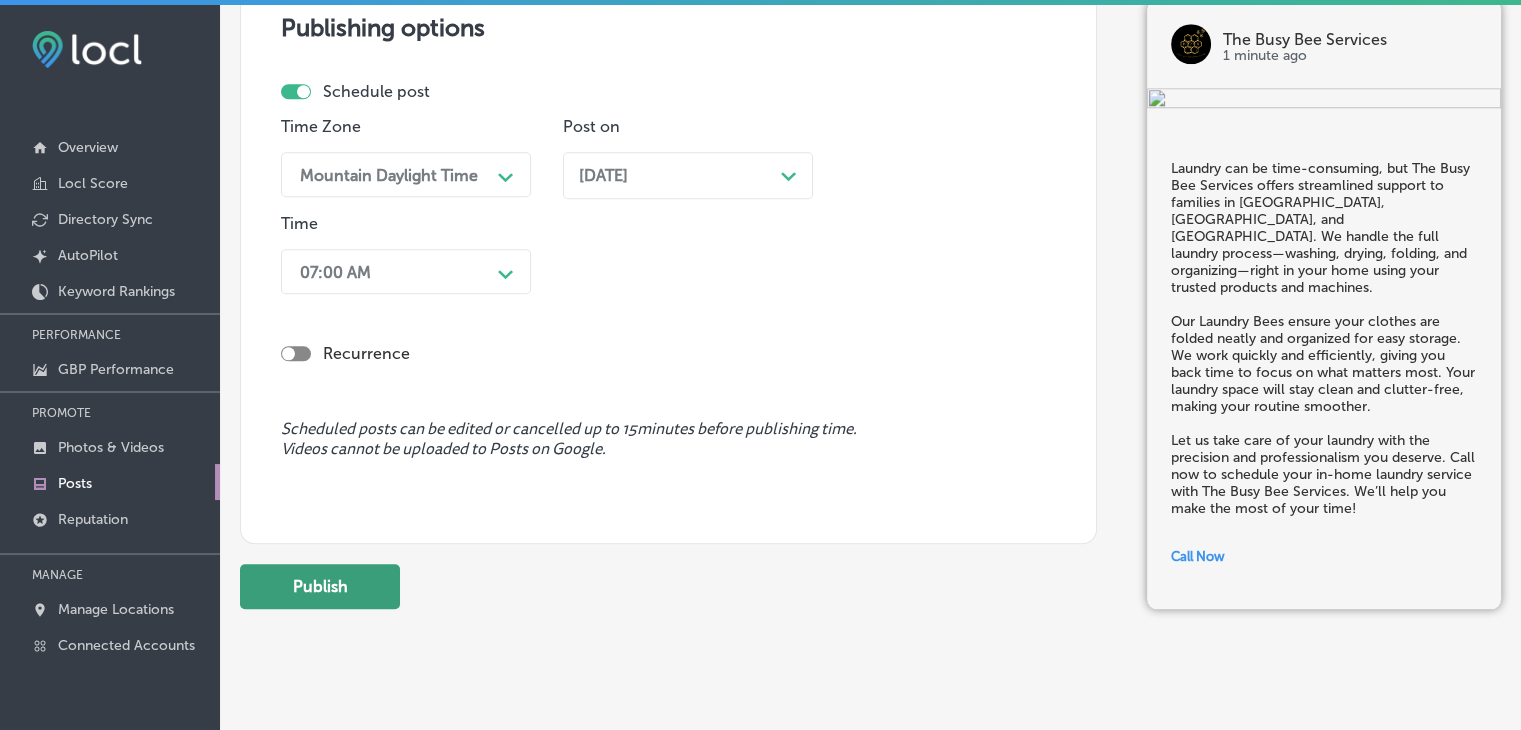 click on "Publish" at bounding box center (320, 586) 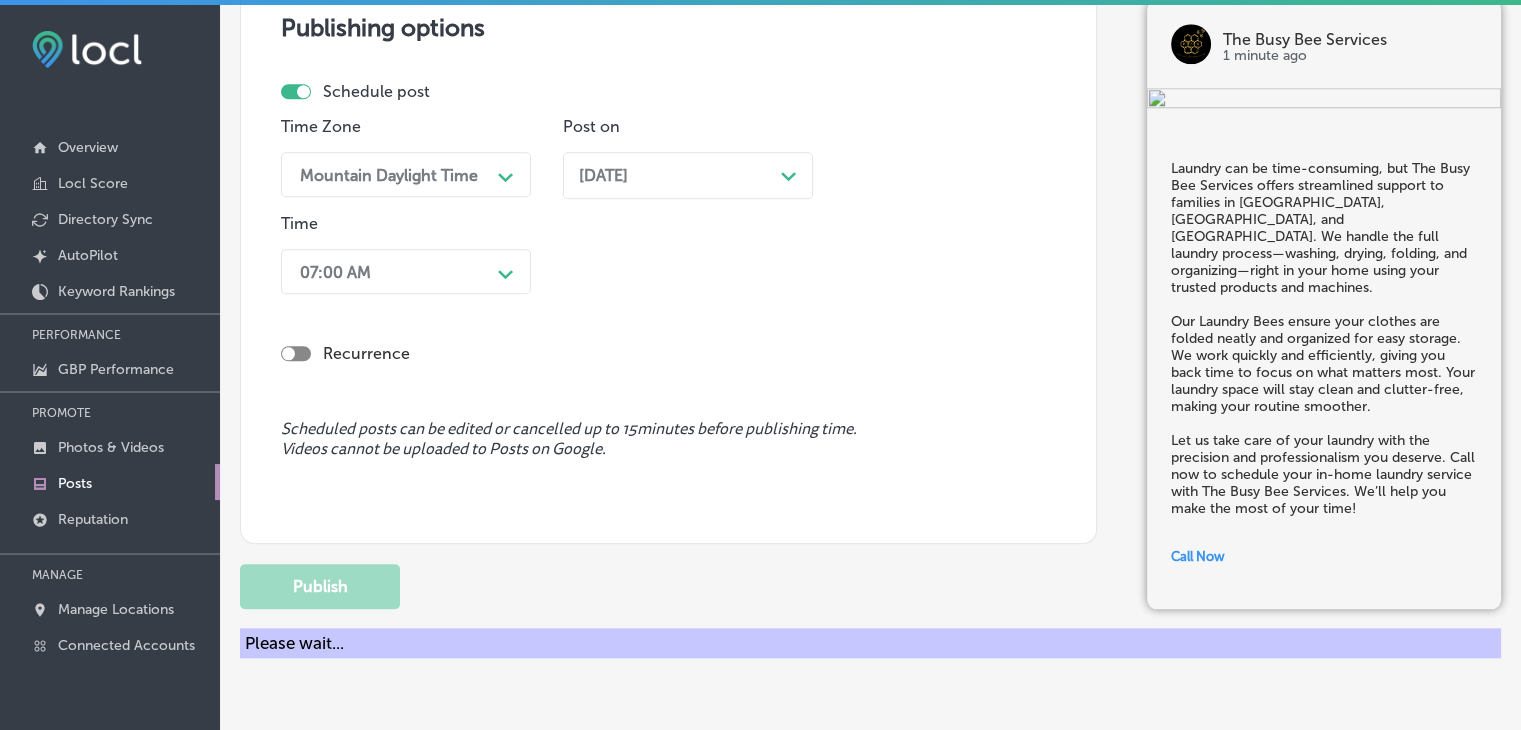 type 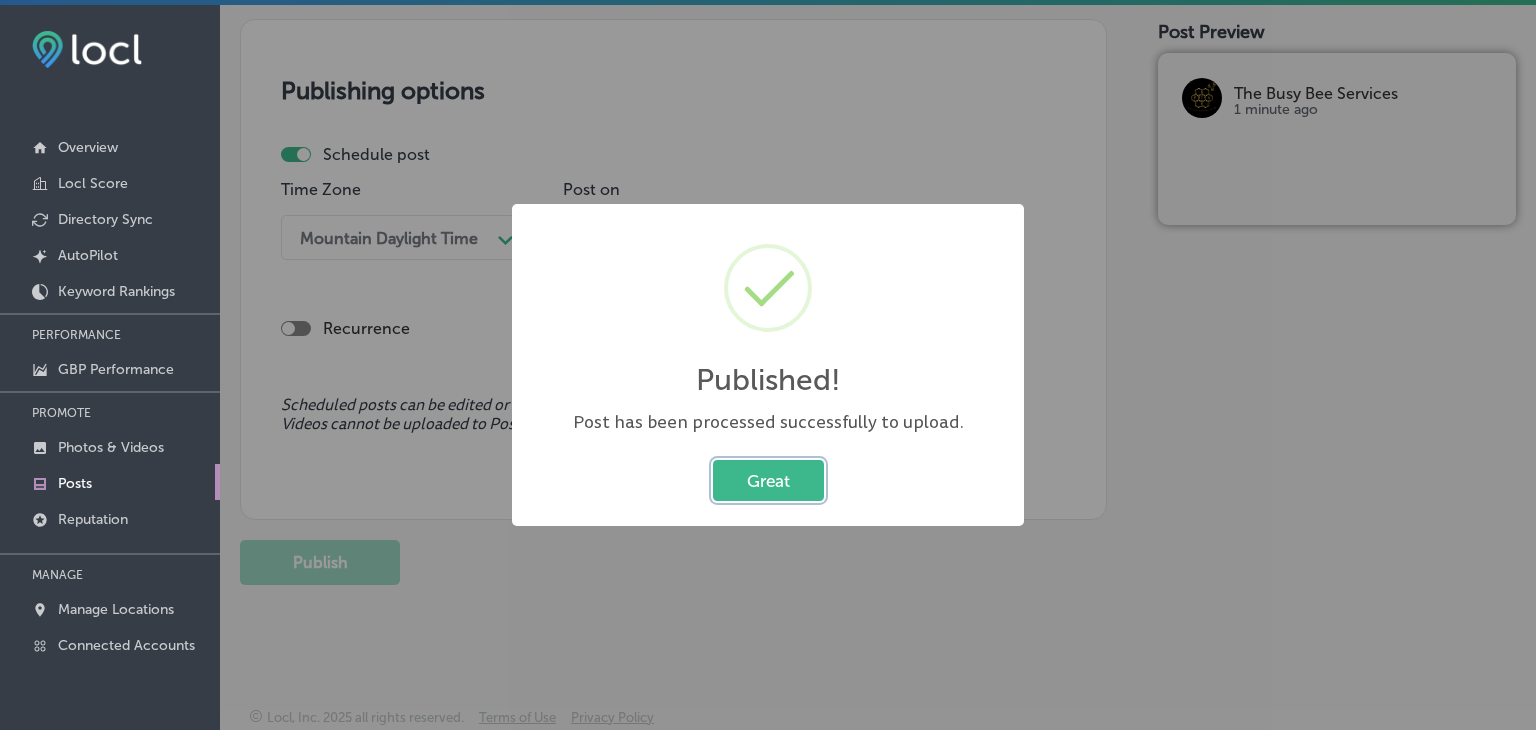 type 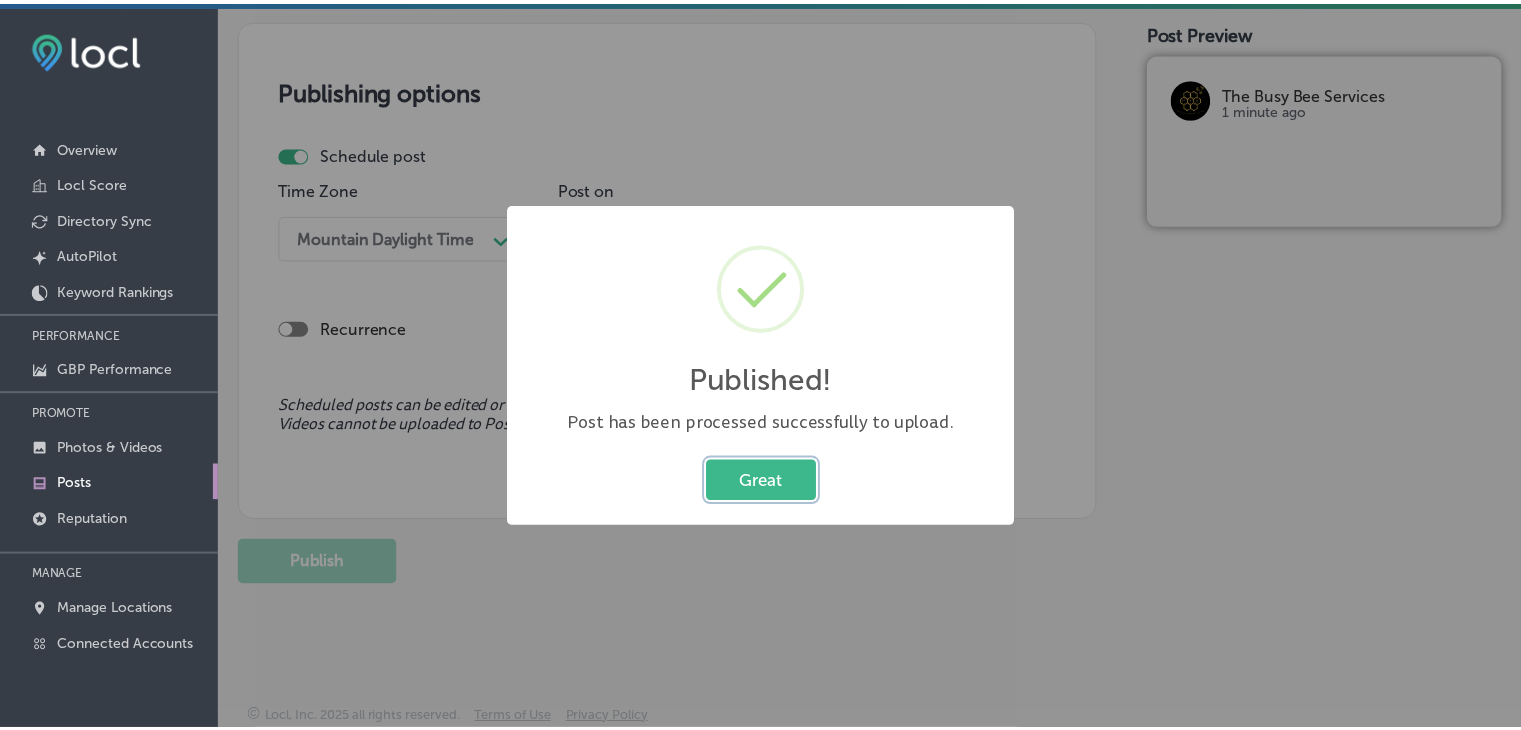 scroll, scrollTop: 1721, scrollLeft: 0, axis: vertical 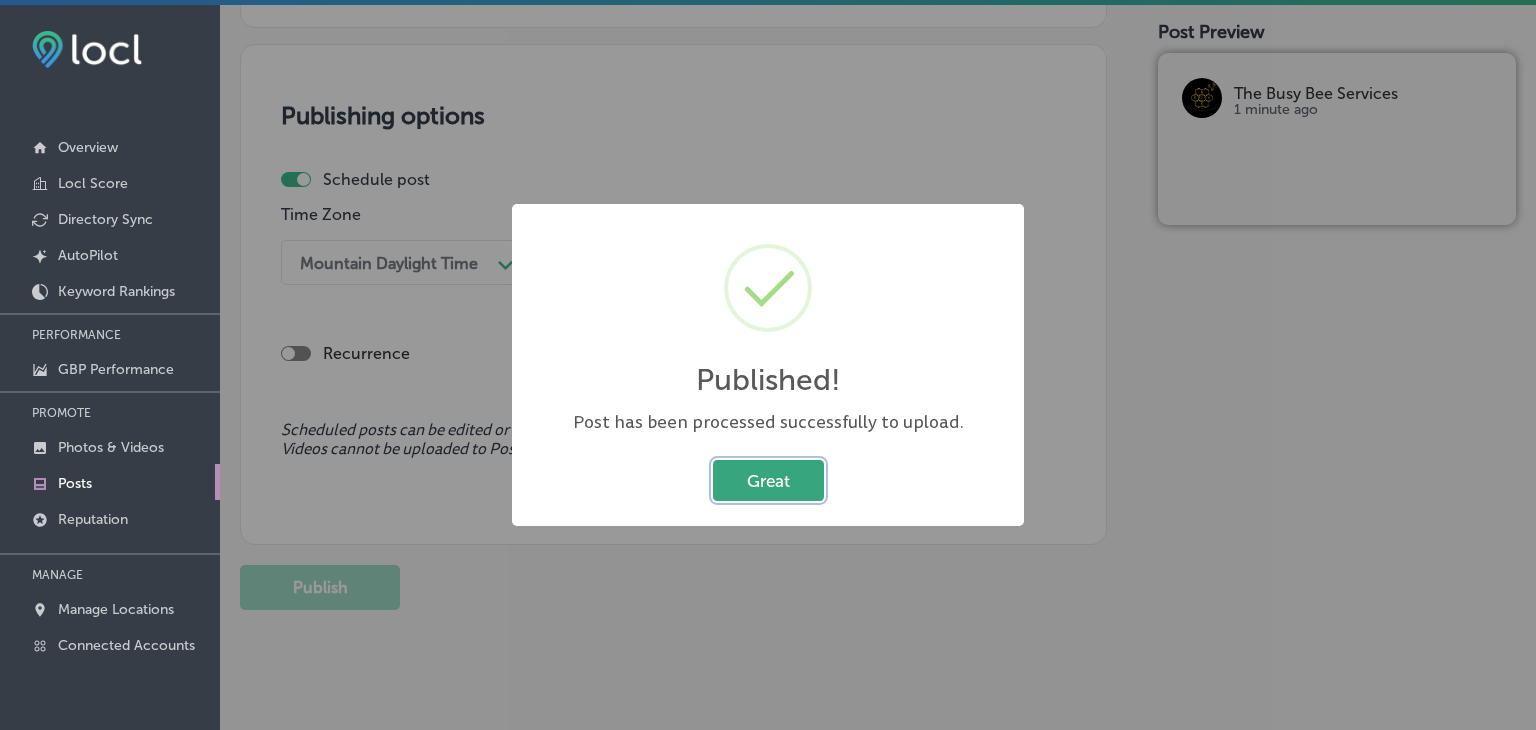 click on "Great" at bounding box center (768, 480) 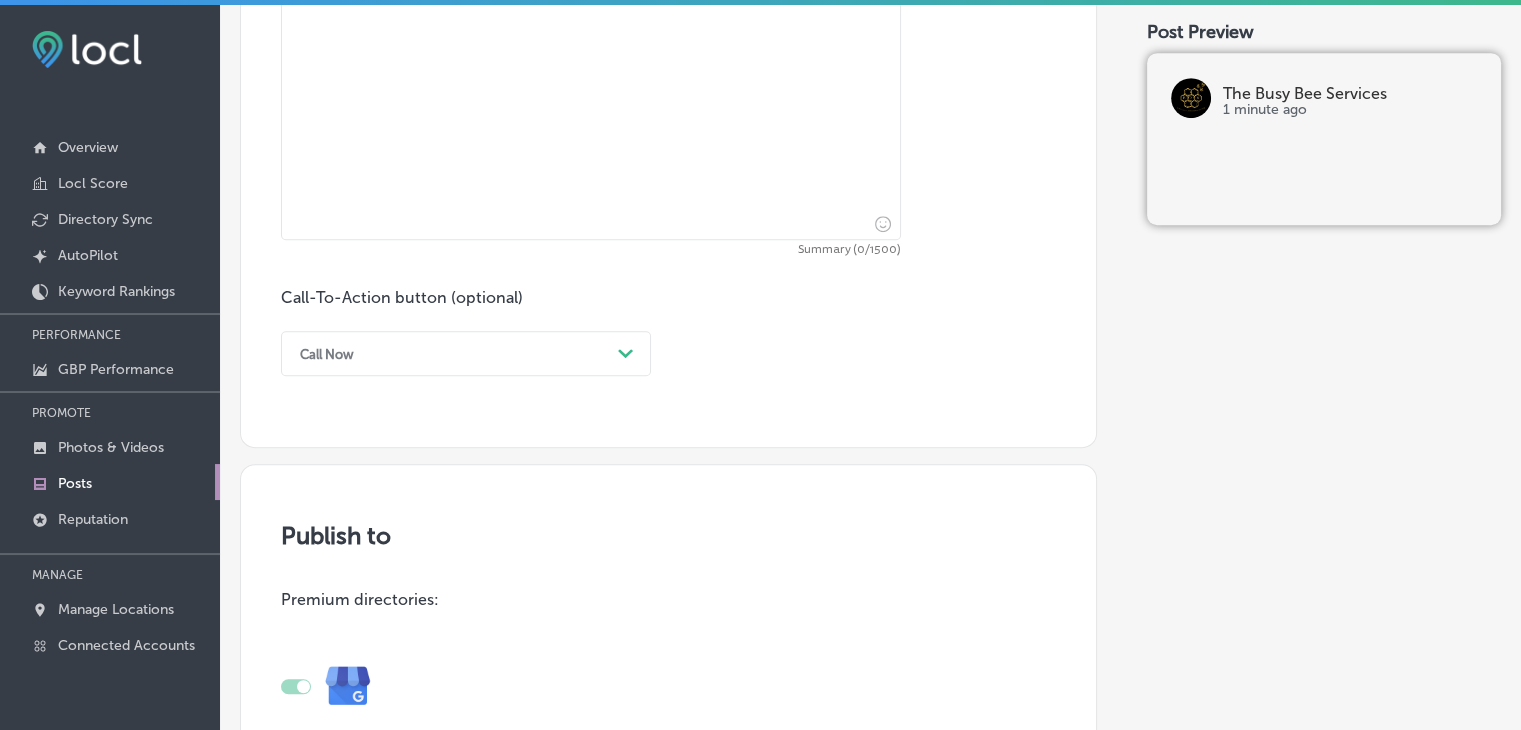 scroll, scrollTop: 921, scrollLeft: 0, axis: vertical 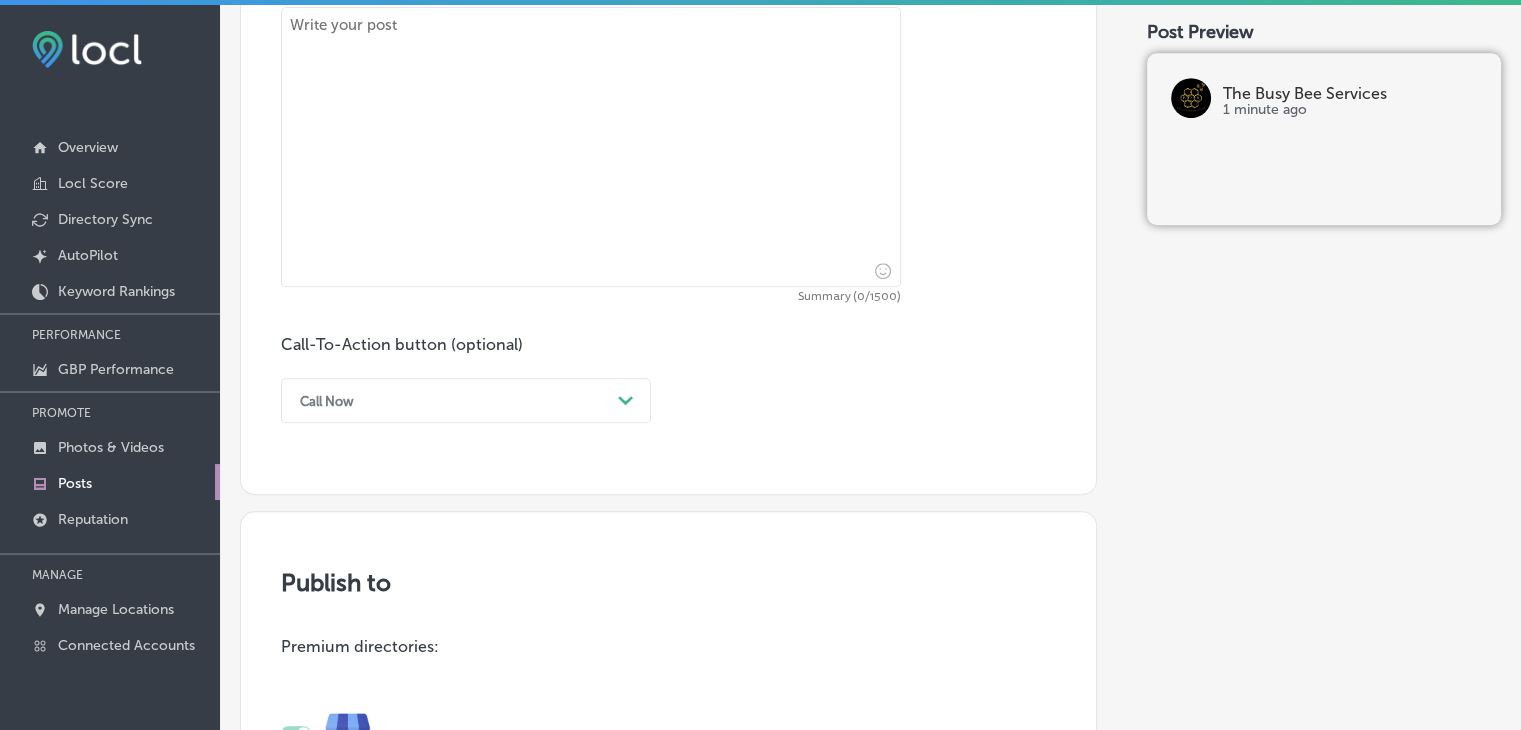 click at bounding box center (591, 147) 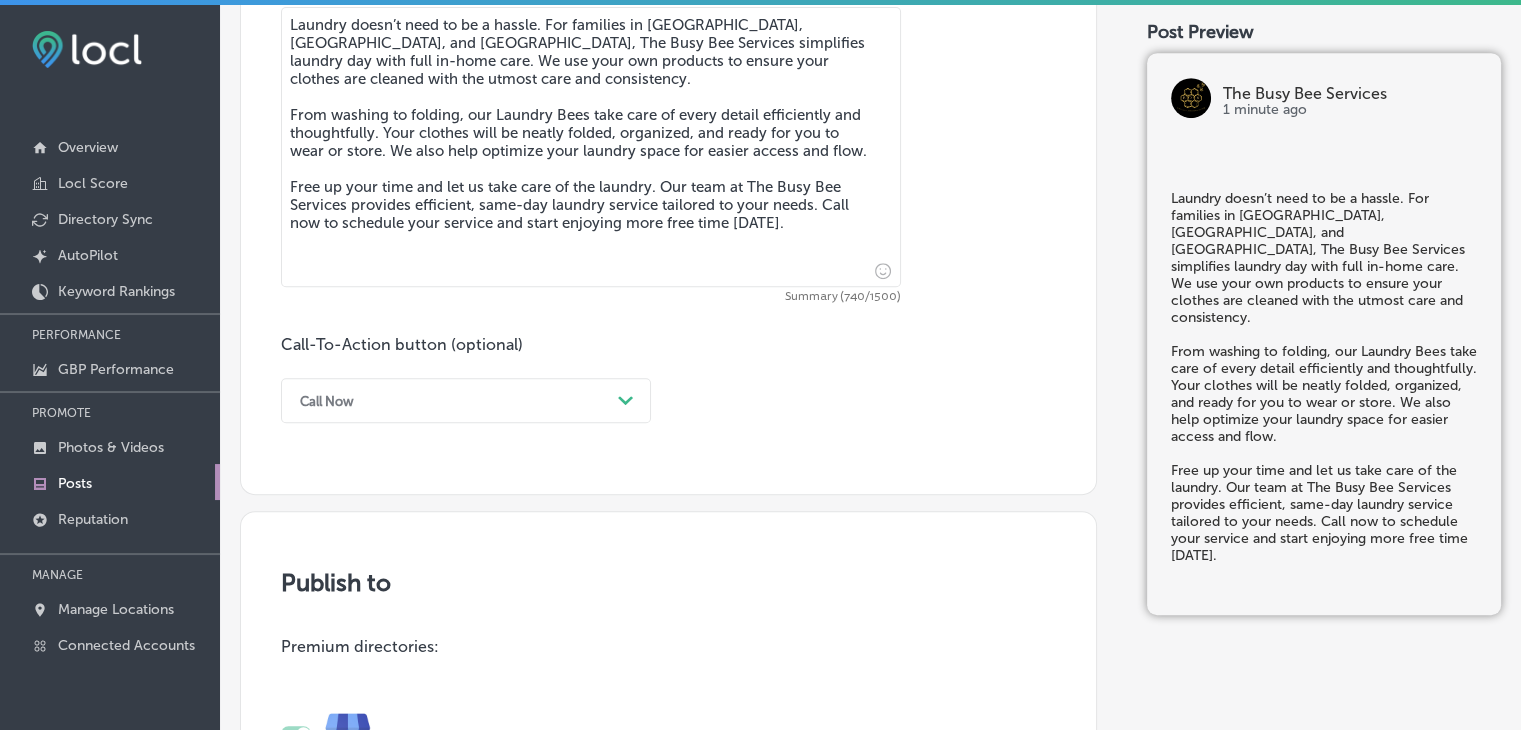 type on "Laundry doesn’t need to be a hassle. For families in [GEOGRAPHIC_DATA], [GEOGRAPHIC_DATA], and [GEOGRAPHIC_DATA], The Busy Bee Services simplifies laundry day with full in-home care. We use your own products to ensure your clothes are cleaned with the utmost care and consistency.
From washing to folding, our Laundry Bees take care of every detail efficiently and thoughtfully. Your clothes will be neatly folded, organized, and ready for you to wear or store. We also help optimize your laundry space for easier access and flow.
Free up your time and let us take care of the laundry. Our team at The Busy Bee Services provides efficient, same-day laundry service tailored to your needs. Call now to schedule your service and start enjoying more free time [DATE]." 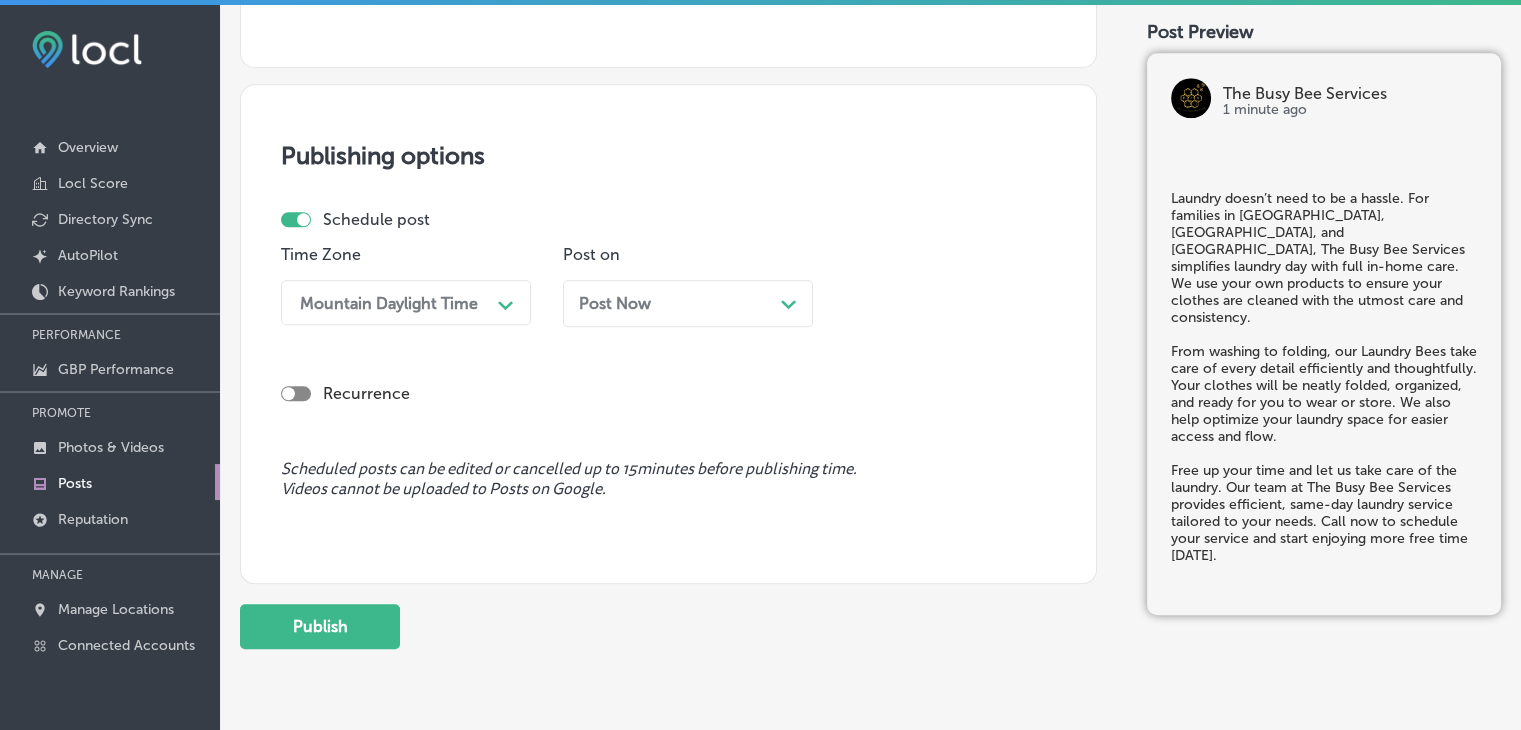 scroll, scrollTop: 1721, scrollLeft: 0, axis: vertical 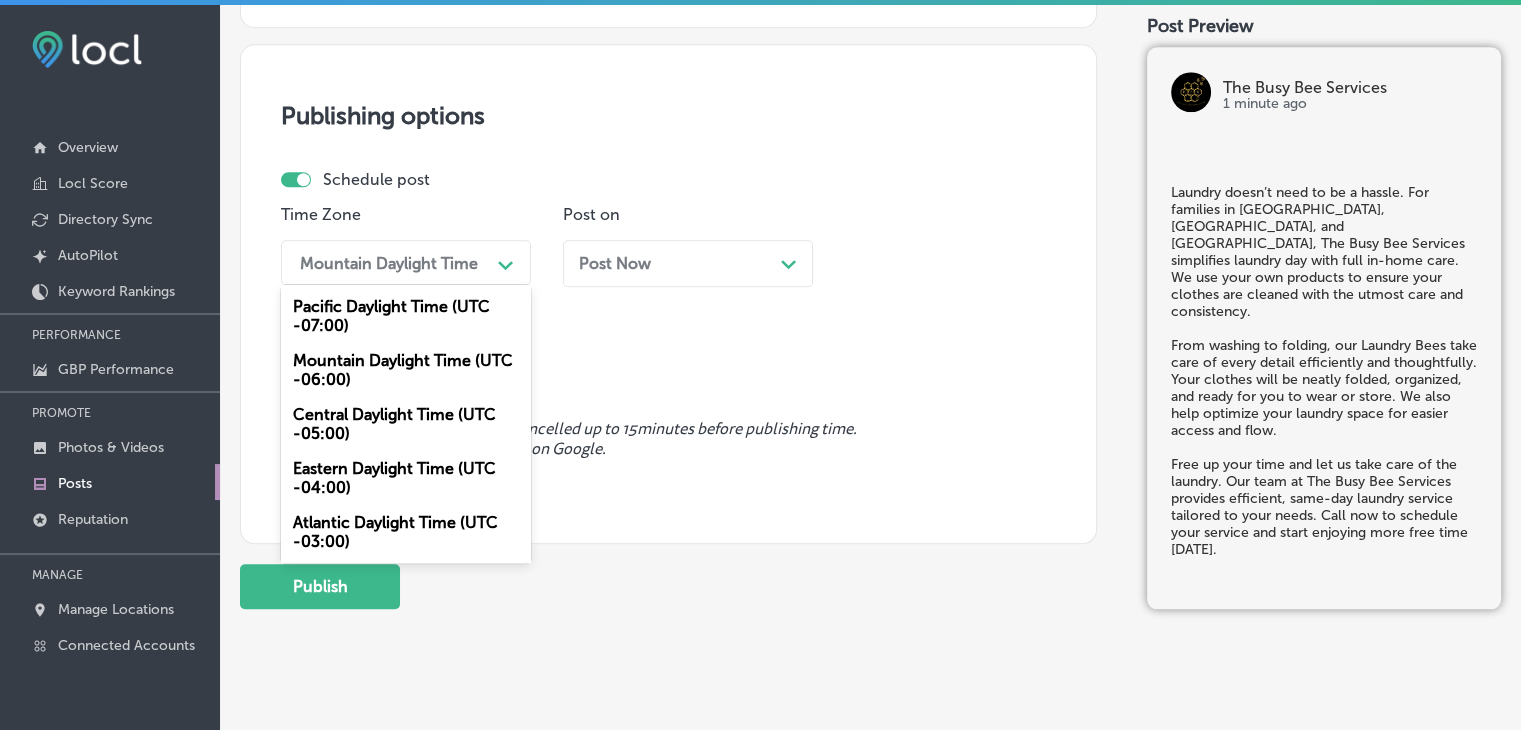 drag, startPoint x: 374, startPoint y: 240, endPoint x: 402, endPoint y: 273, distance: 43.27817 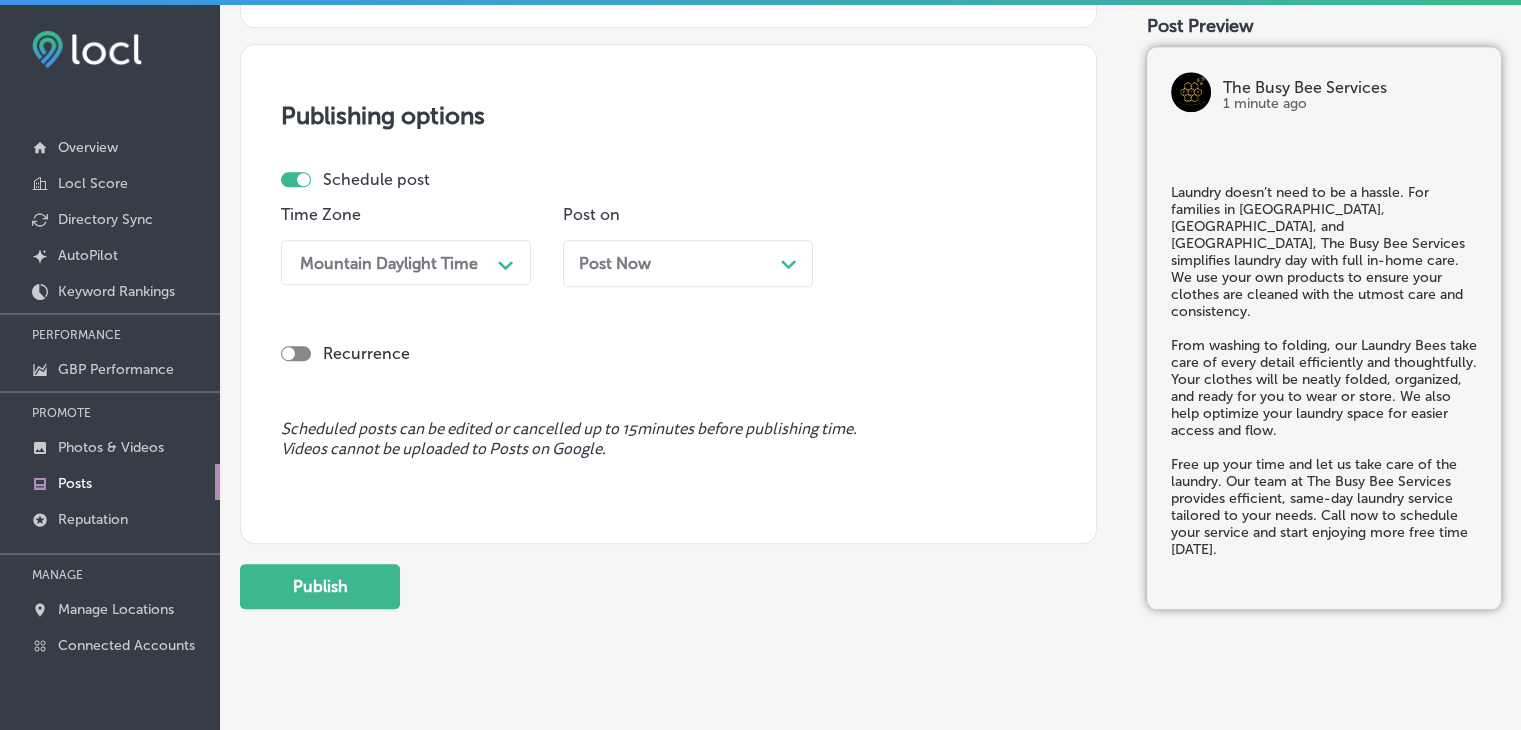 click on "Post Now
Path
Created with Sketch." at bounding box center (688, 271) 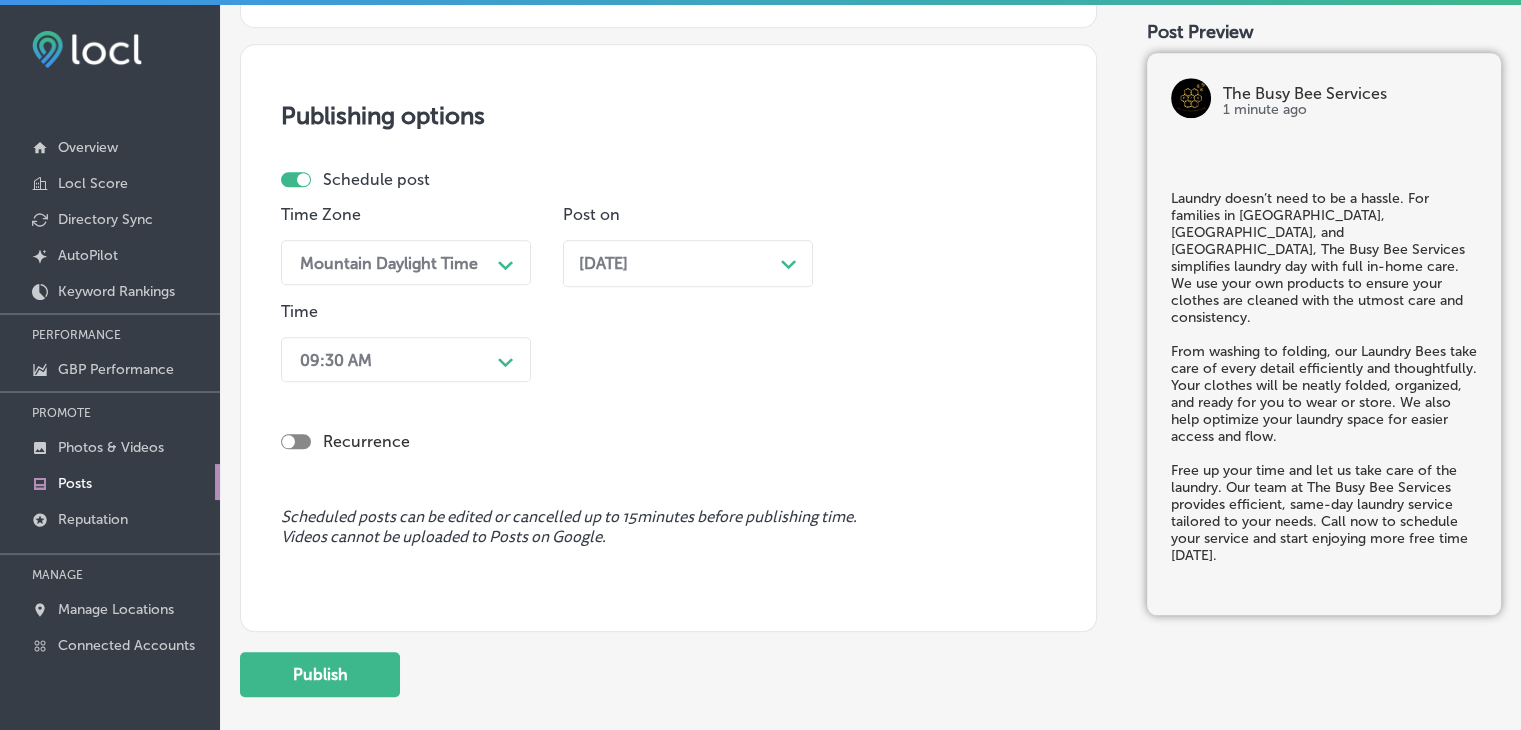 click on "09:30 AM" at bounding box center (390, 359) 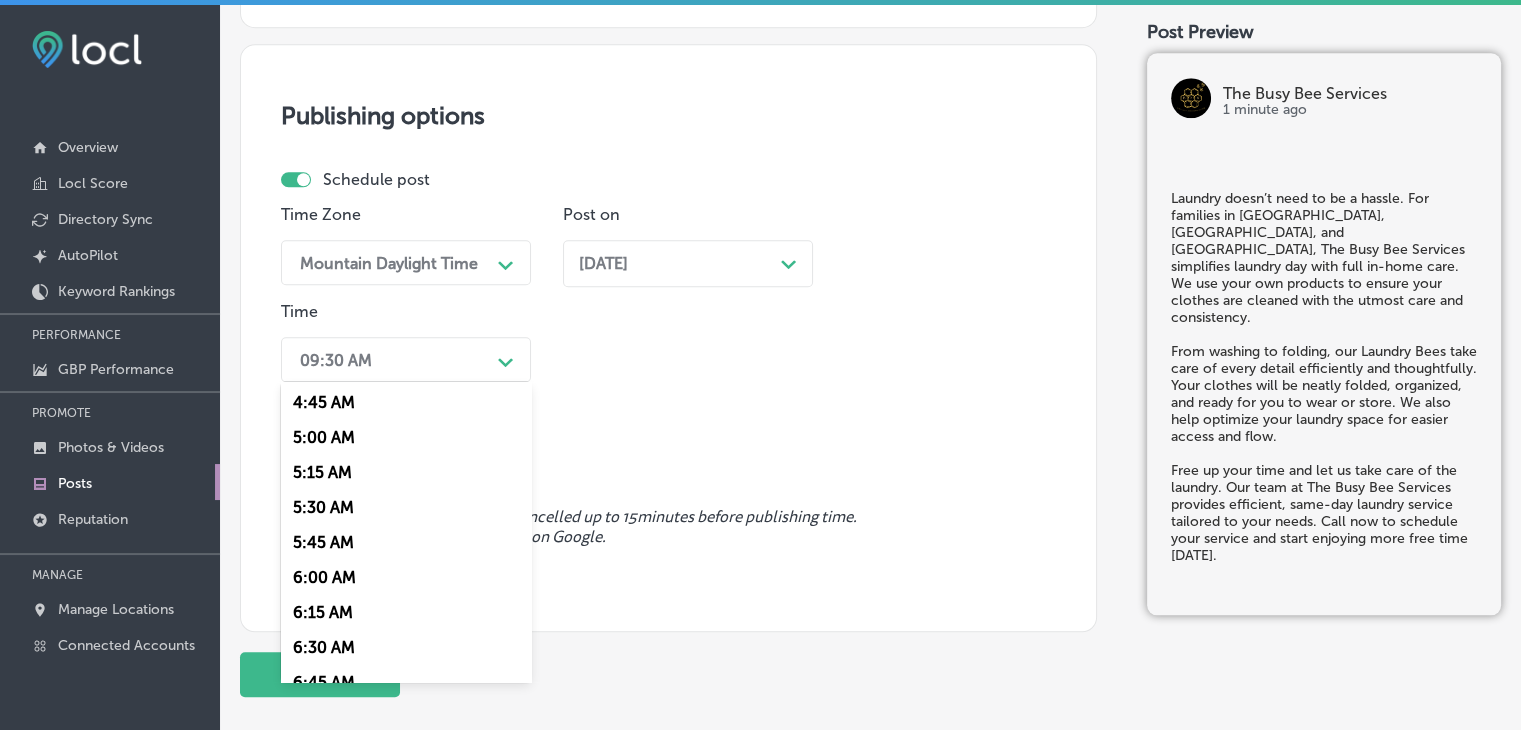 scroll, scrollTop: 800, scrollLeft: 0, axis: vertical 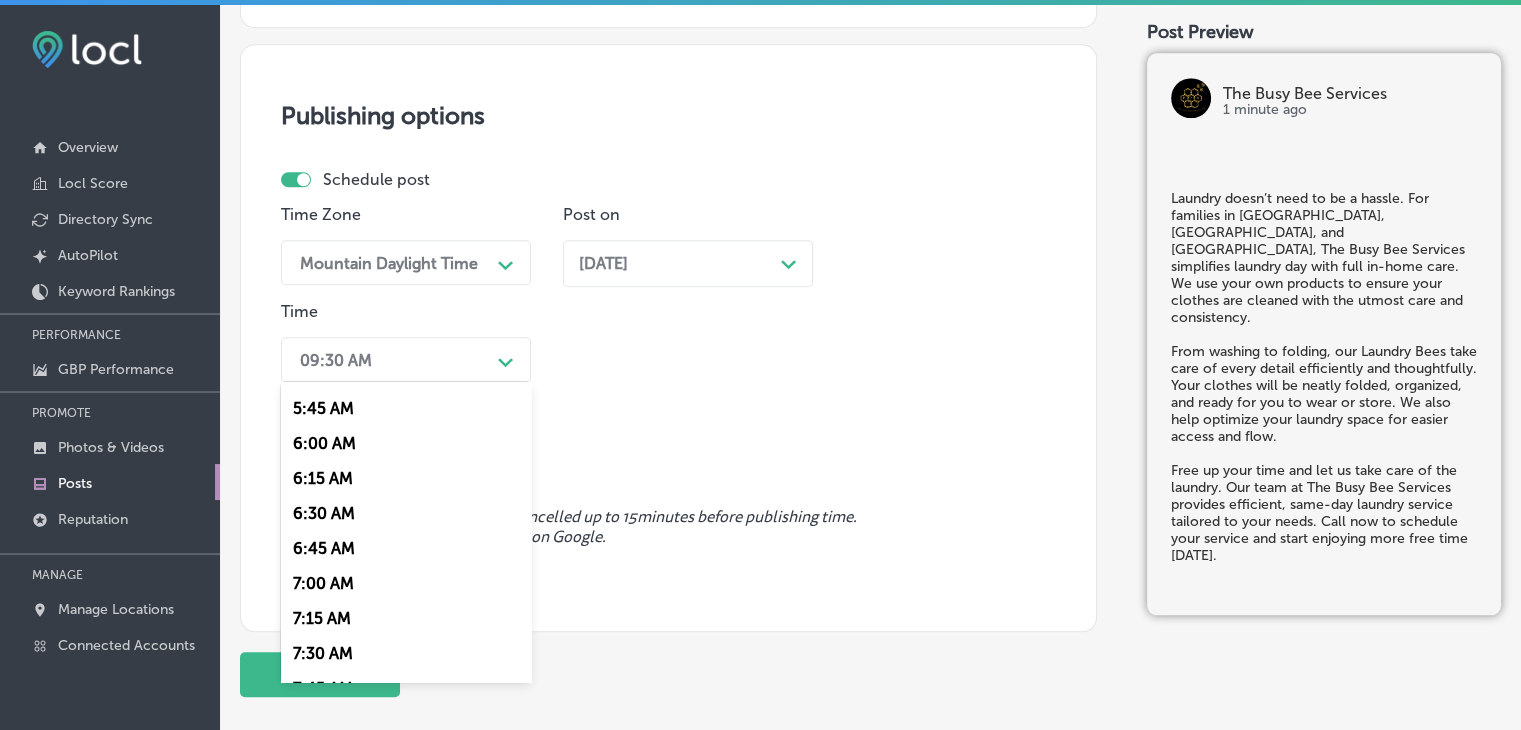 click on "7:00 AM" at bounding box center [406, 583] 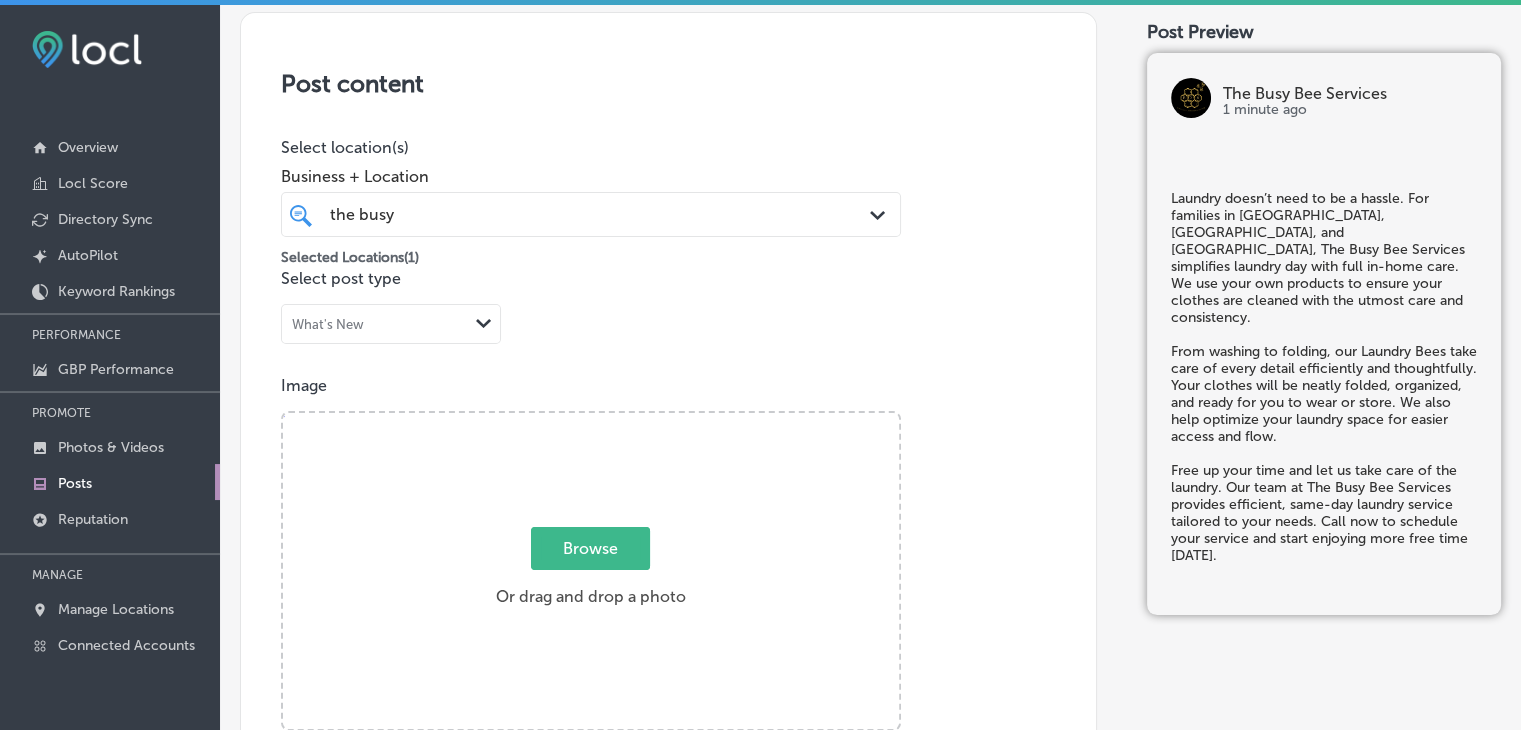 scroll, scrollTop: 221, scrollLeft: 0, axis: vertical 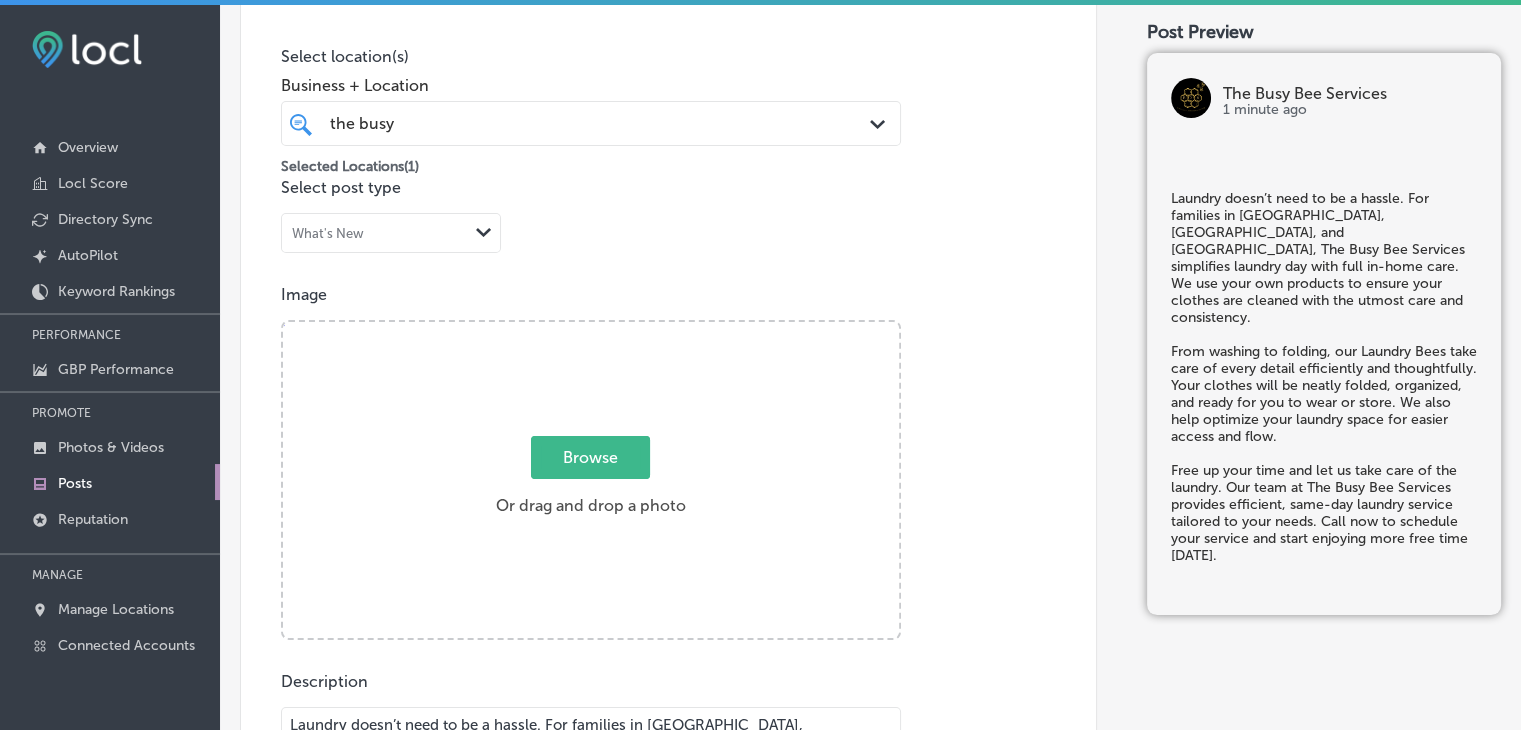 click on "Browse" at bounding box center (590, 457) 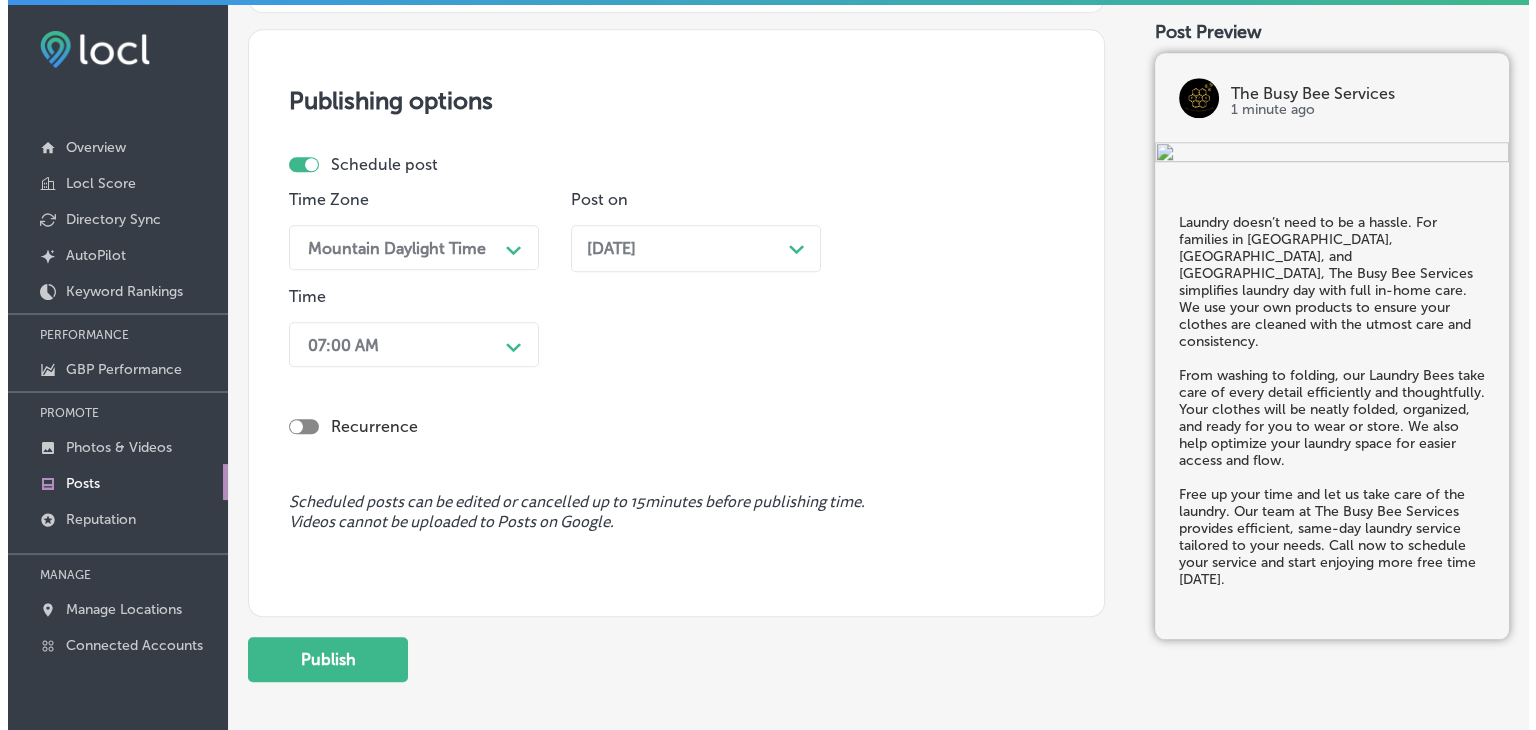 scroll, scrollTop: 1809, scrollLeft: 0, axis: vertical 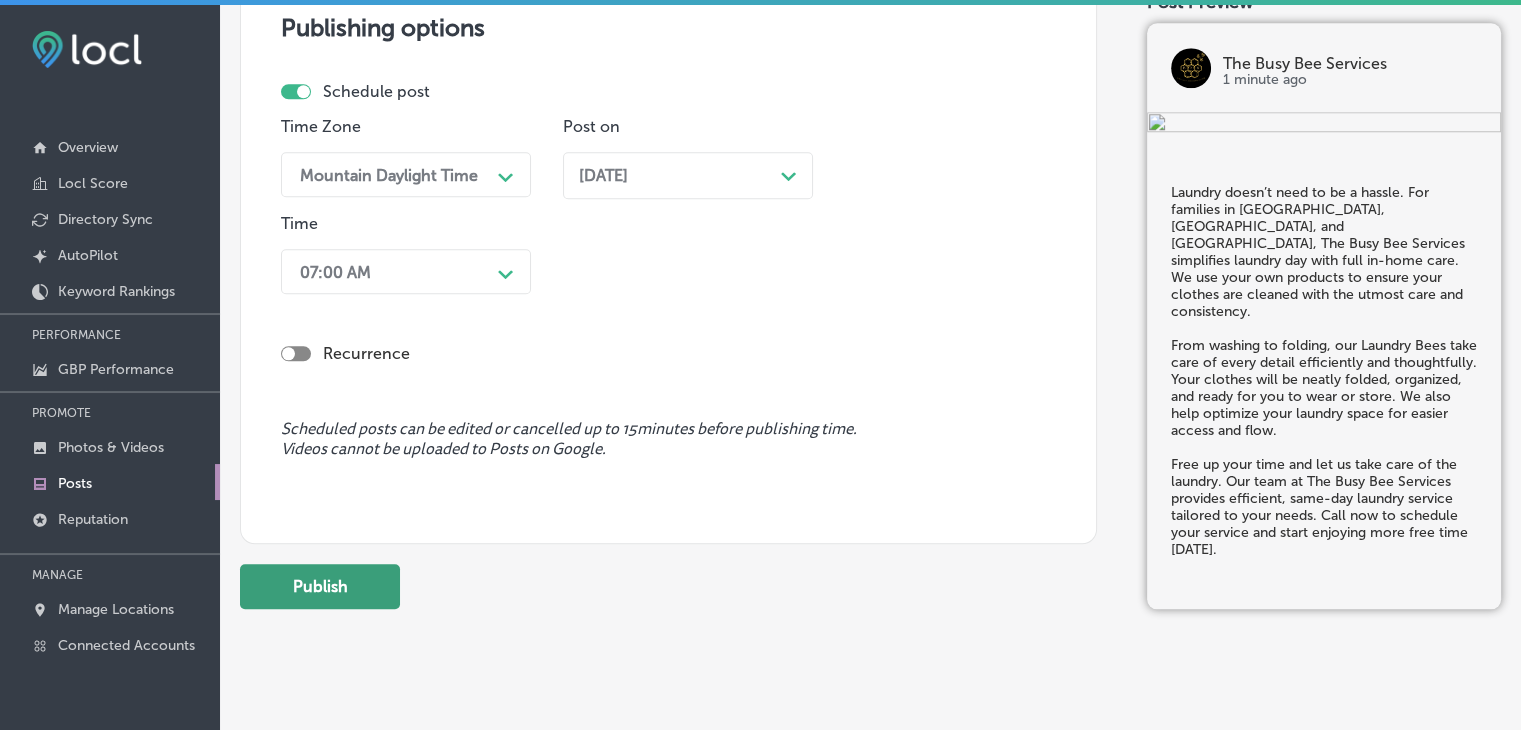click on "Publish" at bounding box center (320, 586) 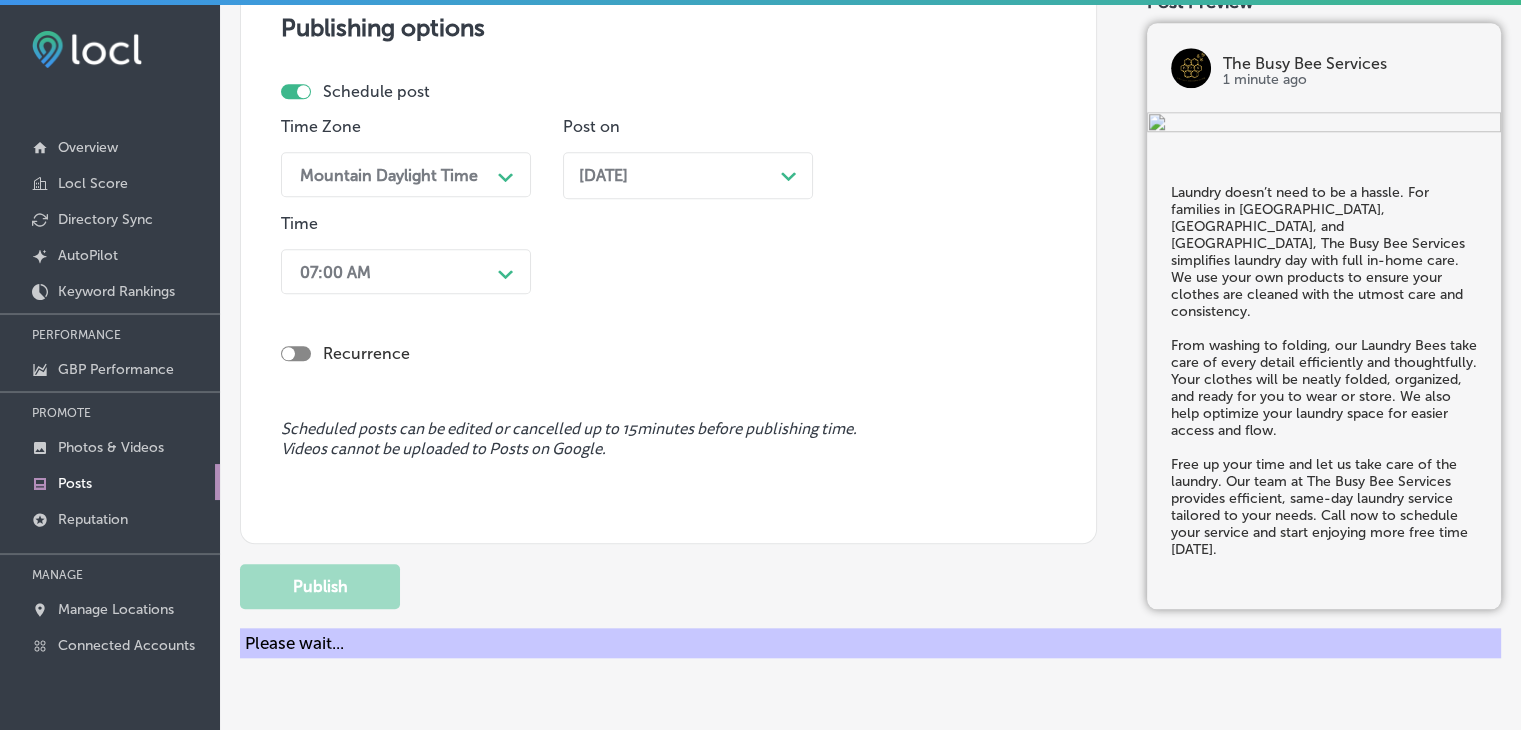 type 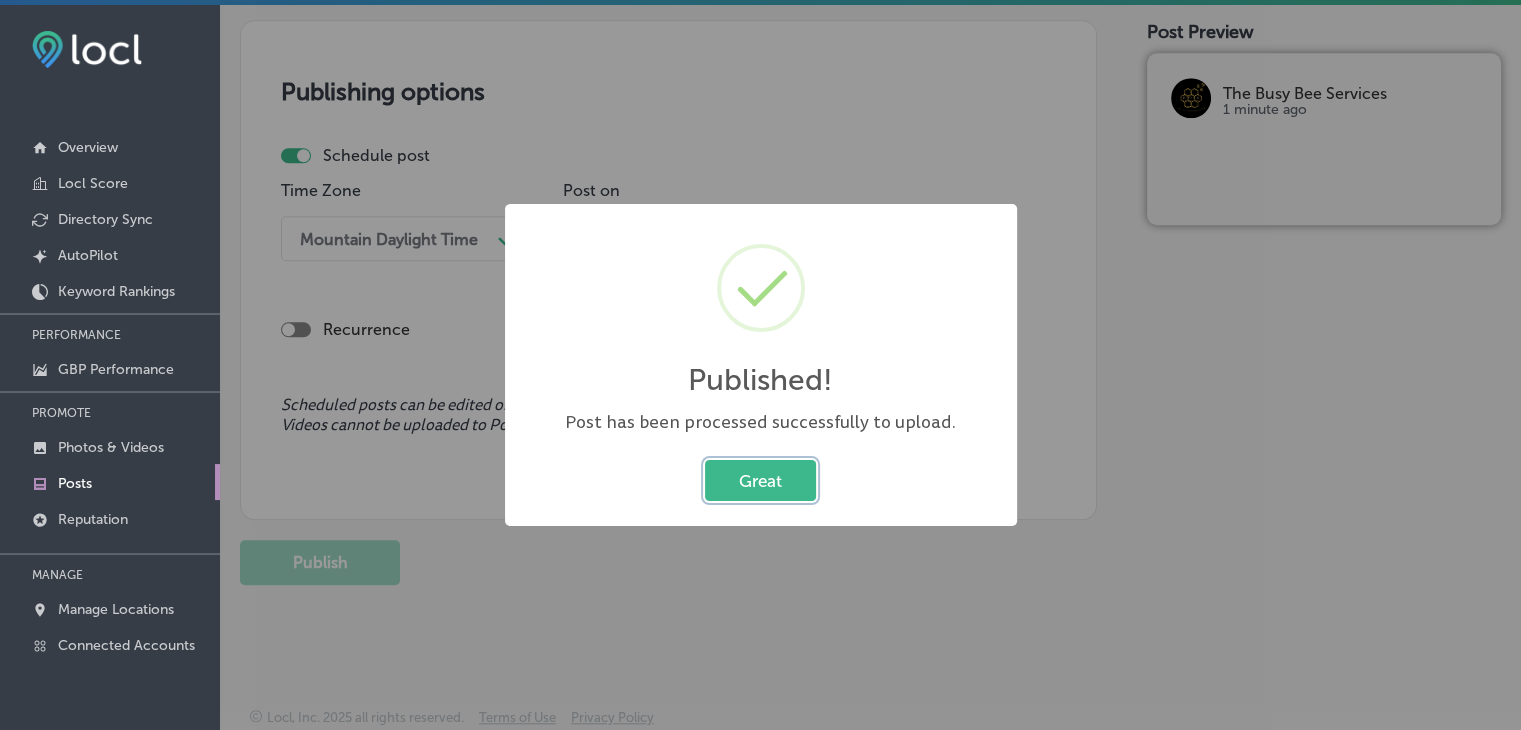 type 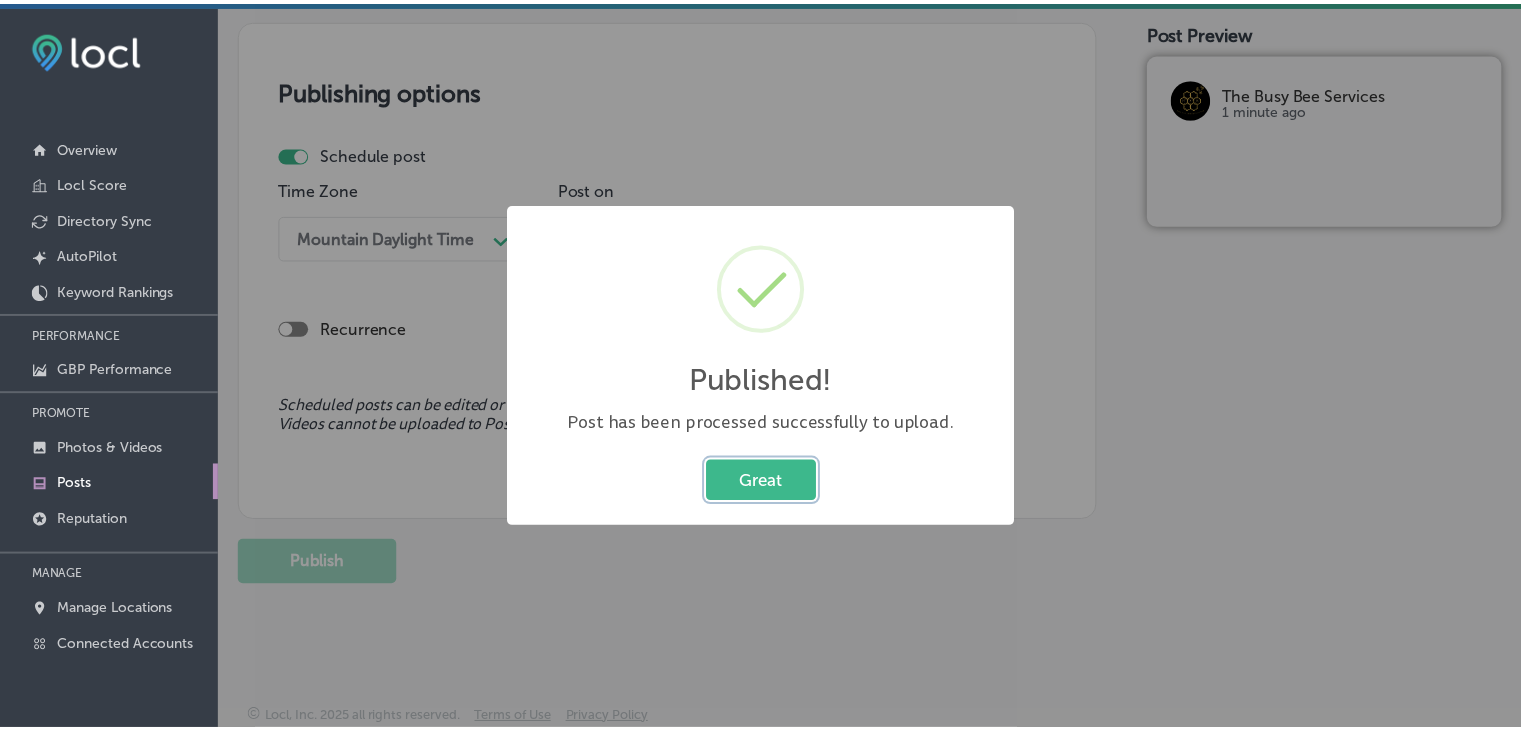 scroll, scrollTop: 1721, scrollLeft: 0, axis: vertical 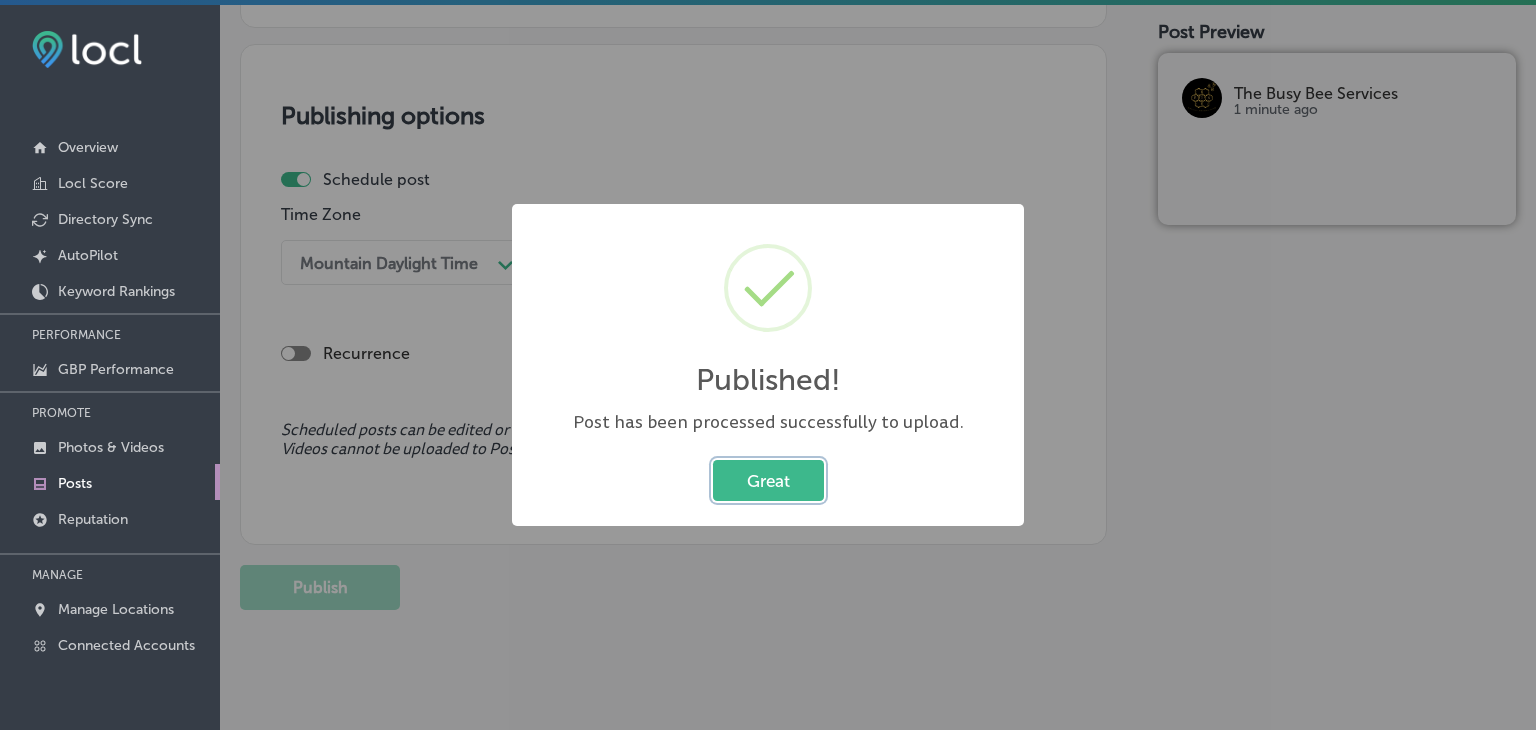 click on "Great" at bounding box center (768, 480) 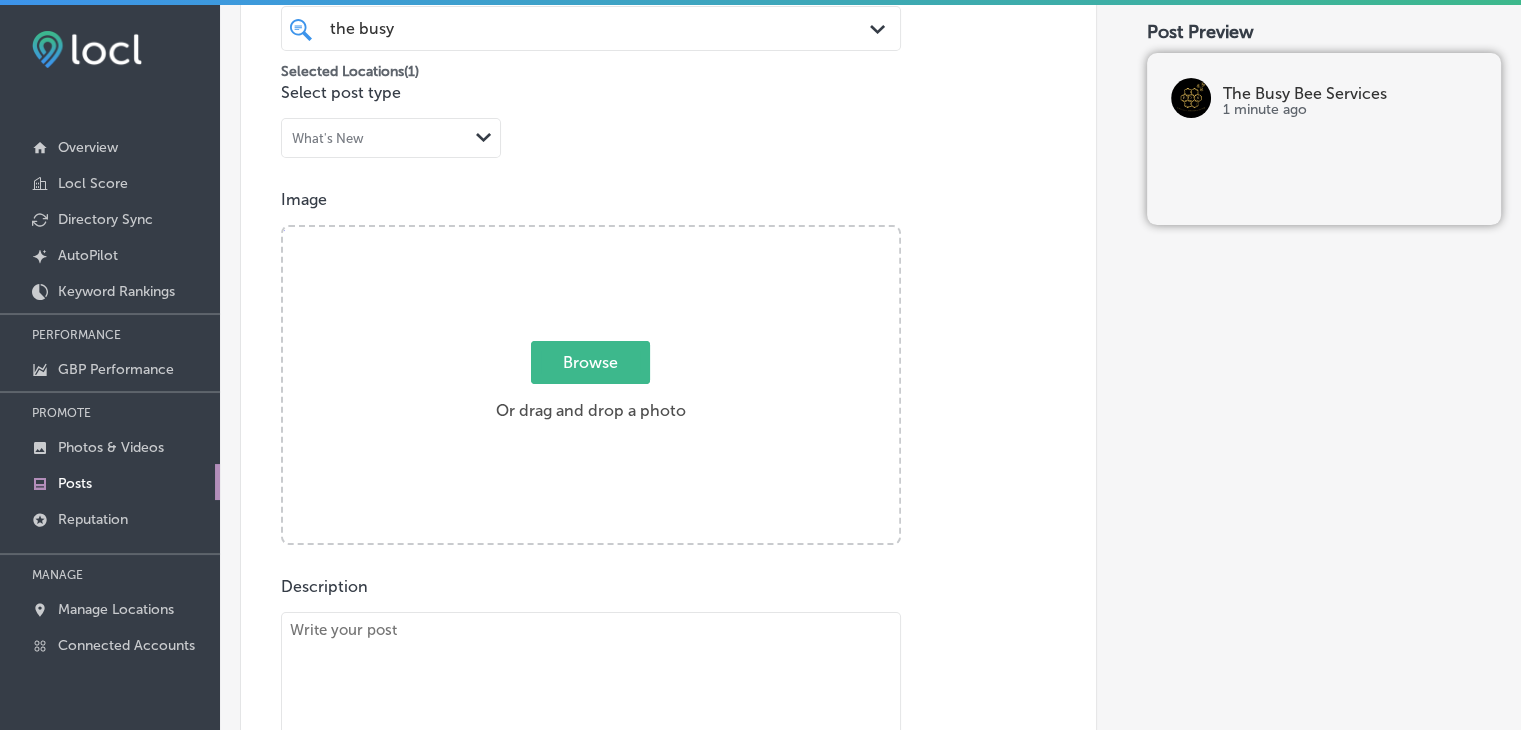 scroll, scrollTop: 0, scrollLeft: 0, axis: both 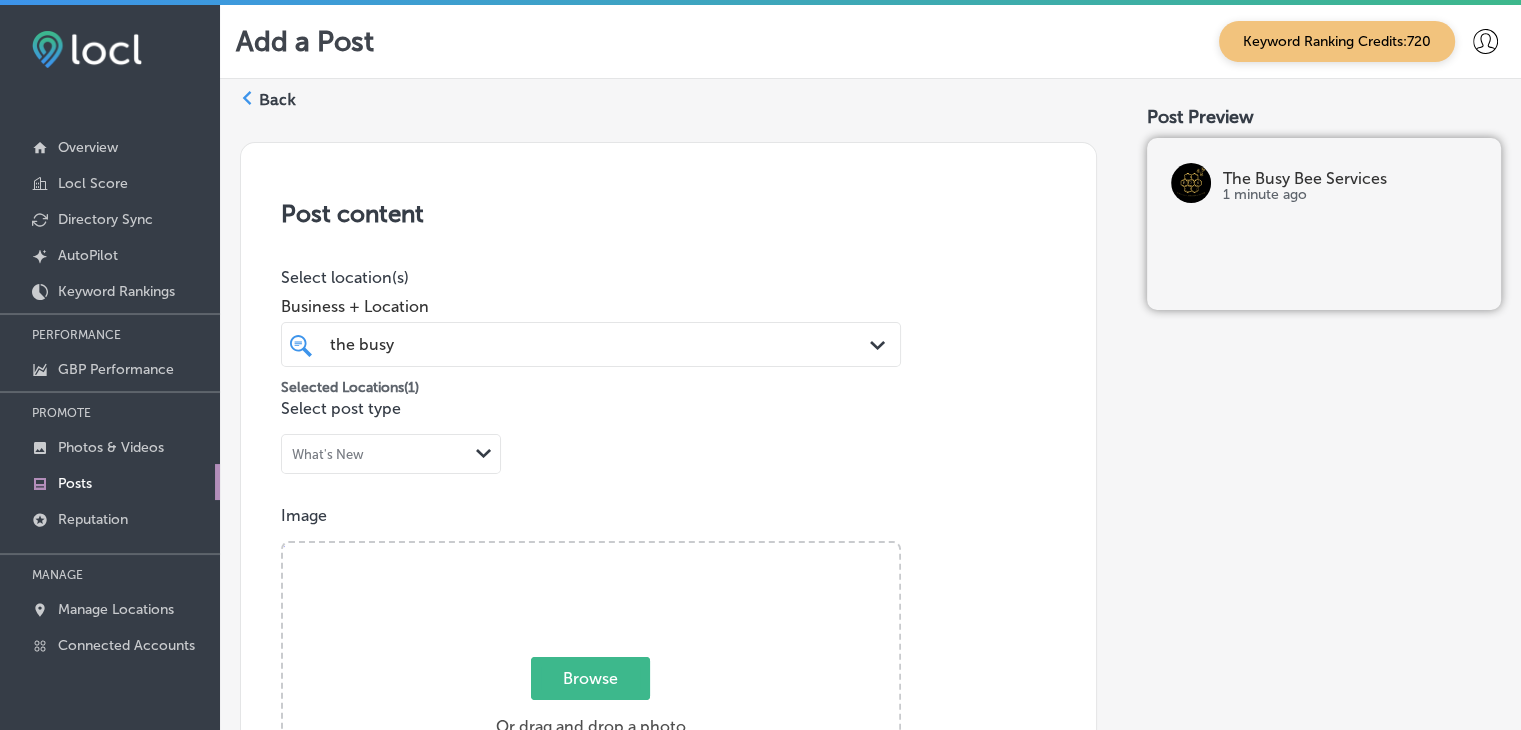 click on "the busy the busy" at bounding box center [564, 344] 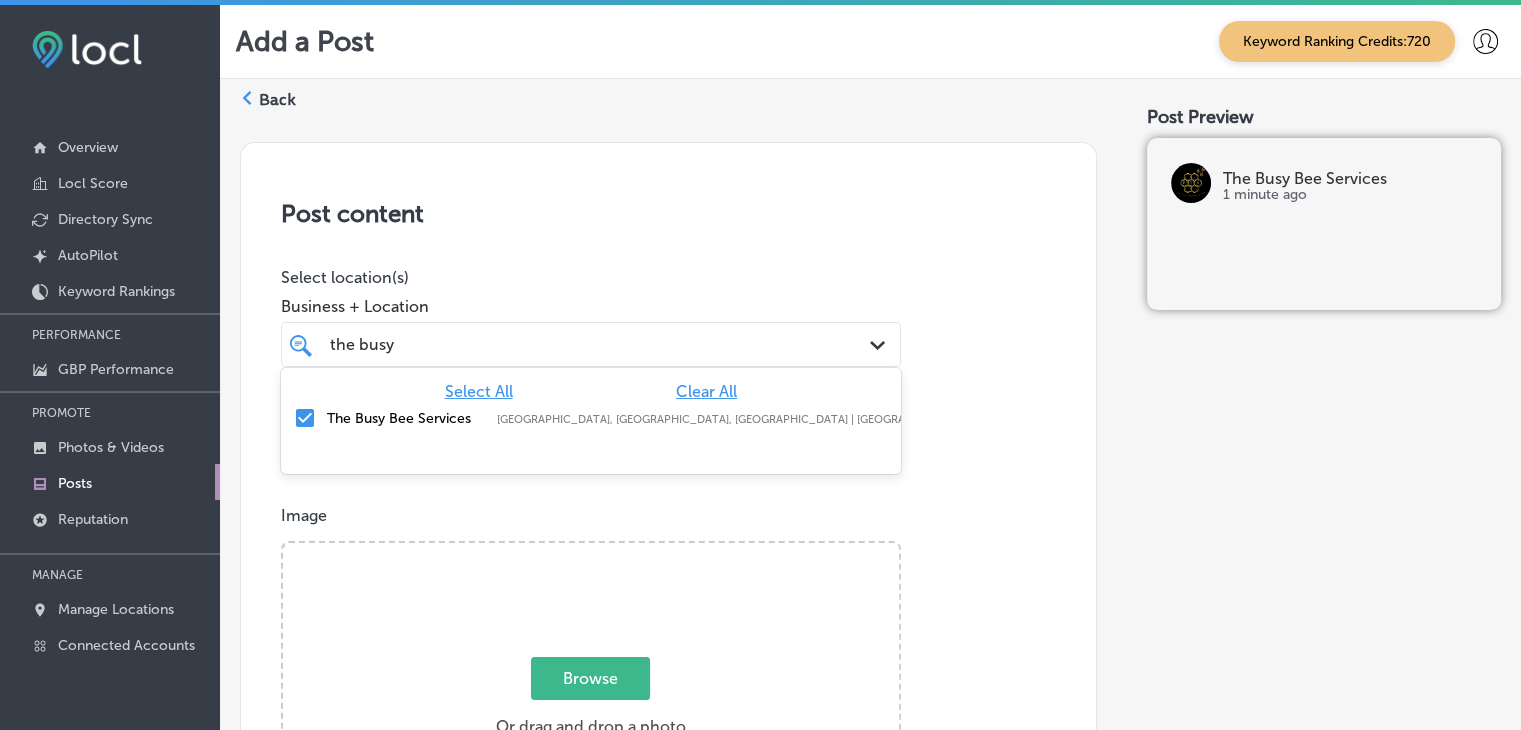click on "Select All Clear All The Busy Bee Services [GEOGRAPHIC_DATA], [GEOGRAPHIC_DATA], [GEOGRAPHIC_DATA] | [GEOGRAPHIC_DATA], [GEOGRAPHIC_DATA], [GEOGRAPHIC_DATA] | [PERSON_NAME] ..." at bounding box center (591, 405) 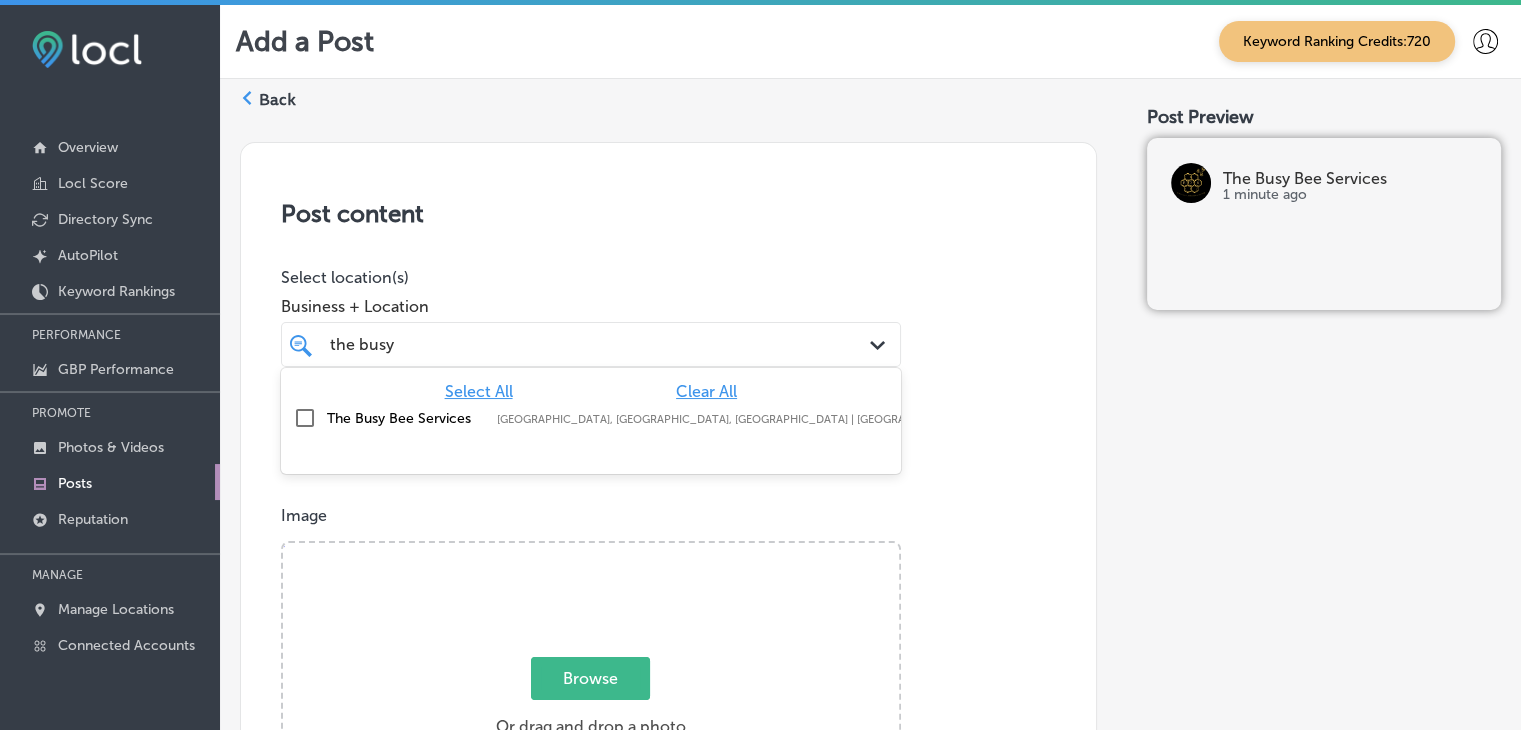 click on "Select location(s)" at bounding box center [591, 277] 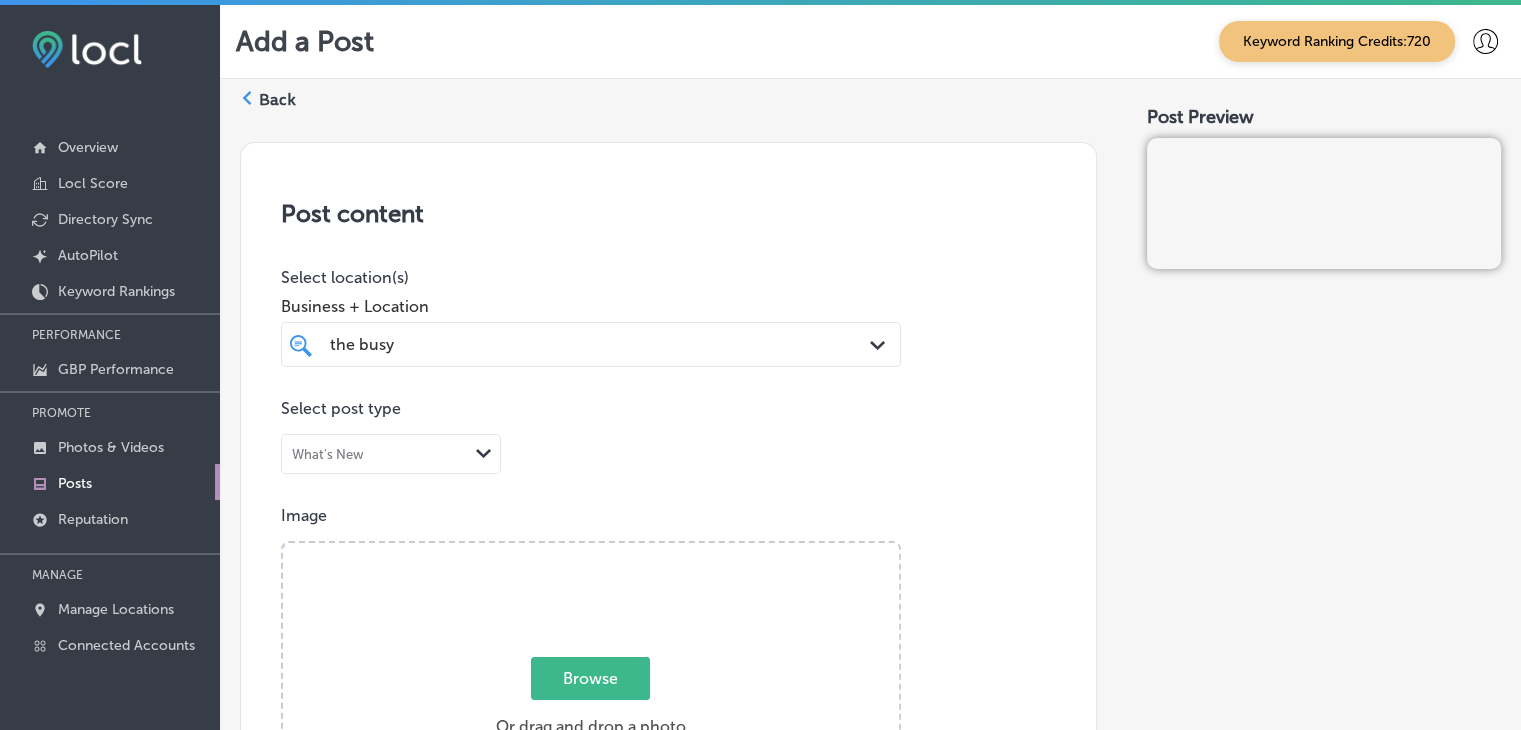 click on "the busy the busy" at bounding box center [564, 344] 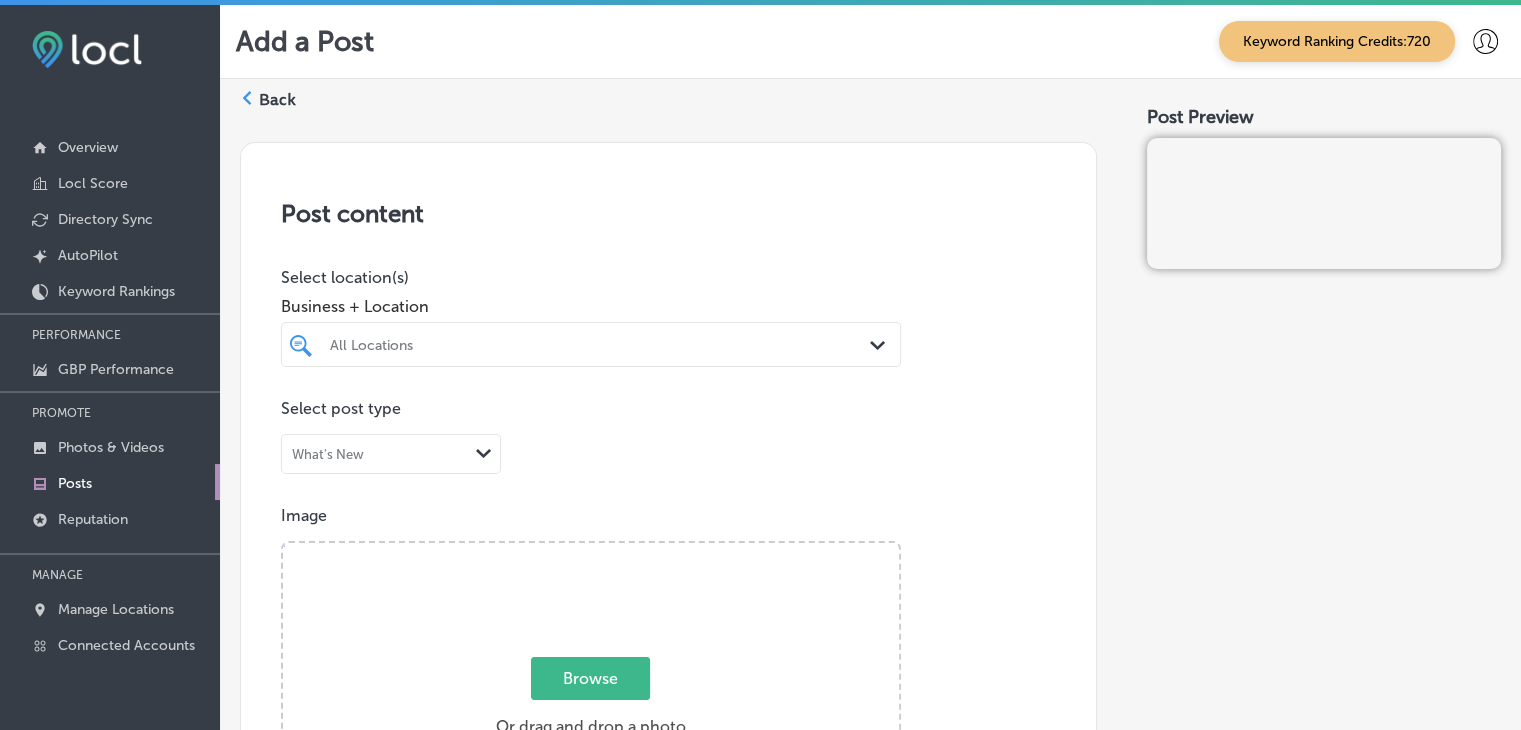 click on "Post content Select location(s) Business + Location
All Locations
Path
Created with Sketch.
Select post type What's New
Path
Created with Sketch.
Image Powered by PQINA    Browse     Or drag and drop a photo  The Busy Bee Services-8.png Ready Description Summary (0/1500) Call-To-Action button (optional) Call Now
Path
Created with Sketch.
Publish to   Premium directories: Publishing options Schedule post Time Zone Mountain Daylight Time
Path
Created with Sketch.
Post on Post Now
Path
Created with Sketch." at bounding box center (668, 1228) 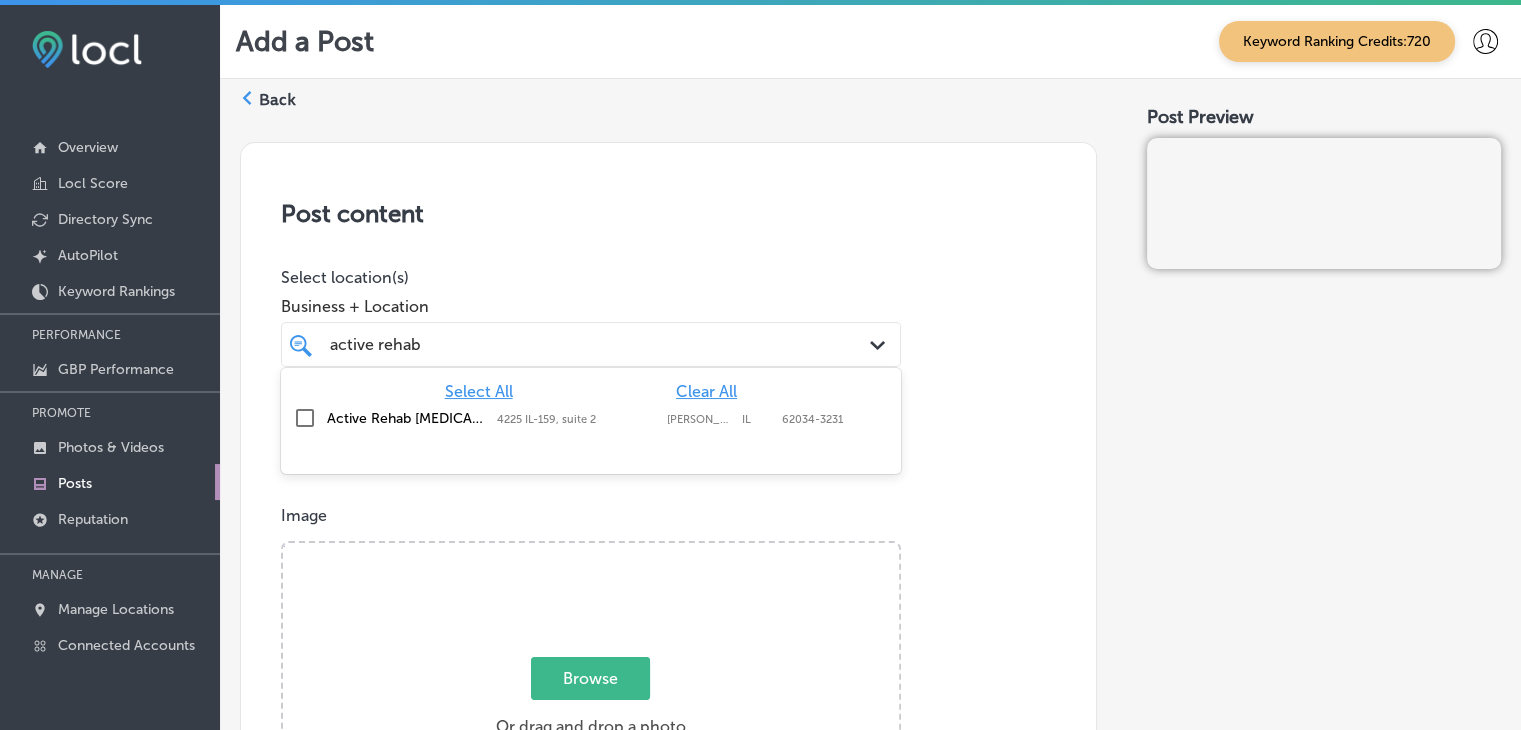 click on "Active Rehab [MEDICAL_DATA] [STREET_ADDRESS]-3231 4225 IL-159, [GEOGRAPHIC_DATA] IL 62034-3231" at bounding box center (591, 418) 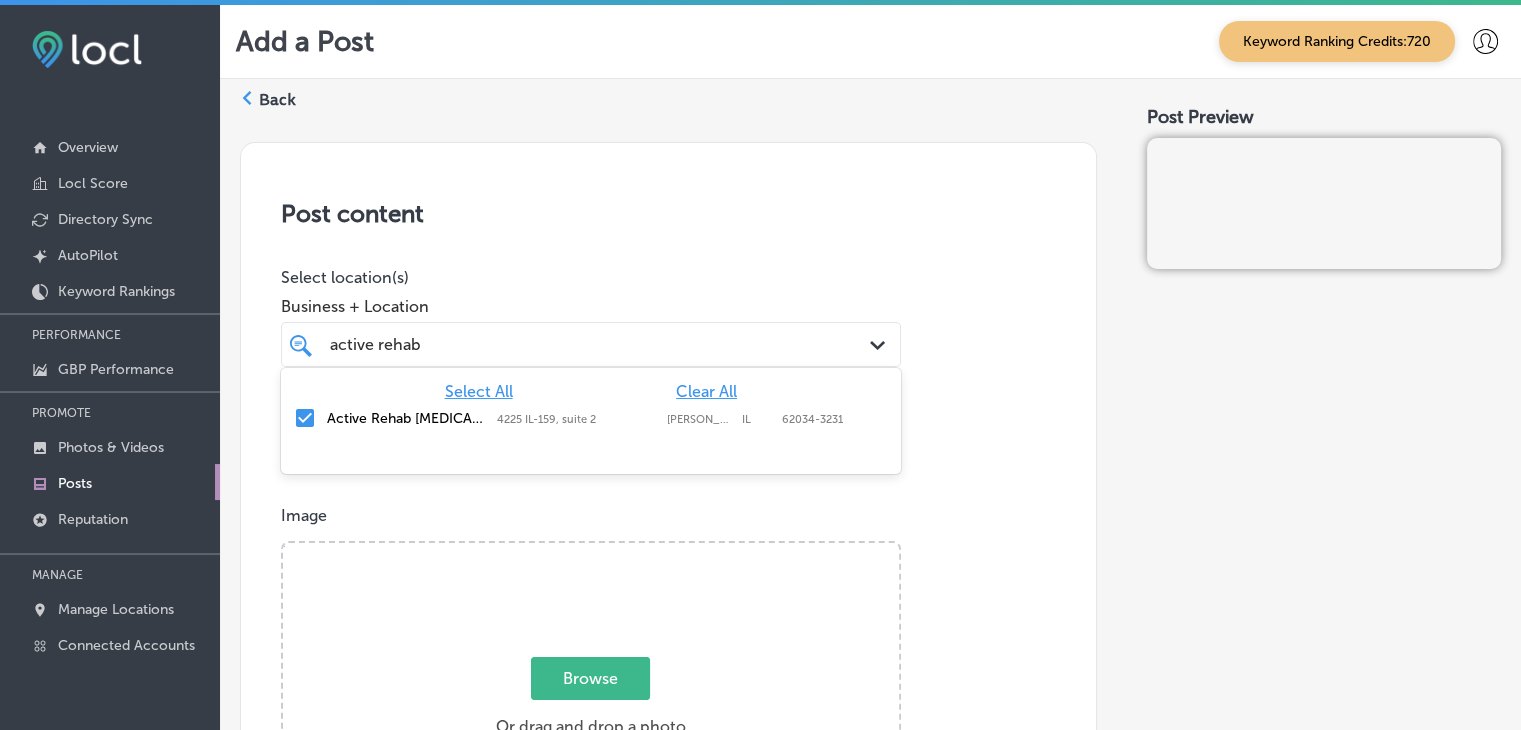 type on "active rehab" 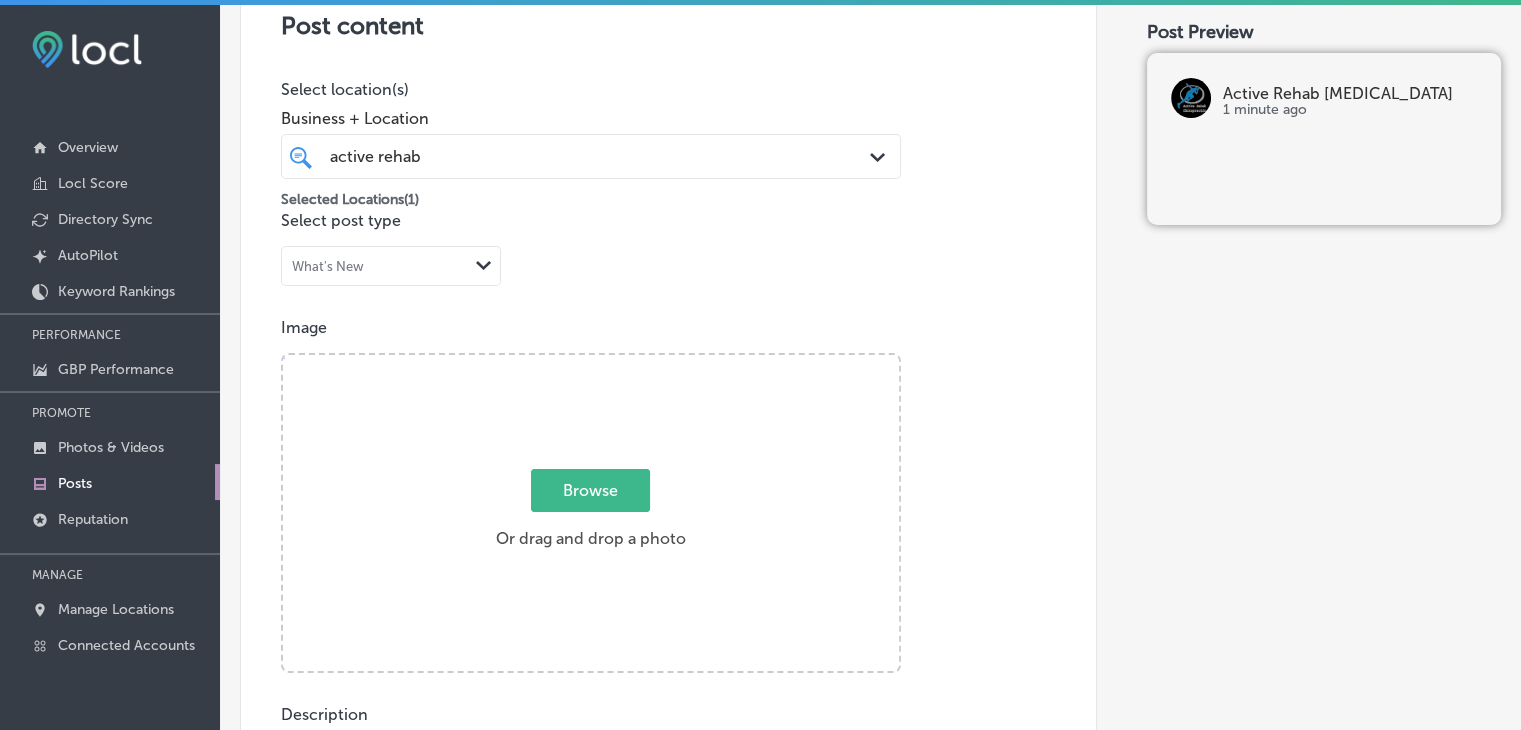 scroll, scrollTop: 200, scrollLeft: 0, axis: vertical 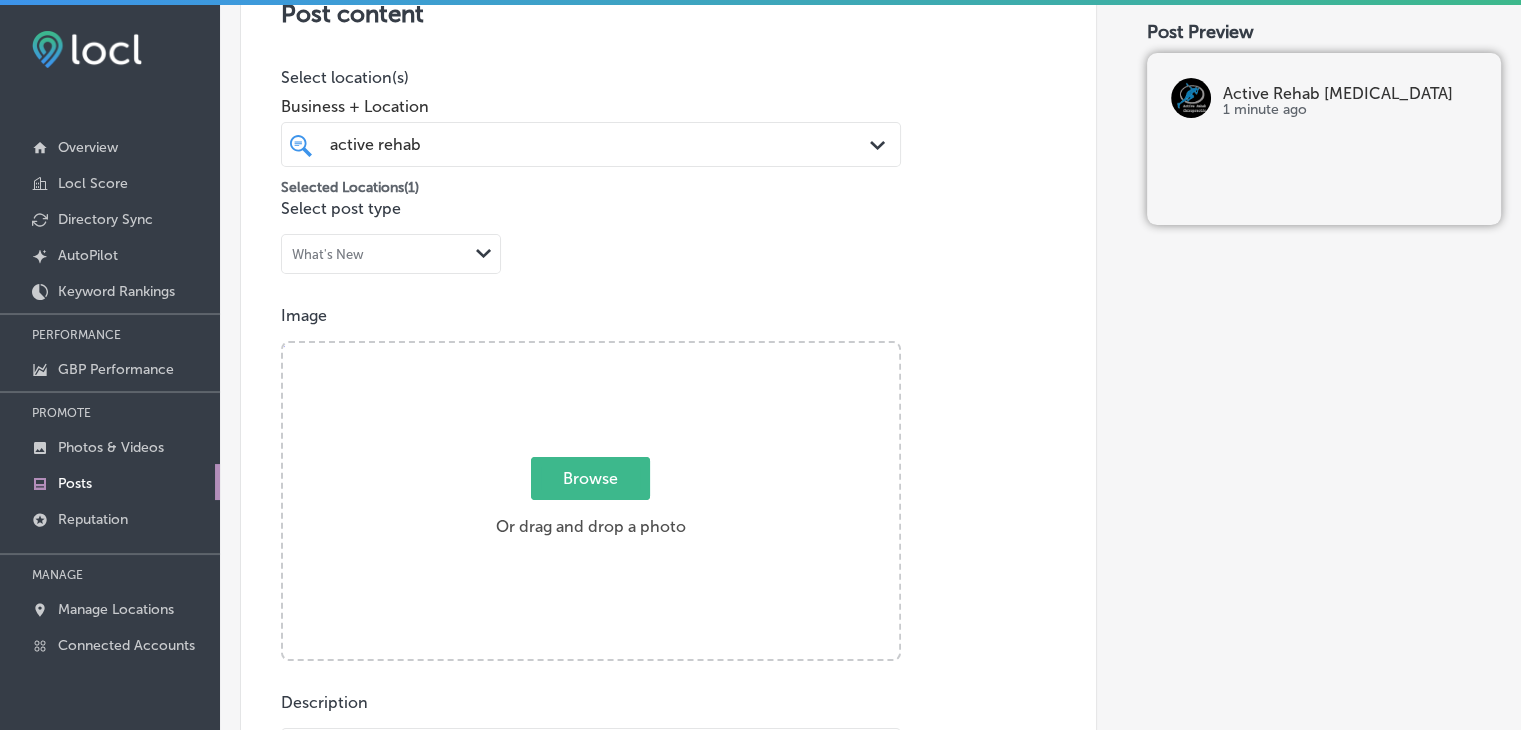 click on "active rehab active rehab" at bounding box center [591, 144] 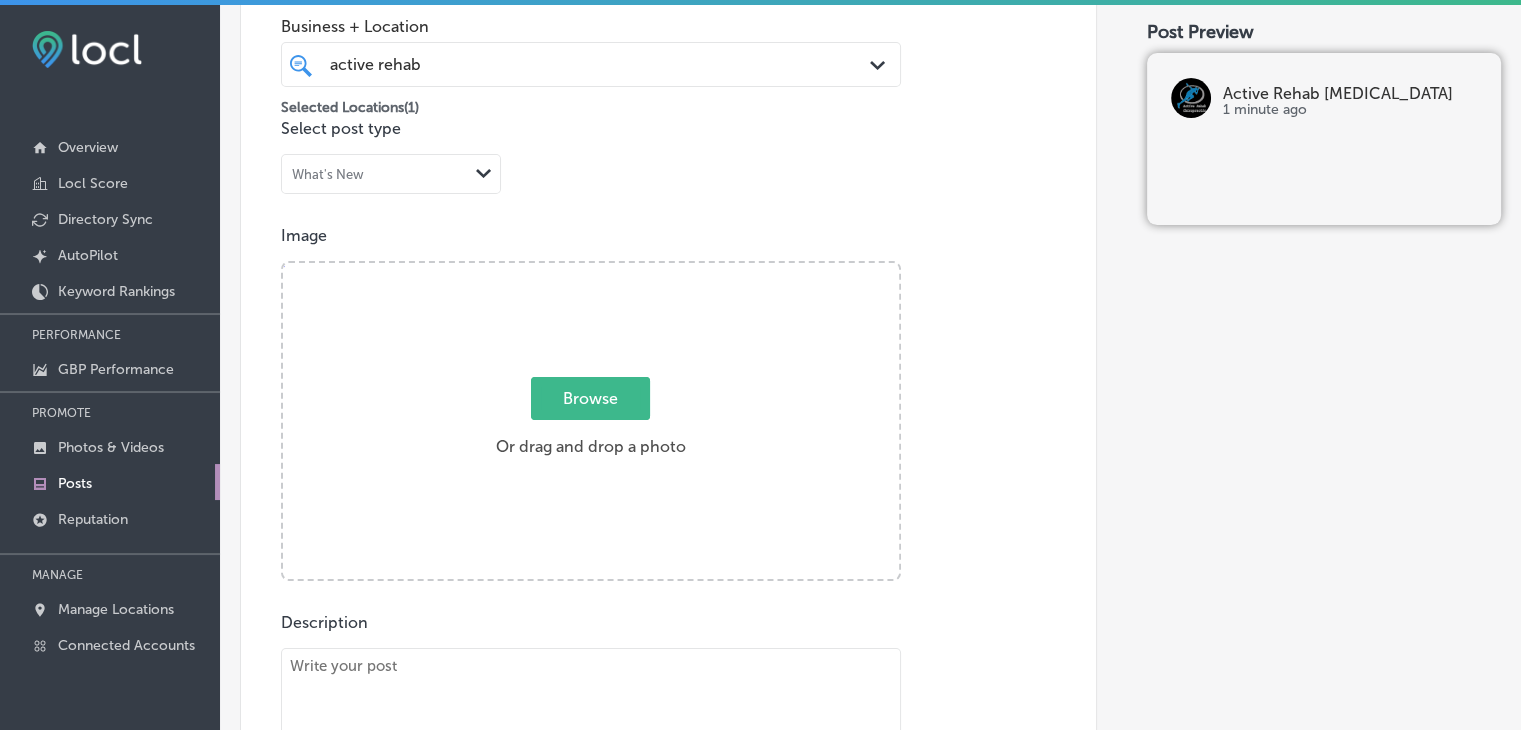 scroll, scrollTop: 400, scrollLeft: 0, axis: vertical 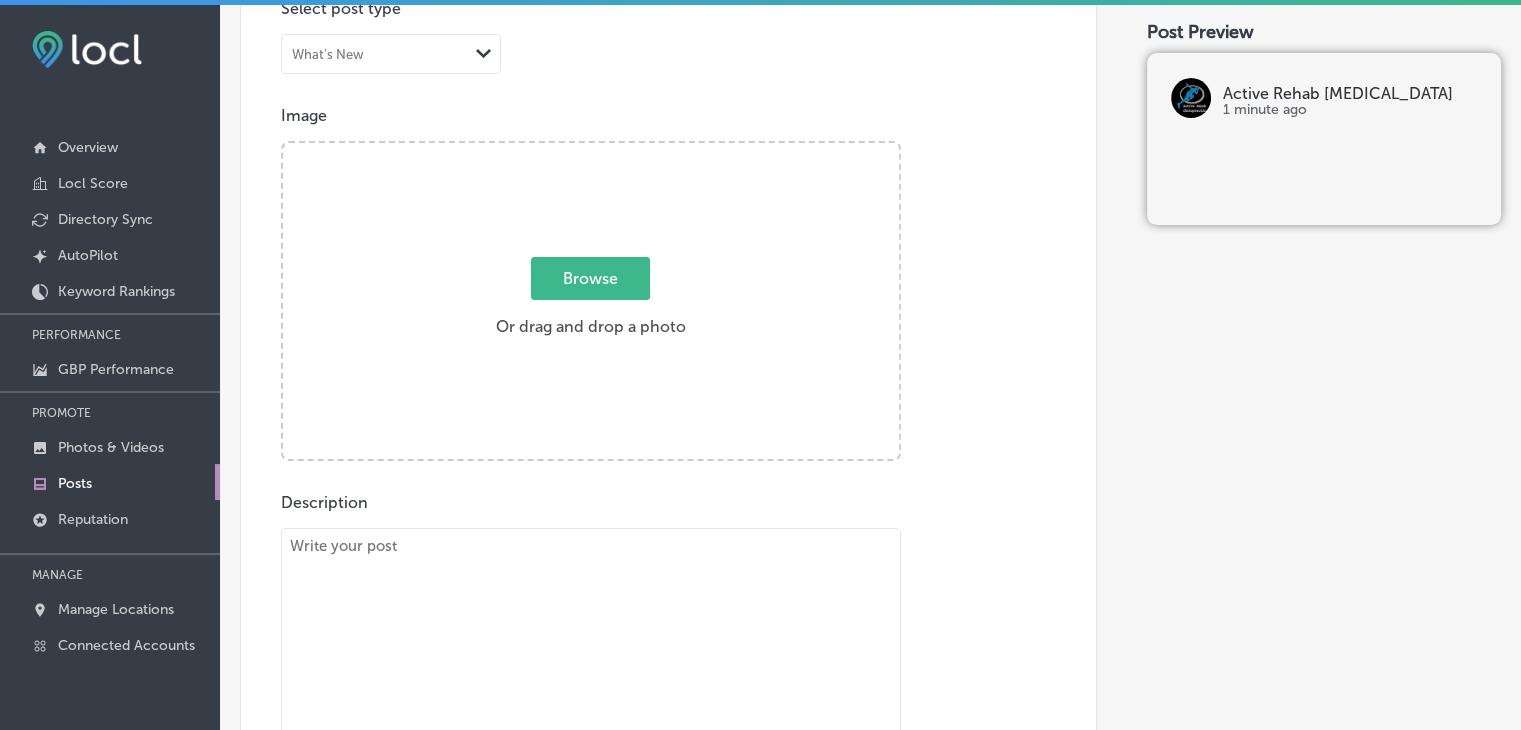 click at bounding box center [591, 668] 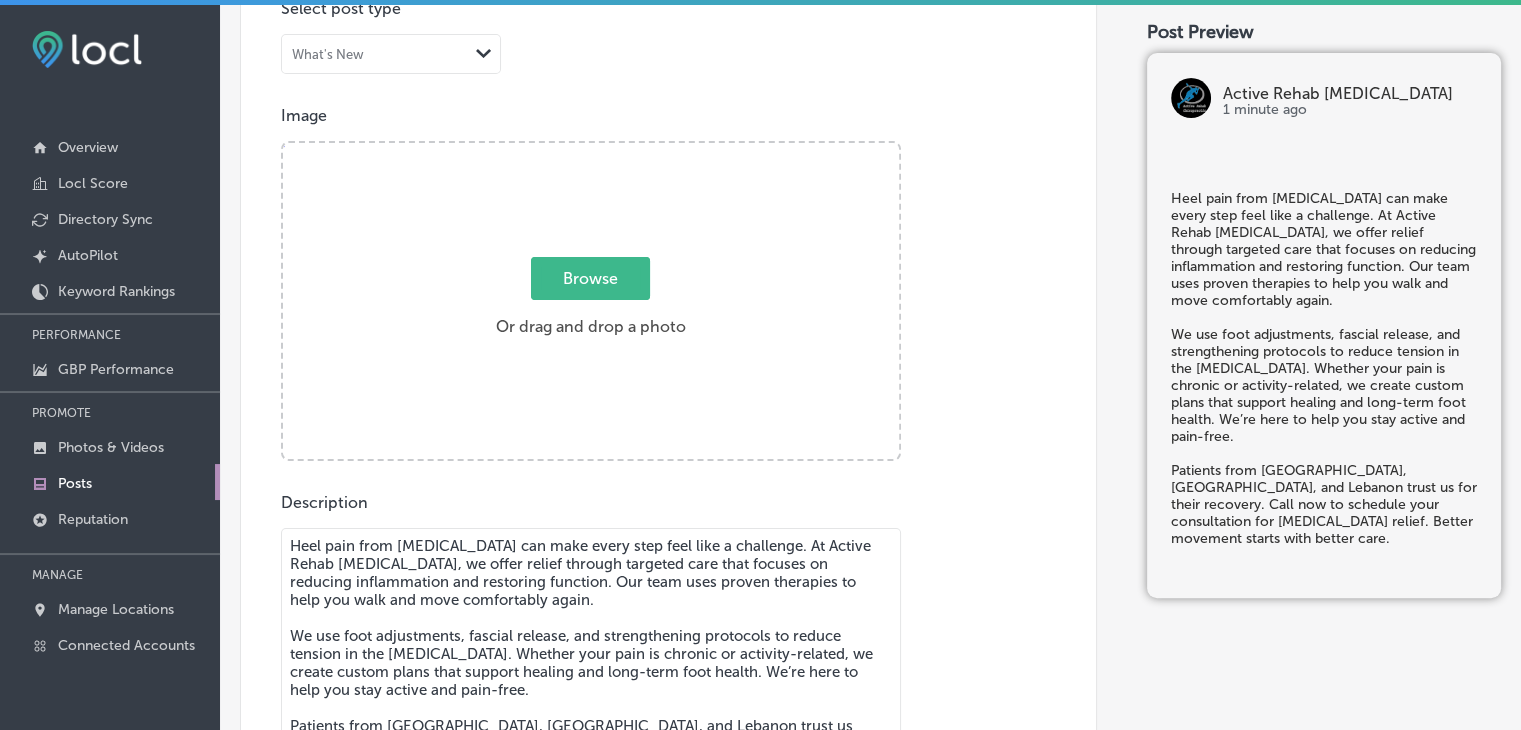 scroll, scrollTop: 441, scrollLeft: 0, axis: vertical 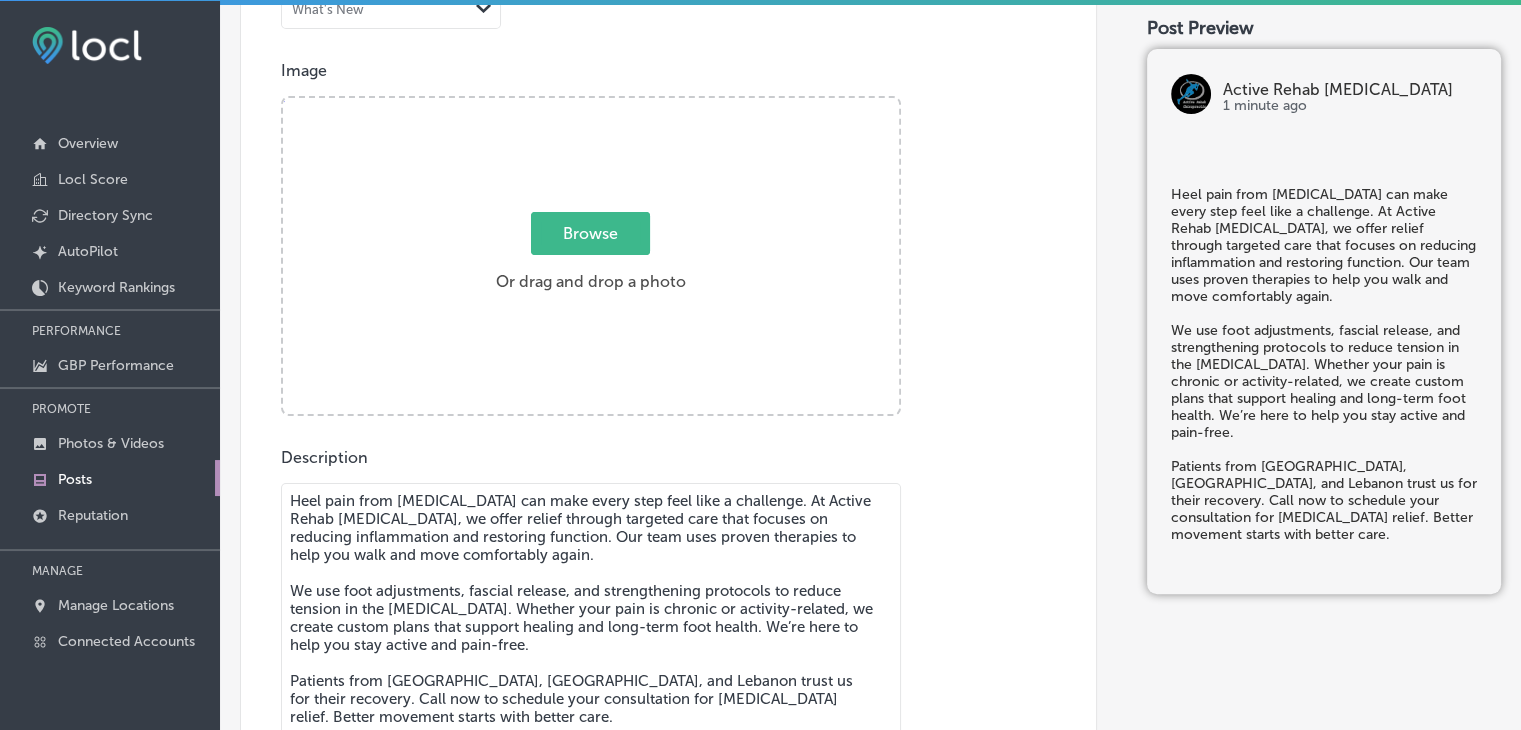type on "Heel pain from [MEDICAL_DATA] can make every step feel like a challenge. At Active Rehab [MEDICAL_DATA], we offer relief through targeted care that focuses on reducing inflammation and restoring function. Our team uses proven therapies to help you walk and move comfortably again.
We use foot adjustments, fascial release, and strengthening protocols to reduce tension in the [MEDICAL_DATA]. Whether your pain is chronic or activity-related, we create custom plans that support healing and long-term foot health. We’re here to help you stay active and pain-free.
Patients from [GEOGRAPHIC_DATA], [GEOGRAPHIC_DATA], and Lebanon trust us for their recovery. Call now to schedule your consultation for [MEDICAL_DATA] relief. Better movement starts with better care." 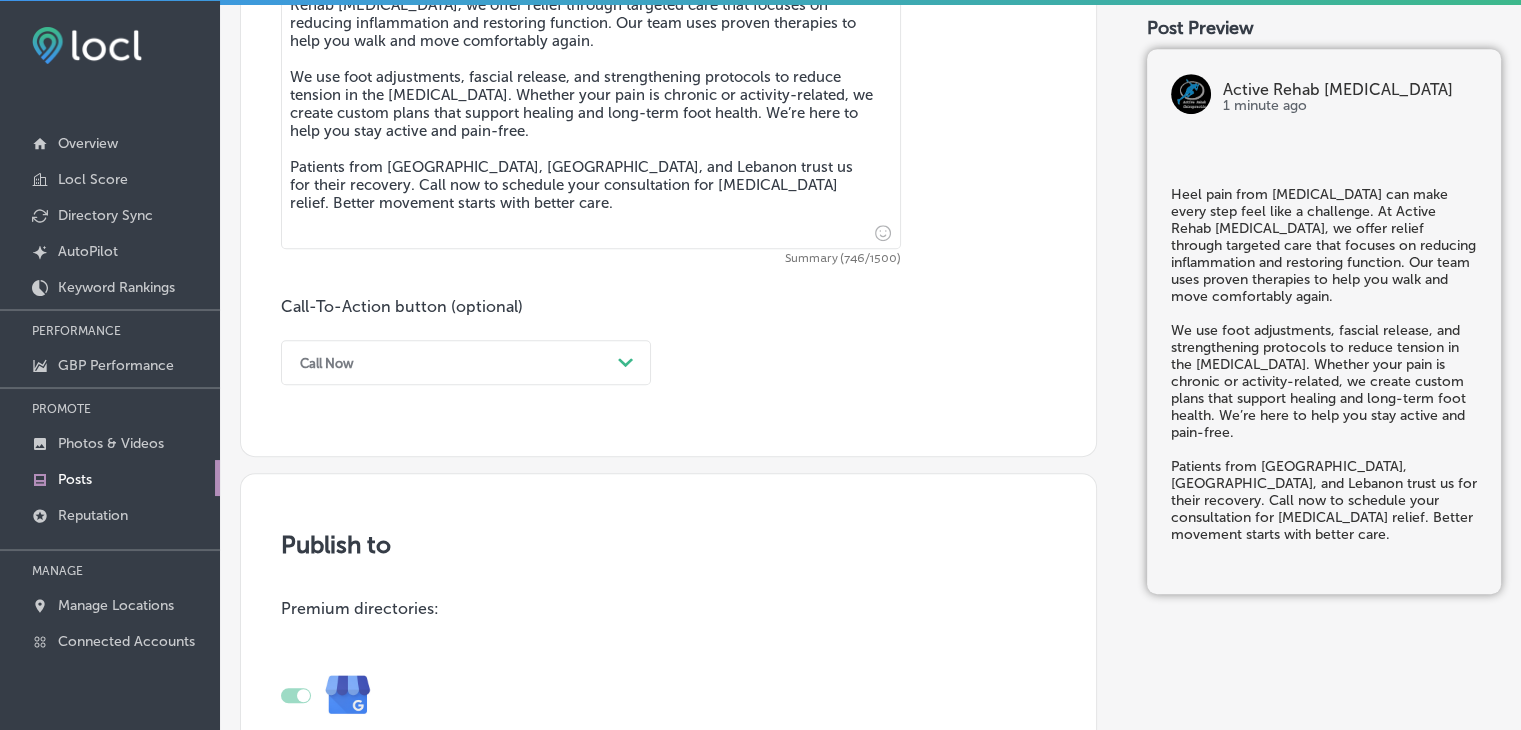 scroll, scrollTop: 1041, scrollLeft: 0, axis: vertical 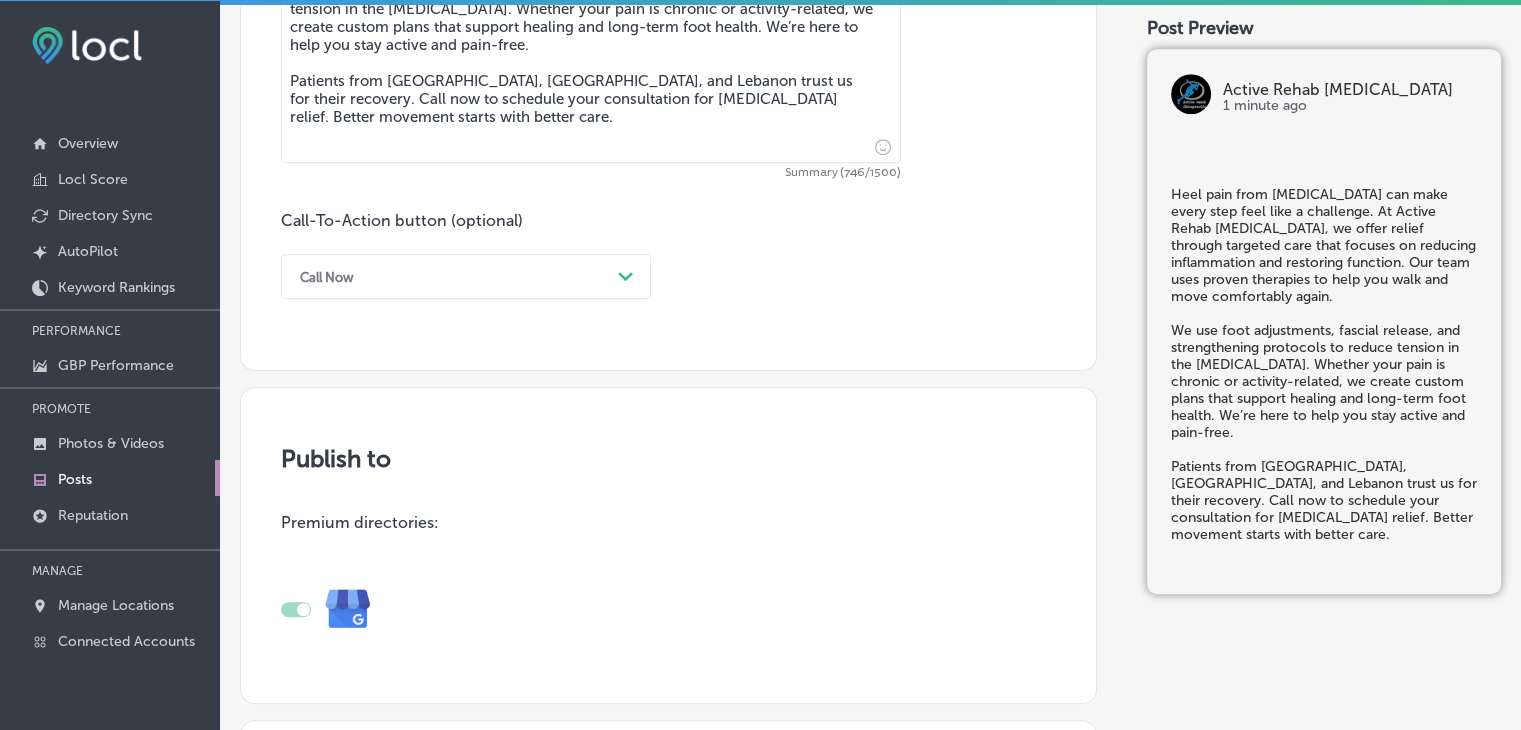 click on "Call Now" at bounding box center (450, 276) 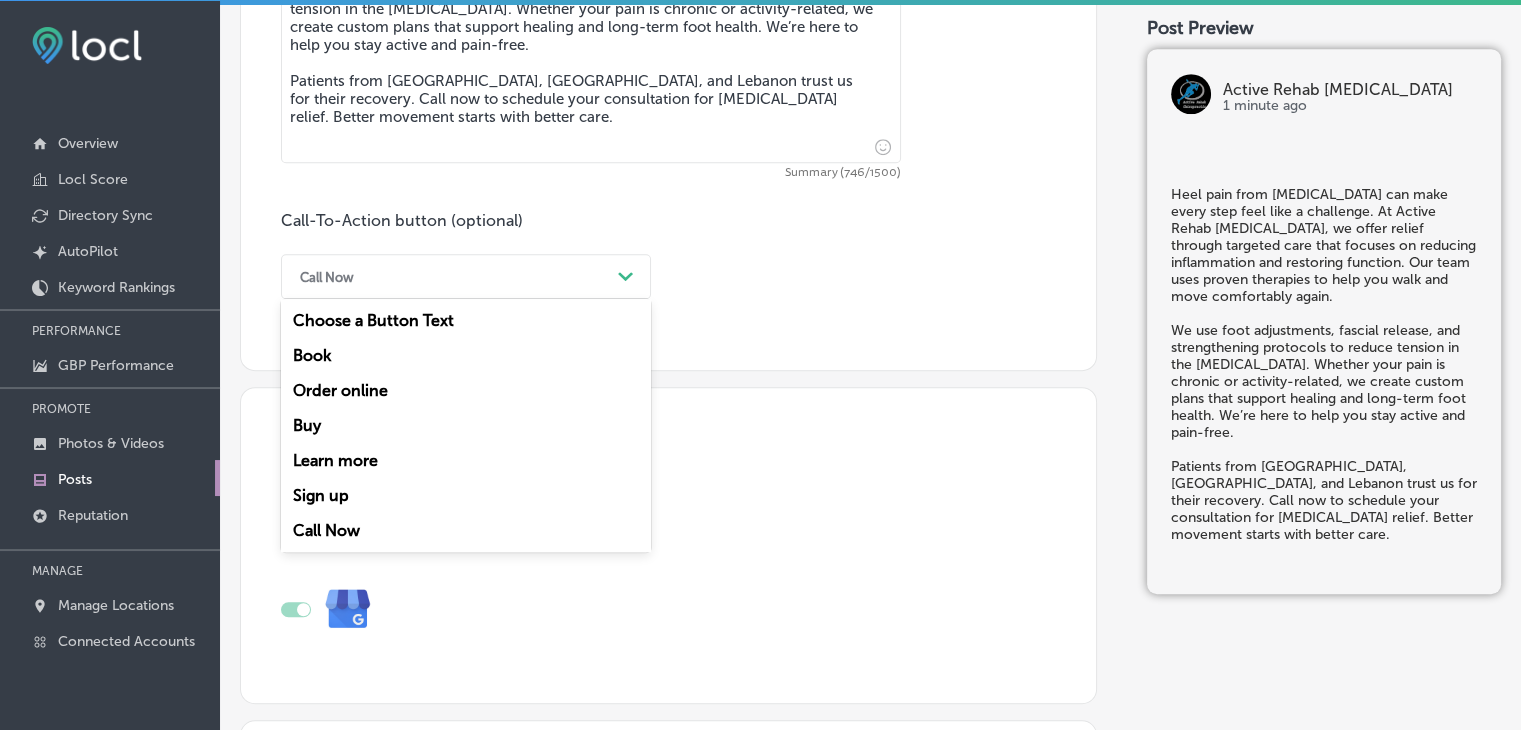 click on "Call Now" at bounding box center (466, 530) 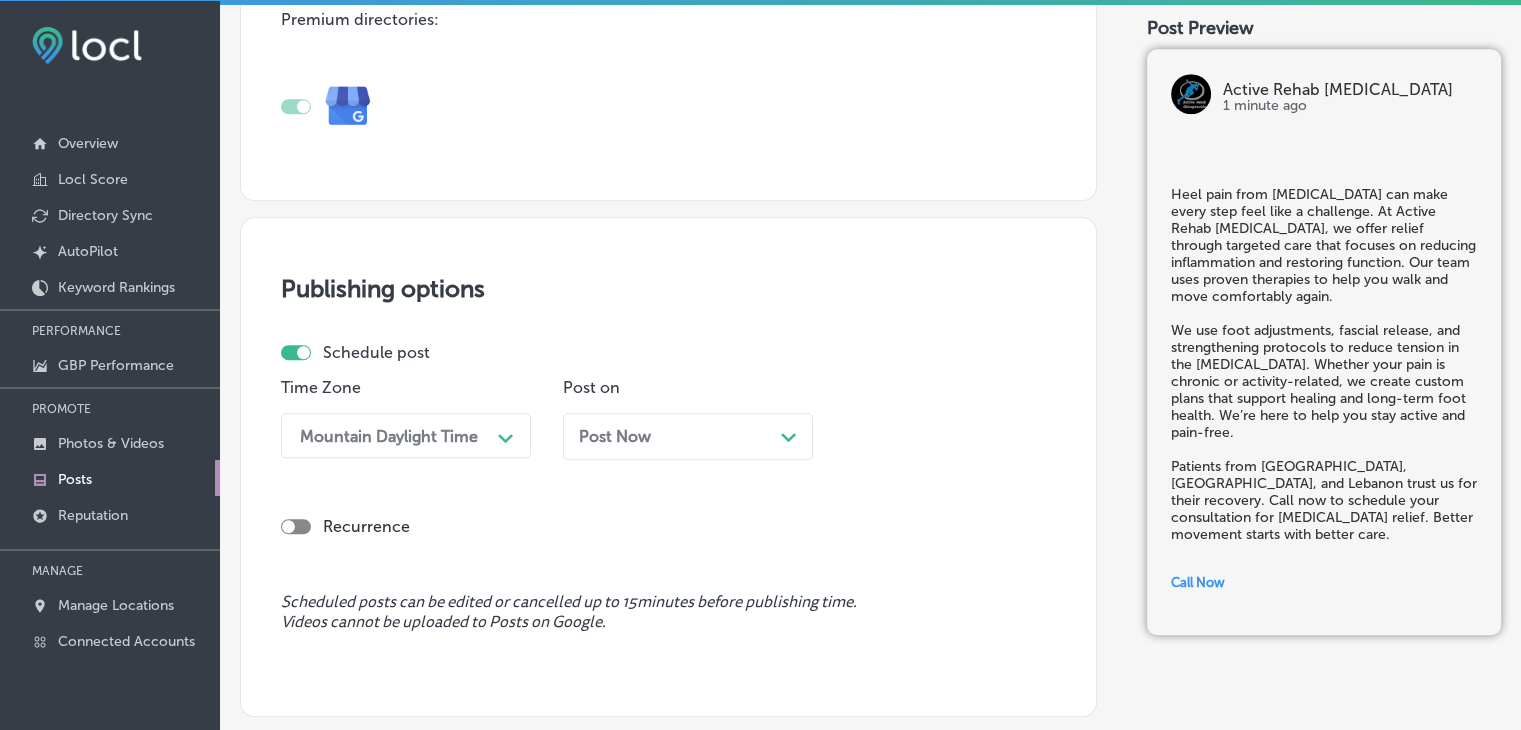 scroll, scrollTop: 1641, scrollLeft: 0, axis: vertical 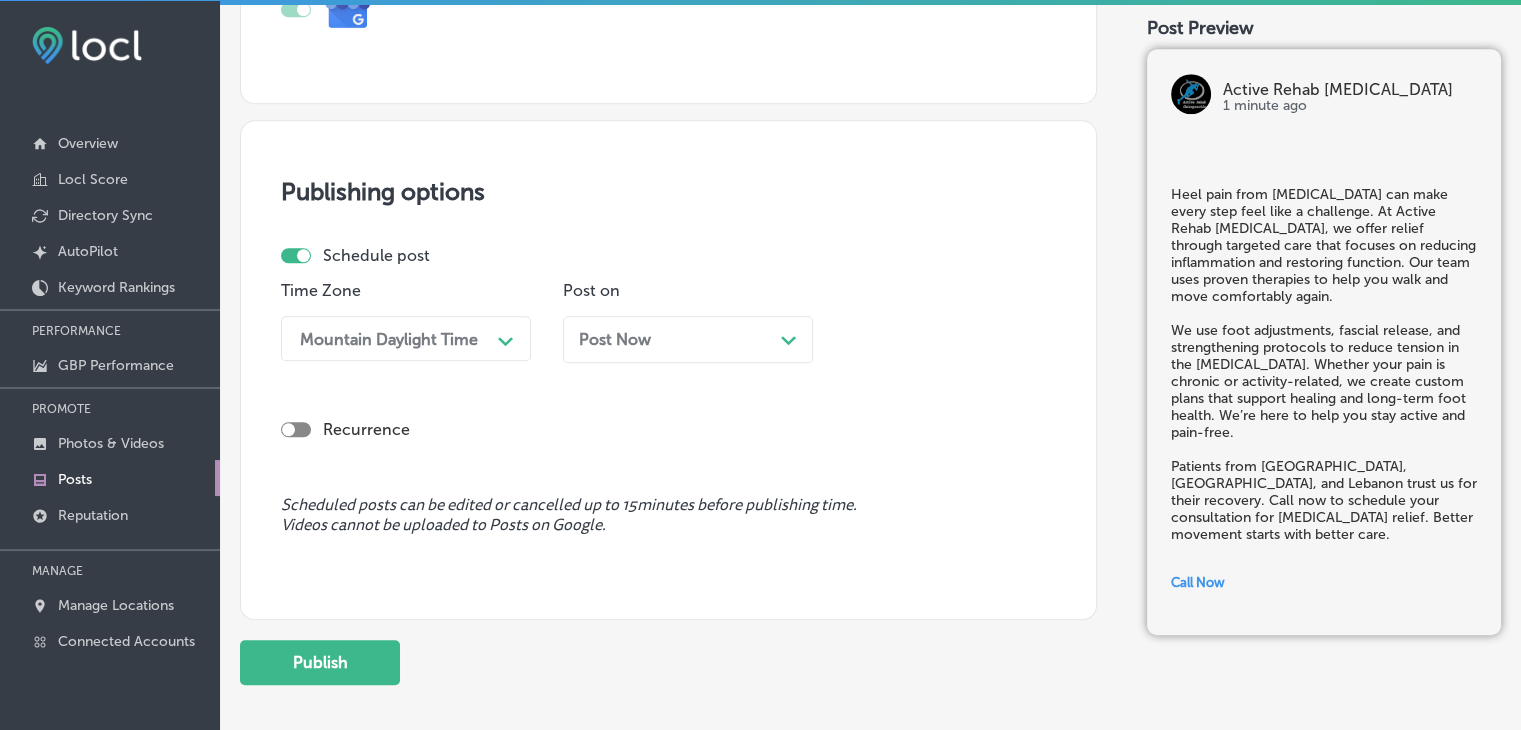 click on "Mountain Daylight Time" at bounding box center [390, 338] 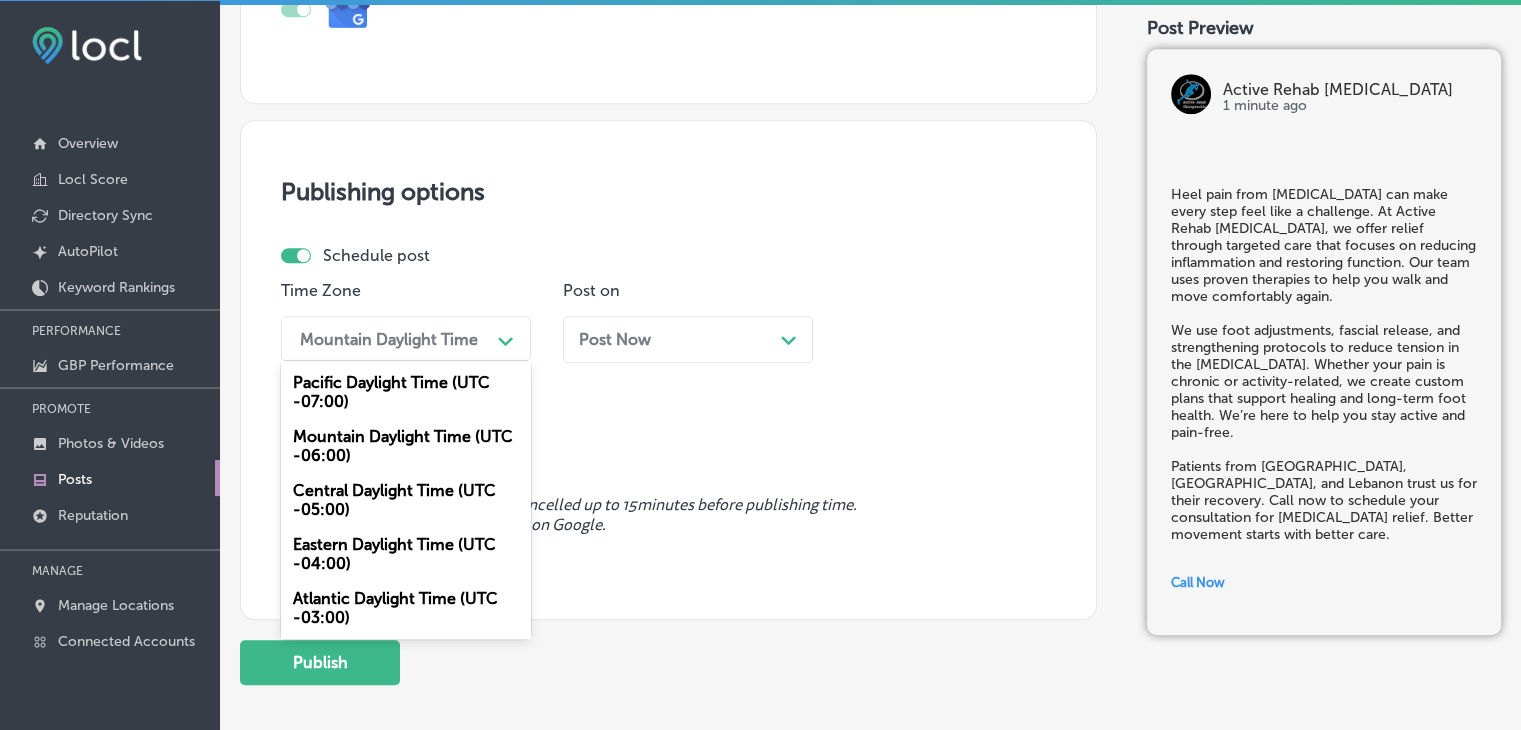 click on "Central Daylight Time (UTC -05:00)" at bounding box center [406, 500] 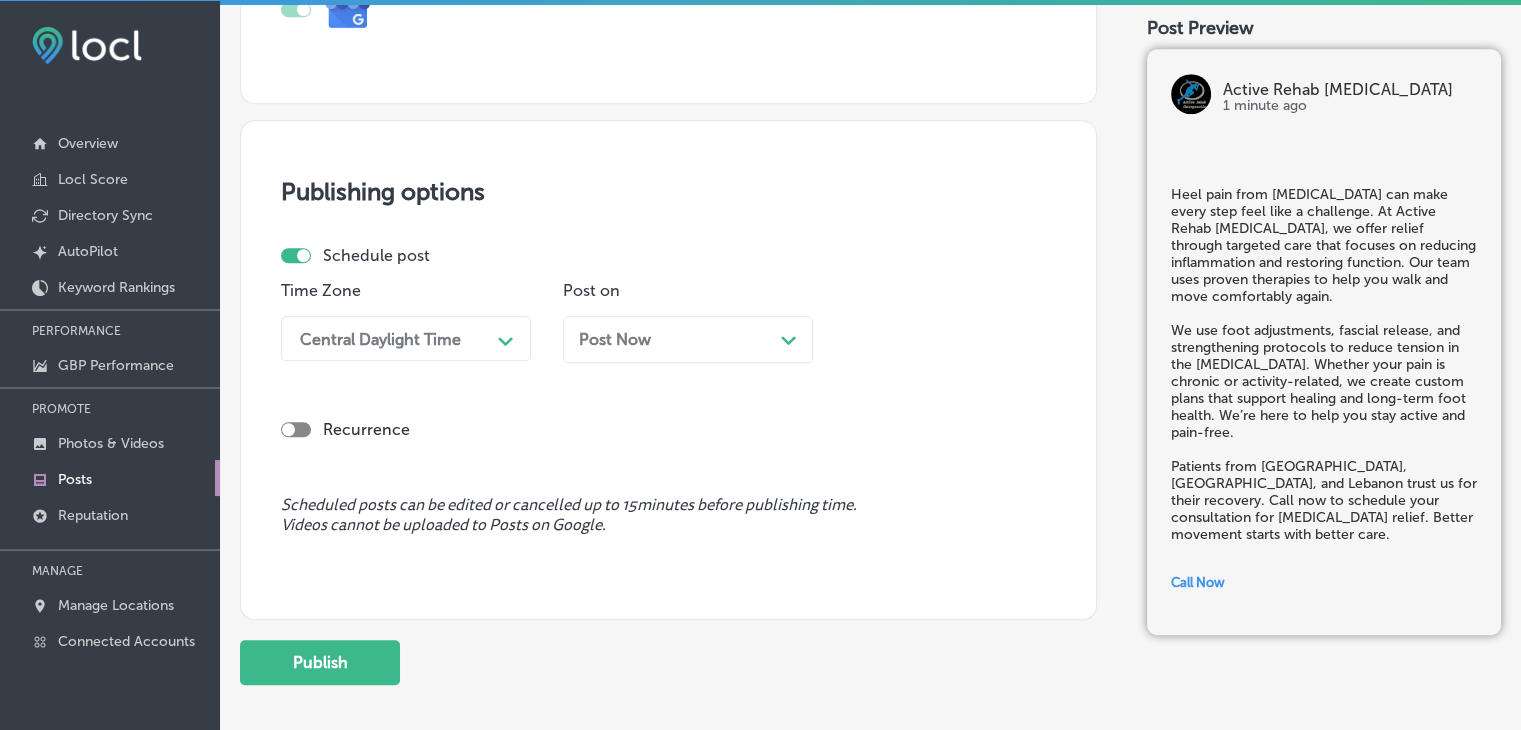 click on "Central Daylight Time" at bounding box center [380, 338] 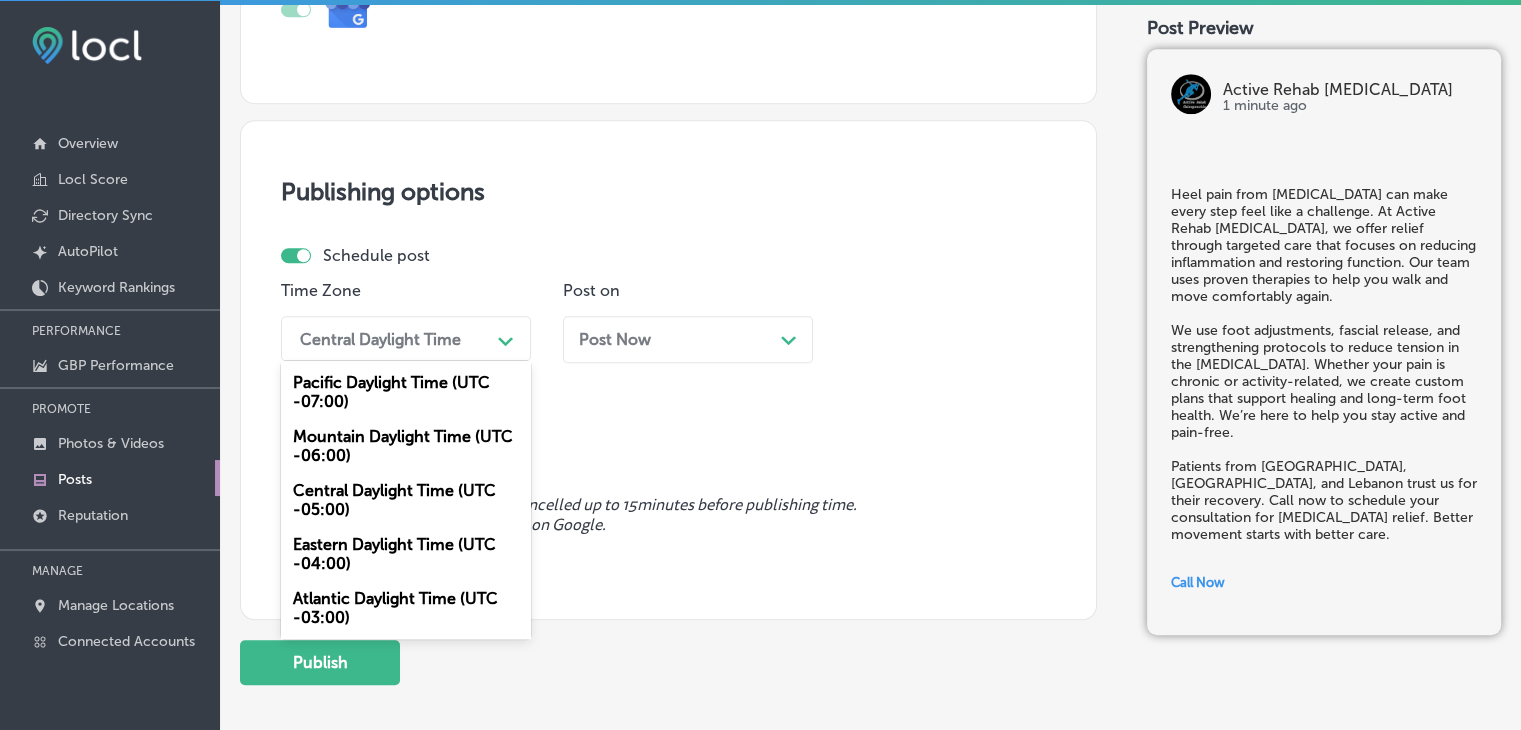 click on "Mountain Daylight Time (UTC -06:00)" at bounding box center (406, 446) 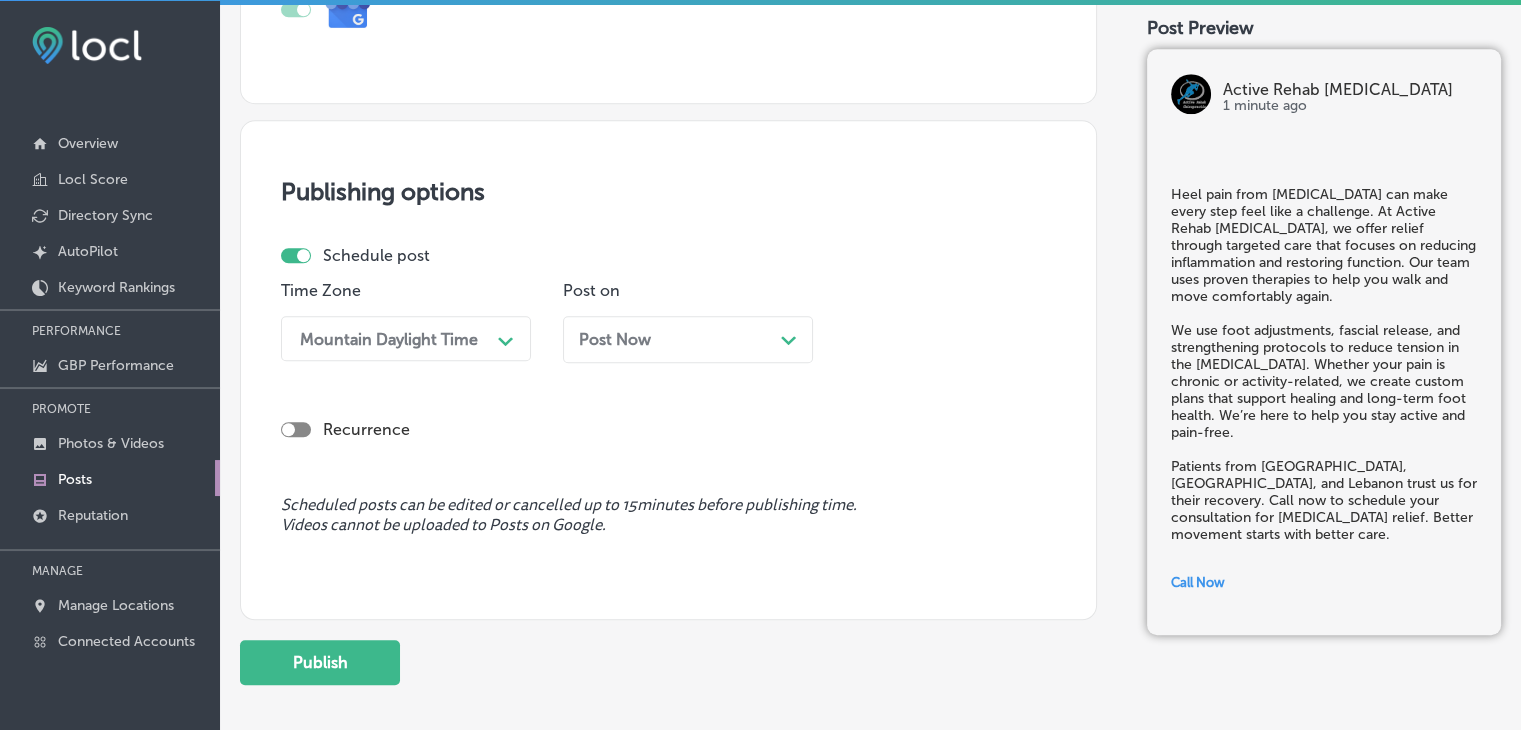 click on "Post Now" at bounding box center (615, 339) 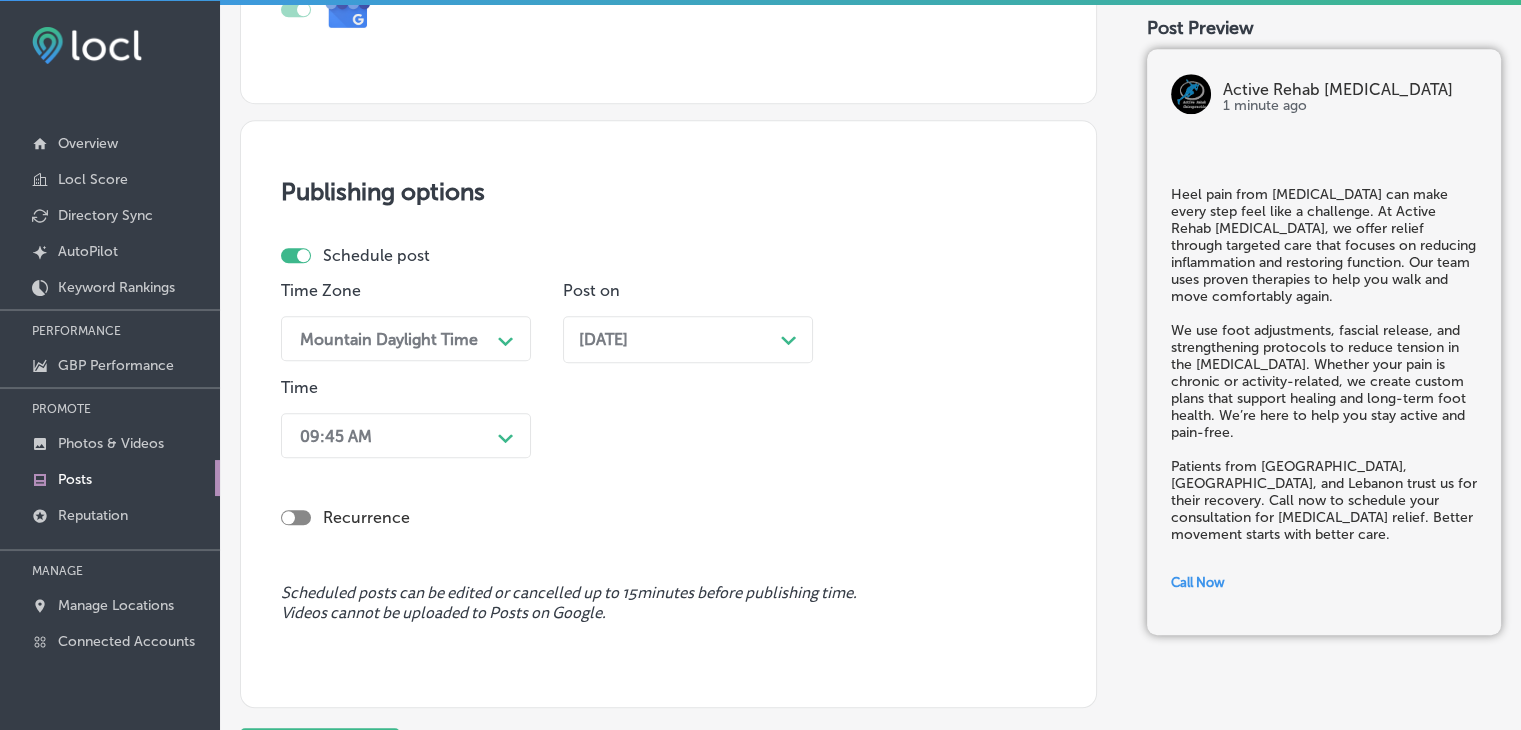click on "09:45 AM
Path
Created with Sketch." at bounding box center (406, 435) 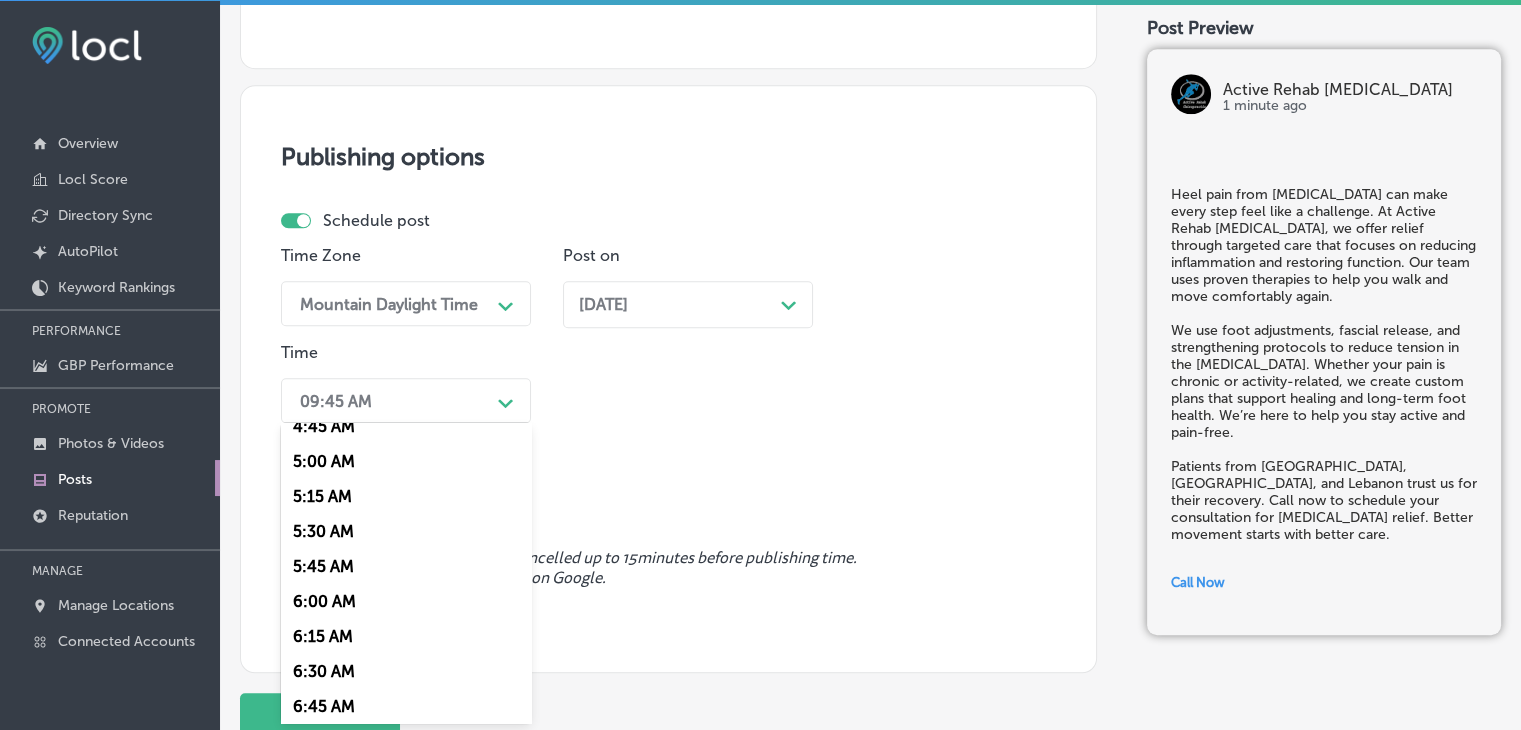 scroll, scrollTop: 800, scrollLeft: 0, axis: vertical 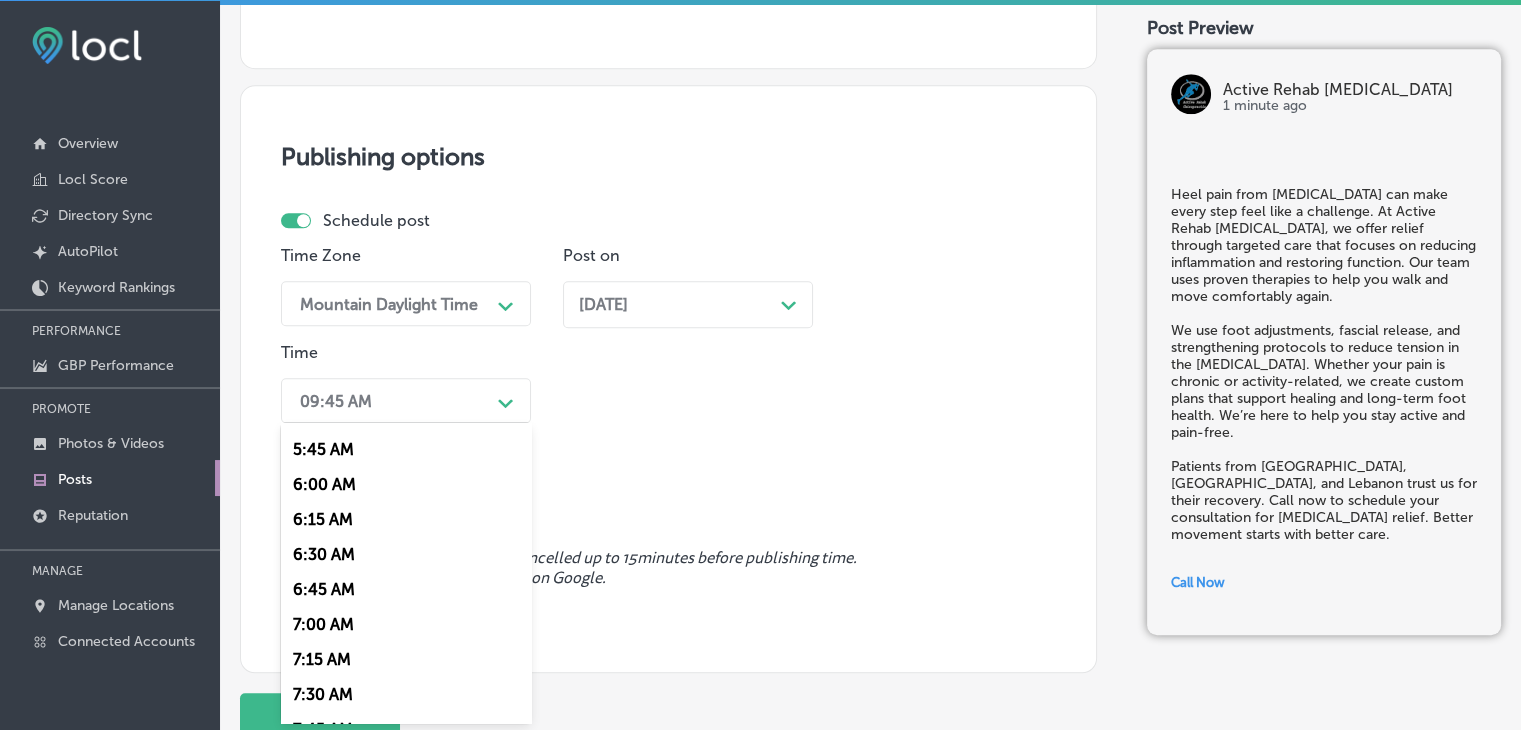 click on "7:00 AM" at bounding box center (406, 624) 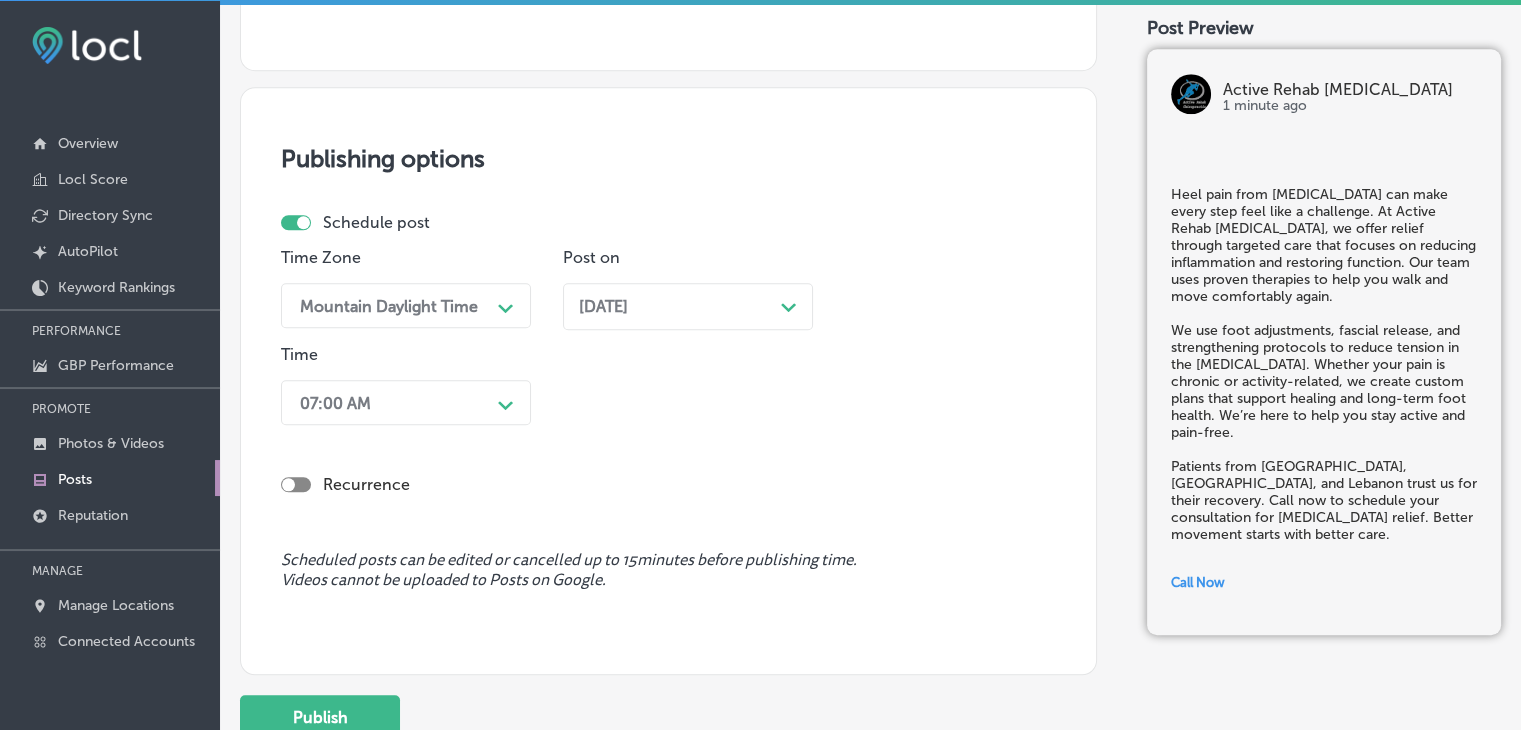 scroll, scrollTop: 1676, scrollLeft: 0, axis: vertical 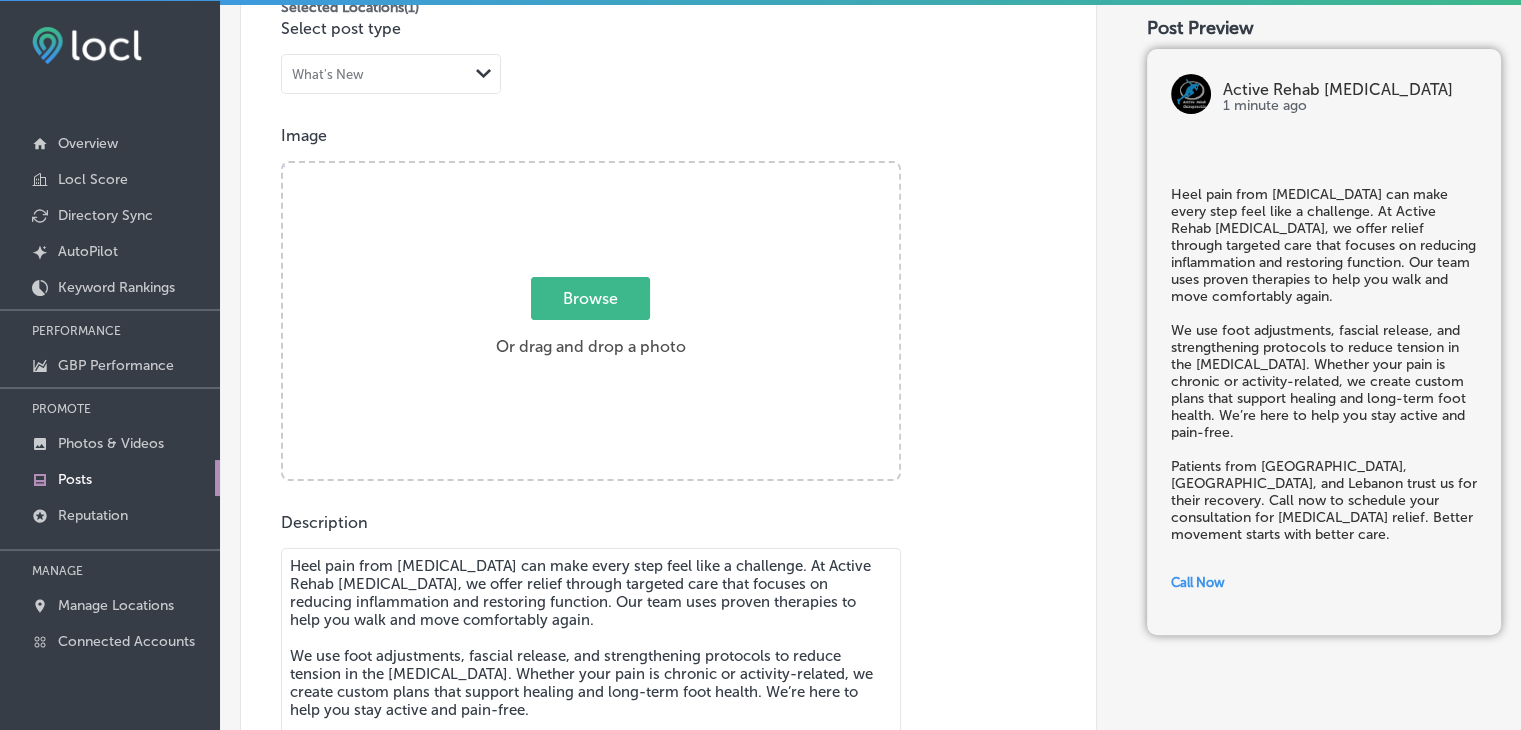 click on "Browse     Or drag and drop a photo" at bounding box center [591, 323] 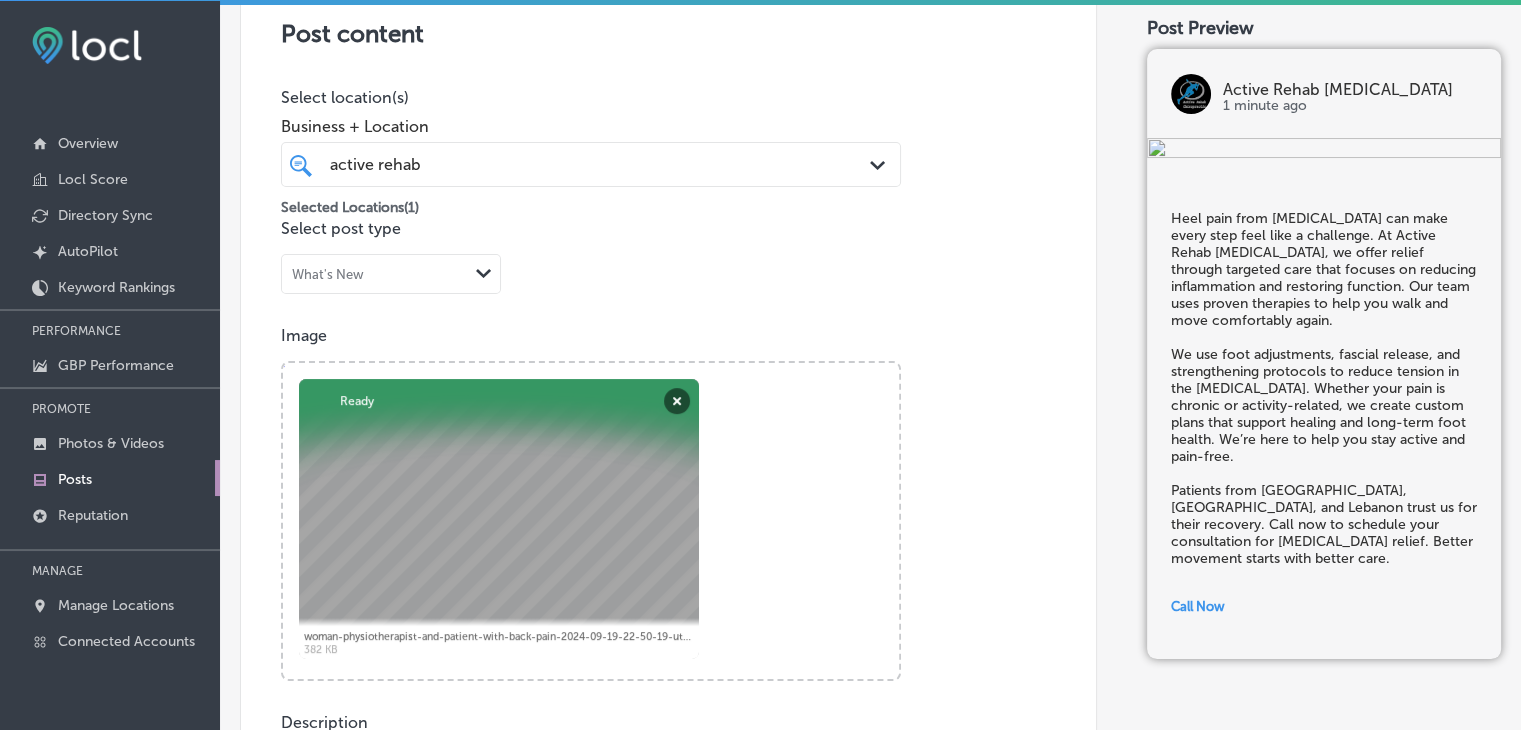 scroll, scrollTop: 76, scrollLeft: 0, axis: vertical 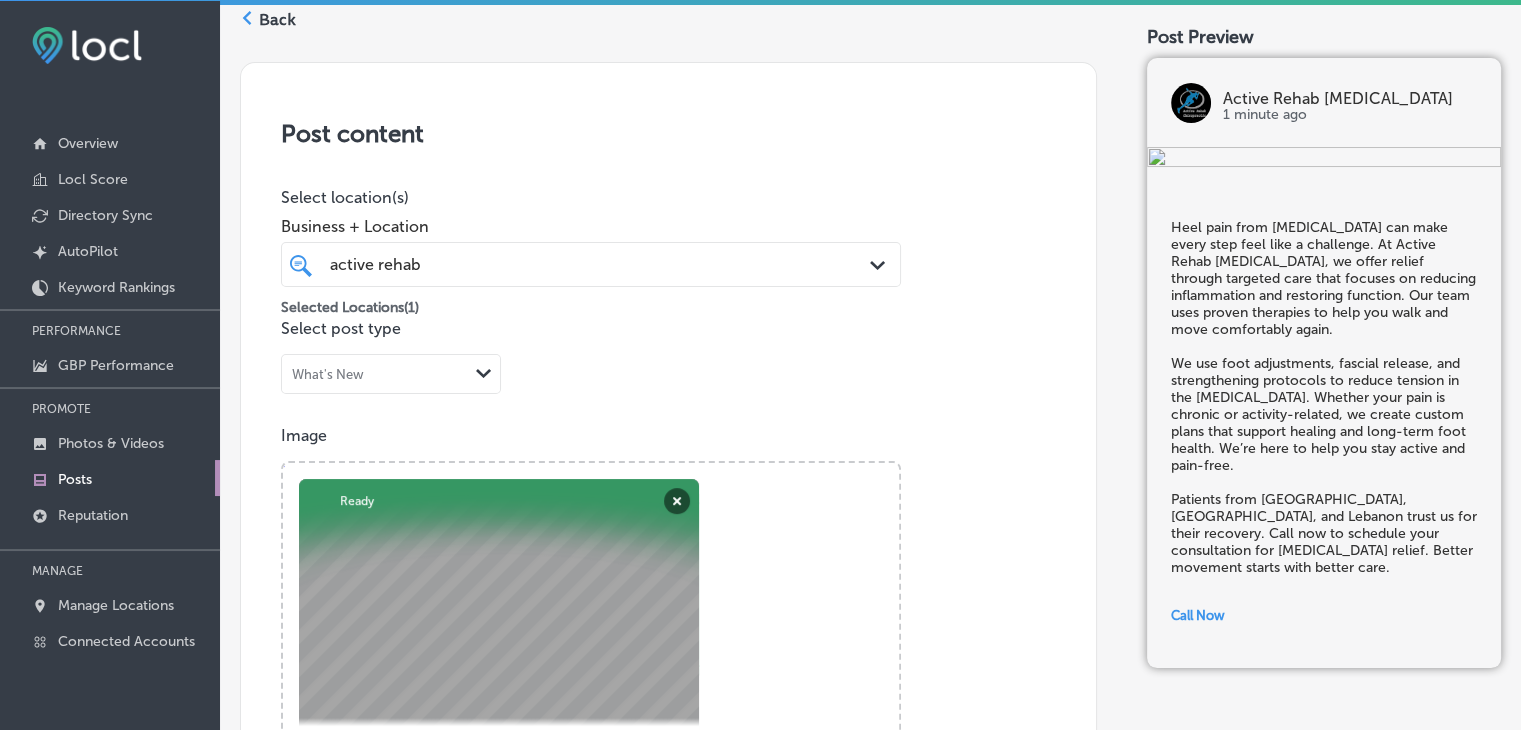 click on "active rehab active rehab" at bounding box center [564, 264] 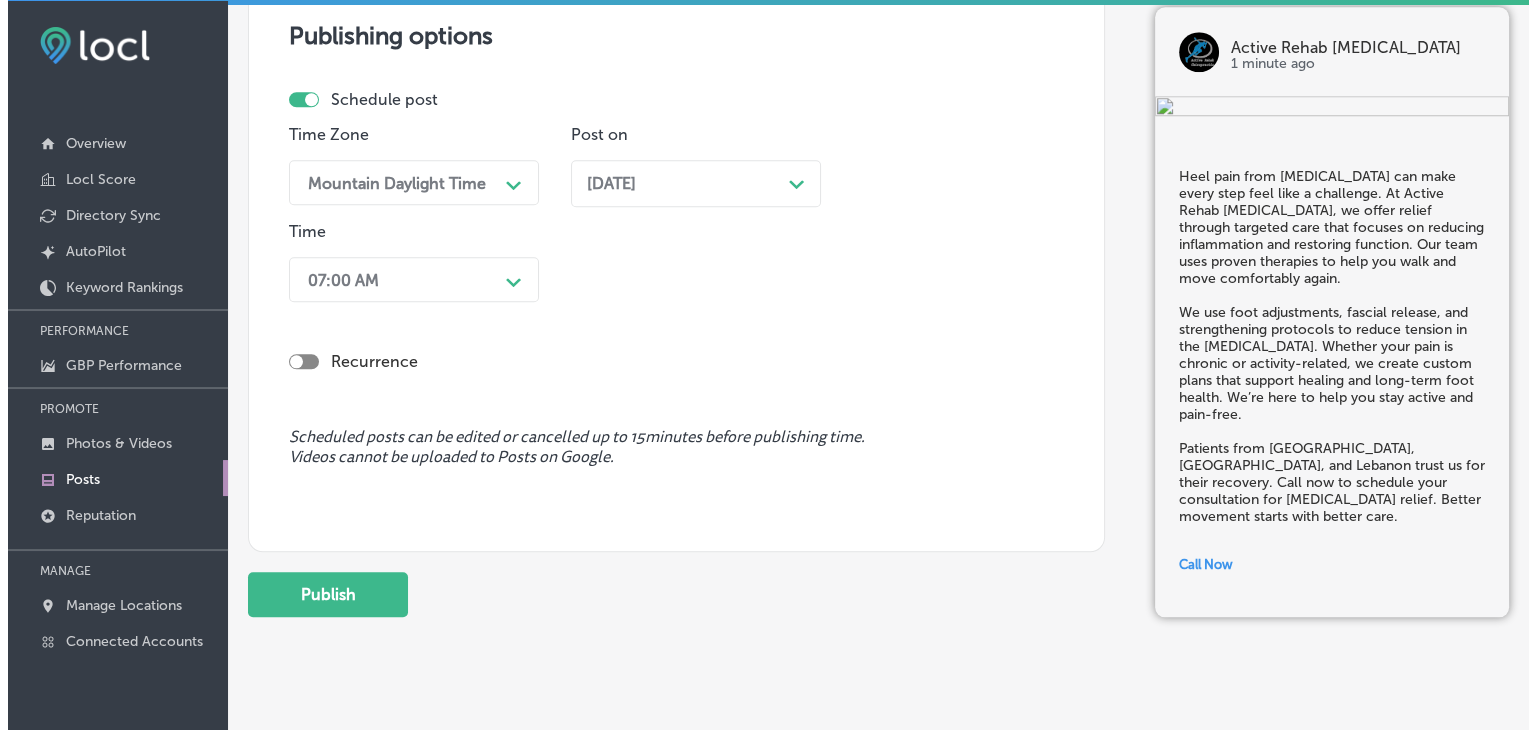 scroll, scrollTop: 1809, scrollLeft: 0, axis: vertical 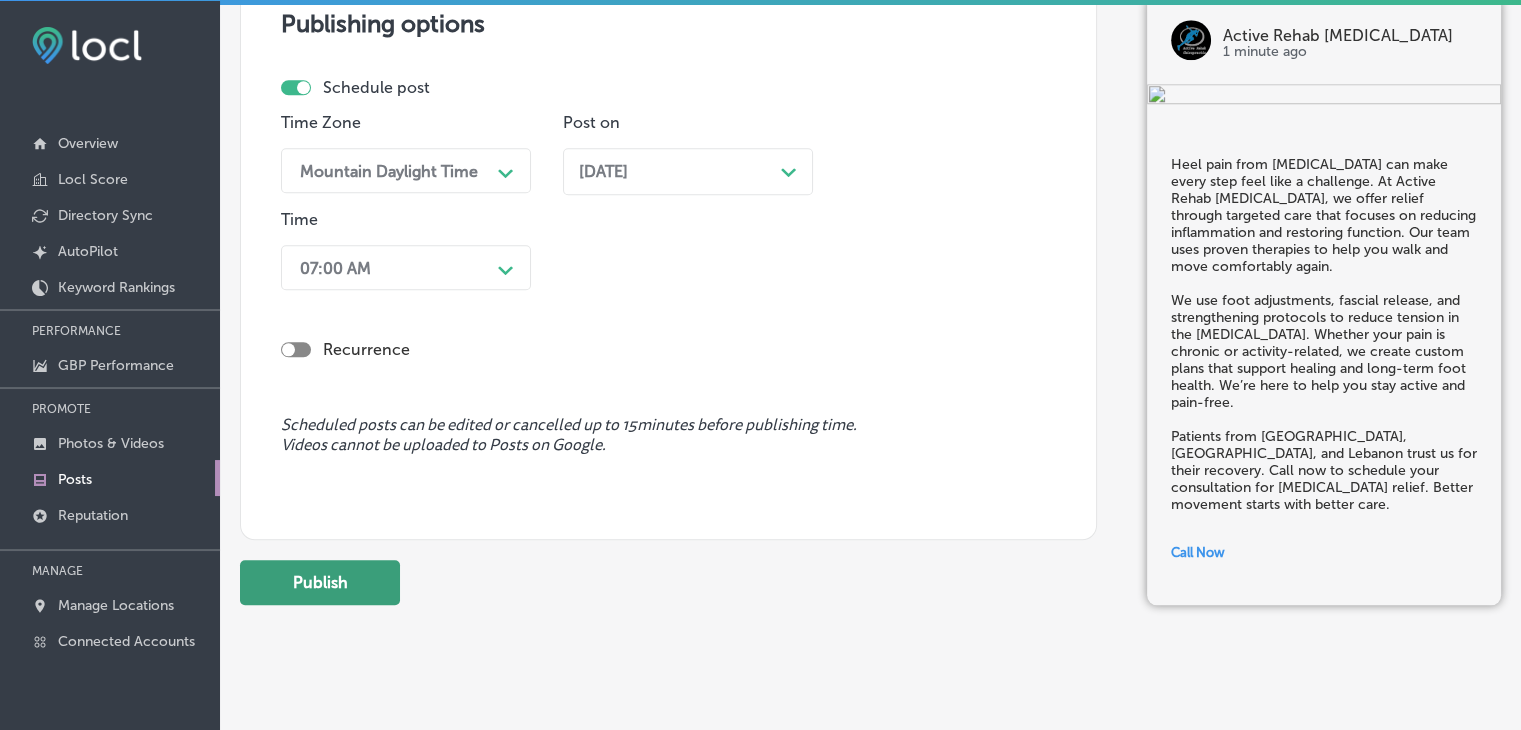 click on "Publish" at bounding box center [320, 582] 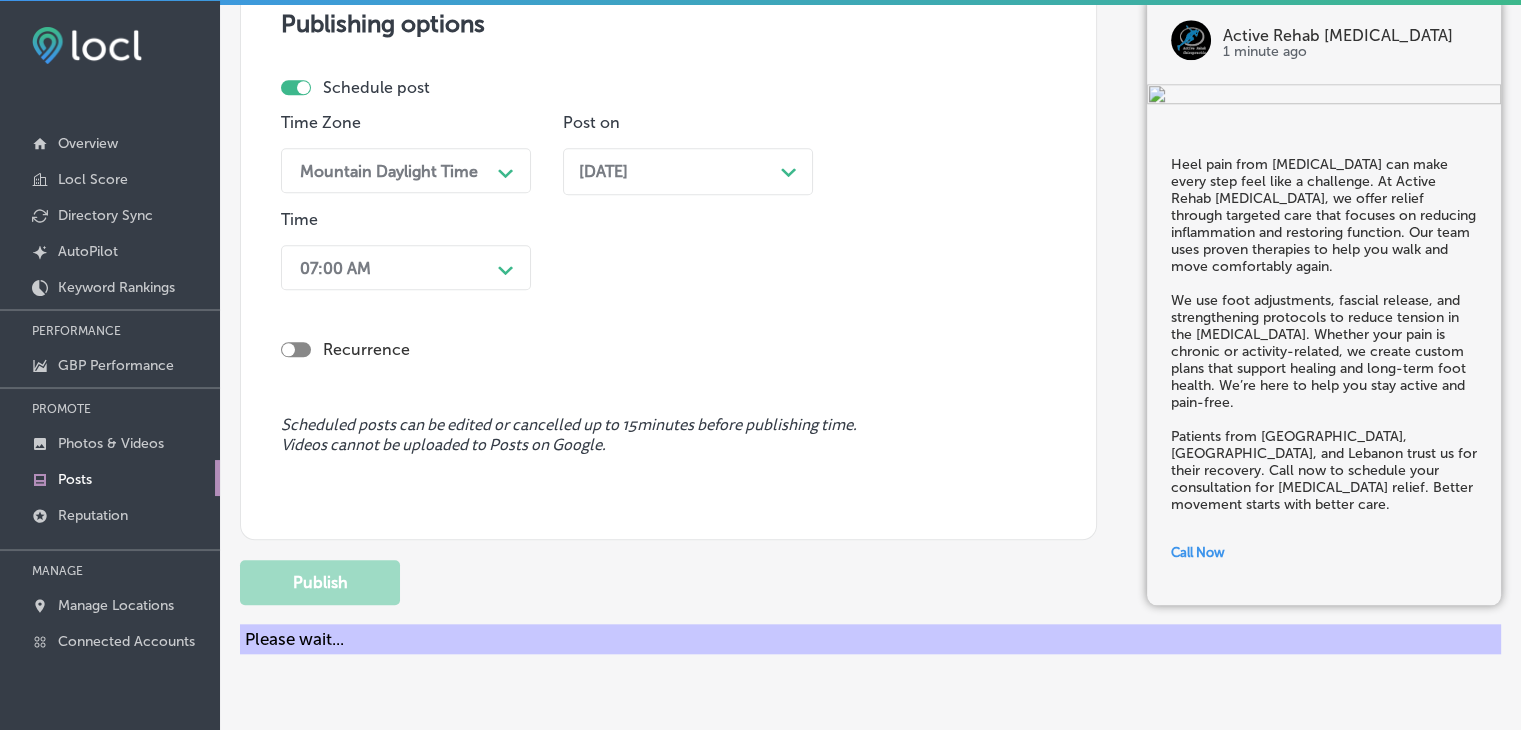 type 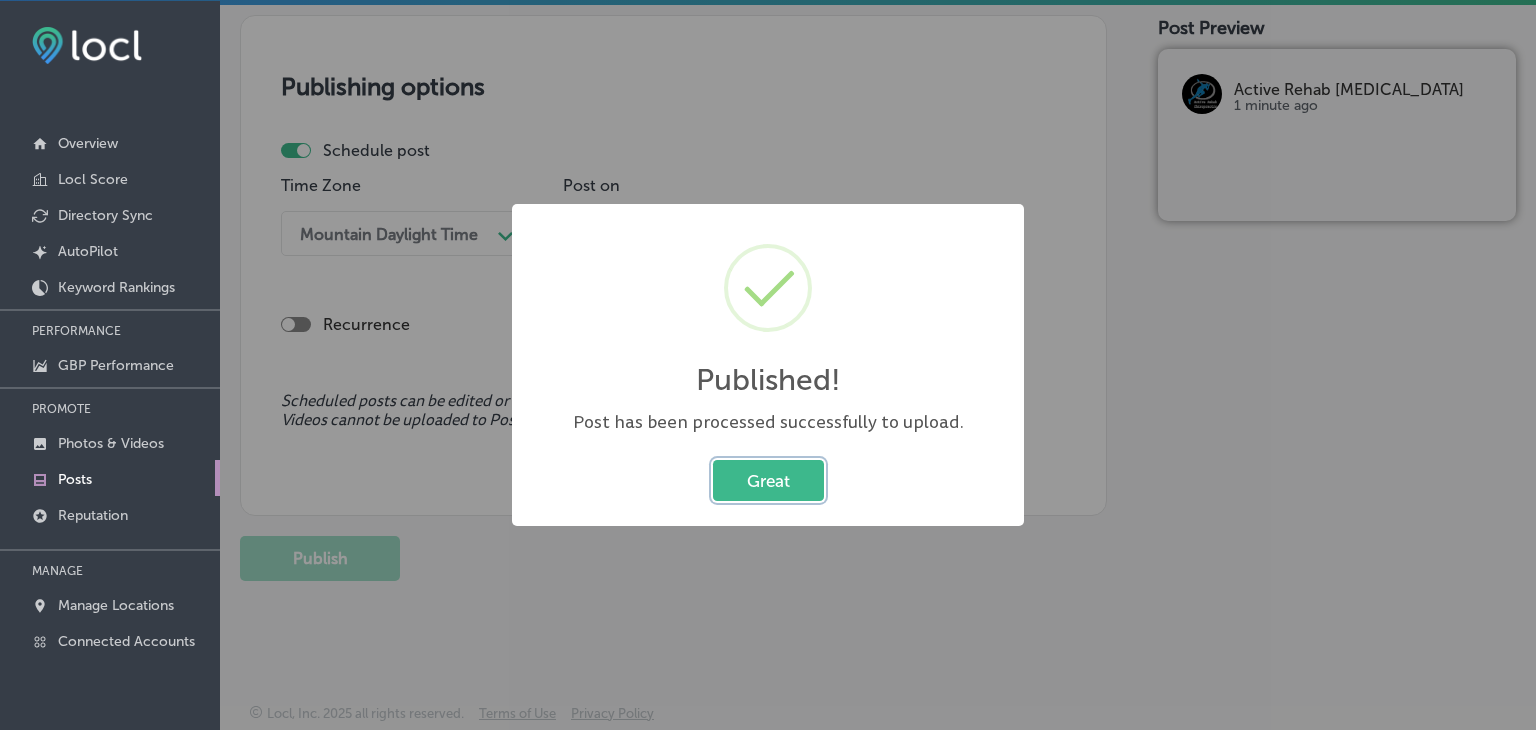 type 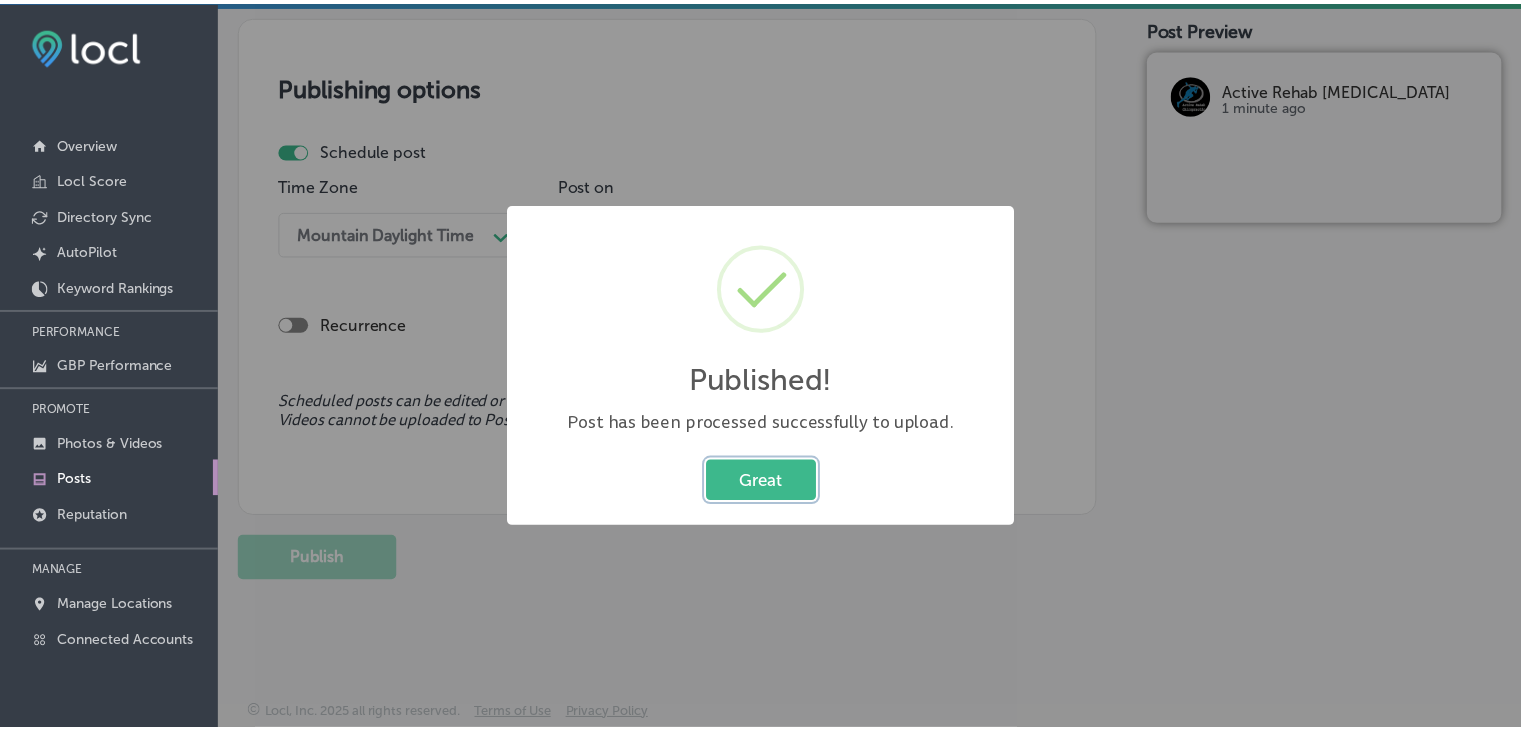 scroll, scrollTop: 1721, scrollLeft: 0, axis: vertical 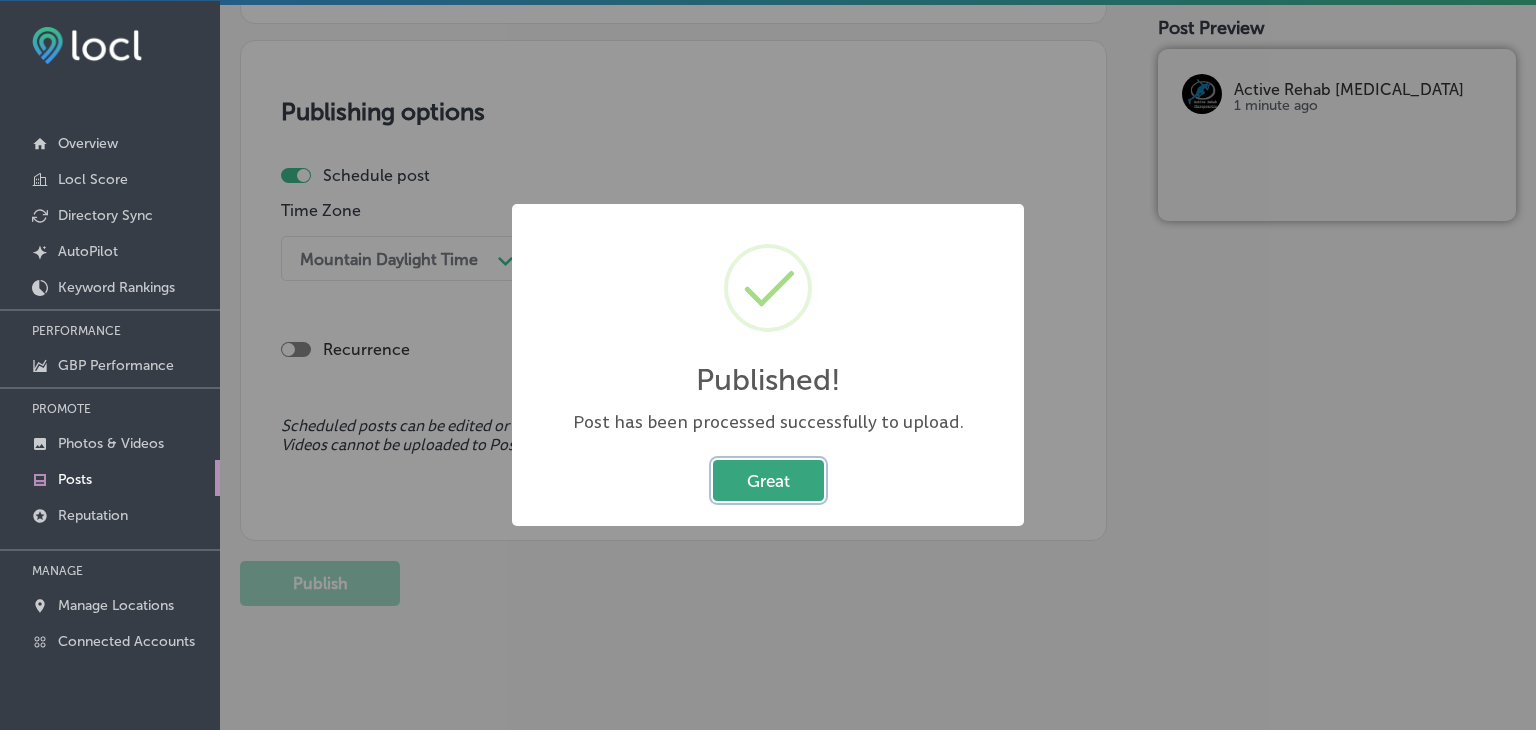 click on "Great" at bounding box center [768, 480] 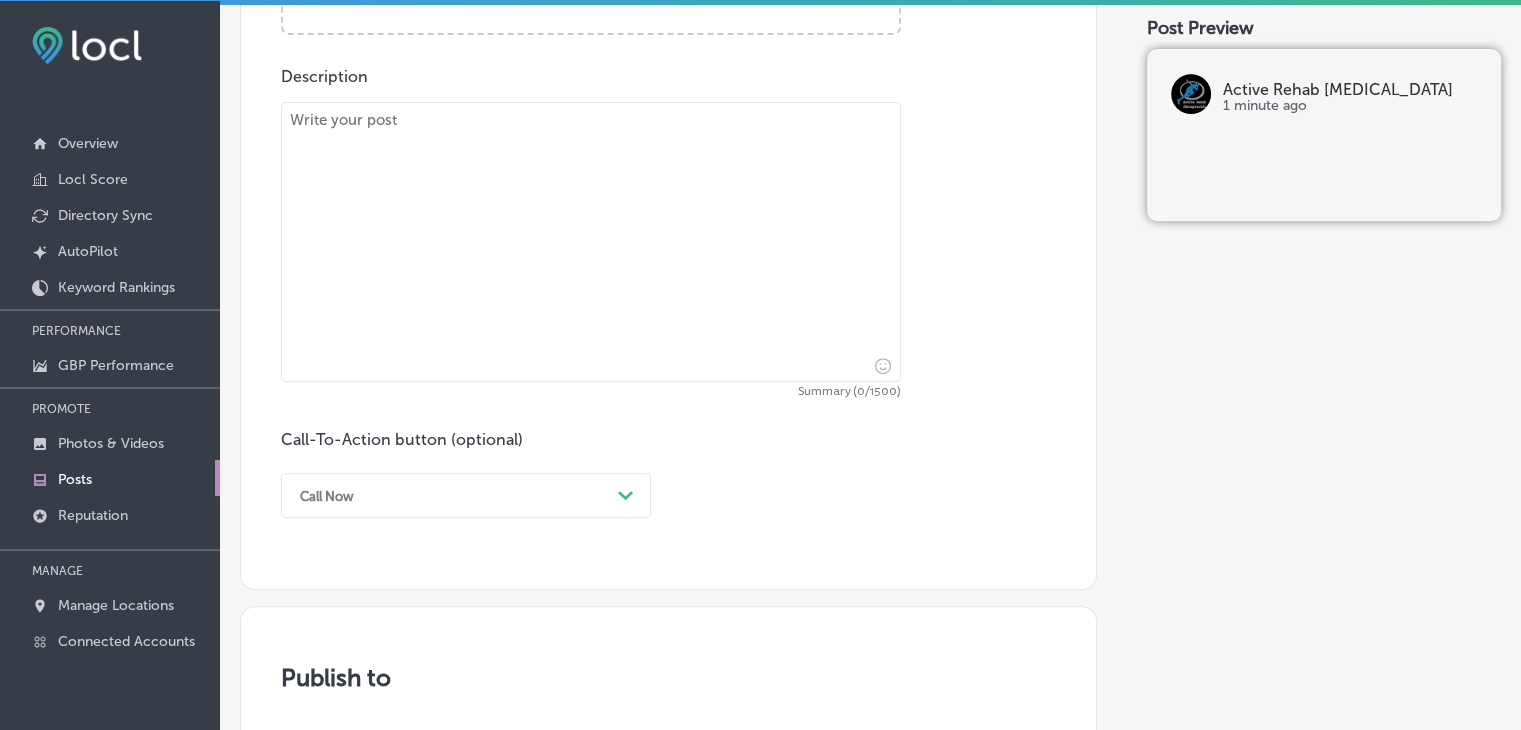 scroll, scrollTop: 821, scrollLeft: 0, axis: vertical 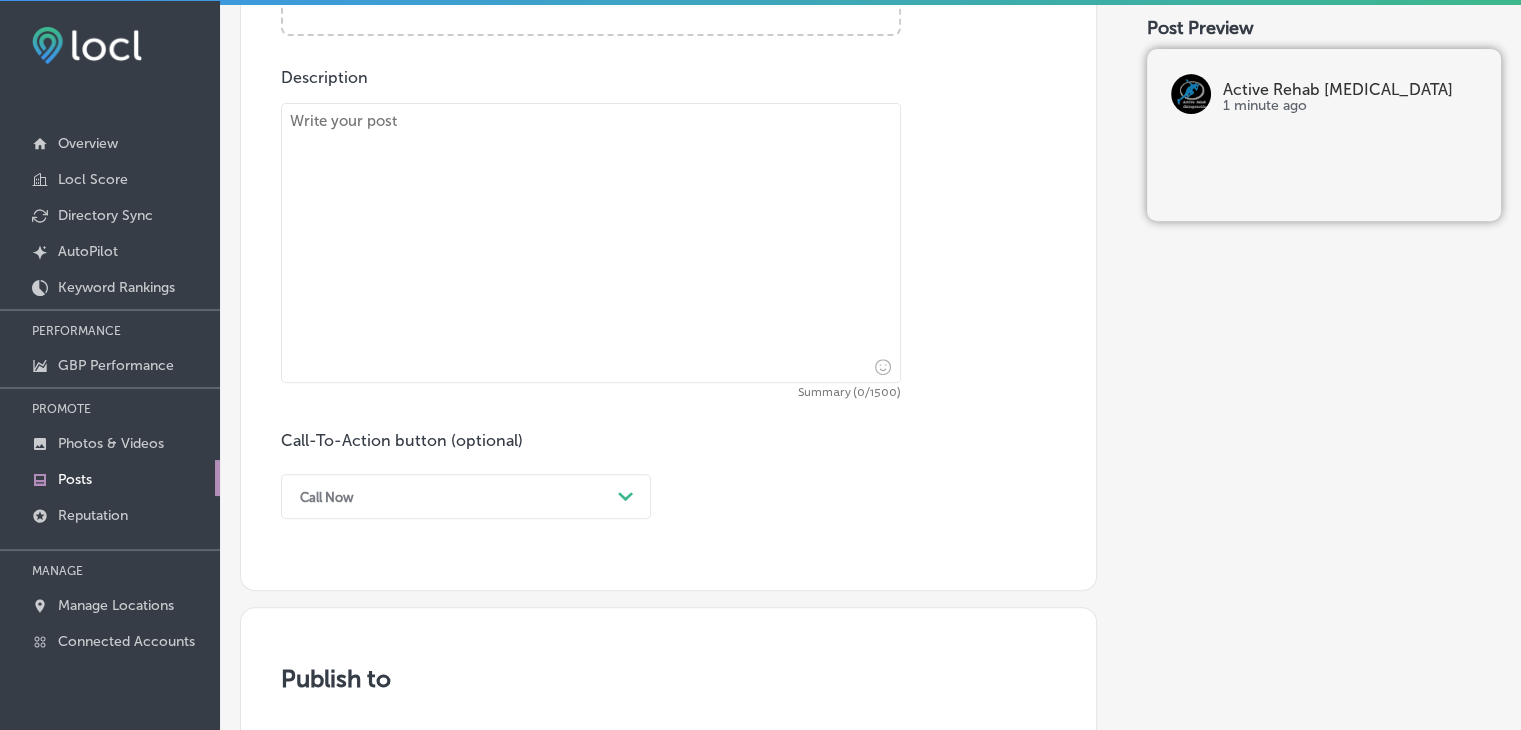 click at bounding box center [591, 243] 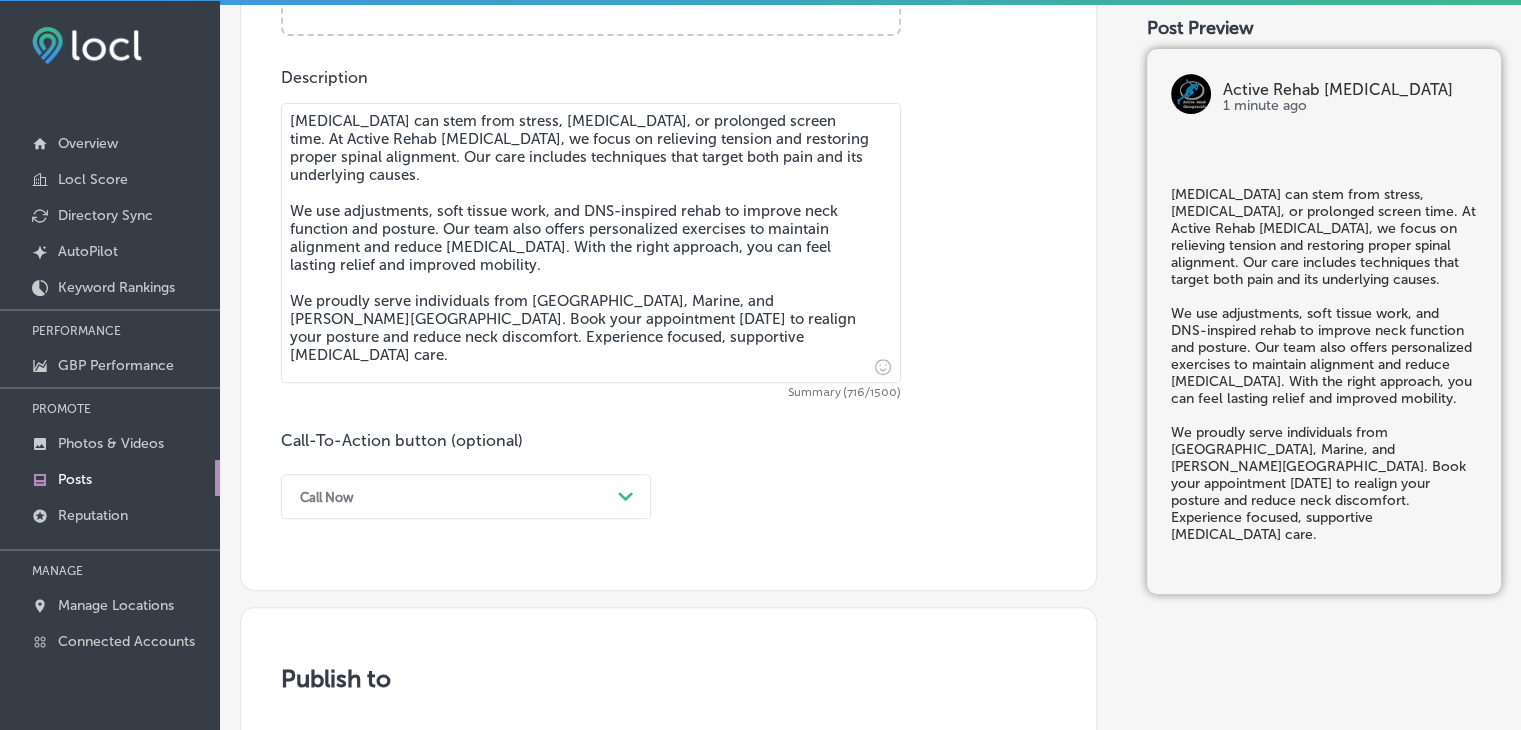 scroll, scrollTop: 921, scrollLeft: 0, axis: vertical 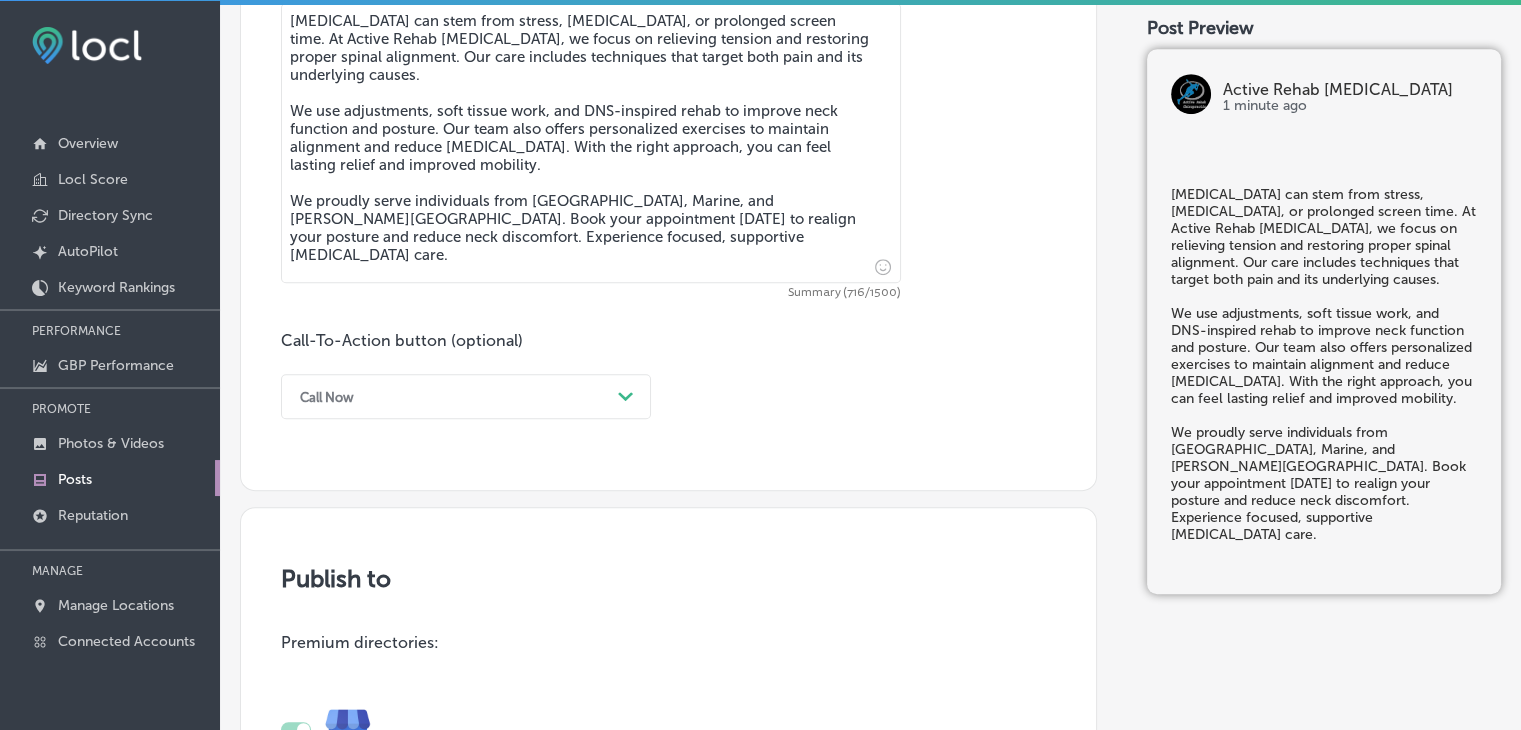 type on "[MEDICAL_DATA] can stem from stress, [MEDICAL_DATA], or prolonged screen time. At Active Rehab [MEDICAL_DATA], we focus on relieving tension and restoring proper spinal alignment. Our care includes techniques that target both pain and its underlying causes.
We use adjustments, soft tissue work, and DNS-inspired rehab to improve neck function and posture. Our team also offers personalized exercises to maintain alignment and reduce [MEDICAL_DATA]. With the right approach, you can feel lasting relief and improved mobility.
We proudly serve individuals from [GEOGRAPHIC_DATA], Marine, and [PERSON_NAME][GEOGRAPHIC_DATA]. Book your appointment [DATE] to realign your posture and reduce neck discomfort. Experience focused, supportive [MEDICAL_DATA] care." 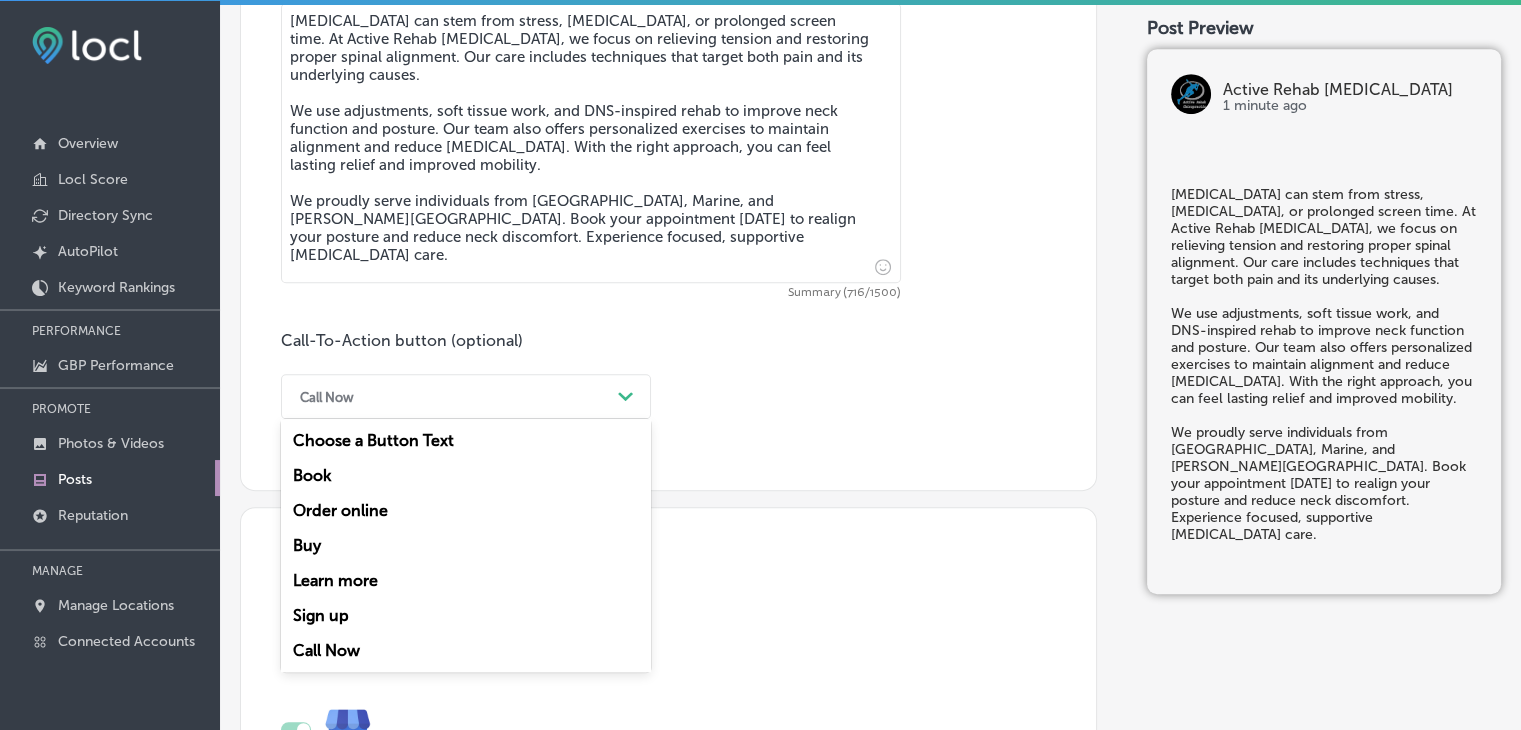 click on "Book" at bounding box center (466, 475) 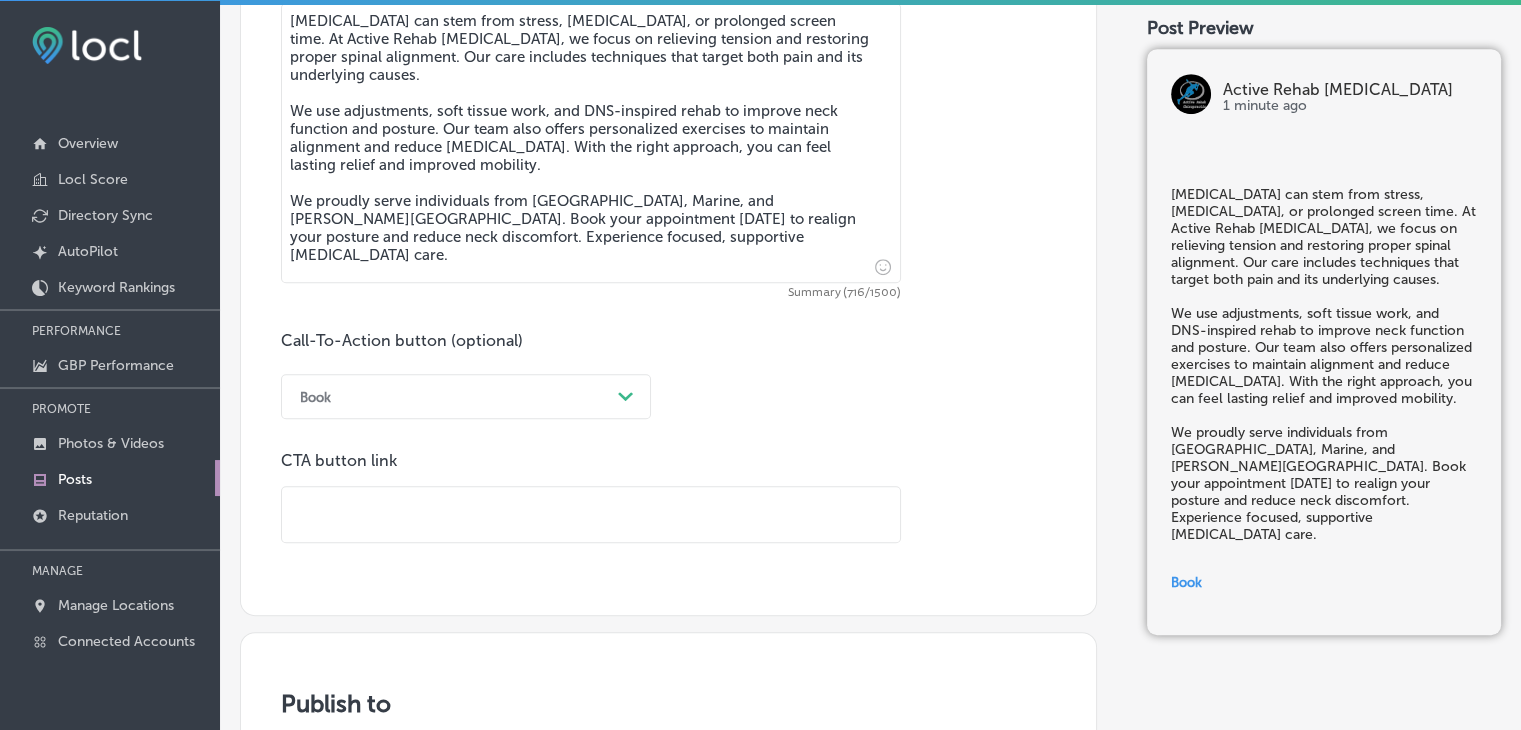 click at bounding box center [591, 514] 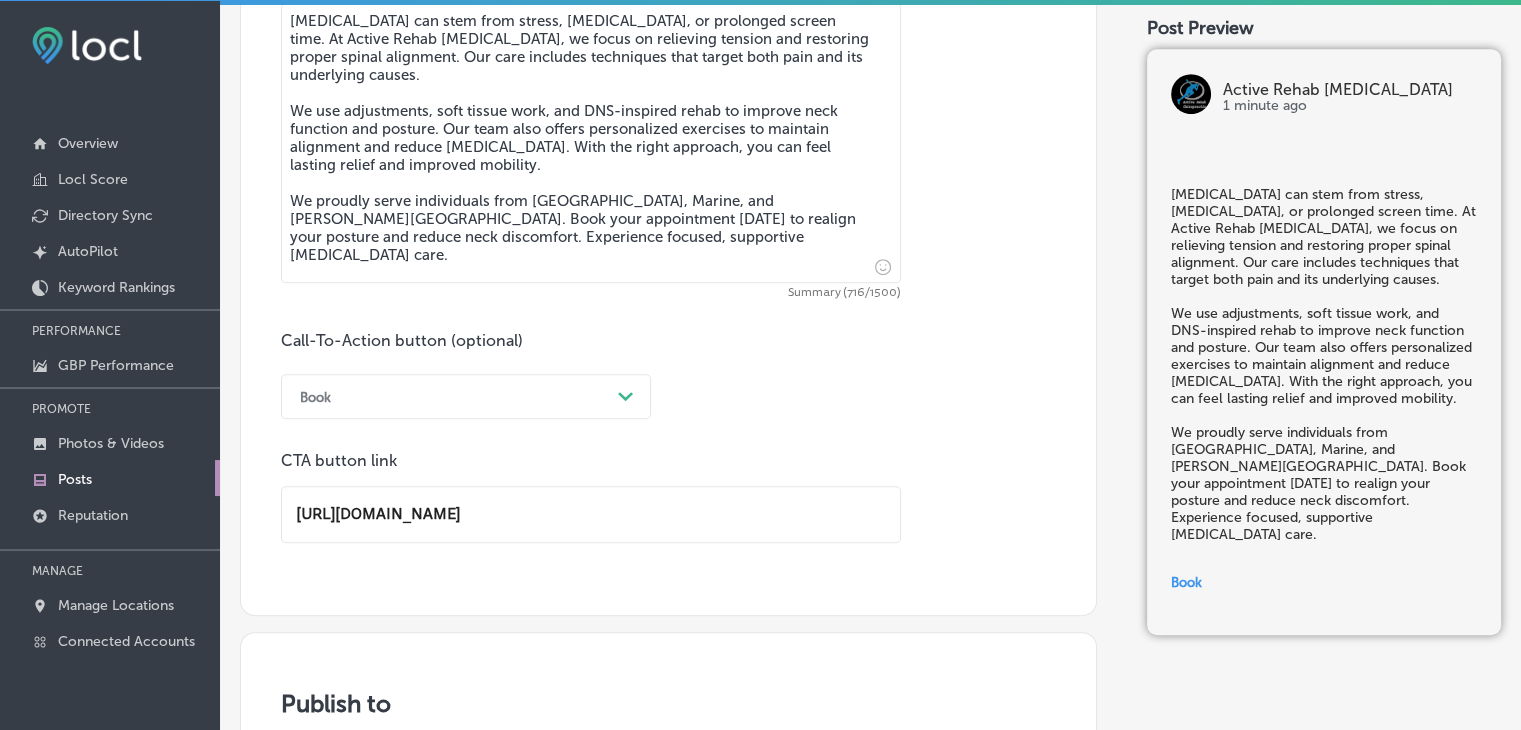 type on "[URL][DOMAIN_NAME]" 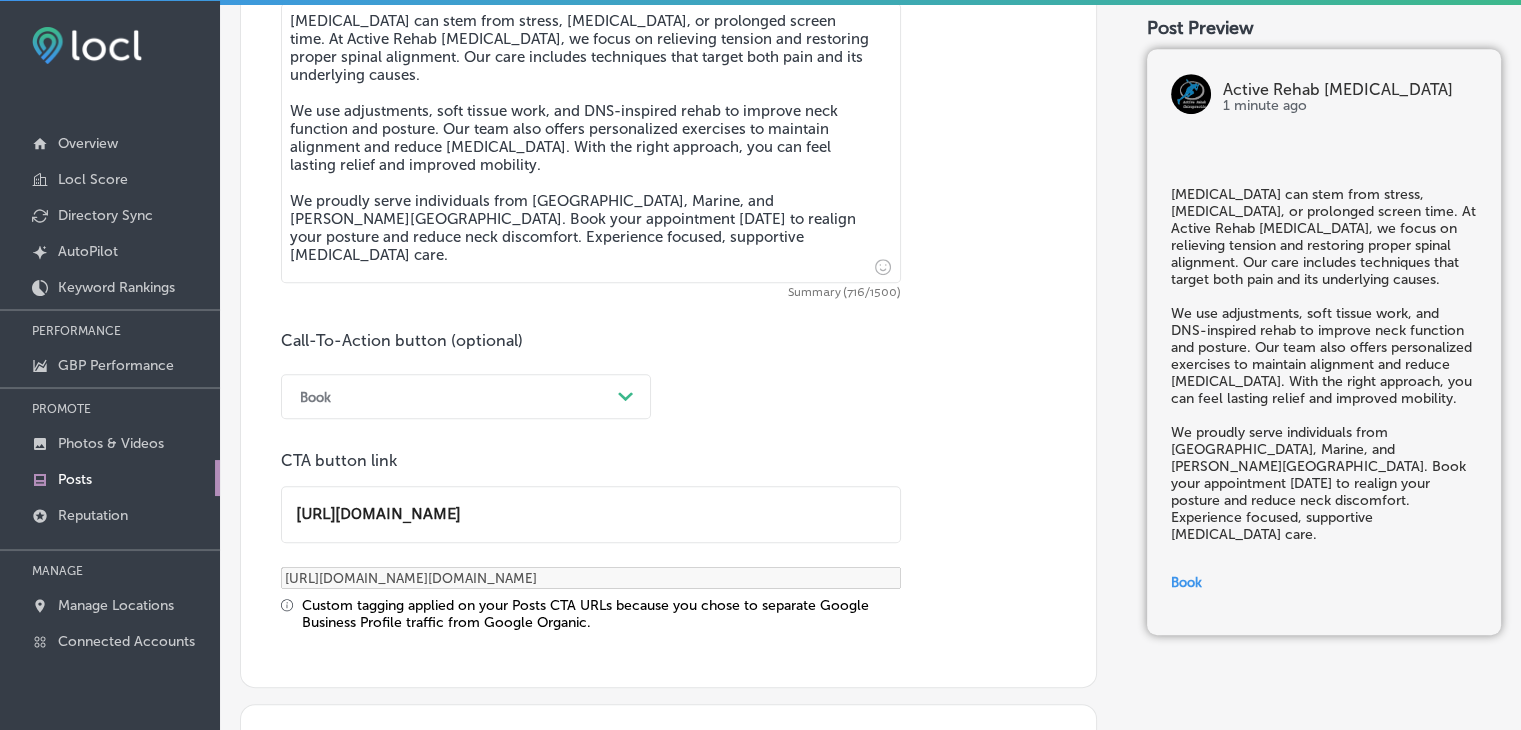 click on "Call-To-Action button (optional) Book
Path
Created with Sketch.
CTA button link [URL][DOMAIN_NAME] [URL][DOMAIN_NAME][DOMAIN_NAME]
Custom tagging applied on your Posts CTA URLs because you chose to separate Google Business Profile traffic from Google Organic." at bounding box center (668, 481) 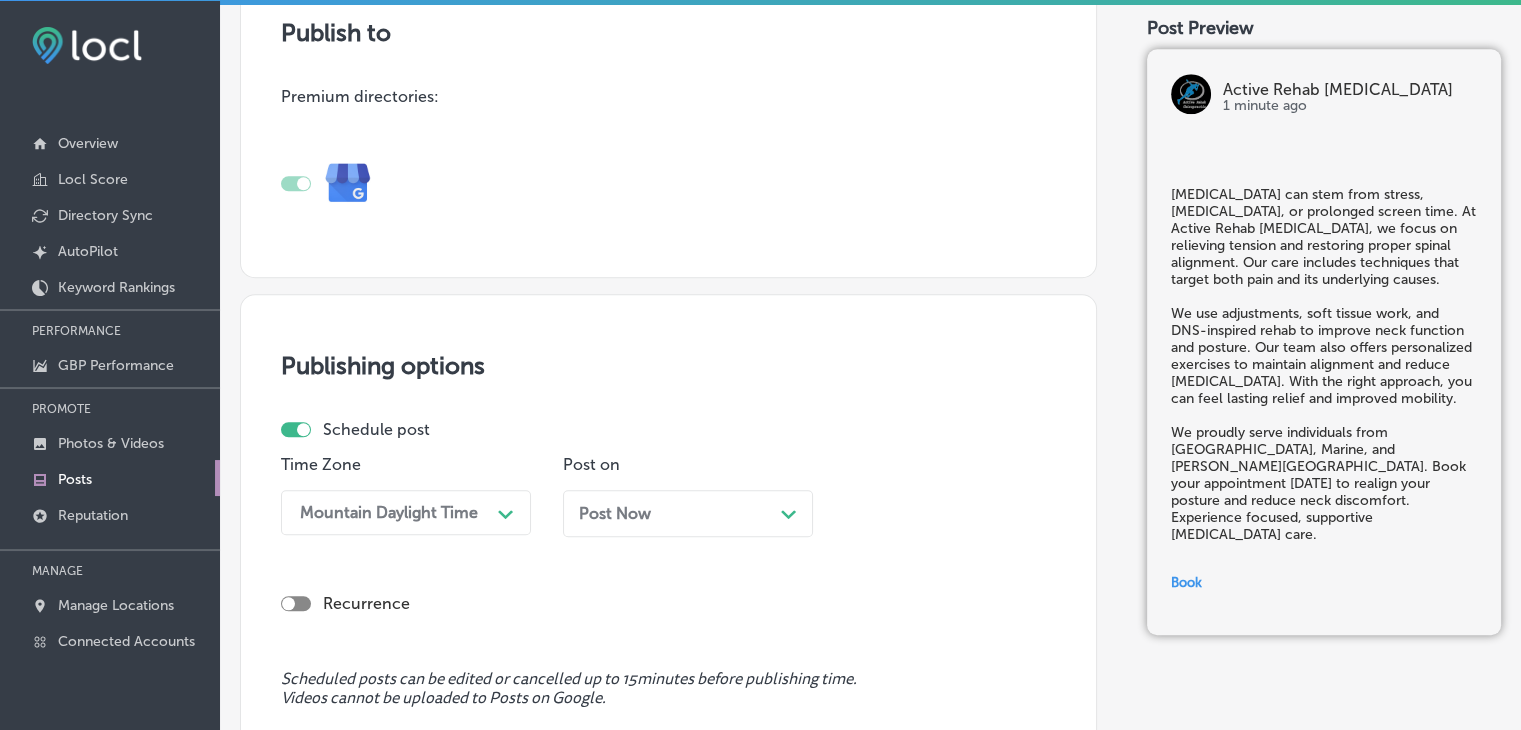 scroll, scrollTop: 1721, scrollLeft: 0, axis: vertical 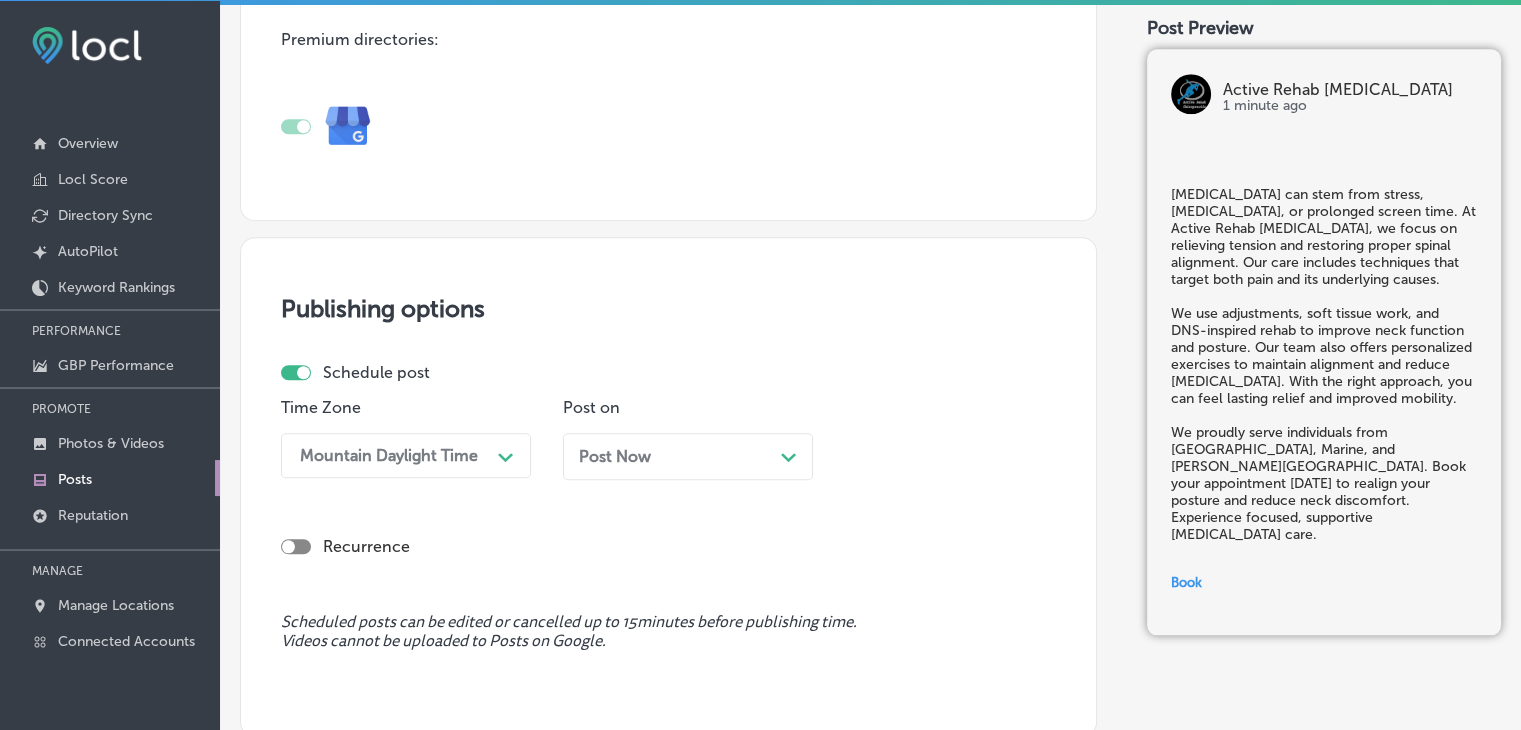 click on "Mountain Daylight Time
Path
Created with Sketch." at bounding box center (406, 455) 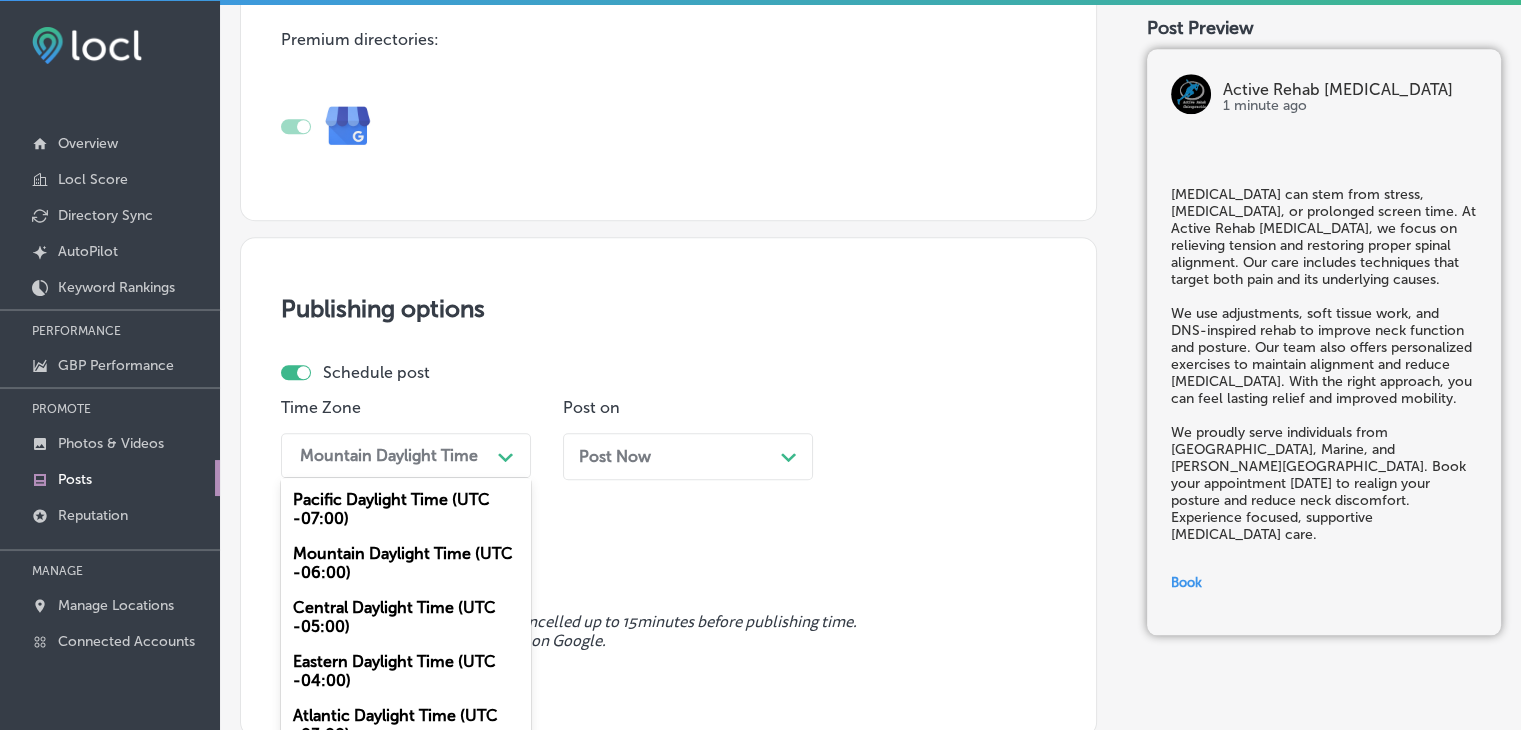 scroll, scrollTop: 1754, scrollLeft: 0, axis: vertical 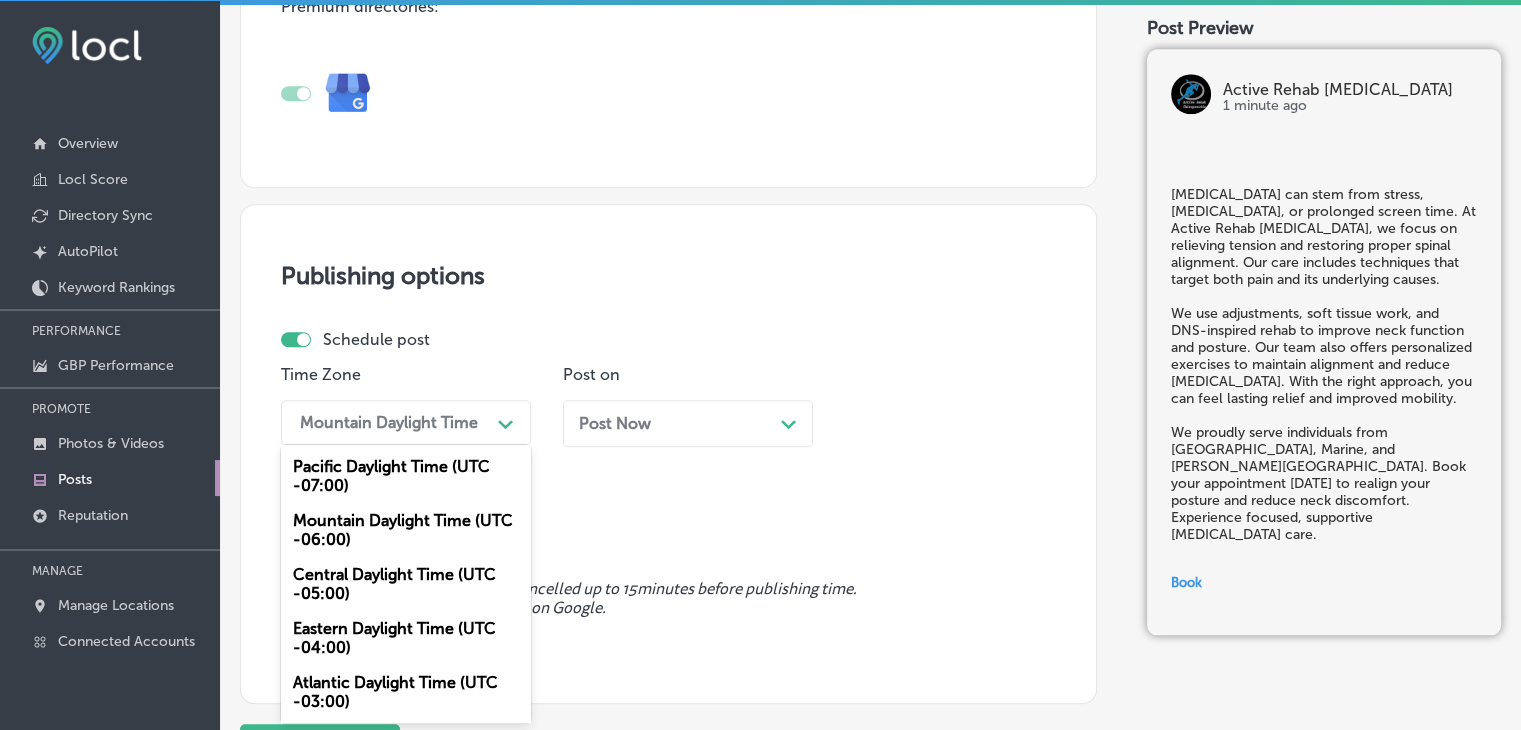 click on "Mountain Daylight Time (UTC -06:00)" at bounding box center (406, 530) 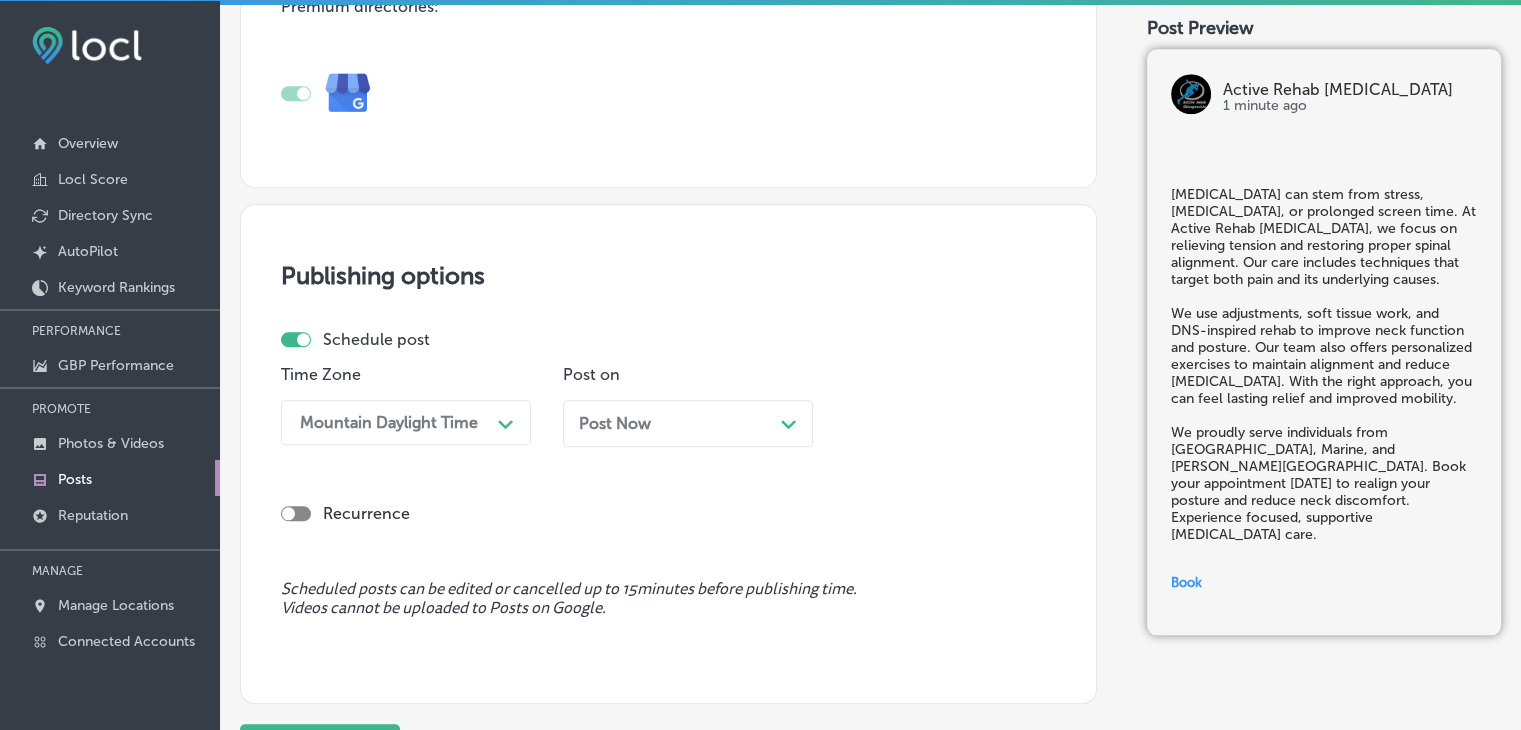 click on "Post Now
Path
Created with Sketch." at bounding box center [688, 423] 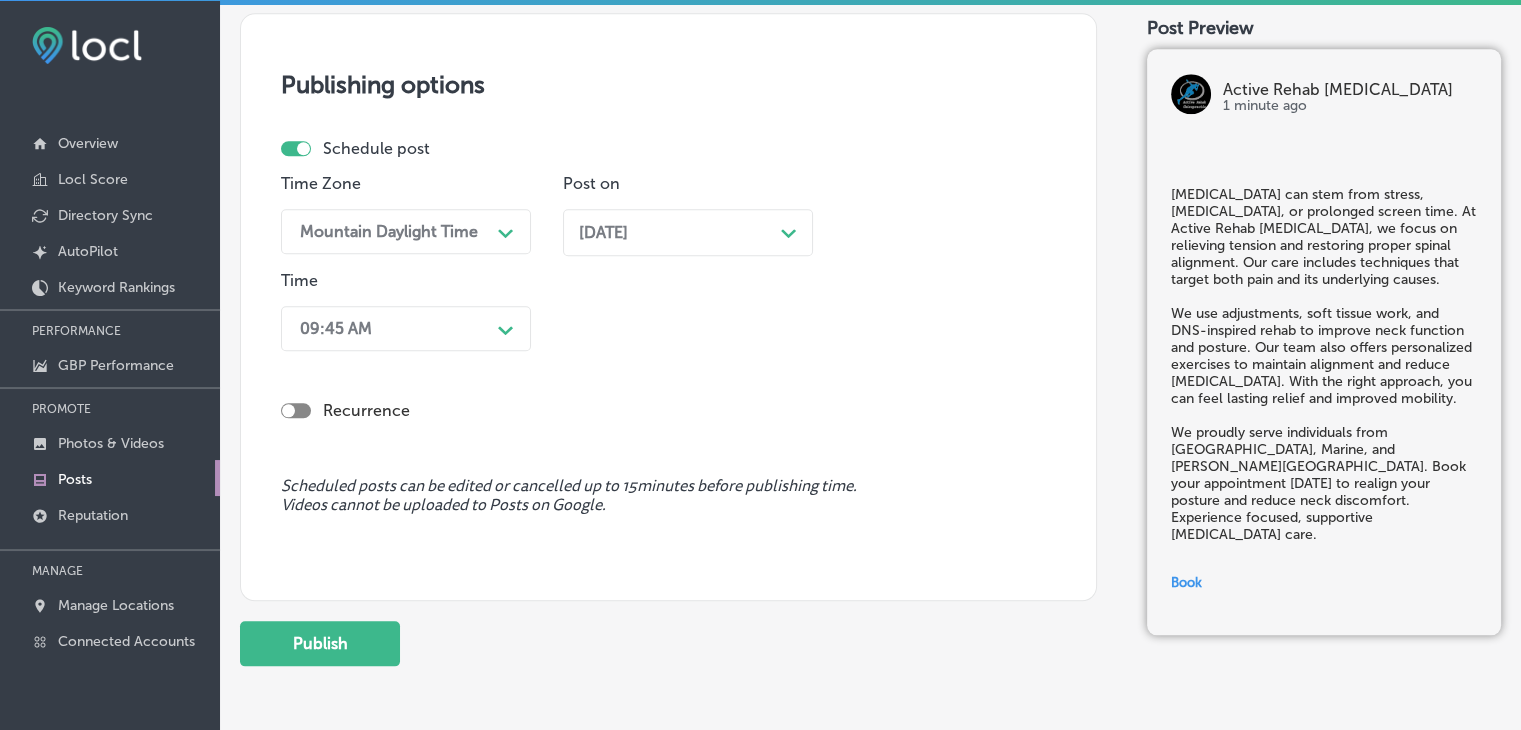 scroll, scrollTop: 2004, scrollLeft: 0, axis: vertical 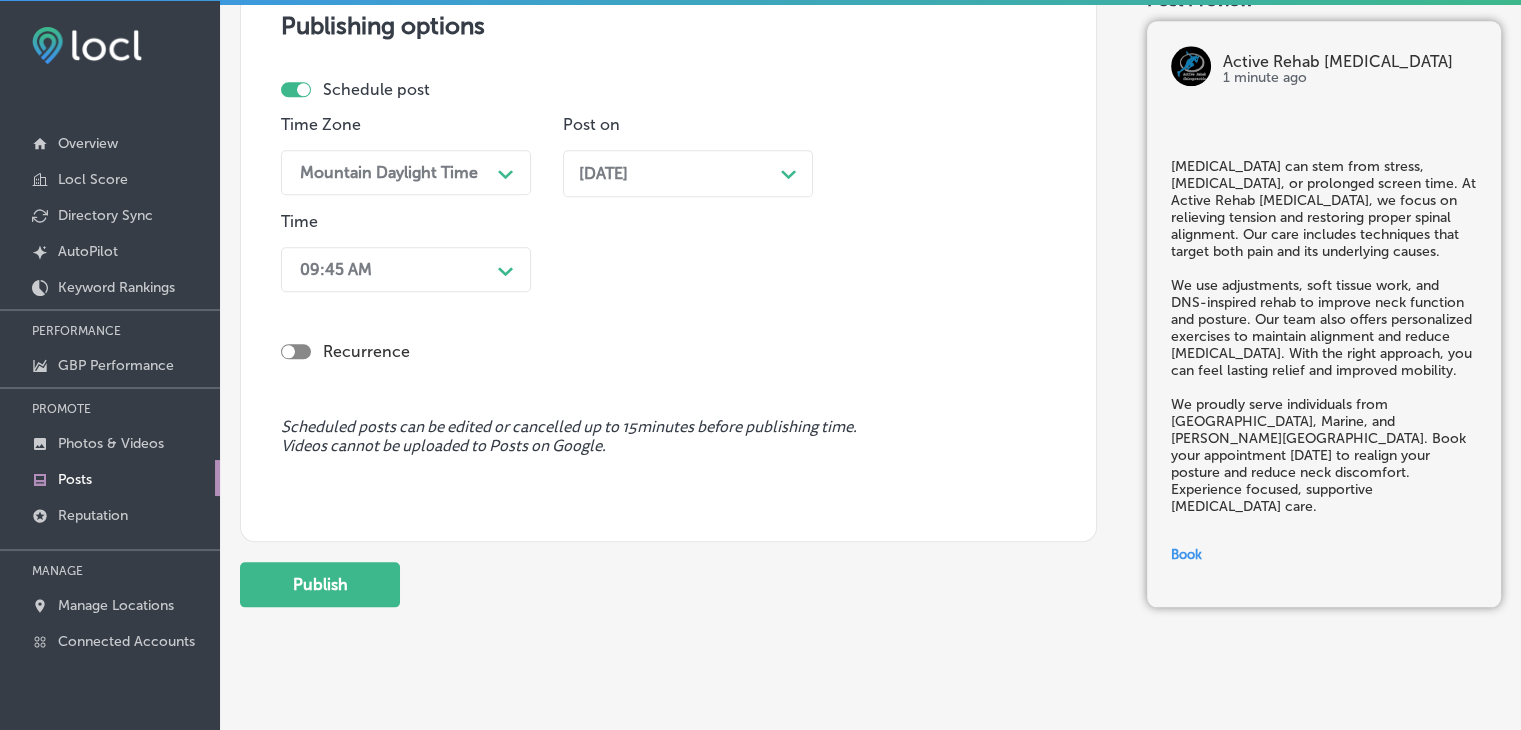 click on "09:45 AM" at bounding box center [336, 269] 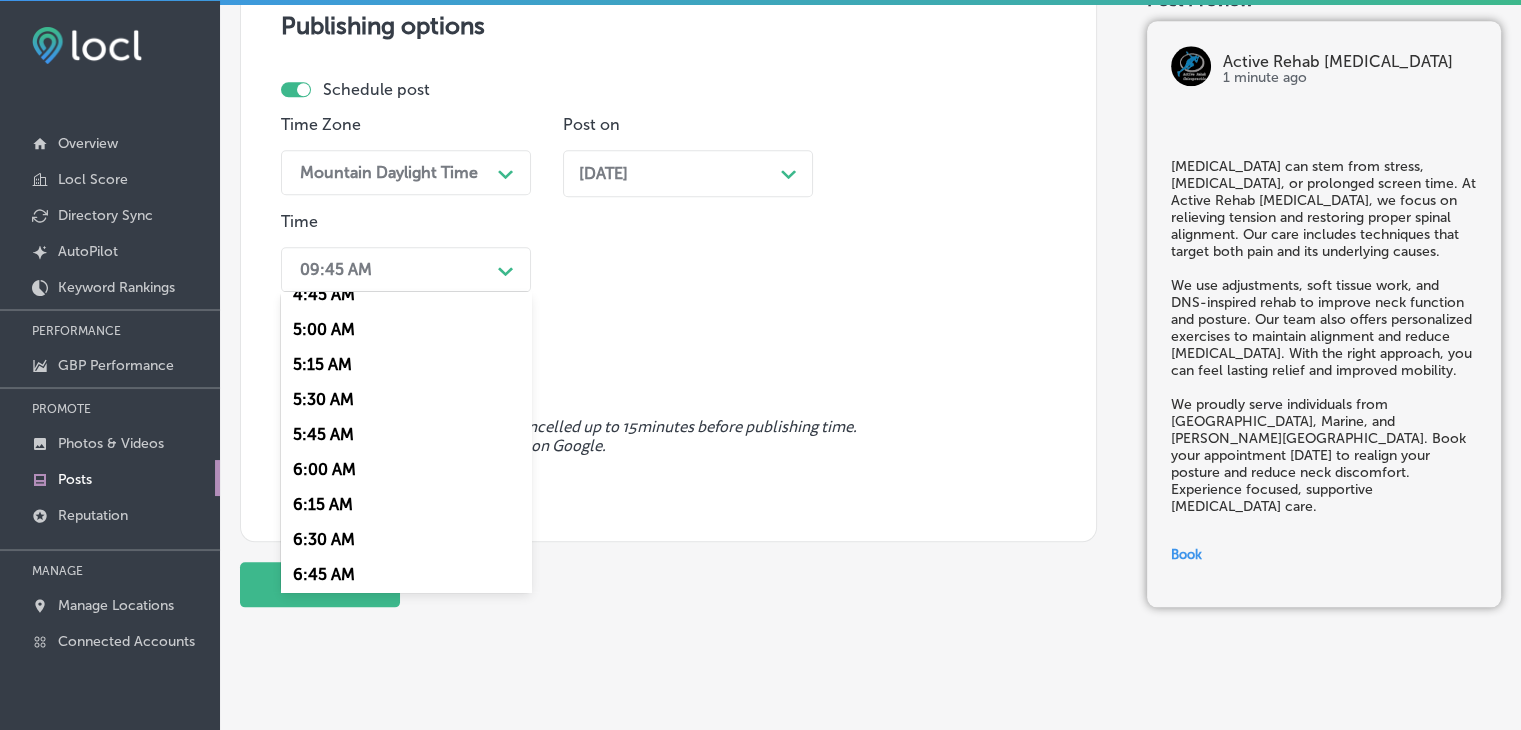 scroll, scrollTop: 800, scrollLeft: 0, axis: vertical 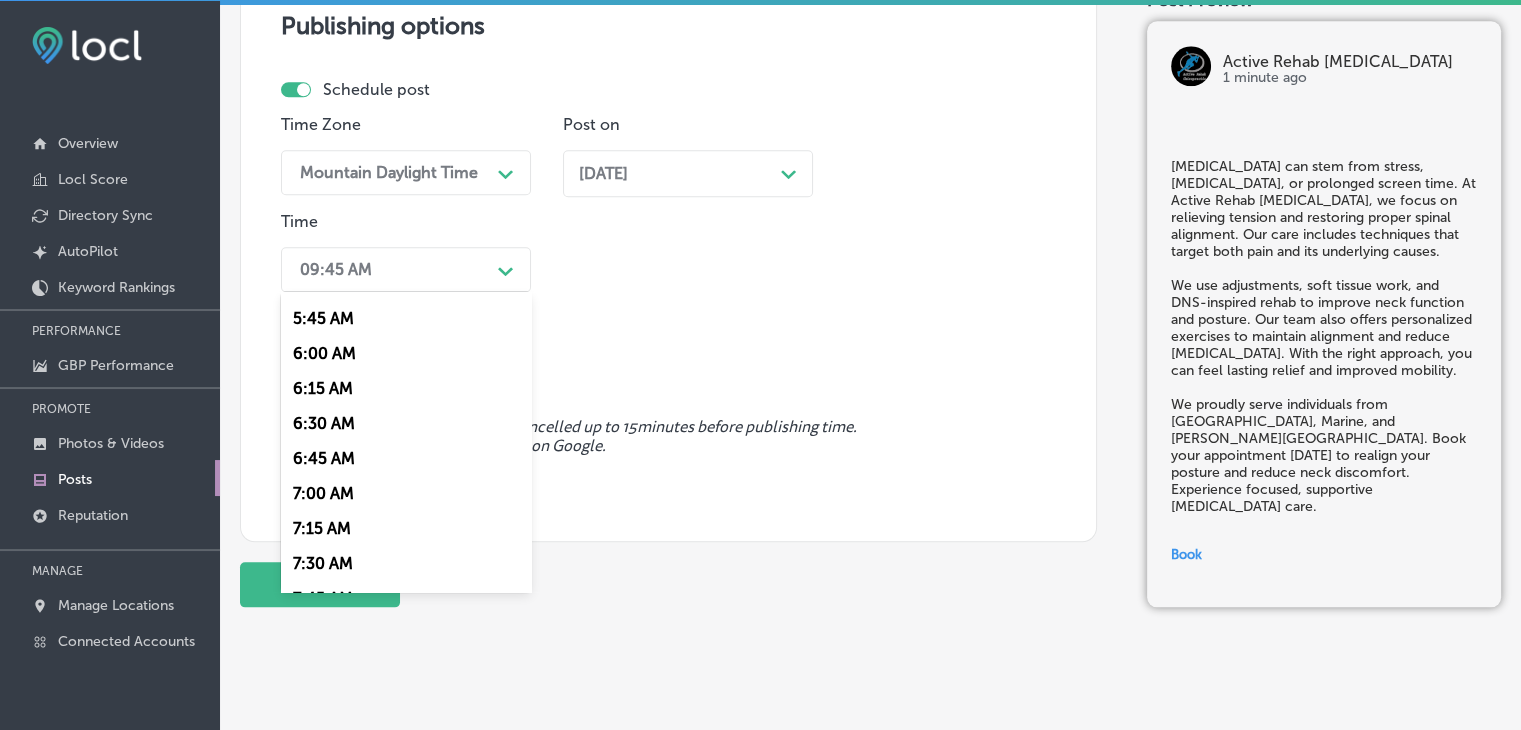 click on "7:00 AM" at bounding box center (406, 493) 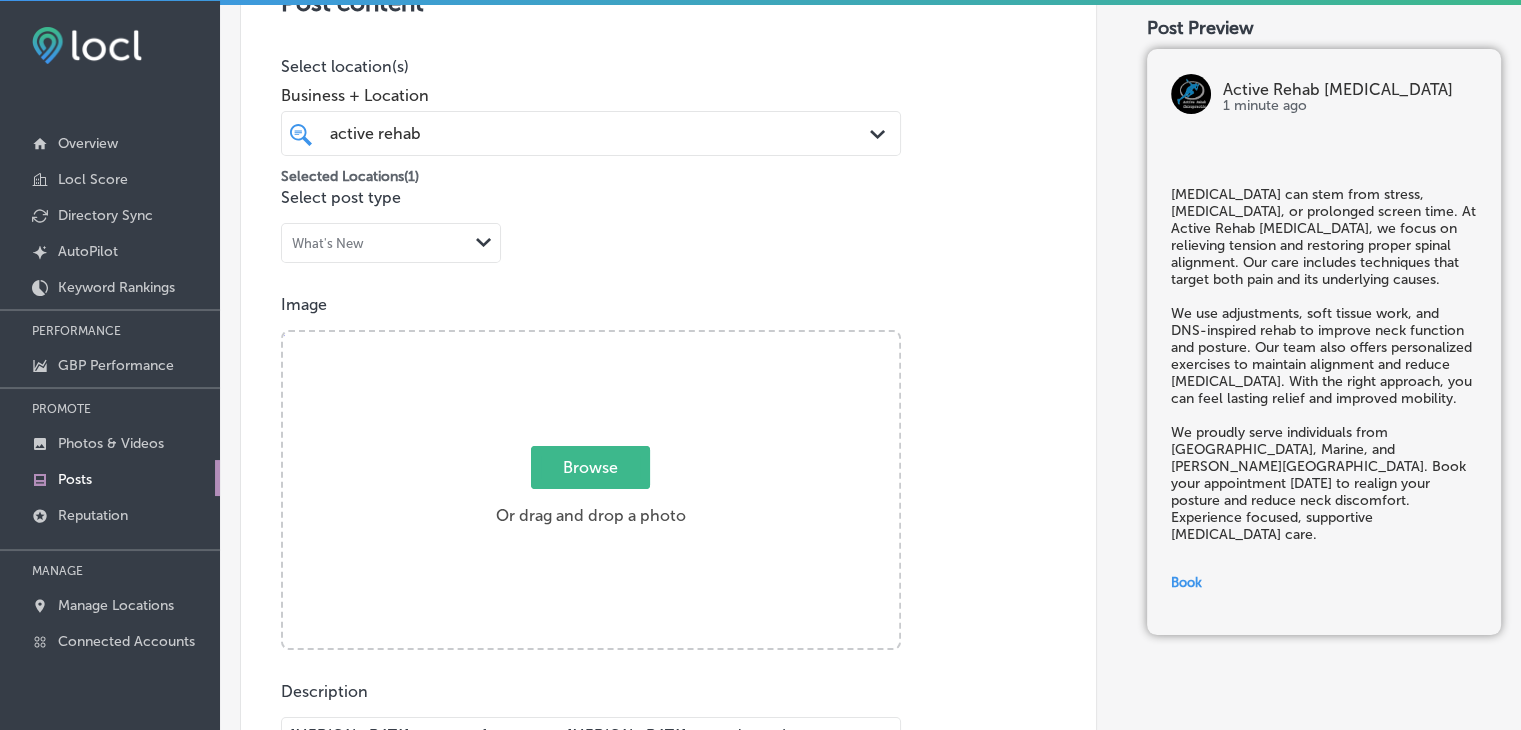 scroll, scrollTop: 204, scrollLeft: 0, axis: vertical 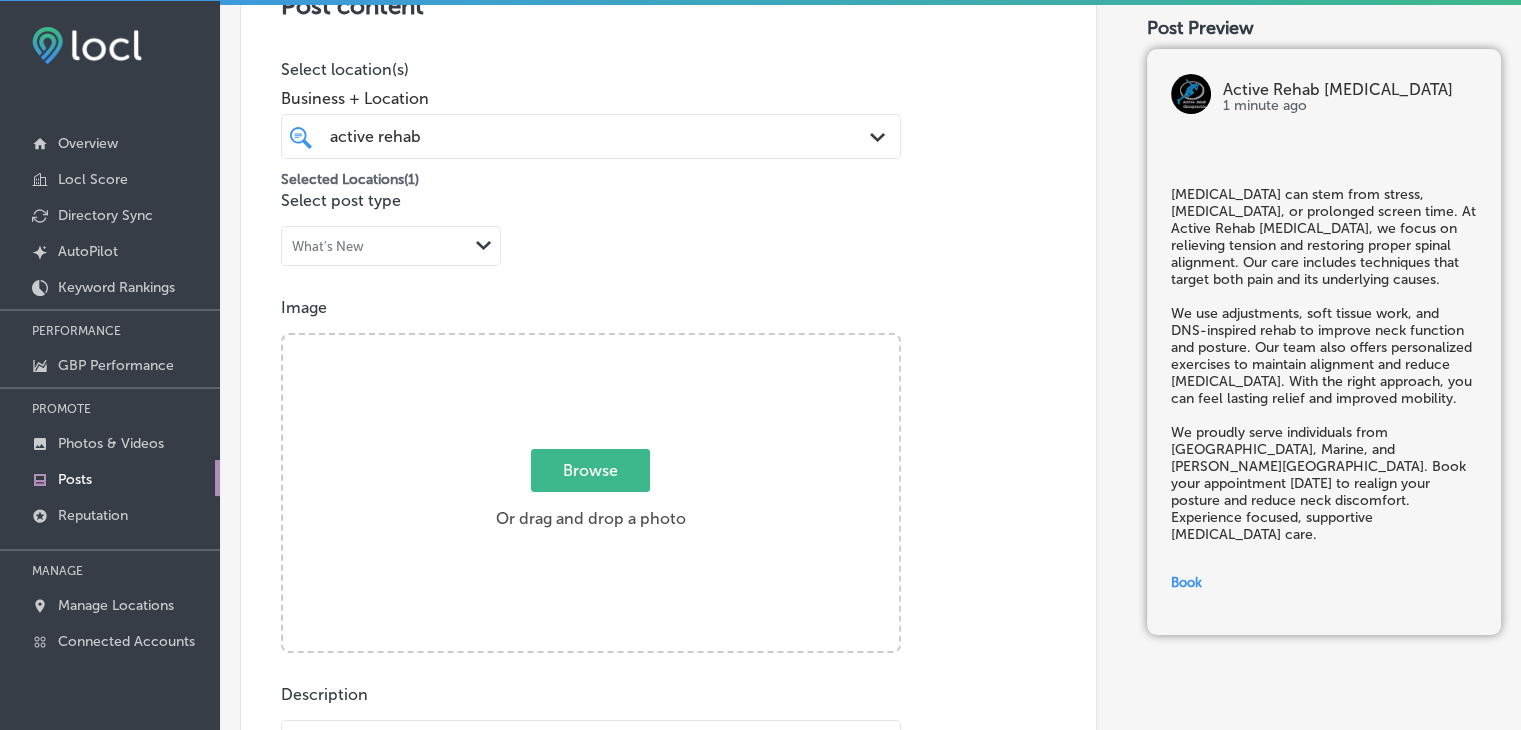 click on "Browse     Or drag and drop a photo" at bounding box center [591, 495] 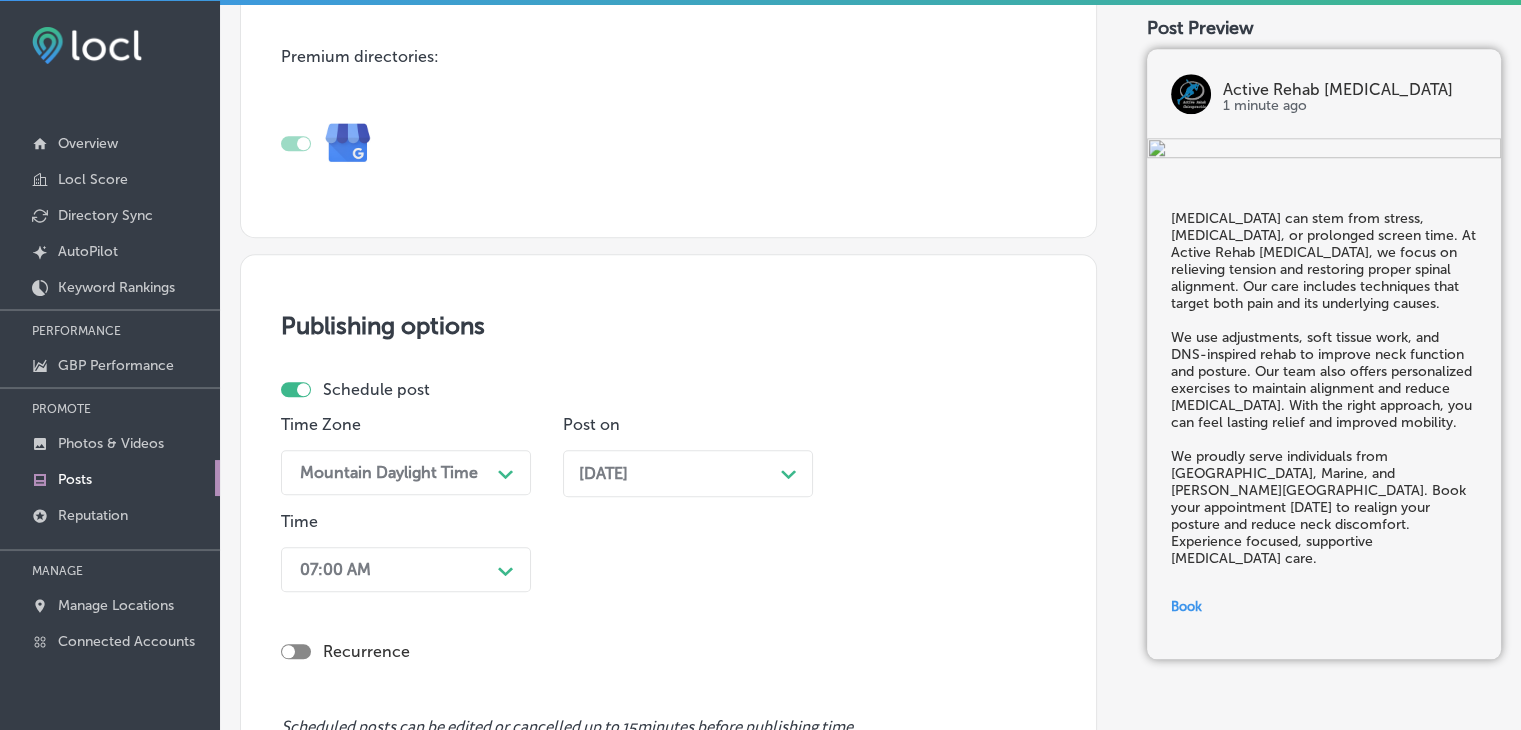 scroll, scrollTop: 2004, scrollLeft: 0, axis: vertical 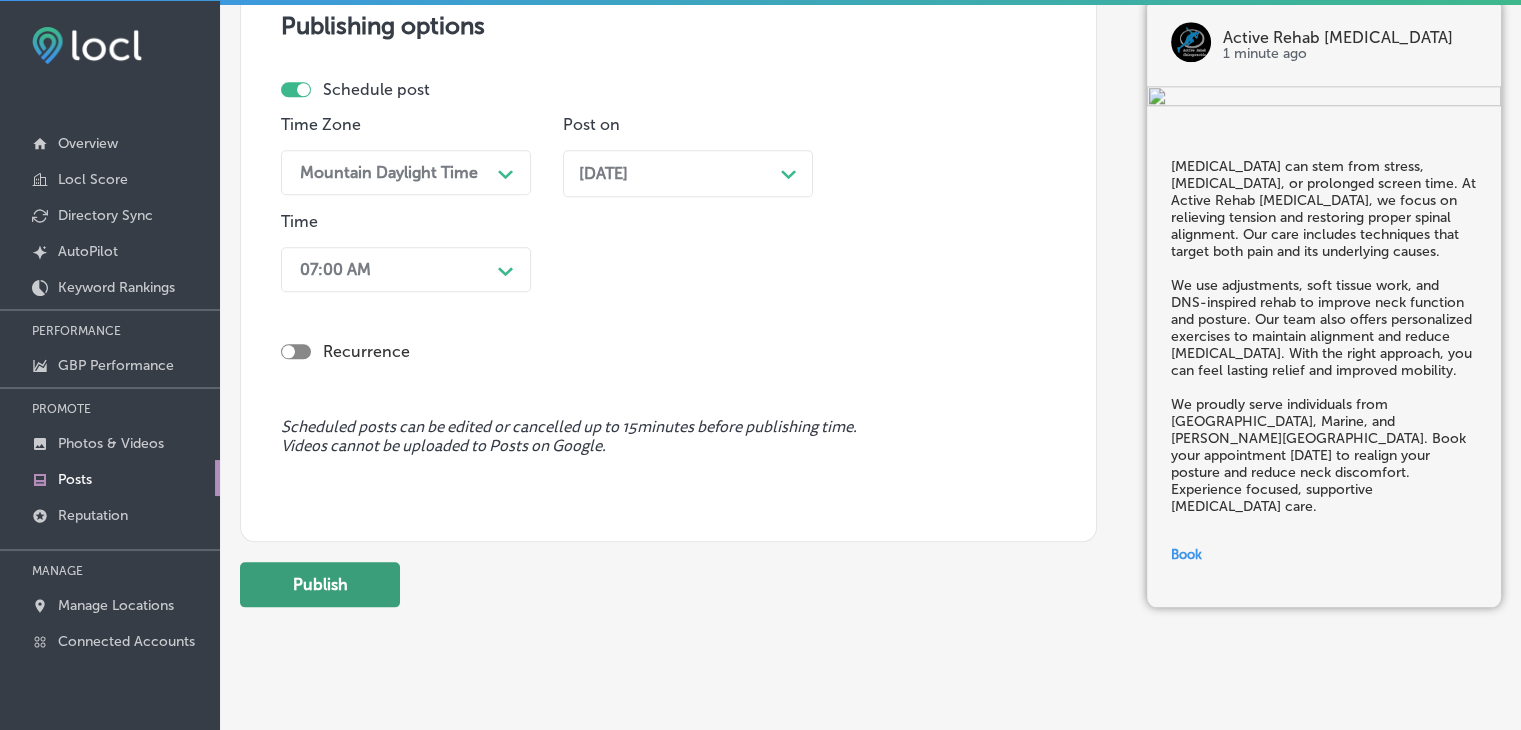 click on "Publish" at bounding box center [320, 584] 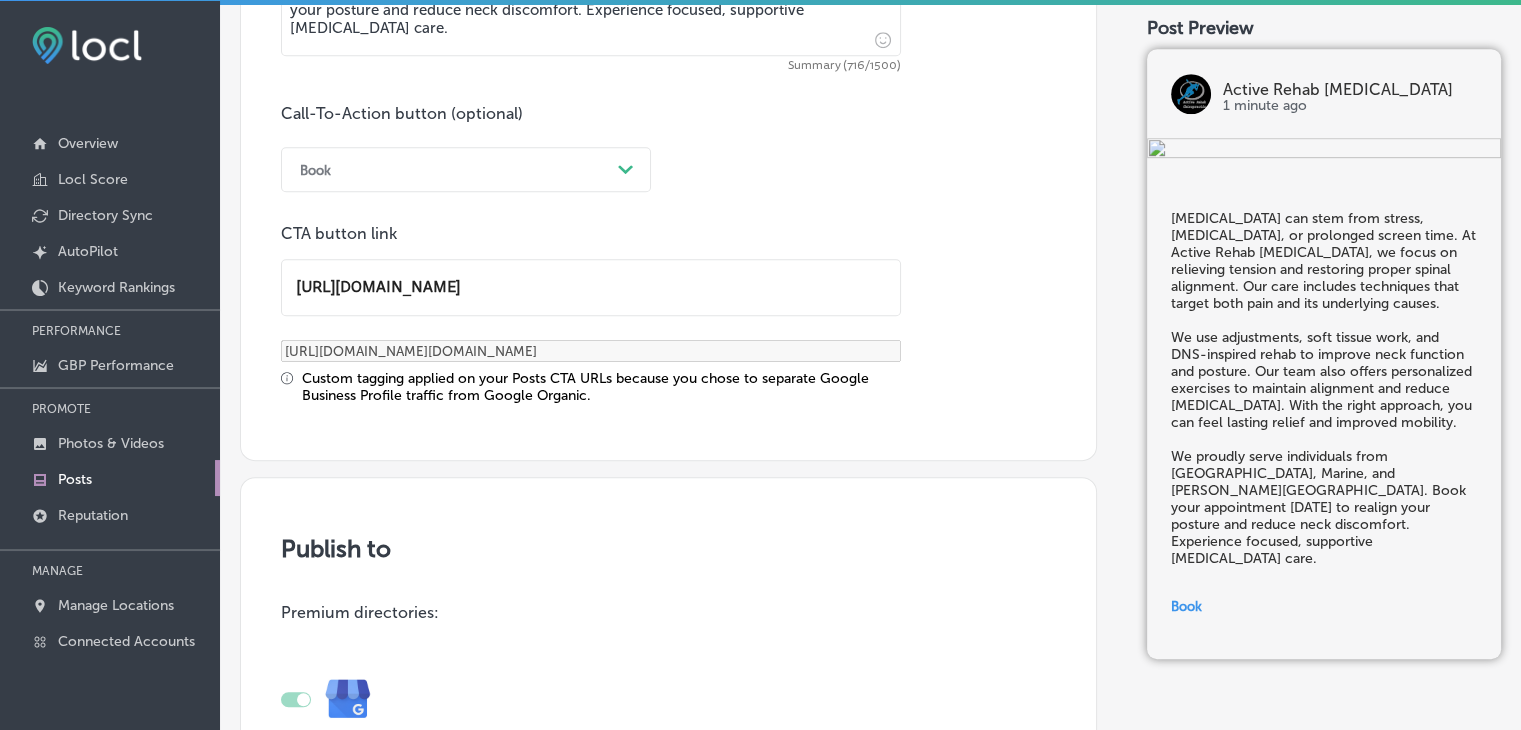 scroll, scrollTop: 1104, scrollLeft: 0, axis: vertical 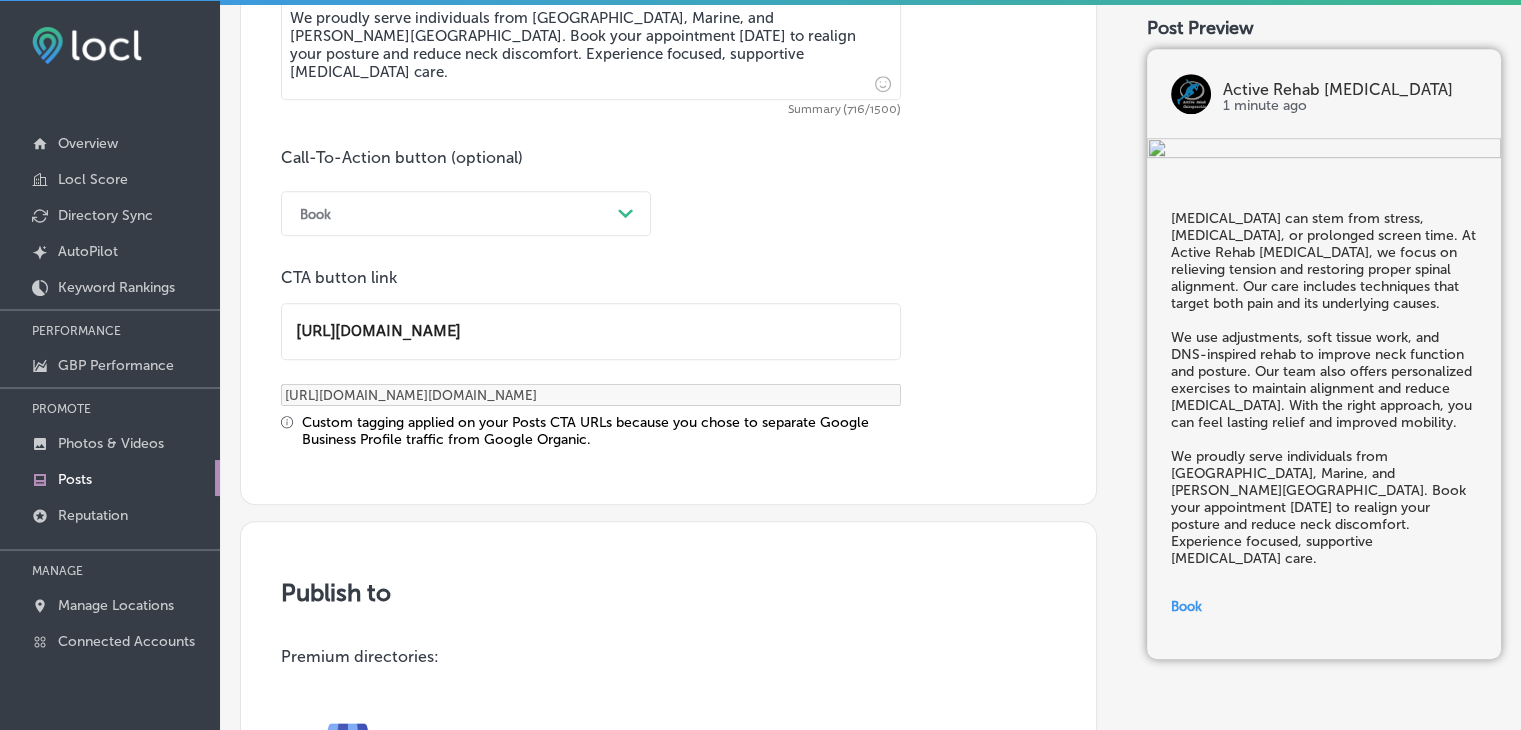 drag, startPoint x: 555, startPoint y: 332, endPoint x: 713, endPoint y: 301, distance: 161.01242 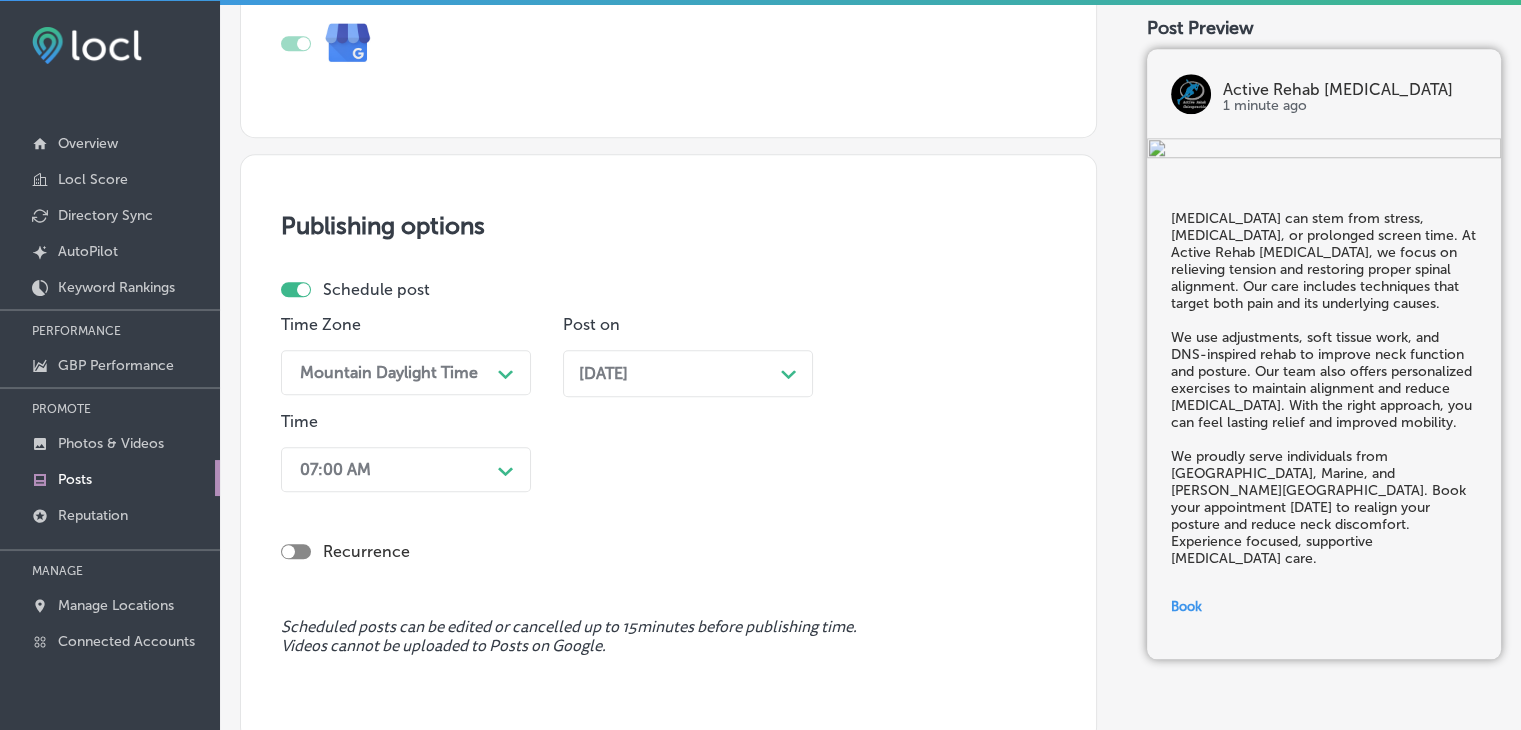 scroll, scrollTop: 2004, scrollLeft: 0, axis: vertical 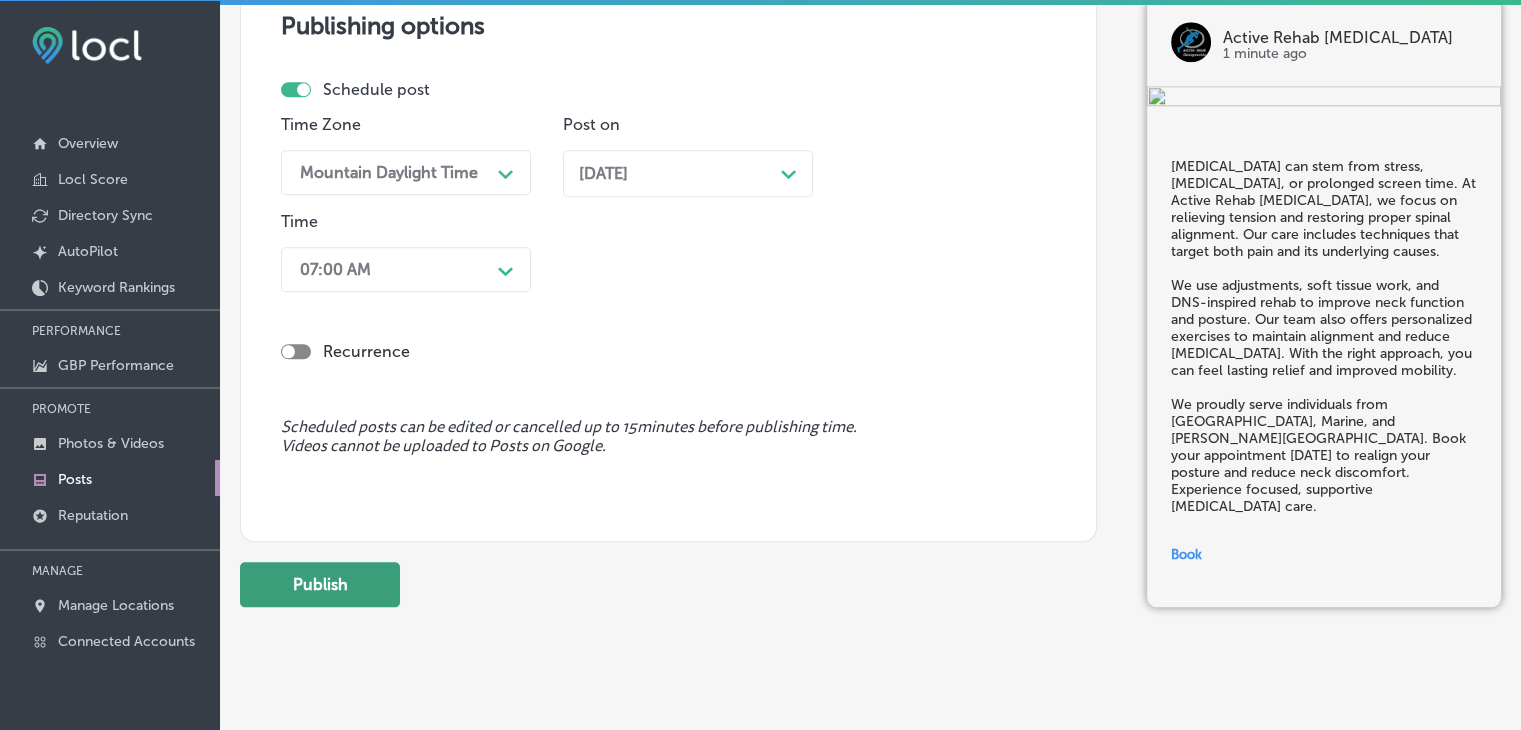 click on "Publish" at bounding box center [320, 584] 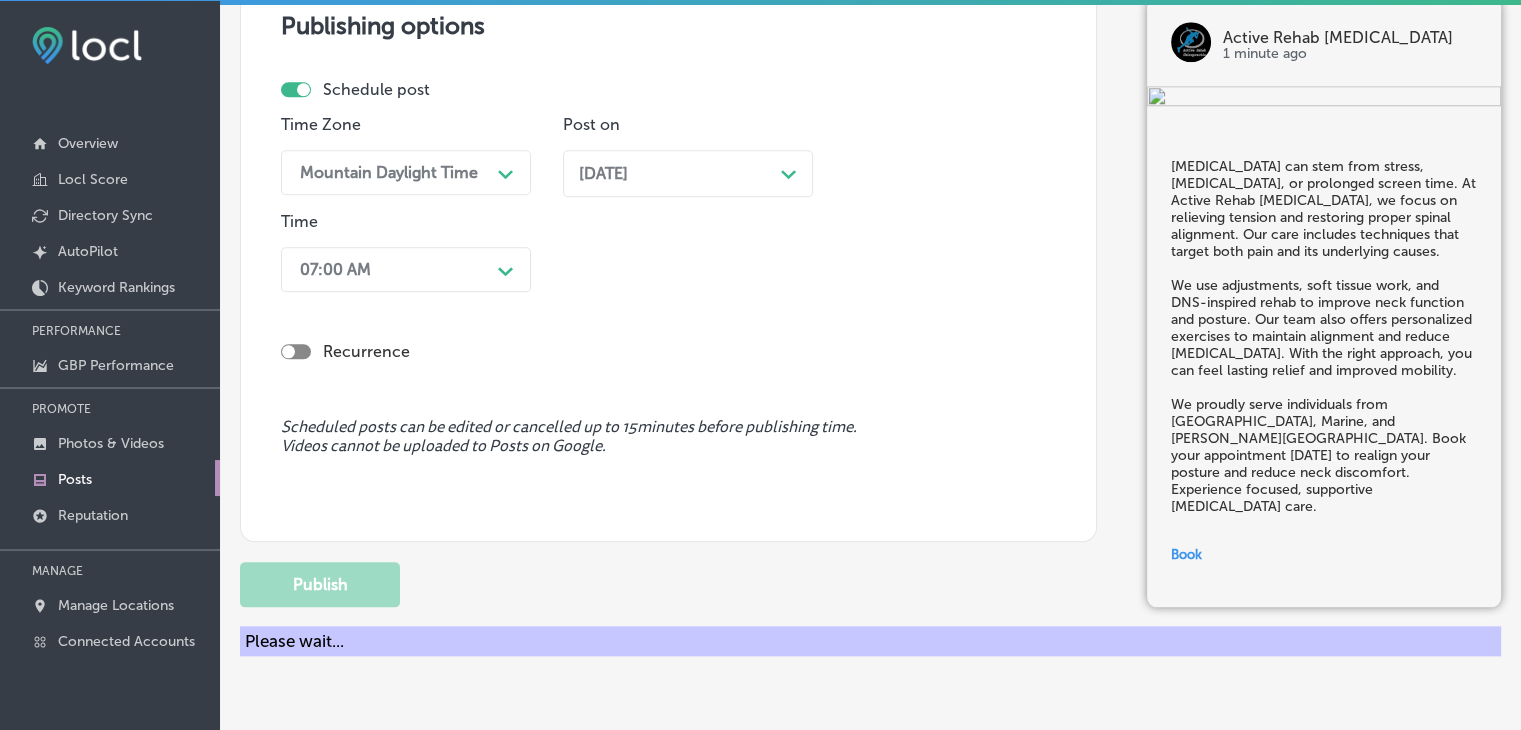 scroll, scrollTop: 1721, scrollLeft: 0, axis: vertical 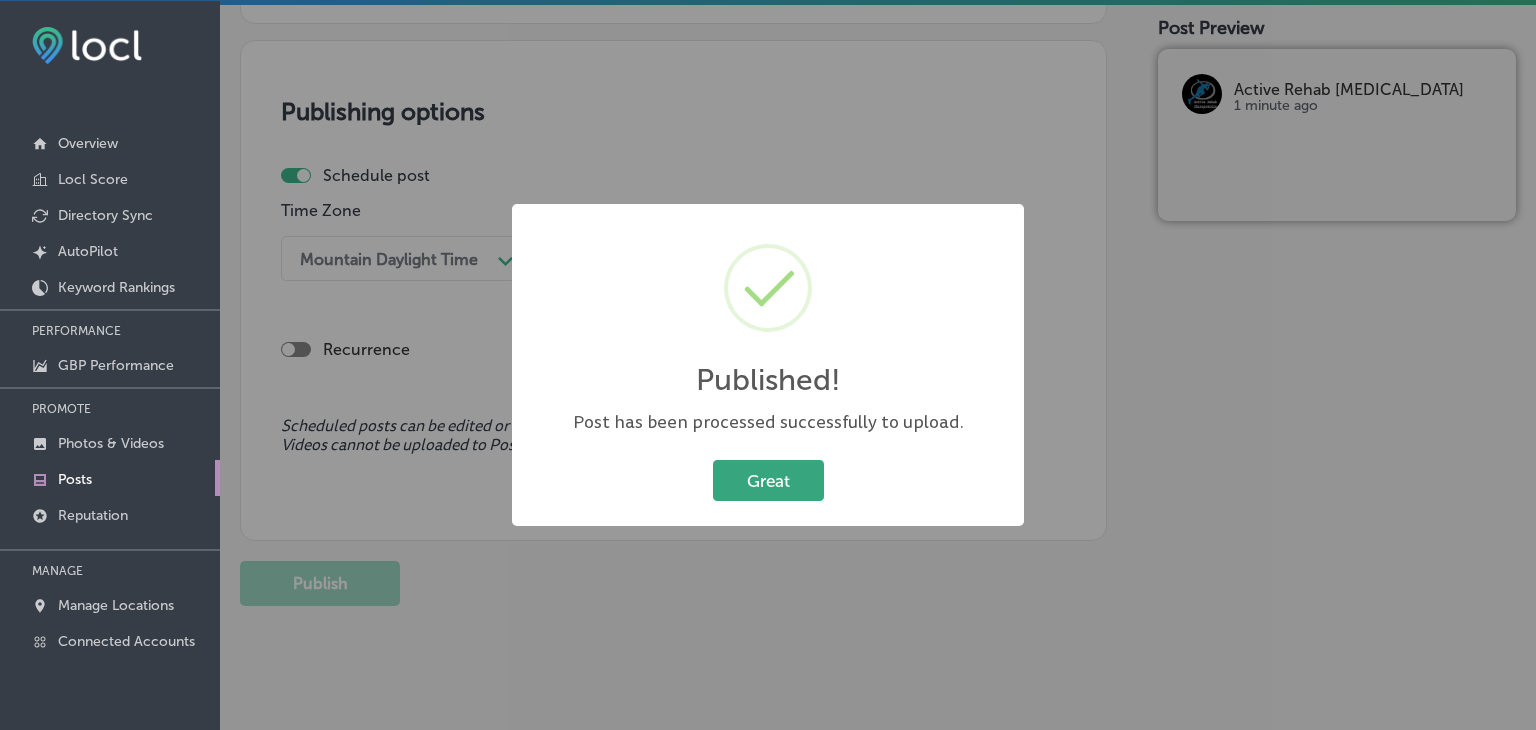 click on "Great" at bounding box center (768, 480) 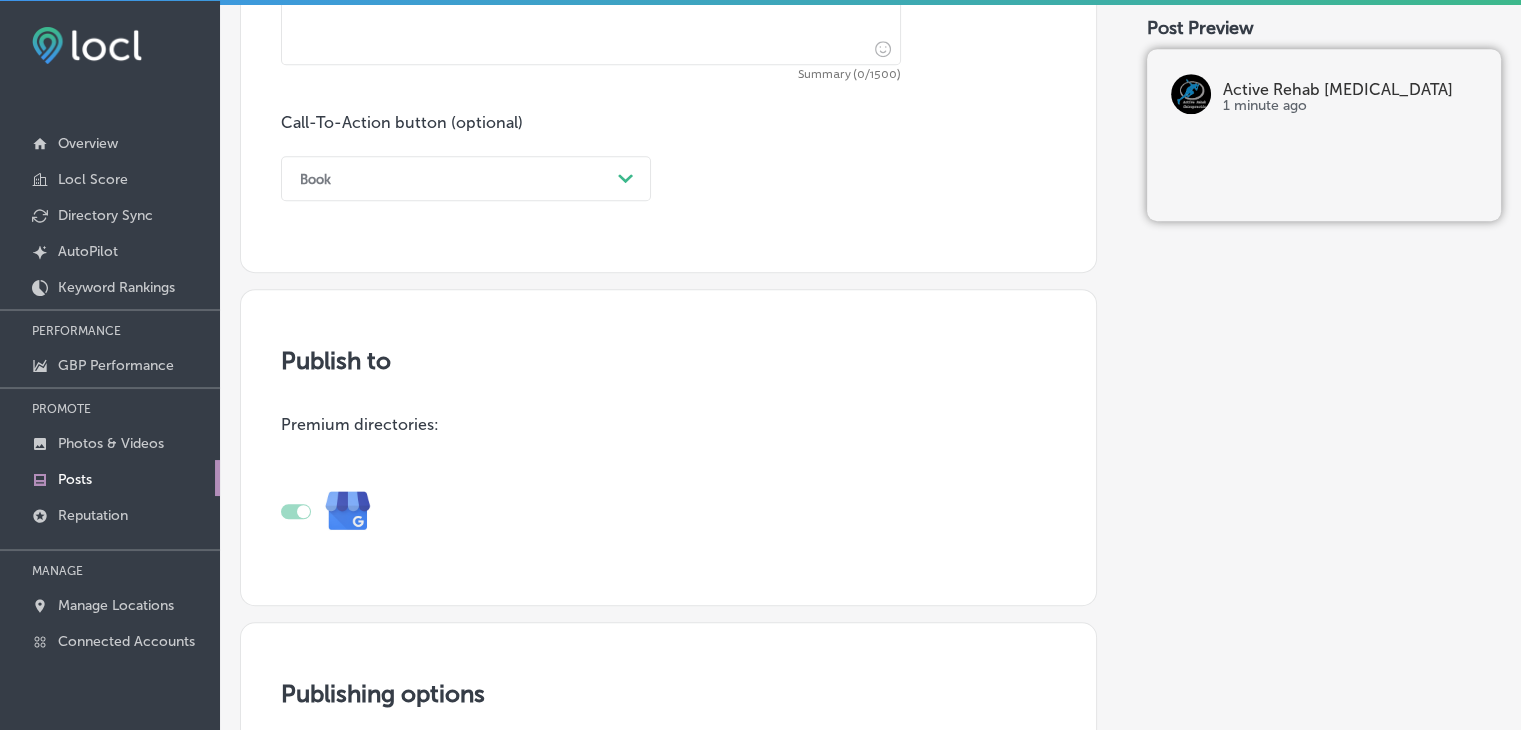 scroll, scrollTop: 921, scrollLeft: 0, axis: vertical 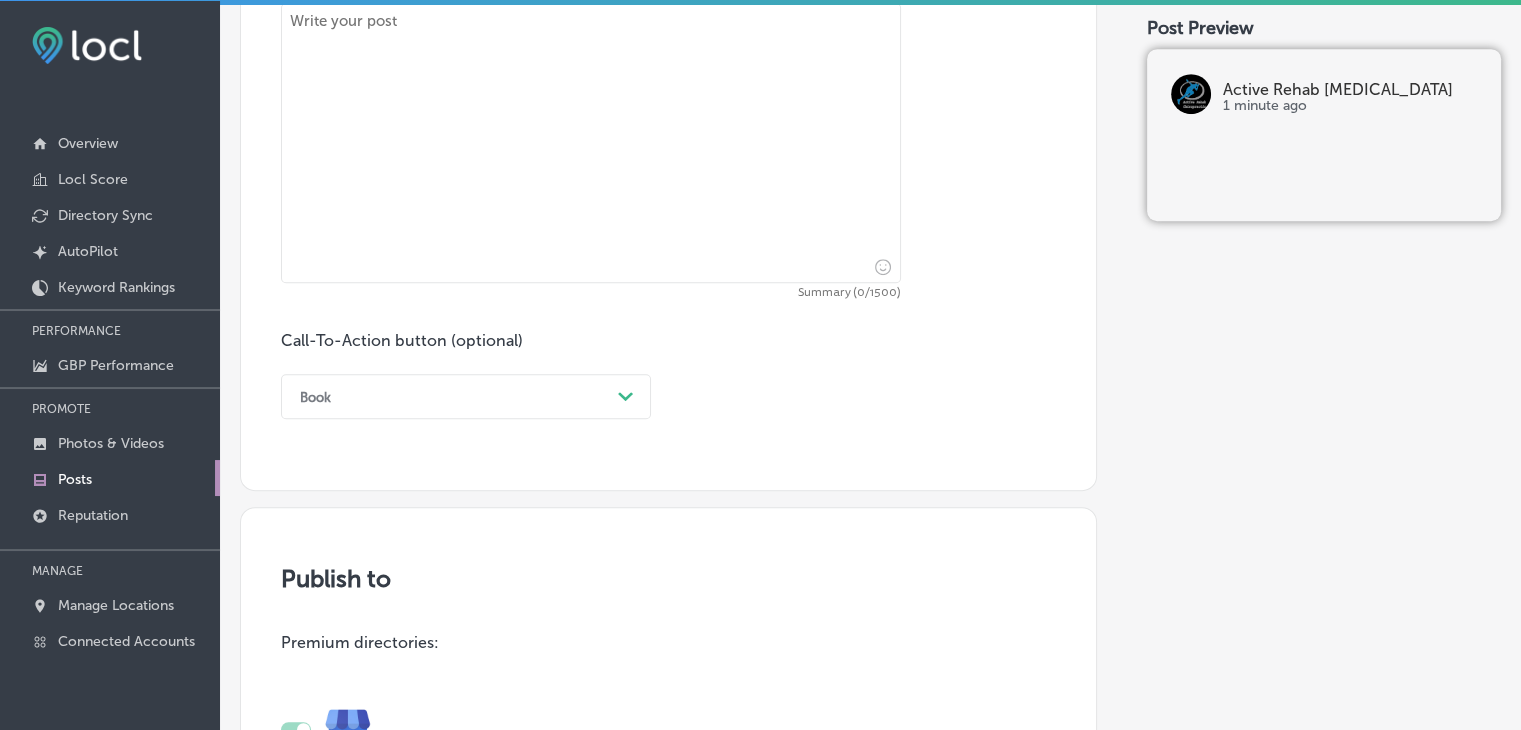 click at bounding box center (591, 143) 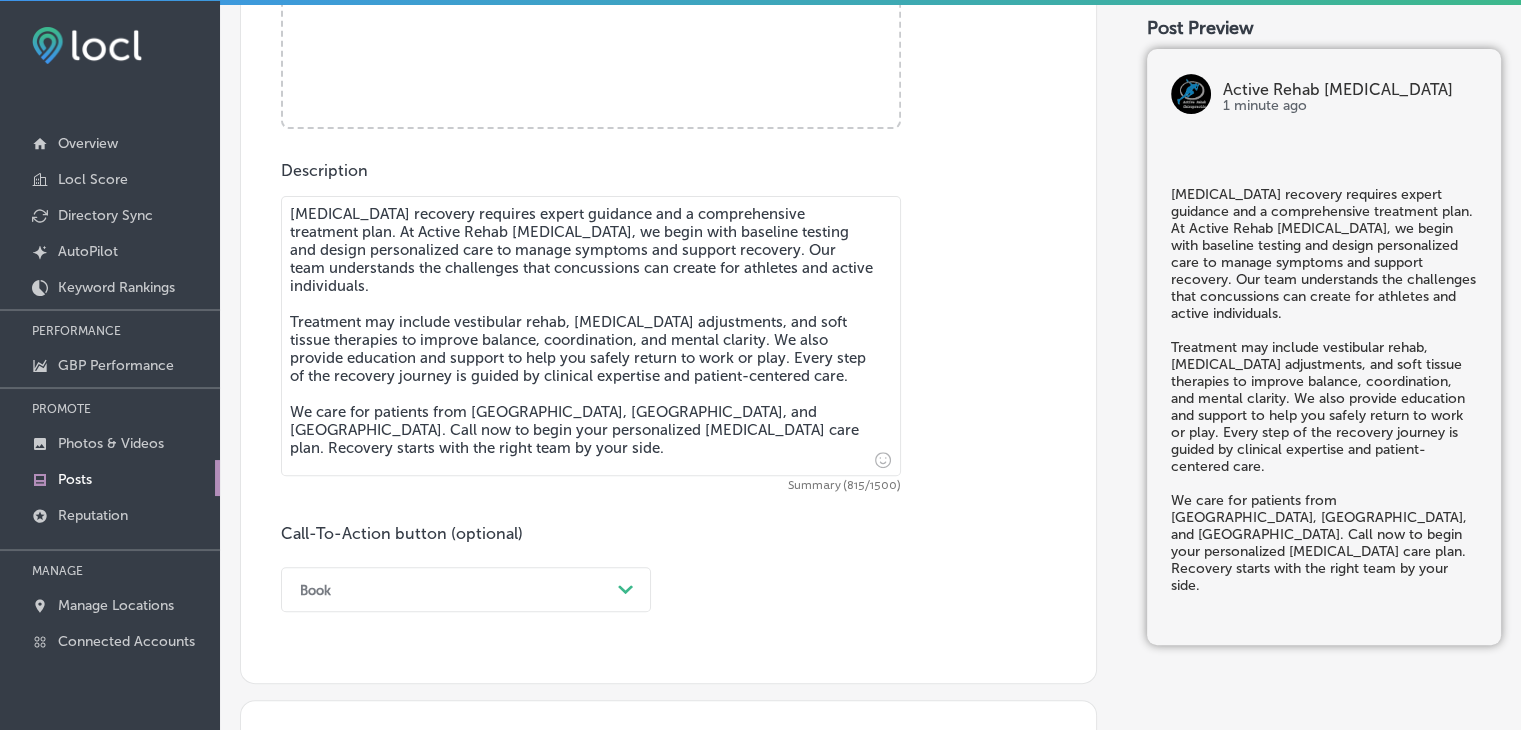 scroll, scrollTop: 521, scrollLeft: 0, axis: vertical 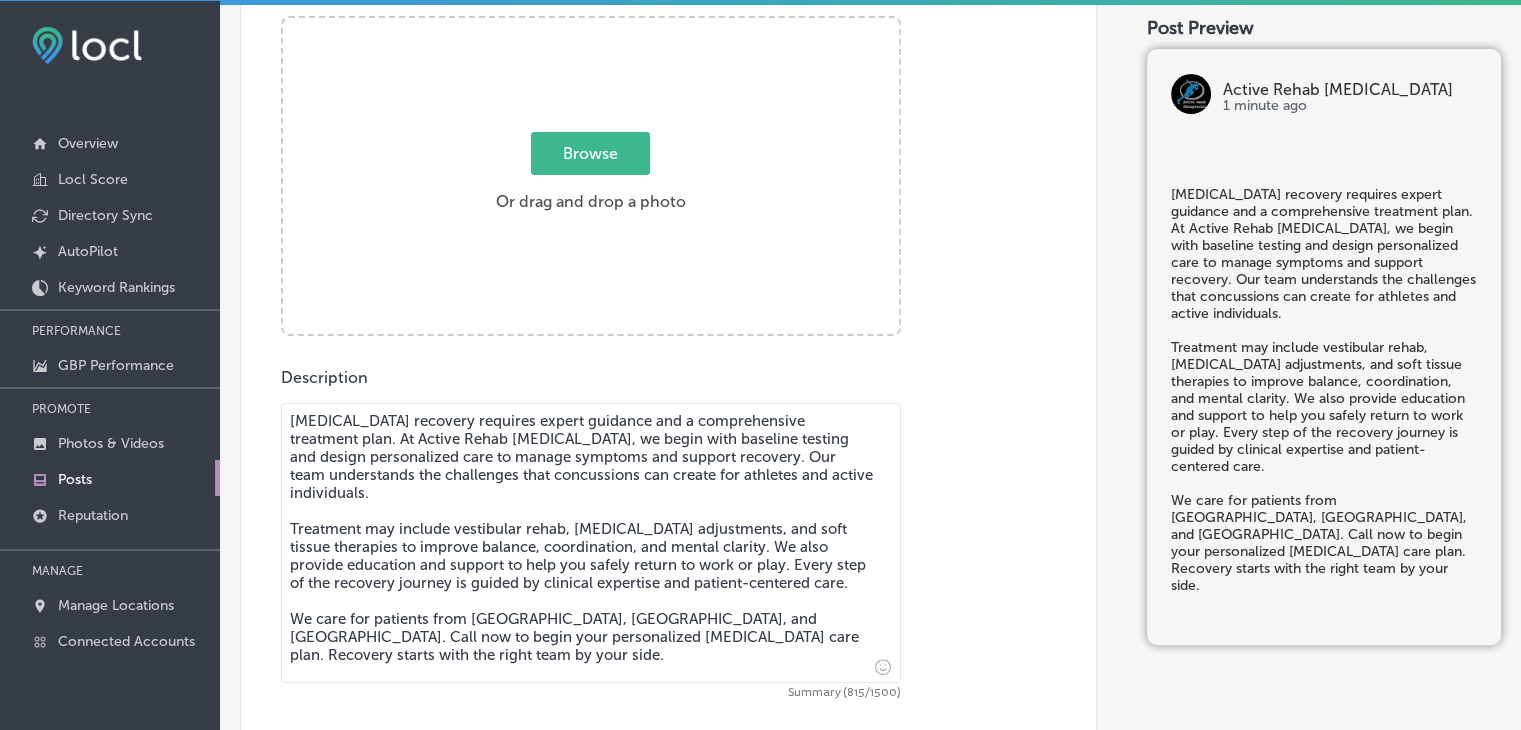 type on "[MEDICAL_DATA] recovery requires expert guidance and a comprehensive treatment plan. At Active Rehab [MEDICAL_DATA], we begin with baseline testing and design personalized care to manage symptoms and support recovery. Our team understands the challenges that concussions can create for athletes and active individuals.
Treatment may include vestibular rehab, [MEDICAL_DATA] adjustments, and soft tissue therapies to improve balance, coordination, and mental clarity. We also provide education and support to help you safely return to work or play. Every step of the recovery journey is guided by clinical expertise and patient-centered care.
We care for patients from [GEOGRAPHIC_DATA], [GEOGRAPHIC_DATA], and [GEOGRAPHIC_DATA]. Call now to begin your personalized [MEDICAL_DATA] care plan. Recovery starts with the right team by your side." 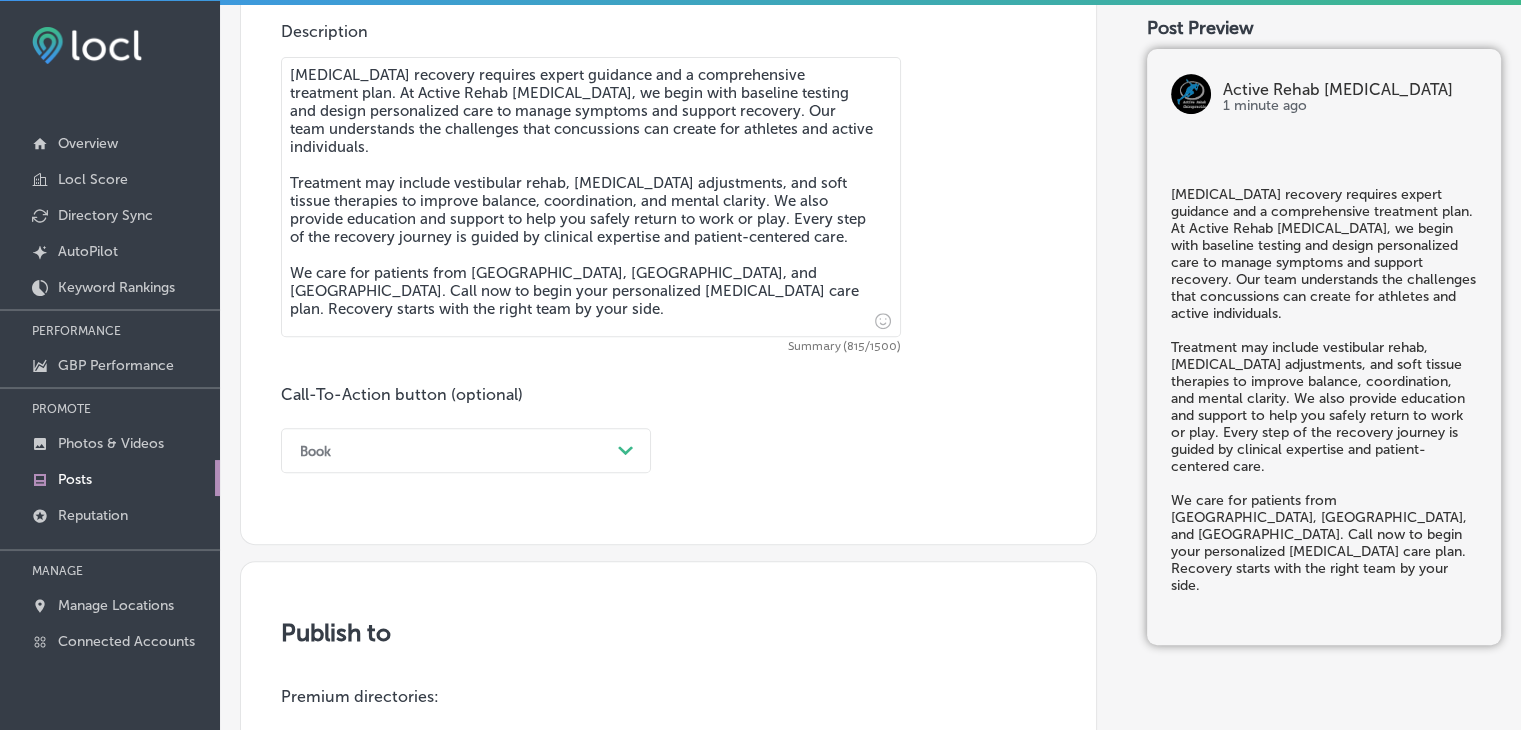 scroll, scrollTop: 1121, scrollLeft: 0, axis: vertical 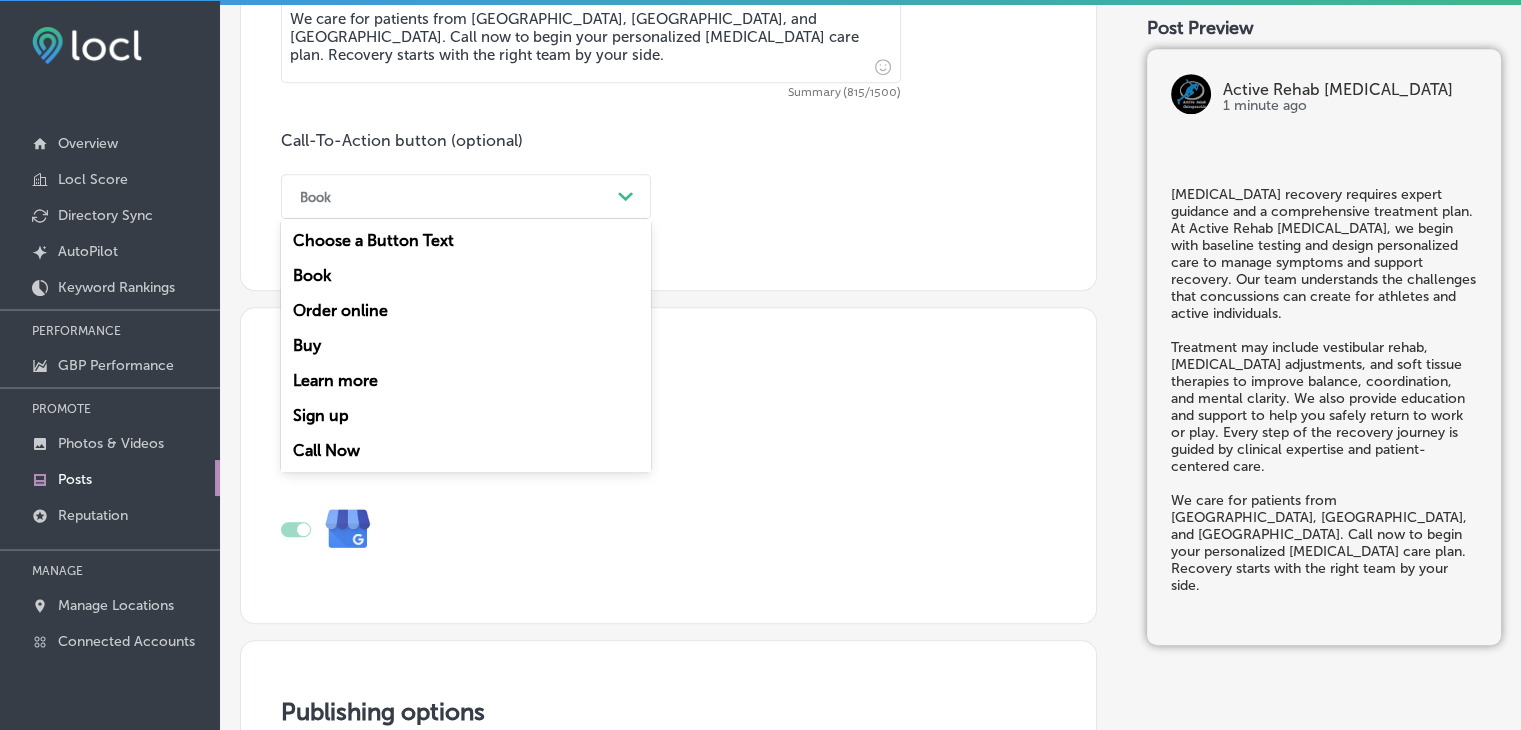 click on "Book" at bounding box center (450, 196) 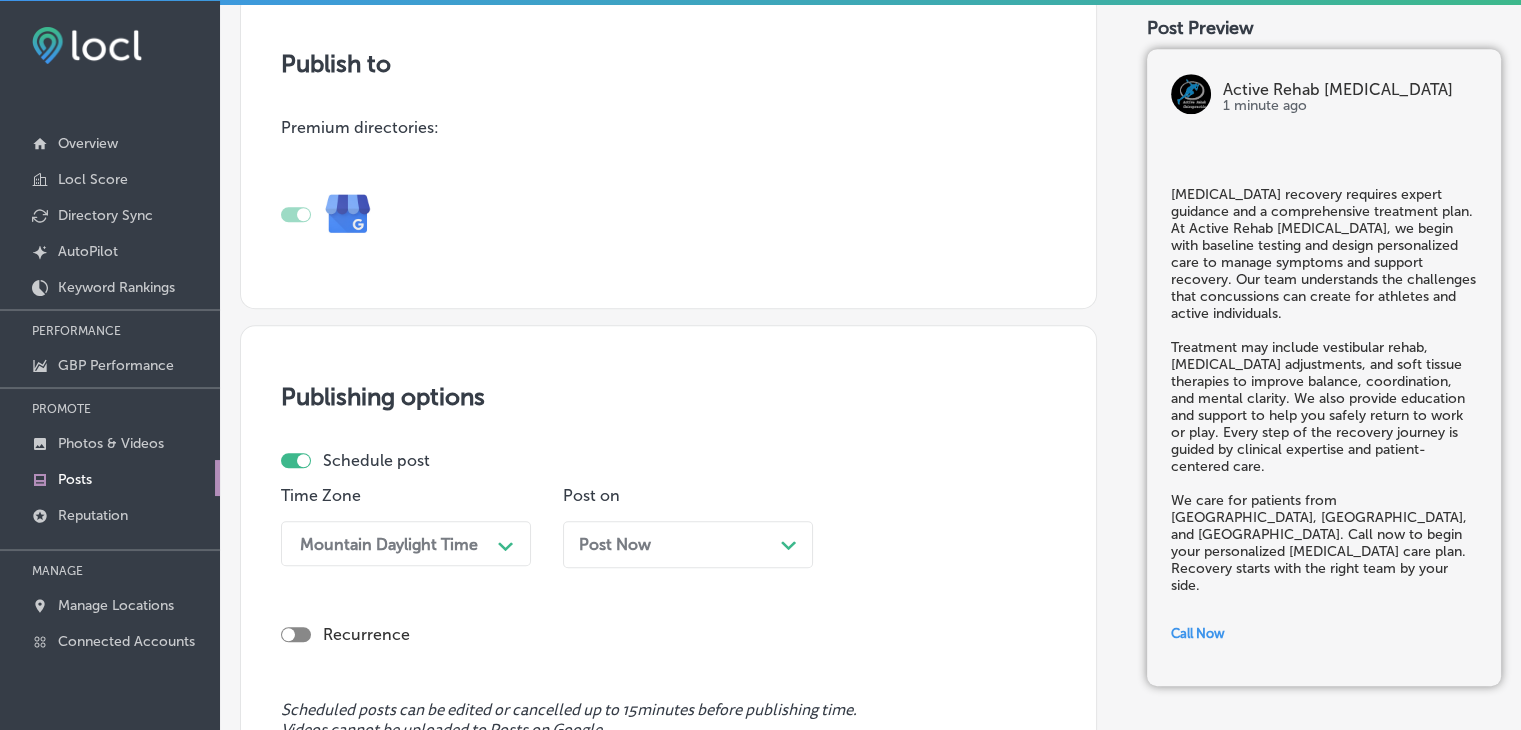 scroll, scrollTop: 1621, scrollLeft: 0, axis: vertical 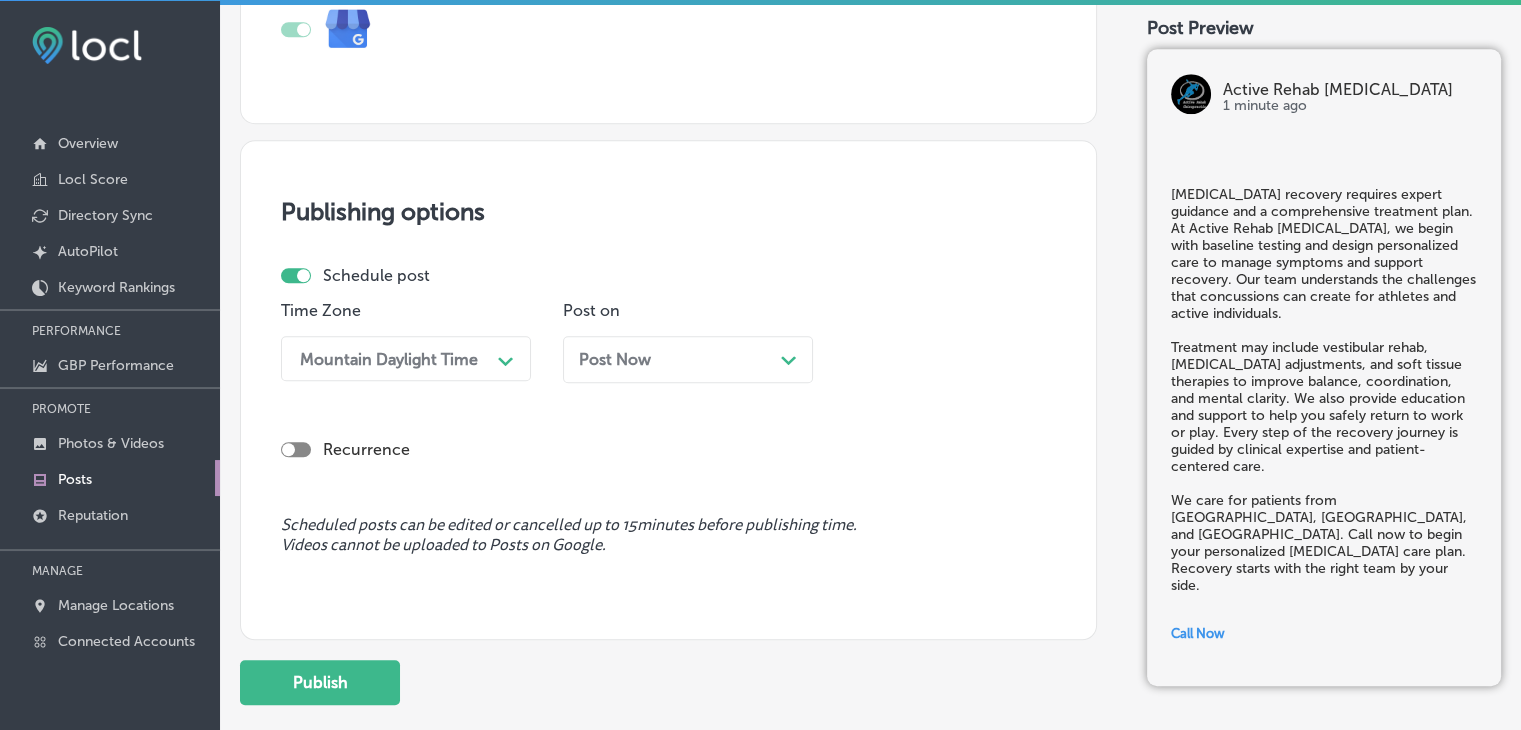 click on "Mountain Daylight Time" at bounding box center (389, 358) 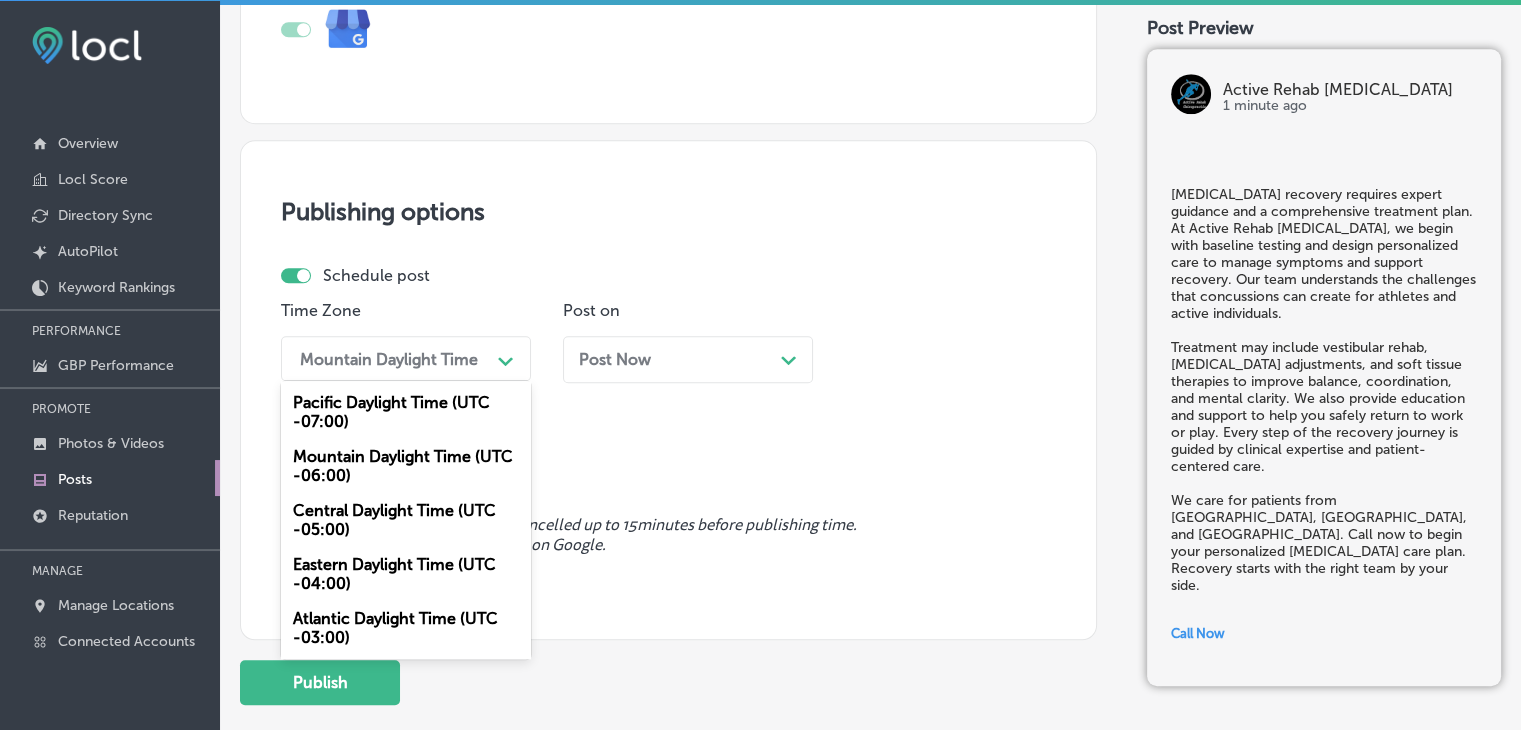 click on "Mountain Daylight Time (UTC -06:00)" at bounding box center [406, 466] 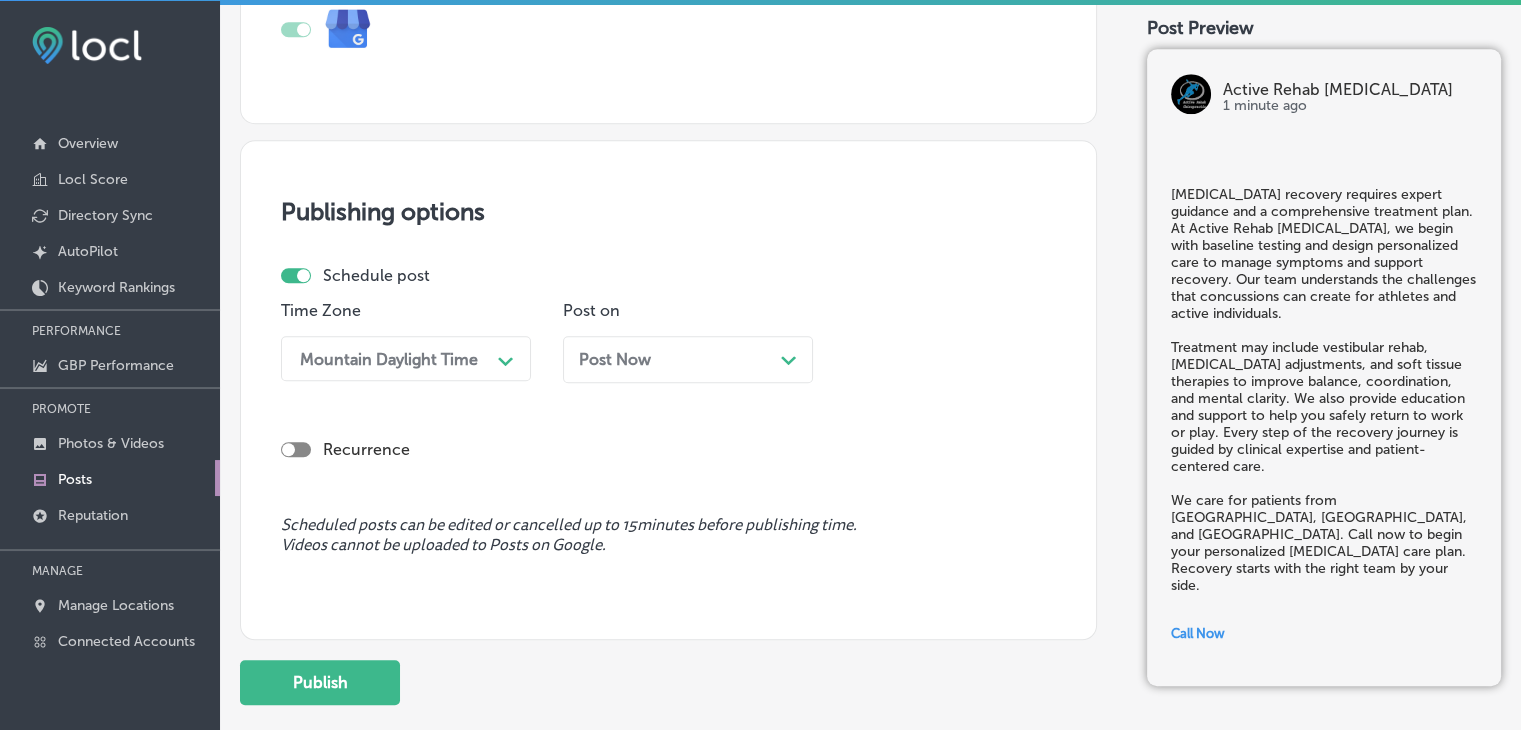 click on "Post on Post Now
Path
Created with Sketch." at bounding box center [688, 349] 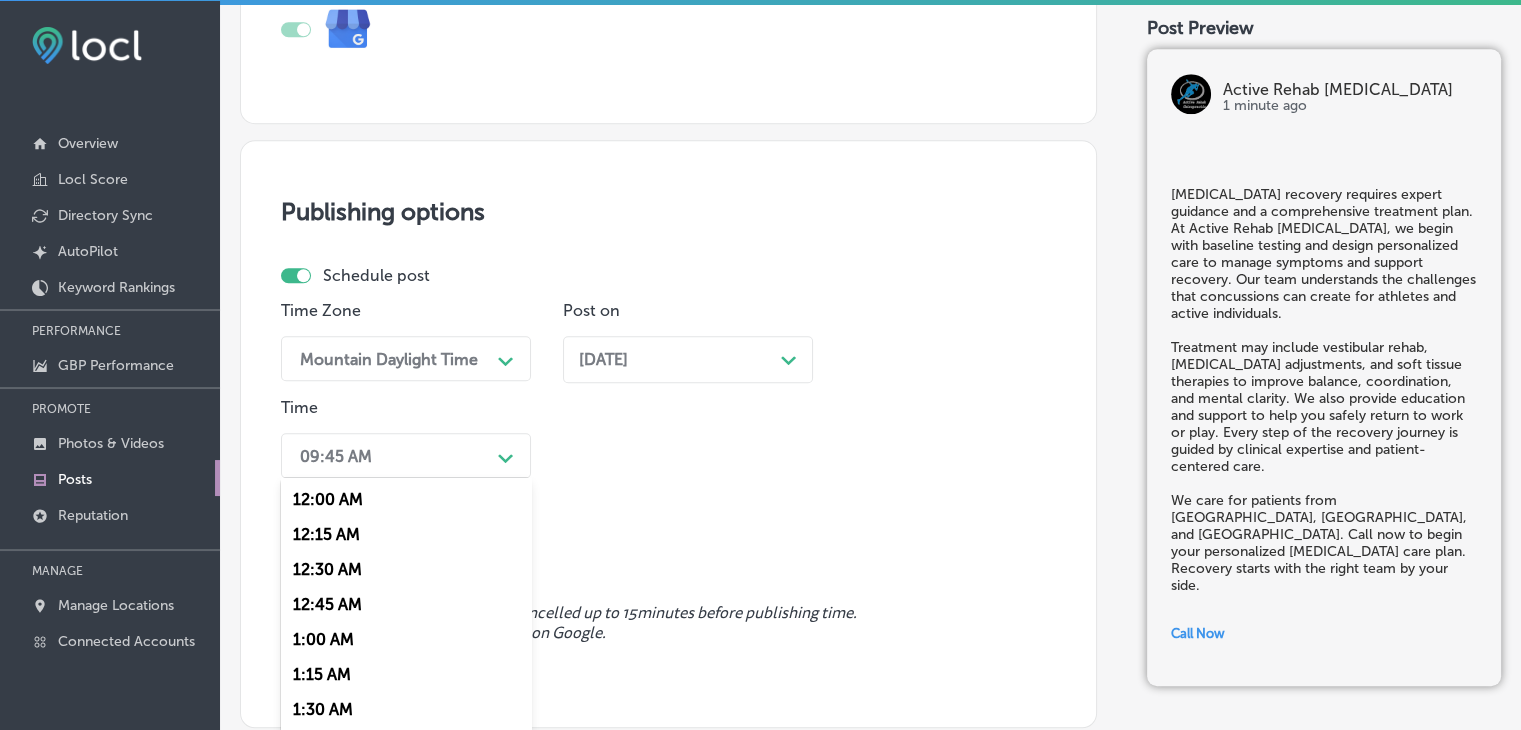 click on "option 7:00 AM, selected.    option 12:00 AM focused, 1 of 96. 96 results available. Use Up and Down to choose options, press Enter to select the currently focused option, press Escape to exit the menu, press Tab to select the option and exit the menu. 09:45 AM
Path
Created with Sketch.
12:00 AM 12:15 AM 12:30 AM 12:45 AM 1:00 AM 1:15 AM 1:30 AM 1:45 AM 2:00 AM 2:15 AM 2:30 AM 2:45 AM 3:00 AM 3:15 AM 3:30 AM 3:45 AM 4:00 AM 4:15 AM 4:30 AM 4:45 AM 5:00 AM 5:15 AM 5:30 AM 5:45 AM 6:00 AM 6:15 AM 6:30 AM 6:45 AM 7:00 AM 7:15 AM 7:30 AM 7:45 AM 8:00 AM 8:15 AM 8:30 AM 8:45 AM 9:00 AM 9:15 AM 9:30 AM 9:45 AM 10:00 AM 10:15 AM 10:30 AM 10:45 AM 11:00 AM 11:15 AM 11:30 AM 11:45 AM 12:00 PM 12:15 PM 12:30 PM 12:45 PM 1:00 PM 1:15 PM 1:30 PM 1:45 PM 2:00 PM 2:15 PM 2:30 PM 2:45 PM 3:00 PM 3:15 PM 3:30 PM 3:45 PM 4:00 PM 4:15 PM 4:30 PM 4:45 PM 5:00 PM 5:15 PM 5:30 PM 5:45 PM 6:00 PM 6:15 PM 6:30 PM 6:45 PM" at bounding box center (406, 455) 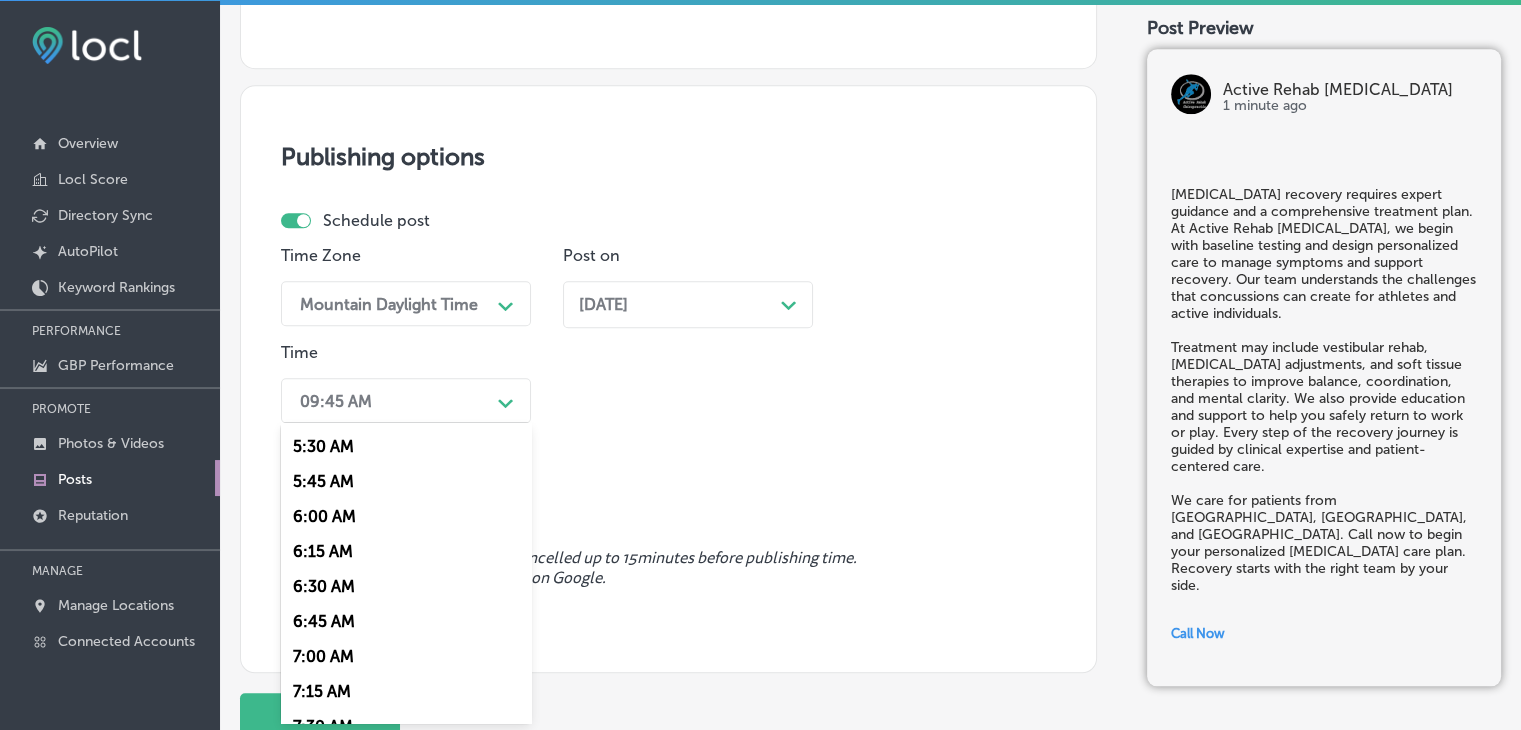 scroll, scrollTop: 800, scrollLeft: 0, axis: vertical 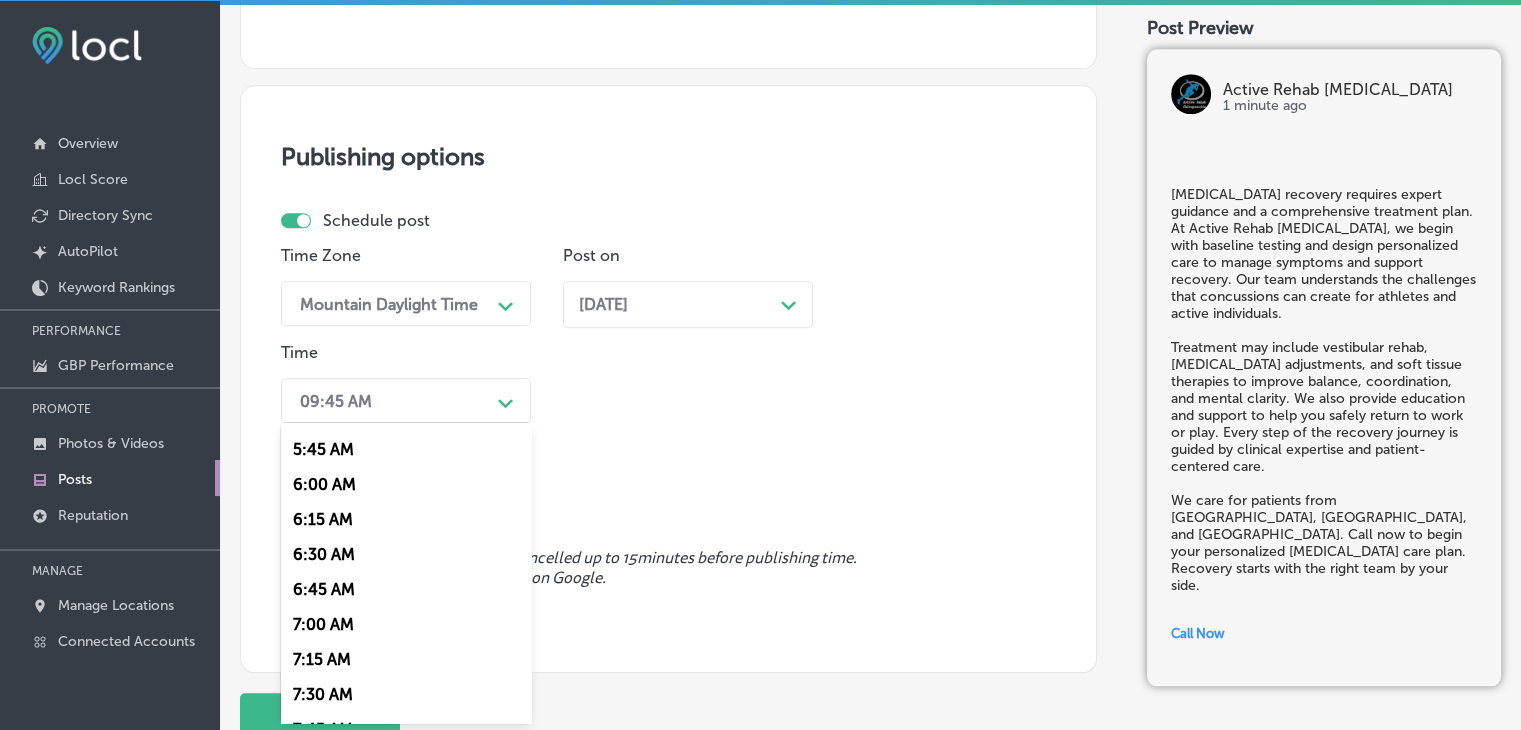 click on "7:00 AM" at bounding box center (406, 624) 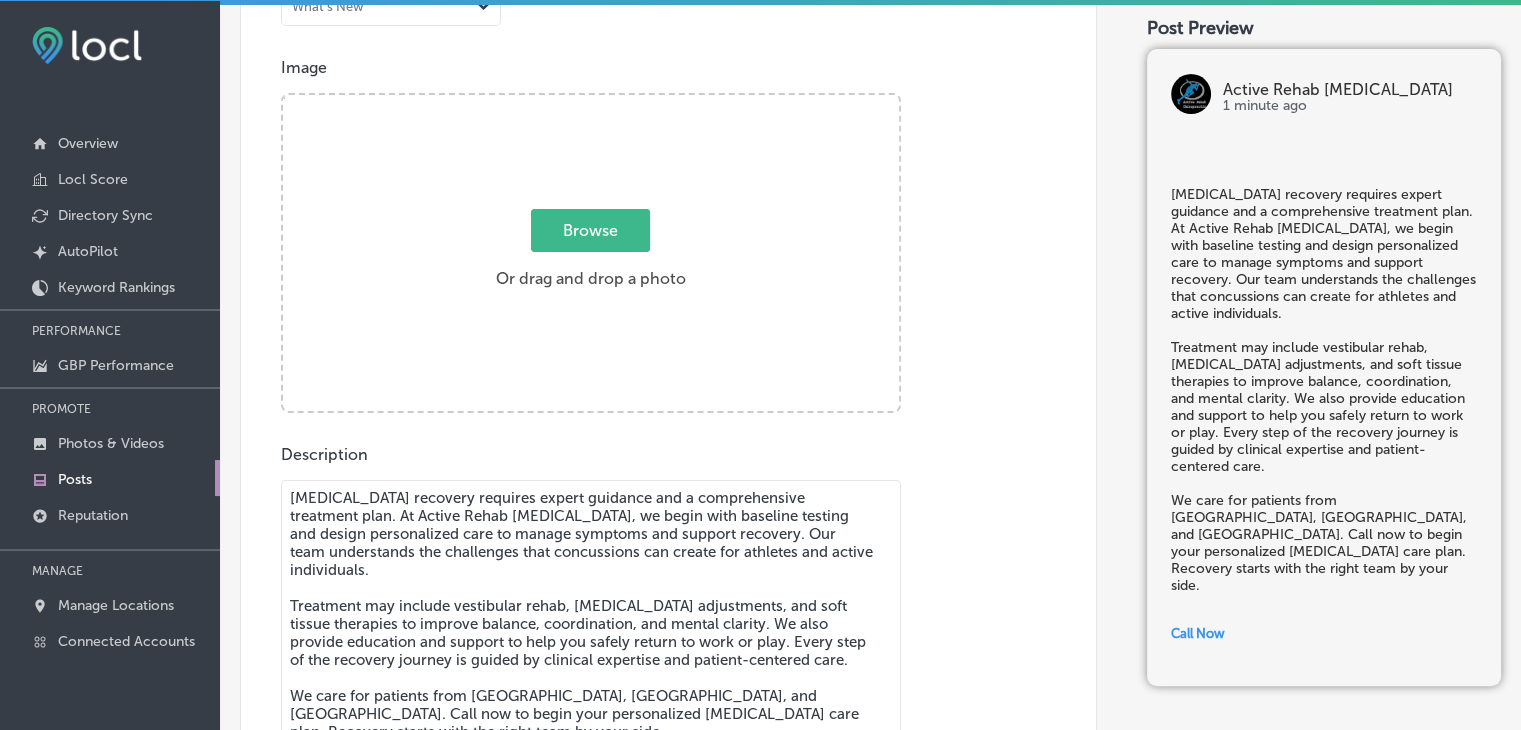 scroll, scrollTop: 276, scrollLeft: 0, axis: vertical 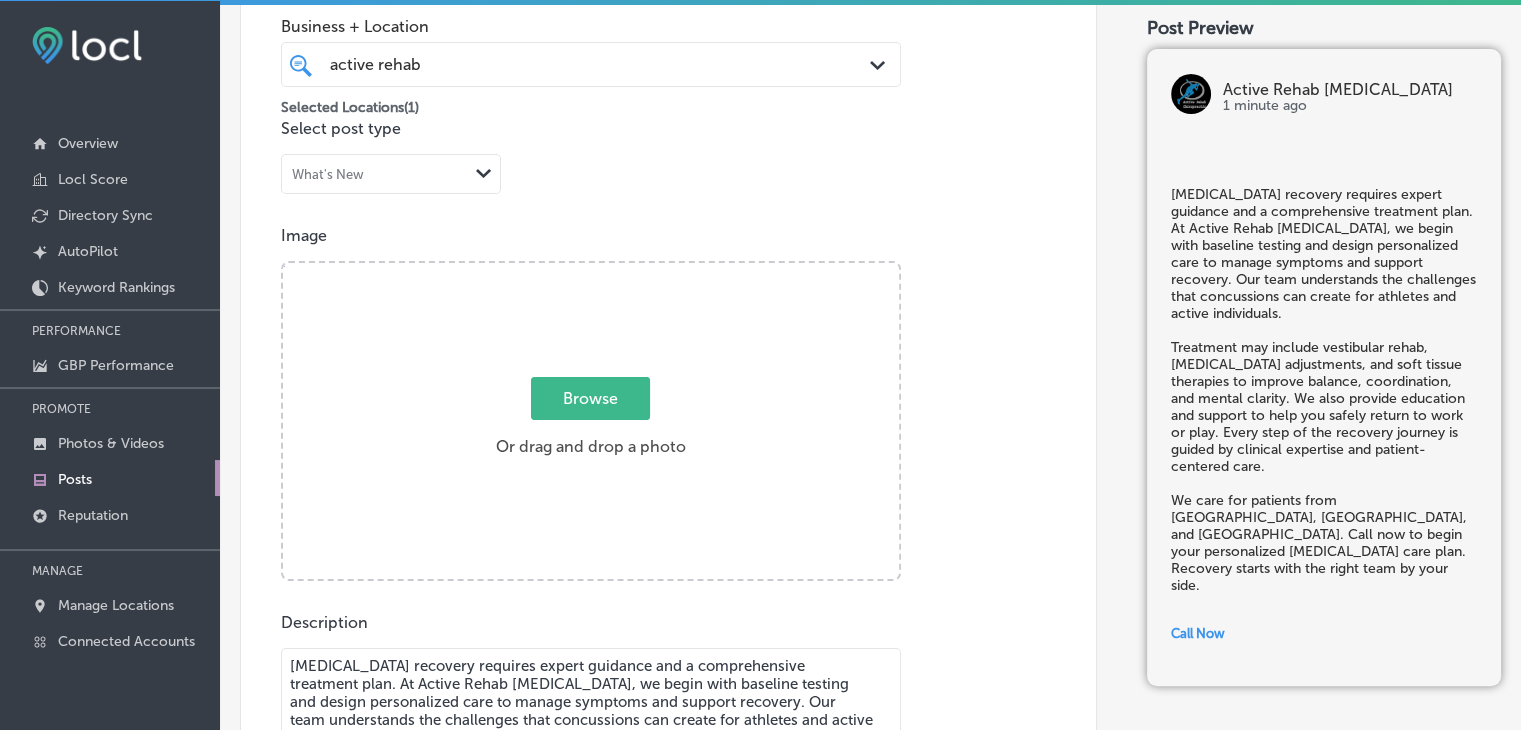 click on "Browse" at bounding box center [590, 398] 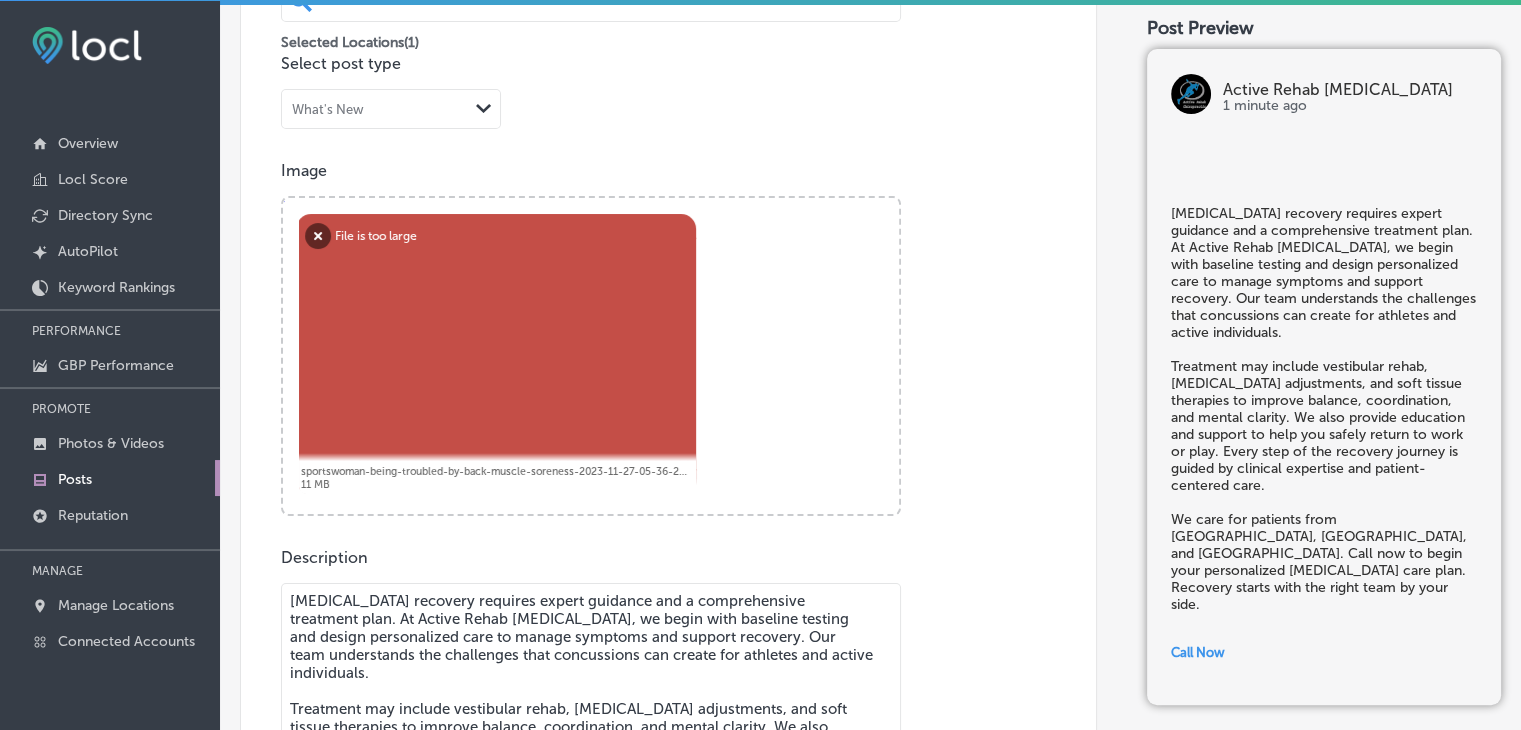 scroll, scrollTop: 376, scrollLeft: 0, axis: vertical 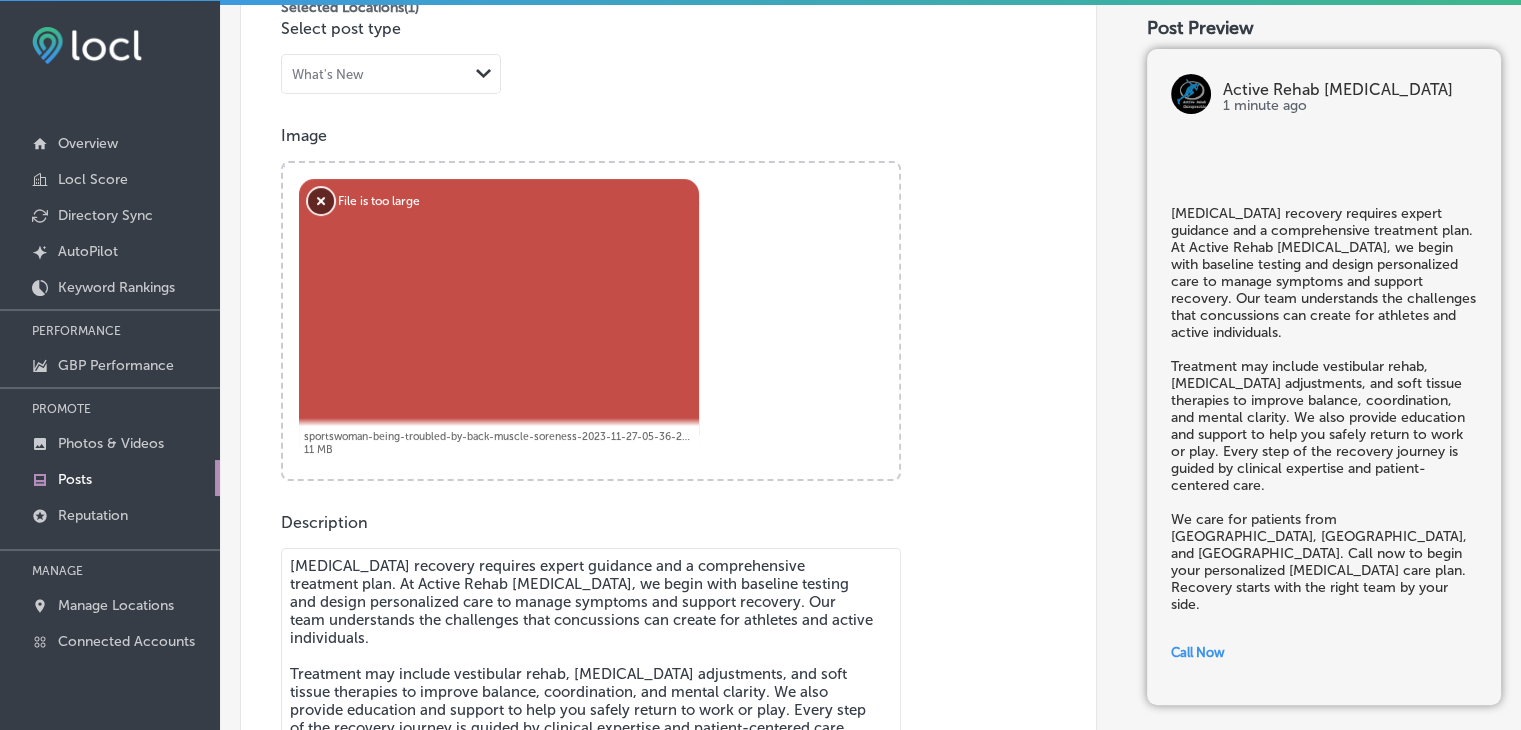 click on "Remove" at bounding box center (321, 201) 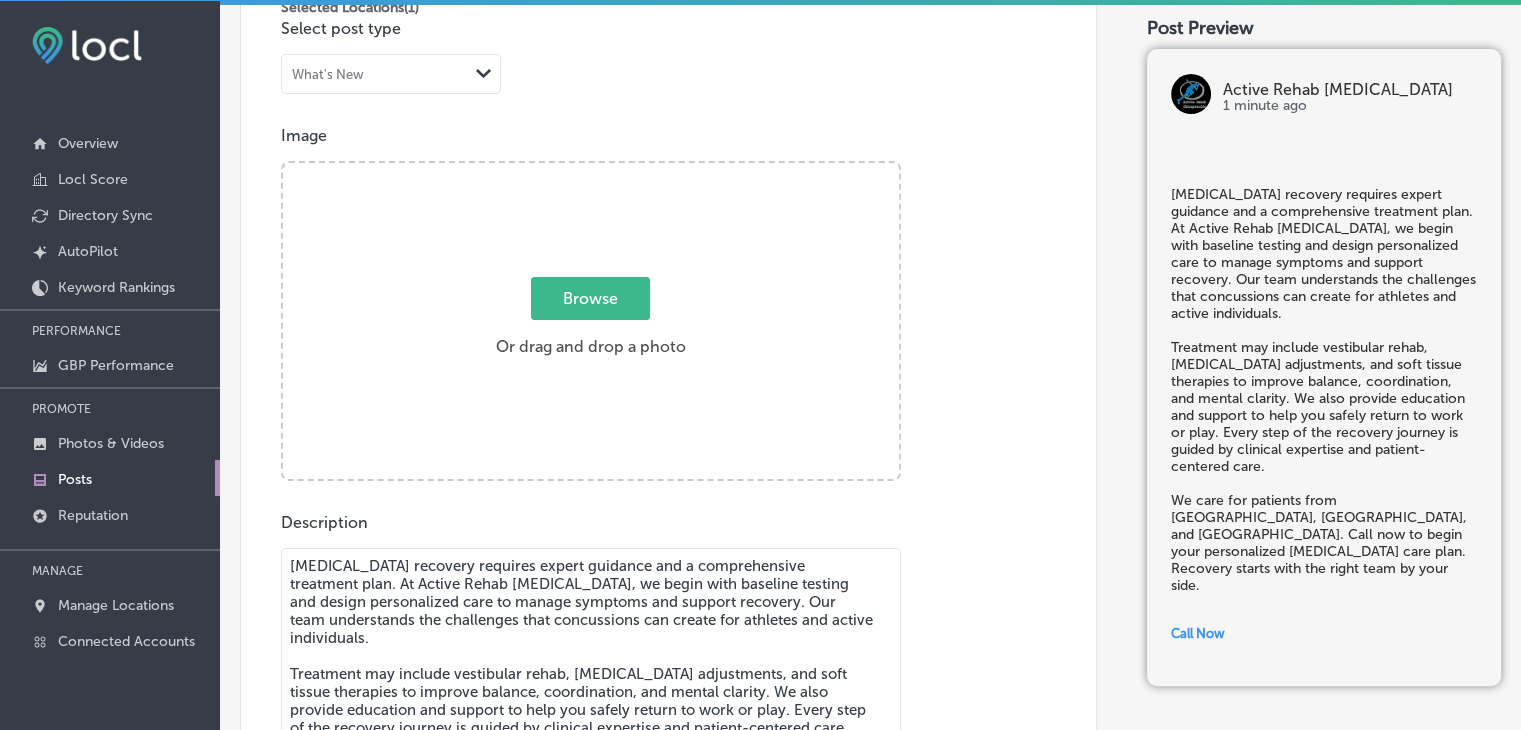 click on "Browse" at bounding box center (590, 298) 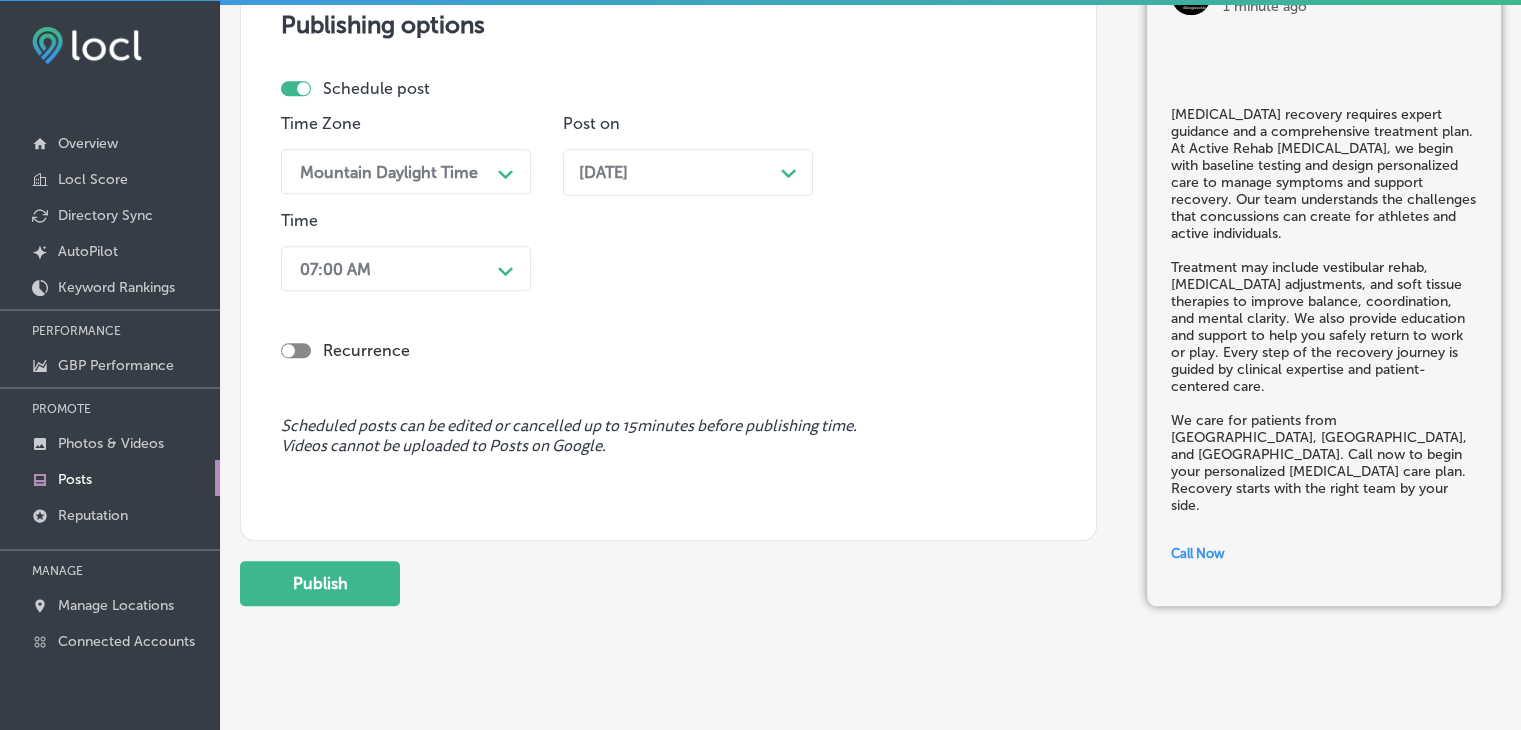 scroll, scrollTop: 1809, scrollLeft: 0, axis: vertical 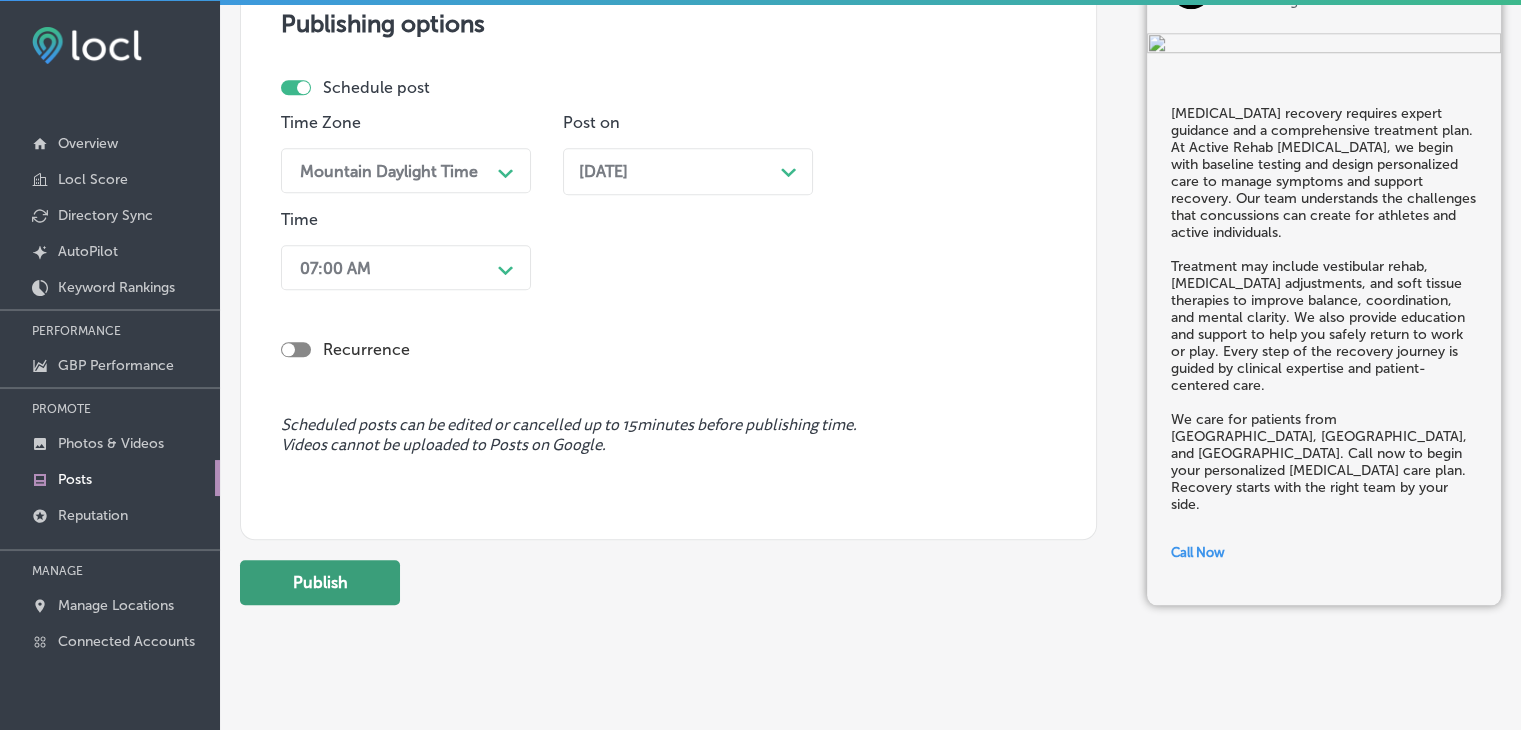 click on "Publish" at bounding box center (320, 582) 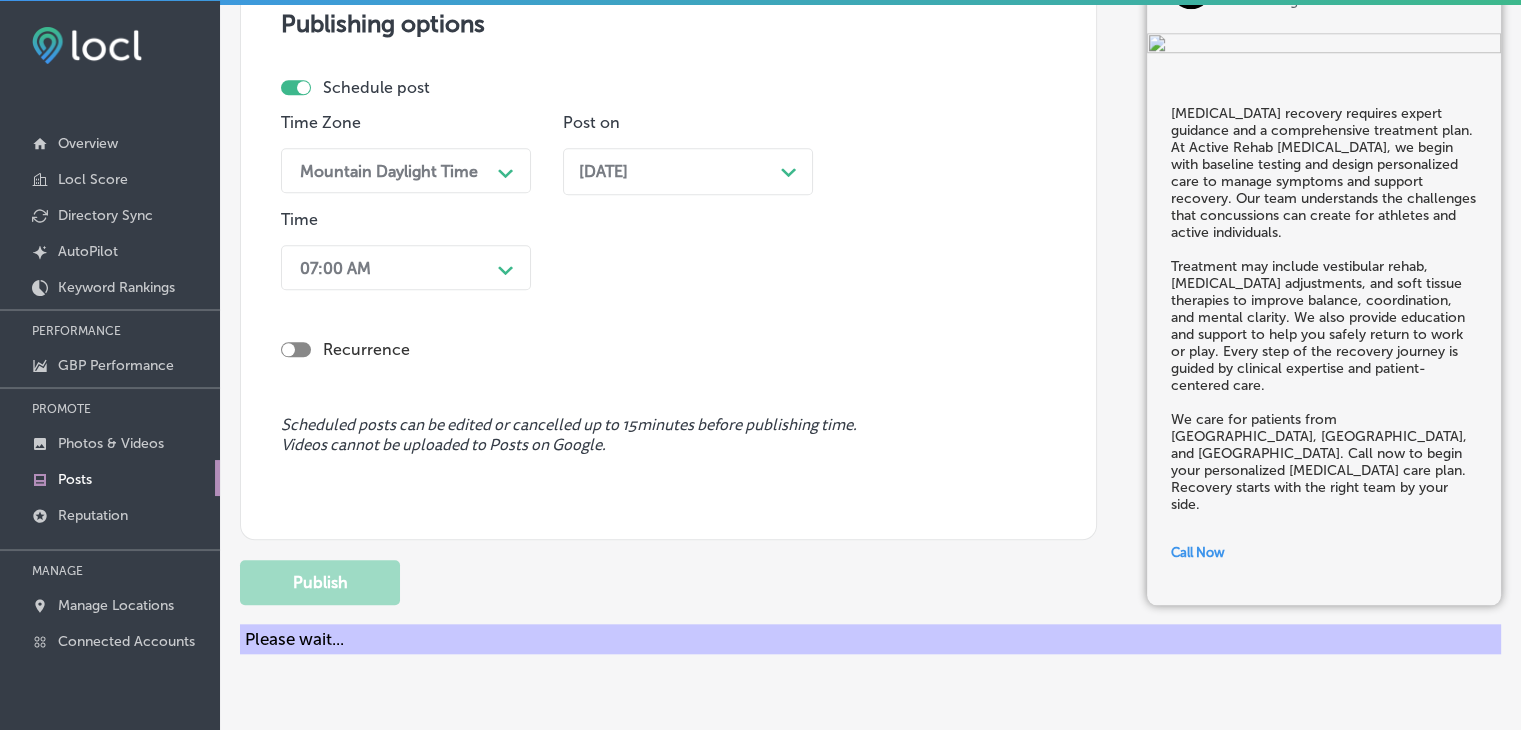 scroll, scrollTop: 1721, scrollLeft: 0, axis: vertical 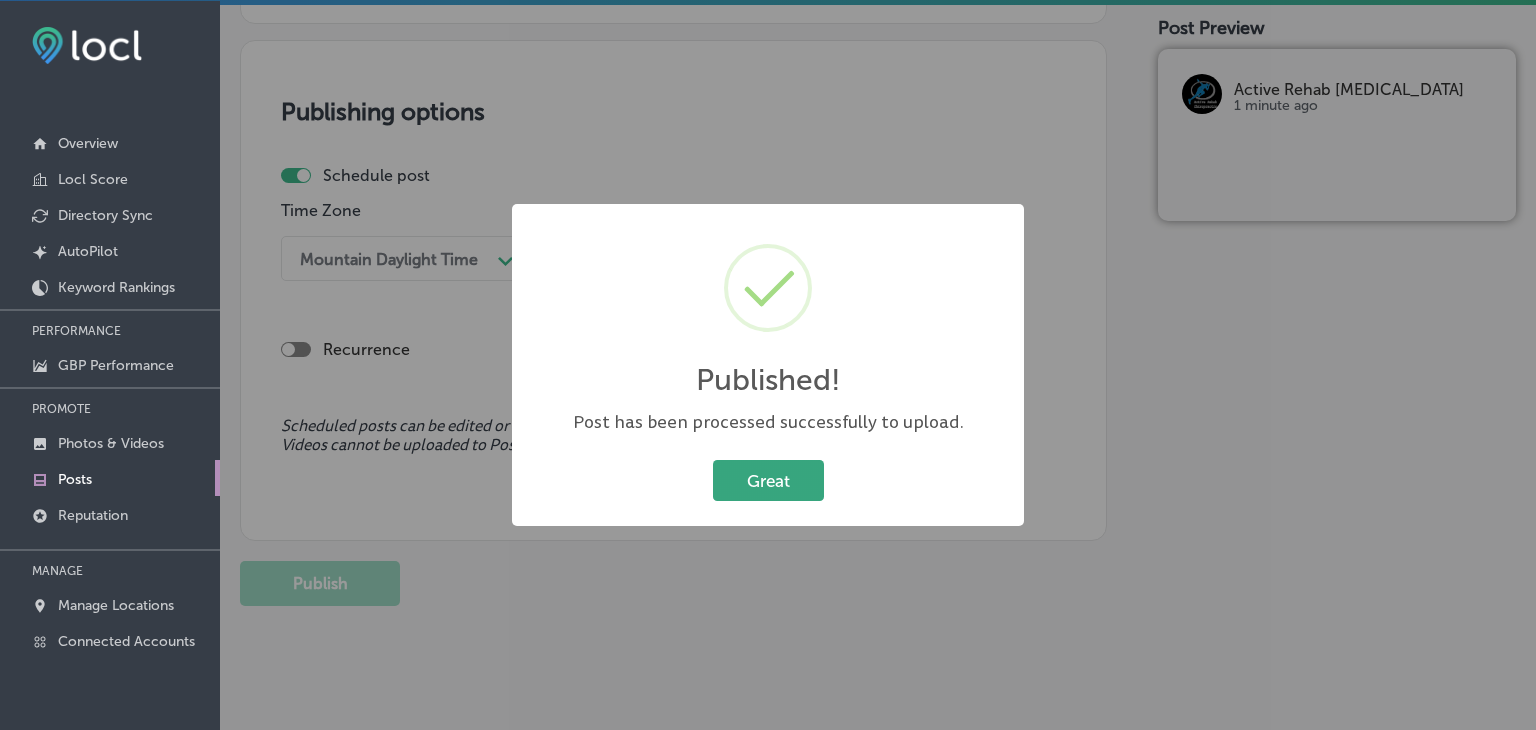 click on "Great" at bounding box center (768, 480) 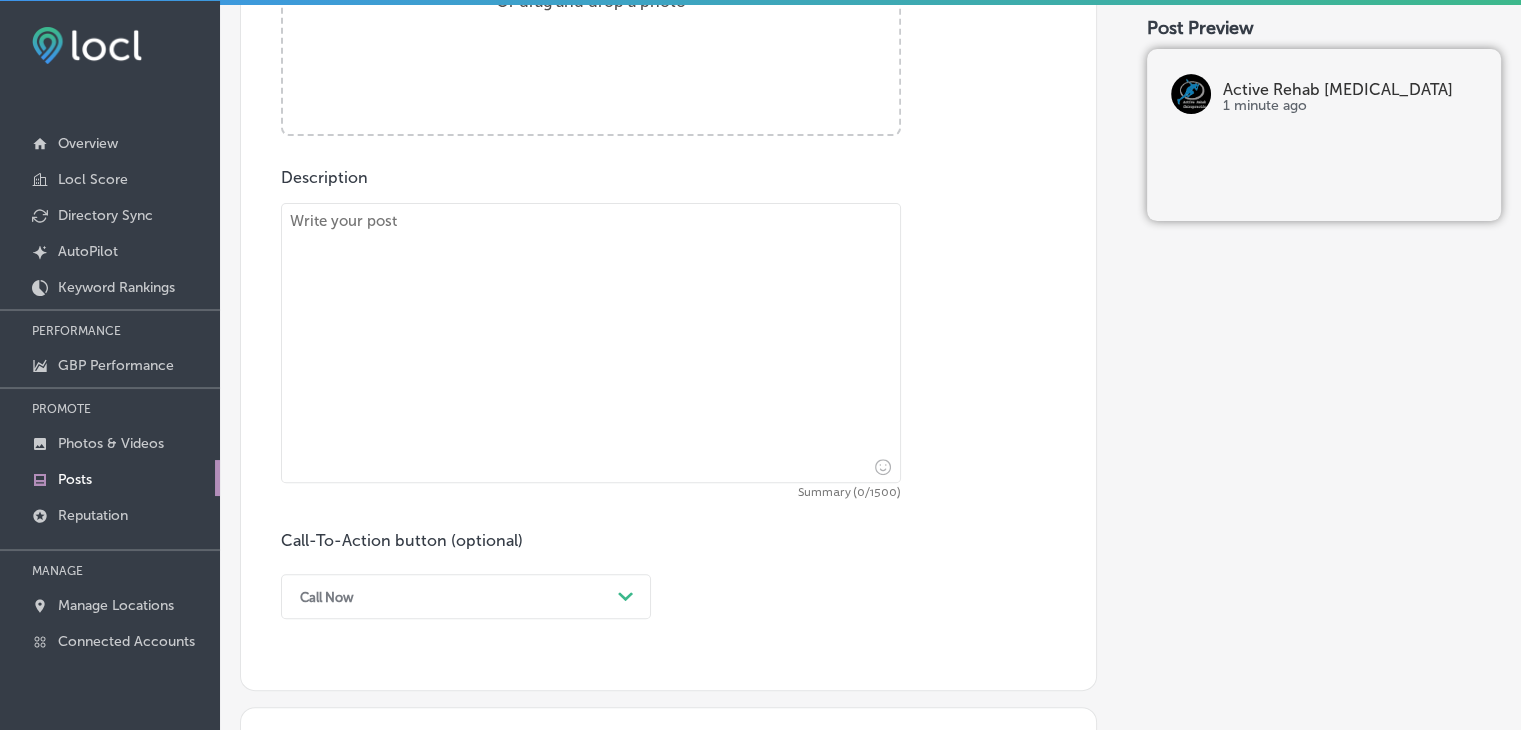scroll, scrollTop: 621, scrollLeft: 0, axis: vertical 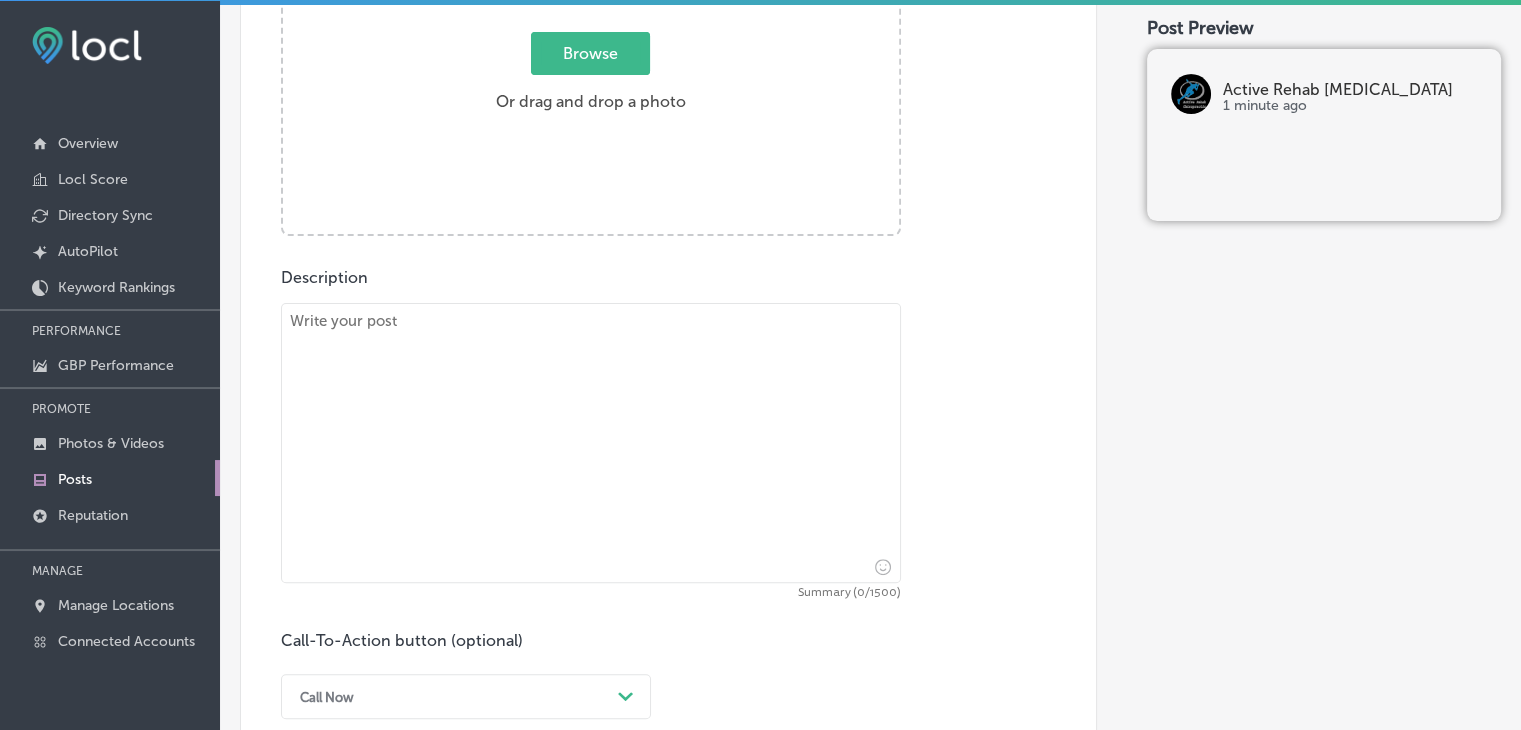 click at bounding box center [591, 443] 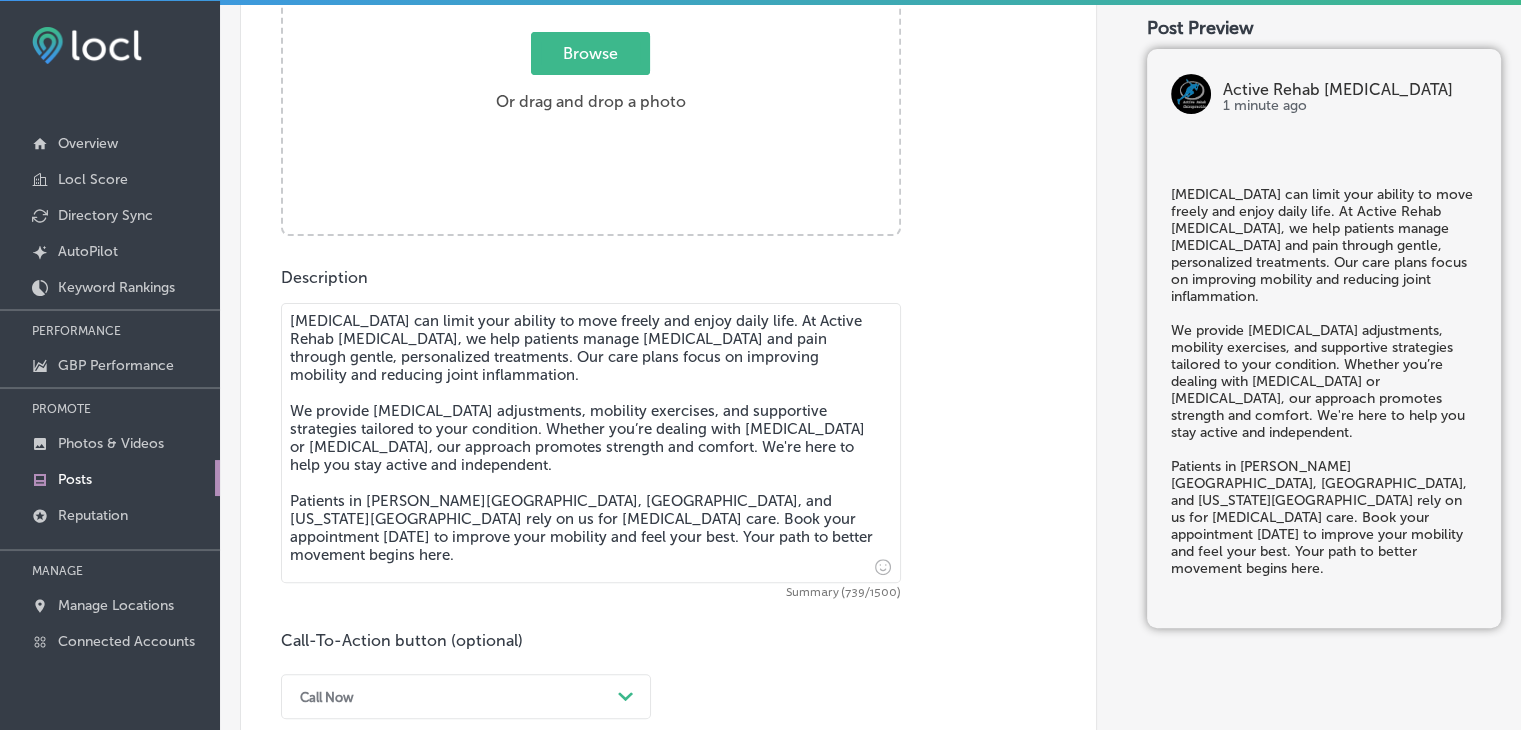 type on "[MEDICAL_DATA] can limit your ability to move freely and enjoy daily life. At Active Rehab [MEDICAL_DATA], we help patients manage [MEDICAL_DATA] and pain through gentle, personalized treatments. Our care plans focus on improving mobility and reducing joint inflammation.
We provide [MEDICAL_DATA] adjustments, mobility exercises, and supportive strategies tailored to your condition. Whether you’re dealing with [MEDICAL_DATA] or [MEDICAL_DATA], our approach promotes strength and comfort. We're here to help you stay active and independent.
Patients in [PERSON_NAME][GEOGRAPHIC_DATA], [GEOGRAPHIC_DATA], and [US_STATE][GEOGRAPHIC_DATA] rely on us for [MEDICAL_DATA] care. Book your appointment [DATE] to improve your mobility and feel your best. Your path to better movement begins here." 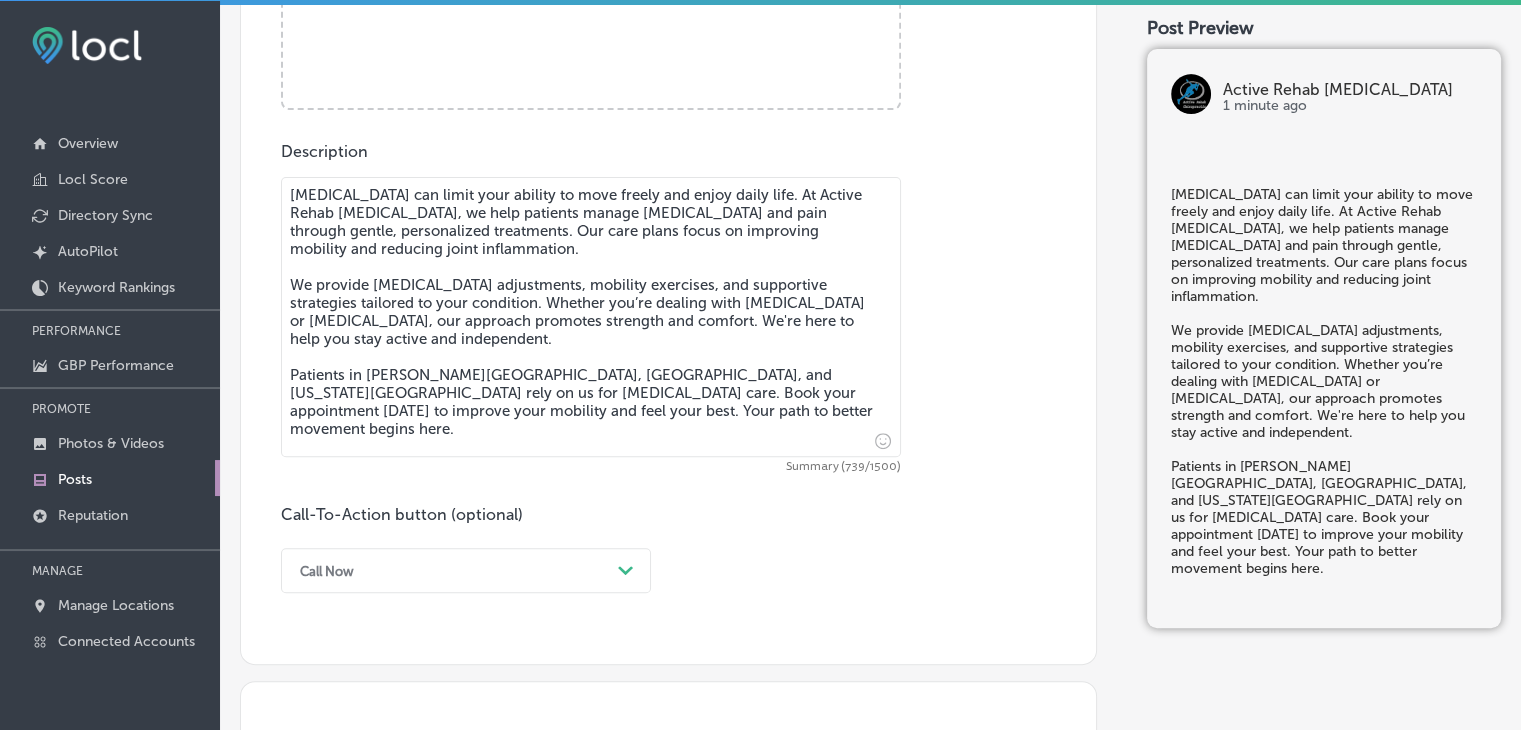 scroll, scrollTop: 921, scrollLeft: 0, axis: vertical 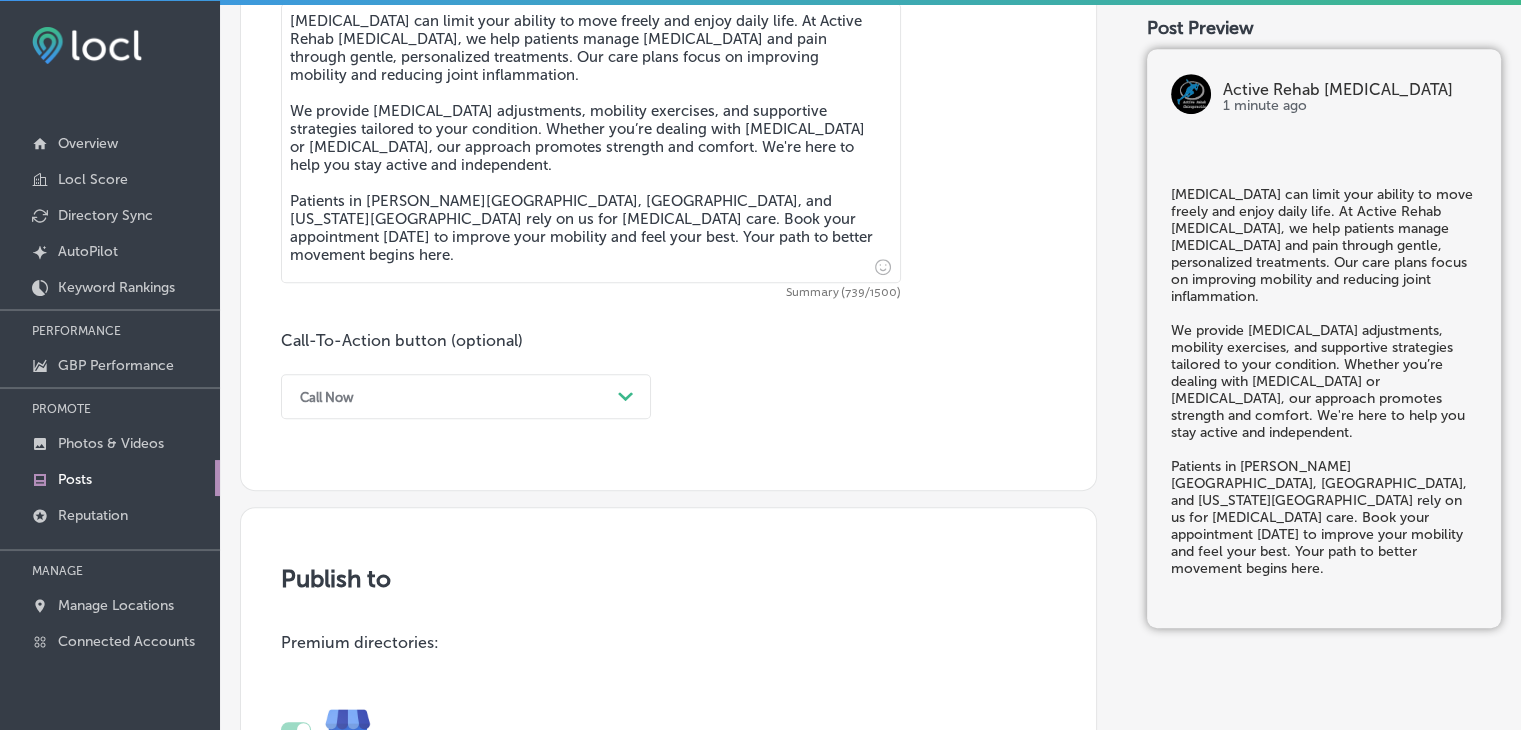 click on "Call Now" at bounding box center [327, 396] 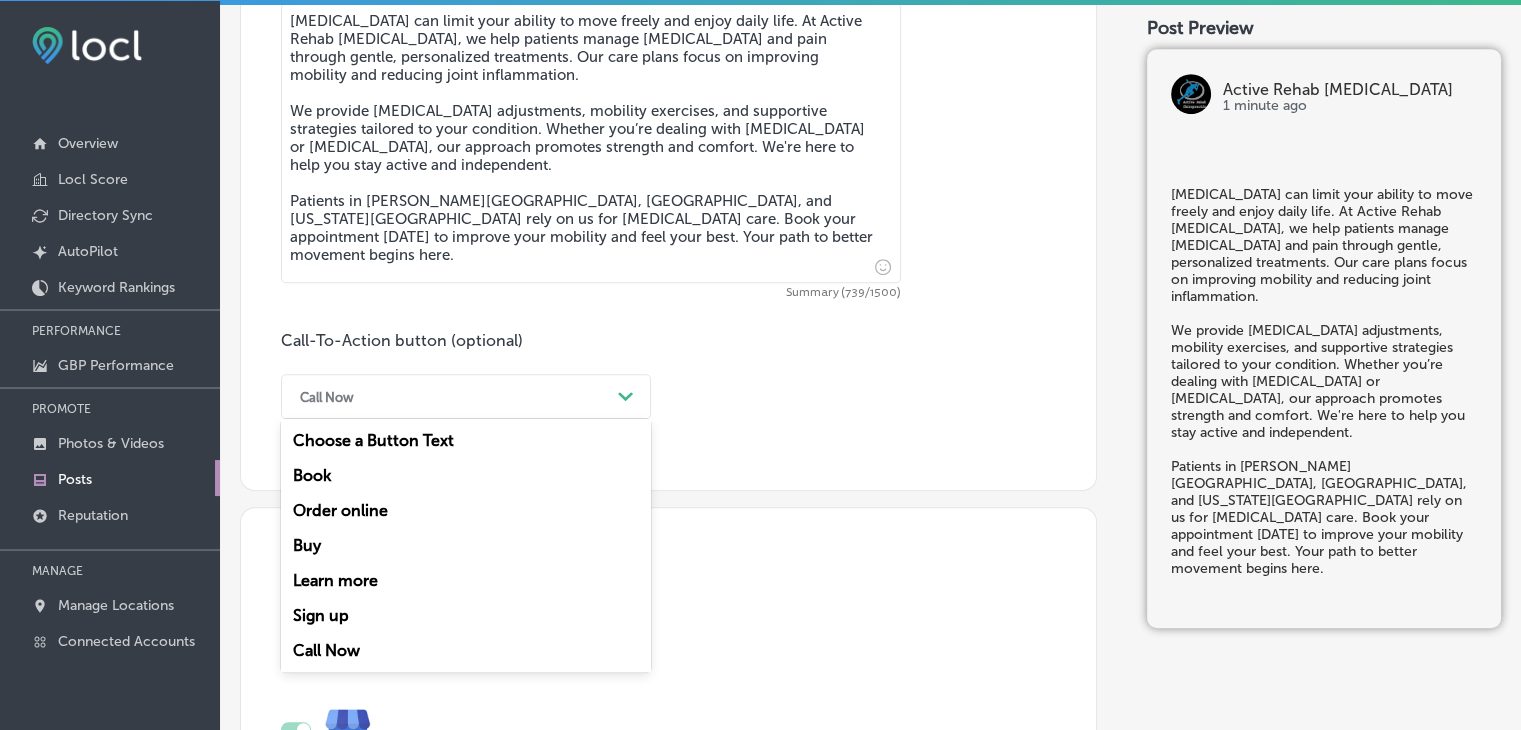click on "Book" at bounding box center (466, 475) 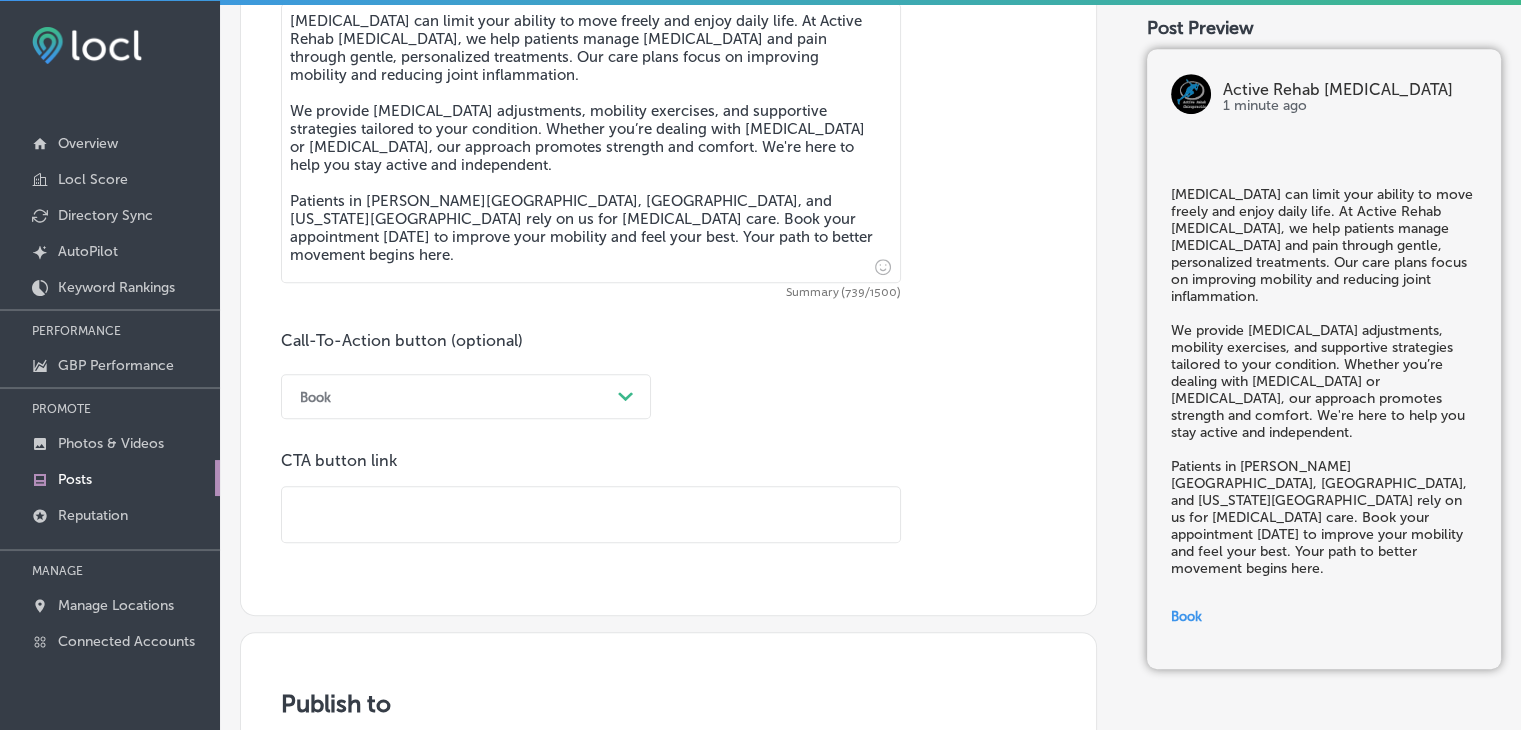 click at bounding box center [591, 514] 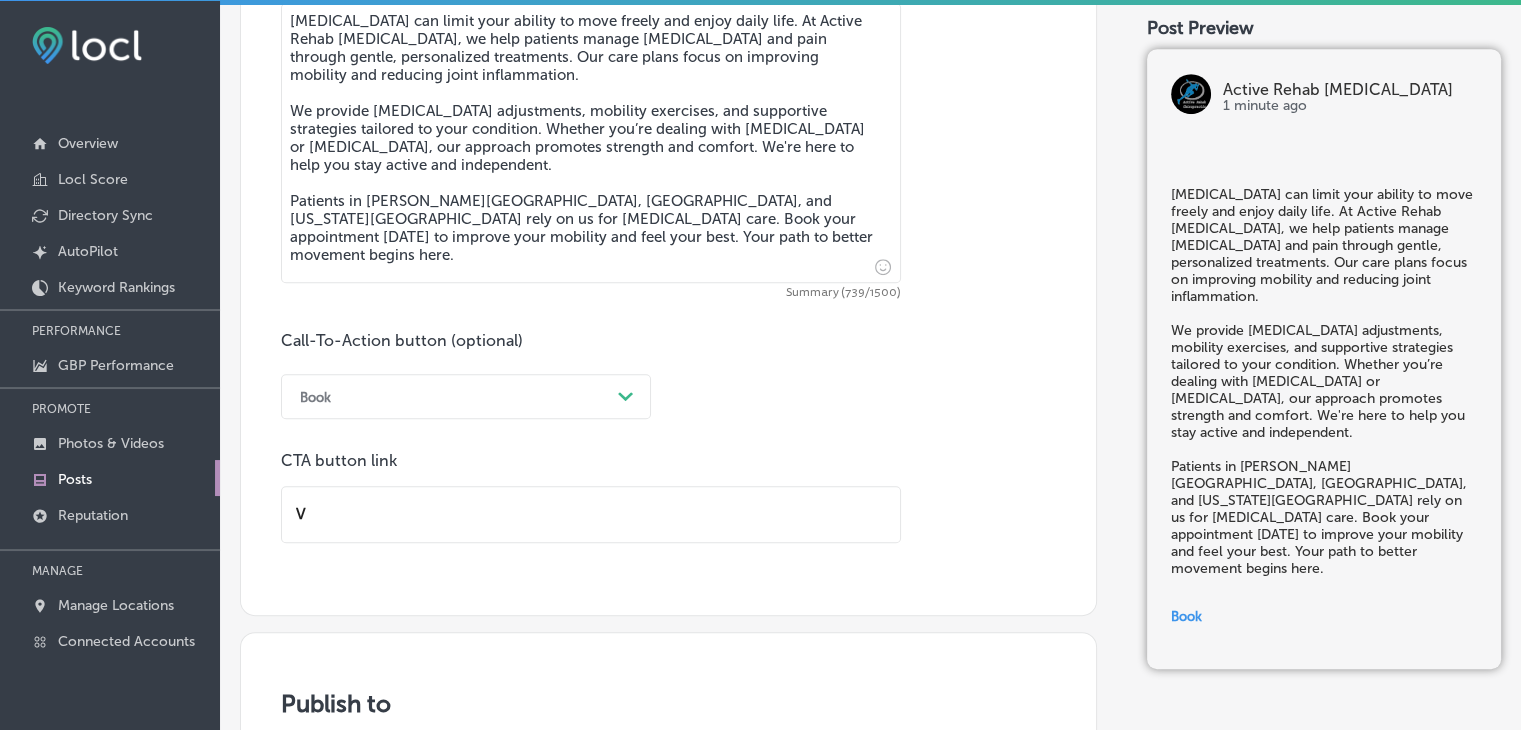 click on "V" at bounding box center [591, 514] 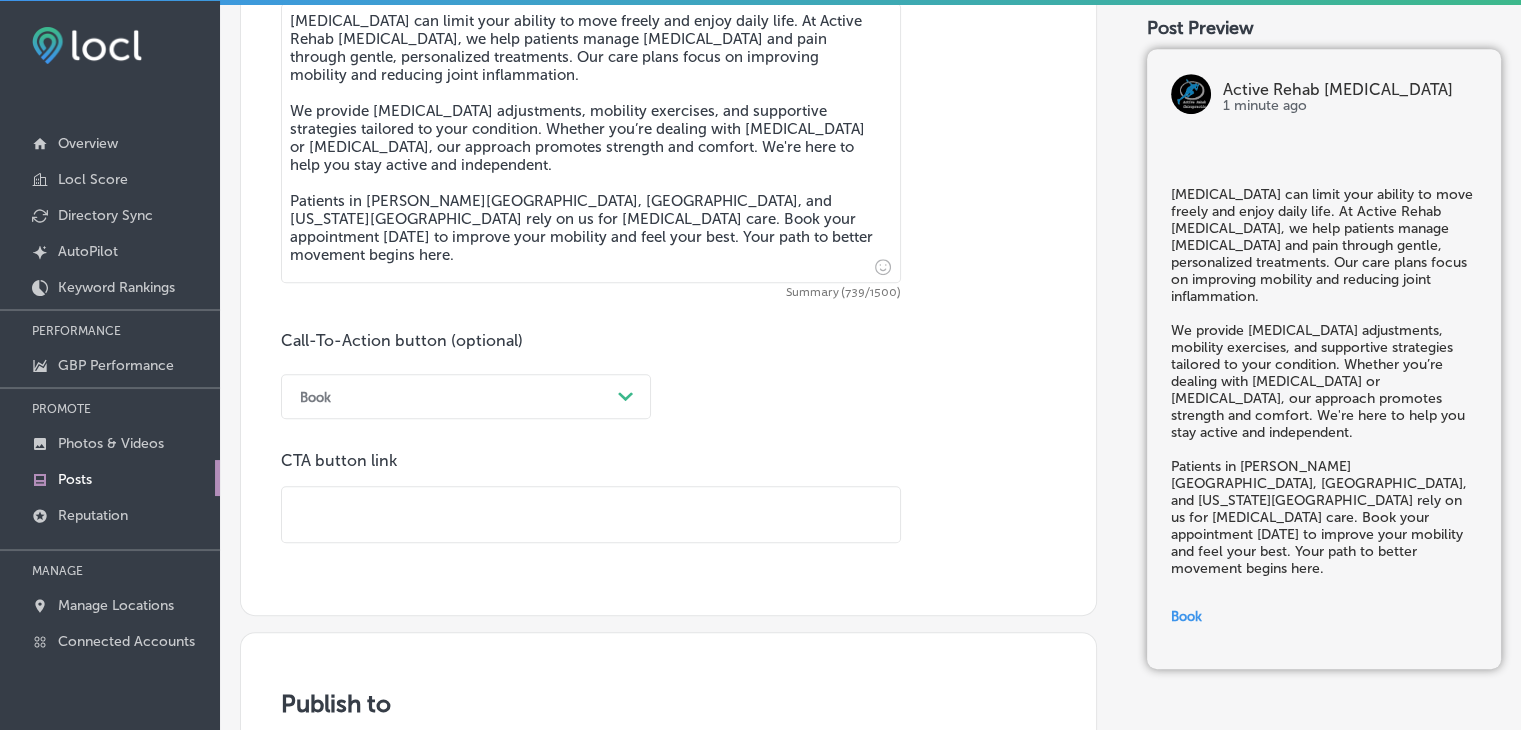 paste on "[URL][DOMAIN_NAME]" 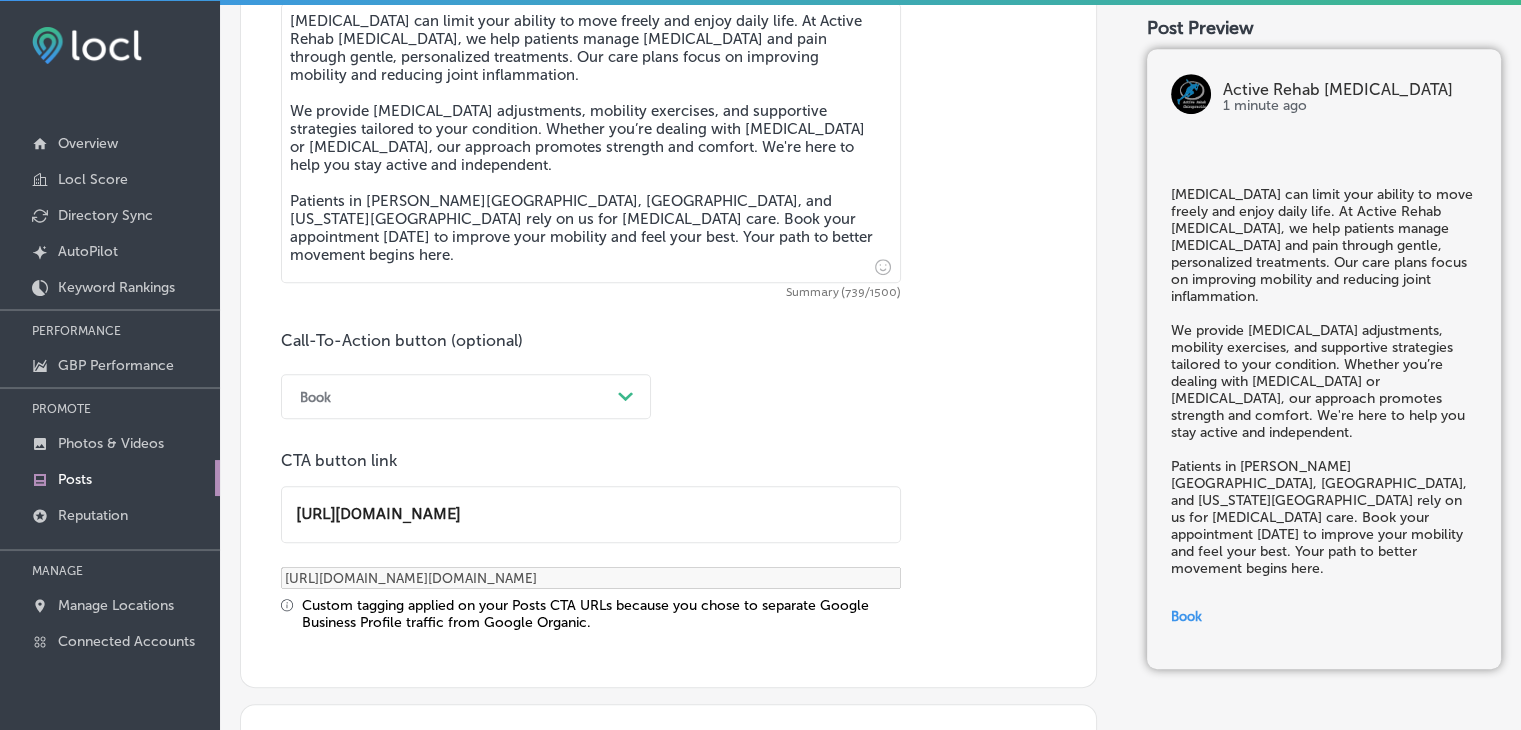scroll, scrollTop: 0, scrollLeft: 0, axis: both 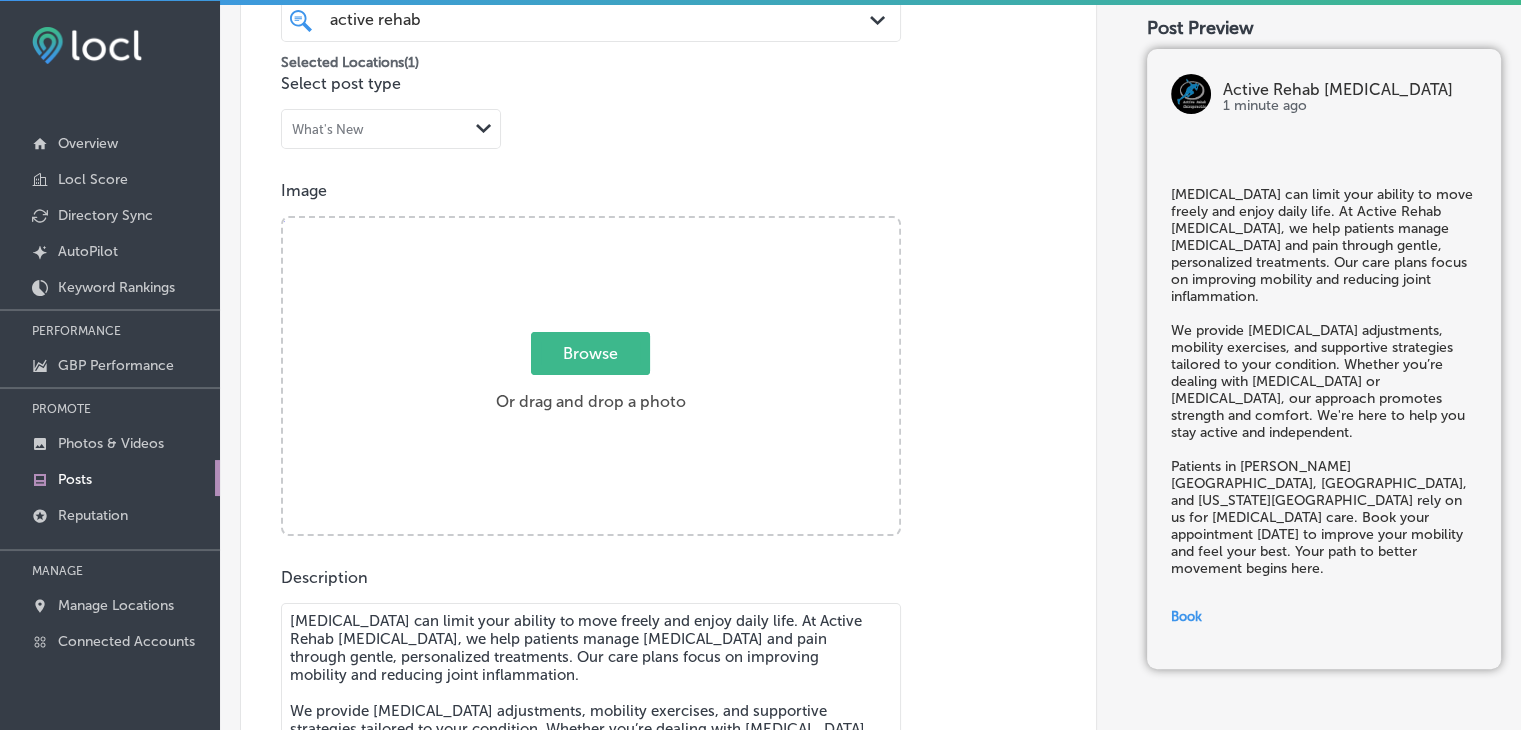 click on "Browse     Or drag and drop a photo" at bounding box center (591, 378) 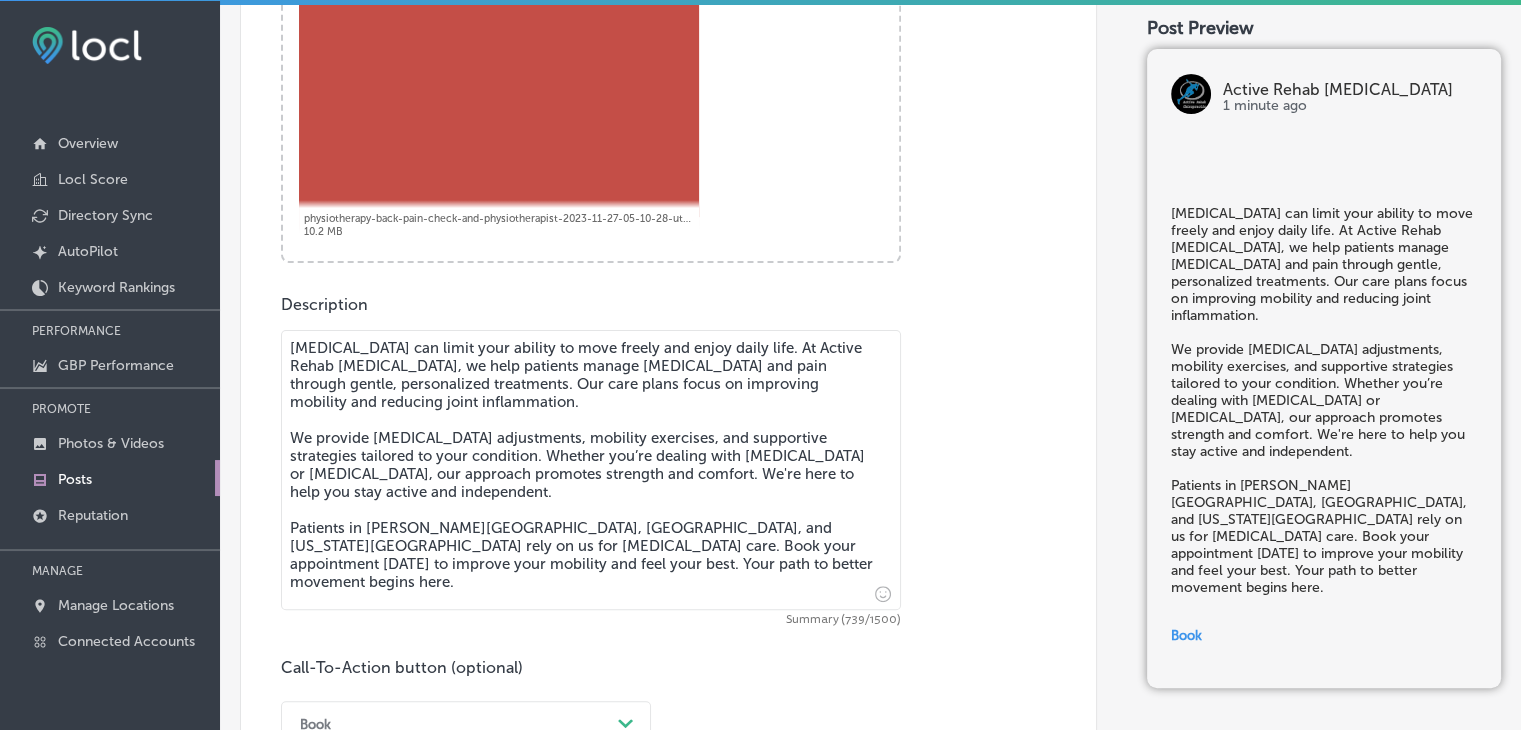 scroll, scrollTop: 321, scrollLeft: 0, axis: vertical 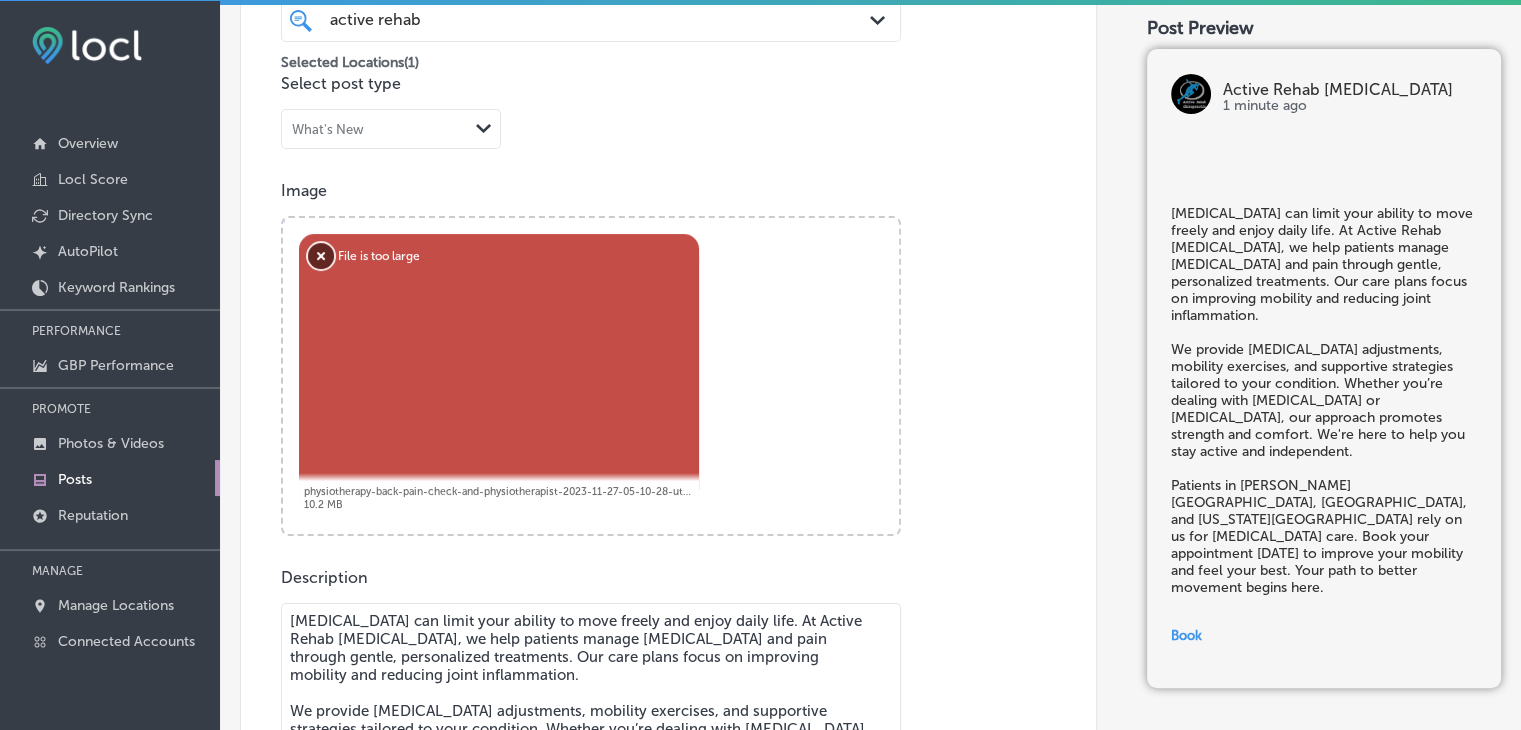 click on "Remove" at bounding box center (321, 256) 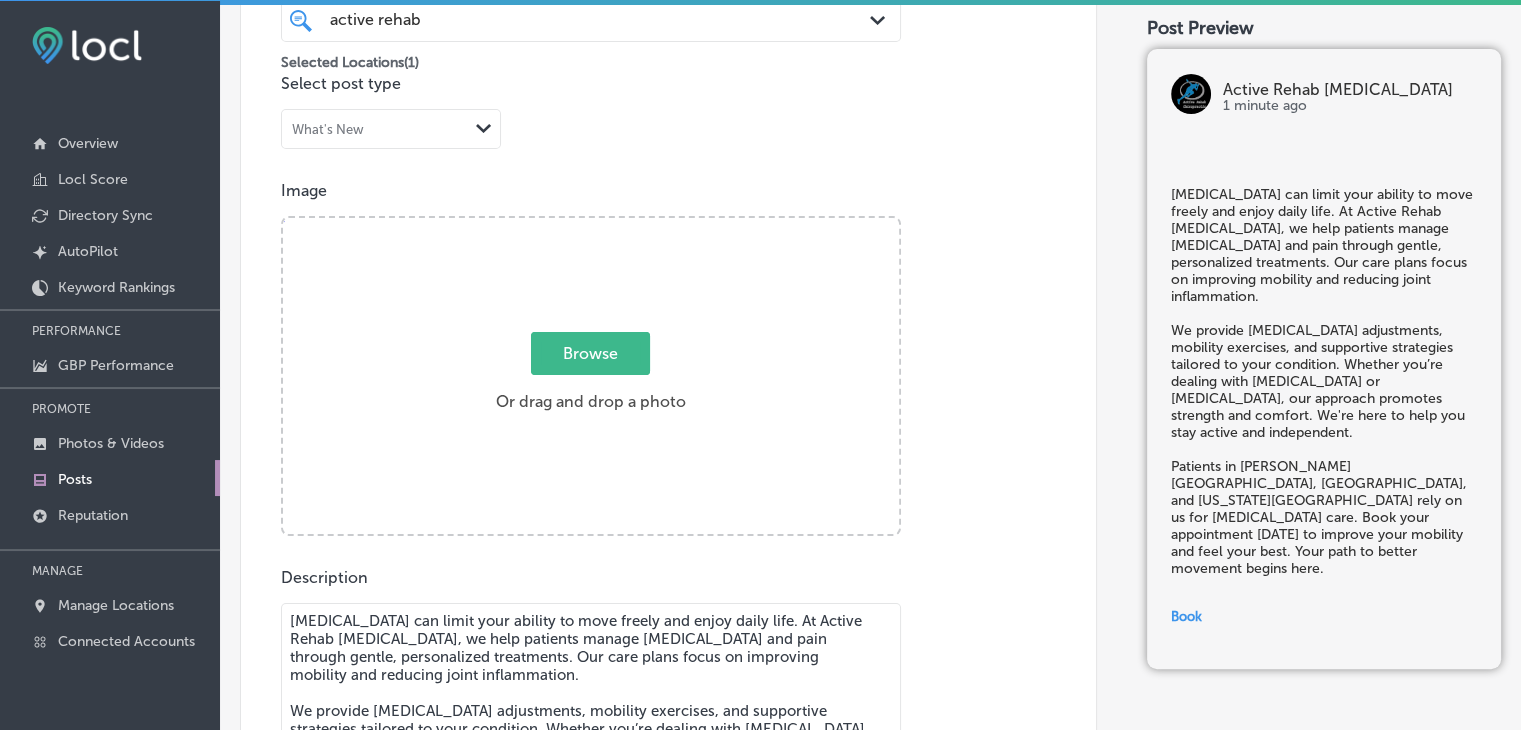 click on "Browse" at bounding box center [590, 353] 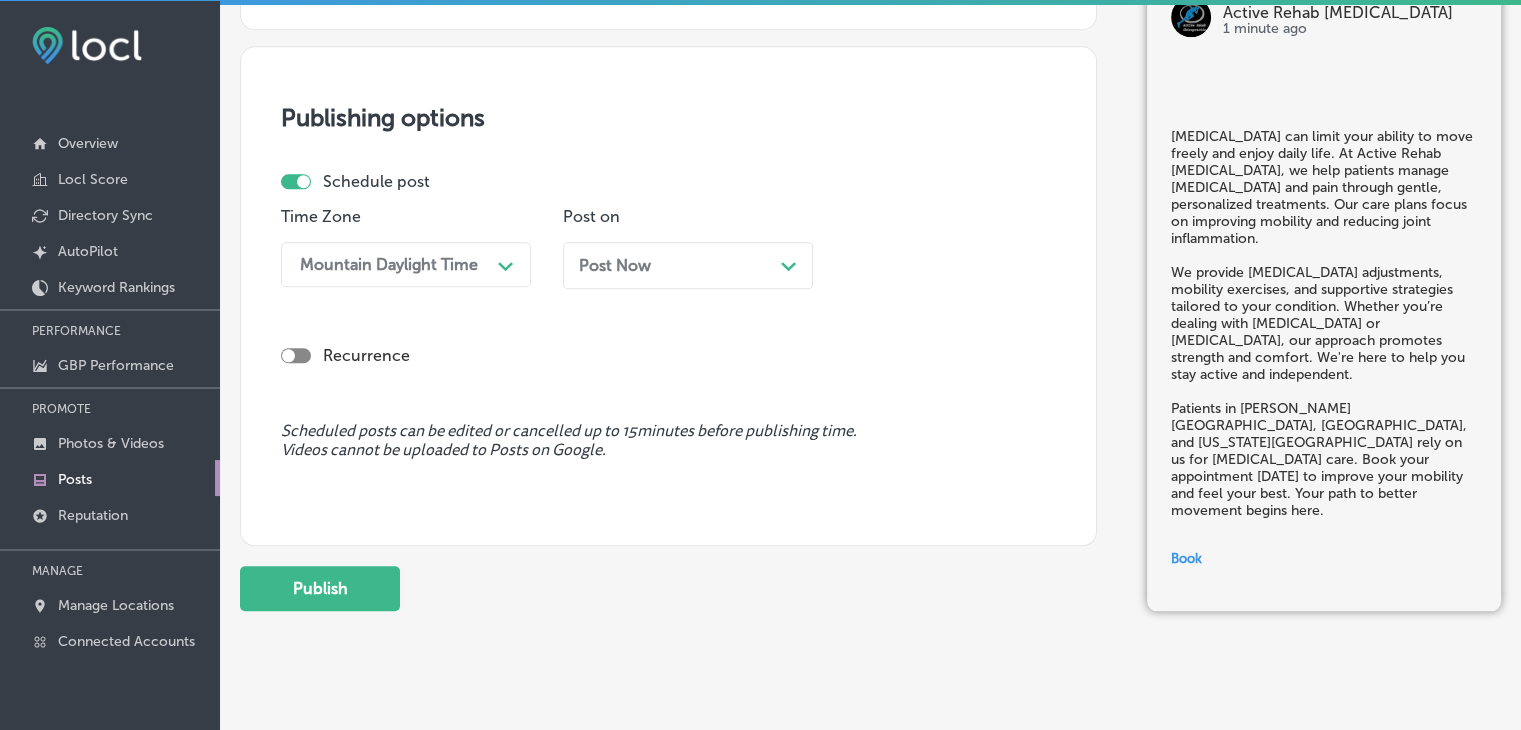 scroll, scrollTop: 1916, scrollLeft: 0, axis: vertical 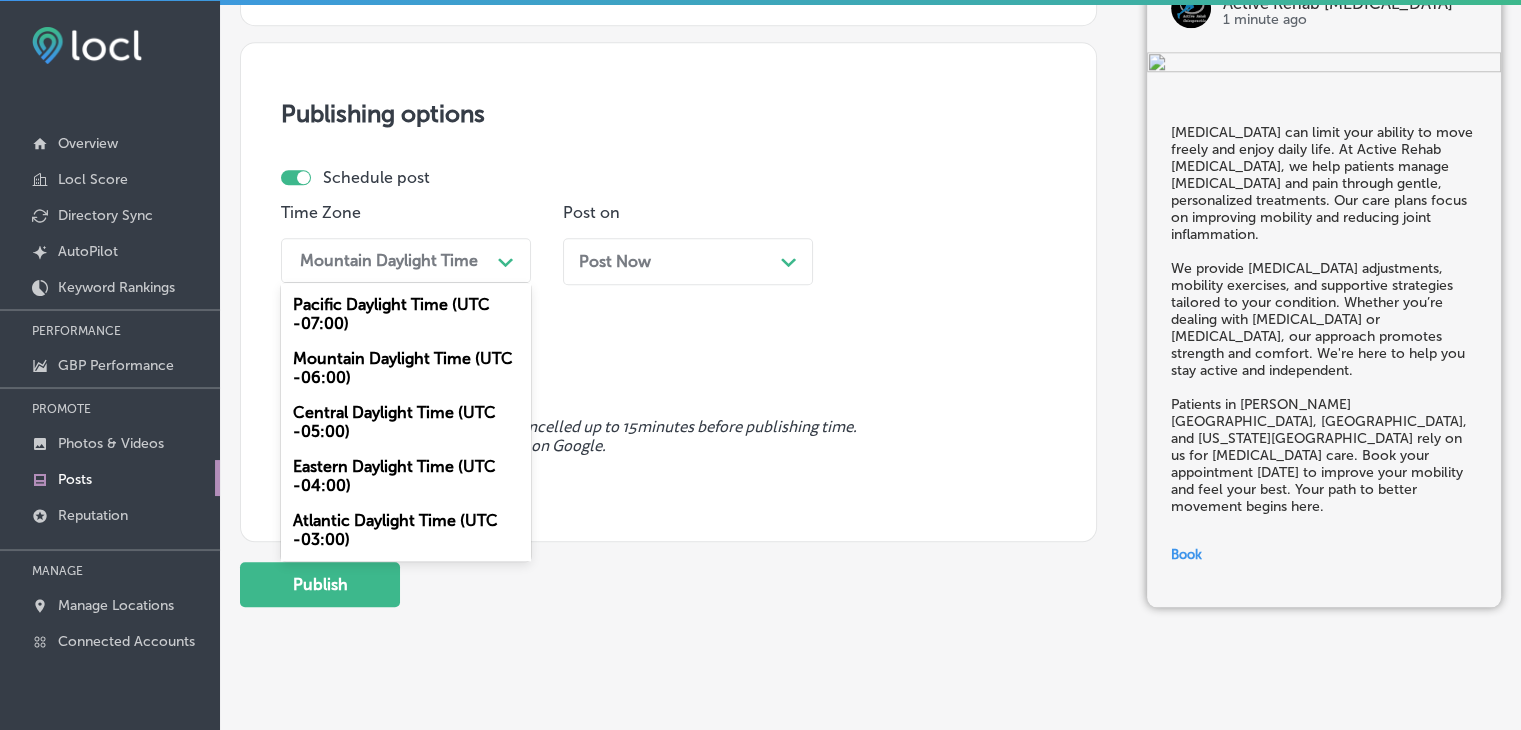 click on "Mountain Daylight Time" at bounding box center (390, 260) 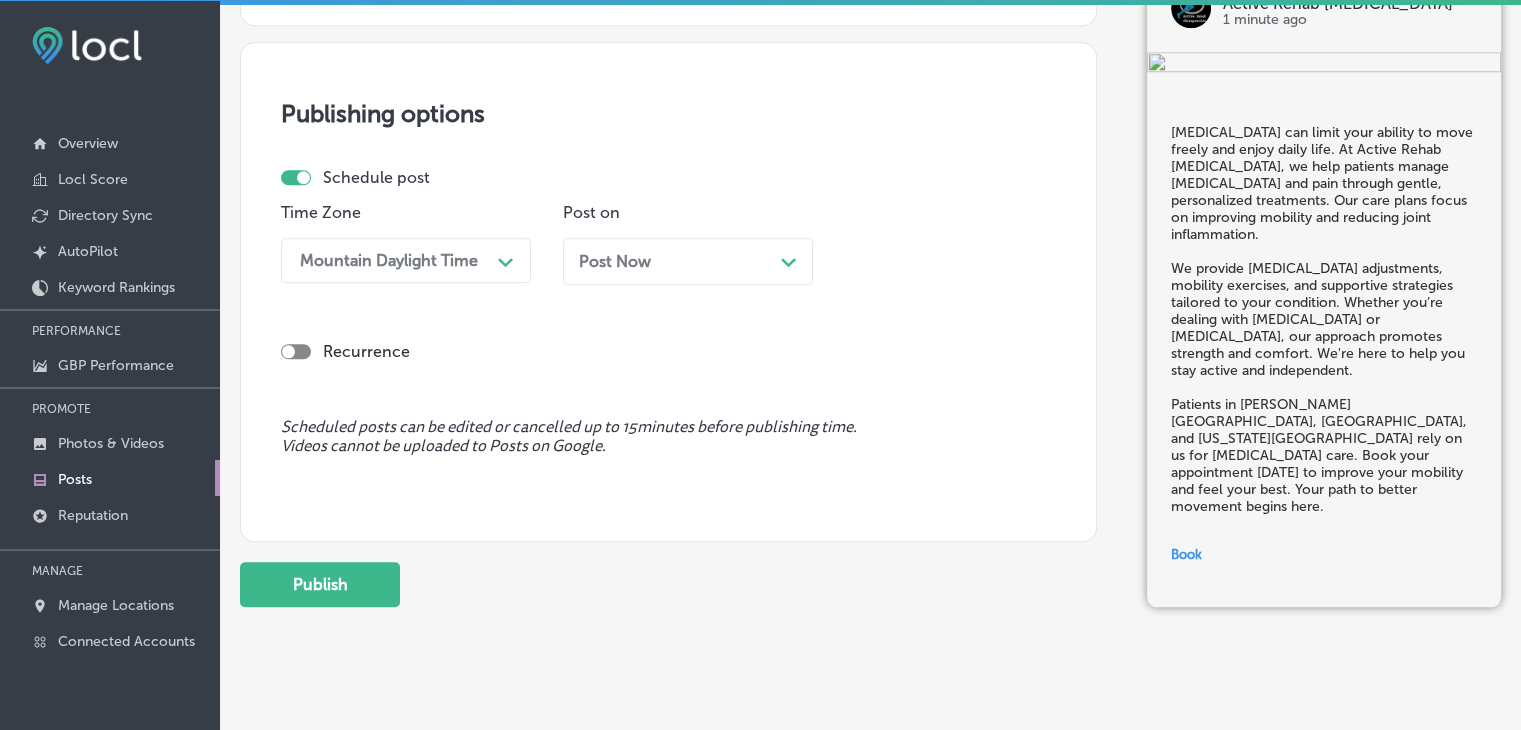 click on "Post Now
Path
Created with Sketch." at bounding box center [688, 261] 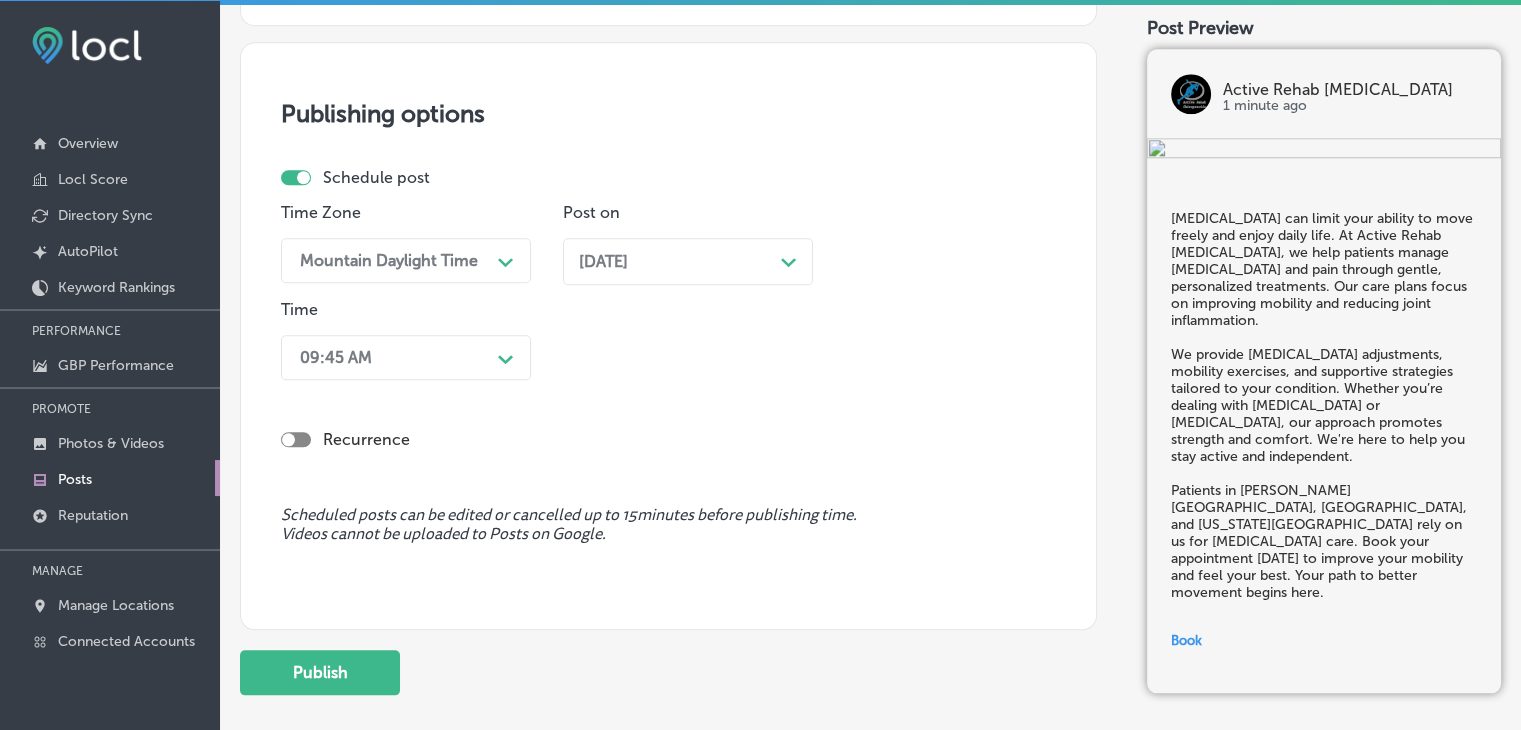 click on "09:45 AM" at bounding box center (390, 357) 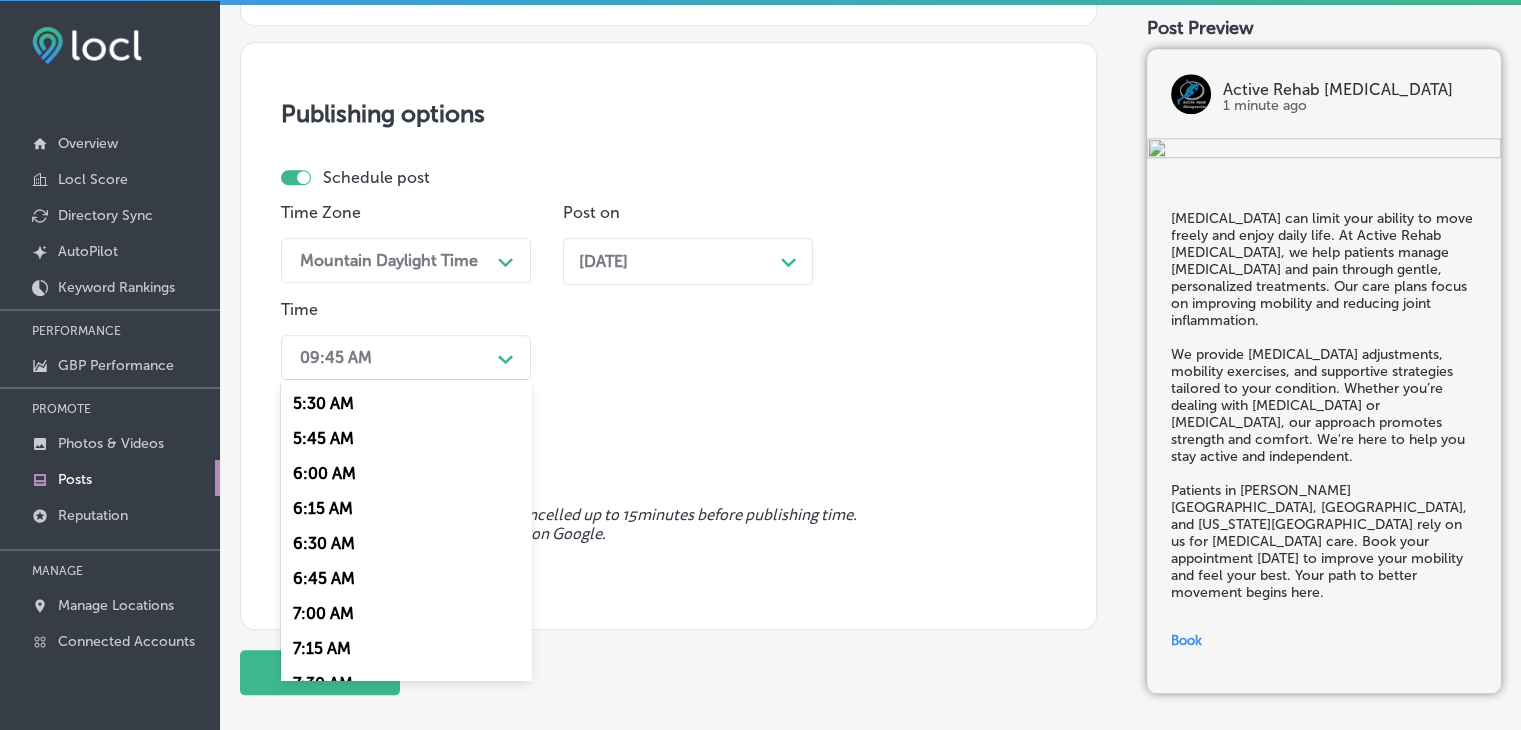 scroll, scrollTop: 800, scrollLeft: 0, axis: vertical 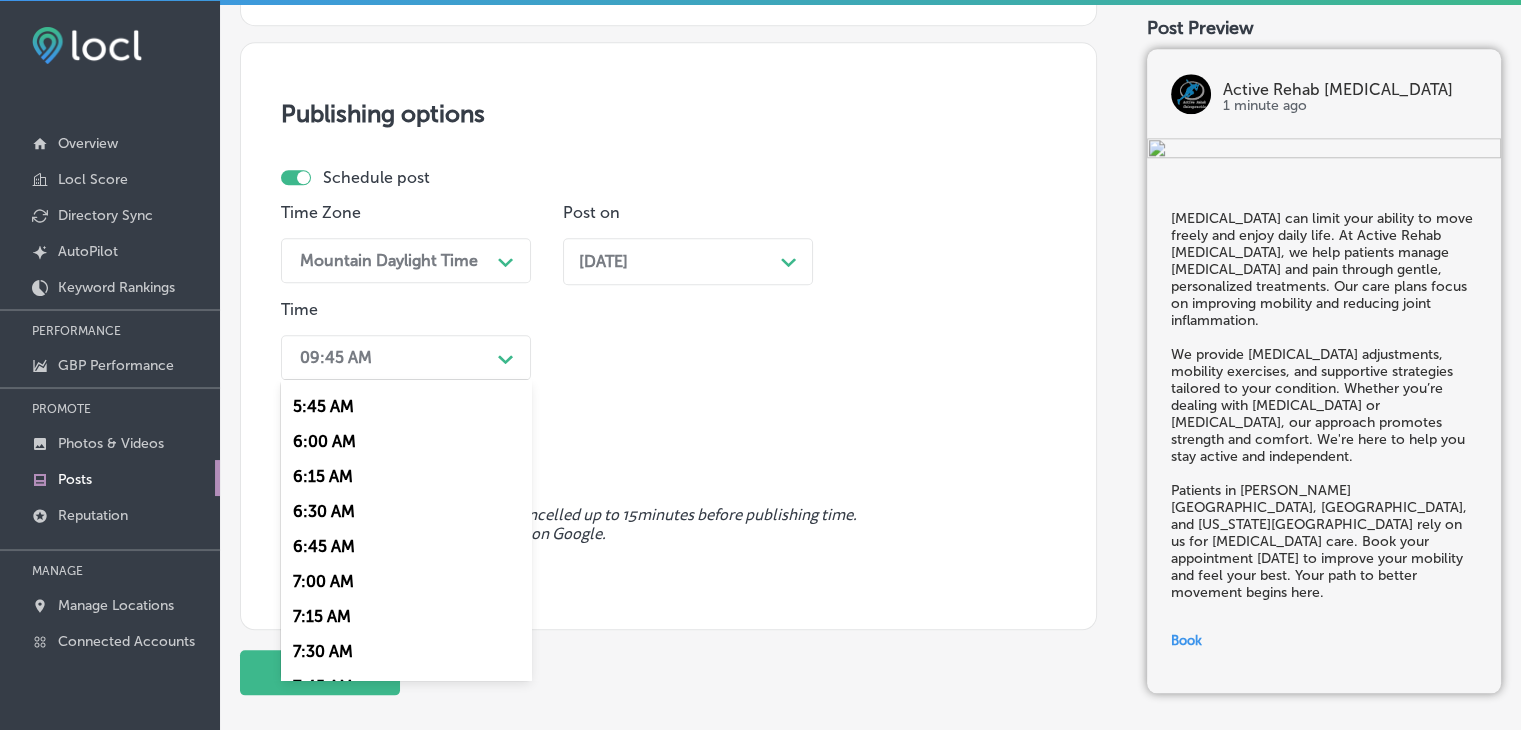 click on "7:00 AM" at bounding box center (406, 581) 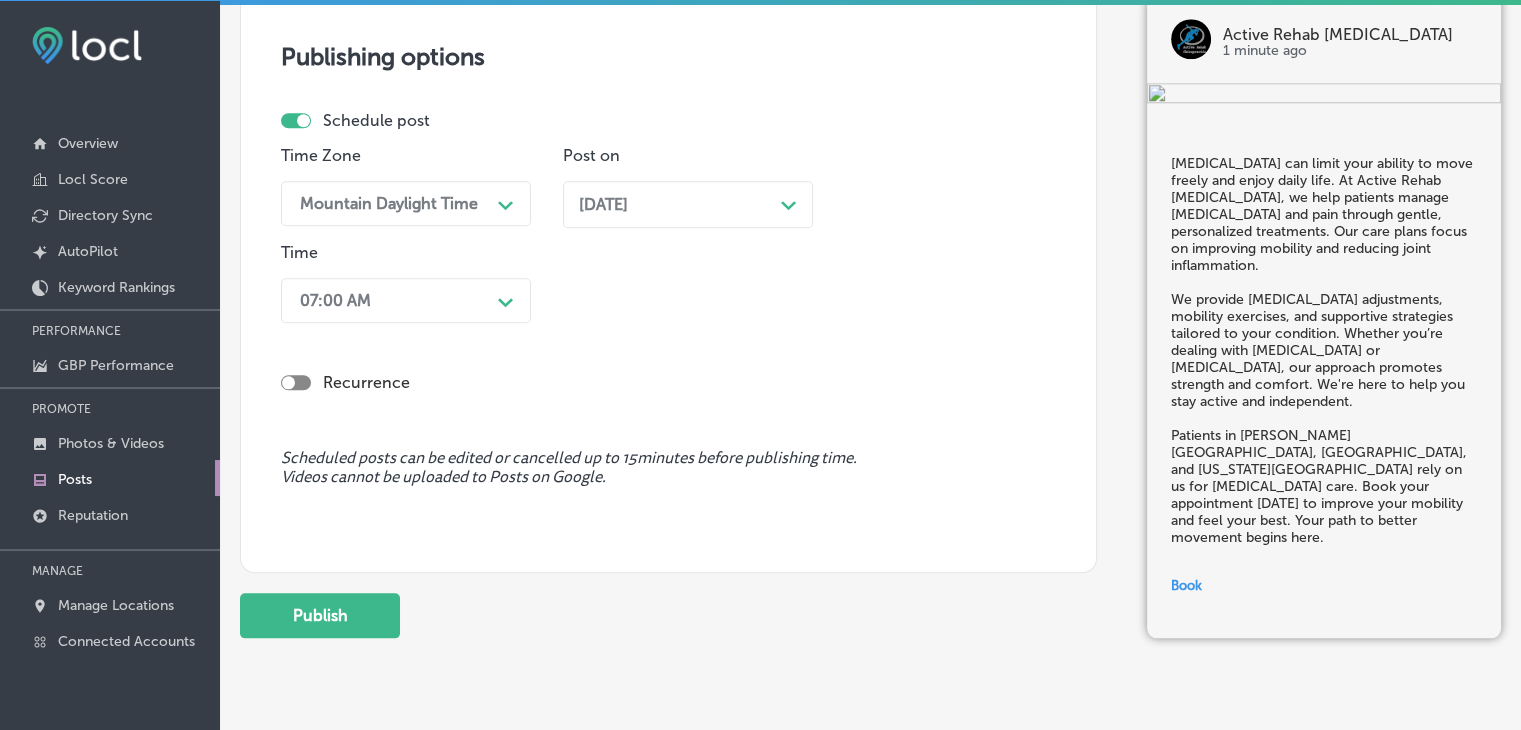 scroll, scrollTop: 2004, scrollLeft: 0, axis: vertical 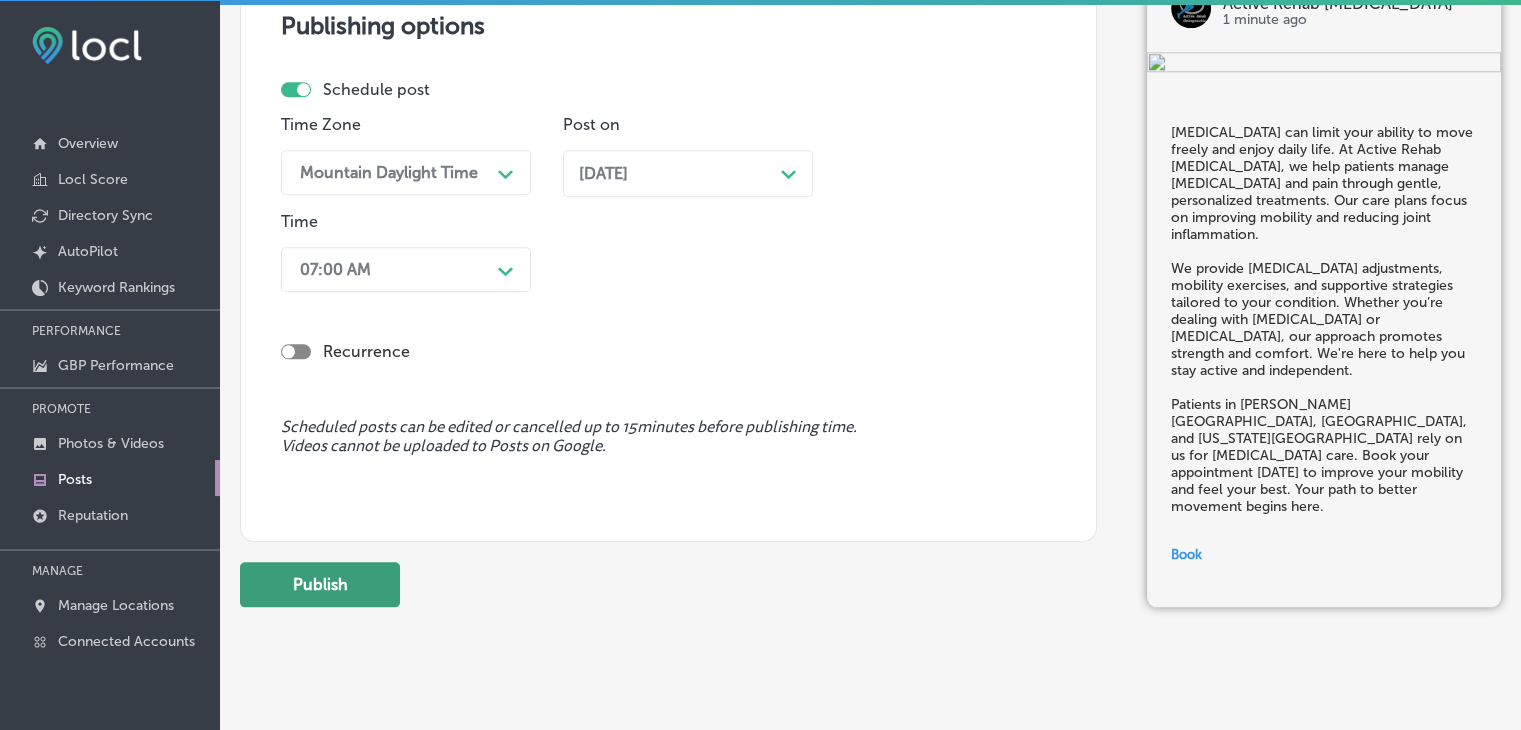 click on "Publish" at bounding box center [320, 584] 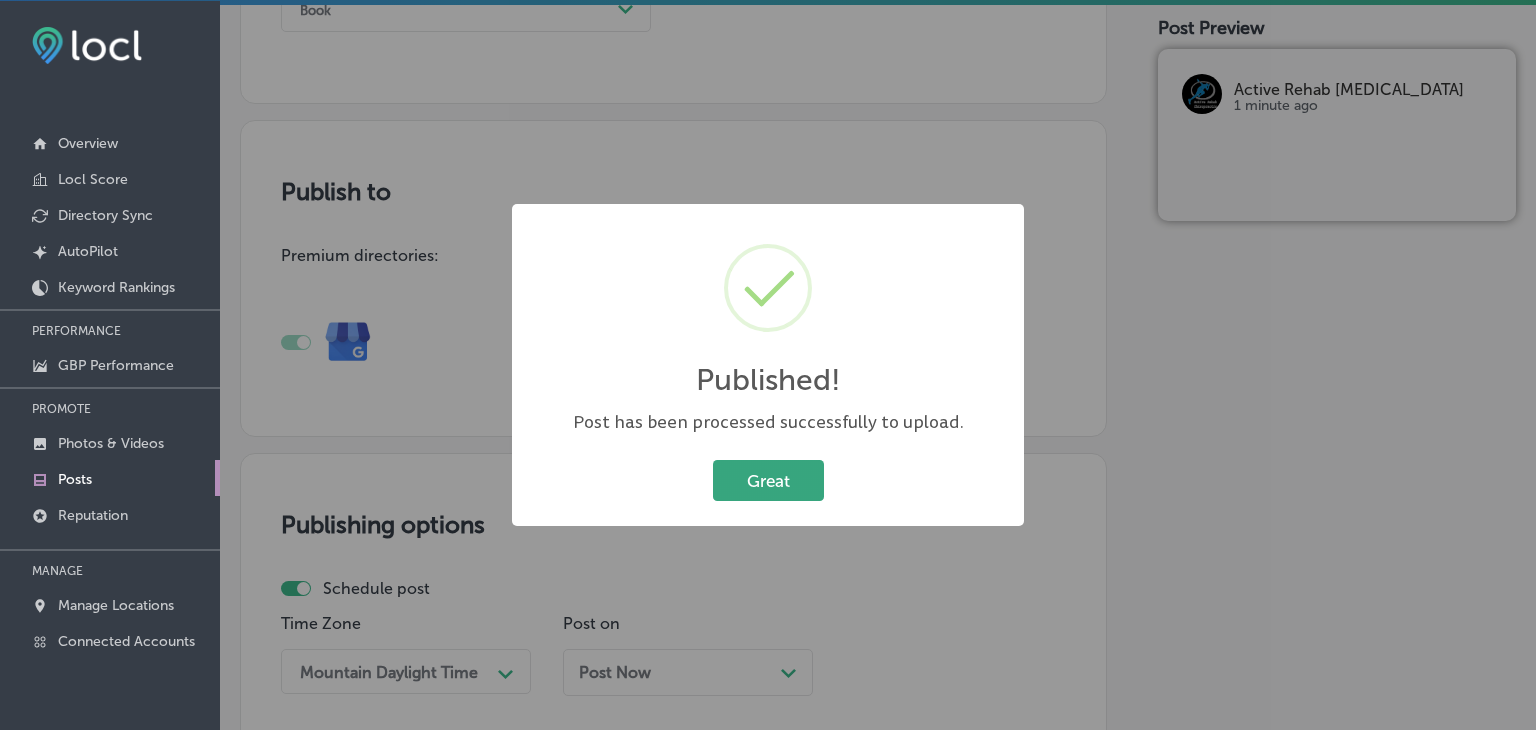 click on "Great" at bounding box center (768, 480) 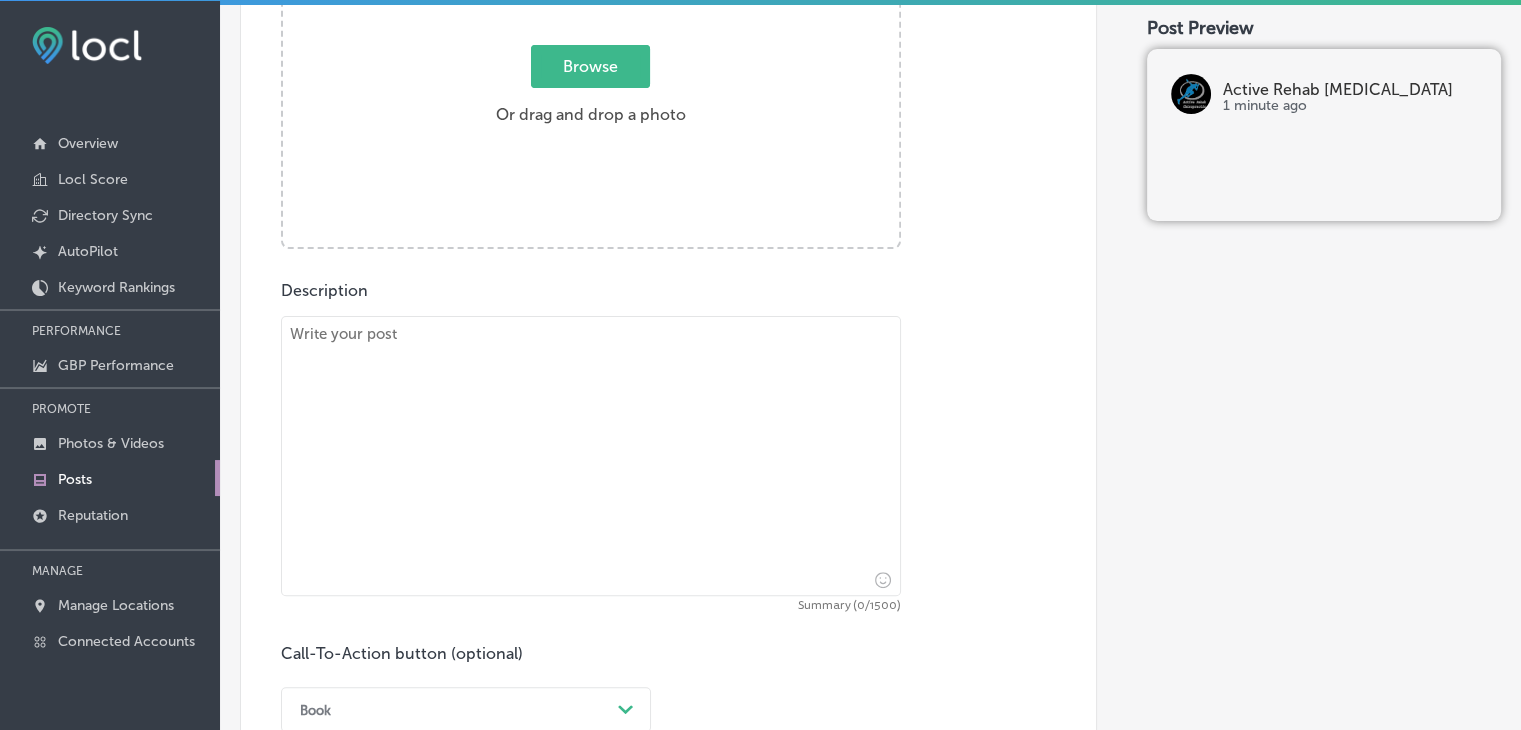 click at bounding box center [591, 456] 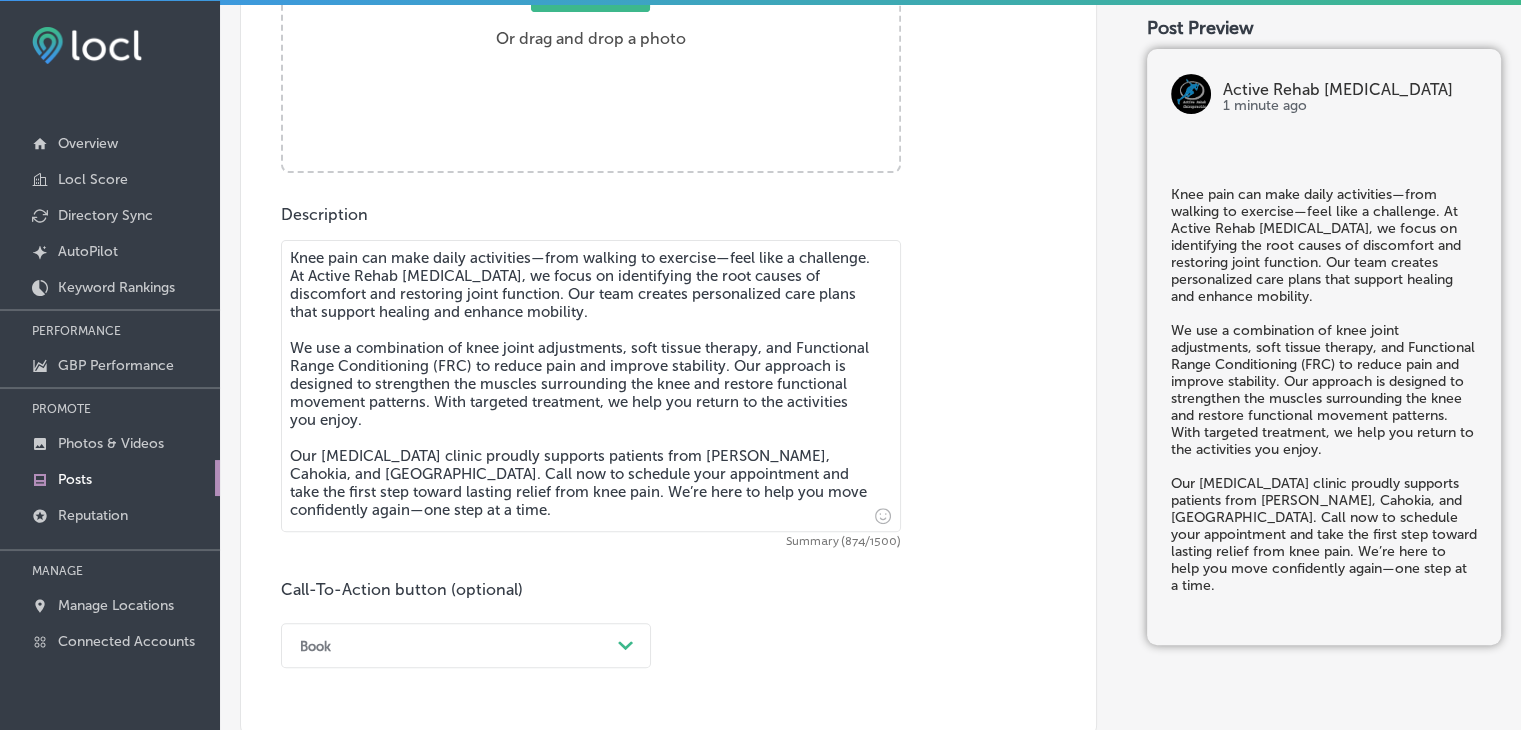 scroll, scrollTop: 1008, scrollLeft: 0, axis: vertical 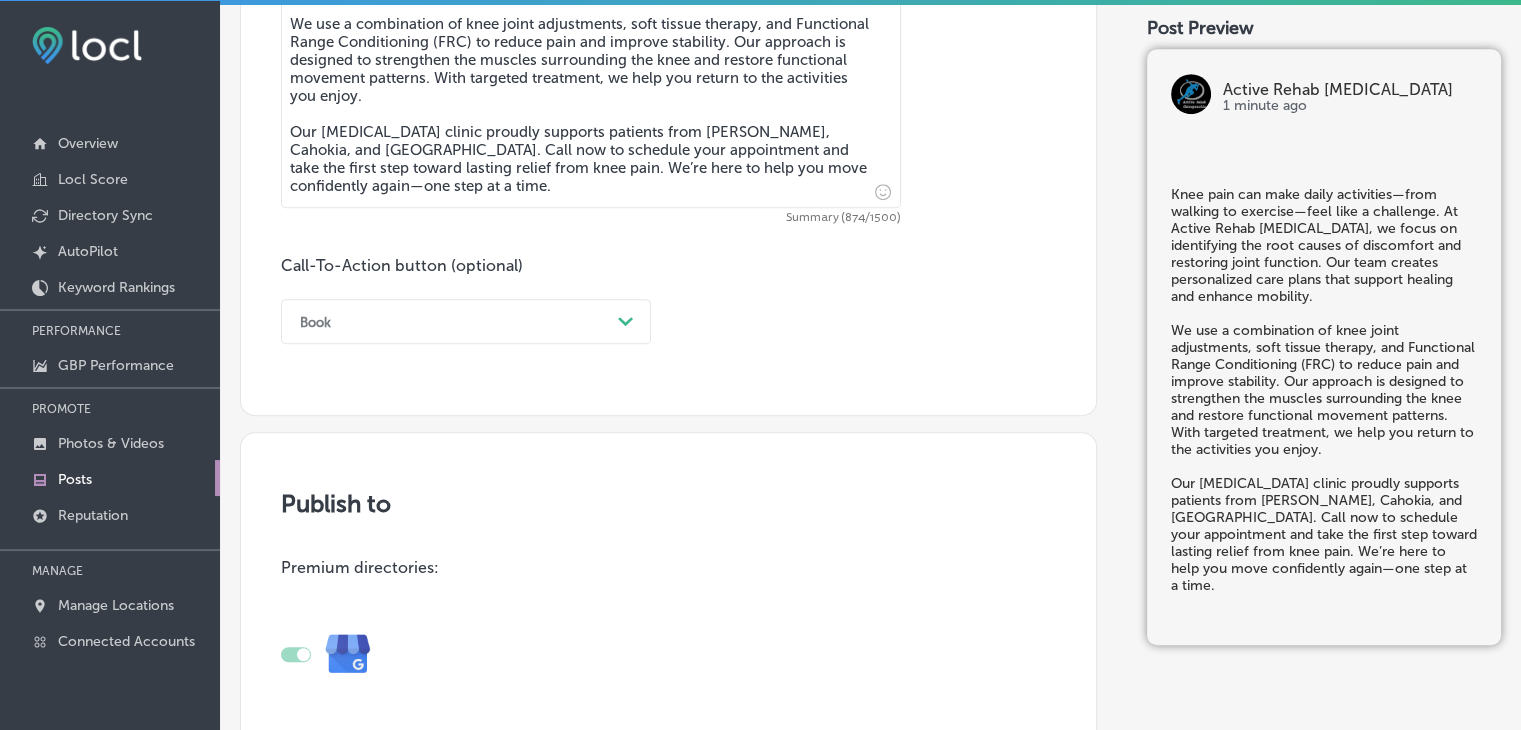 type on "Knee pain can make daily activities—from walking to exercise—feel like a challenge. At Active Rehab [MEDICAL_DATA], we focus on identifying the root causes of discomfort and restoring joint function. Our team creates personalized care plans that support healing and enhance mobility.
We use a combination of knee joint adjustments, soft tissue therapy, and Functional Range Conditioning (FRC) to reduce pain and improve stability. Our approach is designed to strengthen the muscles surrounding the knee and restore functional movement patterns. With targeted treatment, we help you return to the activities you enjoy.
Our [MEDICAL_DATA] clinic proudly supports patients from [PERSON_NAME], Cahokia, and [GEOGRAPHIC_DATA]. Call now to schedule your appointment and take the first step toward lasting relief from knee pain. We’re here to help you move confidently again—one step at a time." 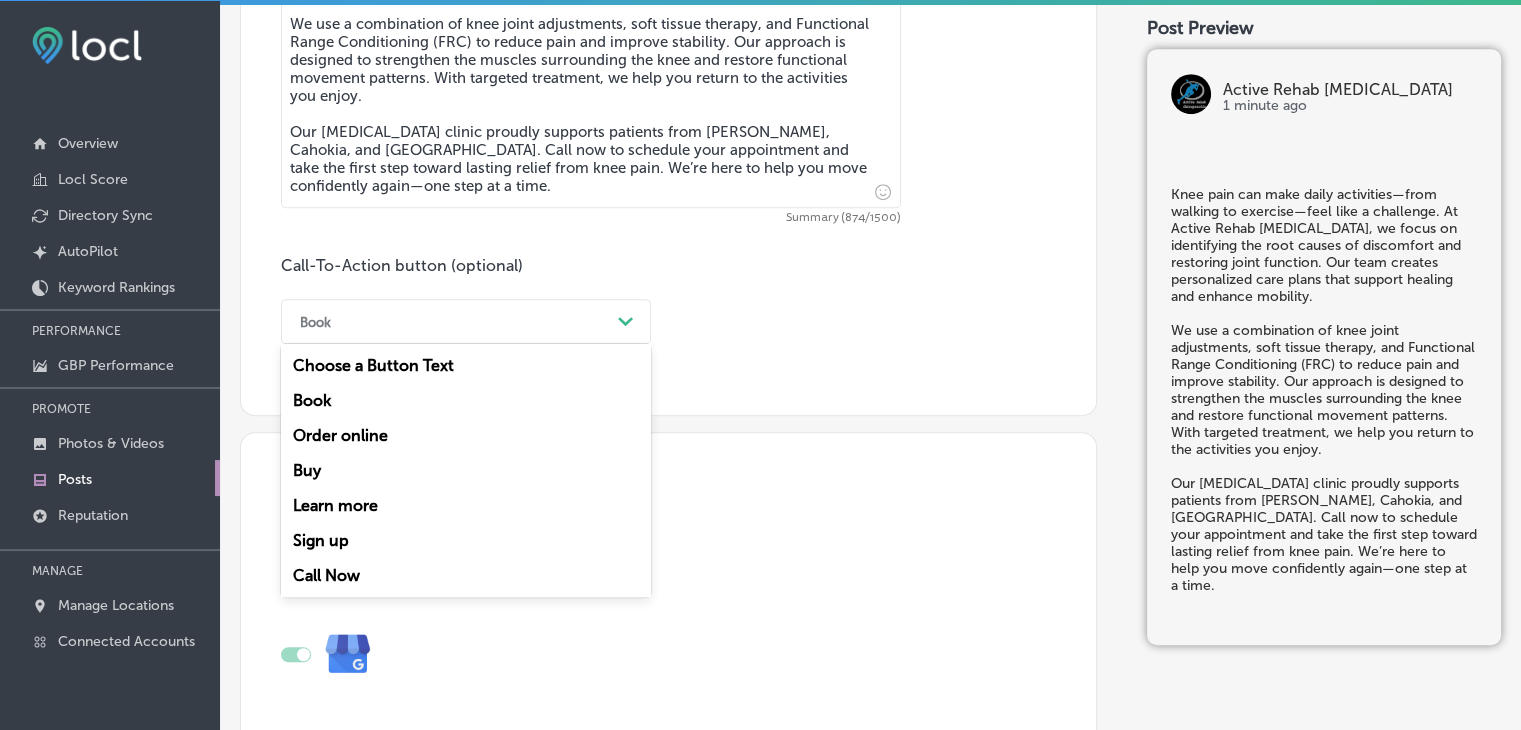 click on "Call Now" at bounding box center (466, 575) 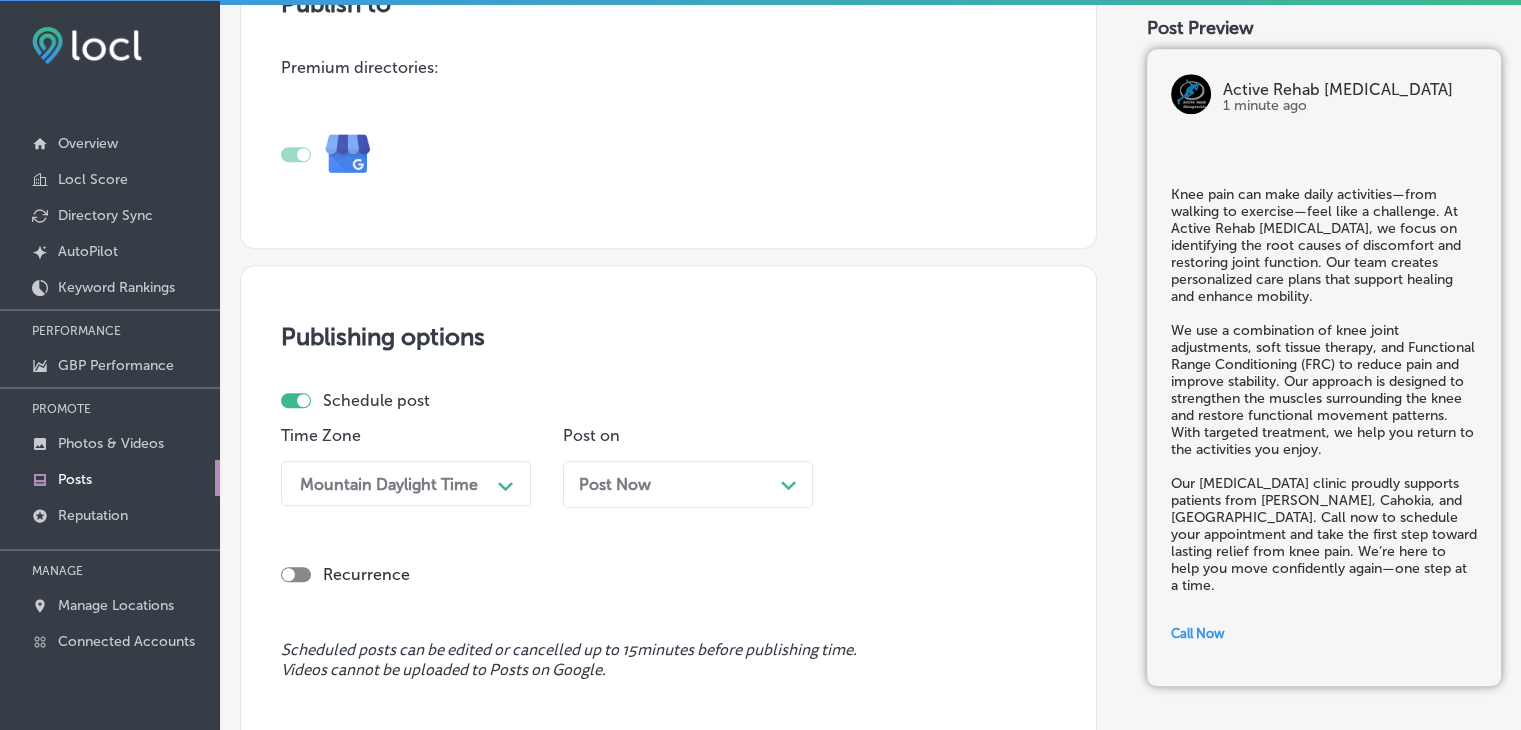 click on "Mountain Daylight Time
Path
Created with Sketch." at bounding box center (406, 483) 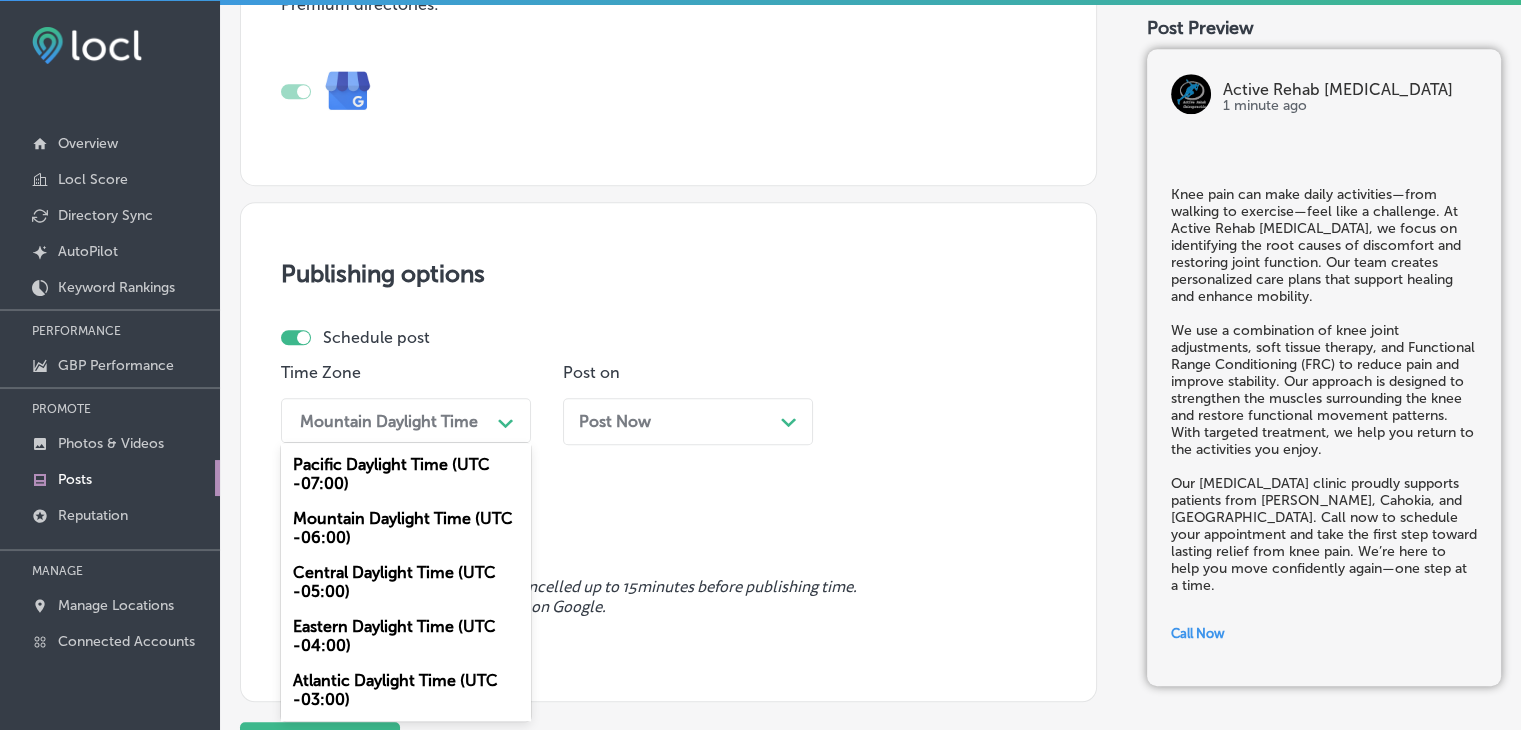 click on "Mountain Daylight Time (UTC -06:00)" at bounding box center (406, 528) 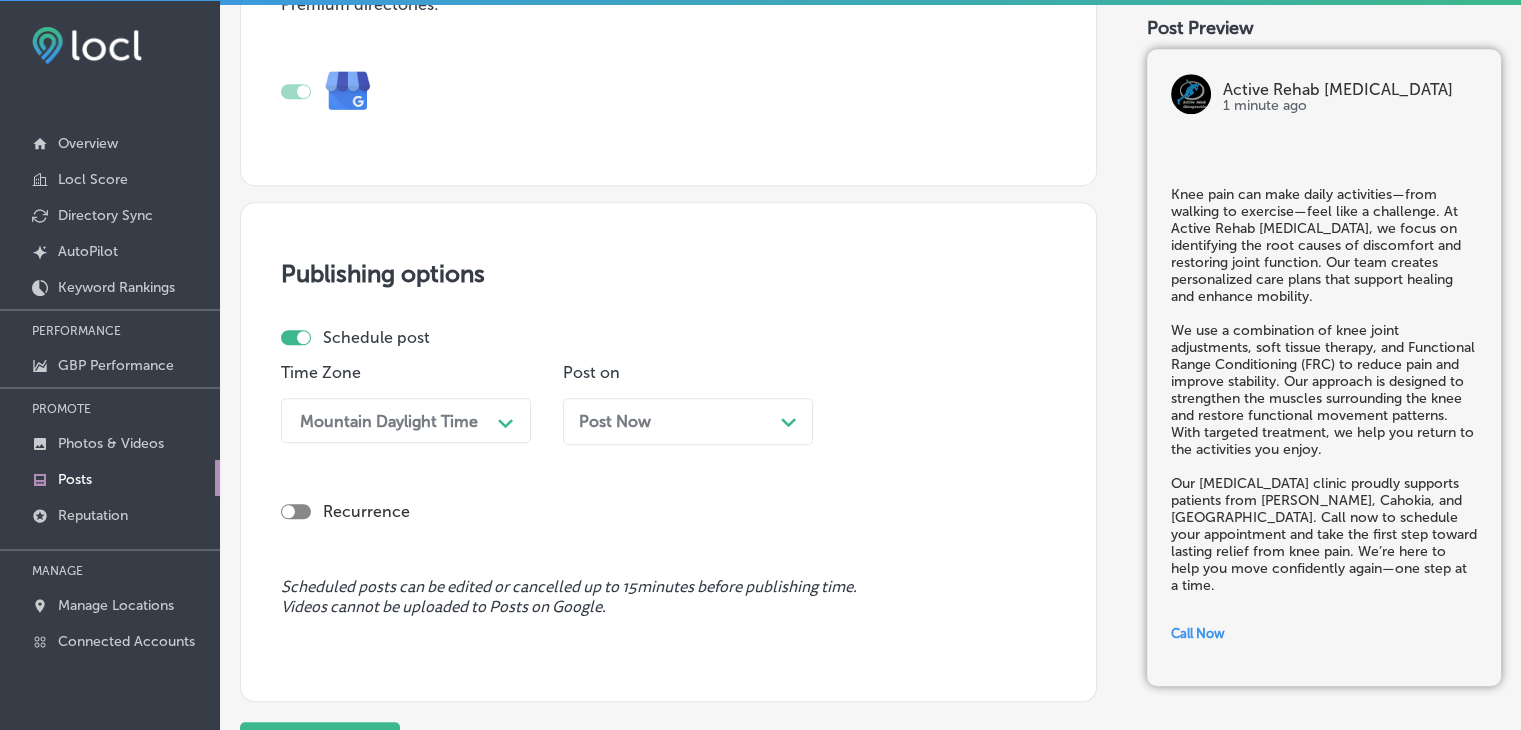 click on "Post Now
Path
Created with Sketch." at bounding box center [688, 421] 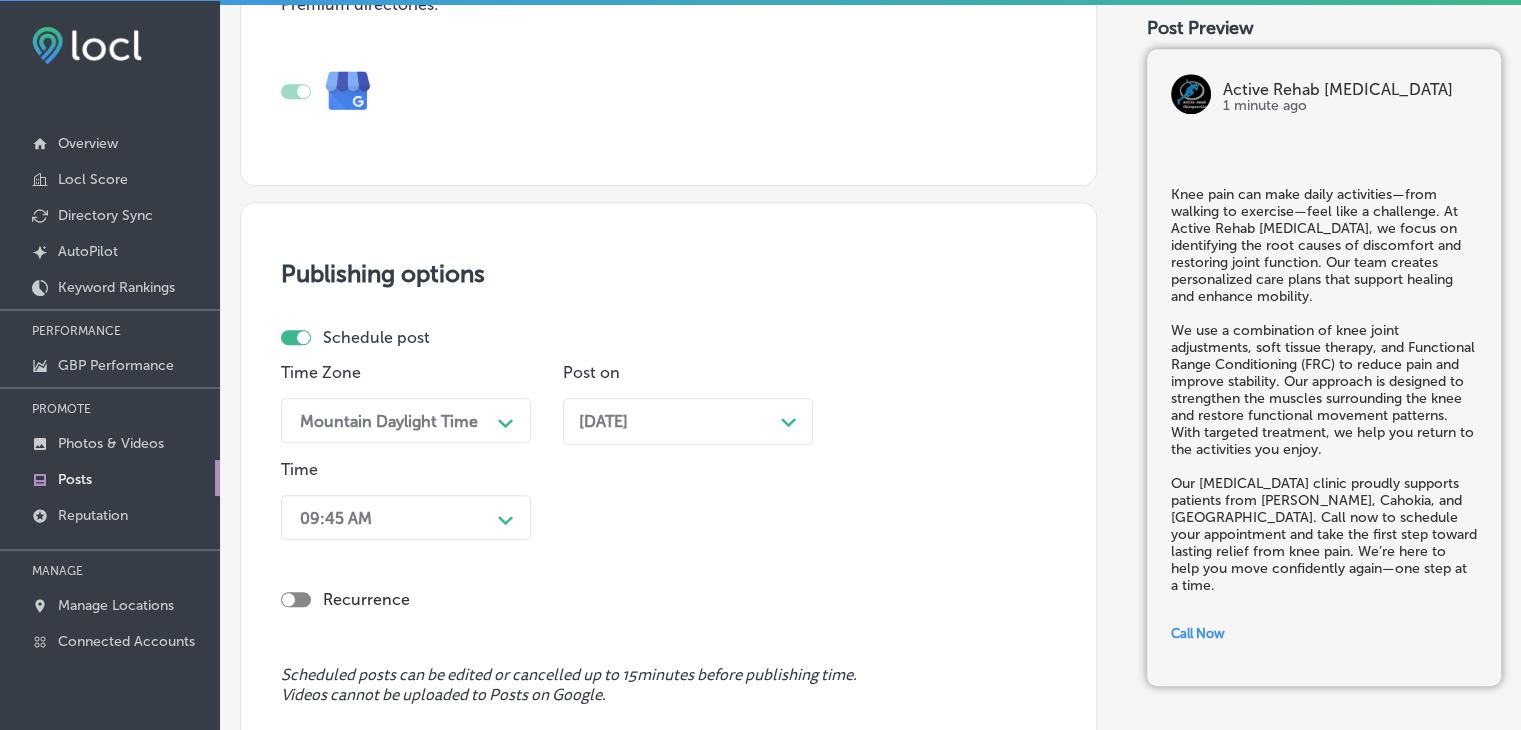 click on "09:45 AM
Path
Created with Sketch." at bounding box center [406, 517] 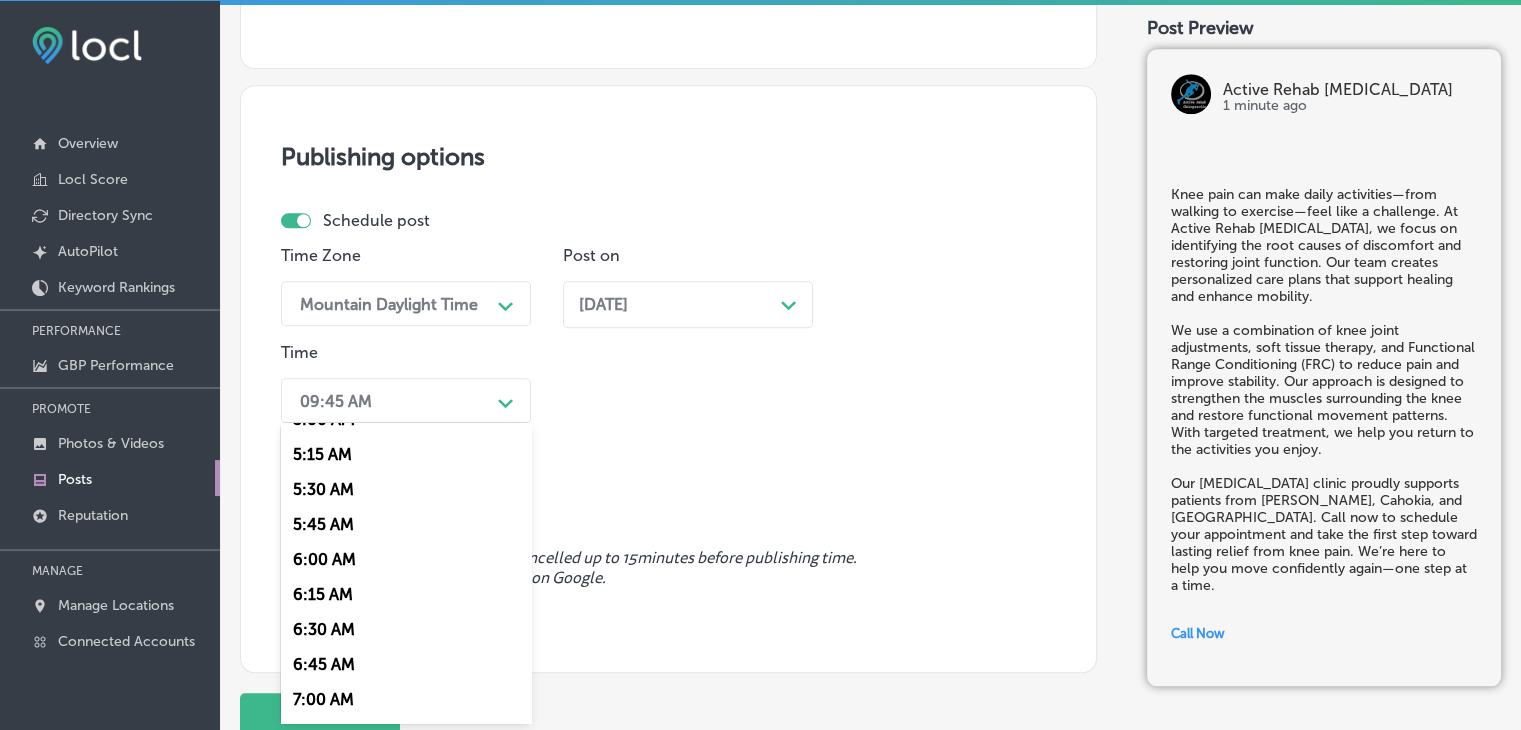 scroll, scrollTop: 800, scrollLeft: 0, axis: vertical 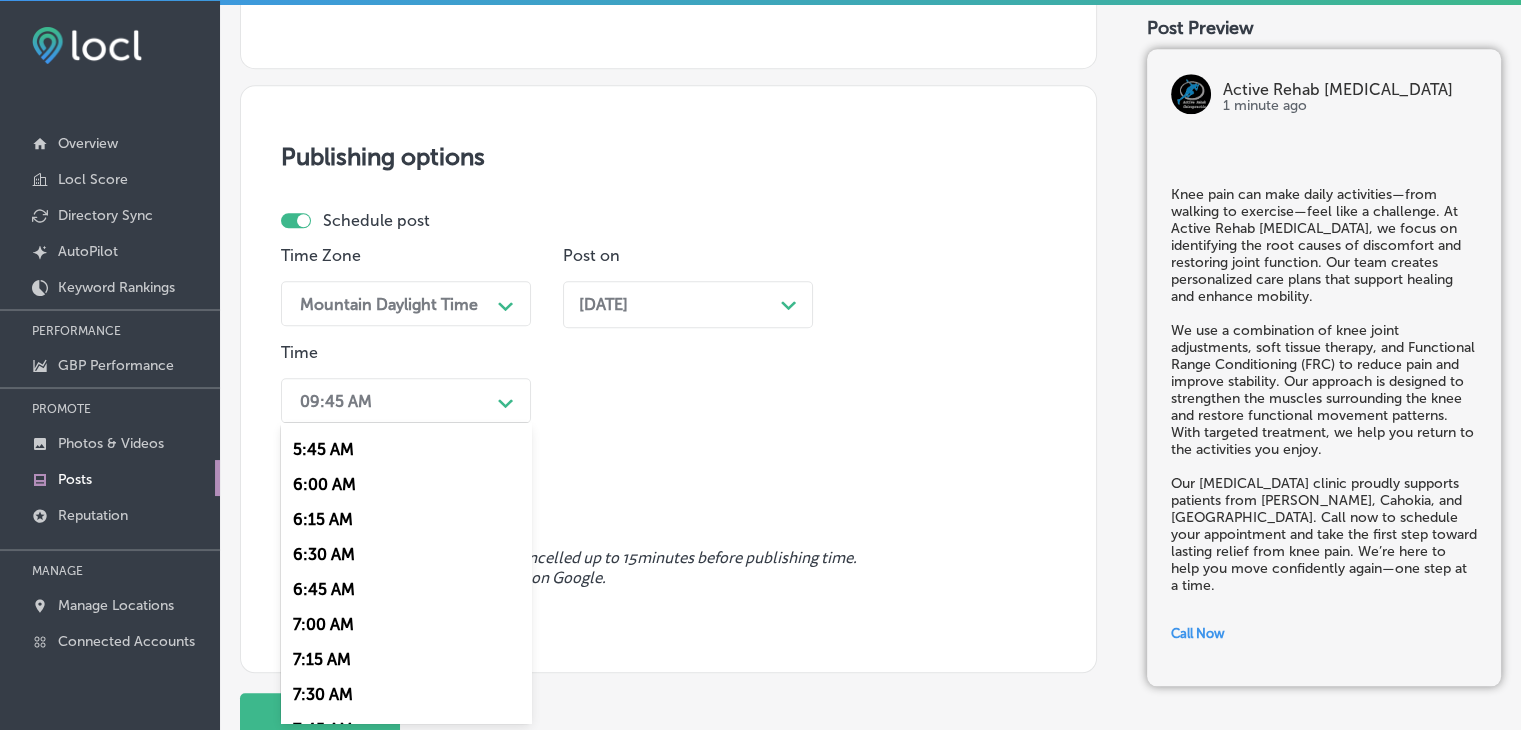 click on "7:00 AM" at bounding box center (406, 624) 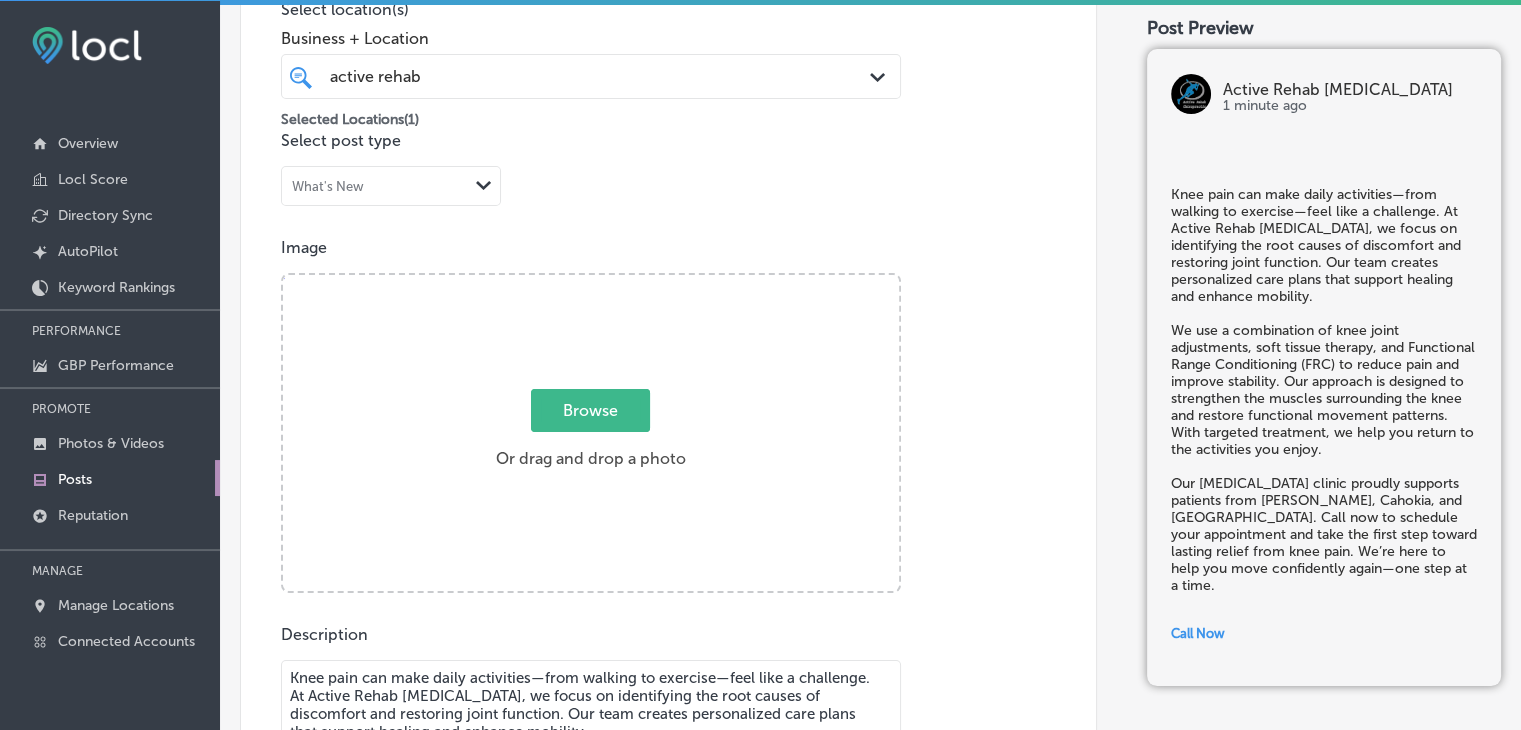 scroll, scrollTop: 88, scrollLeft: 0, axis: vertical 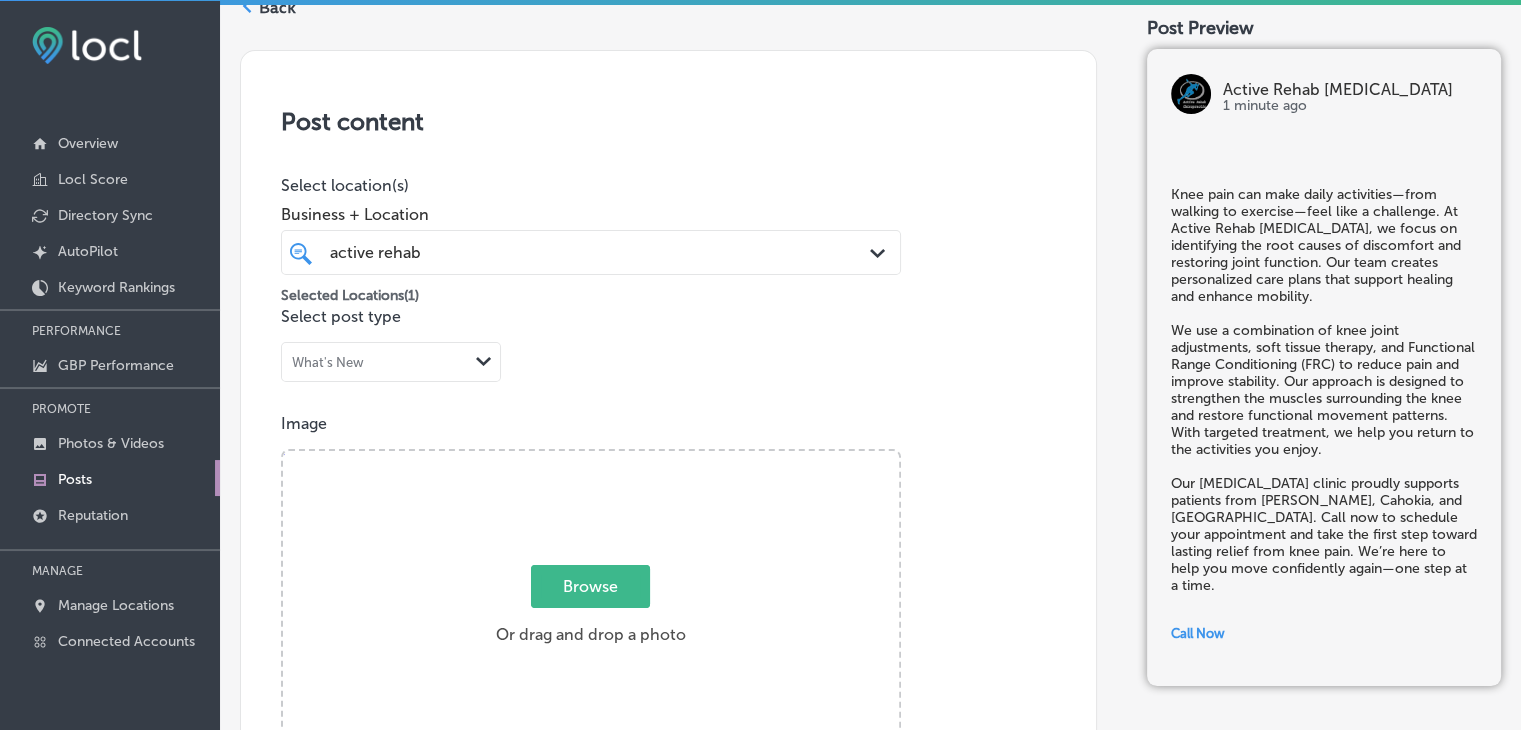 click on "Browse     Or drag and drop a photo" at bounding box center [591, 611] 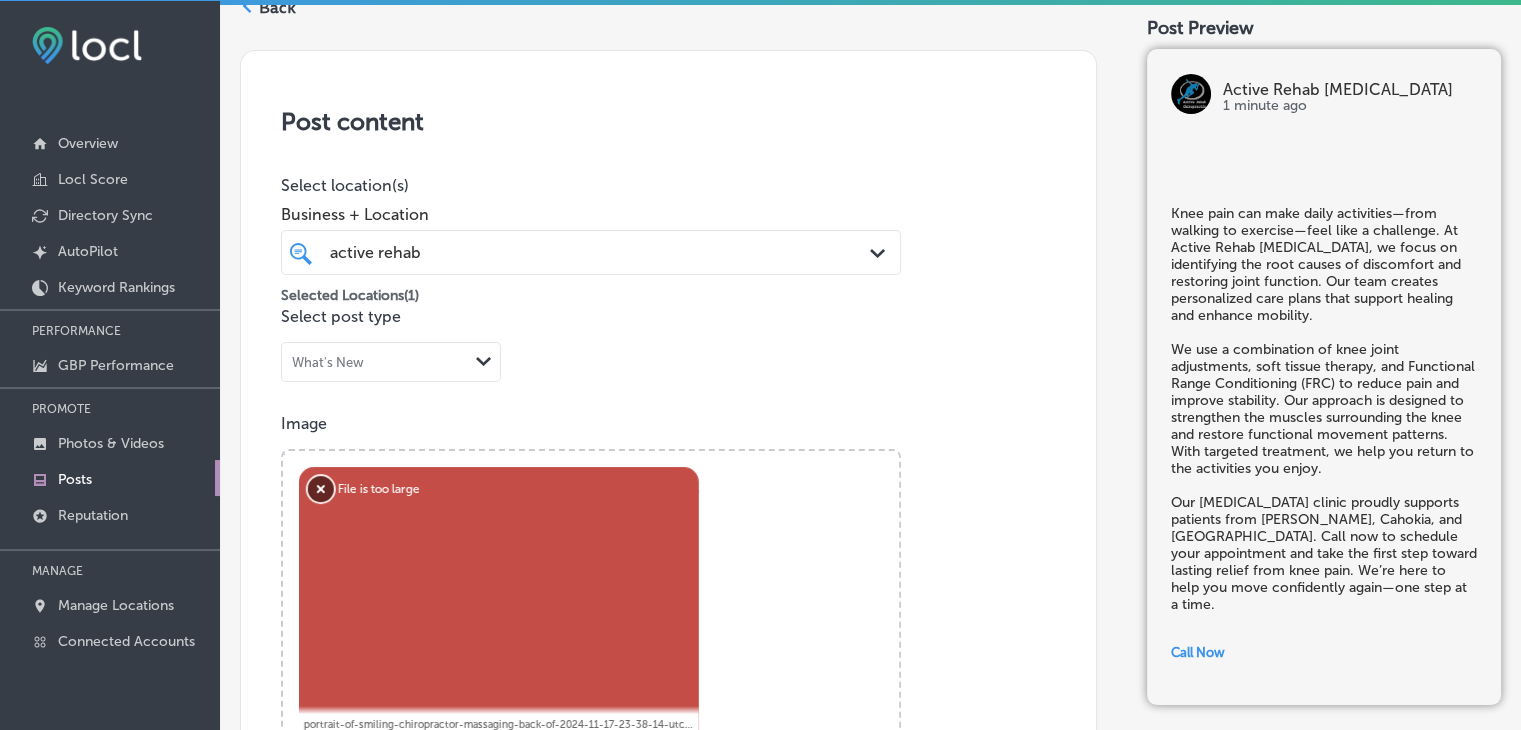 click on "Remove" at bounding box center (321, 489) 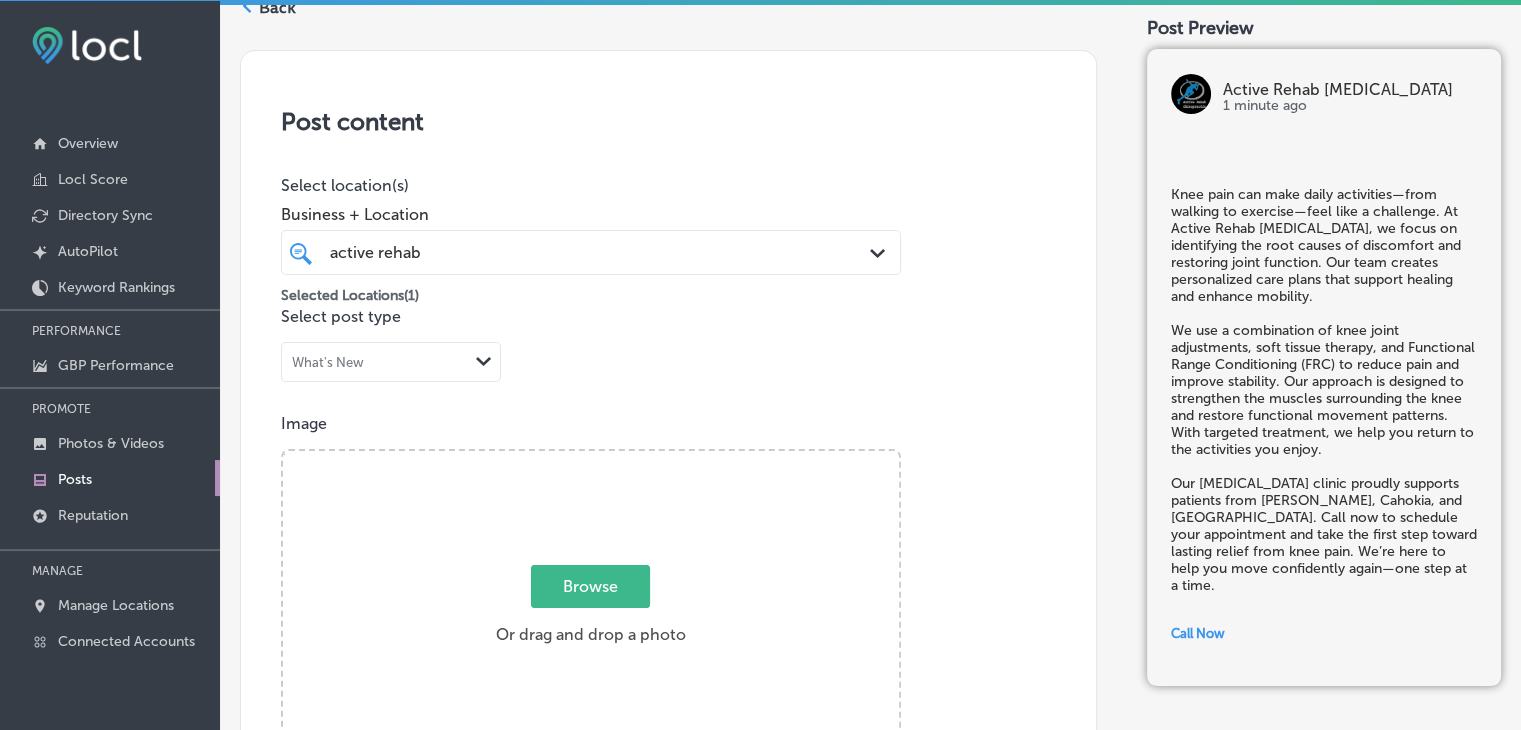 click on "Browse     Or drag and drop a photo" at bounding box center [591, 611] 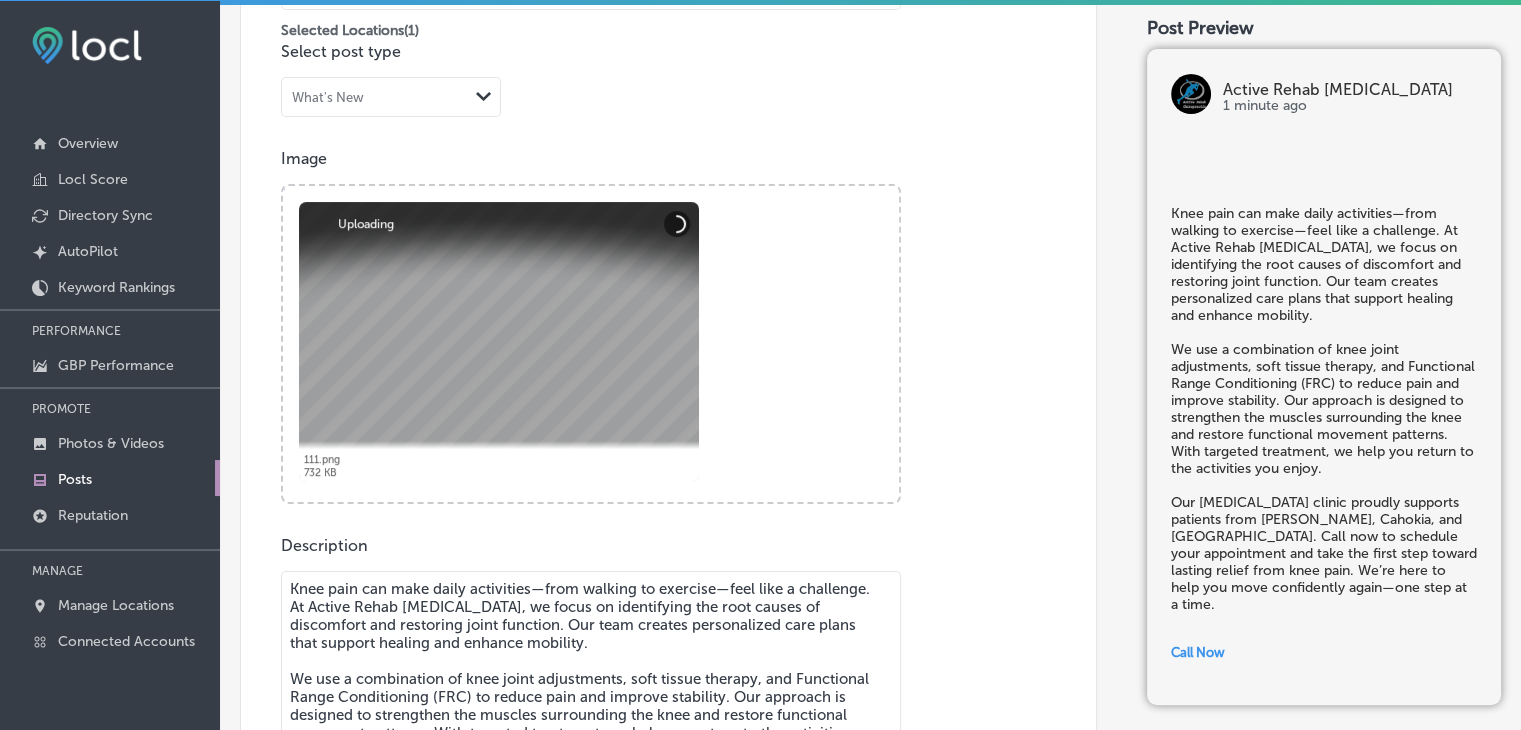 scroll, scrollTop: 388, scrollLeft: 0, axis: vertical 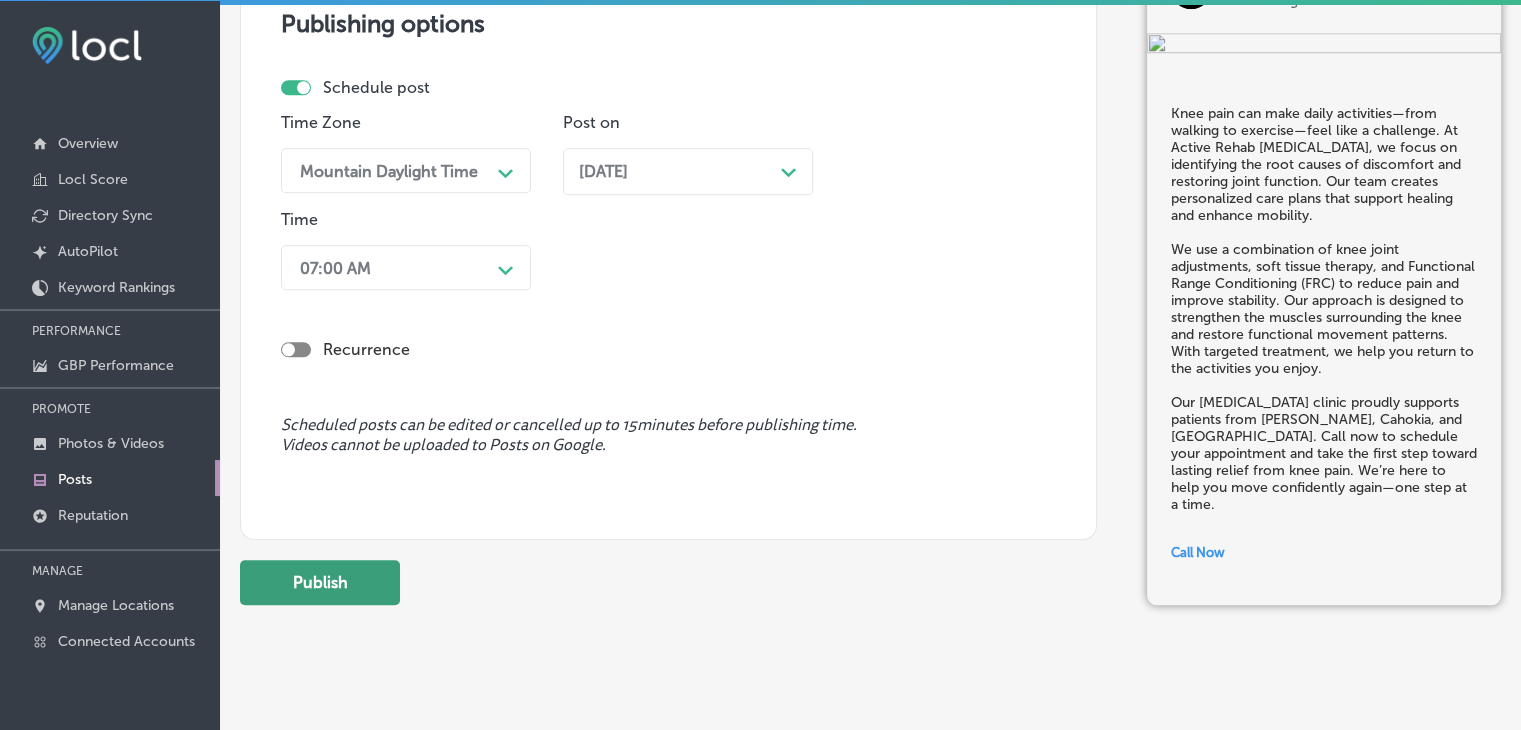 click on "Publish" at bounding box center [320, 582] 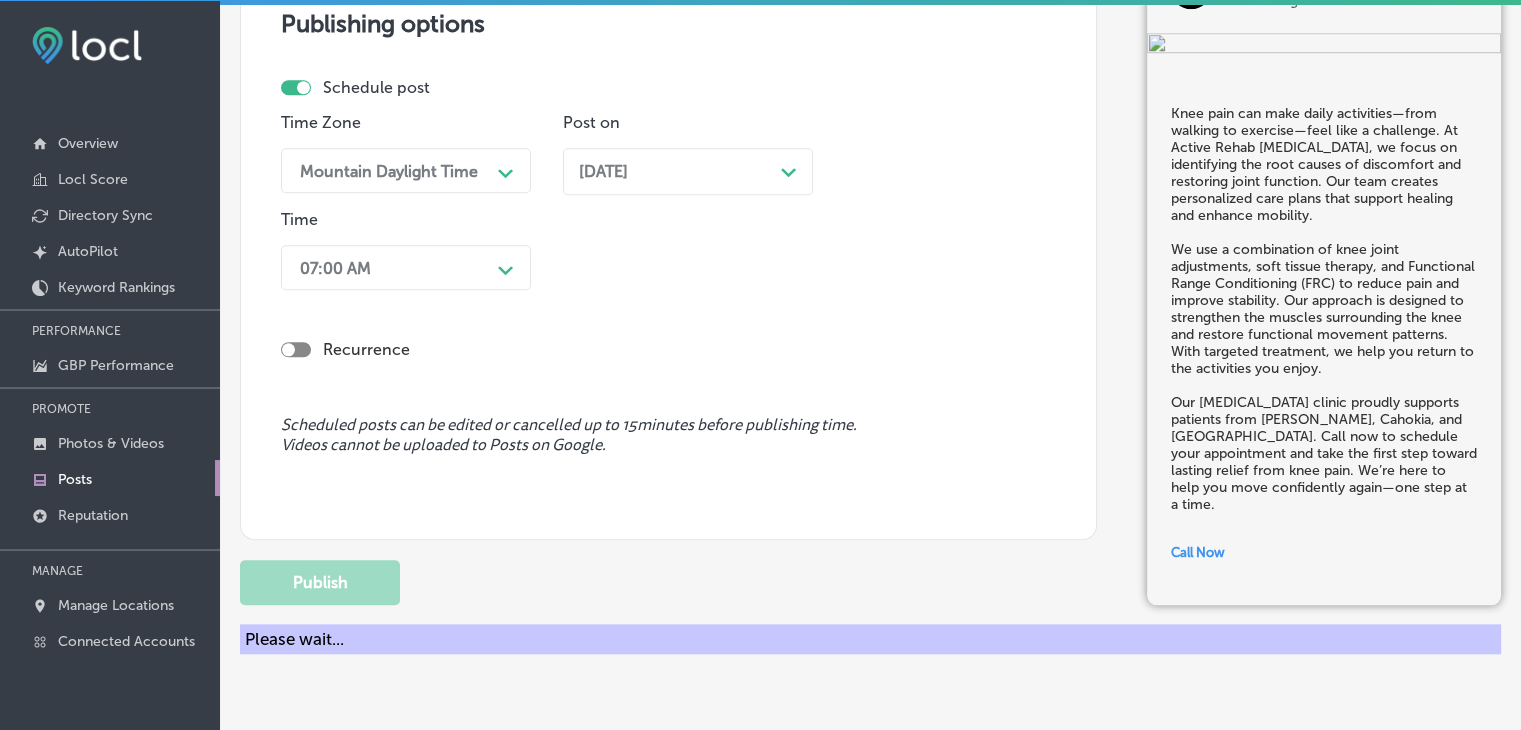 type 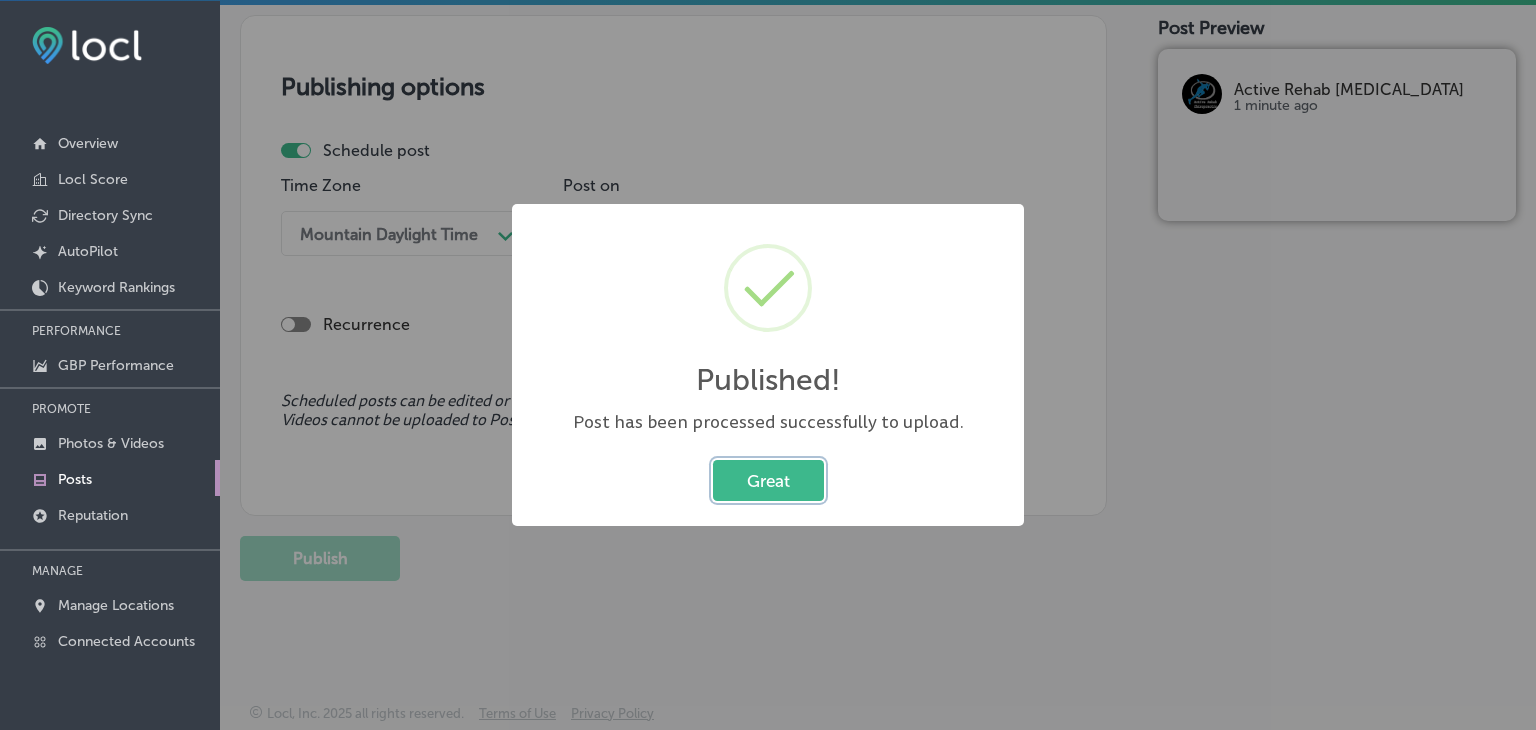 type 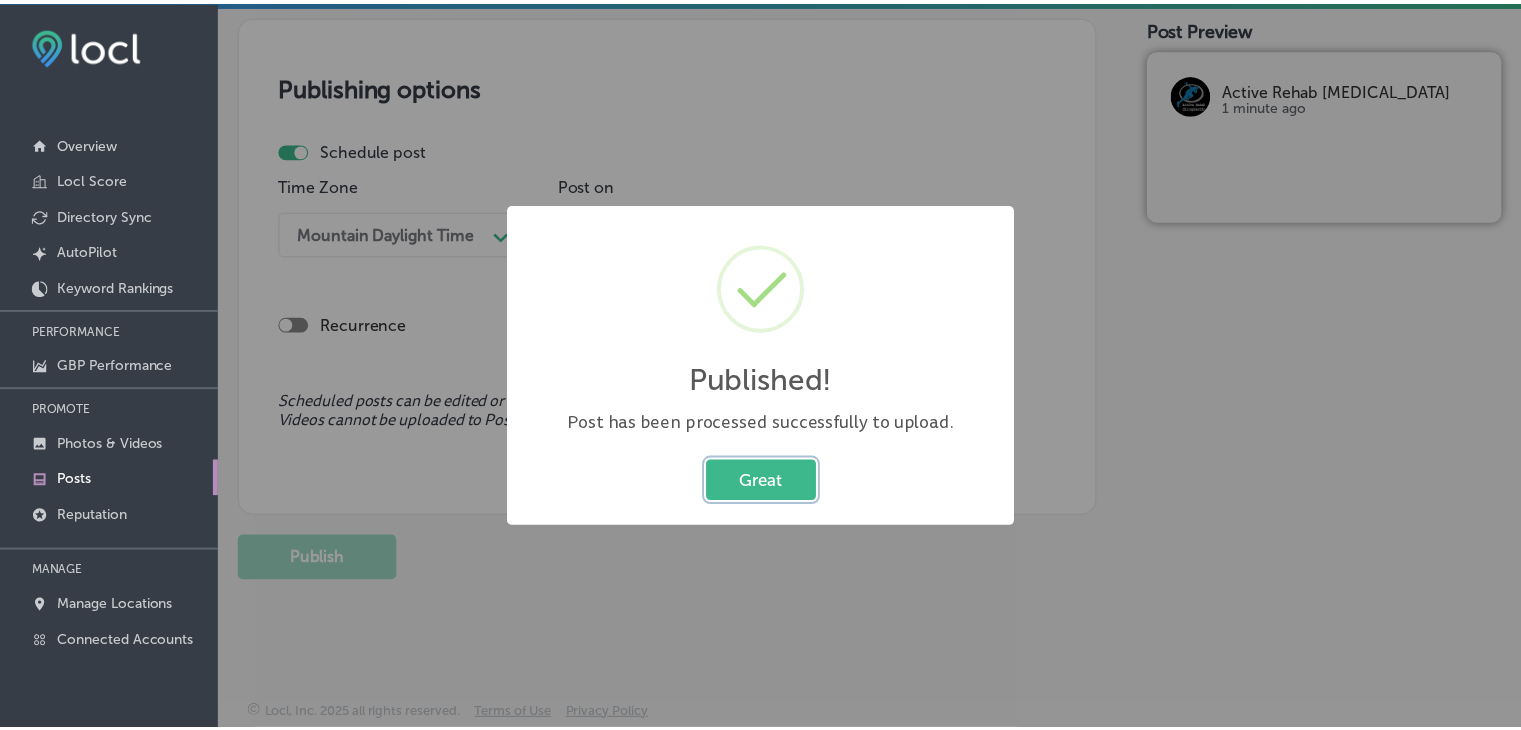 scroll, scrollTop: 1733, scrollLeft: 0, axis: vertical 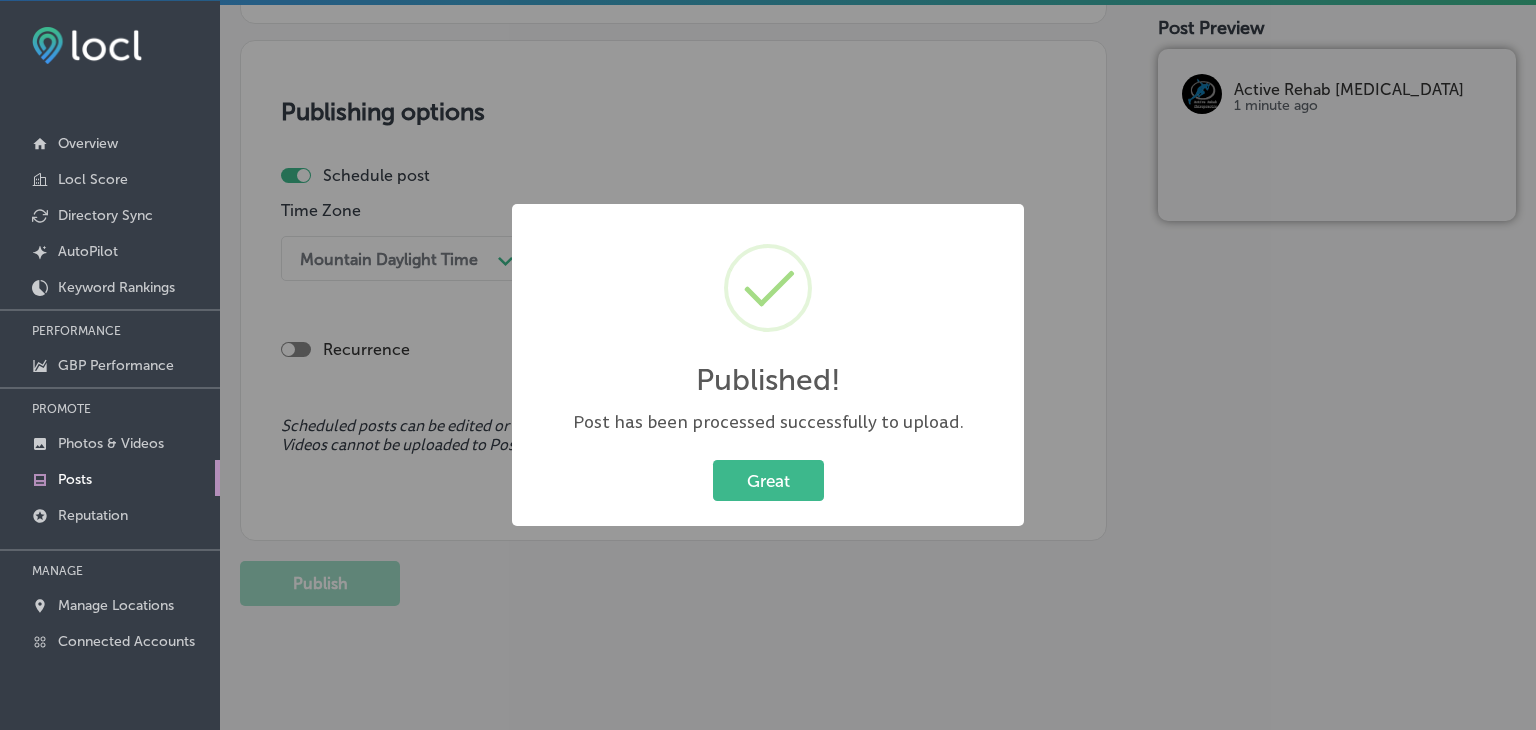 drag, startPoint x: 732, startPoint y: 446, endPoint x: 732, endPoint y: 461, distance: 15 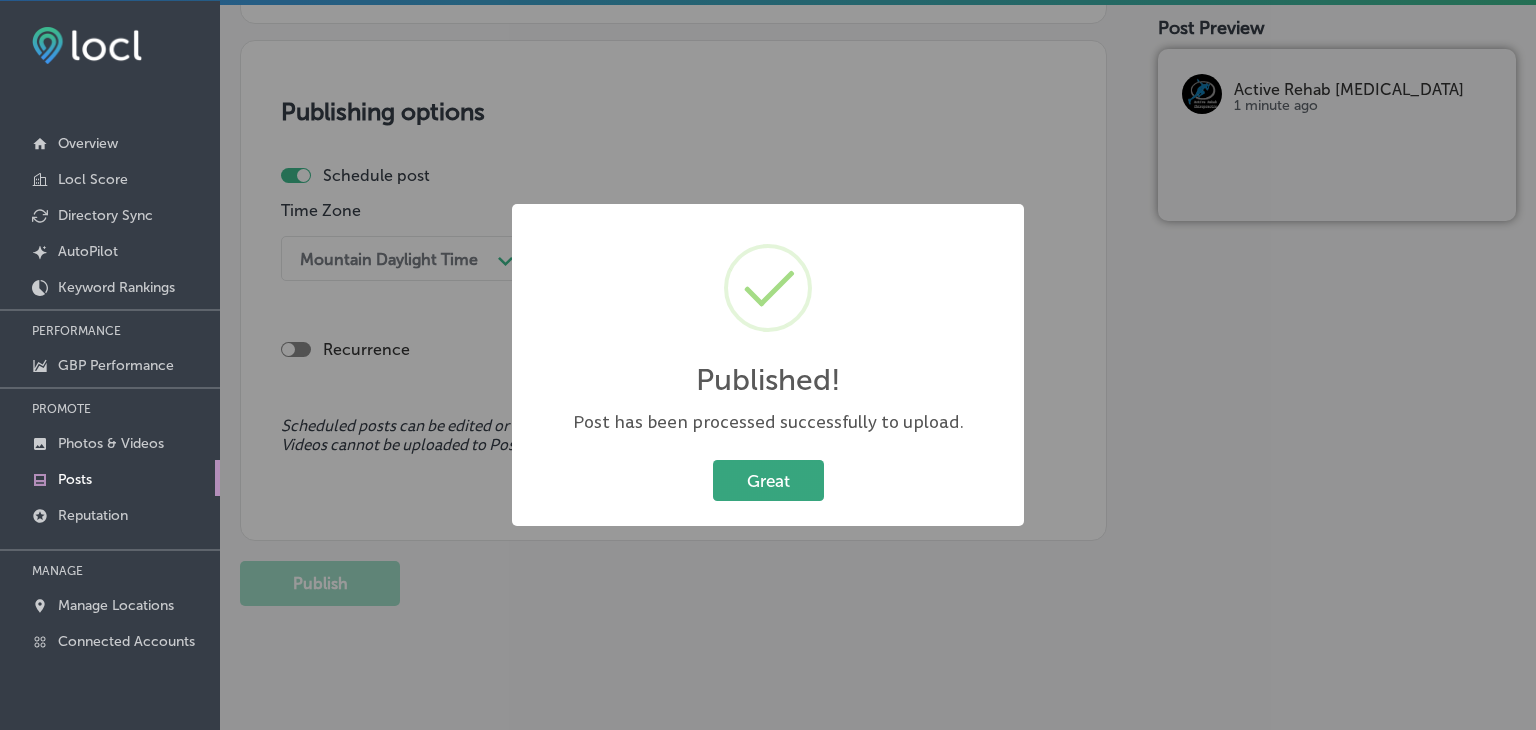 click on "Published! × Post has been processed successfully to upload. Great Cancel" at bounding box center (768, 365) 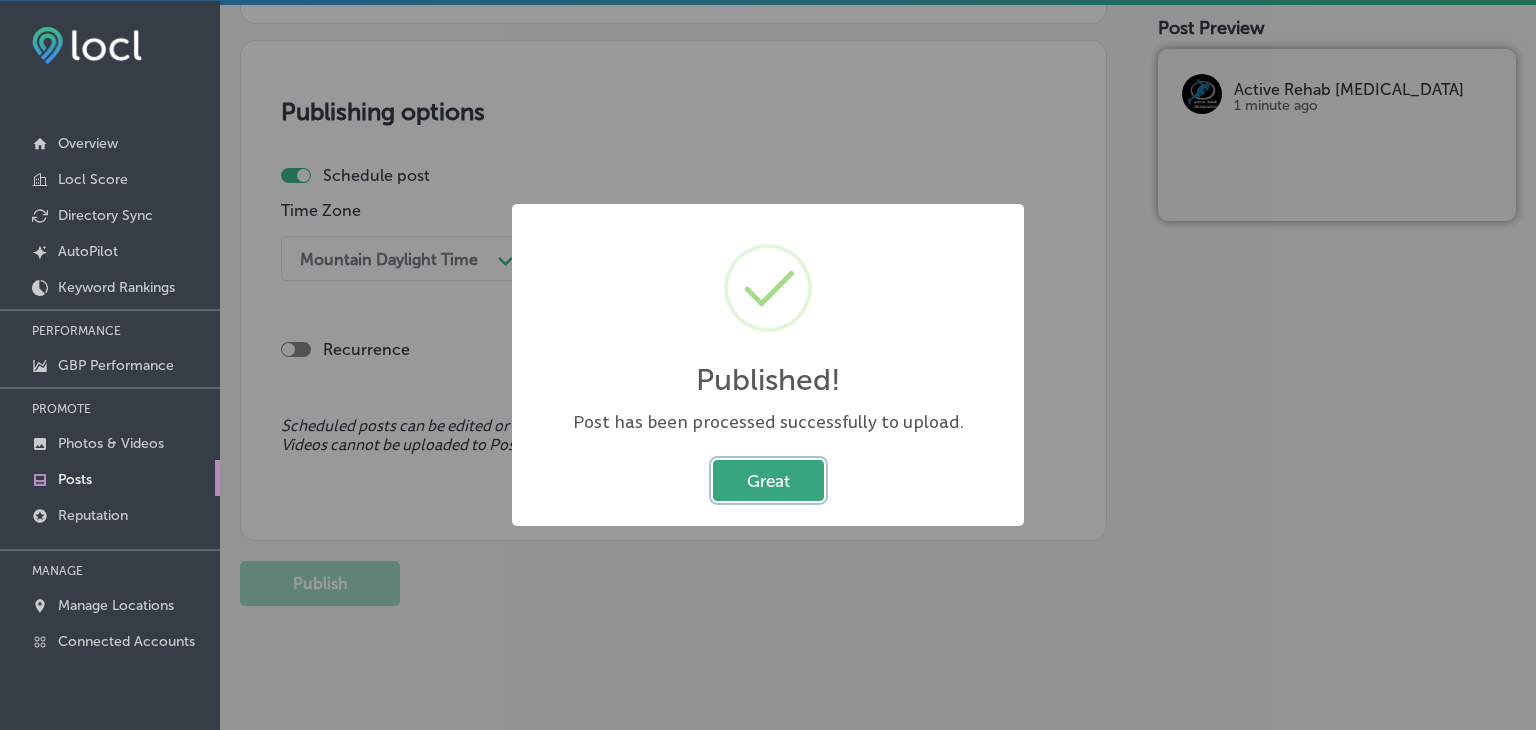 click on "Great" at bounding box center (768, 480) 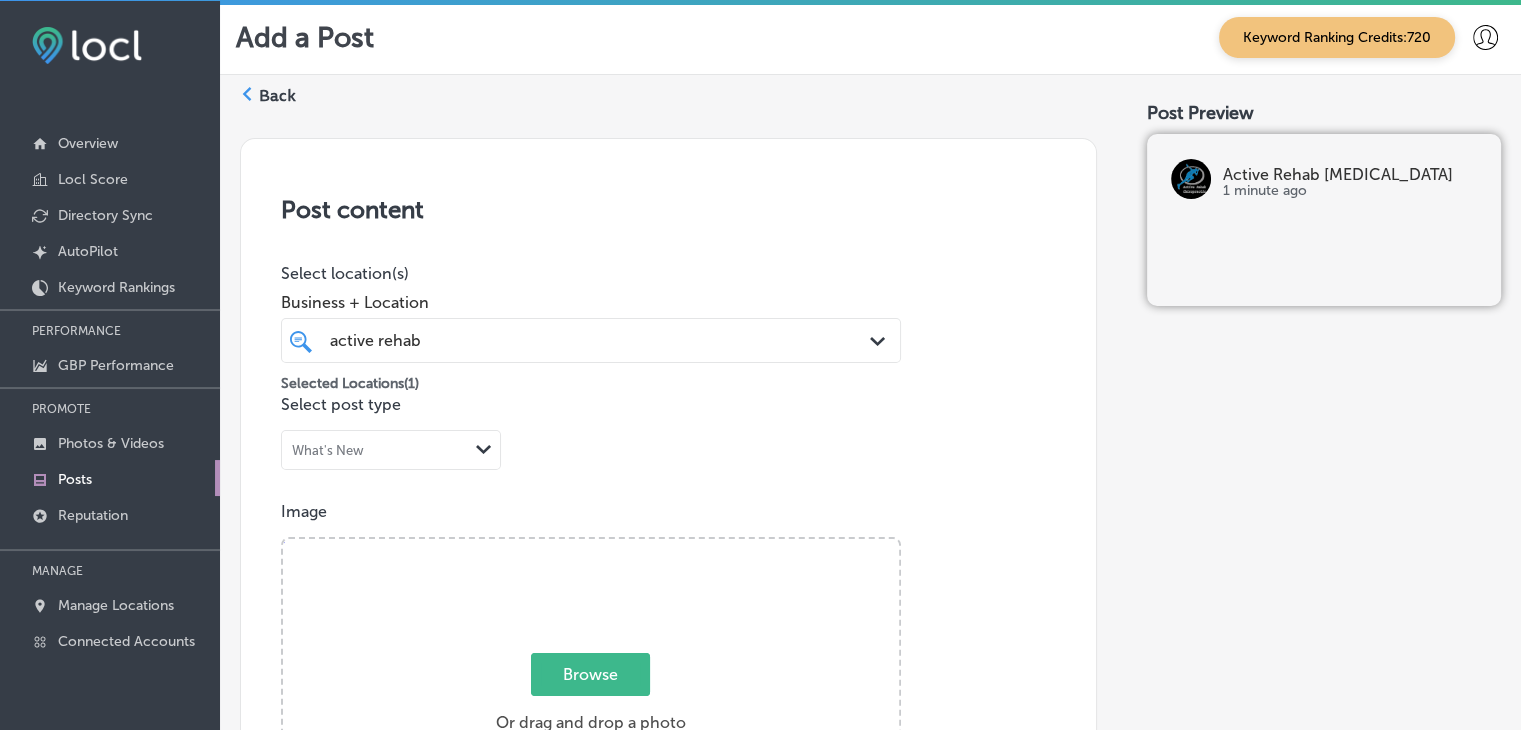 scroll, scrollTop: 0, scrollLeft: 0, axis: both 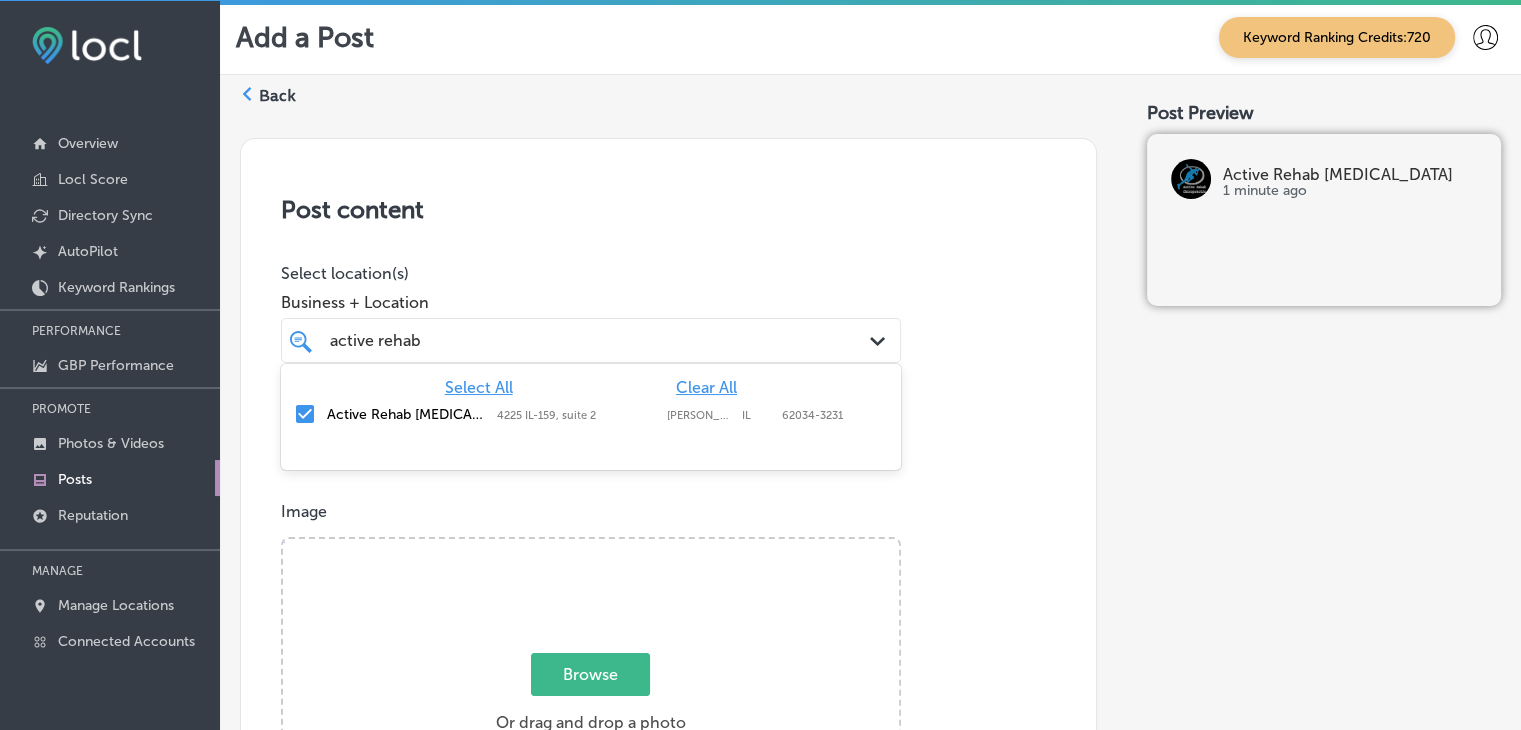 click on "Select All Clear All" at bounding box center (591, 387) 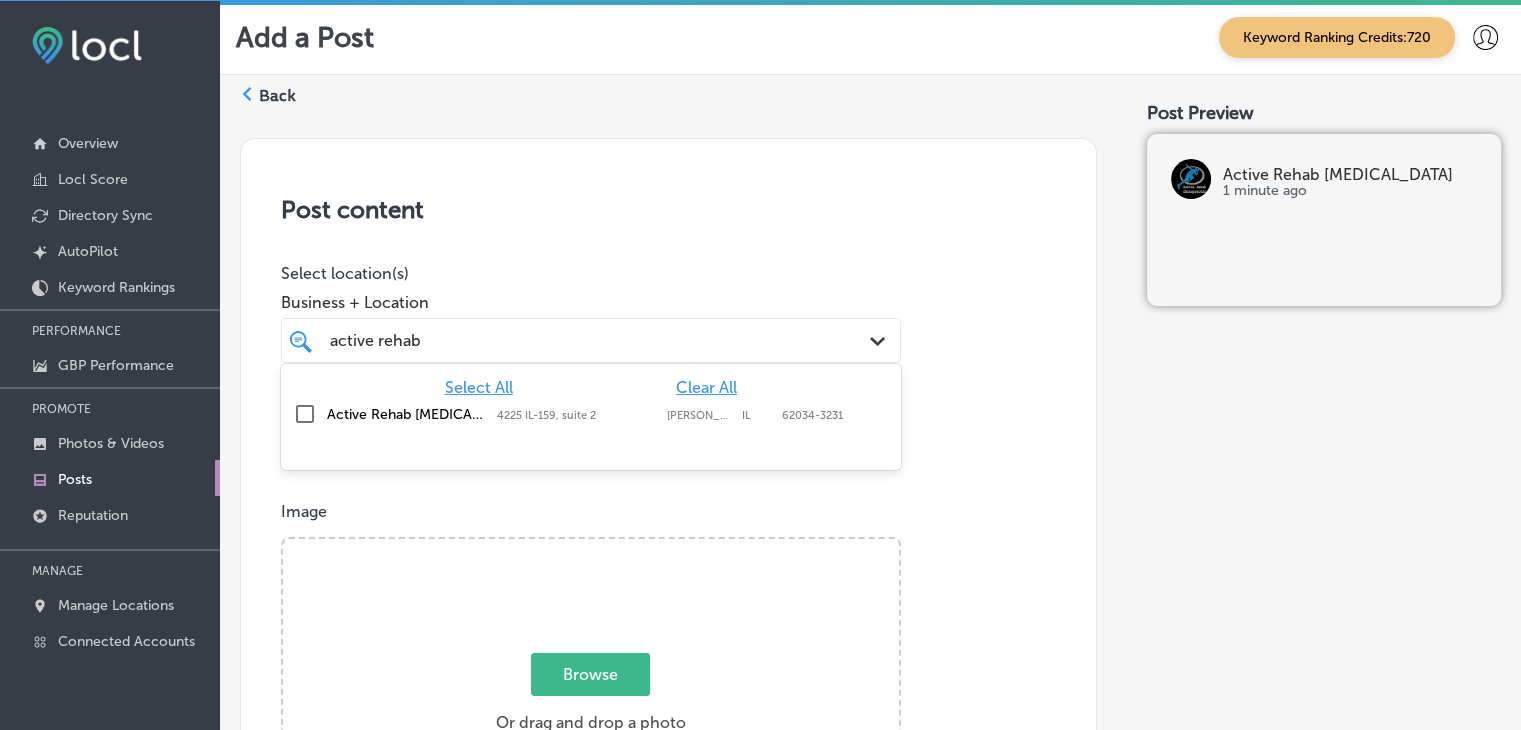 click on "Post content" at bounding box center (668, 209) 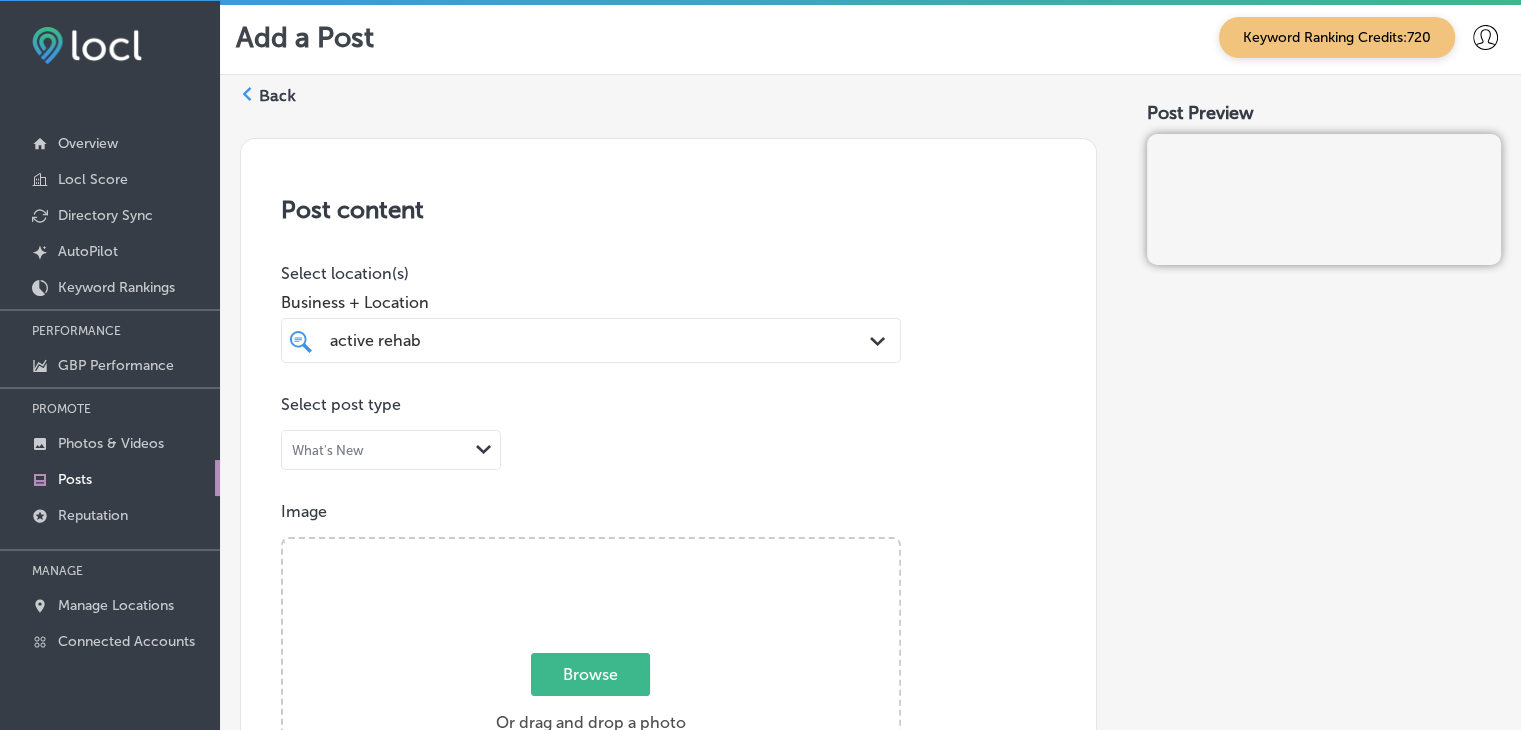 click on "active rehab active rehab
Path
Created with Sketch." at bounding box center [591, 340] 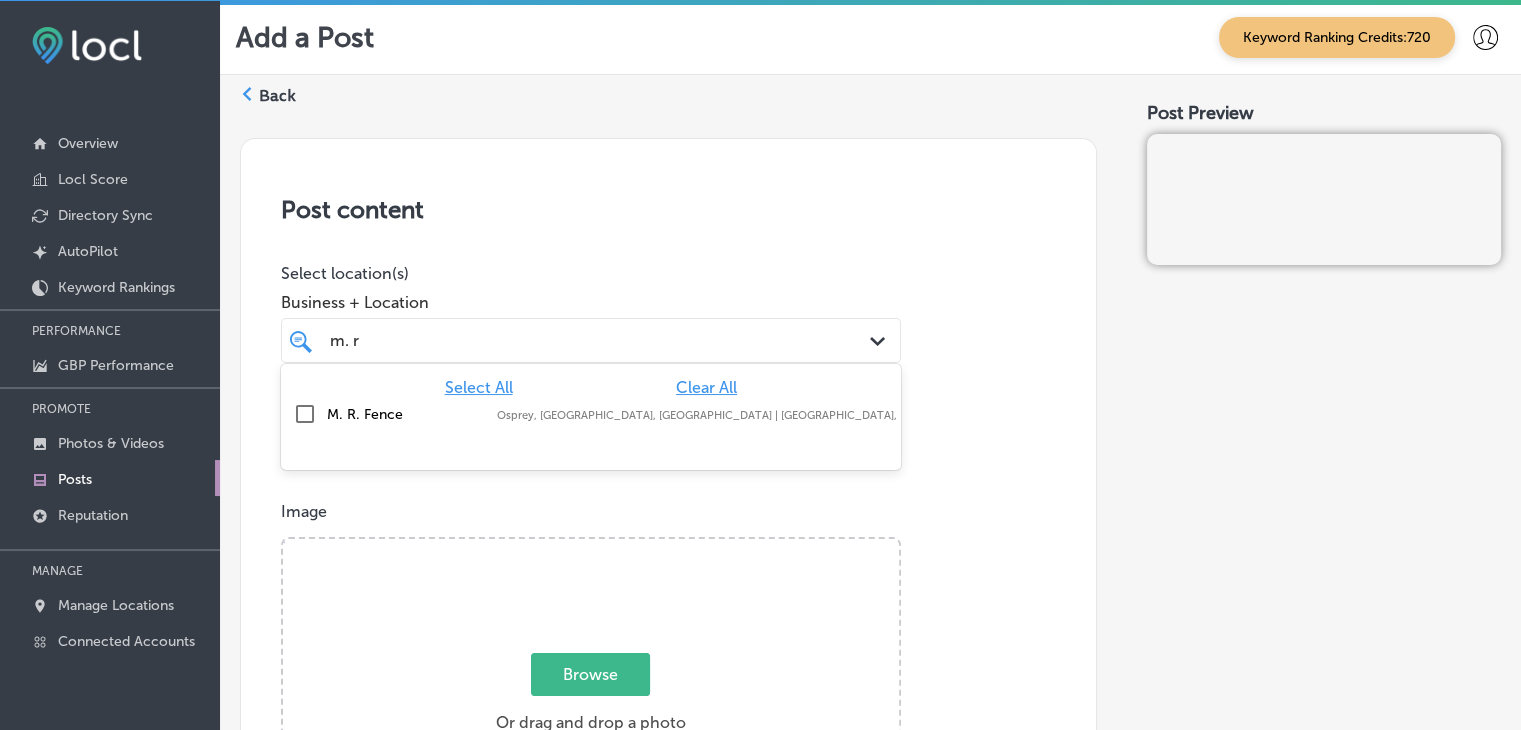 click on "Osprey, [GEOGRAPHIC_DATA], [GEOGRAPHIC_DATA] | [GEOGRAPHIC_DATA], [GEOGRAPHIC_DATA], [GEOGRAPHIC_DATA] | [PERSON_NAME] ..." at bounding box center [867, 415] 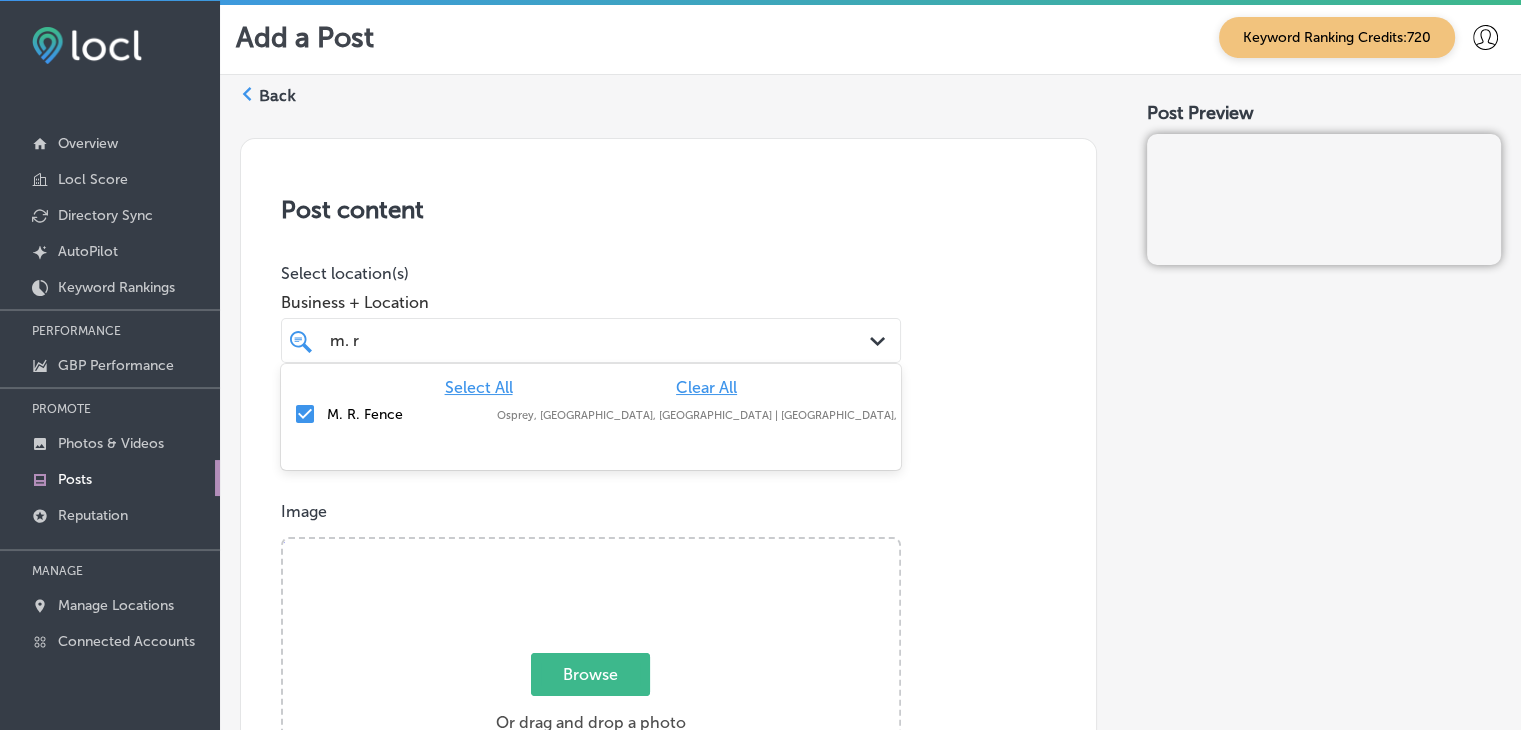 type on "m. r" 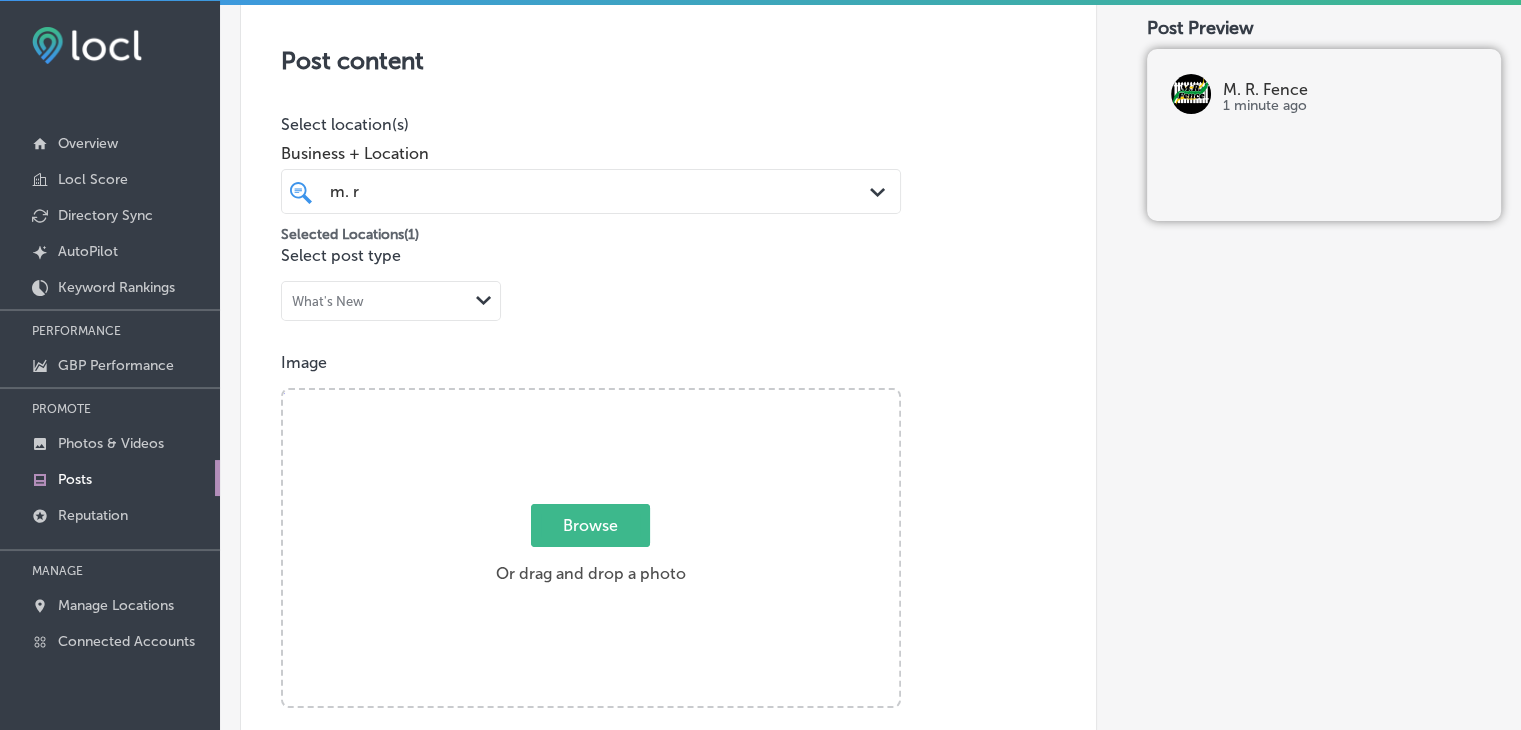 scroll, scrollTop: 200, scrollLeft: 0, axis: vertical 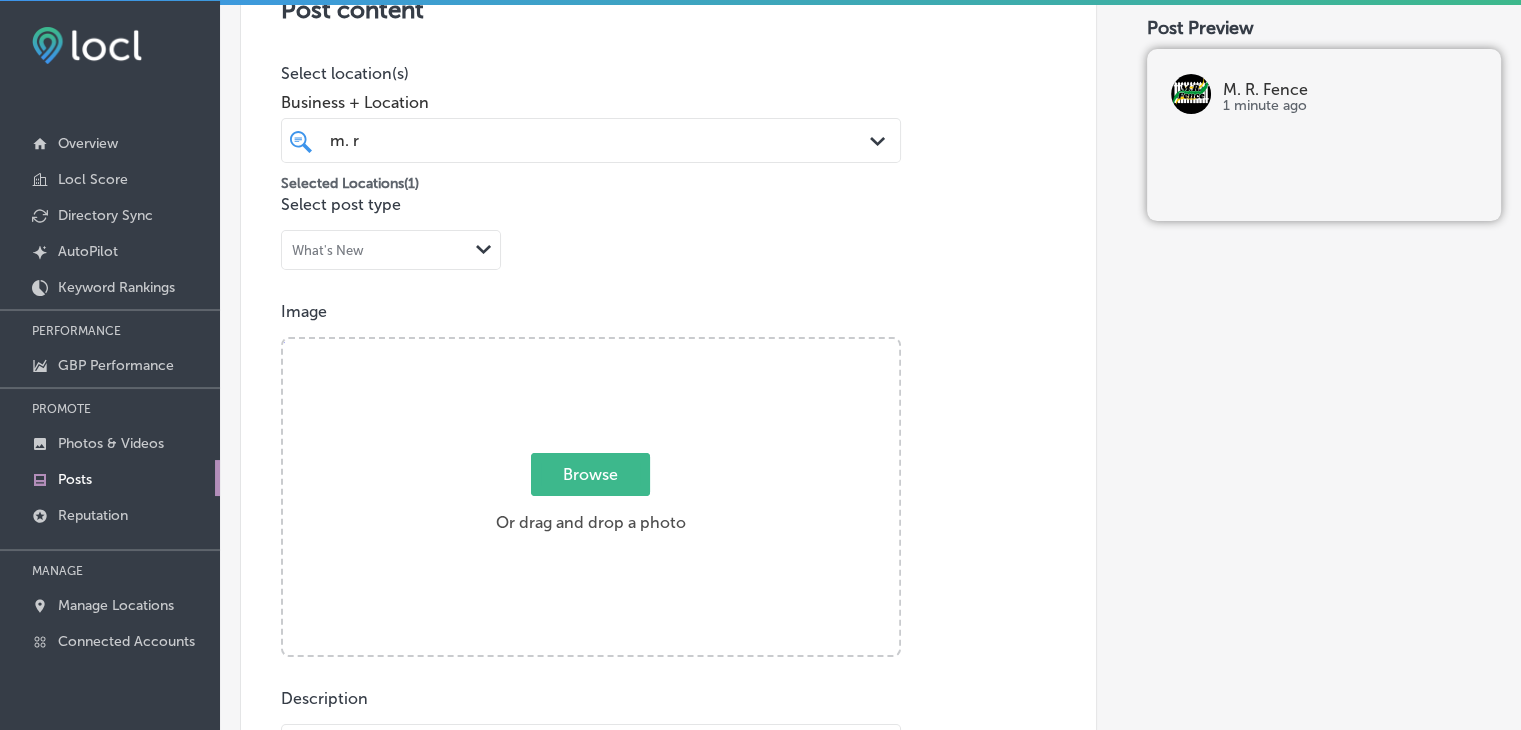 click on "m. r m. r" at bounding box center [591, 140] 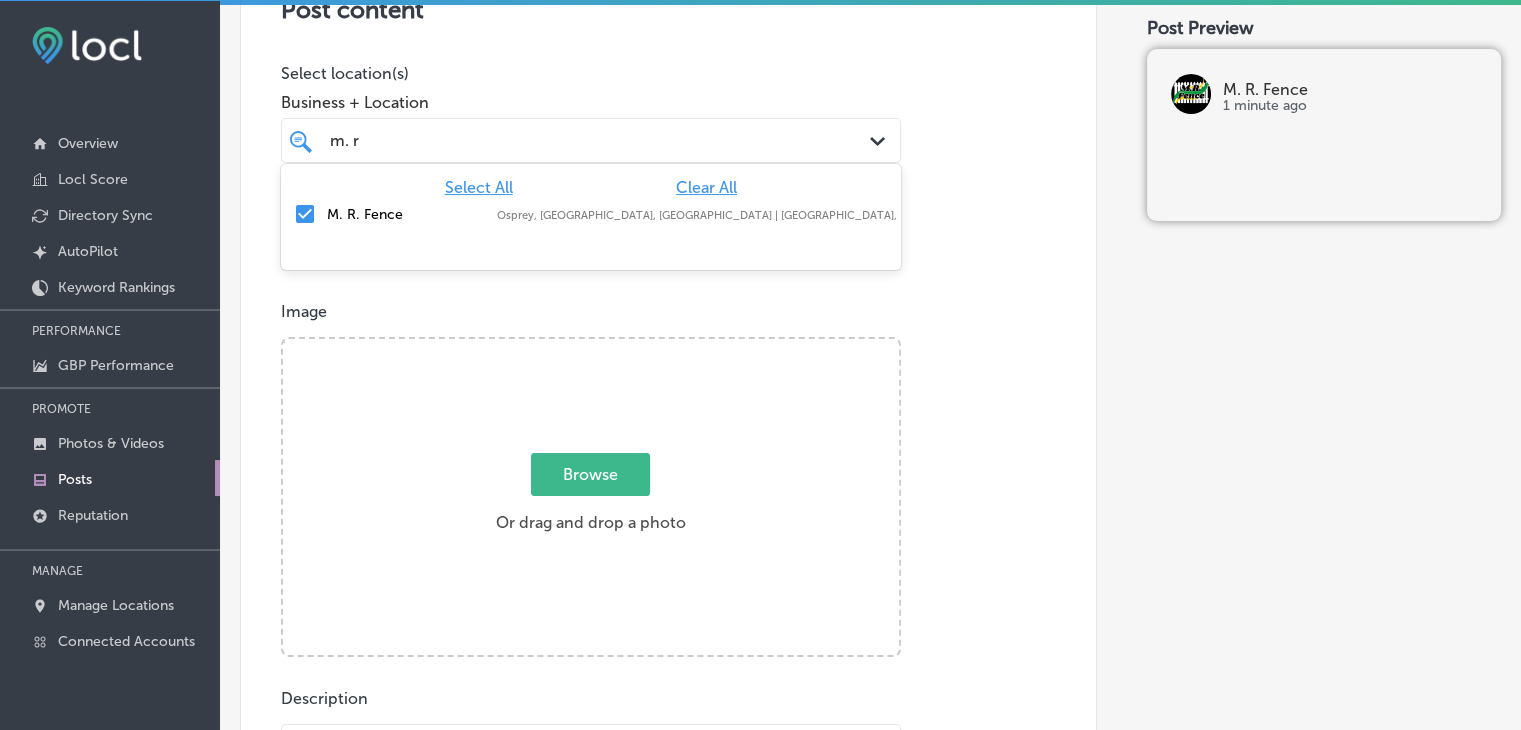 click on "Select location(s)" at bounding box center [591, 73] 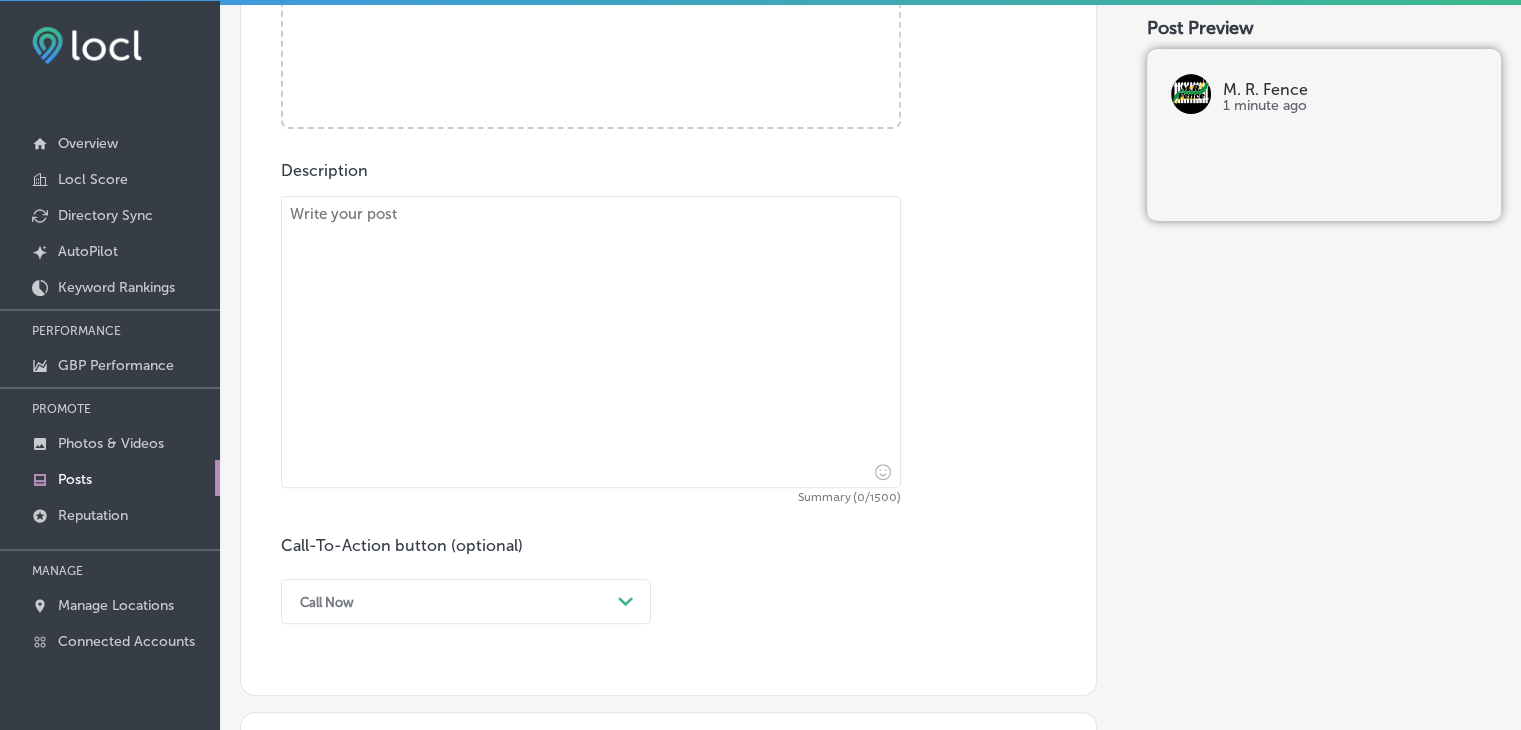 scroll, scrollTop: 800, scrollLeft: 0, axis: vertical 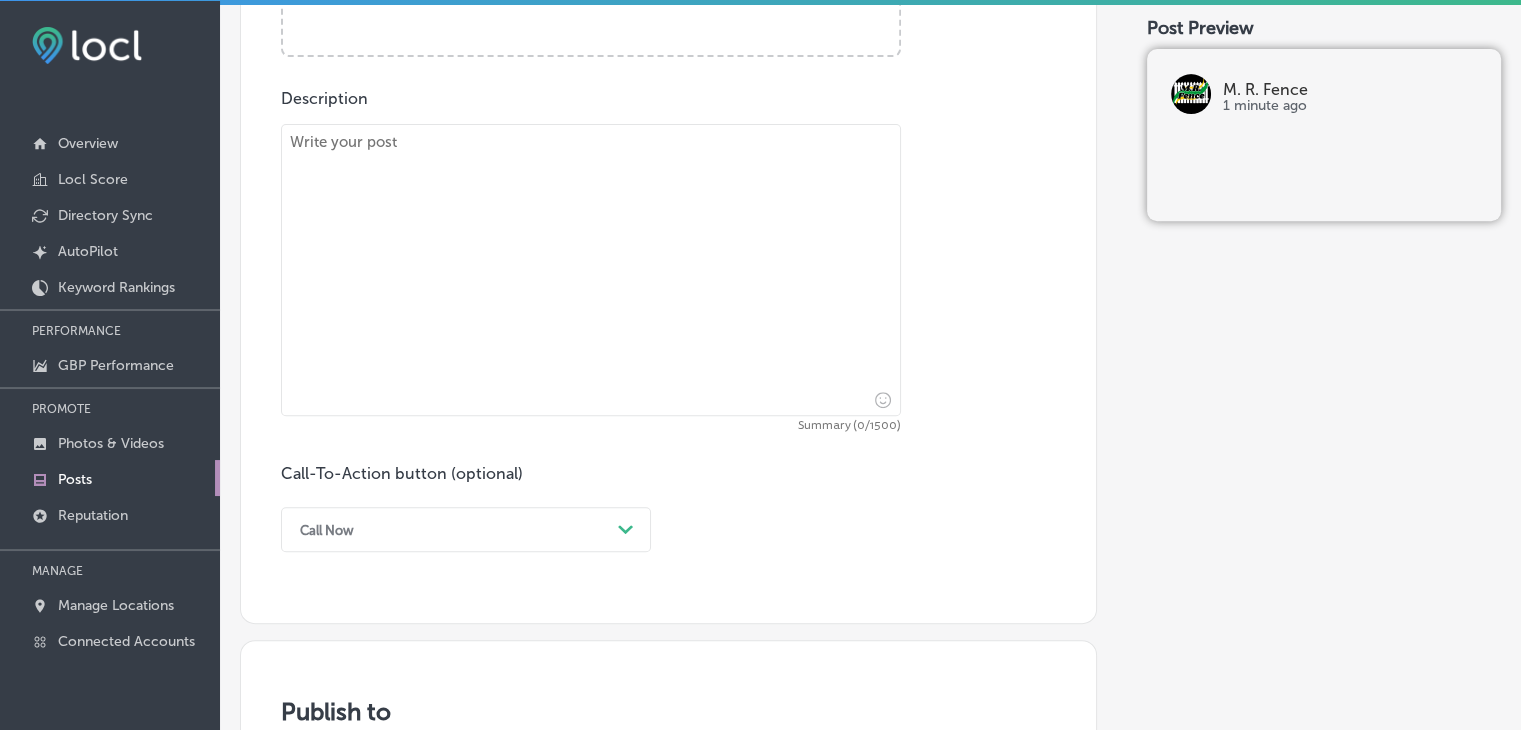click at bounding box center [591, 270] 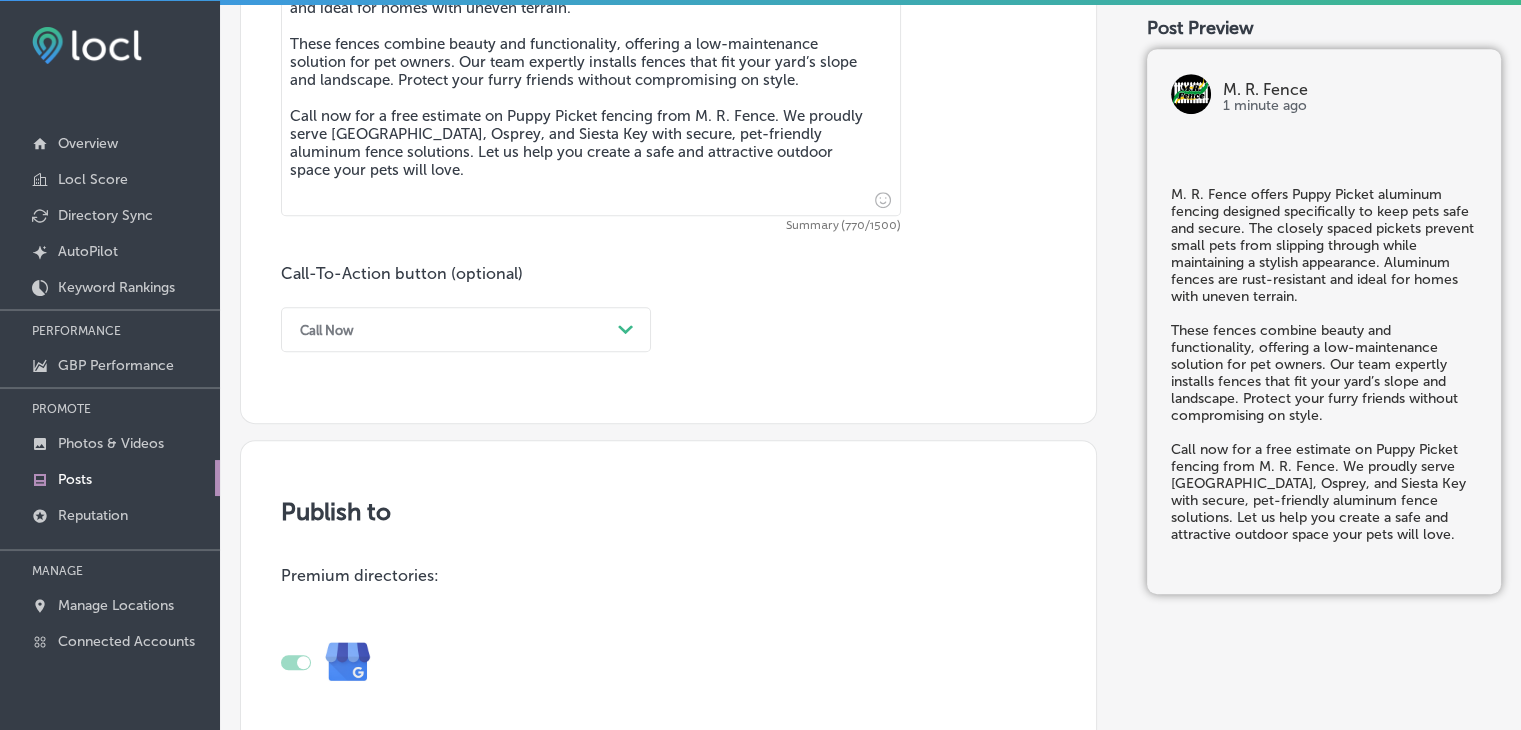 scroll, scrollTop: 1000, scrollLeft: 0, axis: vertical 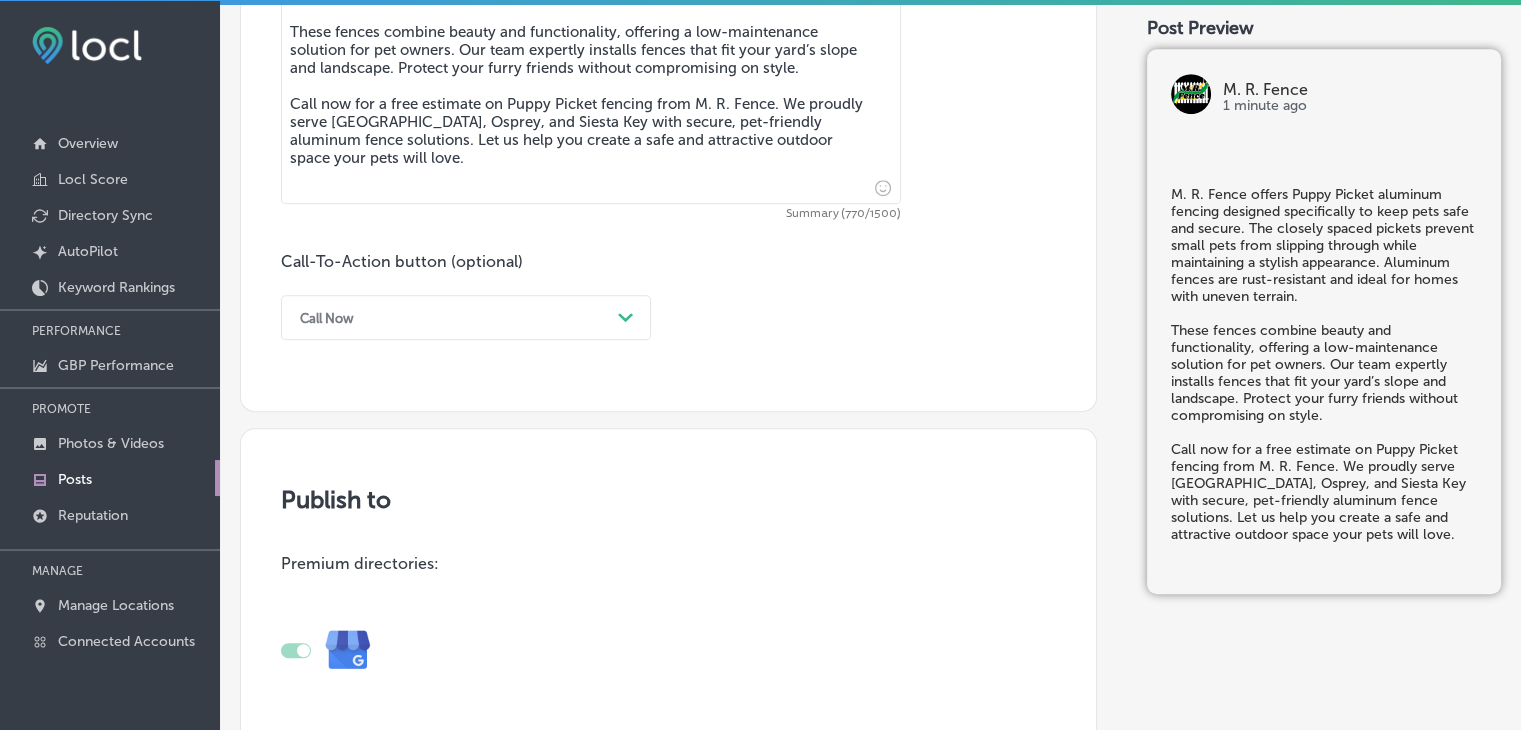 type on "M. R. Fence offers Puppy Picket aluminum fencing designed specifically to keep pets safe and secure. The closely spaced pickets prevent small pets from slipping through while maintaining a stylish appearance. Aluminum fences are rust-resistant and ideal for homes with uneven terrain.
These fences combine beauty and functionality, offering a low-maintenance solution for pet owners. Our team expertly installs fences that fit your yard’s slope and landscape. Protect your furry friends without compromising on style.
Call now for a free estimate on Puppy Picket fencing from M. R. Fence. We proudly serve [GEOGRAPHIC_DATA], Osprey, and Siesta Key with secure, pet-friendly aluminum fence solutions. Let us help you create a safe and attractive outdoor space your pets will love." 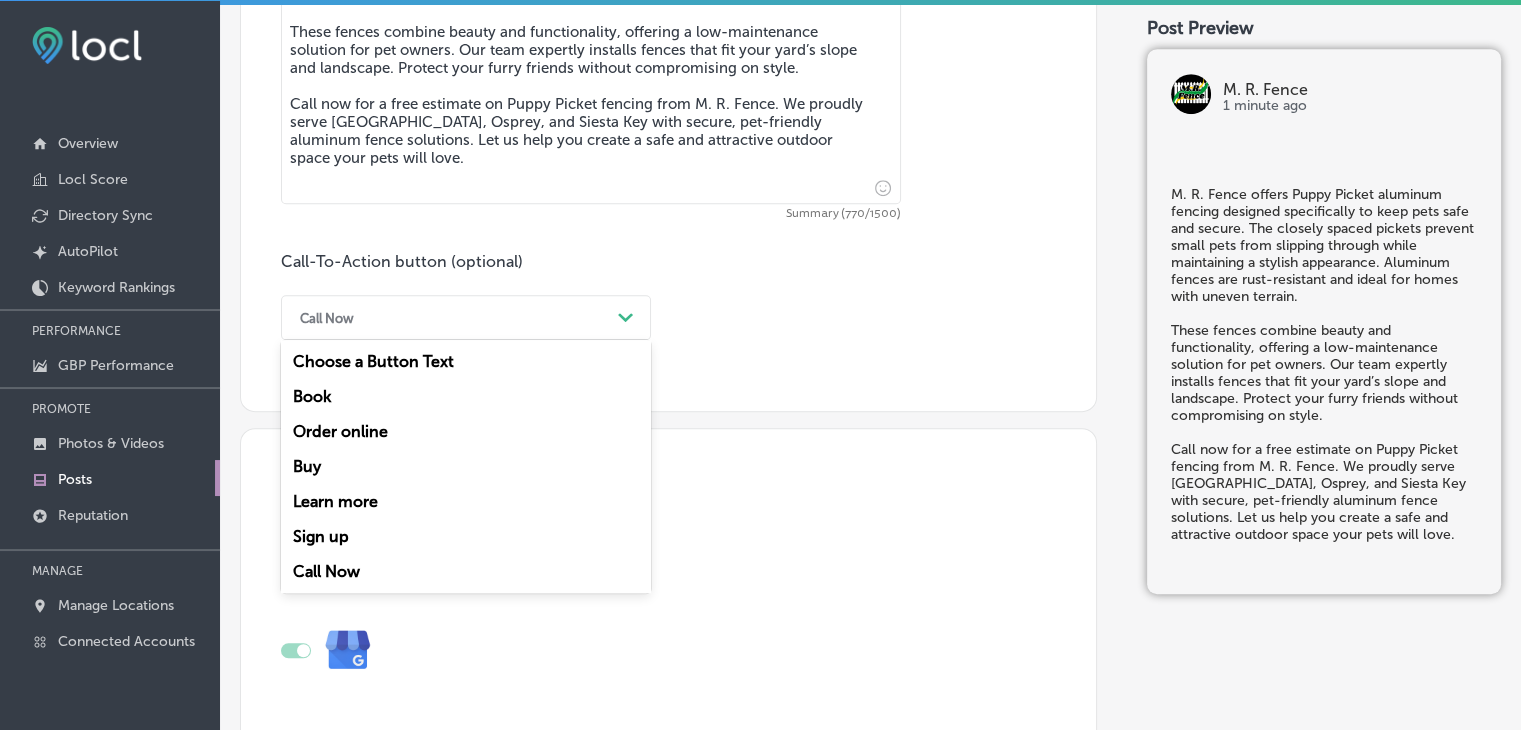 click on "Call Now" at bounding box center (466, 571) 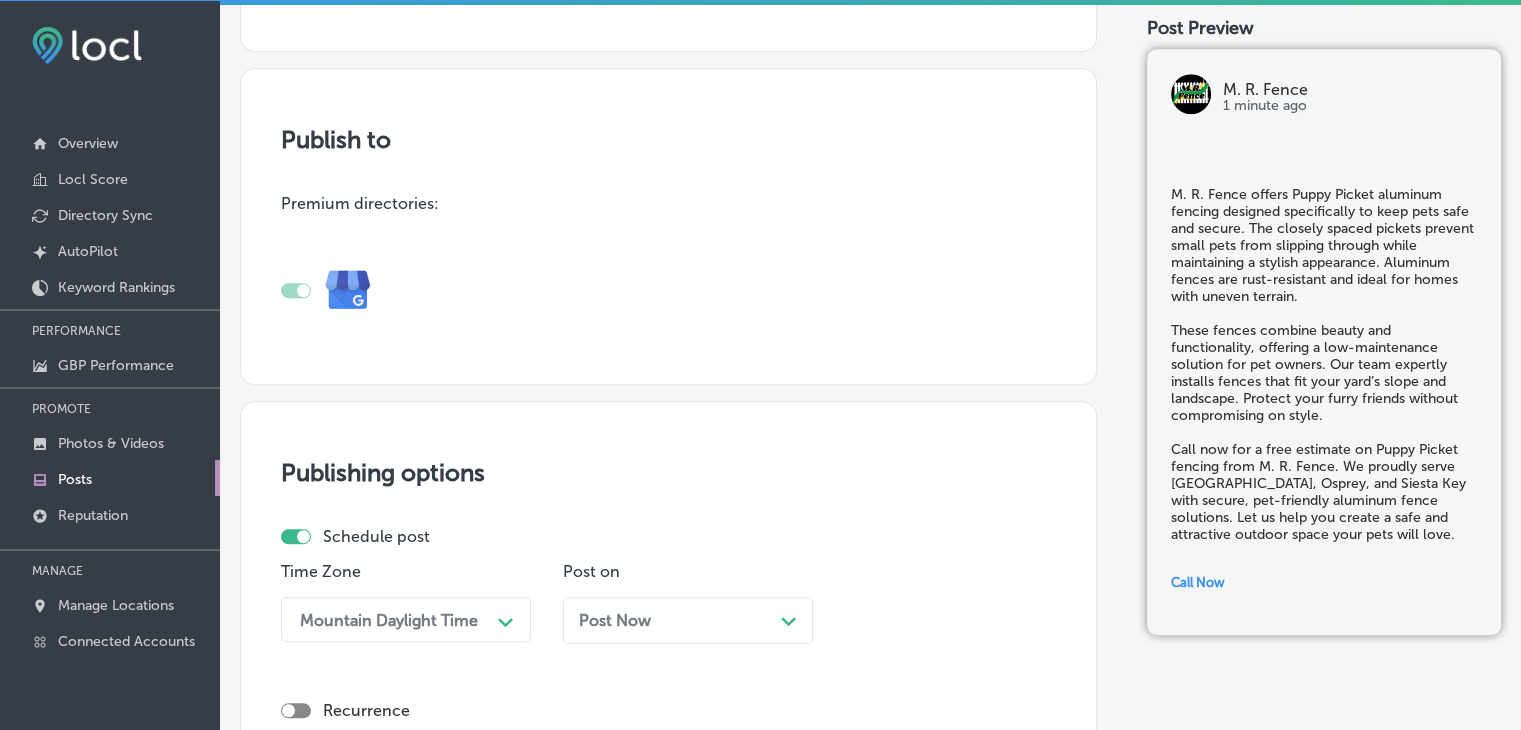 scroll, scrollTop: 1600, scrollLeft: 0, axis: vertical 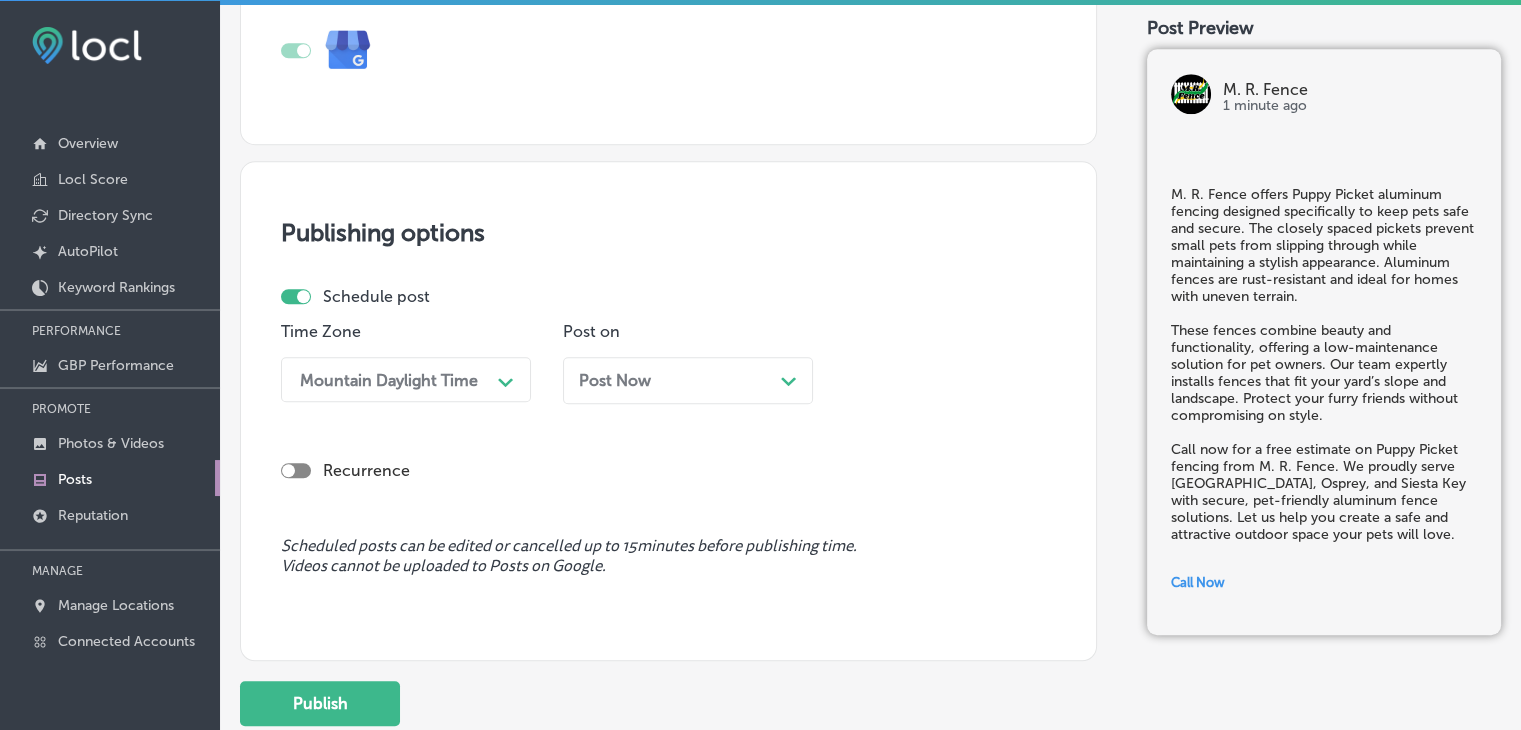click on "Mountain Daylight Time" at bounding box center [389, 379] 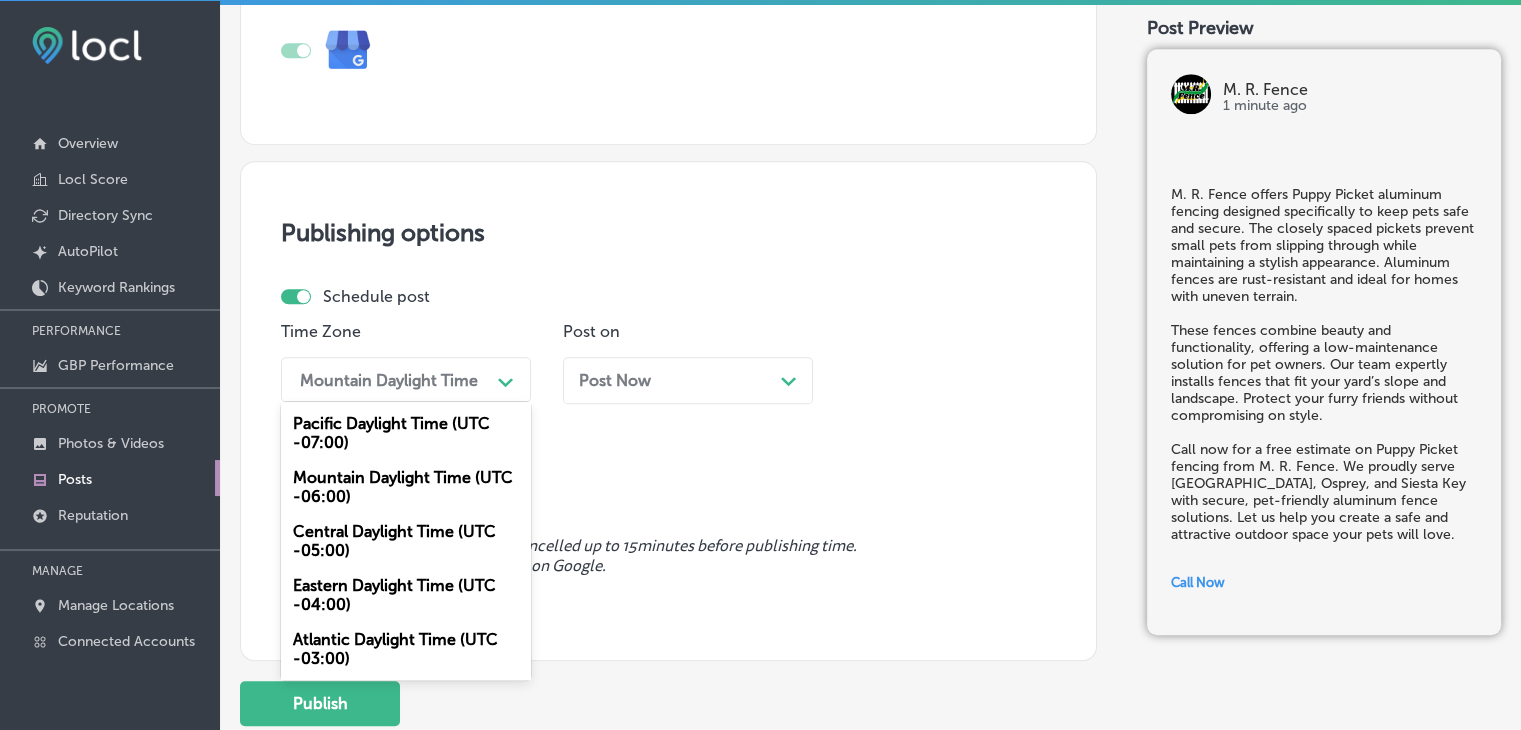 click on "Mountain Daylight Time (UTC -06:00)" at bounding box center (406, 487) 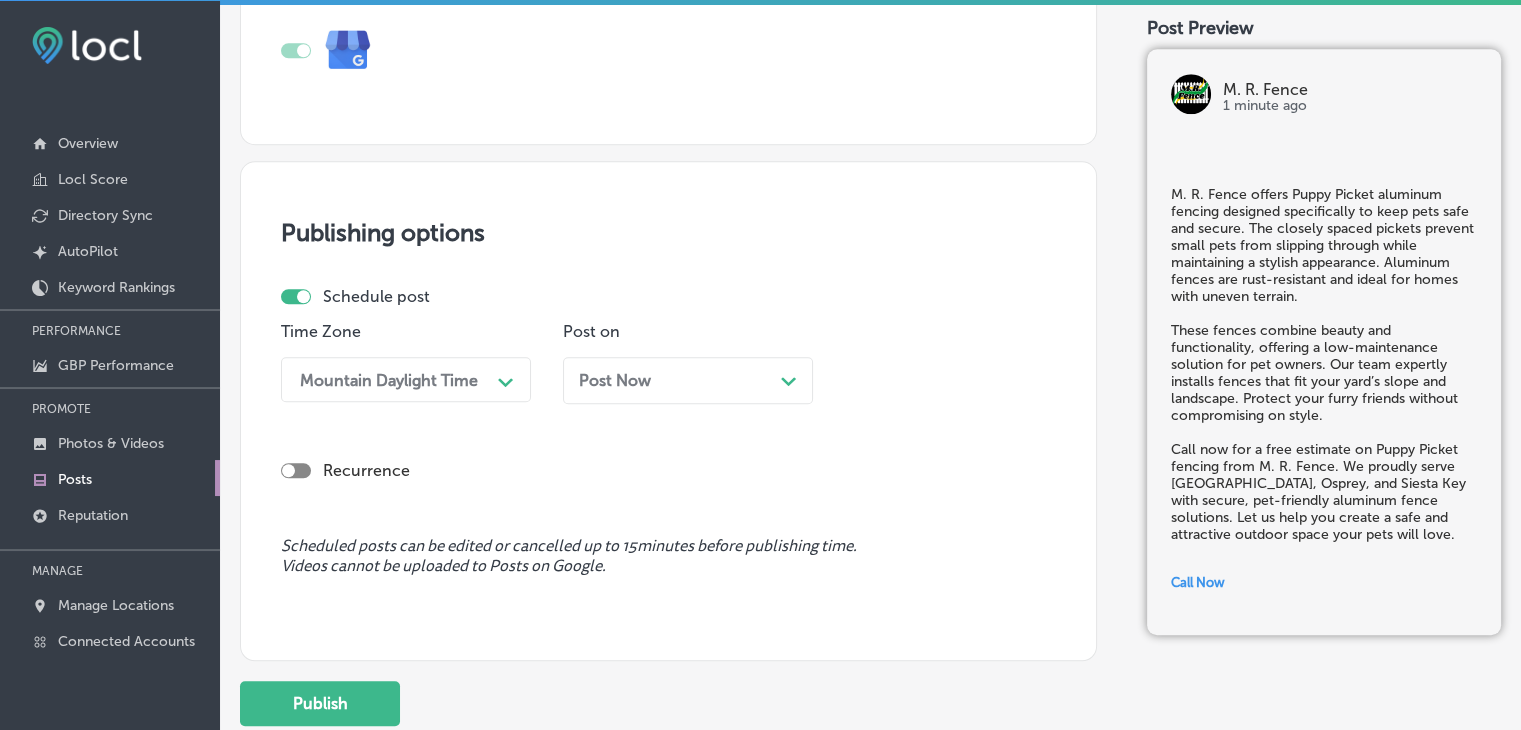 click on "Post Now" at bounding box center (615, 380) 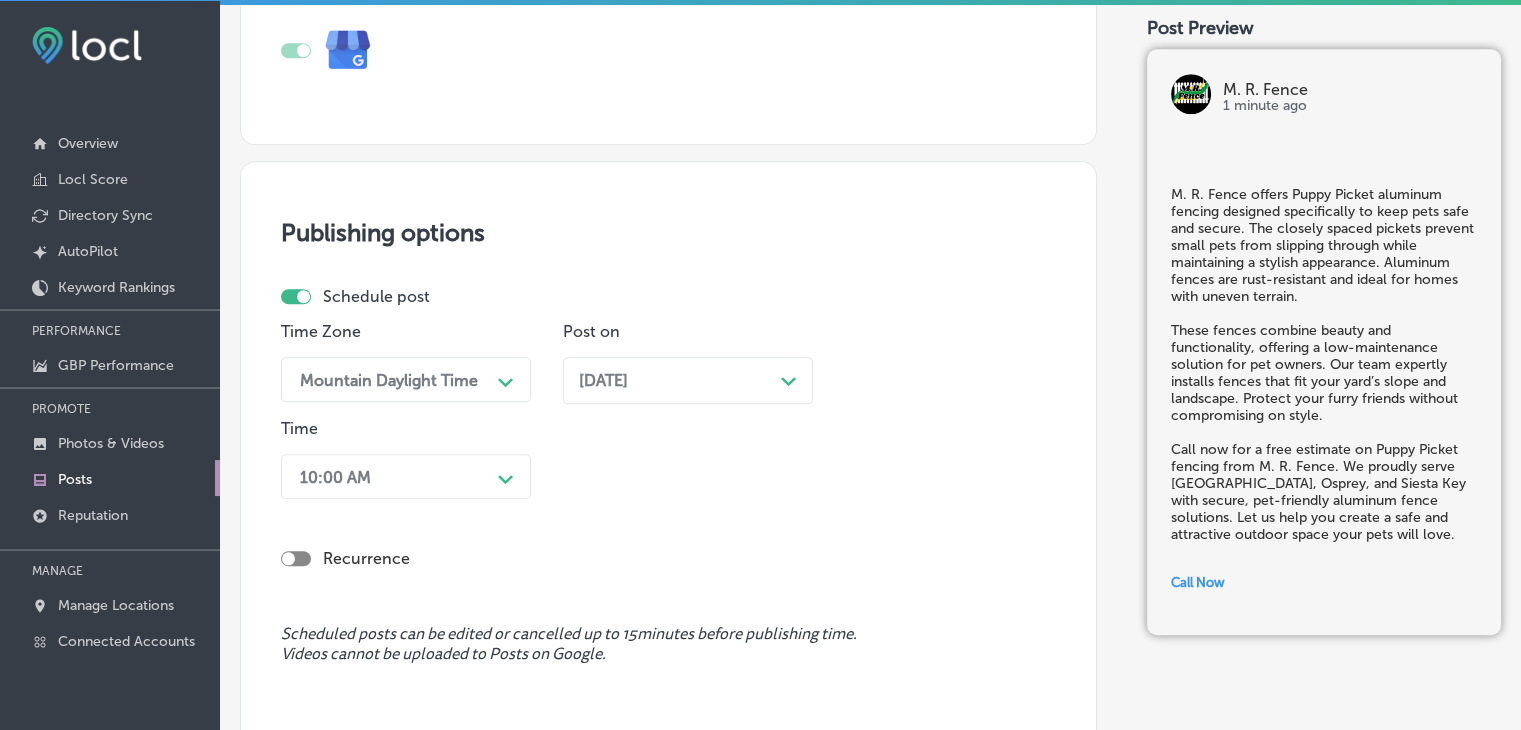 click on "10:00 AM
Path
Created with Sketch." at bounding box center [406, 476] 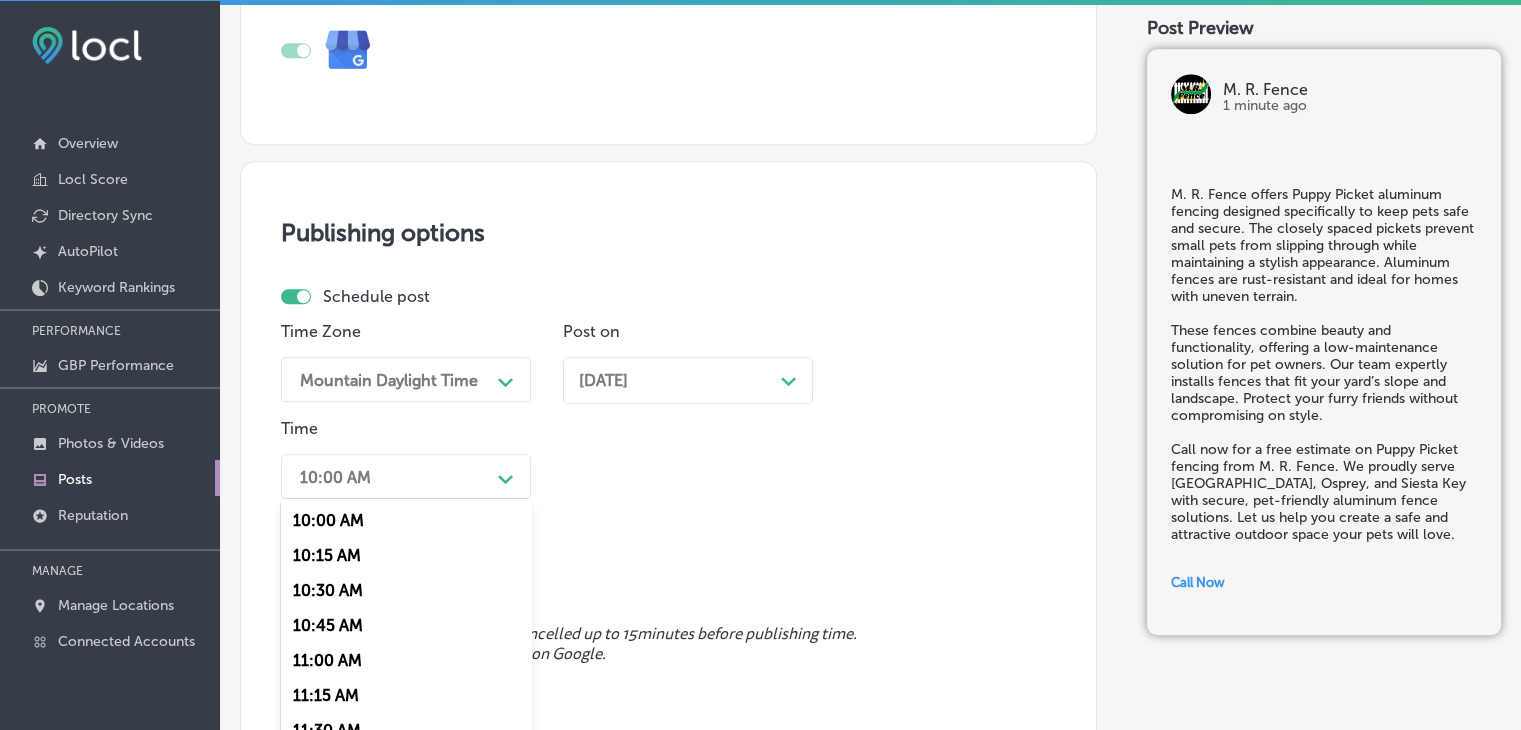 scroll, scrollTop: 1676, scrollLeft: 0, axis: vertical 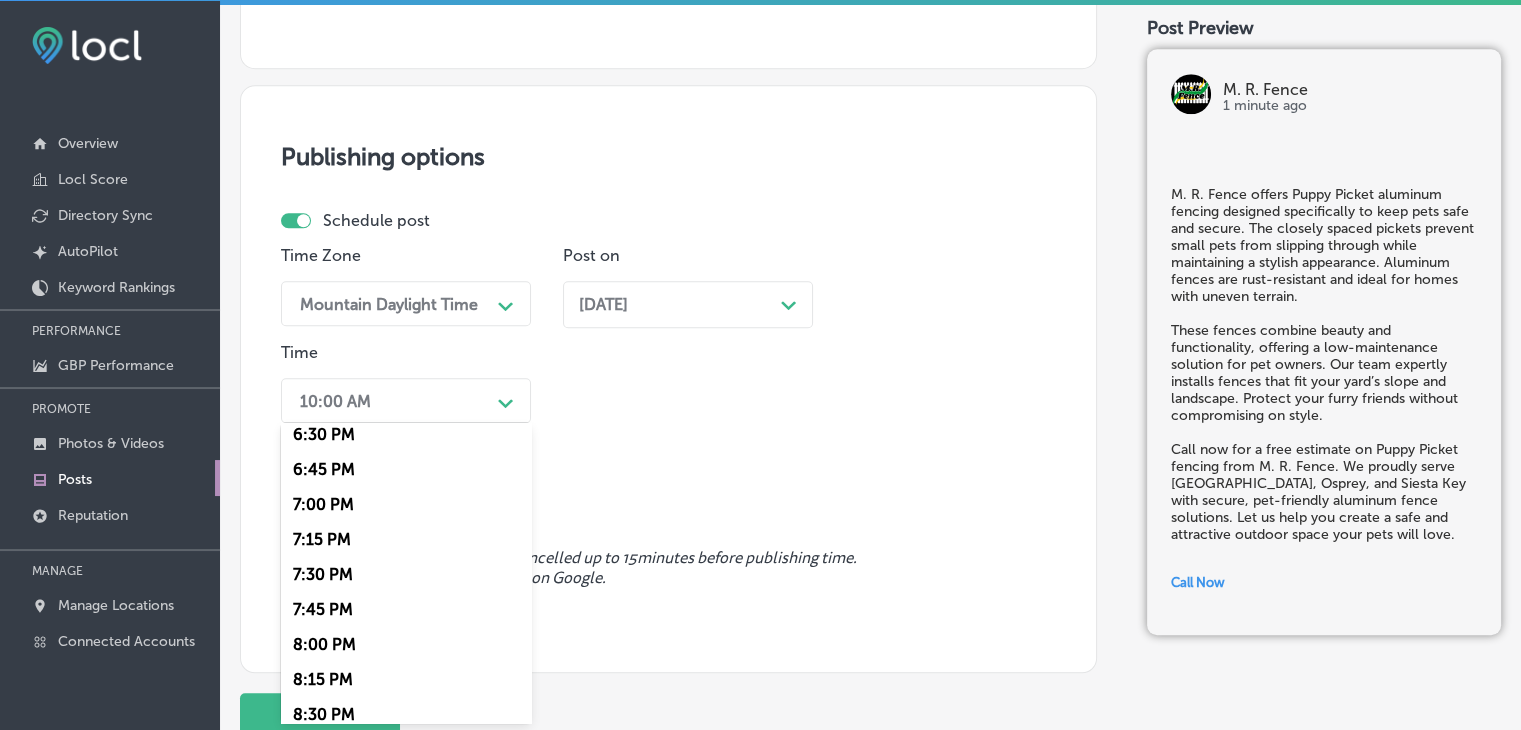 click on "7:00 PM" at bounding box center [406, 504] 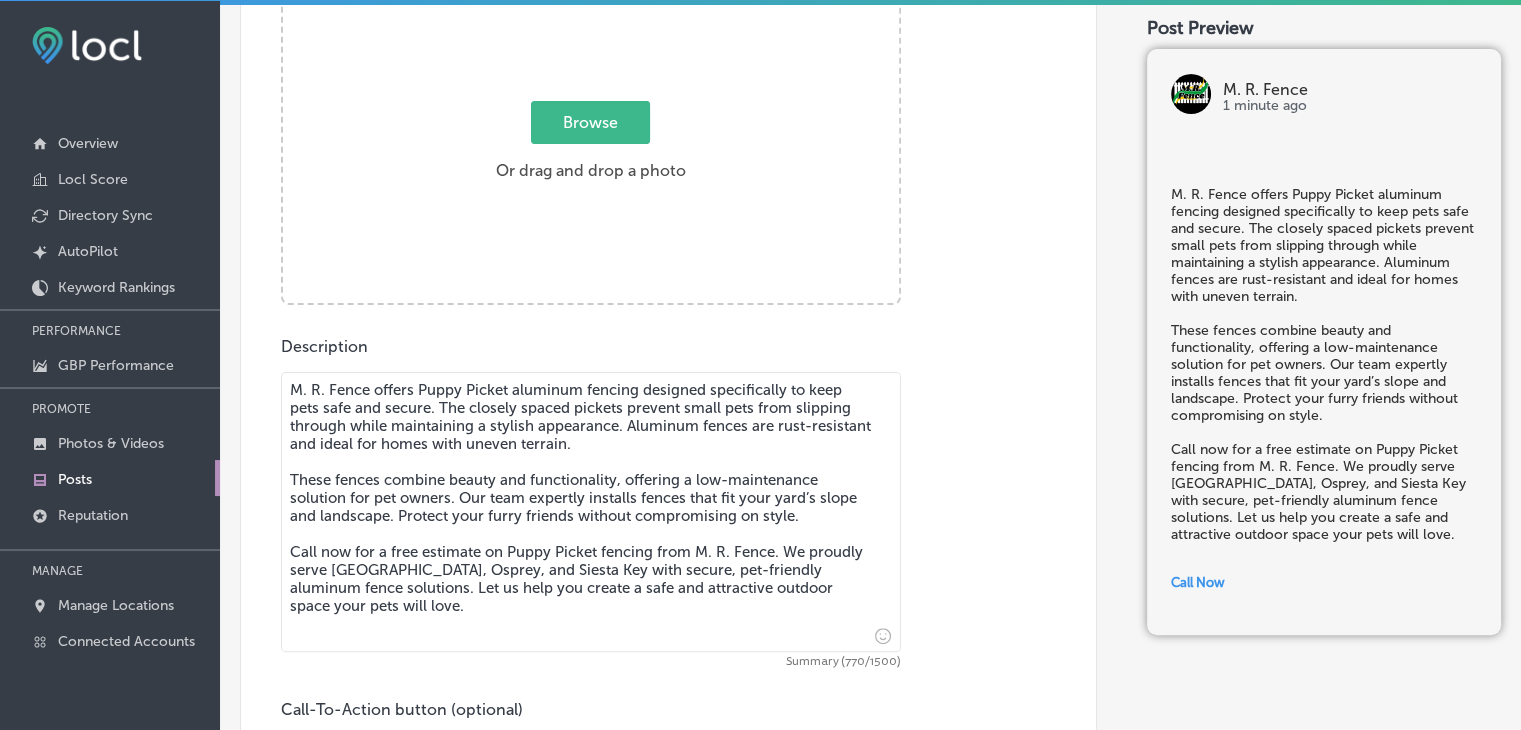 scroll, scrollTop: 376, scrollLeft: 0, axis: vertical 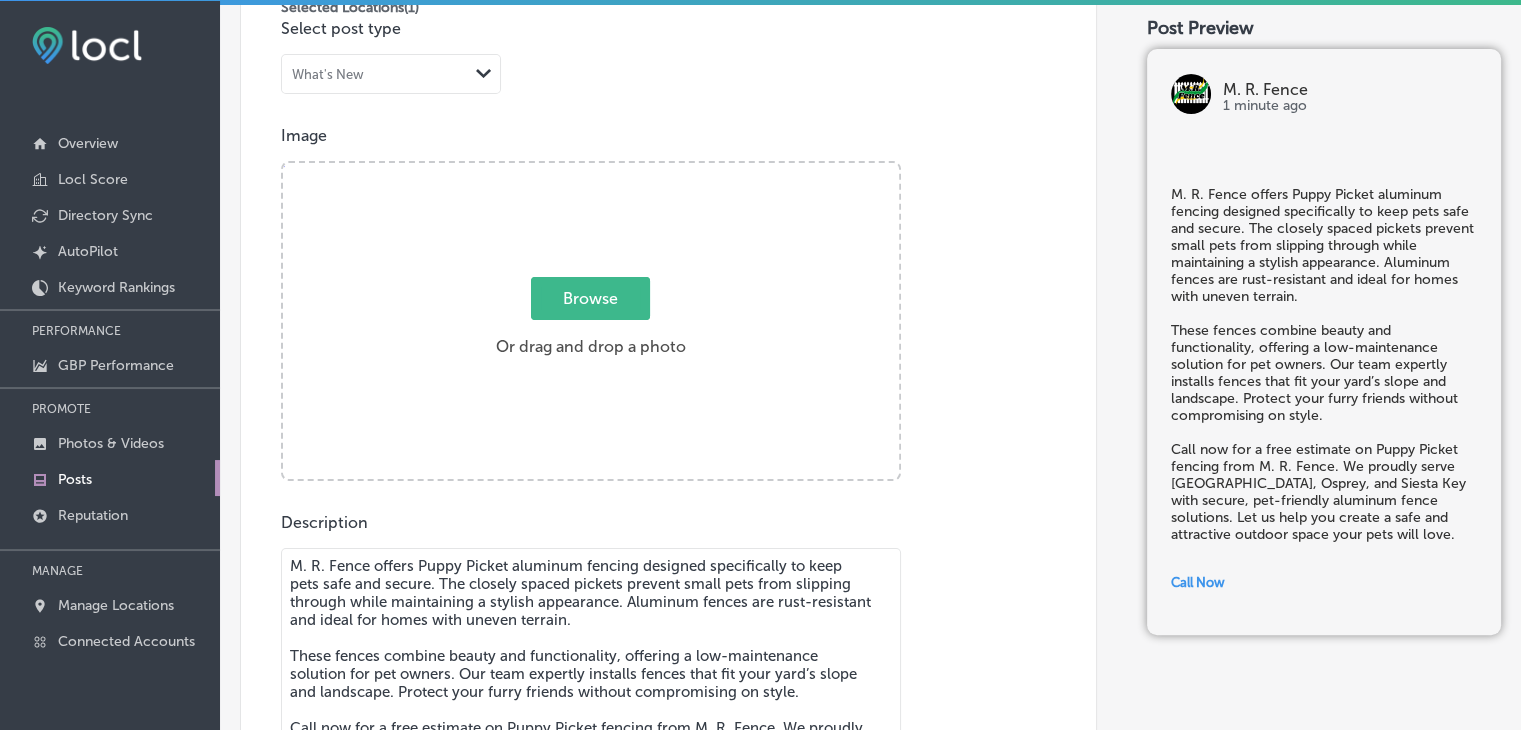 click on "Browse" at bounding box center [590, 298] 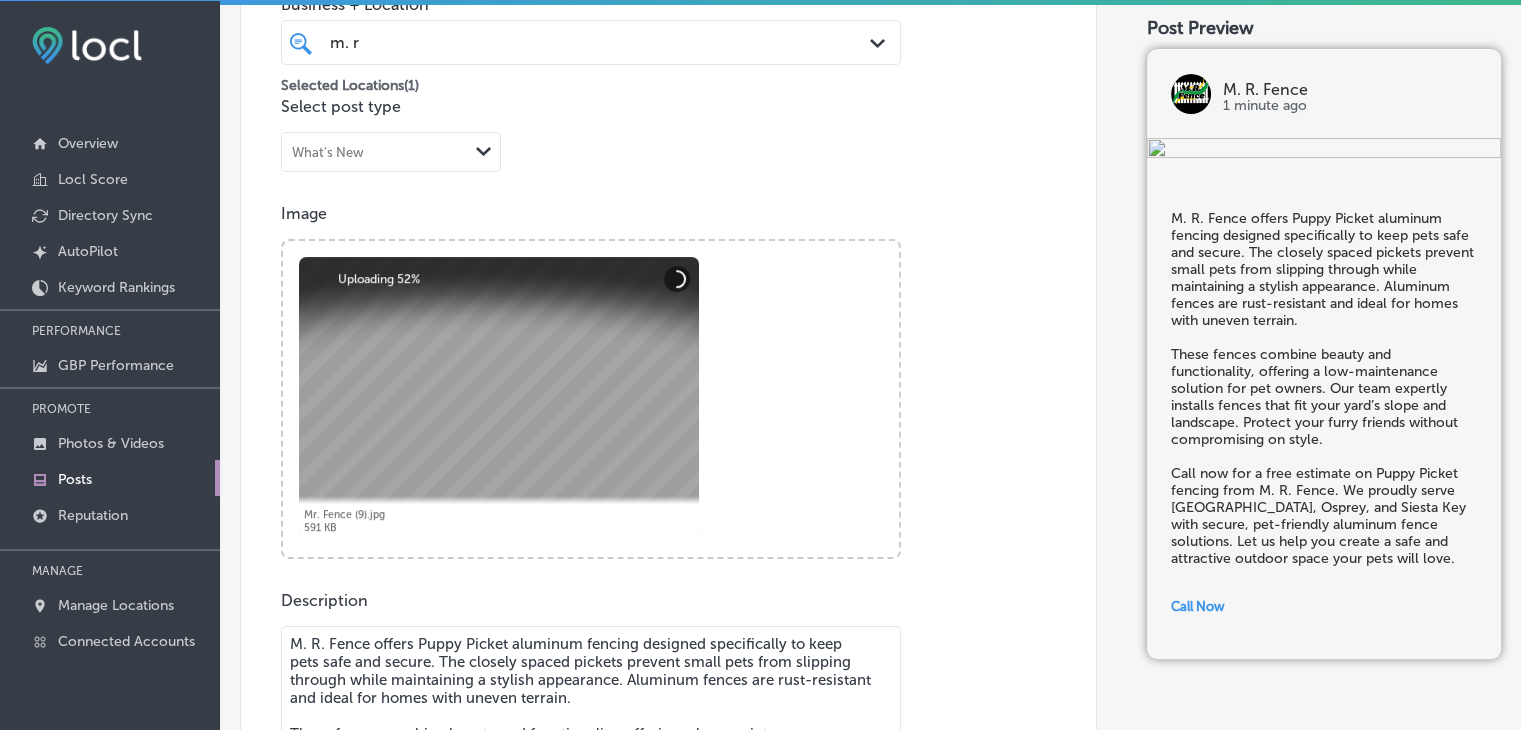 scroll, scrollTop: 276, scrollLeft: 0, axis: vertical 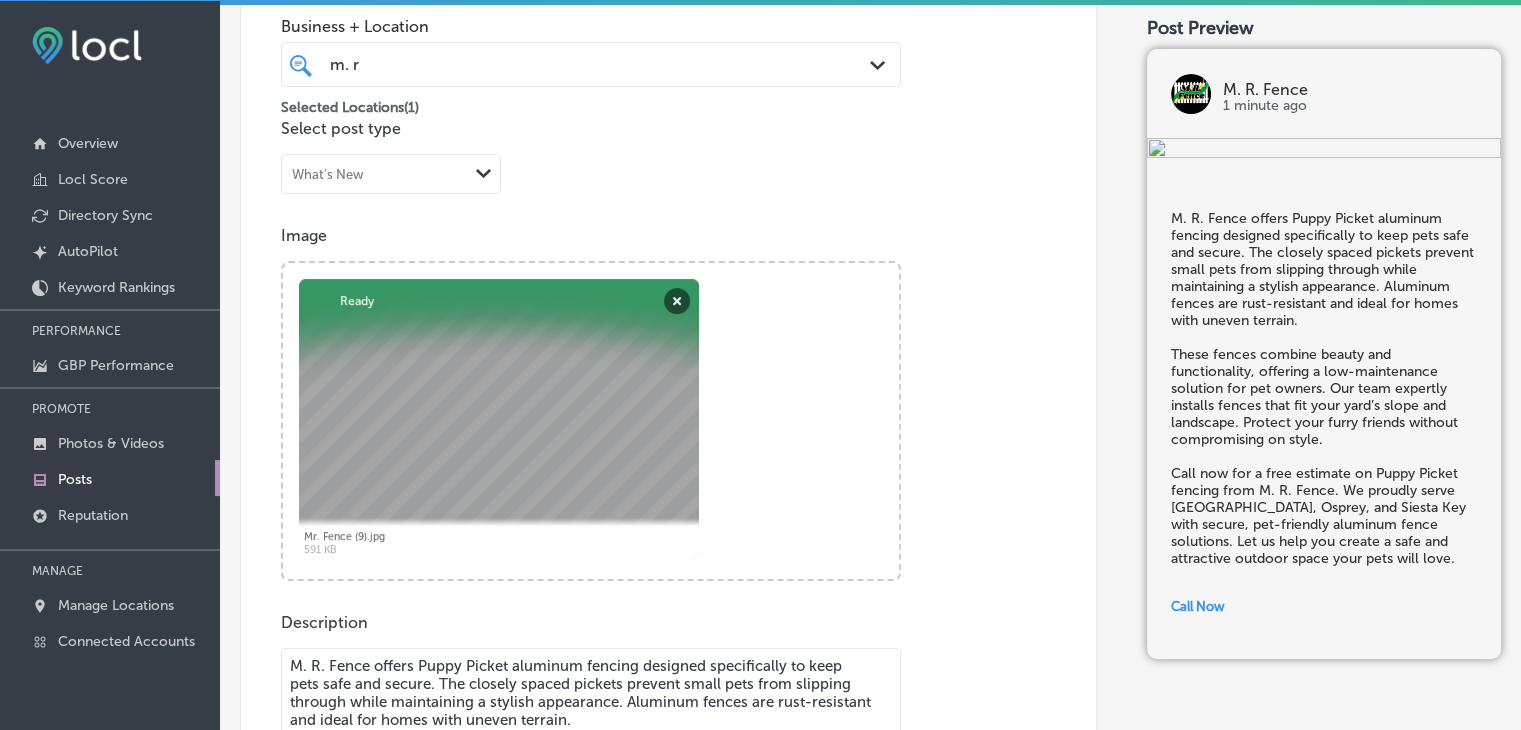 click on "m. r m. r
Path
Created with Sketch." at bounding box center [591, 64] 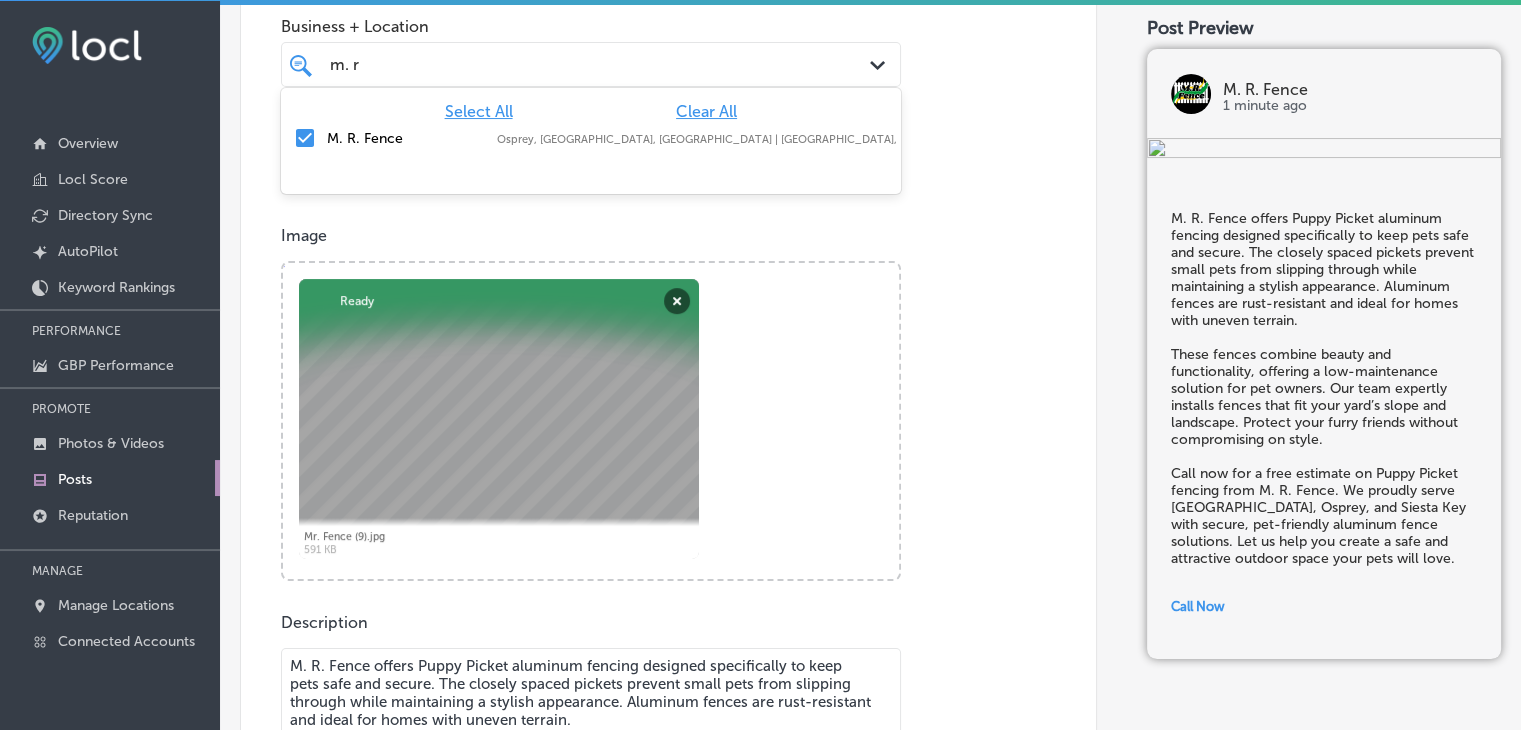click on "Post content Select location(s) Business + Location      option  focused, 1 of 84. 2 results available for search term m. r. Use Up and Down to choose options, press Enter to select the currently focused option, press Escape to exit the menu, press Tab to select the option and exit the menu.
m. r m. r
Path
Created with Sketch.
Select All Clear All M. R. Fence Osprey, [GEOGRAPHIC_DATA], [GEOGRAPHIC_DATA] | [GEOGRAPHIC_DATA], [GEOGRAPHIC_DATA], [GEOGRAPHIC_DATA] | [PERSON_NAME] ... Selected Locations  ( 1 ) Select post type What's New
Path
Created with Sketch.
Image Powered by PQINA    Browse     Or drag and drop a photo  Mr. Fence (9).jpg Abort Retry Remove Upload Cancel Retry Remove Mr. Fence (9).jpg 591 KB Ready tap to undo" at bounding box center [668, 499] 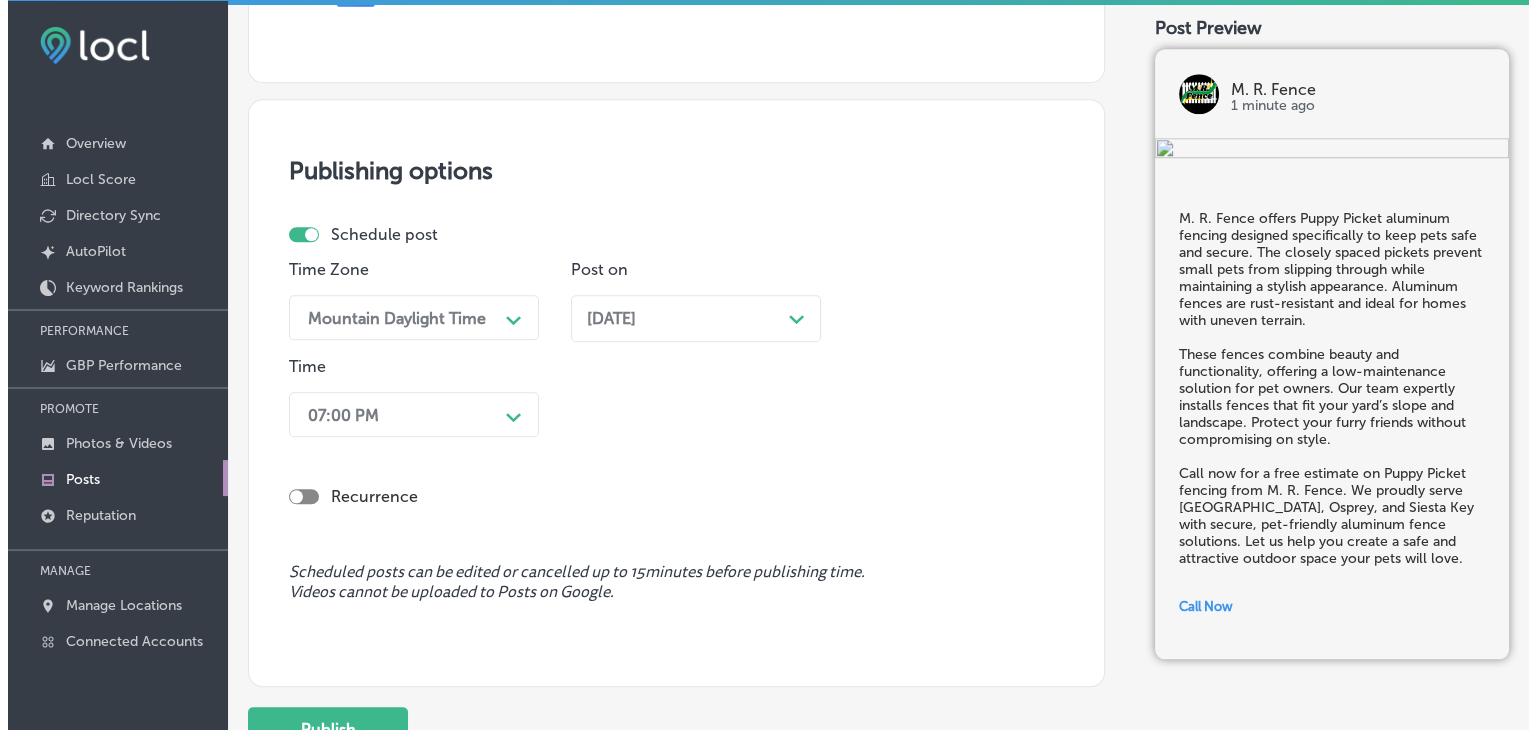 scroll, scrollTop: 1809, scrollLeft: 0, axis: vertical 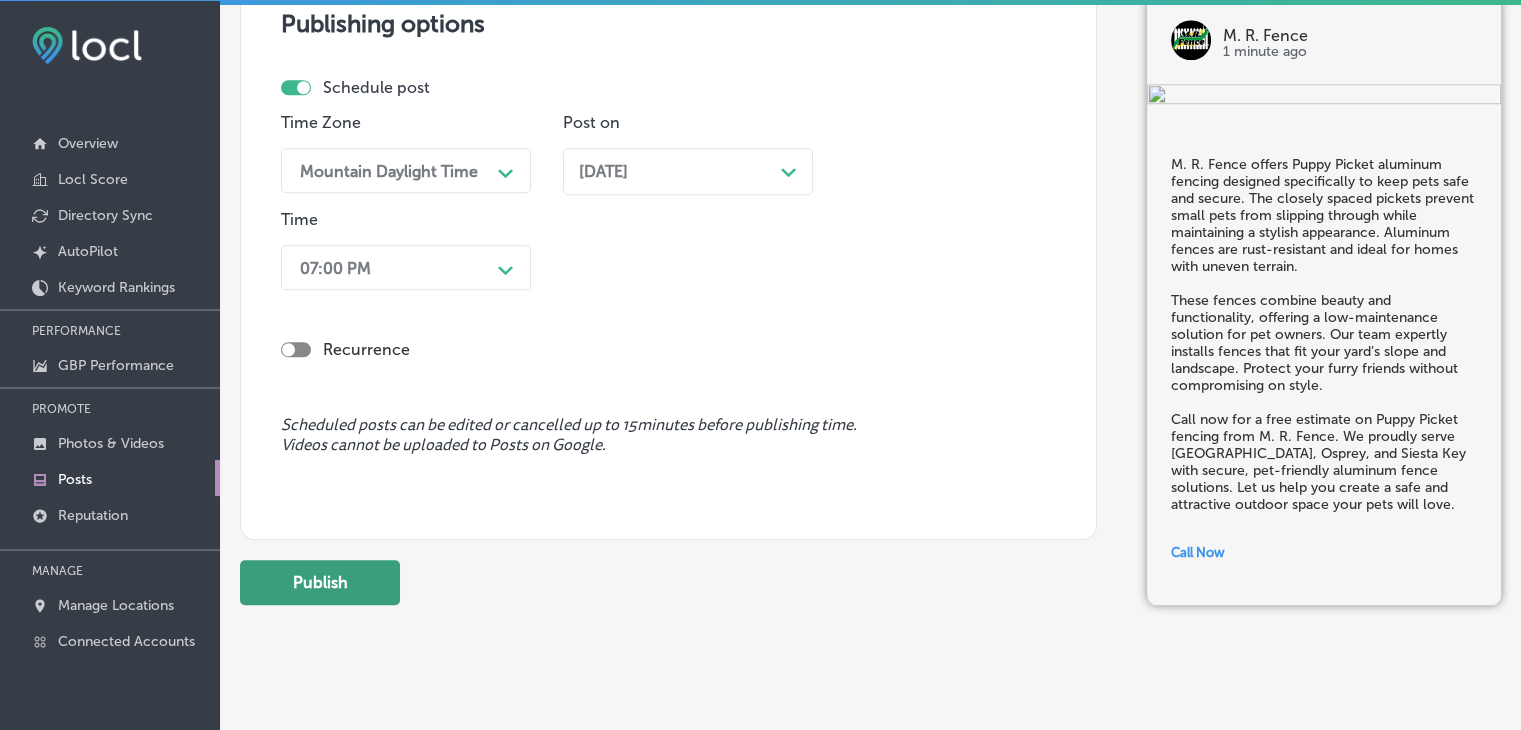click on "Publish" at bounding box center (320, 582) 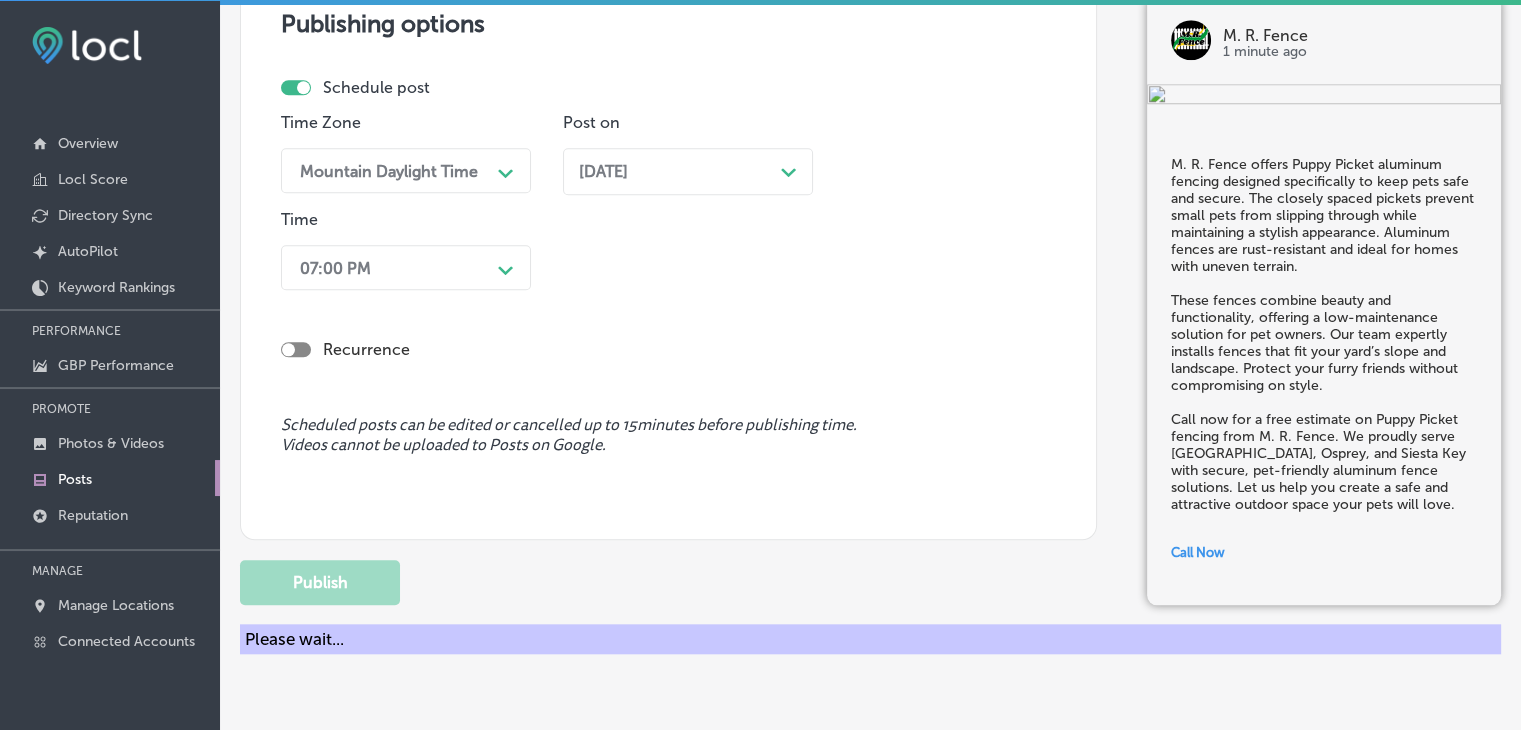 type 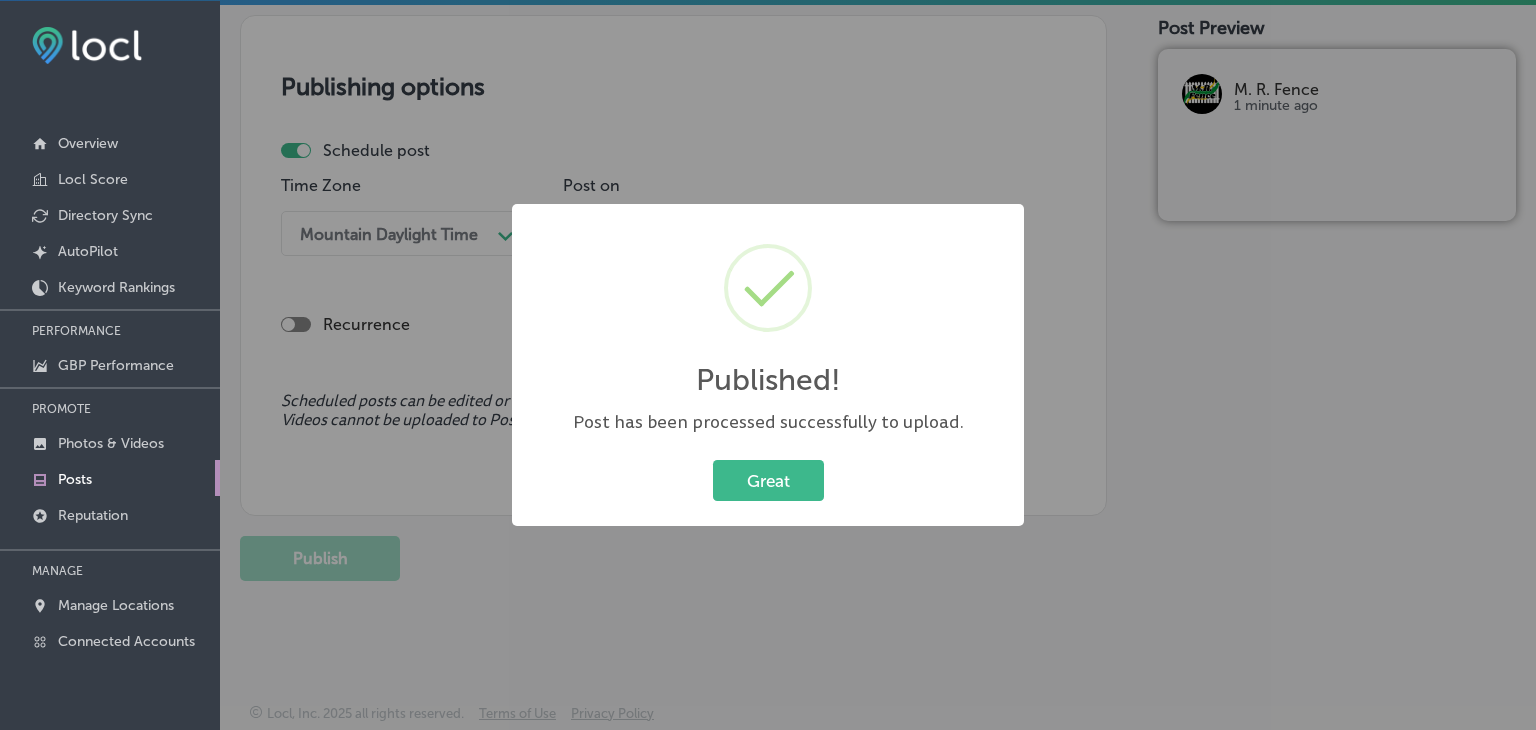 type 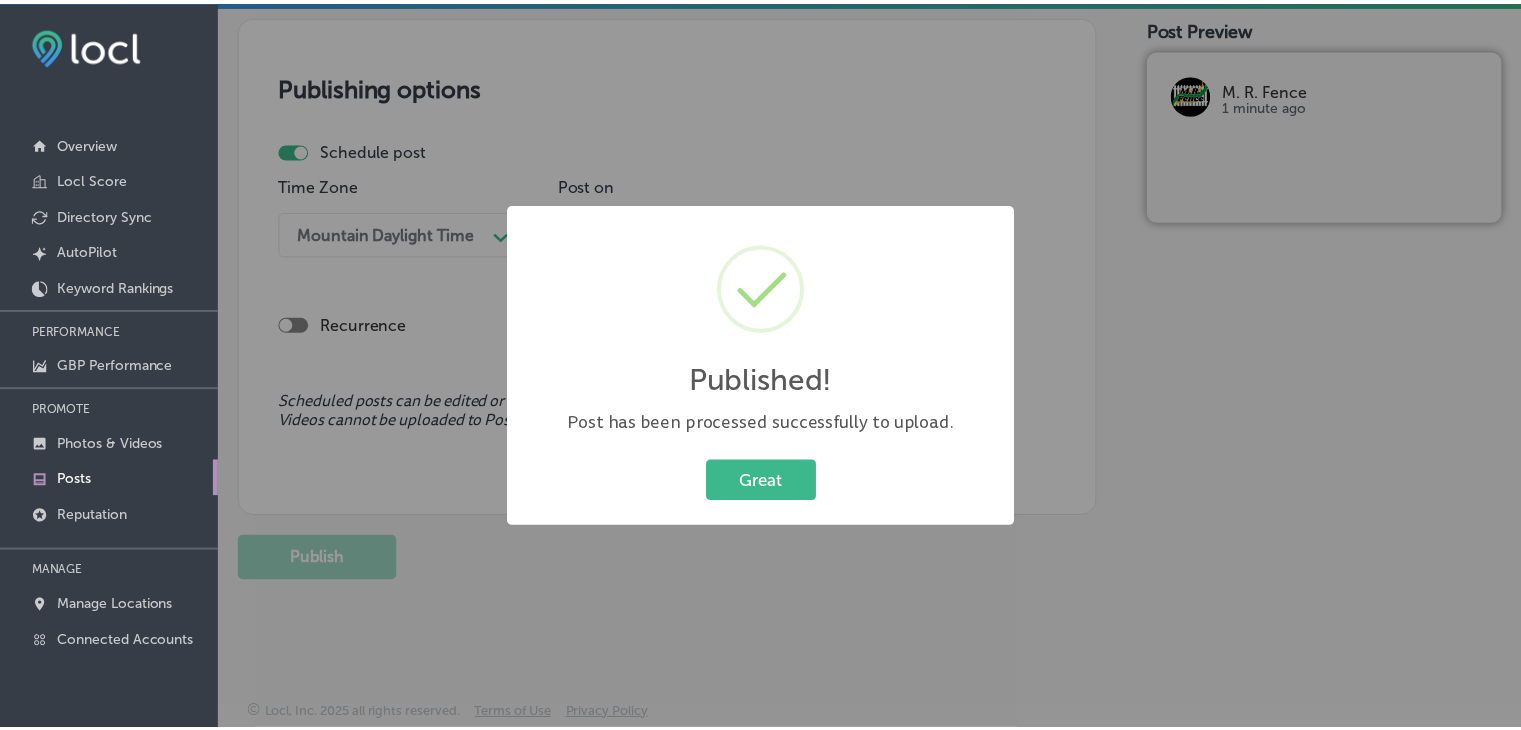 scroll, scrollTop: 1721, scrollLeft: 0, axis: vertical 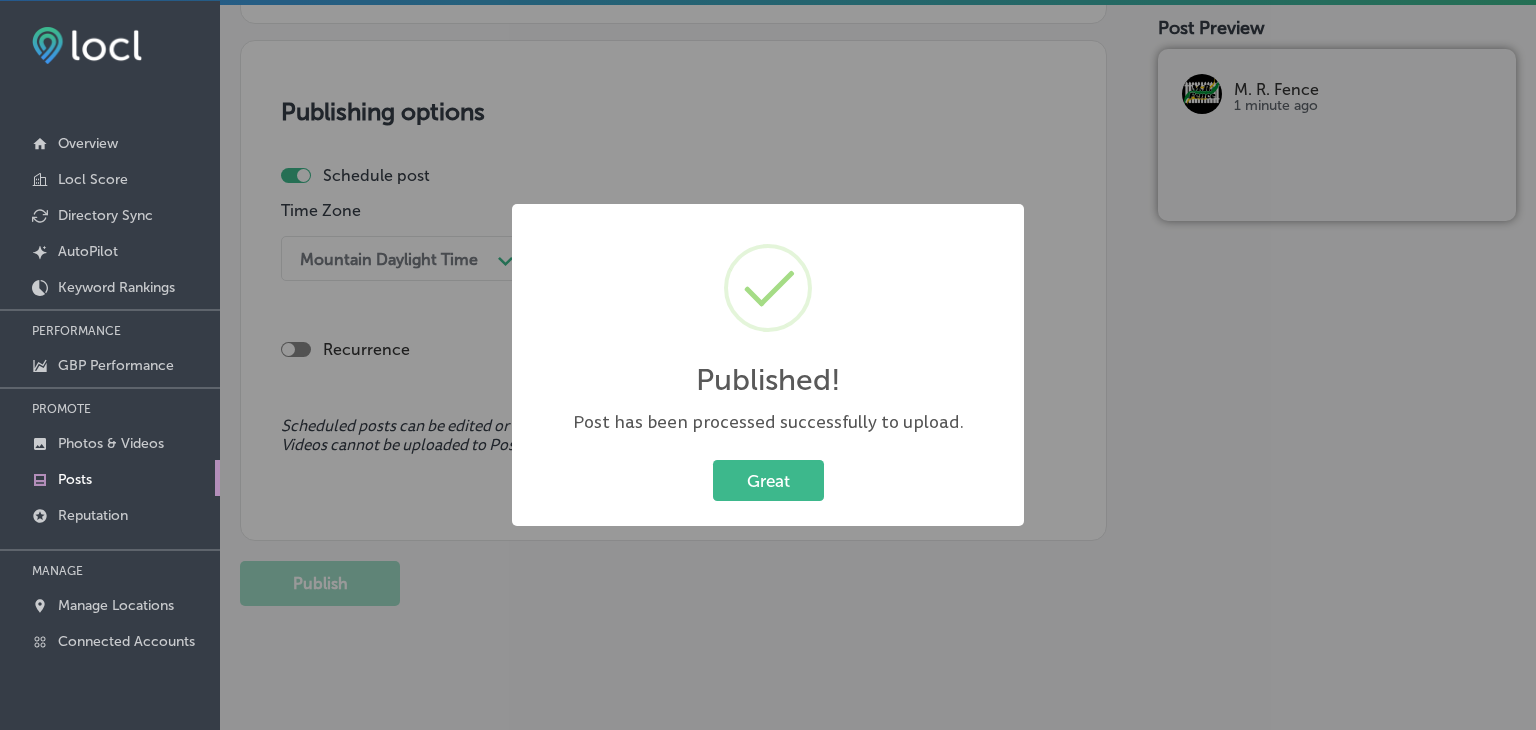 click on "Published! × Post has been processed successfully to upload. Great Cancel" at bounding box center [768, 365] 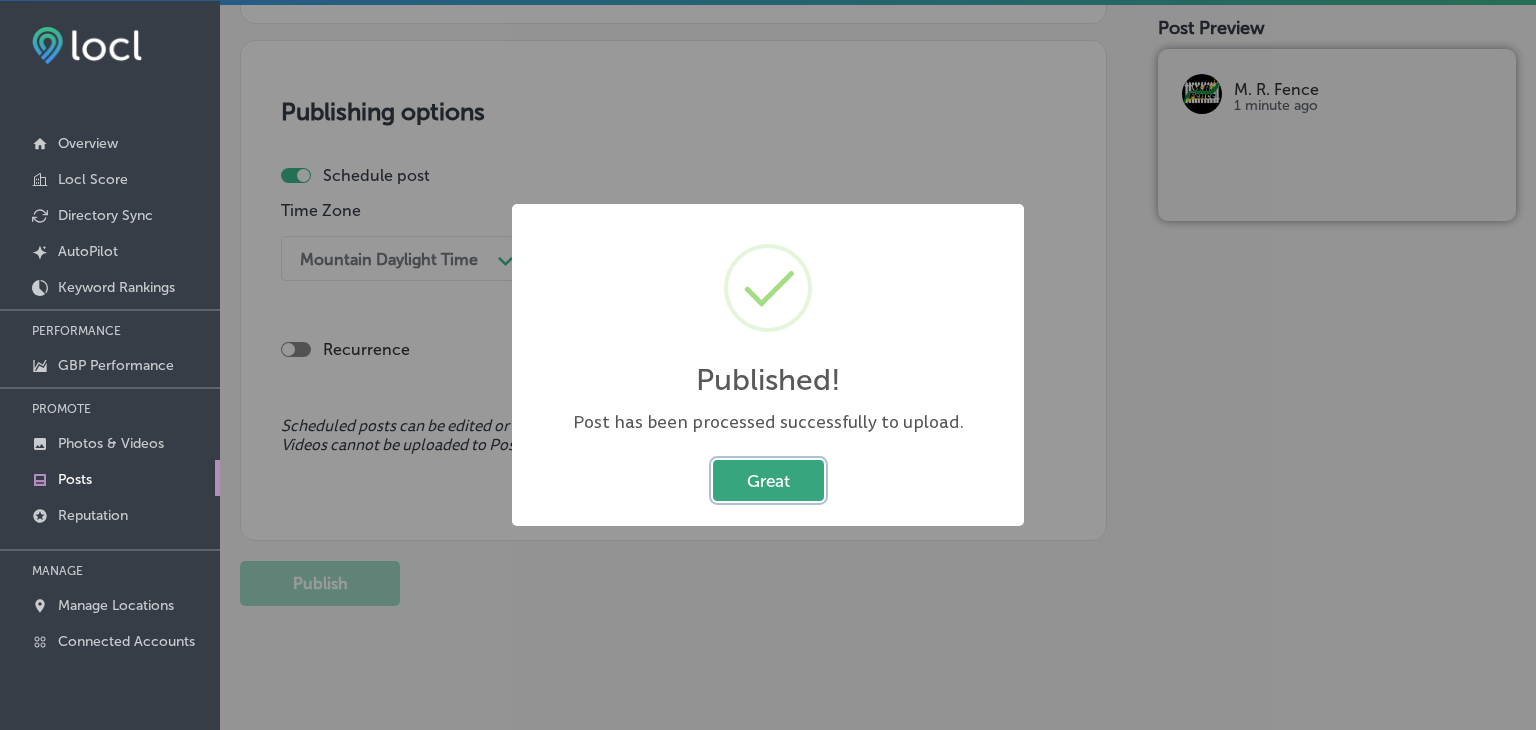 click on "Great" at bounding box center (768, 480) 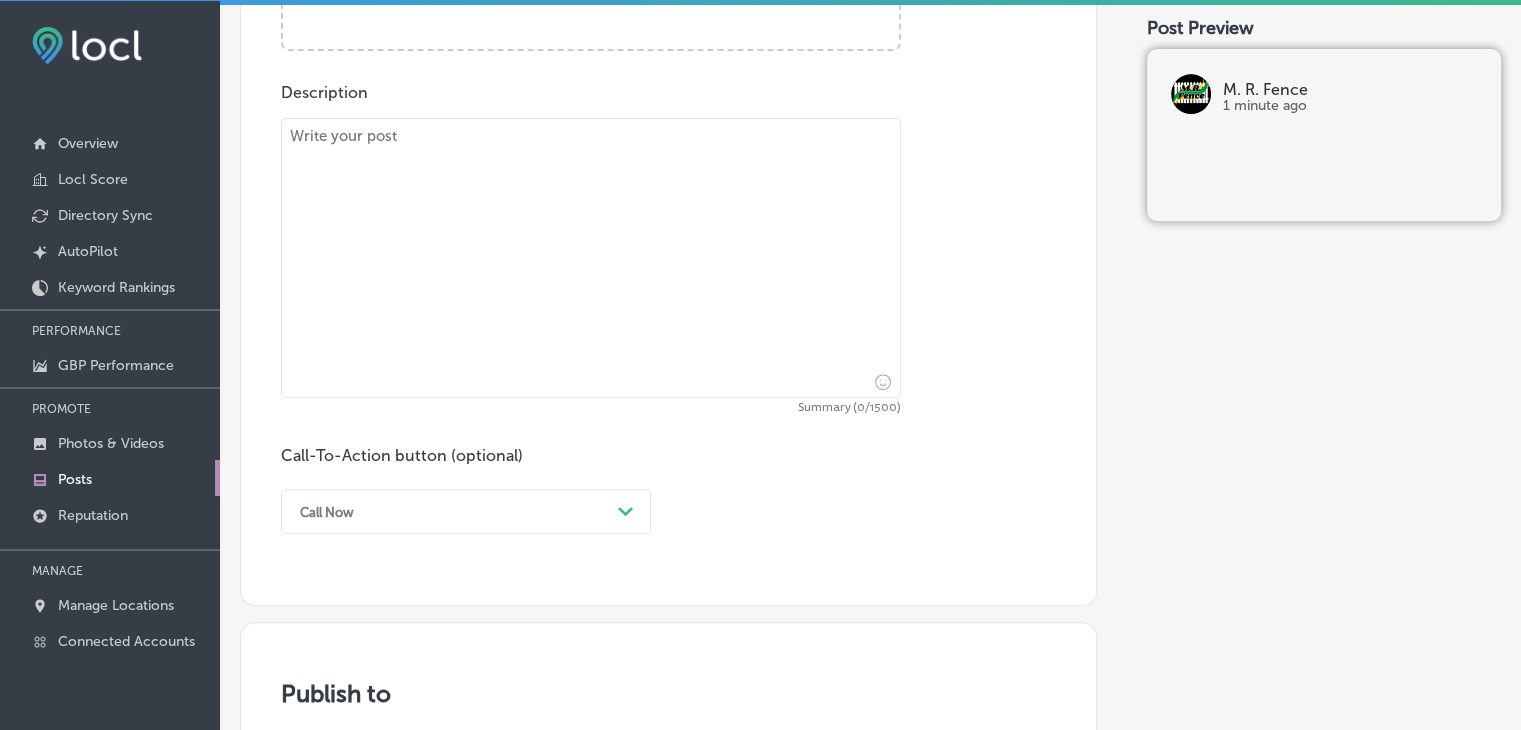 scroll, scrollTop: 721, scrollLeft: 0, axis: vertical 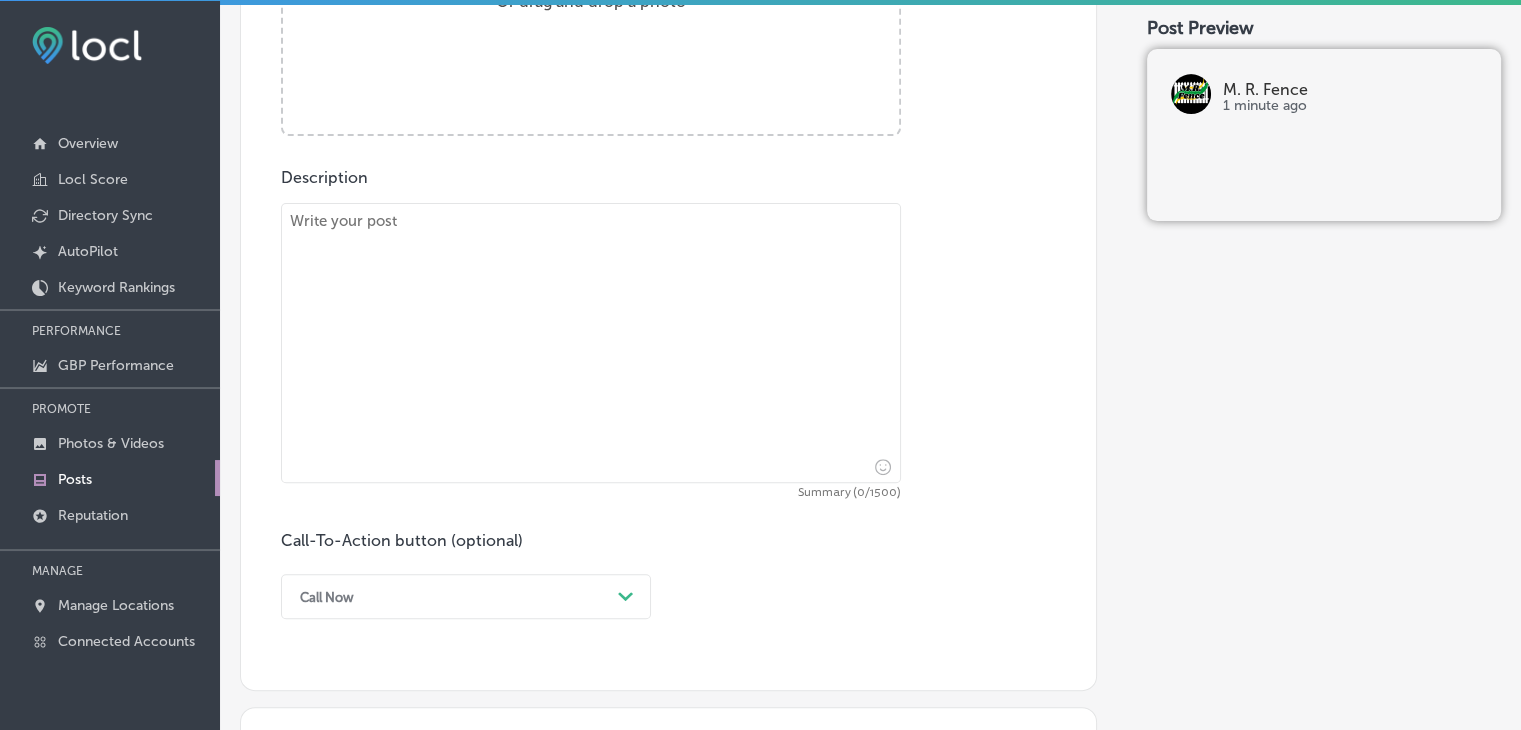 click at bounding box center [591, 343] 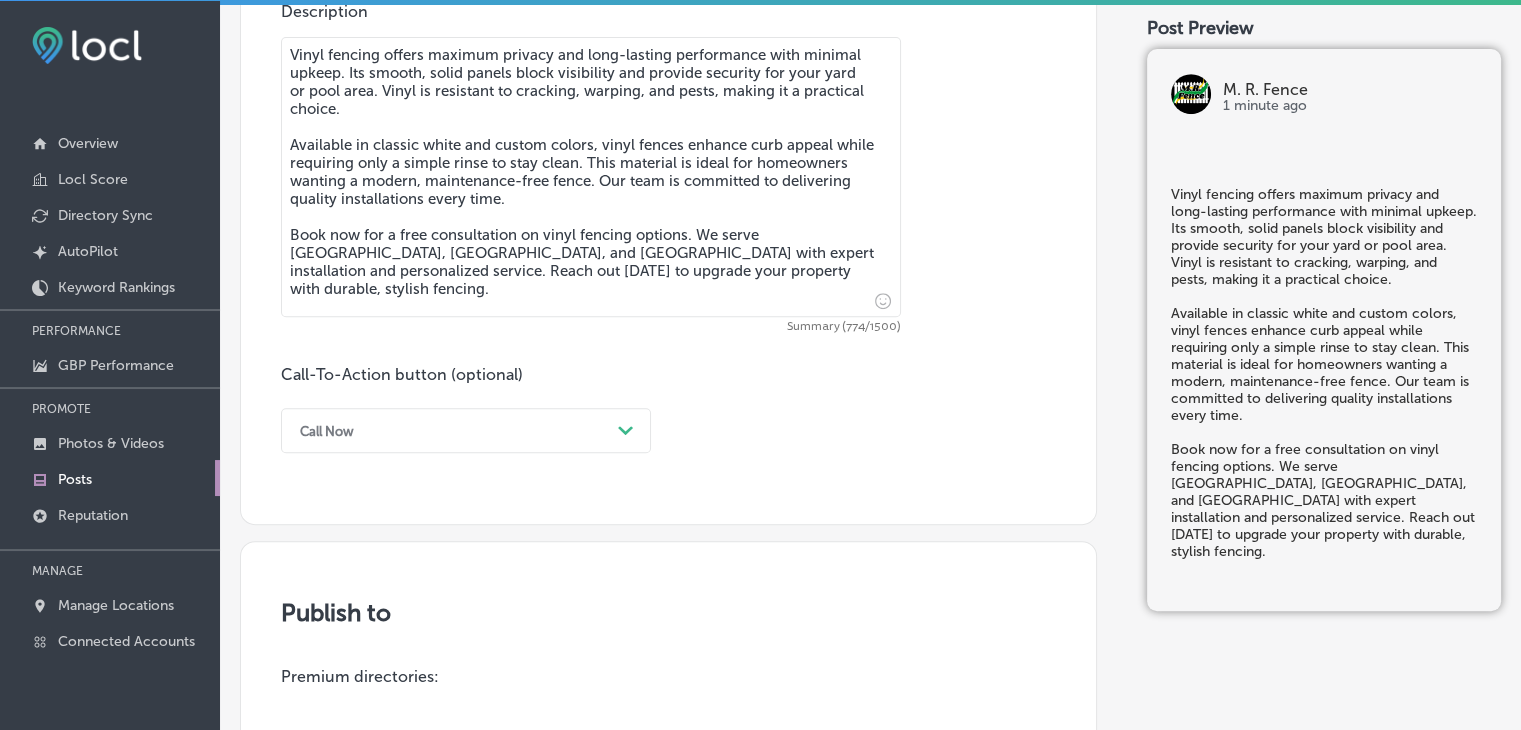 scroll, scrollTop: 921, scrollLeft: 0, axis: vertical 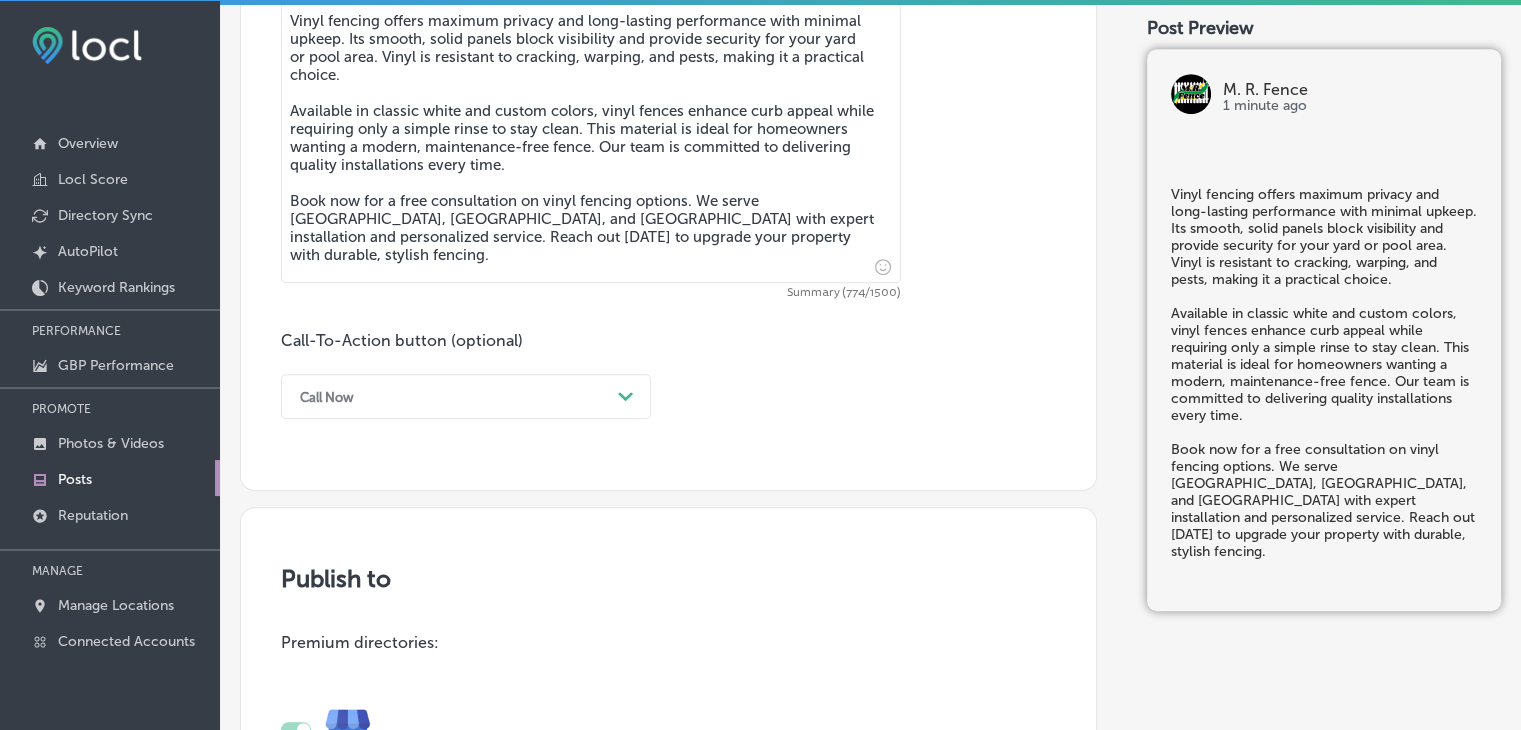 type on "Vinyl fencing offers maximum privacy and long-lasting performance with minimal upkeep. Its smooth, solid panels block visibility and provide security for your yard or pool area. Vinyl is resistant to cracking, warping, and pests, making it a practical choice.
Available in classic white and custom colors, vinyl fences enhance curb appeal while requiring only a simple rinse to stay clean. This material is ideal for homeowners wanting a modern, maintenance-free fence. Our team is committed to delivering quality installations every time.
Book now for a free consultation on vinyl fencing options. We serve [GEOGRAPHIC_DATA], [GEOGRAPHIC_DATA], and [GEOGRAPHIC_DATA] with expert installation and personalized service. Reach out [DATE] to upgrade your property with durable, stylish fencing." 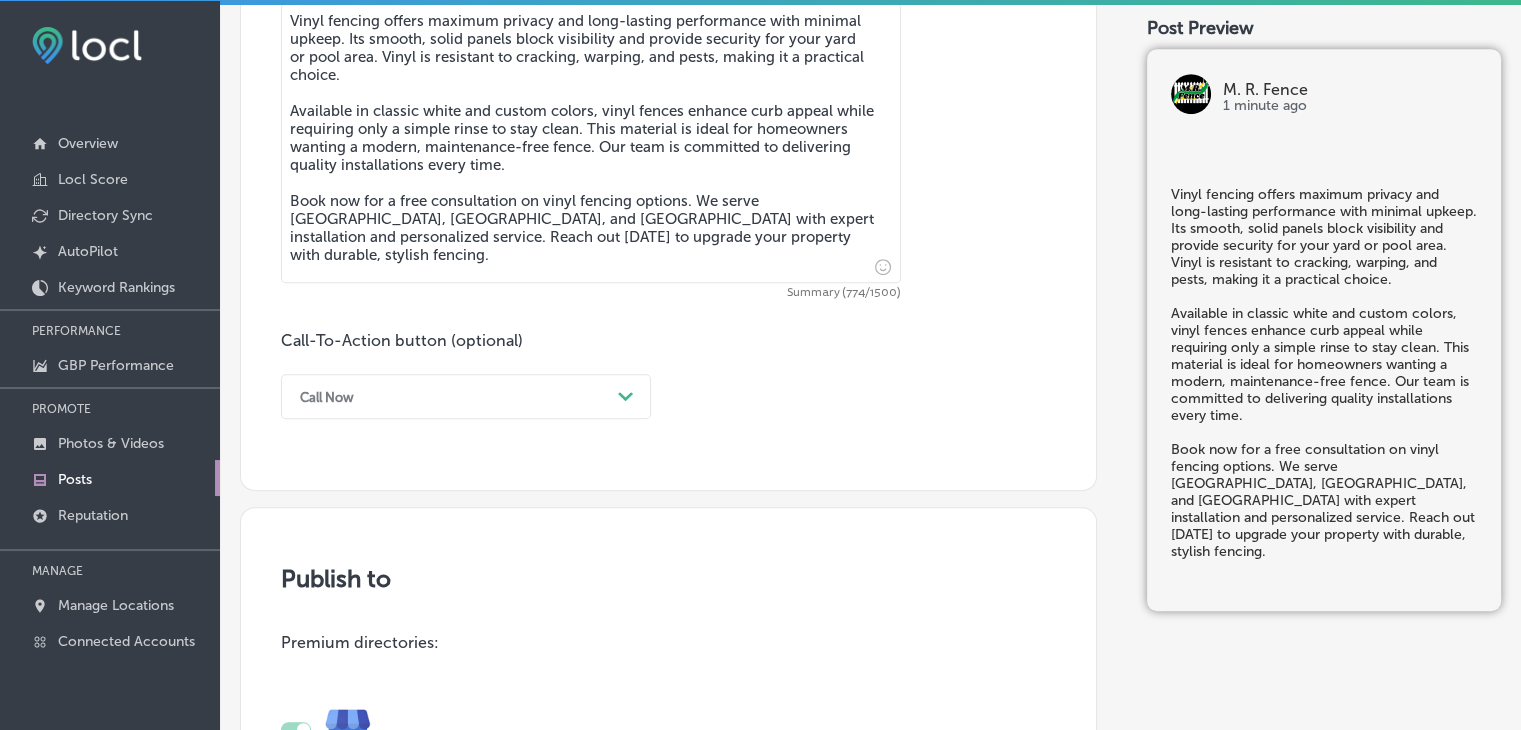 click on "Call Now" at bounding box center [450, 396] 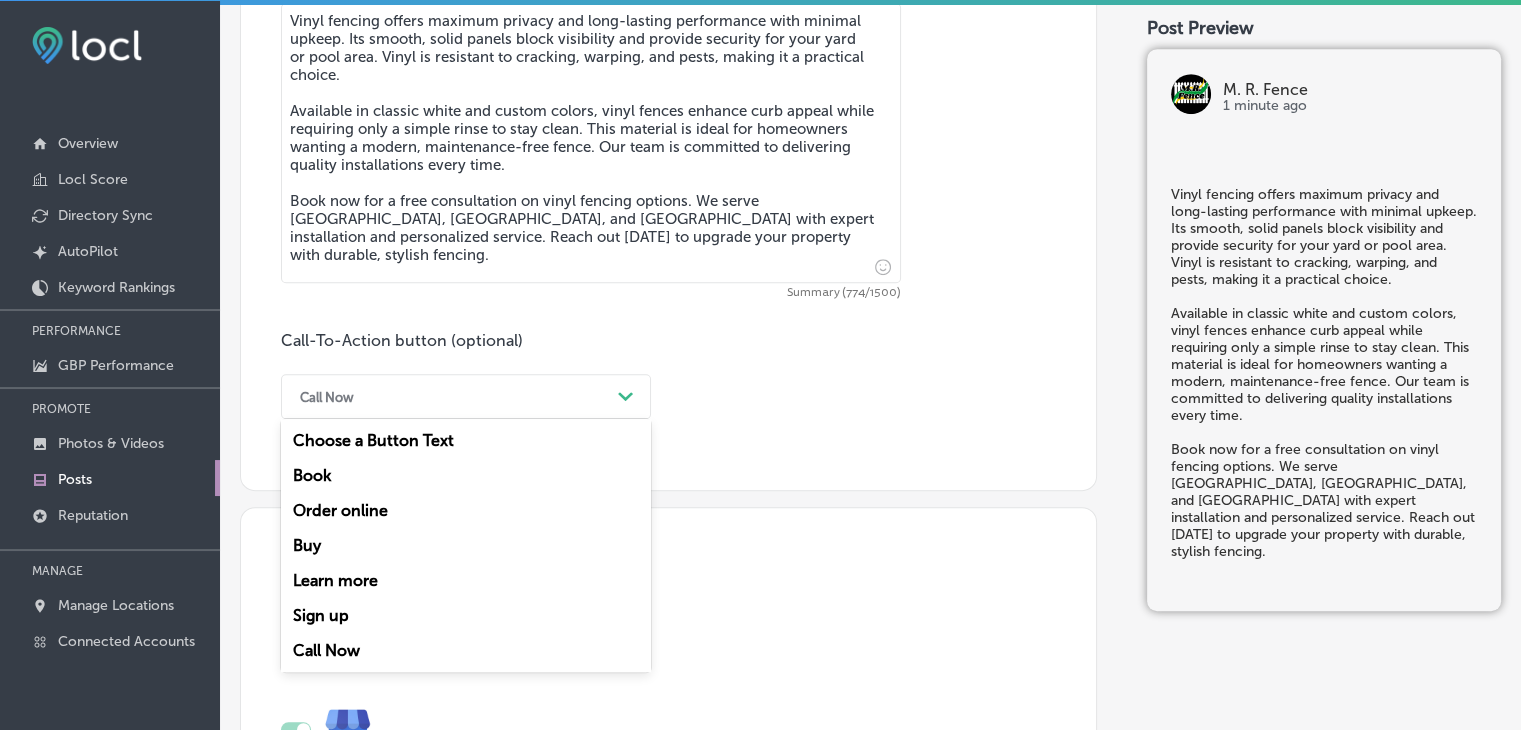 click on "Book" at bounding box center [466, 475] 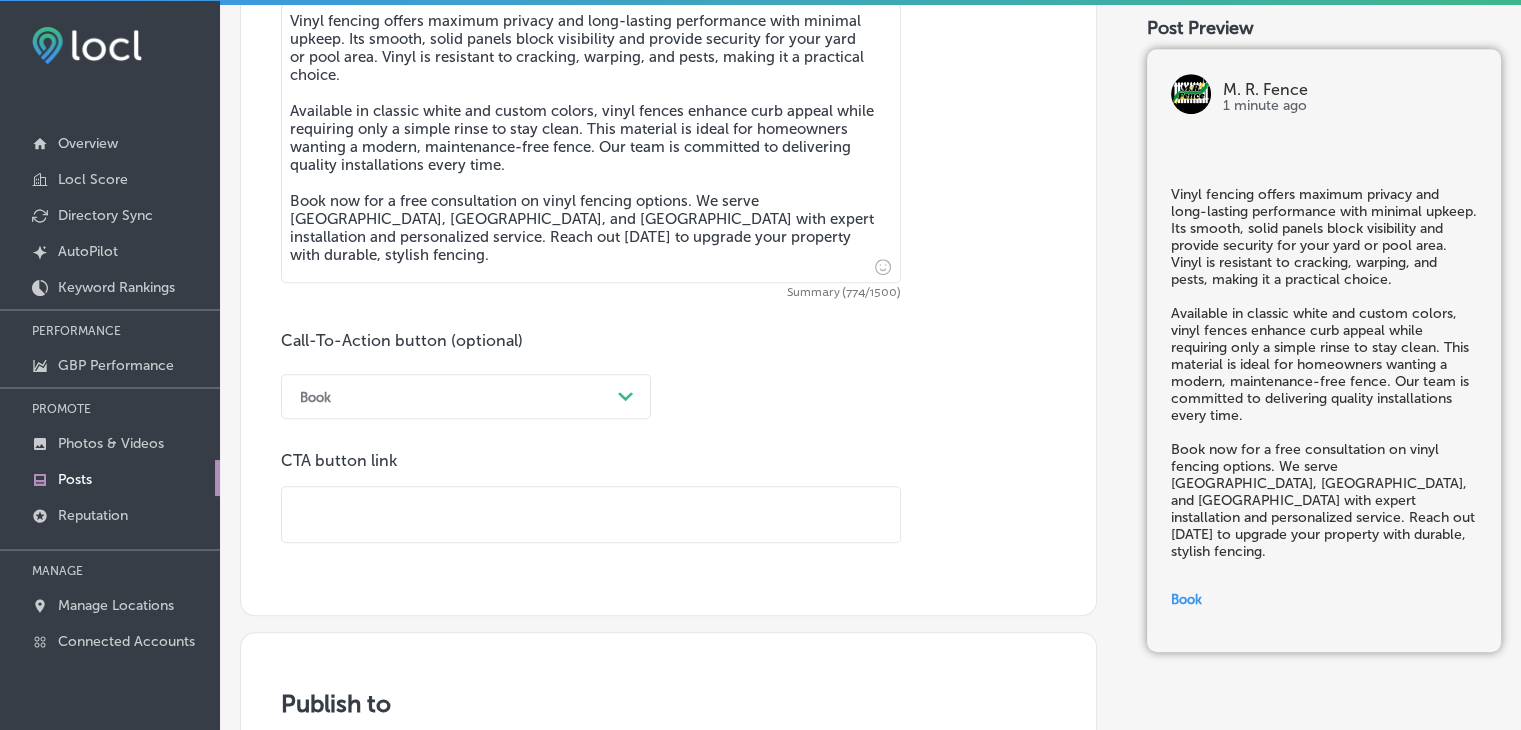 click at bounding box center (591, 514) 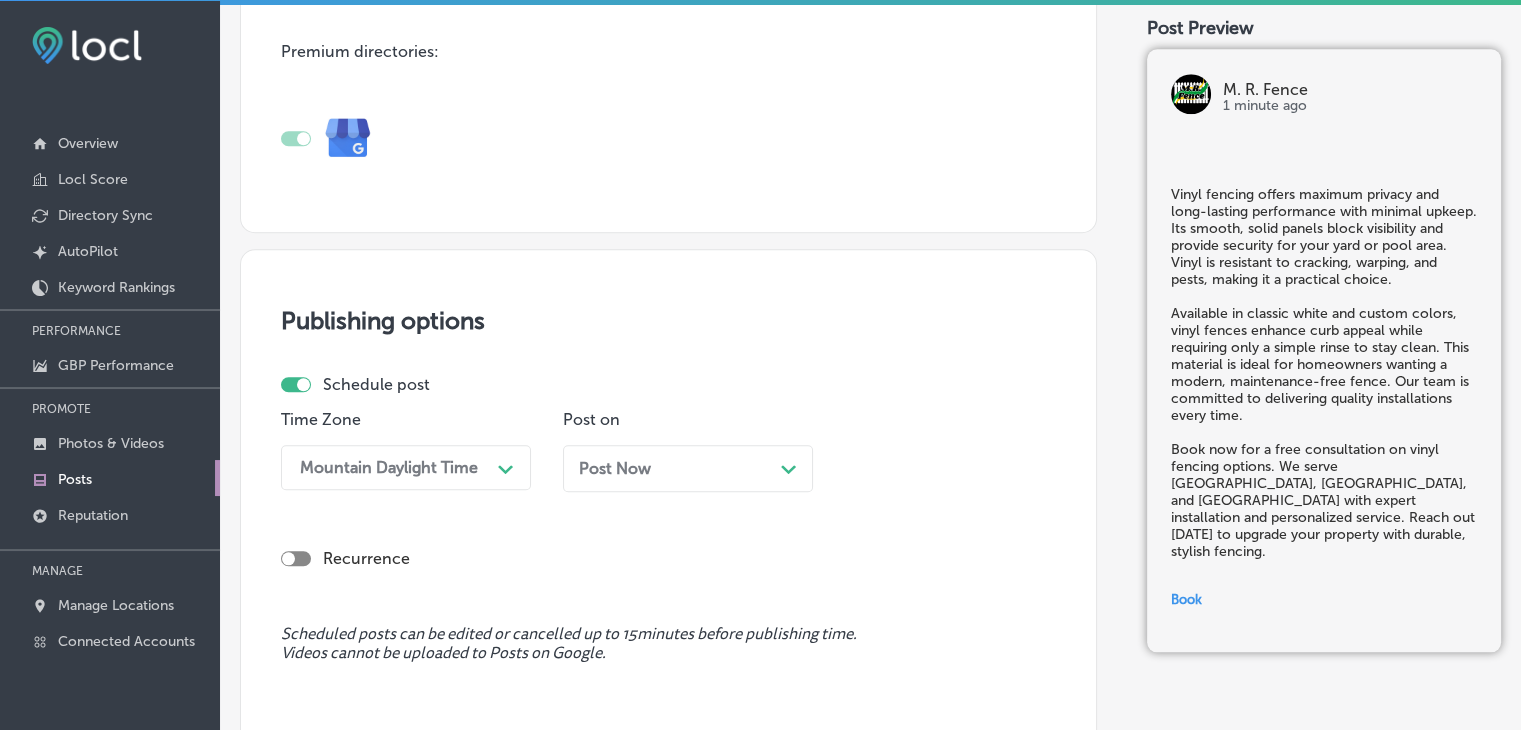 scroll, scrollTop: 1721, scrollLeft: 0, axis: vertical 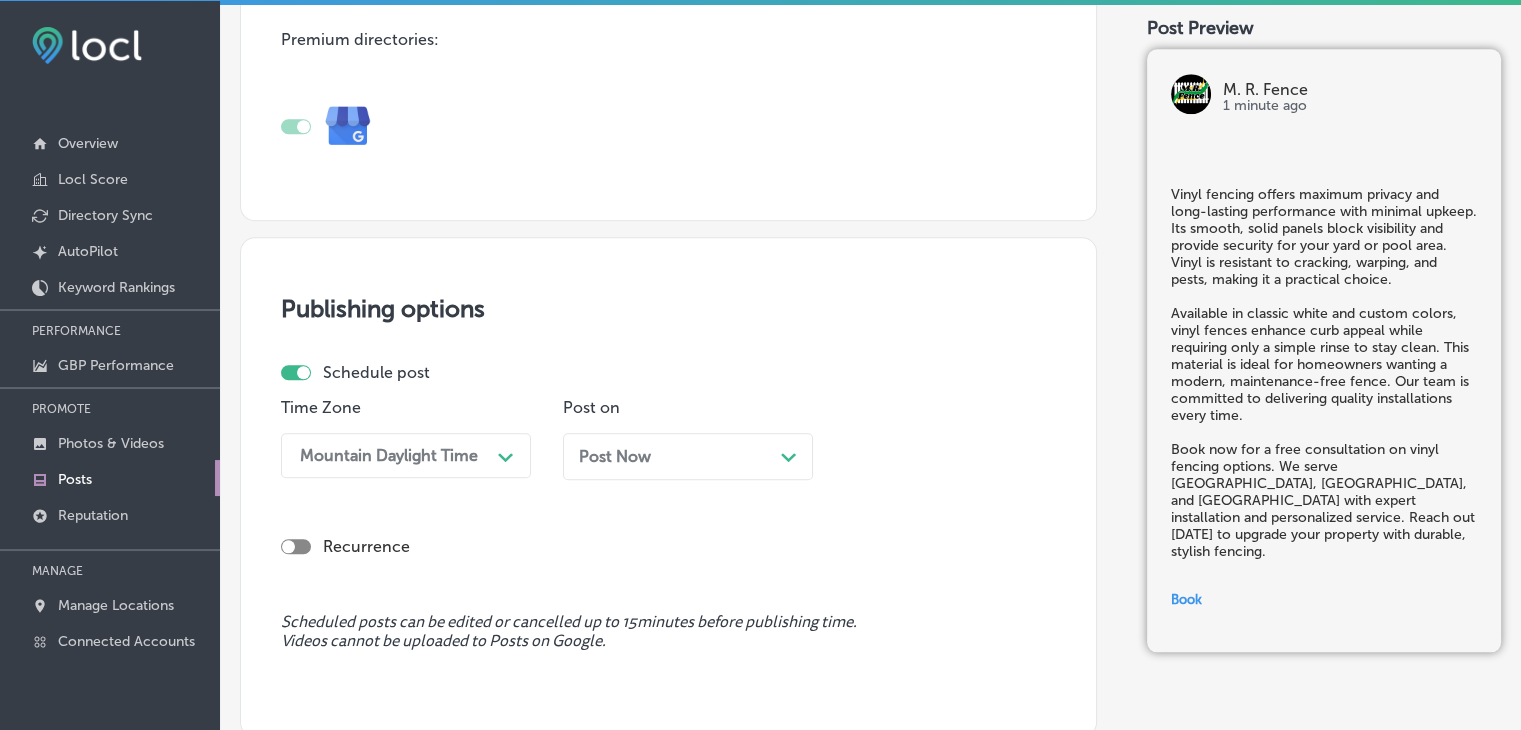 type on "[URL][DOMAIN_NAME]" 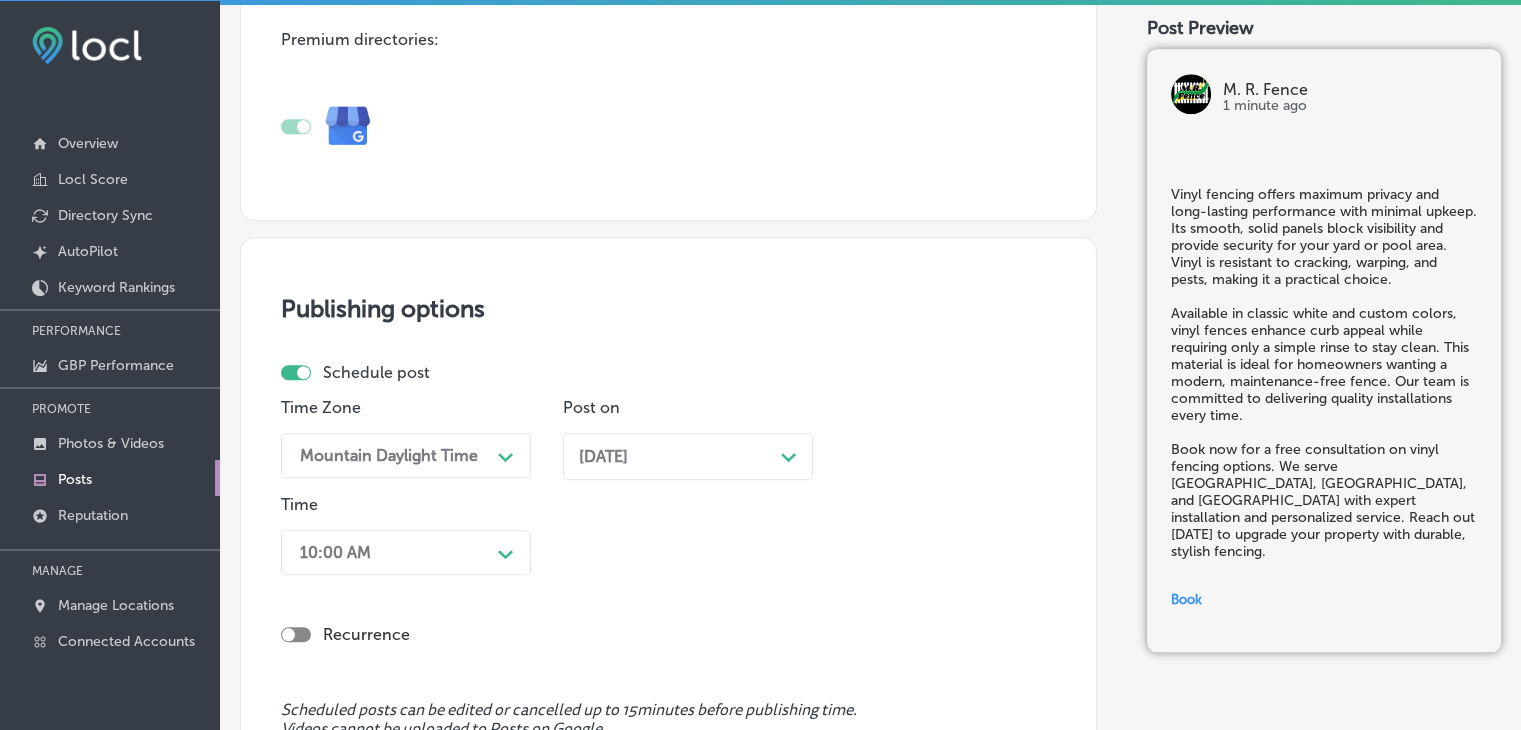 click on "10:00 AM
Path
Created with Sketch." at bounding box center [406, 552] 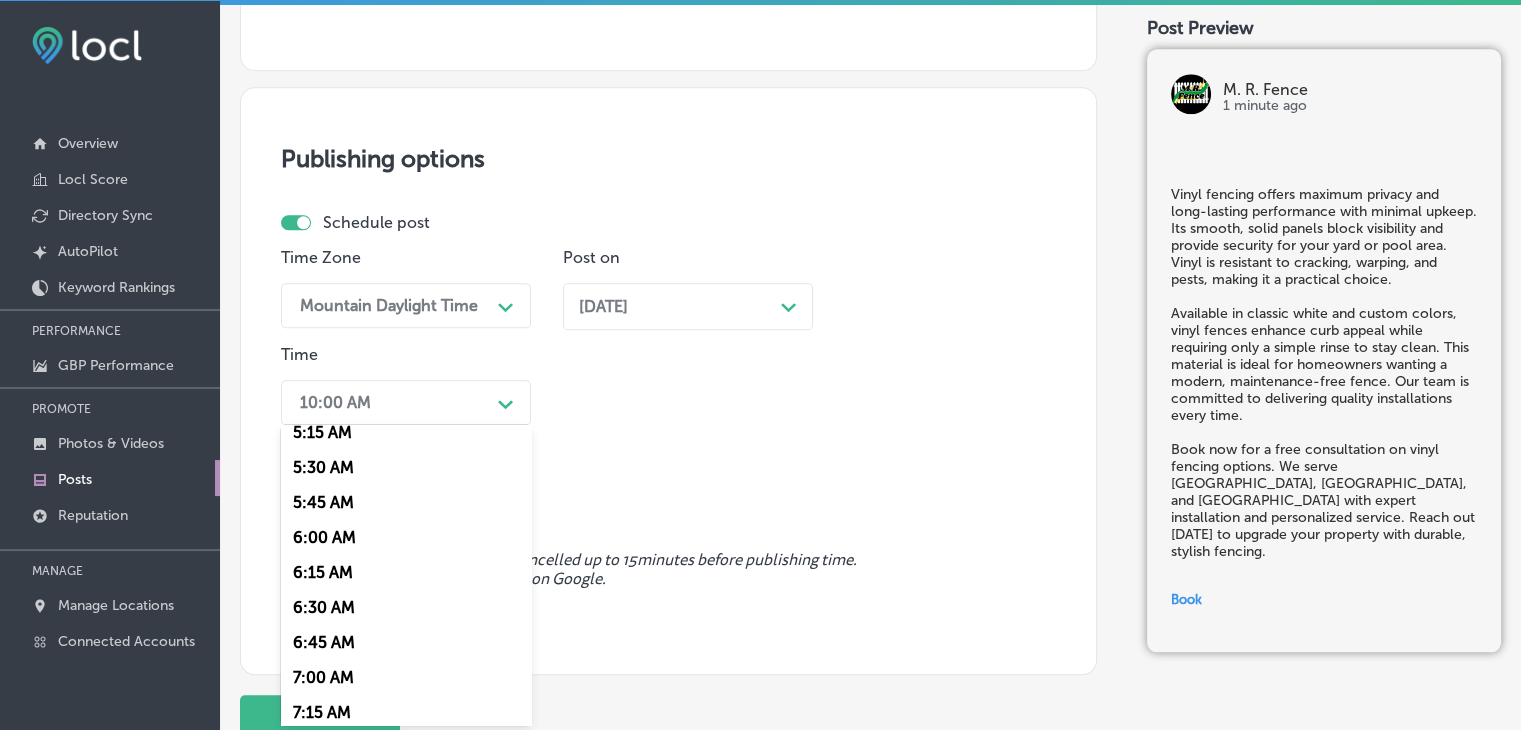 scroll, scrollTop: 800, scrollLeft: 0, axis: vertical 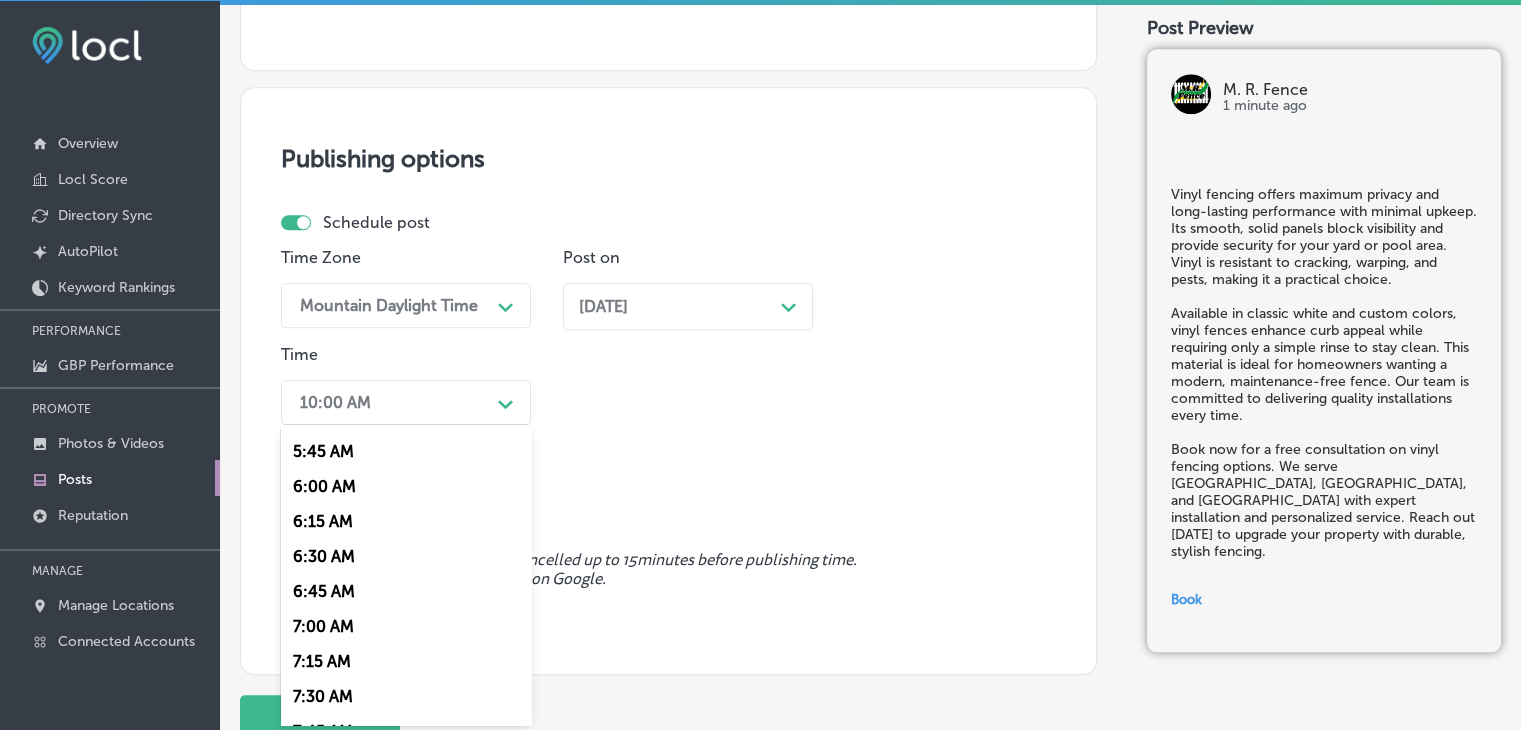 click on "7:00 AM" at bounding box center (406, 626) 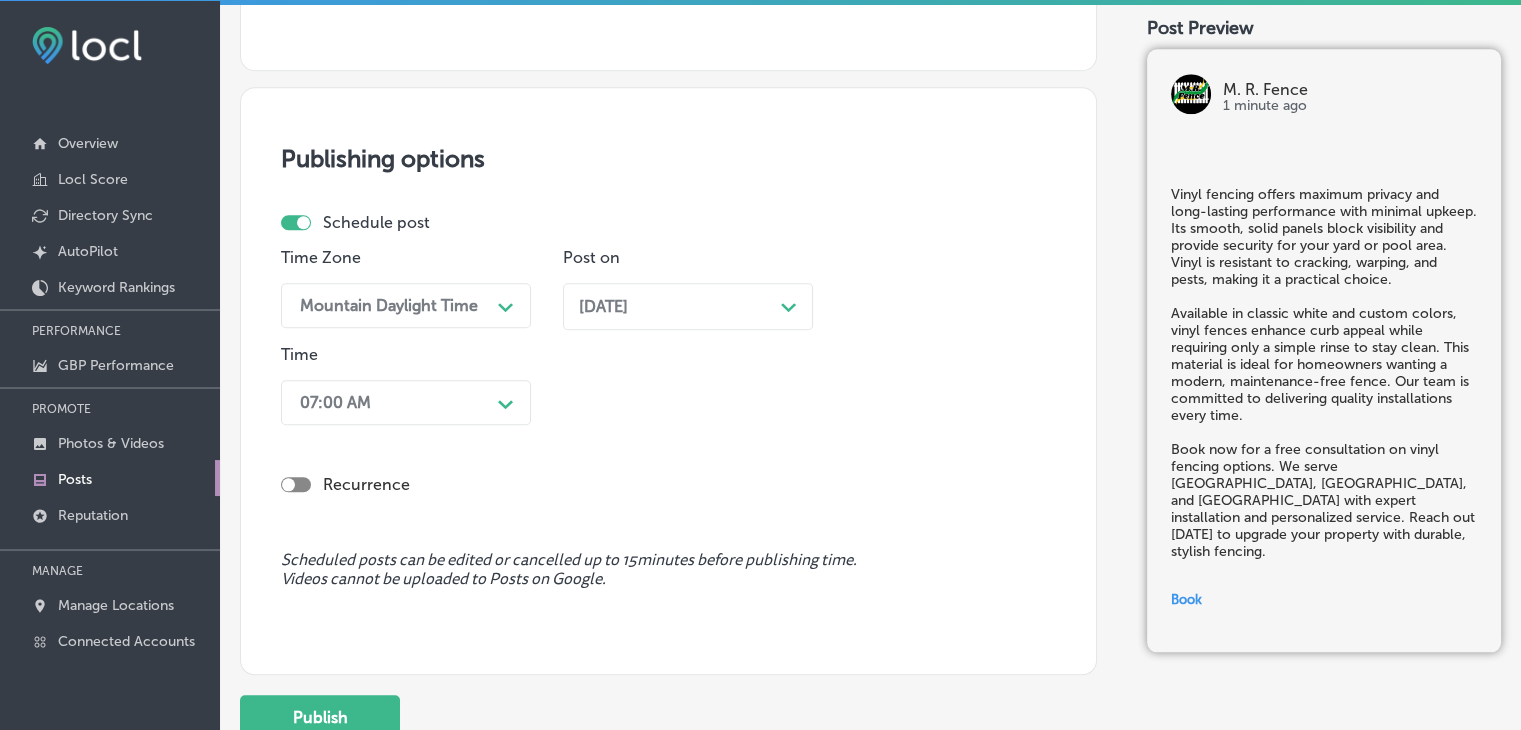 click on "Mountain Daylight Time" at bounding box center (390, 305) 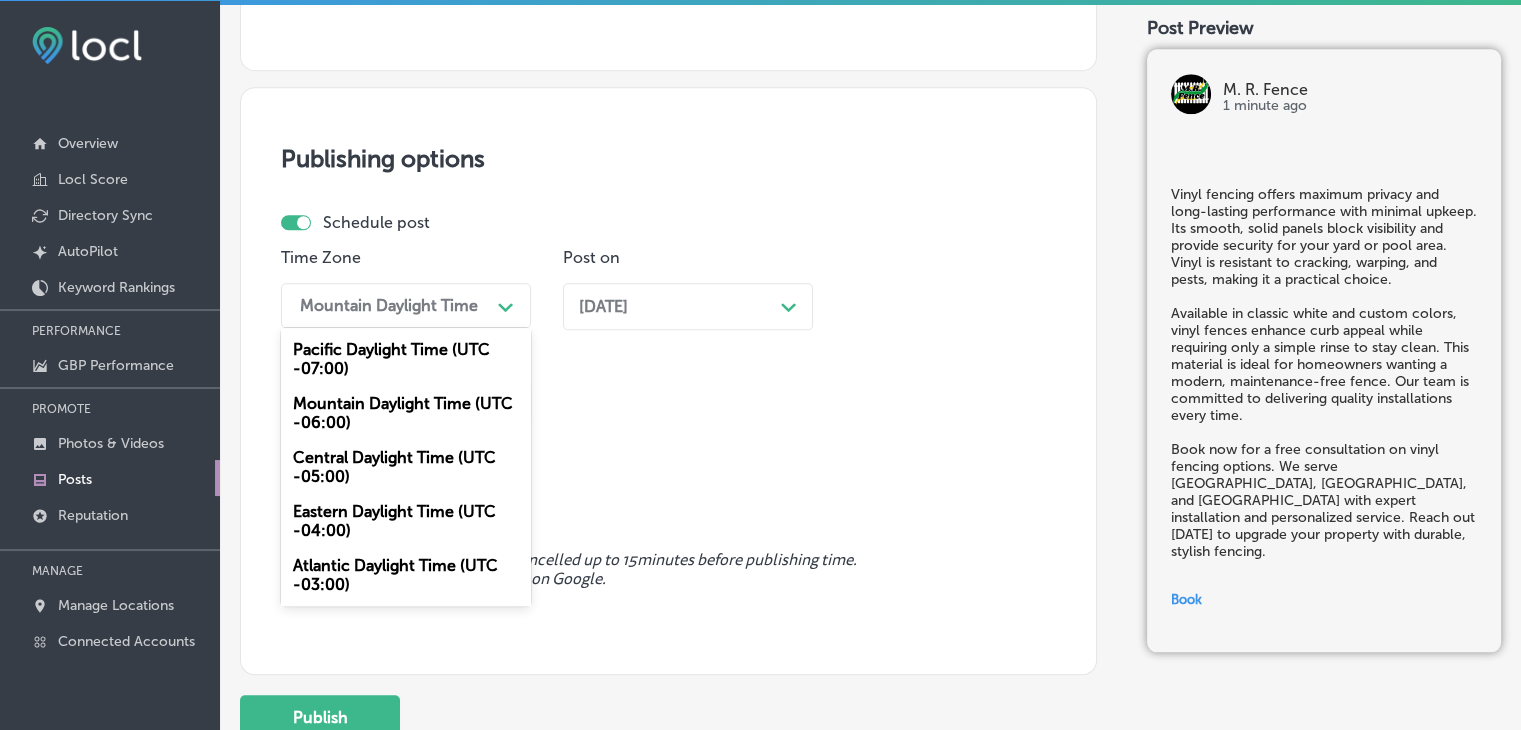 click on "Mountain Daylight Time (UTC -06:00)" at bounding box center [406, 413] 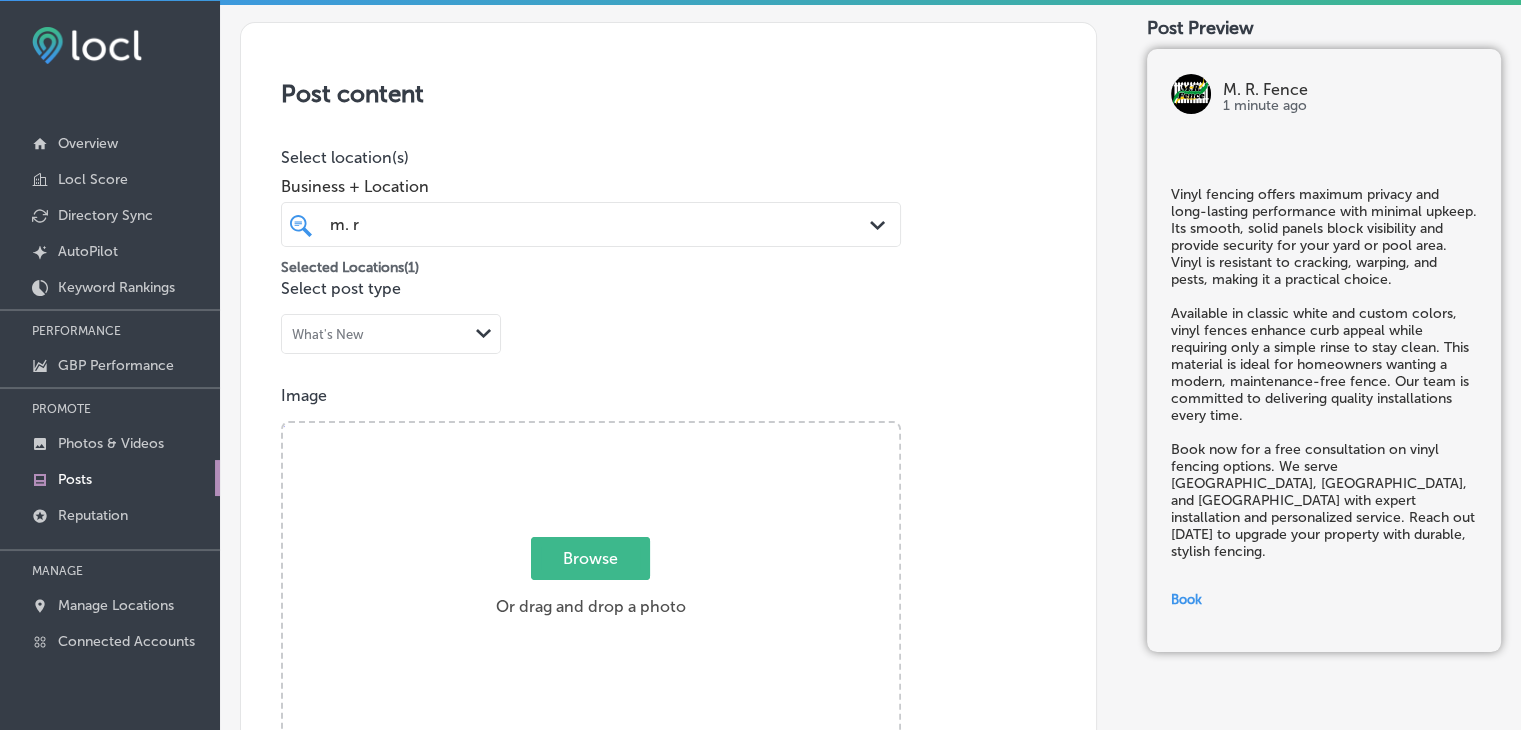 scroll, scrollTop: 71, scrollLeft: 0, axis: vertical 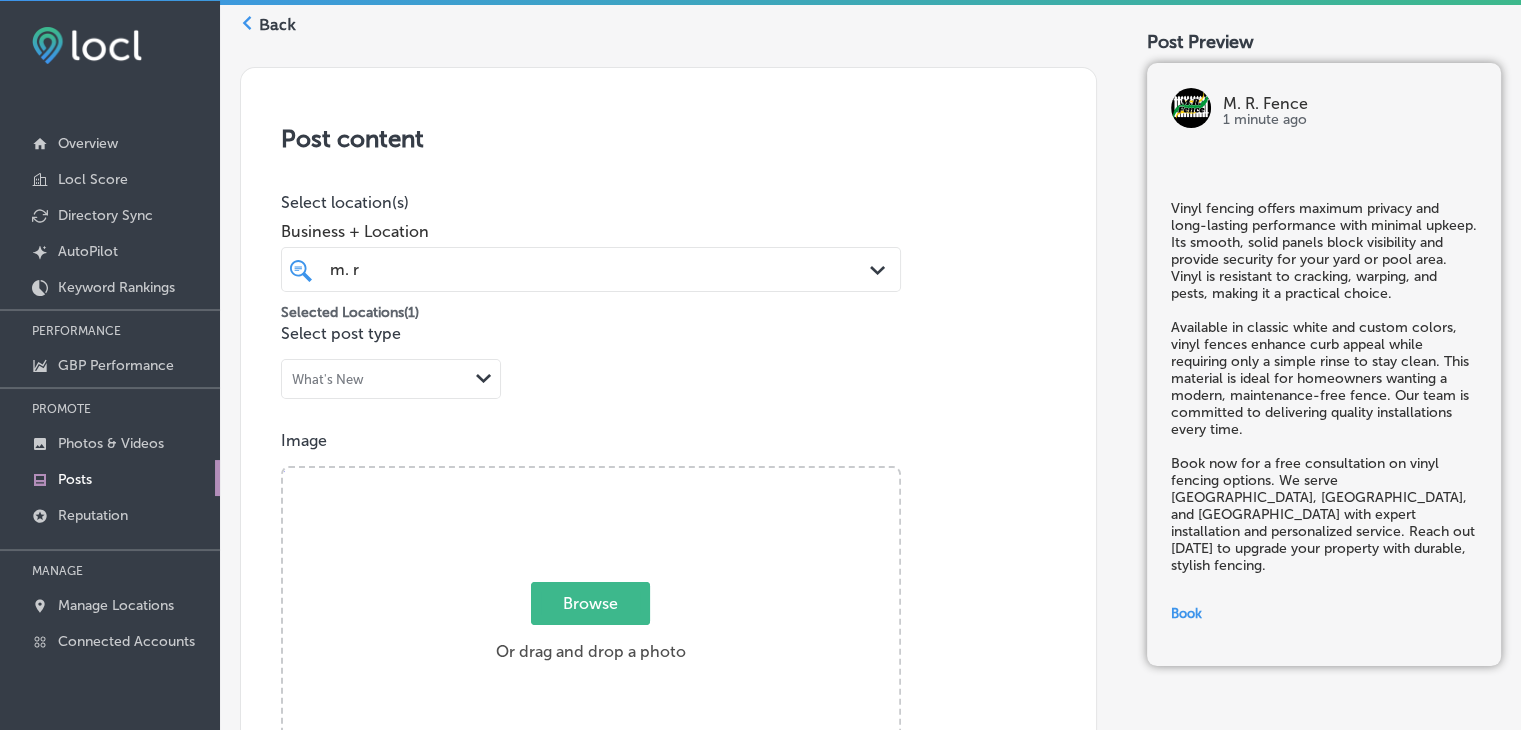 drag, startPoint x: 673, startPoint y: 429, endPoint x: 637, endPoint y: 506, distance: 85 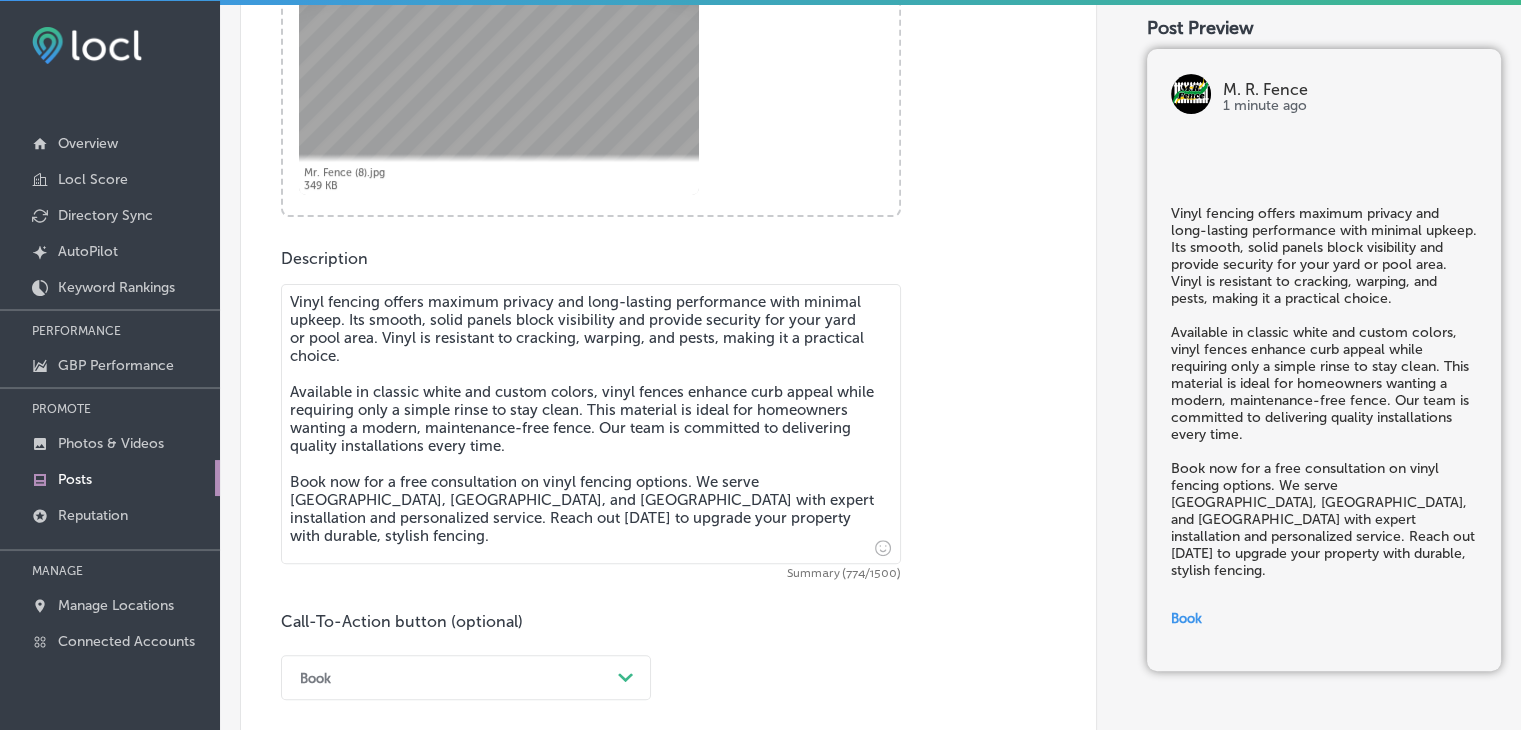 scroll, scrollTop: 671, scrollLeft: 0, axis: vertical 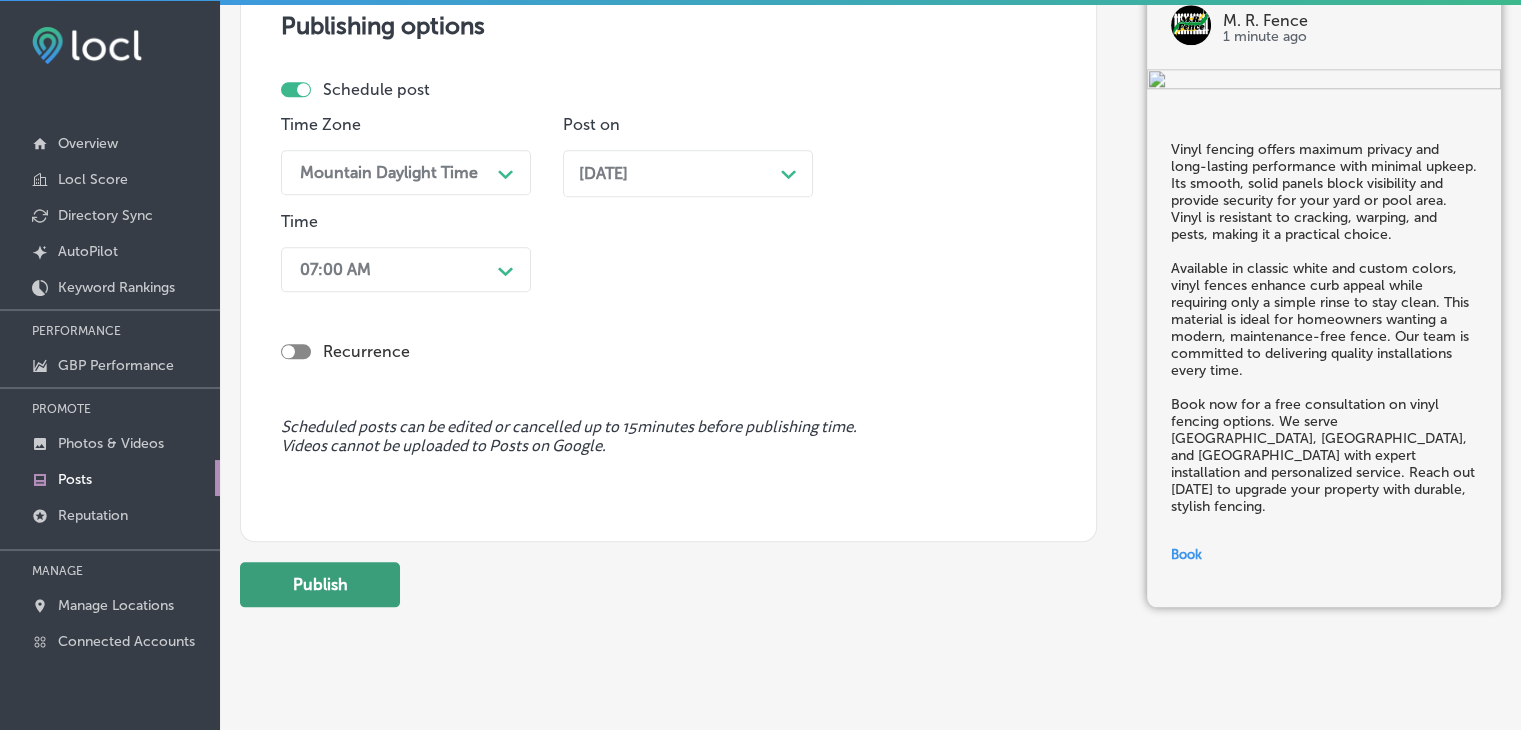 click on "Publish" at bounding box center (320, 584) 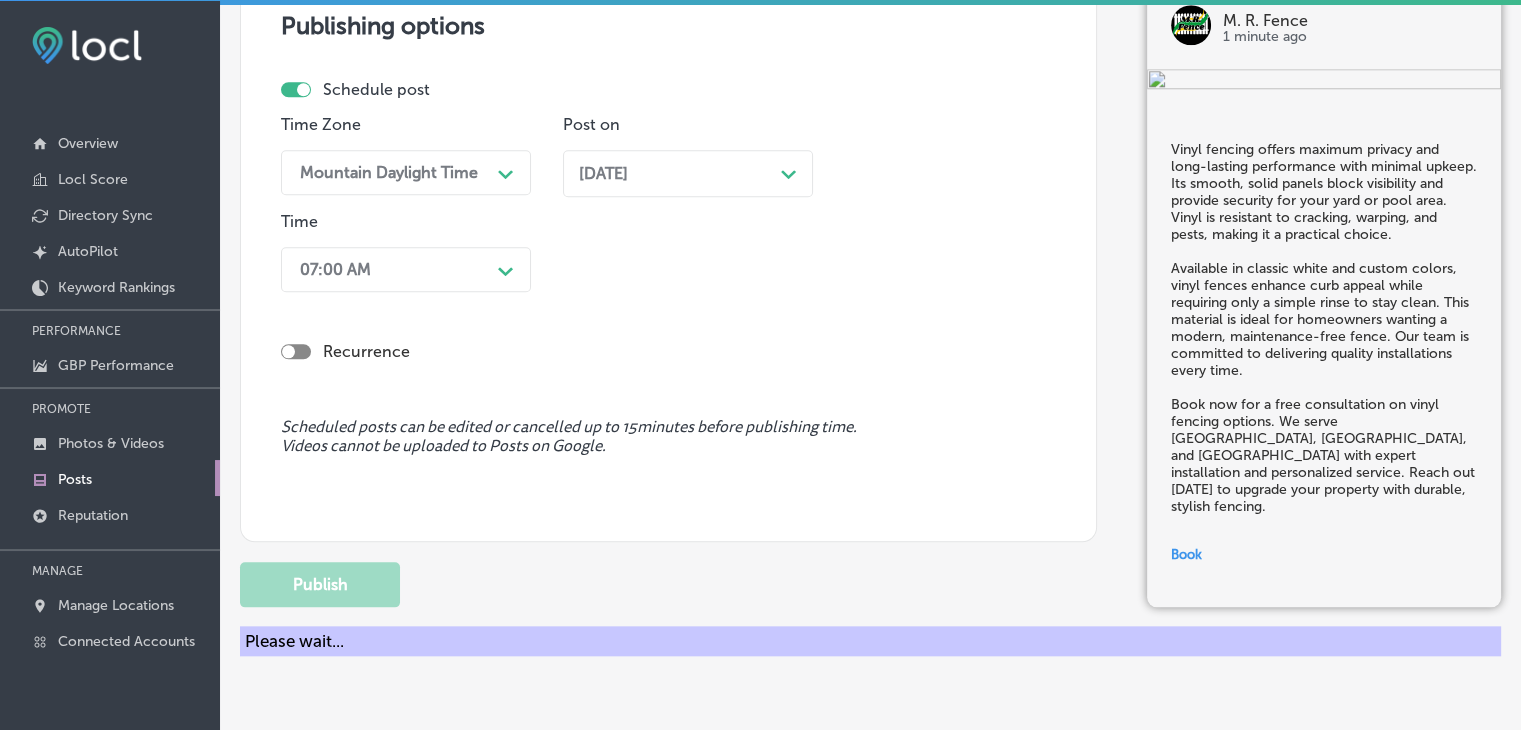 type 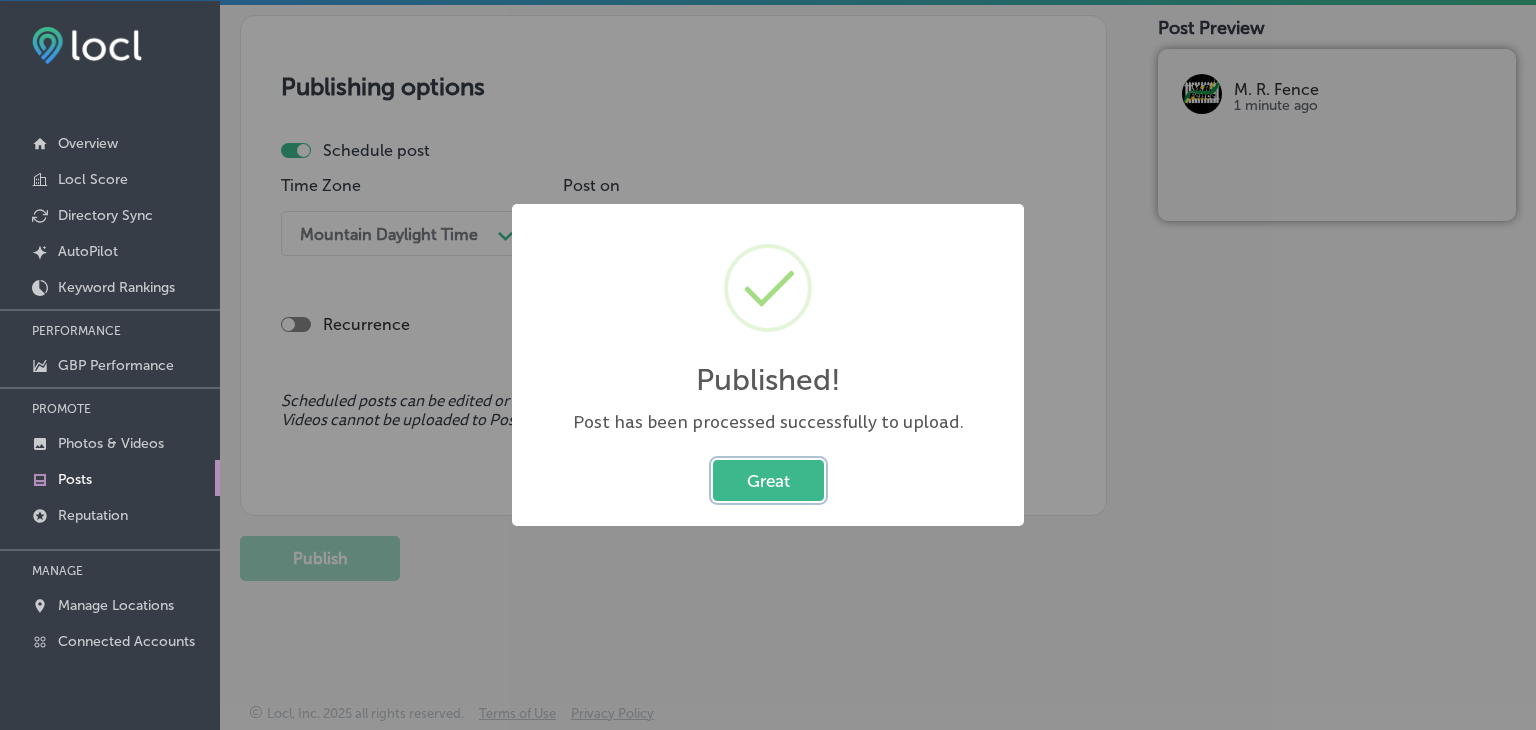 type 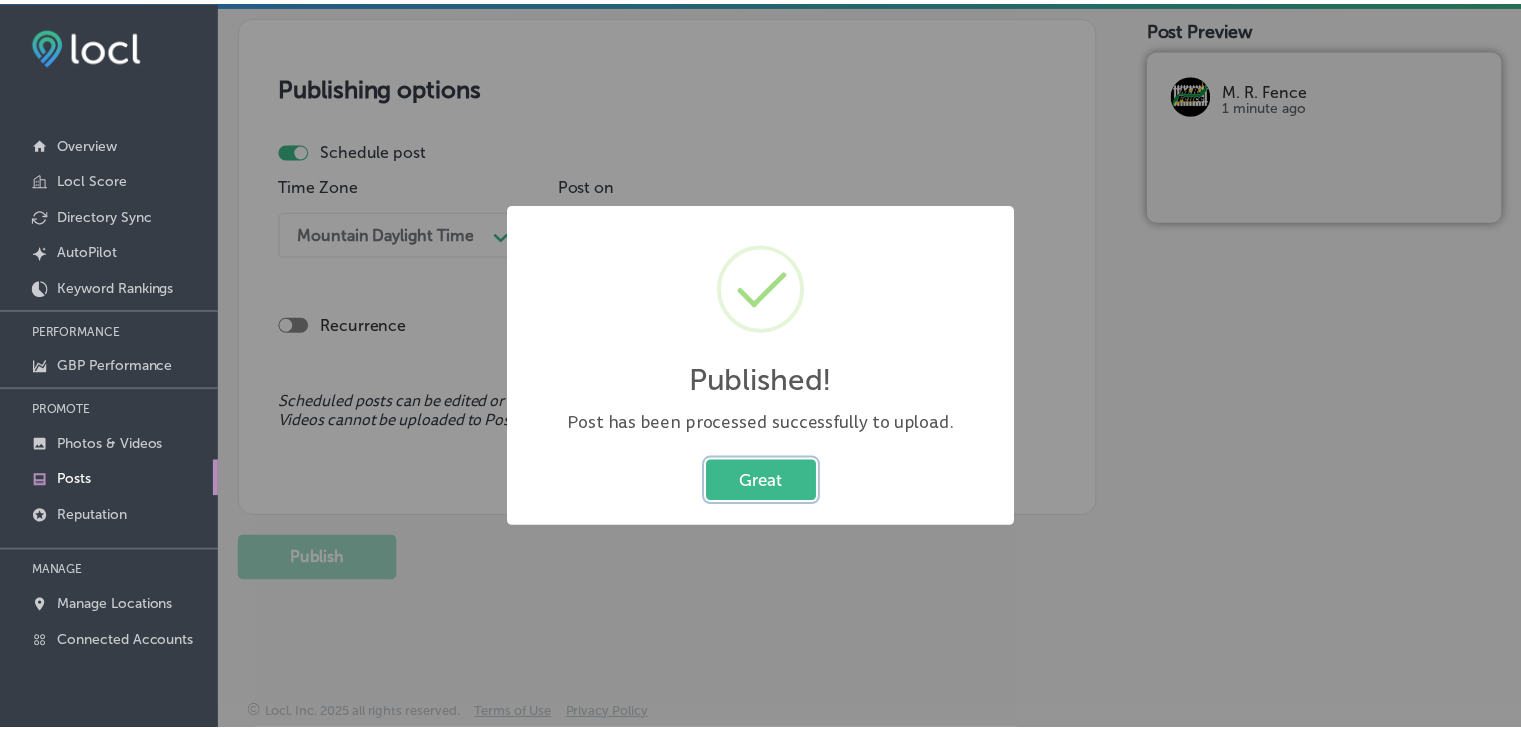 scroll, scrollTop: 1721, scrollLeft: 0, axis: vertical 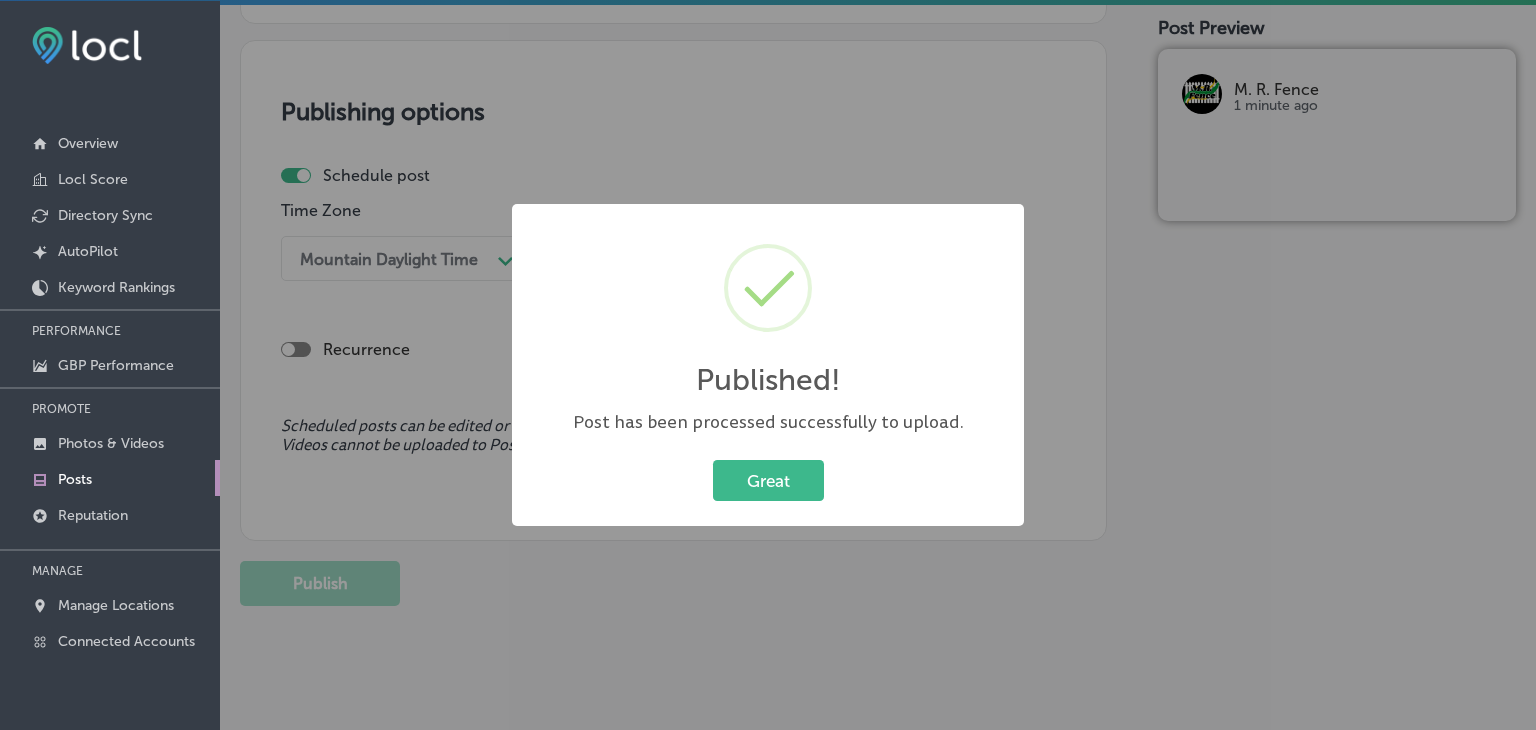 click on "Great Cancel" at bounding box center [768, 481] 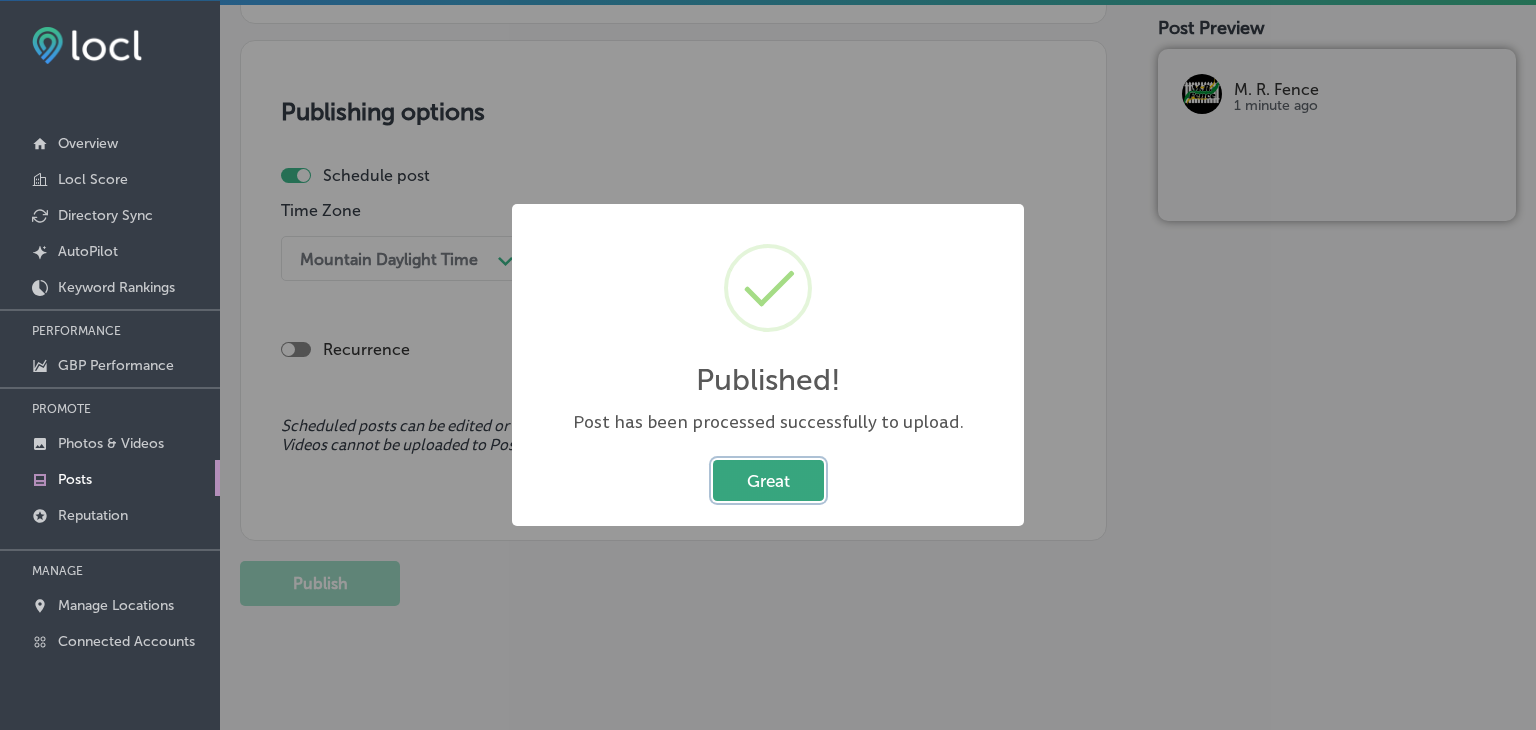 click on "Great" at bounding box center [768, 480] 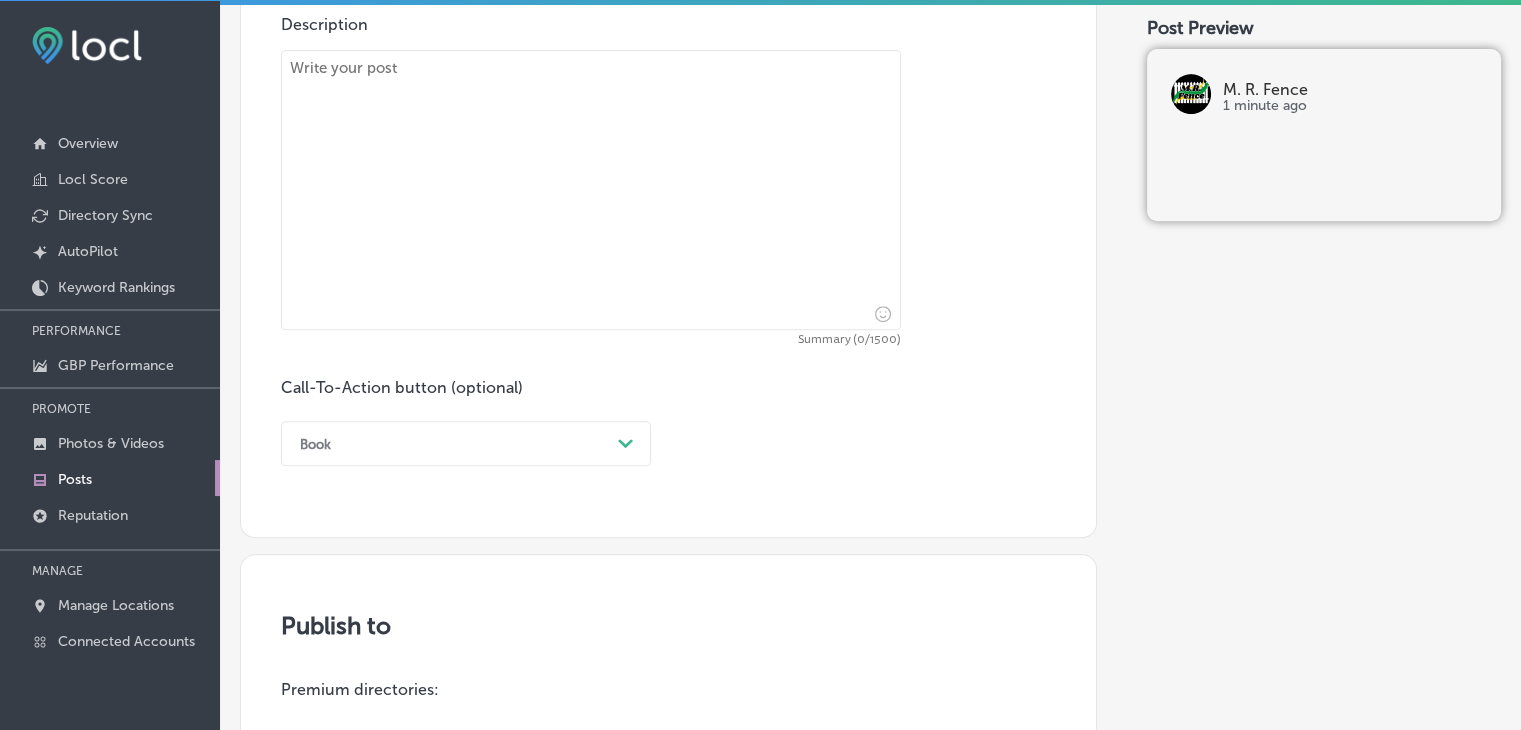 scroll, scrollTop: 721, scrollLeft: 0, axis: vertical 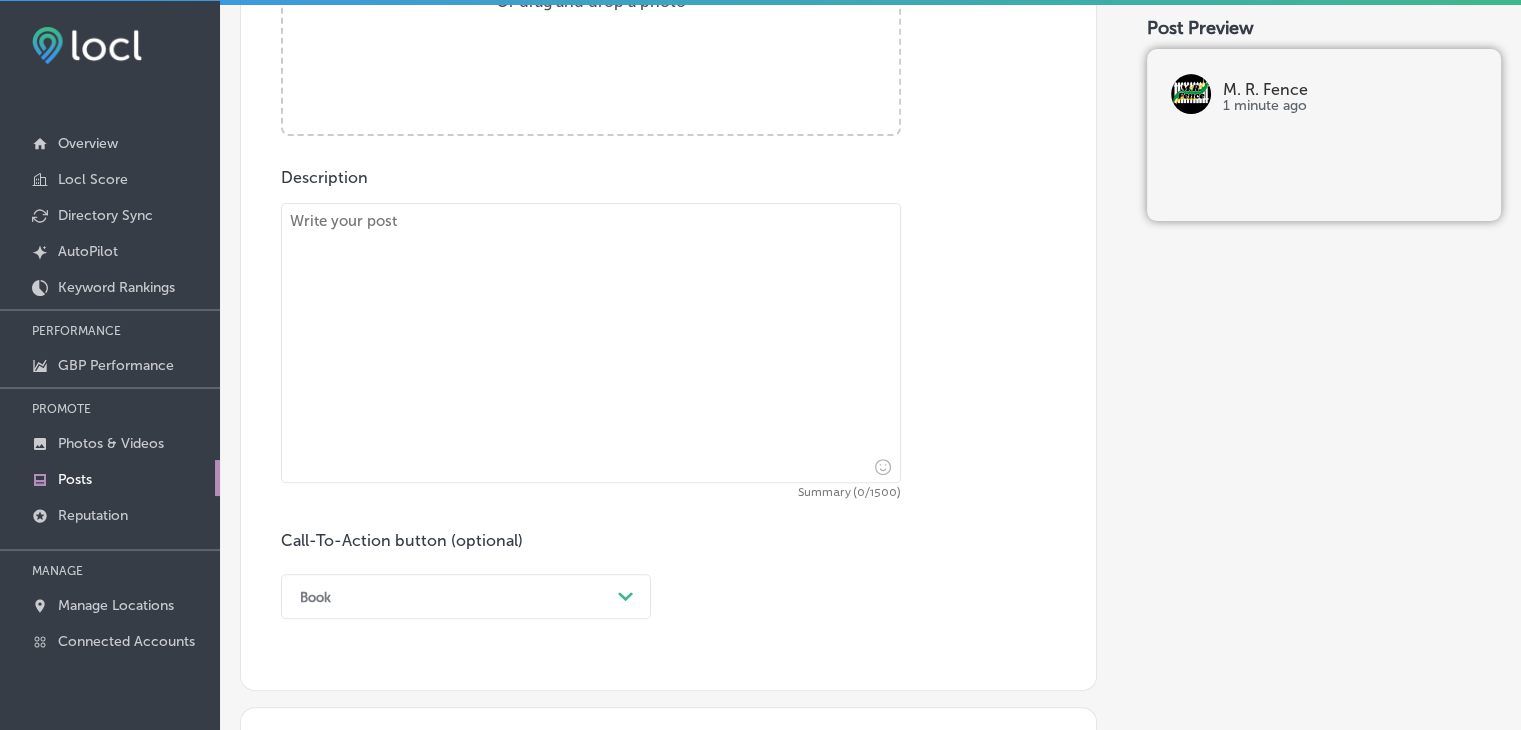 click at bounding box center (591, 343) 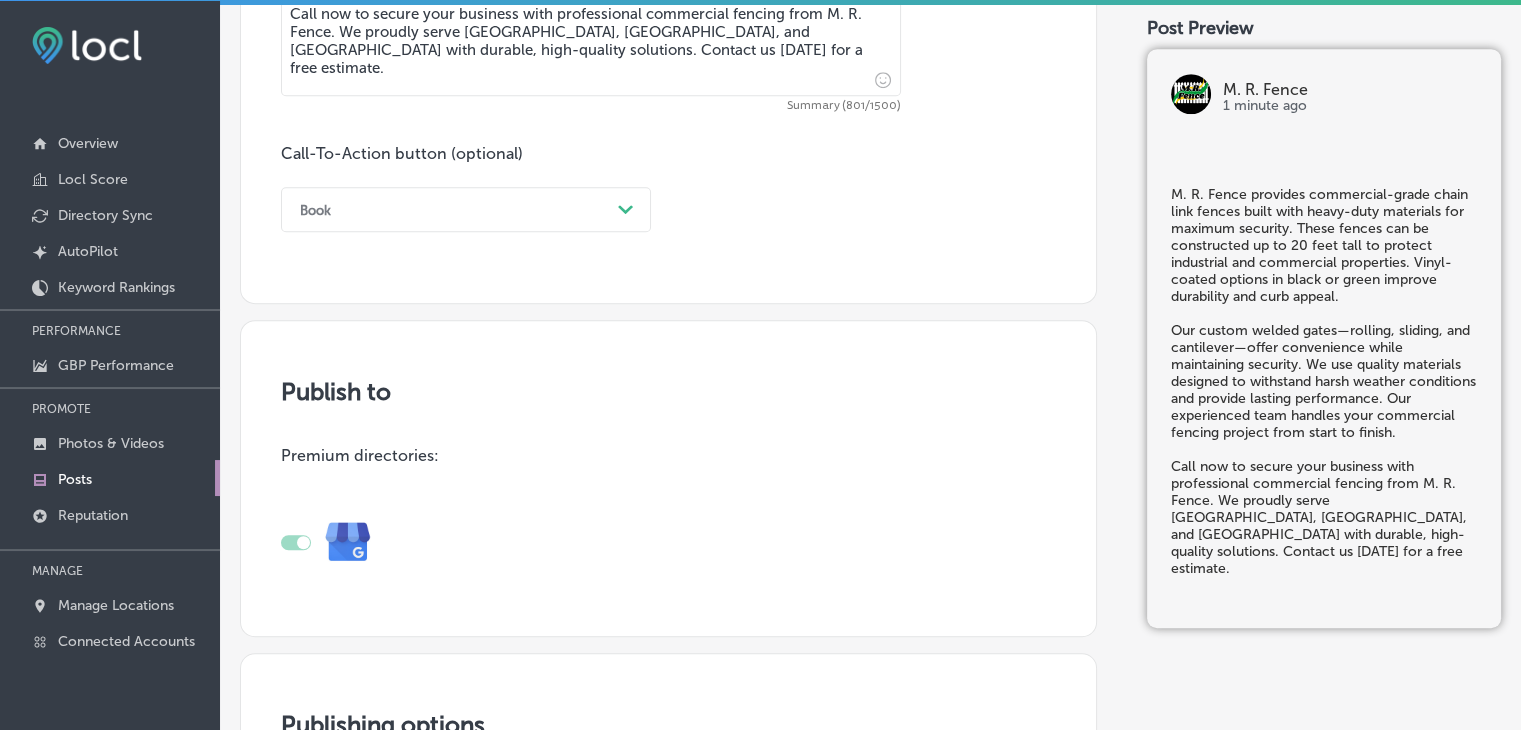 scroll, scrollTop: 1121, scrollLeft: 0, axis: vertical 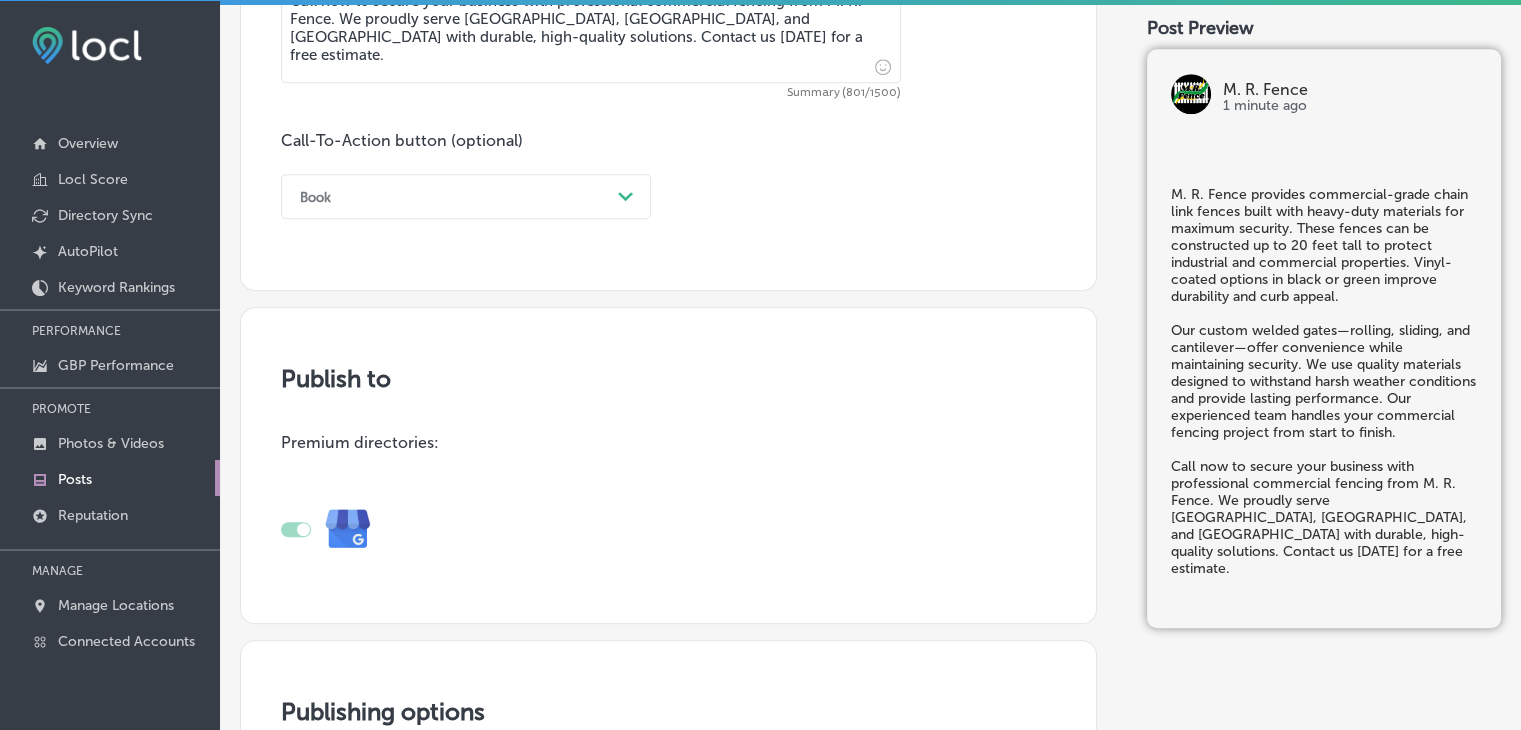 type on "M. R. Fence provides commercial-grade chain link fences built with heavy-duty materials for maximum security. These fences can be constructed up to 20 feet tall to protect industrial and commercial properties. Vinyl-coated options in black or green improve durability and curb appeal.
Our custom welded gates—rolling, sliding, and cantilever—offer convenience while maintaining security. We use quality materials designed to withstand harsh weather conditions and provide lasting performance. Our experienced team handles your commercial fencing project from start to finish.
Call now to secure your business with professional commercial fencing from M. R. Fence. We proudly serve [GEOGRAPHIC_DATA], [GEOGRAPHIC_DATA], and [GEOGRAPHIC_DATA] with durable, high-quality solutions. Contact us [DATE] for a free estimate." 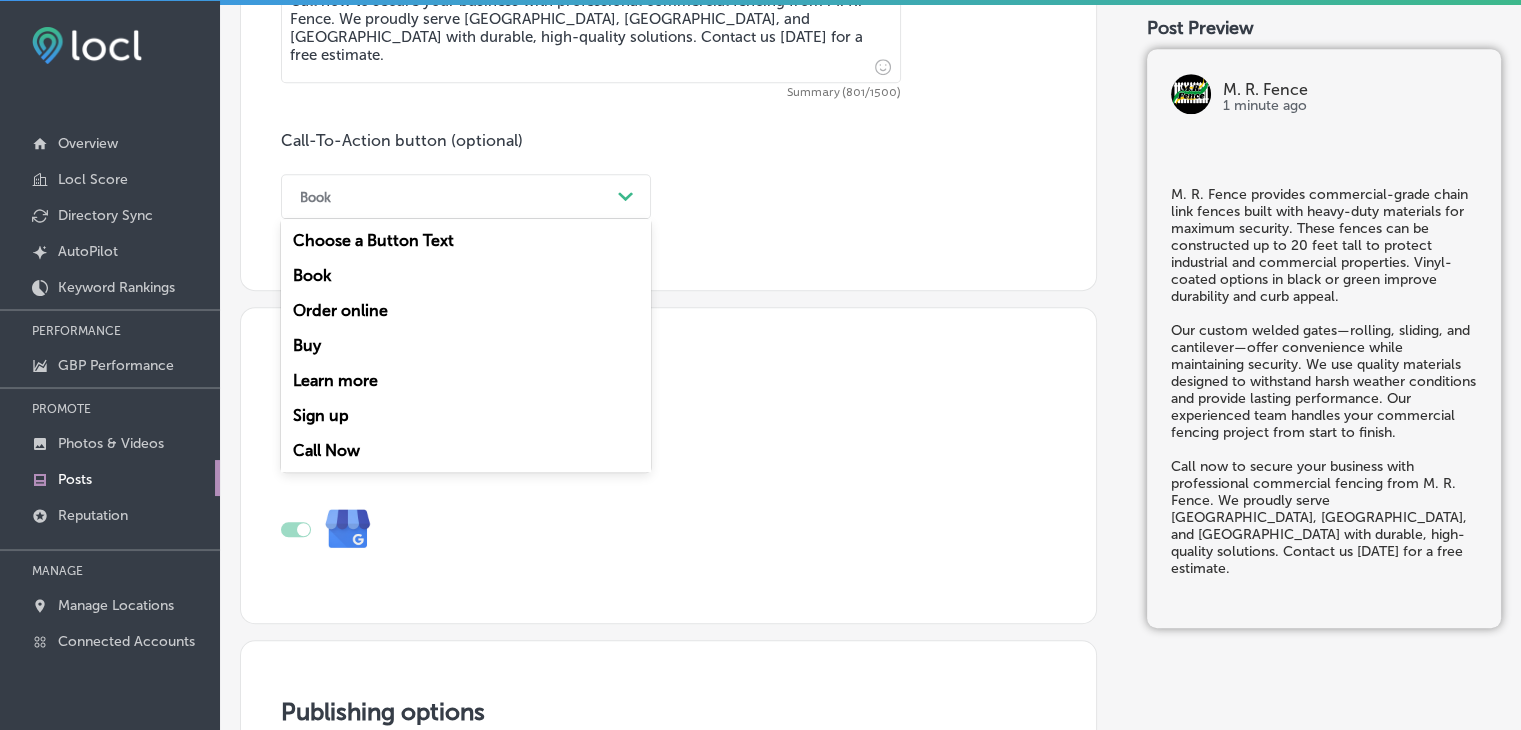 click on "Call Now" at bounding box center [466, 450] 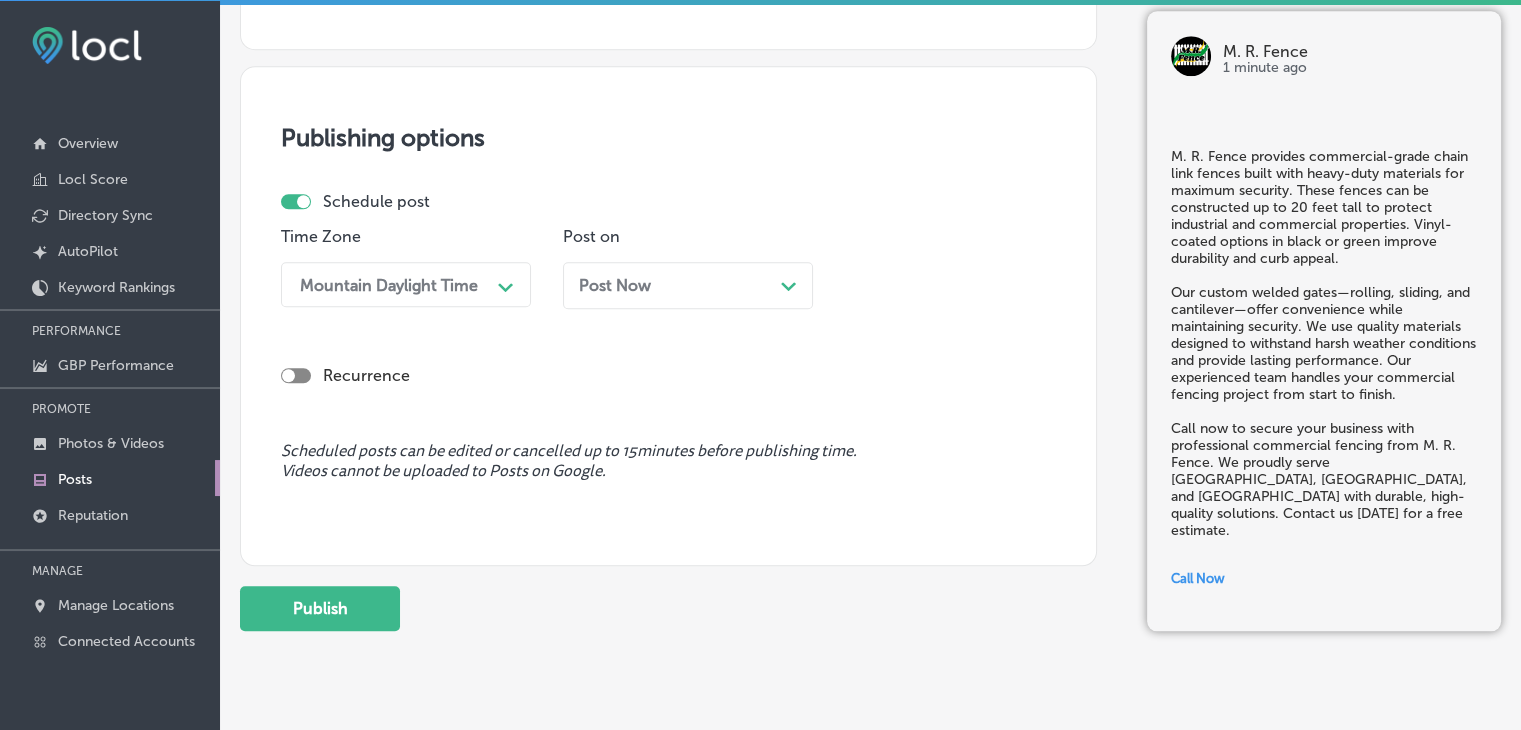scroll, scrollTop: 1721, scrollLeft: 0, axis: vertical 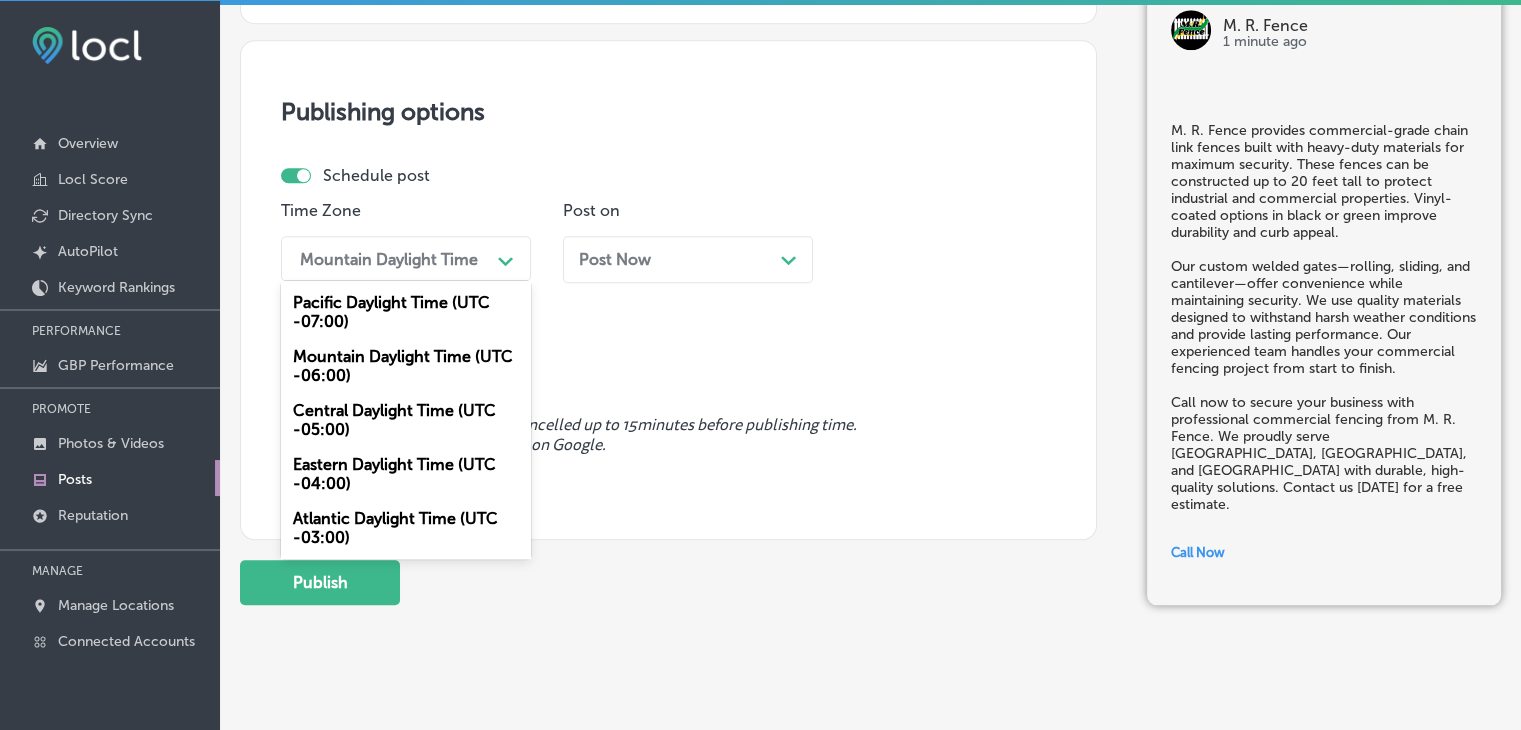 click on "Mountain Daylight Time" at bounding box center (390, 258) 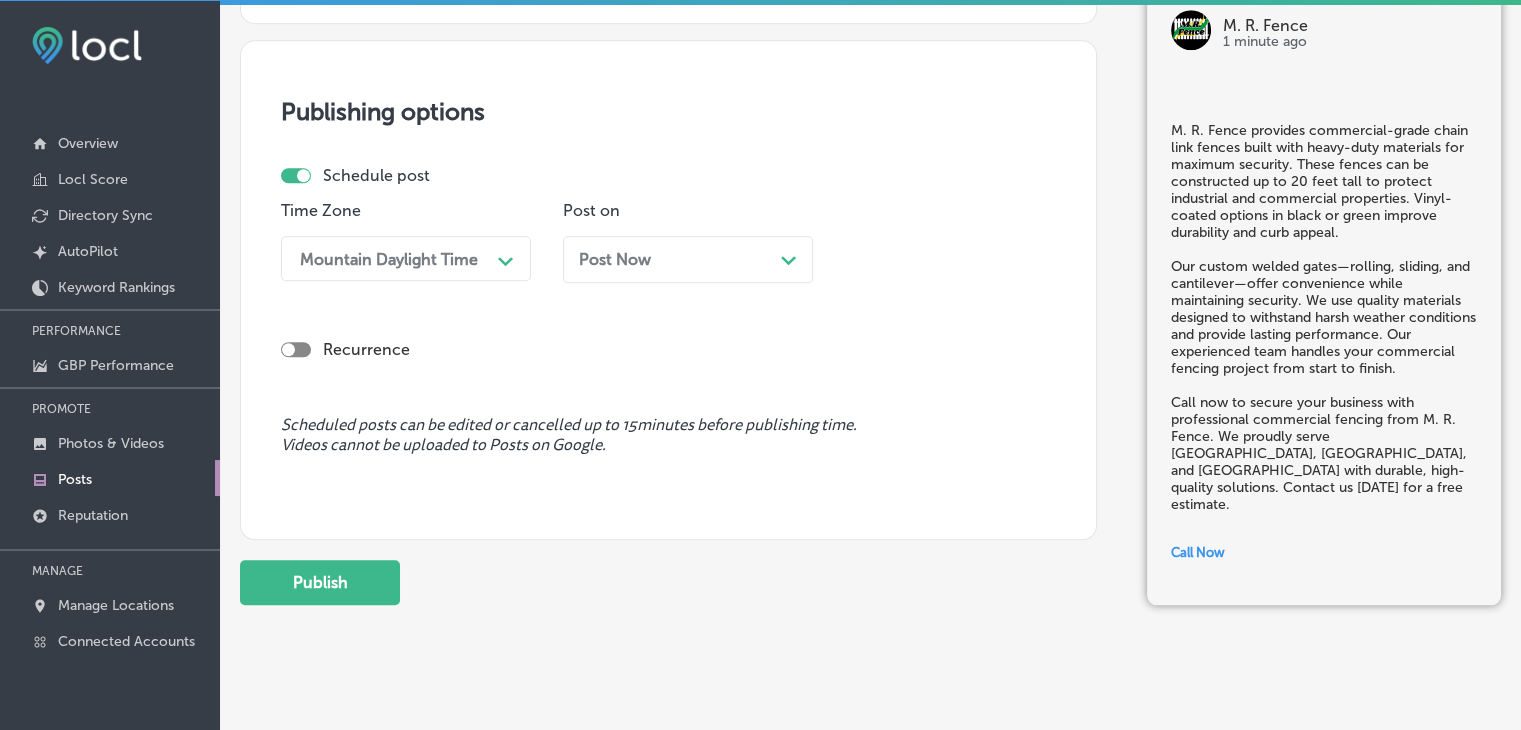 click on "Post Now
Path
Created with Sketch." at bounding box center (688, 259) 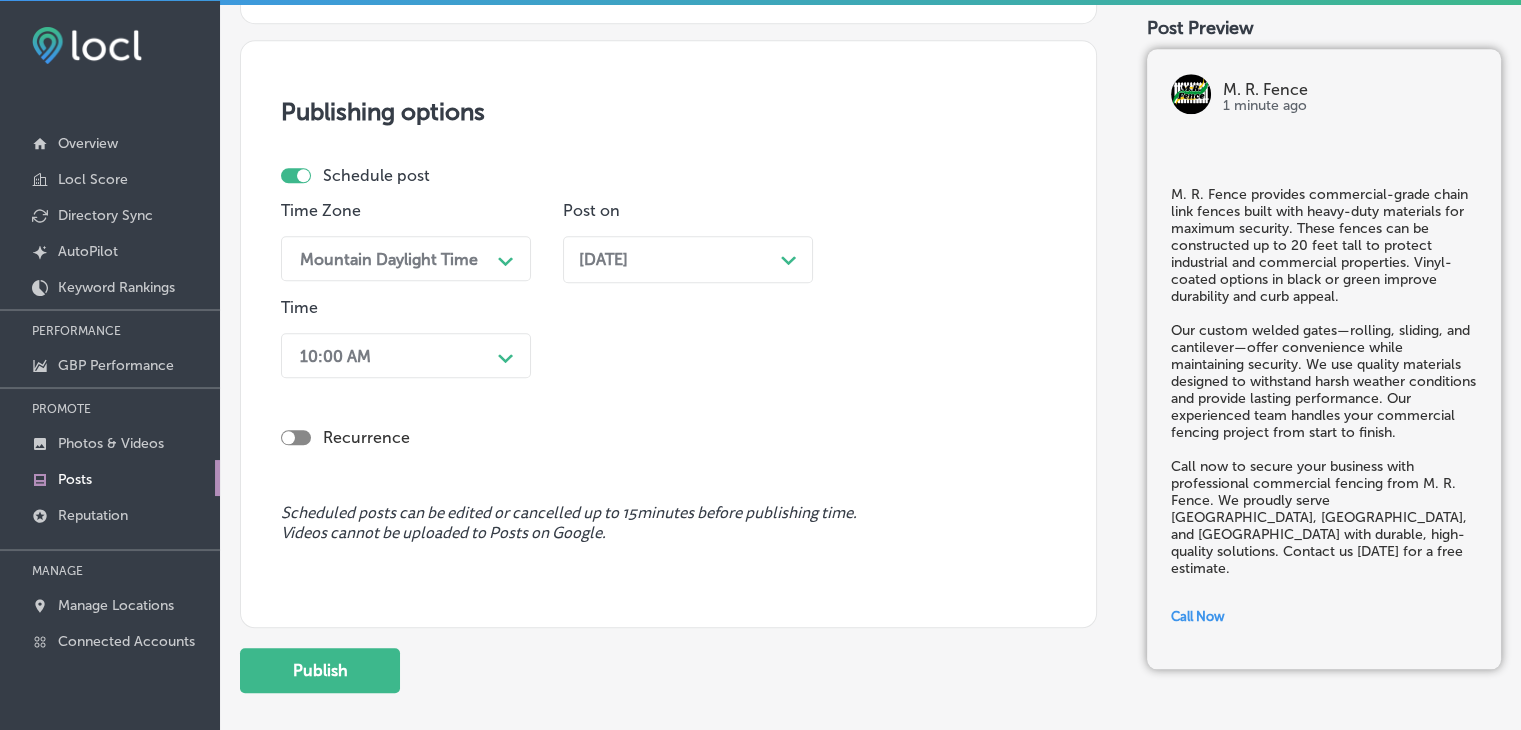 click on "10:00 AM" at bounding box center (390, 355) 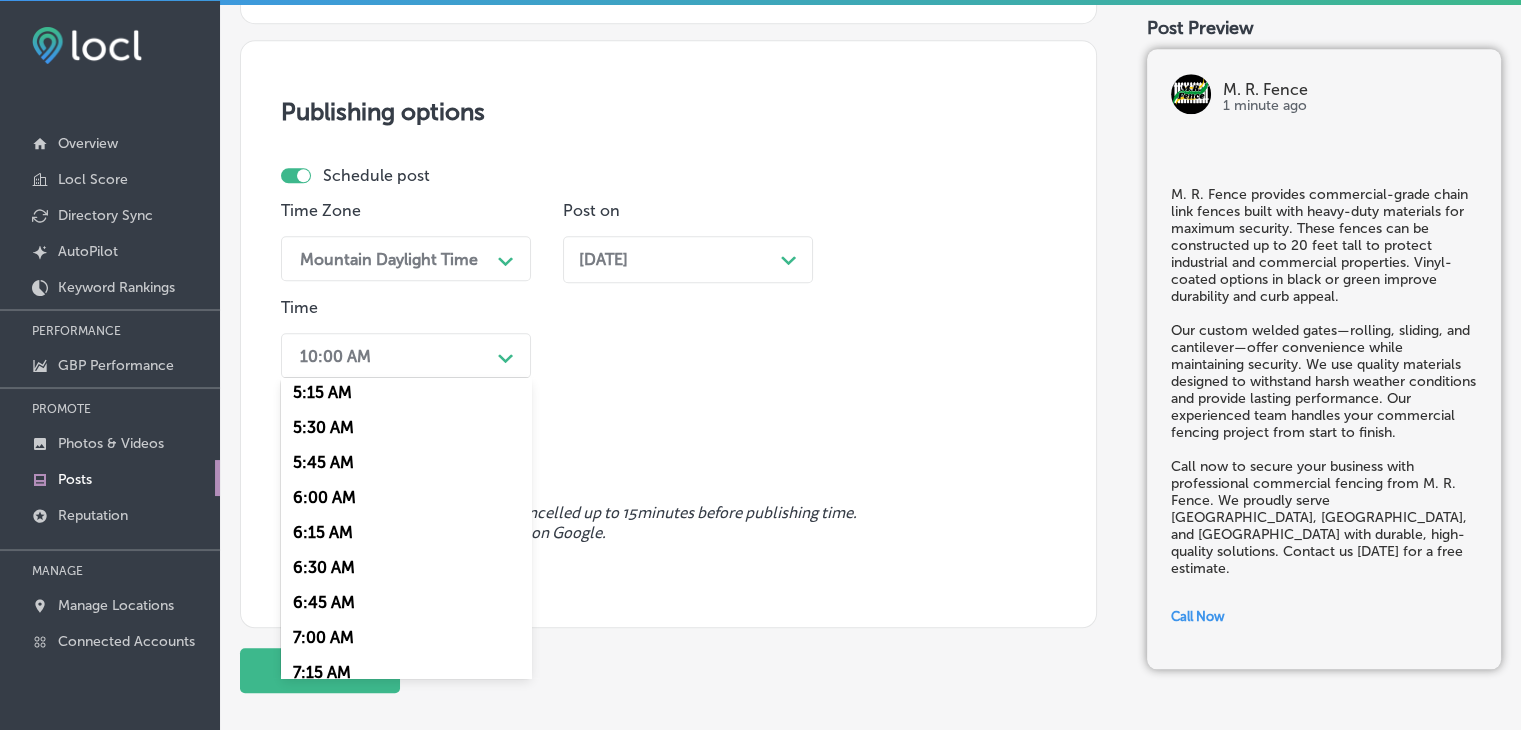 scroll, scrollTop: 900, scrollLeft: 0, axis: vertical 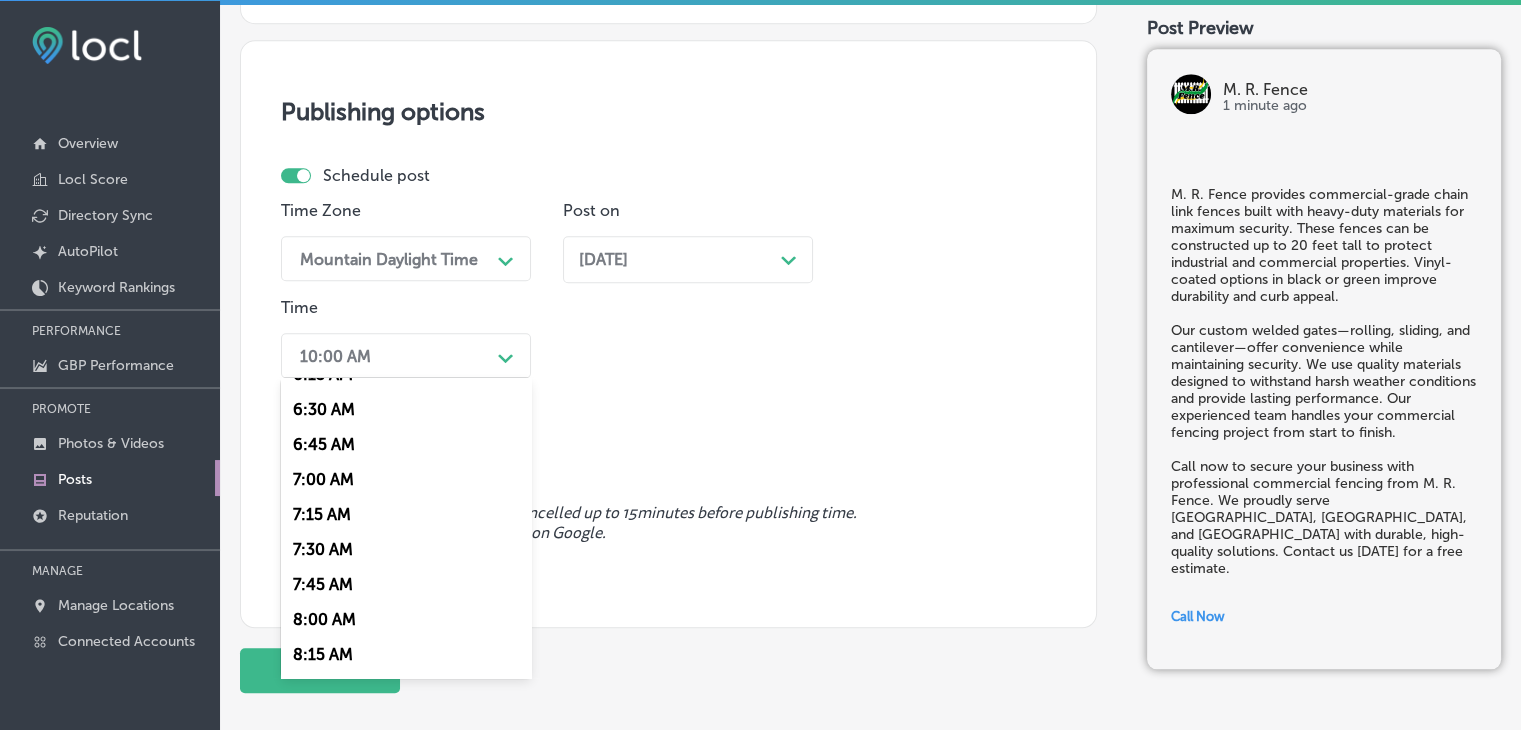 click on "7:00 AM" at bounding box center [406, 479] 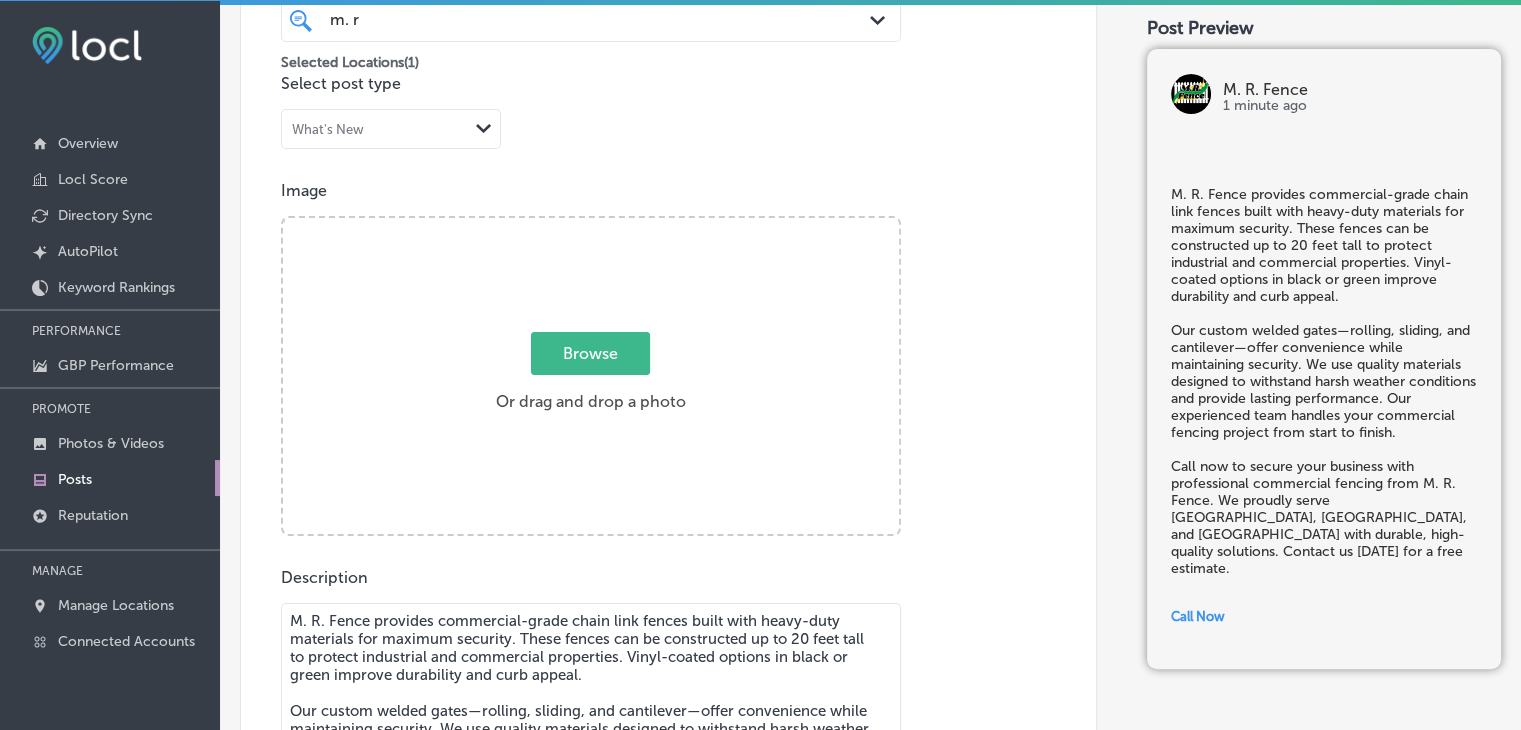 scroll, scrollTop: 221, scrollLeft: 0, axis: vertical 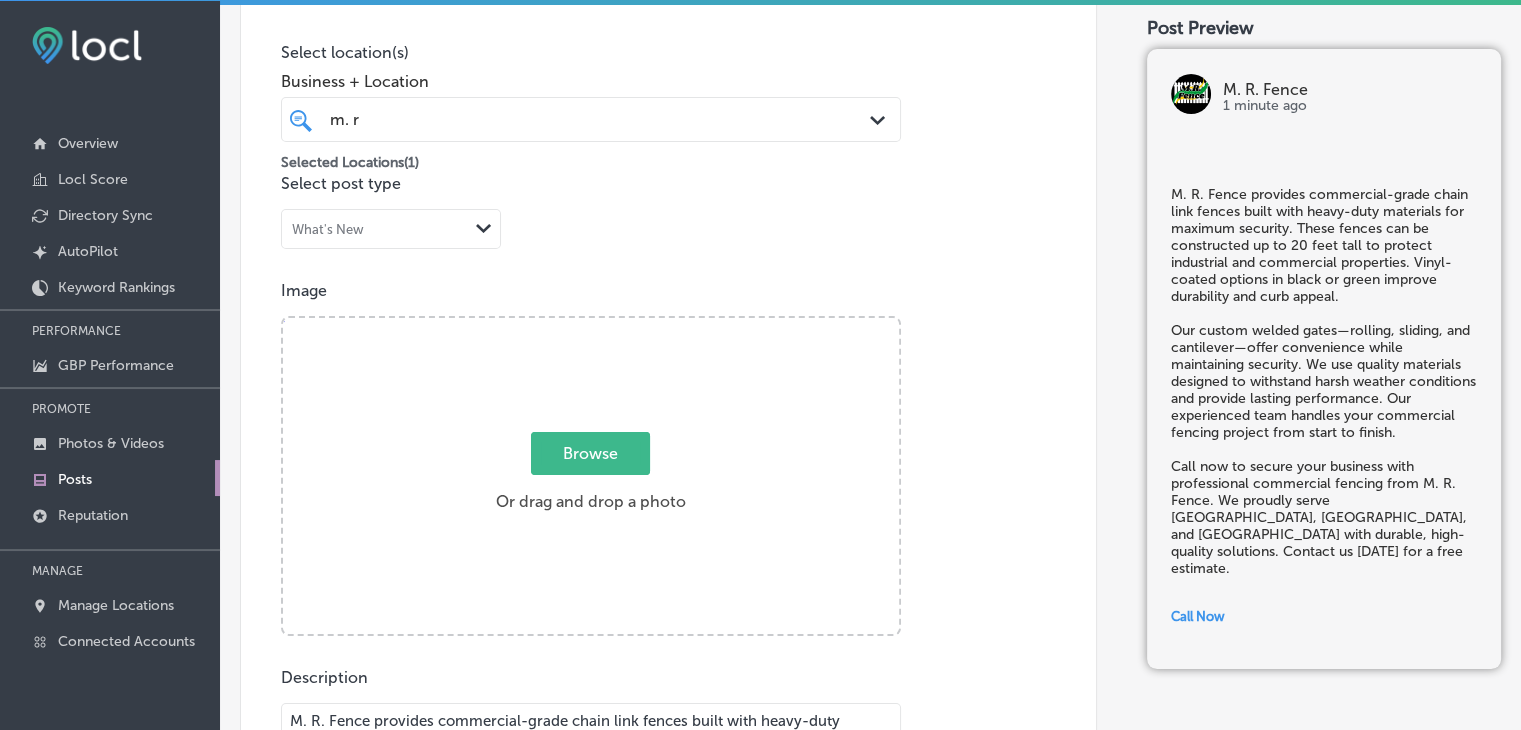 click on "Browse     Or drag and drop a photo" at bounding box center (591, 478) 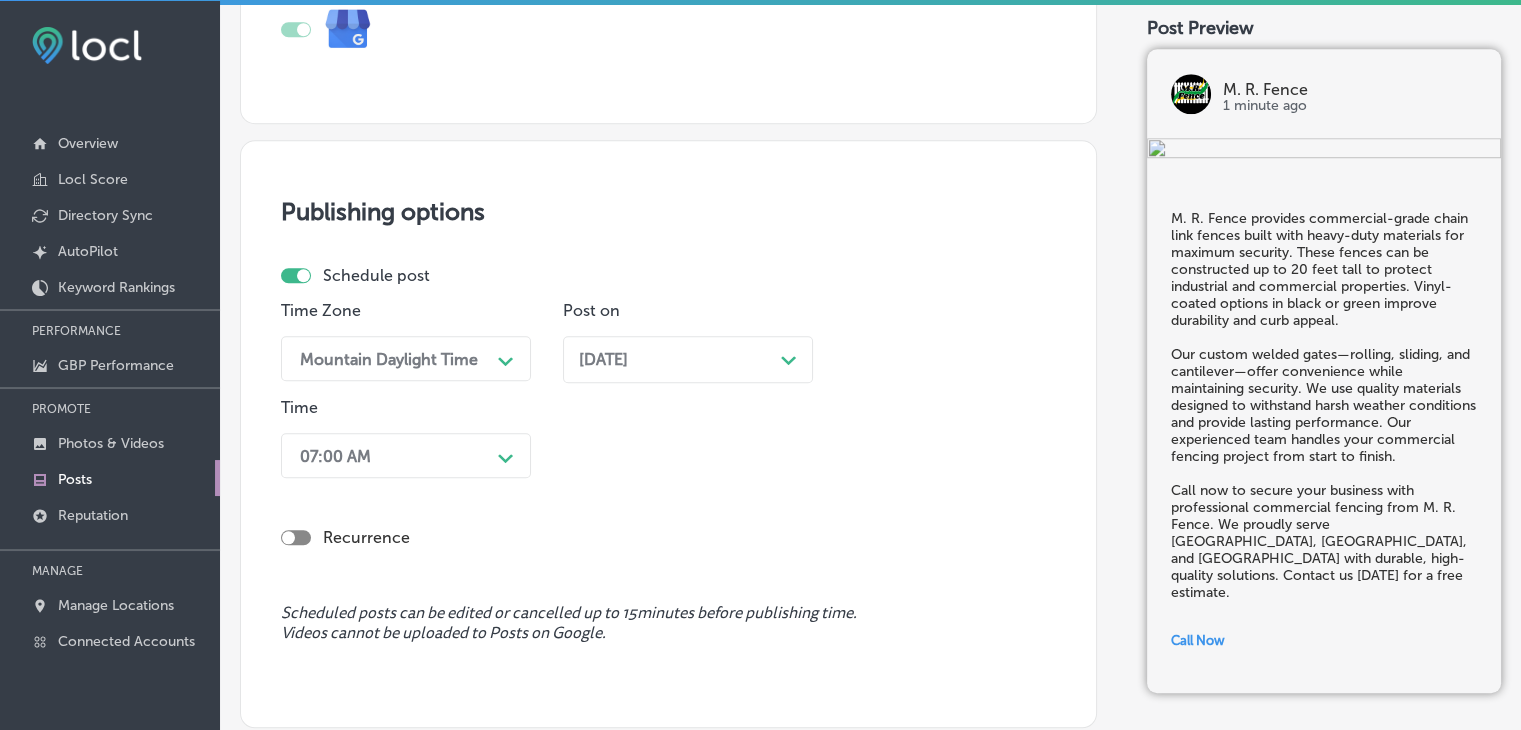 scroll, scrollTop: 1809, scrollLeft: 0, axis: vertical 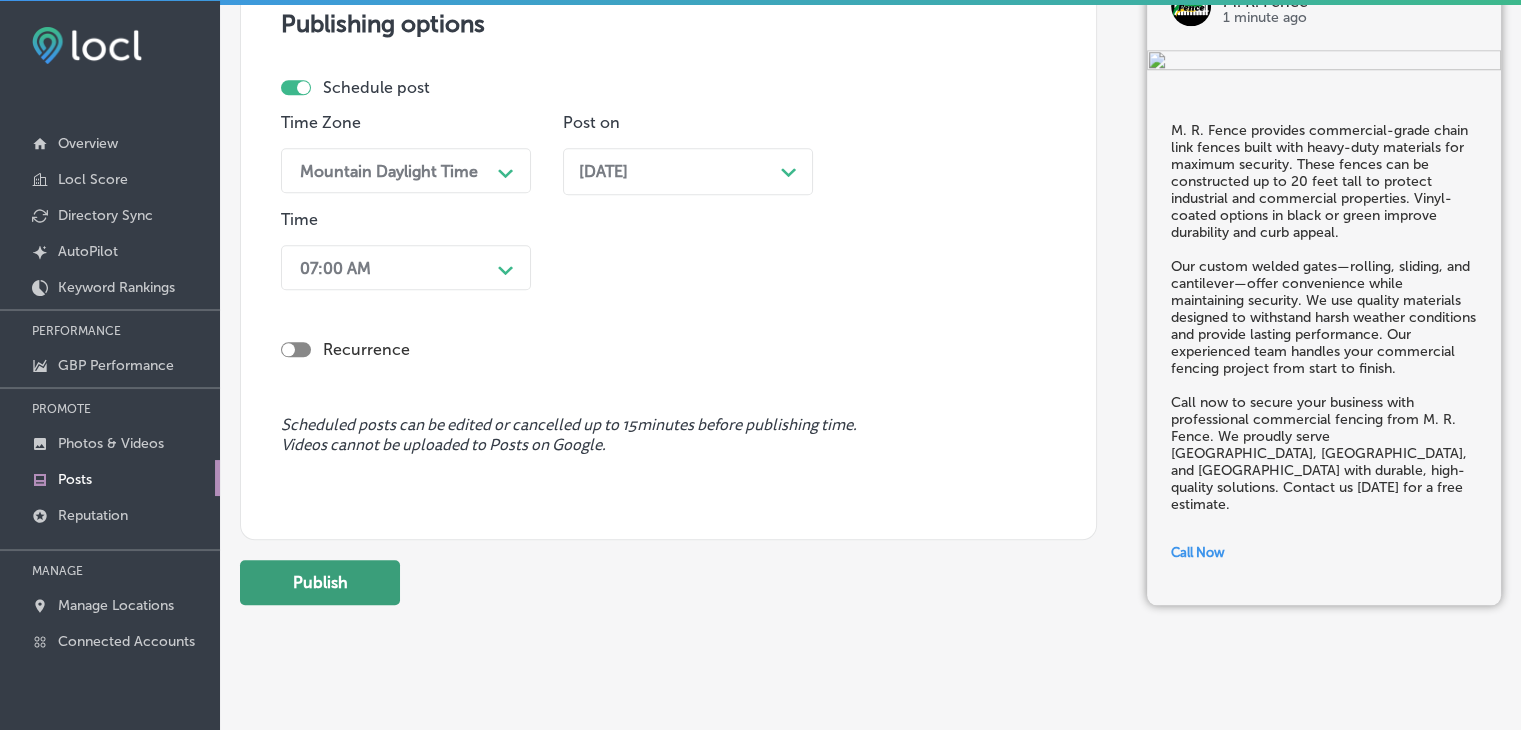 click on "Publish" at bounding box center (320, 582) 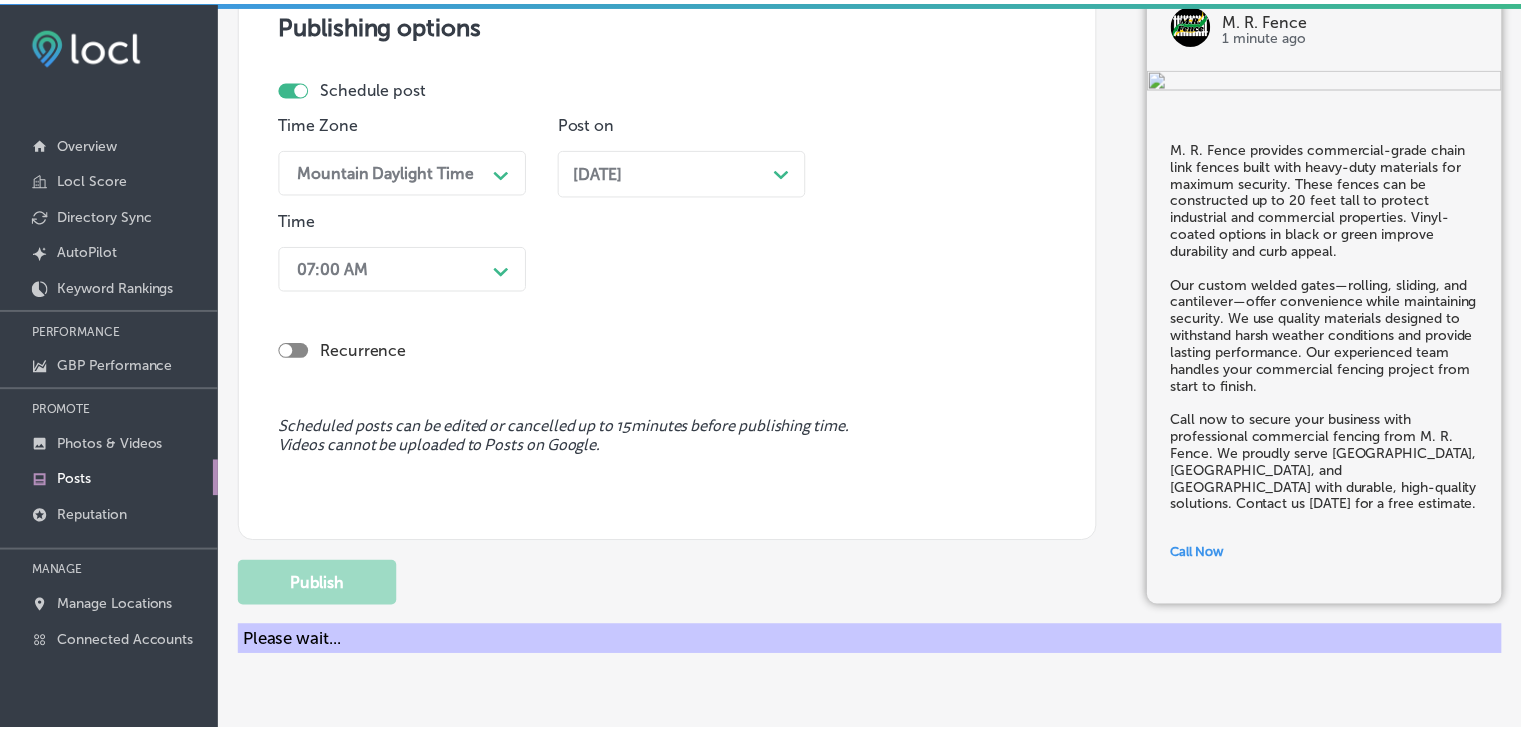 scroll, scrollTop: 1721, scrollLeft: 0, axis: vertical 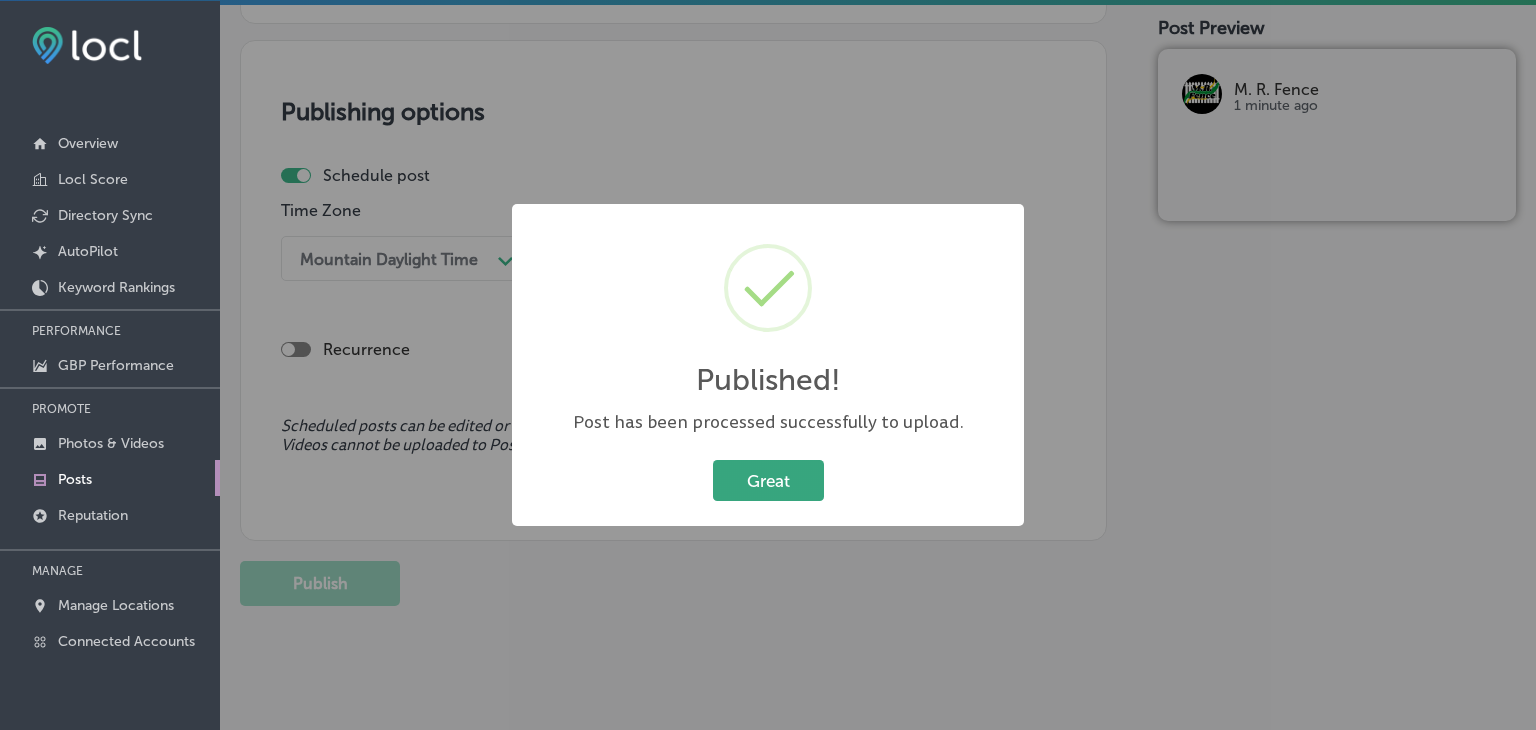 click on "Great" at bounding box center [768, 480] 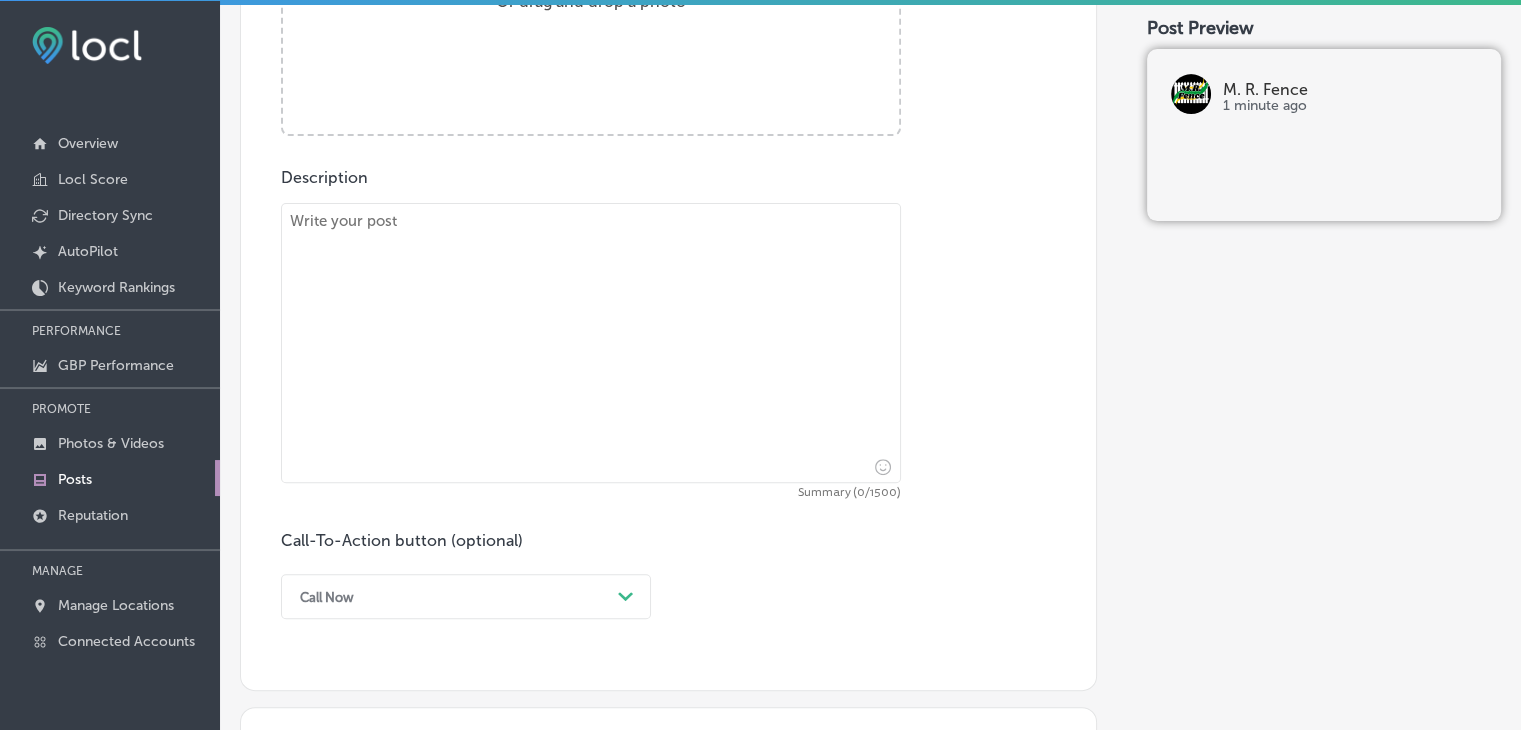 scroll, scrollTop: 521, scrollLeft: 0, axis: vertical 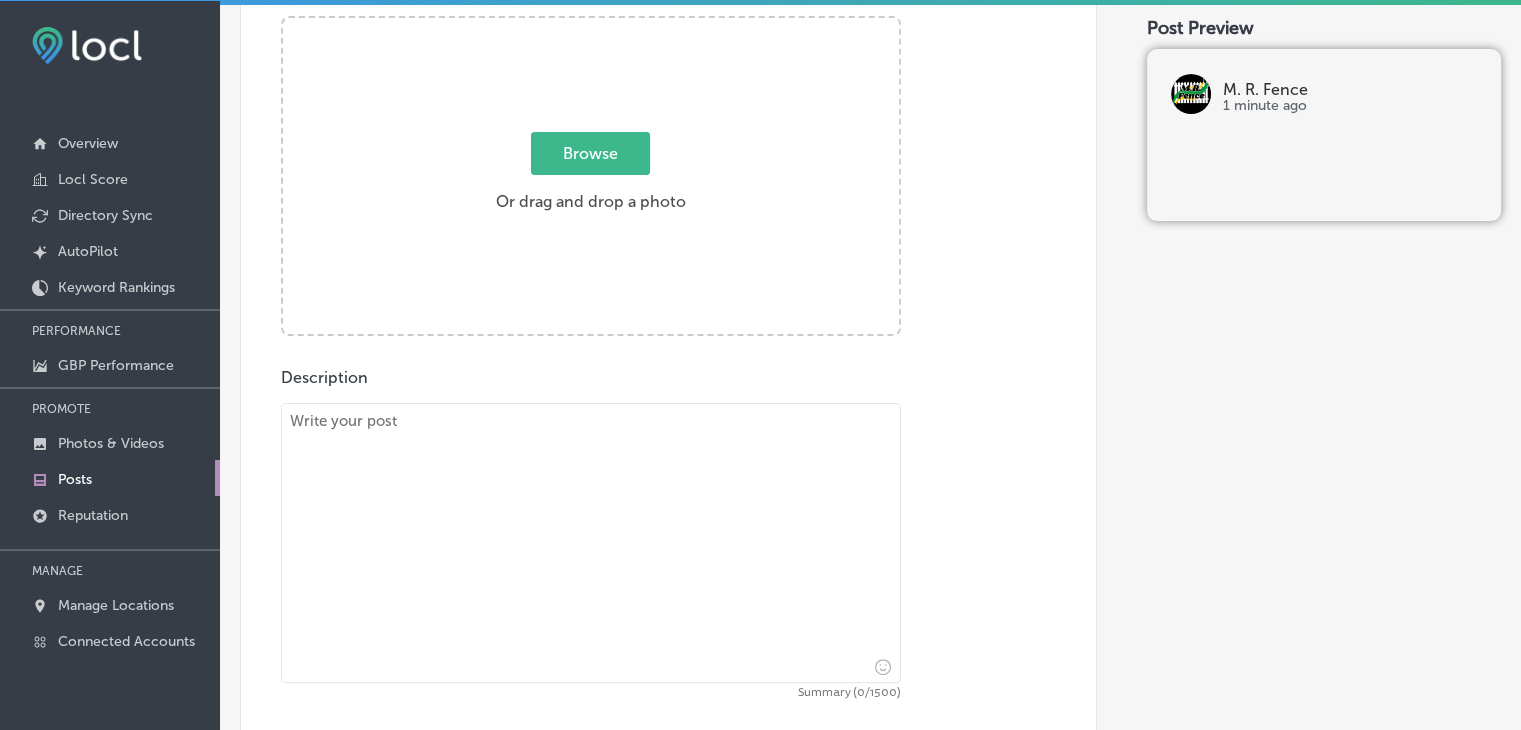 click at bounding box center (591, 543) 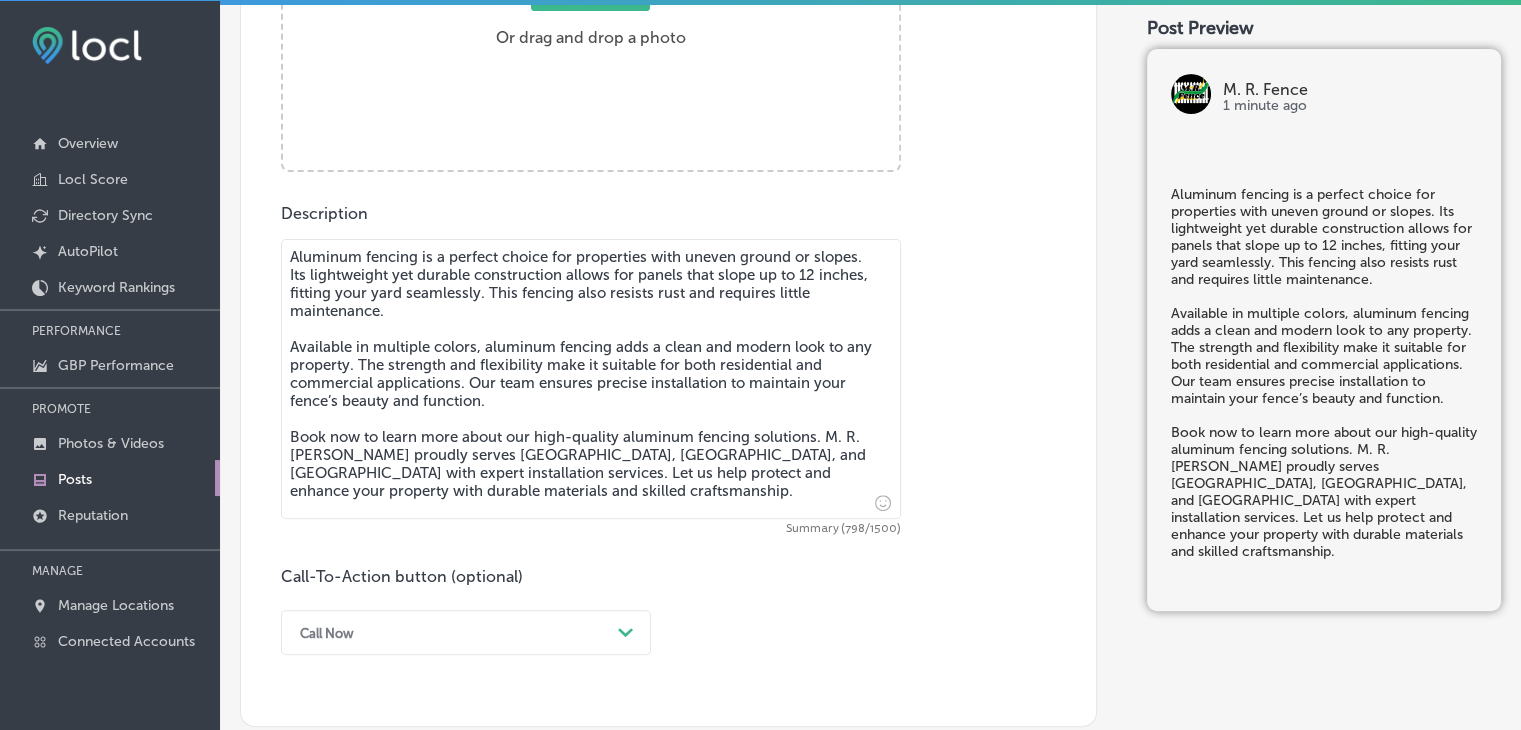 scroll, scrollTop: 921, scrollLeft: 0, axis: vertical 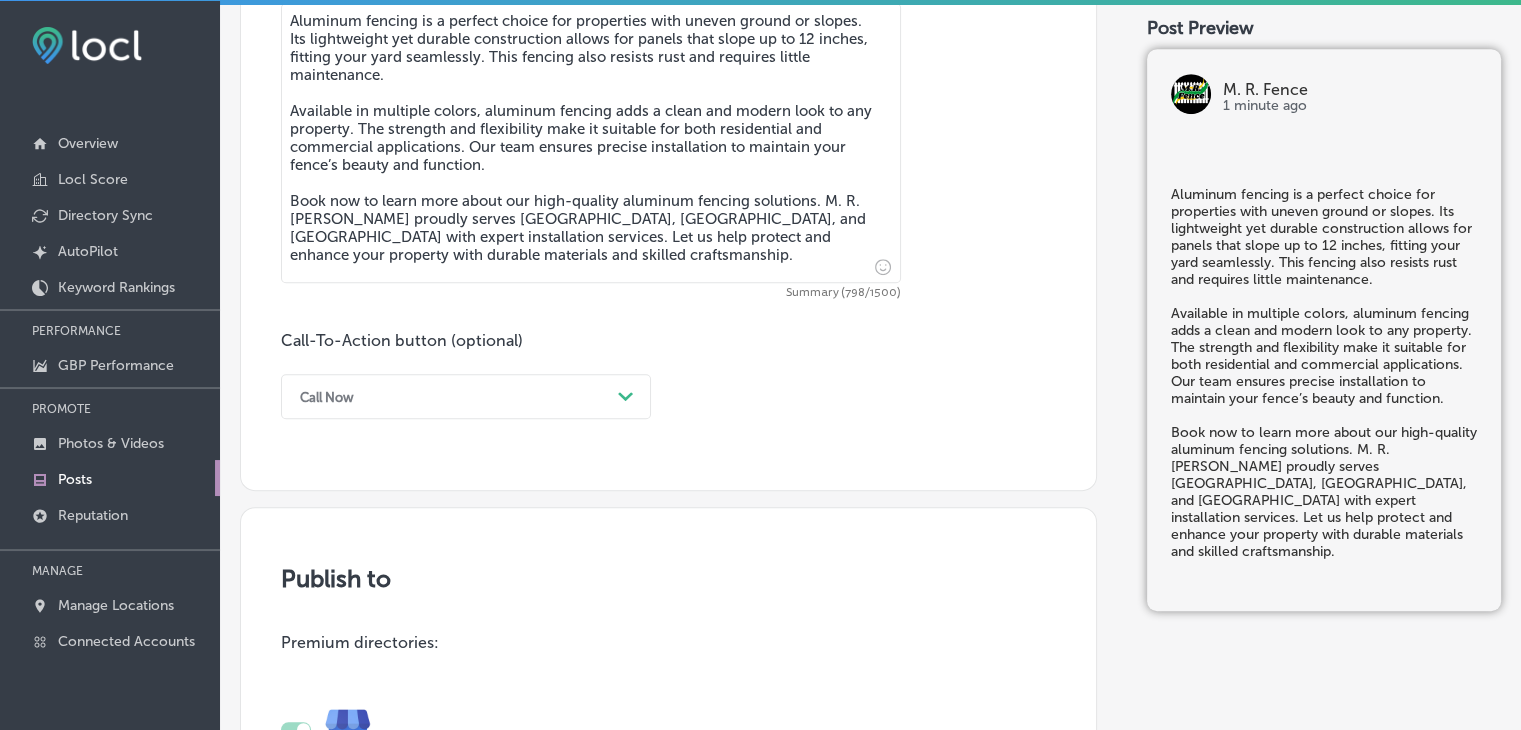 type on "Aluminum fencing is a perfect choice for properties with uneven ground or slopes. Its lightweight yet durable construction allows for panels that slope up to 12 inches, fitting your yard seamlessly. This fencing also resists rust and requires little maintenance.
Available in multiple colors, aluminum fencing adds a clean and modern look to any property. The strength and flexibility make it suitable for both residential and commercial applications. Our team ensures precise installation to maintain your fence’s beauty and function.
Book now to learn more about our high-quality aluminum fencing solutions. M. R. [PERSON_NAME] proudly serves [GEOGRAPHIC_DATA], [GEOGRAPHIC_DATA], and [GEOGRAPHIC_DATA] with expert installation services. Let us help protect and enhance your property with durable materials and skilled craftsmanship." 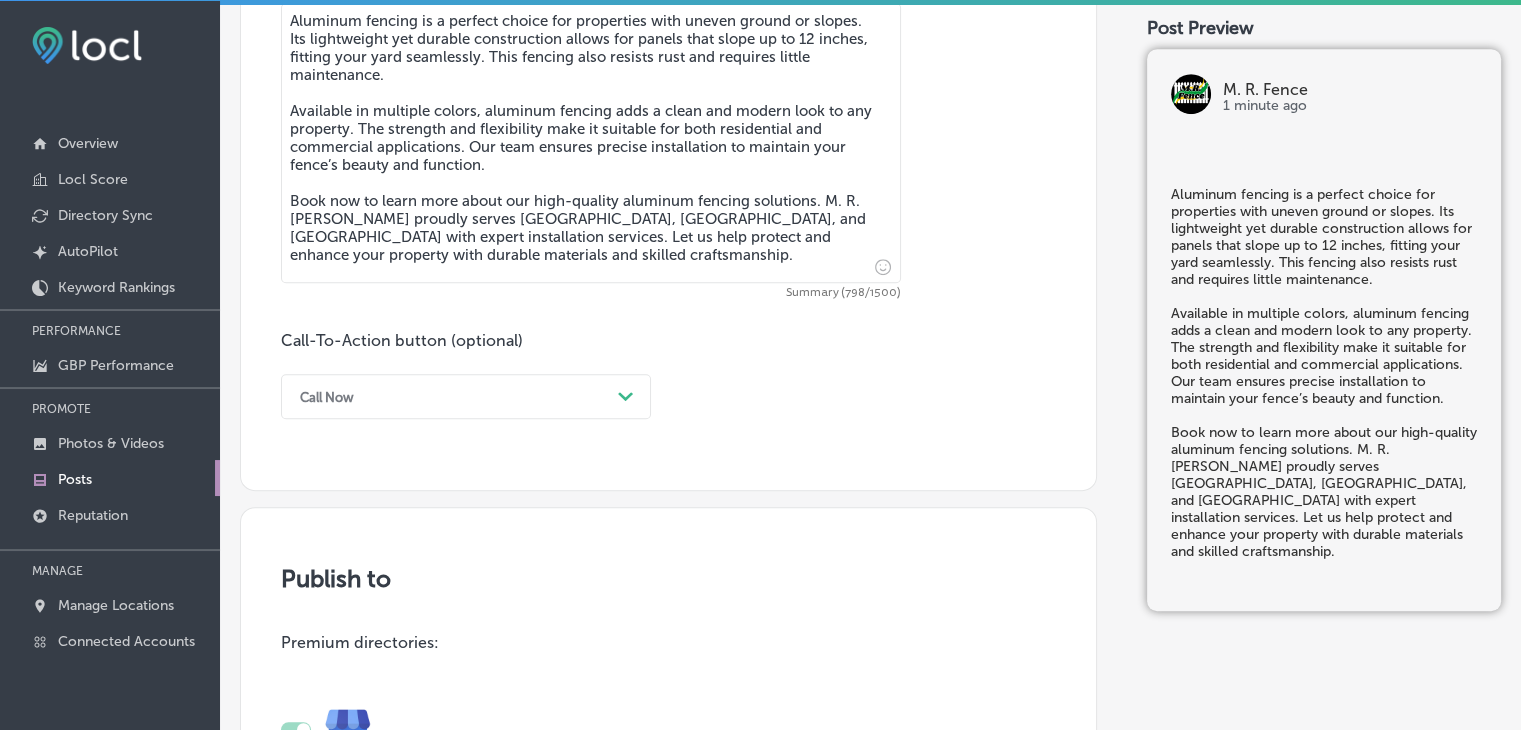 click on "Call Now" at bounding box center (450, 396) 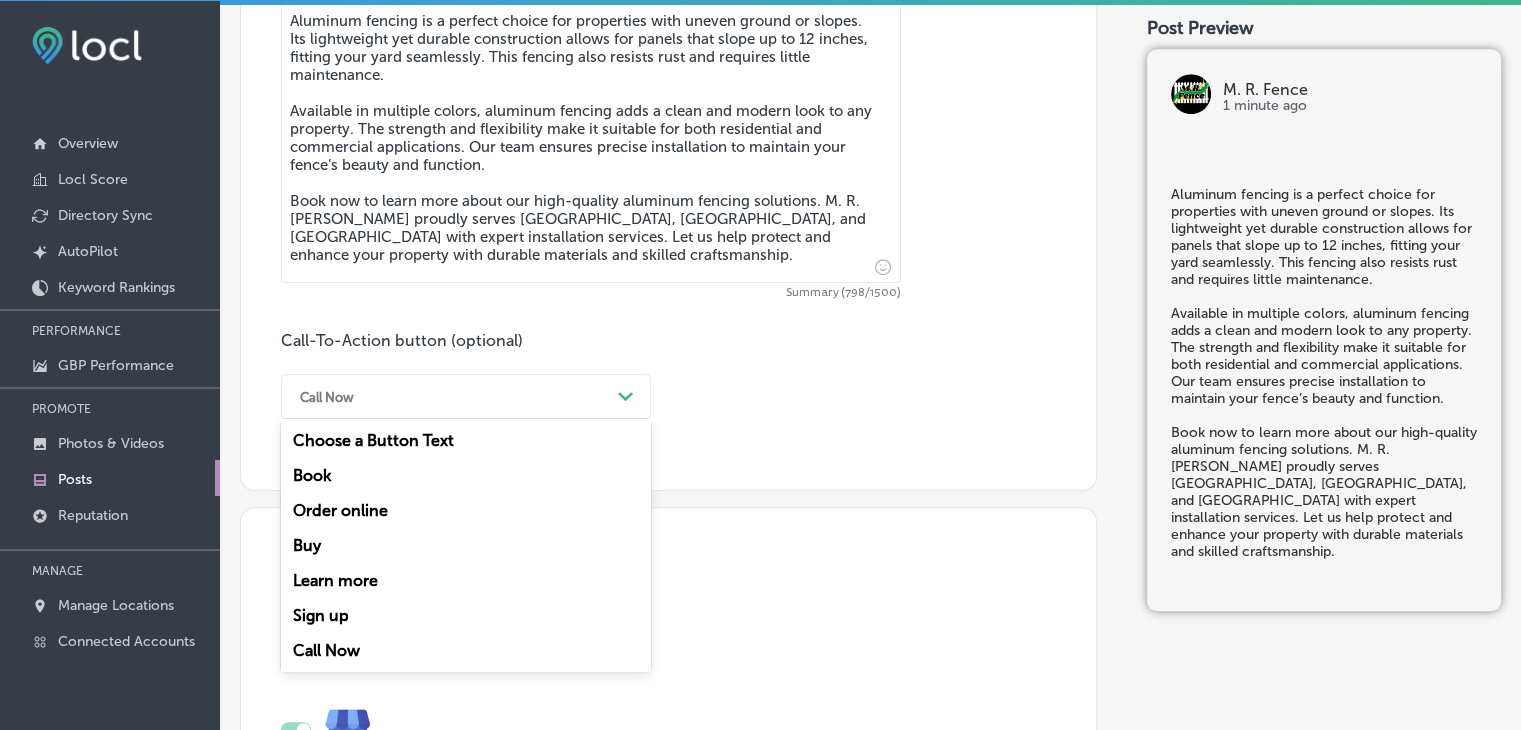 click on "Book" at bounding box center [466, 475] 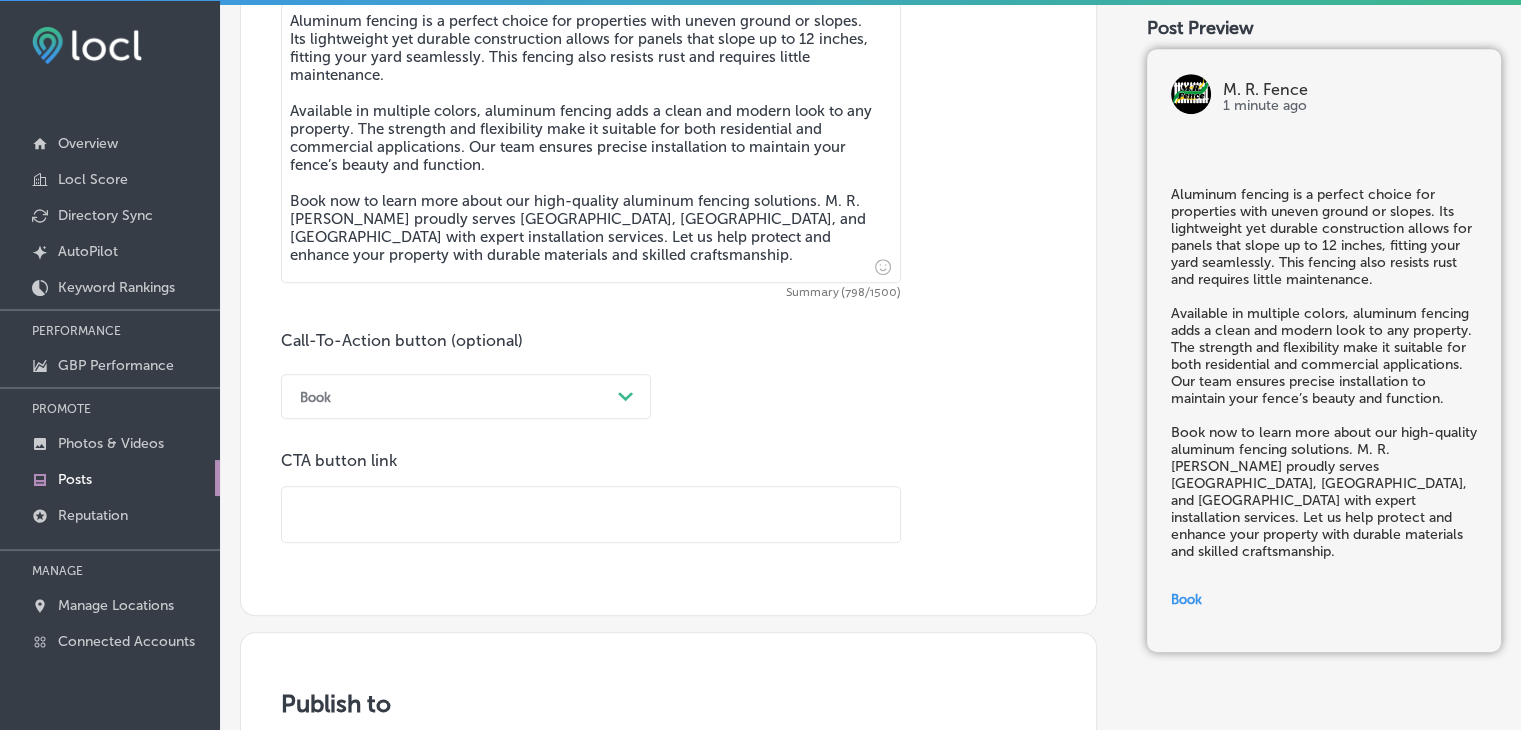 click at bounding box center [591, 514] 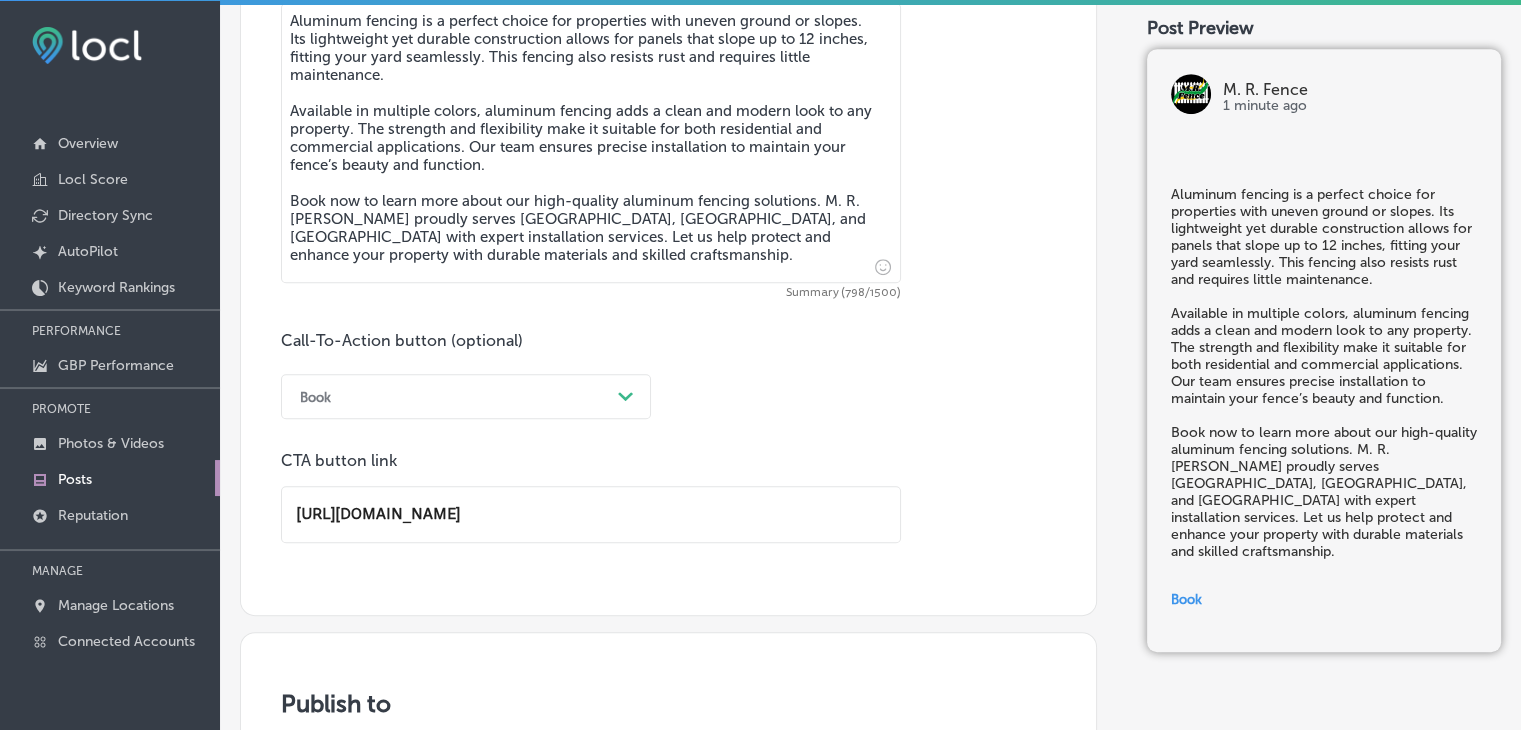 type on "[URL][DOMAIN_NAME]" 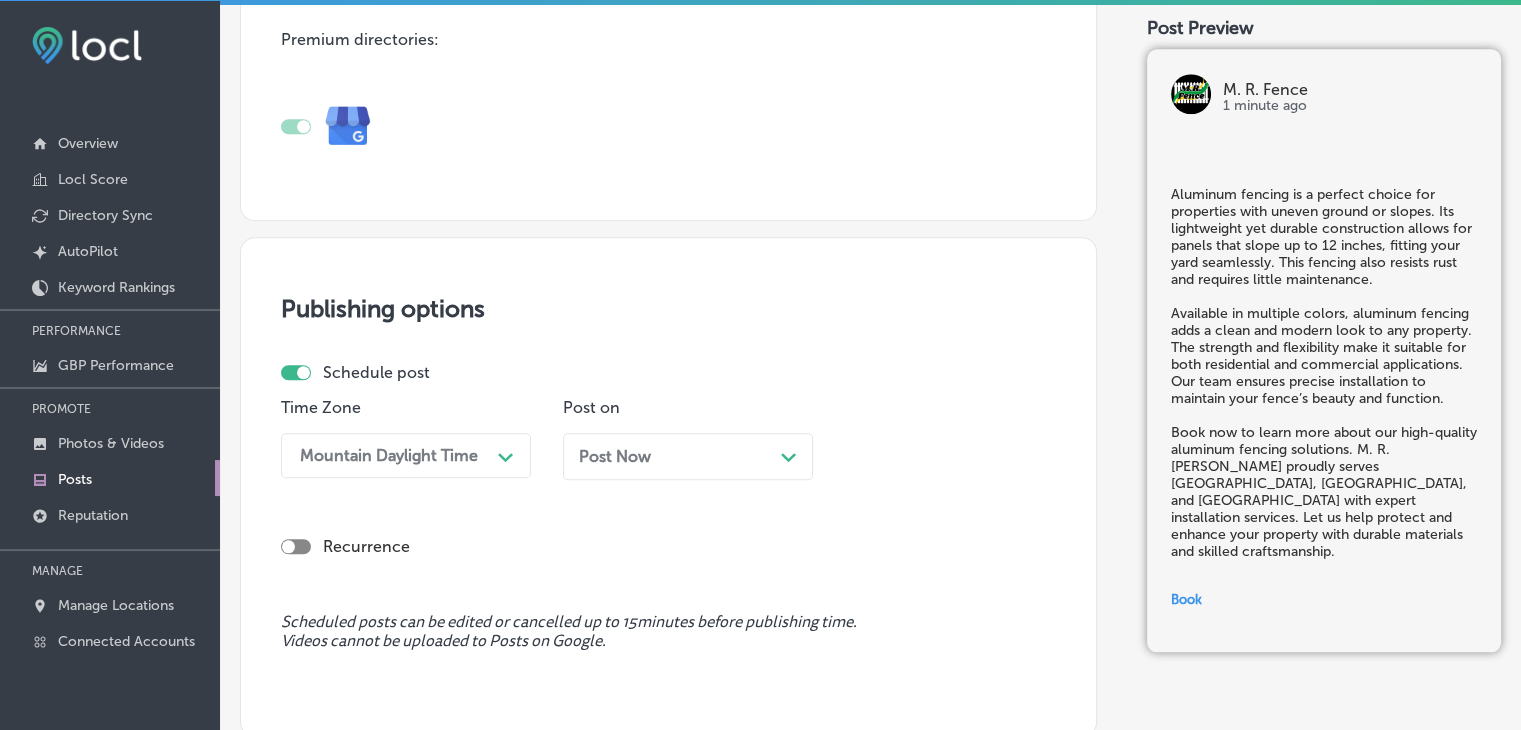 scroll, scrollTop: 1916, scrollLeft: 0, axis: vertical 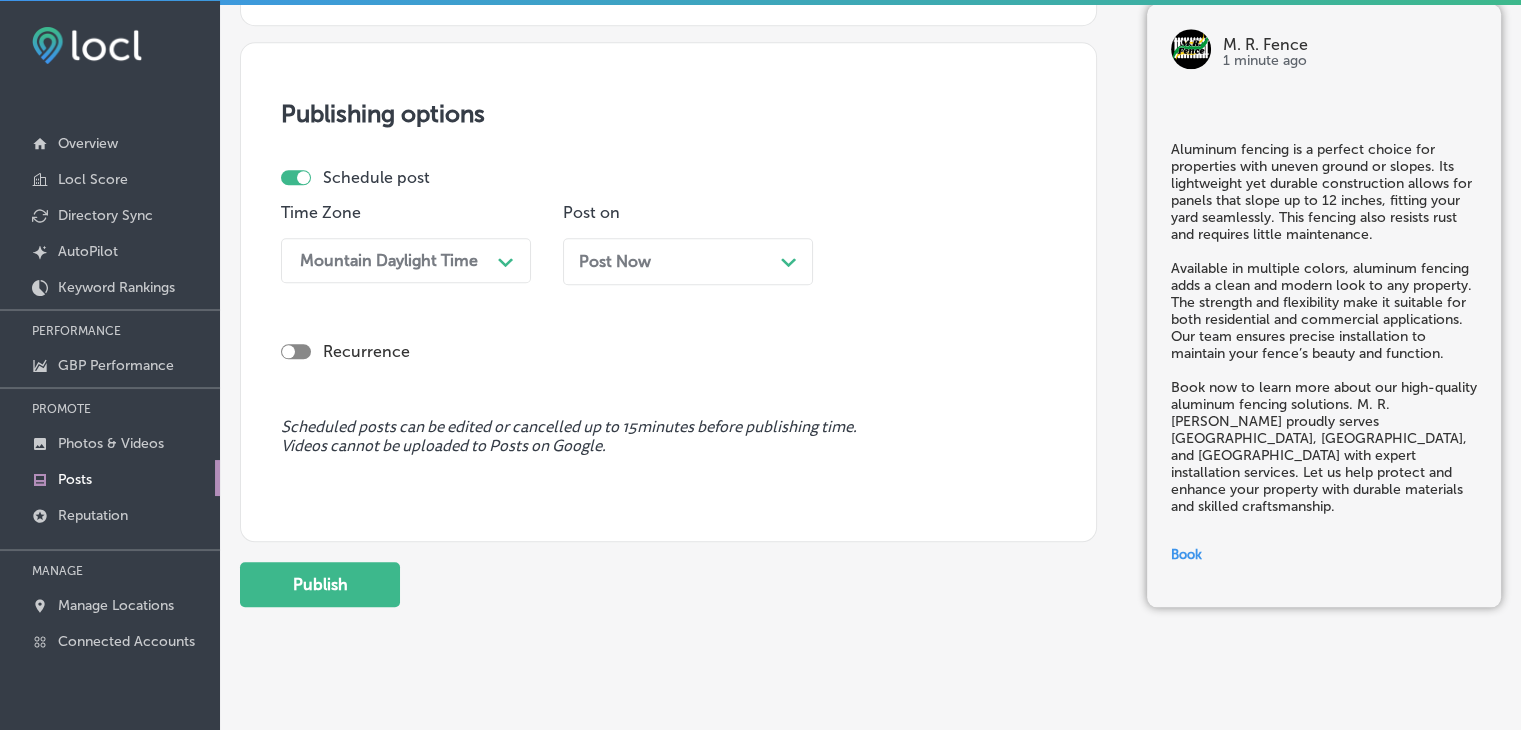 click on "Mountain Daylight Time" at bounding box center [389, 260] 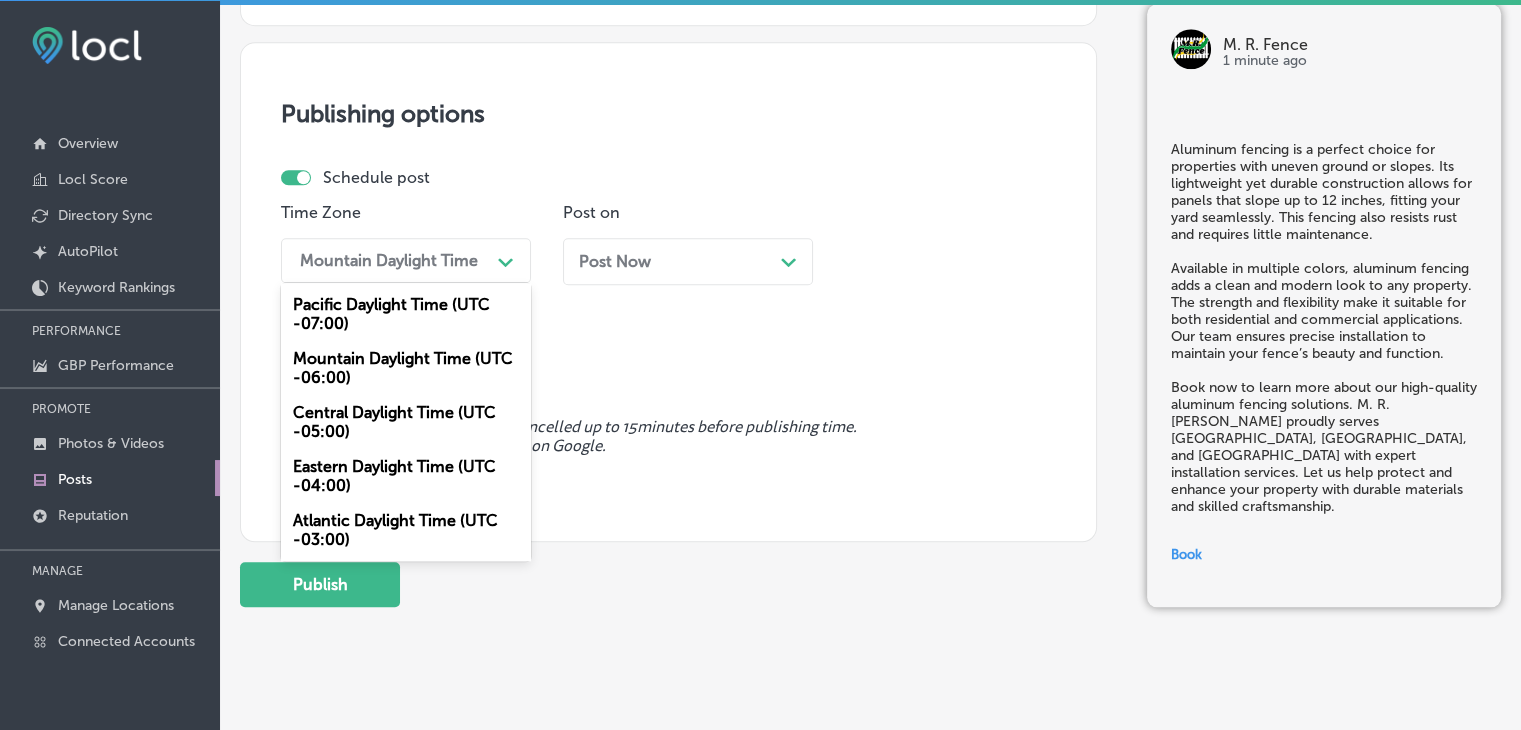 click on "Mountain Daylight Time (UTC -06:00)" at bounding box center [406, 368] 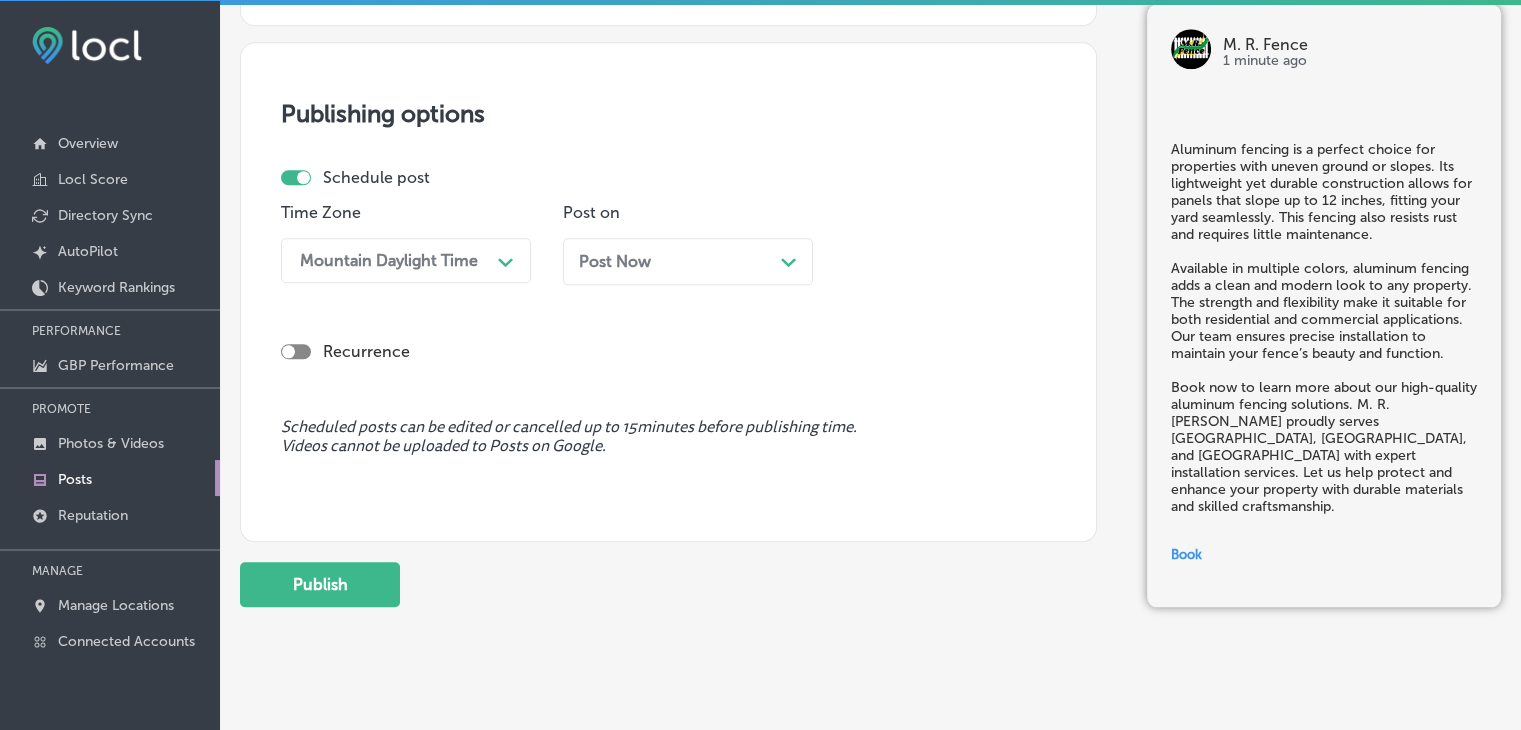 click on "Post Now
Path
Created with Sketch." at bounding box center (688, 261) 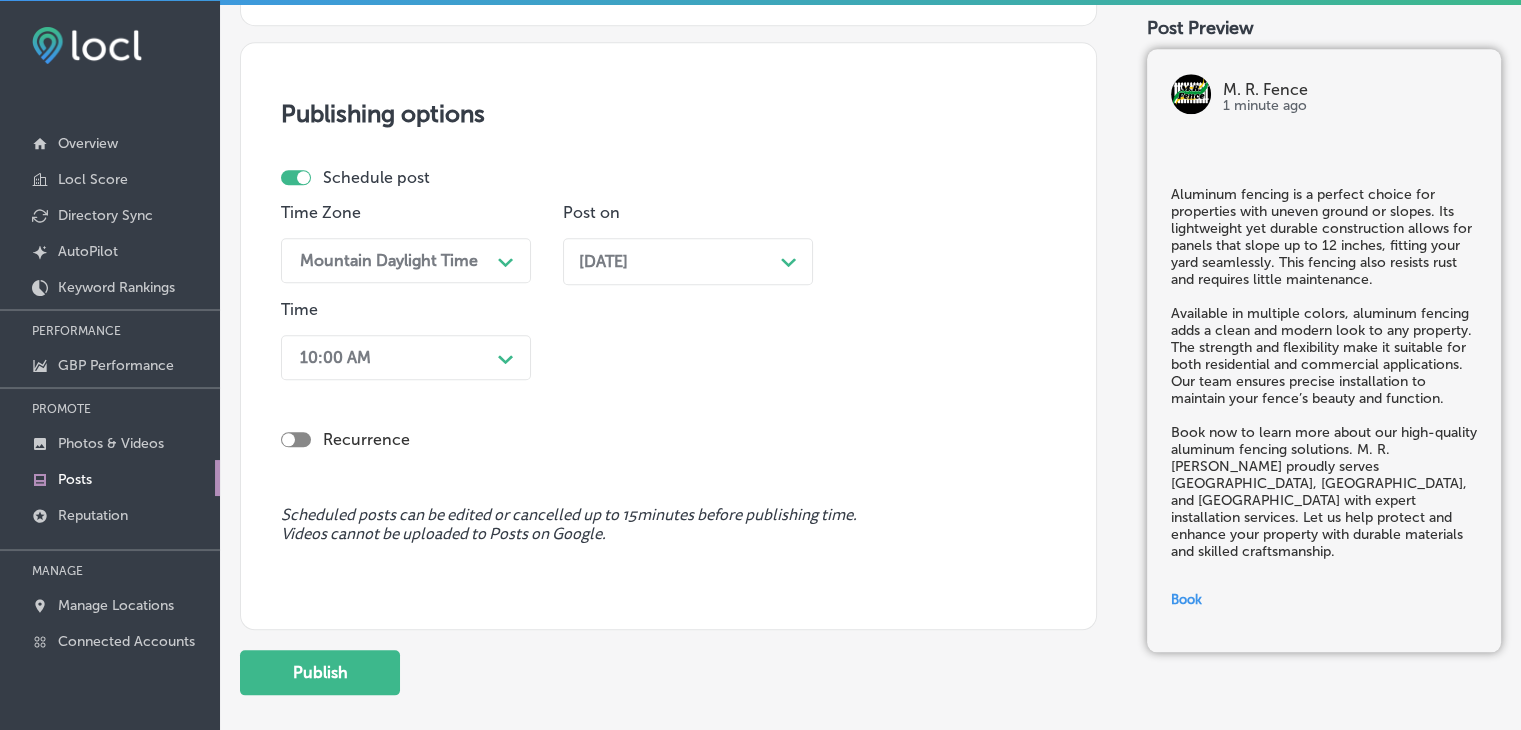 click on "10:00 AM" at bounding box center [390, 357] 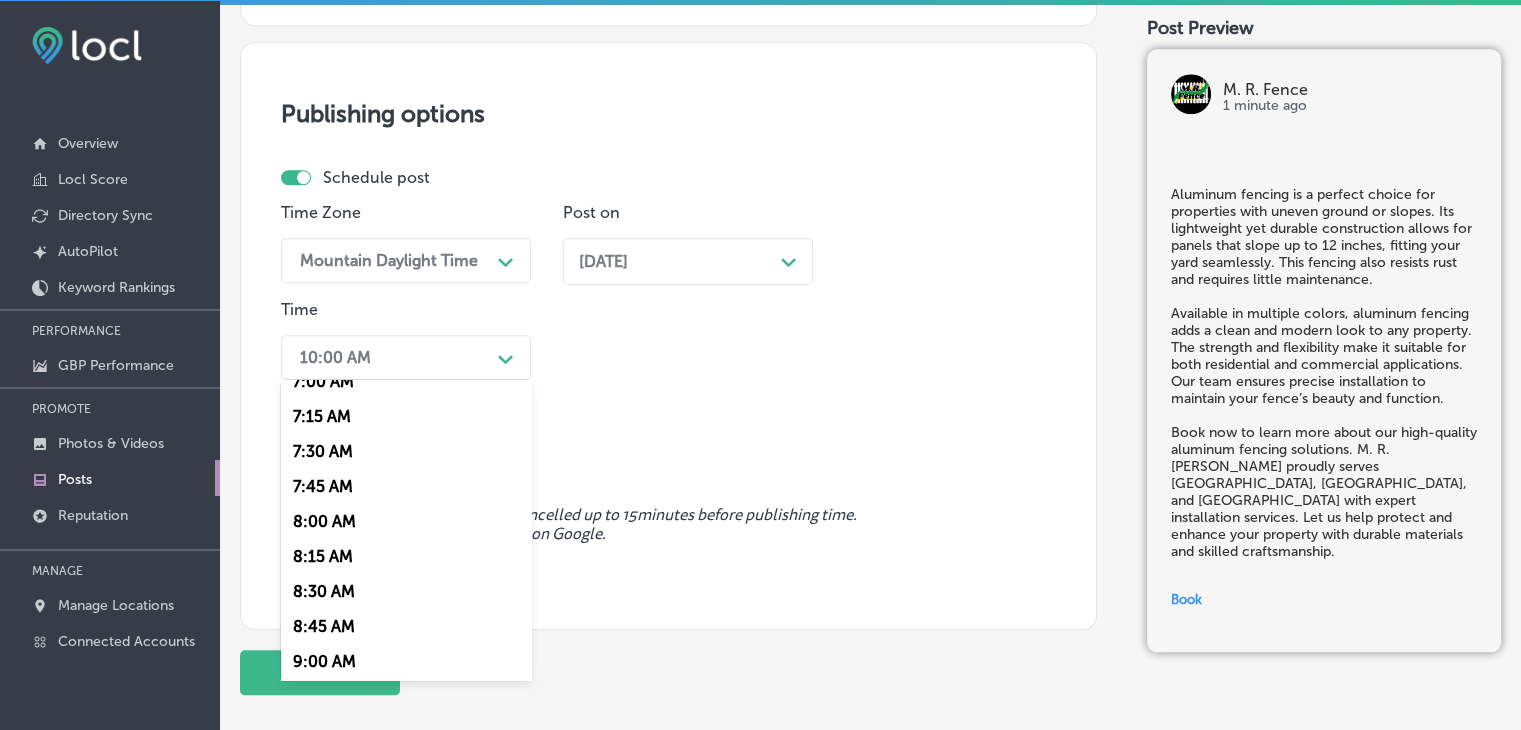 scroll, scrollTop: 1000, scrollLeft: 0, axis: vertical 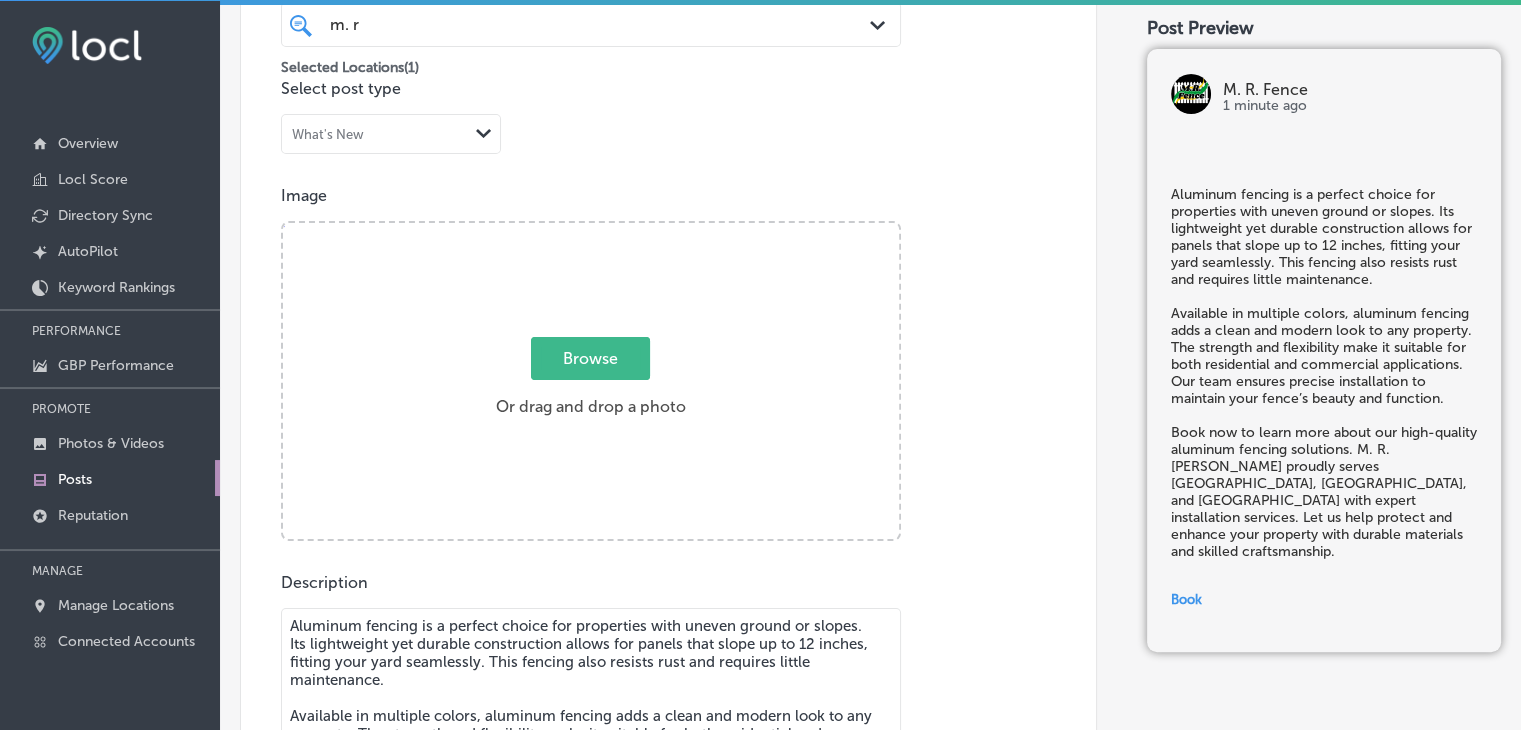 click on "Browse" at bounding box center [590, 358] 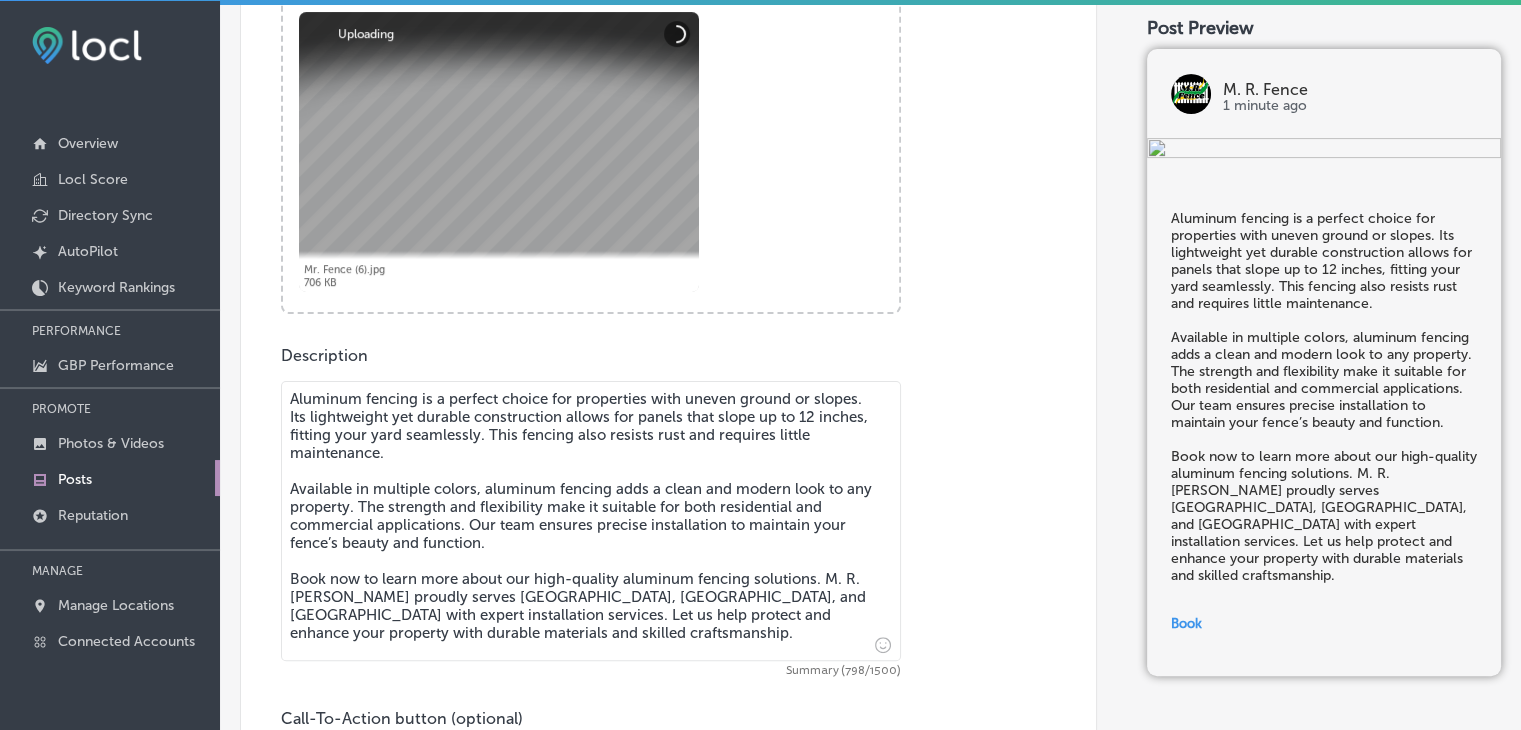 scroll, scrollTop: 316, scrollLeft: 0, axis: vertical 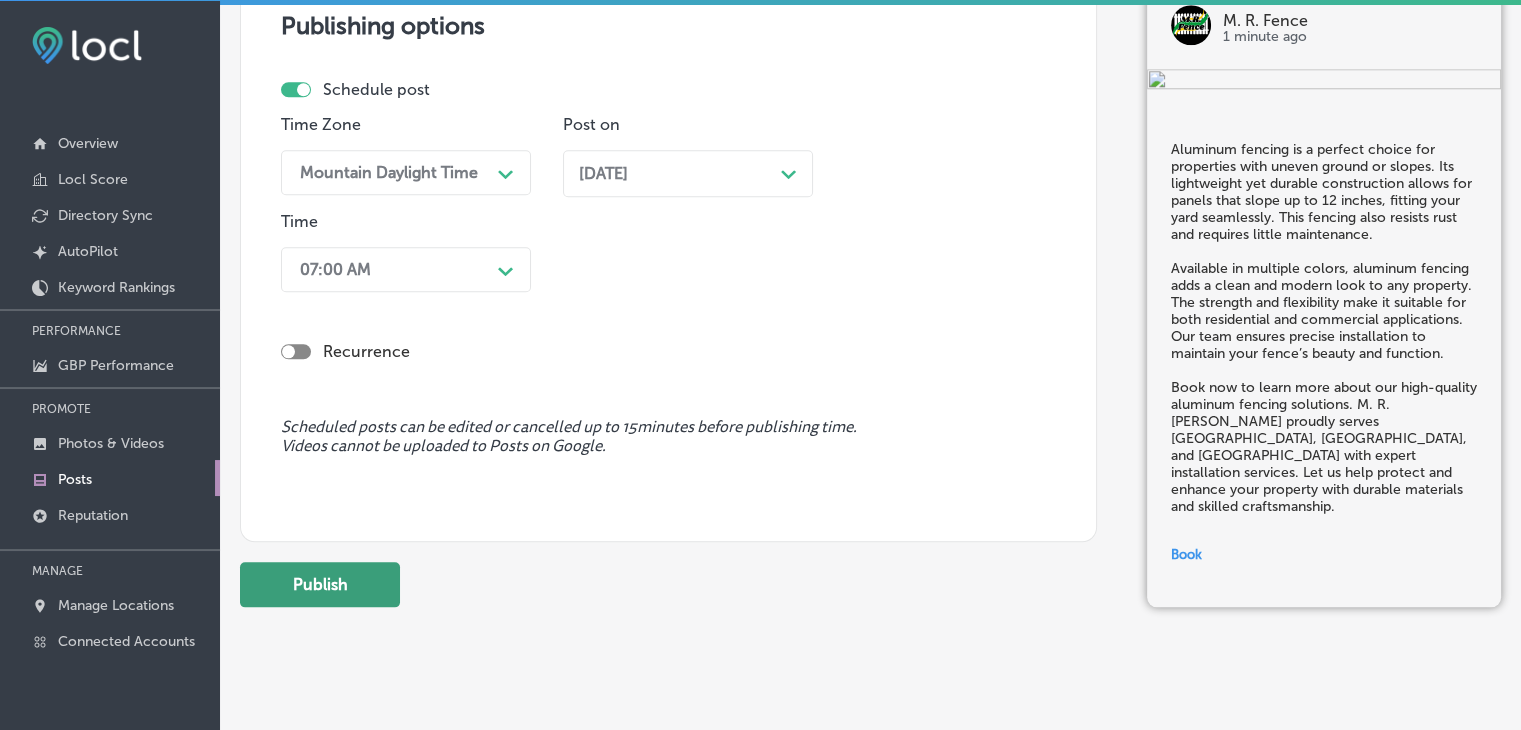 click on "Publish" at bounding box center [320, 584] 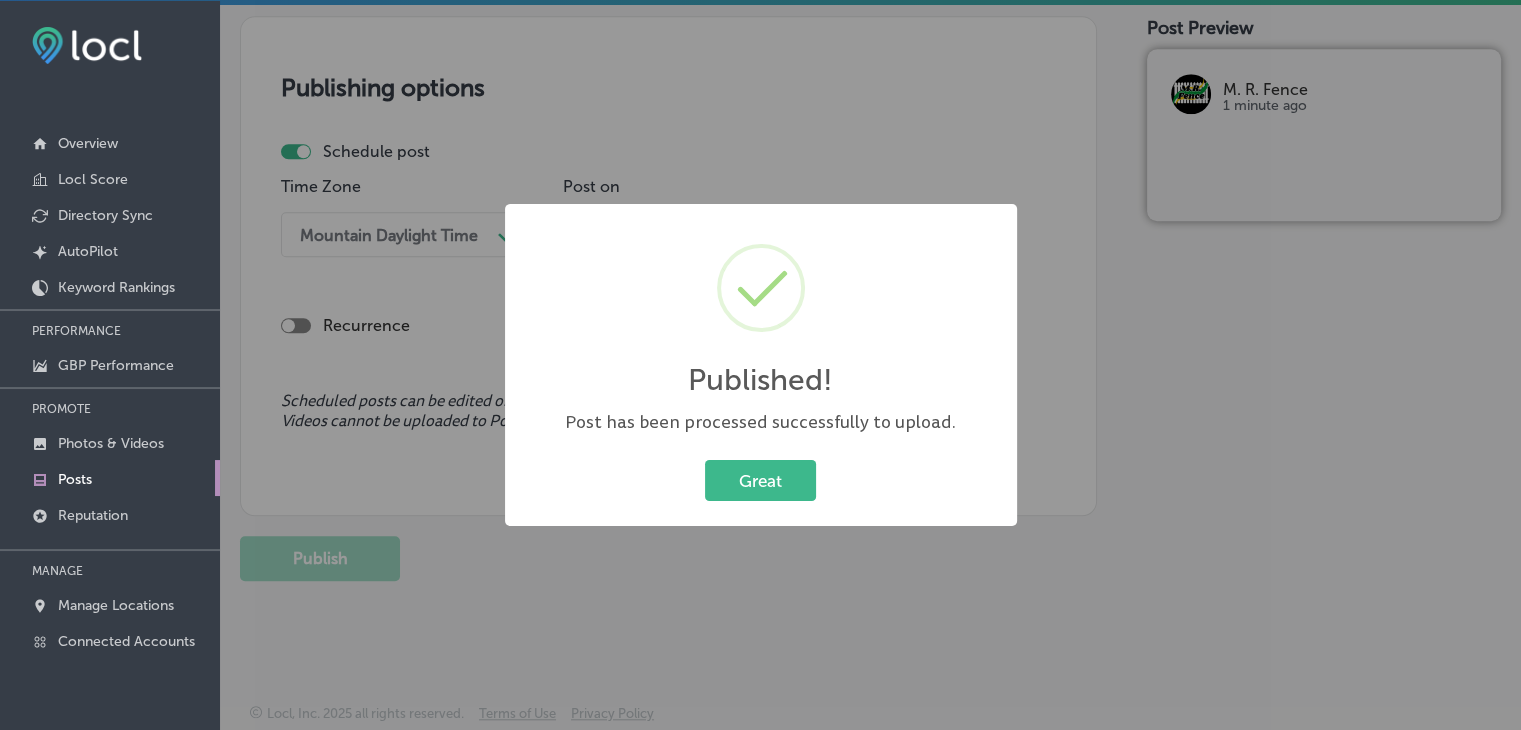 scroll, scrollTop: 1721, scrollLeft: 0, axis: vertical 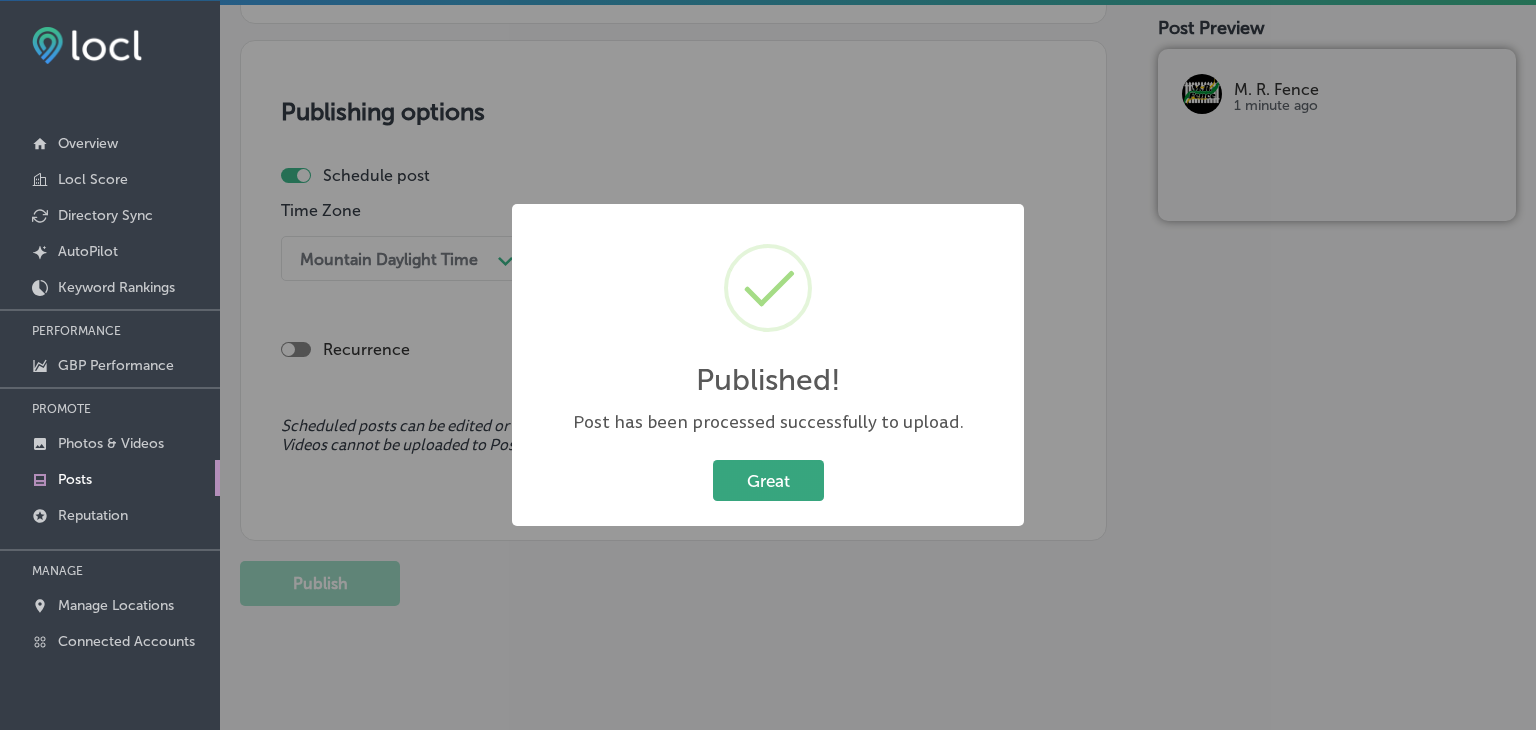 click on "Great" at bounding box center (768, 480) 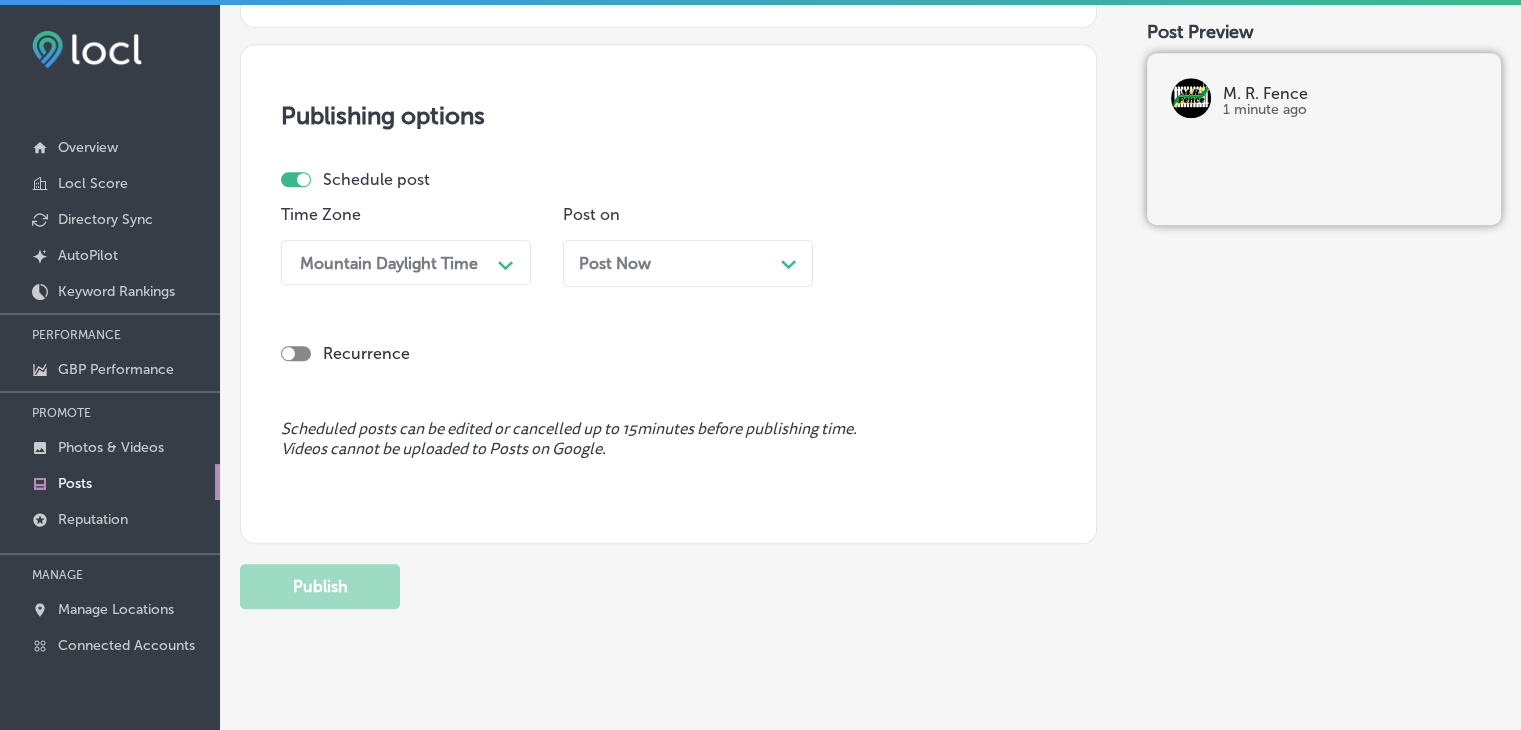 scroll, scrollTop: 0, scrollLeft: 0, axis: both 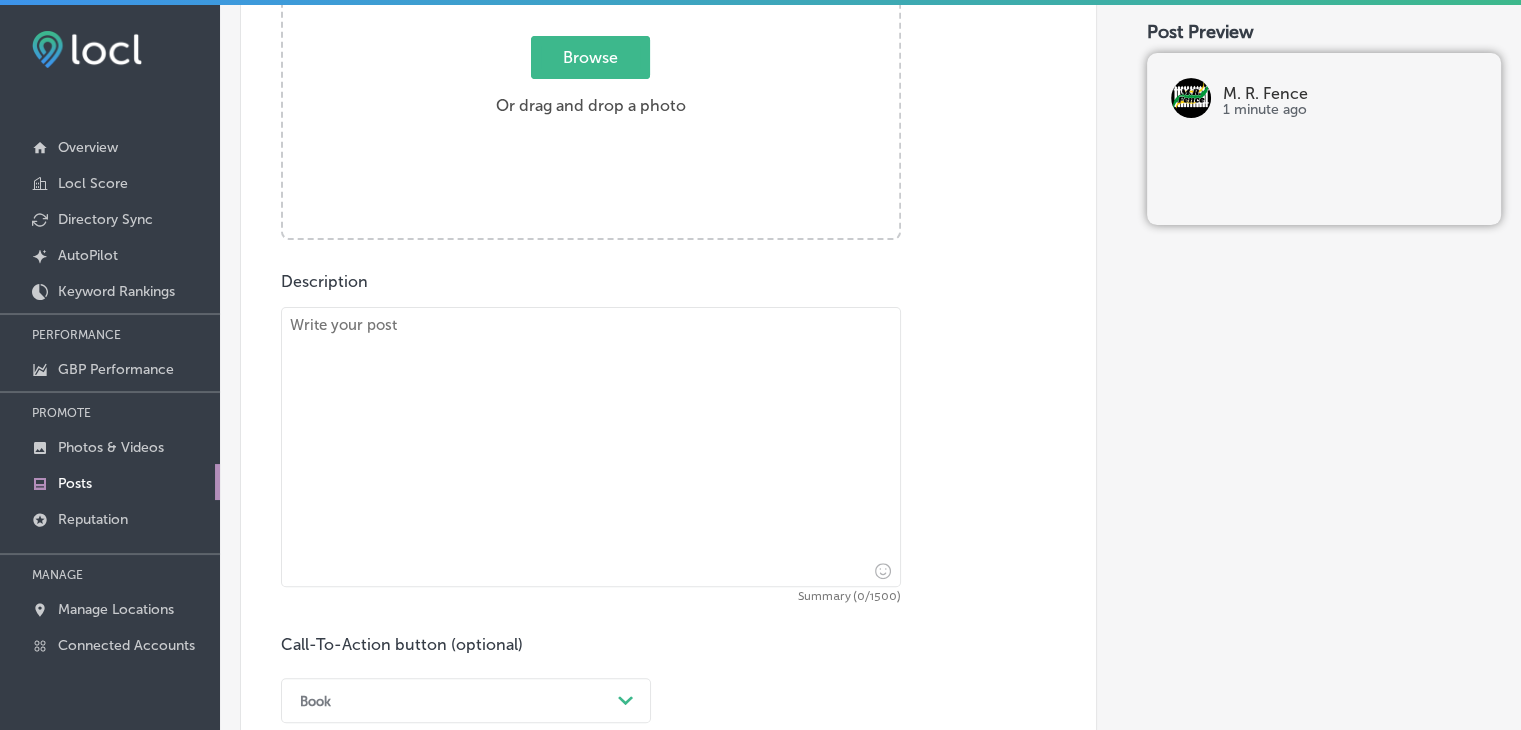 click at bounding box center [591, 447] 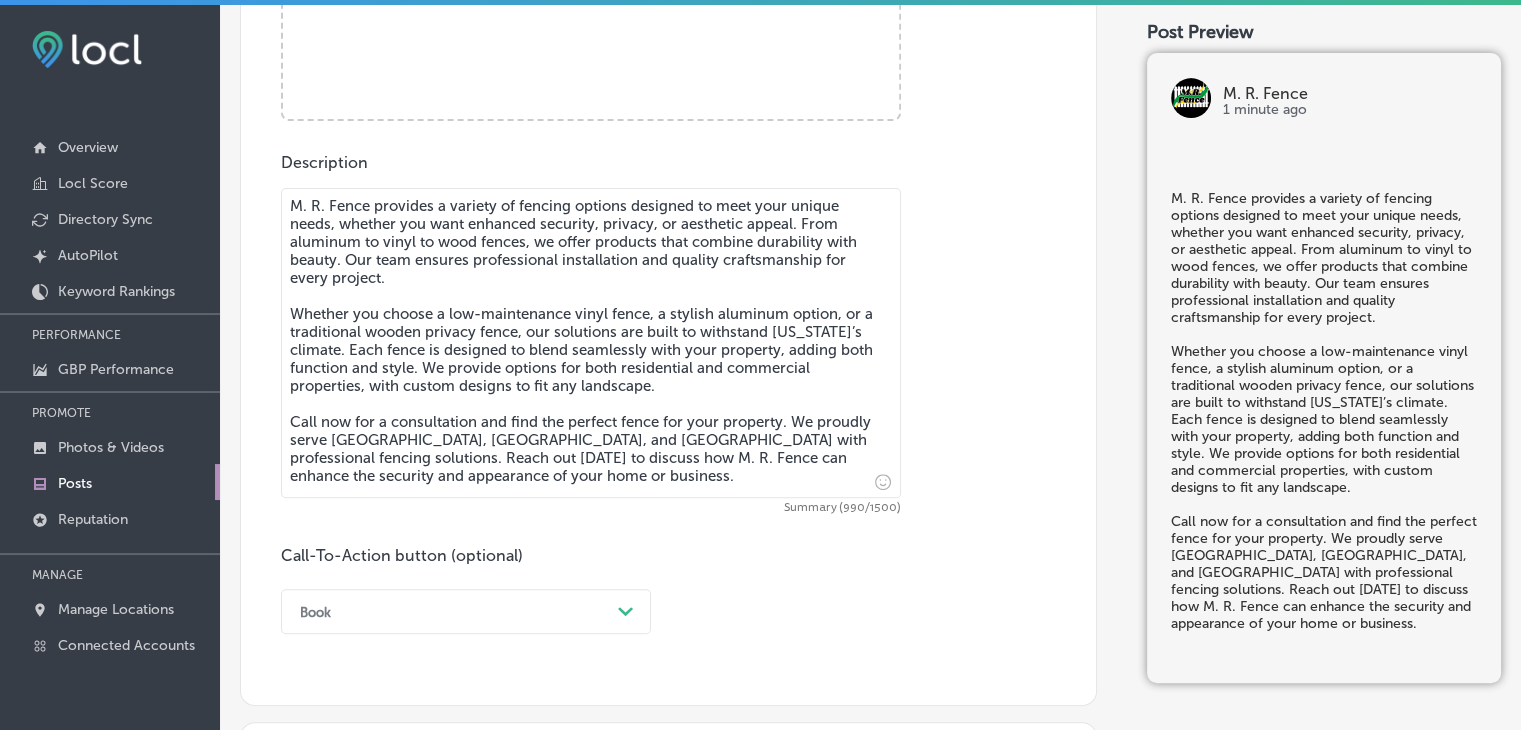 scroll, scrollTop: 1121, scrollLeft: 0, axis: vertical 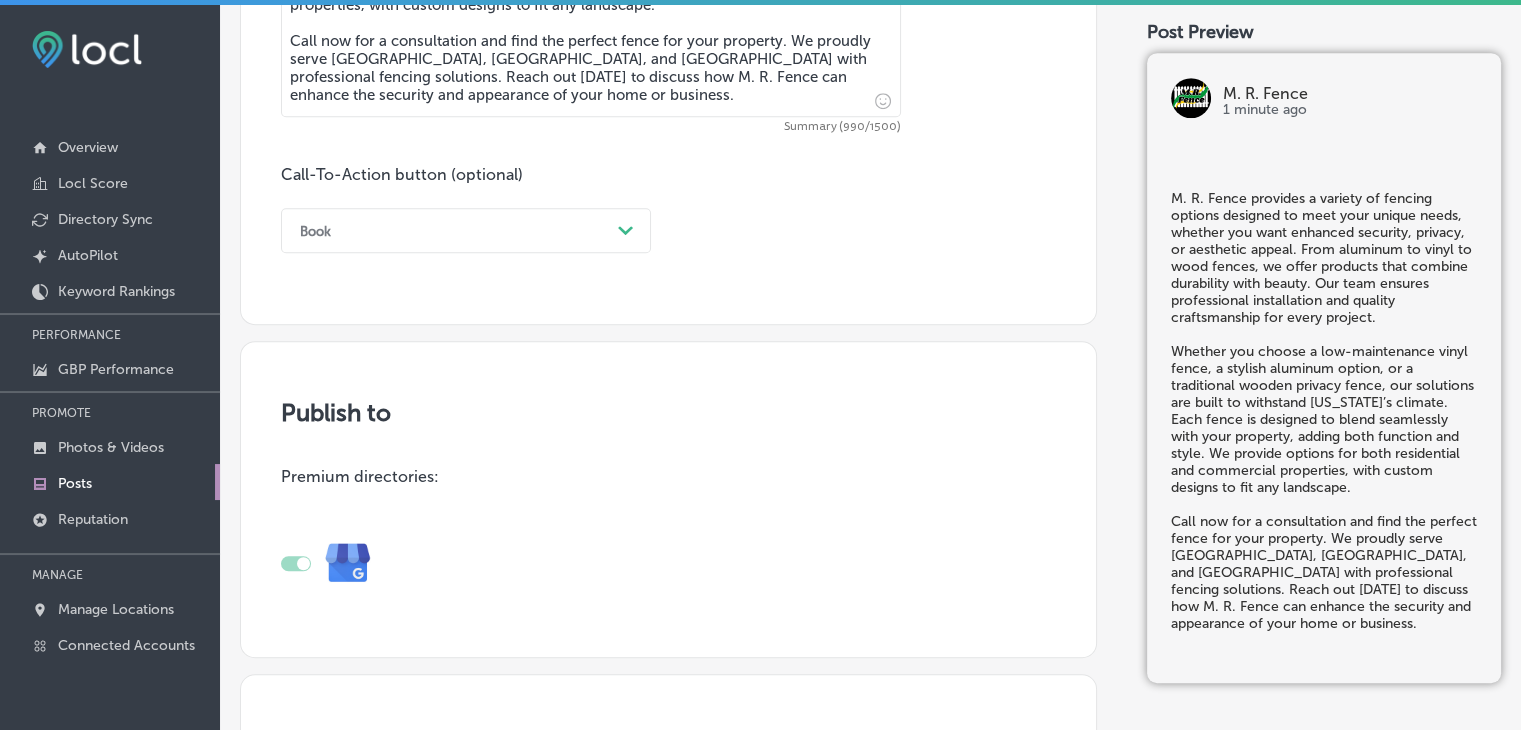 type on "M. R. Fence provides a variety of fencing options designed to meet your unique needs, whether you want enhanced security, privacy, or aesthetic appeal. From aluminum to vinyl to wood fences, we offer products that combine durability with beauty. Our team ensures professional installation and quality craftsmanship for every project.
Whether you choose a low-maintenance vinyl fence, a stylish aluminum option, or a traditional wooden privacy fence, our solutions are built to withstand [US_STATE]’s climate. Each fence is designed to blend seamlessly with your property, adding both function and style. We provide options for both residential and commercial properties, with custom designs to fit any landscape.
Call now for a consultation and find the perfect fence for your property. We proudly serve [GEOGRAPHIC_DATA], [GEOGRAPHIC_DATA], and [GEOGRAPHIC_DATA] with professional fencing solutions. Reach out [DATE] to discuss how M. R. Fence can enhance the security and appearance of your home or business." 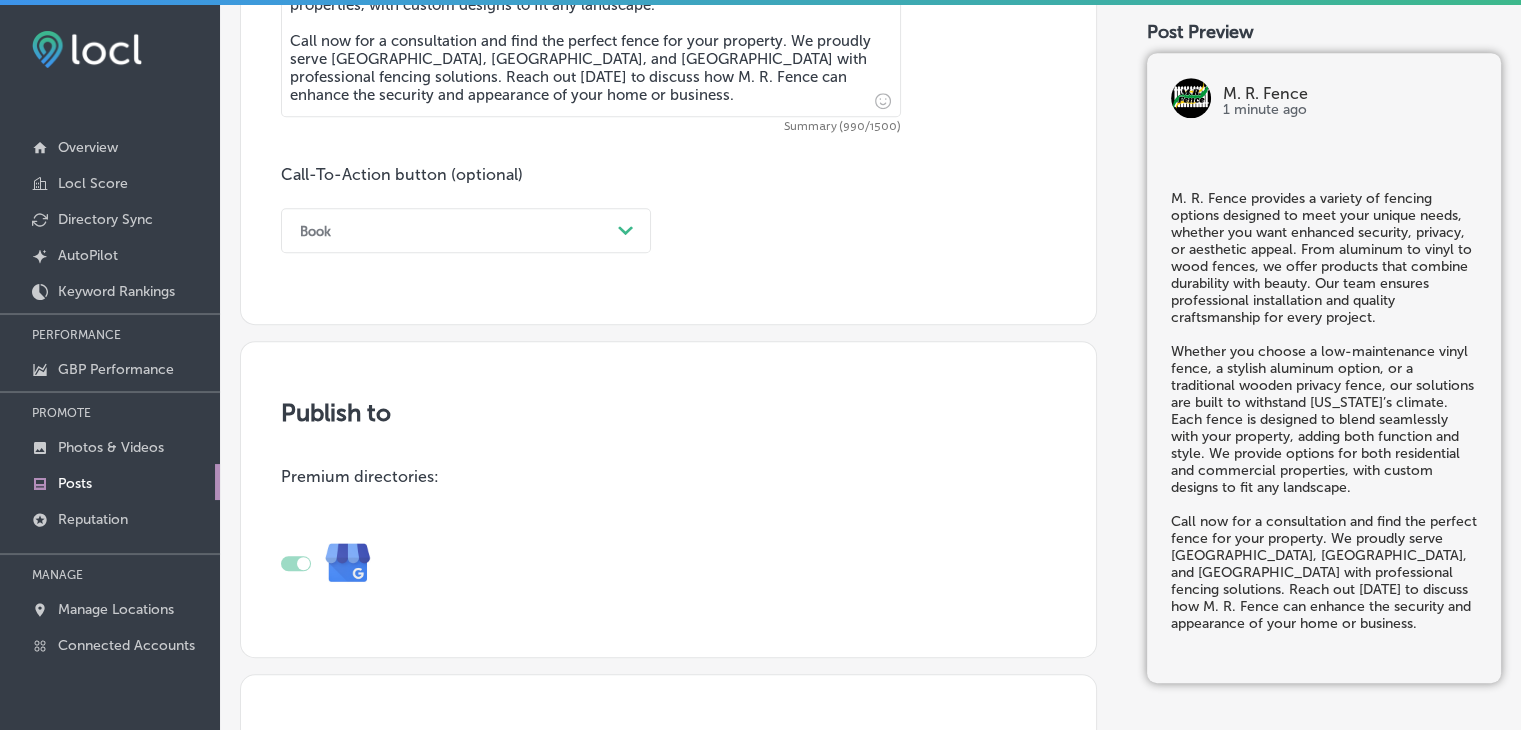 click on "Book" at bounding box center (450, 230) 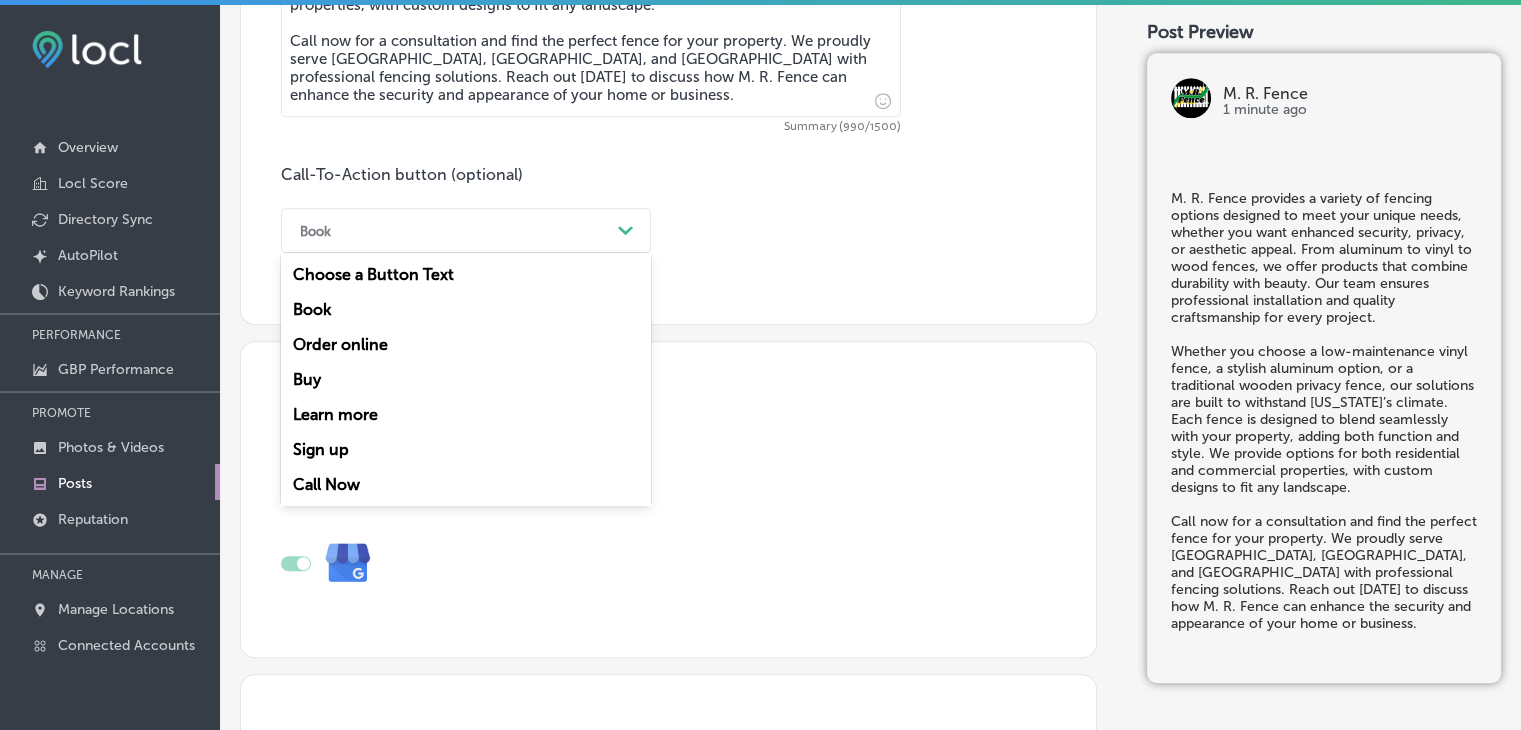 click on "Call Now" at bounding box center [466, 484] 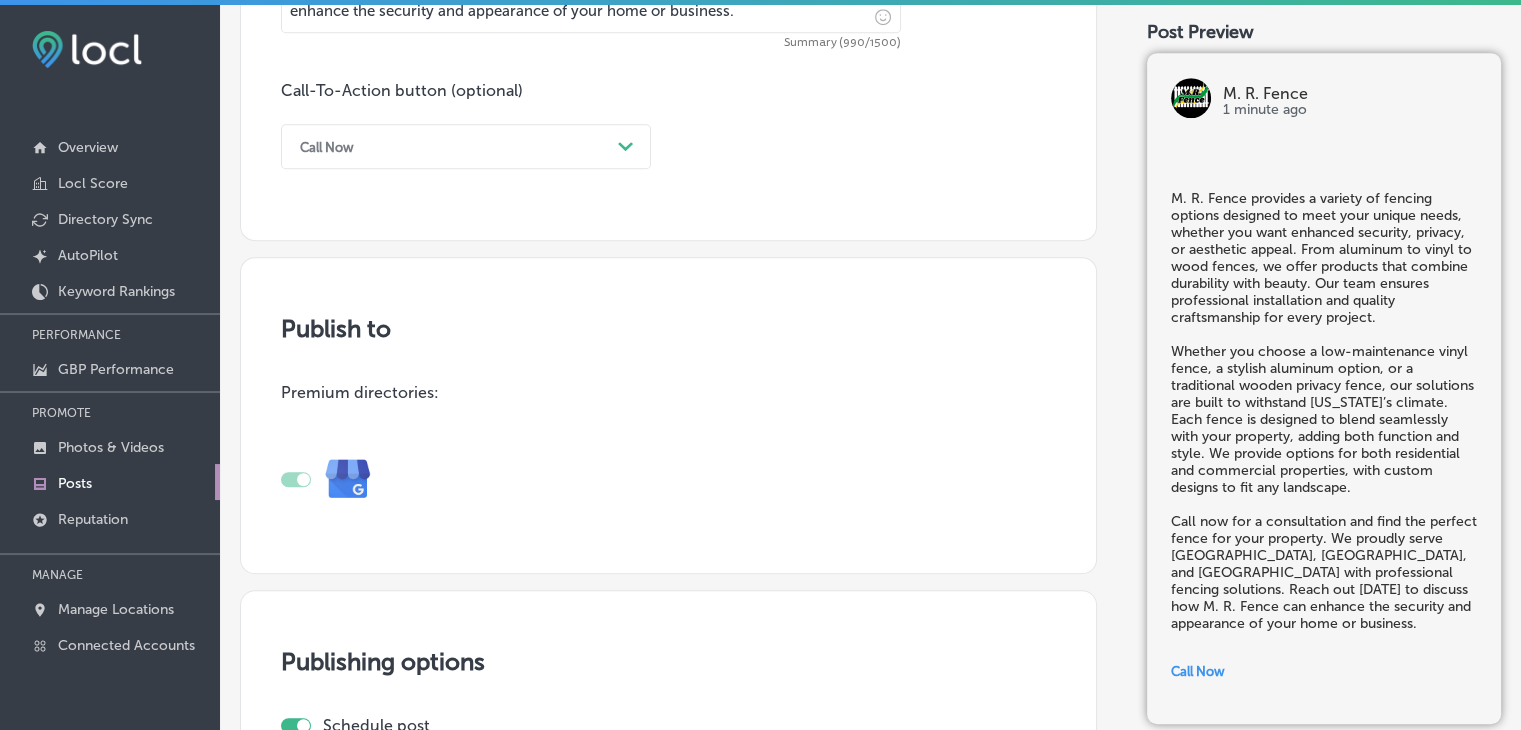 scroll, scrollTop: 1621, scrollLeft: 0, axis: vertical 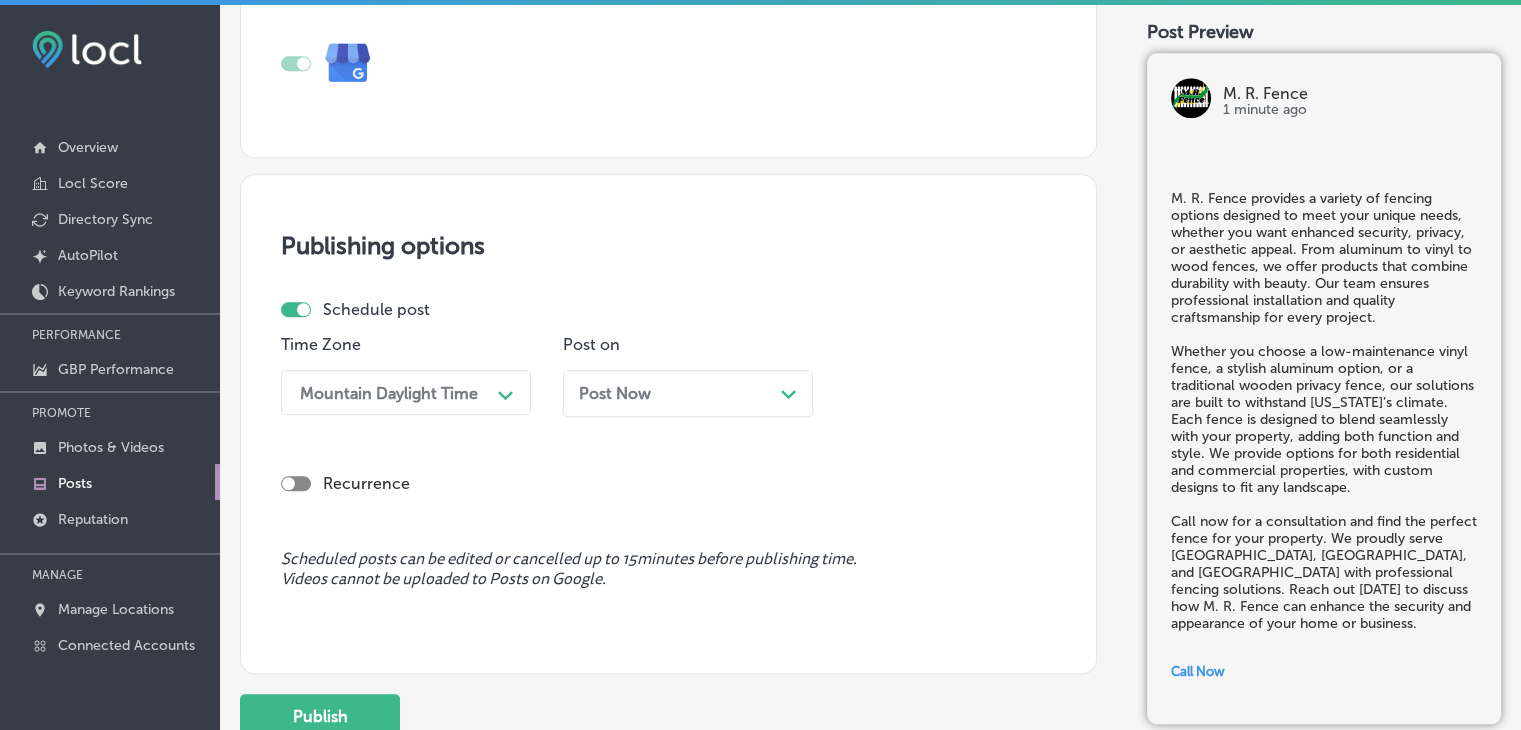 click on "Mountain Daylight Time" at bounding box center [389, 392] 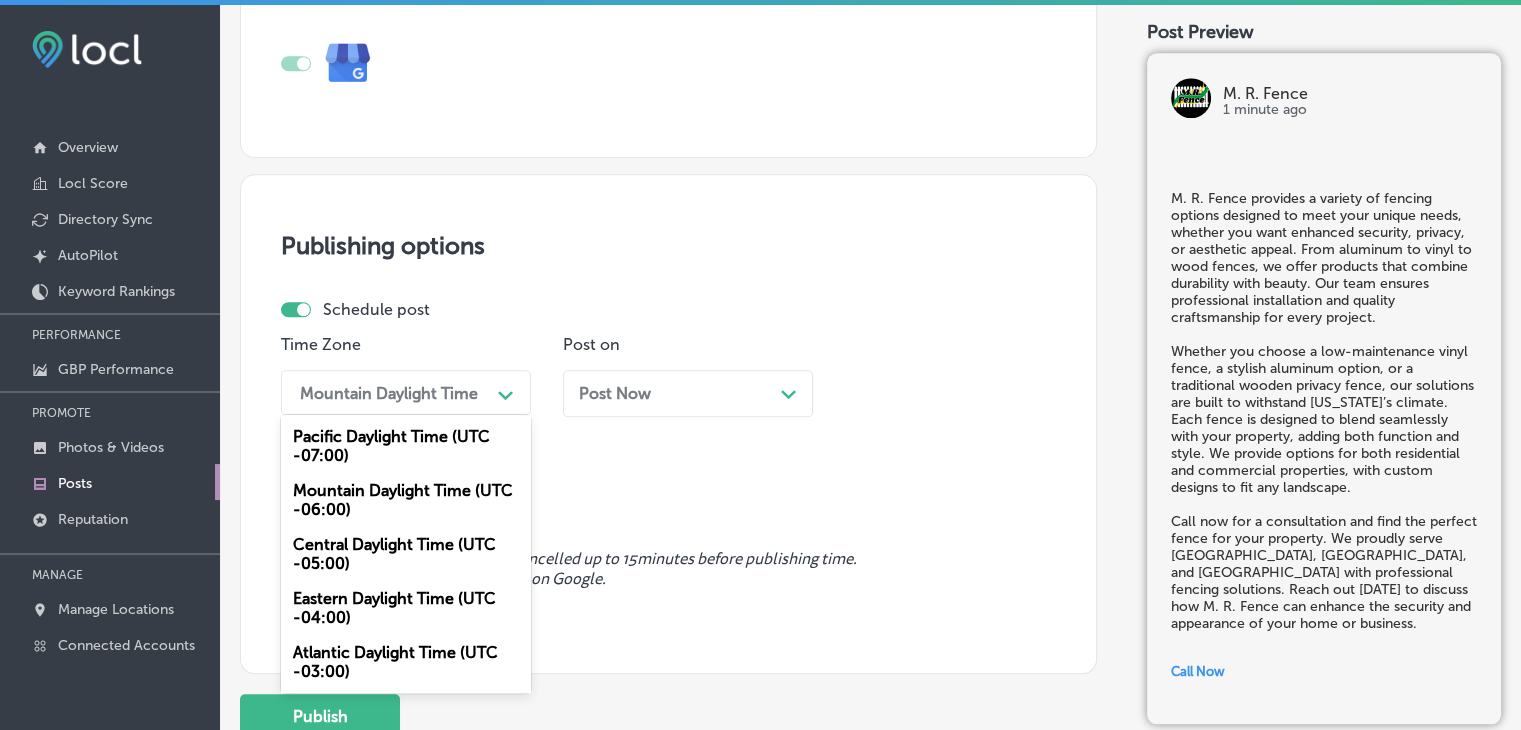 click on "Mountain Daylight Time (UTC -06:00)" at bounding box center [406, 500] 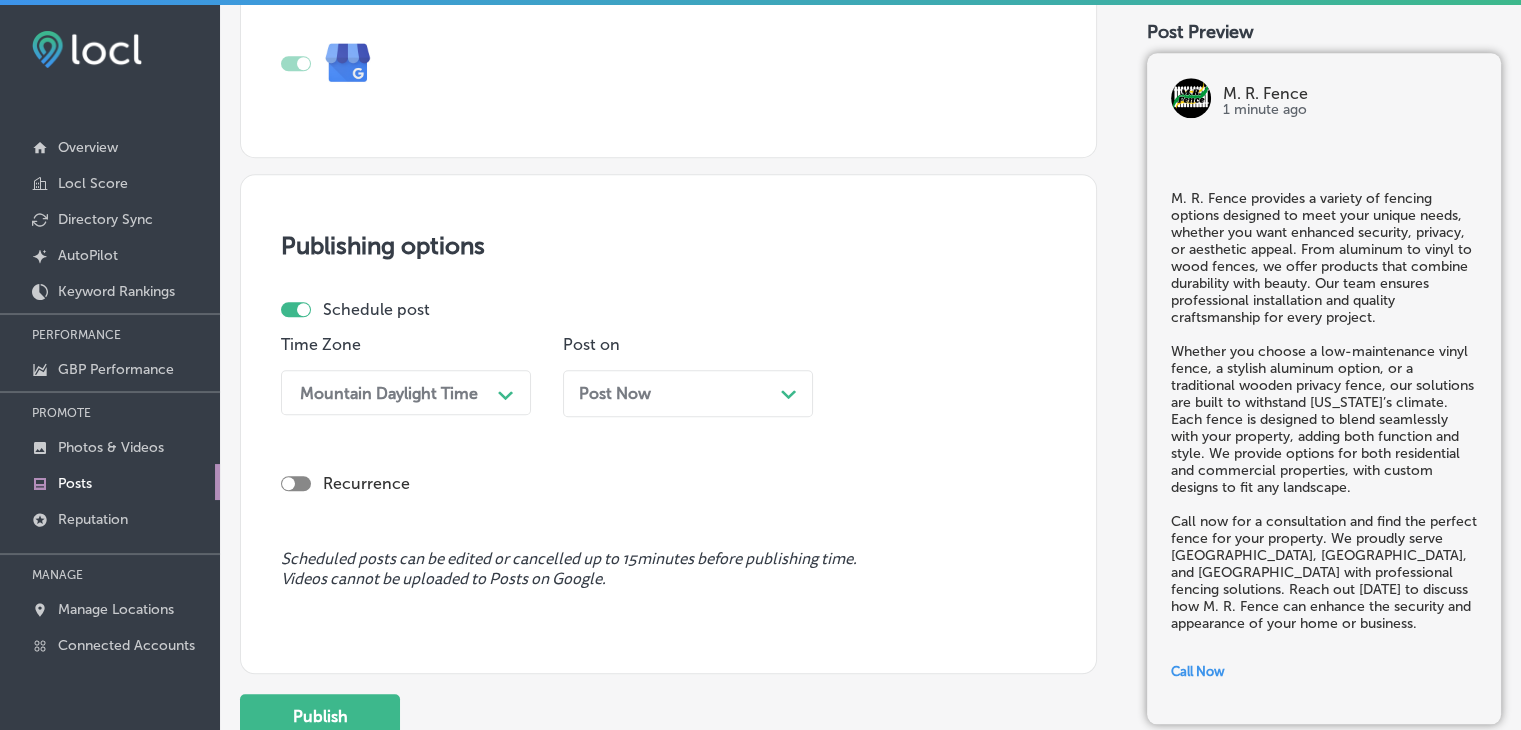 click on "Post Now" at bounding box center [615, 393] 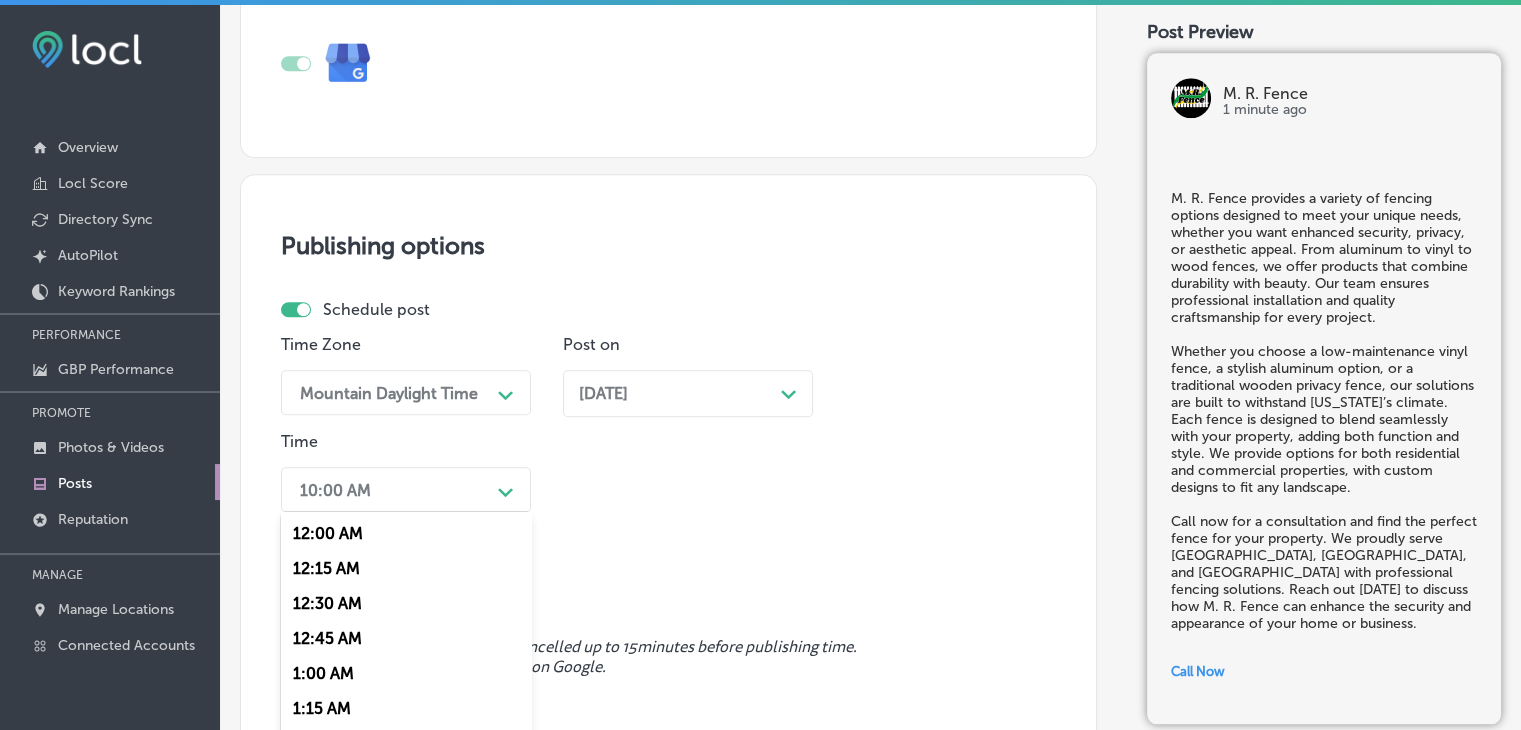 click on "option 7:00 AM, selected.    option 12:00 AM focused, 1 of 96. 96 results available. Use Up and Down to choose options, press Enter to select the currently focused option, press Escape to exit the menu, press Tab to select the option and exit the menu. 10:00 AM
Path
Created with Sketch.
12:00 AM 12:15 AM 12:30 AM 12:45 AM 1:00 AM 1:15 AM 1:30 AM 1:45 AM 2:00 AM 2:15 AM 2:30 AM 2:45 AM 3:00 AM 3:15 AM 3:30 AM 3:45 AM 4:00 AM 4:15 AM 4:30 AM 4:45 AM 5:00 AM 5:15 AM 5:30 AM 5:45 AM 6:00 AM 6:15 AM 6:30 AM 6:45 AM 7:00 AM 7:15 AM 7:30 AM 7:45 AM 8:00 AM 8:15 AM 8:30 AM 8:45 AM 9:00 AM 9:15 AM 9:30 AM 9:45 AM 10:00 AM 10:15 AM 10:30 AM 10:45 AM 11:00 AM 11:15 AM 11:30 AM 11:45 AM 12:00 PM 12:15 PM 12:30 PM 12:45 PM 1:00 PM 1:15 PM 1:30 PM 1:45 PM 2:00 PM 2:15 PM 2:30 PM 2:45 PM 3:00 PM 3:15 PM 3:30 PM 3:45 PM 4:00 PM 4:15 PM 4:30 PM 4:45 PM 5:00 PM 5:15 PM 5:30 PM 5:45 PM 6:00 PM 6:15 PM 6:30 PM 6:45 PM" at bounding box center (406, 489) 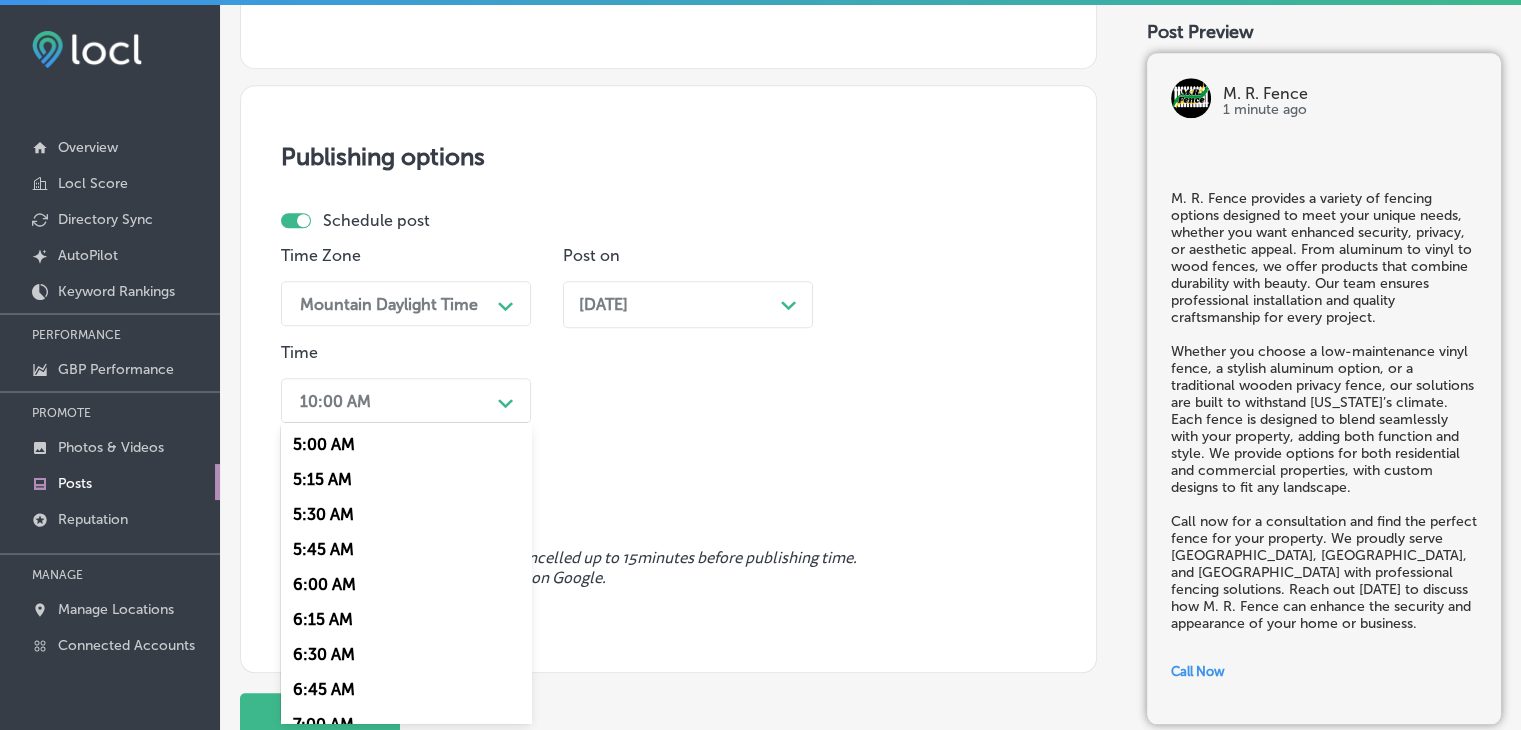 scroll, scrollTop: 900, scrollLeft: 0, axis: vertical 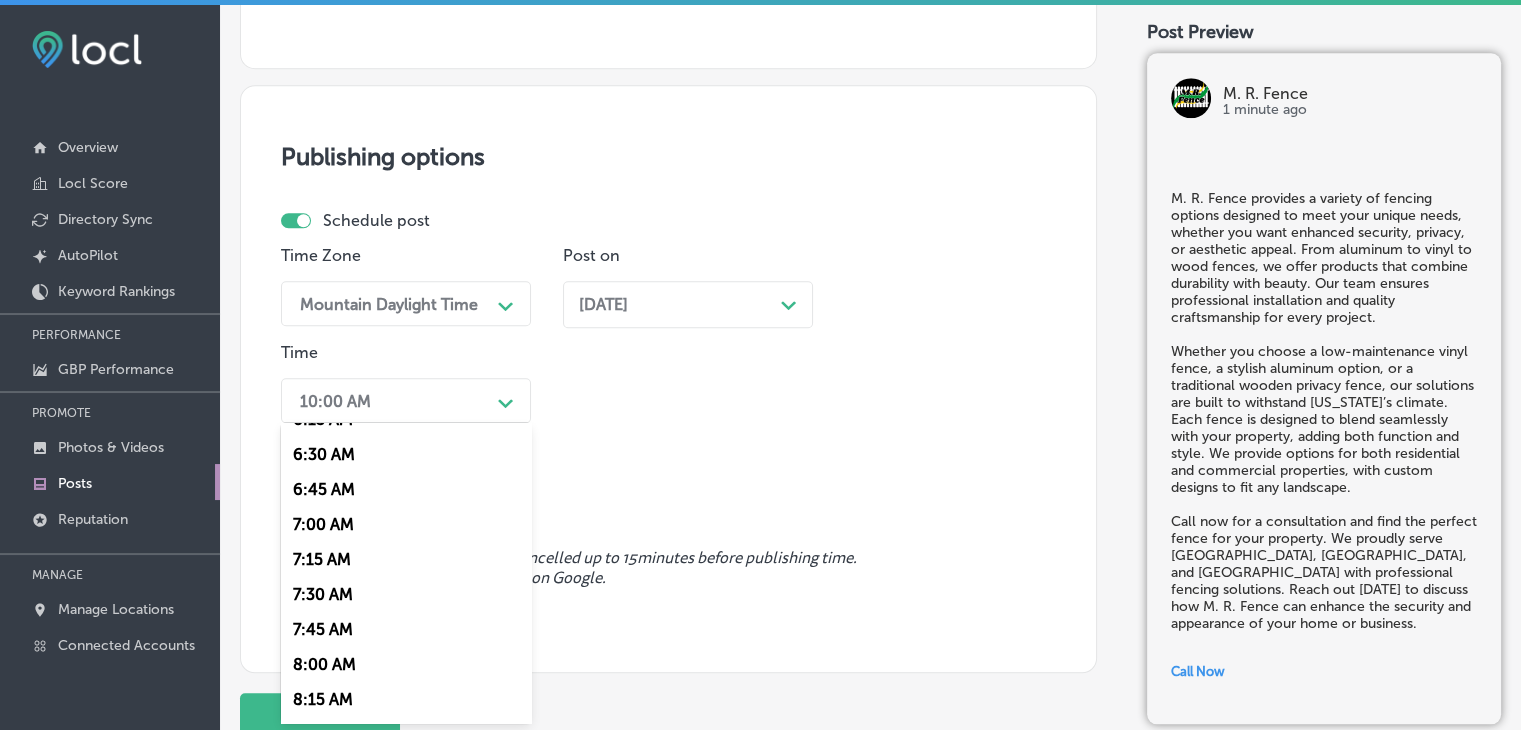 click on "7:00 AM" at bounding box center (406, 524) 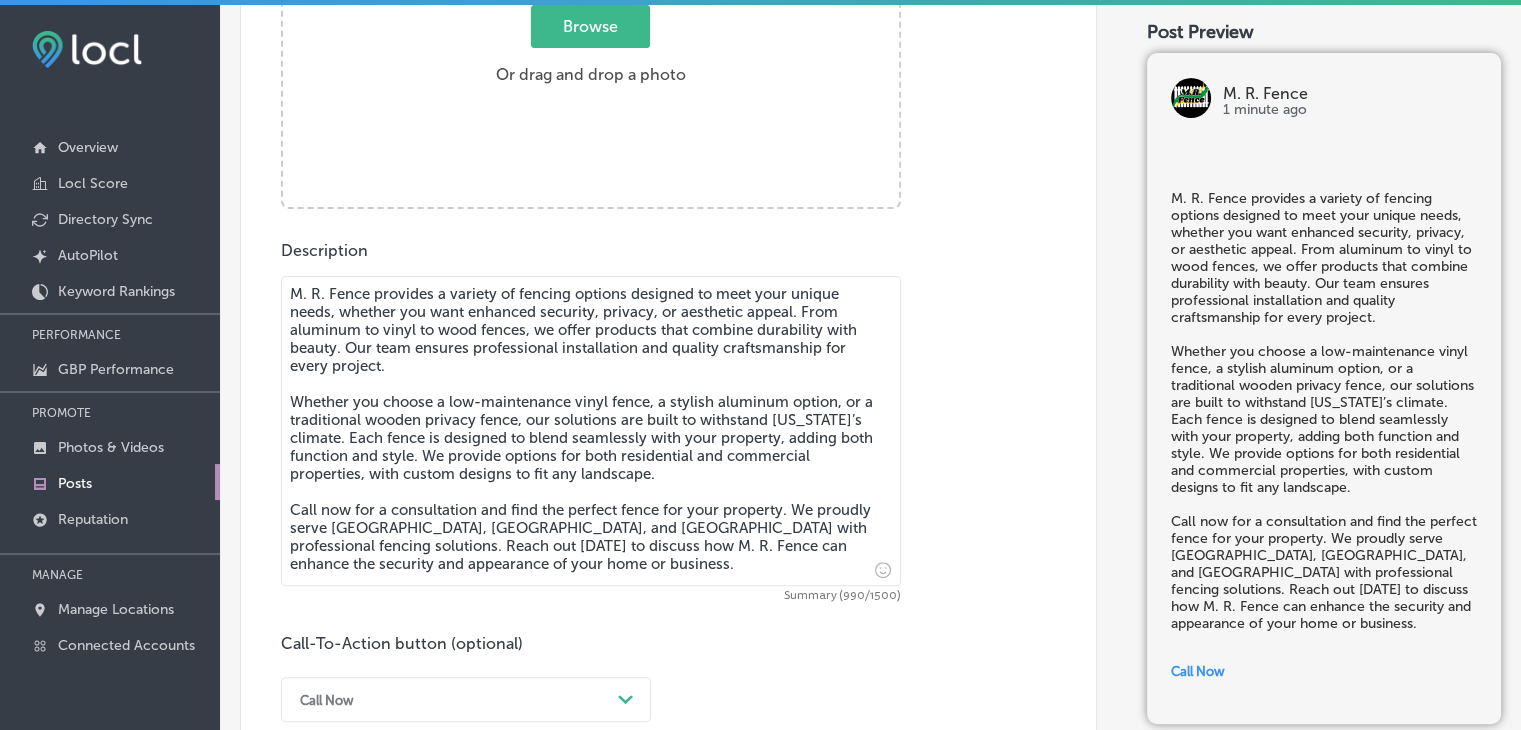 scroll, scrollTop: 410, scrollLeft: 0, axis: vertical 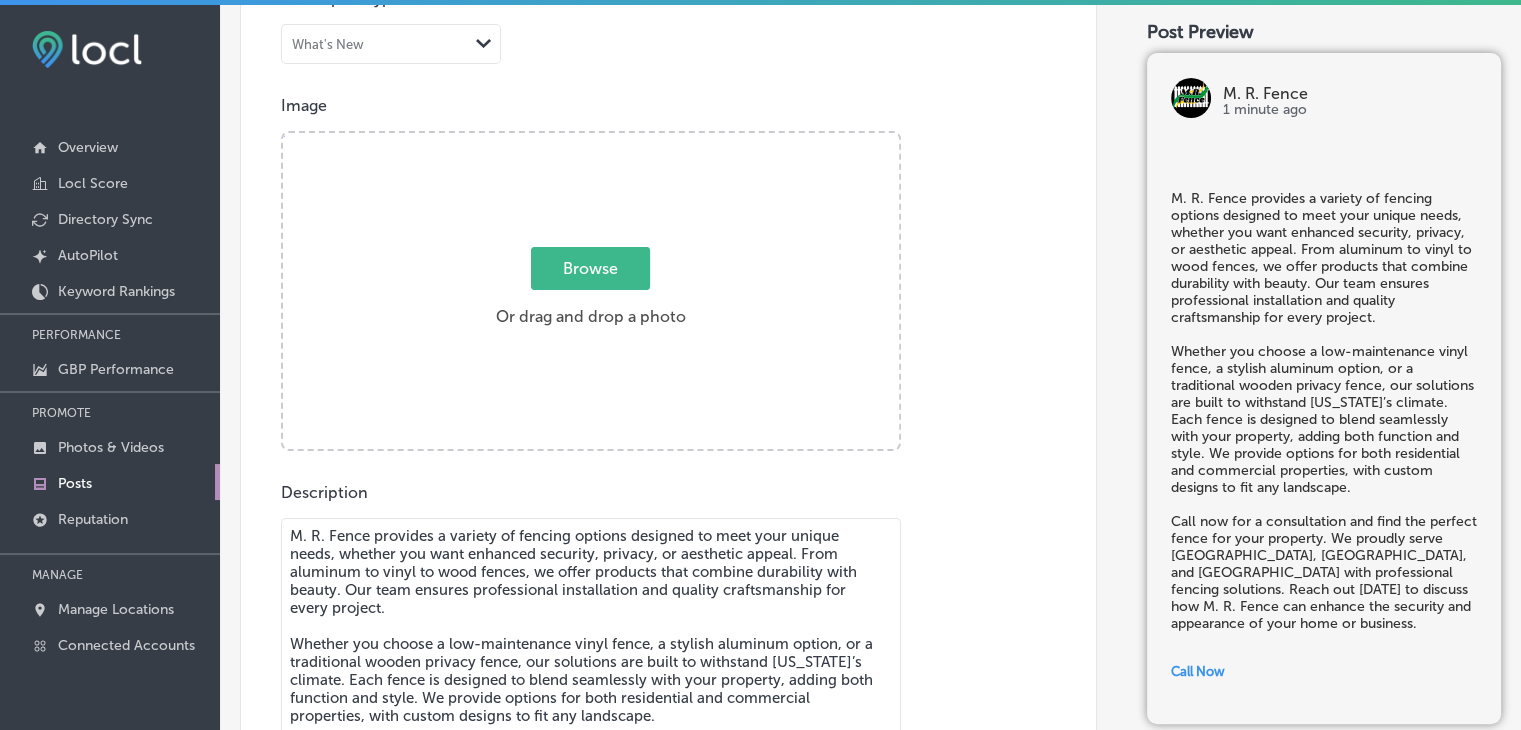 click on "Browse     Or drag and drop a photo" at bounding box center [591, 293] 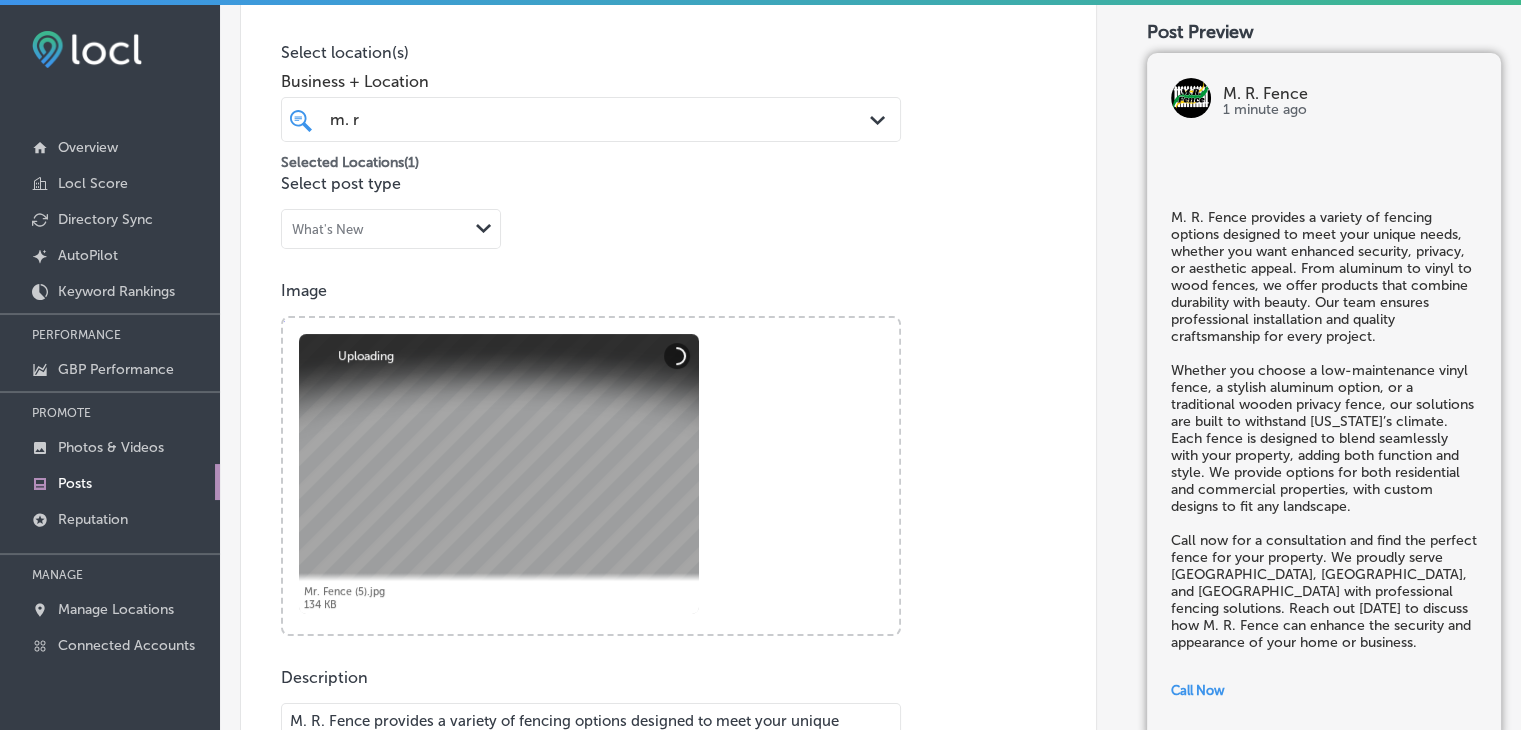 scroll, scrollTop: 210, scrollLeft: 0, axis: vertical 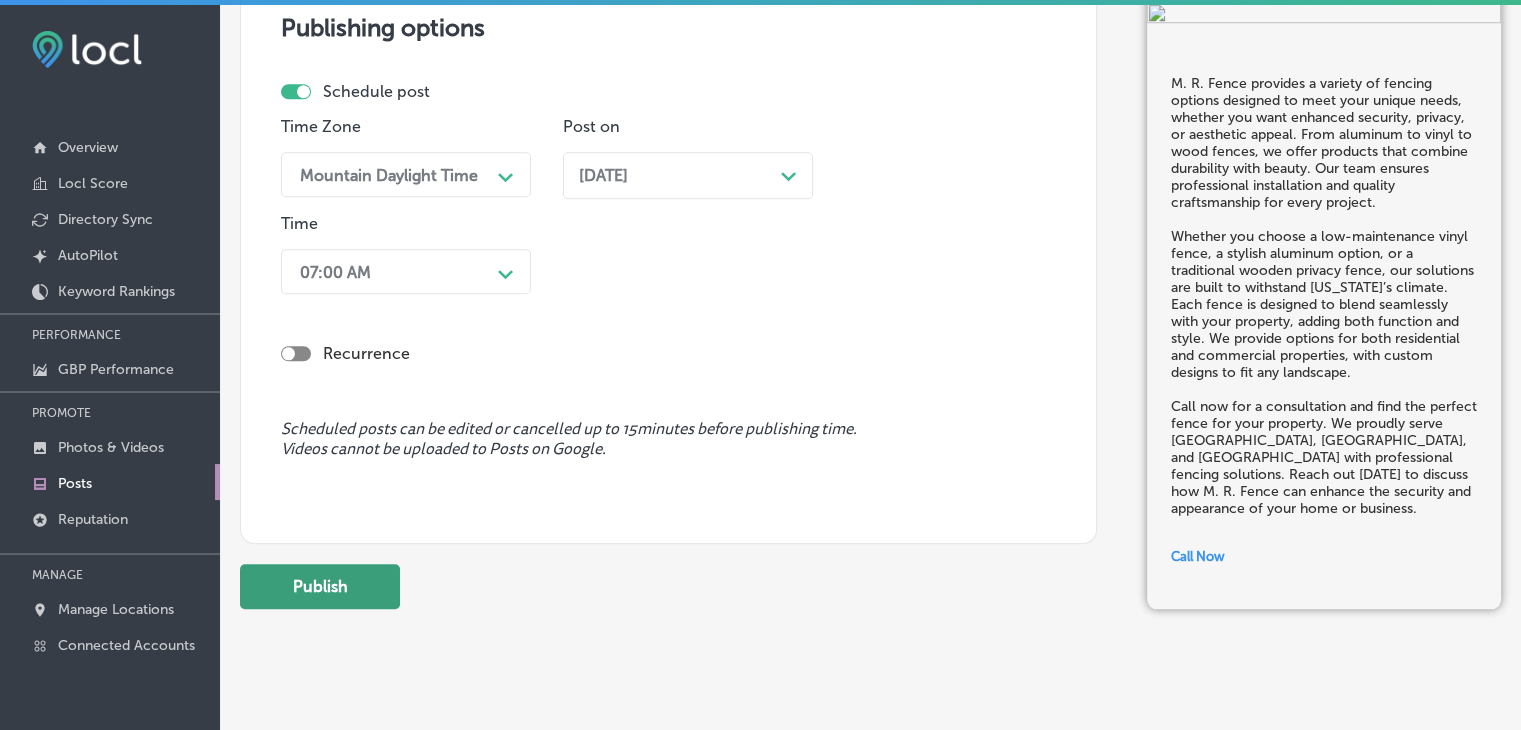 click on "Publish" at bounding box center [320, 586] 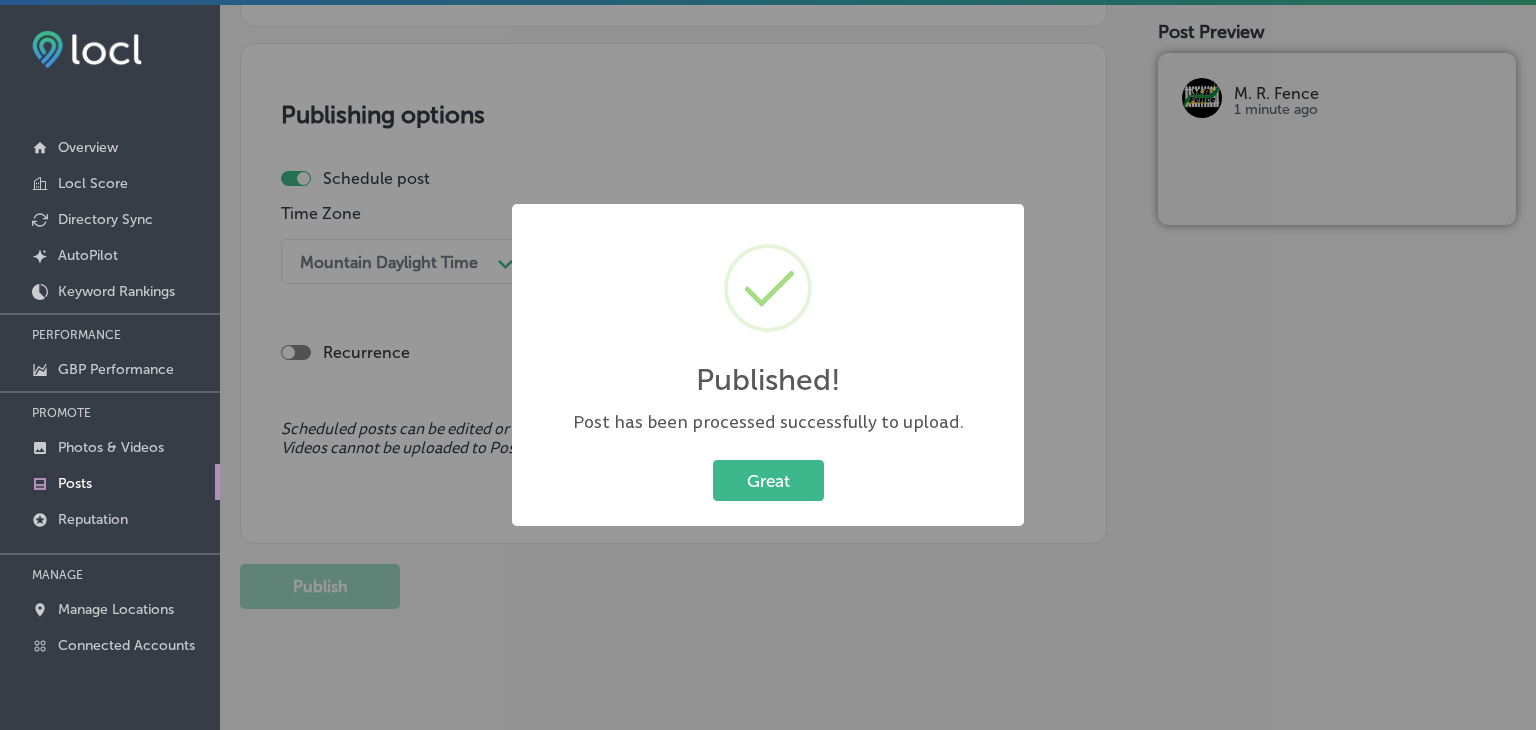 click on "Great" at bounding box center [768, 480] 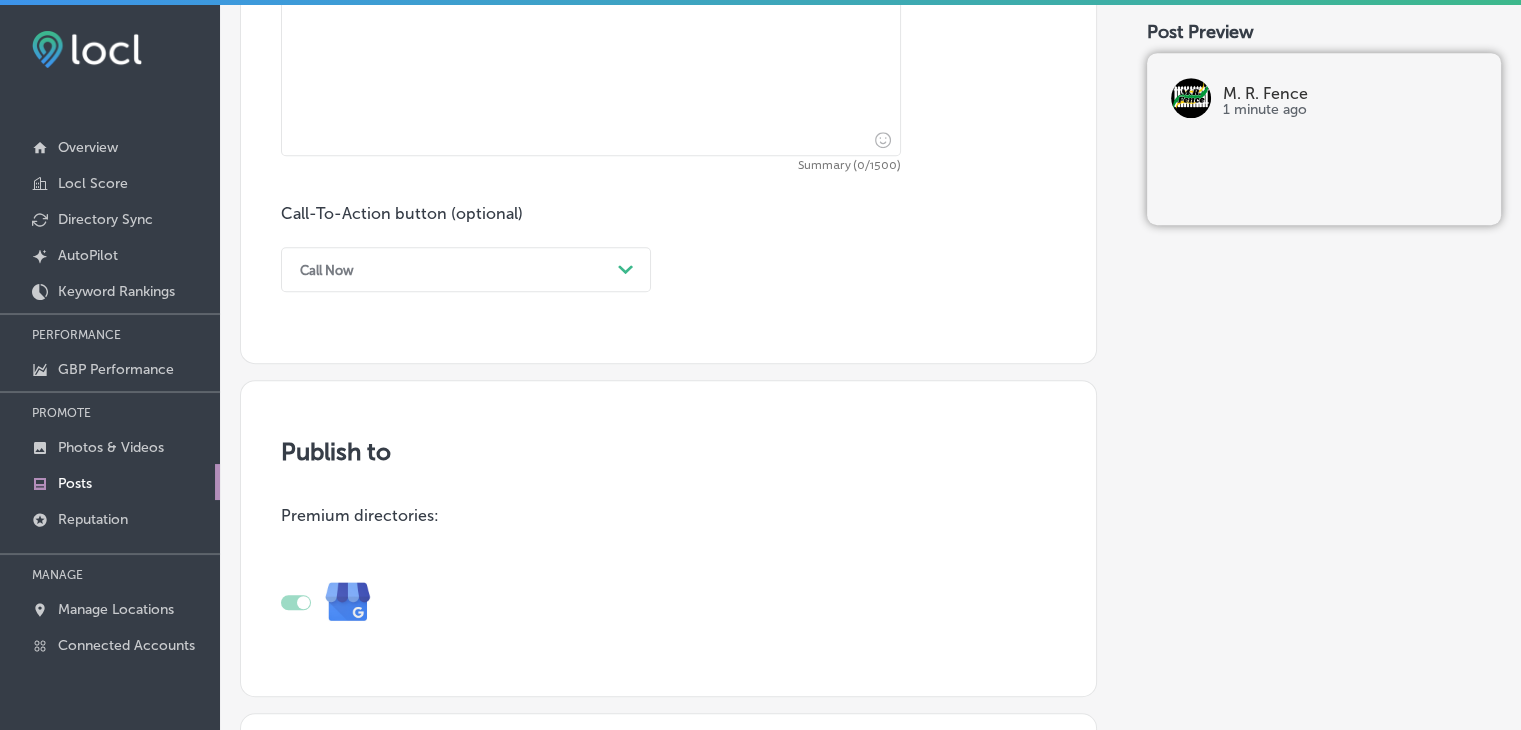scroll, scrollTop: 851, scrollLeft: 0, axis: vertical 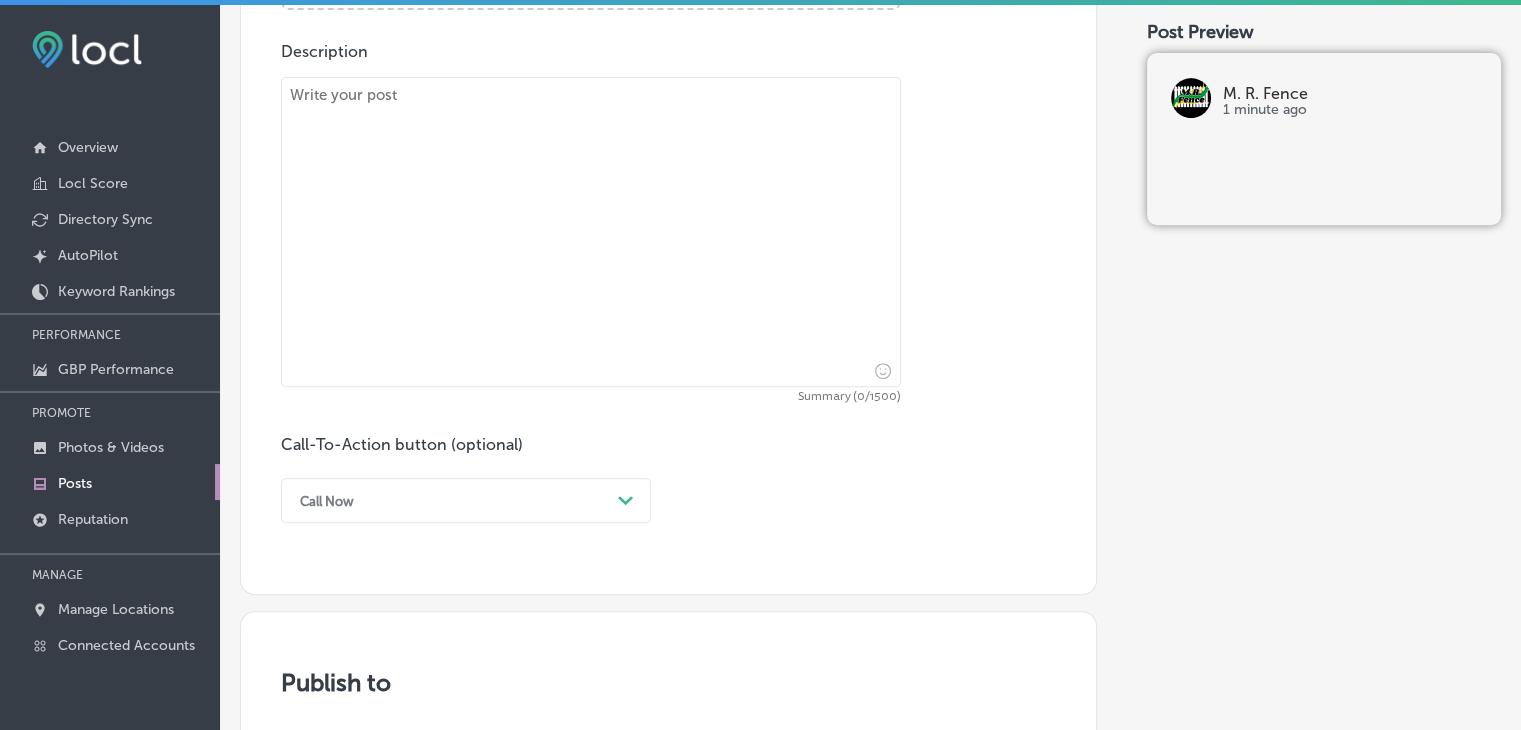 click at bounding box center (591, 232) 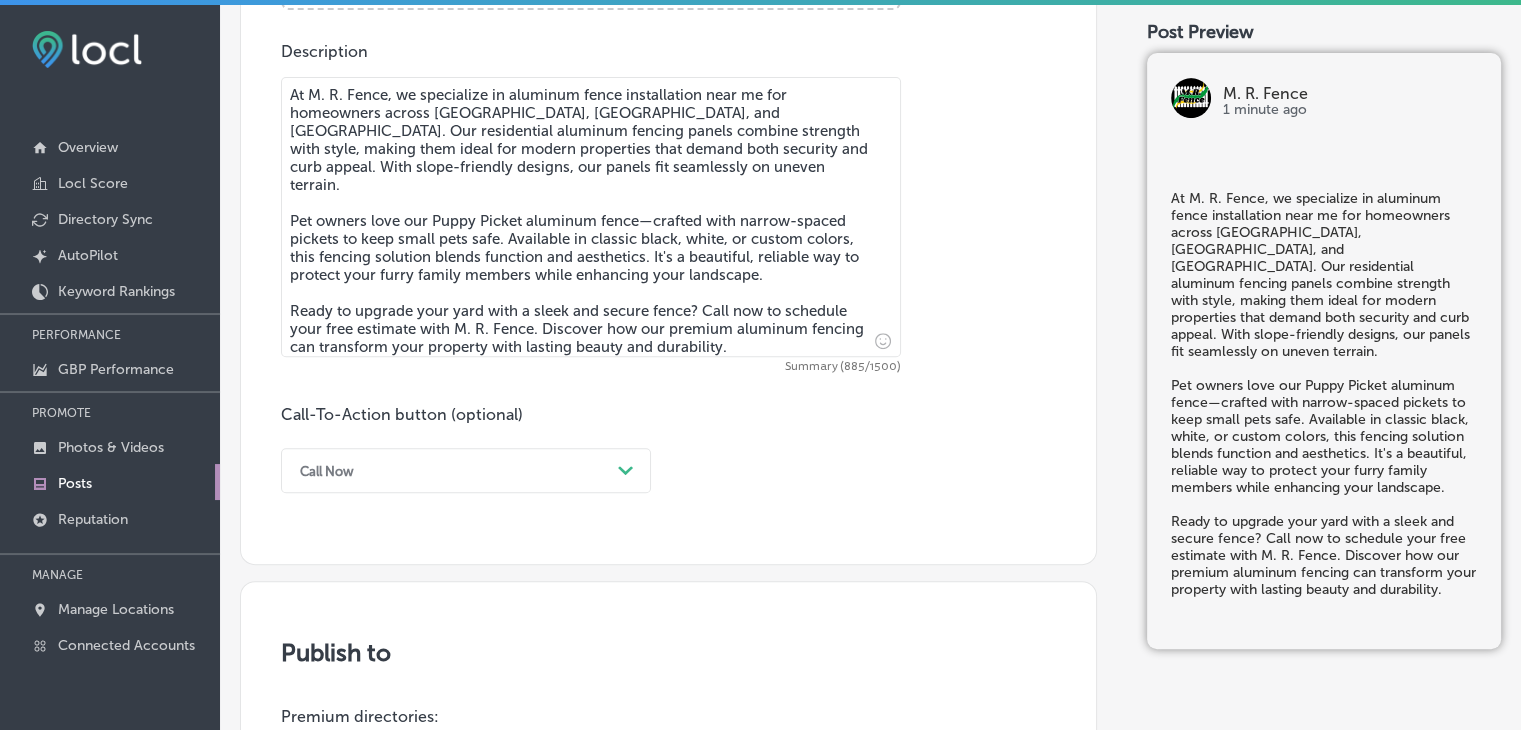 type on "At M. R. Fence, we specialize in aluminum fence installation near me for homeowners across [GEOGRAPHIC_DATA], [GEOGRAPHIC_DATA], and [GEOGRAPHIC_DATA]. Our residential aluminum fencing panels combine strength with style, making them ideal for modern properties that demand both security and curb appeal. With slope-friendly designs, our panels fit seamlessly on uneven terrain.
Pet owners love our Puppy Picket aluminum fence—crafted with narrow-spaced pickets to keep small pets safe. Available in classic black, white, or custom colors, this fencing solution blends function and aesthetics. It's a beautiful, reliable way to protect your furry family members while enhancing your landscape.
Ready to upgrade your yard with a sleek and secure fence? Call now to schedule your free estimate with M. R. Fence. Discover how our premium aluminum fencing can transform your property with lasting beauty and durability." 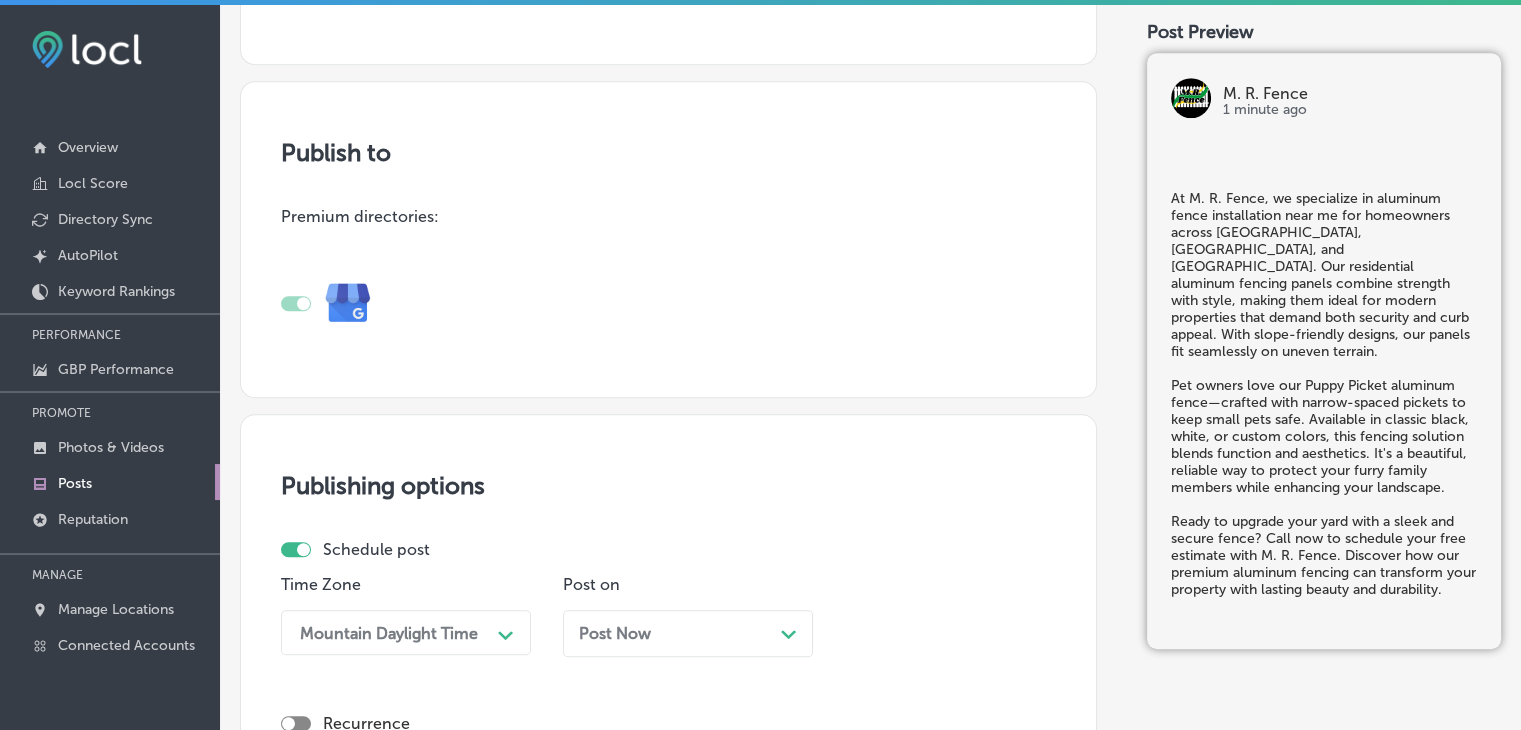 scroll, scrollTop: 1721, scrollLeft: 0, axis: vertical 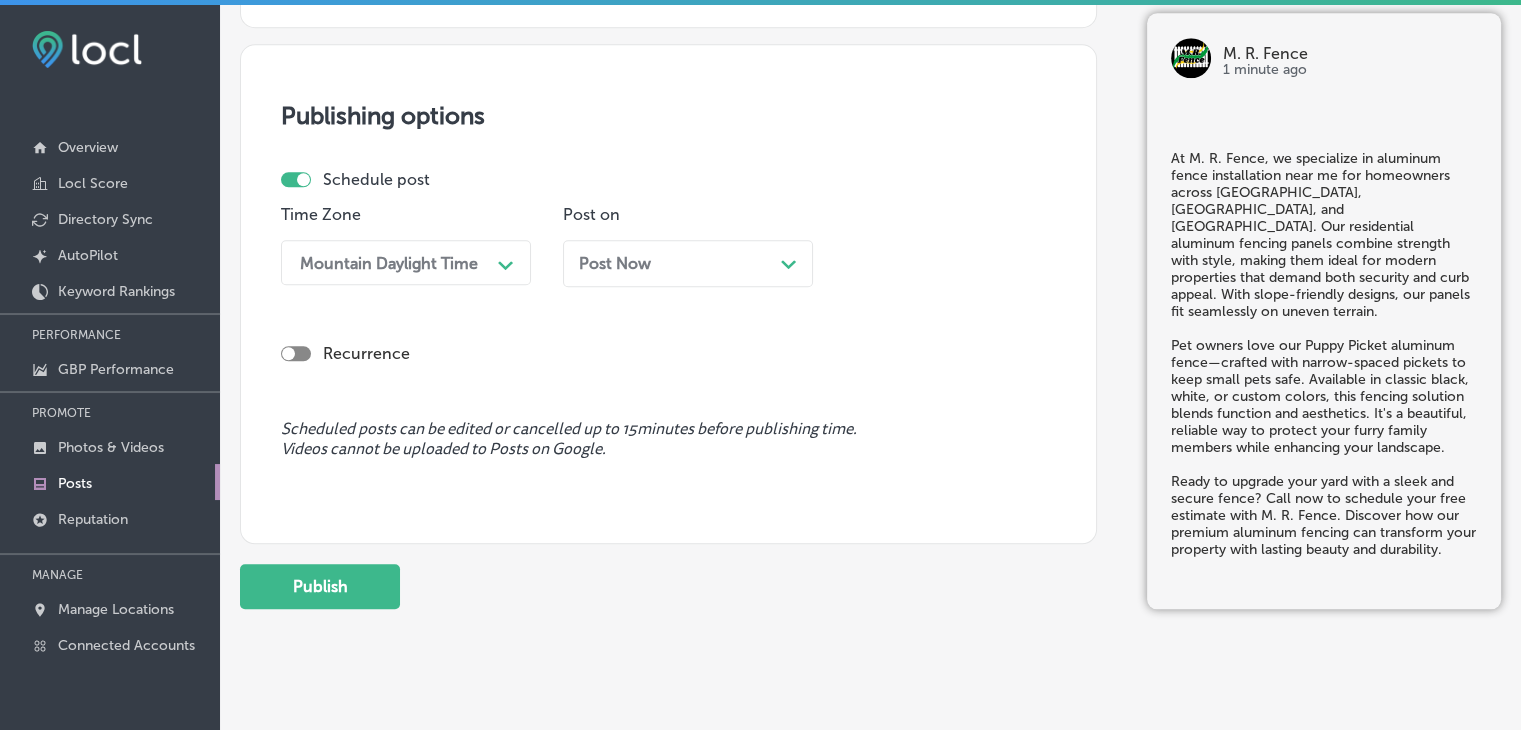click on "Mountain Daylight Time" at bounding box center (390, 262) 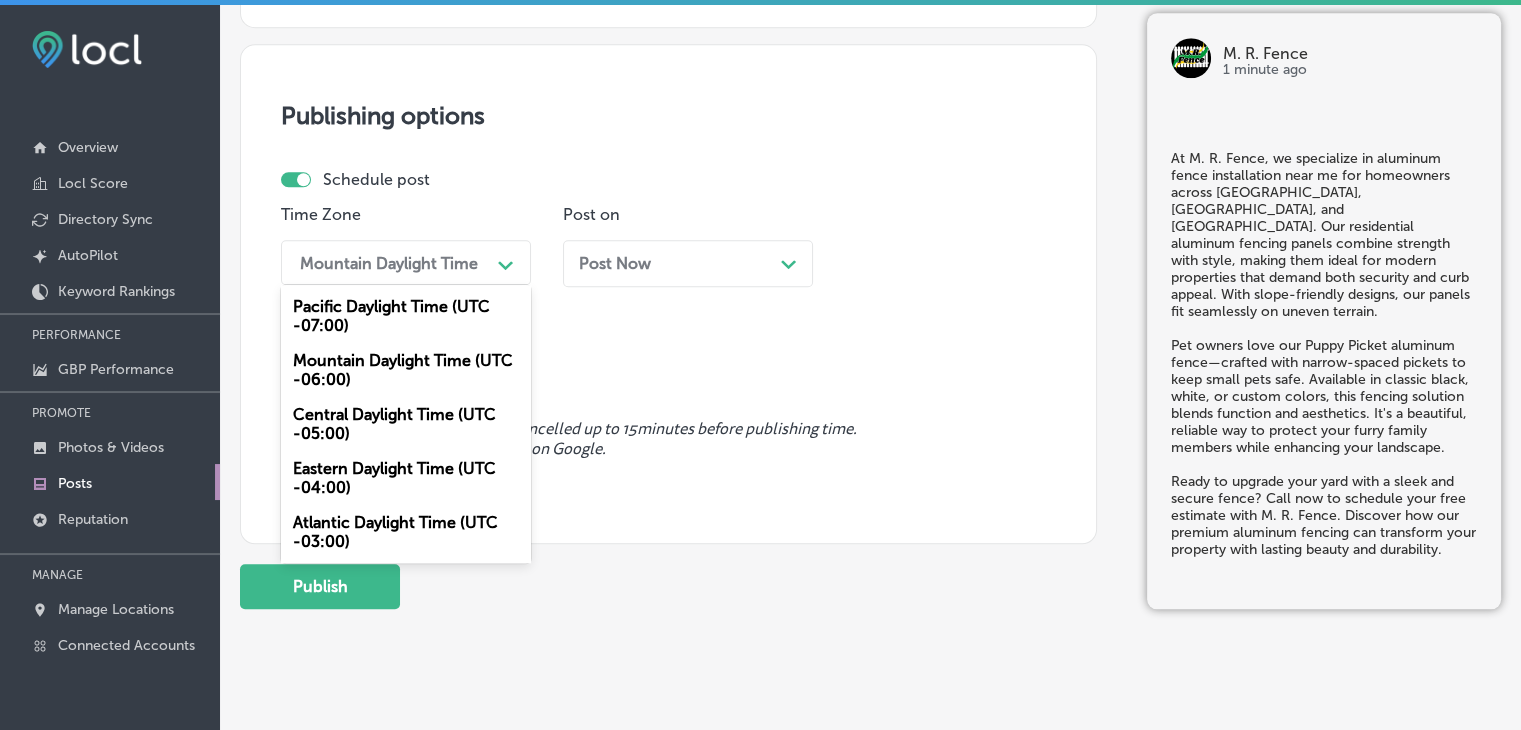 click on "Mountain Daylight Time (UTC -06:00)" at bounding box center (406, 370) 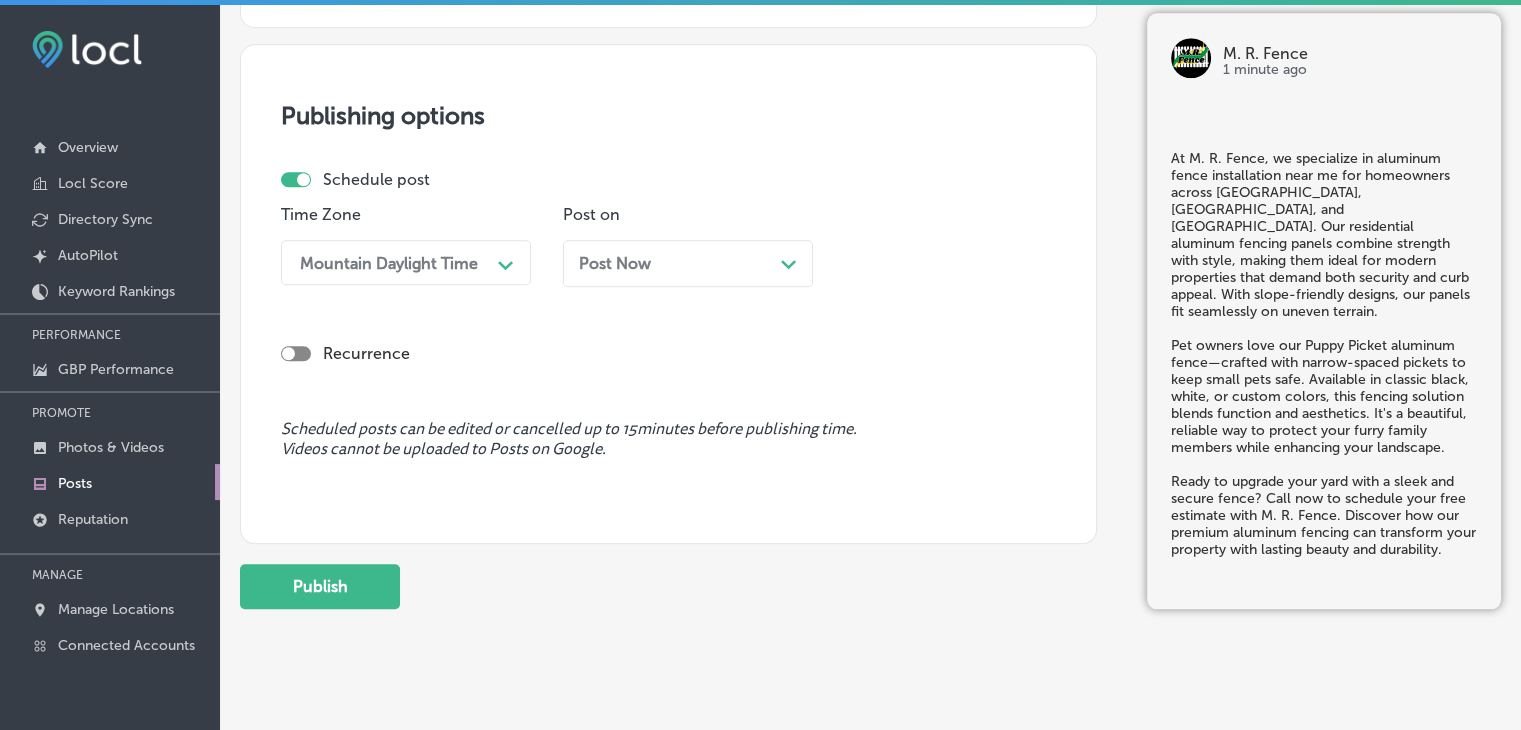 click on "Post Now
Path
Created with Sketch." at bounding box center [688, 263] 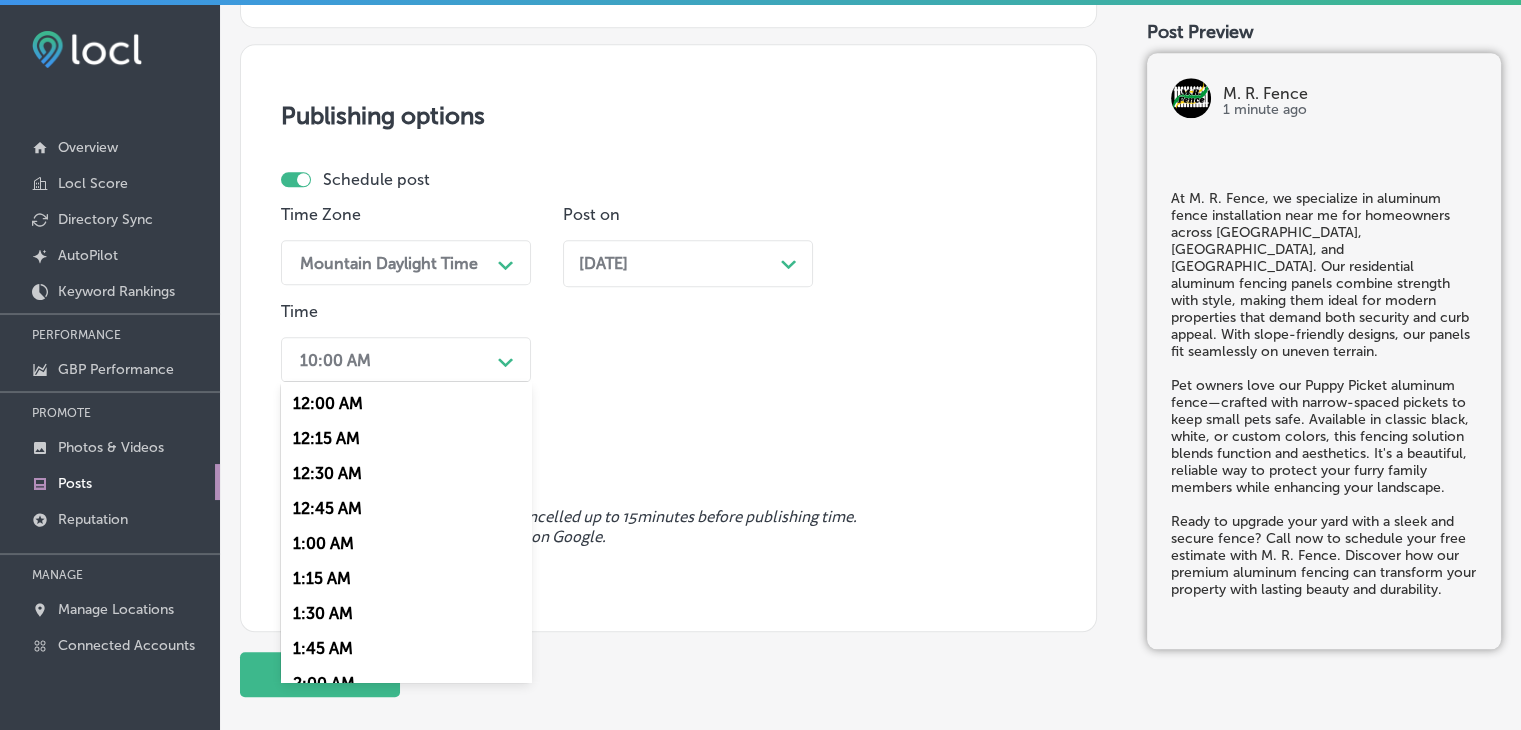click on "10:00 AM" at bounding box center [390, 359] 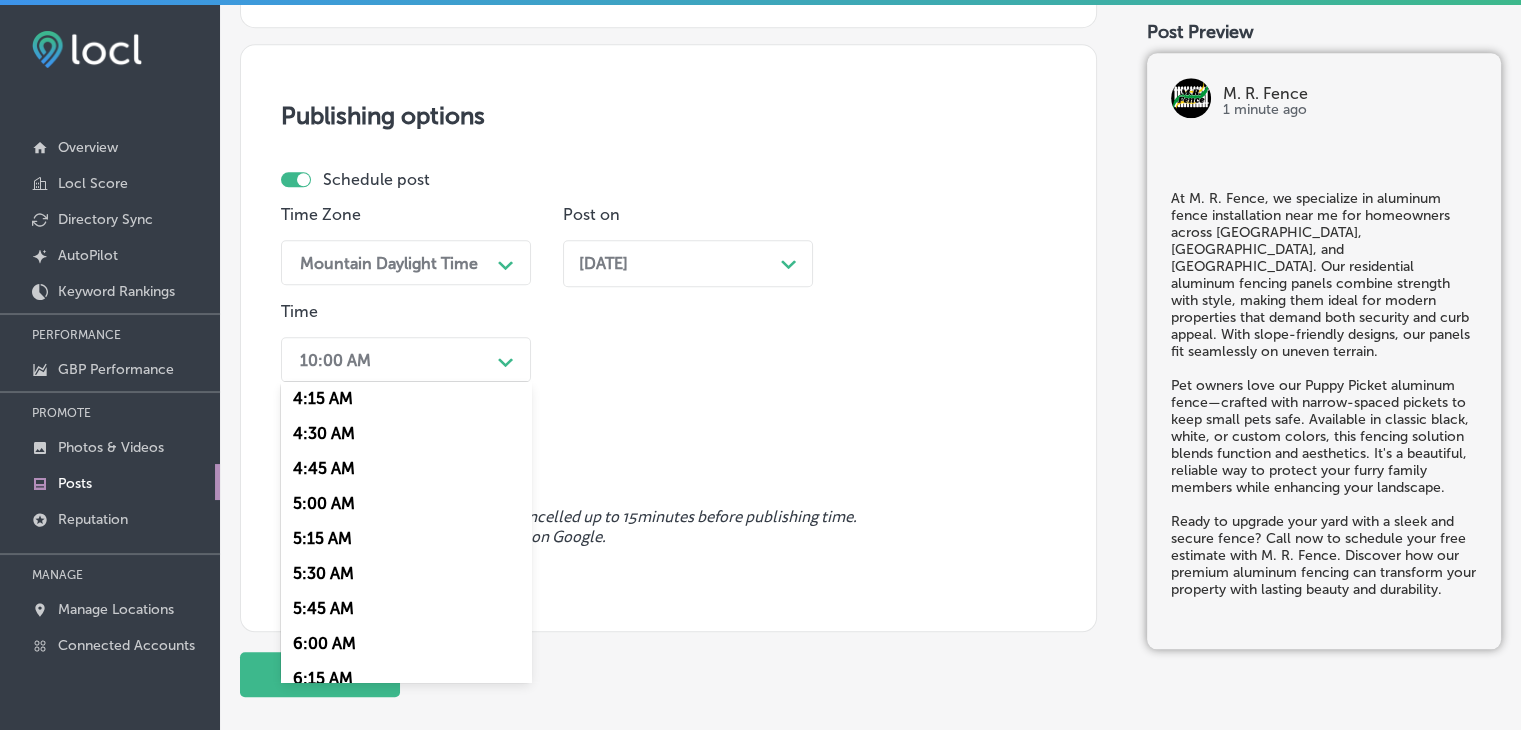 scroll, scrollTop: 800, scrollLeft: 0, axis: vertical 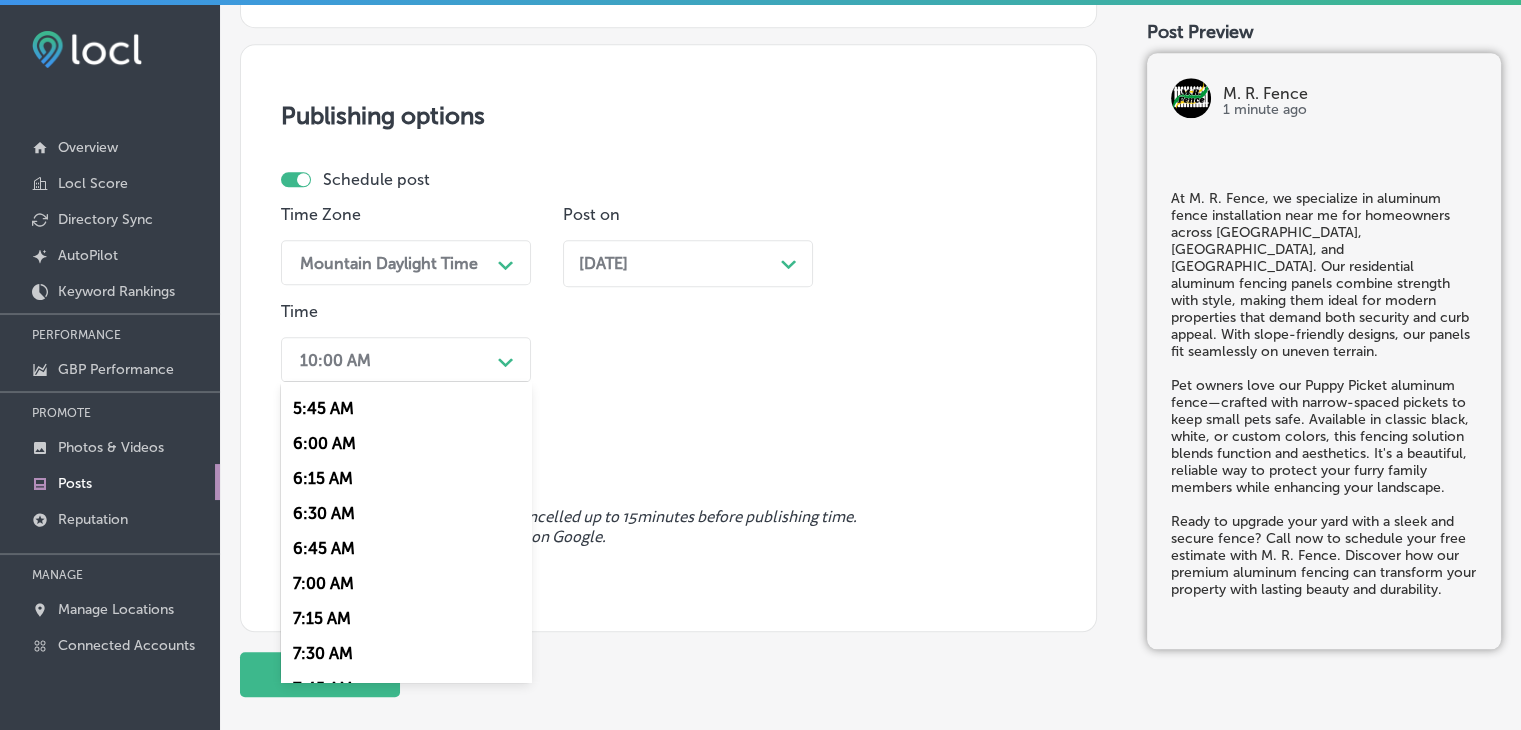 click on "7:00 AM" at bounding box center [406, 583] 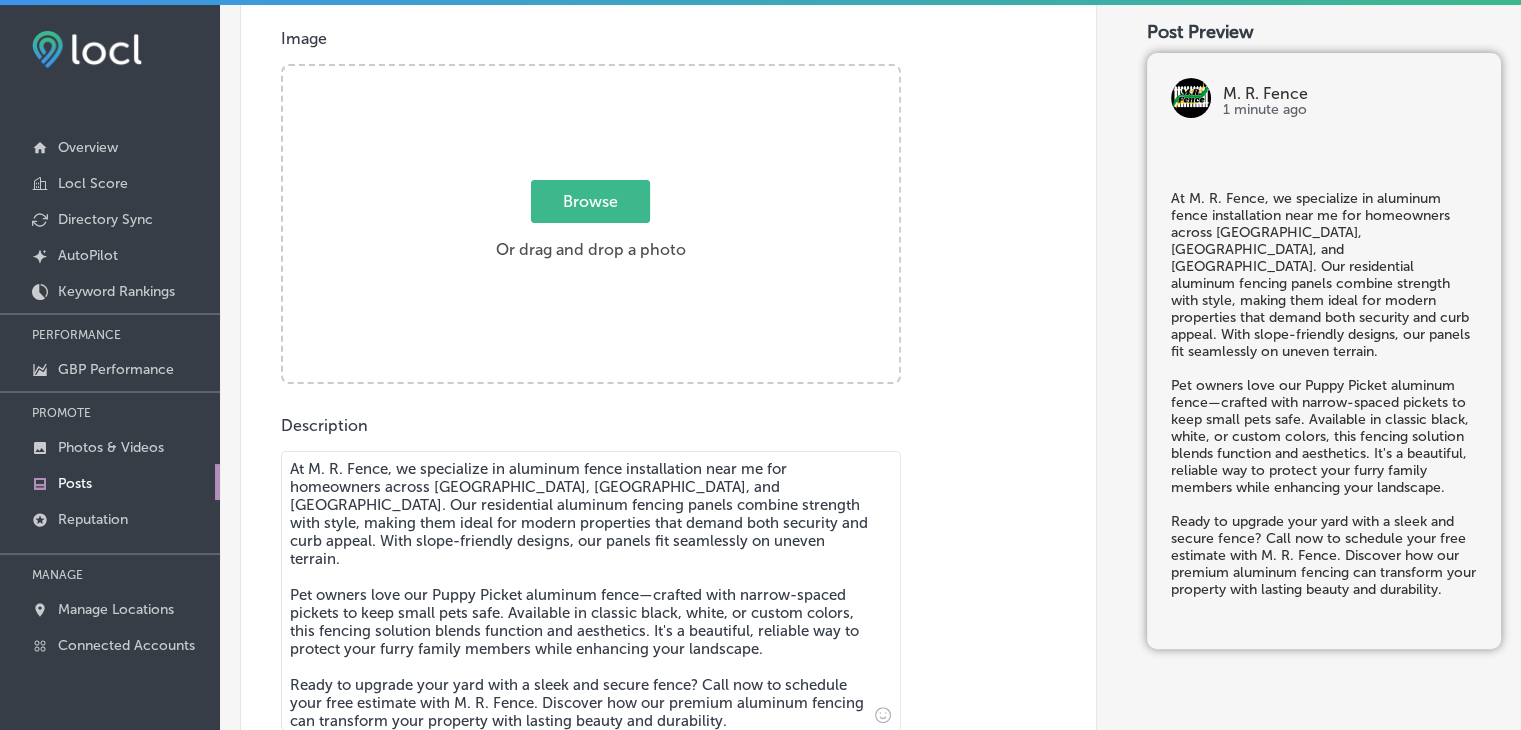 scroll, scrollTop: 221, scrollLeft: 0, axis: vertical 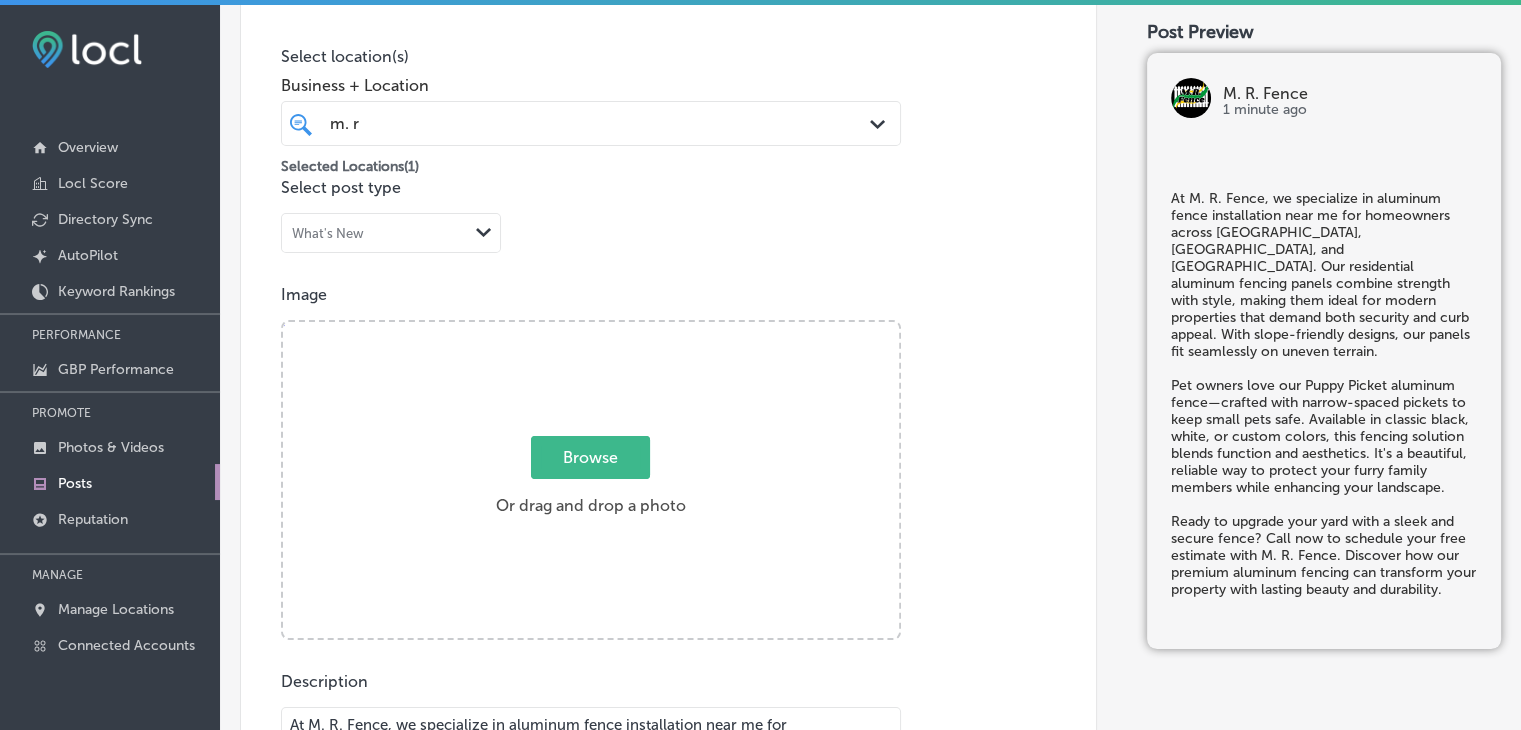 click on "Browse     Or drag and drop a photo" at bounding box center (591, 482) 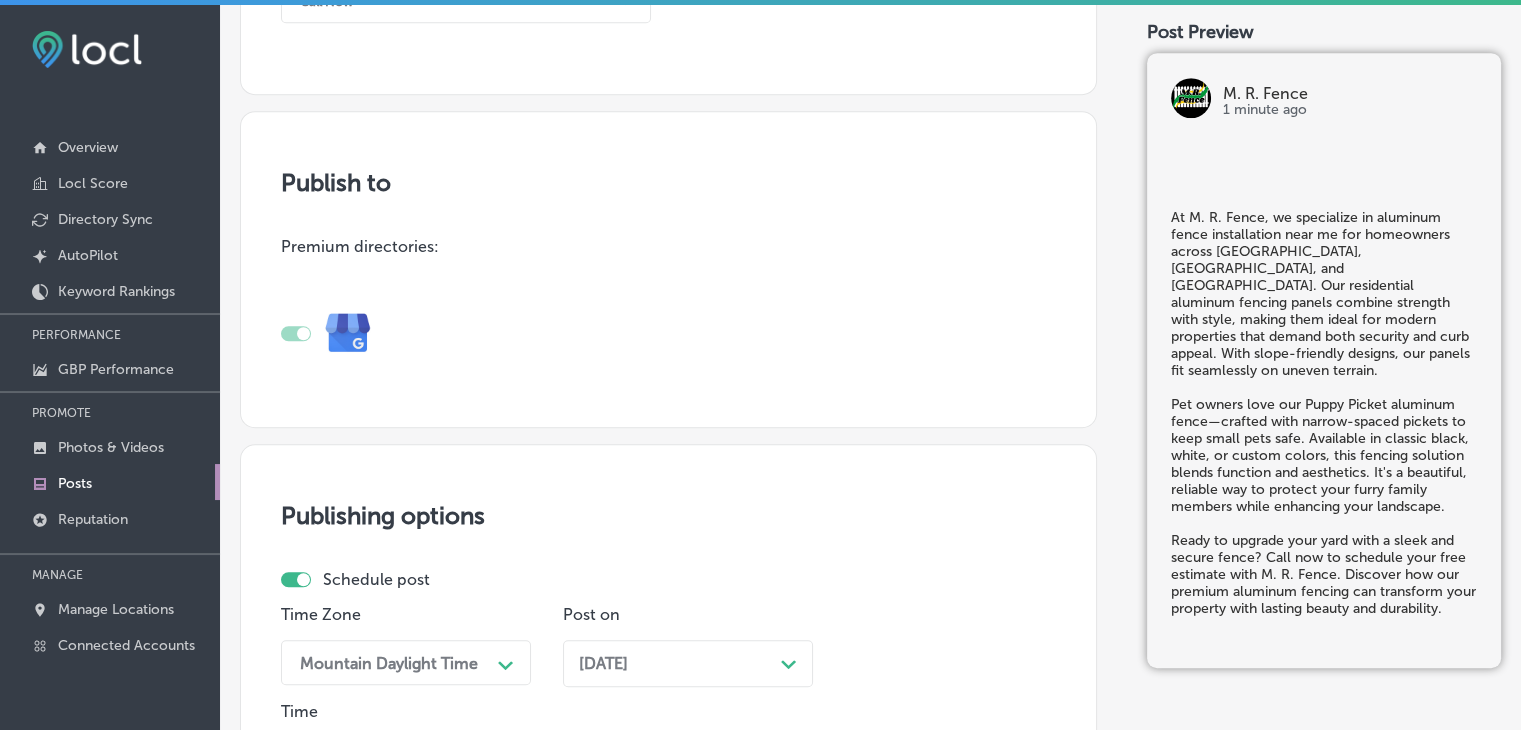 scroll, scrollTop: 1809, scrollLeft: 0, axis: vertical 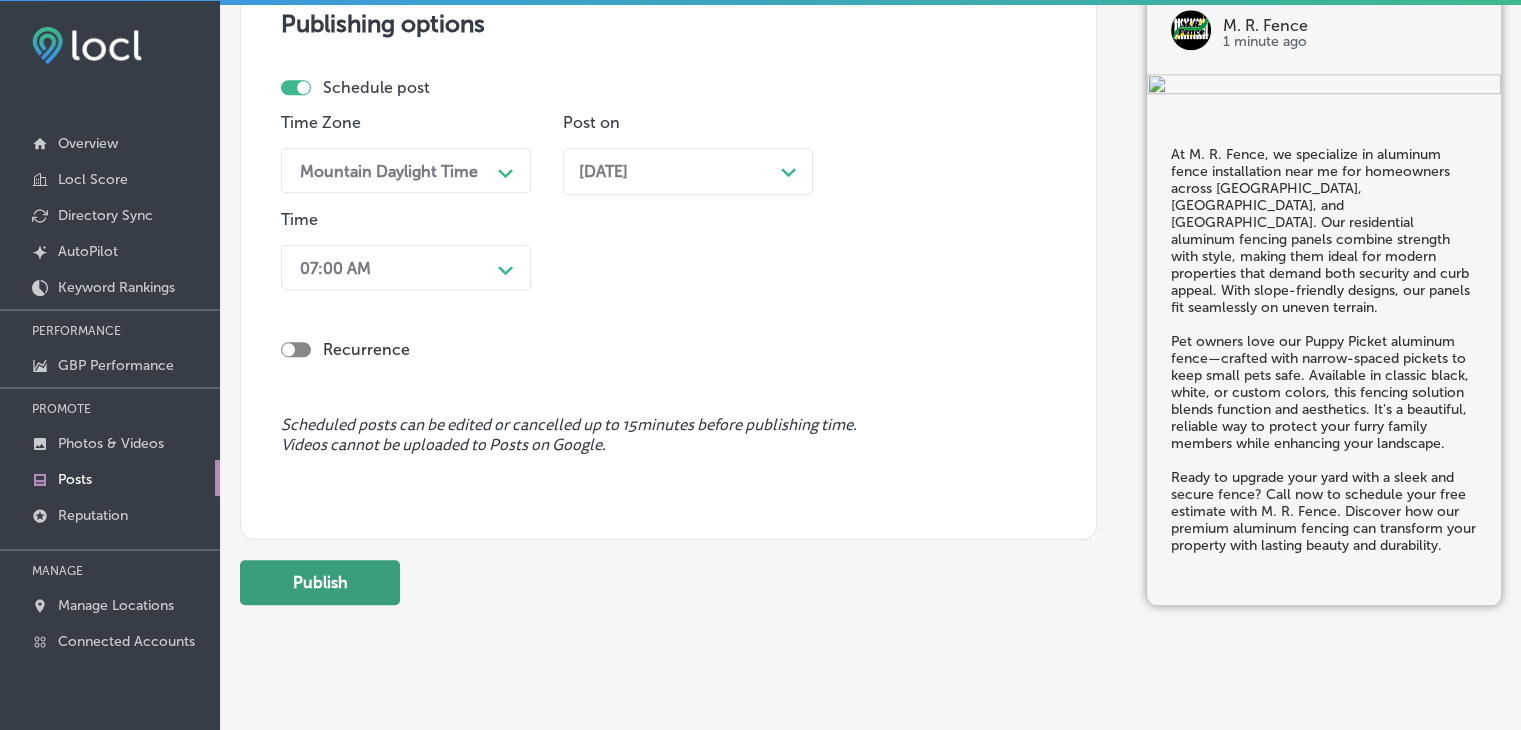 click on "Publish" at bounding box center (320, 582) 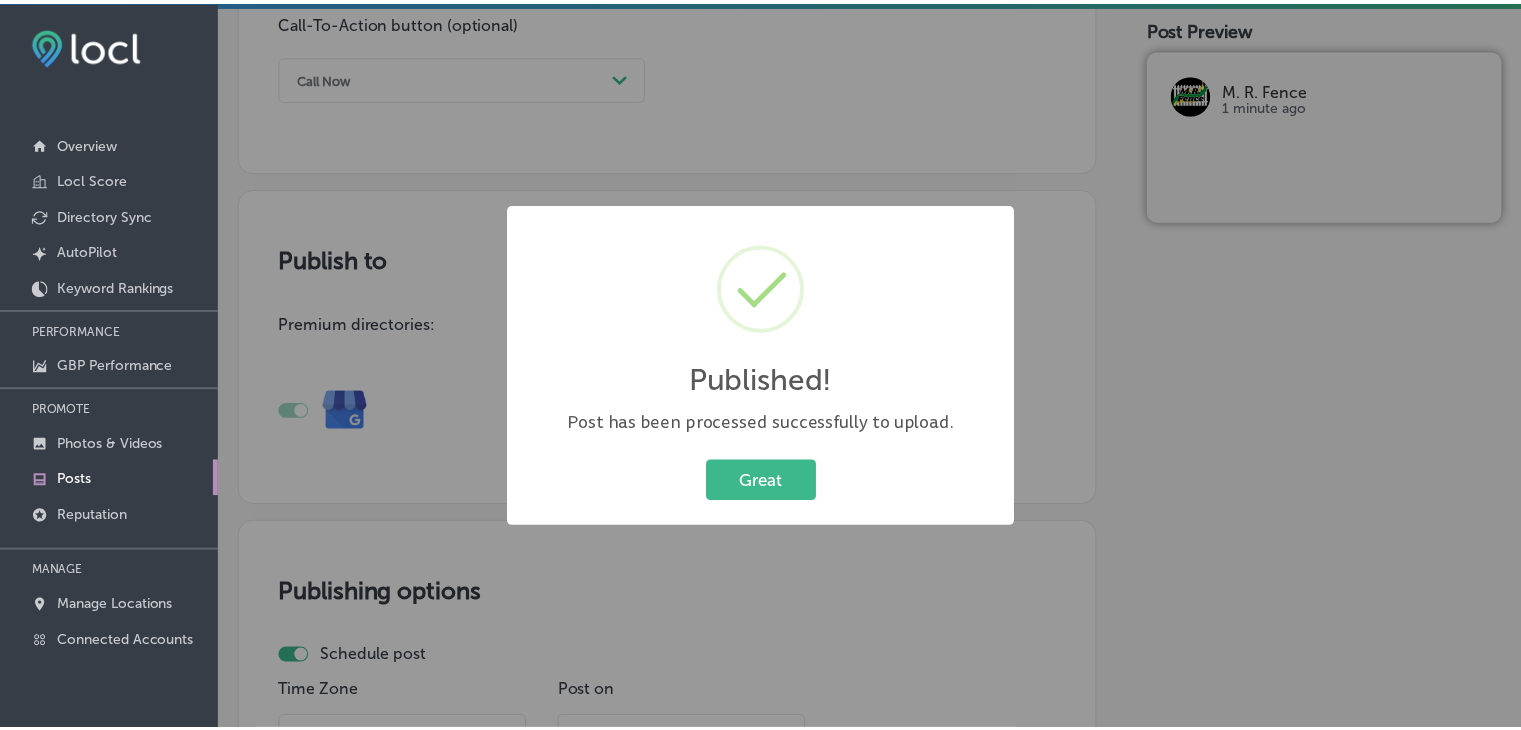 scroll, scrollTop: 1238, scrollLeft: 0, axis: vertical 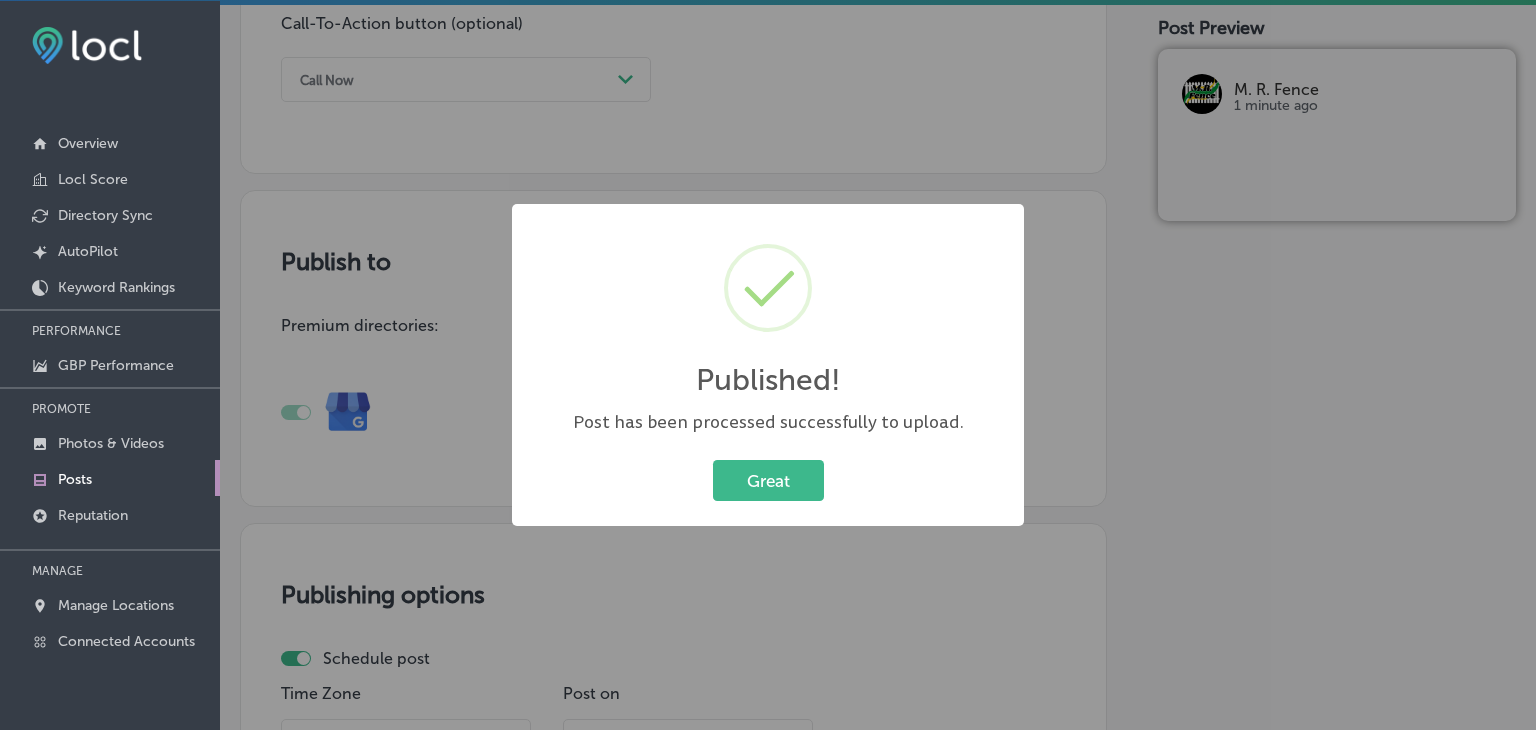 click on "Published! × Post has been processed successfully to upload. Great Cancel" at bounding box center [768, 365] 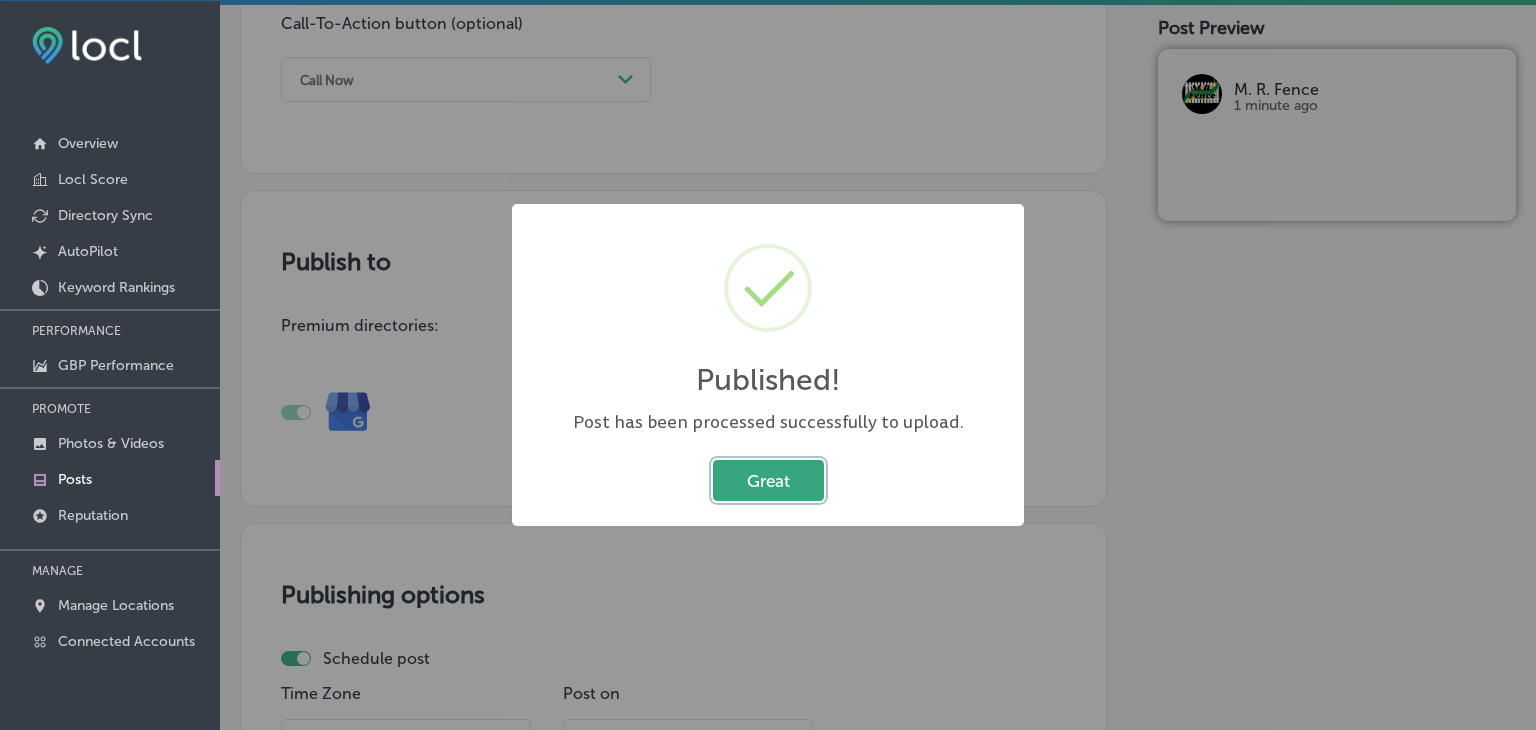 click on "Great" at bounding box center (768, 480) 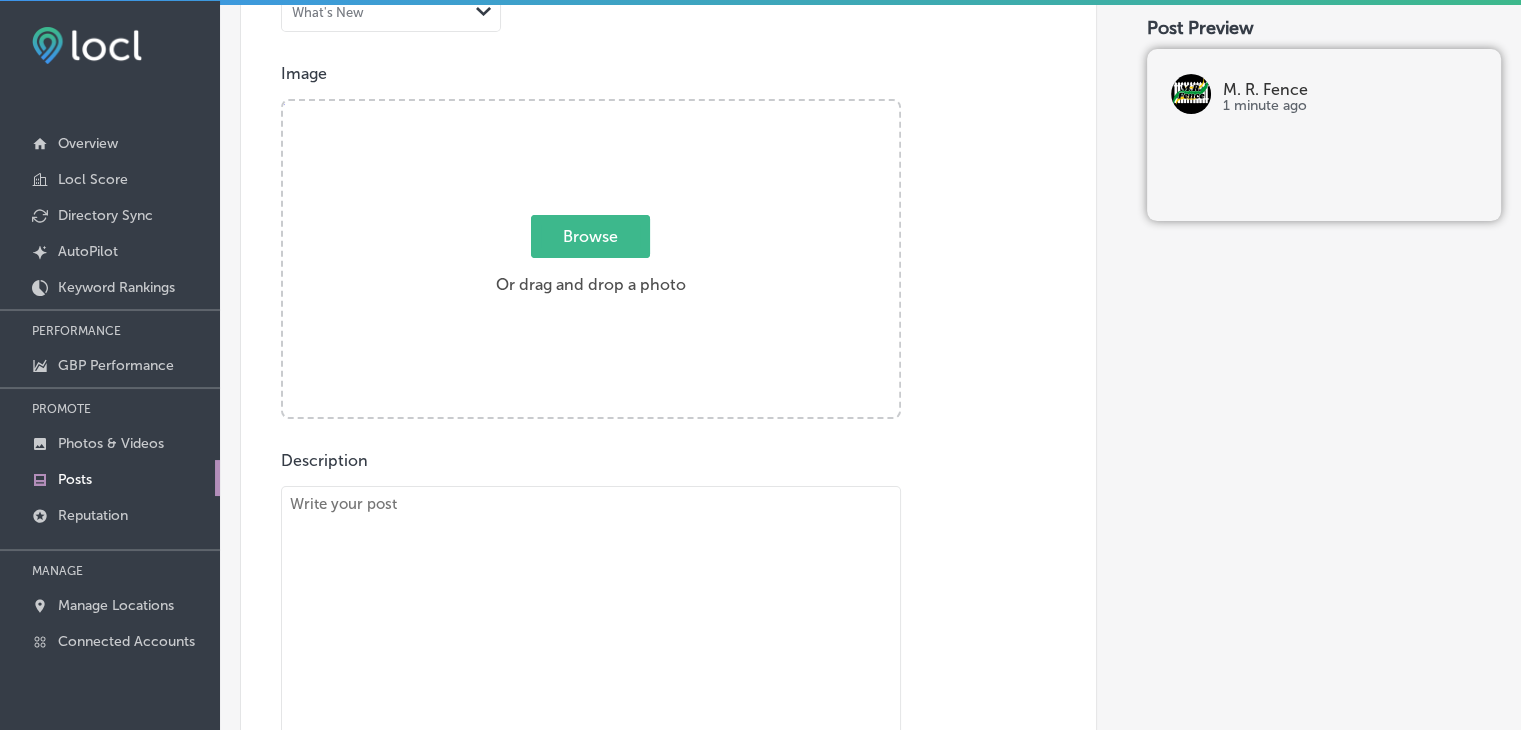 click at bounding box center [591, 626] 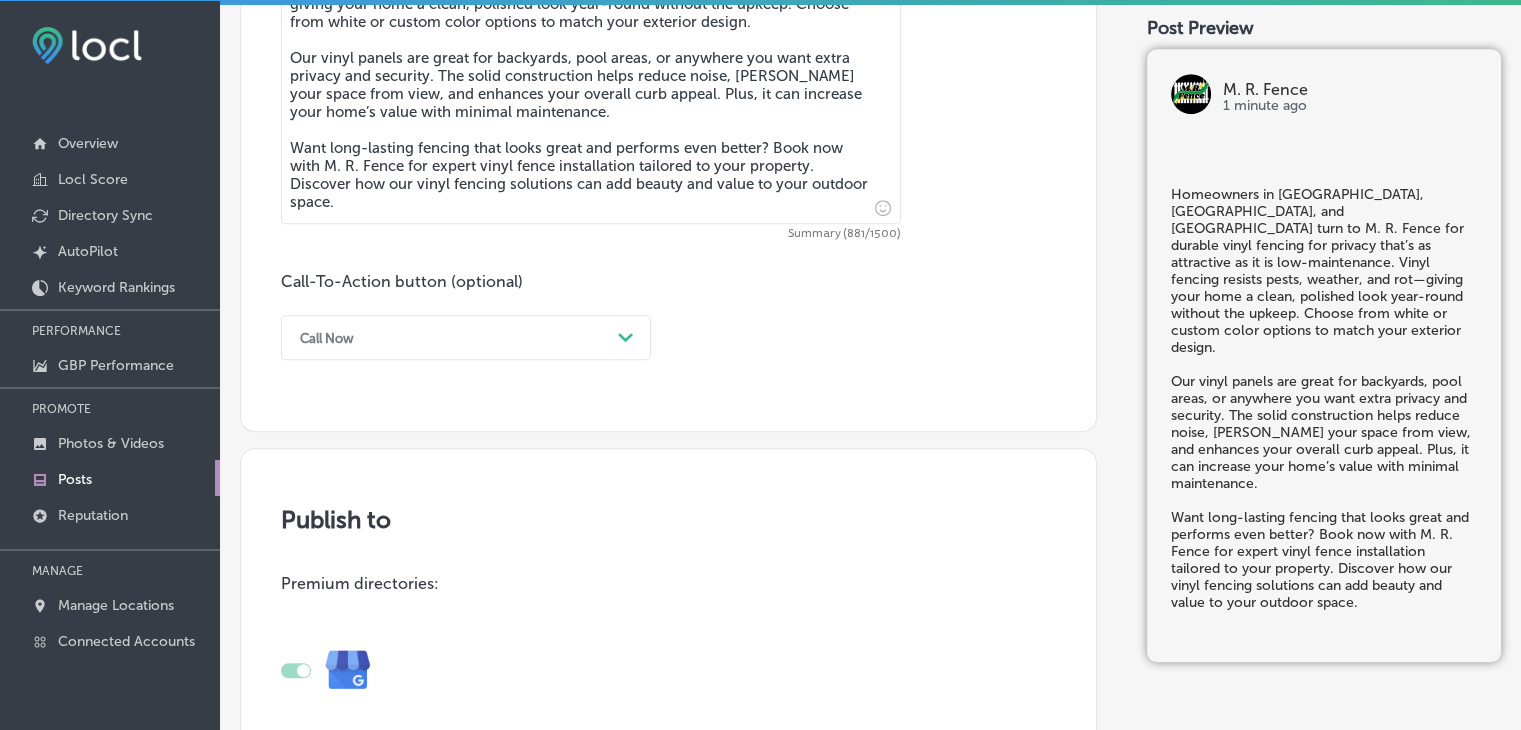 scroll, scrollTop: 1078, scrollLeft: 0, axis: vertical 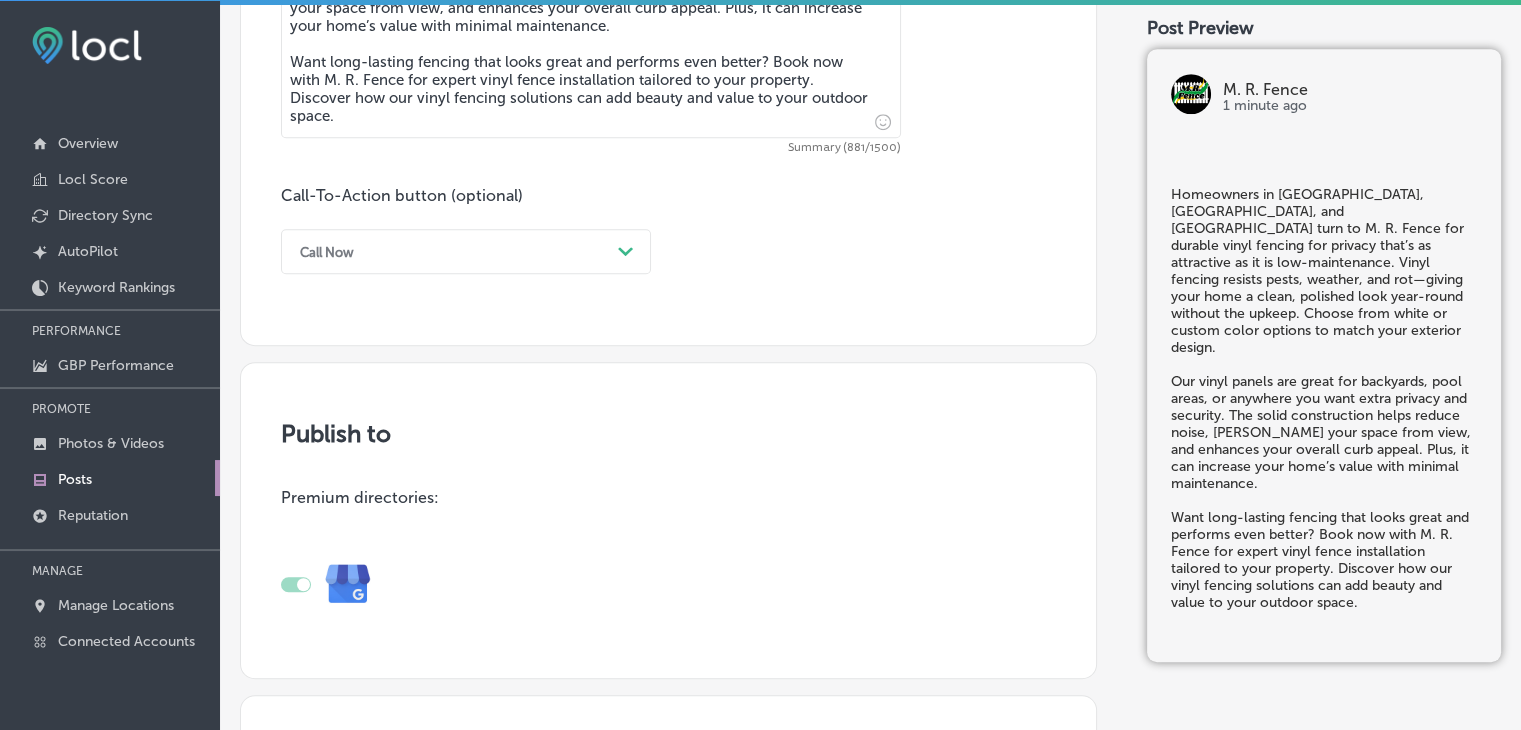 type on "Homeowners in [GEOGRAPHIC_DATA], [GEOGRAPHIC_DATA], and [GEOGRAPHIC_DATA] turn to M. R. Fence for durable vinyl fencing for privacy that’s as attractive as it is low-maintenance. Vinyl fencing resists pests, weather, and rot—giving your home a clean, polished look year-round without the upkeep. Choose from white or custom color options to match your exterior design.
Our vinyl panels are great for backyards, pool areas, or anywhere you want extra privacy and security. The solid construction helps reduce noise, [PERSON_NAME] your space from view, and enhances your overall curb appeal. Plus, it can increase your home’s value with minimal maintenance.
Want long-lasting fencing that looks great and performs even better? Book now with M. R. Fence for expert vinyl fence installation tailored to your property. Discover how our vinyl fencing solutions can add beauty and value to your outdoor space." 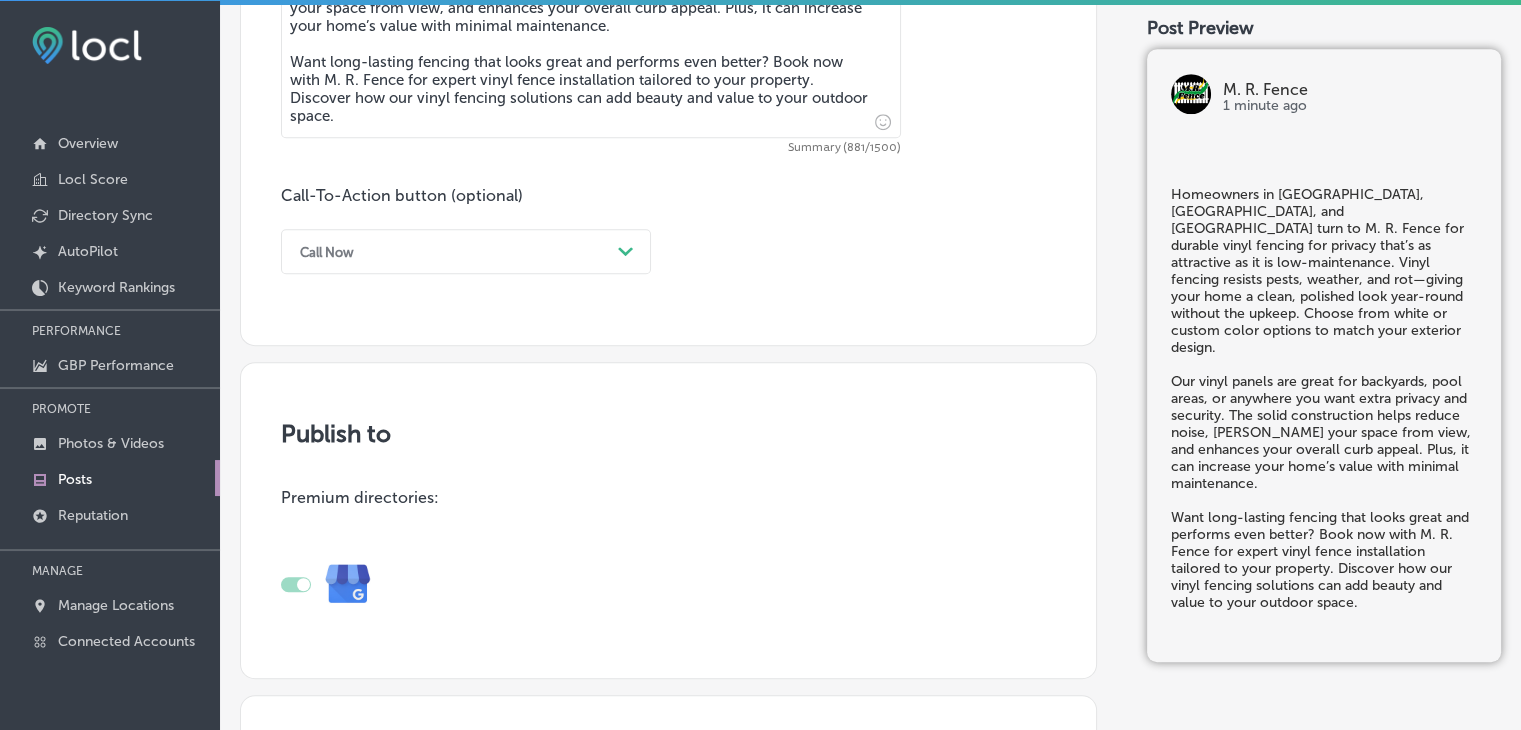 click on "Call Now" at bounding box center [450, 251] 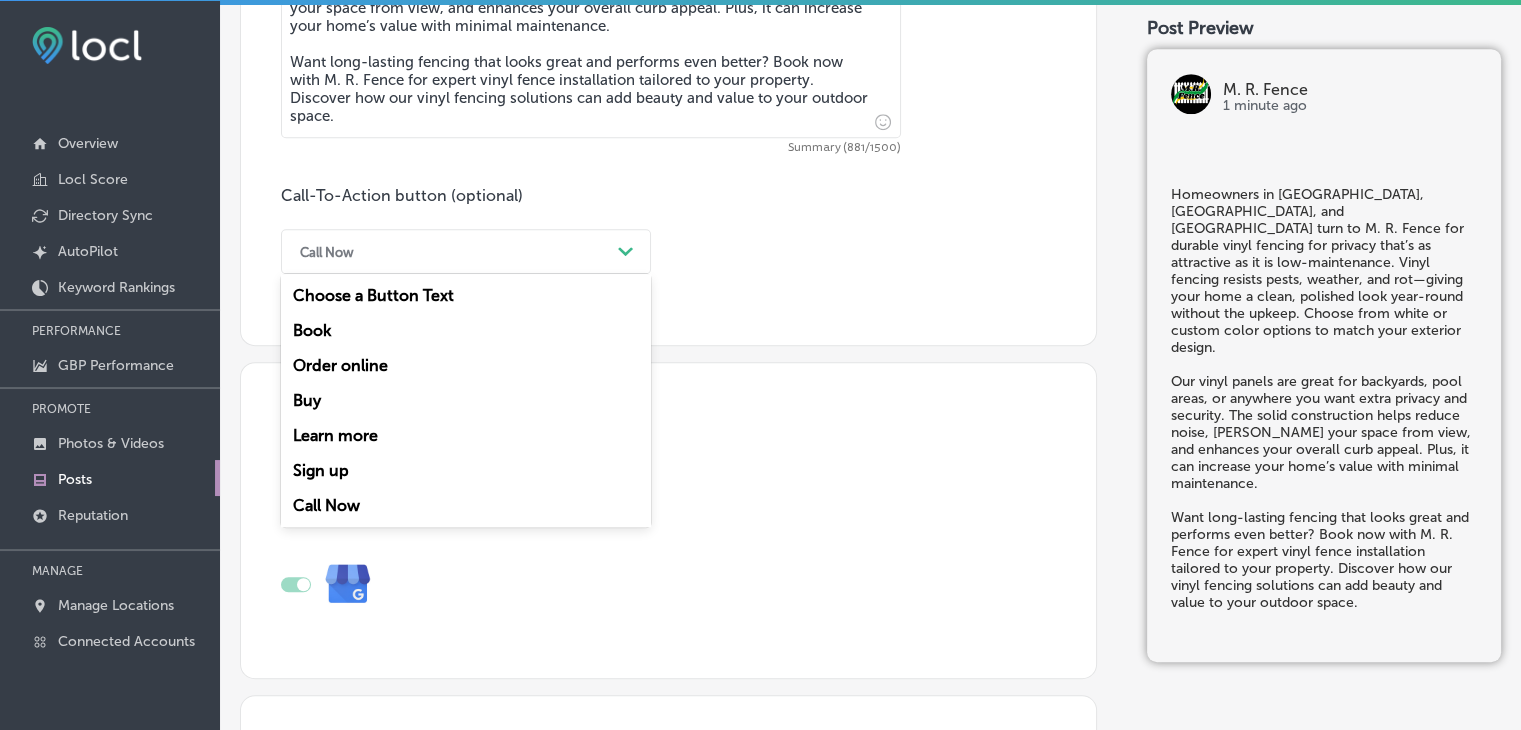 click on "Book" at bounding box center (466, 330) 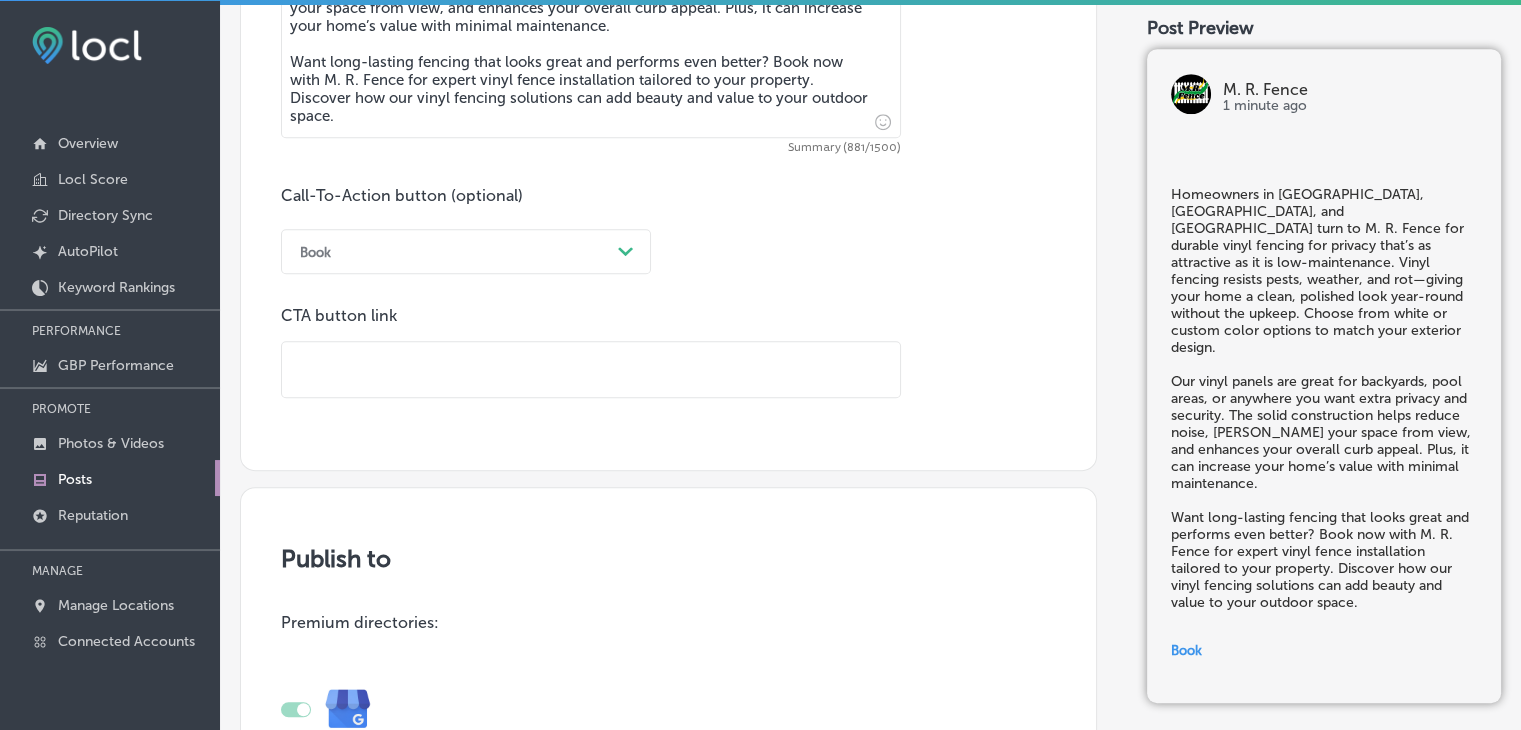 click at bounding box center [591, 369] 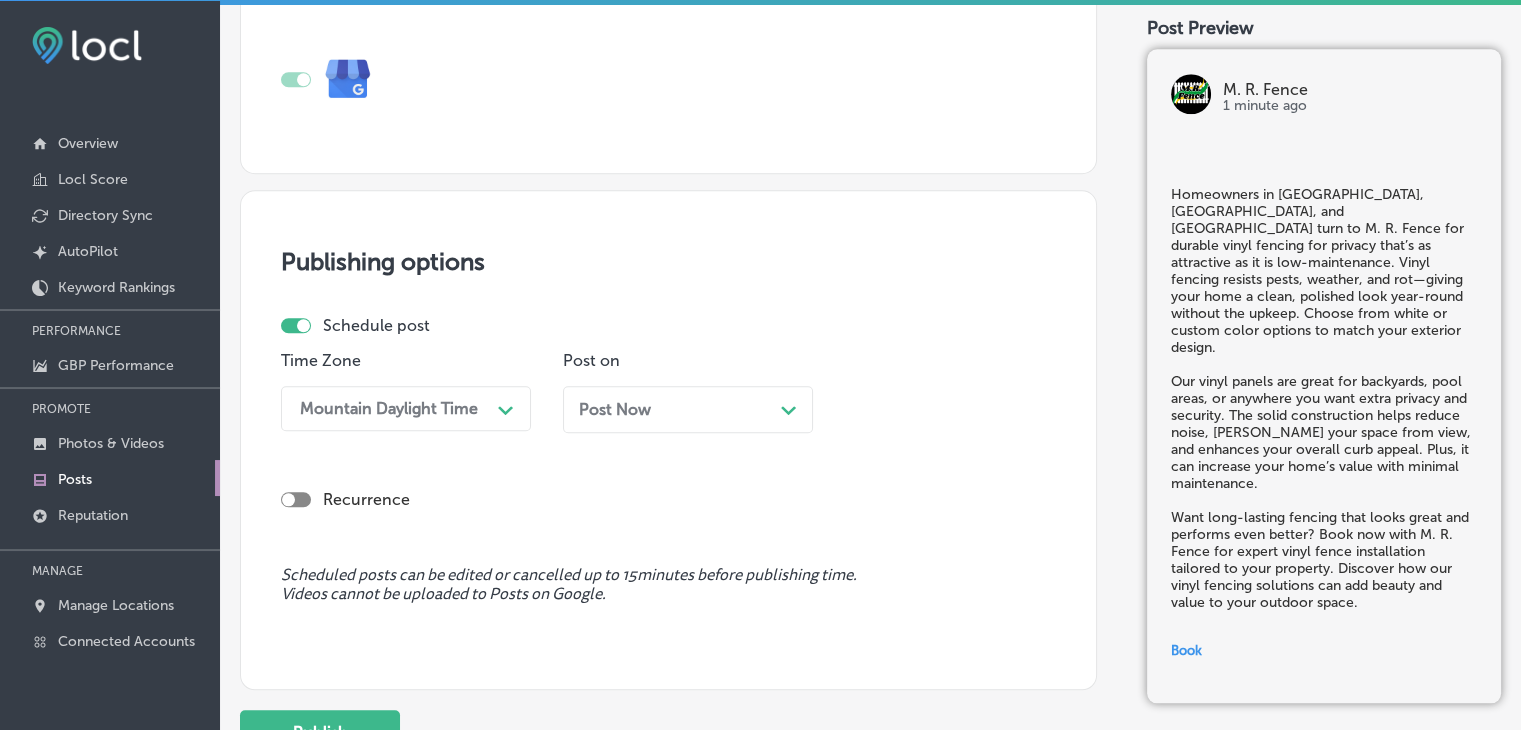 scroll, scrollTop: 1878, scrollLeft: 0, axis: vertical 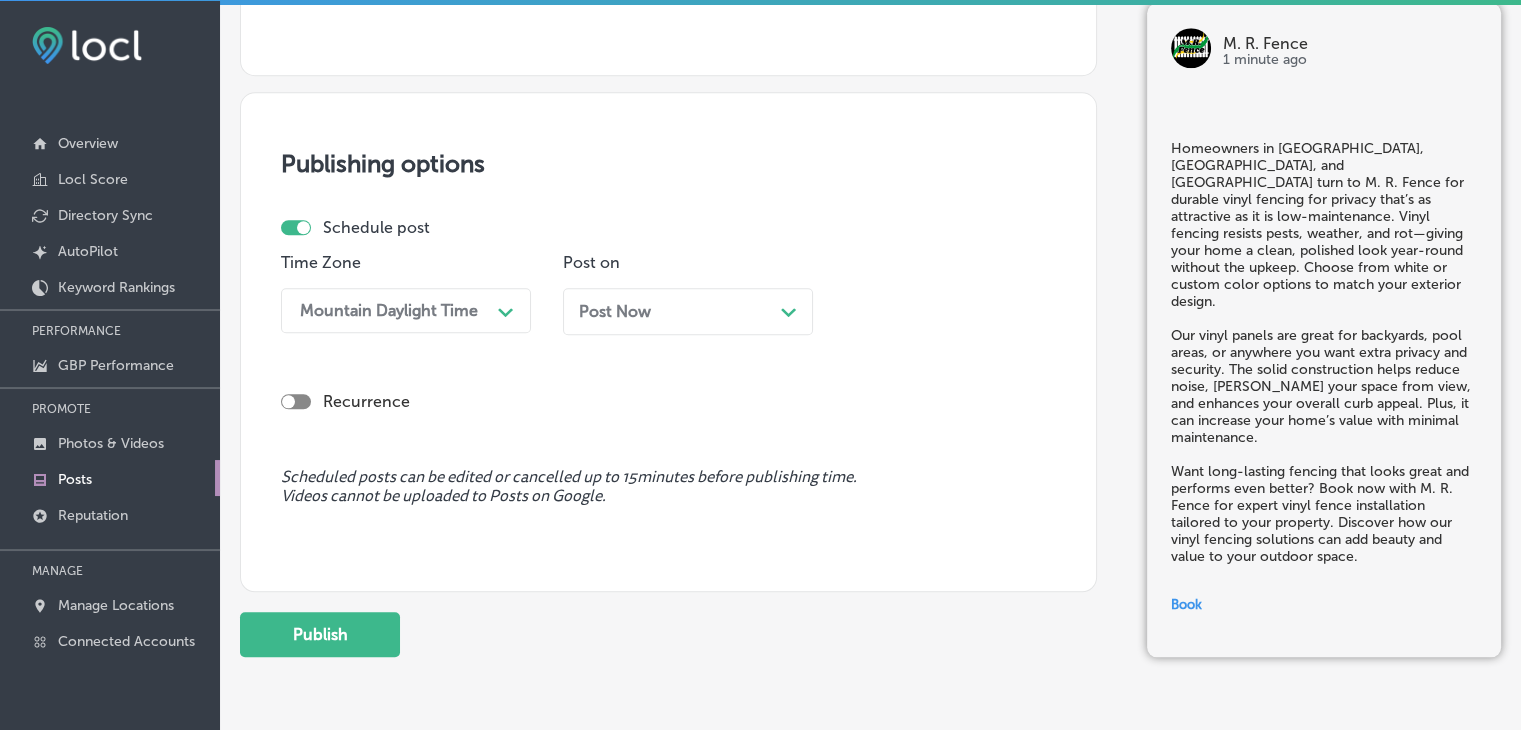type on "[URL][DOMAIN_NAME]" 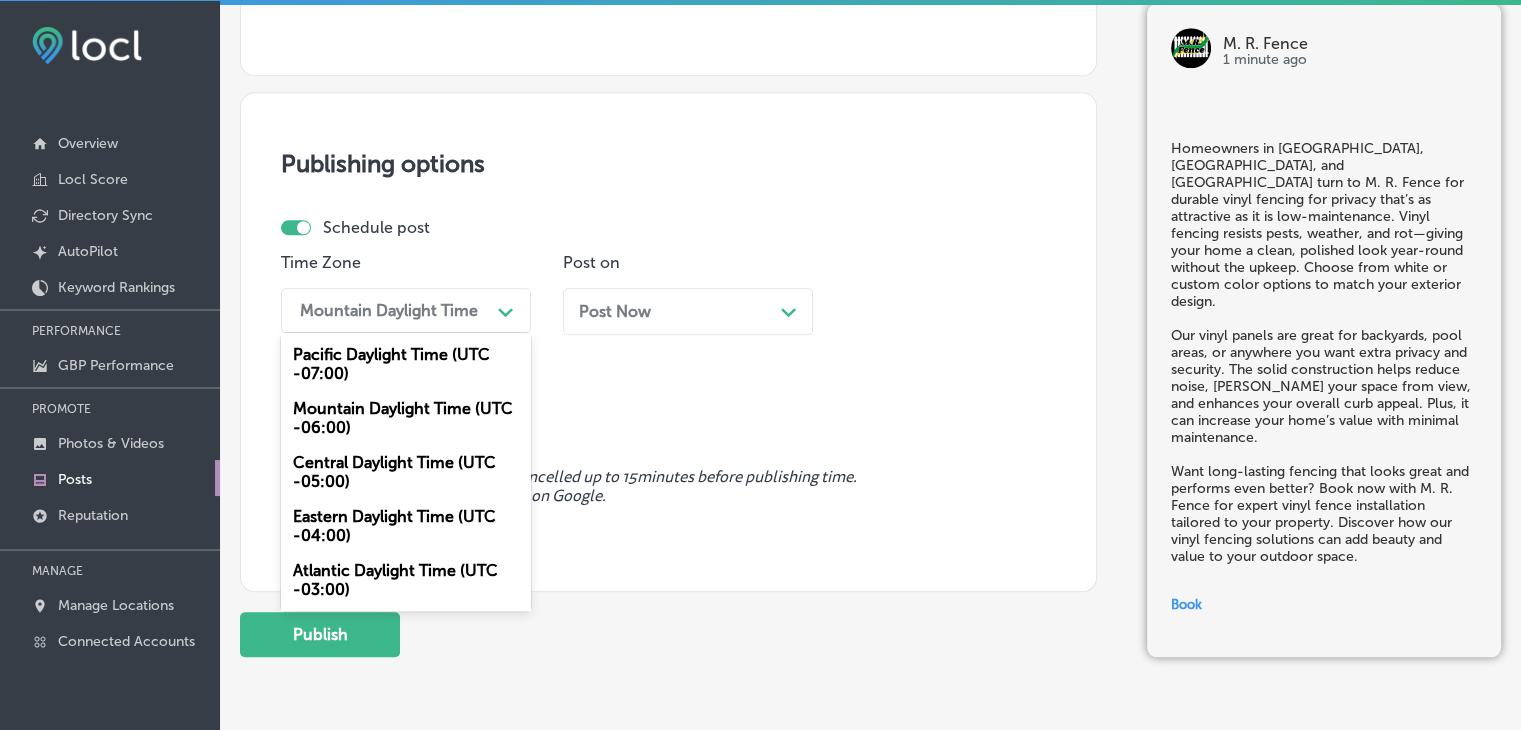 click on "Mountain Daylight Time (UTC -06:00)" at bounding box center (406, 418) 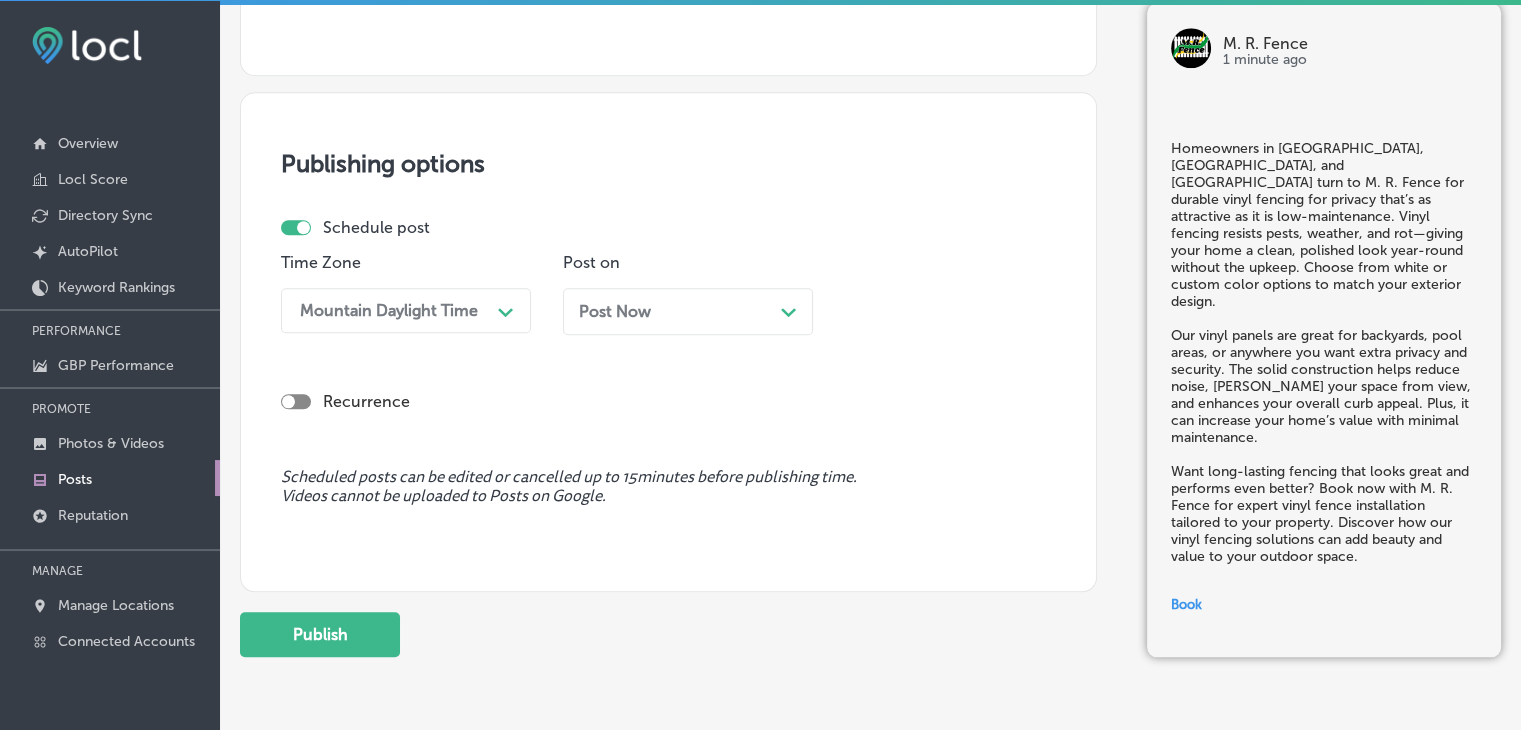 click on "Post on Post Now
Path
Created with Sketch." at bounding box center (688, 301) 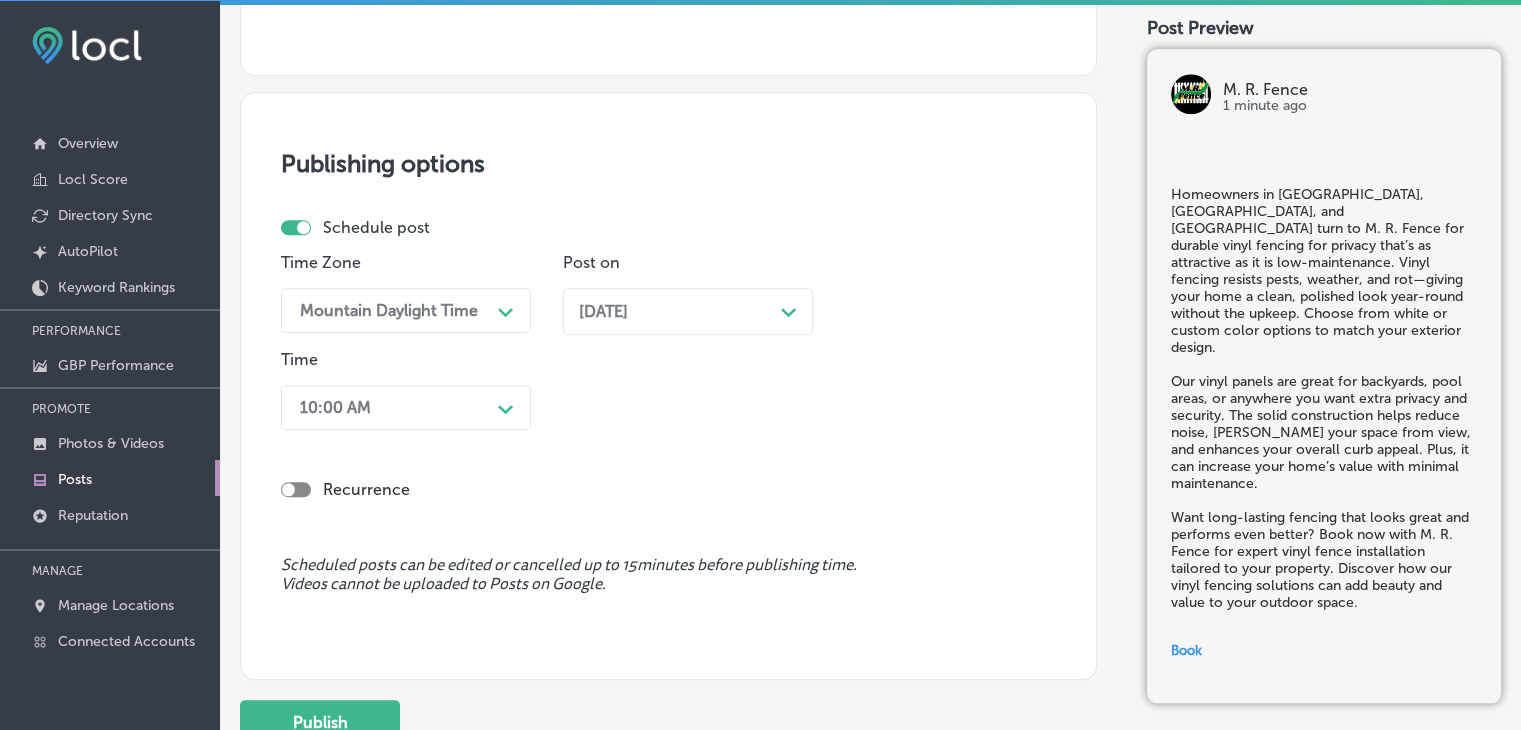 click on "10:00 AM" at bounding box center (390, 407) 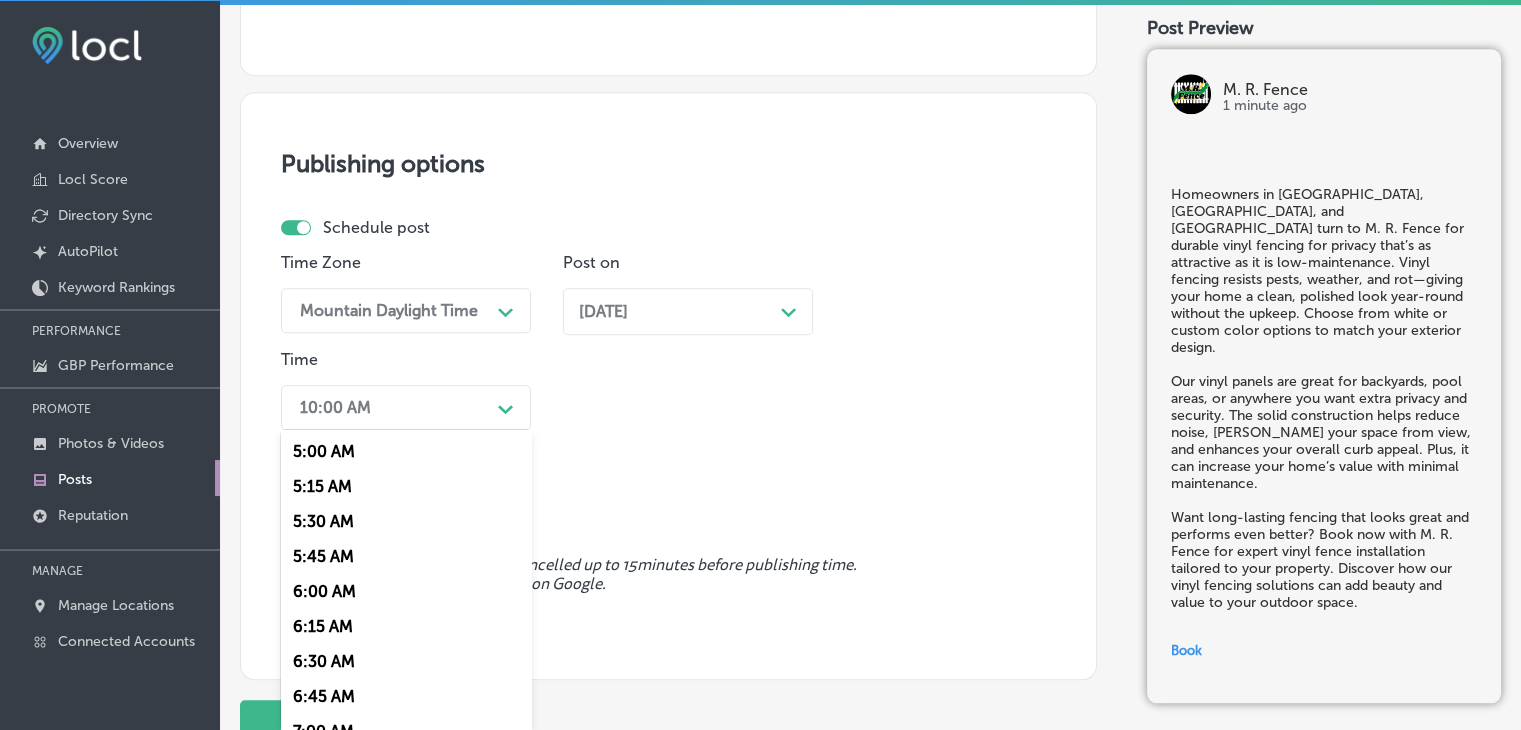 scroll, scrollTop: 900, scrollLeft: 0, axis: vertical 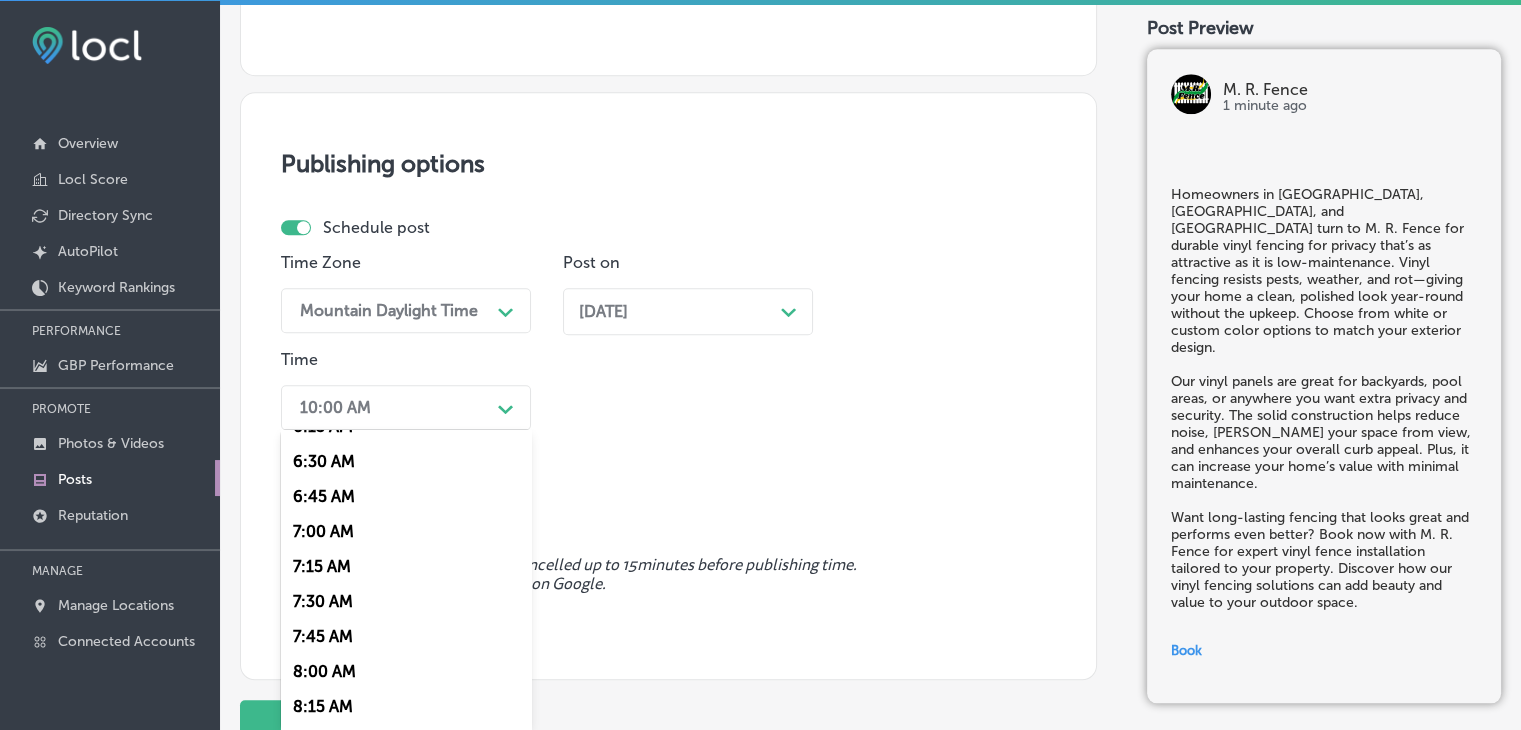 drag, startPoint x: 343, startPoint y: 533, endPoint x: 381, endPoint y: 513, distance: 42.941822 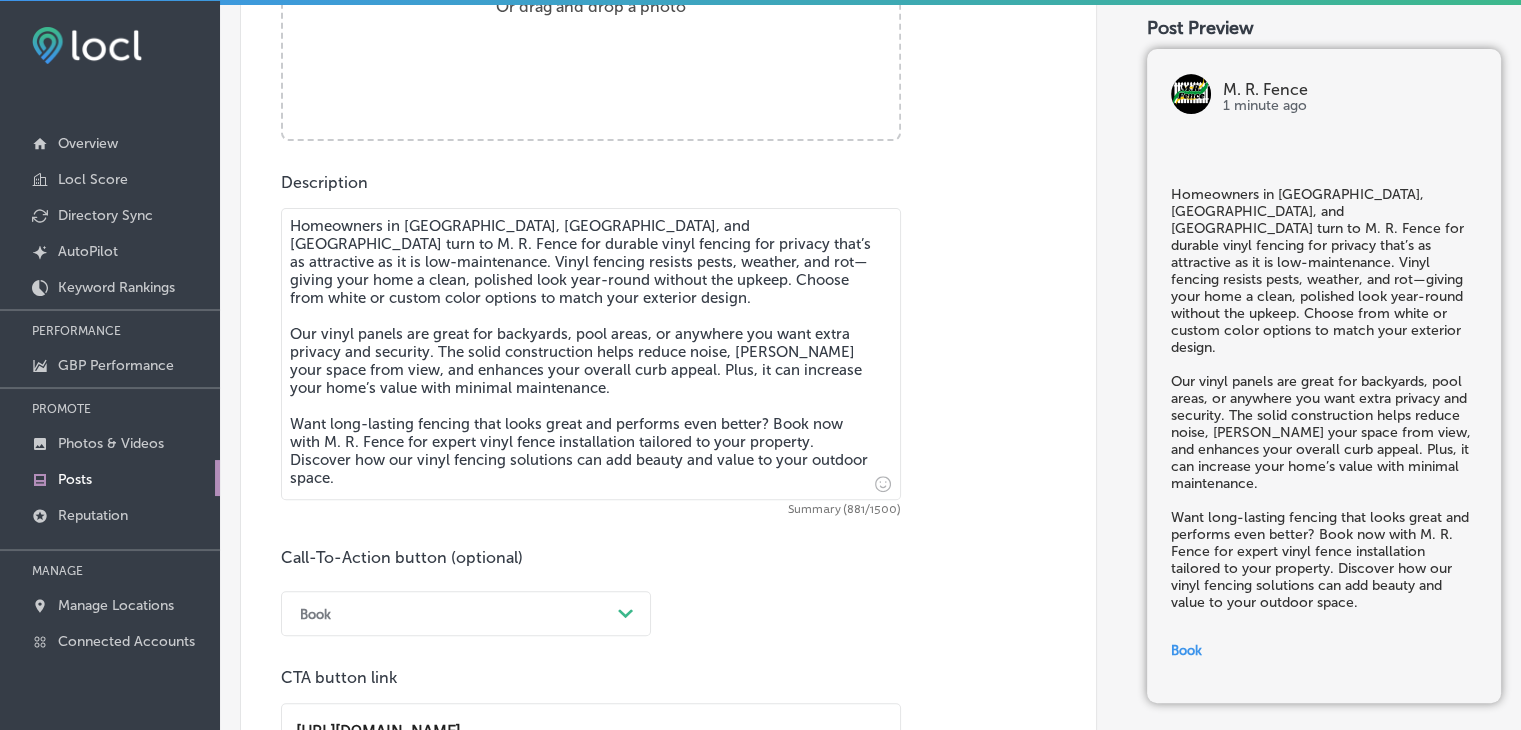 scroll, scrollTop: 416, scrollLeft: 0, axis: vertical 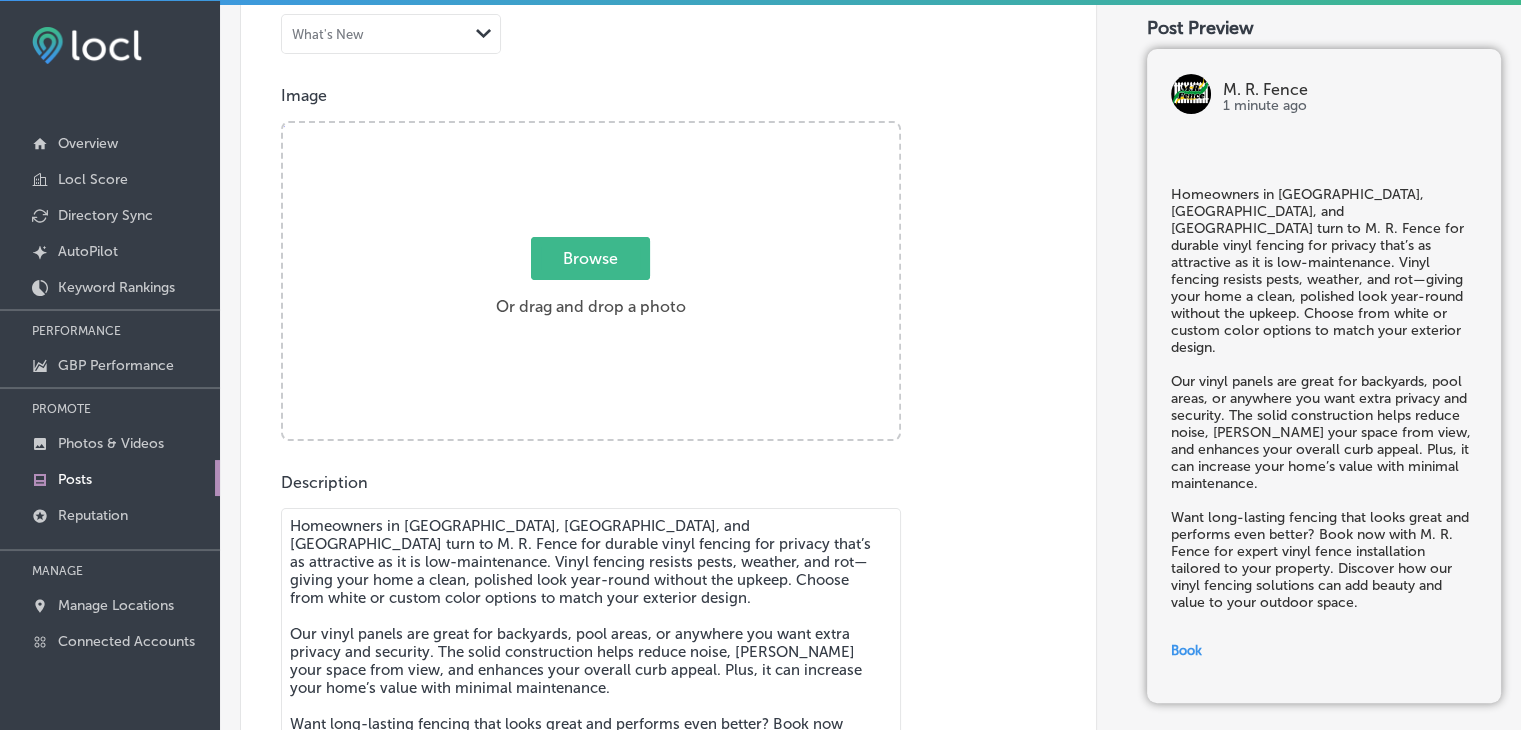 click on "Browse     Or drag and drop a photo" at bounding box center (591, 283) 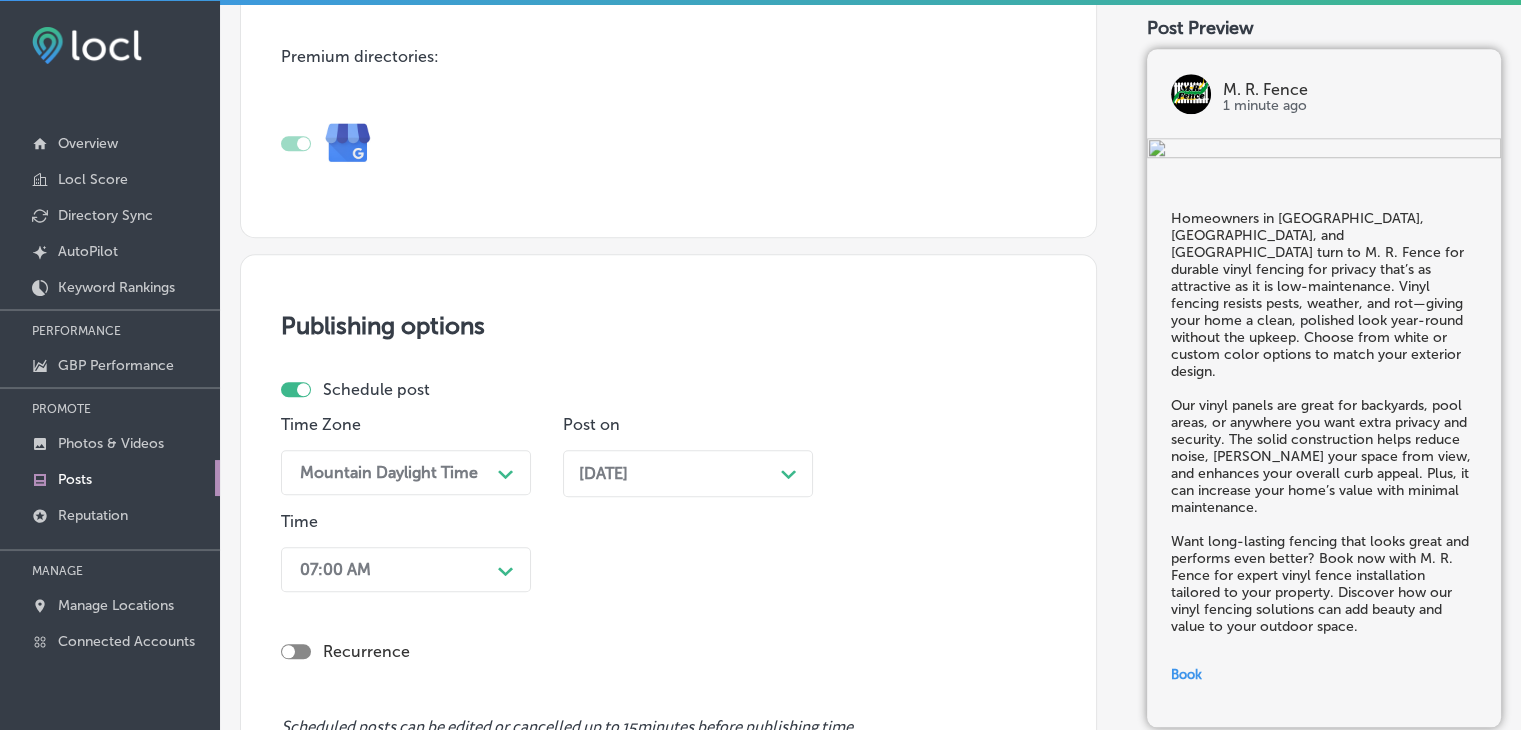 scroll, scrollTop: 2016, scrollLeft: 0, axis: vertical 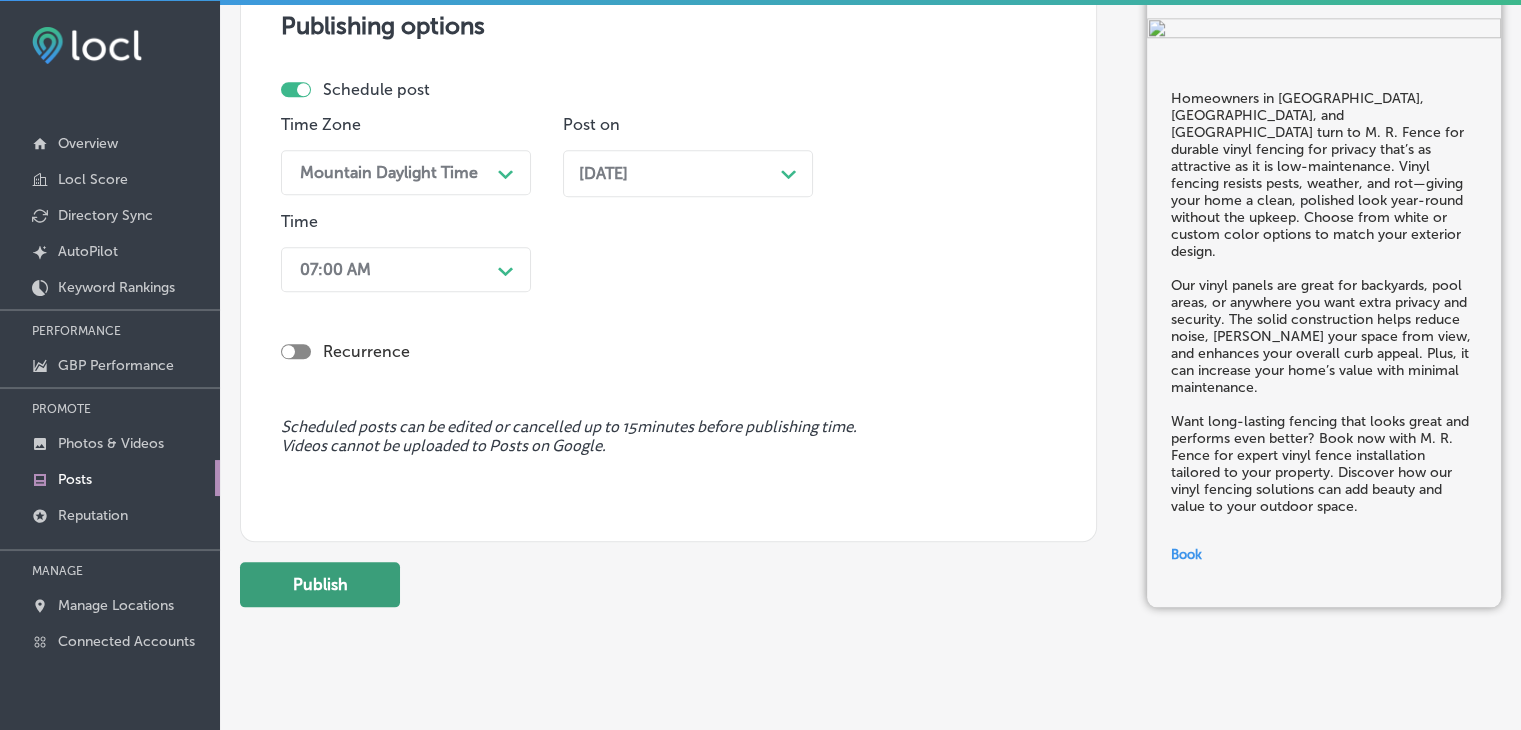 click on "Publish" at bounding box center [320, 584] 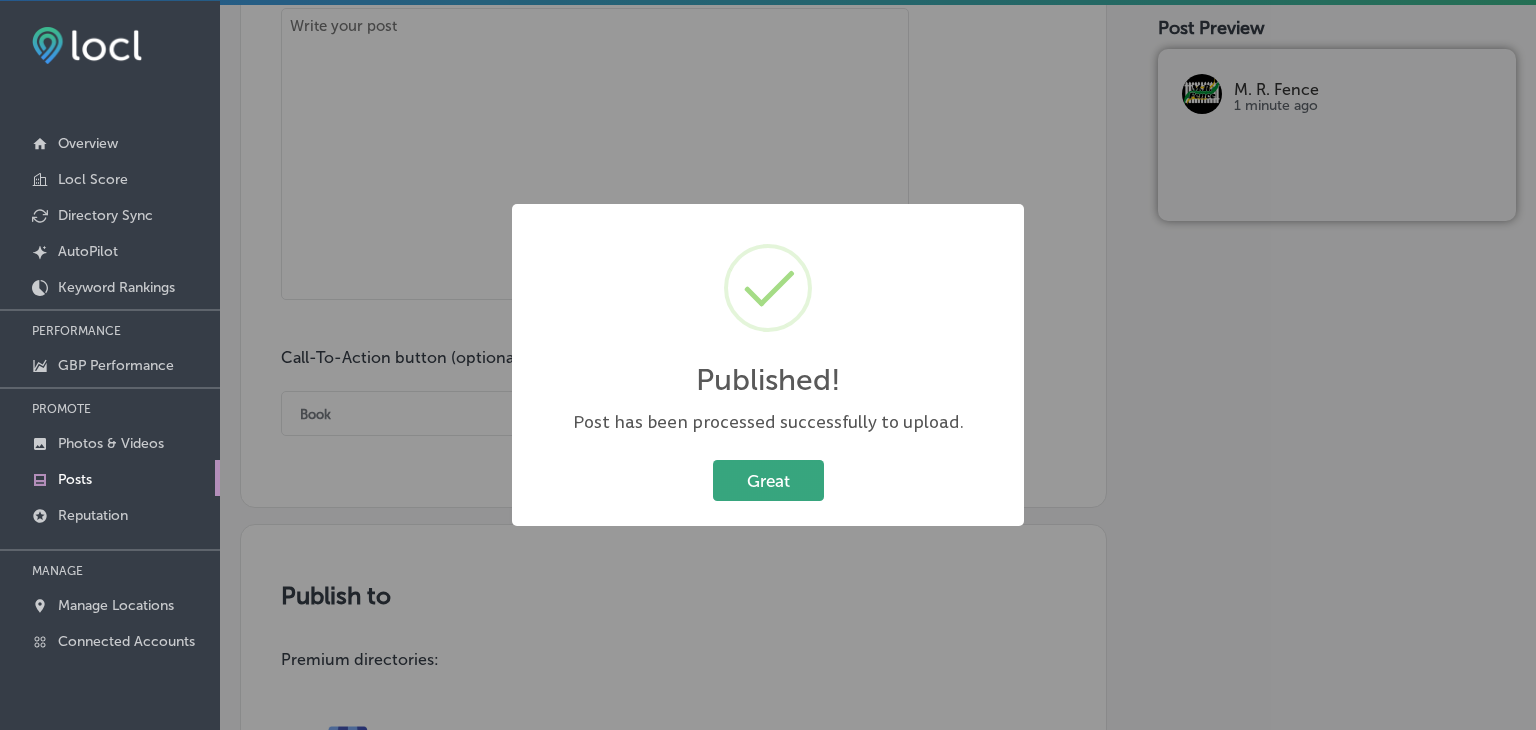 click on "Great" at bounding box center (768, 480) 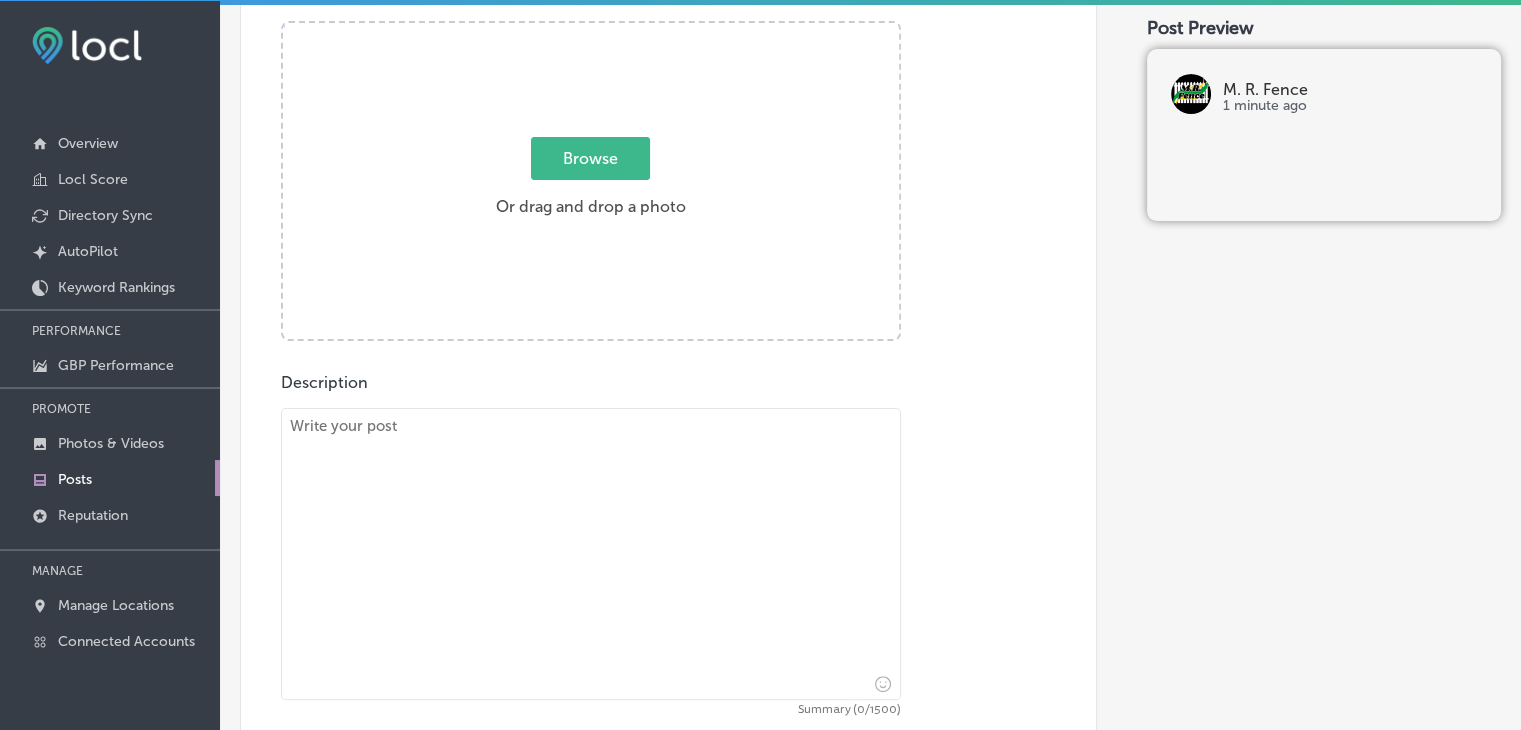 click at bounding box center [591, 554] 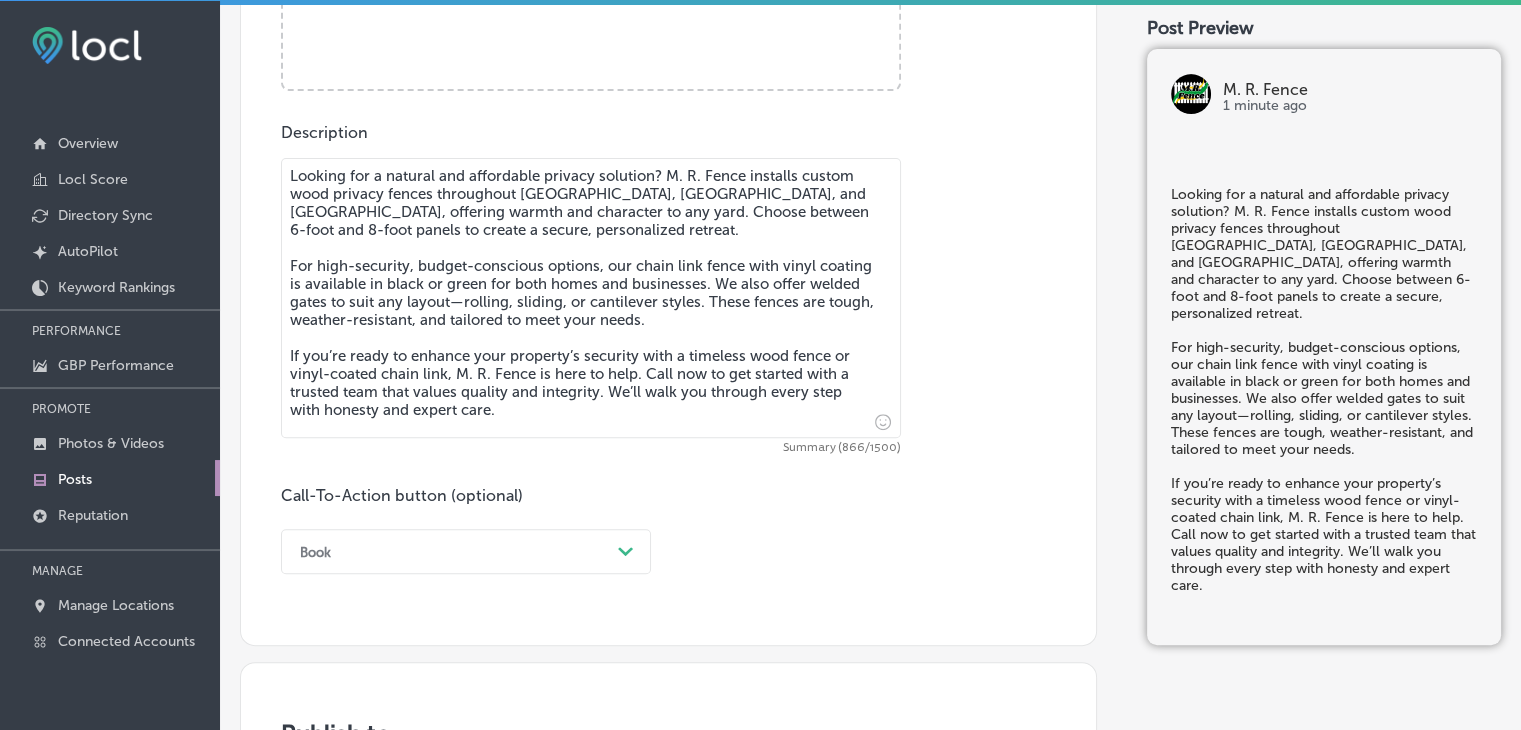 scroll, scrollTop: 1016, scrollLeft: 0, axis: vertical 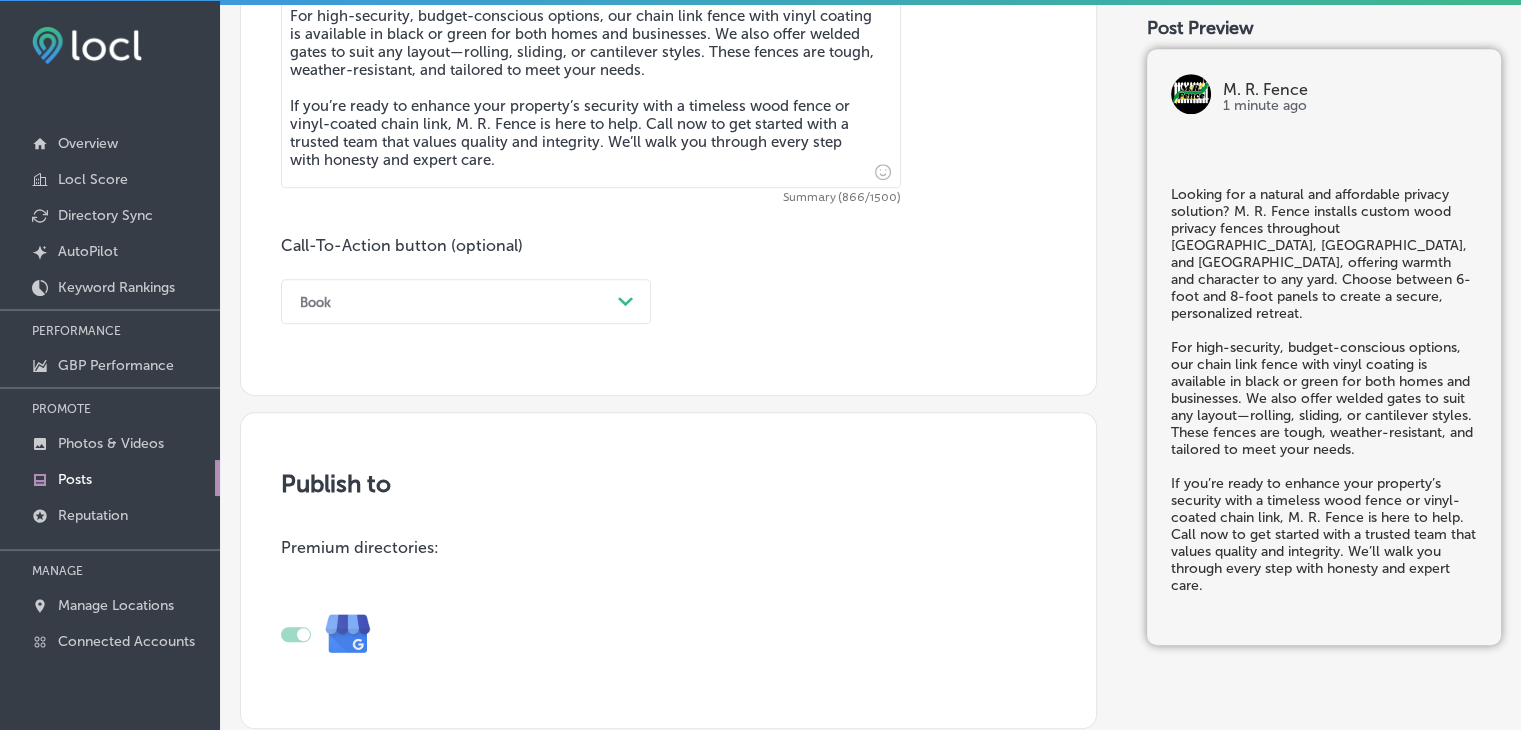 type on "Looking for a natural and affordable privacy solution? M. R. Fence installs custom wood privacy fences throughout [GEOGRAPHIC_DATA], [GEOGRAPHIC_DATA], and [GEOGRAPHIC_DATA], offering warmth and character to any yard. Choose between 6-foot and 8-foot panels to create a secure, personalized retreat.
For high-security, budget-conscious options, our chain link fence with vinyl coating is available in black or green for both homes and businesses. We also offer welded gates to suit any layout—rolling, sliding, or cantilever styles. These fences are tough, weather-resistant, and tailored to meet your needs.
If you’re ready to enhance your property’s security with a timeless wood fence or vinyl-coated chain link, M. R. Fence is here to help. Call now to get started with a trusted team that values quality and integrity. We’ll walk you through every step with honesty and expert care." 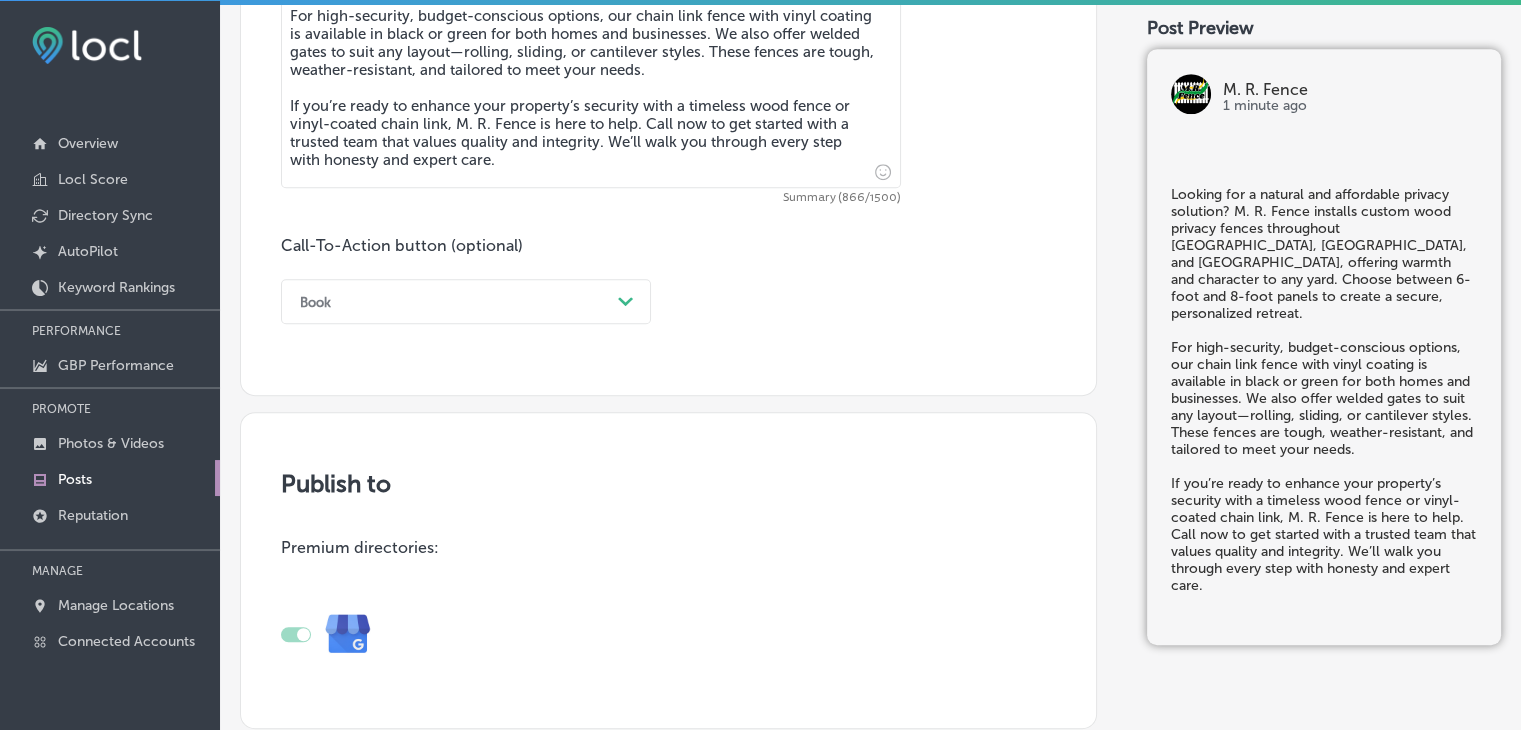 click on "Post content Select location(s) Business + Location
m. r m. r
Path
Created with Sketch.
Selected Locations  ( 1 ) Select post type What's New
Path
Created with Sketch.
Image Powered by PQINA    Browse     Or drag and drop a photo  Mr. Fence (3).jpg Ready Description Summary (866/1500) Call-To-Action button (optional) Book
Path
Created with Sketch." at bounding box center (668, -241) 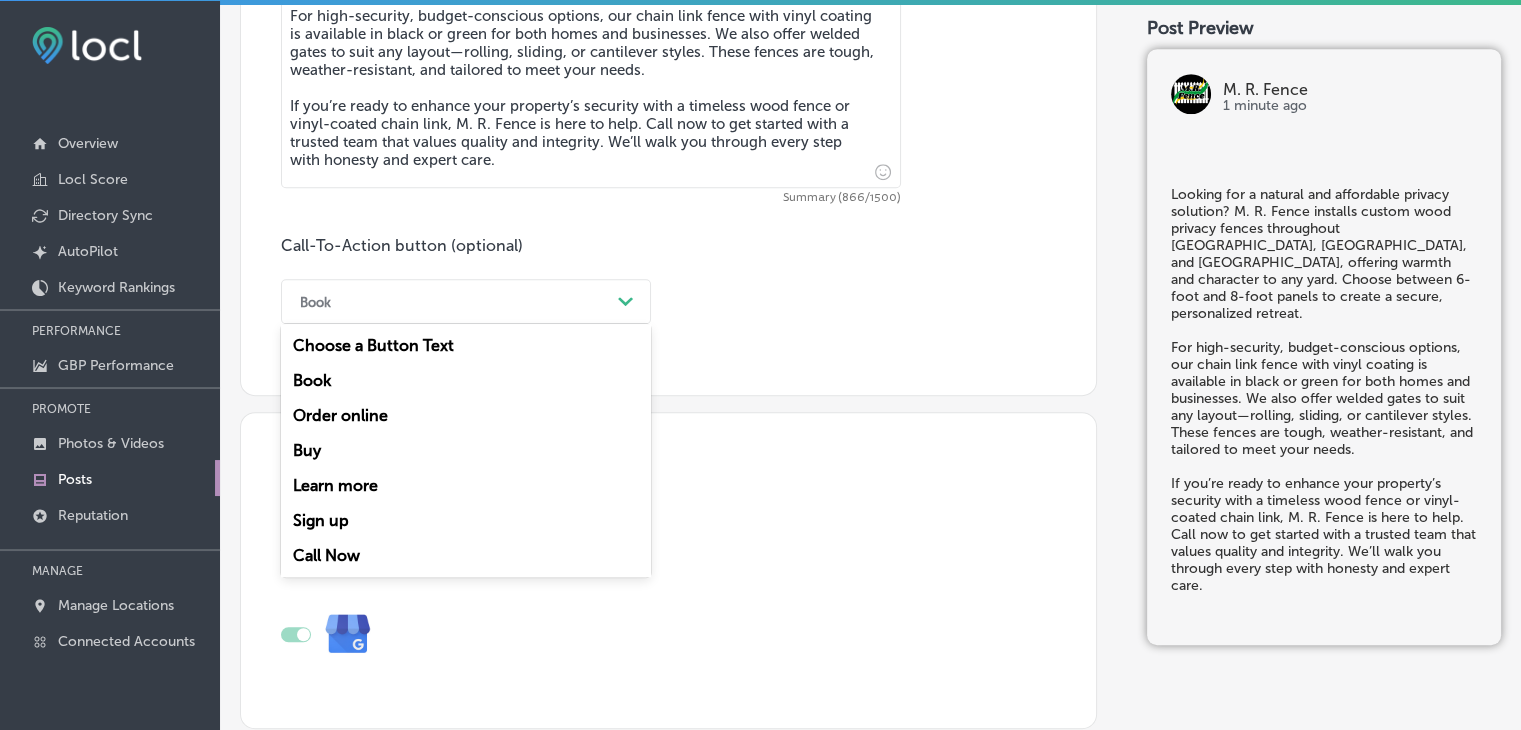click on "Call Now" at bounding box center [466, 555] 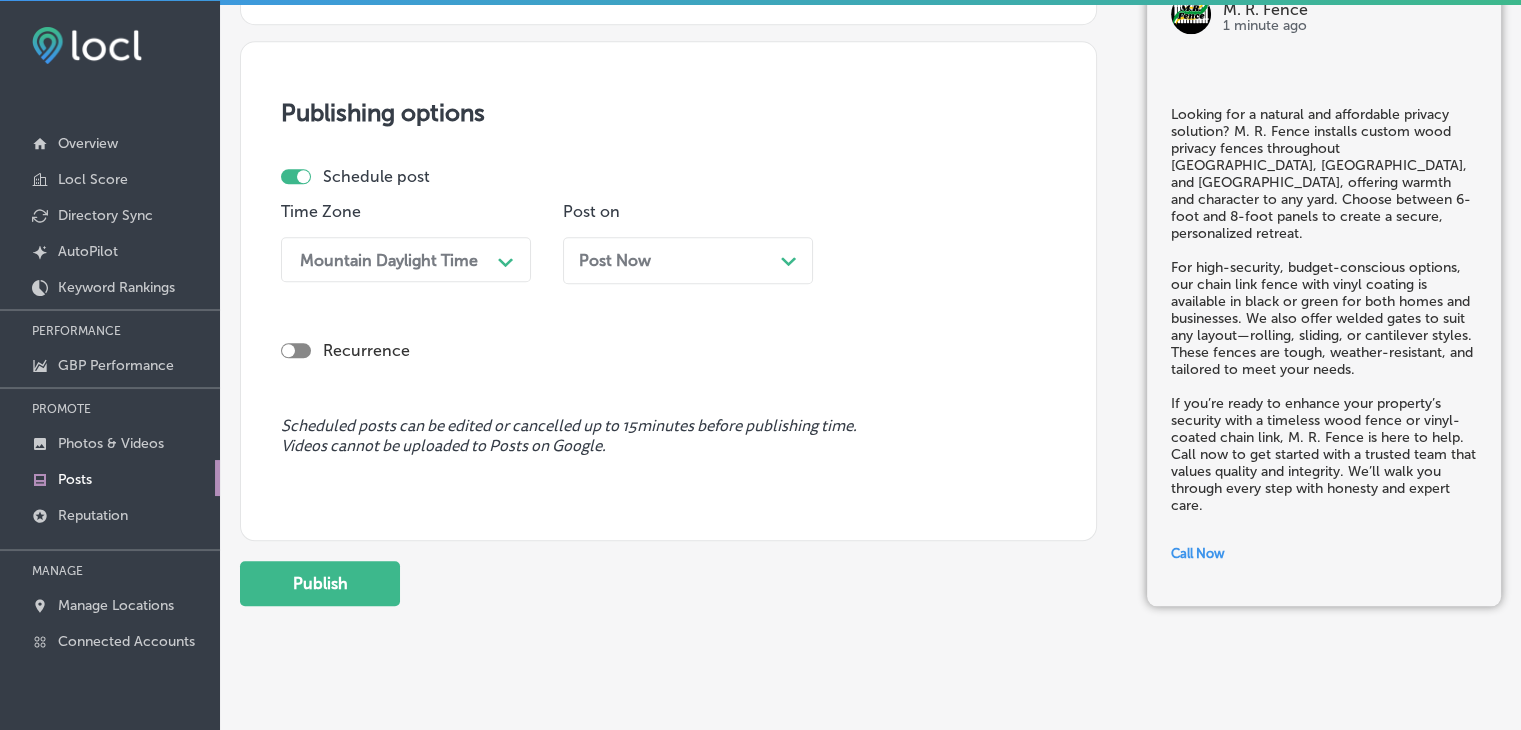 scroll, scrollTop: 1721, scrollLeft: 0, axis: vertical 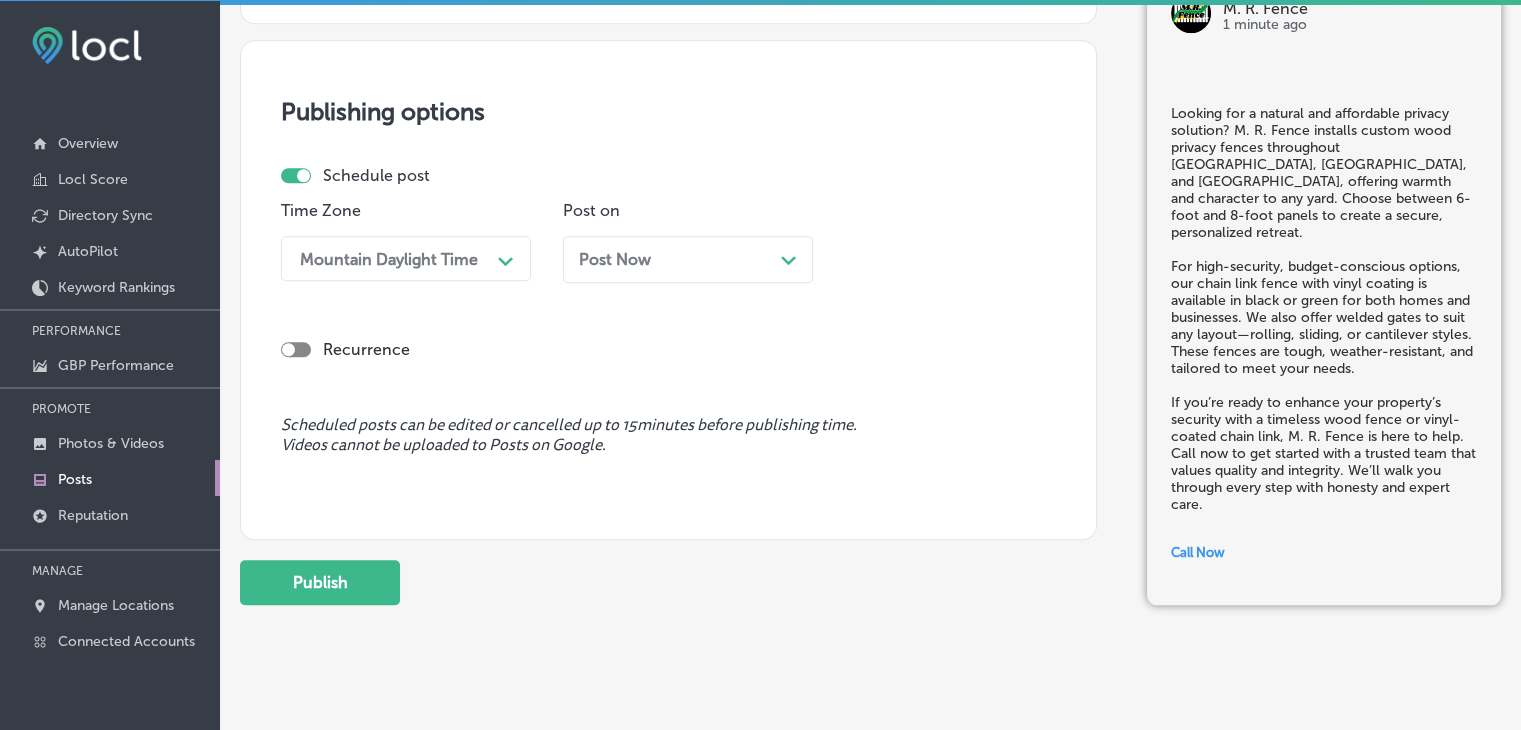 click on "Mountain Daylight Time" at bounding box center (390, 258) 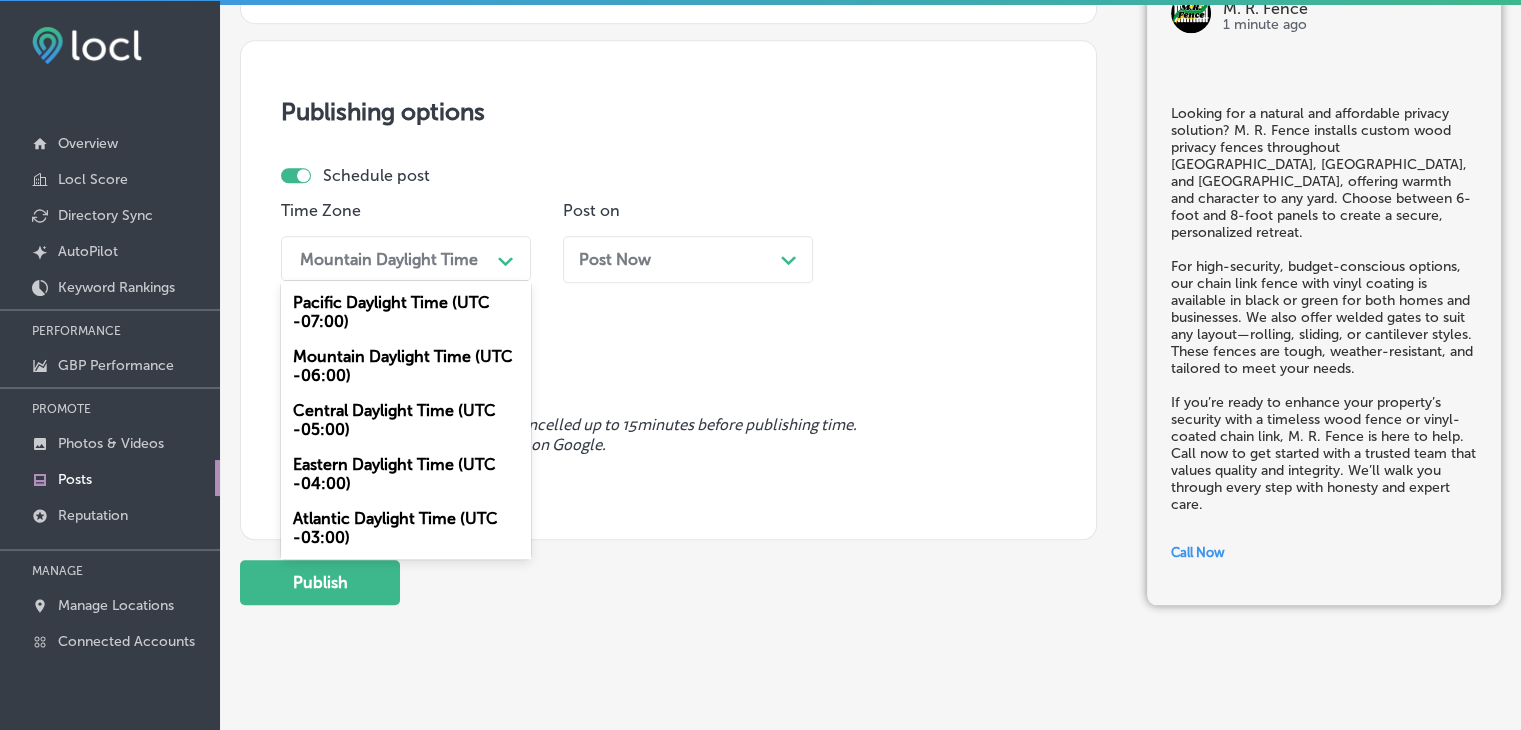 click on "Mountain Daylight Time (UTC -06:00)" at bounding box center [406, 366] 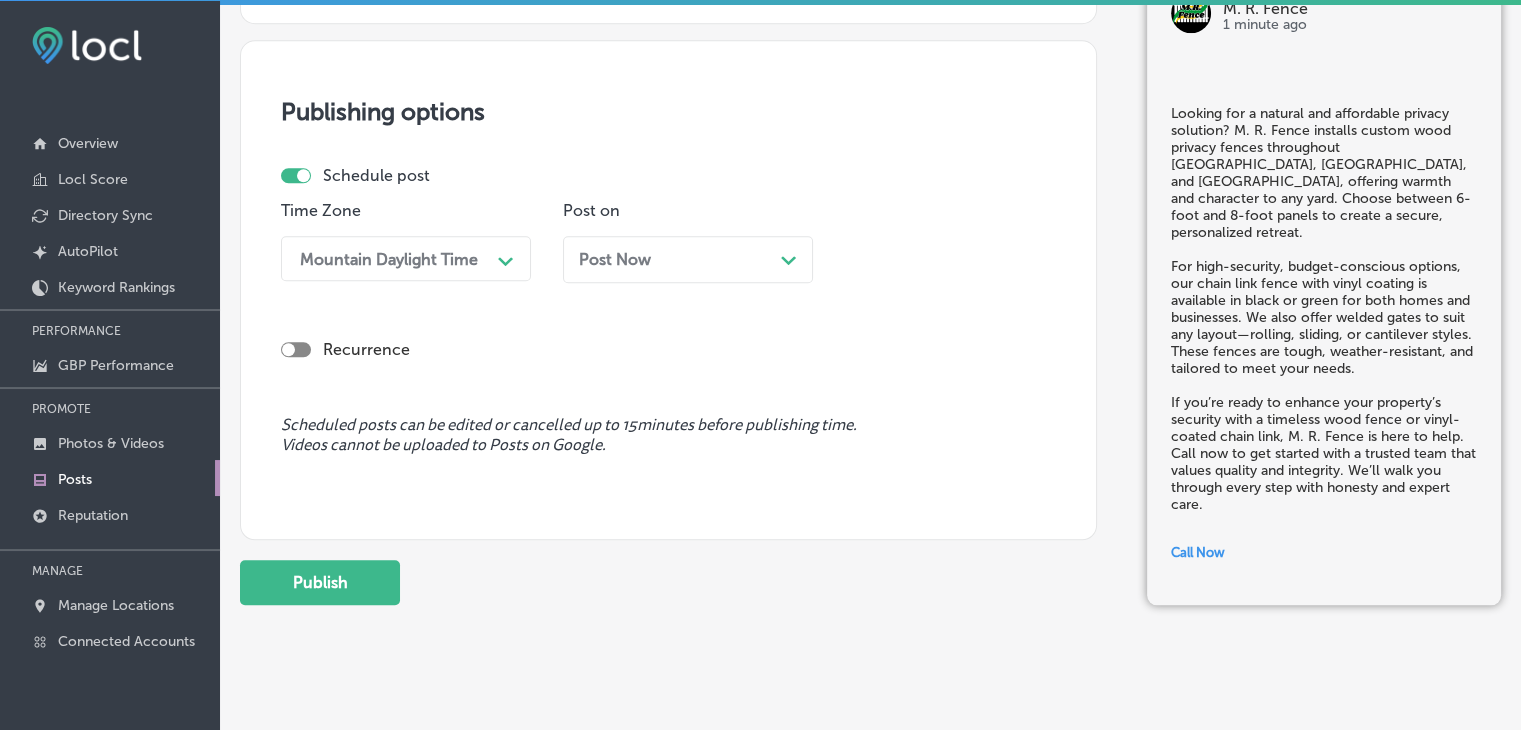 click on "Post Now" at bounding box center (615, 259) 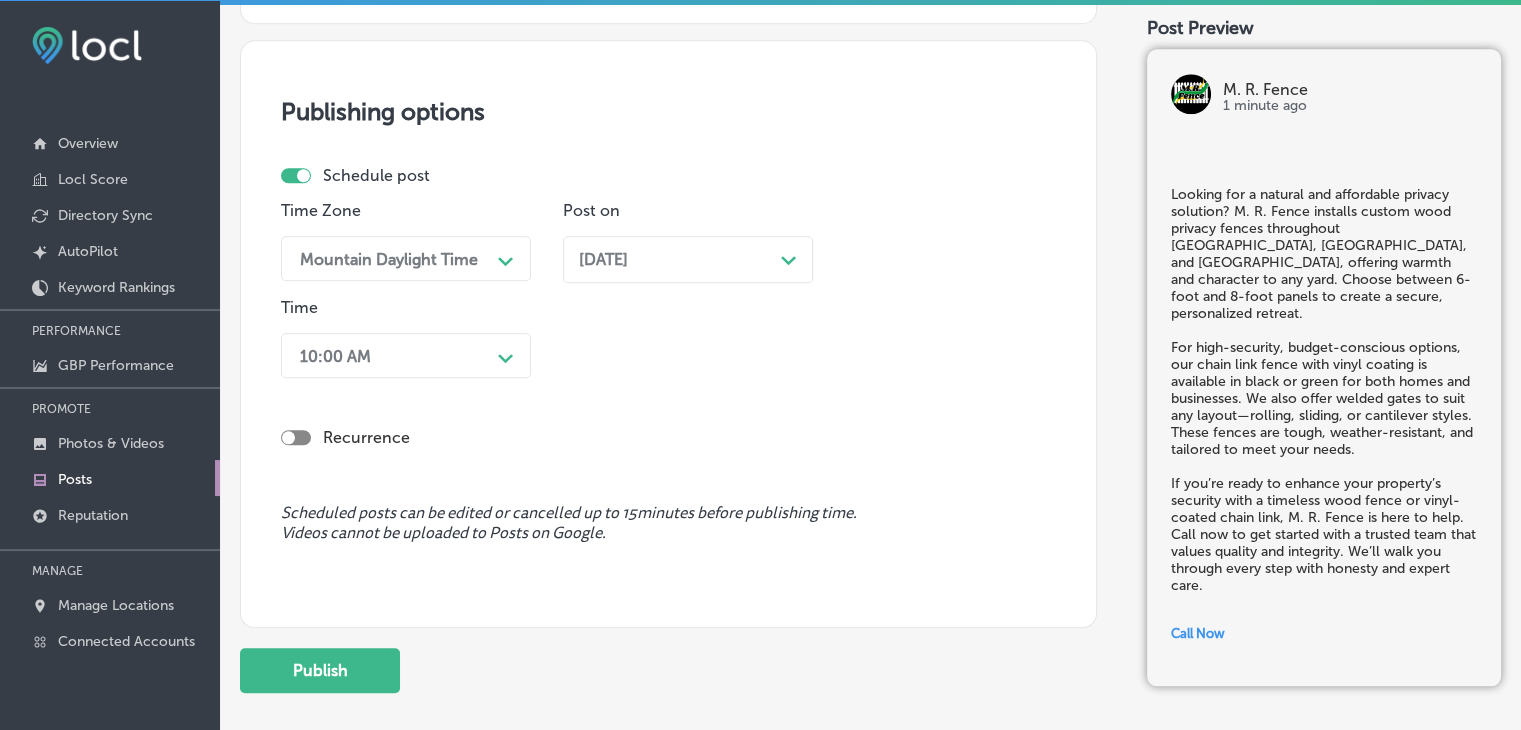 click on "Recurrence" at bounding box center [668, 421] 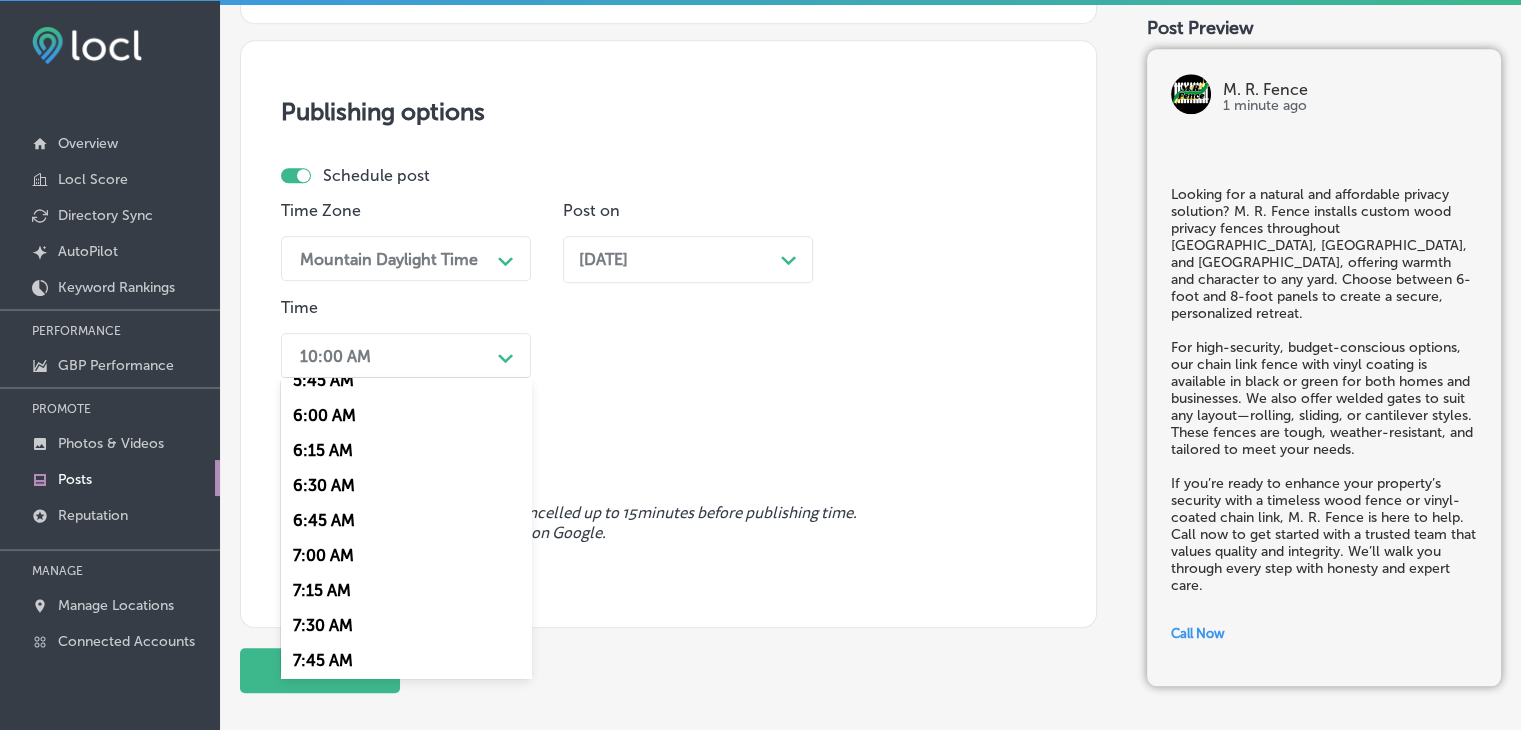 scroll, scrollTop: 900, scrollLeft: 0, axis: vertical 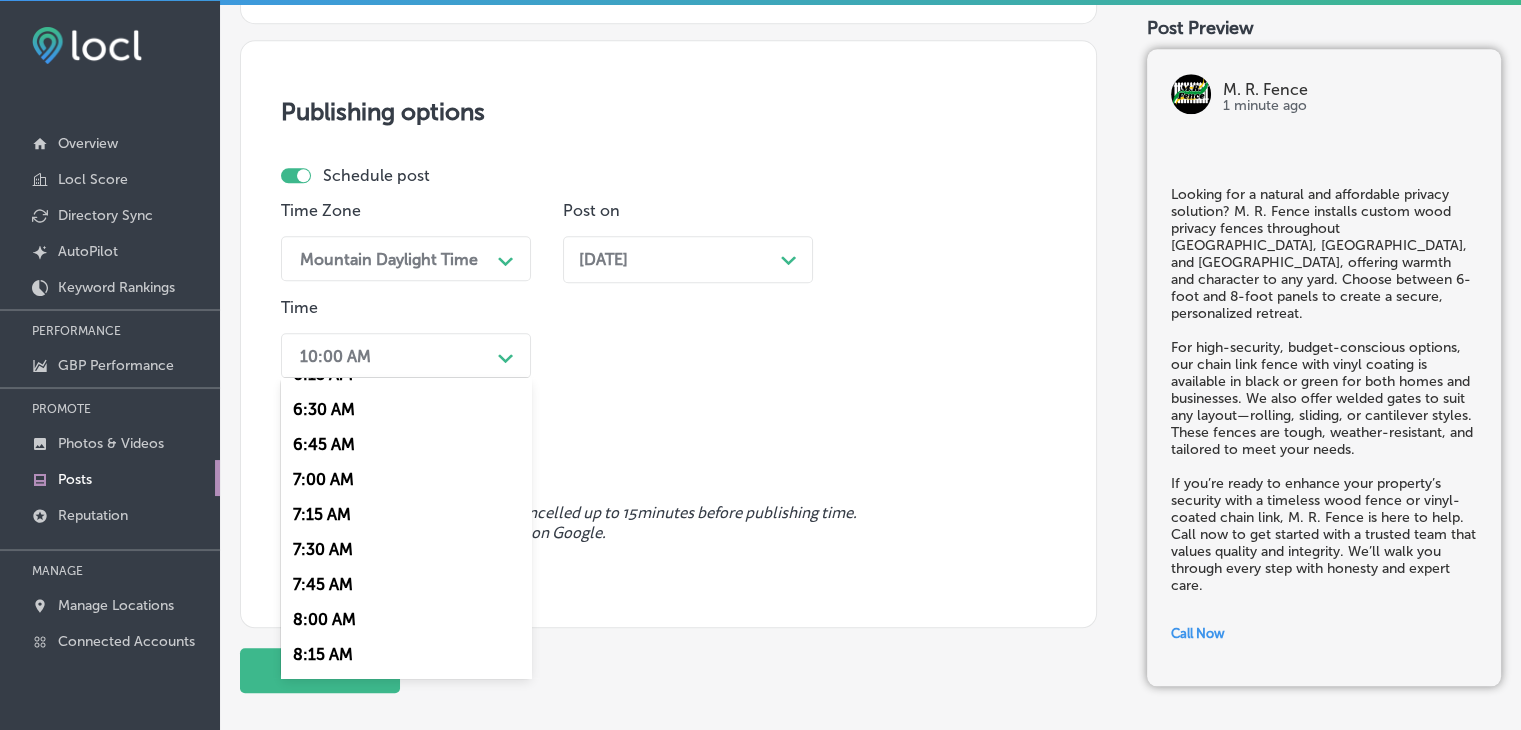 click on "7:00 AM" at bounding box center (406, 479) 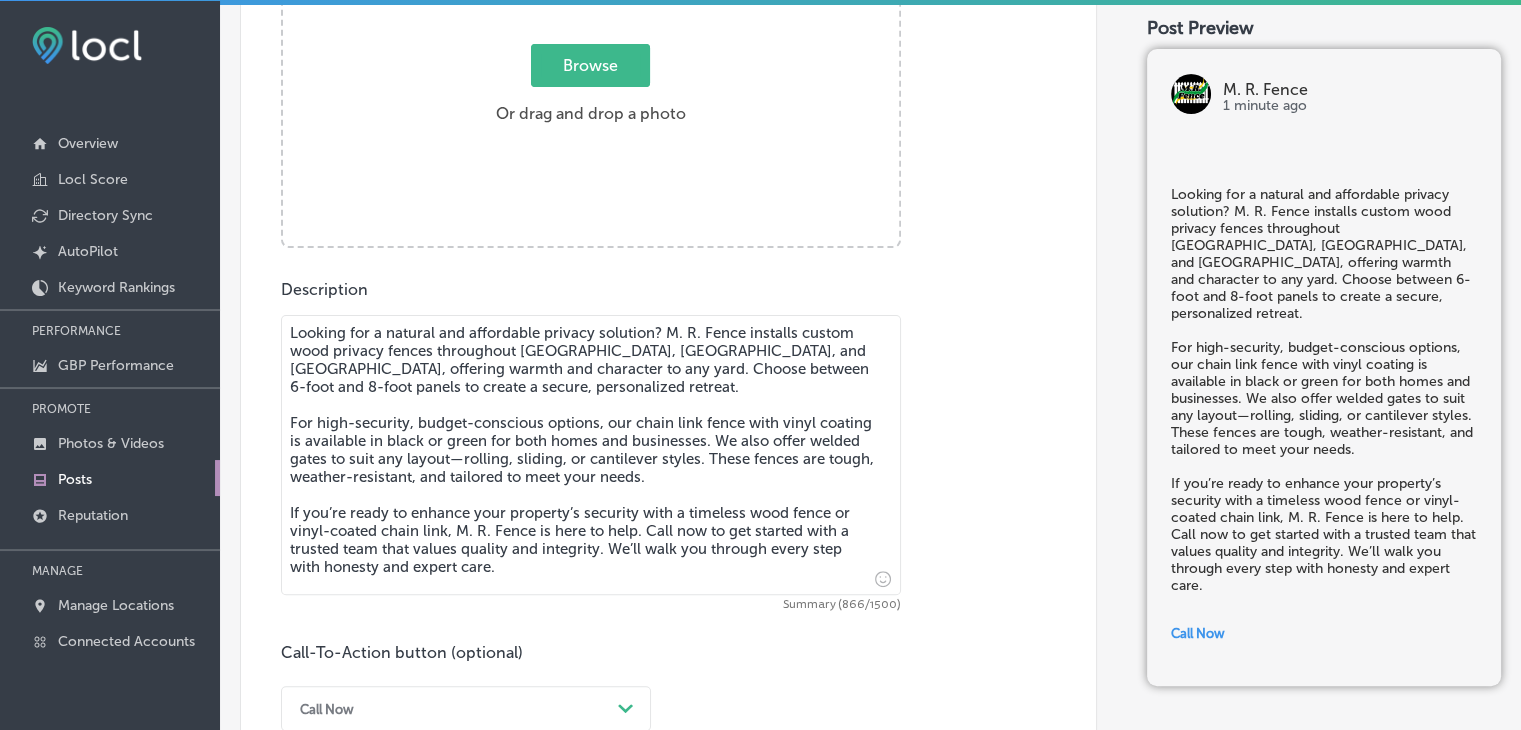 scroll, scrollTop: 309, scrollLeft: 0, axis: vertical 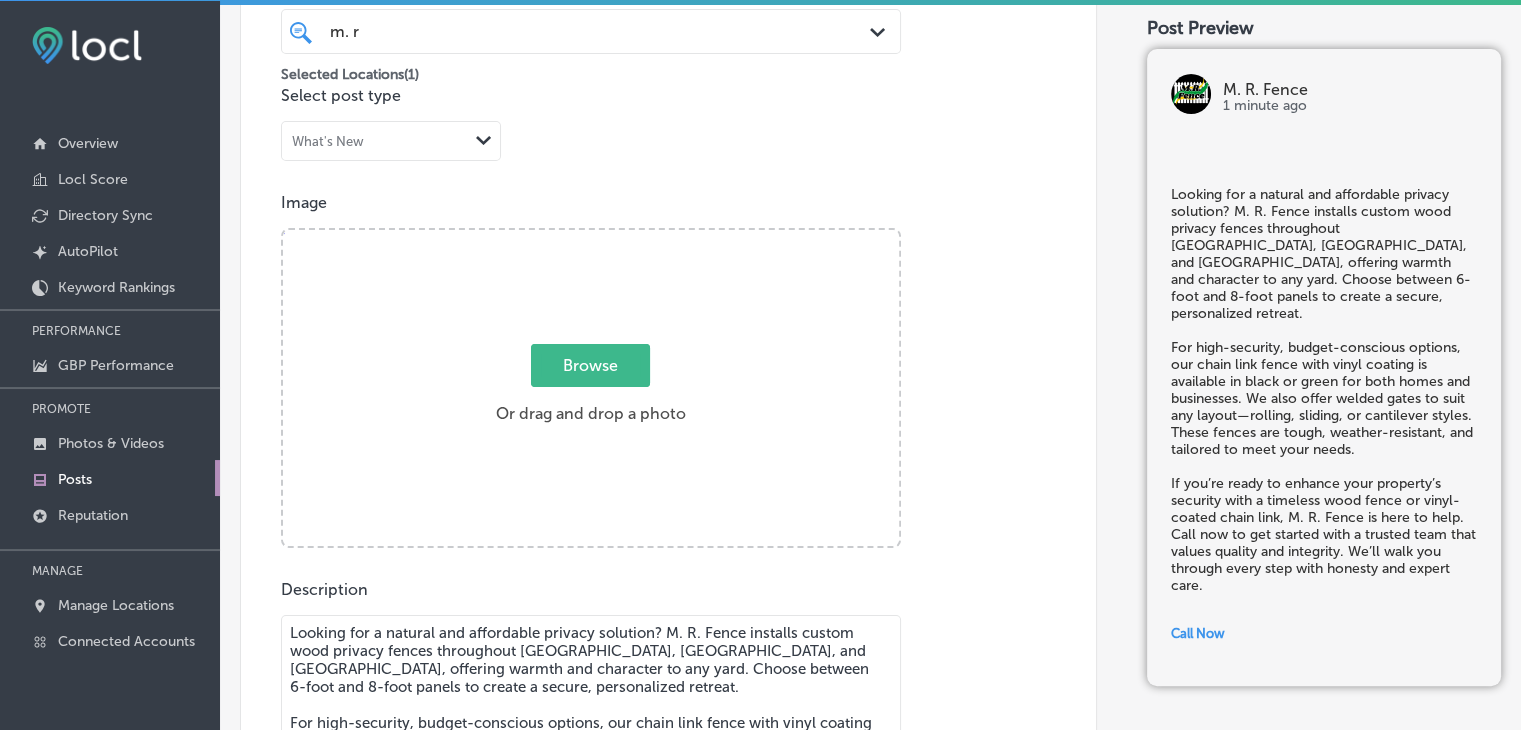 click on "Browse     Or drag and drop a photo" at bounding box center [591, 390] 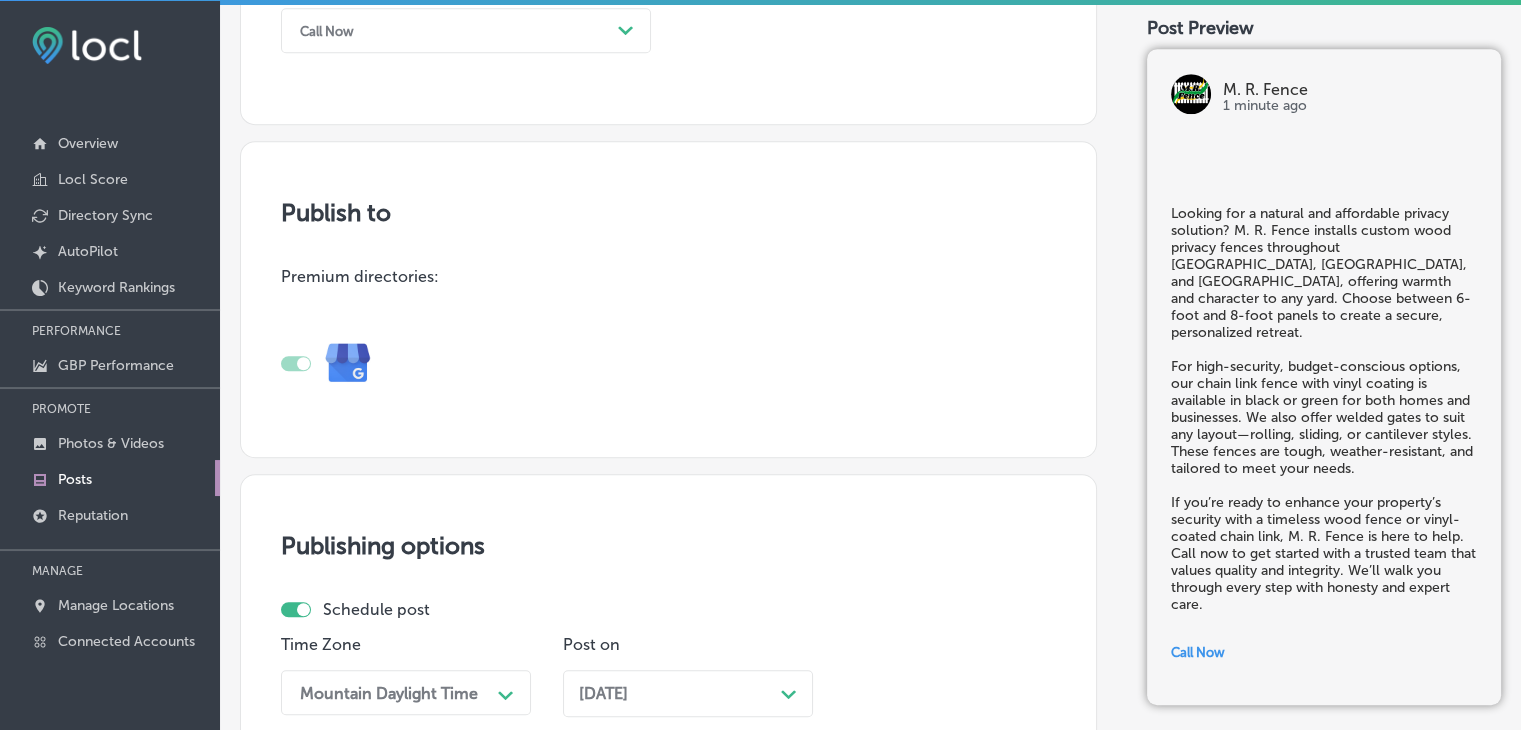scroll, scrollTop: 1509, scrollLeft: 0, axis: vertical 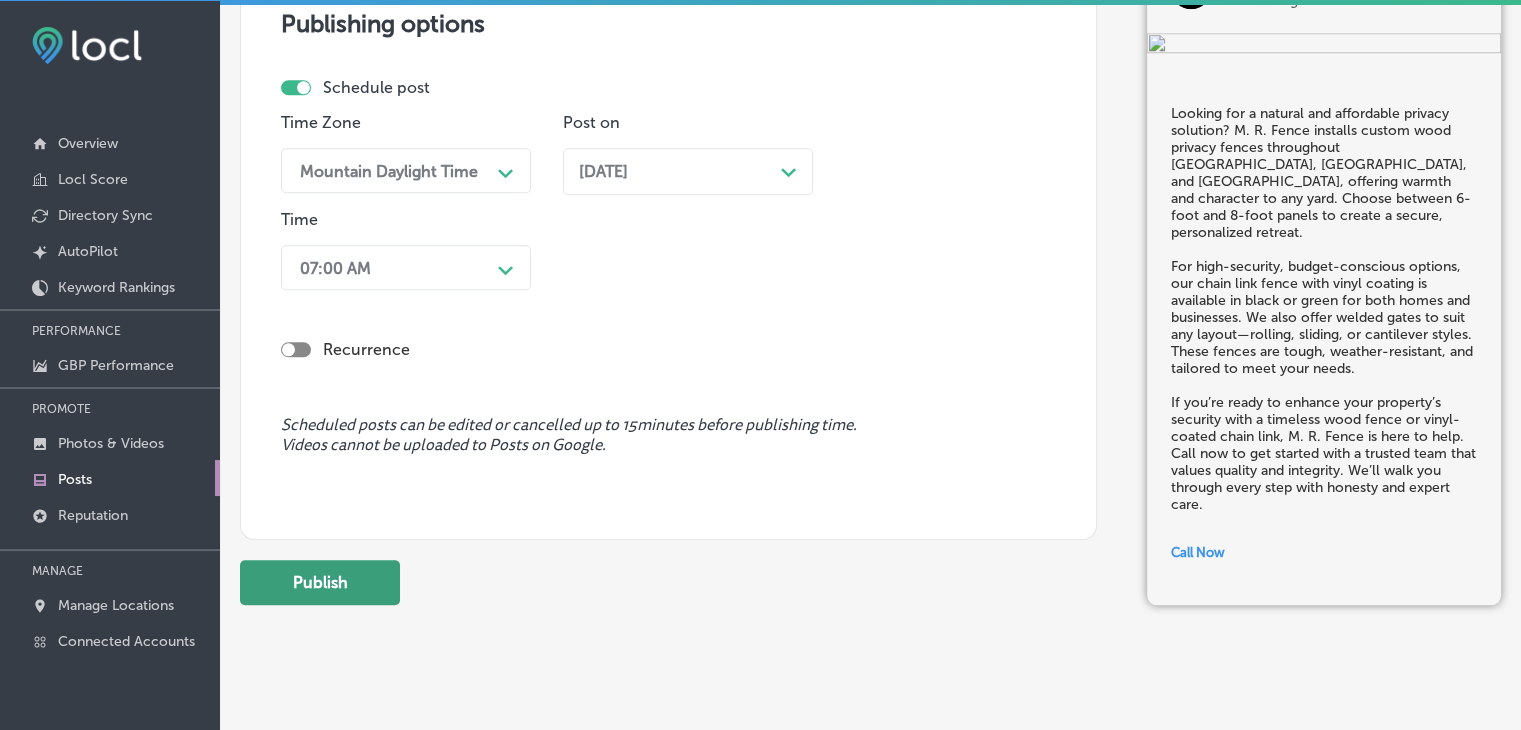 click on "Publish" at bounding box center (320, 582) 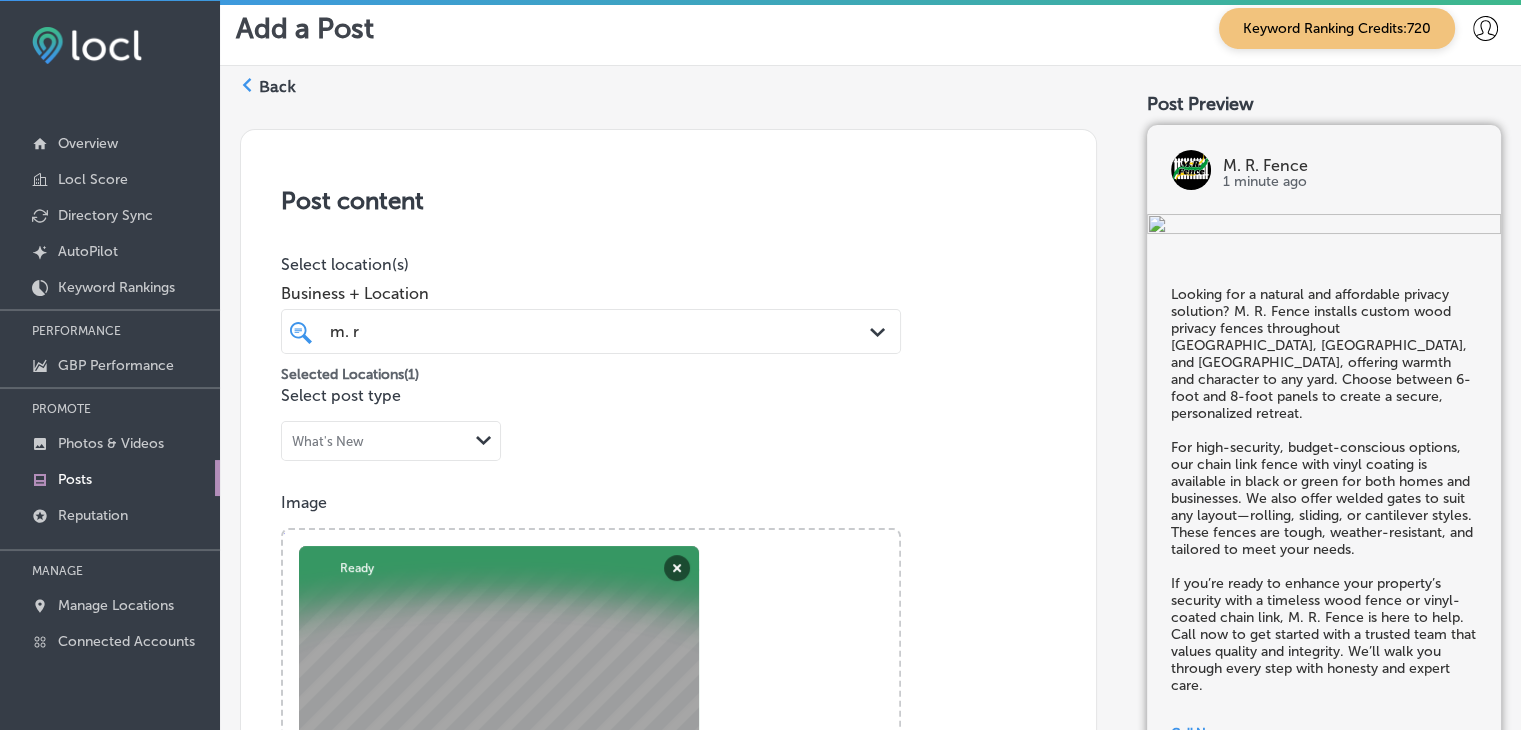 scroll, scrollTop: 0, scrollLeft: 0, axis: both 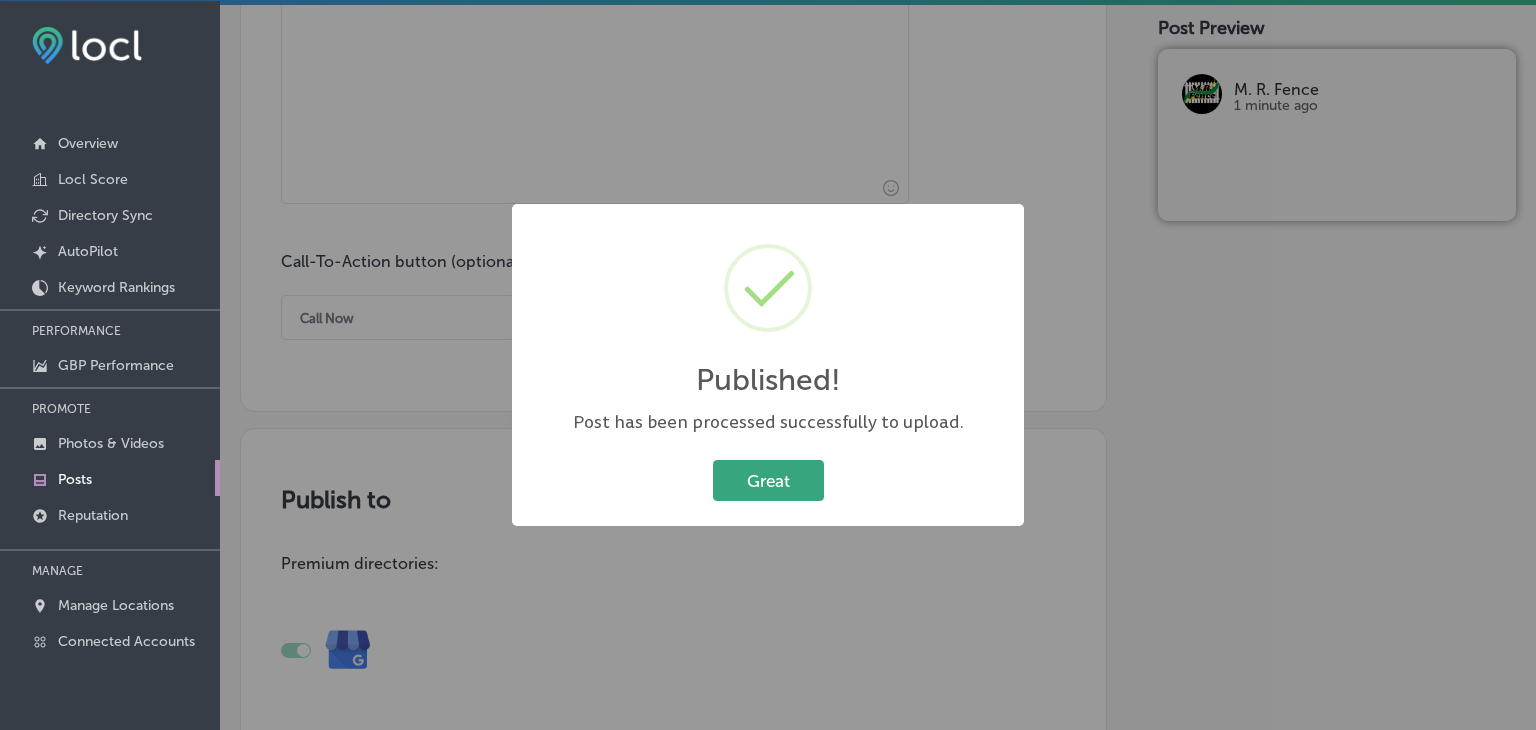 click on "Great" at bounding box center [768, 480] 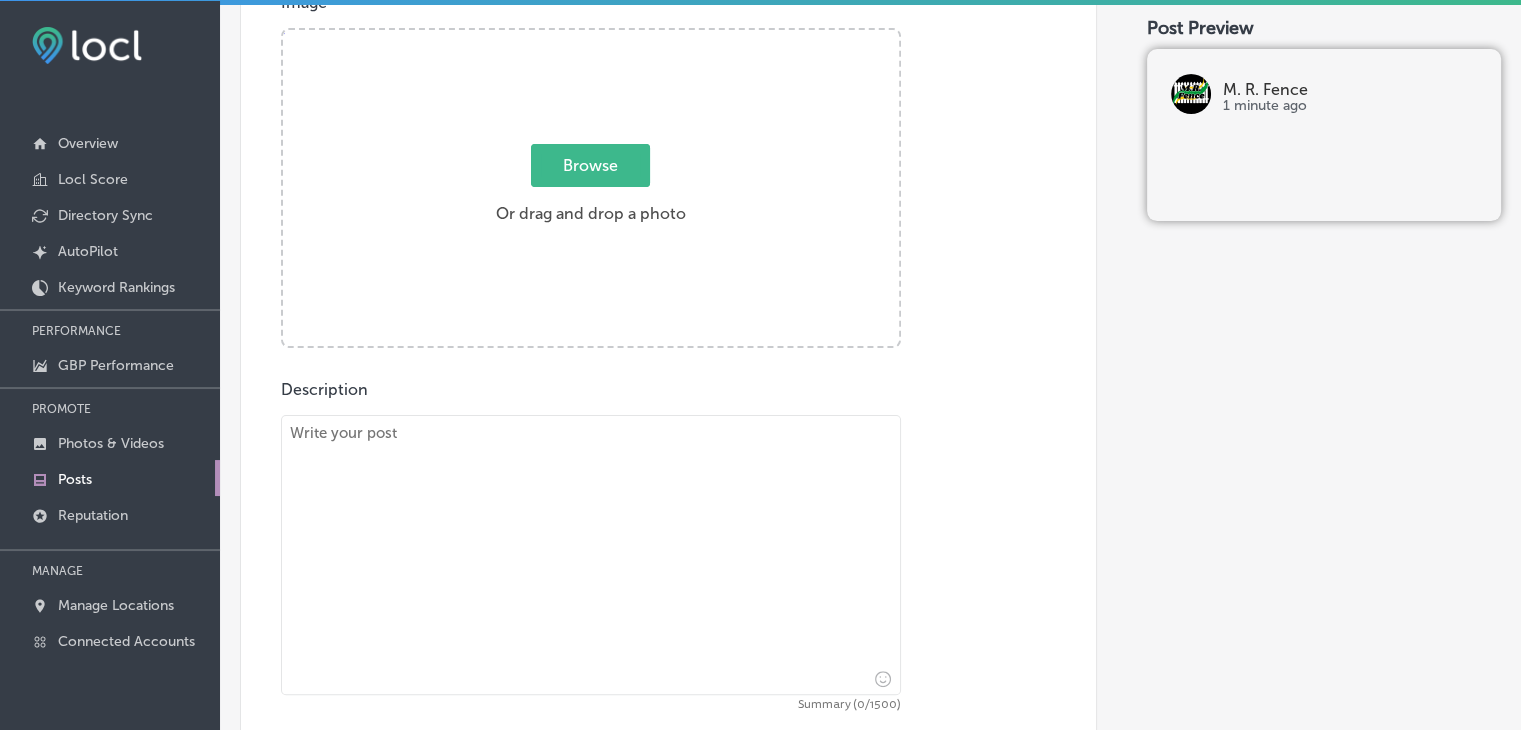 scroll, scrollTop: 500, scrollLeft: 0, axis: vertical 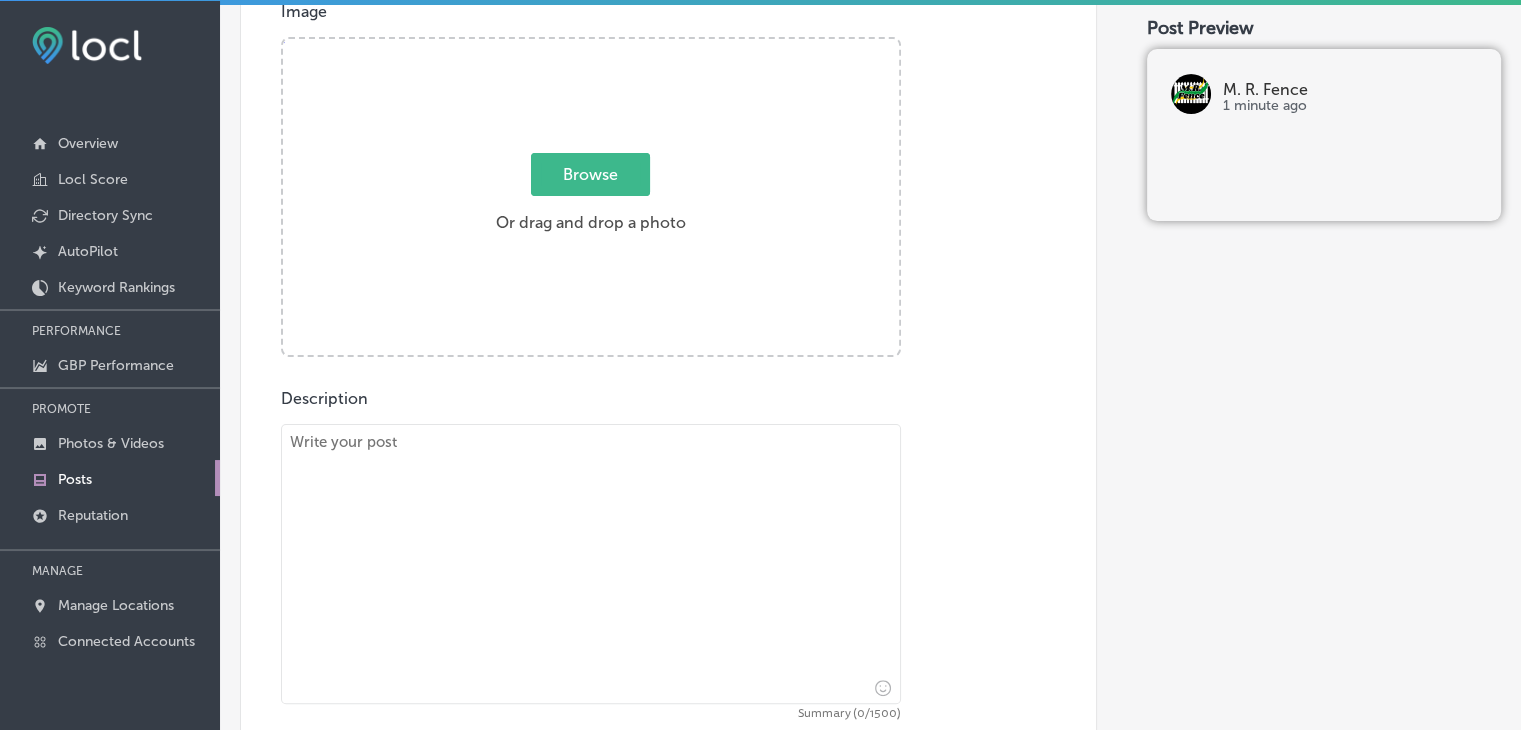click at bounding box center (591, 564) 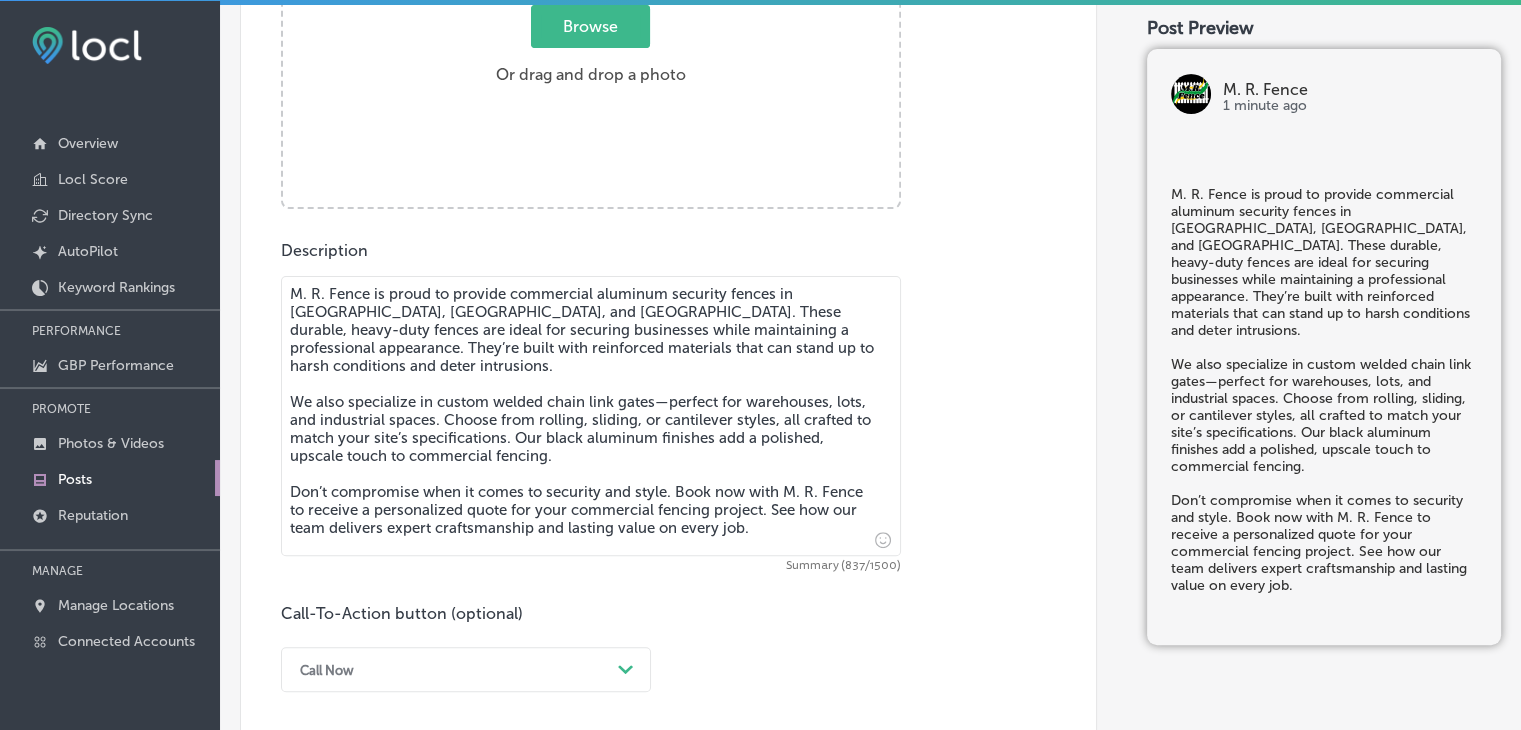 scroll, scrollTop: 1000, scrollLeft: 0, axis: vertical 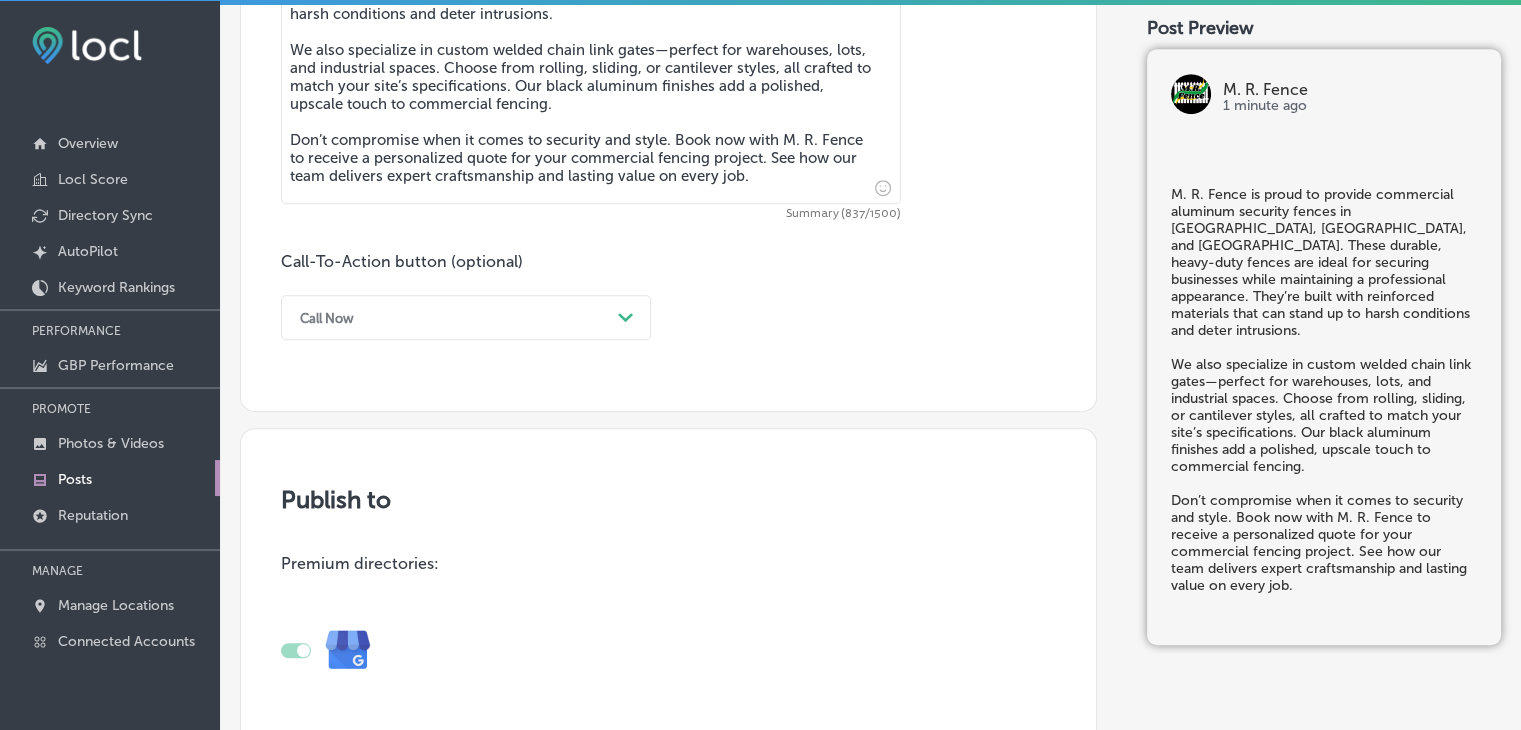 type on "M. R. Fence is proud to provide commercial aluminum security fences in [GEOGRAPHIC_DATA], [GEOGRAPHIC_DATA], and [GEOGRAPHIC_DATA]. These durable, heavy-duty fences are ideal for securing businesses while maintaining a professional appearance. They’re built with reinforced materials that can stand up to harsh conditions and deter intrusions.
We also specialize in custom welded chain link gates—perfect for warehouses, lots, and industrial spaces. Choose from rolling, sliding, or cantilever styles, all crafted to match your site’s specifications. Our black aluminum finishes add a polished, upscale touch to commercial fencing.
Don’t compromise when it comes to security and style. Book now with M. R. Fence to receive a personalized quote for your commercial fencing project. See how our team delivers expert craftsmanship and lasting value on every job." 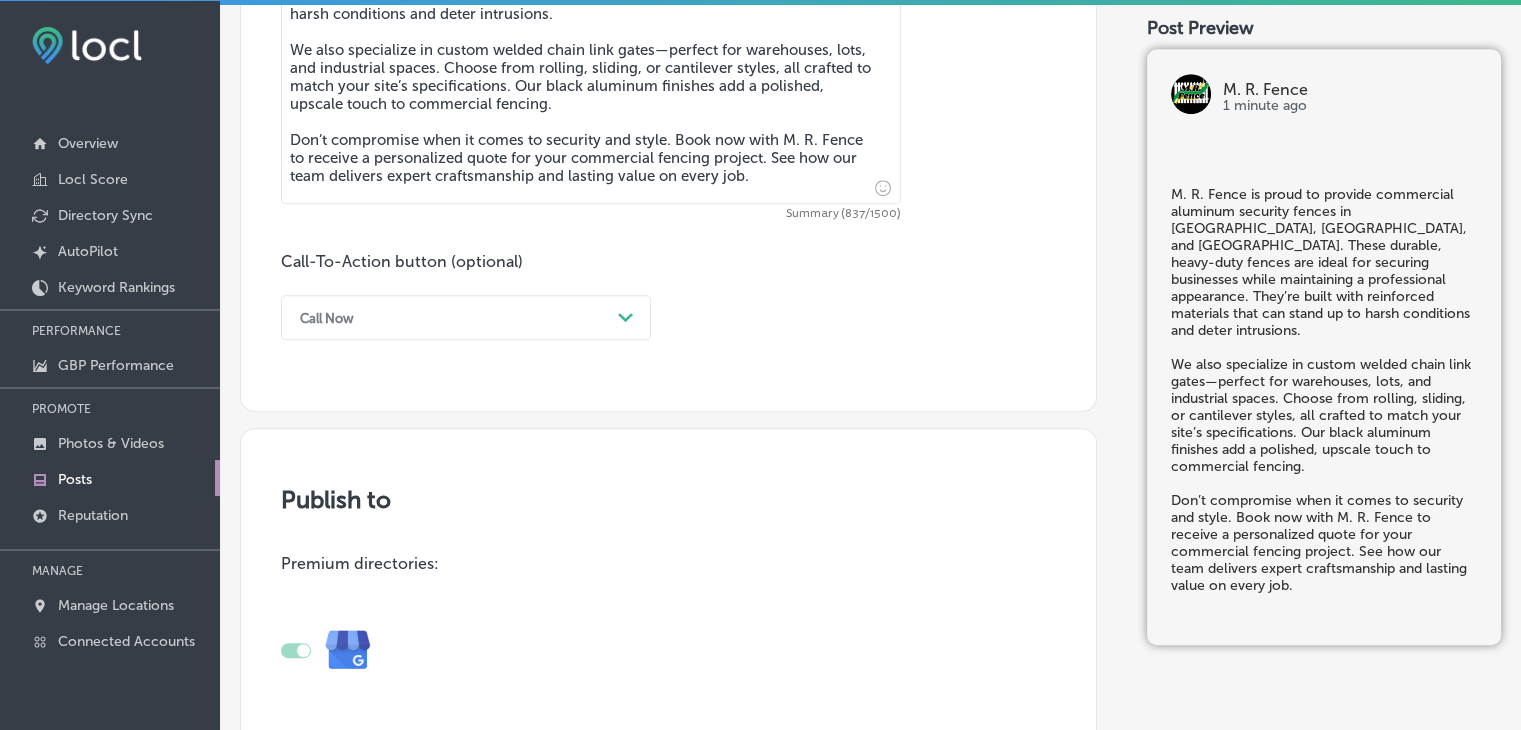 click on "Call Now" at bounding box center (450, 317) 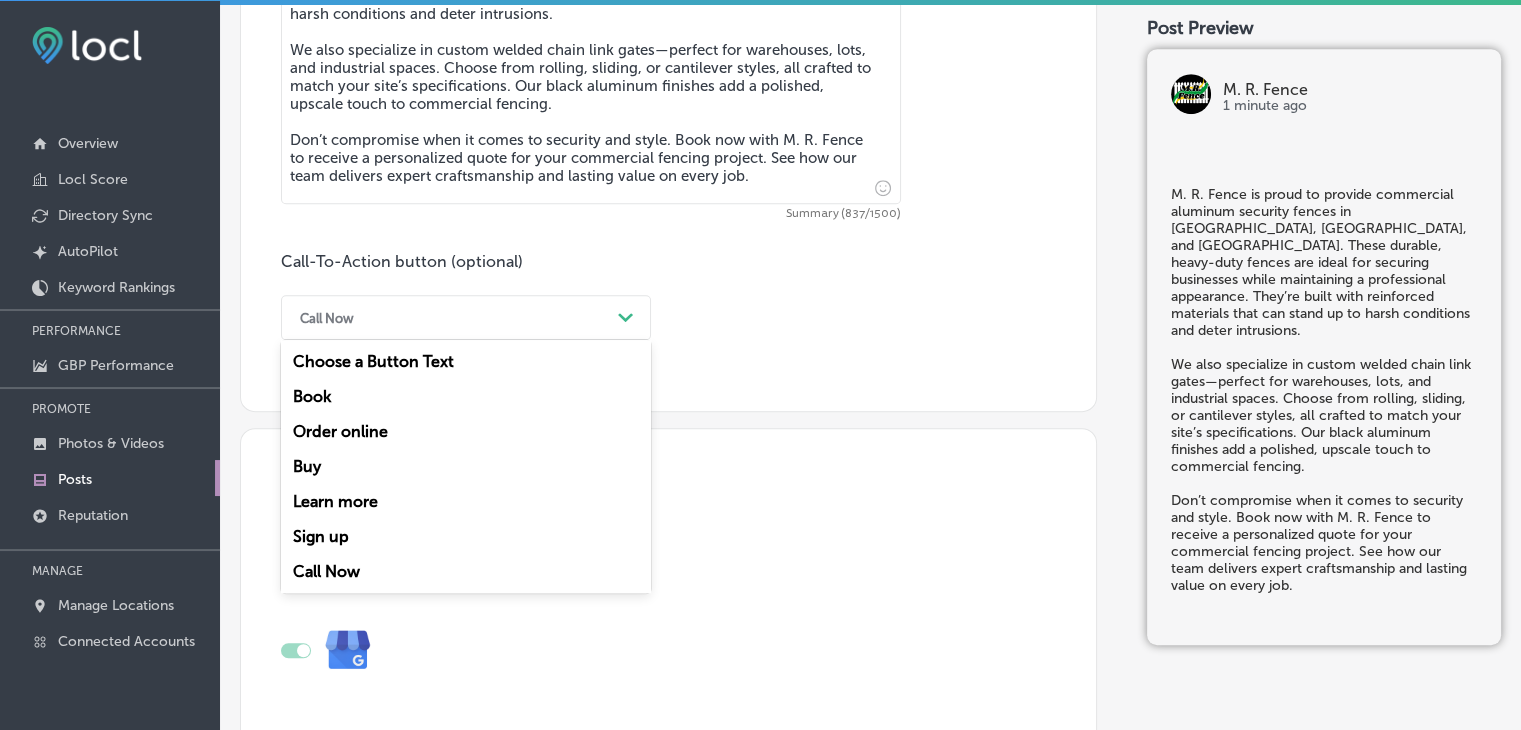 click on "Book" at bounding box center [466, 396] 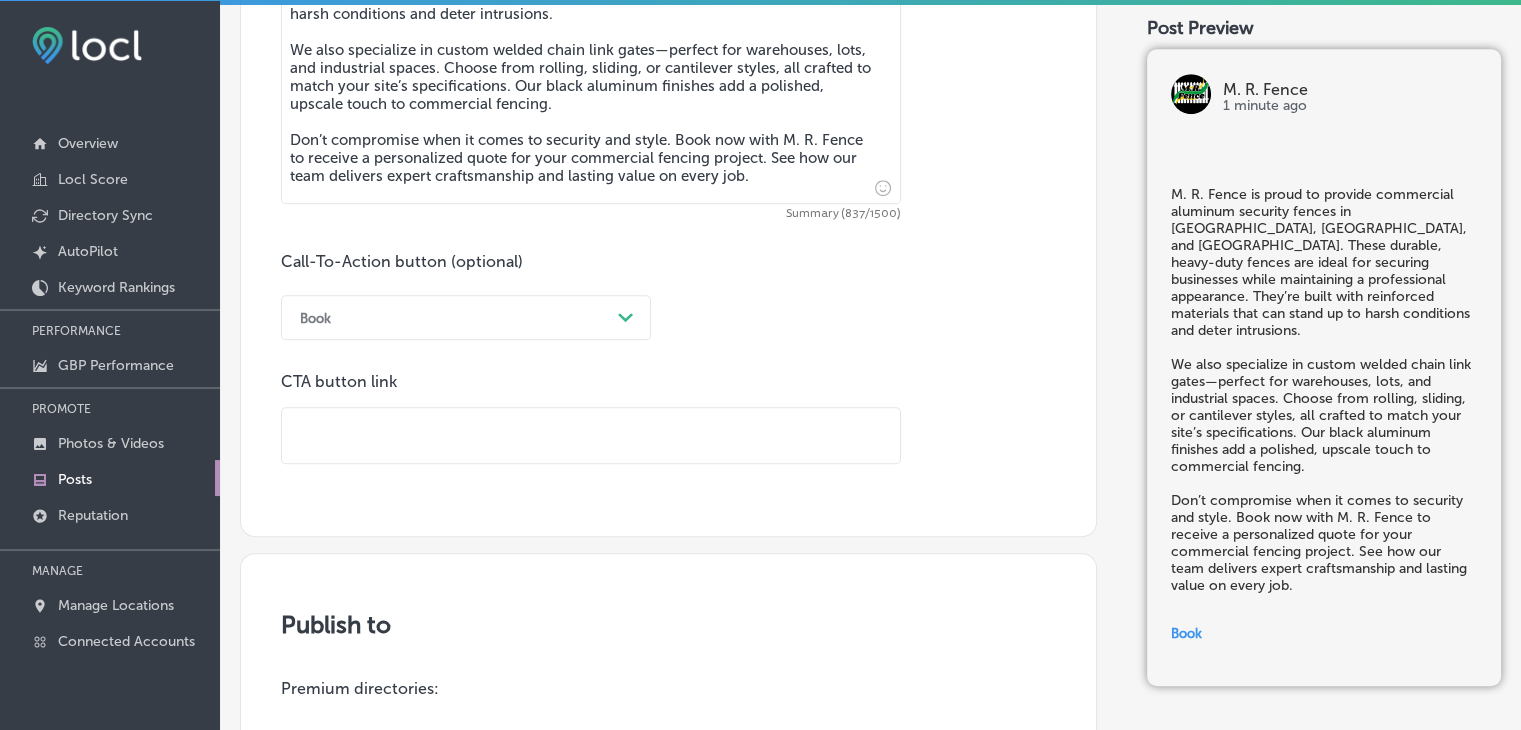 click at bounding box center (591, 435) 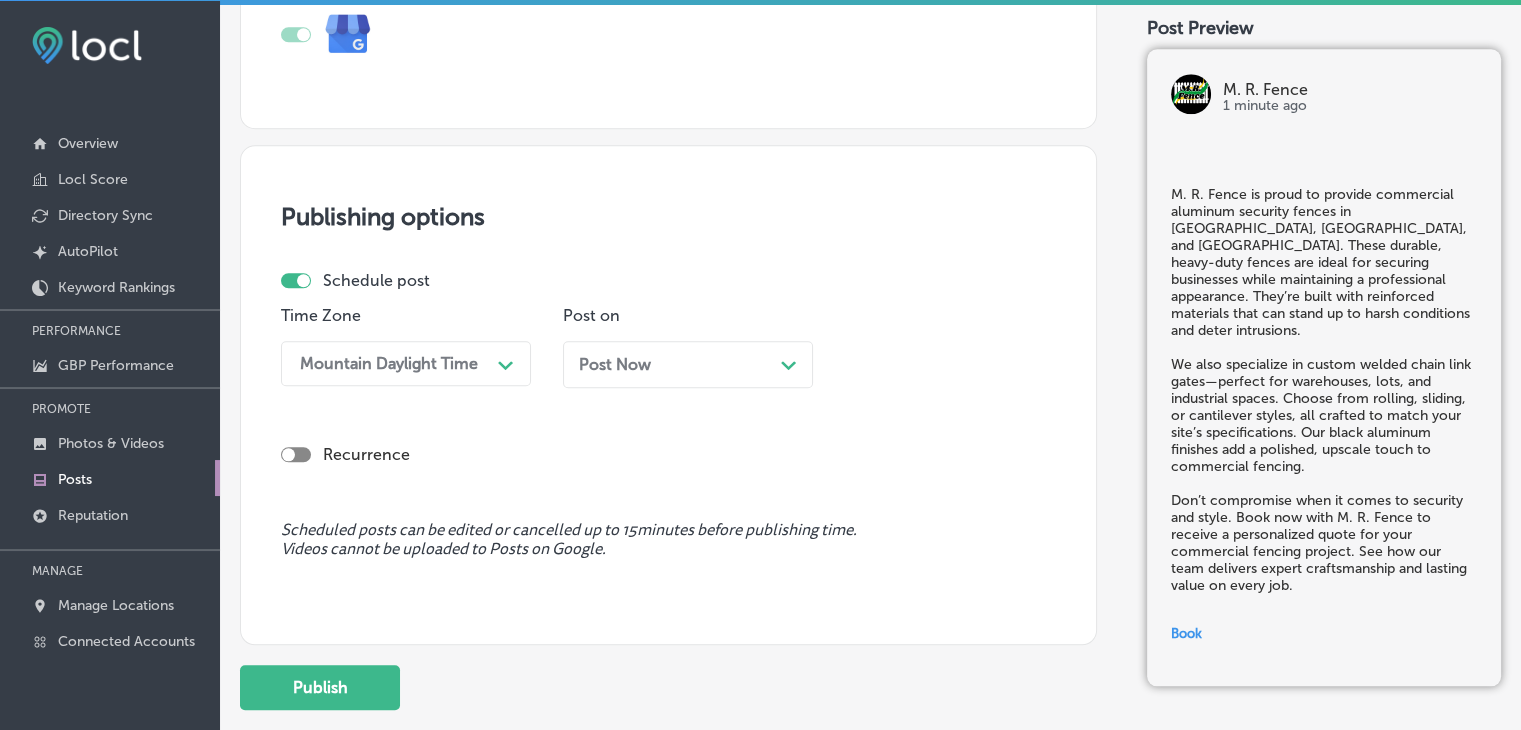scroll, scrollTop: 1900, scrollLeft: 0, axis: vertical 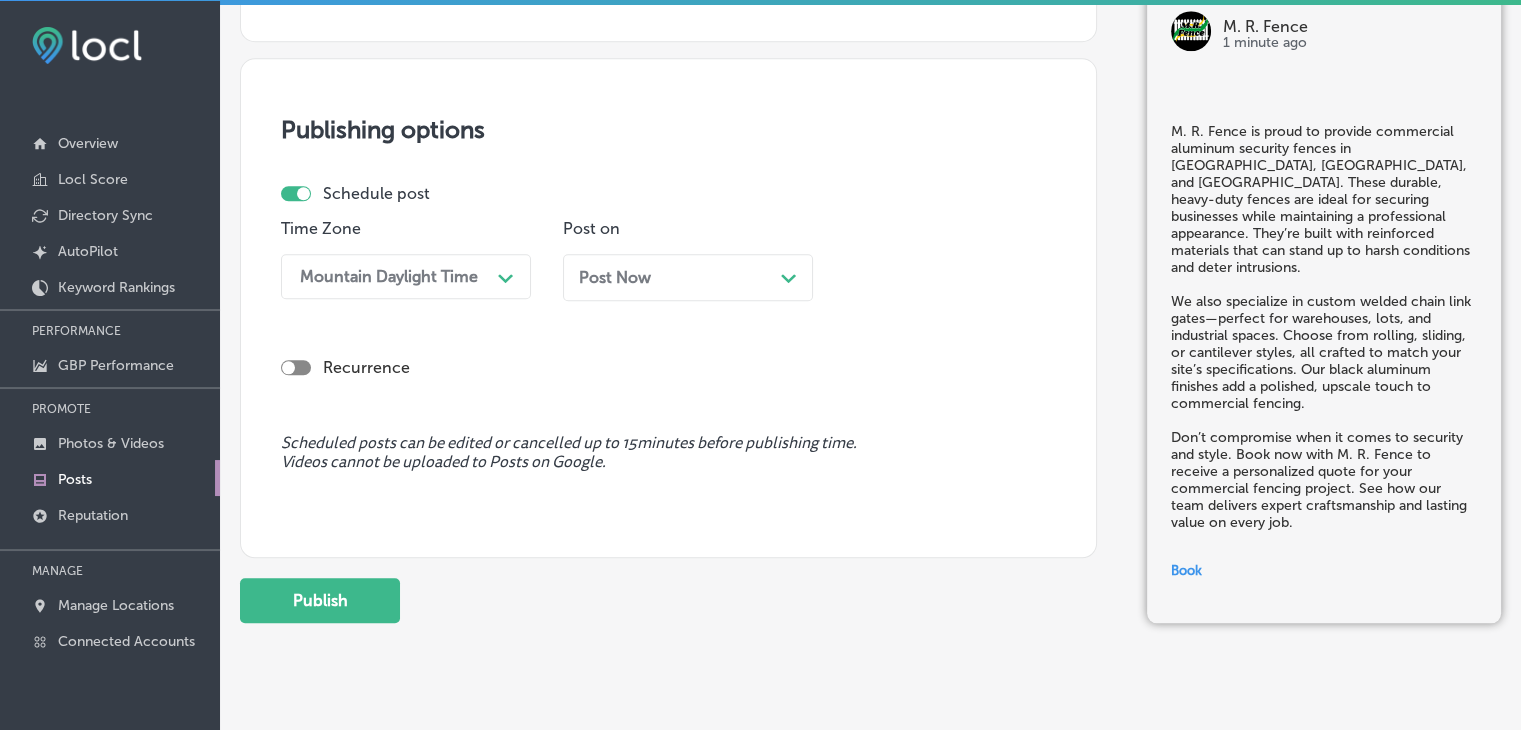 type on "[URL][DOMAIN_NAME]" 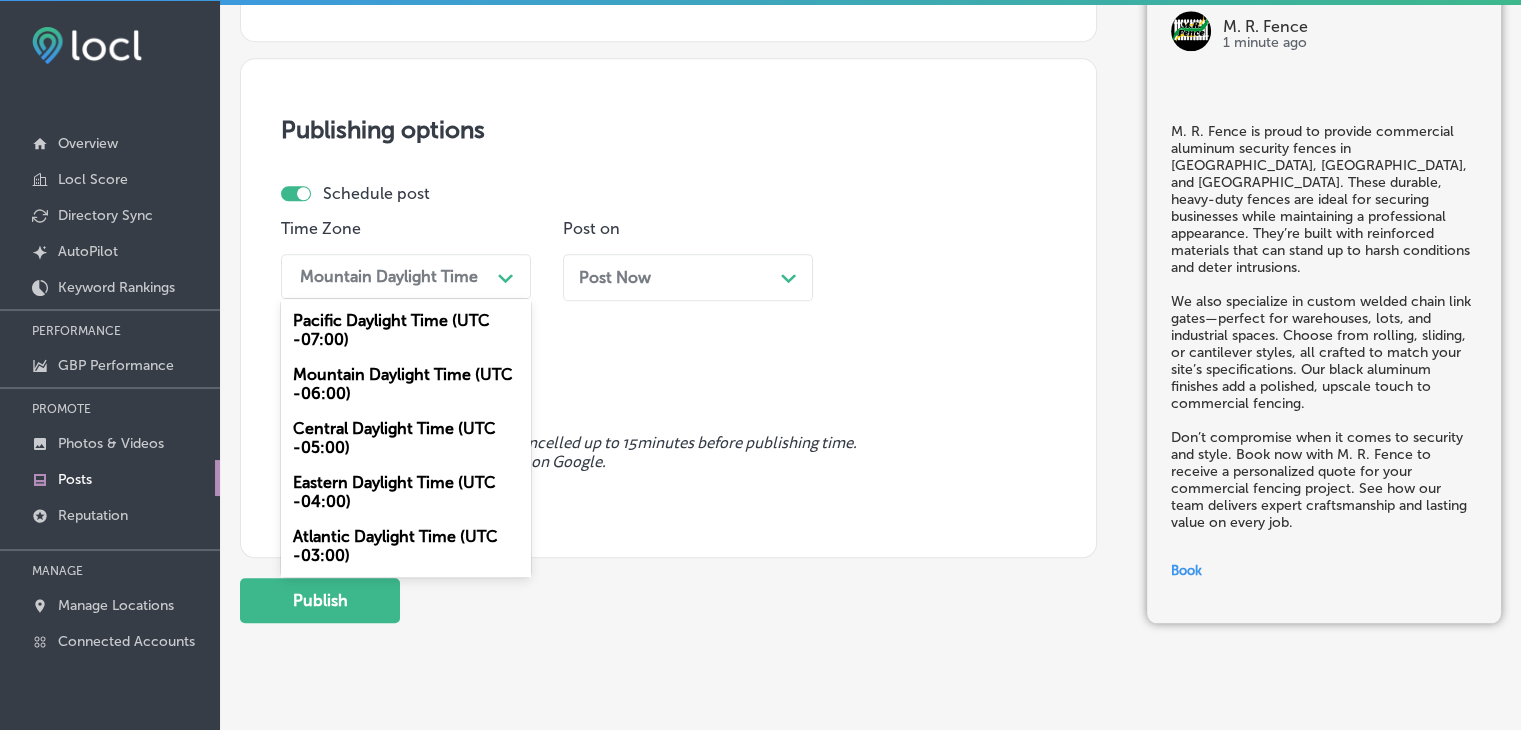 click on "Mountain Daylight Time (UTC -06:00)" at bounding box center (406, 384) 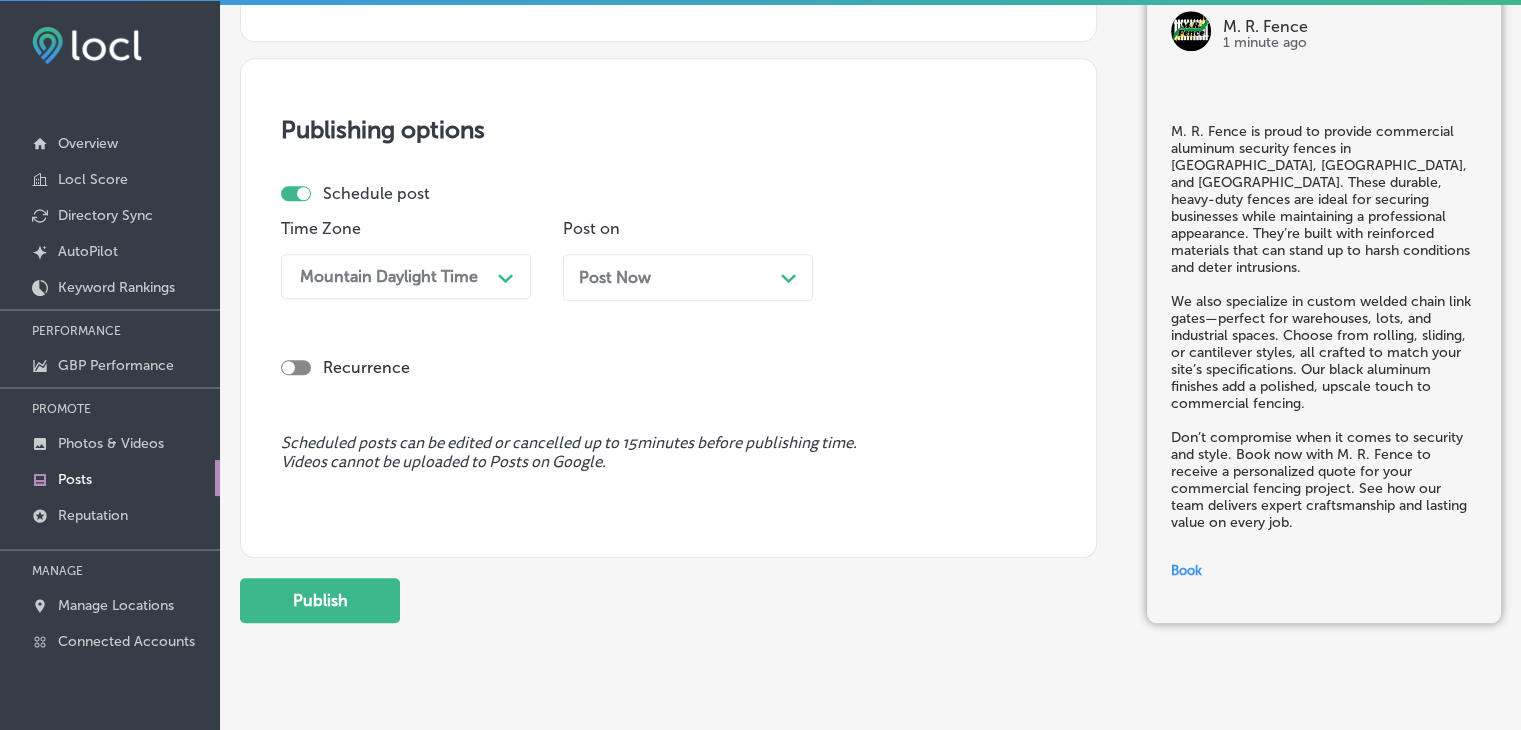 click on "Post Now" at bounding box center [615, 277] 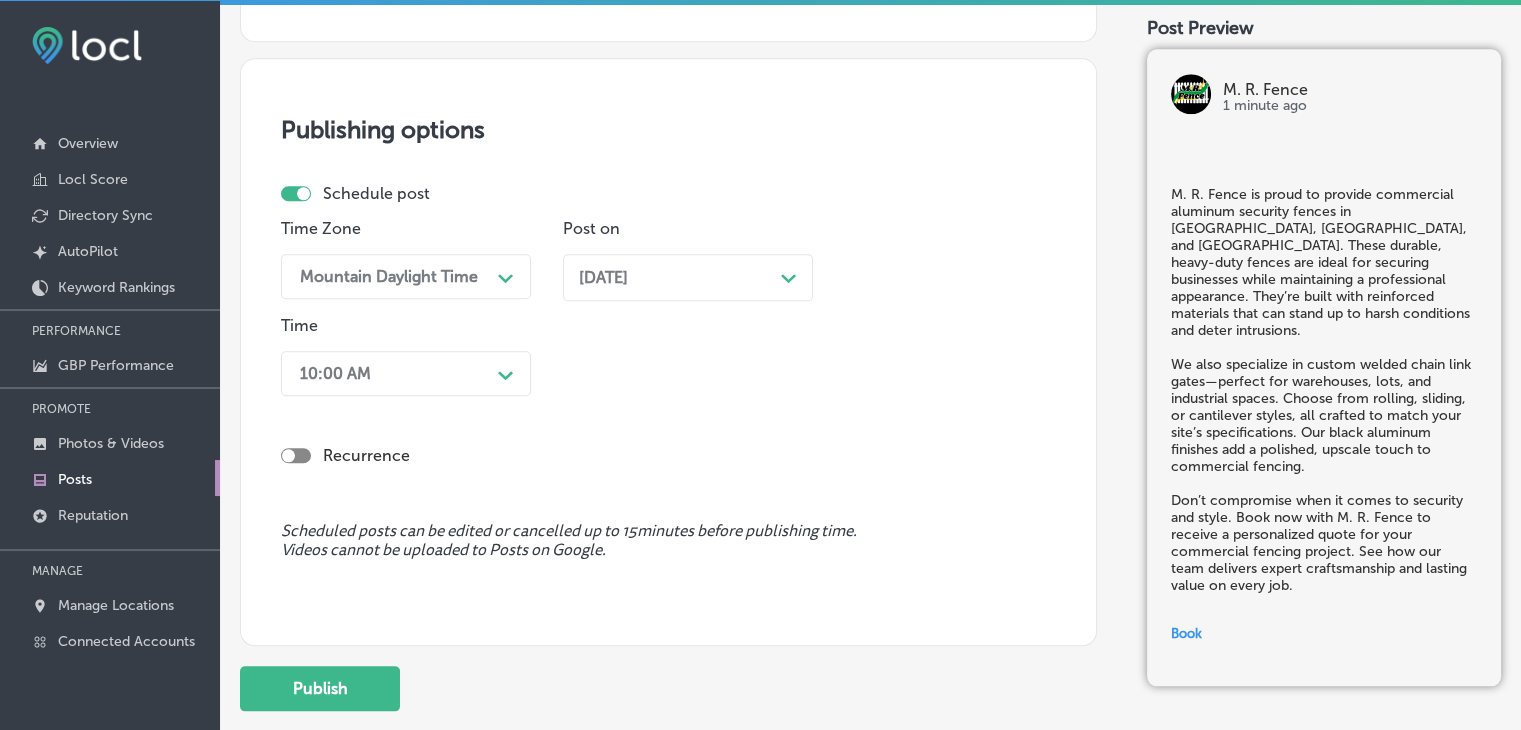 click on "Recurrence" at bounding box center [668, 439] 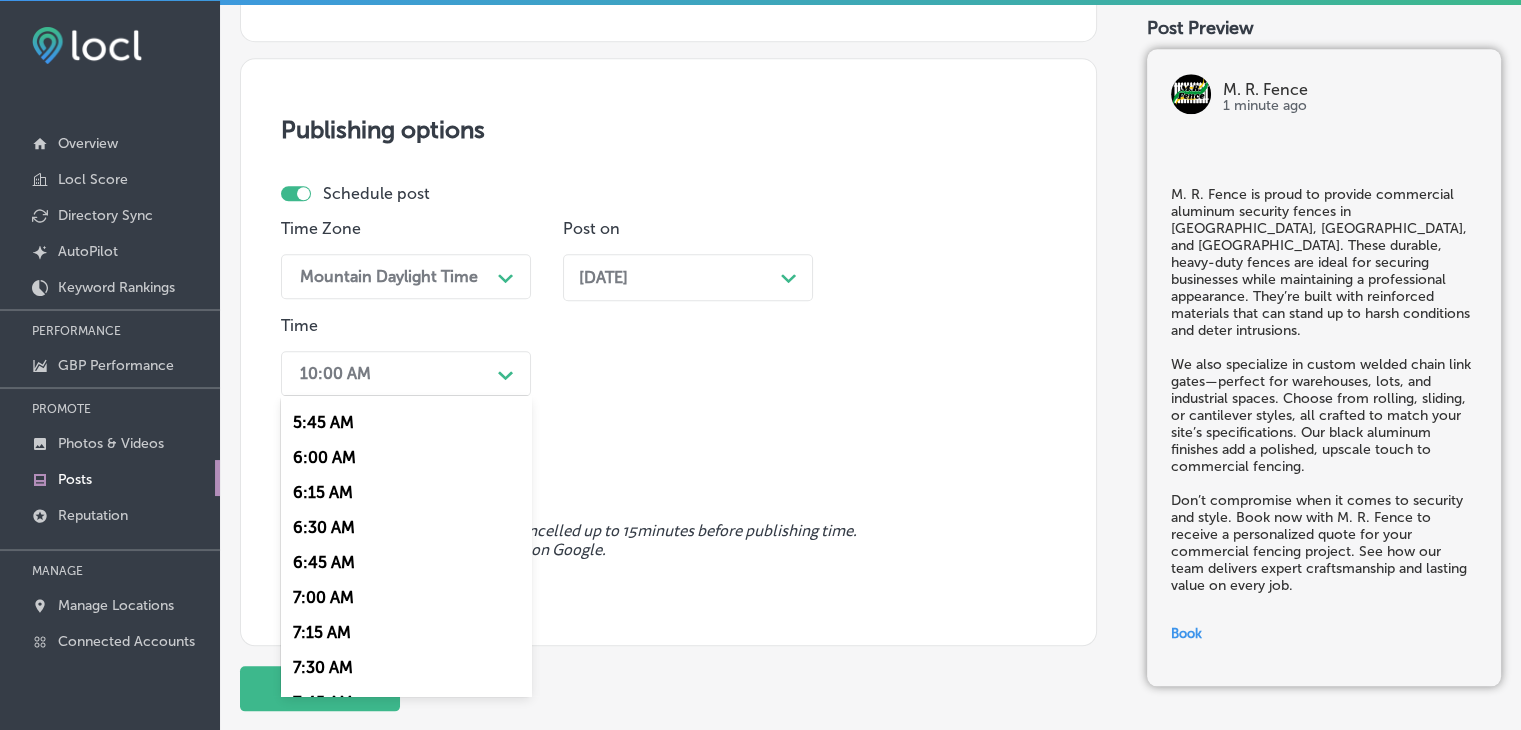 scroll, scrollTop: 900, scrollLeft: 0, axis: vertical 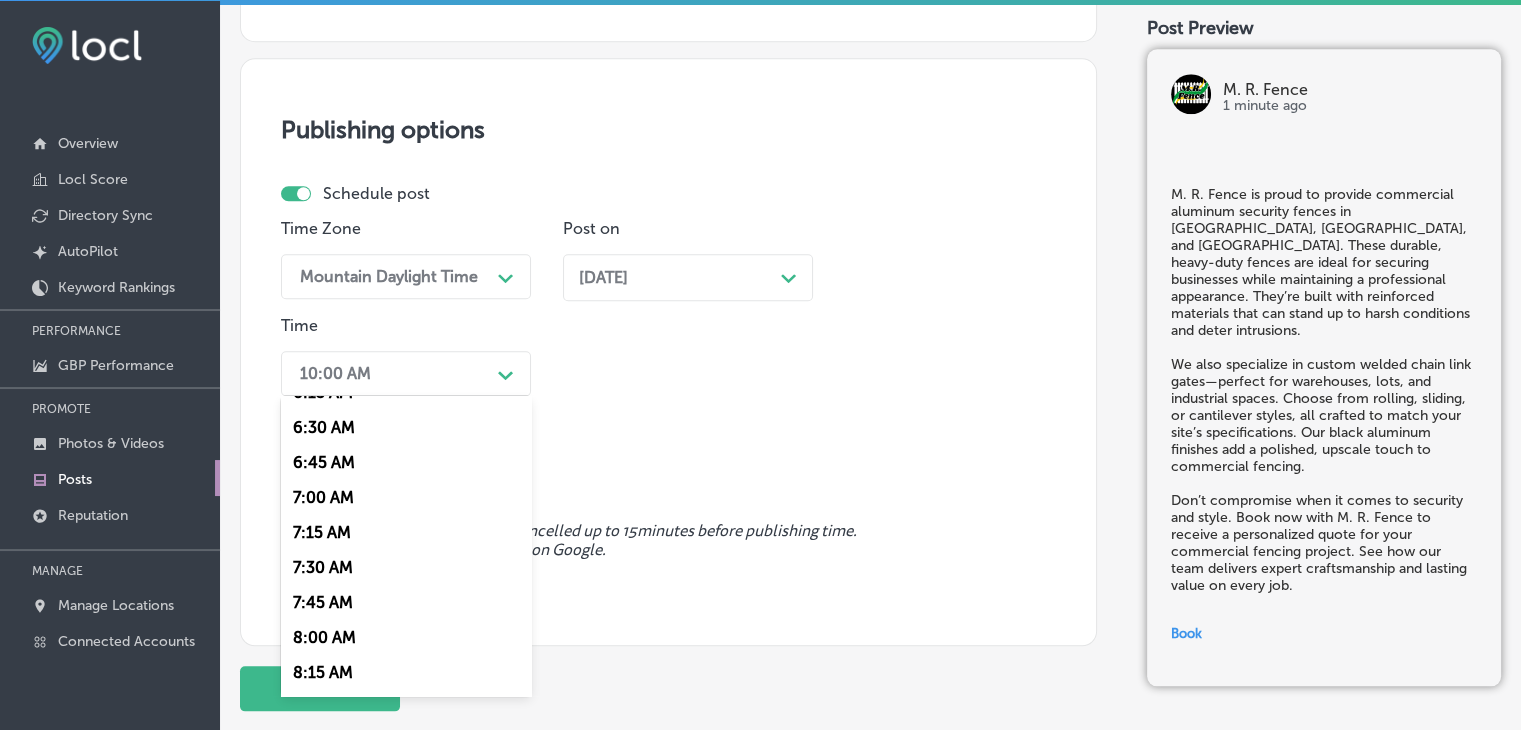 click on "7:00 AM" at bounding box center [406, 497] 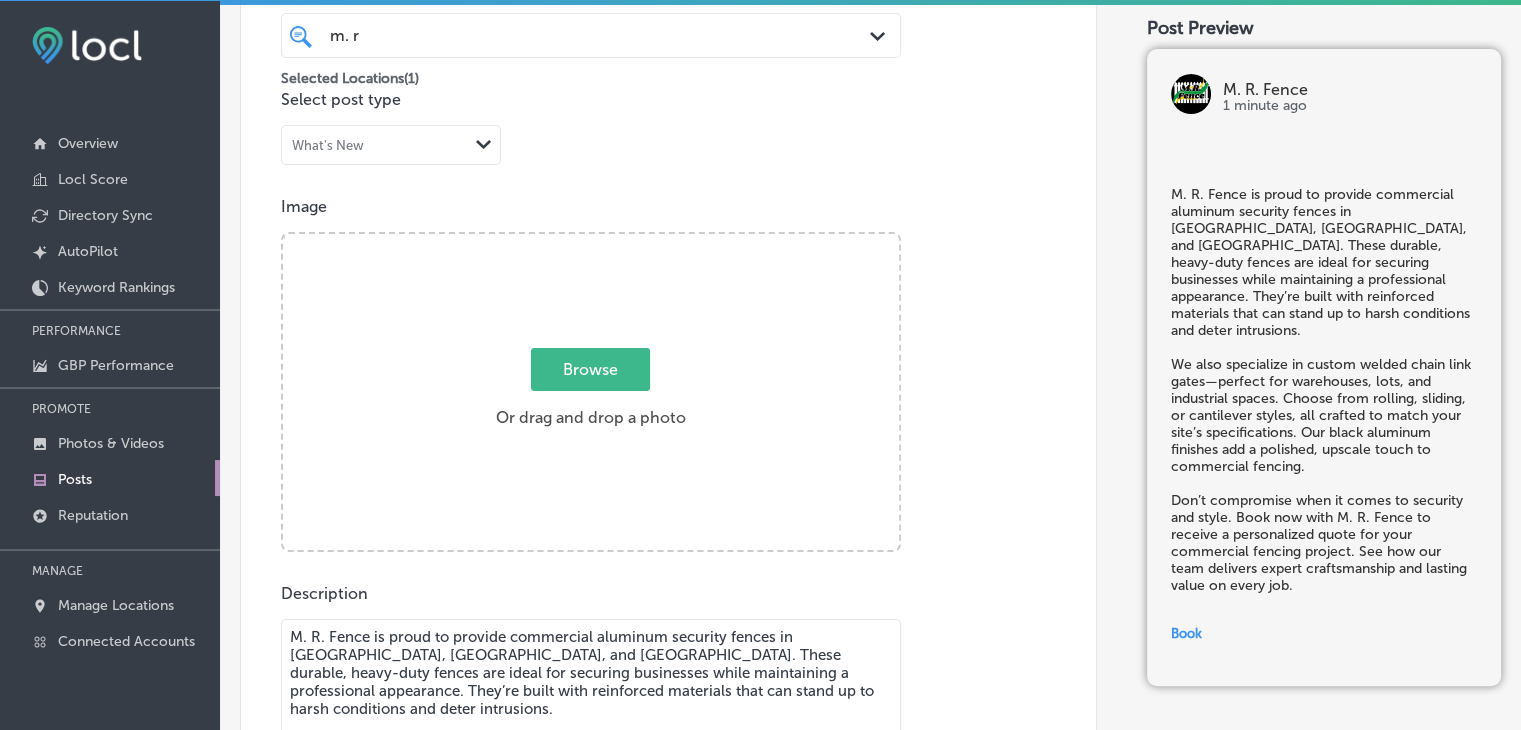 scroll, scrollTop: 304, scrollLeft: 0, axis: vertical 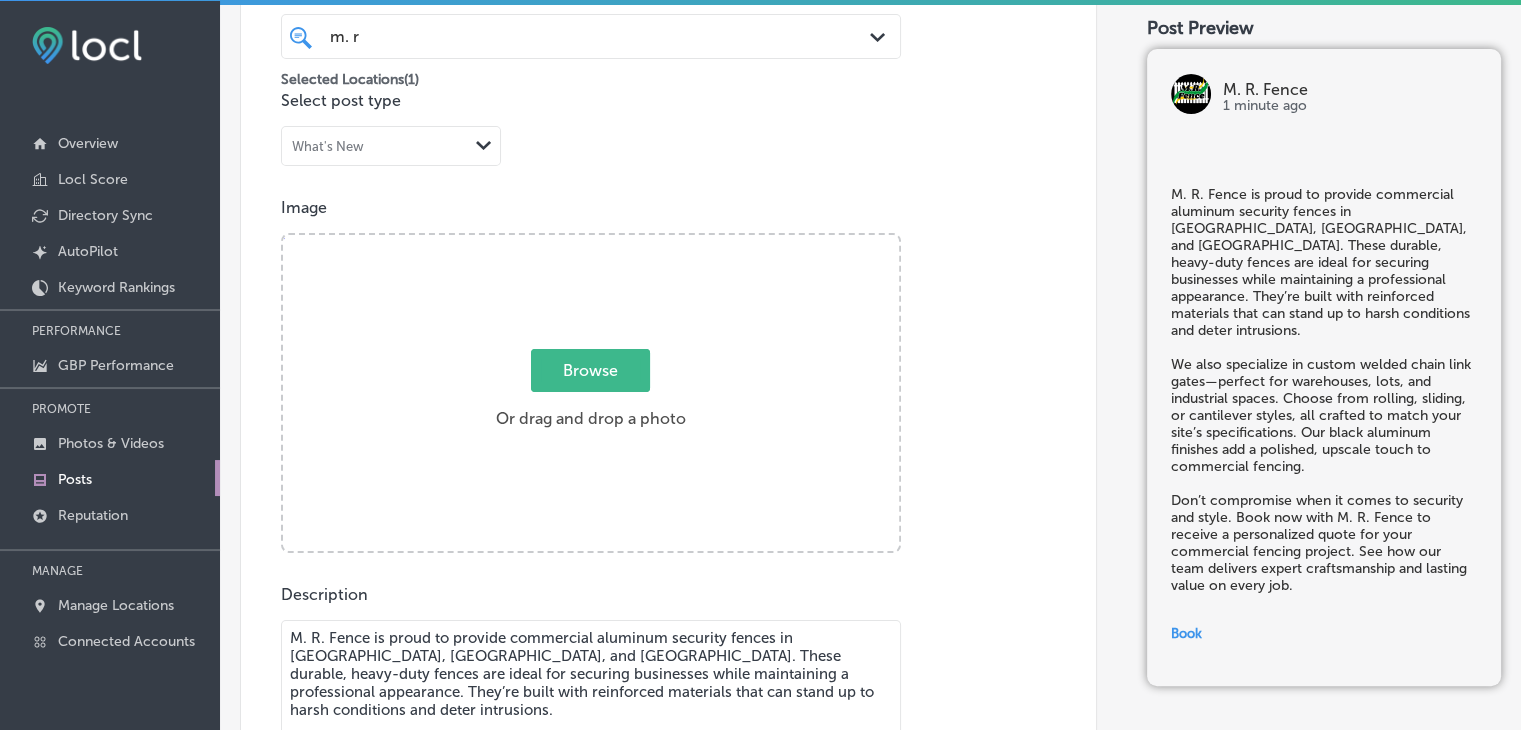 click on "Browse" at bounding box center (590, 370) 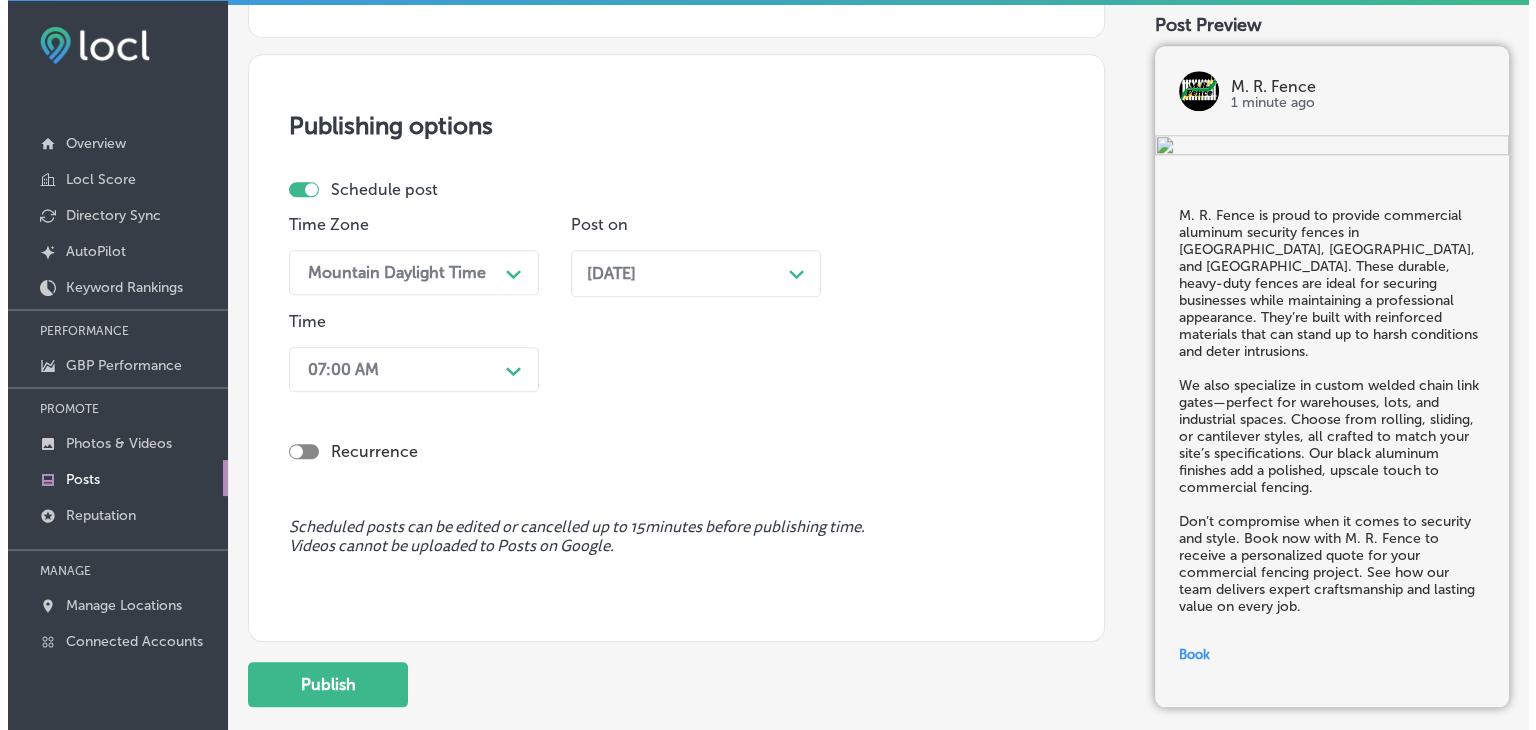 scroll, scrollTop: 2004, scrollLeft: 0, axis: vertical 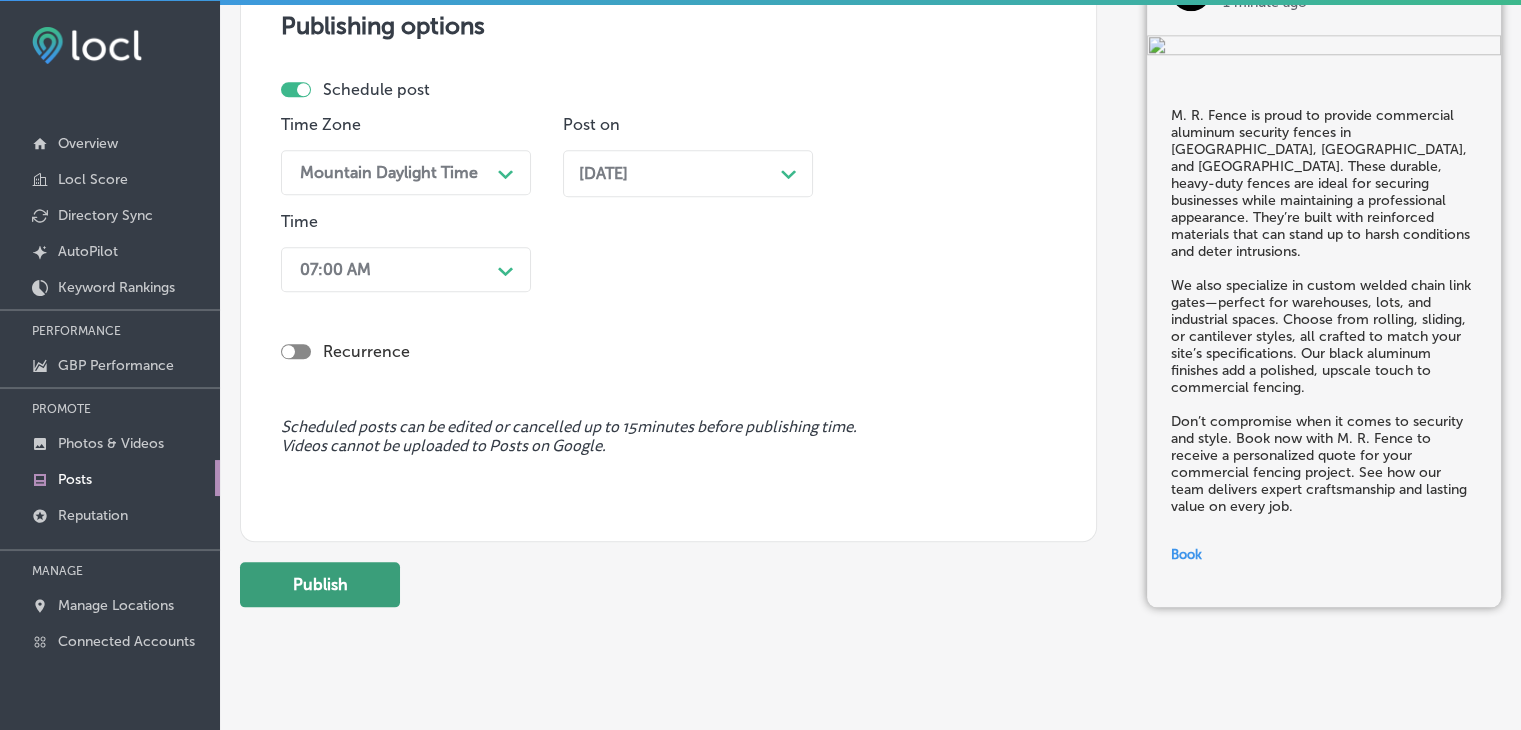 click on "Publish" at bounding box center (320, 584) 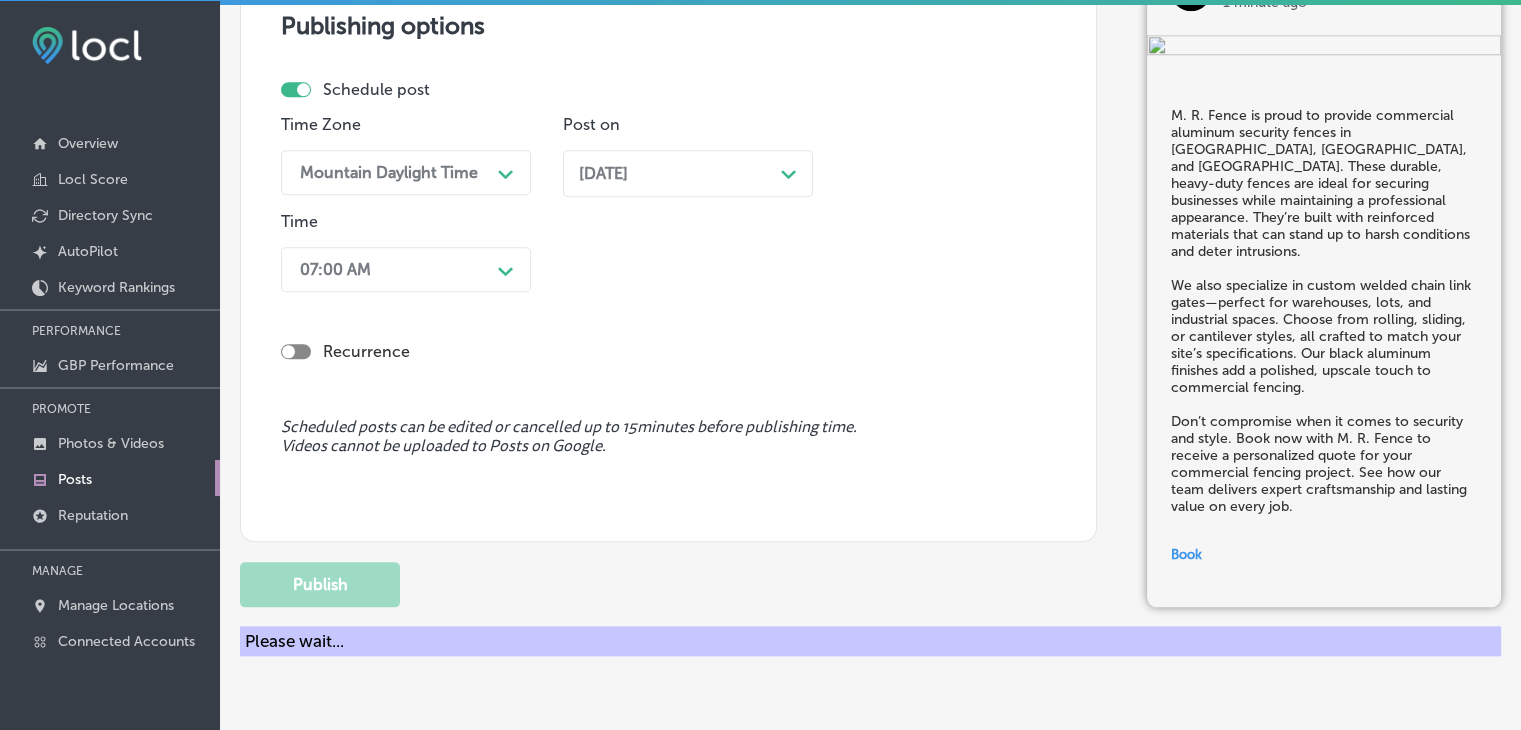type 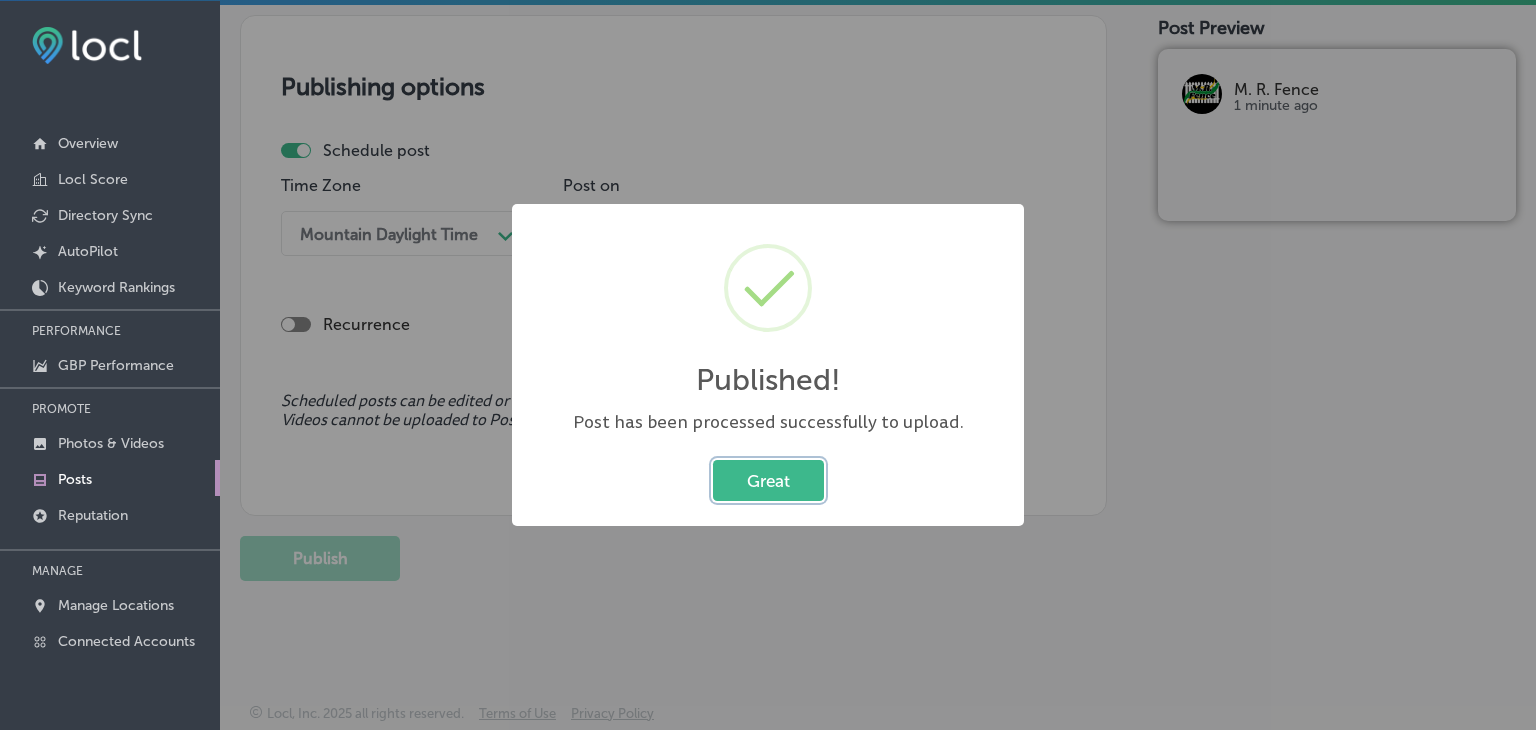 type 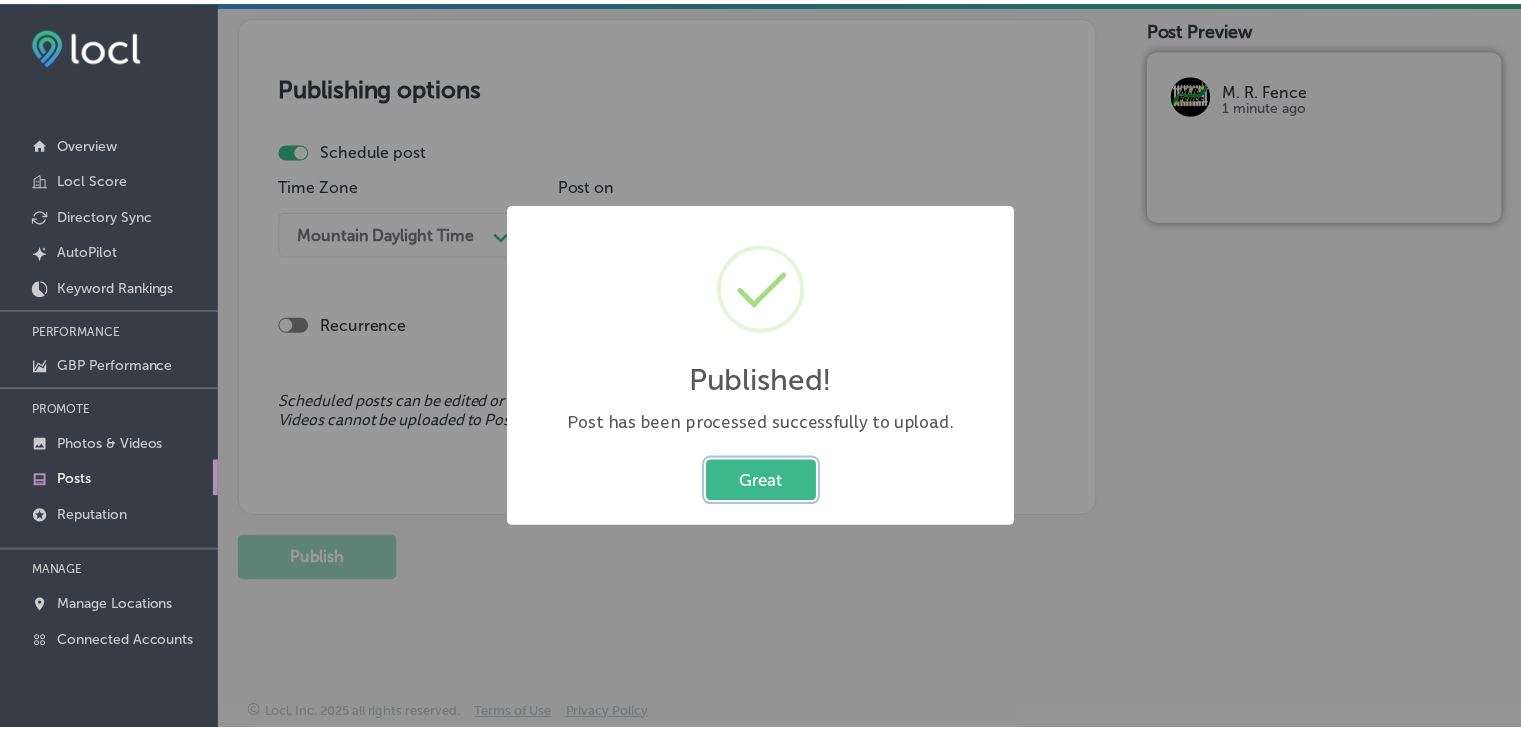 scroll, scrollTop: 1721, scrollLeft: 0, axis: vertical 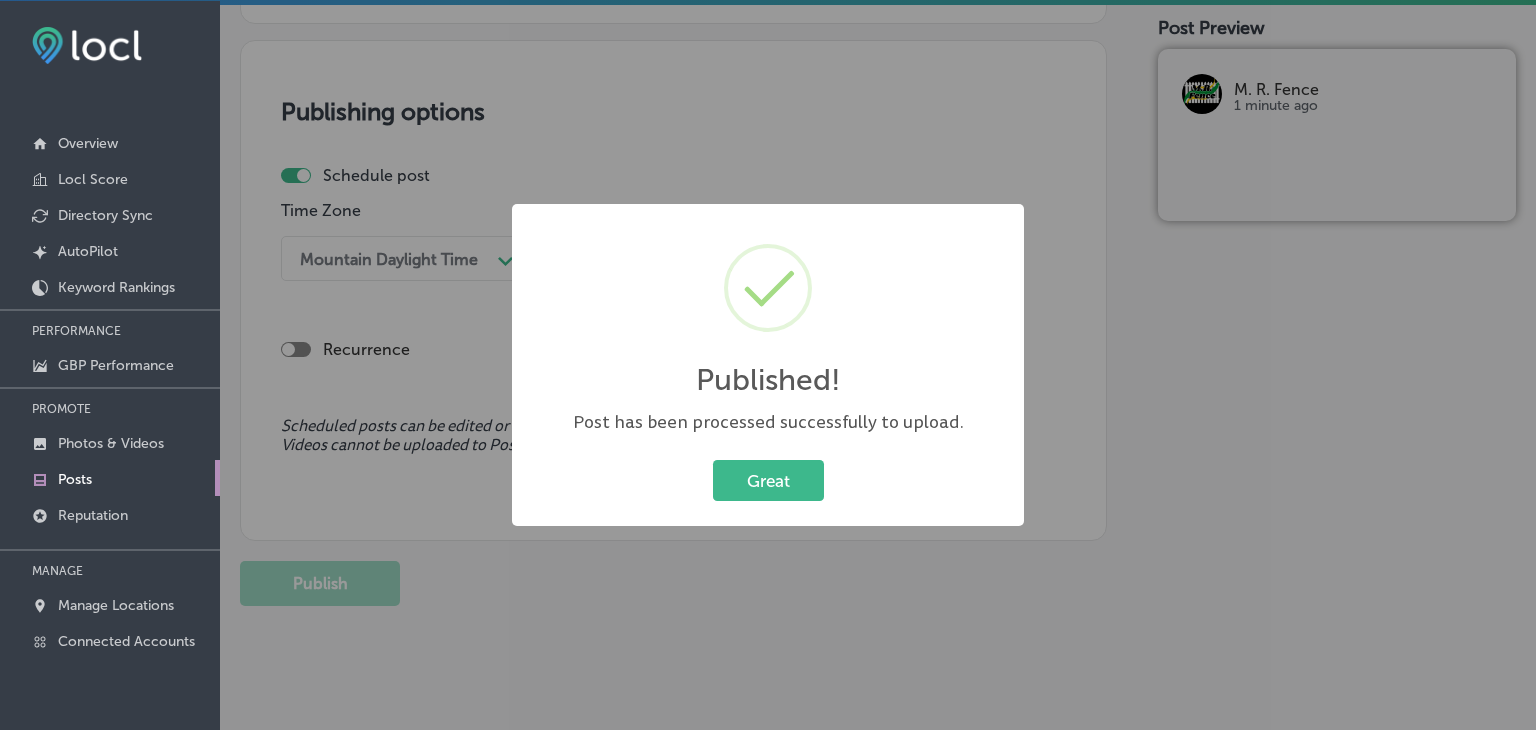 click on "Published! × Post has been processed successfully to upload. Great Cancel" at bounding box center [768, 365] 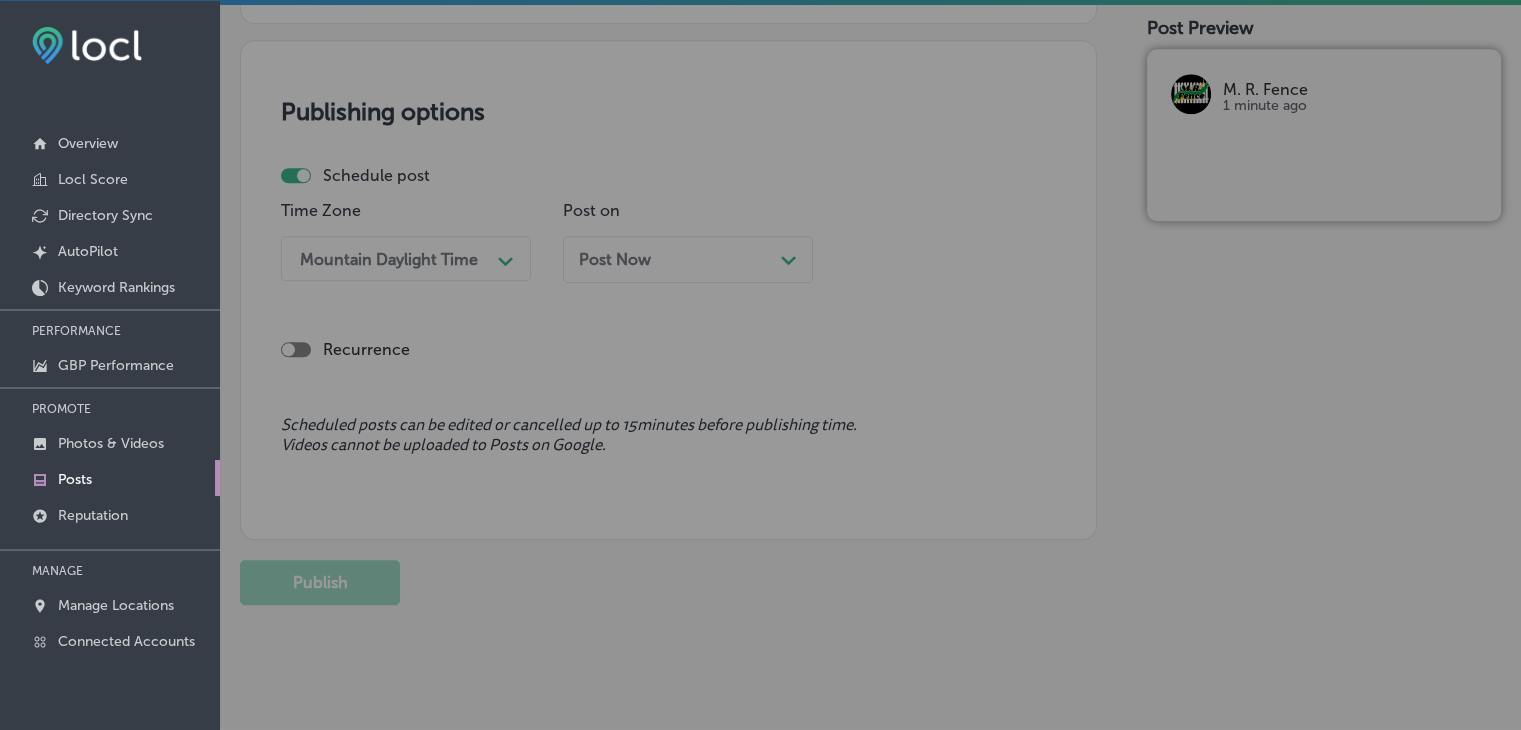 click on "Publishing options Schedule post Time Zone Mountain Daylight Time
Path
Created with Sketch.
Post on Post Now
Path
Created with Sketch.
Time 07:00 AM
Path
Created with Sketch.
Recurrence Scheduled posts can be edited or cancelled up to   15  minutes before publishing time. Videos cannot be uploaded to Posts on Google." at bounding box center (668, 290) 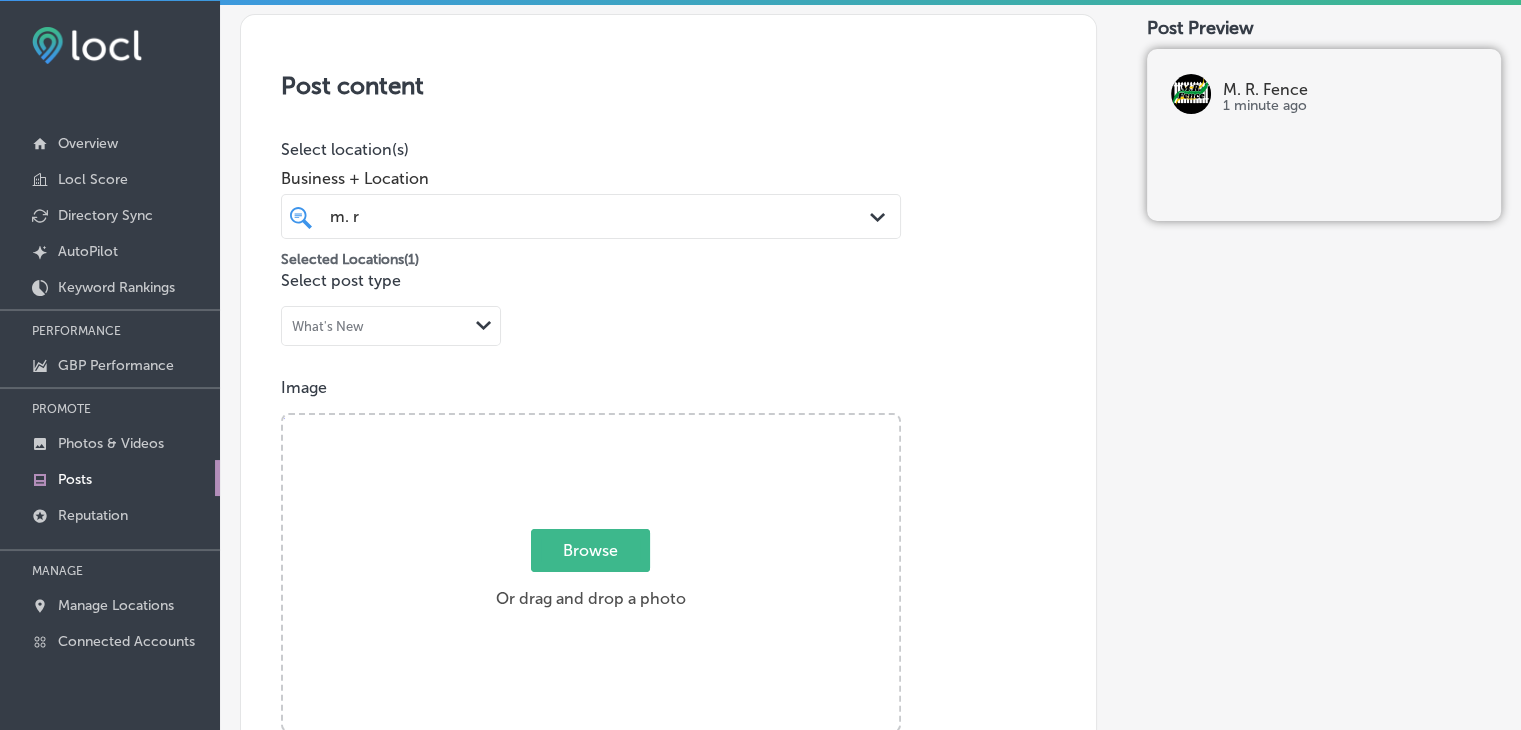 scroll, scrollTop: 0, scrollLeft: 0, axis: both 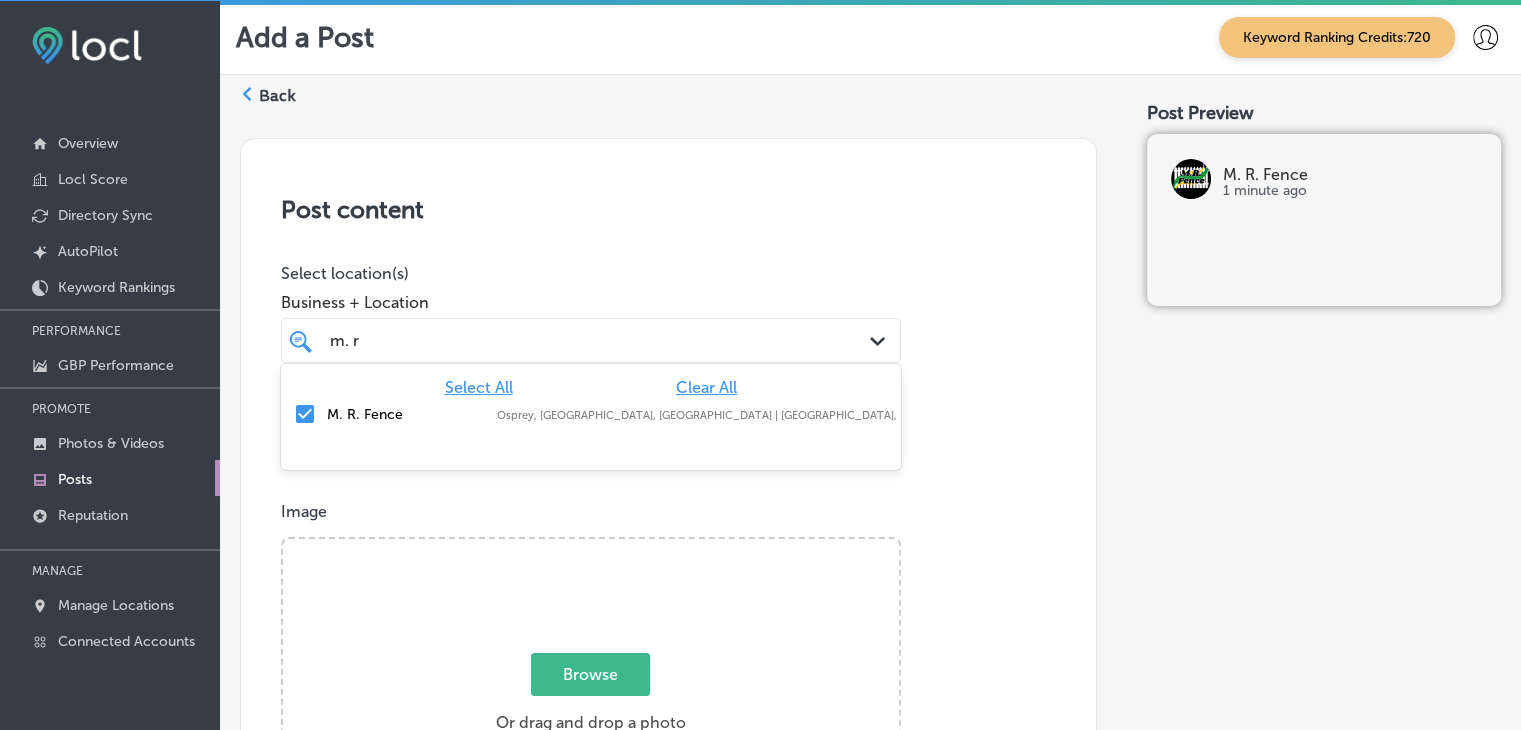 click on "m. r m. r" at bounding box center [564, 340] 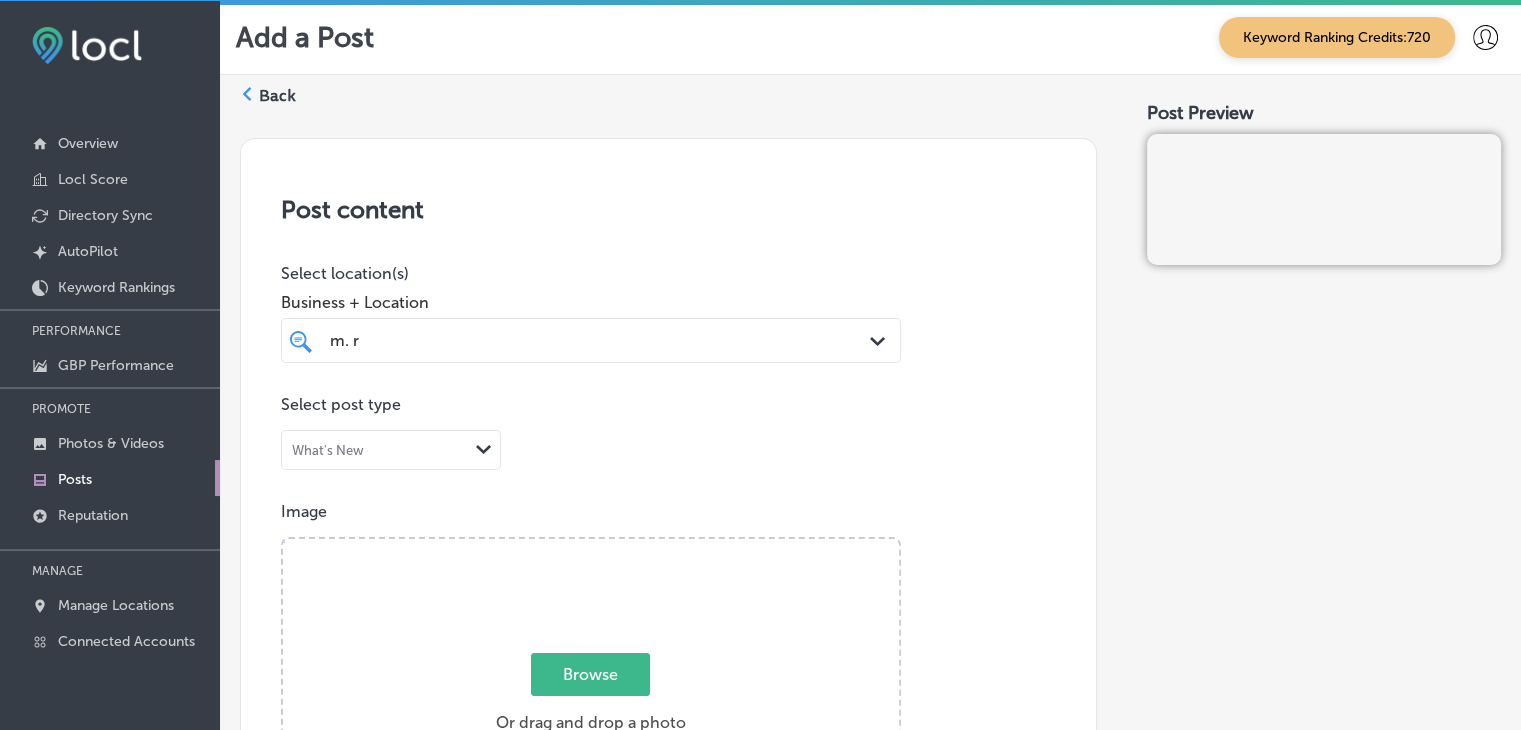 click on "Post content Select location(s) Business + Location
m. r m. r
Path
Created with Sketch.
Select post type What's New
Path
Created with Sketch.
Image Powered by PQINA    Browse     Or drag and drop a photo  Mr. Fence (1).jpg Ready Description Summary (0/1500) Call-To-Action button (optional) Book
Path
Created with Sketch." at bounding box center [668, 775] 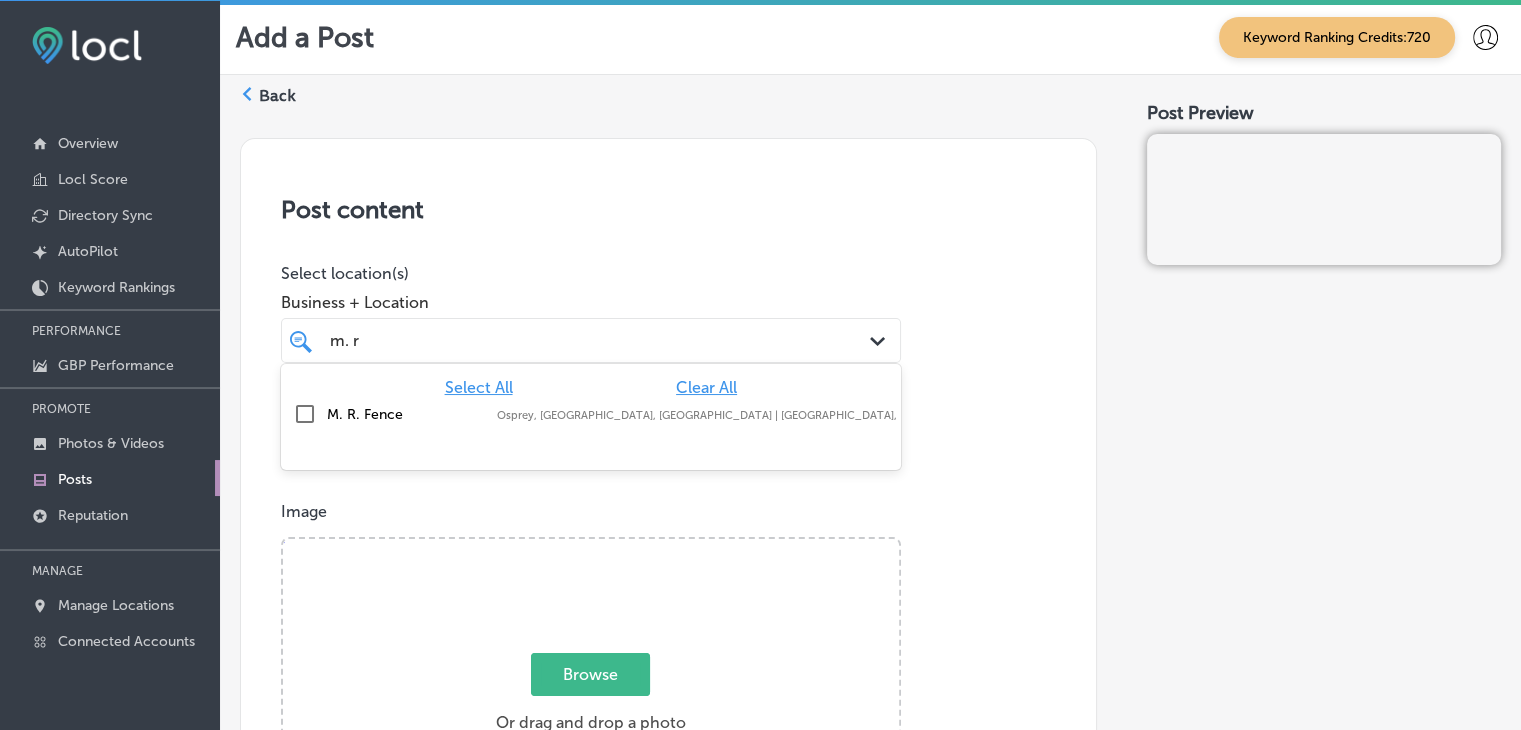click on "m. r m. r" at bounding box center [564, 340] 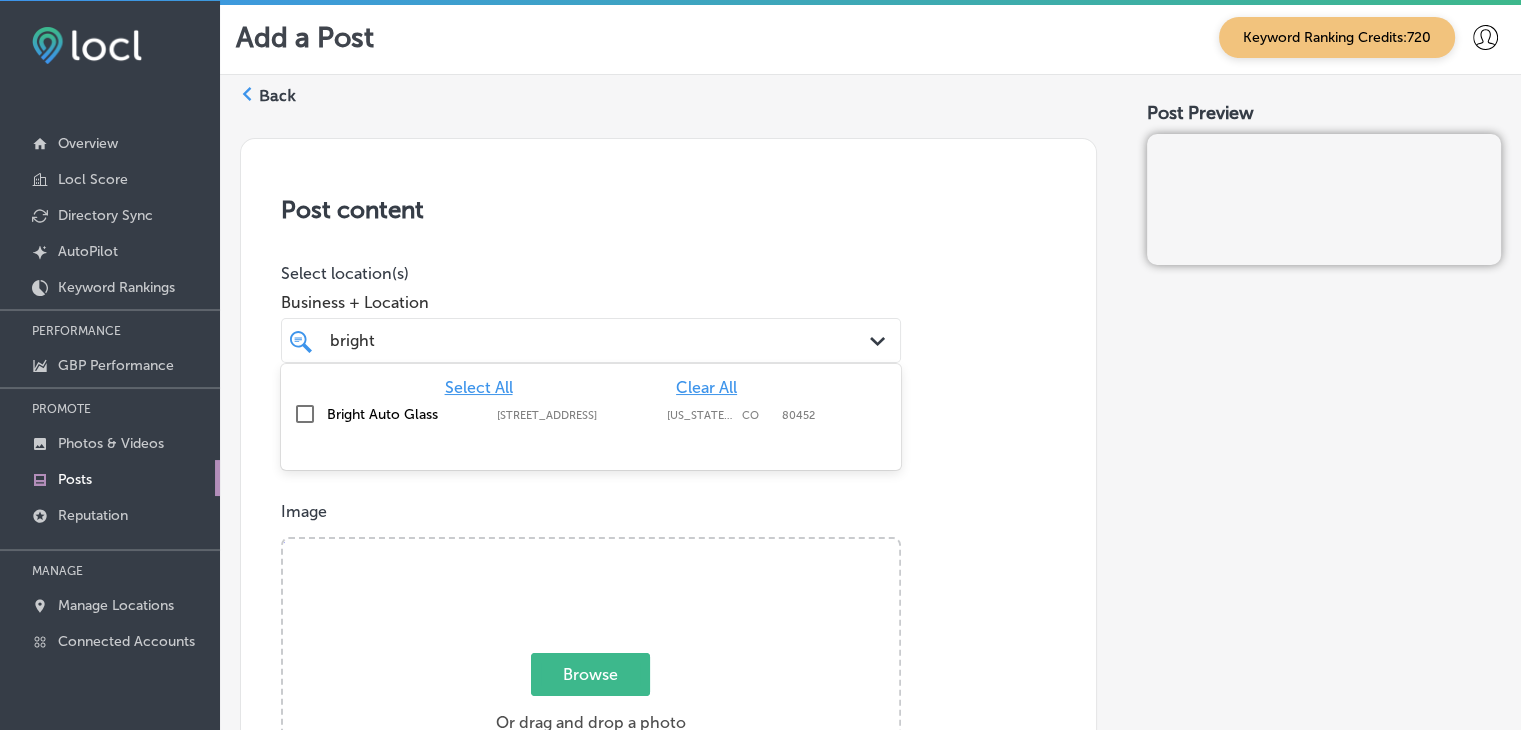 click on "Bright Auto Glass [STREET_ADDRESS][GEOGRAPHIC_DATA][US_STATE][STREET_ADDRESS][US_STATE]" at bounding box center (571, 414) 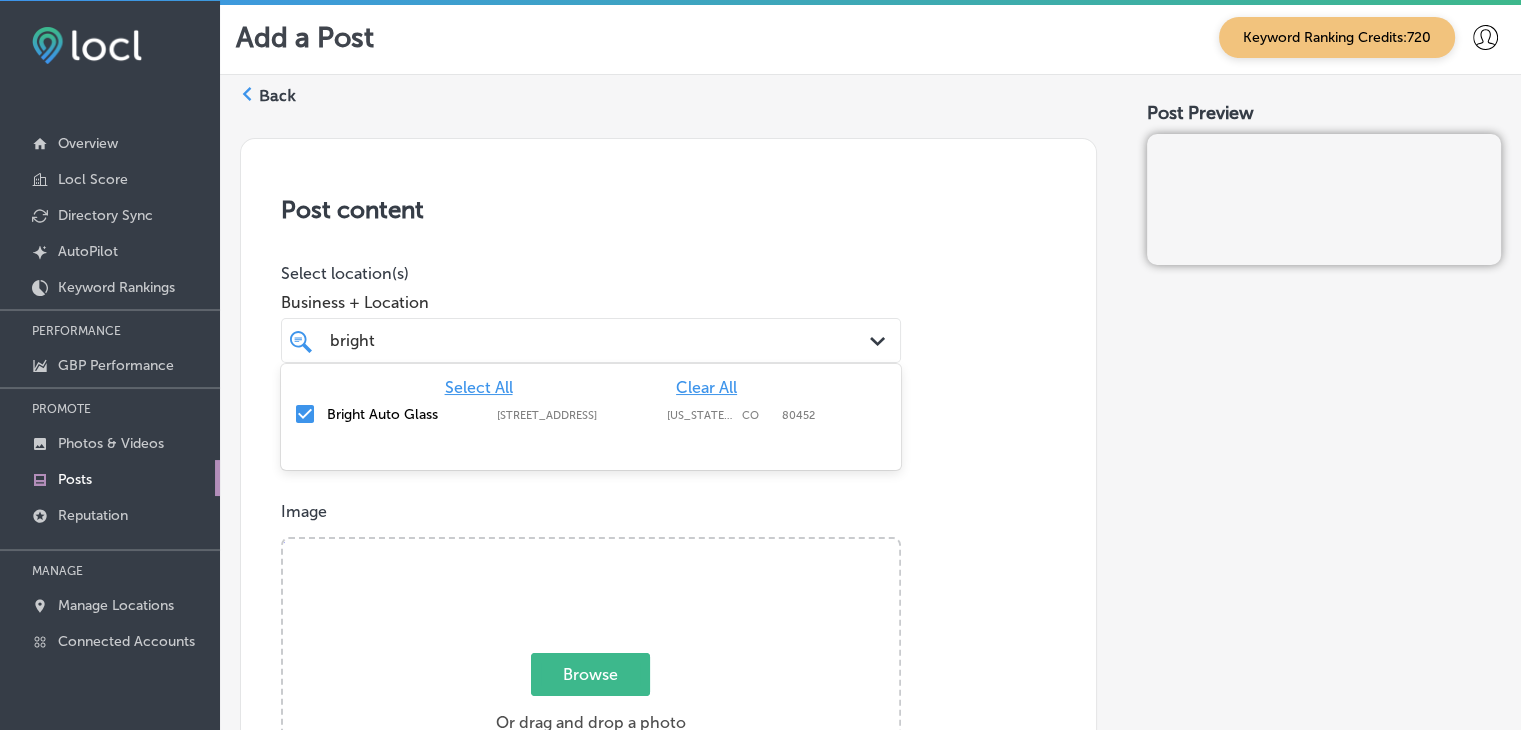 type on "bright" 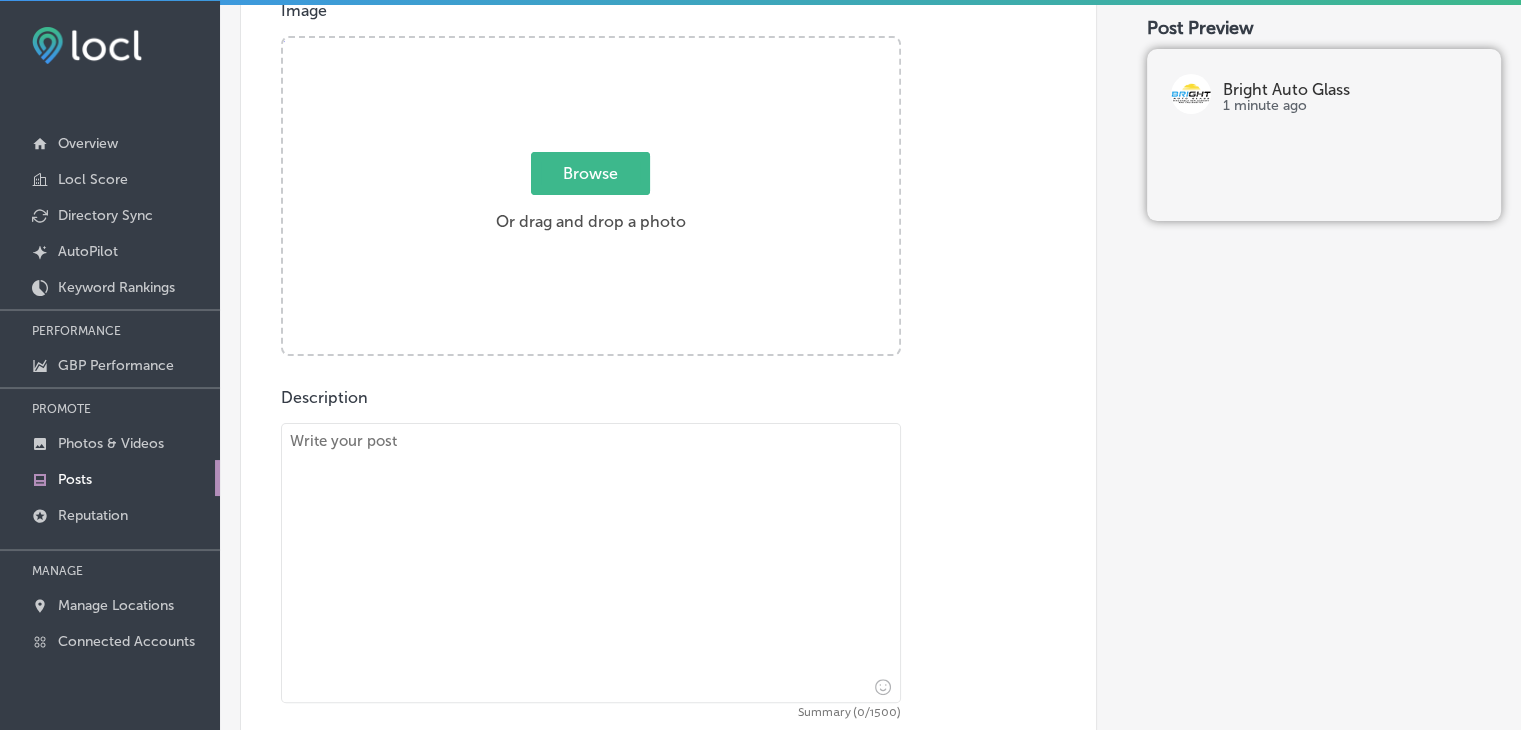 scroll, scrollTop: 700, scrollLeft: 0, axis: vertical 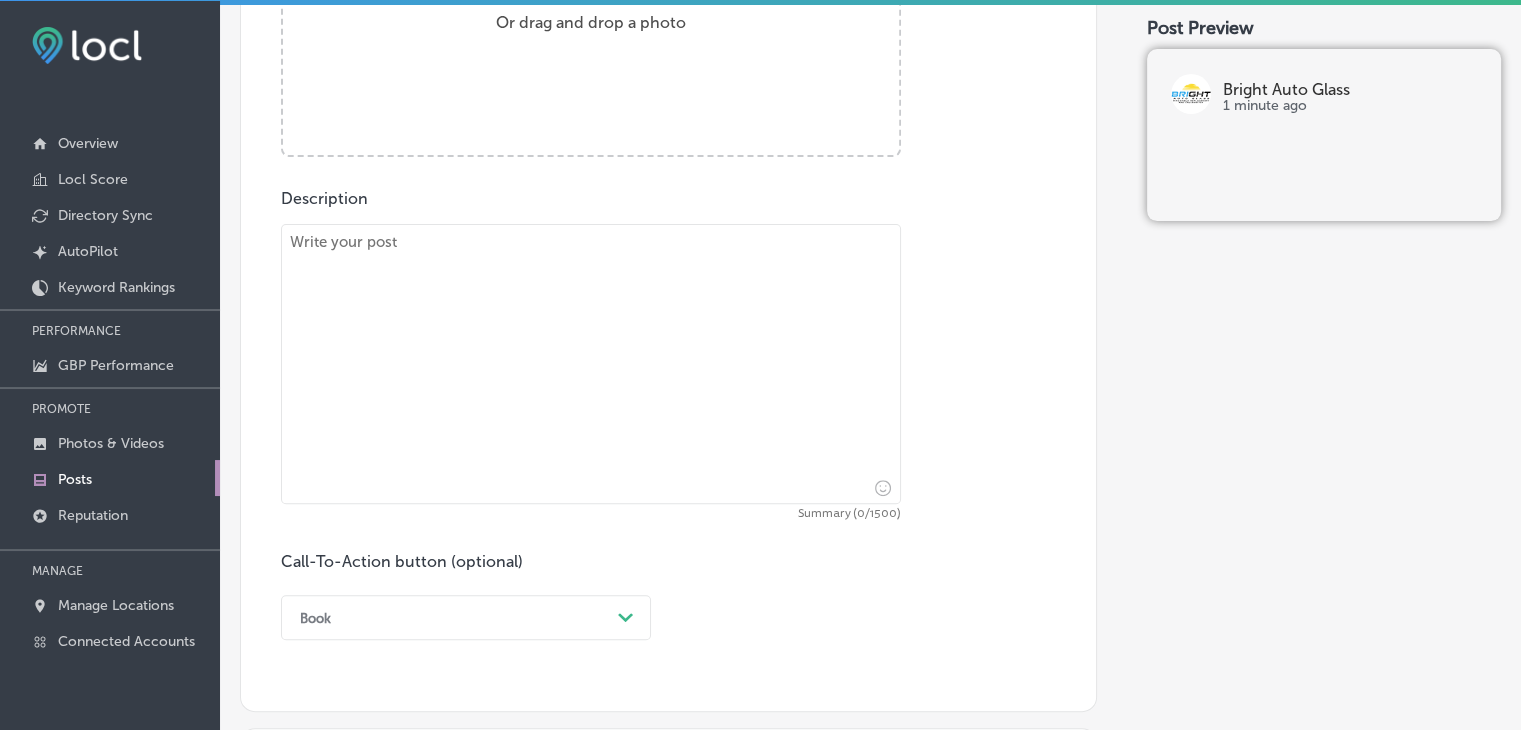 click at bounding box center (591, 364) 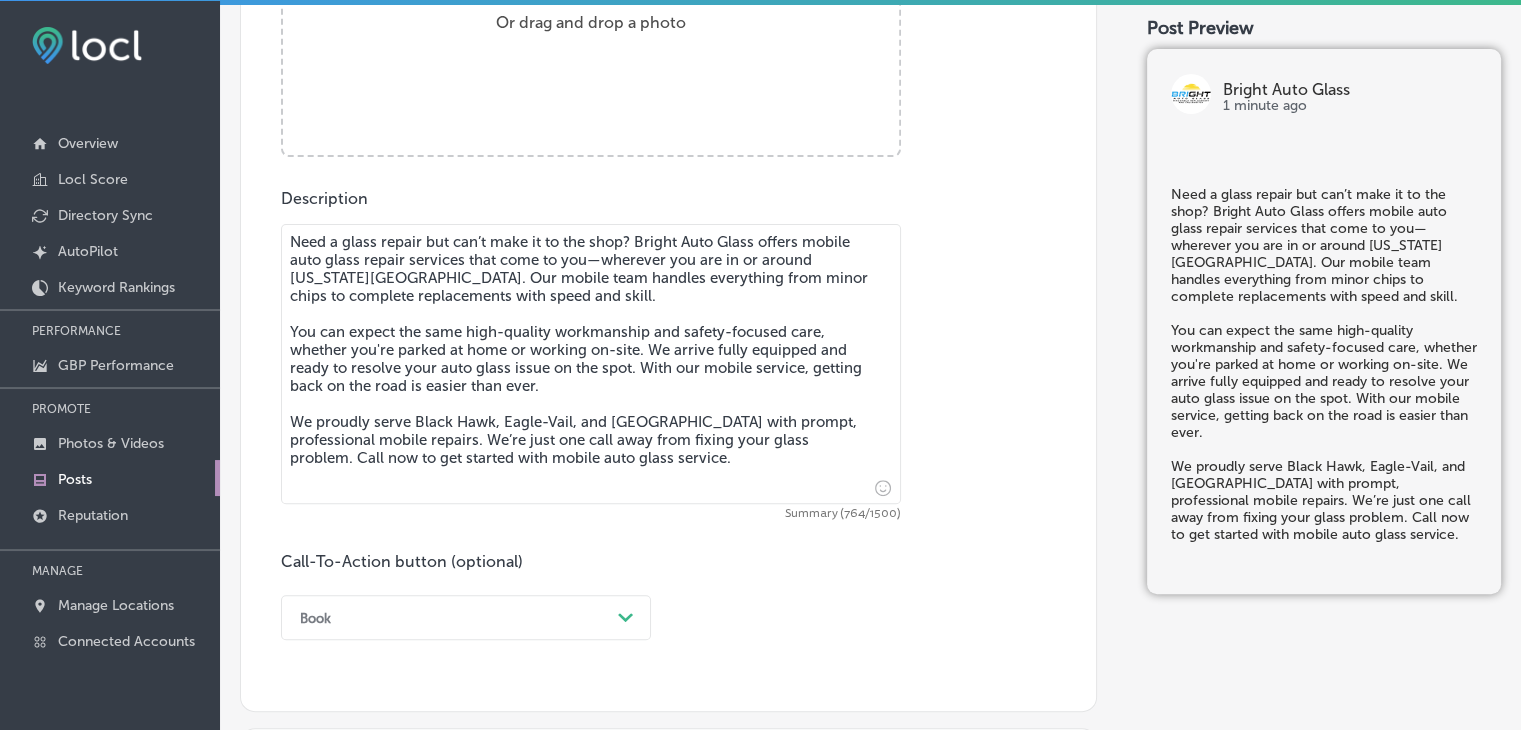 type on "Need a glass repair but can’t make it to the shop? Bright Auto Glass offers mobile auto glass repair services that come to you—wherever you are in or around [US_STATE][GEOGRAPHIC_DATA]. Our mobile team handles everything from minor chips to complete replacements with speed and skill.
You can expect the same high-quality workmanship and safety-focused care, whether you're parked at home or working on-site. We arrive fully equipped and ready to resolve your auto glass issue on the spot. With our mobile service, getting back on the road is easier than ever.
We proudly serve Black Hawk, Eagle-Vail, and [GEOGRAPHIC_DATA] with prompt, professional mobile repairs. We’re just one call away from fixing your glass problem. Call now to get started with mobile auto glass service." 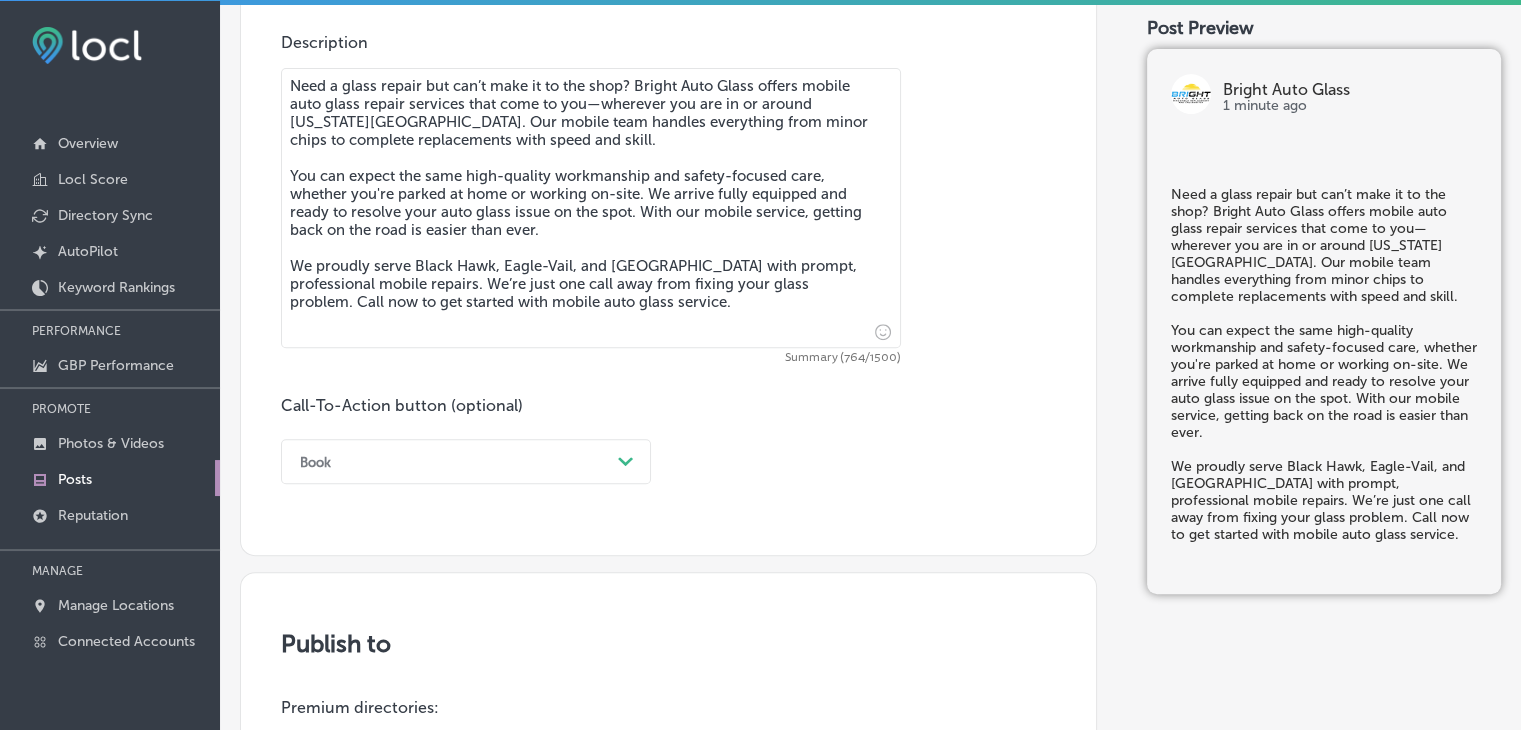 scroll, scrollTop: 900, scrollLeft: 0, axis: vertical 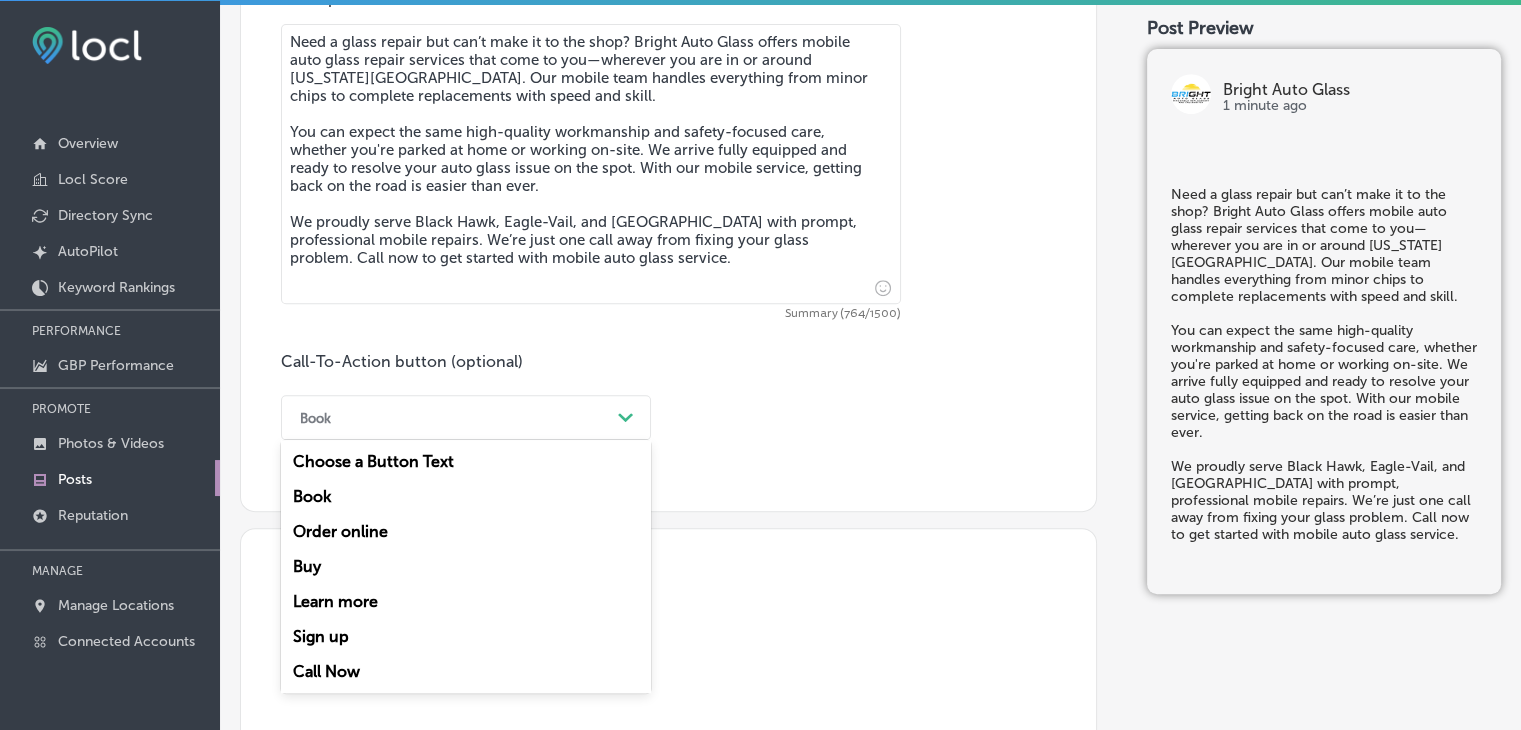 click on "Book" at bounding box center (450, 417) 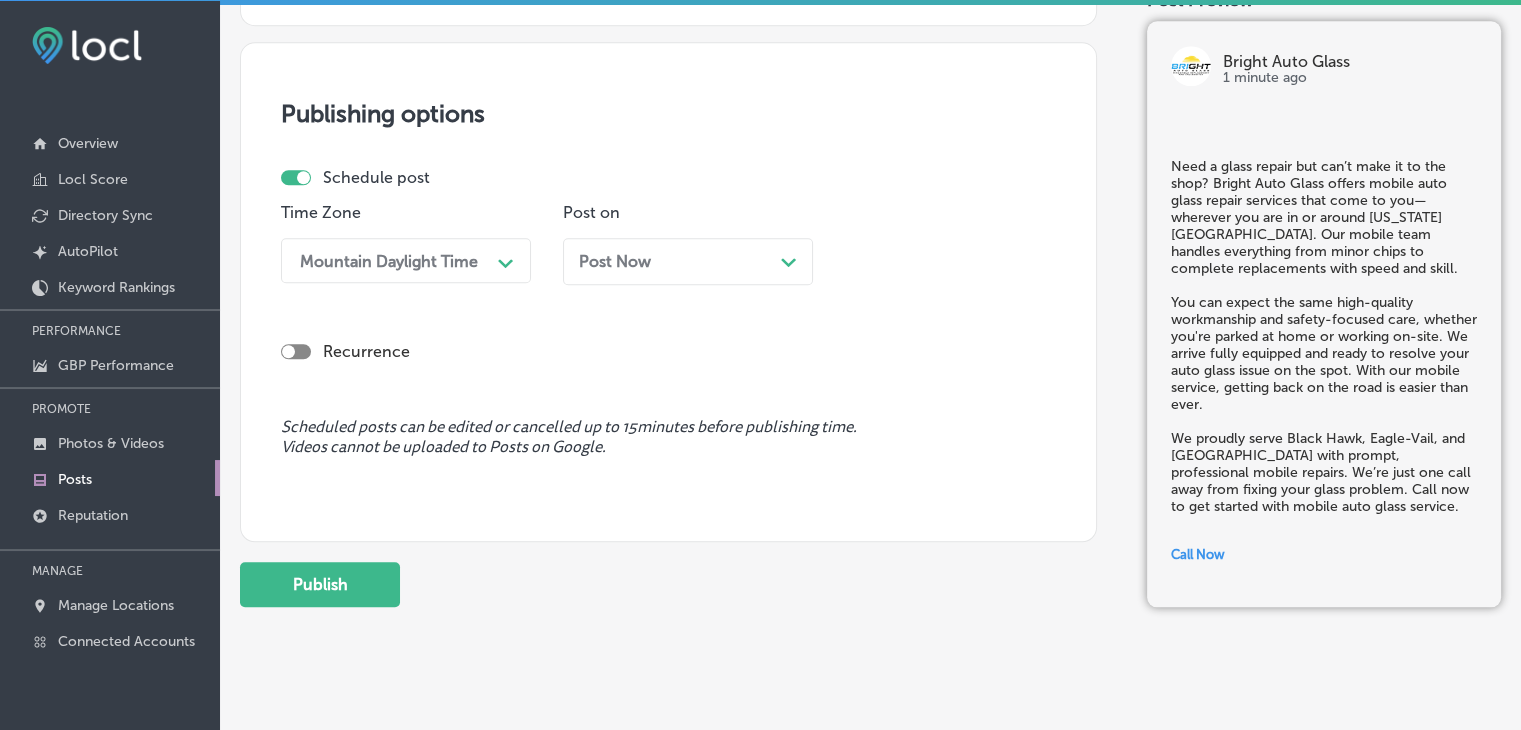 scroll, scrollTop: 1721, scrollLeft: 0, axis: vertical 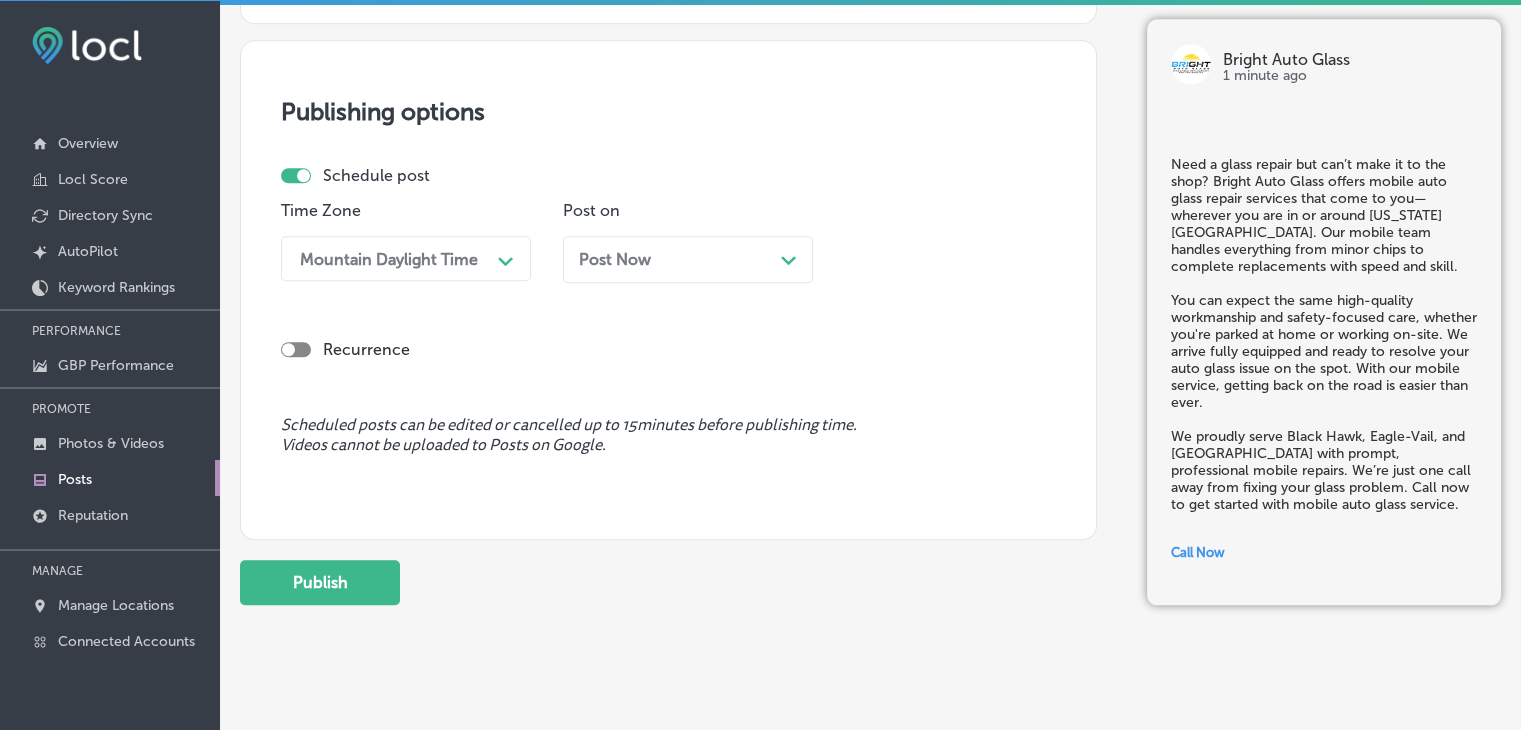 click on "Mountain Daylight Time" at bounding box center [390, 258] 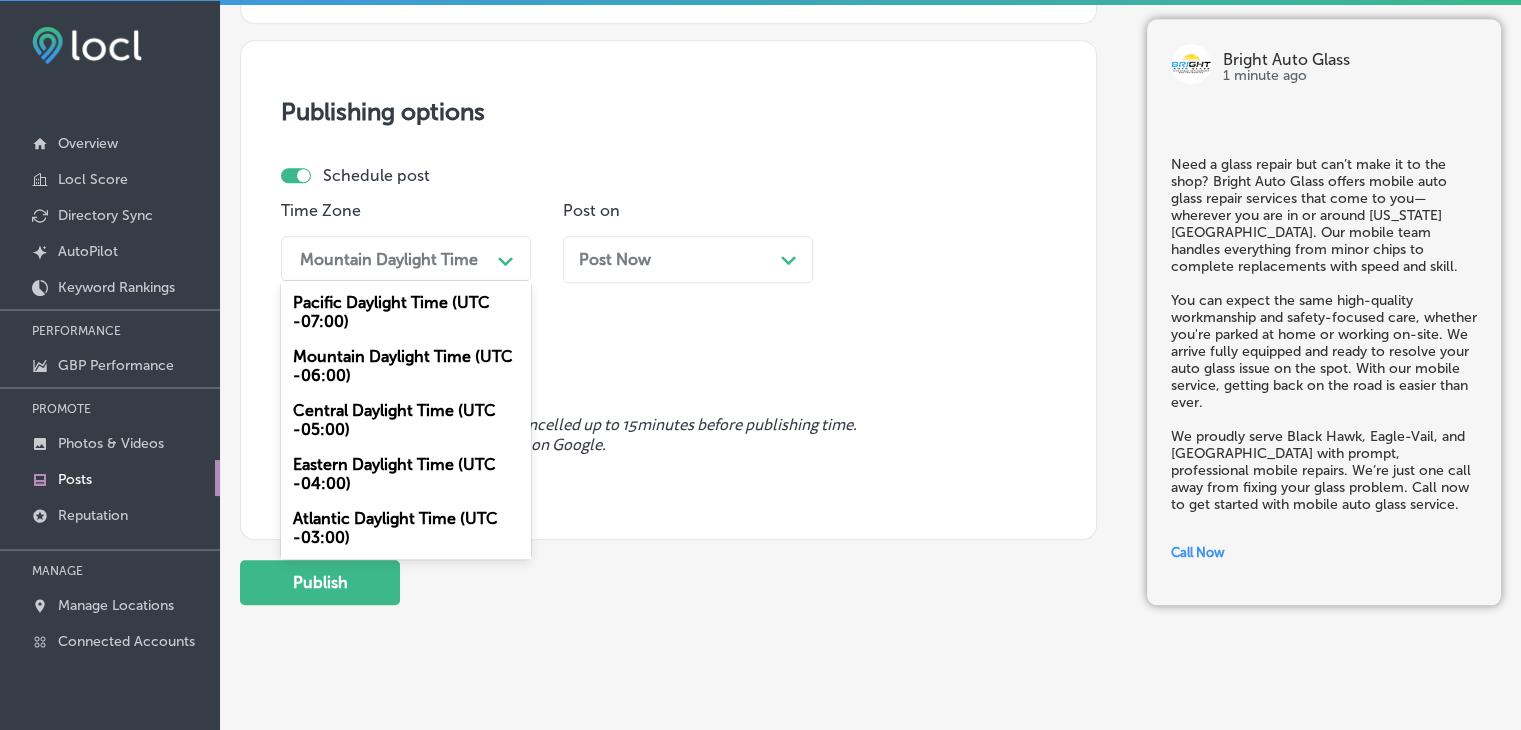 click on "Mountain Daylight Time (UTC -06:00)" at bounding box center [406, 366] 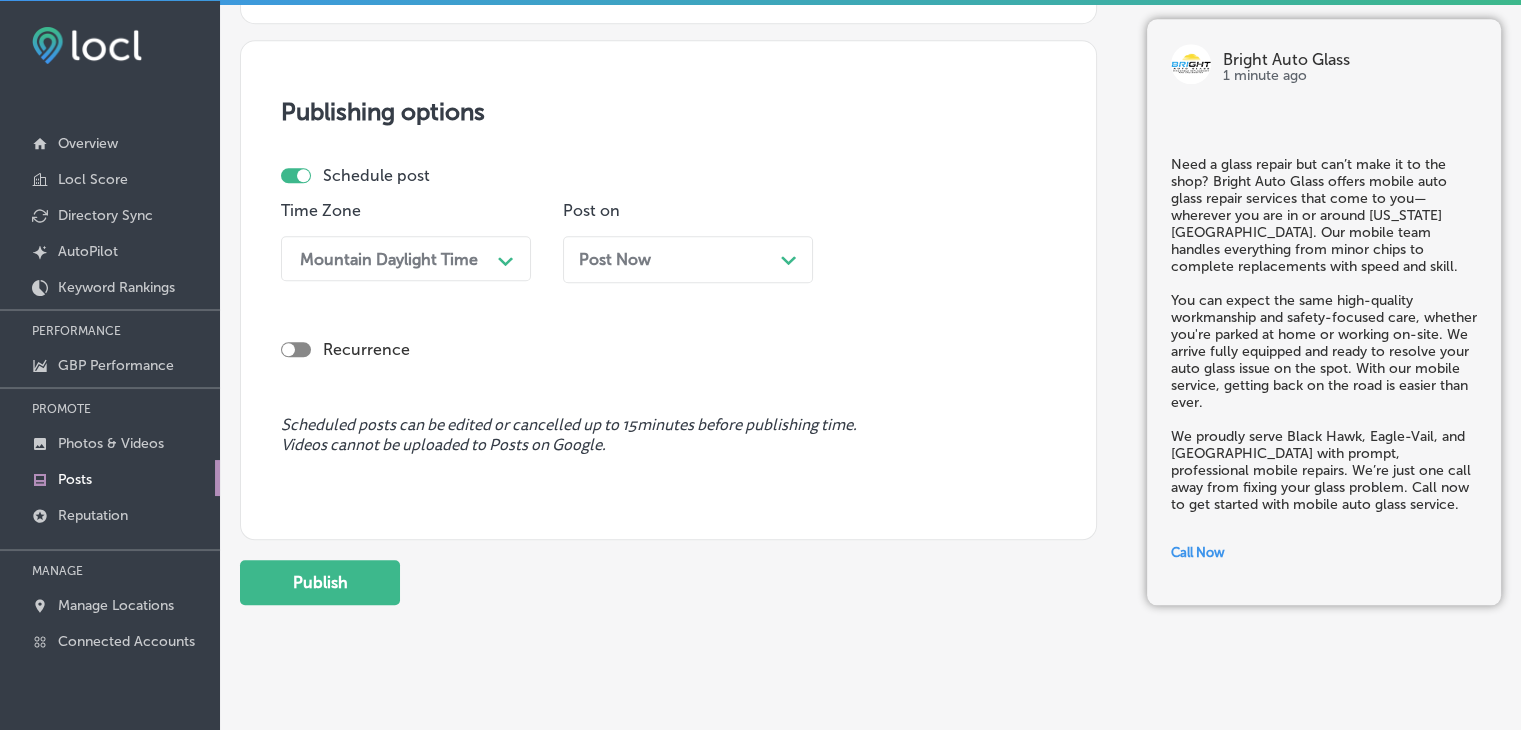 click on "Post on Post Now
Path
Created with Sketch." at bounding box center [688, 249] 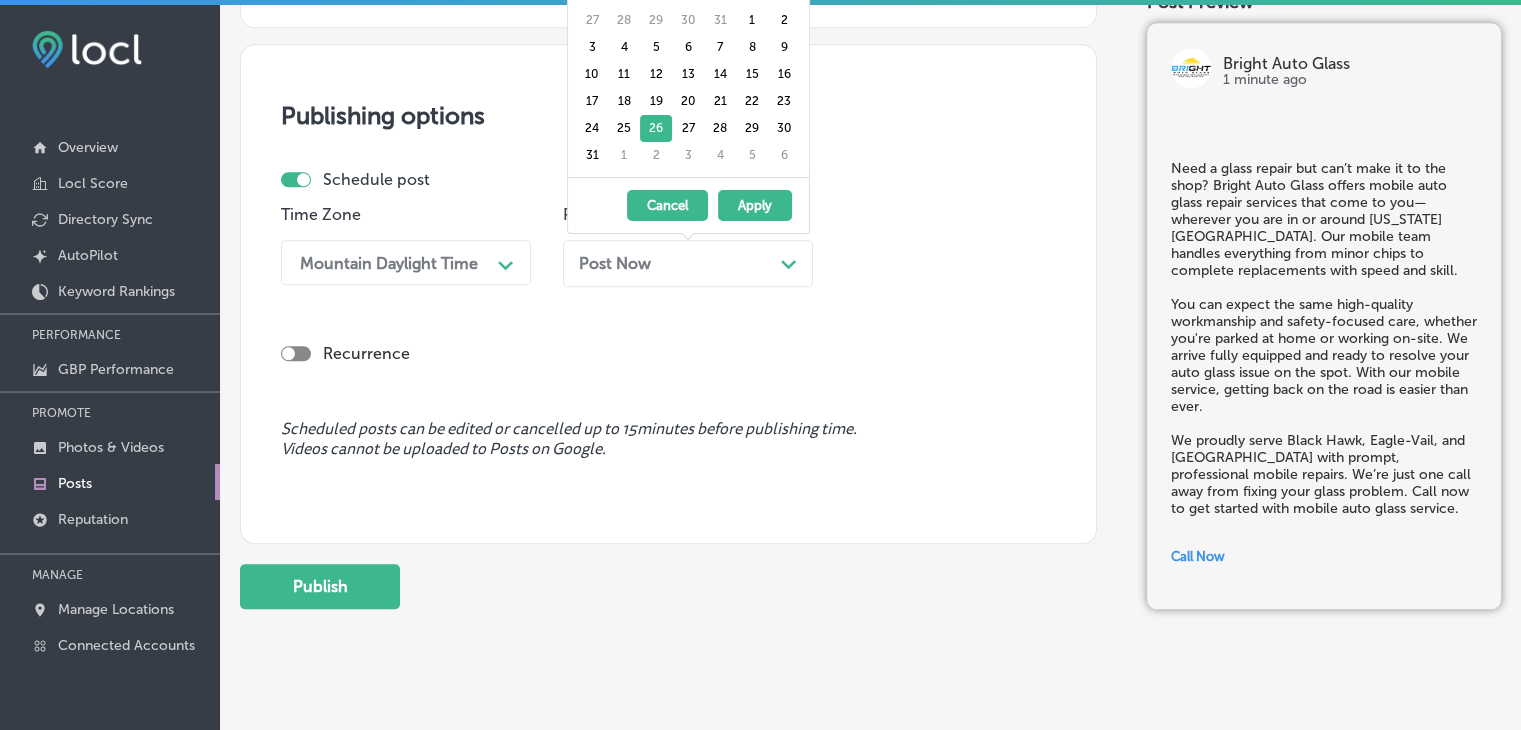 scroll, scrollTop: 0, scrollLeft: 0, axis: both 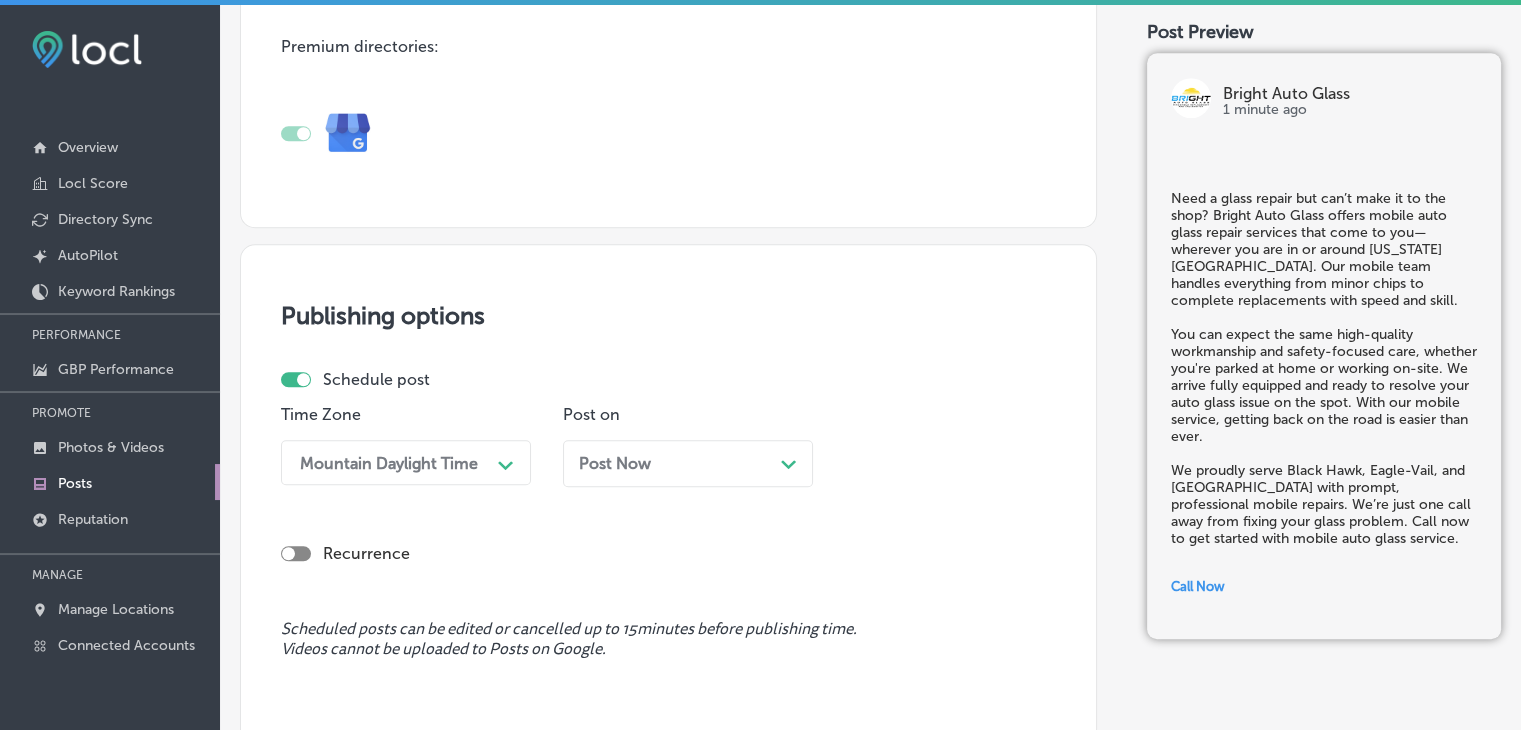 click on "Post Now
Path
Created with Sketch." at bounding box center (688, 463) 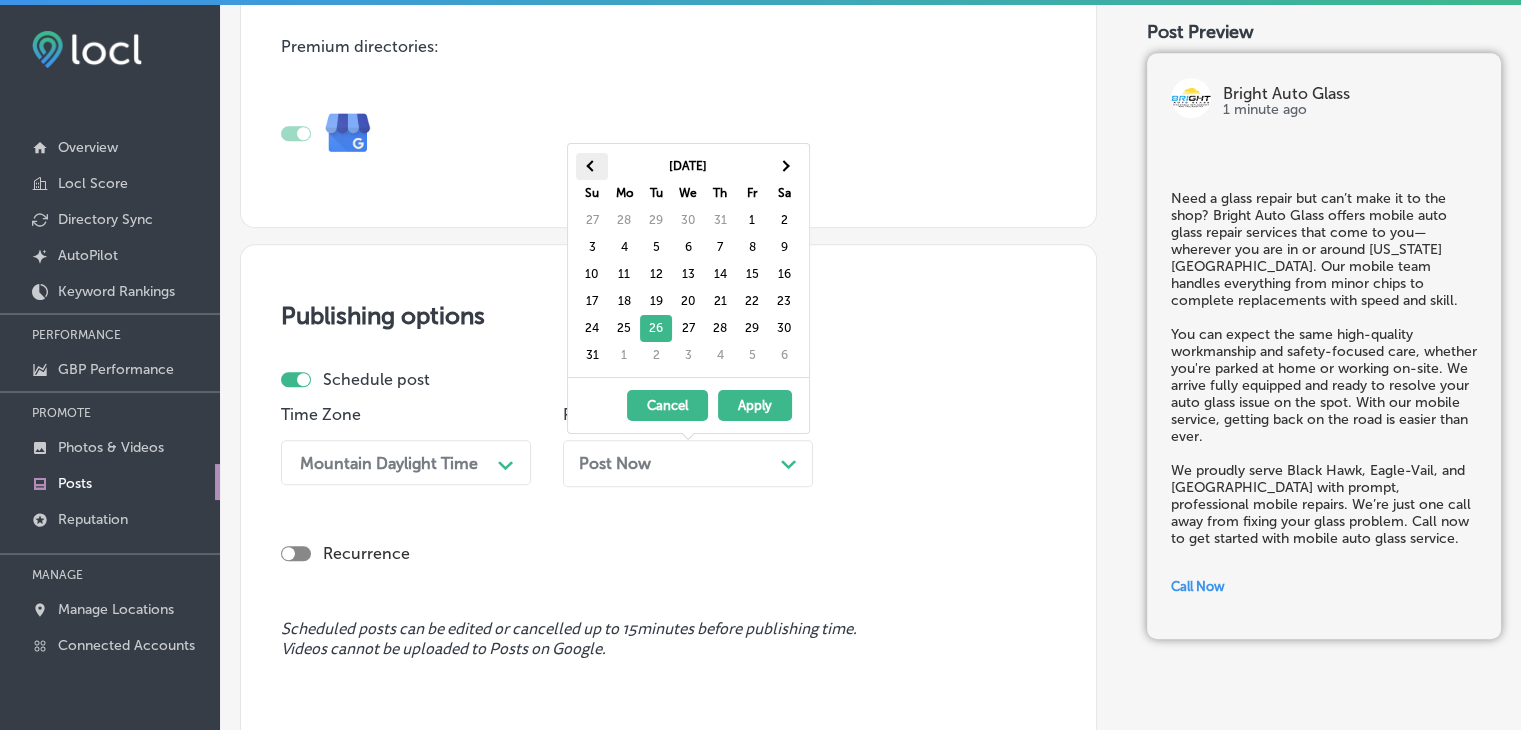 click at bounding box center [591, 166] 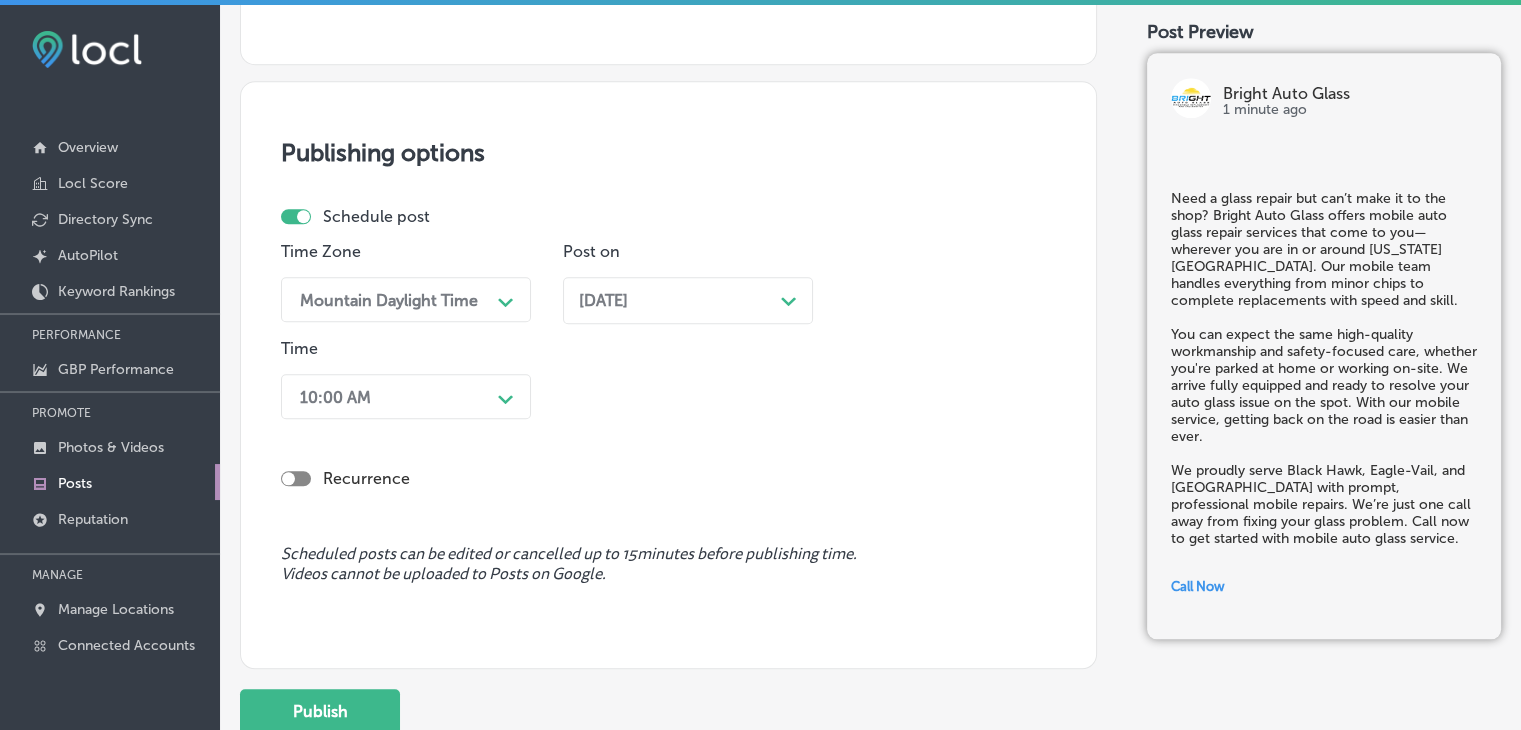 scroll, scrollTop: 1721, scrollLeft: 0, axis: vertical 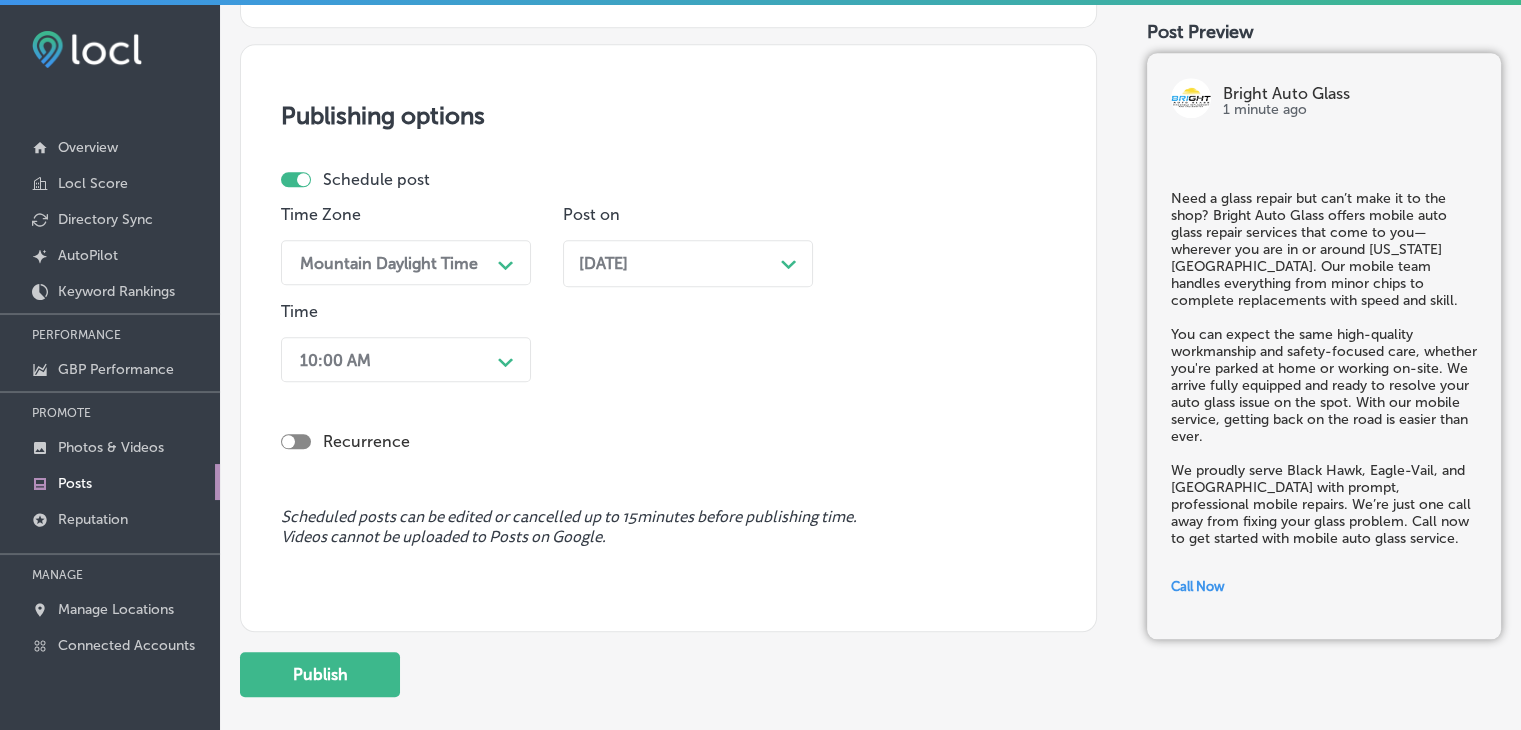 click on "10:00 AM" at bounding box center (335, 359) 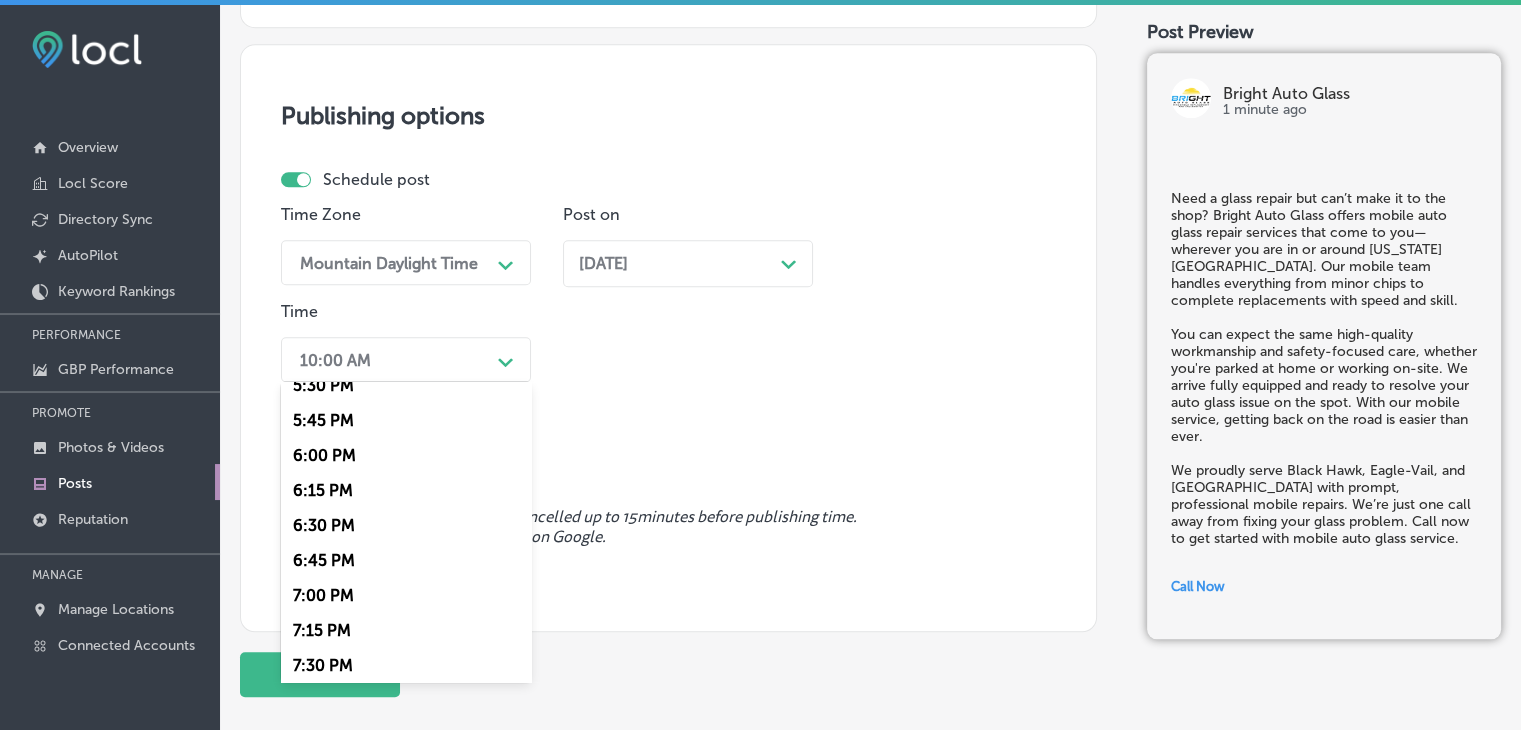 scroll, scrollTop: 1100, scrollLeft: 0, axis: vertical 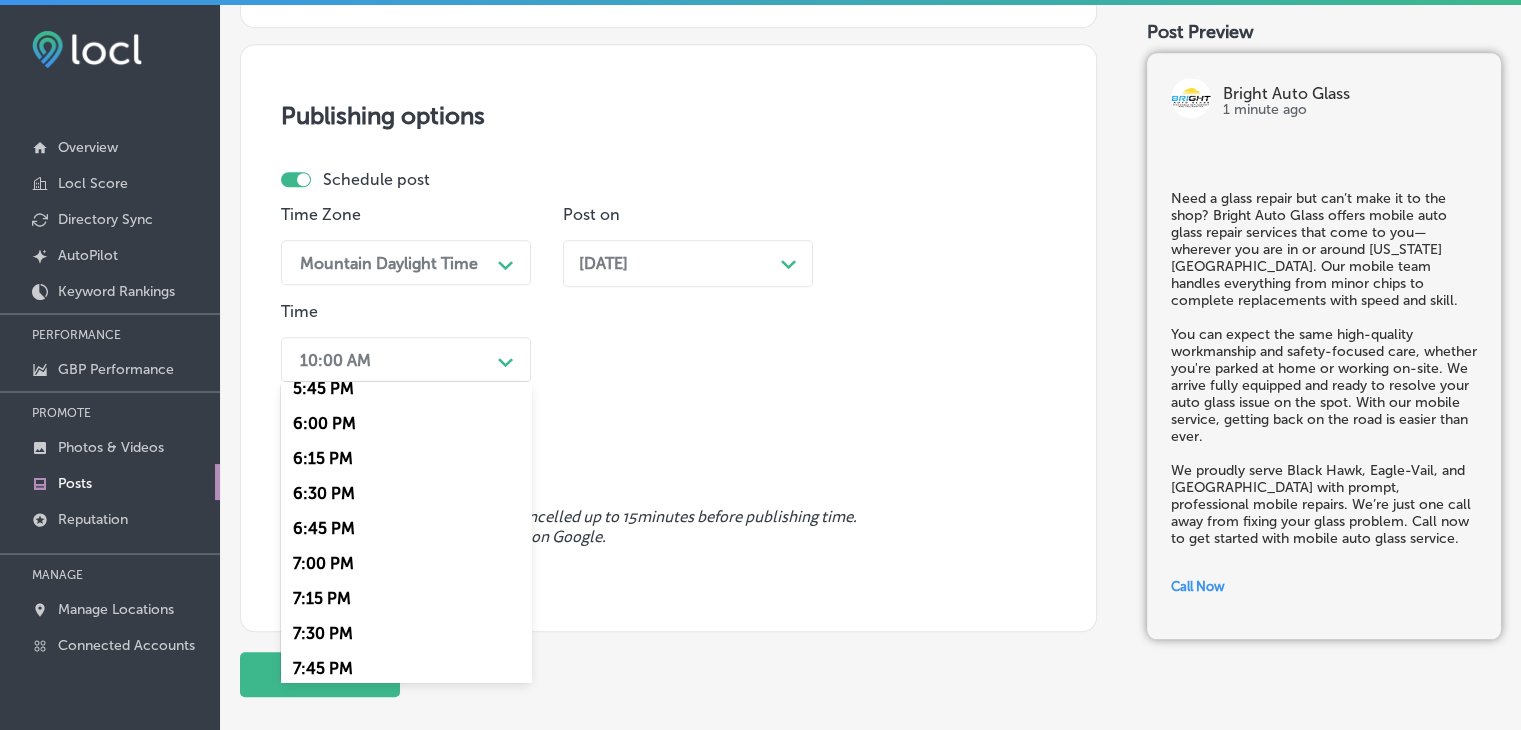 click on "7:00 PM" at bounding box center (406, 563) 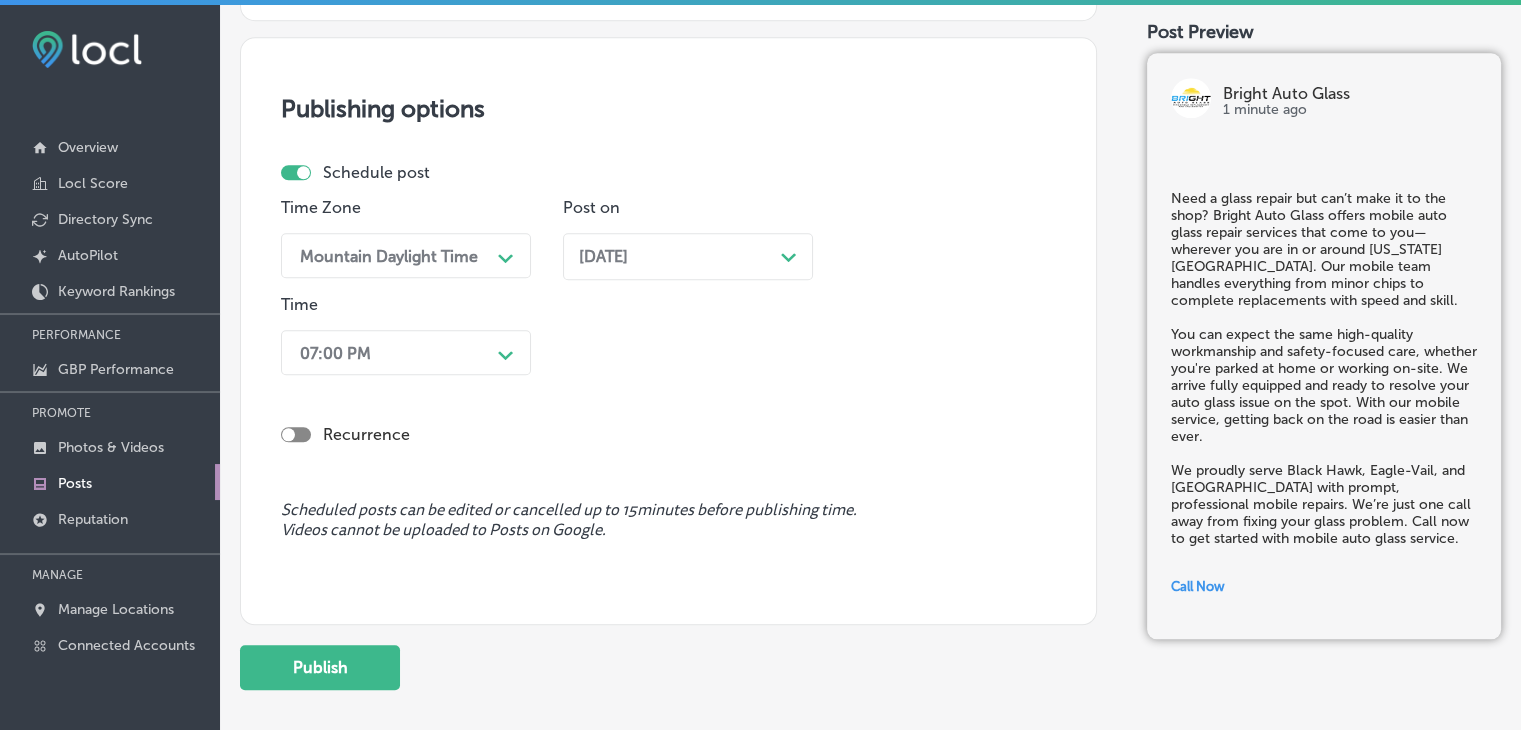 scroll, scrollTop: 1809, scrollLeft: 0, axis: vertical 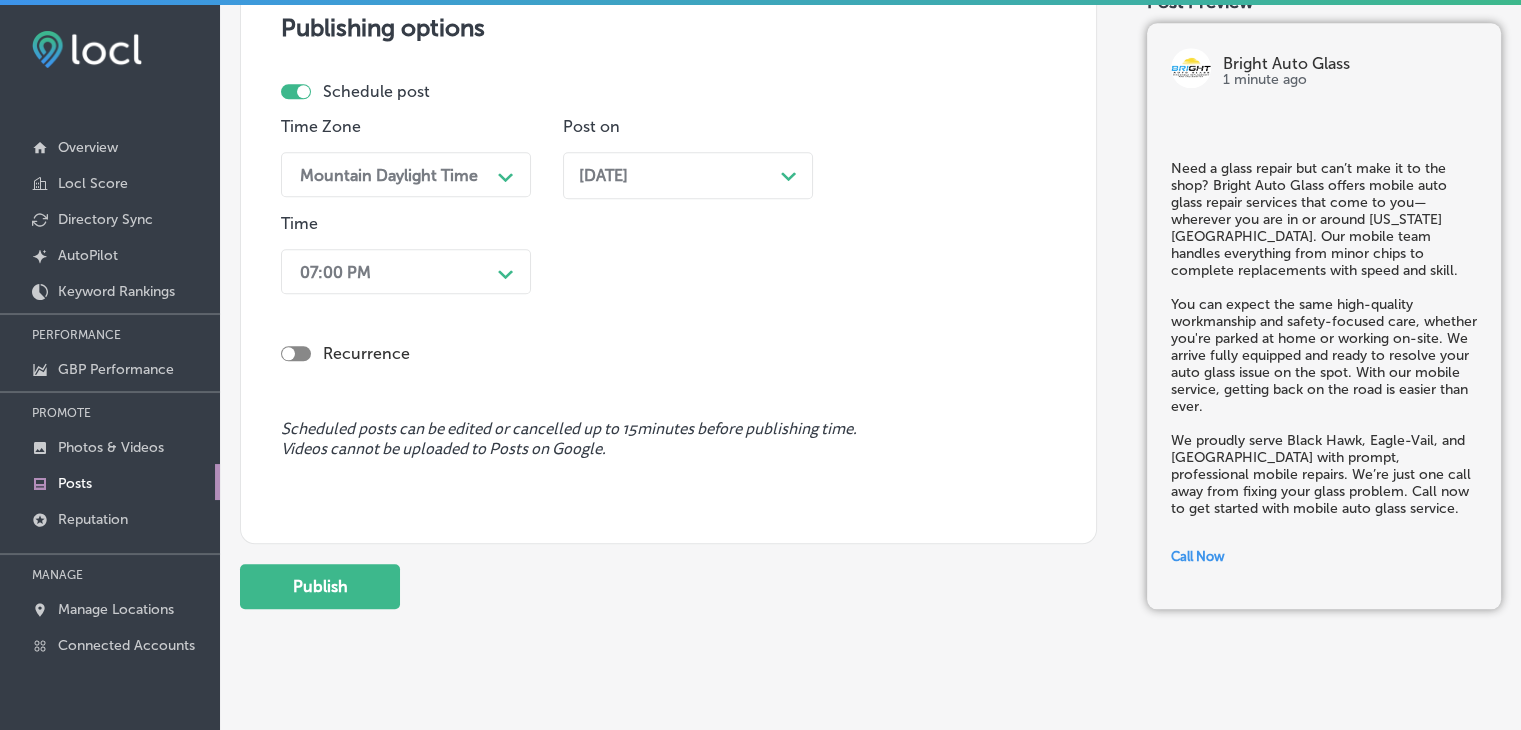 click on "07:00 PM" at bounding box center [390, 271] 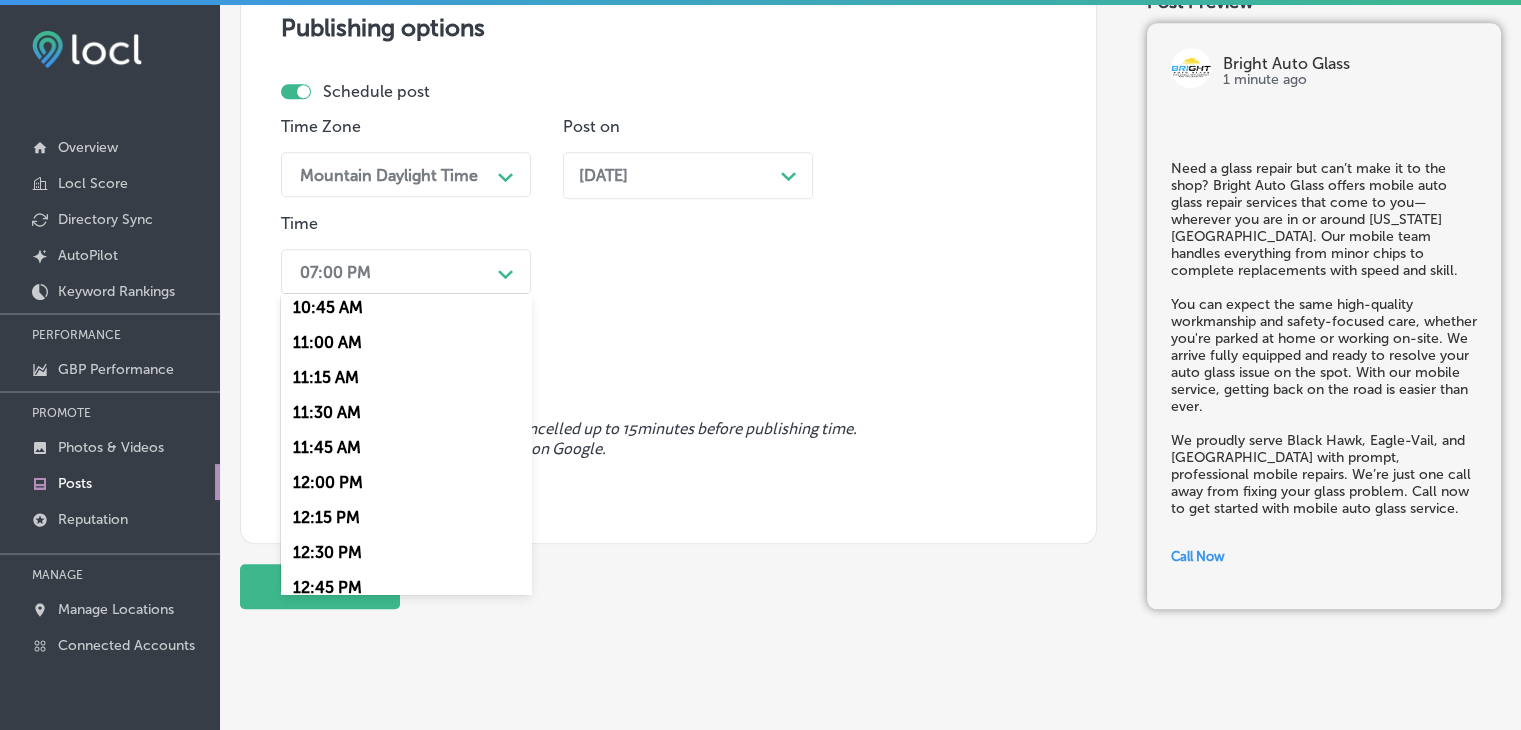 scroll, scrollTop: 0, scrollLeft: 0, axis: both 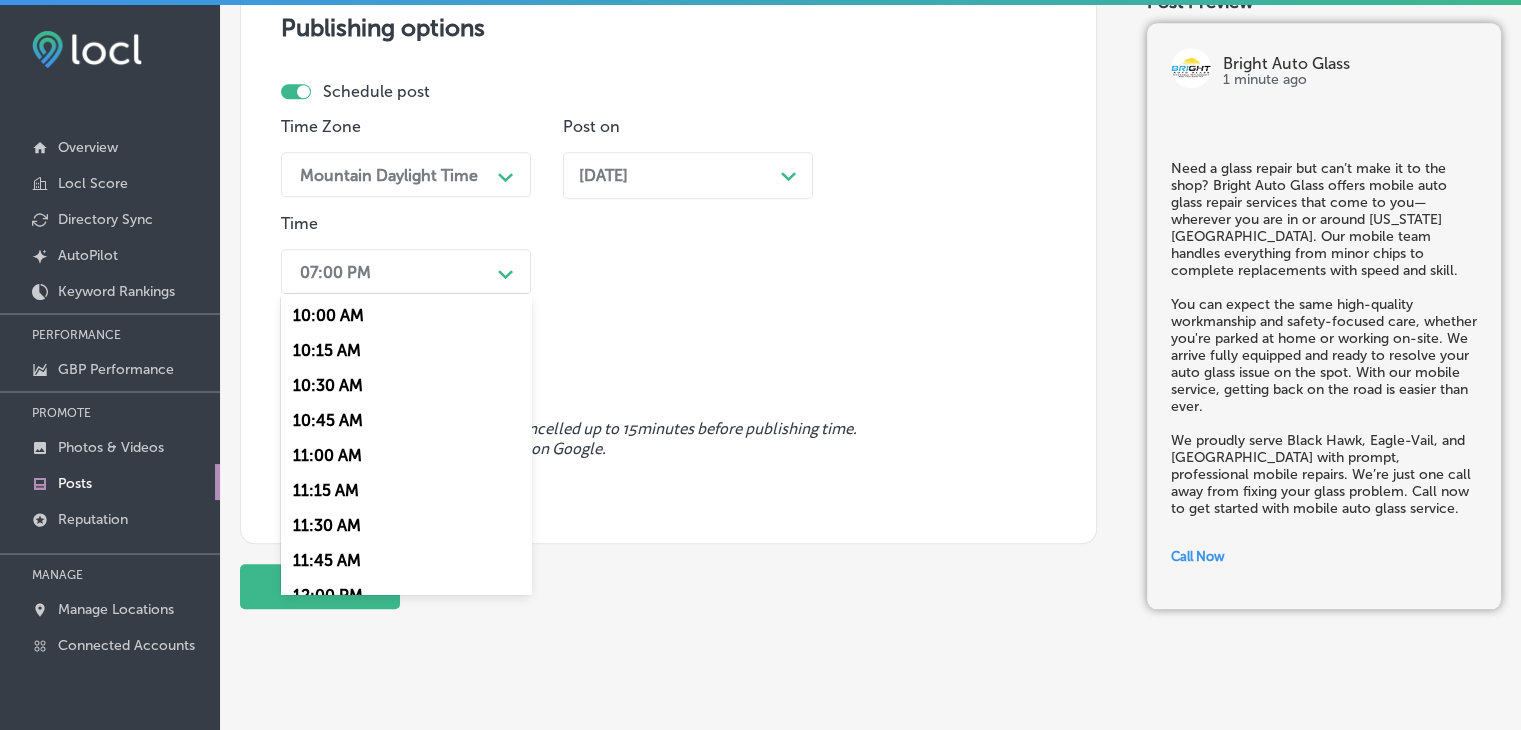 click on "10:00 AM" at bounding box center (406, 315) 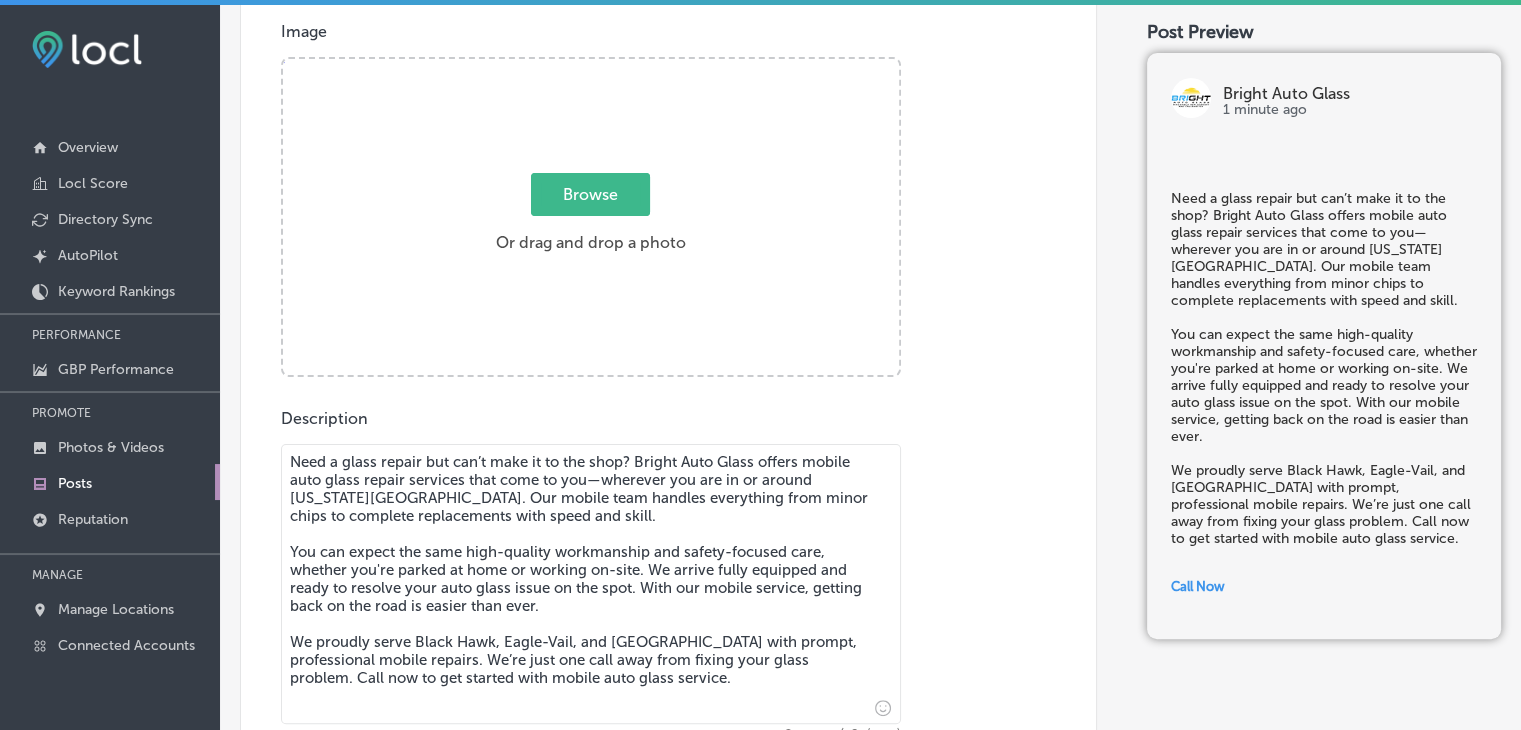 scroll, scrollTop: 409, scrollLeft: 0, axis: vertical 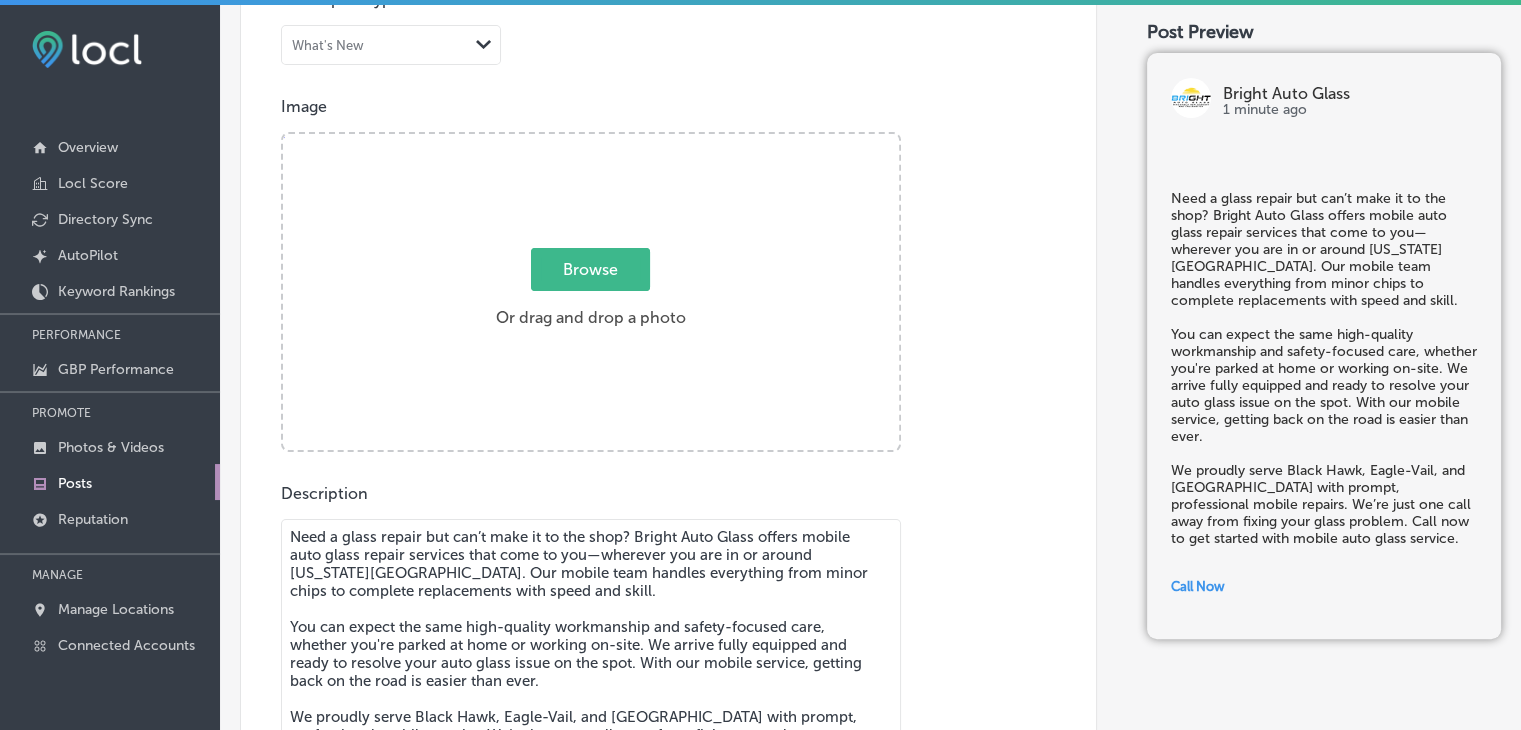 click on "Browse" at bounding box center [590, 269] 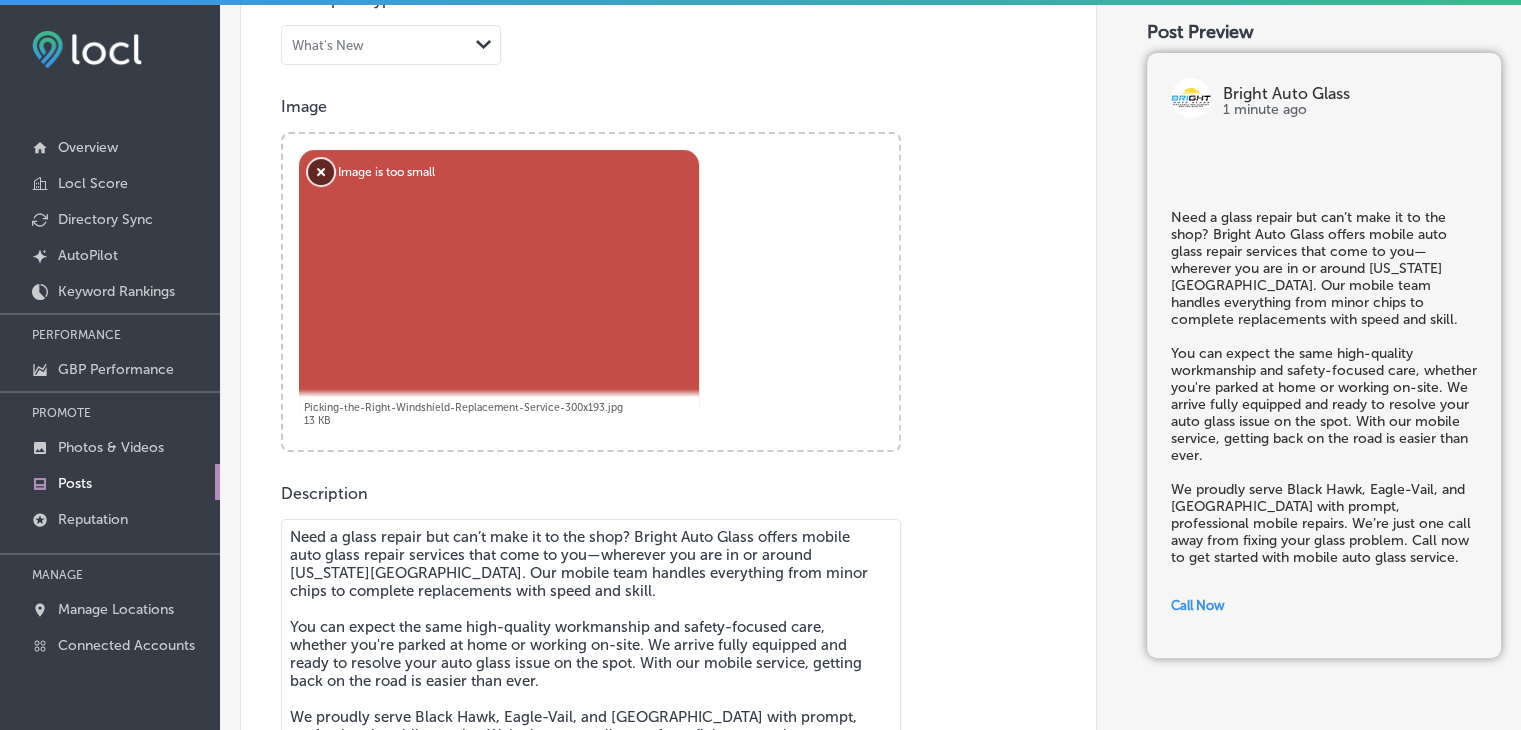 click on "Remove" at bounding box center (321, 172) 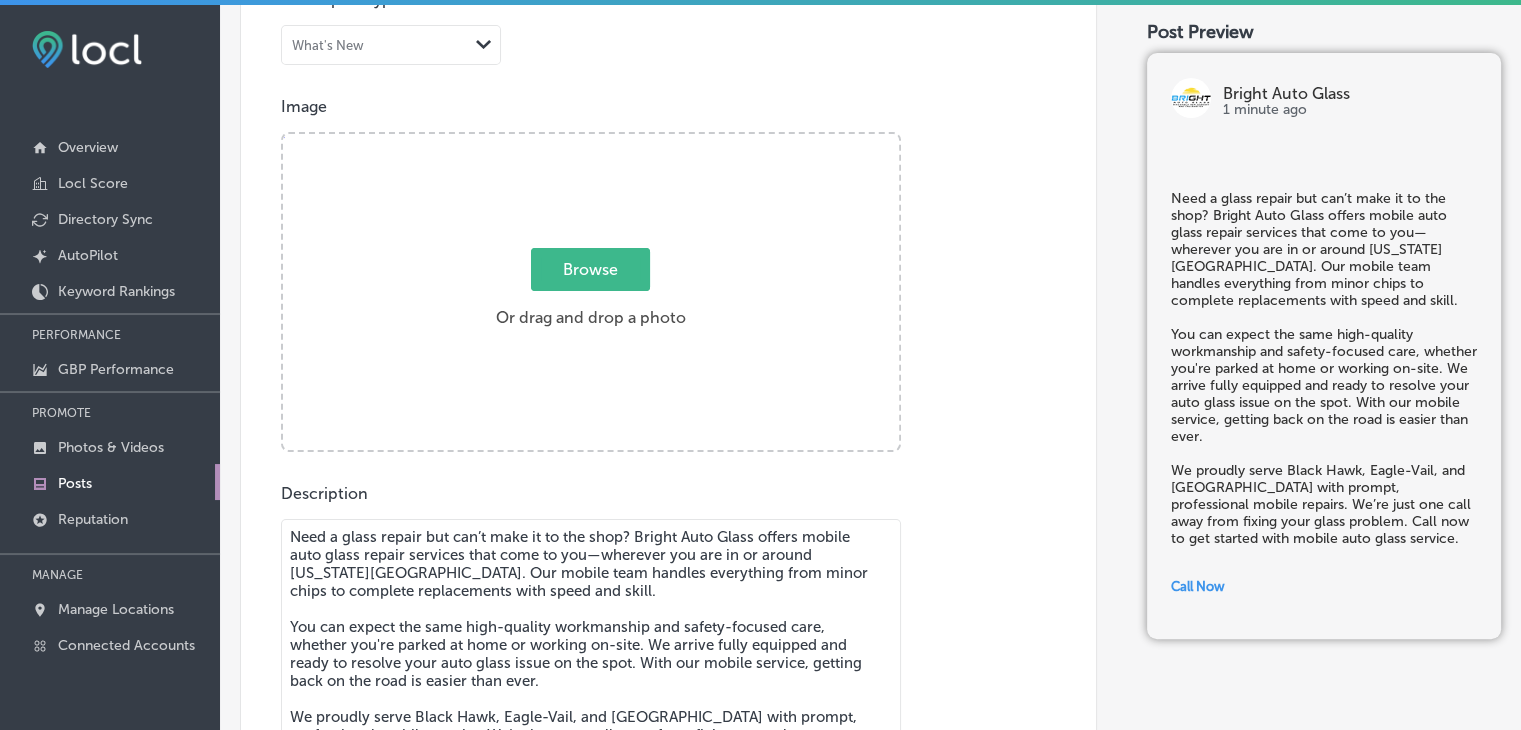 click on "Browse" at bounding box center [590, 269] 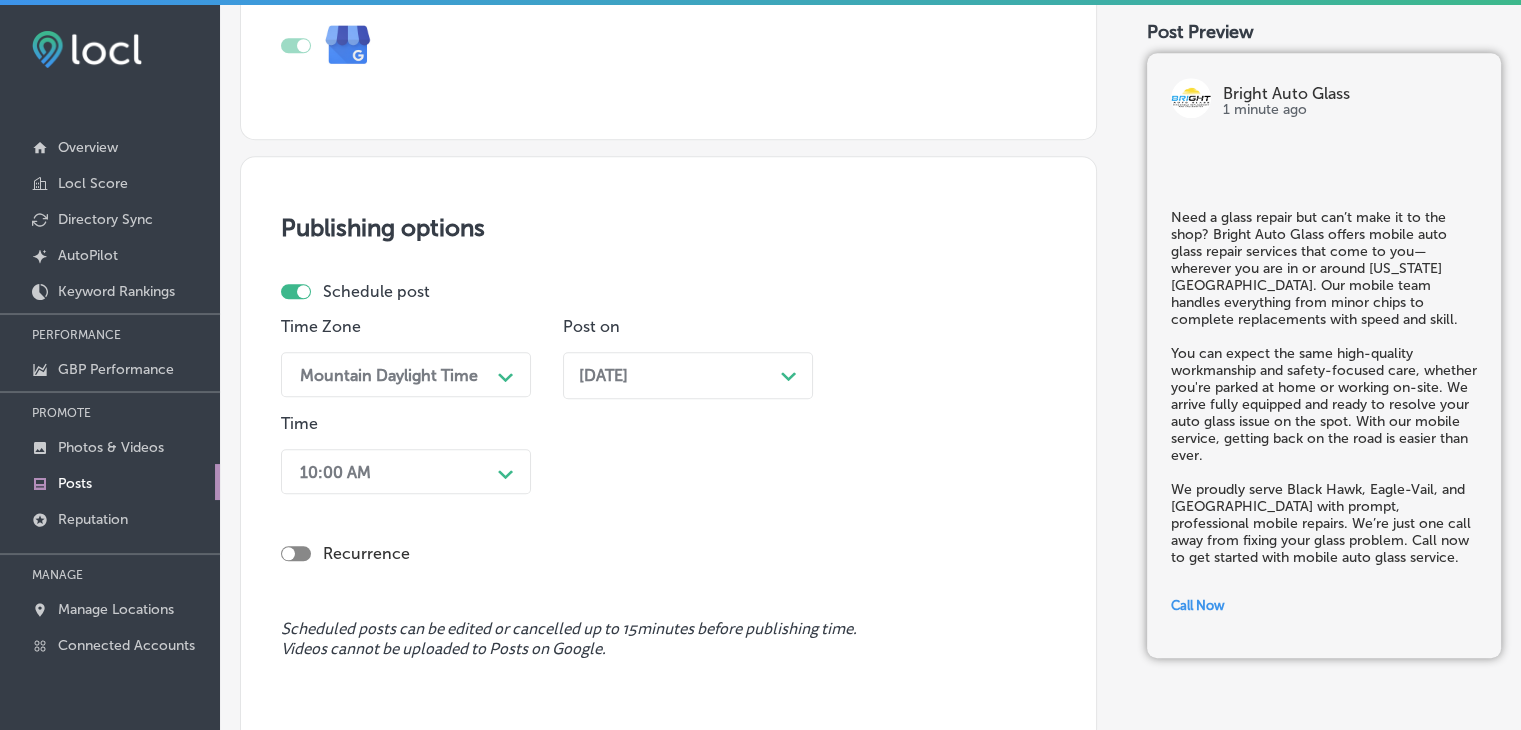 scroll, scrollTop: 1809, scrollLeft: 0, axis: vertical 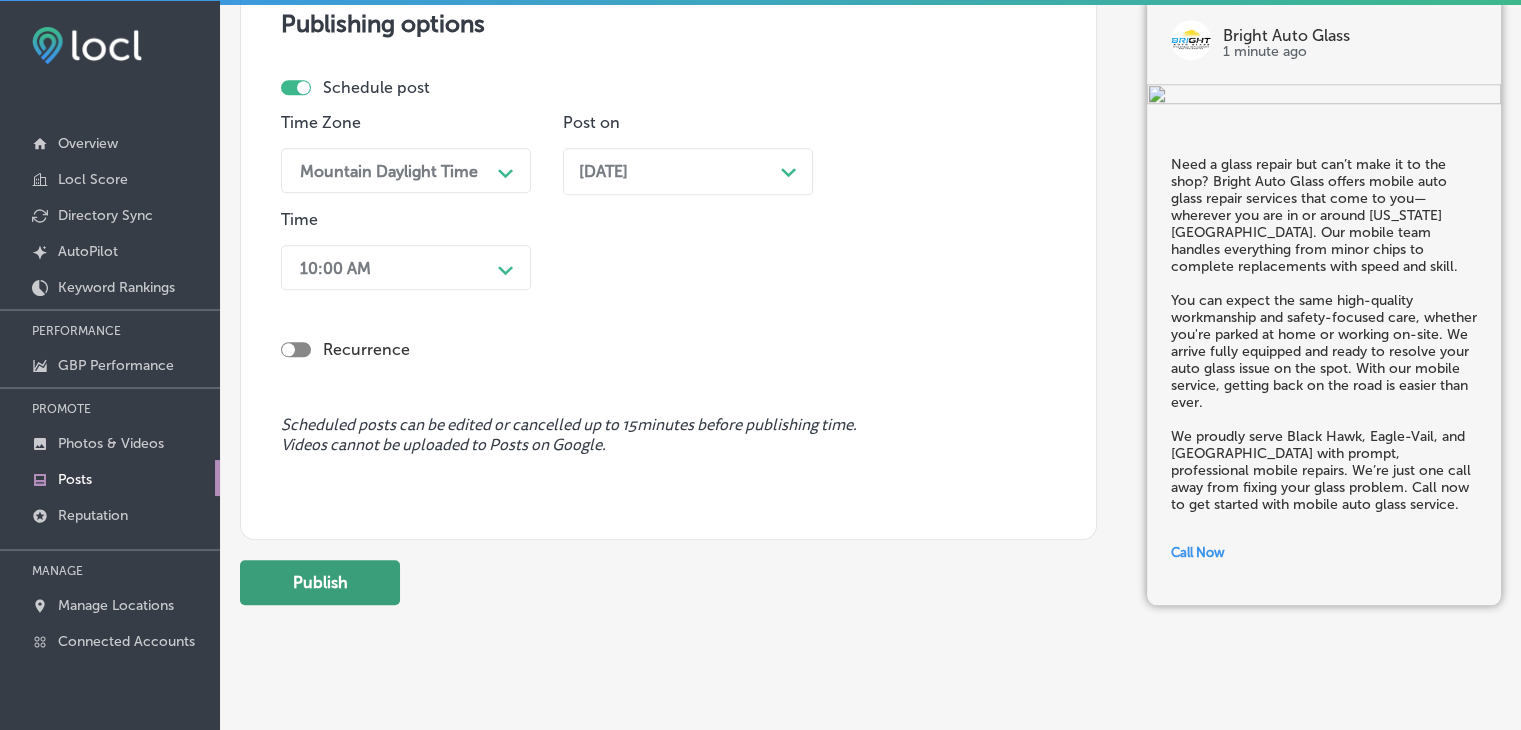 click on "Publish" at bounding box center (320, 582) 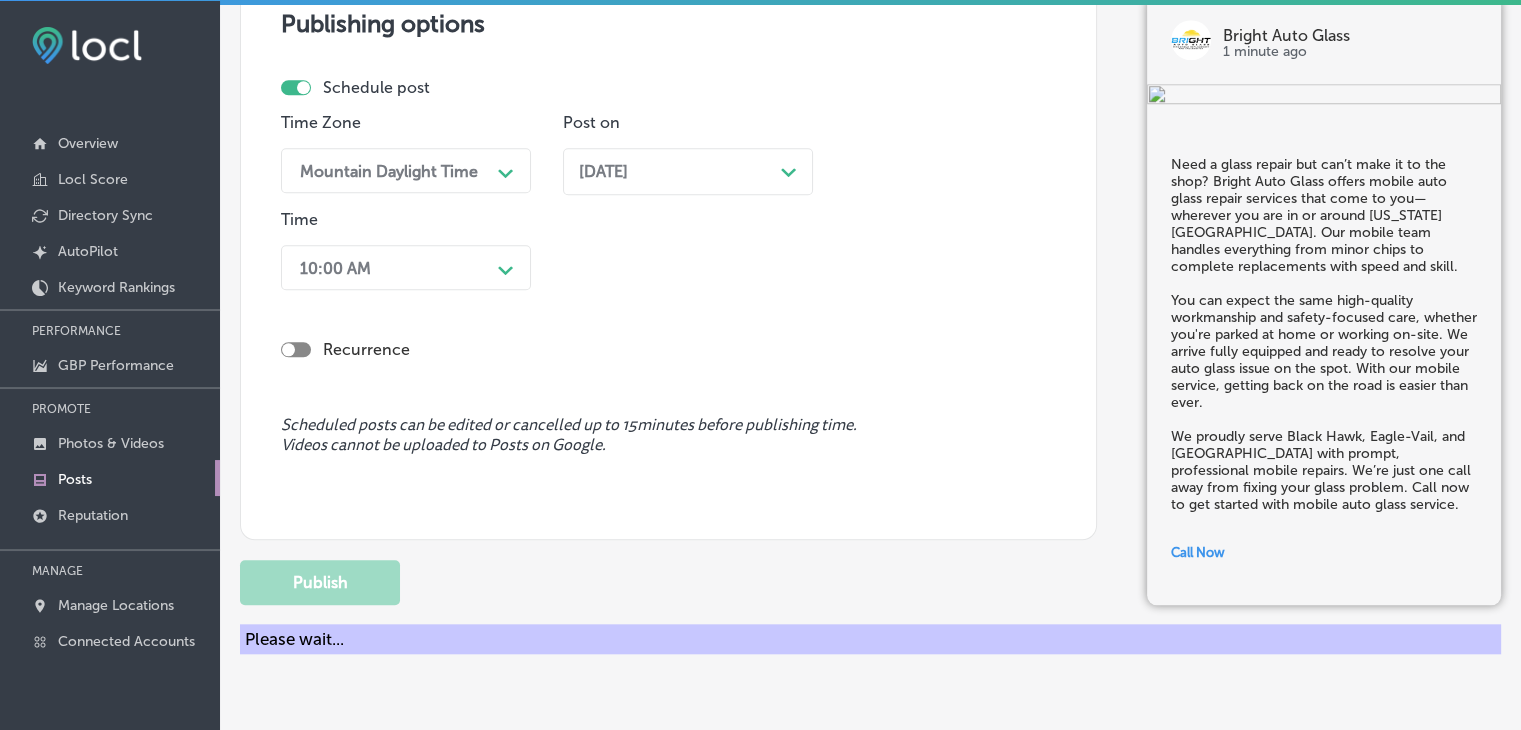 type 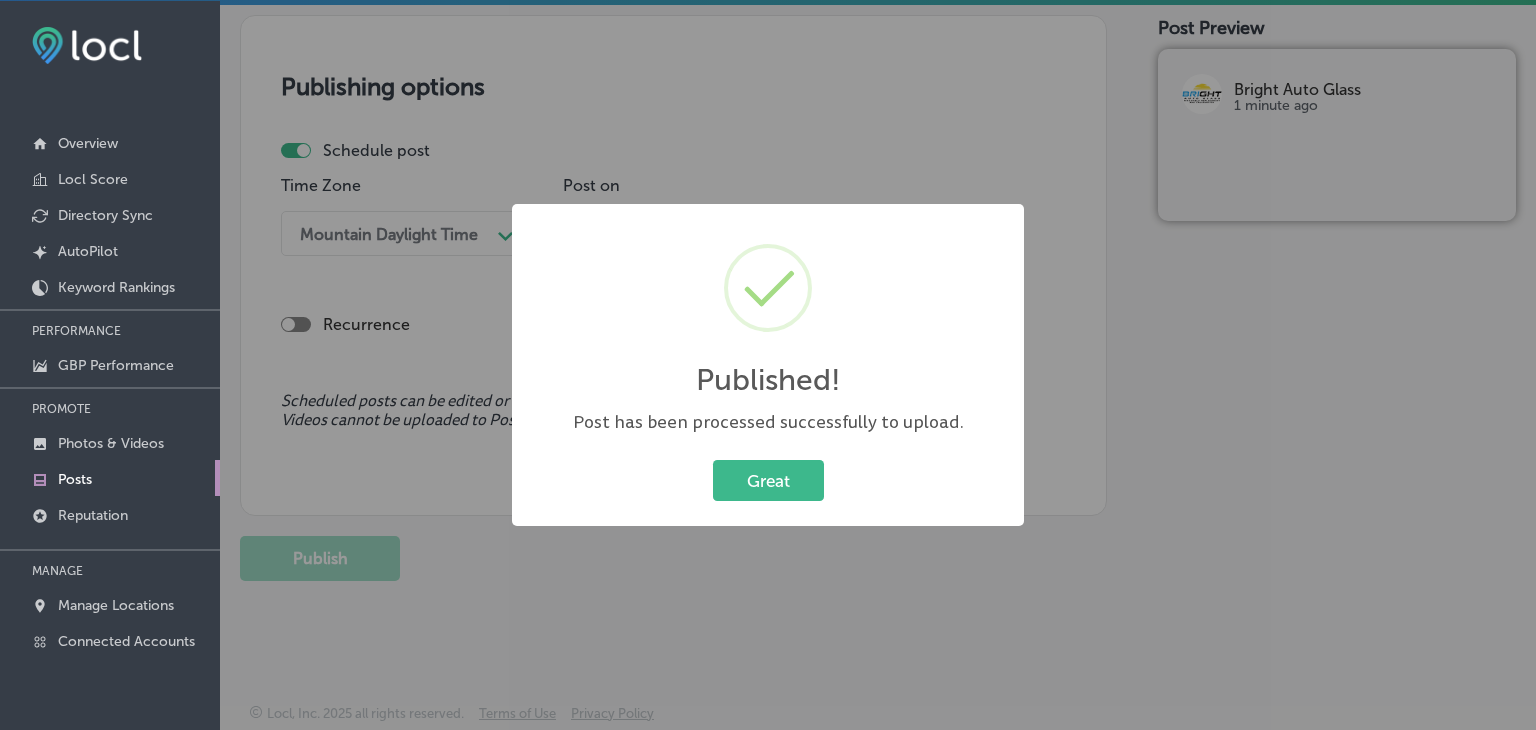 type 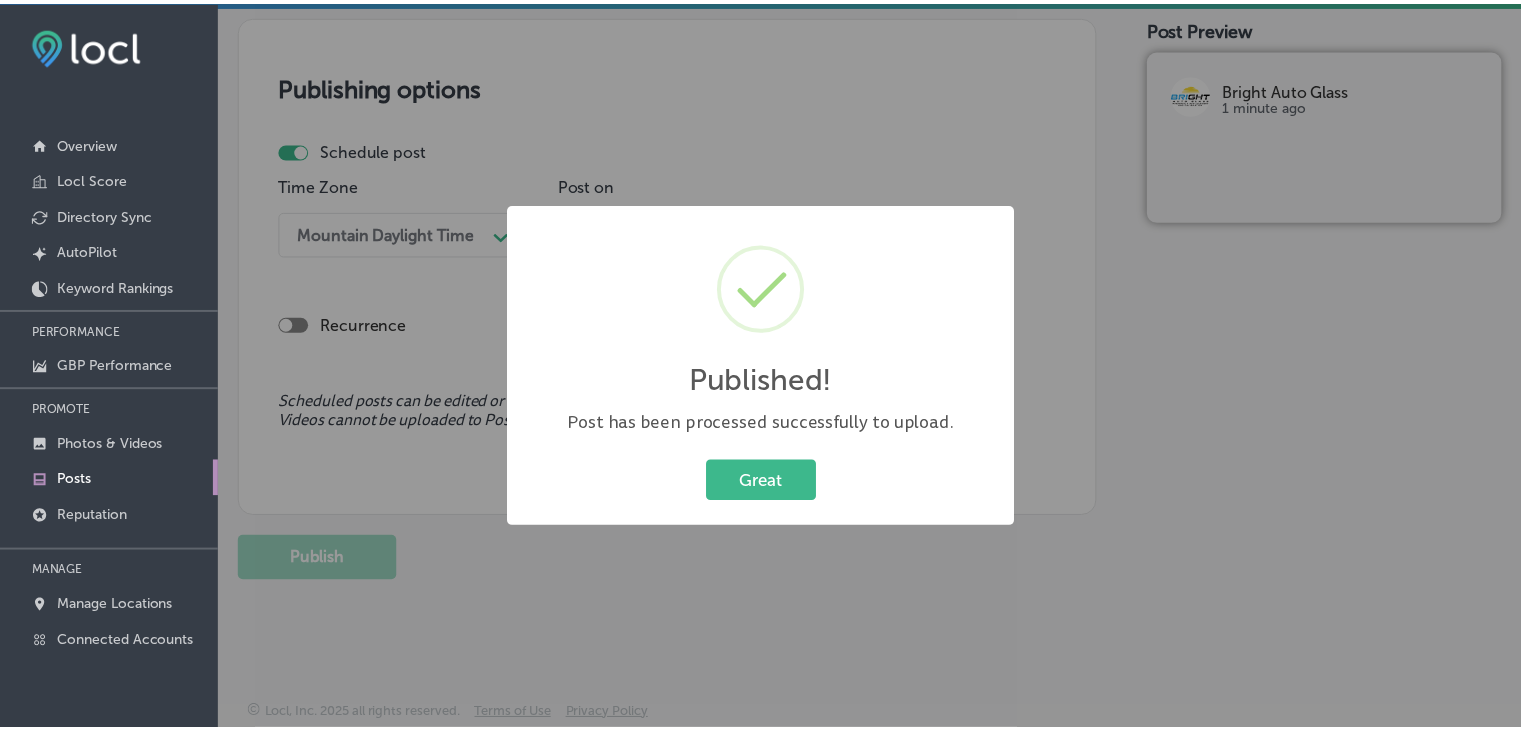 scroll, scrollTop: 1721, scrollLeft: 0, axis: vertical 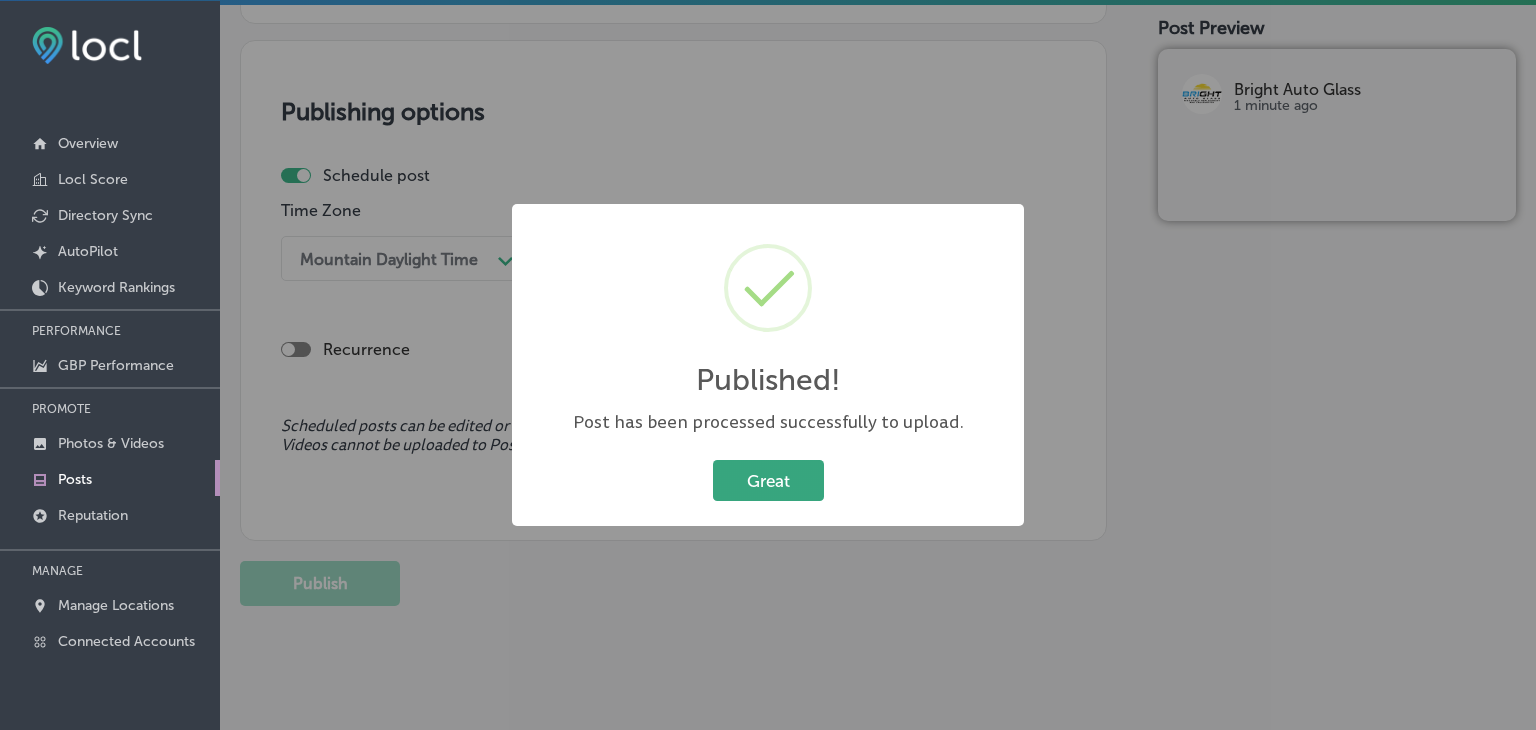 click on "Great" at bounding box center [768, 480] 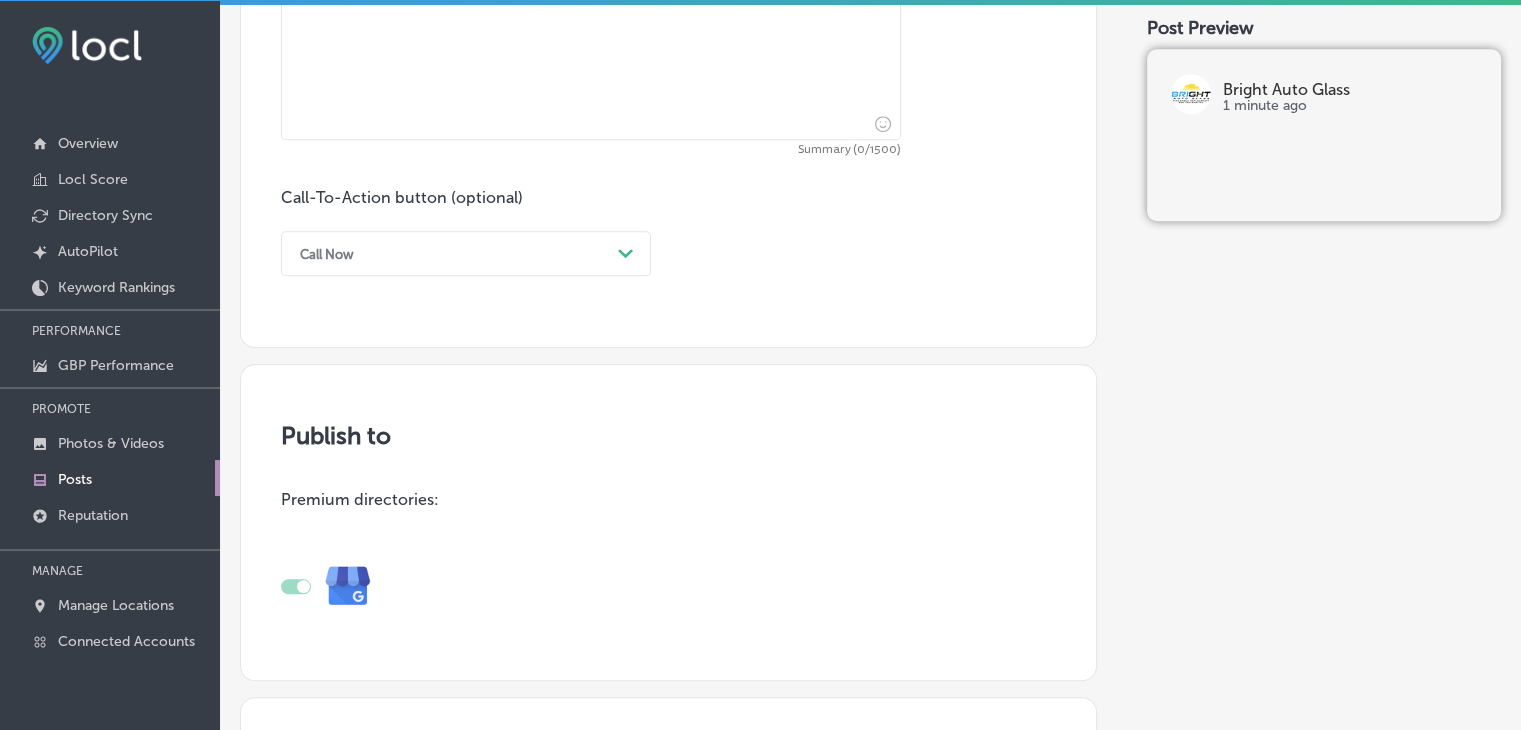scroll, scrollTop: 921, scrollLeft: 0, axis: vertical 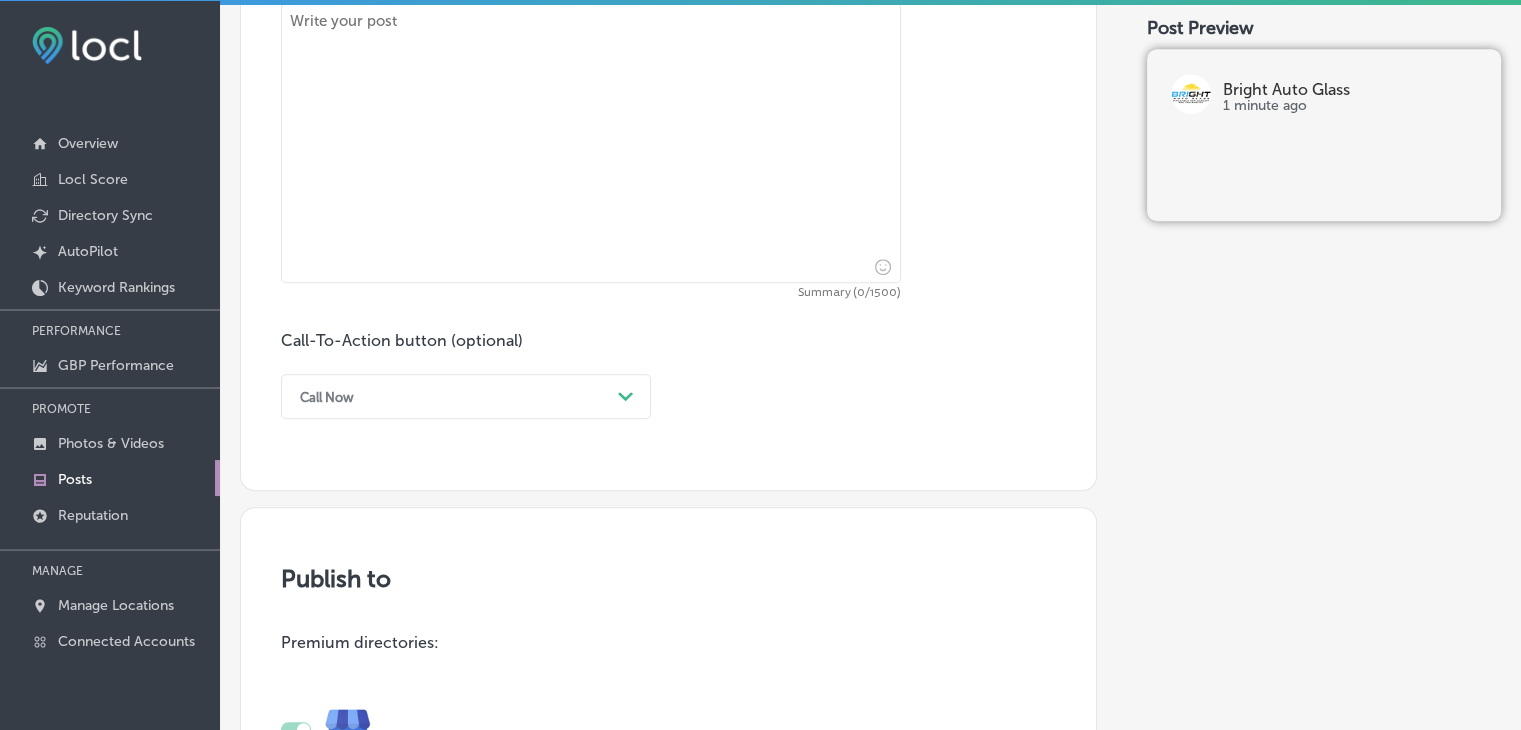 click at bounding box center (591, 143) 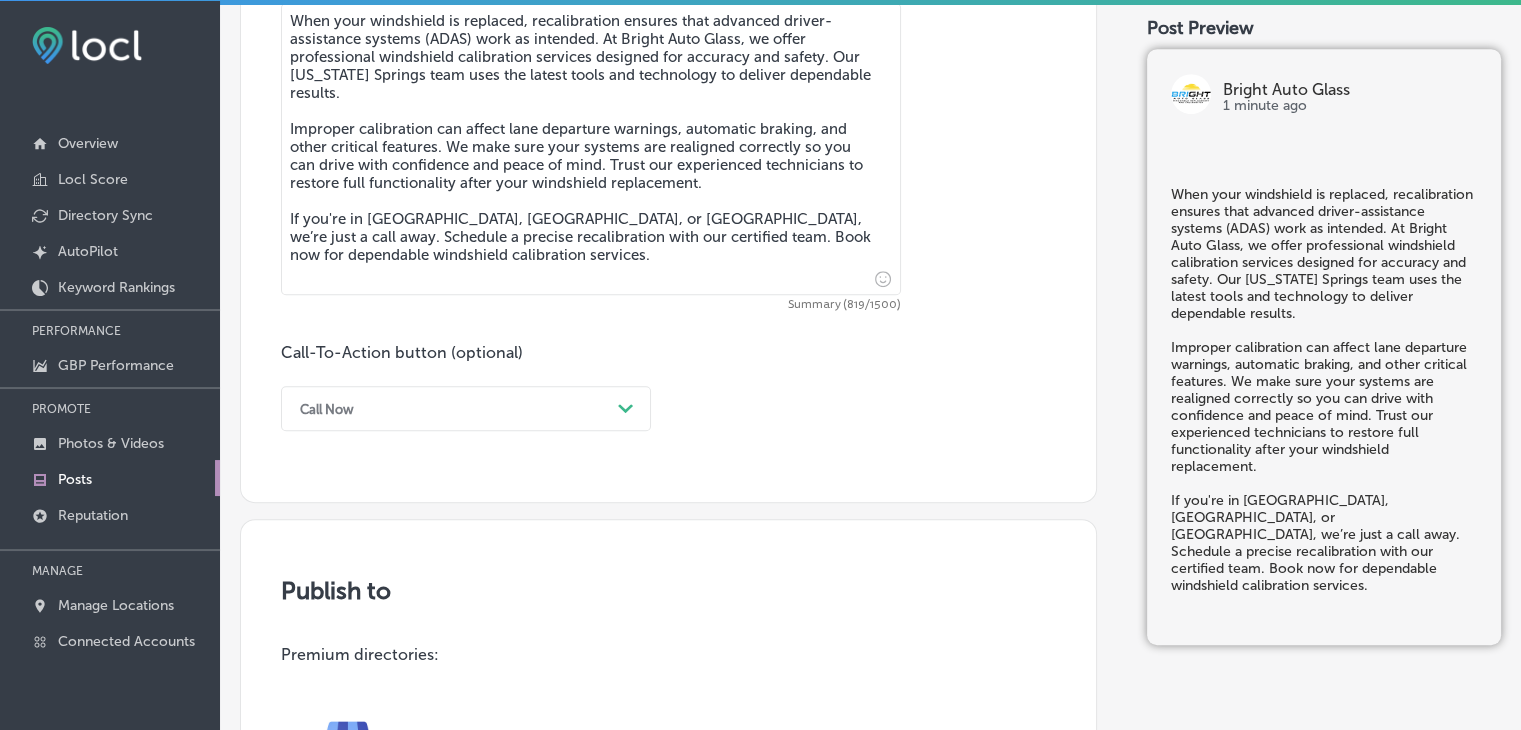 type on "When your windshield is replaced, recalibration ensures that advanced driver-assistance systems (ADAS) work as intended. At Bright Auto Glass, we offer professional windshield calibration services designed for accuracy and safety. Our [US_STATE] Springs team uses the latest tools and technology to deliver dependable results.
Improper calibration can affect lane departure warnings, automatic braking, and other critical features. We make sure your systems are realigned correctly so you can drive with confidence and peace of mind. Trust our experienced technicians to restore full functionality after your windshield replacement.
If you're in [GEOGRAPHIC_DATA], [GEOGRAPHIC_DATA], or [GEOGRAPHIC_DATA], we’re just a call away. Schedule a precise recalibration with our certified team. Book now for dependable windshield calibration services." 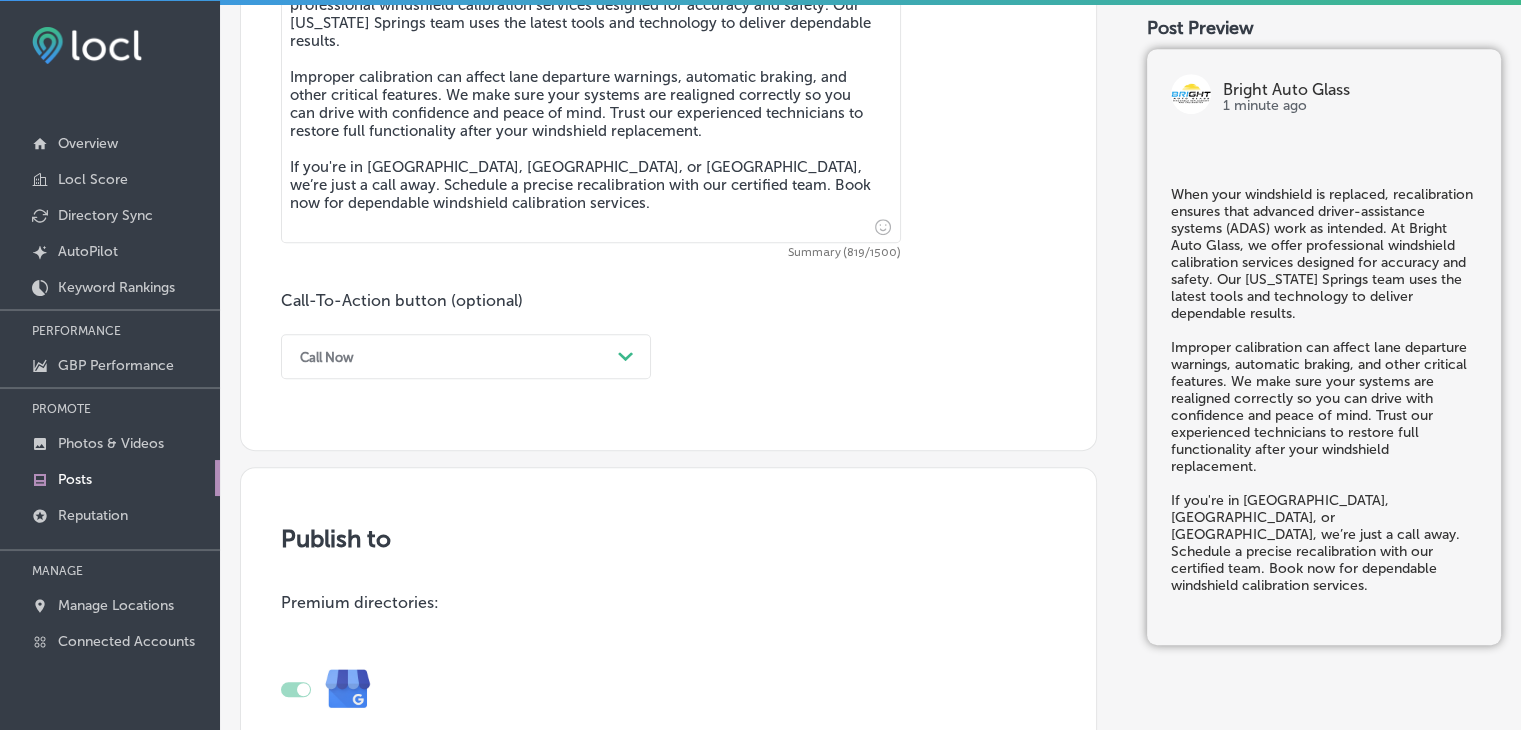 scroll, scrollTop: 1021, scrollLeft: 0, axis: vertical 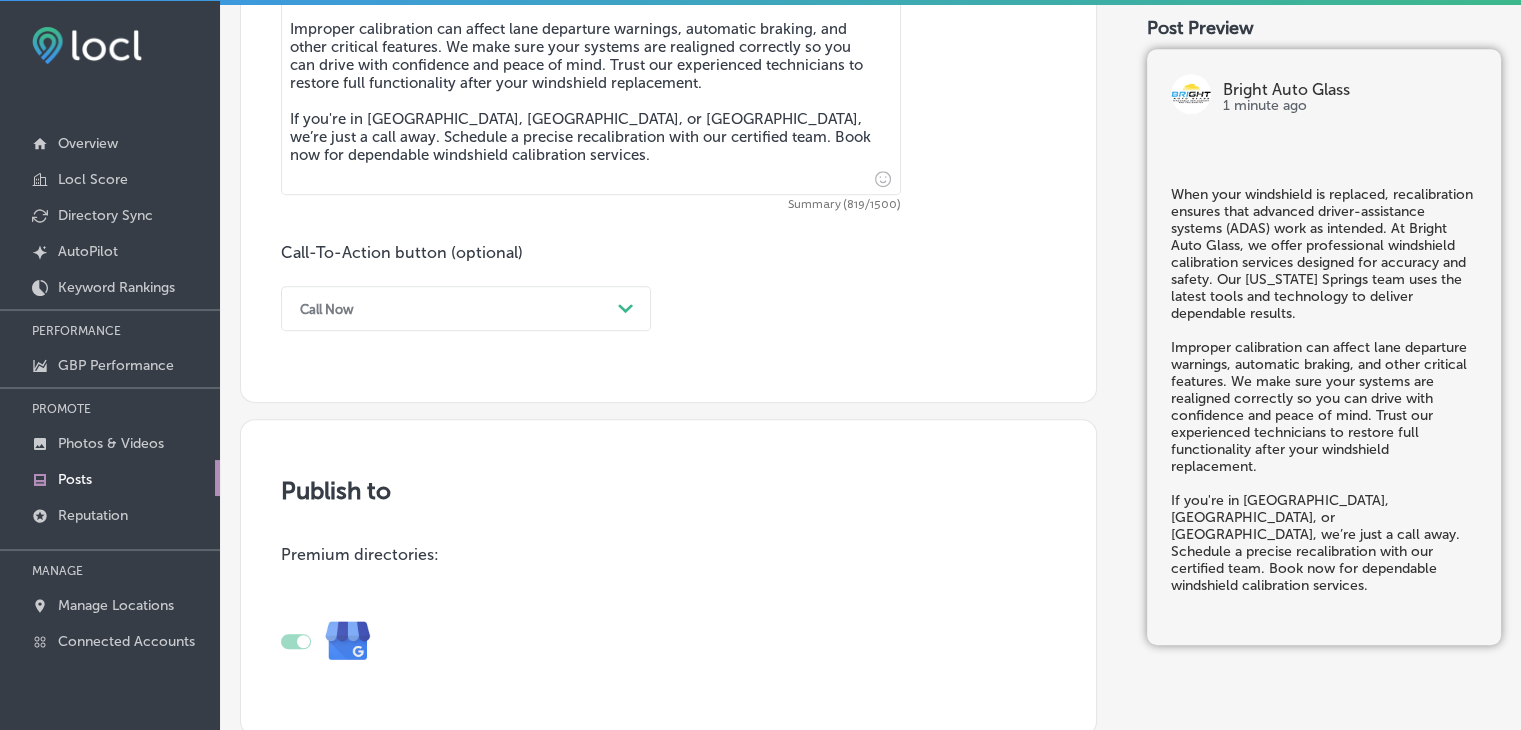 click on "Call Now" at bounding box center (450, 308) 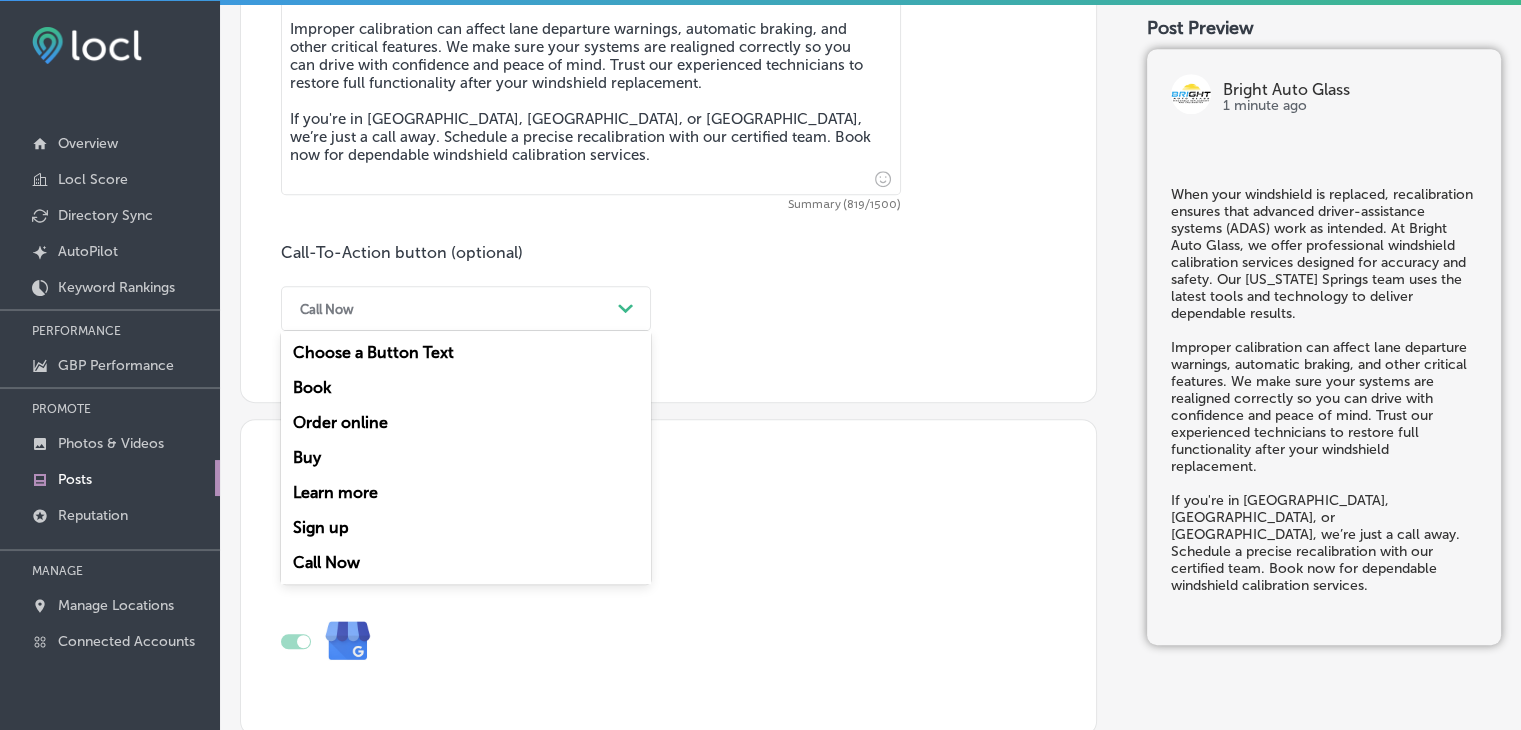 click on "Book" at bounding box center [466, 387] 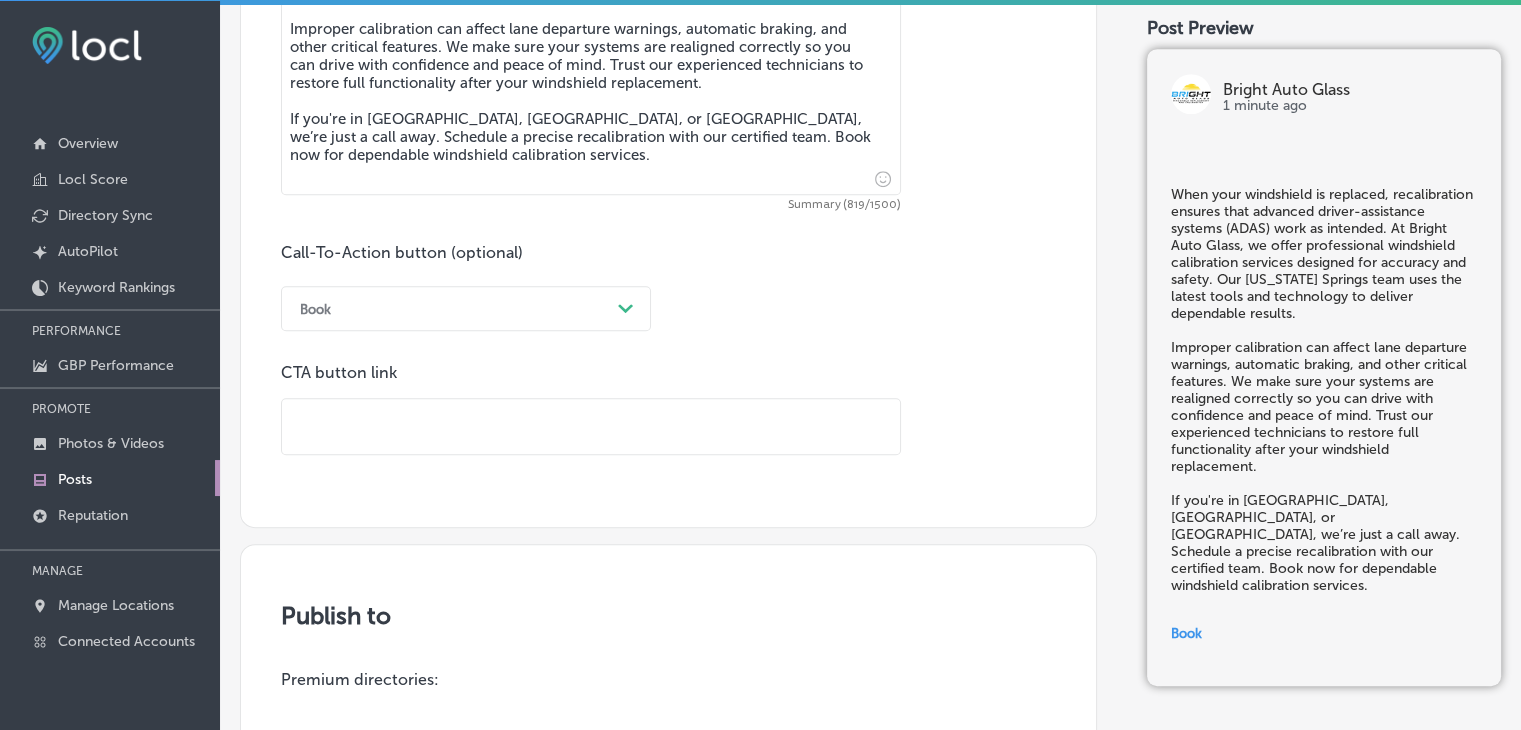 click at bounding box center (591, 426) 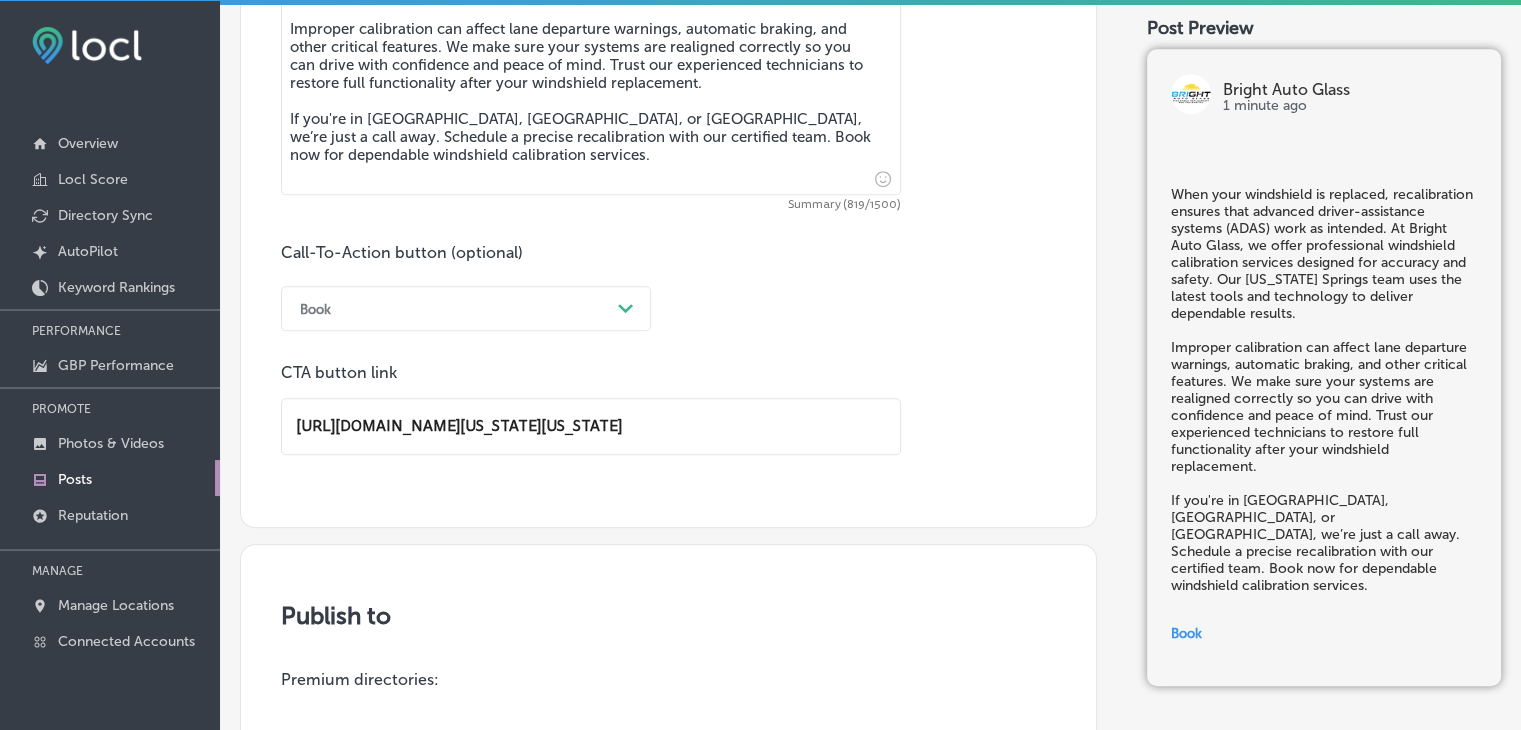 scroll, scrollTop: 0, scrollLeft: 228, axis: horizontal 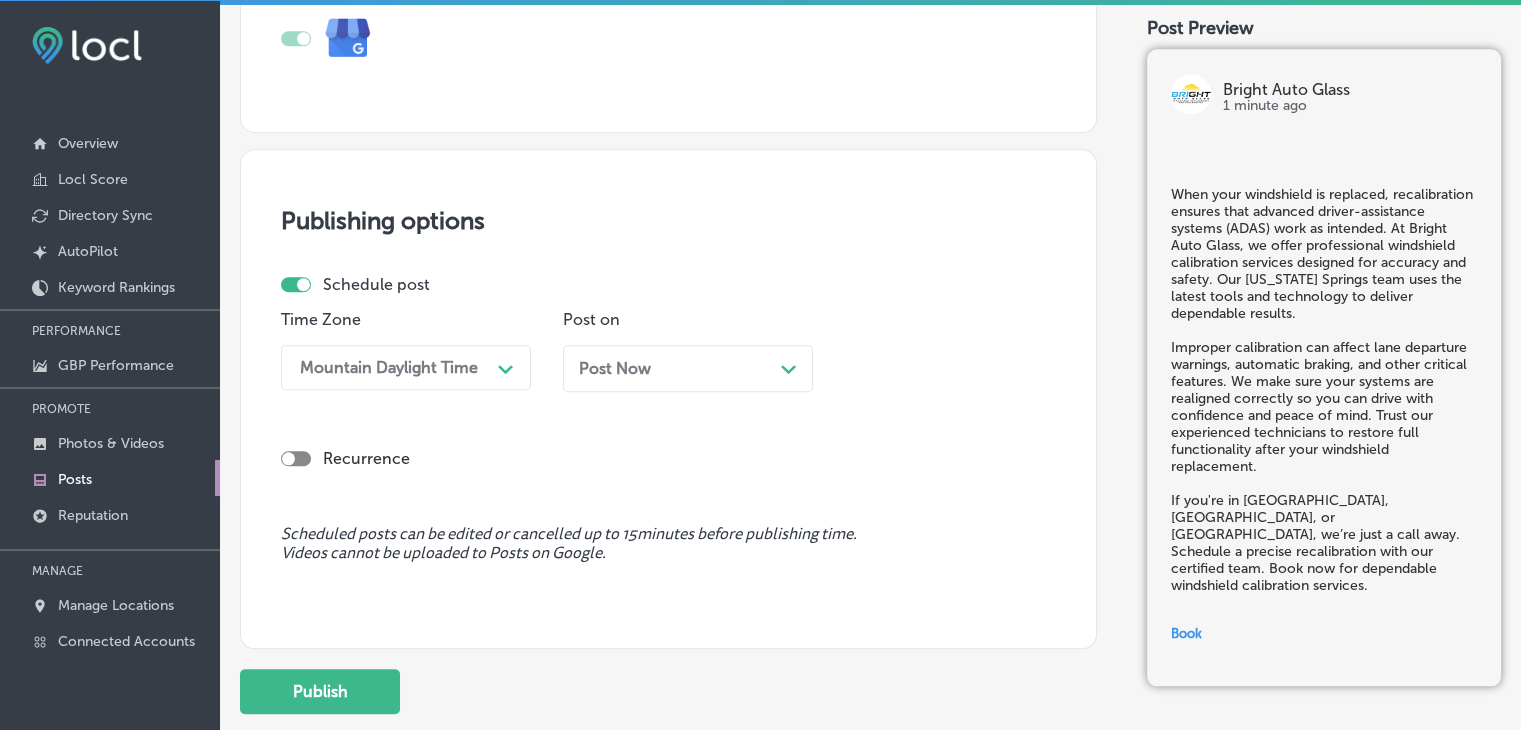 type on "[URL][DOMAIN_NAME][US_STATE][US_STATE]" 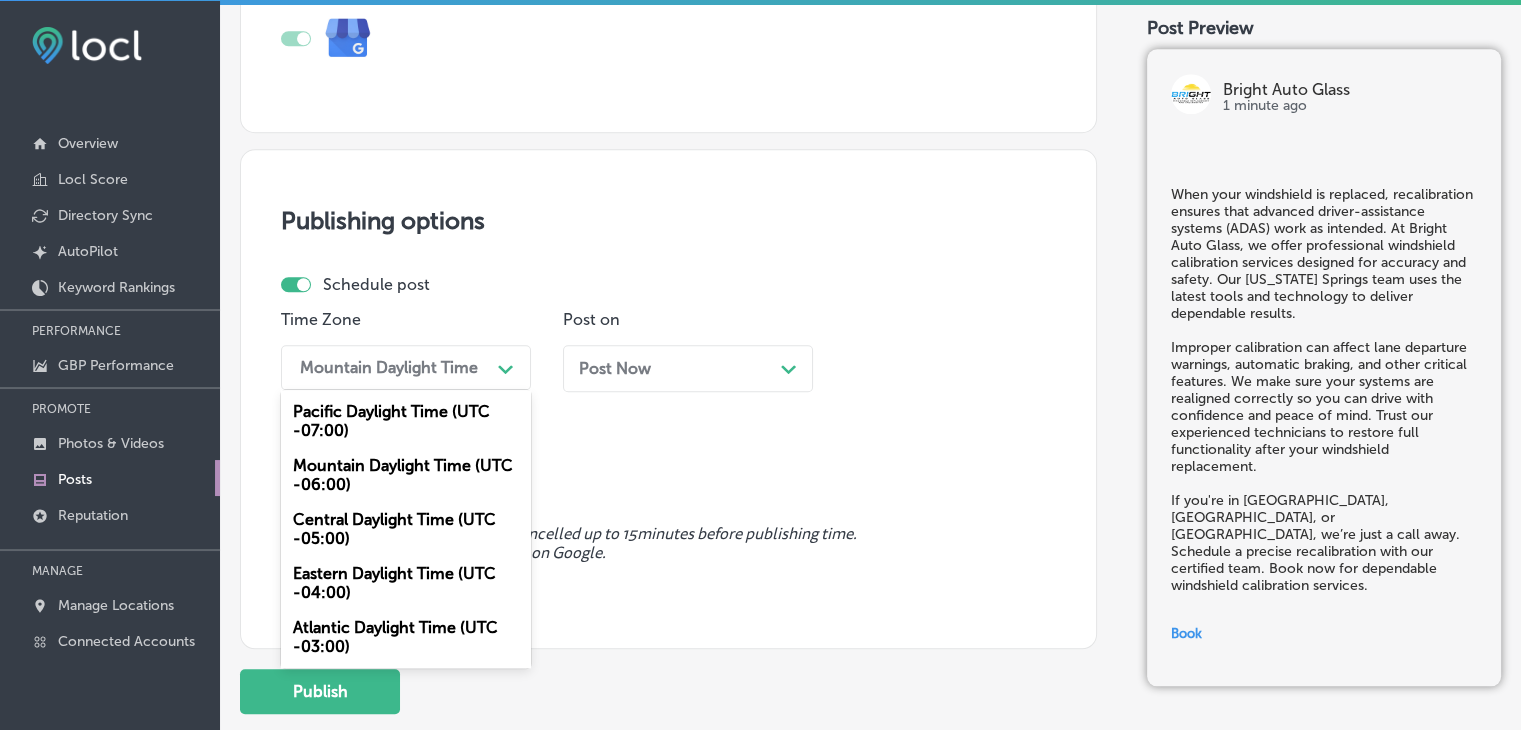 click on "Mountain Daylight Time" at bounding box center [390, 367] 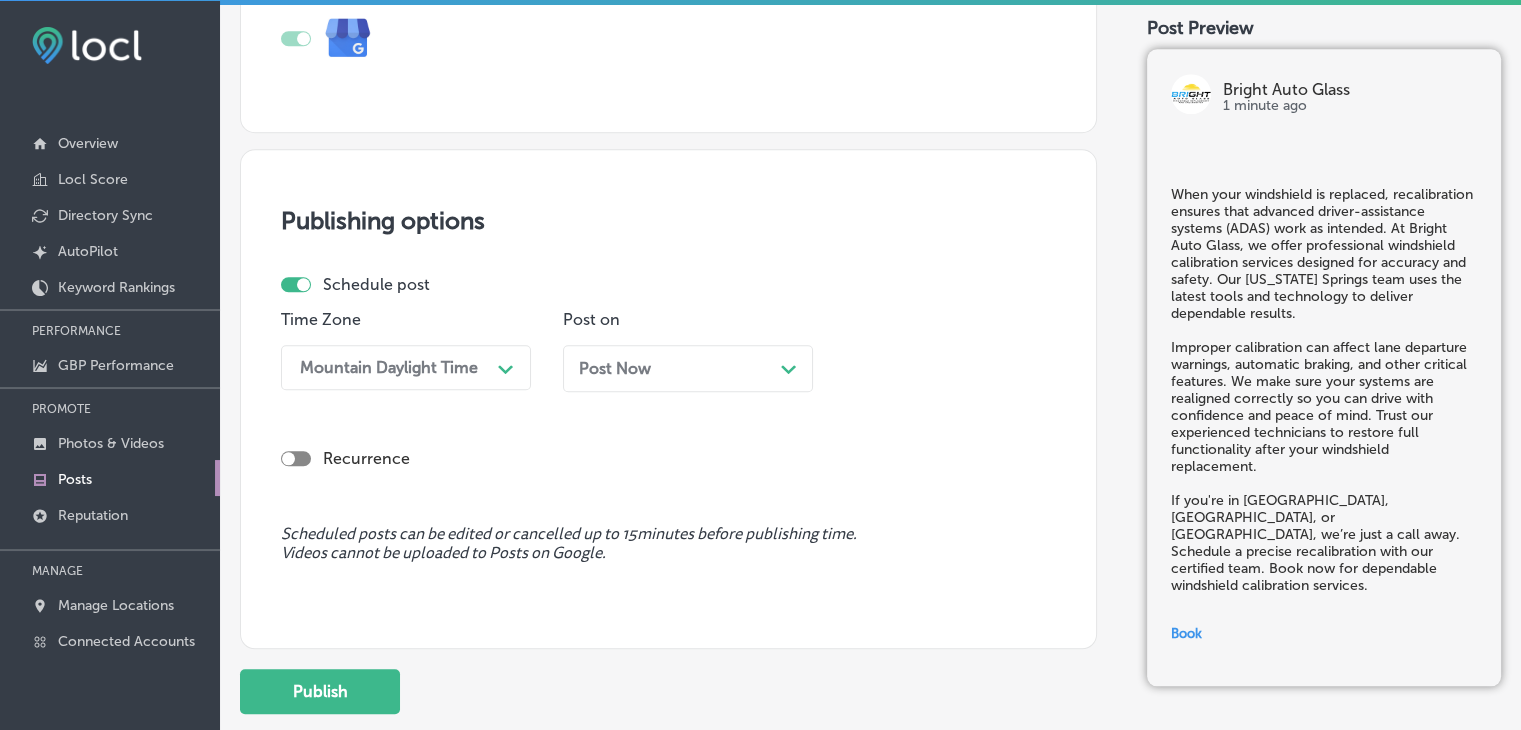 click on "Post on Post Now
Path
Created with Sketch." at bounding box center [688, 358] 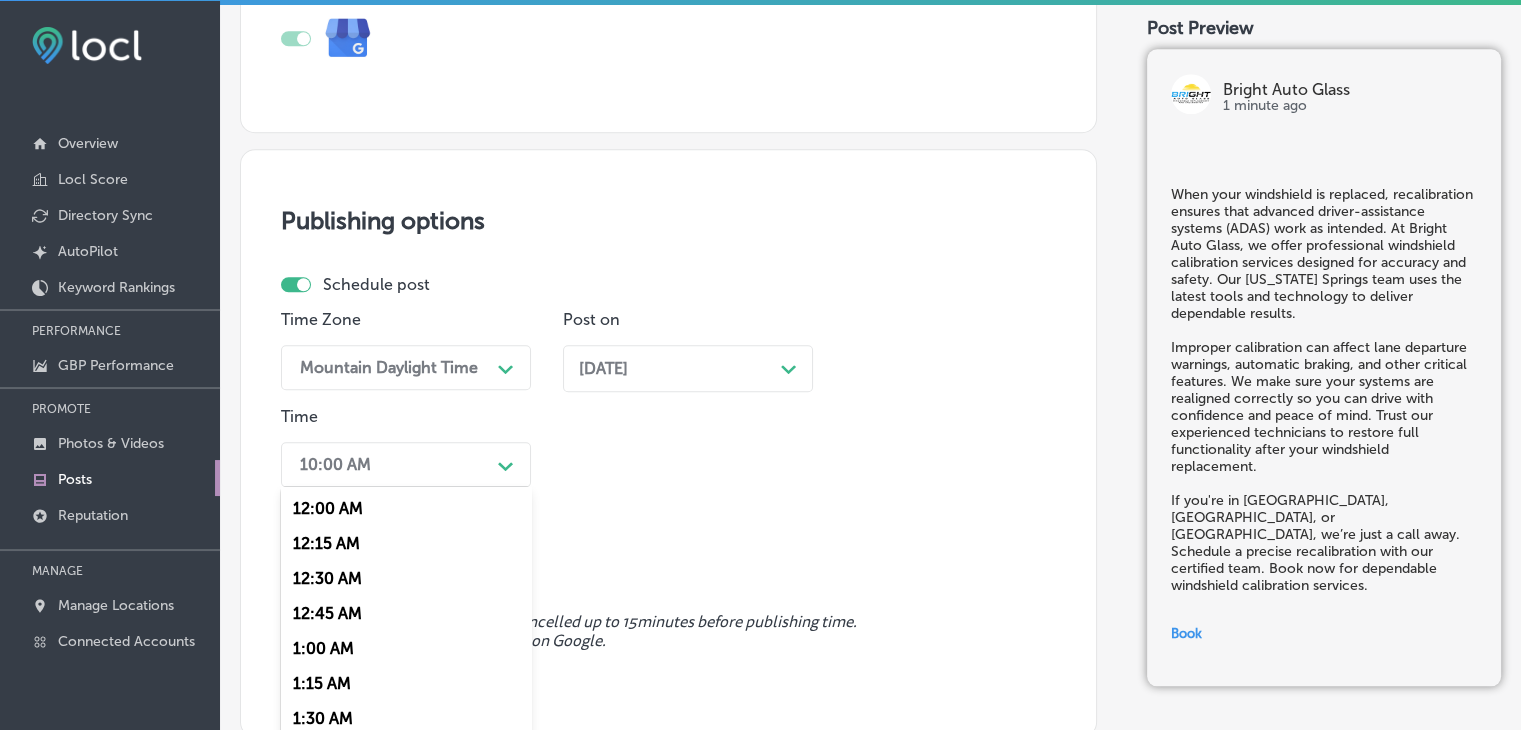 click on "option 10:00 AM, selected.    option 12:00 AM focused, 1 of 96. 96 results available. Use Up and Down to choose options, press Enter to select the currently focused option, press Escape to exit the menu, press Tab to select the option and exit the menu. 10:00 AM
Path
Created with Sketch.
12:00 AM 12:15 AM 12:30 AM 12:45 AM 1:00 AM 1:15 AM 1:30 AM 1:45 AM 2:00 AM 2:15 AM 2:30 AM 2:45 AM 3:00 AM 3:15 AM 3:30 AM 3:45 AM 4:00 AM 4:15 AM 4:30 AM 4:45 AM 5:00 AM 5:15 AM 5:30 AM 5:45 AM 6:00 AM 6:15 AM 6:30 AM 6:45 AM 7:00 AM 7:15 AM 7:30 AM 7:45 AM 8:00 AM 8:15 AM 8:30 AM 8:45 AM 9:00 AM 9:15 AM 9:30 AM 9:45 AM 10:00 AM 10:15 AM 10:30 AM 10:45 AM 11:00 AM 11:15 AM 11:30 AM 11:45 AM 12:00 PM 12:15 PM 12:30 PM 12:45 PM 1:00 PM 1:15 PM 1:30 PM 1:45 PM 2:00 PM 2:15 PM 2:30 PM 2:45 PM 3:00 PM 3:15 PM 3:30 PM 3:45 PM 4:00 PM 4:15 PM 4:30 PM 4:45 PM 5:00 PM 5:15 PM 5:30 PM 5:45 PM 6:00 PM 6:15 PM 6:30 PM 6:45 PM" at bounding box center [406, 464] 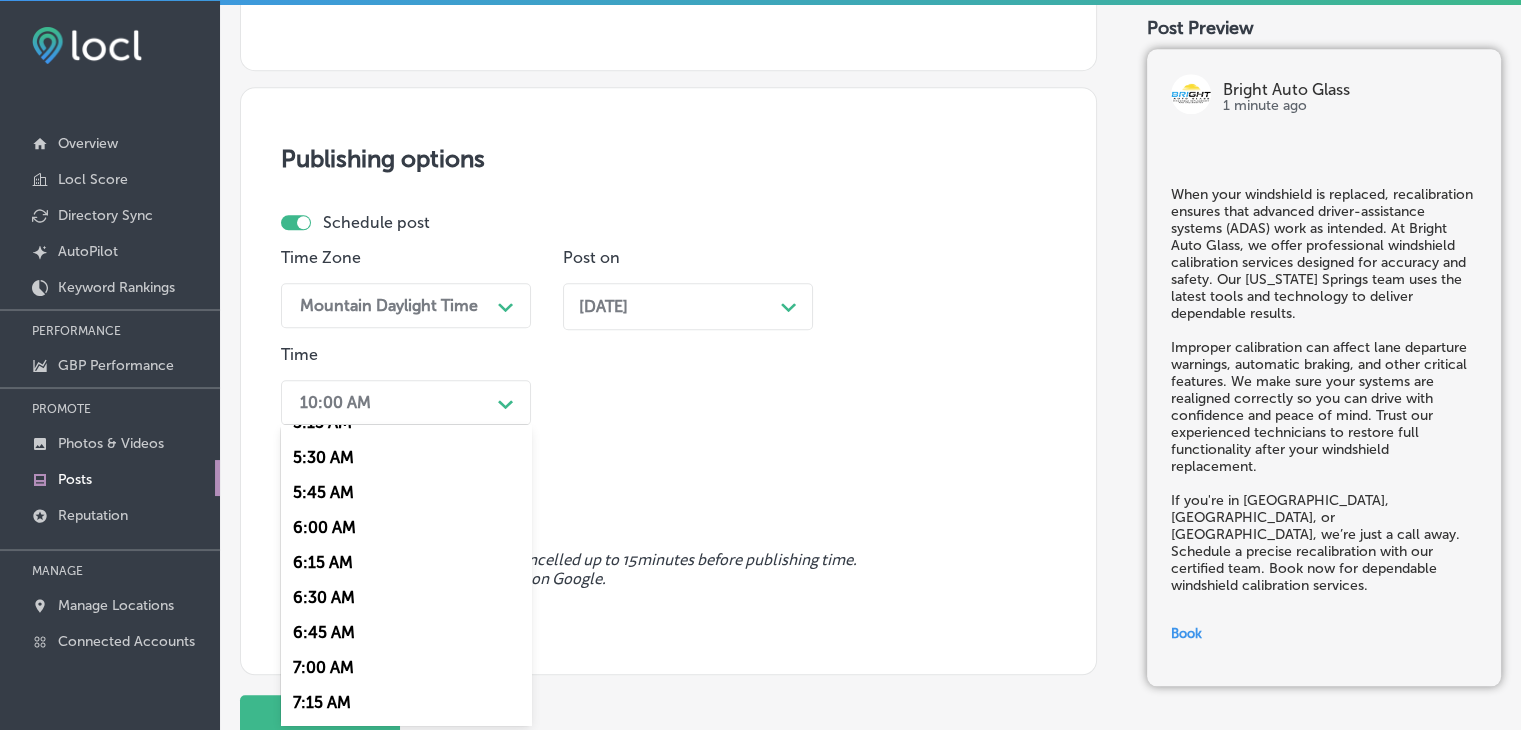 scroll, scrollTop: 800, scrollLeft: 0, axis: vertical 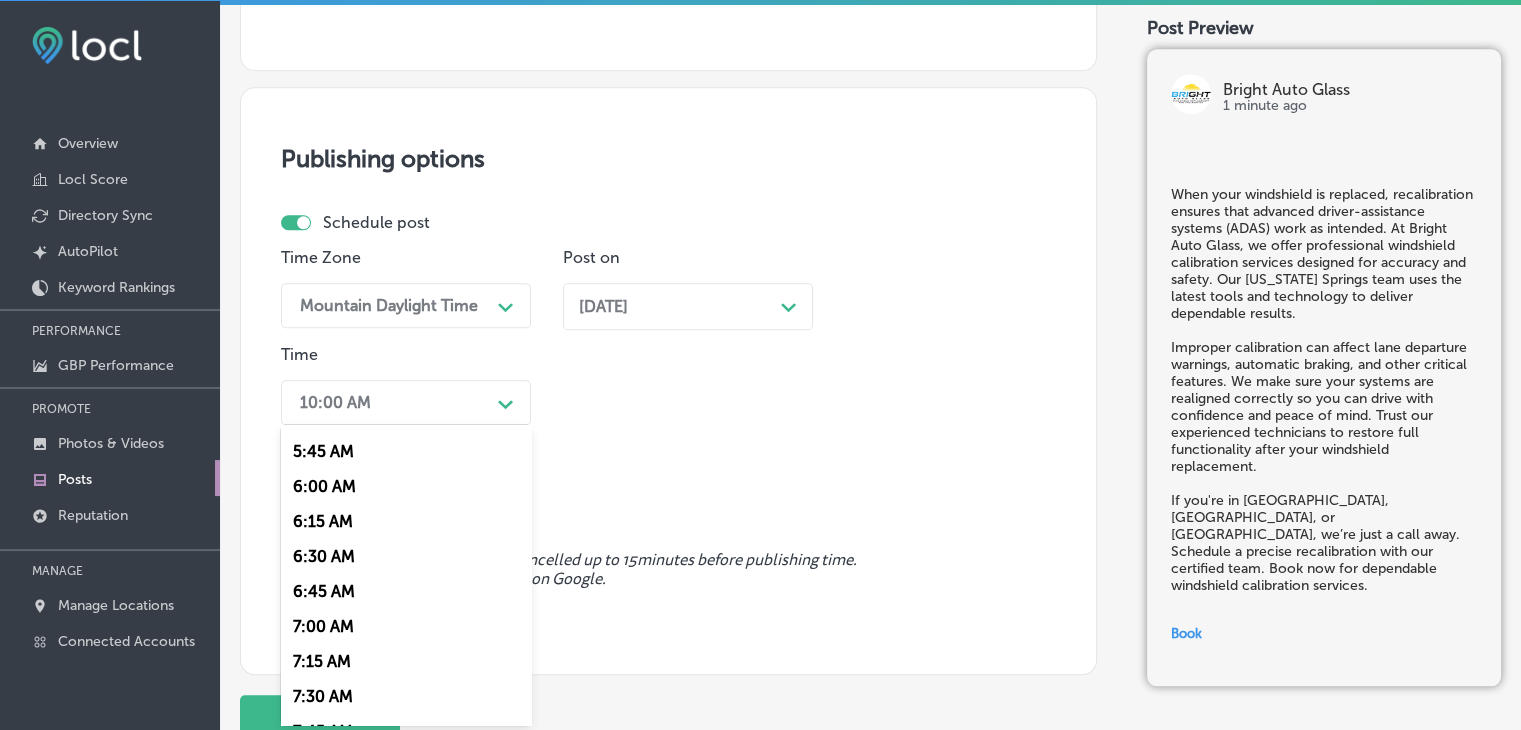 click on "7:00 AM" at bounding box center (406, 626) 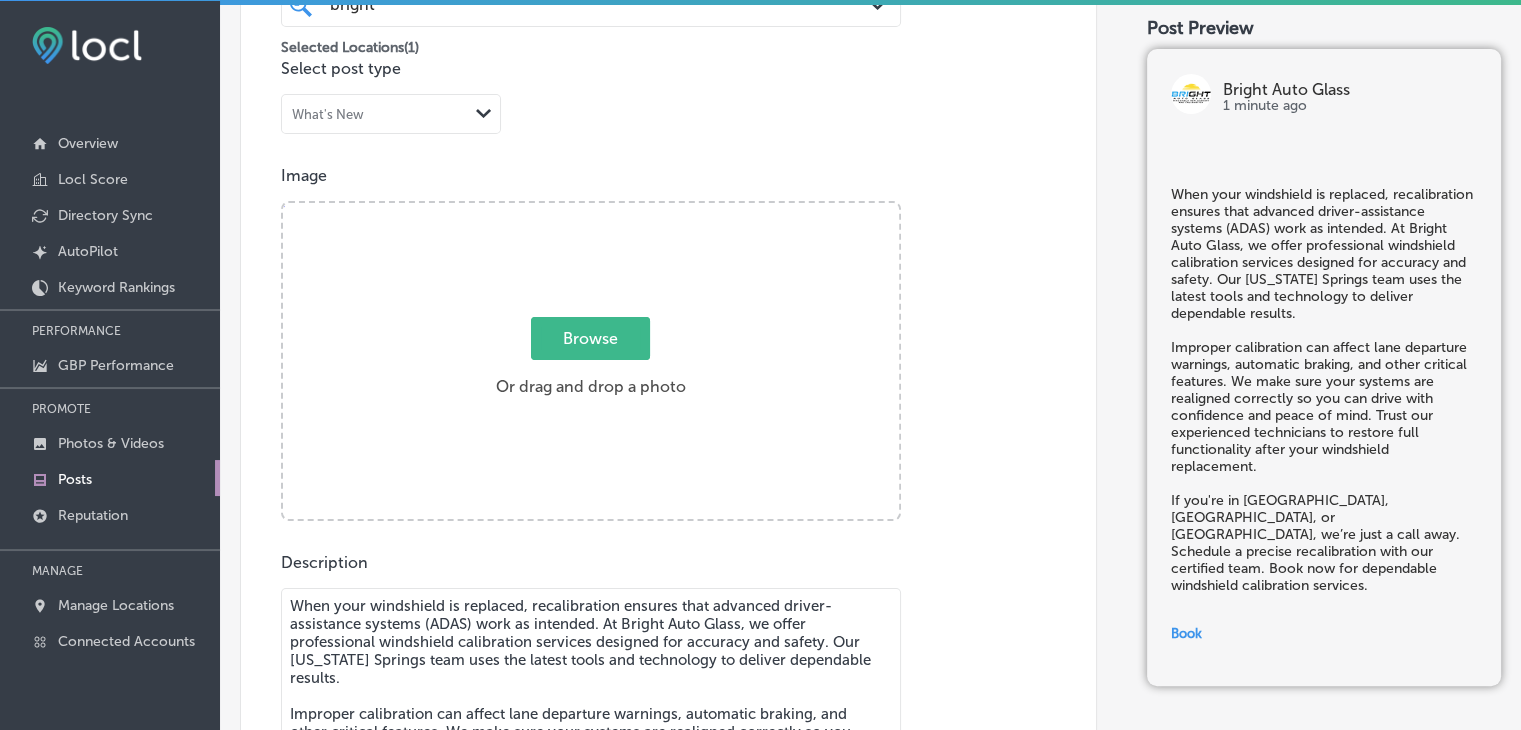 scroll, scrollTop: 283, scrollLeft: 0, axis: vertical 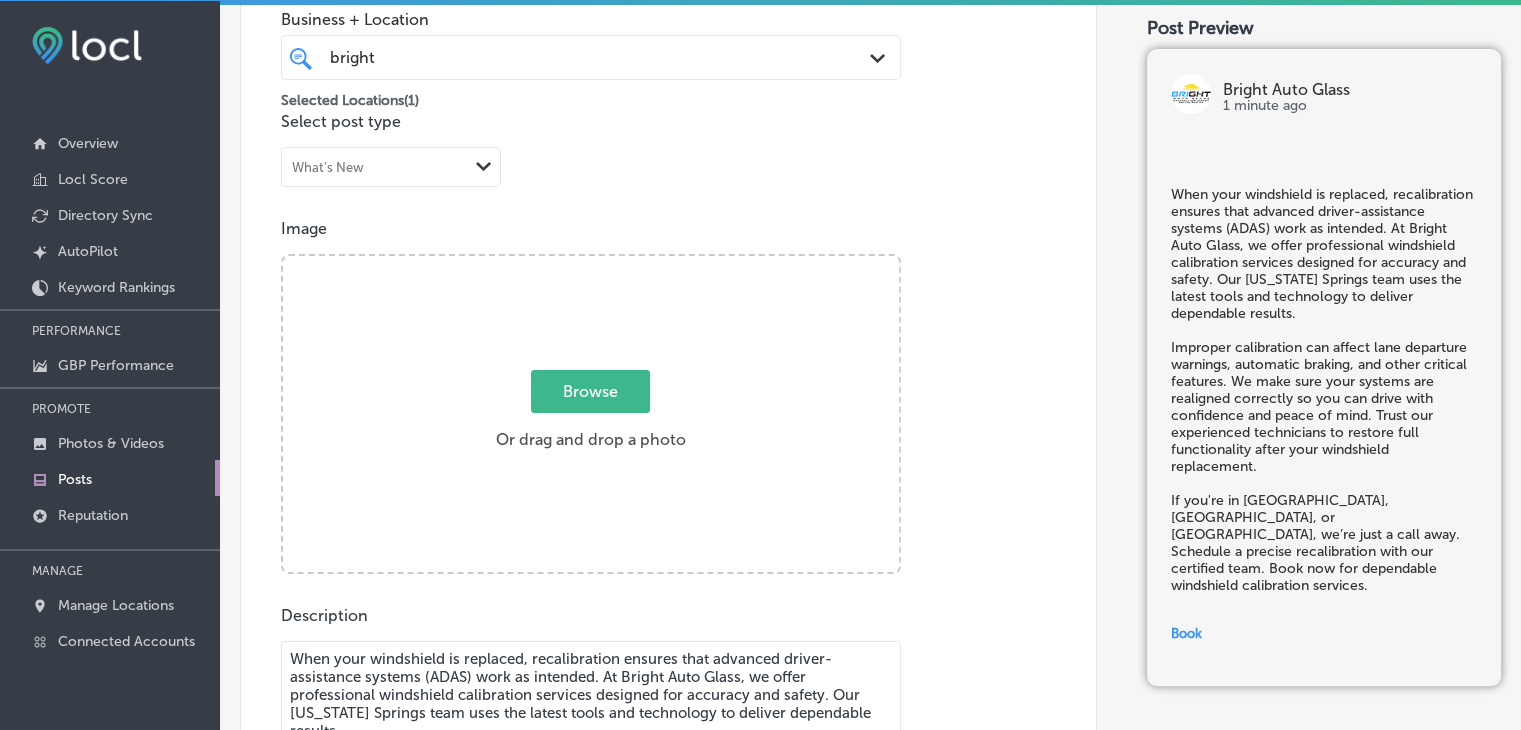 click on "Browse" at bounding box center (590, 391) 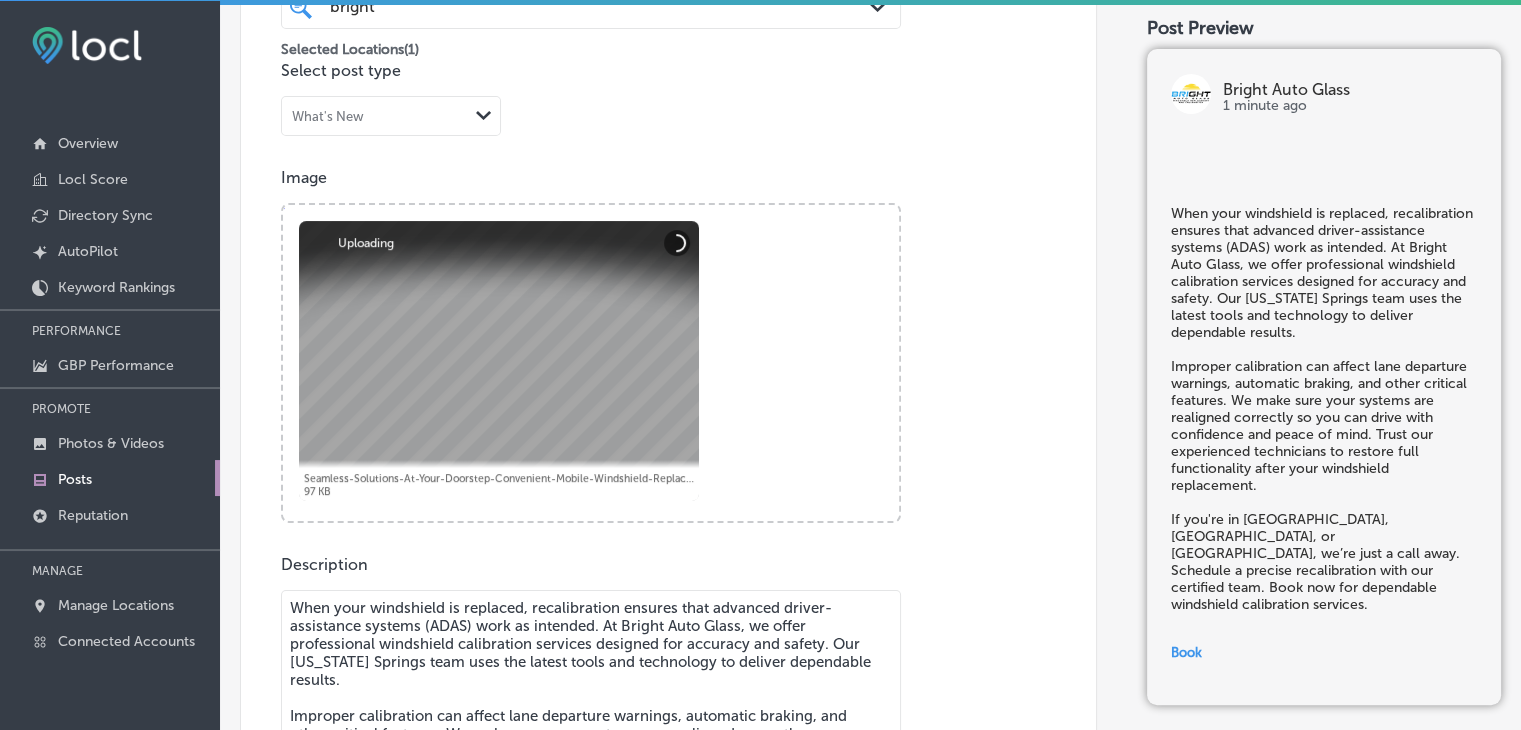 scroll, scrollTop: 383, scrollLeft: 0, axis: vertical 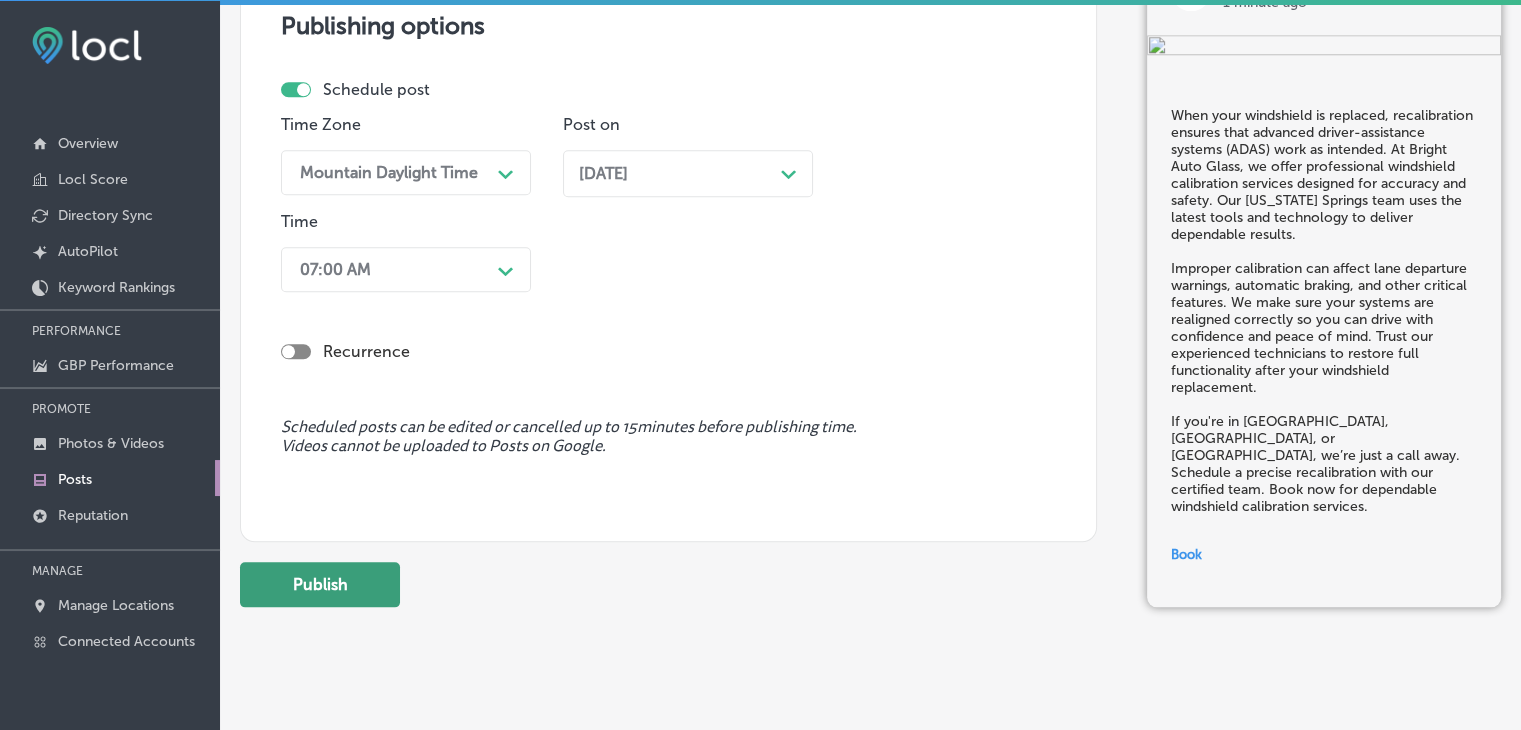 click on "Publish" at bounding box center [320, 584] 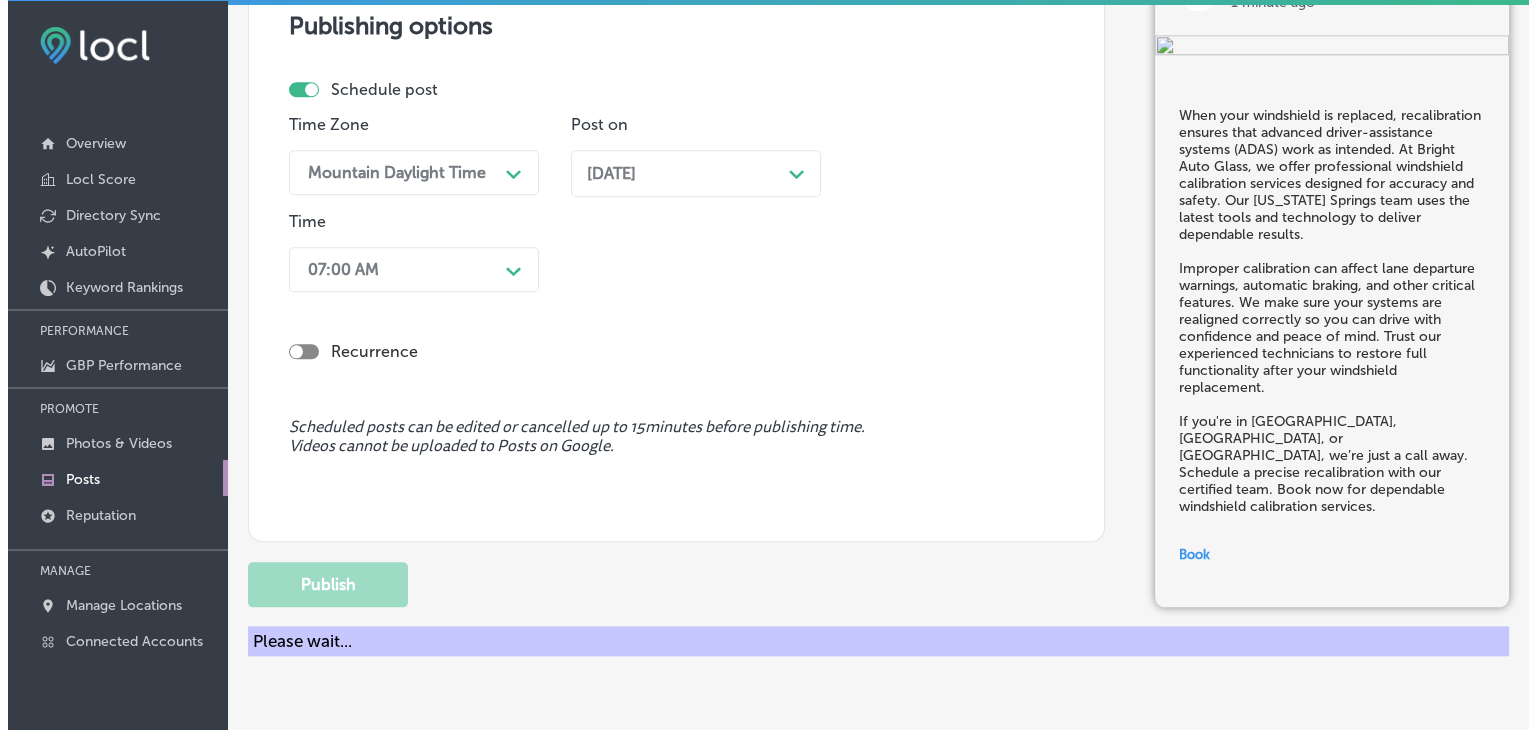 scroll, scrollTop: 1733, scrollLeft: 0, axis: vertical 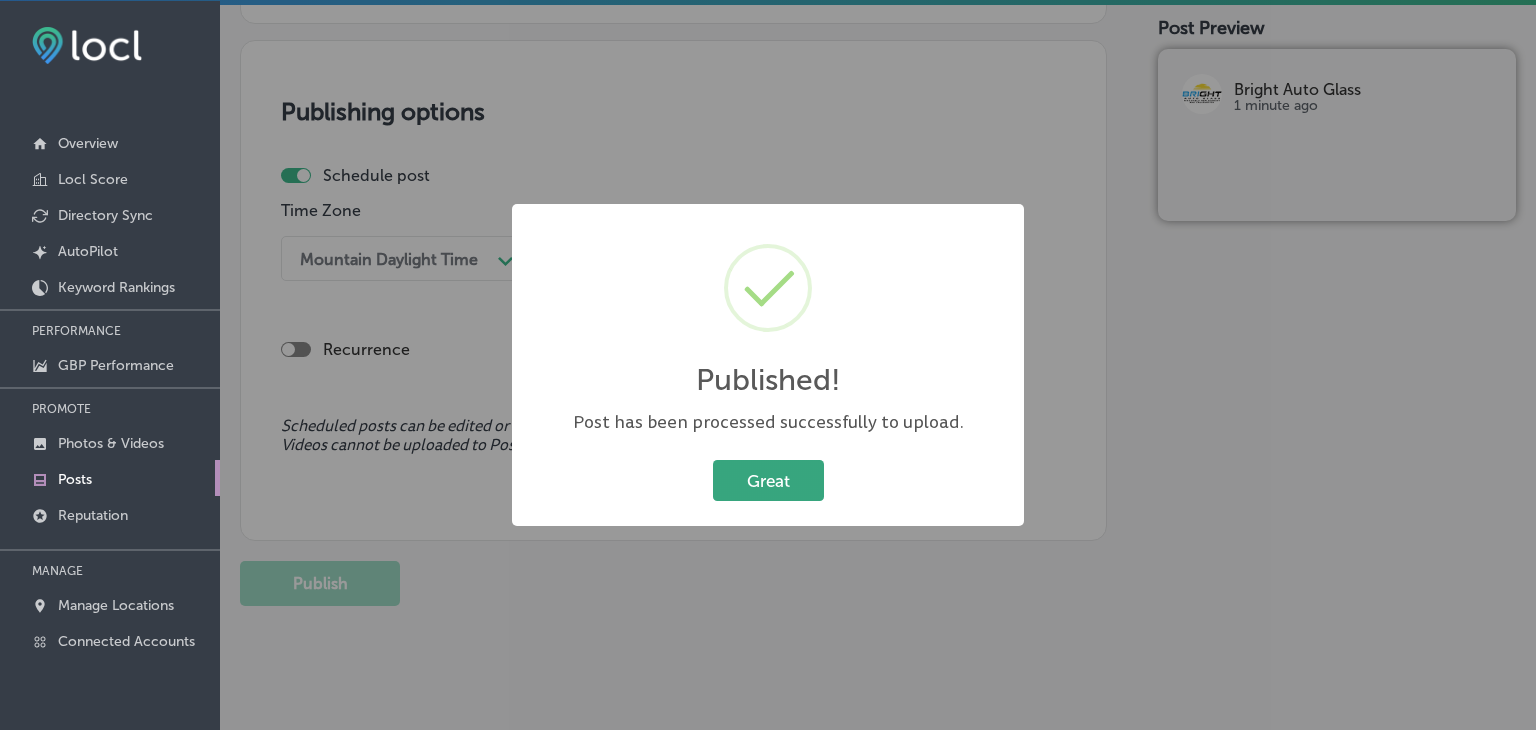 click on "Great" at bounding box center [768, 480] 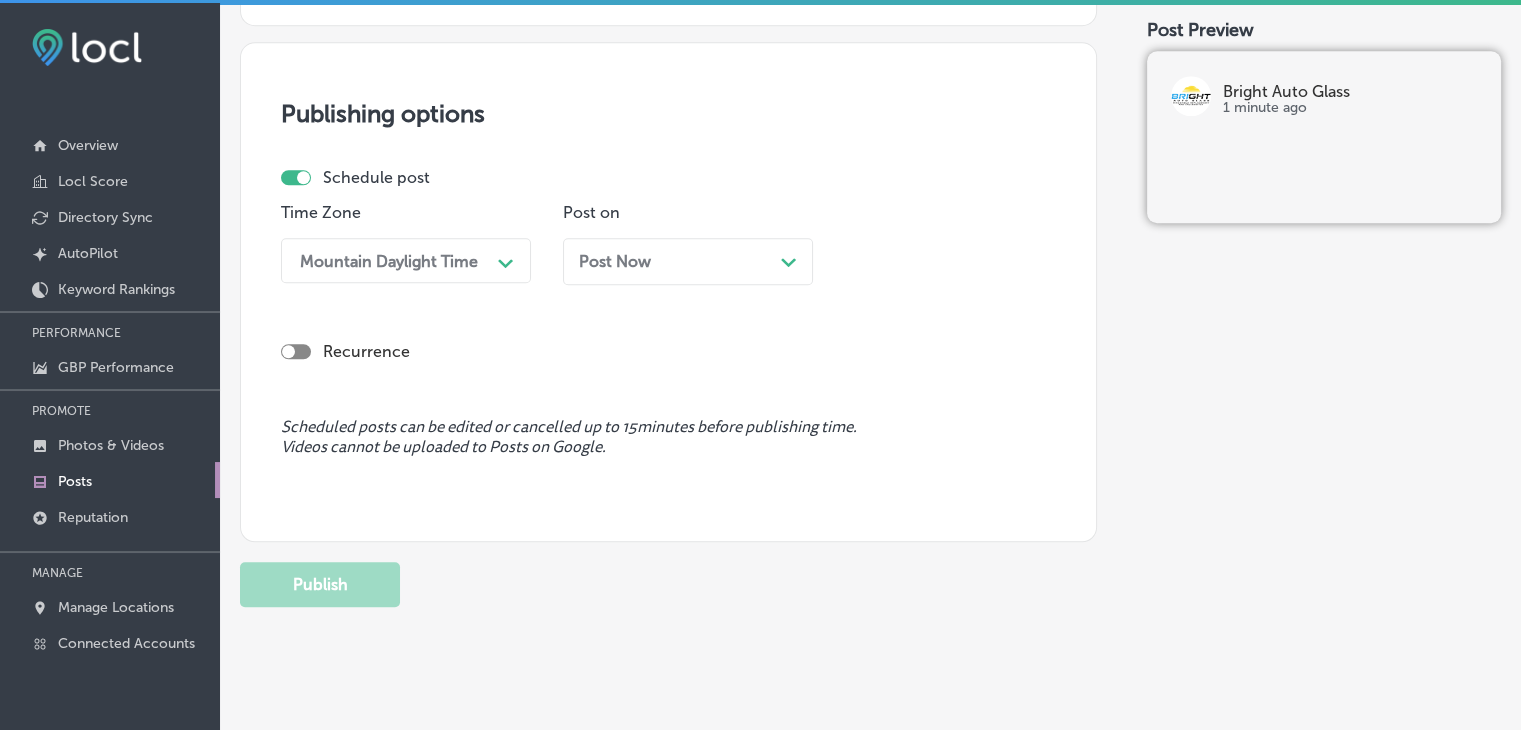 scroll, scrollTop: 0, scrollLeft: 0, axis: both 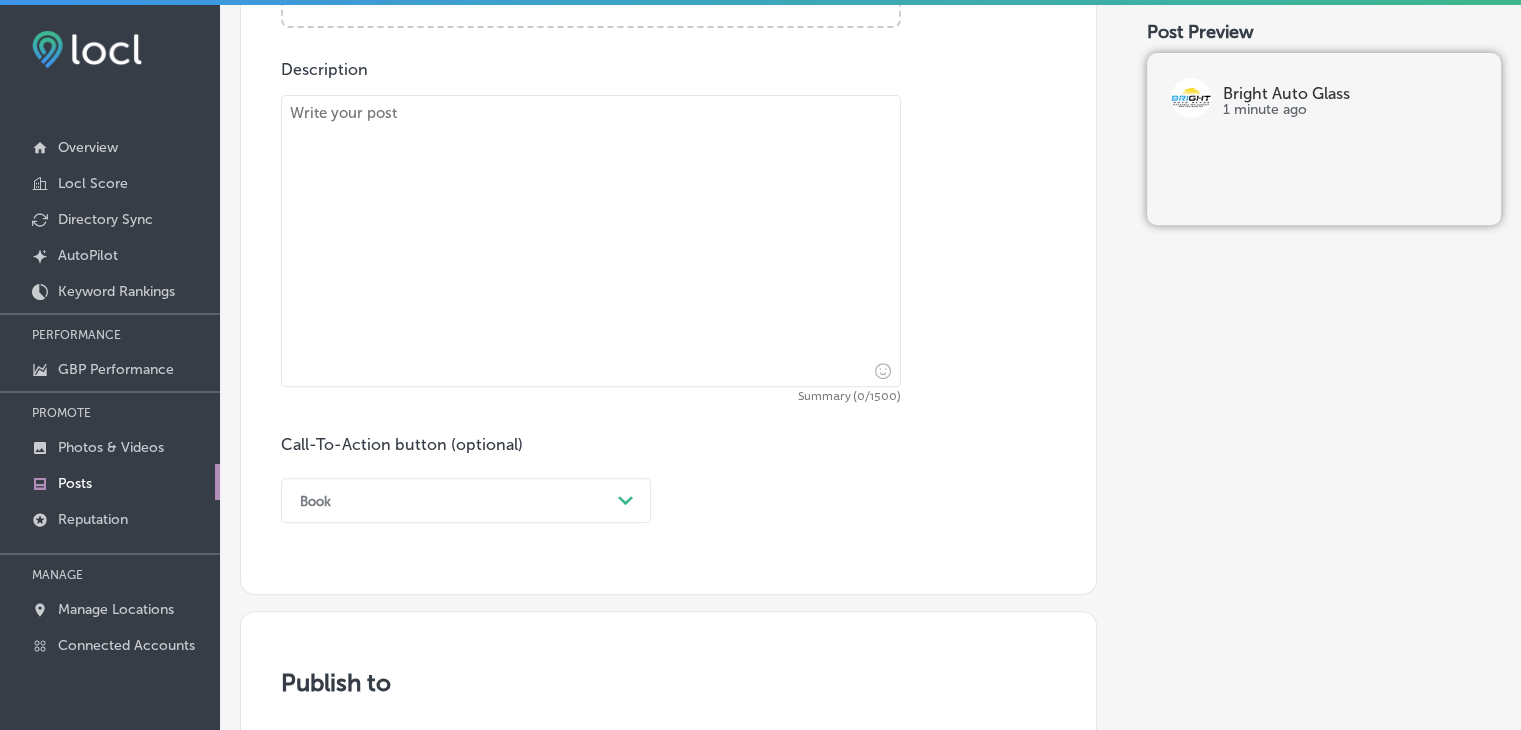 click at bounding box center (591, 241) 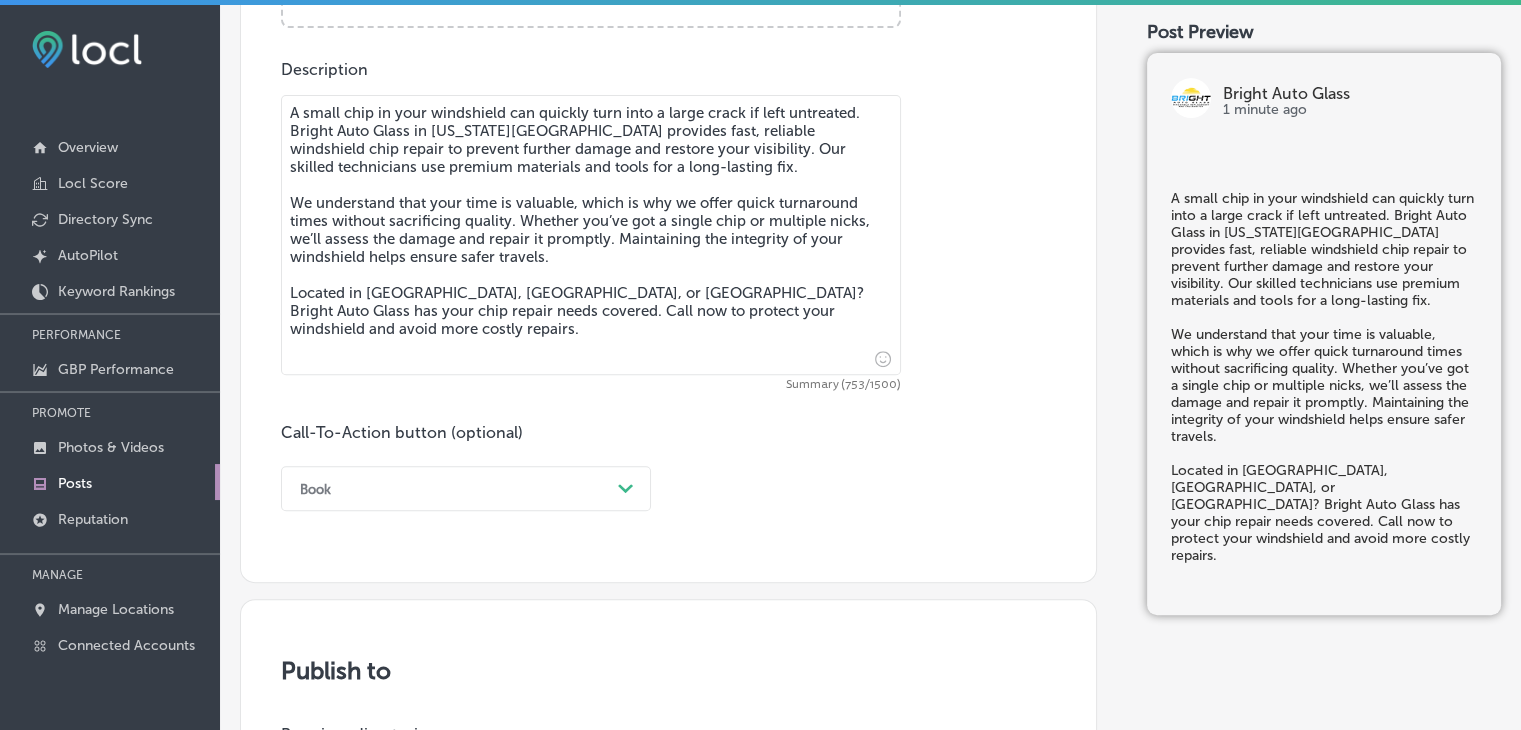 type on "A small chip in your windshield can quickly turn into a large crack if left untreated. Bright Auto Glass in [US_STATE][GEOGRAPHIC_DATA] provides fast, reliable windshield chip repair to prevent further damage and restore your visibility. Our skilled technicians use premium materials and tools for a long-lasting fix.
We understand that your time is valuable, which is why we offer quick turnaround times without sacrificing quality. Whether you’ve got a single chip or multiple nicks, we’ll assess the damage and repair it promptly. Maintaining the integrity of your windshield helps ensure safer travels.
Located in [GEOGRAPHIC_DATA], [GEOGRAPHIC_DATA], or [GEOGRAPHIC_DATA]? Bright Auto Glass has your chip repair needs covered. Call now to protect your windshield and avoid more costly repairs." 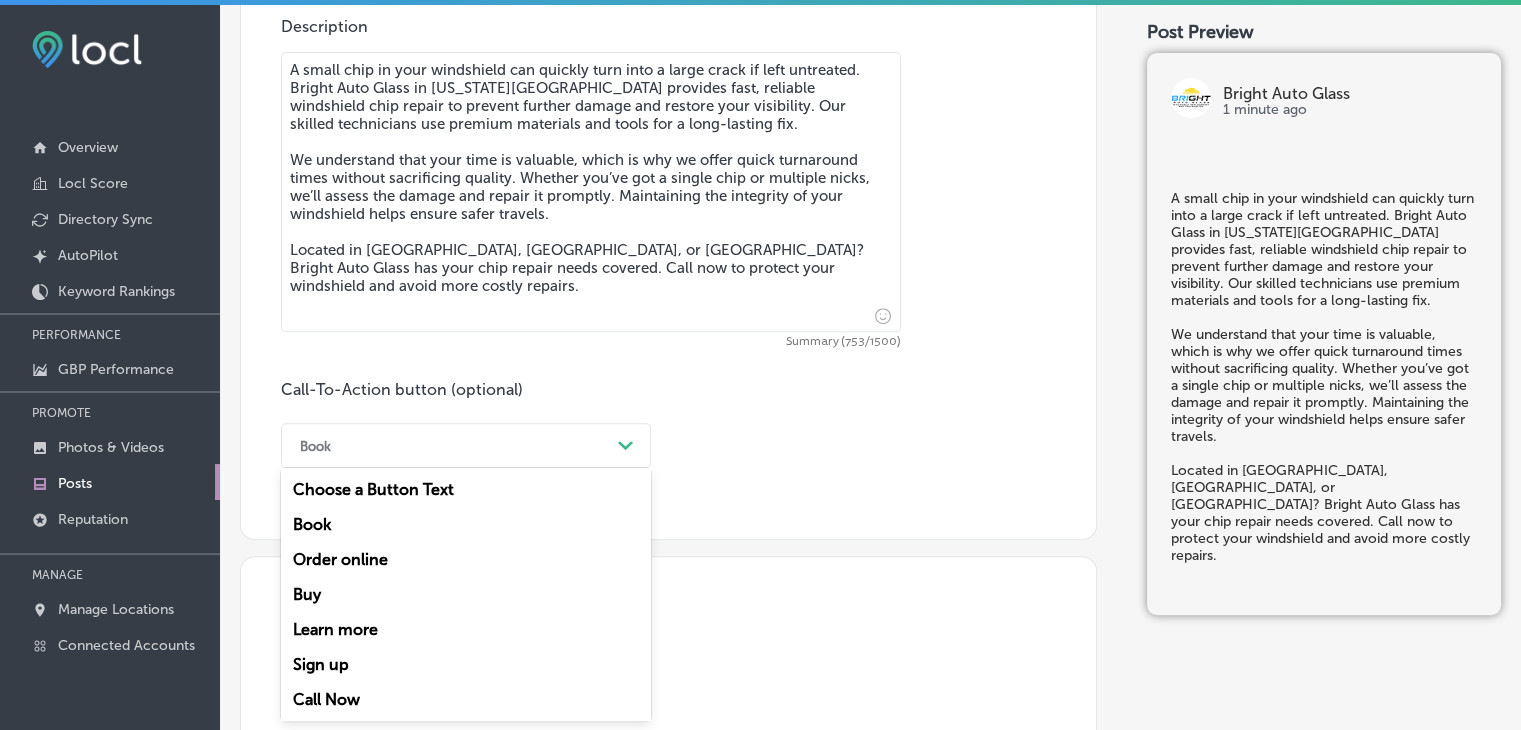 click on "Call Now" at bounding box center [466, 699] 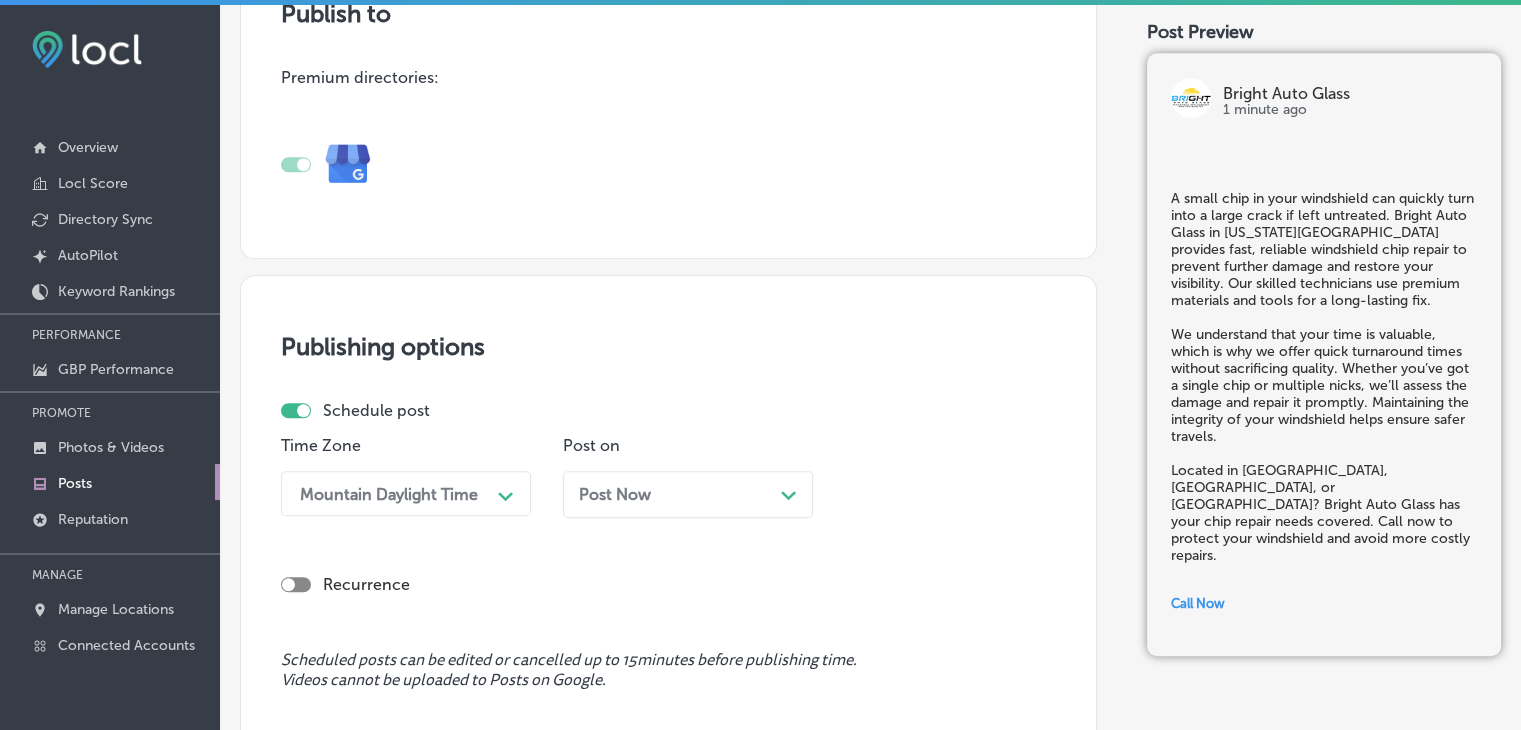 scroll, scrollTop: 1576, scrollLeft: 0, axis: vertical 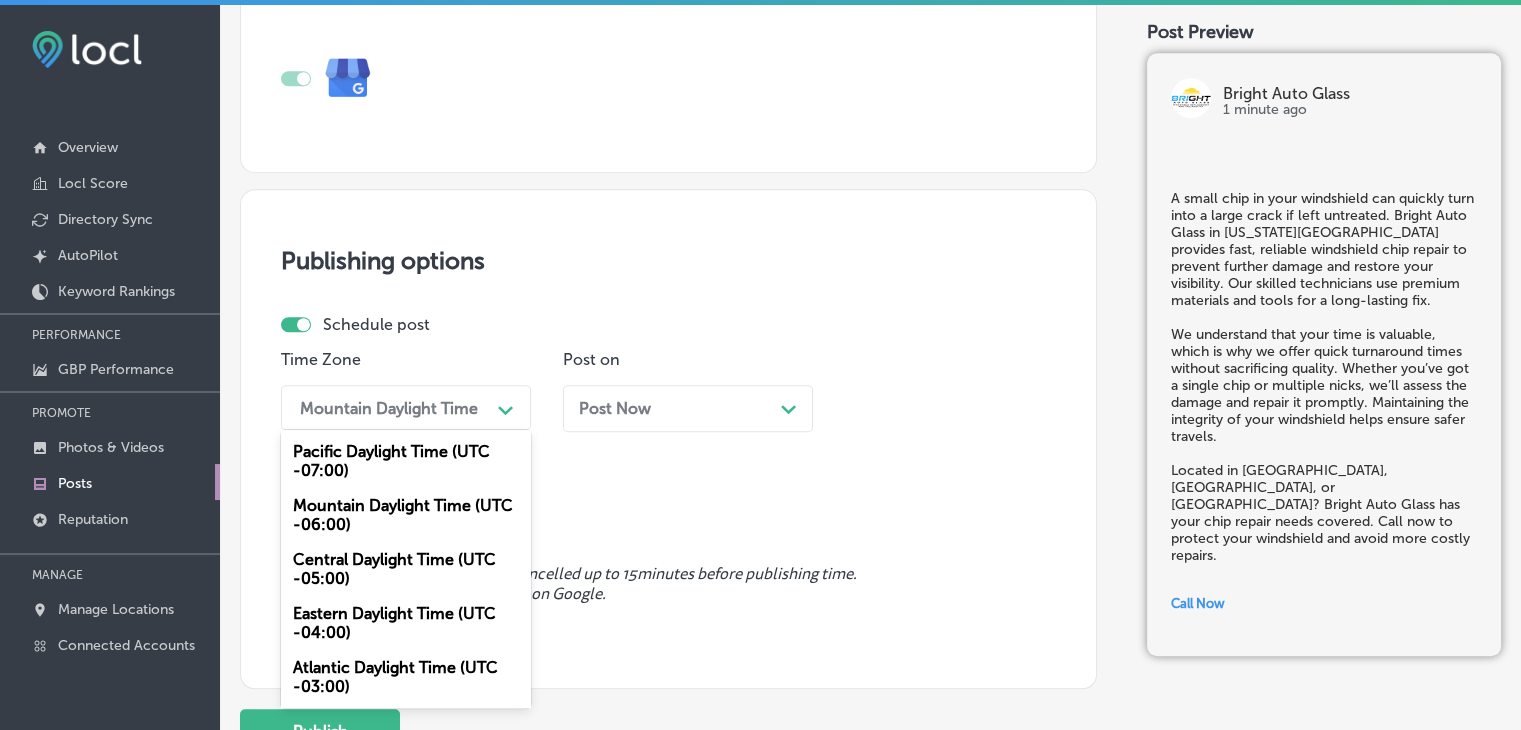 click on "Mountain Daylight Time" at bounding box center [389, 407] 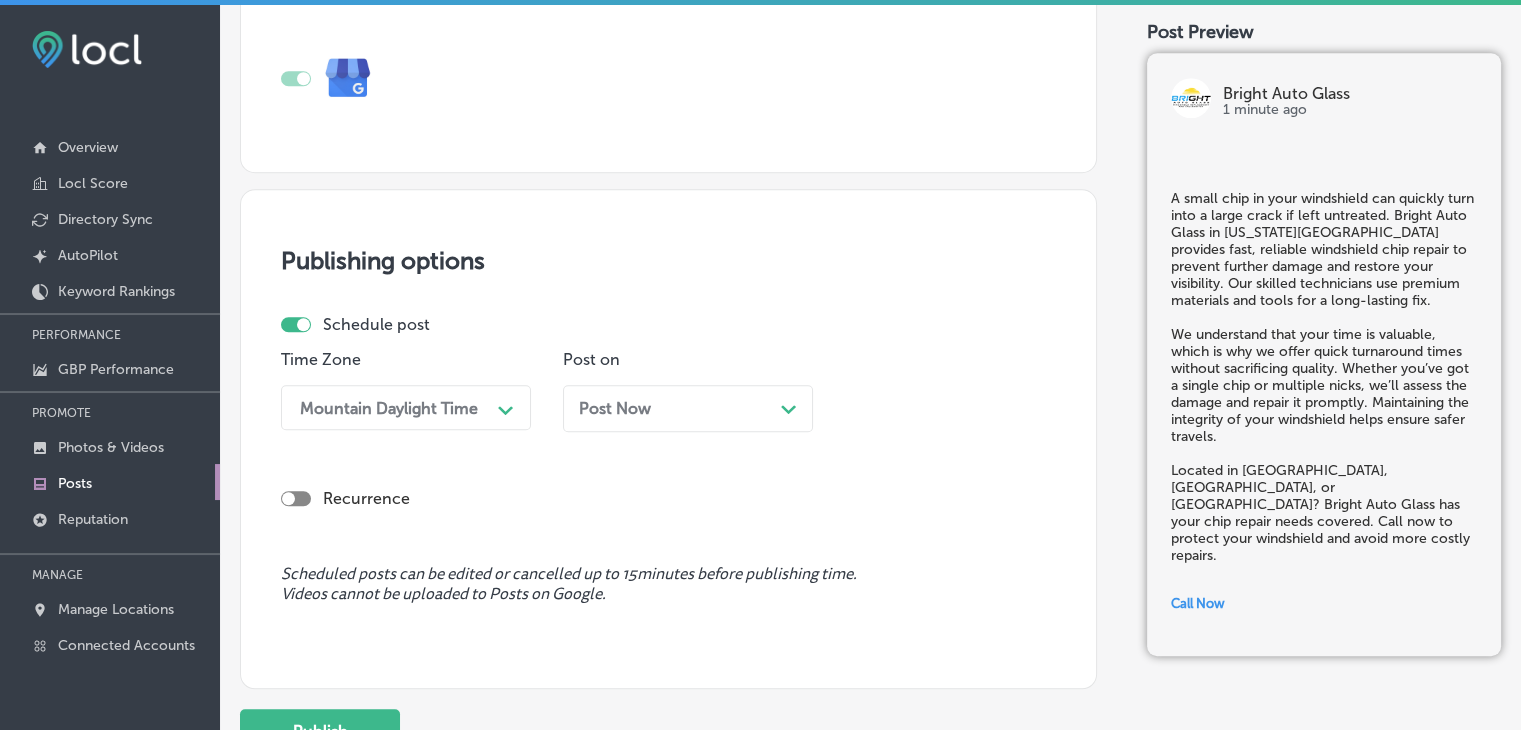 click on "Post Now" at bounding box center (615, 408) 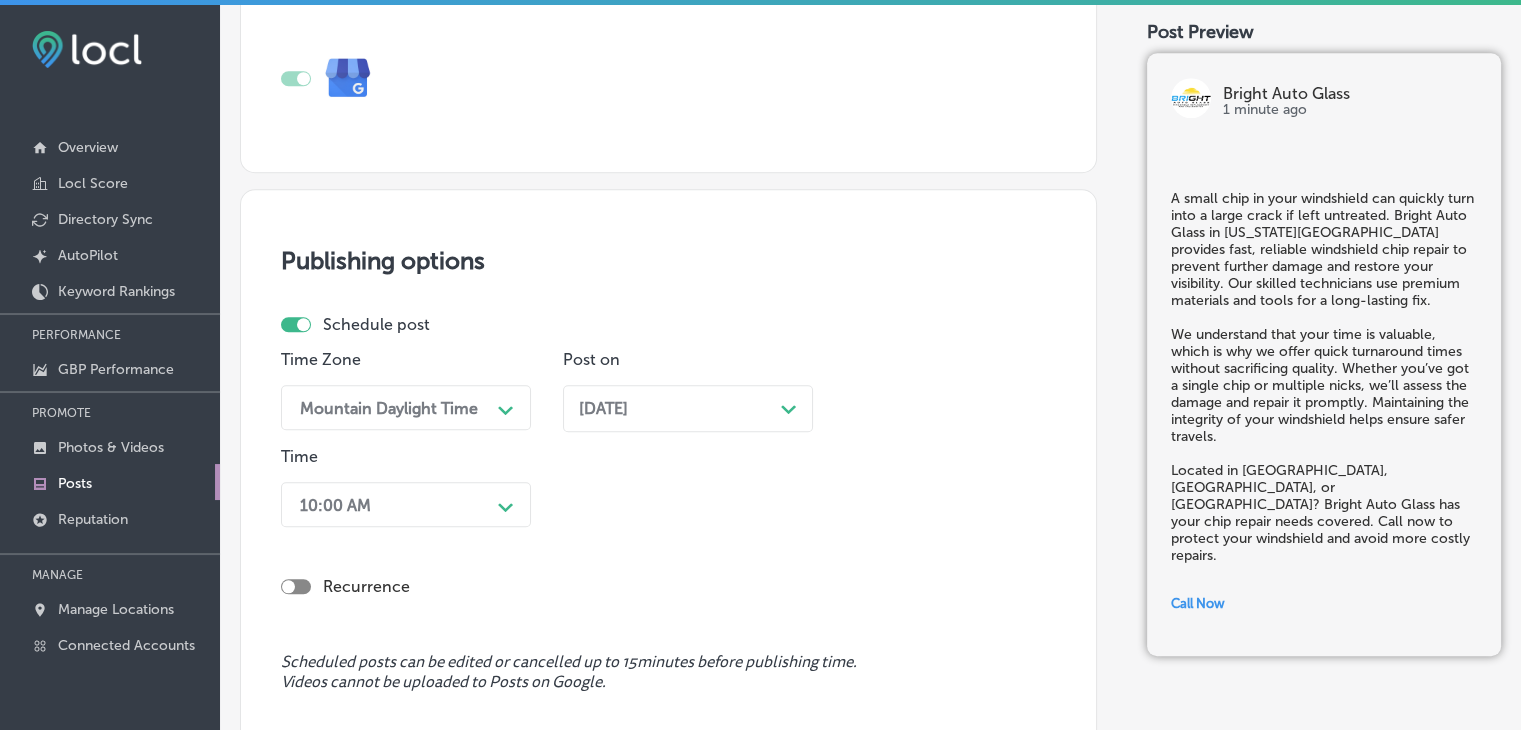 click on "10:00 AM
Path
Created with Sketch." at bounding box center (406, 504) 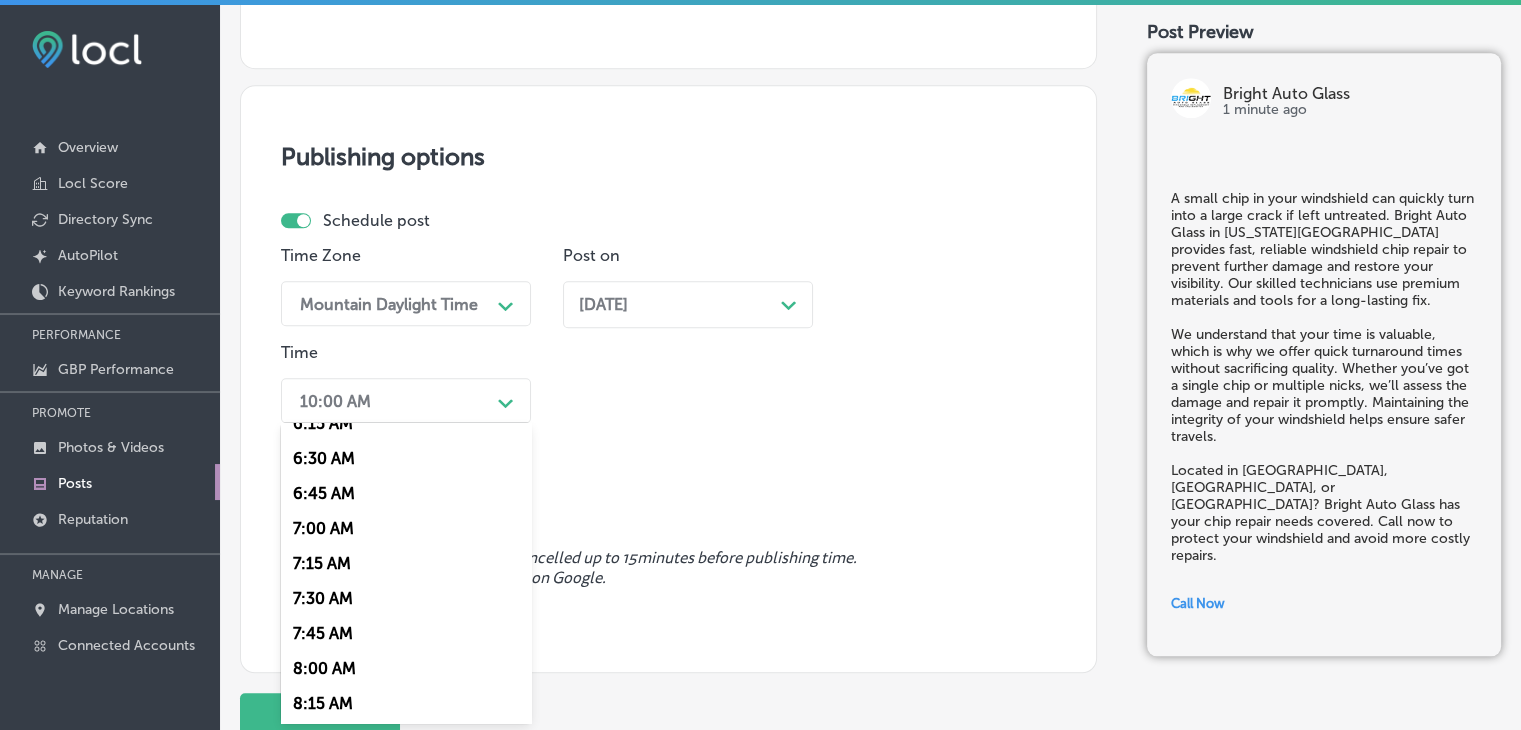 scroll, scrollTop: 900, scrollLeft: 0, axis: vertical 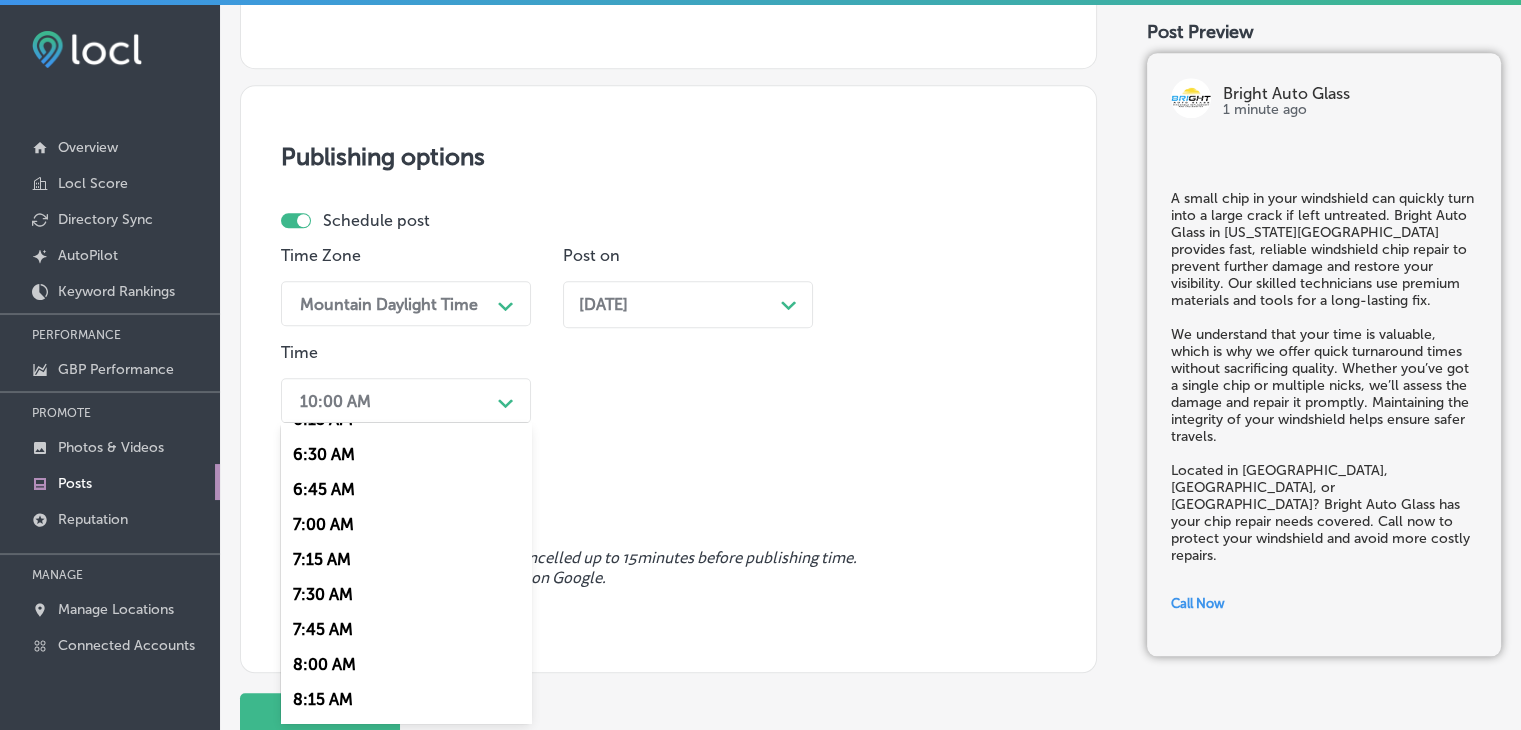 click on "7:00 AM" at bounding box center (406, 524) 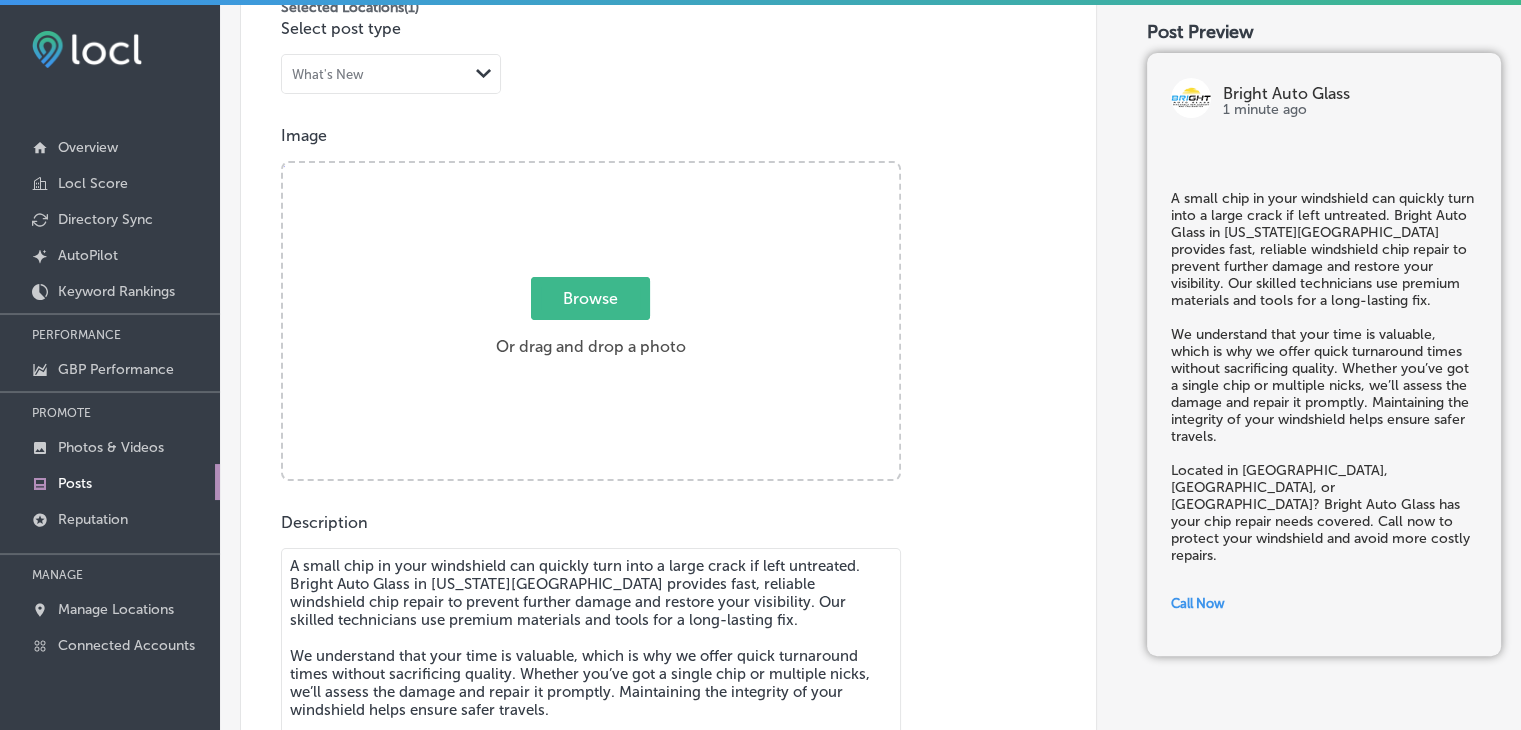 scroll, scrollTop: 180, scrollLeft: 0, axis: vertical 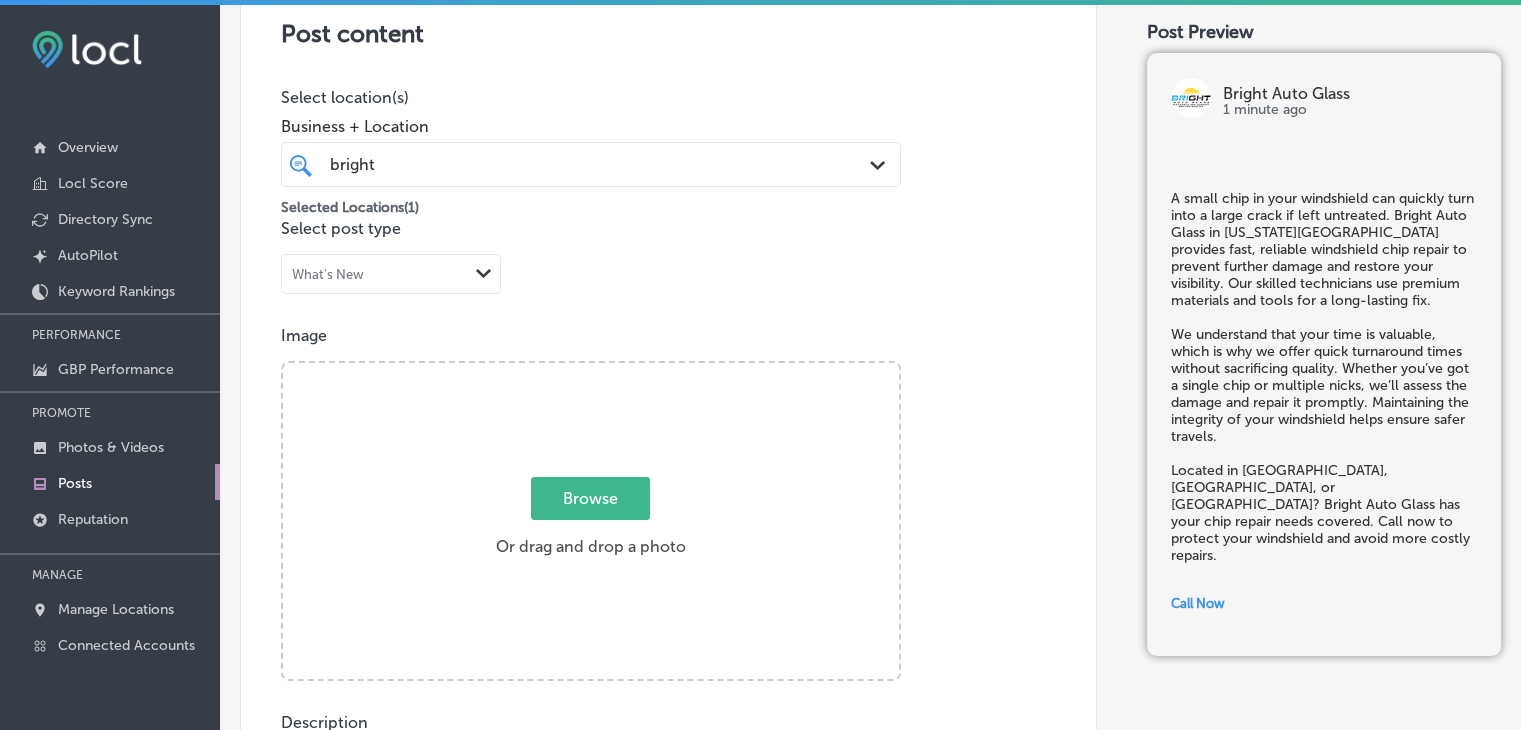 click on "Browse" at bounding box center (590, 498) 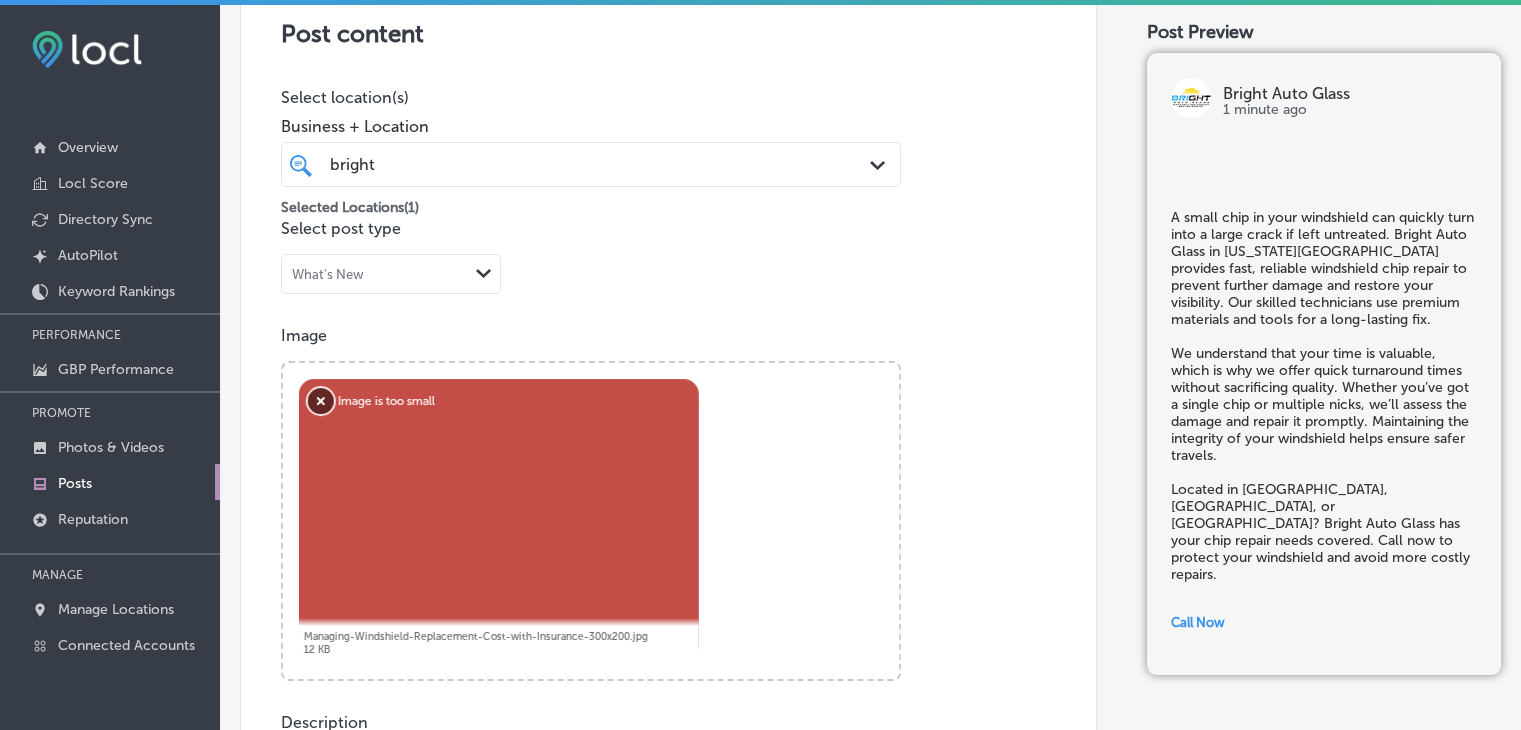click on "Remove" at bounding box center (321, 401) 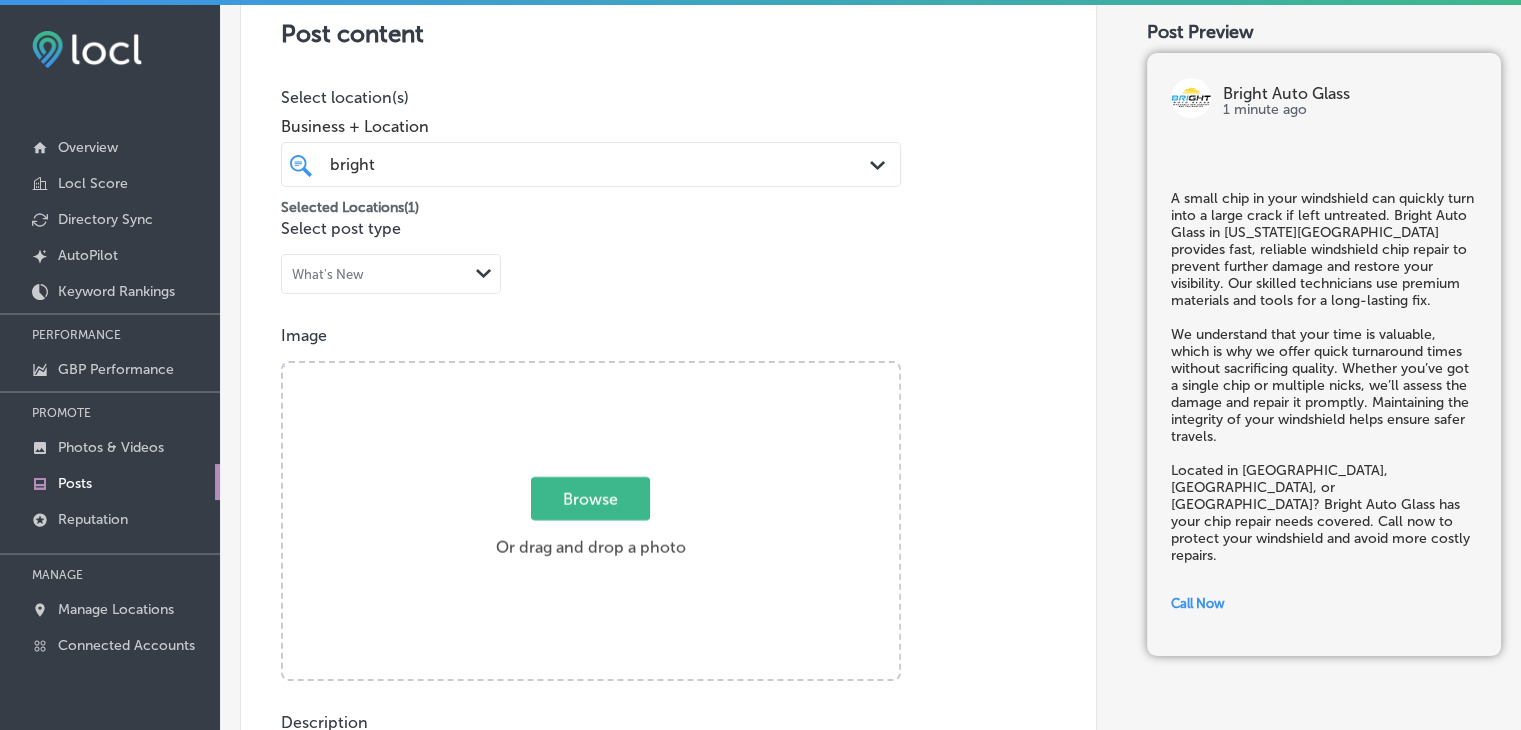 click on "Browse     Or drag and drop a photo" at bounding box center [591, 523] 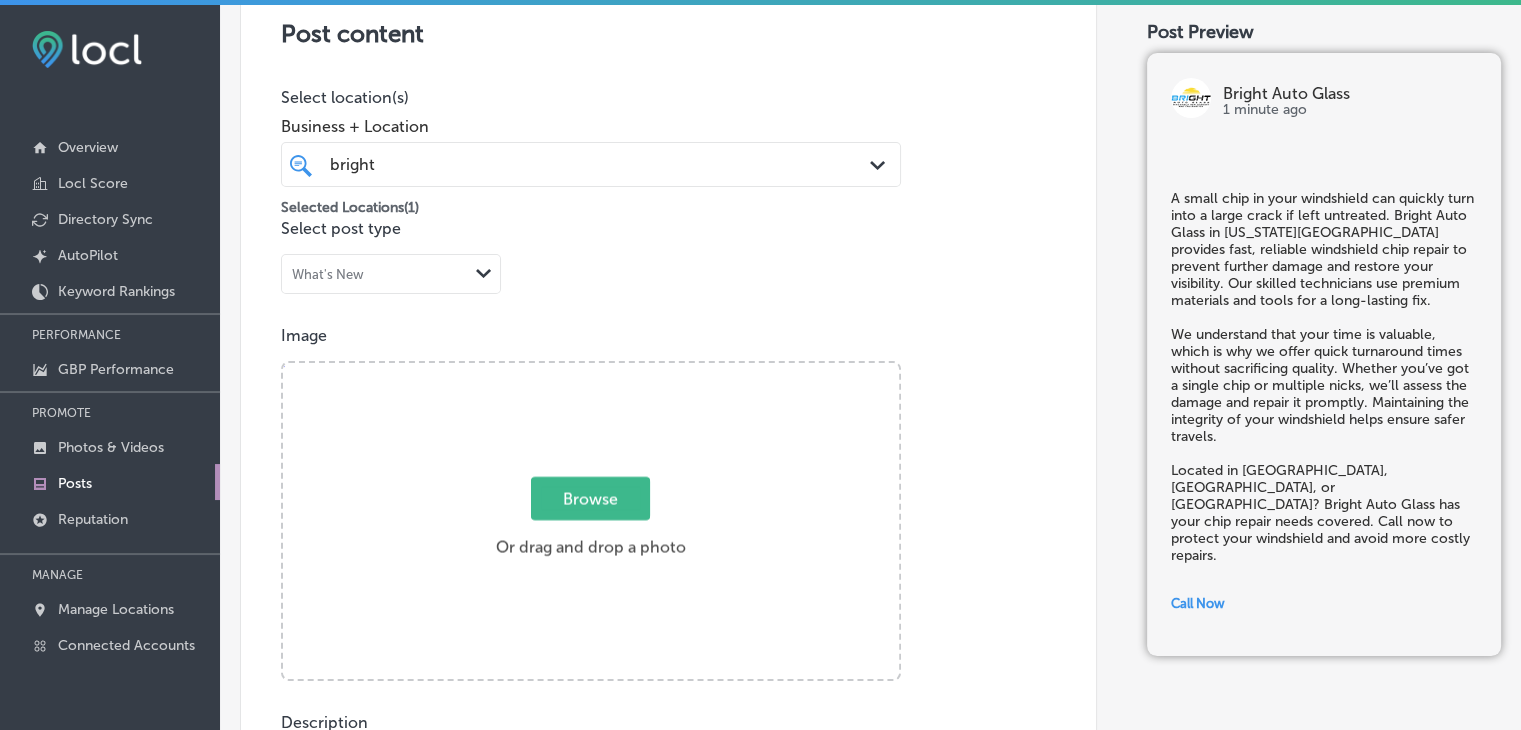 type on "C:\fakepath\How-Auto-Windshield-Replacement-Works-300x200.jpg" 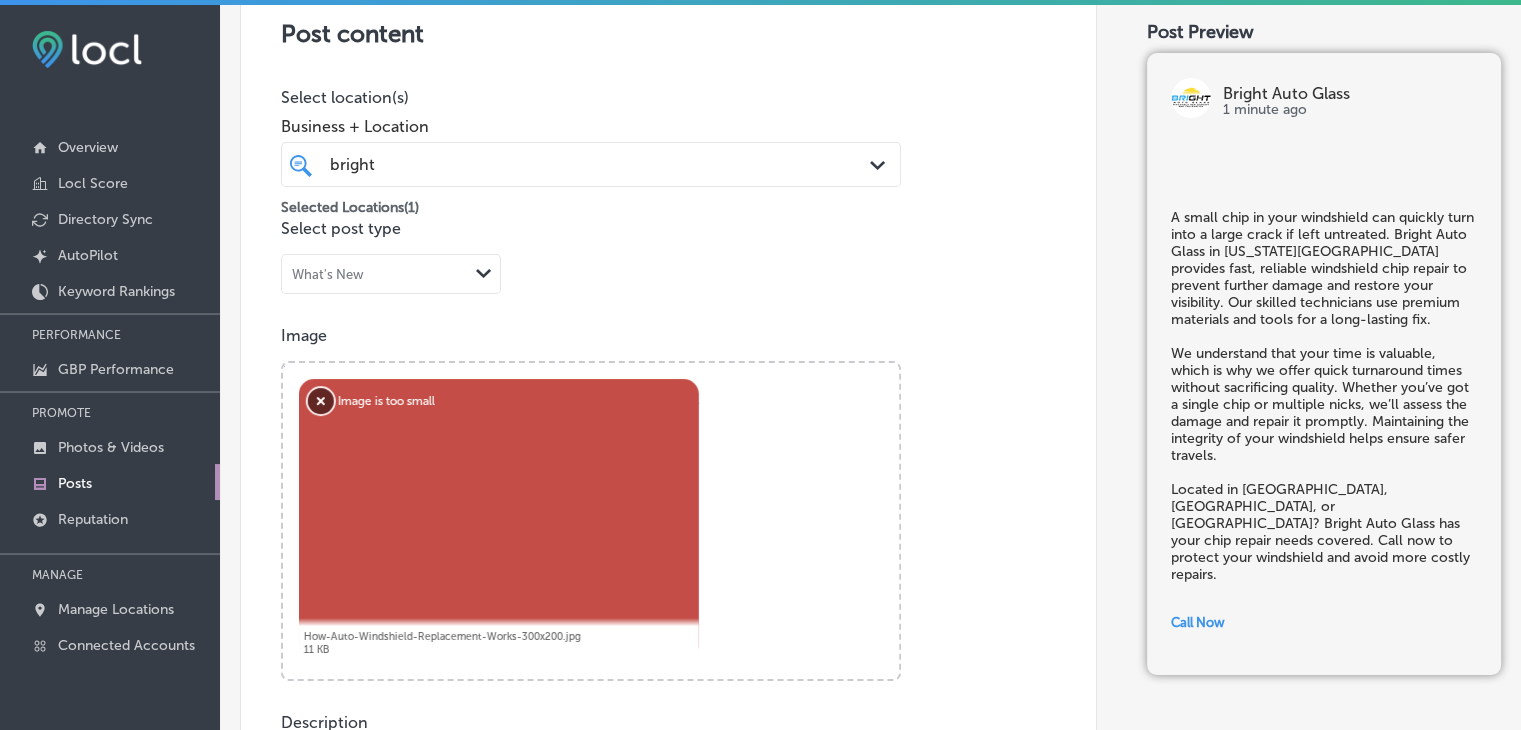 click on "Remove" at bounding box center (321, 401) 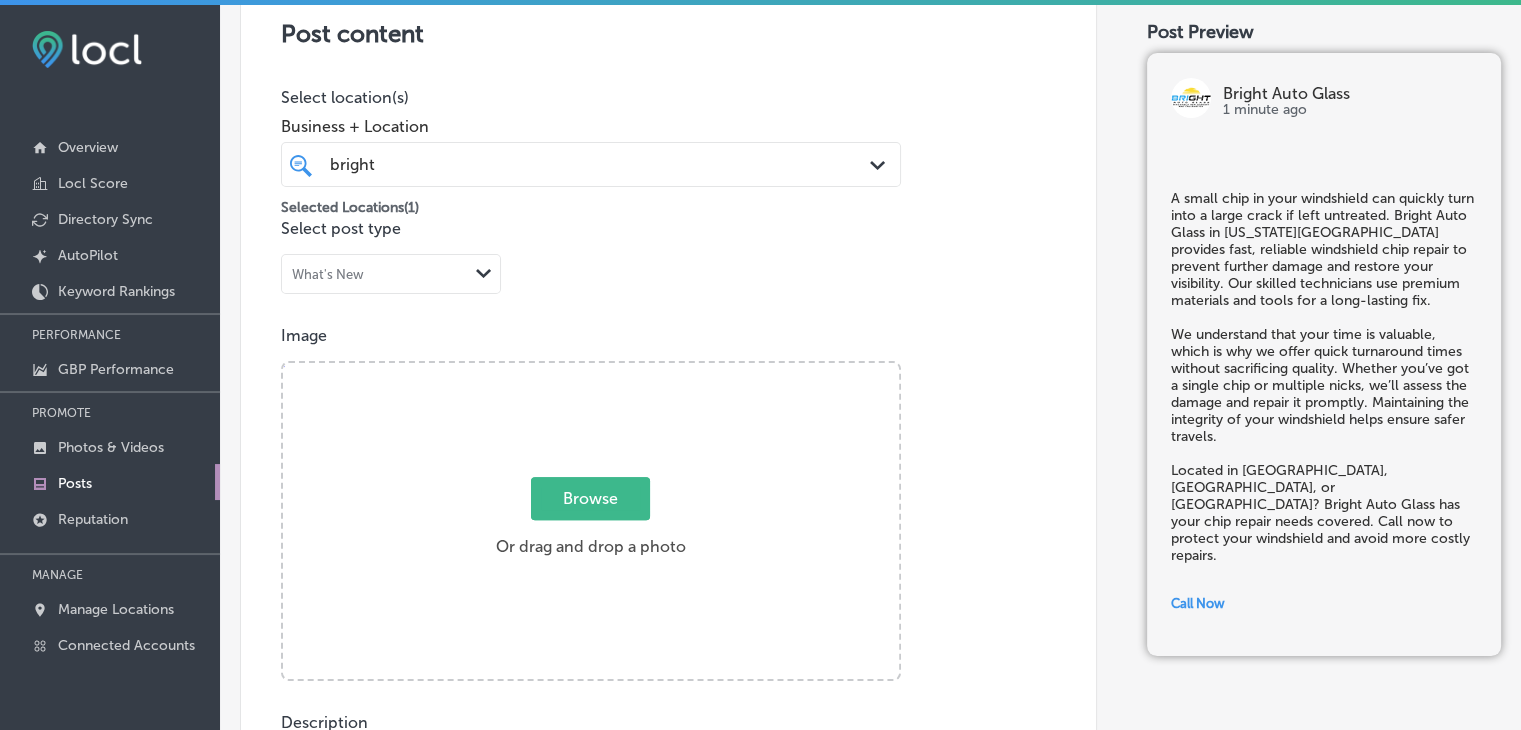 click on "Browse" at bounding box center [590, 498] 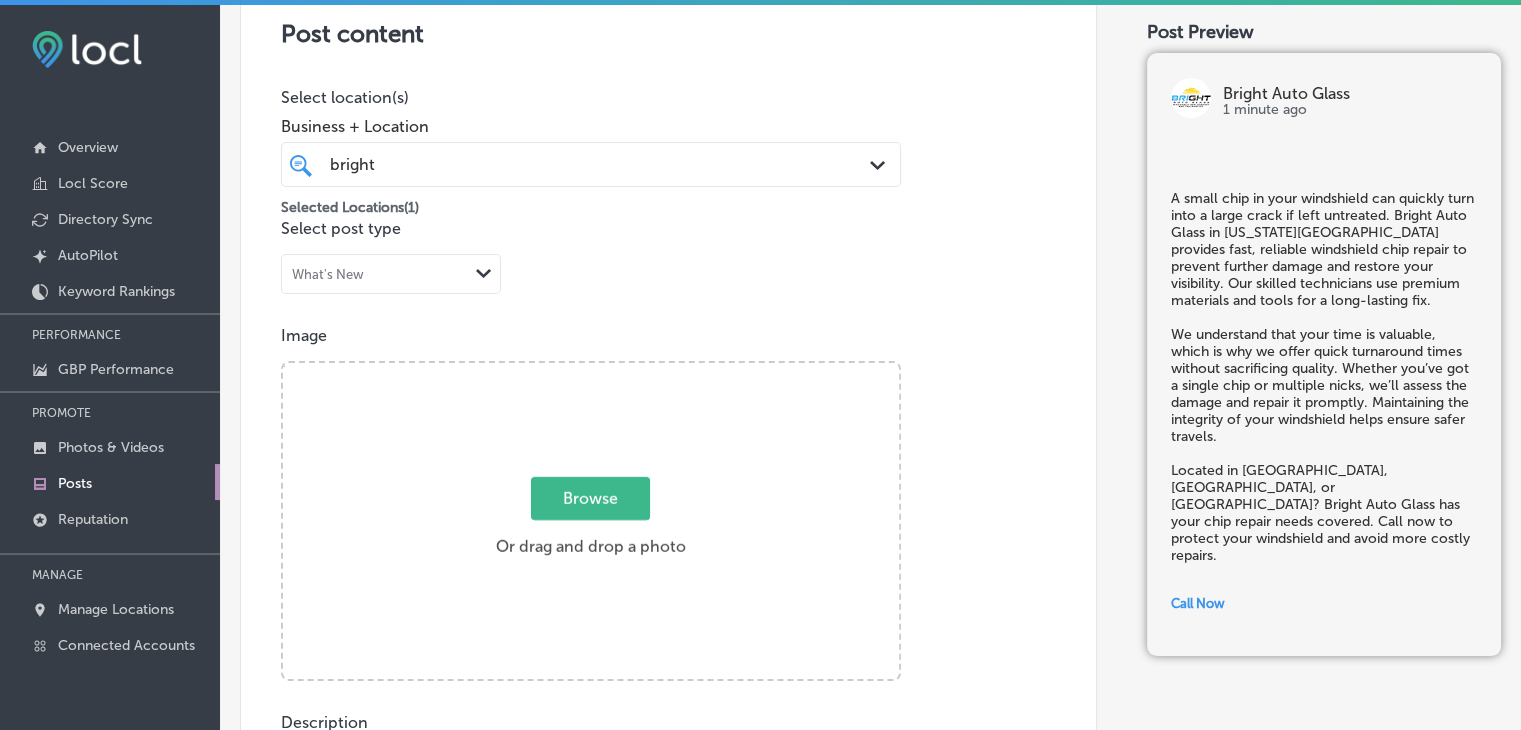 type on "C:\fakepath\Choosing-the-Right-Replacement-Windshield-Glass-300x200.jpg" 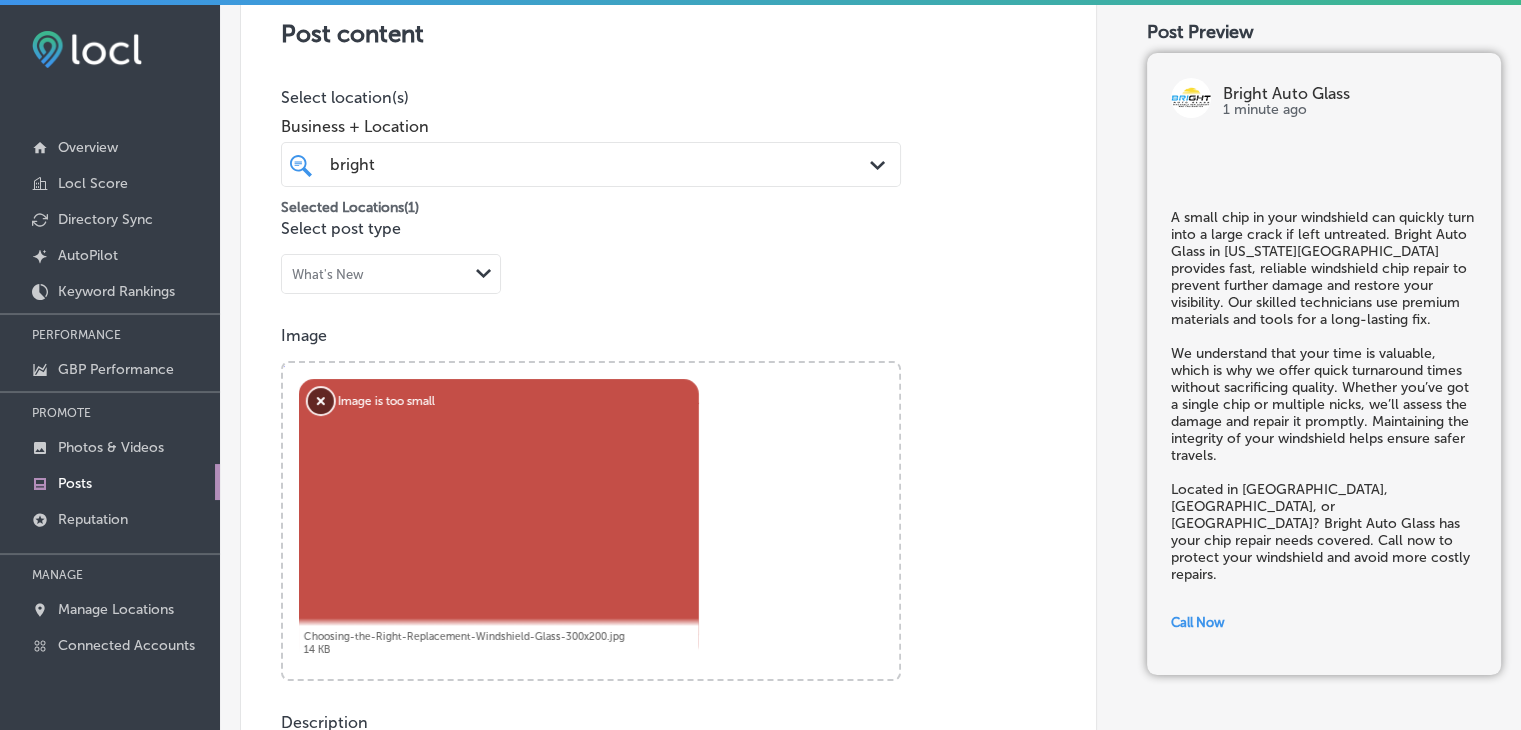 click on "Remove" at bounding box center [321, 401] 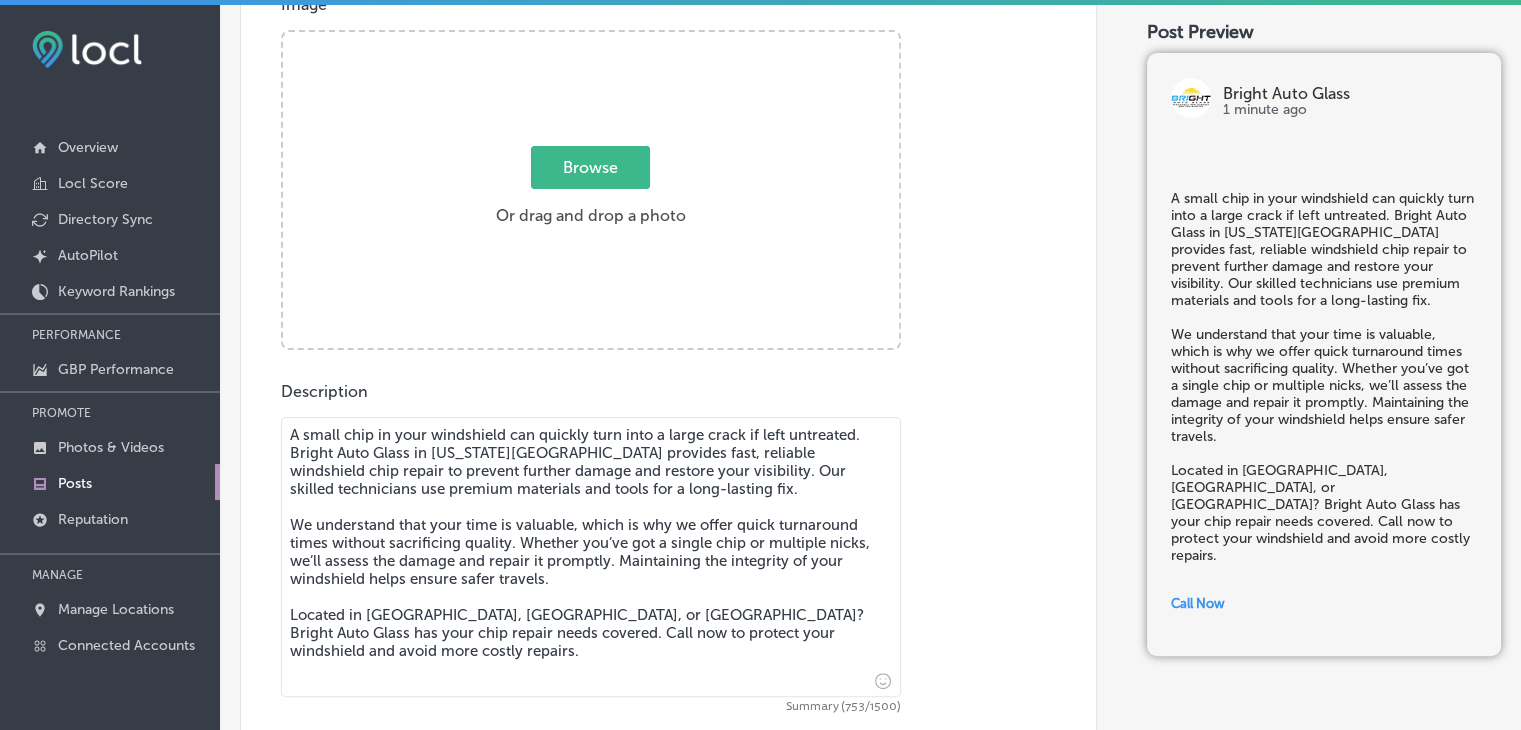 scroll, scrollTop: 580, scrollLeft: 0, axis: vertical 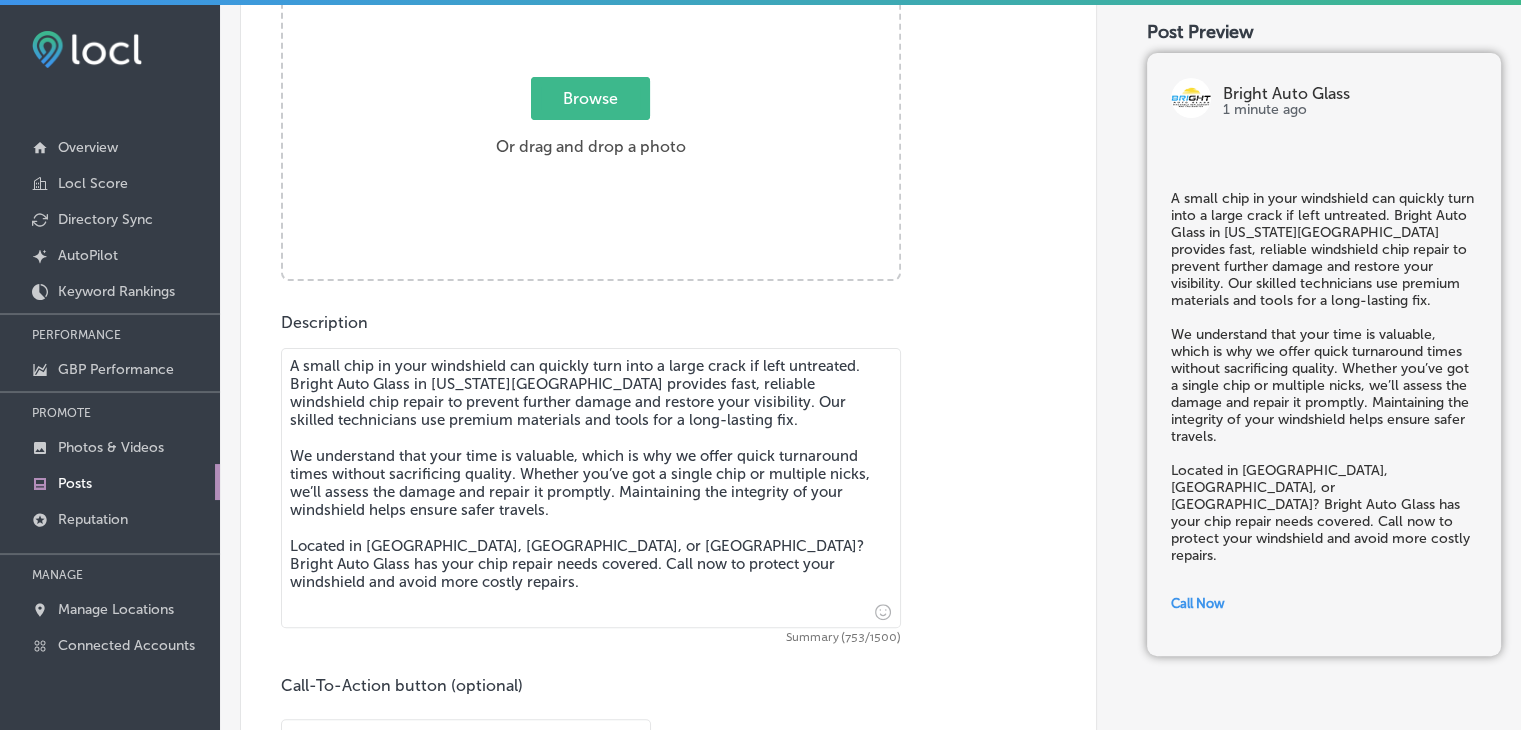 click on "Browse" at bounding box center [590, 98] 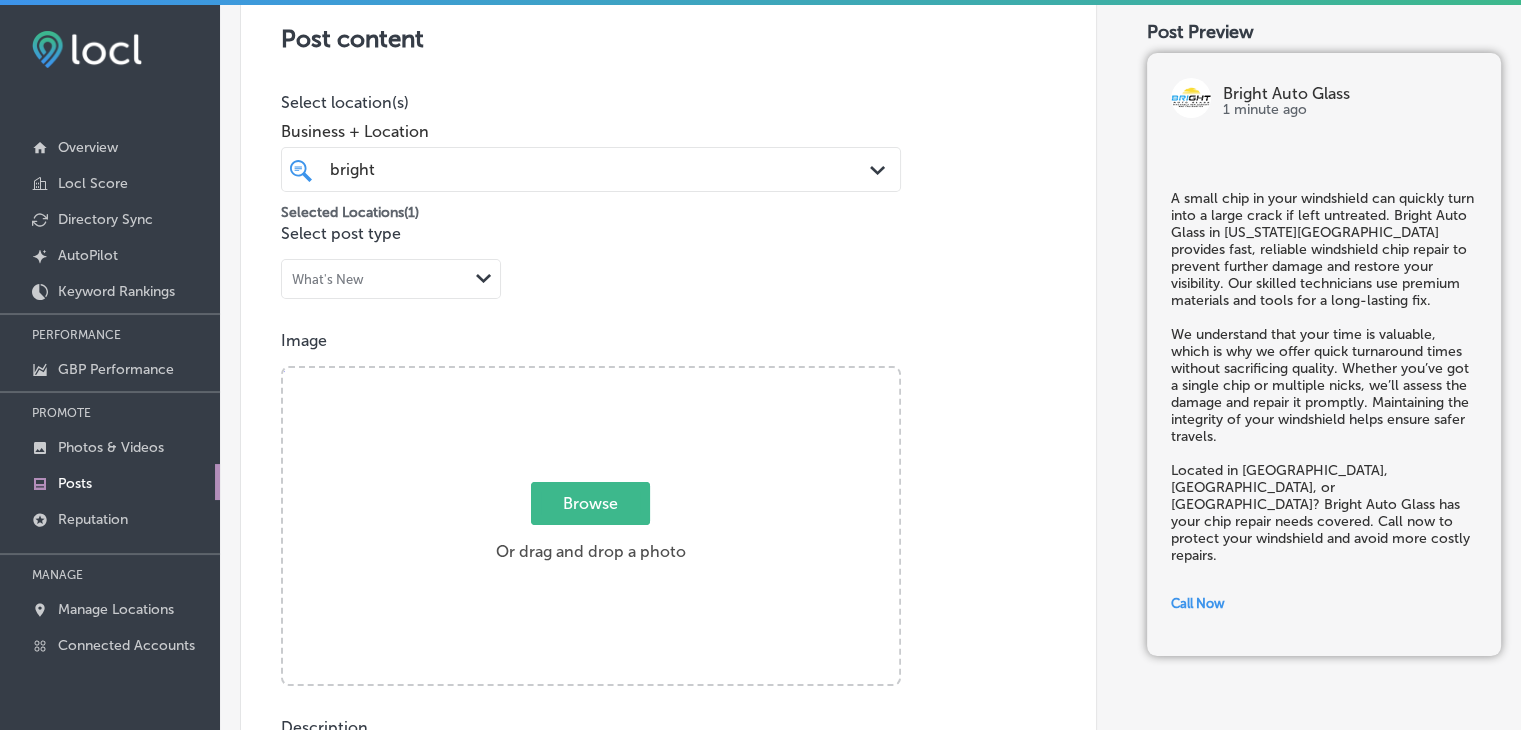 type on "C:\fakepath\Transparent-Quotes-Unveiling-The-Price-Of-Same-Day-Windshield-Replacement2-e1694446557158.jpg" 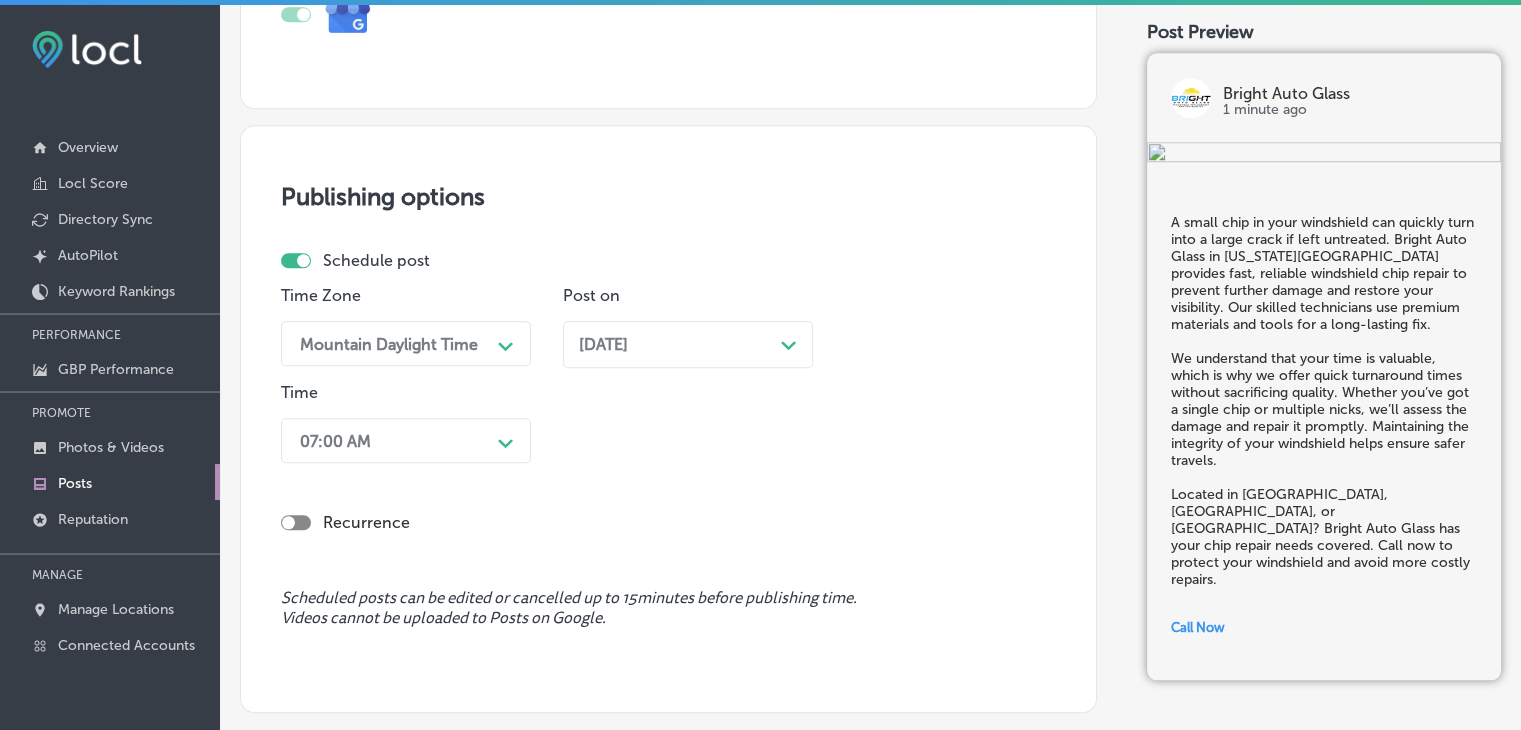scroll, scrollTop: 1675, scrollLeft: 0, axis: vertical 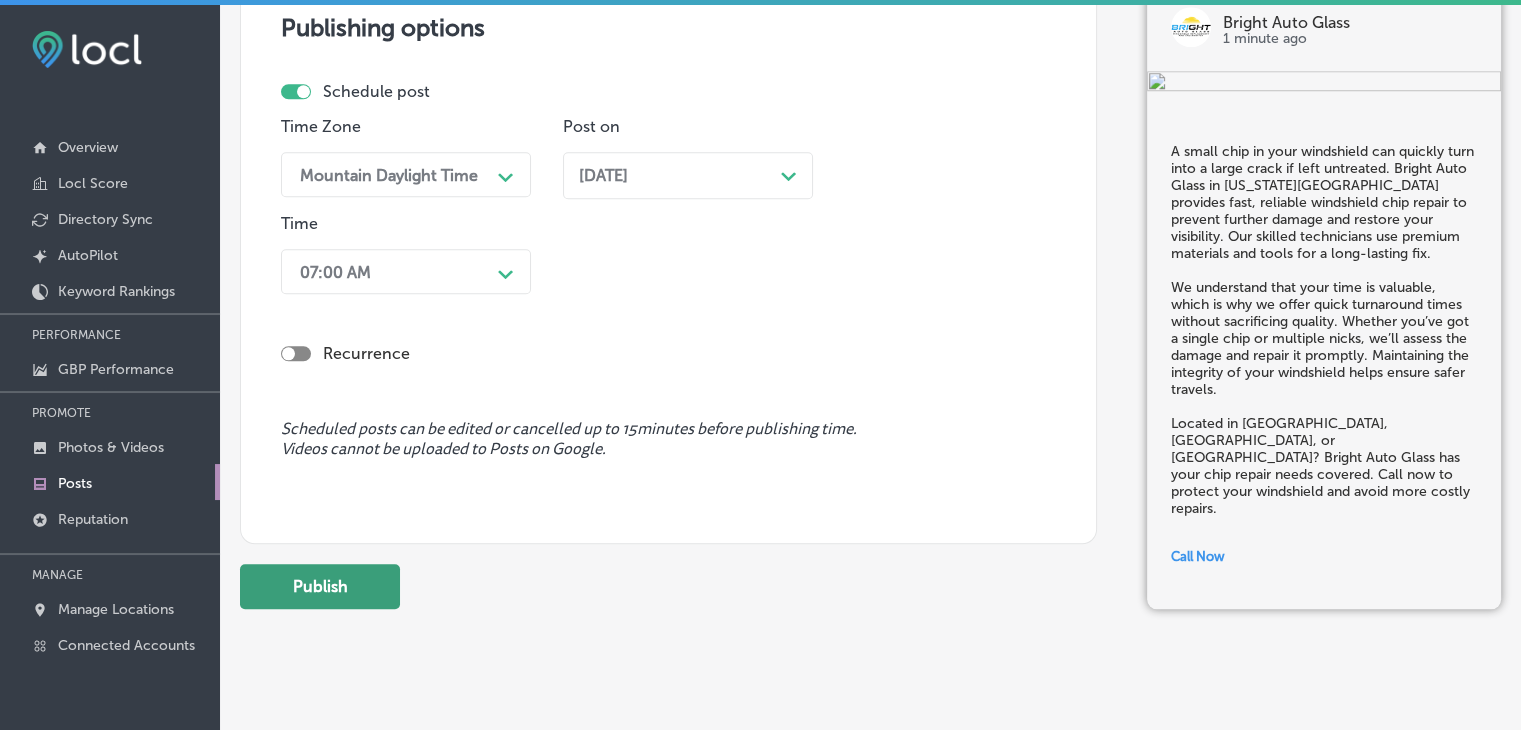 click on "Publish" at bounding box center (320, 586) 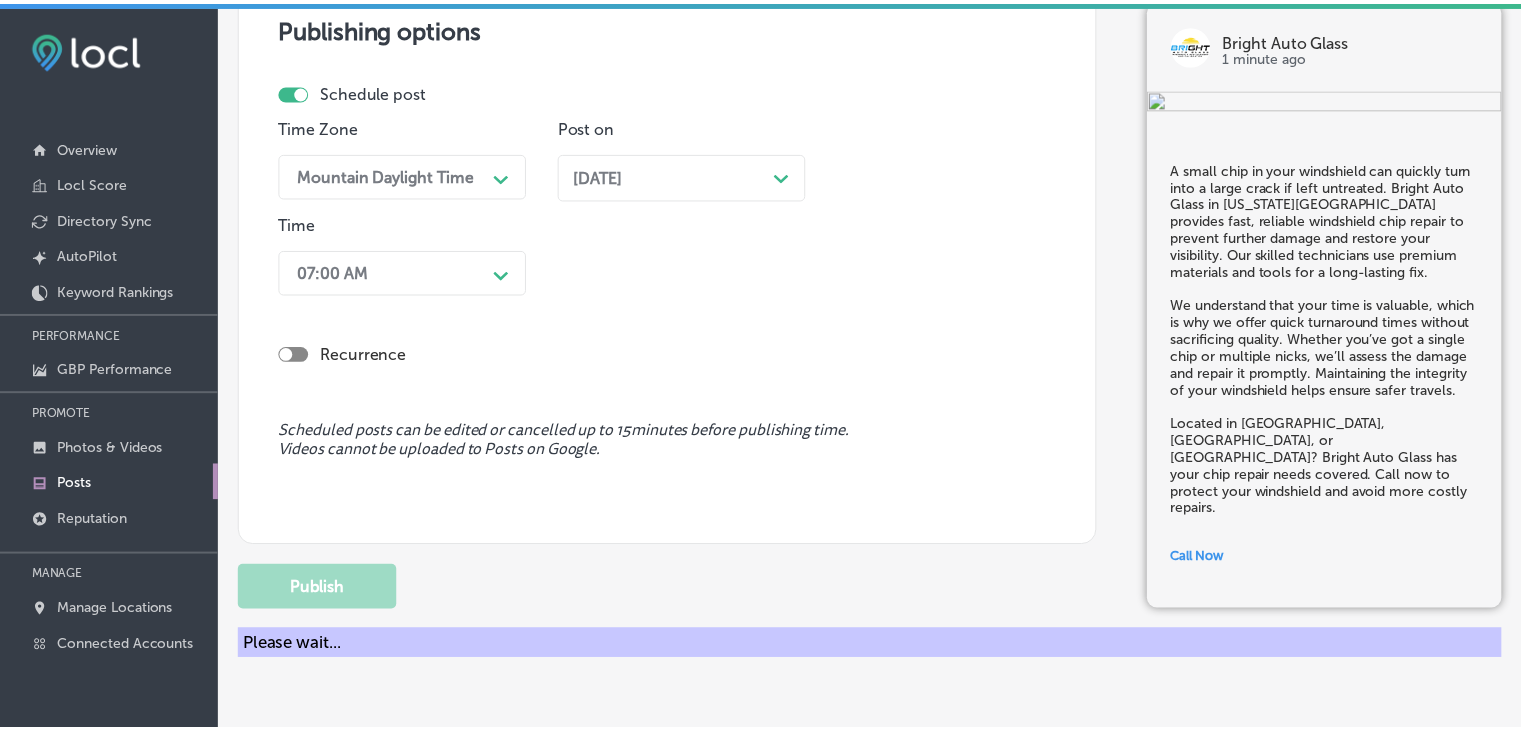 scroll, scrollTop: 1721, scrollLeft: 0, axis: vertical 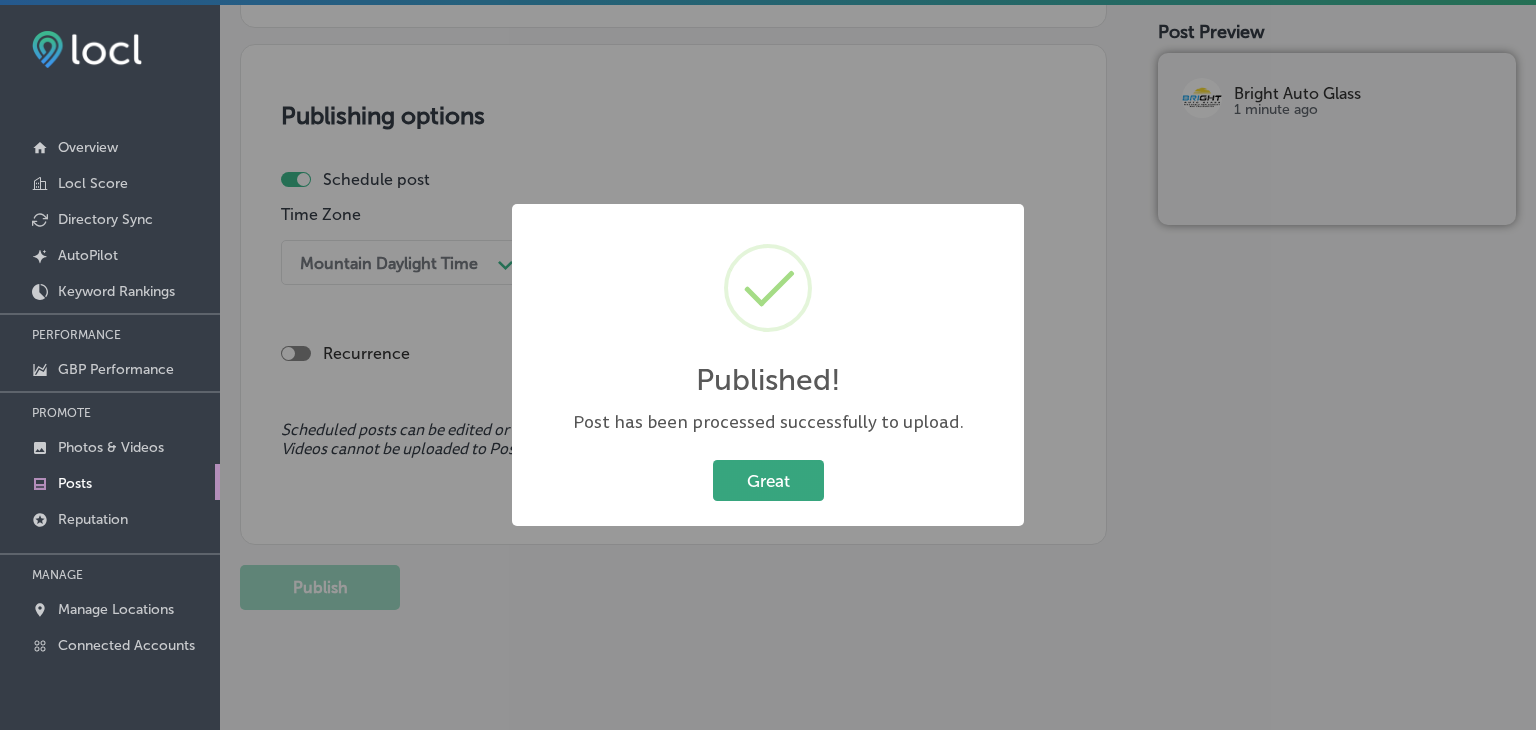 click on "Great" at bounding box center [768, 480] 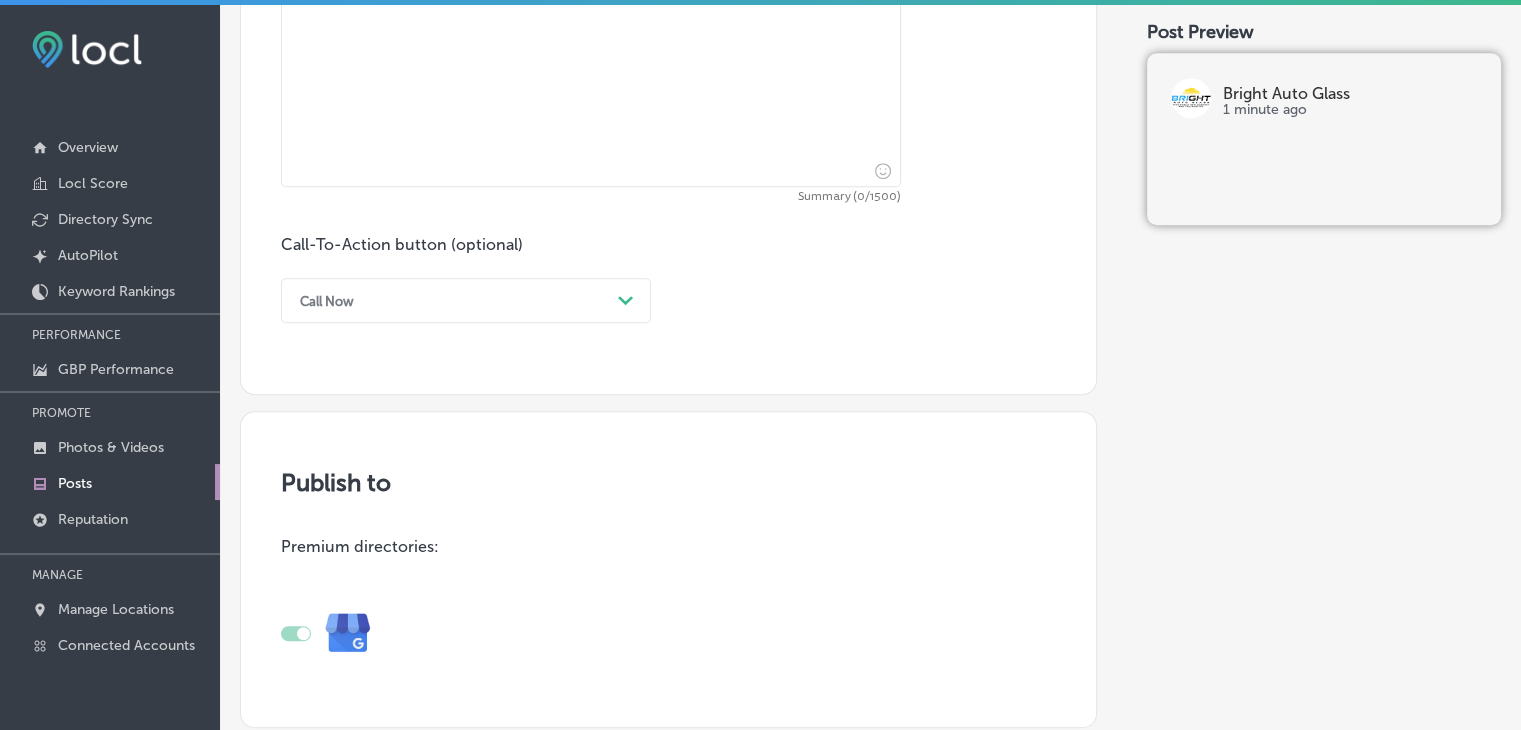 scroll, scrollTop: 721, scrollLeft: 0, axis: vertical 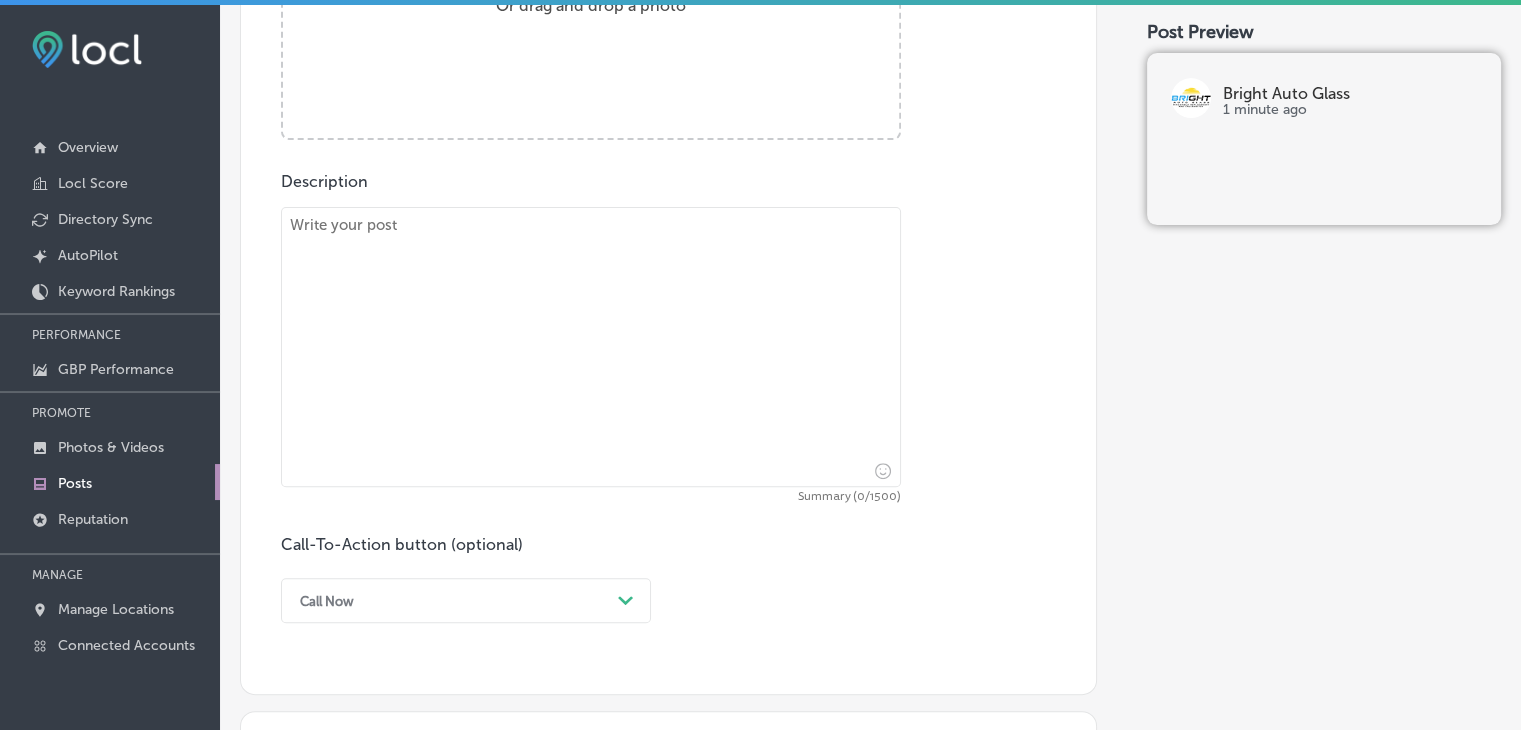 click at bounding box center [591, 347] 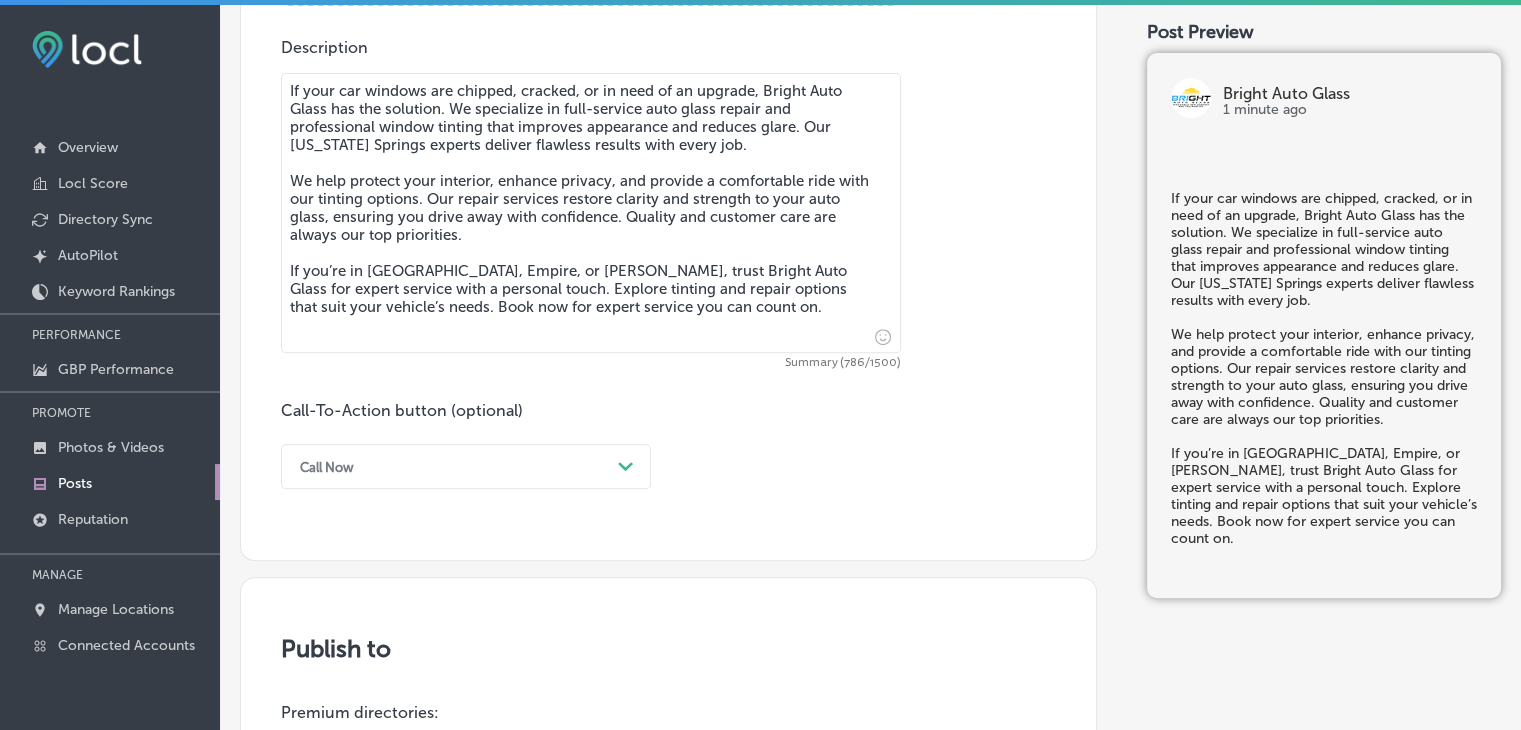 scroll, scrollTop: 1021, scrollLeft: 0, axis: vertical 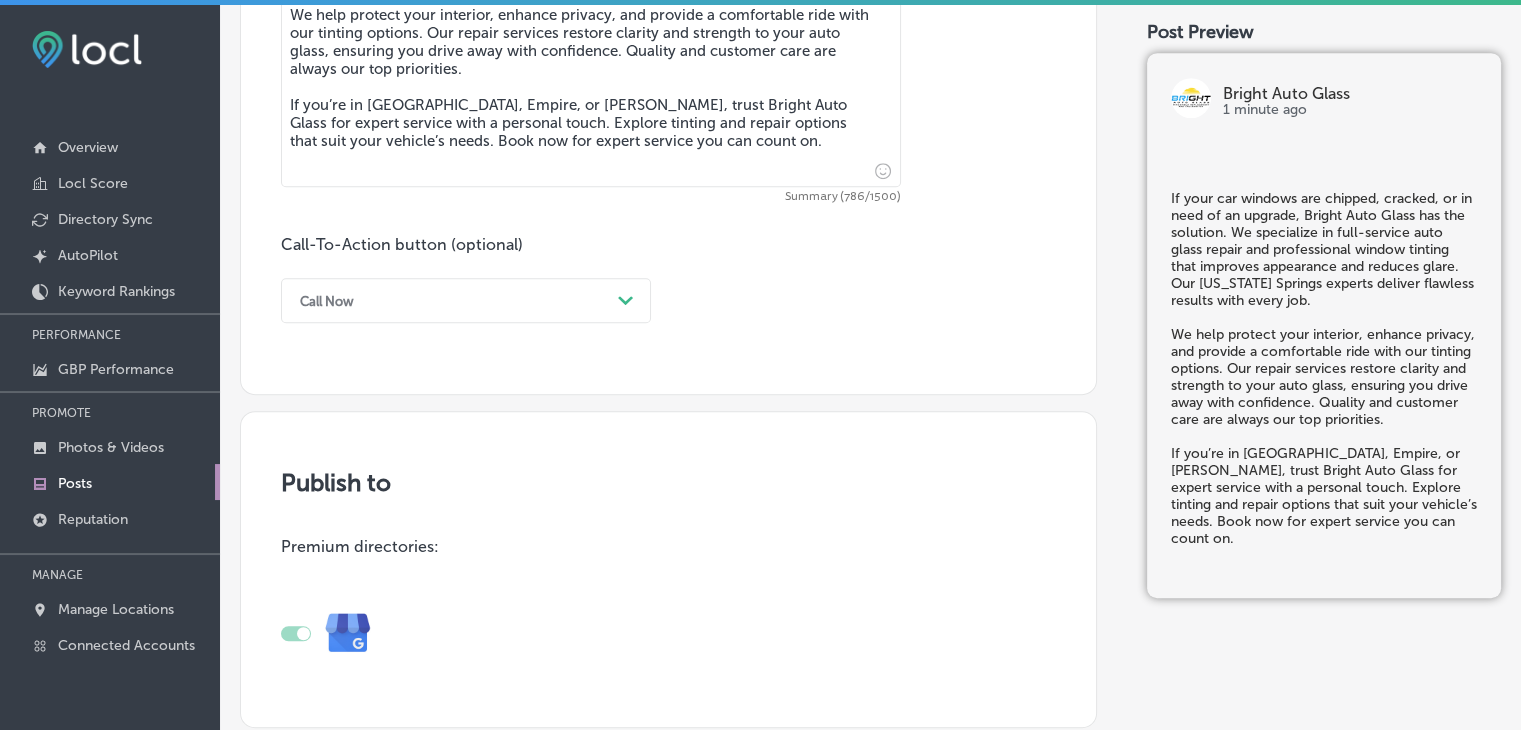 type on "If your car windows are chipped, cracked, or in need of an upgrade, Bright Auto Glass has the solution. We specialize in full-service auto glass repair and professional window tinting that improves appearance and reduces glare. Our [US_STATE] Springs experts deliver flawless results with every job.
We help protect your interior, enhance privacy, and provide a comfortable ride with our tinting options. Our repair services restore clarity and strength to your auto glass, ensuring you drive away with confidence. Quality and customer care are always our top priorities.
If you’re in [GEOGRAPHIC_DATA], Empire, or [PERSON_NAME], trust Bright Auto Glass for expert service with a personal touch. Explore tinting and repair options that suit your vehicle’s needs. Book now for expert service you can count on." 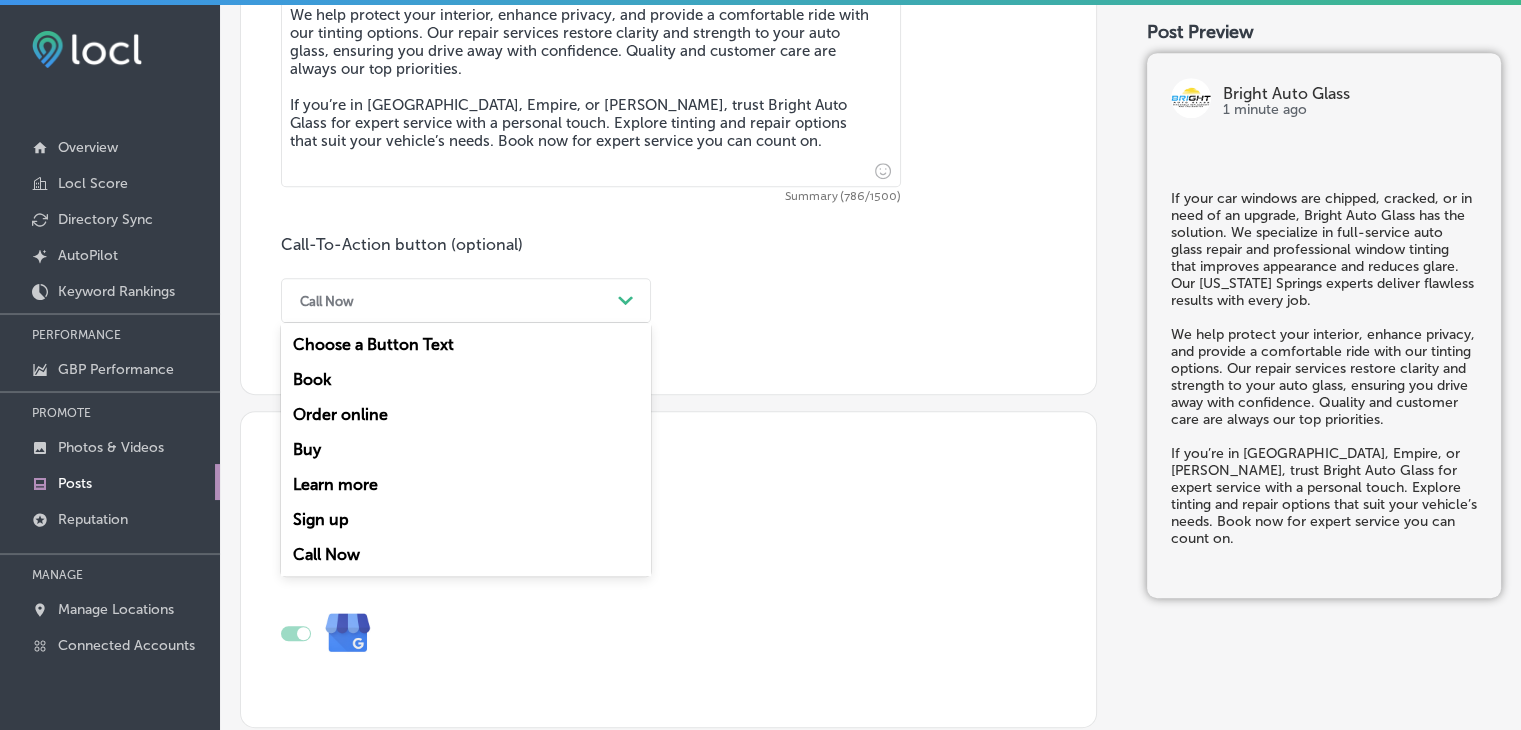 click on "Book" at bounding box center [466, 379] 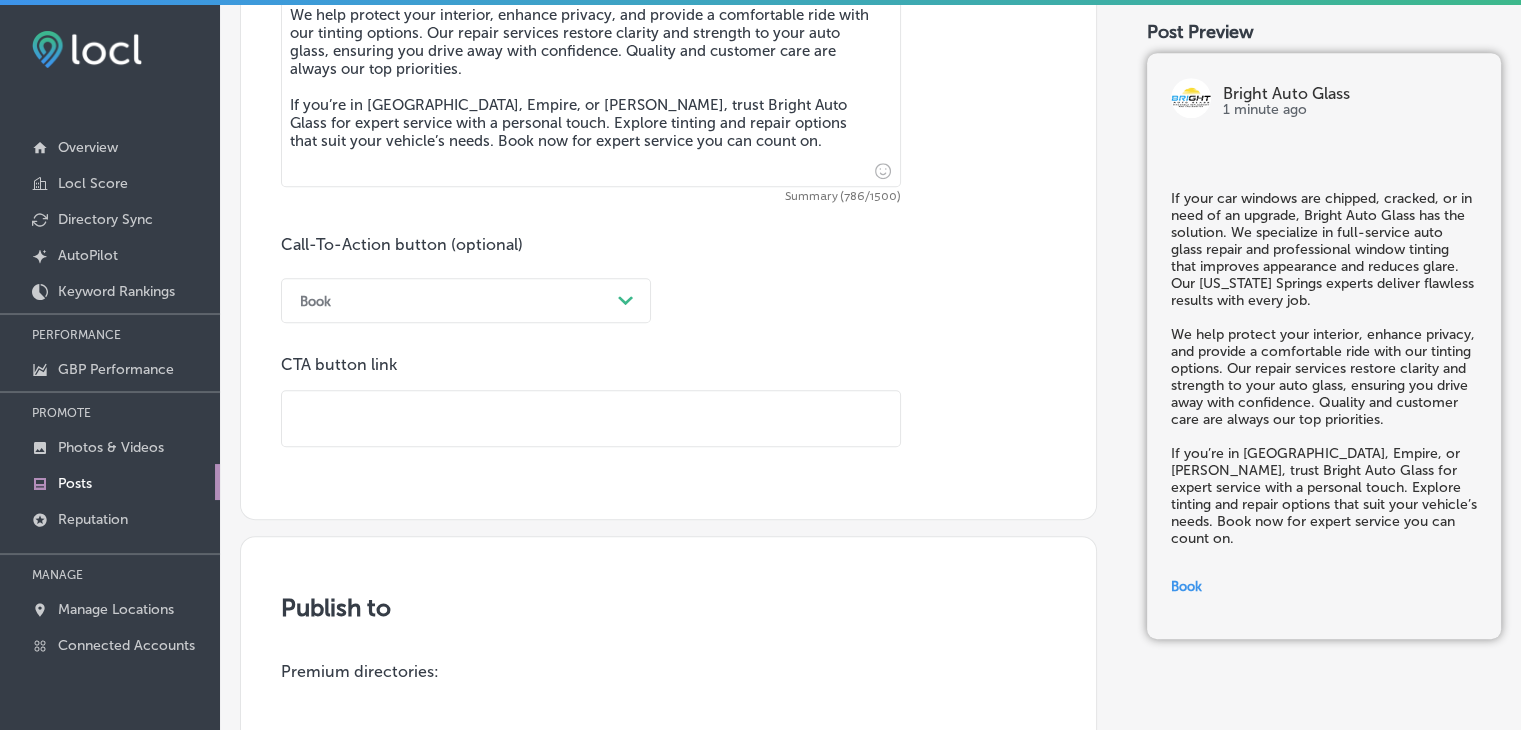 click at bounding box center [591, 418] 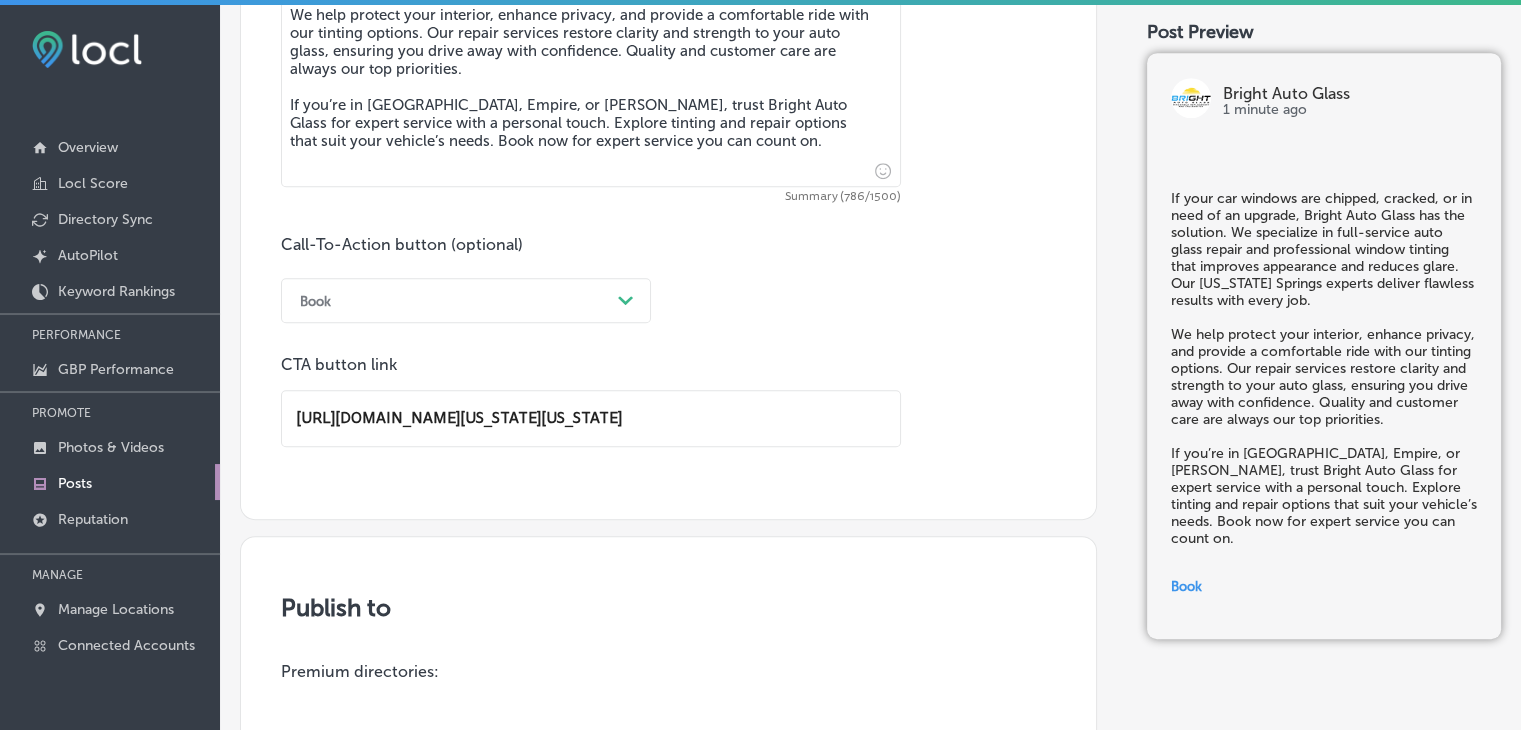 scroll, scrollTop: 0, scrollLeft: 228, axis: horizontal 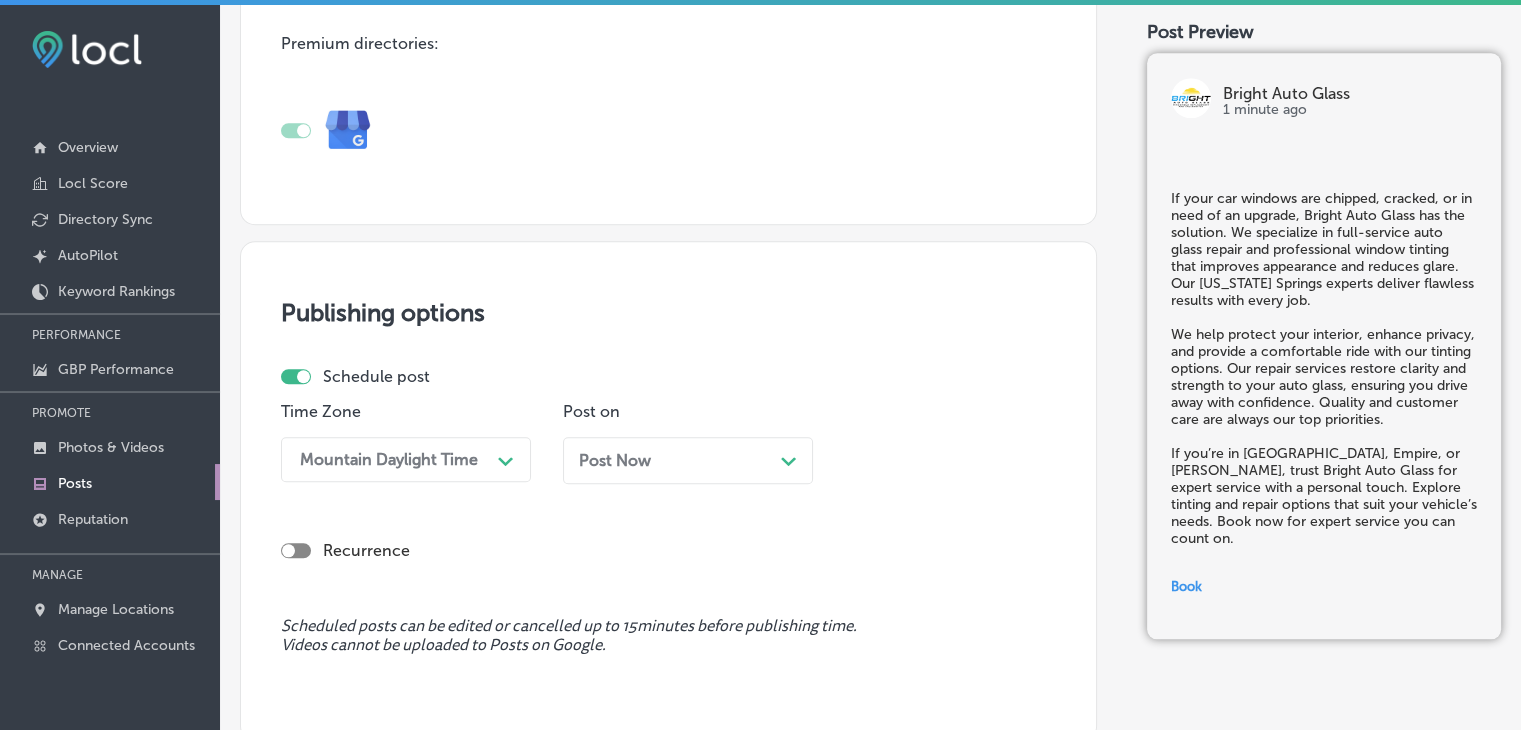 type on "[URL][DOMAIN_NAME][US_STATE][US_STATE]" 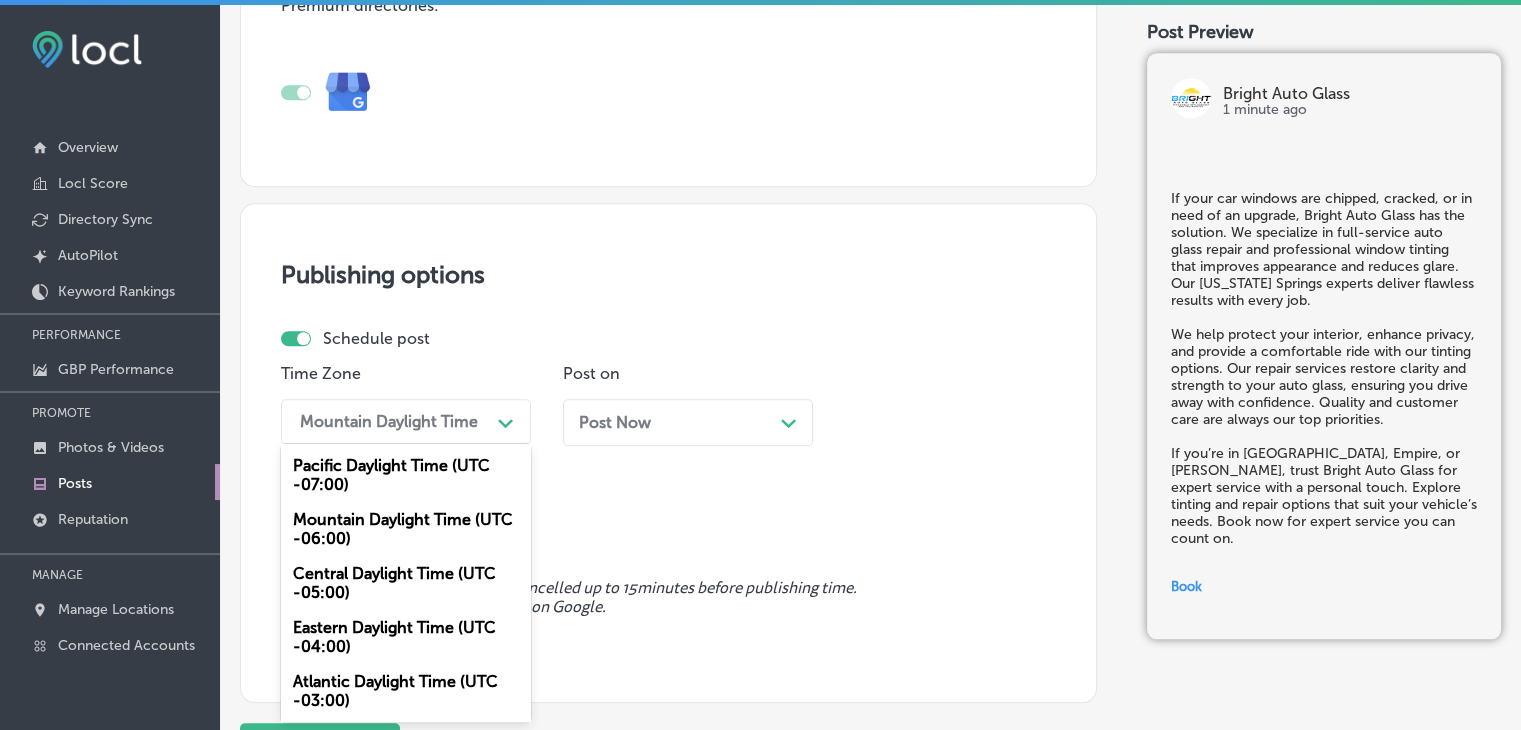 click on "Mountain Daylight Time (UTC -06:00)" at bounding box center [406, 529] 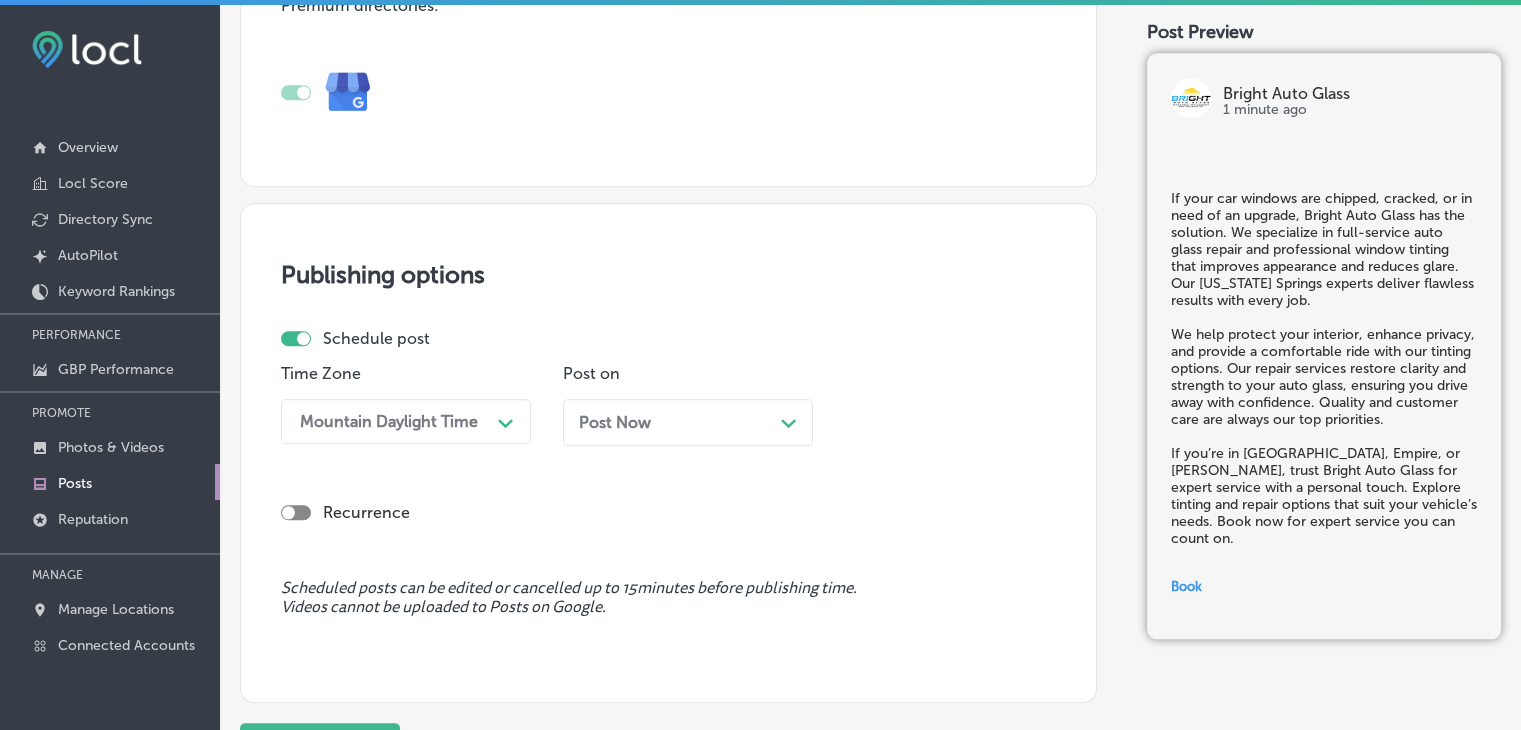 click on "Post Now" at bounding box center [615, 422] 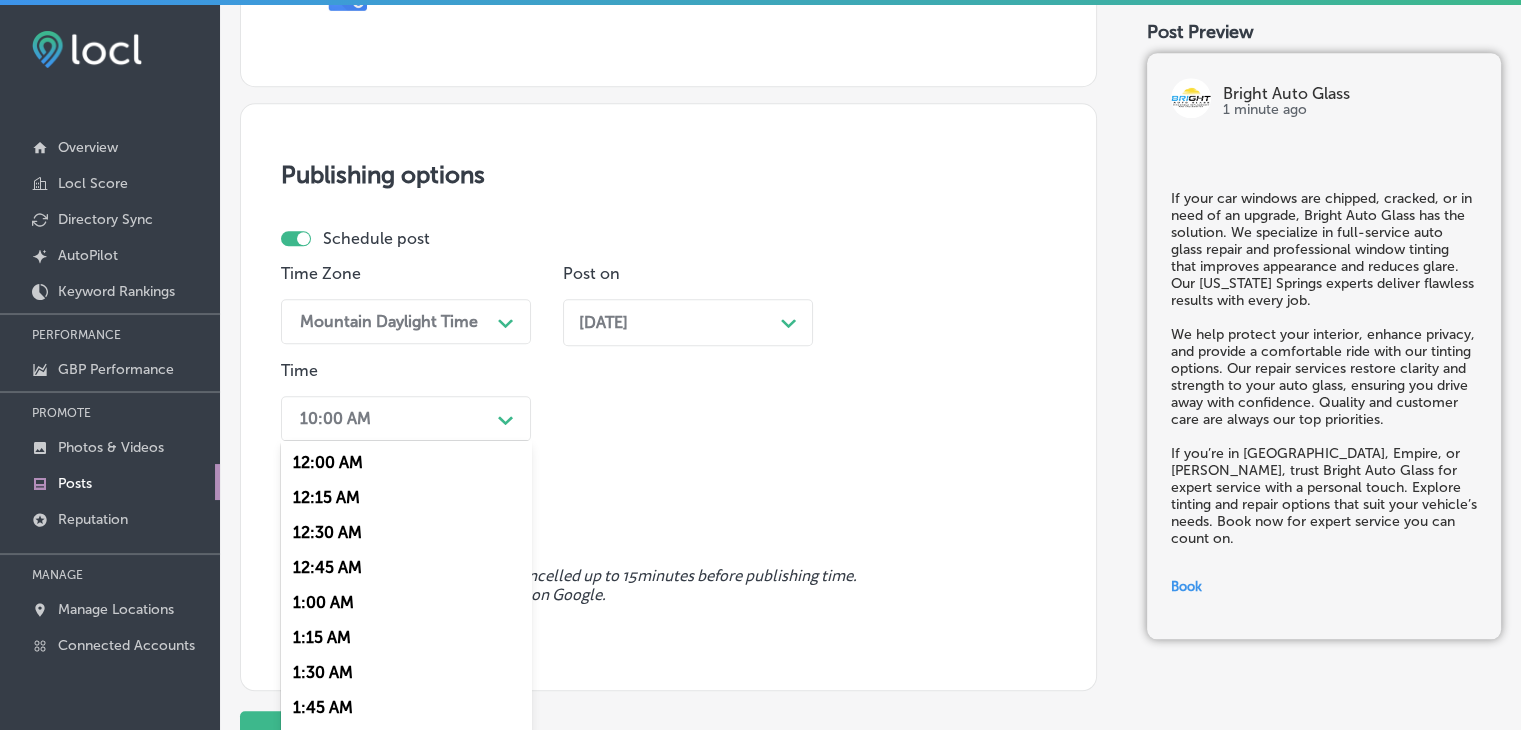 click on "10:00 AM" at bounding box center [390, 418] 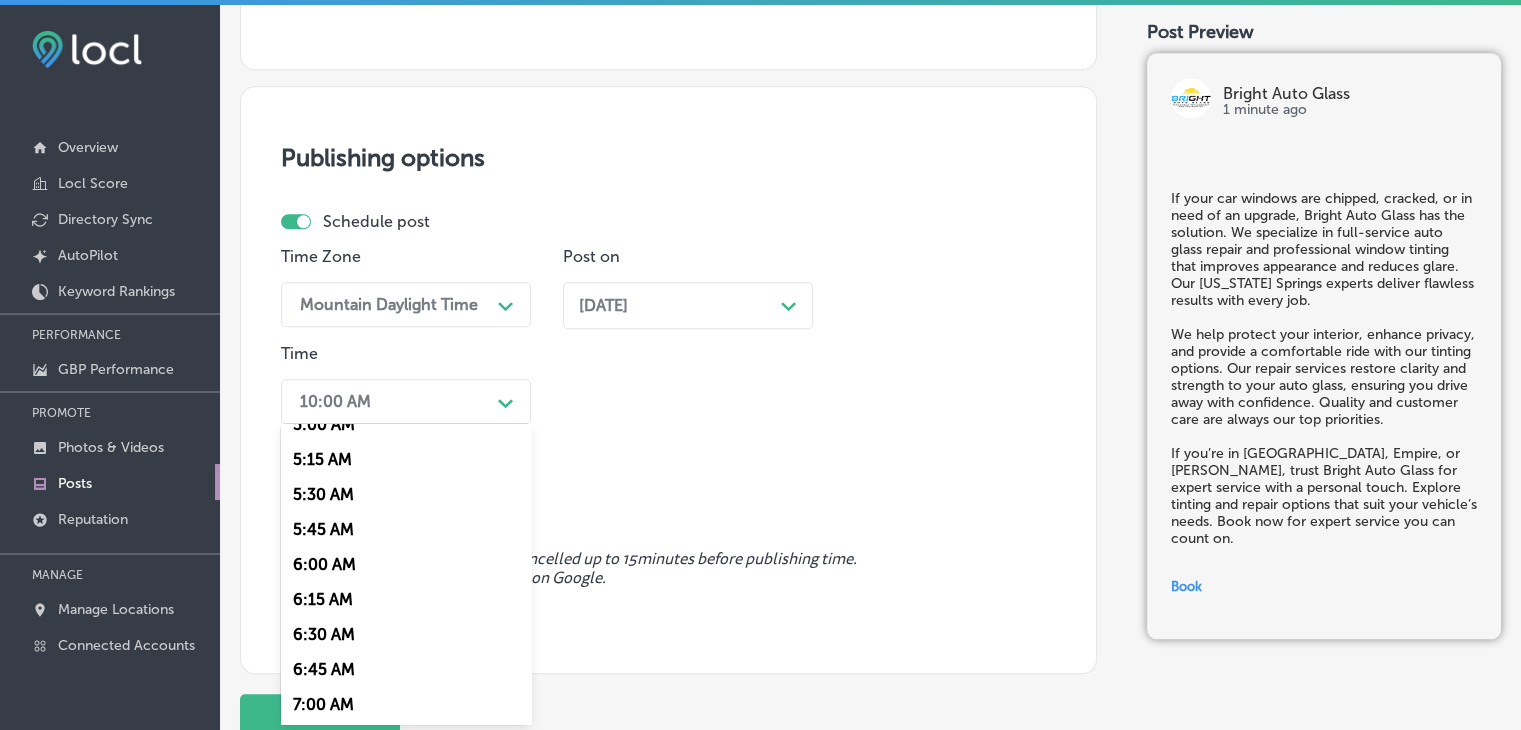 scroll, scrollTop: 800, scrollLeft: 0, axis: vertical 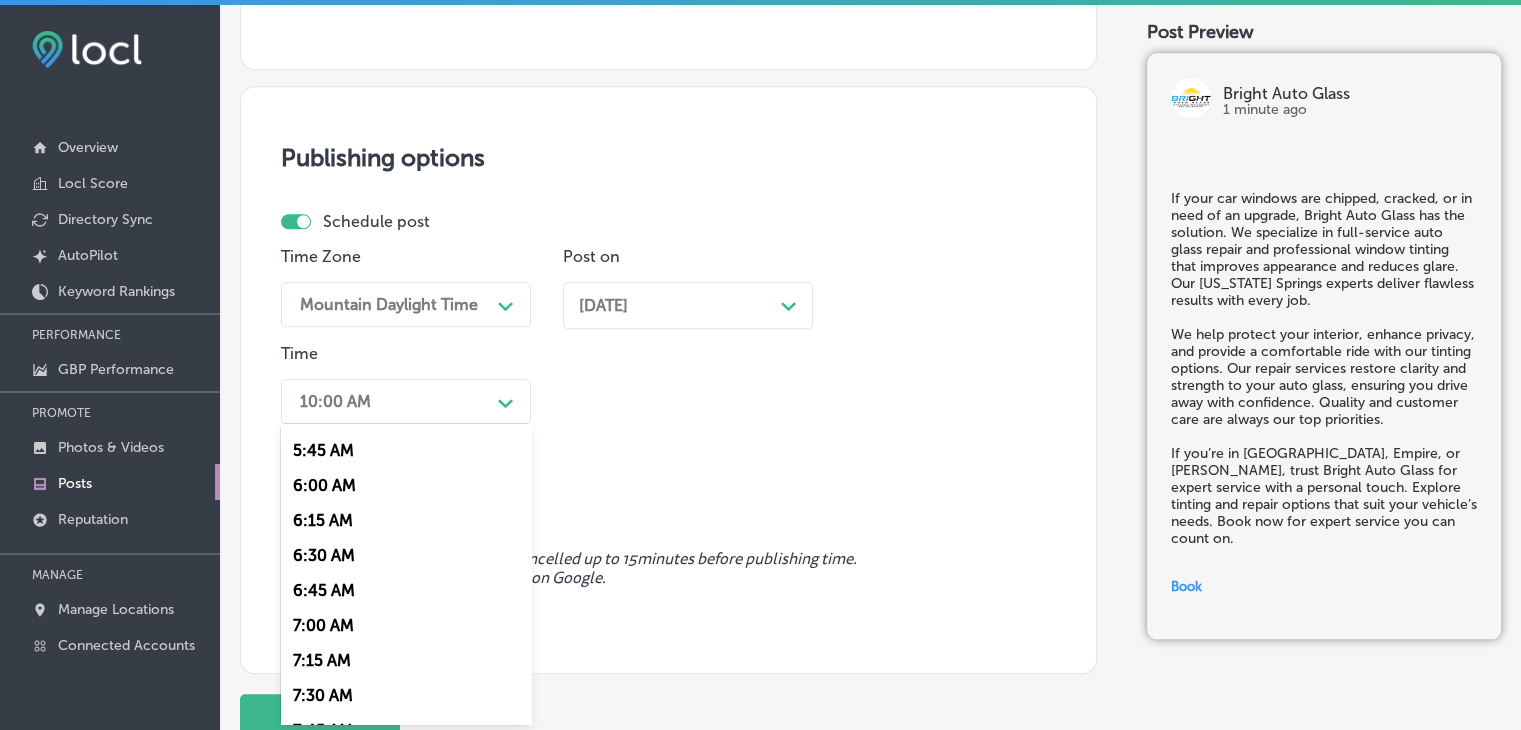 click on "7:00 AM" at bounding box center [406, 625] 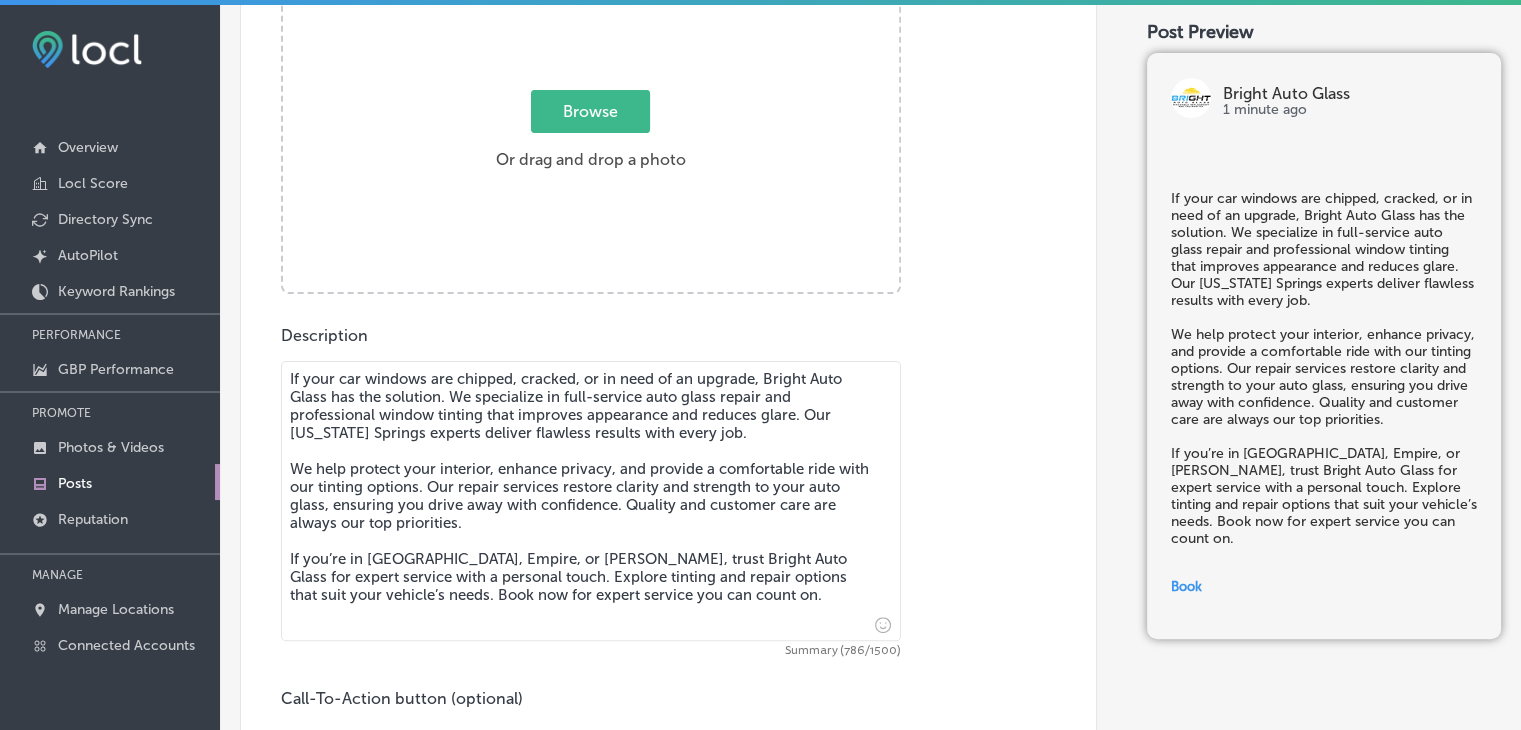 scroll, scrollTop: 376, scrollLeft: 0, axis: vertical 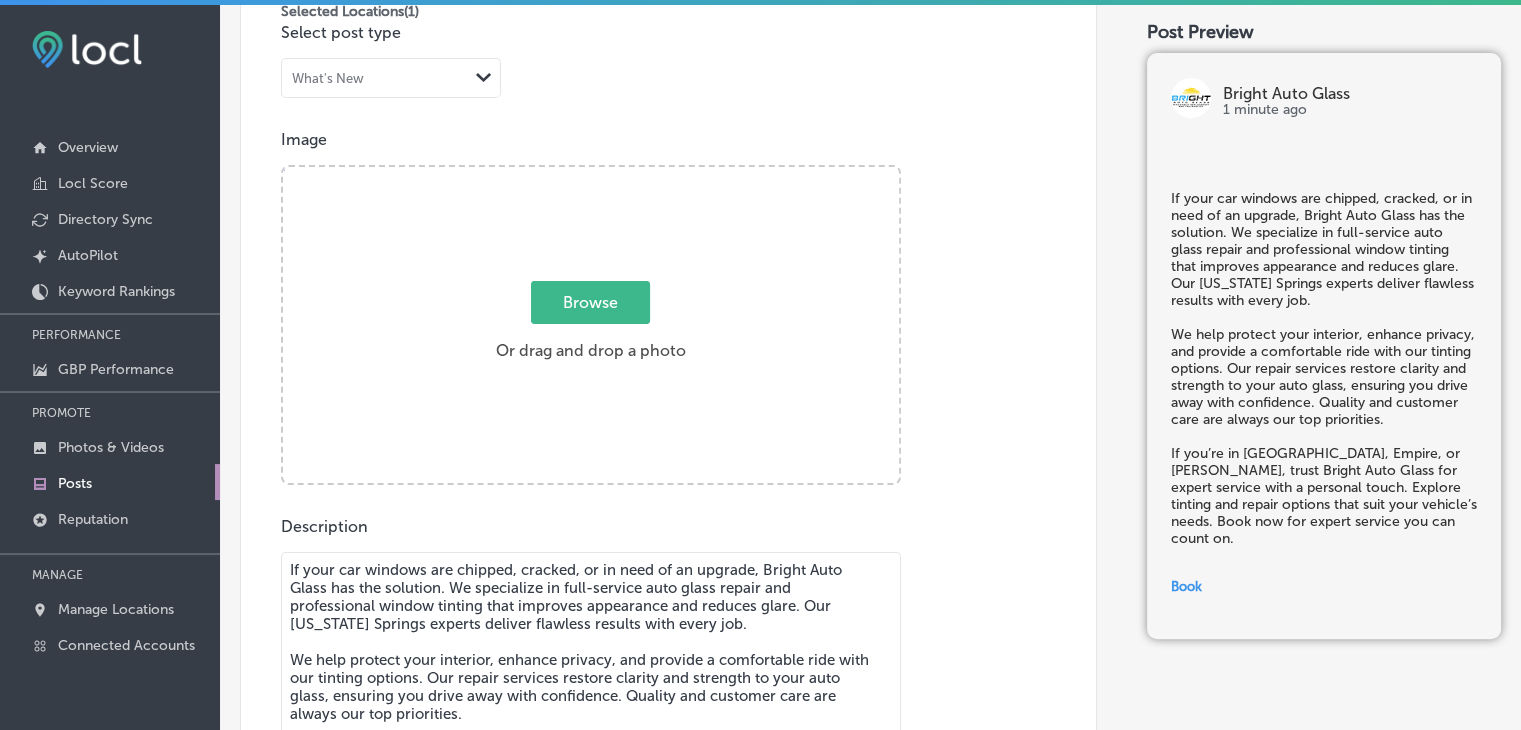 click on "Browse     Or drag and drop a photo" at bounding box center (591, 327) 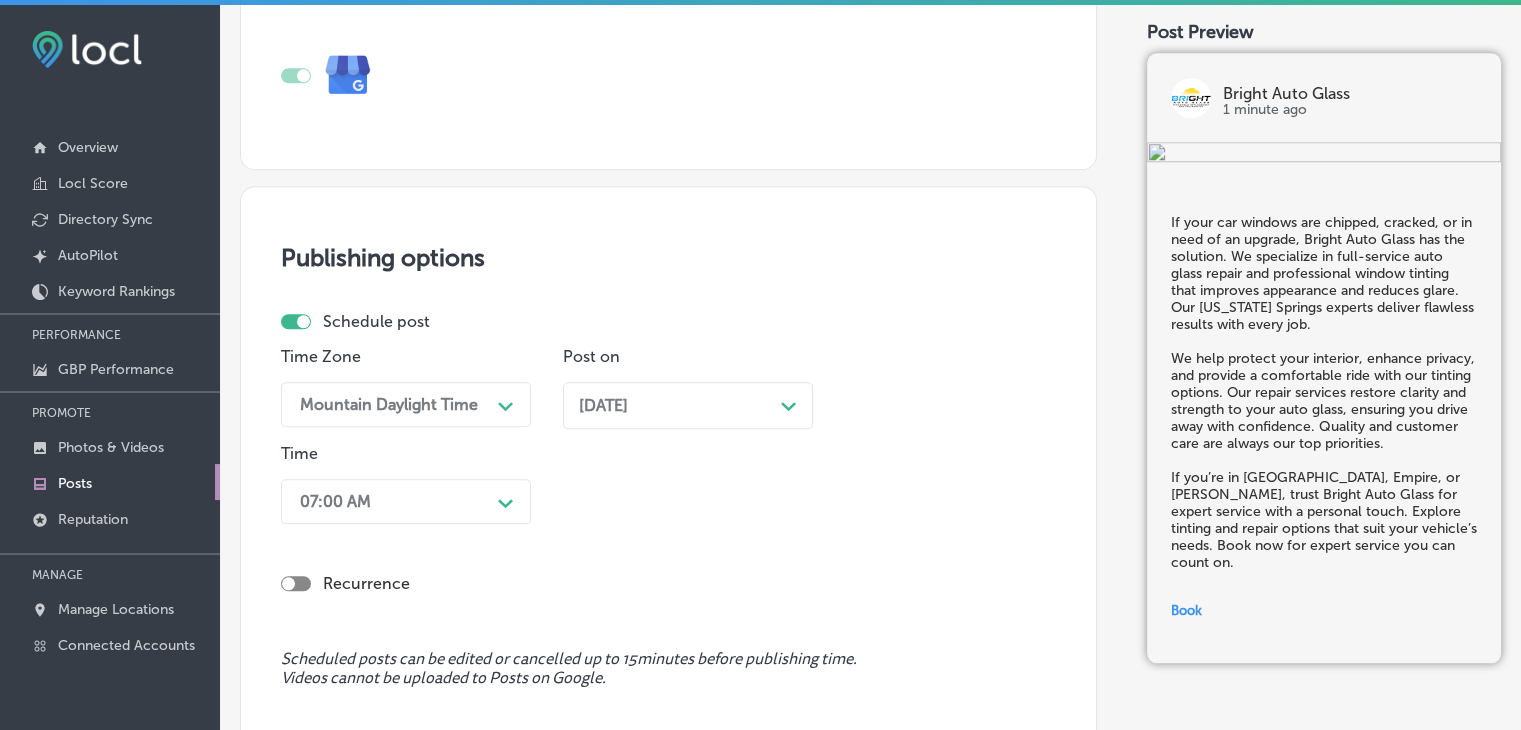 scroll, scrollTop: 2004, scrollLeft: 0, axis: vertical 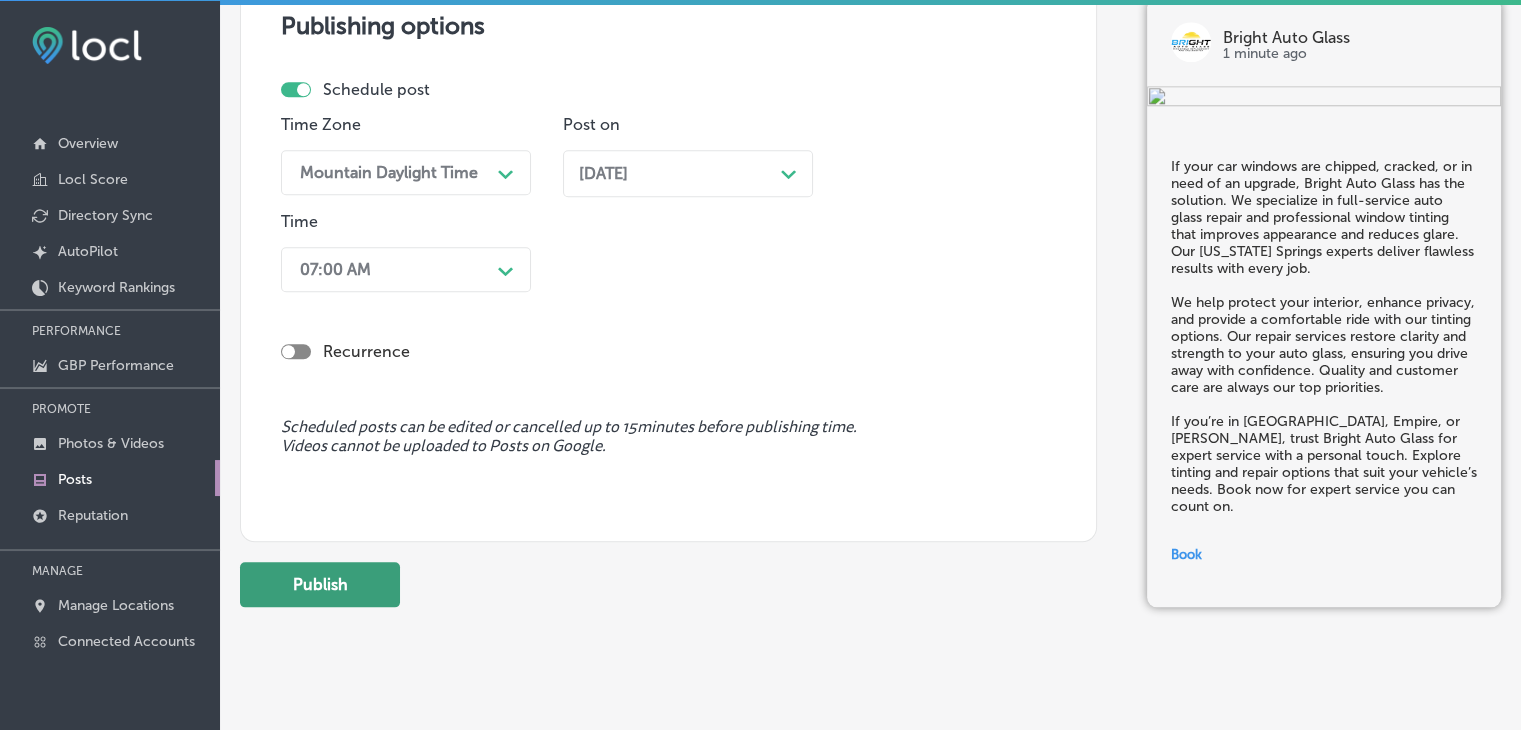 click on "Publish" at bounding box center (320, 584) 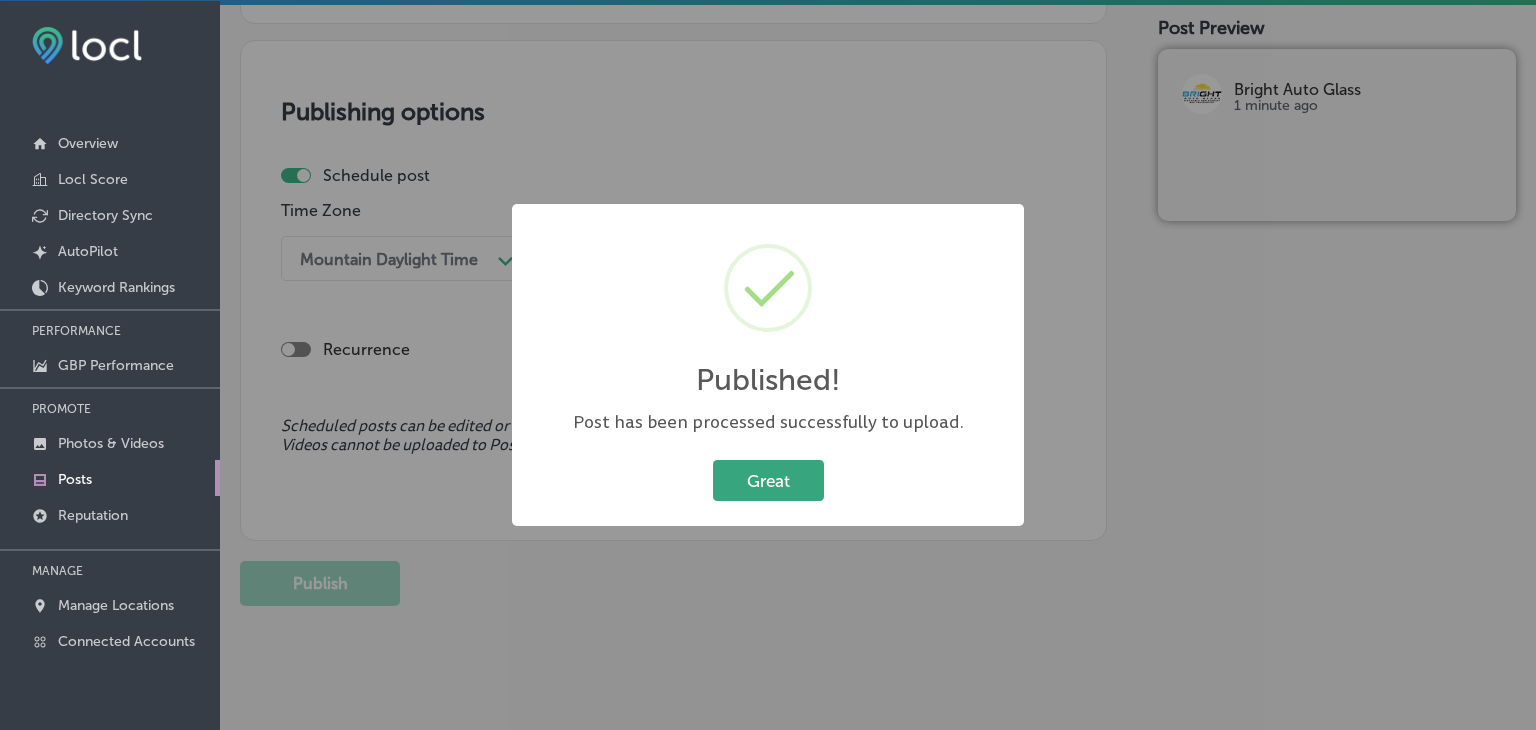 click on "Great" at bounding box center [768, 480] 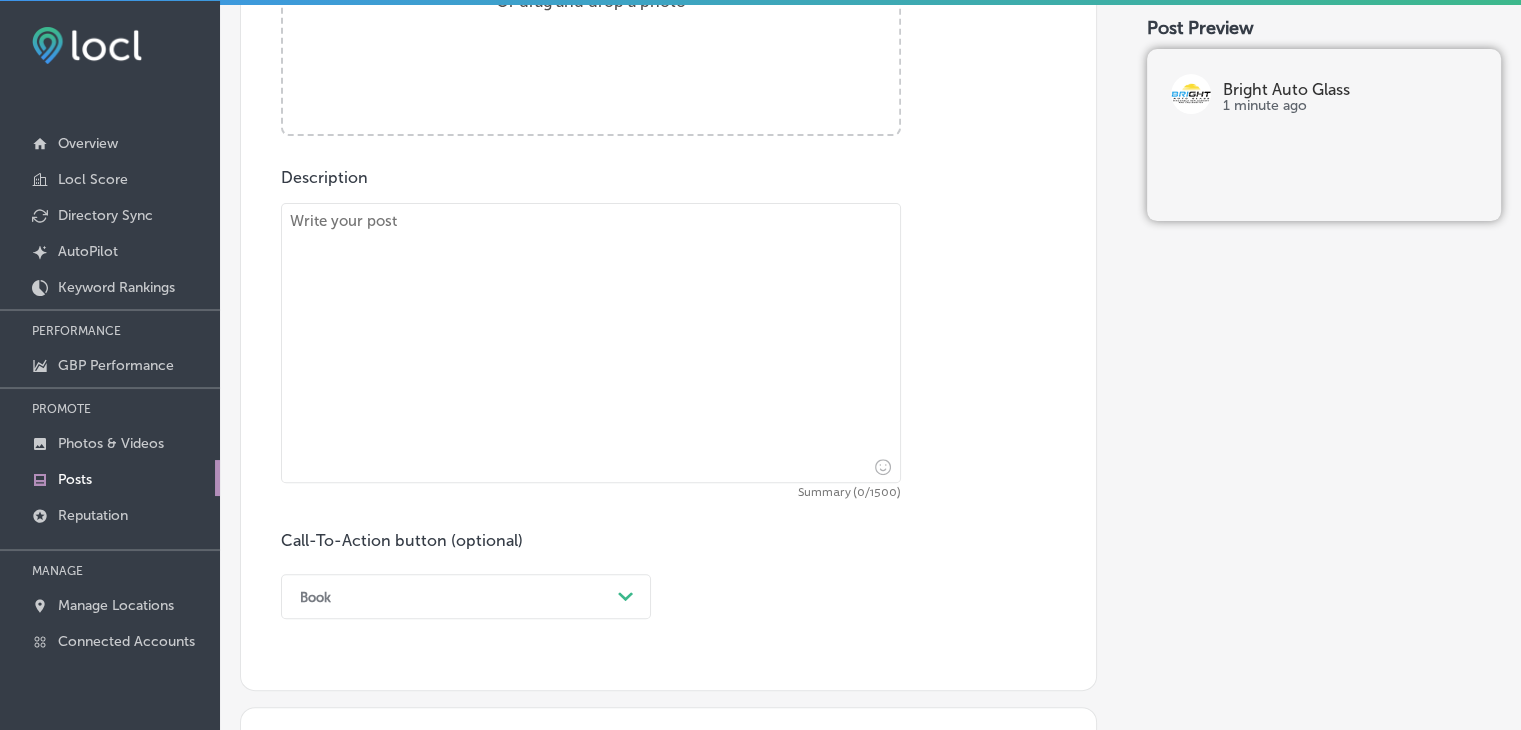click at bounding box center (591, 343) 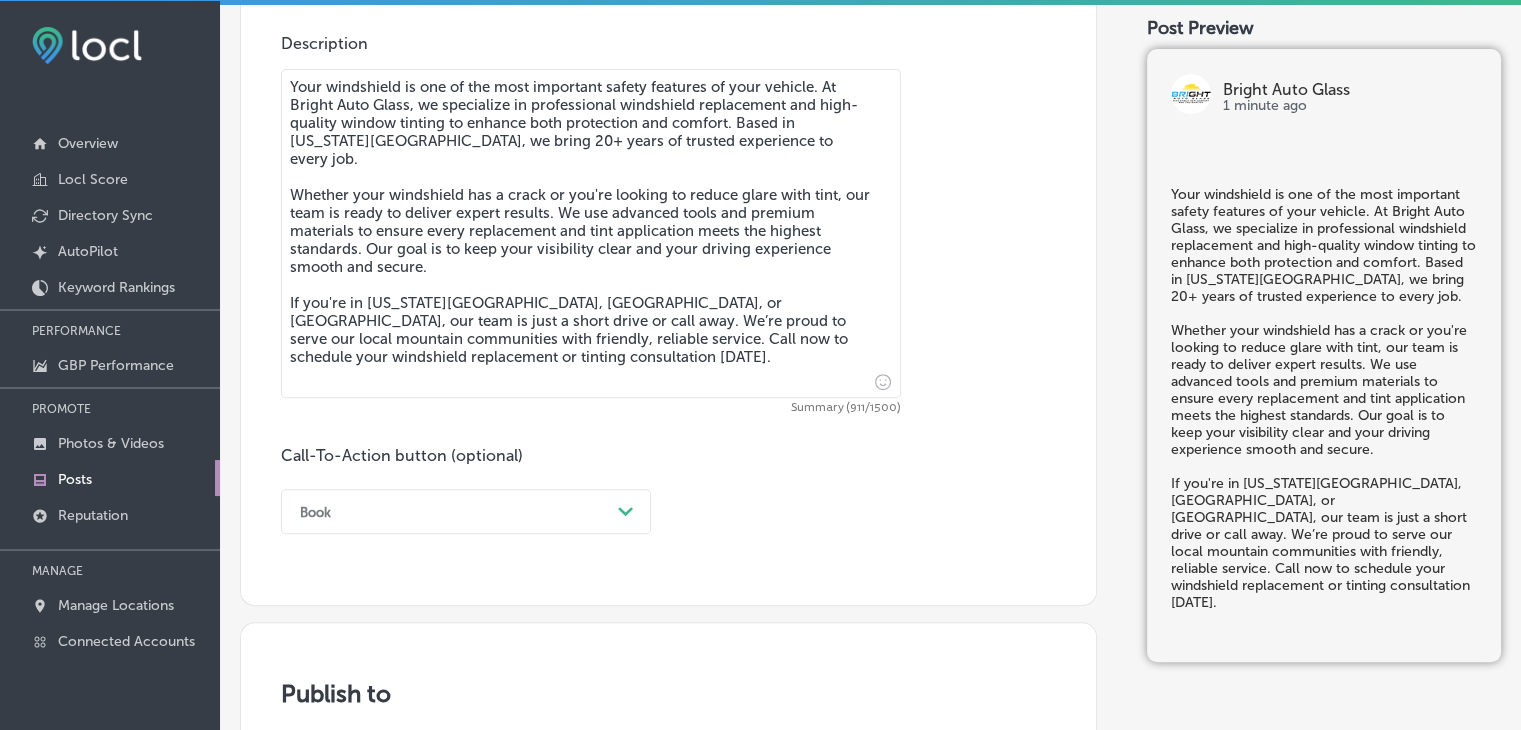 scroll, scrollTop: 1121, scrollLeft: 0, axis: vertical 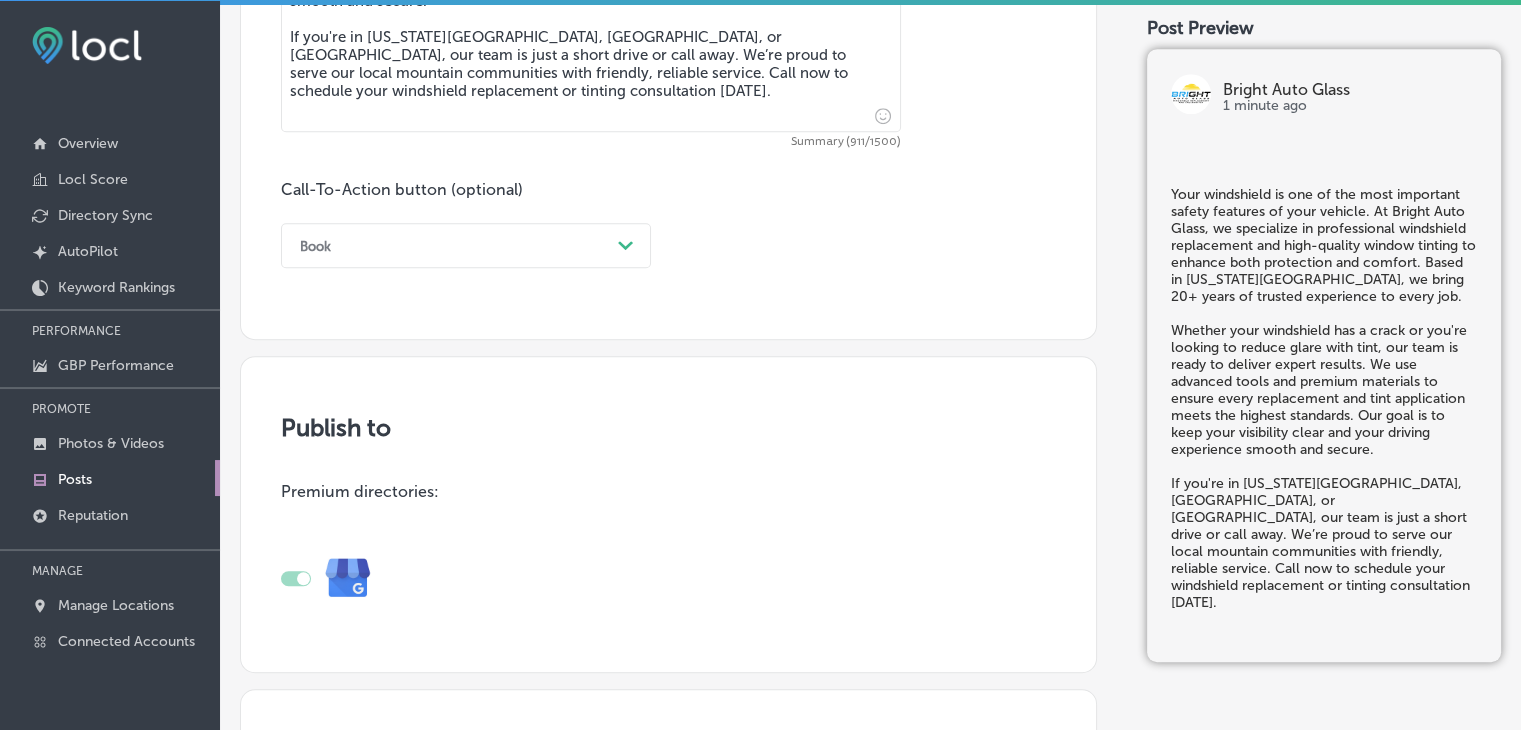 type on "Your windshield is one of the most important safety features of your vehicle. At Bright Auto Glass, we specialize in professional windshield replacement and high-quality window tinting to enhance both protection and comfort. Based in [US_STATE][GEOGRAPHIC_DATA], we bring 20+ years of trusted experience to every job.
Whether your windshield has a crack or you're looking to reduce glare with tint, our team is ready to deliver expert results. We use advanced tools and premium materials to ensure every replacement and tint application meets the highest standards. Our goal is to keep your visibility clear and your driving experience smooth and secure.
If you're in [US_STATE][GEOGRAPHIC_DATA], [GEOGRAPHIC_DATA], or [GEOGRAPHIC_DATA], our team is just a short drive or call away. We’re proud to serve our local mountain communities with friendly, reliable service. Call now to schedule your windshield replacement or tinting consultation [DATE]." 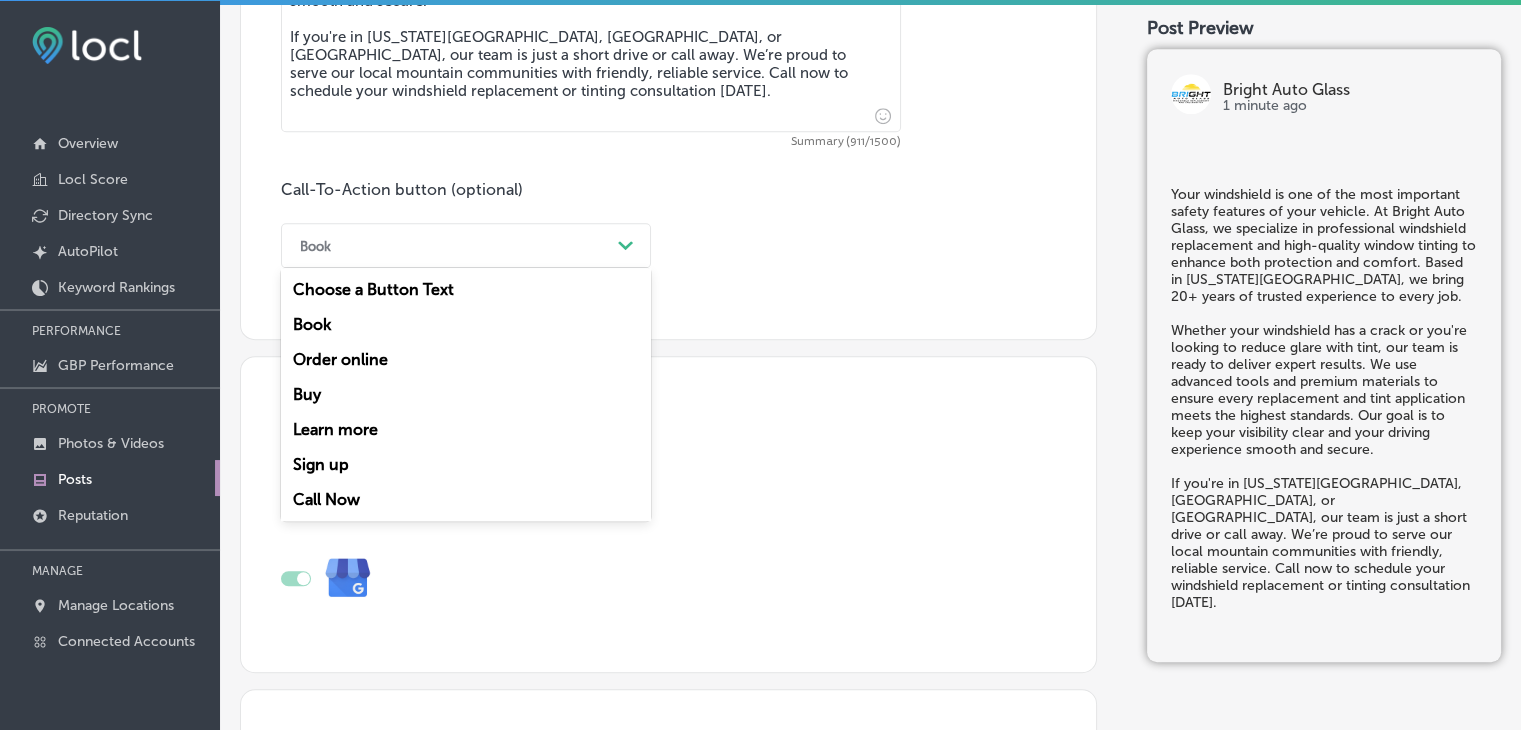 click on "Call Now" at bounding box center [466, 499] 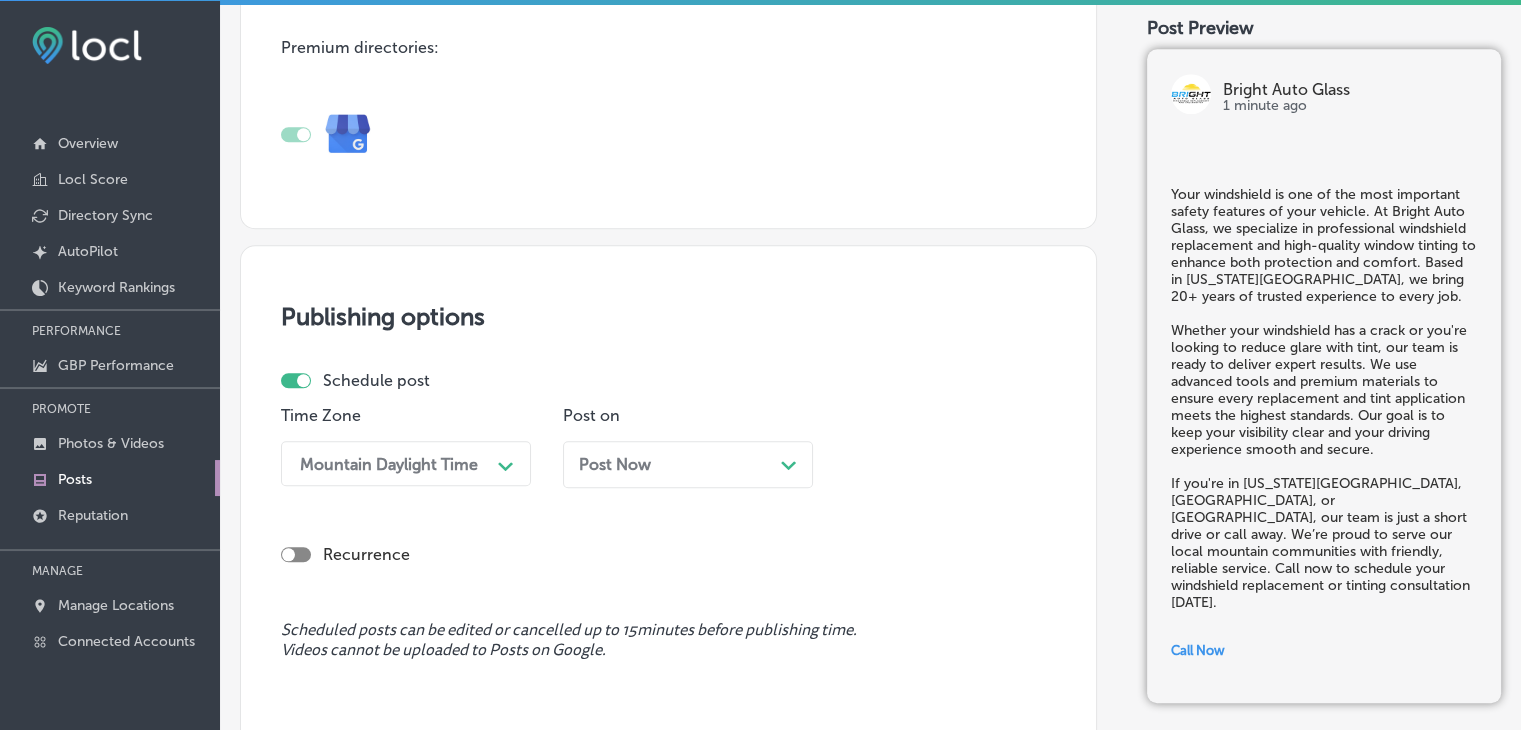 scroll, scrollTop: 1621, scrollLeft: 0, axis: vertical 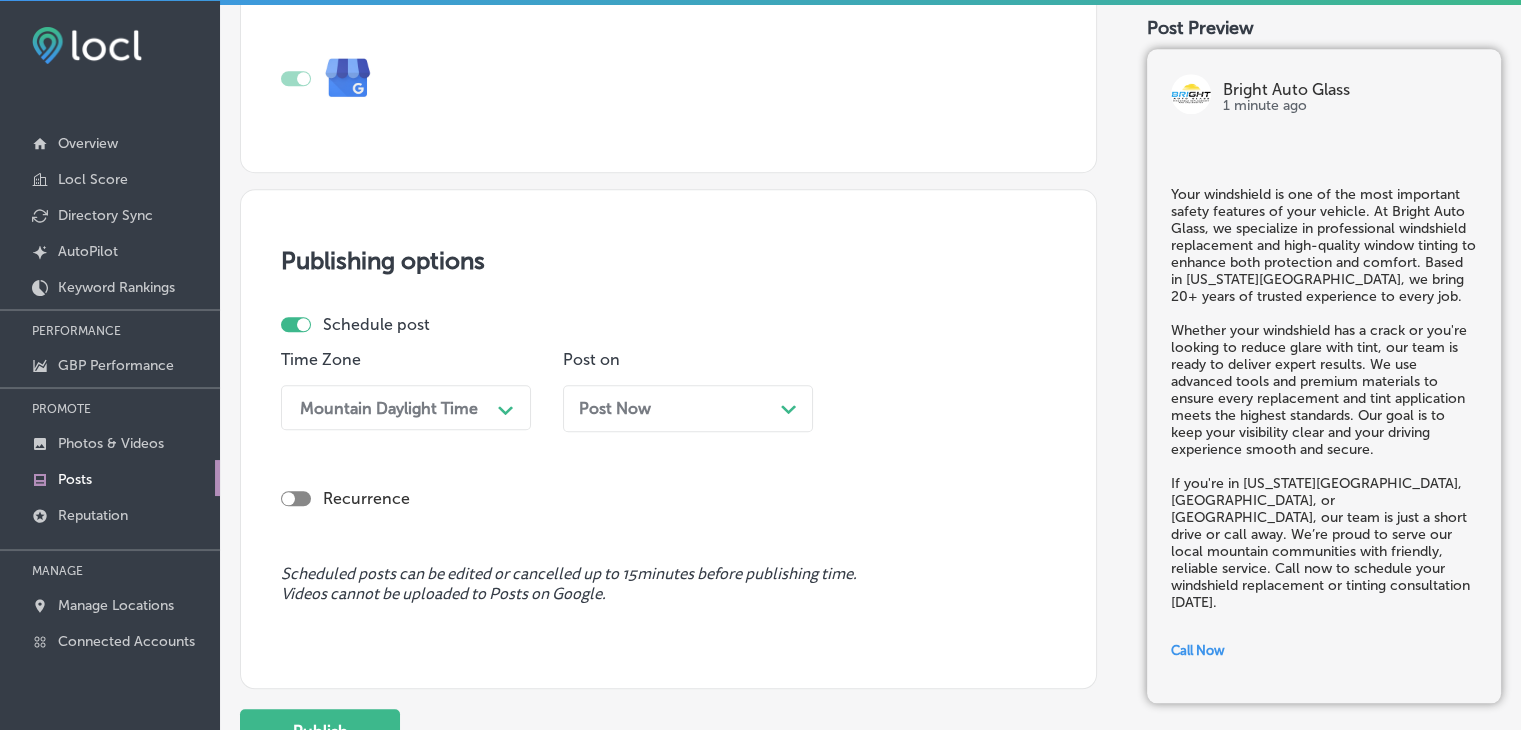click on "Mountain Daylight Time" at bounding box center (389, 407) 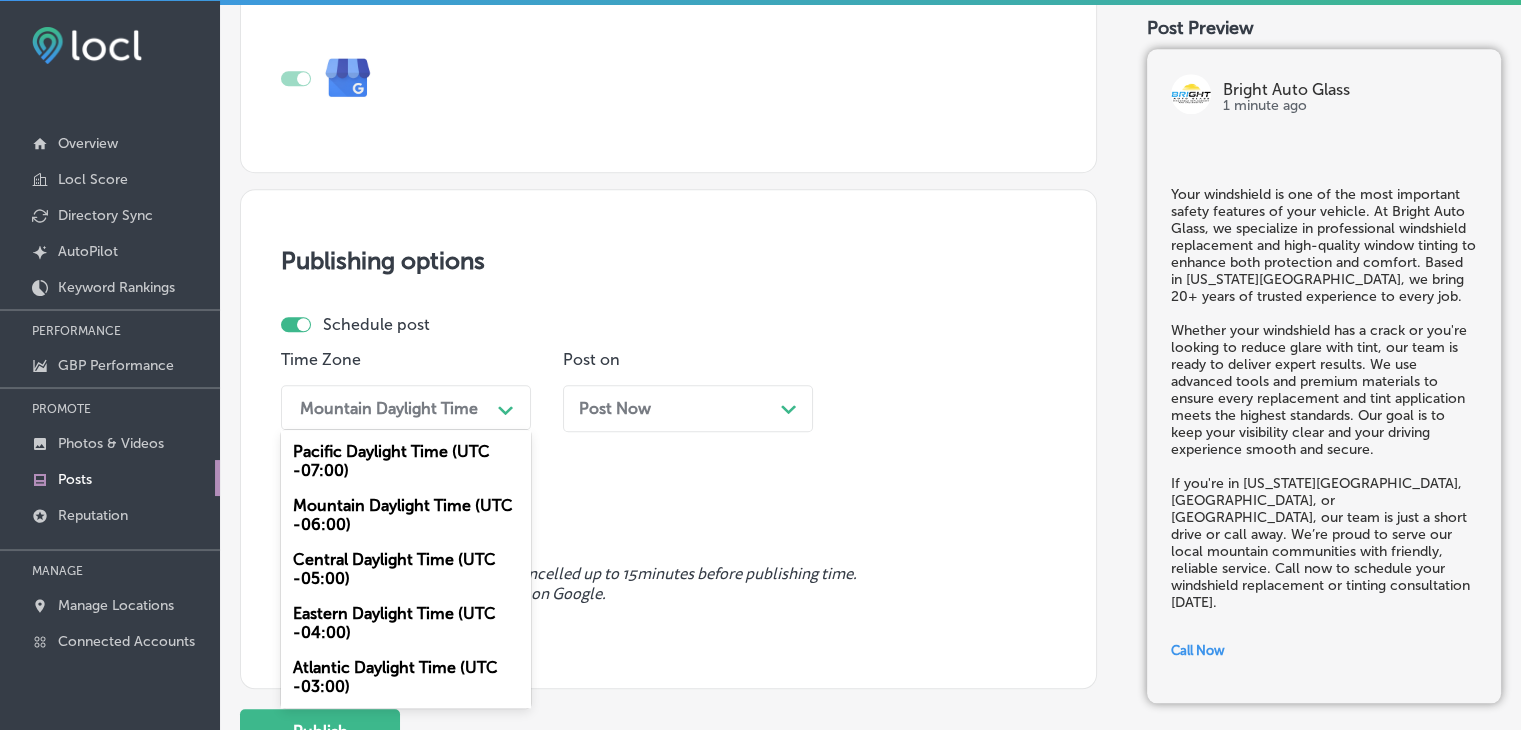 click on "Mountain Daylight Time (UTC -06:00)" at bounding box center [406, 515] 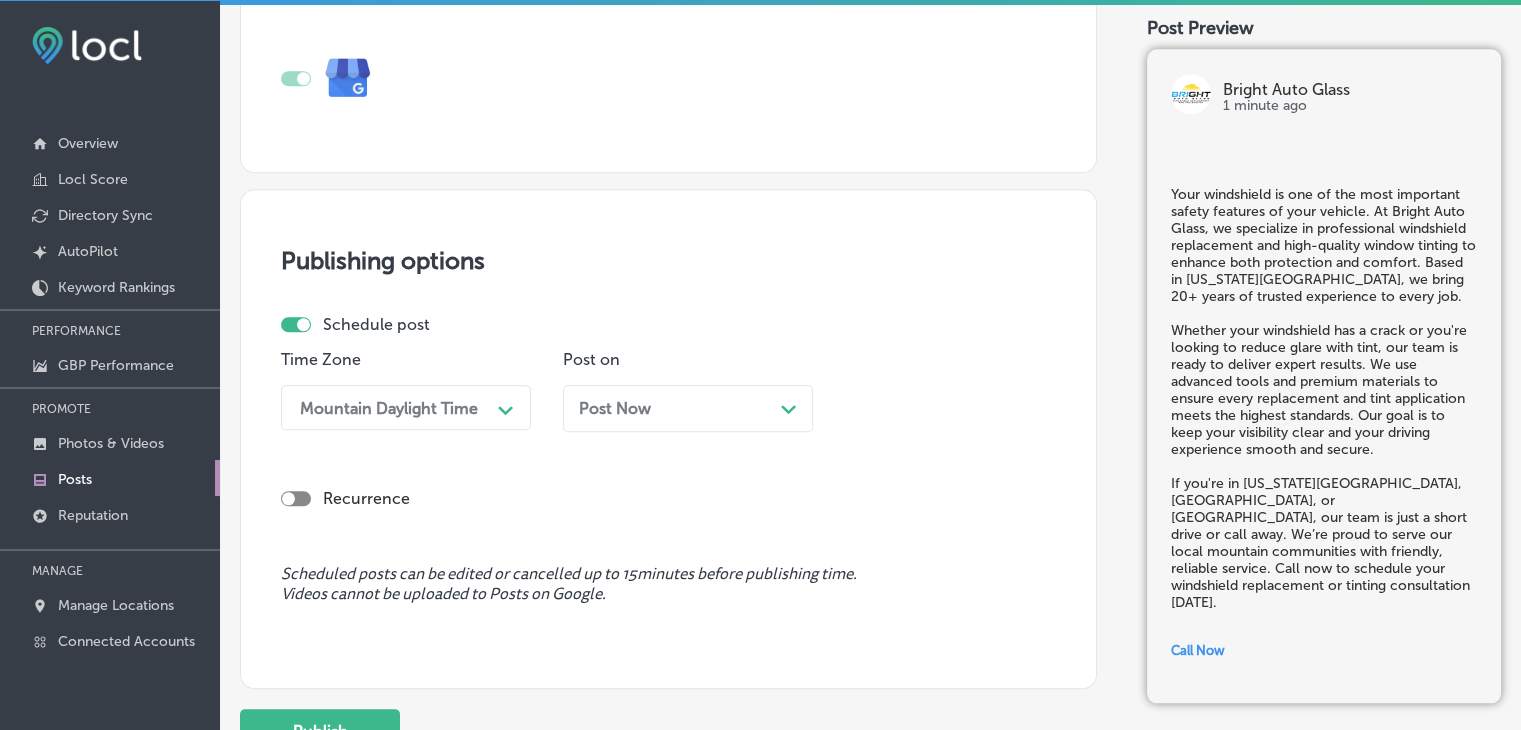 click on "Post Now" at bounding box center [615, 408] 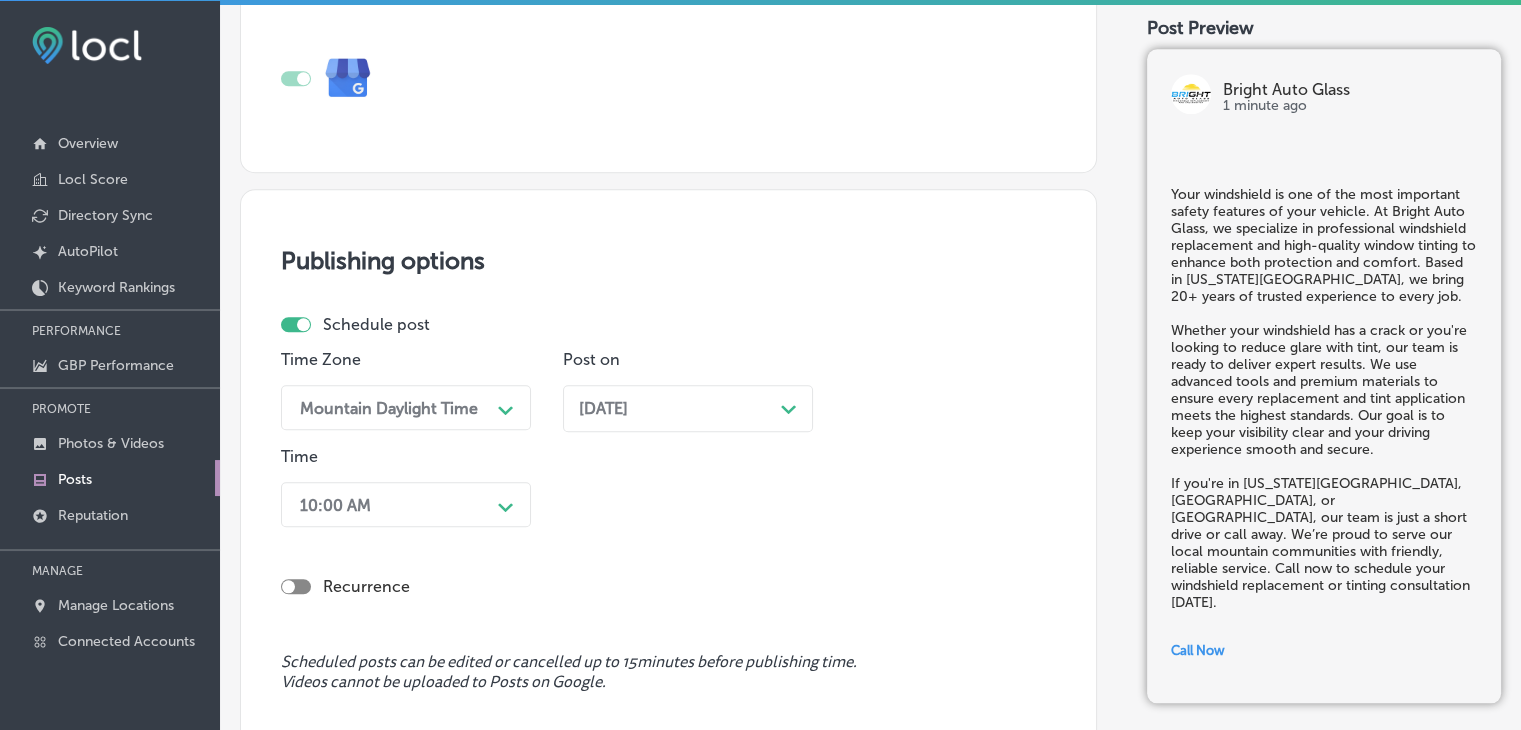 click on "10:00 AM
Path
Created with Sketch." at bounding box center [406, 504] 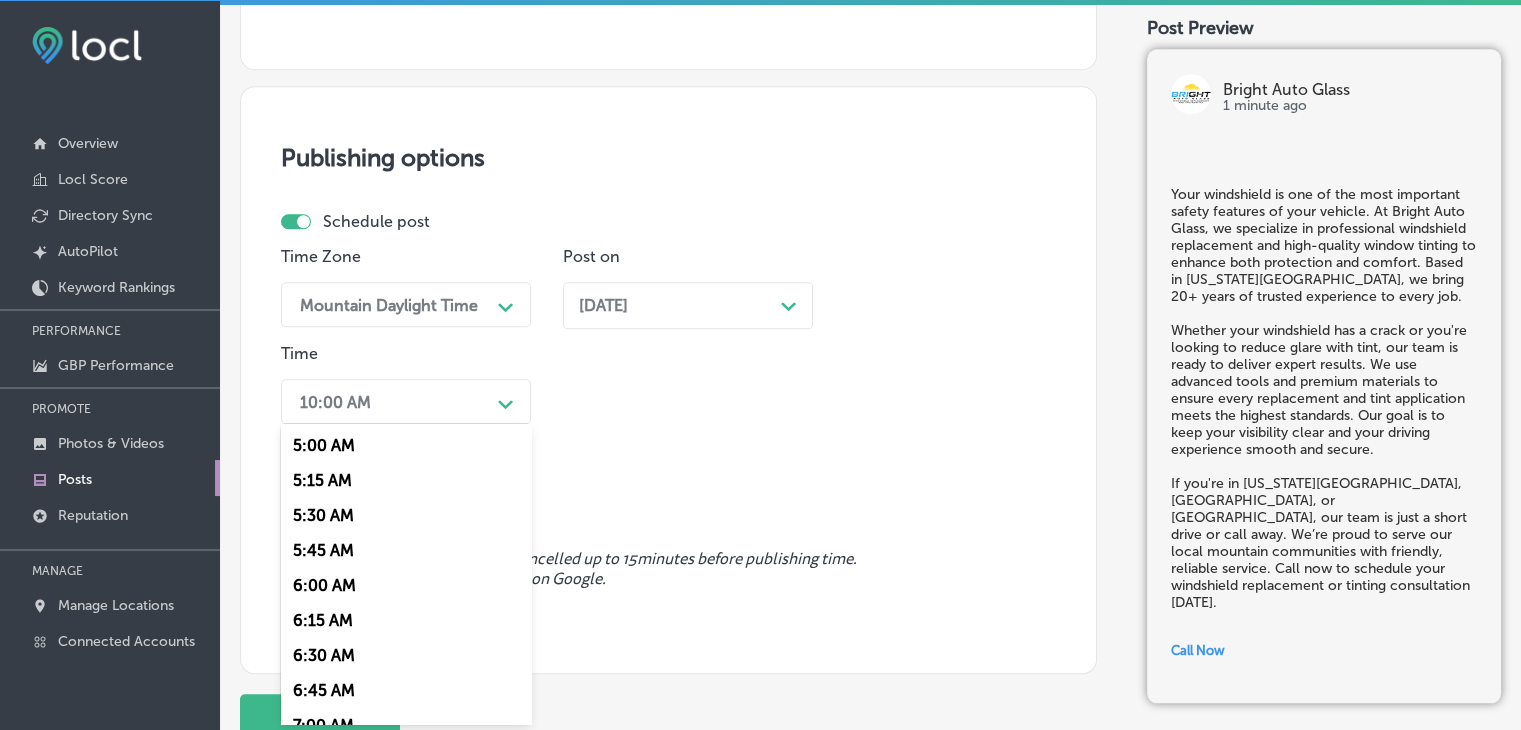 scroll, scrollTop: 900, scrollLeft: 0, axis: vertical 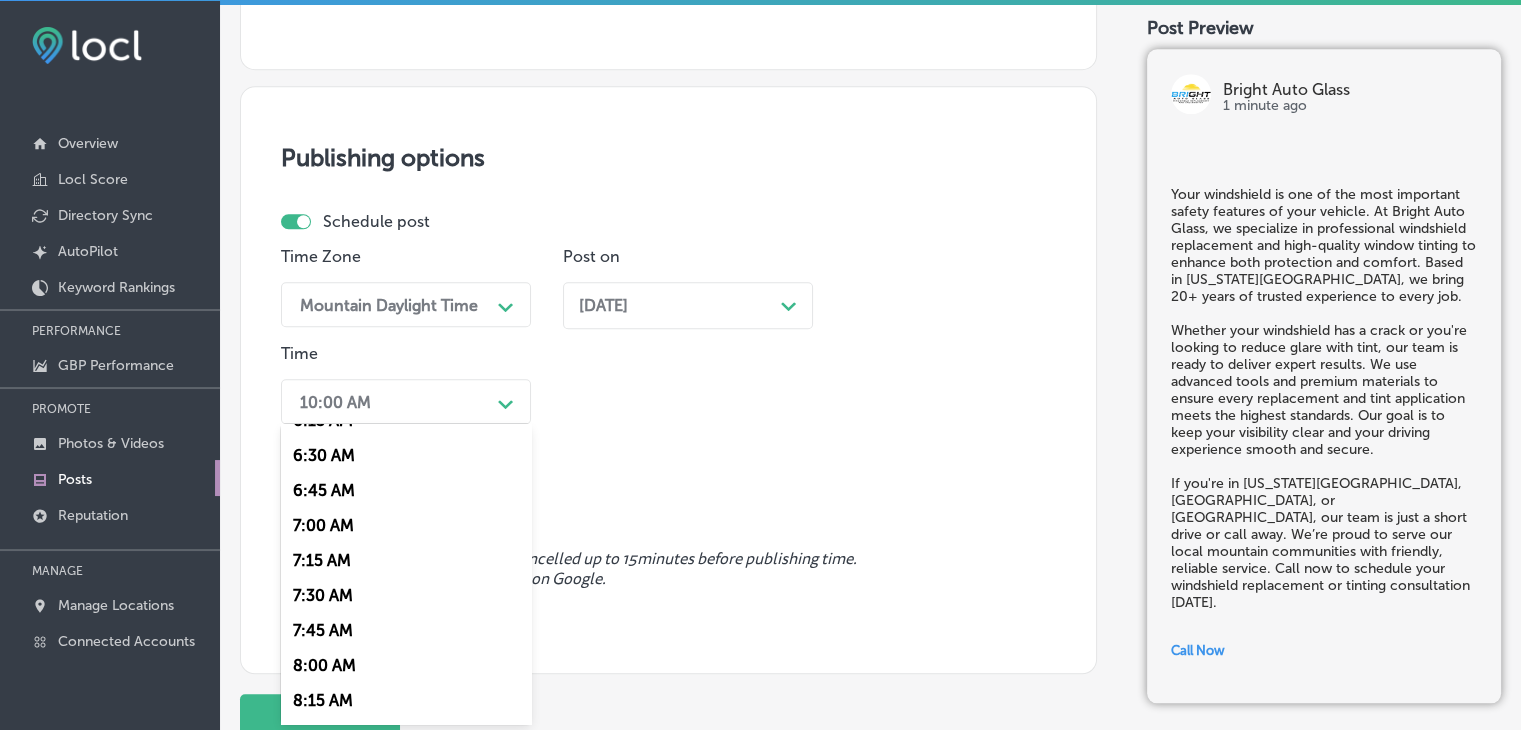 click on "7:00 AM" at bounding box center (406, 525) 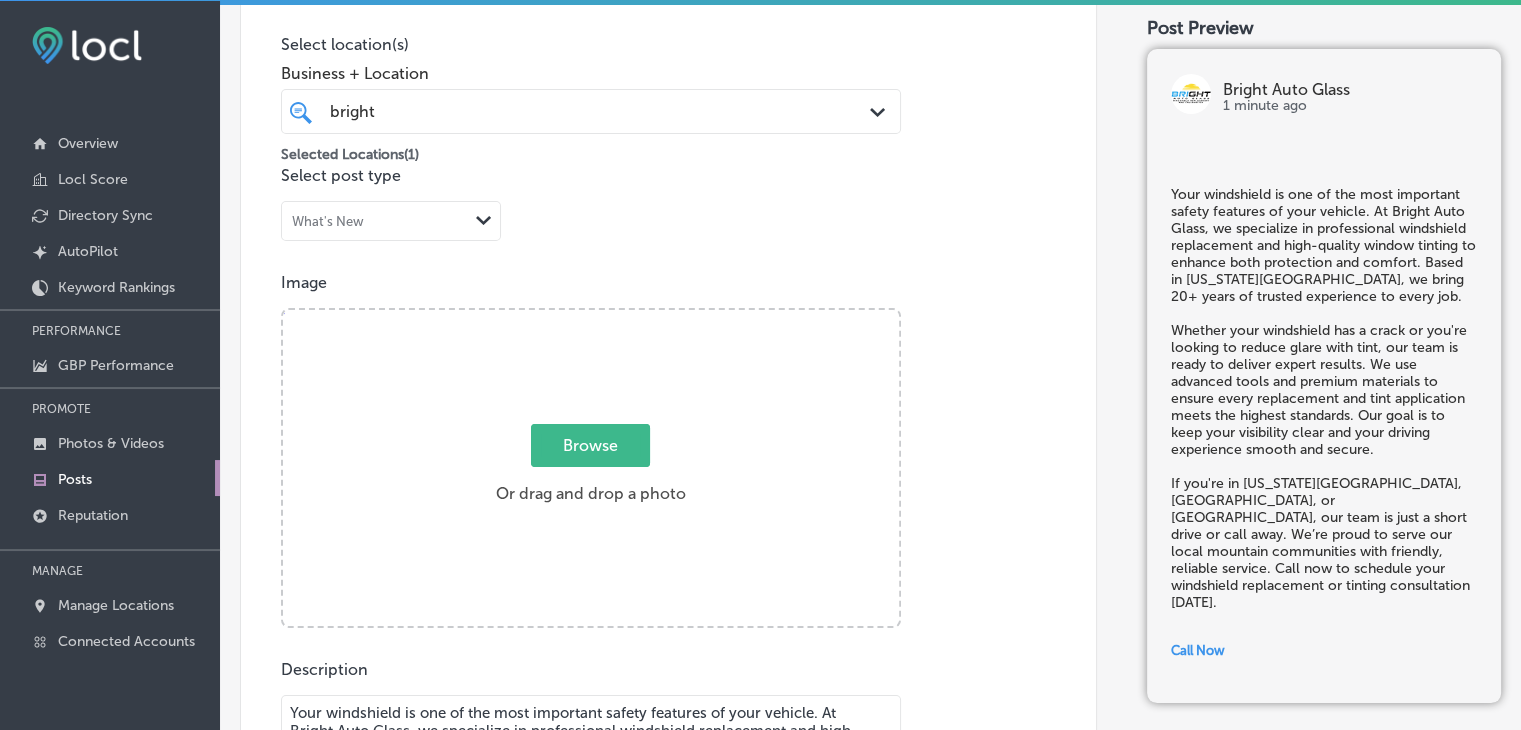 scroll, scrollTop: 224, scrollLeft: 0, axis: vertical 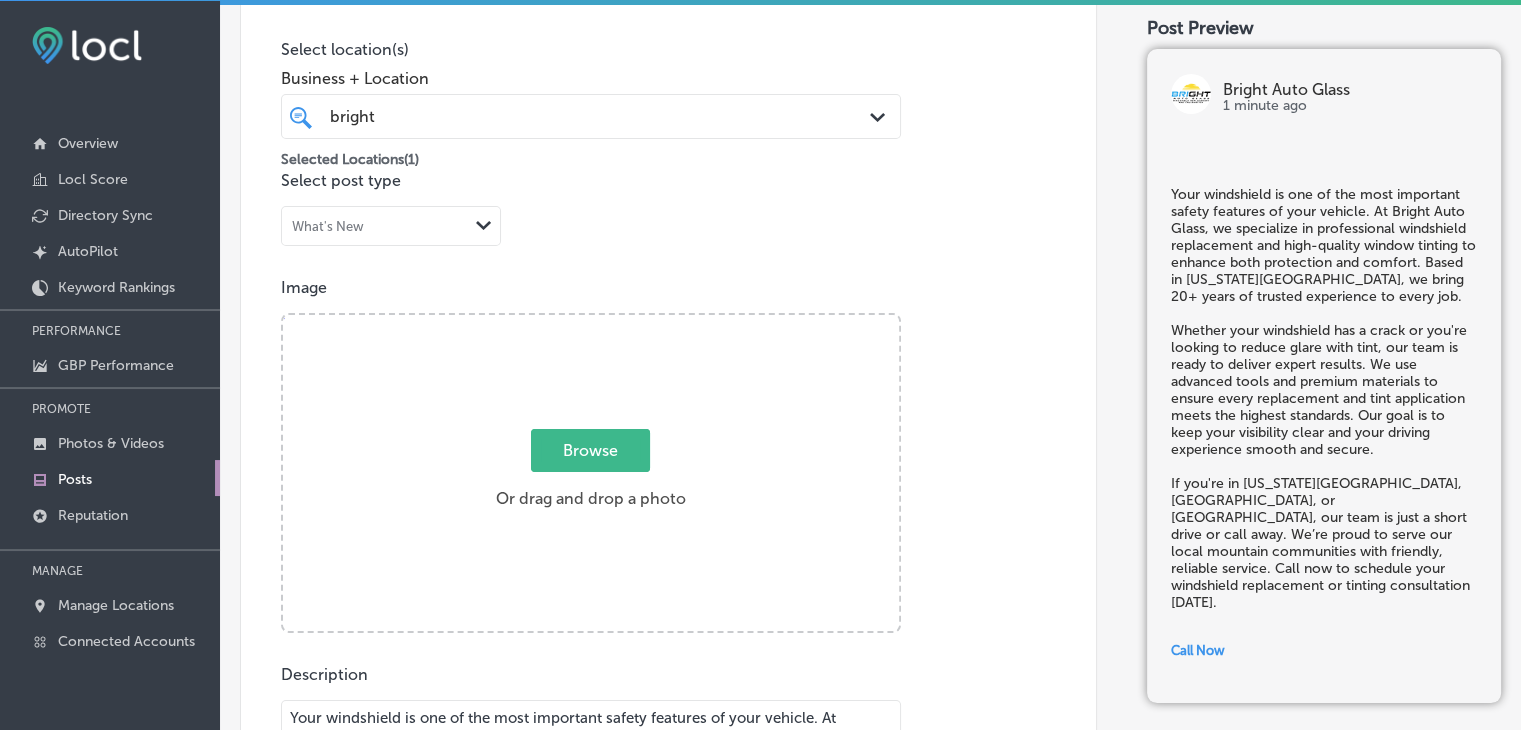 click on "Browse     Or drag and drop a photo" at bounding box center (591, 475) 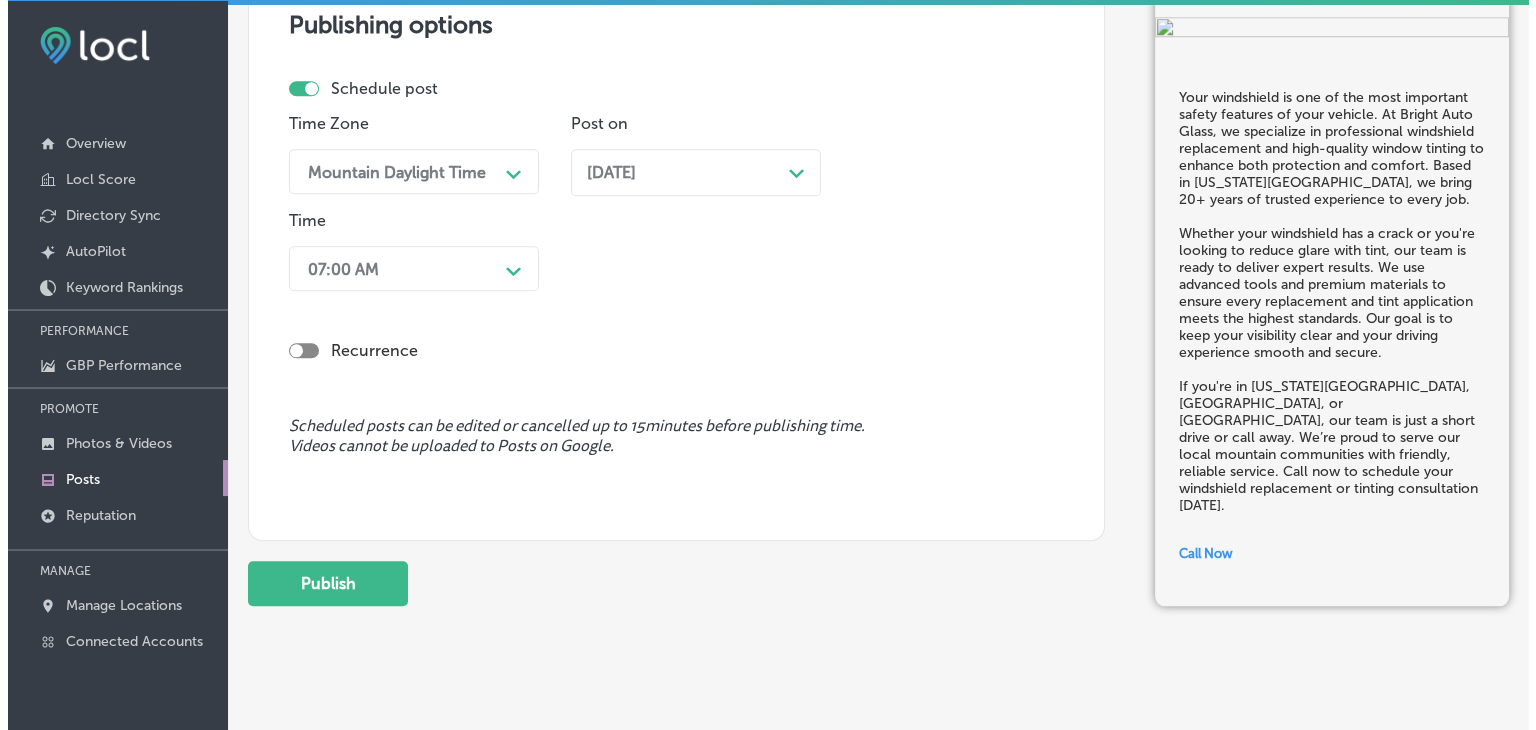 scroll, scrollTop: 1858, scrollLeft: 0, axis: vertical 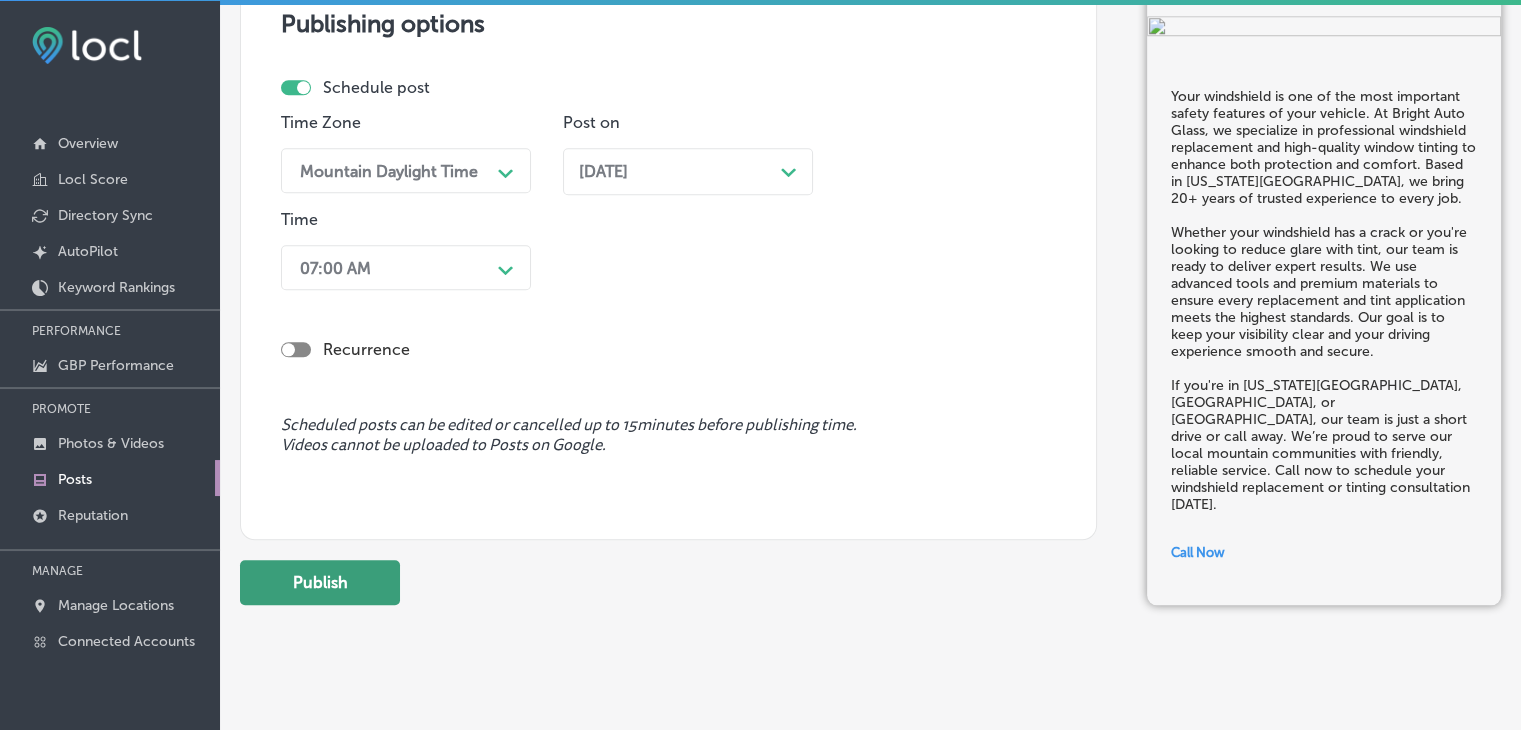 click on "Publish" at bounding box center [320, 582] 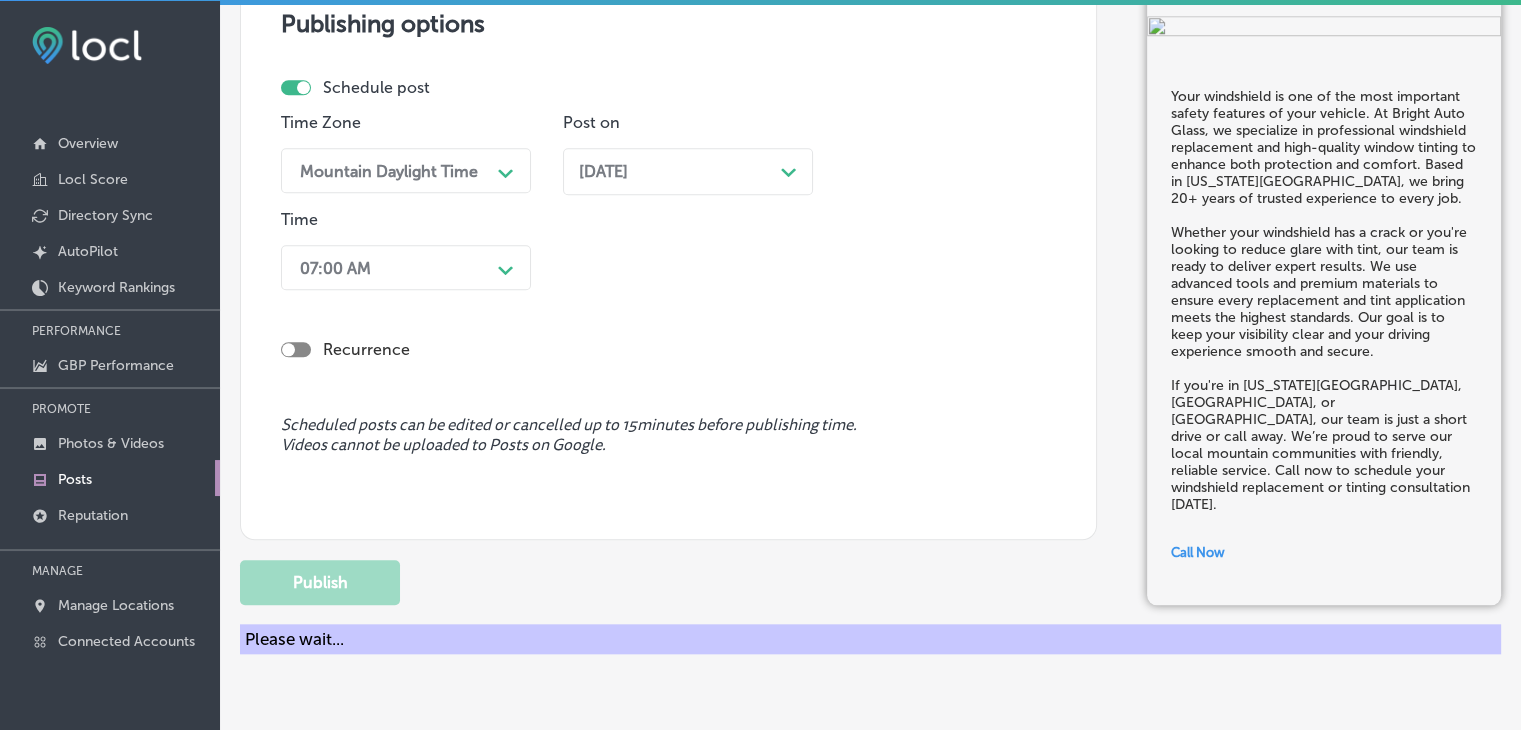 type 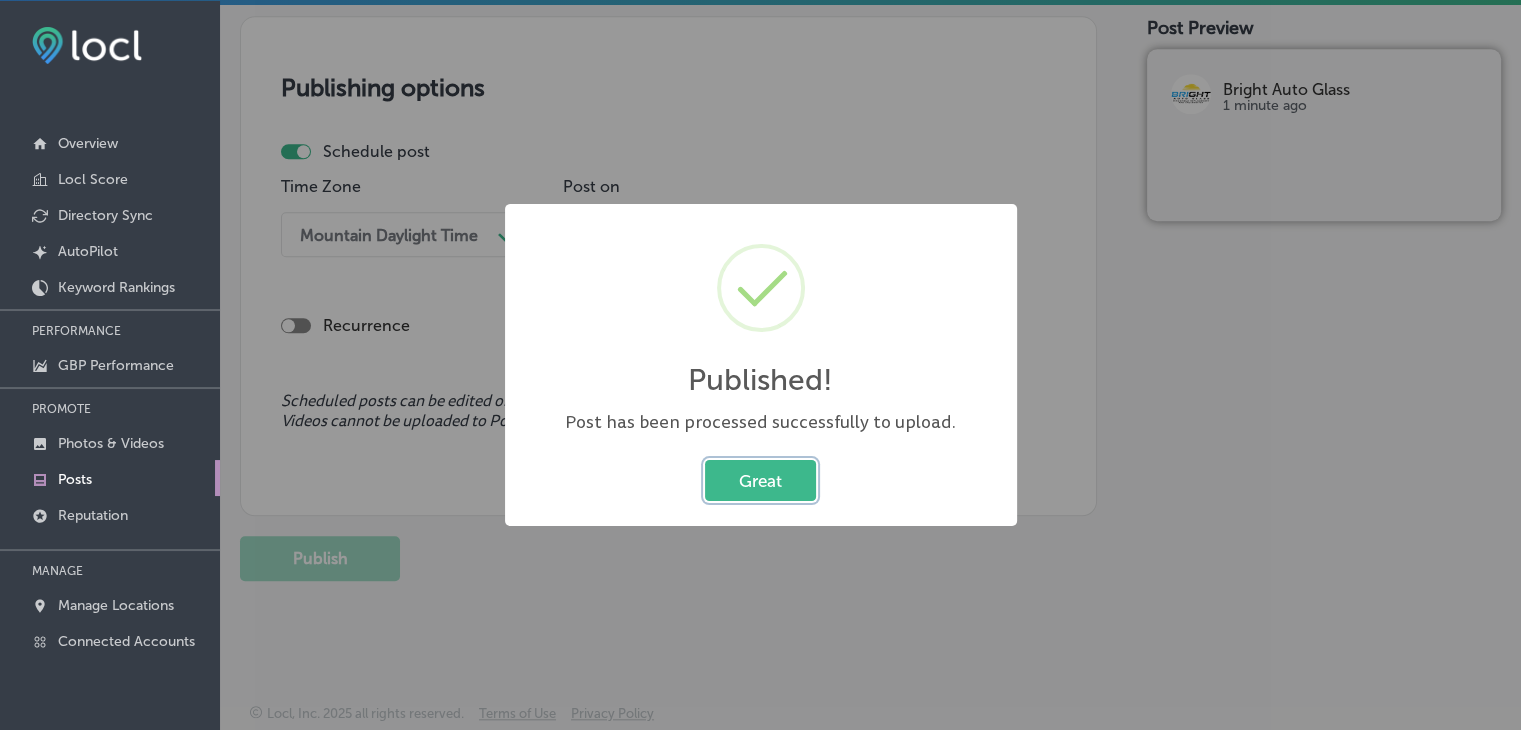 type 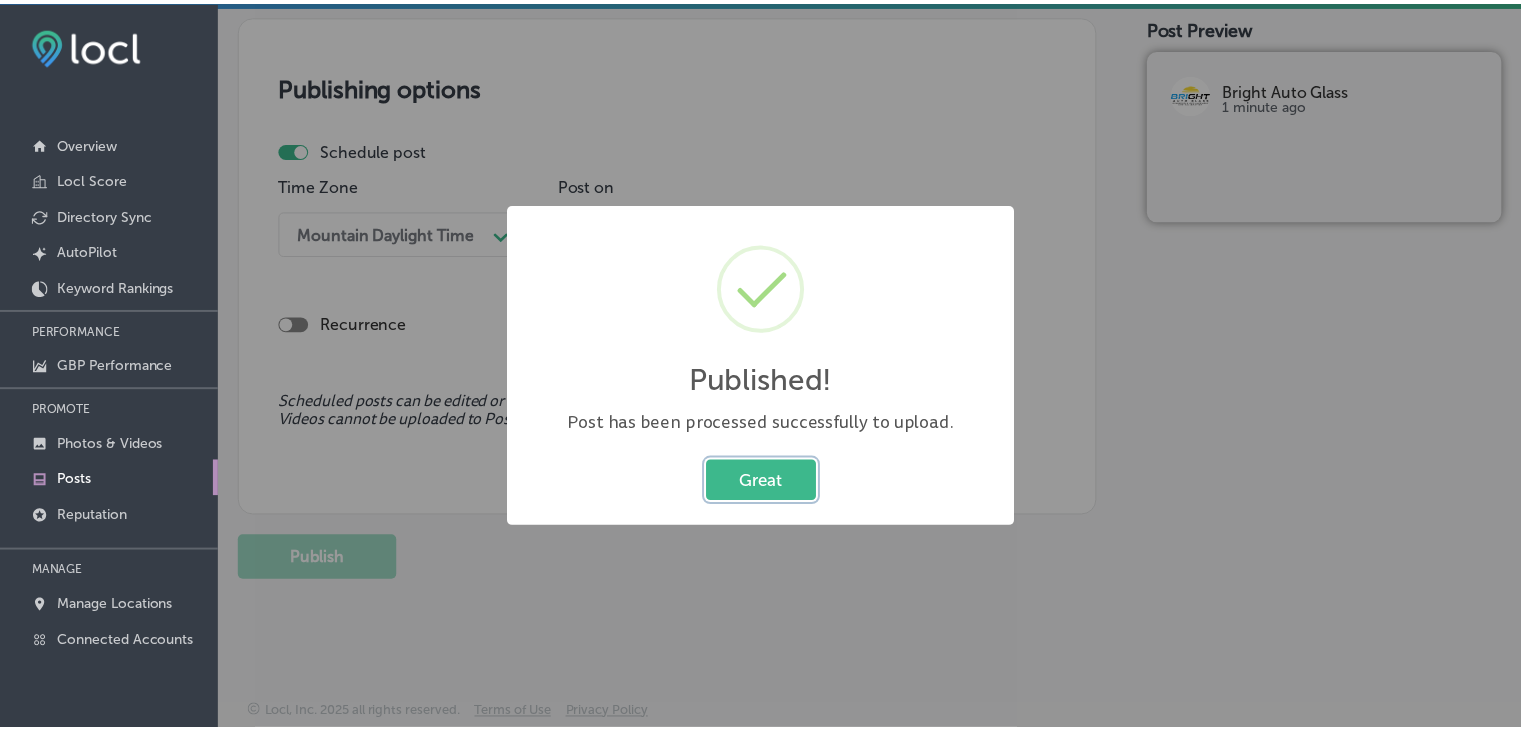 scroll, scrollTop: 1770, scrollLeft: 0, axis: vertical 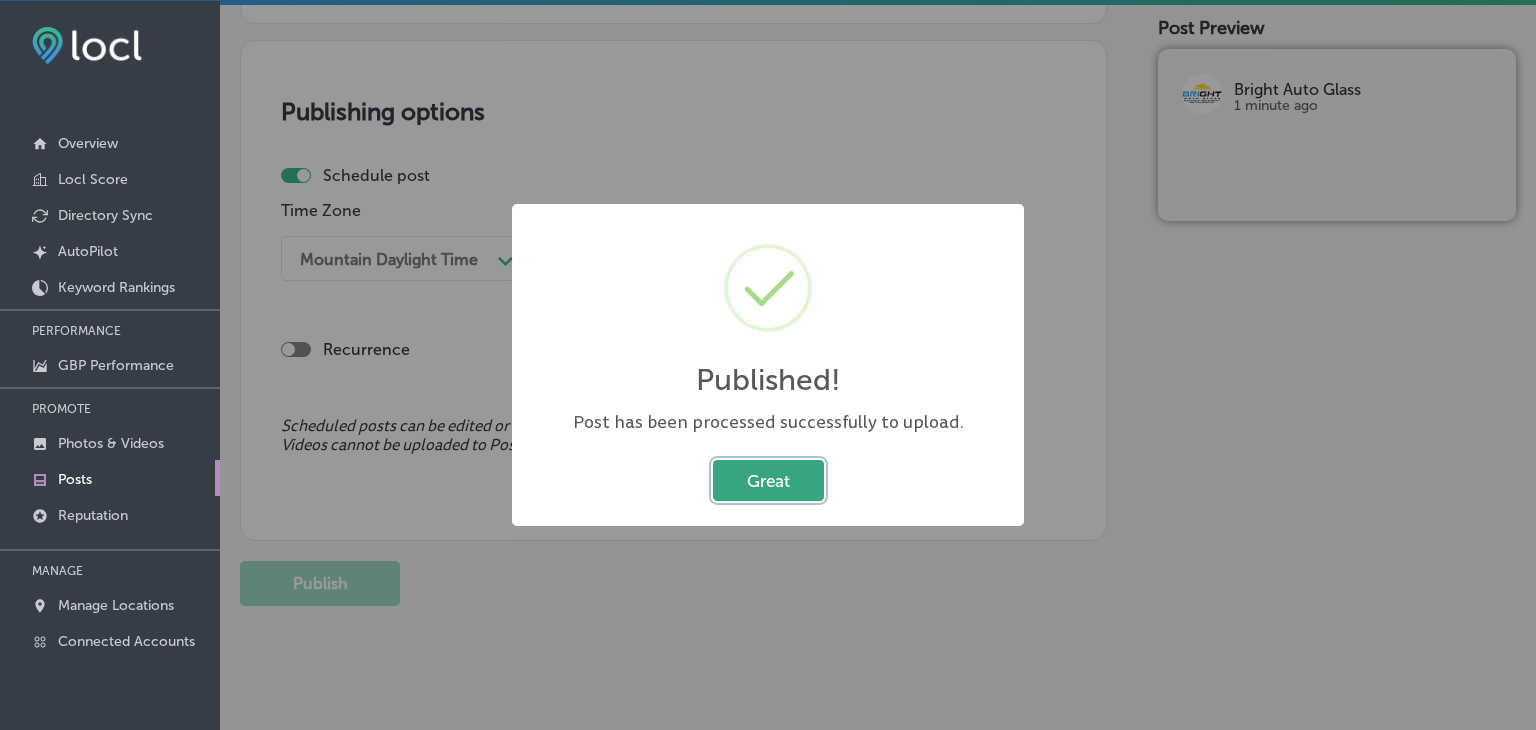 click on "Great" at bounding box center (768, 480) 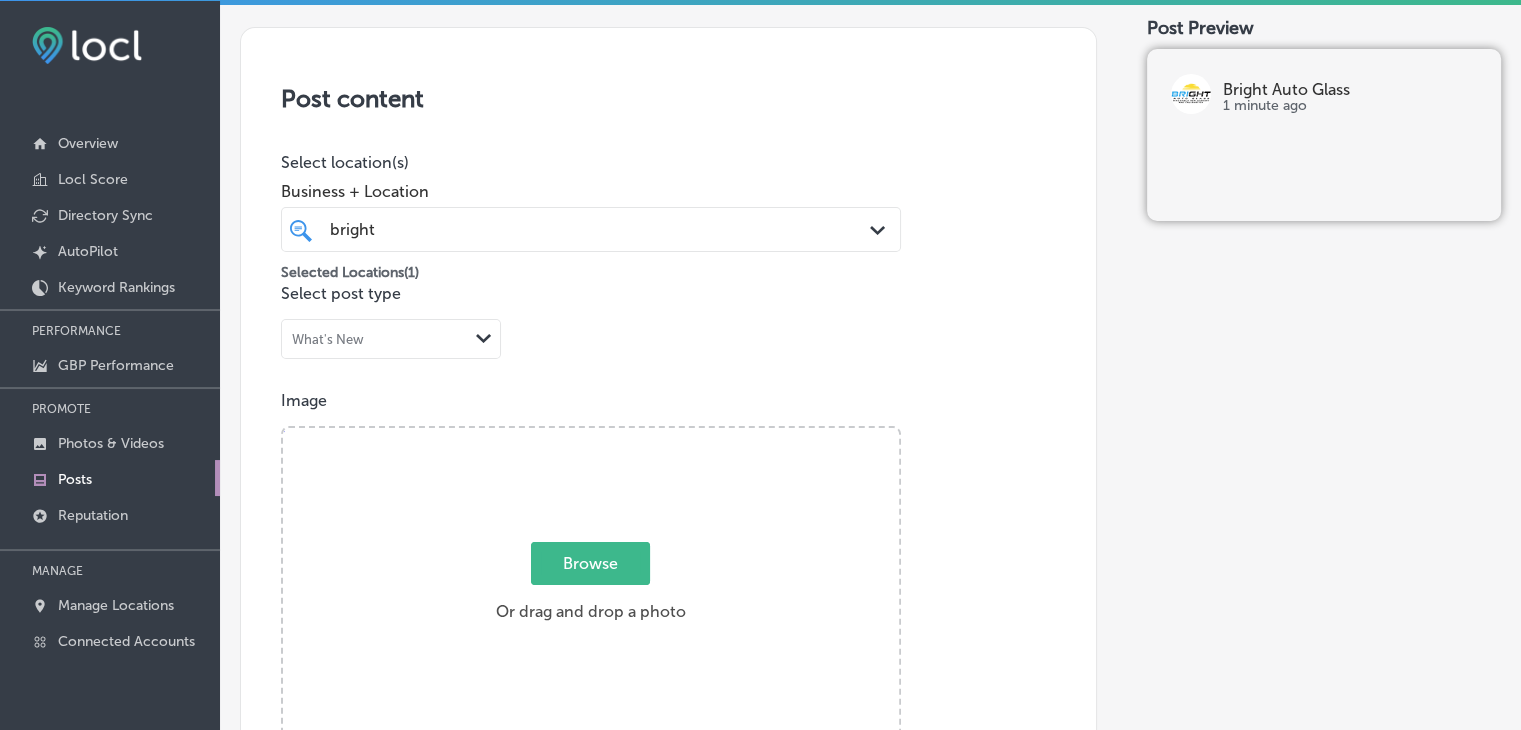 scroll, scrollTop: 0, scrollLeft: 0, axis: both 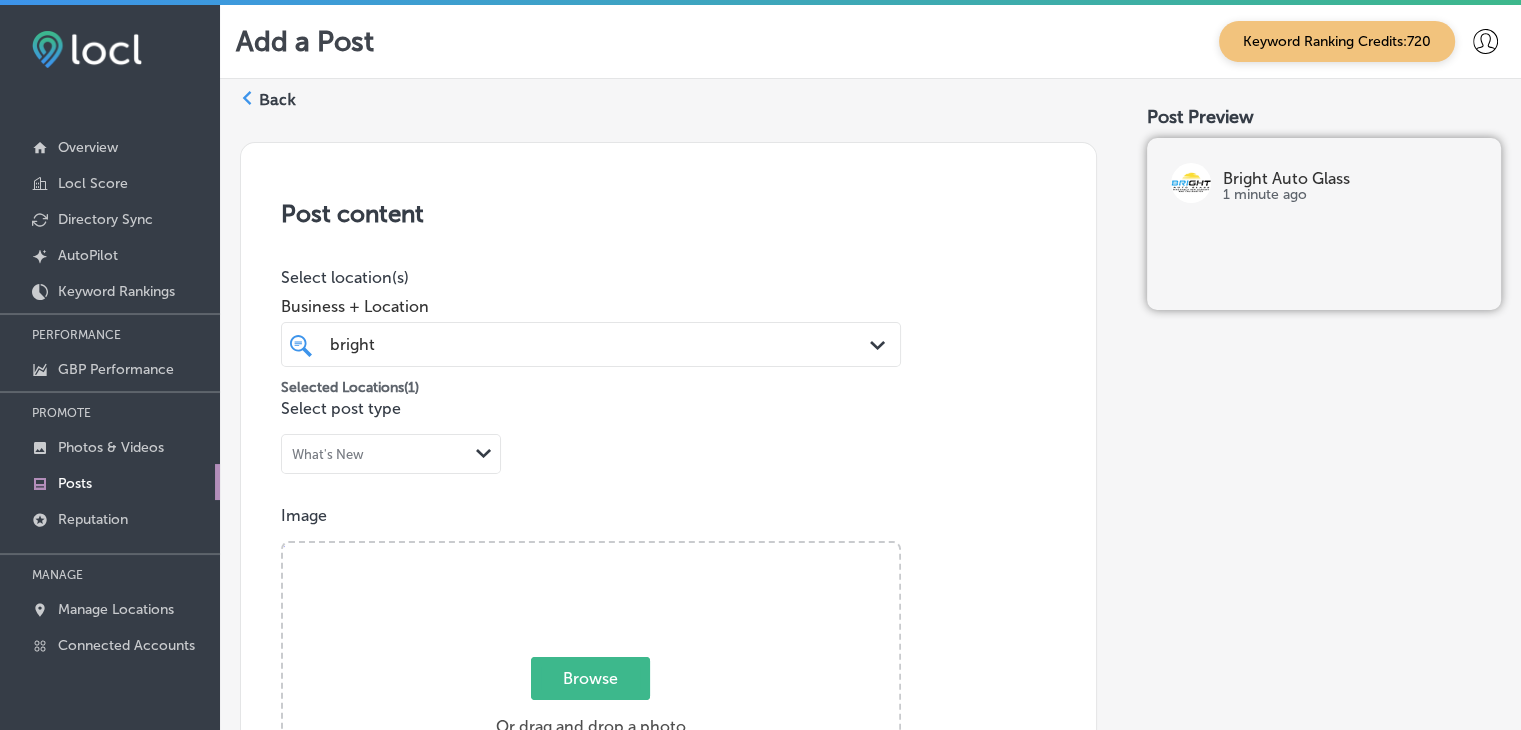 click on "bright bright" at bounding box center (564, 344) 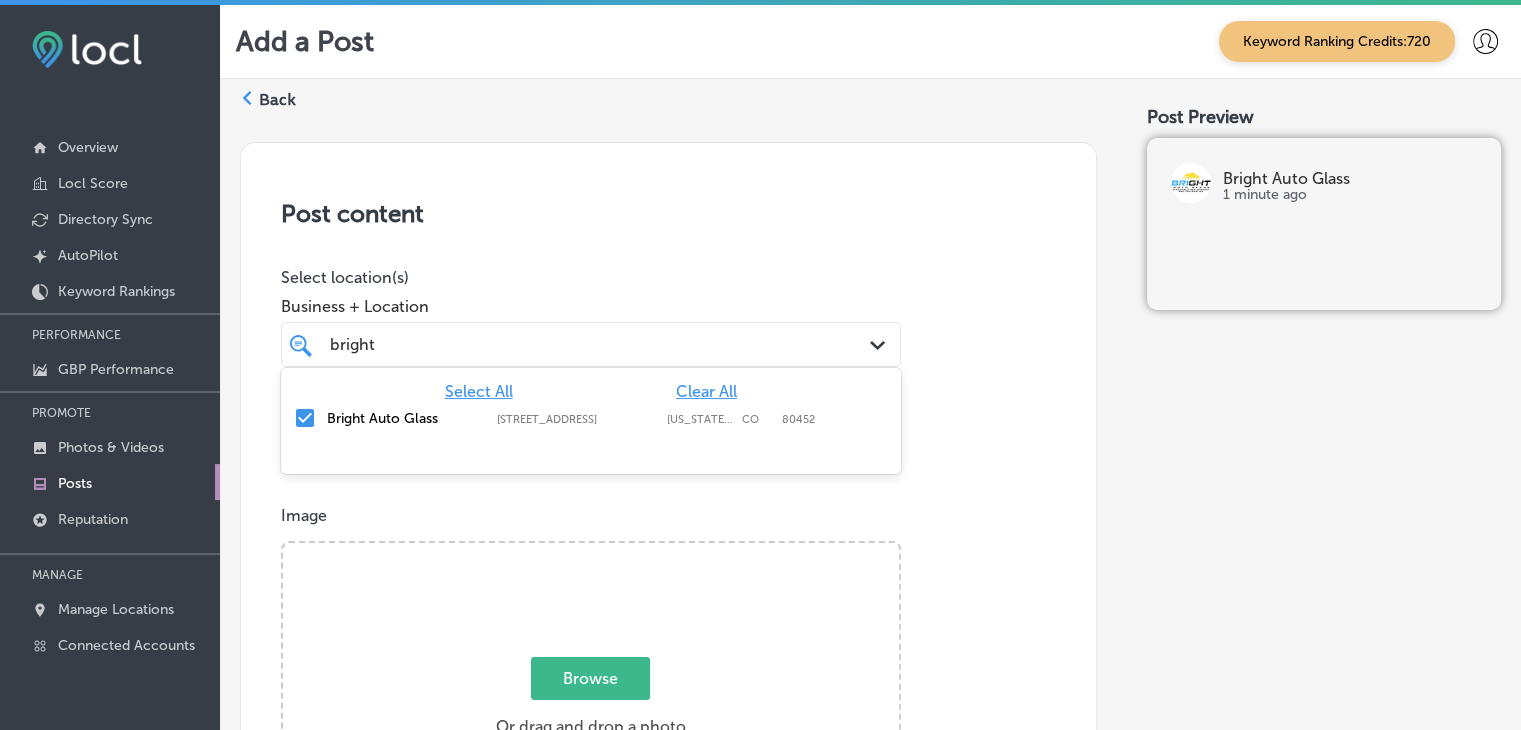 click on "Clear All" at bounding box center (706, 391) 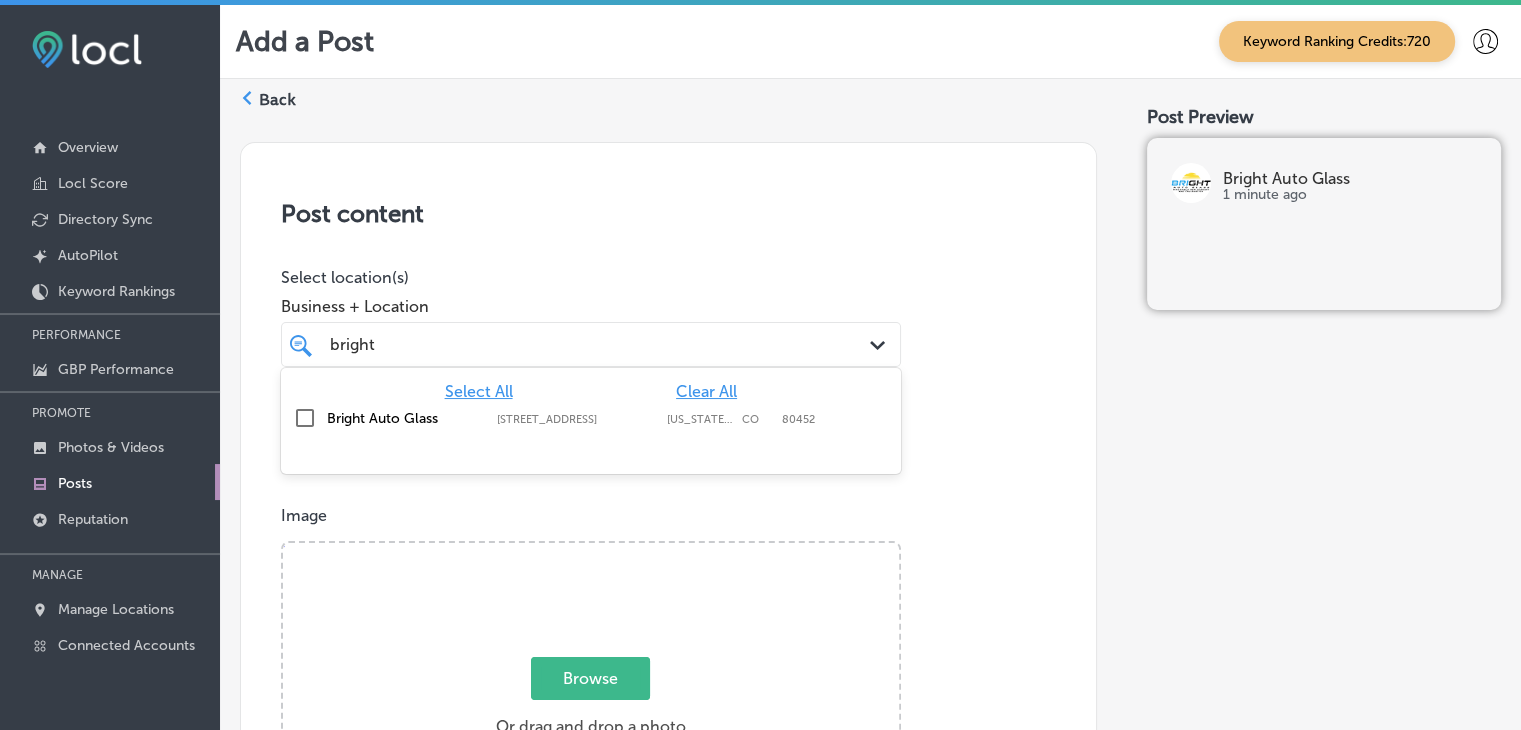 click on "Post content Select location(s) Business + Location   option [STREET_ADDRESS].    option  focused, 1 of 84. 2 results available for search term bright . Use Up and Down to choose options, press Enter to select the currently focused option, press Escape to exit the menu, press Tab to select the option and exit the menu.
bright bright
Path
Created with Sketch.
Select All Clear All Bright Auto Glass [STREET_ADDRESS][US_STATE] [STREET_ADDRESS][US_STATE] Select post type What's New
Path
Created with Sketch.
Image Powered by PQINA    Browse     Or drag and drop a photo  Transparent-Quotes-Unveiling-The-Price-Of-Same-Day-Windshield-Replacement2-e1694446557158.jpg Ready Description Summary (0/1500) Call-To-Action button (optional) Call Now
Path
Created with Sketch." at bounding box center [668, 803] 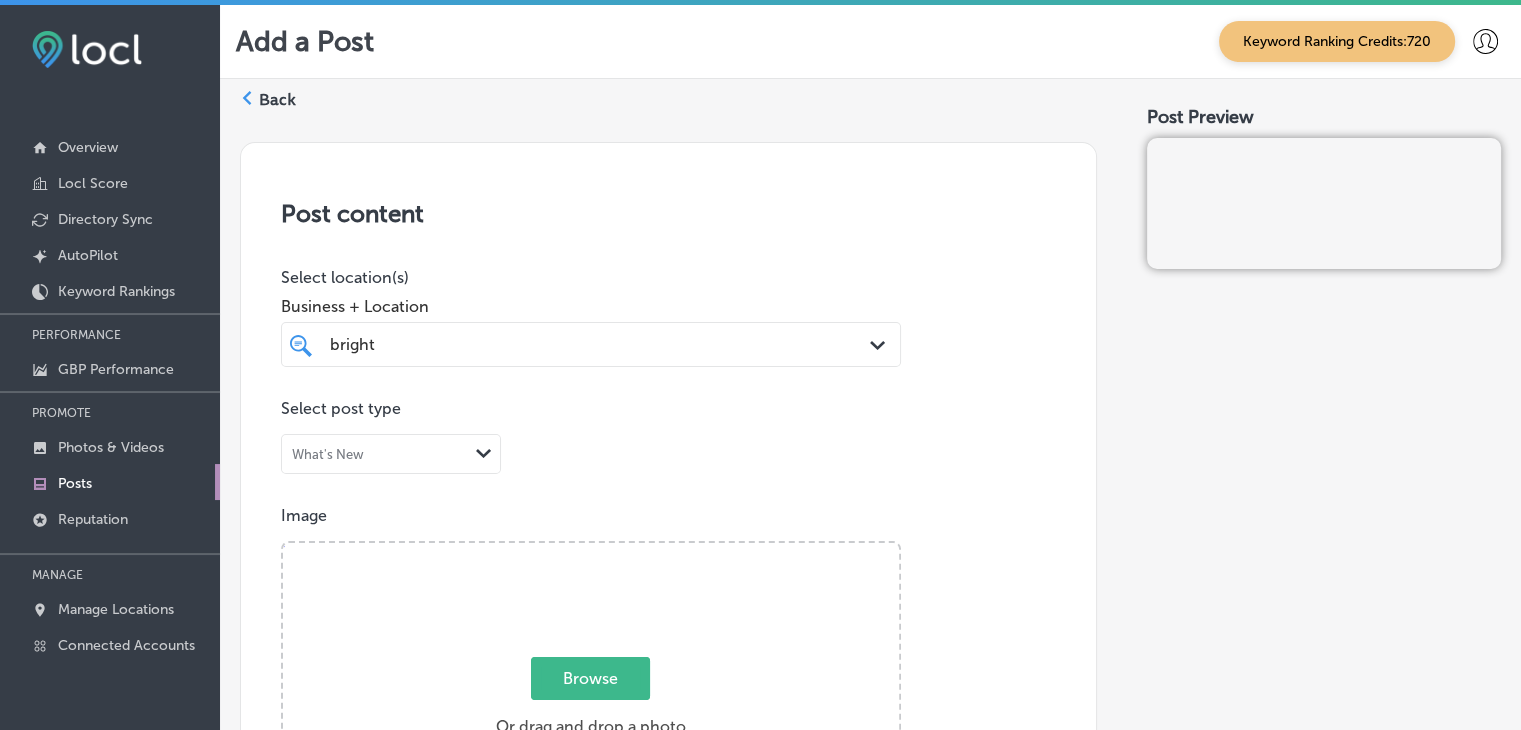 click on "bright bright" at bounding box center (591, 344) 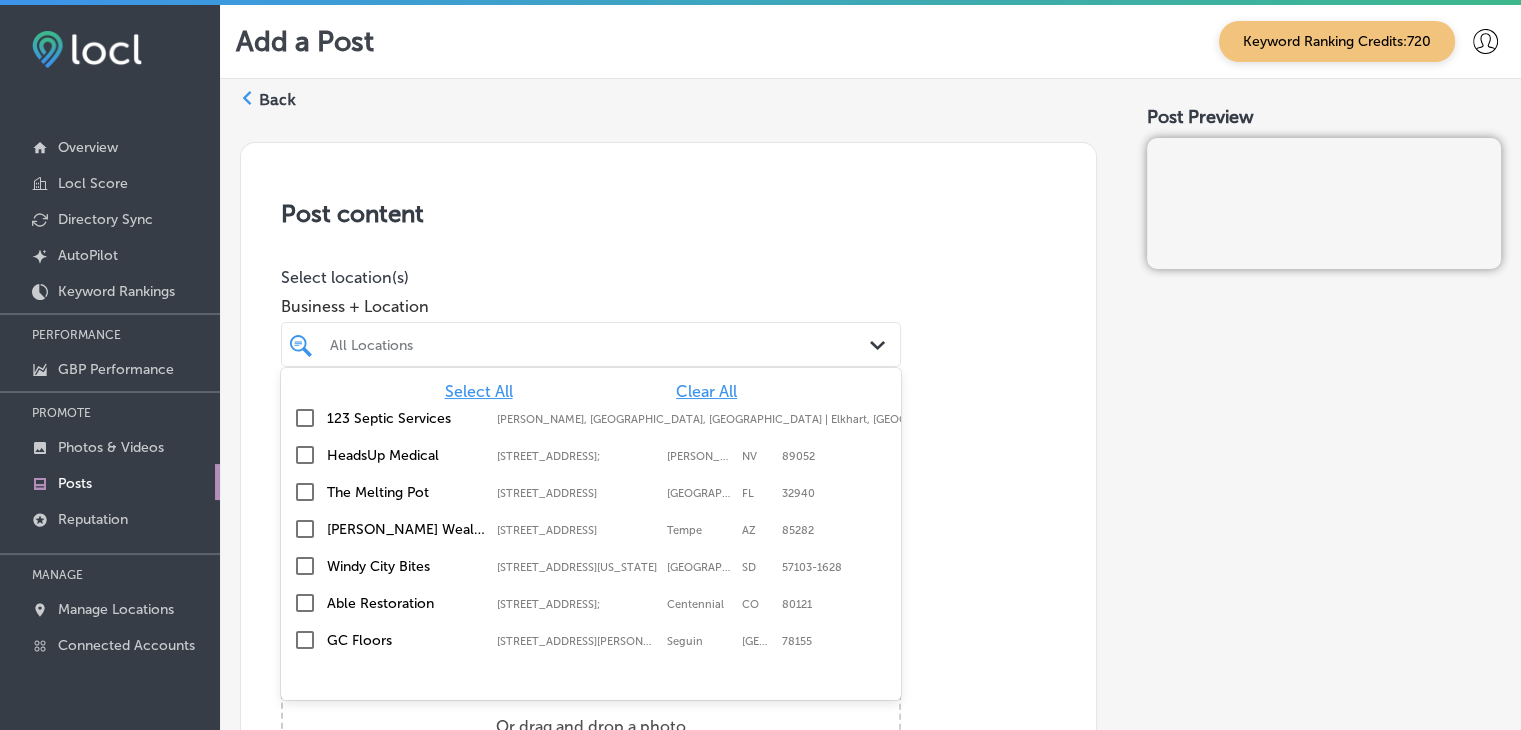 click on "Business + Location   option [STREET_ADDRESS].    option  focused, 1 of 84. 84 results available. Use Up and Down to choose options, press Enter to select the currently focused option, press Escape to exit the menu, press Tab to select the option and exit the menu.
All Locations
Path
Created with Sketch.
Select All Clear All 123 Septic Services [GEOGRAPHIC_DATA], [GEOGRAPHIC_DATA], [GEOGRAPHIC_DATA] | [GEOGRAPHIC_DATA], [GEOGRAPHIC_DATA], [GEOGRAPHIC_DATA] | Gra ... HeadsUp Medical [STREET_ADDRESS][PERSON_NAME] [STREET_ADDRESS][PERSON_NAME] [GEOGRAPHIC_DATA][STREET_ADDRESS][STREET_ADDRESS] [PERSON_NAME] Wealth Management [US_STATE] - Investment Services Financial Planning [STREET_ADDRESS] [STREET_ADDRESS][GEOGRAPHIC_DATA] [STREET_ADDRESS][US_STATE]-1628 [STREET_ADDRESS][US_STATE]" at bounding box center [591, 327] 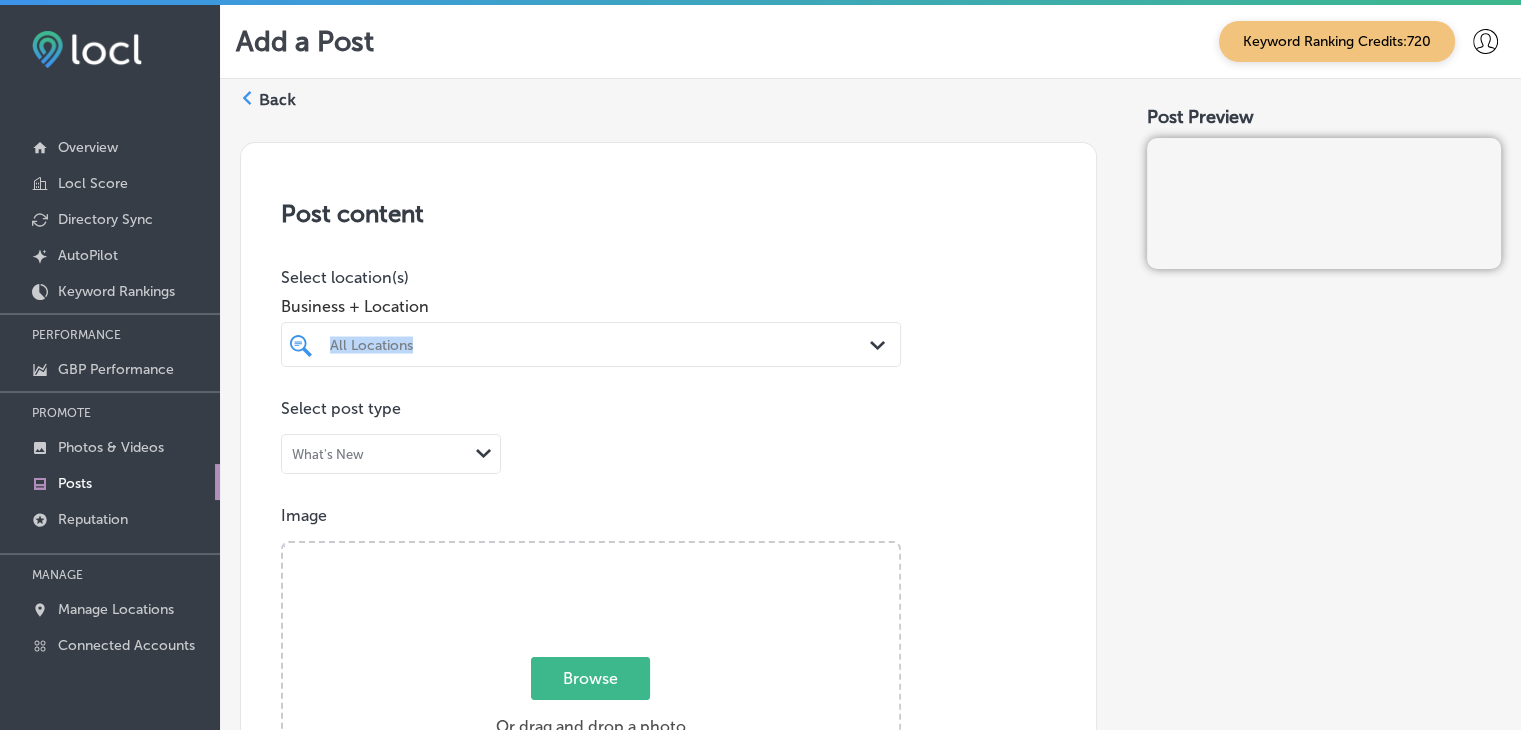 click on "Business + Location
All Locations
Path
Created with Sketch." at bounding box center (591, 327) 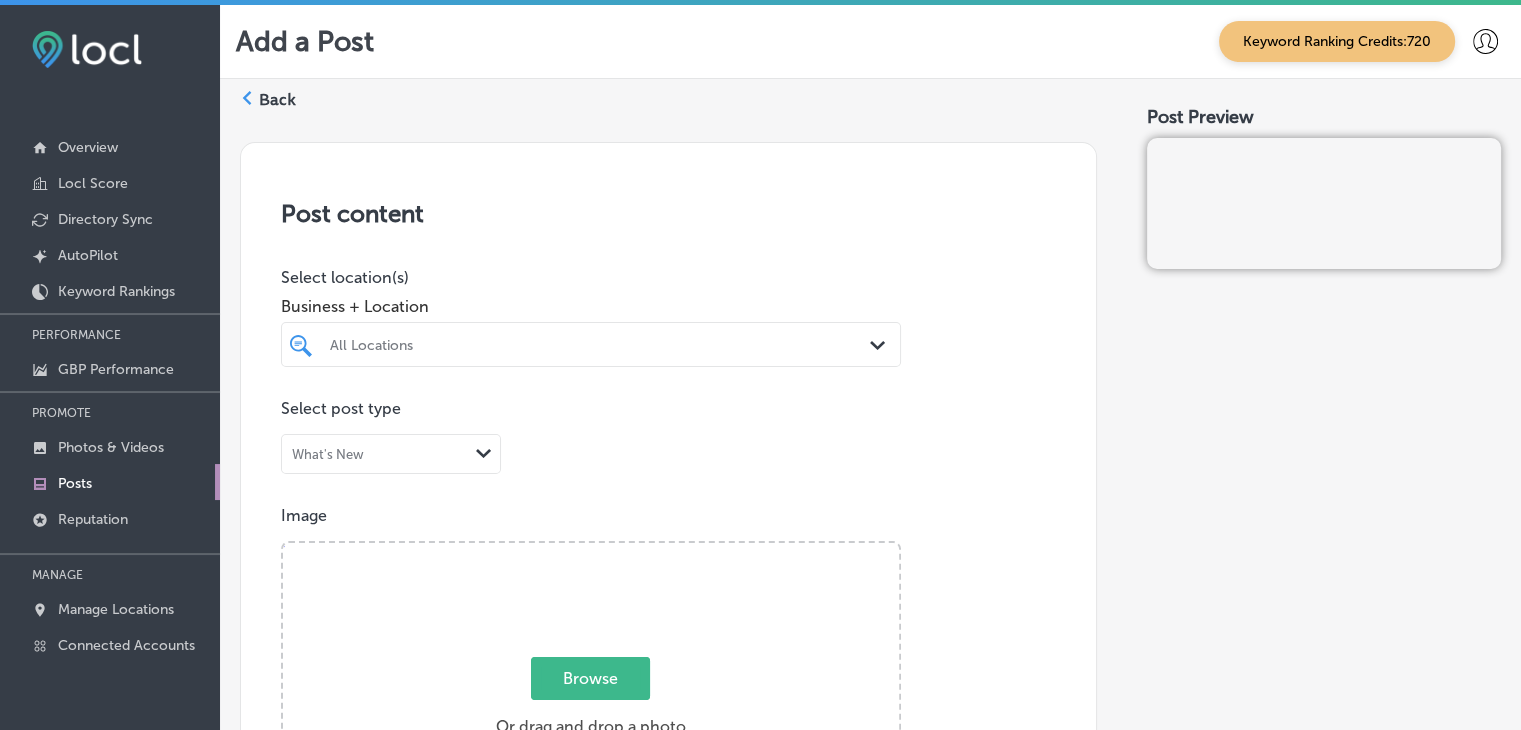 click on "All Locations
Path
Created with Sketch." at bounding box center (591, 344) 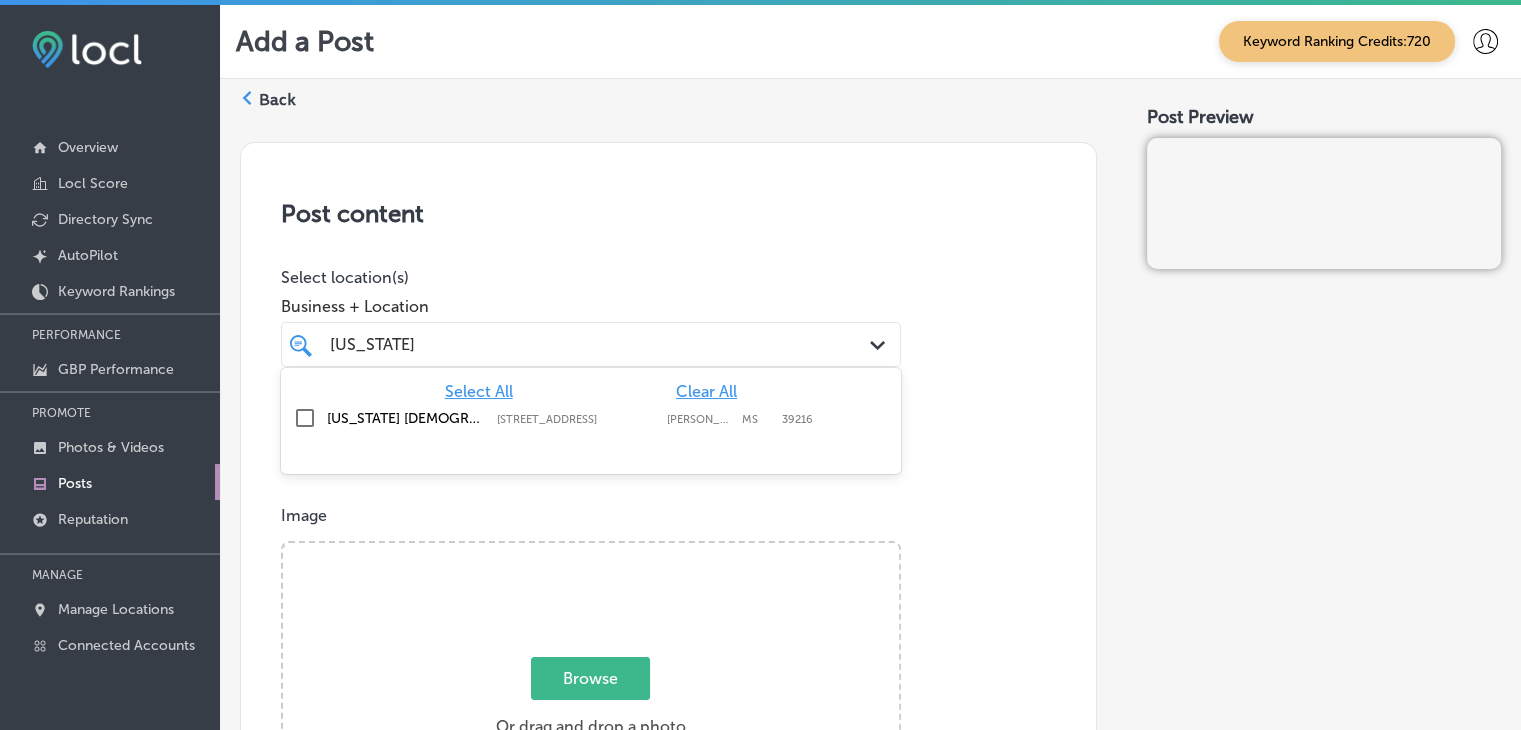 click on "[STREET_ADDRESS]" at bounding box center (577, 419) 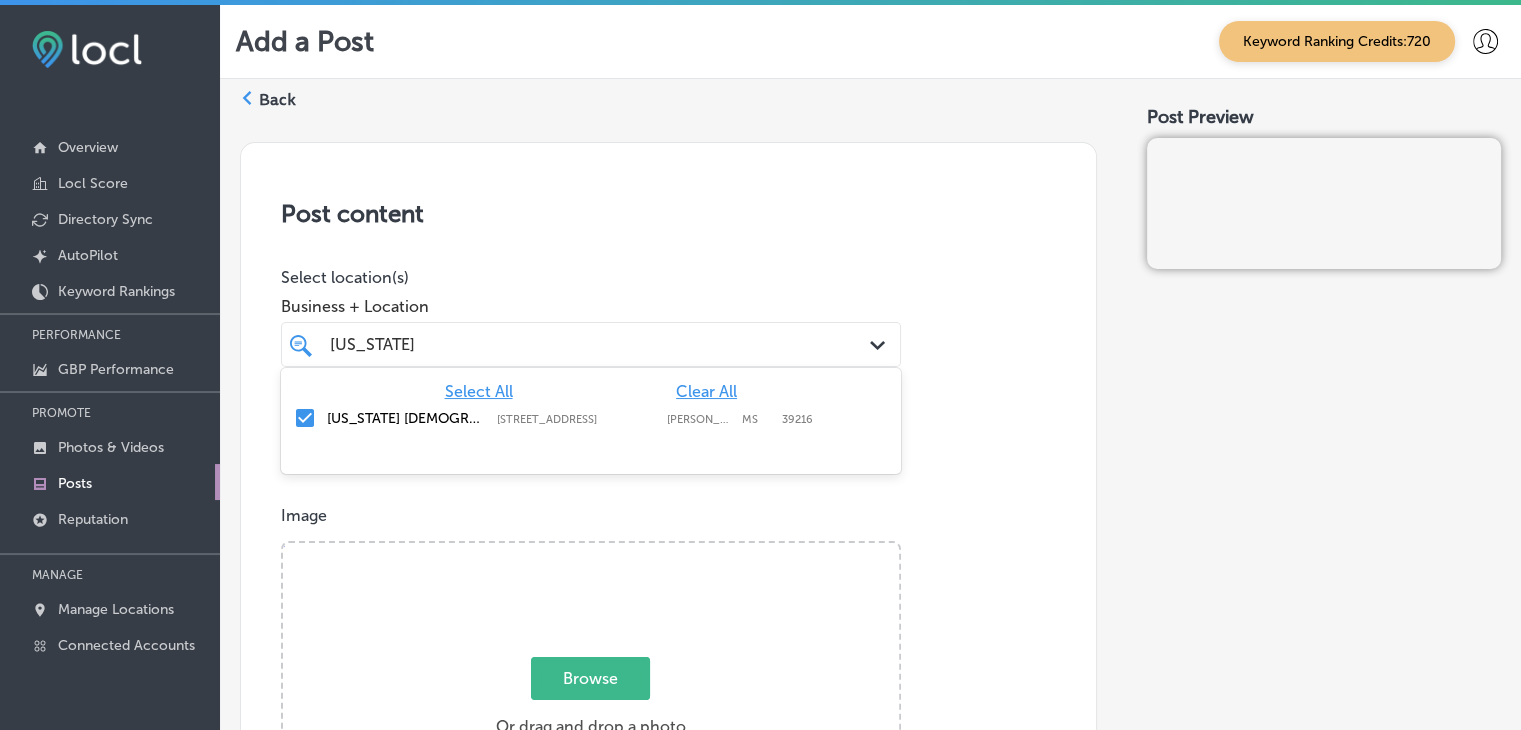 type on "[US_STATE]" 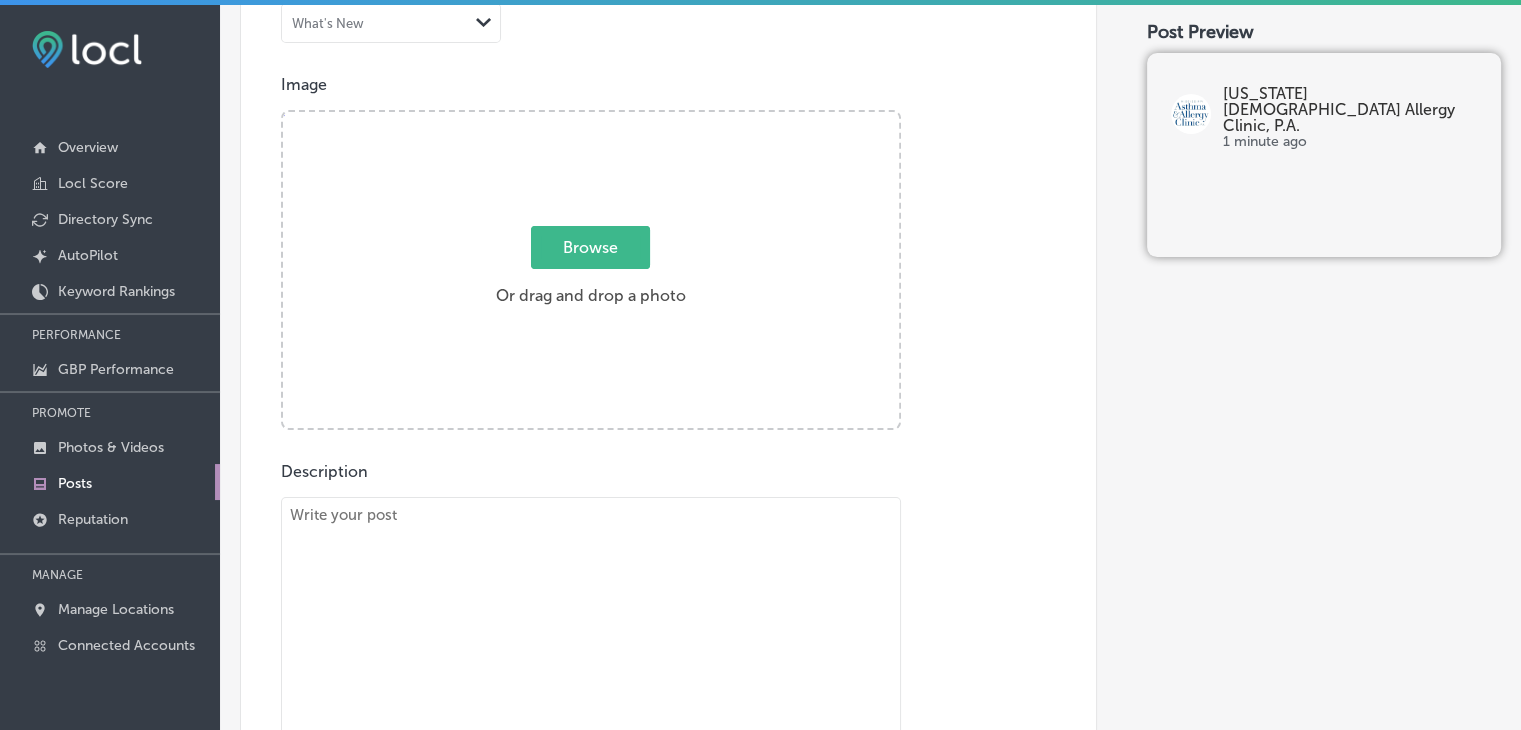 scroll, scrollTop: 600, scrollLeft: 0, axis: vertical 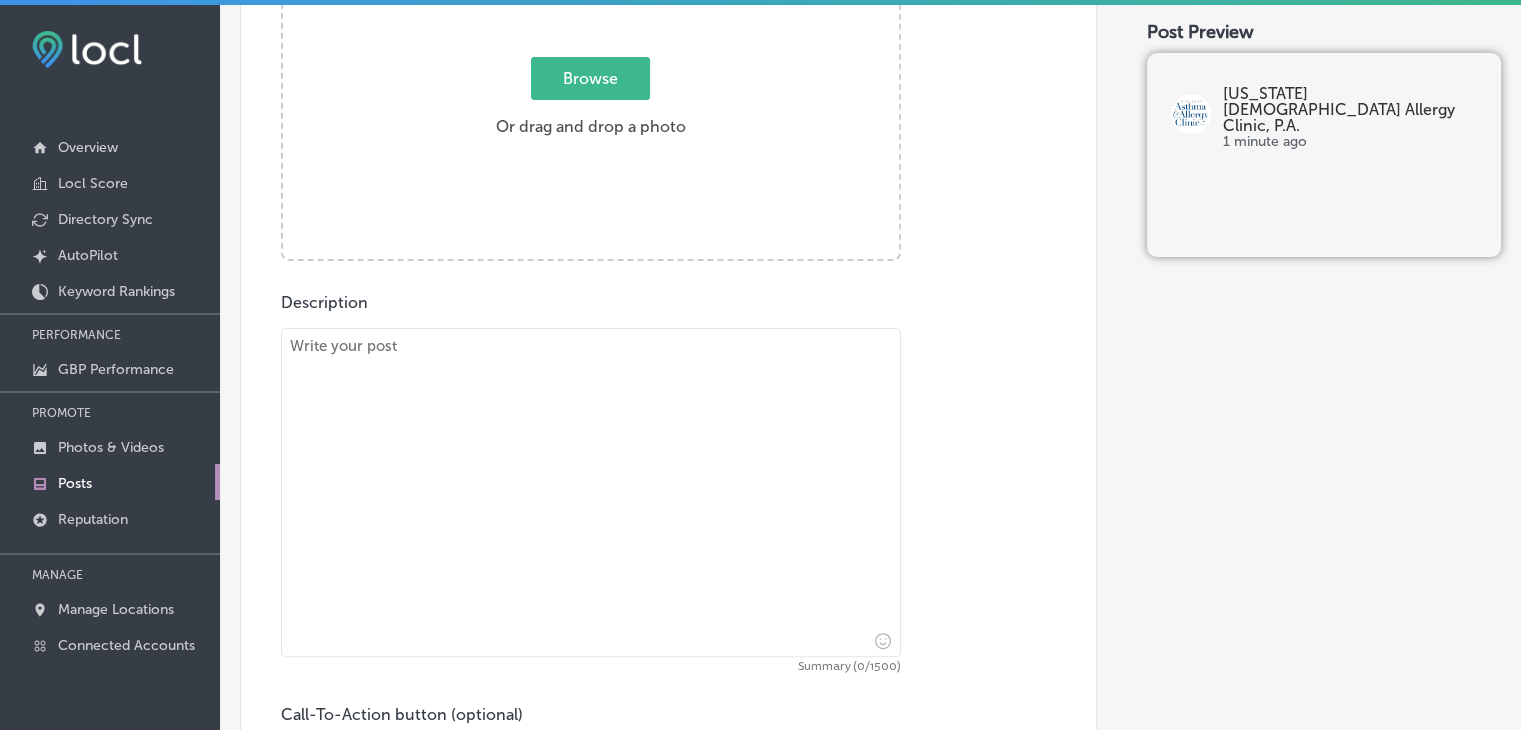 click at bounding box center [591, 492] 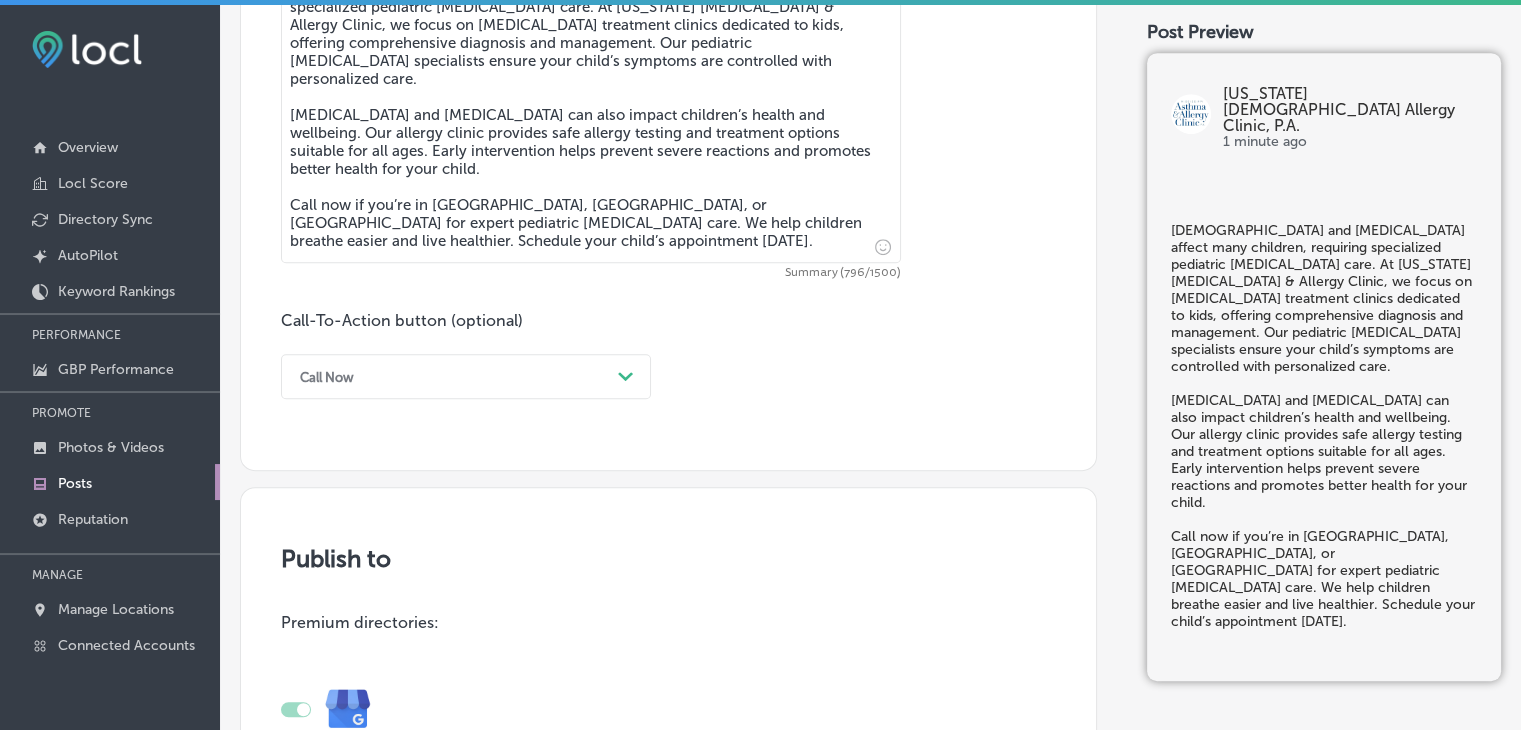 scroll, scrollTop: 1100, scrollLeft: 0, axis: vertical 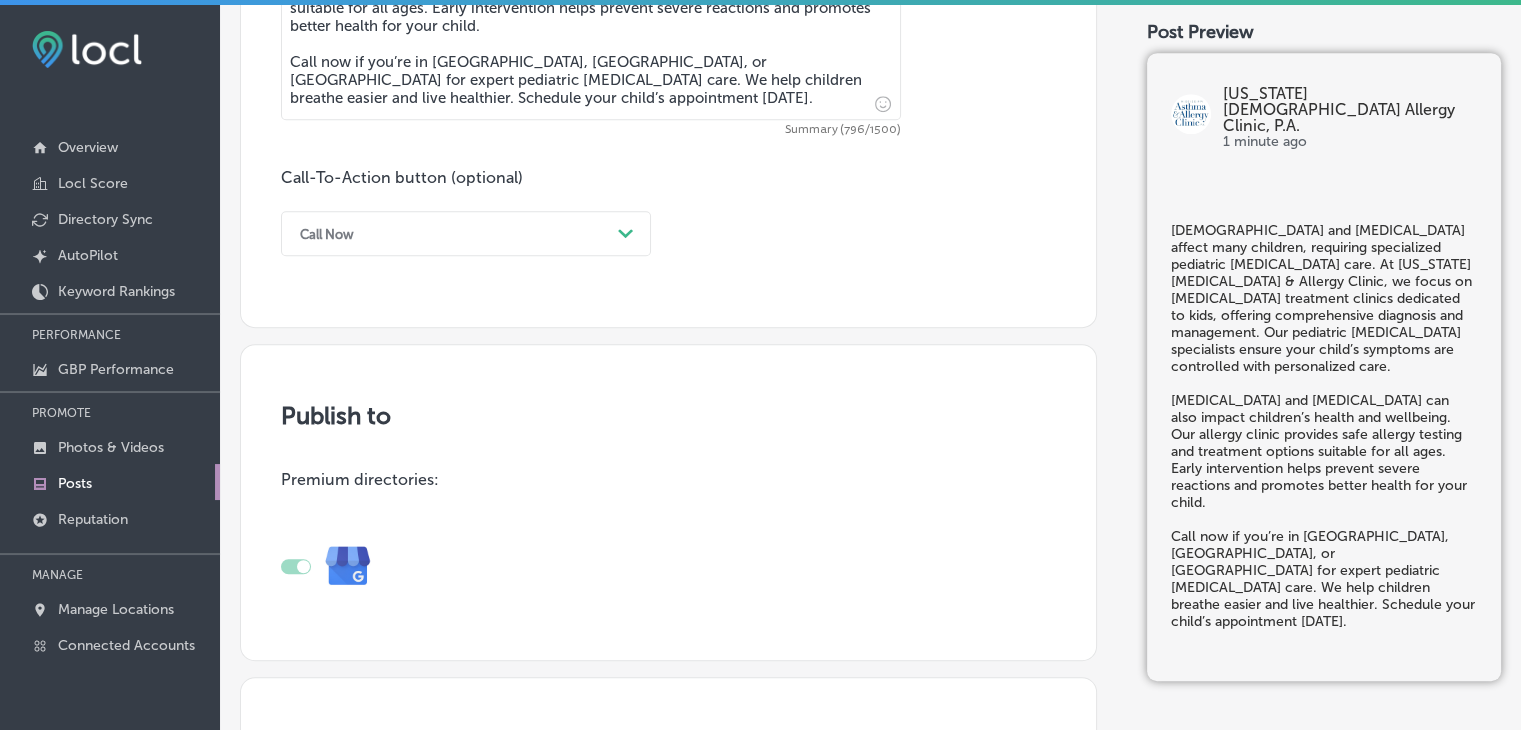 type on "[DEMOGRAPHIC_DATA] and [MEDICAL_DATA] affect many children, requiring specialized pediatric [MEDICAL_DATA] care. At [US_STATE] [MEDICAL_DATA] & Allergy Clinic, we focus on [MEDICAL_DATA] treatment clinics dedicated to kids, offering comprehensive diagnosis and management. Our pediatric [MEDICAL_DATA] specialists ensure your child’s symptoms are controlled with personalized care.
[MEDICAL_DATA] and [MEDICAL_DATA] can also impact children’s health and wellbeing. Our allergy clinic provides safe allergy testing and treatment options suitable for all ages. Early intervention helps prevent severe reactions and promotes better health for your child.
Call now if you’re in [GEOGRAPHIC_DATA], [GEOGRAPHIC_DATA], or [GEOGRAPHIC_DATA] for expert pediatric [MEDICAL_DATA] care. We help children breathe easier and live healthier. Schedule your child’s appointment [DATE]." 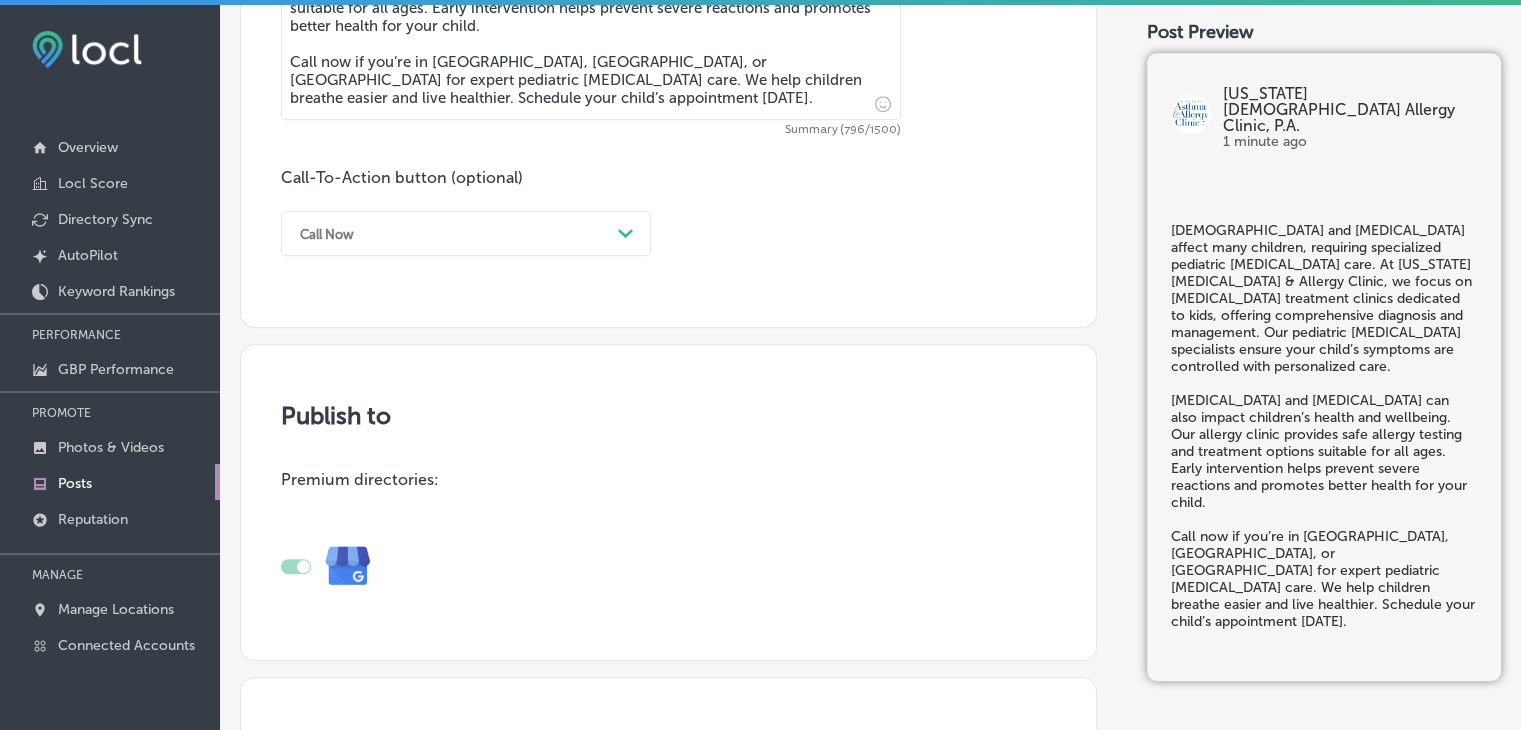 click on "Call Now" at bounding box center [450, 233] 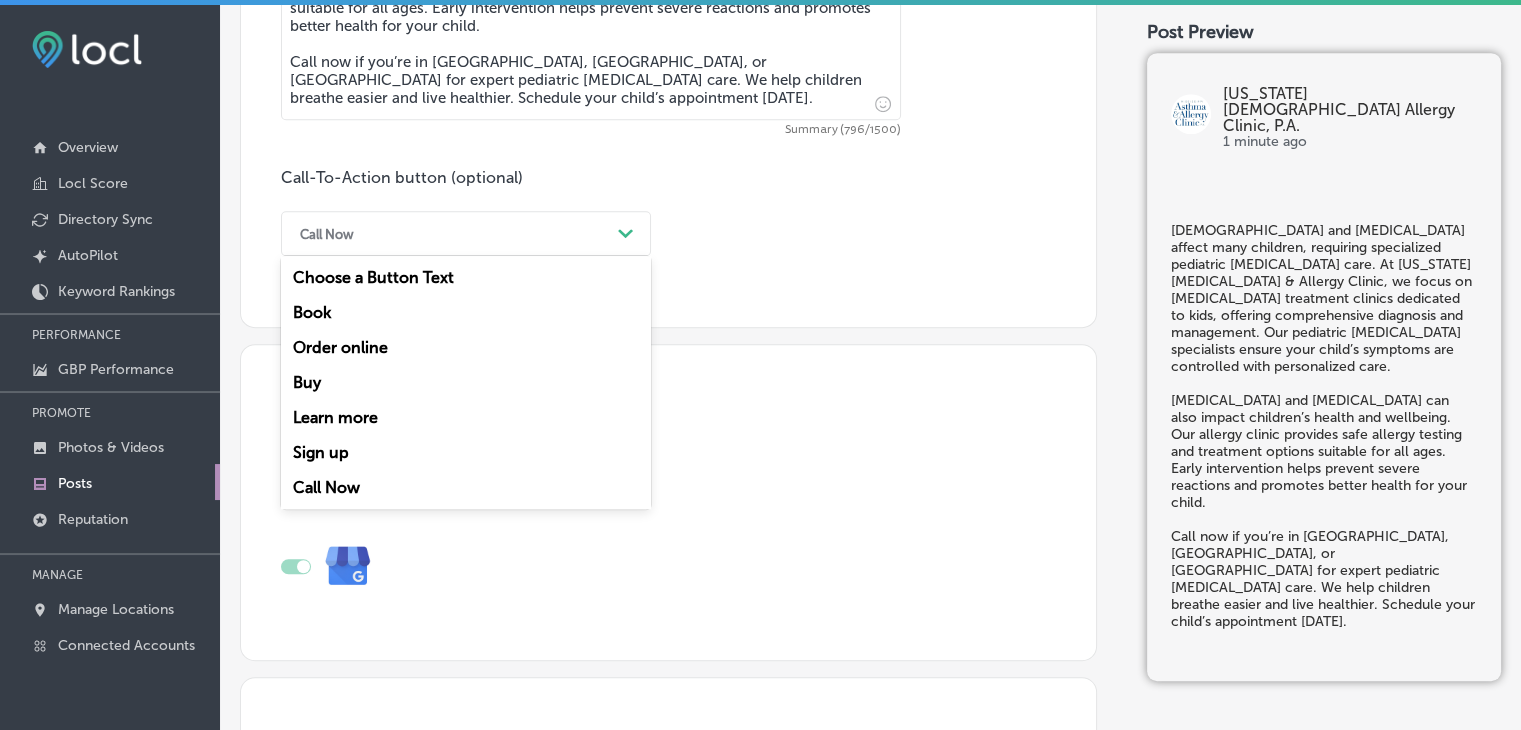 click on "Call Now" at bounding box center (466, 487) 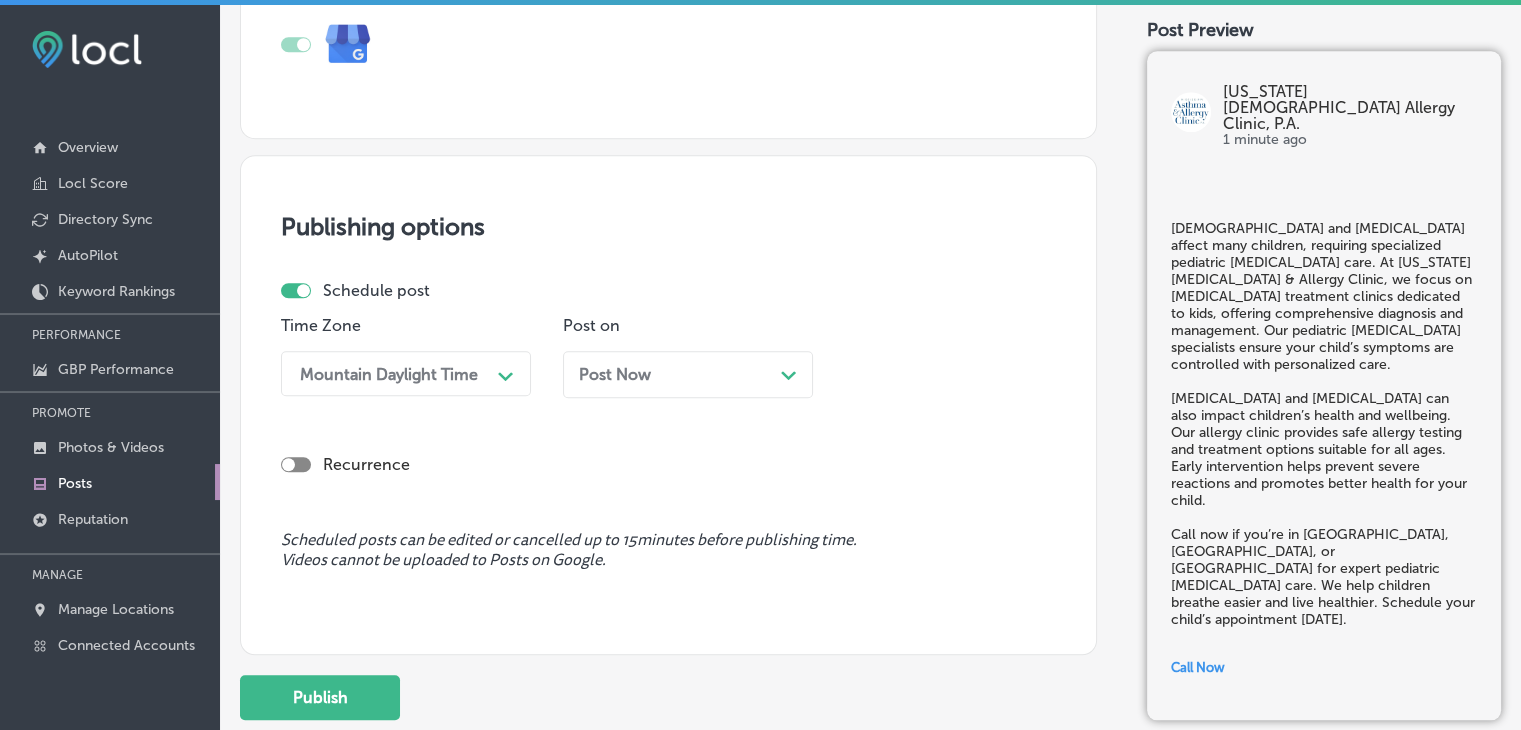 scroll, scrollTop: 1700, scrollLeft: 0, axis: vertical 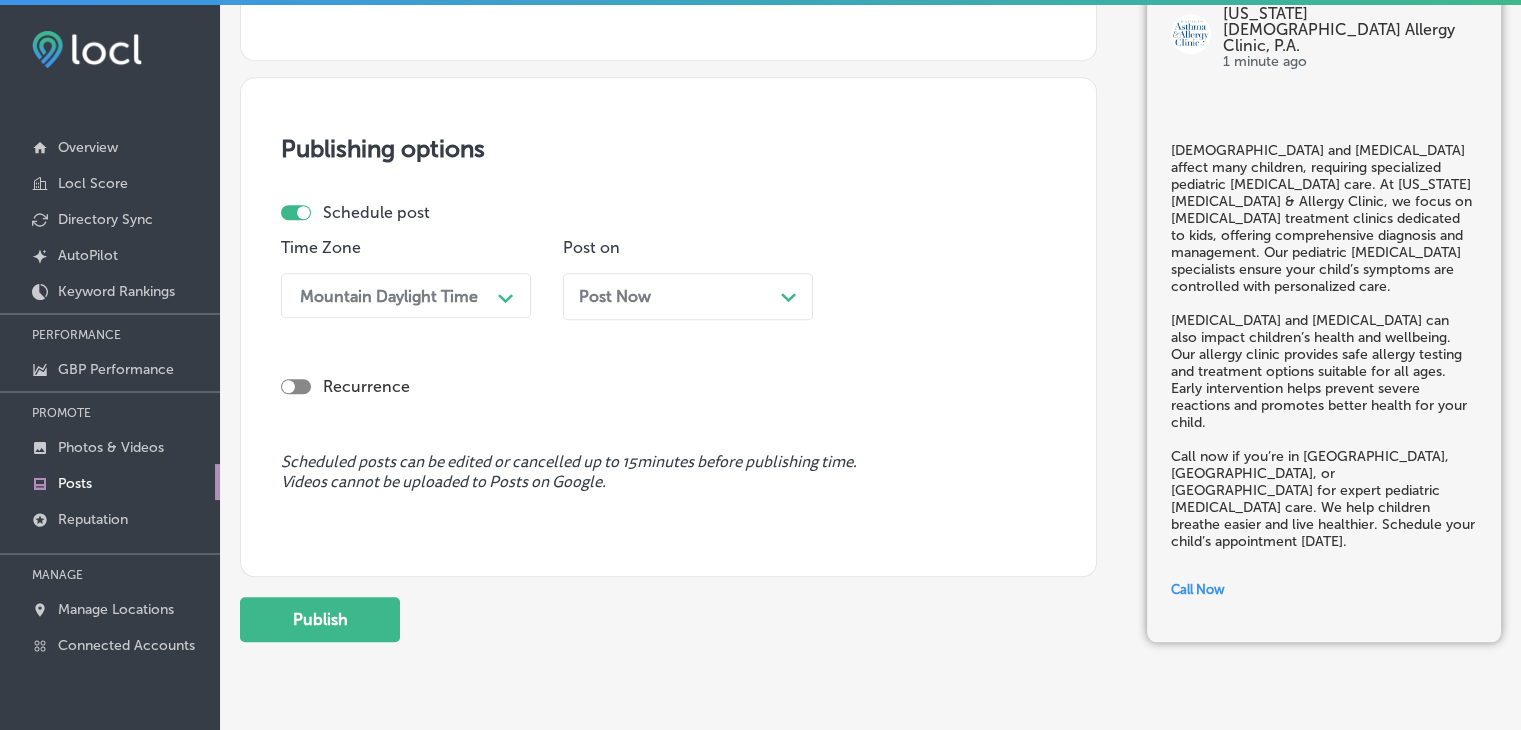 click on "Mountain Daylight Time" at bounding box center (390, 295) 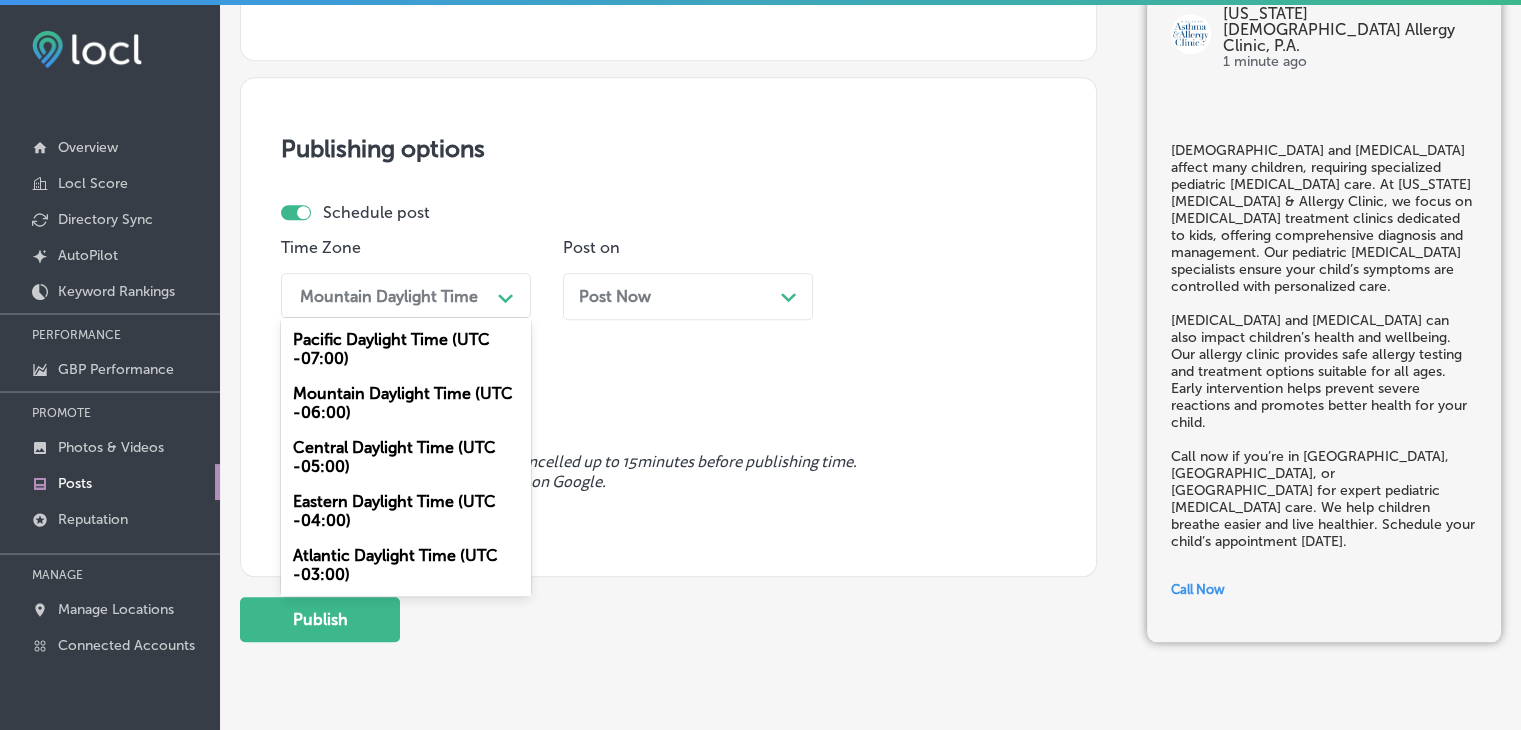 click on "Mountain Daylight Time (UTC -06:00)" at bounding box center (406, 403) 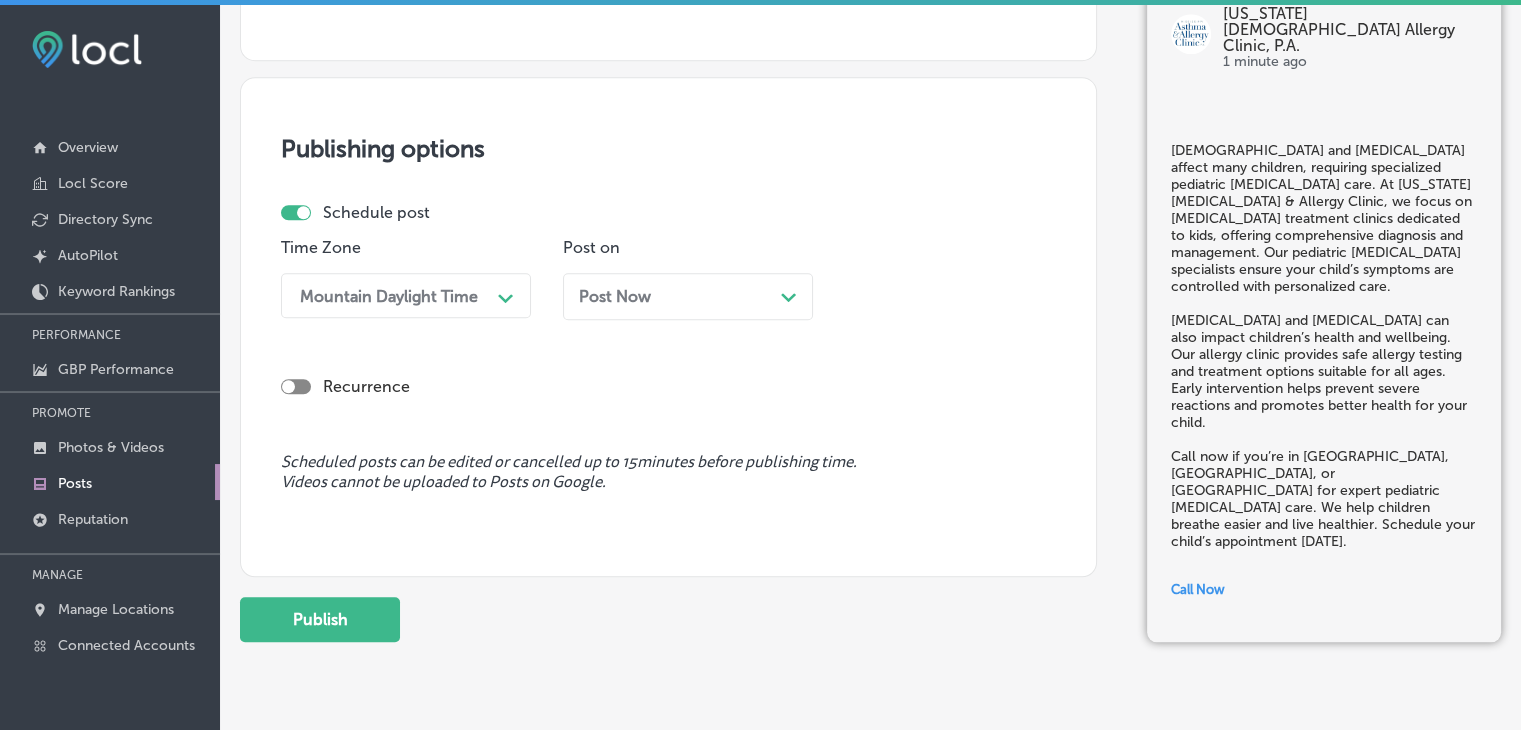 click on "Post Now" at bounding box center (615, 296) 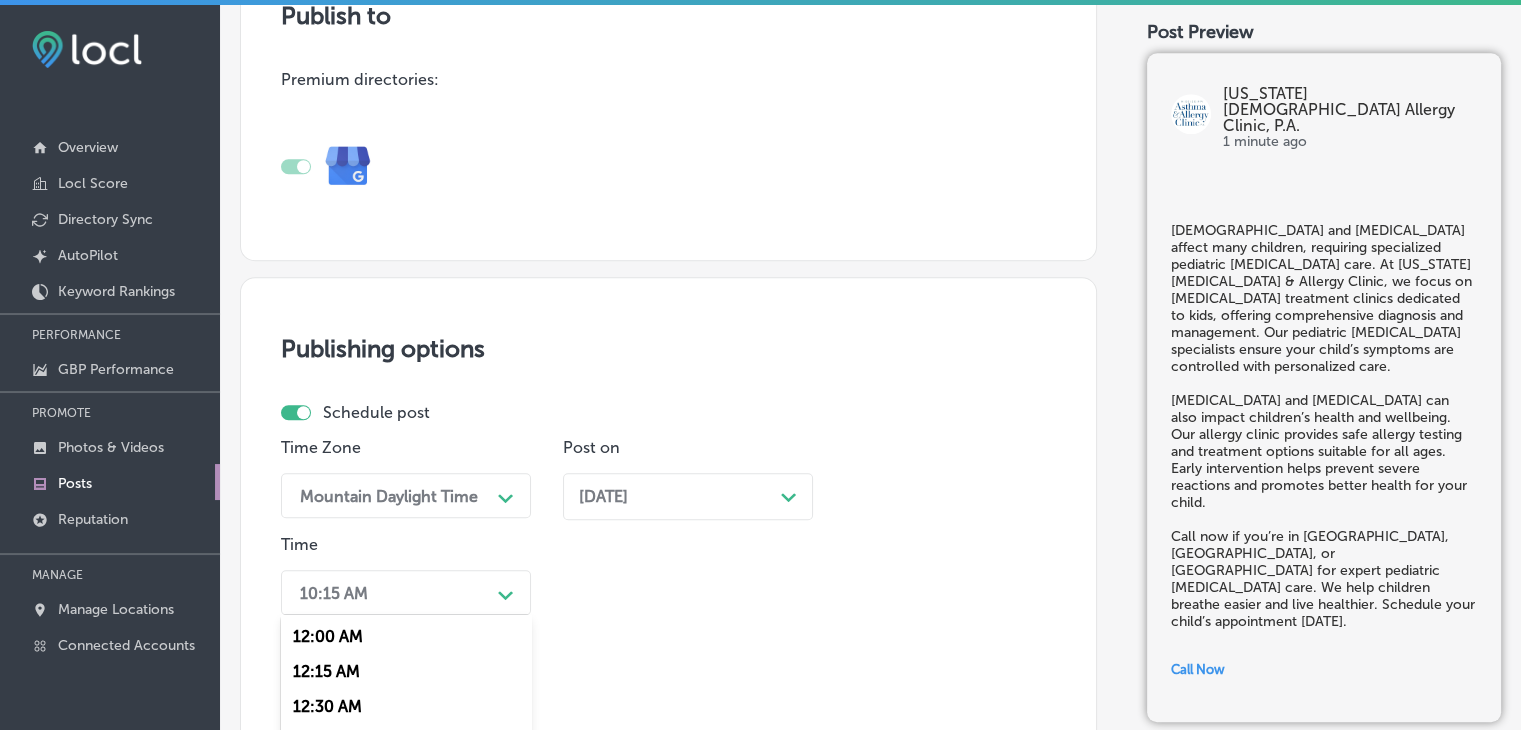 click on "option 7:00 AM, selected.    option 1:00 AM focused, 5 of 96. 96 results available. Use Up and Down to choose options, press Enter to select the currently focused option, press Escape to exit the menu, press Tab to select the option and exit the menu. 10:15 AM
Path
Created with Sketch.
12:00 AM 12:15 AM 12:30 AM 12:45 AM 1:00 AM 1:15 AM 1:30 AM 1:45 AM 2:00 AM 2:15 AM 2:30 AM 2:45 AM 3:00 AM 3:15 AM 3:30 AM 3:45 AM 4:00 AM 4:15 AM 4:30 AM 4:45 AM 5:00 AM 5:15 AM 5:30 AM 5:45 AM 6:00 AM 6:15 AM 6:30 AM 6:45 AM 7:00 AM 7:15 AM 7:30 AM 7:45 AM 8:00 AM 8:15 AM 8:30 AM 8:45 AM 9:00 AM 9:15 AM 9:30 AM 9:45 AM 10:00 AM 10:15 AM 10:30 AM 10:45 AM 11:00 AM 11:15 AM 11:30 AM 11:45 AM 12:00 PM 12:15 PM 12:30 PM 12:45 PM 1:00 PM 1:15 PM 1:30 PM 1:45 PM 2:00 PM 2:15 PM 2:30 PM 2:45 PM 3:00 PM 3:15 PM 3:30 PM 3:45 PM 4:00 PM 4:15 PM 4:30 PM 4:45 PM 5:00 PM 5:15 PM 5:30 PM 5:45 PM 6:00 PM 6:15 PM 6:30 PM 6:45 PM 7:00 PM" at bounding box center (406, 592) 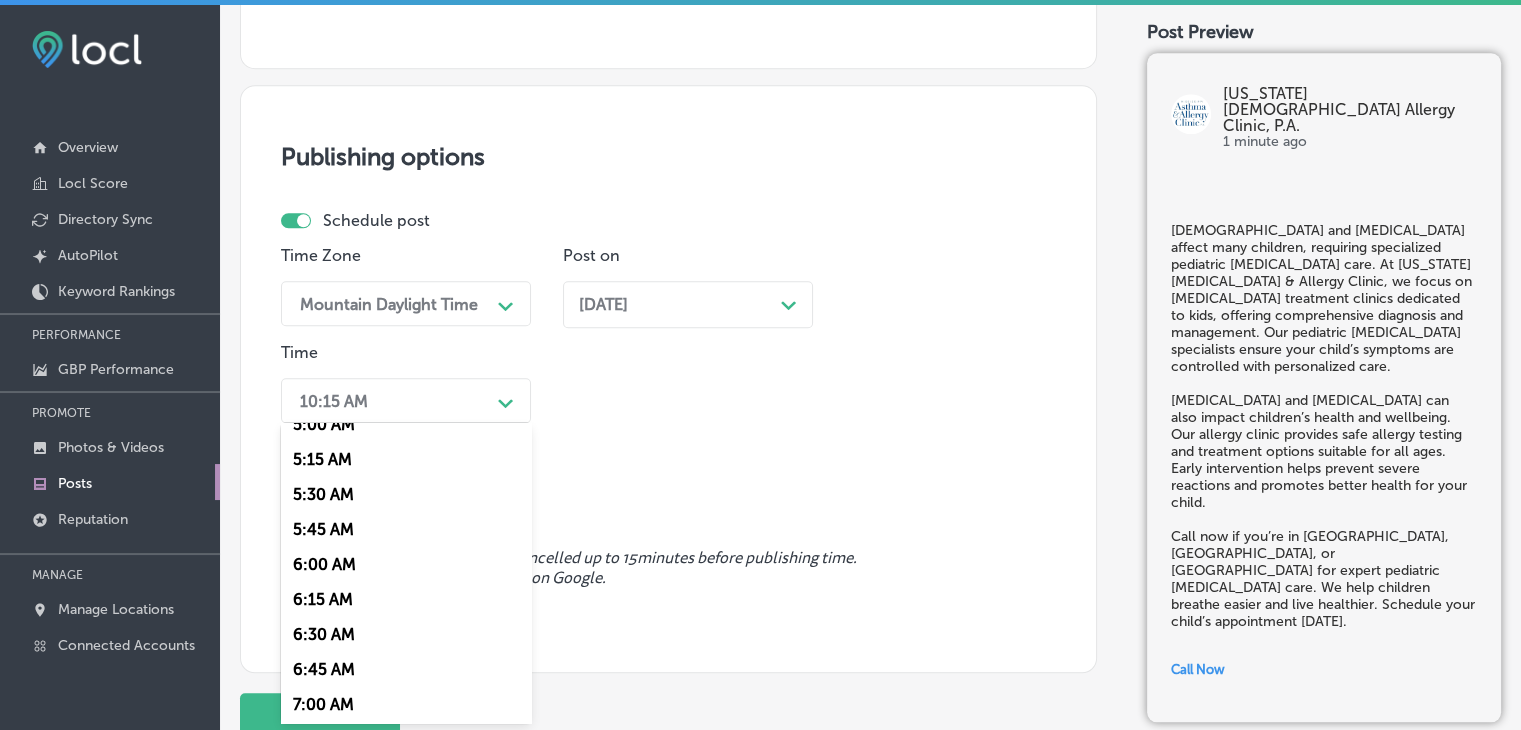 scroll, scrollTop: 800, scrollLeft: 0, axis: vertical 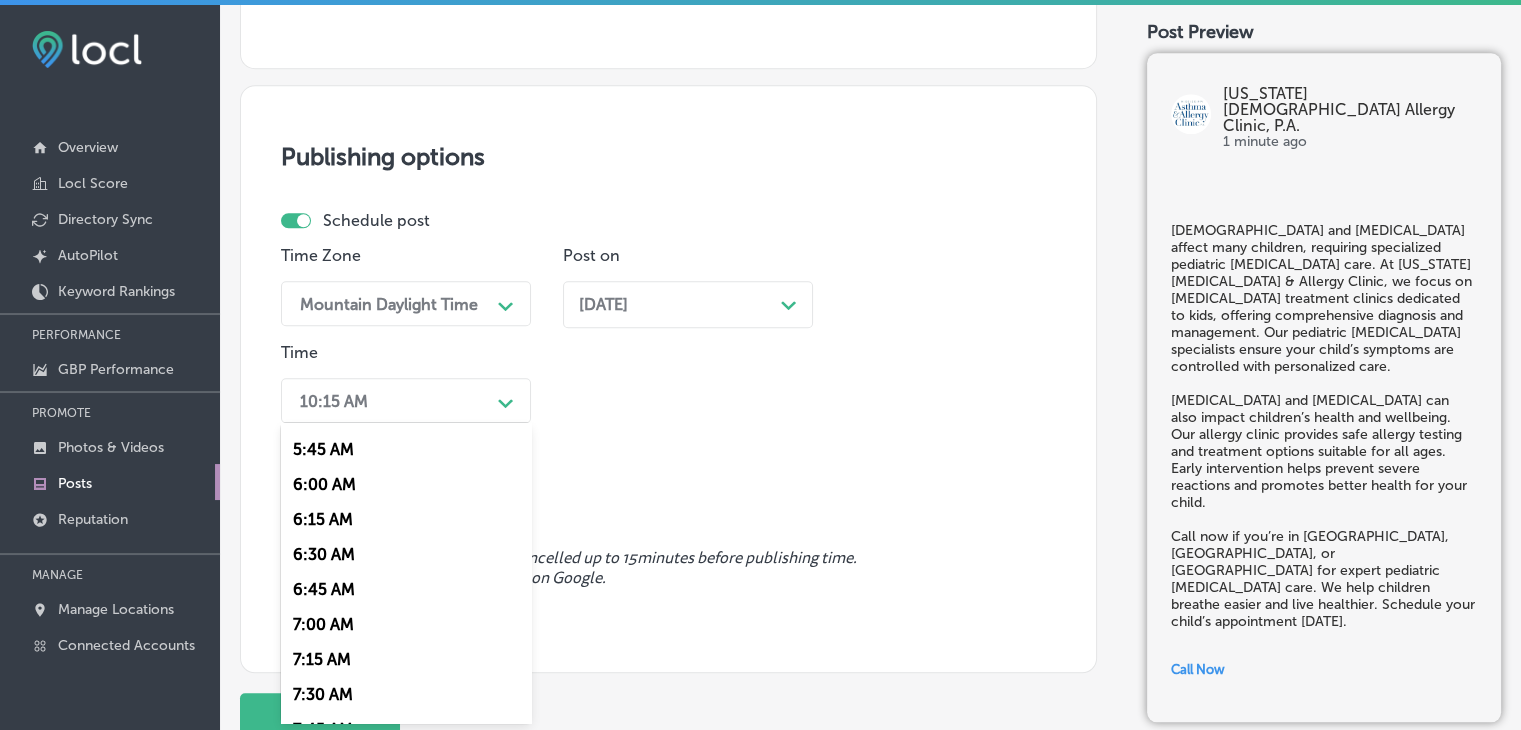 click on "7:00 AM" at bounding box center (406, 624) 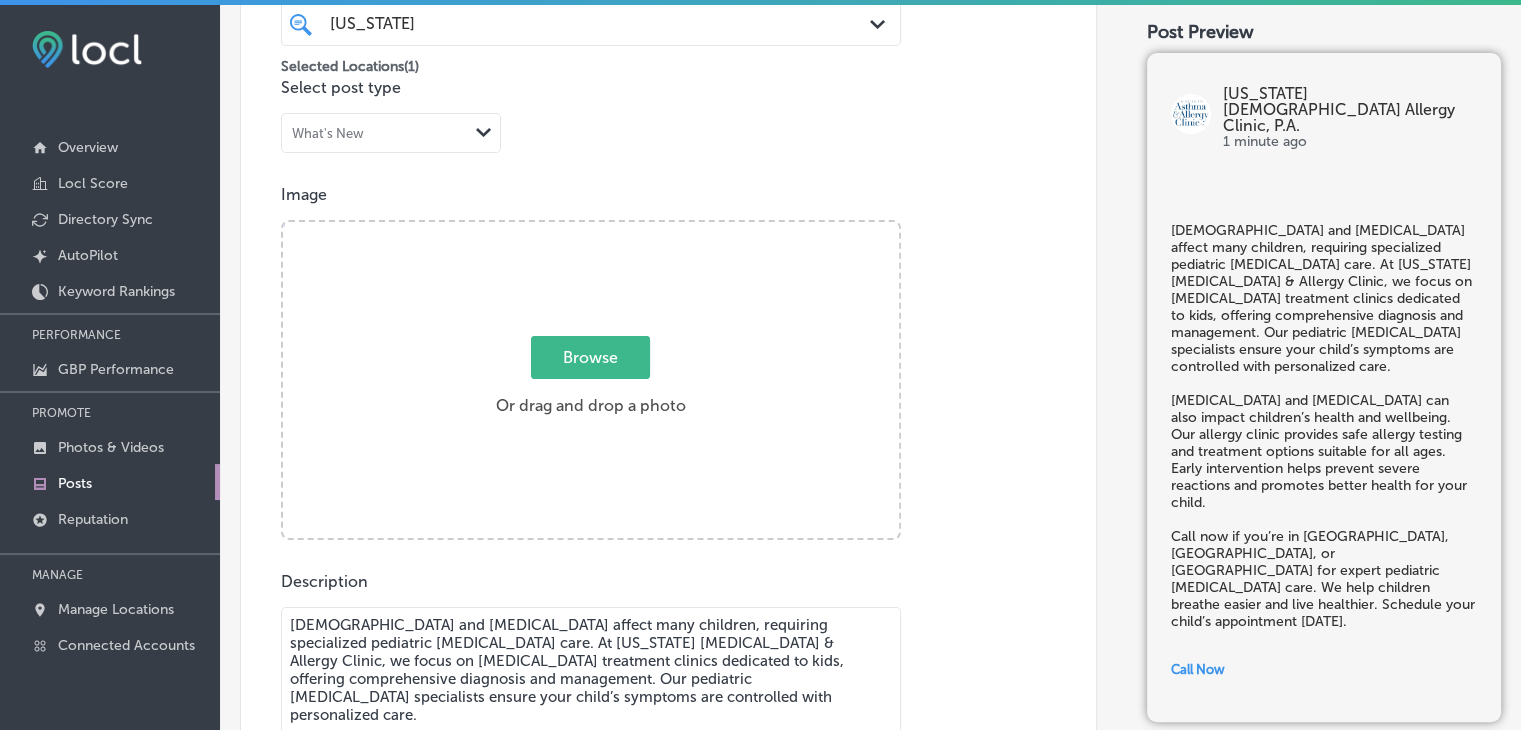 scroll, scrollTop: 221, scrollLeft: 0, axis: vertical 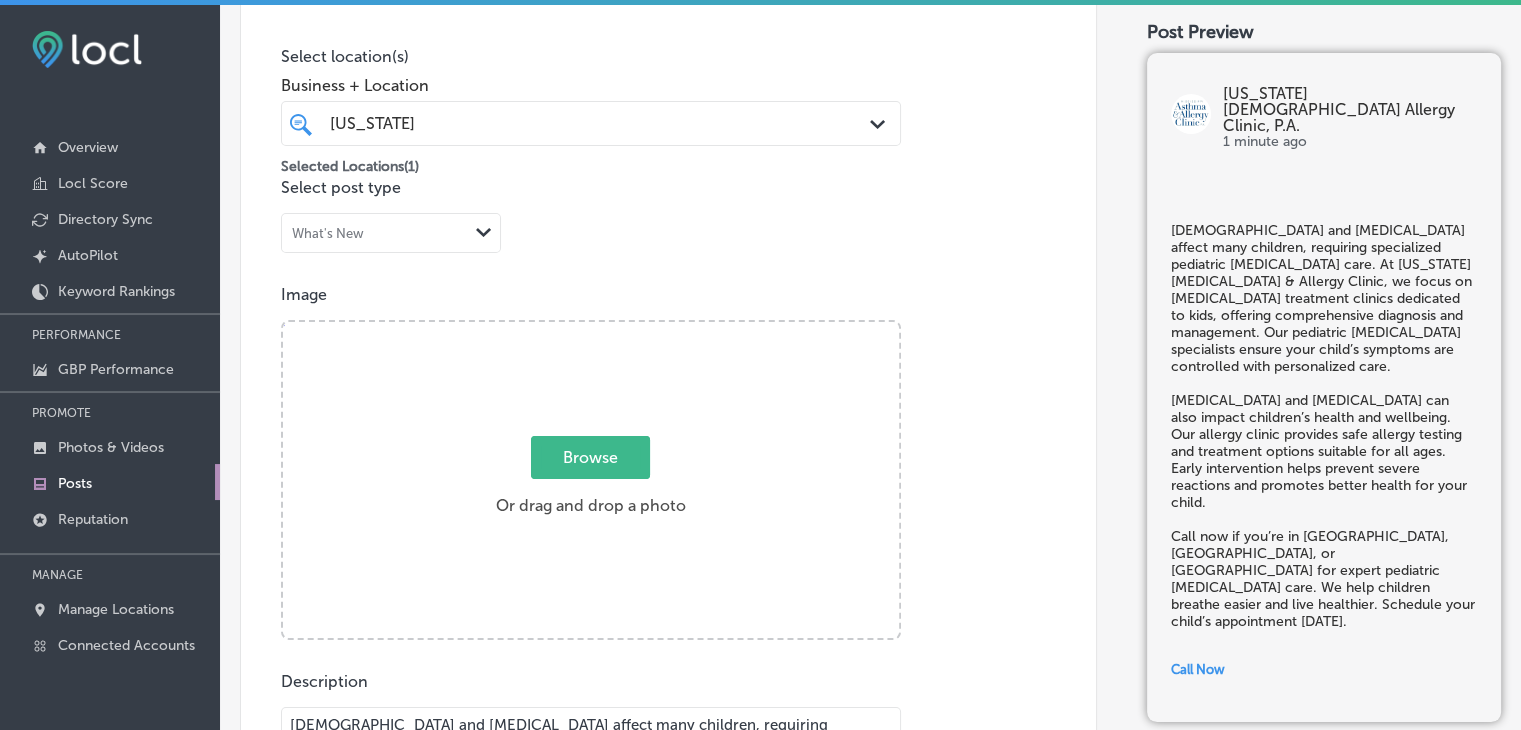 click on "Browse" at bounding box center [590, 457] 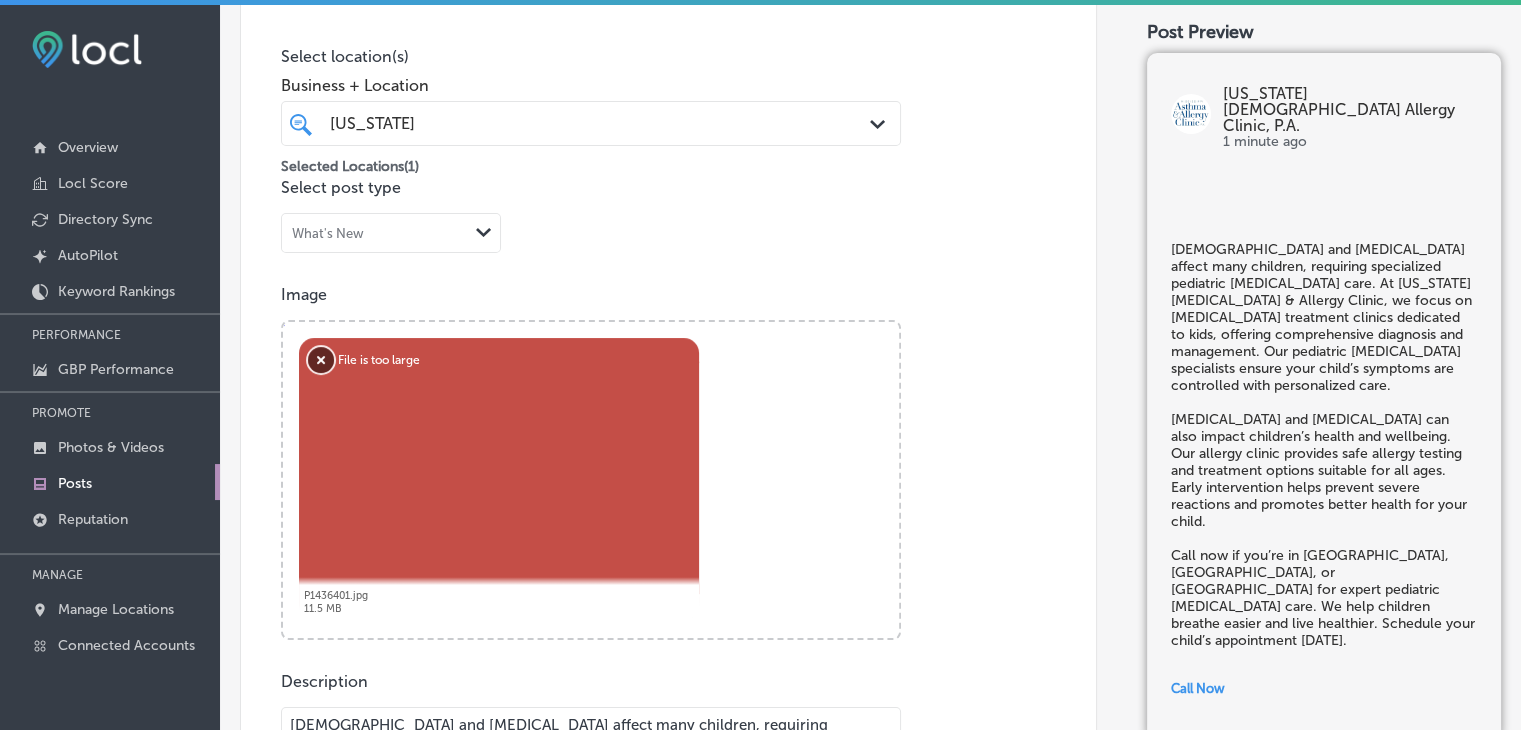 click on "Remove" at bounding box center [321, 360] 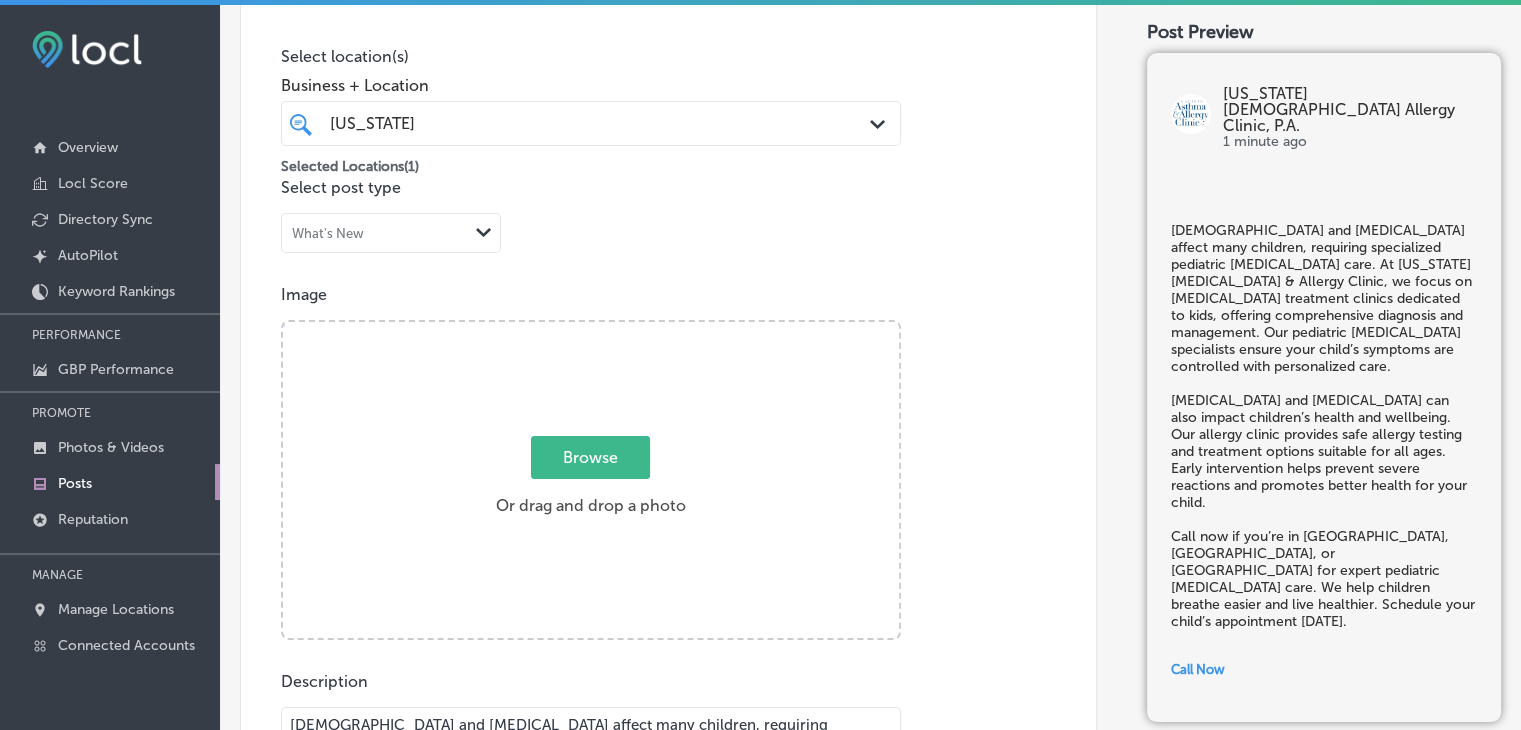 click on "Browse" at bounding box center [590, 457] 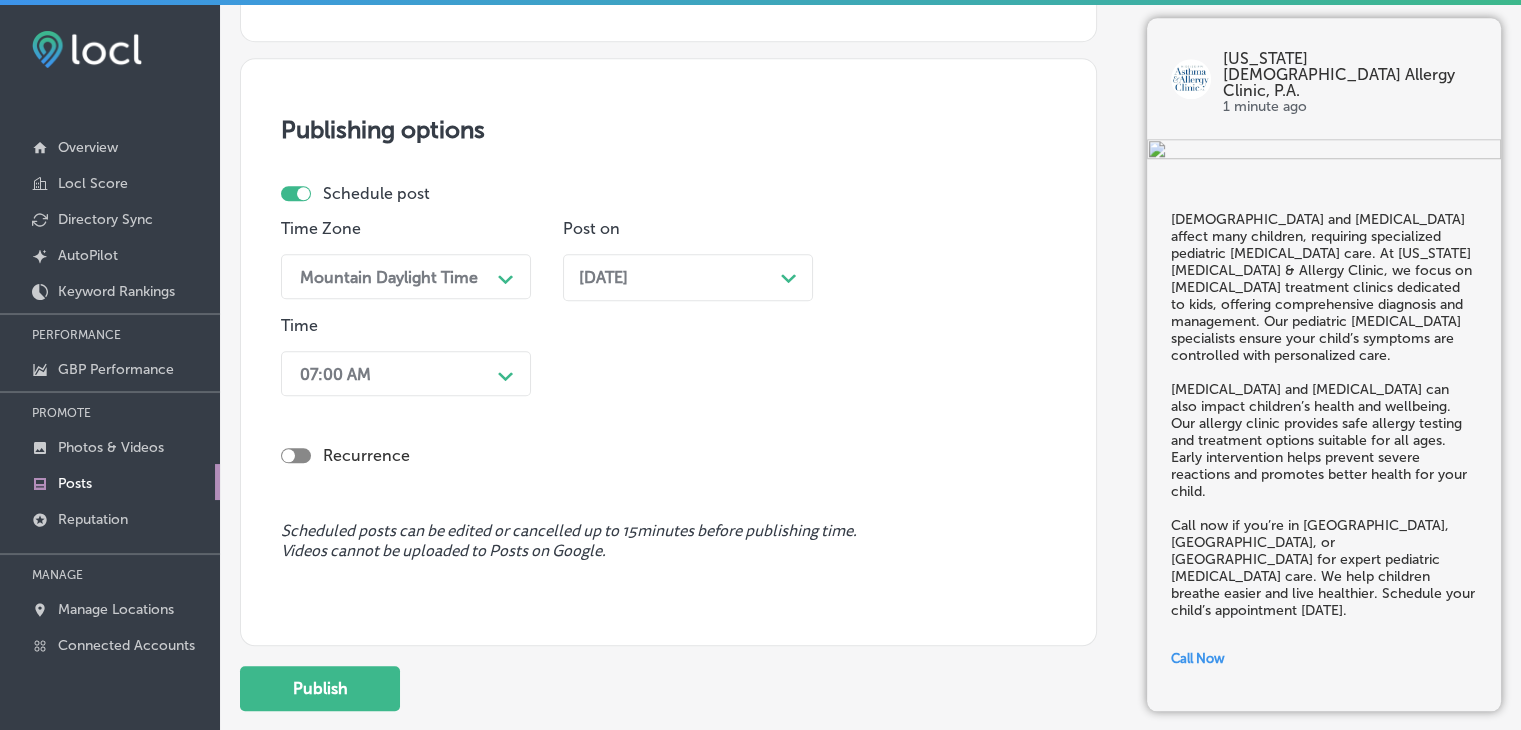 scroll, scrollTop: 1821, scrollLeft: 0, axis: vertical 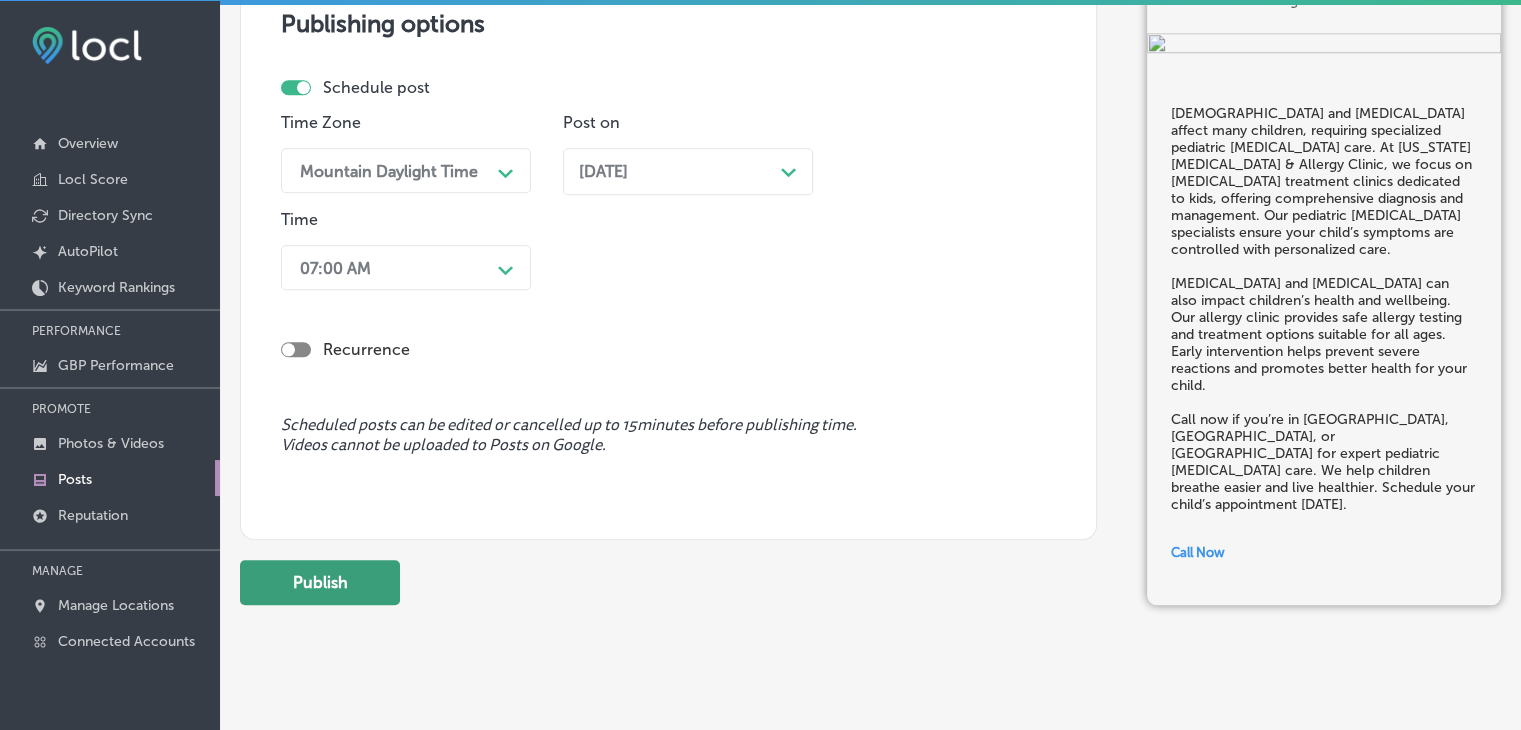 click on "Publish" at bounding box center (320, 582) 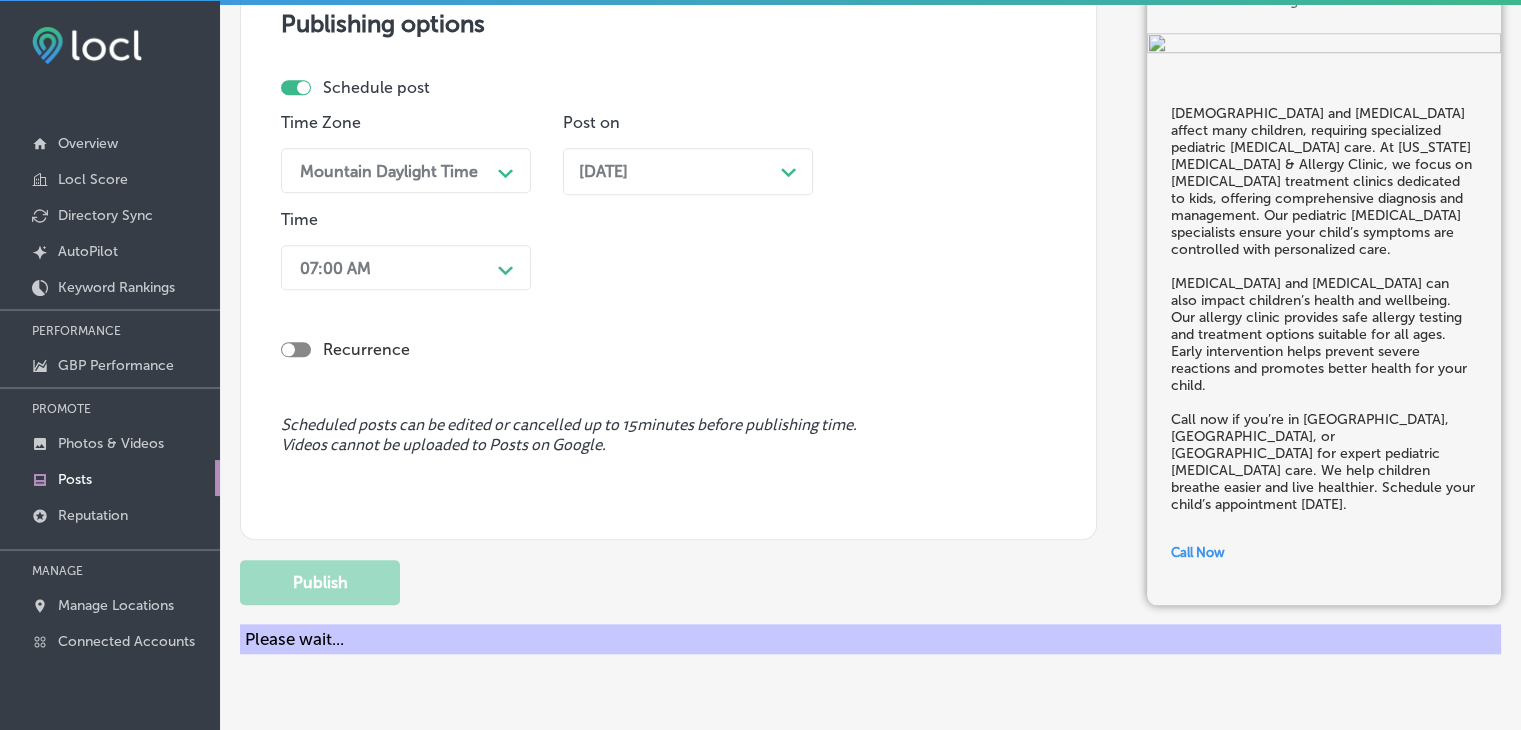 type 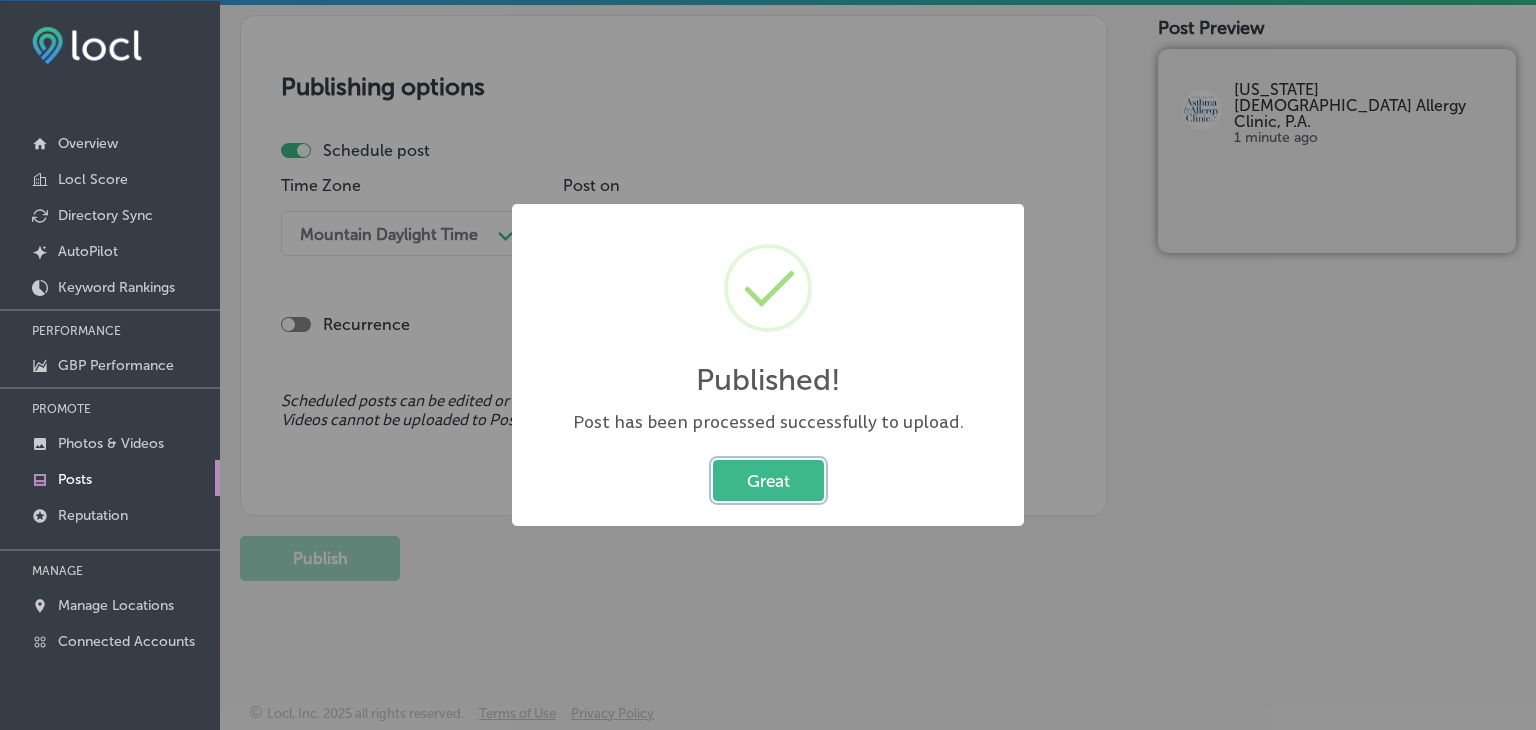 type 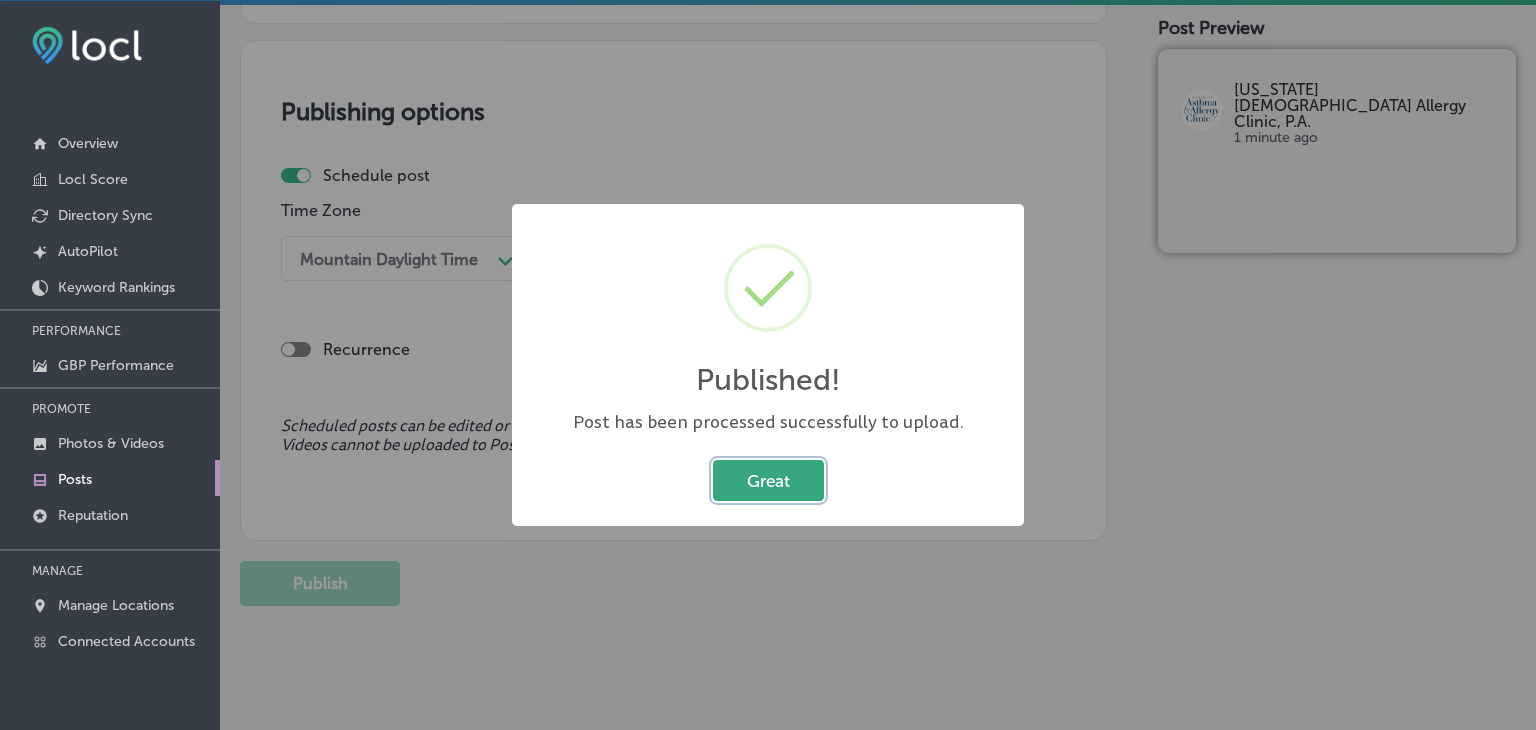 click on "Great" at bounding box center (768, 480) 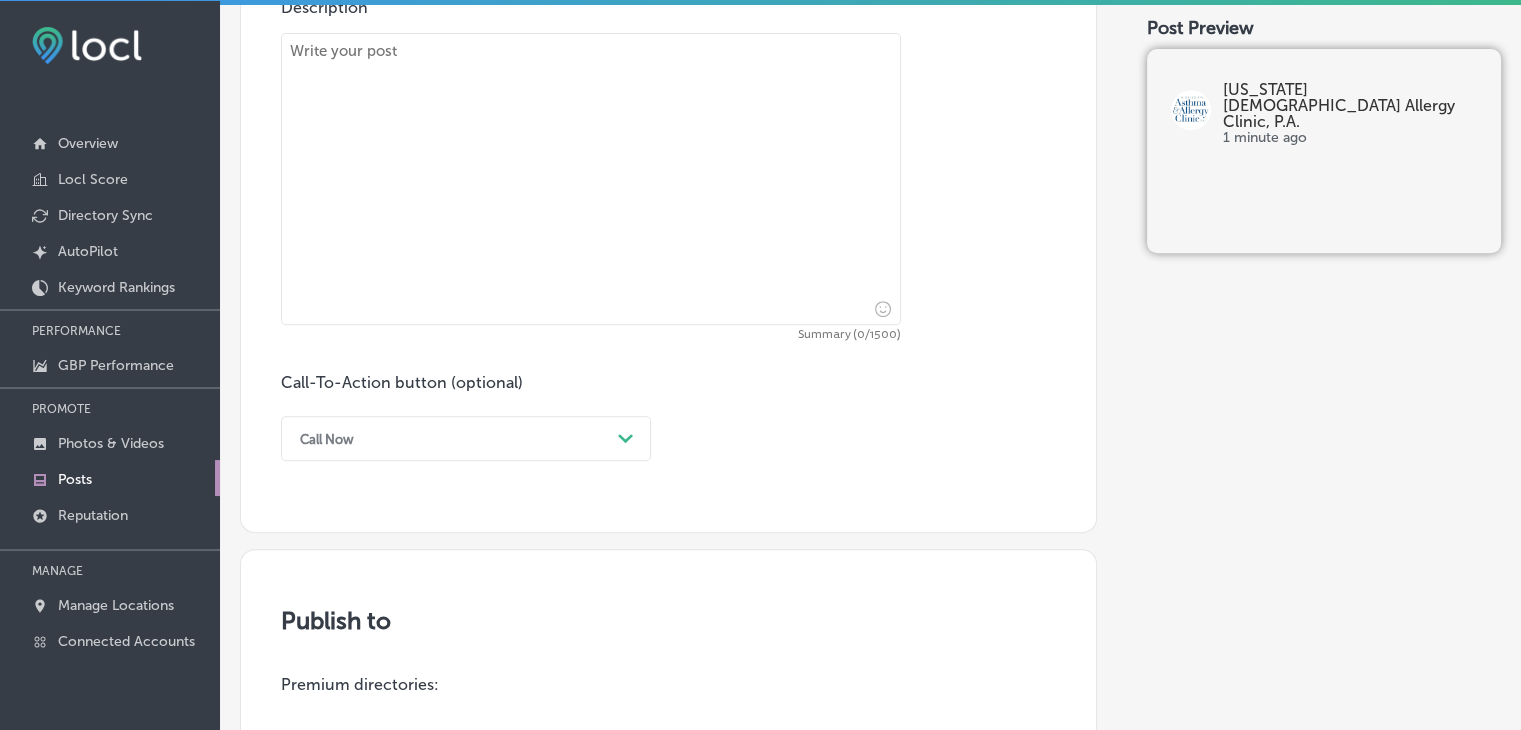 scroll, scrollTop: 733, scrollLeft: 0, axis: vertical 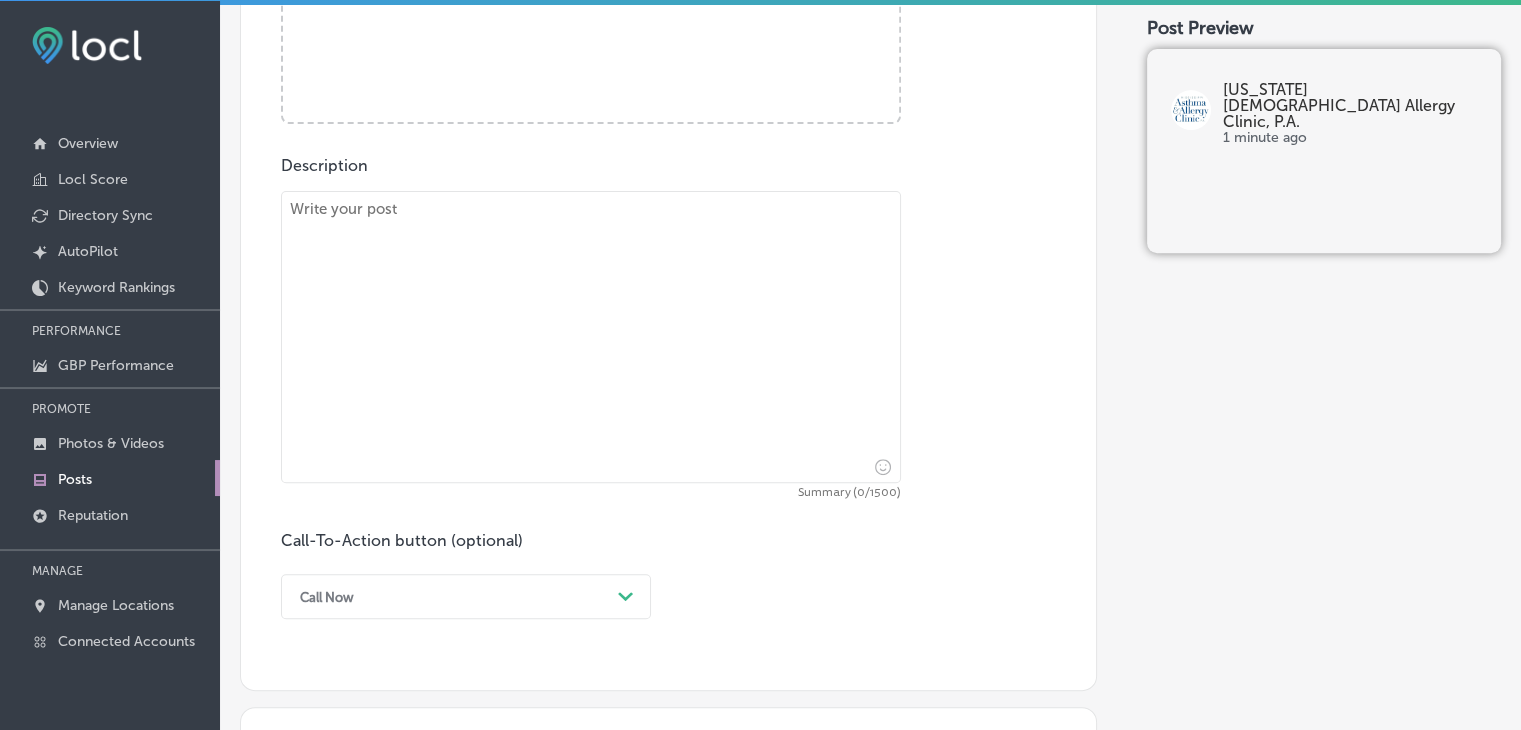 click at bounding box center [591, 337] 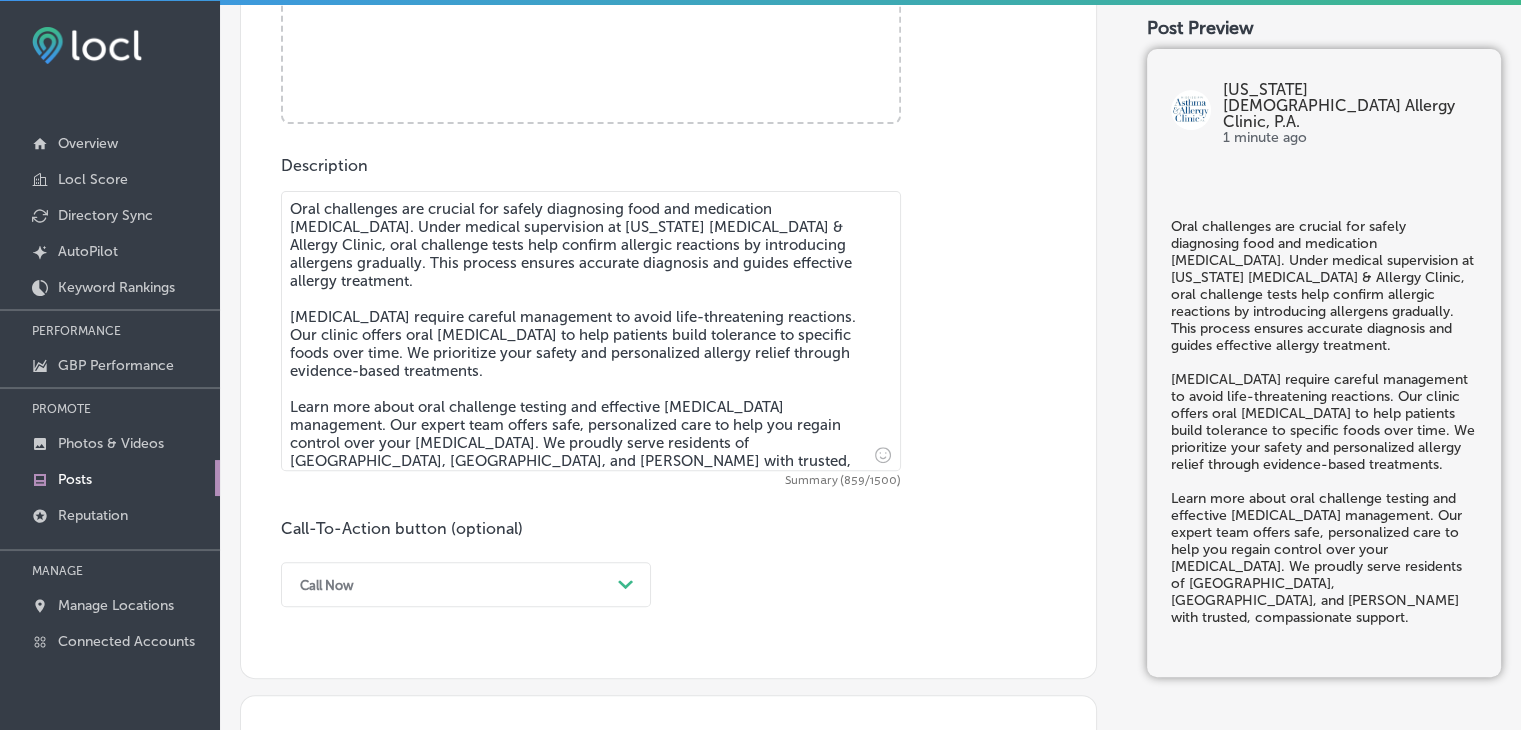 type on "Oral challenges are crucial for safely diagnosing food and medication [MEDICAL_DATA]. Under medical supervision at [US_STATE] [MEDICAL_DATA] & Allergy Clinic, oral challenge tests help confirm allergic reactions by introducing allergens gradually. This process ensures accurate diagnosis and guides effective allergy treatment.
[MEDICAL_DATA] require careful management to avoid life-threatening reactions. Our clinic offers oral [MEDICAL_DATA] to help patients build tolerance to specific foods over time. We prioritize your safety and personalized allergy relief through evidence-based treatments.
Learn more about oral challenge testing and effective [MEDICAL_DATA] management. Our expert team offers safe, personalized care to help you regain control over your [MEDICAL_DATA]. We proudly serve residents of [GEOGRAPHIC_DATA], [GEOGRAPHIC_DATA], and [PERSON_NAME] with trusted, compassionate support." 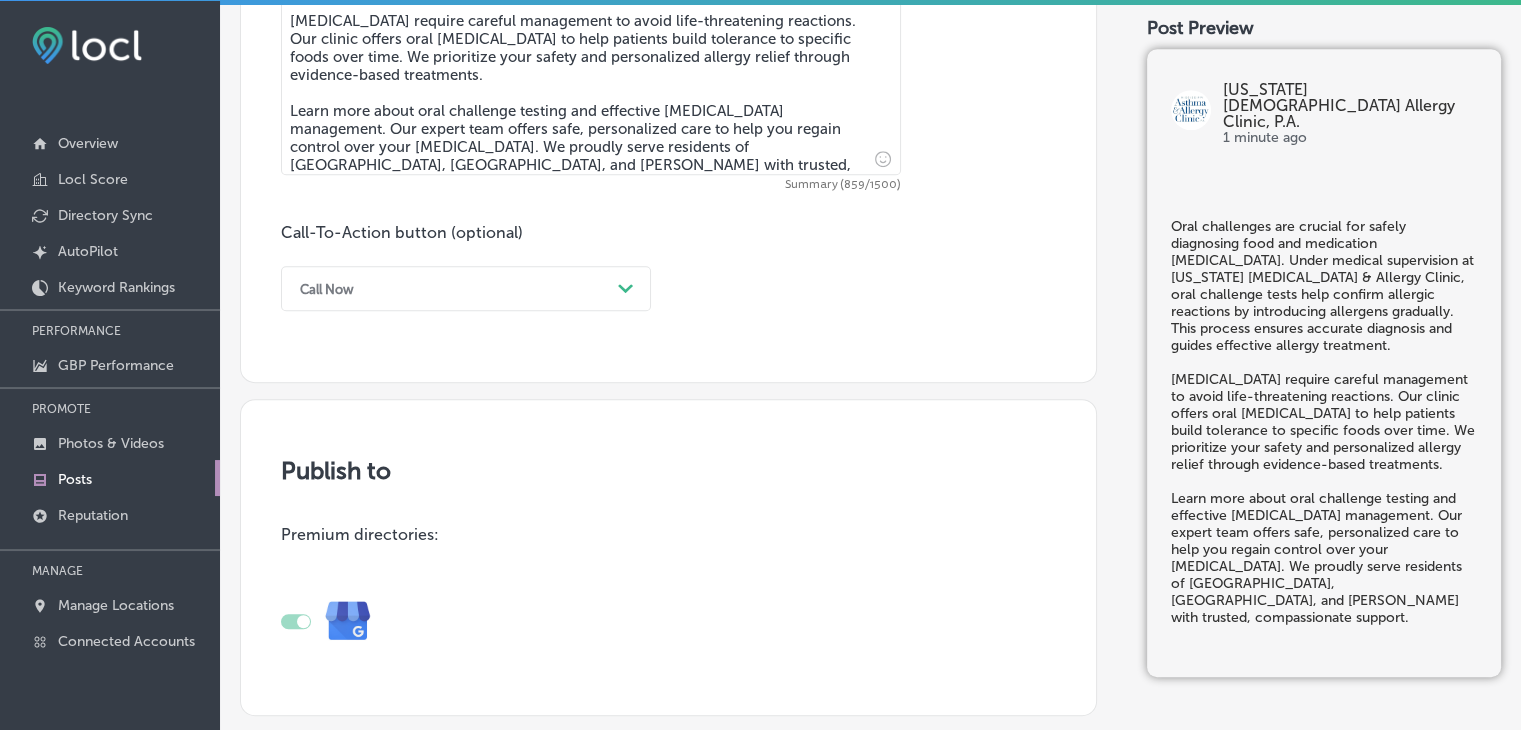 scroll, scrollTop: 1033, scrollLeft: 0, axis: vertical 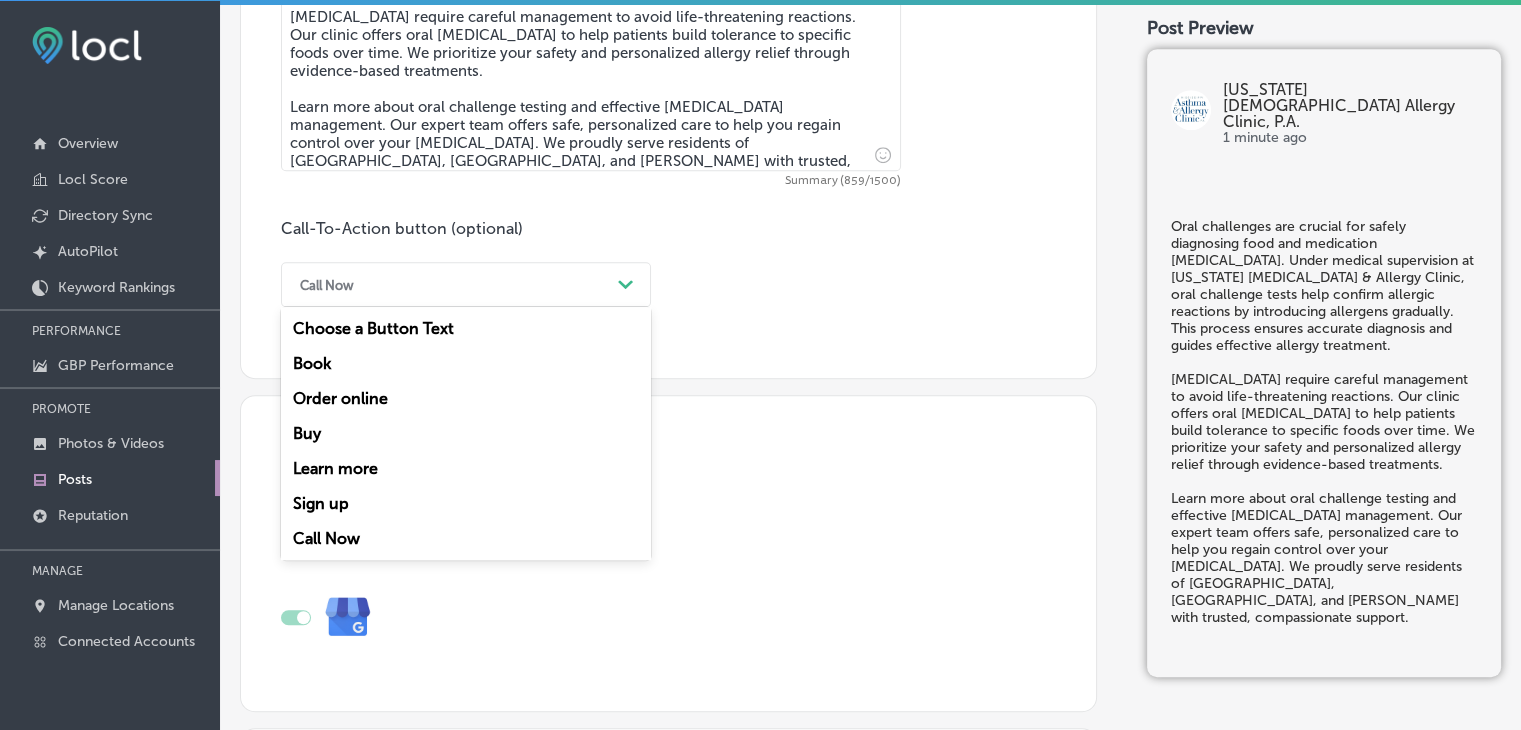 click on "Call Now" at bounding box center [450, 284] 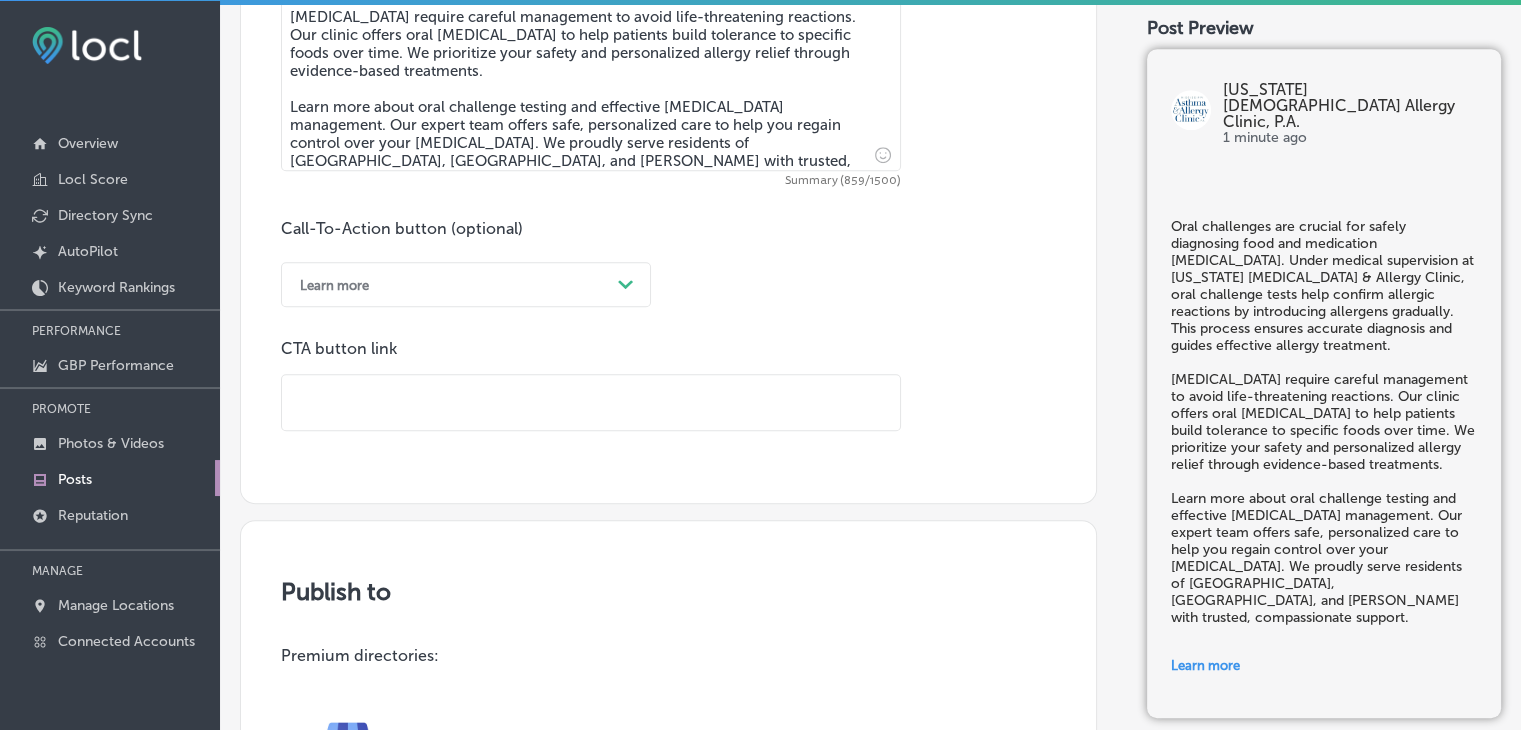 click at bounding box center [591, 402] 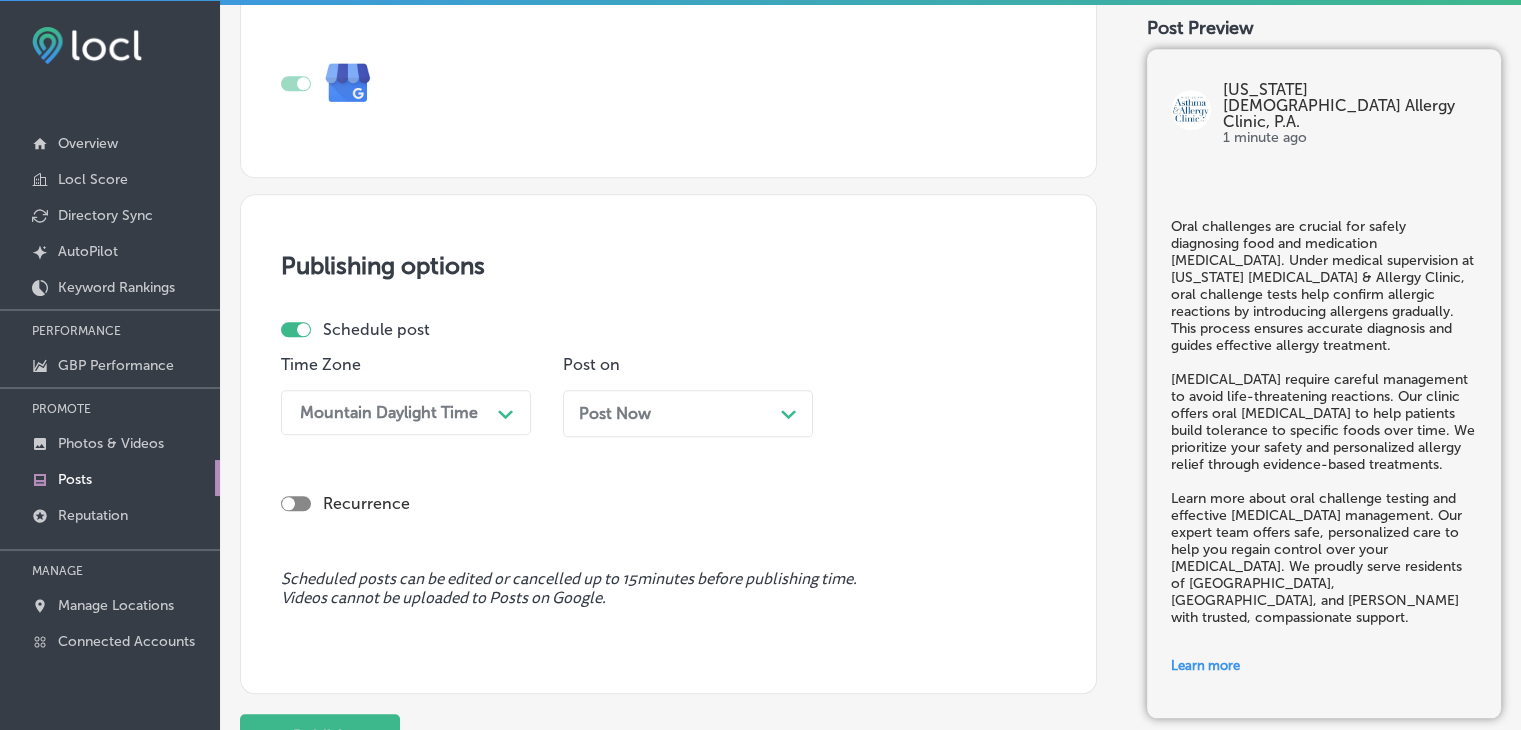 scroll, scrollTop: 1916, scrollLeft: 0, axis: vertical 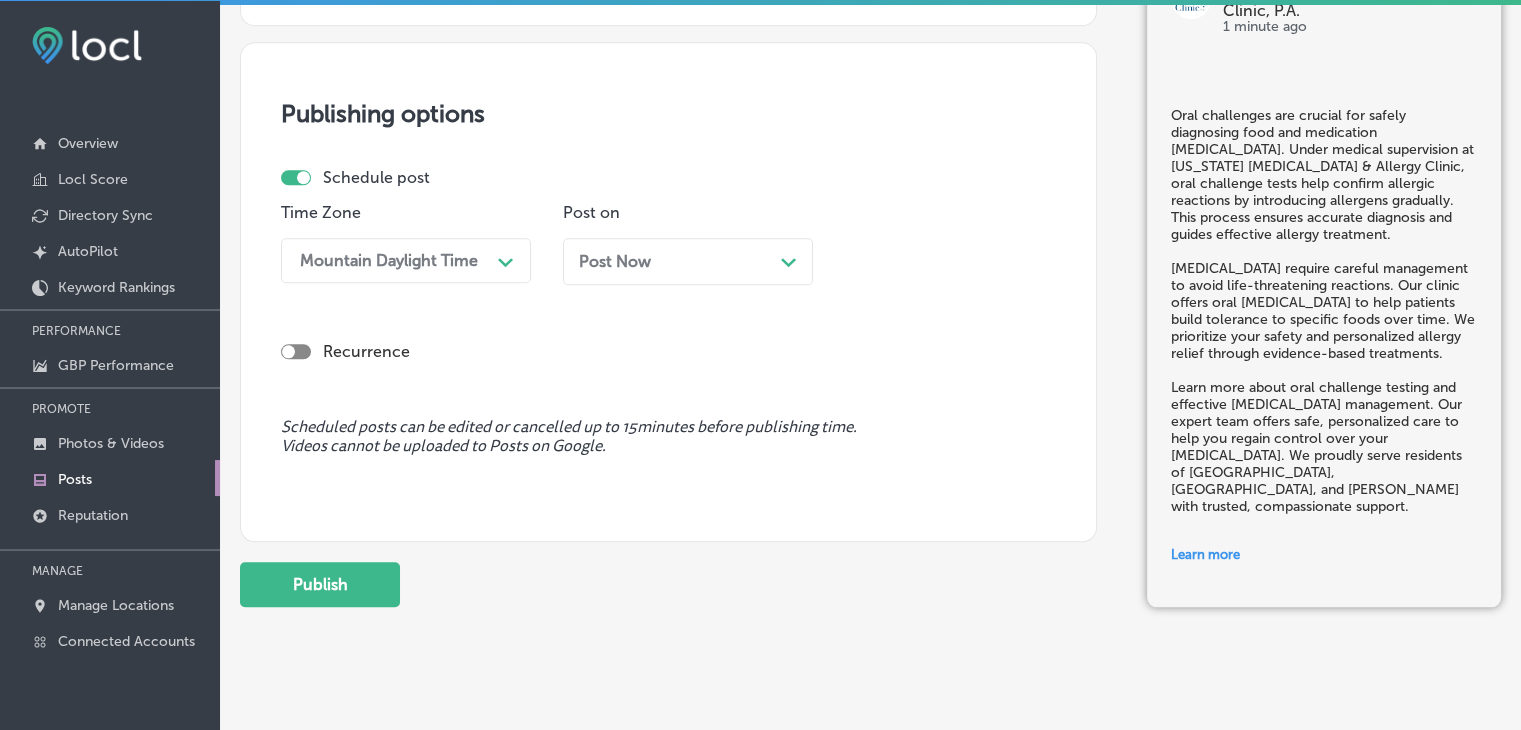 type on "[URL][DOMAIN_NAME]" 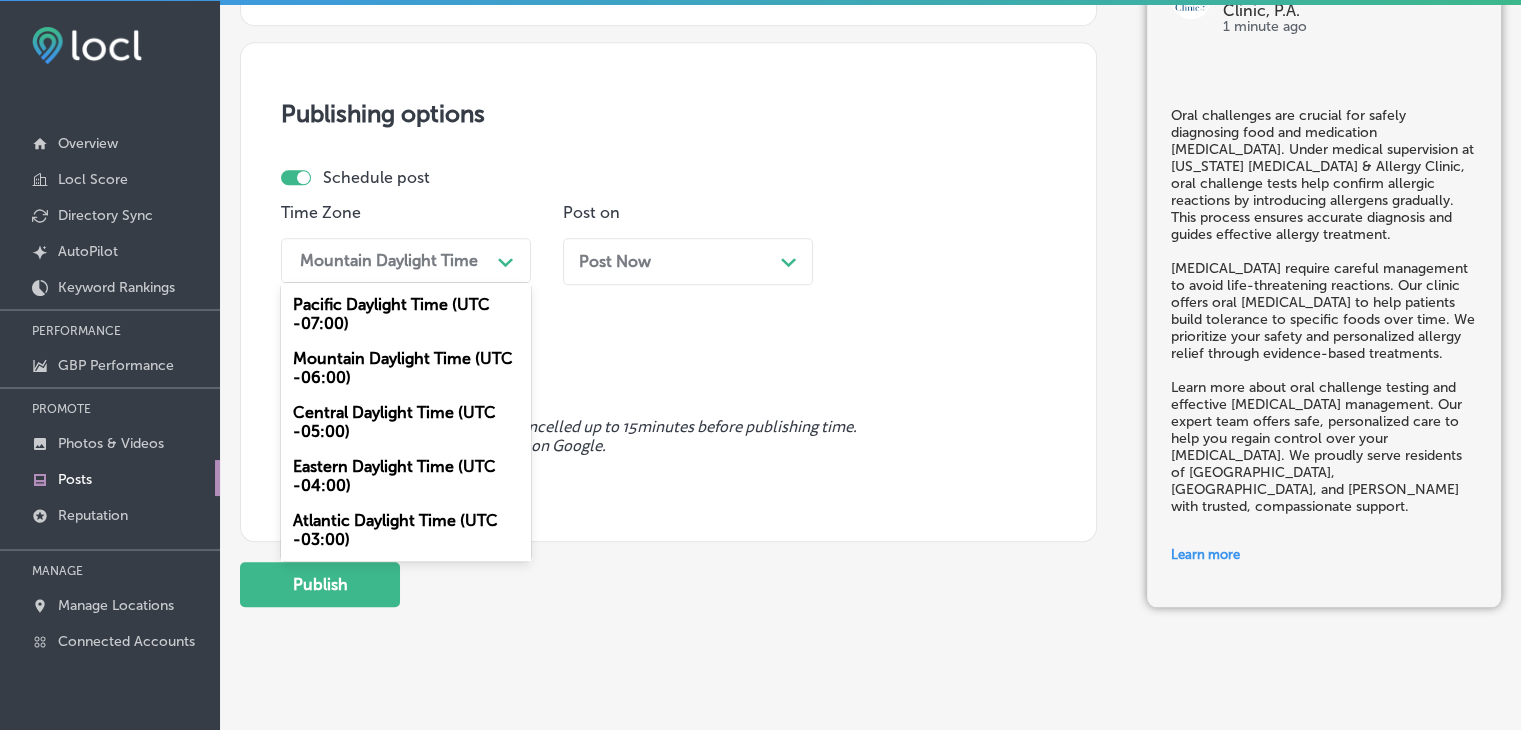 click on "Mountain Daylight Time (UTC -06:00)" at bounding box center [406, 368] 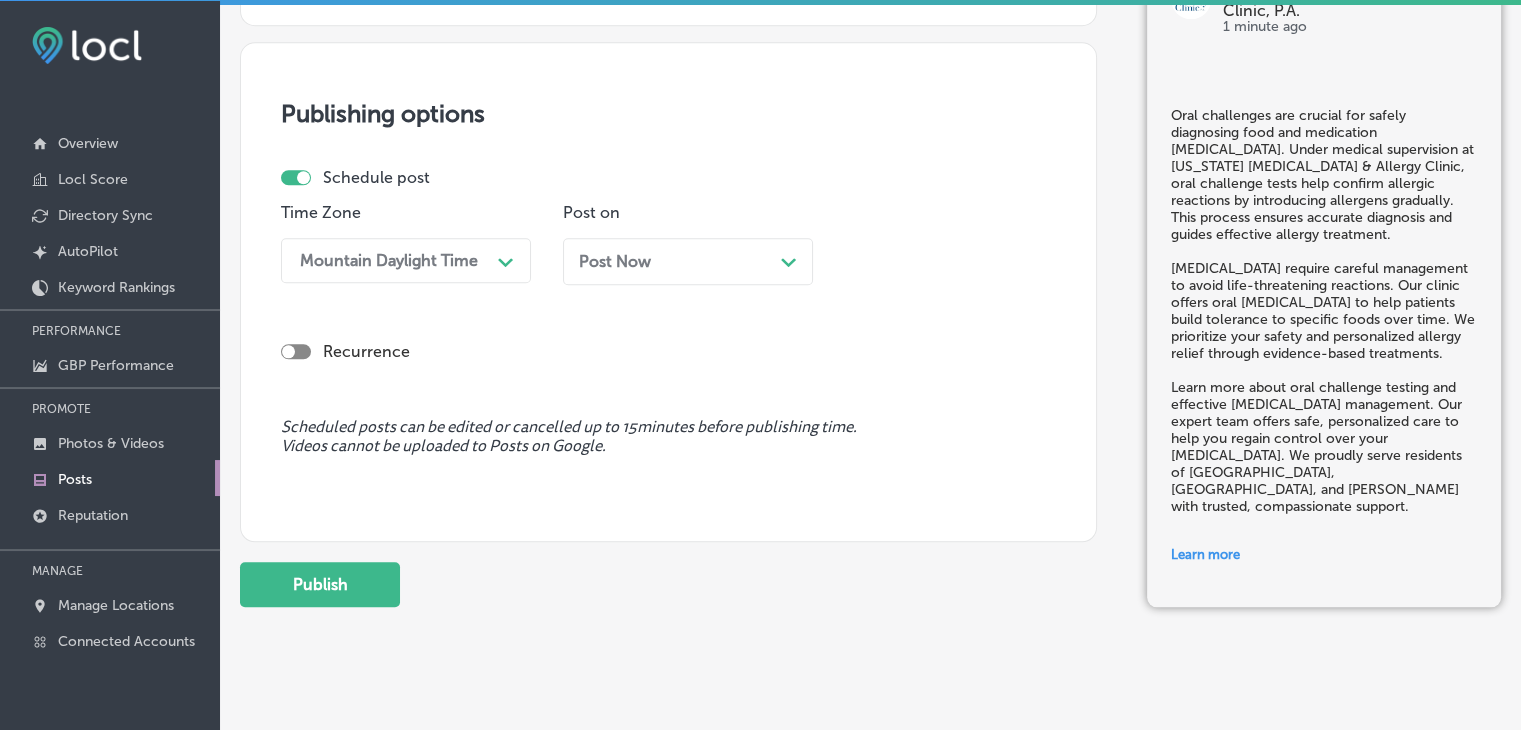 click on "Post Now
Path
Created with Sketch." at bounding box center (688, 261) 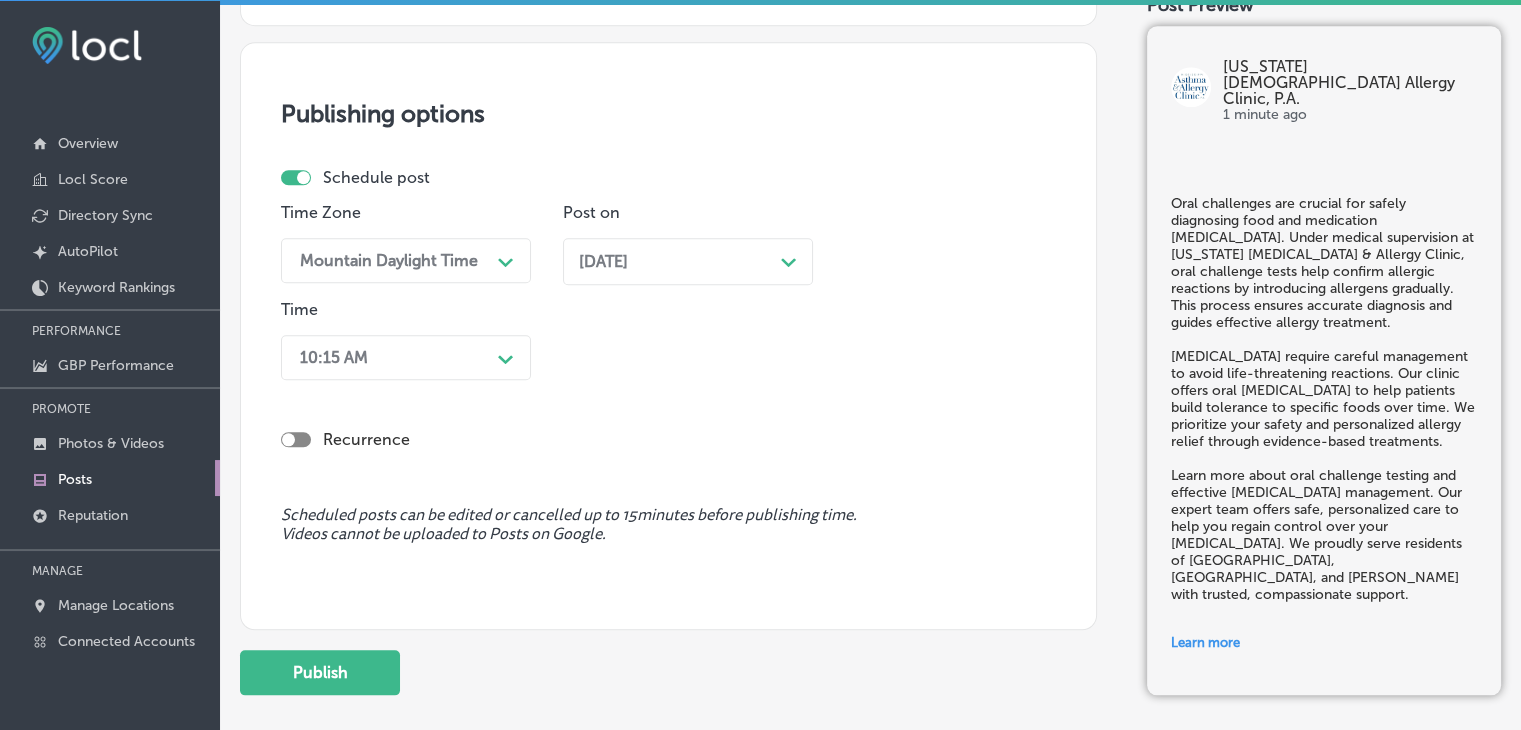 click on "10:15 AM" at bounding box center (390, 357) 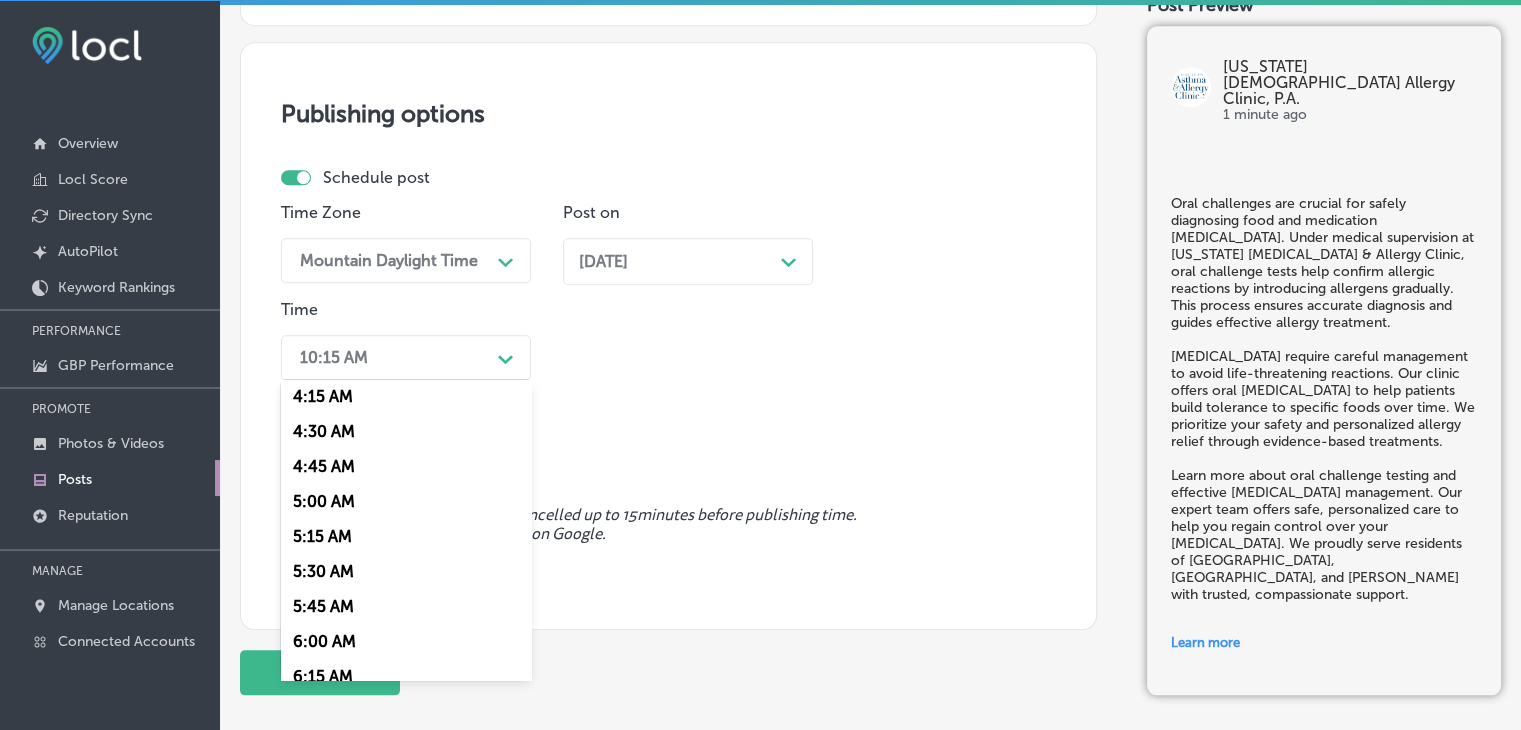 scroll, scrollTop: 800, scrollLeft: 0, axis: vertical 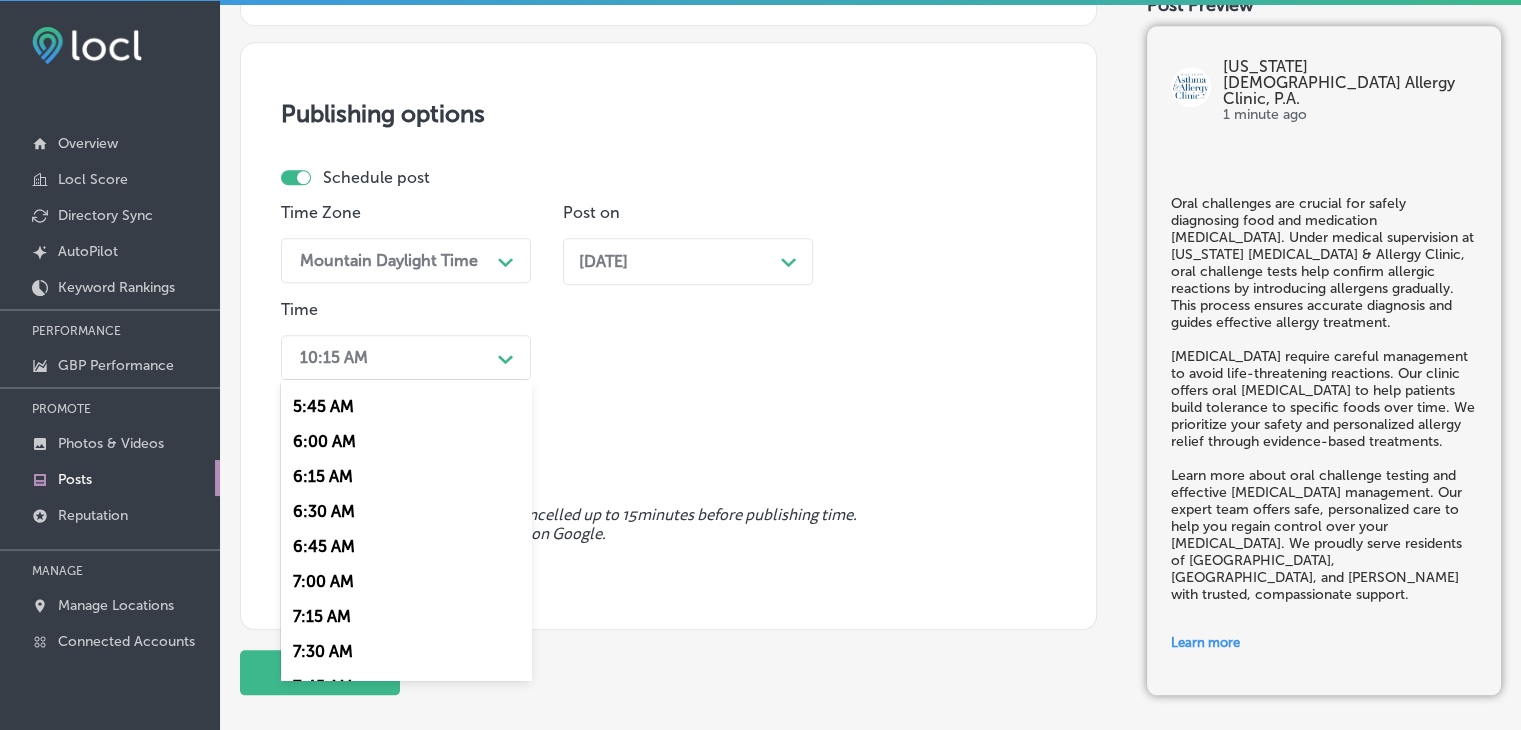 click on "7:00 AM" at bounding box center (406, 581) 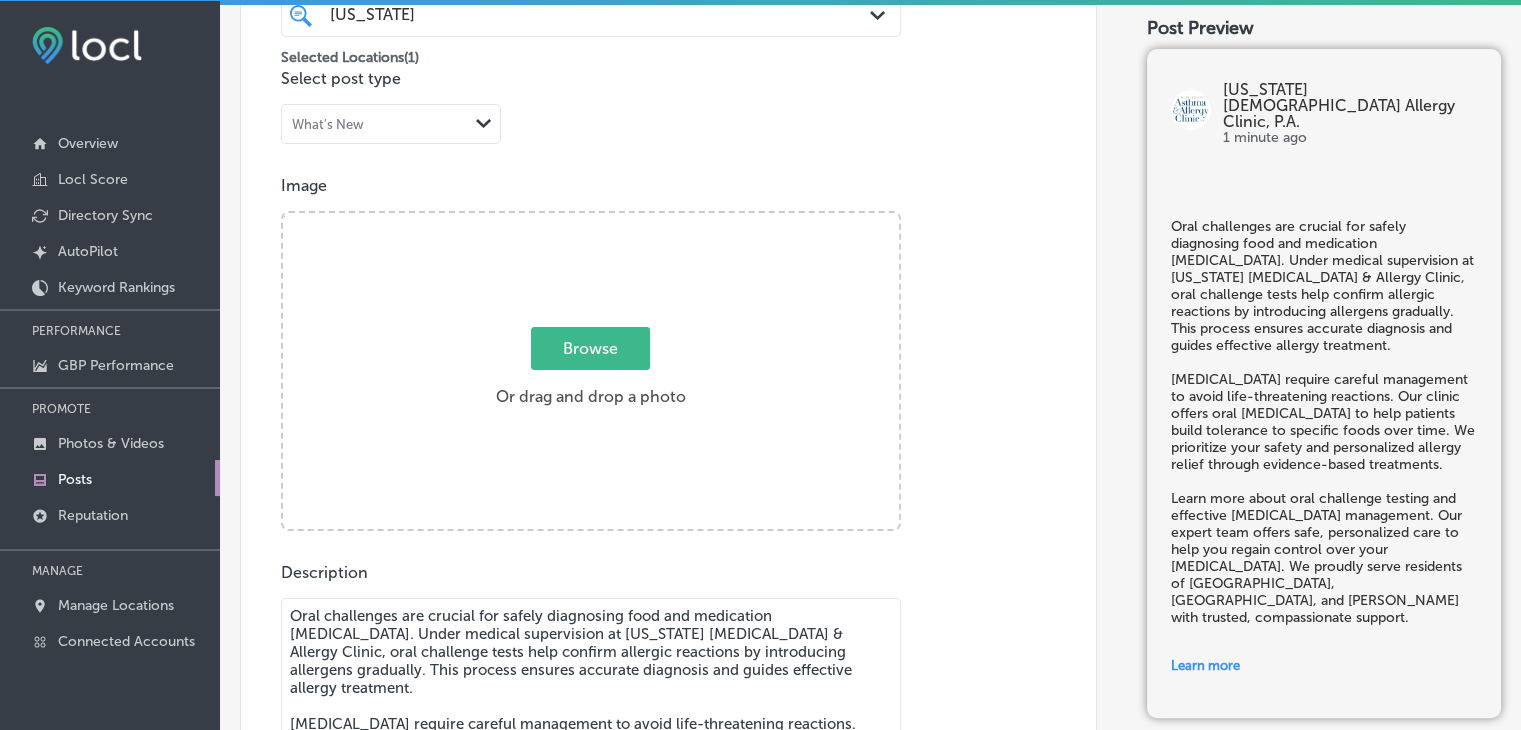scroll, scrollTop: 316, scrollLeft: 0, axis: vertical 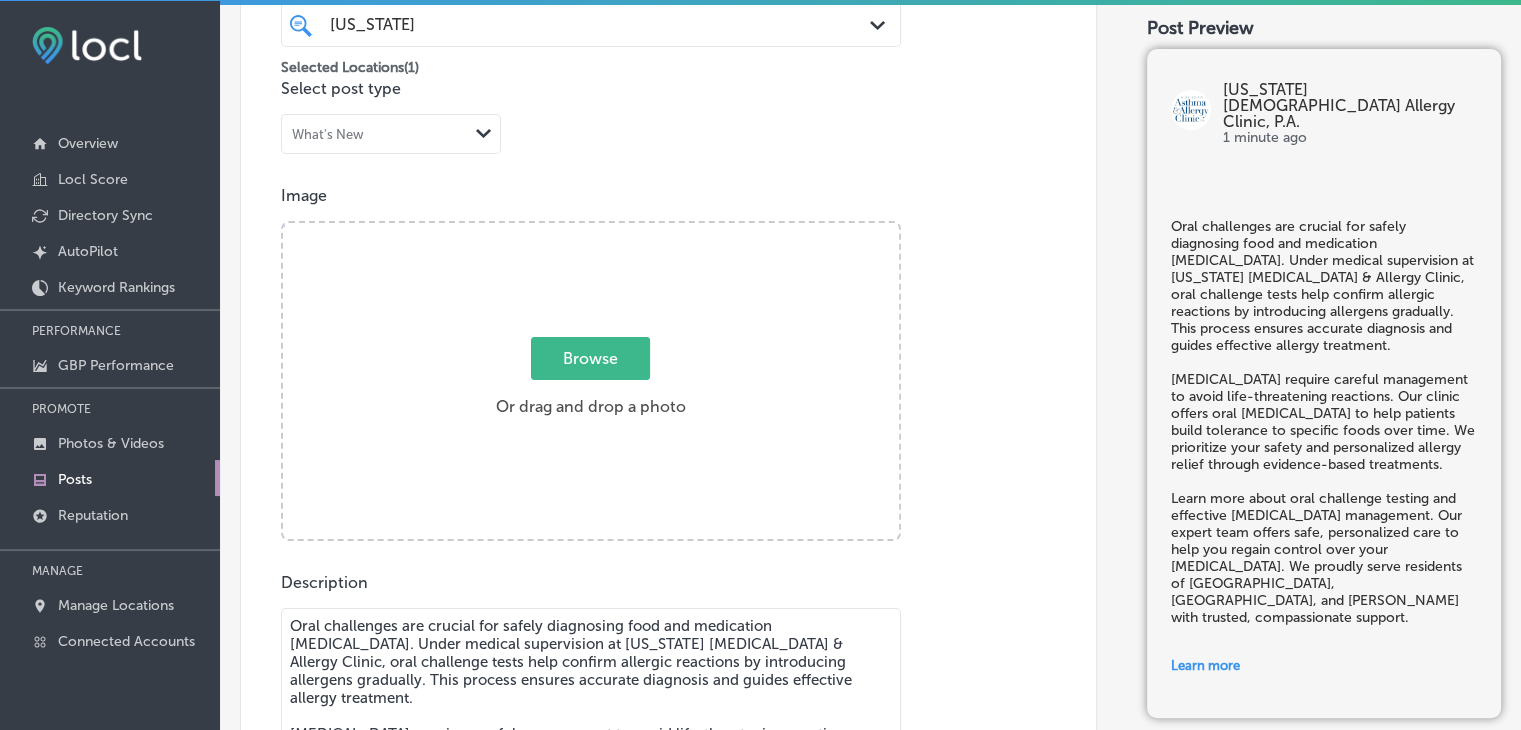 click on "Browse" at bounding box center [590, 358] 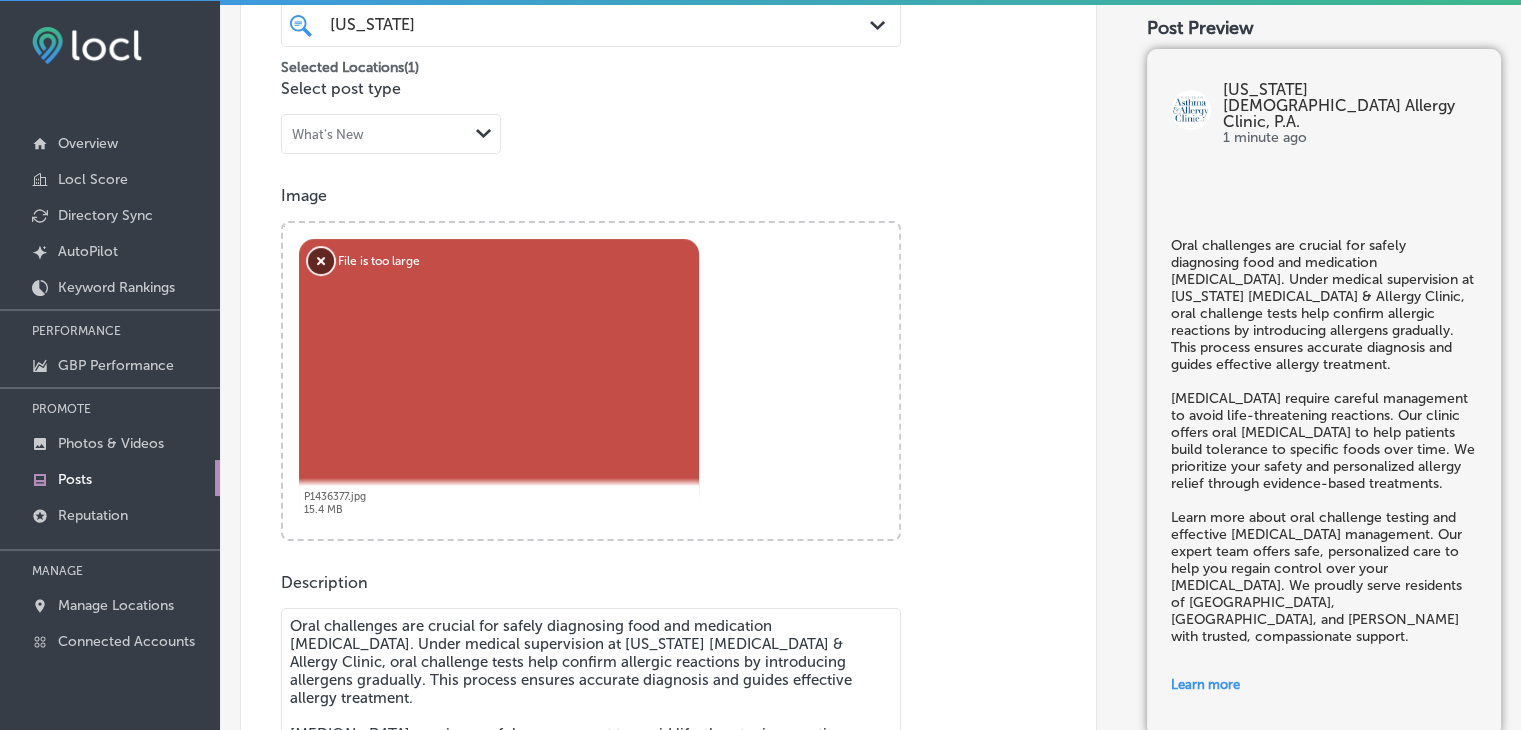 click on "Remove" at bounding box center (321, 261) 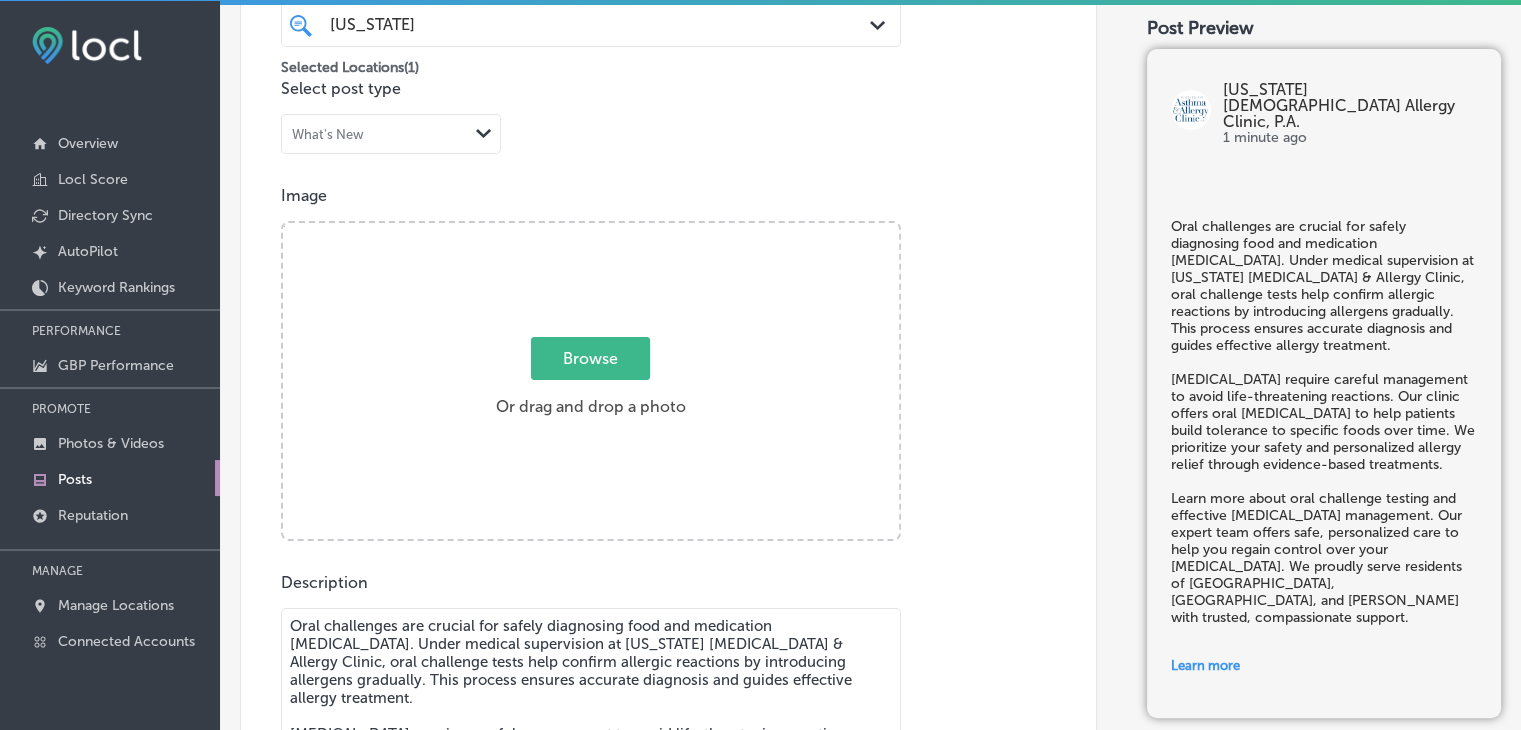 click on "Browse     Or drag and drop a photo" at bounding box center (591, 383) 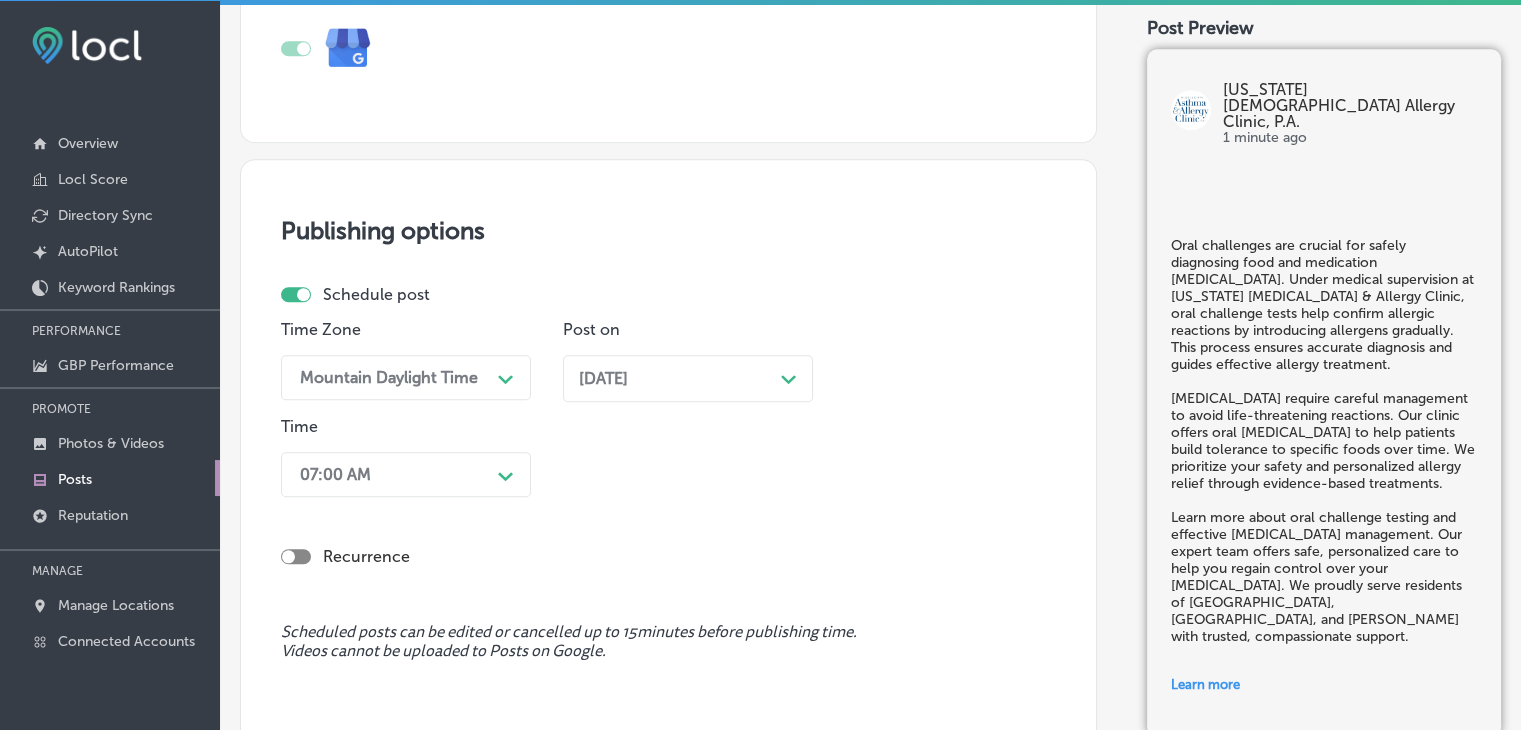 scroll, scrollTop: 1916, scrollLeft: 0, axis: vertical 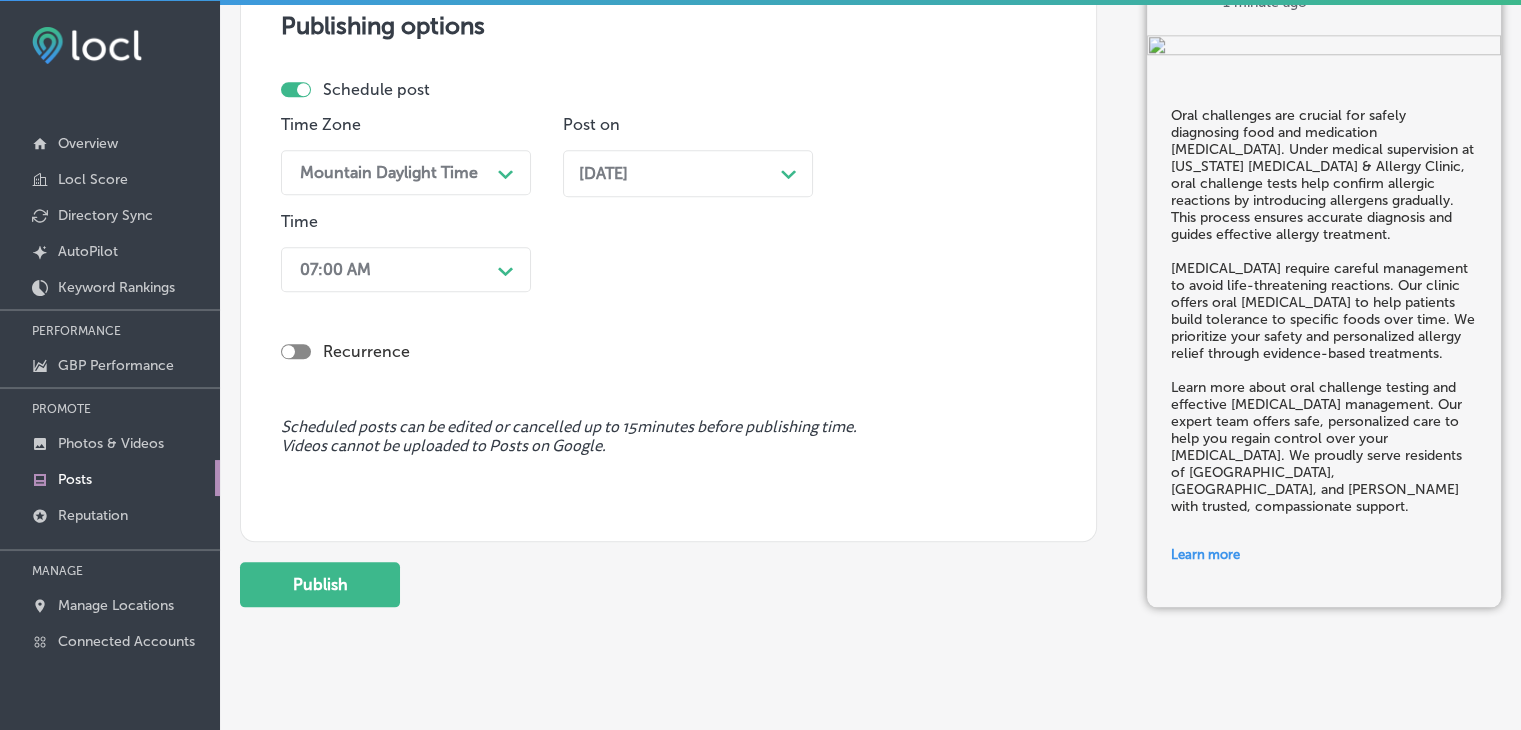 click on "Back Post content Select location(s) Business + Location
[US_STATE] [US_STATE]
Path
Created with Sketch.
Selected Locations  ( 1 ) Select post type What's New
Path
Created with Sketch.
Image Powered by PQINA    Browse     Or drag and drop a photo  [US_STATE] [MEDICAL_DATA] & Allergy2.png Abort Retry Remove Upload Cancel Retry Remove [US_STATE] [MEDICAL_DATA] & Allergy2.png 1.5 MB Ready tap to undo" at bounding box center (870, -647) 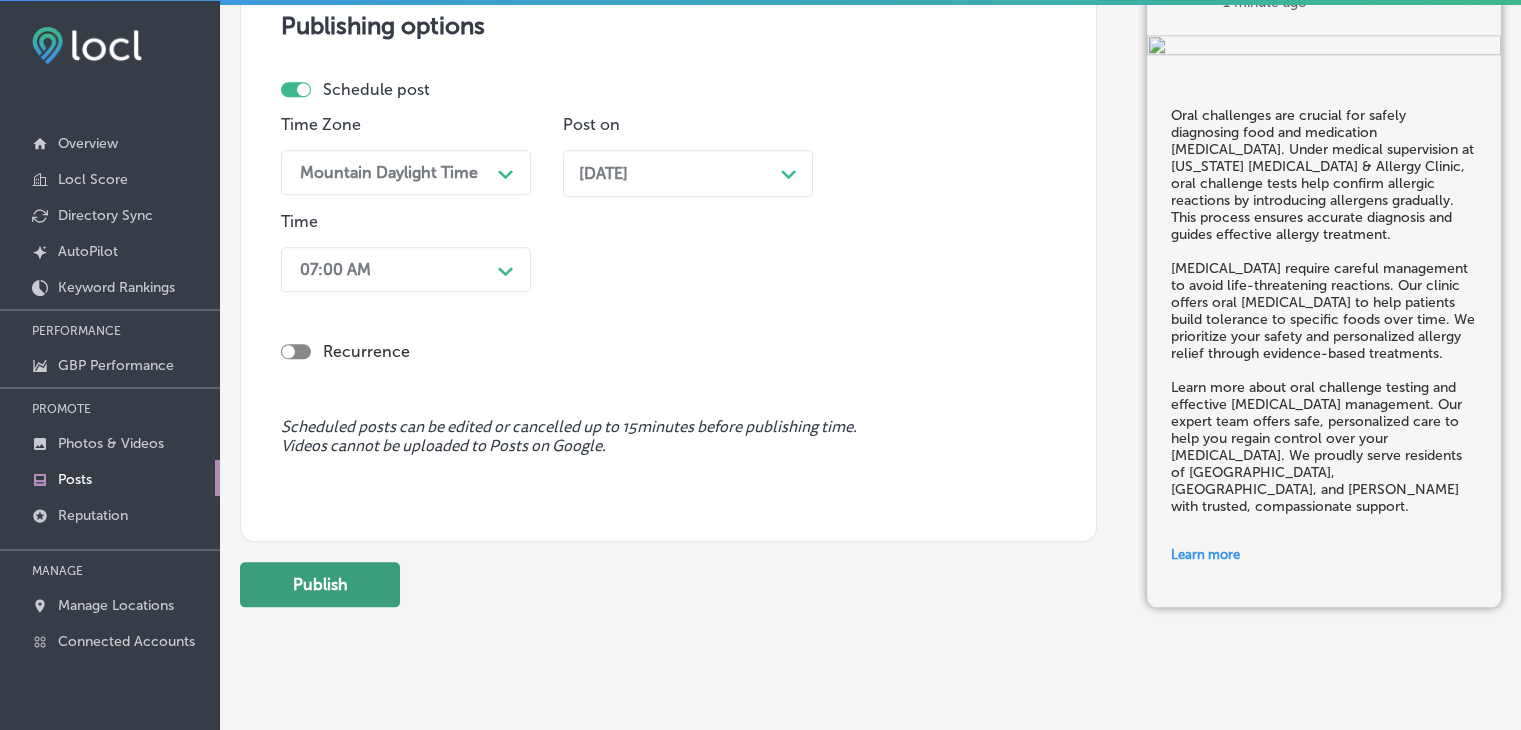 click on "Publish" at bounding box center [320, 584] 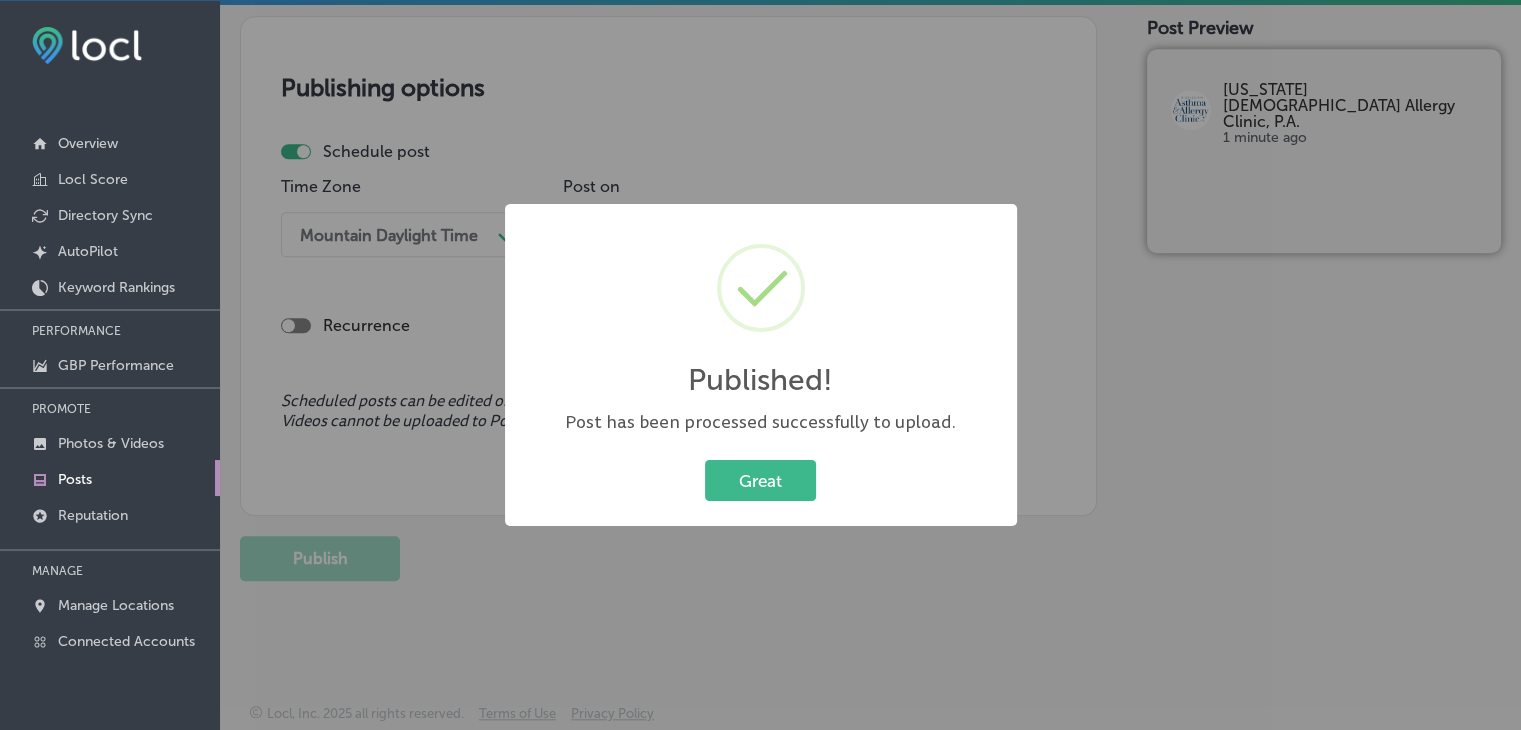 scroll, scrollTop: 1721, scrollLeft: 0, axis: vertical 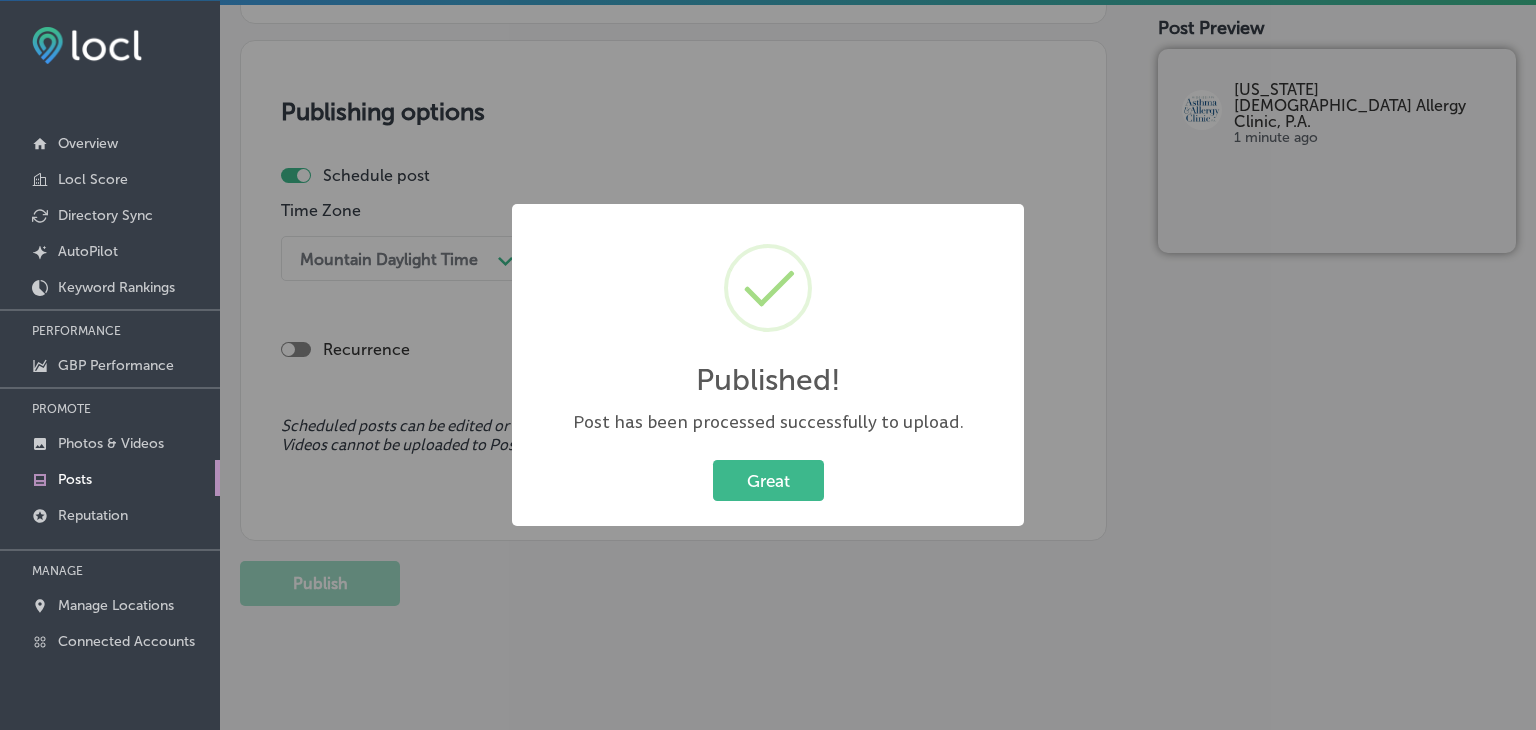click on "Published! × Post has been processed successfully to upload. Great Cancel" at bounding box center (768, 365) 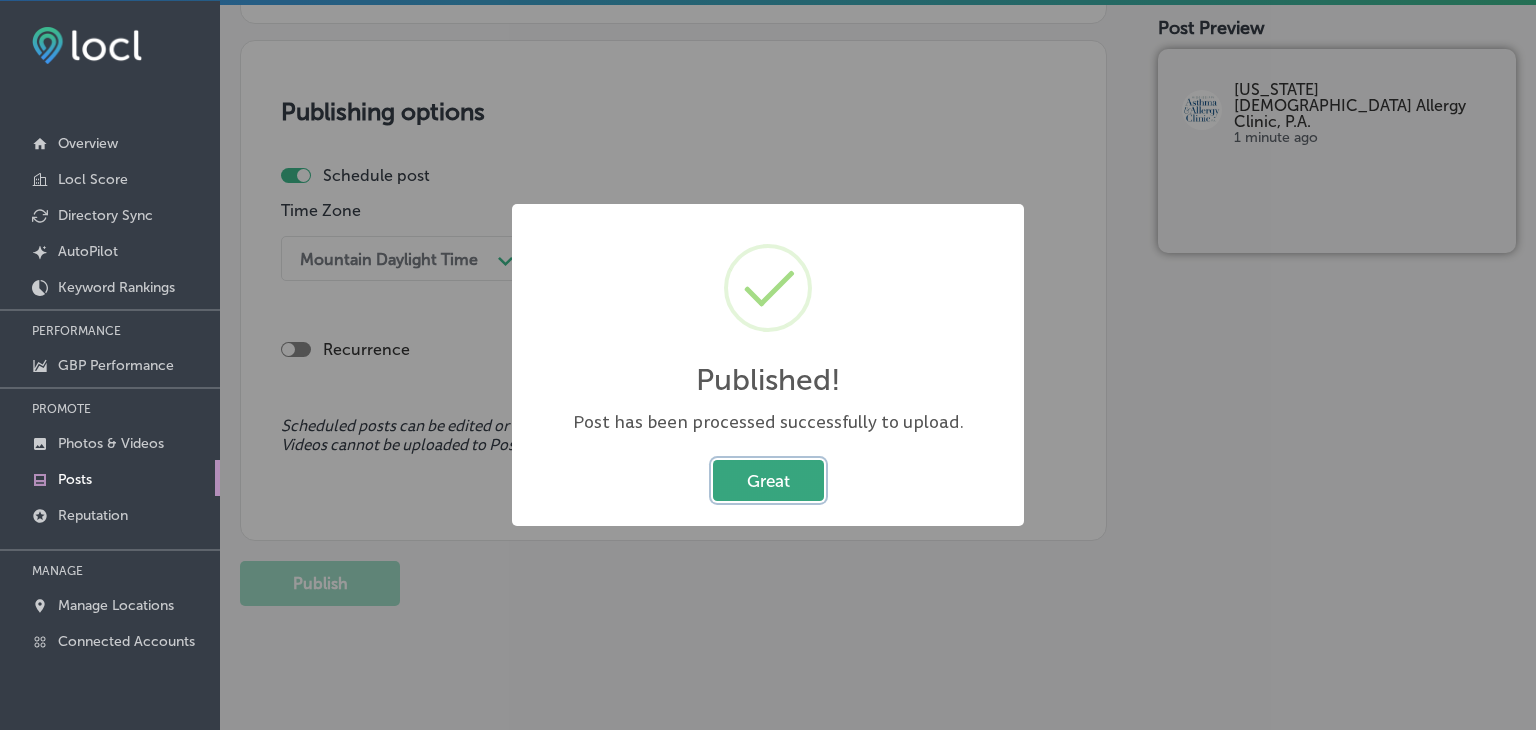 click on "Great" at bounding box center (768, 480) 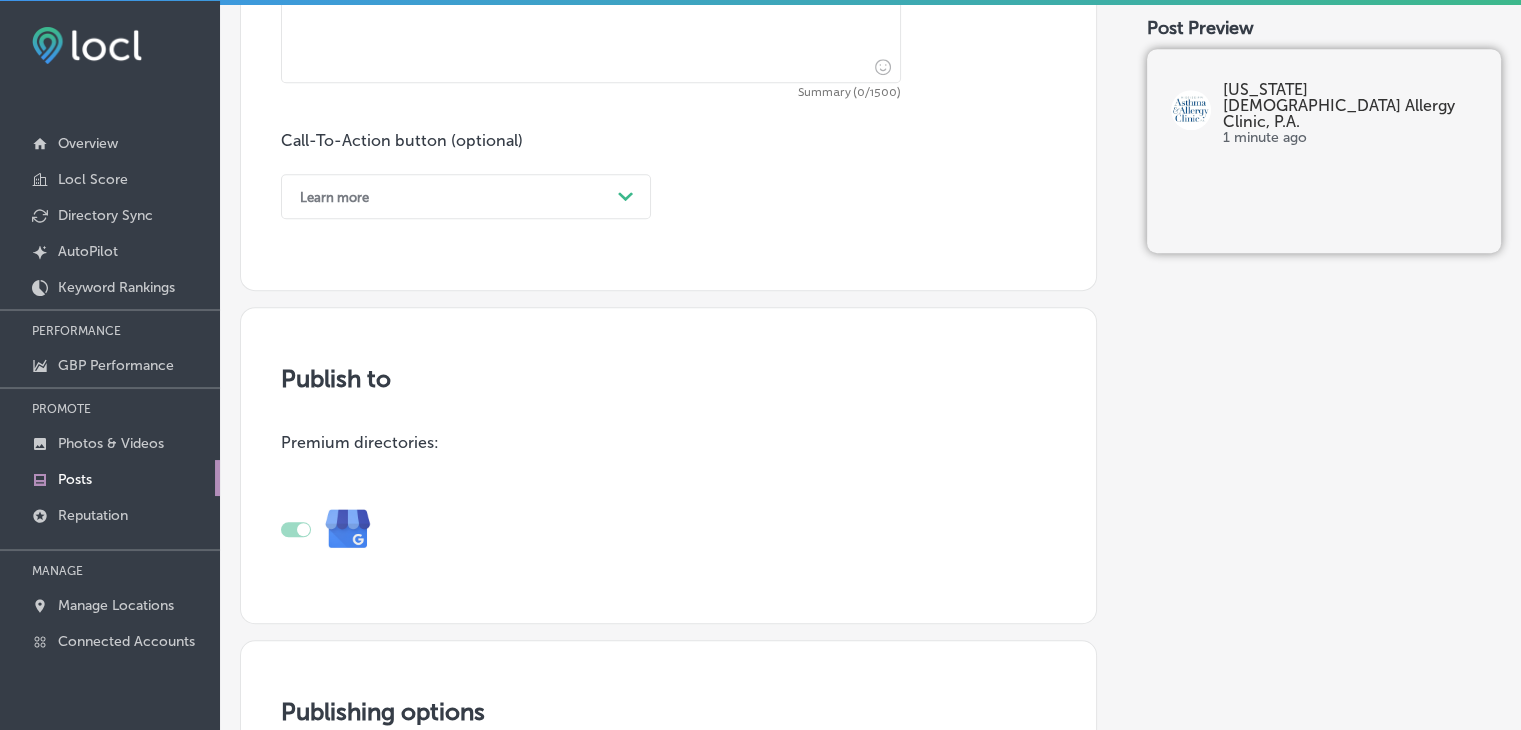 scroll, scrollTop: 721, scrollLeft: 0, axis: vertical 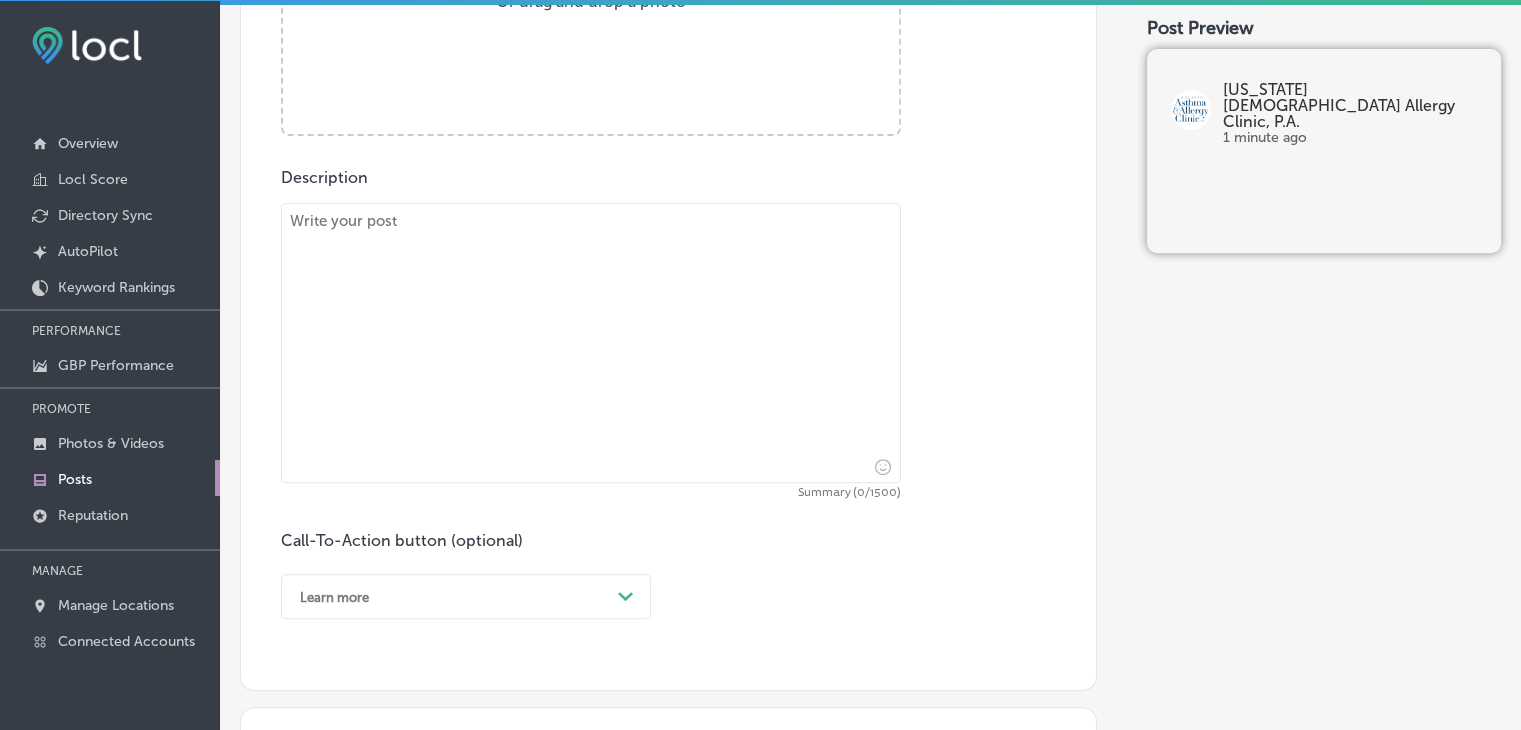 click at bounding box center (591, 343) 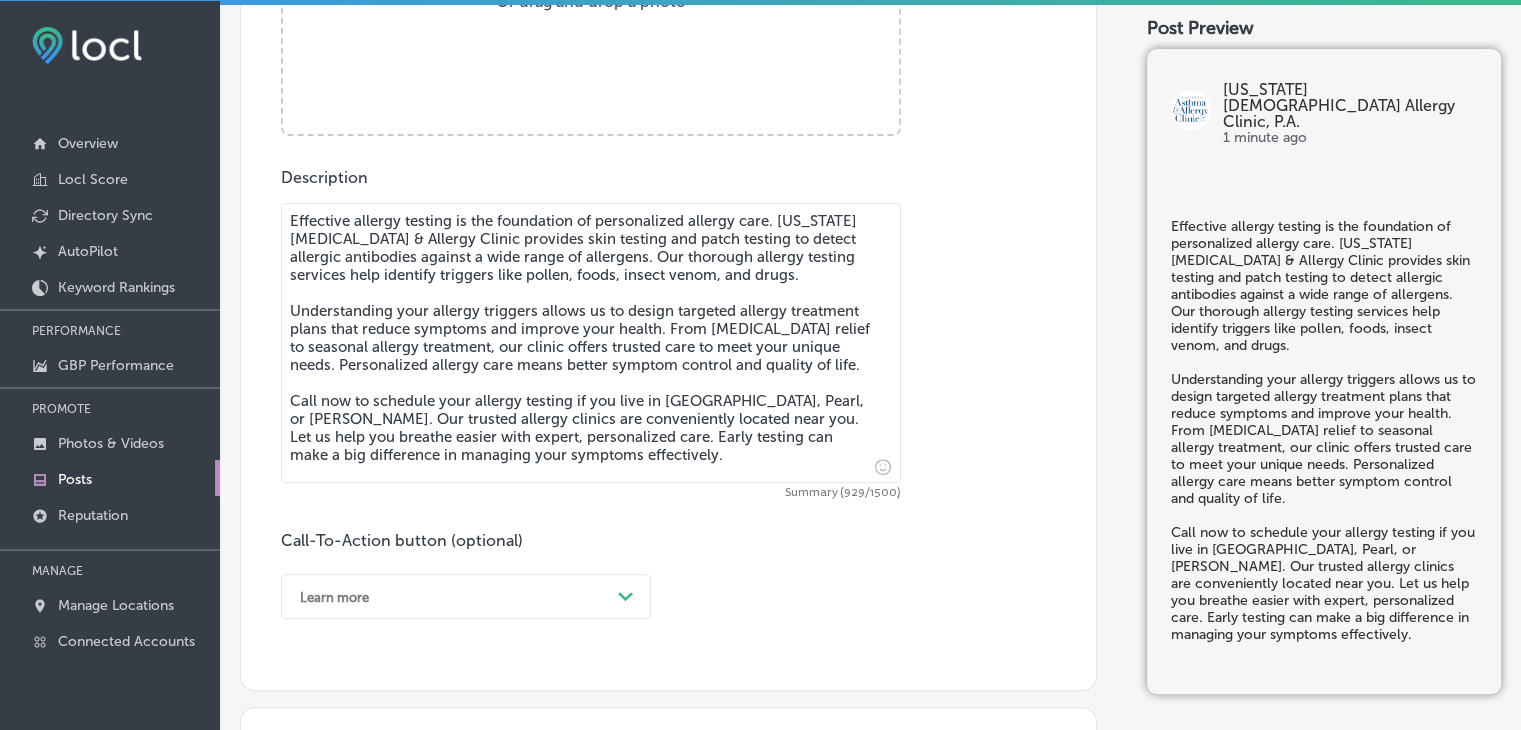 type on "Effective allergy testing is the foundation of personalized allergy care. [US_STATE] [MEDICAL_DATA] & Allergy Clinic provides skin testing and patch testing to detect allergic antibodies against a wide range of allergens. Our thorough allergy testing services help identify triggers like pollen, foods, insect venom, and drugs.
Understanding your allergy triggers allows us to design targeted allergy treatment plans that reduce symptoms and improve your health. From [MEDICAL_DATA] relief to seasonal allergy treatment, our clinic offers trusted care to meet your unique needs. Personalized allergy care means better symptom control and quality of life.
Call now to schedule your allergy testing if you live in [GEOGRAPHIC_DATA], Pearl, or [PERSON_NAME]. Our trusted allergy clinics are conveniently located near you. Let us help you breathe easier with expert, personalized care. Early testing can make a big difference in managing your symptoms effectively." 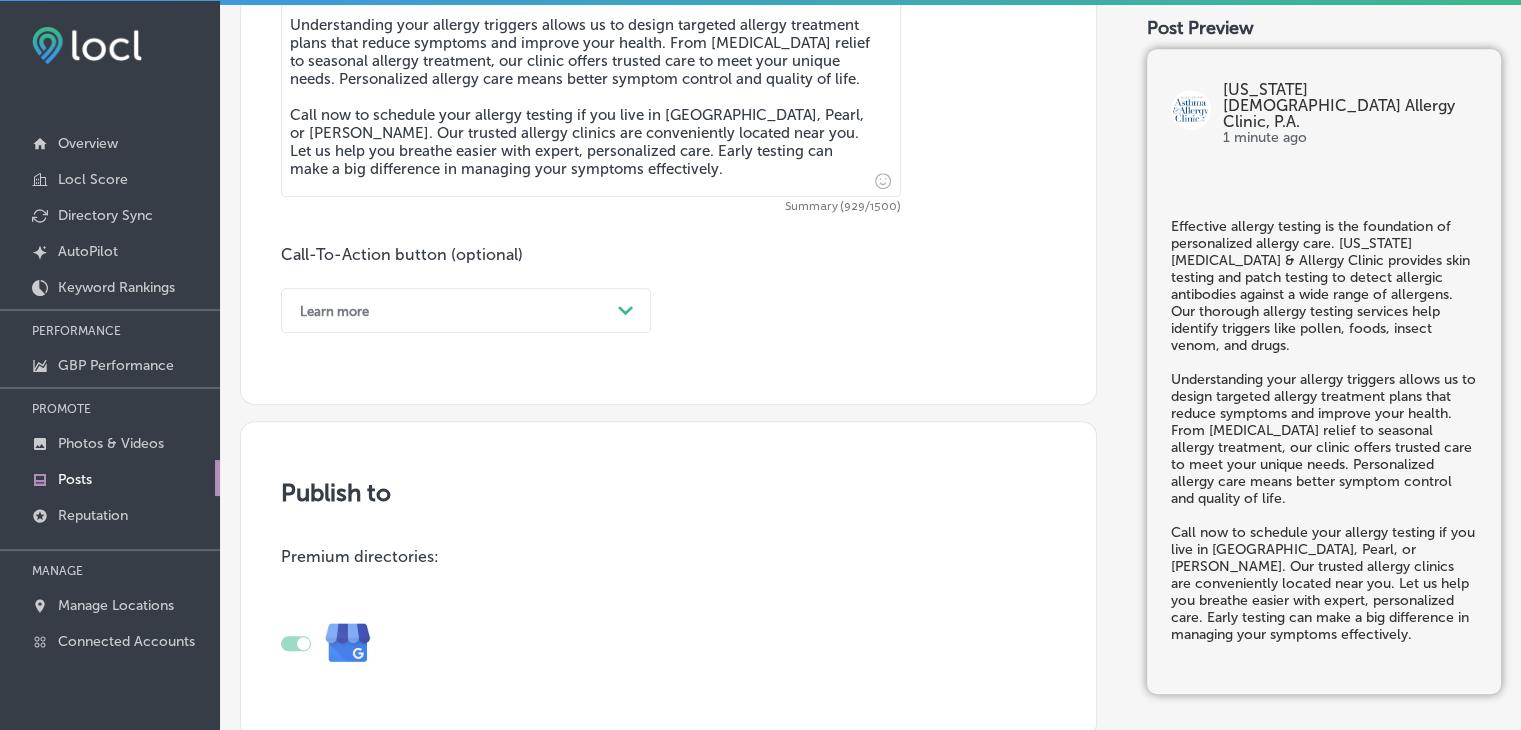 scroll, scrollTop: 1021, scrollLeft: 0, axis: vertical 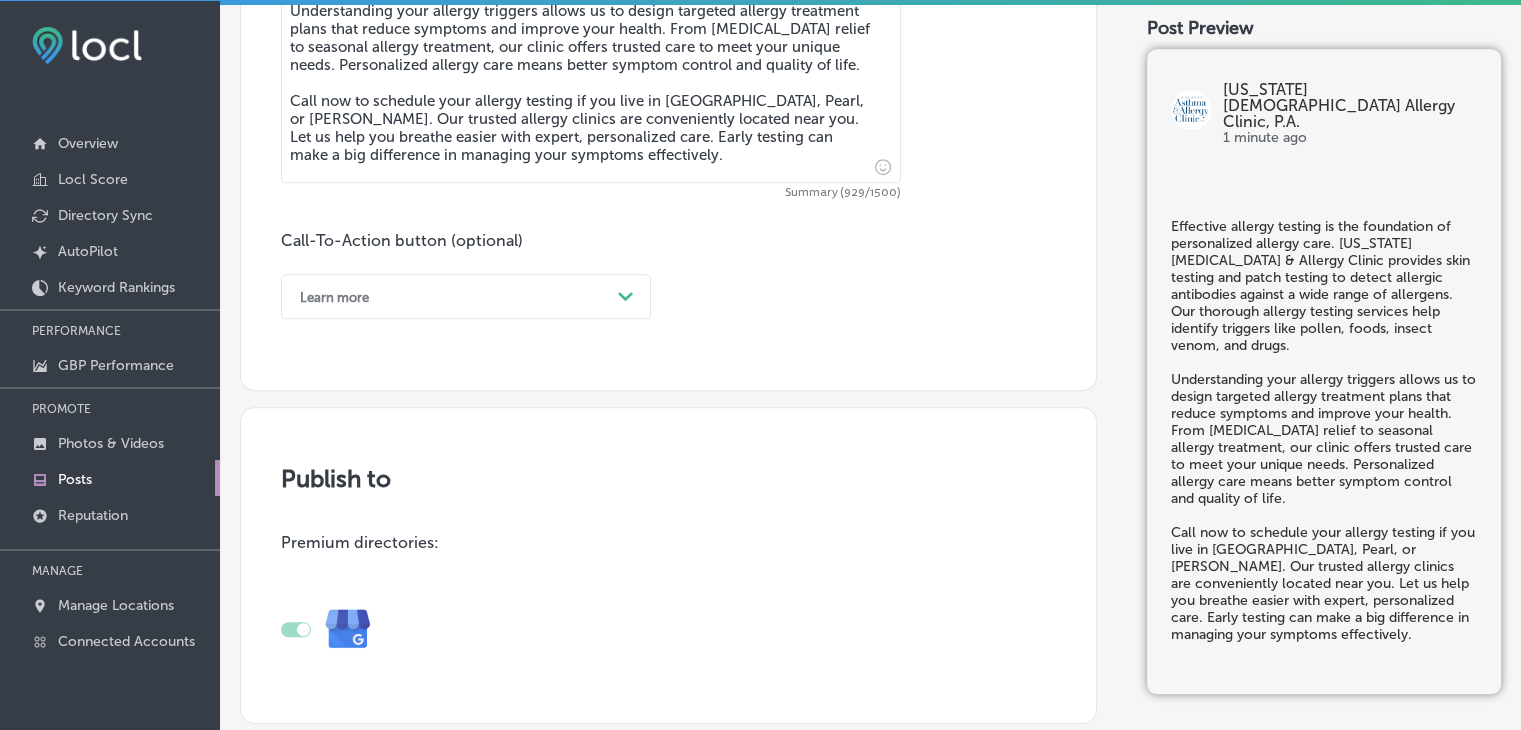 click at bounding box center [466, 258] 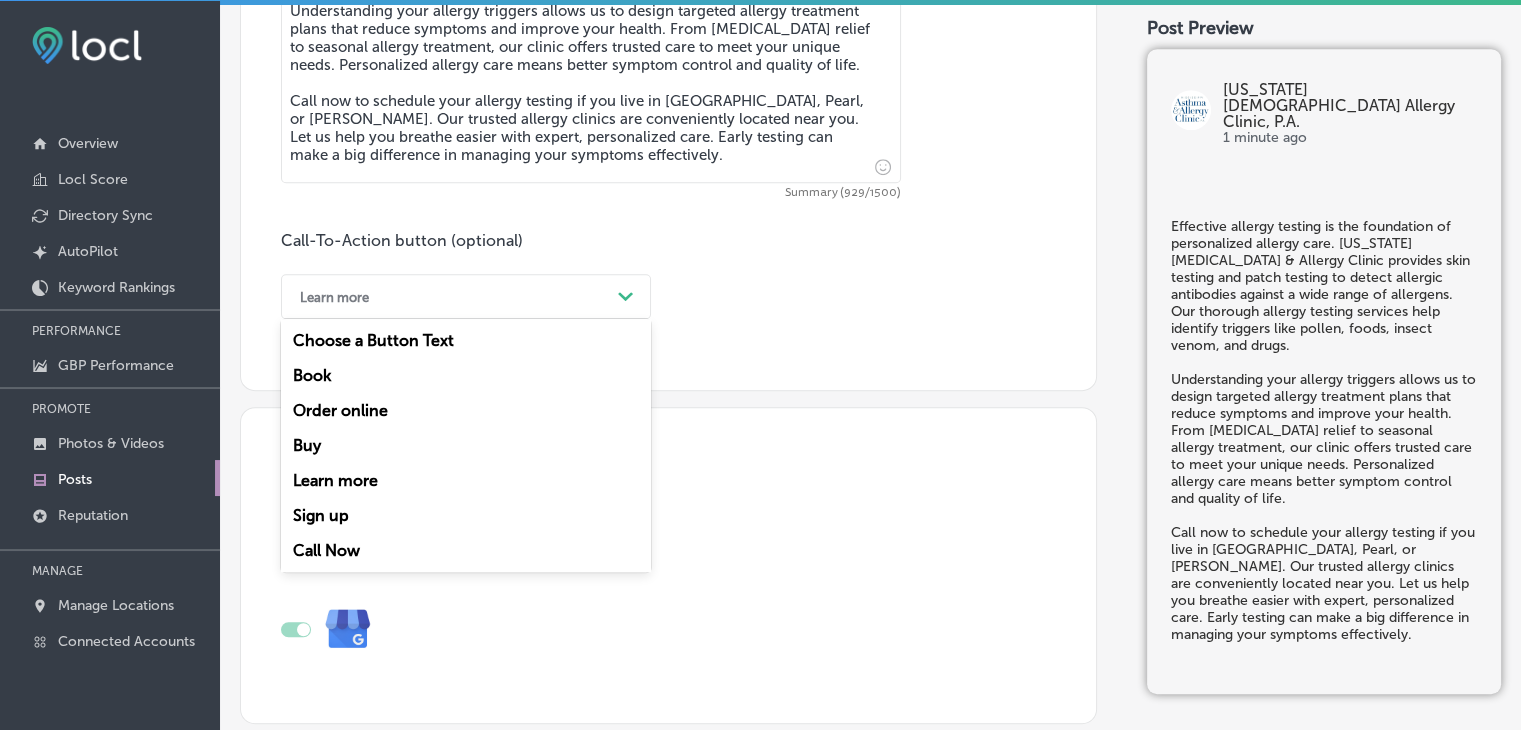click on "Call Now" at bounding box center (466, 550) 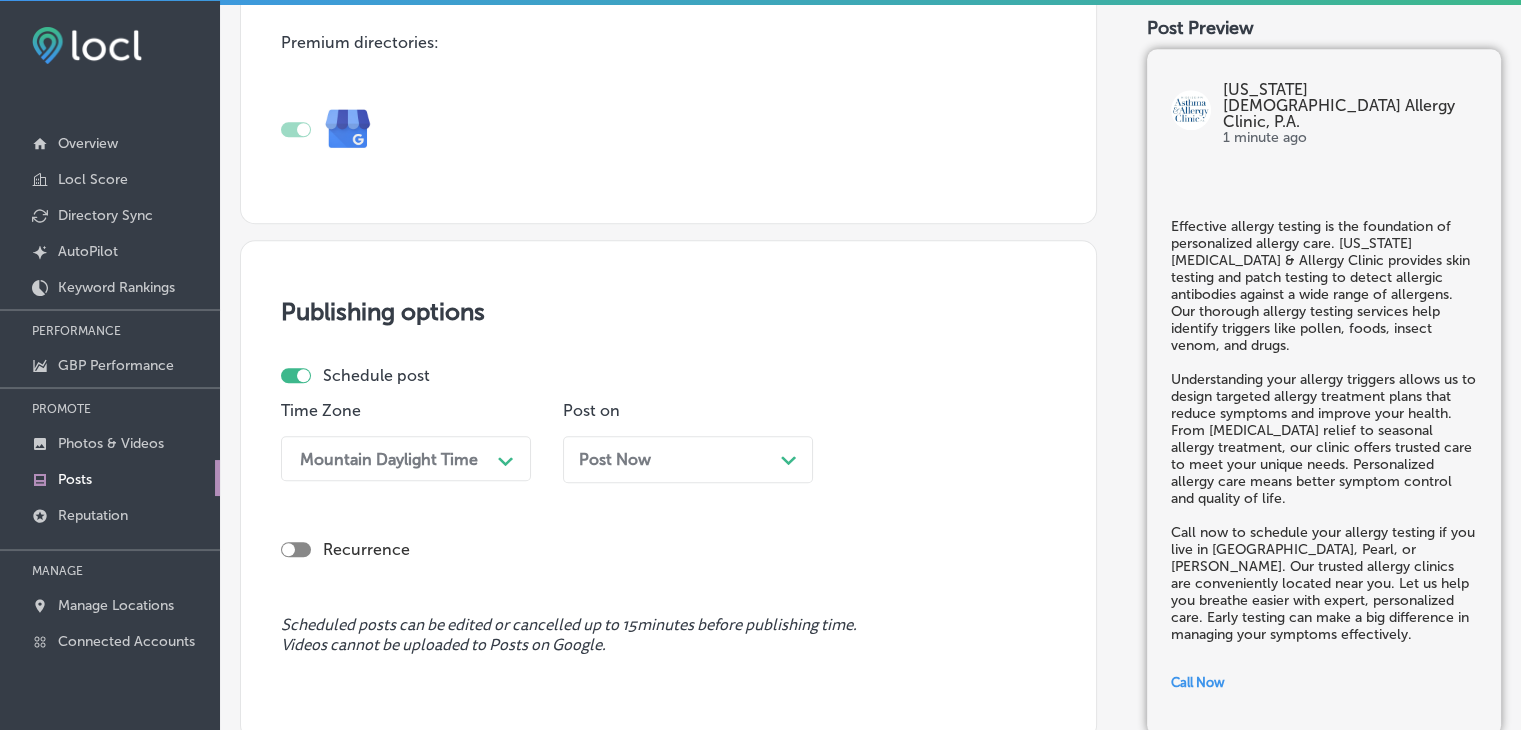 scroll, scrollTop: 1559, scrollLeft: 0, axis: vertical 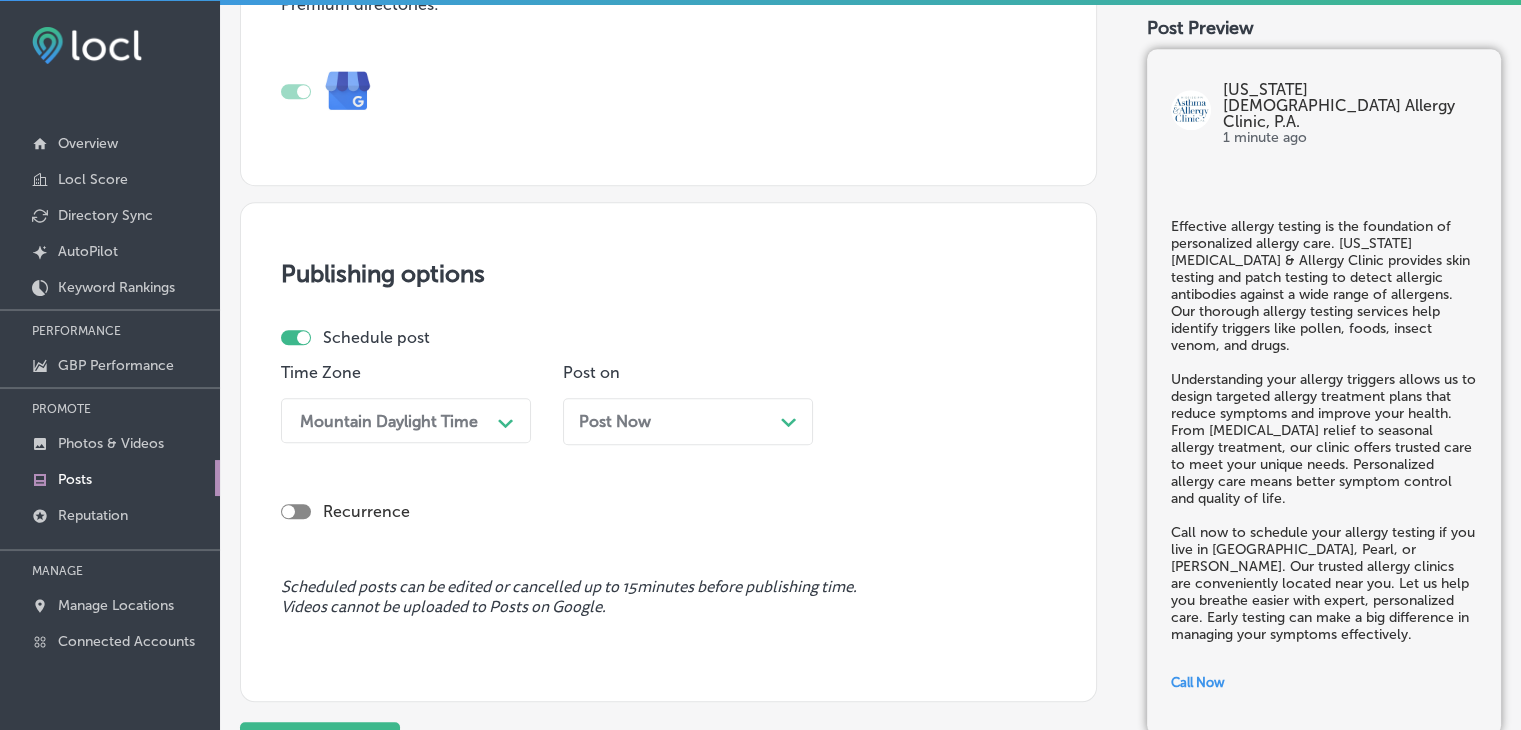 click on "Mountain Daylight Time
Path
Created with Sketch." at bounding box center [406, 420] 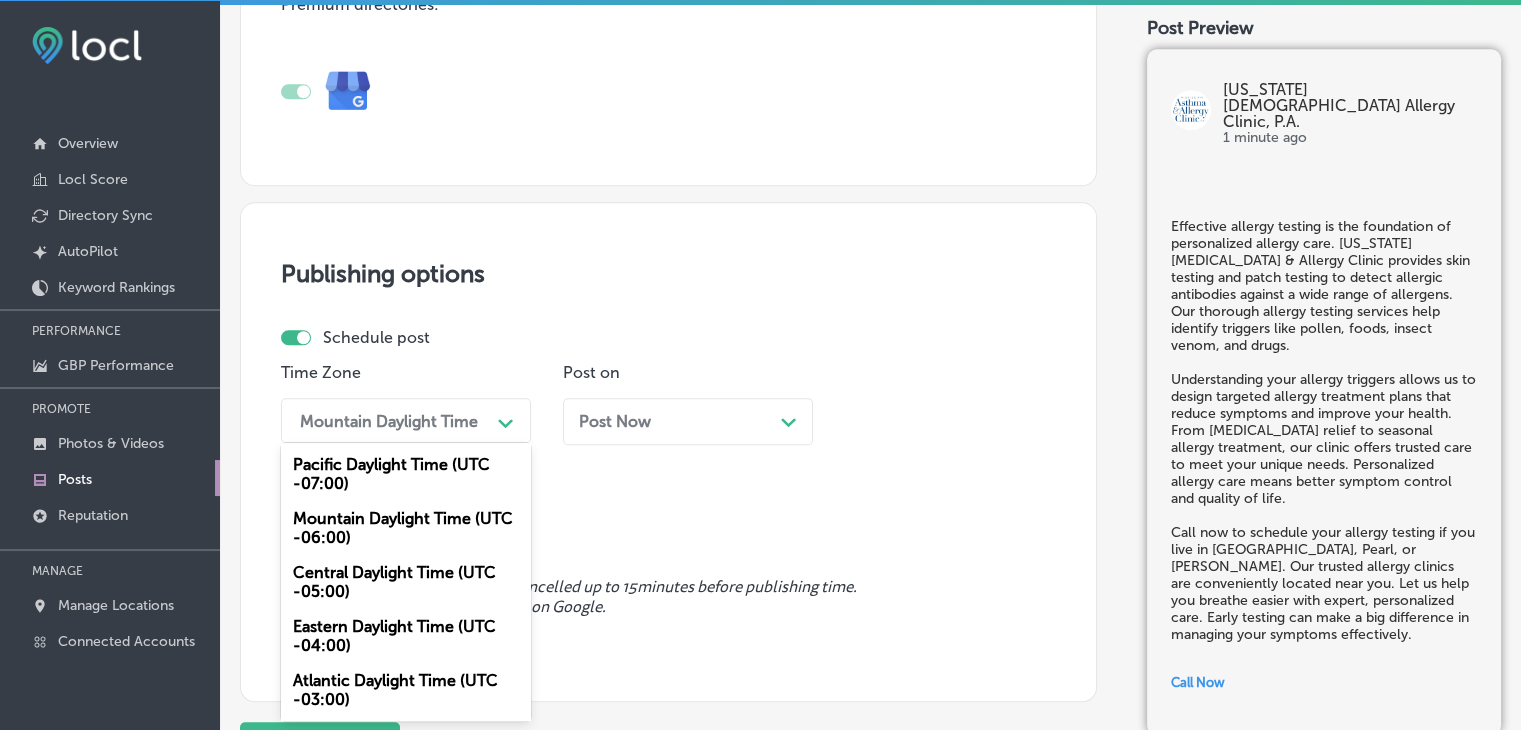 click on "Mountain Daylight Time (UTC -06:00)" at bounding box center [406, 528] 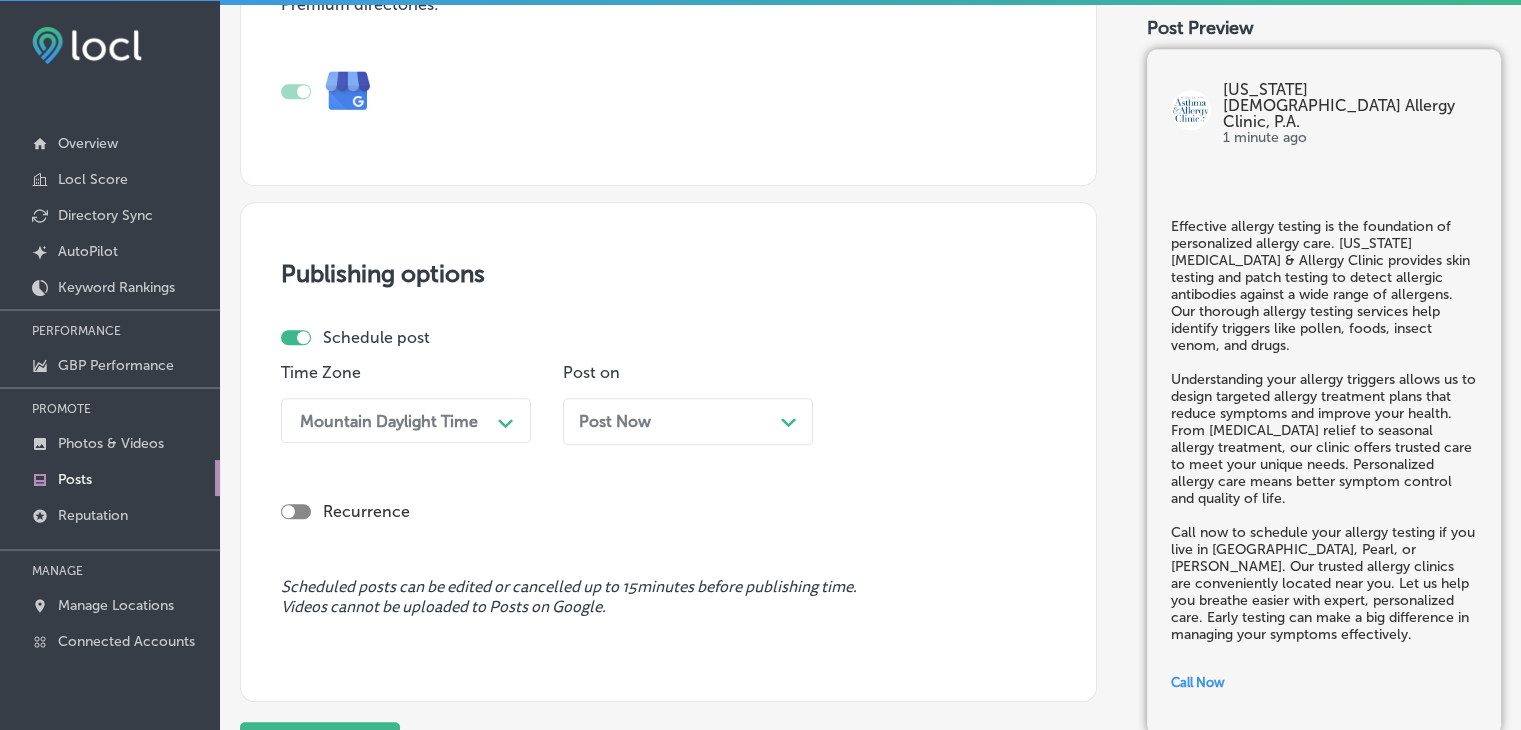 click on "Post Now" at bounding box center [615, 421] 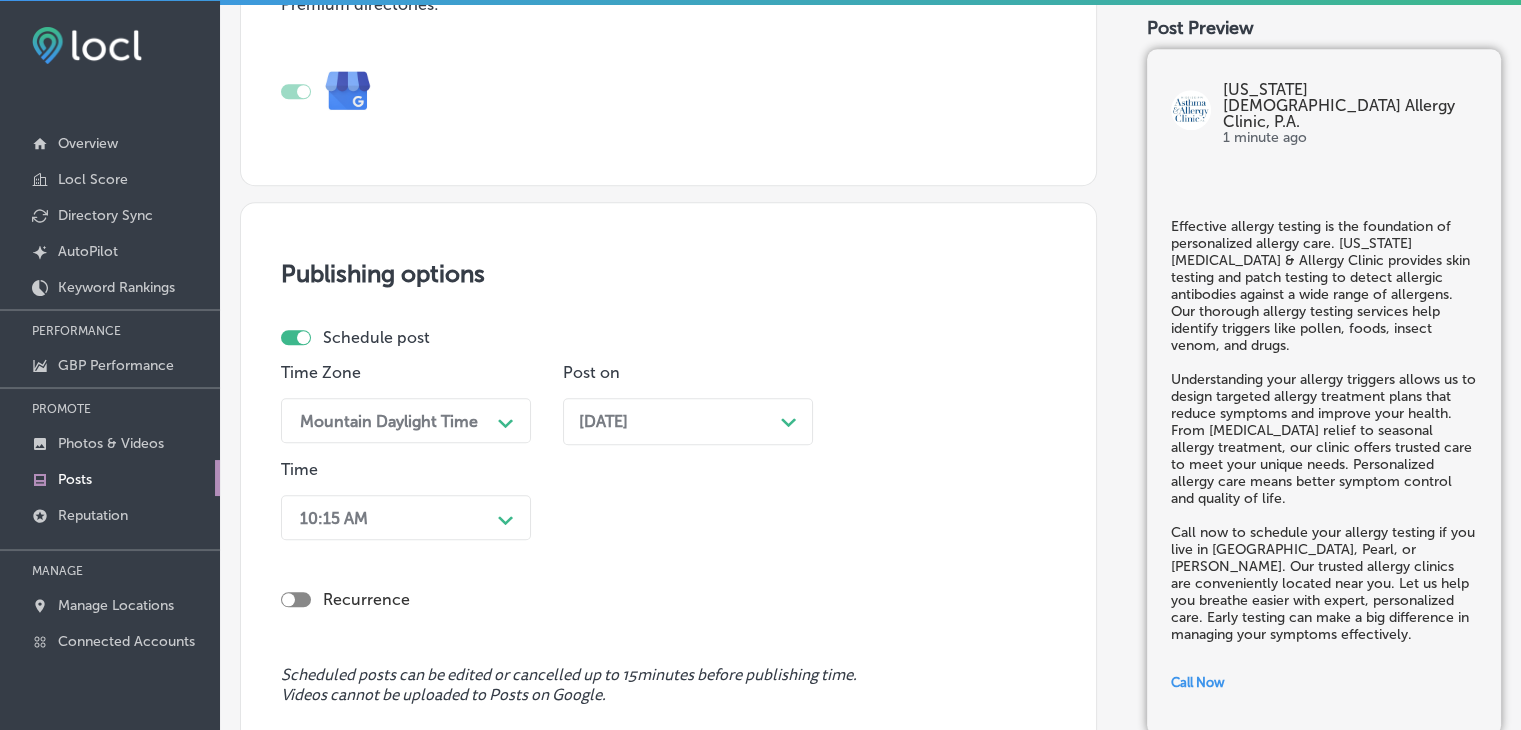 click on "Time 10:15 AM
Path
Created with Sketch." at bounding box center (406, 504) 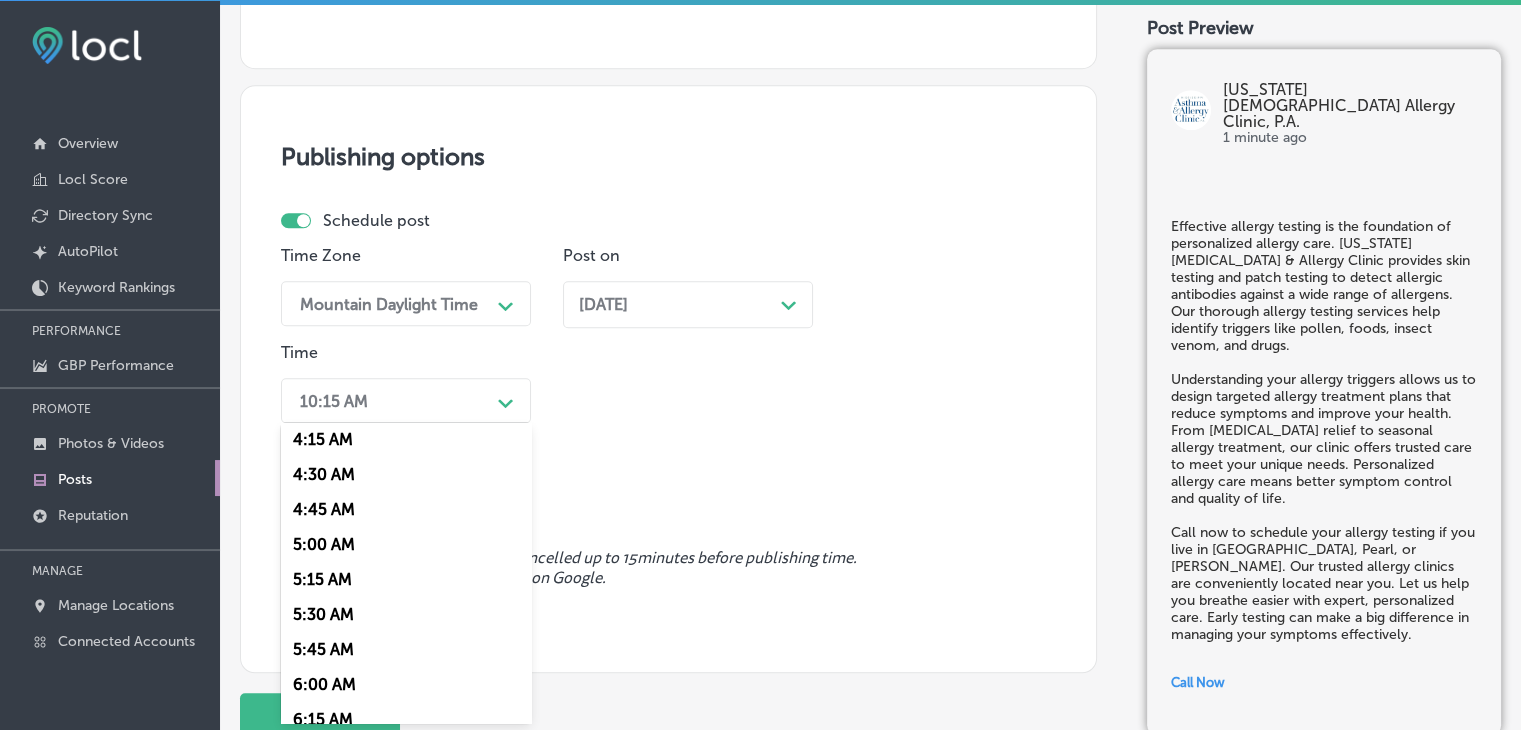 scroll, scrollTop: 900, scrollLeft: 0, axis: vertical 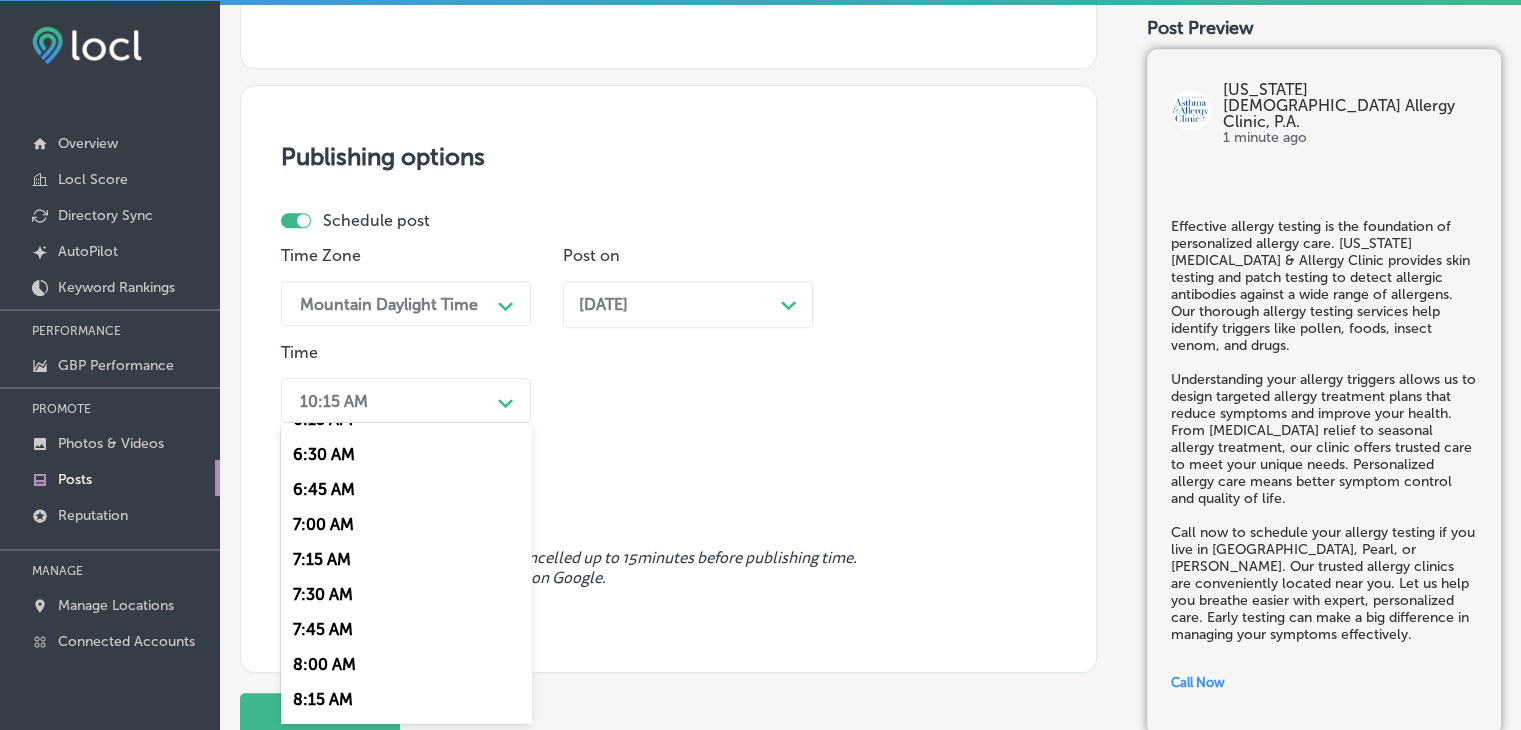 click on "7:00 AM" at bounding box center [406, 524] 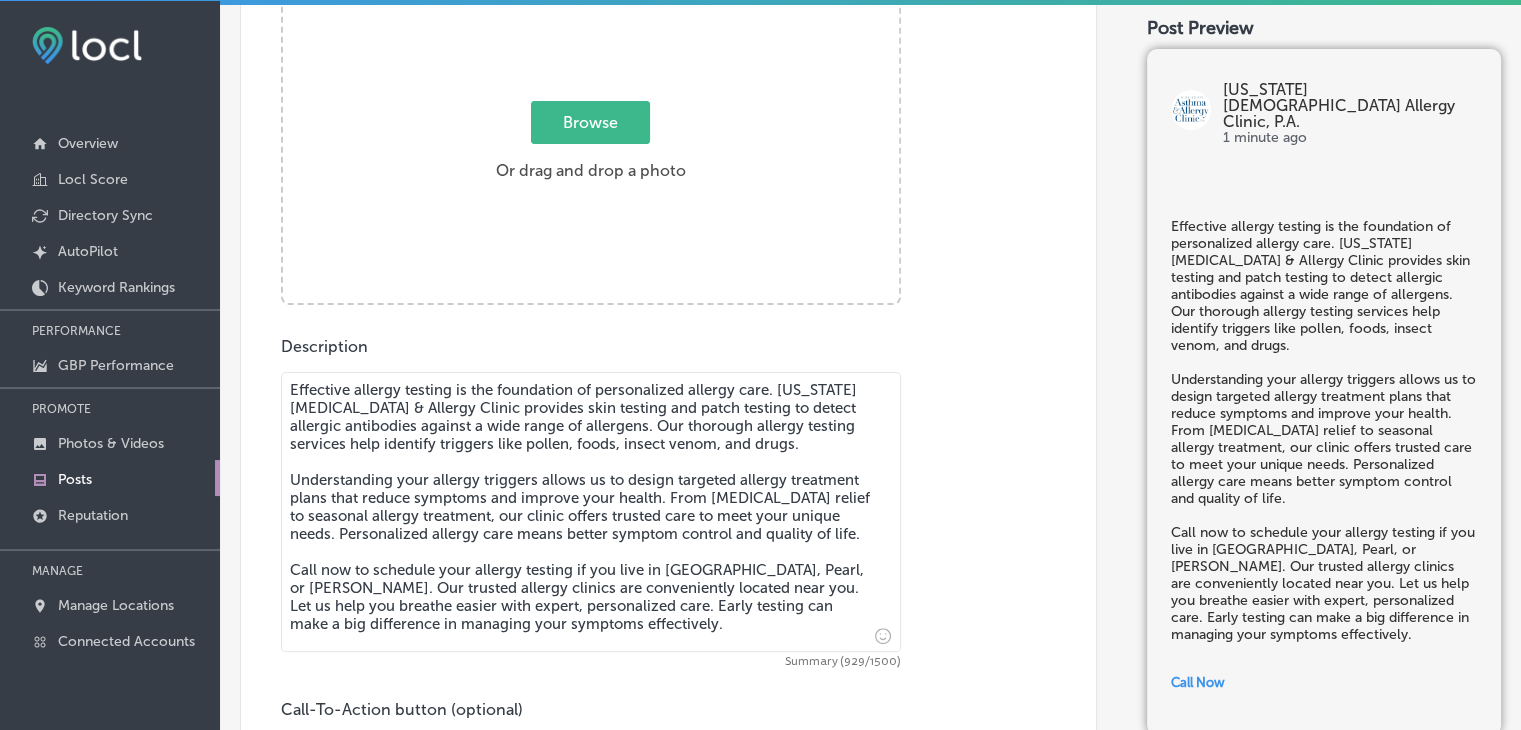 scroll, scrollTop: 276, scrollLeft: 0, axis: vertical 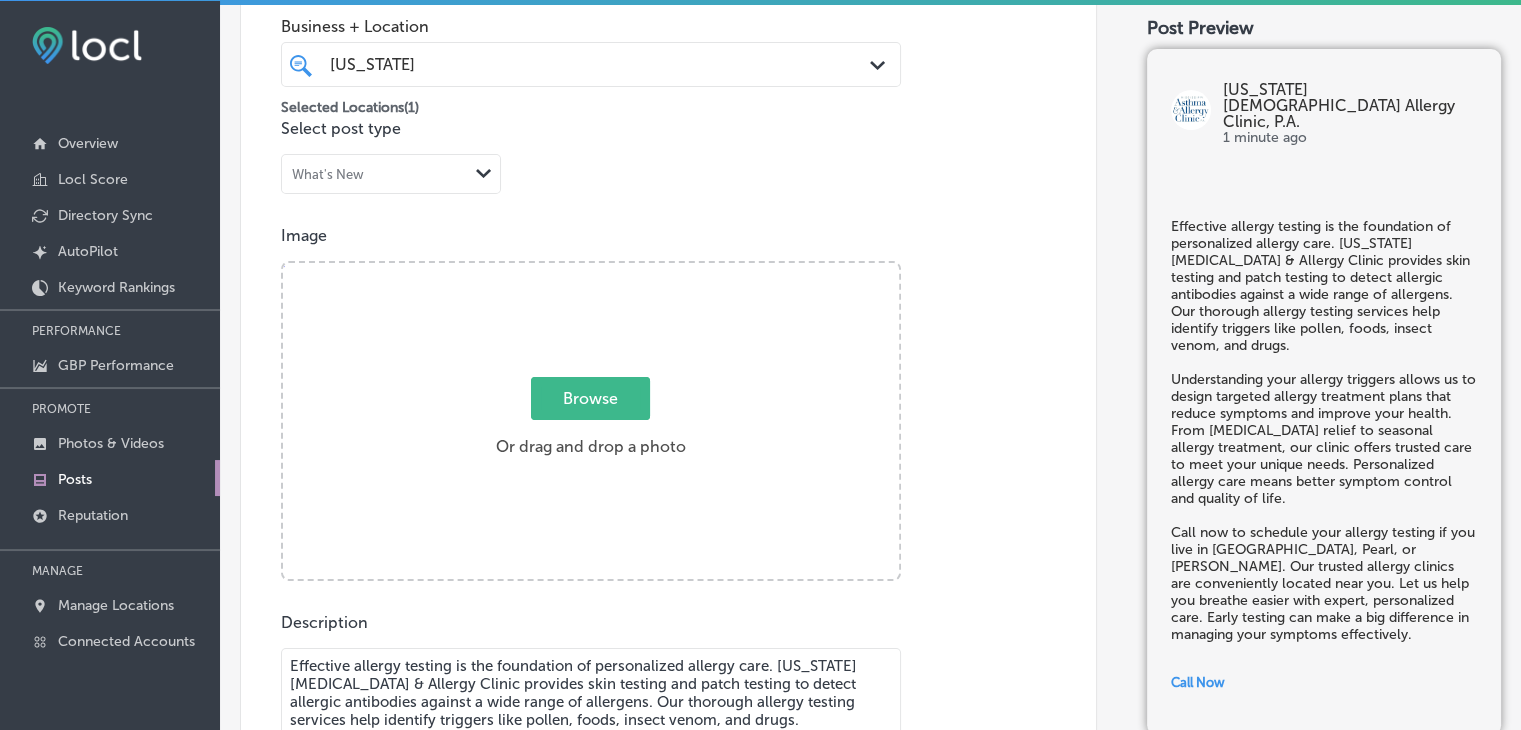 click on "Browse" at bounding box center [590, 398] 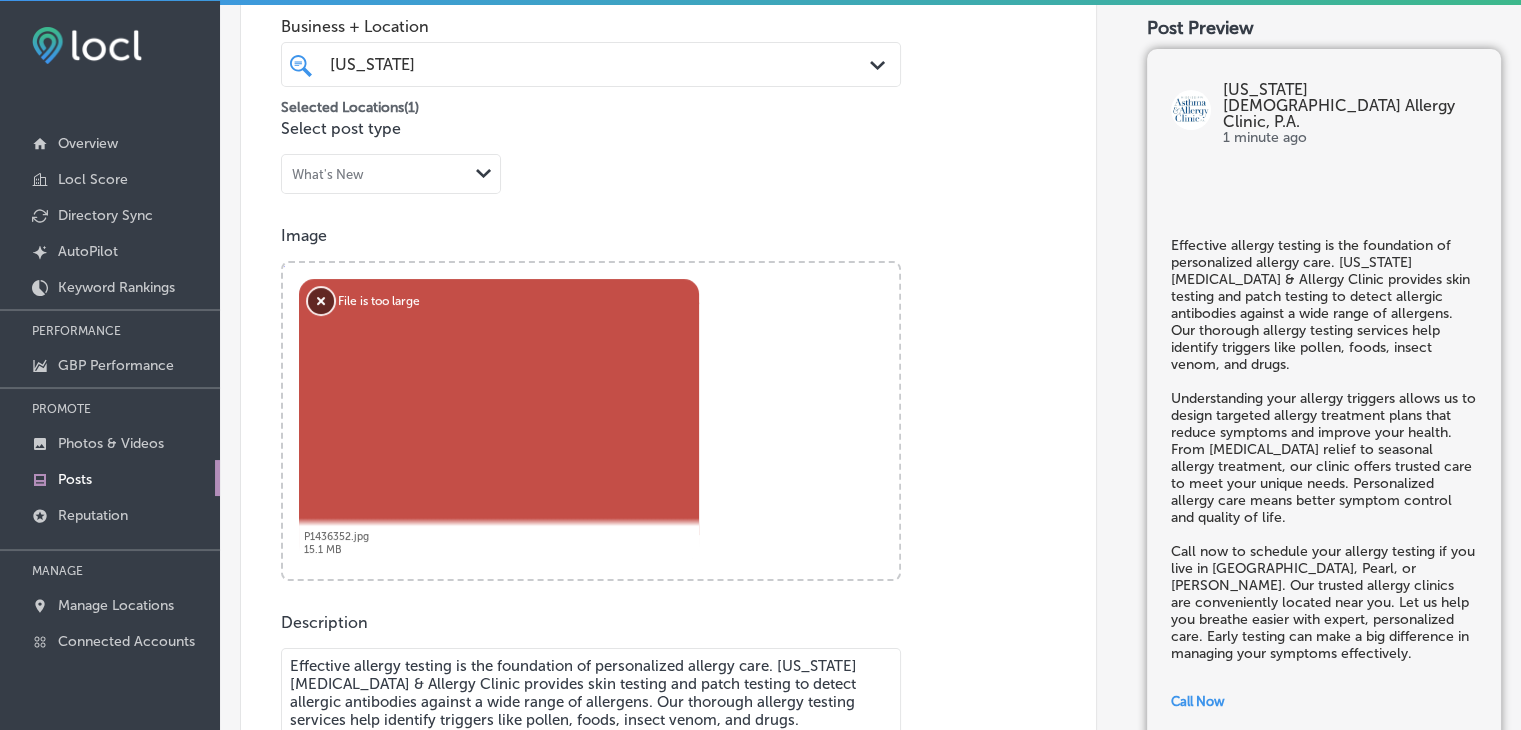click on "Remove" at bounding box center [321, 301] 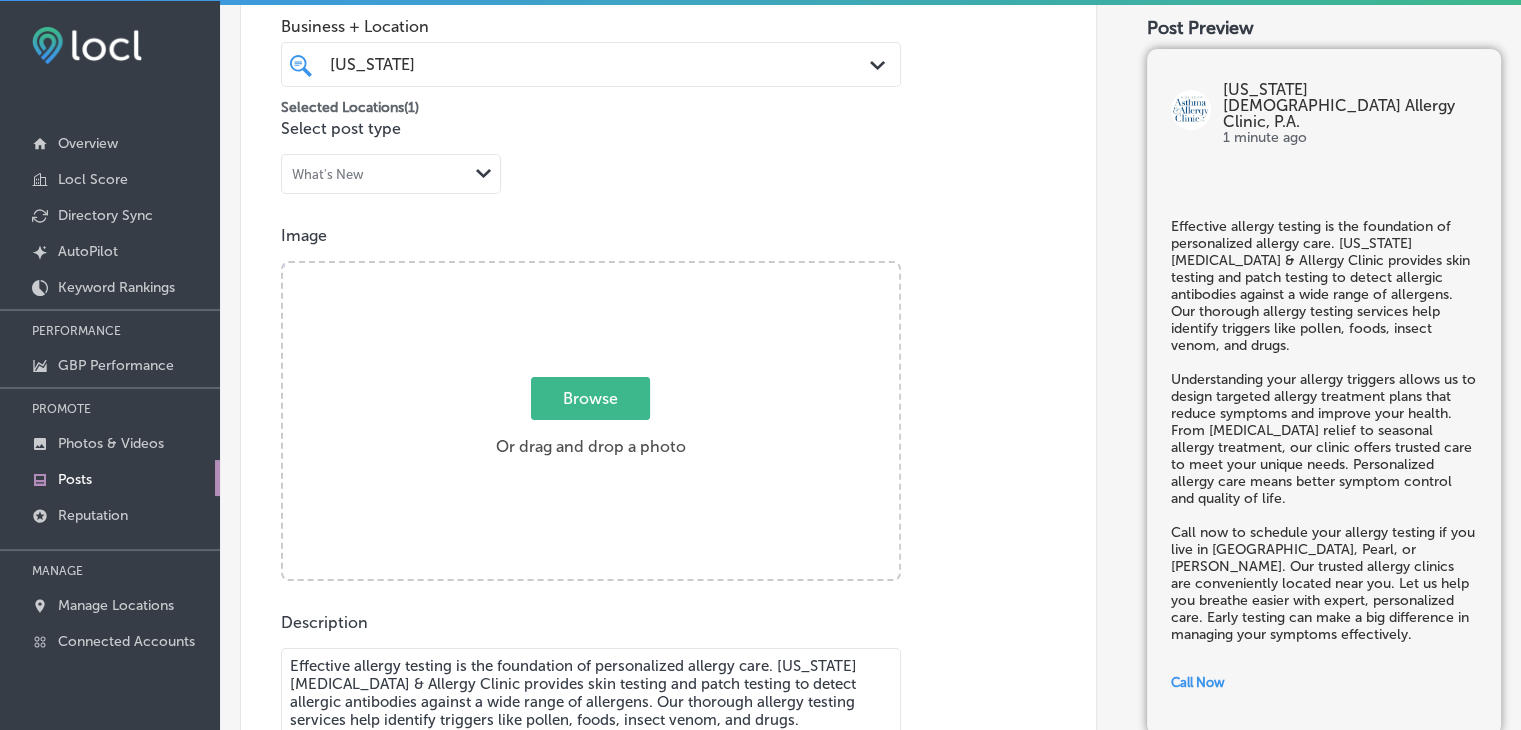 click on "Browse" at bounding box center [590, 398] 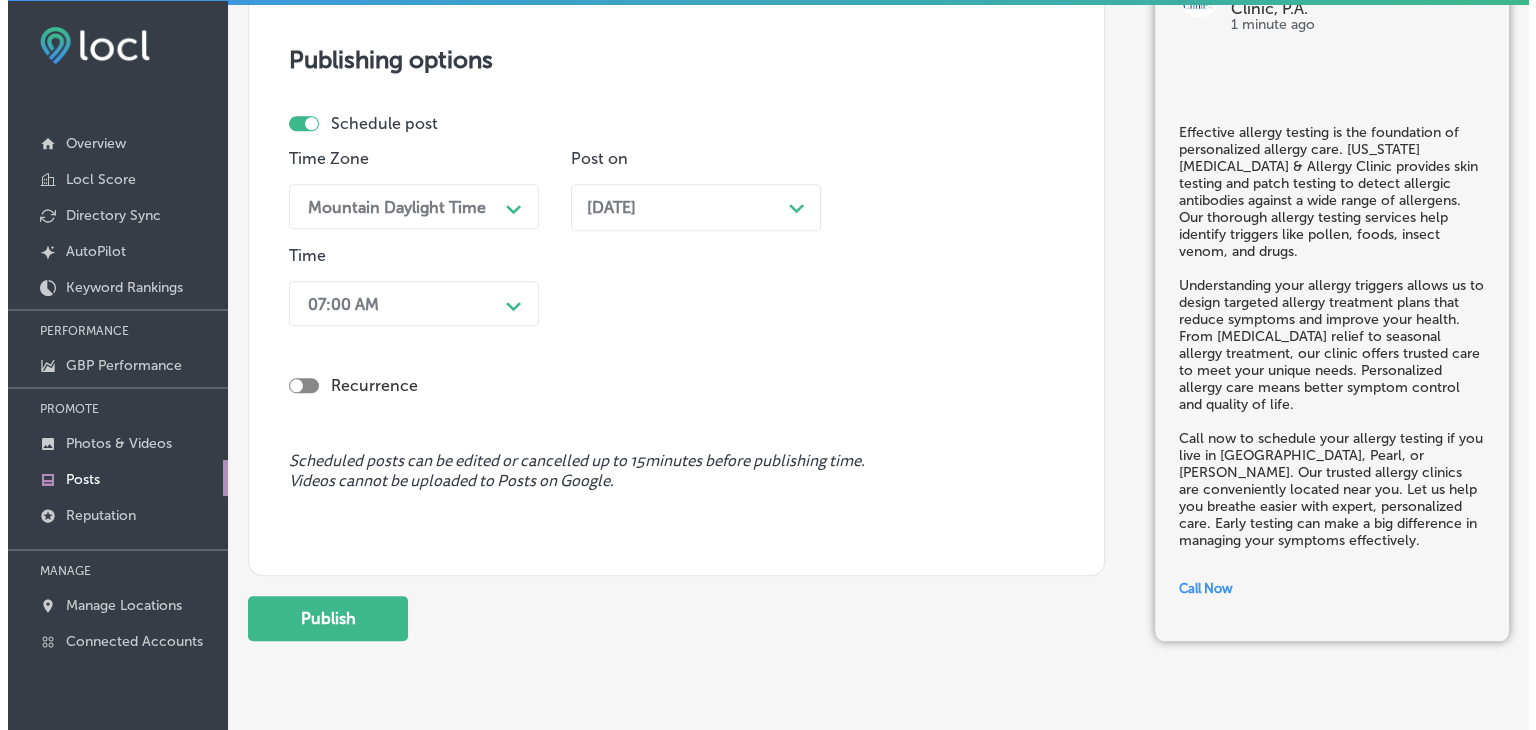 scroll, scrollTop: 1809, scrollLeft: 0, axis: vertical 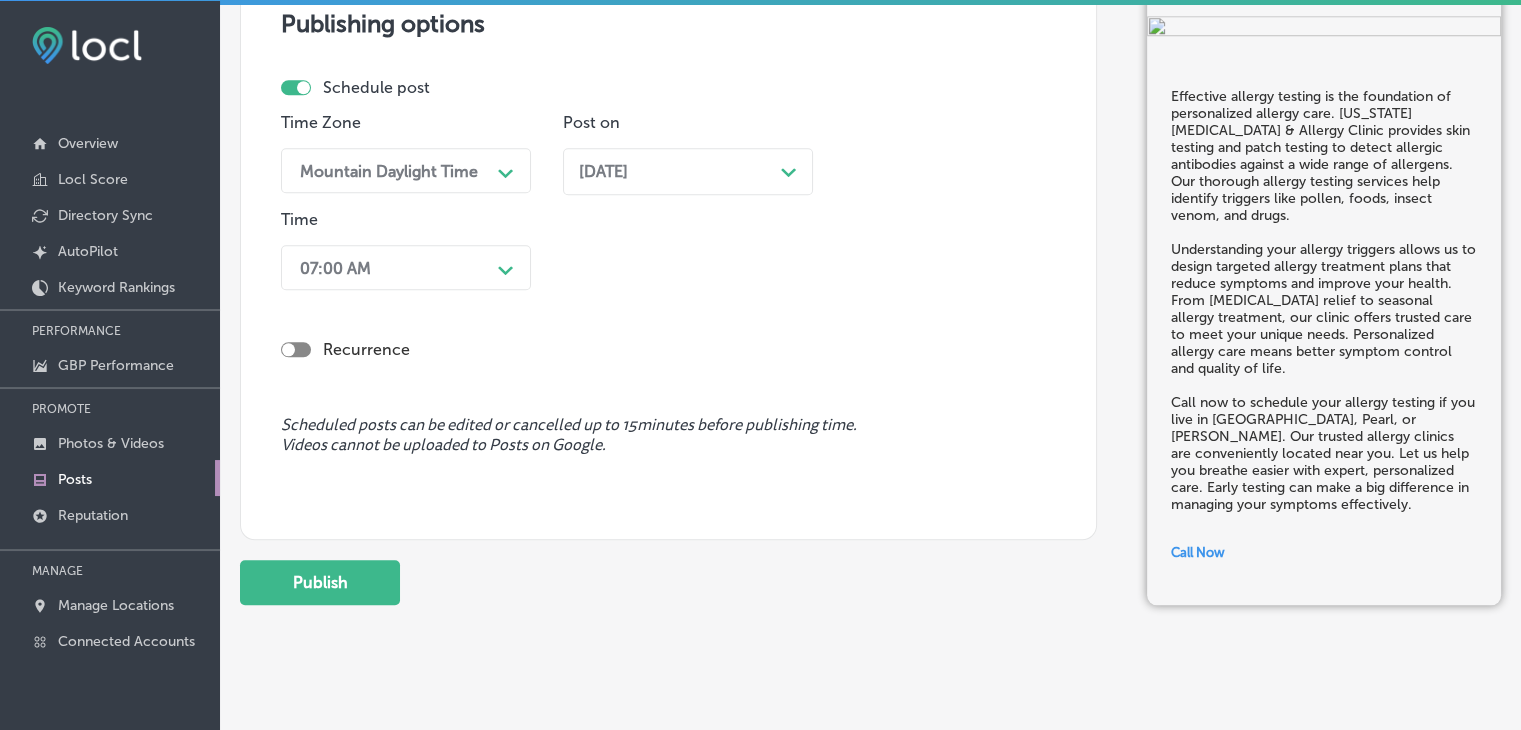 click on "Back Post content Select location(s) Business + Location
[US_STATE] [US_STATE]
Path
Created with Sketch.
Selected Locations  ( 1 ) Select post type What's New
Path
Created with Sketch.
Image Powered by PQINA    Browse     Or drag and drop a photo  [US_STATE] [MEDICAL_DATA] & Allergy3.png Abort Retry Remove Upload Cancel Retry Remove [US_STATE] [MEDICAL_DATA] & Allergy3.png 882 KB Ready tap to undo" at bounding box center (870, -550) 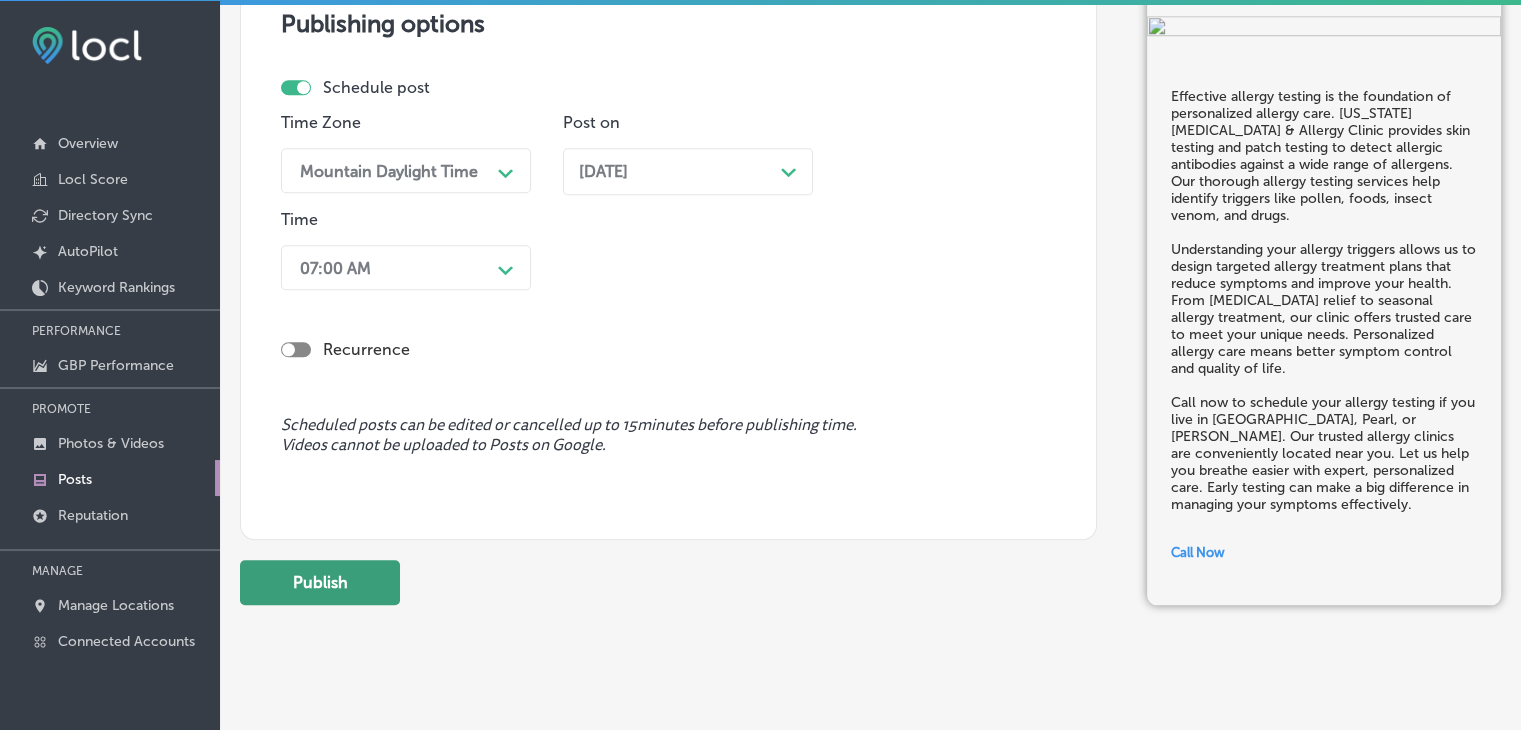 click on "Publish" at bounding box center [320, 582] 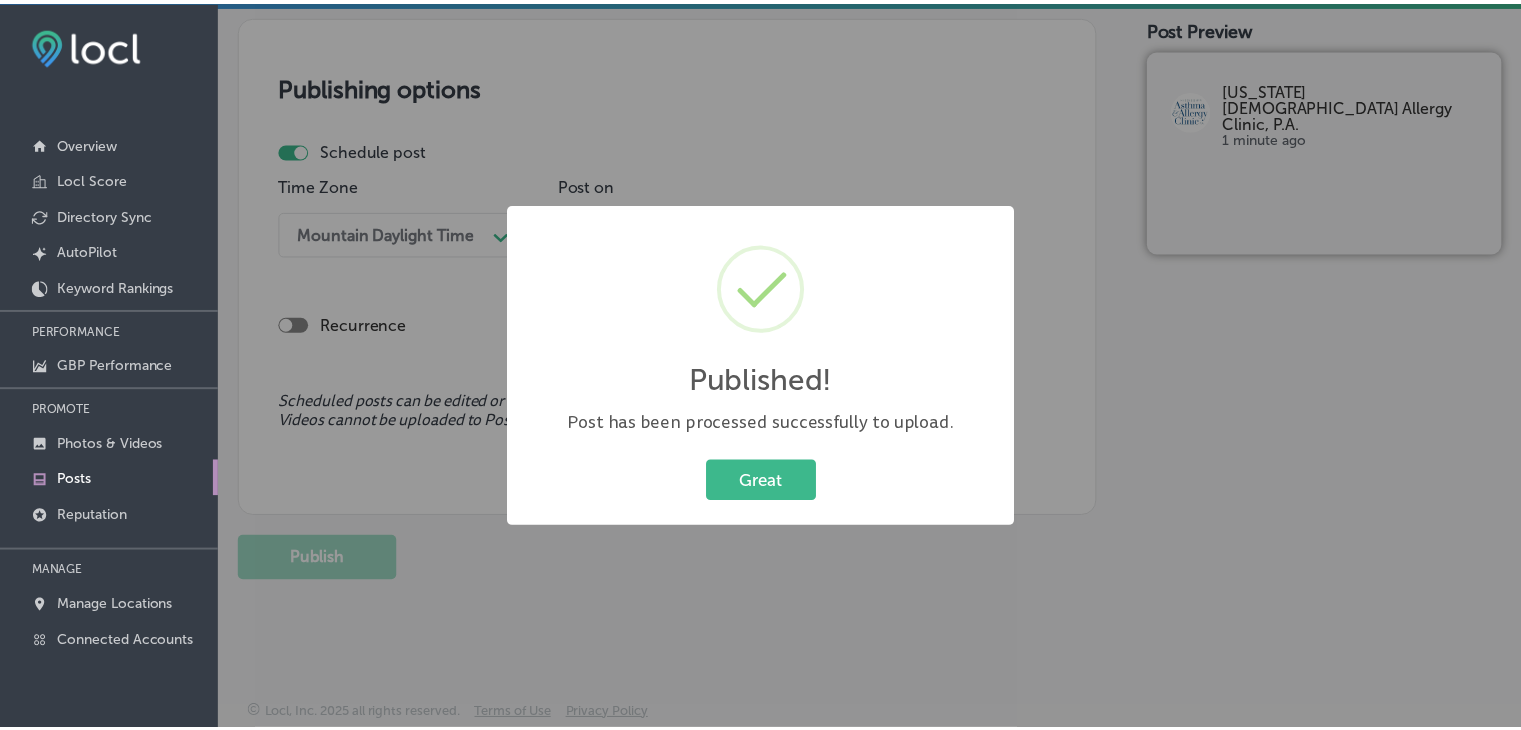 scroll, scrollTop: 1721, scrollLeft: 0, axis: vertical 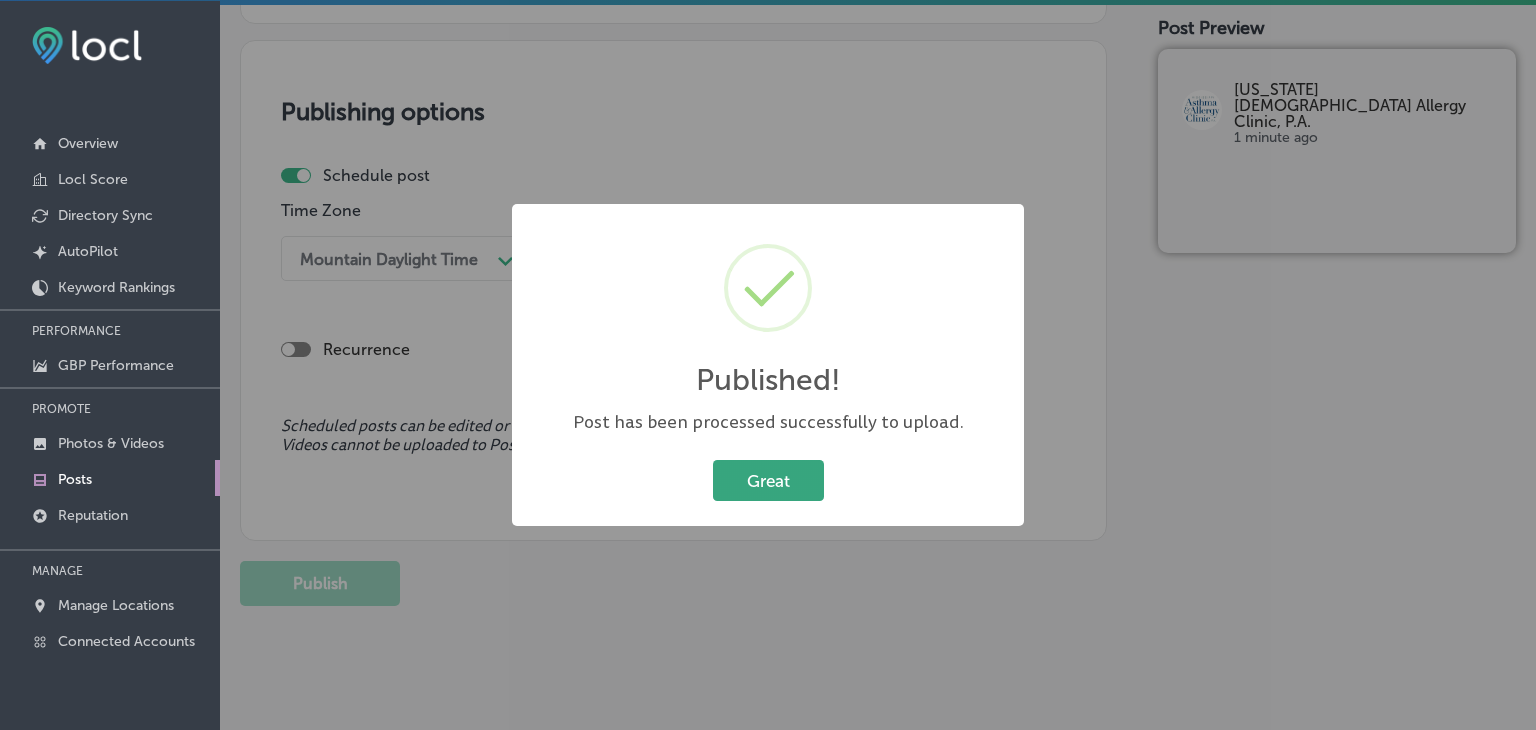click on "Great" at bounding box center (768, 480) 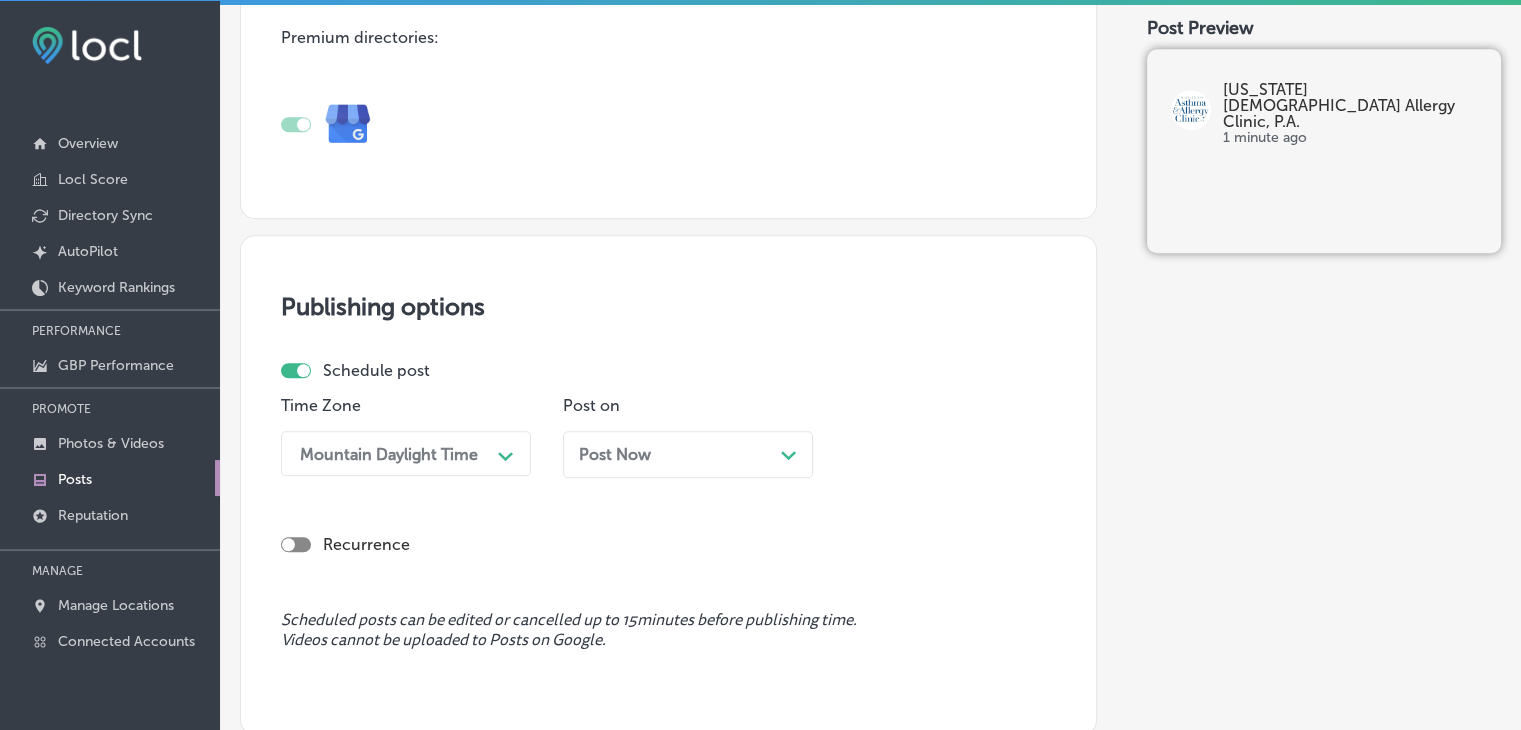 scroll, scrollTop: 1521, scrollLeft: 0, axis: vertical 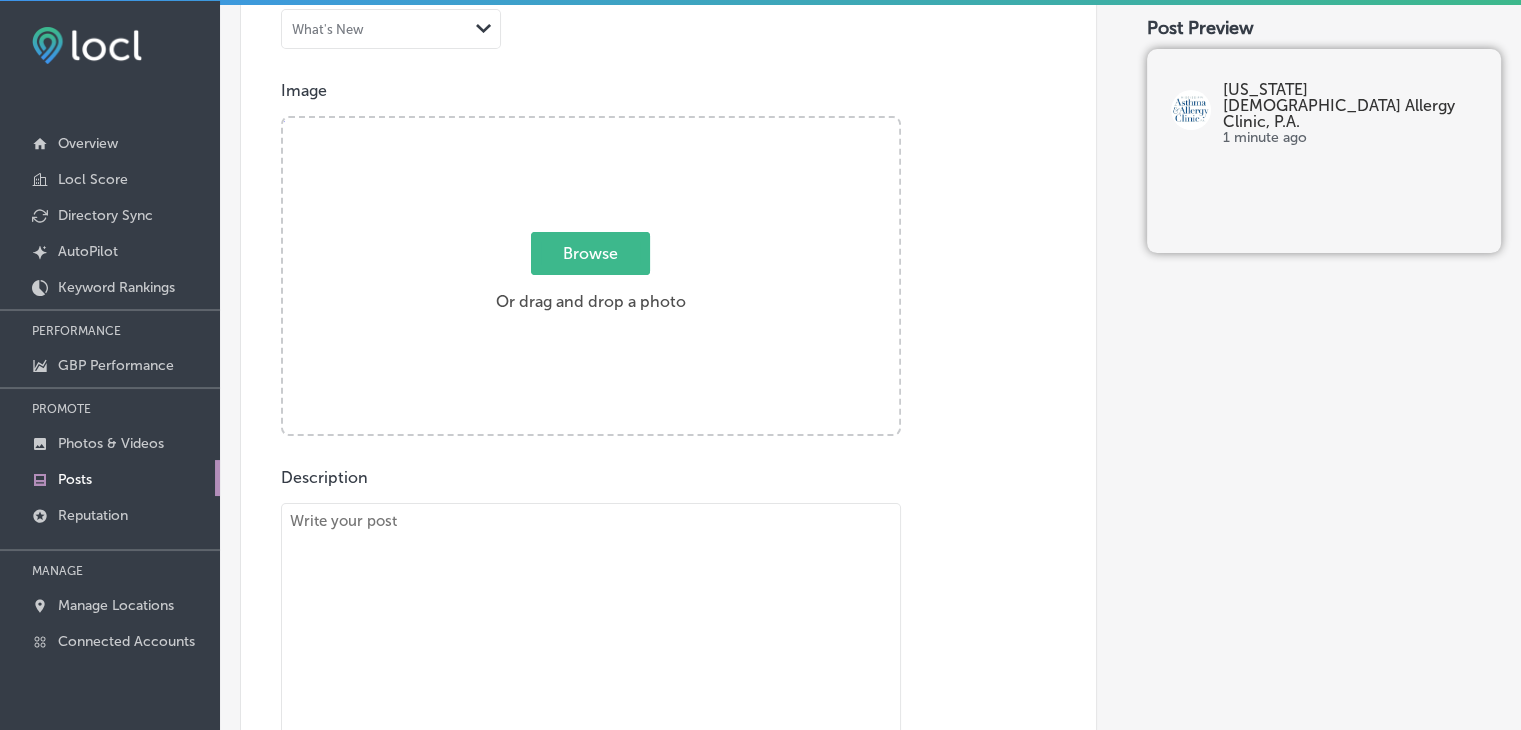 click on "Browse     Or drag and drop a photo" at bounding box center [591, 278] 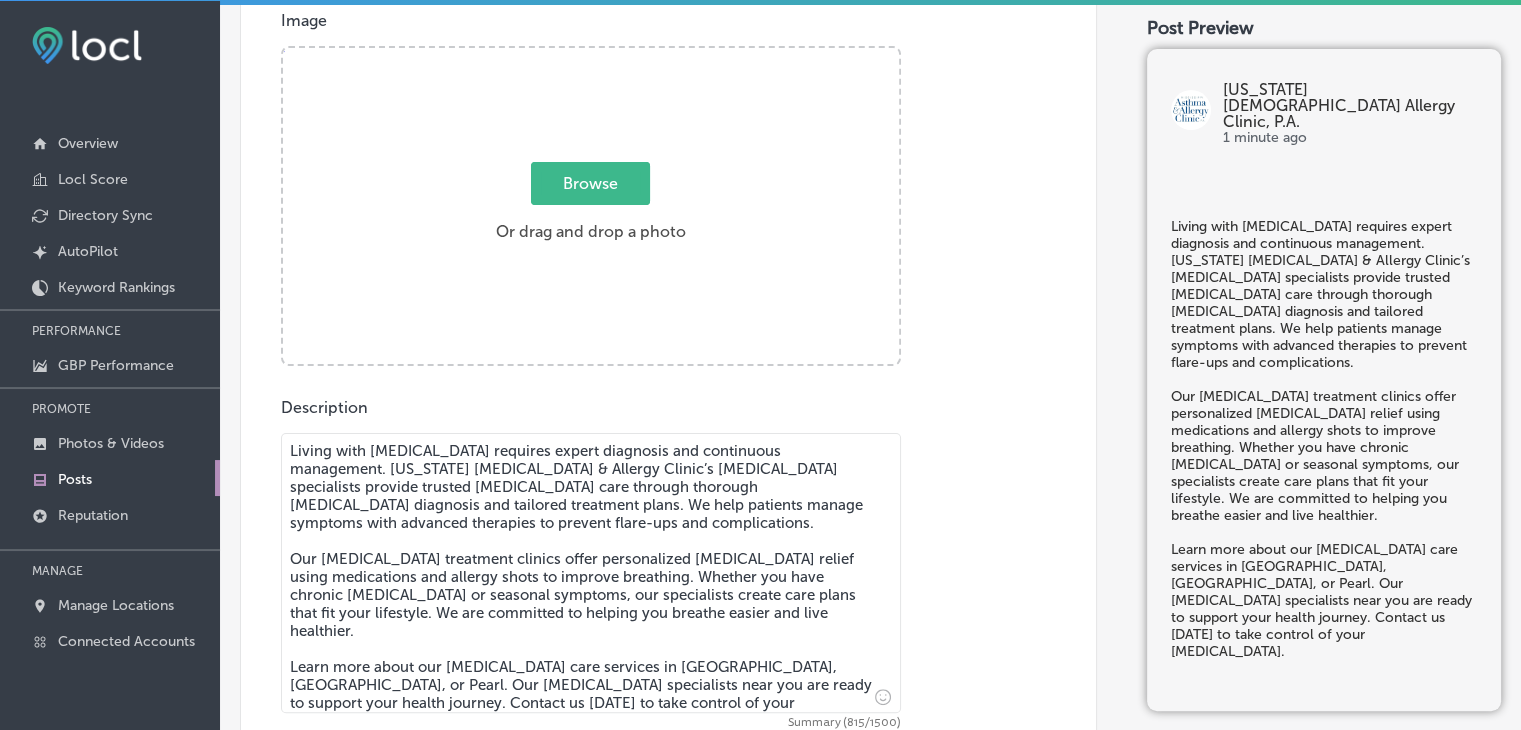scroll, scrollTop: 460, scrollLeft: 0, axis: vertical 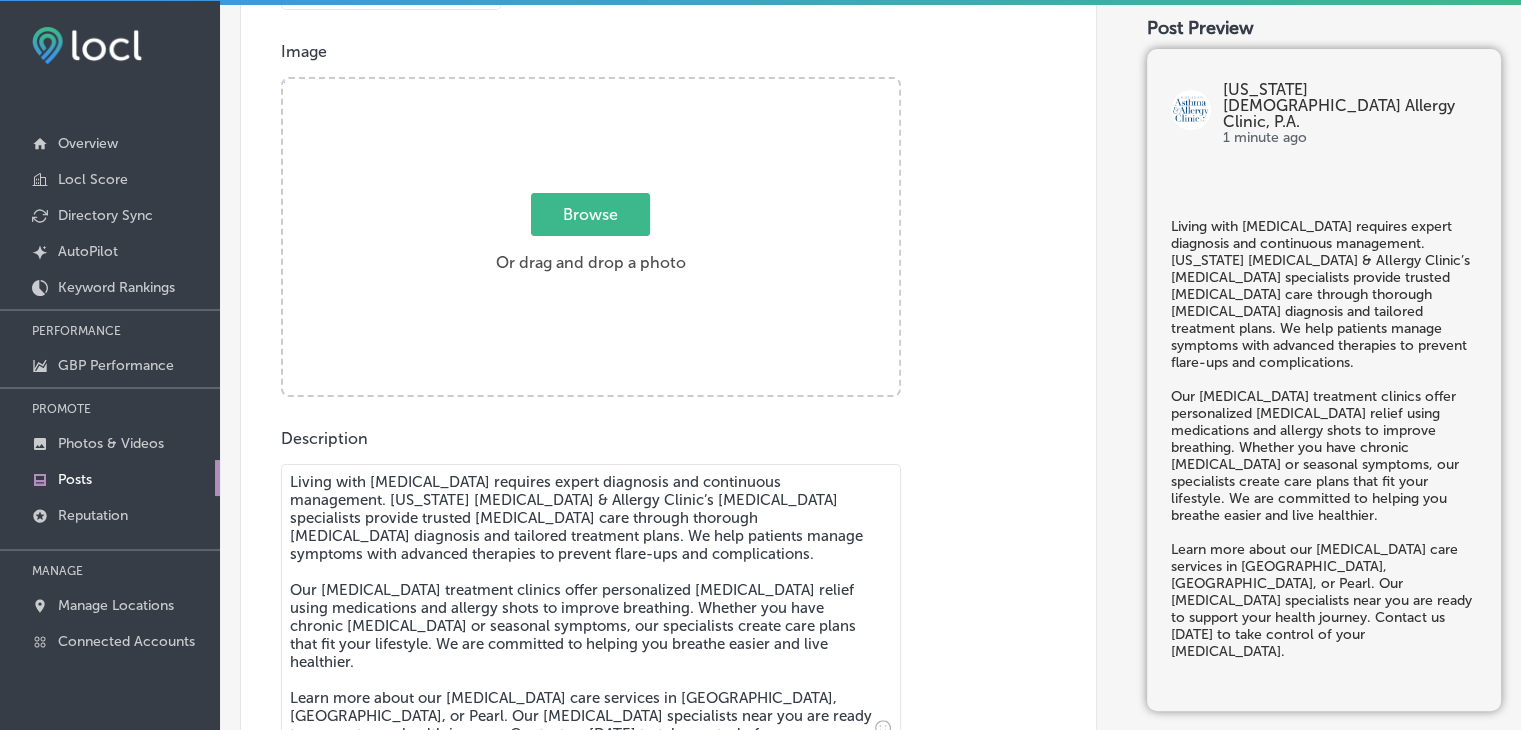 type on "Living with [MEDICAL_DATA] requires expert diagnosis and continuous management. [US_STATE] [MEDICAL_DATA] & Allergy Clinic’s [MEDICAL_DATA] specialists provide trusted [MEDICAL_DATA] care through thorough [MEDICAL_DATA] diagnosis and tailored treatment plans. We help patients manage symptoms with advanced therapies to prevent flare-ups and complications.
Our [MEDICAL_DATA] treatment clinics offer personalized [MEDICAL_DATA] relief using medications and allergy shots to improve breathing. Whether you have chronic [MEDICAL_DATA] or seasonal symptoms, our specialists create care plans that fit your lifestyle. We are committed to helping you breathe easier and live healthier.
Learn more about our [MEDICAL_DATA] care services in [GEOGRAPHIC_DATA], [GEOGRAPHIC_DATA], or Pearl. Our [MEDICAL_DATA] specialists near you are ready to support your health journey. Contact us [DATE] to take control of your [MEDICAL_DATA]." 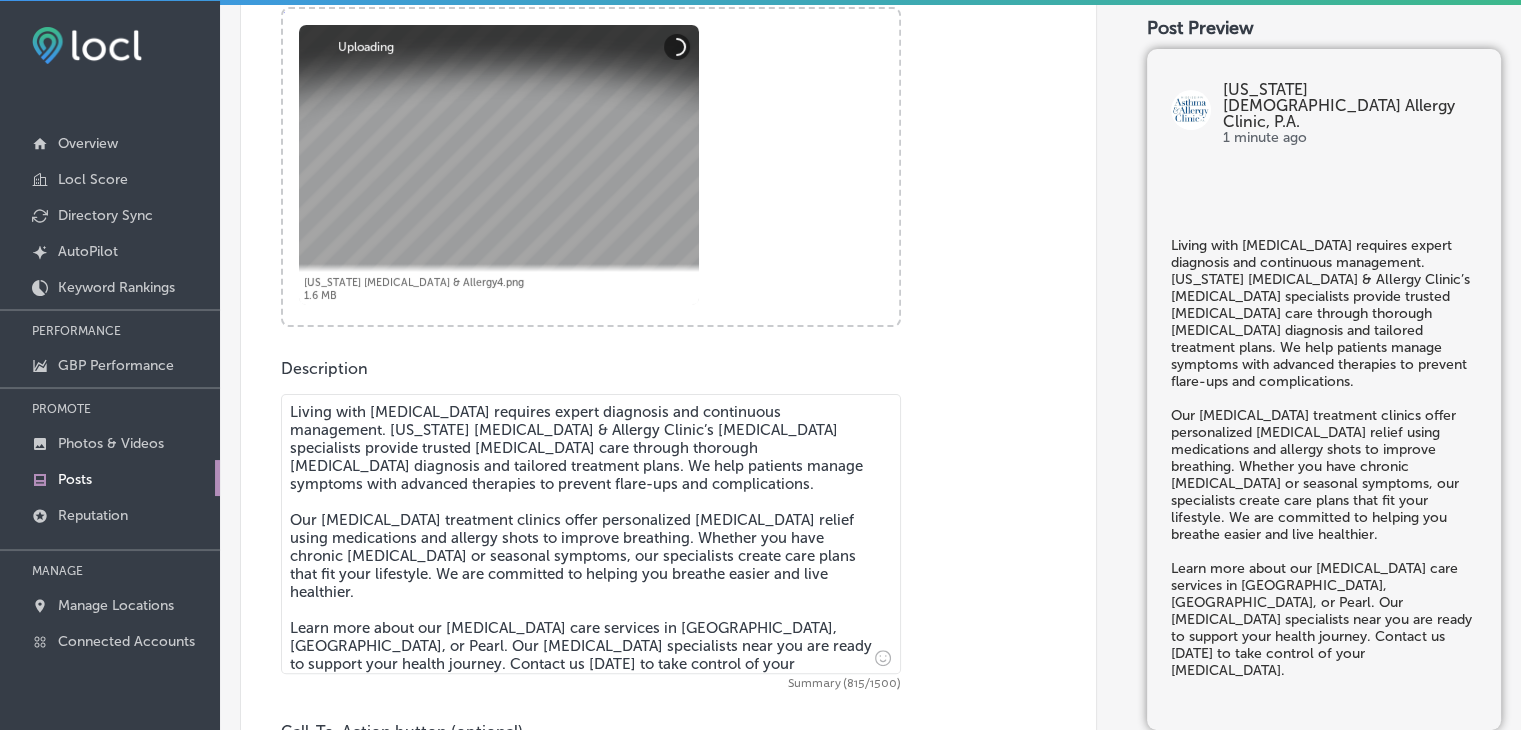 scroll, scrollTop: 760, scrollLeft: 0, axis: vertical 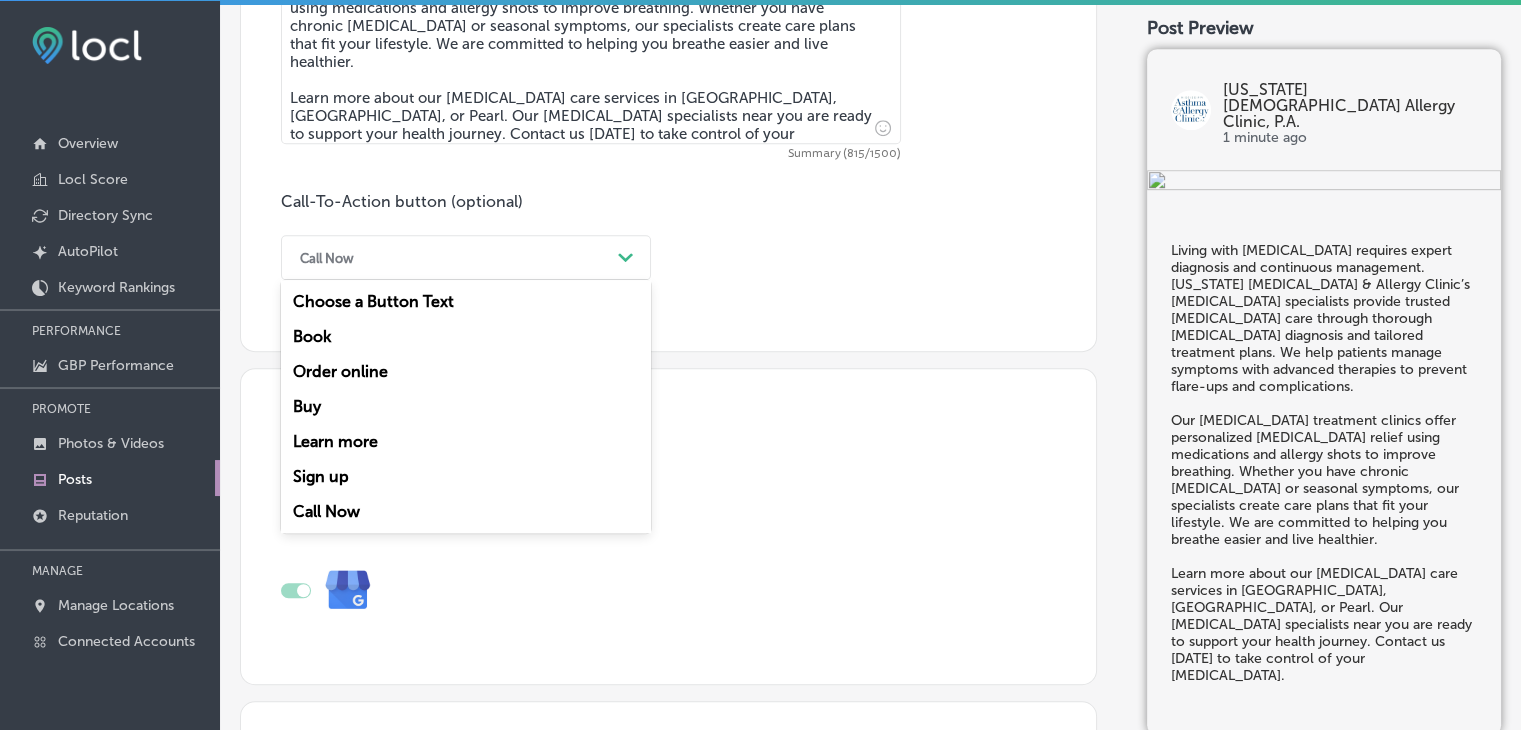 click on "Call Now" at bounding box center (327, 257) 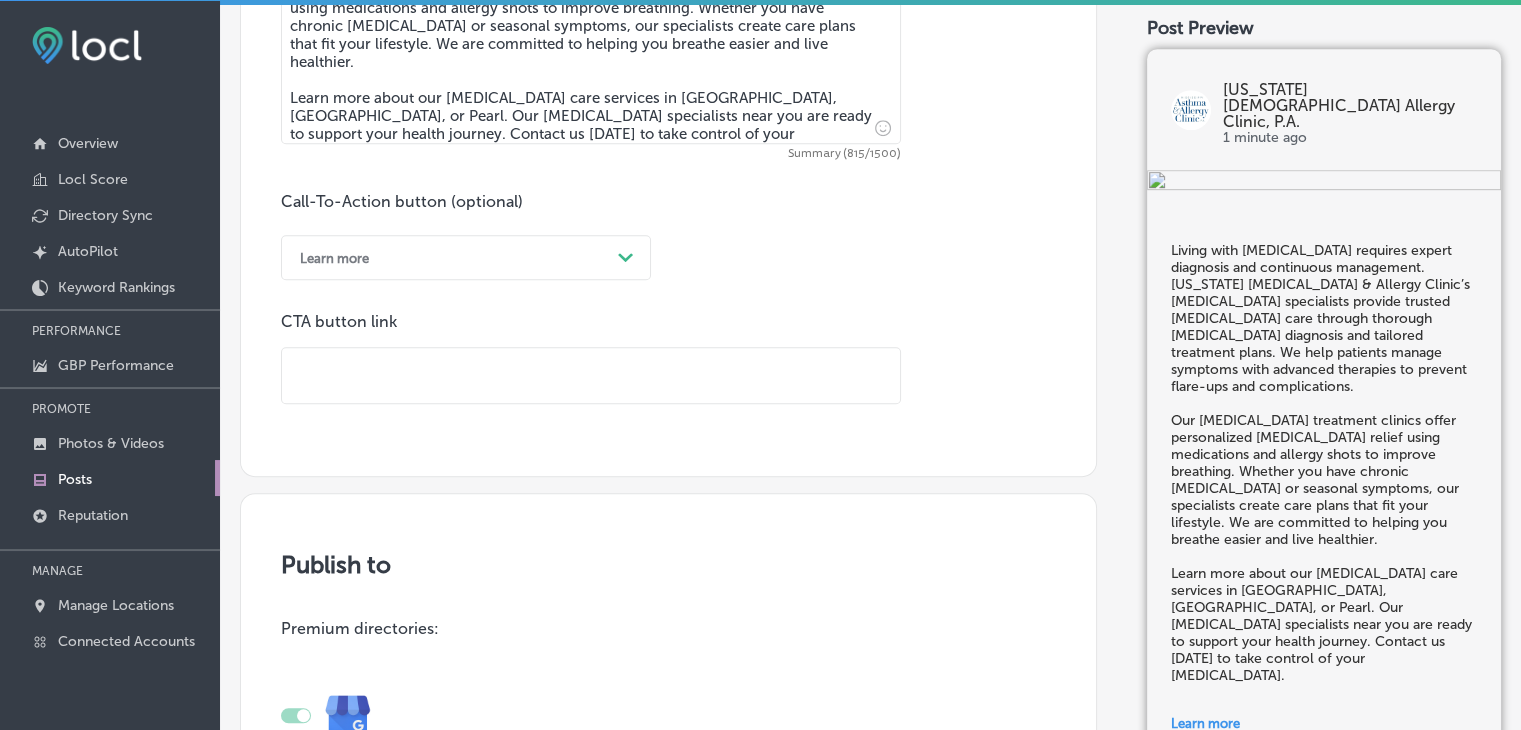 click at bounding box center [591, 375] 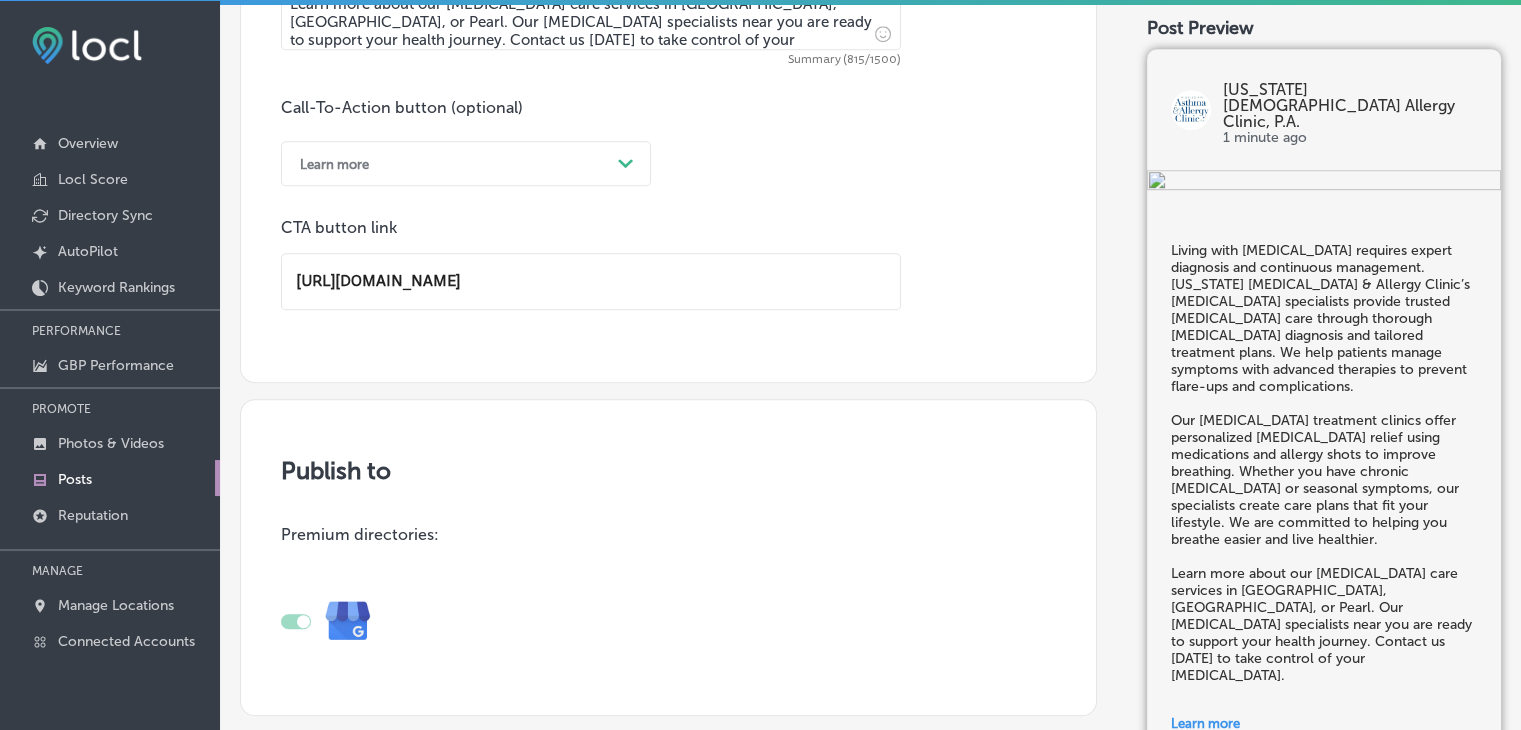scroll, scrollTop: 1260, scrollLeft: 0, axis: vertical 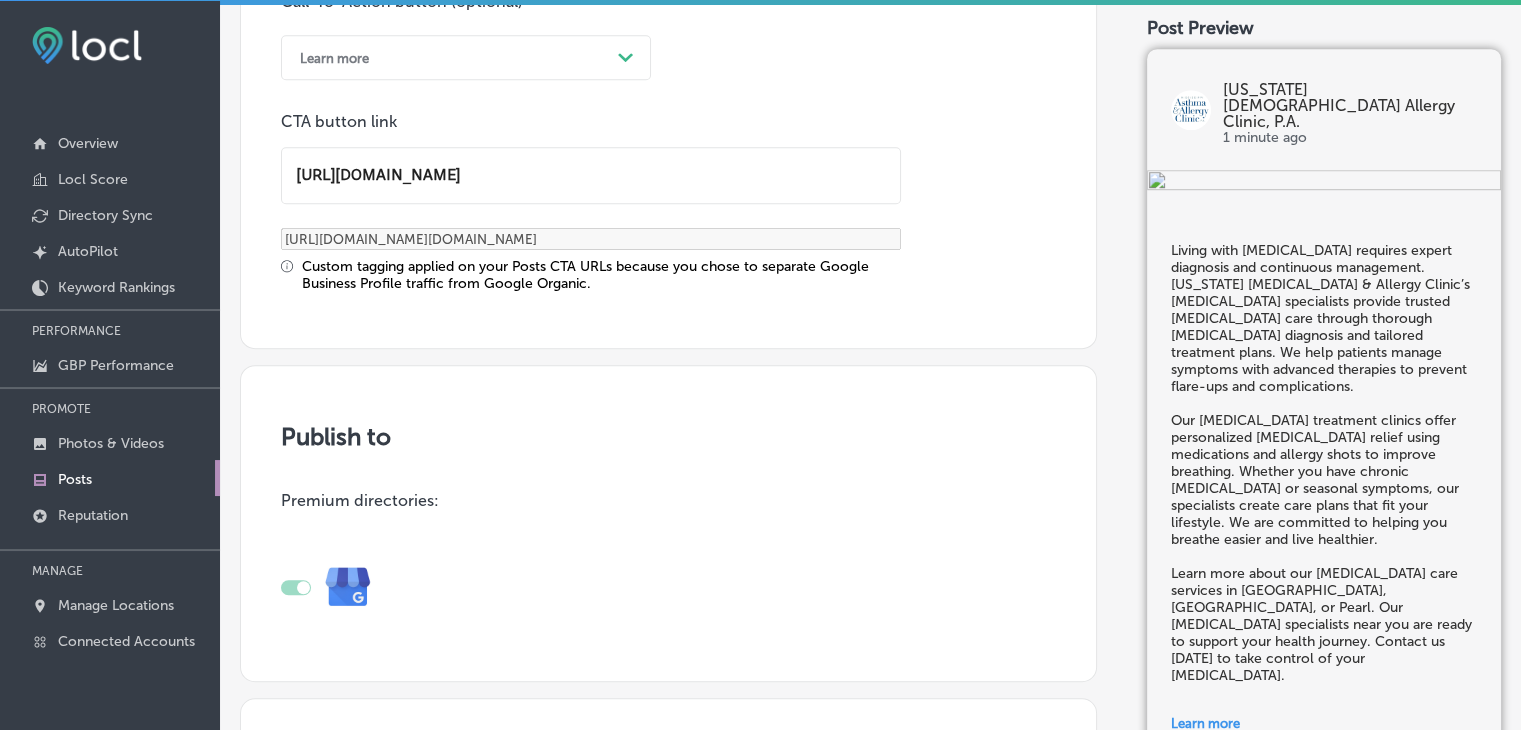 type on "[URL][DOMAIN_NAME]" 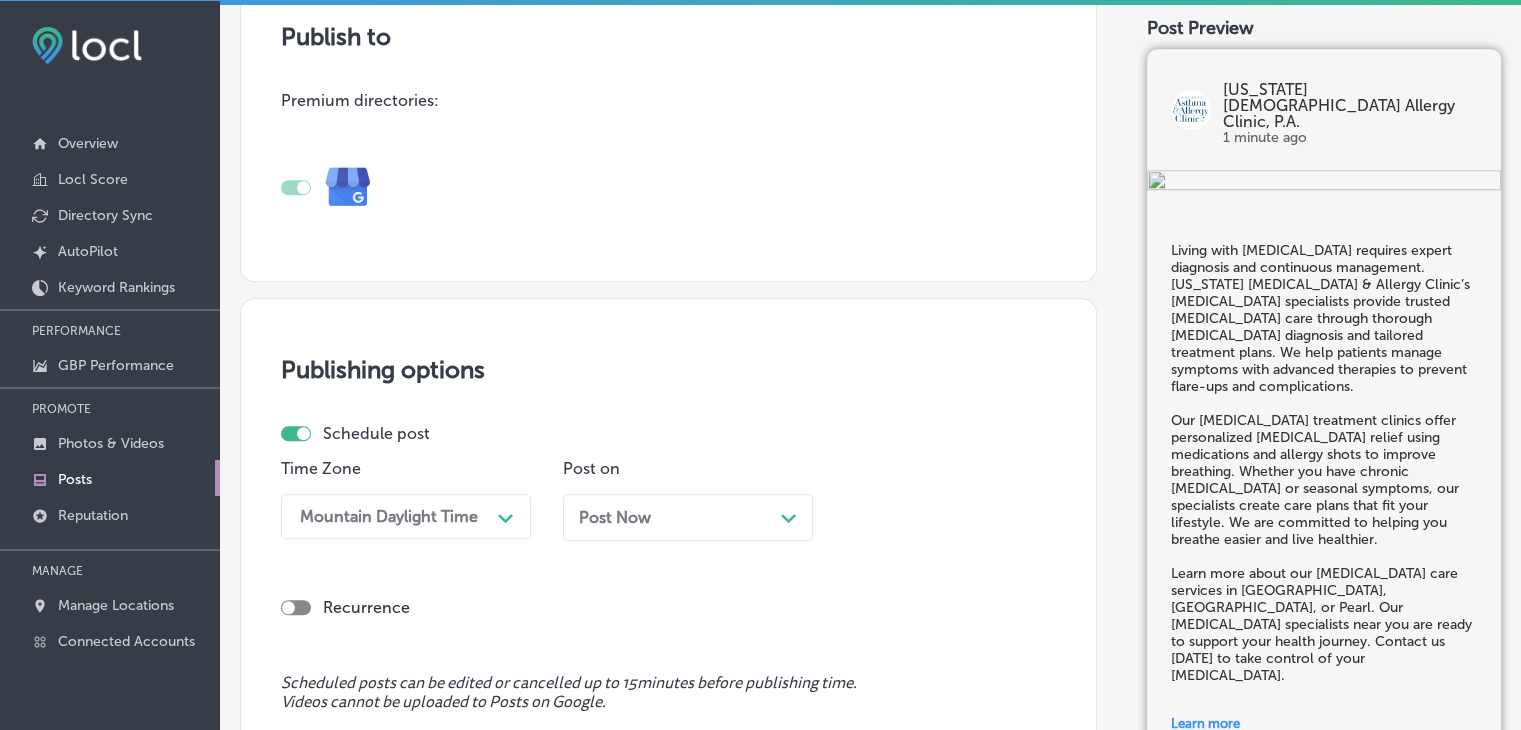 click on "Mountain Daylight Time
Path
Created with Sketch." at bounding box center [406, 516] 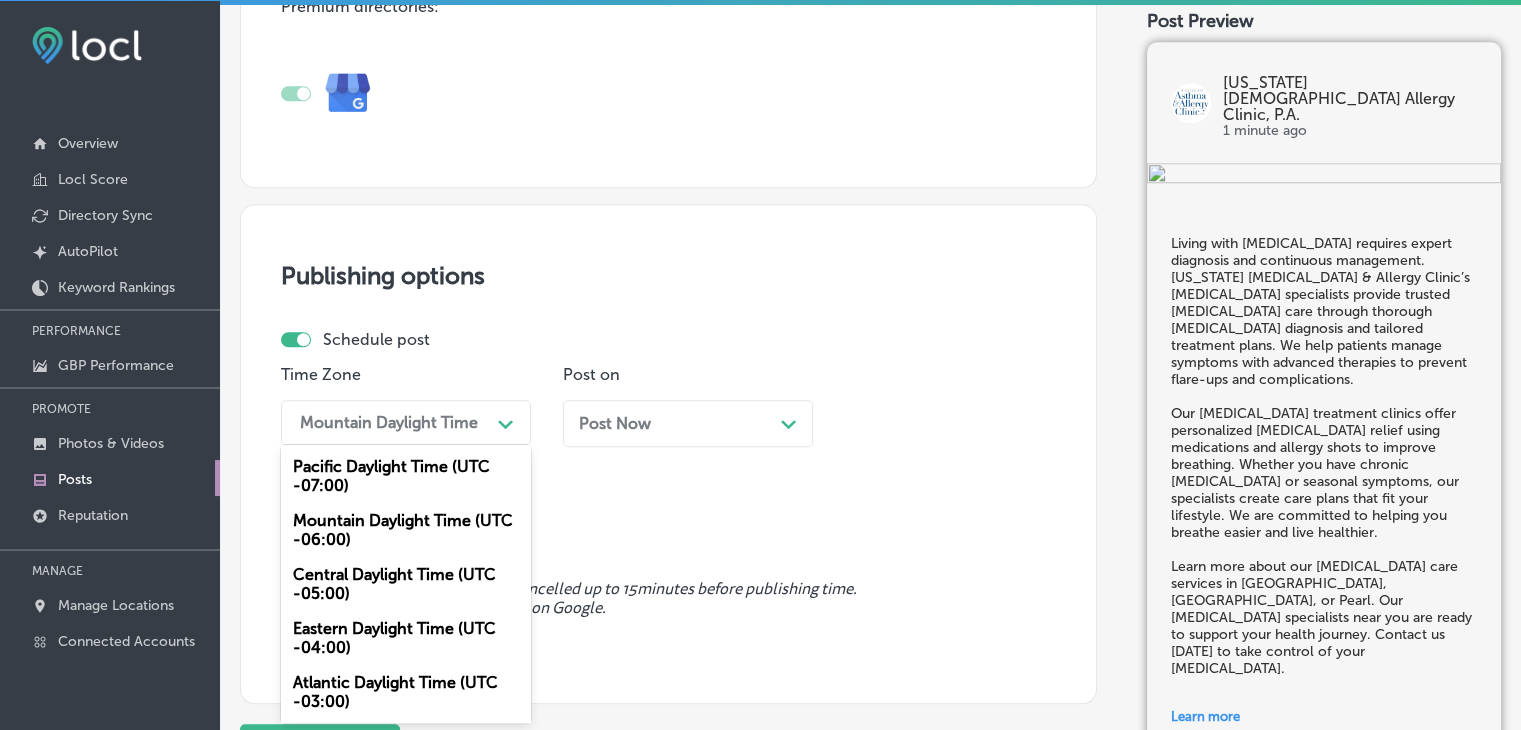 click on "Mountain Daylight Time (UTC -06:00)" at bounding box center [406, 530] 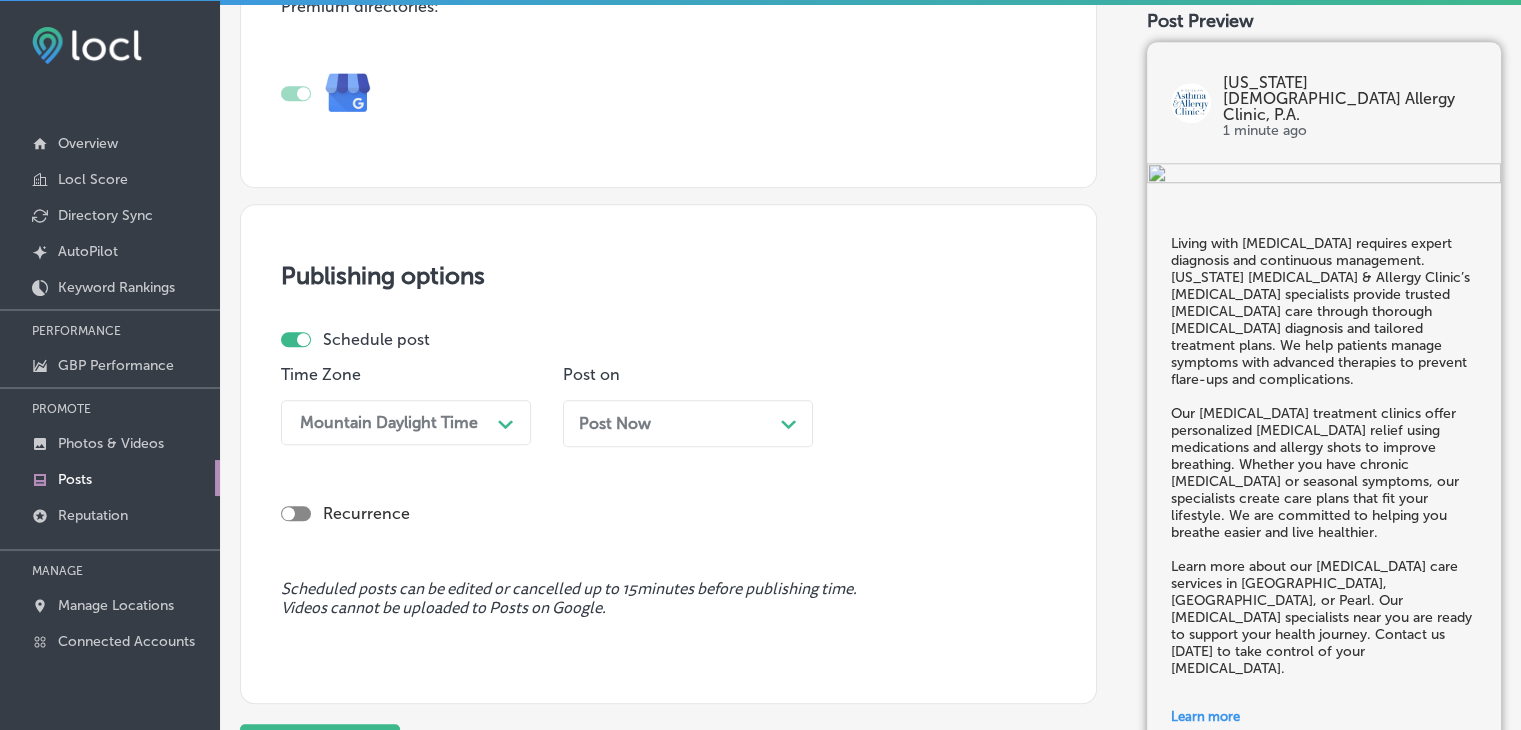 click on "Post Now" at bounding box center (615, 423) 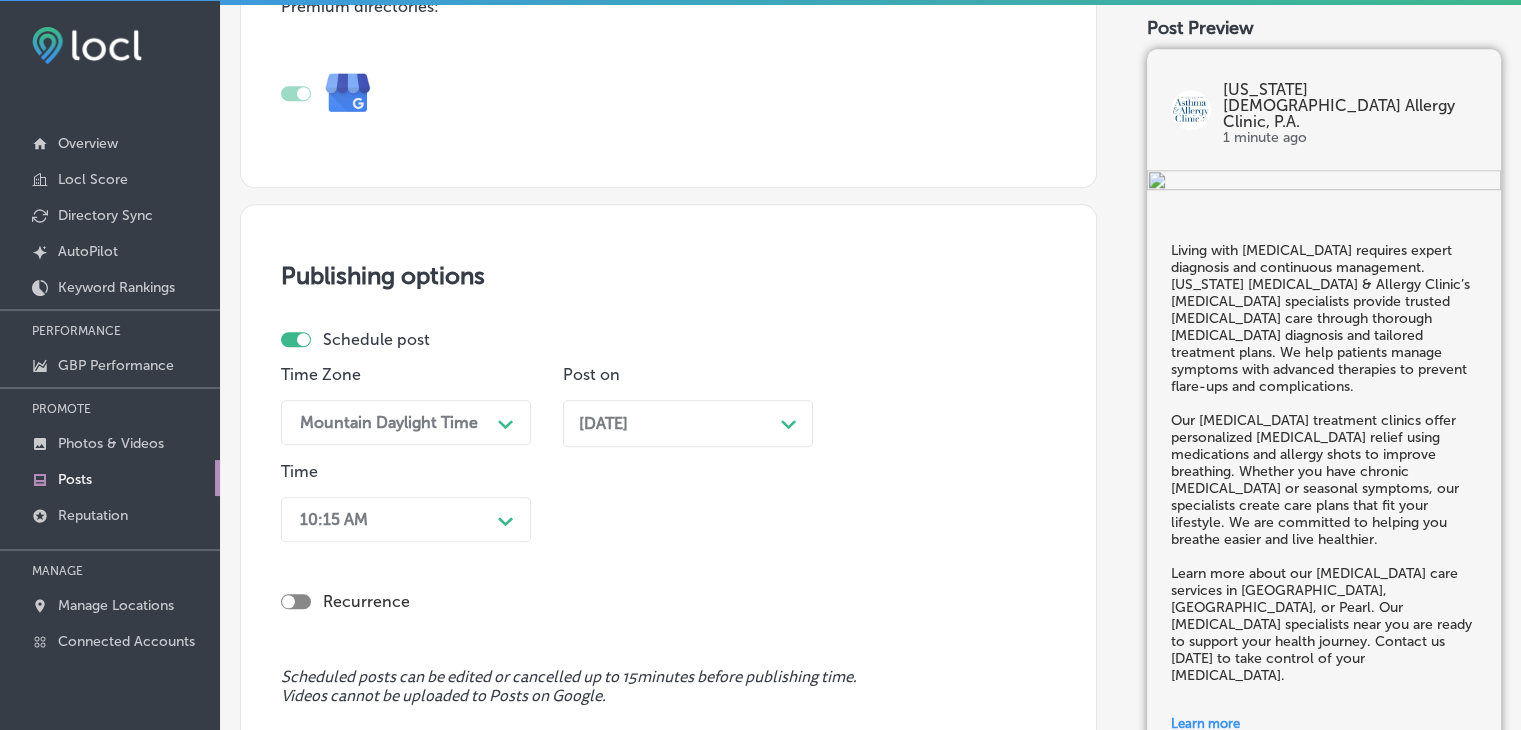 click on "10:15 AM
Path
Created with Sketch." at bounding box center [406, 519] 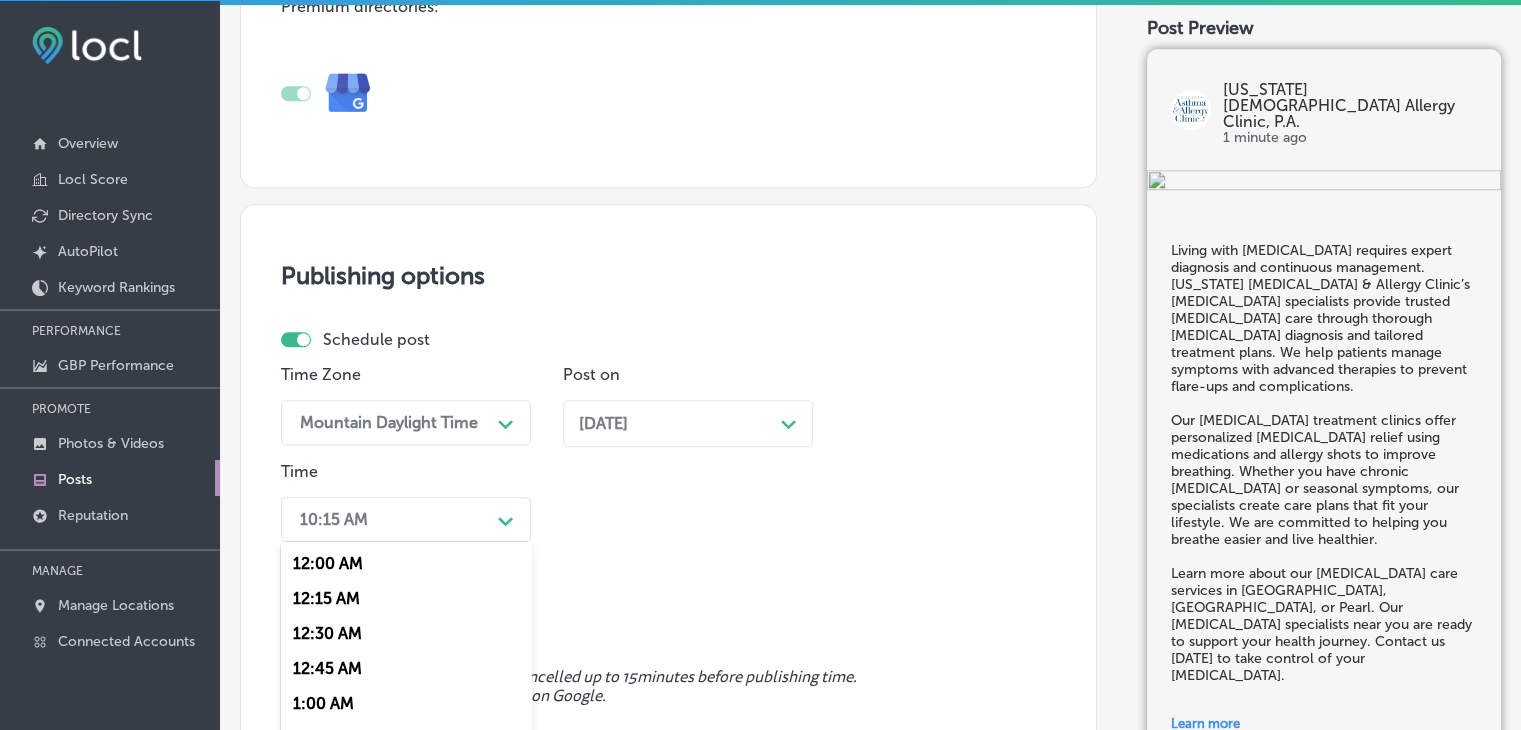scroll, scrollTop: 1871, scrollLeft: 0, axis: vertical 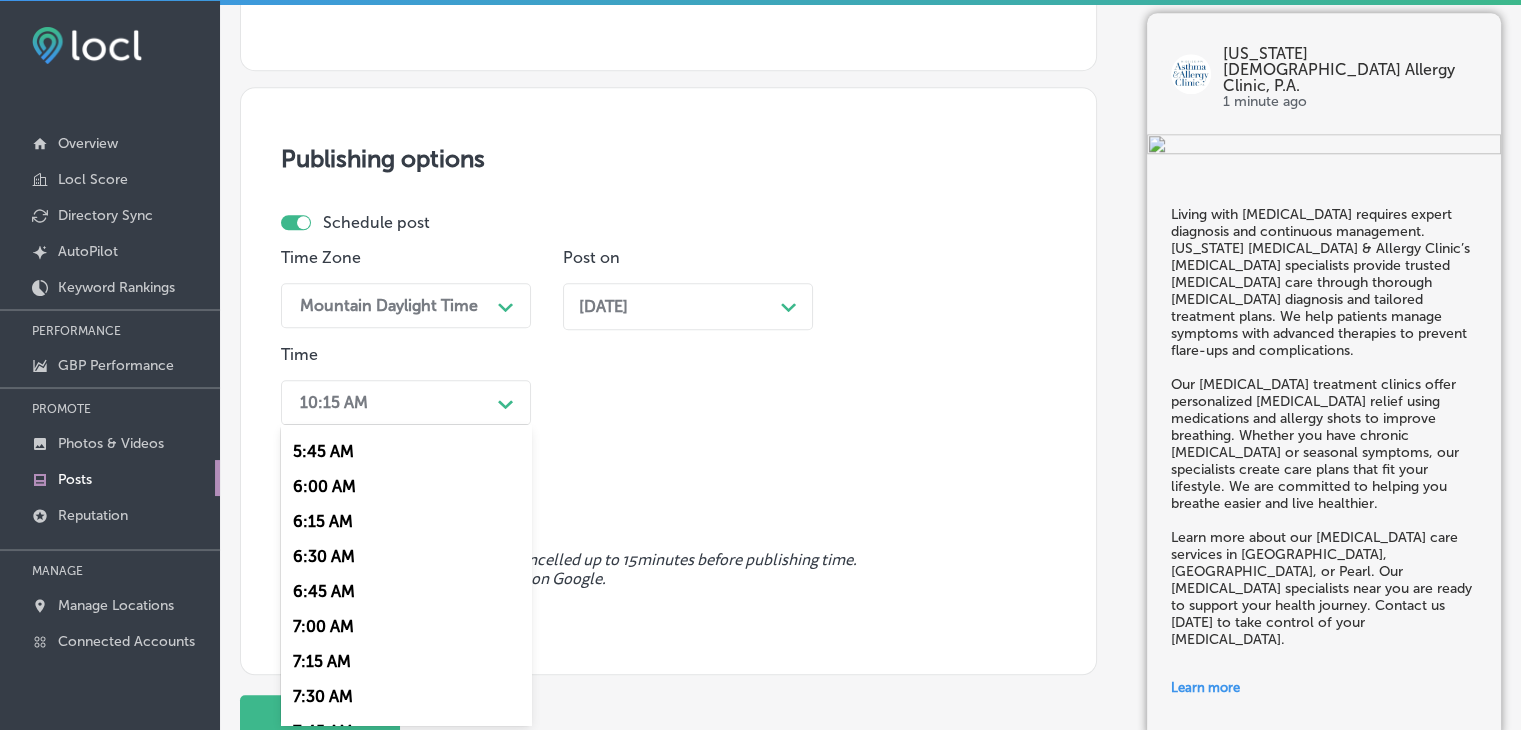 click on "7:00 AM" at bounding box center [406, 626] 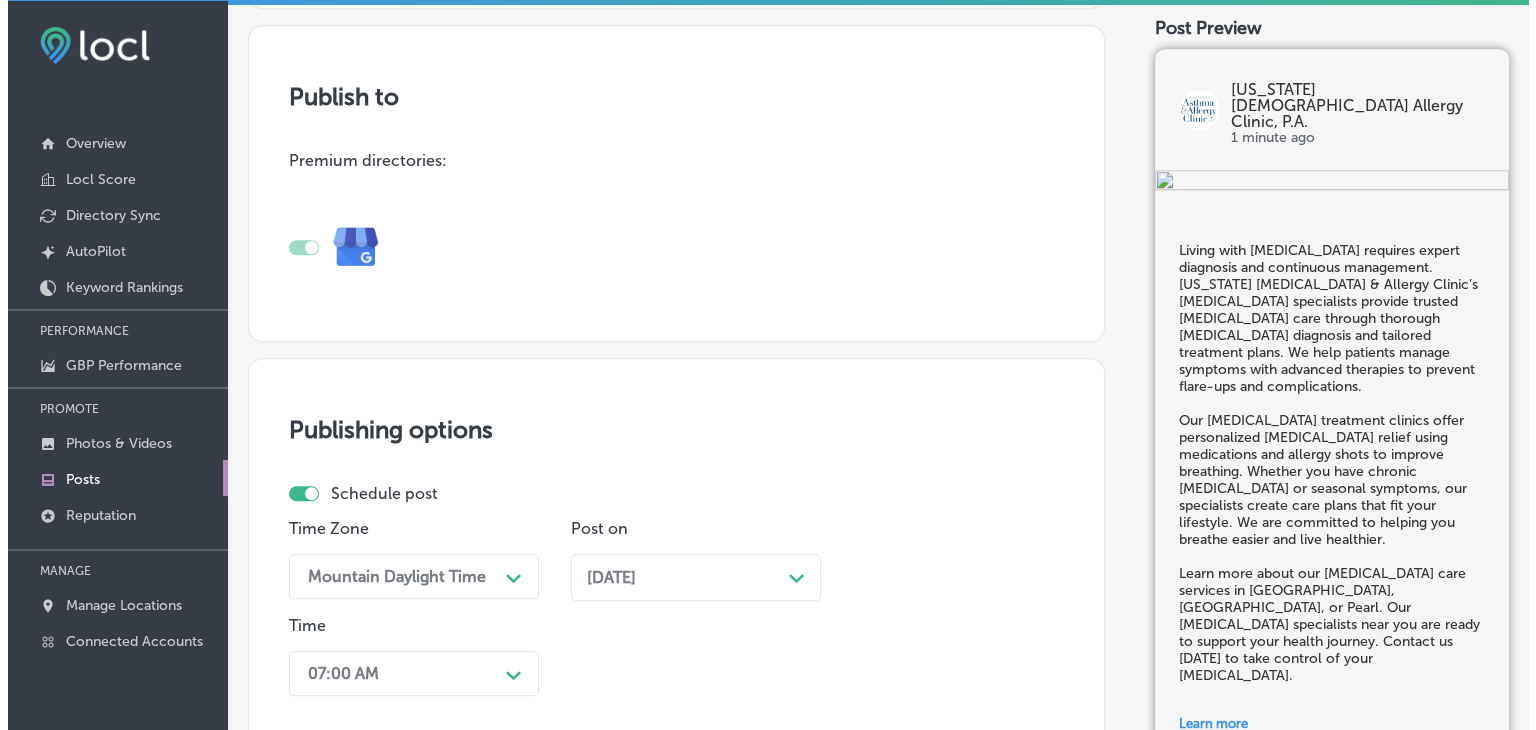 scroll, scrollTop: 2004, scrollLeft: 0, axis: vertical 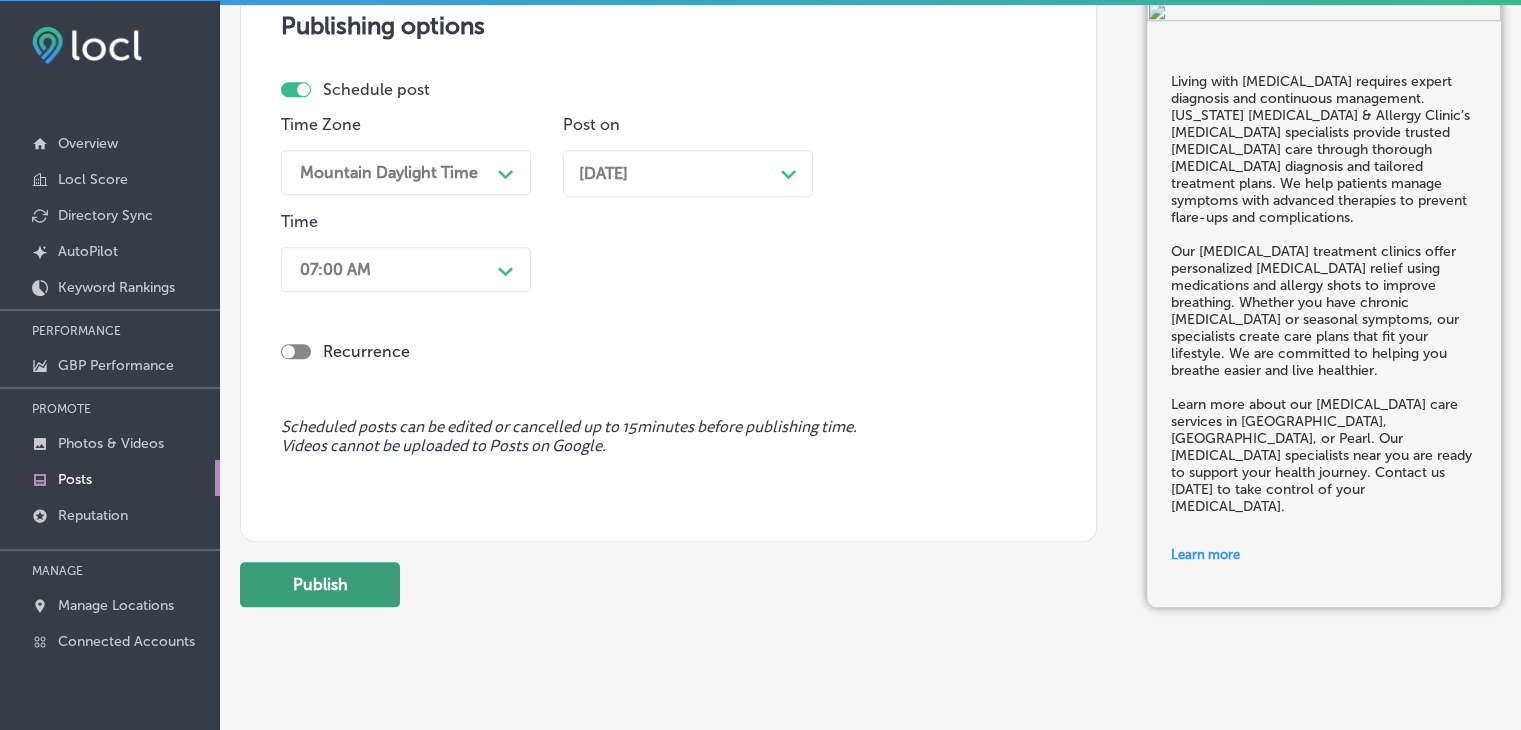 click on "Publish" at bounding box center [320, 584] 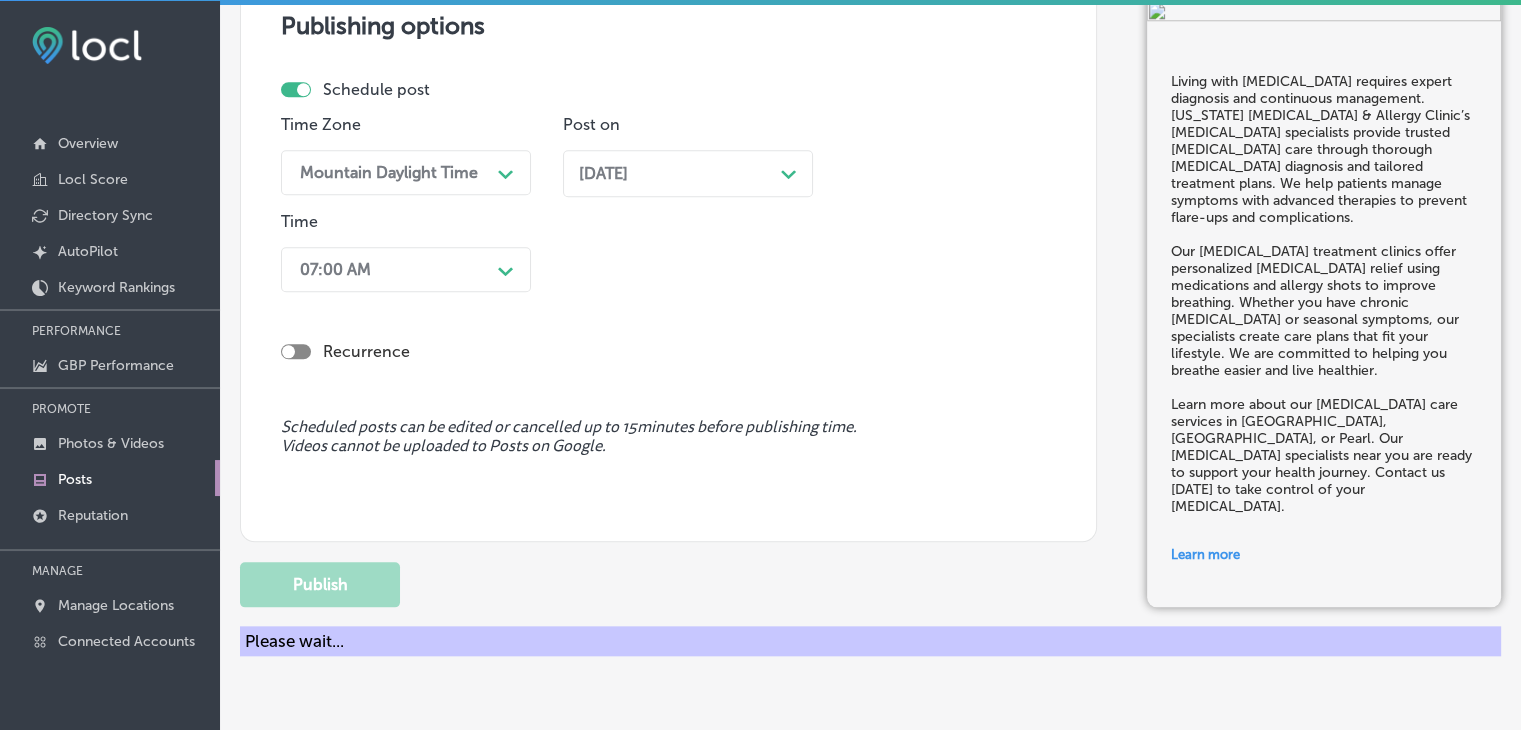 type 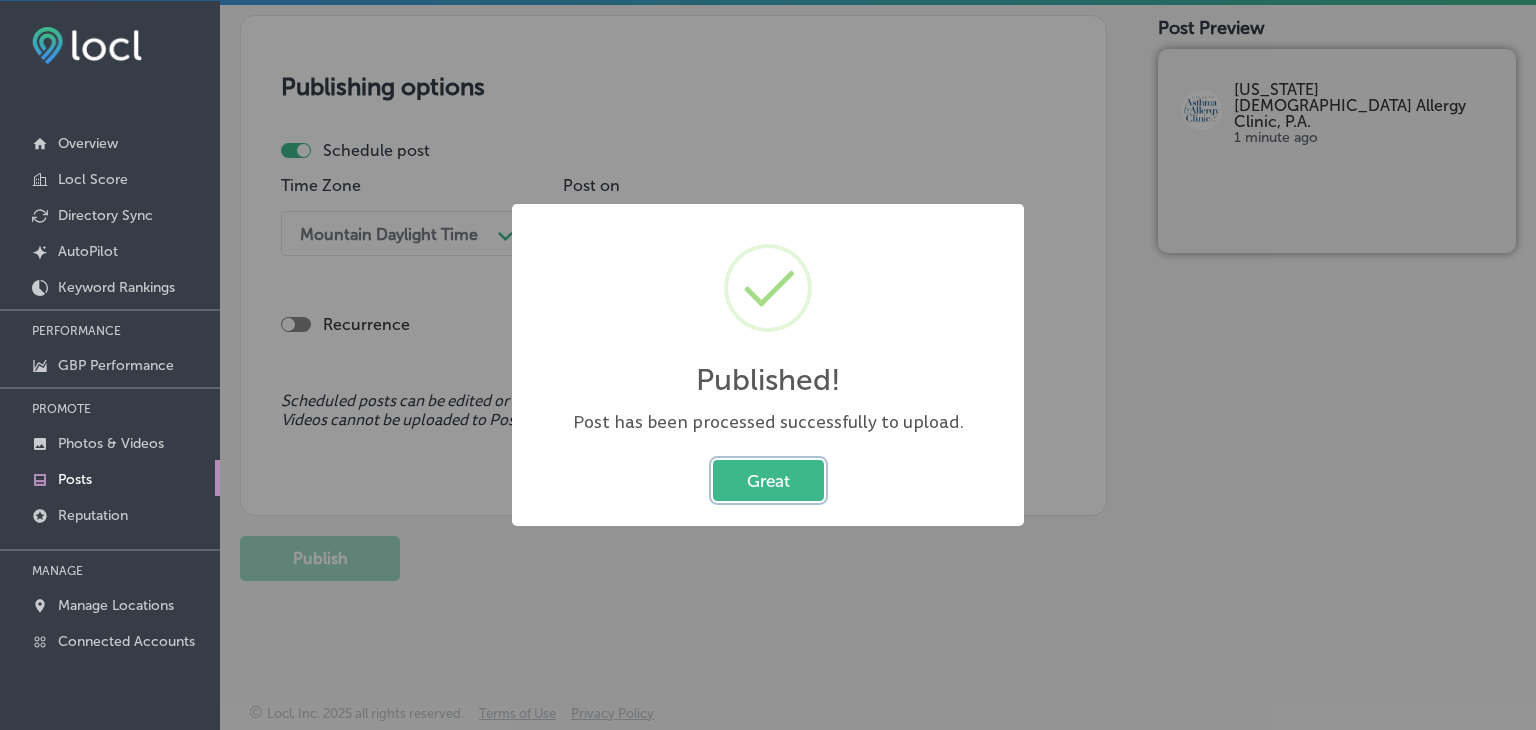 type 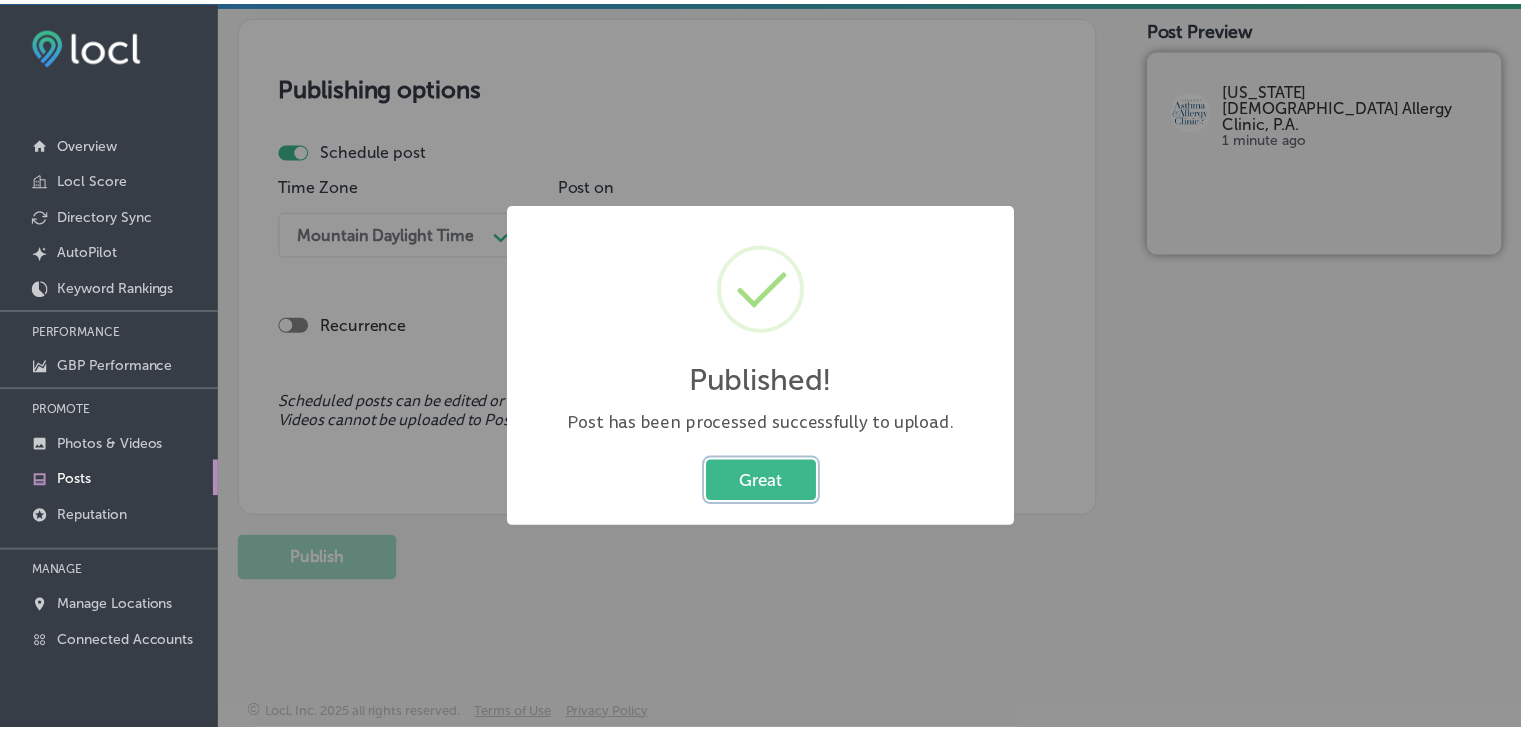 scroll, scrollTop: 1721, scrollLeft: 0, axis: vertical 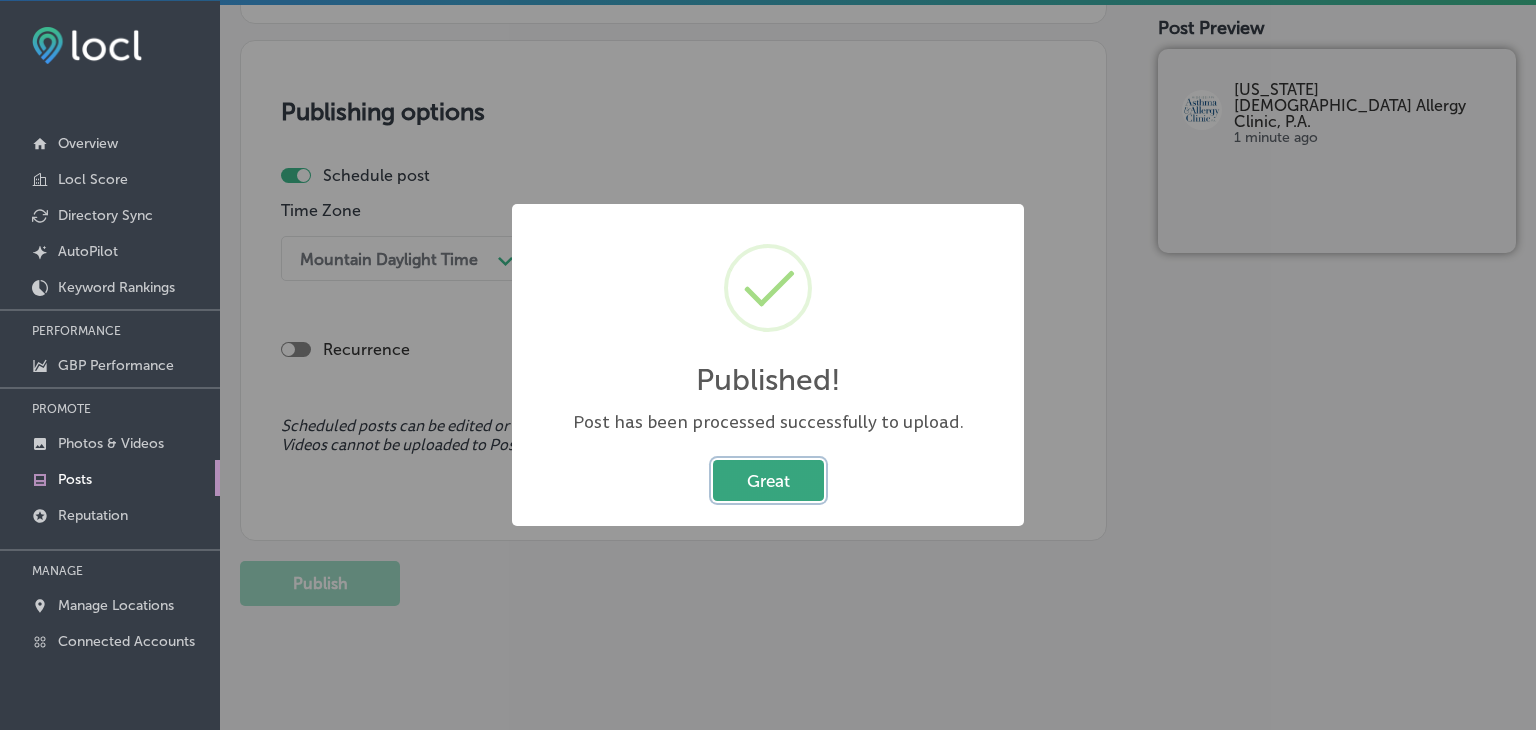 click on "Great" at bounding box center (768, 480) 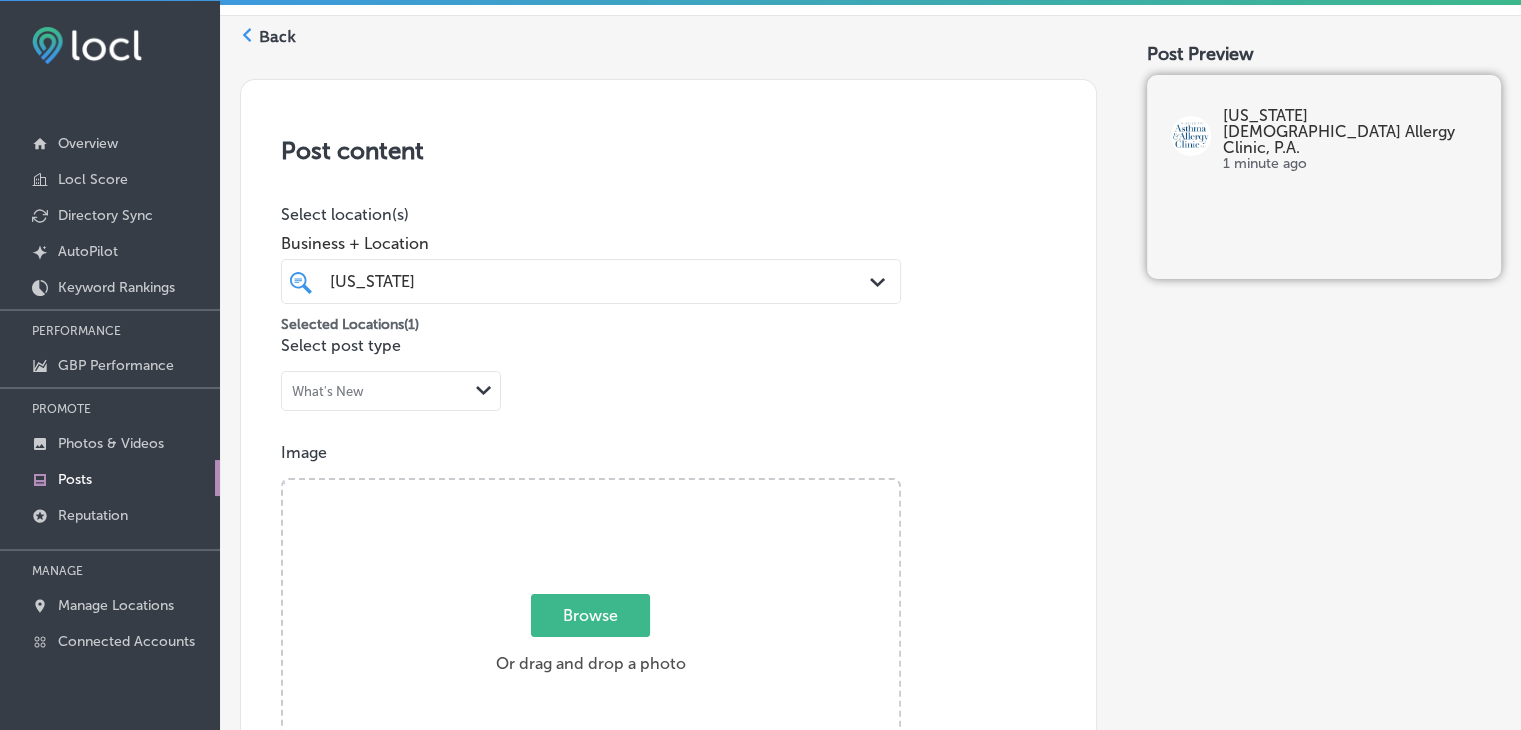 scroll, scrollTop: 21, scrollLeft: 0, axis: vertical 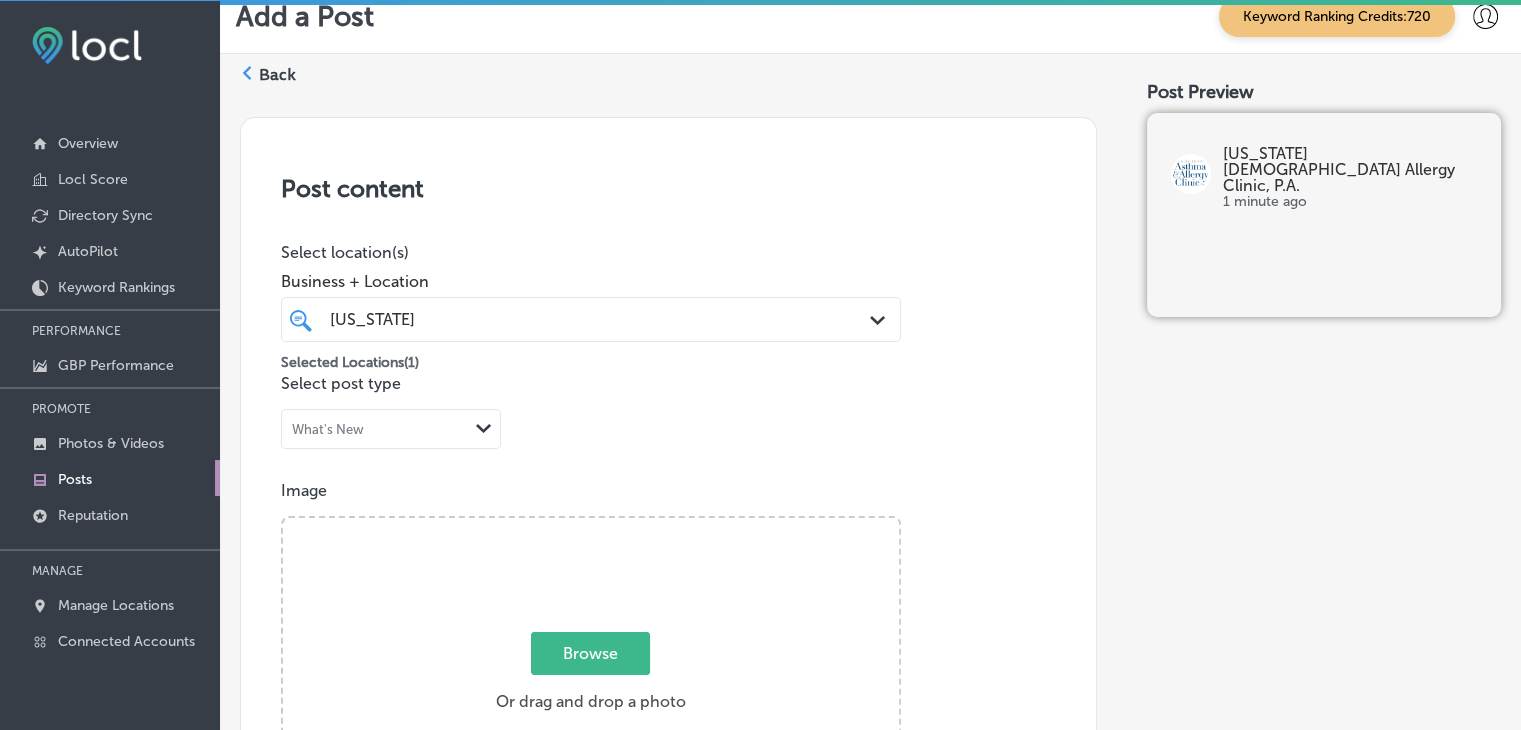 click on "[US_STATE] [US_STATE]" at bounding box center [564, 319] 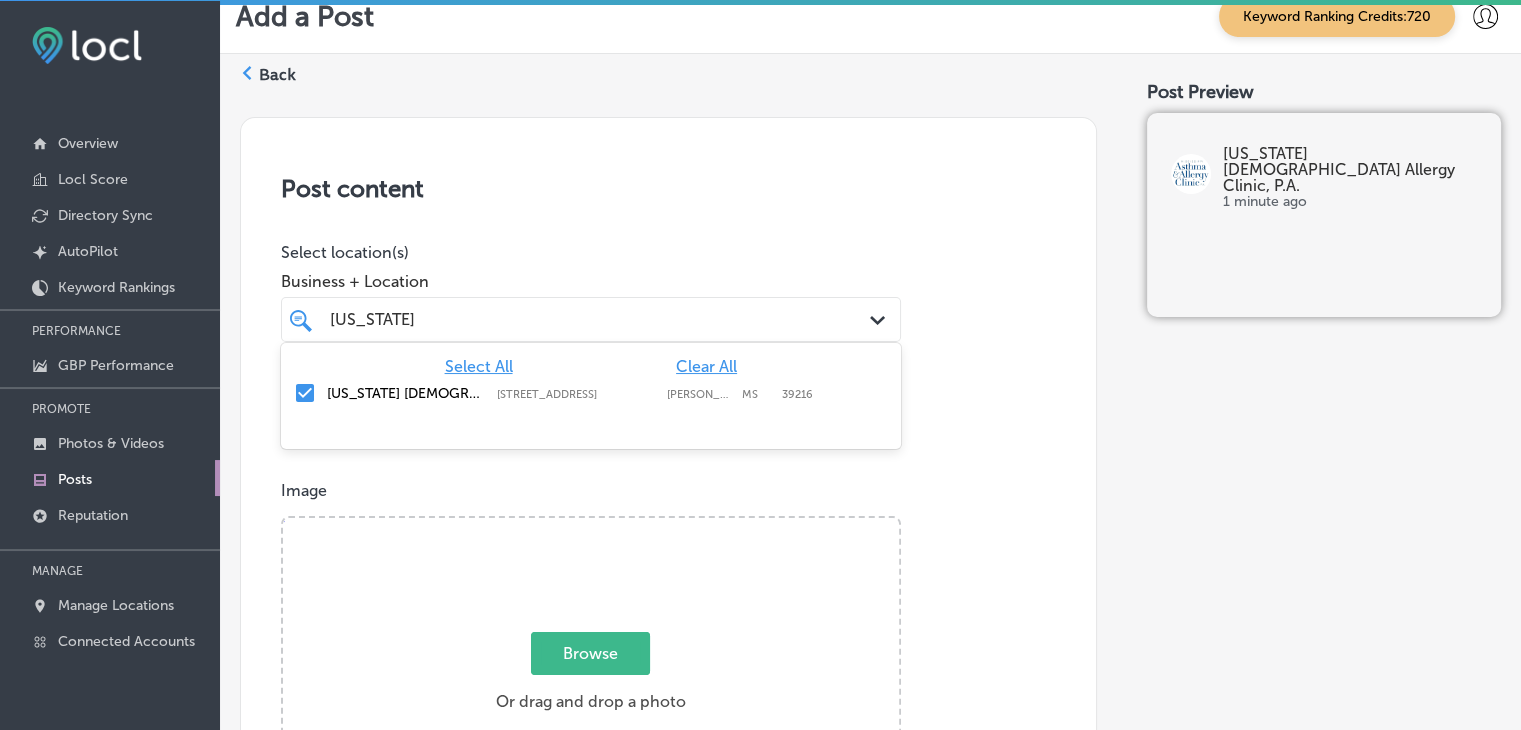 click on "Clear All" at bounding box center [706, 366] 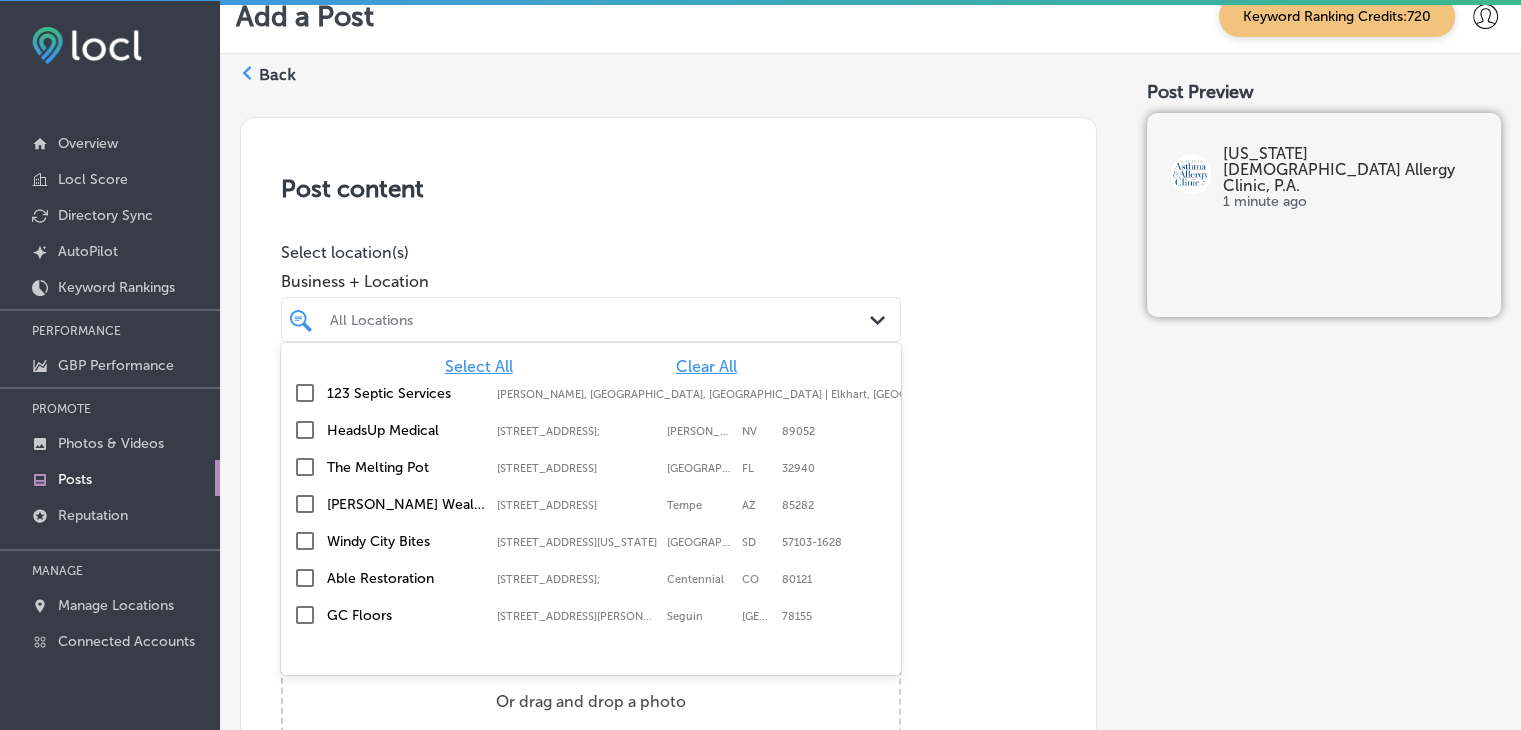 click on "Select location(s)" at bounding box center (591, 252) 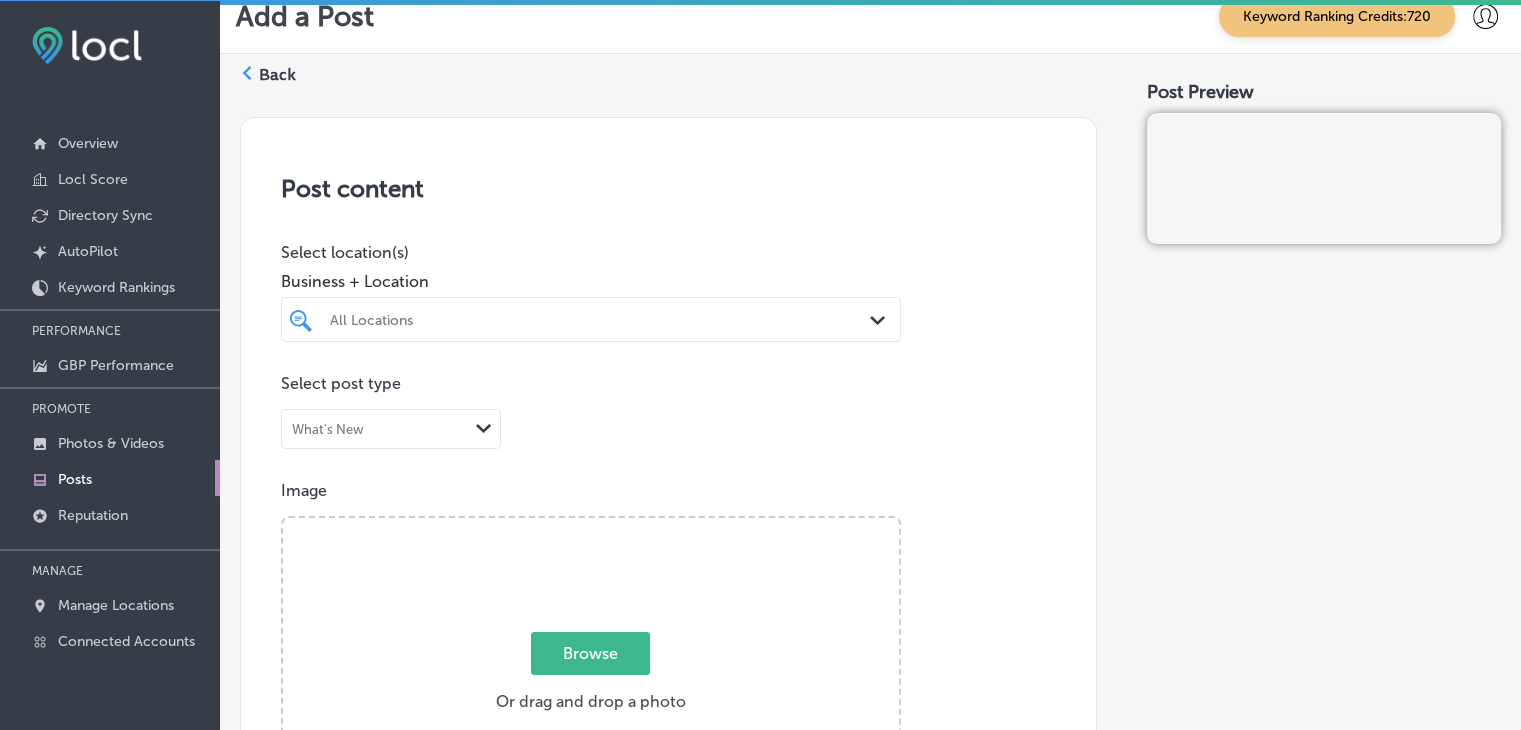 click on "All Locations" at bounding box center (601, 319) 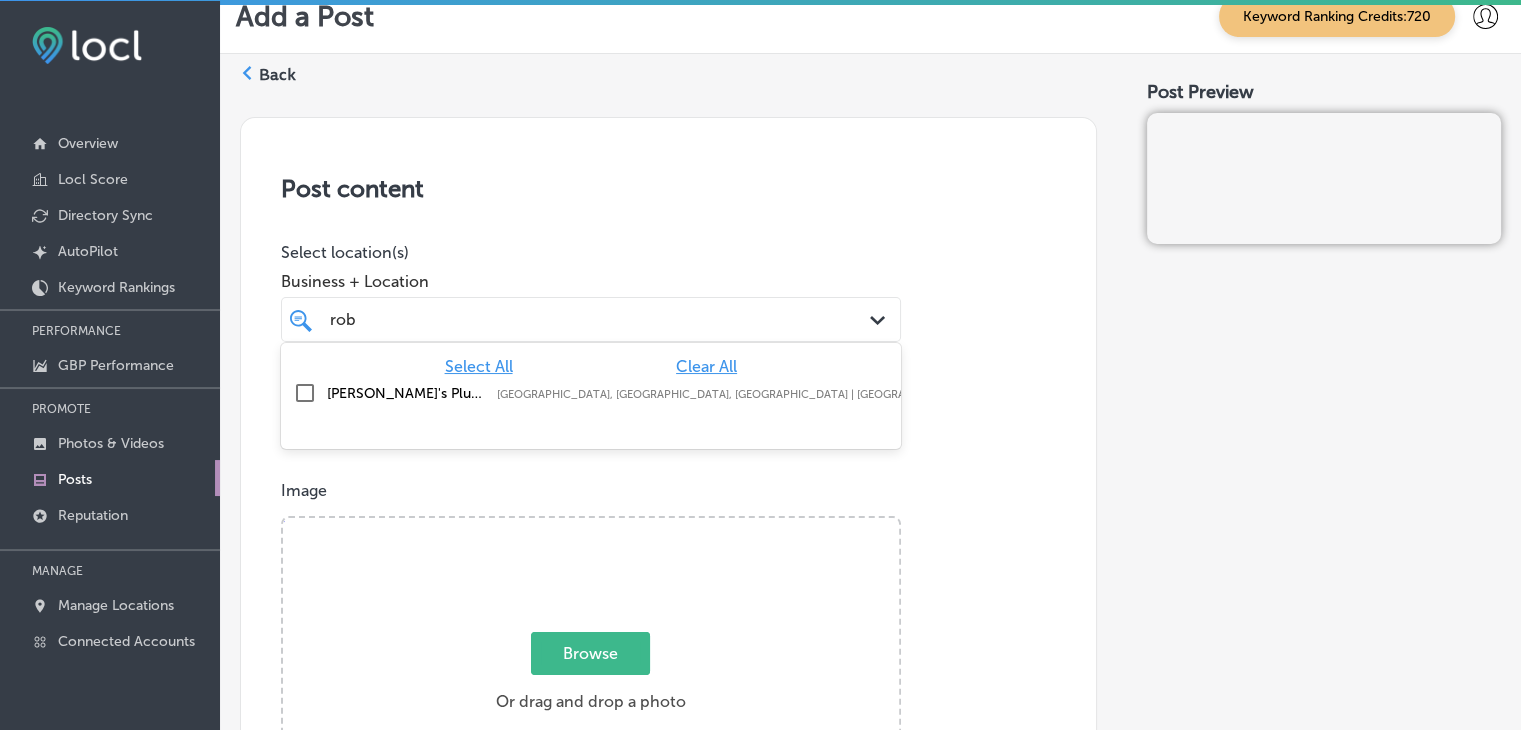 click on "[PERSON_NAME]'s Plumbing Heating [GEOGRAPHIC_DATA], [GEOGRAPHIC_DATA], [GEOGRAPHIC_DATA] | [GEOGRAPHIC_DATA], [GEOGRAPHIC_DATA], [GEOGRAPHIC_DATA] |  ..." at bounding box center (591, 393) 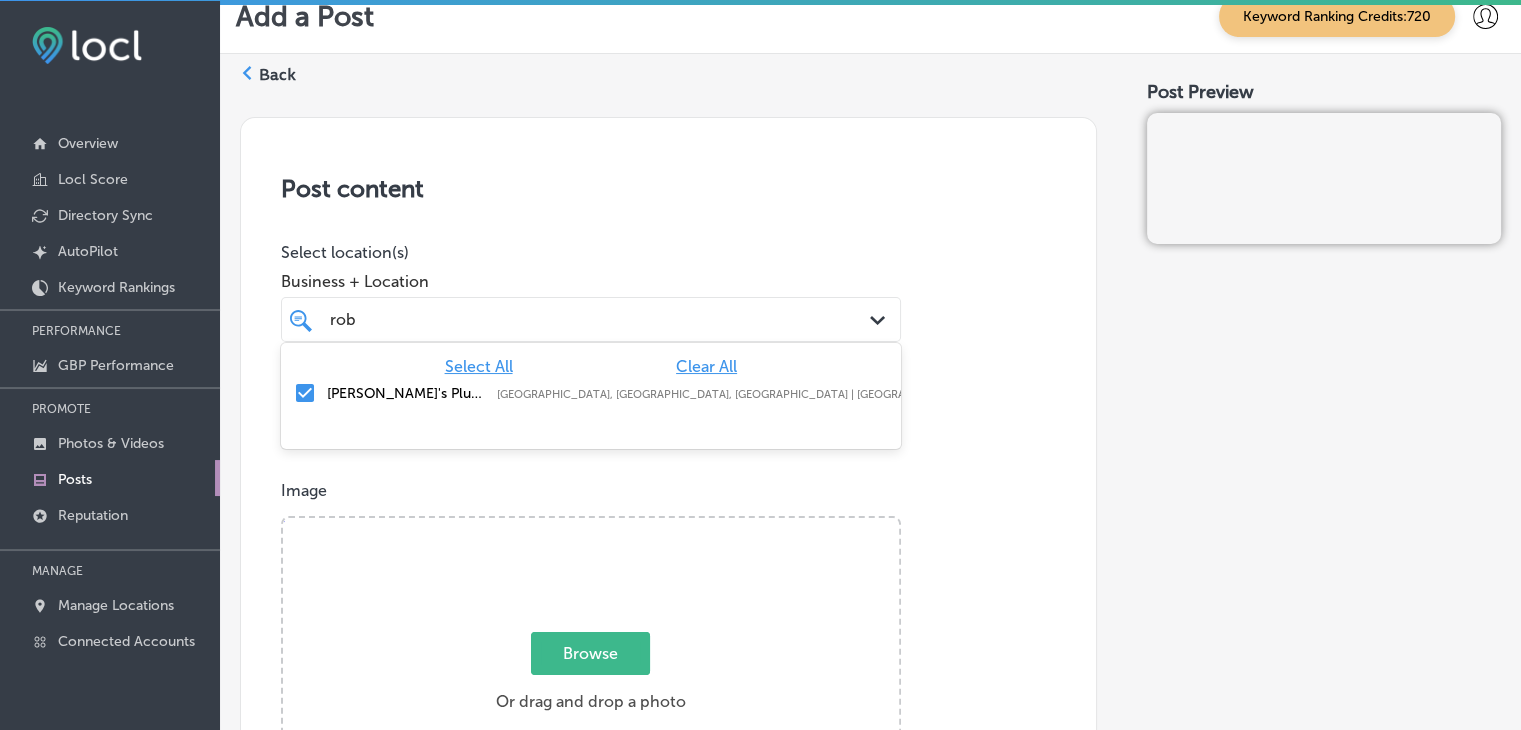 type on "rob" 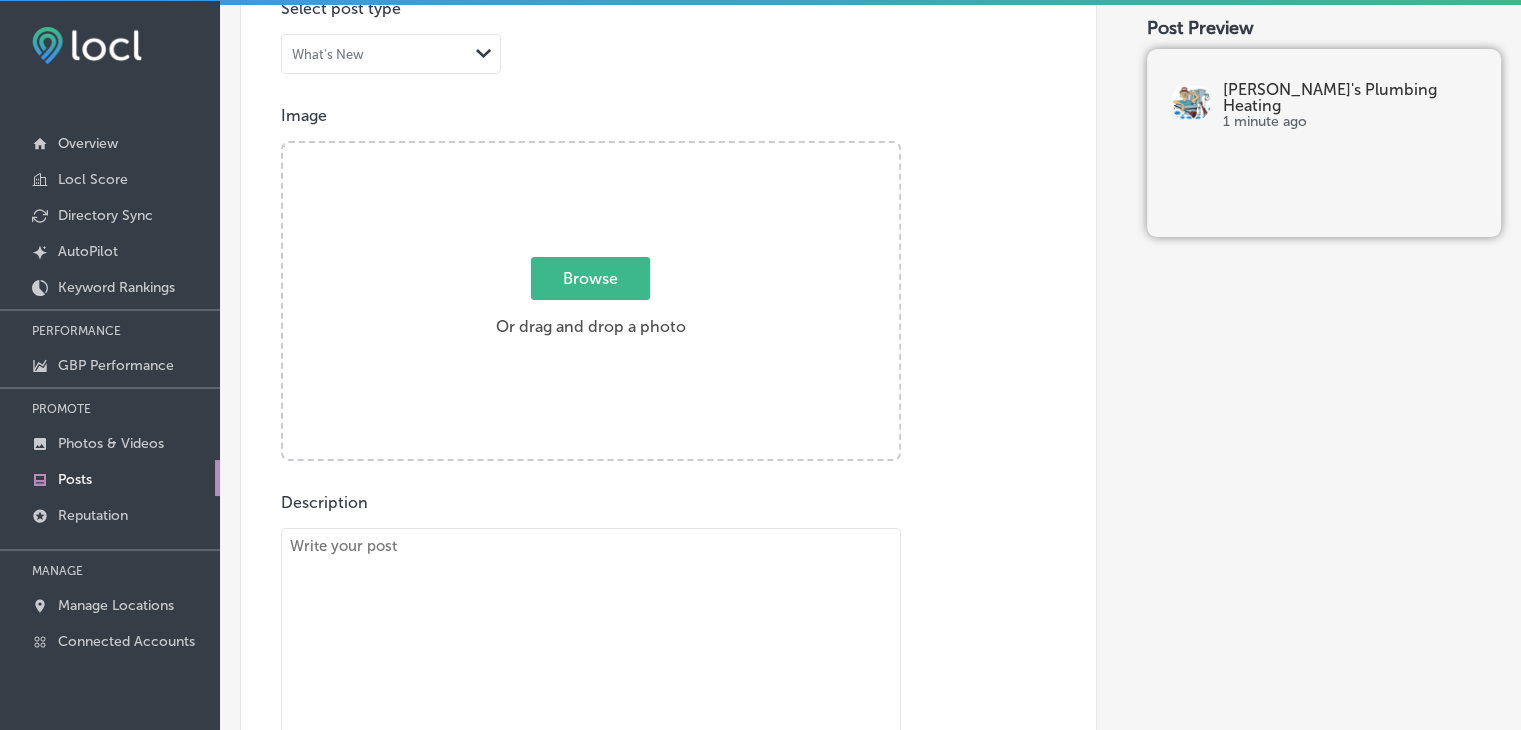 scroll, scrollTop: 721, scrollLeft: 0, axis: vertical 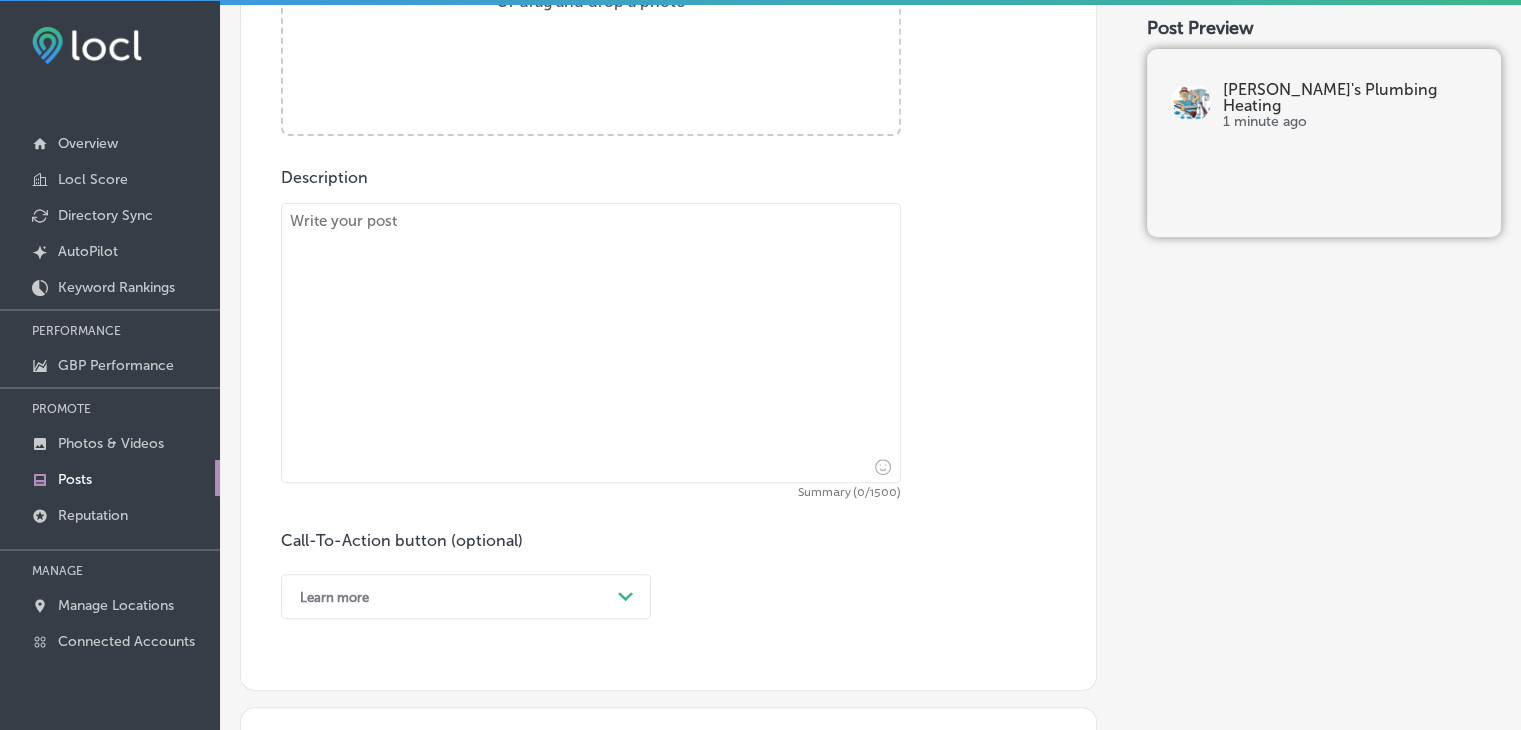 click at bounding box center (591, 343) 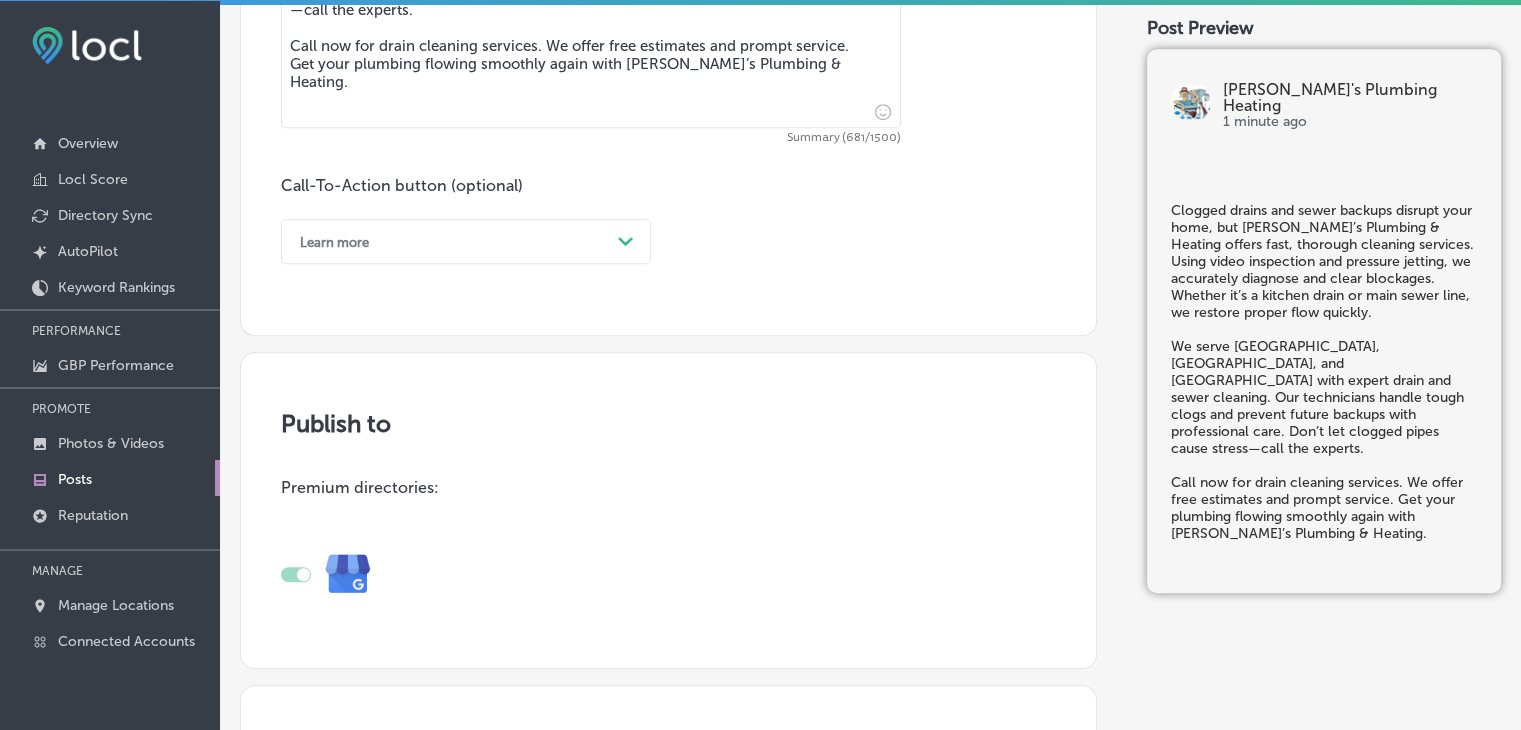 scroll, scrollTop: 1121, scrollLeft: 0, axis: vertical 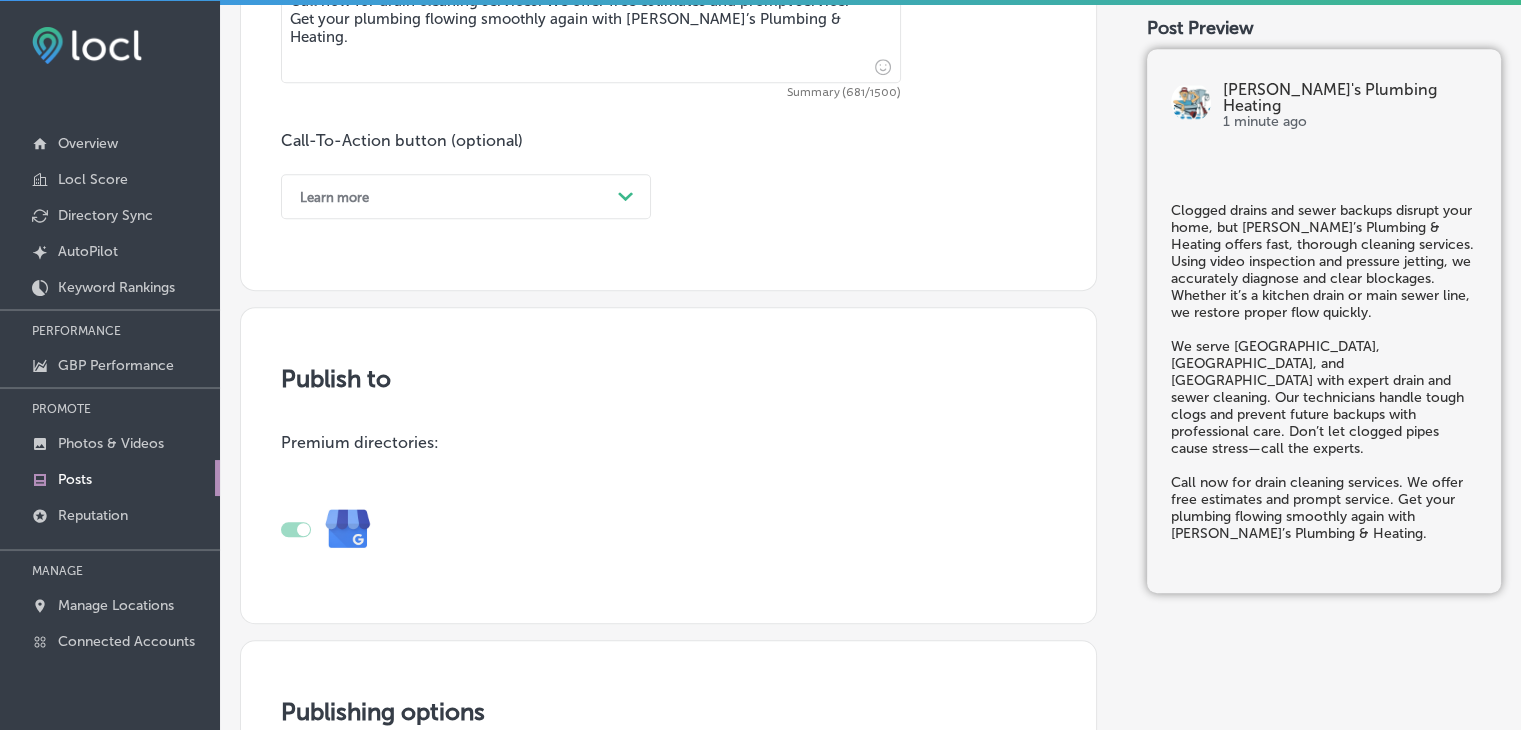 type on "Clogged drains and sewer backups disrupt your home, but [PERSON_NAME]’s Plumbing & Heating offers fast, thorough cleaning services. Using video inspection and pressure jetting, we accurately diagnose and clear blockages. Whether it’s a kitchen drain or main sewer line, we restore proper flow quickly.
We serve [GEOGRAPHIC_DATA], [GEOGRAPHIC_DATA], and [GEOGRAPHIC_DATA] with expert drain and sewer cleaning. Our technicians handle tough clogs and prevent future backups with professional care. Don’t let clogged pipes cause stress—call the experts.
Call now for drain cleaning services. We offer free estimates and prompt service. Get your plumbing flowing smoothly again with [PERSON_NAME]’s Plumbing & Heating." 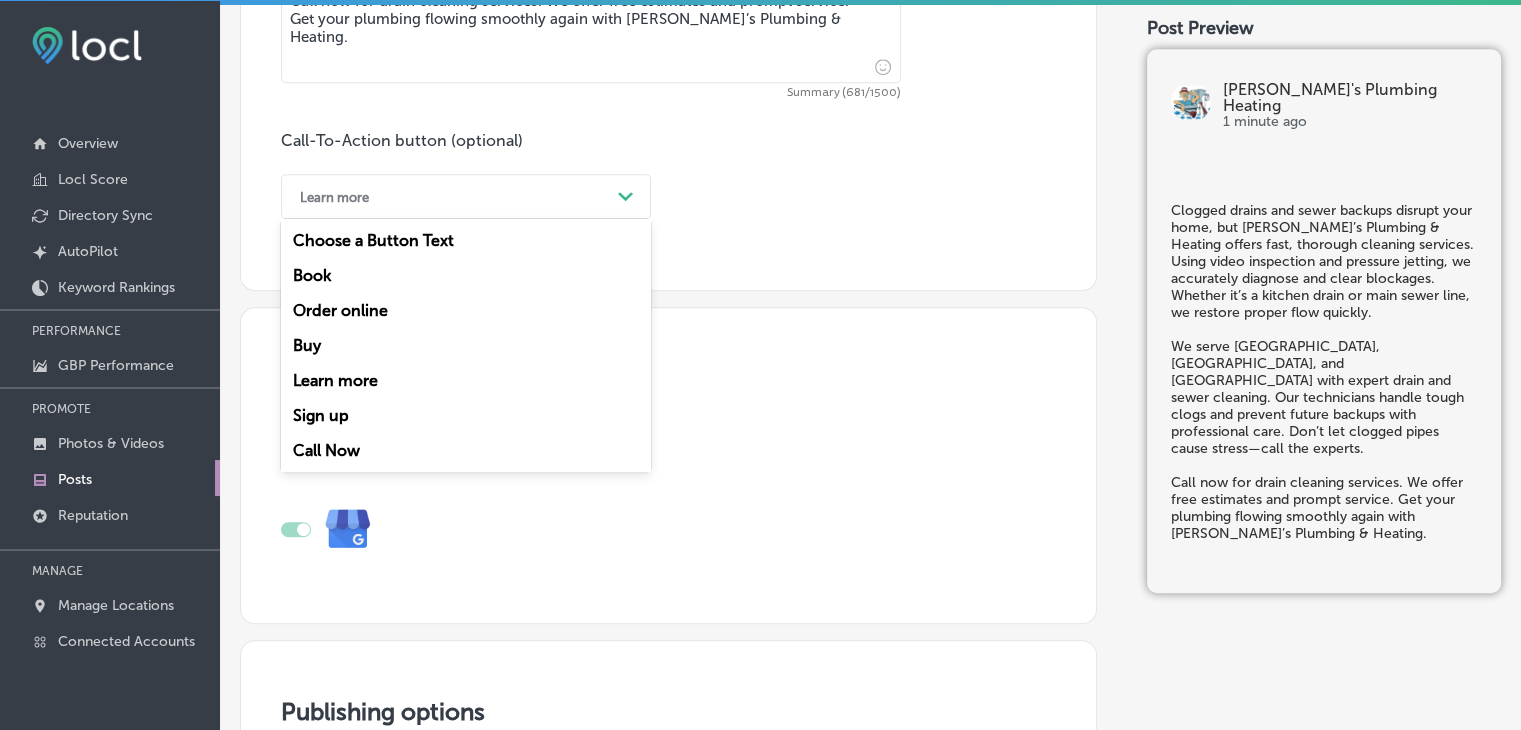 click on "Learn more" at bounding box center [450, 196] 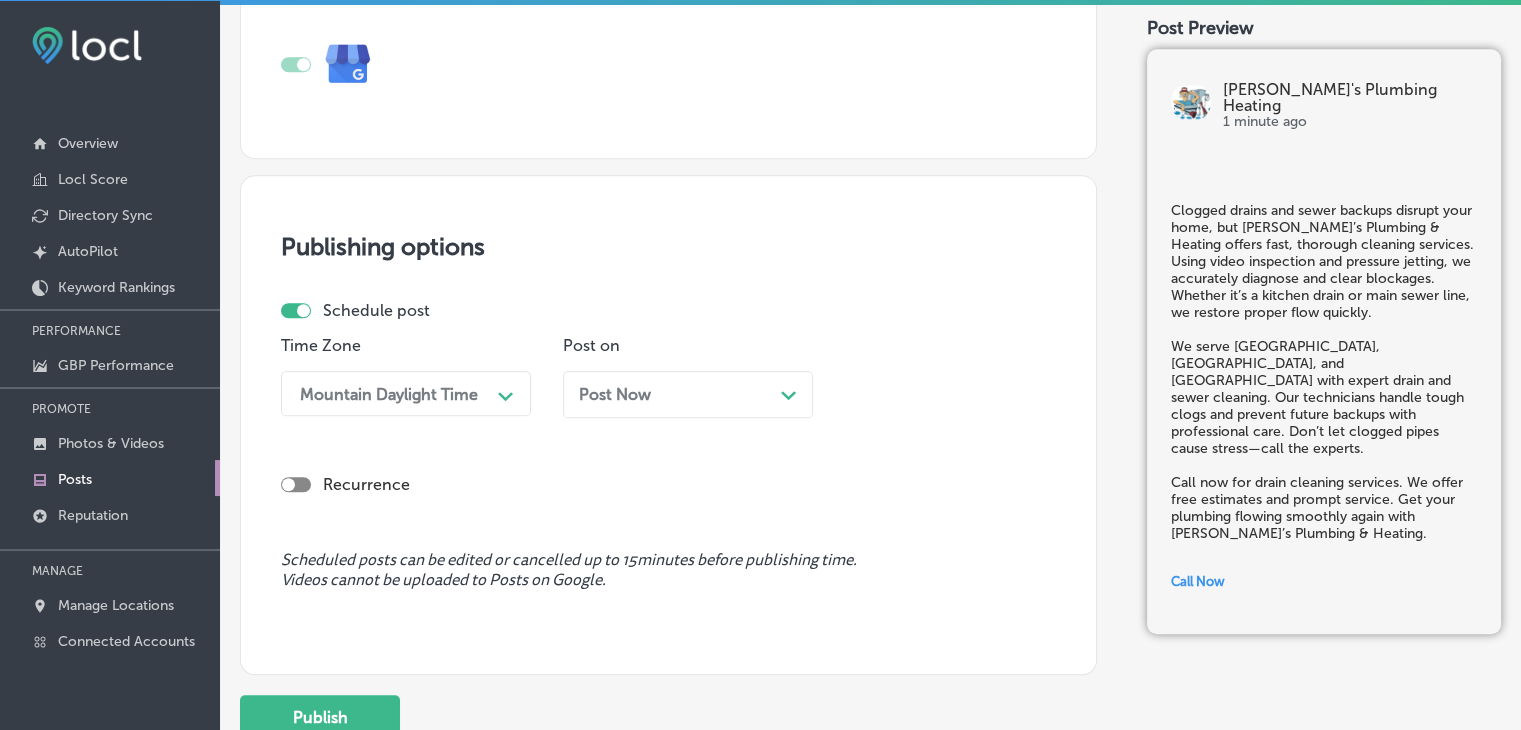 scroll, scrollTop: 1621, scrollLeft: 0, axis: vertical 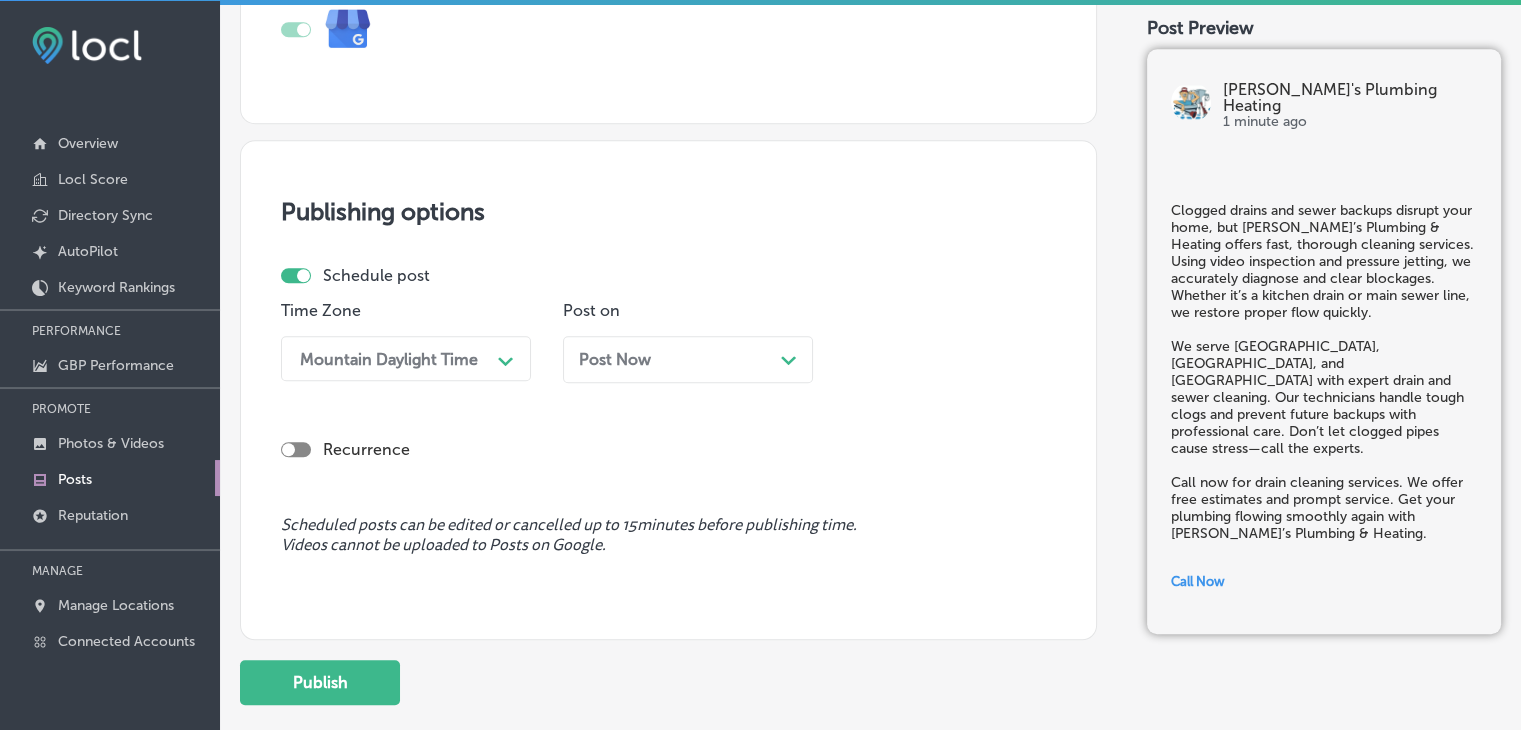 click on "Mountain Daylight Time" at bounding box center [389, 358] 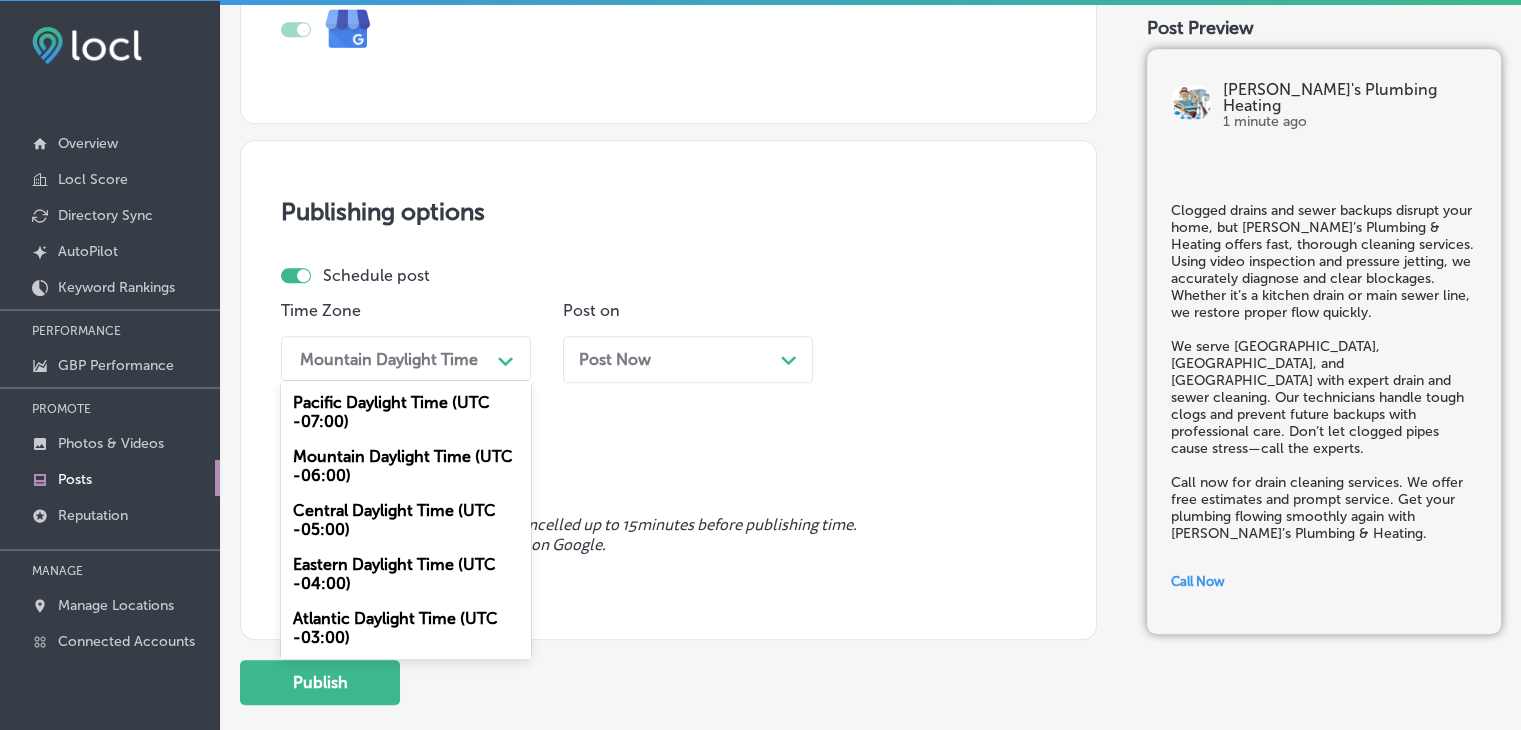 click on "Mountain Daylight Time (UTC -06:00)" at bounding box center [406, 466] 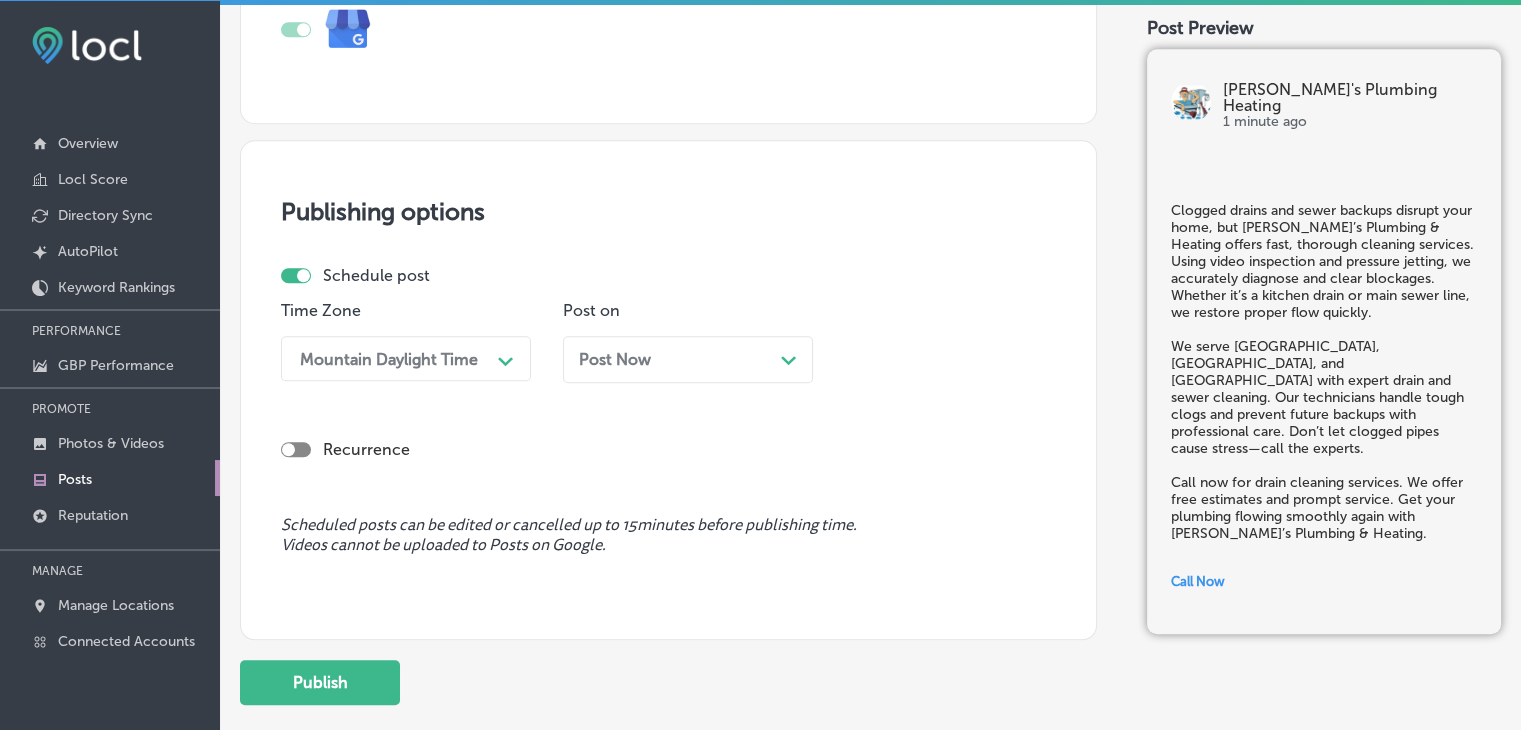 click on "Post on Post Now
Path
Created with Sketch." at bounding box center (688, 349) 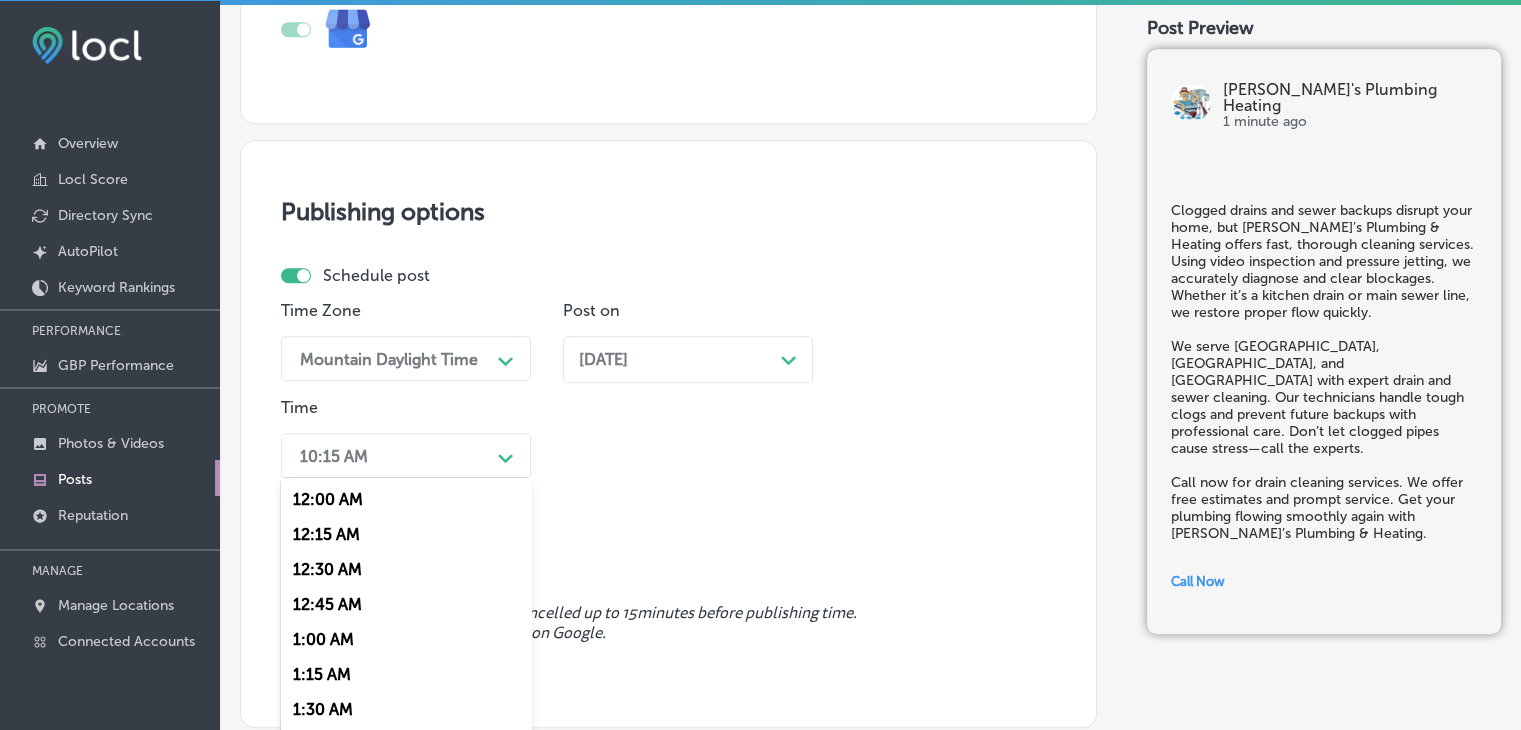 scroll, scrollTop: 1676, scrollLeft: 0, axis: vertical 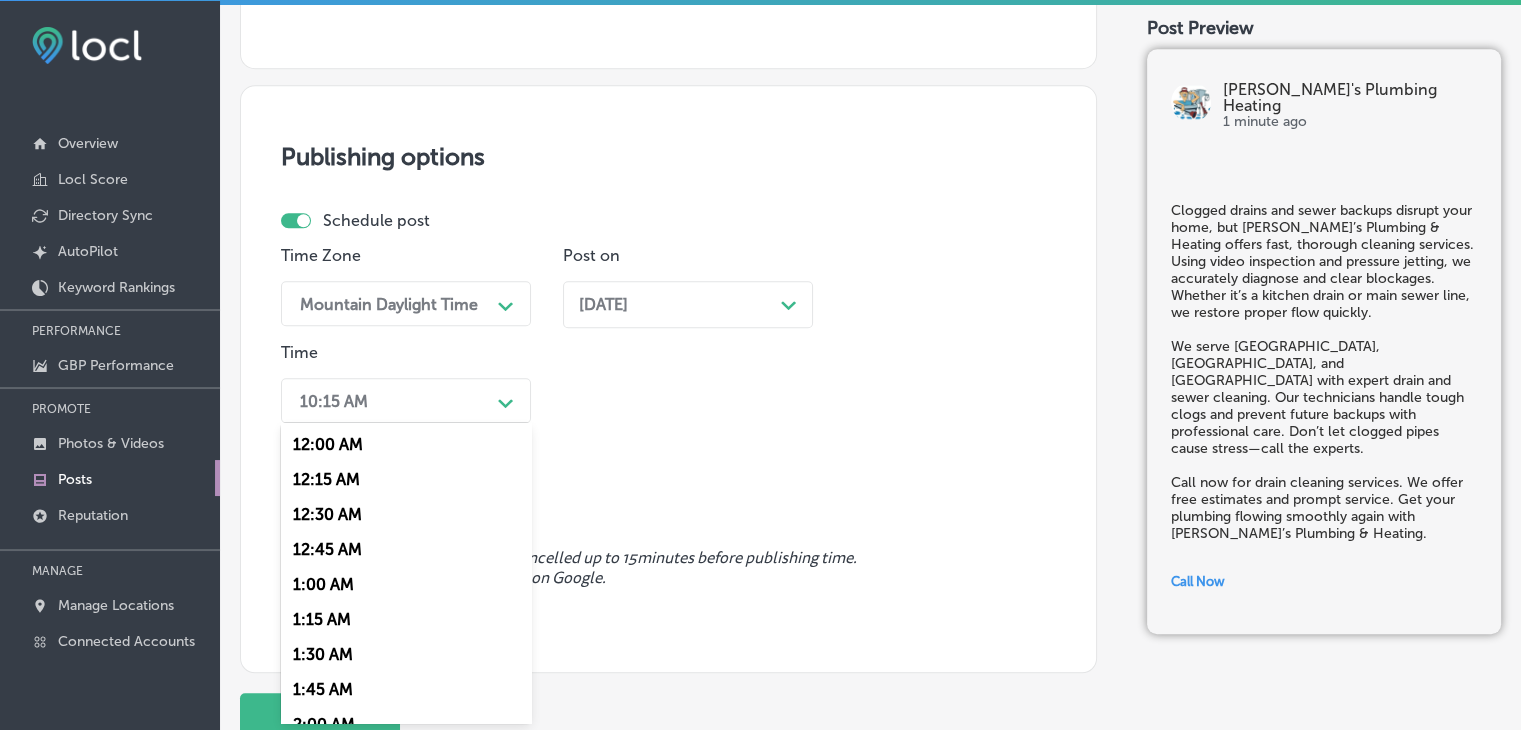 click on "option 7:00 AM, selected.    option 12:00 AM focused, 1 of 96. 96 results available. Use Up and Down to choose options, press Enter to select the currently focused option, press Escape to exit the menu, press Tab to select the option and exit the menu. 10:15 AM
Path
Created with Sketch.
12:00 AM 12:15 AM 12:30 AM 12:45 AM 1:00 AM 1:15 AM 1:30 AM 1:45 AM 2:00 AM 2:15 AM 2:30 AM 2:45 AM 3:00 AM 3:15 AM 3:30 AM 3:45 AM 4:00 AM 4:15 AM 4:30 AM 4:45 AM 5:00 AM 5:15 AM 5:30 AM 5:45 AM 6:00 AM 6:15 AM 6:30 AM 6:45 AM 7:00 AM 7:15 AM 7:30 AM 7:45 AM 8:00 AM 8:15 AM 8:30 AM 8:45 AM 9:00 AM 9:15 AM 9:30 AM 9:45 AM 10:00 AM 10:15 AM 10:30 AM 10:45 AM 11:00 AM 11:15 AM 11:30 AM 11:45 AM 12:00 PM 12:15 PM 12:30 PM 12:45 PM 1:00 PM 1:15 PM 1:30 PM 1:45 PM 2:00 PM 2:15 PM 2:30 PM 2:45 PM 3:00 PM 3:15 PM 3:30 PM 3:45 PM 4:00 PM 4:15 PM 4:30 PM 4:45 PM 5:00 PM 5:15 PM 5:30 PM 5:45 PM 6:00 PM 6:15 PM 6:30 PM 6:45 PM" at bounding box center [406, 400] 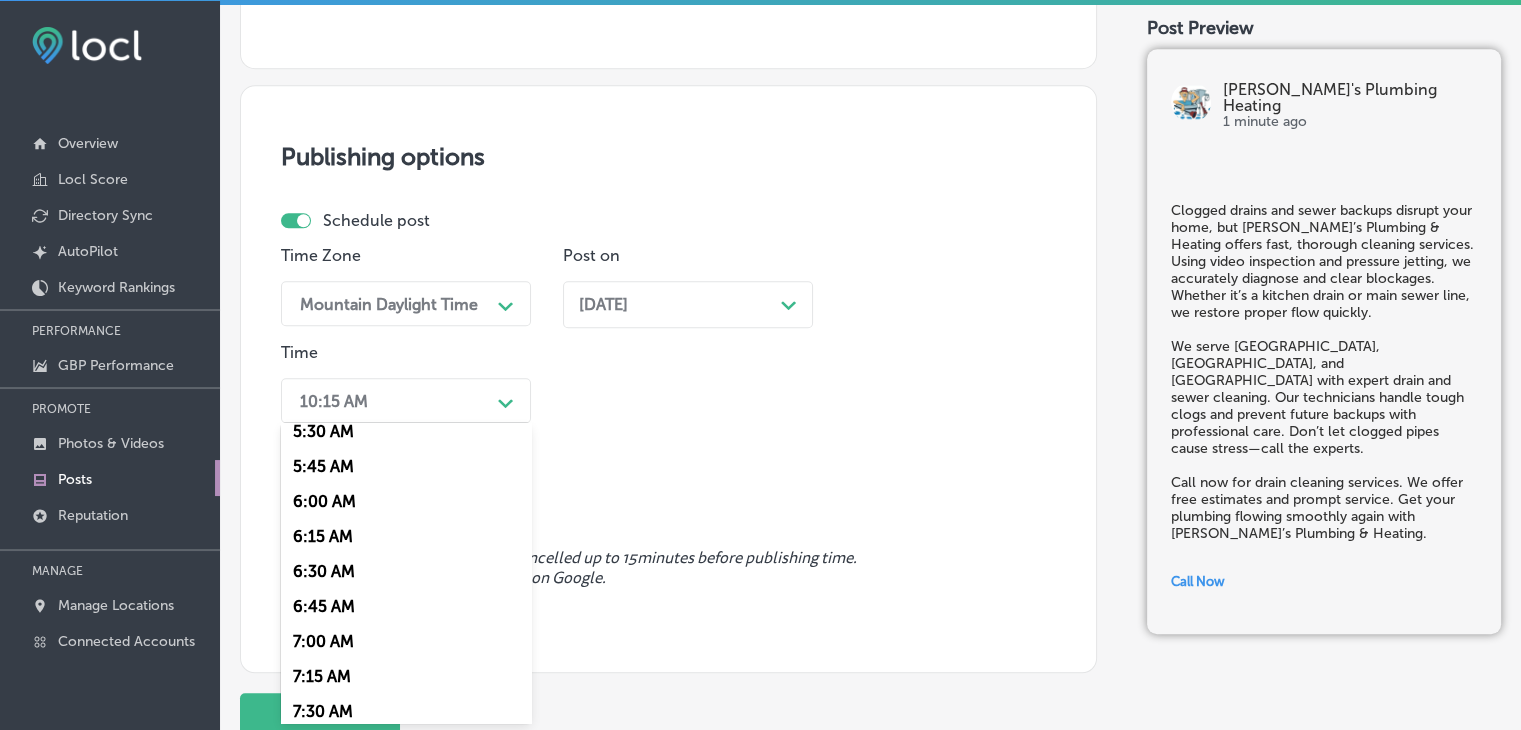 scroll, scrollTop: 900, scrollLeft: 0, axis: vertical 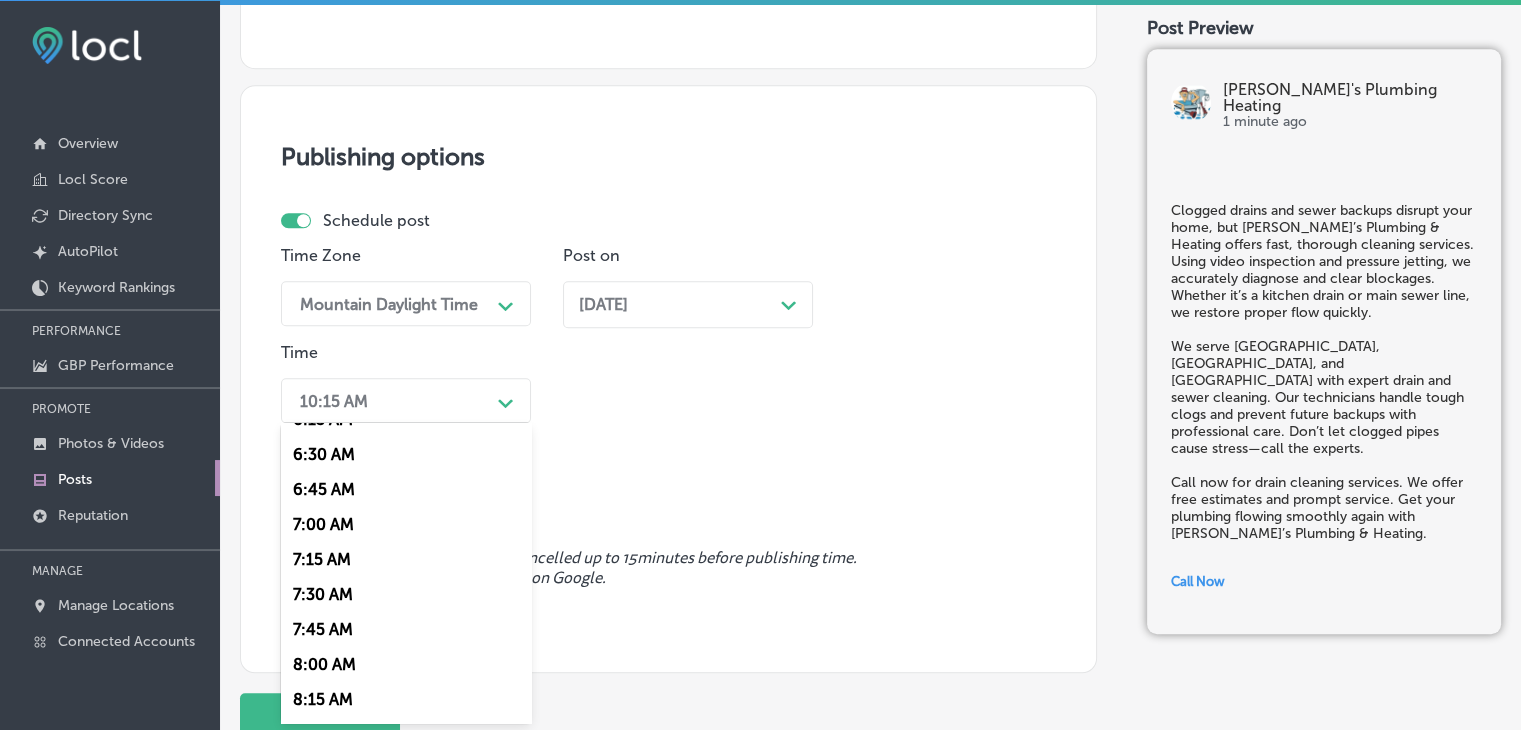 click on "7:00 AM" at bounding box center (406, 524) 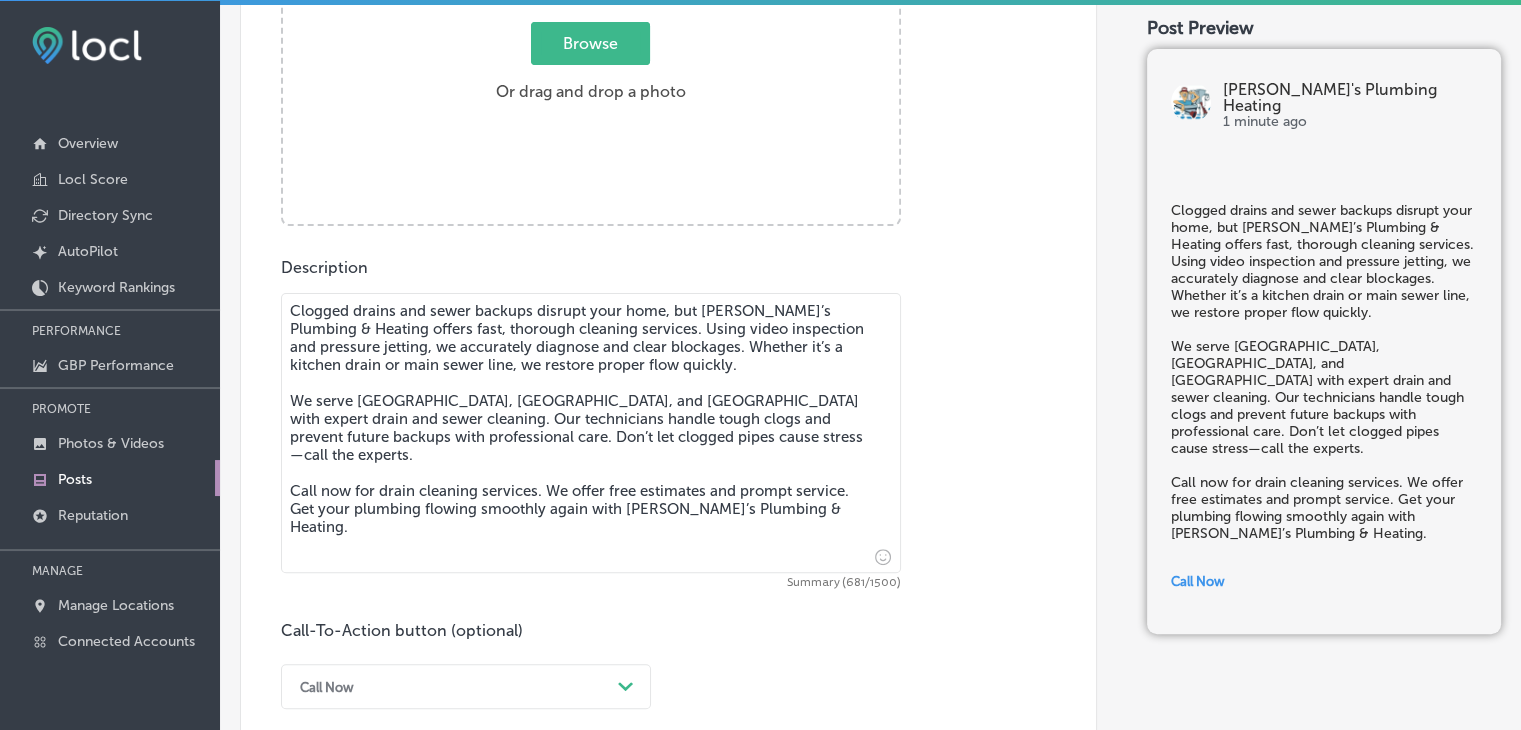 scroll, scrollTop: 476, scrollLeft: 0, axis: vertical 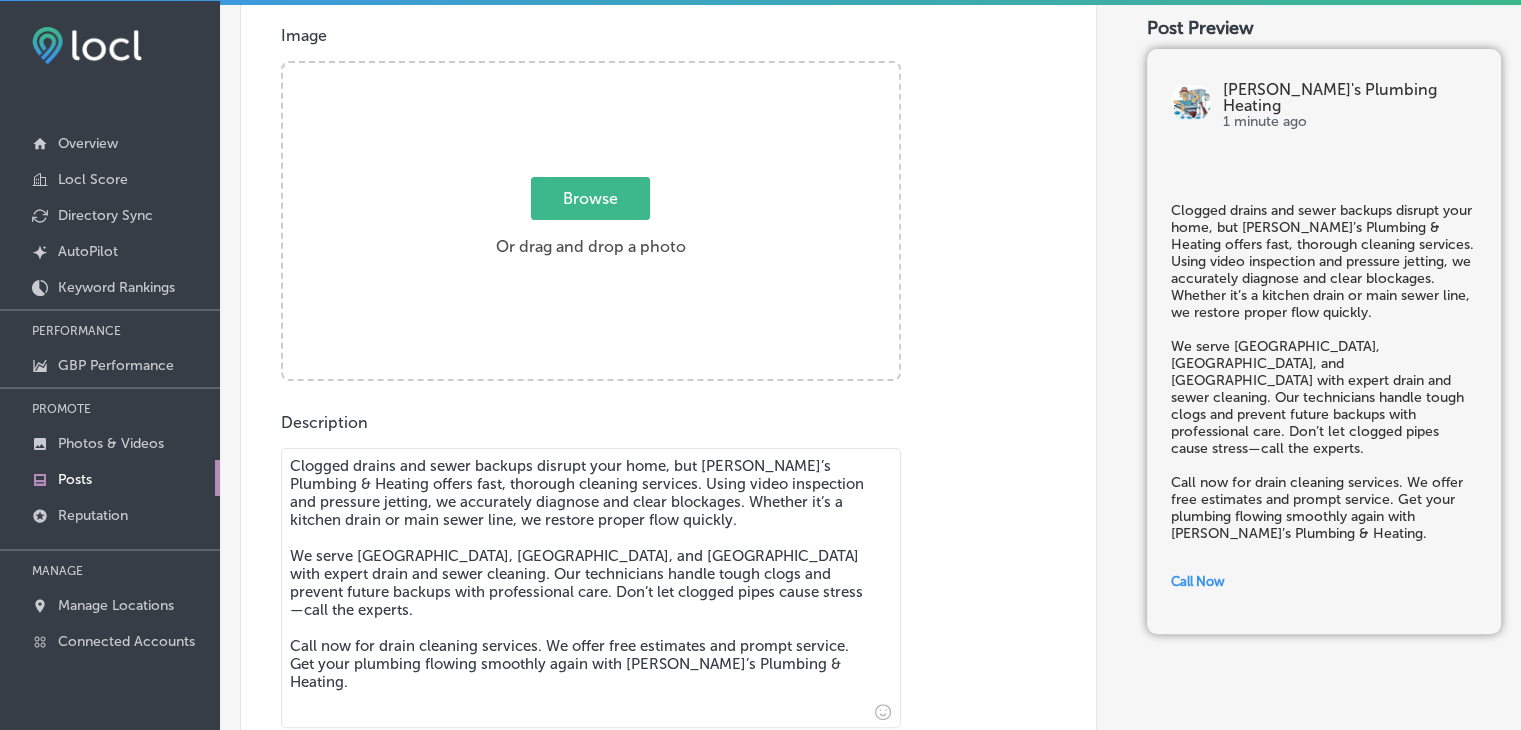 click on "Browse     Or drag and drop a photo" at bounding box center (591, 223) 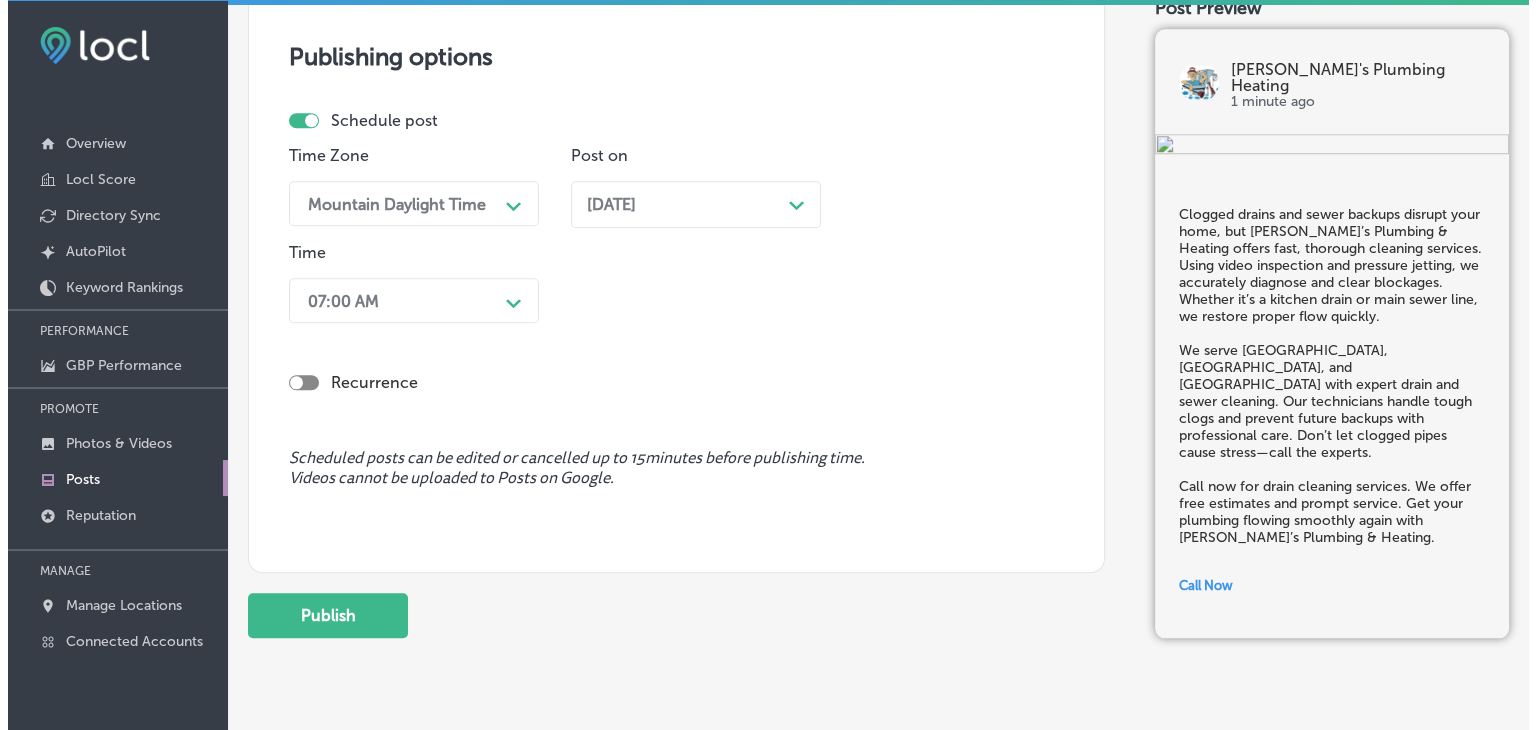 scroll, scrollTop: 1809, scrollLeft: 0, axis: vertical 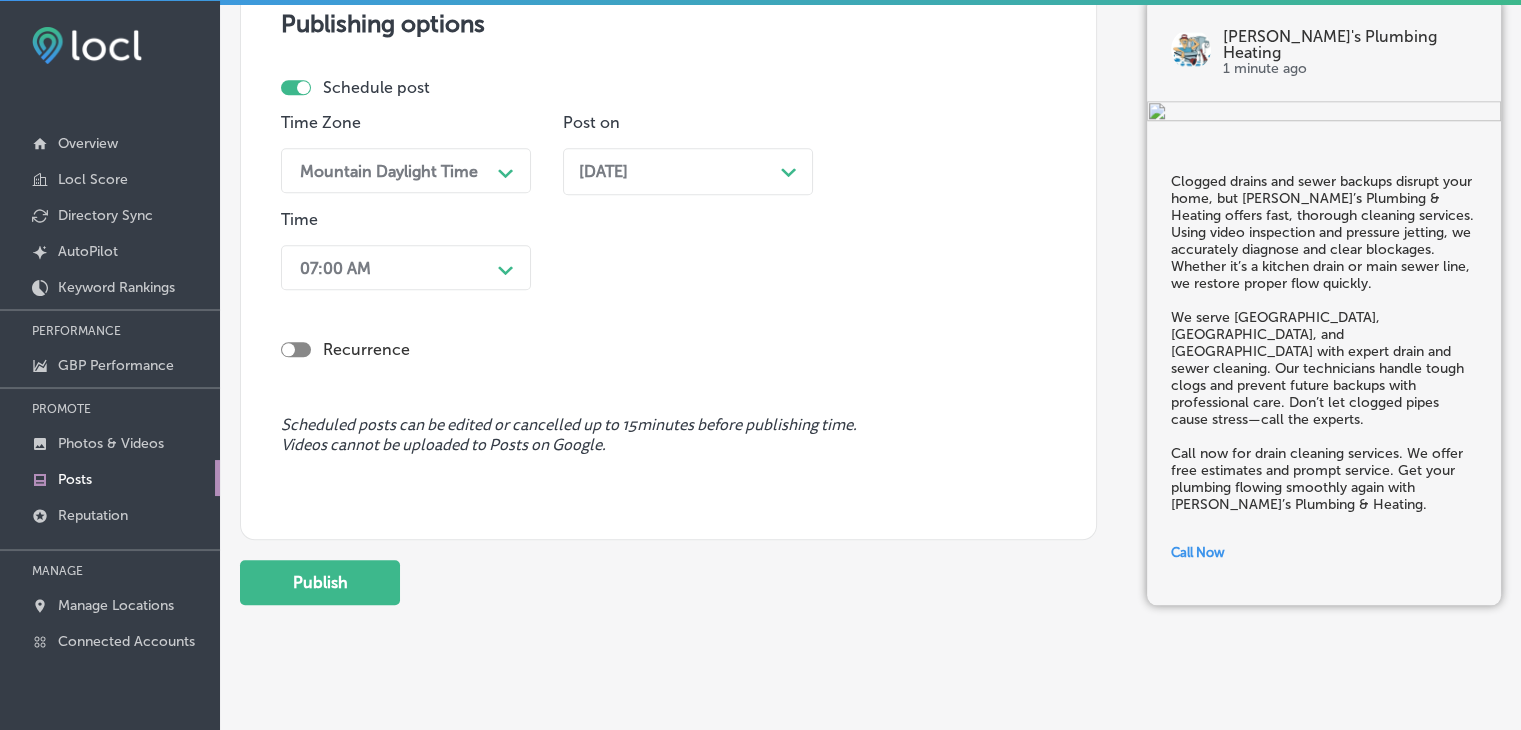 click on "Publishing options Schedule post Time Zone Mountain Daylight Time
Path
Created with Sketch.
Post on [DATE]
Path
Created with Sketch.
Time 07:00 AM
Path
Created with Sketch.
Recurrence Scheduled posts can be edited or cancelled up to   15  minutes before publishing time. Videos cannot be uploaded to Posts on Google." at bounding box center (668, 246) 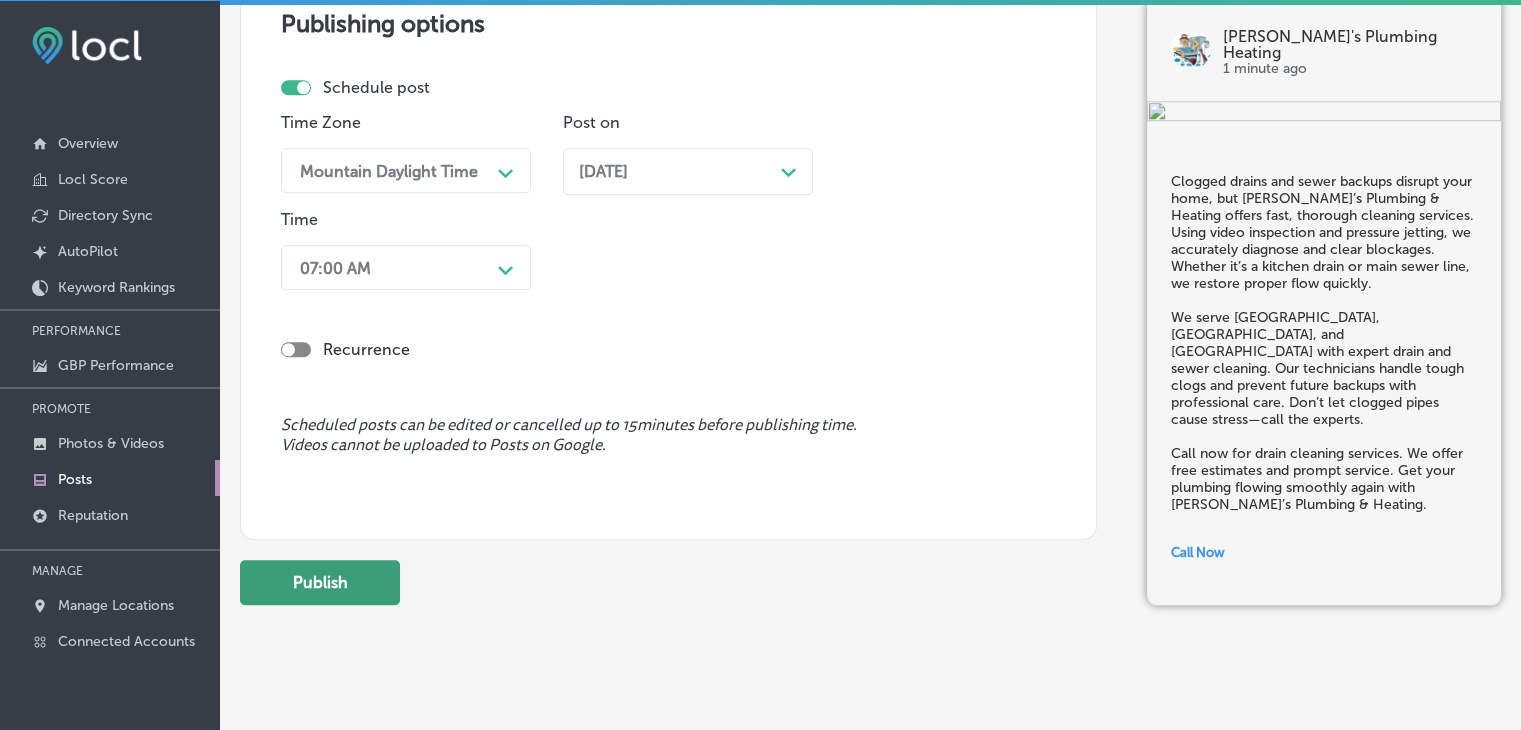 click on "Publish" at bounding box center [320, 582] 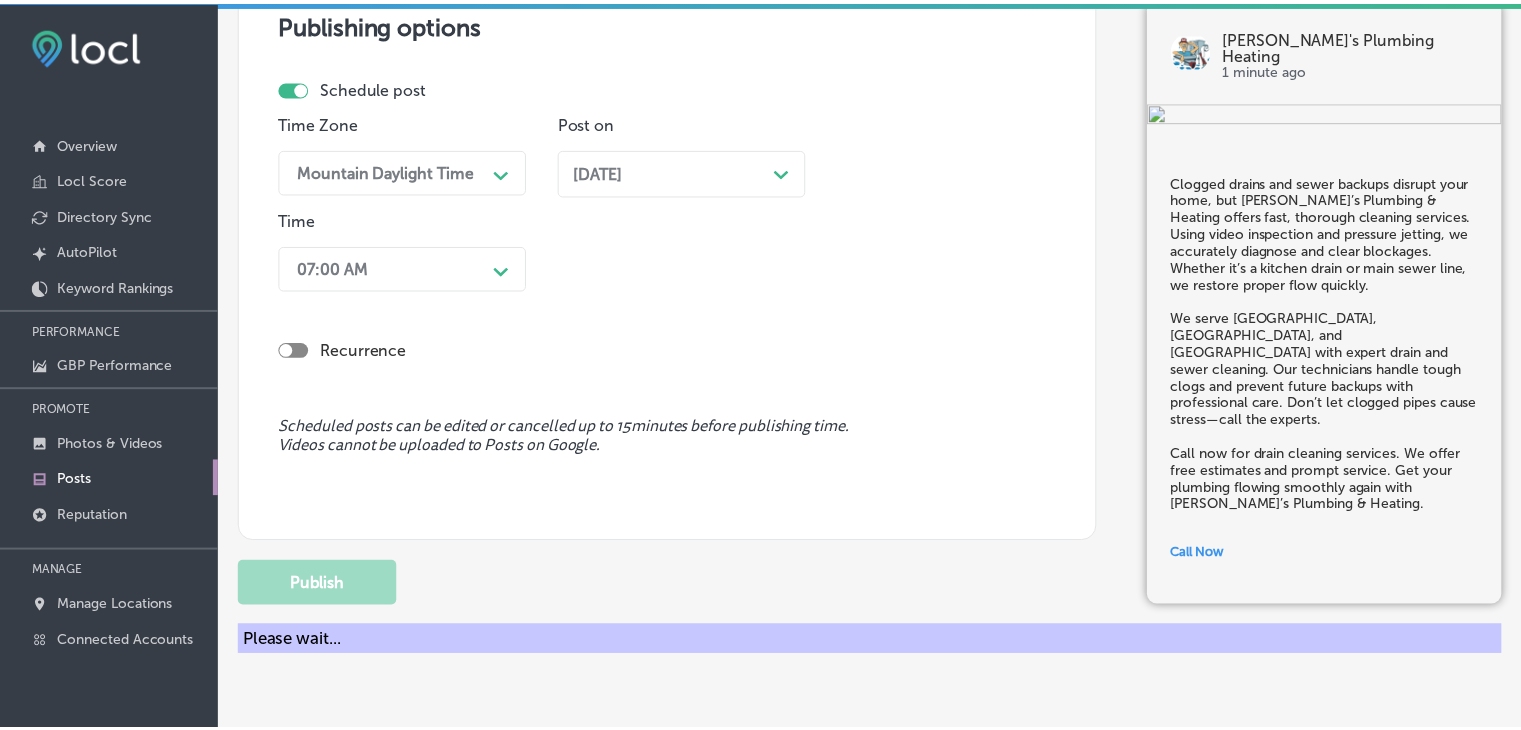 scroll, scrollTop: 1721, scrollLeft: 0, axis: vertical 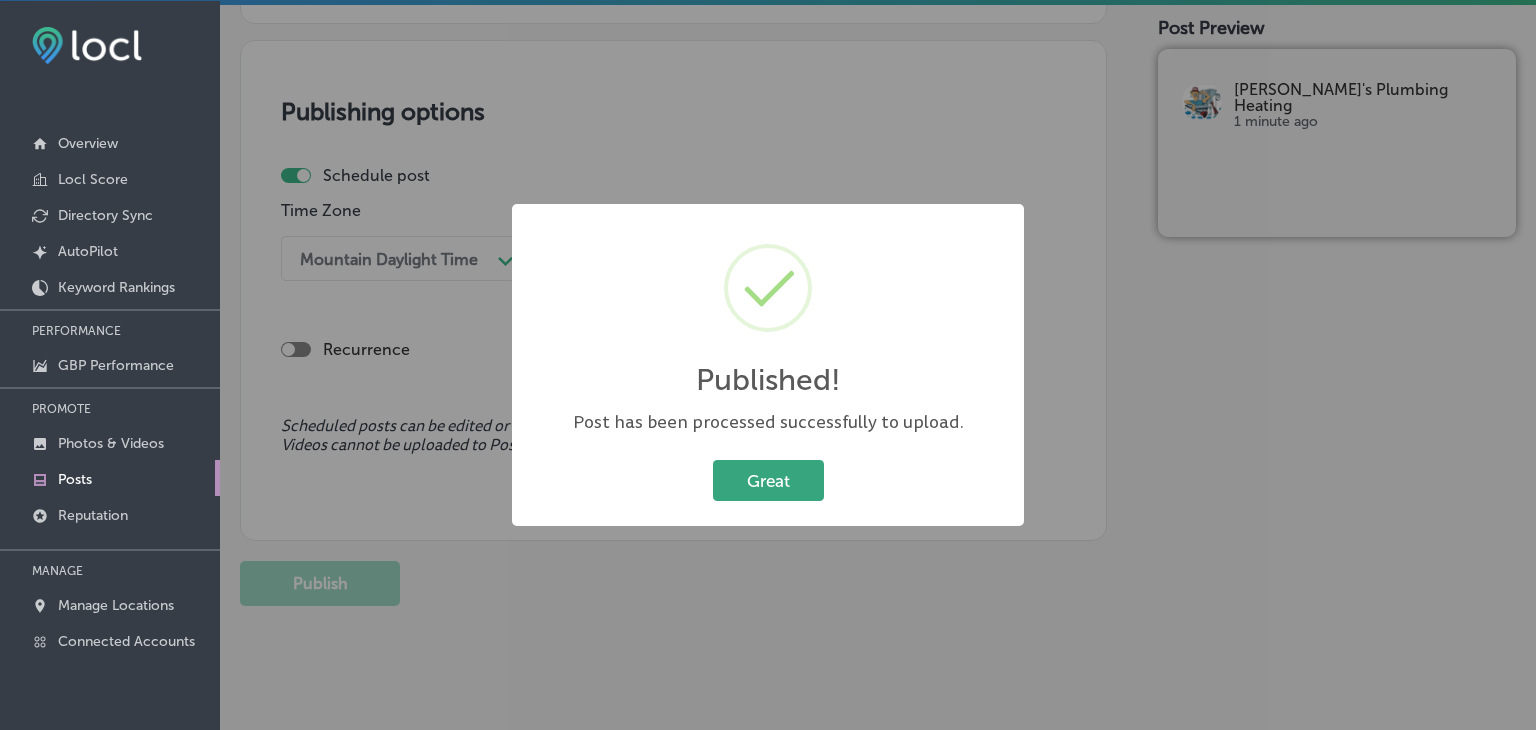 click on "Great" at bounding box center [768, 480] 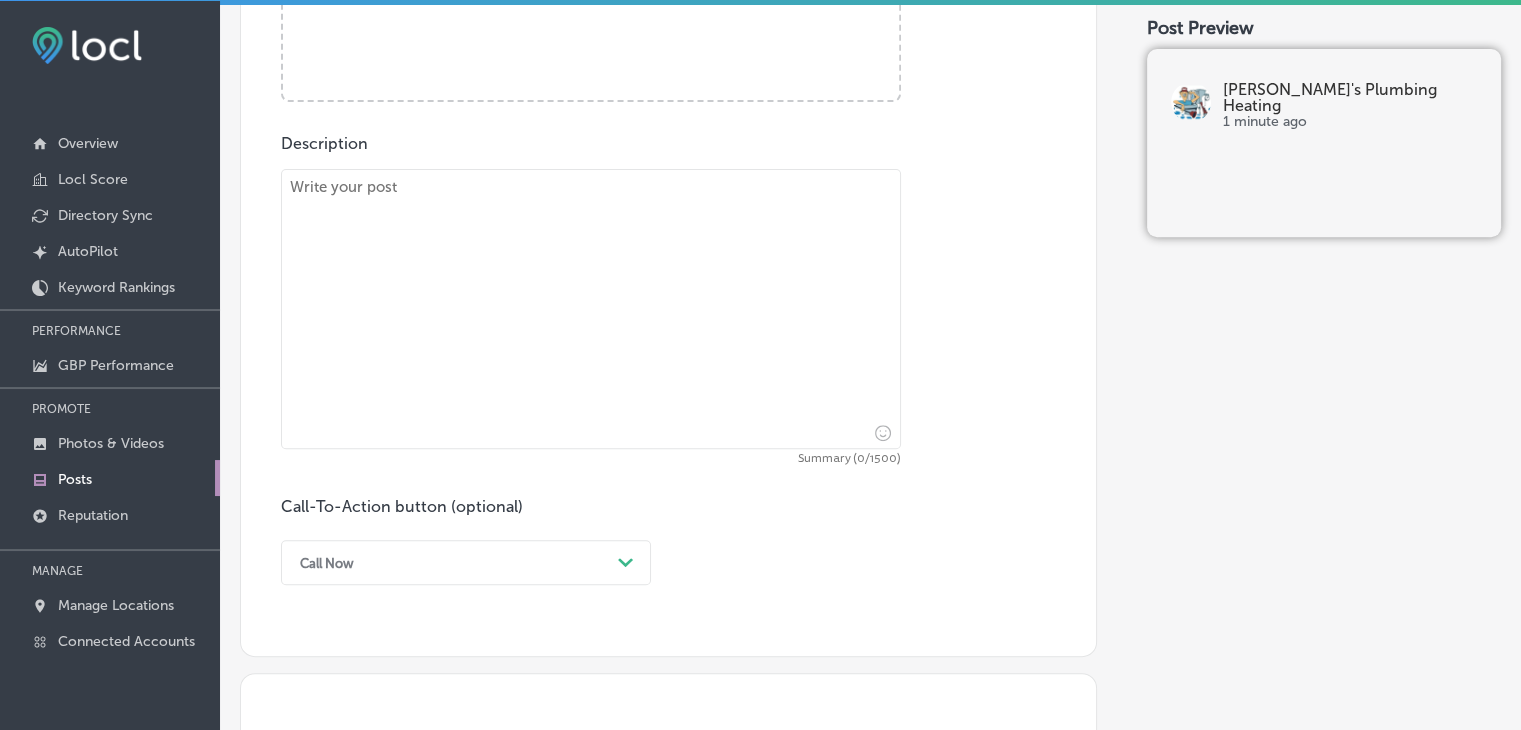 scroll, scrollTop: 721, scrollLeft: 0, axis: vertical 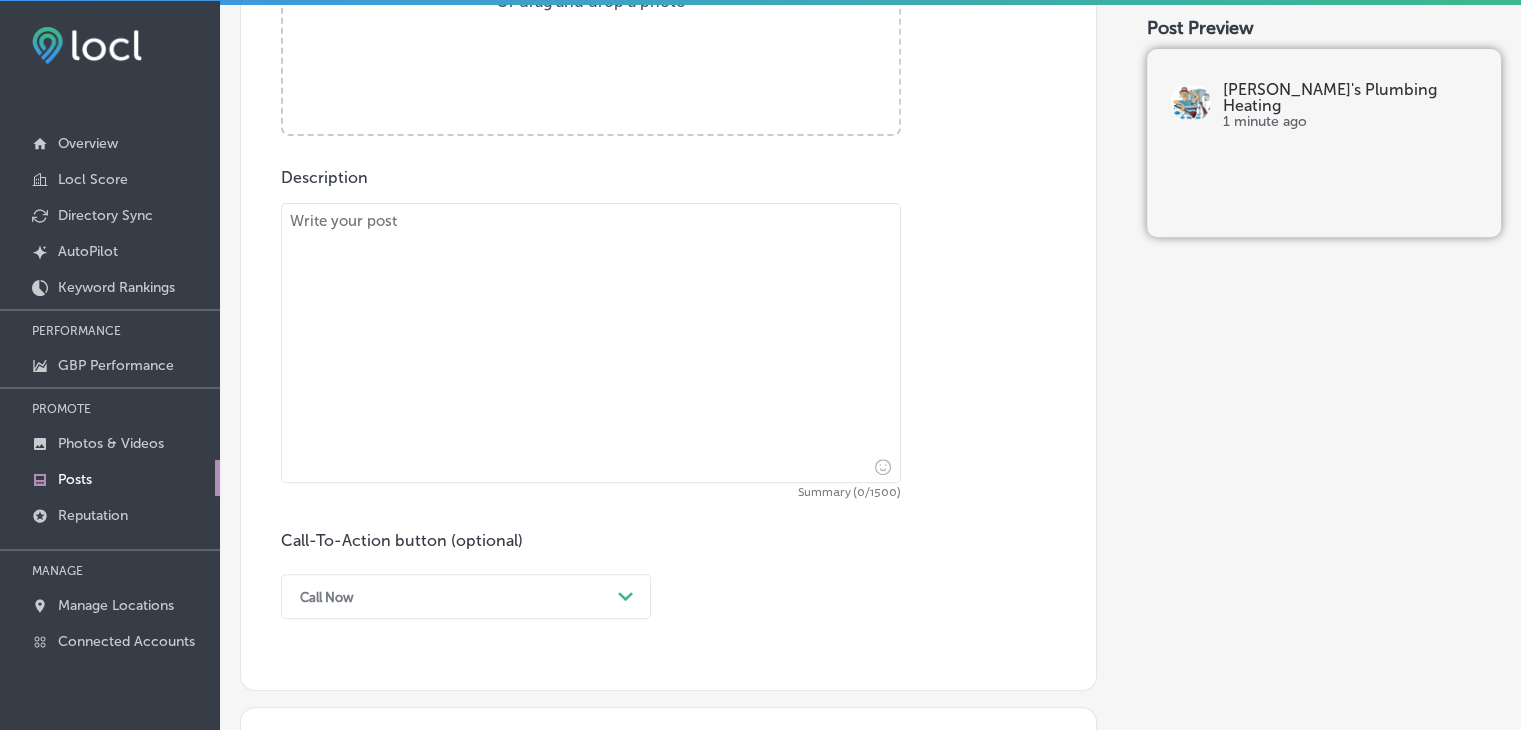 click at bounding box center (591, 343) 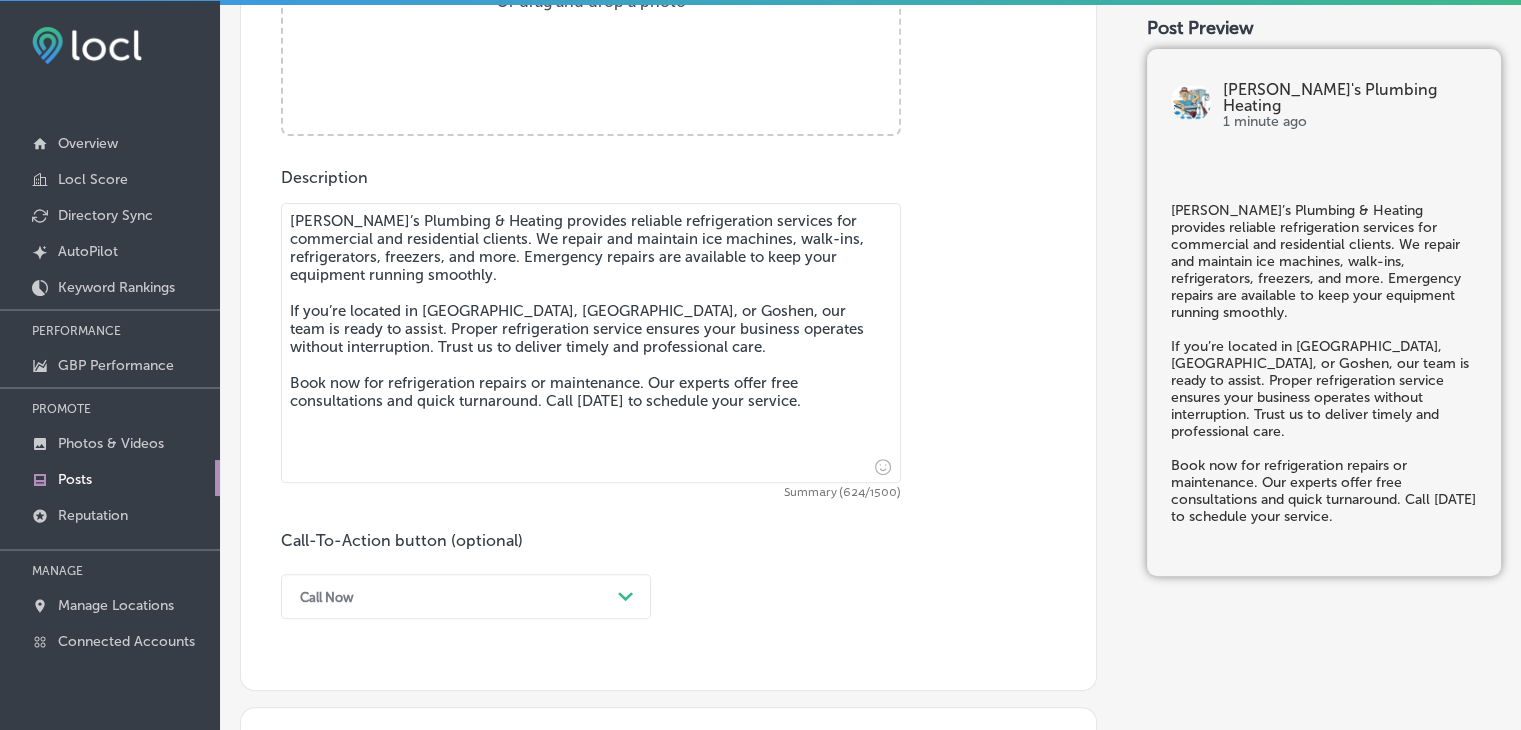 type on "[PERSON_NAME]’s Plumbing & Heating provides reliable refrigeration services for commercial and residential clients. We repair and maintain ice machines, walk-ins, refrigerators, freezers, and more. Emergency repairs are available to keep your equipment running smoothly.
If you’re located in [GEOGRAPHIC_DATA], [GEOGRAPHIC_DATA], or Goshen, our team is ready to assist. Proper refrigeration service ensures your business operates without interruption. Trust us to deliver timely and professional care.
Book now for refrigeration repairs or maintenance. Our experts offer free consultations and quick turnaround. Call [DATE] to schedule your service." 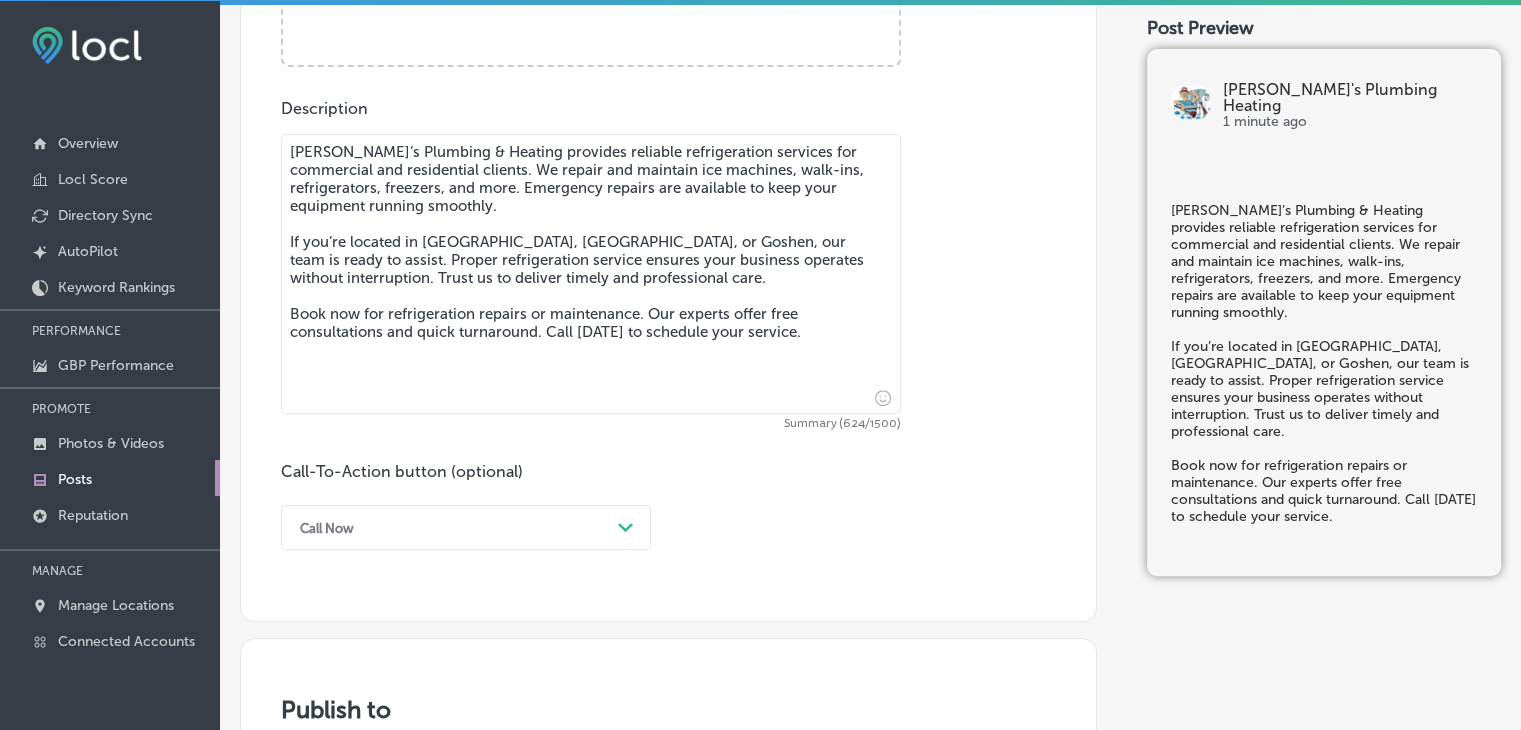 scroll, scrollTop: 1121, scrollLeft: 0, axis: vertical 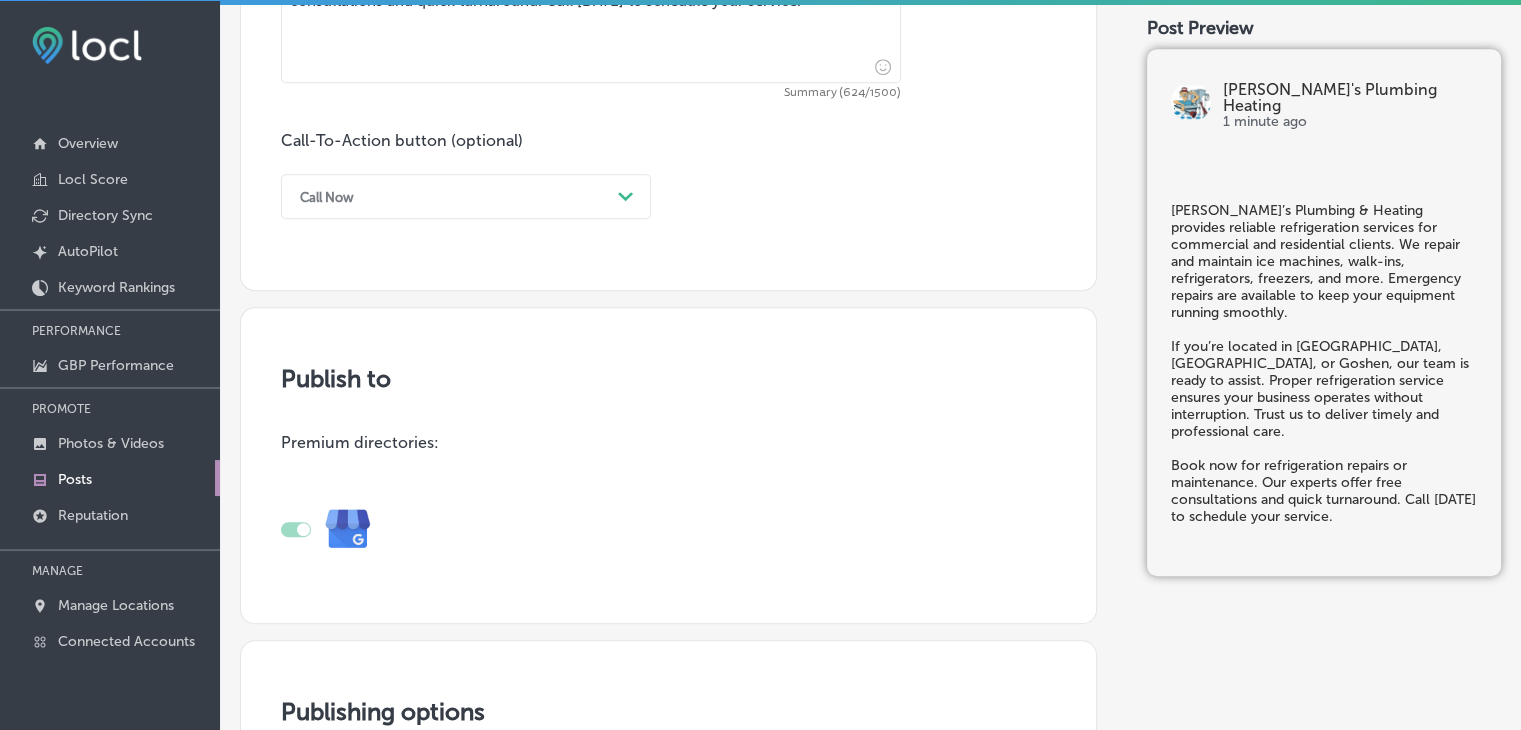 click on "Call Now" at bounding box center [327, 196] 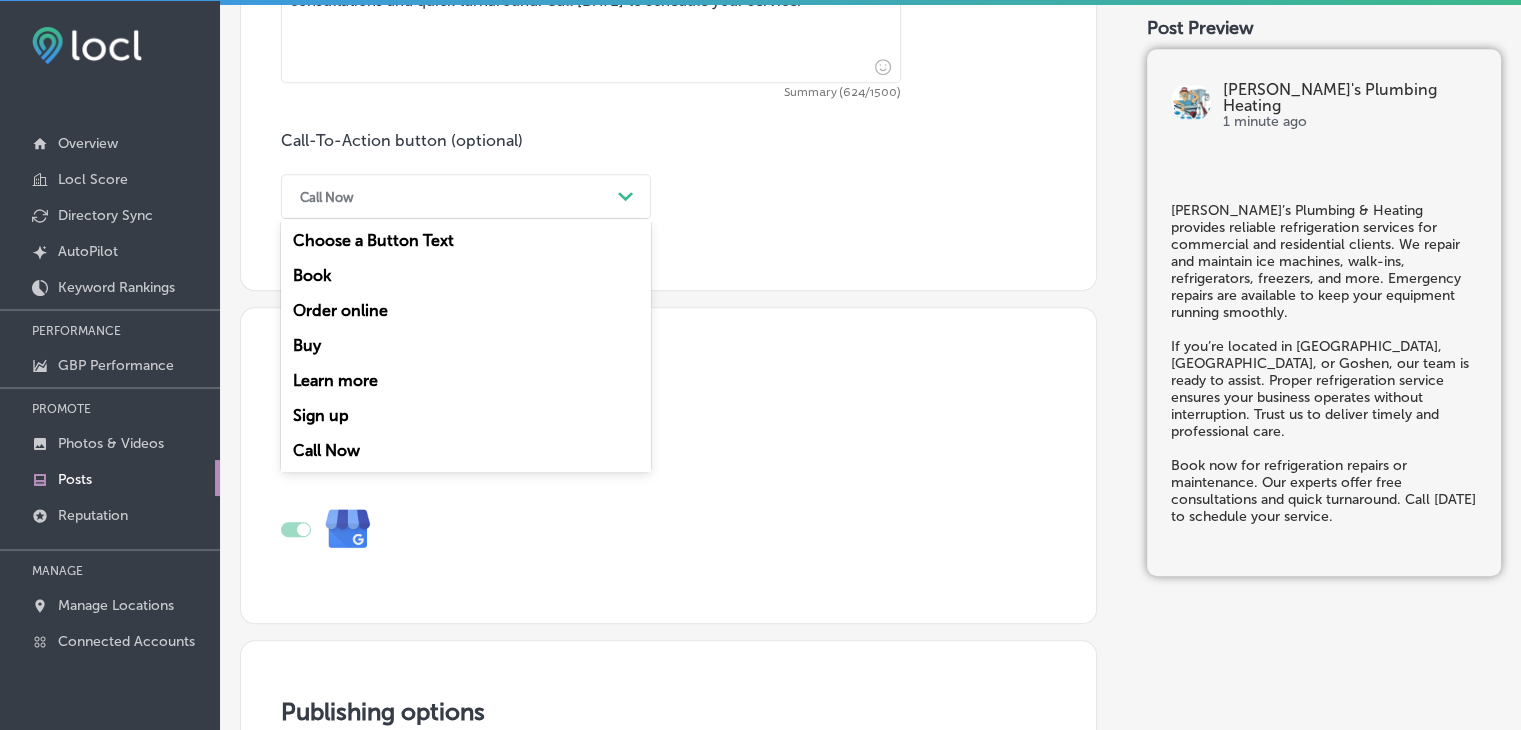 click on "Book" at bounding box center (466, 275) 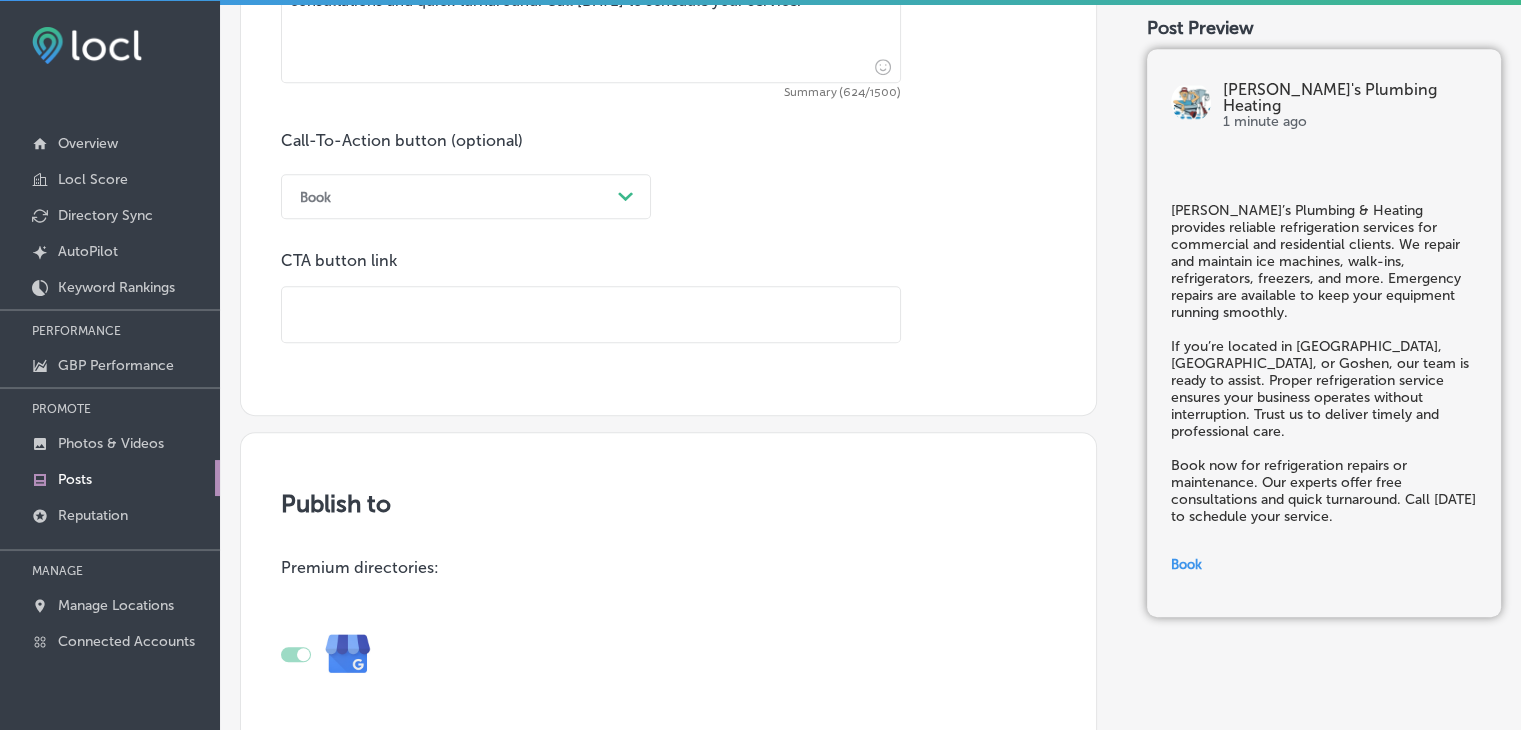 click at bounding box center (591, 314) 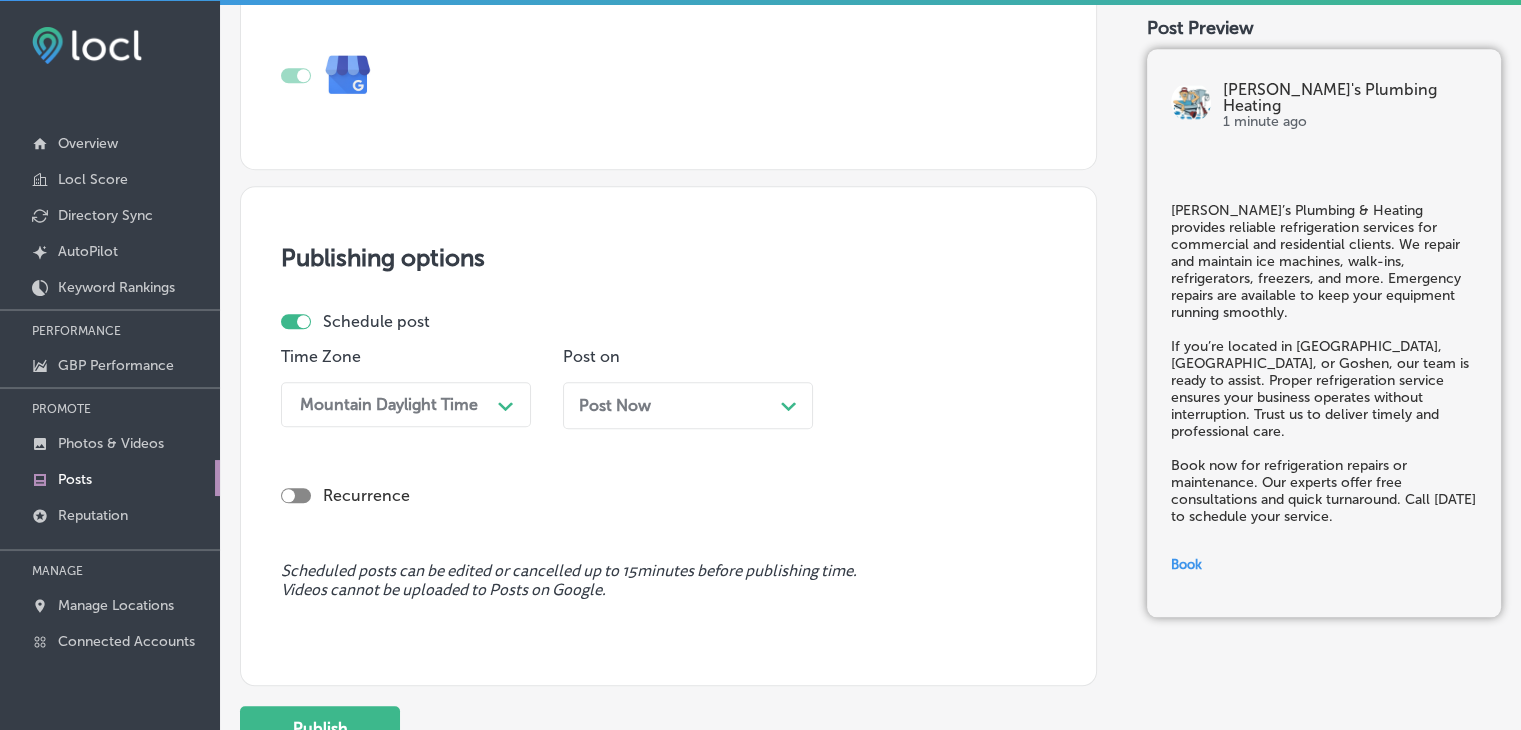 scroll, scrollTop: 1916, scrollLeft: 0, axis: vertical 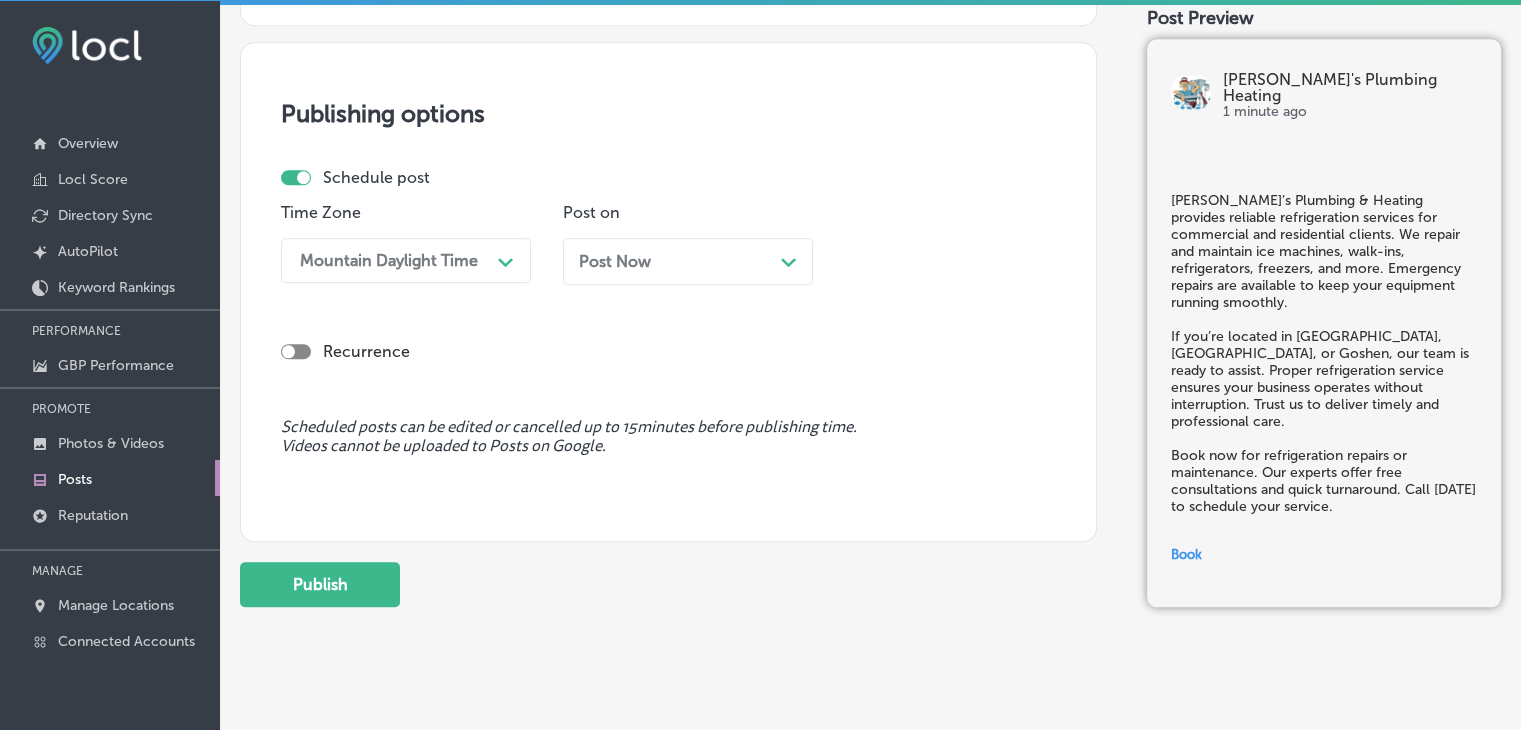 type on "[URL][DOMAIN_NAME]" 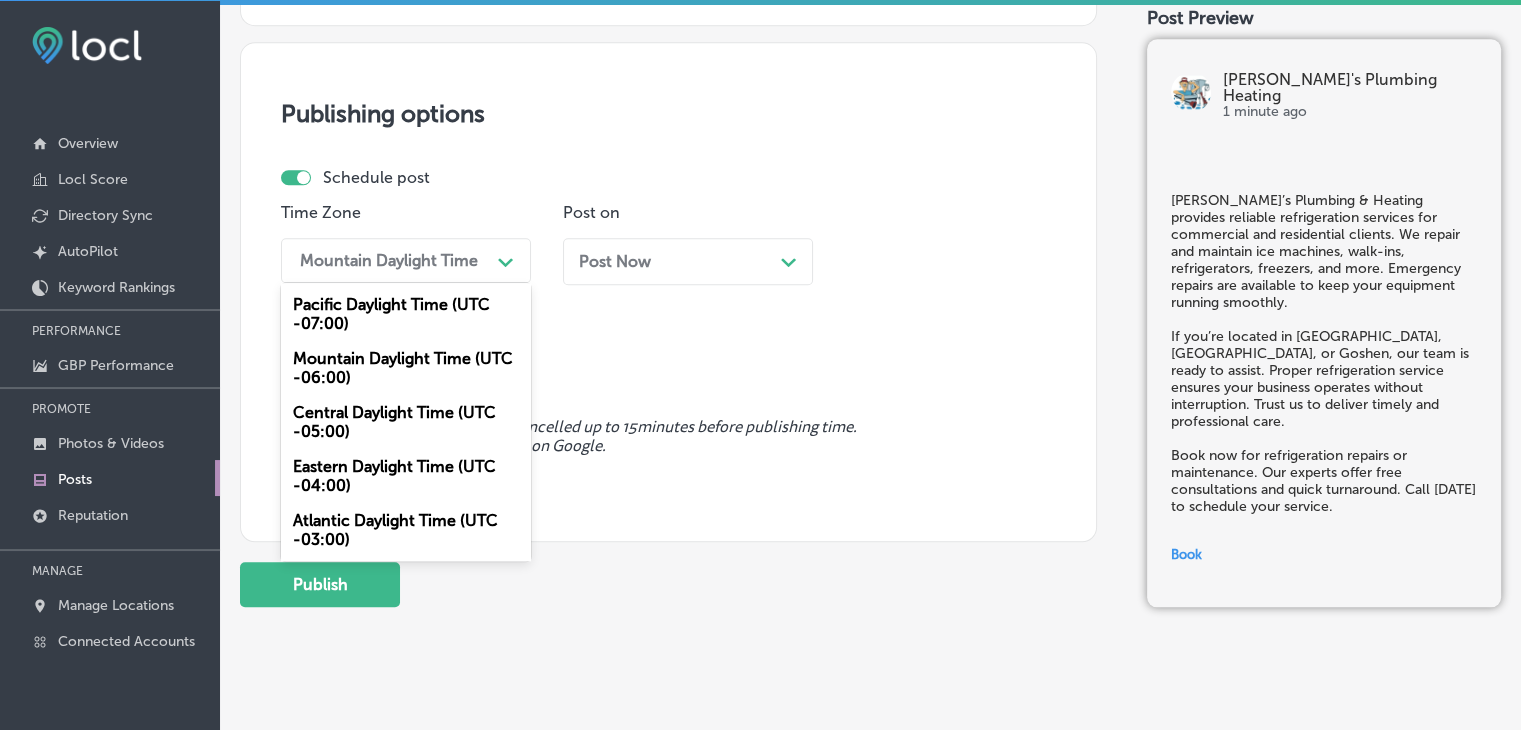 click on "Mountain Daylight Time (UTC -06:00)" at bounding box center (406, 368) 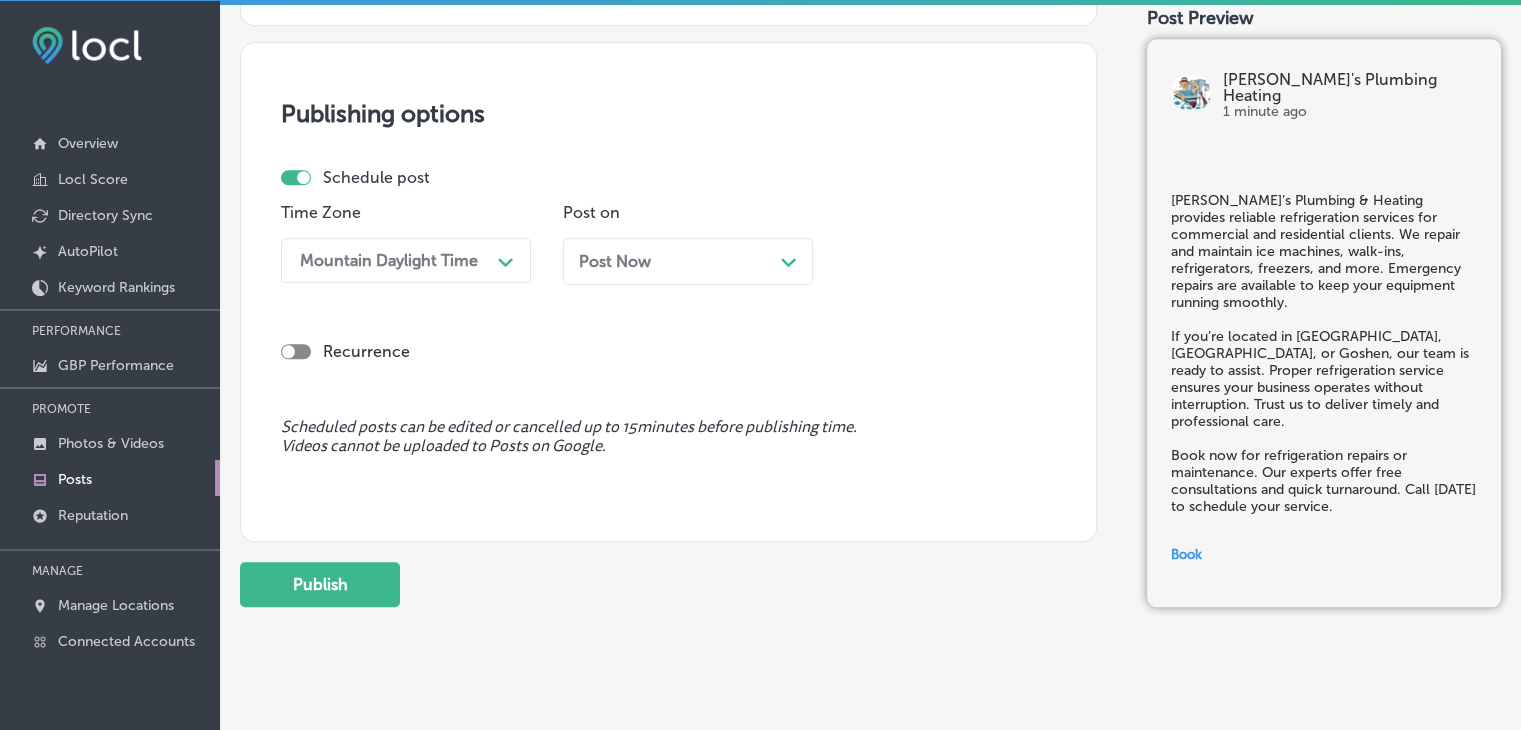 click on "Post Now
Path
Created with Sketch." at bounding box center [688, 261] 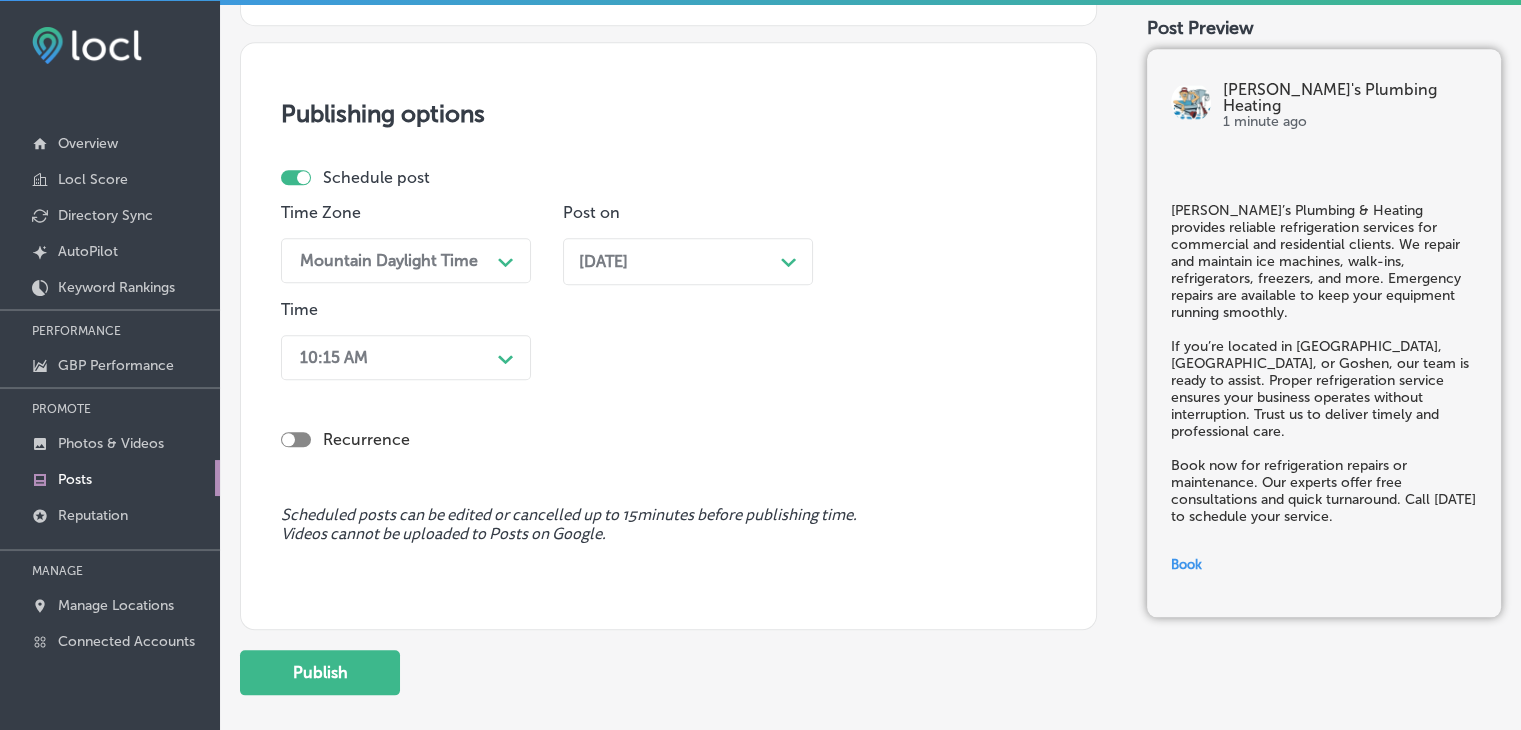 click on "Time 10:15 AM
Path
Created with Sketch." at bounding box center (406, 344) 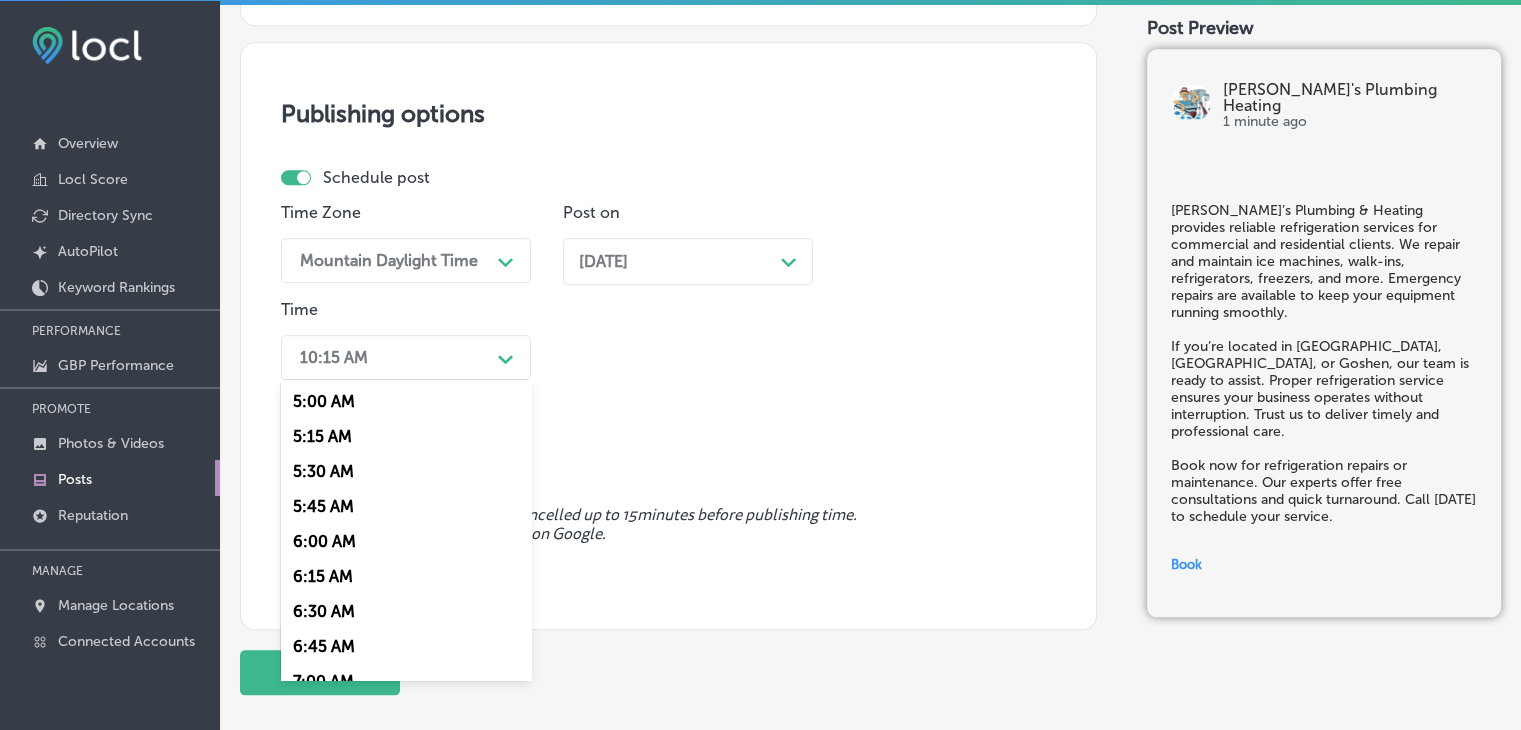 scroll, scrollTop: 900, scrollLeft: 0, axis: vertical 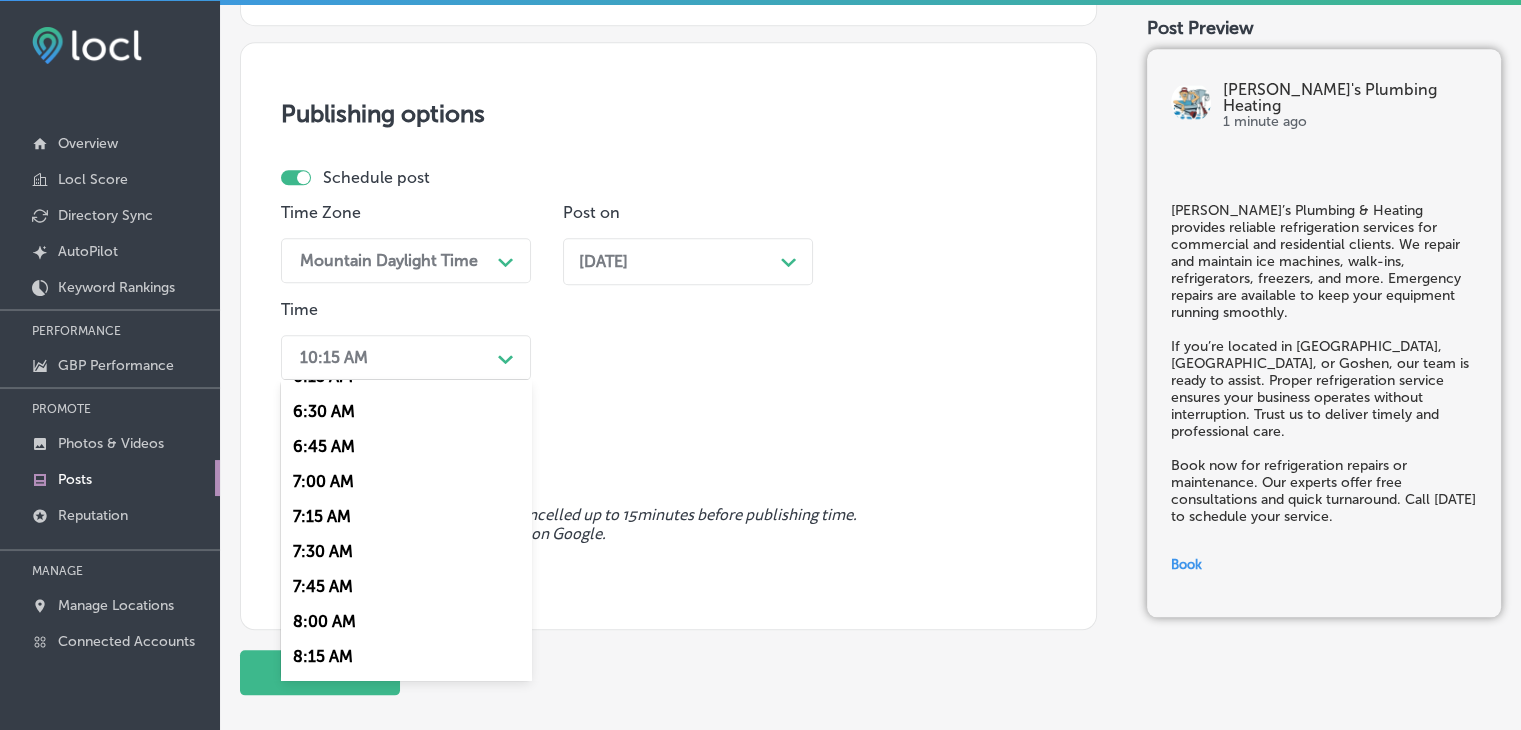 click on "7:00 AM" at bounding box center (406, 481) 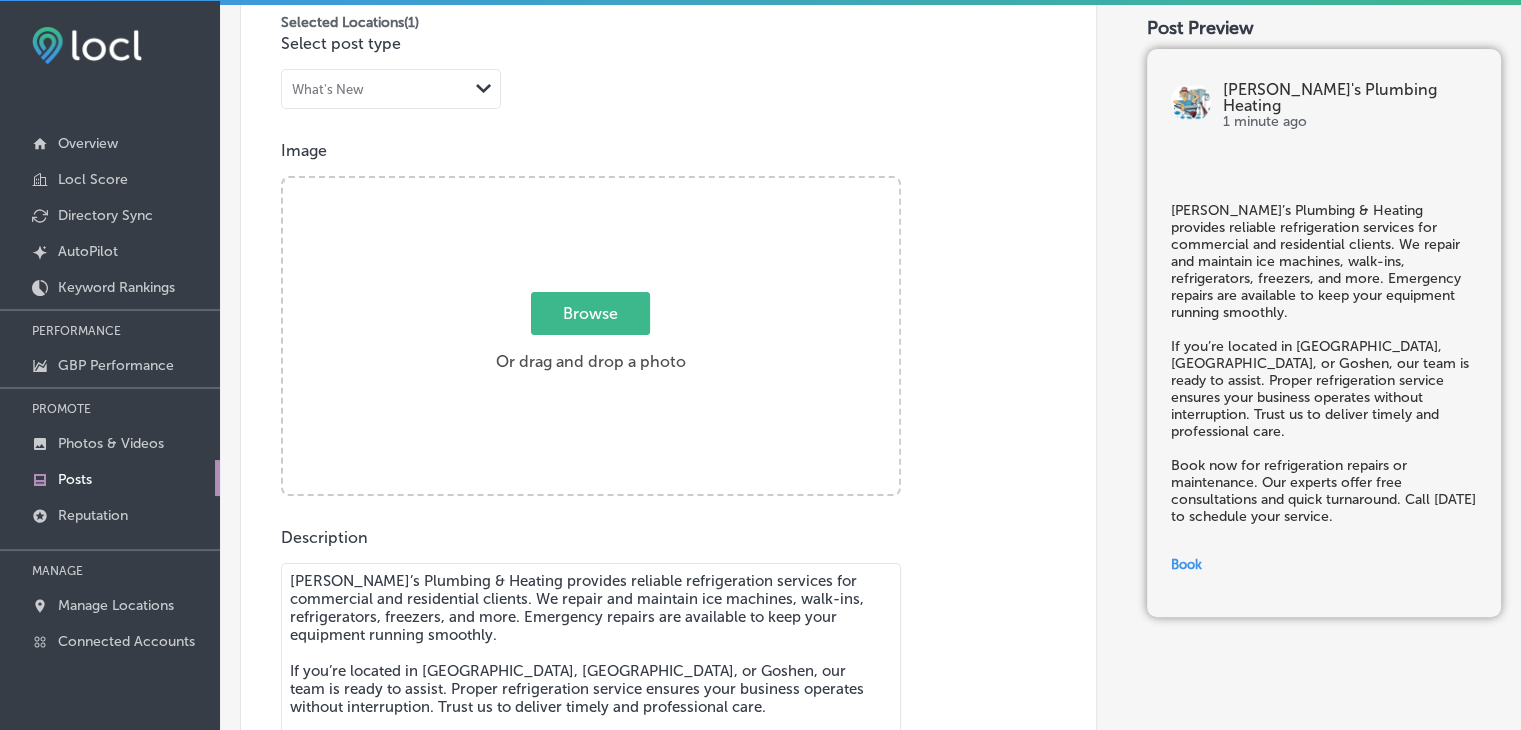 scroll, scrollTop: 316, scrollLeft: 0, axis: vertical 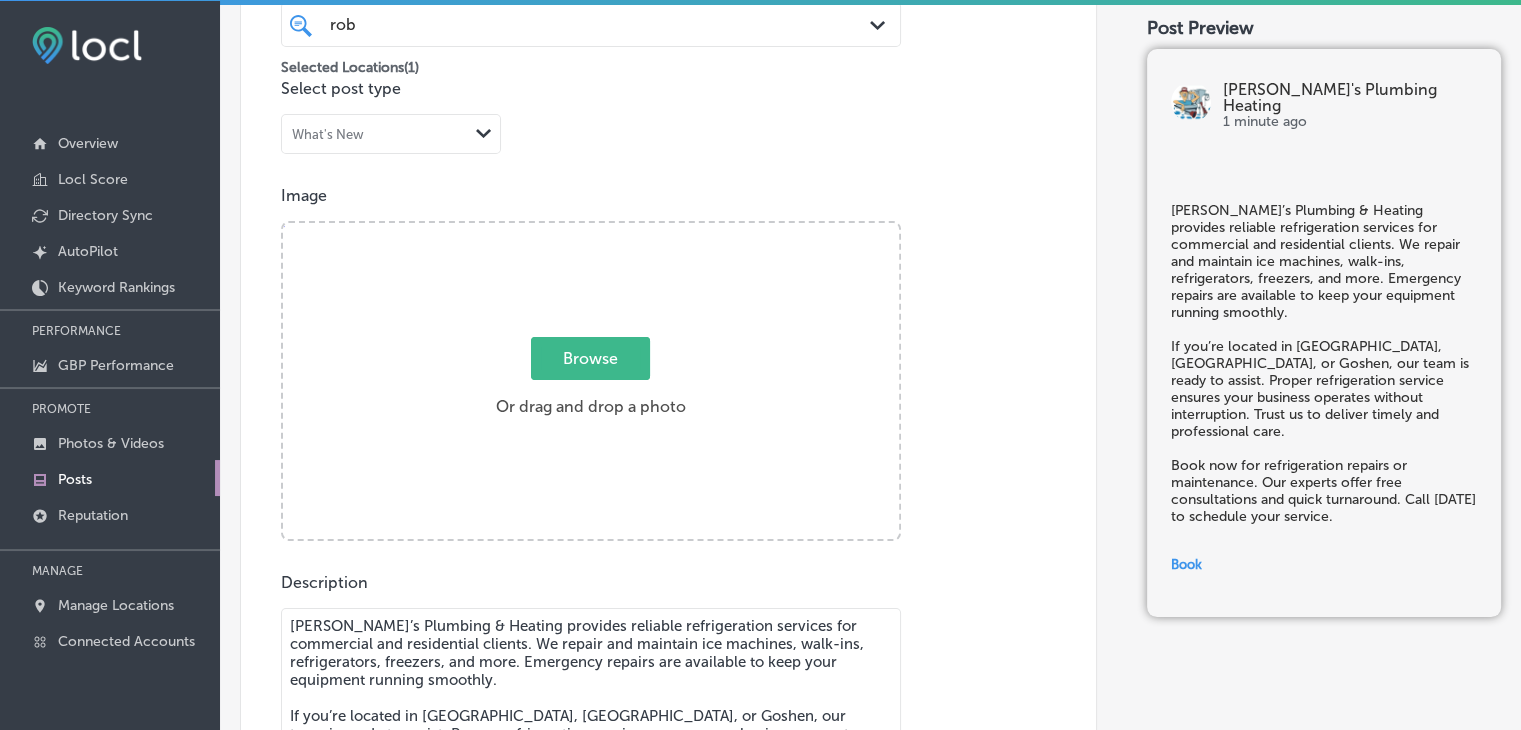 click on "Browse" at bounding box center [590, 358] 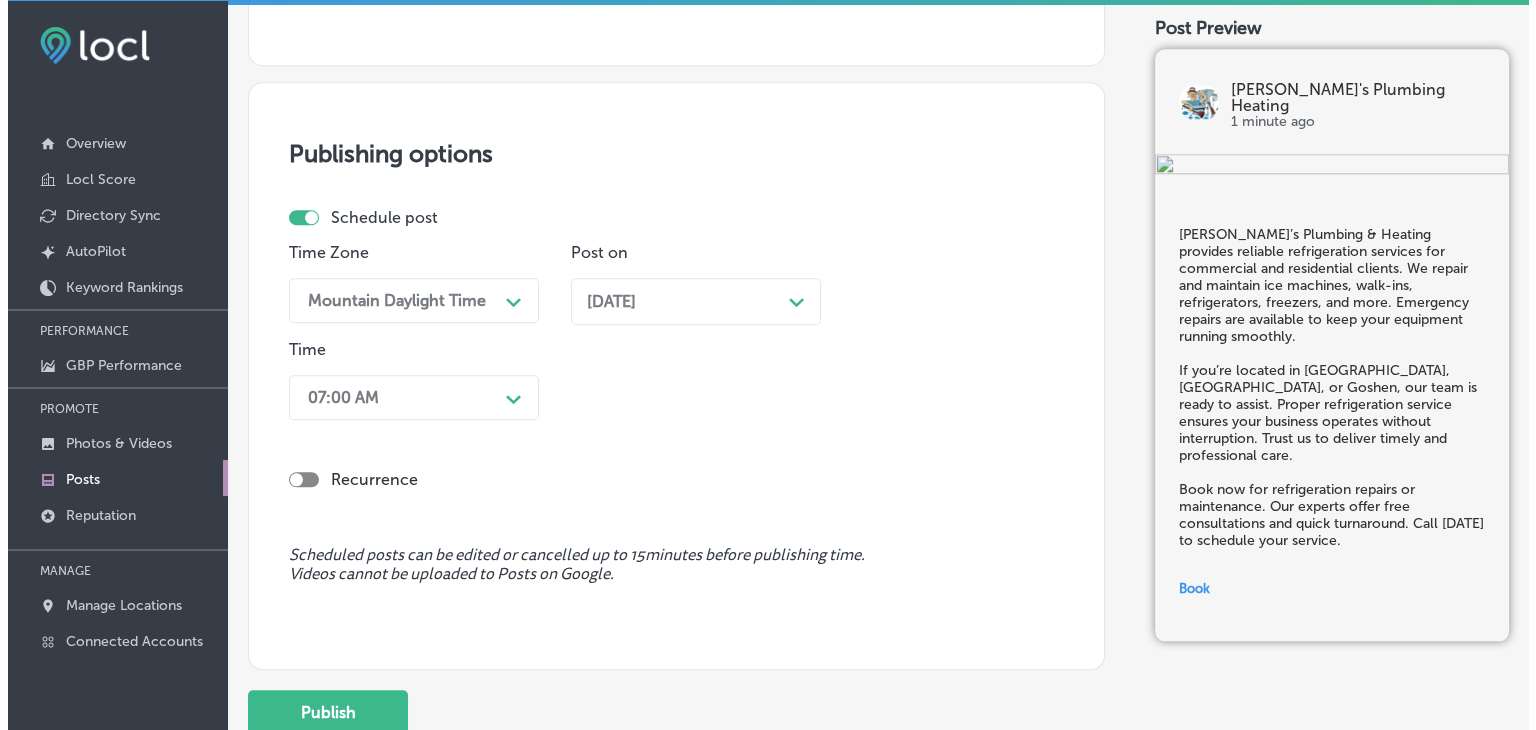 scroll, scrollTop: 2004, scrollLeft: 0, axis: vertical 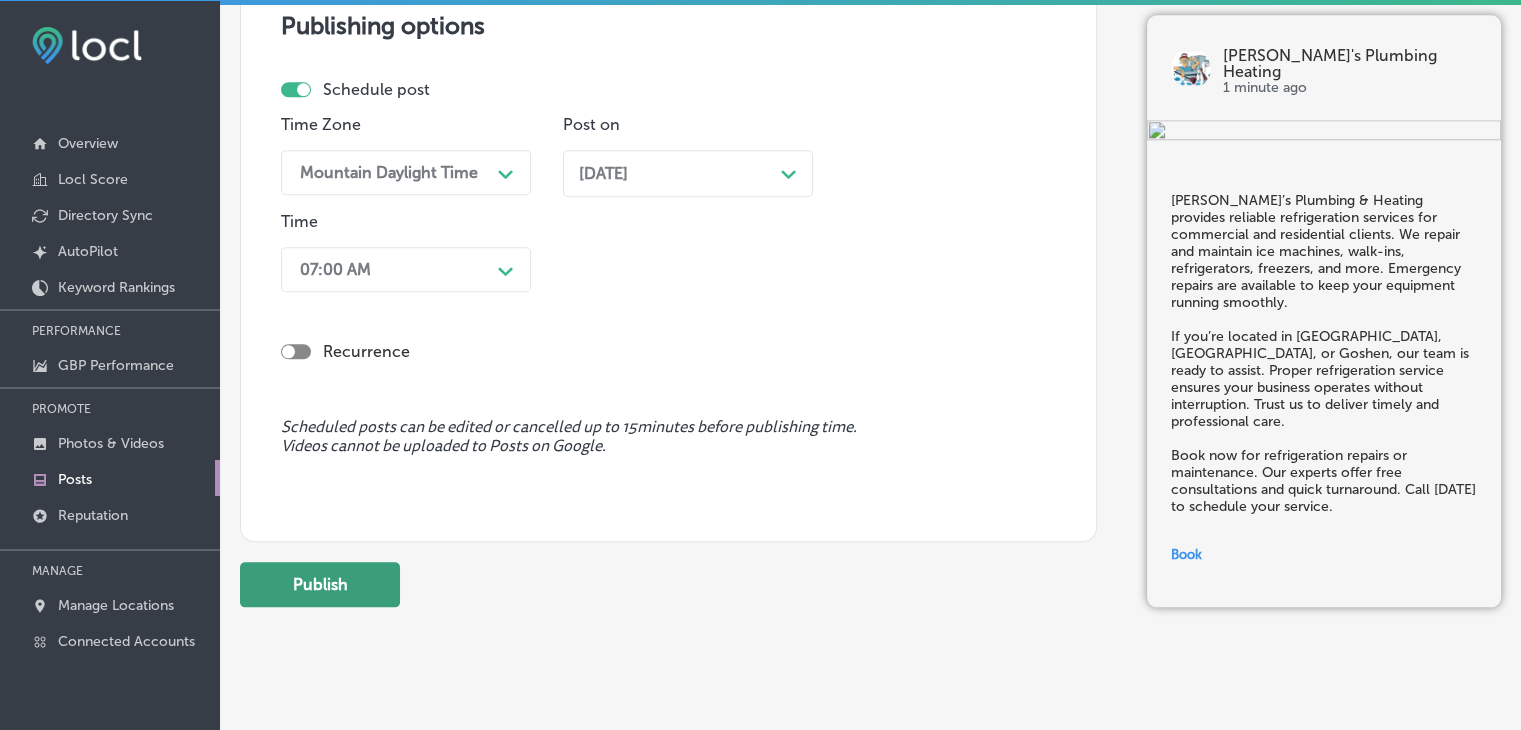 click on "Publish" at bounding box center [320, 584] 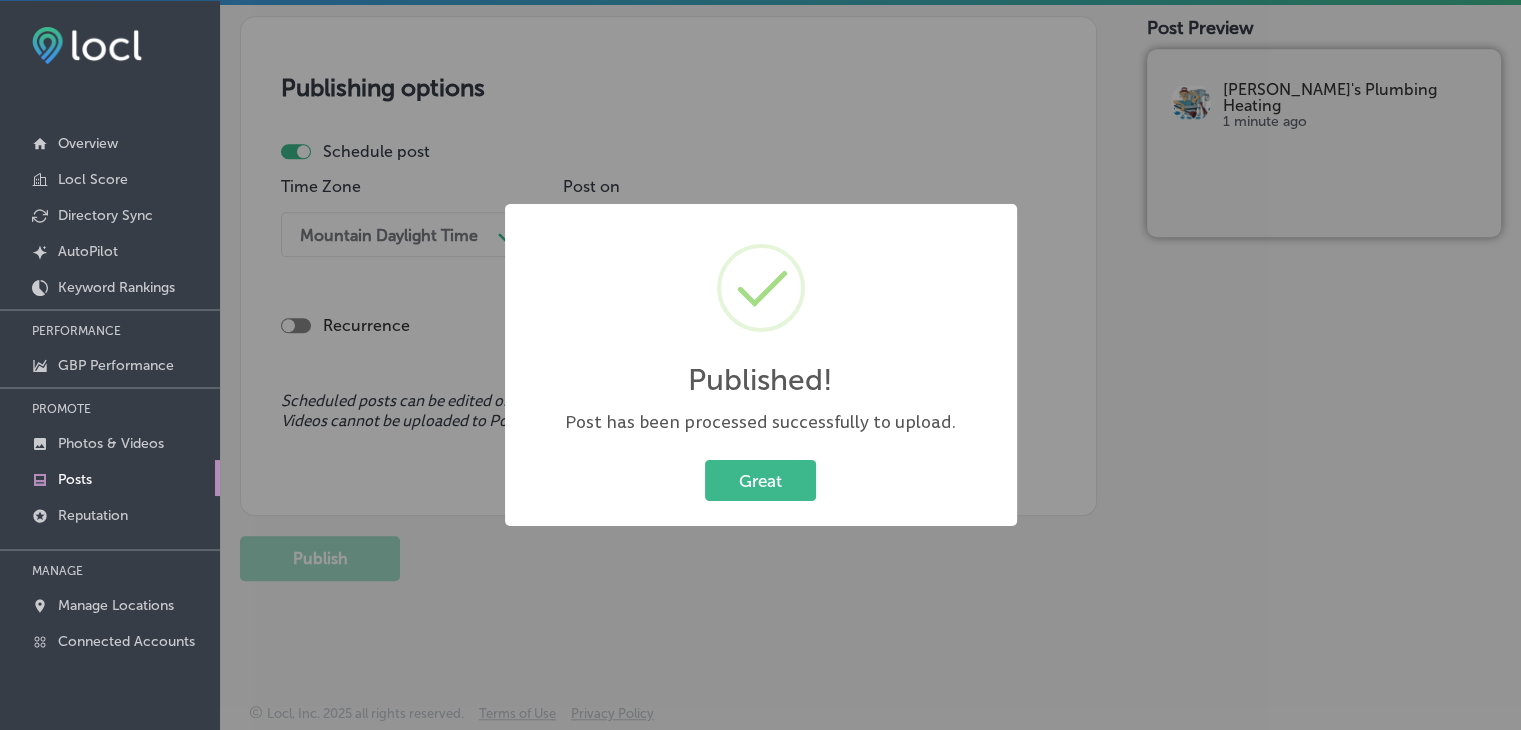 scroll, scrollTop: 1721, scrollLeft: 0, axis: vertical 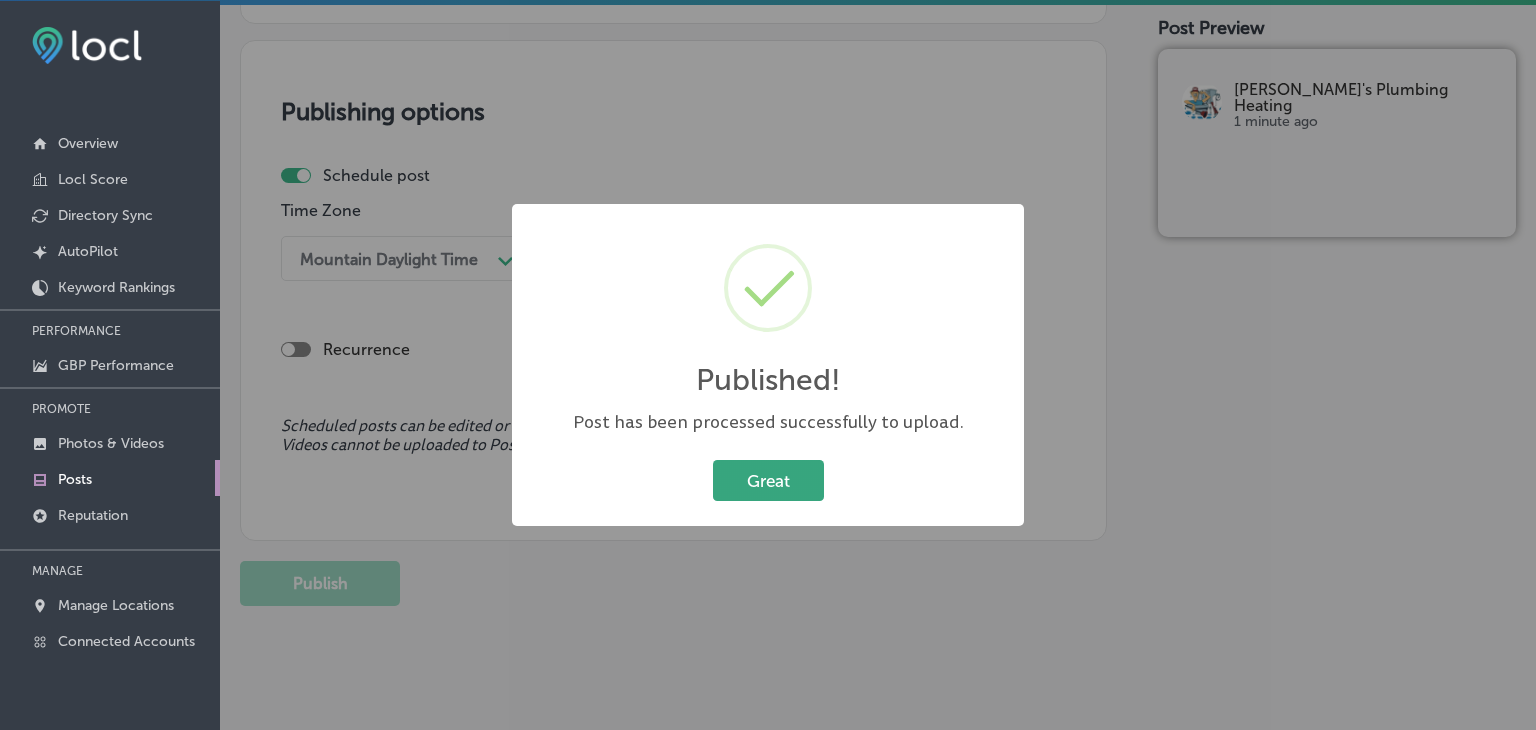 click on "Great" at bounding box center (768, 480) 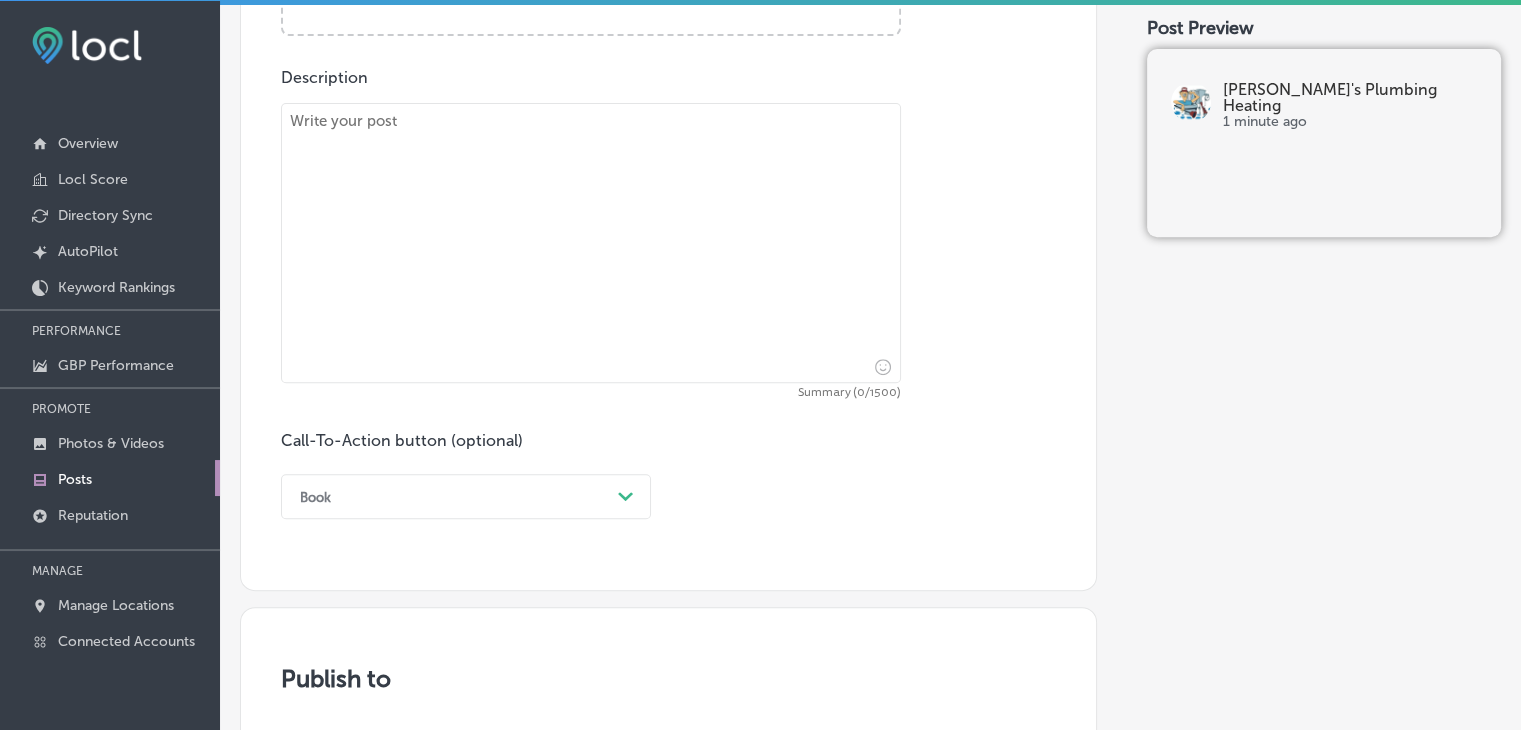scroll, scrollTop: 521, scrollLeft: 0, axis: vertical 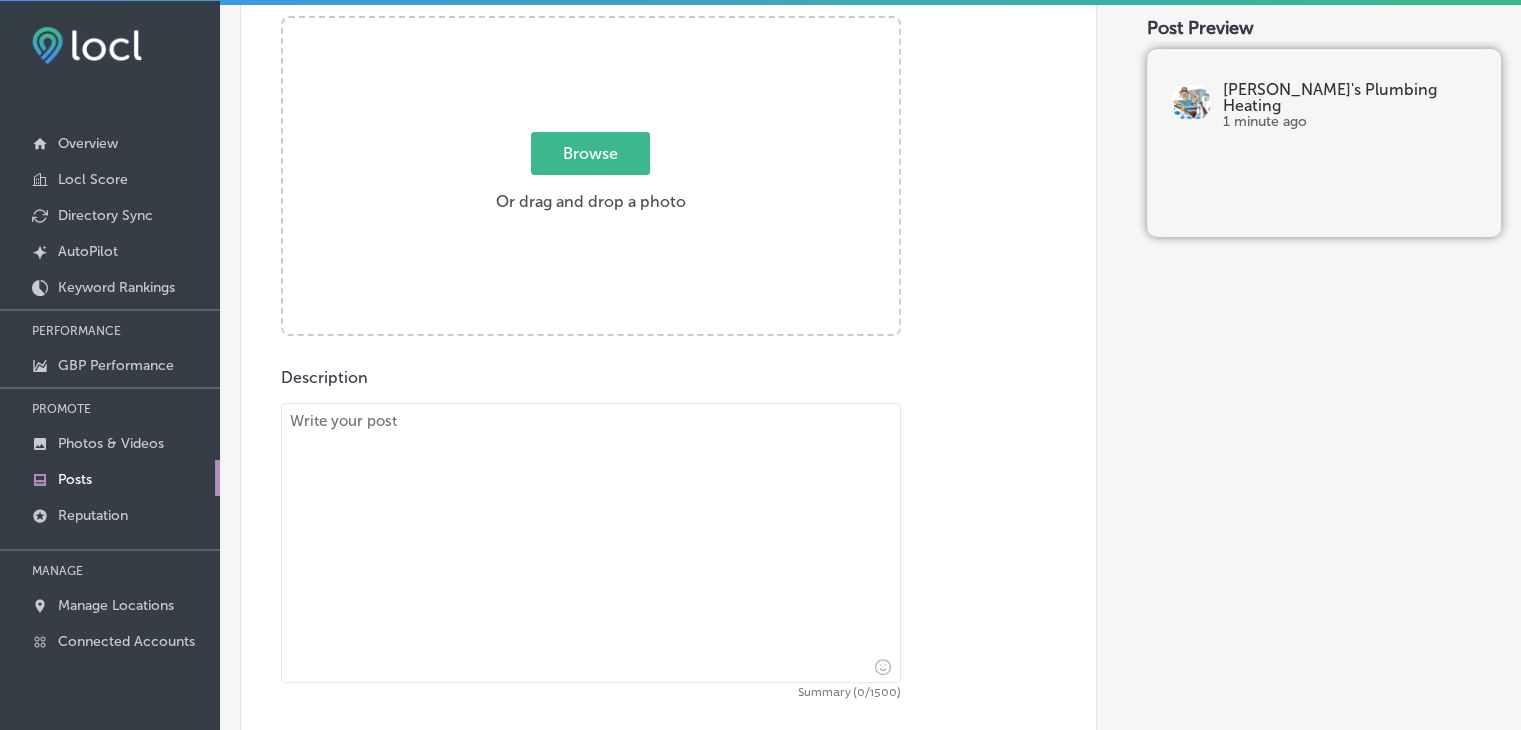 click at bounding box center [591, 543] 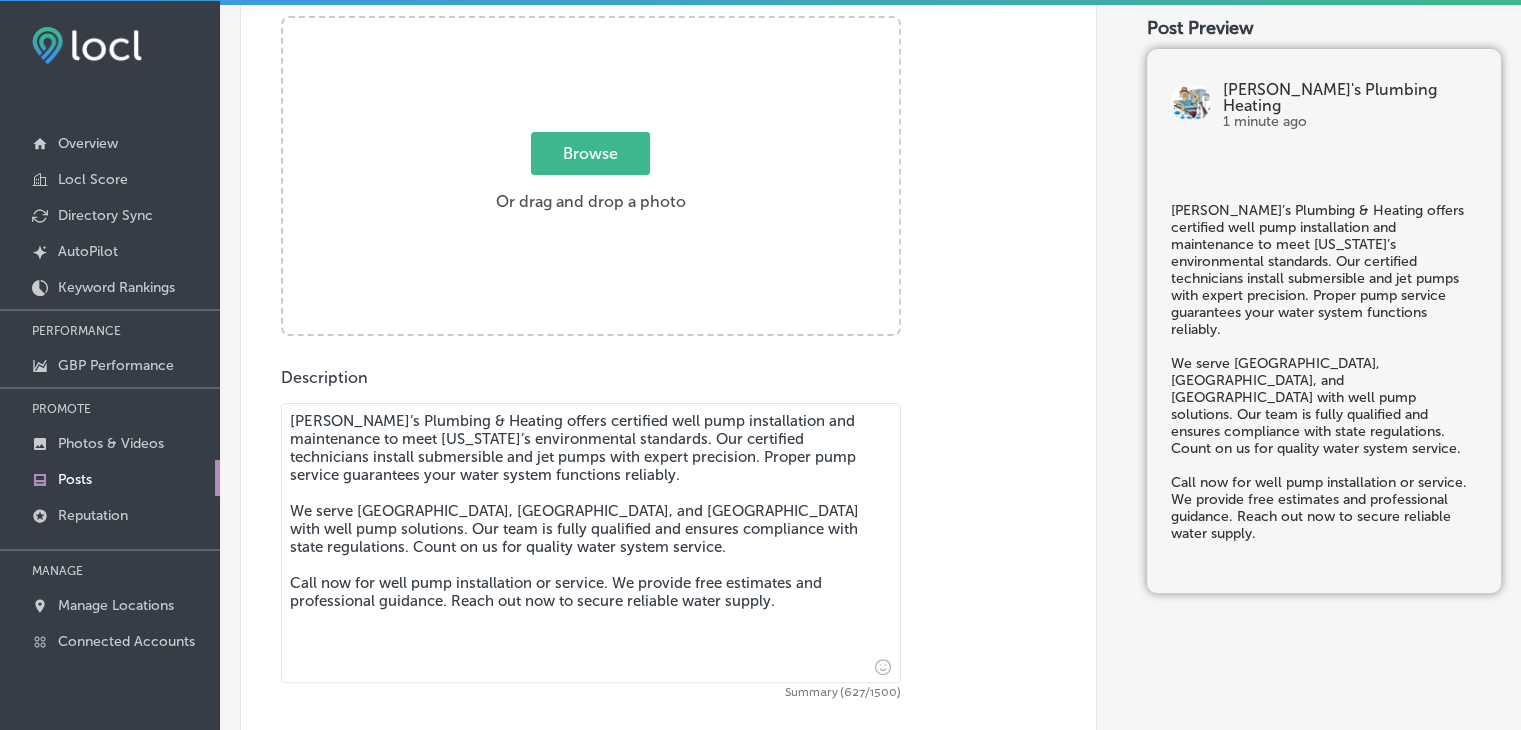 type on "[PERSON_NAME]’s Plumbing & Heating offers certified well pump installation and maintenance to meet [US_STATE]’s environmental standards. Our certified technicians install submersible and jet pumps with expert precision. Proper pump service guarantees your water system functions reliably.
We serve [GEOGRAPHIC_DATA], [GEOGRAPHIC_DATA], and [GEOGRAPHIC_DATA] with well pump solutions. Our team is fully qualified and ensures compliance with state regulations. Count on us for quality water system service.
Call now for well pump installation or service. We provide free estimates and professional guidance. Reach out now to secure reliable water supply." 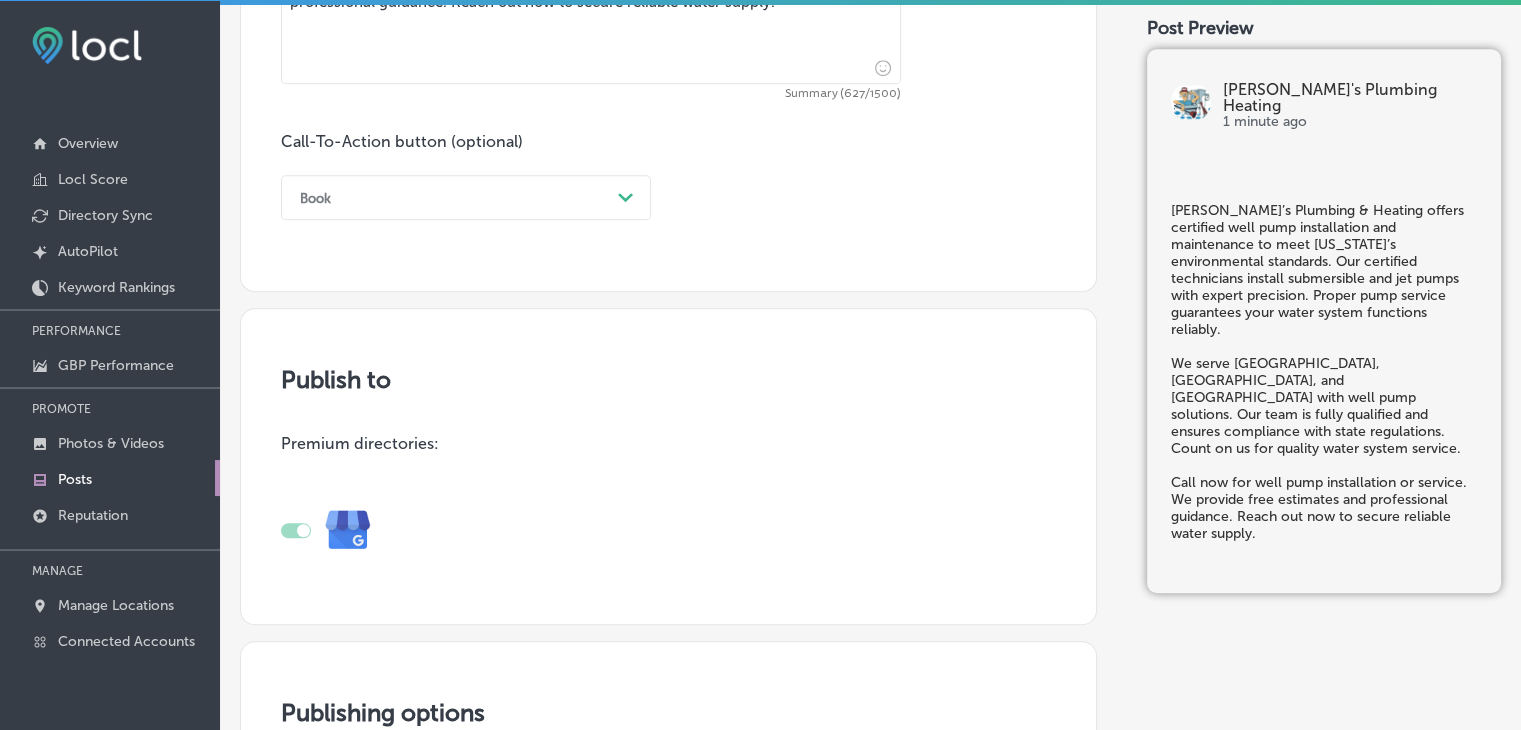 scroll, scrollTop: 1121, scrollLeft: 0, axis: vertical 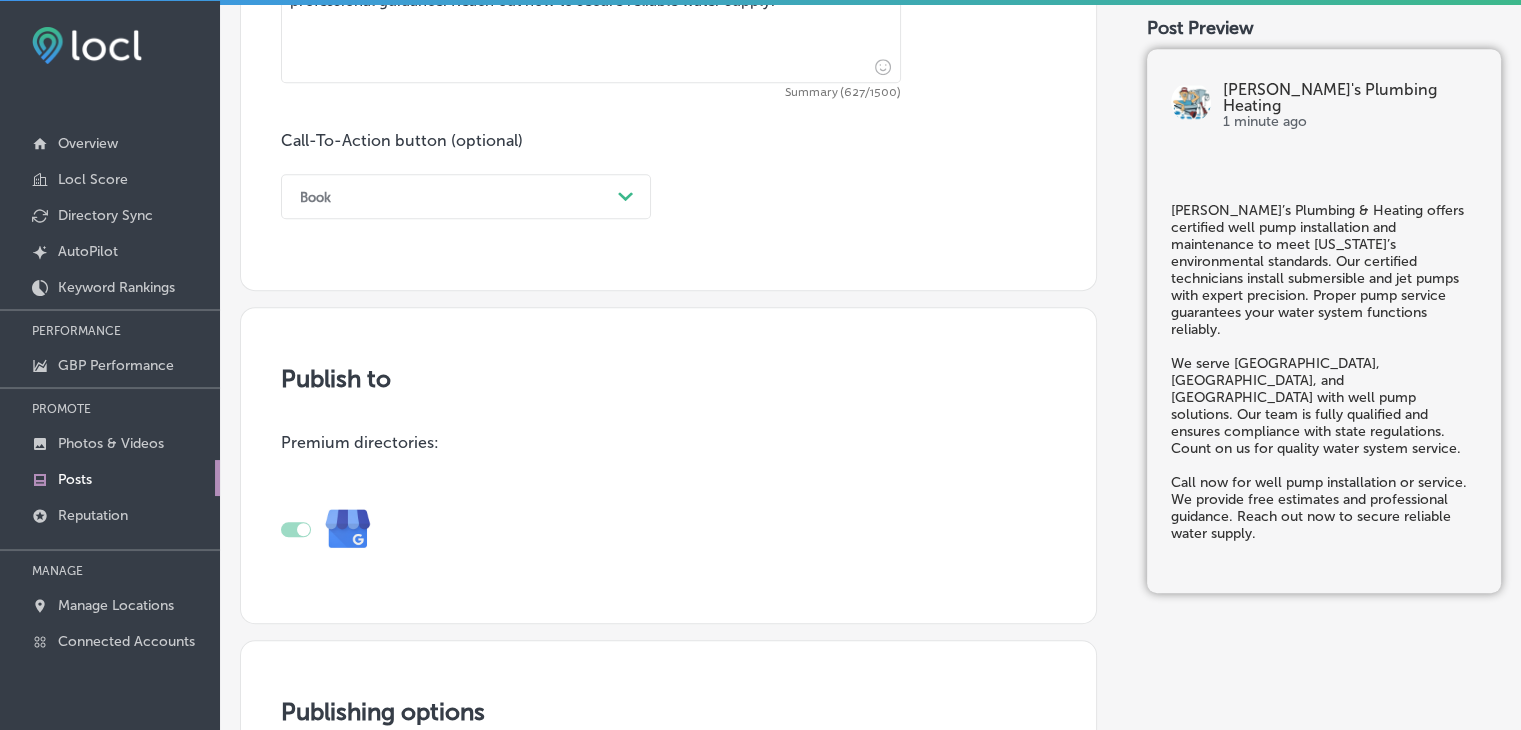 click on "Book" at bounding box center (315, 196) 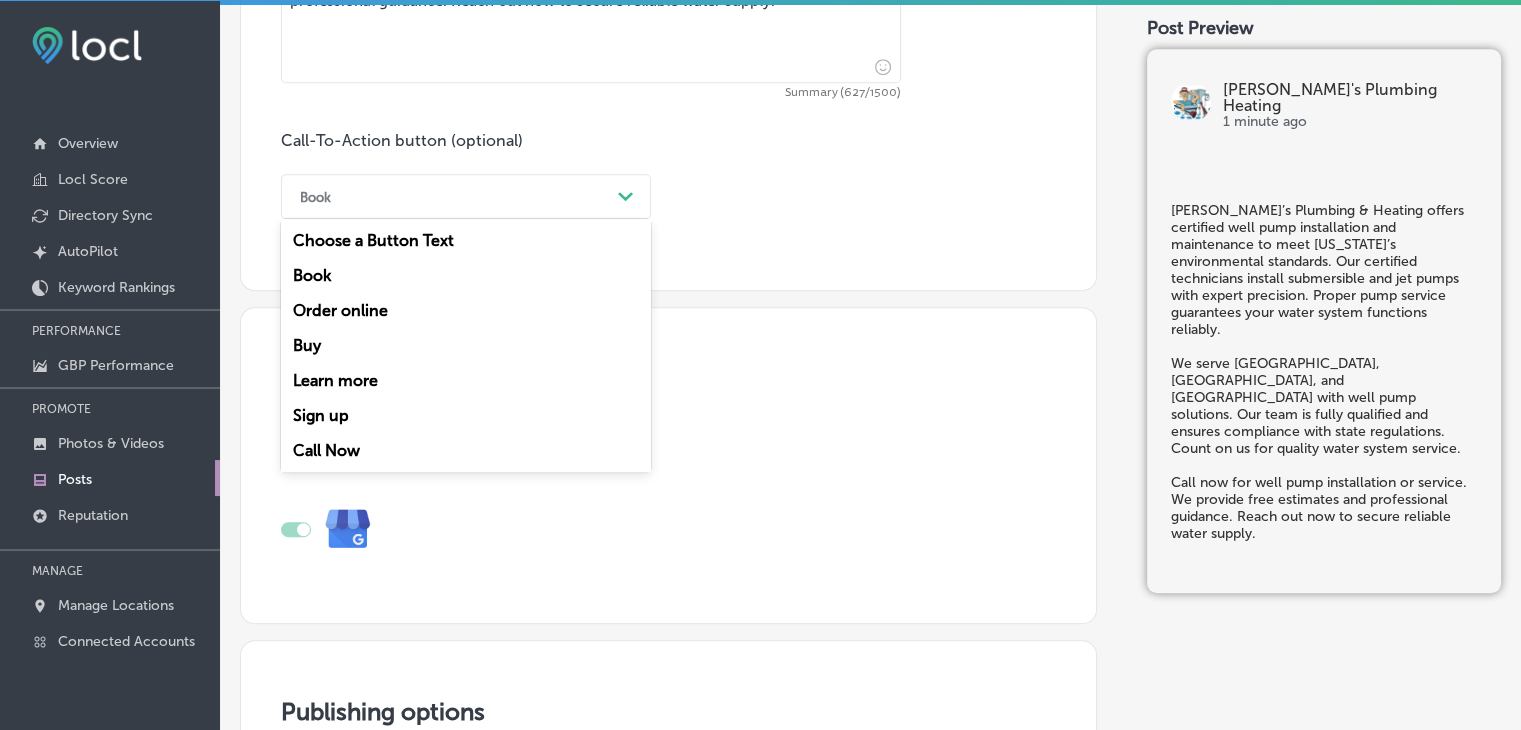 click on "Call Now" at bounding box center (466, 450) 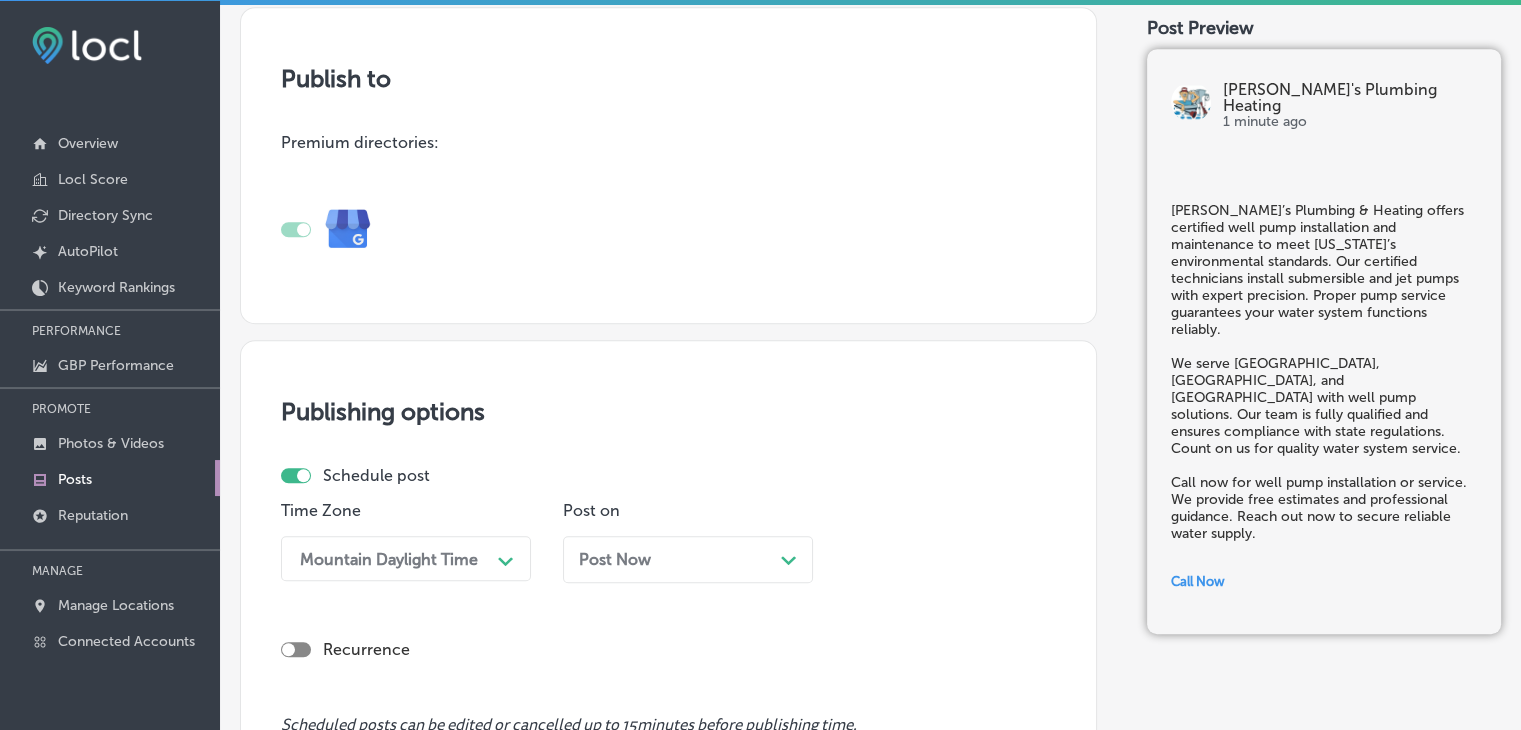scroll, scrollTop: 1621, scrollLeft: 0, axis: vertical 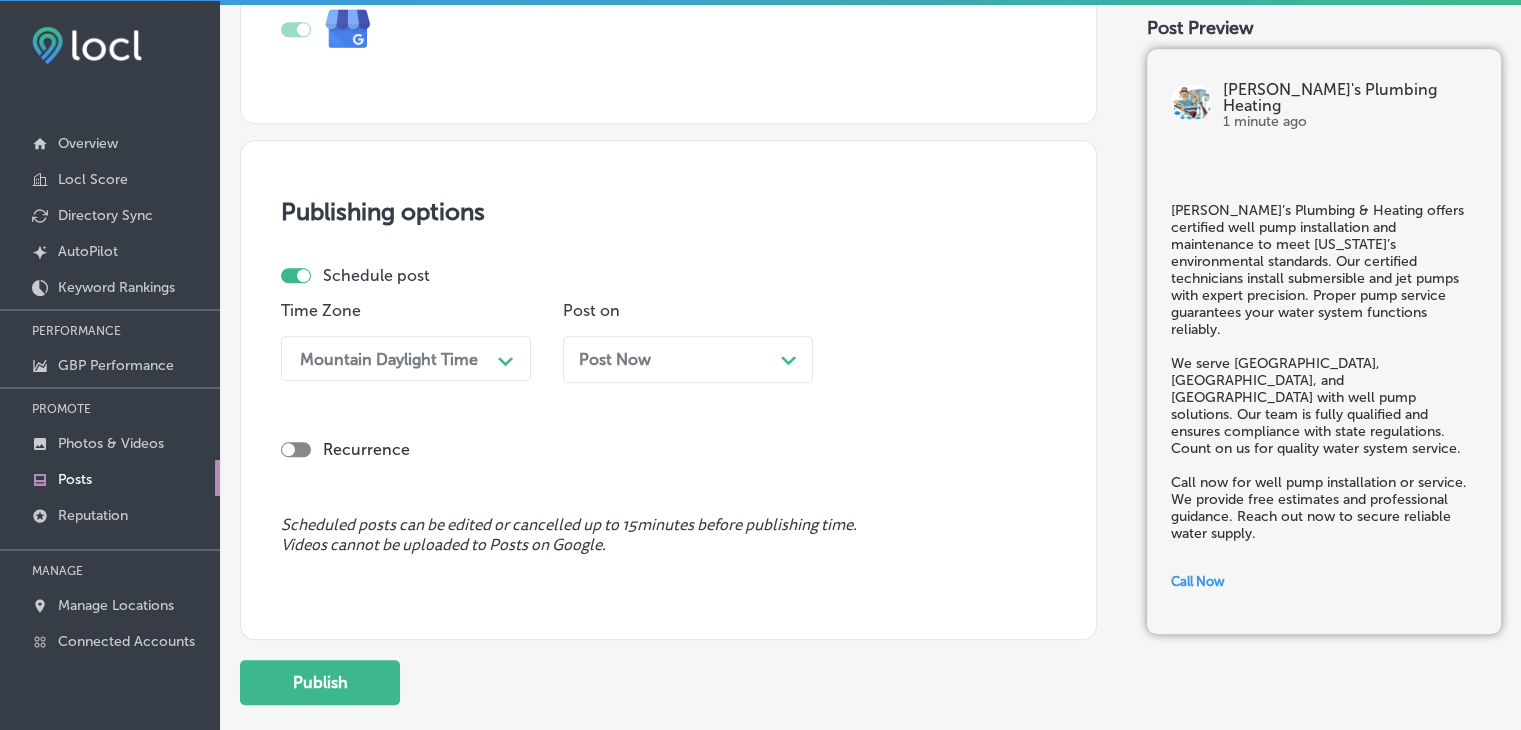 click on "Mountain Daylight Time" at bounding box center [390, 358] 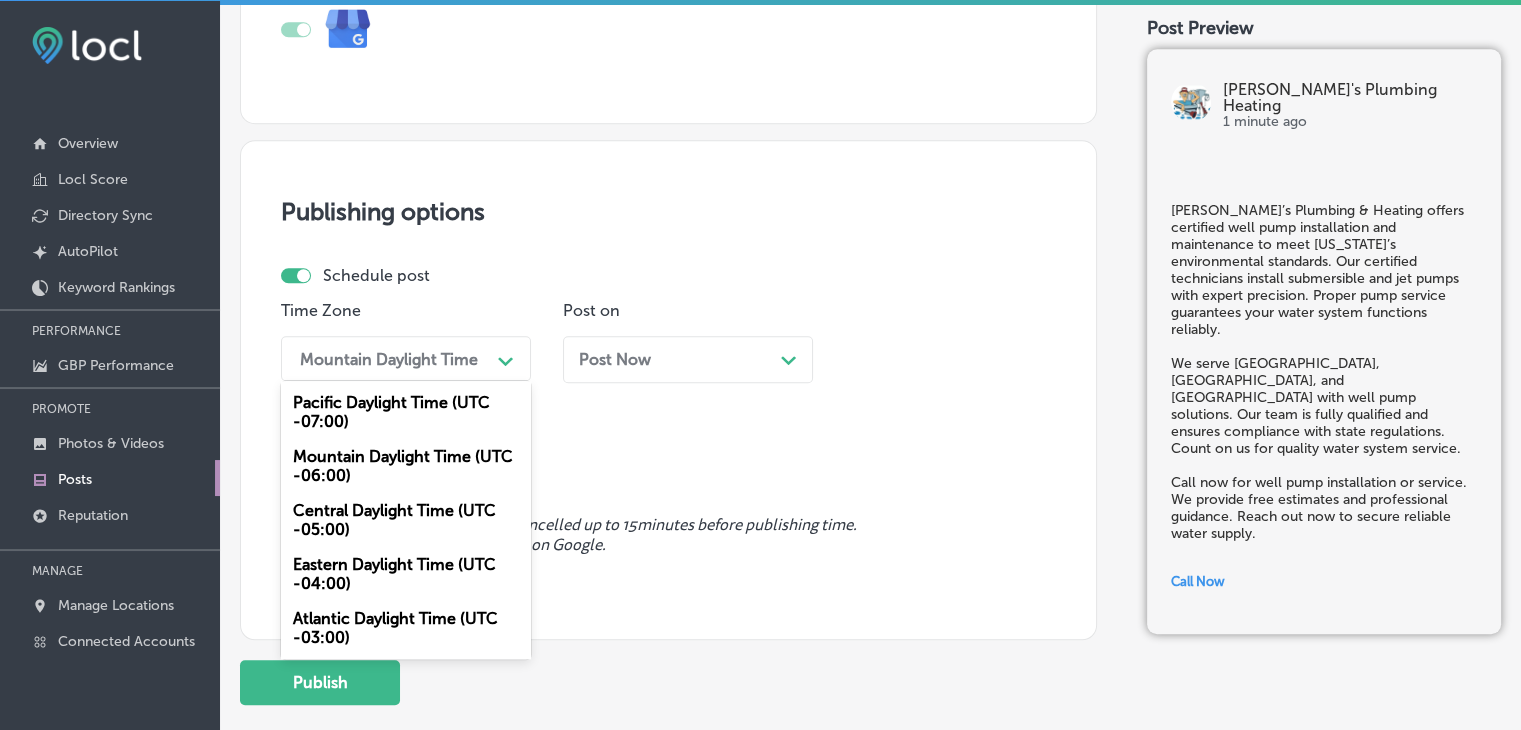 click on "Mountain Daylight Time (UTC -06:00)" at bounding box center (406, 466) 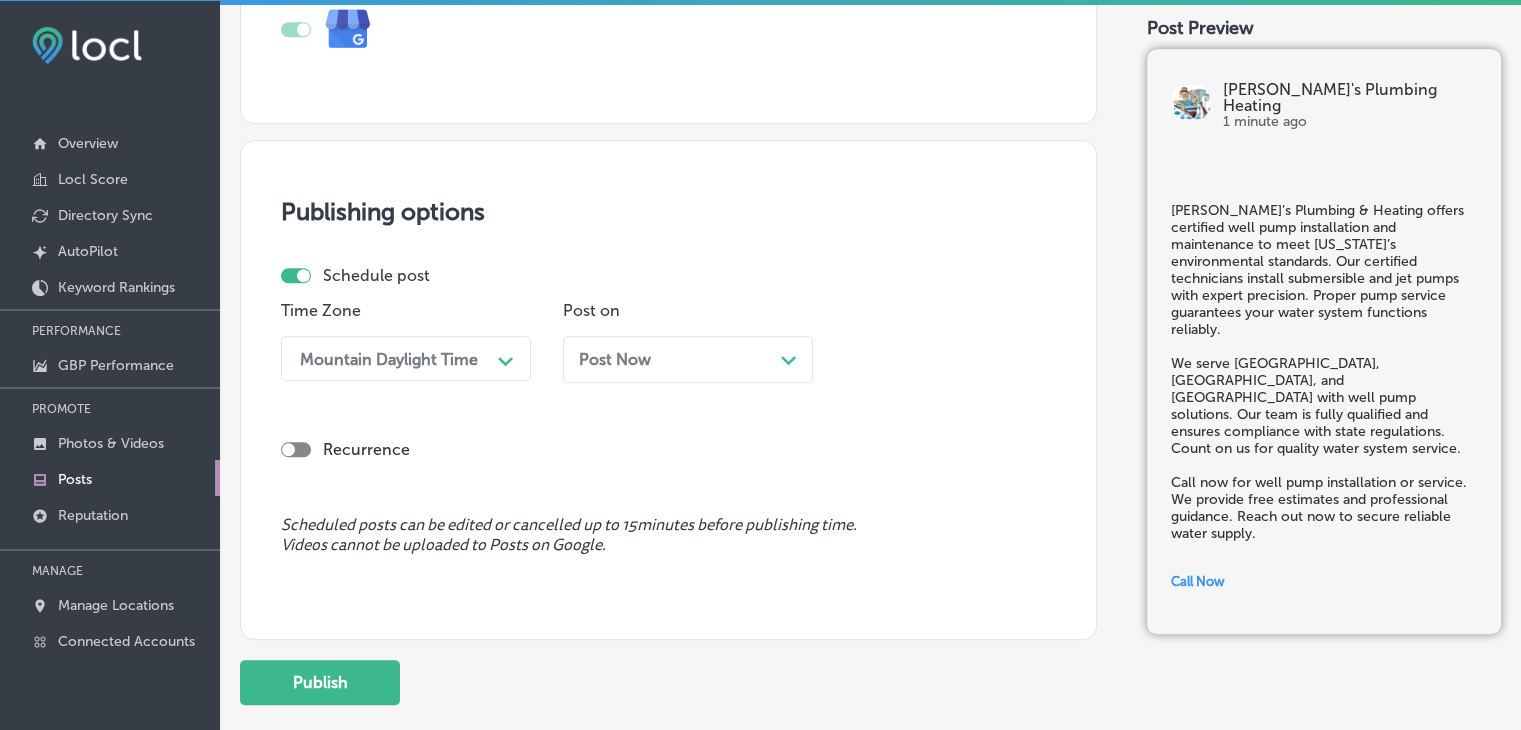 click on "Post Now
Path
Created with Sketch." at bounding box center [688, 359] 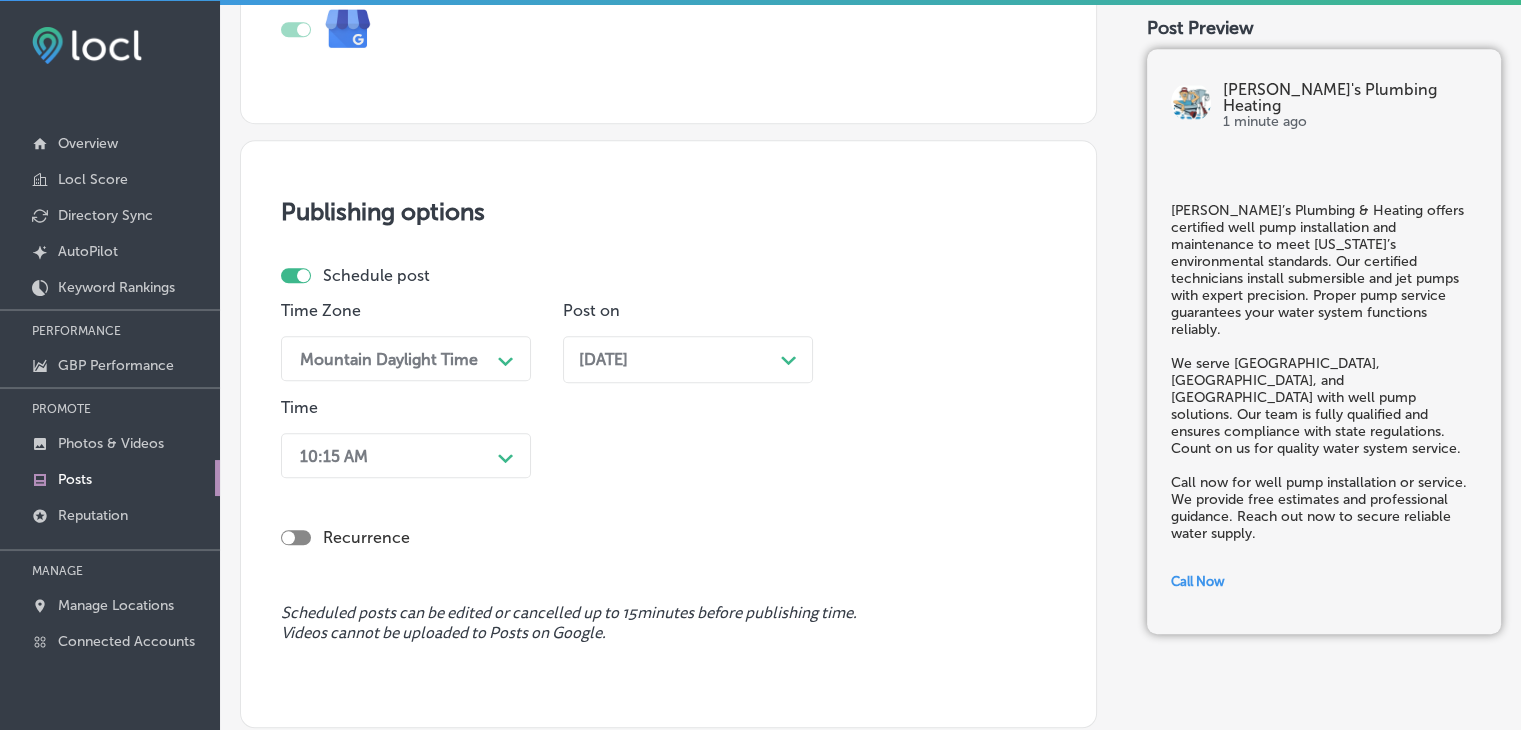 drag, startPoint x: 699, startPoint y: 164, endPoint x: 683, endPoint y: 184, distance: 25.612497 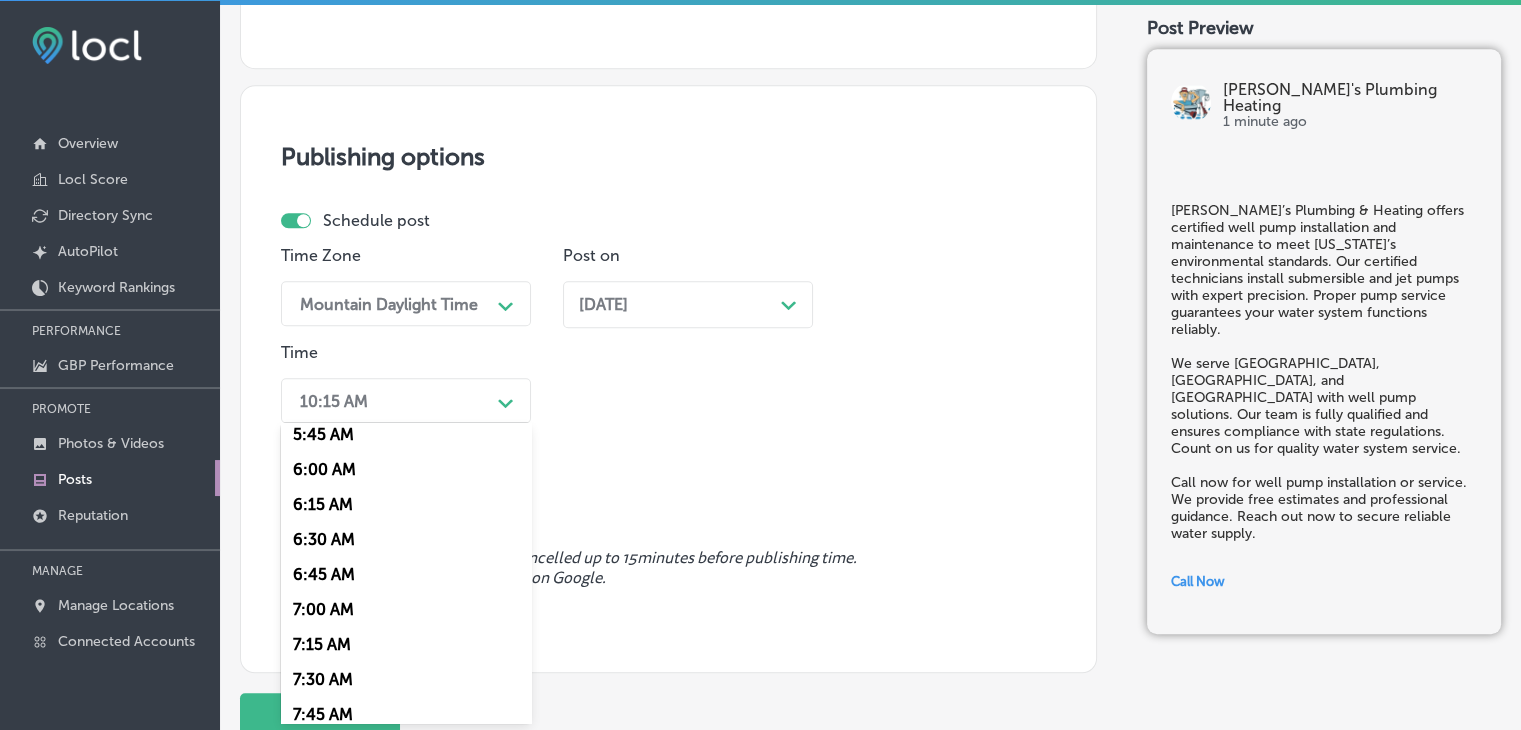scroll, scrollTop: 900, scrollLeft: 0, axis: vertical 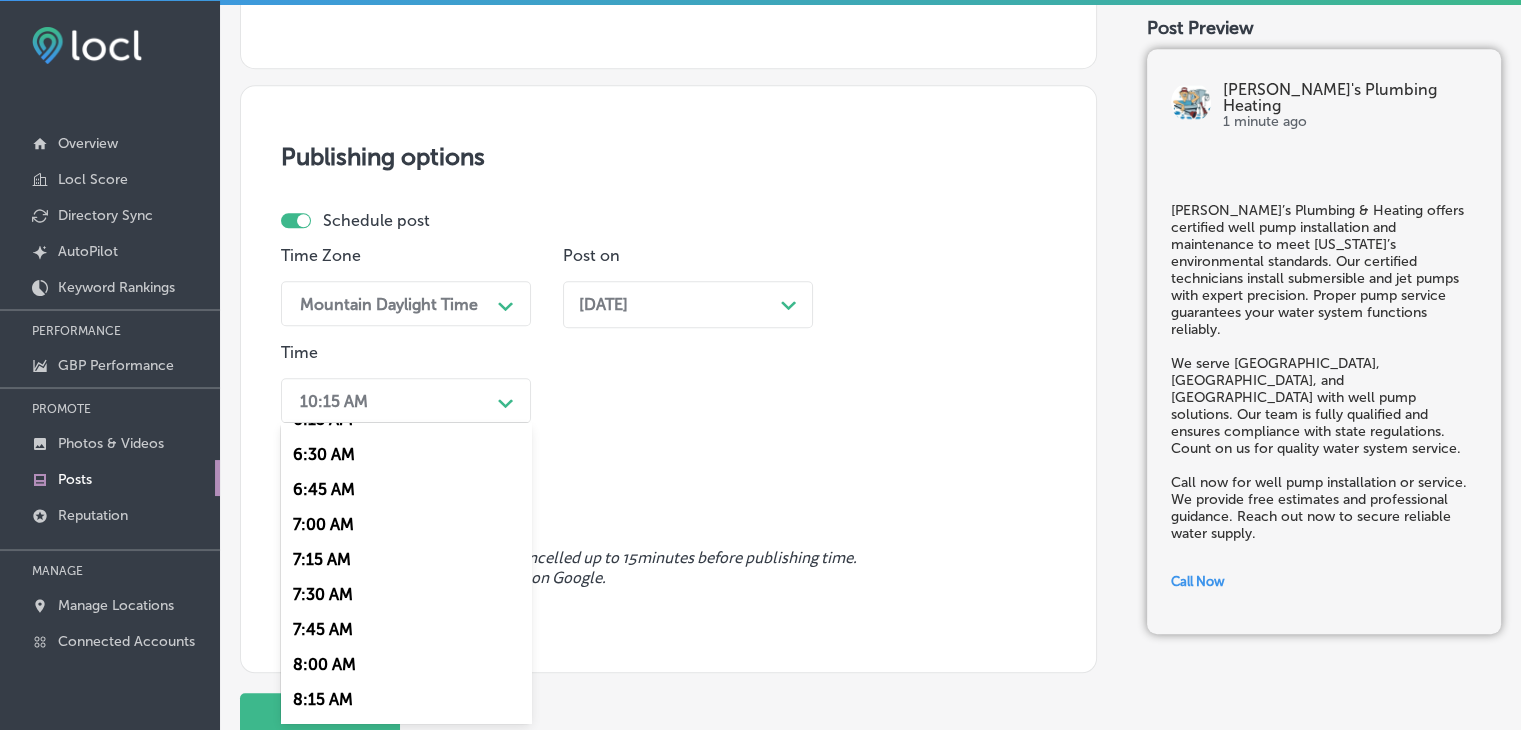 click on "7:00 AM" at bounding box center (406, 524) 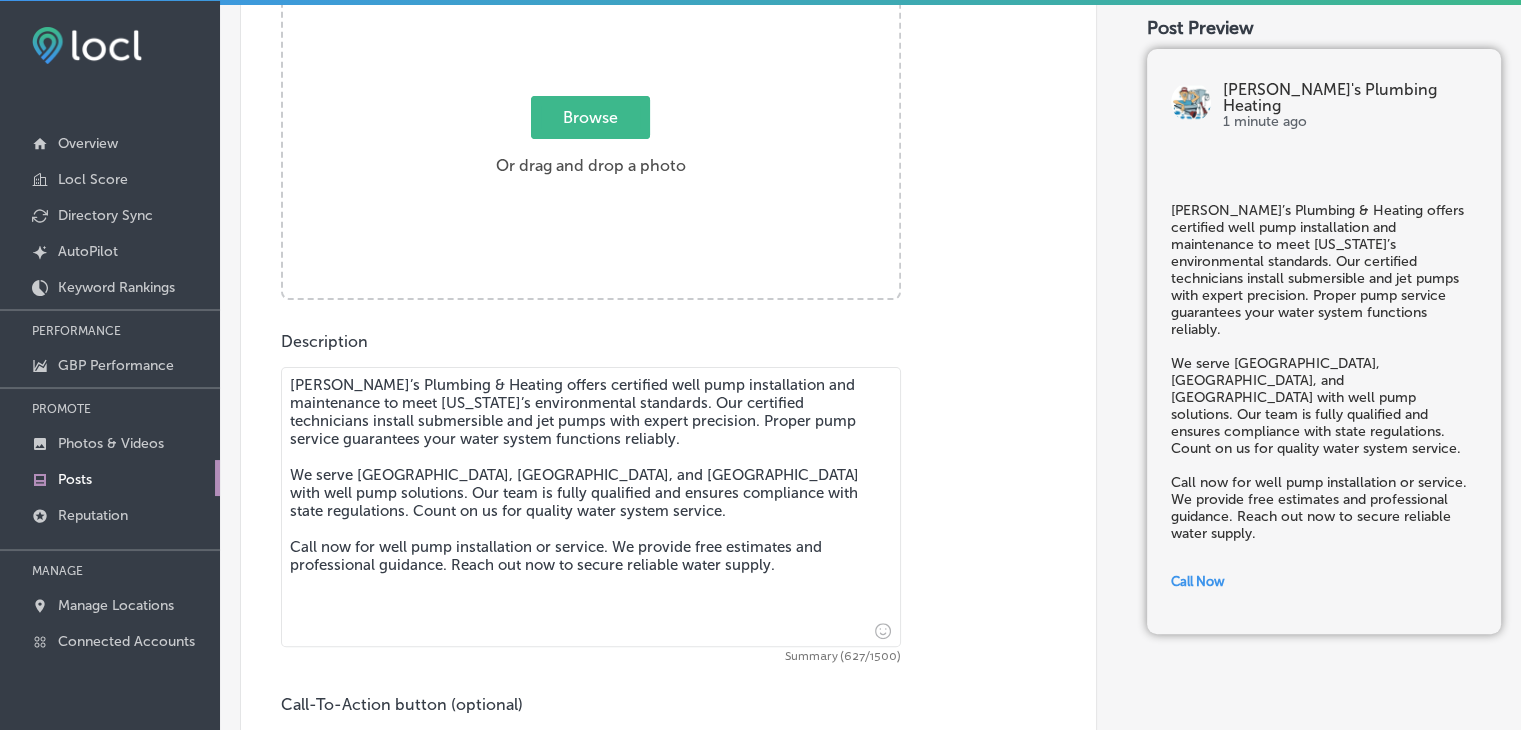 scroll, scrollTop: 376, scrollLeft: 0, axis: vertical 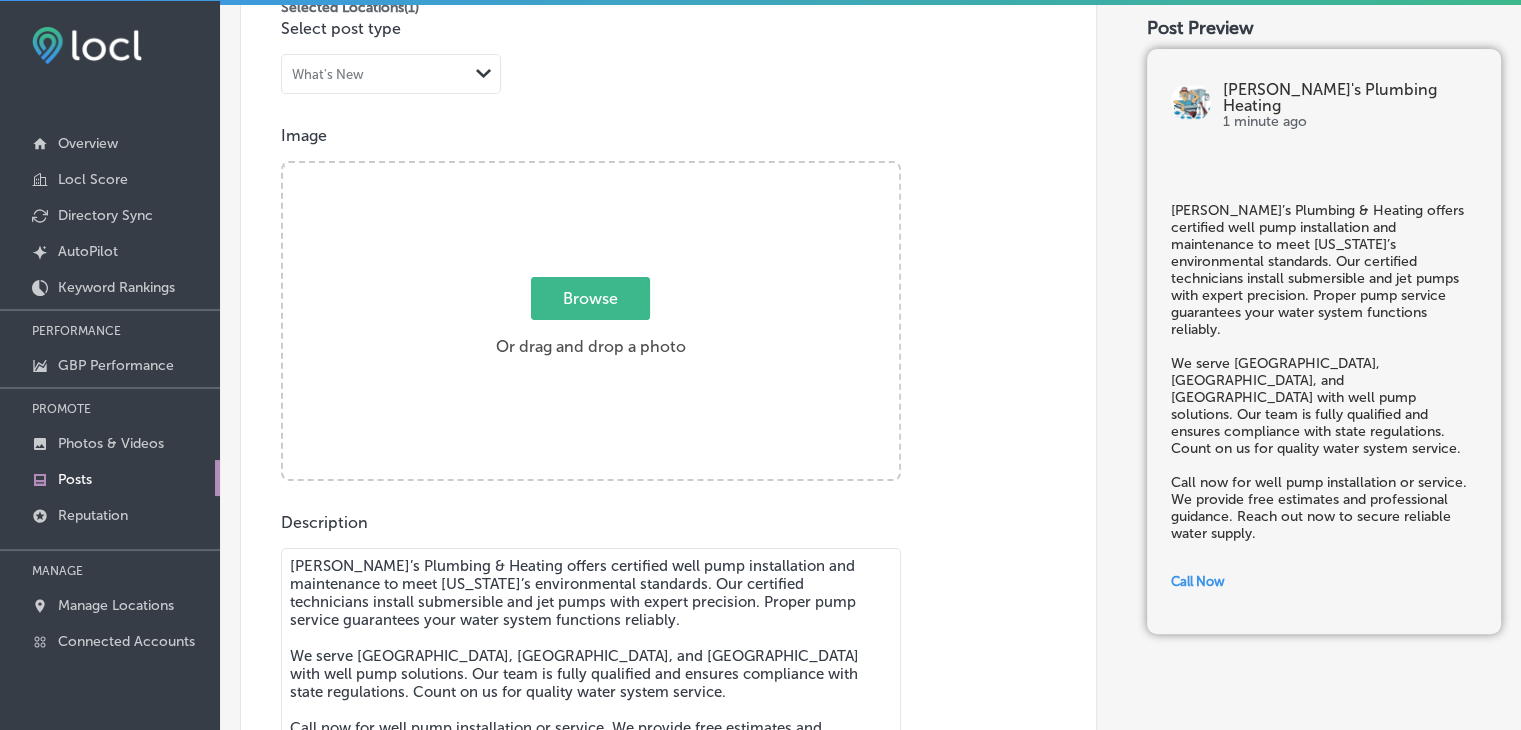 click on "Browse     Or drag and drop a photo" at bounding box center [591, 323] 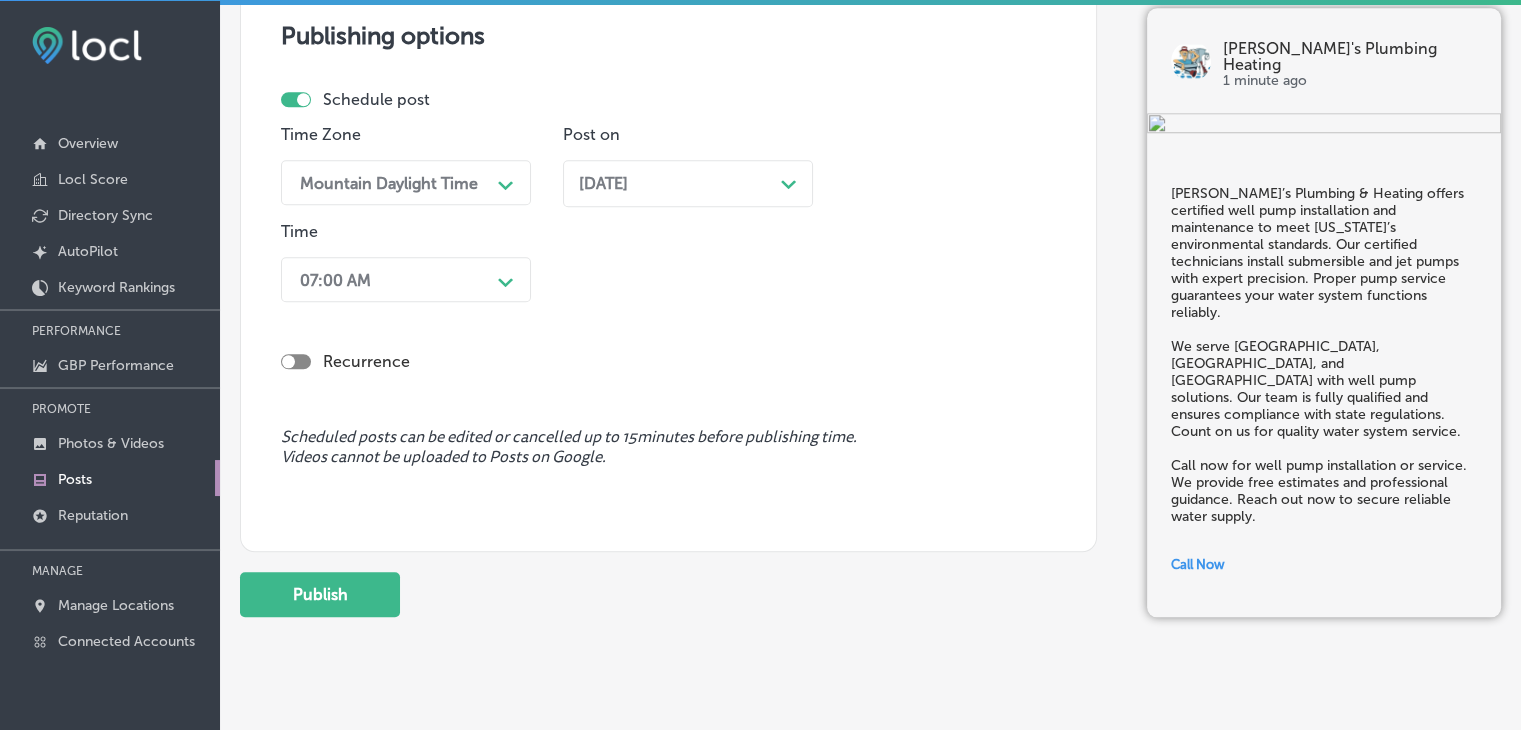 scroll, scrollTop: 1809, scrollLeft: 0, axis: vertical 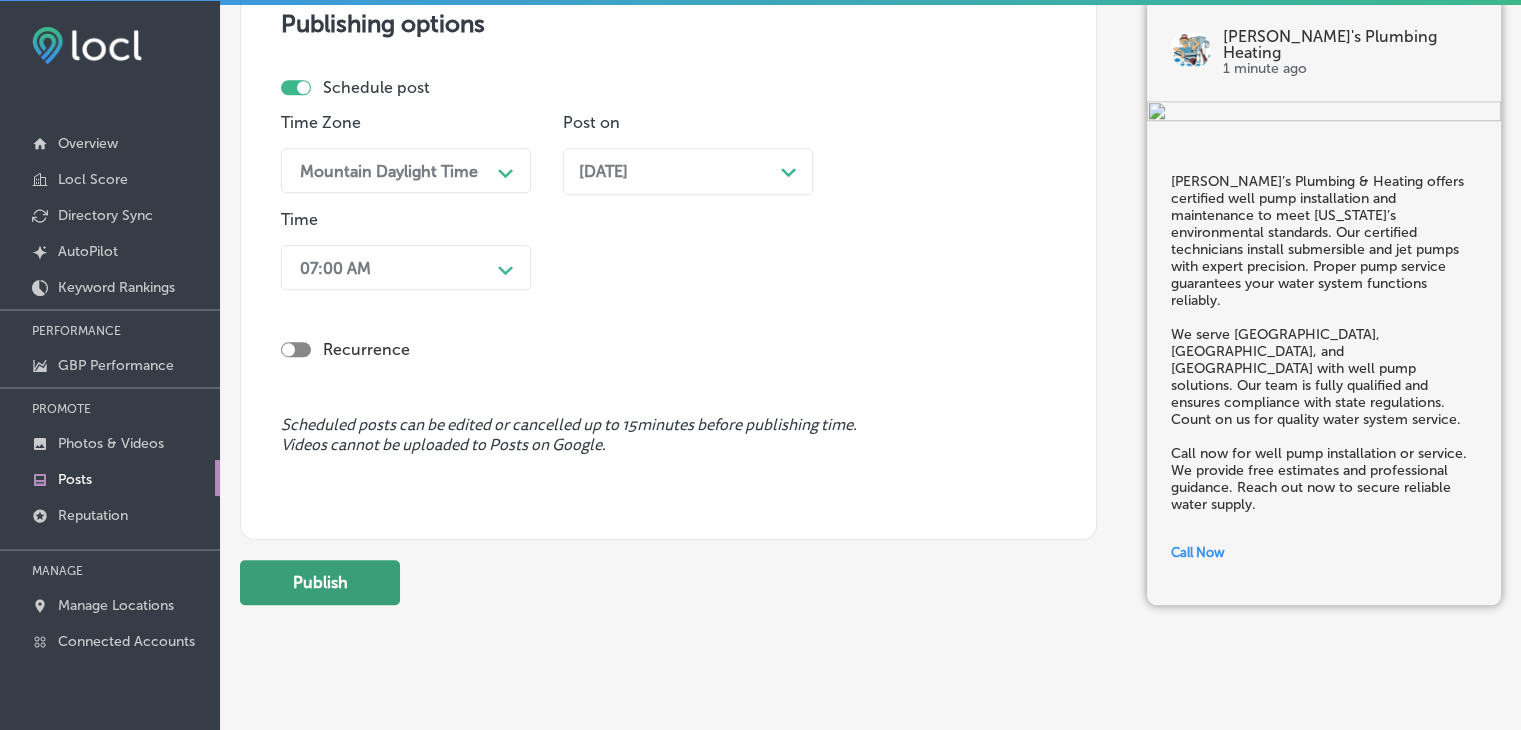 click on "Publish" at bounding box center [320, 582] 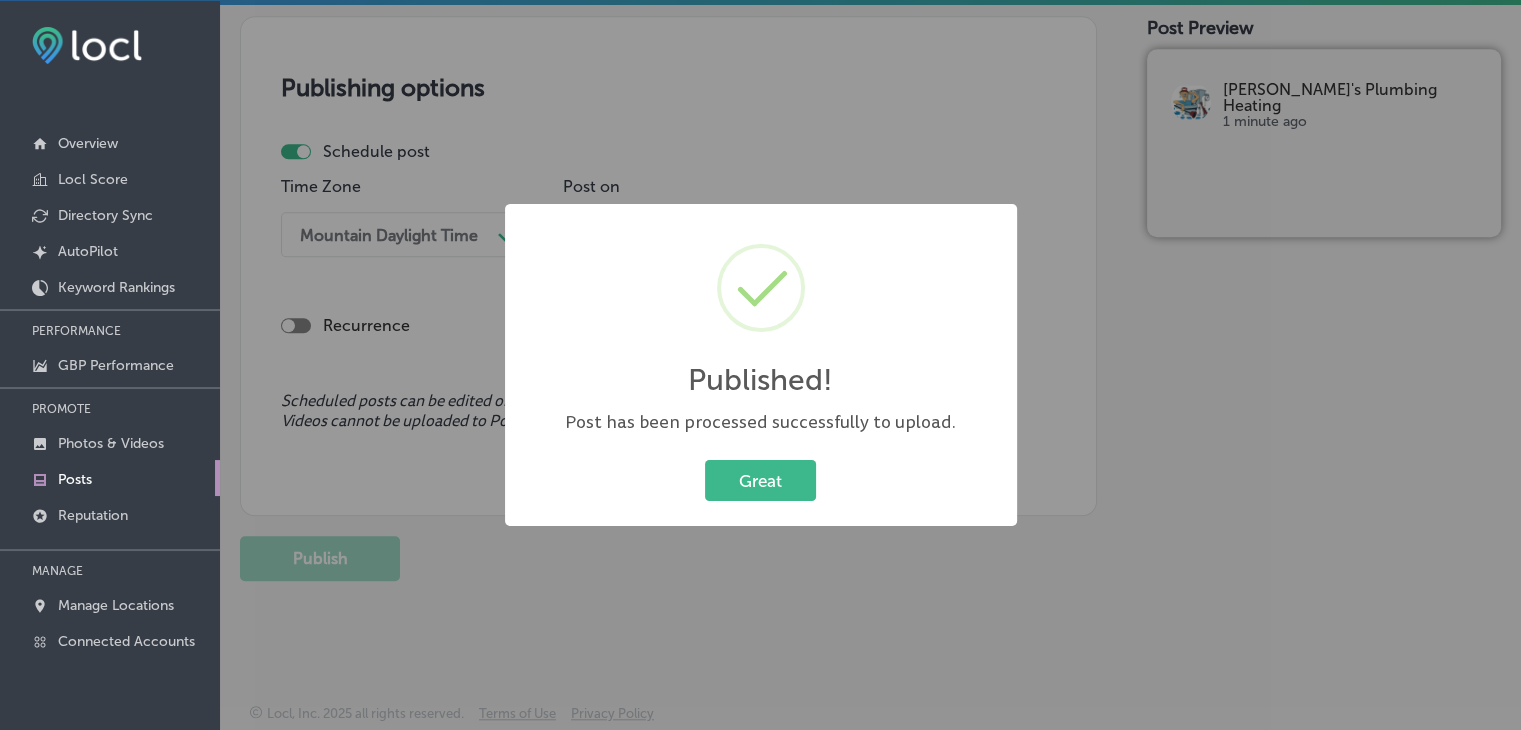 scroll, scrollTop: 1721, scrollLeft: 0, axis: vertical 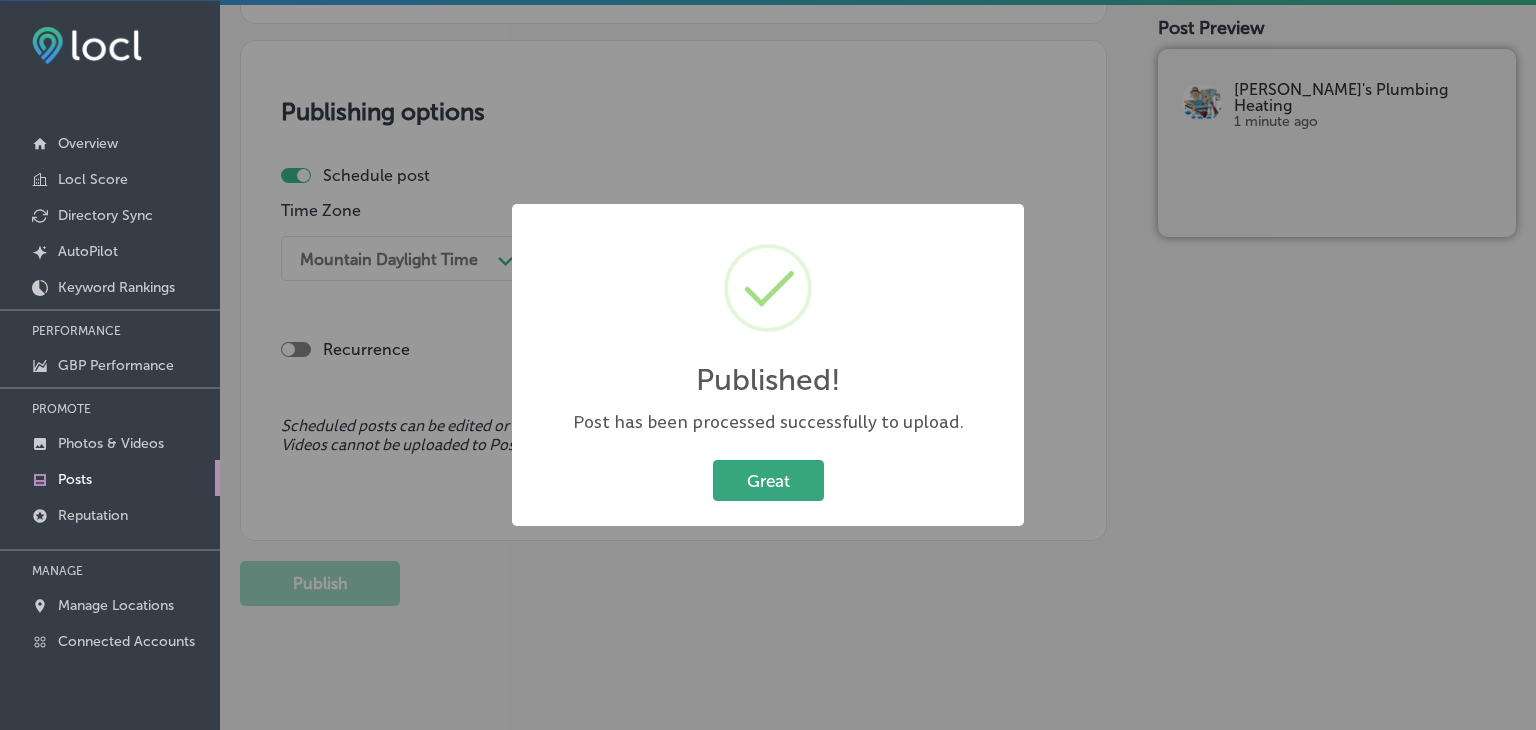 click on "Great" at bounding box center (768, 480) 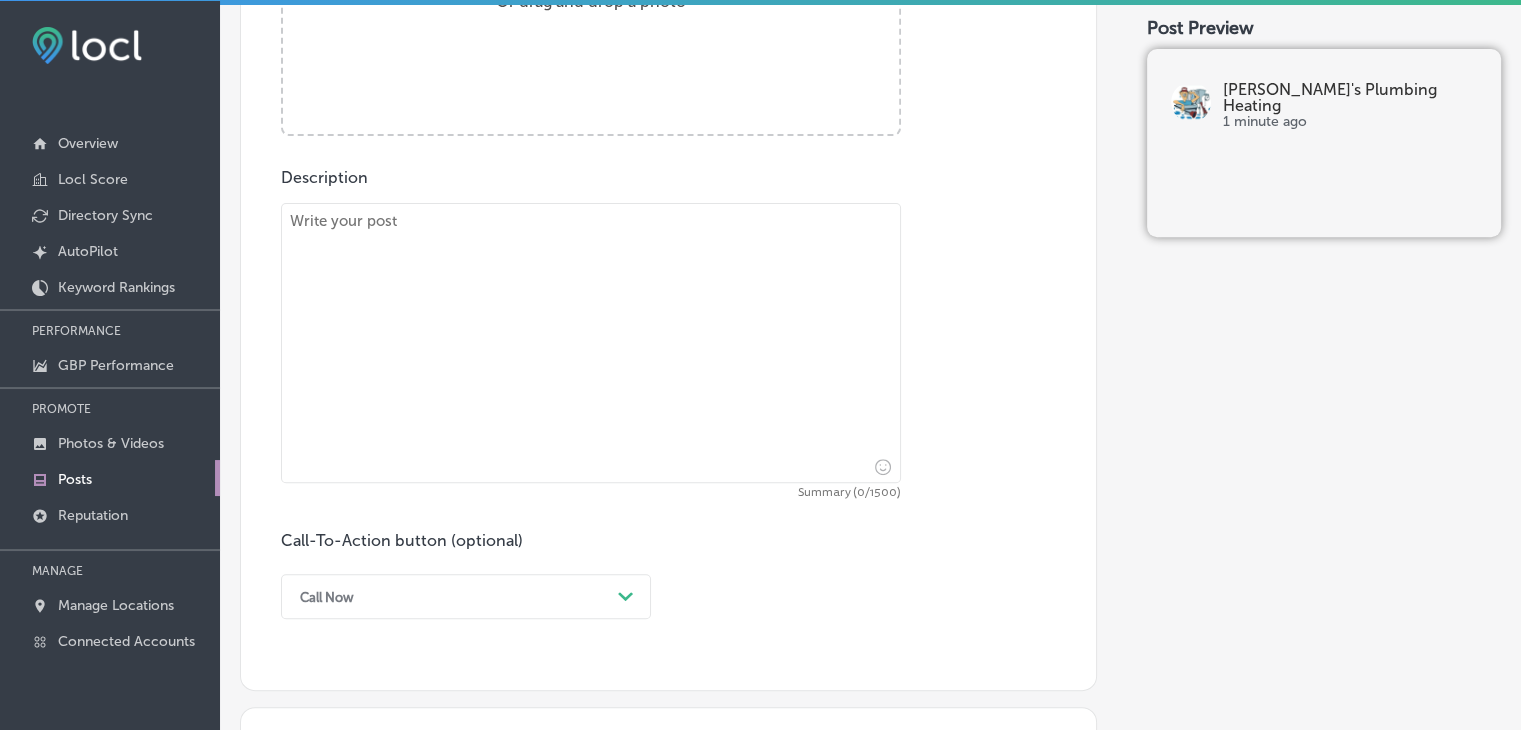 click at bounding box center [591, 343] 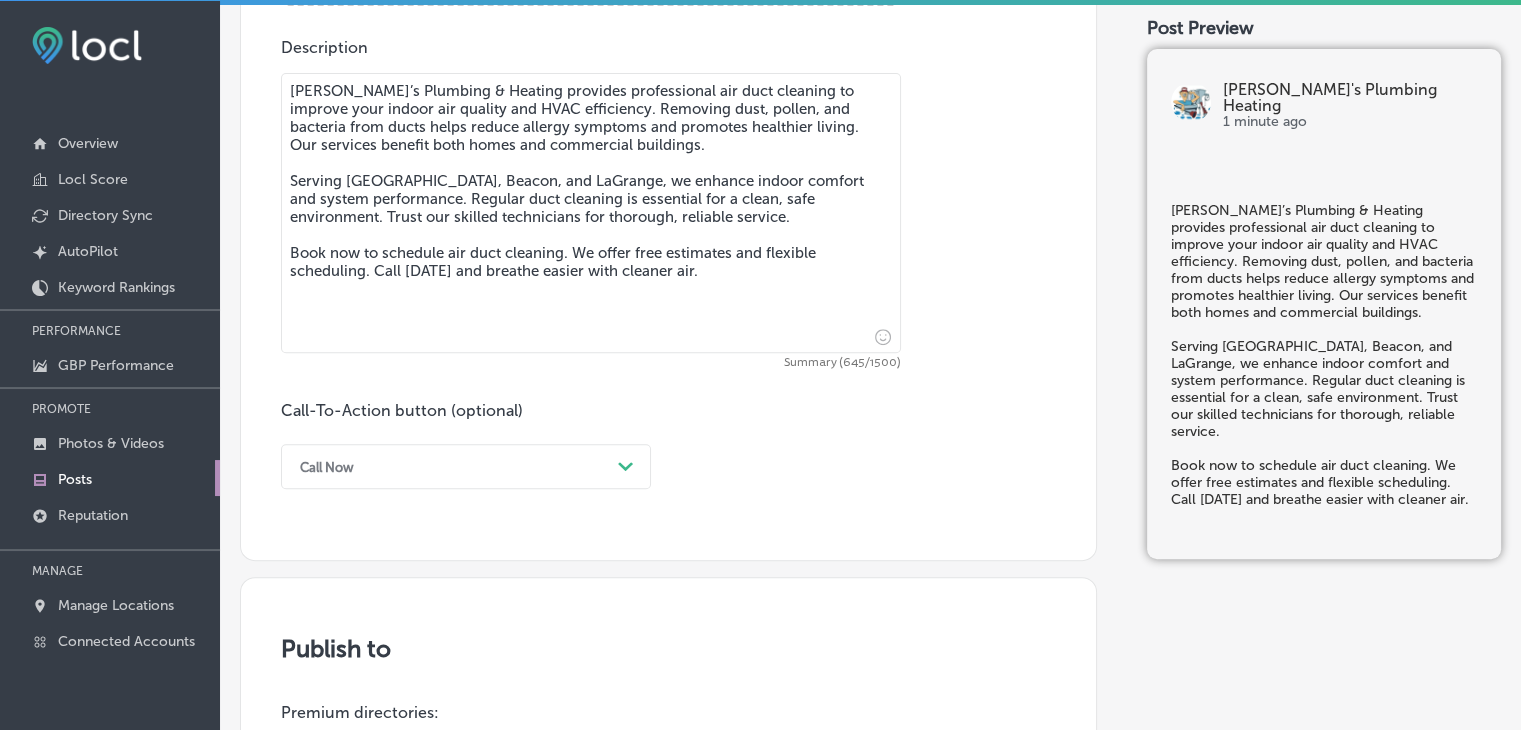 scroll, scrollTop: 1121, scrollLeft: 0, axis: vertical 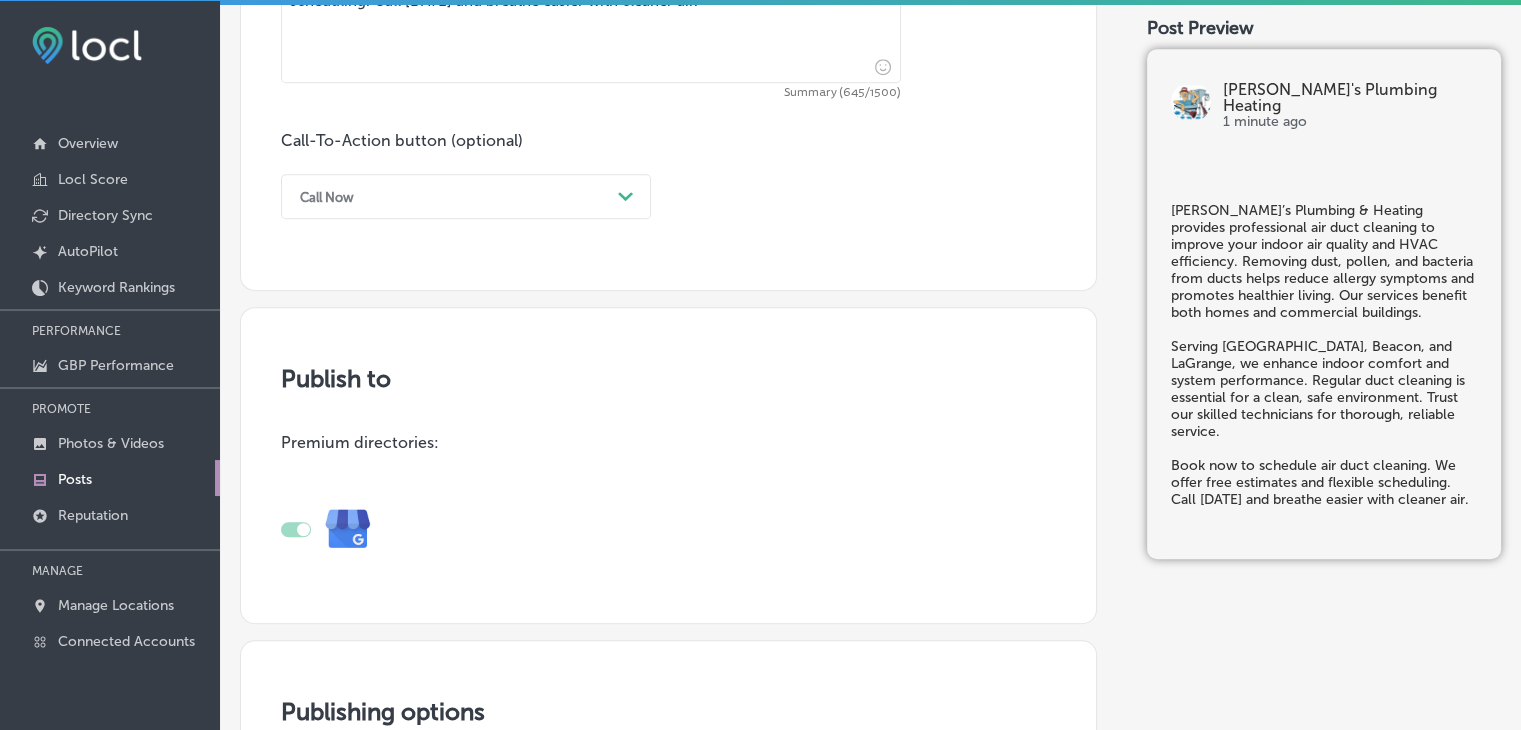 type on "[PERSON_NAME]’s Plumbing & Heating provides professional air duct cleaning to improve your indoor air quality and HVAC efficiency. Removing dust, pollen, and bacteria from ducts helps reduce allergy symptoms and promotes healthier living. Our services benefit both homes and commercial buildings.
Serving [GEOGRAPHIC_DATA], Beacon, and LaGrange, we enhance indoor comfort and system performance. Regular duct cleaning is essential for a clean, safe environment. Trust our skilled technicians for thorough, reliable service.
Book now to schedule air duct cleaning. We offer free estimates and flexible scheduling. Call [DATE] and breathe easier with cleaner air." 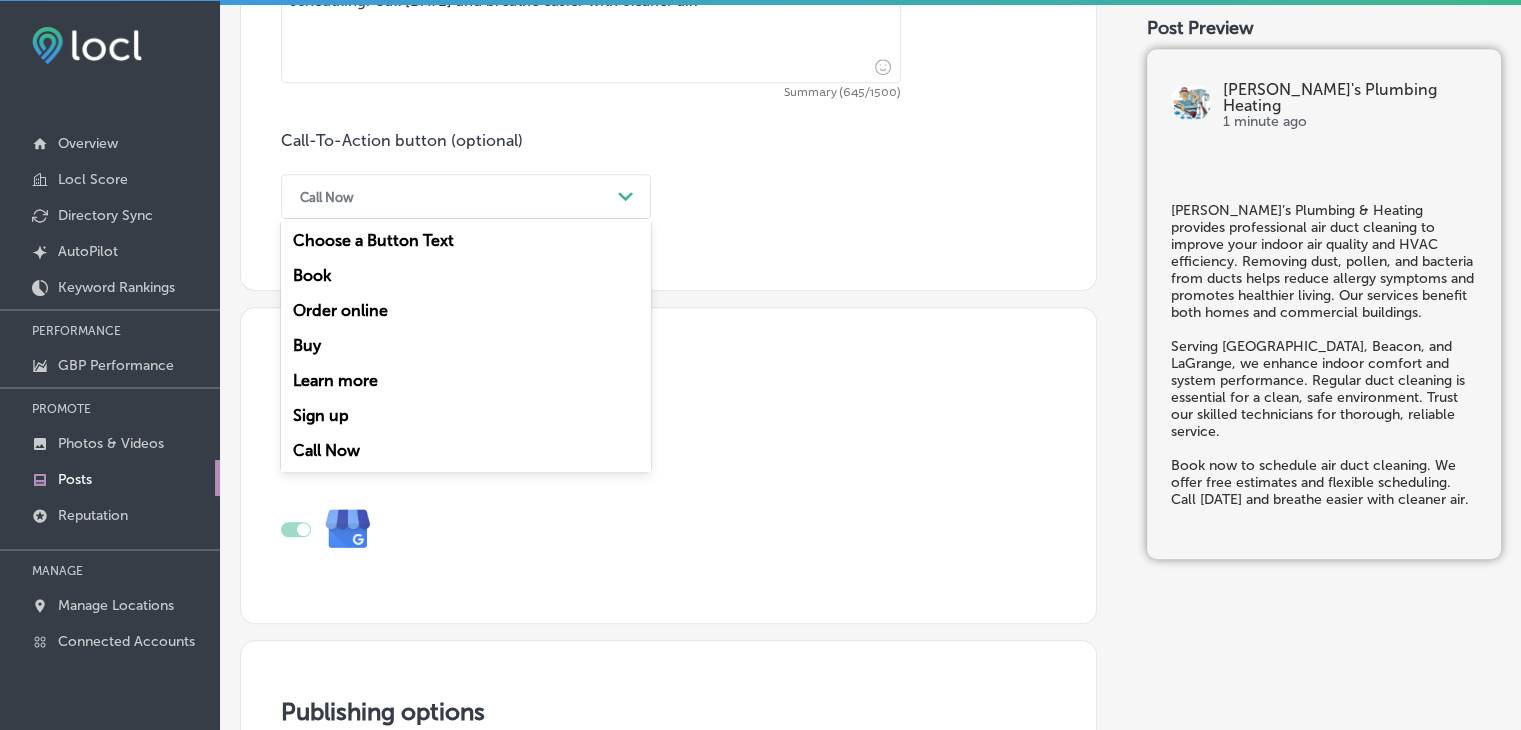 click on "Book" at bounding box center (466, 275) 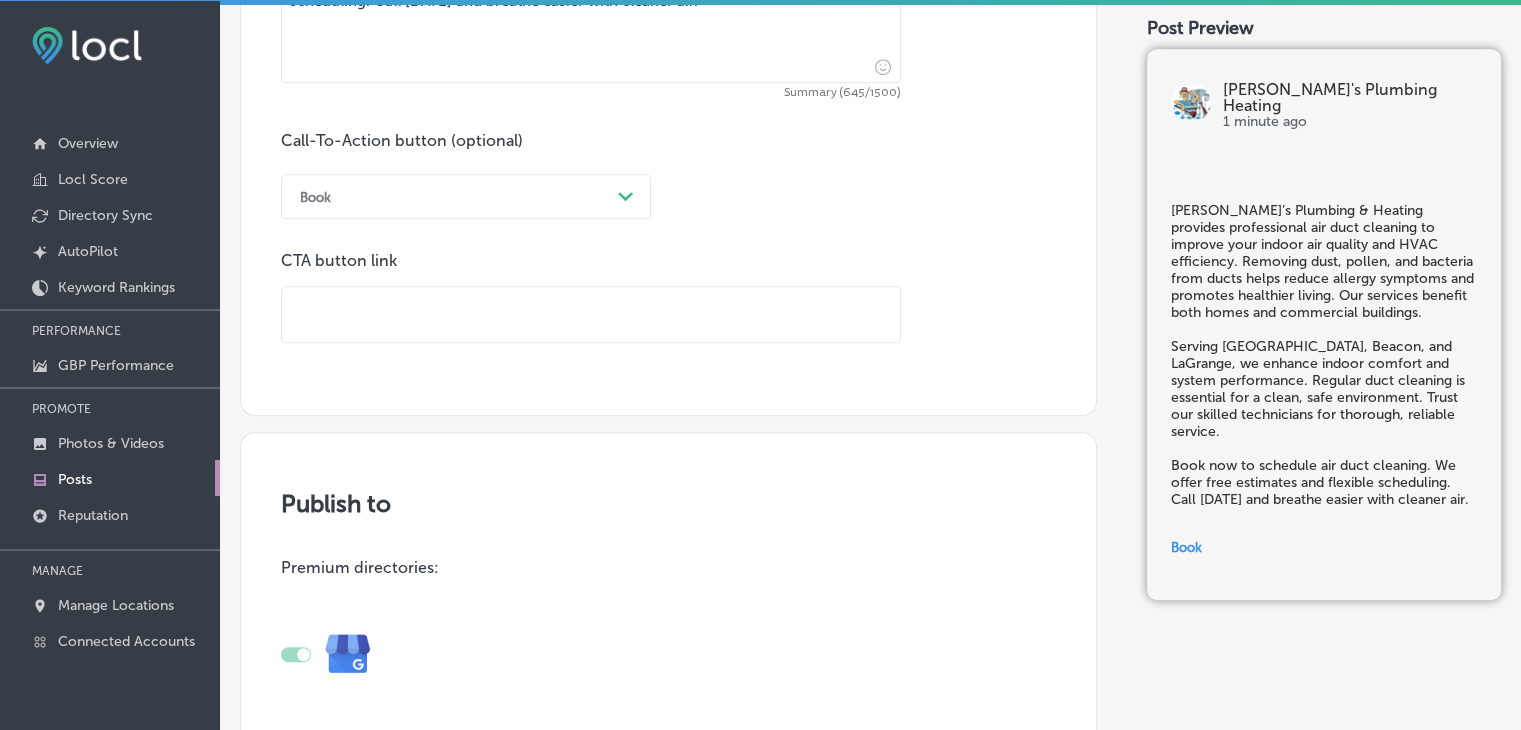 click on "Post content Select location(s) Business + Location
[PERSON_NAME] [PERSON_NAME]
Path
Created with Sketch.
Selected Locations  ( 1 ) Select post type What's New
Path
Created with Sketch.
Image Powered by PQINA    Browse     Or drag and drop a photo  well-pump-02.jpg Ready Description Summary (645/1500) Call-To-Action button (optional) Book
Path
Created with Sketch.
CTA button link" at bounding box center [668, -284] 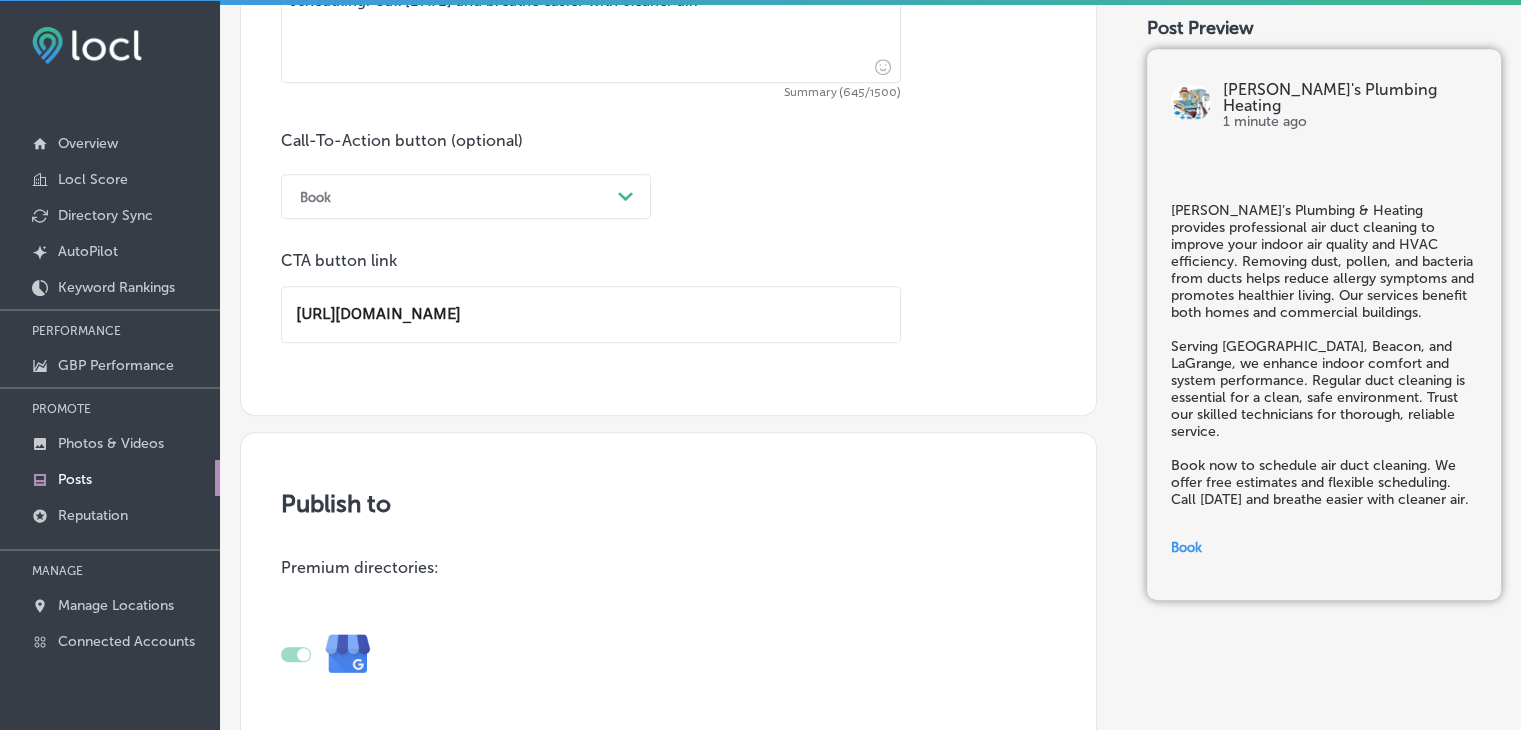 type on "[URL][DOMAIN_NAME]" 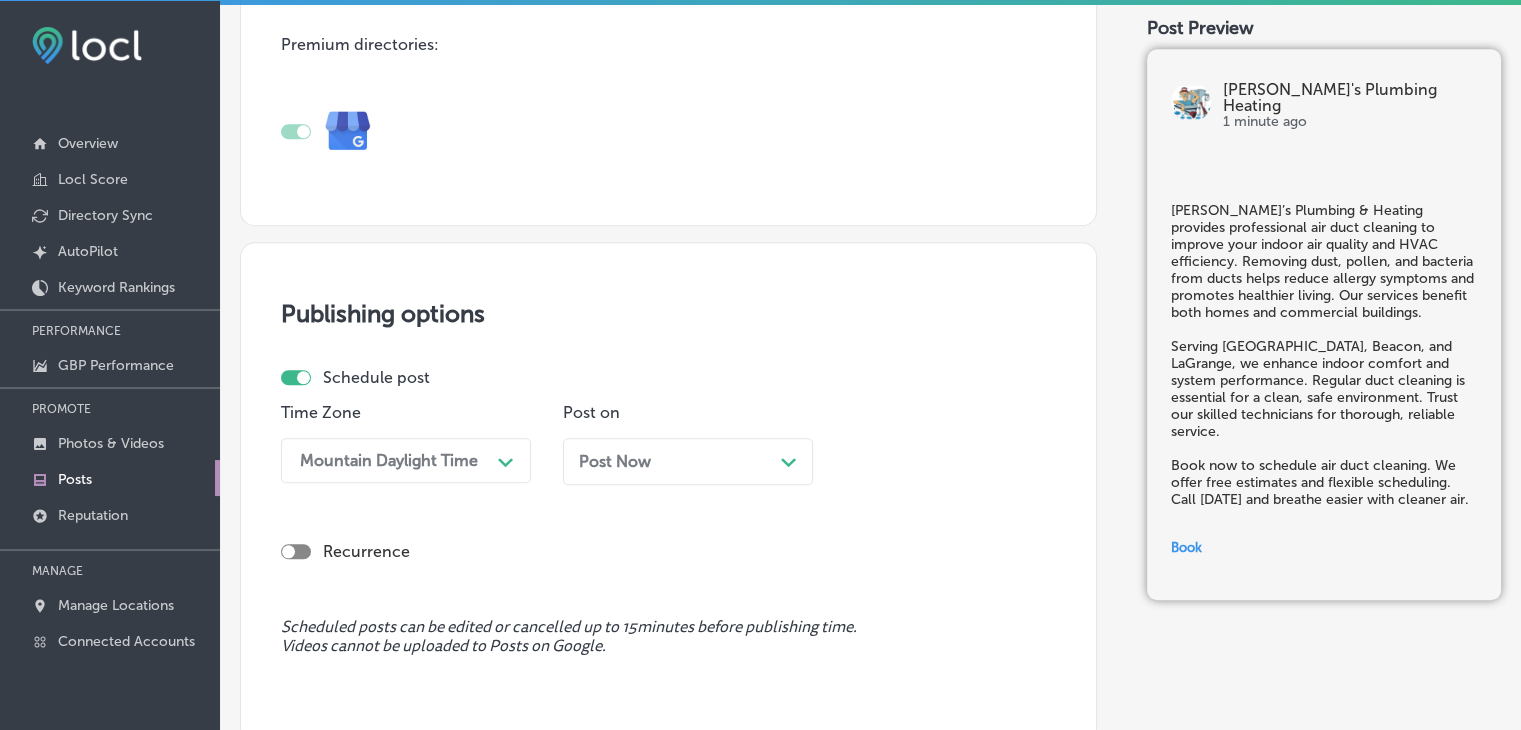 scroll, scrollTop: 1721, scrollLeft: 0, axis: vertical 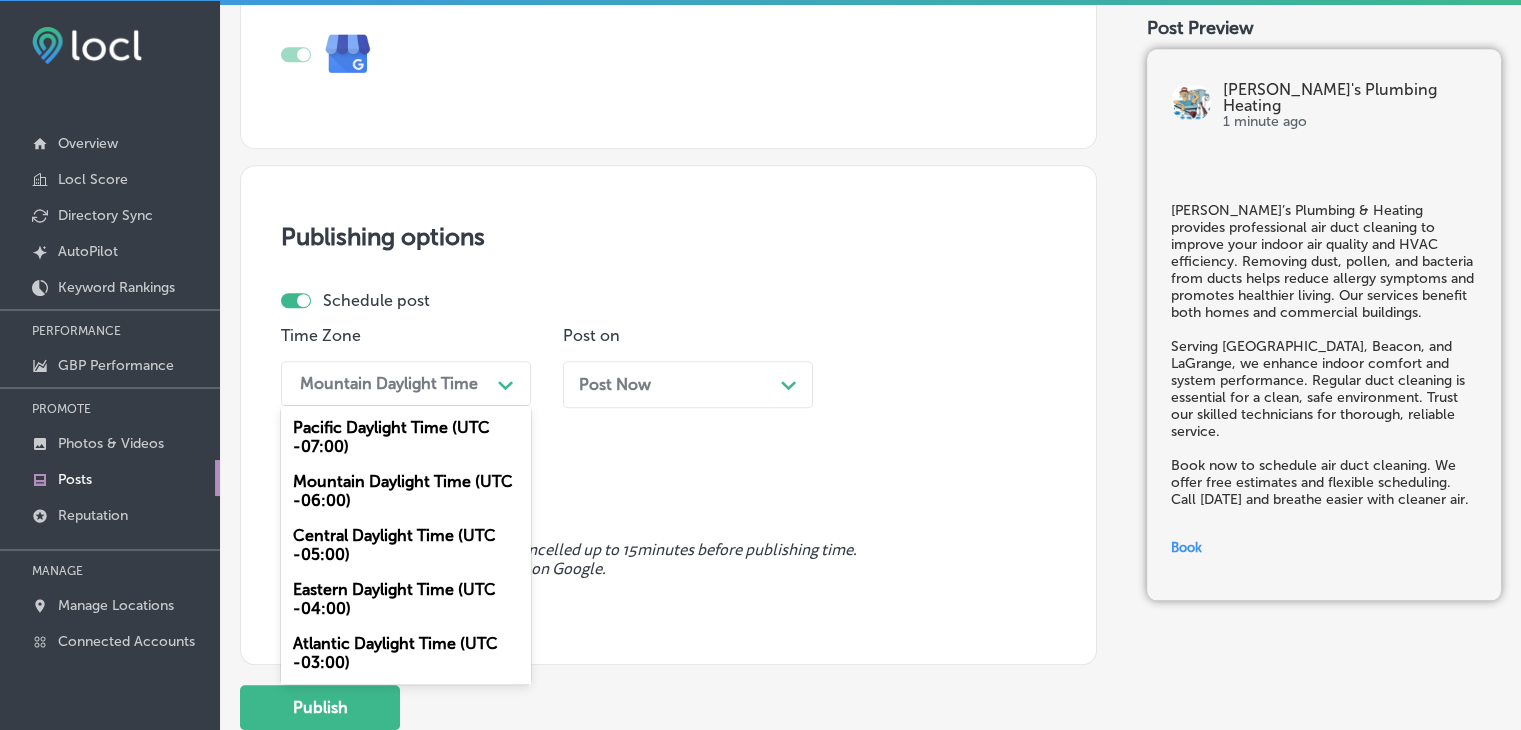 click on "Mountain Daylight Time" at bounding box center [389, 383] 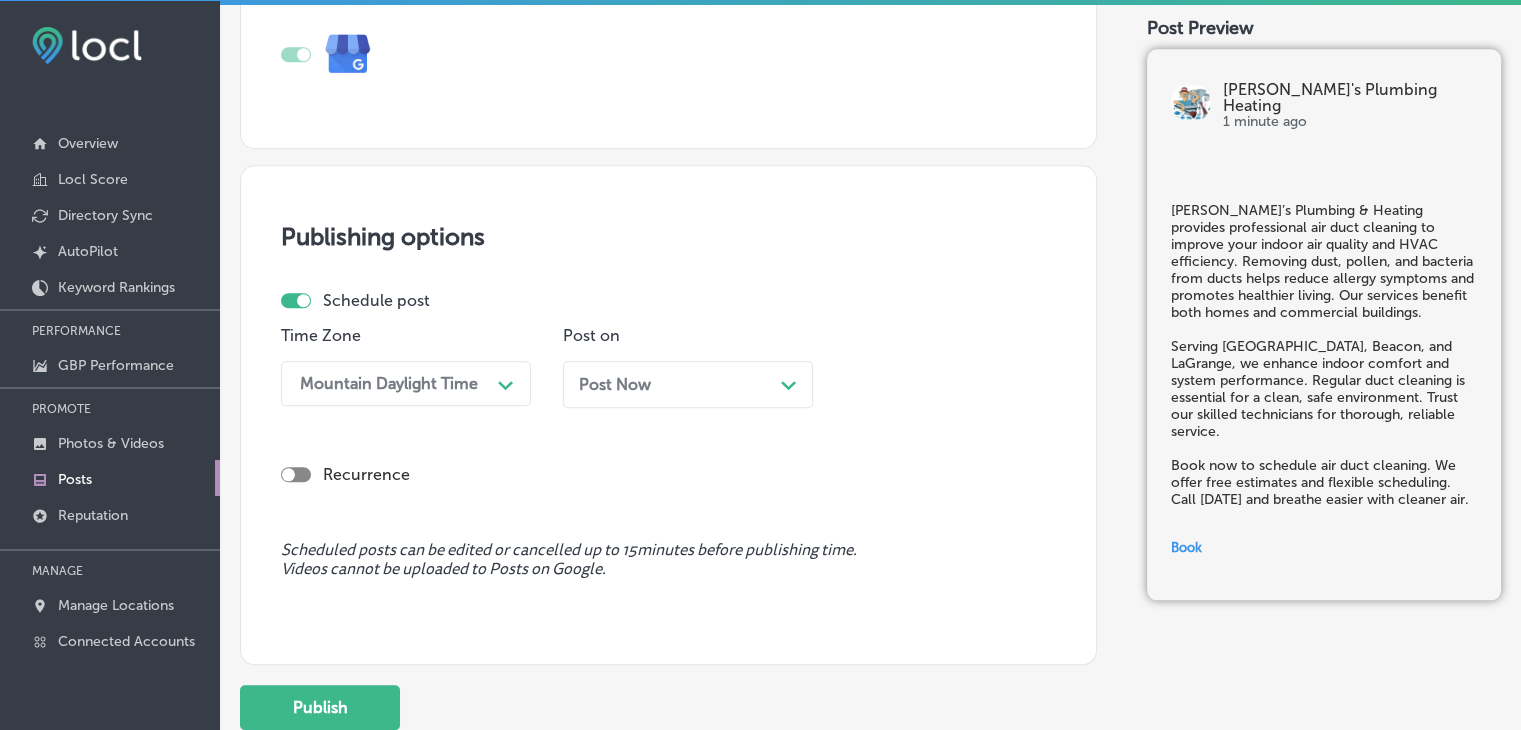 click on "Post Now" at bounding box center [615, 384] 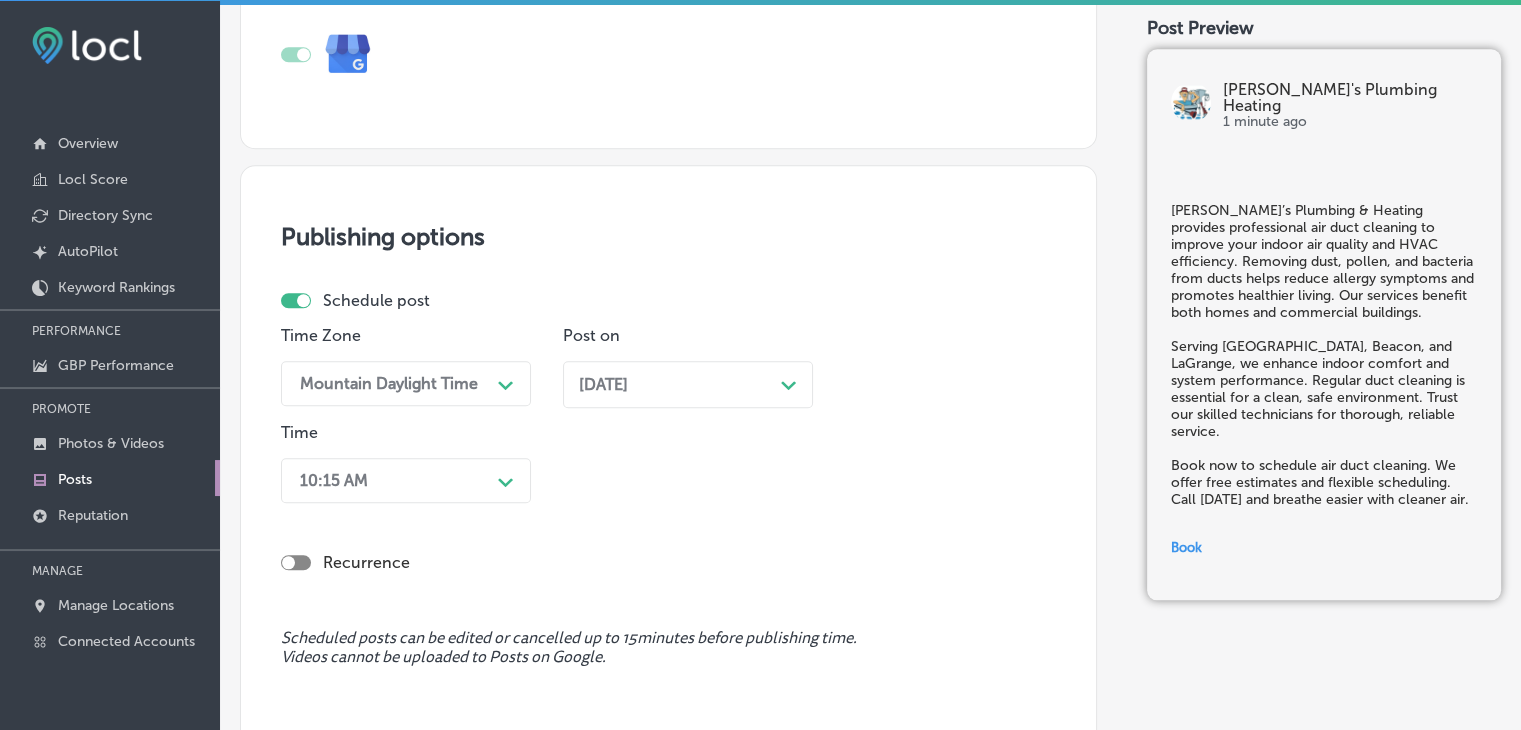 click on "10:15 AM
Path
Created with Sketch." at bounding box center (406, 480) 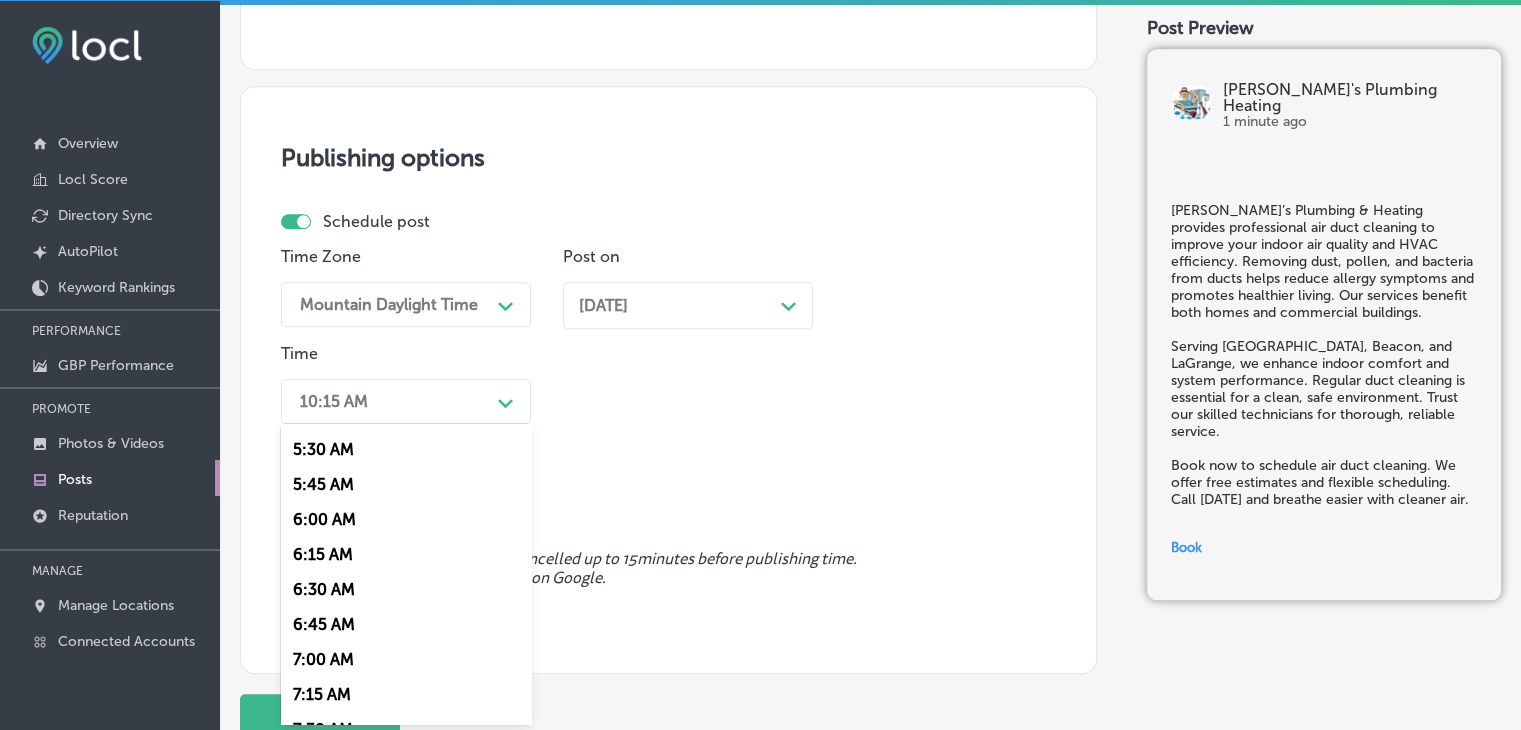 scroll, scrollTop: 800, scrollLeft: 0, axis: vertical 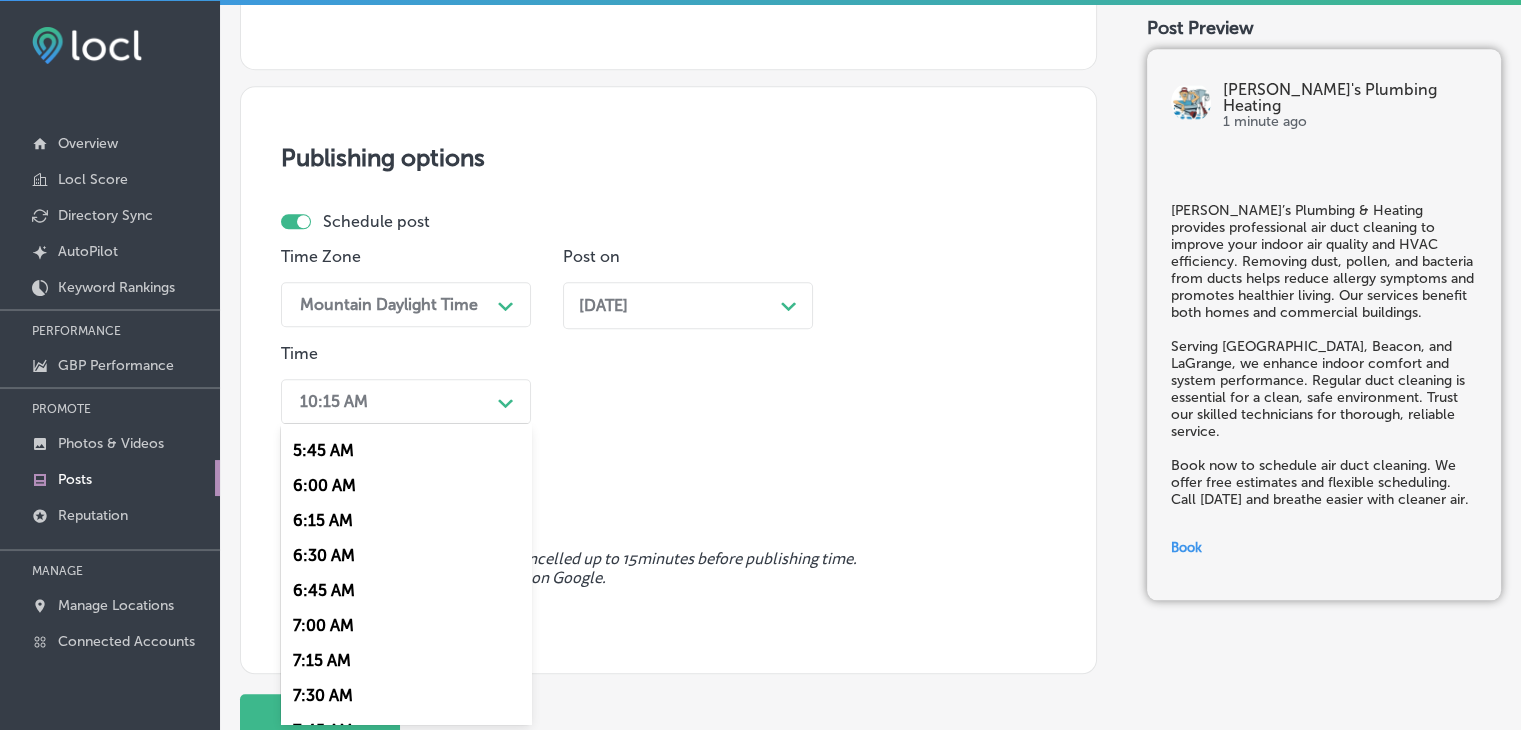 click on "7:00 AM" at bounding box center (406, 625) 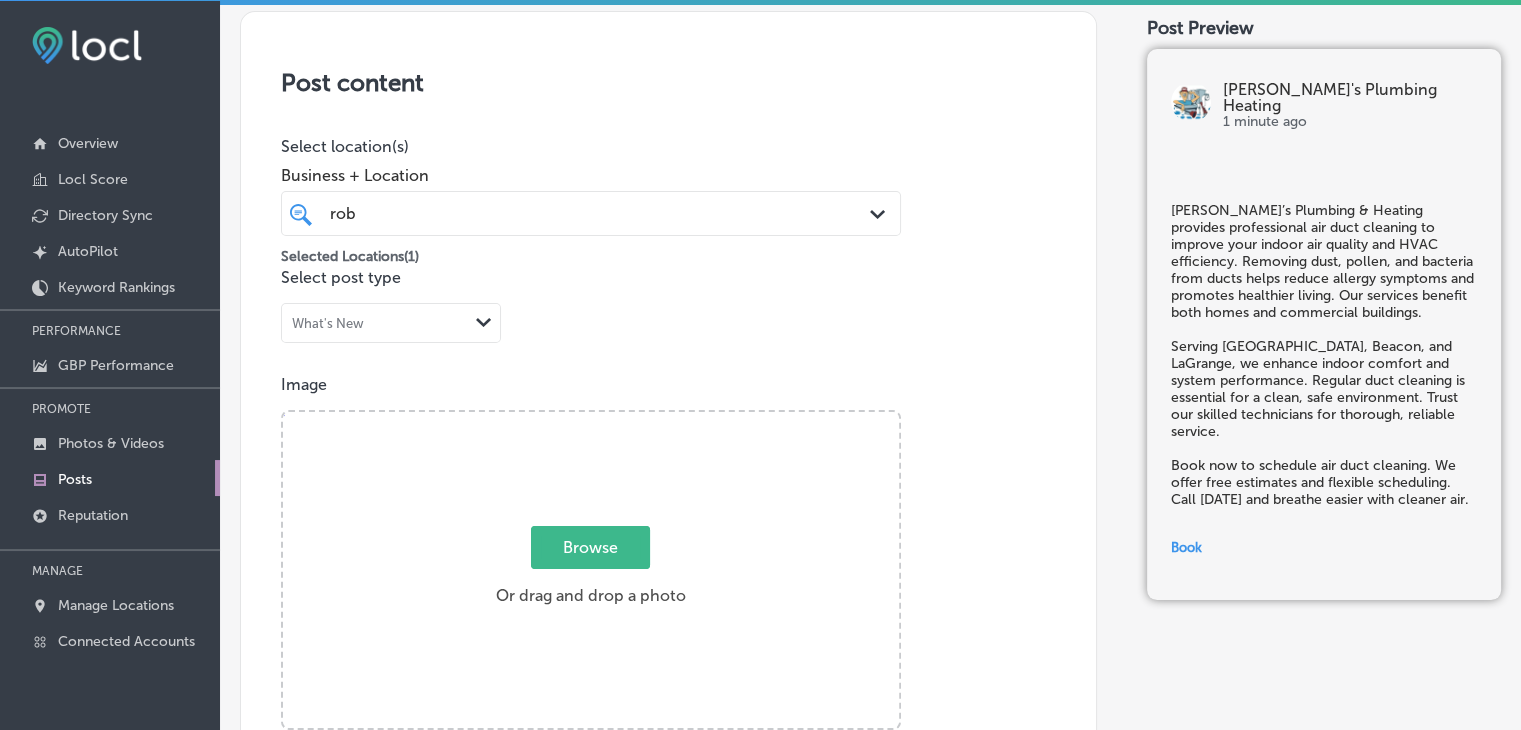scroll, scrollTop: 0, scrollLeft: 0, axis: both 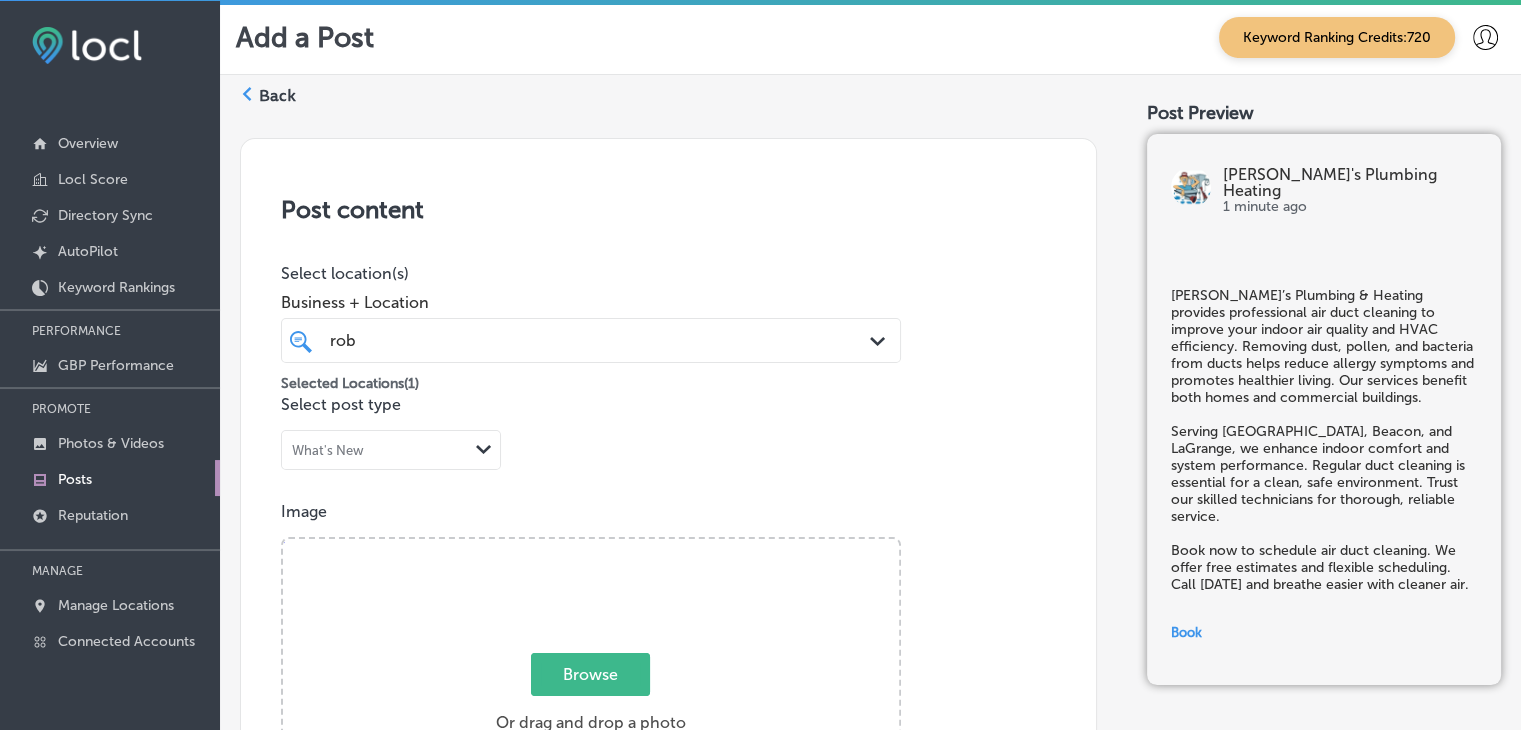 click on "Post content Select location(s) Business + Location
[PERSON_NAME] [PERSON_NAME]
Path
Created with Sketch.
Selected Locations  ( 1 ) Select post type What's New
Path
Created with Sketch.
Image Powered by PQINA    Browse     Or drag and drop a photo  well-pump-02.jpg Ready Description Summary (645/1500) Call-To-Action button (optional) Book
Path
Created with Sketch.
CTA button link [URL][DOMAIN_NAME]" at bounding box center [668, 837] 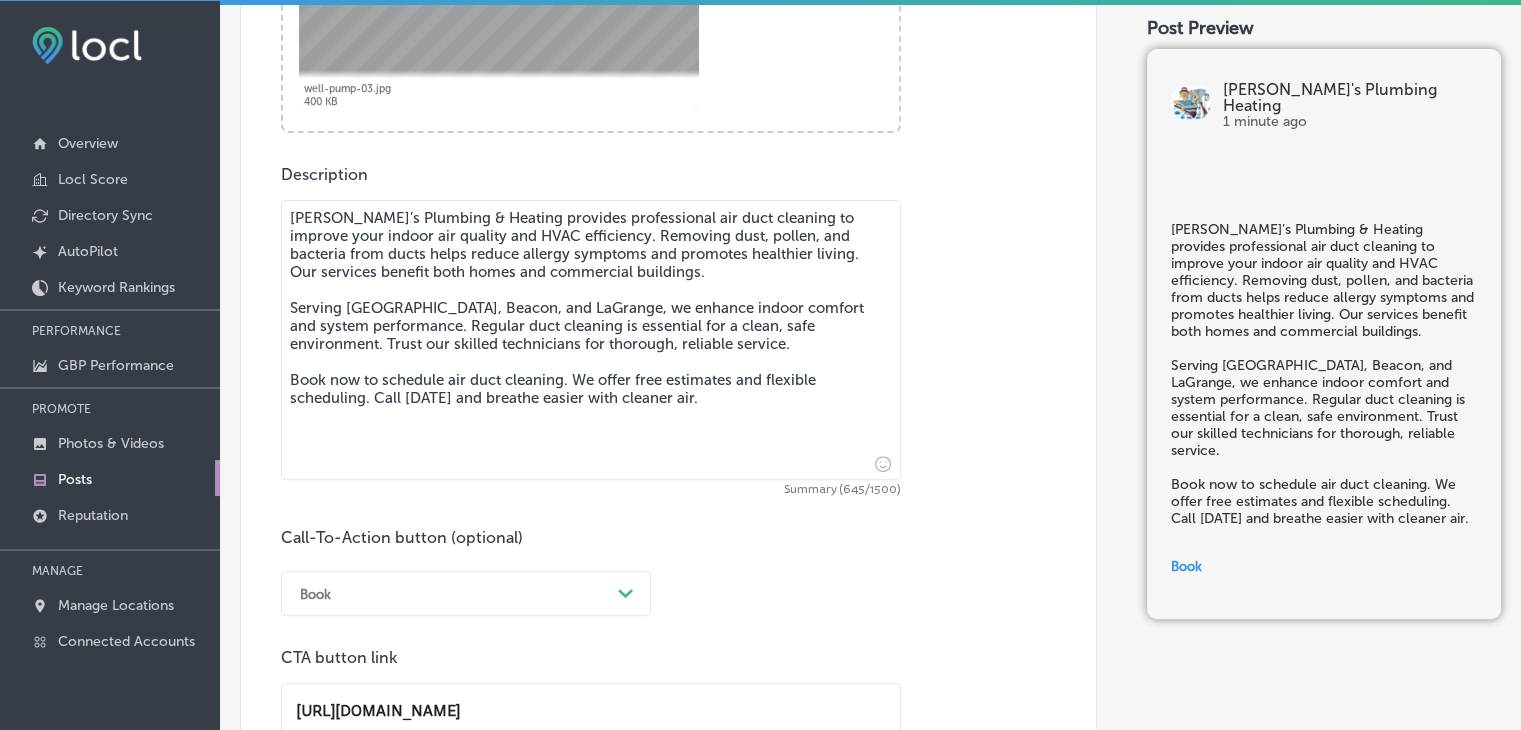 scroll, scrollTop: 799, scrollLeft: 0, axis: vertical 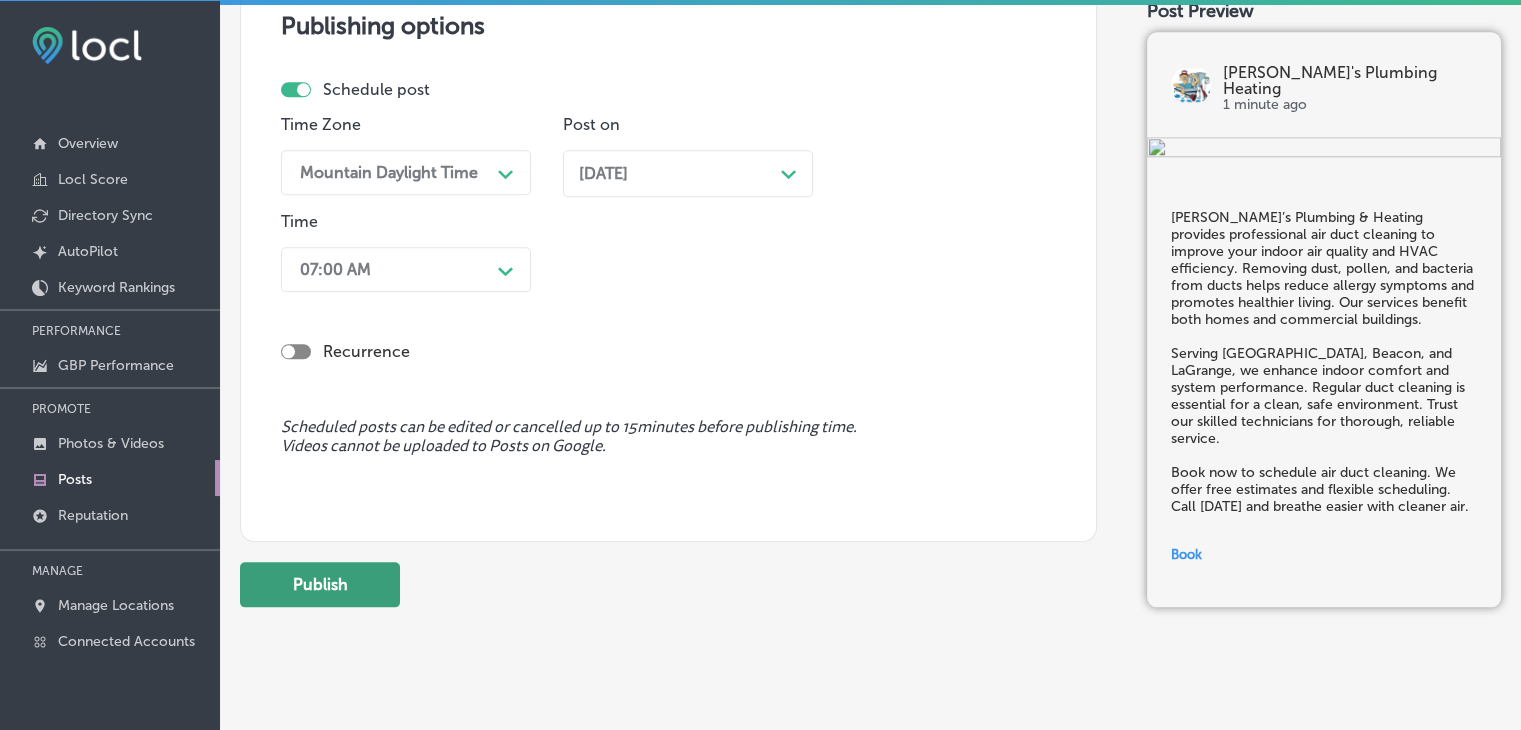click on "Publish" at bounding box center (320, 584) 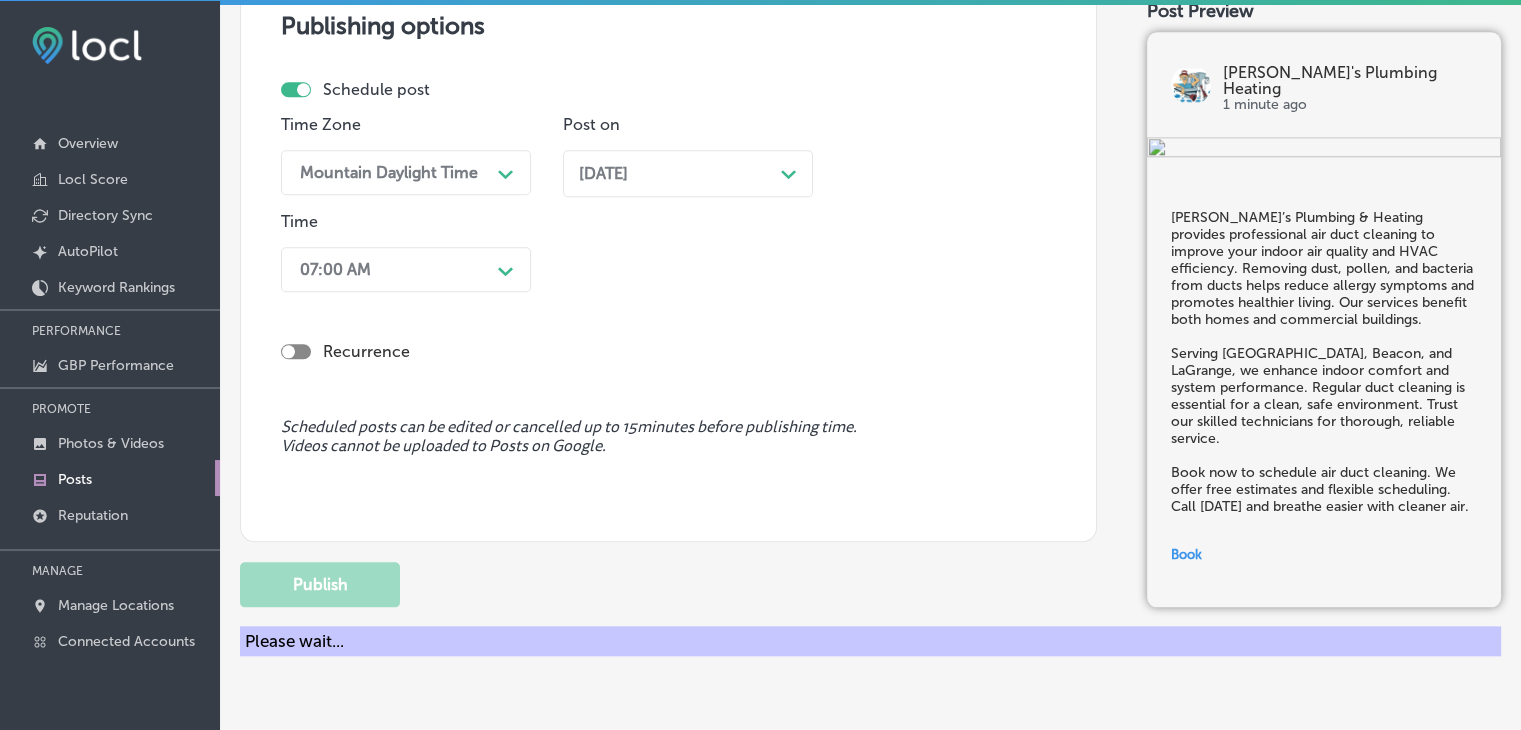 scroll, scrollTop: 1721, scrollLeft: 0, axis: vertical 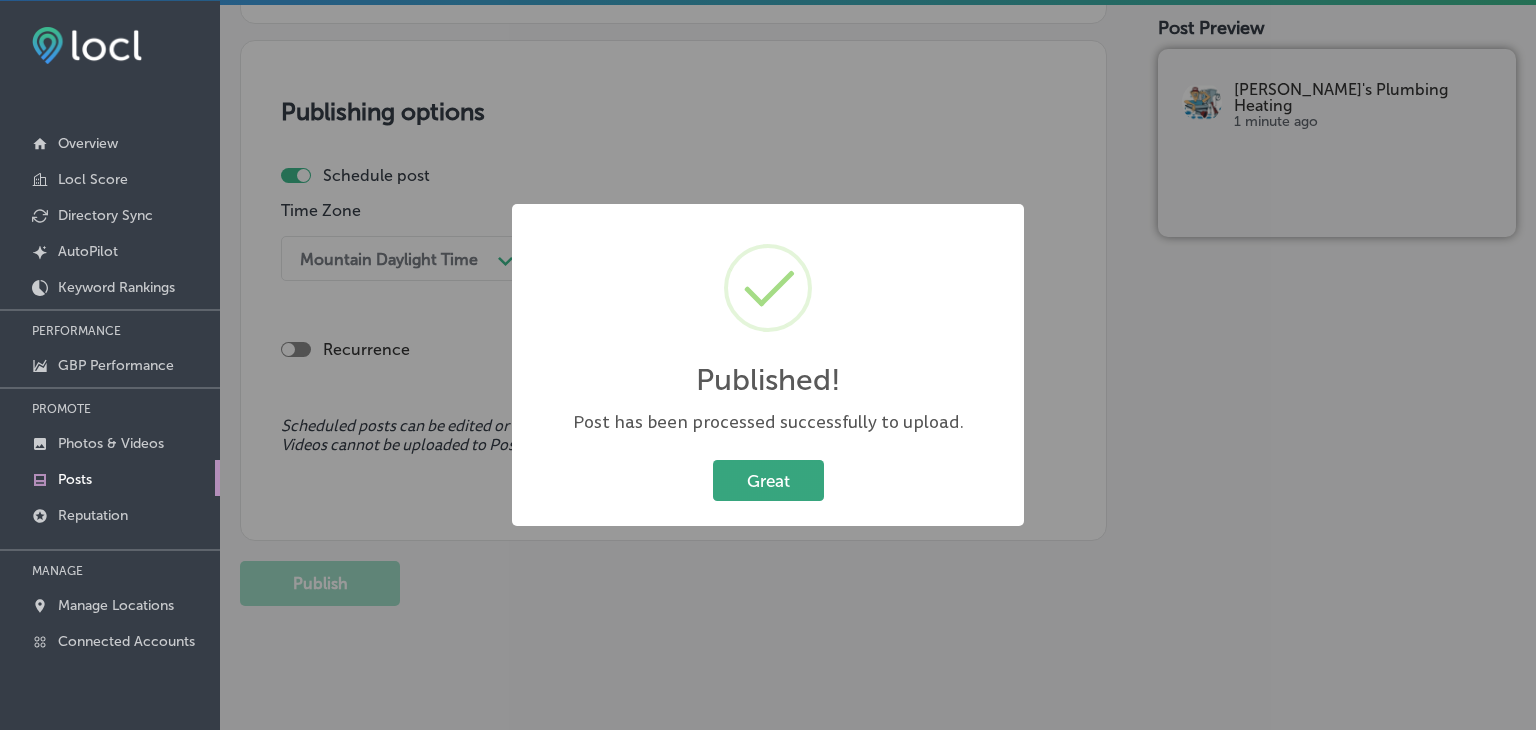 click on "Great" at bounding box center [768, 480] 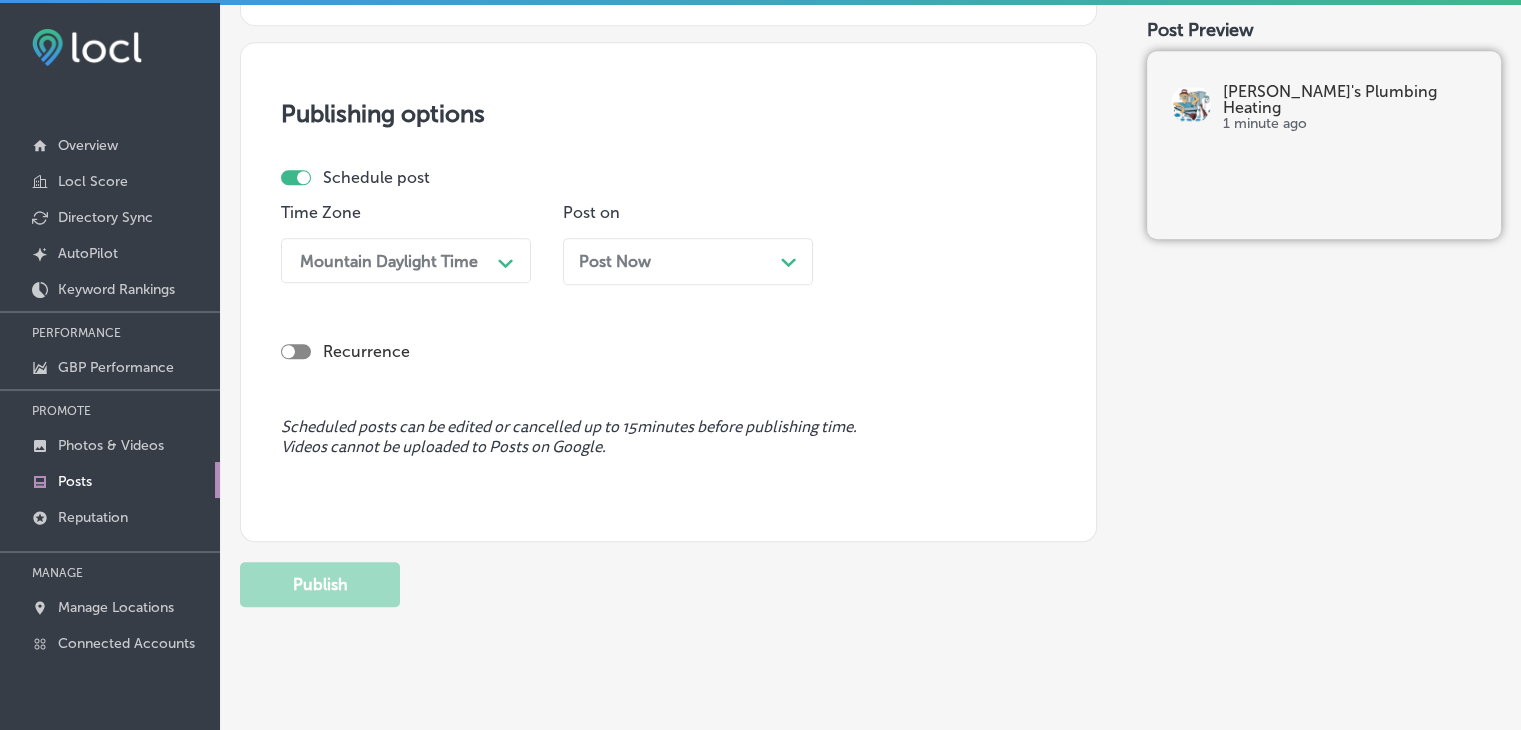 scroll, scrollTop: 0, scrollLeft: 0, axis: both 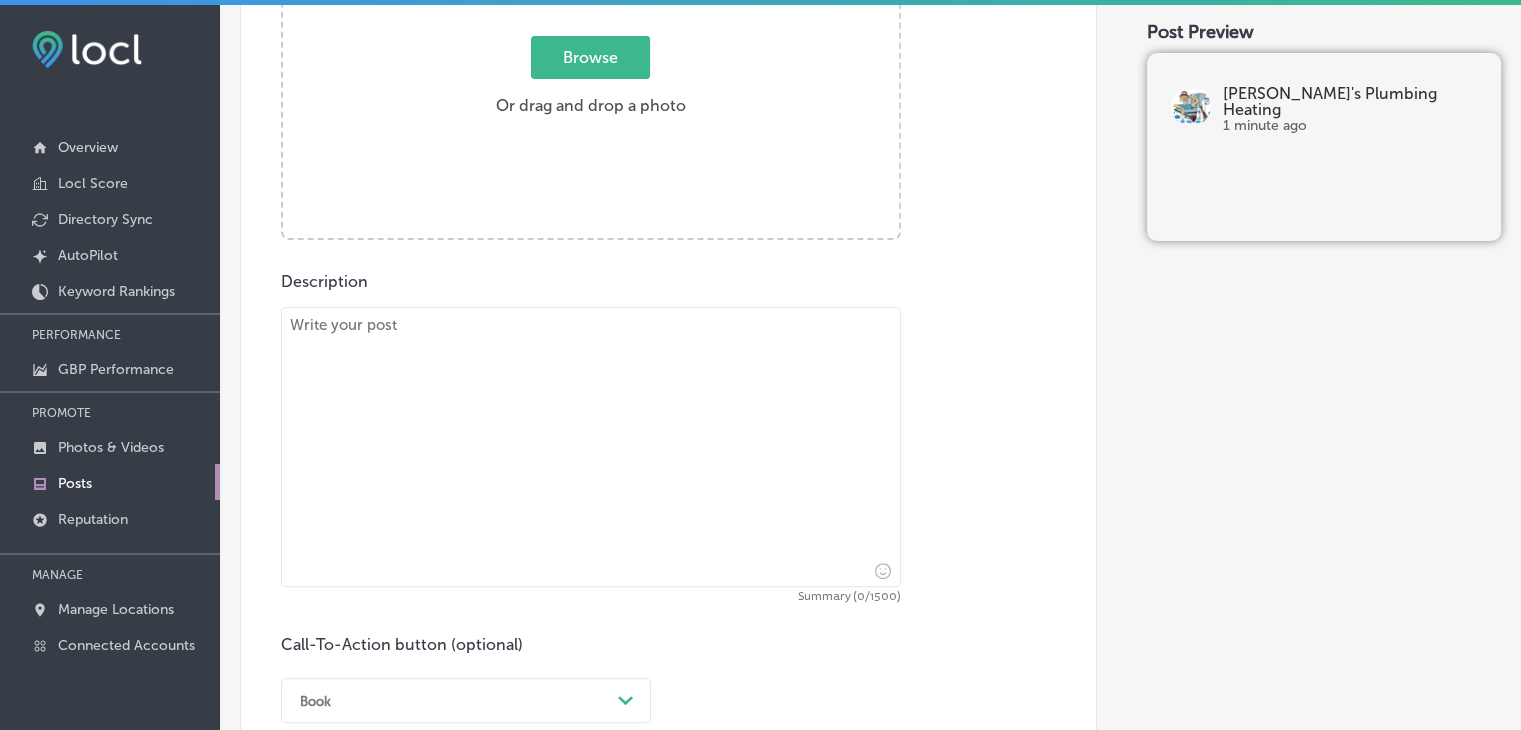click at bounding box center (591, 447) 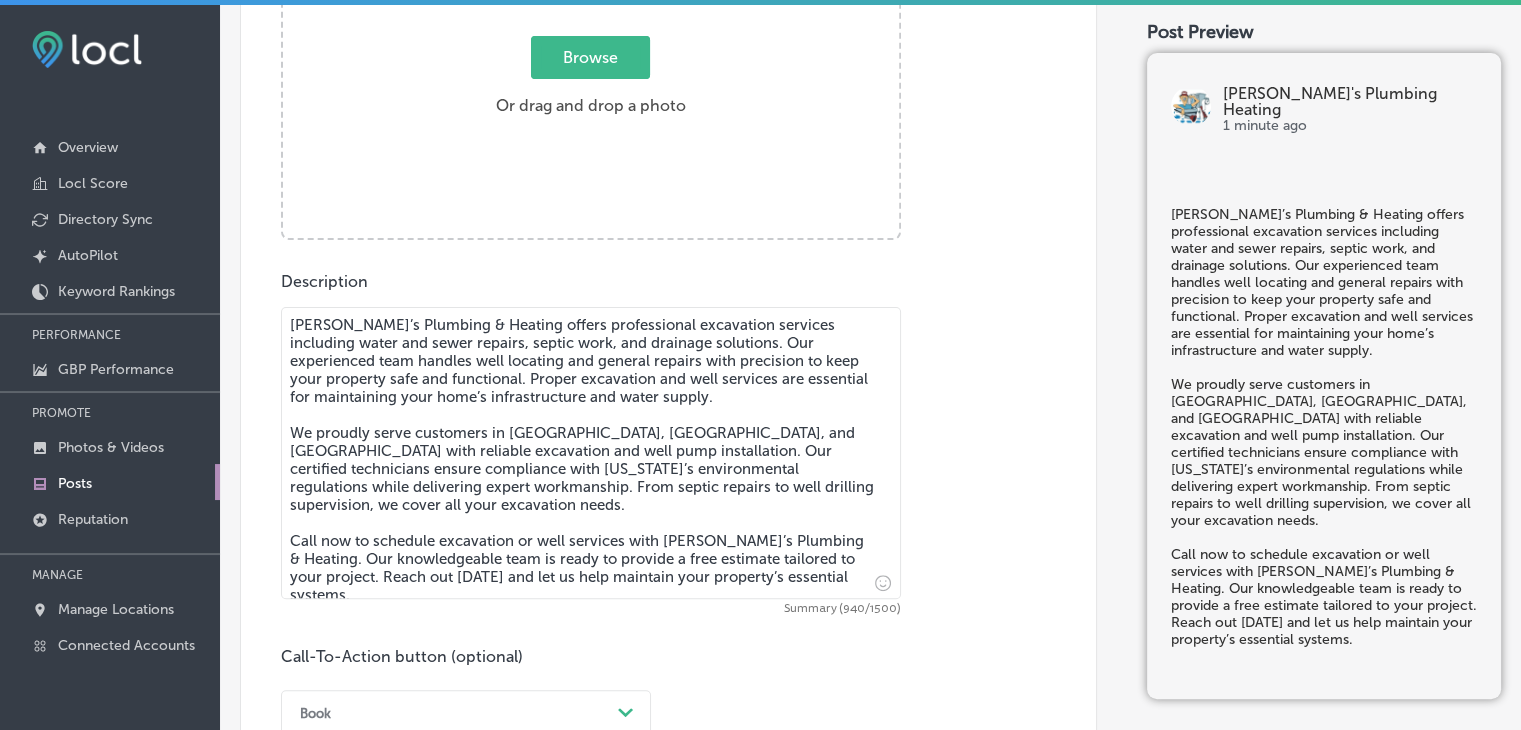 type on "[PERSON_NAME]’s Plumbing & Heating offers professional excavation services including water and sewer repairs, septic work, and drainage solutions. Our experienced team handles well locating and general repairs with precision to keep your property safe and functional. Proper excavation and well services are essential for maintaining your home’s infrastructure and water supply.
We proudly serve customers in [GEOGRAPHIC_DATA], [GEOGRAPHIC_DATA], and [GEOGRAPHIC_DATA] with reliable excavation and well pump installation. Our certified technicians ensure compliance with [US_STATE]’s environmental regulations while delivering expert workmanship. From septic repairs to well drilling supervision, we cover all your excavation needs.
Call now to schedule excavation or well services with [PERSON_NAME]’s Plumbing & Heating. Our knowledgeable team is ready to provide a free estimate tailored to your project. Reach out [DATE] and let us help maintain your property’s essential systems." 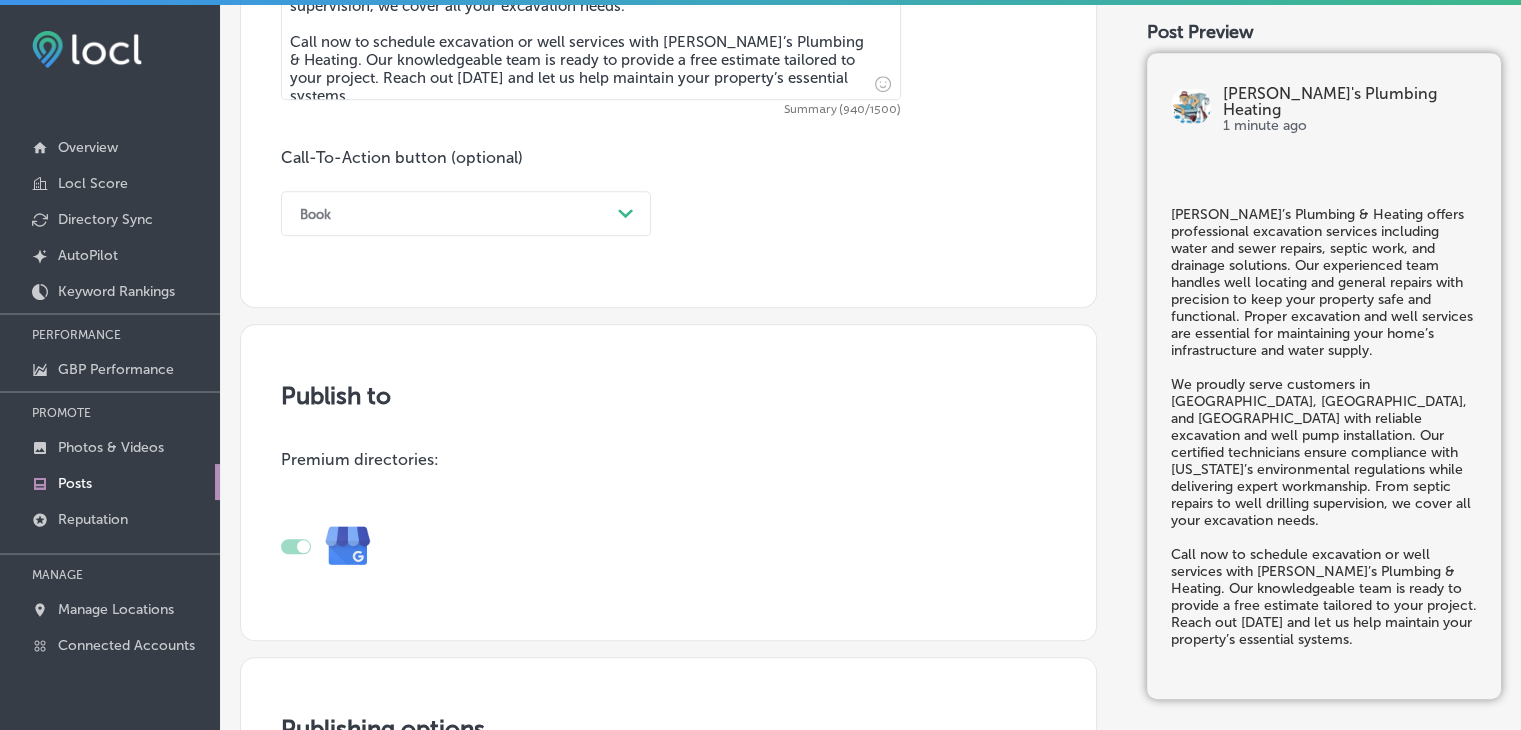 scroll, scrollTop: 1121, scrollLeft: 0, axis: vertical 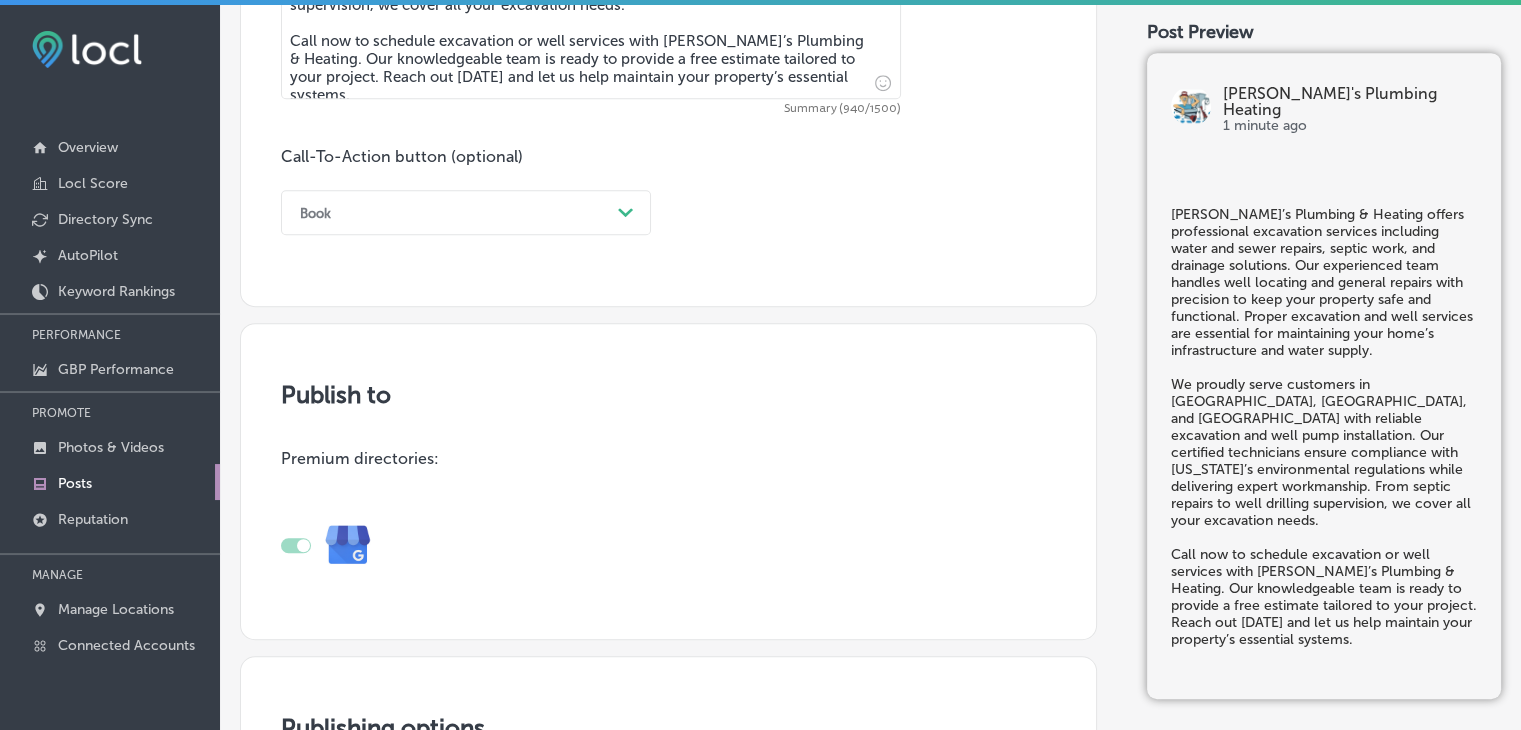 click on "Book" at bounding box center [315, 212] 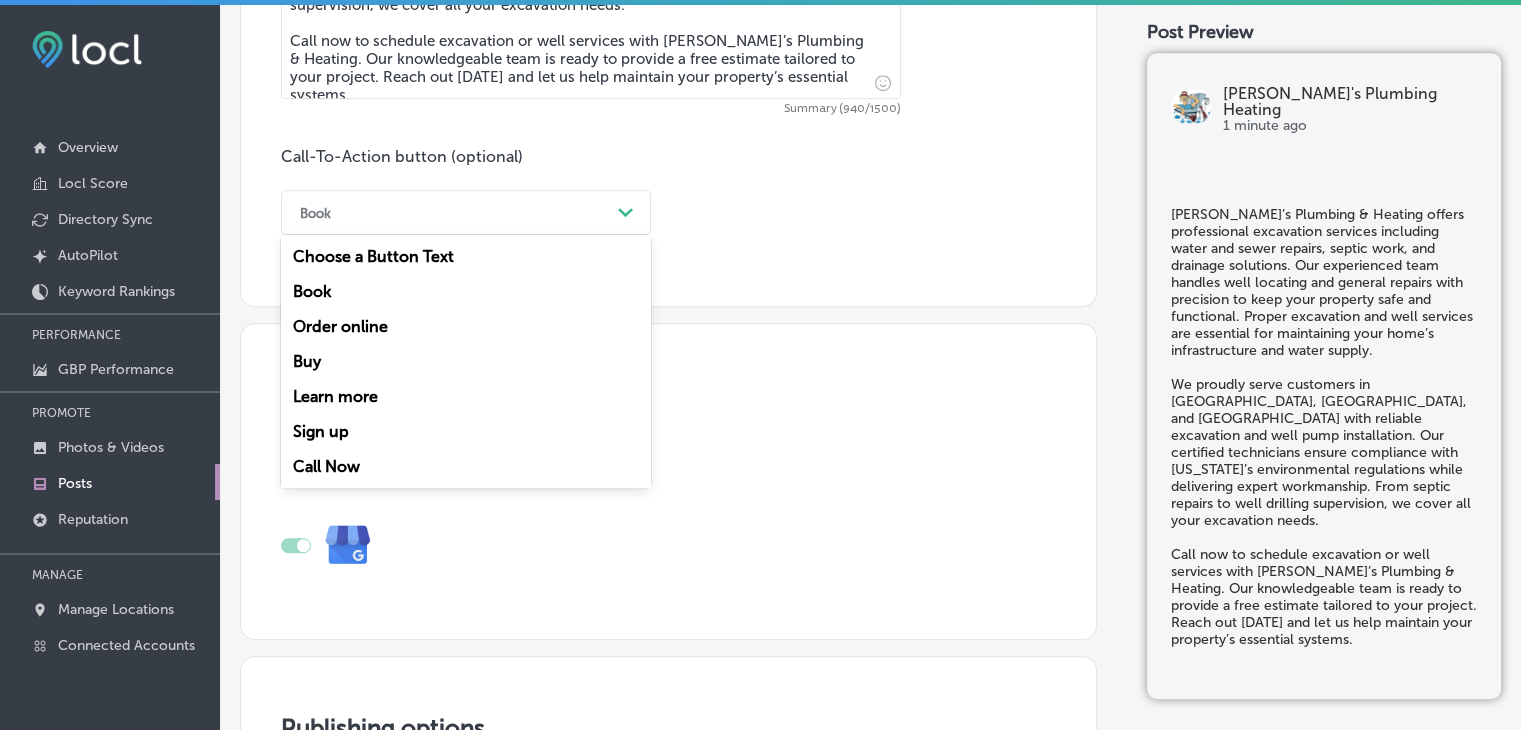 click on "Call Now" at bounding box center [466, 466] 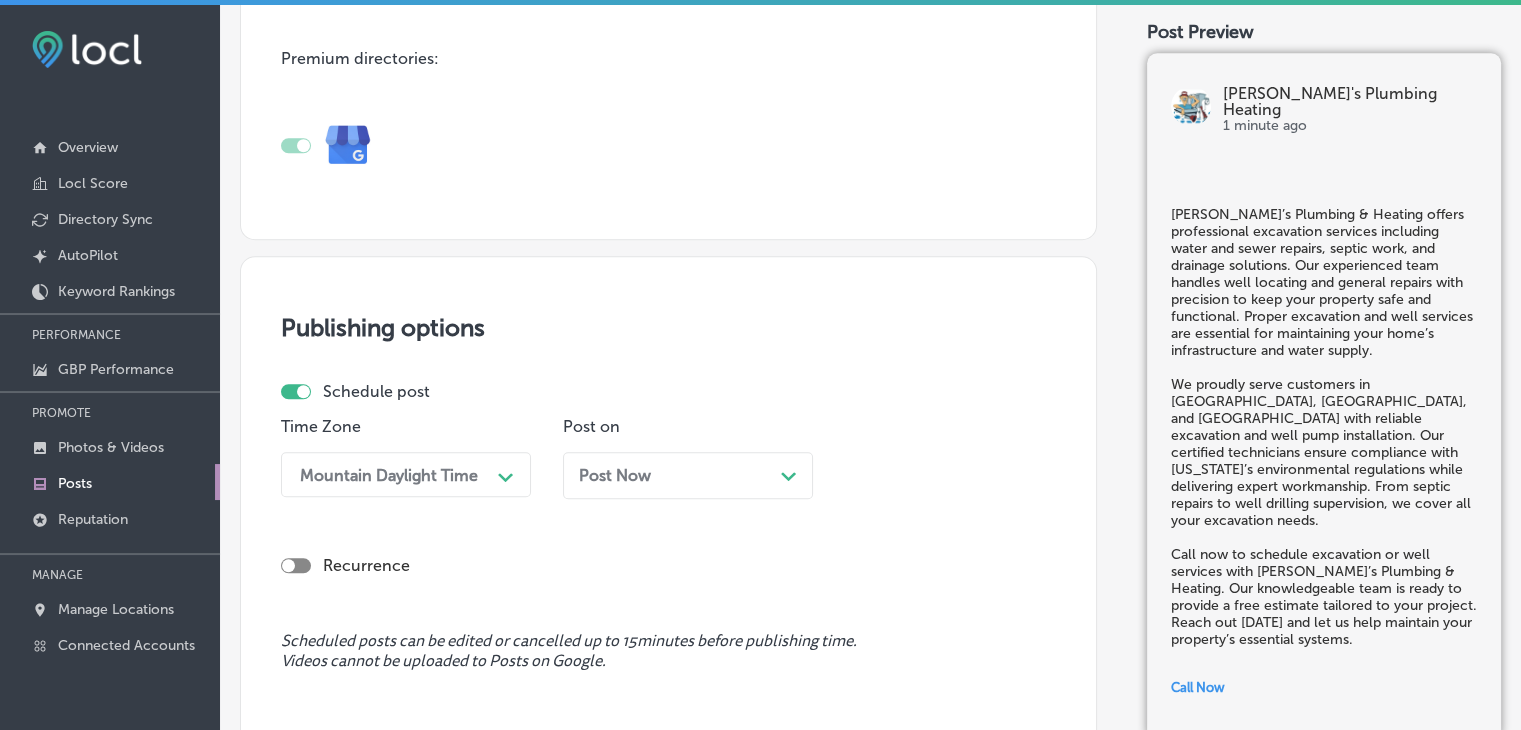 click on "Mountain Daylight Time
Path
Created with Sketch." at bounding box center [406, 474] 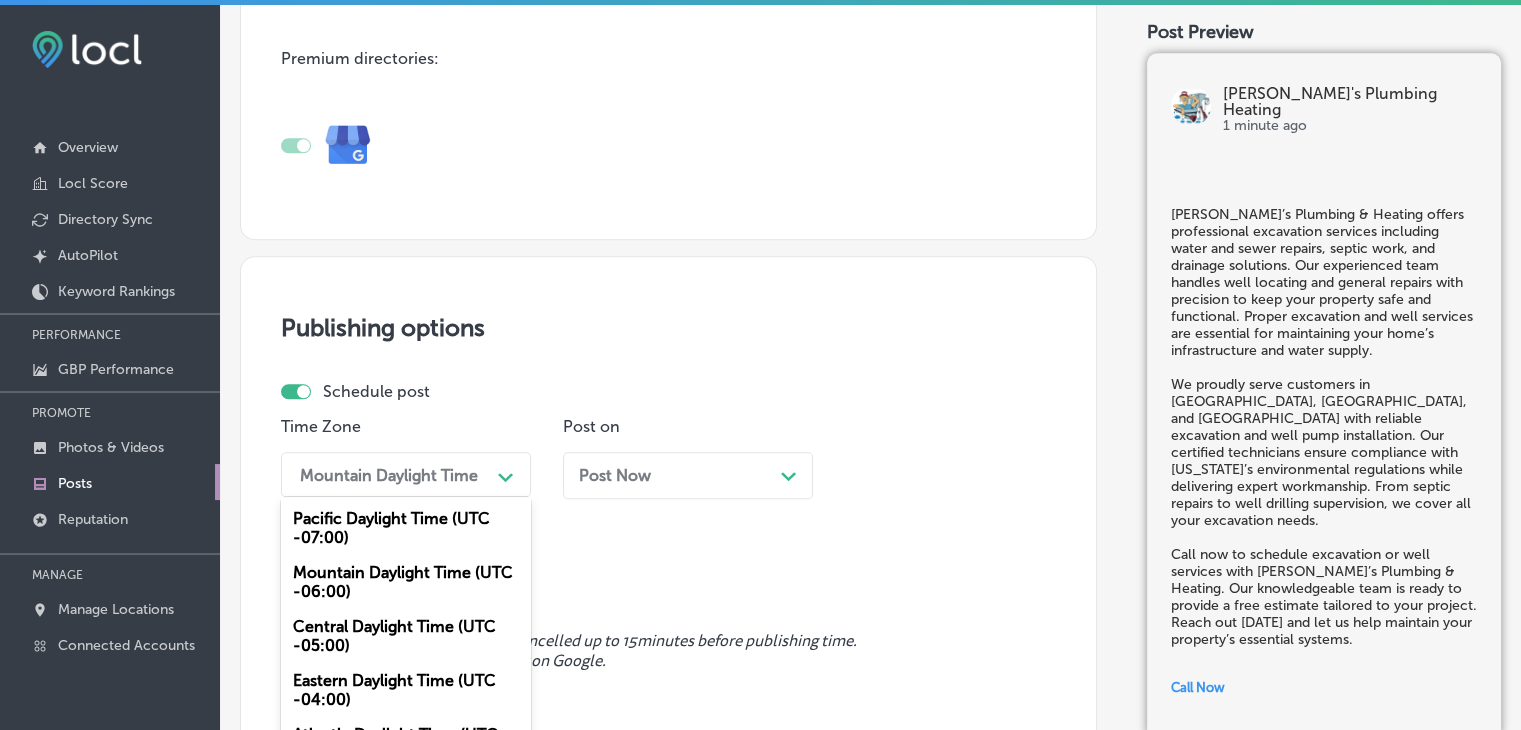 scroll, scrollTop: 1576, scrollLeft: 0, axis: vertical 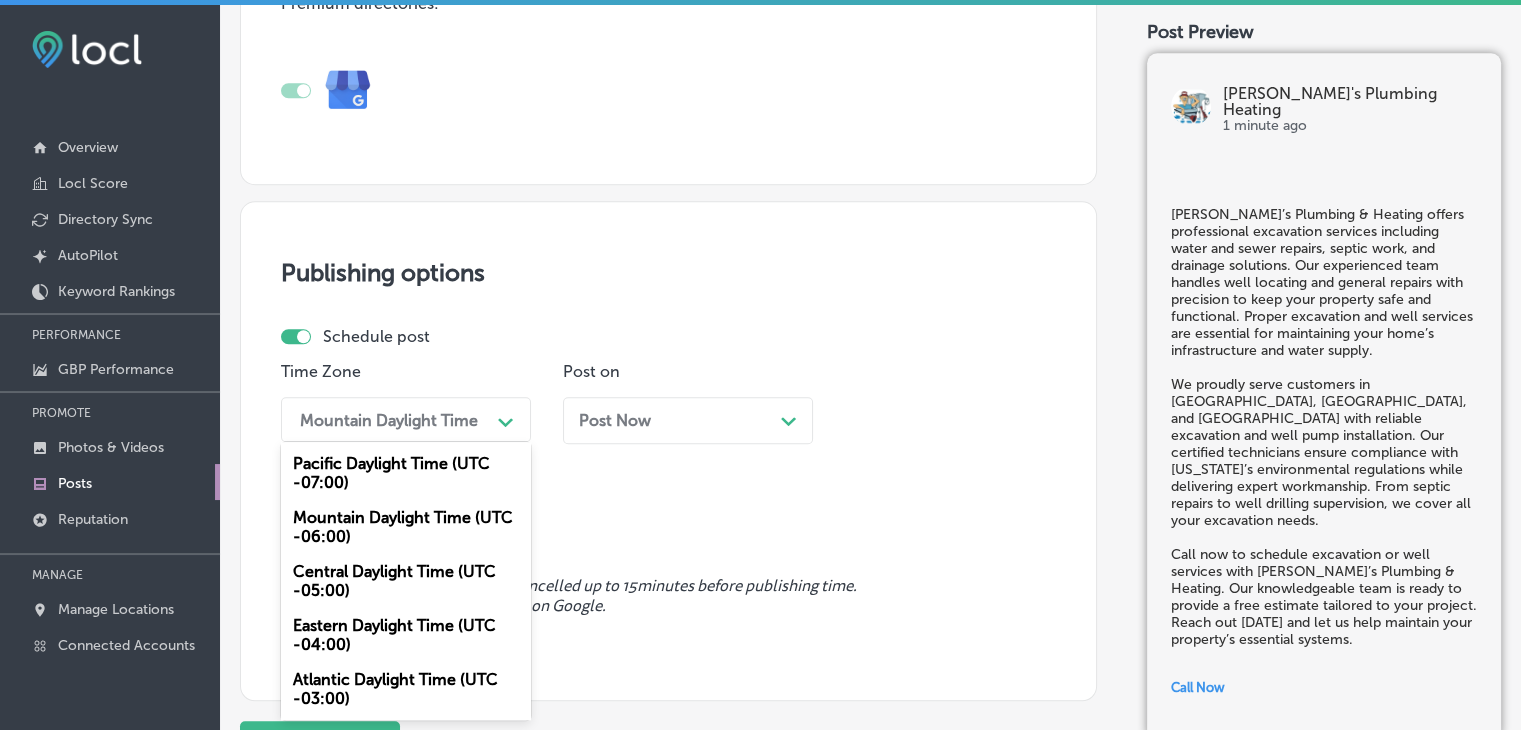 click on "Mountain Daylight Time (UTC -06:00)" at bounding box center [406, 527] 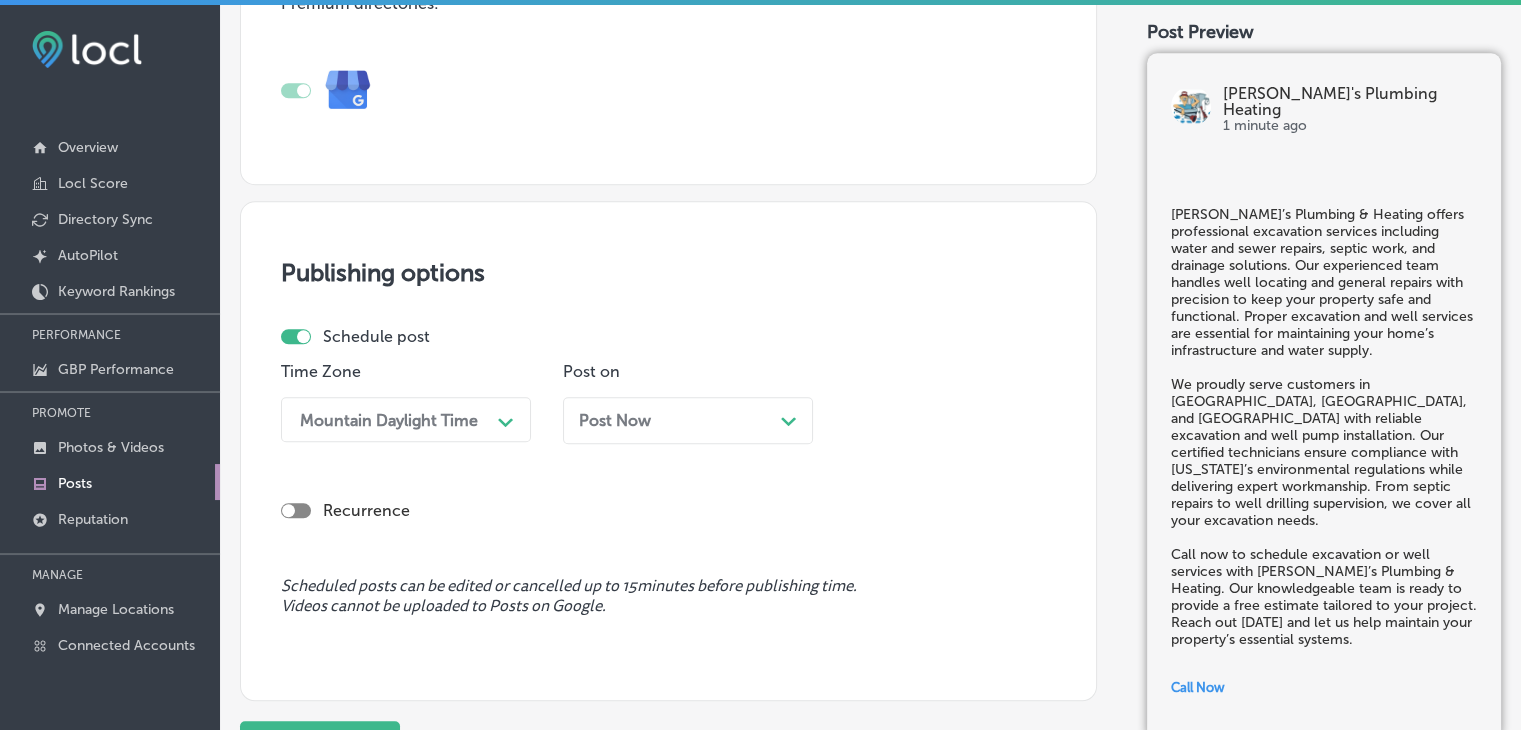 click on "Post Now" at bounding box center (615, 420) 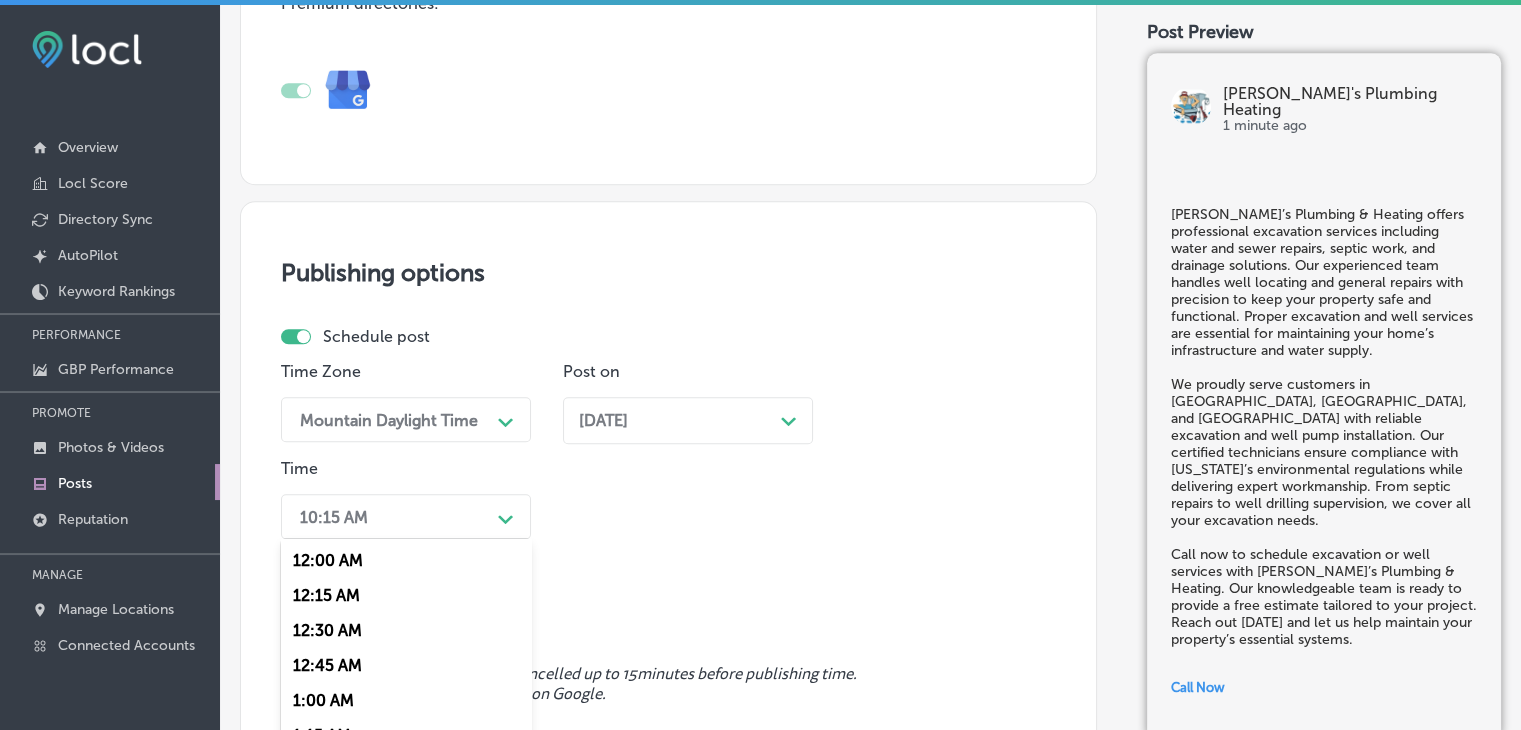 click on "option 7:00 AM, selected.    option 12:00 AM focused, 1 of 96. 96 results available. Use Up and Down to choose options, press Enter to select the currently focused option, press Escape to exit the menu, press Tab to select the option and exit the menu. 10:15 AM
Path
Created with Sketch.
12:00 AM 12:15 AM 12:30 AM 12:45 AM 1:00 AM 1:15 AM 1:30 AM 1:45 AM 2:00 AM 2:15 AM 2:30 AM 2:45 AM 3:00 AM 3:15 AM 3:30 AM 3:45 AM 4:00 AM 4:15 AM 4:30 AM 4:45 AM 5:00 AM 5:15 AM 5:30 AM 5:45 AM 6:00 AM 6:15 AM 6:30 AM 6:45 AM 7:00 AM 7:15 AM 7:30 AM 7:45 AM 8:00 AM 8:15 AM 8:30 AM 8:45 AM 9:00 AM 9:15 AM 9:30 AM 9:45 AM 10:00 AM 10:15 AM 10:30 AM 10:45 AM 11:00 AM 11:15 AM 11:30 AM 11:45 AM 12:00 PM 12:15 PM 12:30 PM 12:45 PM 1:00 PM 1:15 PM 1:30 PM 1:45 PM 2:00 PM 2:15 PM 2:30 PM 2:45 PM 3:00 PM 3:15 PM 3:30 PM 3:45 PM 4:00 PM 4:15 PM 4:30 PM 4:45 PM 5:00 PM 5:15 PM 5:30 PM 5:45 PM 6:00 PM 6:15 PM 6:30 PM 6:45 PM" at bounding box center (406, 516) 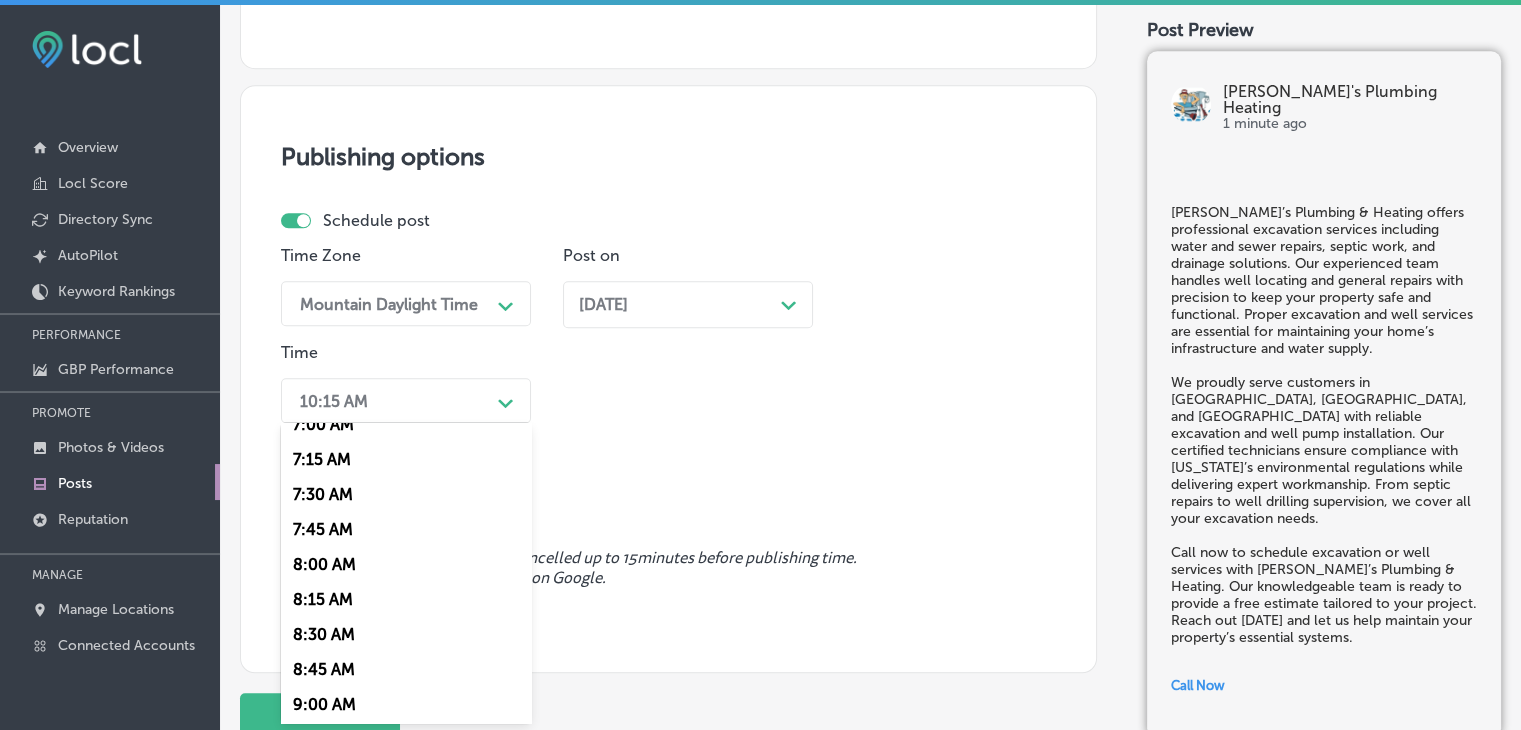 scroll, scrollTop: 900, scrollLeft: 0, axis: vertical 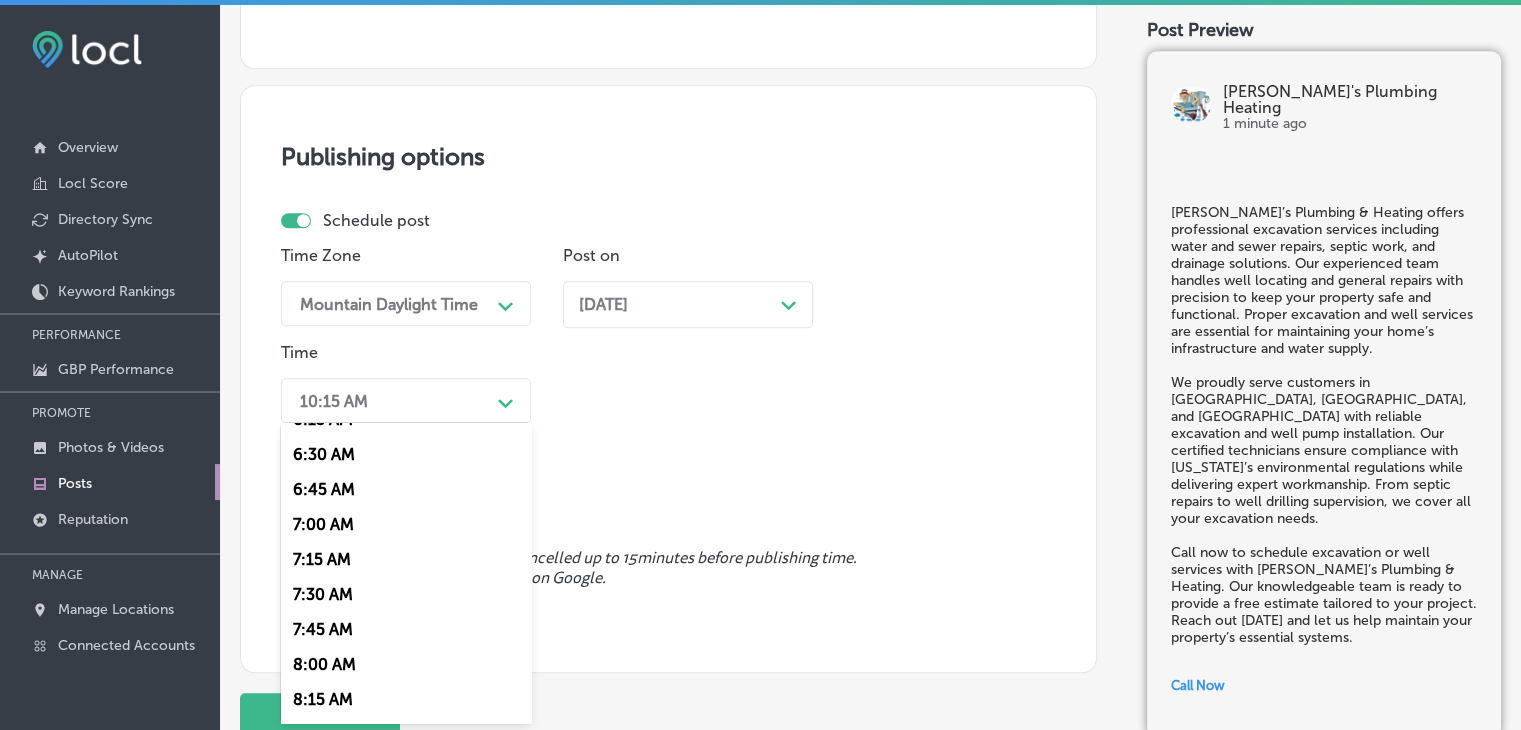 click on "7:00 AM" at bounding box center [406, 524] 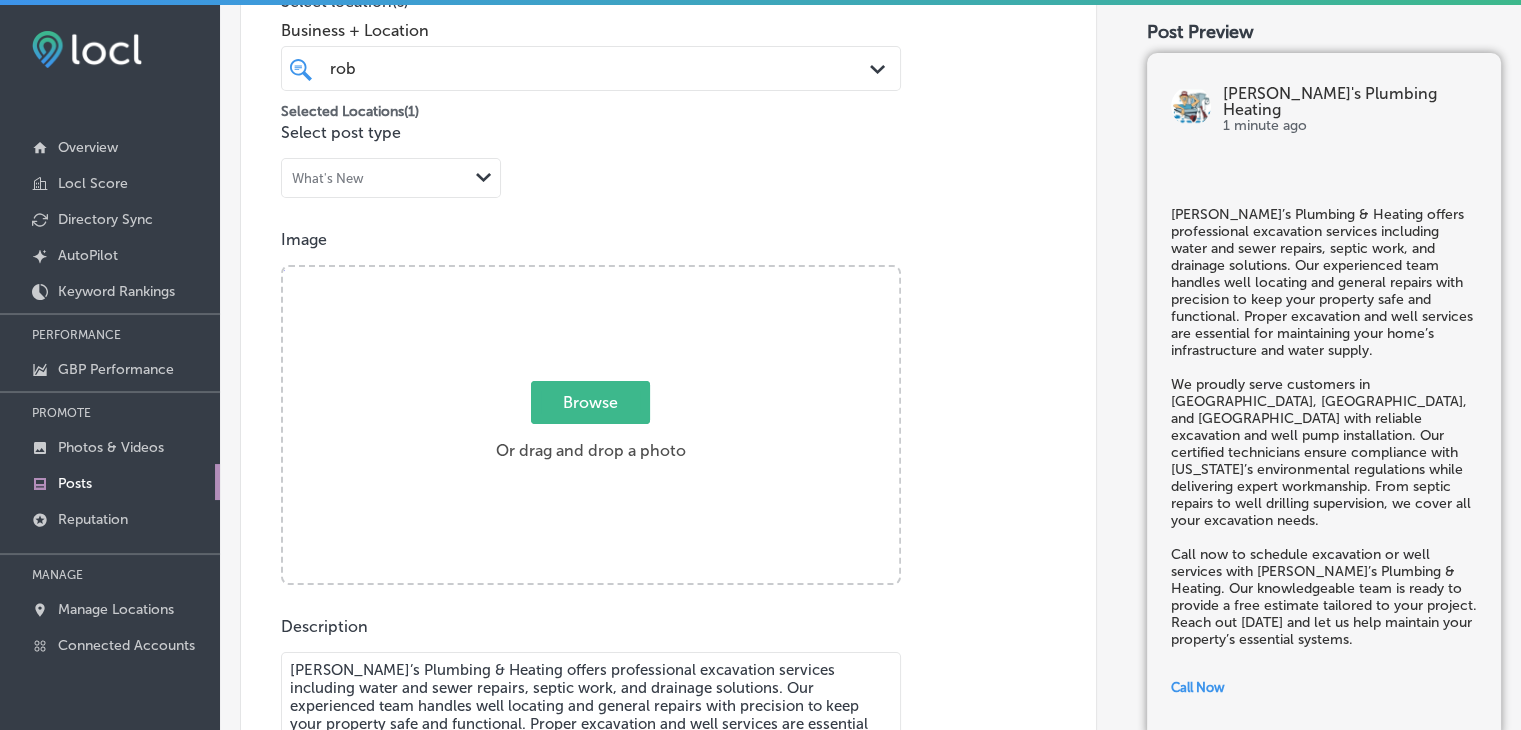 scroll, scrollTop: 192, scrollLeft: 0, axis: vertical 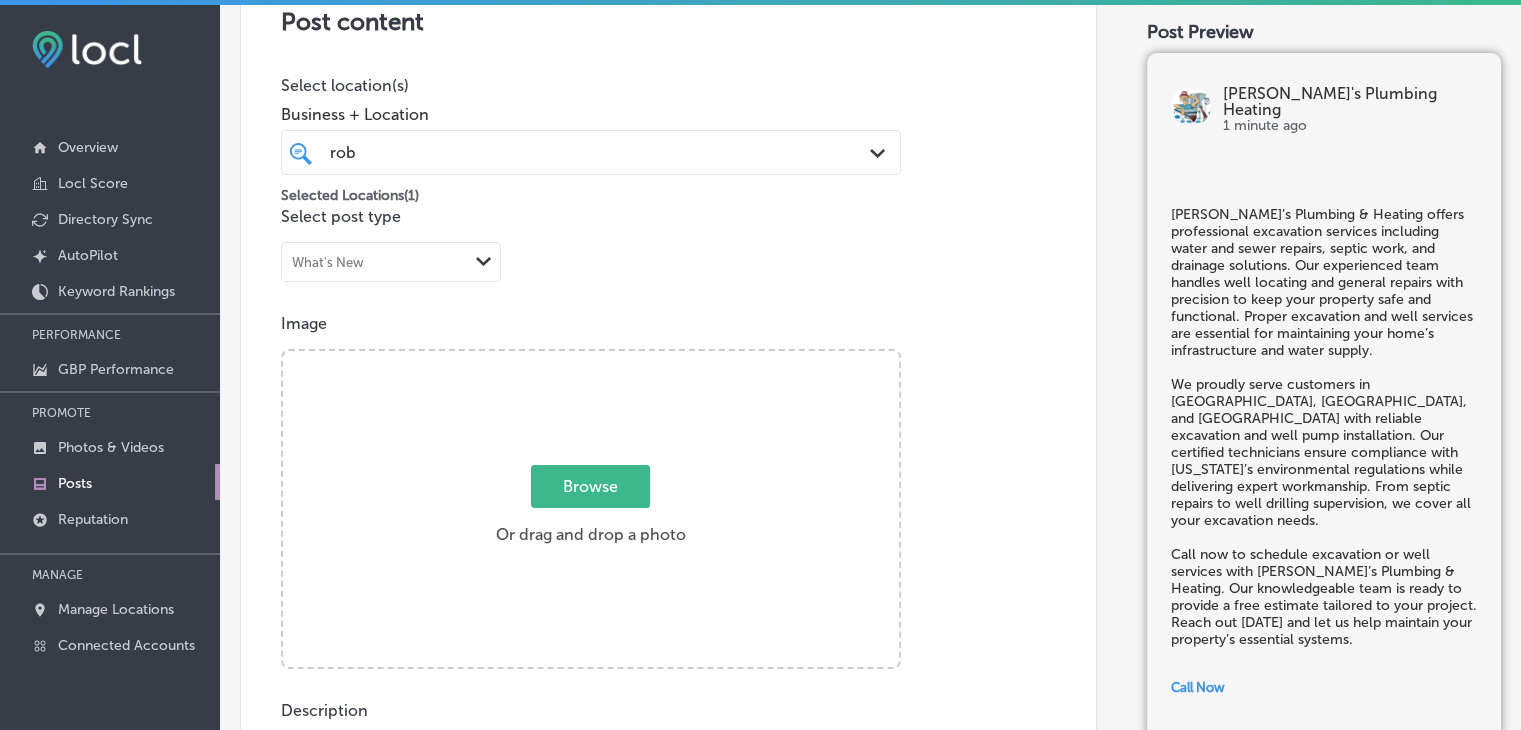 click on "Browse" at bounding box center [590, 486] 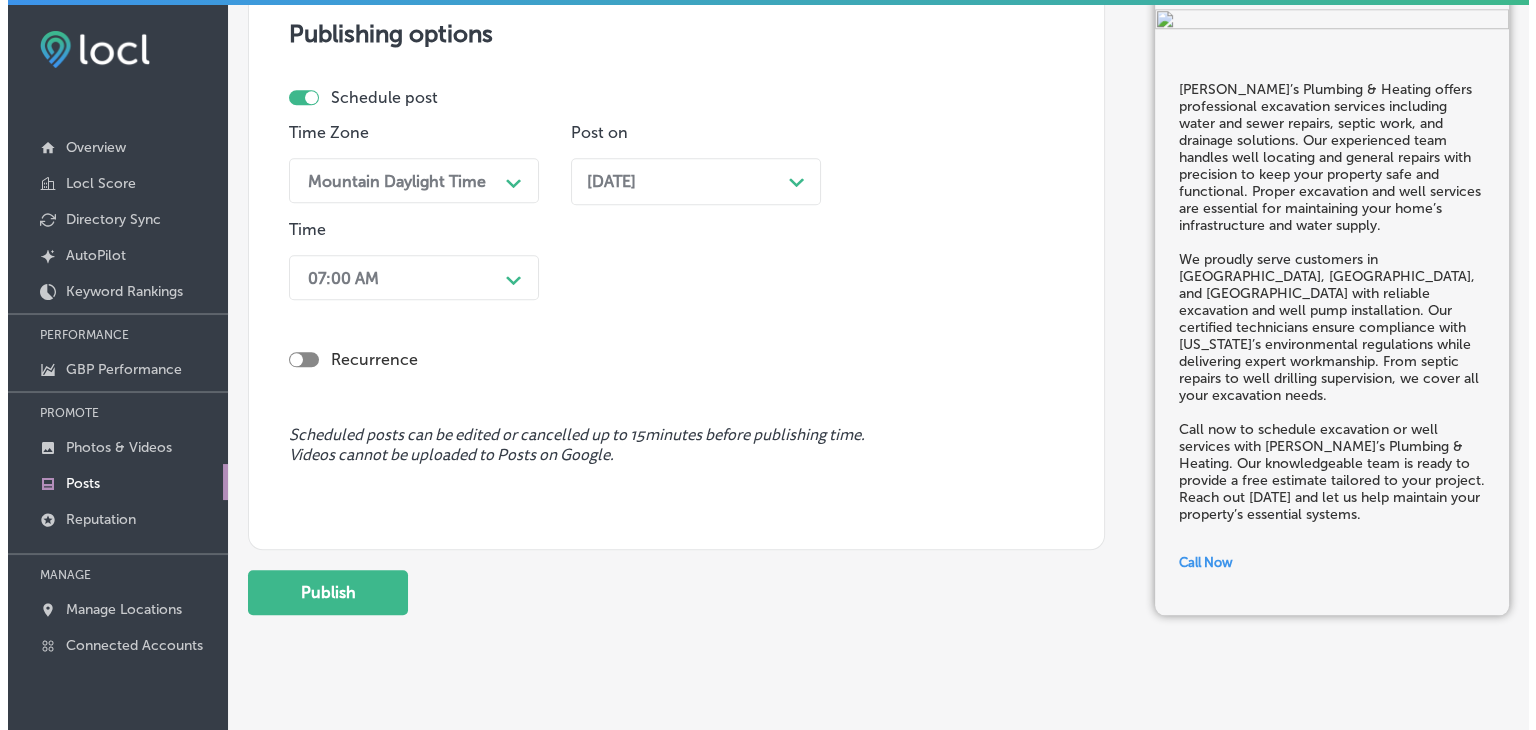 scroll, scrollTop: 1821, scrollLeft: 0, axis: vertical 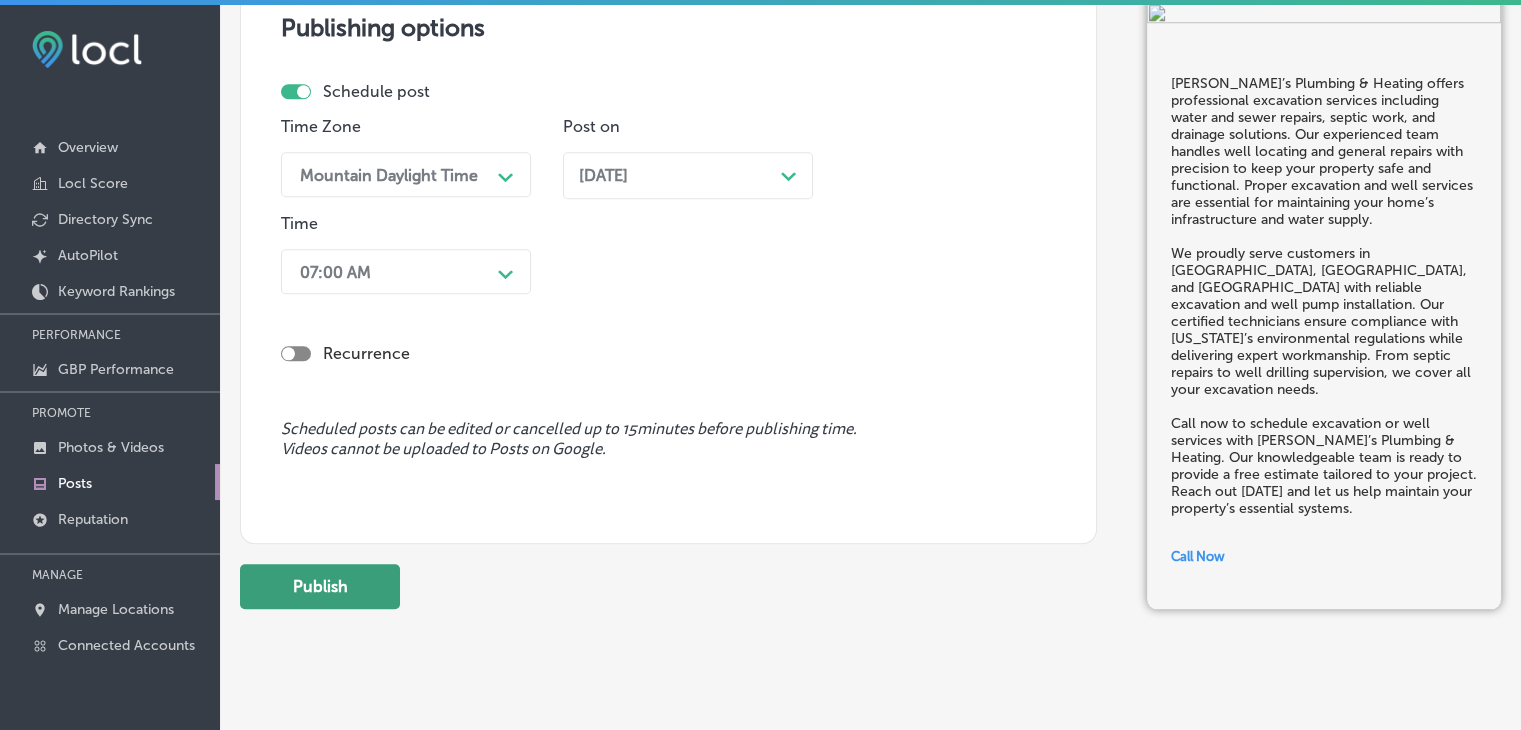 click on "Publish" at bounding box center (320, 586) 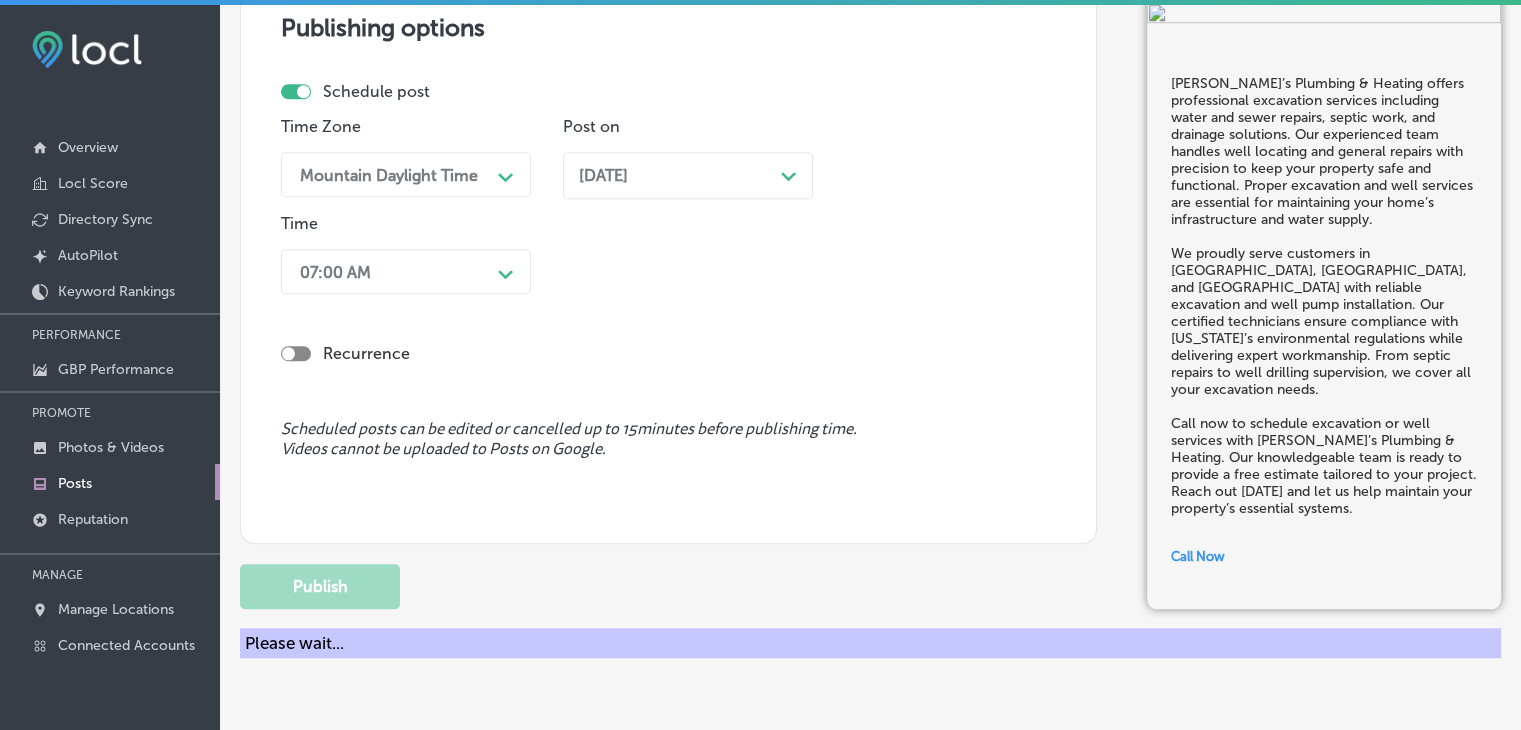type 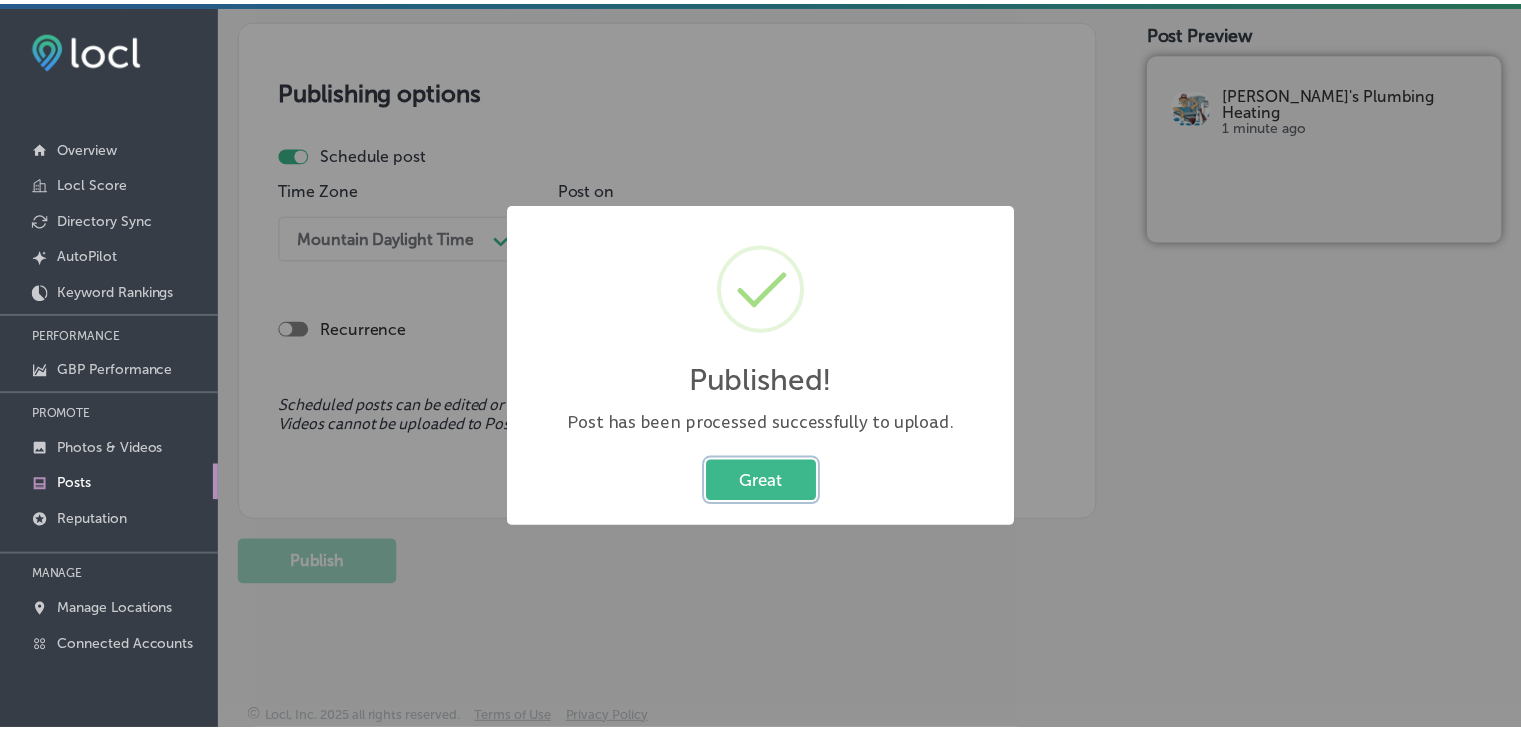 scroll, scrollTop: 1733, scrollLeft: 0, axis: vertical 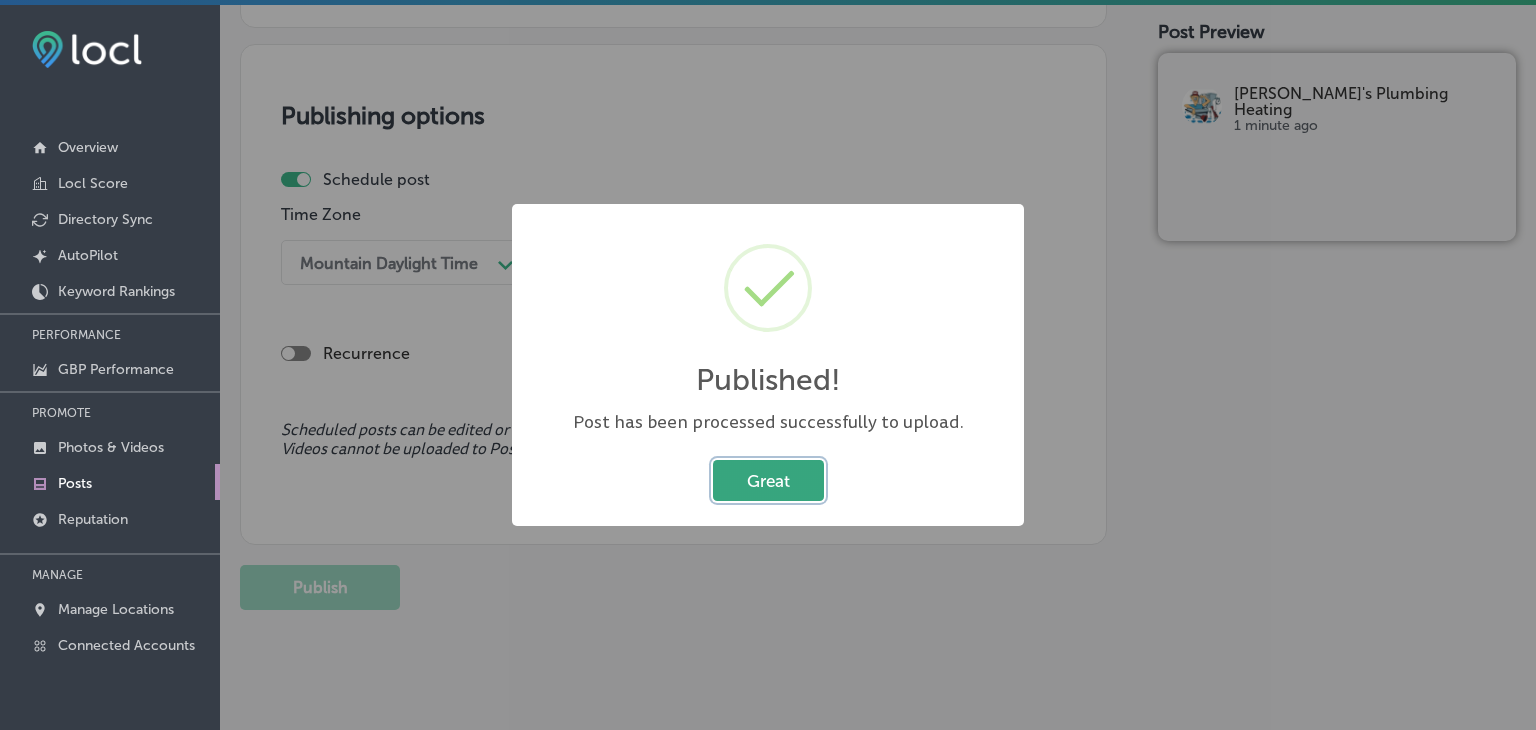 click on "Great" at bounding box center (768, 480) 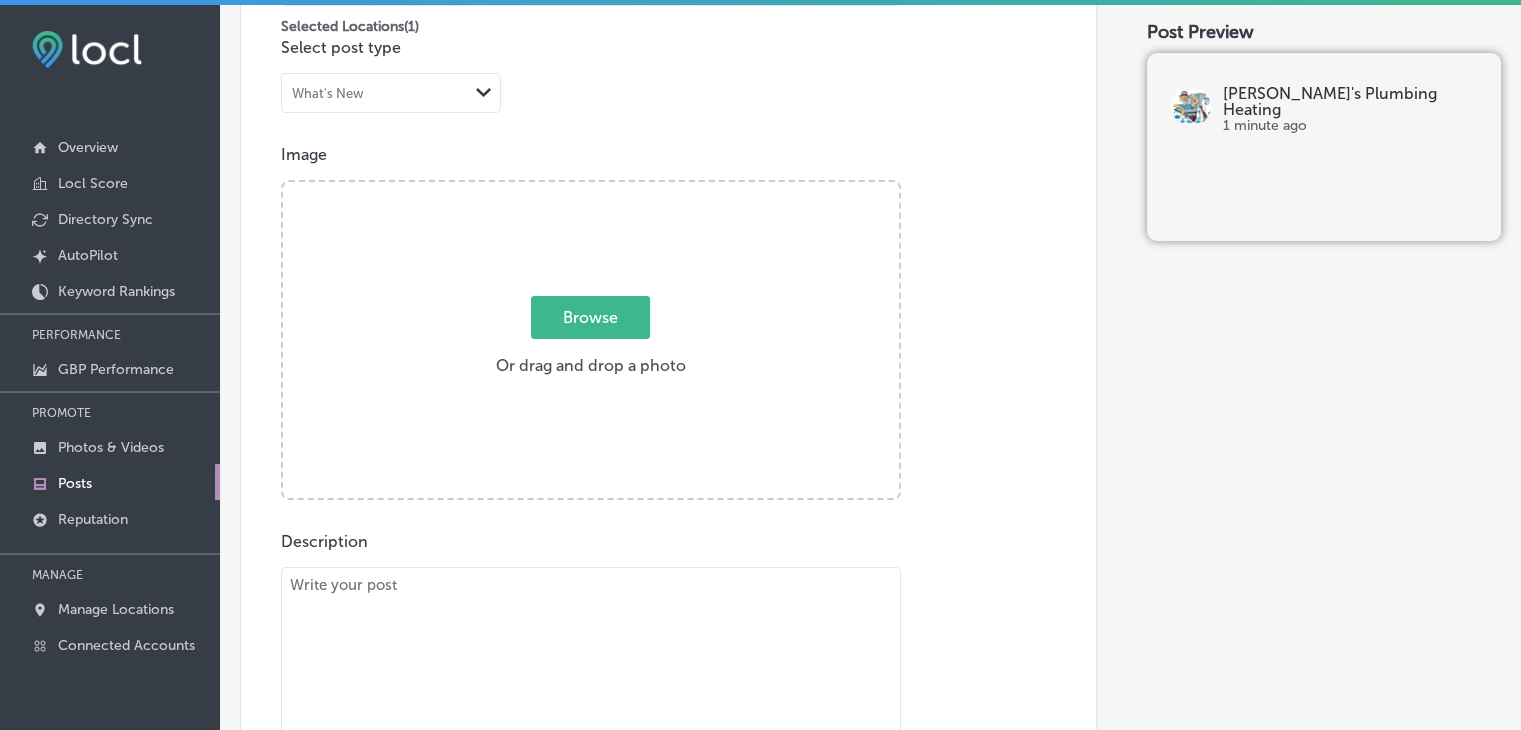 scroll, scrollTop: 33, scrollLeft: 0, axis: vertical 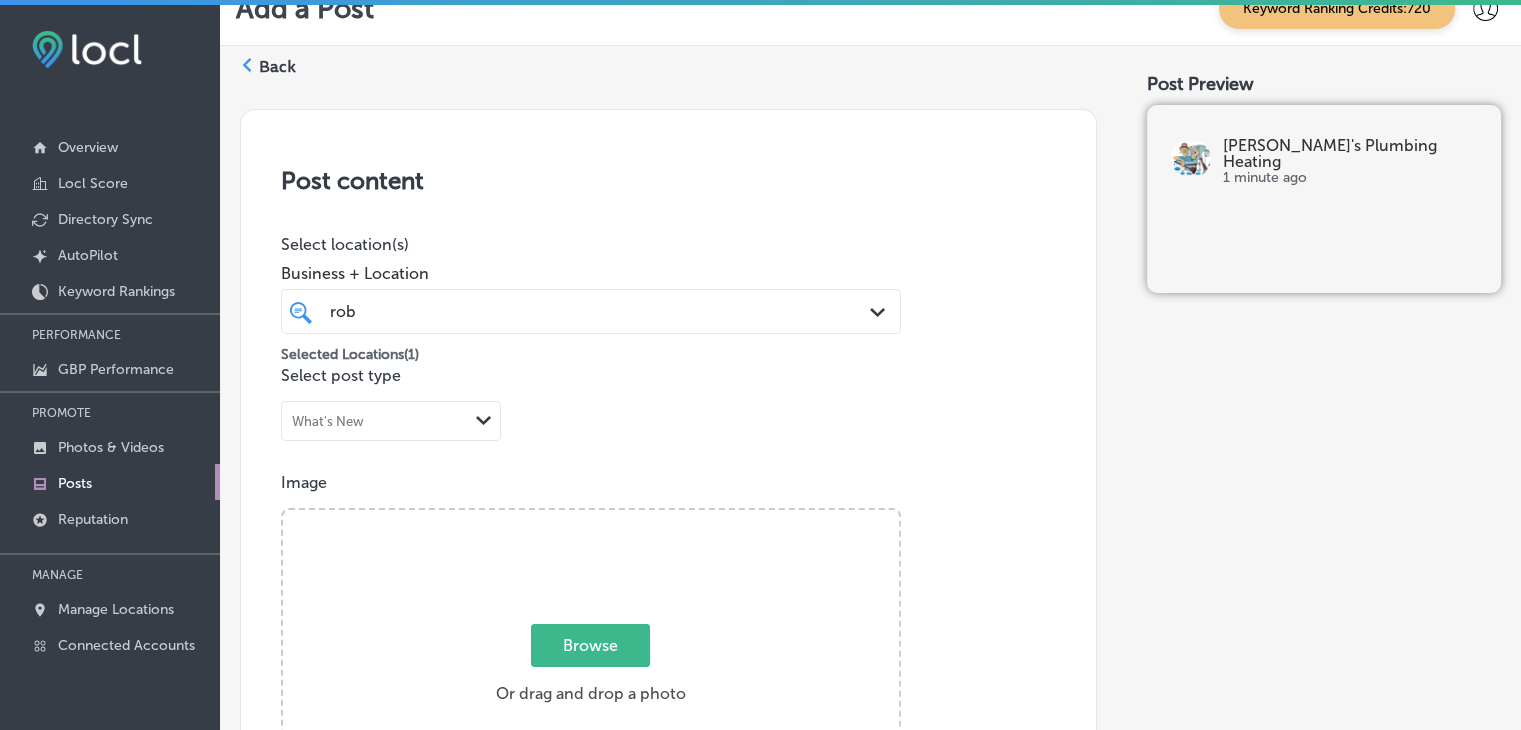 click on "[PERSON_NAME] [PERSON_NAME]" at bounding box center (564, 311) 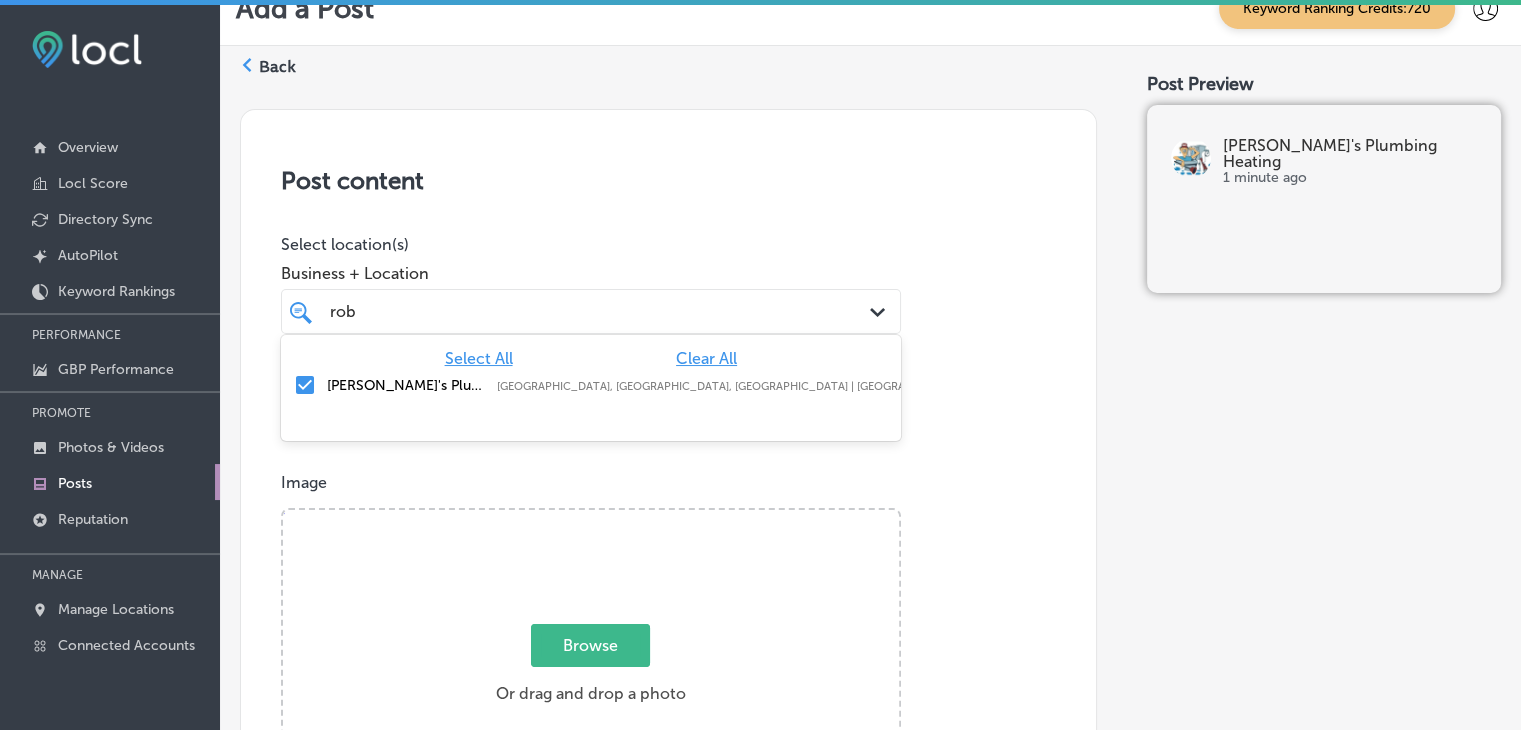 click on "Clear All" at bounding box center [706, 358] 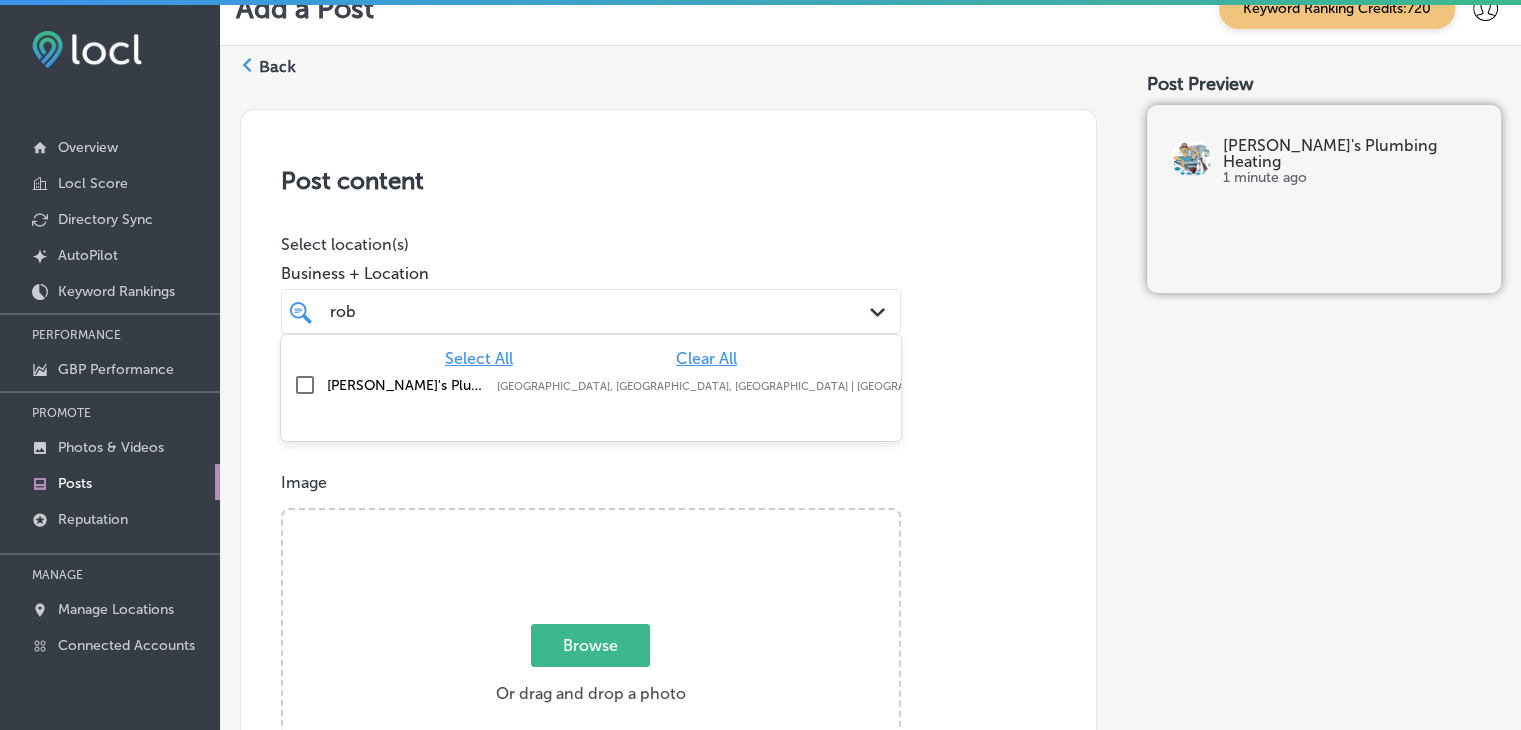 click on "Select location(s)" at bounding box center (591, 244) 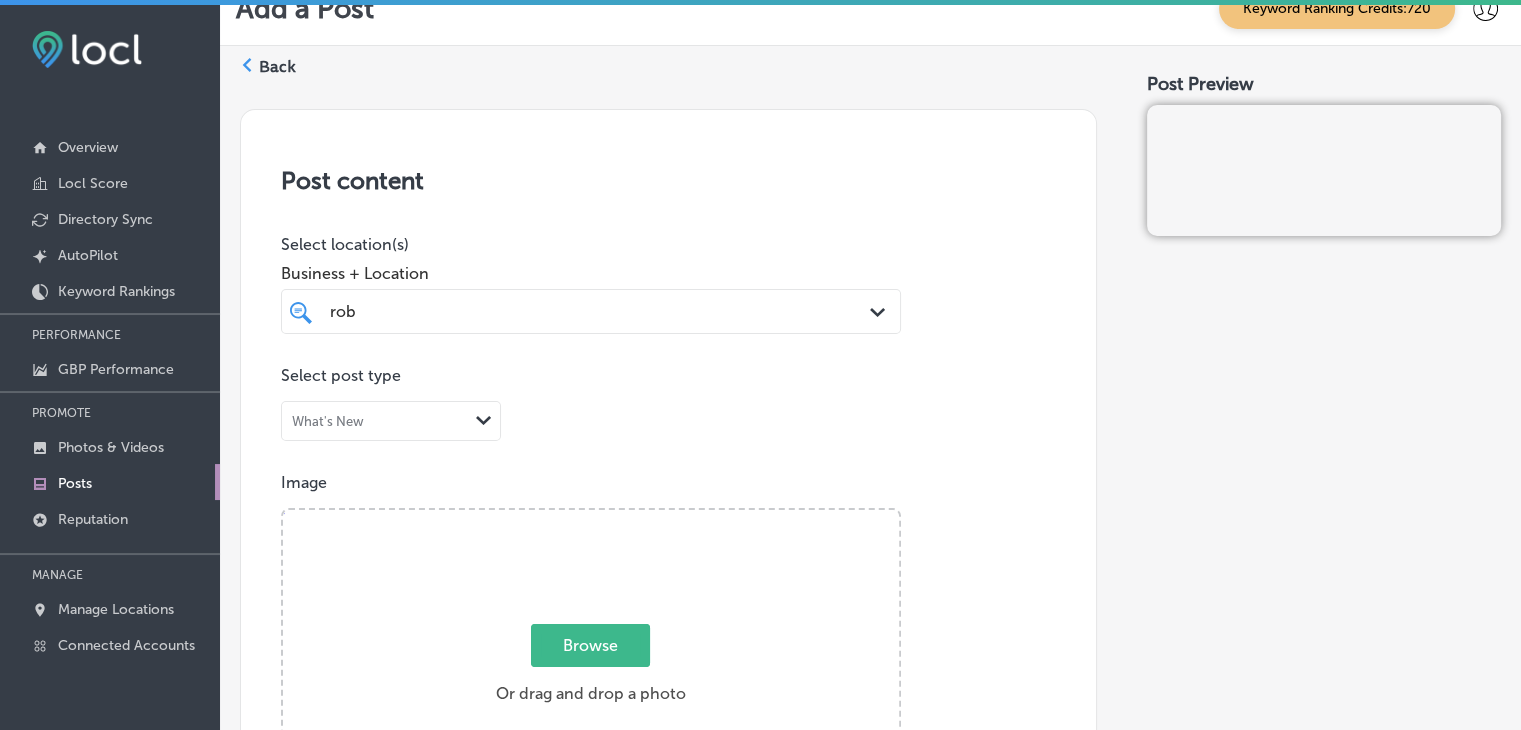 click on "[PERSON_NAME] [PERSON_NAME]" at bounding box center [564, 311] 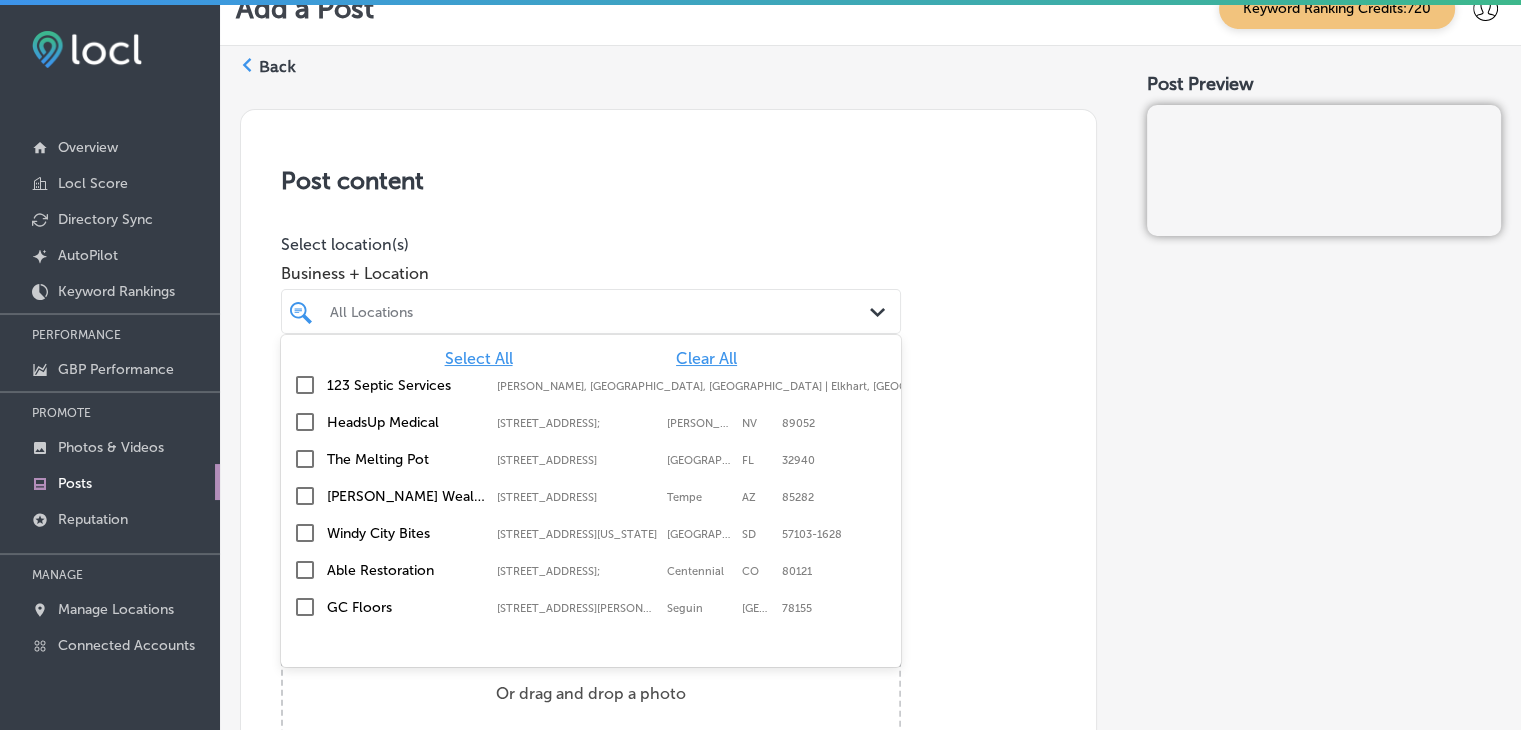 click on "Post content Select location(s) Business + Location      option  focused, 1 of 84. 84 results available. Use Up and Down to choose options, press Enter to select the currently focused option, press Escape to exit the menu, press Tab to select the option and exit the menu.
All Locations
Path
Created with Sketch.
Select All Clear All 123 Septic Services [GEOGRAPHIC_DATA], [GEOGRAPHIC_DATA], [GEOGRAPHIC_DATA] | [GEOGRAPHIC_DATA], [GEOGRAPHIC_DATA], [GEOGRAPHIC_DATA] | Gra ... HeadsUp Medical [STREET_ADDRESS][PERSON_NAME] [STREET_ADDRESS][PERSON_NAME] [GEOGRAPHIC_DATA][STREET_ADDRESS][STREET_ADDRESS] [PERSON_NAME] Wealth Management [US_STATE] - Investment Services Financial Planning [STREET_ADDRESS] [STREET_ADDRESS][GEOGRAPHIC_DATA] Bites [STREET_ADDRESS][US_STATE]-1628 [STREET_ADDRESS][US_STATE]" at bounding box center [668, 752] 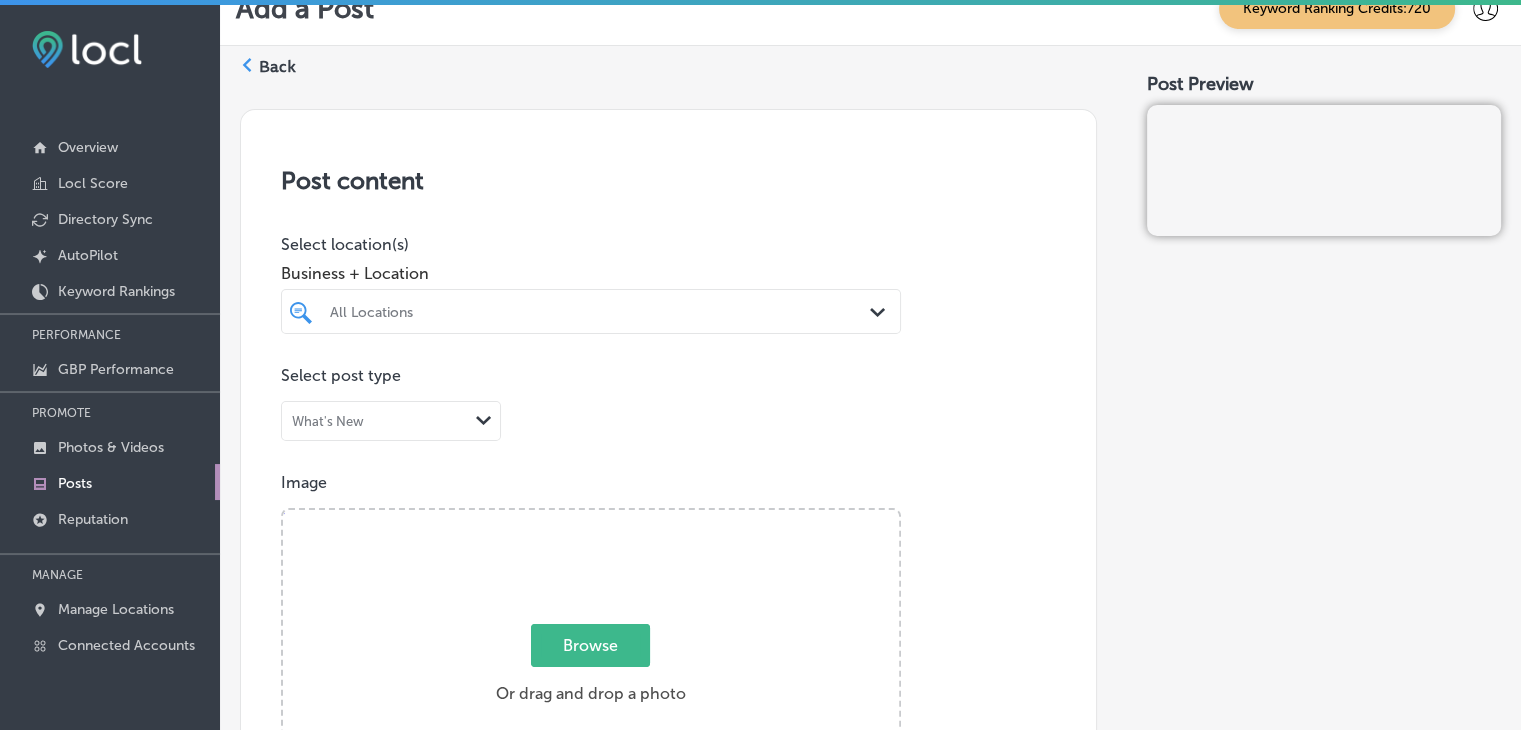 click on "All Locations
Path
Created with Sketch." at bounding box center [591, 311] 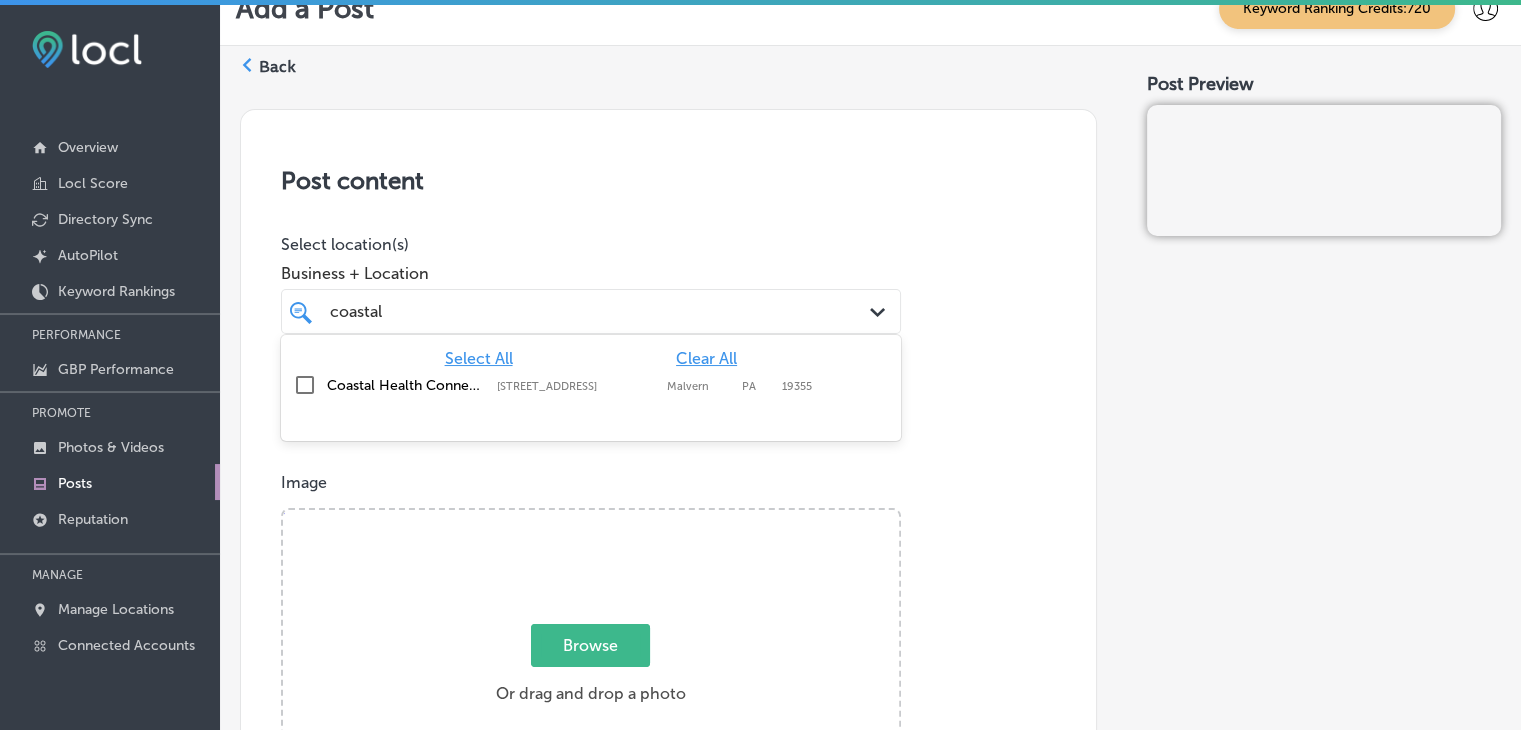 click on "PA" at bounding box center [757, 386] 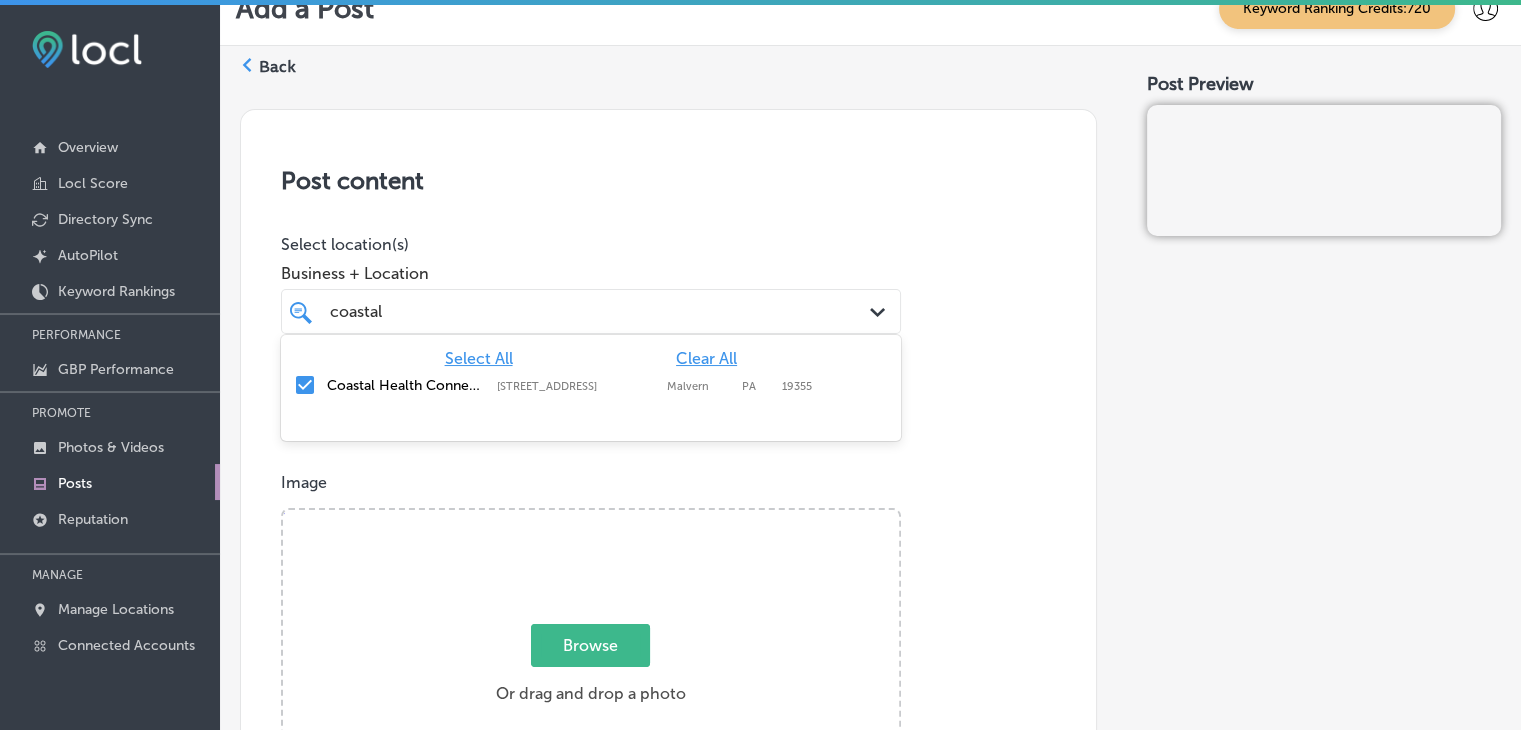 type on "coastal" 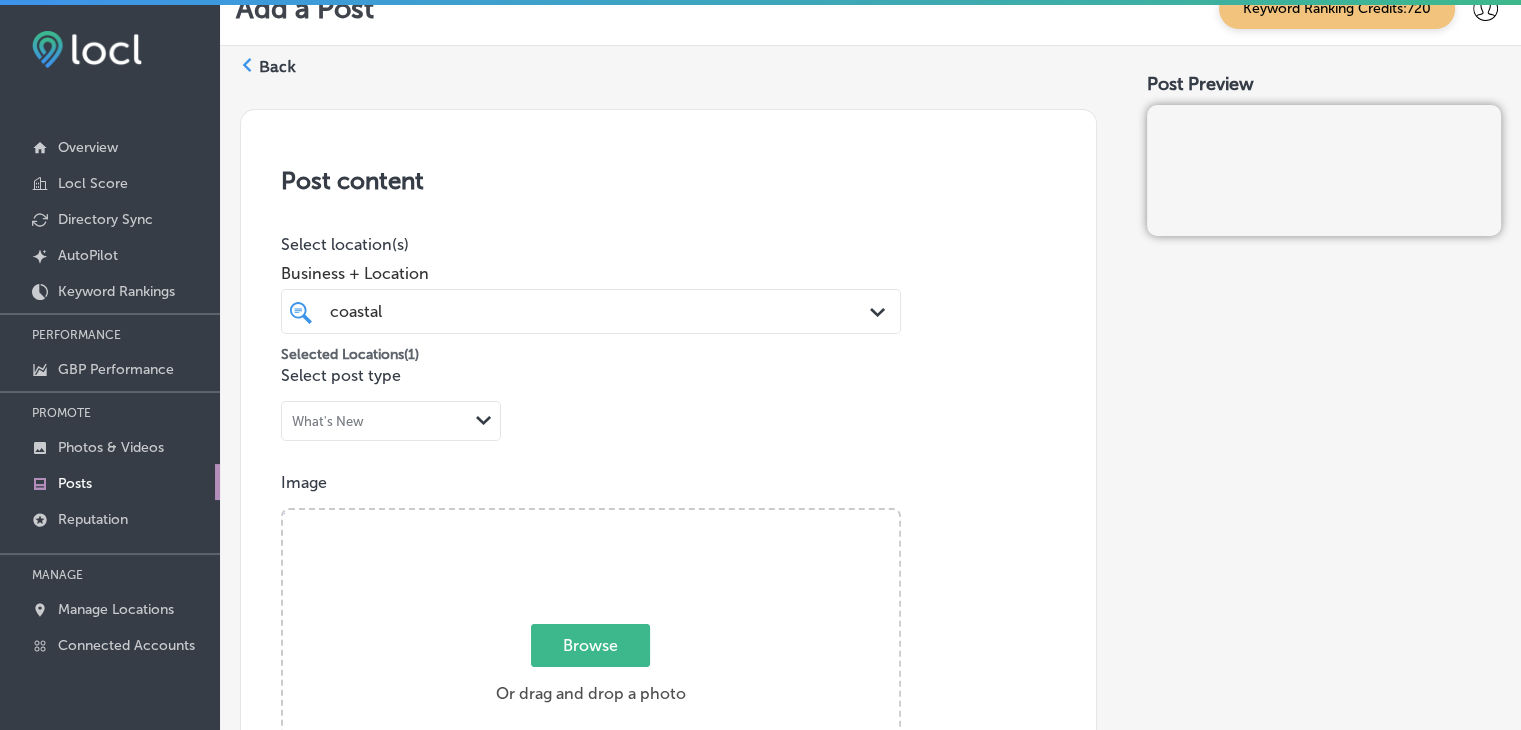 click on "Post content Select location(s) Business + Location
coastal coastal
Path
Created with Sketch.
Selected Locations  ( 1 ) Select post type What's New
Path
Created with Sketch.
Image Powered by PQINA    Browse     Or drag and drop a photo  Septic-repair3.jpeg Ready Description Summary (0/1500) Call-To-Action button (optional) Call Now
Path
Created with Sketch." at bounding box center [668, 752] 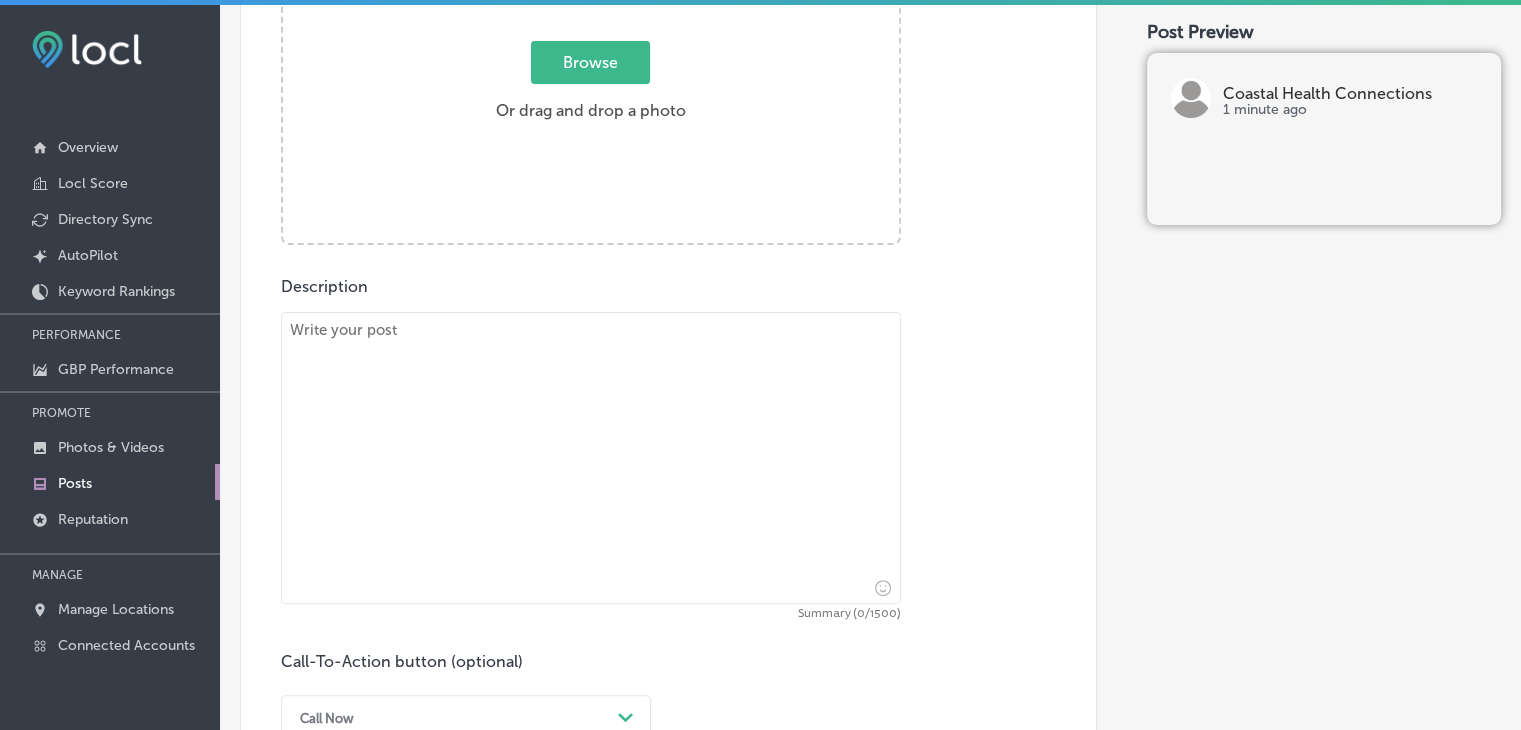 scroll, scrollTop: 633, scrollLeft: 0, axis: vertical 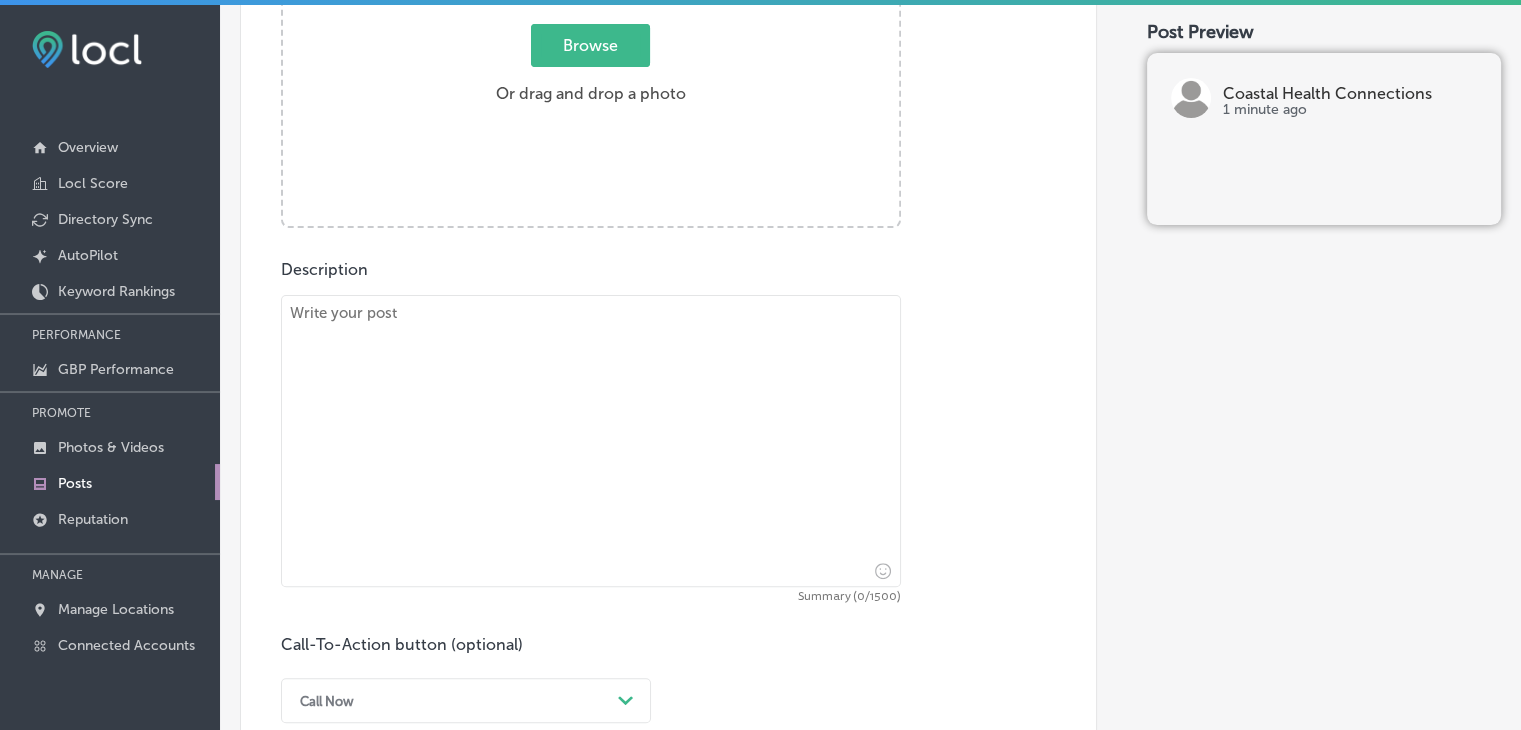 click at bounding box center (591, 441) 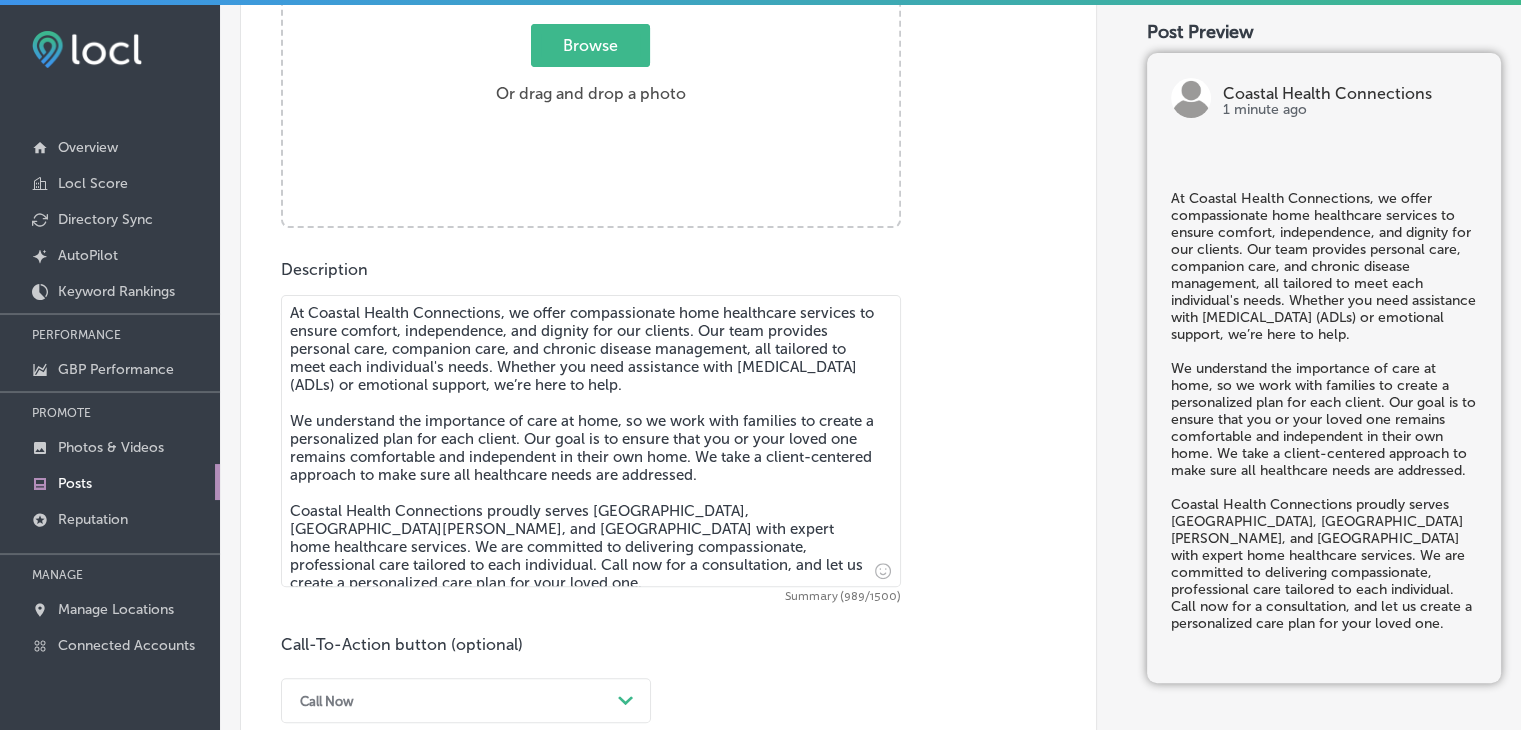 type on "At Coastal Health Connections, we offer compassionate home healthcare services to ensure comfort, independence, and dignity for our clients. Our team provides personal care, companion care, and chronic disease management, all tailored to meet each individual's needs. Whether you need assistance with [MEDICAL_DATA] (ADLs) or emotional support, we’re here to help.
We understand the importance of care at home, so we work with families to create a personalized plan for each client. Our goal is to ensure that you or your loved one remains comfortable and independent in their own home. We take a client-centered approach to make sure all healthcare needs are addressed.
Coastal Health Connections proudly serves [GEOGRAPHIC_DATA], [GEOGRAPHIC_DATA][PERSON_NAME], and [GEOGRAPHIC_DATA] with expert home healthcare services. We are committed to delivering compassionate, professional care tailored to each individual. Call now for a consultation, and let us create a personalized care plan for your loved one." 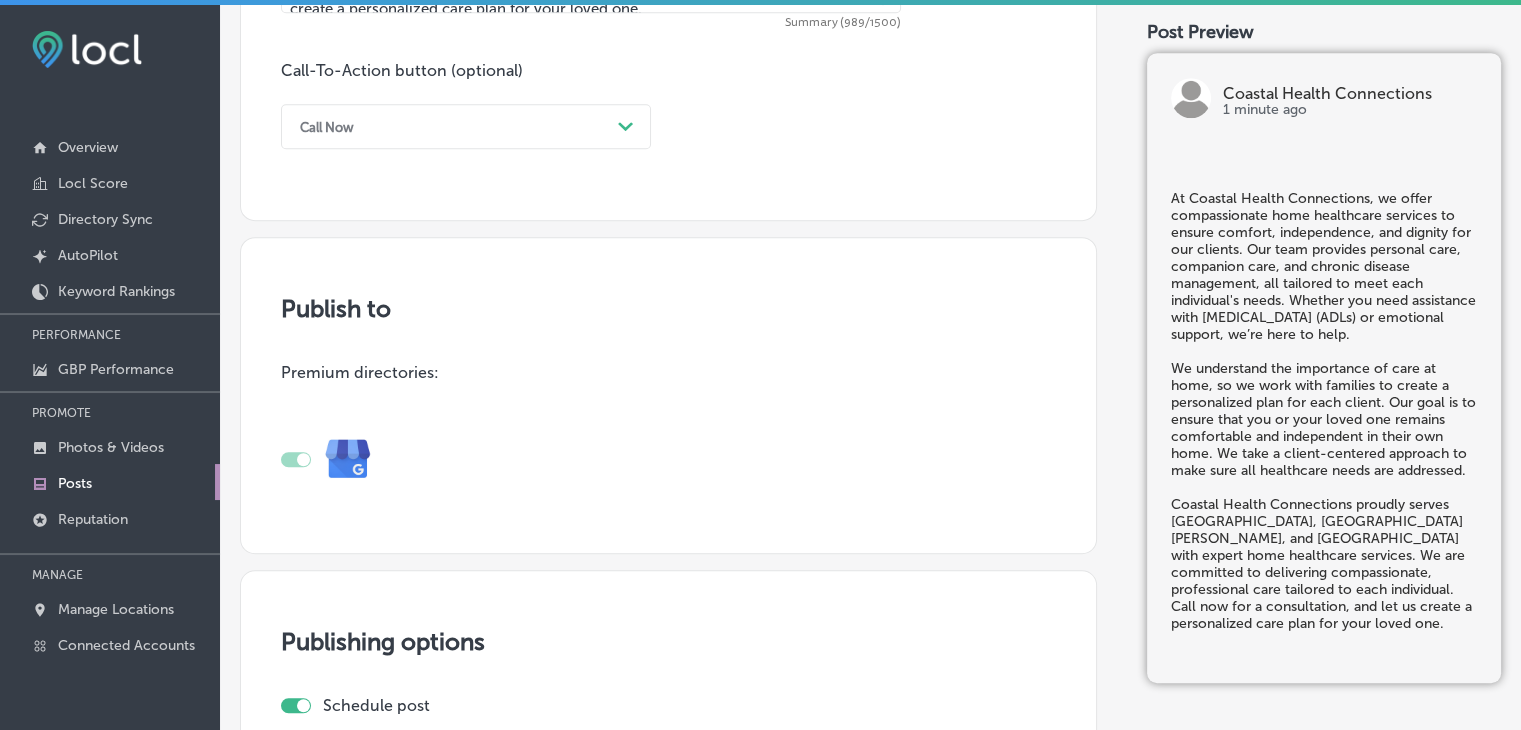 scroll, scrollTop: 1333, scrollLeft: 0, axis: vertical 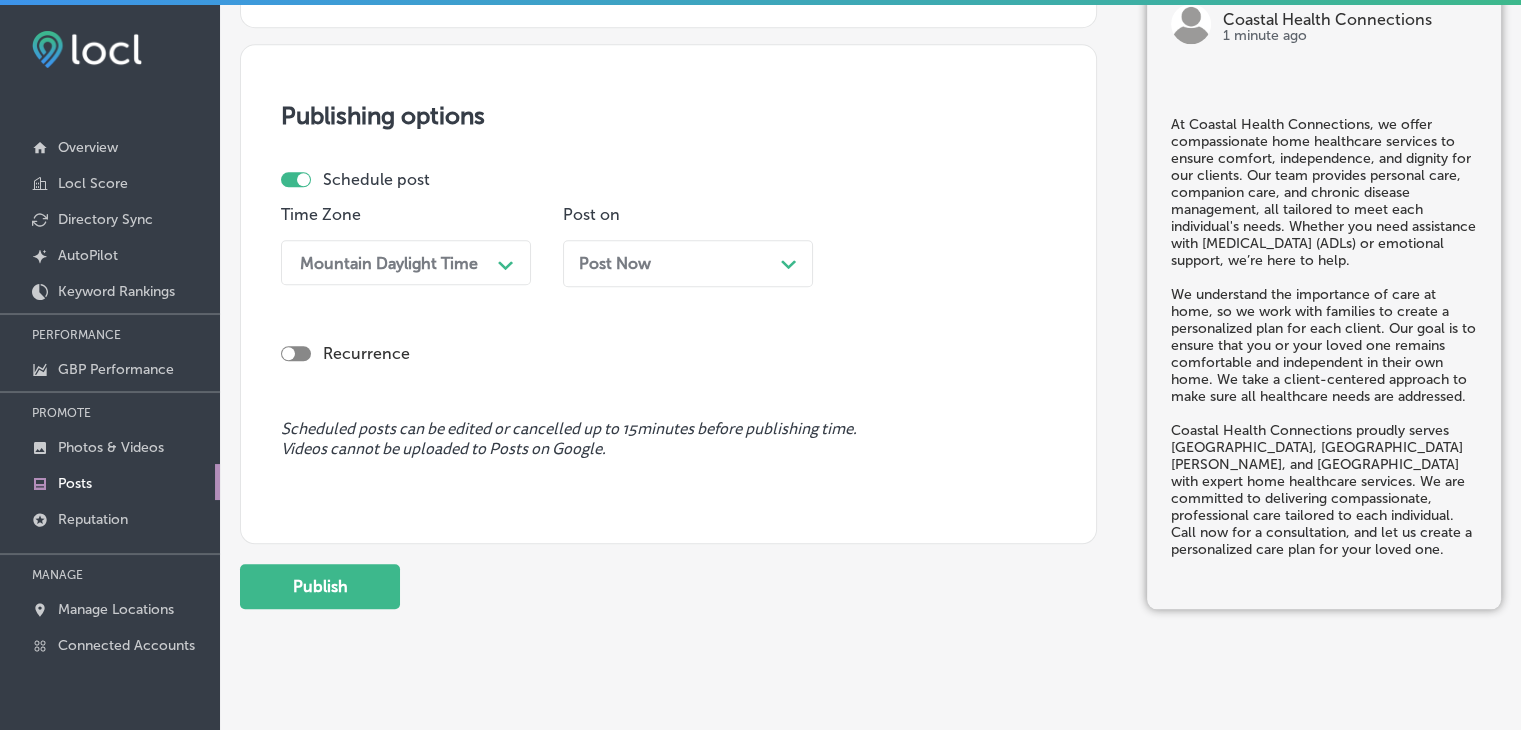 click on "Time Zone Mountain Daylight Time
Path
Created with Sketch." at bounding box center (406, 253) 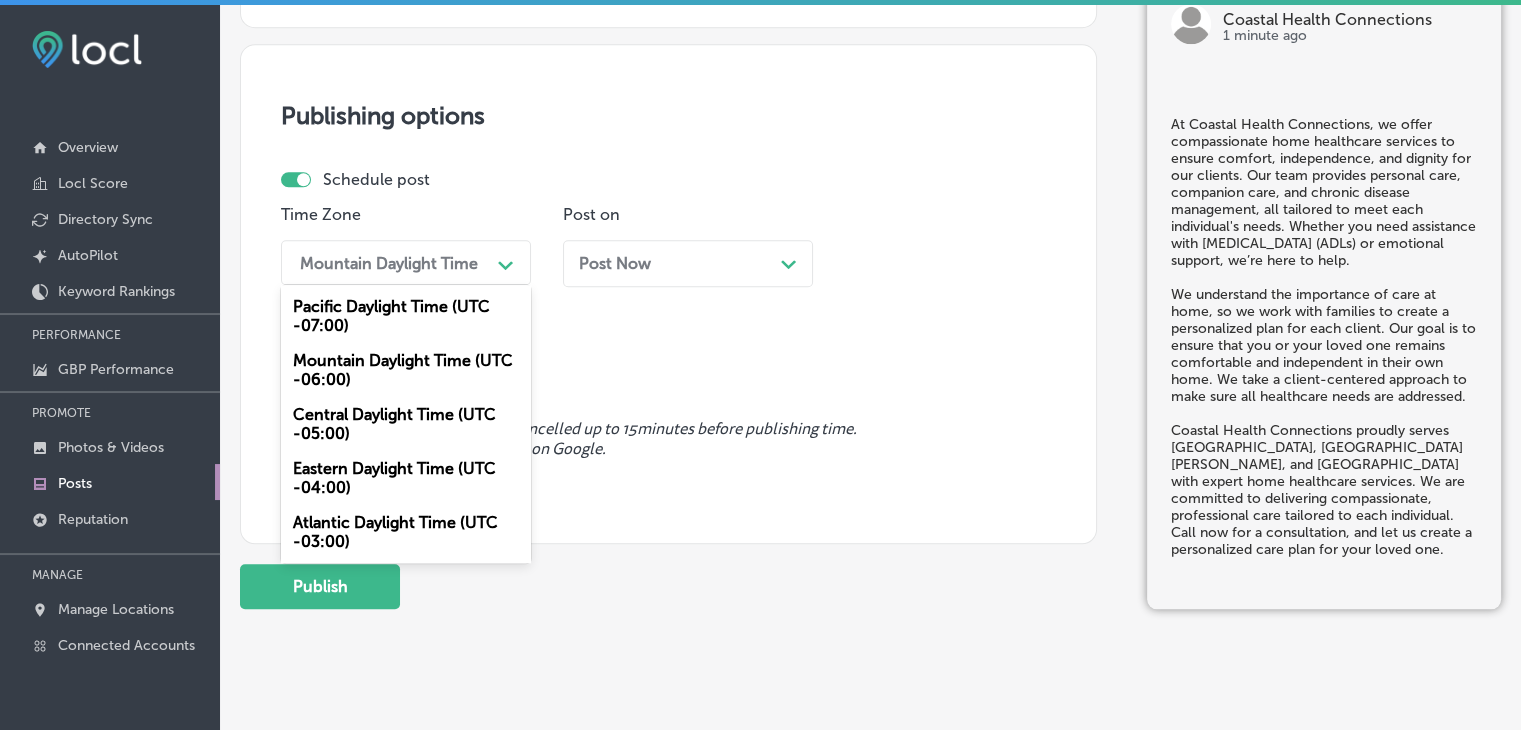 click on "Mountain Daylight Time" at bounding box center [389, 262] 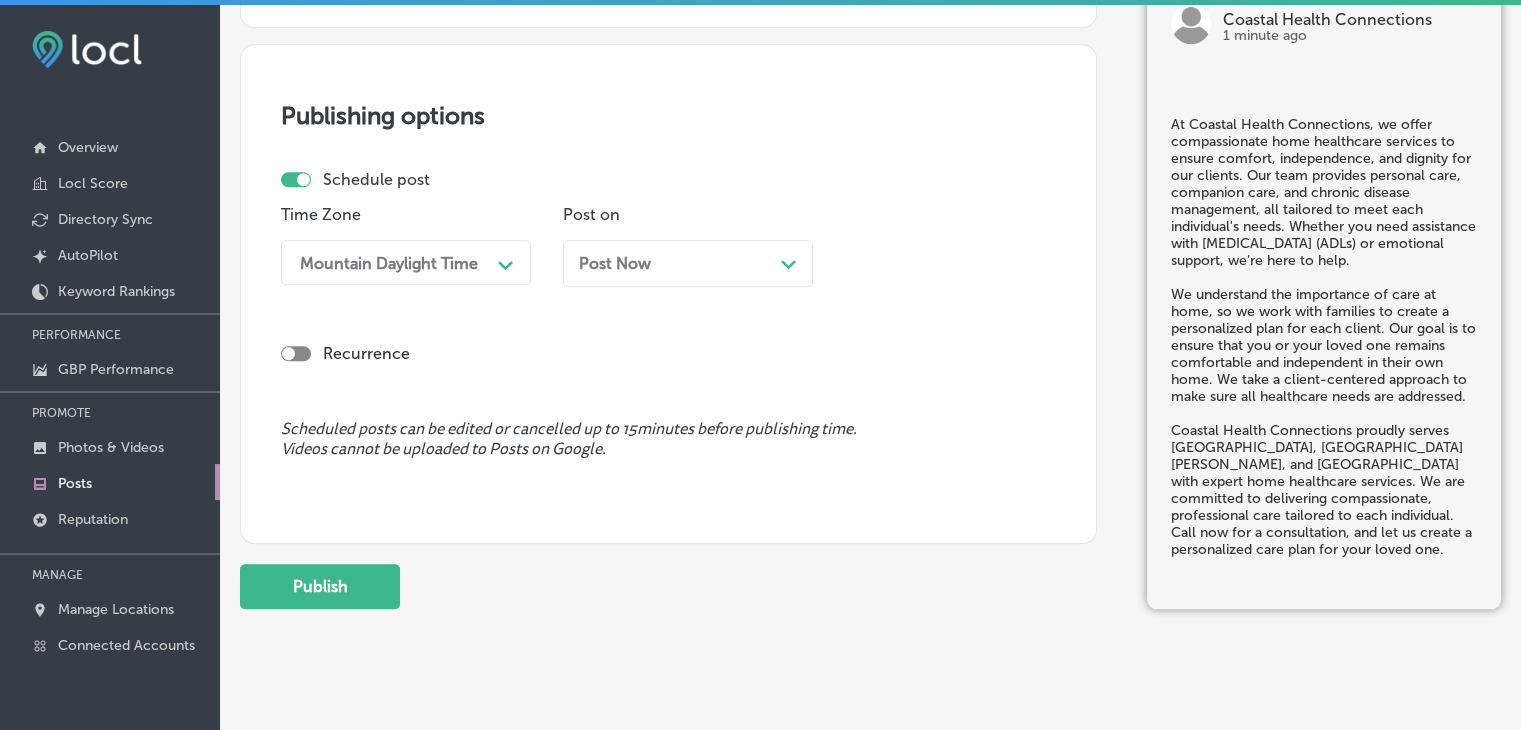 click on "Post Now
Path
Created with Sketch." at bounding box center [688, 263] 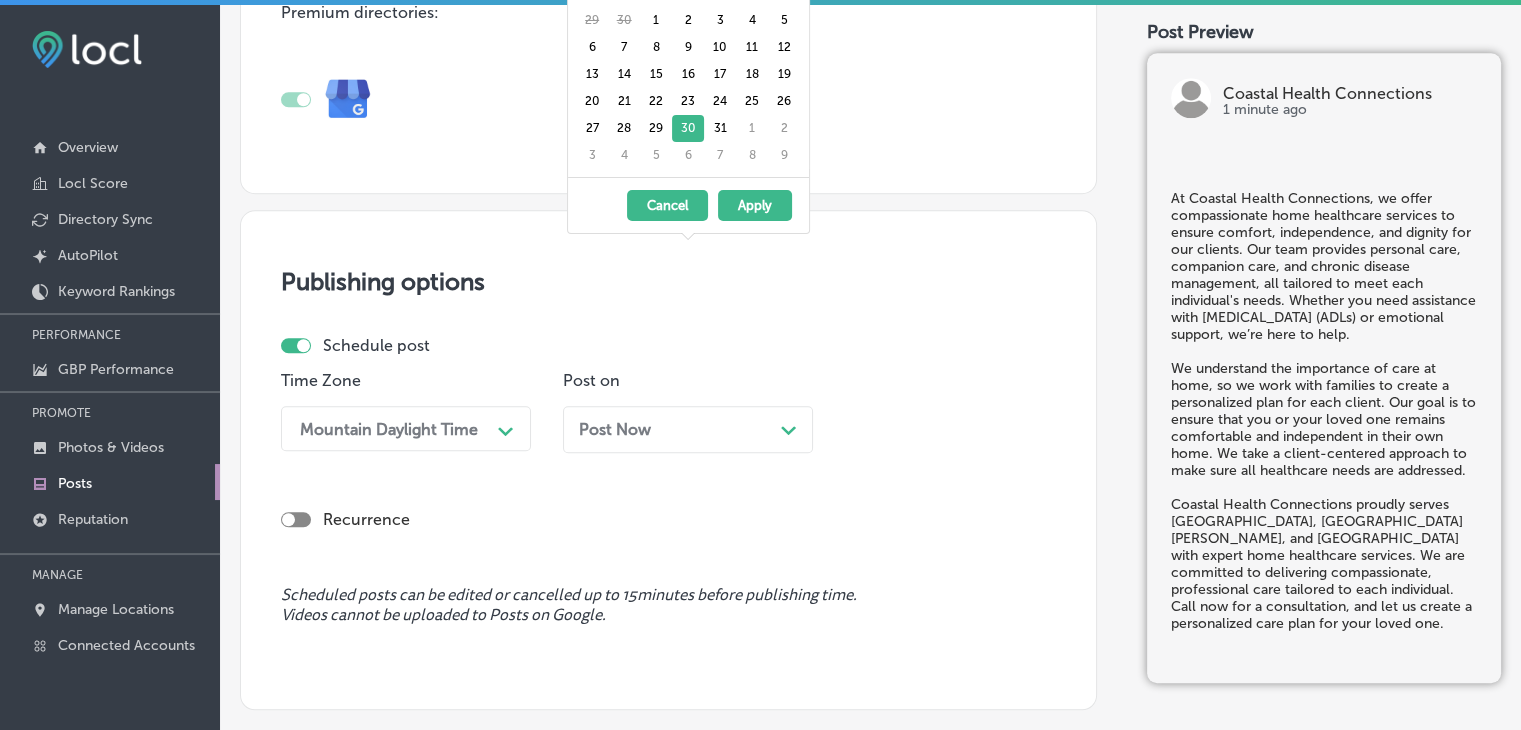 scroll, scrollTop: 1533, scrollLeft: 0, axis: vertical 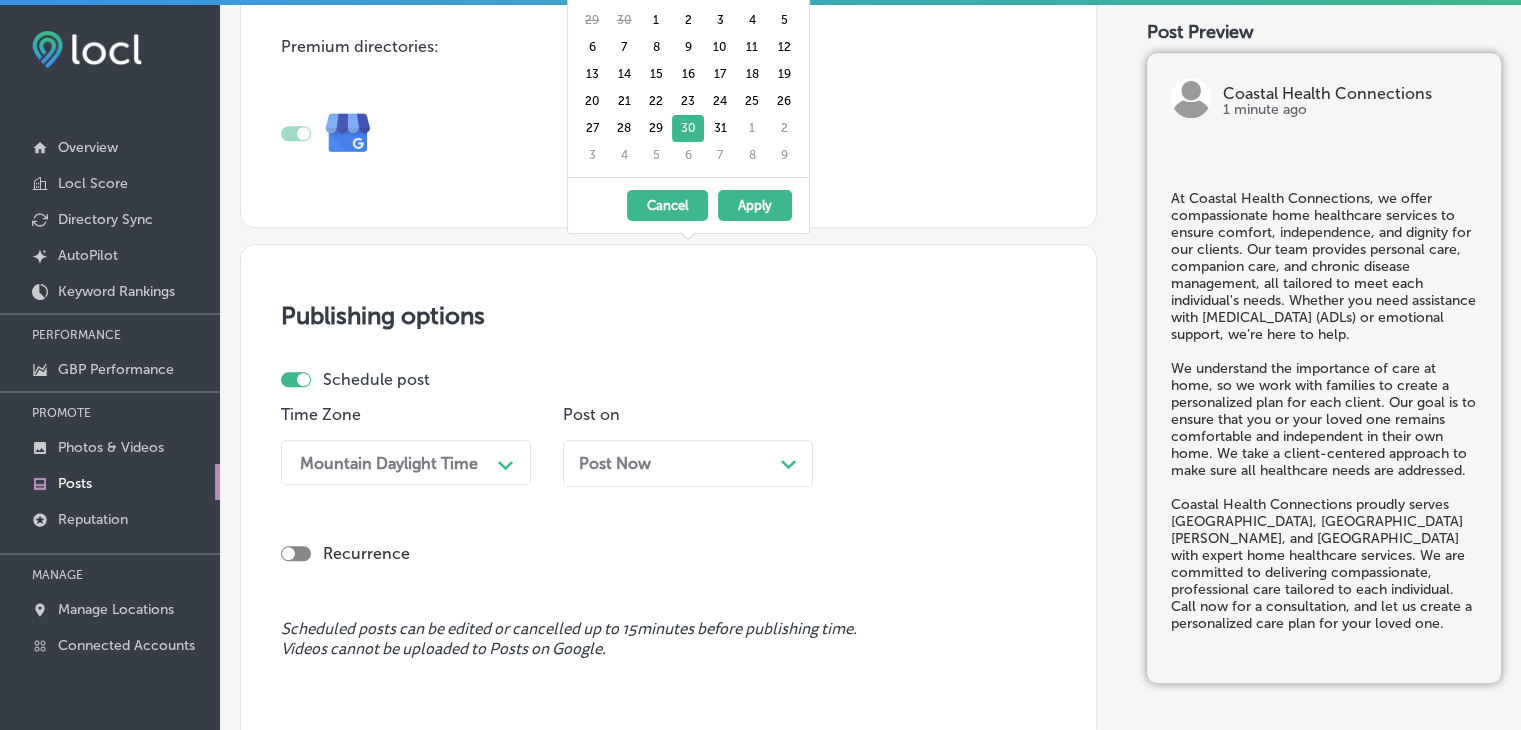 click on "Post Now
Path
Created with Sketch." at bounding box center (688, 471) 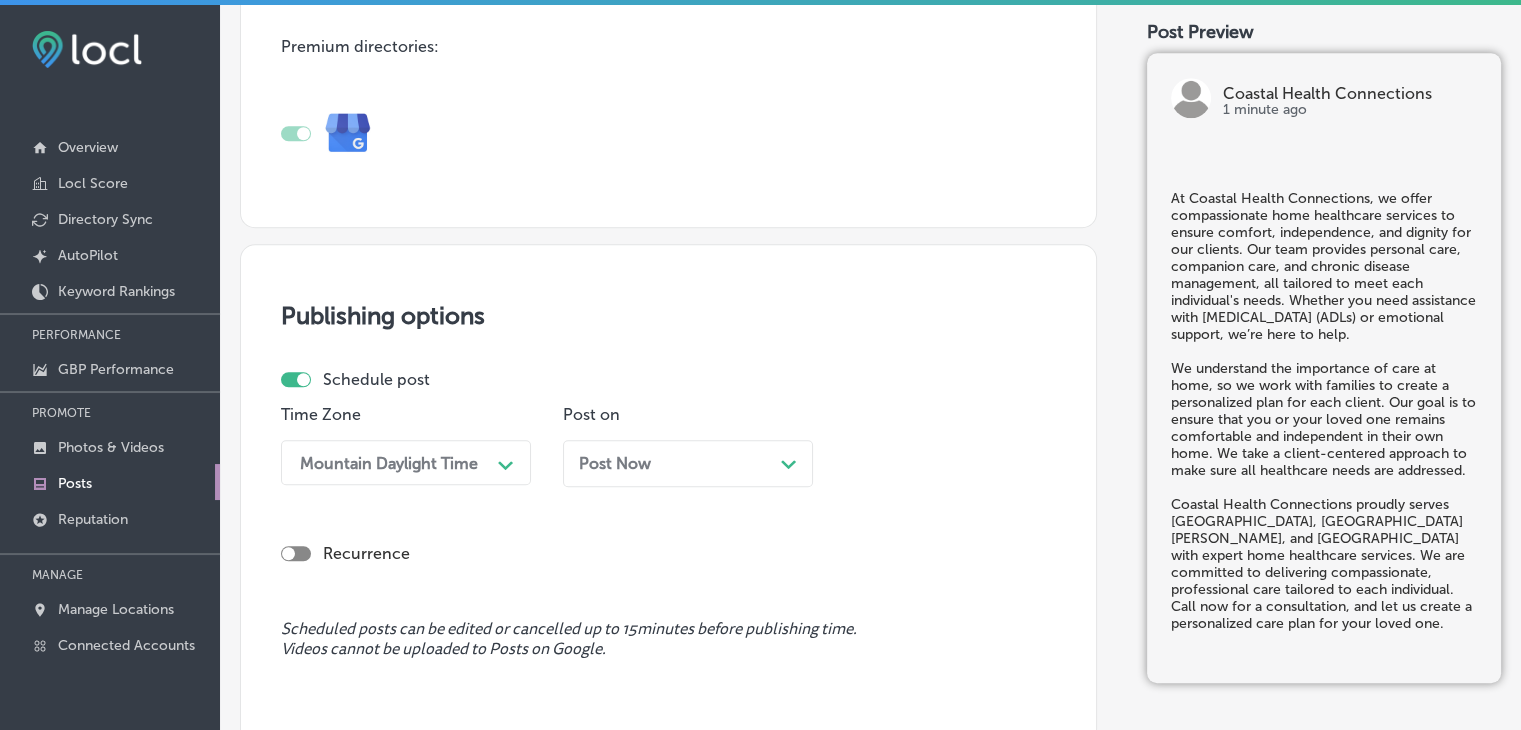 click on "Post Now
Path
Created with Sketch." at bounding box center (688, 463) 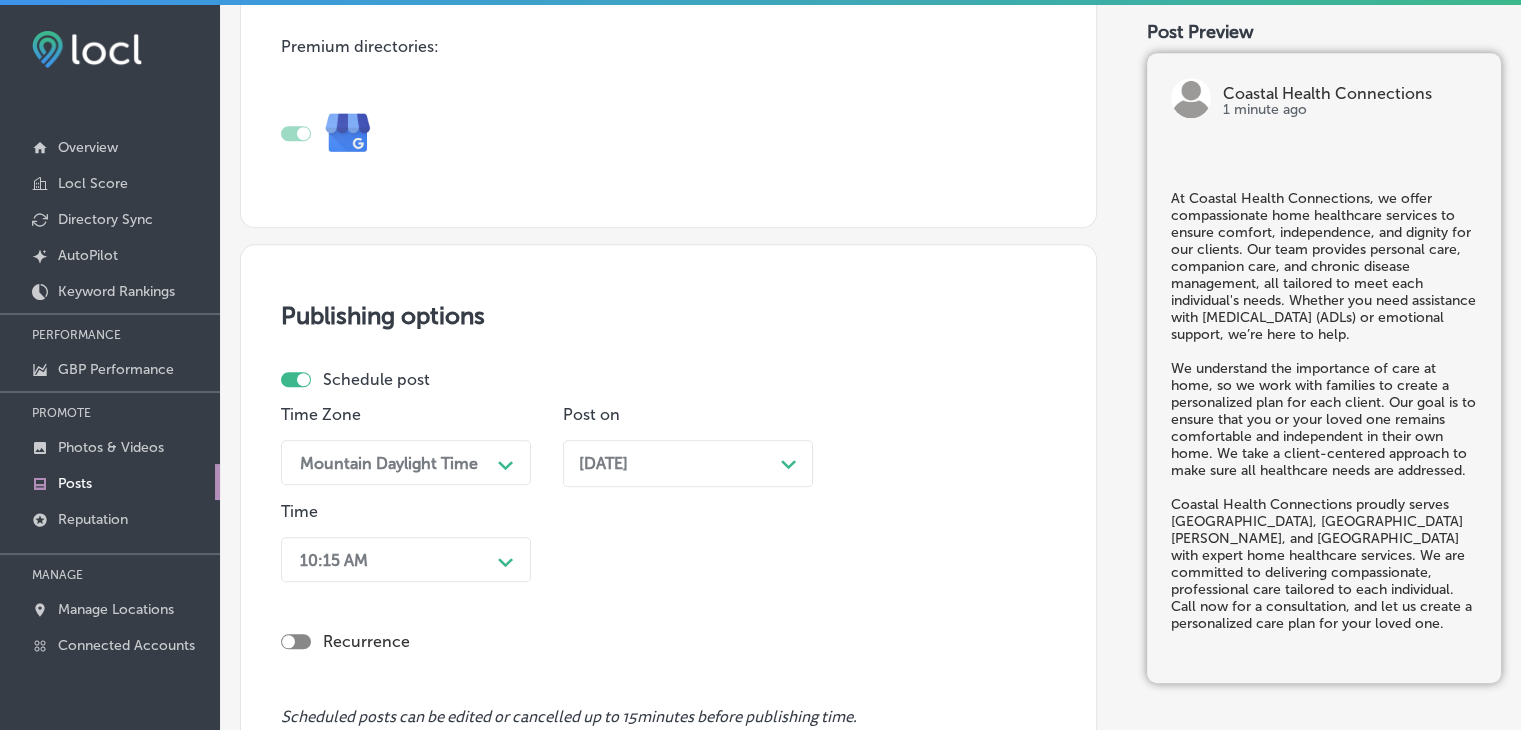 click on "10:15 AM
Path
Created with Sketch." at bounding box center (406, 559) 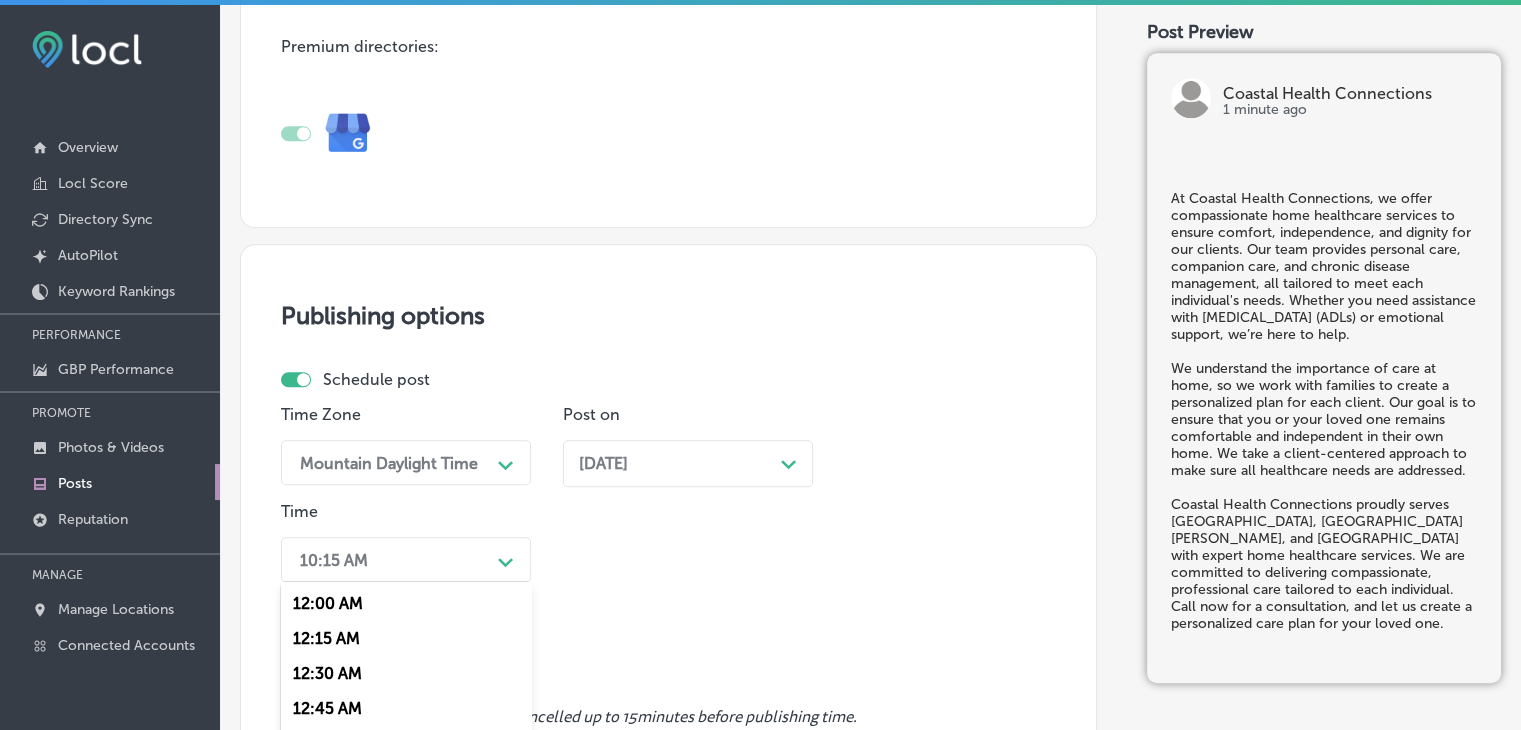 scroll, scrollTop: 1692, scrollLeft: 0, axis: vertical 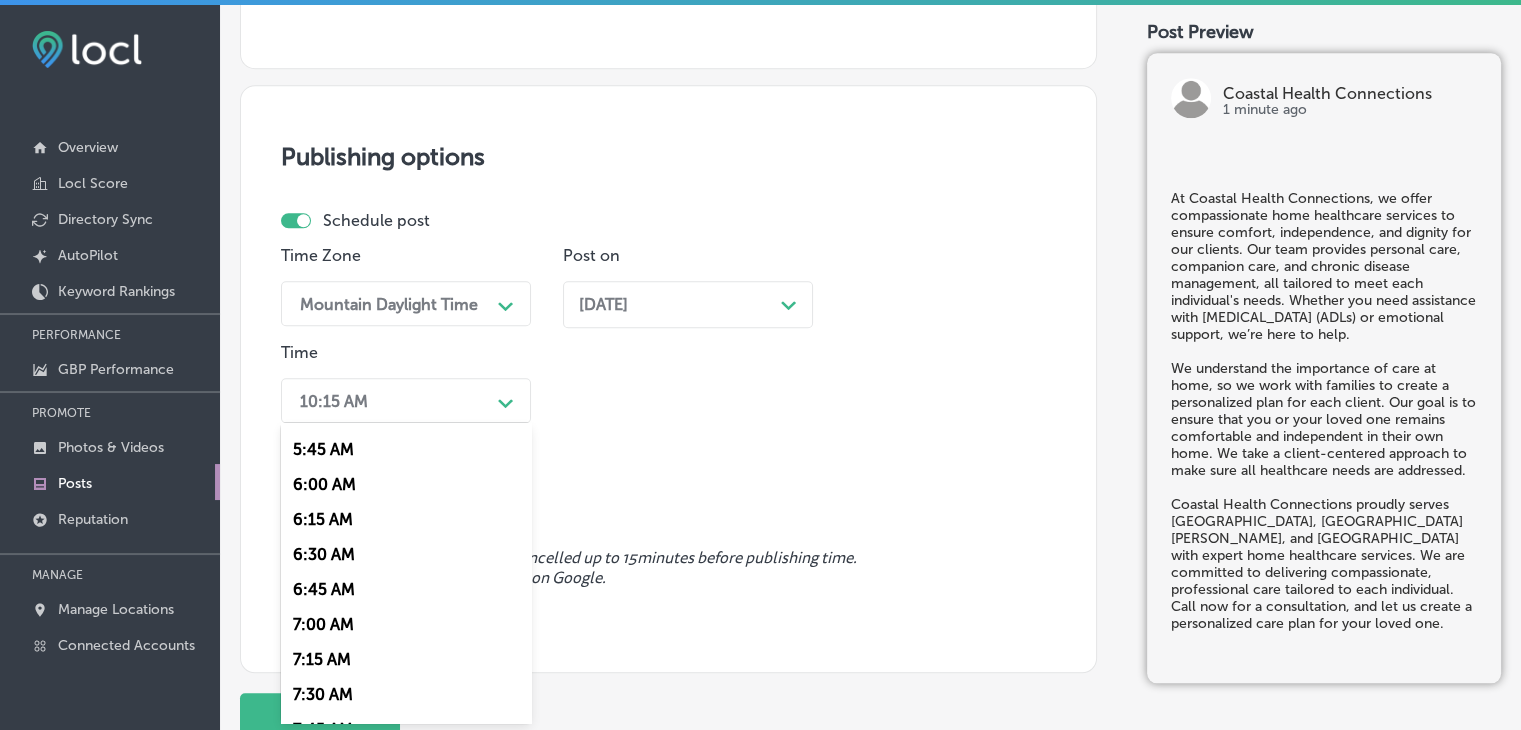 click on "7:00 AM" at bounding box center [406, 624] 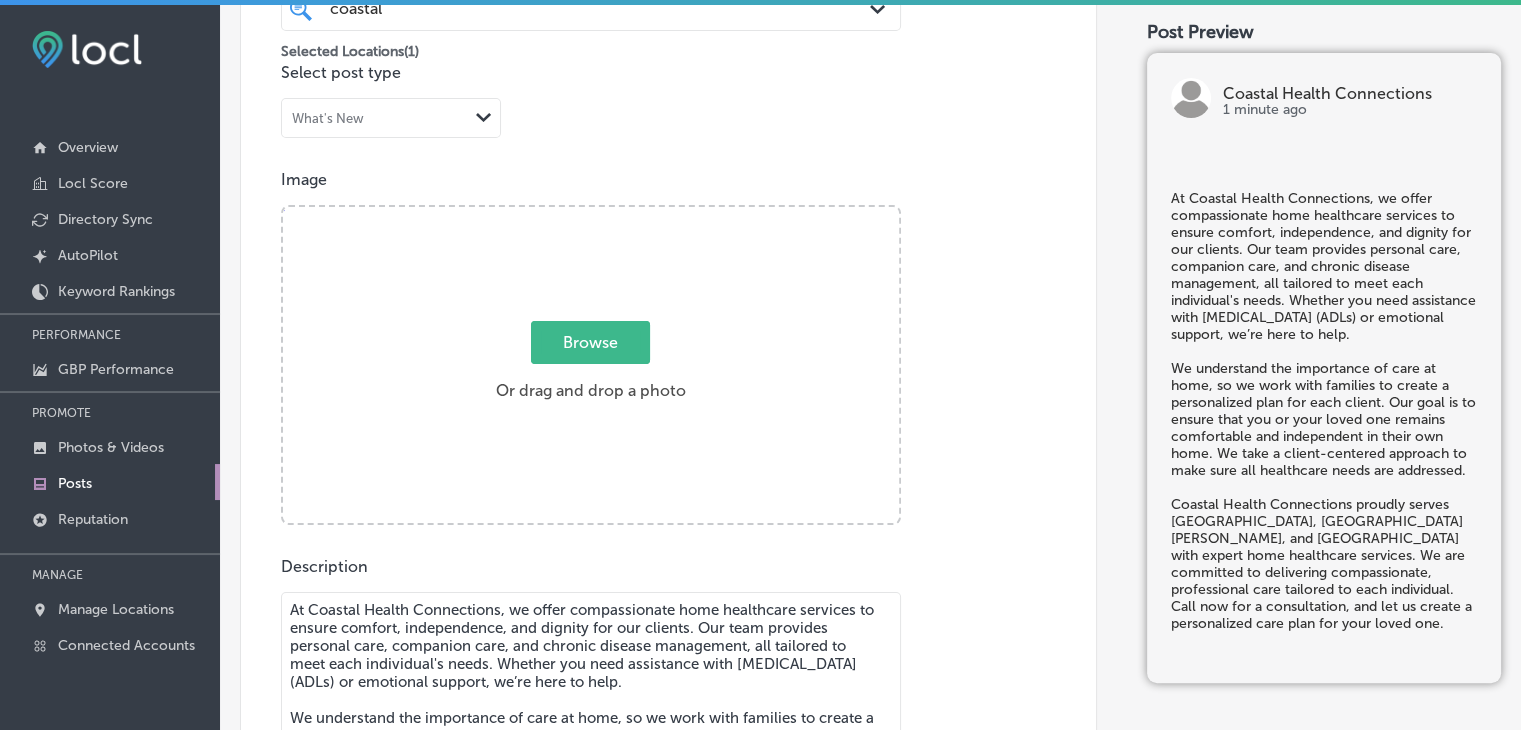 scroll, scrollTop: 292, scrollLeft: 0, axis: vertical 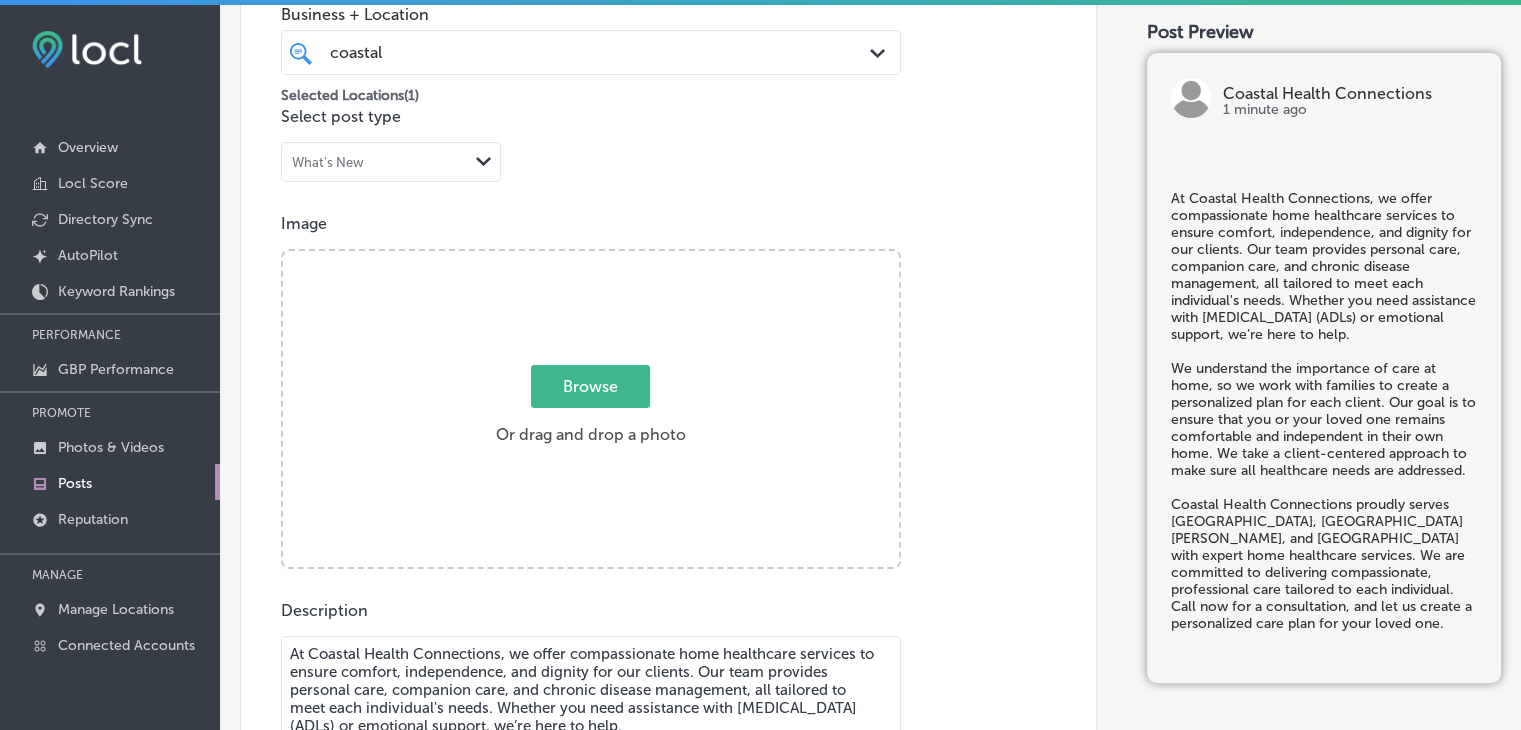 click on "Browse     Or drag and drop a photo" at bounding box center (591, 411) 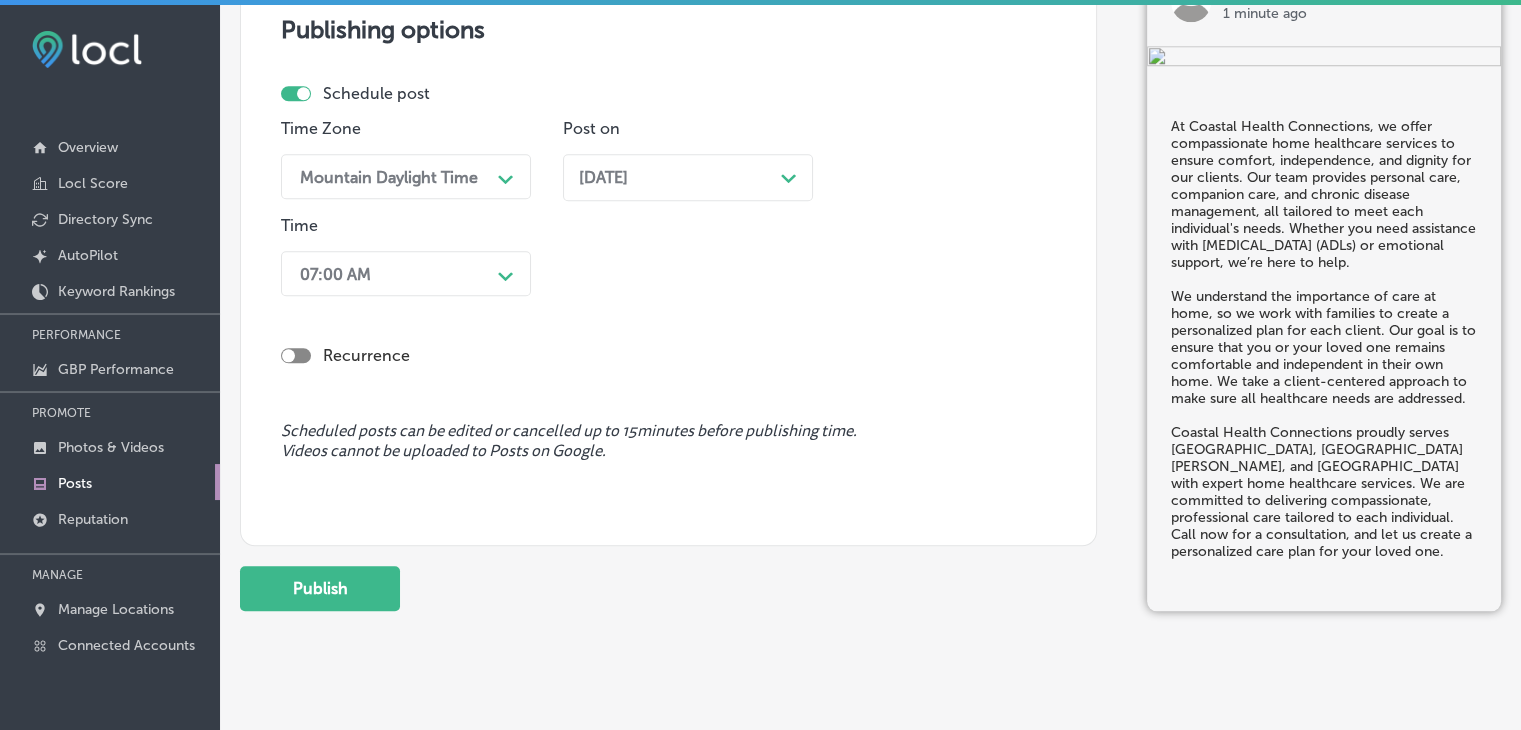 scroll, scrollTop: 1821, scrollLeft: 0, axis: vertical 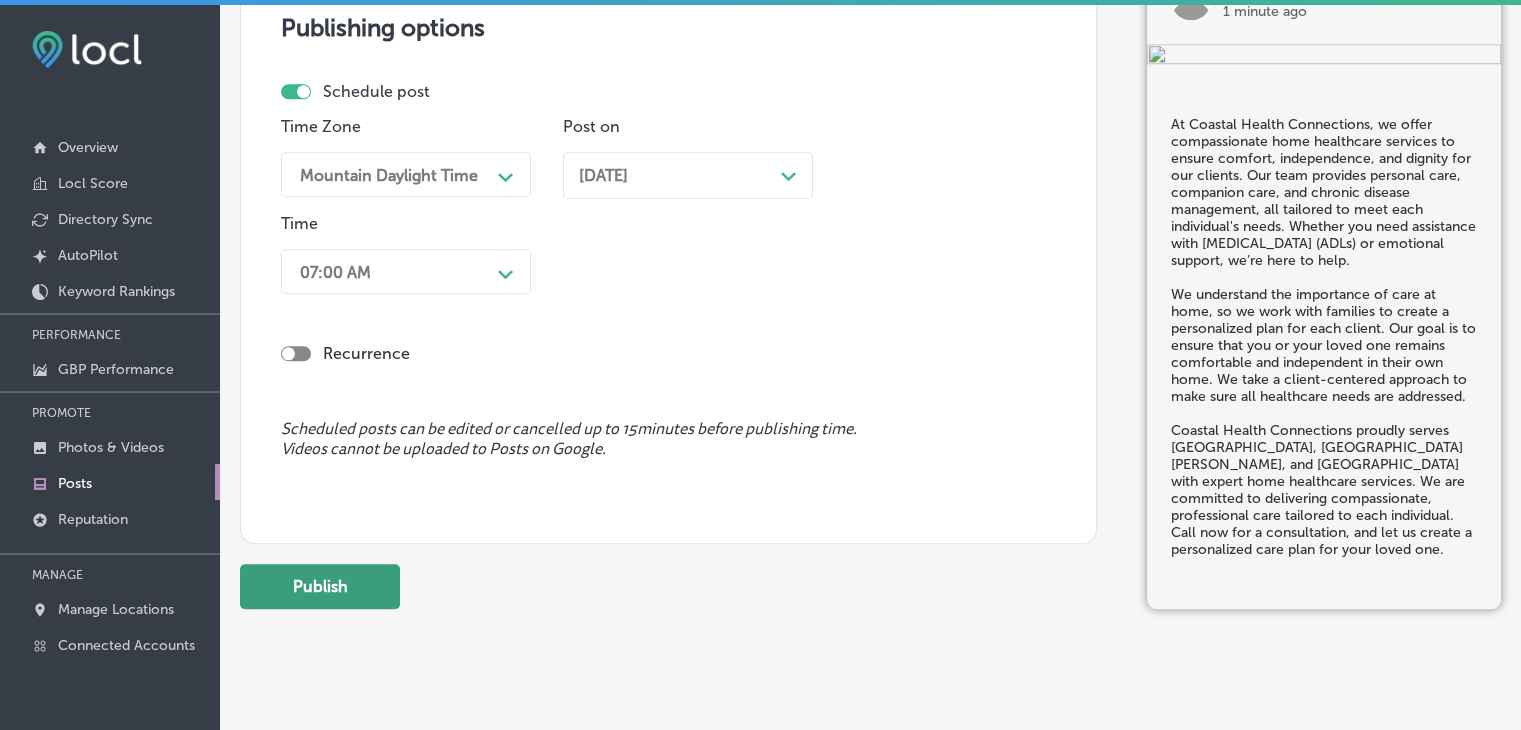 click on "Publish" at bounding box center [320, 586] 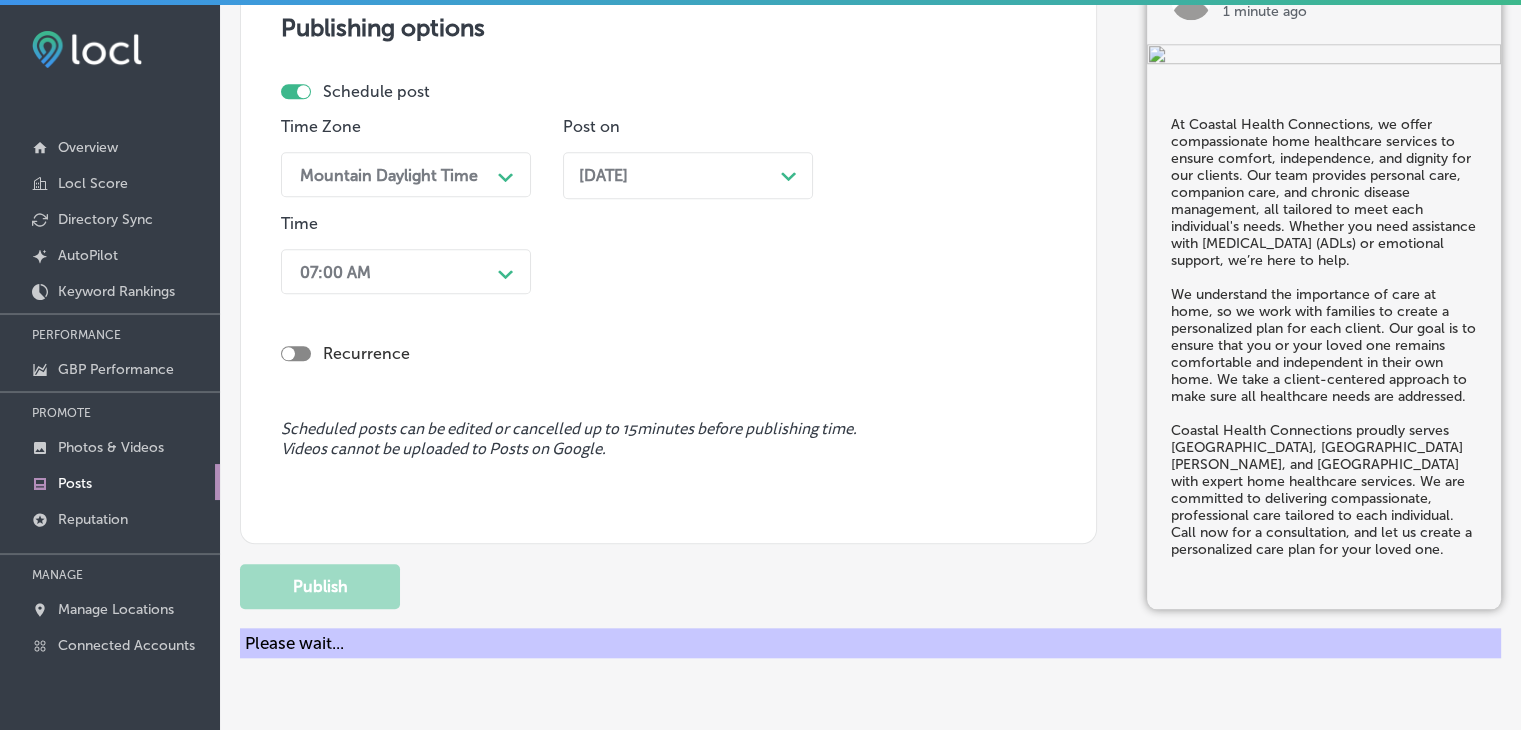 scroll, scrollTop: 1733, scrollLeft: 0, axis: vertical 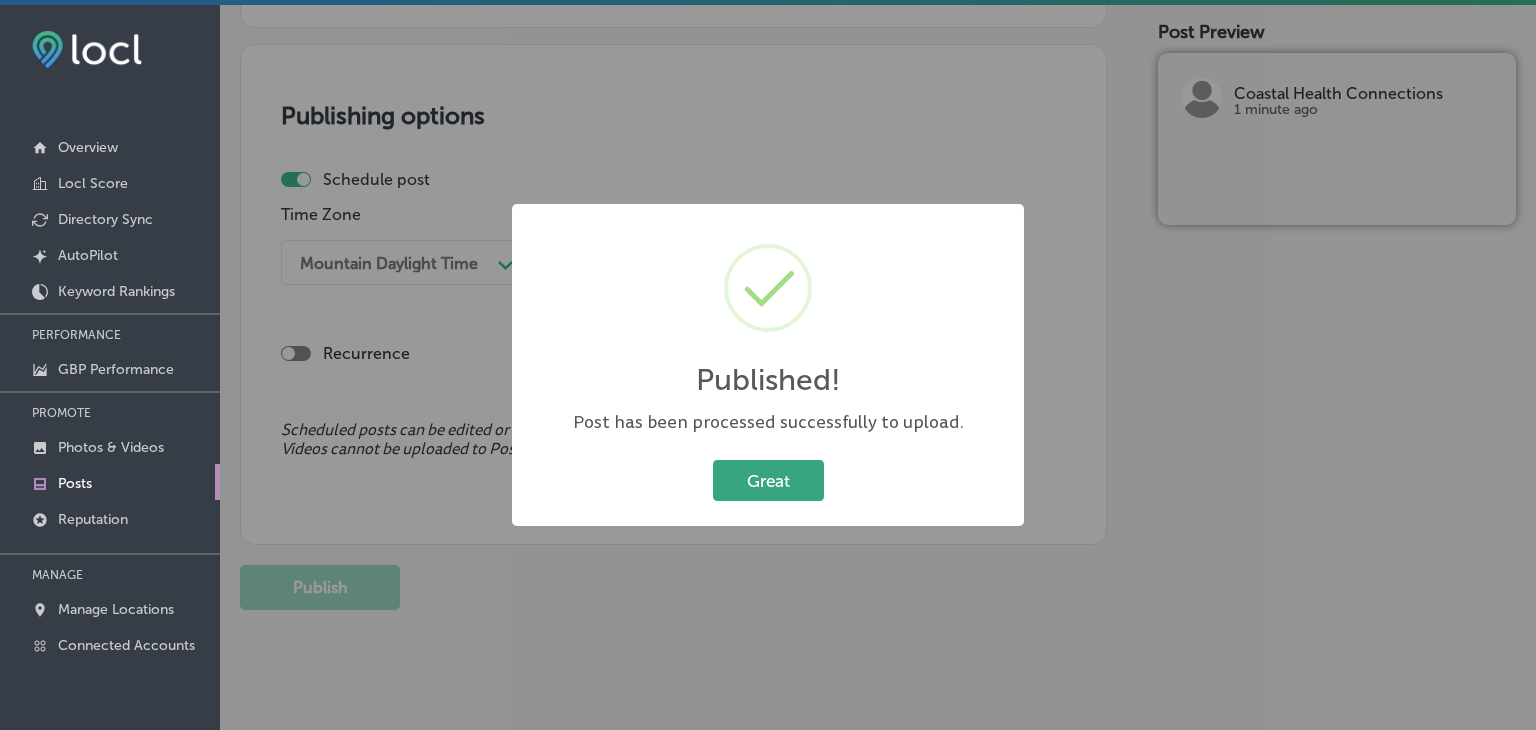 click on "Great" at bounding box center (768, 480) 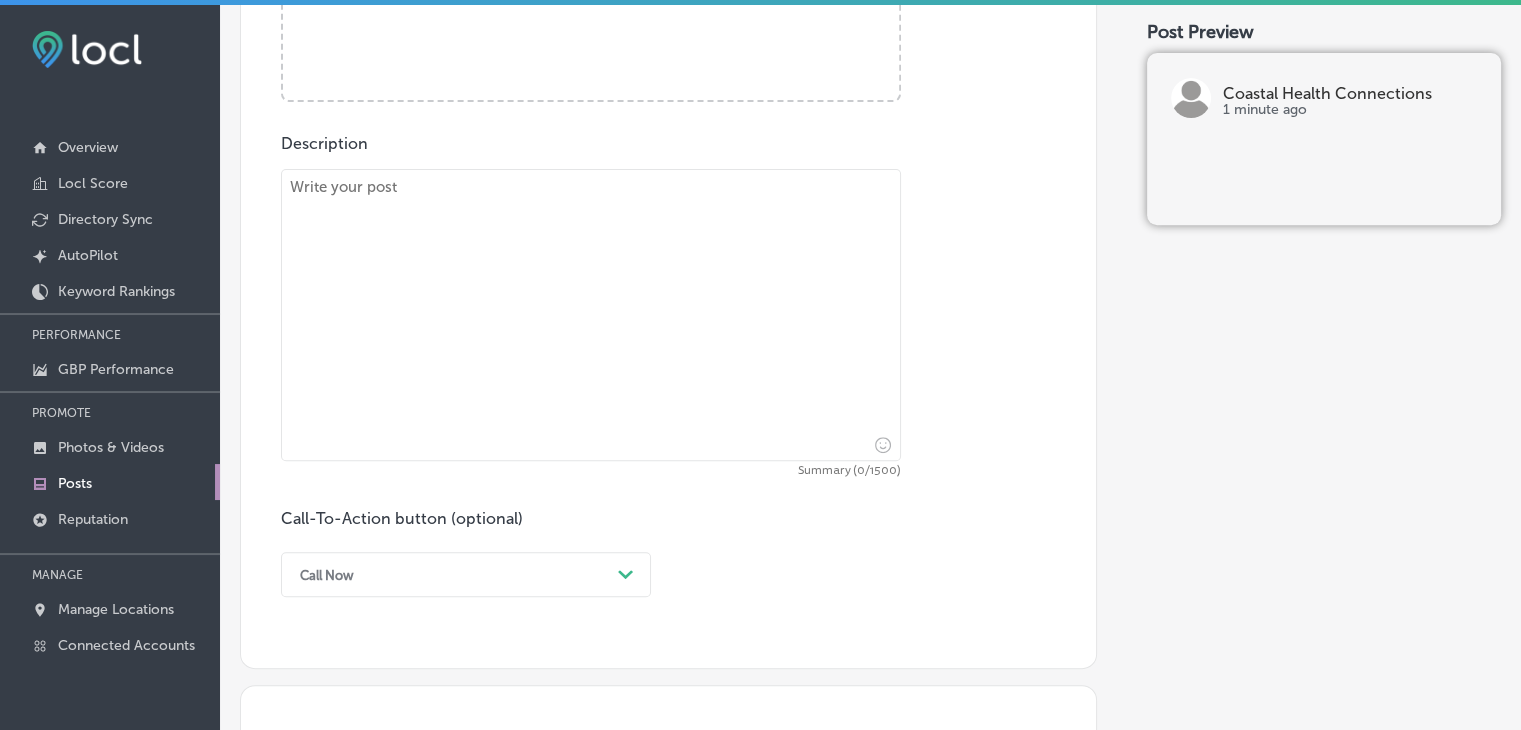 scroll, scrollTop: 733, scrollLeft: 0, axis: vertical 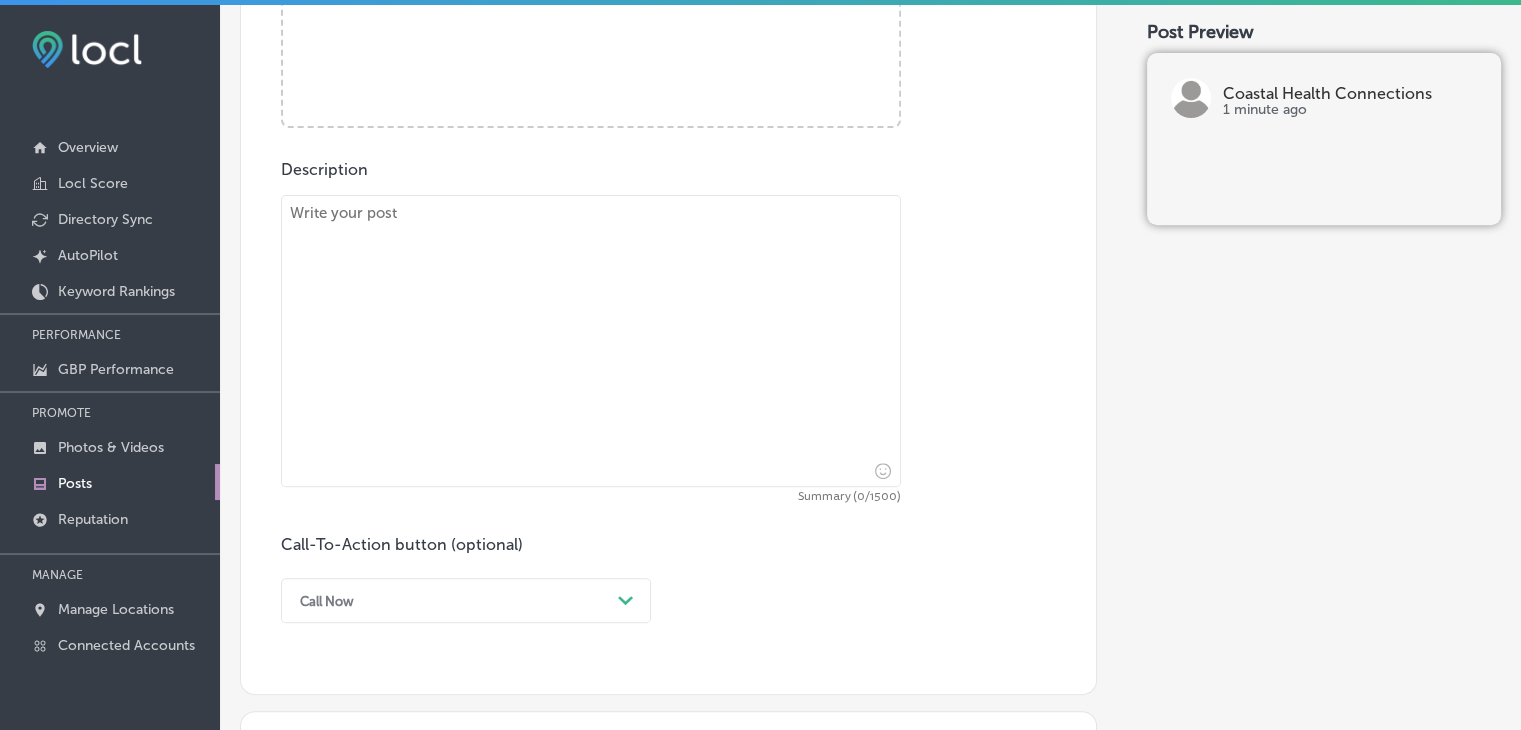 click at bounding box center [591, 341] 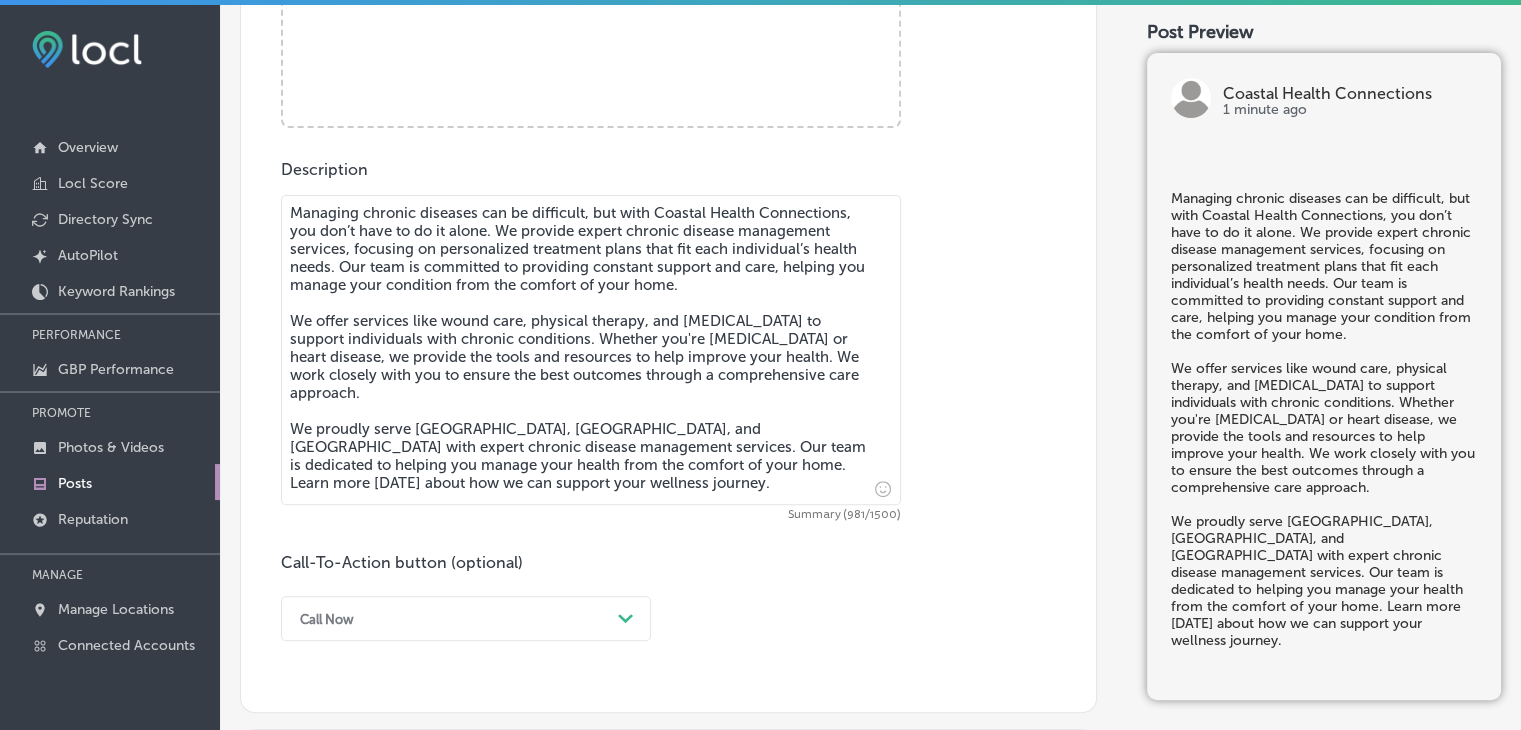 type on "Managing chronic diseases can be difficult, but with Coastal Health Connections, you don’t have to do it alone. We provide expert chronic disease management services, focusing on personalized treatment plans that fit each individual’s health needs. Our team is committed to providing constant support and care, helping you manage your condition from the comfort of your home.
We offer services like wound care, physical therapy, and [MEDICAL_DATA] to support individuals with chronic conditions. Whether you're [MEDICAL_DATA] or heart disease, we provide the tools and resources to help improve your health. We work closely with you to ensure the best outcomes through a comprehensive care approach.
We proudly serve [GEOGRAPHIC_DATA], [GEOGRAPHIC_DATA], and [GEOGRAPHIC_DATA] with expert chronic disease management services. Our team is dedicated to helping you manage your health from the comfort of your home. Learn more [DATE] about how we can support your wellness journey." 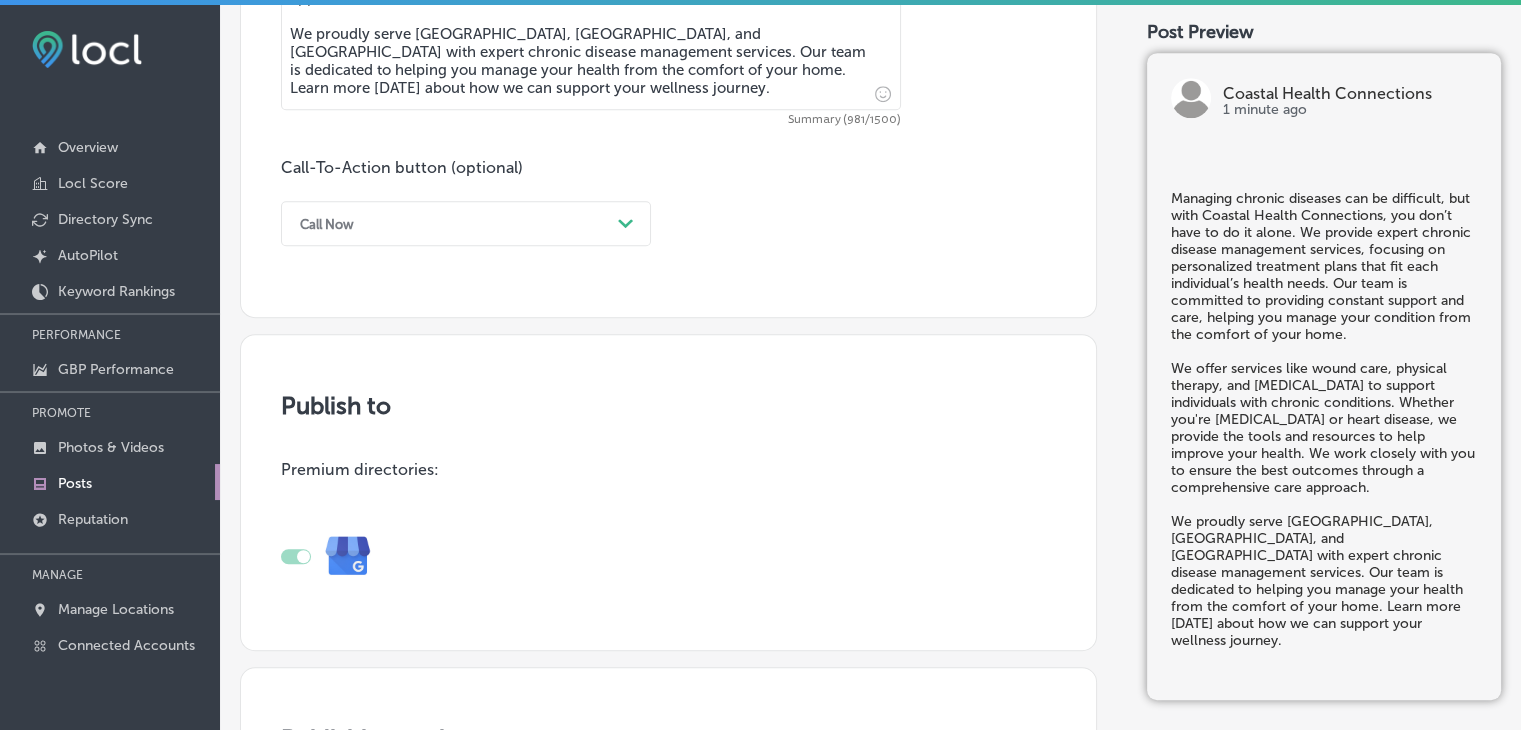 scroll, scrollTop: 1133, scrollLeft: 0, axis: vertical 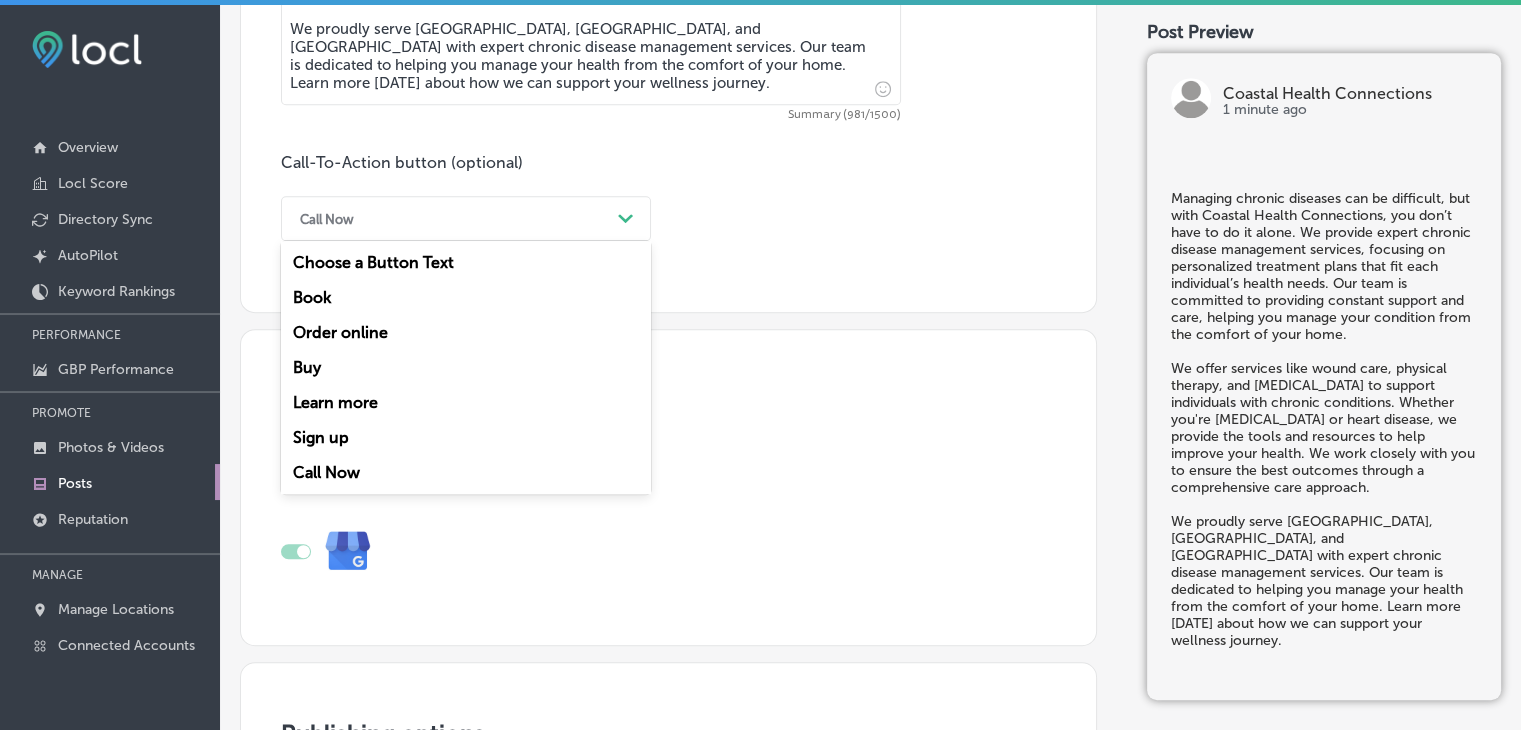 click on "Call Now
Path
Created with Sketch." at bounding box center [466, 218] 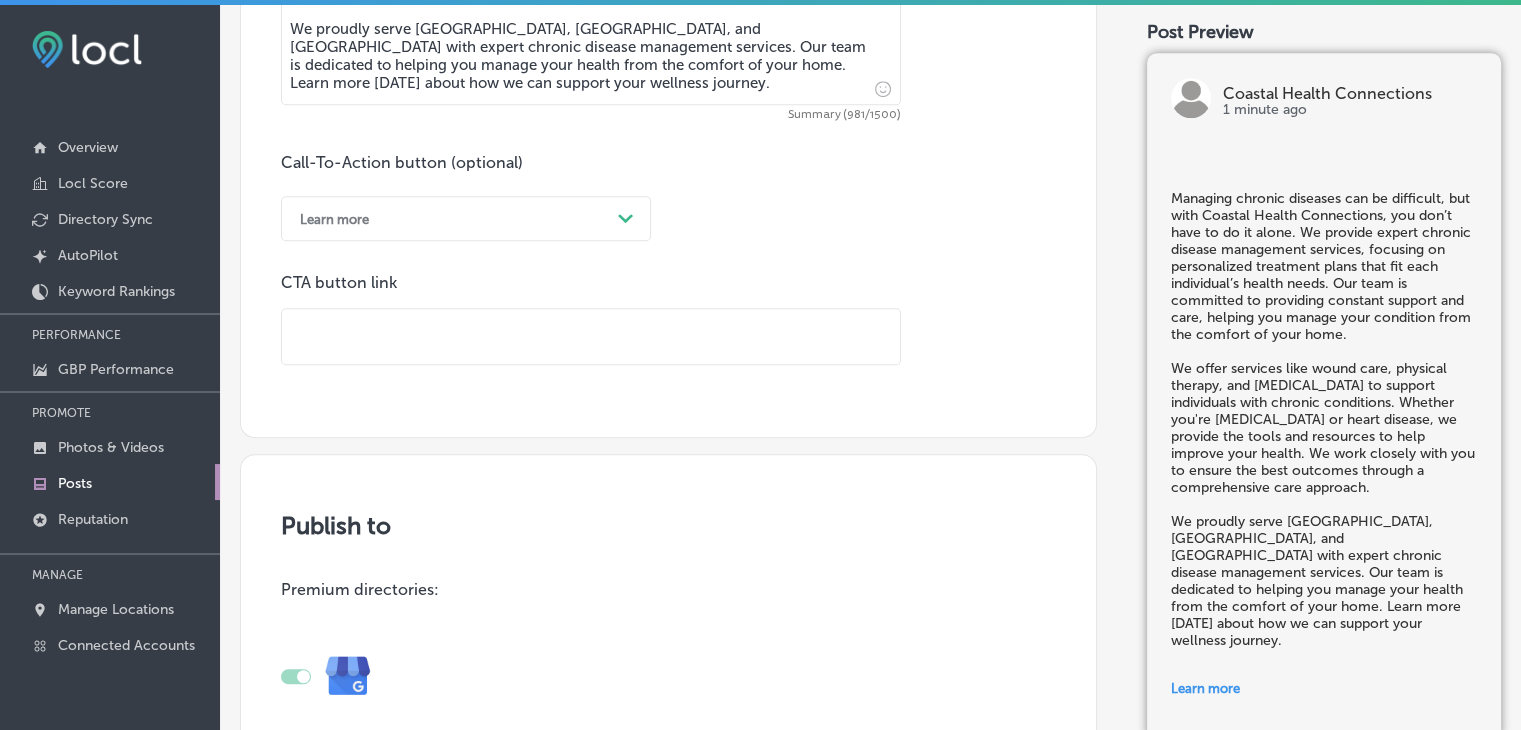 click at bounding box center [591, 336] 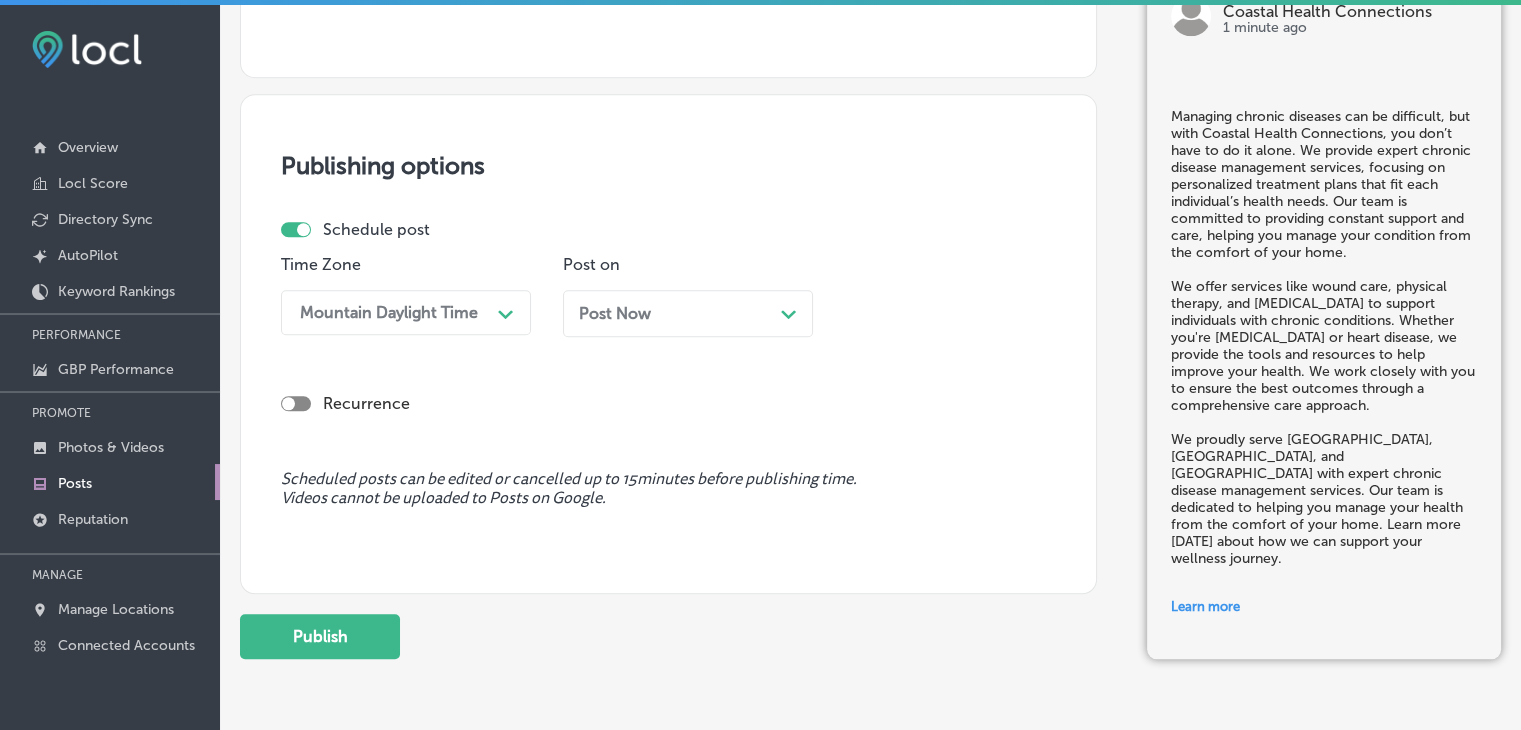 scroll, scrollTop: 1833, scrollLeft: 0, axis: vertical 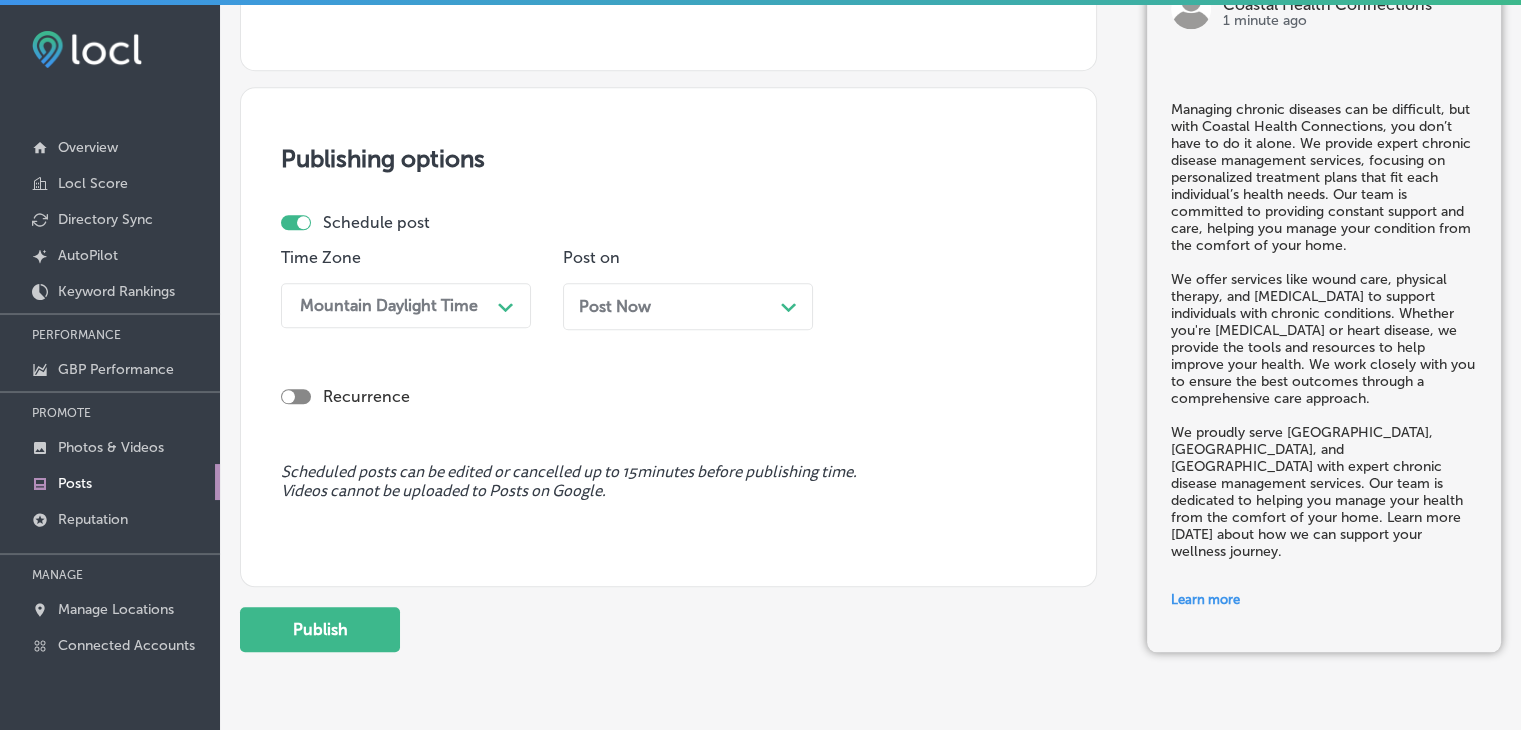 type on "[URL][DOMAIN_NAME]" 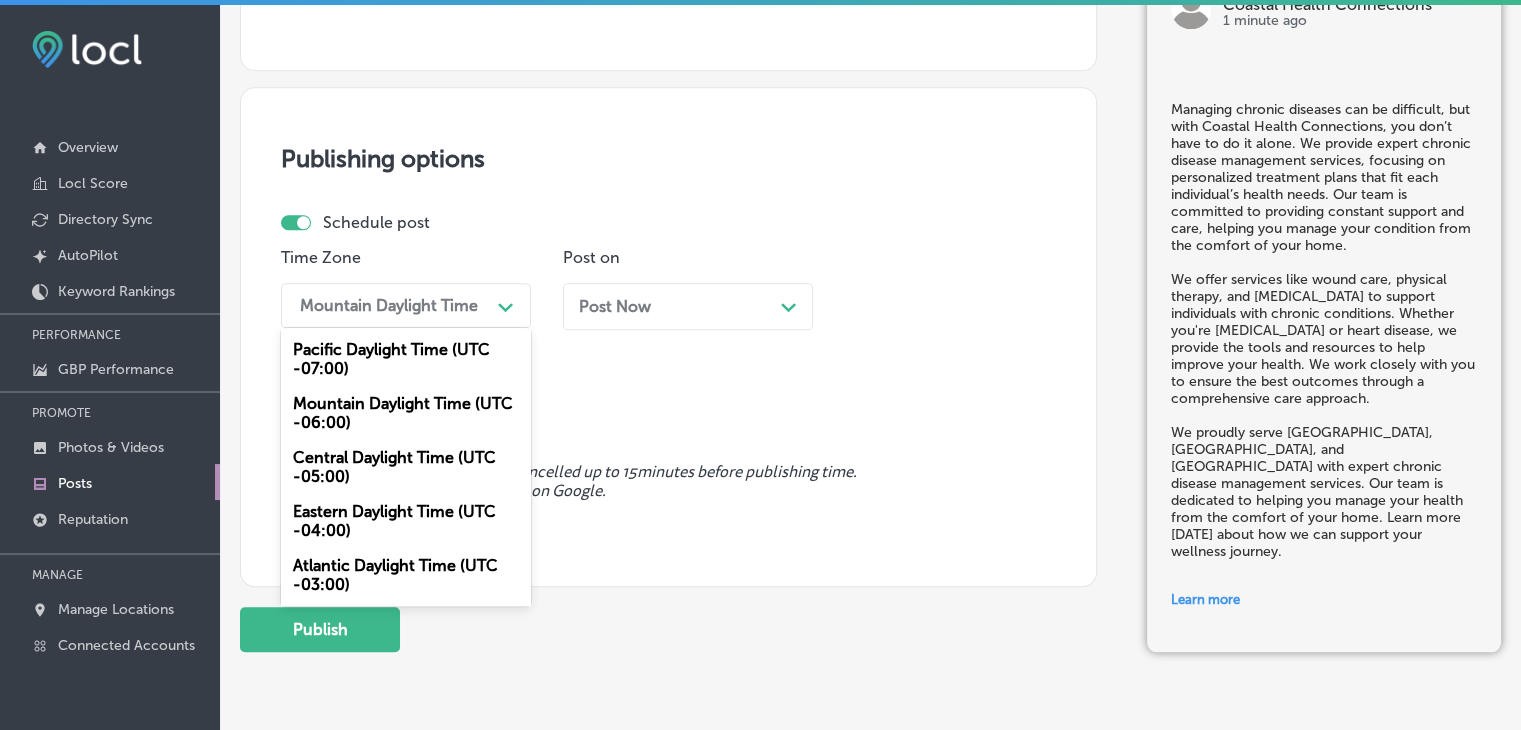 click on "Mountain Daylight Time (UTC -06:00)" at bounding box center [406, 413] 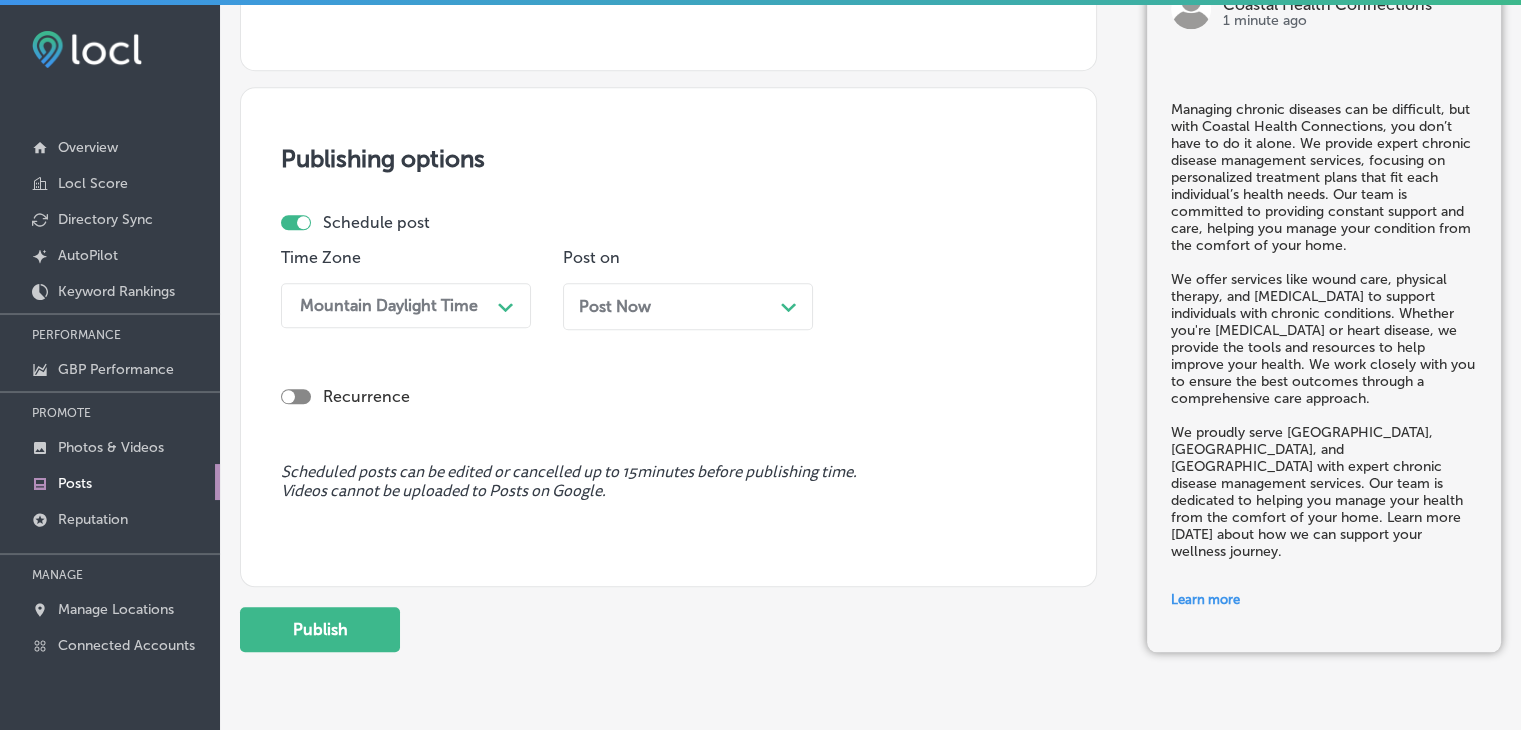 click on "Post Now
Path
Created with Sketch." at bounding box center (688, 306) 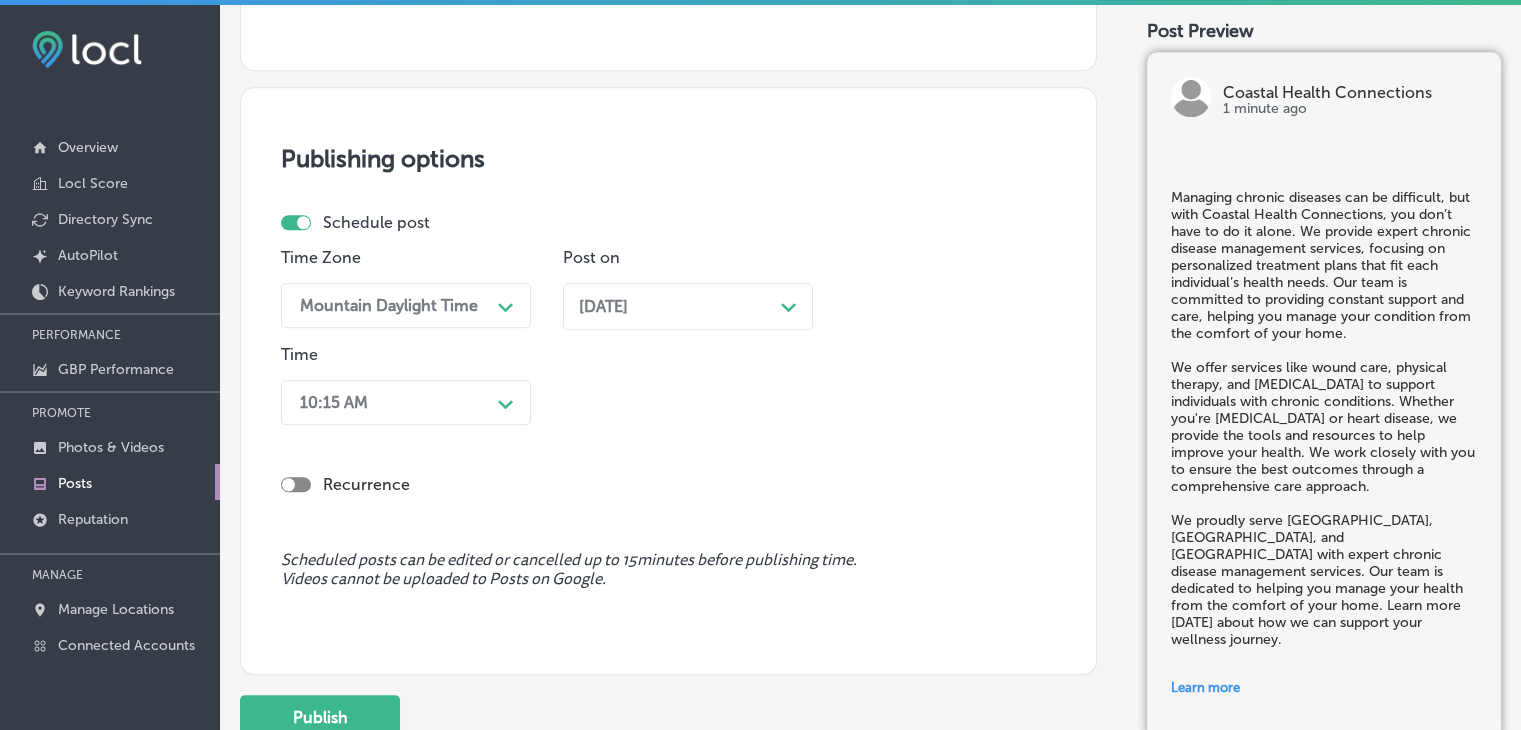 click on "10:15 AM" at bounding box center (390, 402) 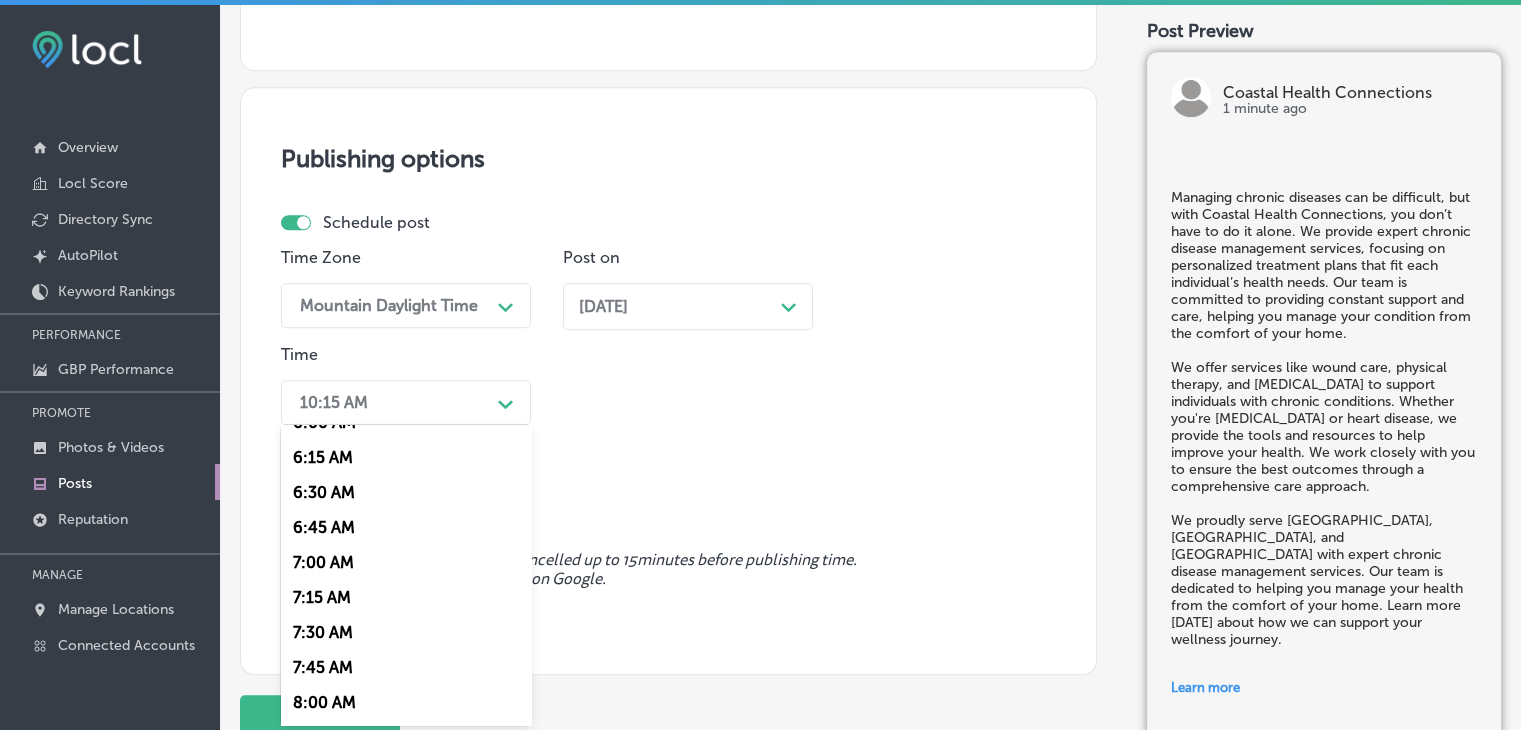 scroll, scrollTop: 900, scrollLeft: 0, axis: vertical 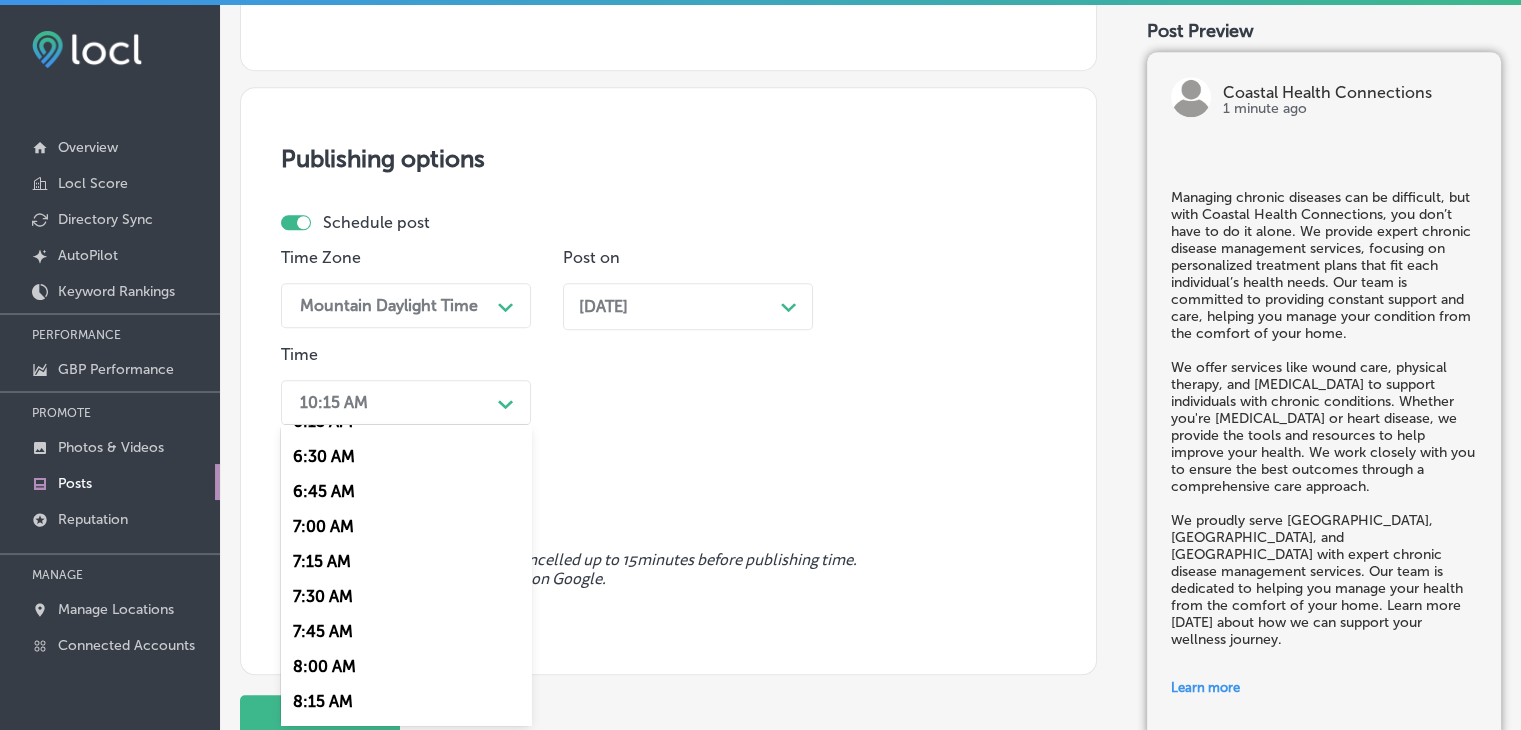 click on "7:00 AM" at bounding box center (406, 526) 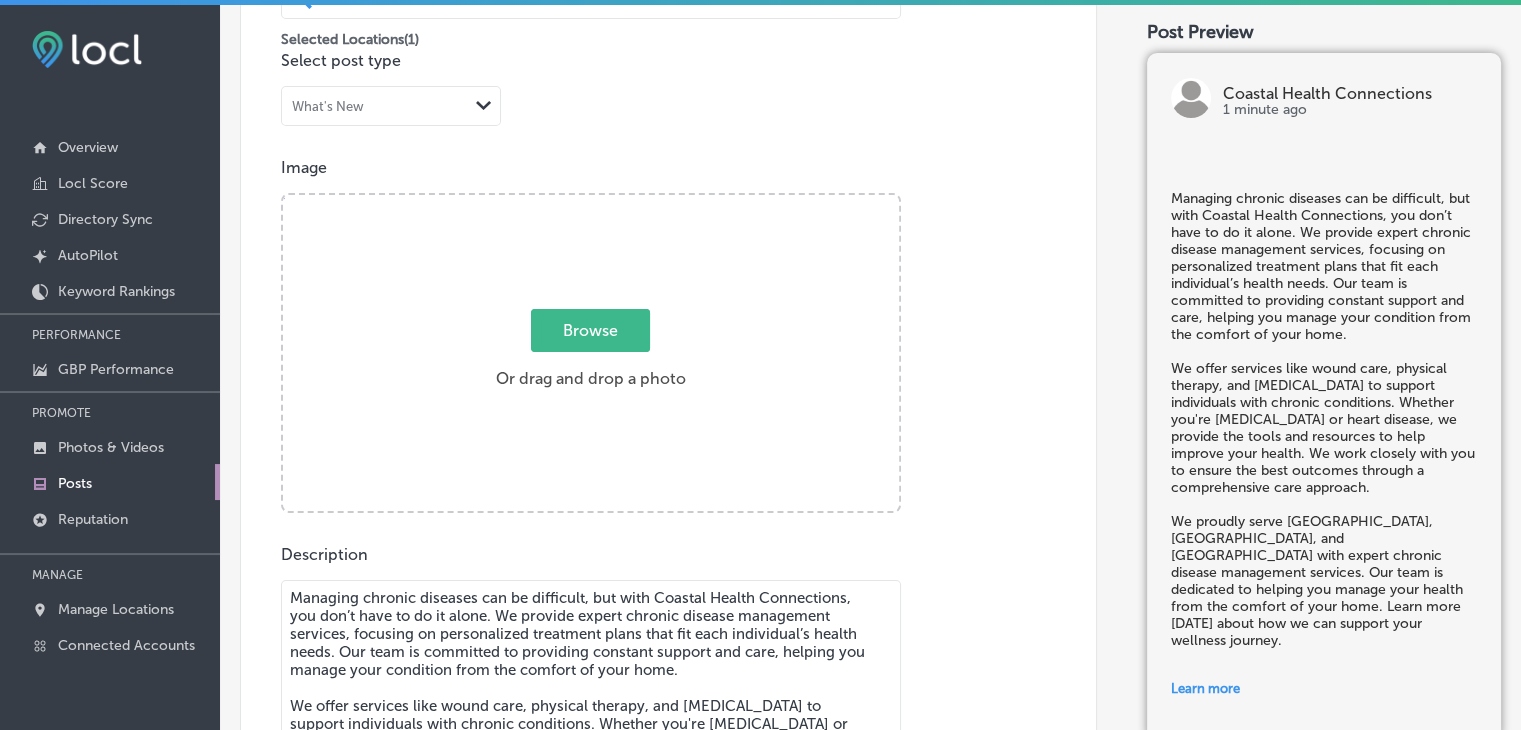 scroll, scrollTop: 304, scrollLeft: 0, axis: vertical 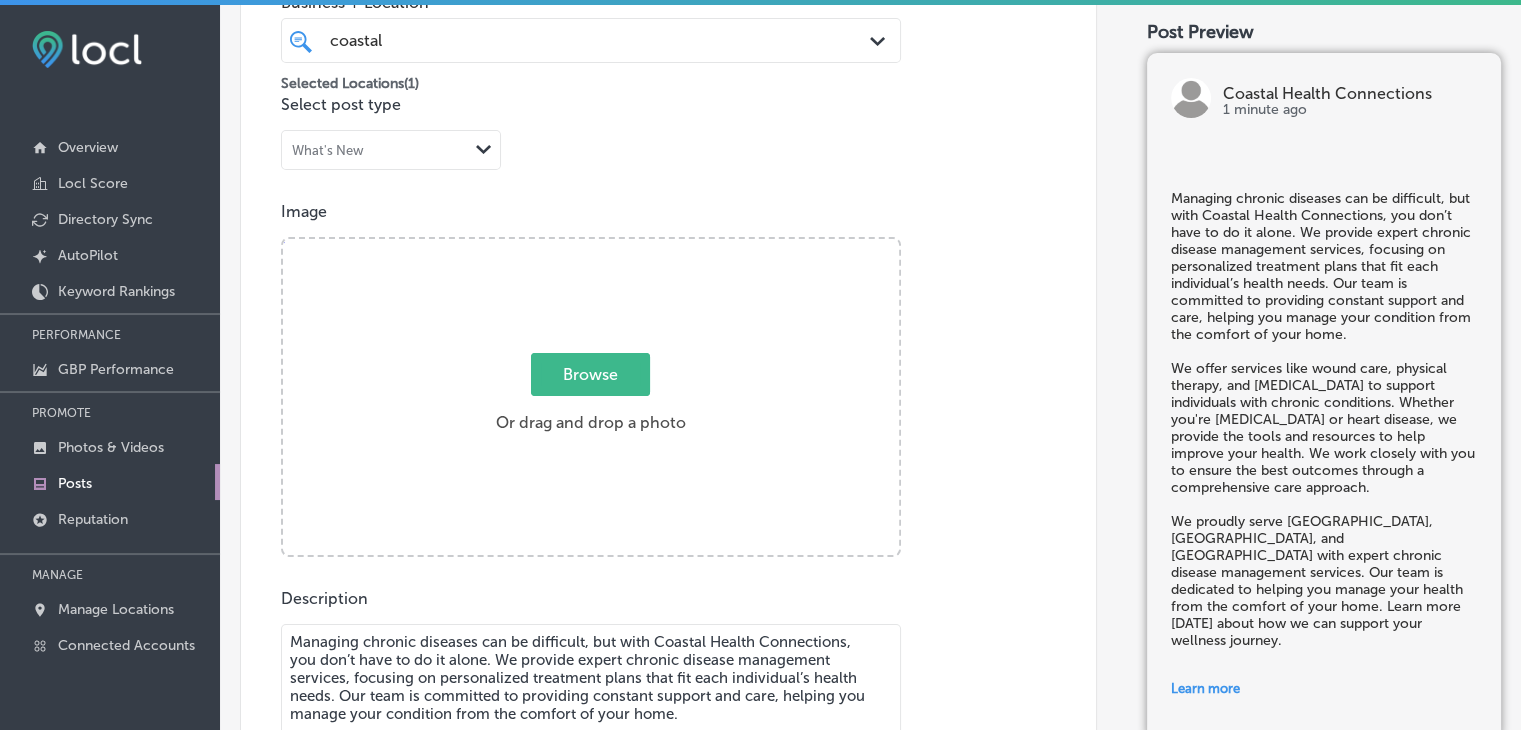 click on "Browse     Or drag and drop a photo" at bounding box center [591, 399] 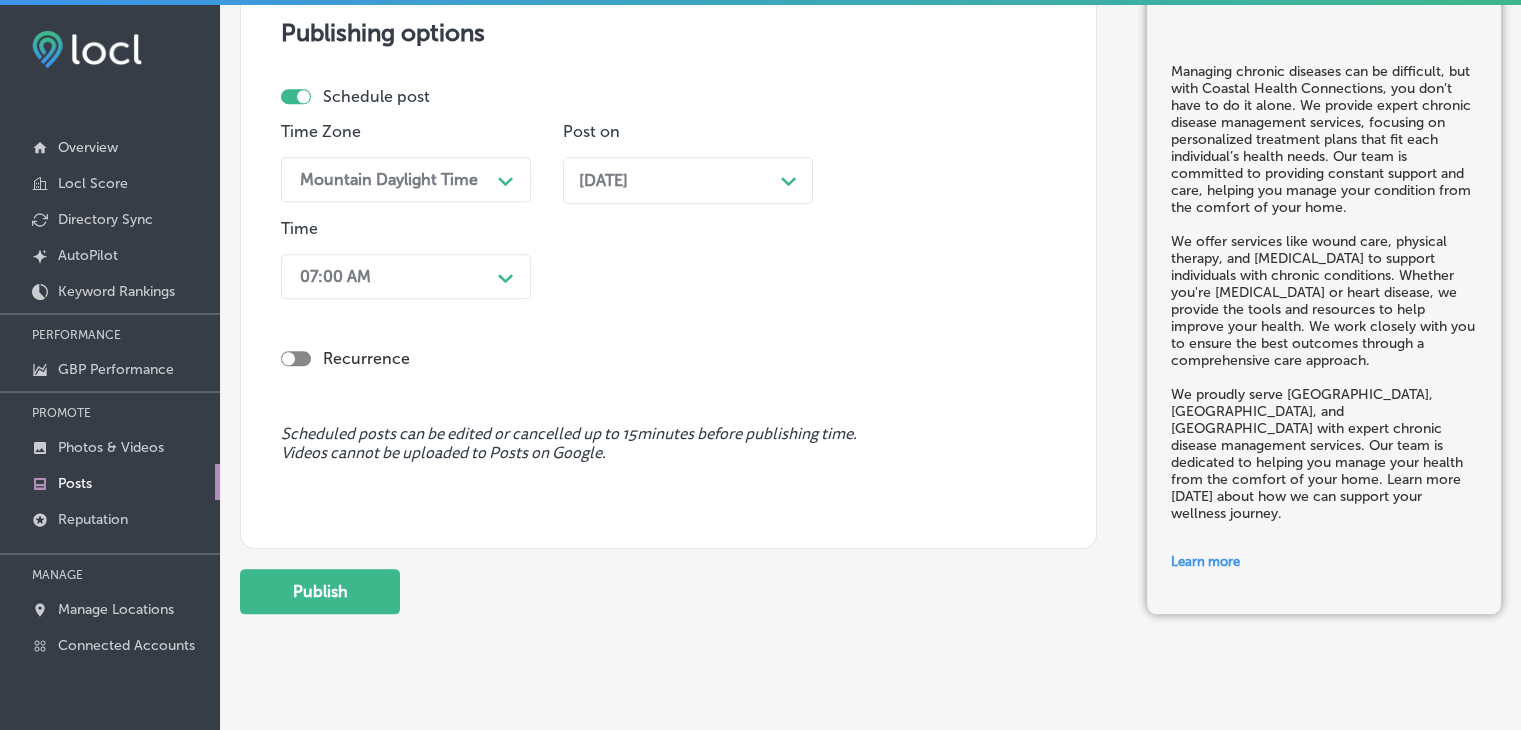scroll, scrollTop: 2035, scrollLeft: 0, axis: vertical 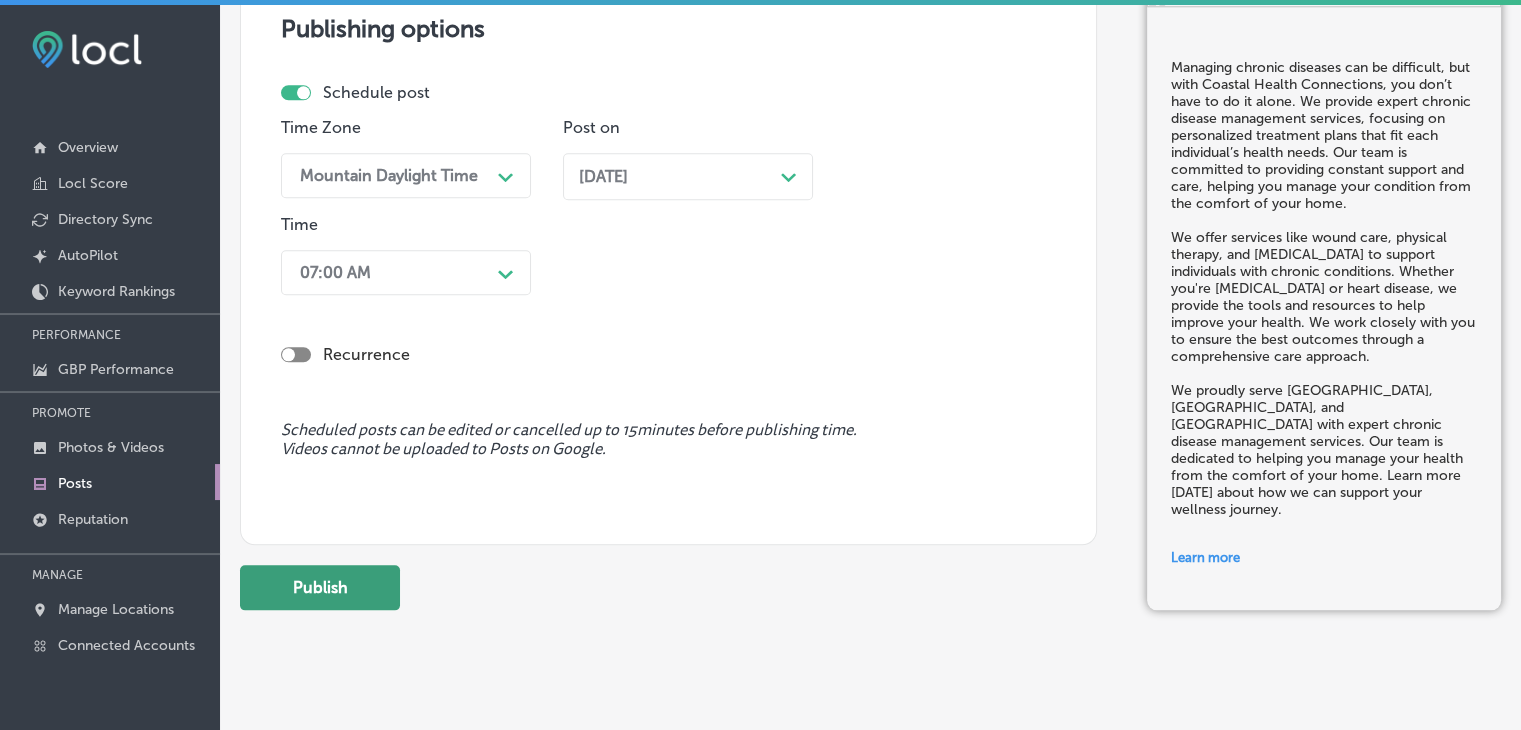 click on "Publish" at bounding box center [320, 587] 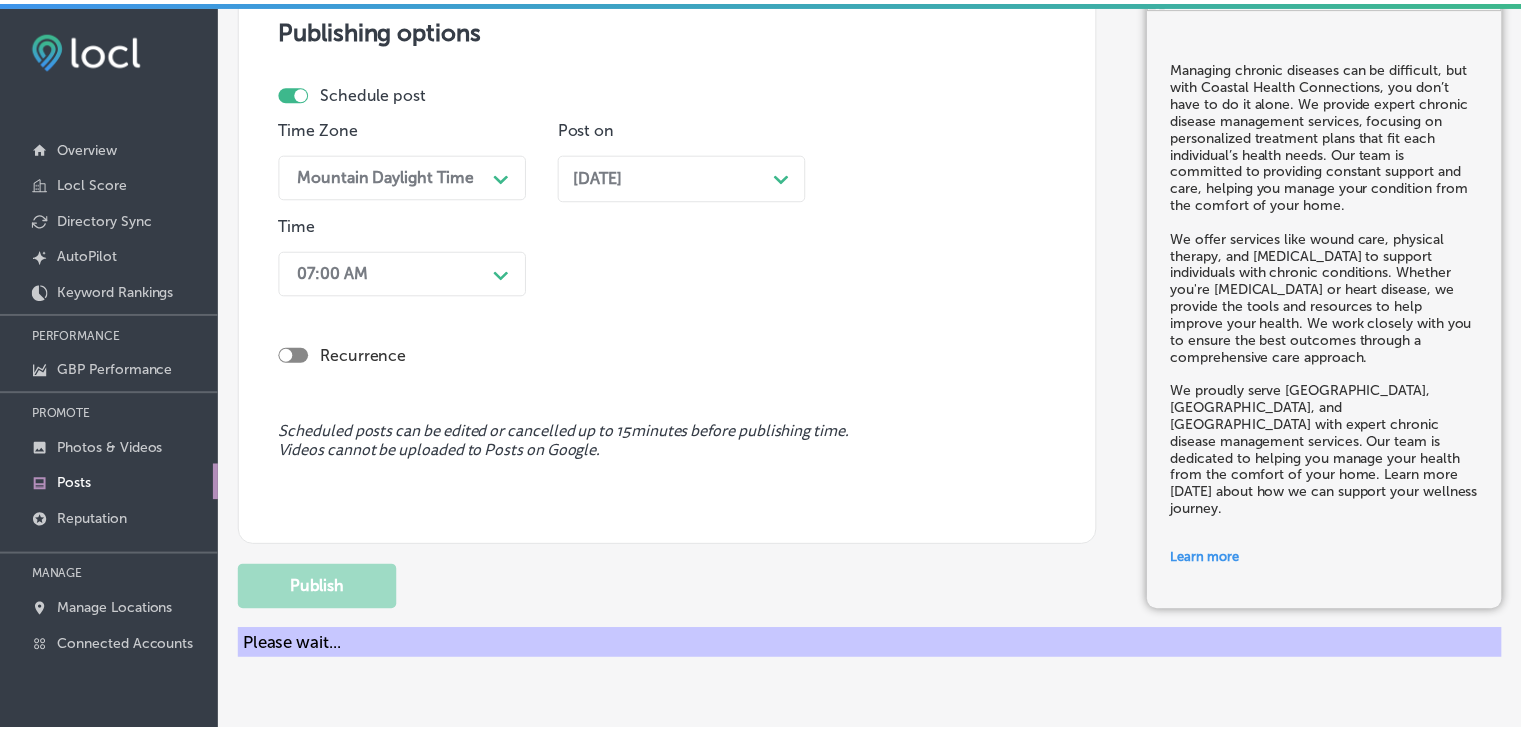 scroll, scrollTop: 1752, scrollLeft: 0, axis: vertical 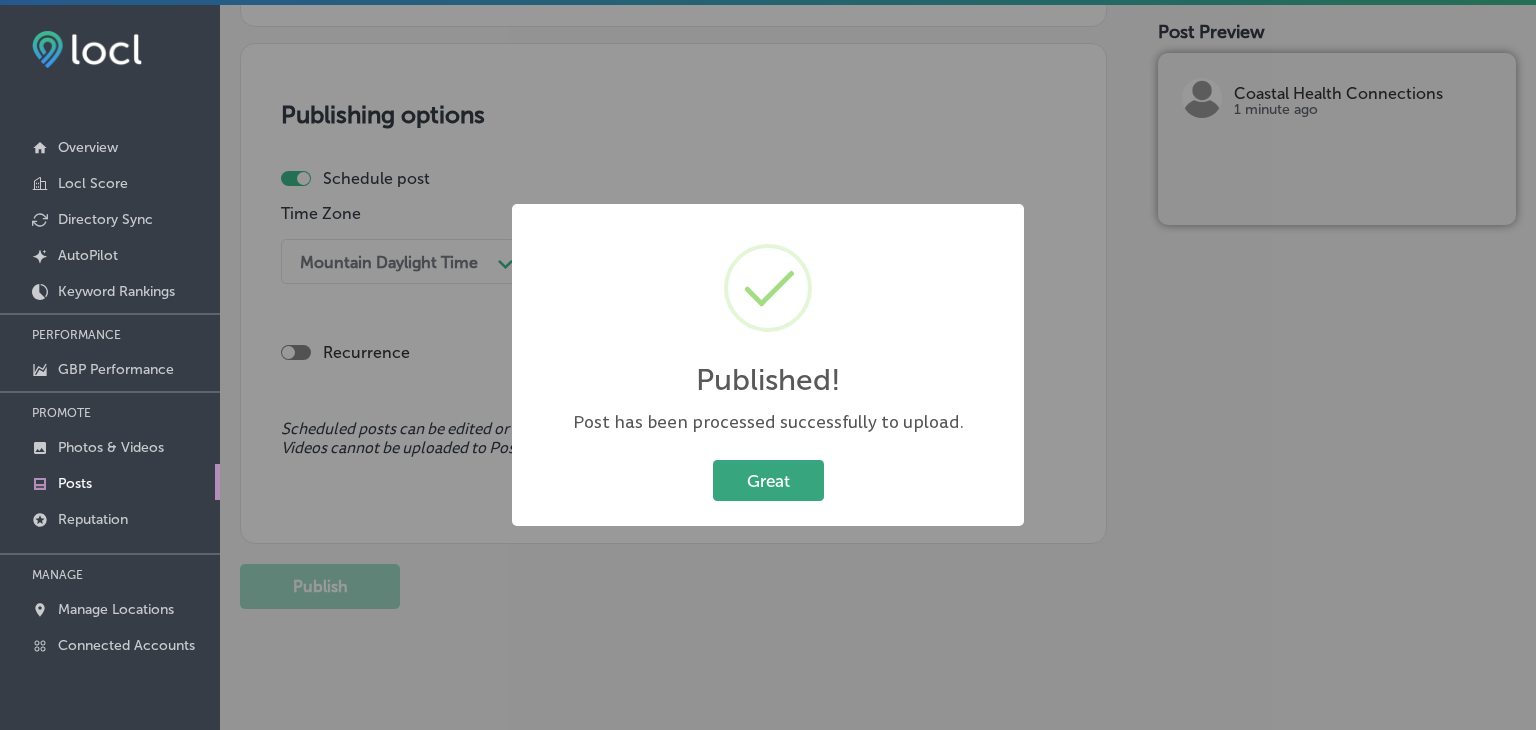 click on "Great" at bounding box center (768, 480) 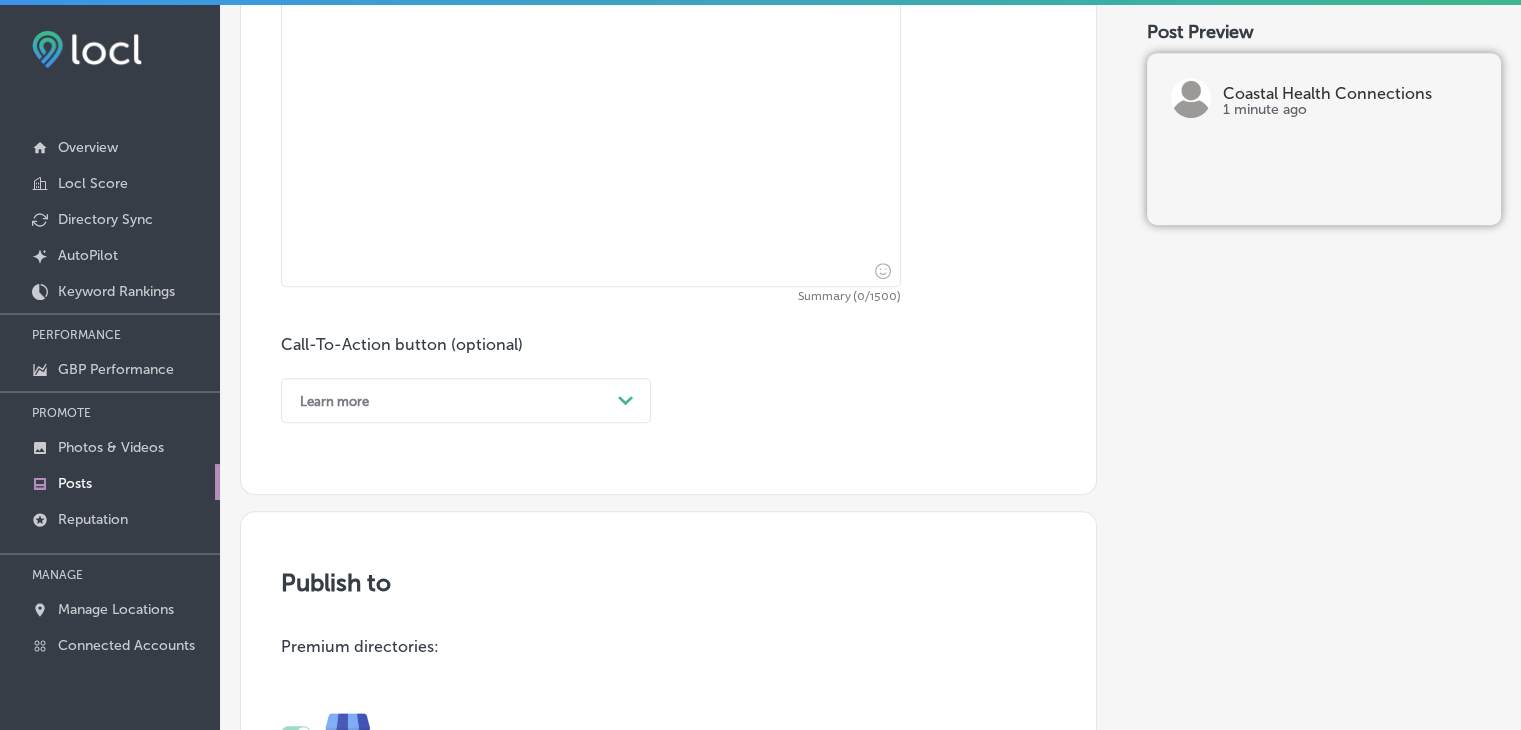 scroll, scrollTop: 651, scrollLeft: 0, axis: vertical 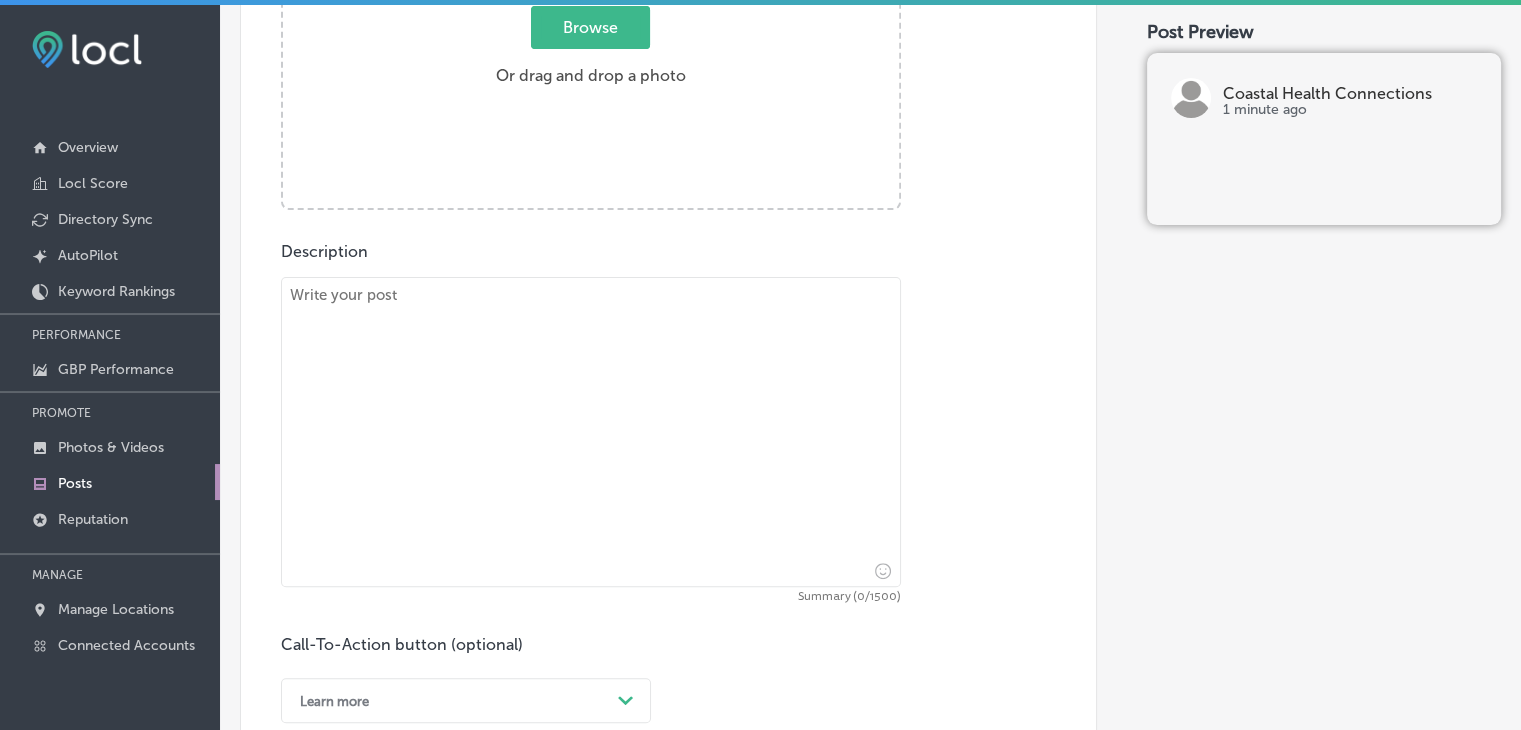 click at bounding box center [591, 432] 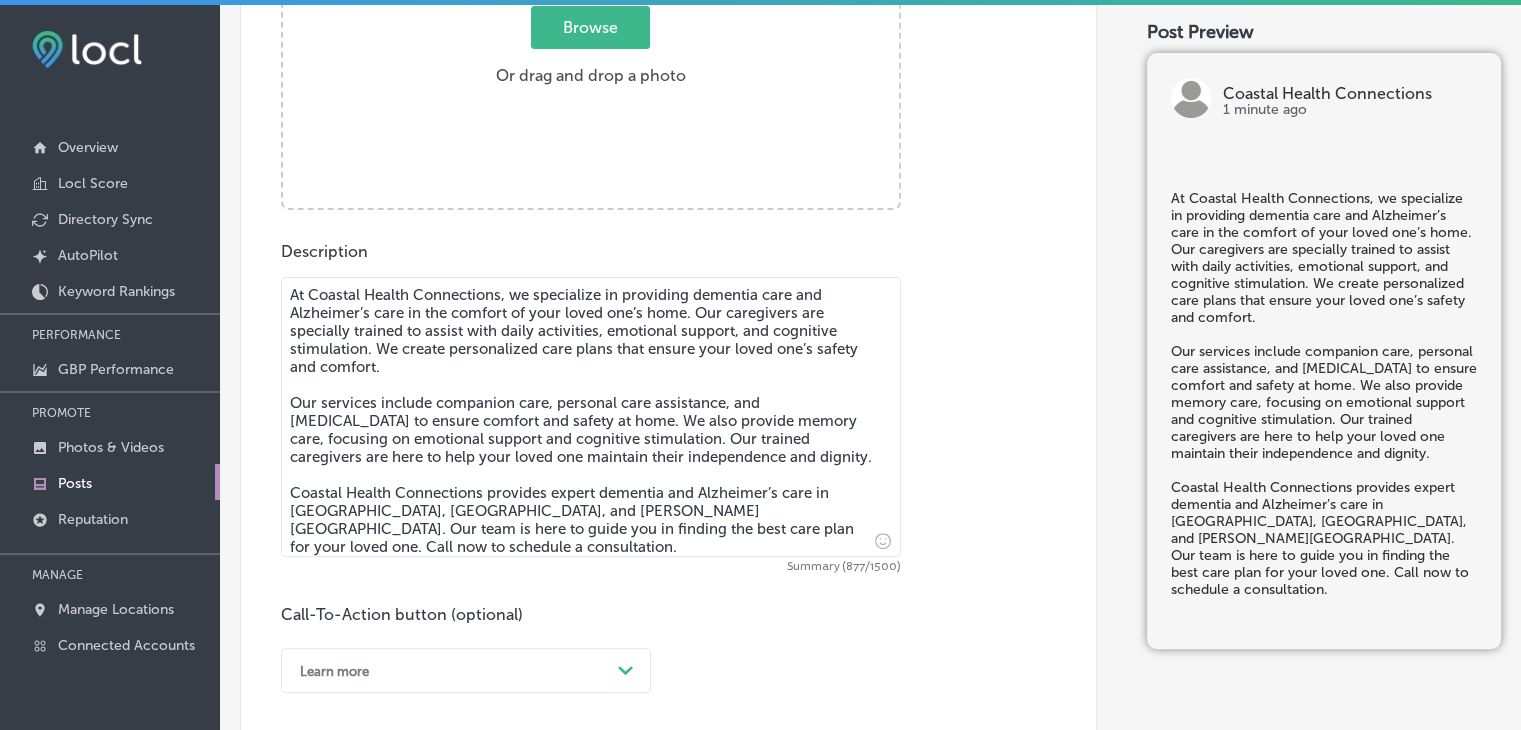 type on "At Coastal Health Connections, we specialize in providing dementia care and Alzheimer’s care in the comfort of your loved one’s home. Our caregivers are specially trained to assist with daily activities, emotional support, and cognitive stimulation. We create personalized care plans that ensure your loved one’s safety and comfort.
Our services include companion care, personal care assistance, and [MEDICAL_DATA] to ensure comfort and safety at home. We also provide memory care, focusing on emotional support and cognitive stimulation. Our trained caregivers are here to help your loved one maintain their independence and dignity.
Coastal Health Connections provides expert dementia and Alzheimer’s care in [GEOGRAPHIC_DATA], [GEOGRAPHIC_DATA], and [PERSON_NAME][GEOGRAPHIC_DATA]. Our team is here to guide you in finding the best care plan for your loved one. Call now to schedule a consultation." 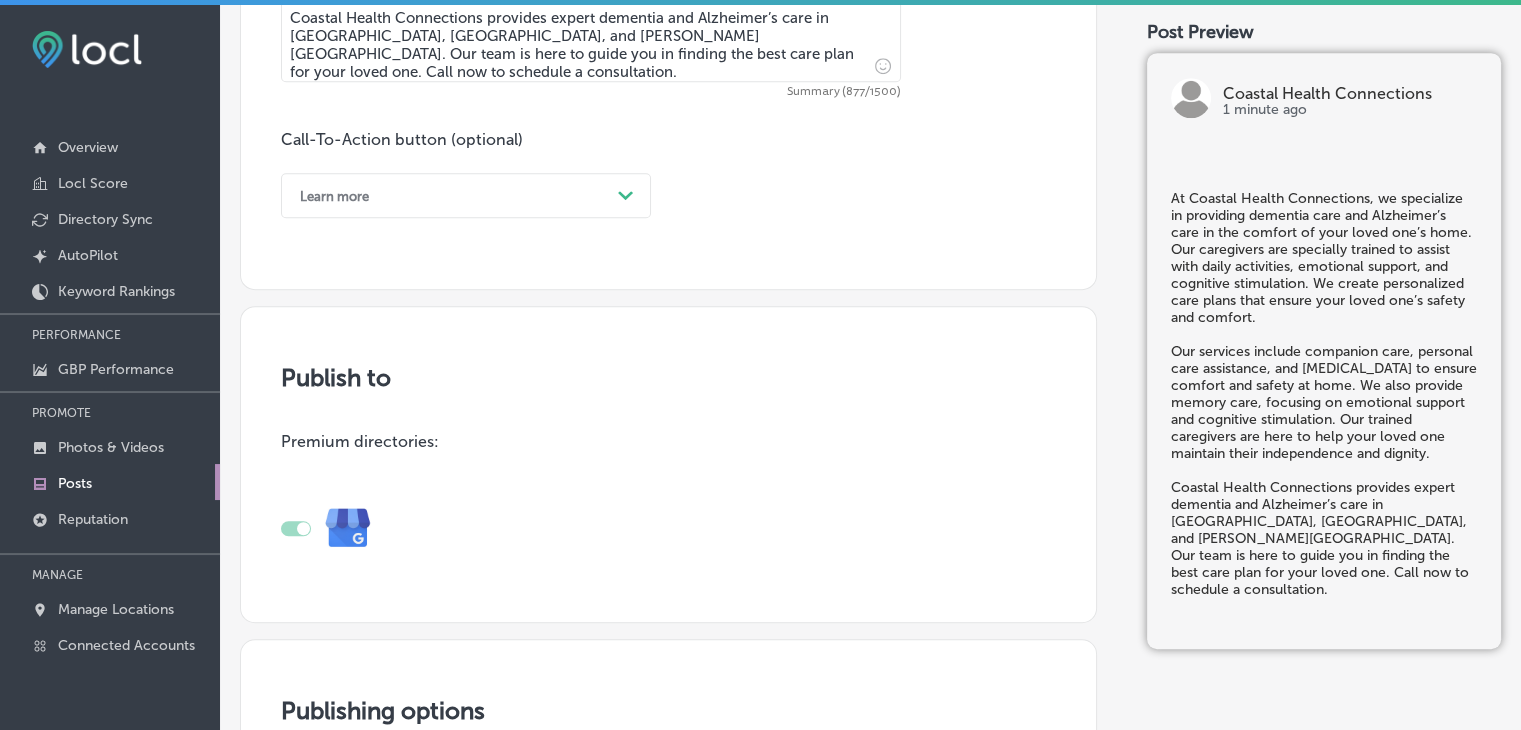 scroll, scrollTop: 1151, scrollLeft: 0, axis: vertical 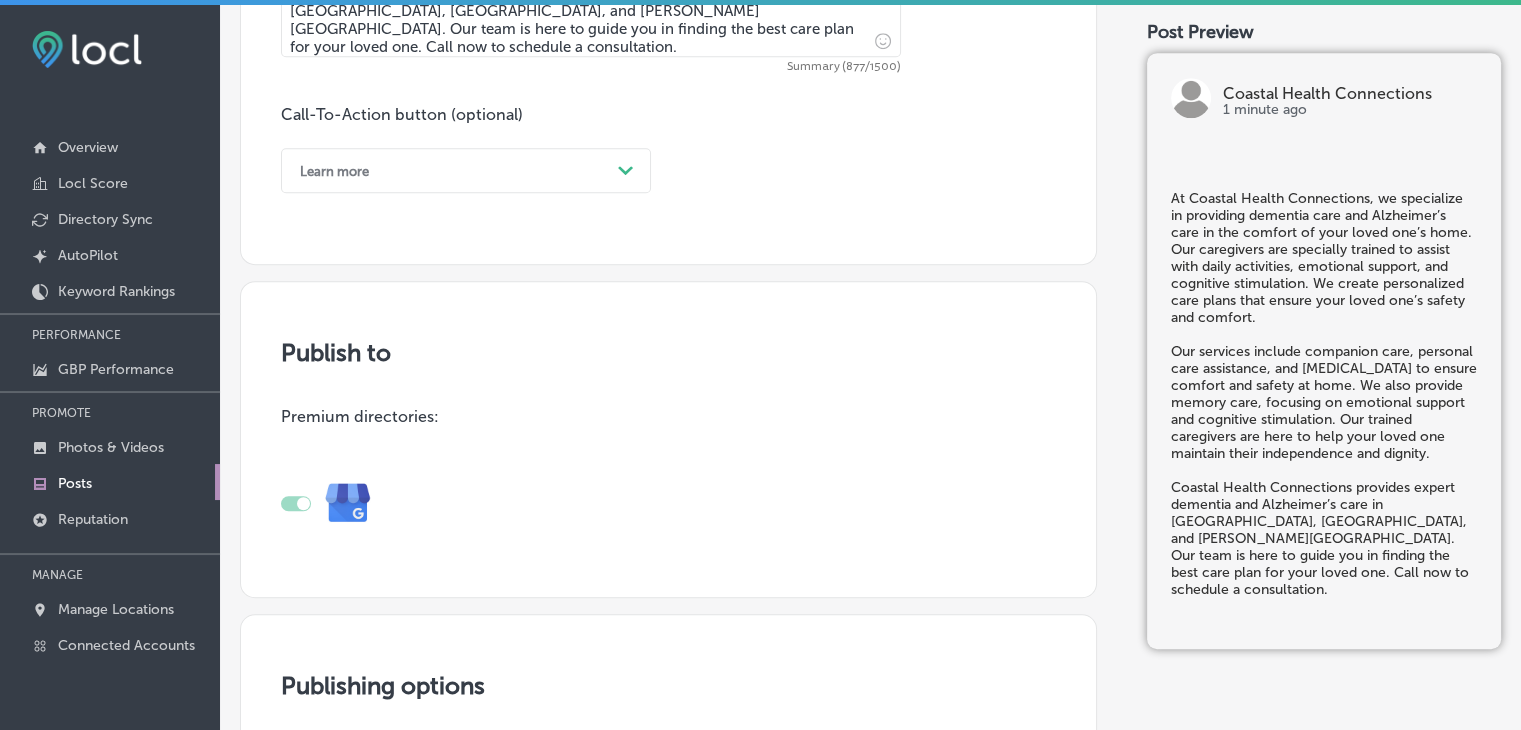 click on "Learn more" at bounding box center [334, 170] 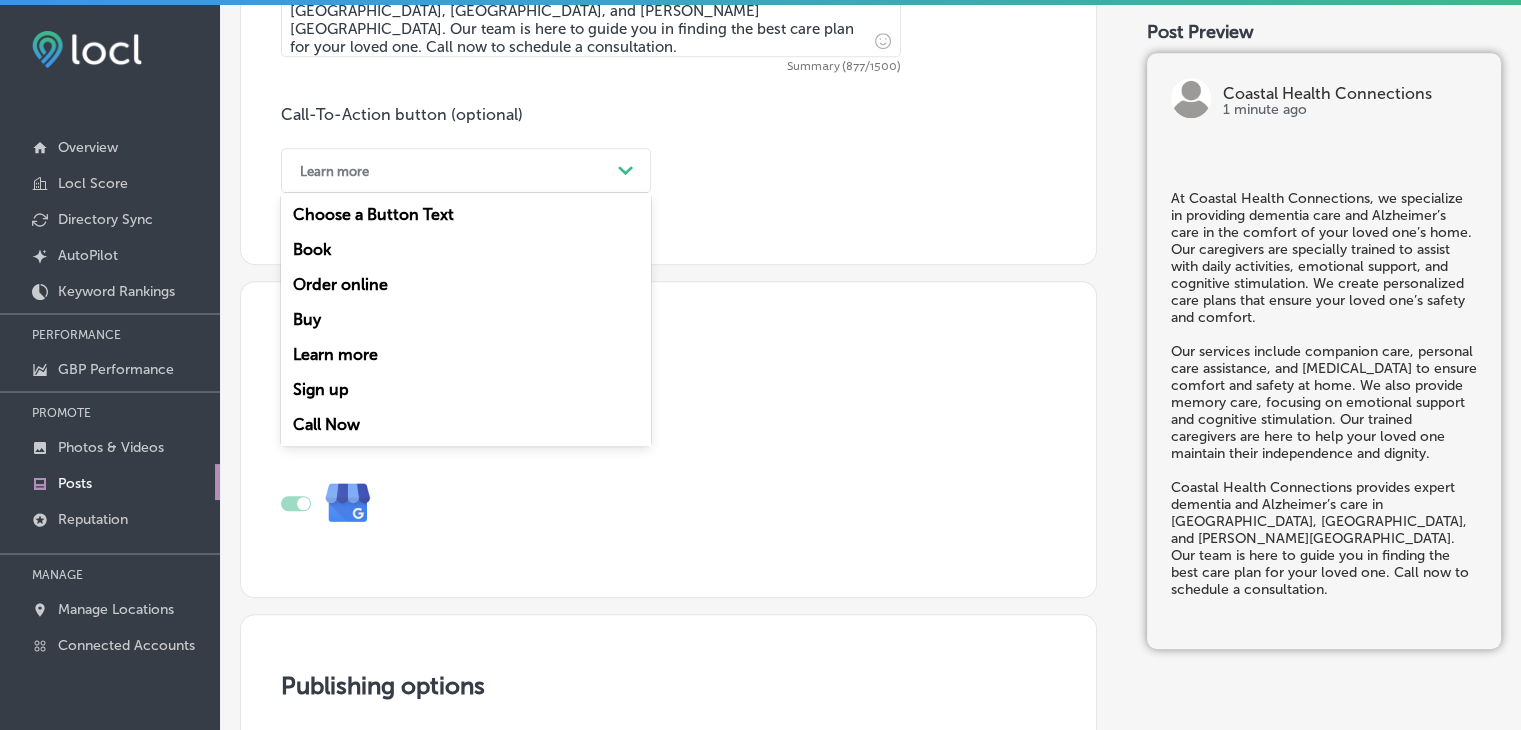 click on "Call Now" at bounding box center [466, 424] 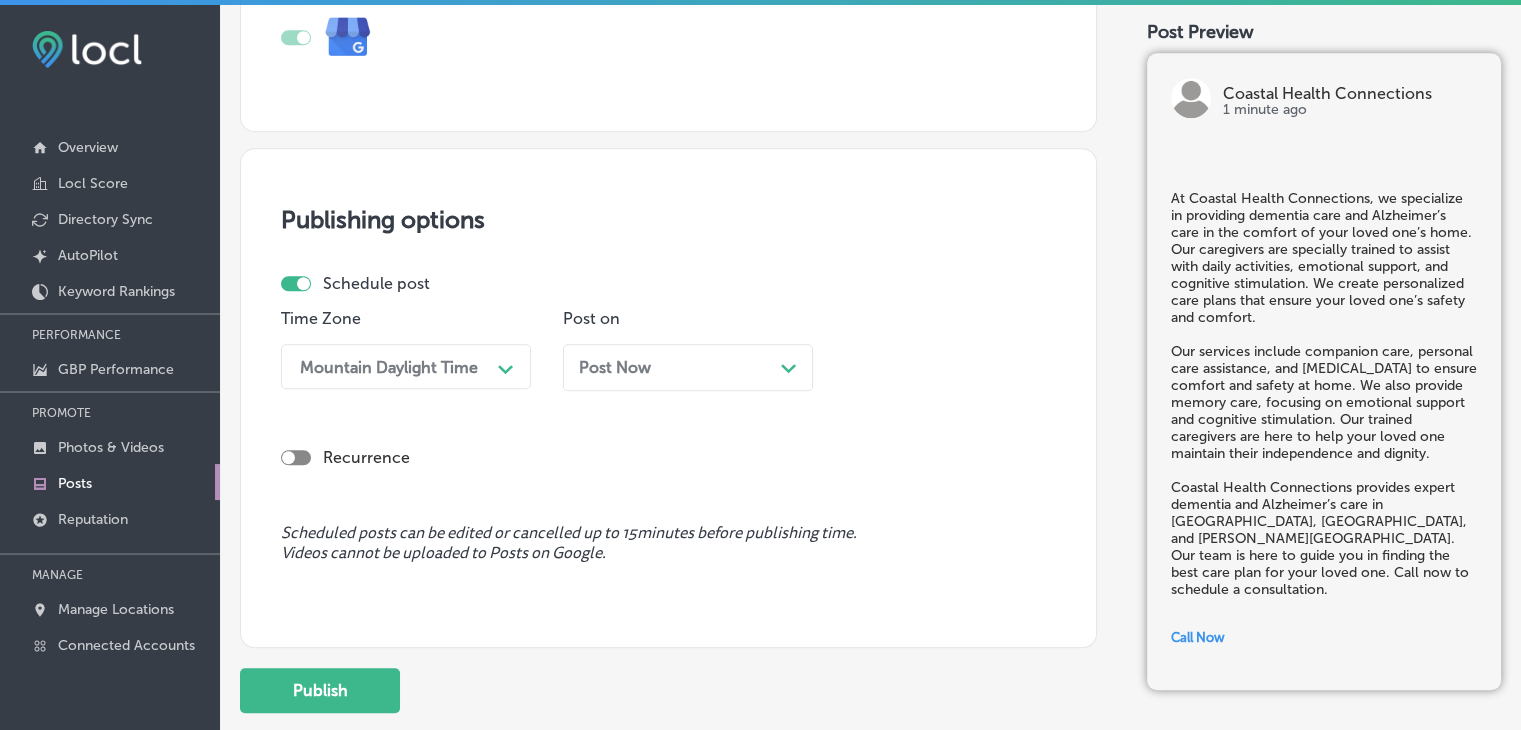 scroll, scrollTop: 1651, scrollLeft: 0, axis: vertical 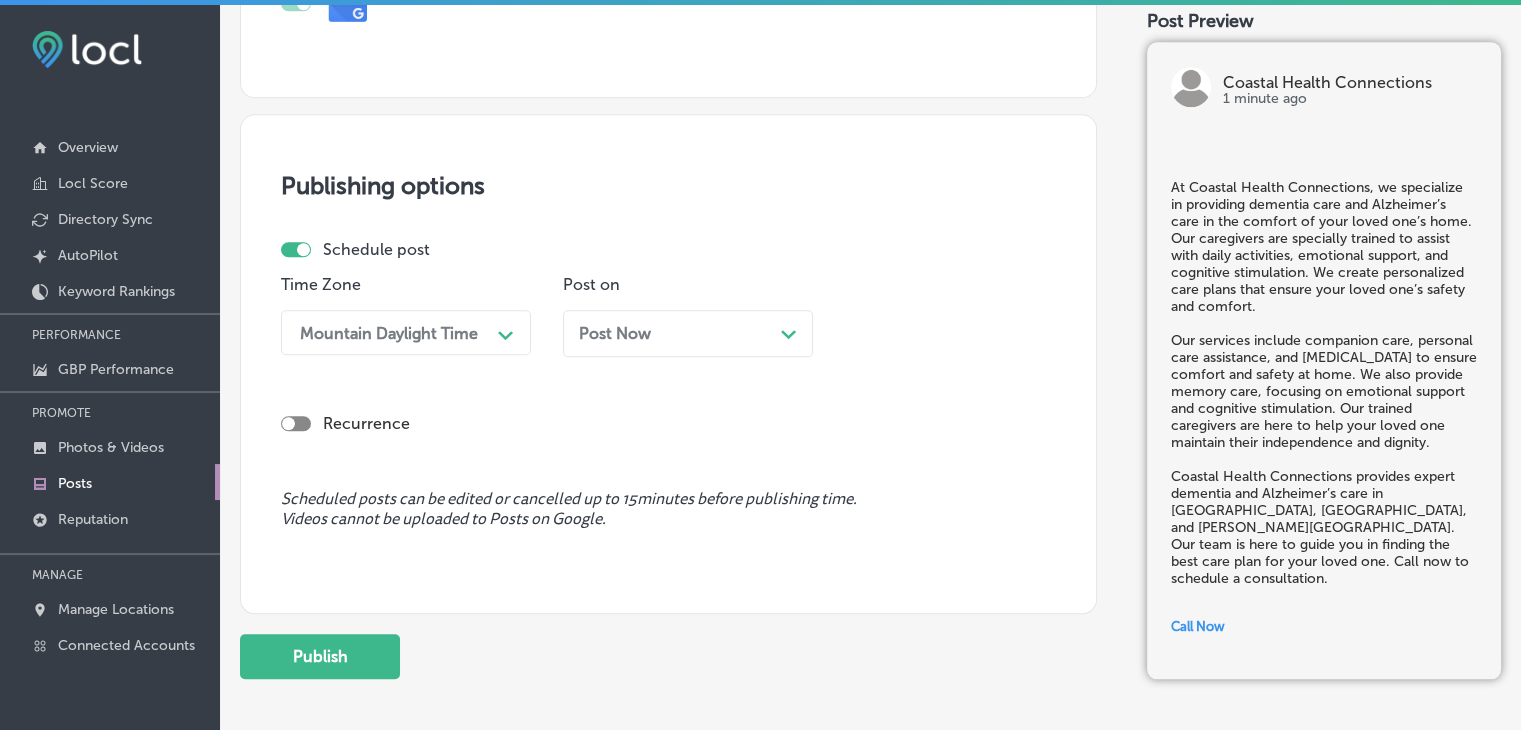 click on "Path
Created with Sketch." at bounding box center (506, 333) 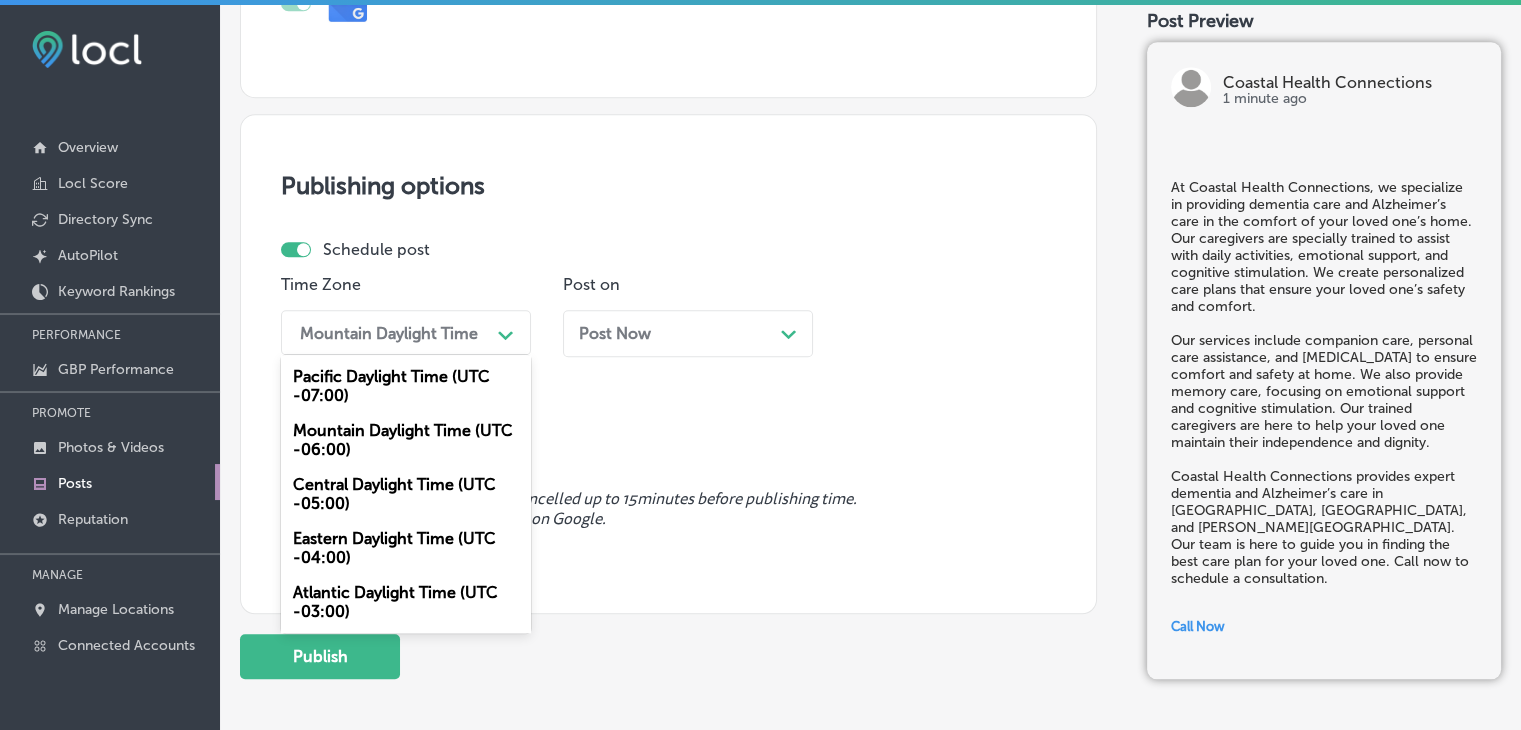 click on "Mountain Daylight Time (UTC -06:00)" at bounding box center (406, 440) 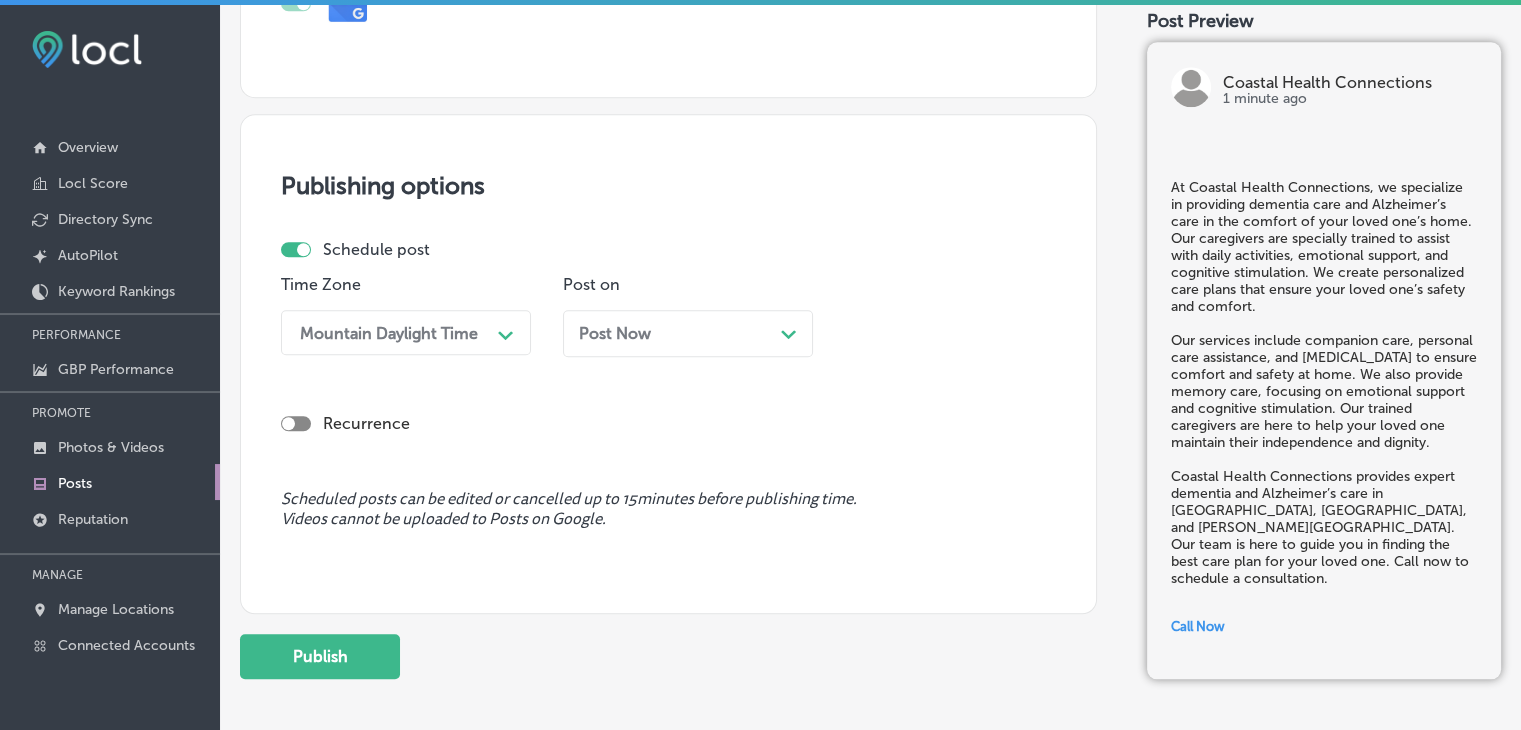 click on "Post Now
Path
Created with Sketch." at bounding box center (688, 341) 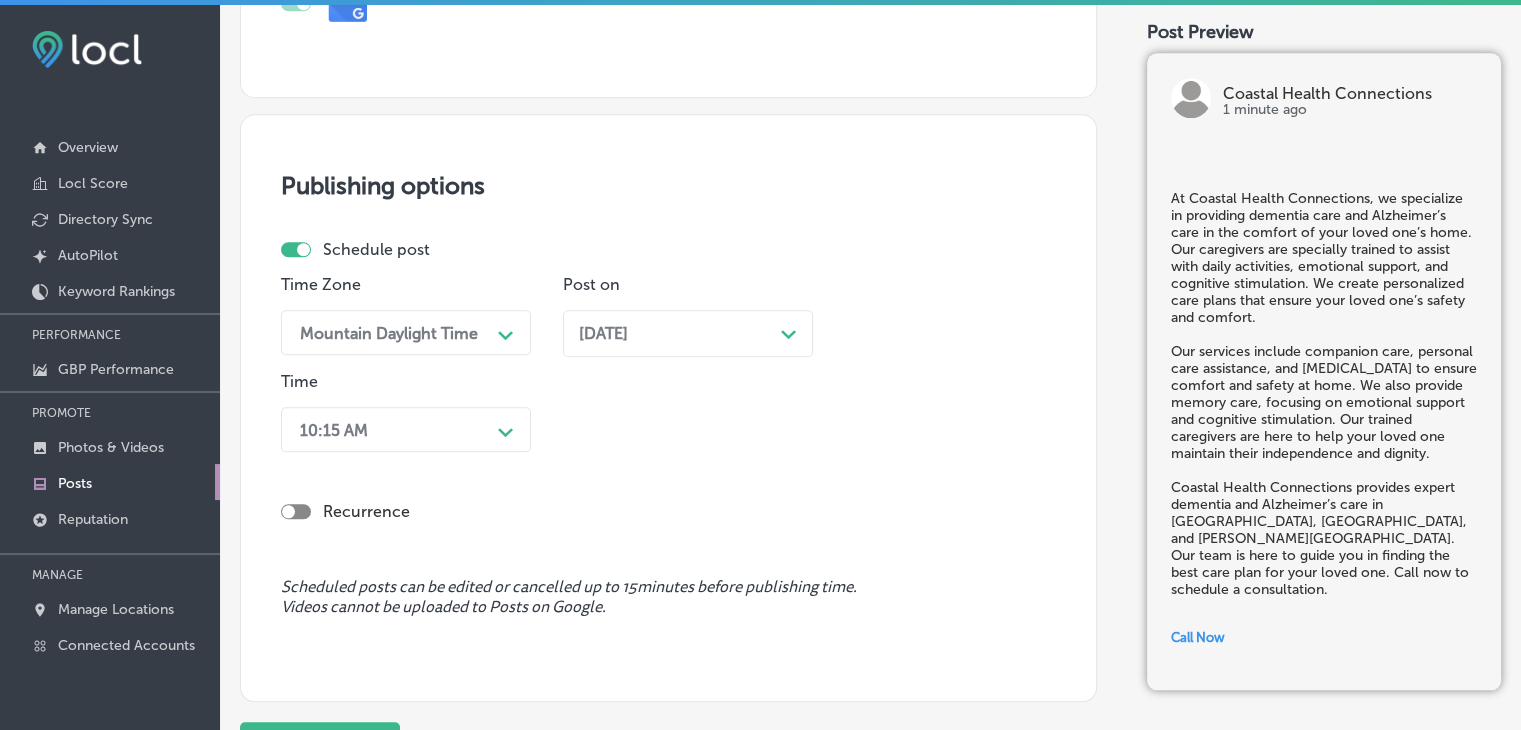 click on "10:15 AM" at bounding box center (390, 429) 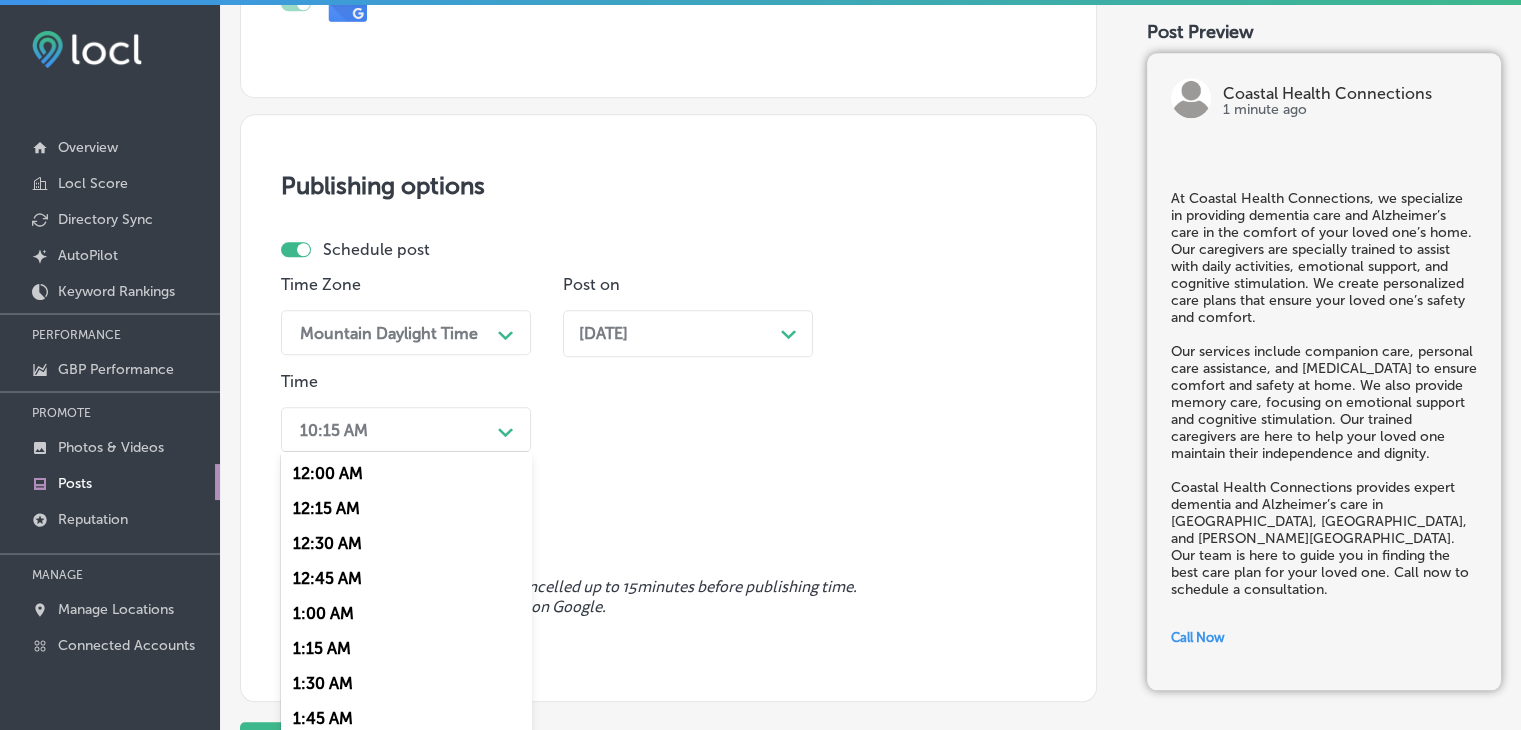 scroll, scrollTop: 1680, scrollLeft: 0, axis: vertical 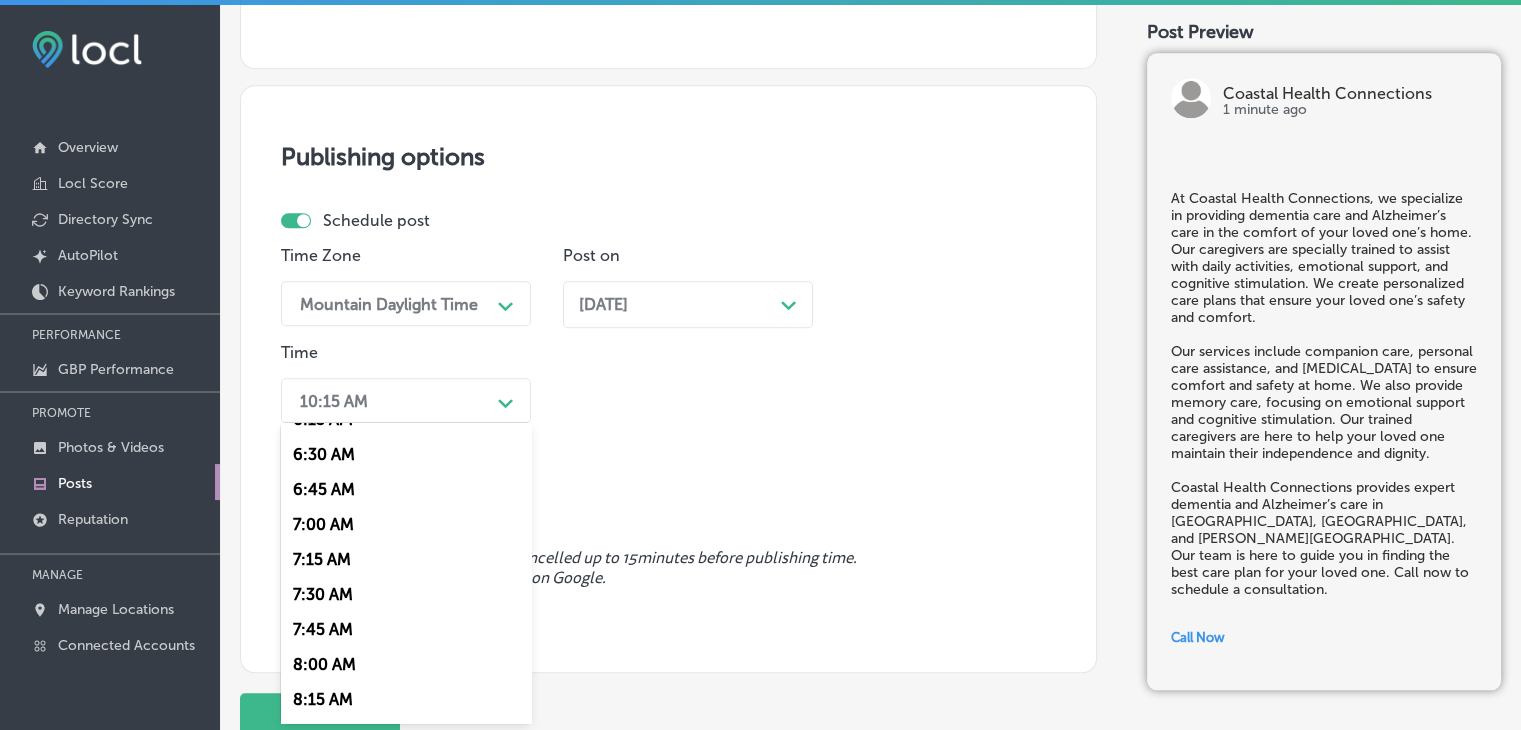 click on "7:00 AM" at bounding box center (406, 524) 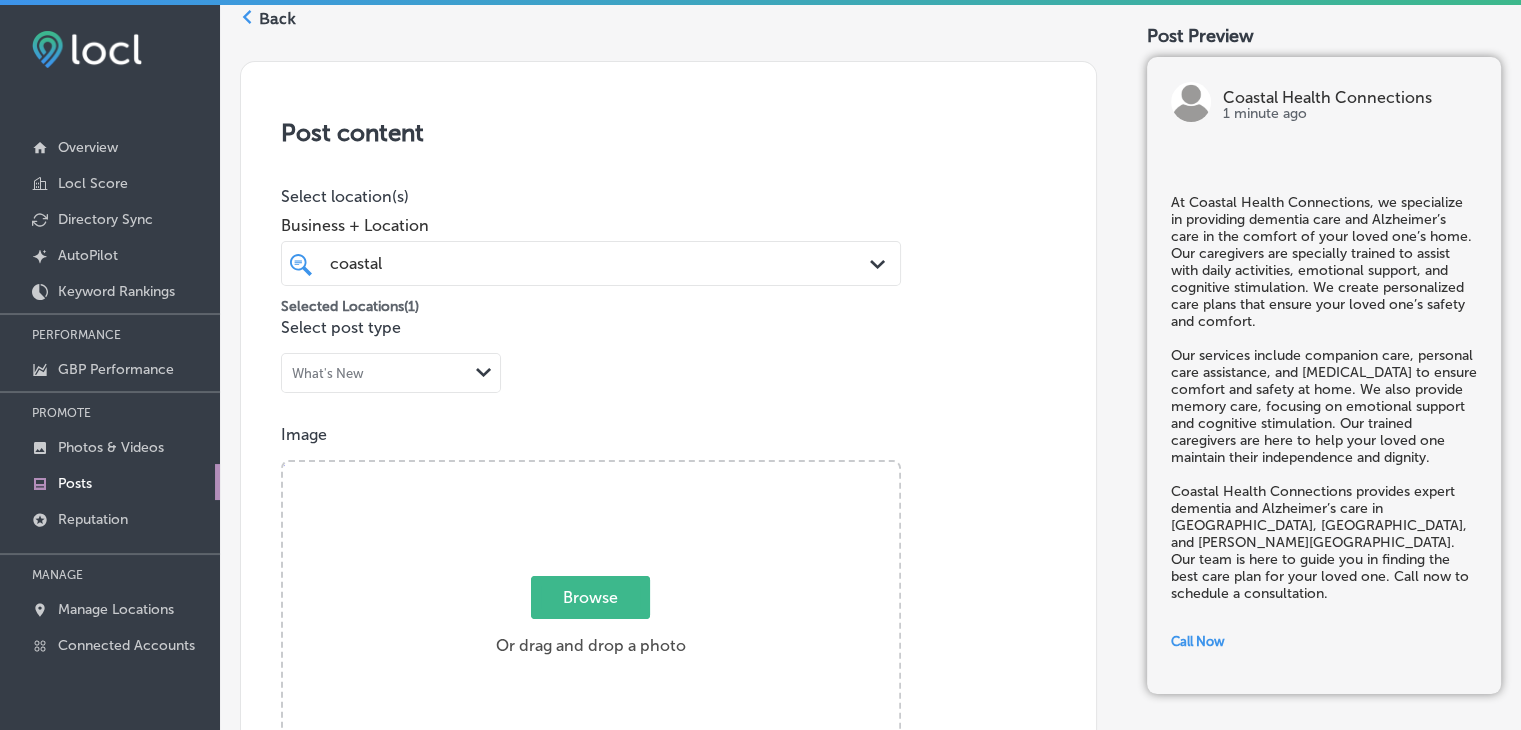scroll, scrollTop: 80, scrollLeft: 0, axis: vertical 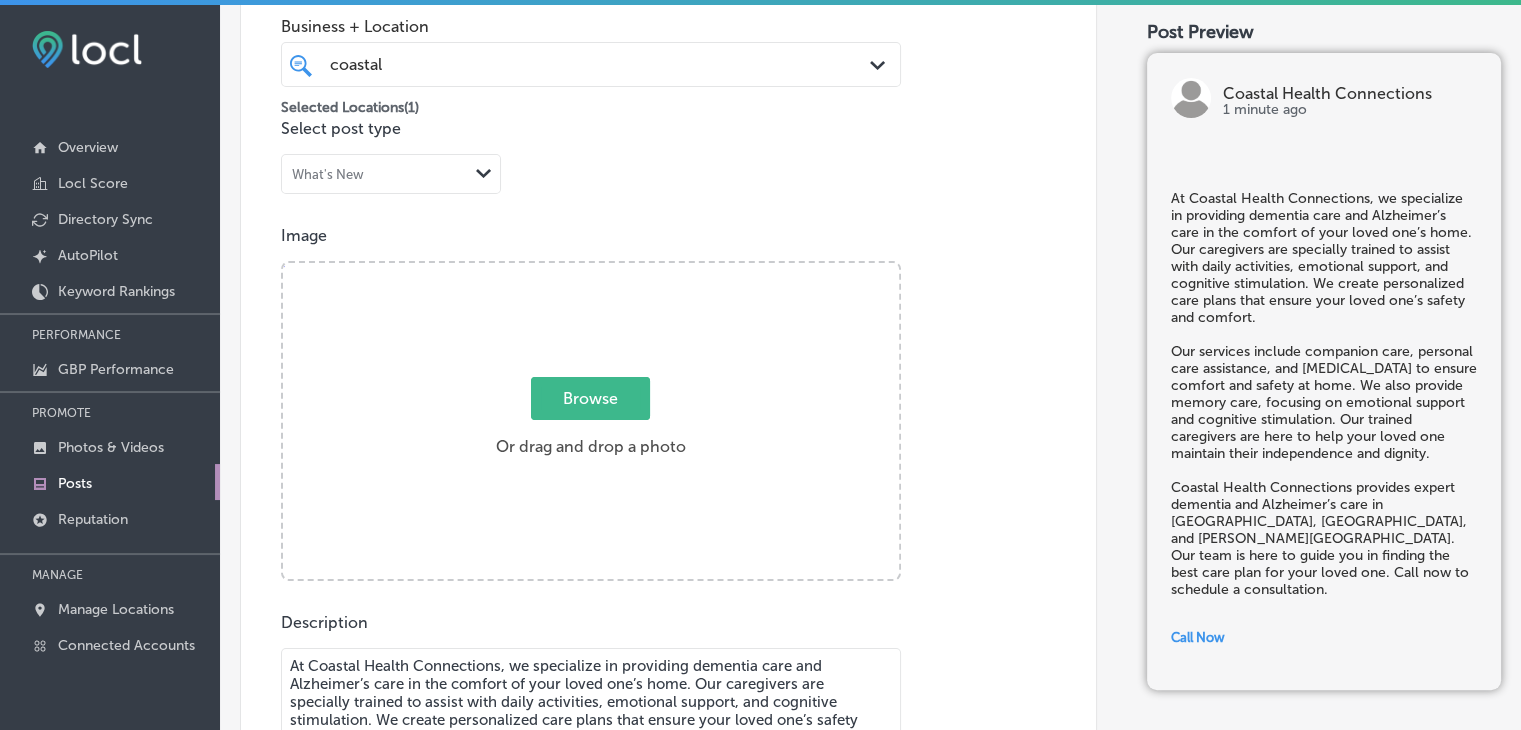 click on "Browse     Or drag and drop a photo" at bounding box center (591, 423) 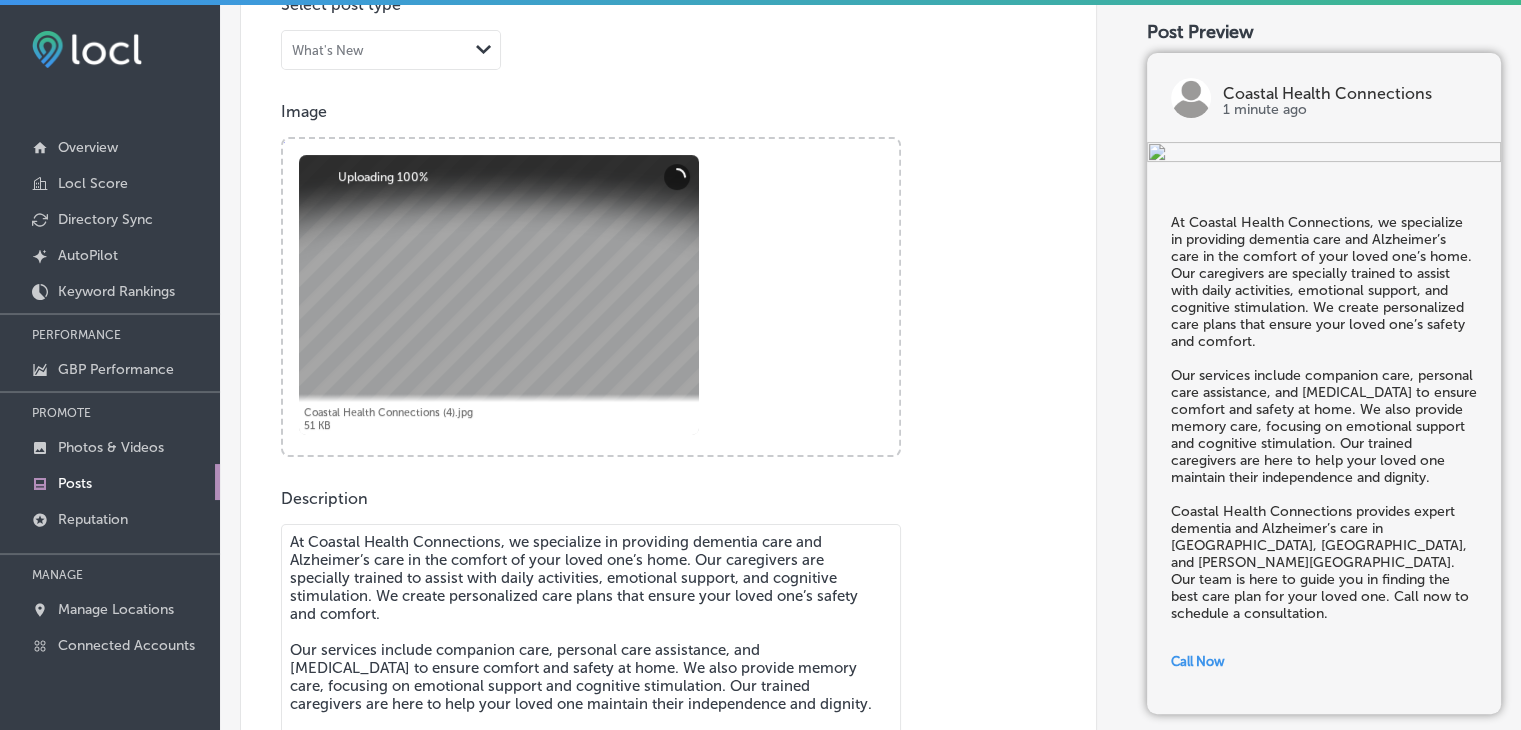 scroll, scrollTop: 480, scrollLeft: 0, axis: vertical 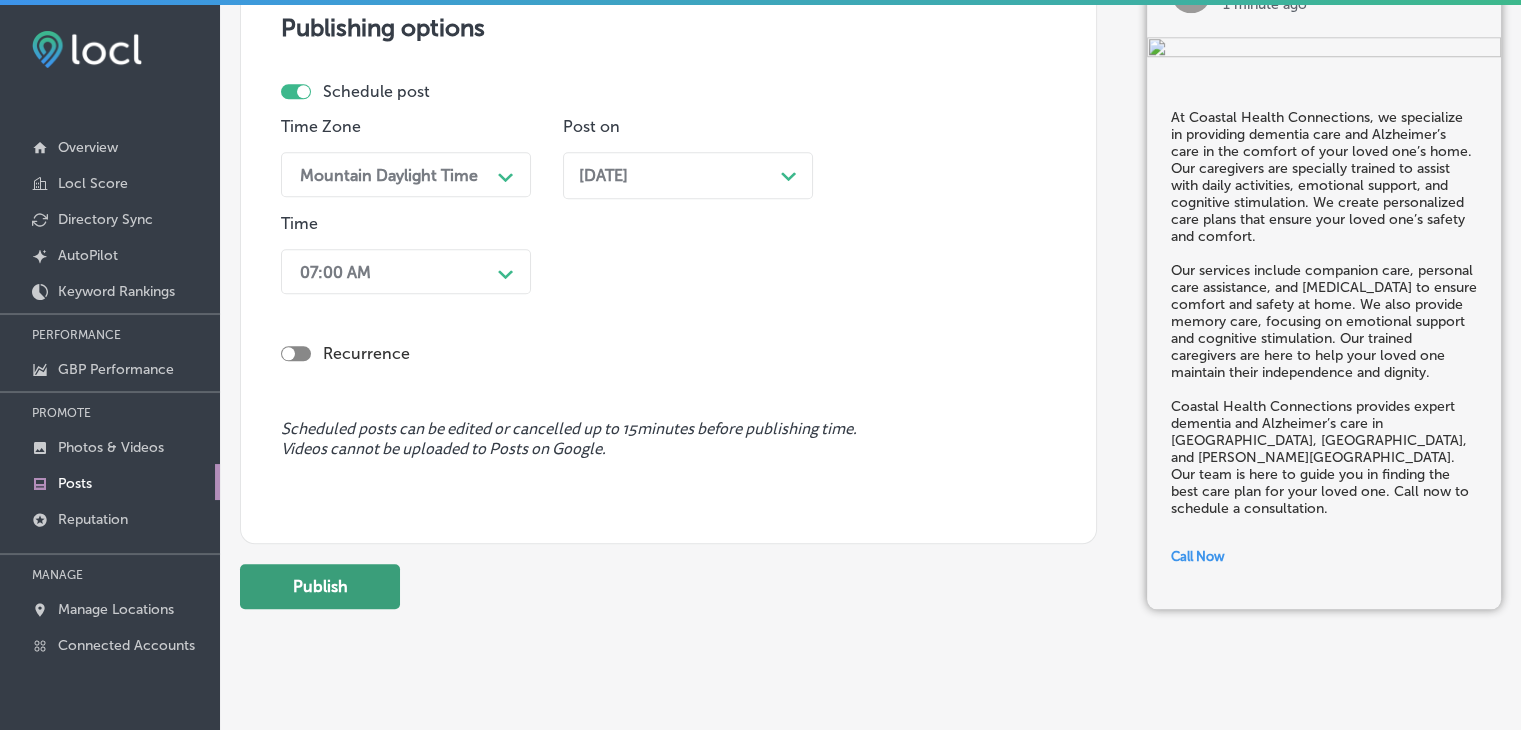 click on "Publish" at bounding box center (320, 586) 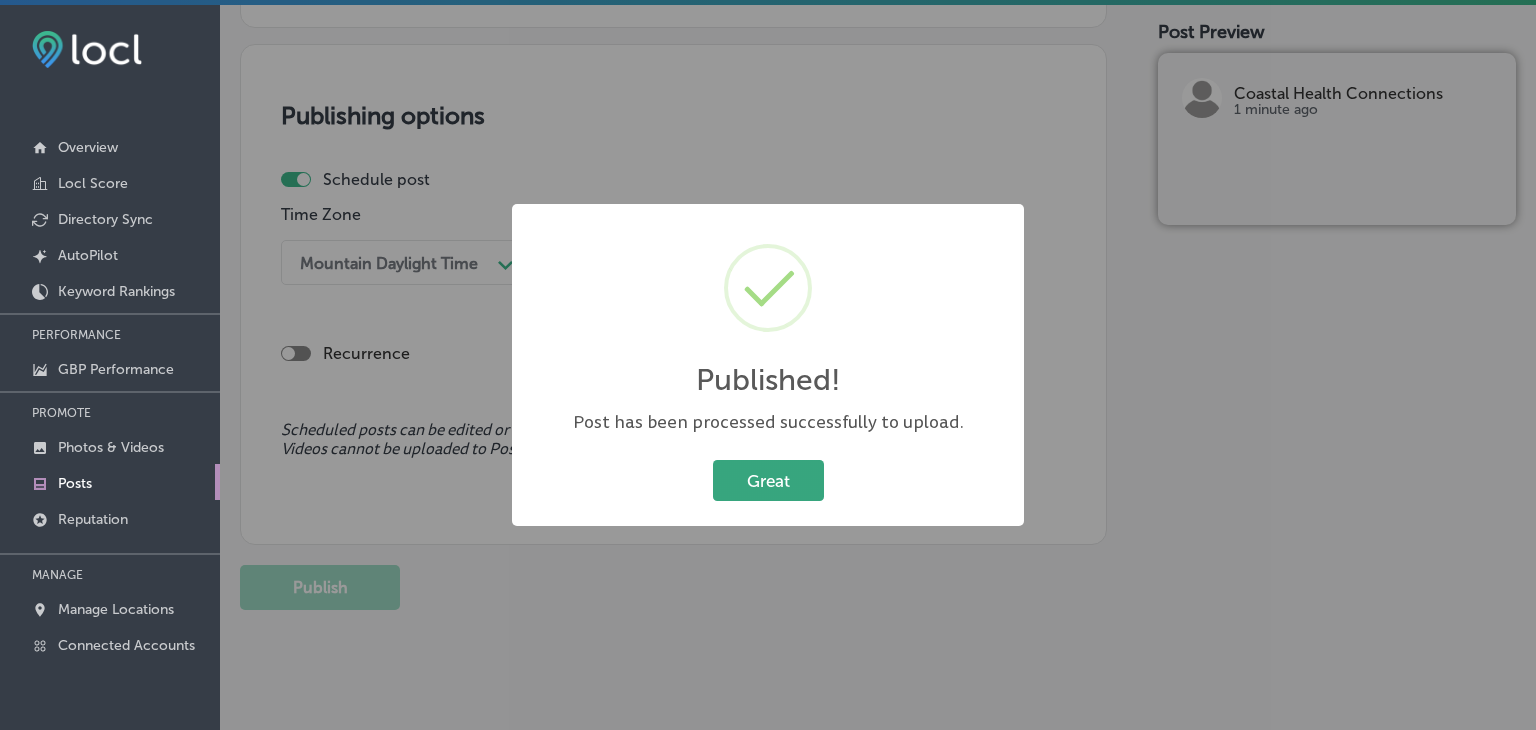 click on "Great" at bounding box center [768, 480] 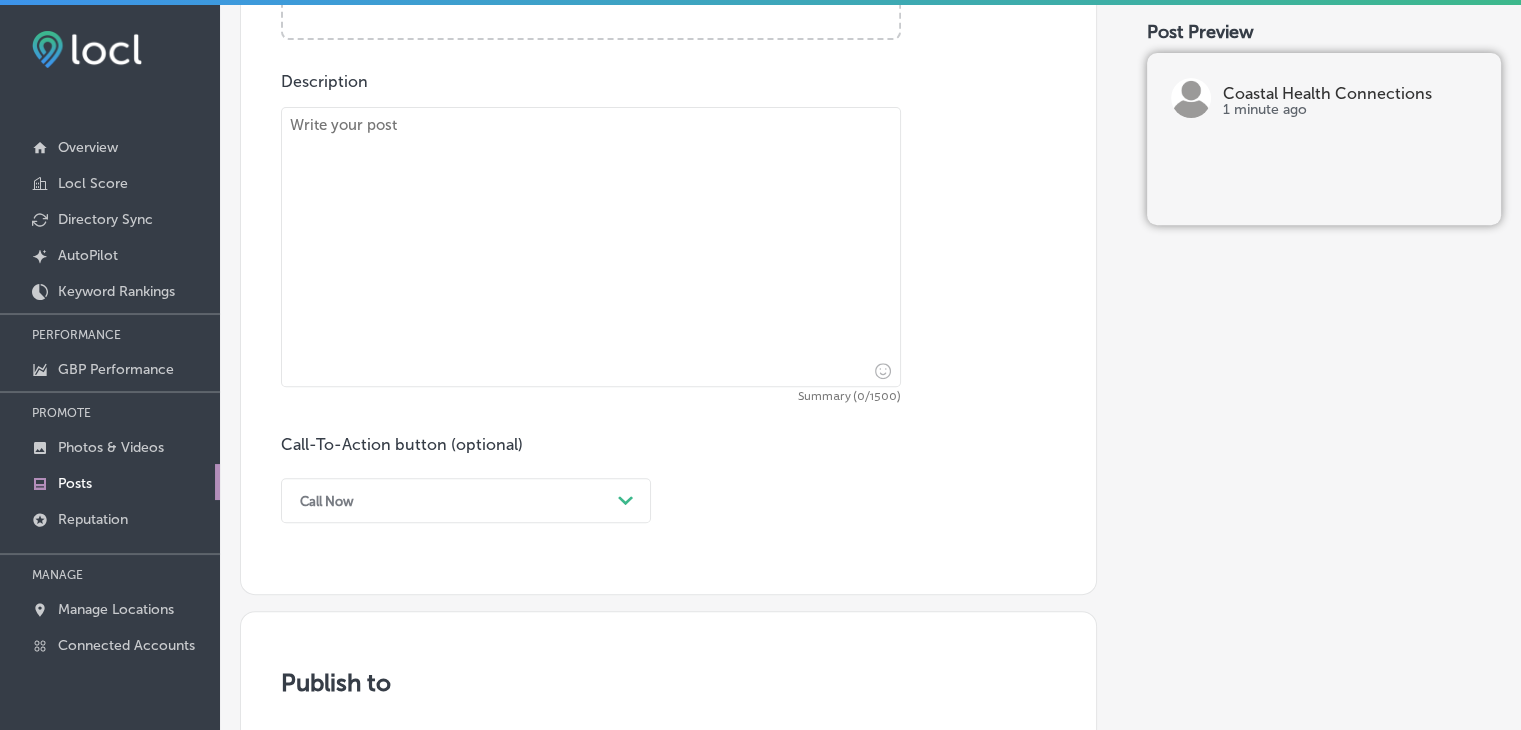 scroll, scrollTop: 521, scrollLeft: 0, axis: vertical 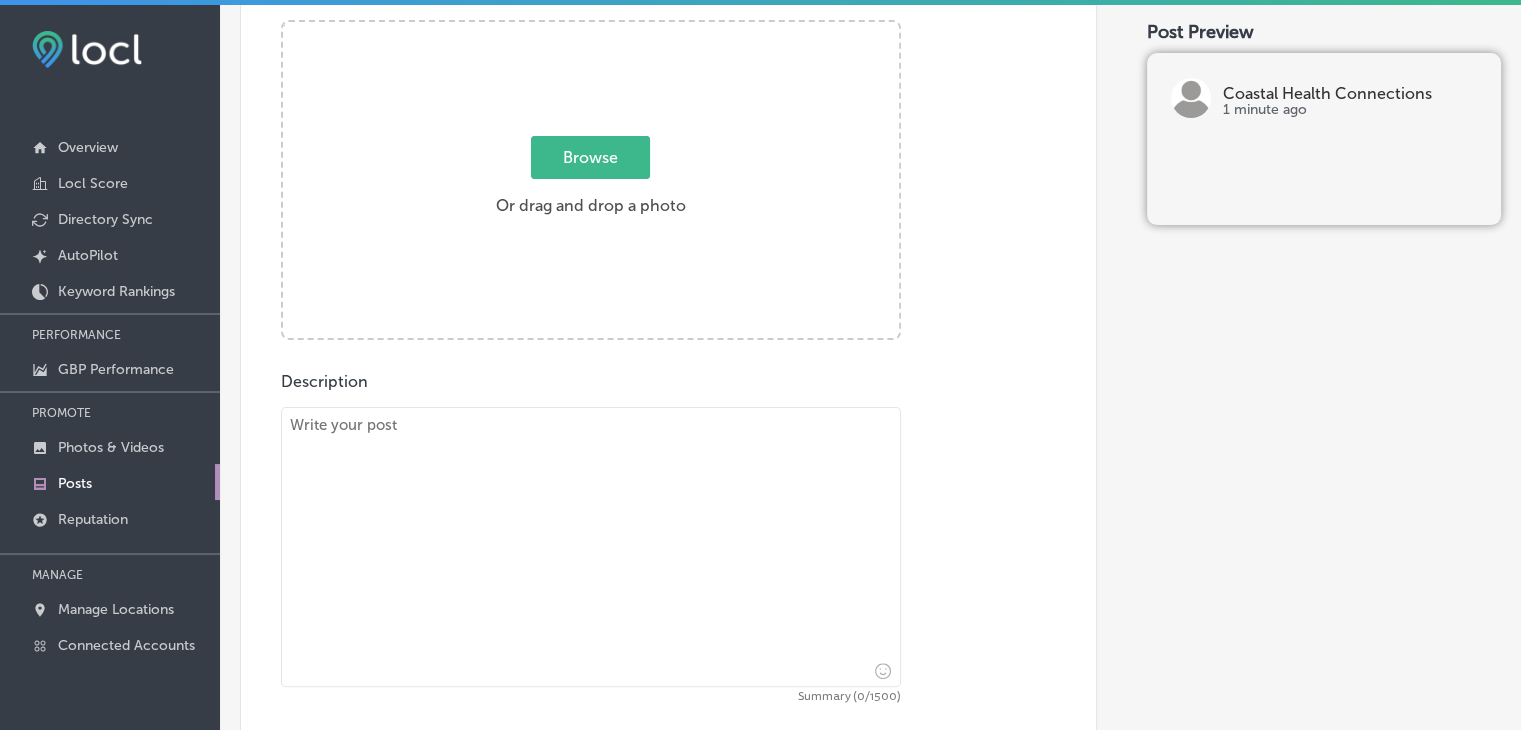 click on "Description Summary (0/1500) Call-To-Action button (optional) Call Now
Path
Created with Sketch." at bounding box center (668, 597) 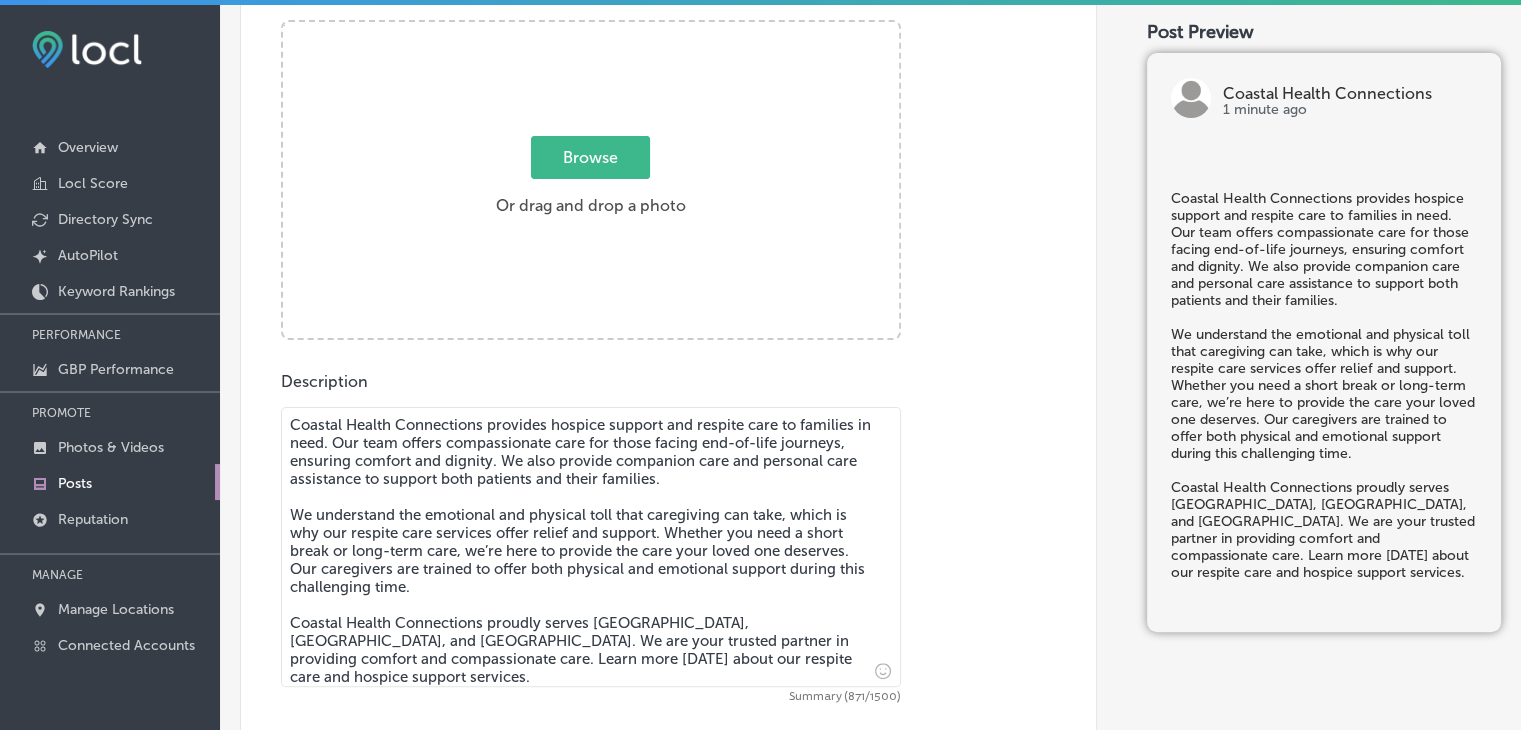 type on "Coastal Health Connections provides hospice support and respite care to families in need. Our team offers compassionate care for those facing end-of-life journeys, ensuring comfort and dignity. We also provide companion care and personal care assistance to support both patients and their families.
We understand the emotional and physical toll that caregiving can take, which is why our respite care services offer relief and support. Whether you need a short break or long-term care, we’re here to provide the care your loved one deserves. Our caregivers are trained to offer both physical and emotional support during this challenging time.
Coastal Health Connections proudly serves [GEOGRAPHIC_DATA], [GEOGRAPHIC_DATA], and [GEOGRAPHIC_DATA]. We are your trusted partner in providing comfort and compassionate care. Learn more [DATE] about our respite care and hospice support services." 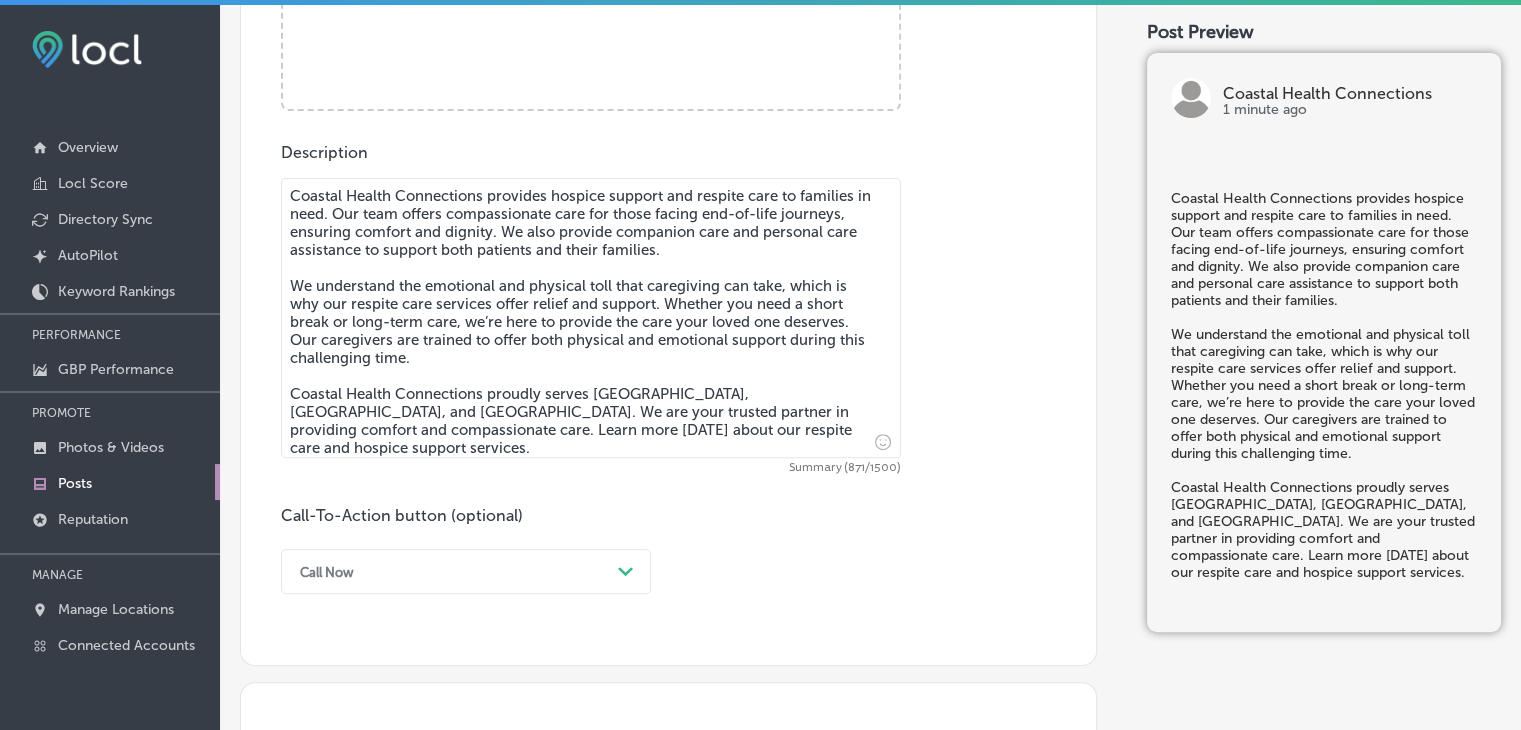 scroll, scrollTop: 1021, scrollLeft: 0, axis: vertical 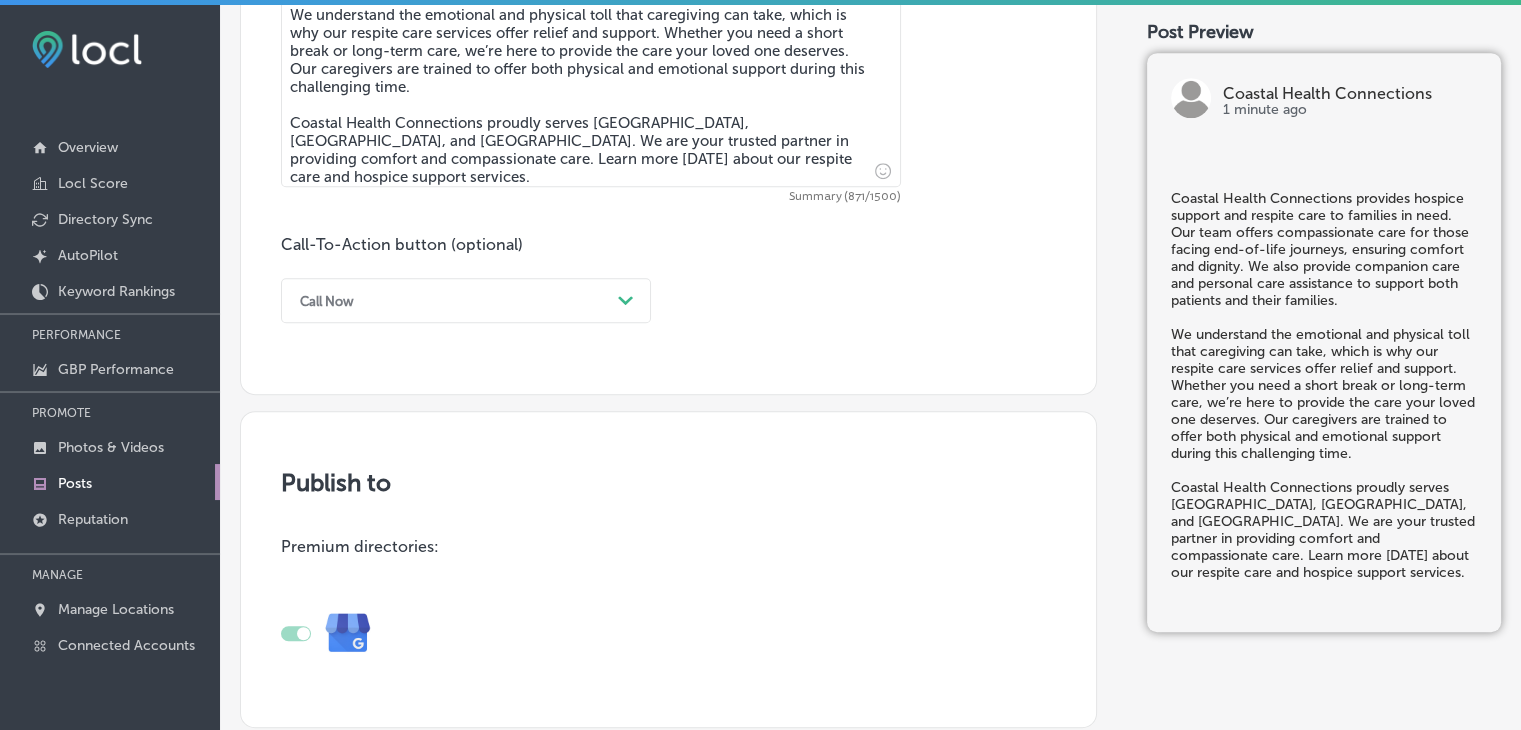 click on "Call Now" at bounding box center (450, 300) 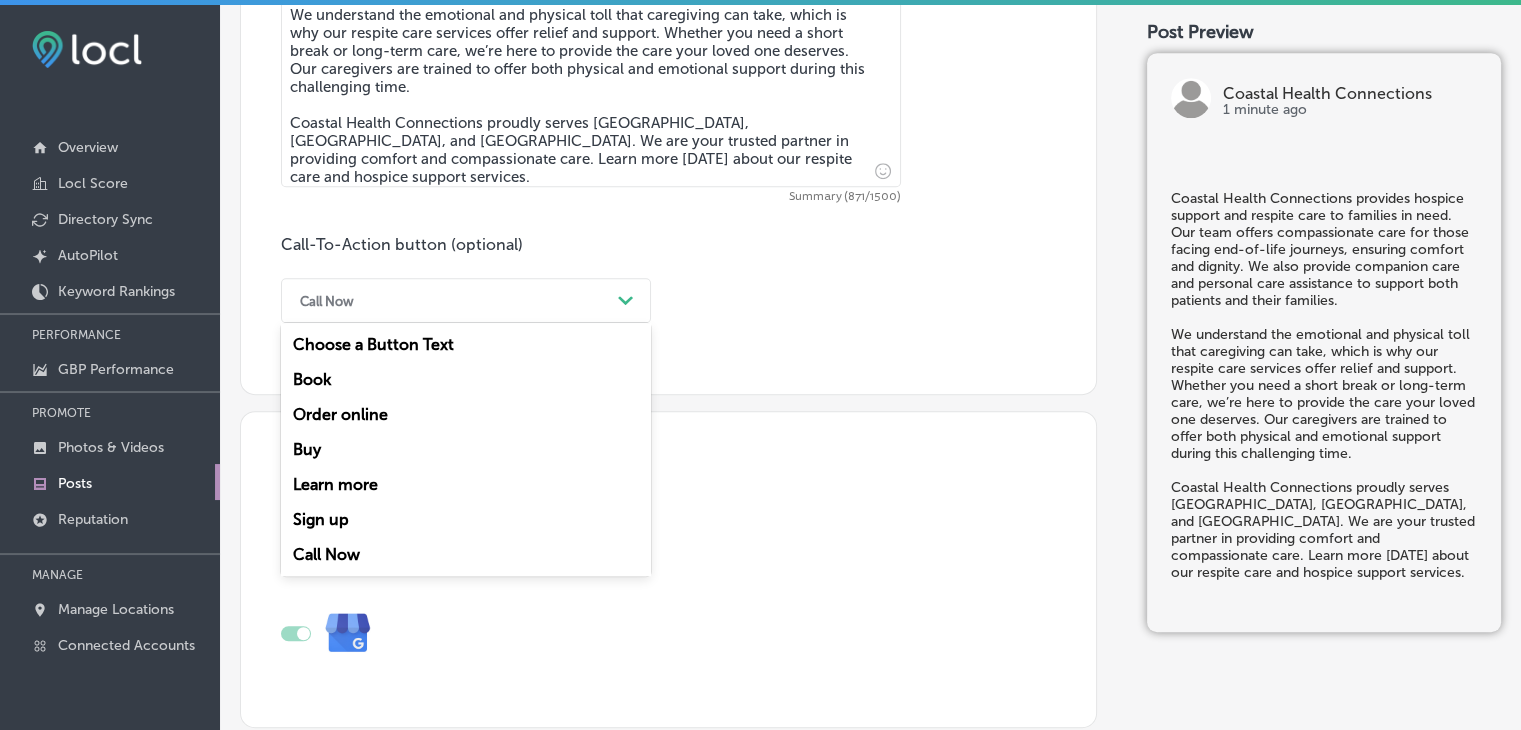 click on "Learn more" at bounding box center [466, 484] 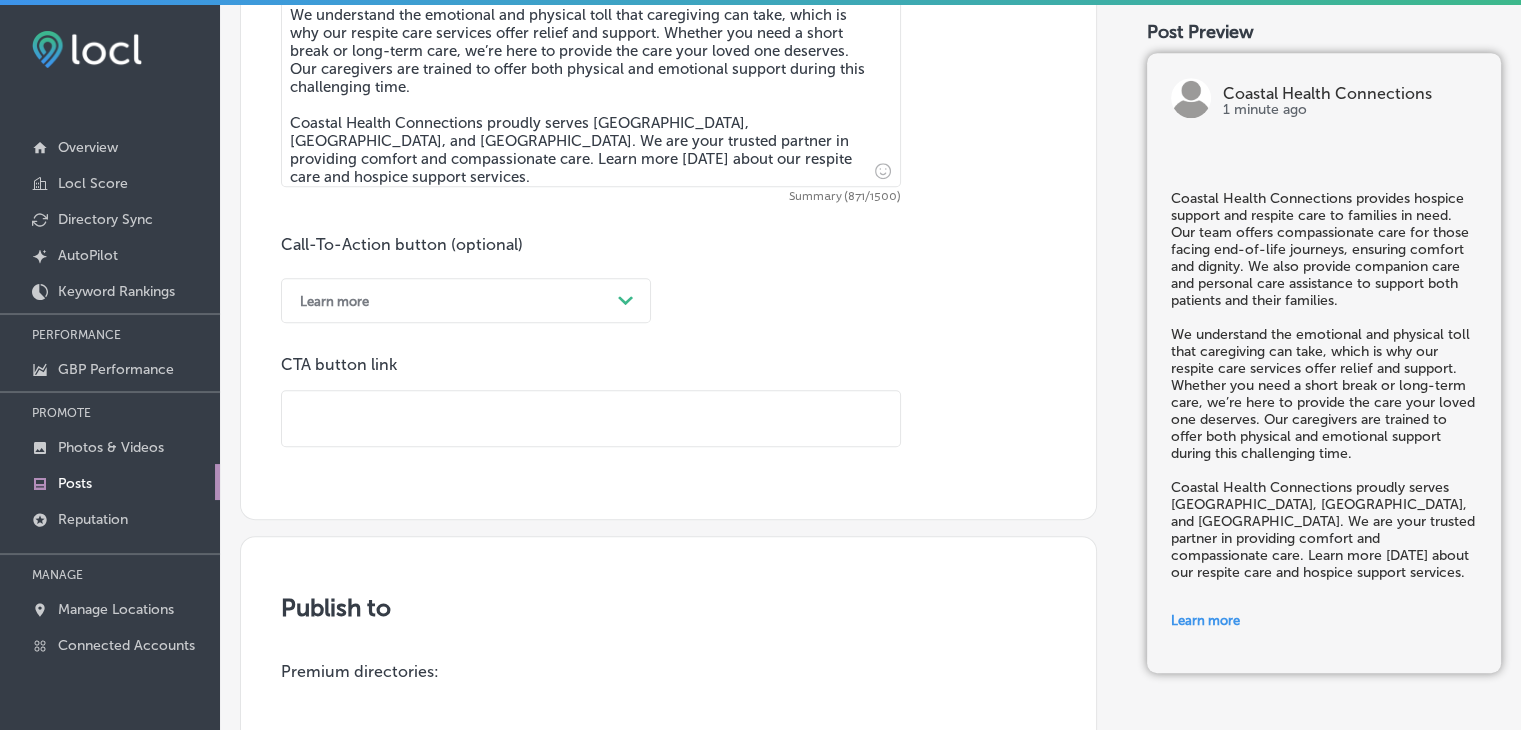 click on "CTA button link" at bounding box center (591, 409) 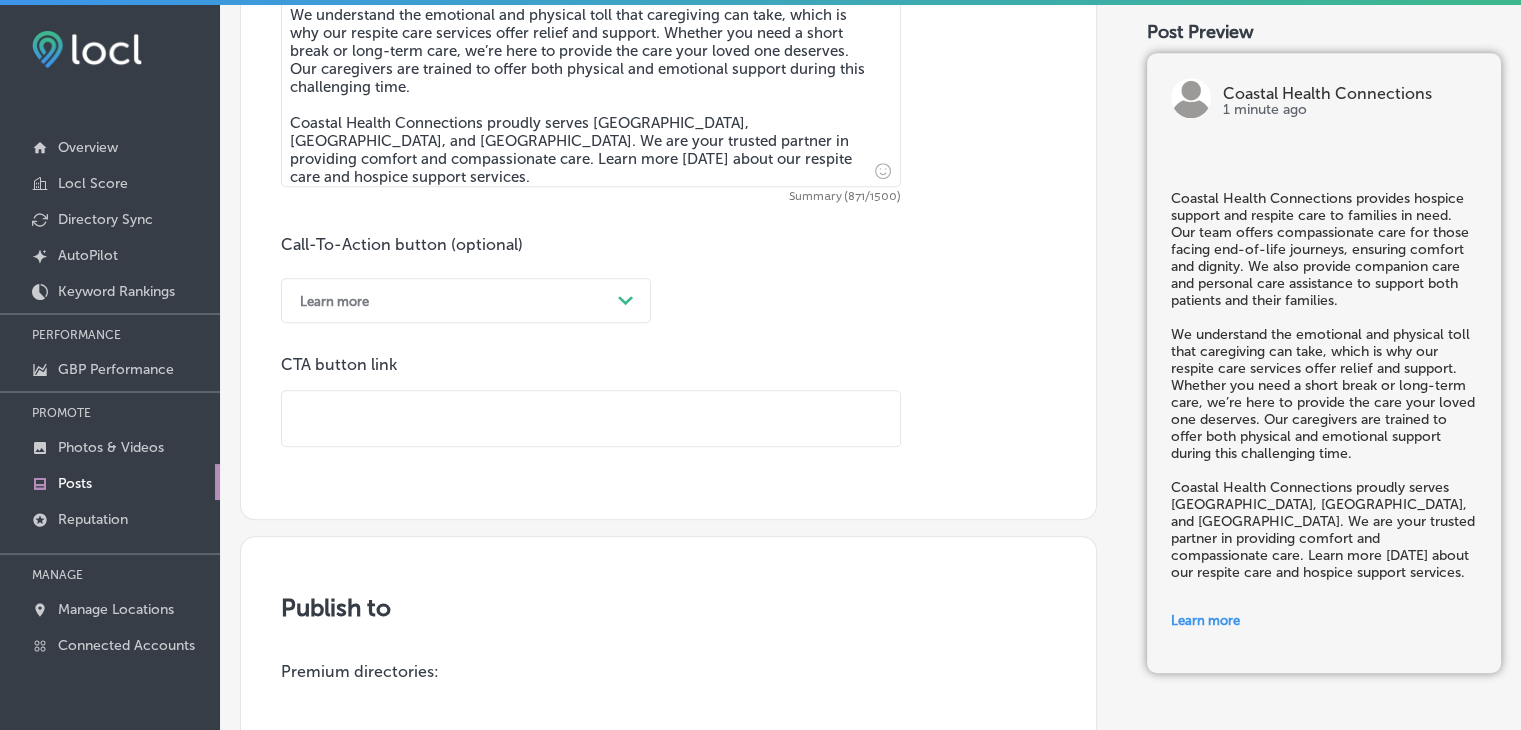 click at bounding box center [591, 418] 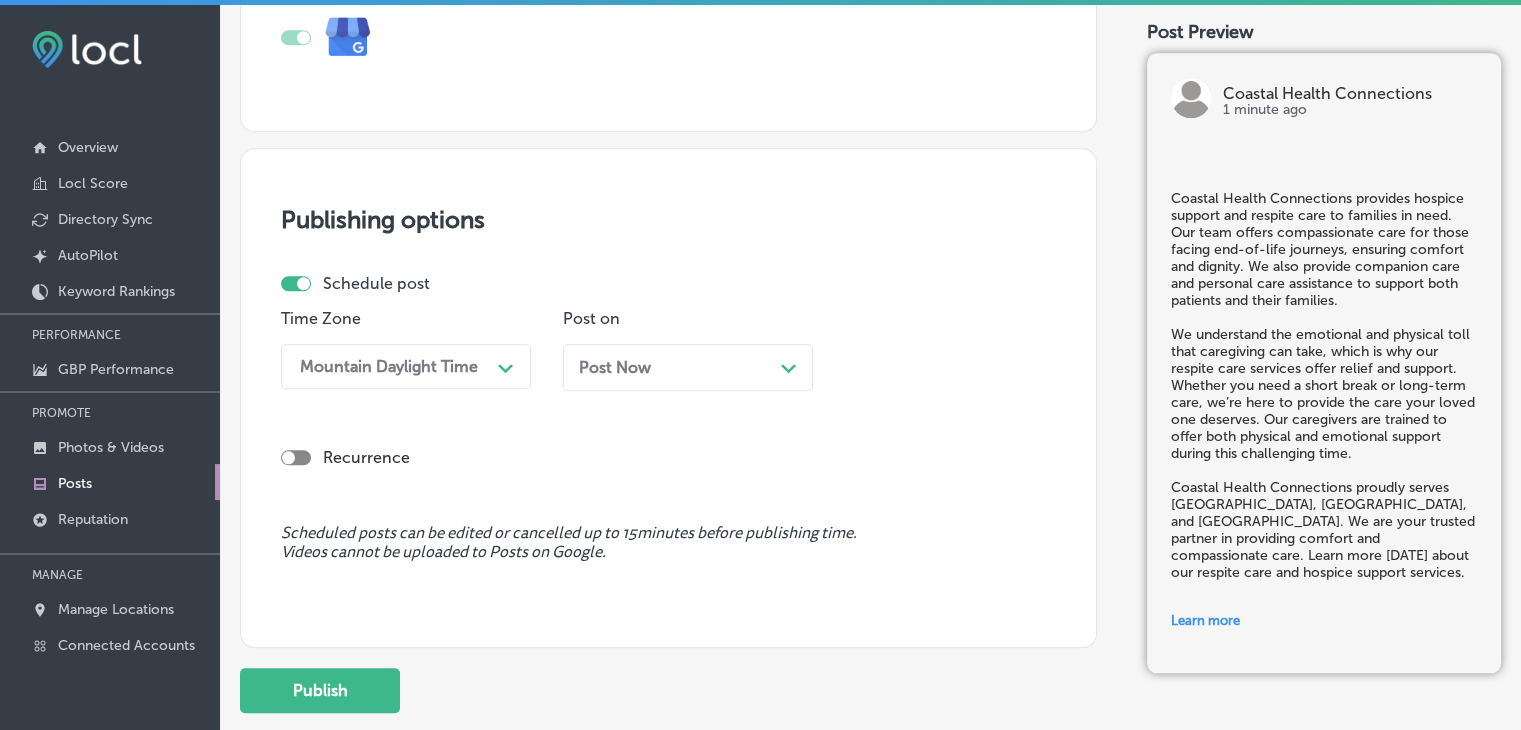 scroll, scrollTop: 1916, scrollLeft: 0, axis: vertical 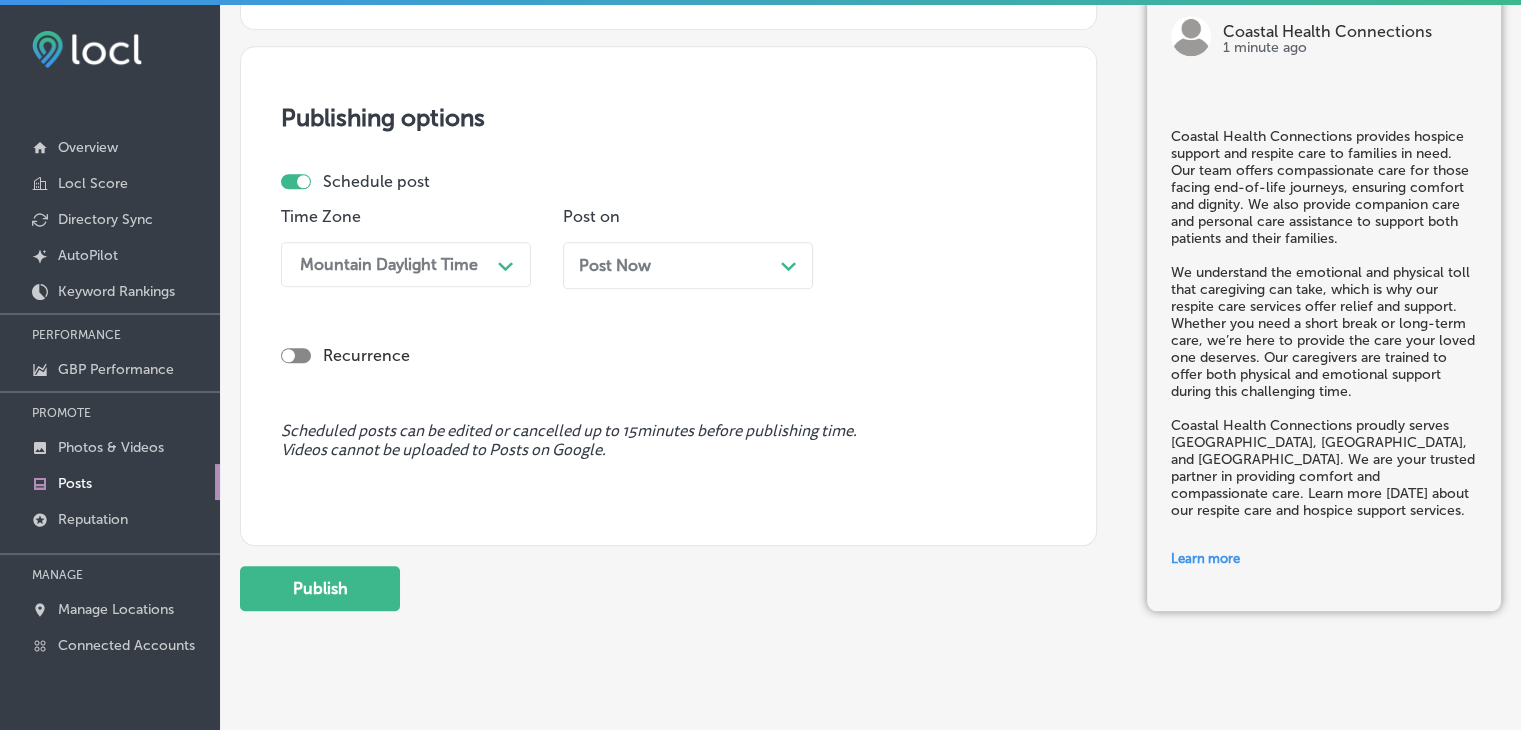type on "[URL][DOMAIN_NAME]" 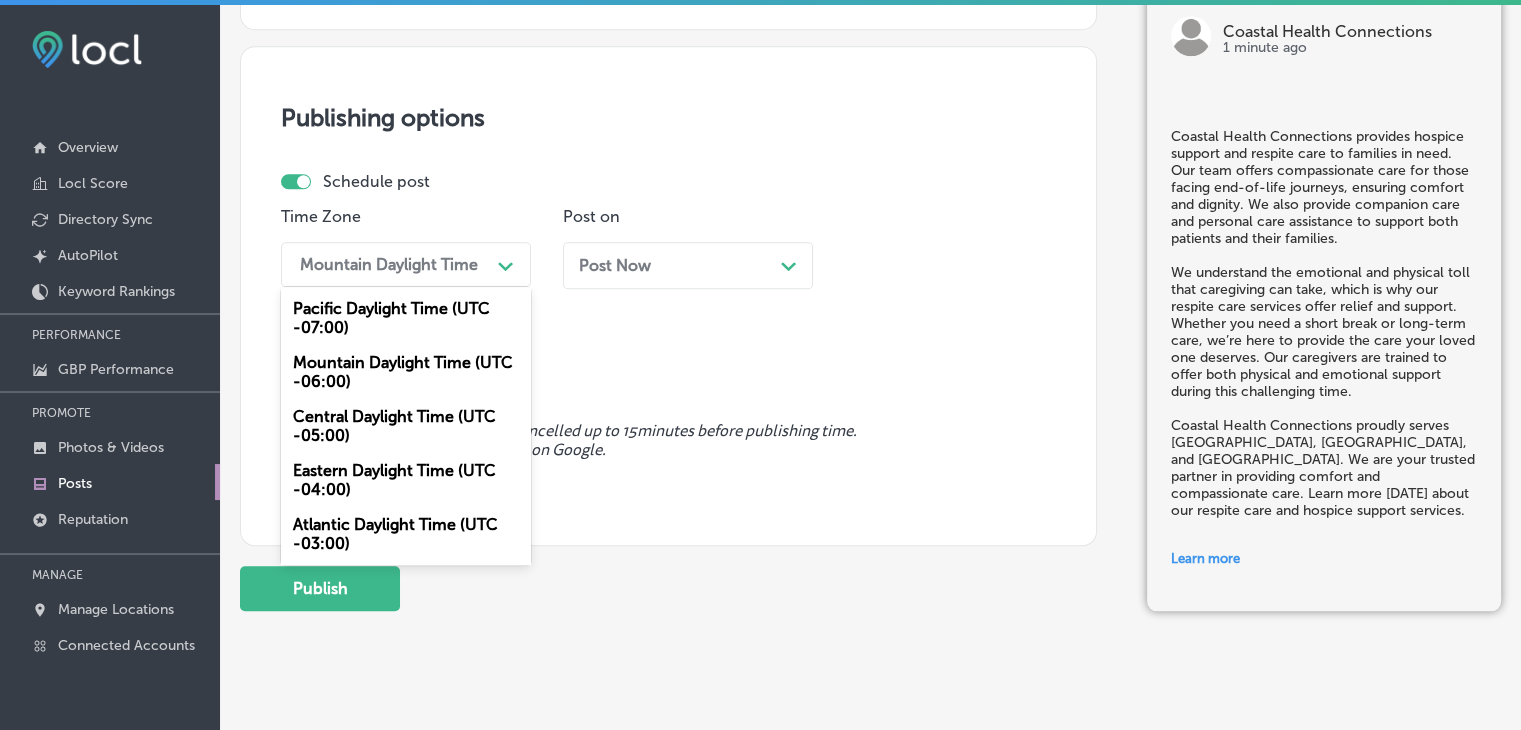 click on "Mountain Daylight Time (UTC -06:00)" at bounding box center [406, 372] 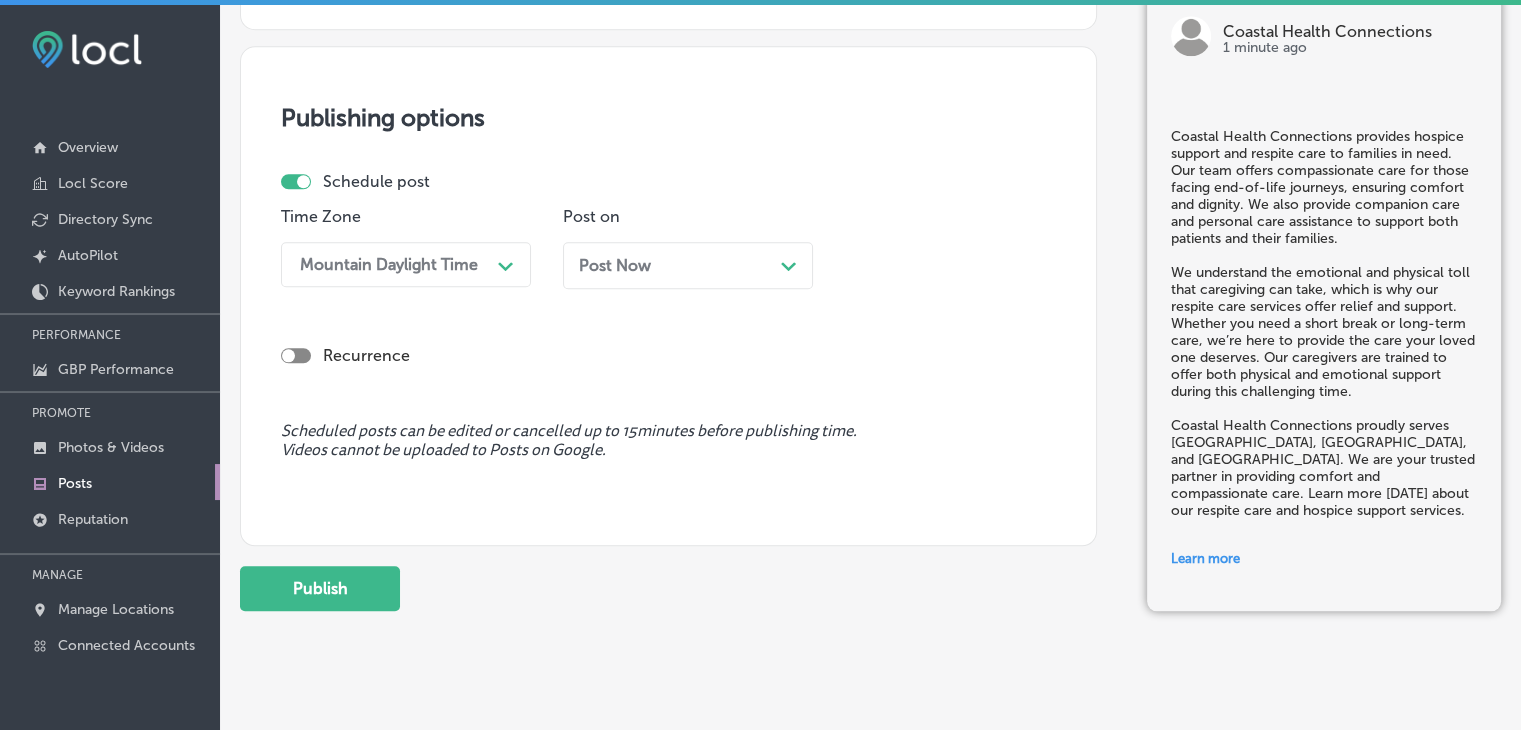 click on "Post Now
Path
Created with Sketch." at bounding box center (688, 265) 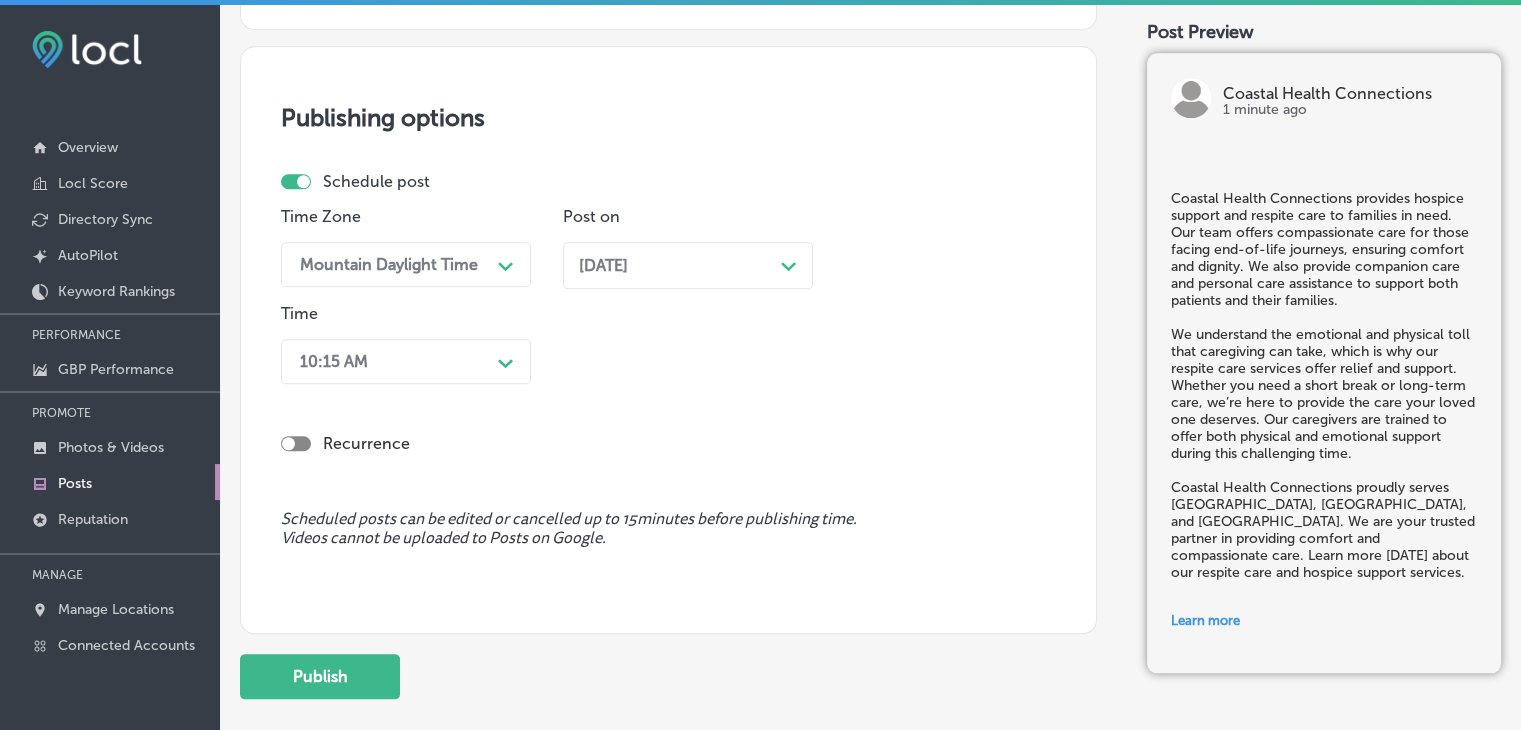 click on "[DATE]
Path
Created with Sketch." at bounding box center (688, 265) 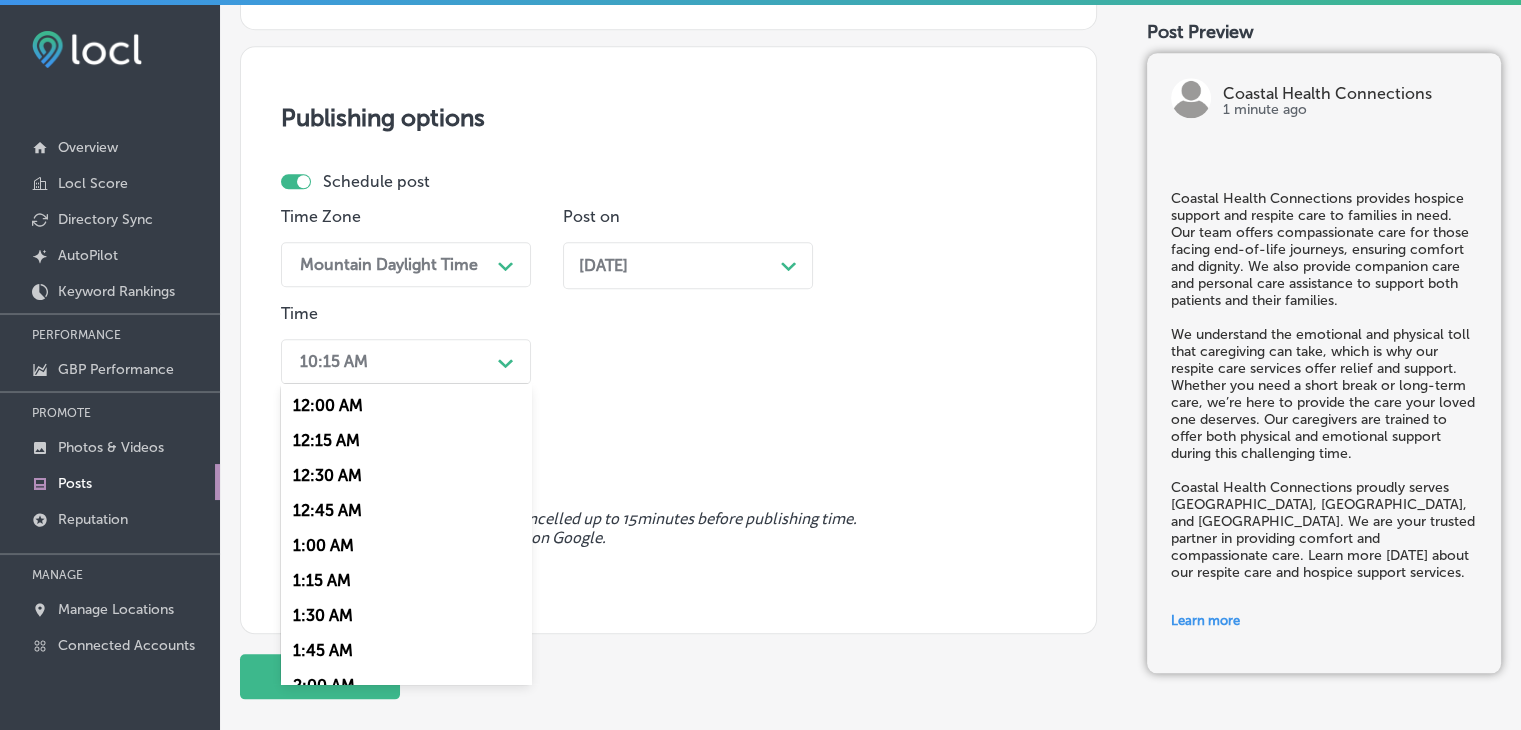 click on "10:15 AM" at bounding box center (390, 361) 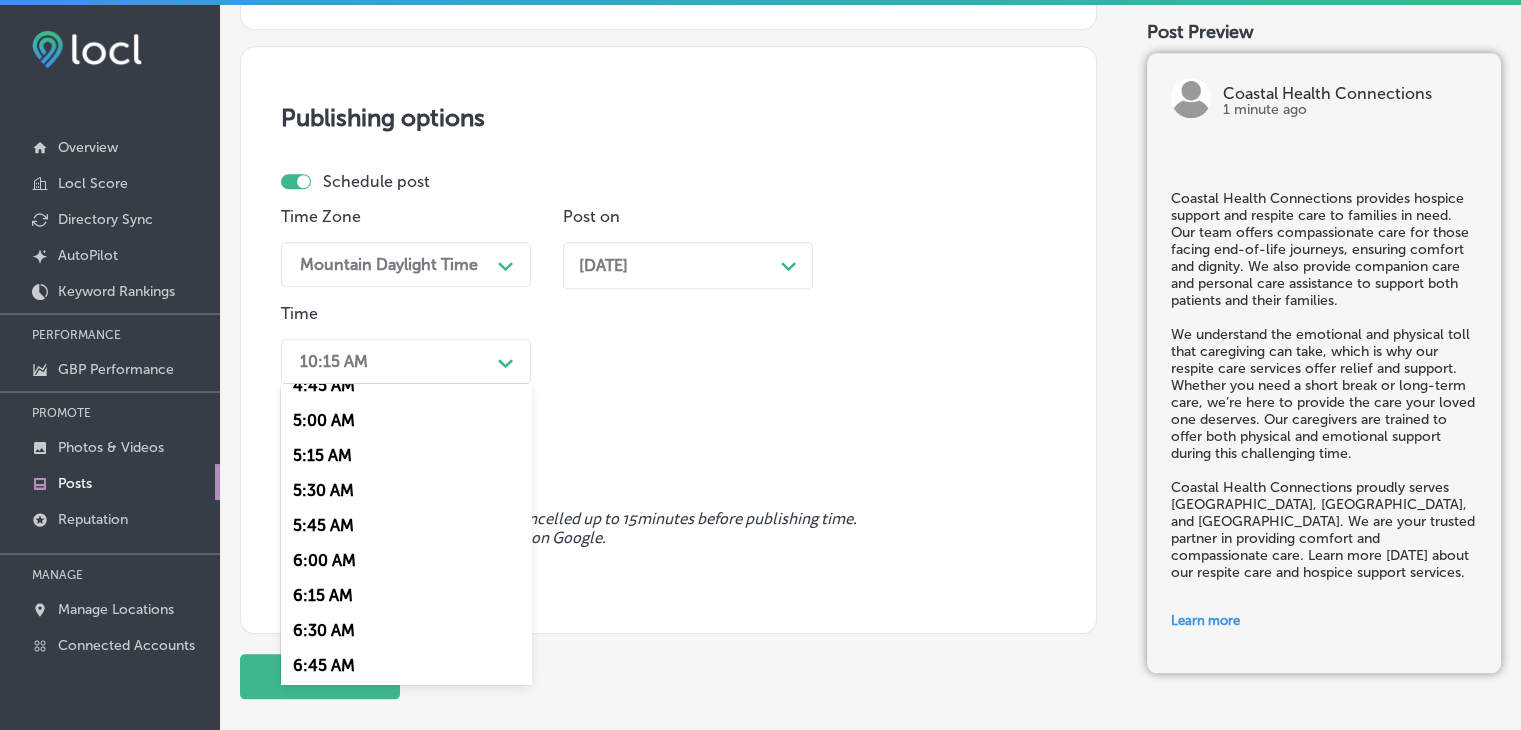 scroll, scrollTop: 800, scrollLeft: 0, axis: vertical 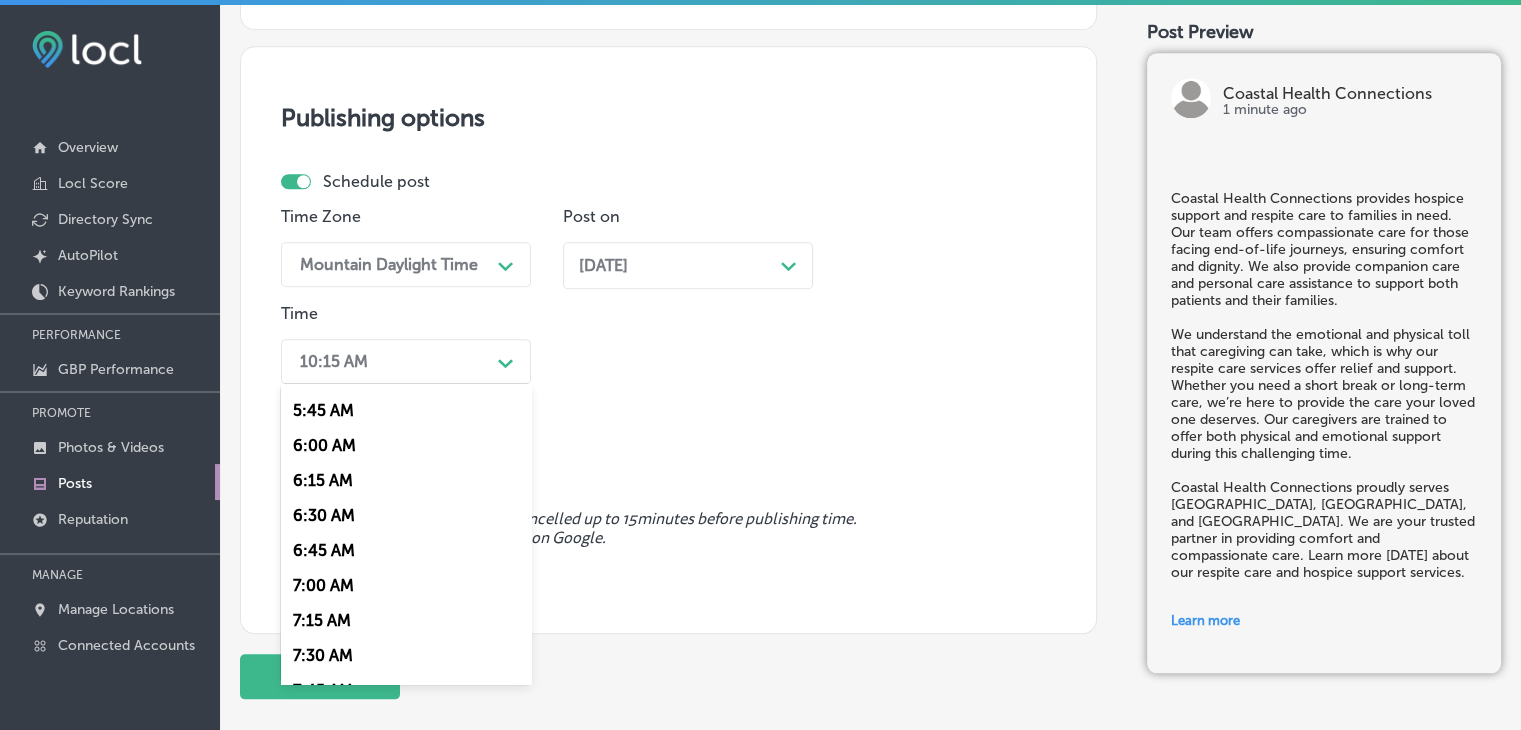 click on "7:00 AM" at bounding box center [406, 585] 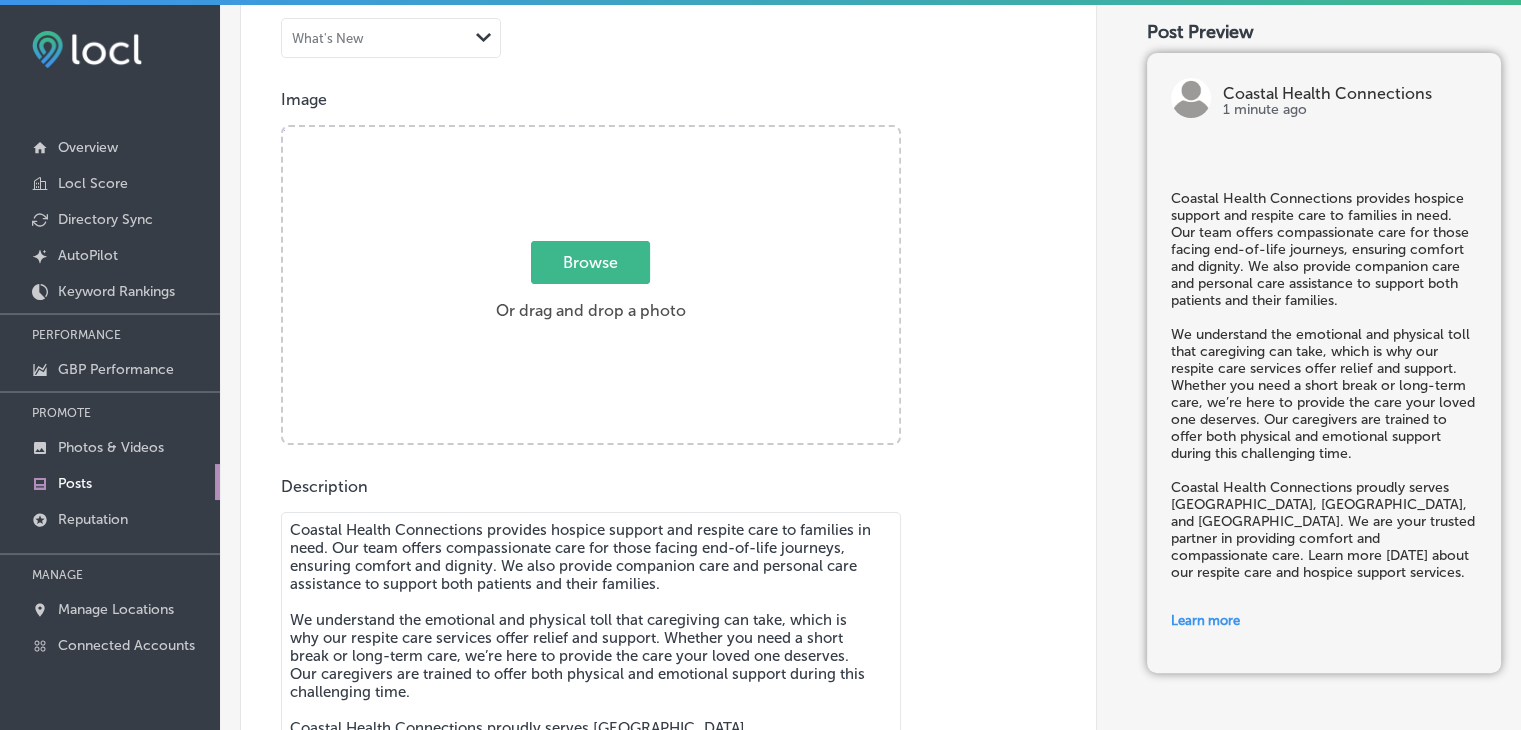scroll, scrollTop: 116, scrollLeft: 0, axis: vertical 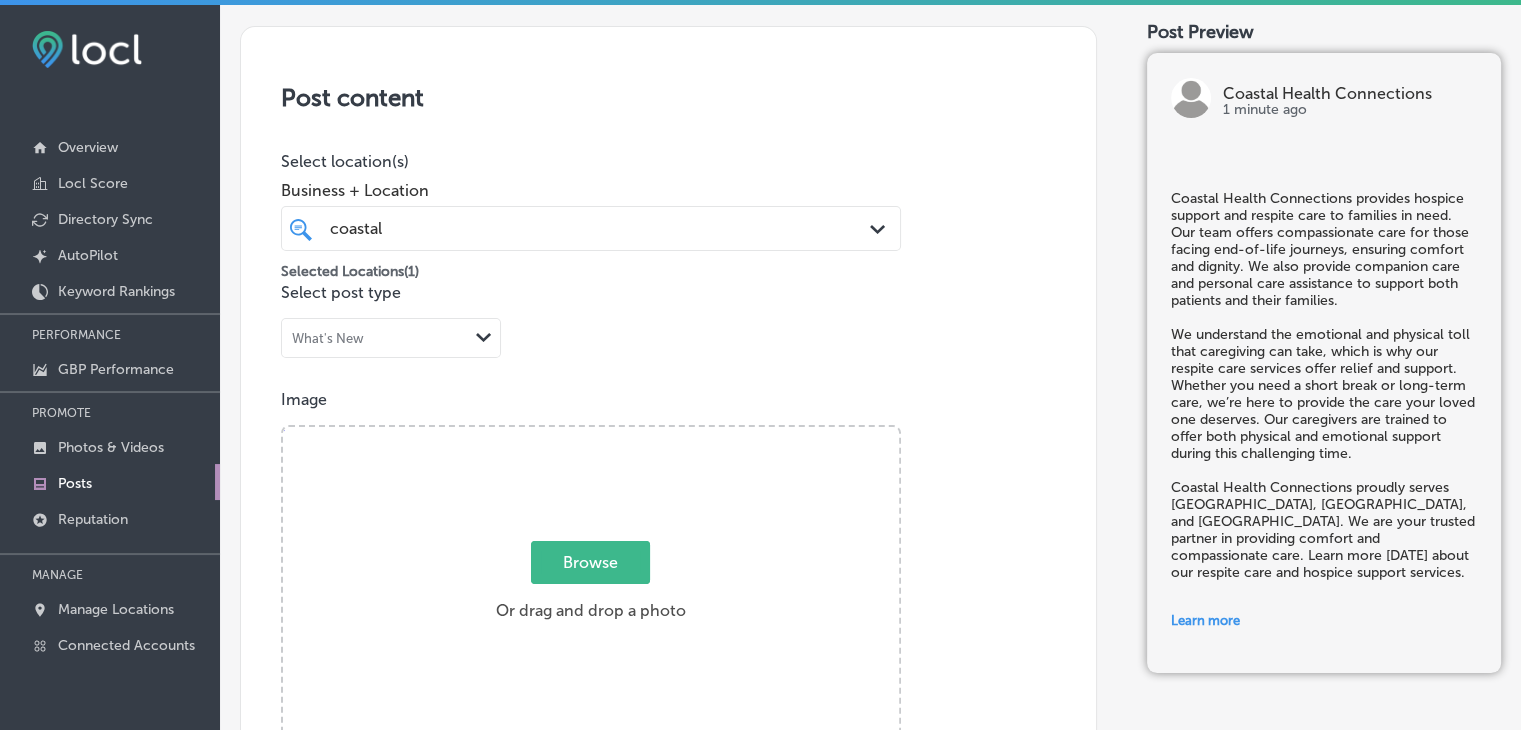 click on "Post content Select location(s) Business + Location
coastal coastal
Path
Created with Sketch.
Selected Locations  ( 1 ) Select post type What's New
Path
Created with Sketch.
Image Powered by PQINA    Browse     Or drag and drop a photo  Coastal Health Connections (4).jpg Ready Description Summary (871/1500) Call-To-Action button (optional) Learn more
Path
Created with Sketch.
CTA button link [URL][DOMAIN_NAME] [URL][DOMAIN_NAME][DOMAIN_NAME]" at bounding box center [668, 761] 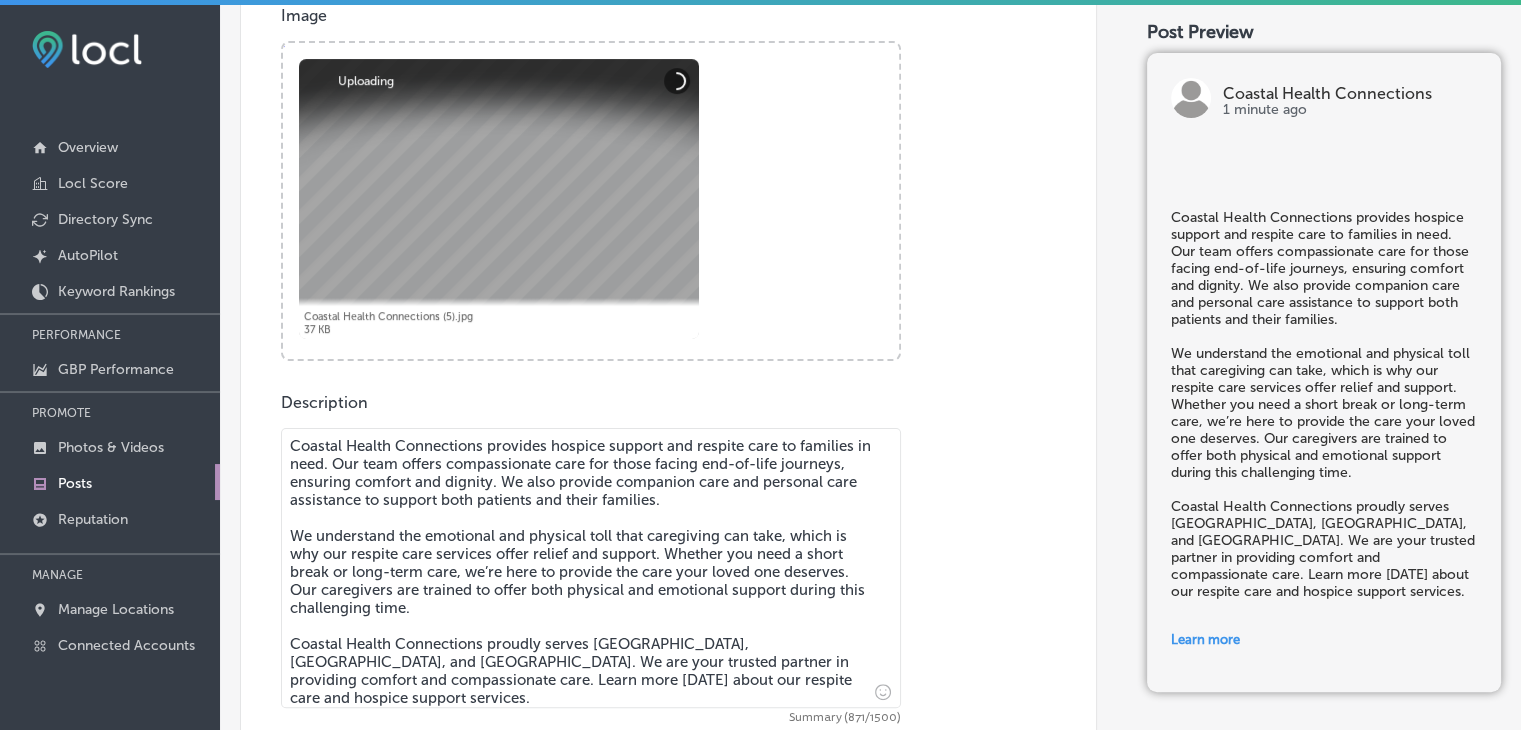 scroll, scrollTop: 516, scrollLeft: 0, axis: vertical 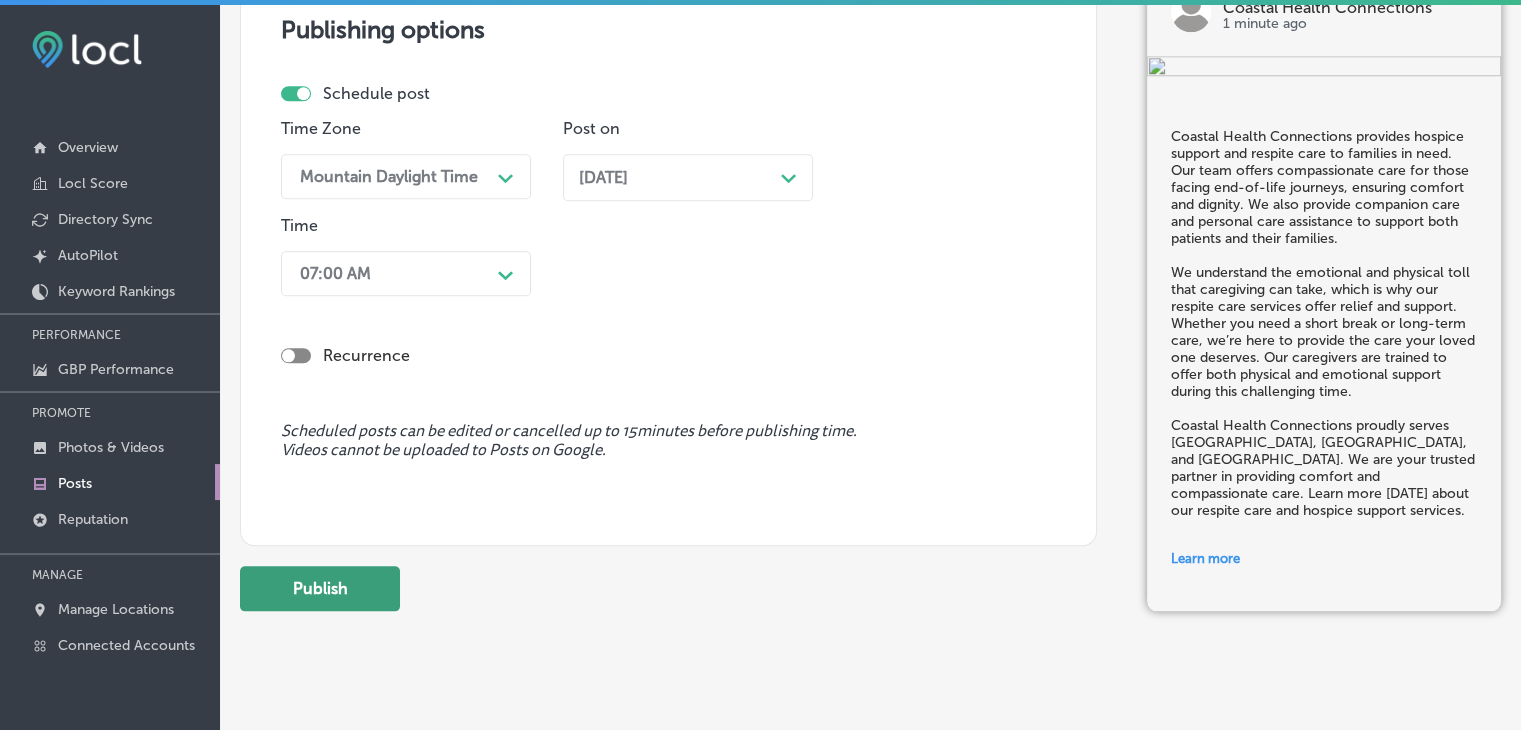 click on "Publish" at bounding box center [320, 588] 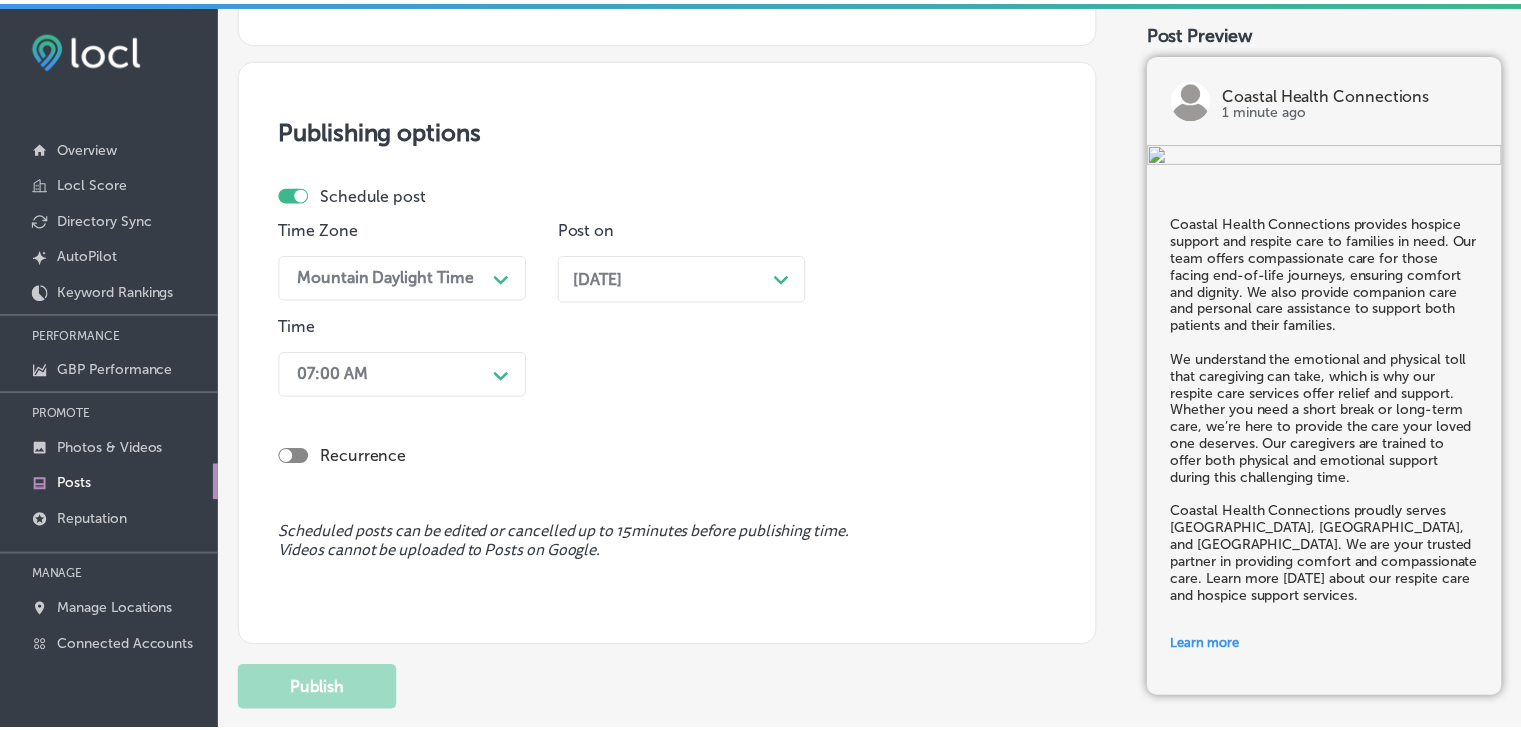 scroll, scrollTop: 1709, scrollLeft: 0, axis: vertical 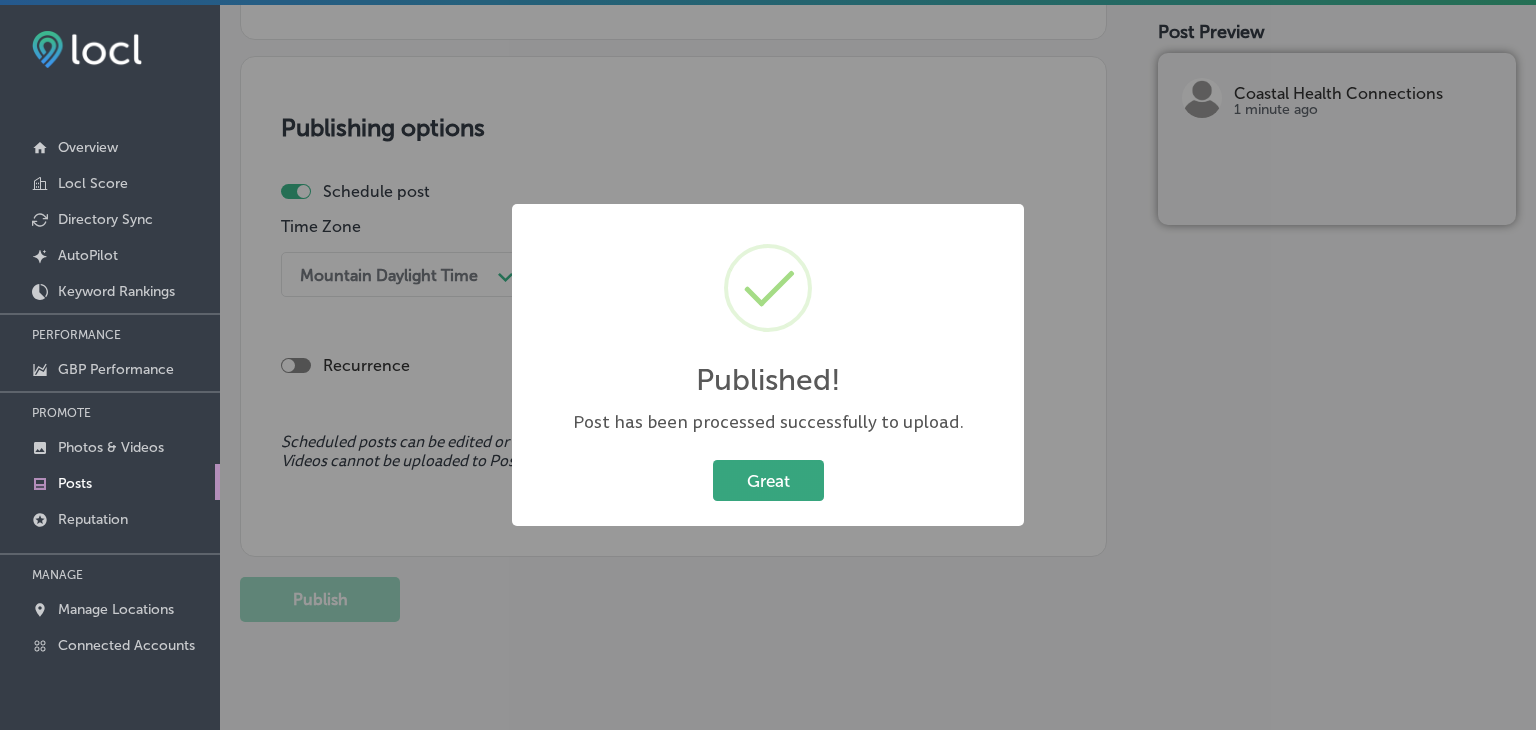 click on "Great" at bounding box center (768, 480) 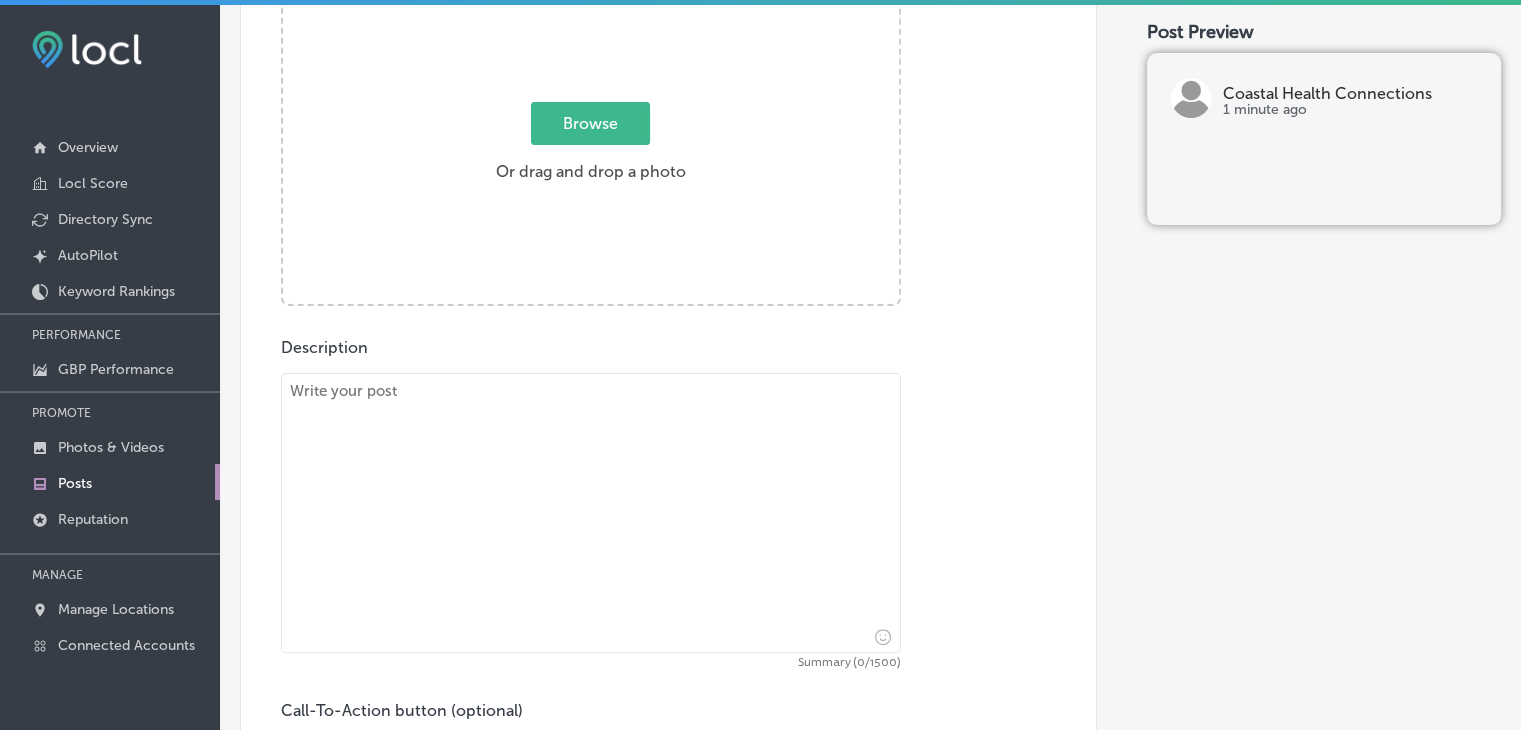 scroll, scrollTop: 509, scrollLeft: 0, axis: vertical 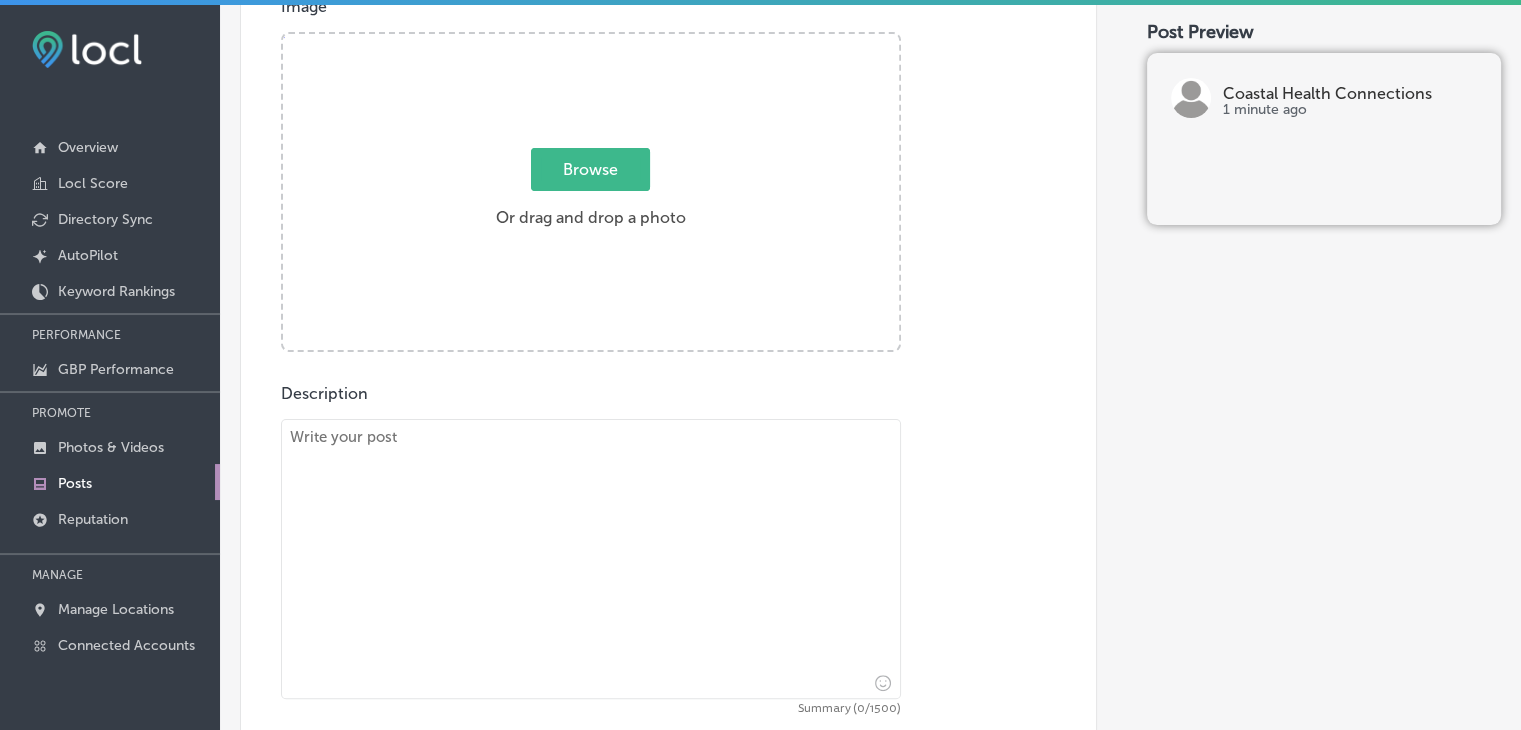 click on "Post content Select location(s) Business + Location
coastal coastal
Path
Created with Sketch.
Selected Locations  ( 1 ) Select post type What's New
Path
Created with Sketch.
Image Powered by PQINA    Browse     Or drag and drop a photo  Coastal Health Connections (5).jpg Ready Description Summary (0/1500) Call-To-Action button (optional) Learn more
Path
Created with Sketch." at bounding box center [668, 270] 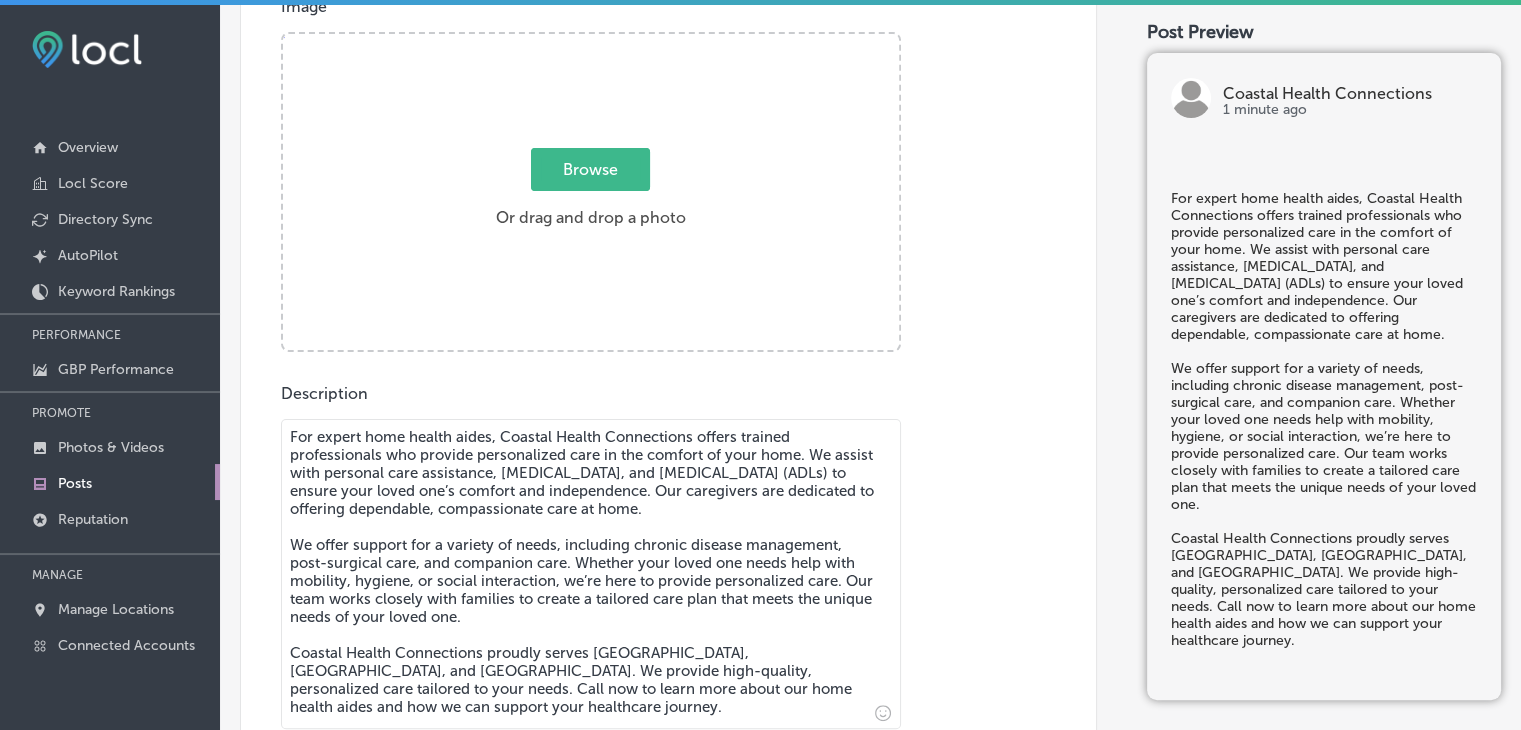 type on "For expert home health aides, Coastal Health Connections offers trained professionals who provide personalized care in the comfort of your home. We assist with personal care assistance, [MEDICAL_DATA], and [MEDICAL_DATA] (ADLs) to ensure your loved one’s comfort and independence. Our caregivers are dedicated to offering dependable, compassionate care at home.
We offer support for a variety of needs, including chronic disease management, post-surgical care, and companion care. Whether your loved one needs help with mobility, hygiene, or social interaction, we’re here to provide personalized care. Our team works closely with families to create a tailored care plan that meets the unique needs of your loved one.
Coastal Health Connections proudly serves [GEOGRAPHIC_DATA], [GEOGRAPHIC_DATA], and [GEOGRAPHIC_DATA]. We provide high-quality, personalized care tailored to your needs. Call now to learn more about our home health aides and how we can support your healthcare journey." 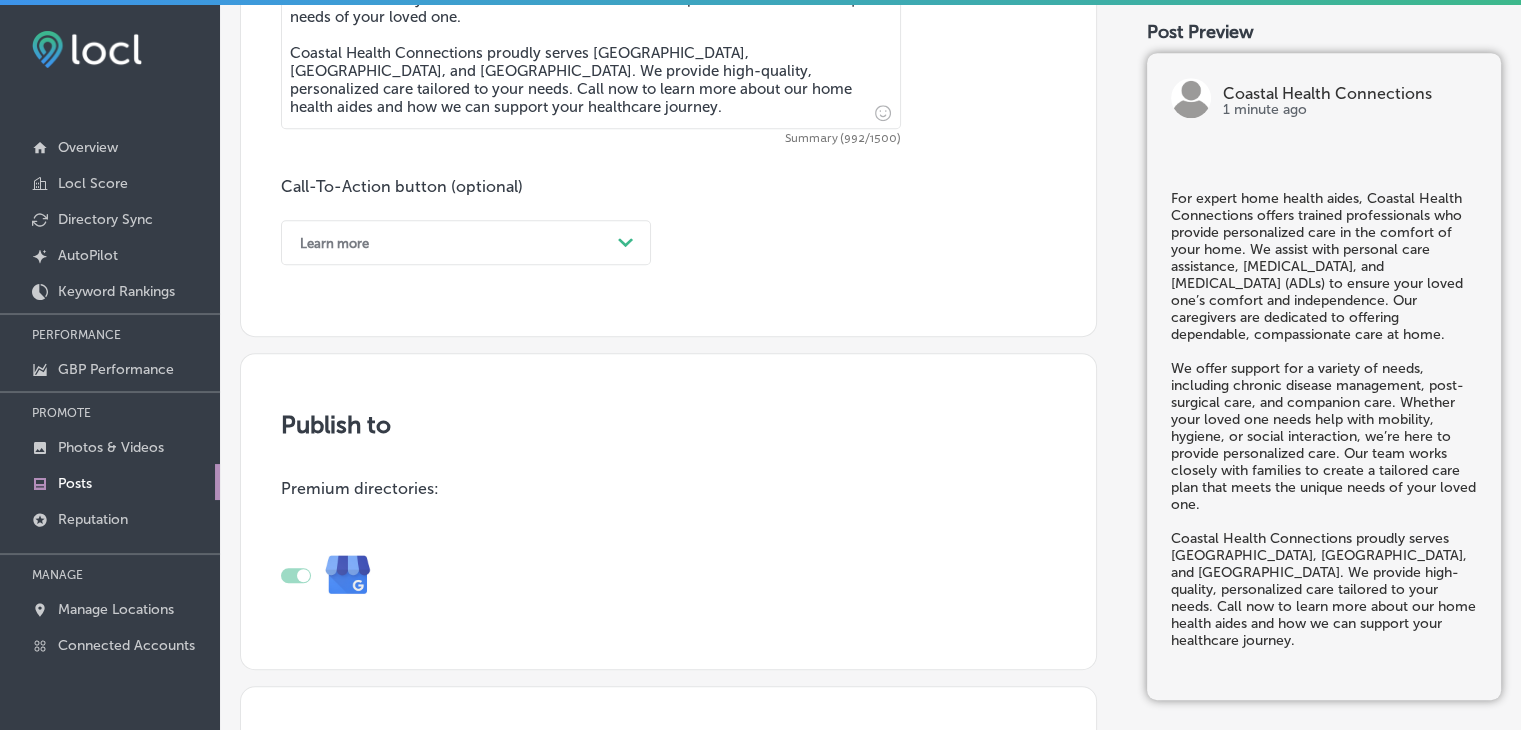 scroll, scrollTop: 1309, scrollLeft: 0, axis: vertical 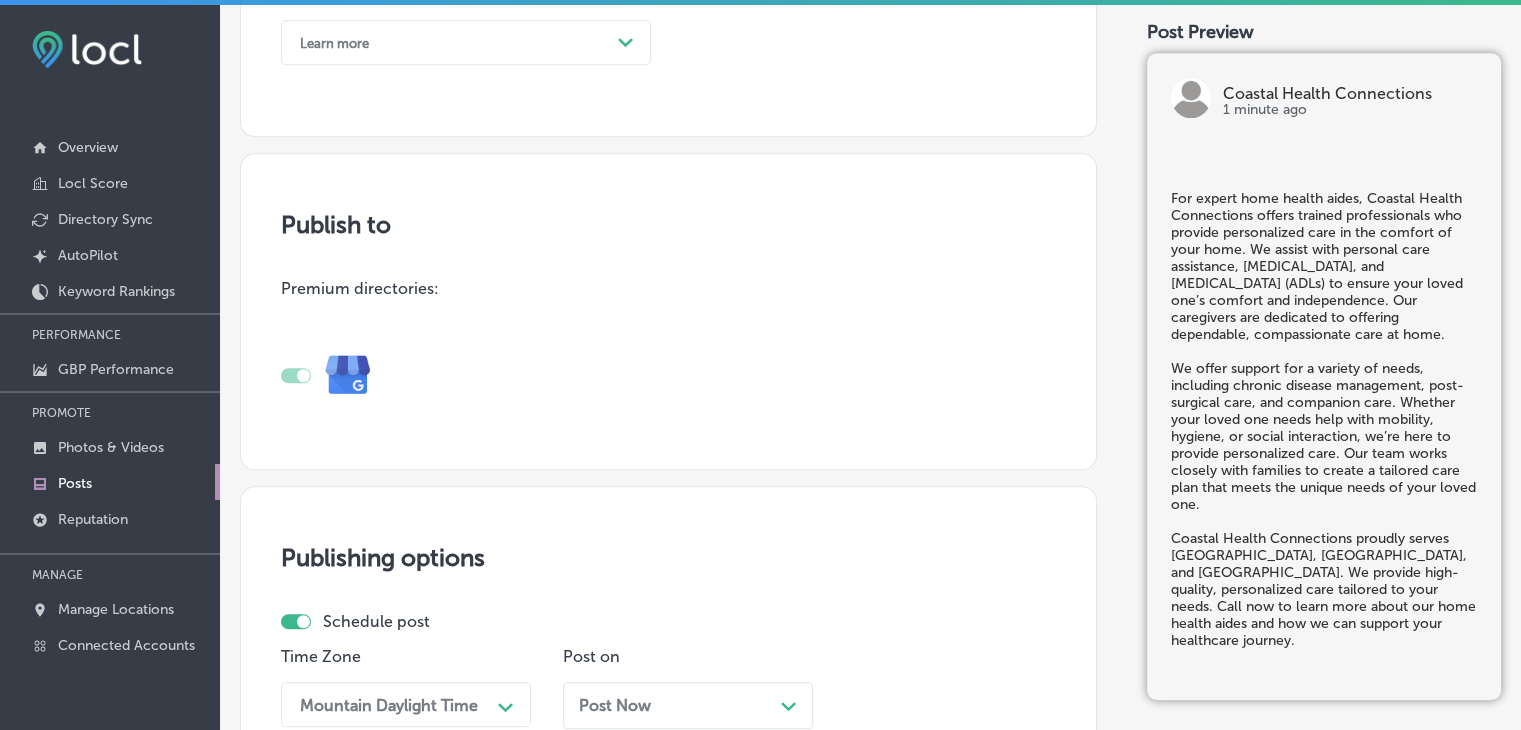 click on "Learn more" at bounding box center [450, 42] 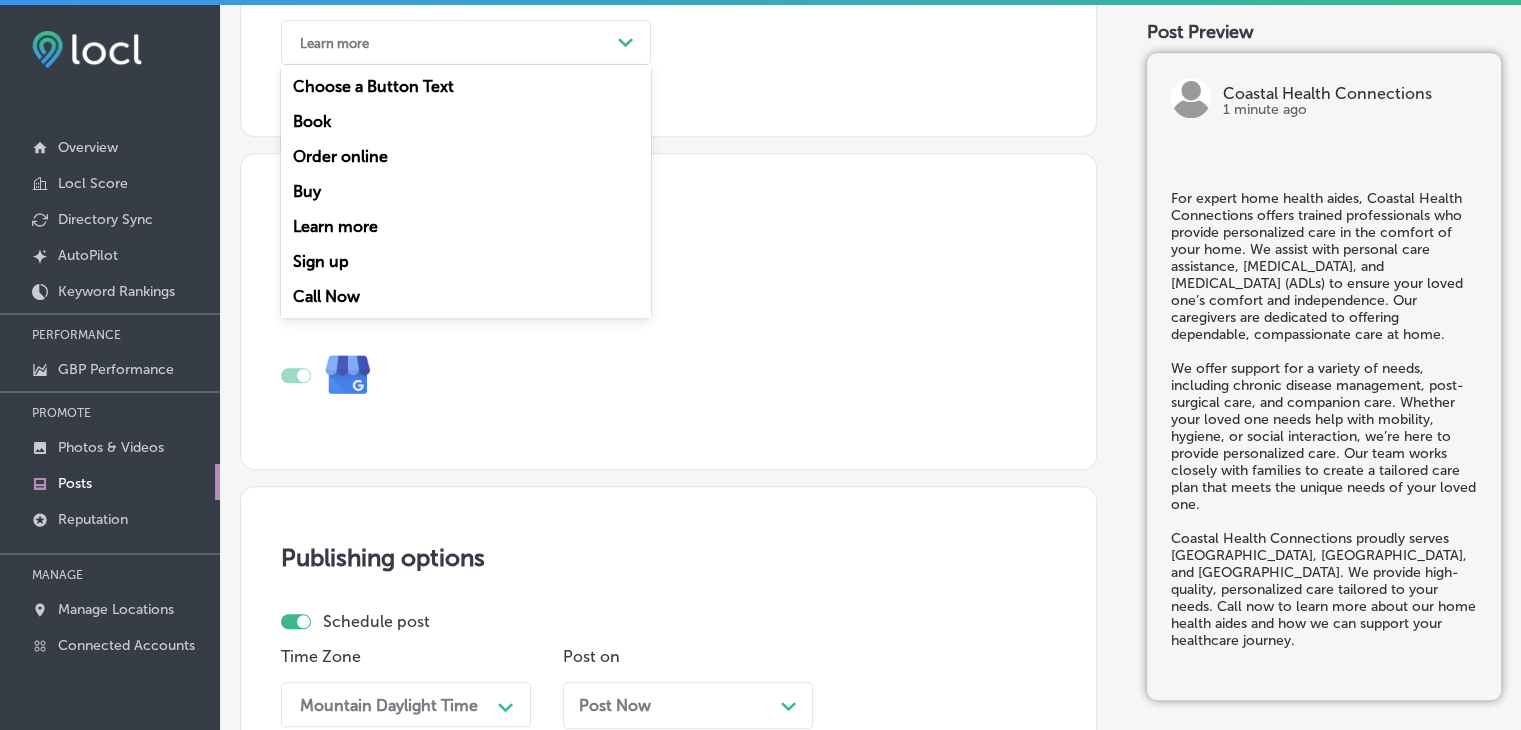 click on "Call Now" at bounding box center (466, 296) 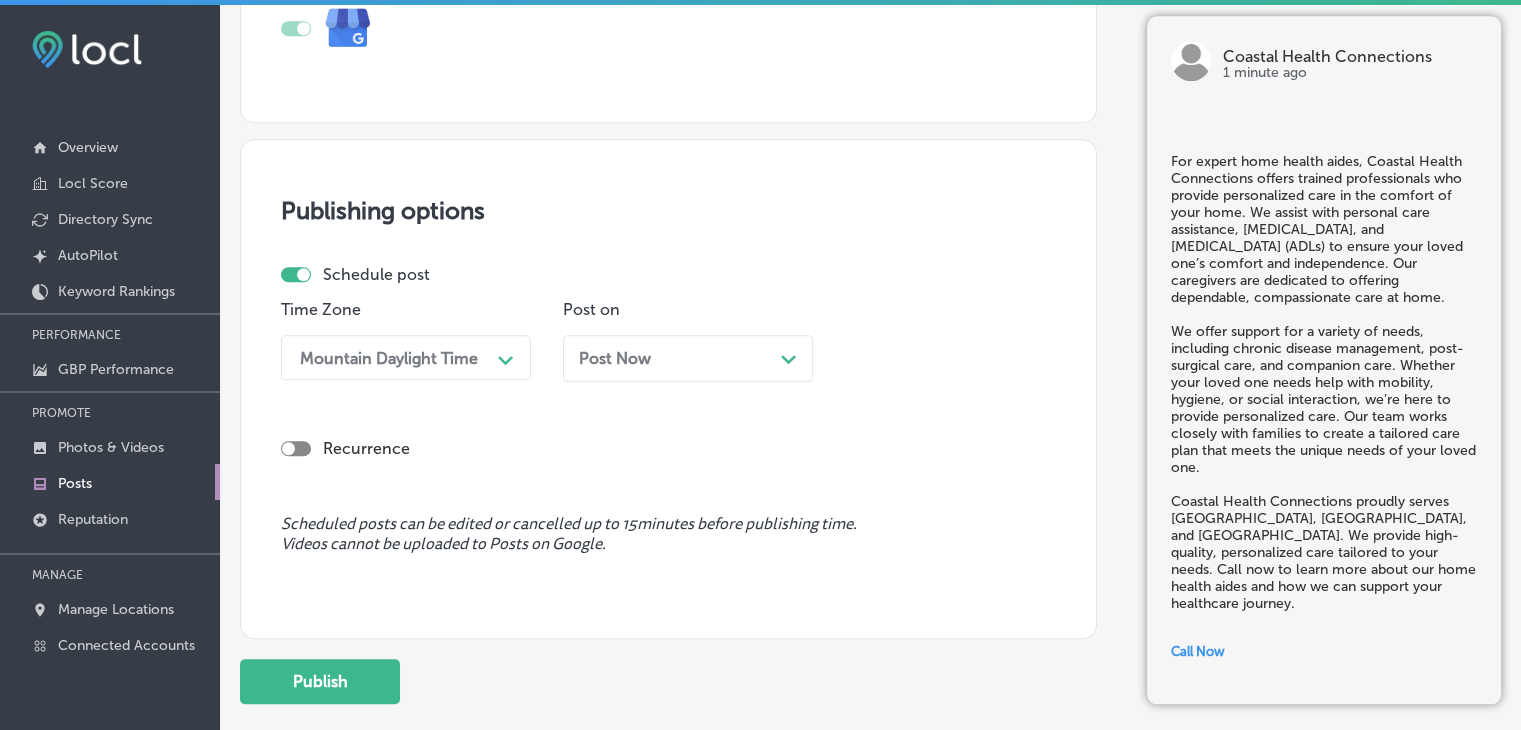 scroll, scrollTop: 1709, scrollLeft: 0, axis: vertical 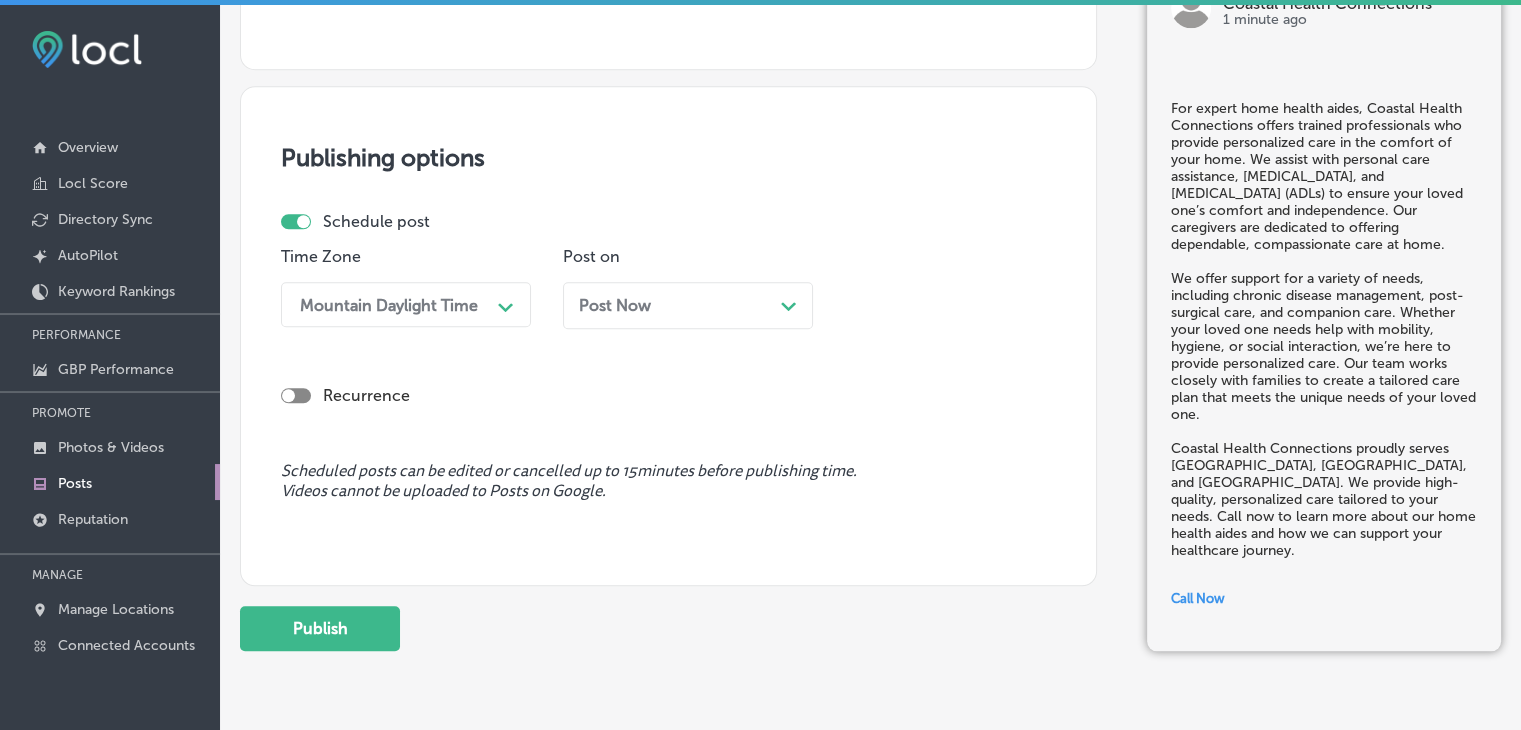 click on "Mountain Daylight Time" at bounding box center [389, 304] 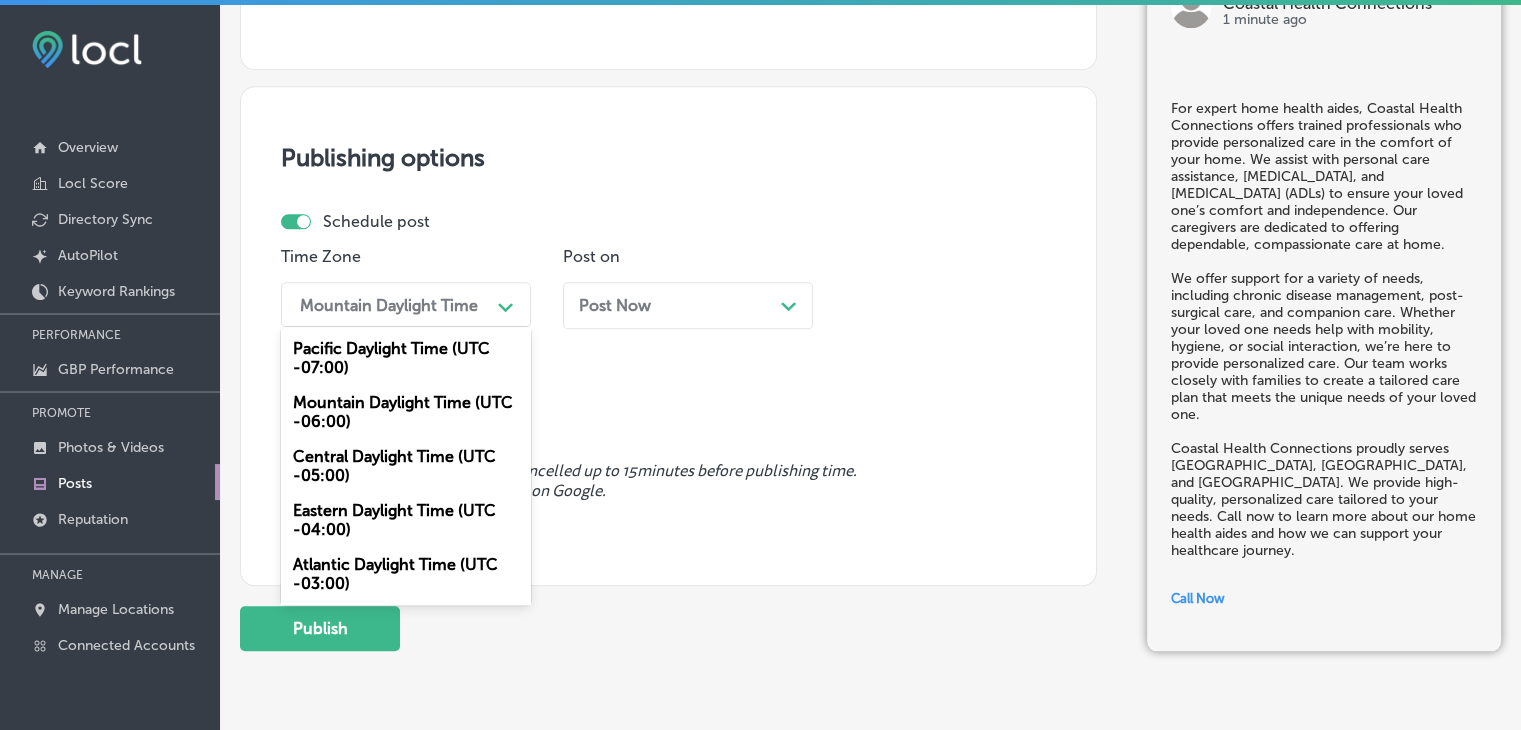 click on "Mountain Daylight Time (UTC -06:00)" at bounding box center (406, 412) 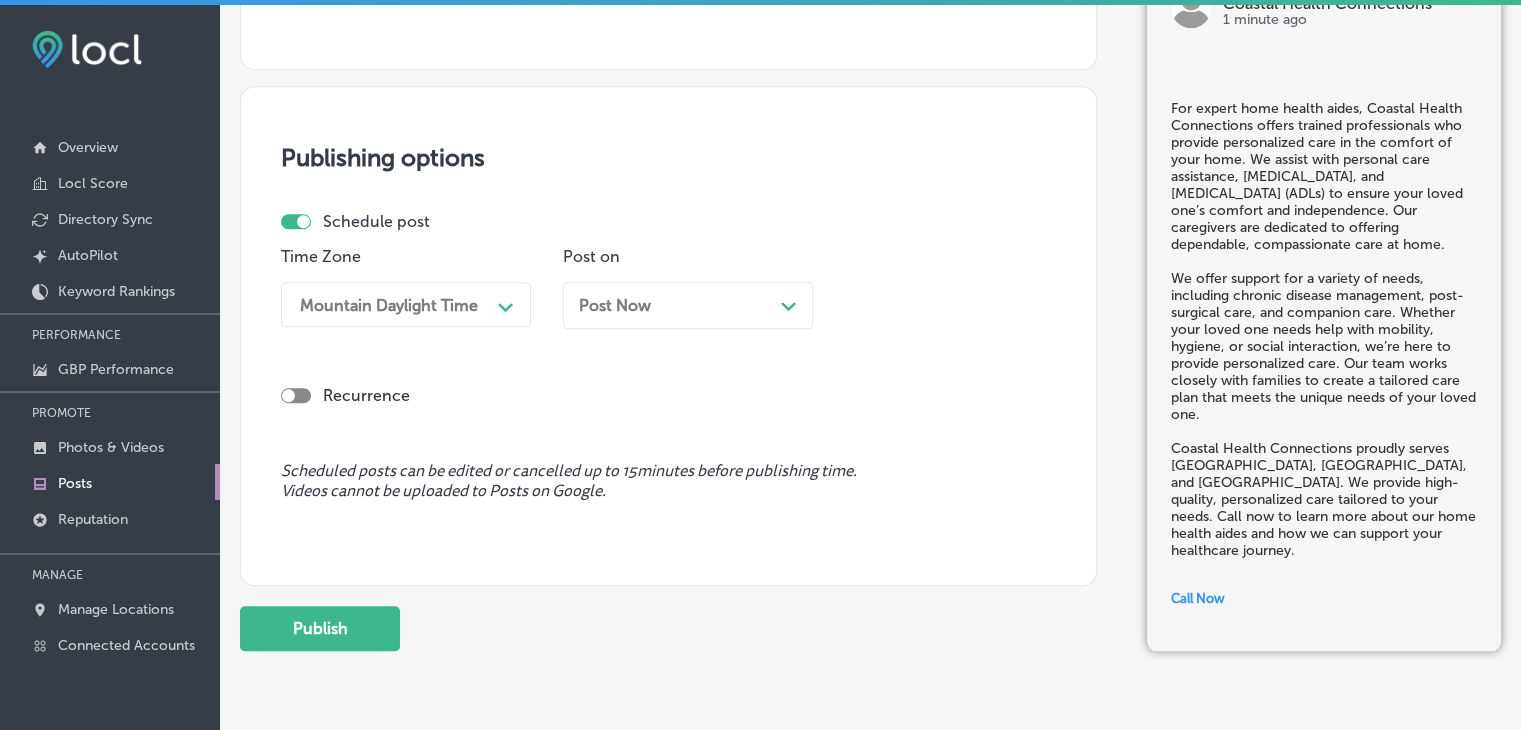 click on "Post Now" at bounding box center [615, 305] 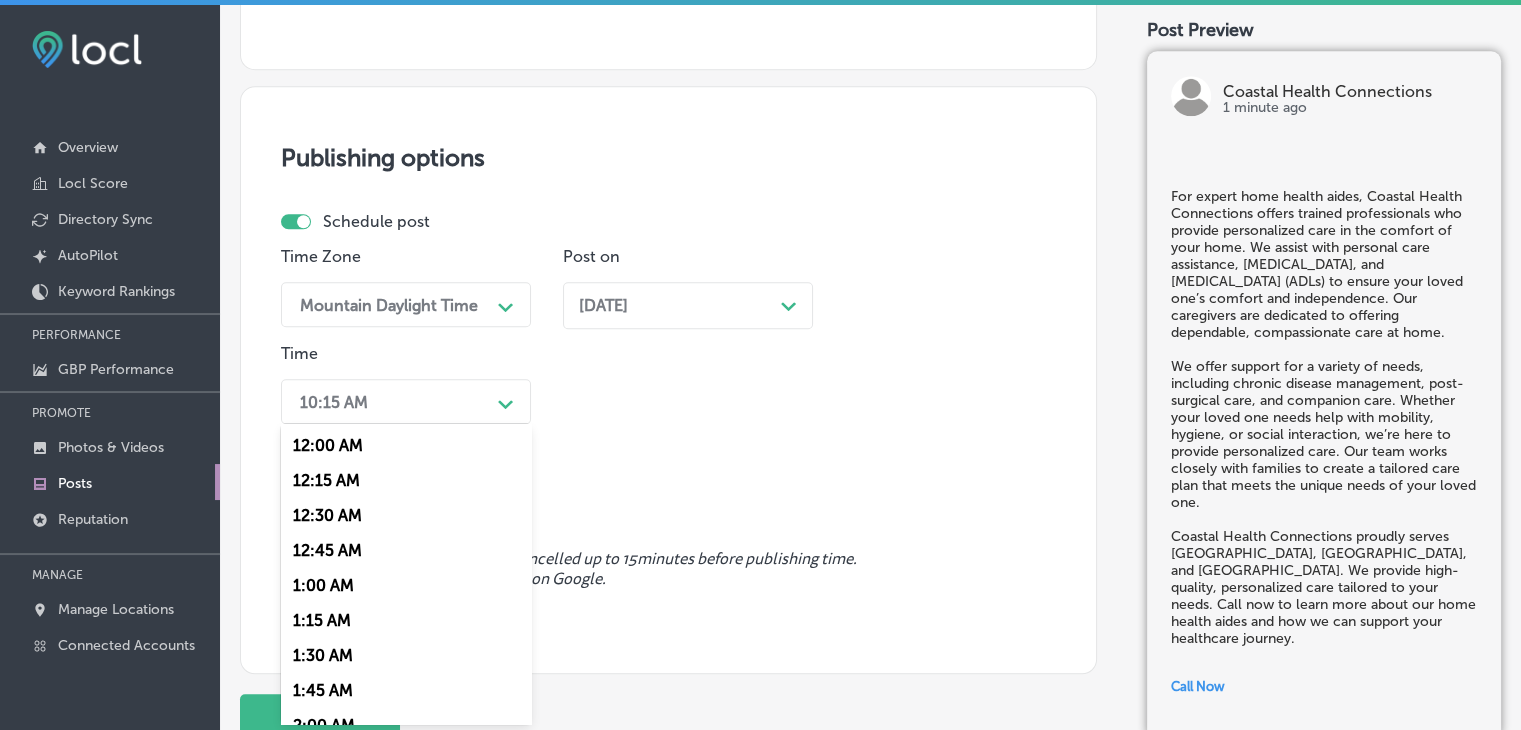 click on "10:15 AM" at bounding box center (334, 401) 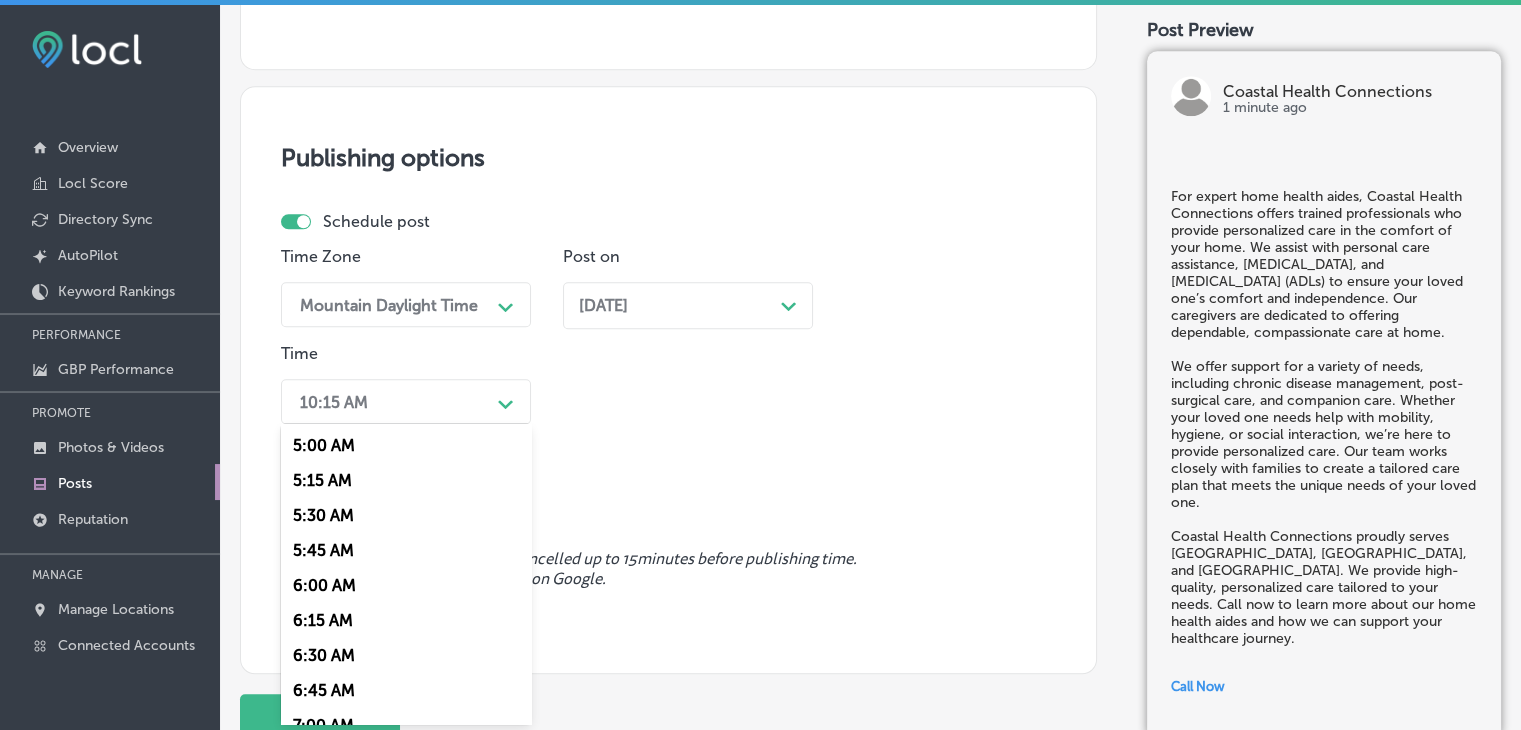 scroll, scrollTop: 900, scrollLeft: 0, axis: vertical 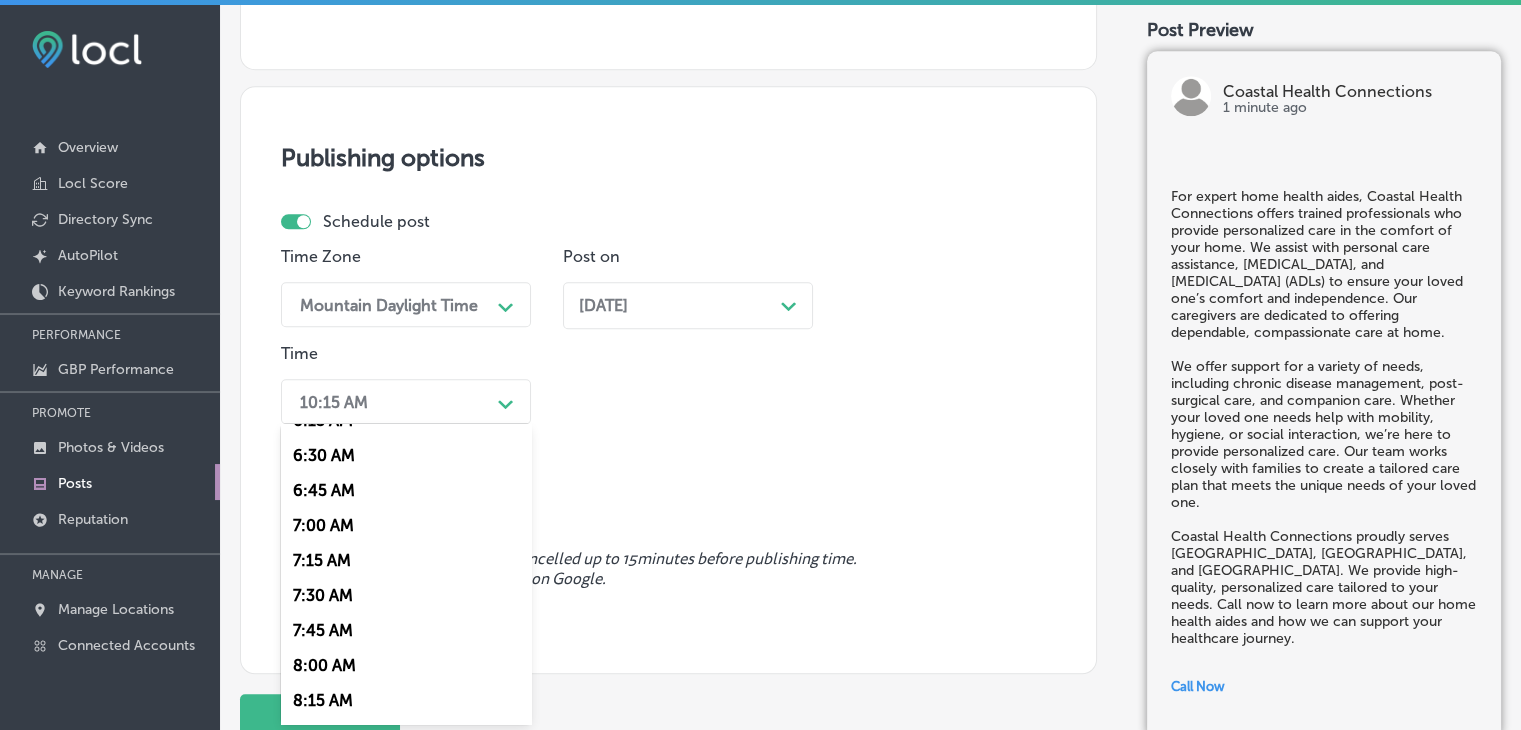 click on "7:00 AM" at bounding box center (406, 525) 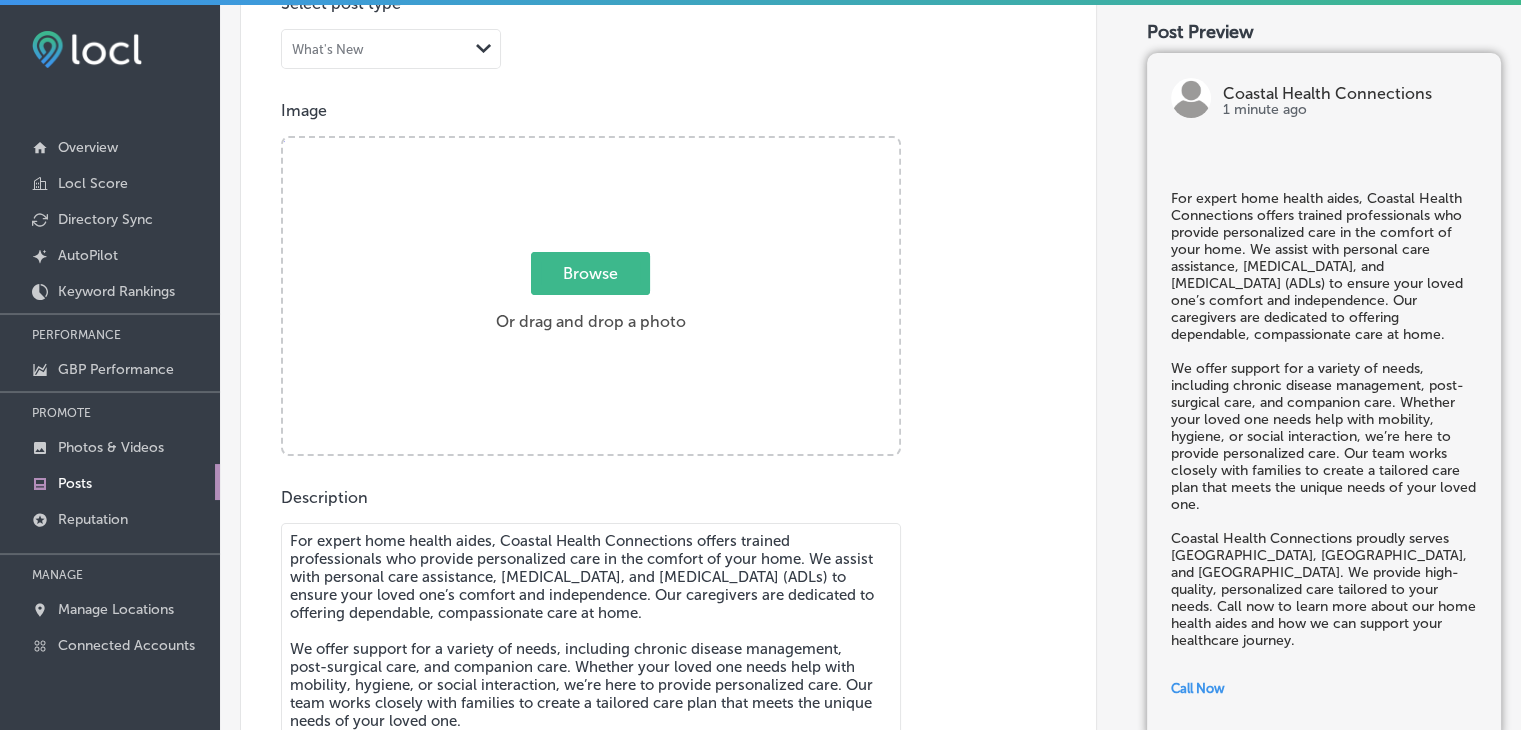 scroll, scrollTop: 309, scrollLeft: 0, axis: vertical 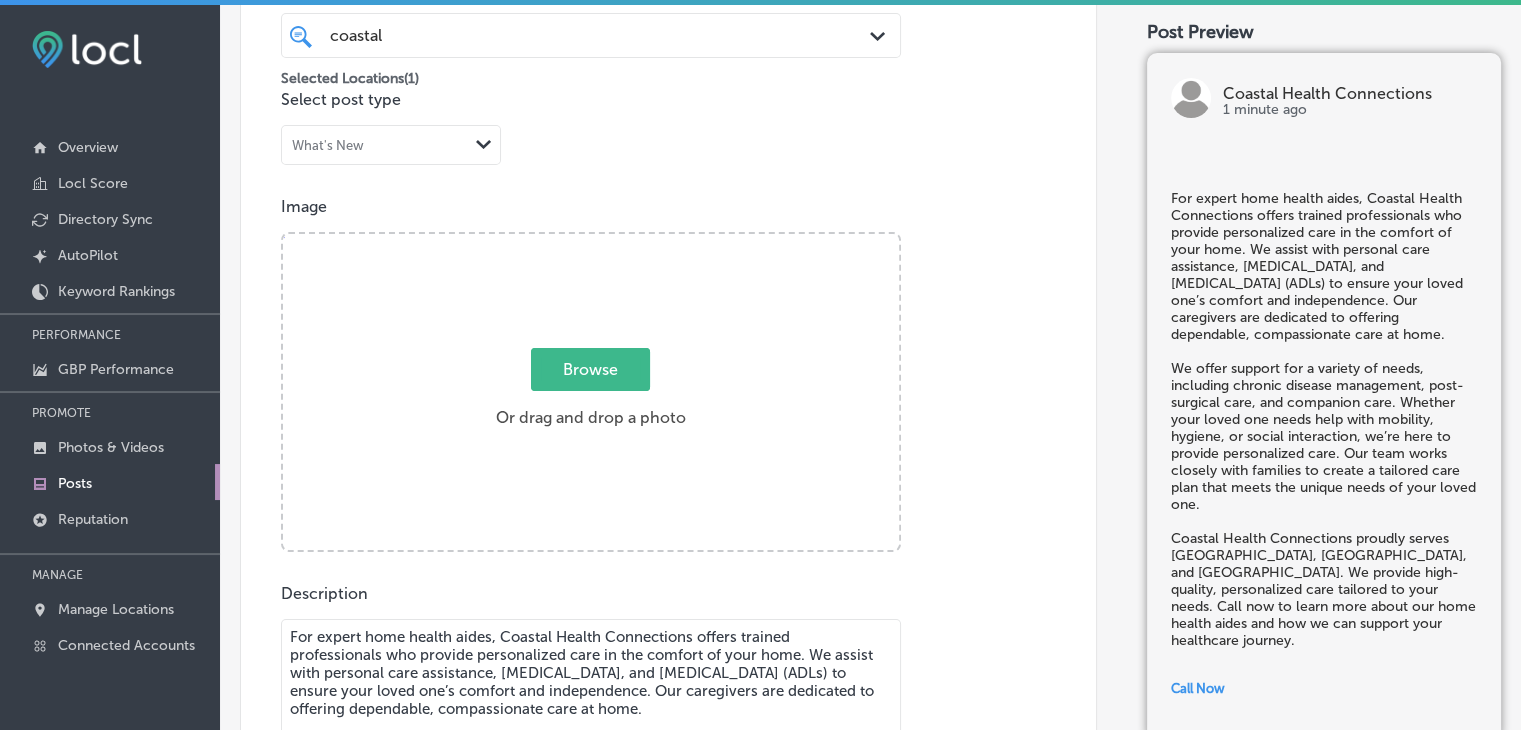 click on "Browse" at bounding box center [590, 369] 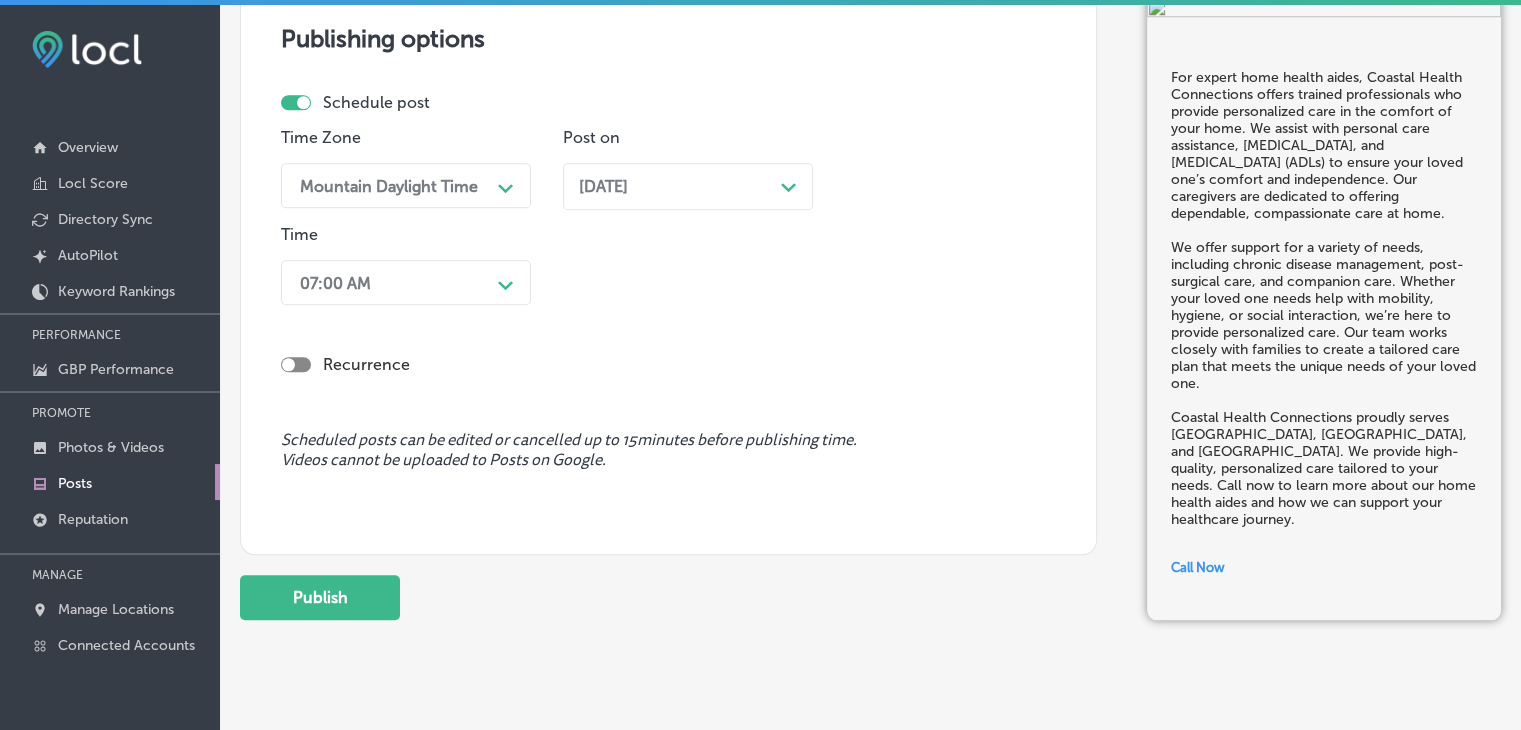 scroll, scrollTop: 1839, scrollLeft: 0, axis: vertical 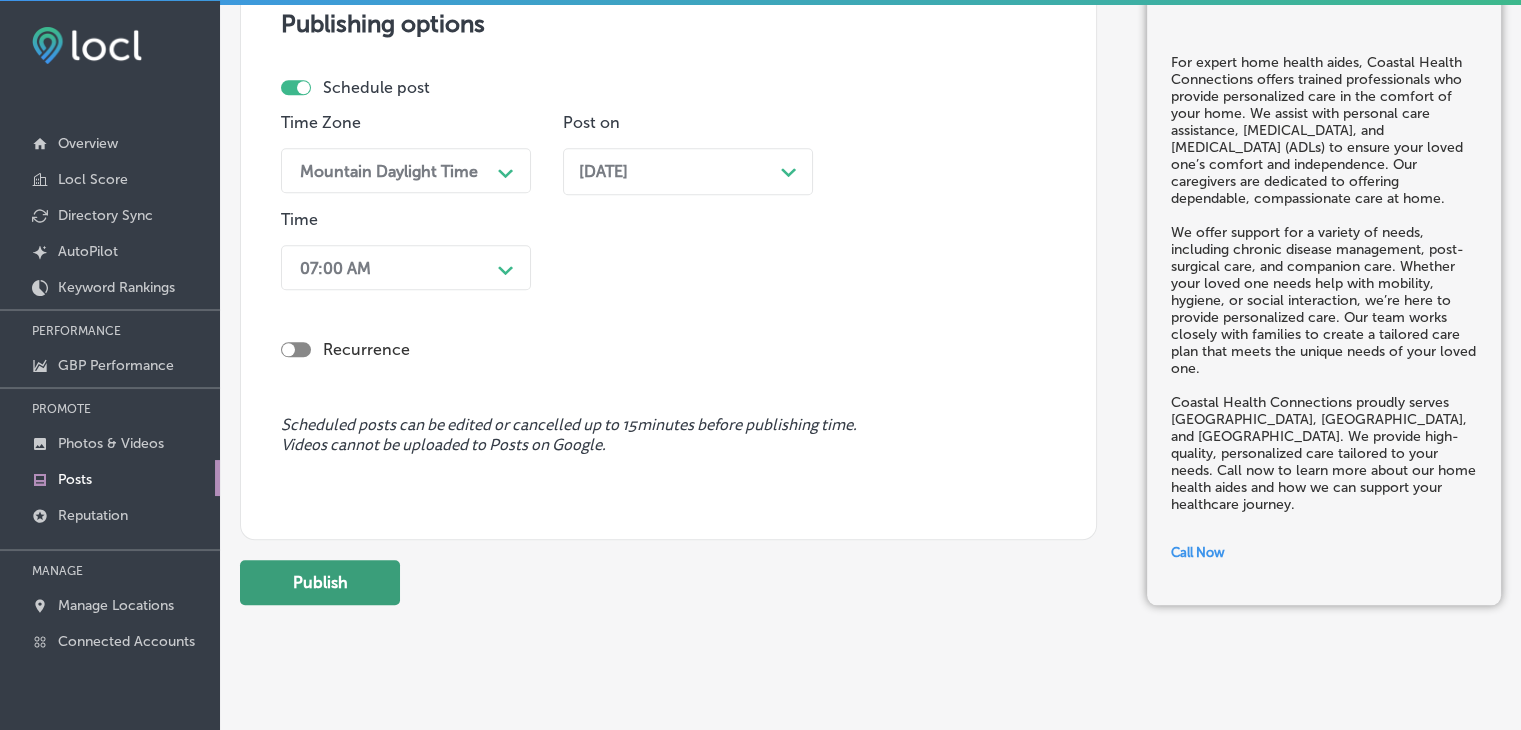 click on "Publish" at bounding box center (320, 582) 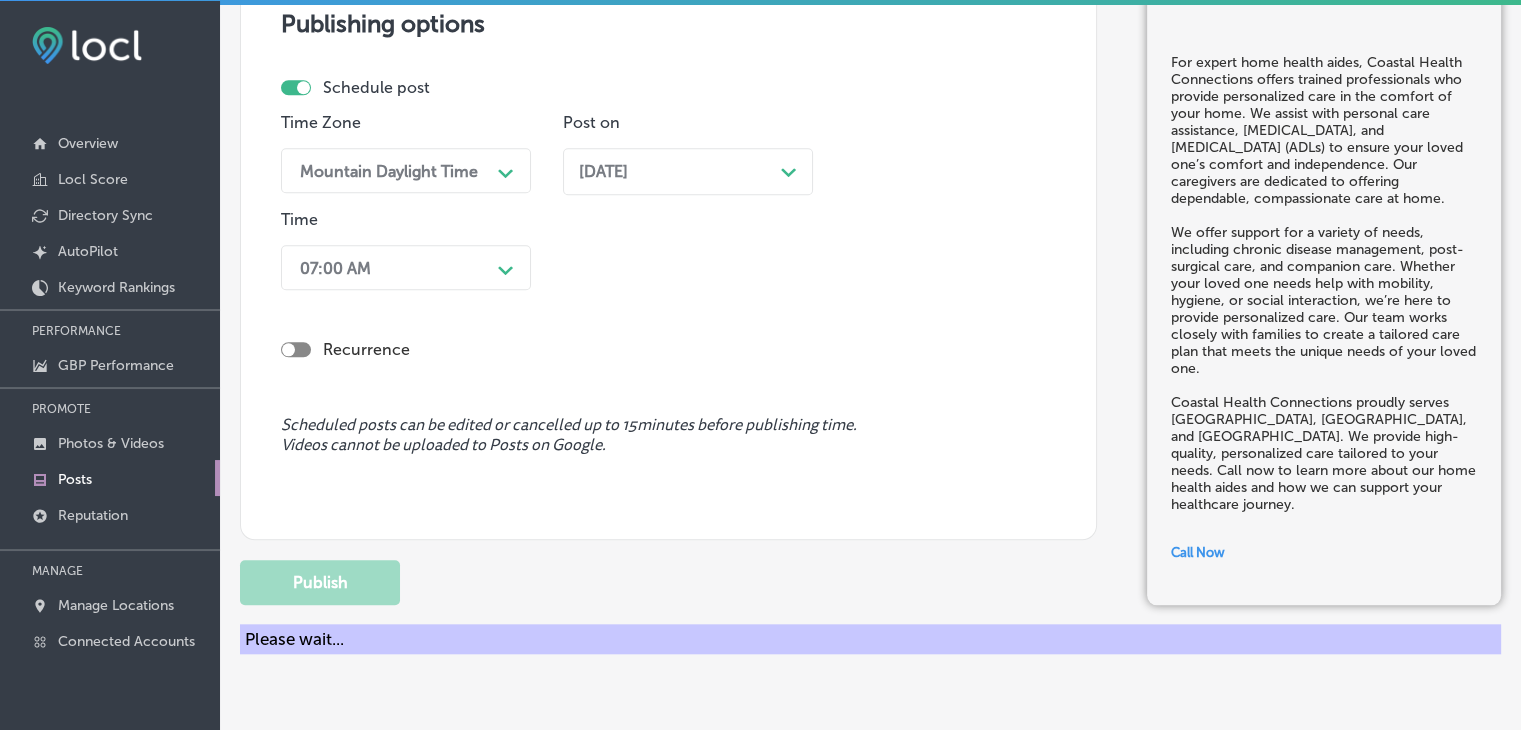 type 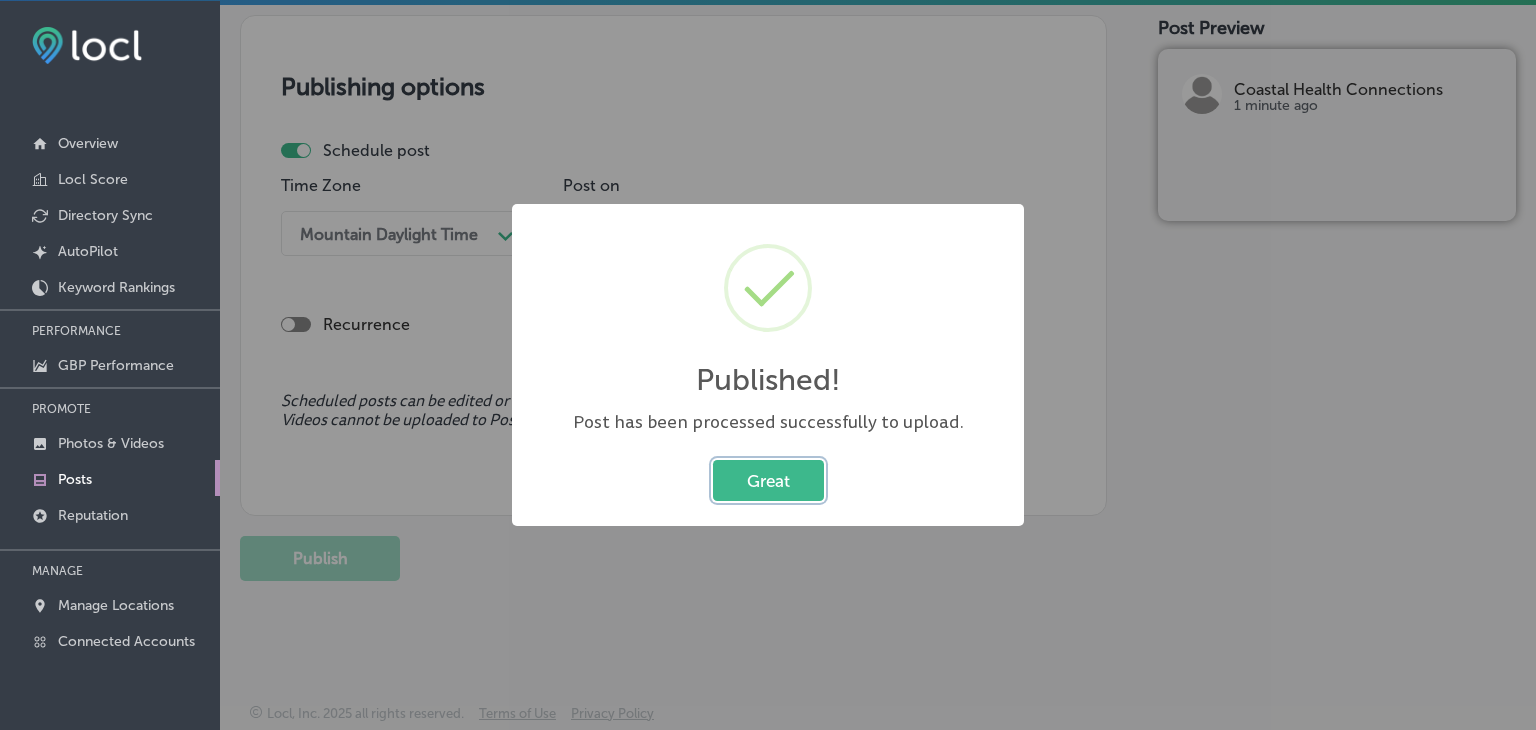 type 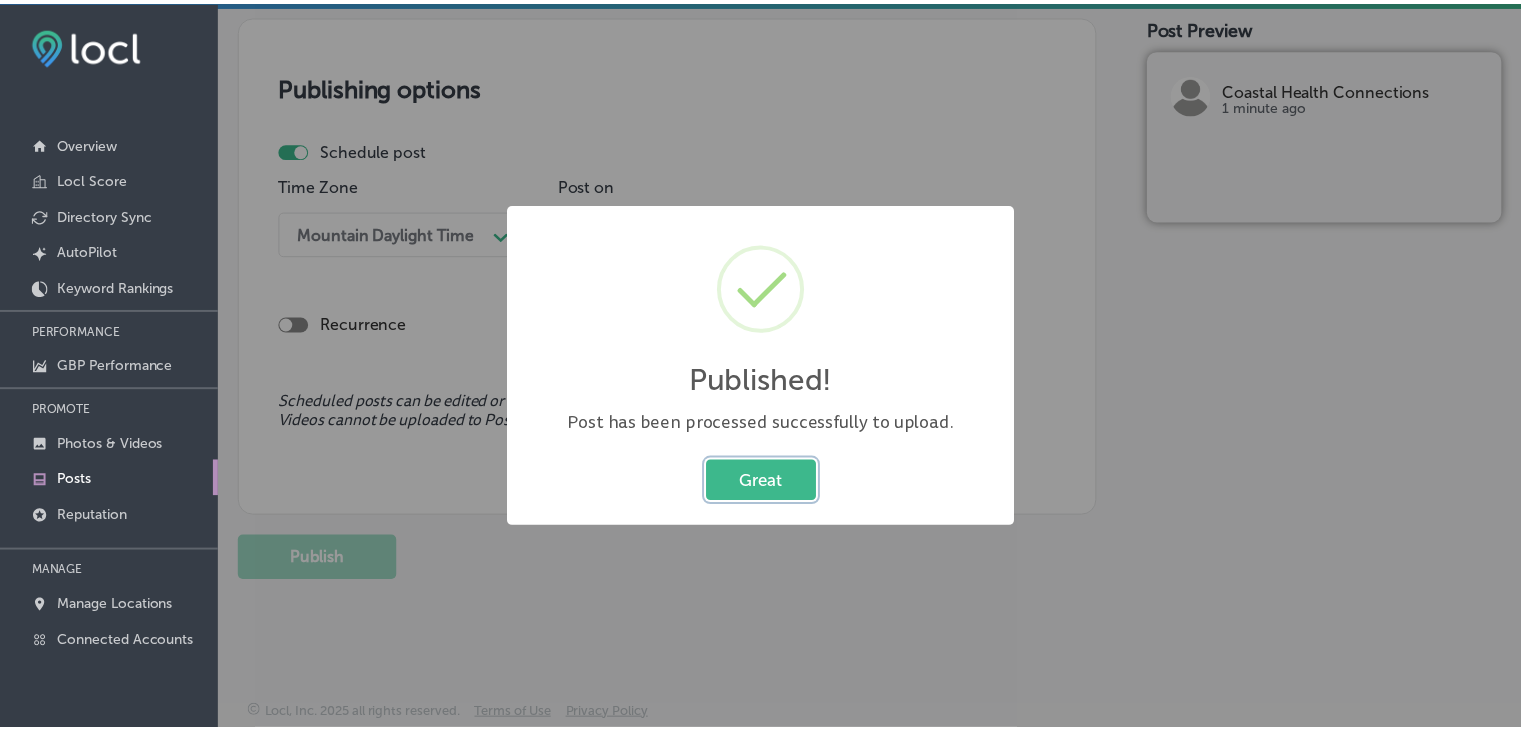 scroll, scrollTop: 1752, scrollLeft: 0, axis: vertical 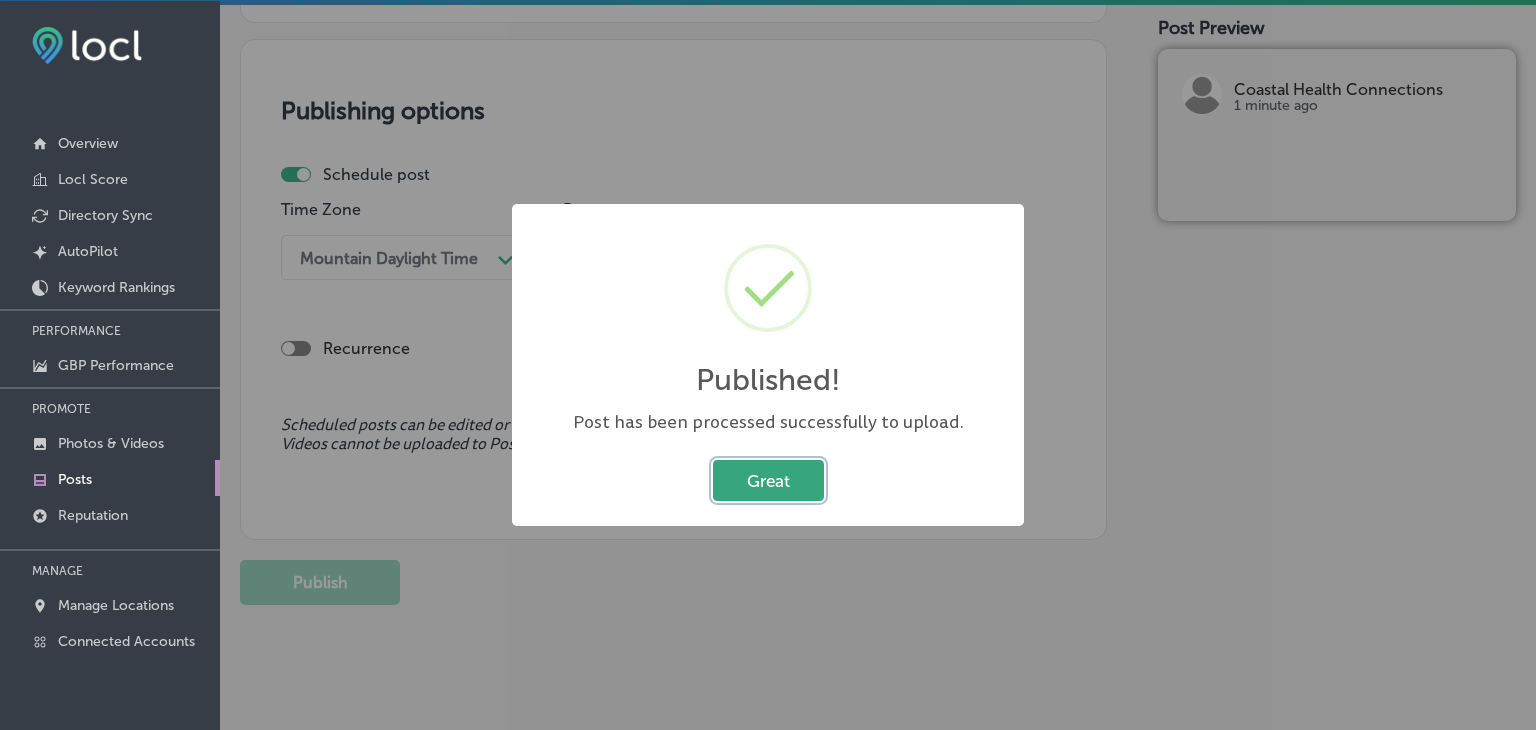 click on "Great" at bounding box center [768, 480] 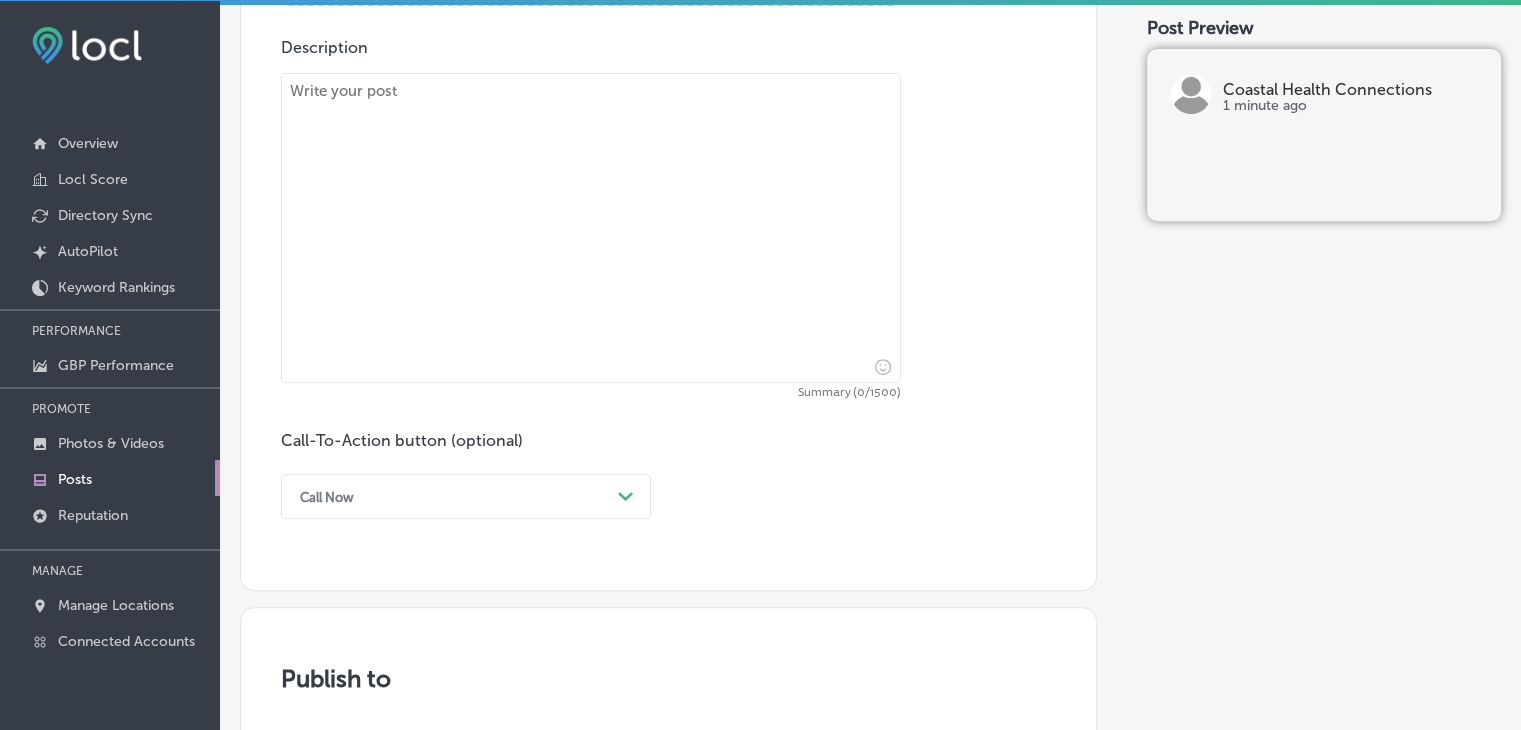 scroll, scrollTop: 551, scrollLeft: 0, axis: vertical 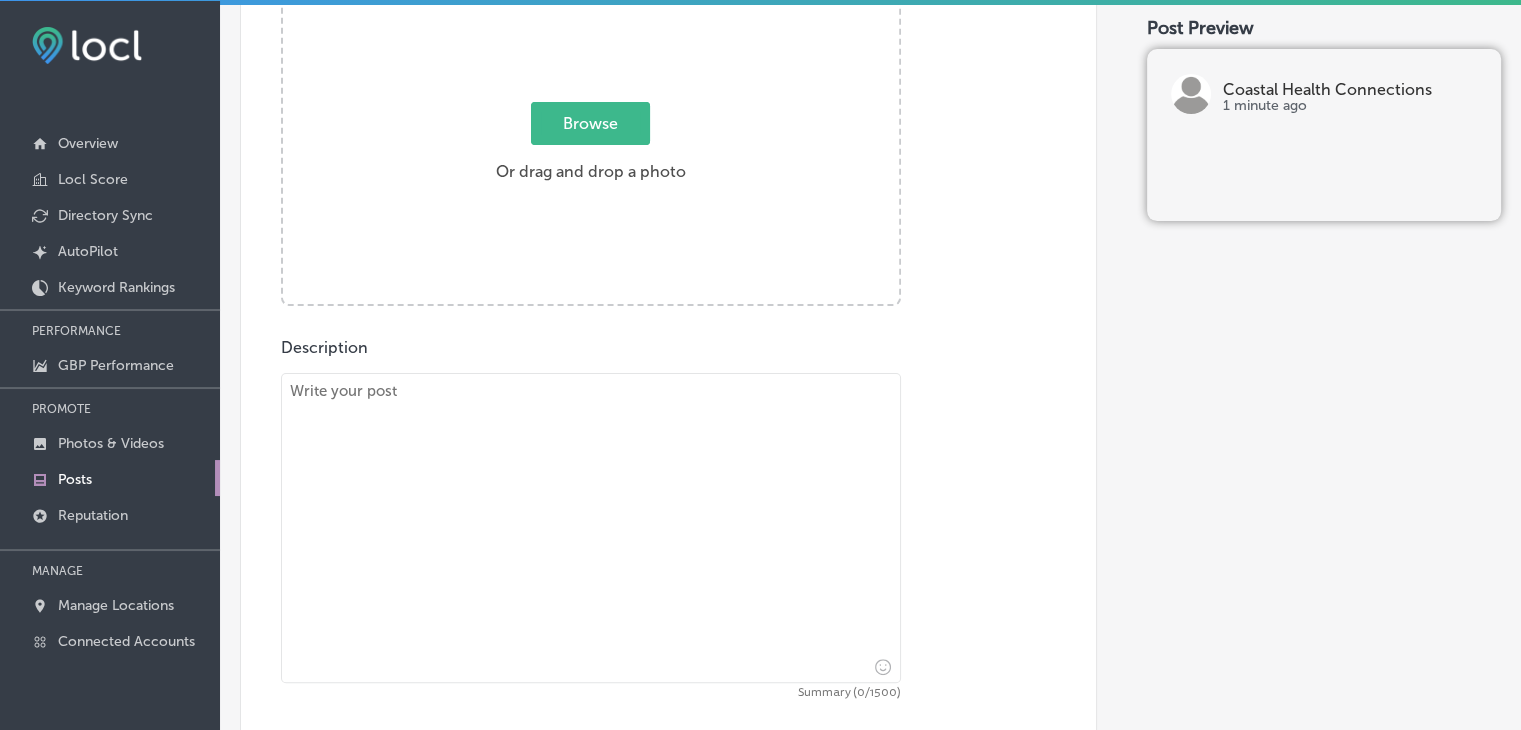 click at bounding box center (591, 528) 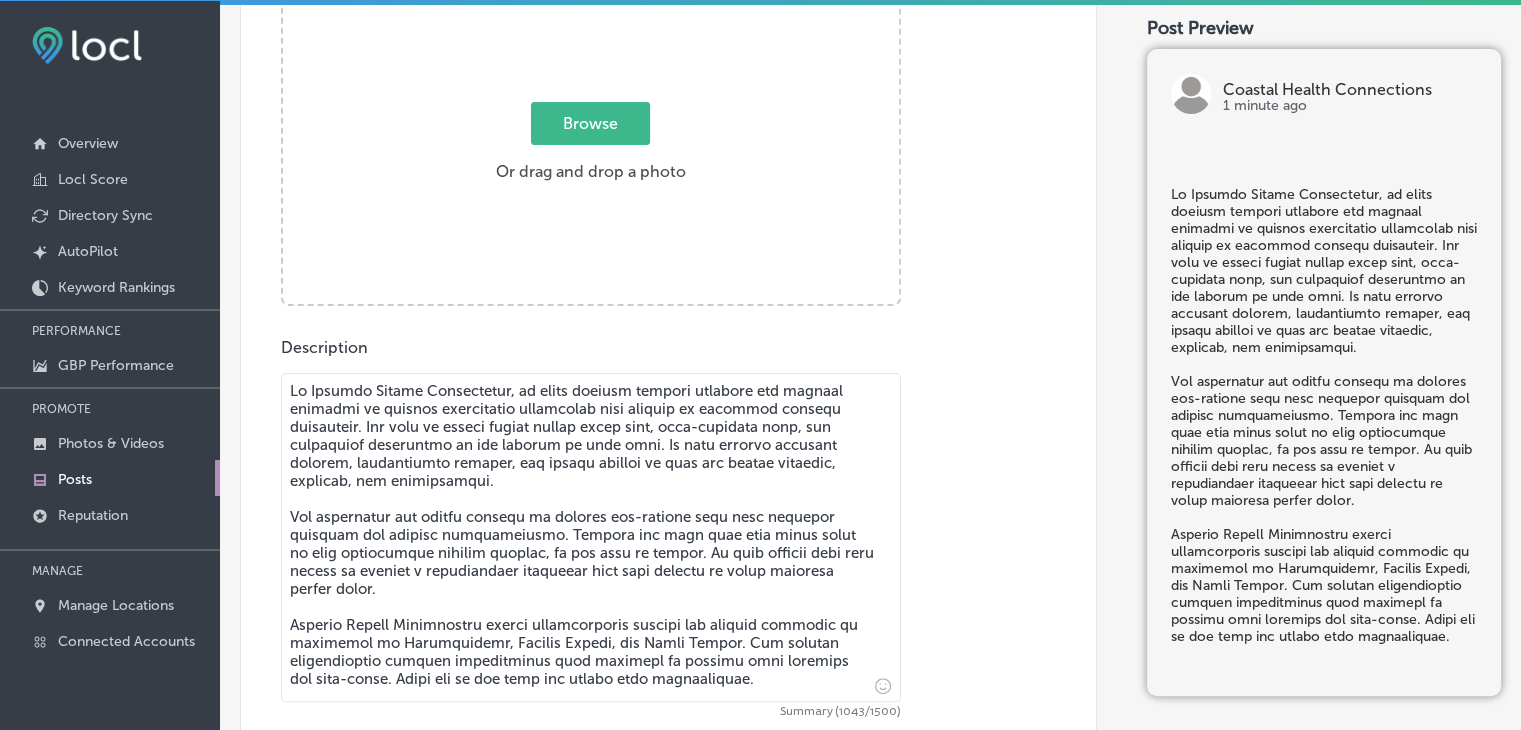 type on "At Coastal Health Connections, we offer skilled nursing services and therapy services to support individuals recovering from surgery or managing chronic conditions. Our team of nurses offers expert wound care, post-surgical care, and [MEDICAL_DATA] in the comfort of your home. We also provide physical therapy, [MEDICAL_DATA], and [MEDICAL_DATA] to help you regain strength, mobility, and independence.
Our caregivers are highly trained to deliver top-quality care that promotes recovery and reduces complications. Whether you need help with daily tasks or more specialized medical support, we are here to assist. We work closely with each client to develop a personalized treatment plan that focuses on their specific health needs.
Coastal Health Connections offers comprehensive nursing and therapy services to residents of [GEOGRAPHIC_DATA], [GEOGRAPHIC_DATA], and [GEOGRAPHIC_DATA]. Our skilled professionals provide personalized care designed to support your recovery and well-being. Learn how we can help you reg..." 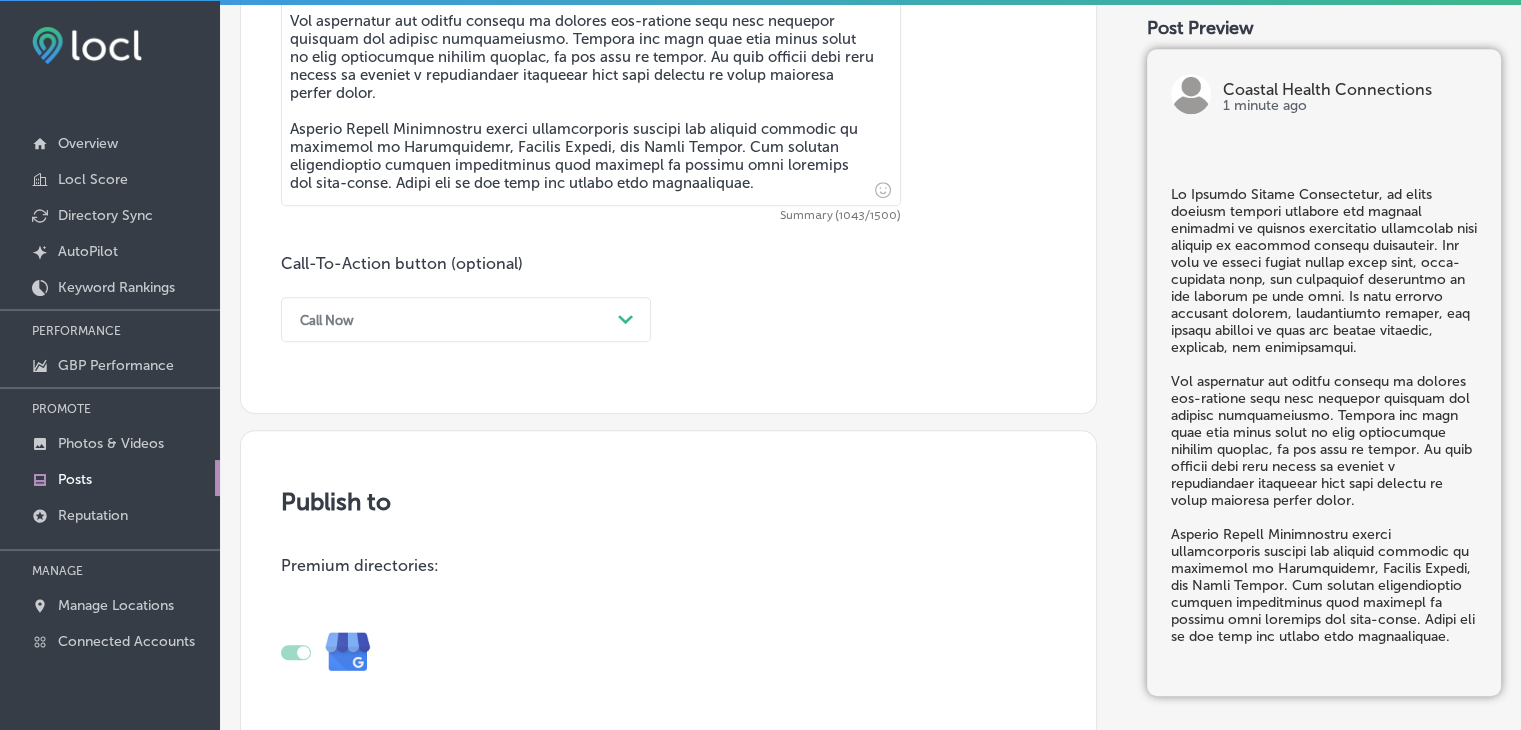 scroll, scrollTop: 1051, scrollLeft: 0, axis: vertical 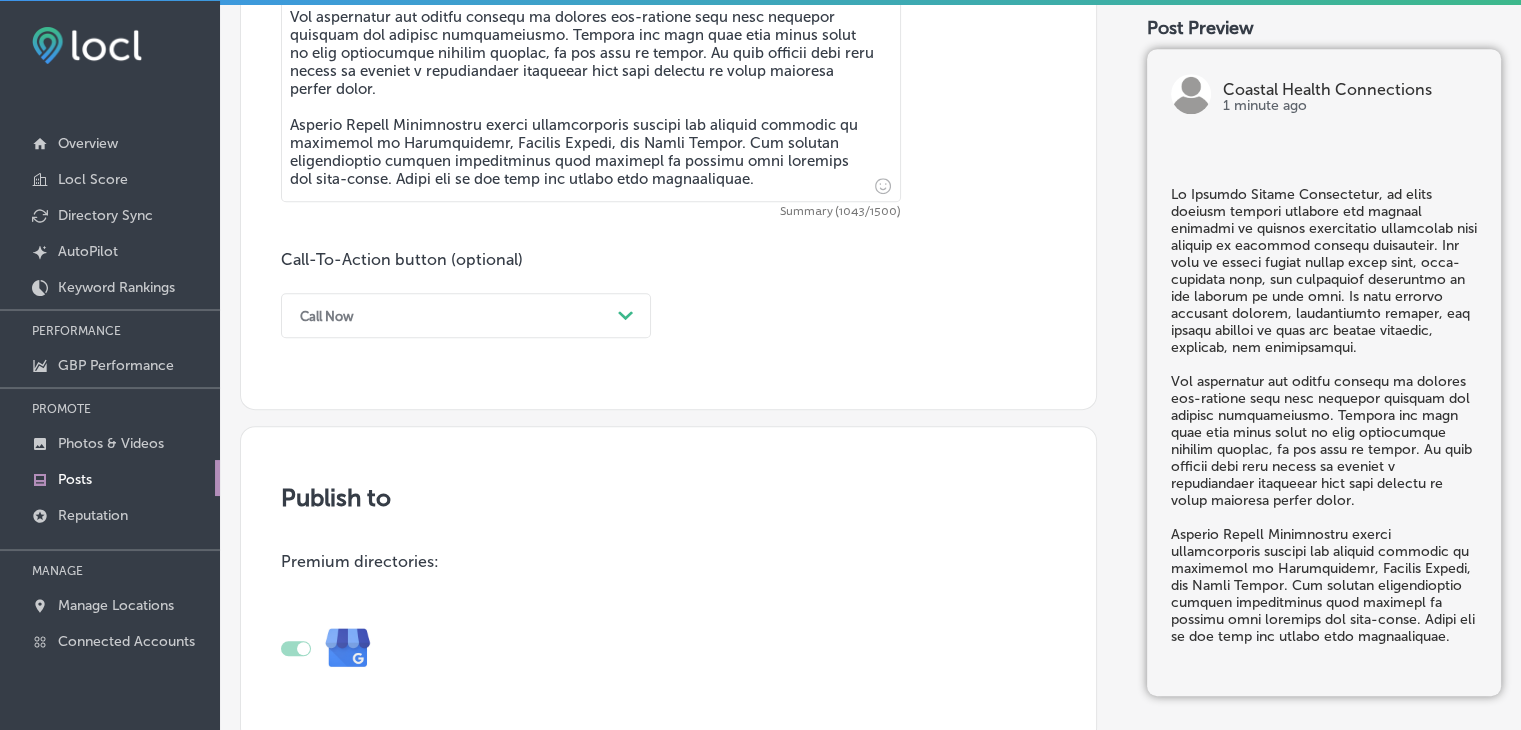 click on "Call Now" at bounding box center [327, 315] 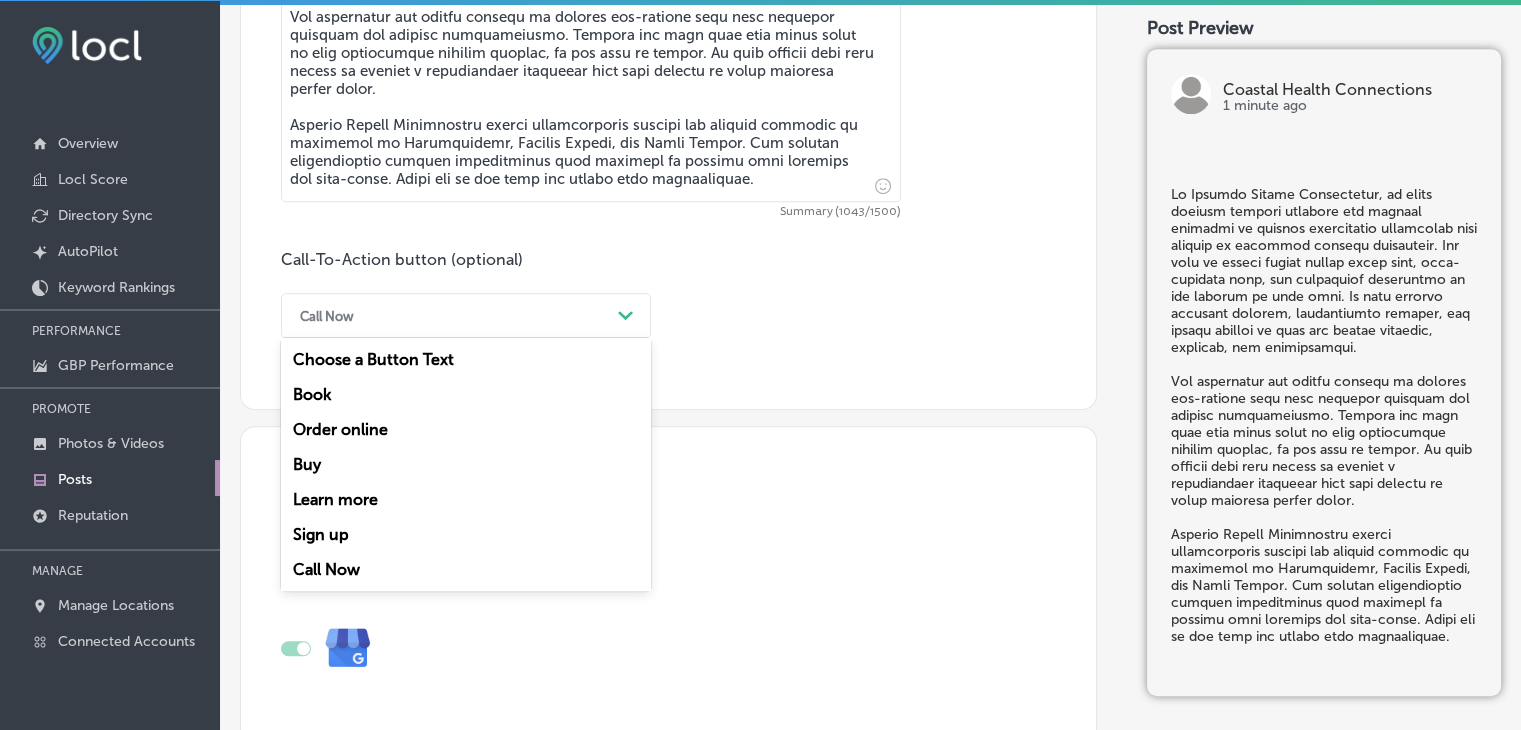 click on "Learn more" at bounding box center [466, 499] 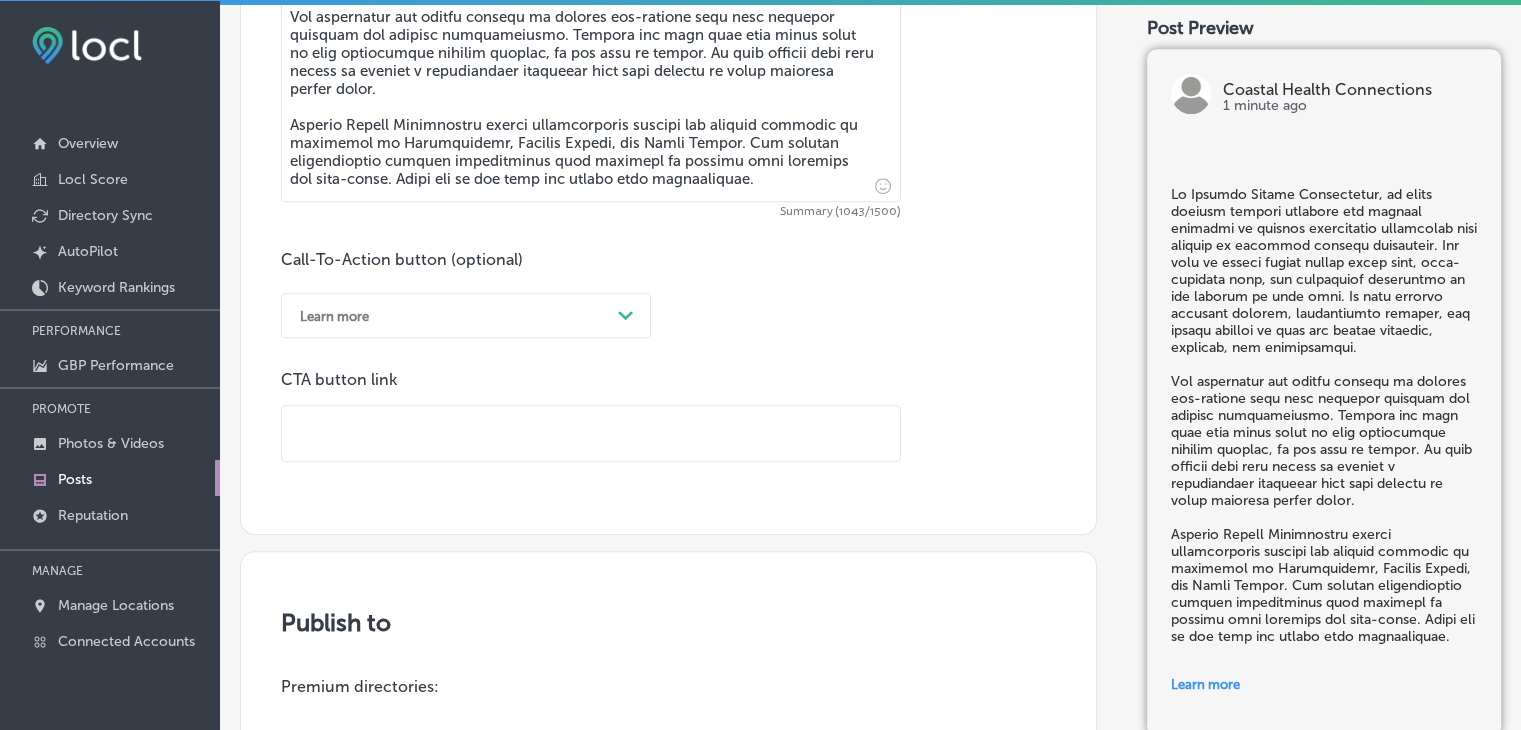 click at bounding box center [591, 433] 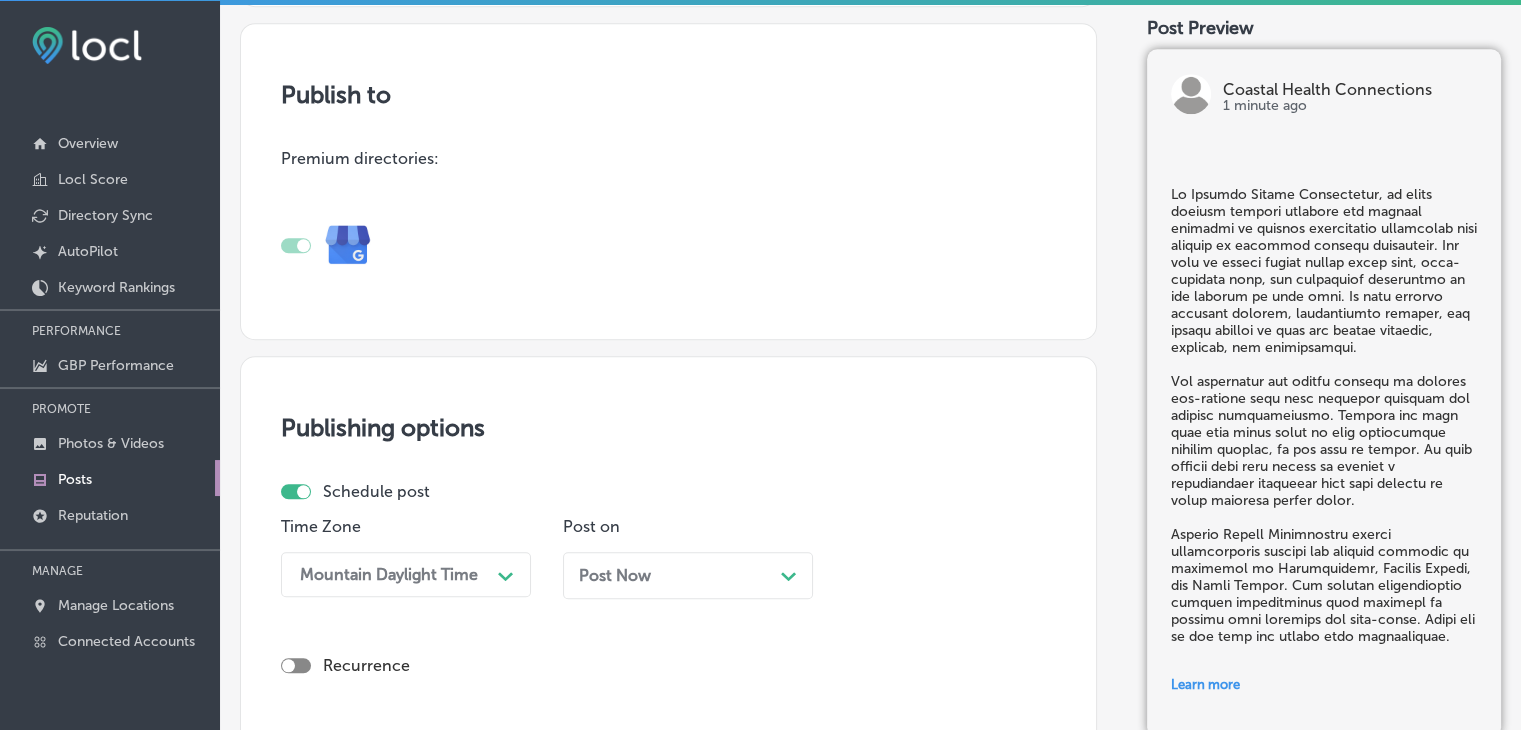type on "[URL][DOMAIN_NAME]" 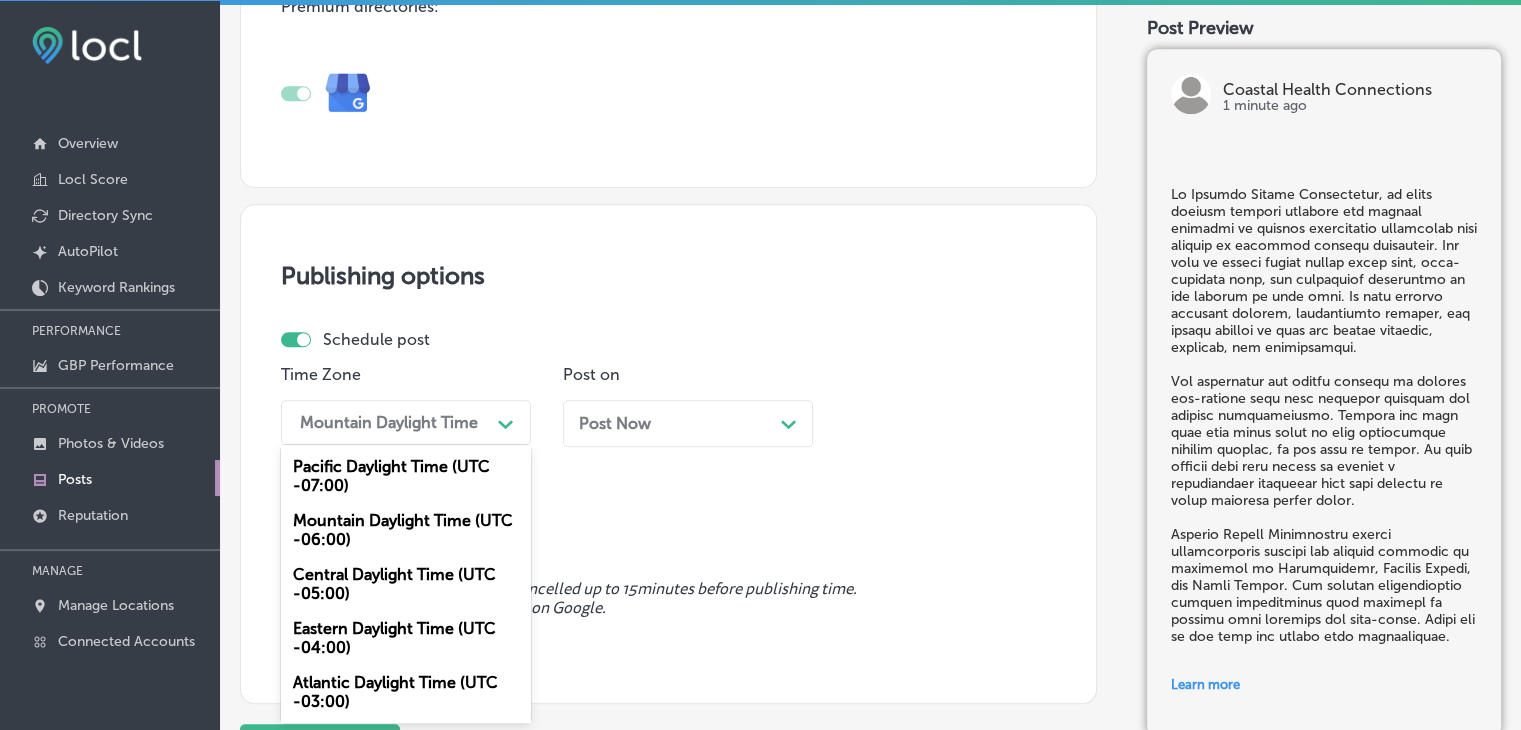 click on "Mountain Daylight Time (UTC -06:00)" at bounding box center (406, 530) 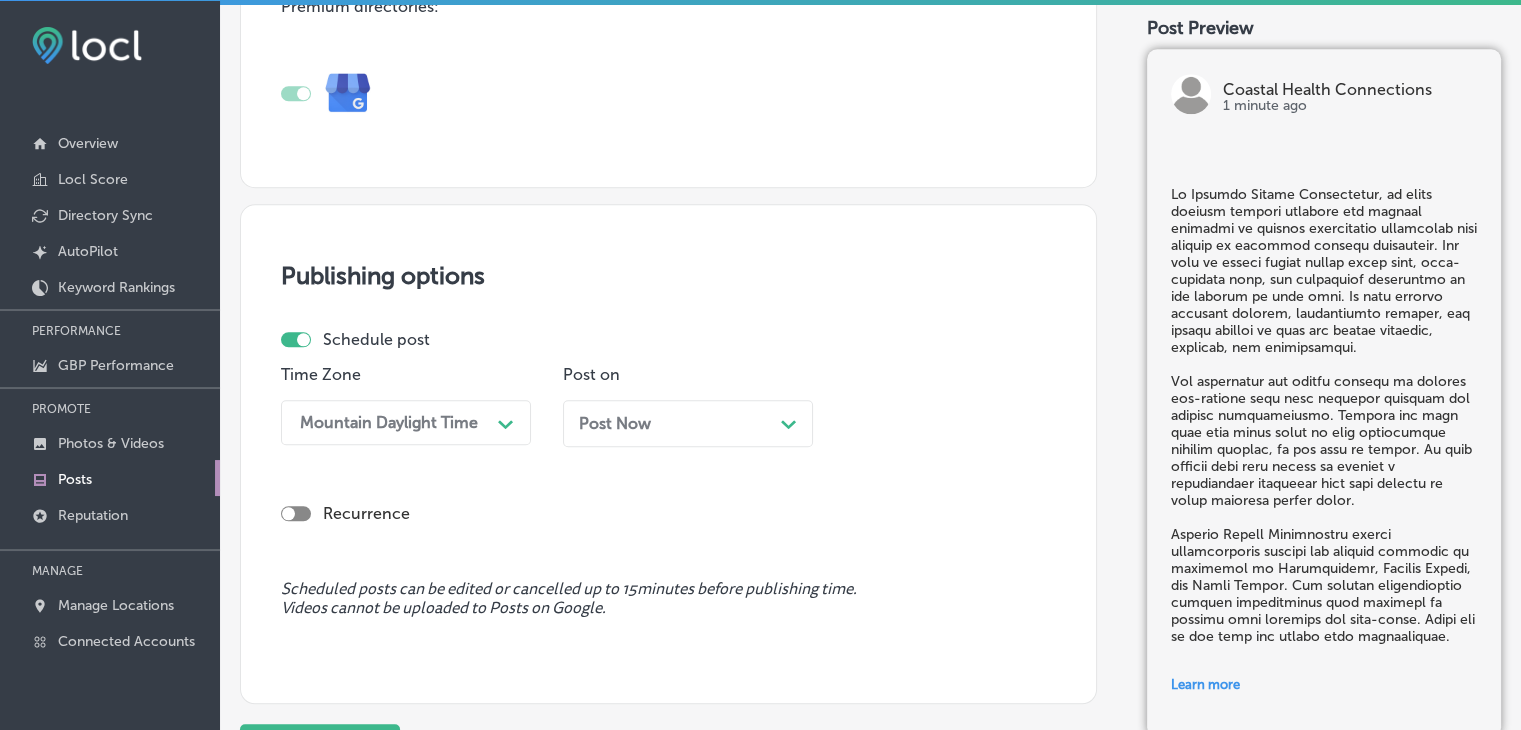 click on "Post Now" at bounding box center [615, 423] 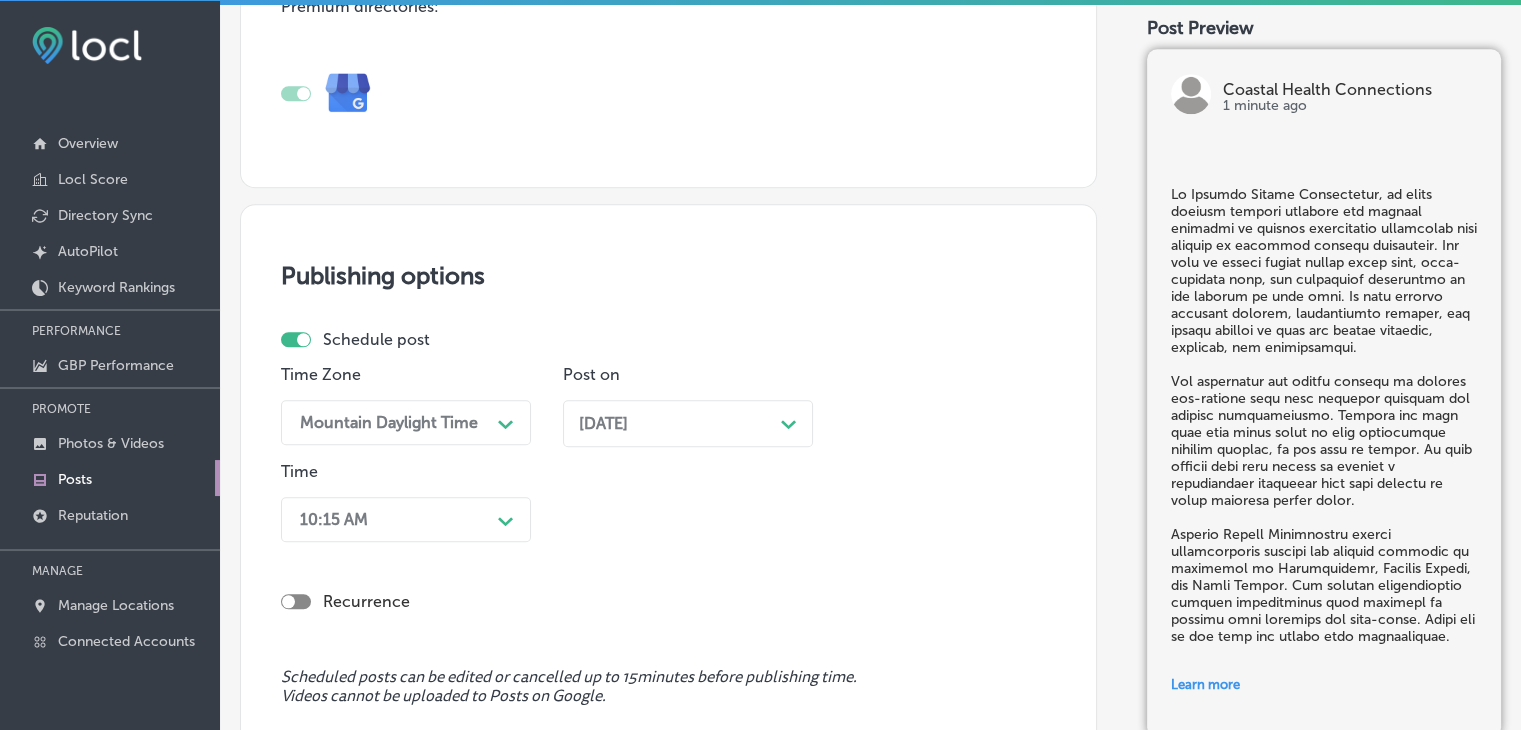 click on "[DATE]
Path
Created with Sketch." at bounding box center [688, 423] 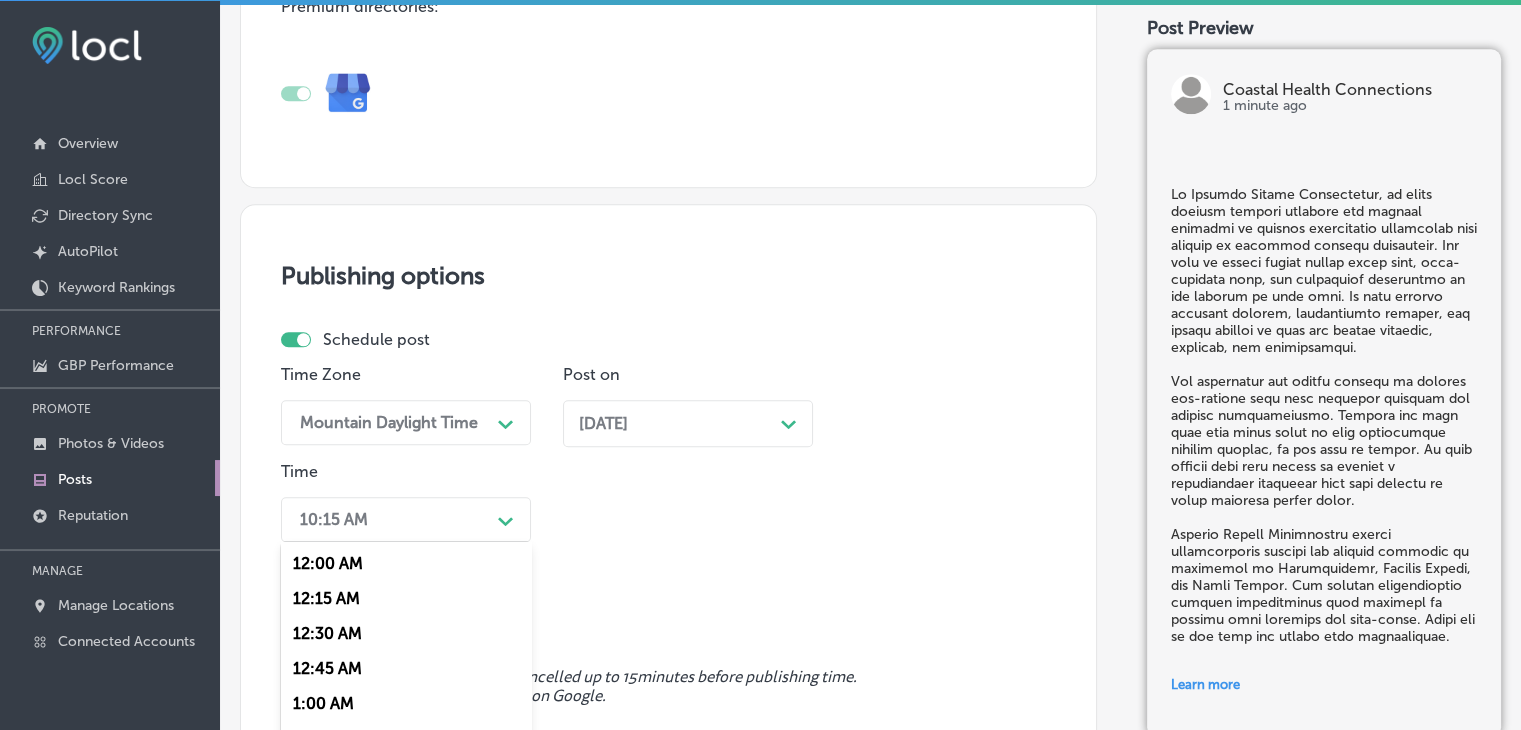 click on "option 7:00 AM, selected.    option 12:00 AM focused, 1 of 96. 96 results available. Use Up and Down to choose options, press Enter to select the currently focused option, press Escape to exit the menu, press Tab to select the option and exit the menu. 10:15 AM
Path
Created with Sketch.
12:00 AM 12:15 AM 12:30 AM 12:45 AM 1:00 AM 1:15 AM 1:30 AM 1:45 AM 2:00 AM 2:15 AM 2:30 AM 2:45 AM 3:00 AM 3:15 AM 3:30 AM 3:45 AM 4:00 AM 4:15 AM 4:30 AM 4:45 AM 5:00 AM 5:15 AM 5:30 AM 5:45 AM 6:00 AM 6:15 AM 6:30 AM 6:45 AM 7:00 AM 7:15 AM 7:30 AM 7:45 AM 8:00 AM 8:15 AM 8:30 AM 8:45 AM 9:00 AM 9:15 AM 9:30 AM 9:45 AM 10:00 AM 10:15 AM 10:30 AM 10:45 AM 11:00 AM 11:15 AM 11:30 AM 11:45 AM 12:00 PM 12:15 PM 12:30 PM 12:45 PM 1:00 PM 1:15 PM 1:30 PM 1:45 PM 2:00 PM 2:15 PM 2:30 PM 2:45 PM 3:00 PM 3:15 PM 3:30 PM 3:45 PM 4:00 PM 4:15 PM 4:30 PM 4:45 PM 5:00 PM 5:15 PM 5:30 PM 5:45 PM 6:00 PM 6:15 PM 6:30 PM 6:45 PM" at bounding box center (406, 519) 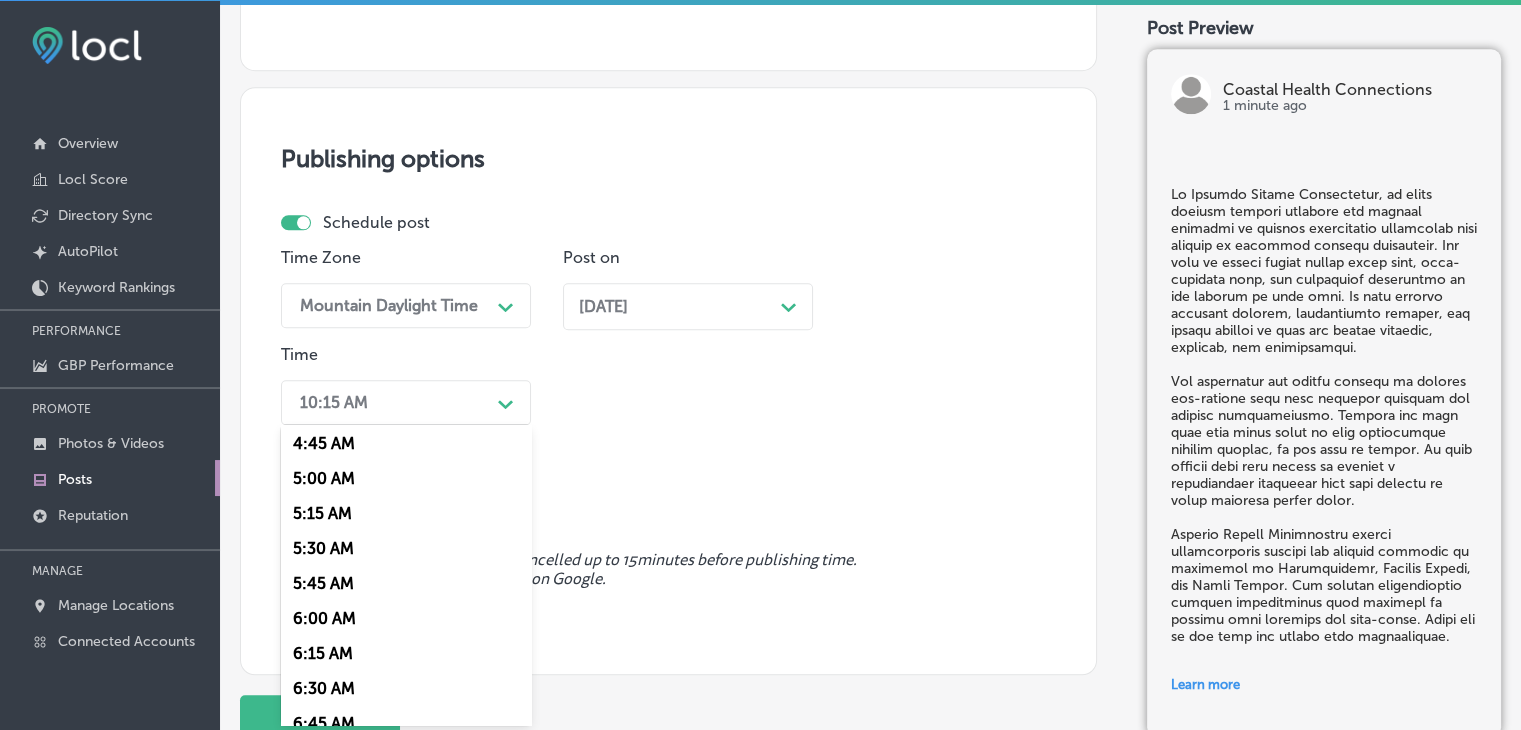 scroll, scrollTop: 800, scrollLeft: 0, axis: vertical 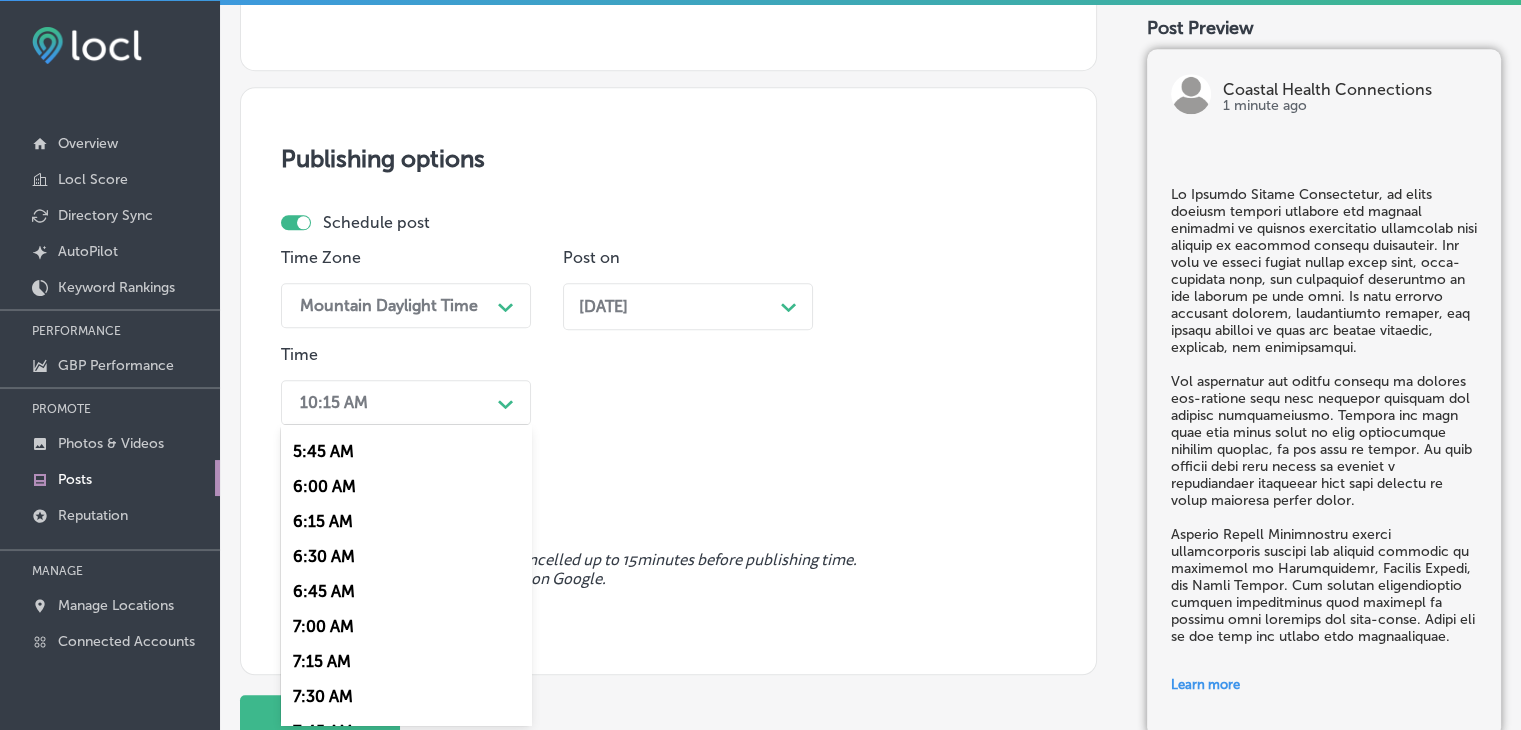 click on "7:00 AM" at bounding box center (406, 626) 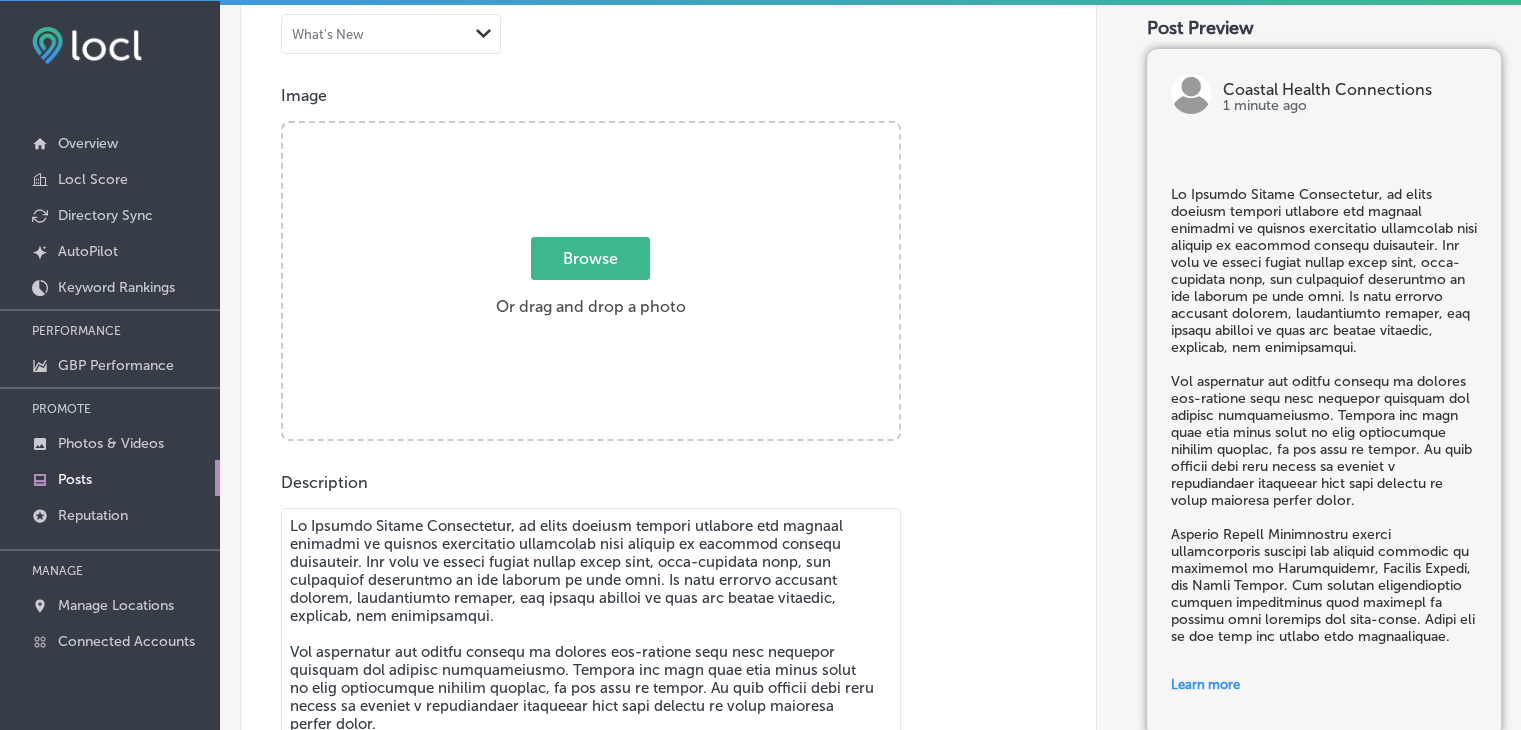 scroll, scrollTop: 220, scrollLeft: 0, axis: vertical 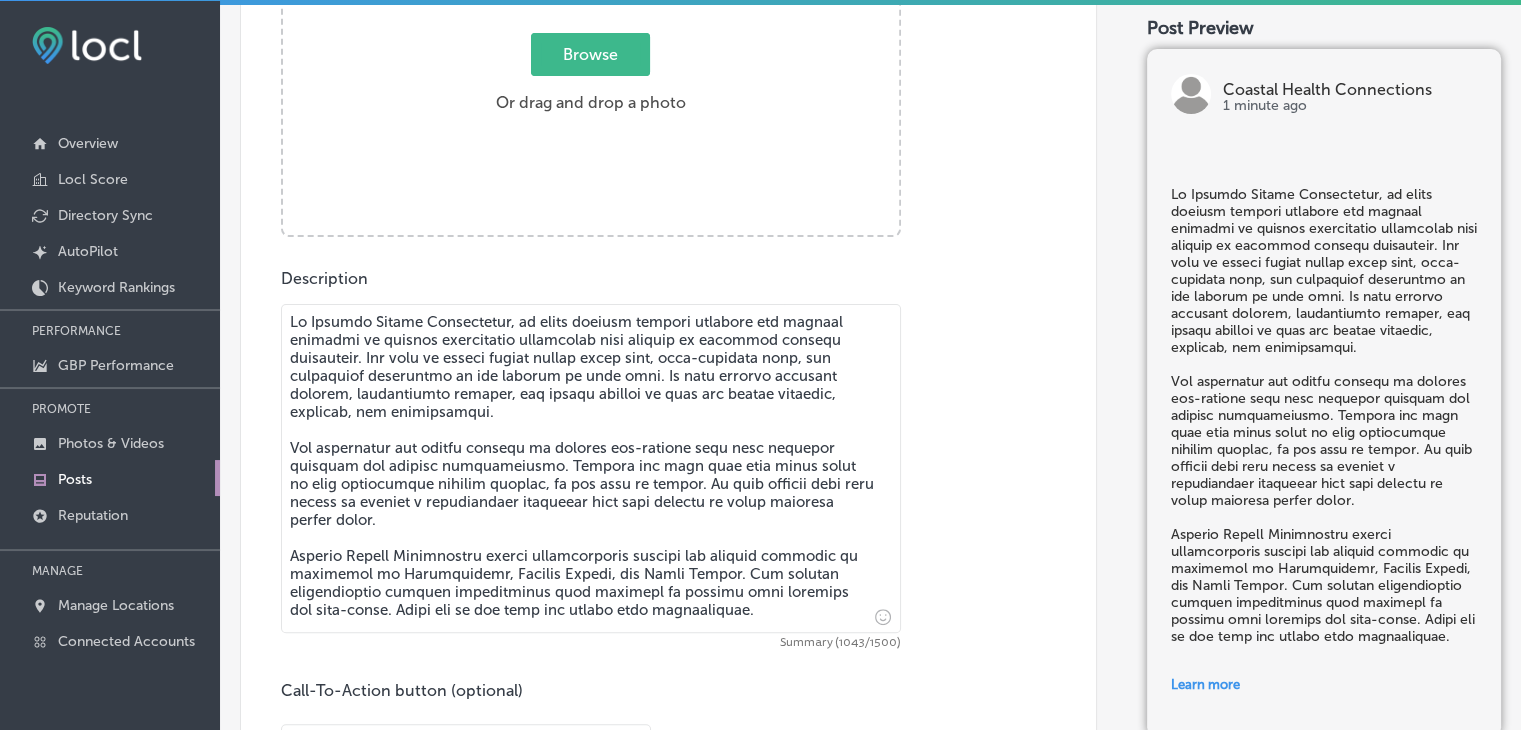 click on "Browse     Or drag and drop a photo" at bounding box center (591, 79) 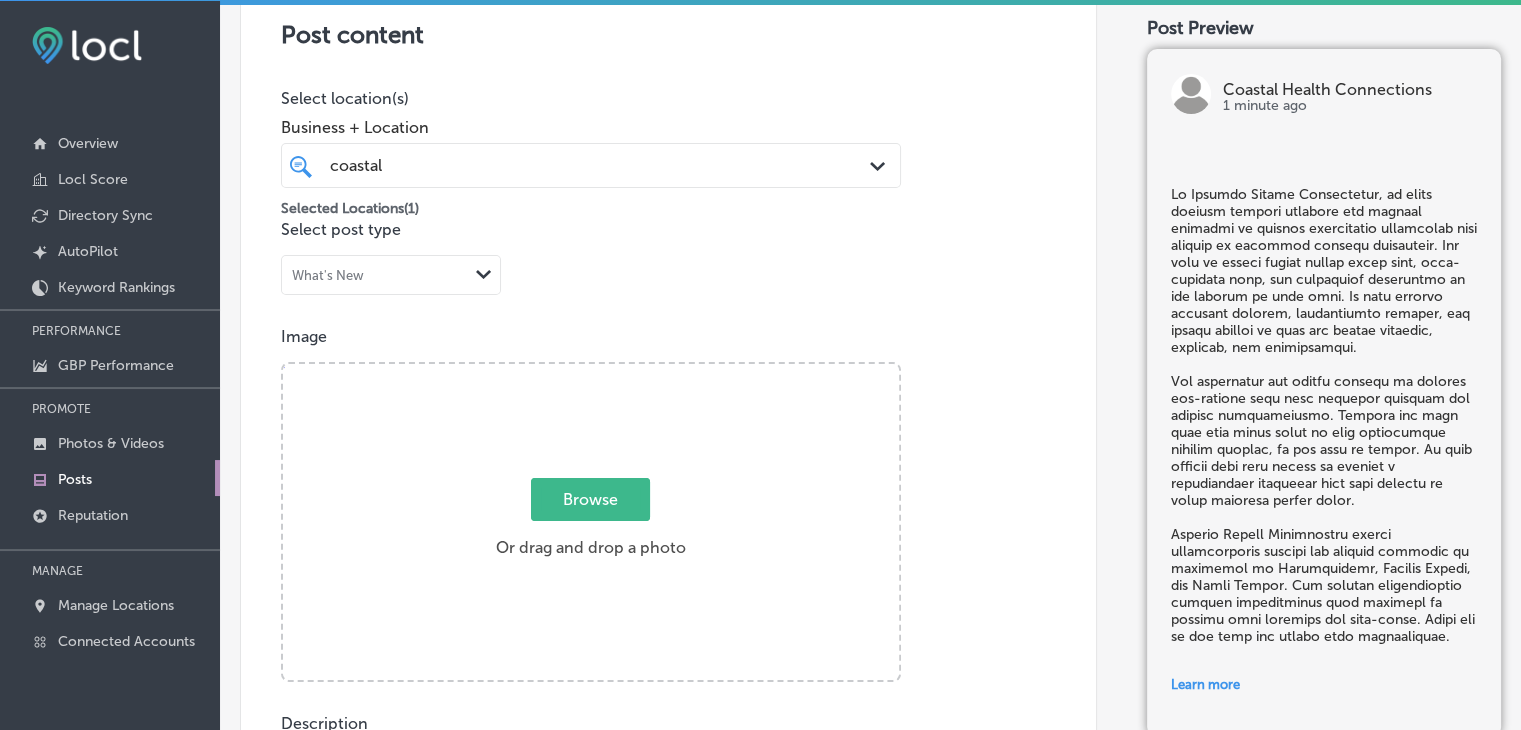 type on "C:\fakepath\Coastal Health Connections (7).jpg" 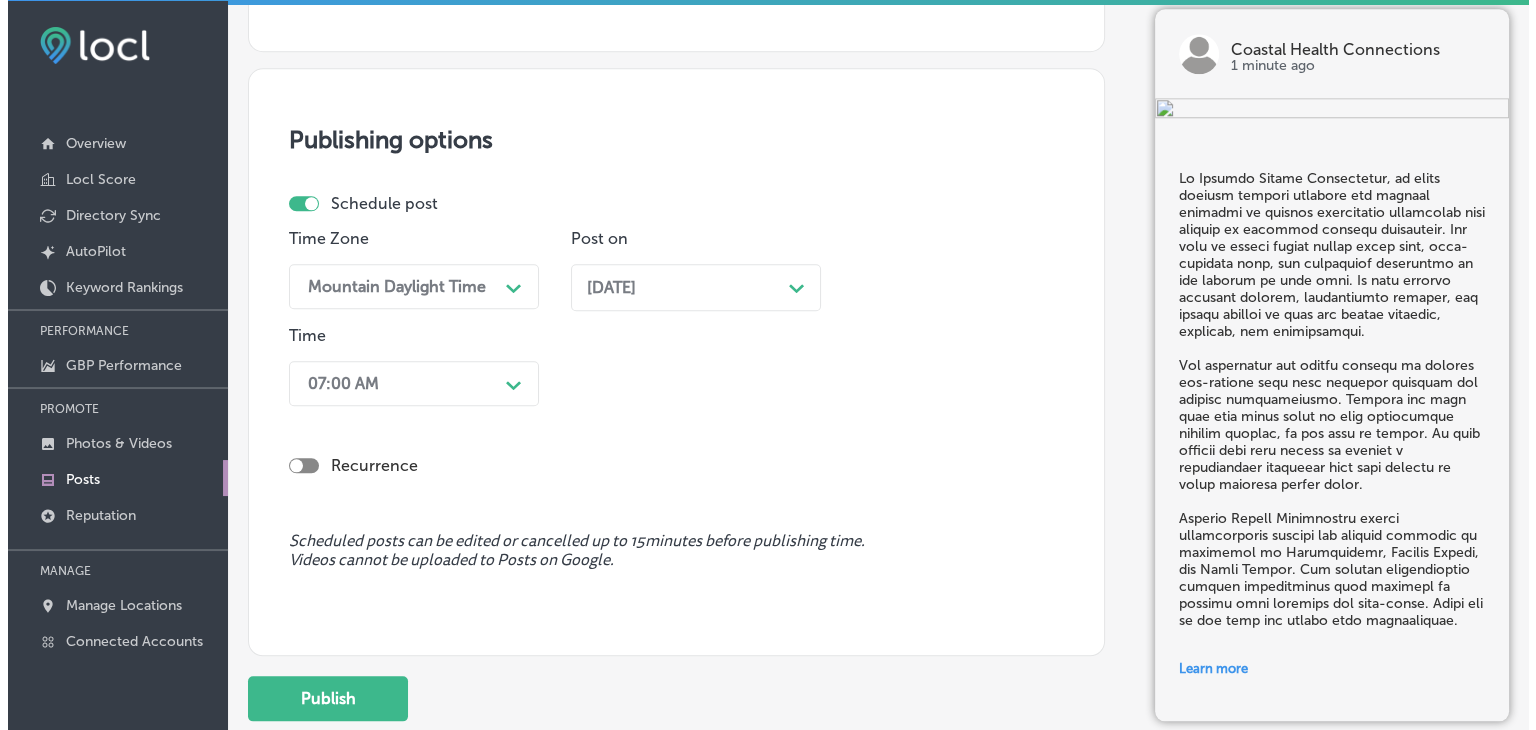scroll, scrollTop: 2053, scrollLeft: 0, axis: vertical 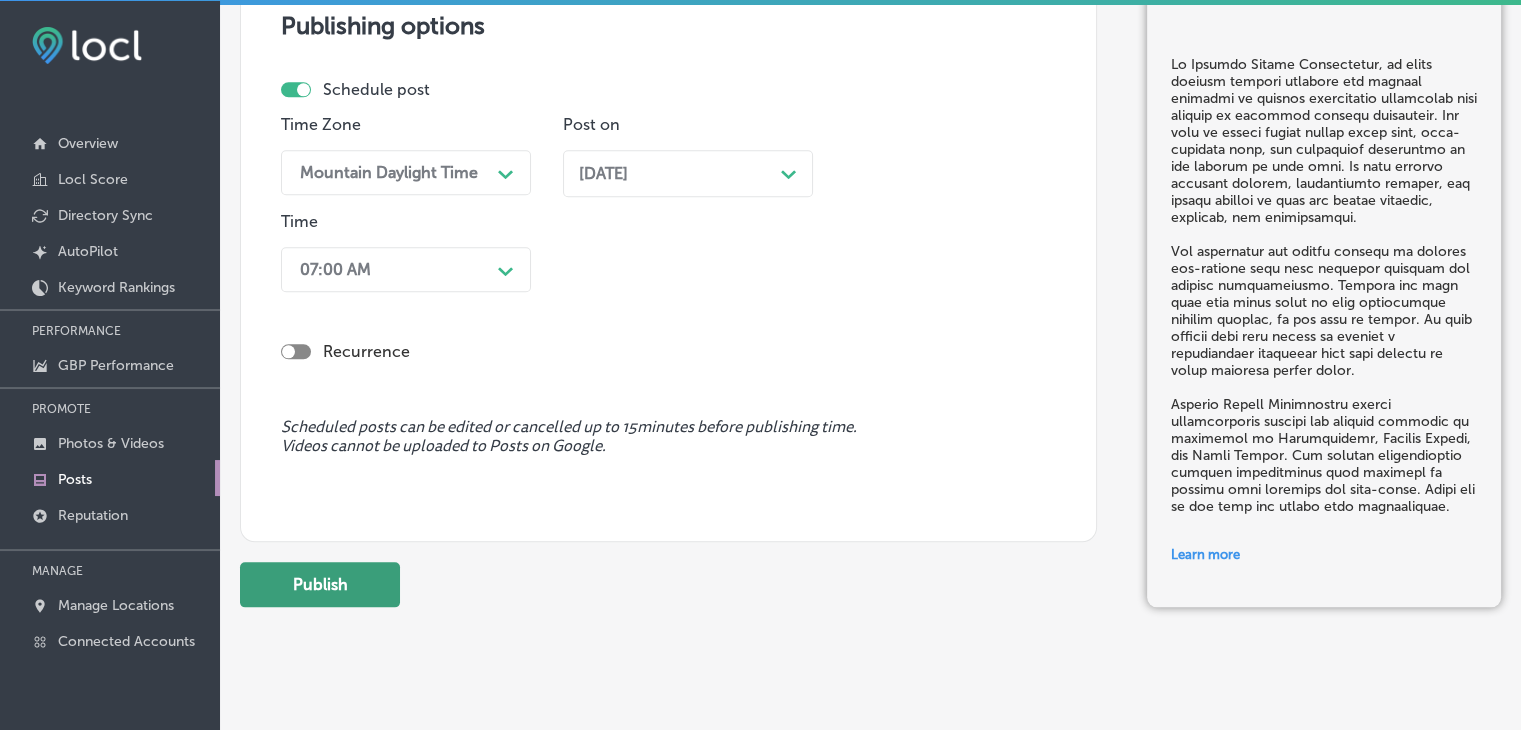 click on "Publish" at bounding box center [320, 584] 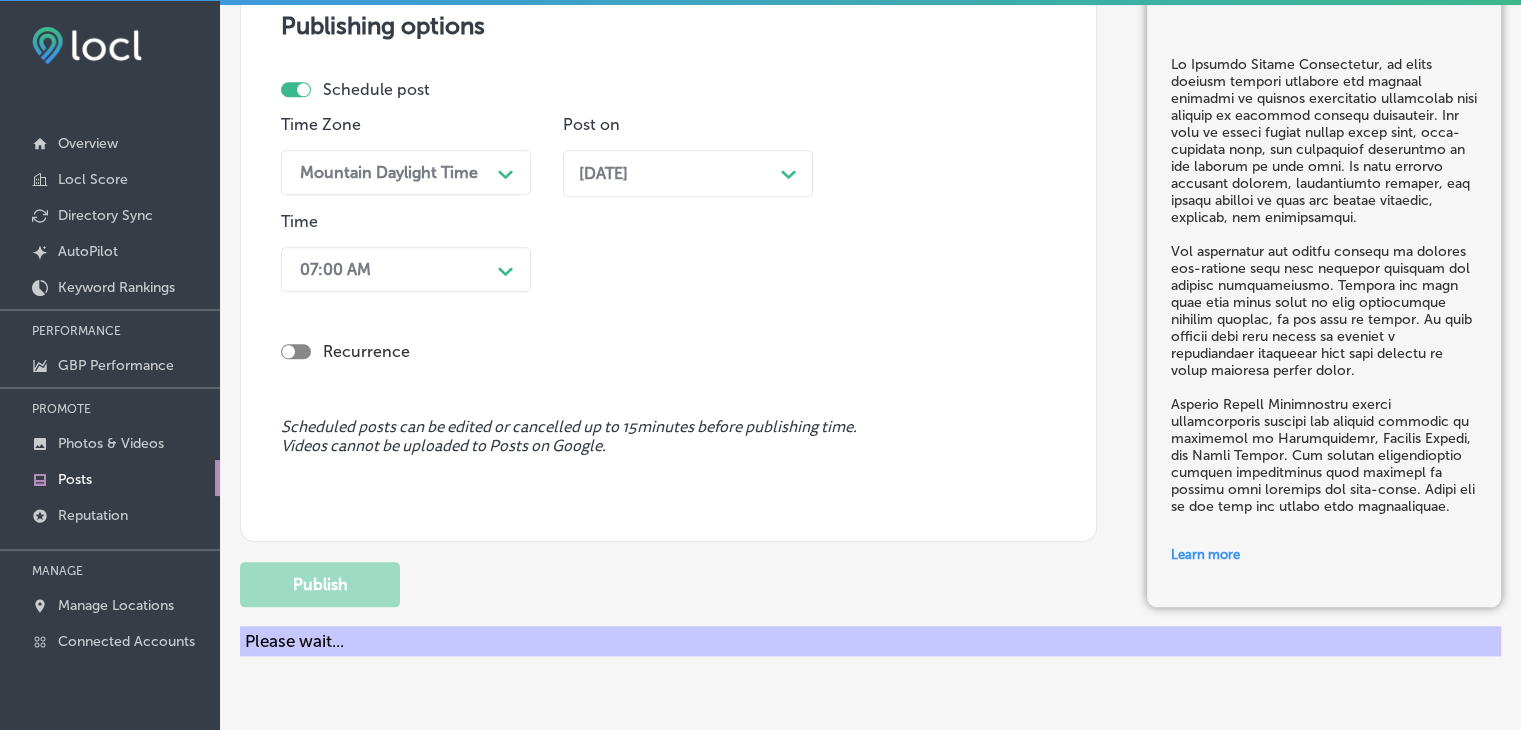 type 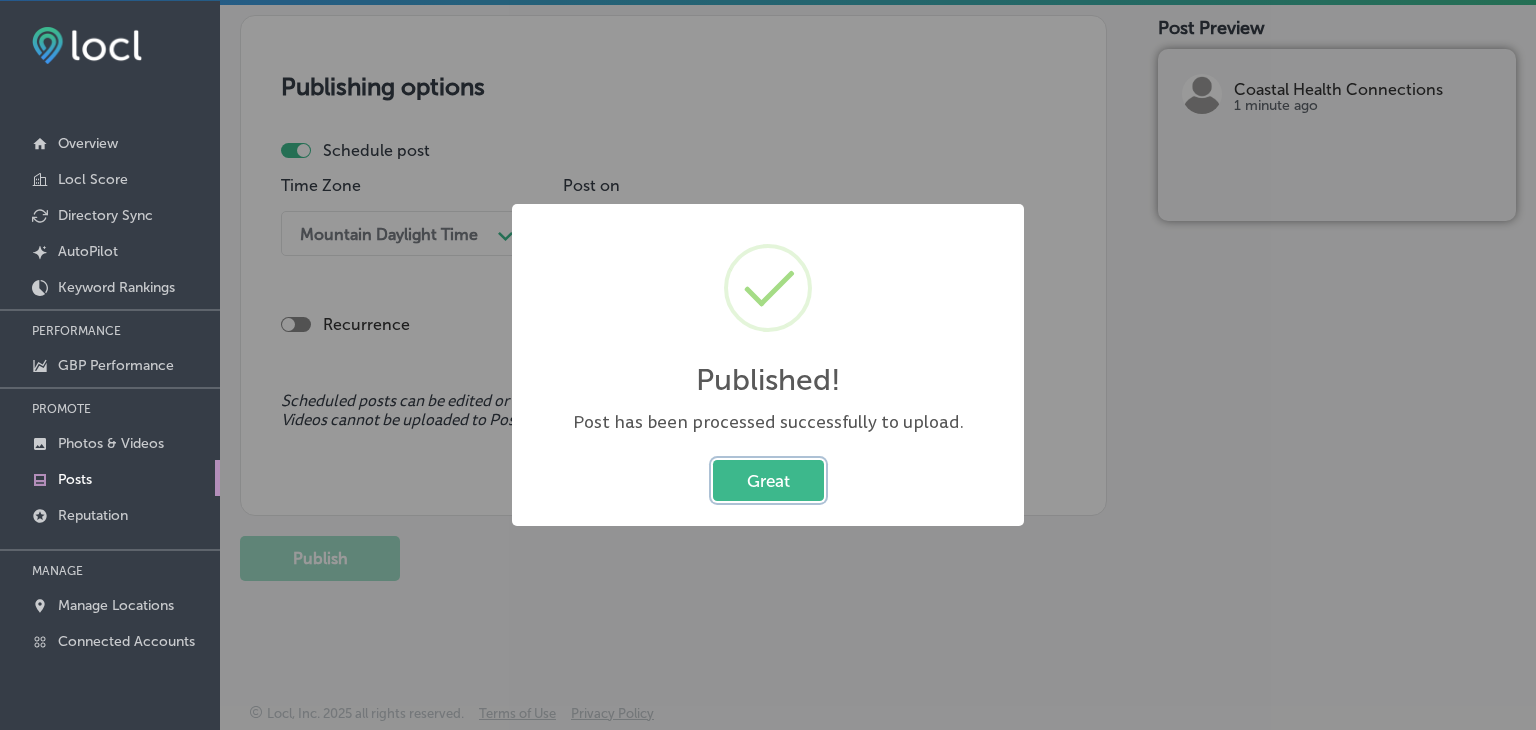 type 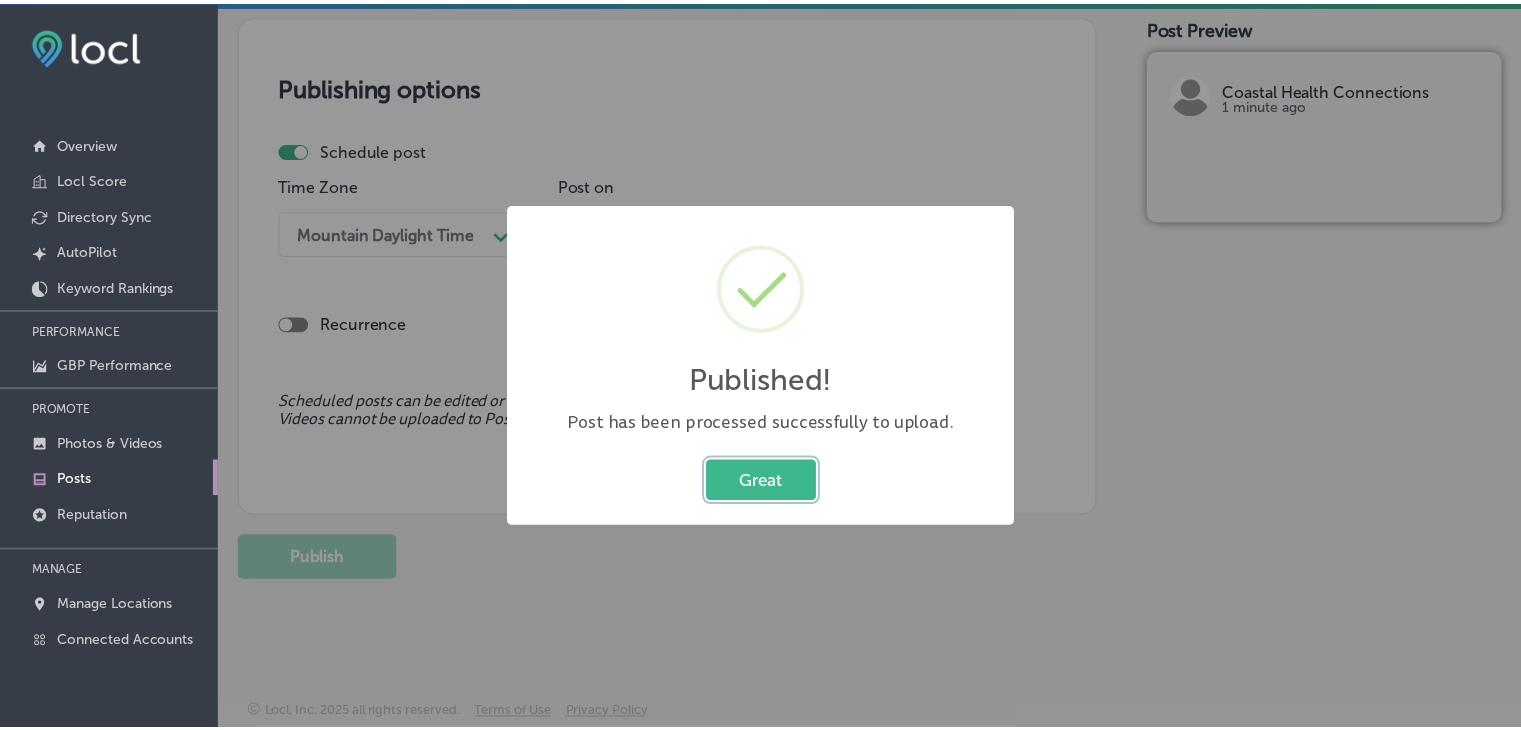scroll, scrollTop: 1770, scrollLeft: 0, axis: vertical 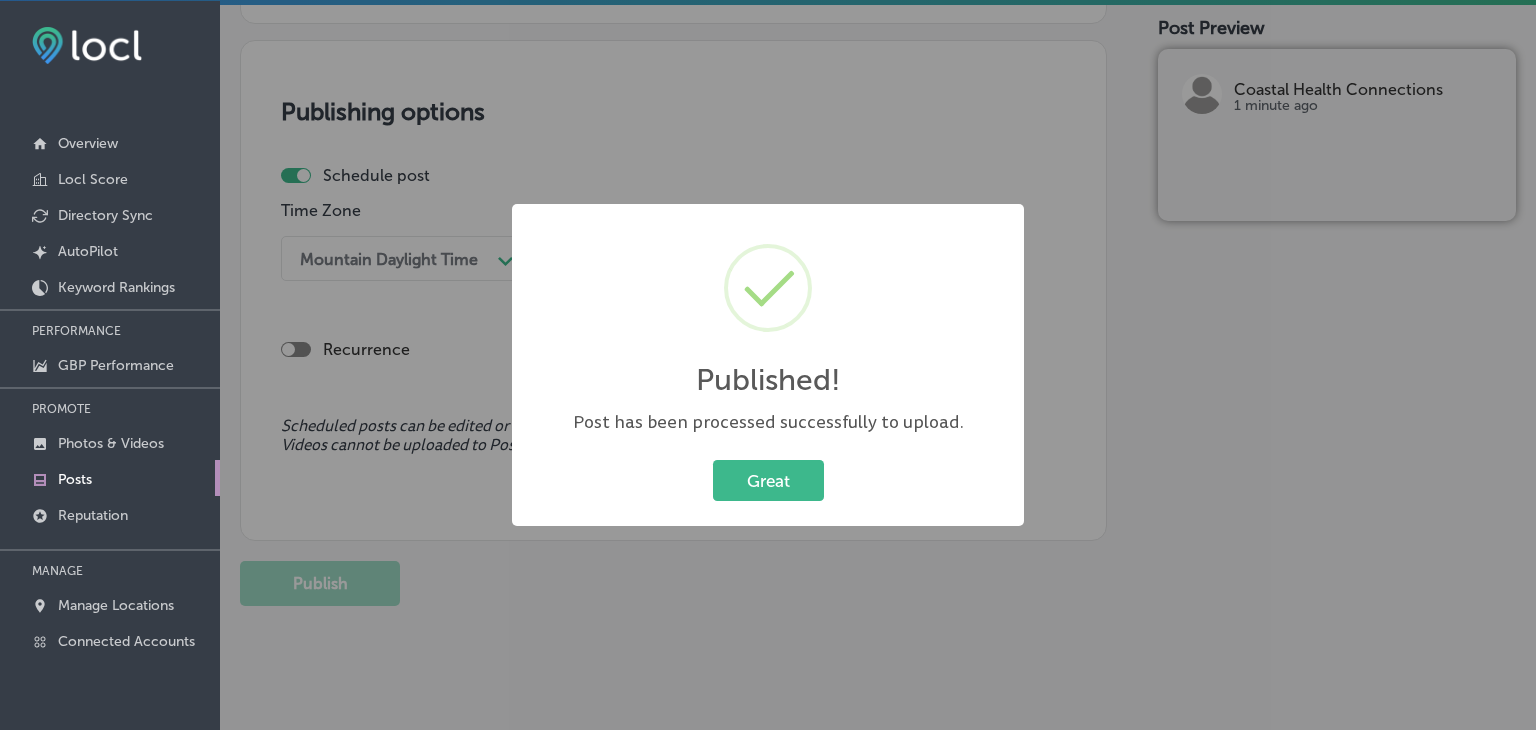 click on "Published! × Post has been processed successfully to upload. Great Cancel" at bounding box center [768, 365] 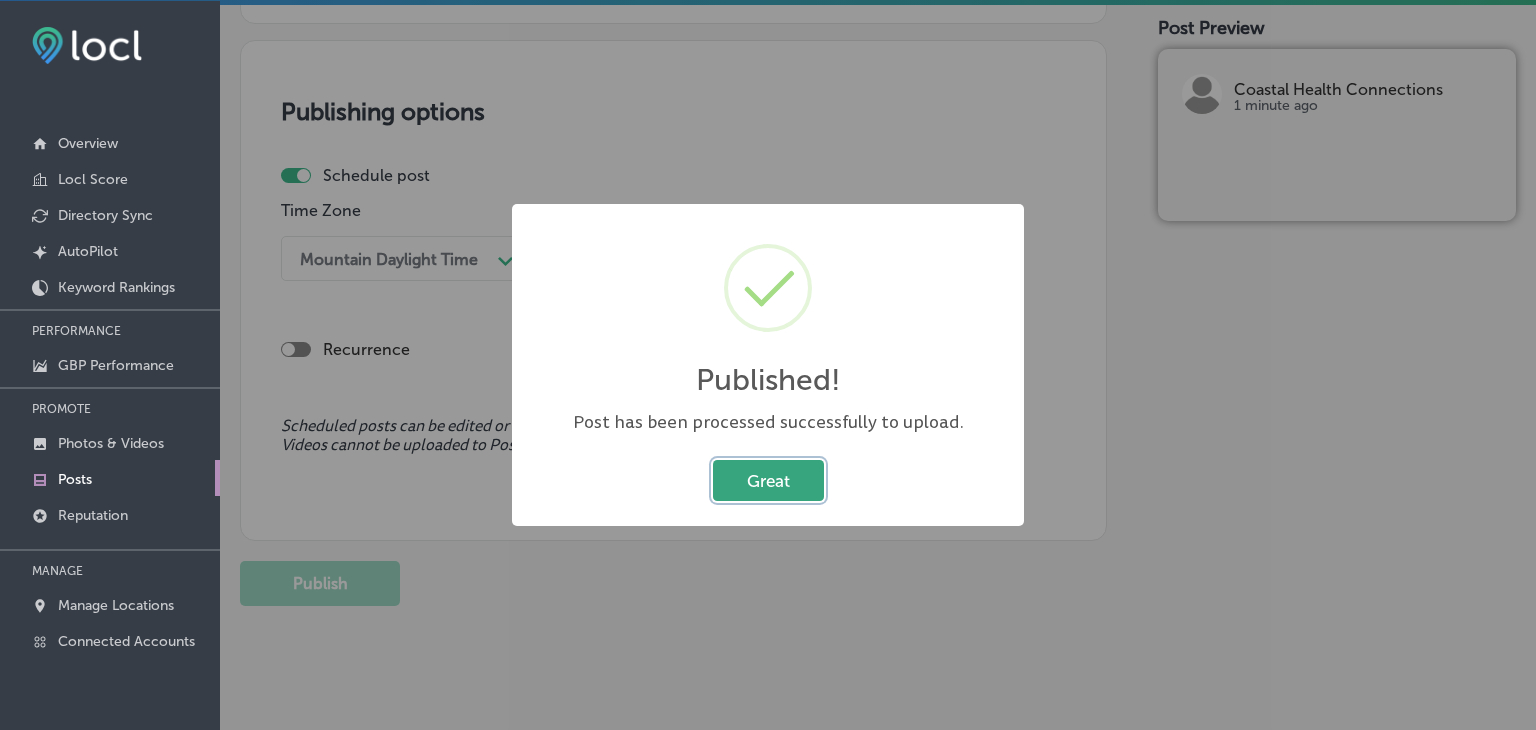 click on "Great" at bounding box center [768, 480] 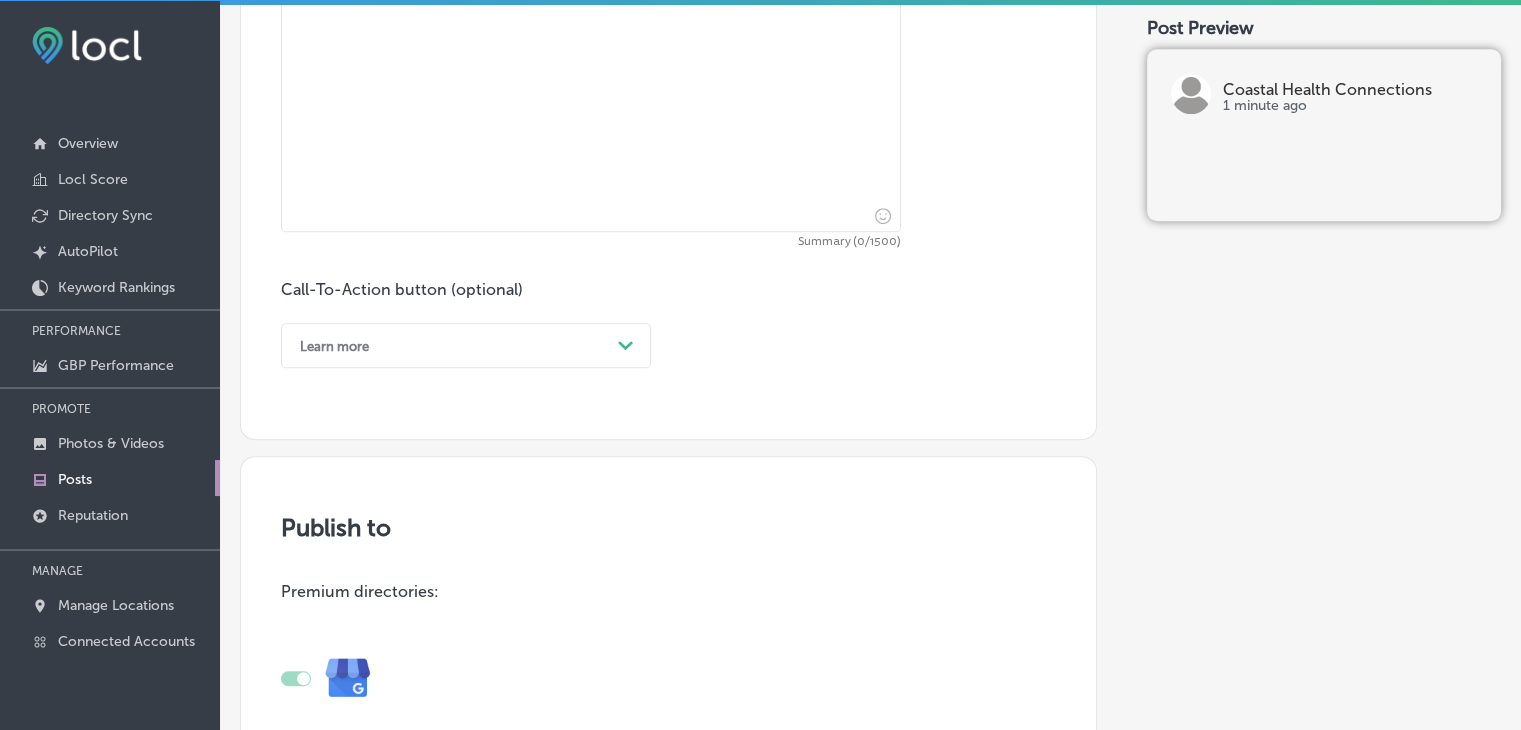 scroll, scrollTop: 870, scrollLeft: 0, axis: vertical 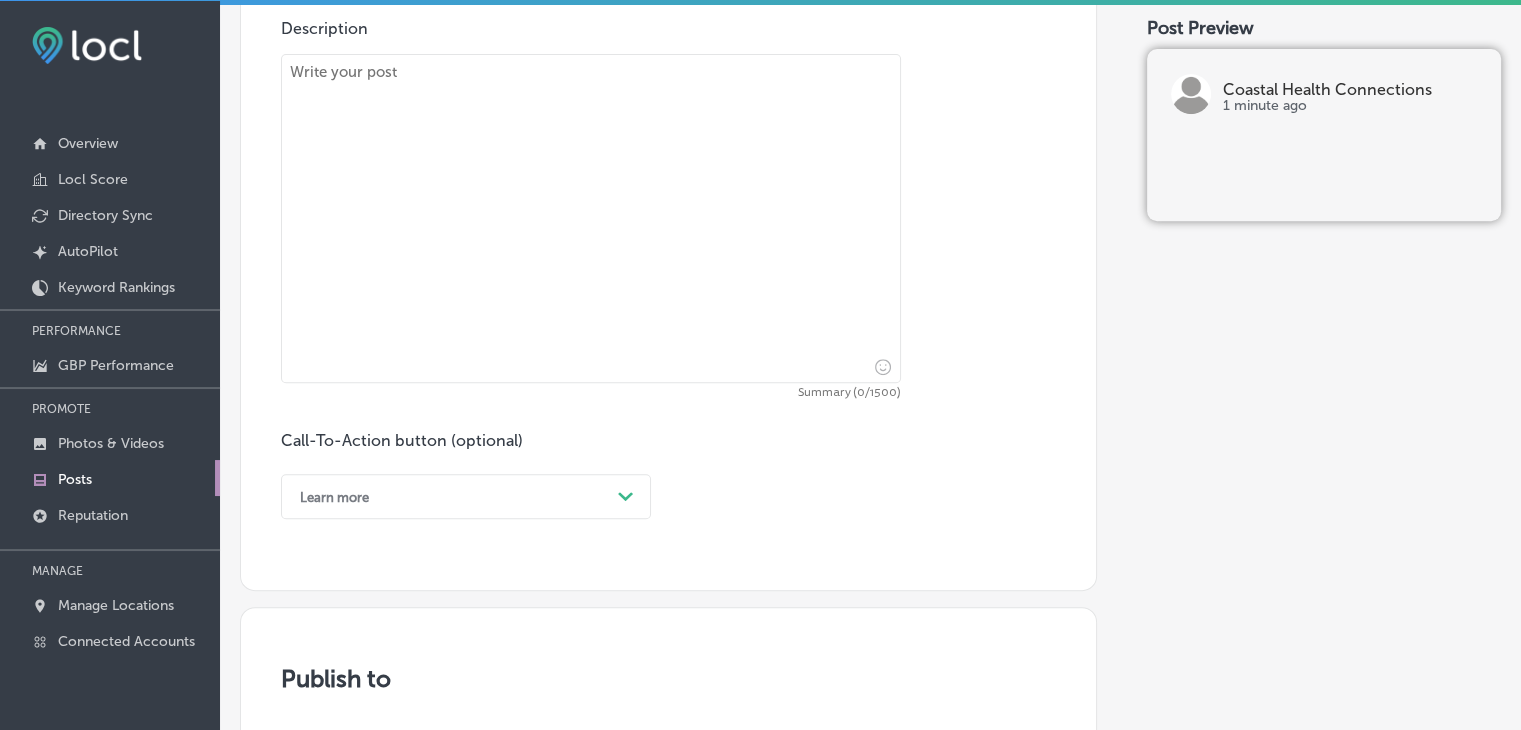 click at bounding box center [591, 218] 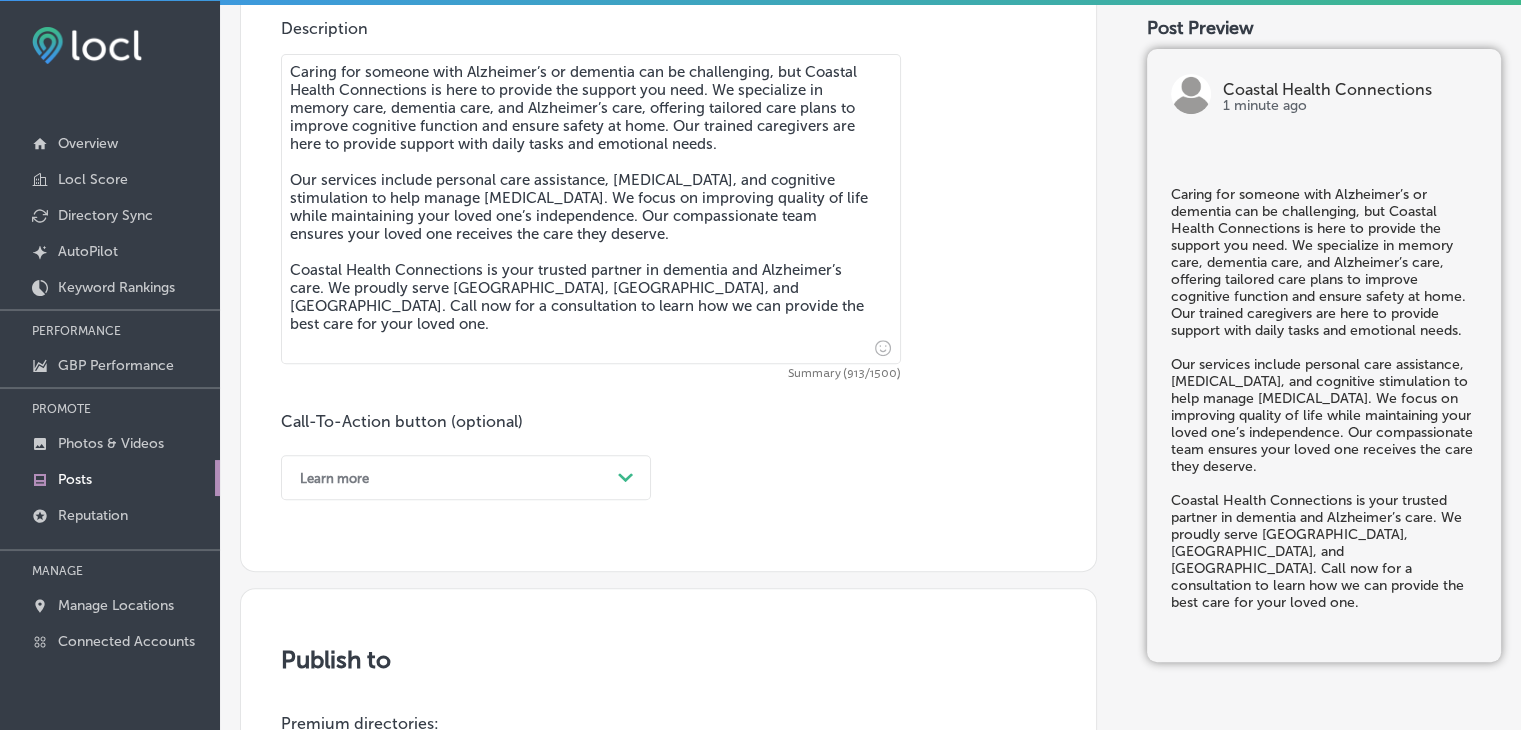 type on "Caring for someone with Alzheimer’s or dementia can be challenging, but Coastal Health Connections is here to provide the support you need. We specialize in memory care, dementia care, and Alzheimer’s care, offering tailored care plans to improve cognitive function and ensure safety at home. Our trained caregivers are here to provide support with daily tasks and emotional needs.
Our services include personal care assistance, [MEDICAL_DATA], and cognitive stimulation to help manage [MEDICAL_DATA]. We focus on improving quality of life while maintaining your loved one’s independence. Our compassionate team ensures your loved one receives the care they deserve.
Coastal Health Connections is your trusted partner in dementia and Alzheimer’s care. We proudly serve [GEOGRAPHIC_DATA], [GEOGRAPHIC_DATA], and [GEOGRAPHIC_DATA]. Call now for a consultation to learn how we can provide the best care for your loved one." 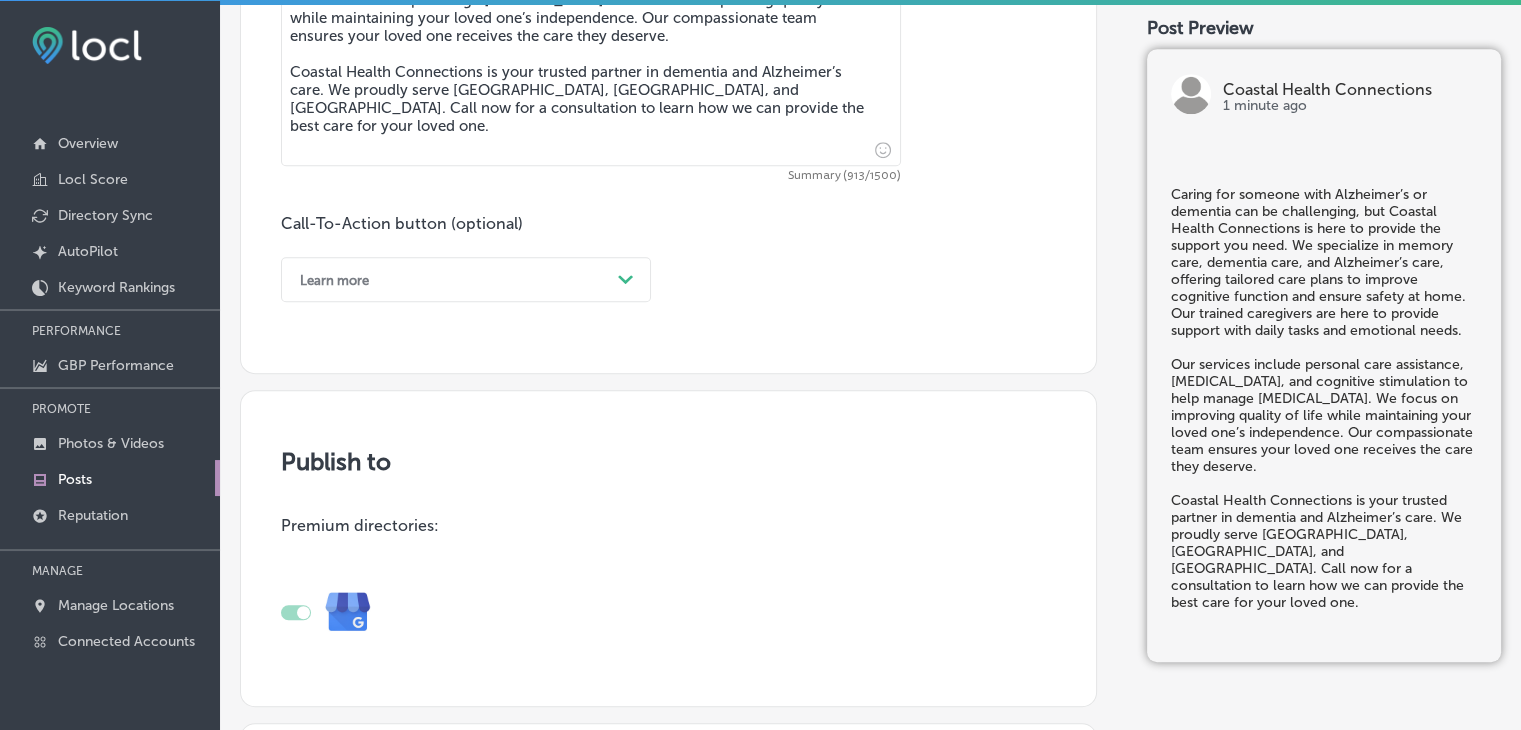 scroll, scrollTop: 1070, scrollLeft: 0, axis: vertical 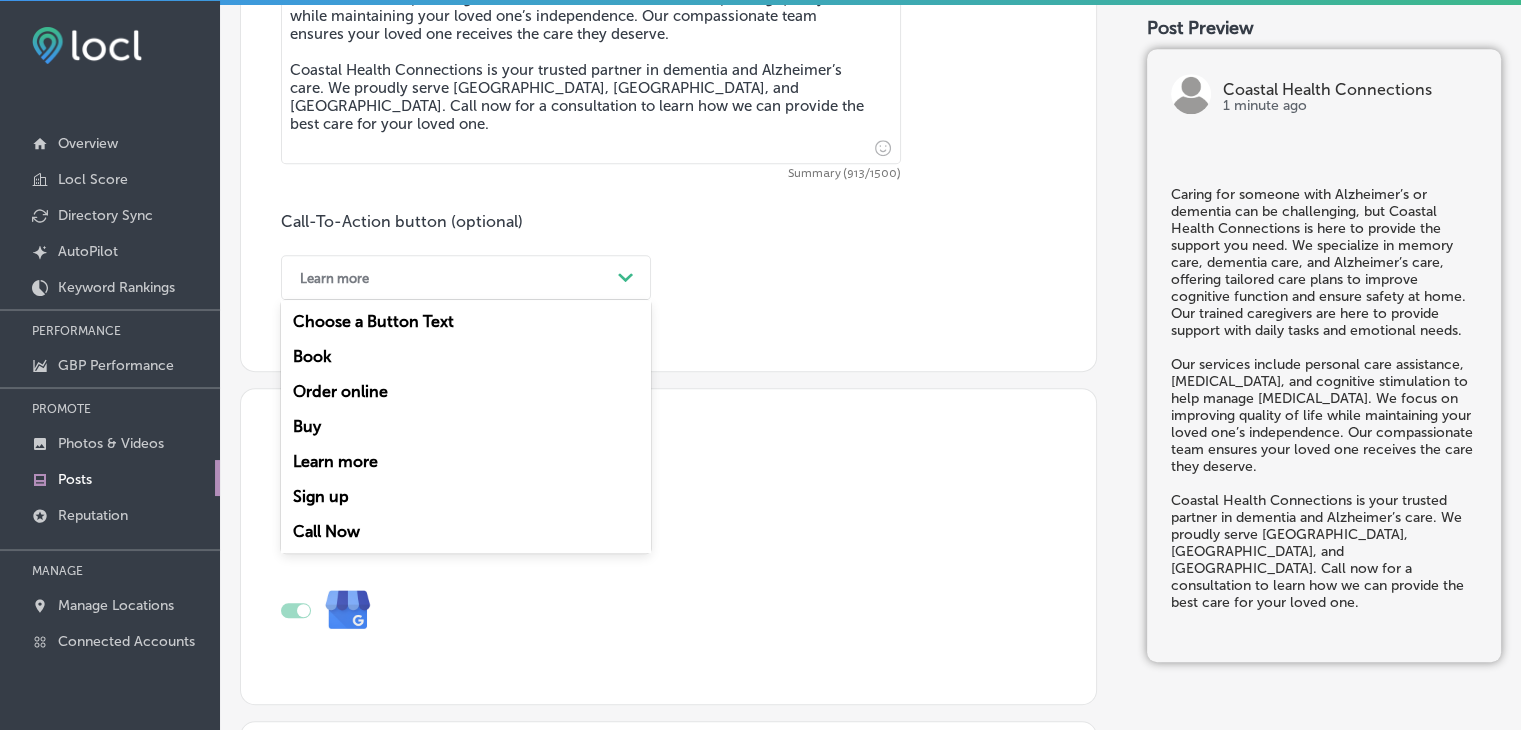 click on "Learn more" at bounding box center [334, 277] 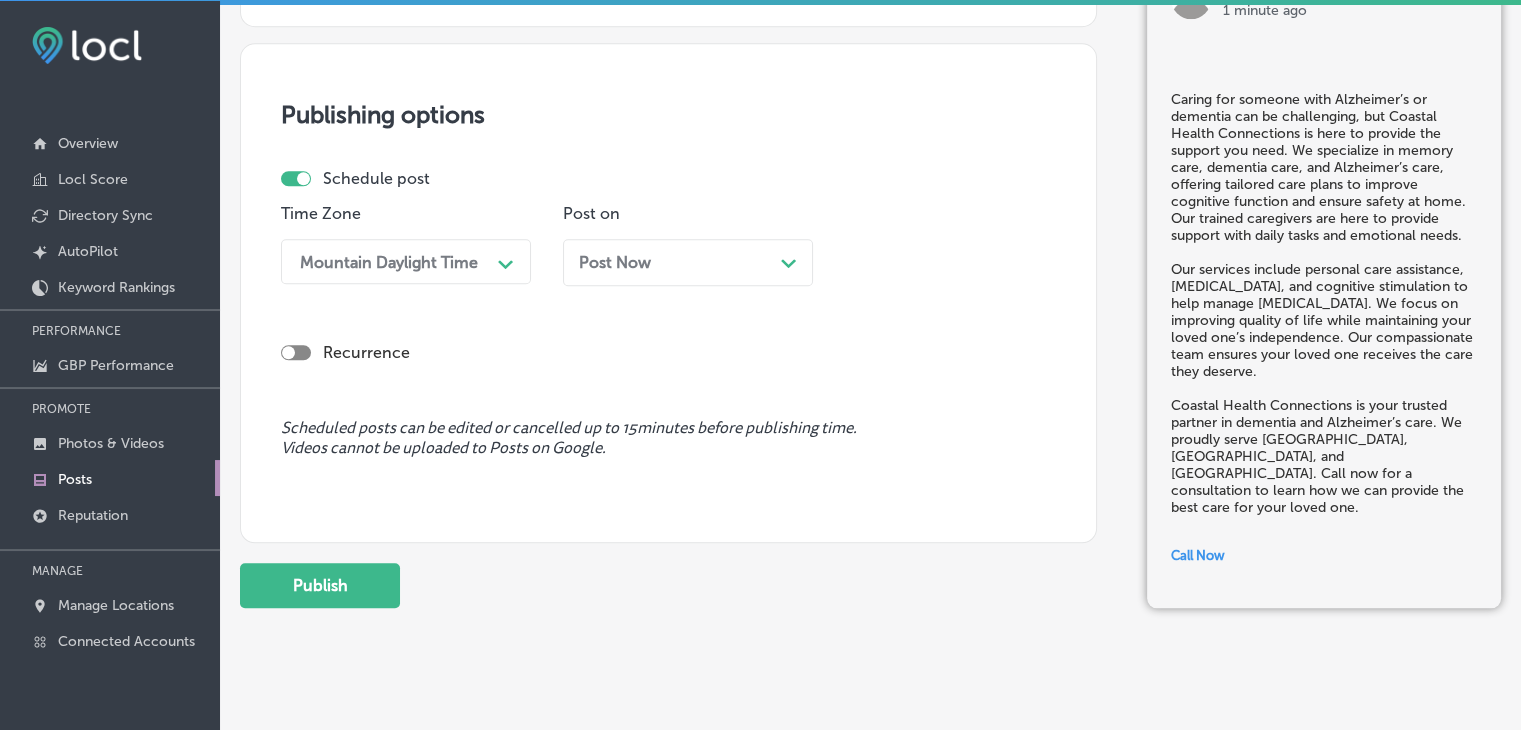 scroll, scrollTop: 1751, scrollLeft: 0, axis: vertical 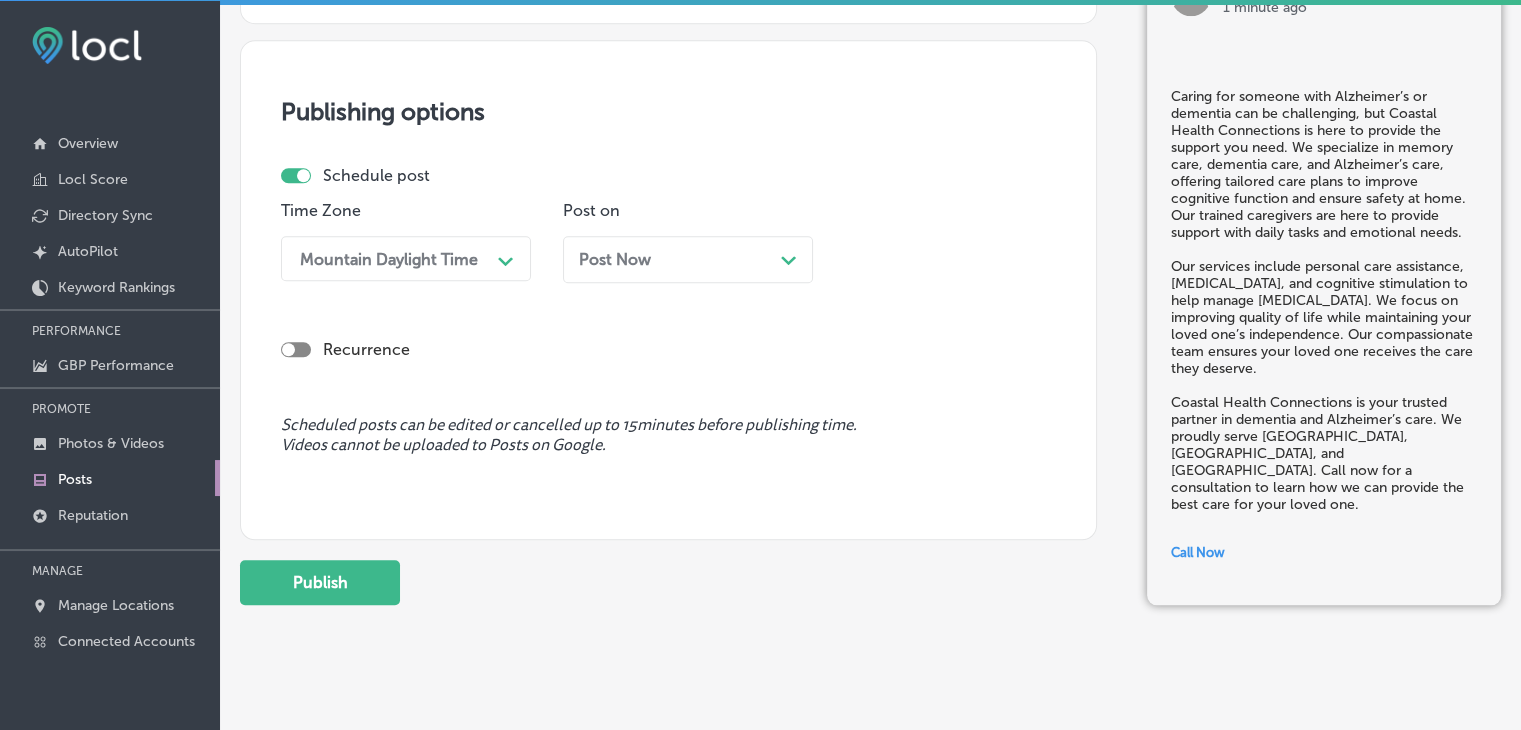 click on "Mountain Daylight Time" at bounding box center [389, 258] 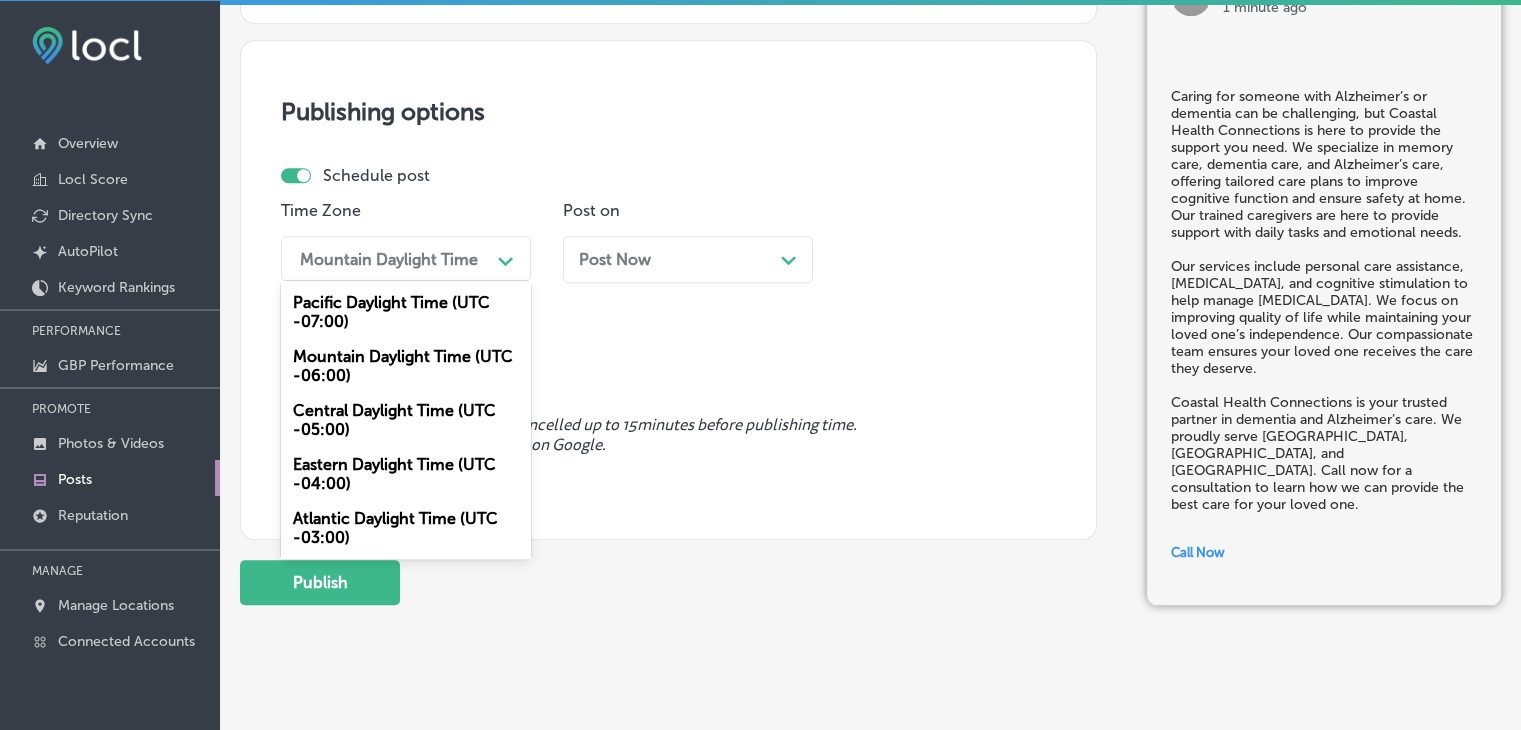 click on "Mountain Daylight Time (UTC -06:00)" at bounding box center (406, 366) 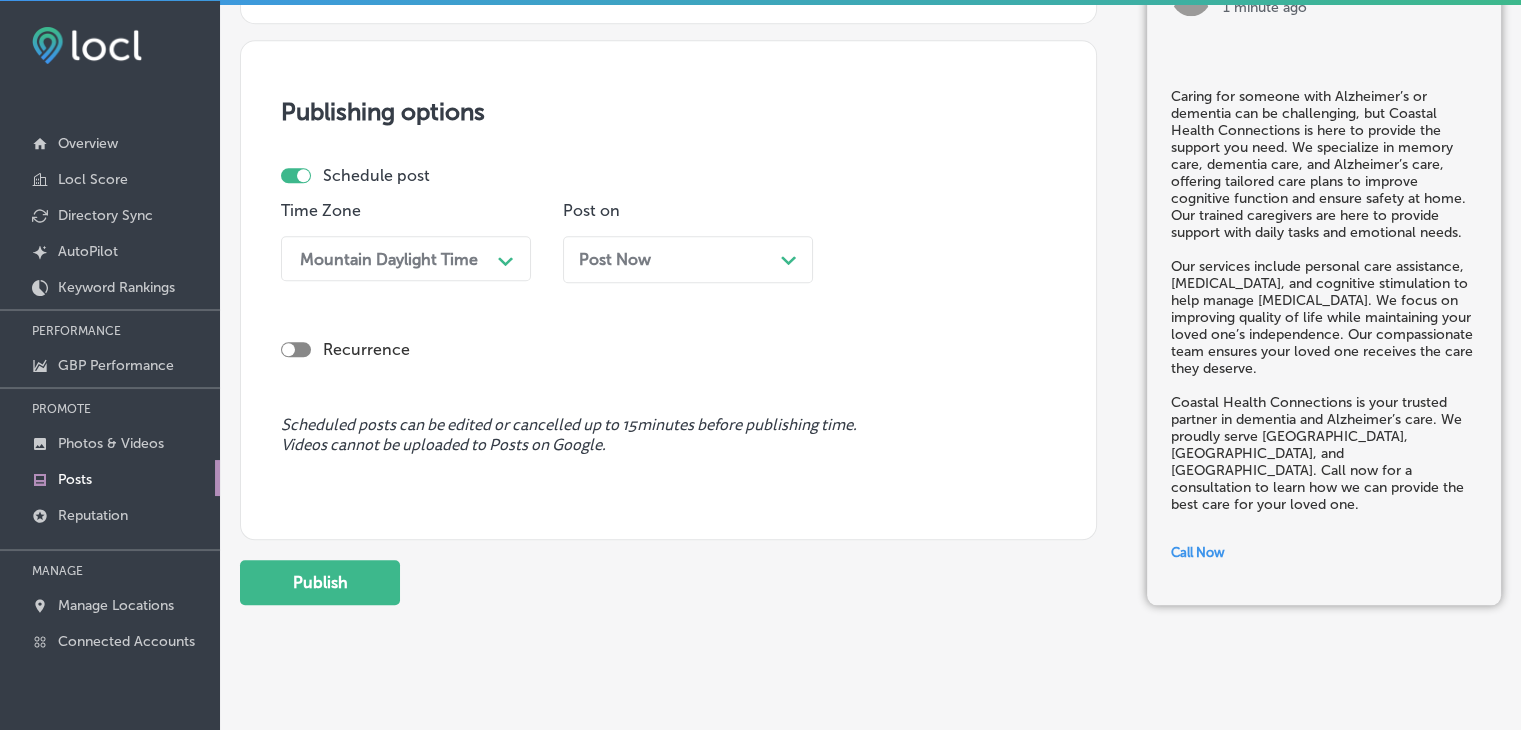 click on "Post Now
Path
Created with Sketch." at bounding box center [688, 259] 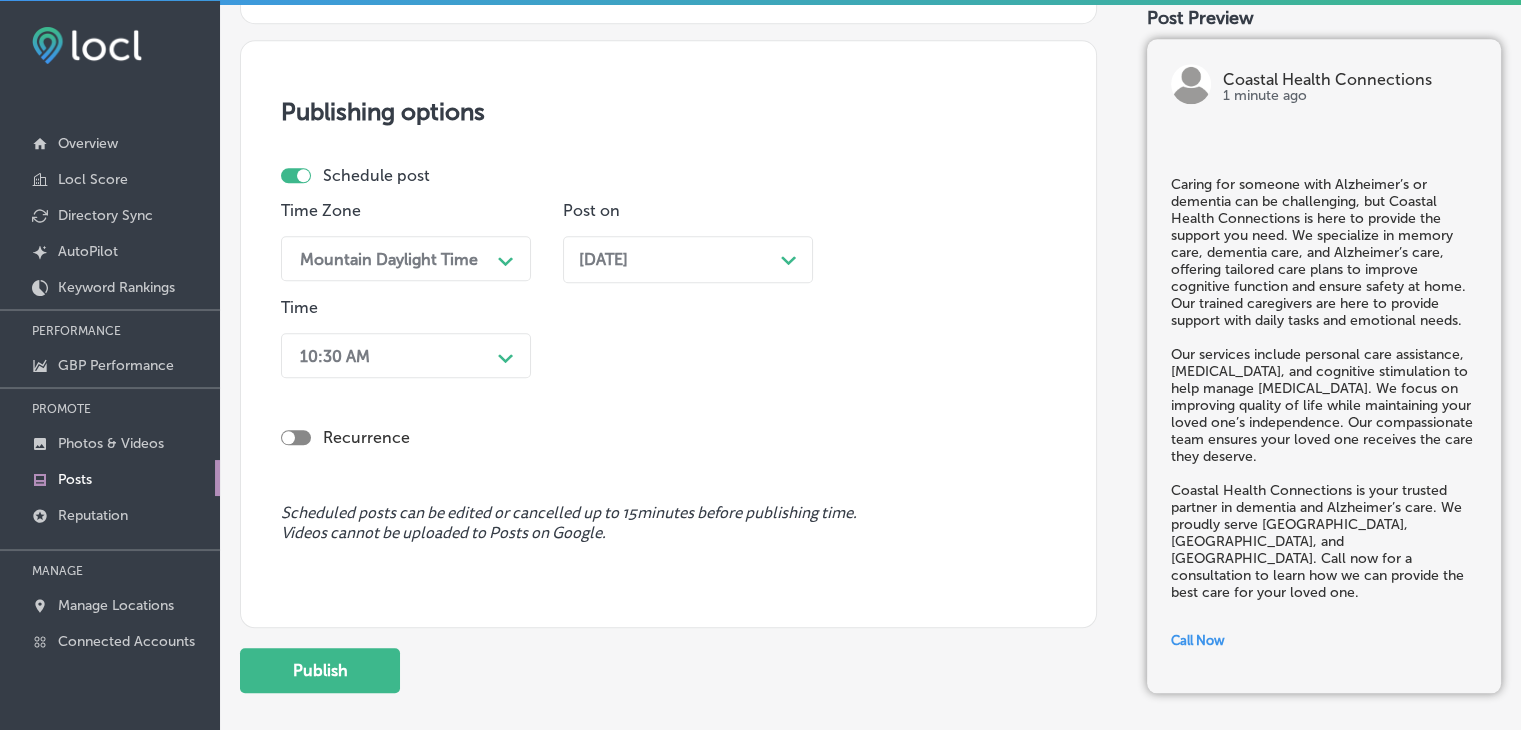 click on "Time 10:30 AM
Path
Created with Sketch." at bounding box center (406, 342) 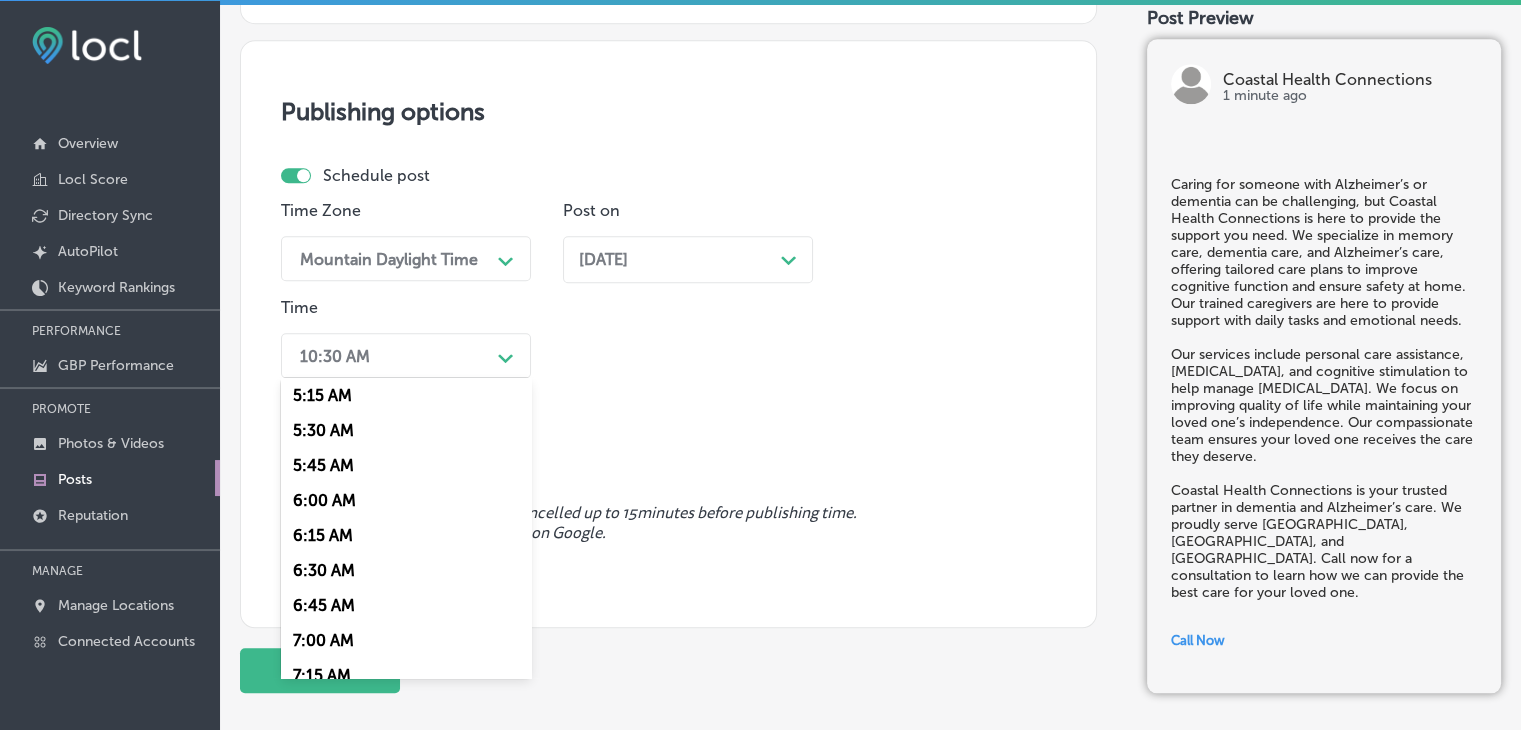 scroll, scrollTop: 900, scrollLeft: 0, axis: vertical 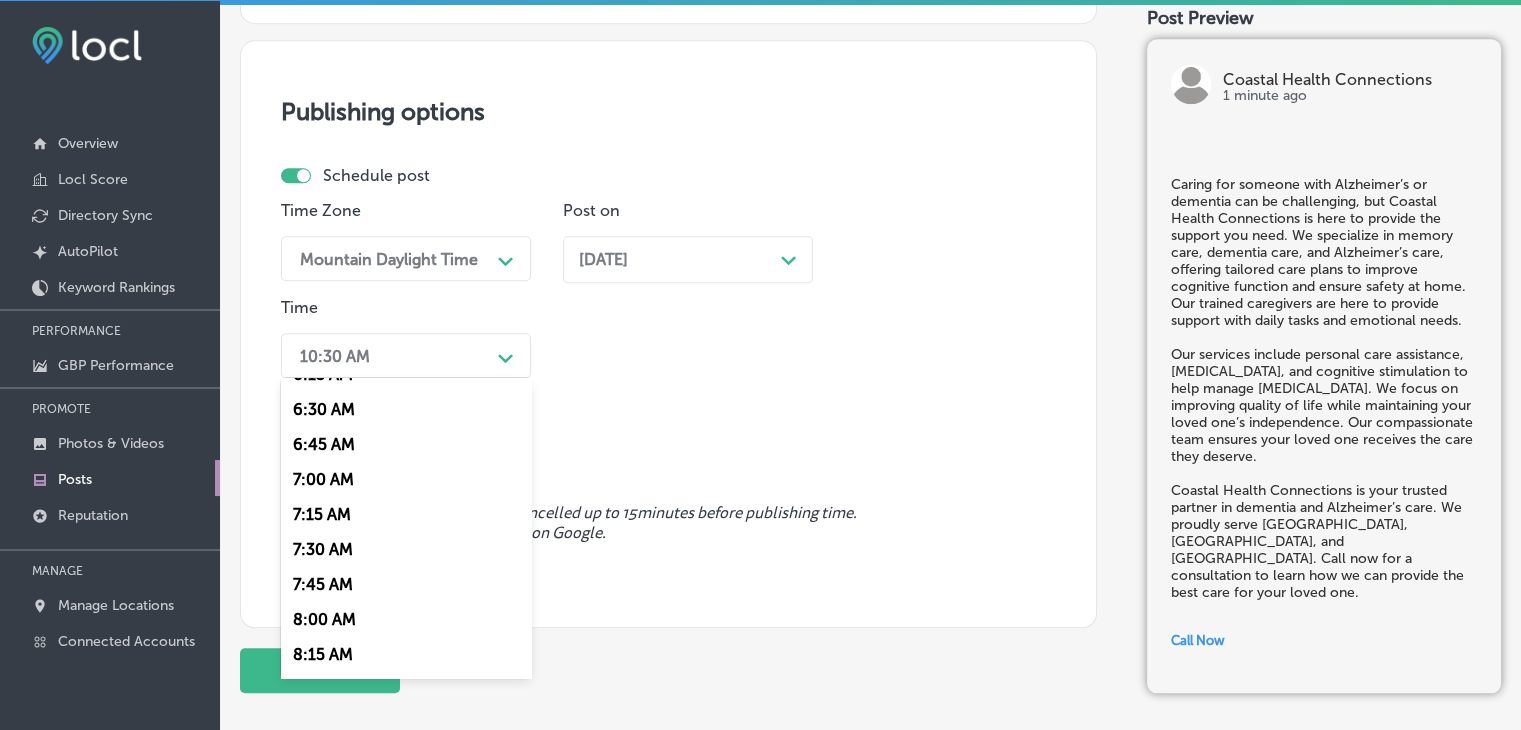 click on "7:00 AM" at bounding box center (406, 479) 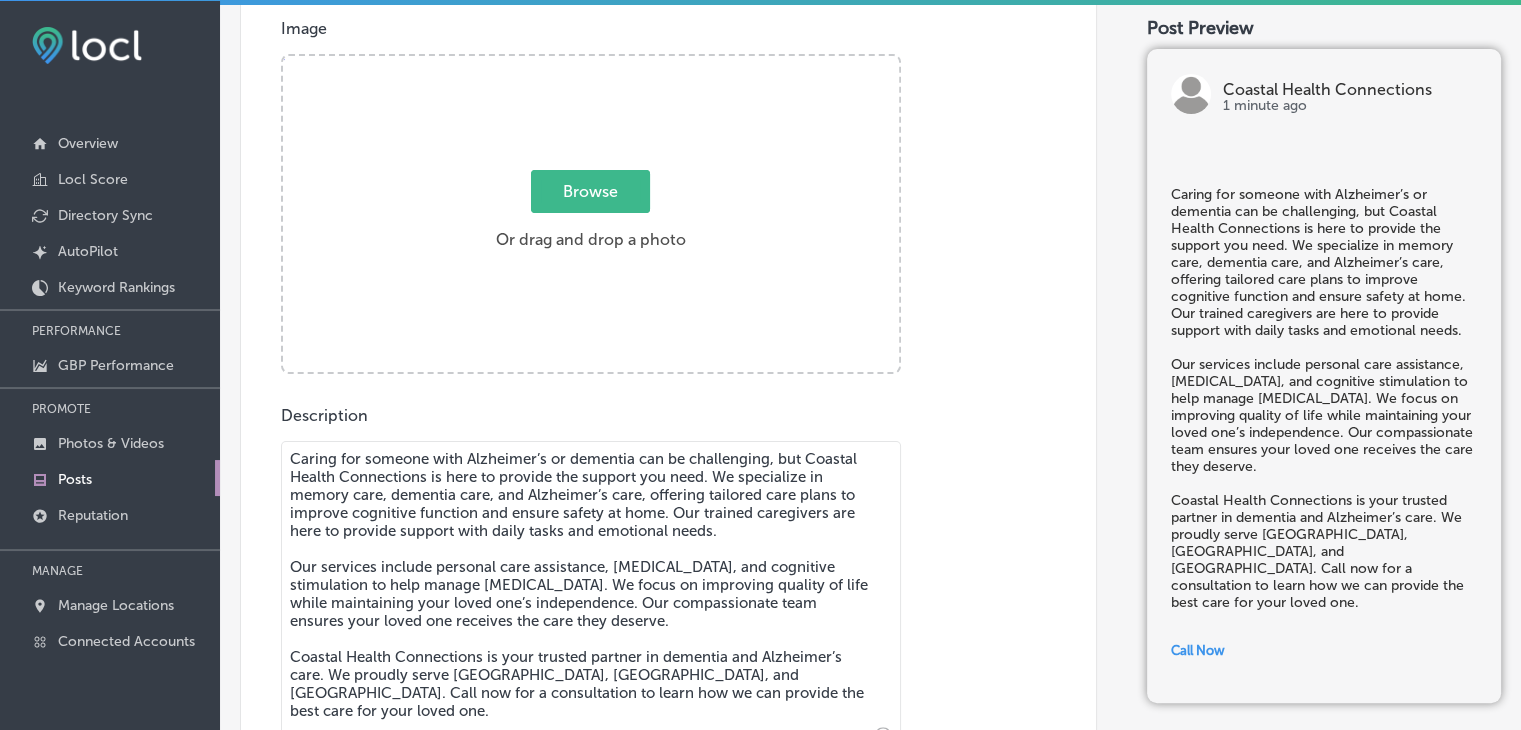 scroll, scrollTop: 351, scrollLeft: 0, axis: vertical 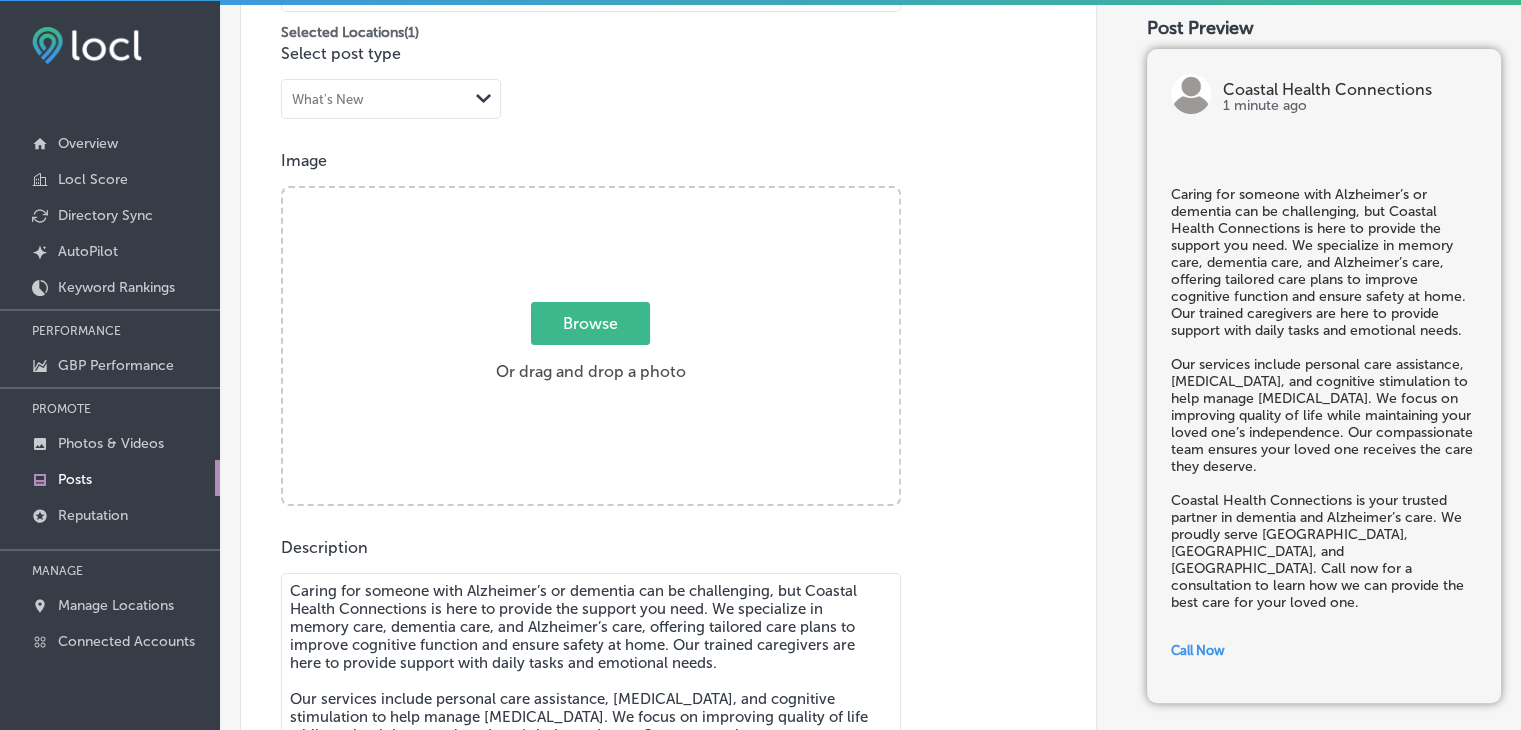 click on "Browse" at bounding box center (590, 323) 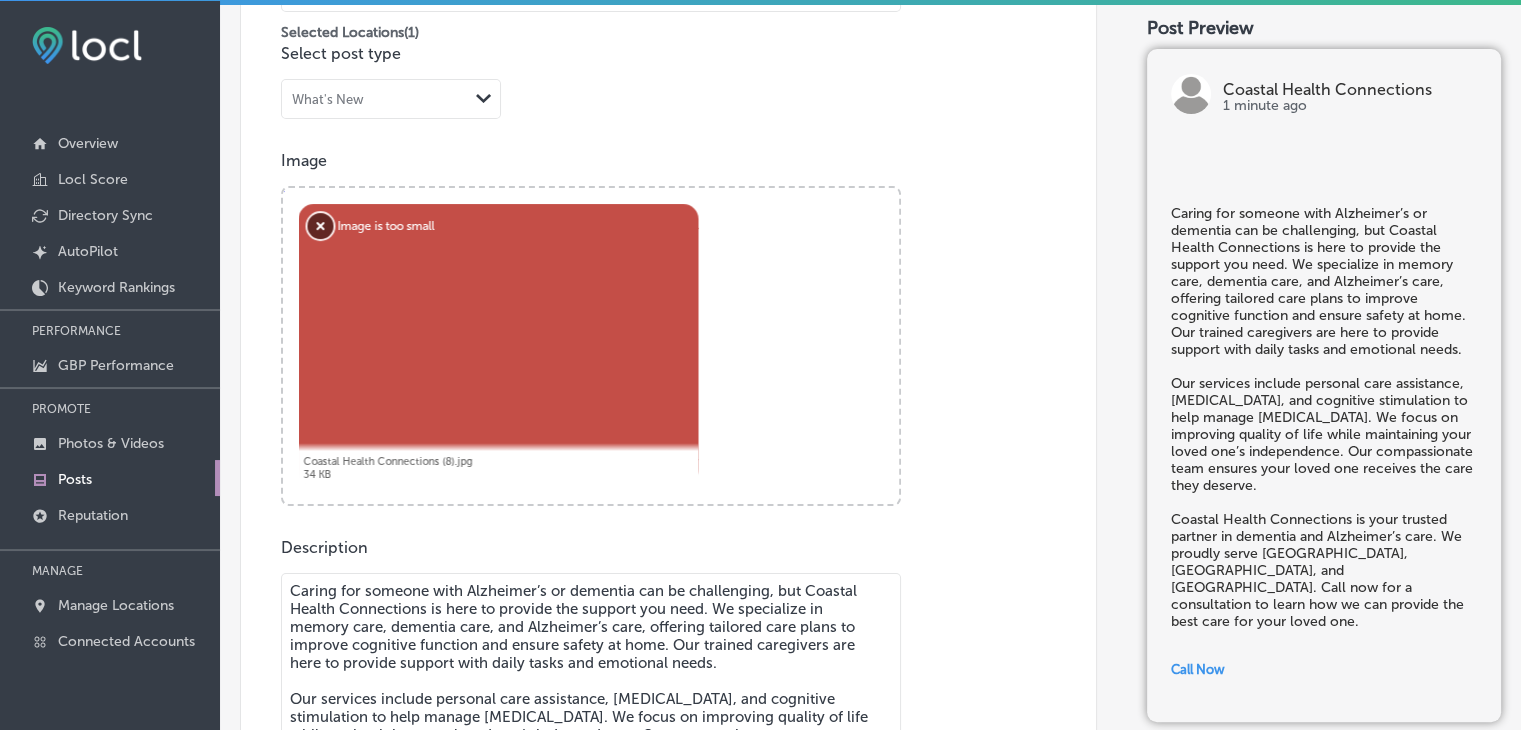 click on "Remove" at bounding box center (321, 226) 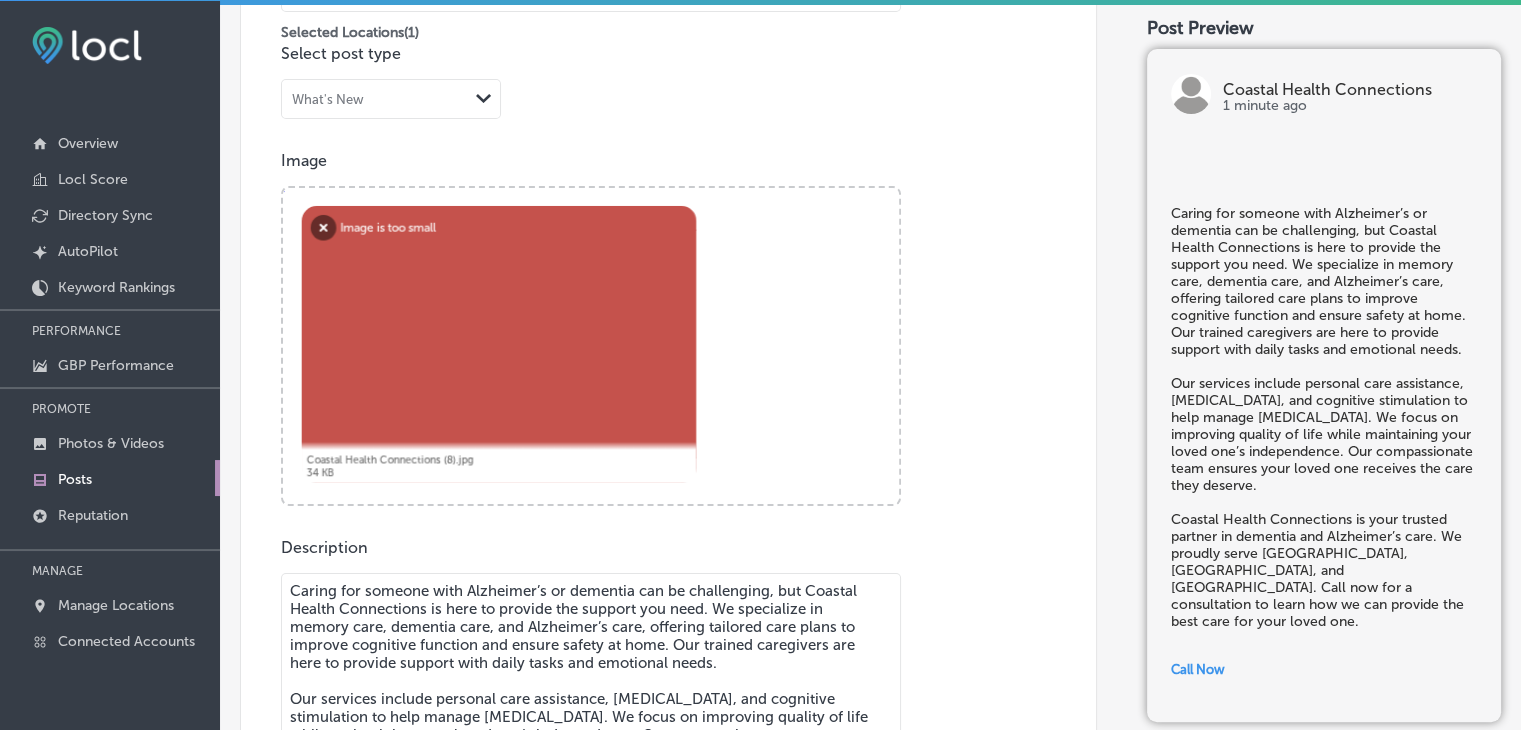 click on "Powered by PQINA    Browse     Or drag and drop a photo  Abort Retry Remove Upload Cancel Retry Remove Coastal Health Connections (8).jpg 34 KB Image is too small Minimum size is 300 × 300 Removed Coastal Health Connections (8).jpg, 0 files in list" at bounding box center (591, 346) 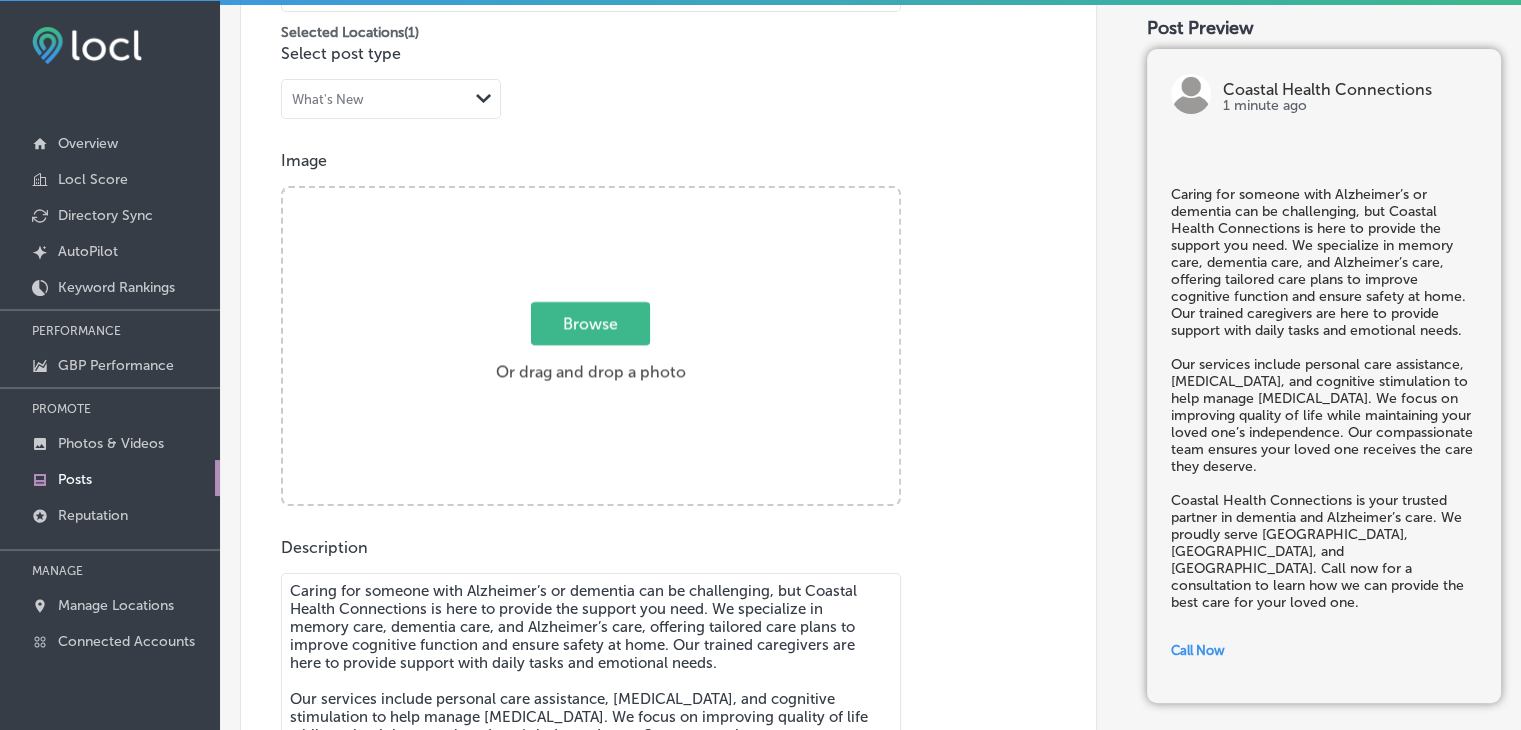 click on "Browse" at bounding box center [590, 323] 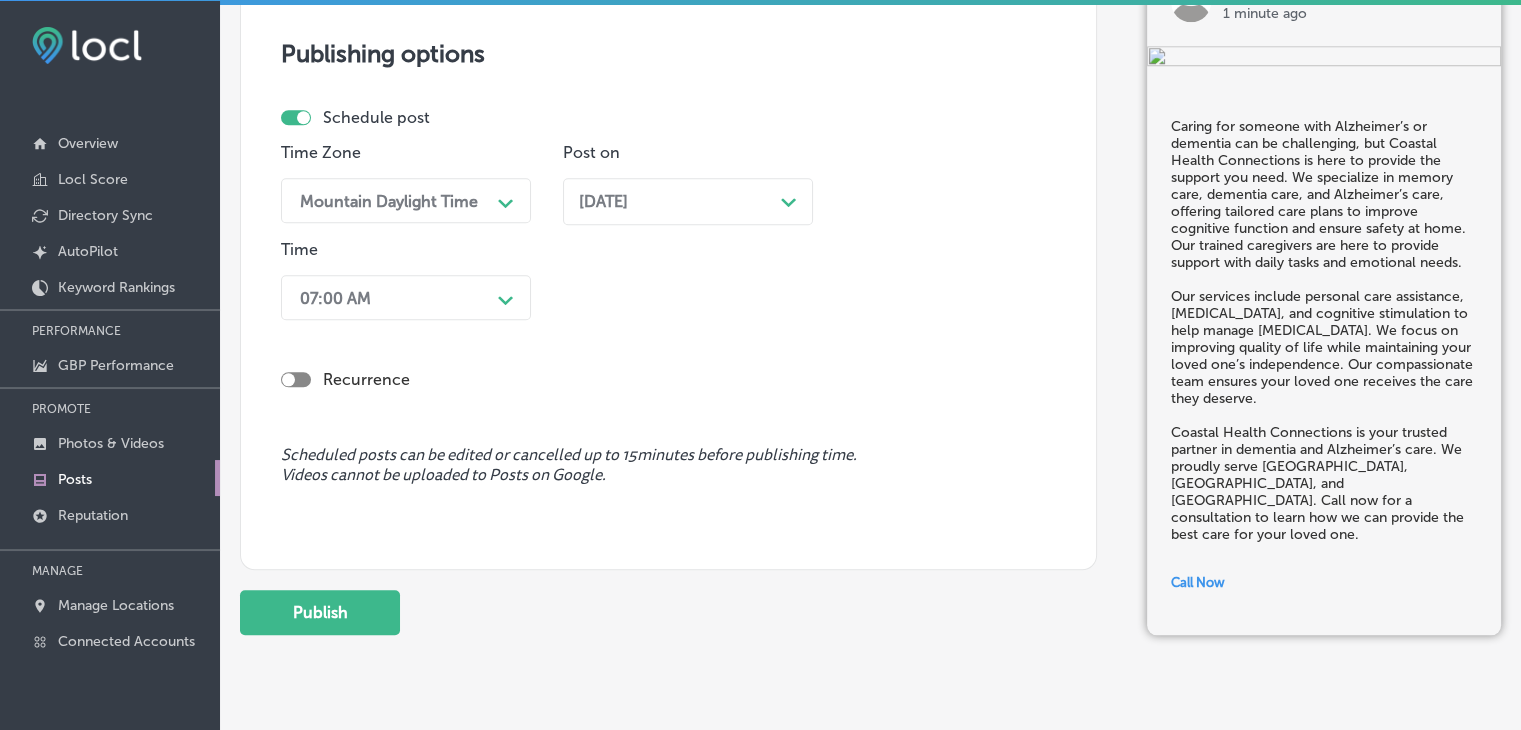 scroll, scrollTop: 1839, scrollLeft: 0, axis: vertical 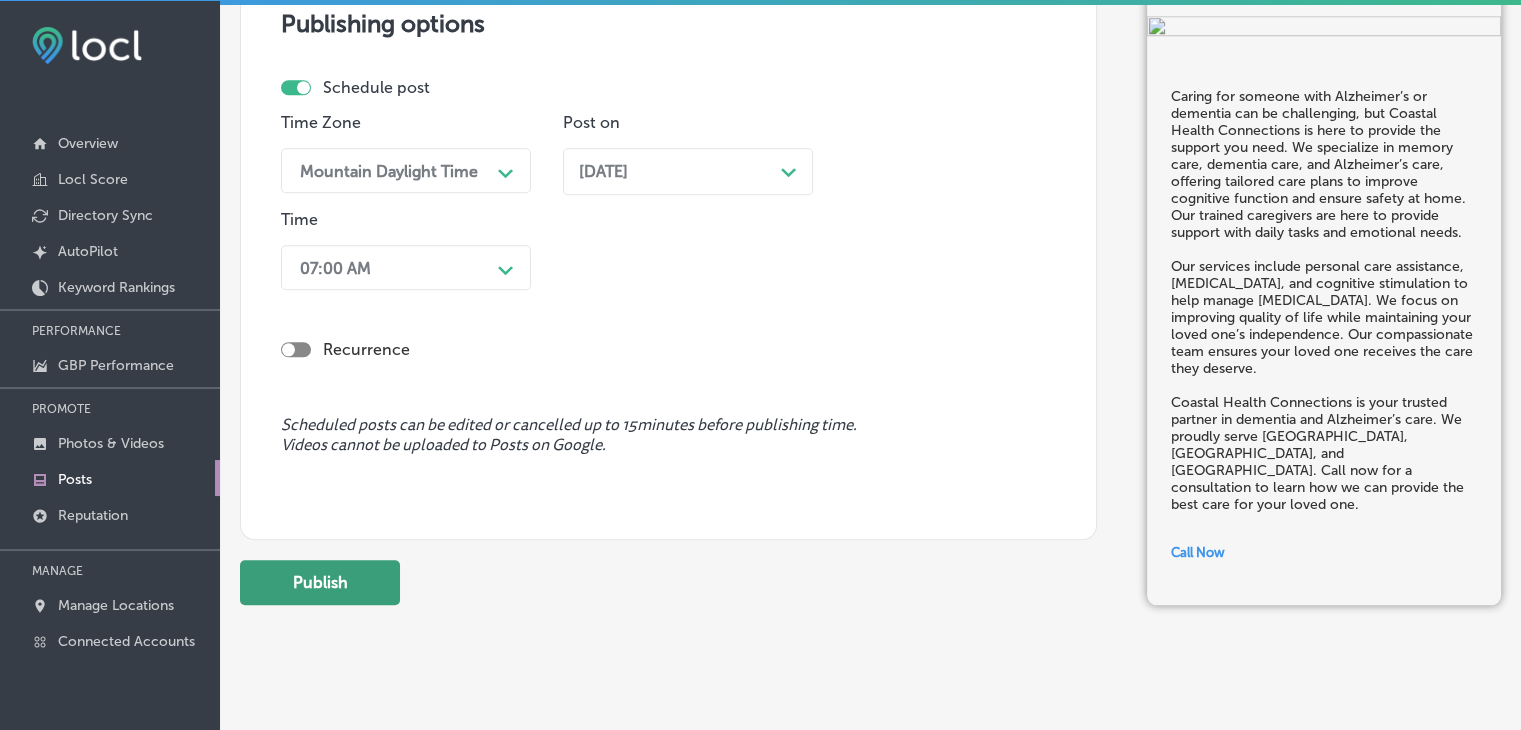 click on "Publish" at bounding box center [320, 582] 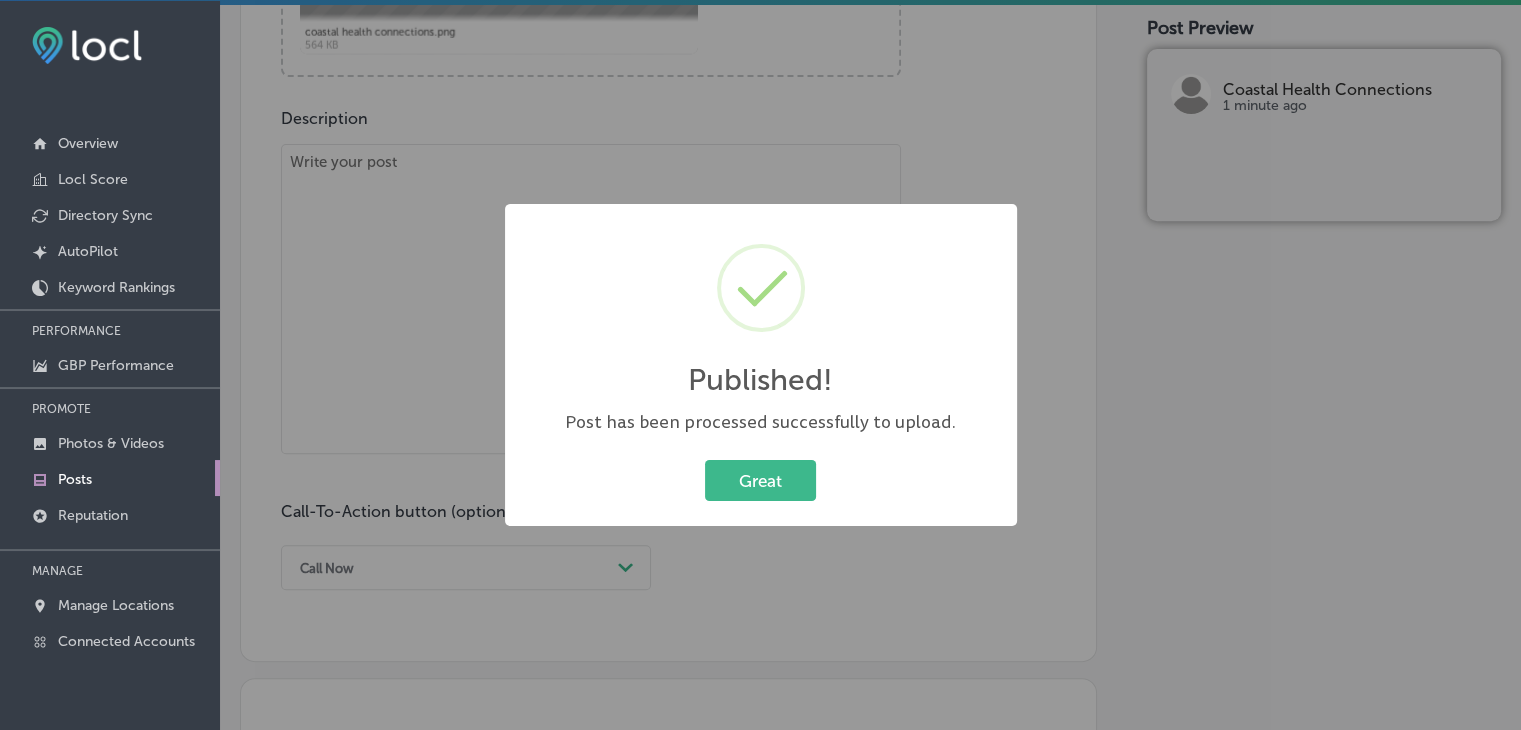 scroll, scrollTop: 939, scrollLeft: 0, axis: vertical 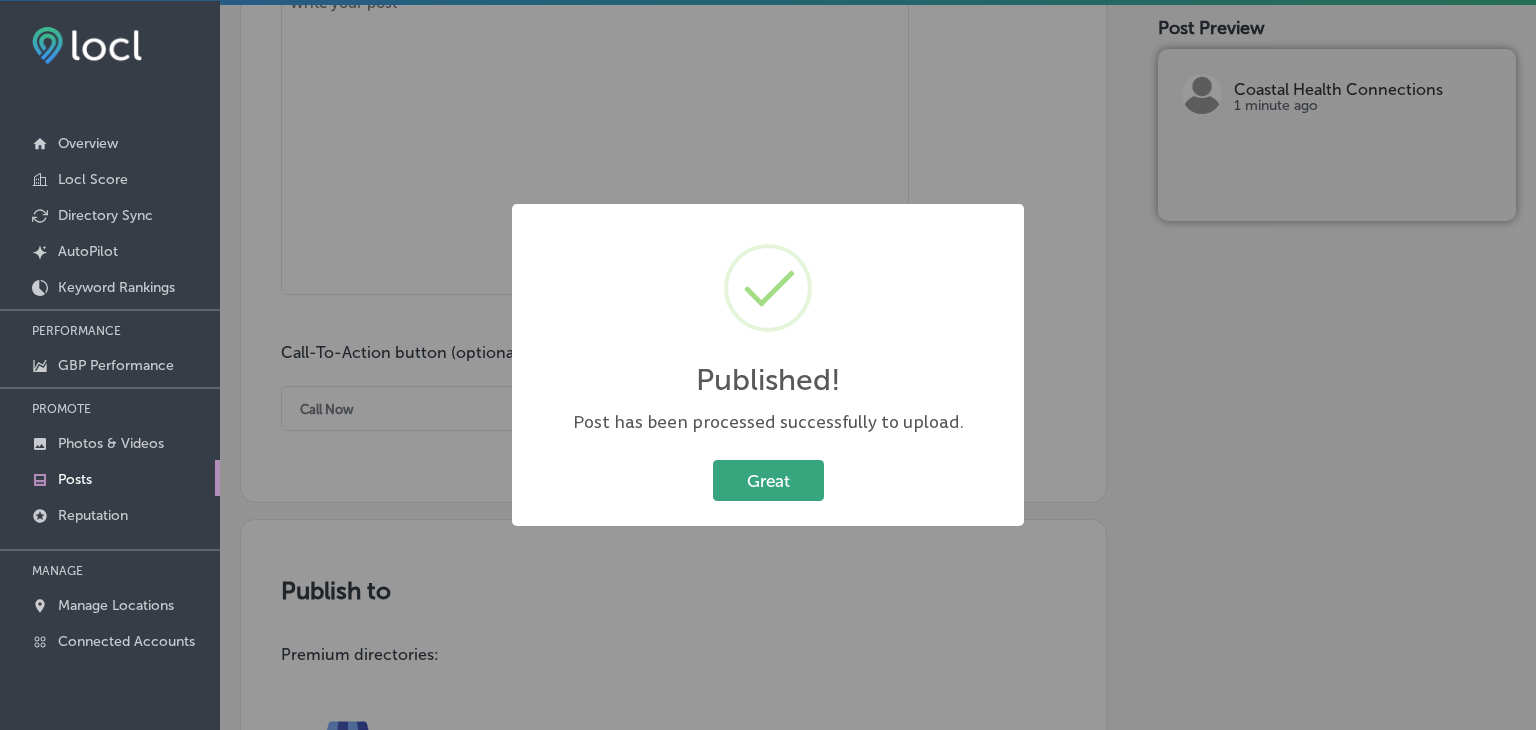 click on "Great" at bounding box center [768, 480] 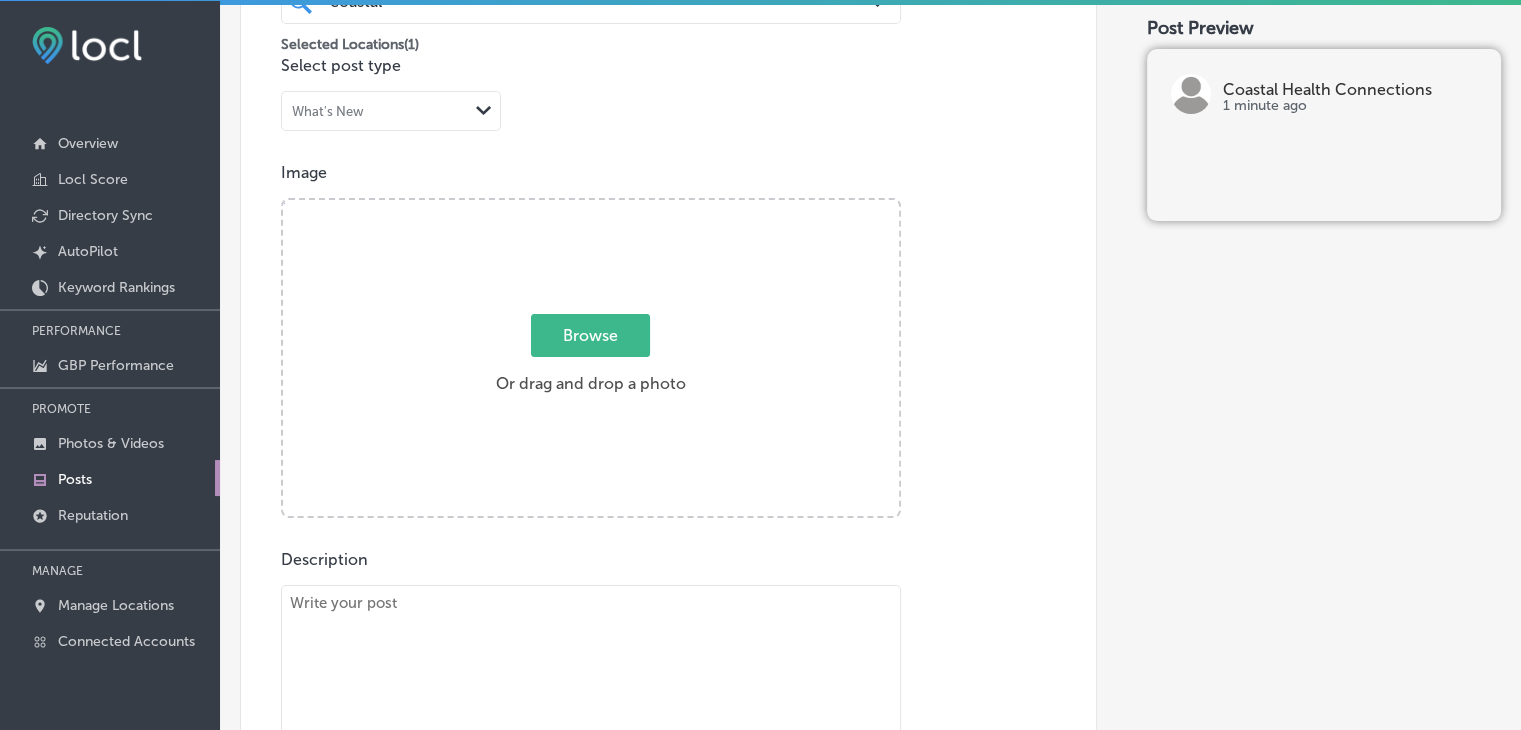 click at bounding box center [591, 740] 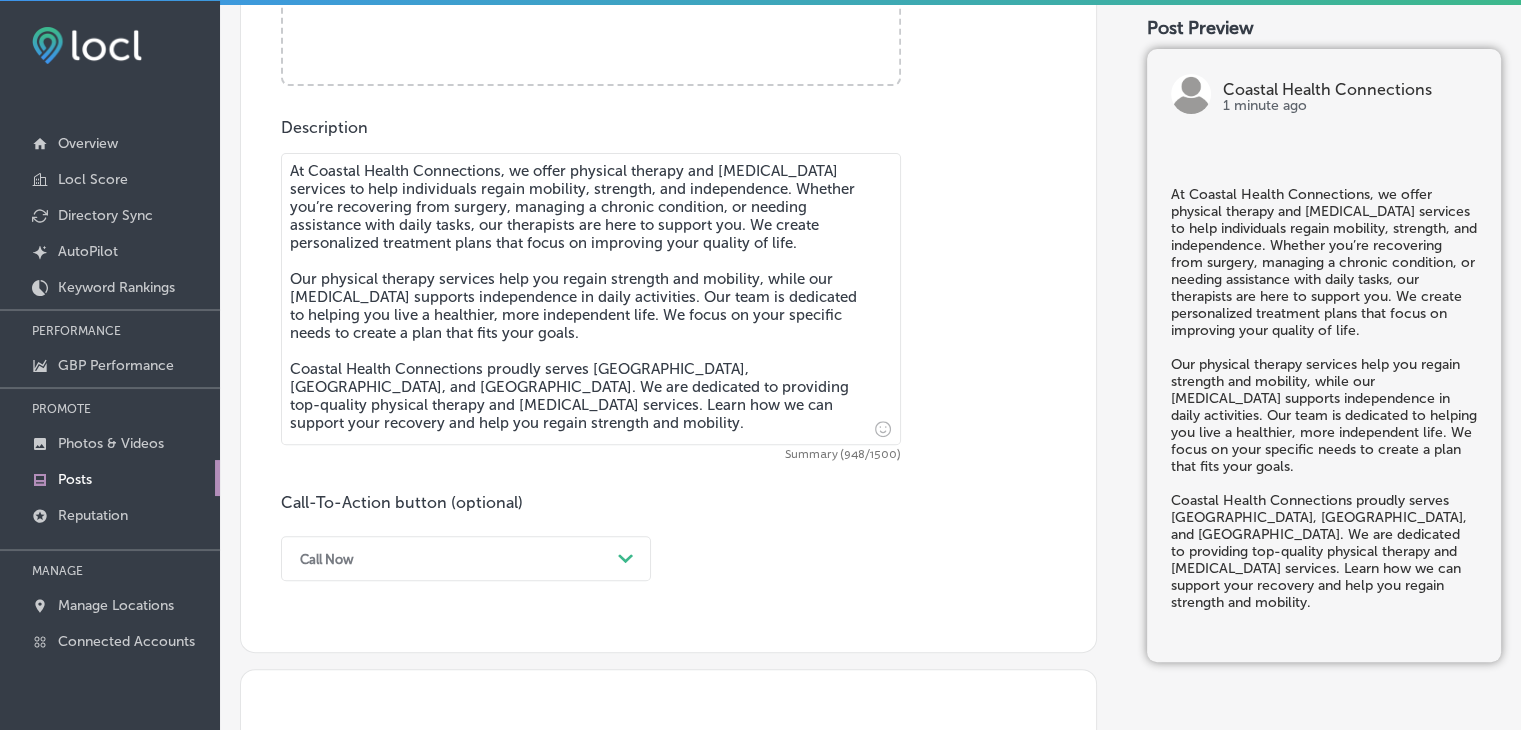 scroll, scrollTop: 978, scrollLeft: 0, axis: vertical 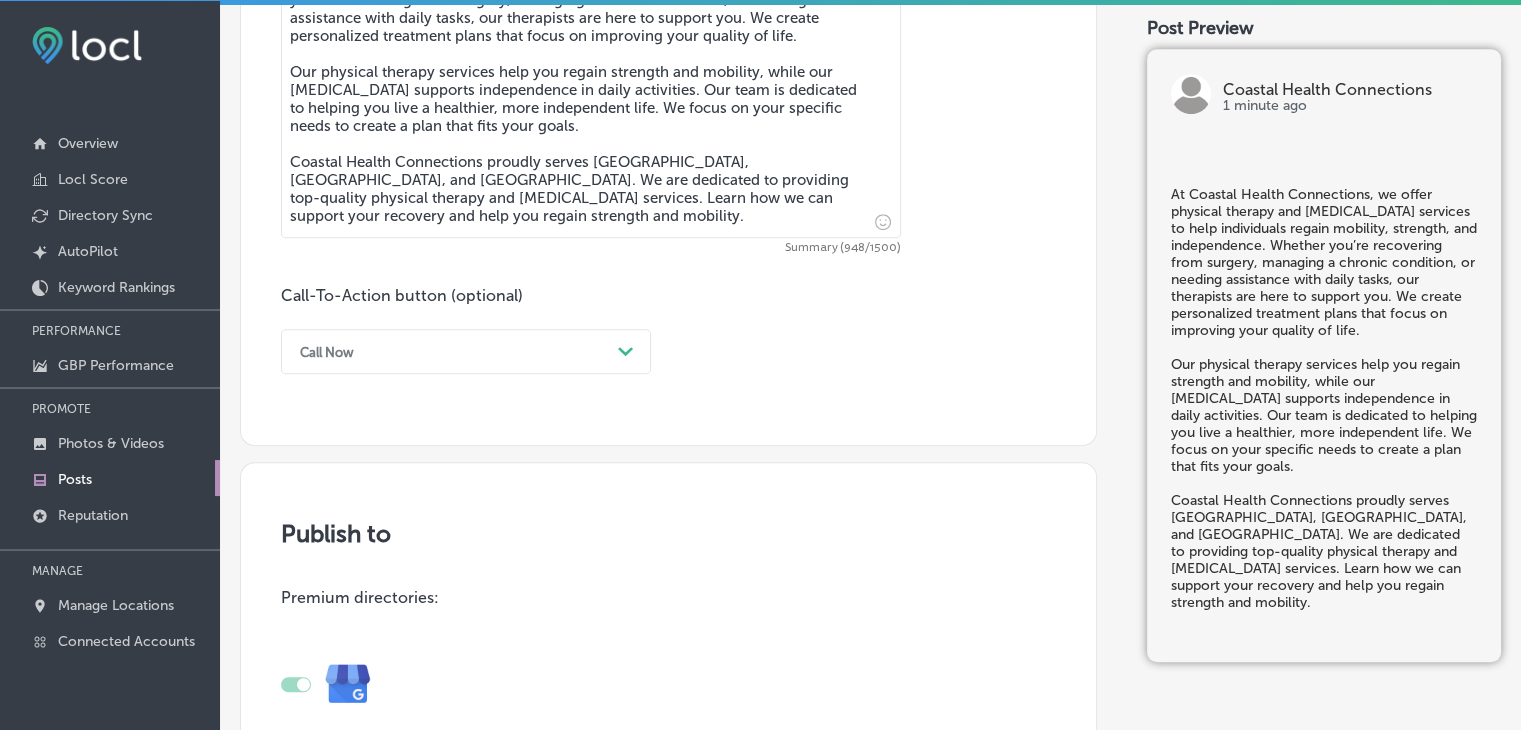 type on "At Coastal Health Connections, we offer physical therapy and [MEDICAL_DATA] services to help individuals regain mobility, strength, and independence. Whether you’re recovering from surgery, managing a chronic condition, or needing assistance with daily tasks, our therapists are here to support you. We create personalized treatment plans that focus on improving your quality of life.
Our physical therapy services help you regain strength and mobility, while our [MEDICAL_DATA] supports independence in daily activities. Our team is dedicated to helping you live a healthier, more independent life. We focus on your specific needs to create a plan that fits your goals.
Coastal Health Connections proudly serves [GEOGRAPHIC_DATA], [GEOGRAPHIC_DATA], and [GEOGRAPHIC_DATA]. We are dedicated to providing top-quality physical therapy and [MEDICAL_DATA] services. Learn how we can support your recovery and help you regain strength and mobility." 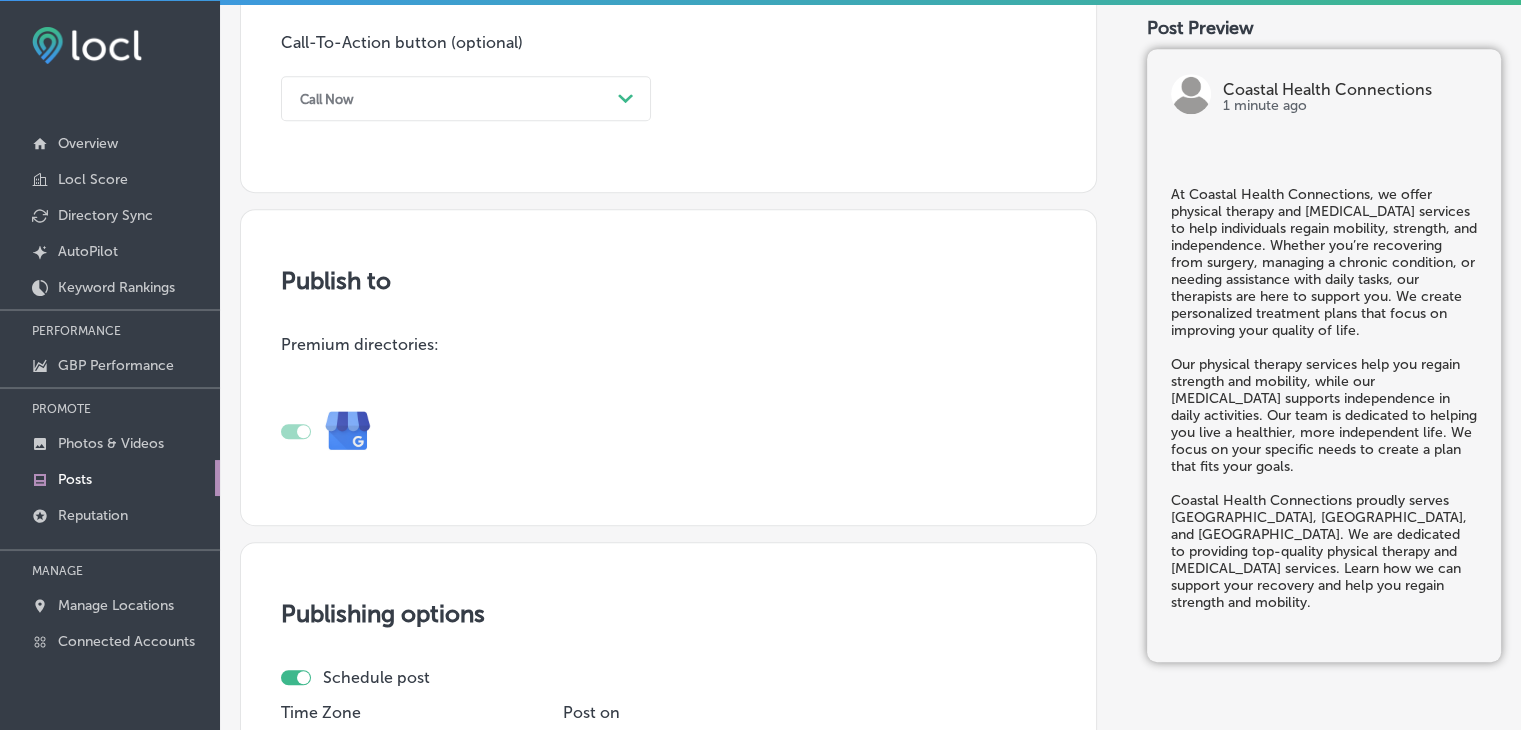 scroll, scrollTop: 1278, scrollLeft: 0, axis: vertical 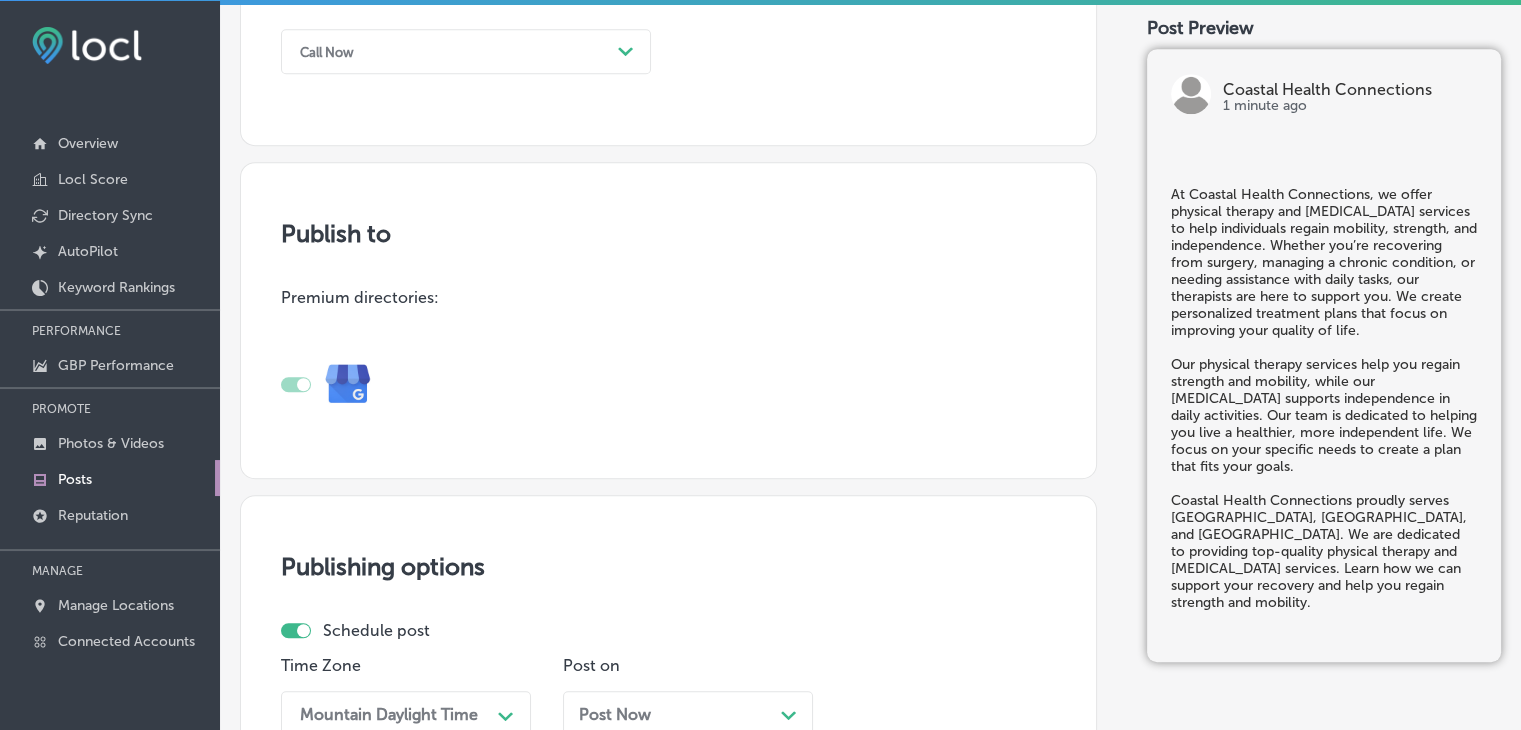 click on "Call Now" at bounding box center (450, 51) 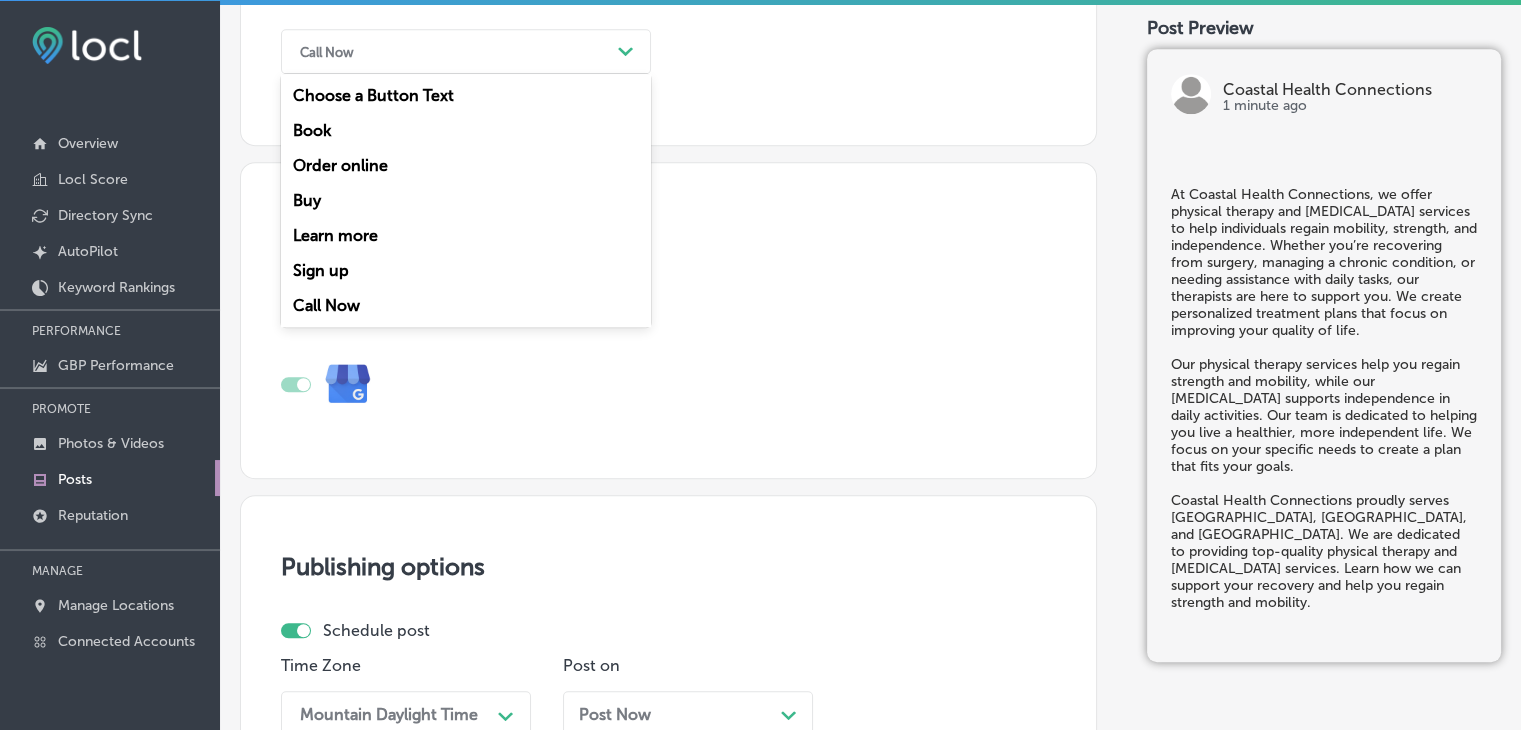 click on "Learn more" at bounding box center [466, 235] 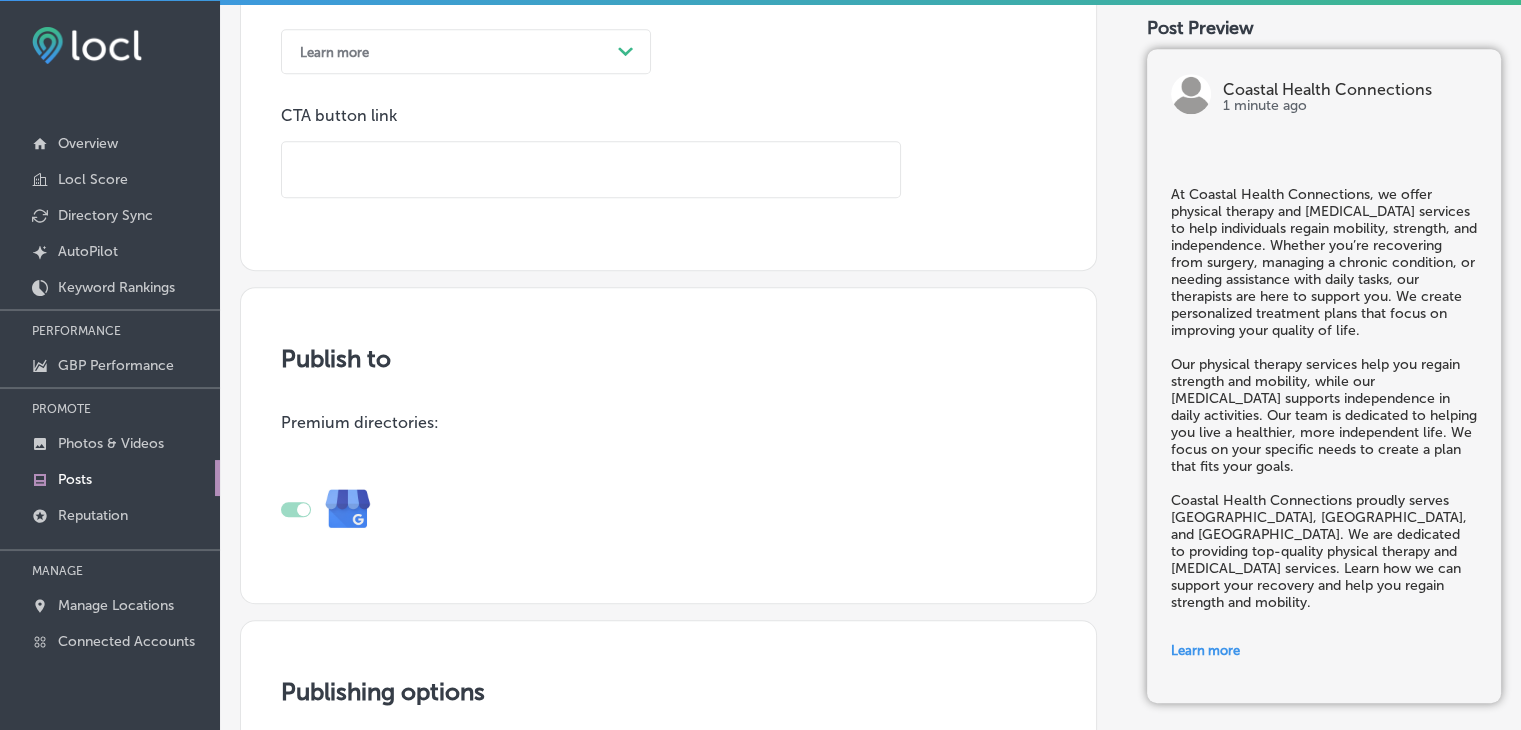 click at bounding box center [591, 169] 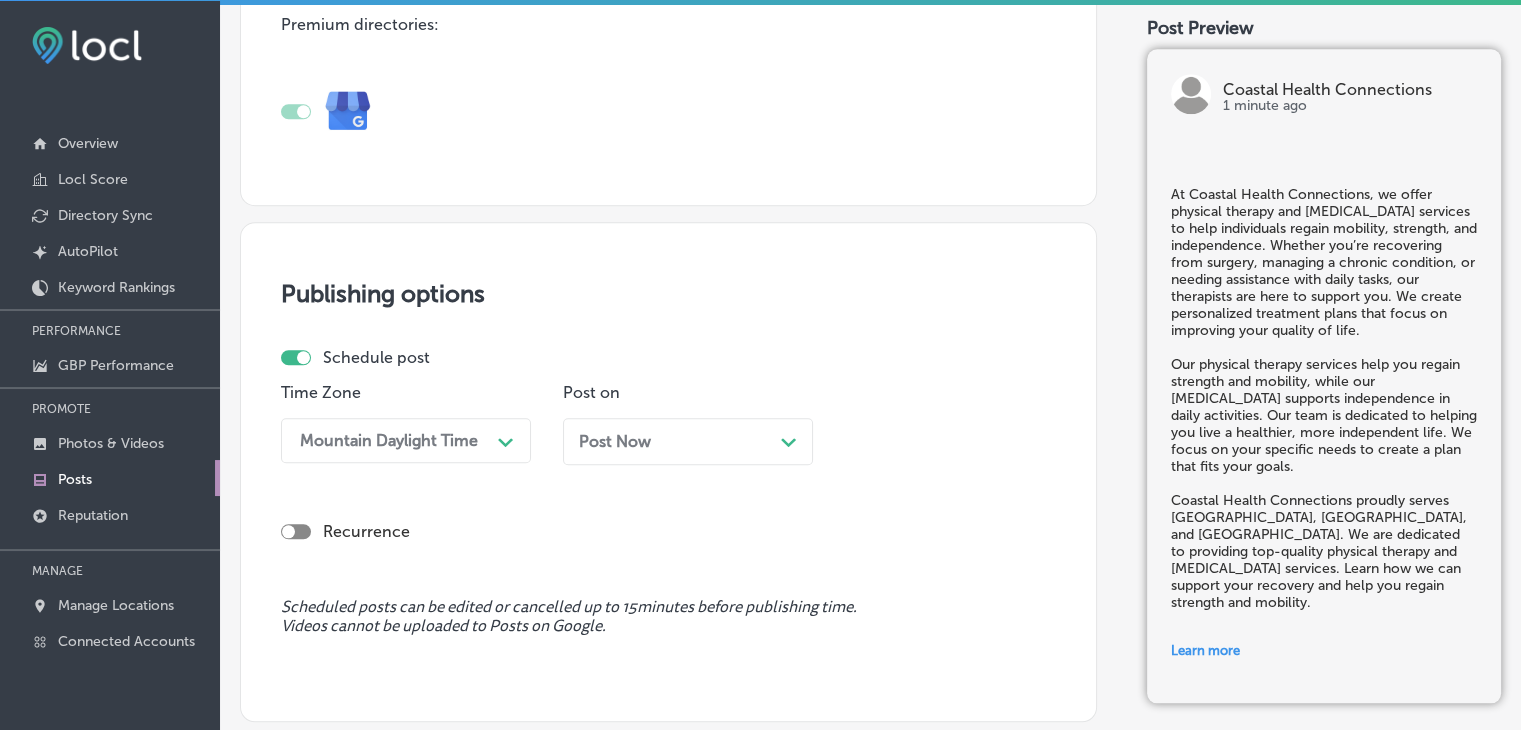 scroll, scrollTop: 1848, scrollLeft: 0, axis: vertical 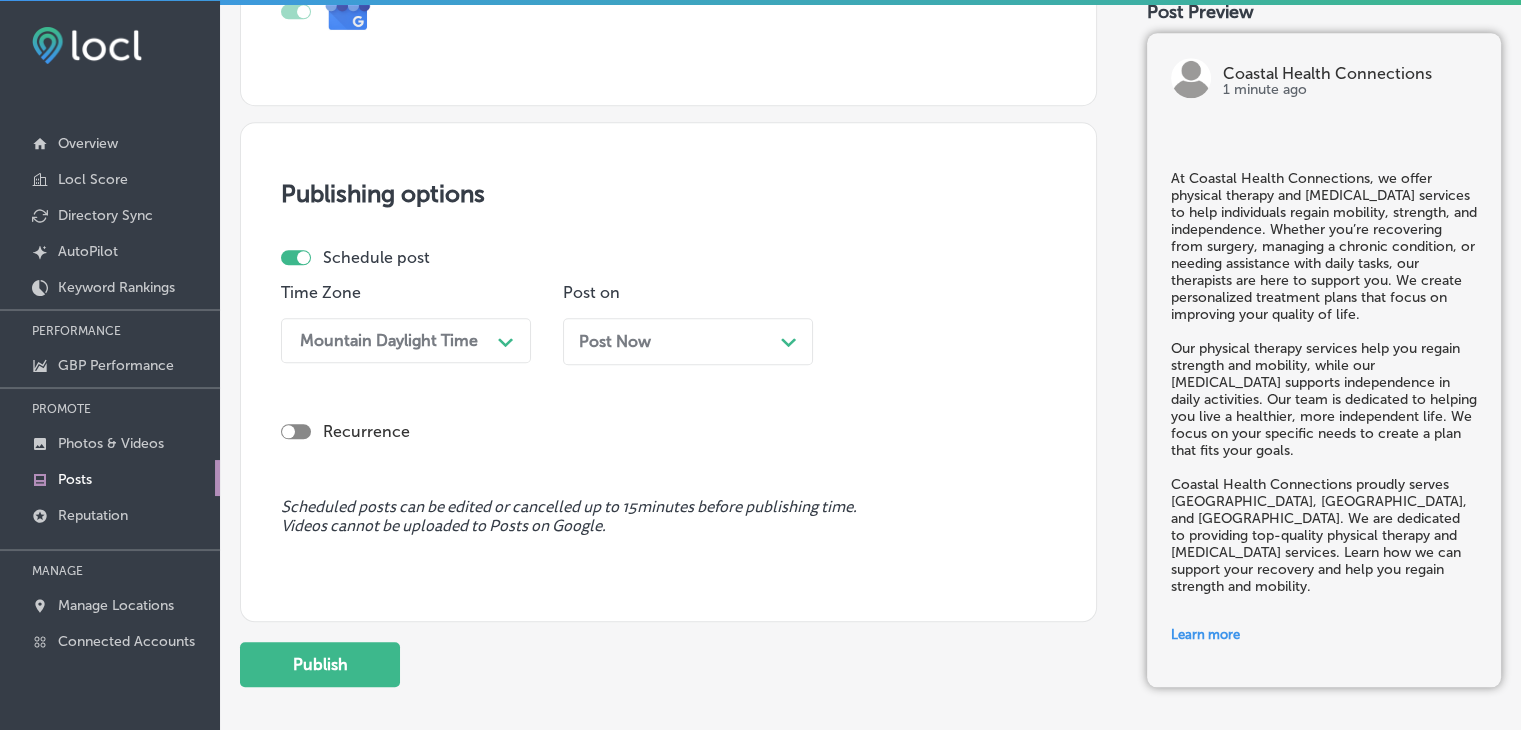 type on "[URL][DOMAIN_NAME]" 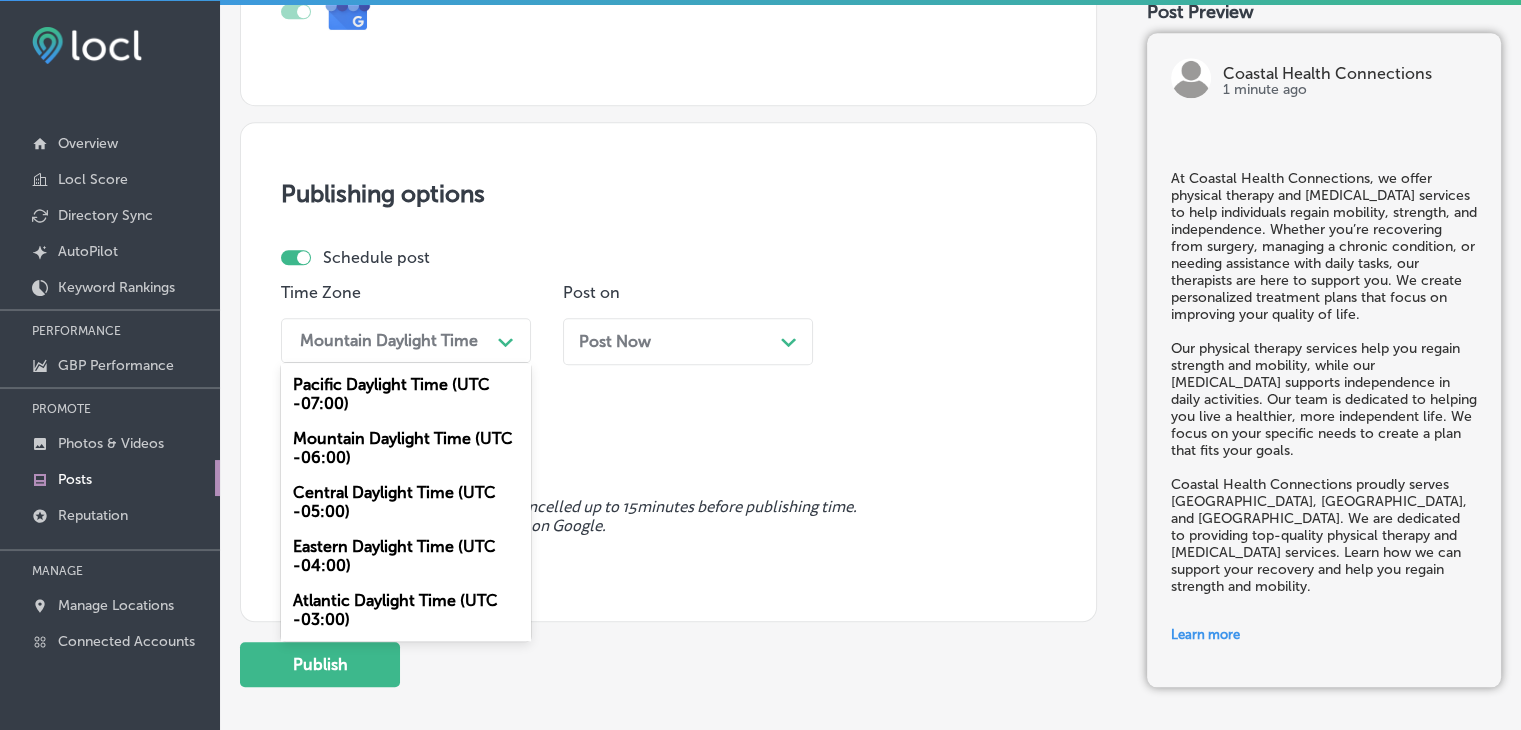 click on "Mountain Daylight Time (UTC -06:00)" at bounding box center [406, 448] 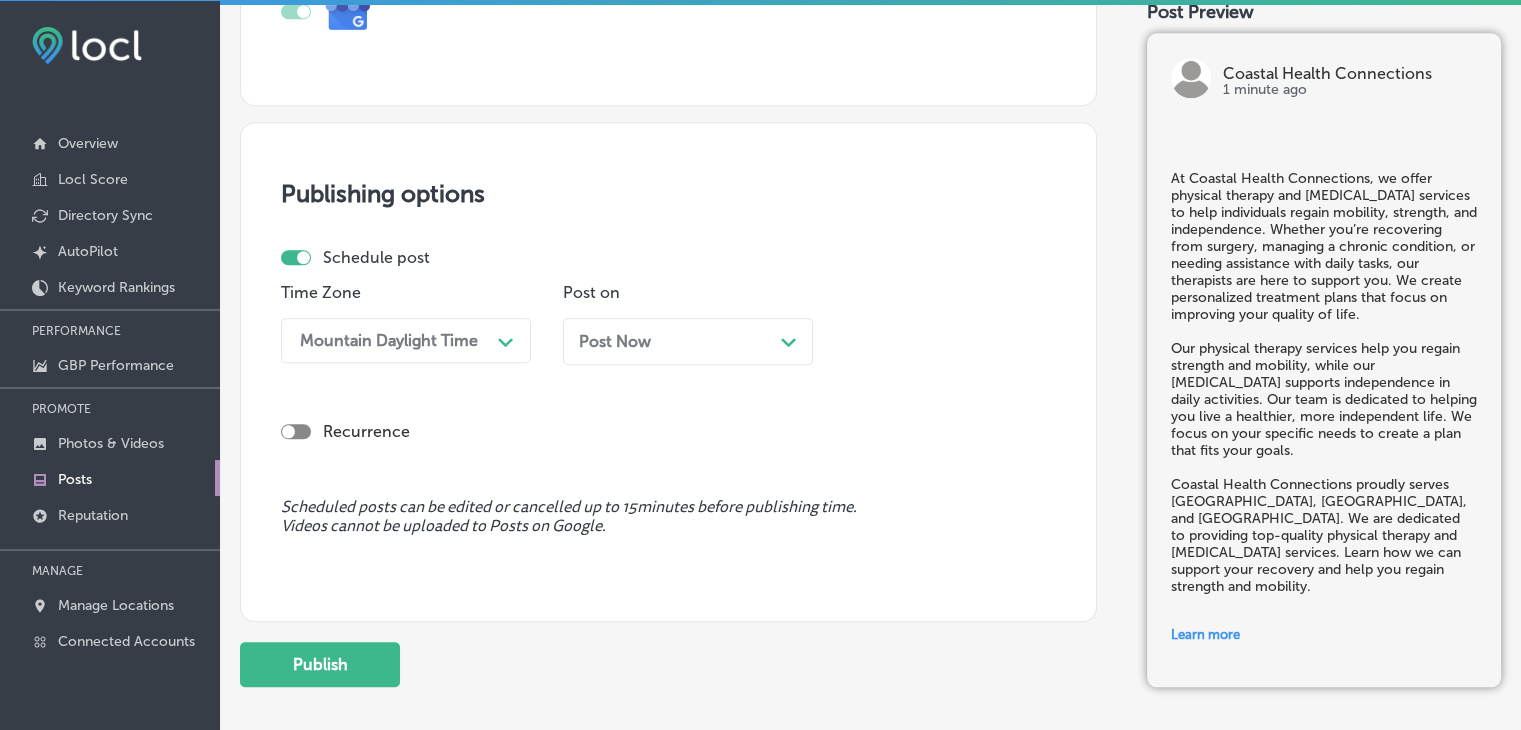 click on "Post Now" at bounding box center (615, 341) 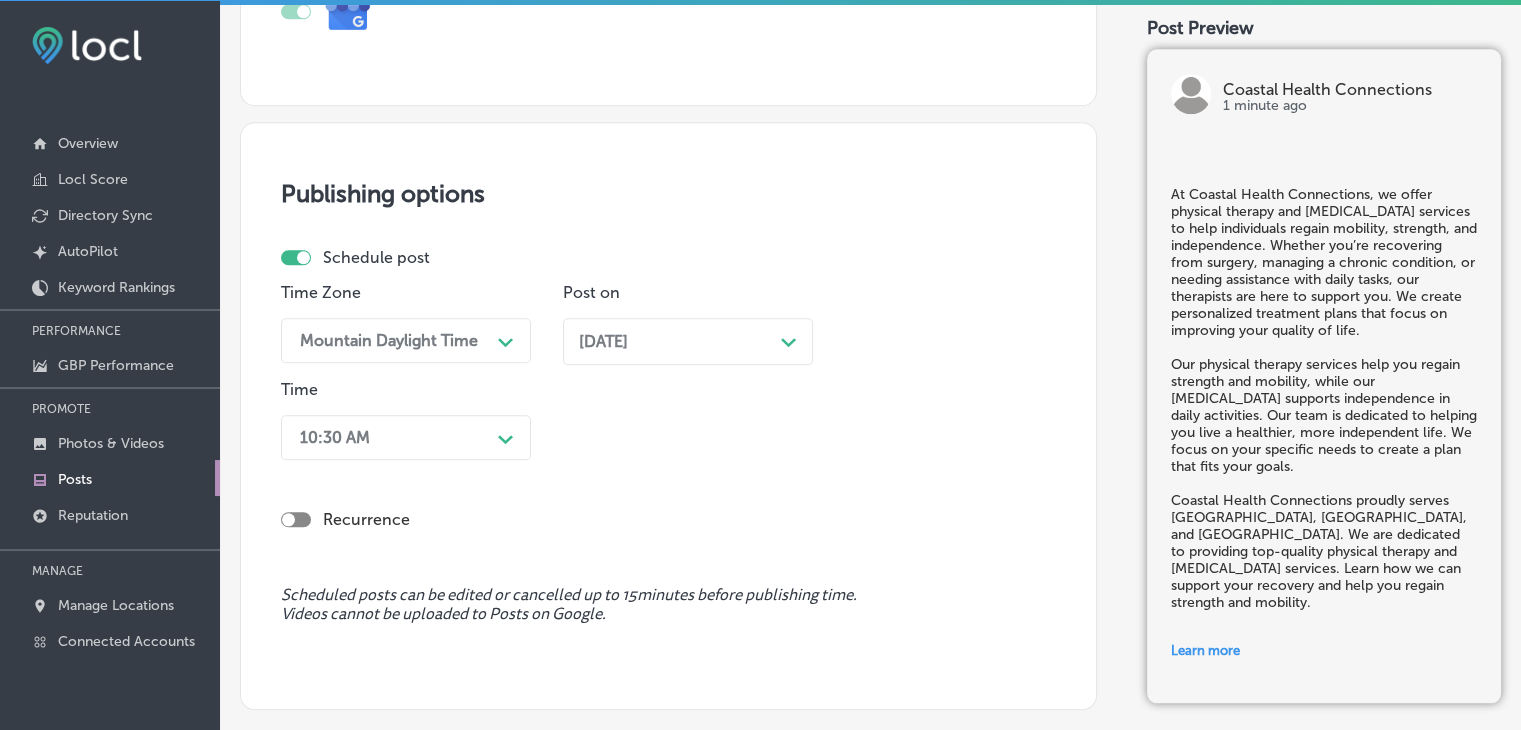click on "10:30 AM
Path
Created with Sketch." at bounding box center [406, 437] 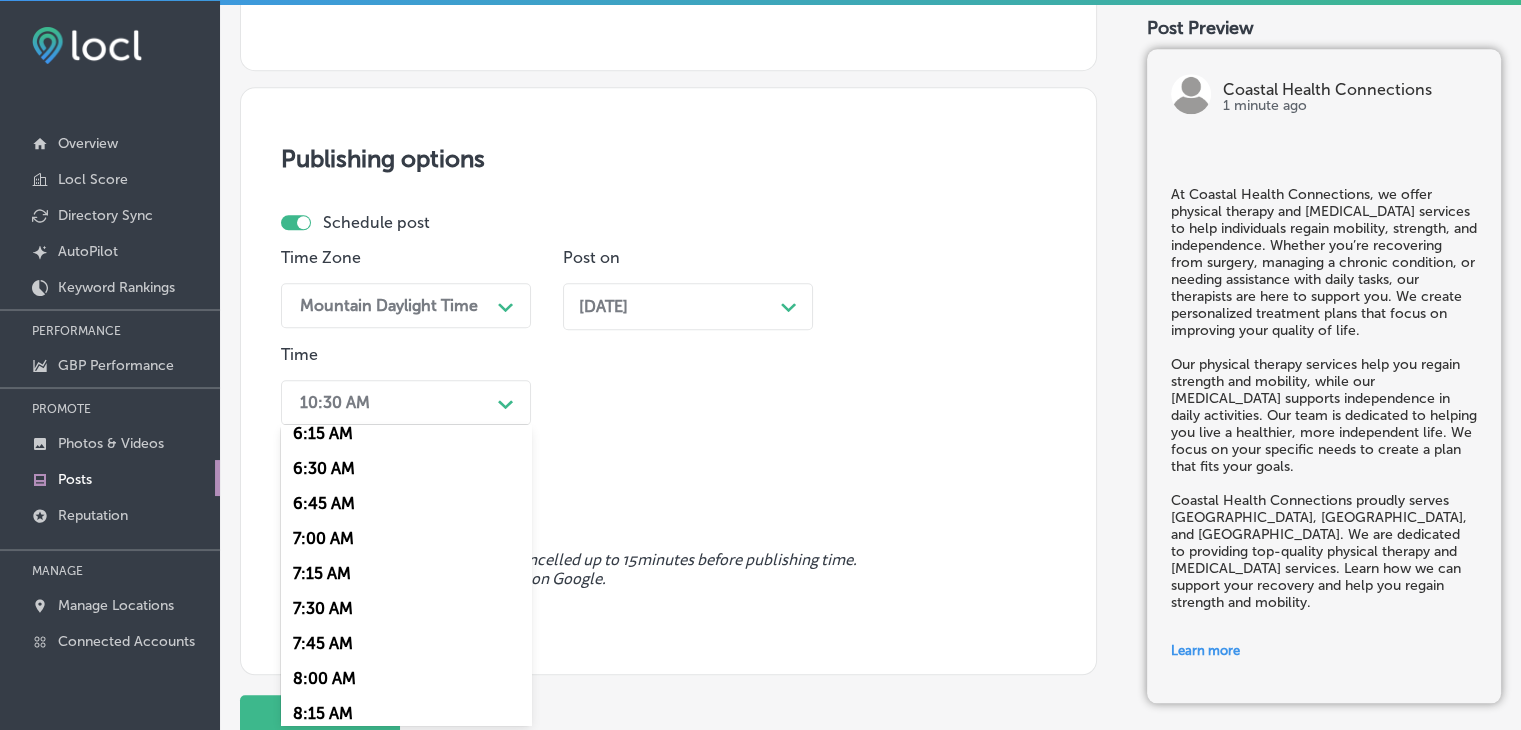scroll, scrollTop: 900, scrollLeft: 0, axis: vertical 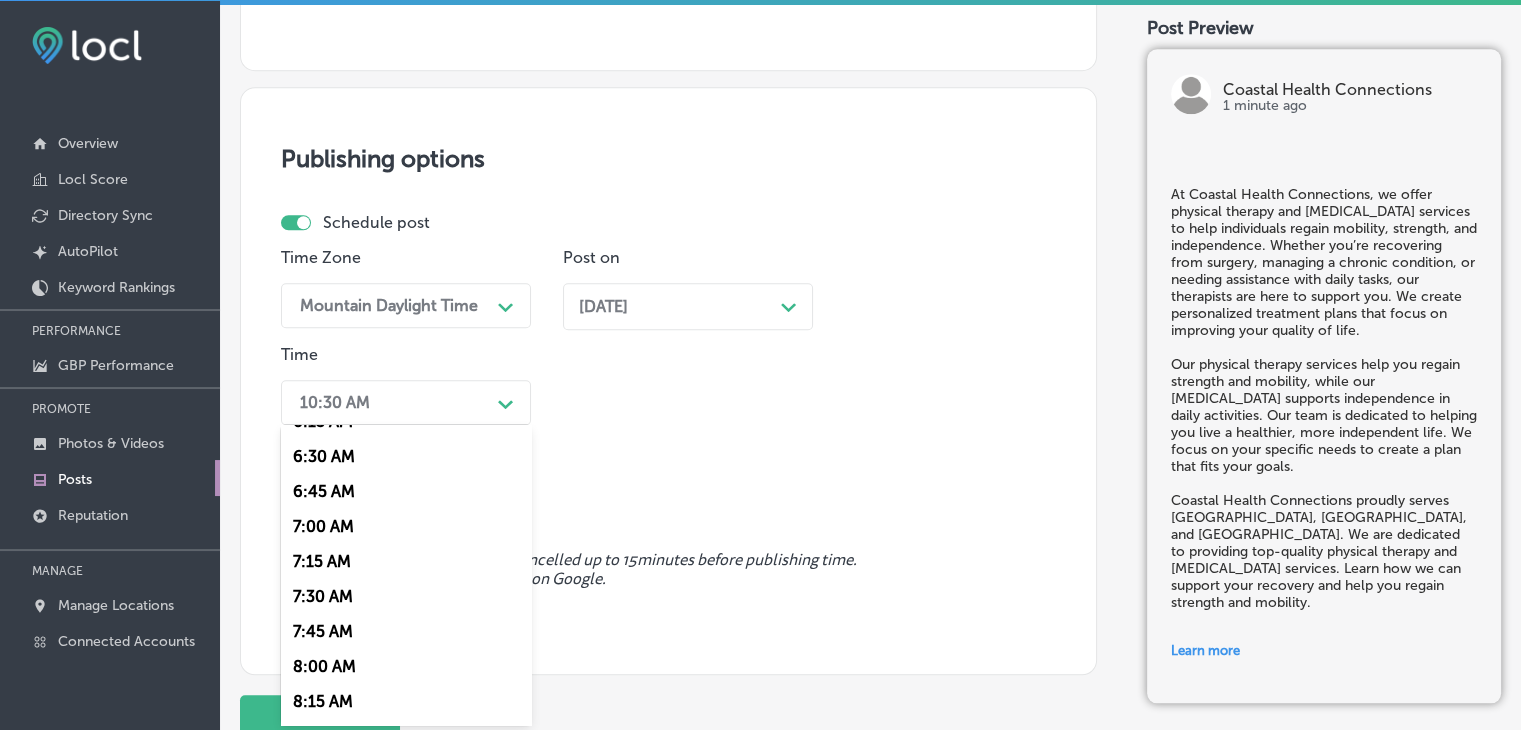 click on "7:00 AM" at bounding box center (406, 526) 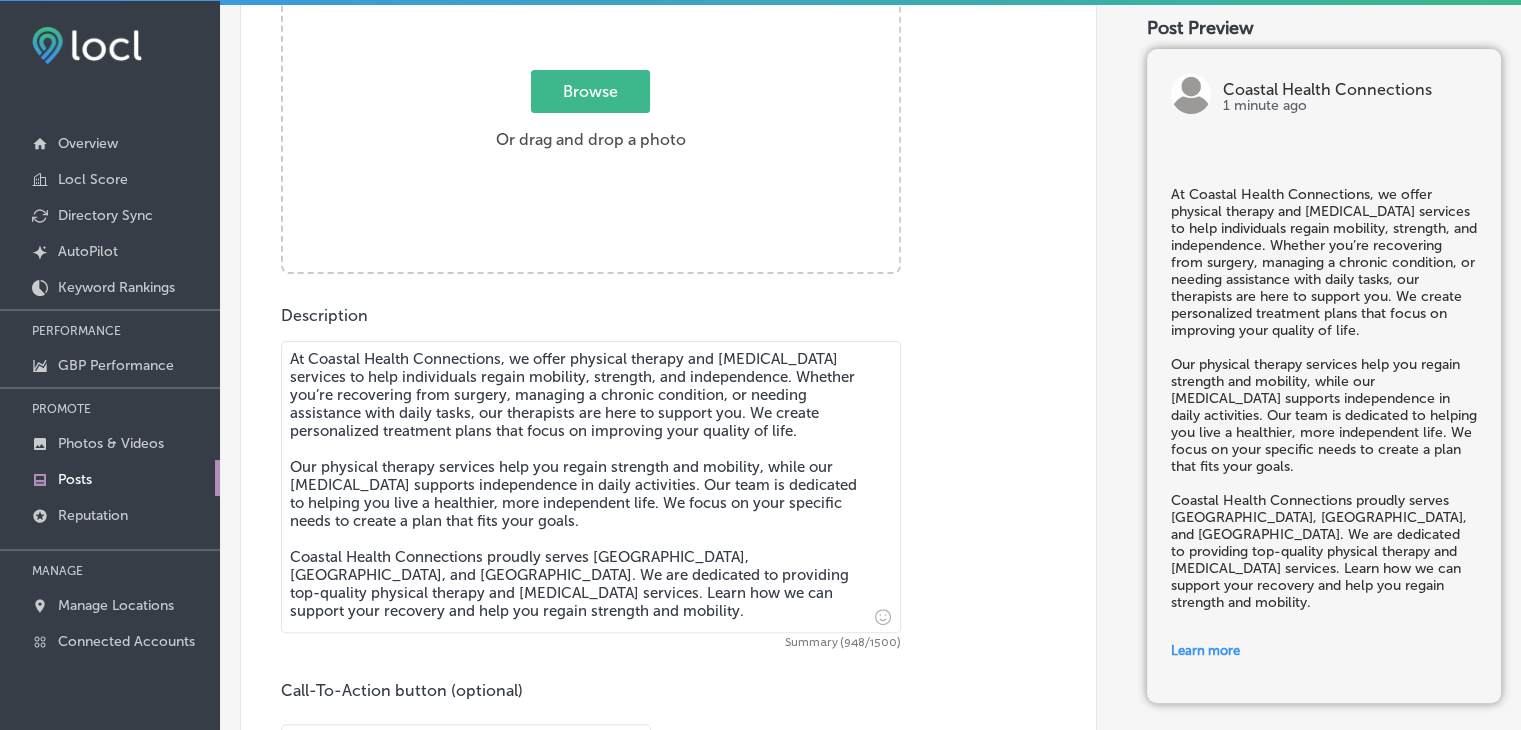 scroll, scrollTop: 283, scrollLeft: 0, axis: vertical 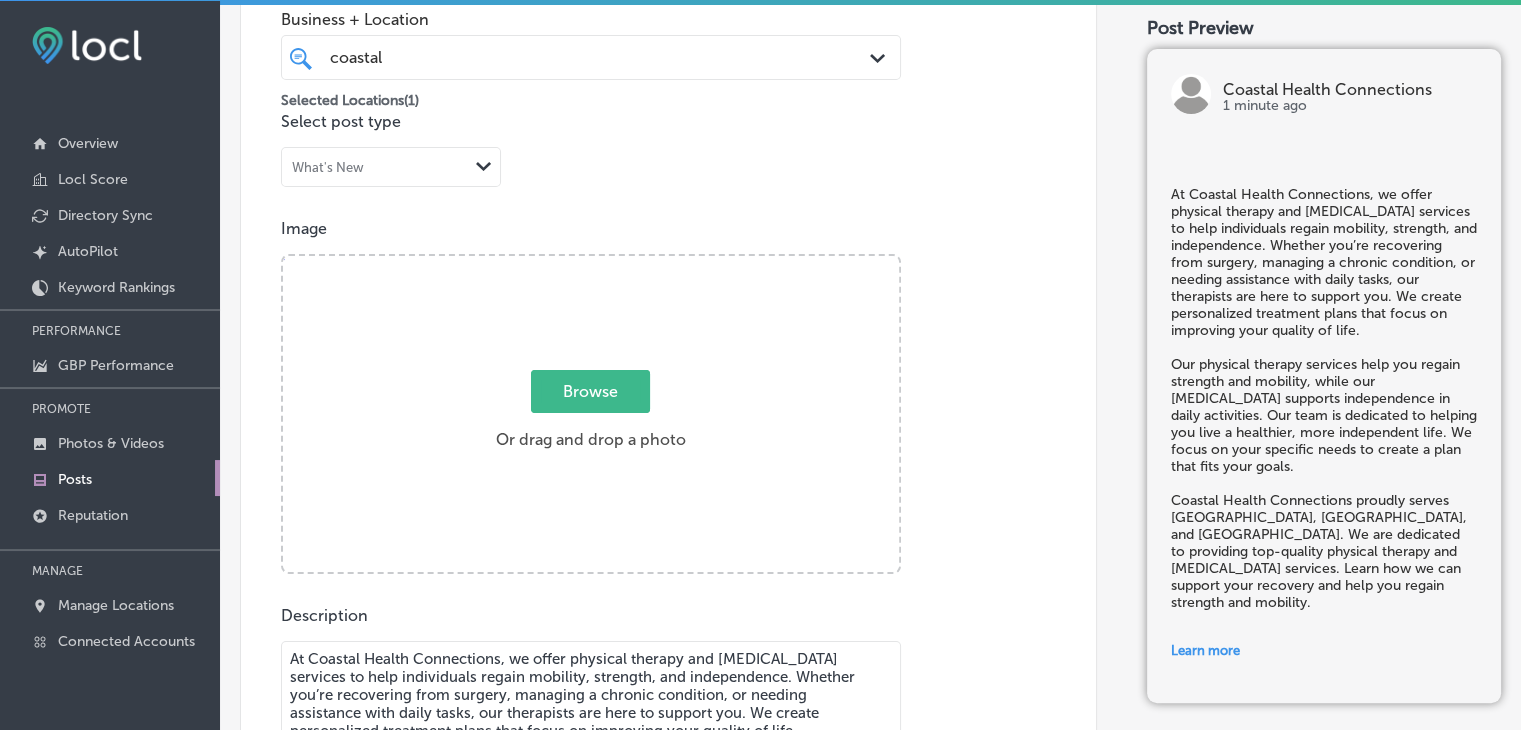 click on "Browse" at bounding box center (590, 391) 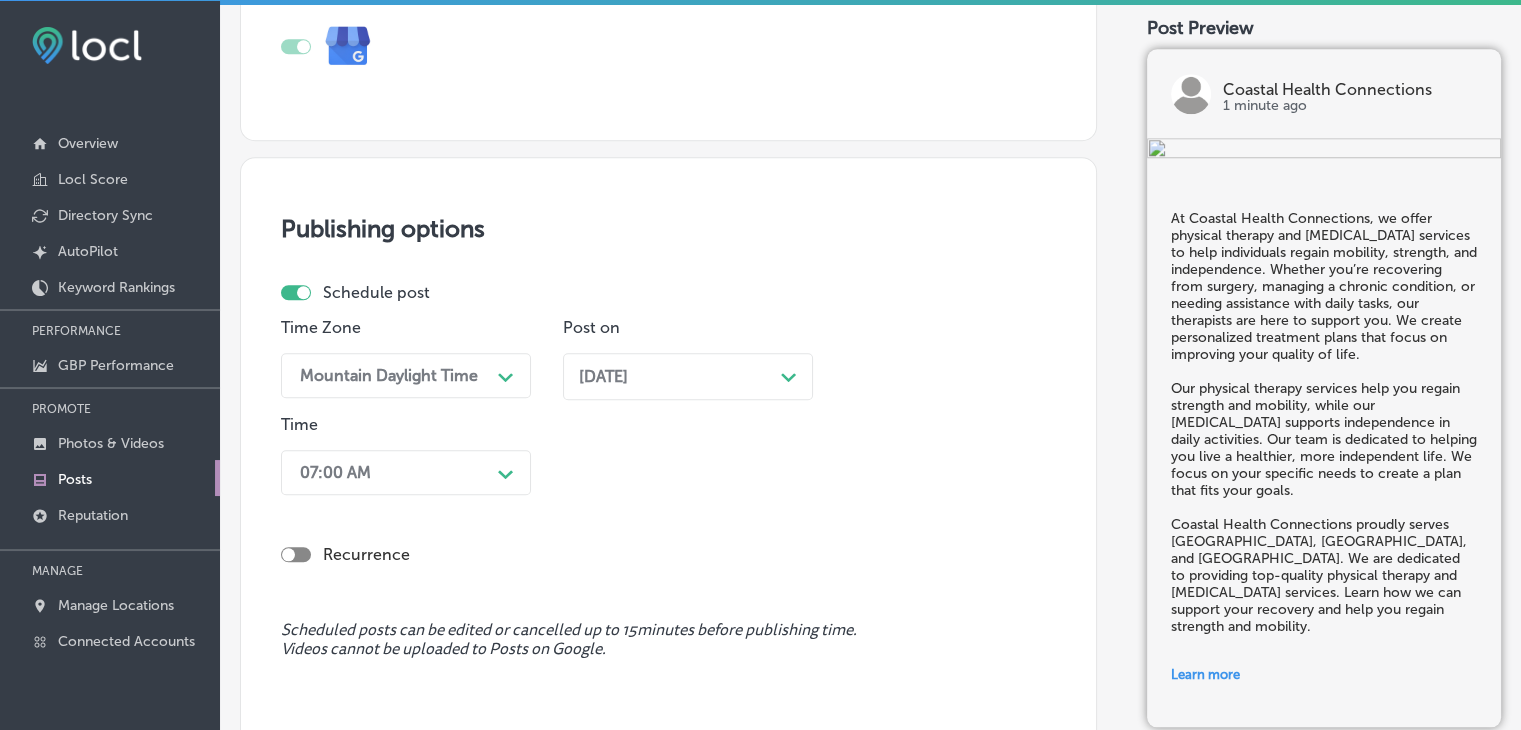 scroll, scrollTop: 1983, scrollLeft: 0, axis: vertical 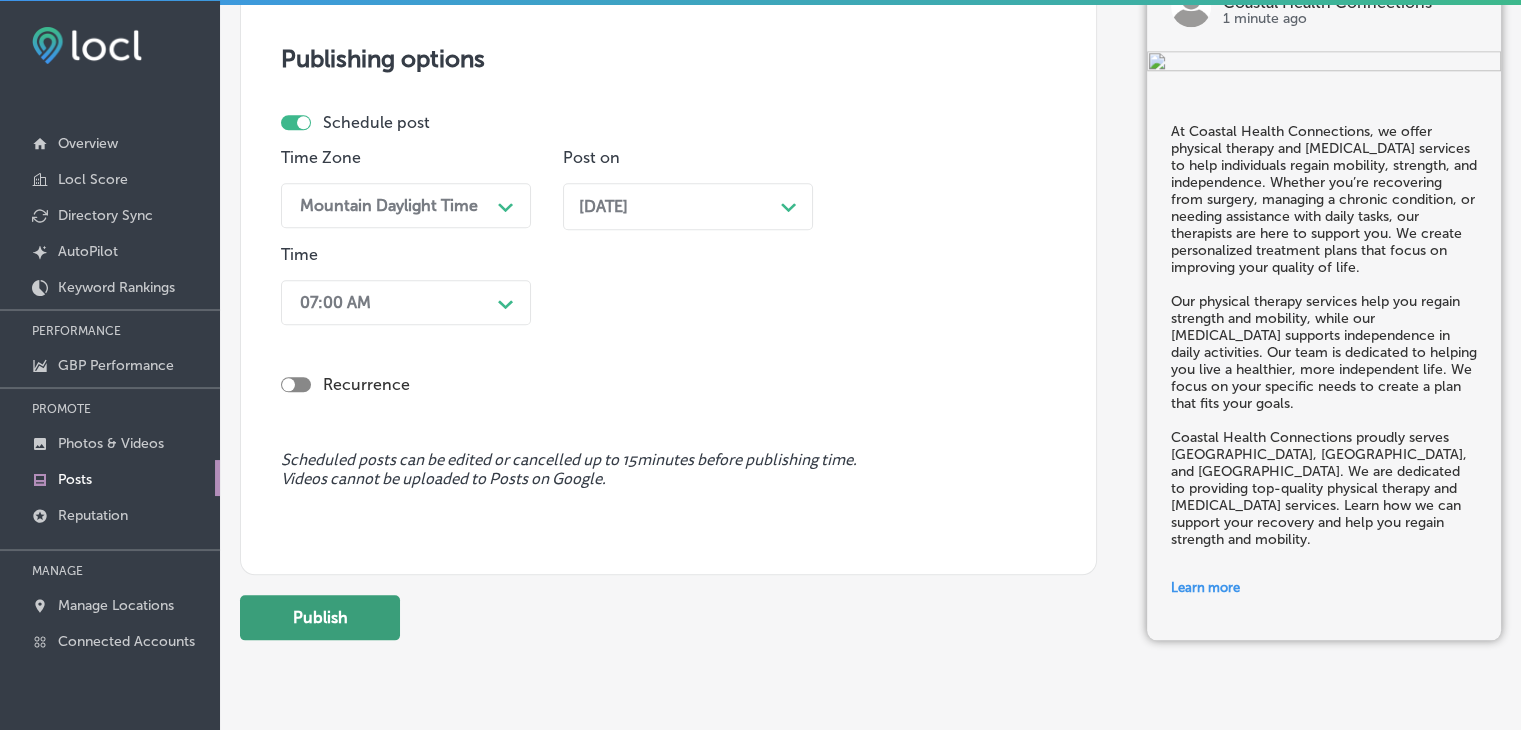 click on "Publish" at bounding box center (320, 617) 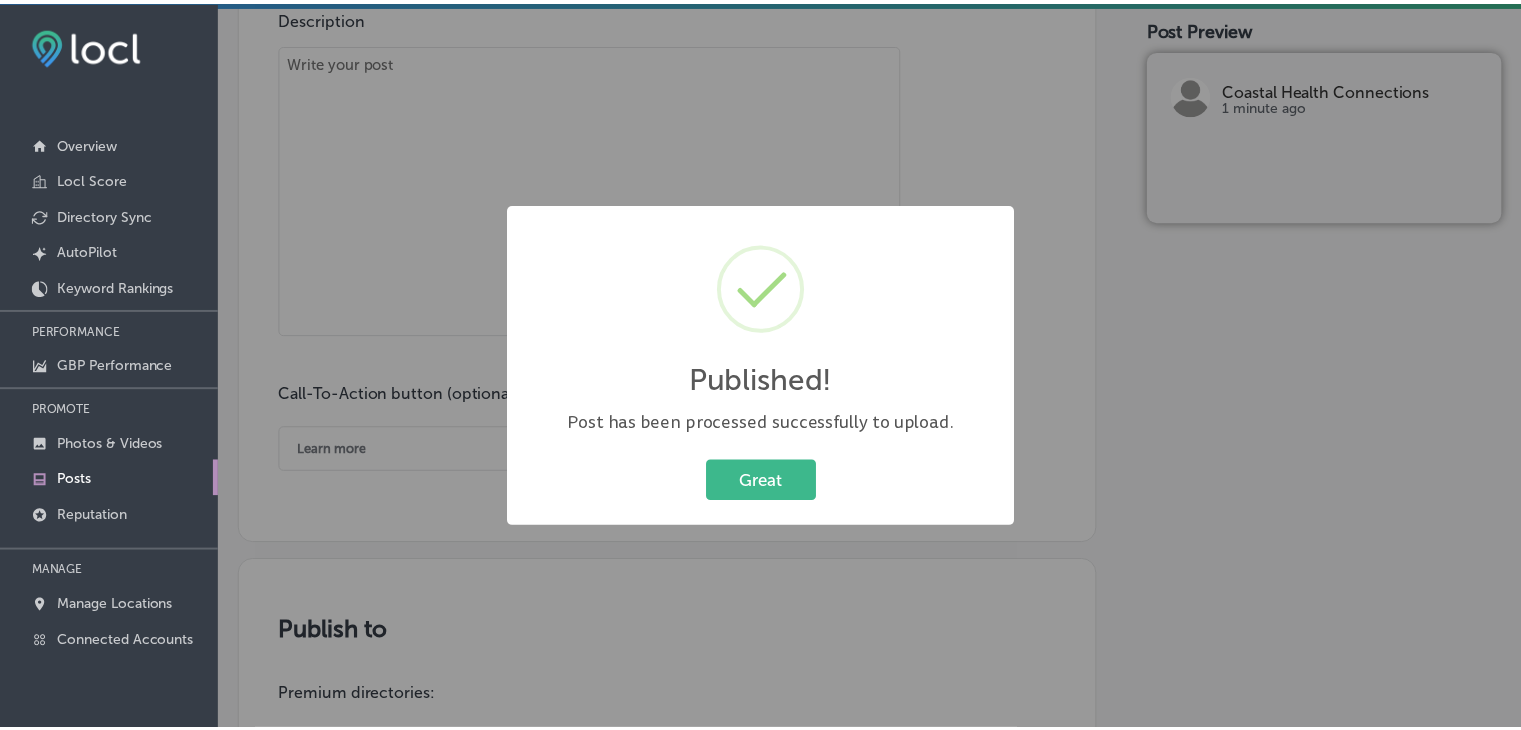 scroll, scrollTop: 483, scrollLeft: 0, axis: vertical 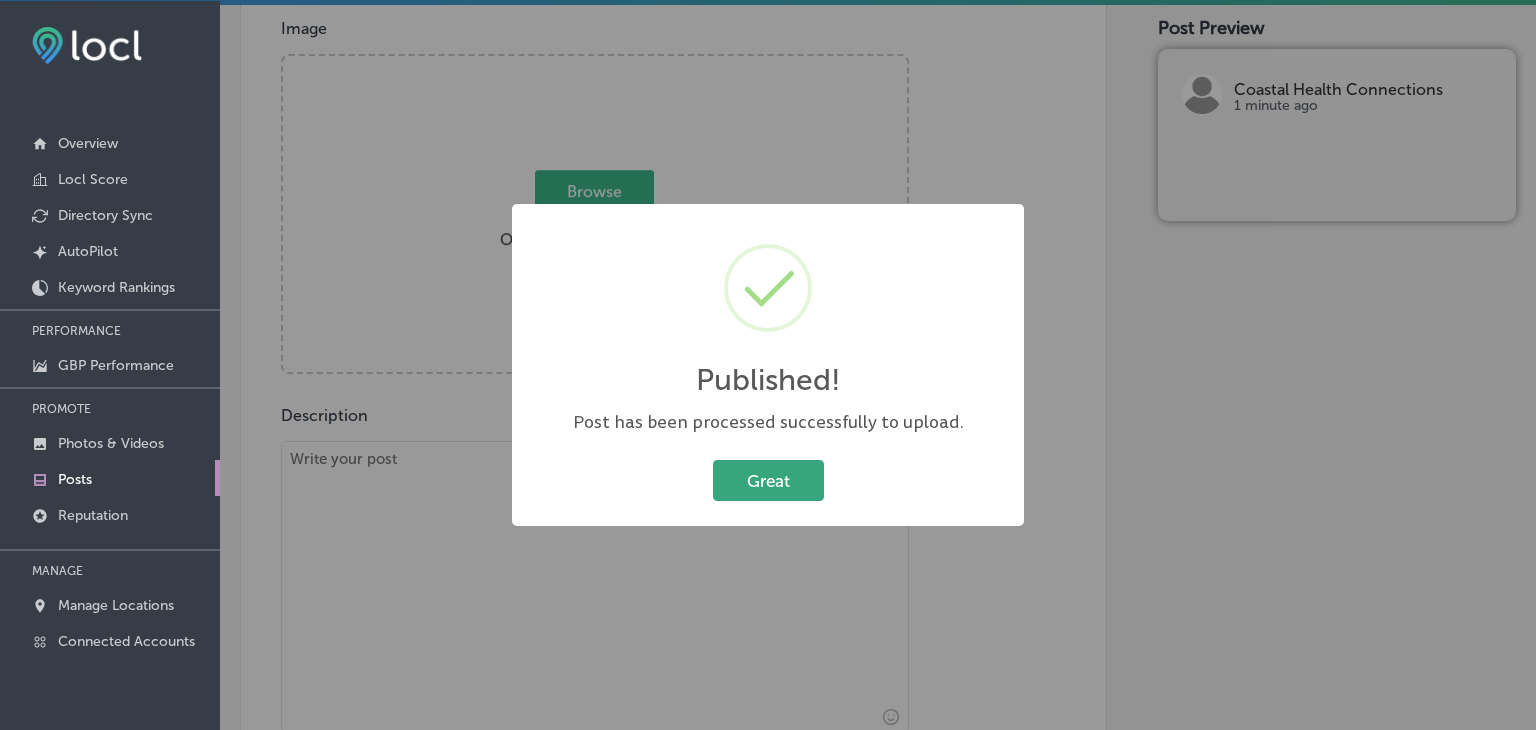 click on "Great" at bounding box center [768, 480] 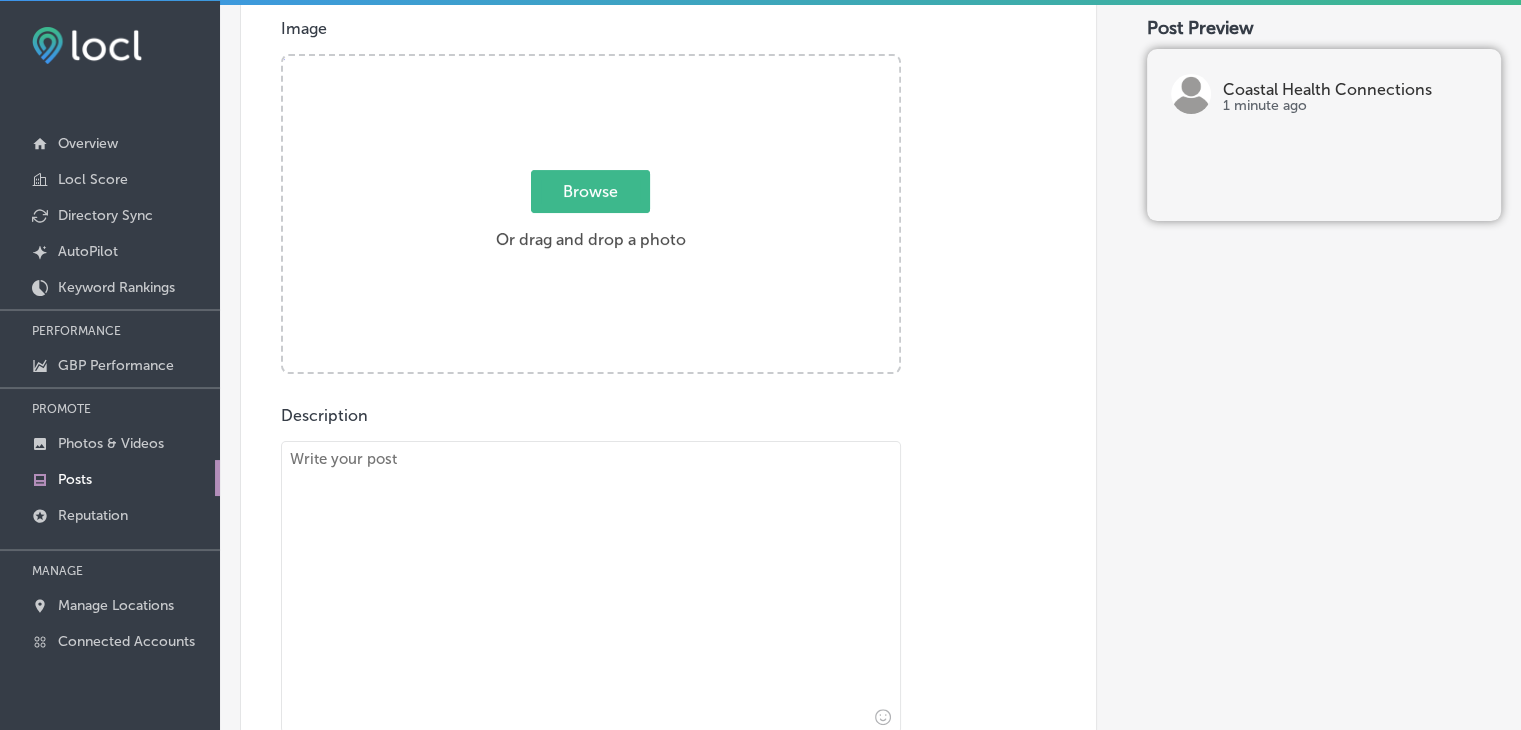 click at bounding box center (591, 587) 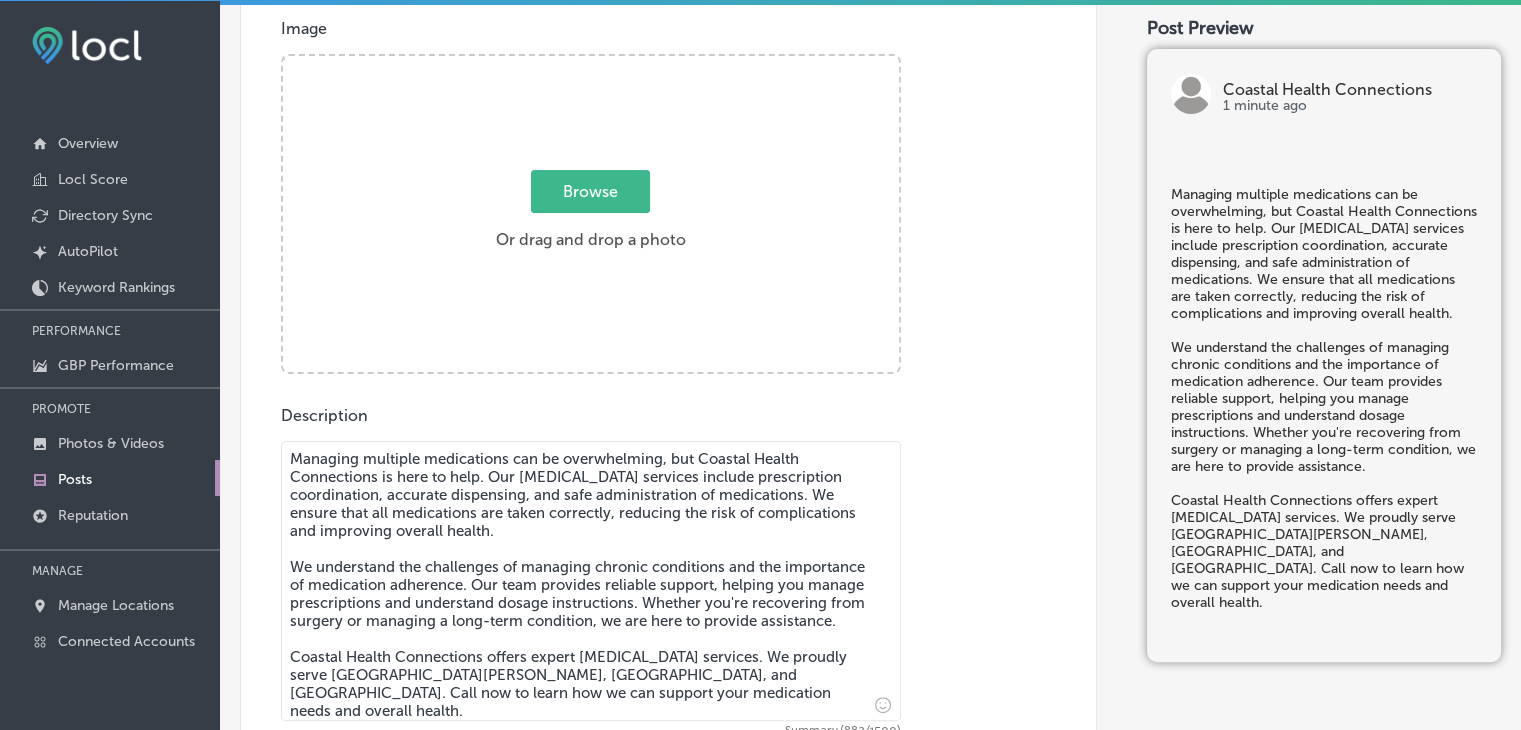 type on "Managing multiple medications can be overwhelming, but Coastal Health Connections is here to help. Our [MEDICAL_DATA] services include prescription coordination, accurate dispensing, and safe administration of medications. We ensure that all medications are taken correctly, reducing the risk of complications and improving overall health.
We understand the challenges of managing chronic conditions and the importance of medication adherence. Our team provides reliable support, helping you manage prescriptions and understand dosage instructions. Whether you're recovering from surgery or managing a long-term condition, we are here to provide assistance.
Coastal Health Connections offers expert [MEDICAL_DATA] services. We proudly serve [GEOGRAPHIC_DATA][PERSON_NAME], [GEOGRAPHIC_DATA], and [GEOGRAPHIC_DATA]. Call now to learn how we can support your medication needs and overall health." 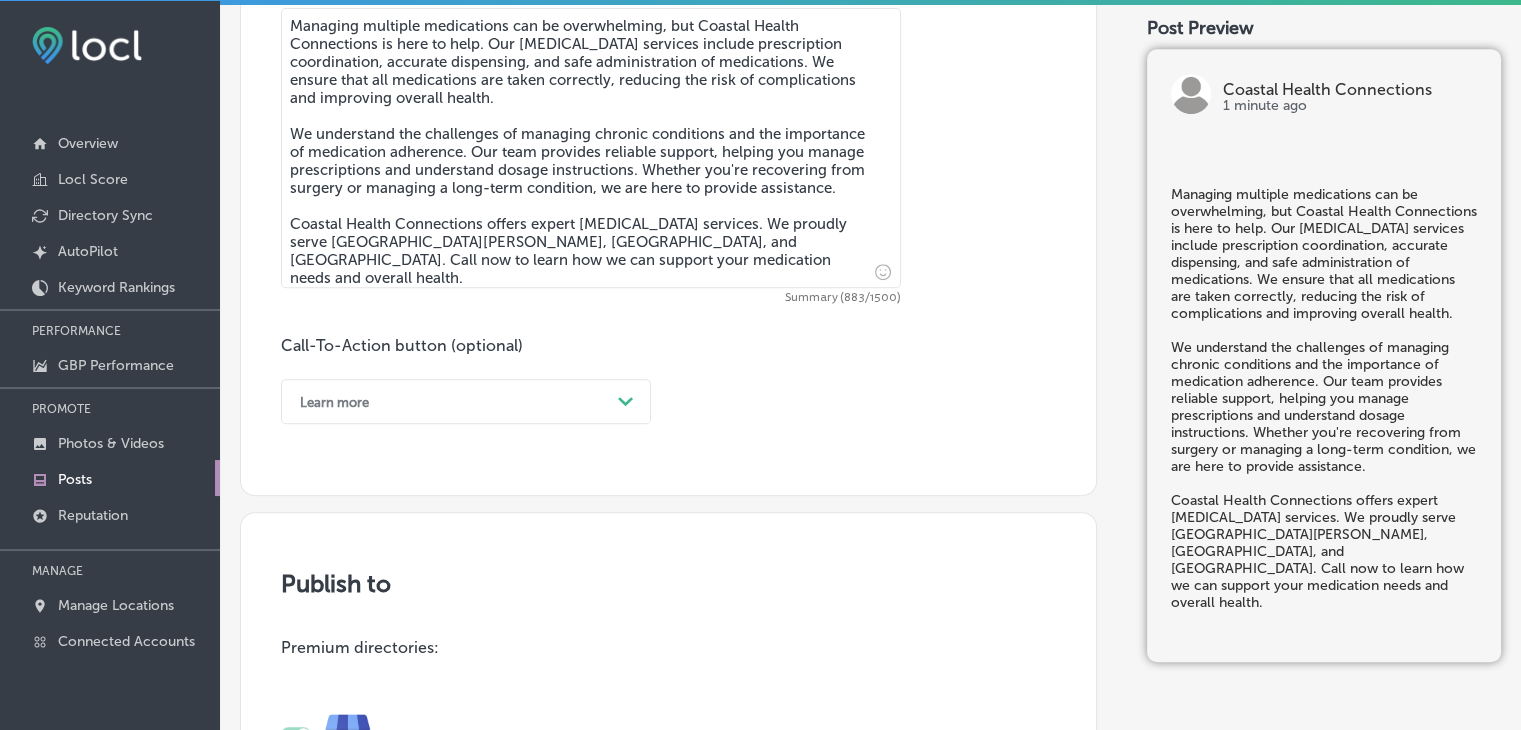 scroll, scrollTop: 1083, scrollLeft: 0, axis: vertical 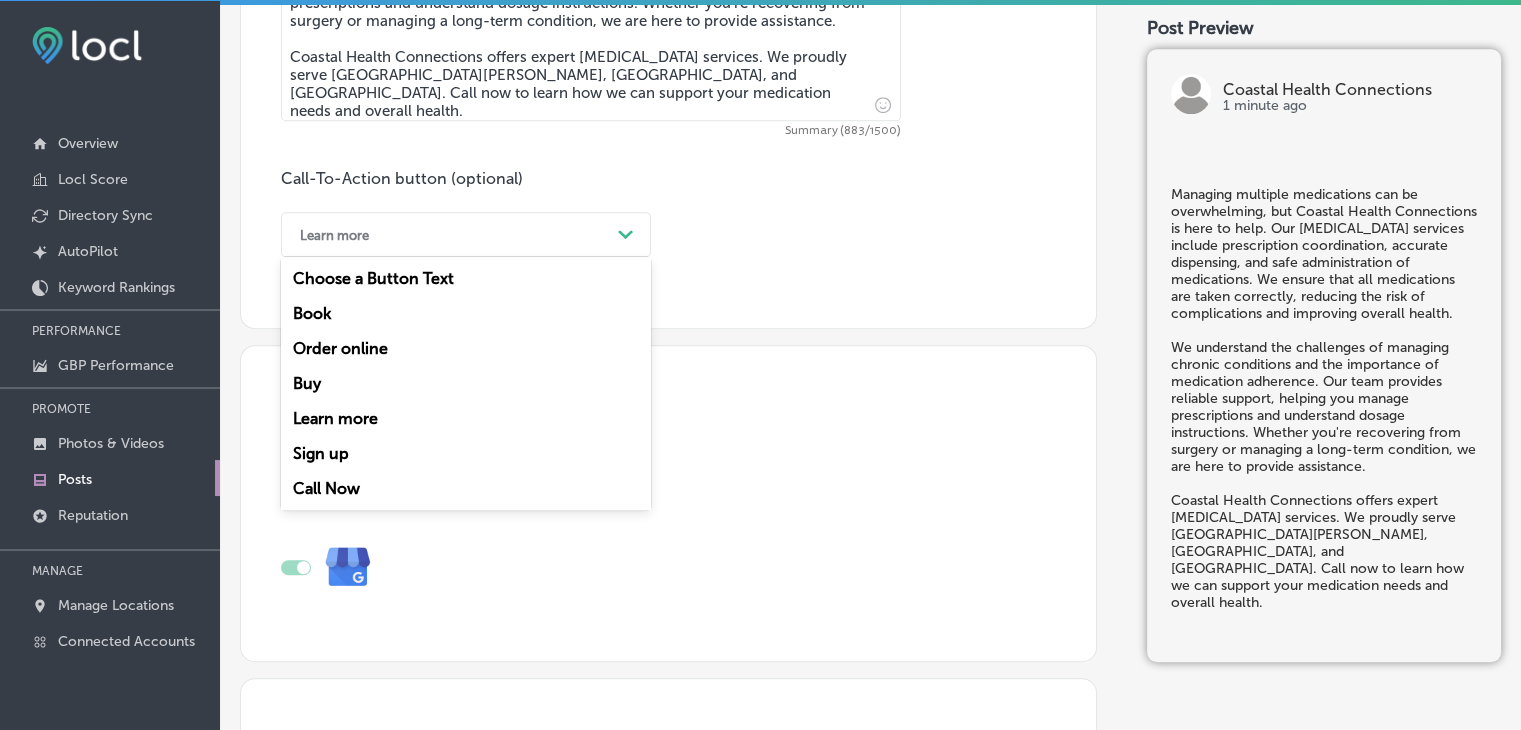 click on "Learn more" at bounding box center (450, 234) 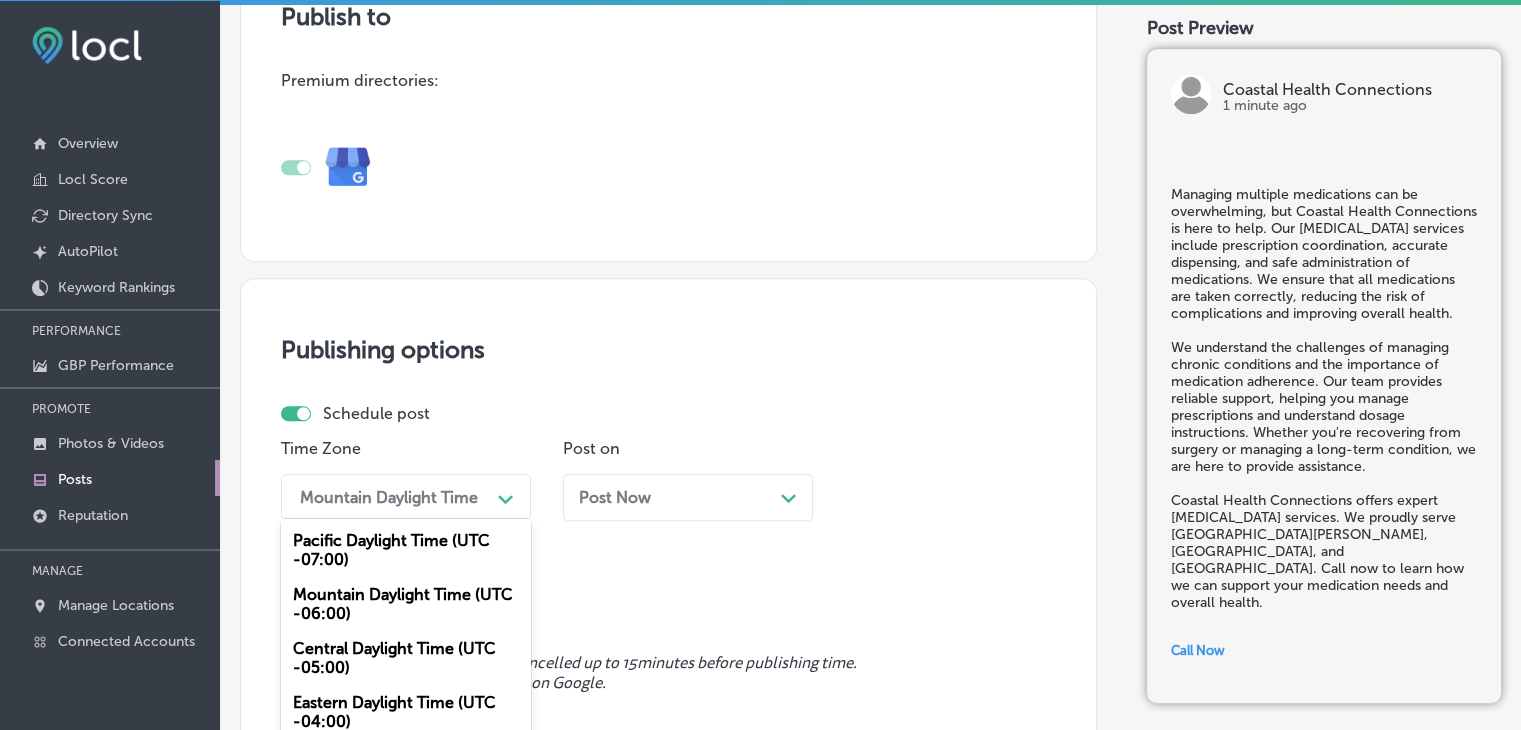 click on "option Mountain Daylight Time (UTC -06:00), selected.    option Pacific Daylight Time (UTC -07:00) focused, 1 of 5. 5 results available. Use Up and Down to choose options, press Enter to select the currently focused option, press Escape to exit the menu, press Tab to select the option and exit the menu. Mountain Daylight Time
Path
Created with Sketch.
Pacific Daylight Time (UTC -07:00) Mountain Daylight Time (UTC -06:00) Central Daylight Time (UTC -05:00) Eastern Daylight Time (UTC -04:00) Atlantic Daylight Time (UTC -03:00)" at bounding box center (406, 496) 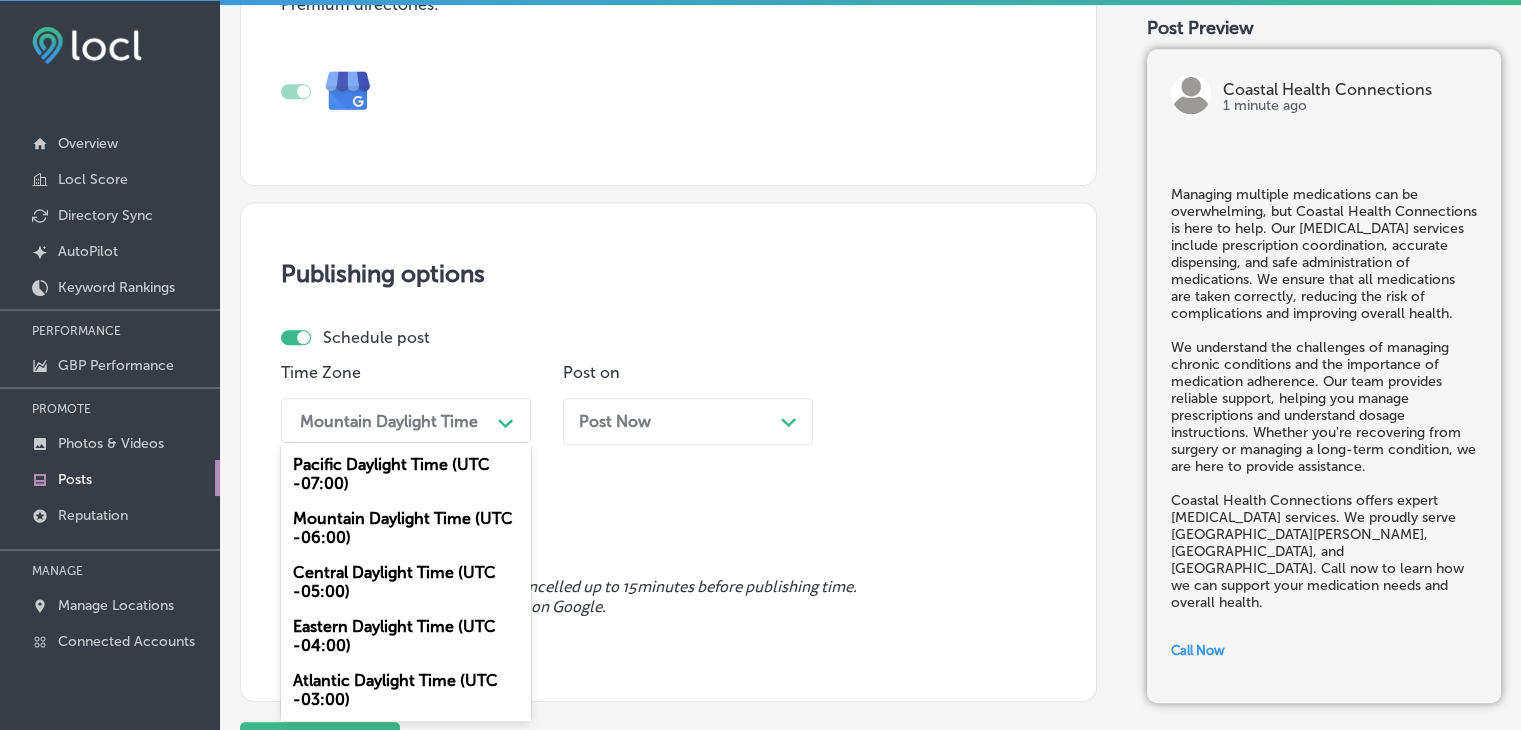 drag, startPoint x: 432, startPoint y: 516, endPoint x: 576, endPoint y: 433, distance: 166.2077 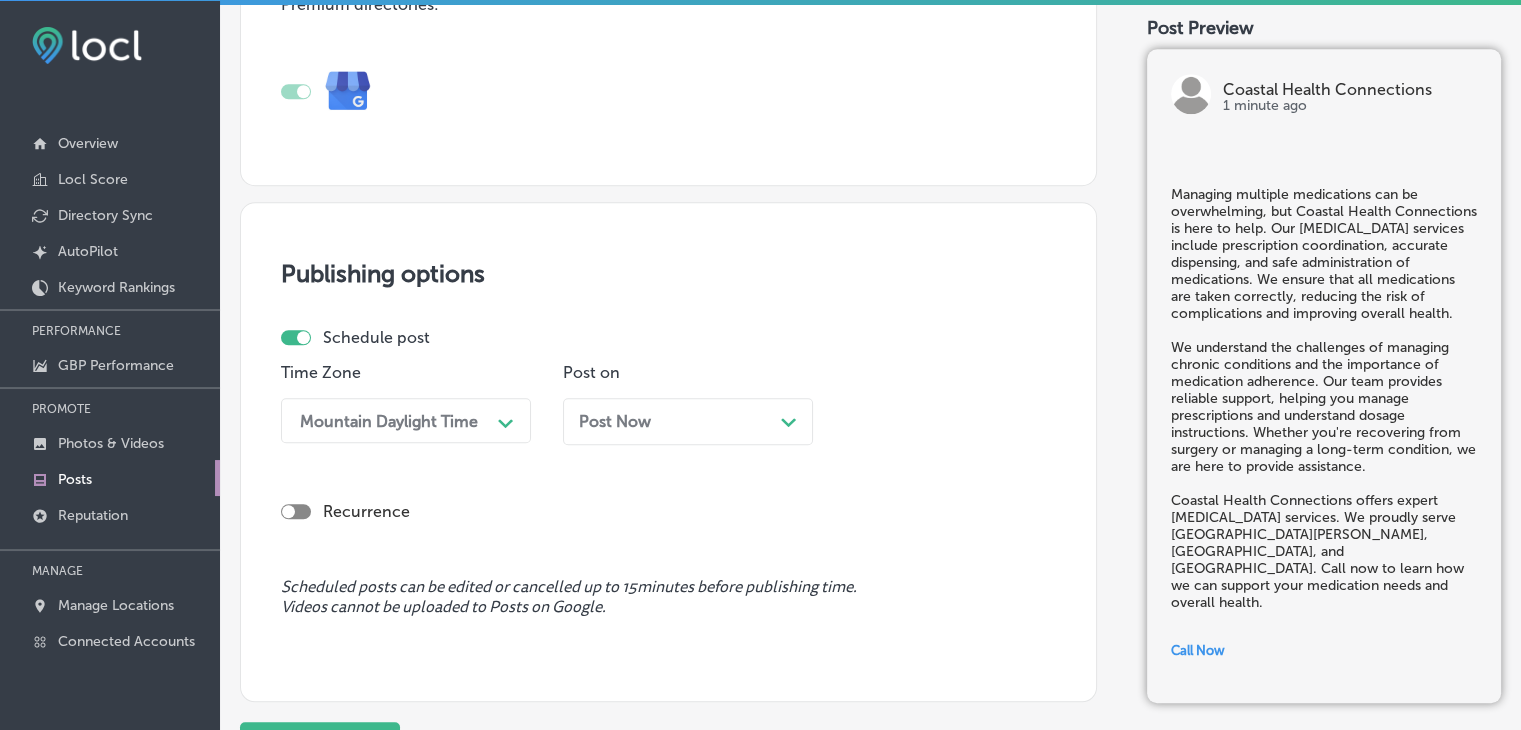 click on "Post Now
Path
Created with Sketch." at bounding box center [688, 421] 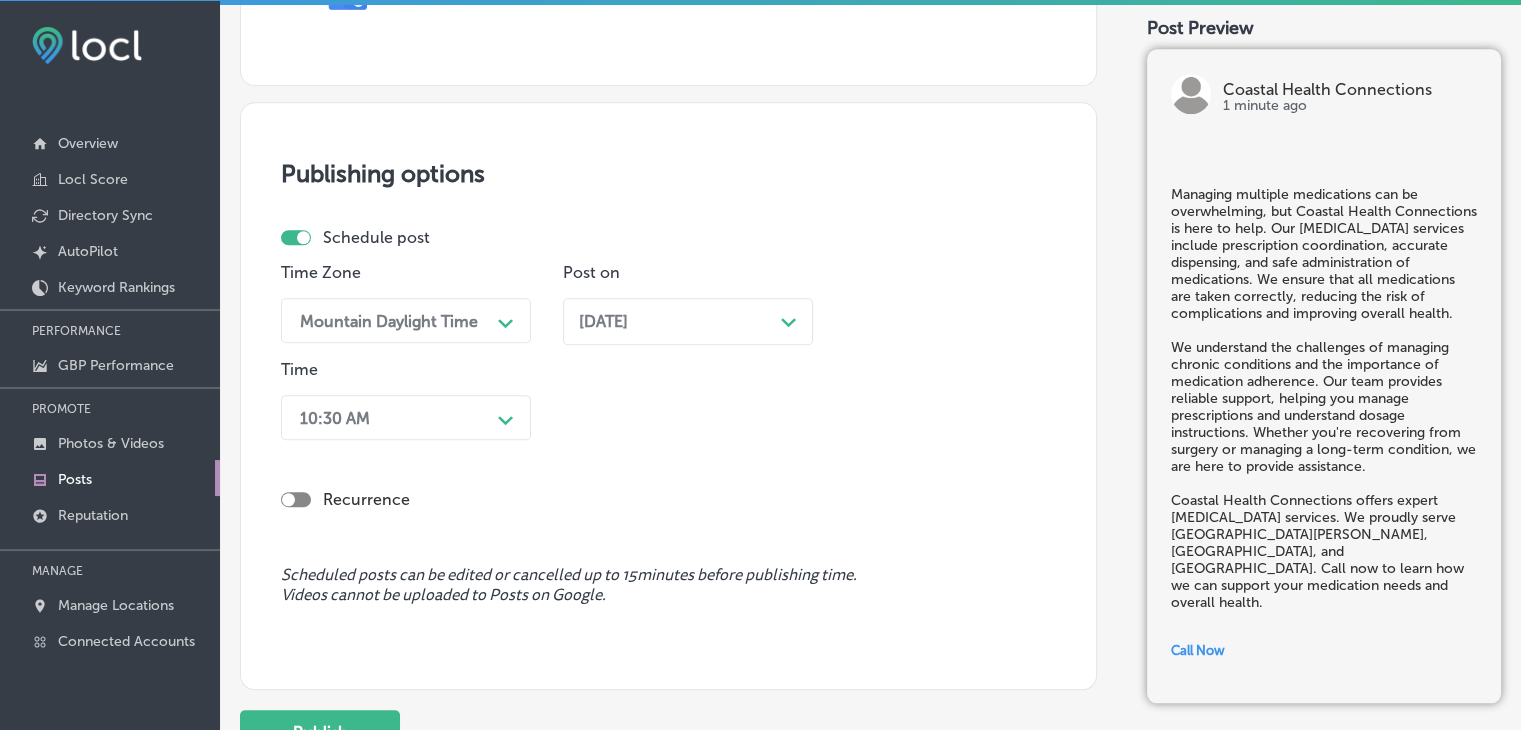 click on "10:30 AM" at bounding box center [390, 417] 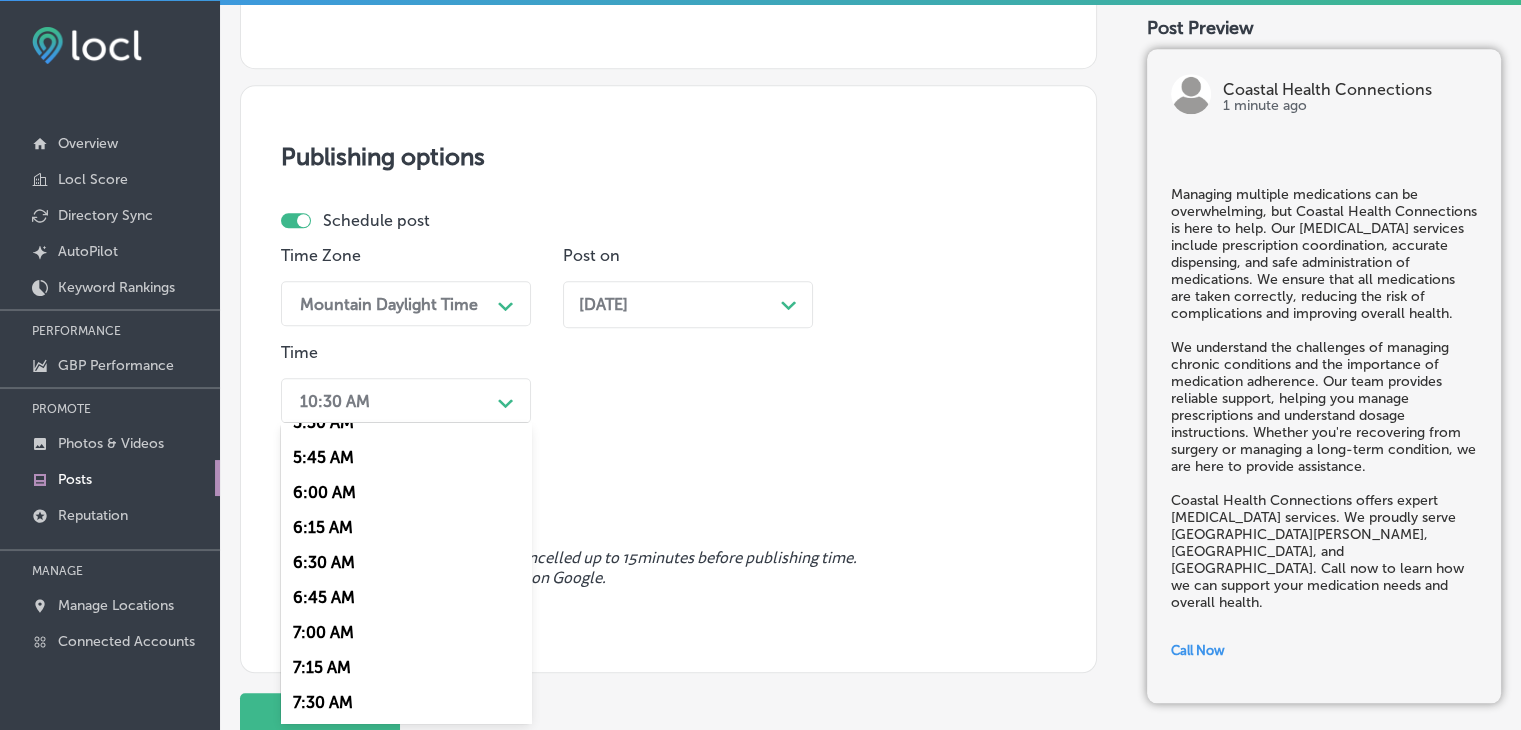 scroll, scrollTop: 800, scrollLeft: 0, axis: vertical 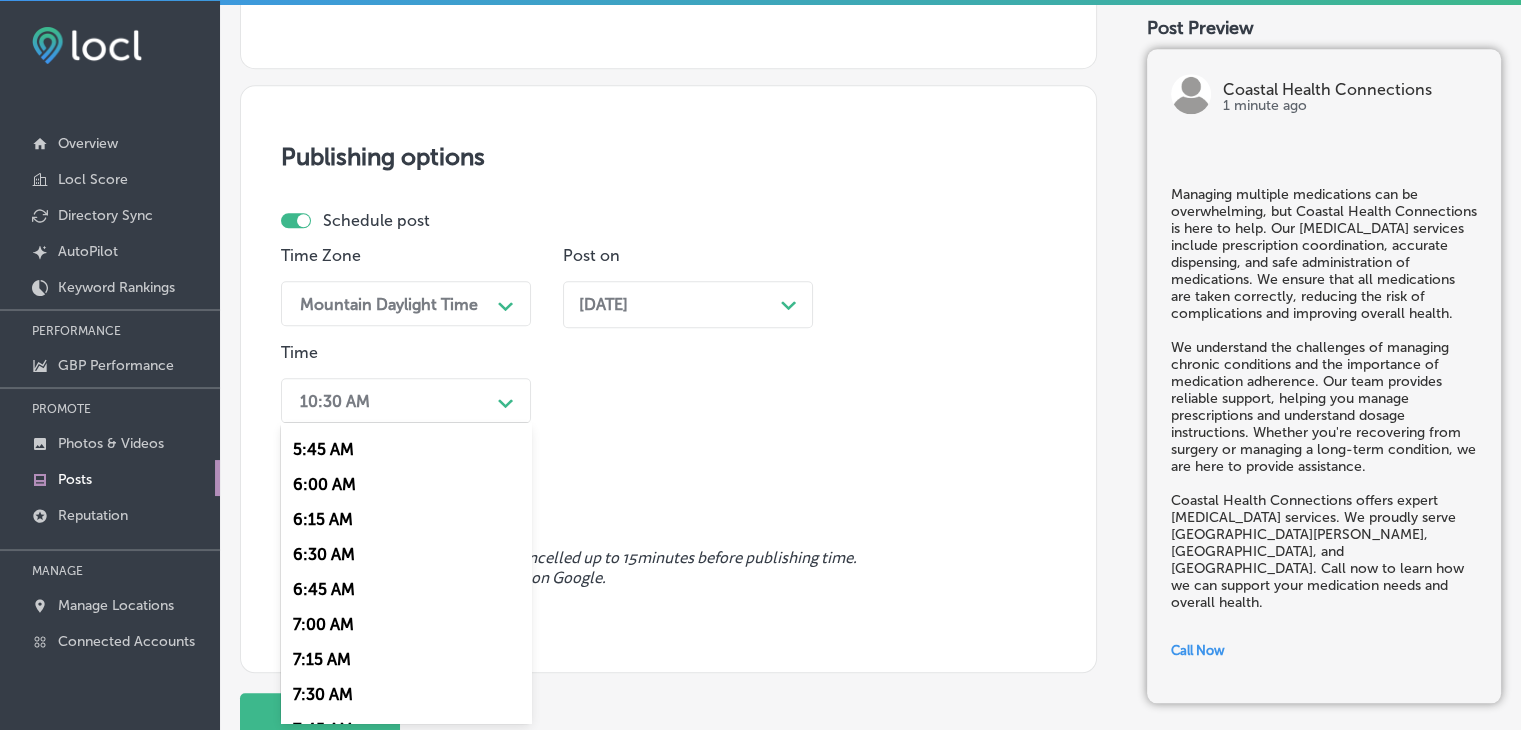 click on "7:00 AM" at bounding box center (406, 624) 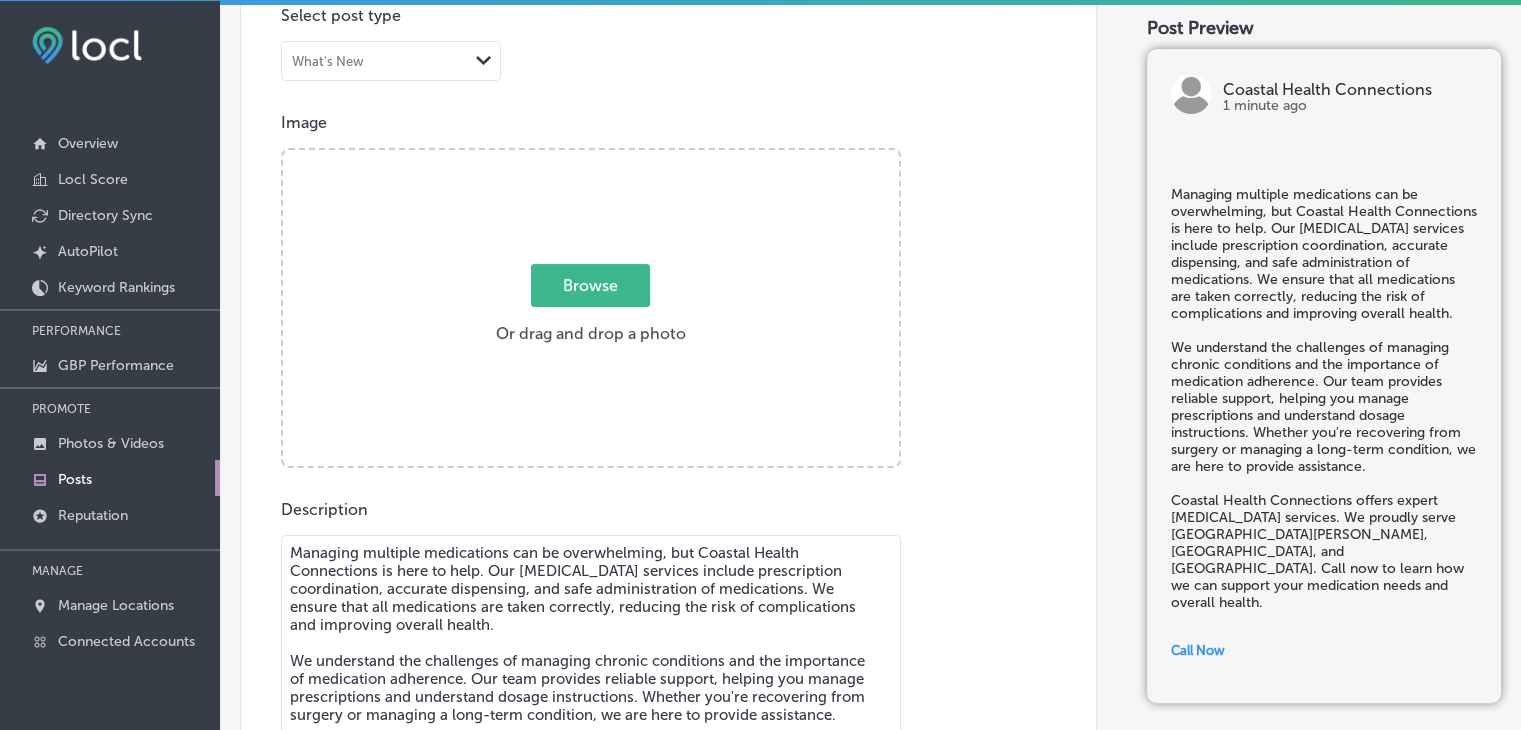 scroll, scrollTop: 176, scrollLeft: 0, axis: vertical 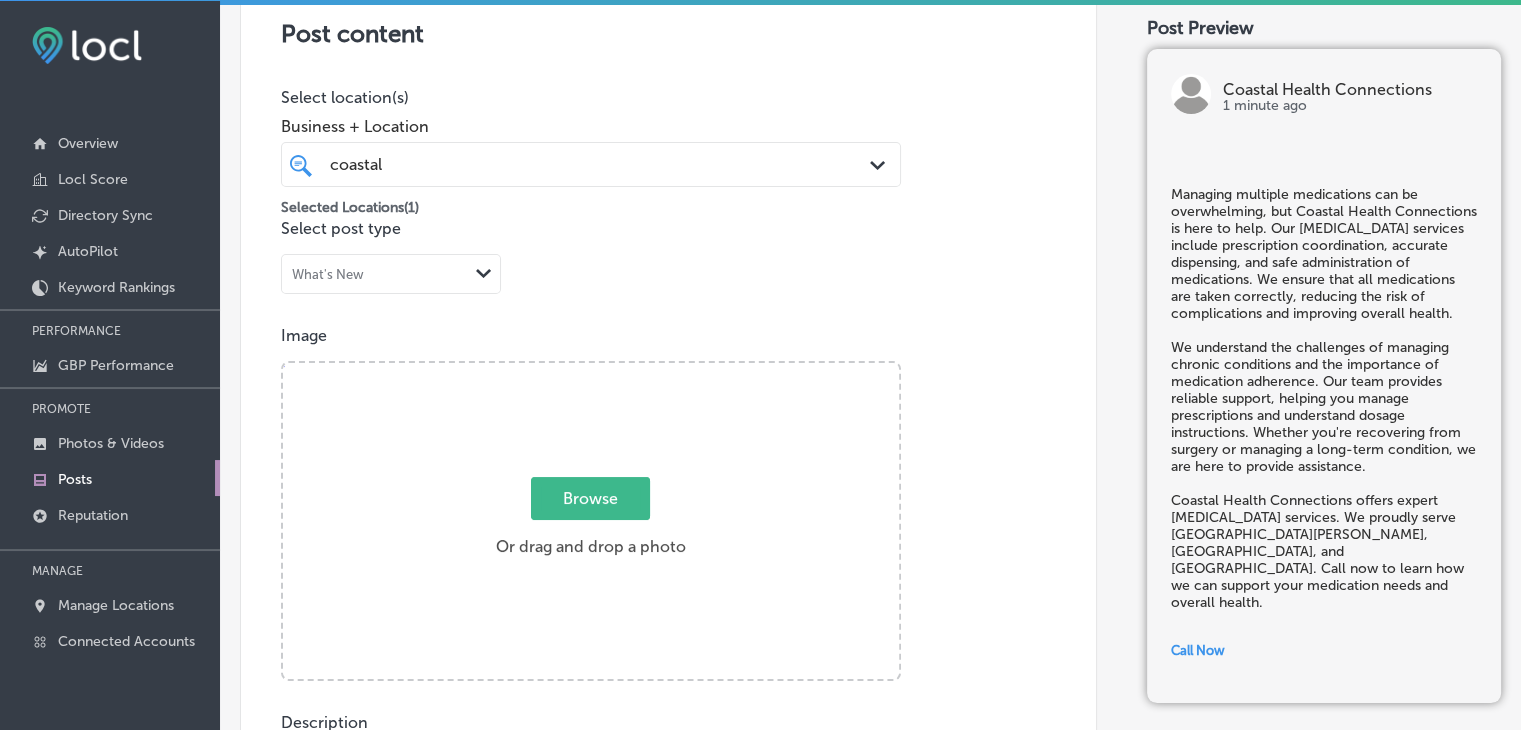 click on "Browse" at bounding box center [590, 498] 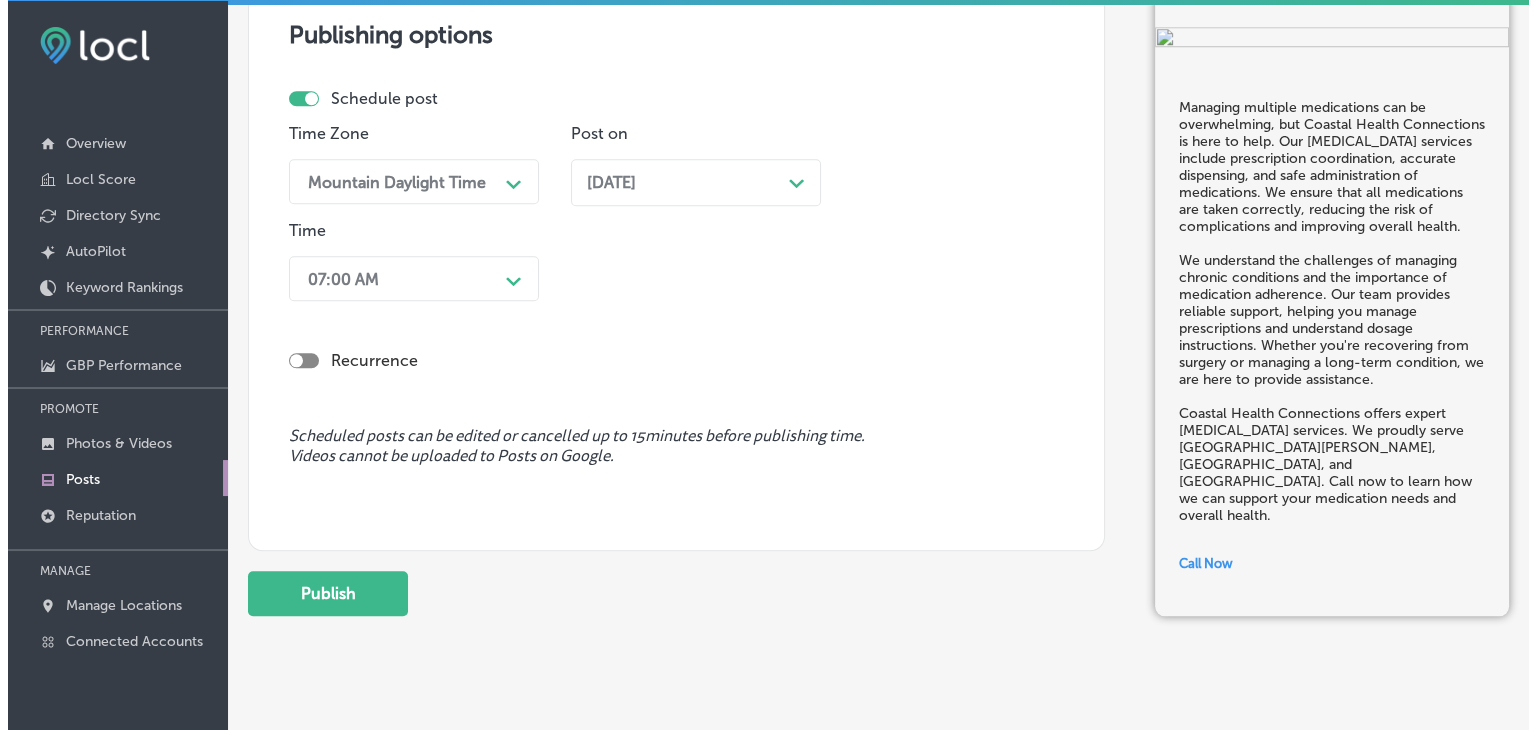 scroll, scrollTop: 1809, scrollLeft: 0, axis: vertical 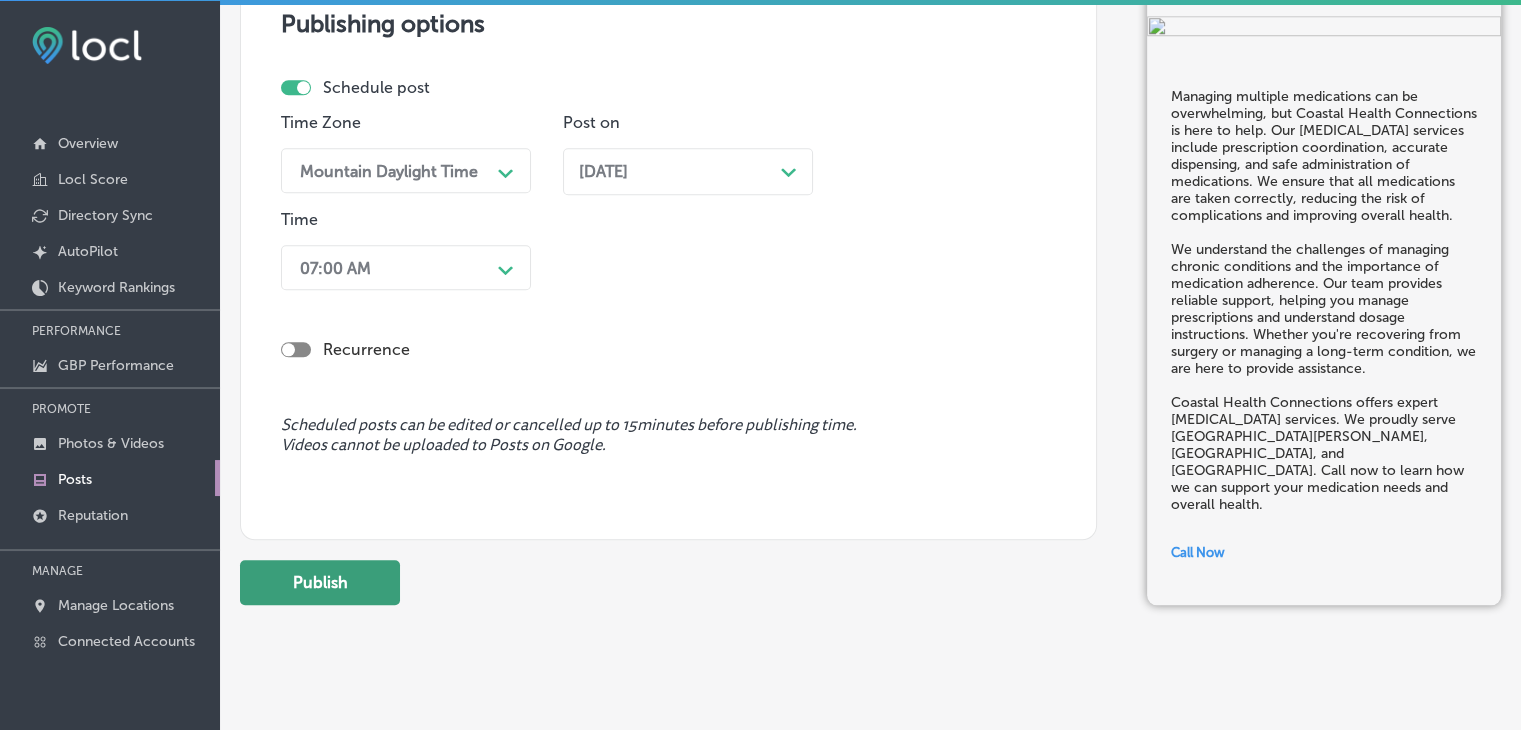 click on "Publish" at bounding box center [320, 582] 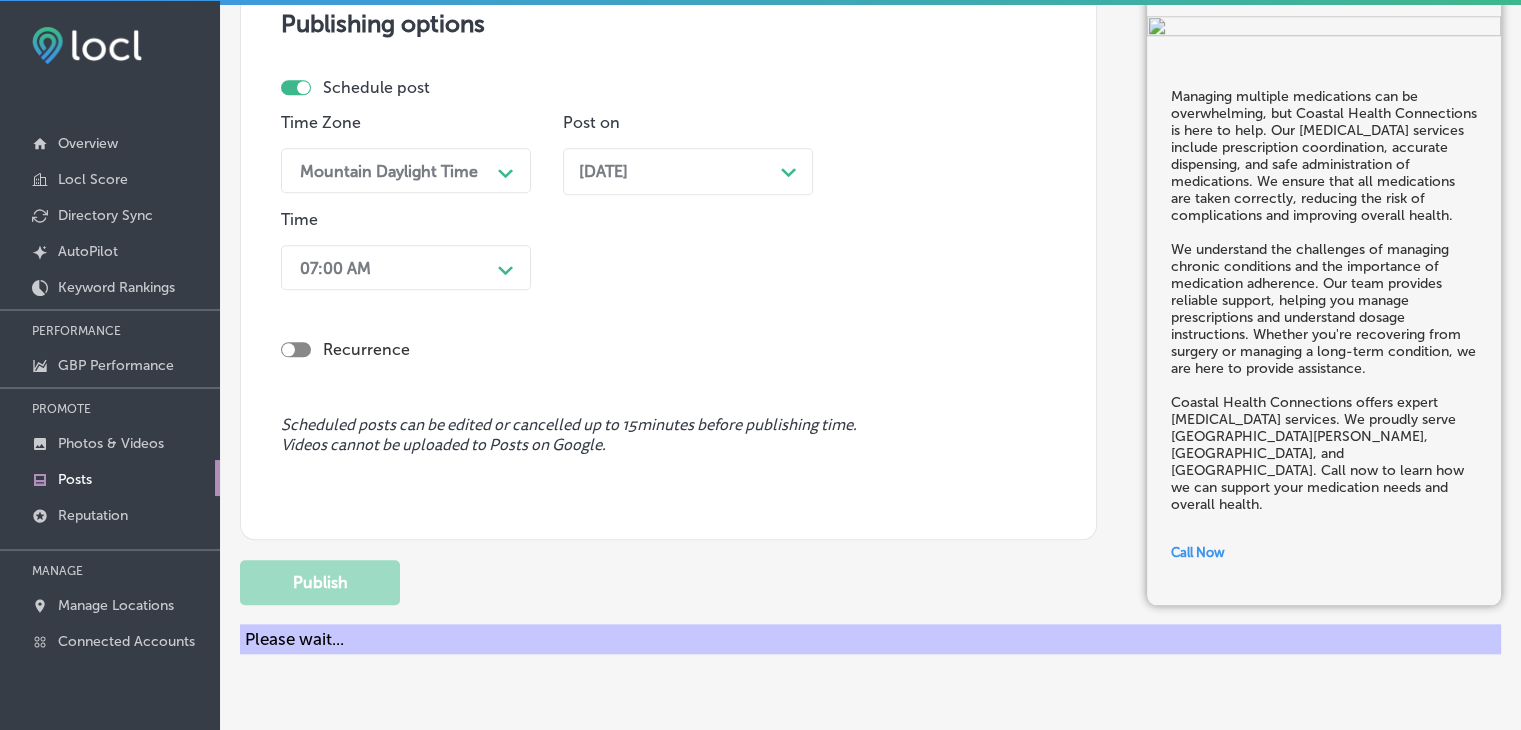 type 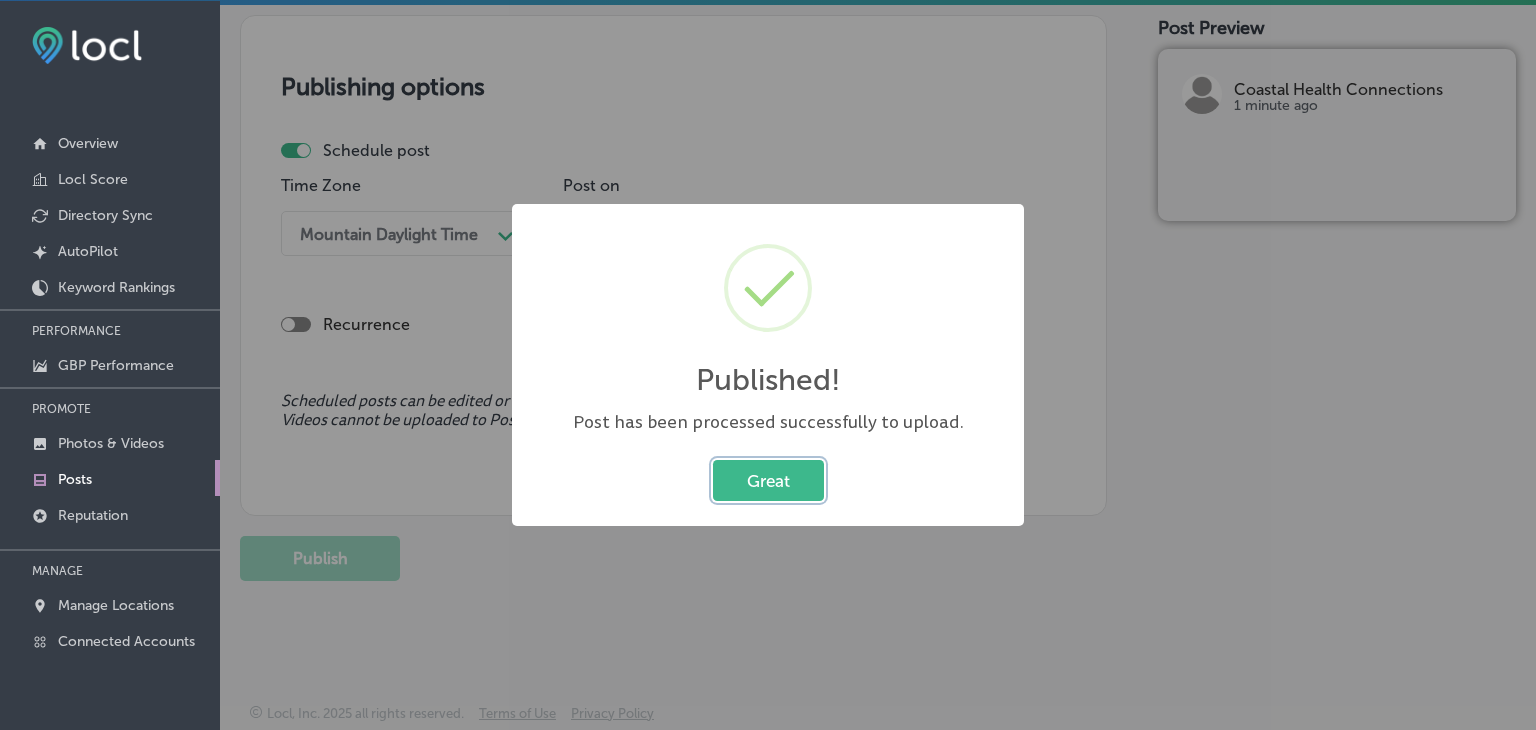 type 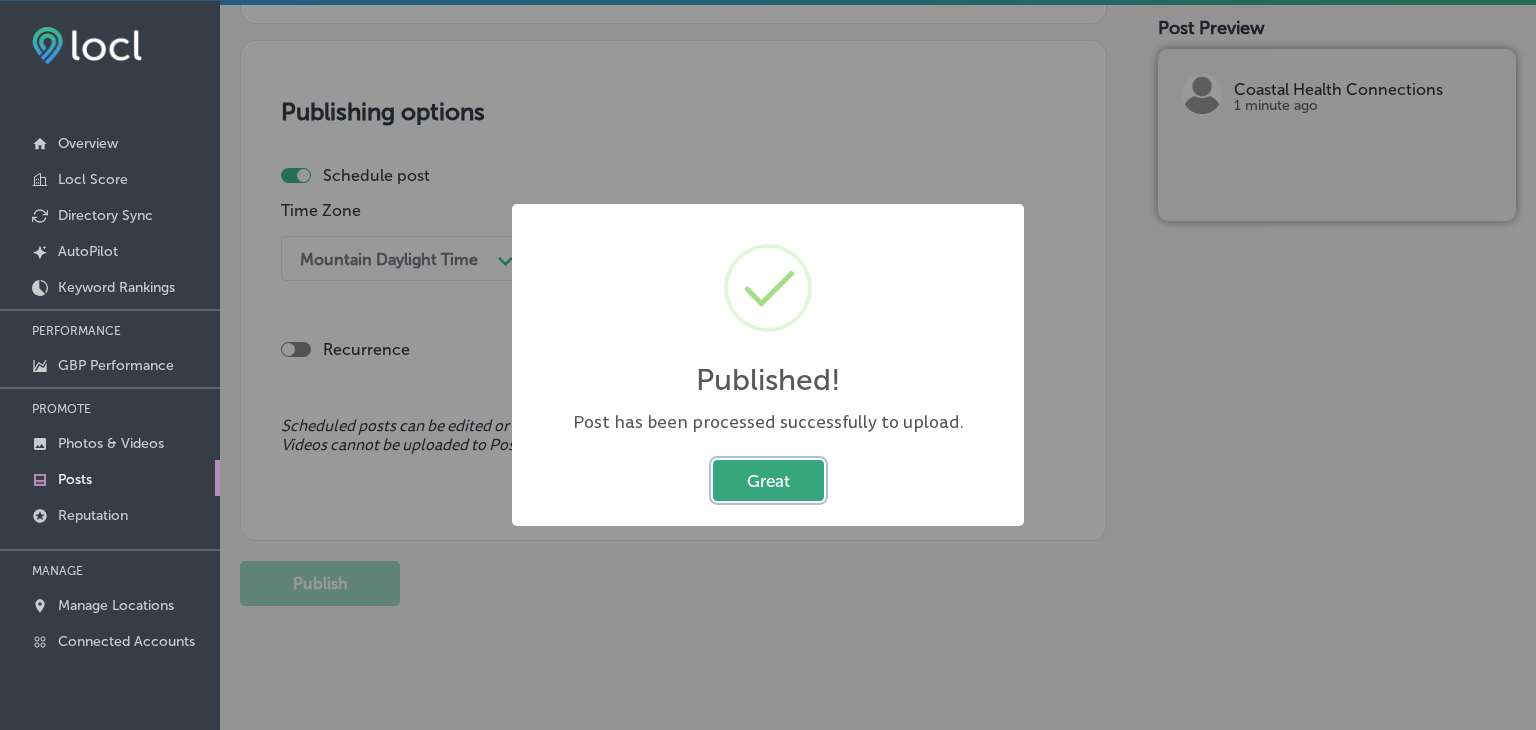 click on "Great" at bounding box center [768, 480] 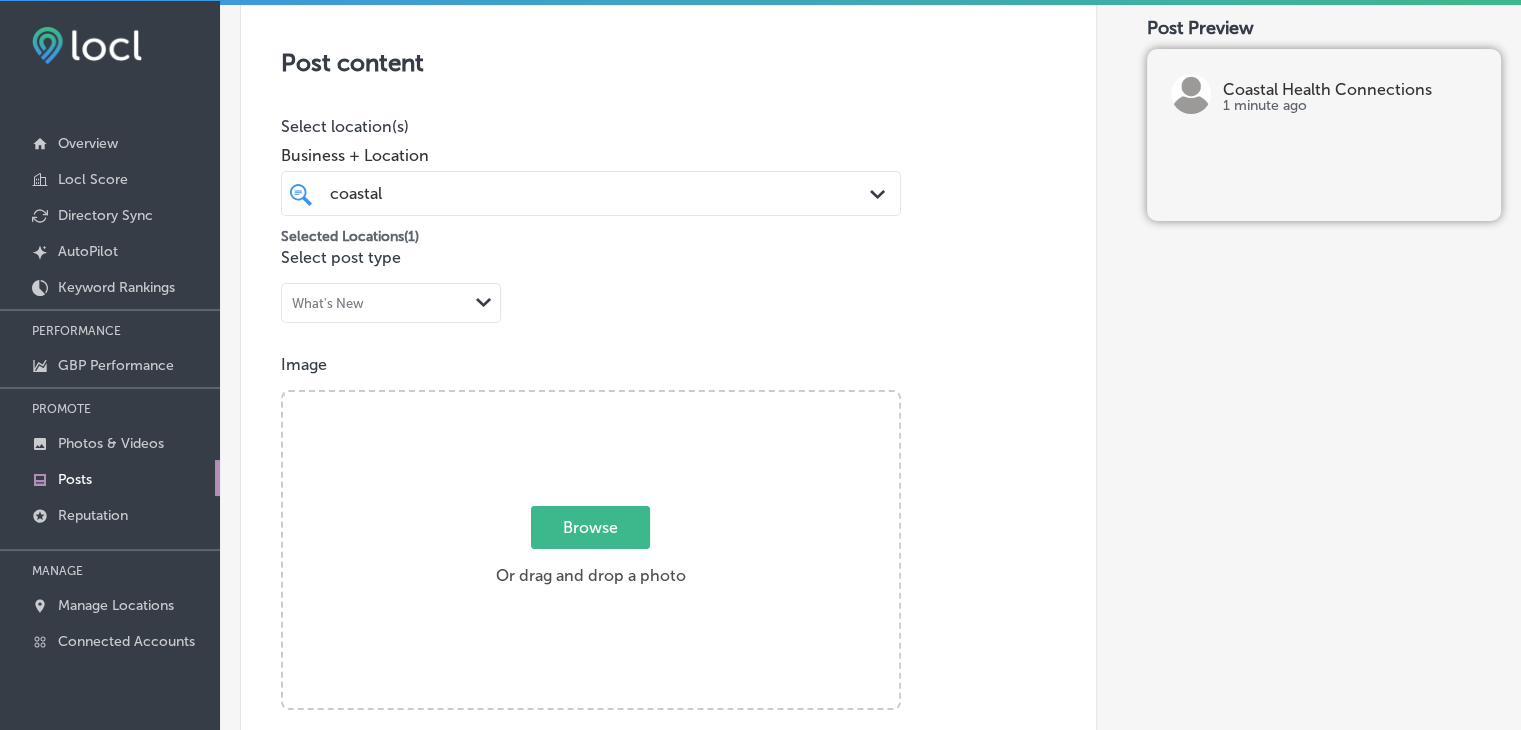 scroll, scrollTop: 0, scrollLeft: 0, axis: both 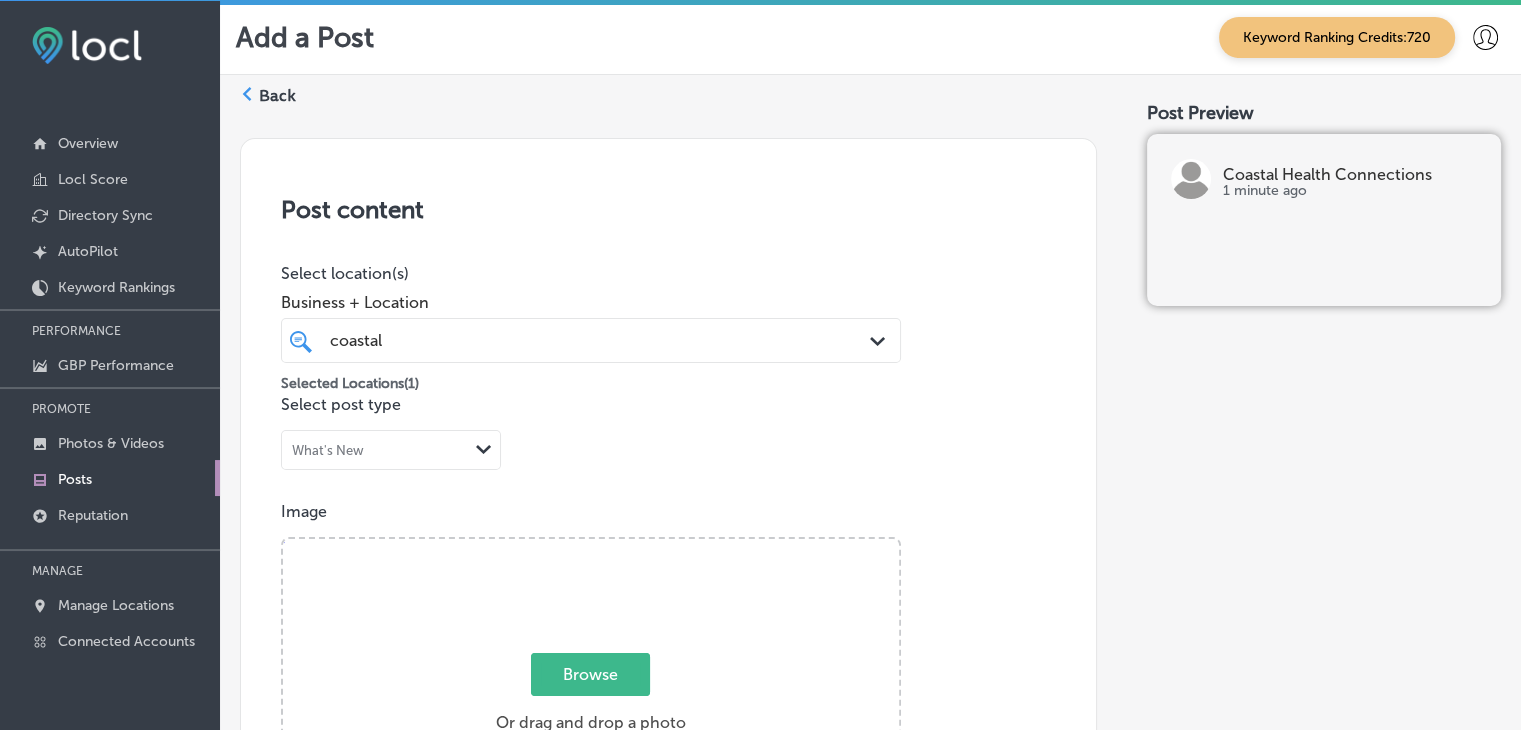 click on "coastal coastal" at bounding box center (564, 340) 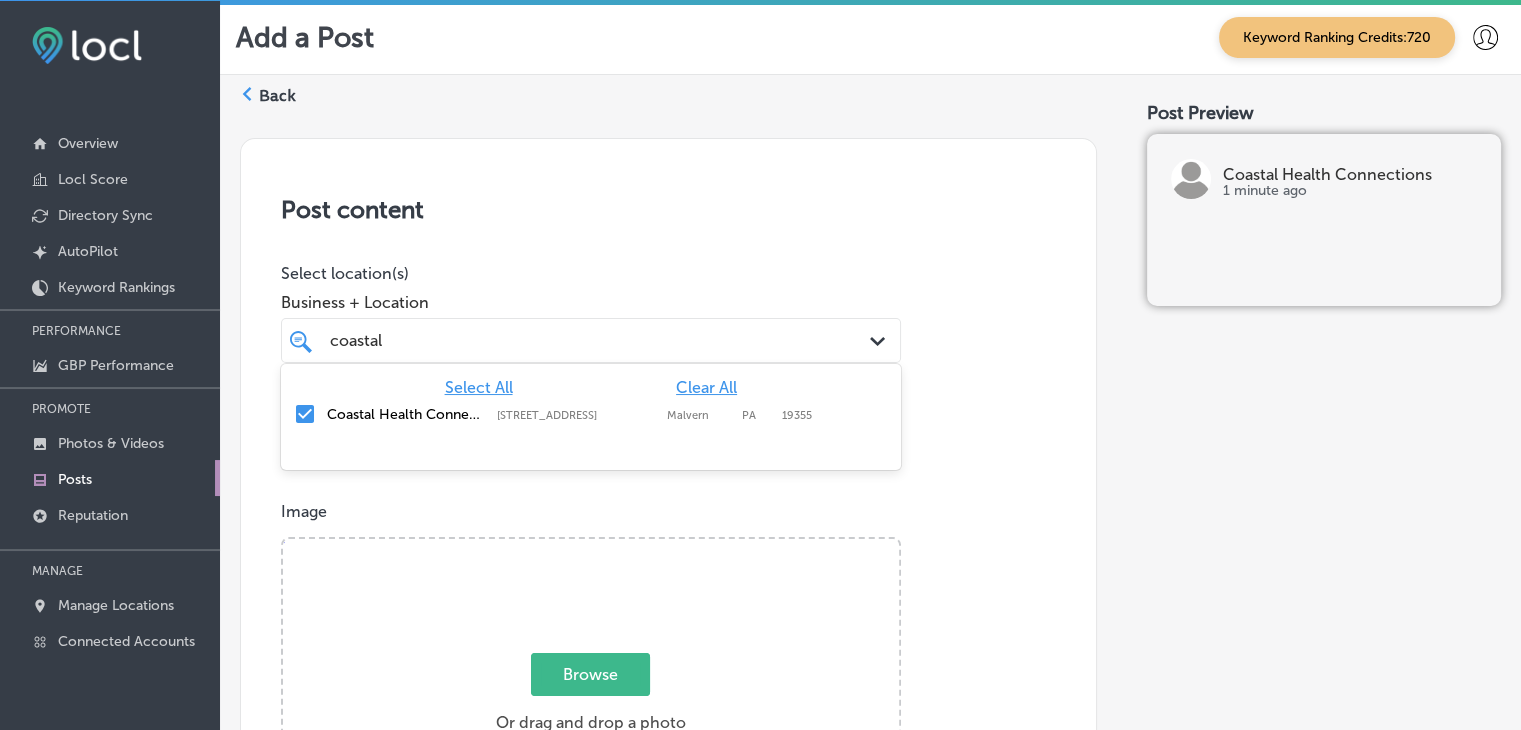 click on "Clear All" at bounding box center (706, 387) 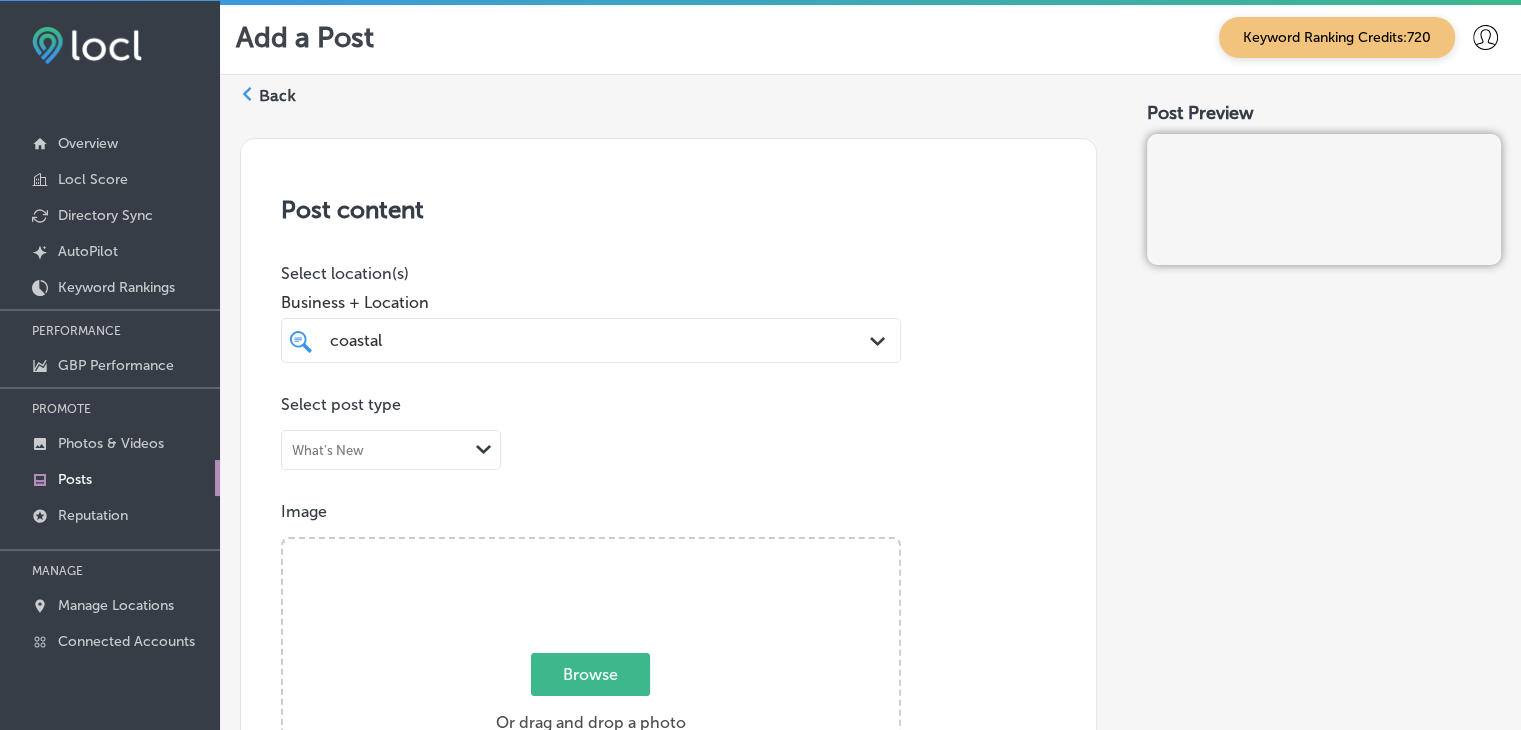 click on "Post content Select location(s) Business + Location
coastal coastal
Path
Created with Sketch.
Select post type What's New
Path
Created with Sketch.
Image Powered by PQINA    Browse     Or drag and drop a photo  Coastal Health Connections (3)1.jpg Ready Description Summary (0/1500) Call-To-Action button (optional) Call Now
Path
Created with Sketch." at bounding box center [668, 775] 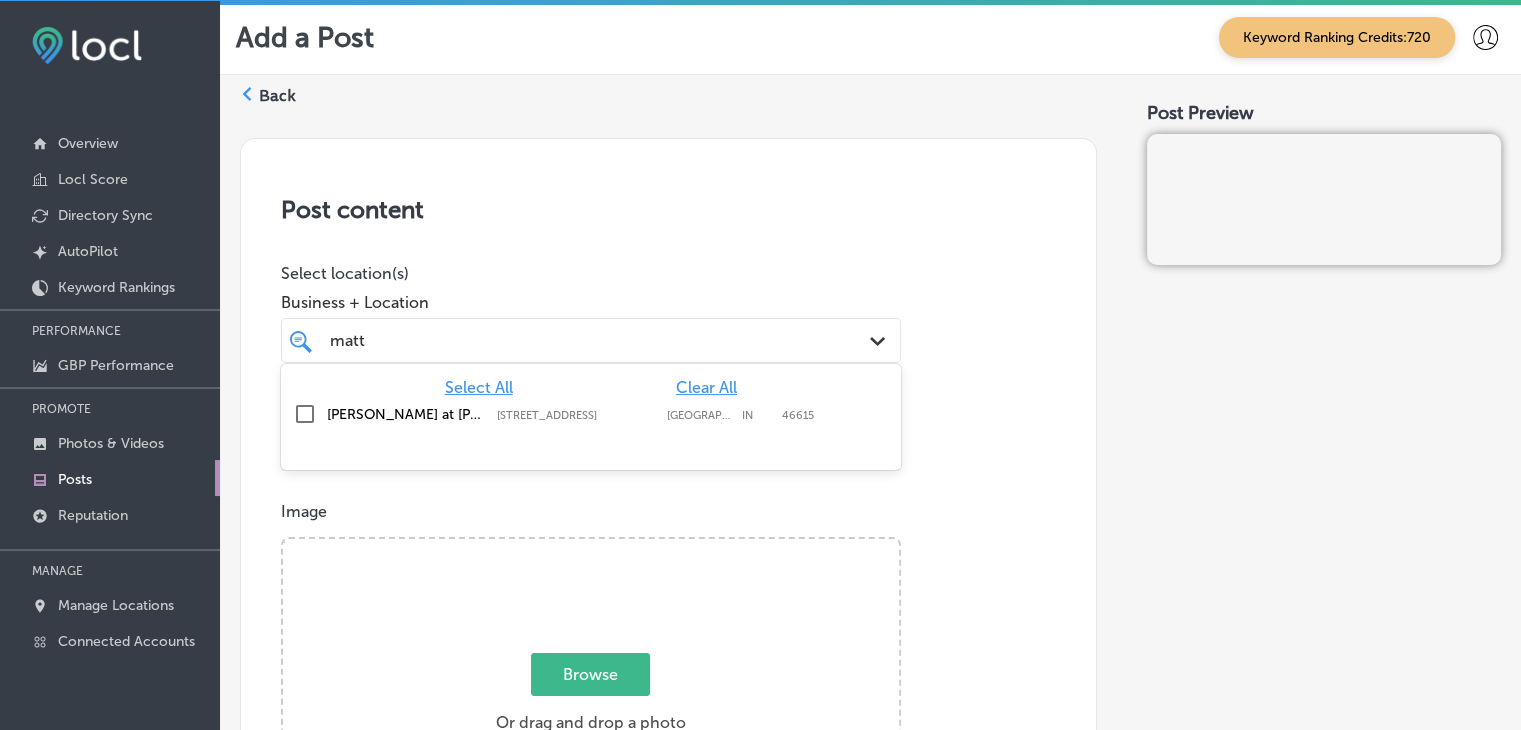 click on "[PERSON_NAME] at [PERSON_NAME]" at bounding box center [407, 414] 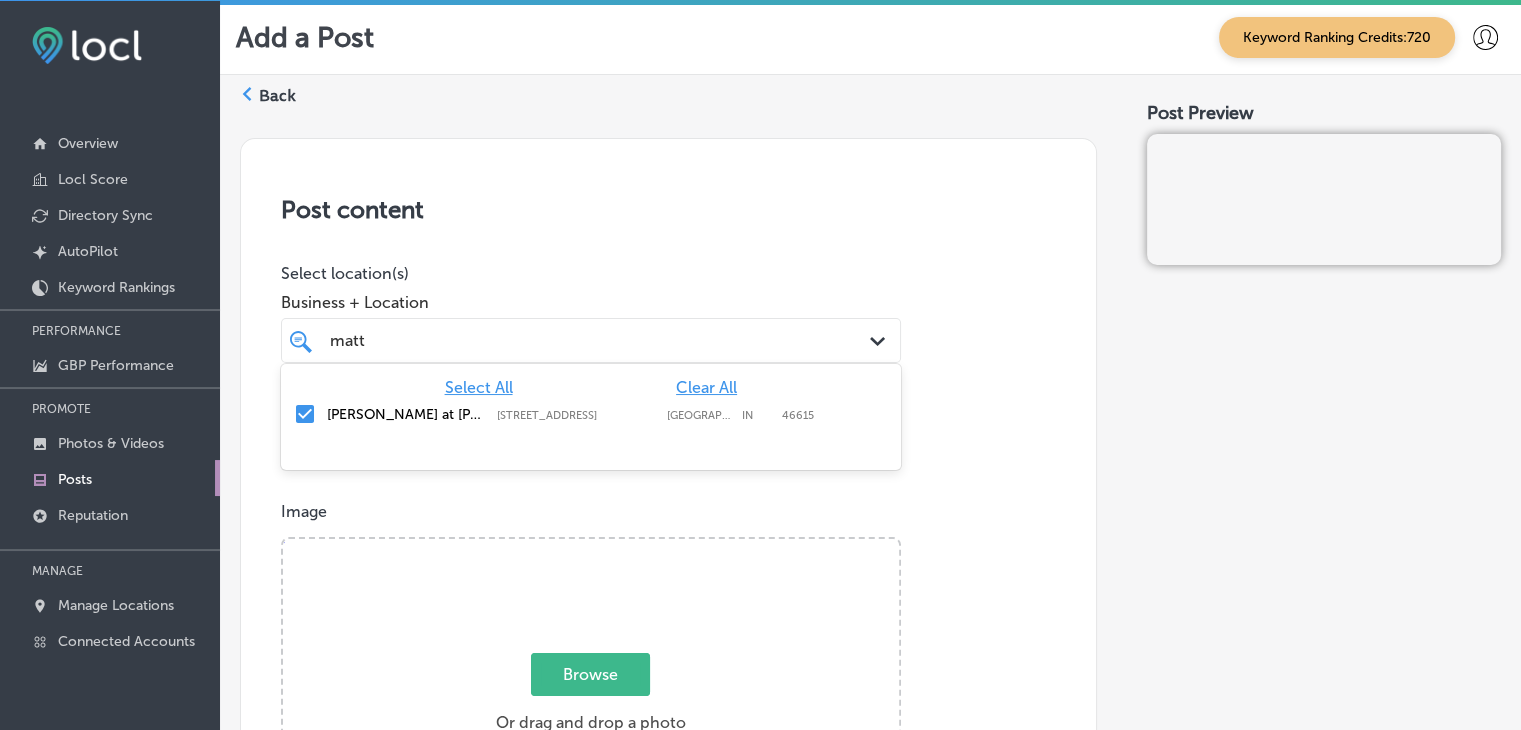 type on "matt" 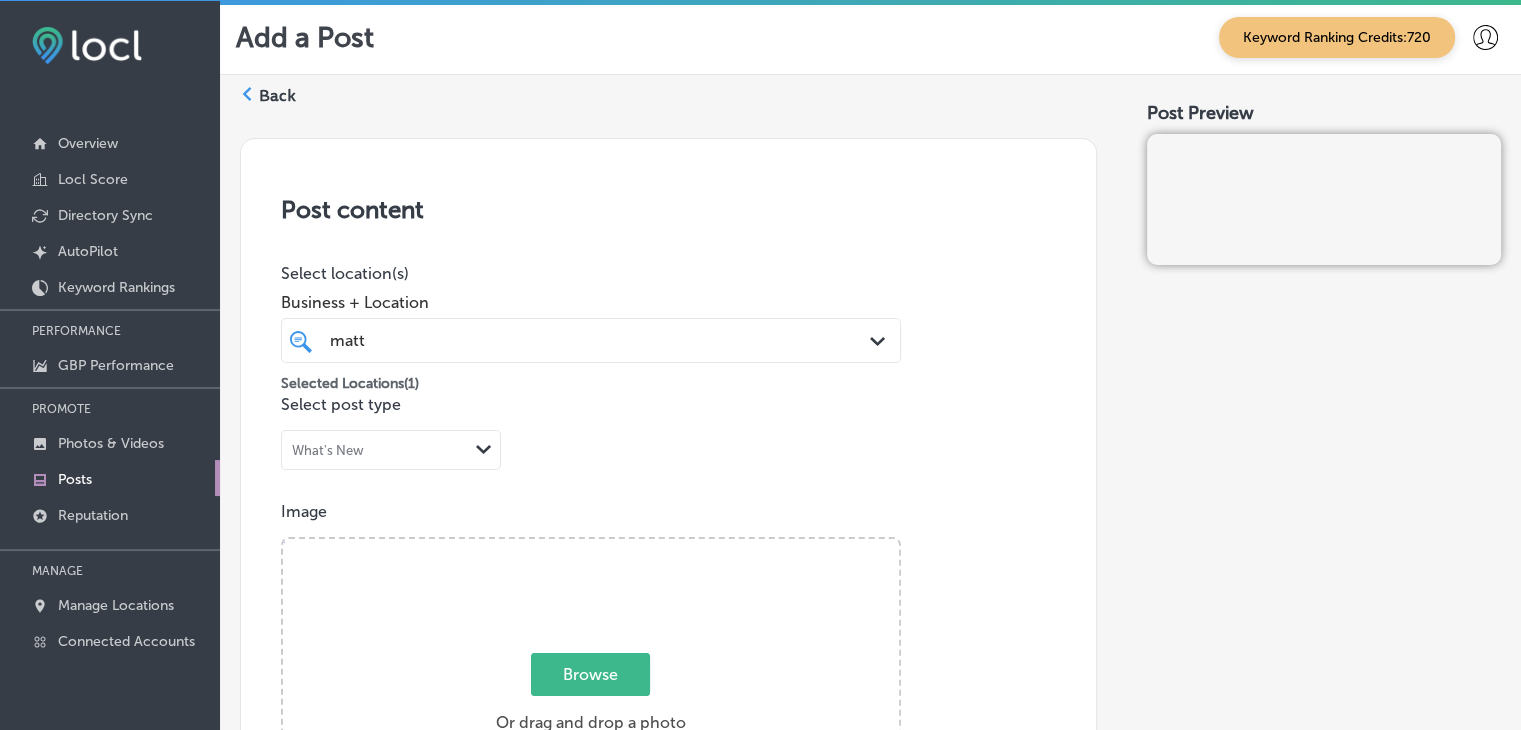 click on "Post content Select location(s) Business + Location
[PERSON_NAME] [PERSON_NAME]
Path
Created with Sketch.
Selected Locations  ( 1 ) Select post type What's New
Path
Created with Sketch.
Image Powered by PQINA    Browse     Or drag and drop a photo  Coastal Health Connections (3)1.jpg Ready Description Summary (0/1500) Call-To-Action button (optional) Call Now
Path
Created with Sketch." at bounding box center [668, 775] 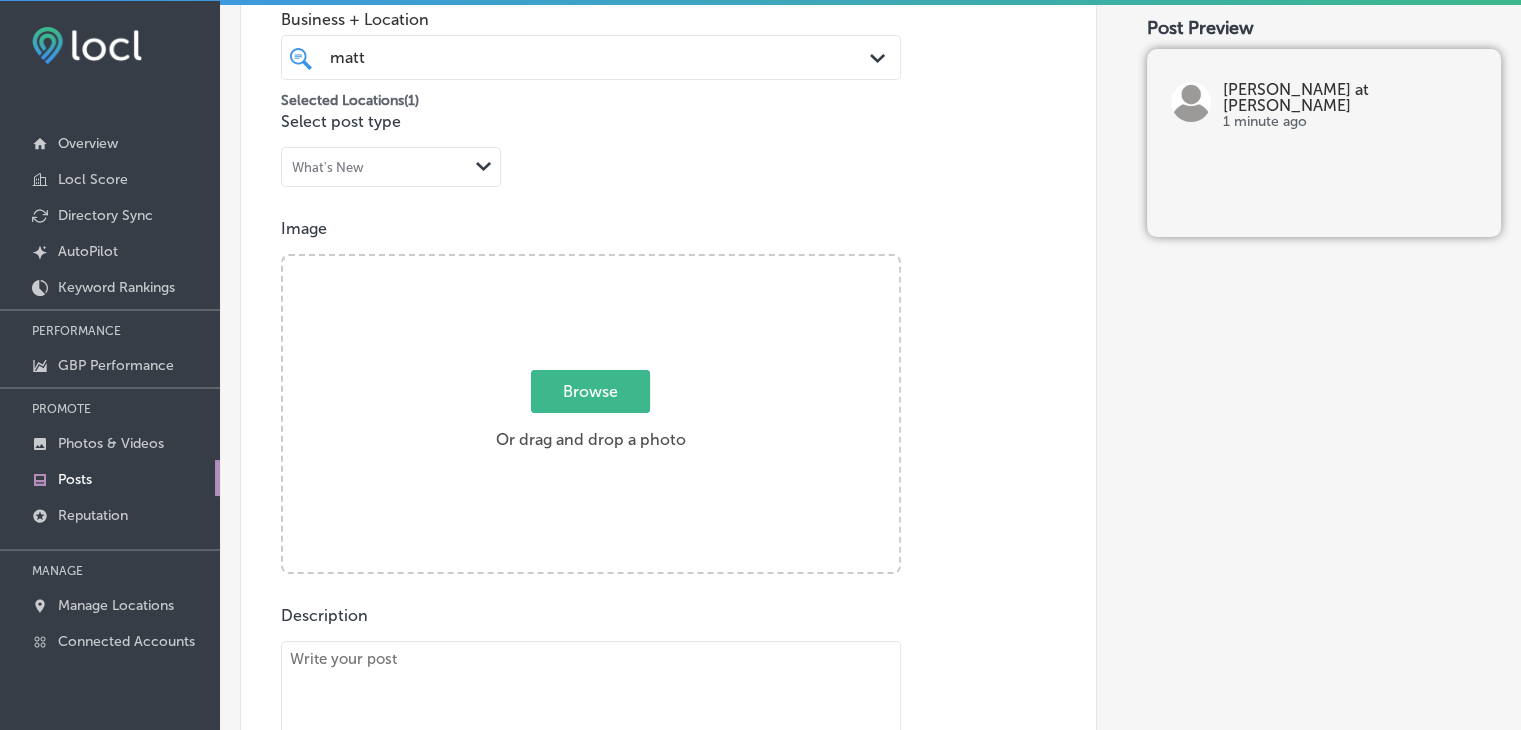 scroll, scrollTop: 400, scrollLeft: 0, axis: vertical 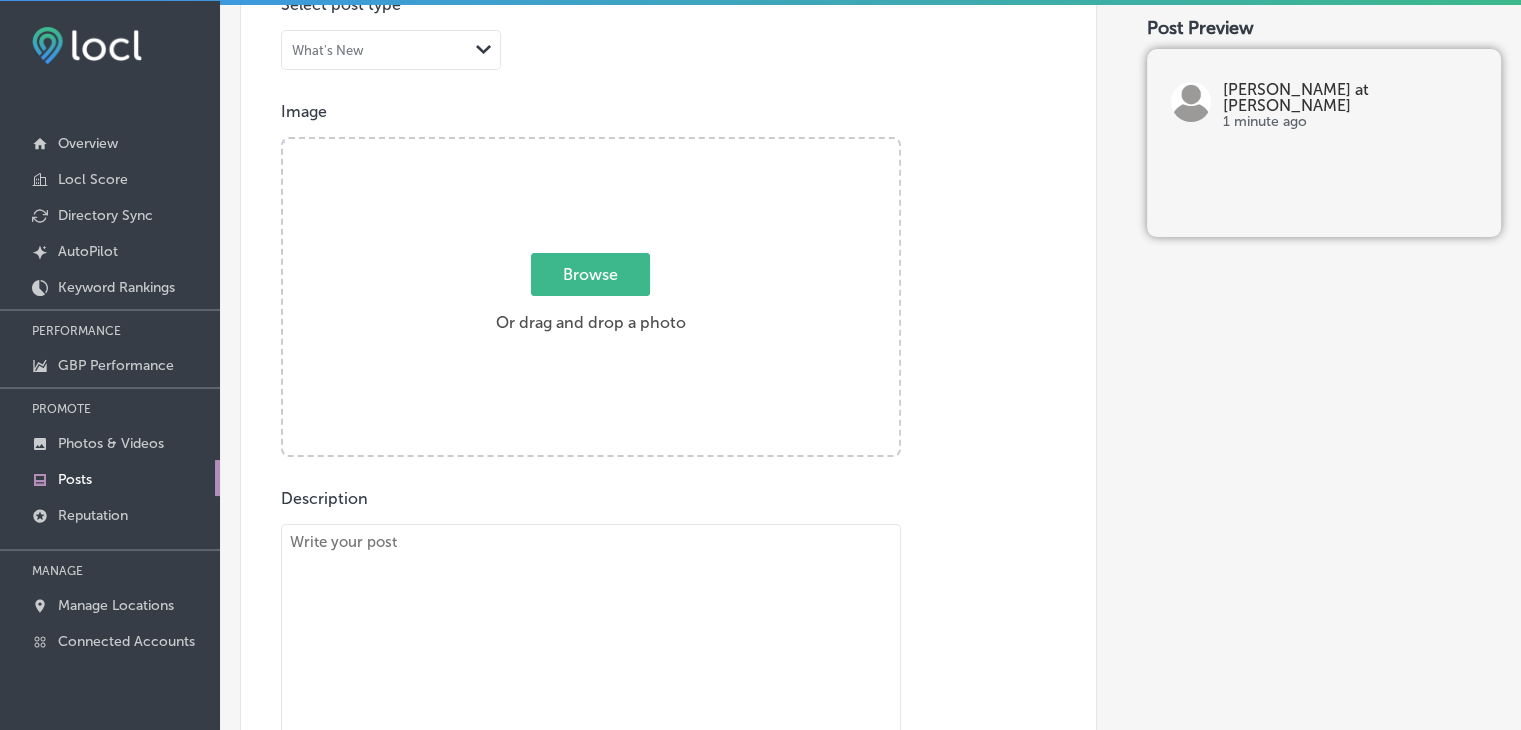 click at bounding box center (591, 664) 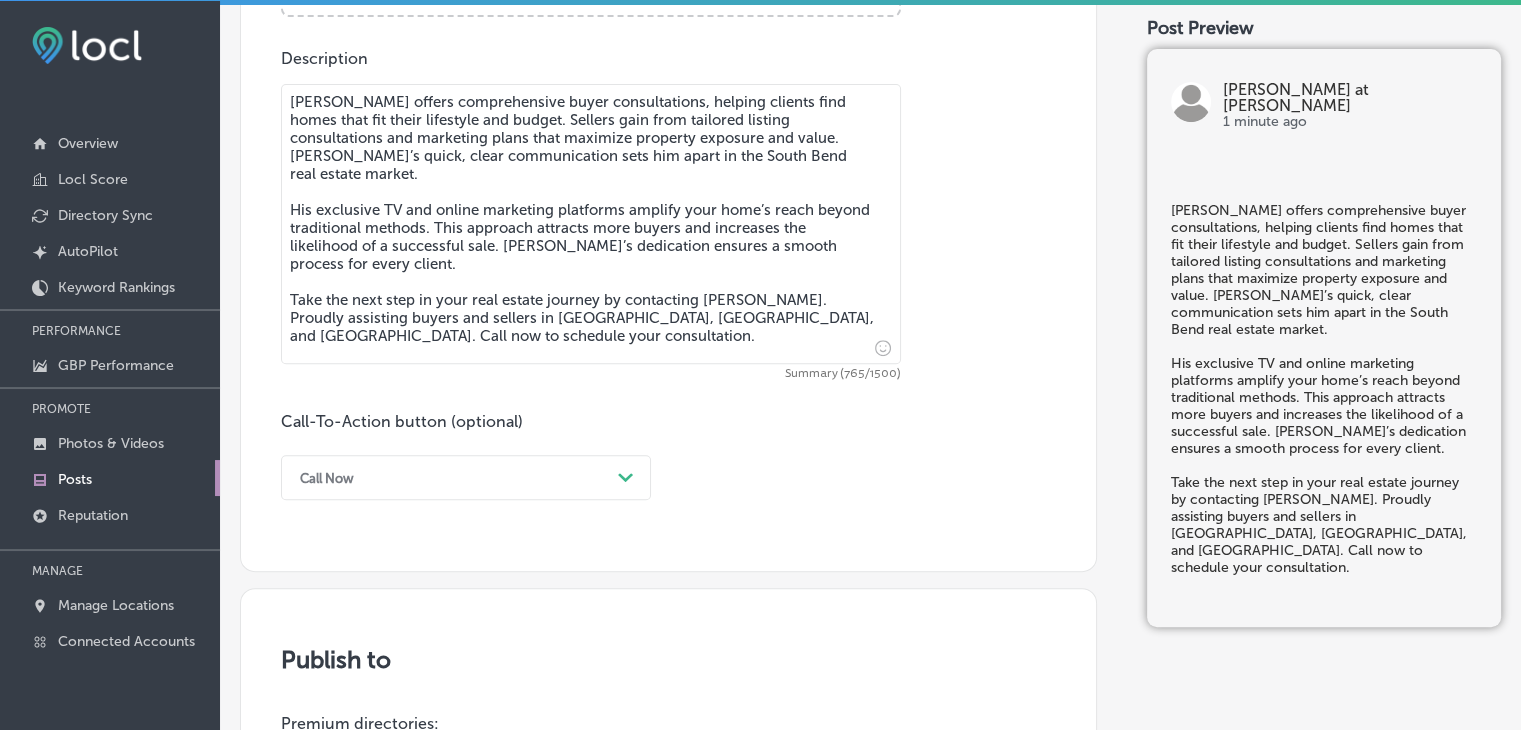 scroll, scrollTop: 1060, scrollLeft: 0, axis: vertical 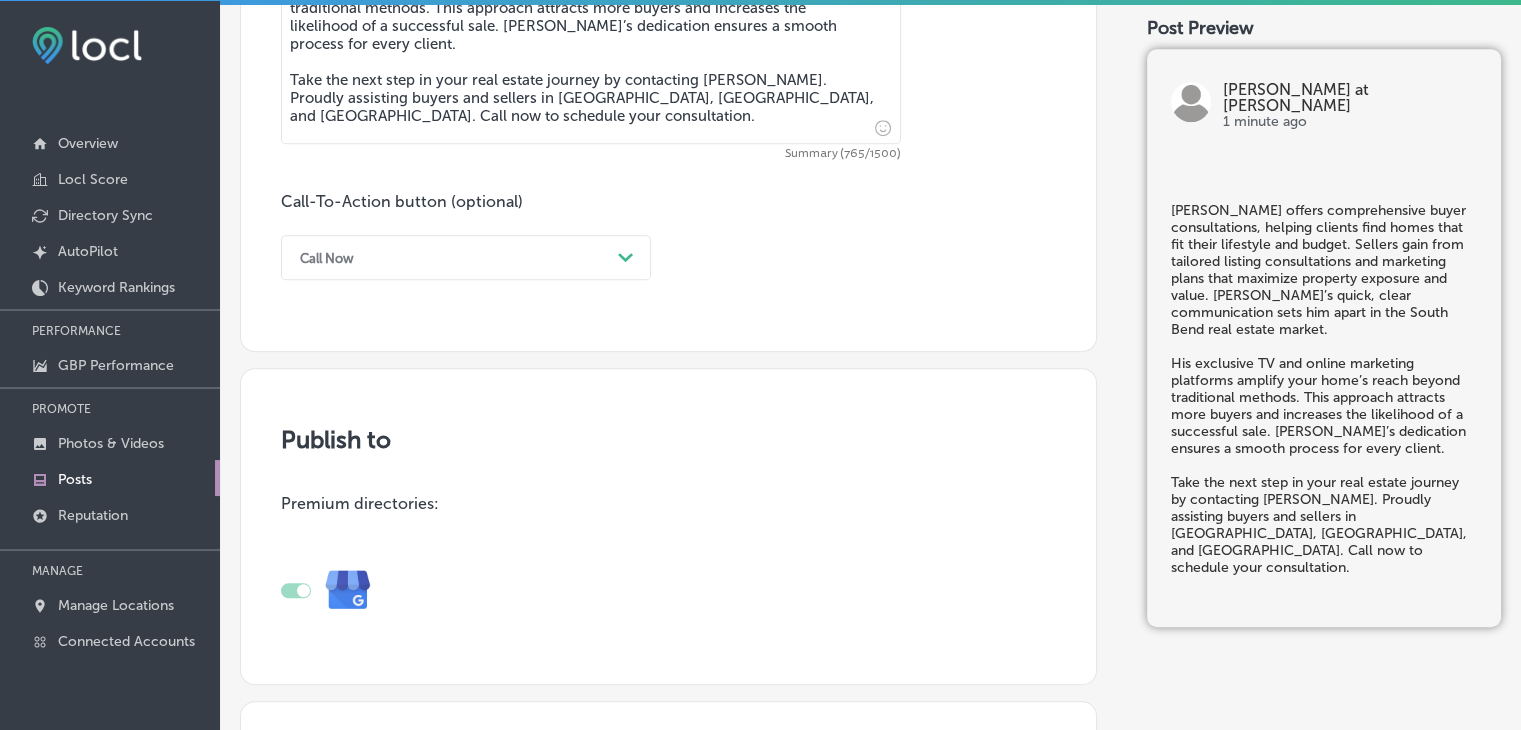 type on "[PERSON_NAME] offers comprehensive buyer consultations, helping clients find homes that fit their lifestyle and budget. Sellers gain from tailored listing consultations and marketing plans that maximize property exposure and value. [PERSON_NAME]’s quick, clear communication sets him apart in the South Bend real estate market.
His exclusive TV and online marketing platforms amplify your home’s reach beyond traditional methods. This approach attracts more buyers and increases the likelihood of a successful sale. [PERSON_NAME]’s dedication ensures a smooth process for every client.
Take the next step in your real estate journey by contacting [PERSON_NAME]. Proudly assisting buyers and sellers in [GEOGRAPHIC_DATA], [GEOGRAPHIC_DATA], and [GEOGRAPHIC_DATA]. Call now to schedule your consultation." 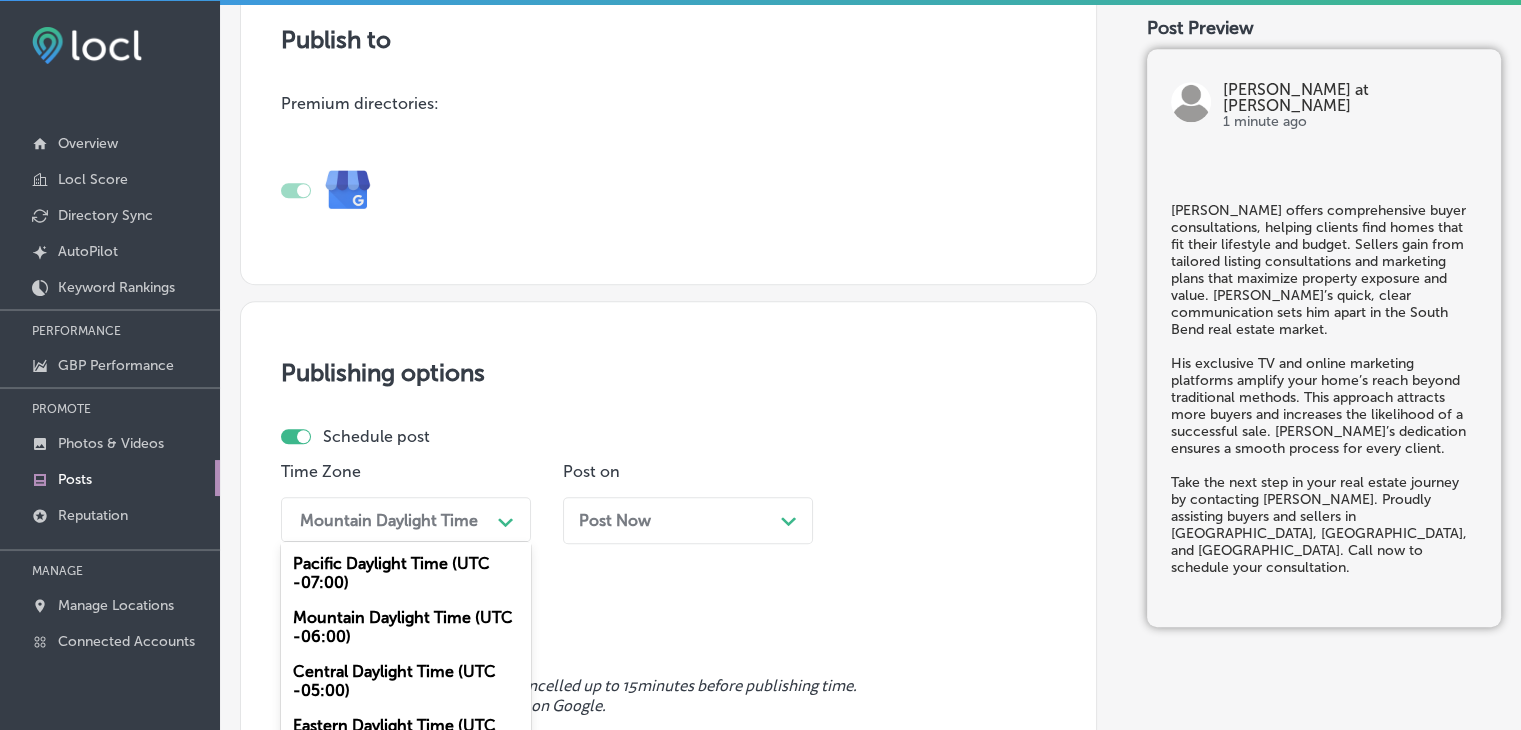 click on "option Mountain Daylight Time (UTC -06:00), selected.    option Mountain Daylight Time (UTC -06:00) focused, 2 of 5. 5 results available. Use Up and Down to choose options, press Enter to select the currently focused option, press Escape to exit the menu, press Tab to select the option and exit the menu. Mountain Daylight Time
Path
Created with Sketch.
Pacific Daylight Time (UTC -07:00) Mountain Daylight Time (UTC -06:00) Central Daylight Time (UTC -05:00) Eastern Daylight Time (UTC -04:00) Atlantic Daylight Time (UTC -03:00)" at bounding box center (406, 519) 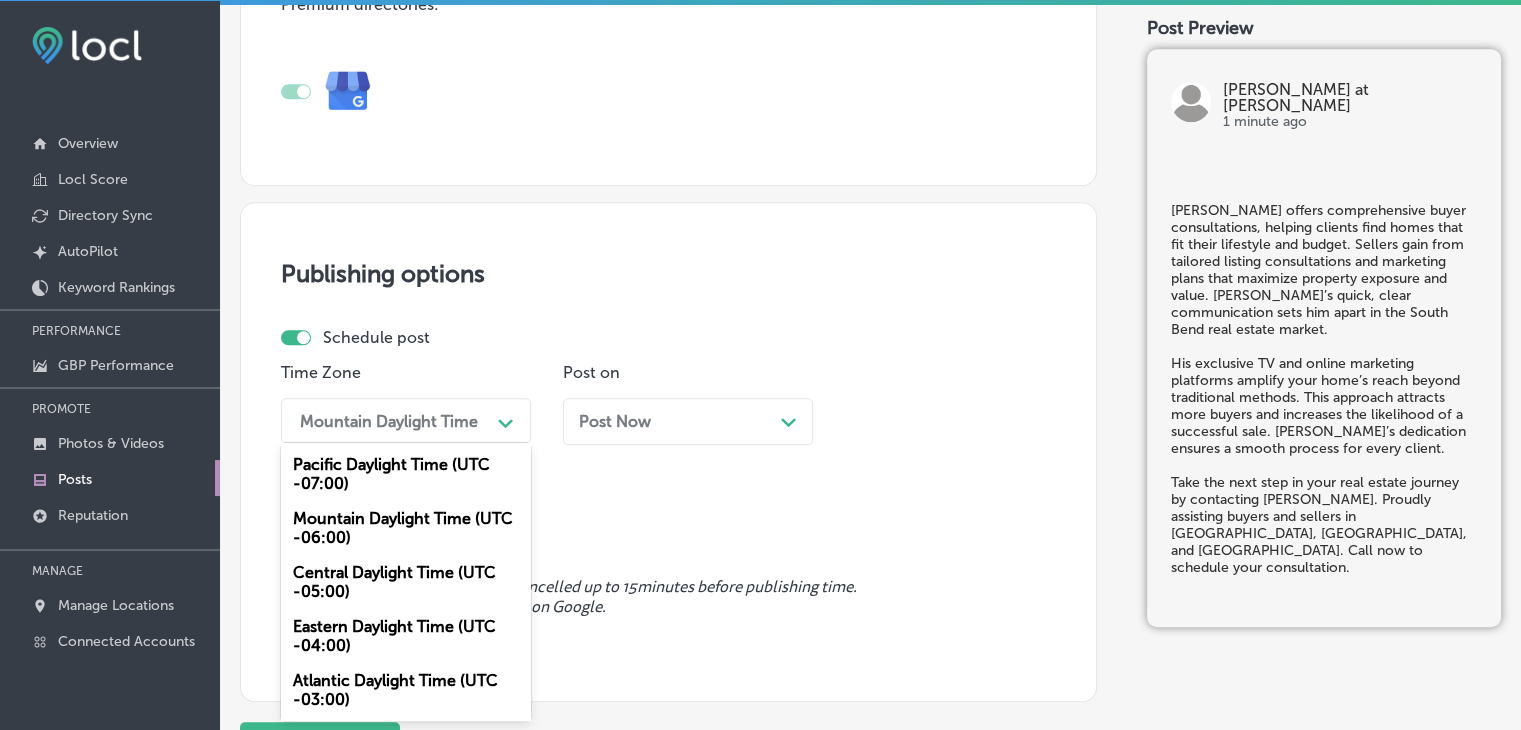 click on "Mountain Daylight Time (UTC -06:00)" at bounding box center [406, 528] 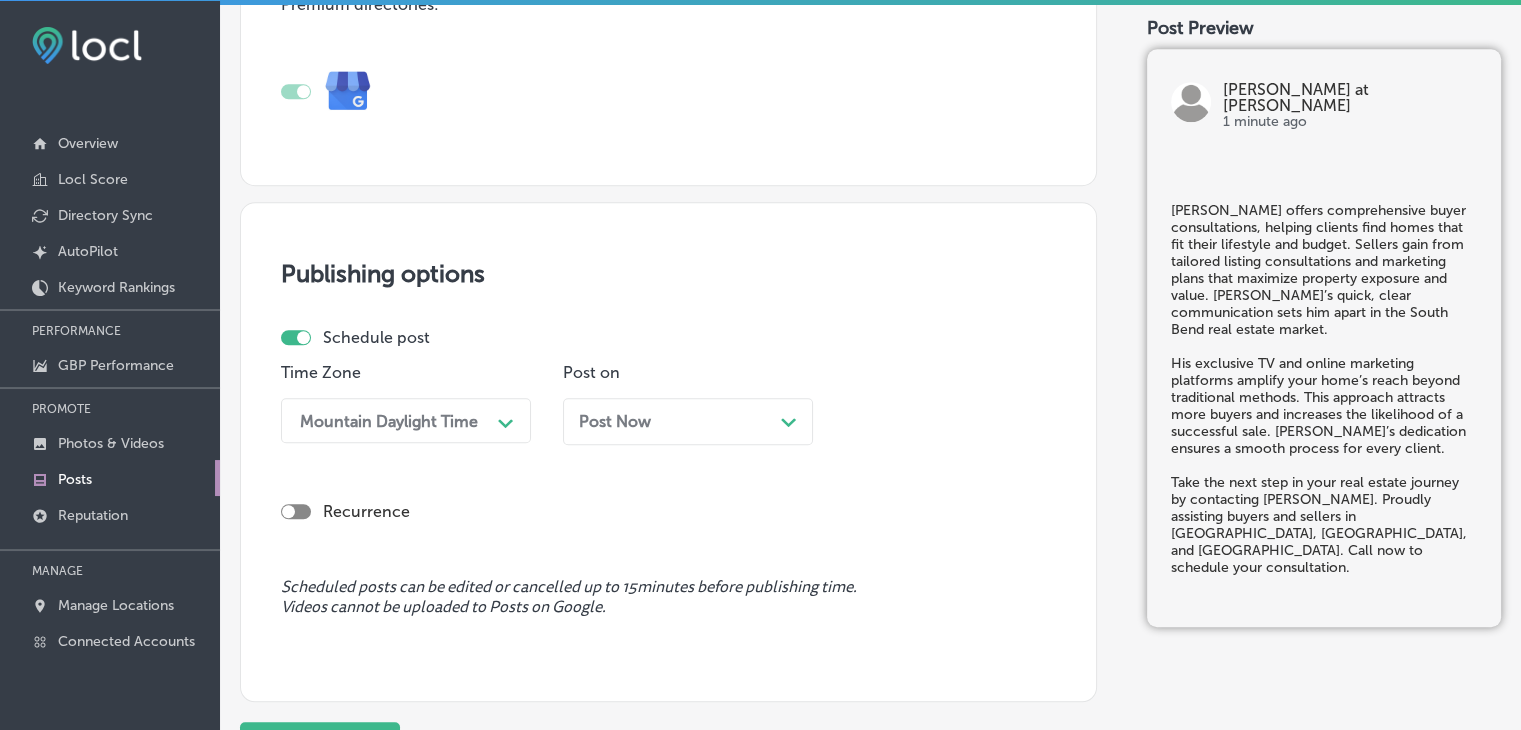 click on "Post Now" at bounding box center (615, 421) 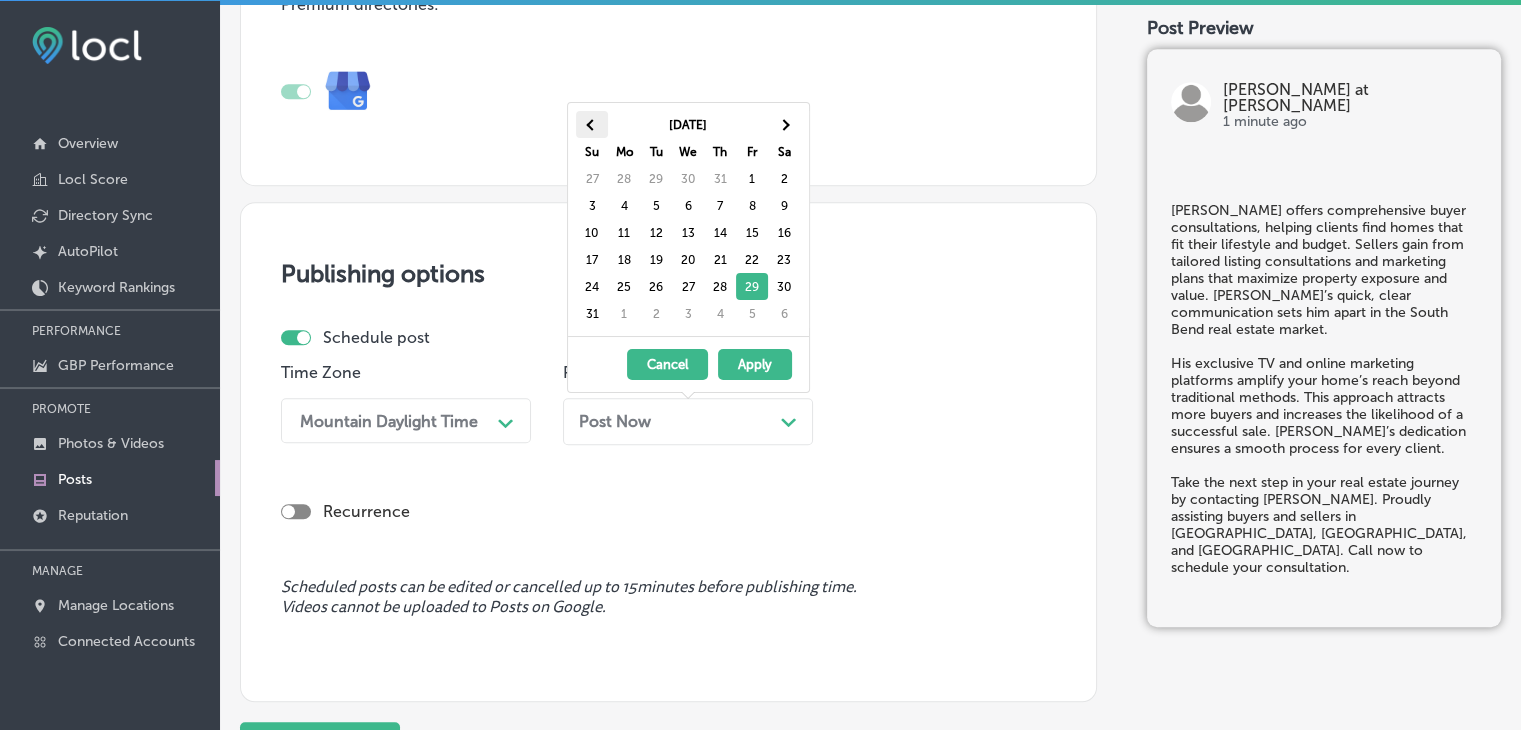 click at bounding box center (592, 124) 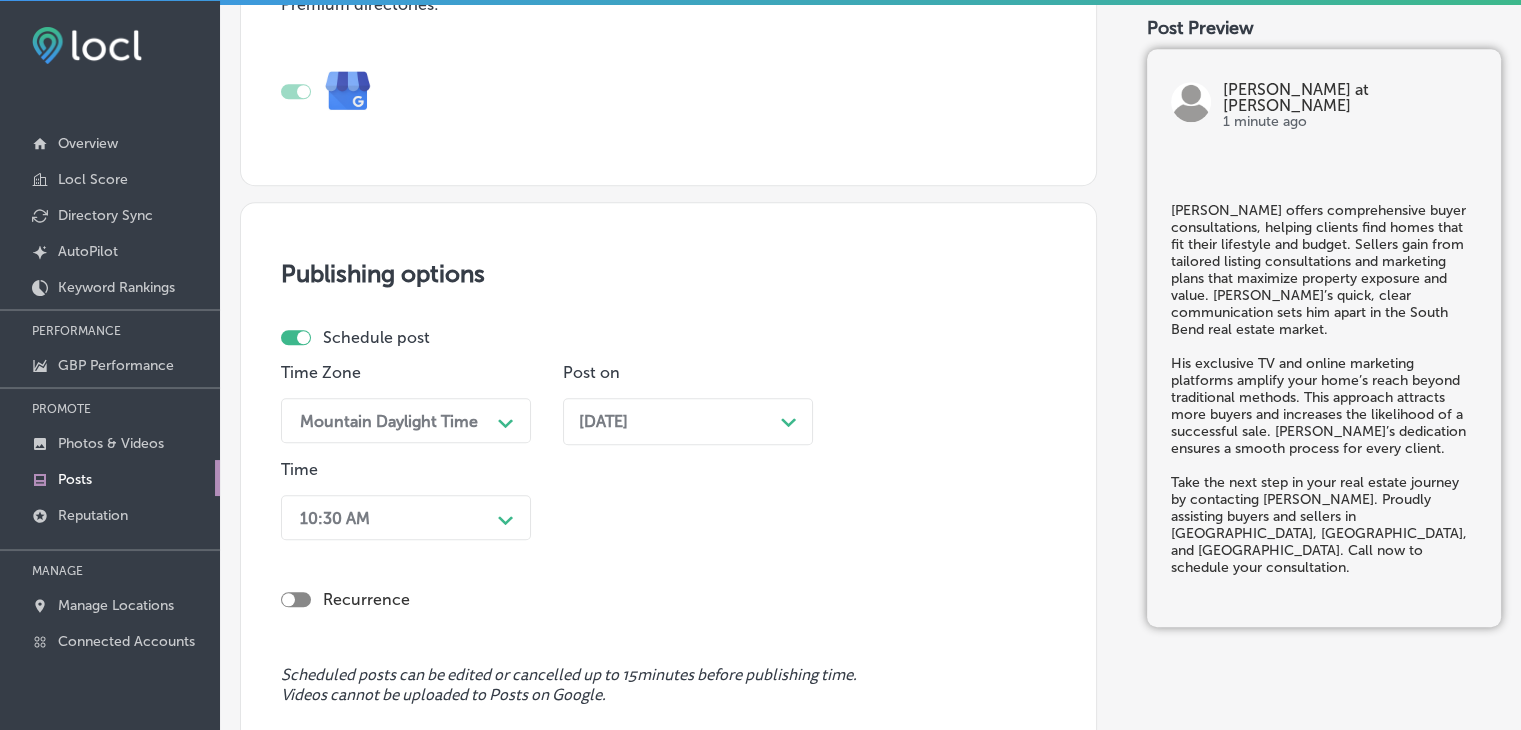 click on "Recurrence" at bounding box center [668, 583] 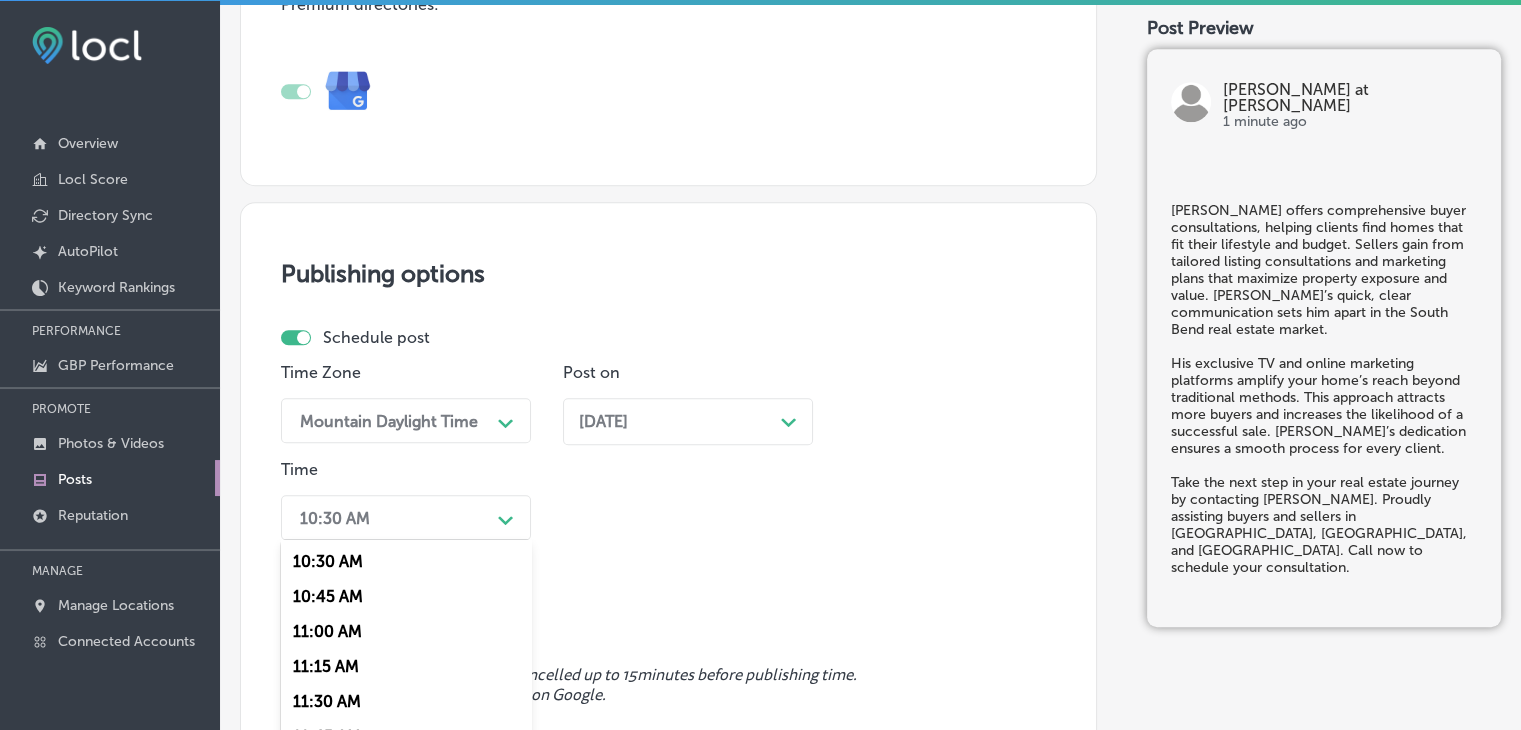 scroll, scrollTop: 1676, scrollLeft: 0, axis: vertical 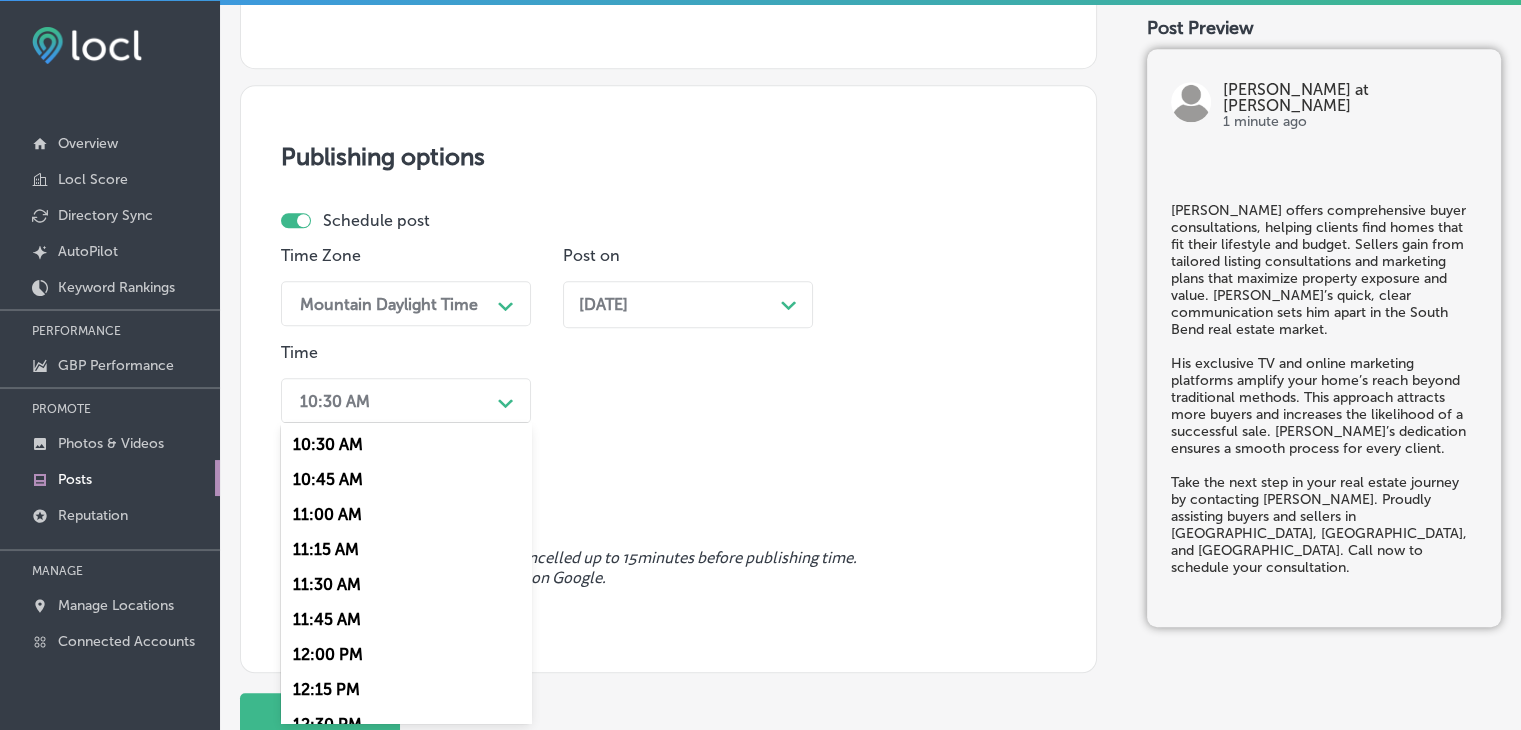 click on "10:30 AM" at bounding box center (406, 444) 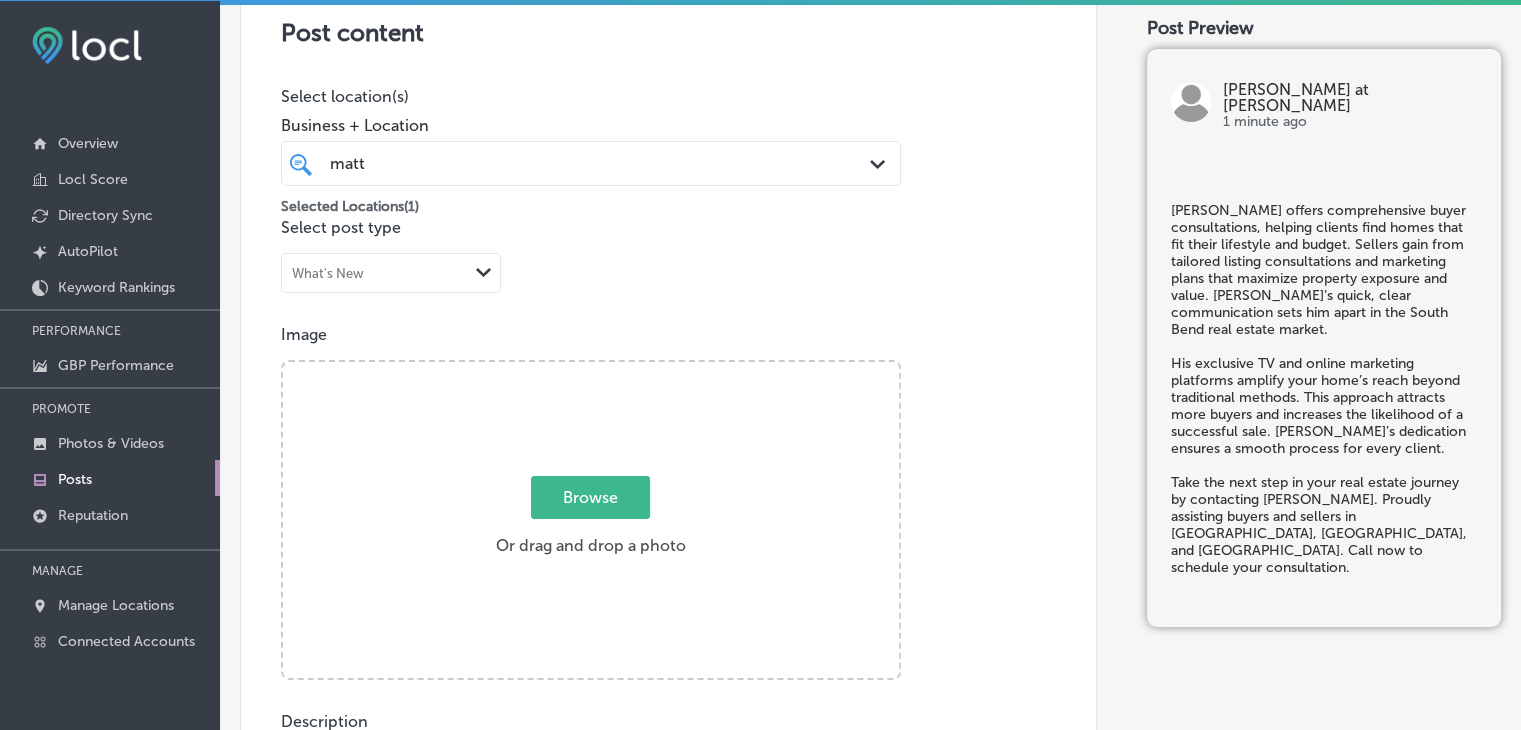 scroll, scrollTop: 176, scrollLeft: 0, axis: vertical 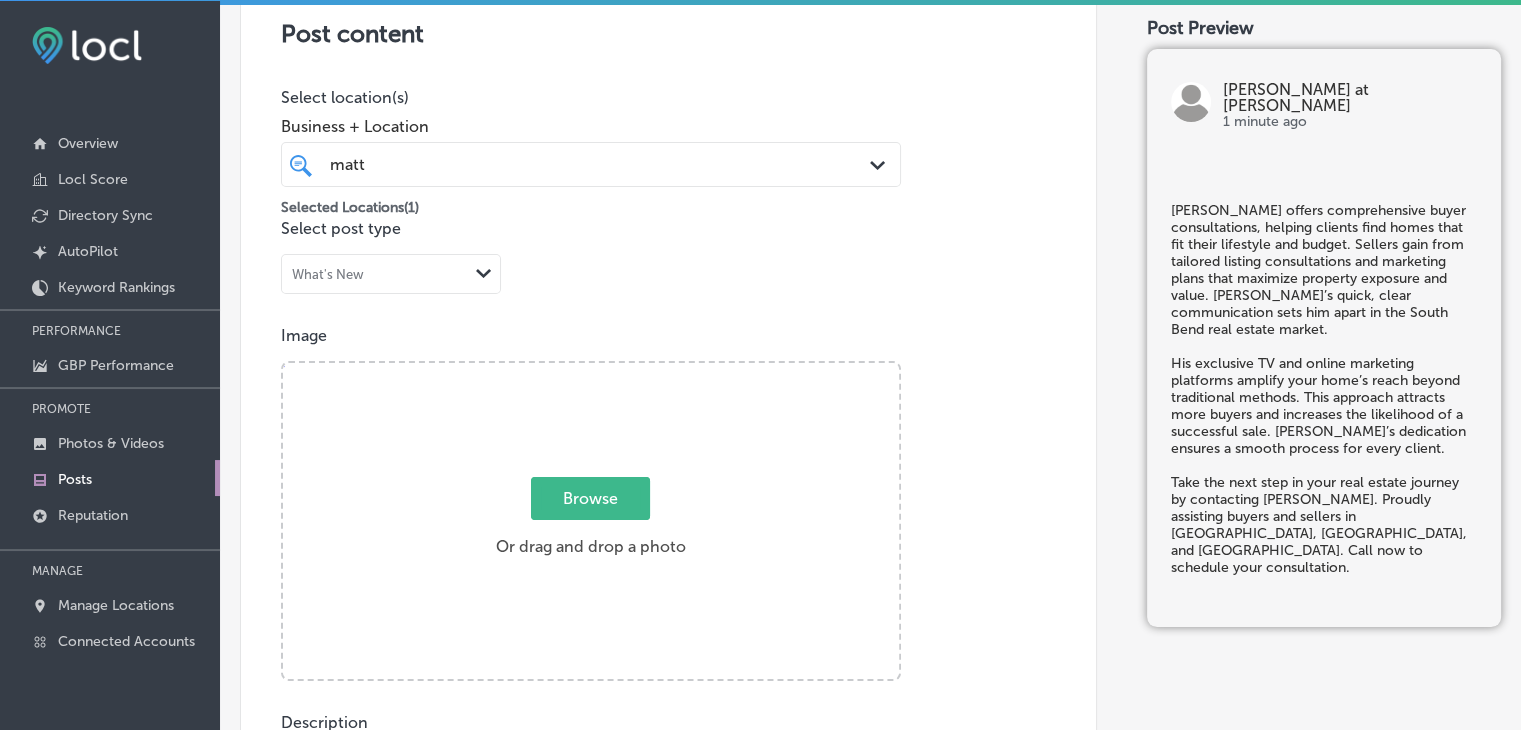 click on "Browse" at bounding box center [590, 498] 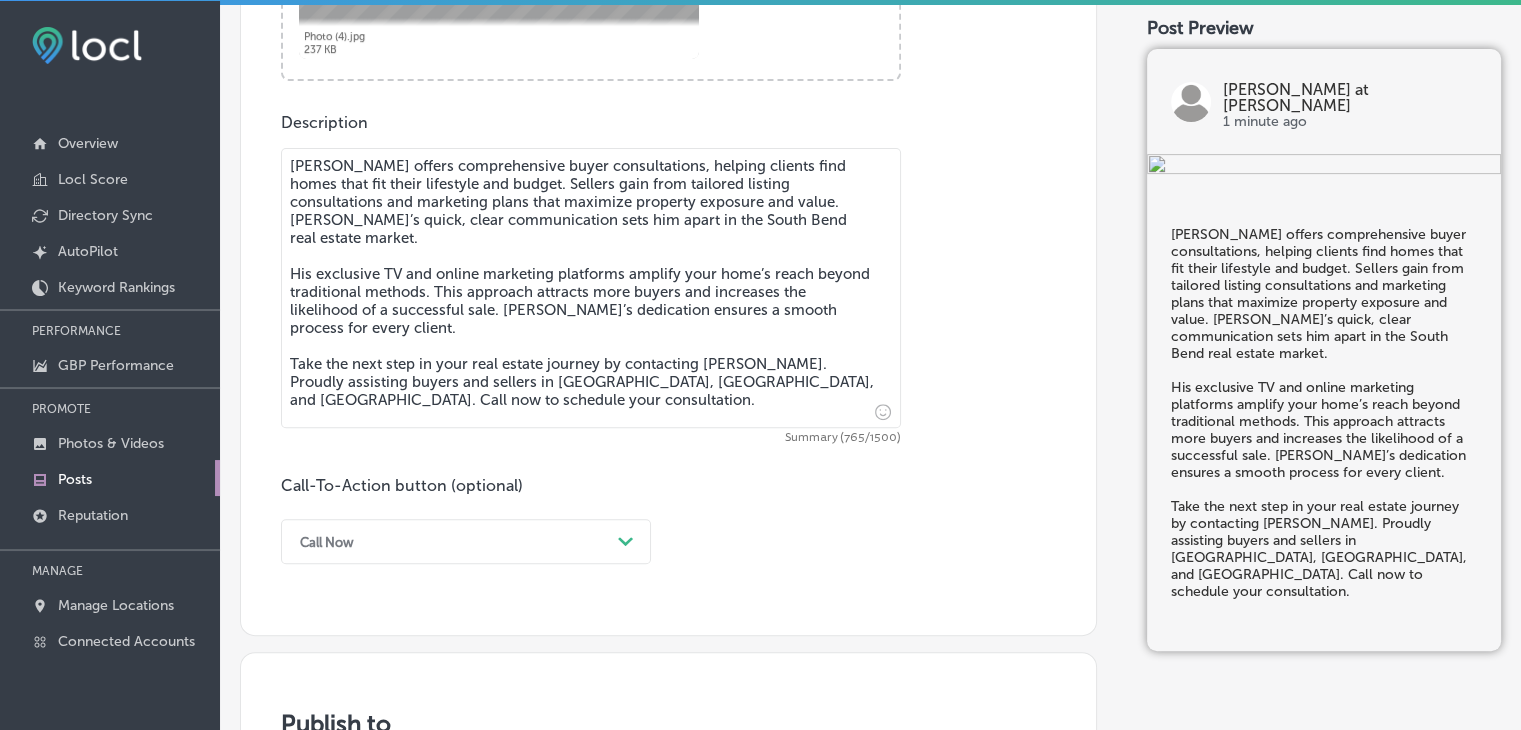 scroll, scrollTop: 976, scrollLeft: 0, axis: vertical 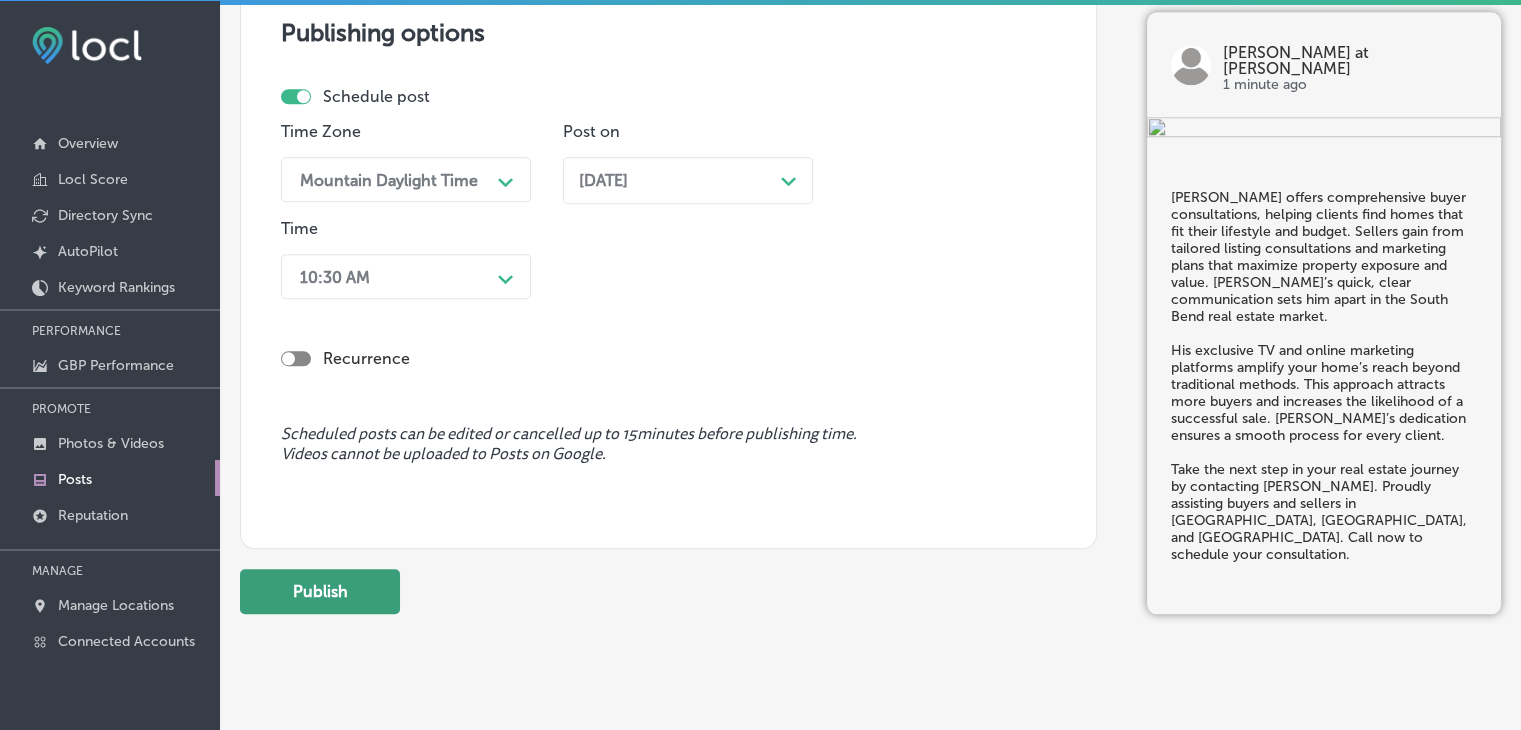 click on "Publish" at bounding box center (320, 591) 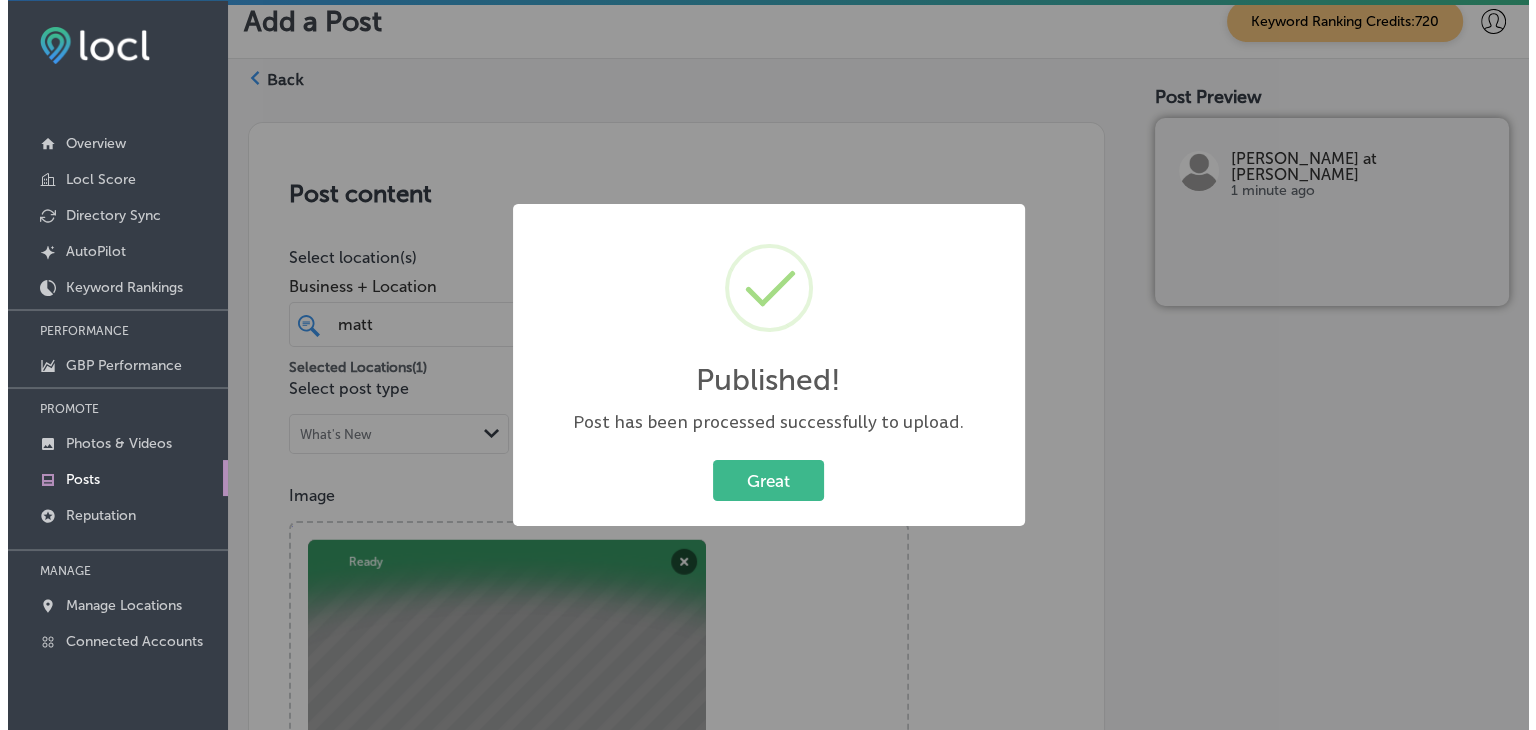 scroll, scrollTop: 0, scrollLeft: 0, axis: both 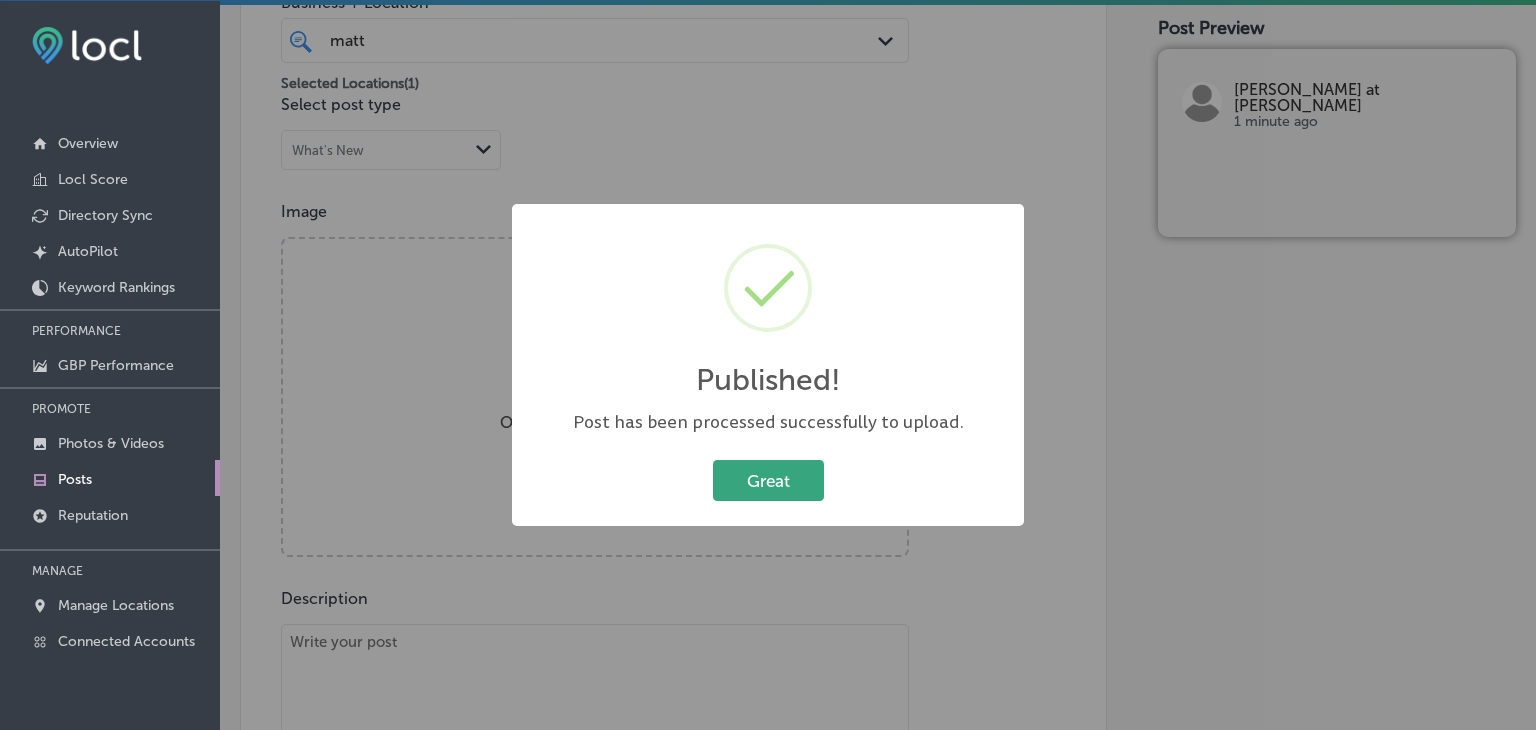 click on "Great" at bounding box center (768, 480) 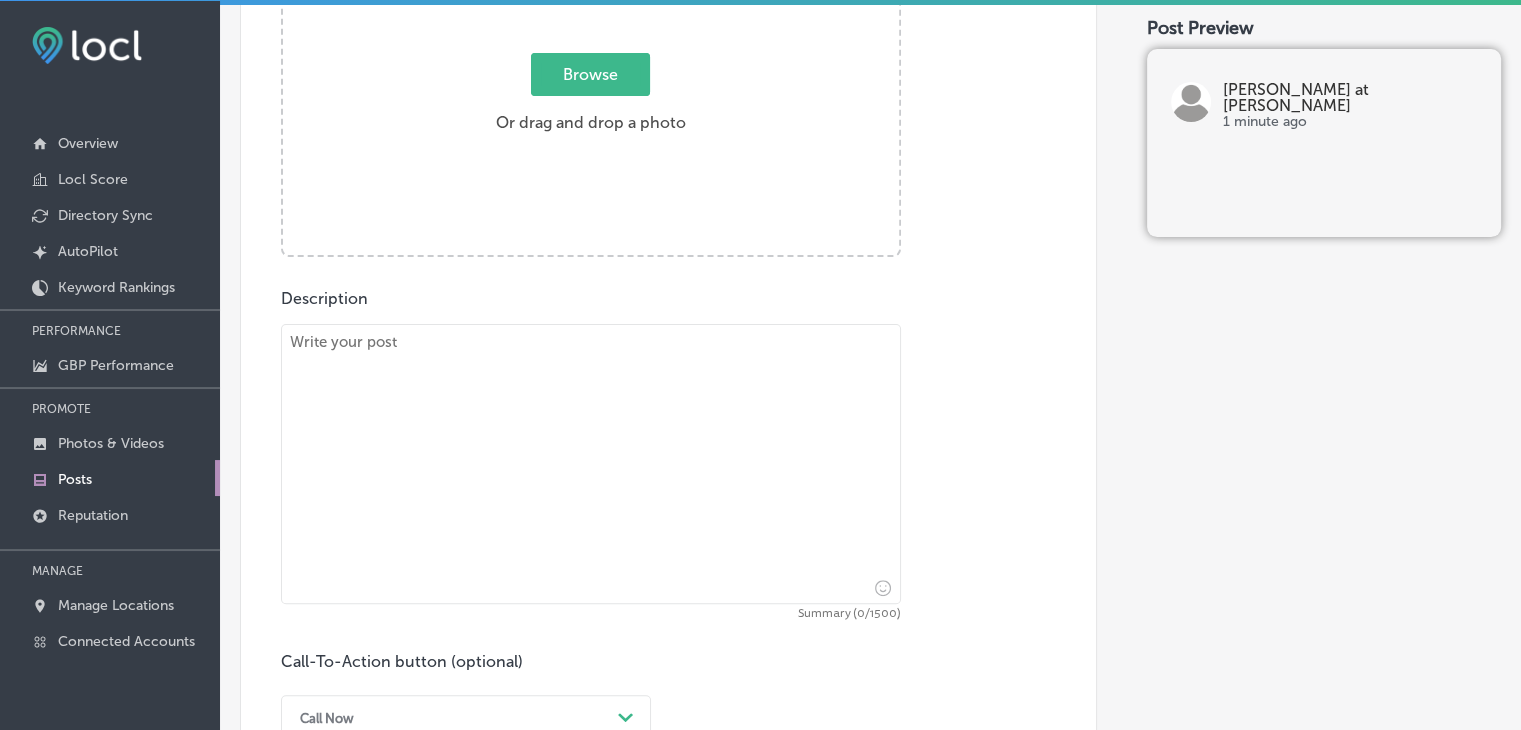 click at bounding box center (591, 464) 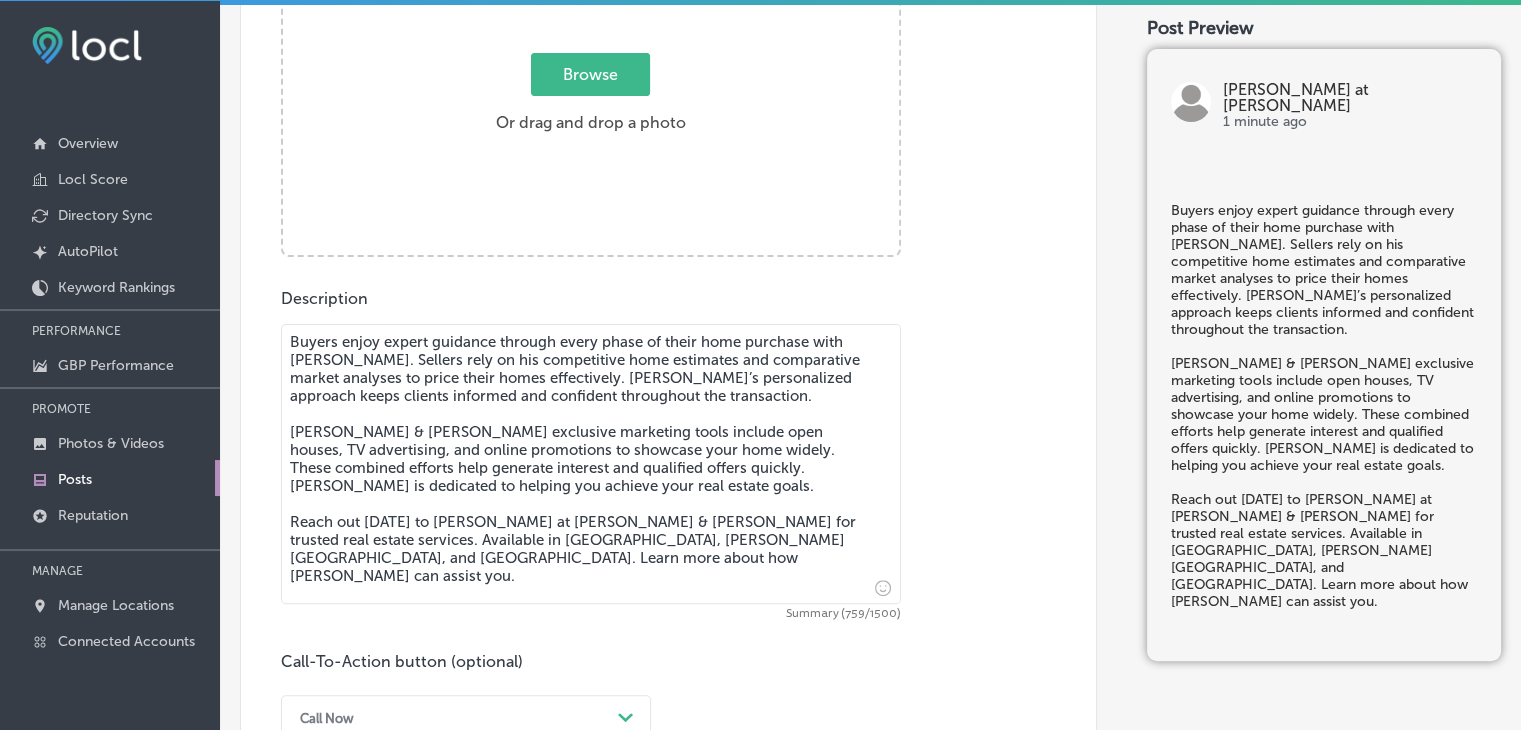 type on "Buyers enjoy expert guidance through every phase of their home purchase with [PERSON_NAME]. Sellers rely on his competitive home estimates and comparative market analyses to price their homes effectively. [PERSON_NAME]’s personalized approach keeps clients informed and confident throughout the transaction.
[PERSON_NAME] & [PERSON_NAME] exclusive marketing tools include open houses, TV advertising, and online promotions to showcase your home widely. These combined efforts help generate interest and qualified offers quickly. [PERSON_NAME] is dedicated to helping you achieve your real estate goals.
Reach out [DATE] to [PERSON_NAME] at [PERSON_NAME] & [PERSON_NAME] for trusted real estate services. Available in [GEOGRAPHIC_DATA], [PERSON_NAME][GEOGRAPHIC_DATA], and [GEOGRAPHIC_DATA]. Learn more about how [PERSON_NAME] can assist you." 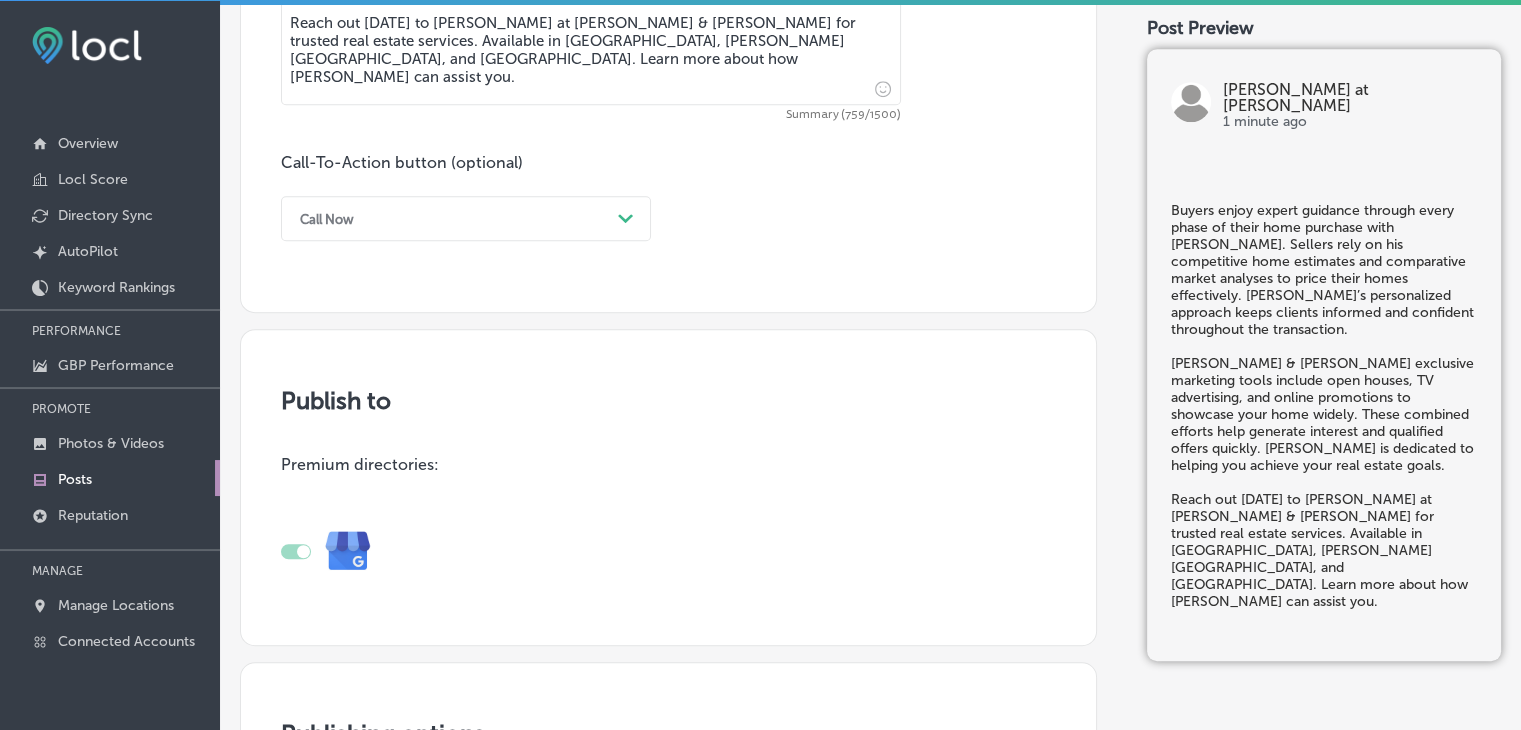 scroll, scrollTop: 1100, scrollLeft: 0, axis: vertical 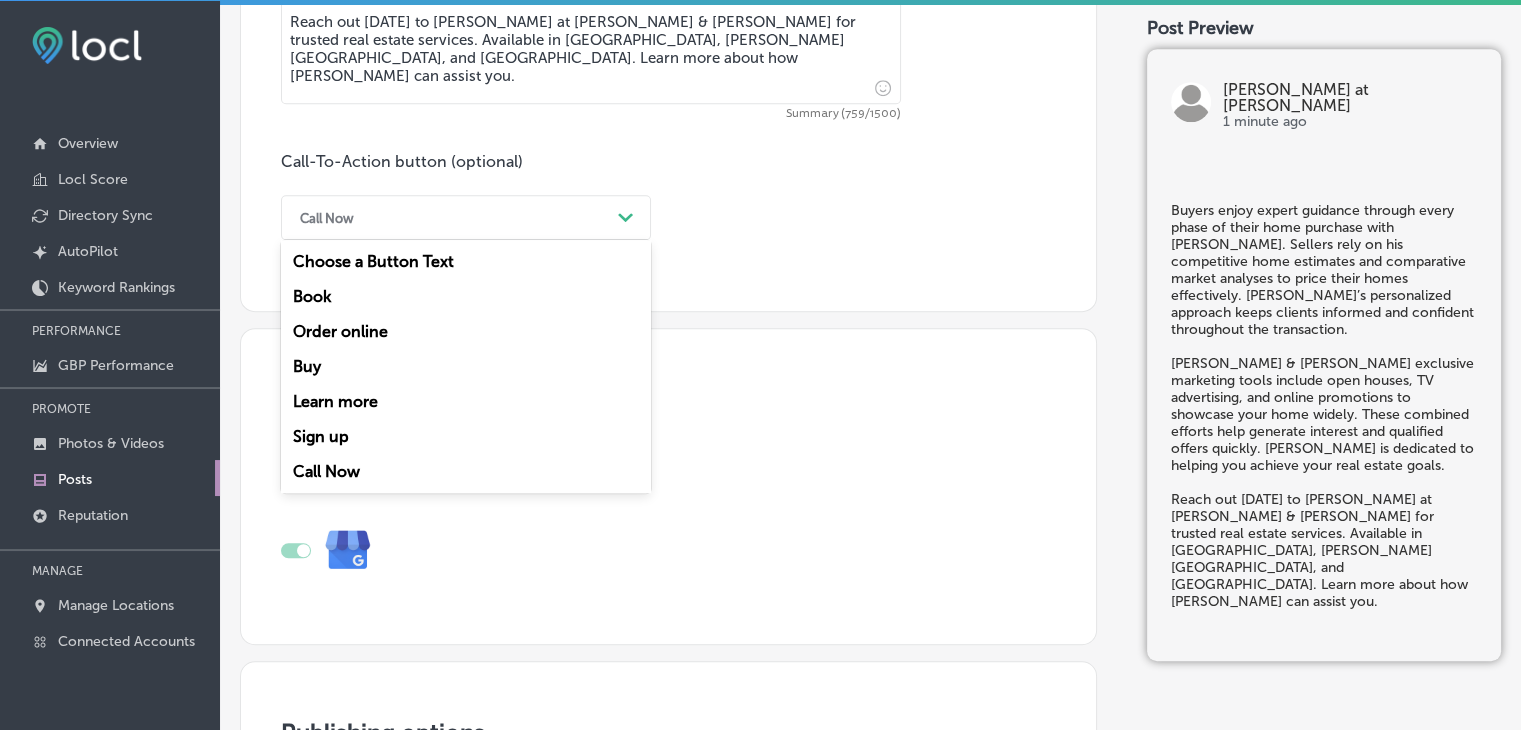 click on "Call Now" at bounding box center (450, 217) 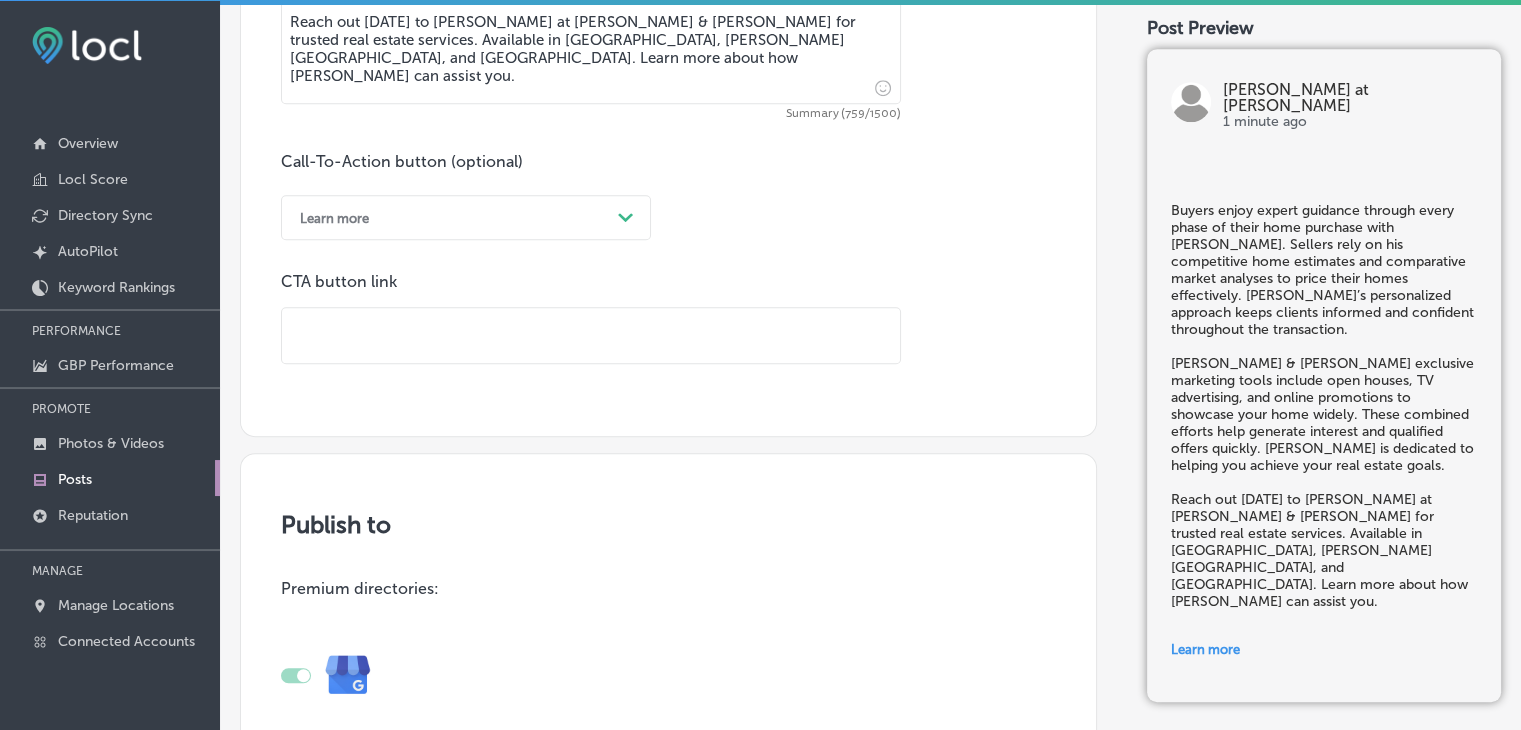 click at bounding box center (591, 335) 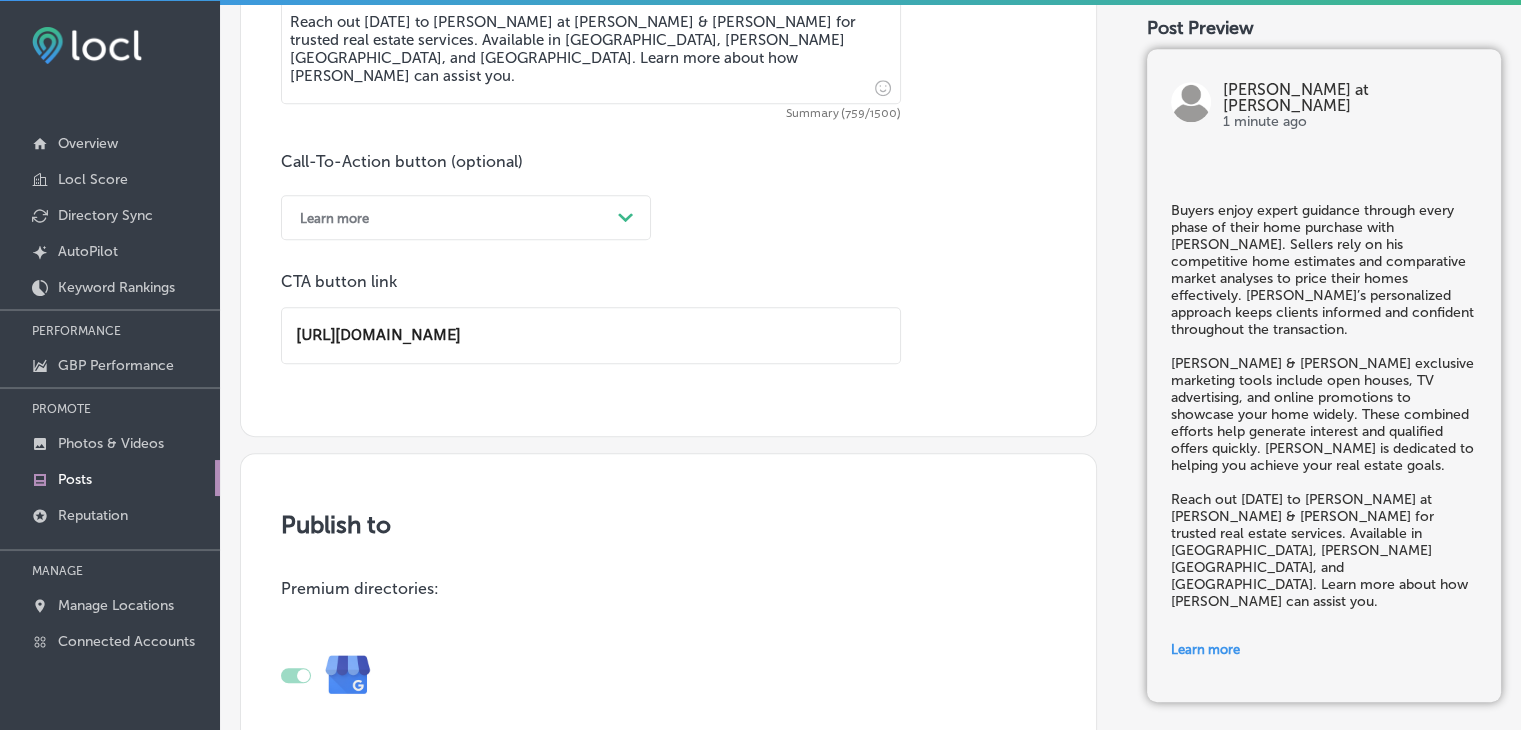scroll, scrollTop: 0, scrollLeft: 0, axis: both 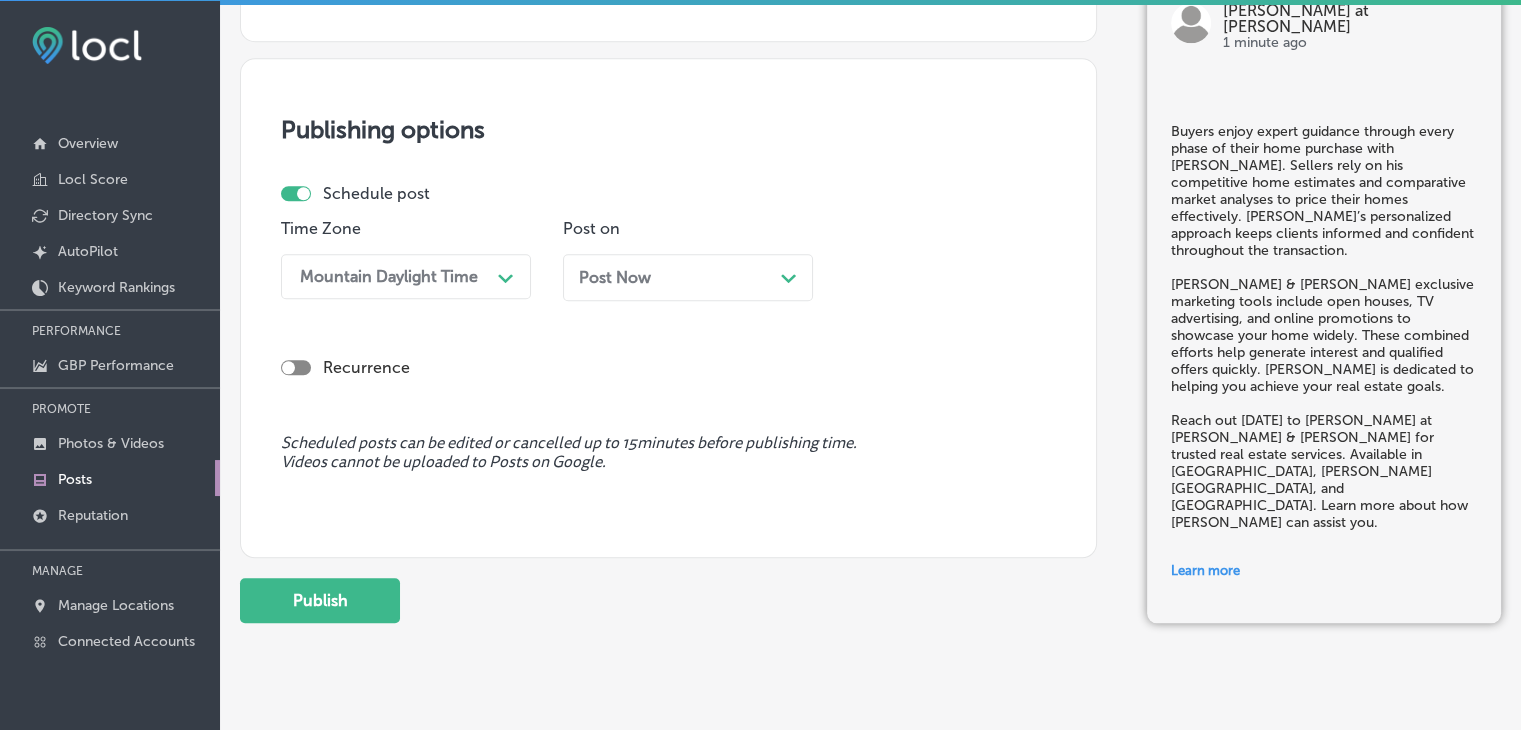 type 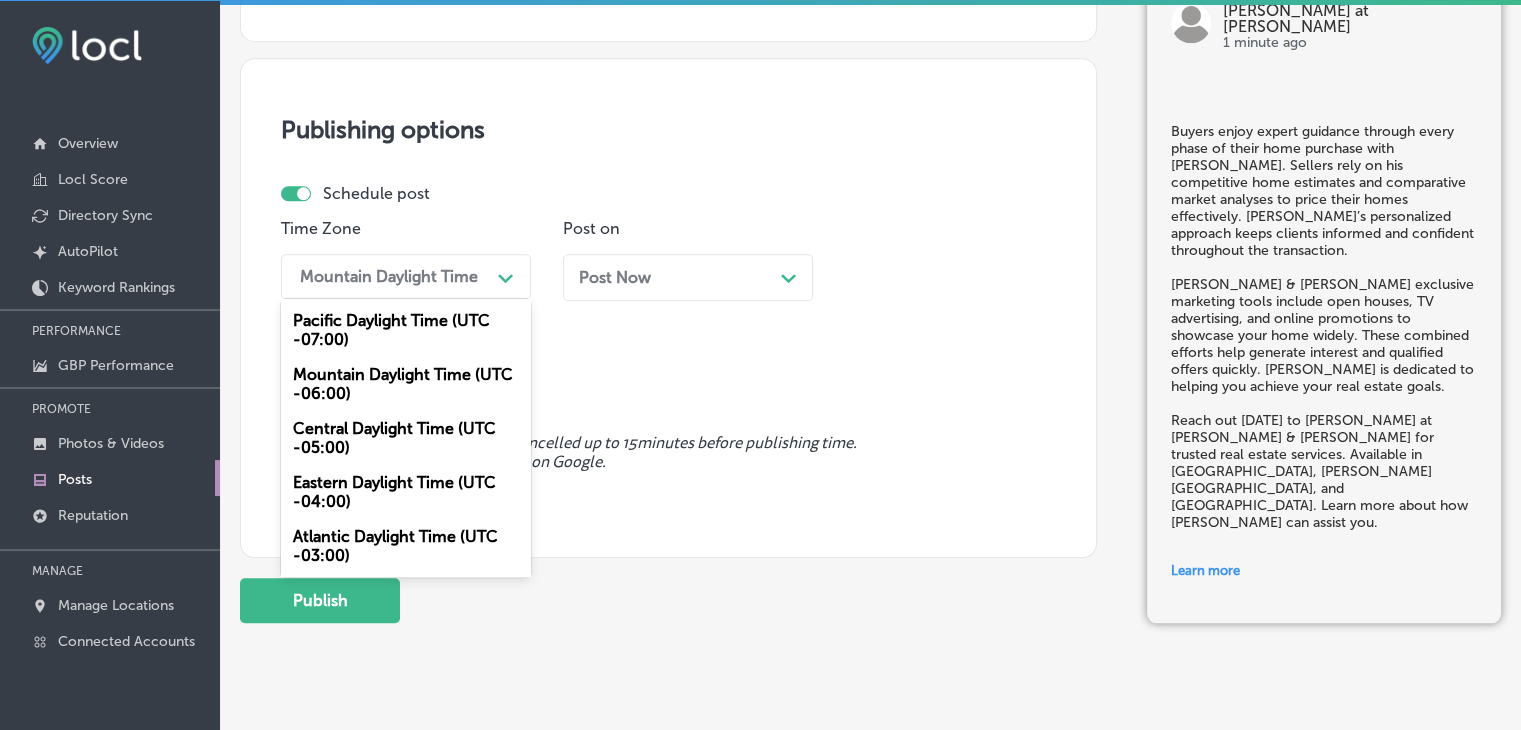 click on "Mountain Daylight Time" at bounding box center (390, 276) 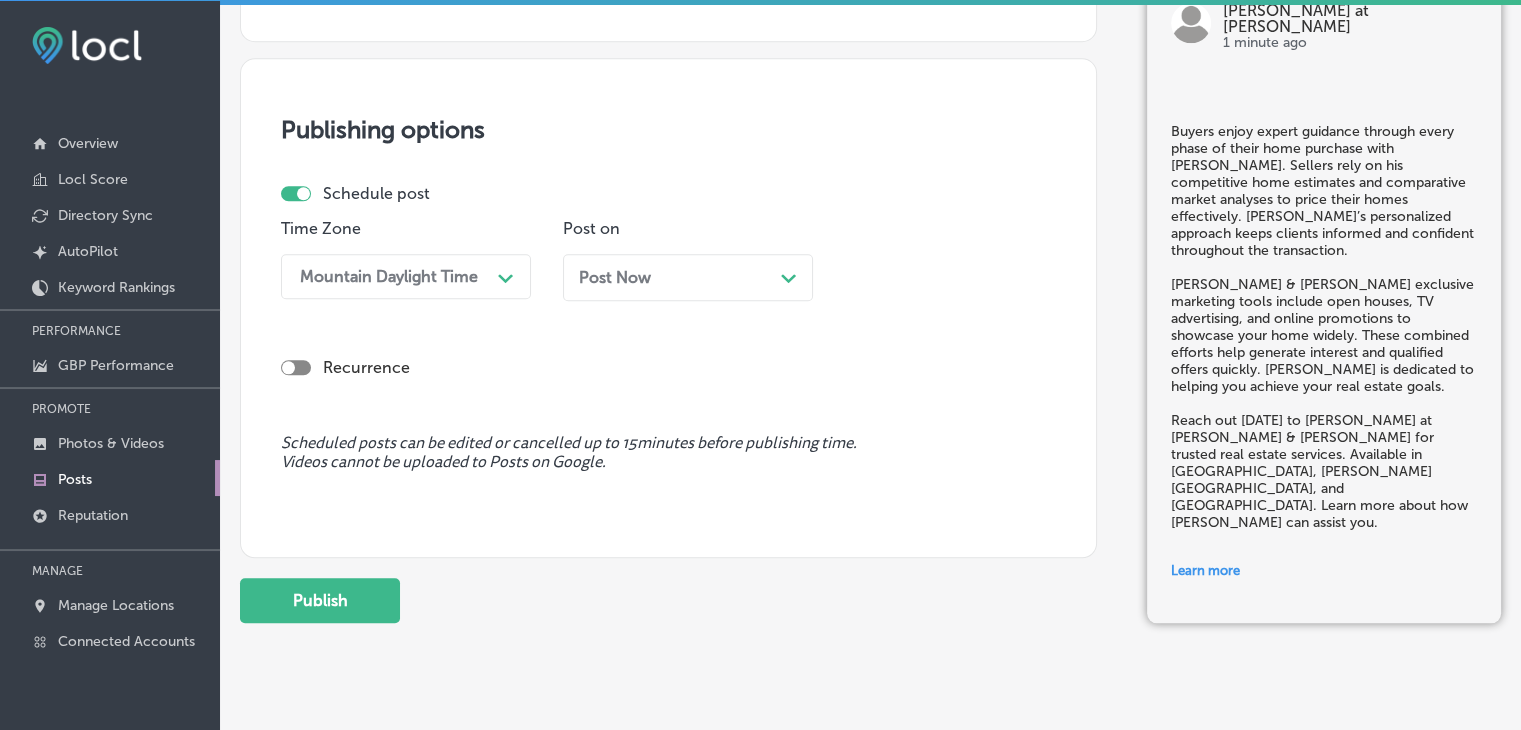 click on "Post Now
Path
Created with Sketch." at bounding box center [688, 285] 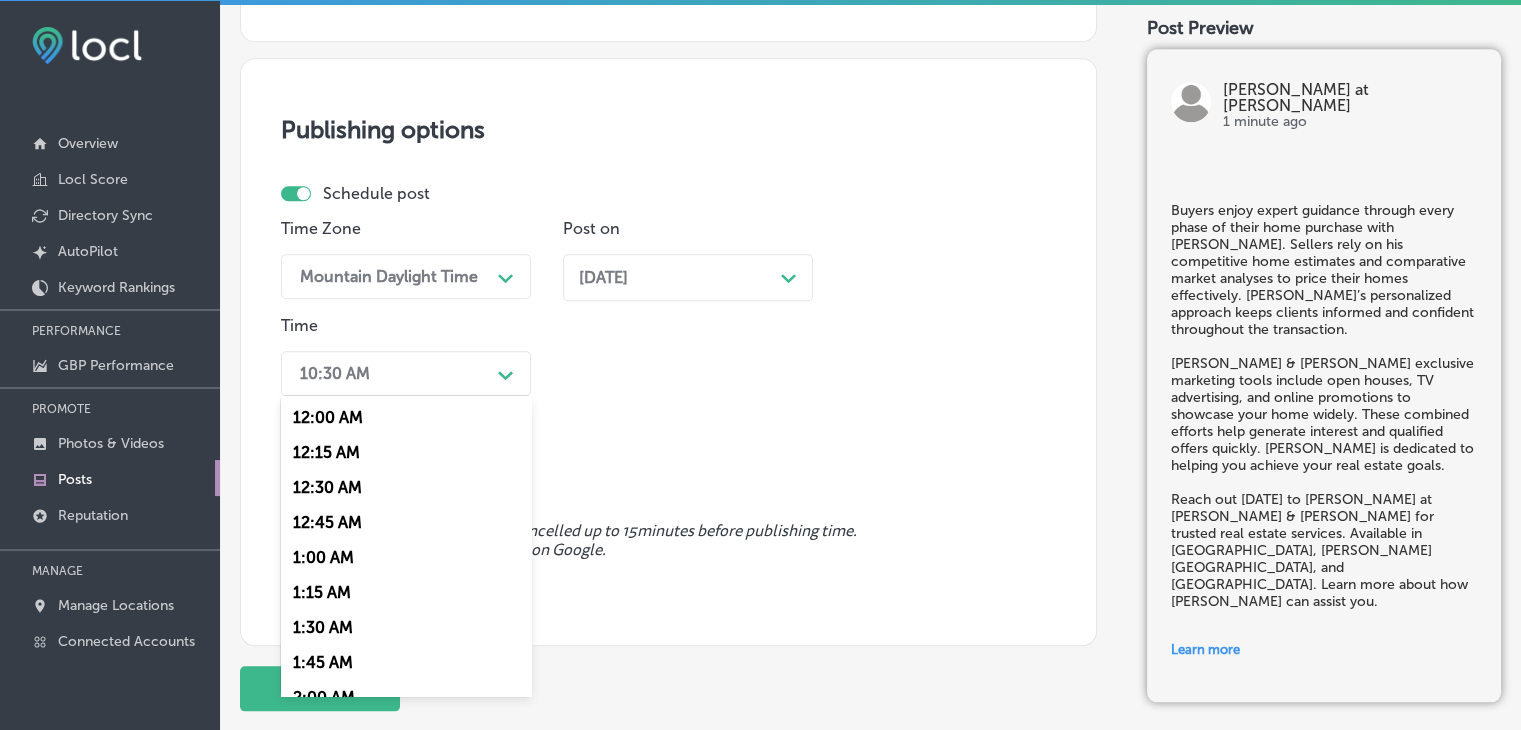 click on "10:30 AM
Path
Created with Sketch." at bounding box center [406, 373] 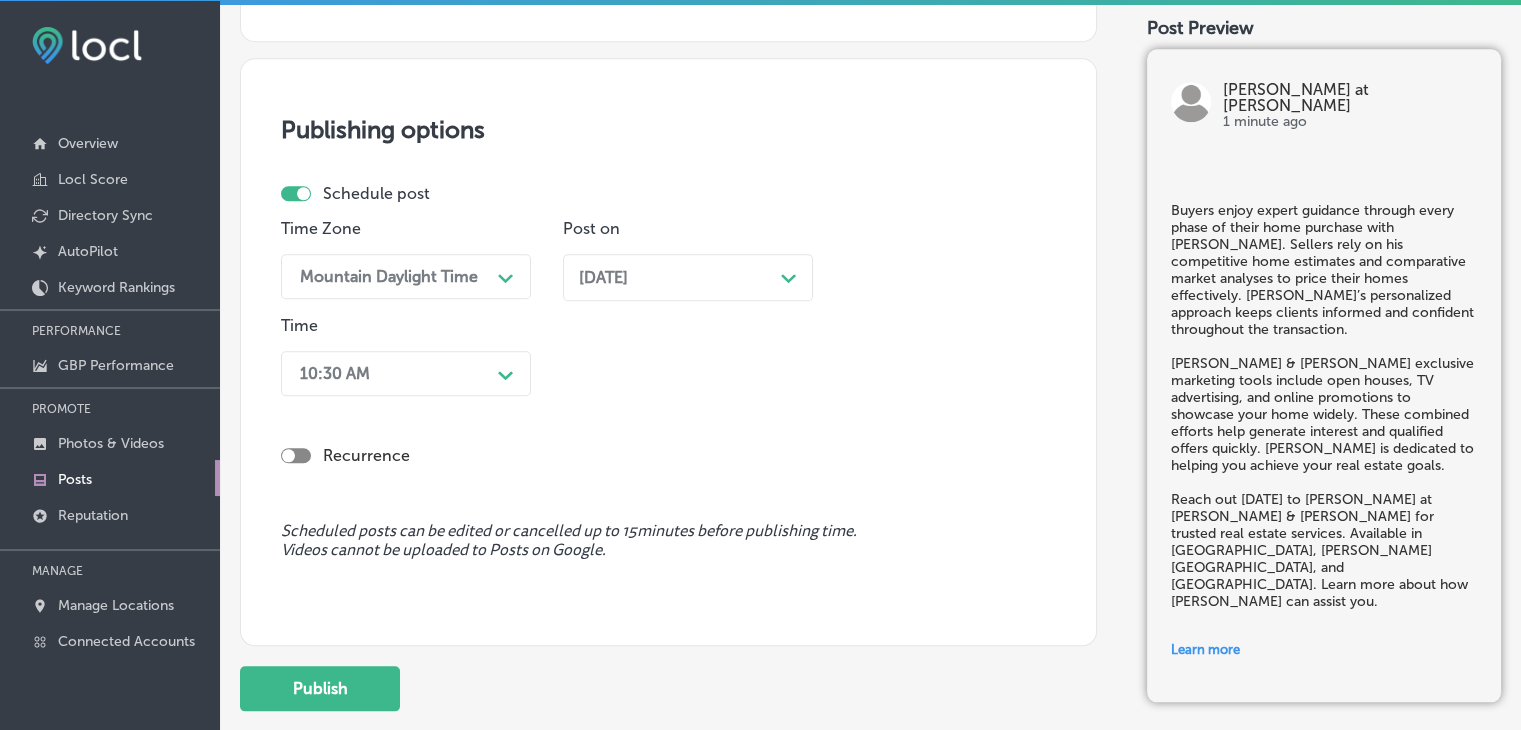 click on "10:30 AM" at bounding box center (390, 373) 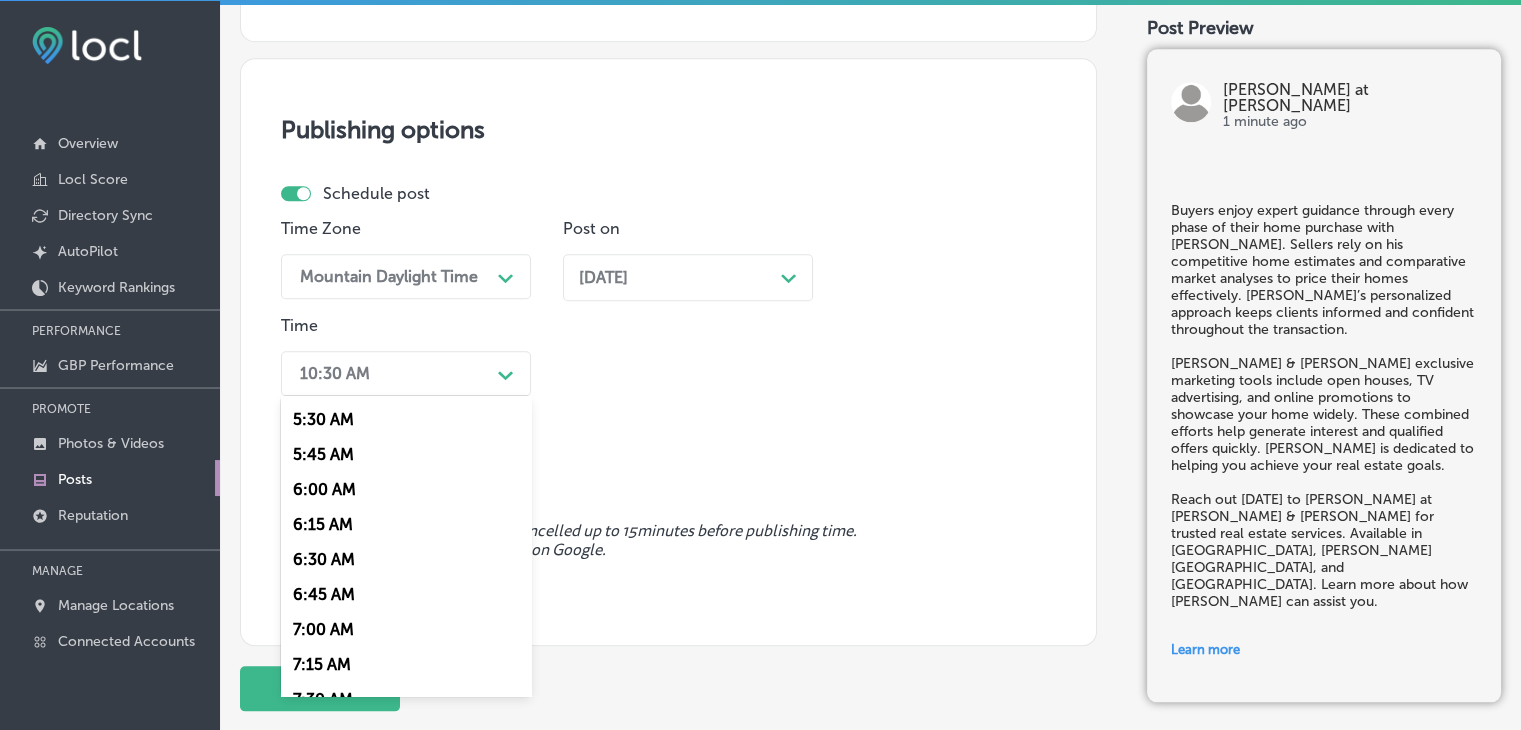 scroll, scrollTop: 1000, scrollLeft: 0, axis: vertical 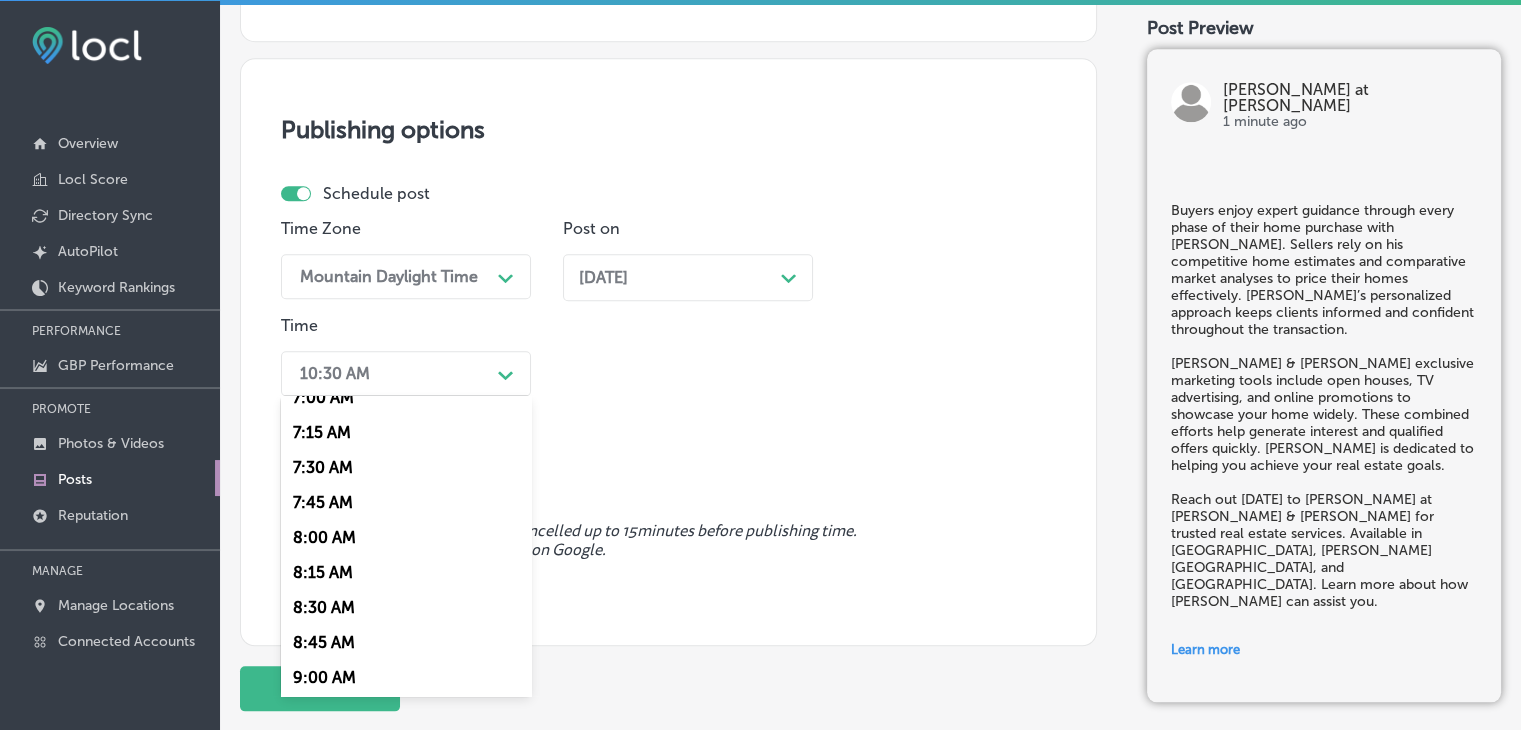 click on "7:00 AM" at bounding box center (406, 397) 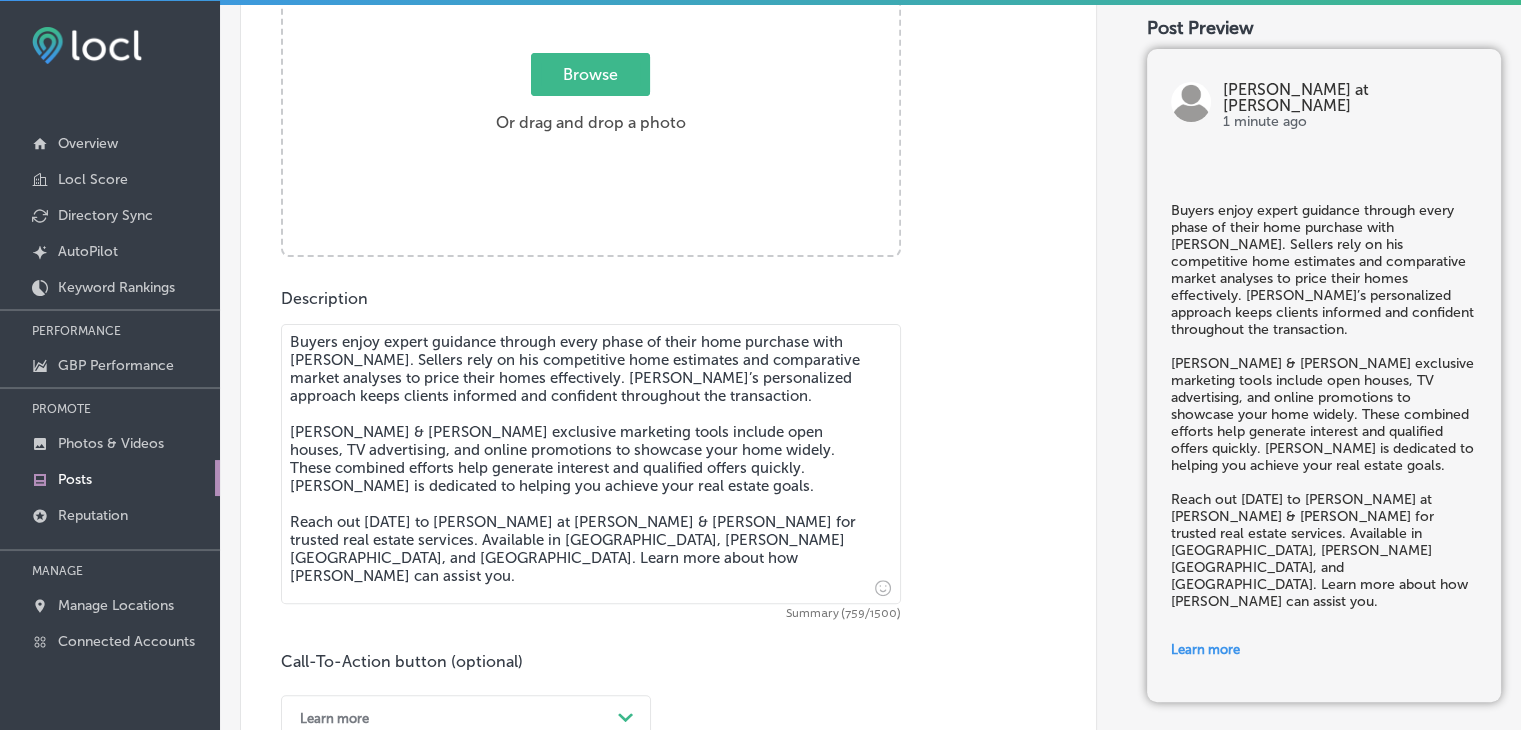 click on "Browse     Or drag and drop a photo" at bounding box center [591, 99] 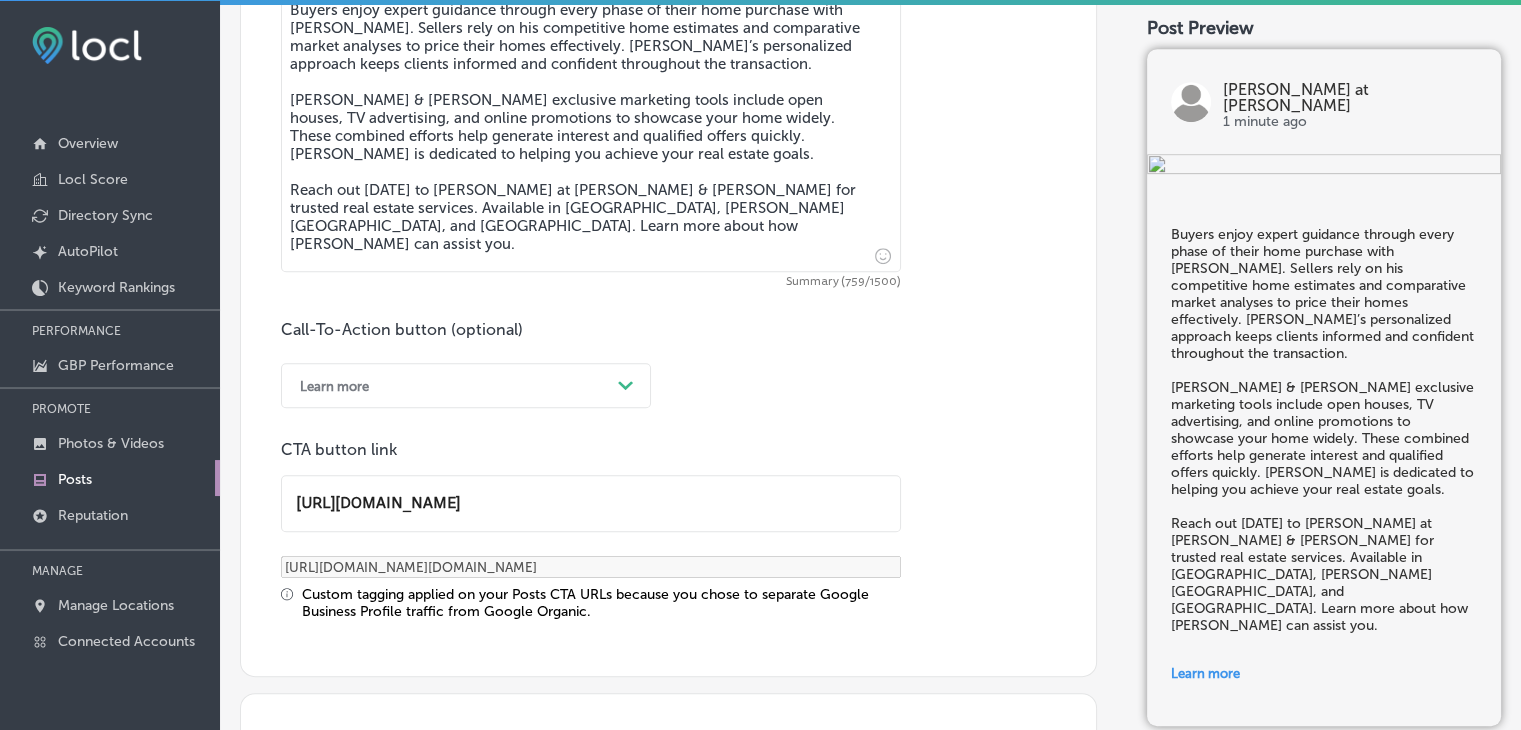 scroll, scrollTop: 1075, scrollLeft: 0, axis: vertical 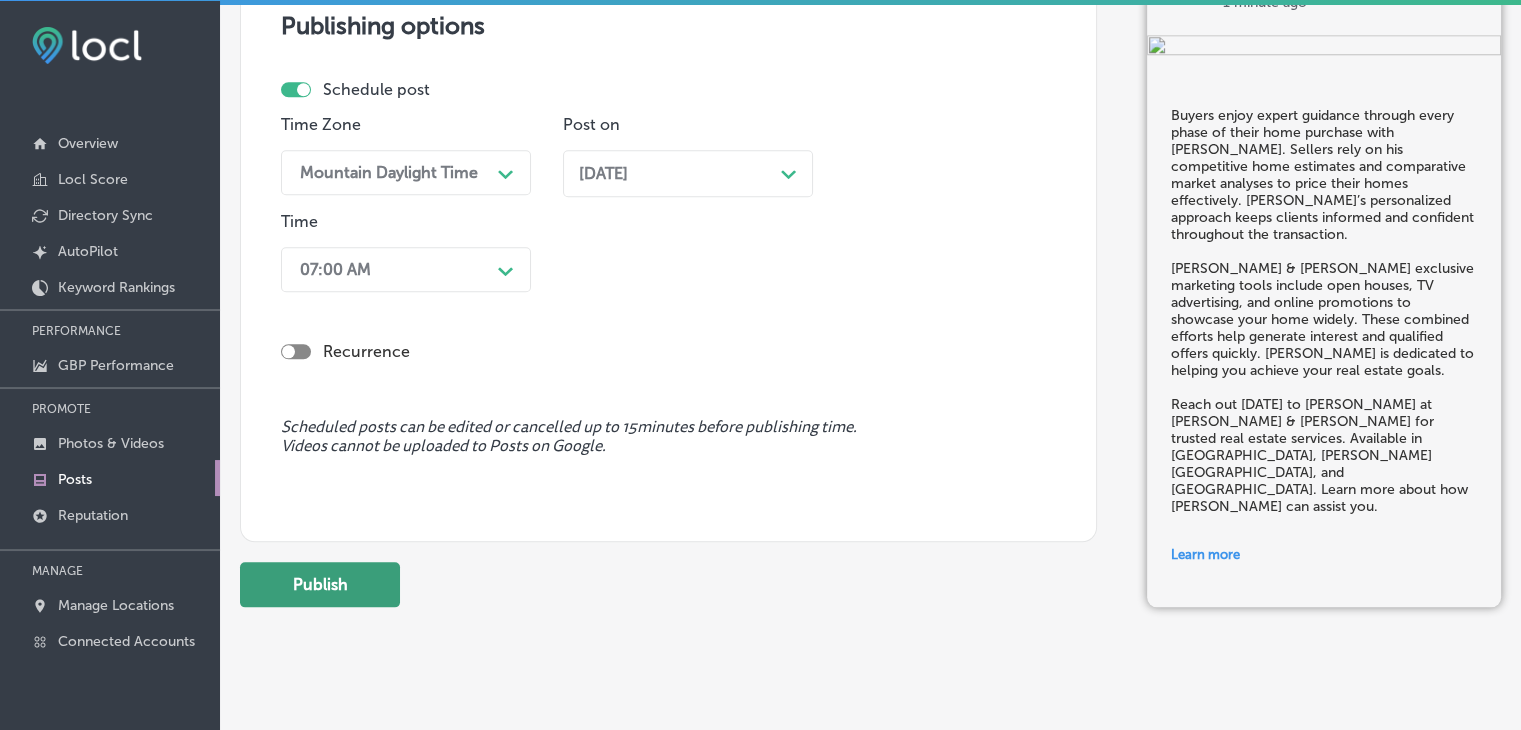 click on "Publish" at bounding box center (320, 584) 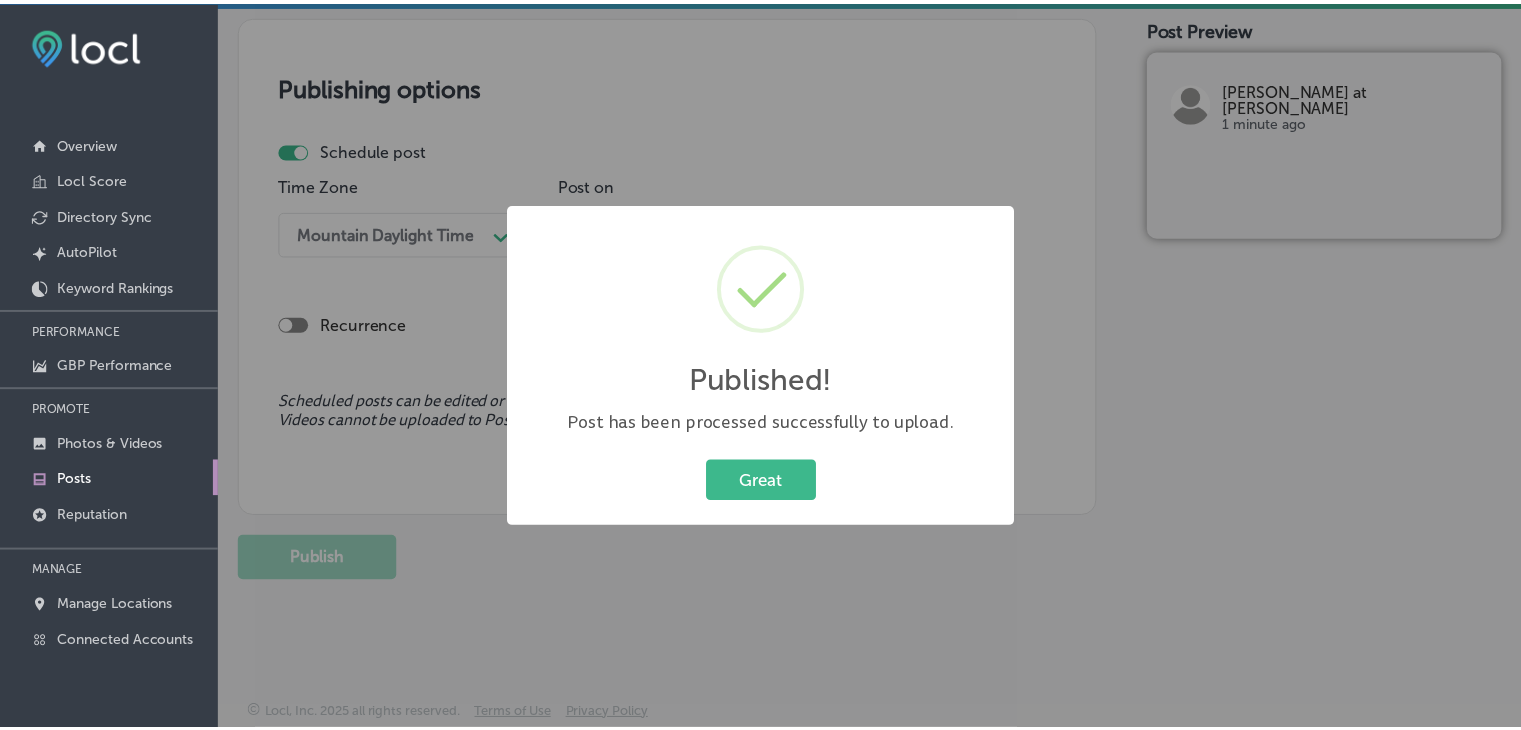 scroll, scrollTop: 1721, scrollLeft: 0, axis: vertical 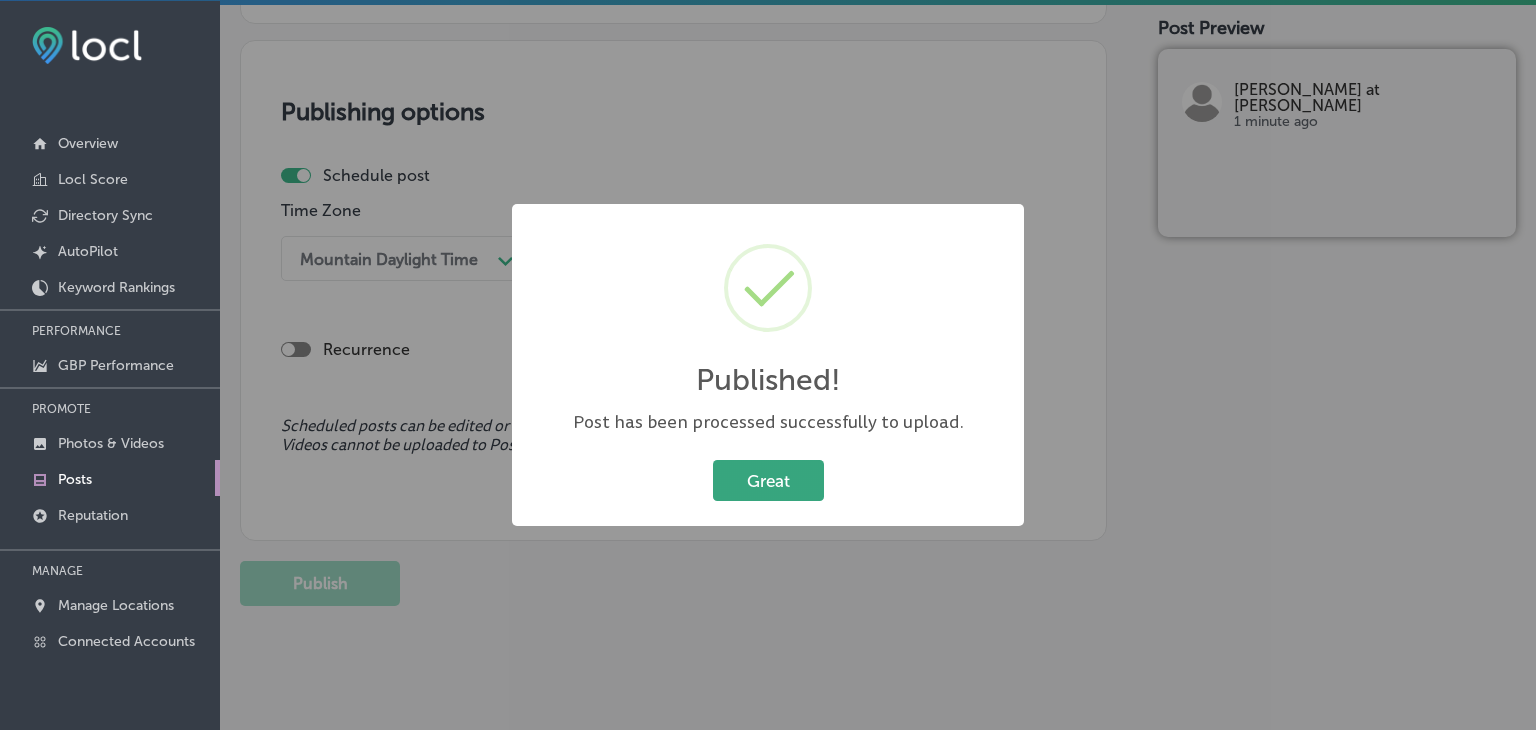 click on "Great" at bounding box center [768, 480] 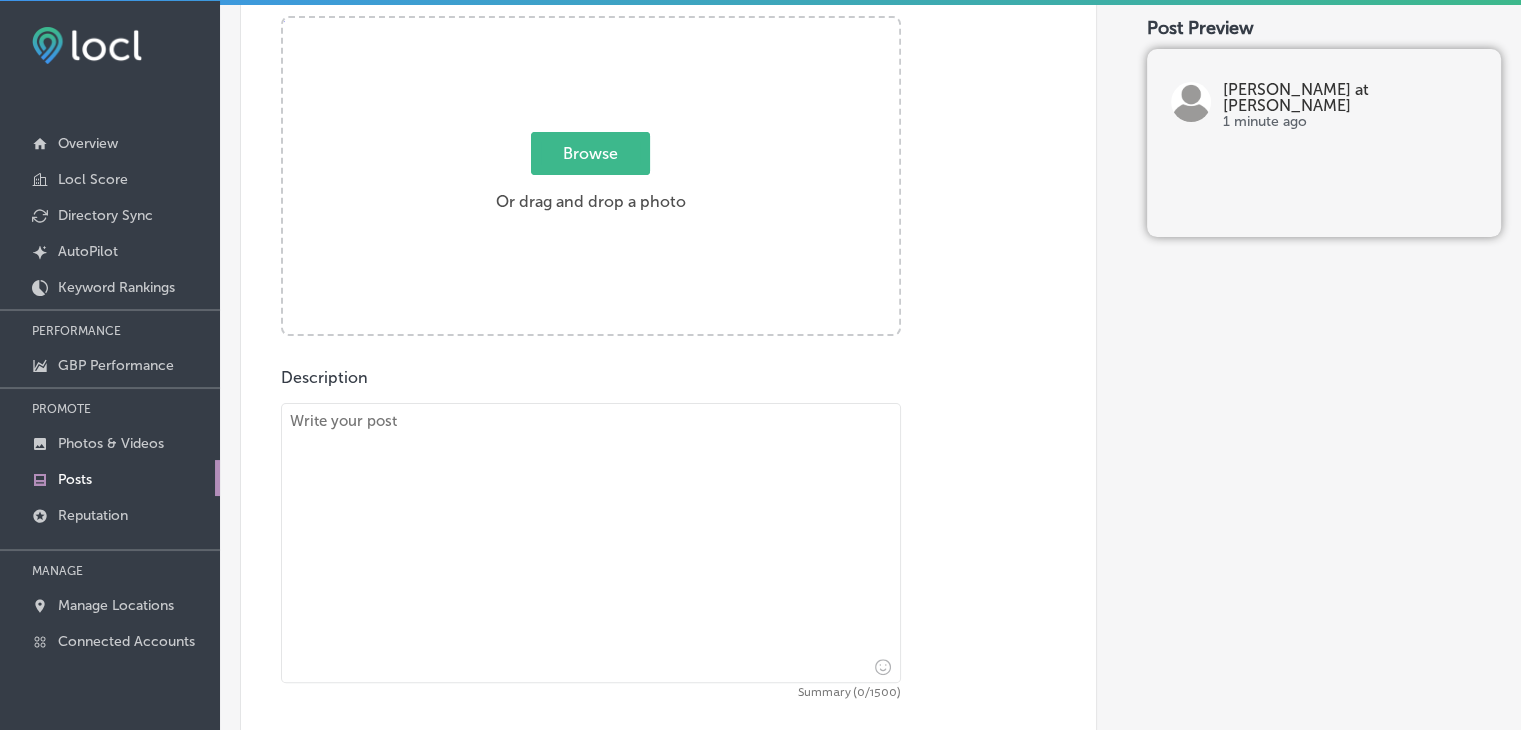 click at bounding box center [591, 543] 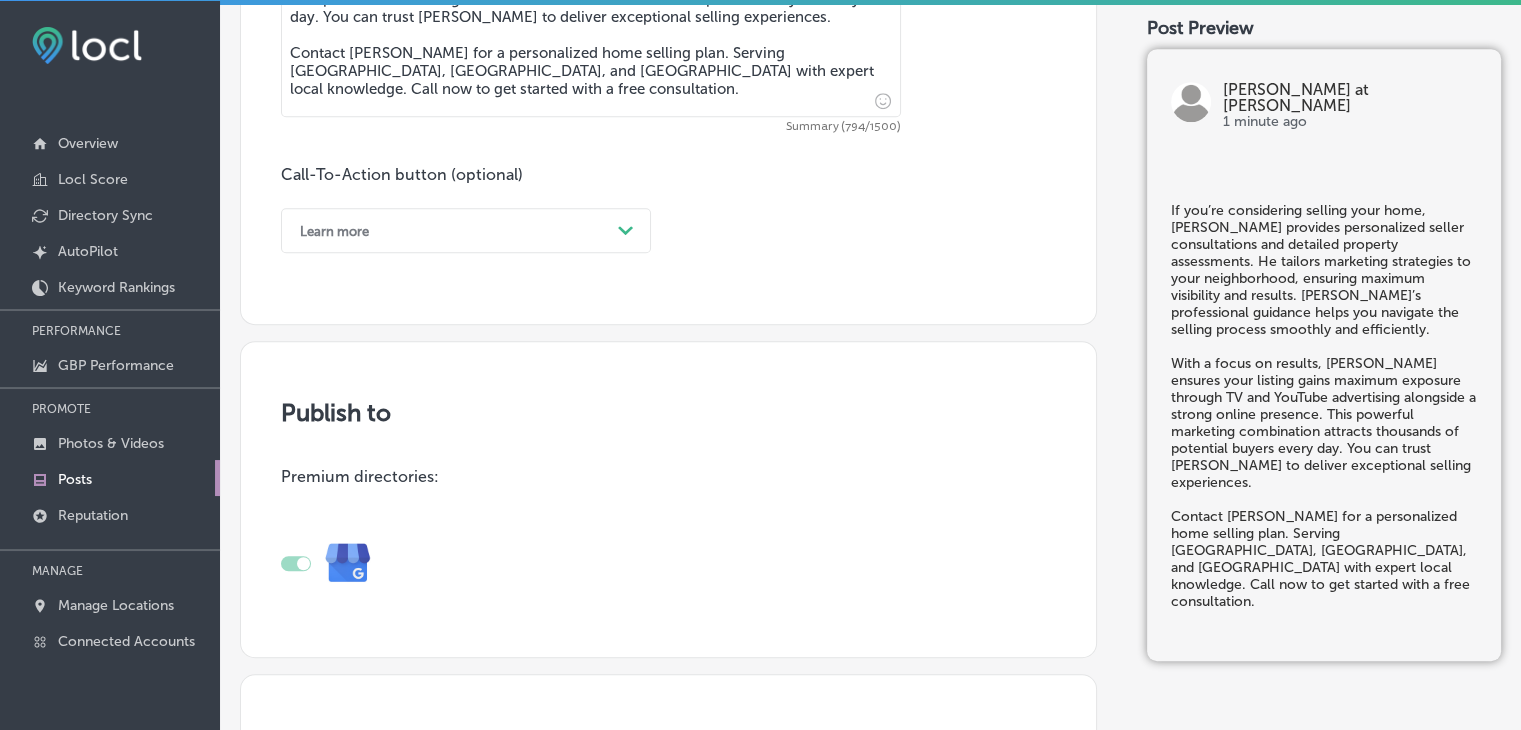 scroll, scrollTop: 1121, scrollLeft: 0, axis: vertical 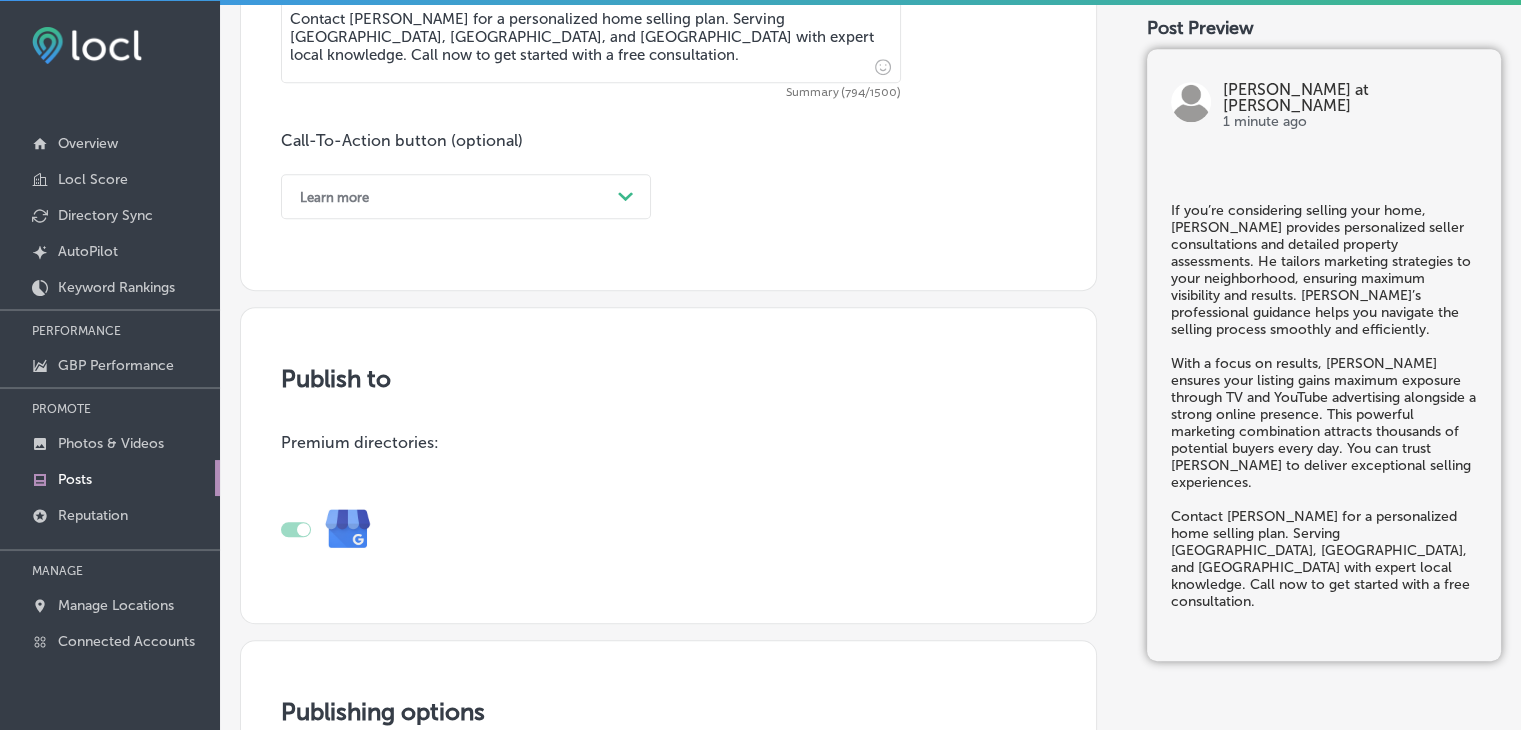 click on "Post content Select location(s) Business + Location
[PERSON_NAME] [PERSON_NAME]
Path
Created with Sketch.
Selected Locations  ( 1 ) Select post type What's New
Path
Created with Sketch.
Image Powered by PQINA    Browse     Or drag and drop a photo  Photo (3).jpg Ready Description Summary (794/1500) Call-To-Action button (optional) Learn more
Path
Created with Sketch." at bounding box center [668, -346] 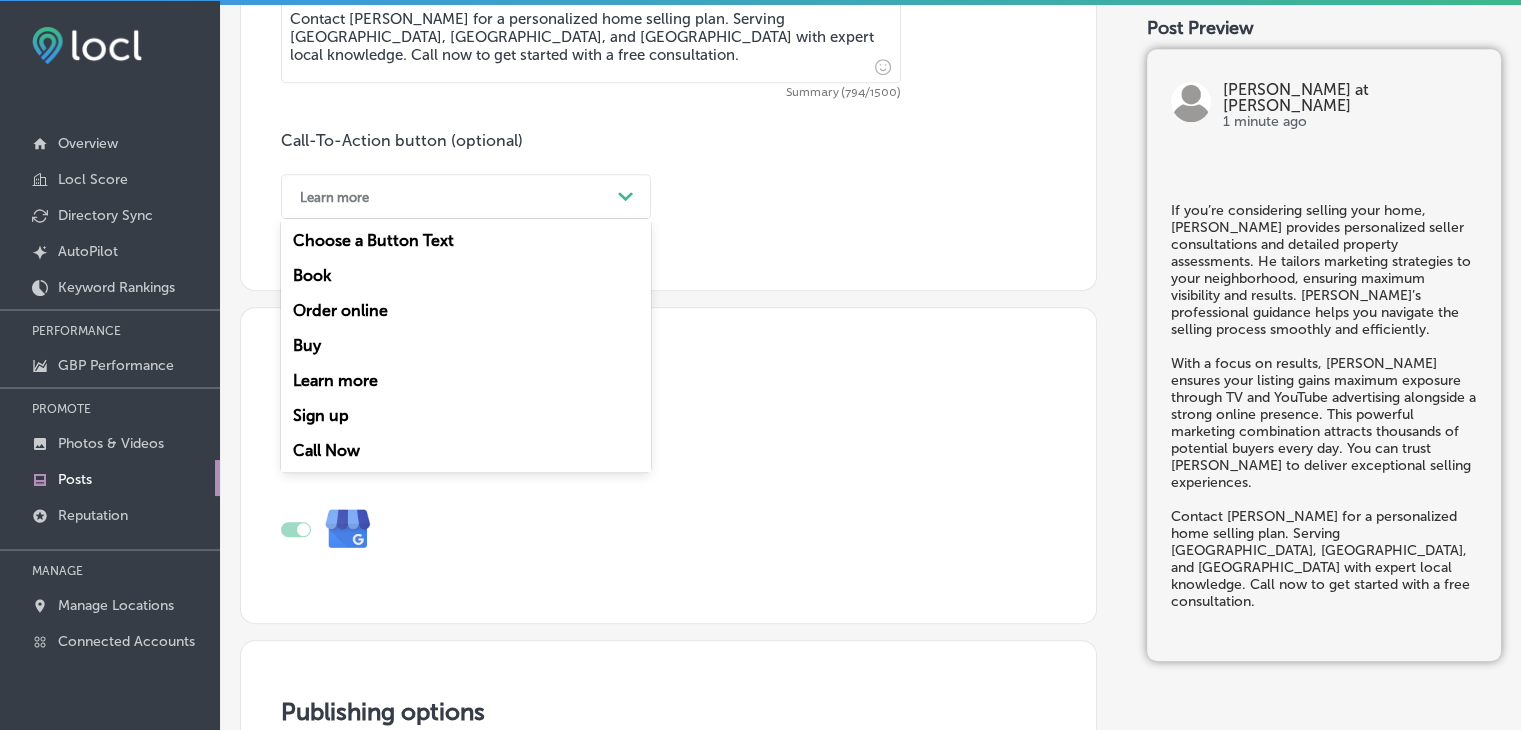 click on "Call Now" at bounding box center [466, 450] 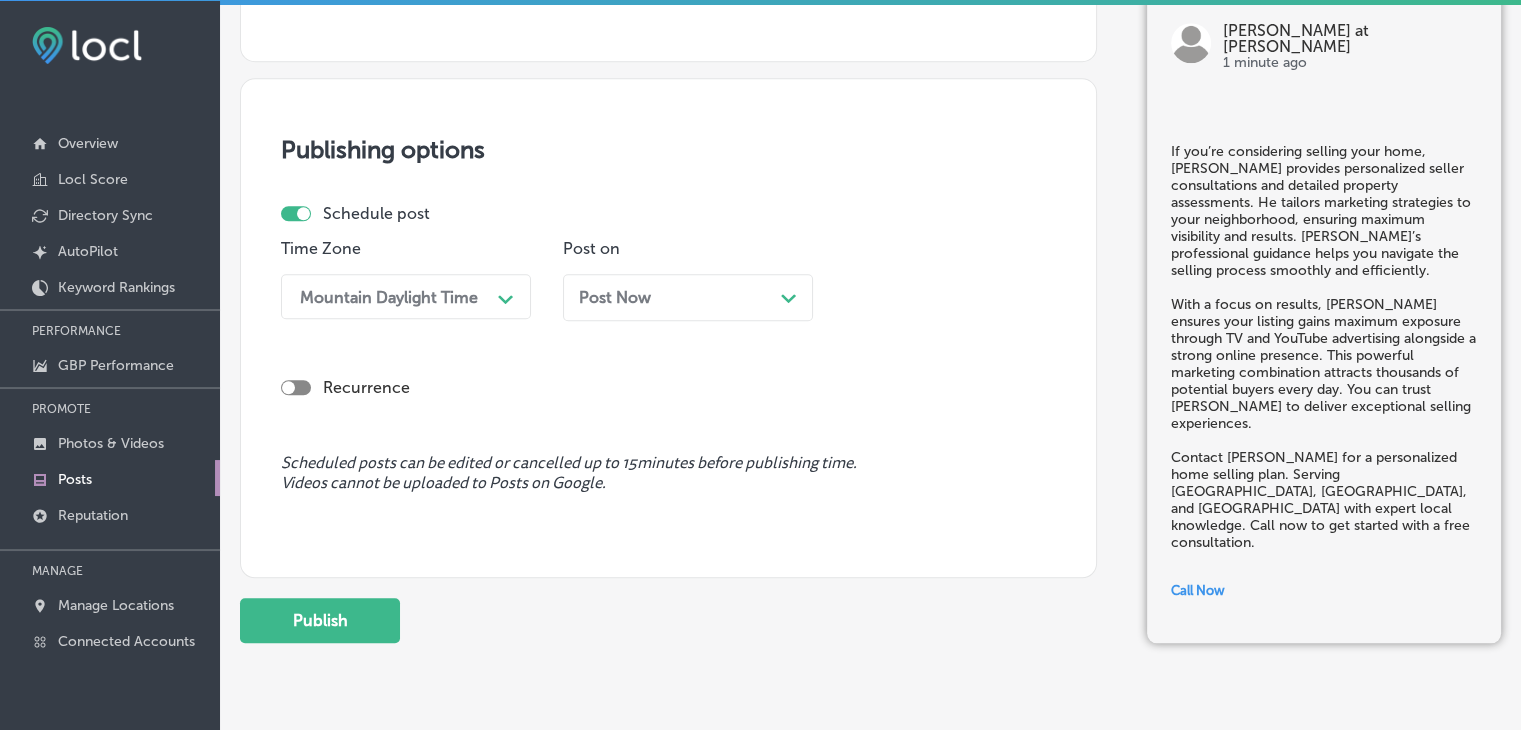 scroll, scrollTop: 1721, scrollLeft: 0, axis: vertical 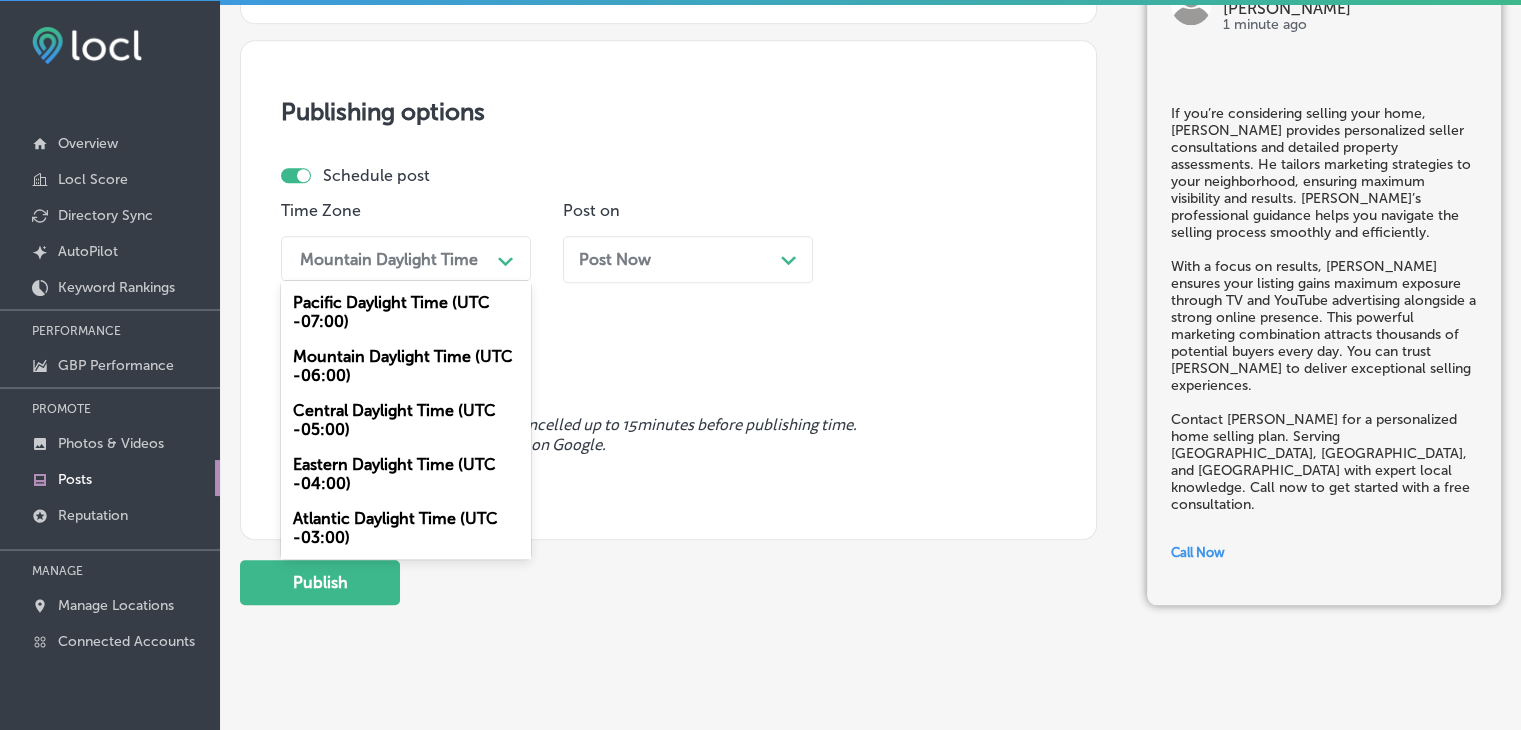 click on "Mountain Daylight Time" at bounding box center [389, 258] 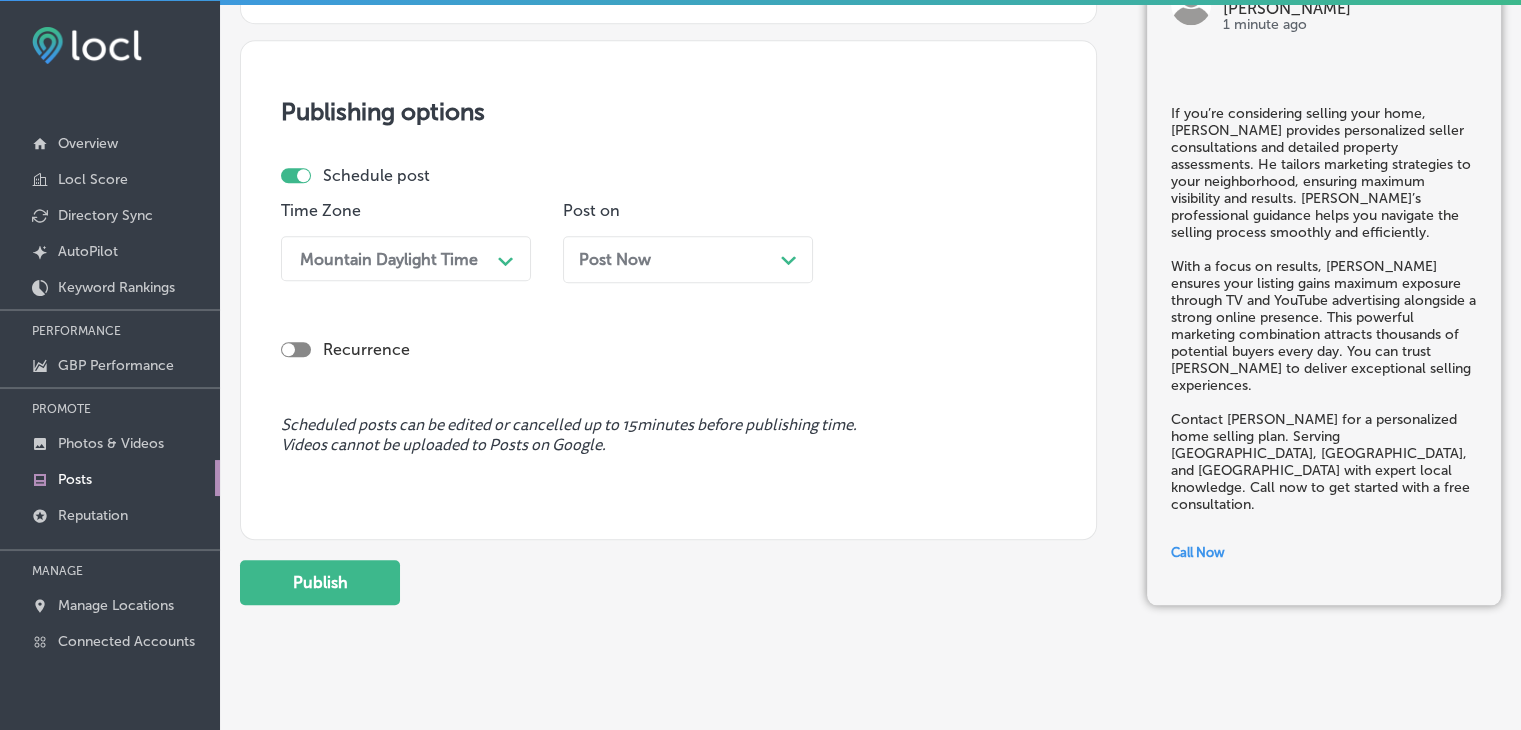 click on "Post Now
Path
Created with Sketch." at bounding box center [688, 259] 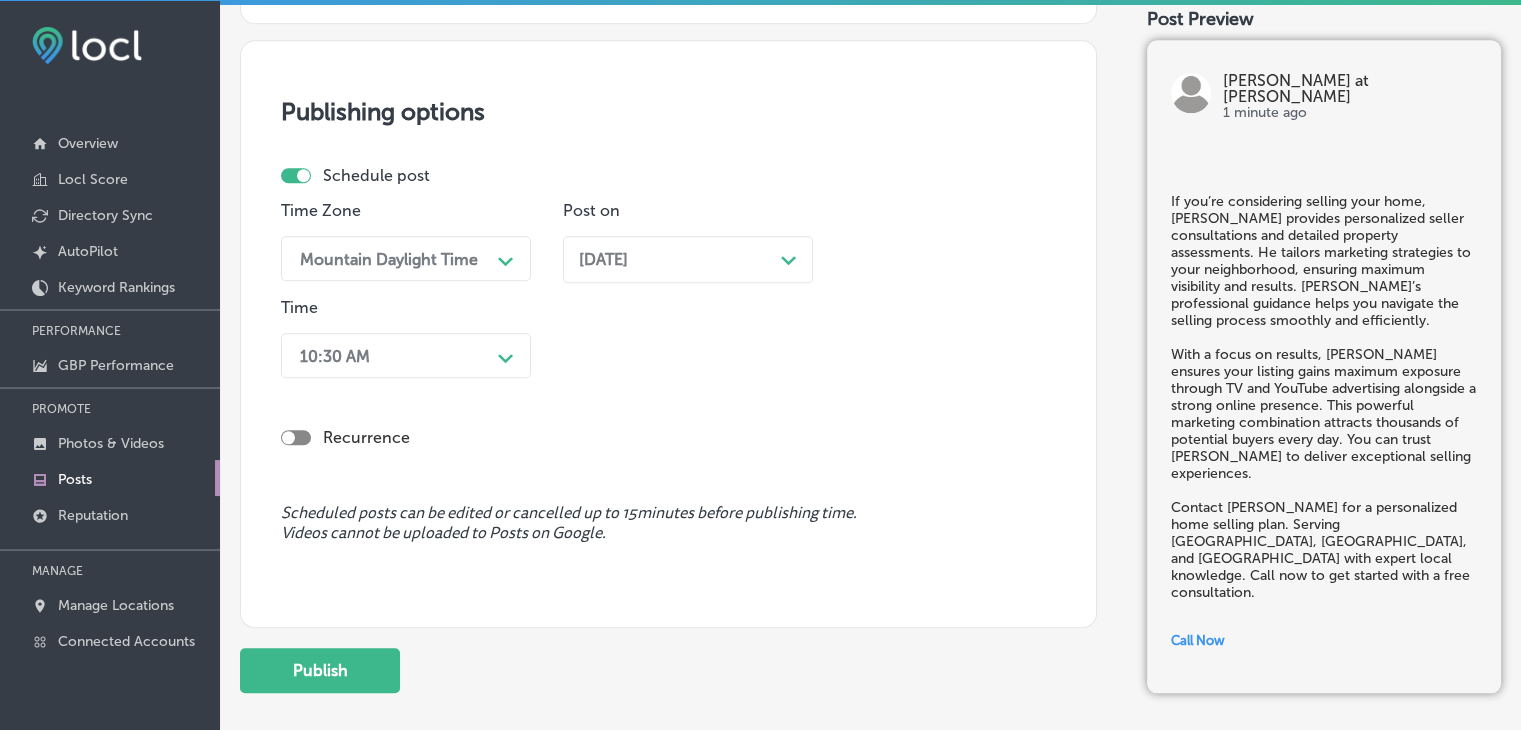 click on "10:30 AM" at bounding box center [390, 355] 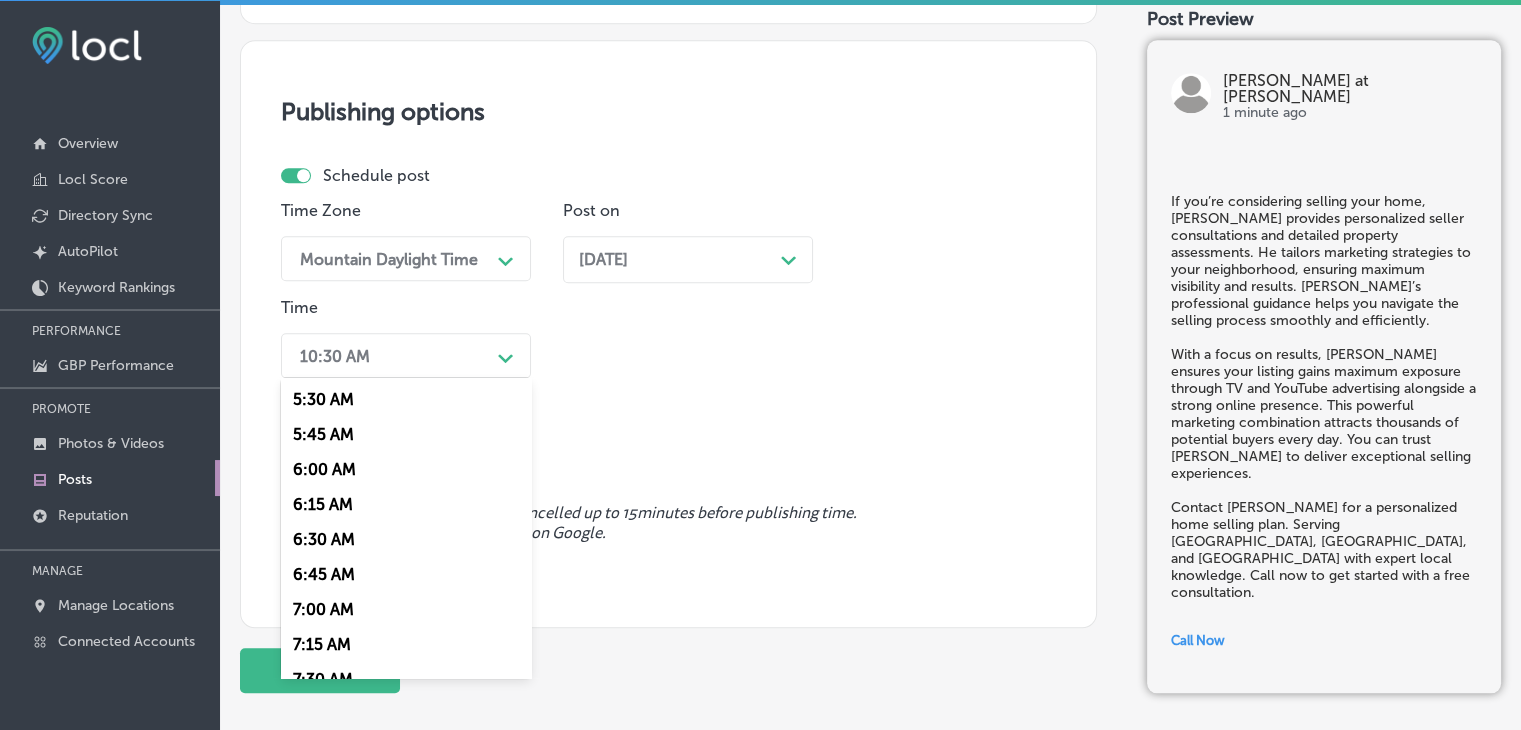 scroll, scrollTop: 800, scrollLeft: 0, axis: vertical 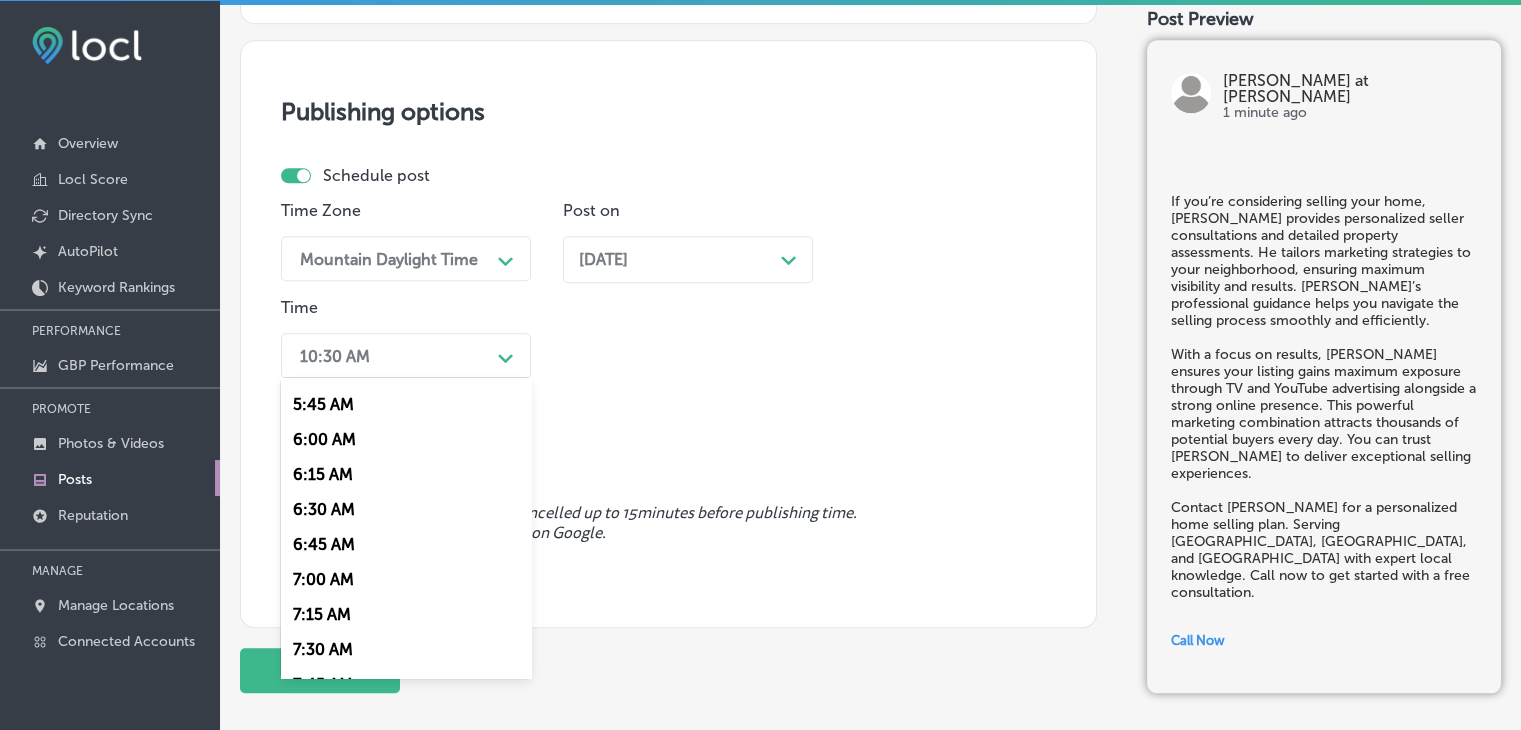 click on "7:00 AM" at bounding box center (406, 579) 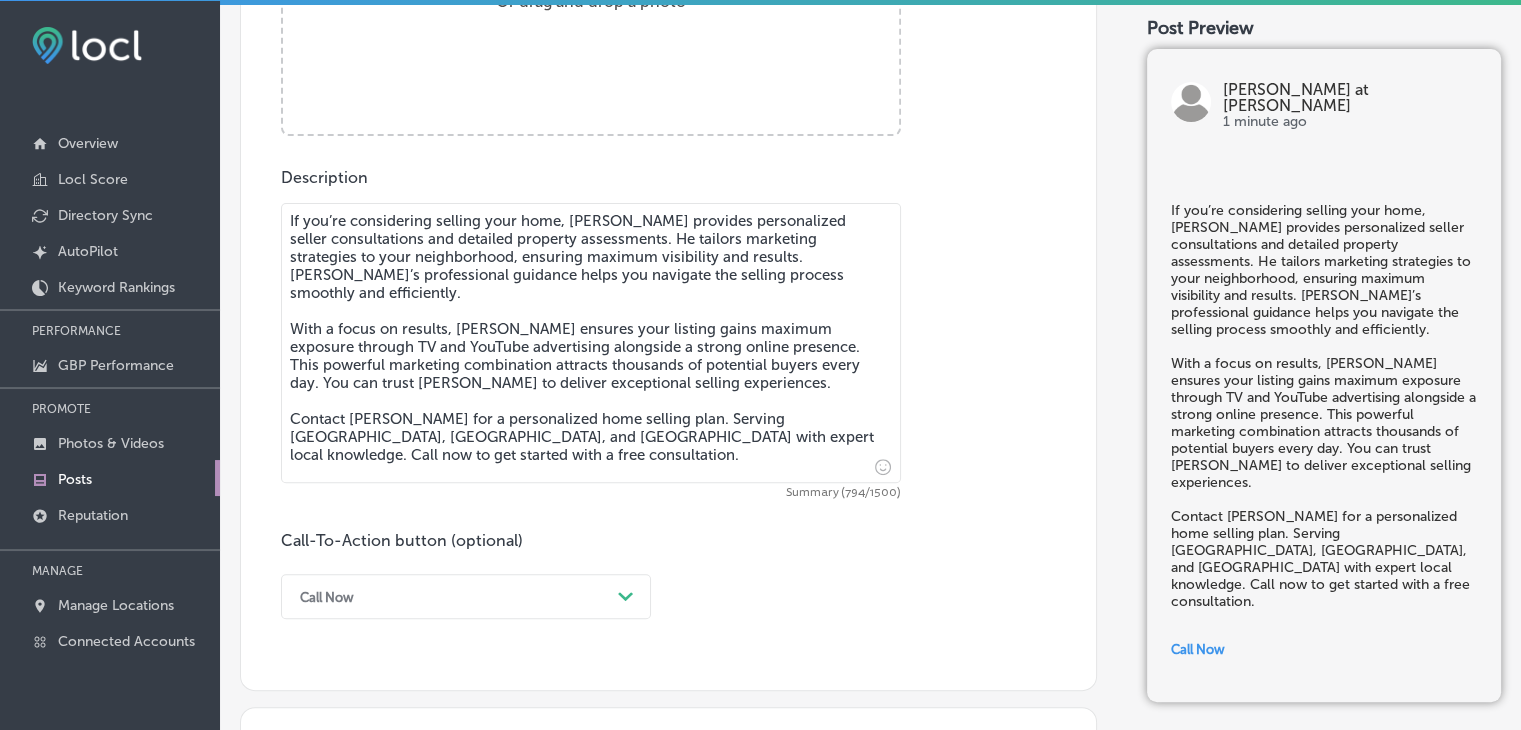 scroll, scrollTop: 421, scrollLeft: 0, axis: vertical 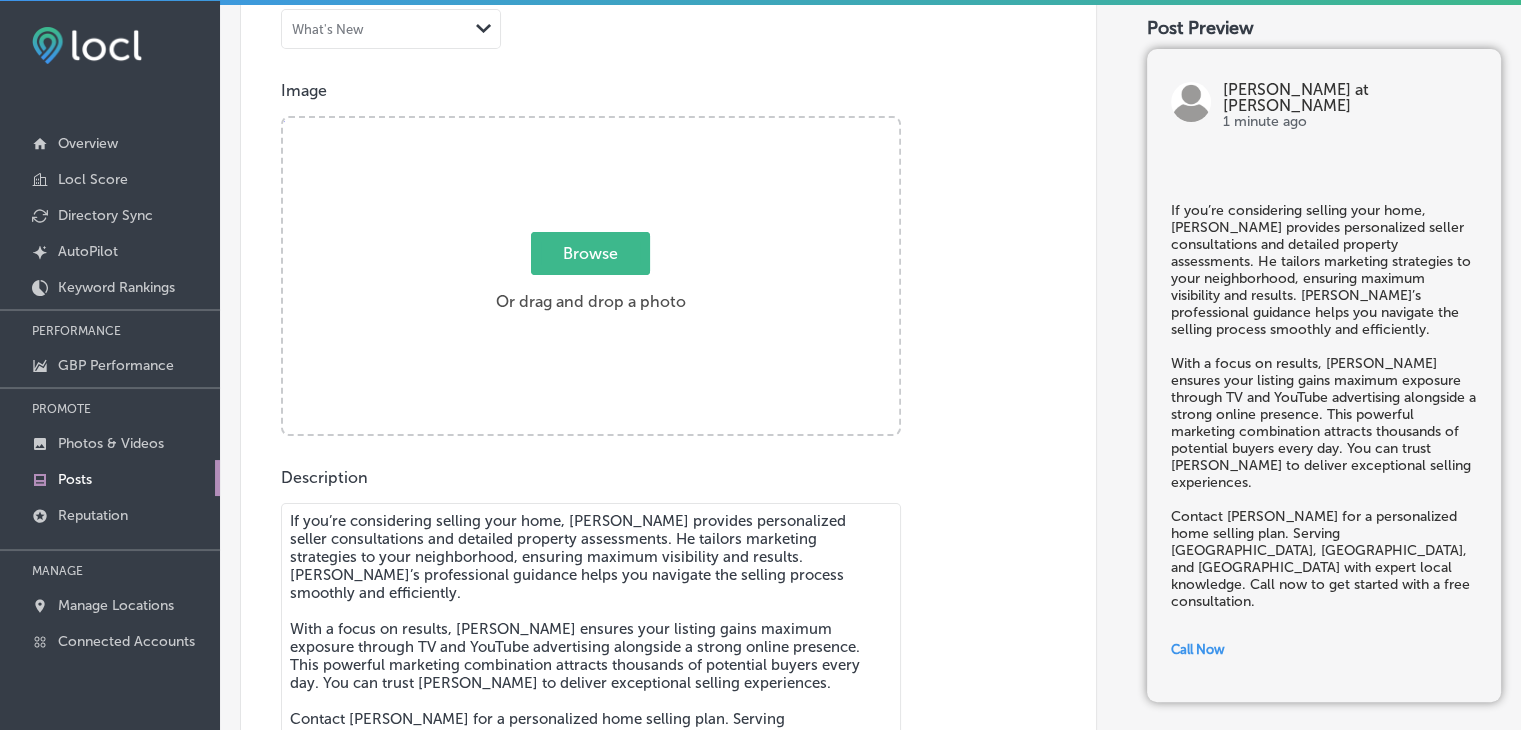 click on "Browse     Or drag and drop a photo" at bounding box center [591, 278] 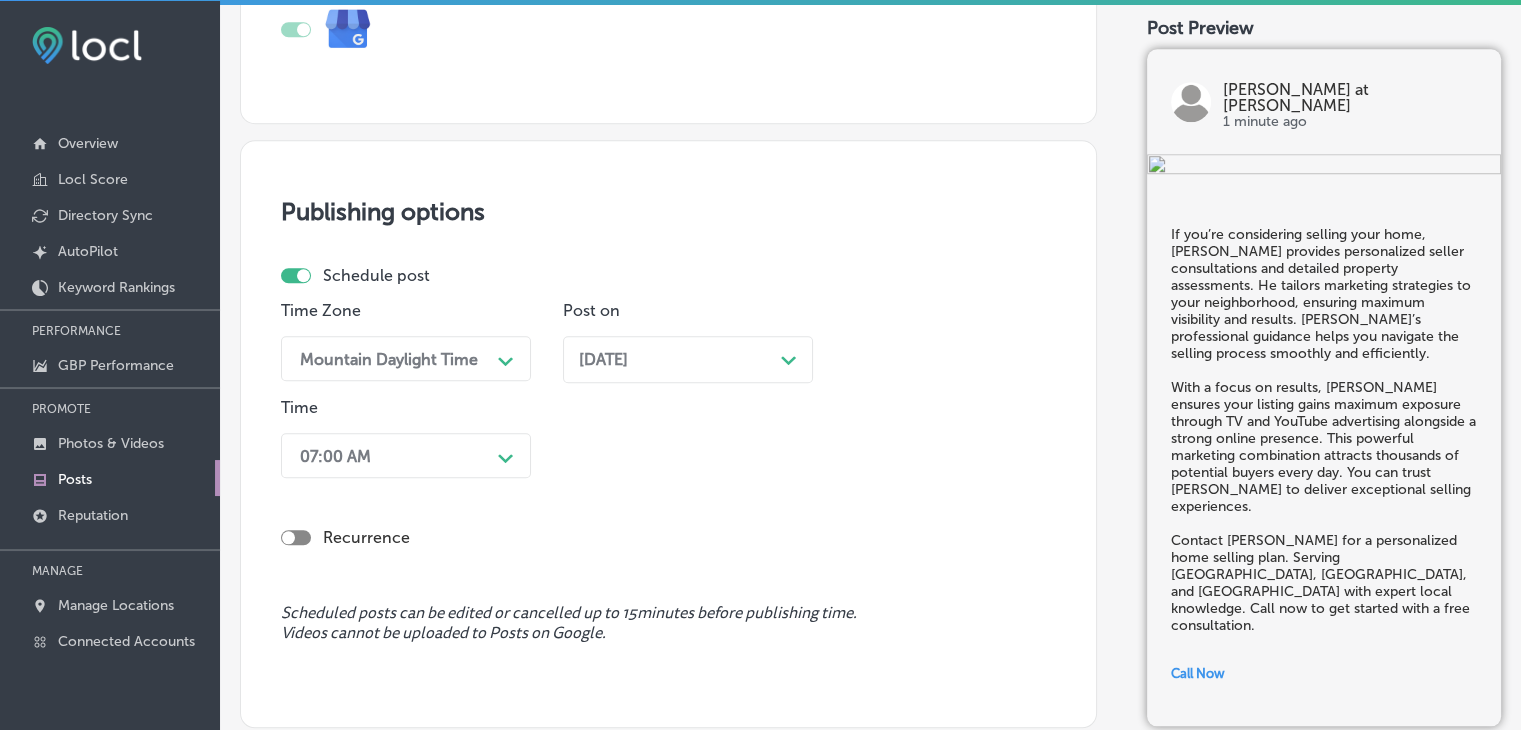 scroll, scrollTop: 1809, scrollLeft: 0, axis: vertical 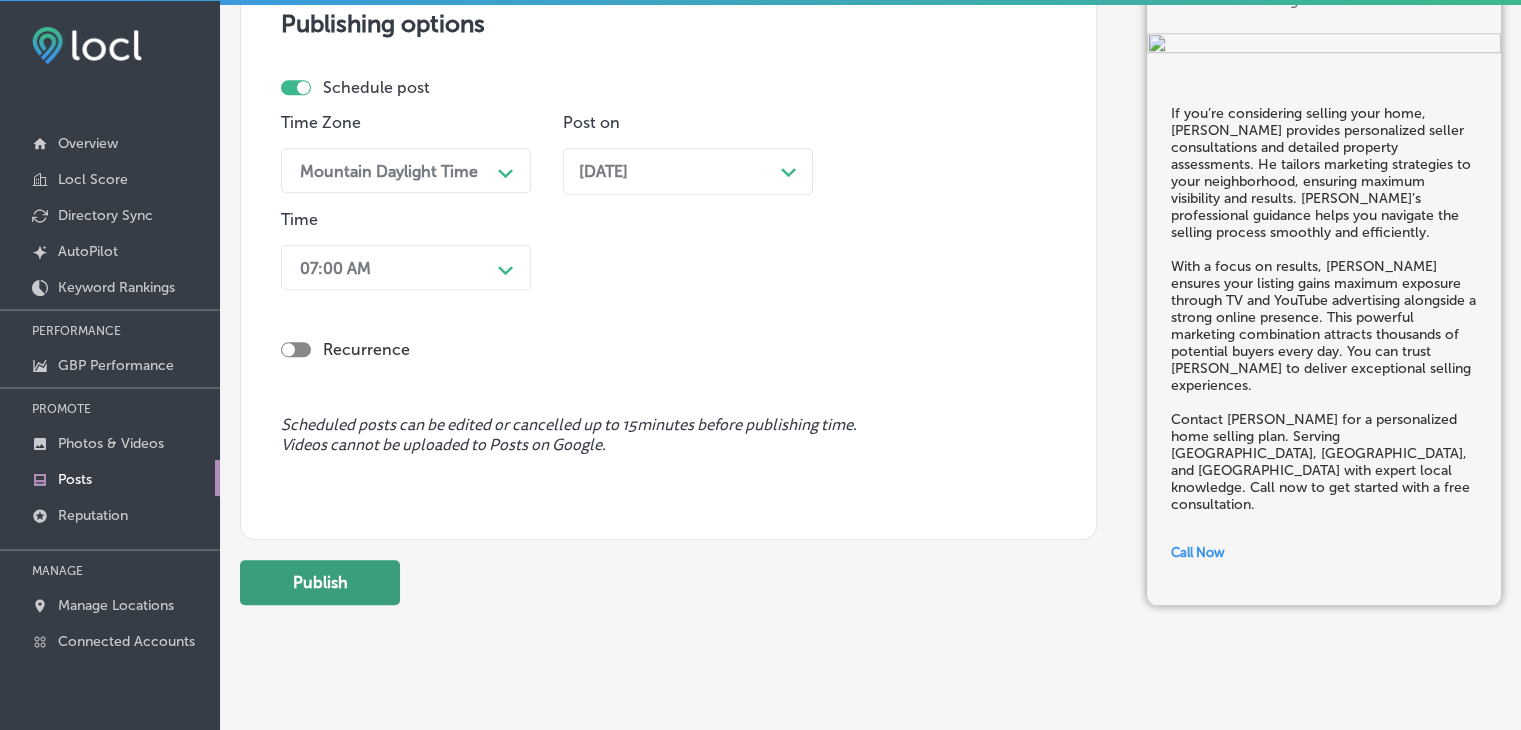 click on "Publish" at bounding box center [320, 582] 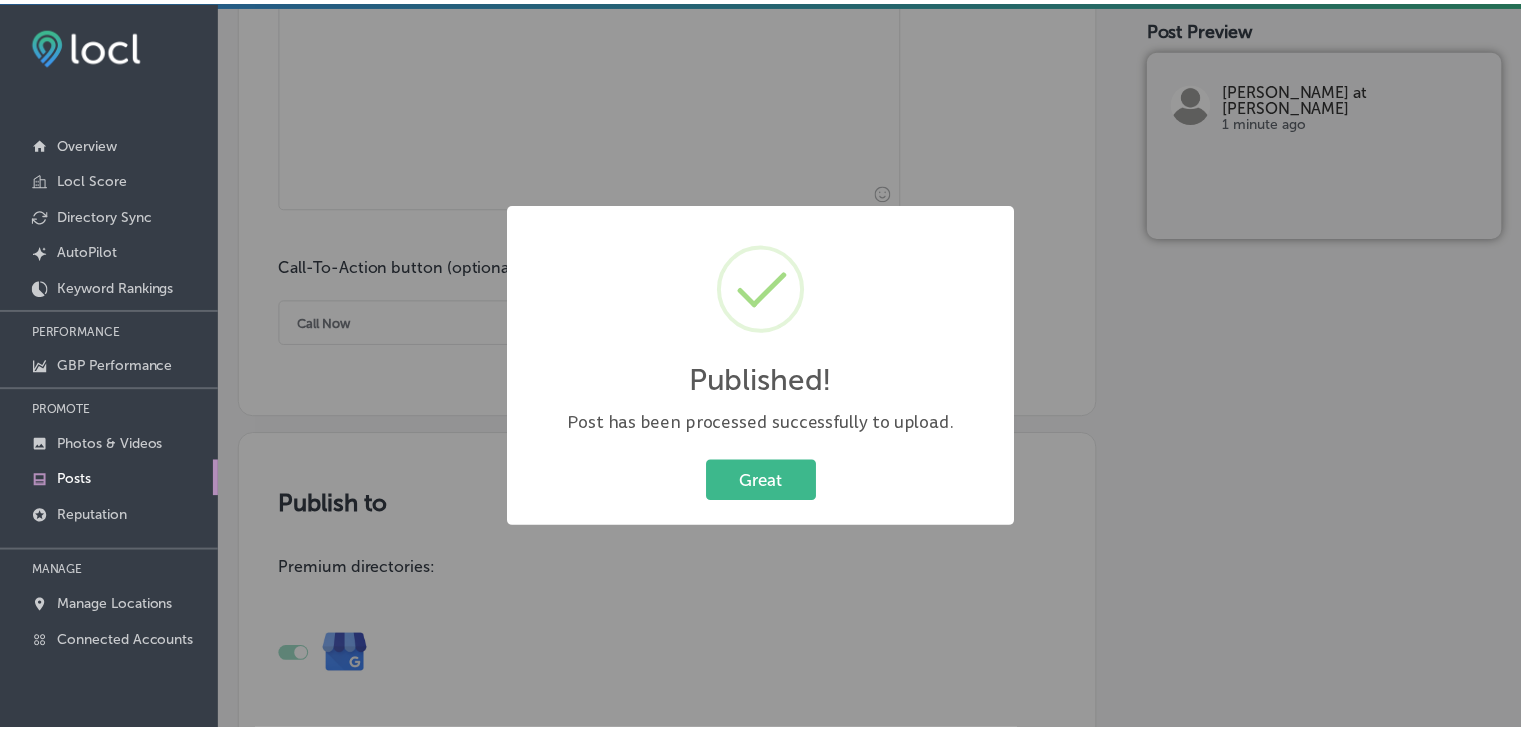 scroll, scrollTop: 1009, scrollLeft: 0, axis: vertical 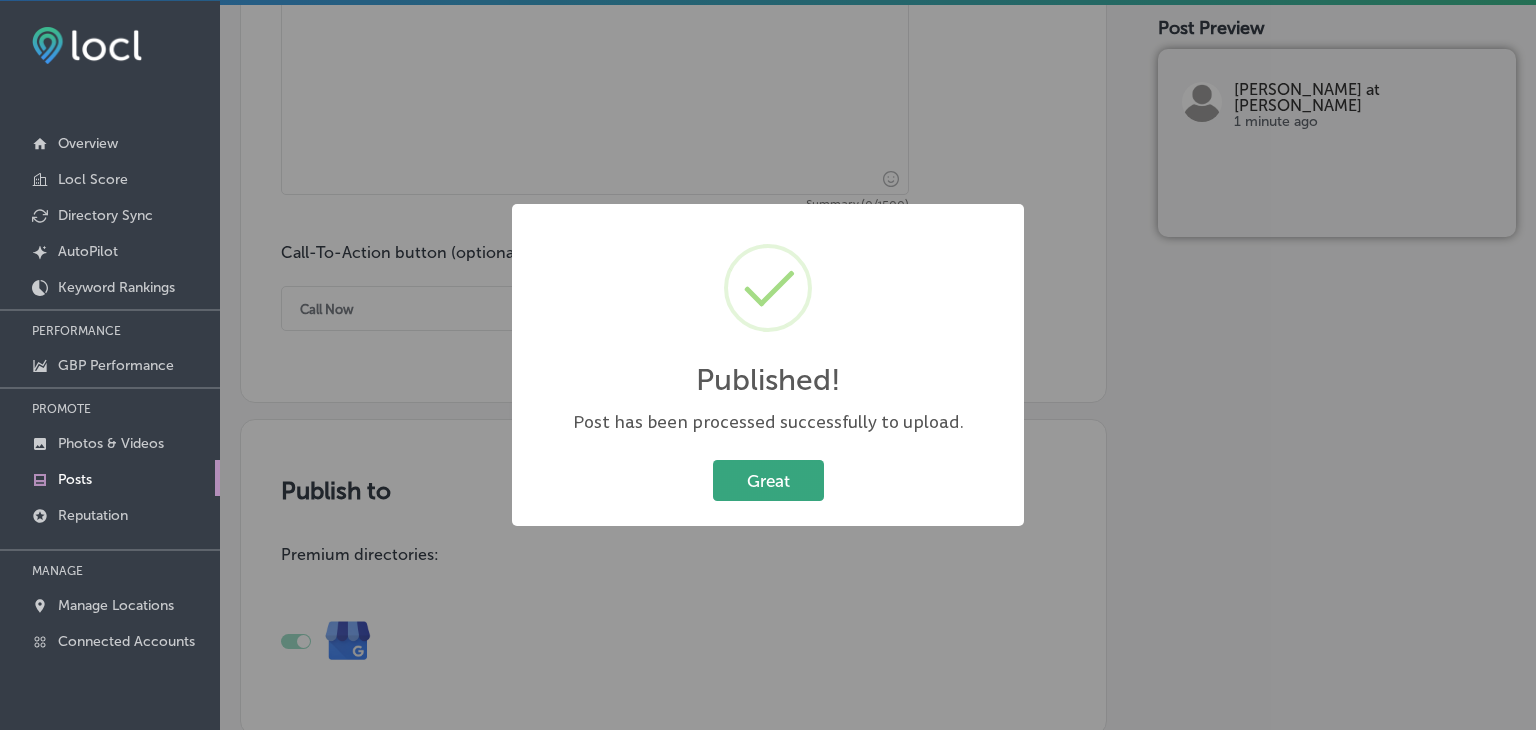 click on "Great Cancel" at bounding box center (768, 481) 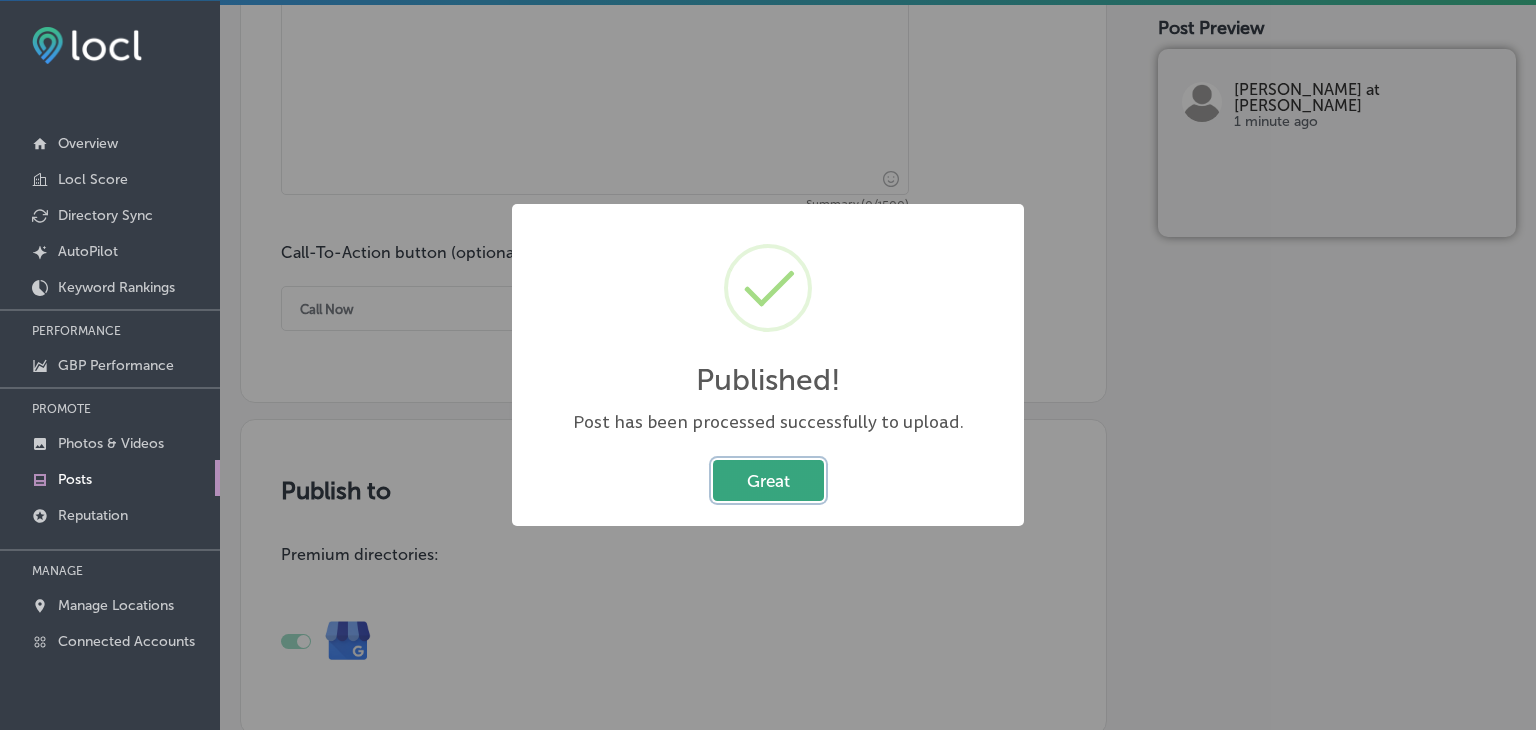 click on "Great" at bounding box center [768, 480] 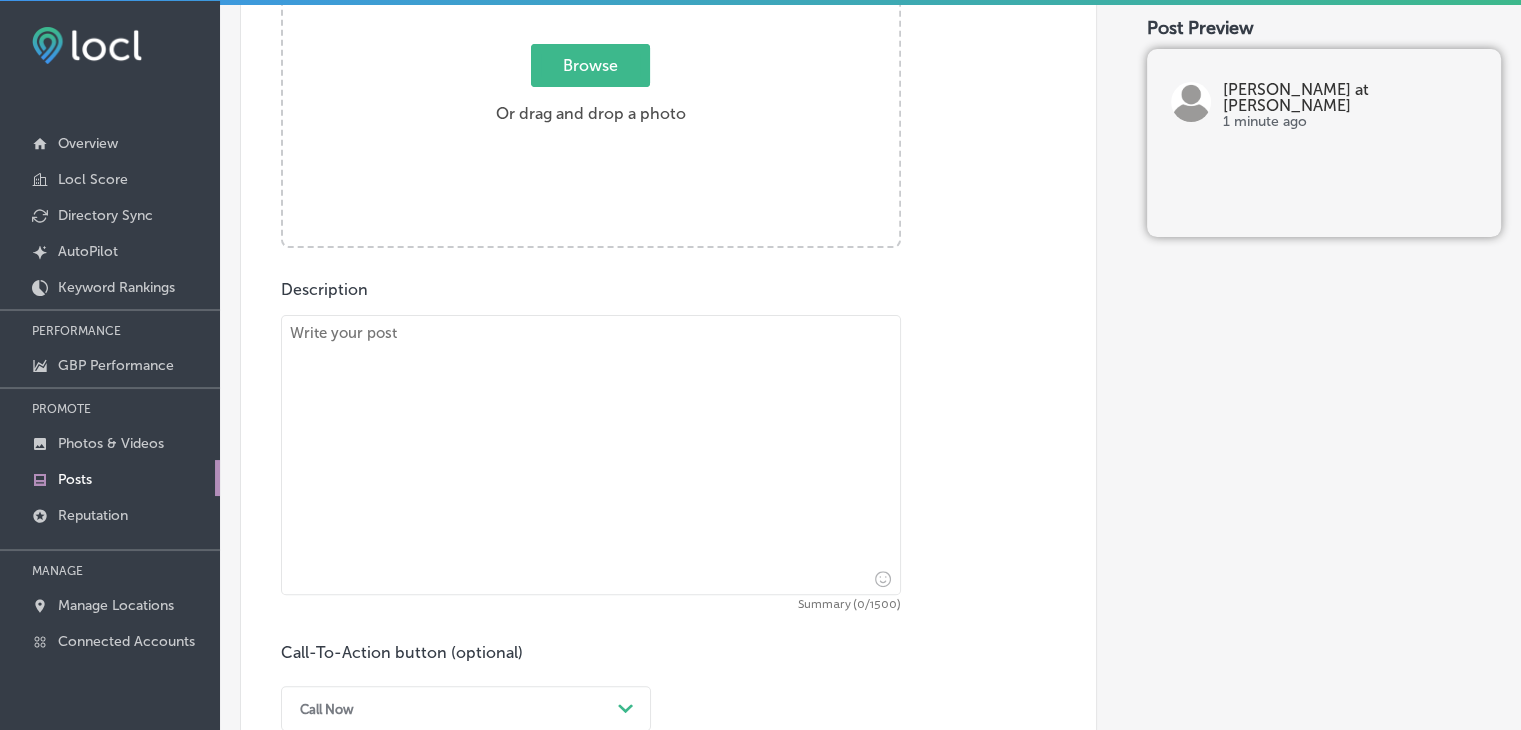 click at bounding box center (591, 455) 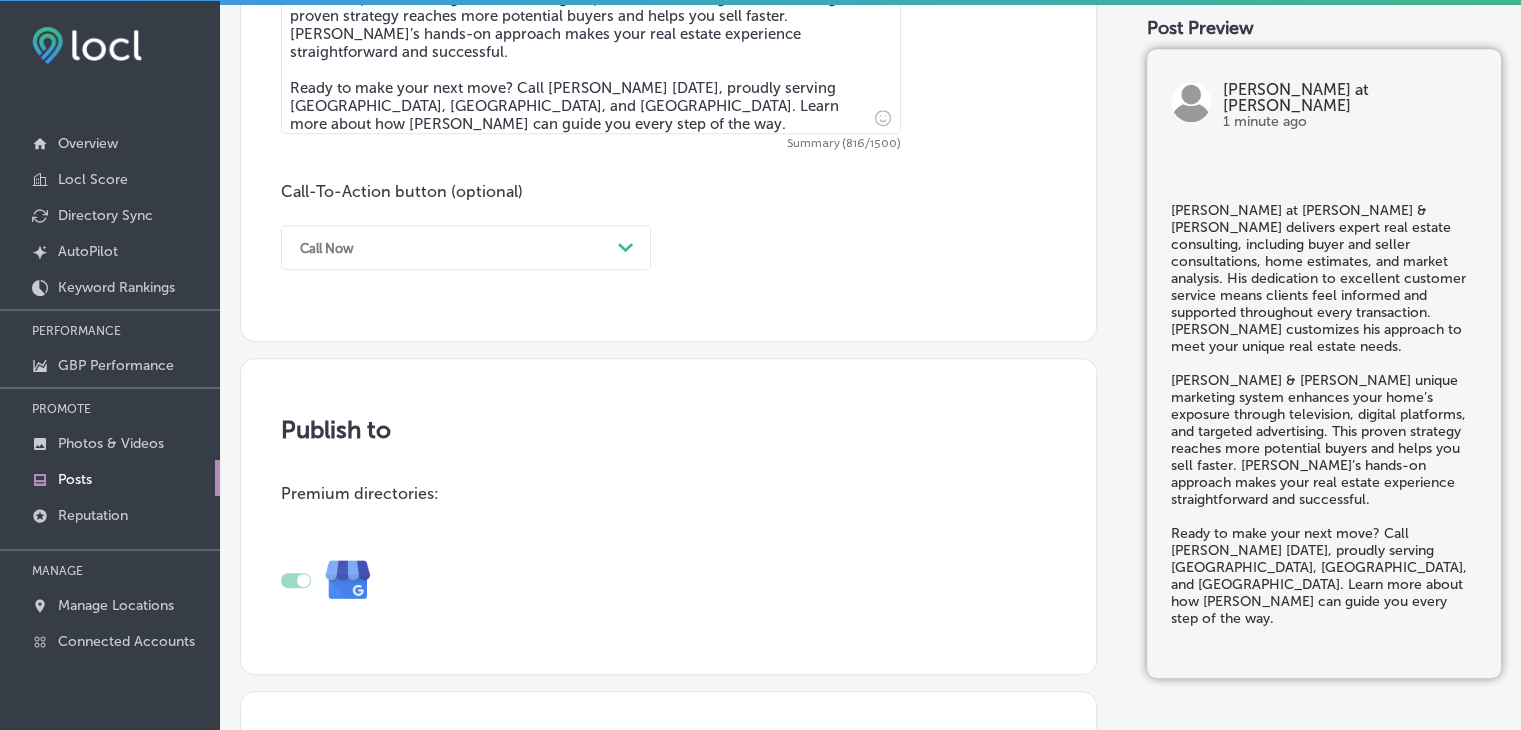 scroll, scrollTop: 1109, scrollLeft: 0, axis: vertical 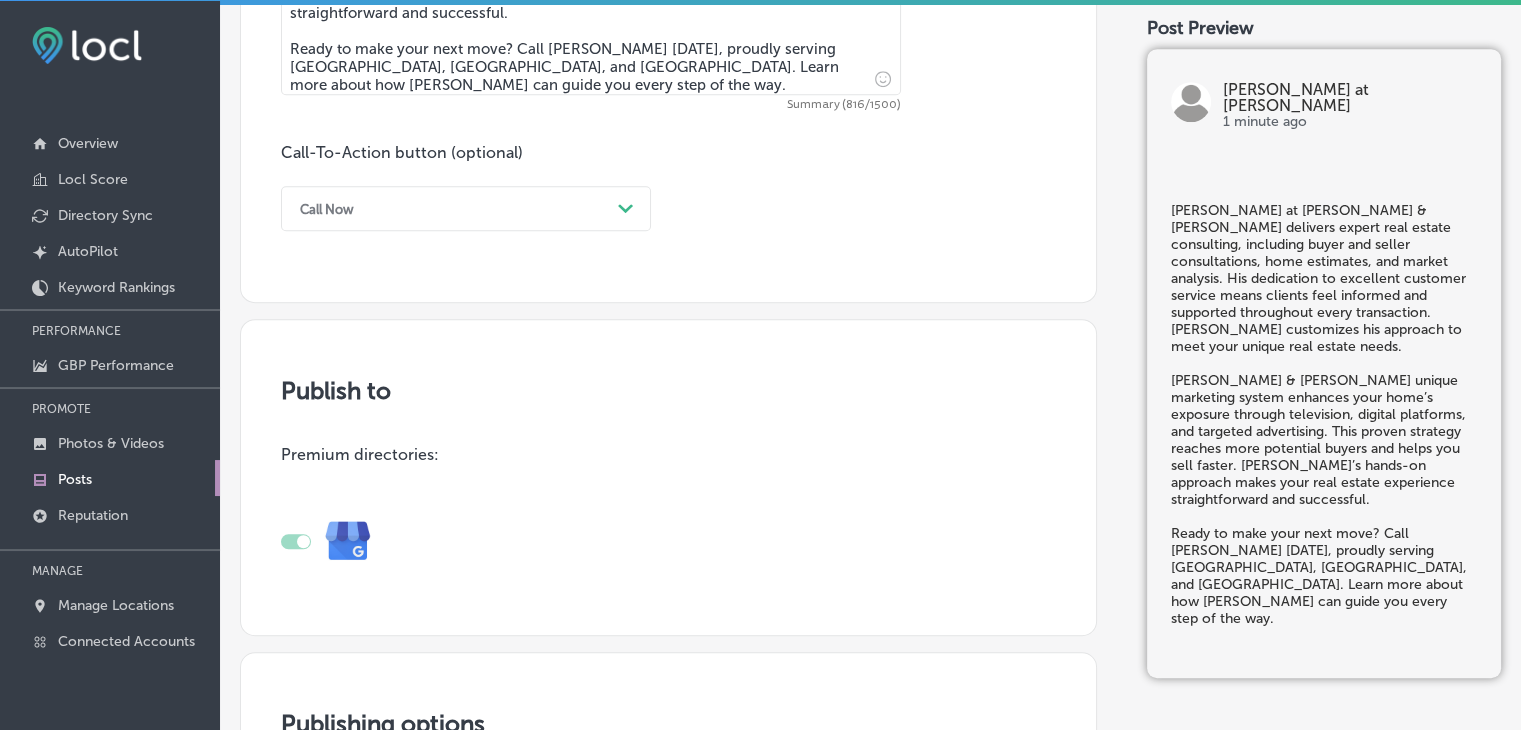 click on "Call-To-Action button (optional) Call Now
Path
Created with Sketch." at bounding box center (466, 187) 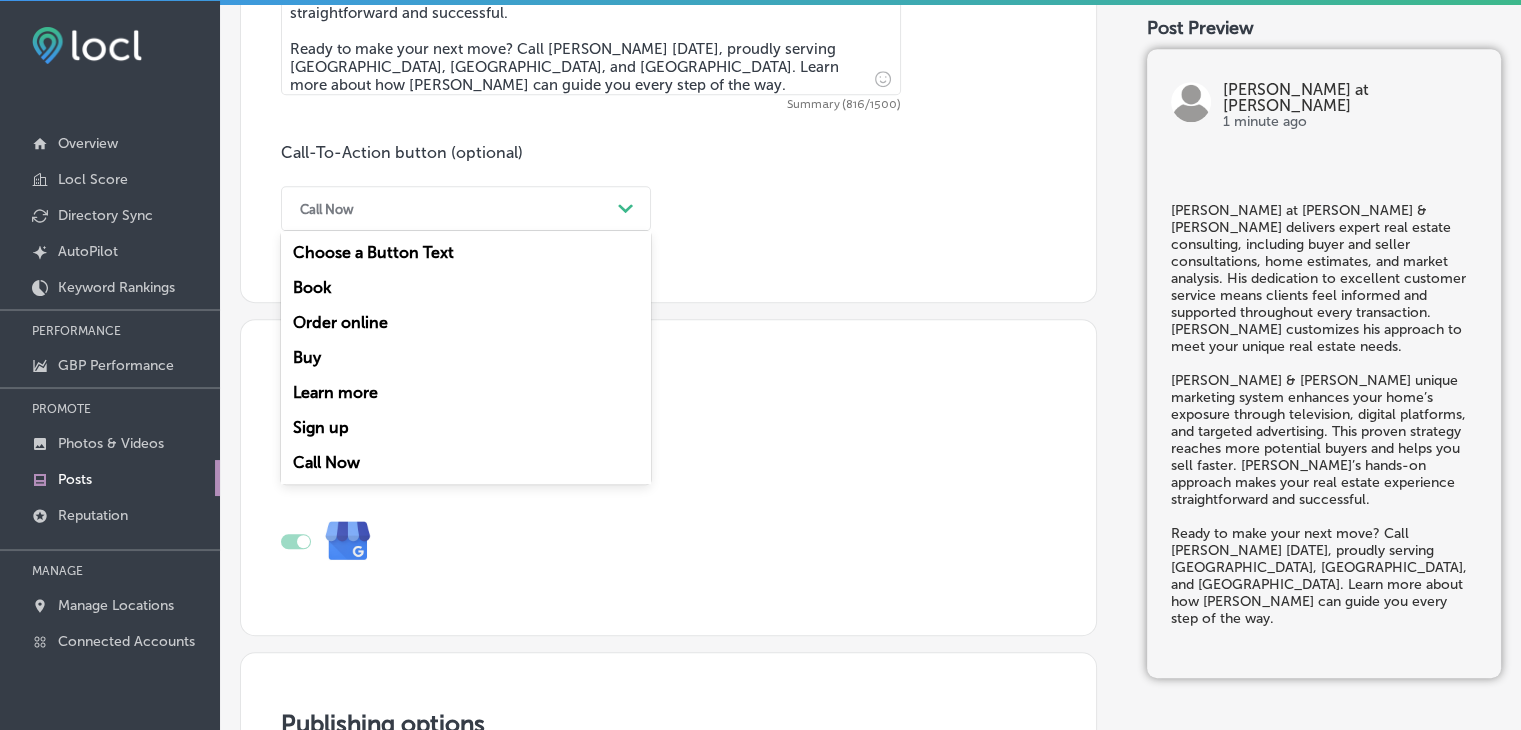 click on "Call Now" at bounding box center [450, 208] 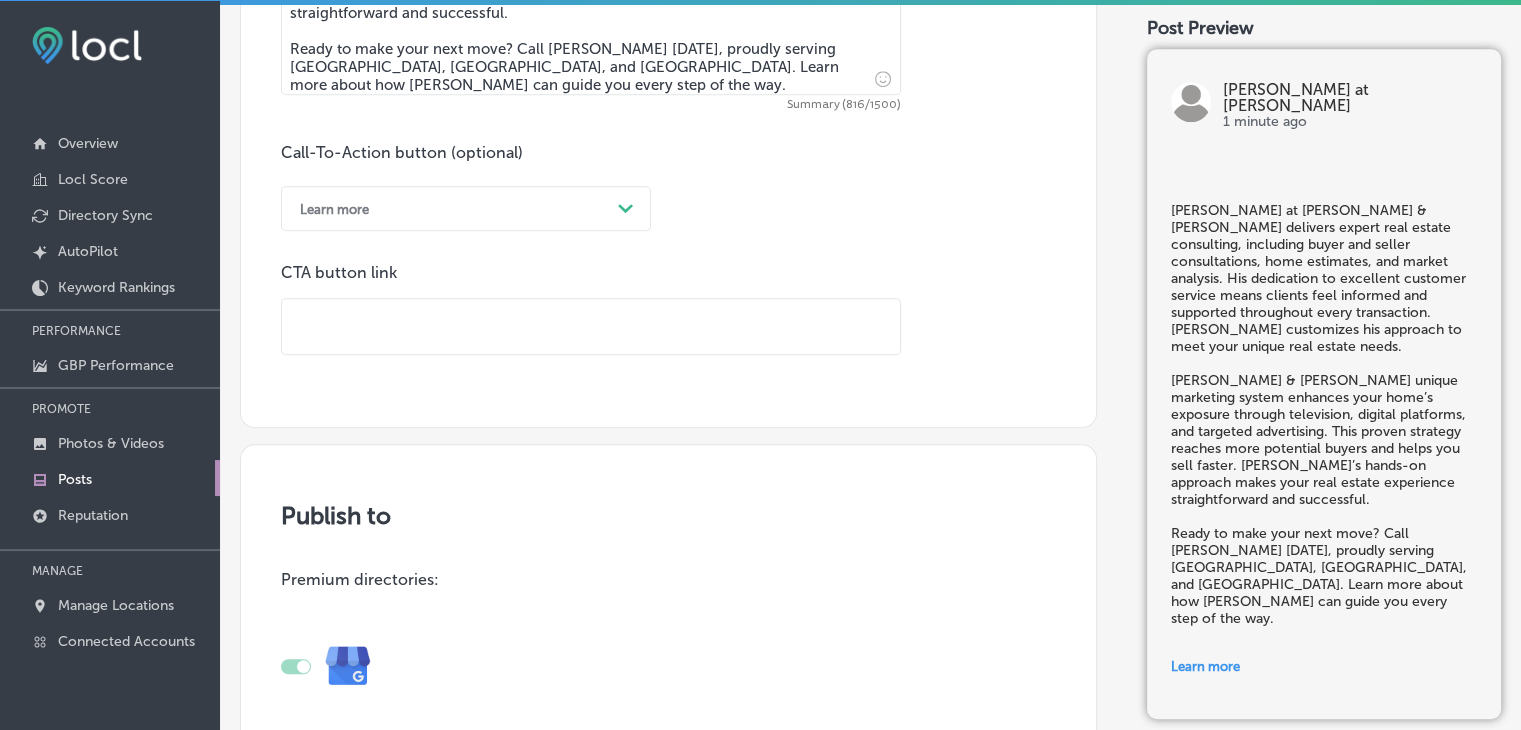 click at bounding box center (591, 326) 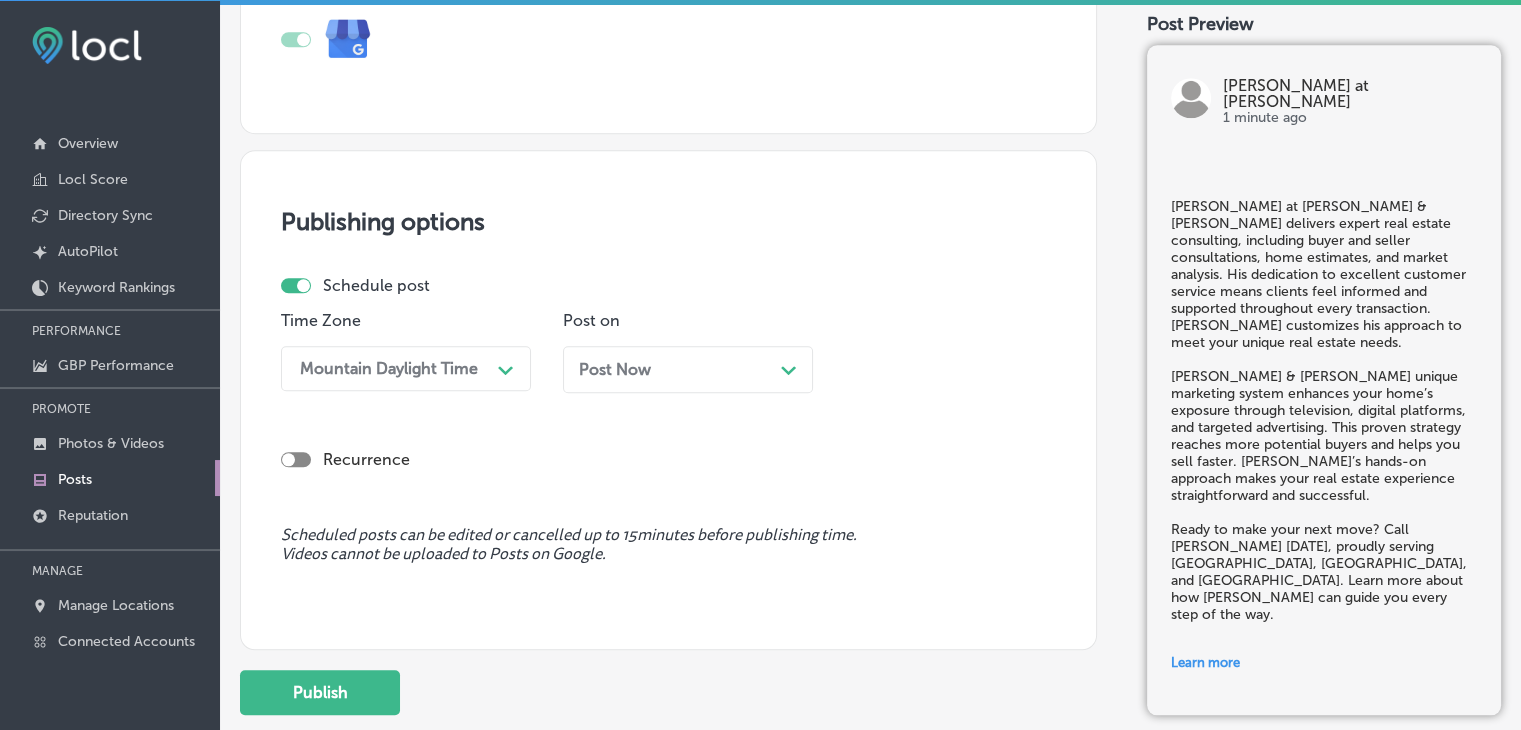 scroll, scrollTop: 1809, scrollLeft: 0, axis: vertical 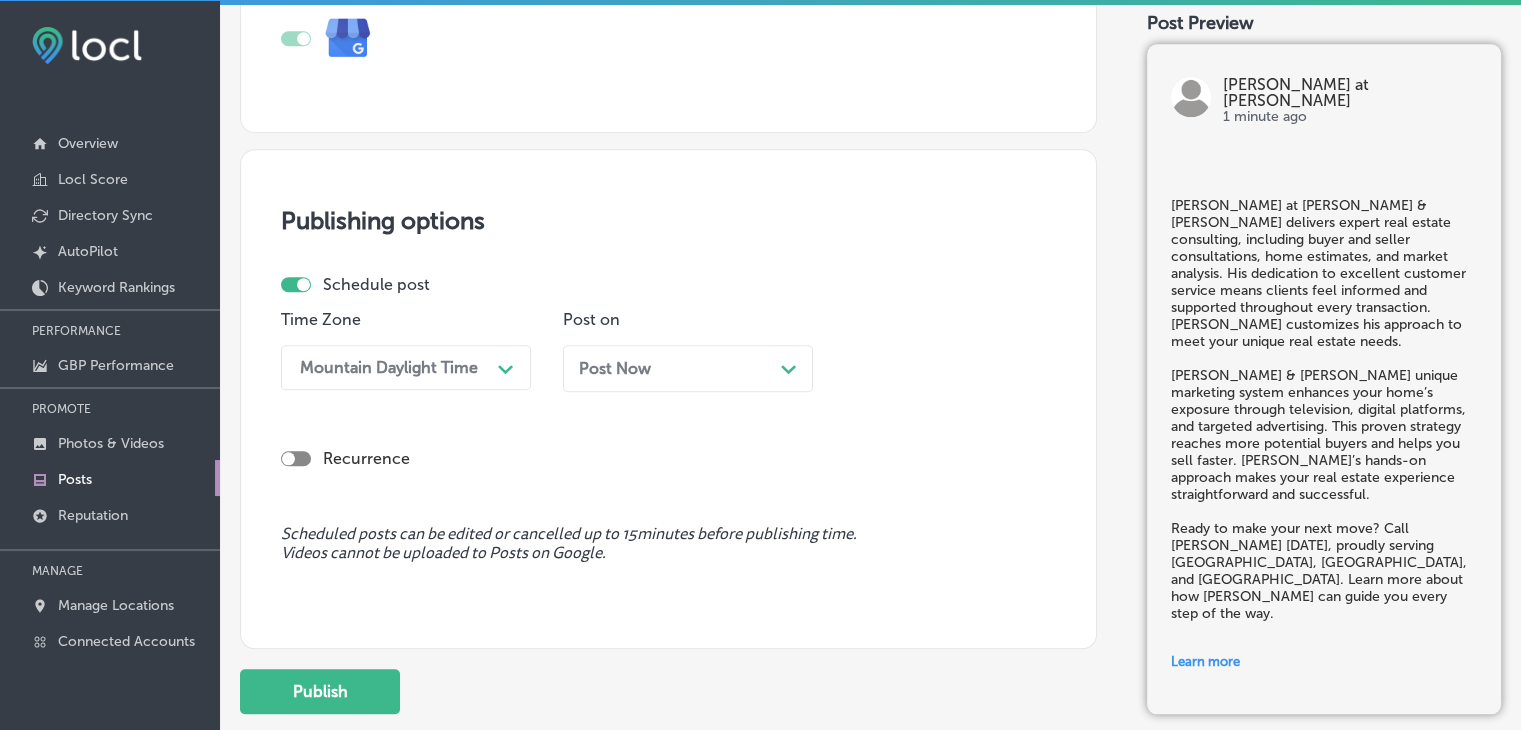 click on "Mountain Daylight Time" at bounding box center (390, 367) 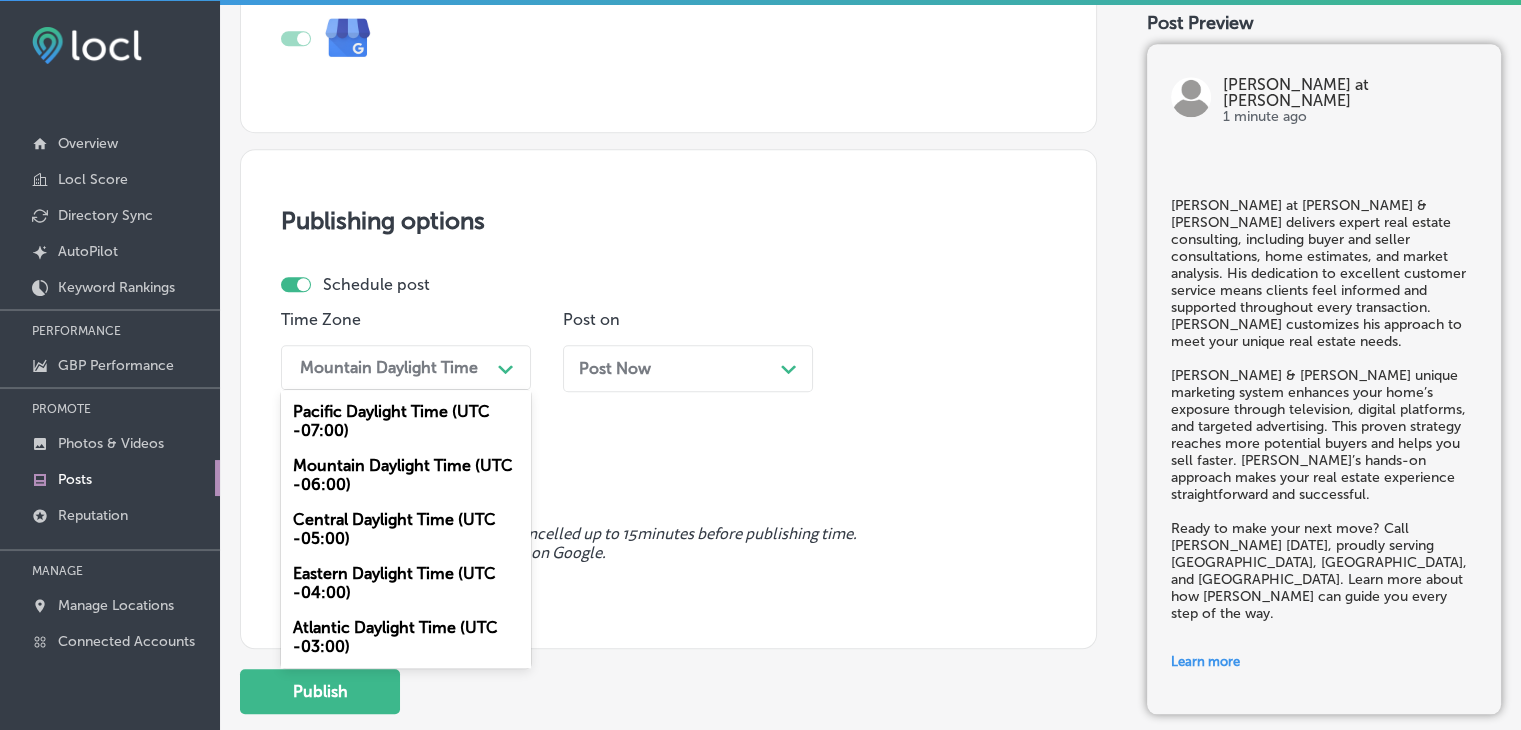 click on "Mountain Daylight Time (UTC -06:00)" at bounding box center (406, 475) 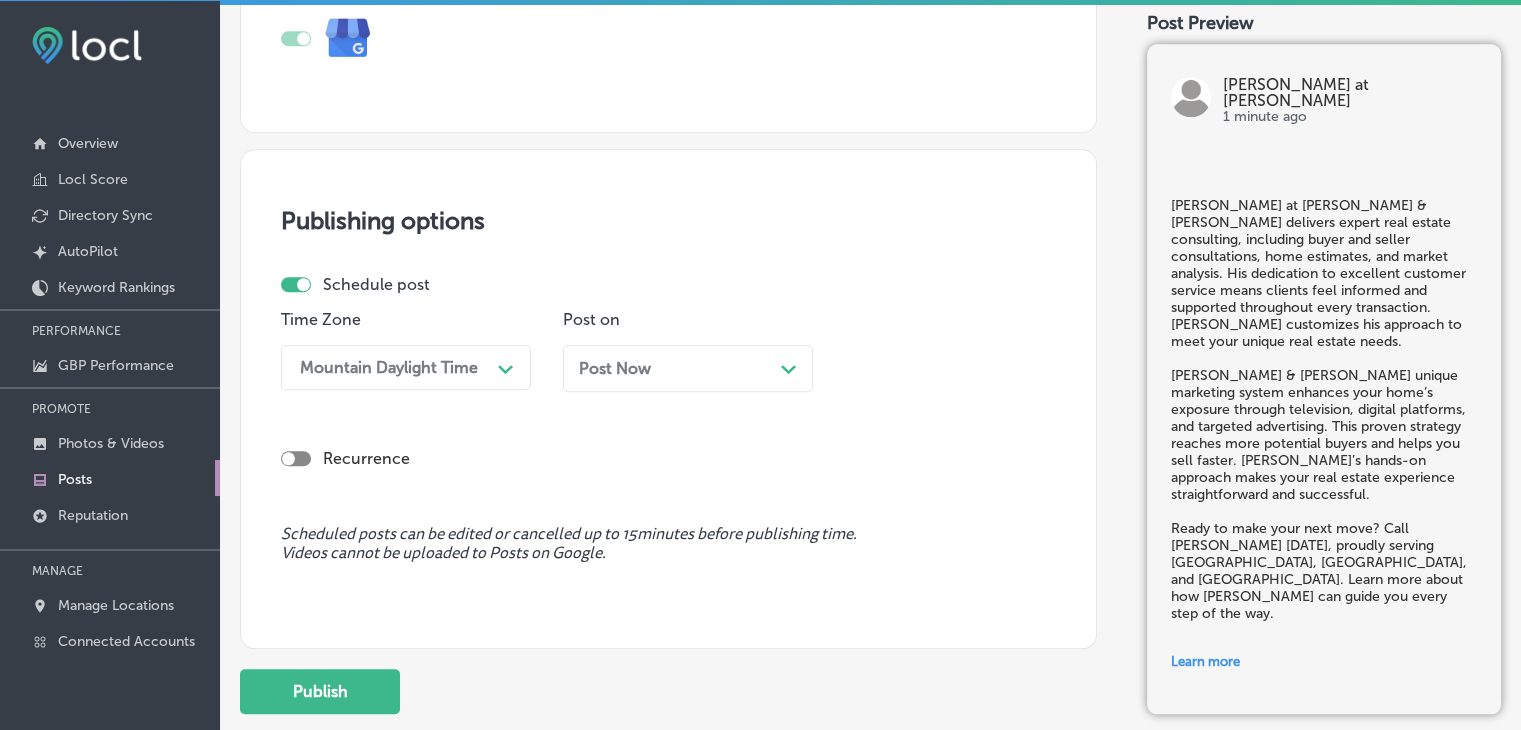 click on "Post Now" at bounding box center [615, 368] 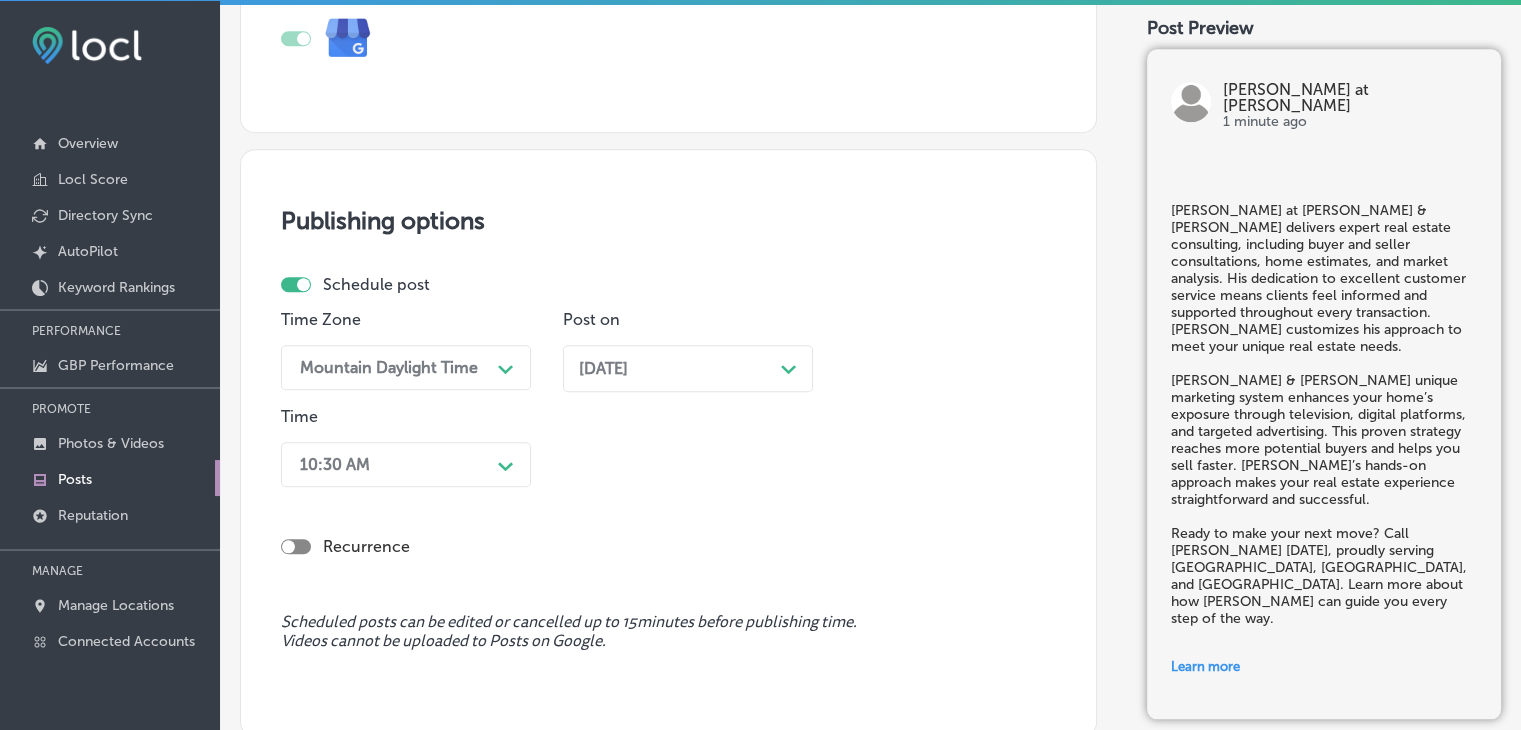click on "10:30 AM
Path
Created with Sketch." at bounding box center (406, 464) 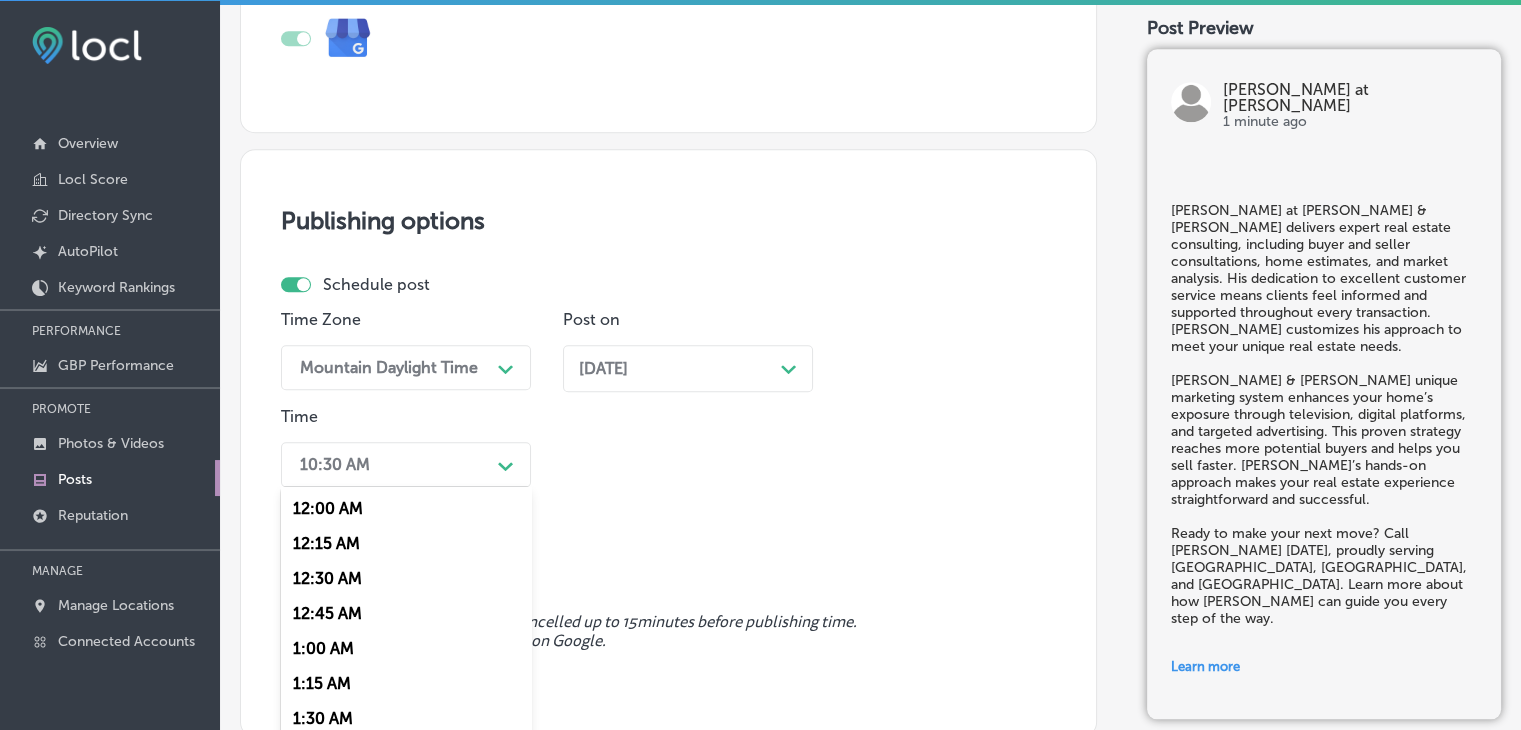 scroll, scrollTop: 1871, scrollLeft: 0, axis: vertical 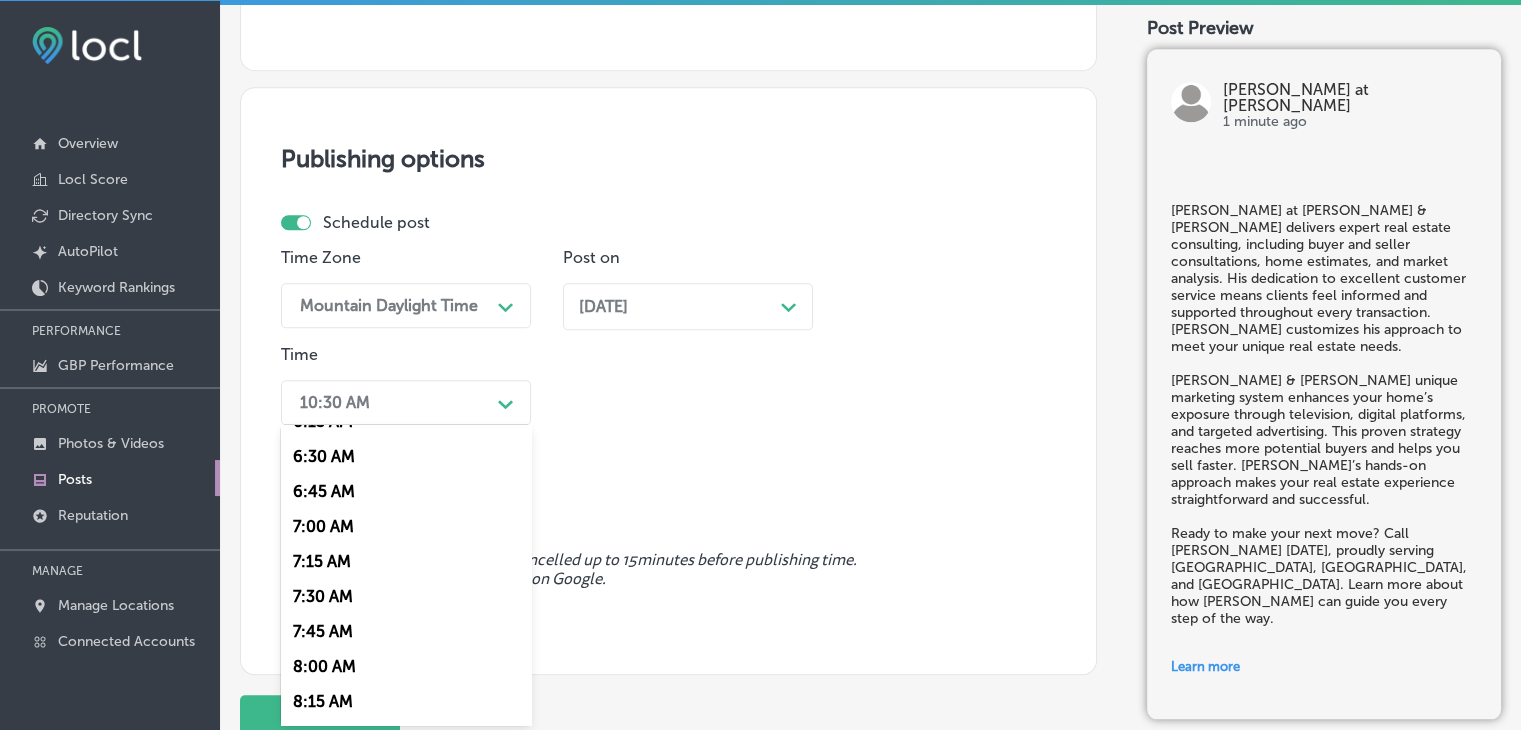 click on "7:00 AM" at bounding box center [406, 526] 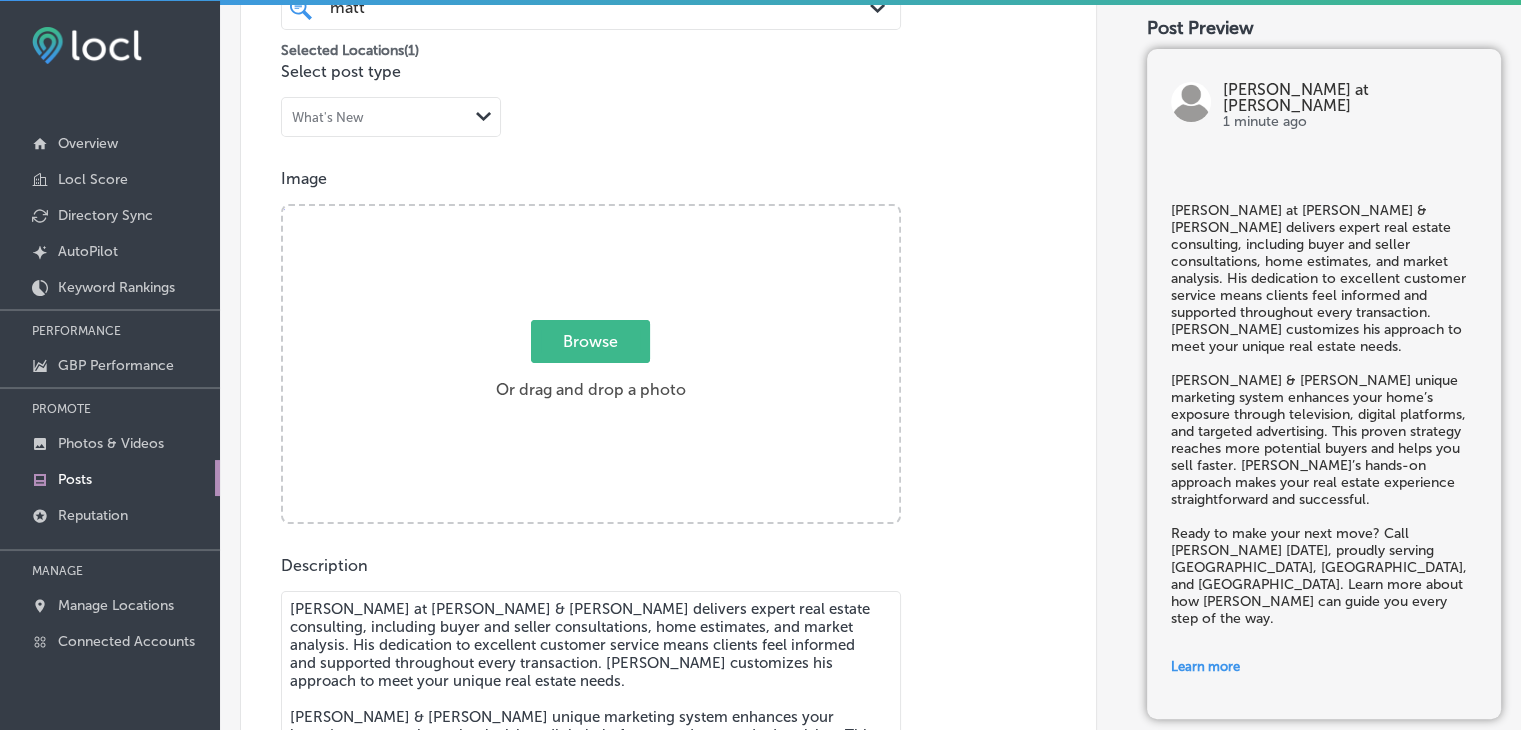 scroll, scrollTop: 171, scrollLeft: 0, axis: vertical 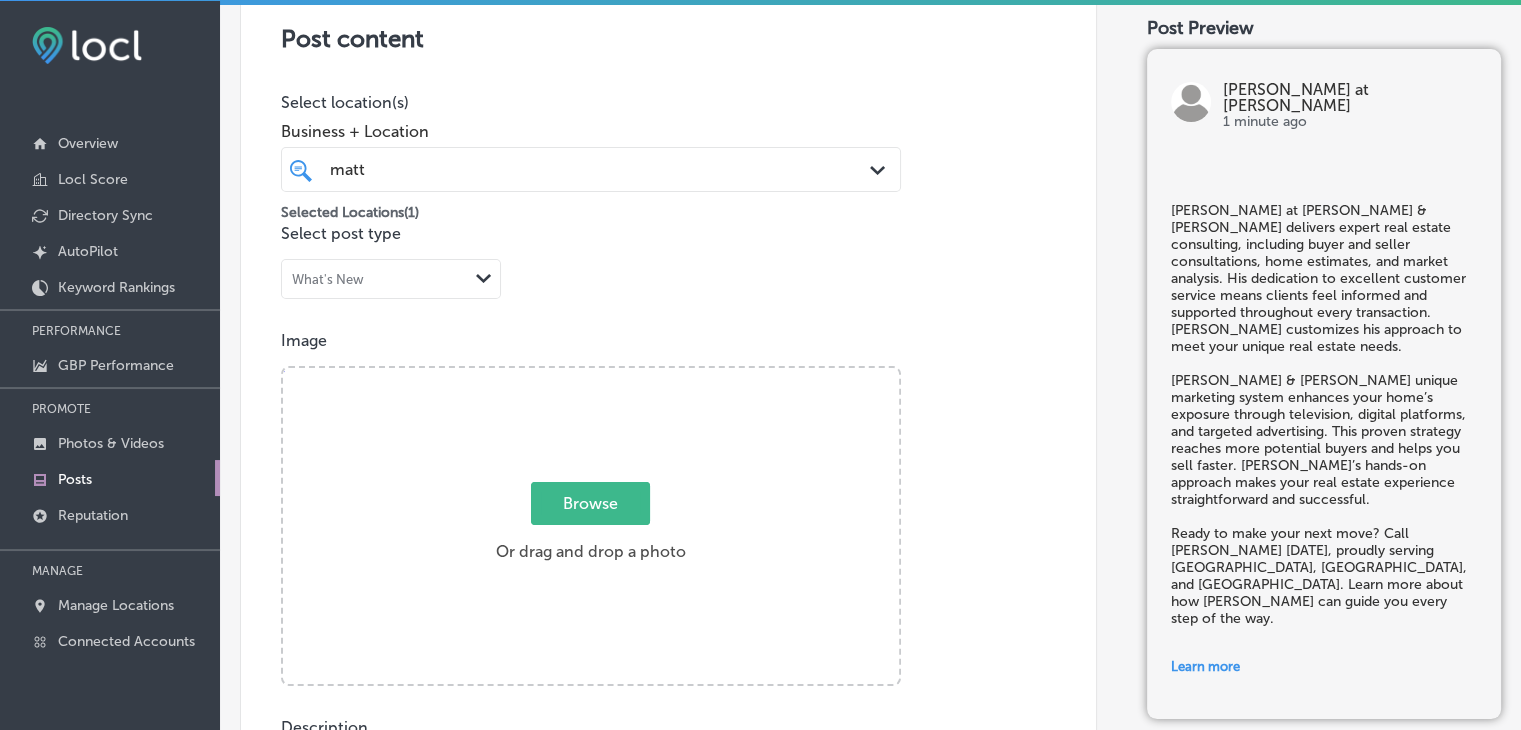 click on "Browse     Or drag and drop a photo" at bounding box center [591, 528] 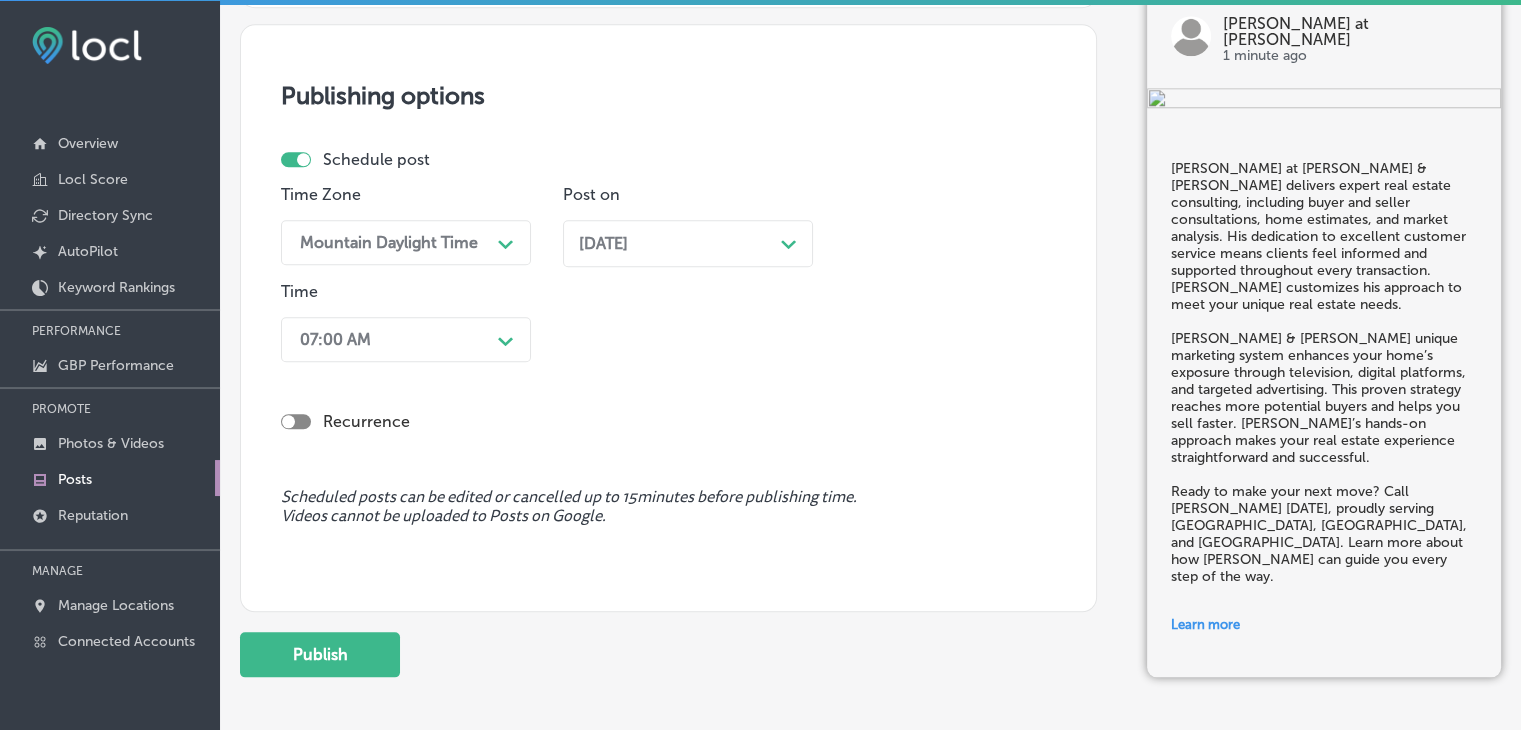 scroll, scrollTop: 2004, scrollLeft: 0, axis: vertical 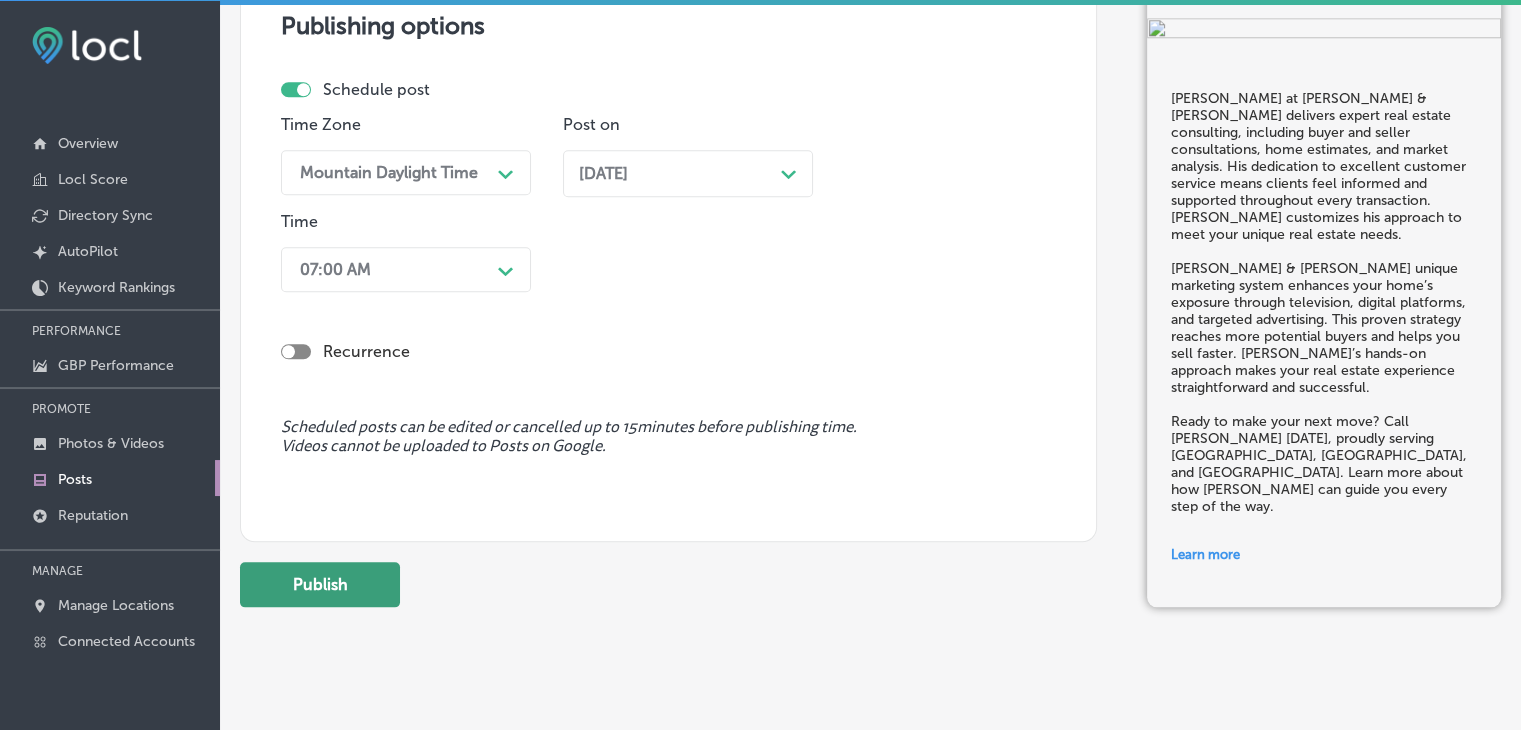 click on "Publish" at bounding box center (320, 584) 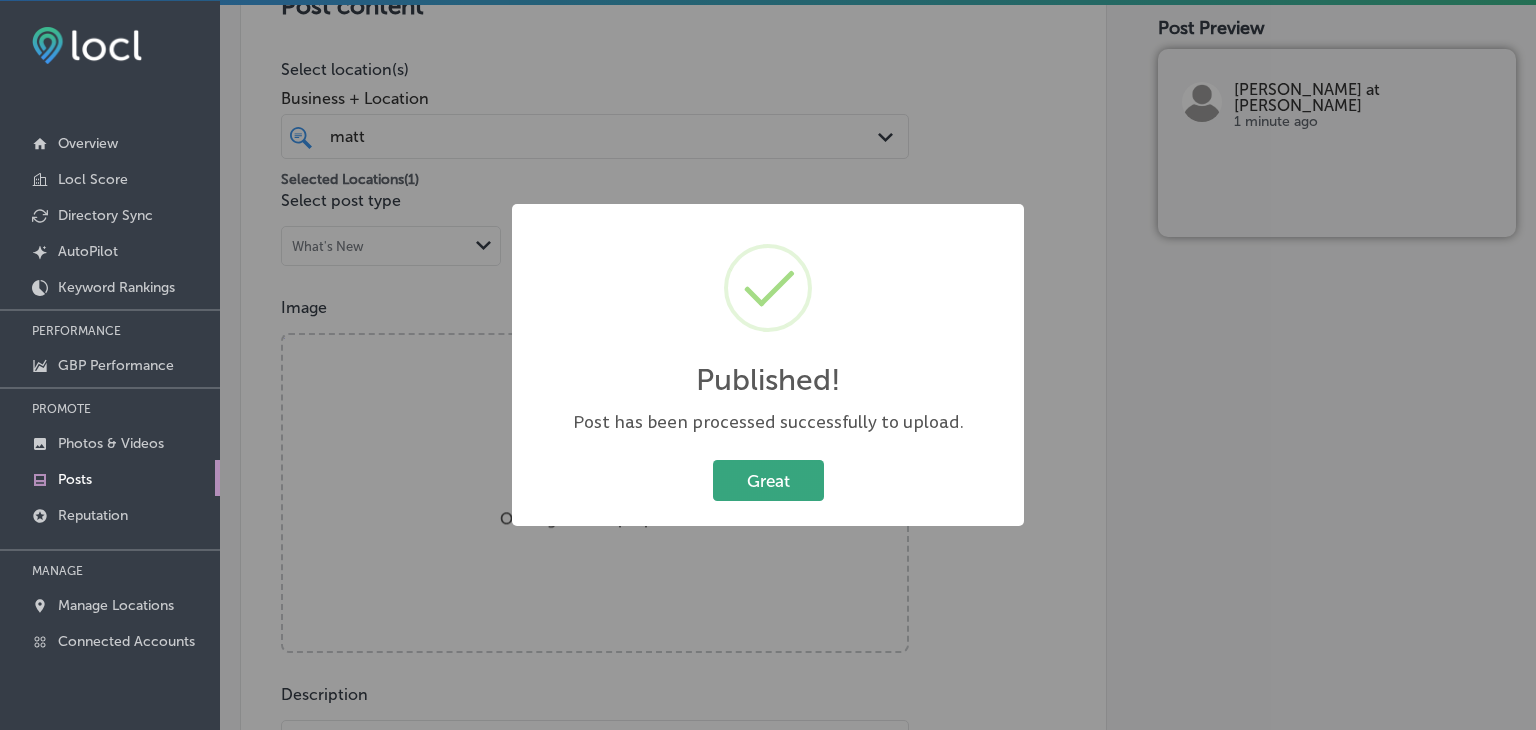 click on "Great" at bounding box center [768, 480] 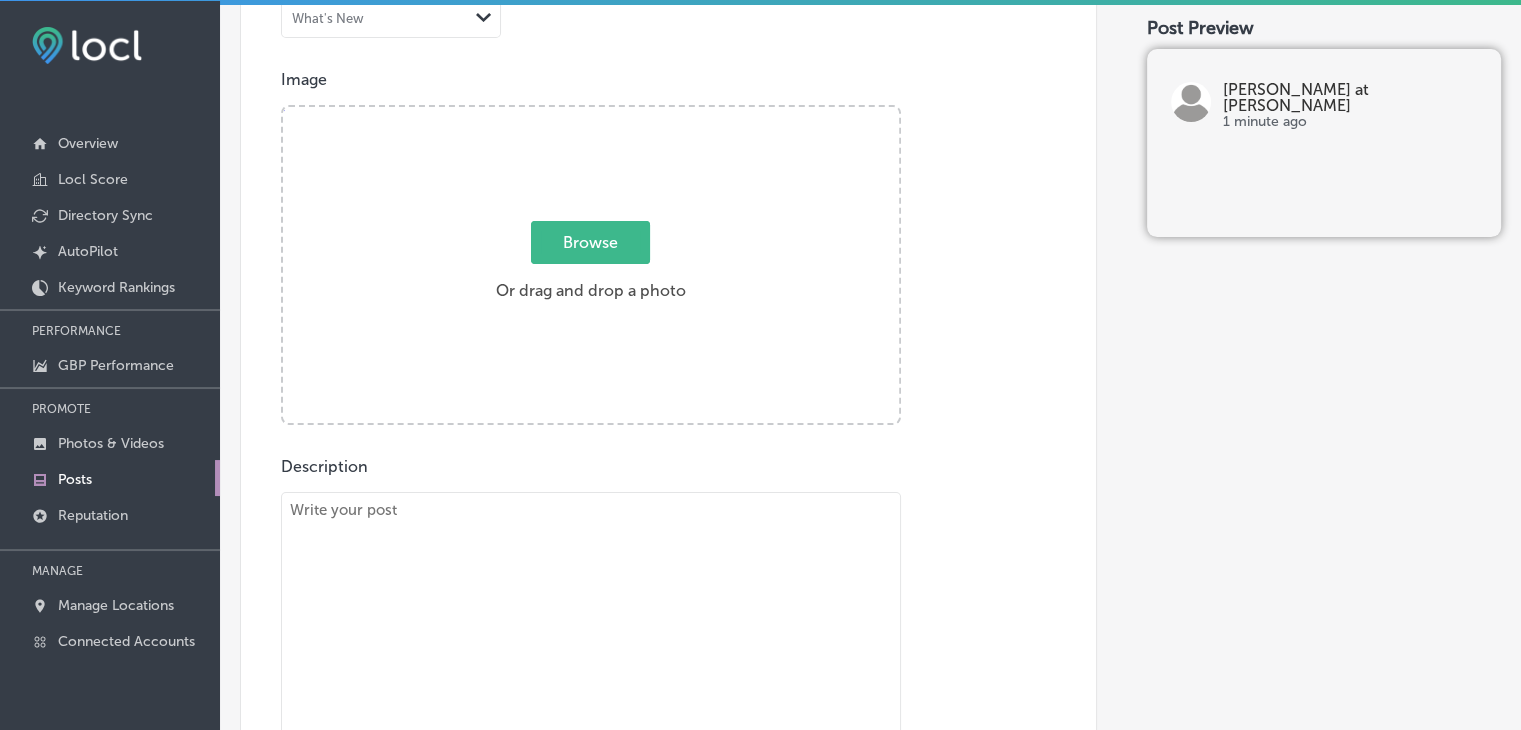 scroll, scrollTop: 504, scrollLeft: 0, axis: vertical 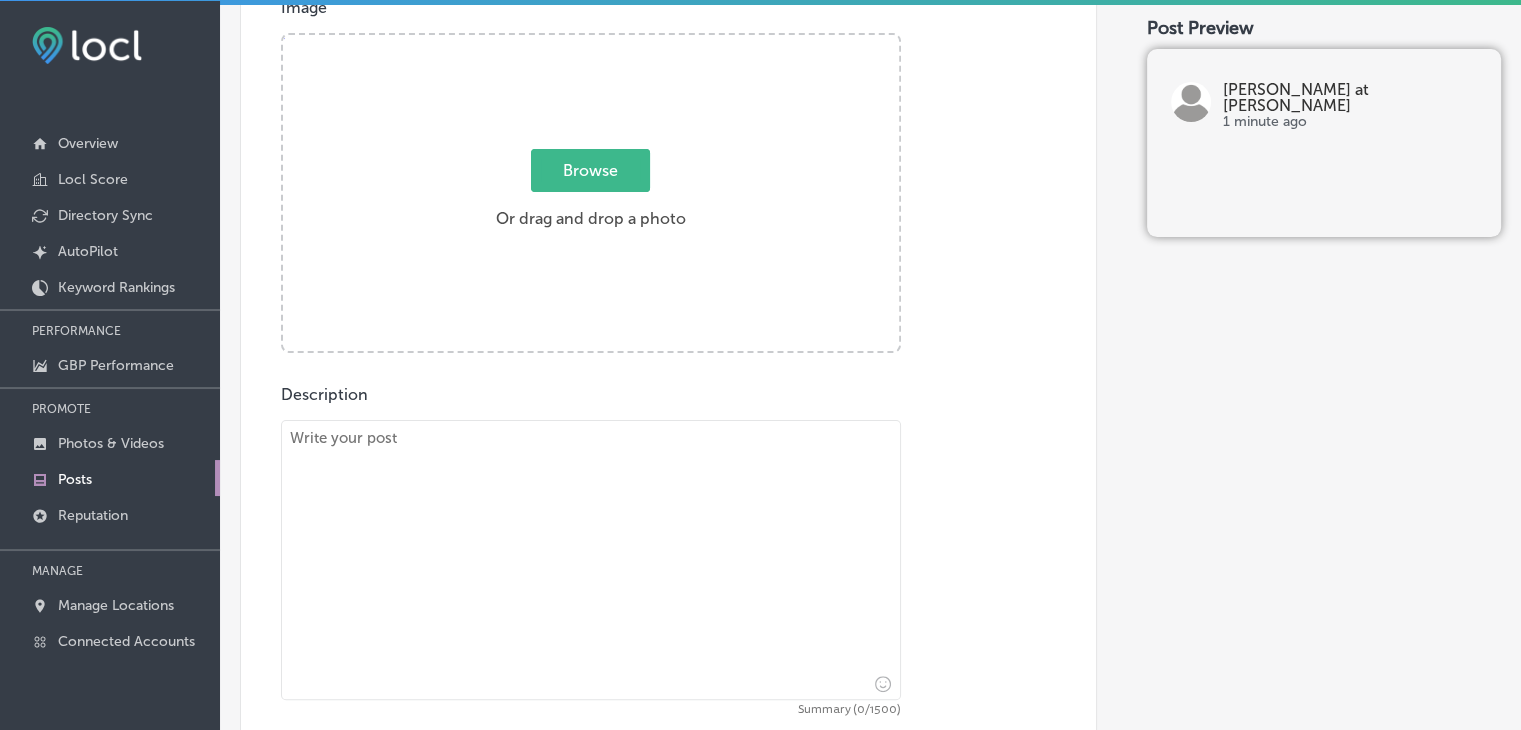 click at bounding box center [591, 560] 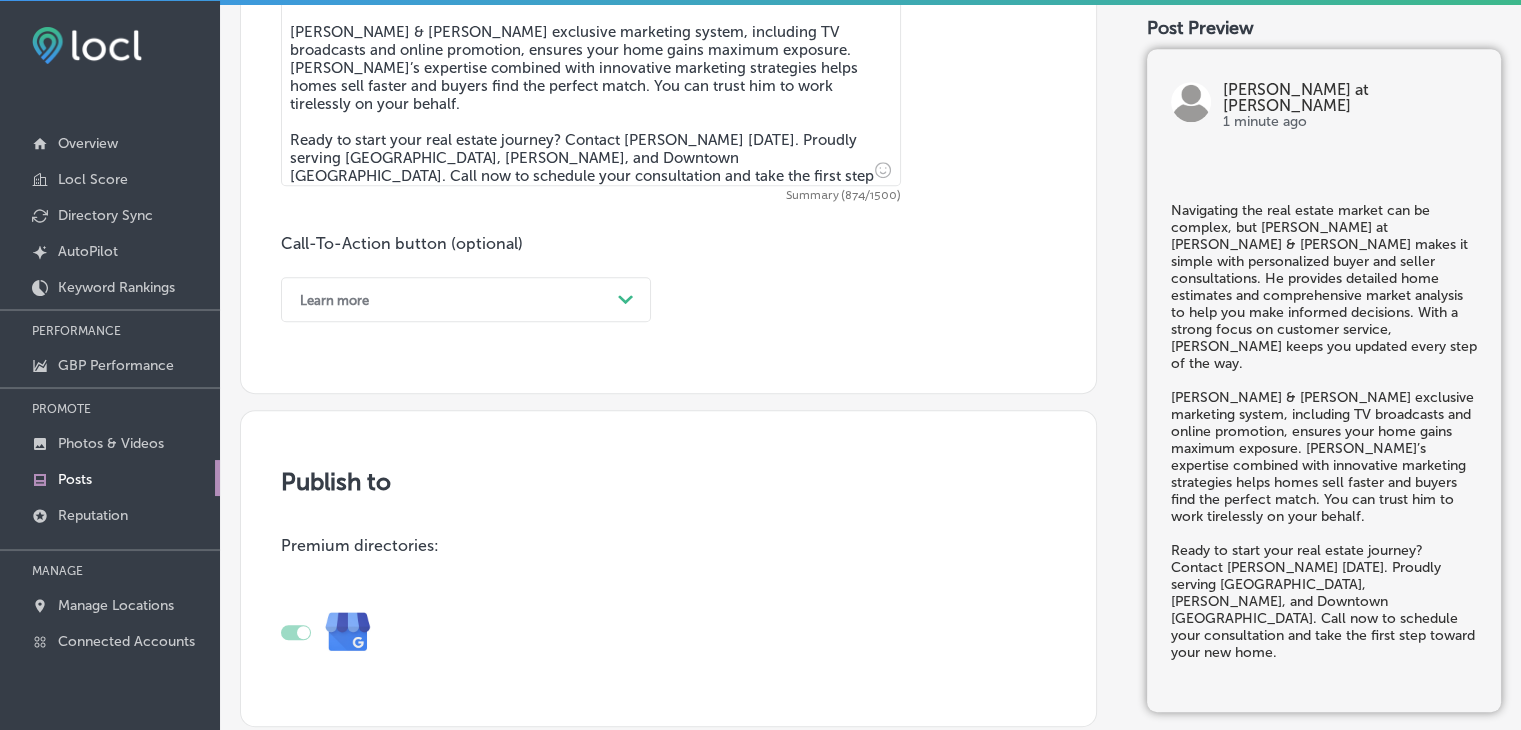 scroll, scrollTop: 1004, scrollLeft: 0, axis: vertical 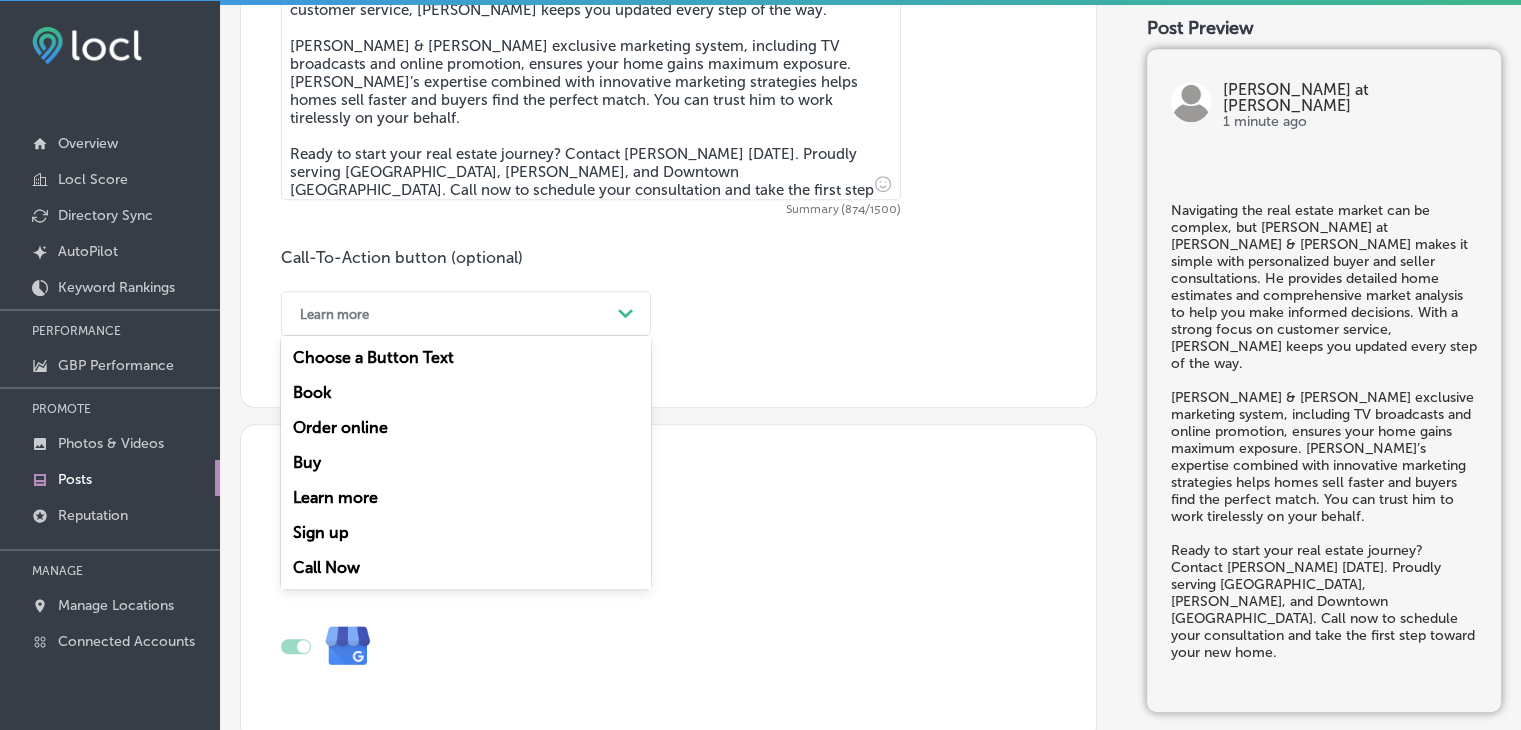 click on "Learn more" at bounding box center (334, 313) 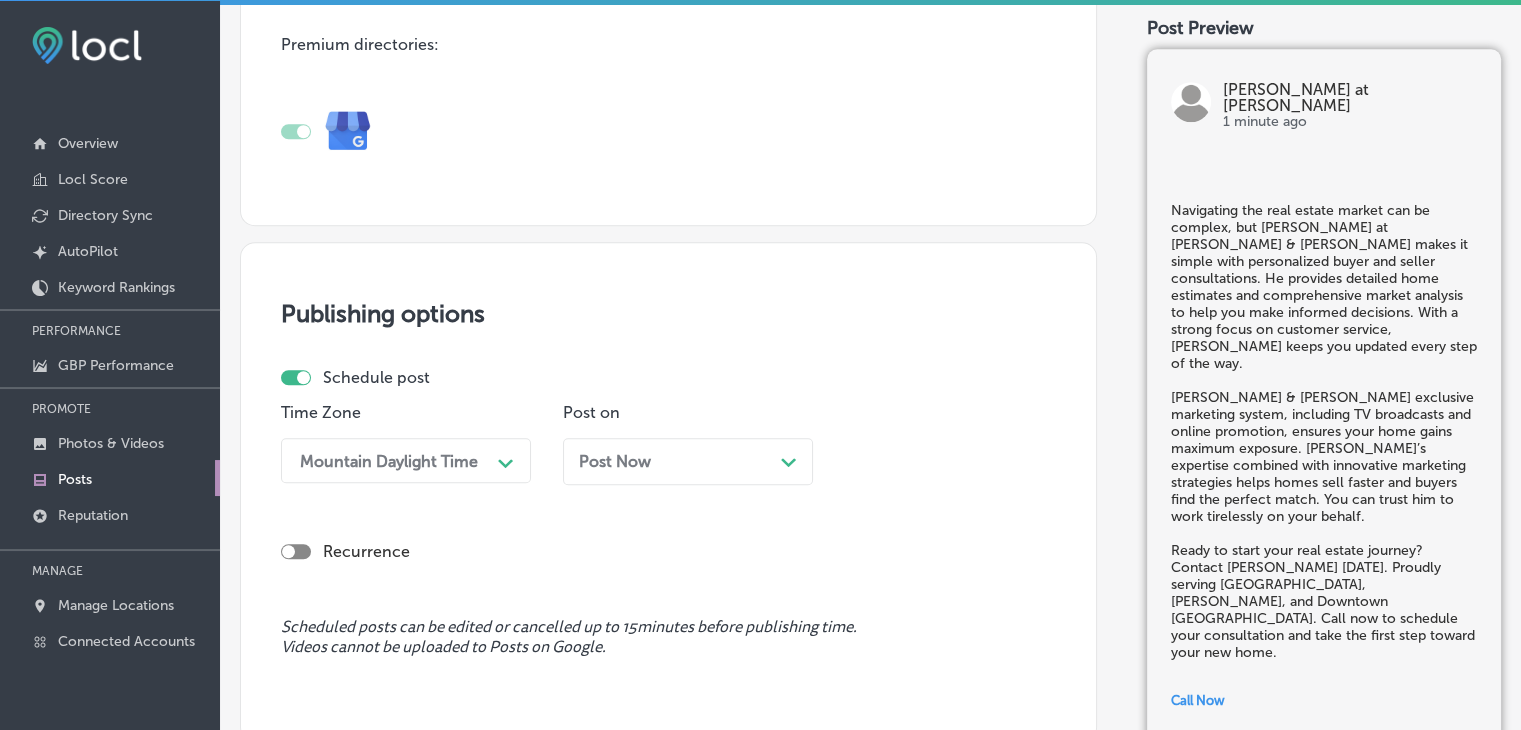scroll, scrollTop: 1604, scrollLeft: 0, axis: vertical 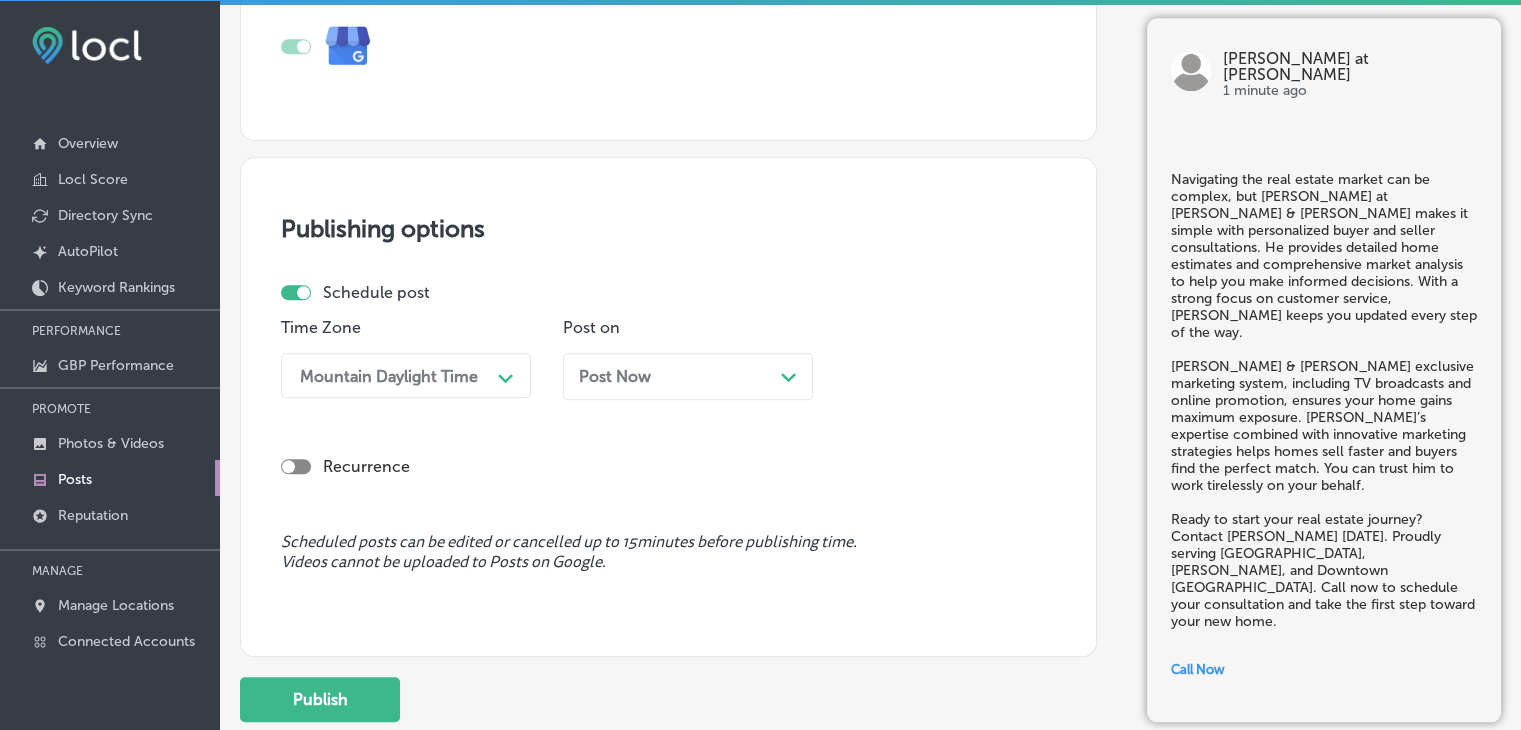 click on "Mountain Daylight Time" at bounding box center [389, 375] 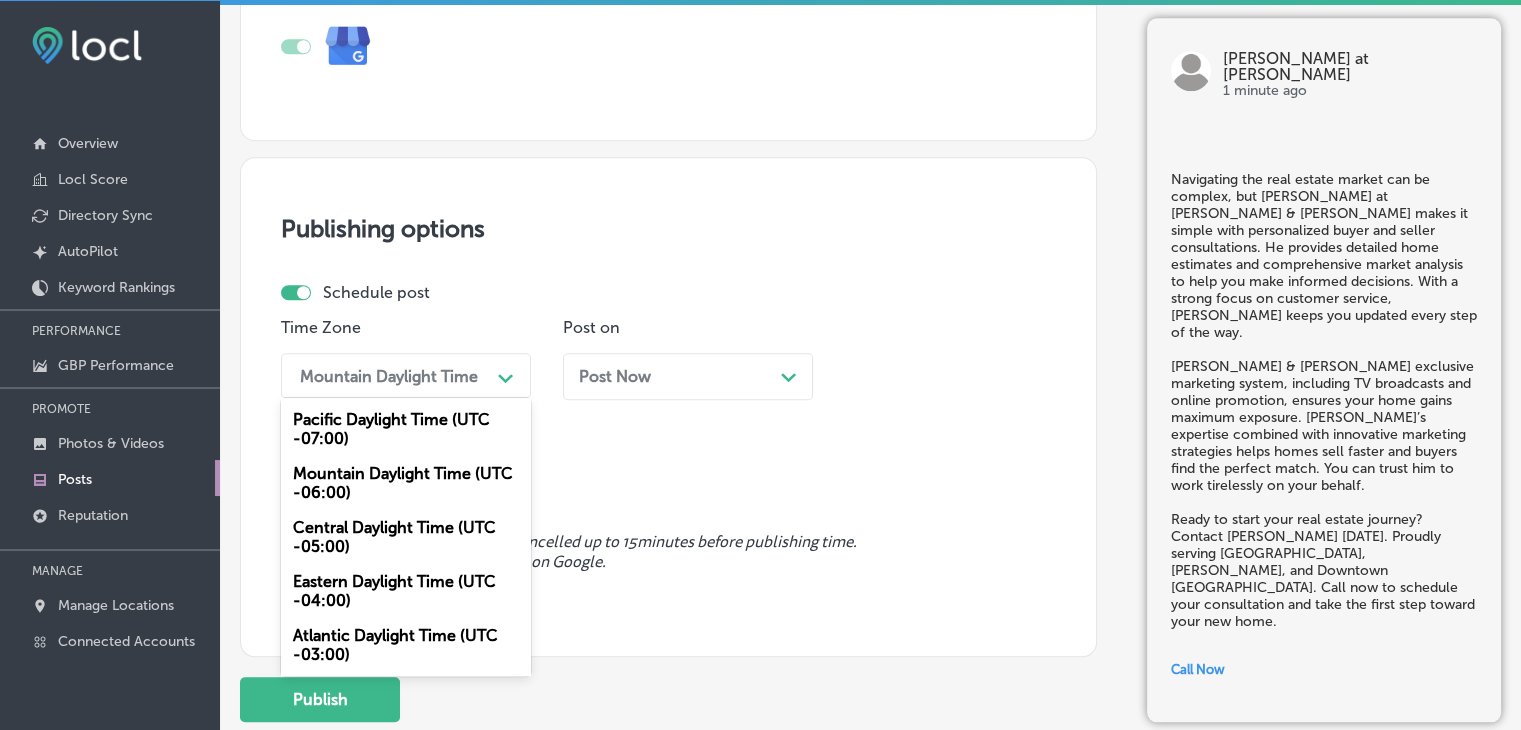 click on "Mountain Daylight Time (UTC -06:00)" at bounding box center (406, 483) 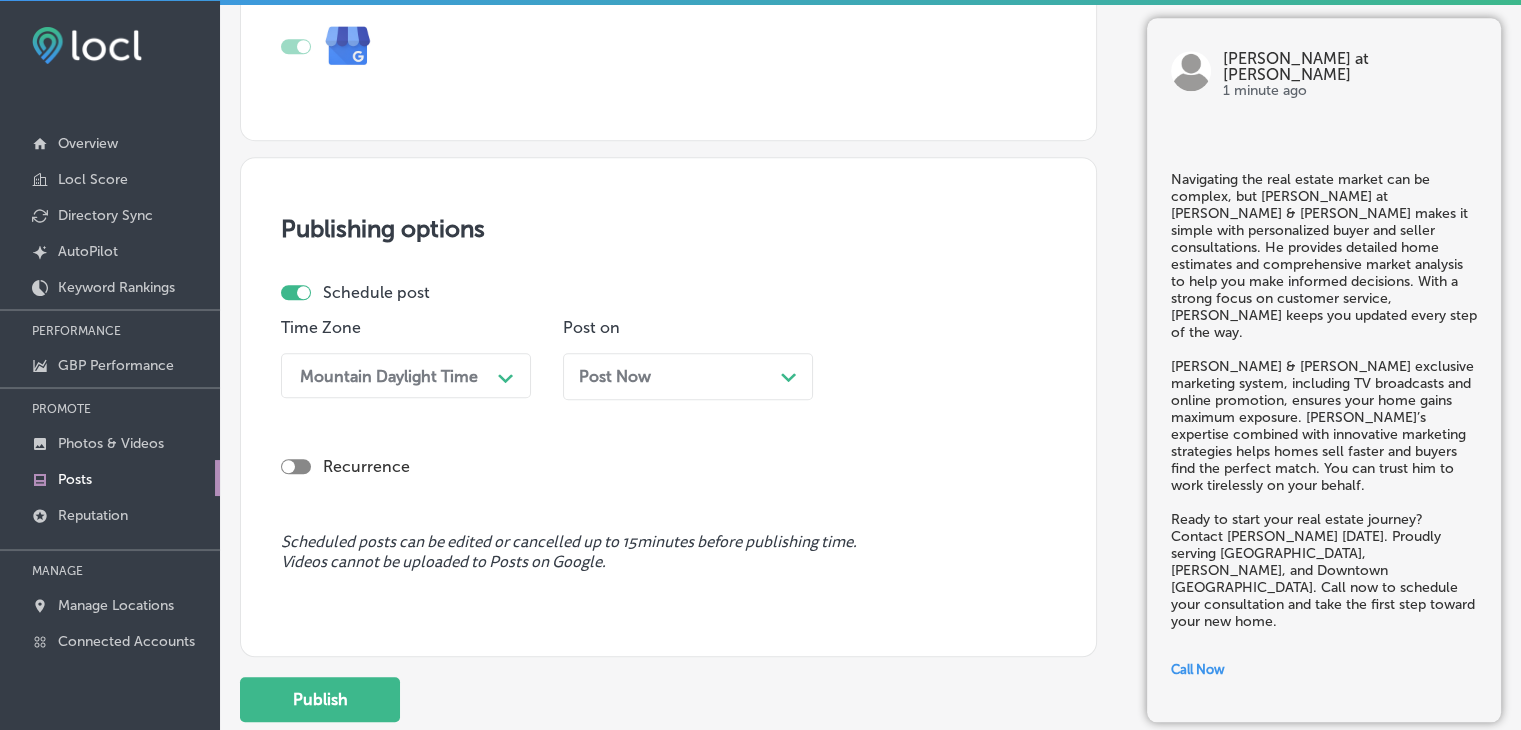 click on "Post Now
Path
Created with Sketch." at bounding box center [688, 376] 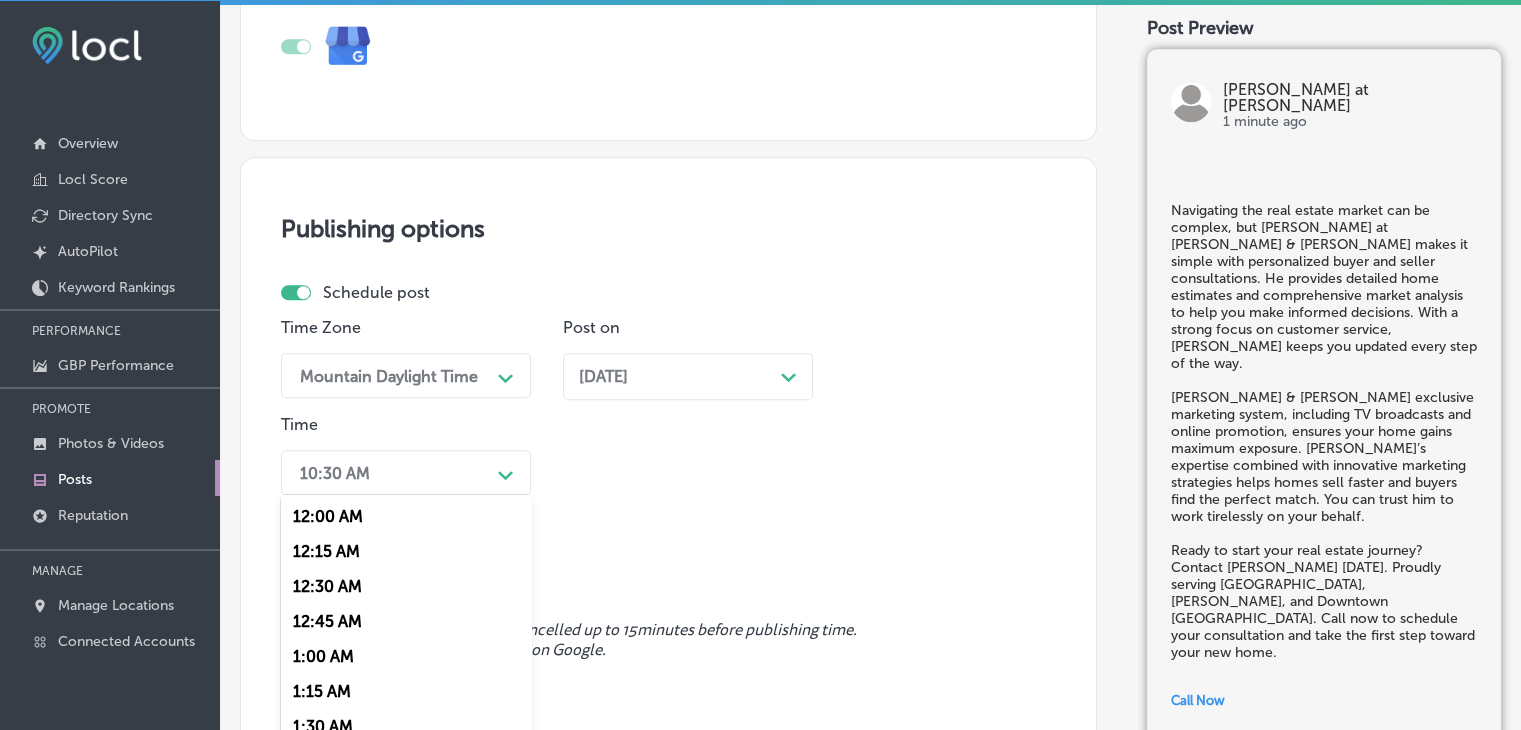 click on "option 7:00 AM, selected.    option 12:00 AM focused, 1 of 96. 96 results available. Use Up and Down to choose options, press Enter to select the currently focused option, press Escape to exit the menu, press Tab to select the option and exit the menu. 10:30 AM
Path
Created with Sketch.
12:00 AM 12:15 AM 12:30 AM 12:45 AM 1:00 AM 1:15 AM 1:30 AM 1:45 AM 2:00 AM 2:15 AM 2:30 AM 2:45 AM 3:00 AM 3:15 AM 3:30 AM 3:45 AM 4:00 AM 4:15 AM 4:30 AM 4:45 AM 5:00 AM 5:15 AM 5:30 AM 5:45 AM 6:00 AM 6:15 AM 6:30 AM 6:45 AM 7:00 AM 7:15 AM 7:30 AM 7:45 AM 8:00 AM 8:15 AM 8:30 AM 8:45 AM 9:00 AM 9:15 AM 9:30 AM 9:45 AM 10:00 AM 10:15 AM 10:30 AM 10:45 AM 11:00 AM 11:15 AM 11:30 AM 11:45 AM 12:00 PM 12:15 PM 12:30 PM 12:45 PM 1:00 PM 1:15 PM 1:30 PM 1:45 PM 2:00 PM 2:15 PM 2:30 PM 2:45 PM 3:00 PM 3:15 PM 3:30 PM 3:45 PM 4:00 PM 4:15 PM 4:30 PM 4:45 PM 5:00 PM 5:15 PM 5:30 PM 5:45 PM 6:00 PM 6:15 PM 6:30 PM 6:45 PM" at bounding box center (406, 472) 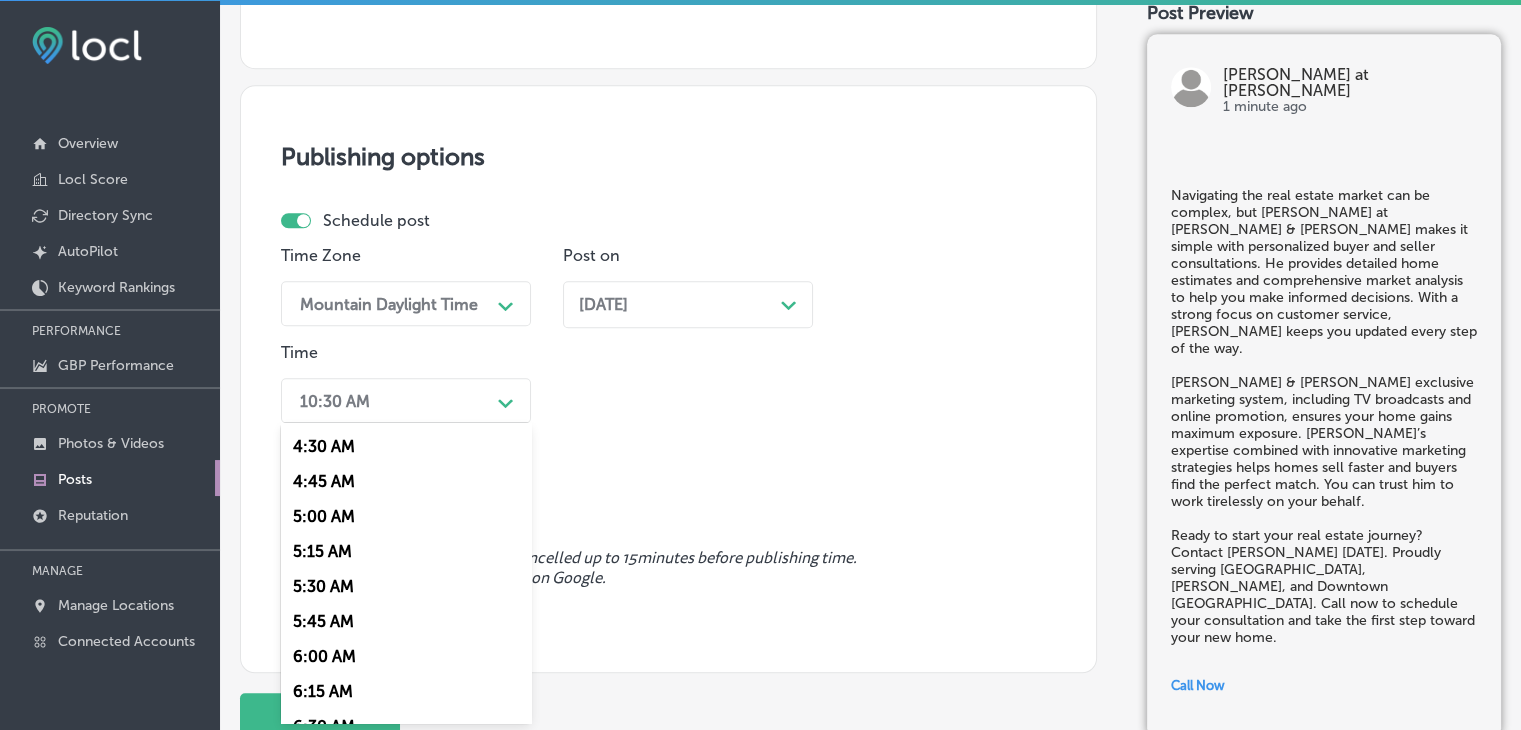scroll, scrollTop: 800, scrollLeft: 0, axis: vertical 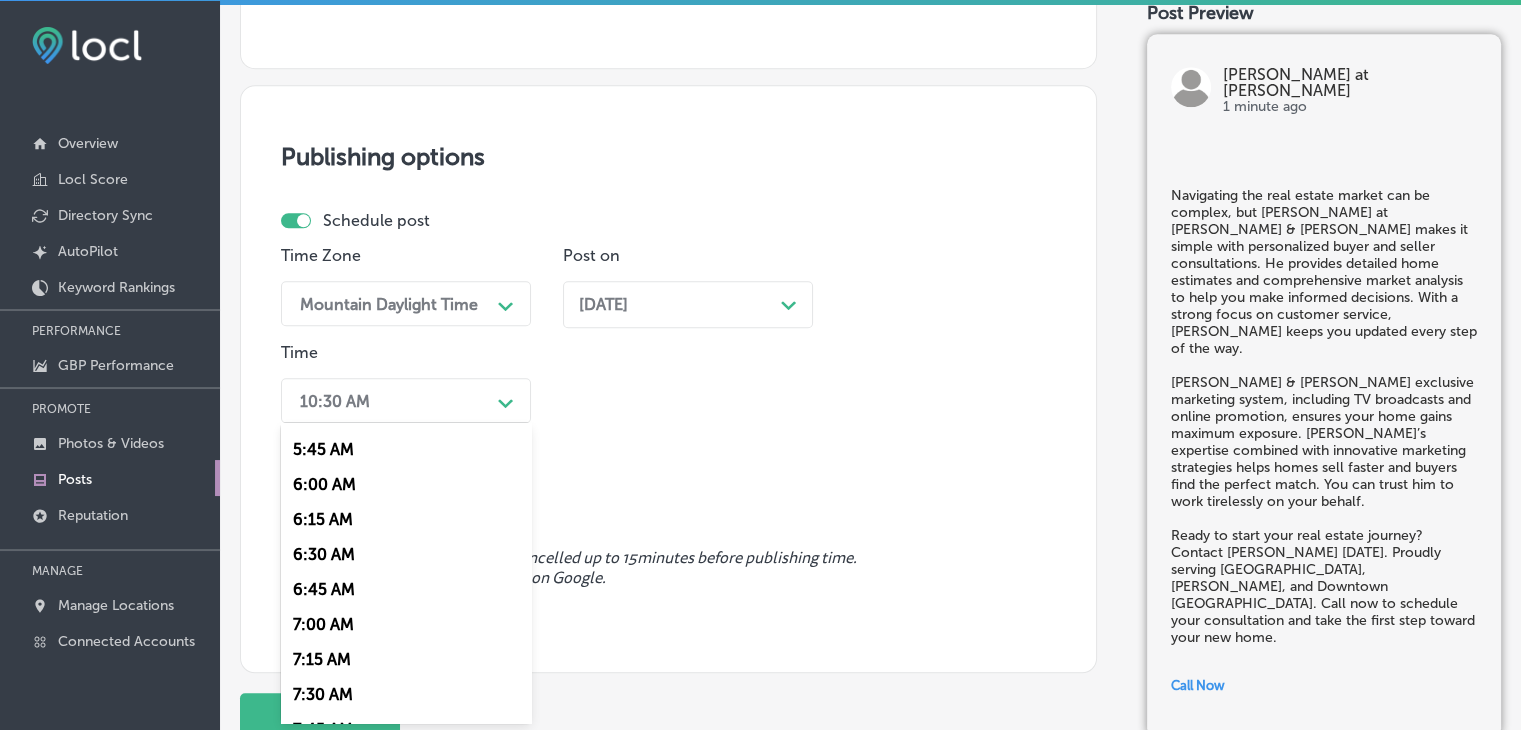 click on "7:00 AM" at bounding box center [406, 624] 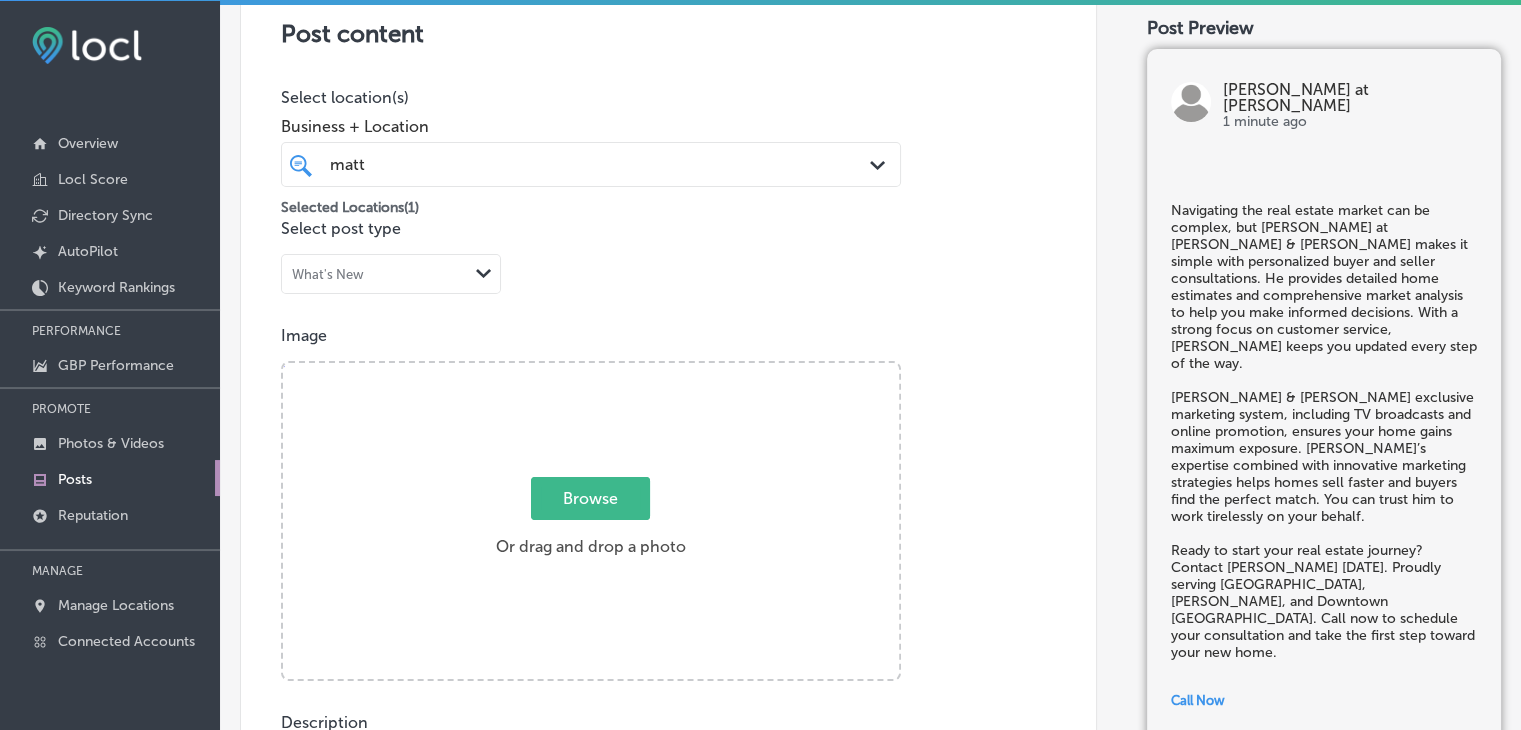 scroll, scrollTop: 176, scrollLeft: 0, axis: vertical 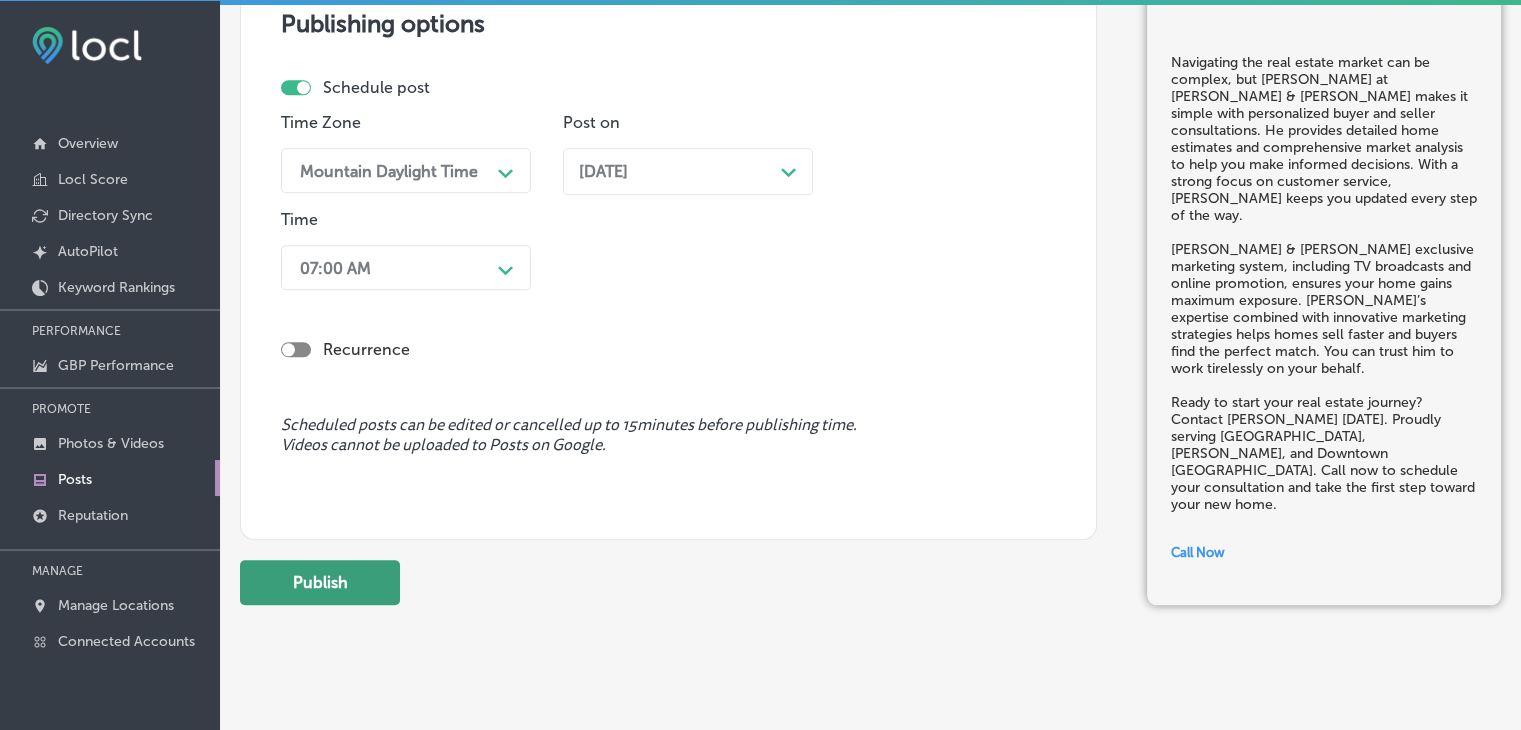 click on "Publish" at bounding box center (320, 582) 